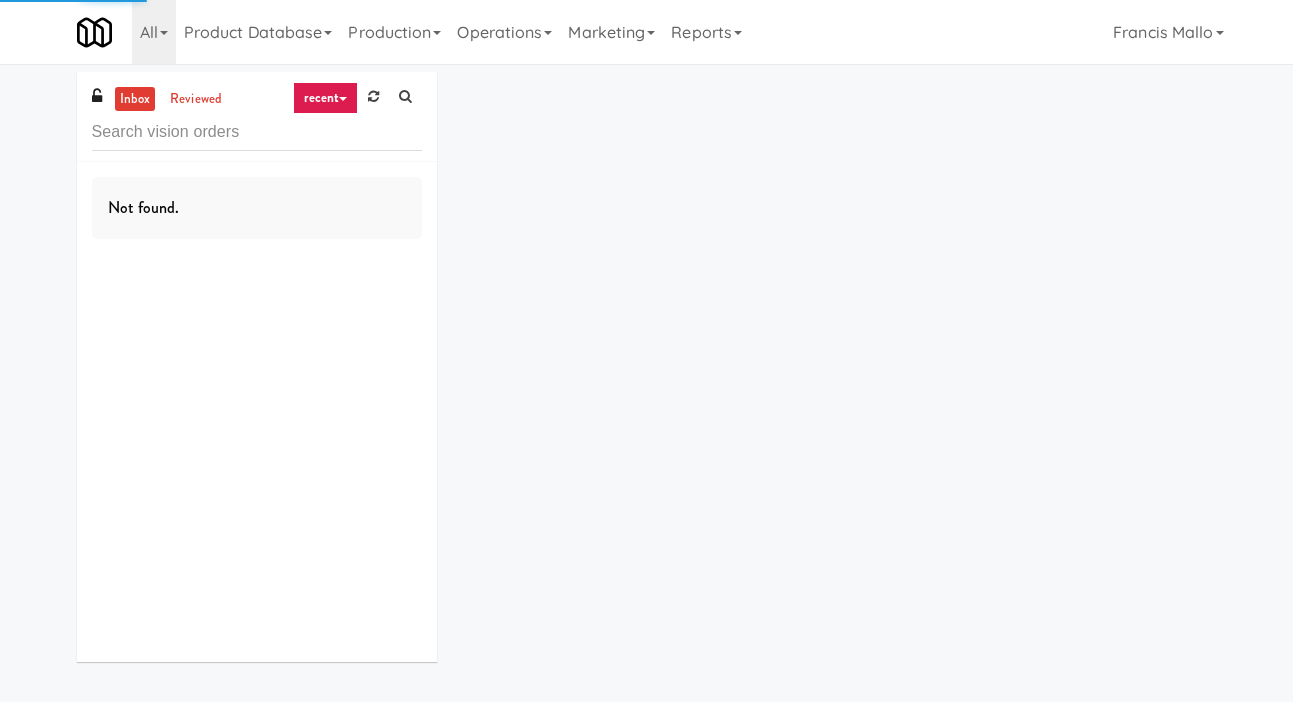 scroll, scrollTop: 0, scrollLeft: 0, axis: both 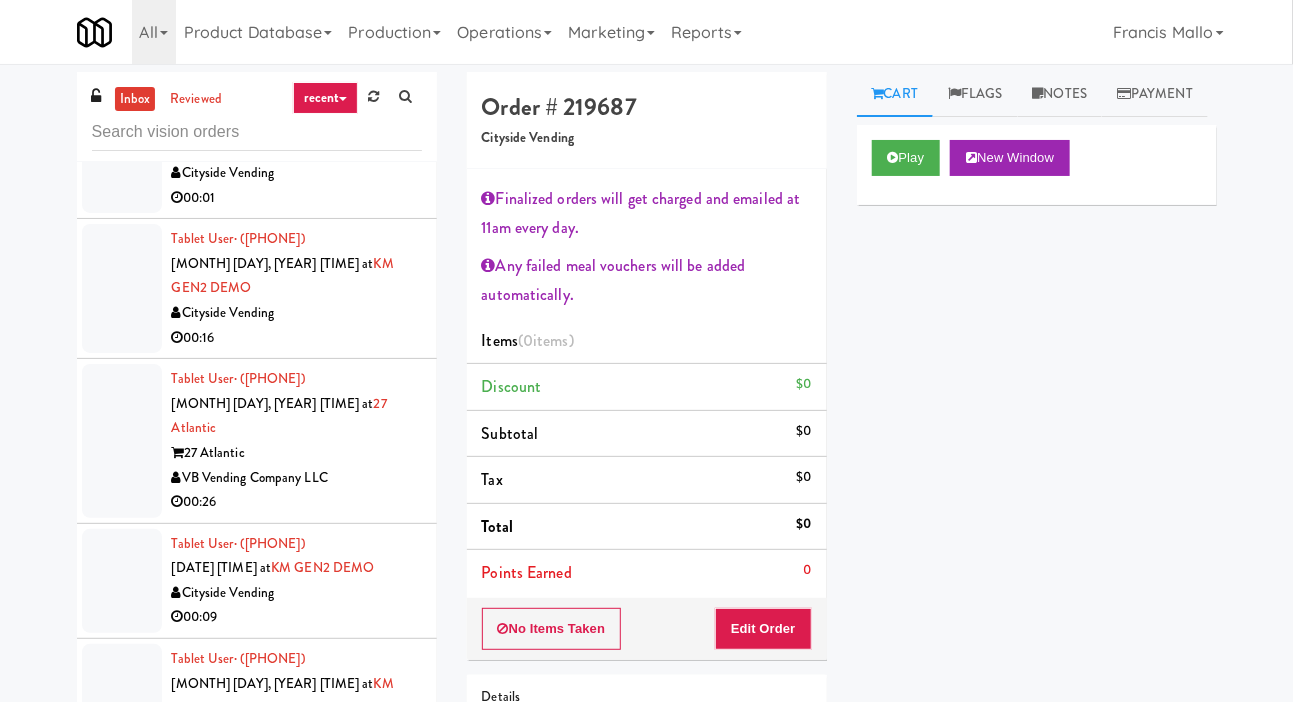 click at bounding box center (122, 441) 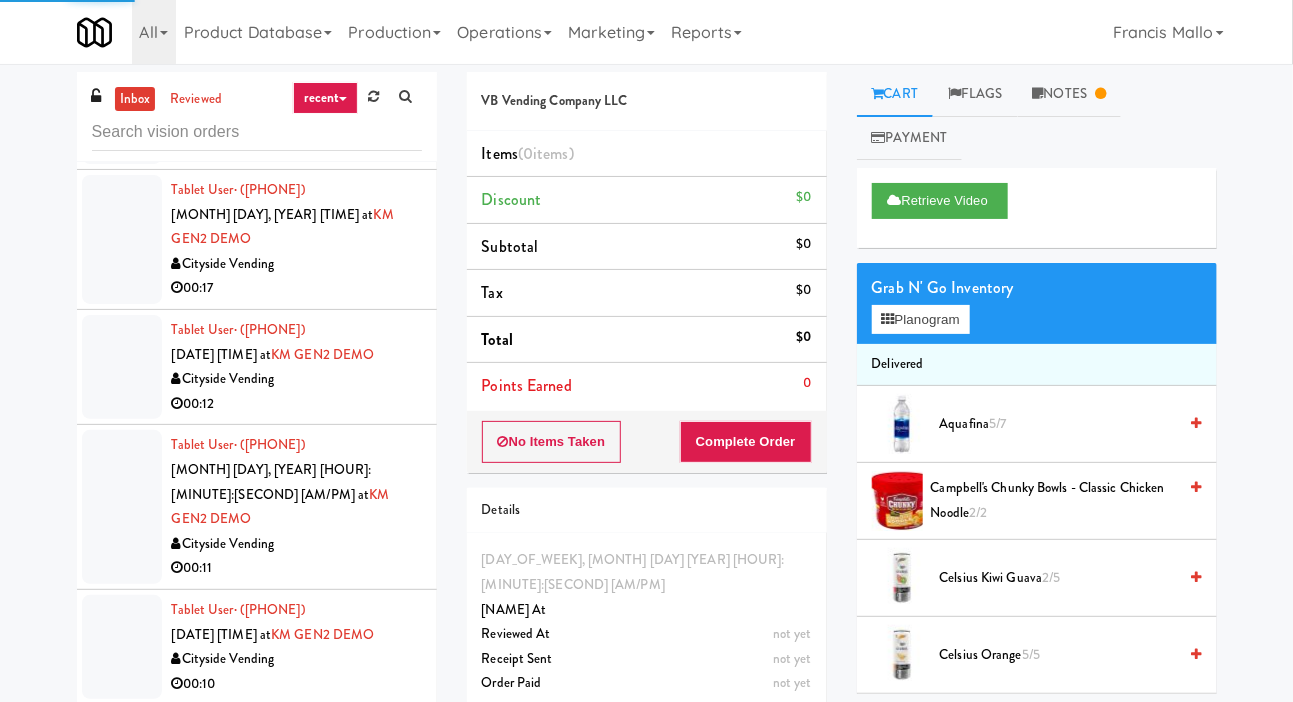 click at bounding box center [122, 367] 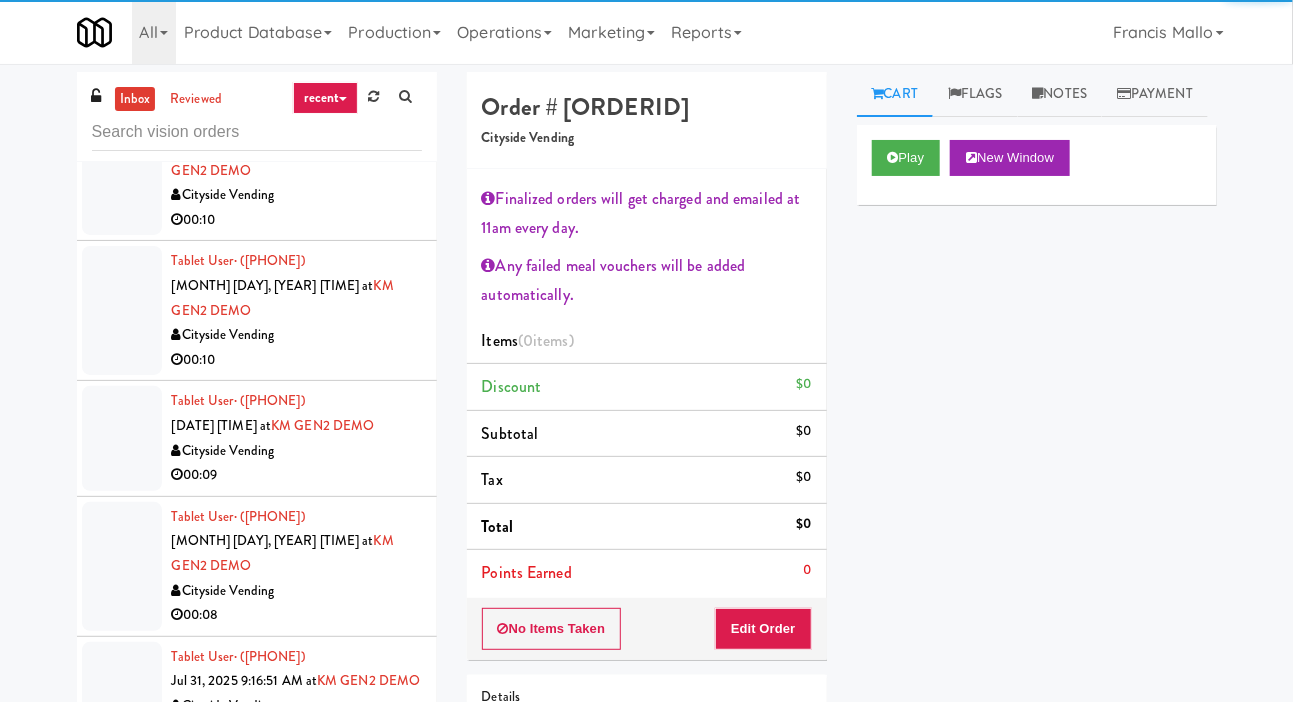scroll, scrollTop: 9724, scrollLeft: 0, axis: vertical 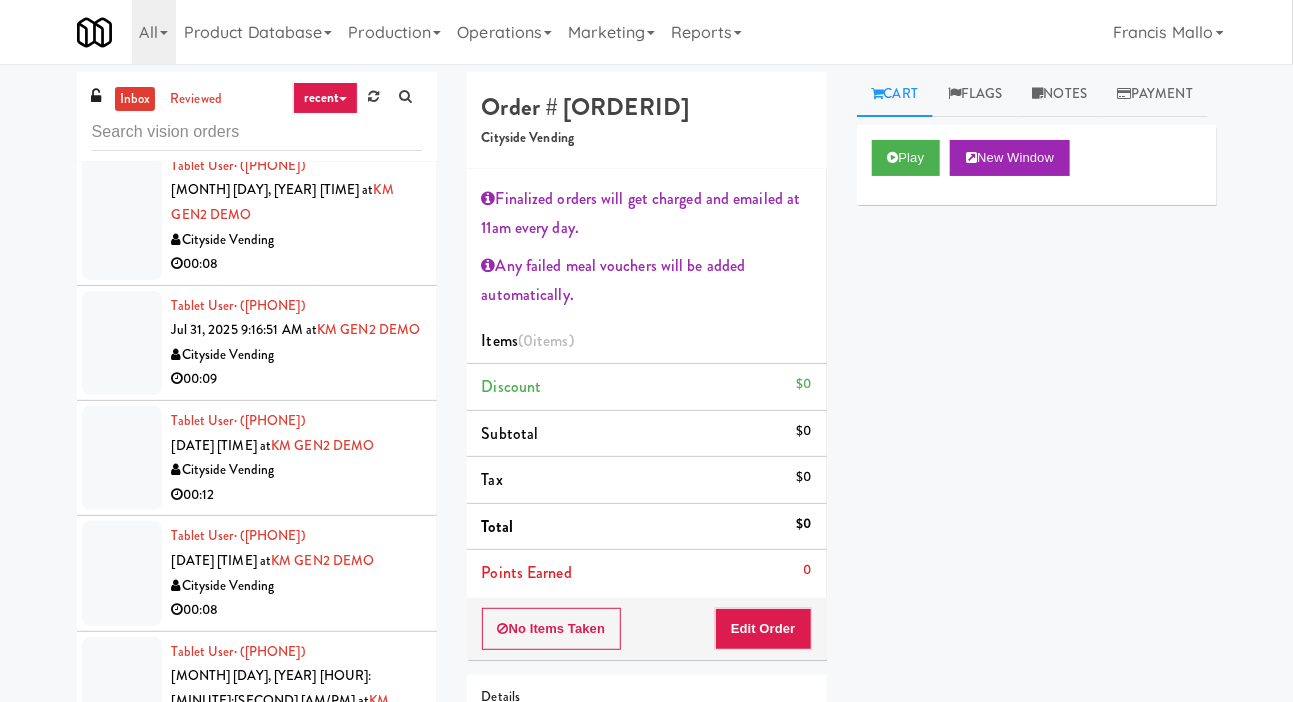 click at bounding box center (122, 458) 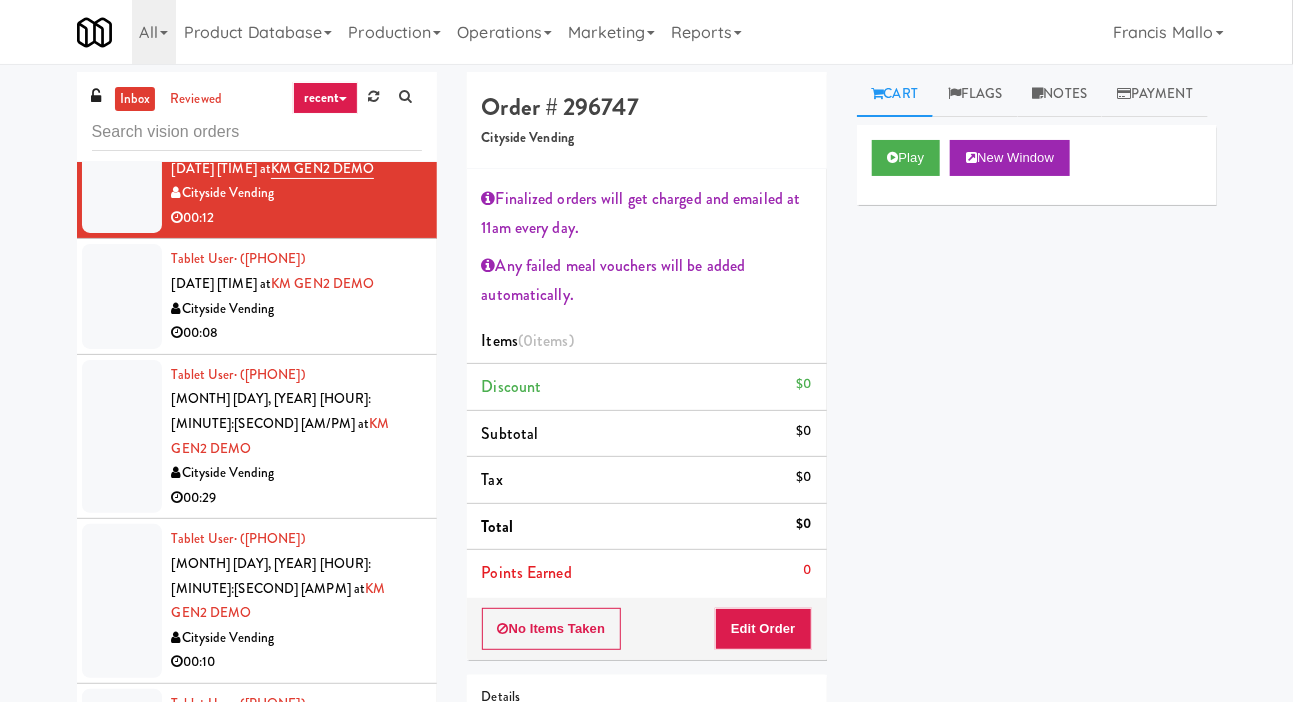 click at bounding box center [122, 437] 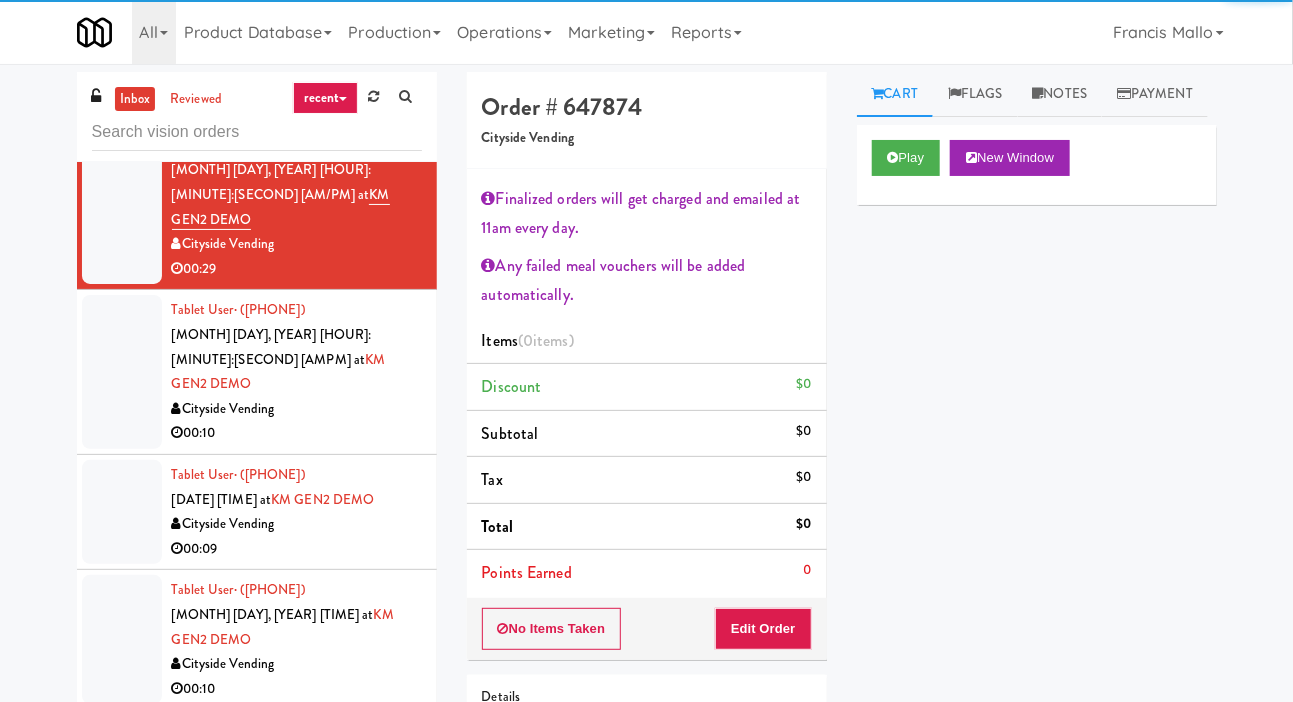 click at bounding box center (122, 372) 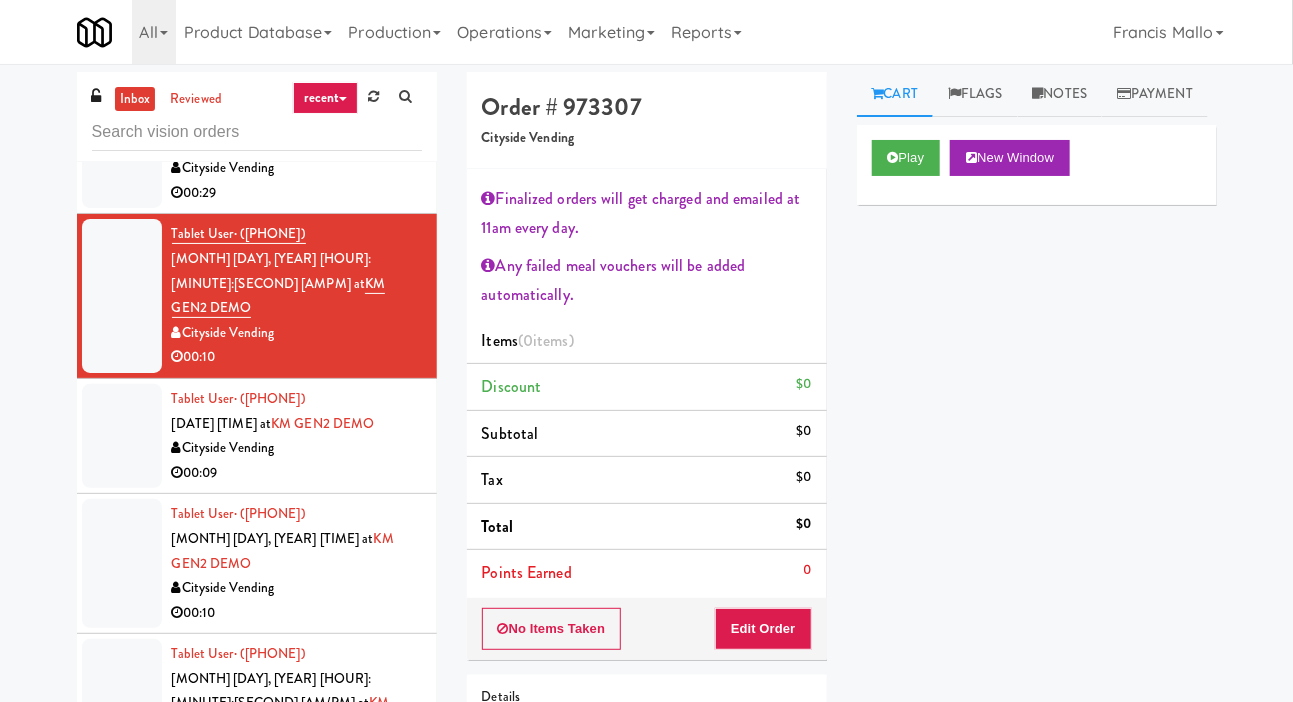 scroll, scrollTop: 10658, scrollLeft: 0, axis: vertical 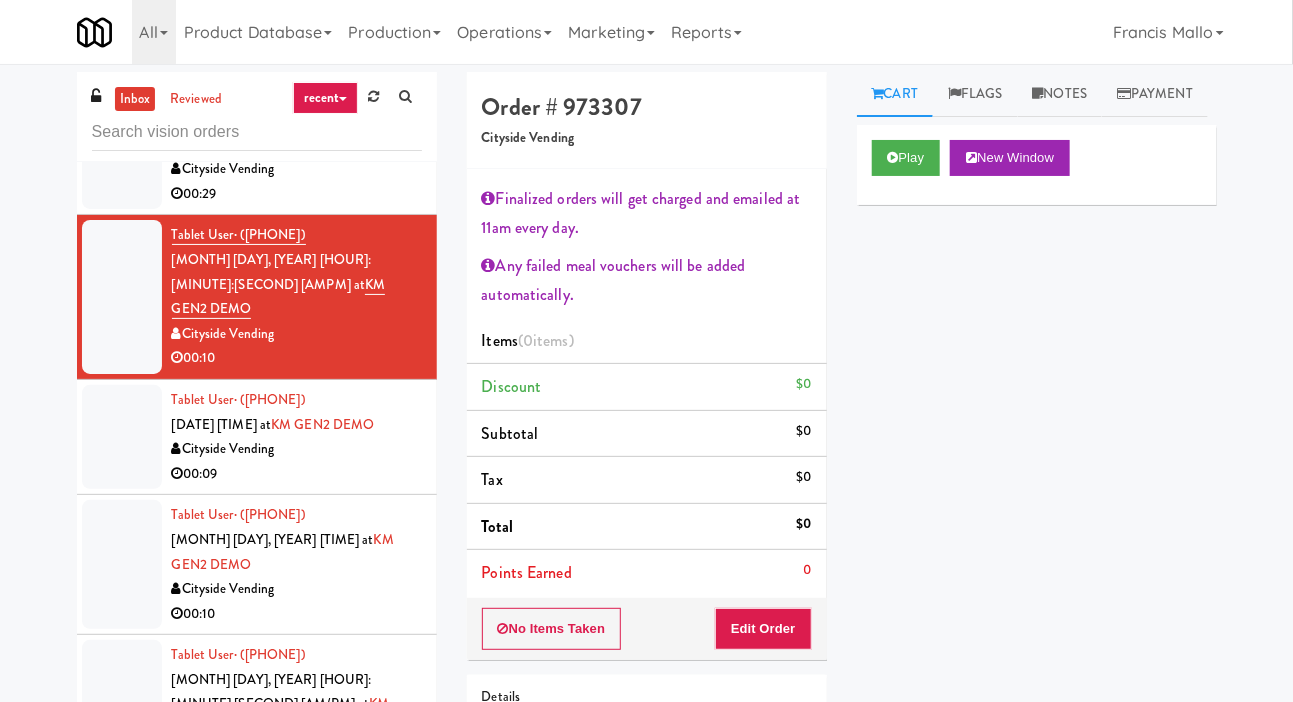 click at bounding box center [122, 437] 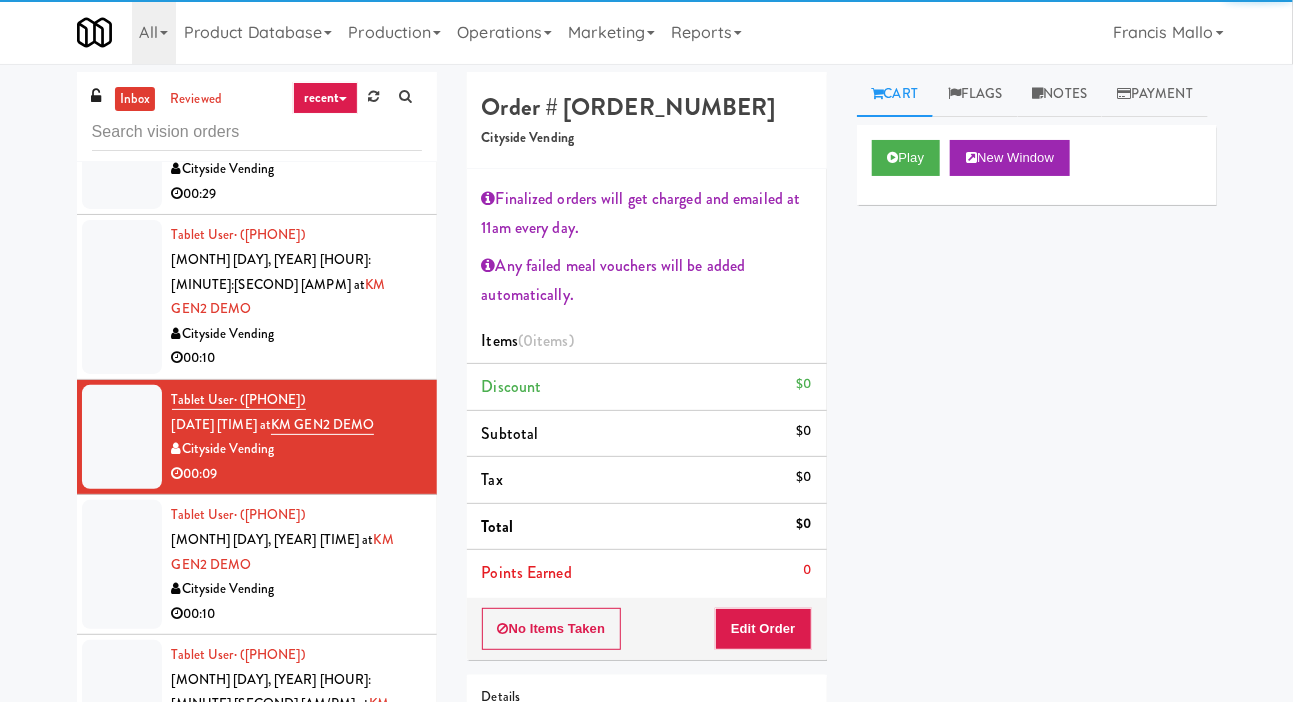 click on "Play  New Window" at bounding box center (1037, 165) 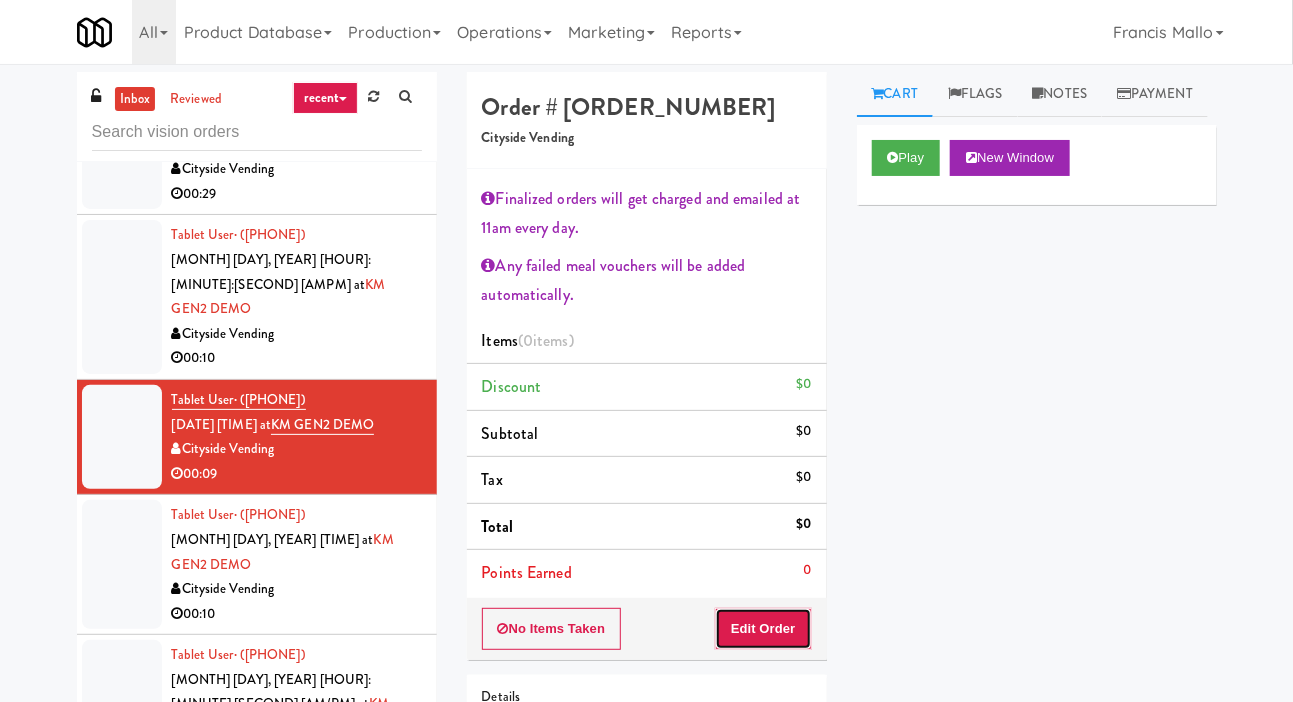 click on "Edit Order" at bounding box center (763, 629) 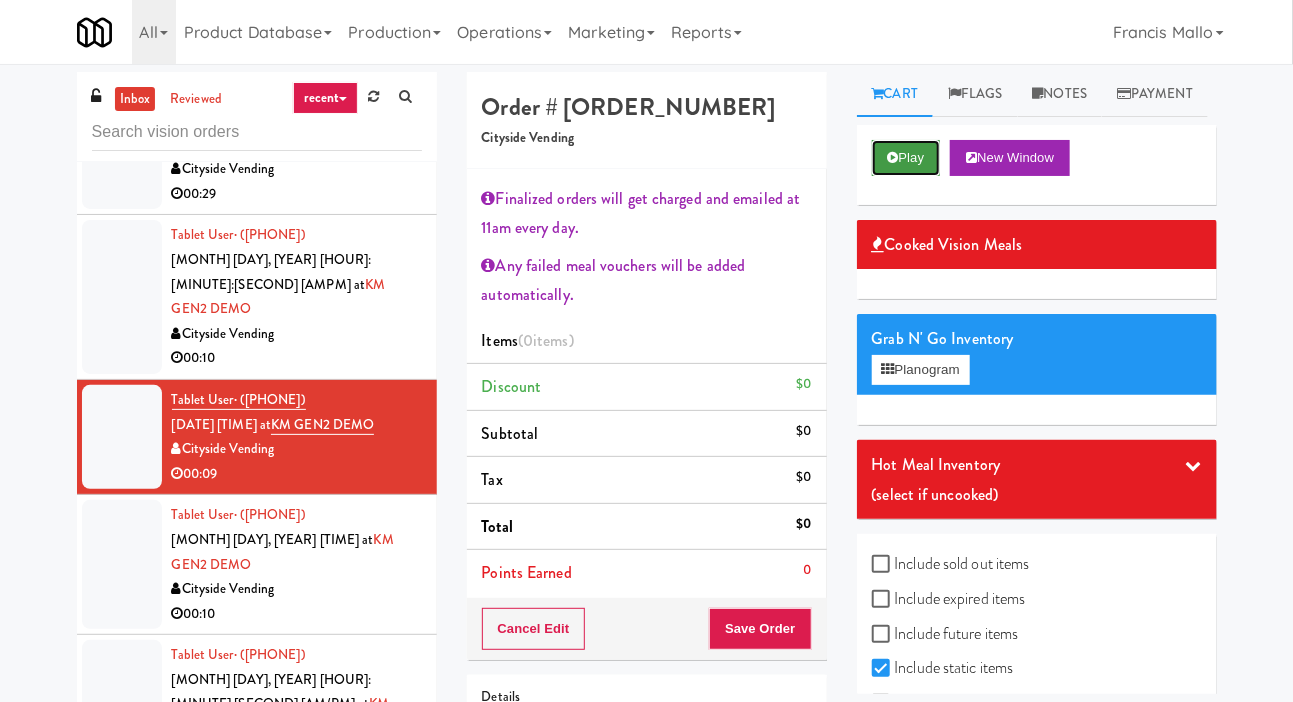 click on "Play" at bounding box center [906, 158] 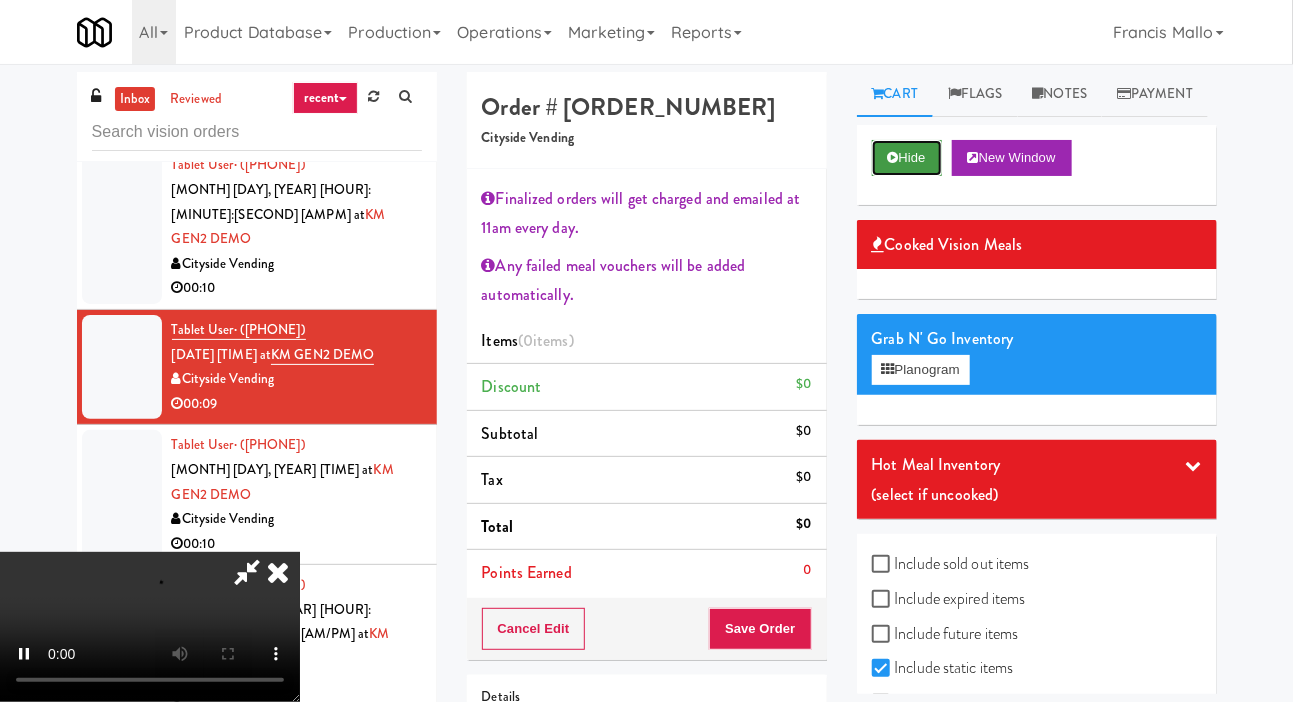 scroll, scrollTop: 10730, scrollLeft: 0, axis: vertical 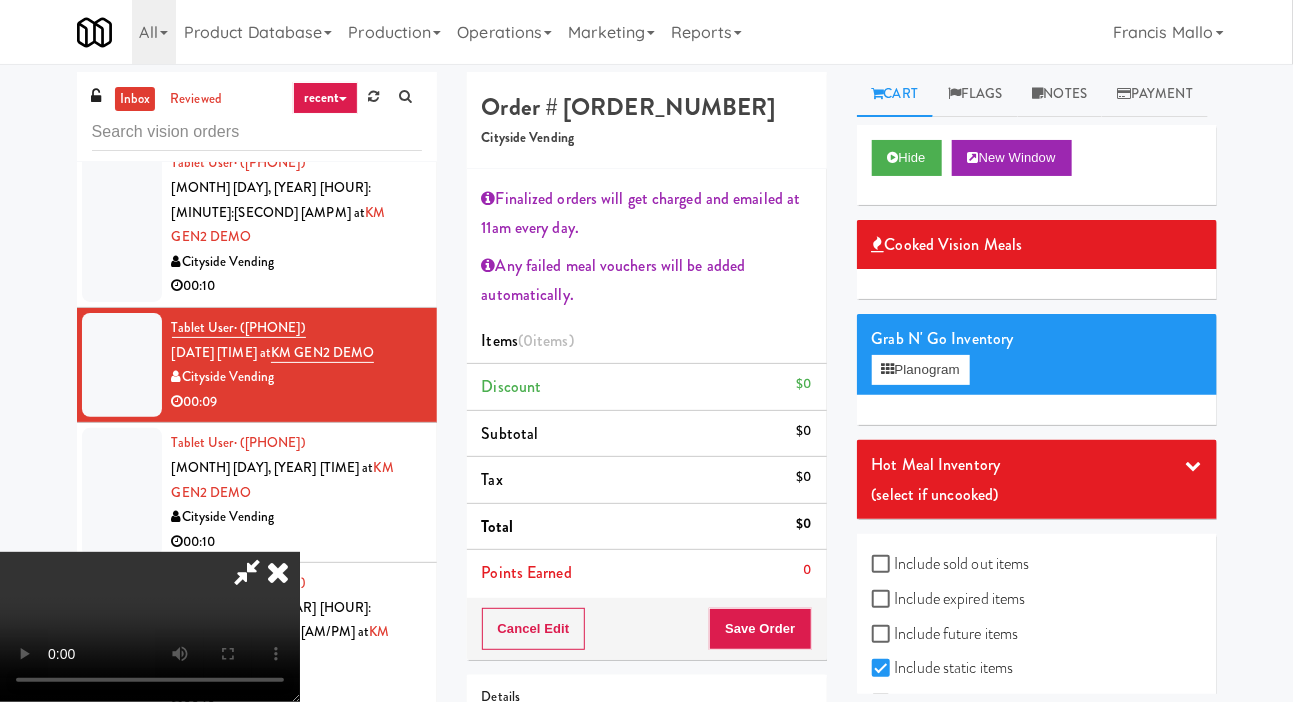 type 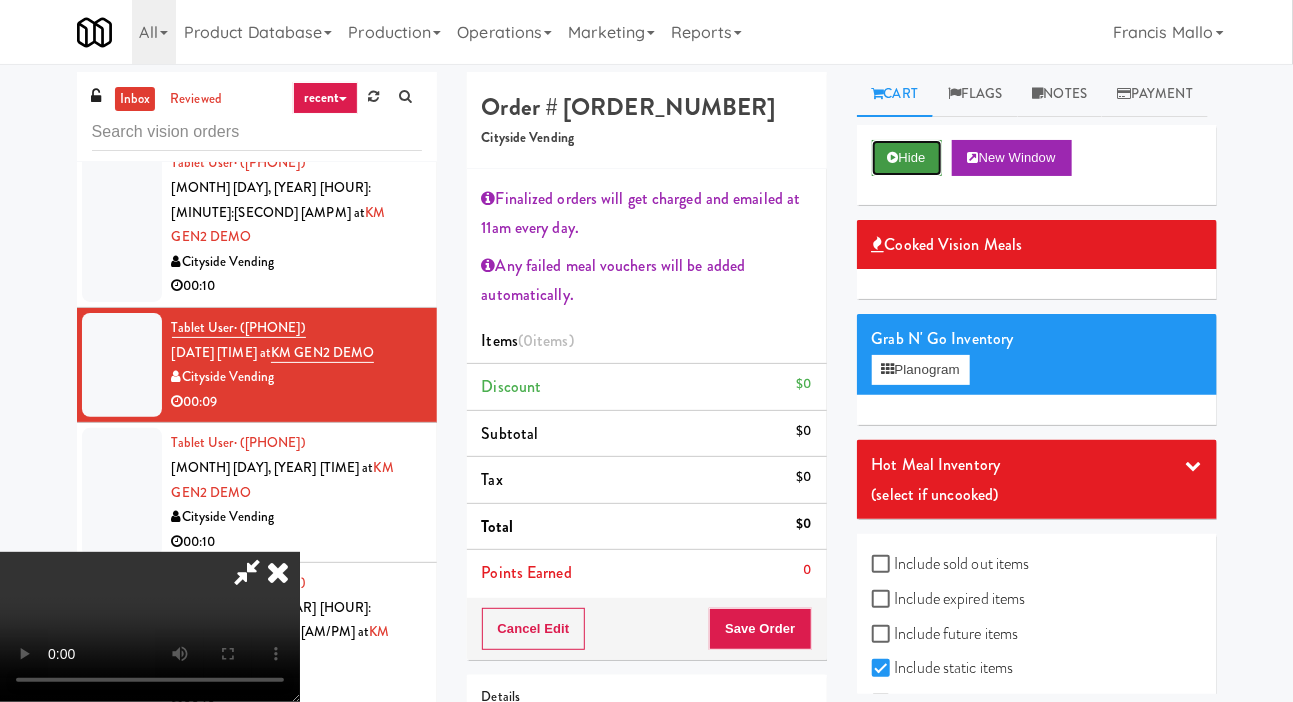 click on "Hide" at bounding box center (907, 158) 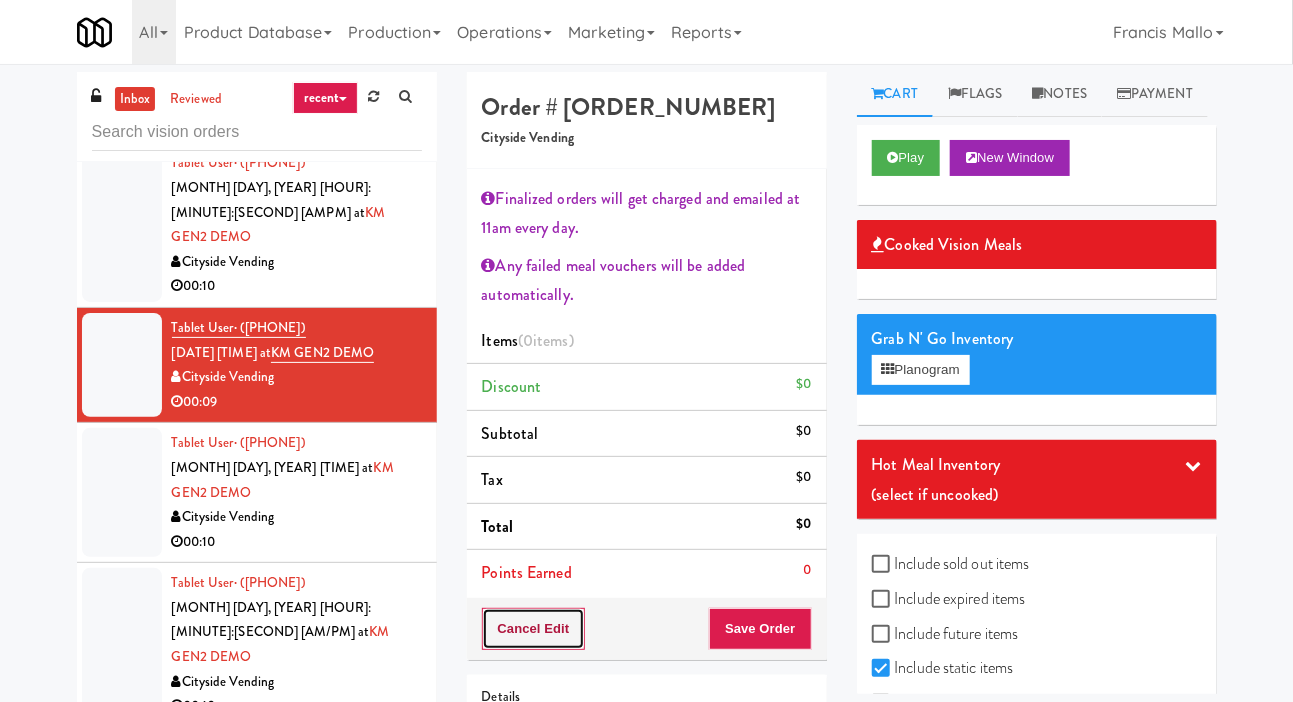 click on "Cancel Edit" at bounding box center (534, 629) 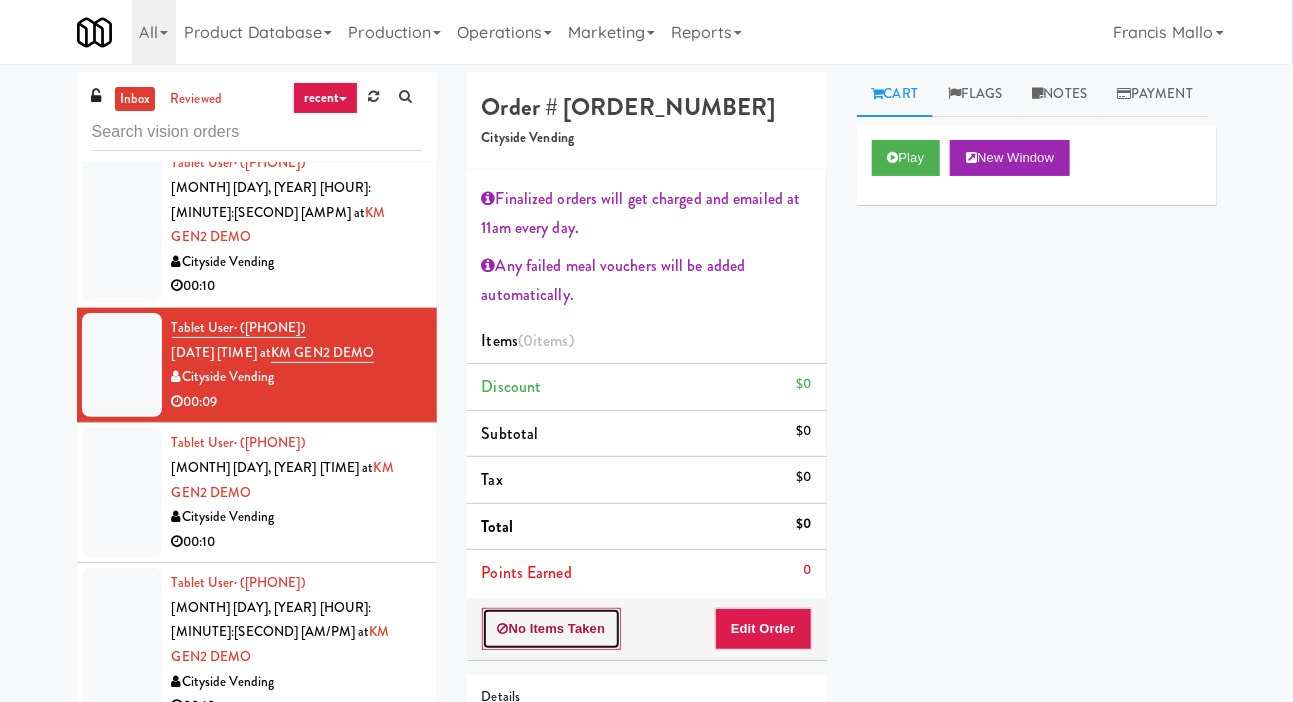 click on "No Items Taken" at bounding box center (552, 629) 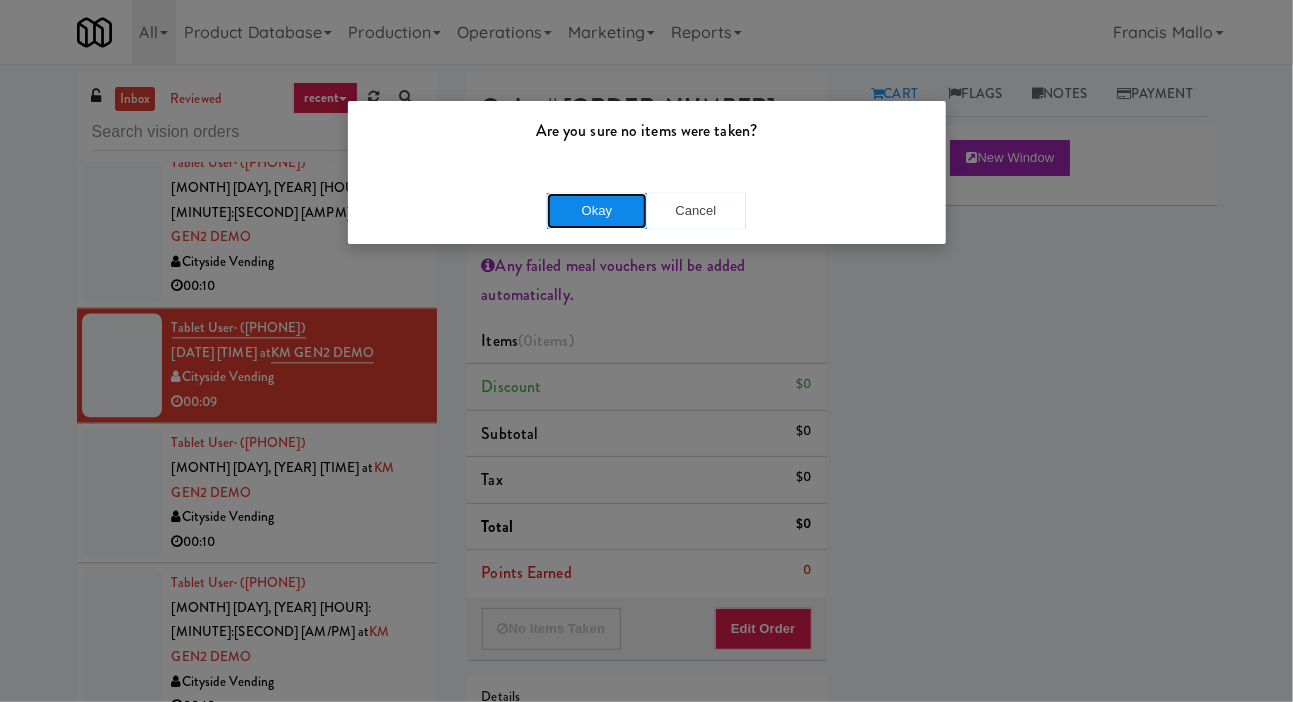 click on "Okay" at bounding box center (597, 211) 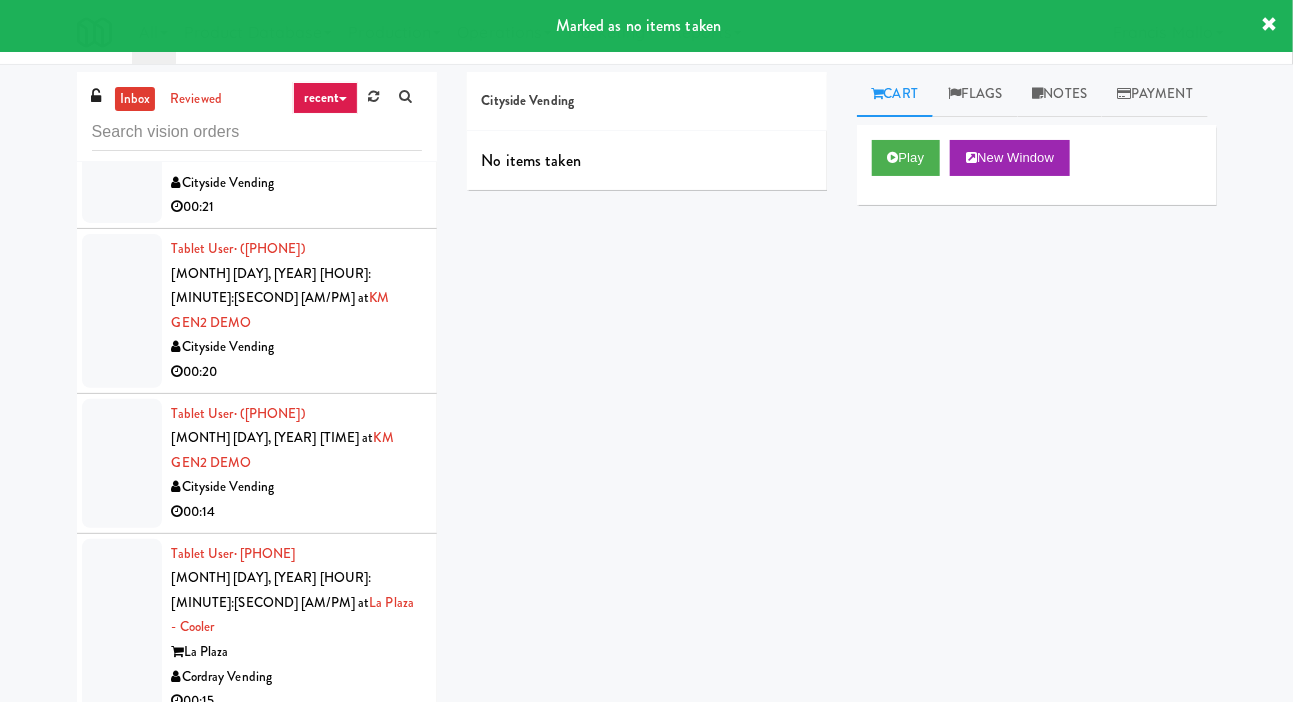 scroll, scrollTop: 11422, scrollLeft: 0, axis: vertical 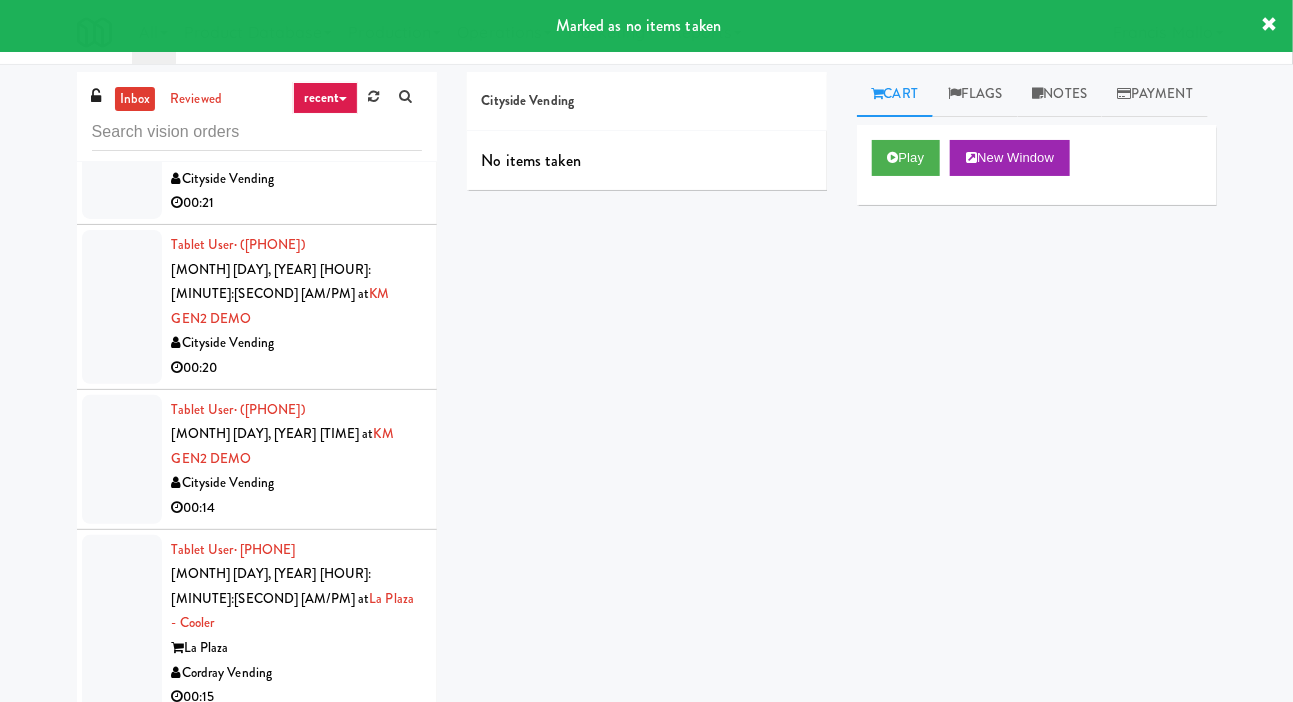 click at bounding box center [122, 624] 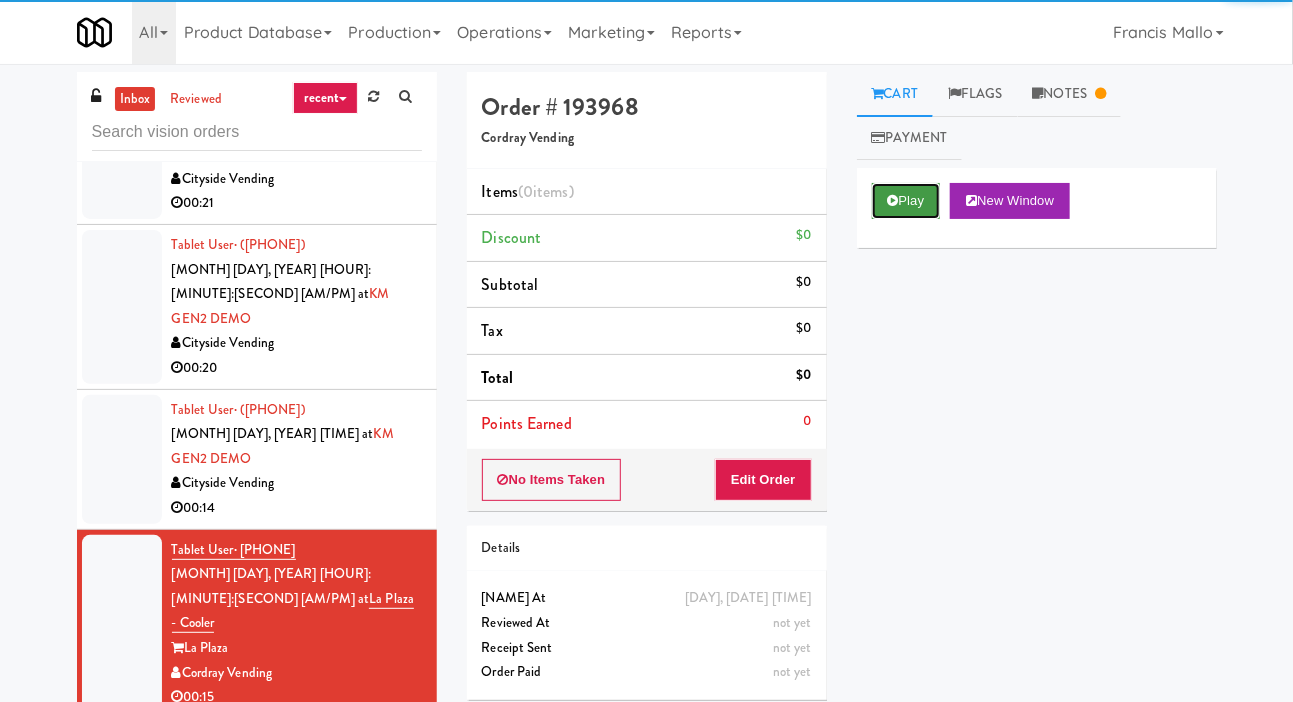 click on "Play" at bounding box center (906, 201) 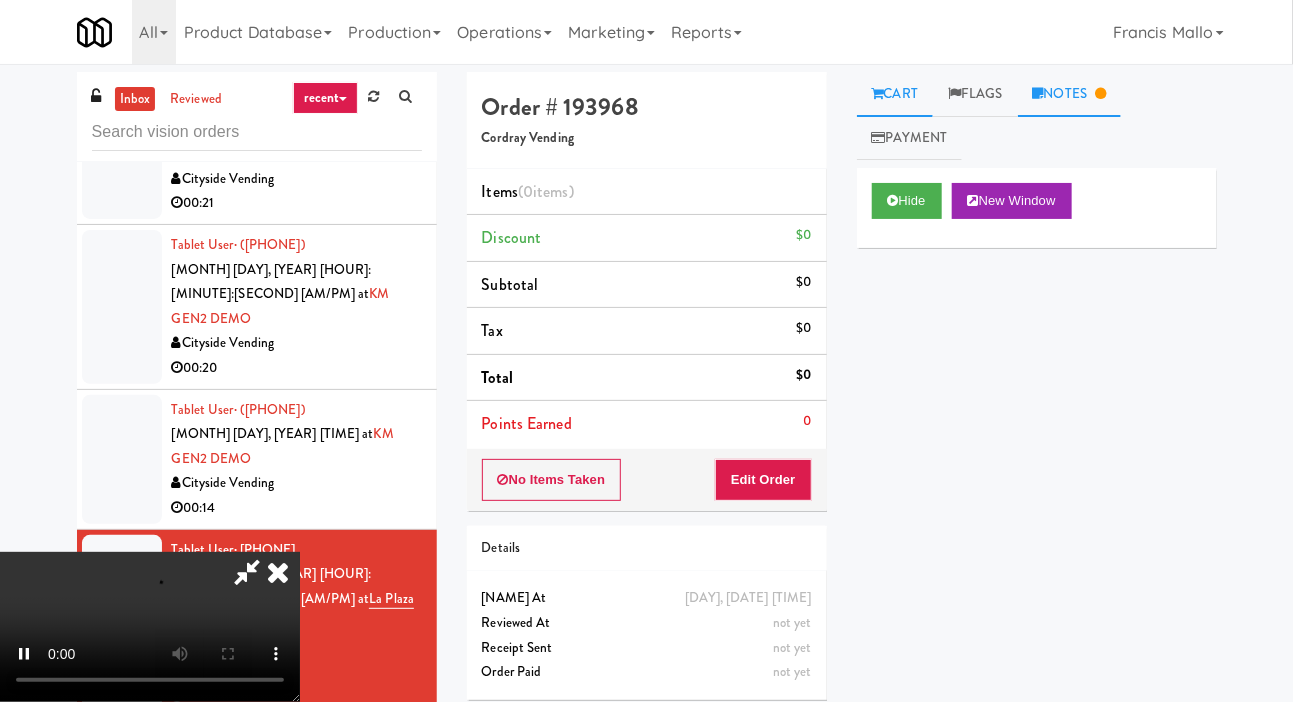 click on "Notes" at bounding box center [1070, 94] 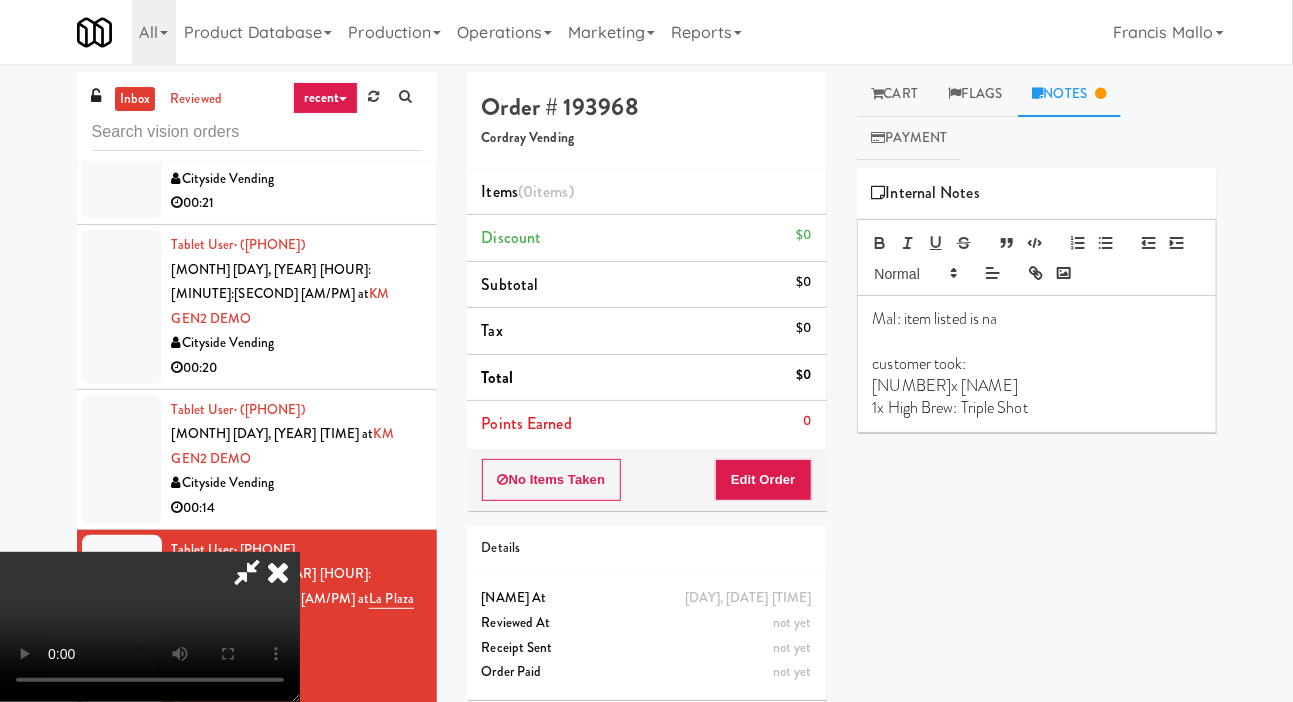 scroll, scrollTop: 3, scrollLeft: 0, axis: vertical 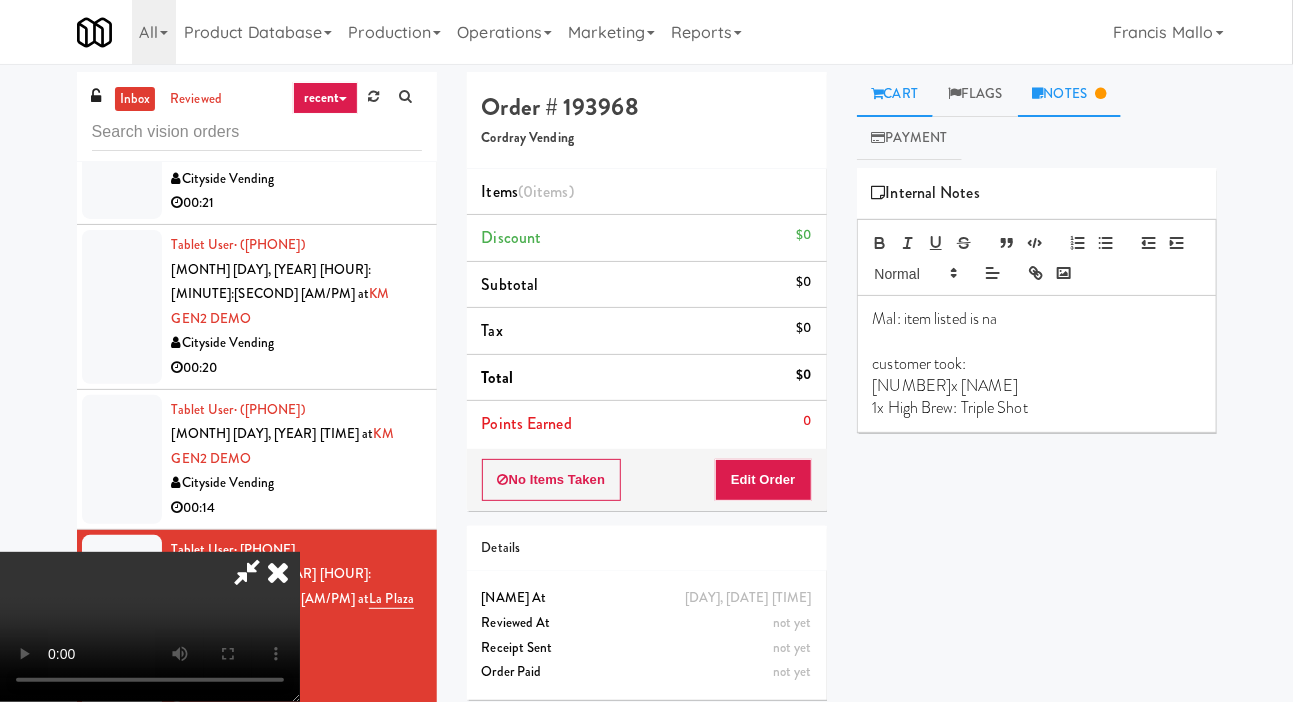 click on "Cart" at bounding box center [895, 94] 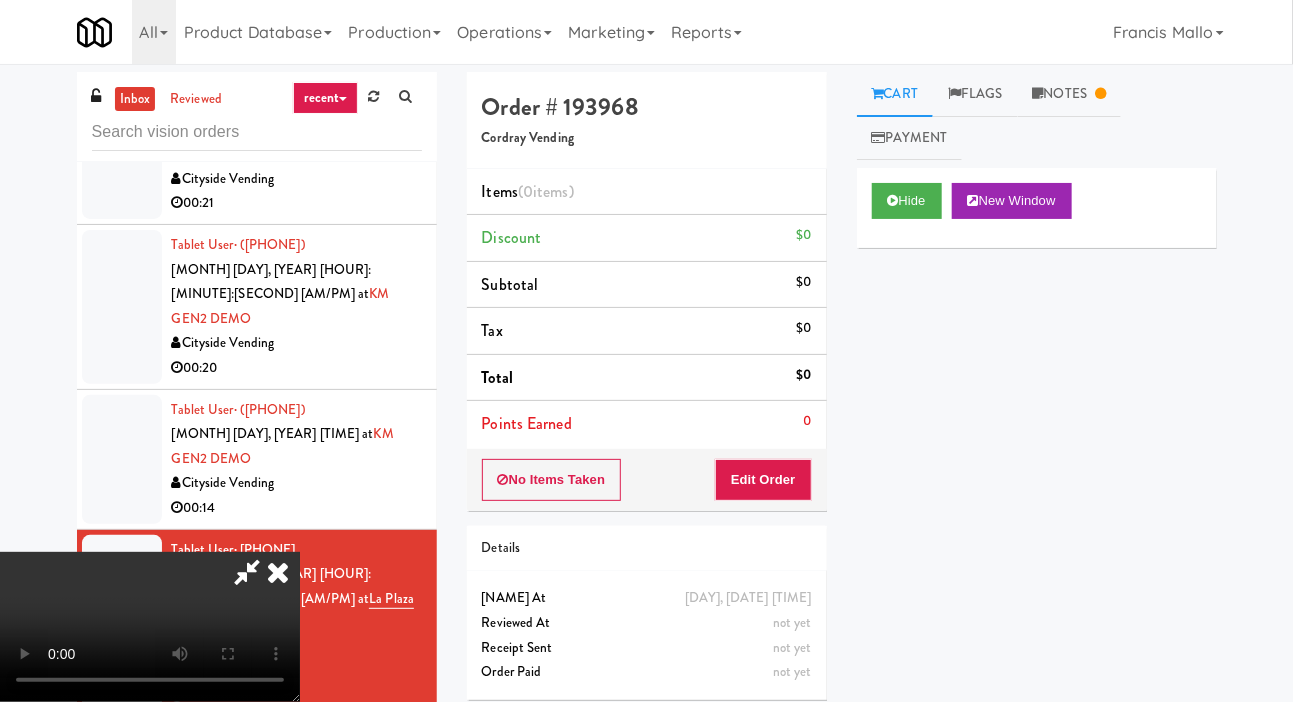 click on "Items  ([NUMBER]  items )" at bounding box center [647, 192] 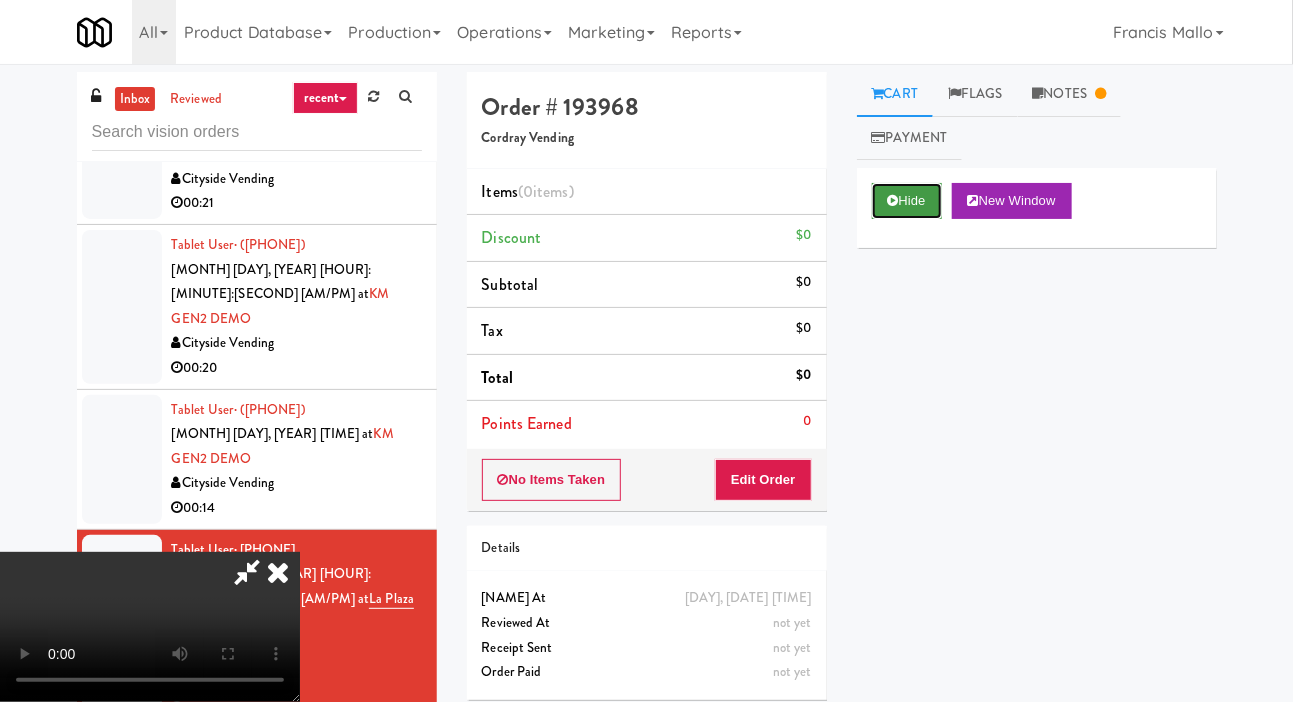 click on "Hide" at bounding box center (907, 201) 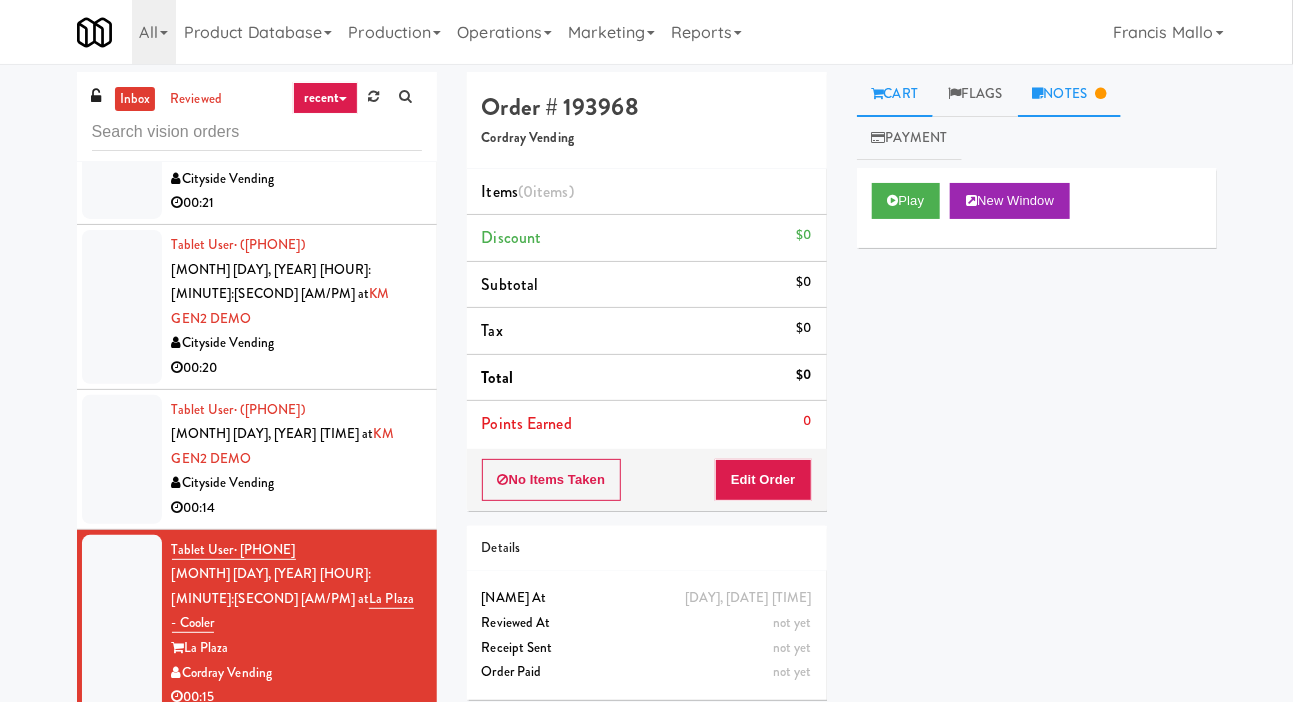 click on "Notes" at bounding box center [1070, 94] 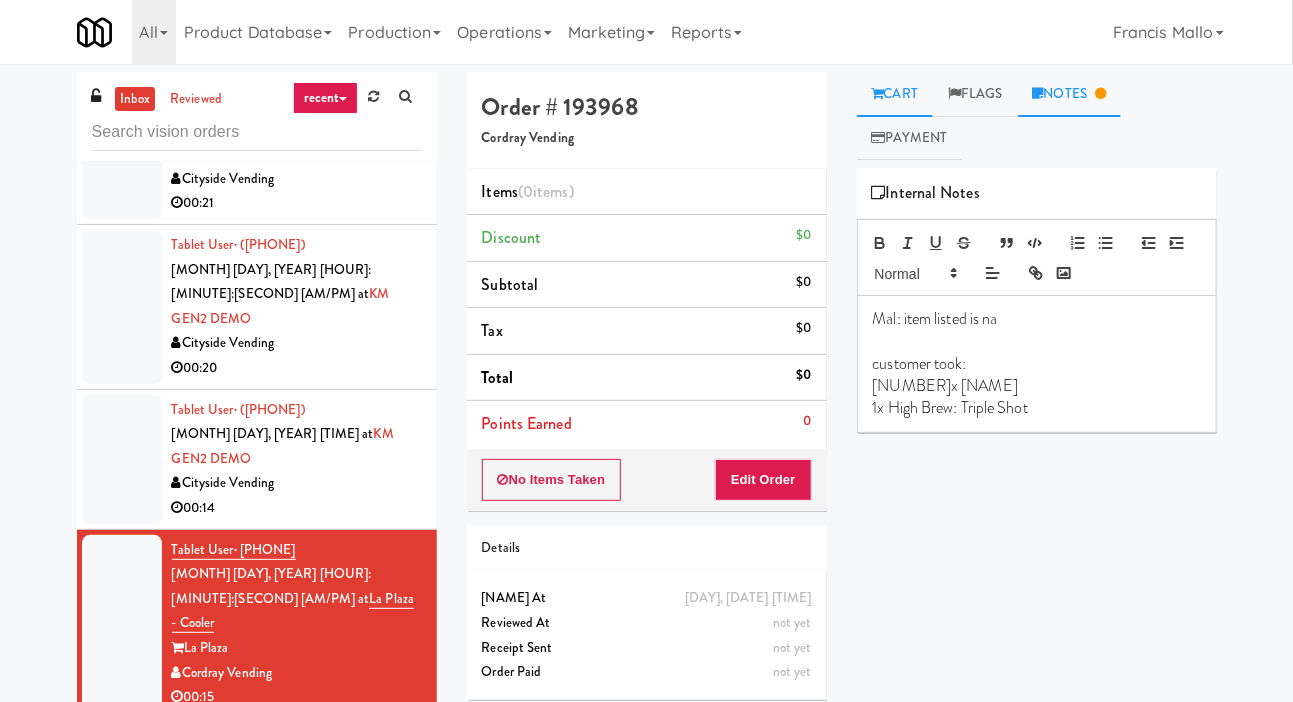 click on "Cart" at bounding box center [895, 94] 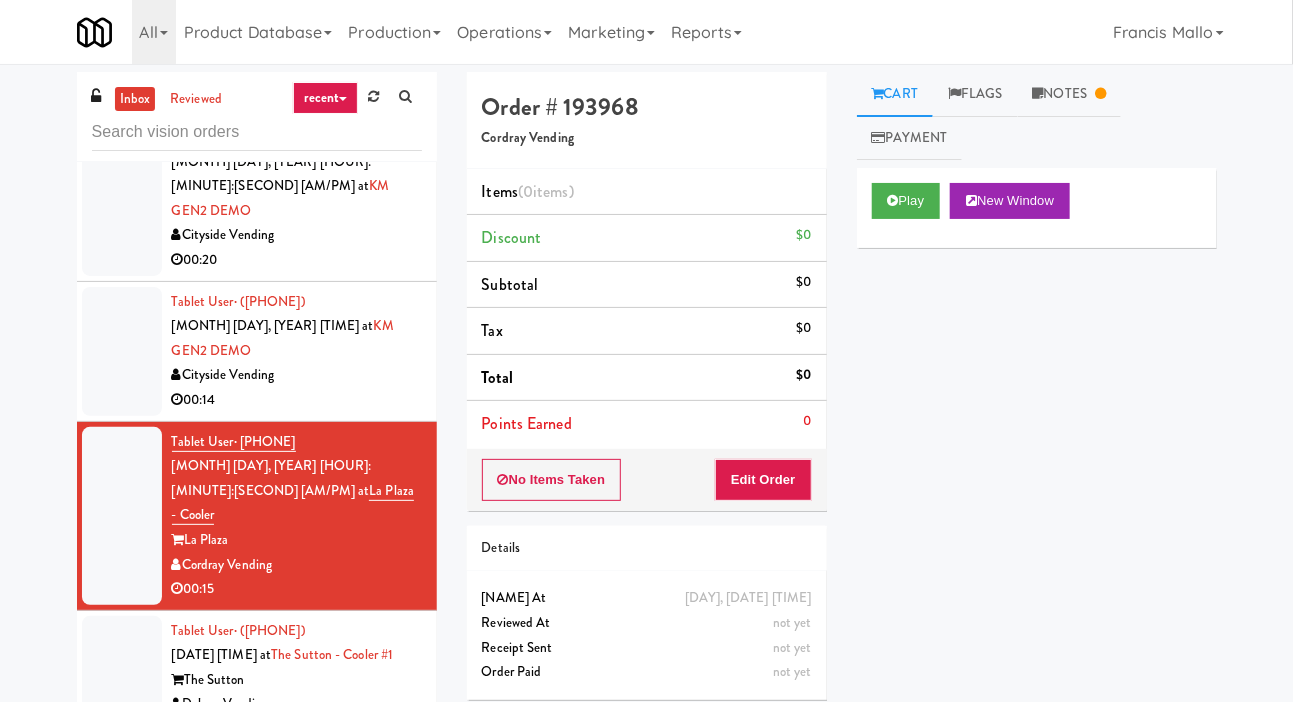 click at bounding box center (122, 680) 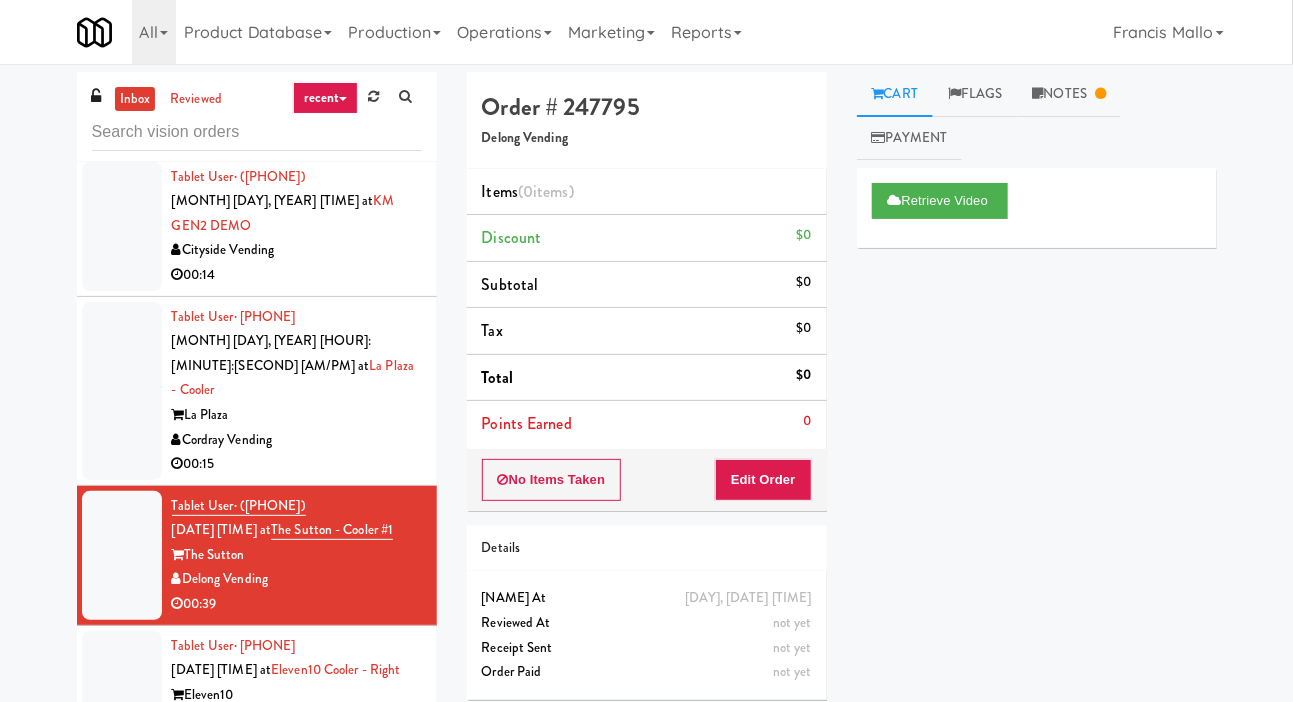 click at bounding box center [122, 695] 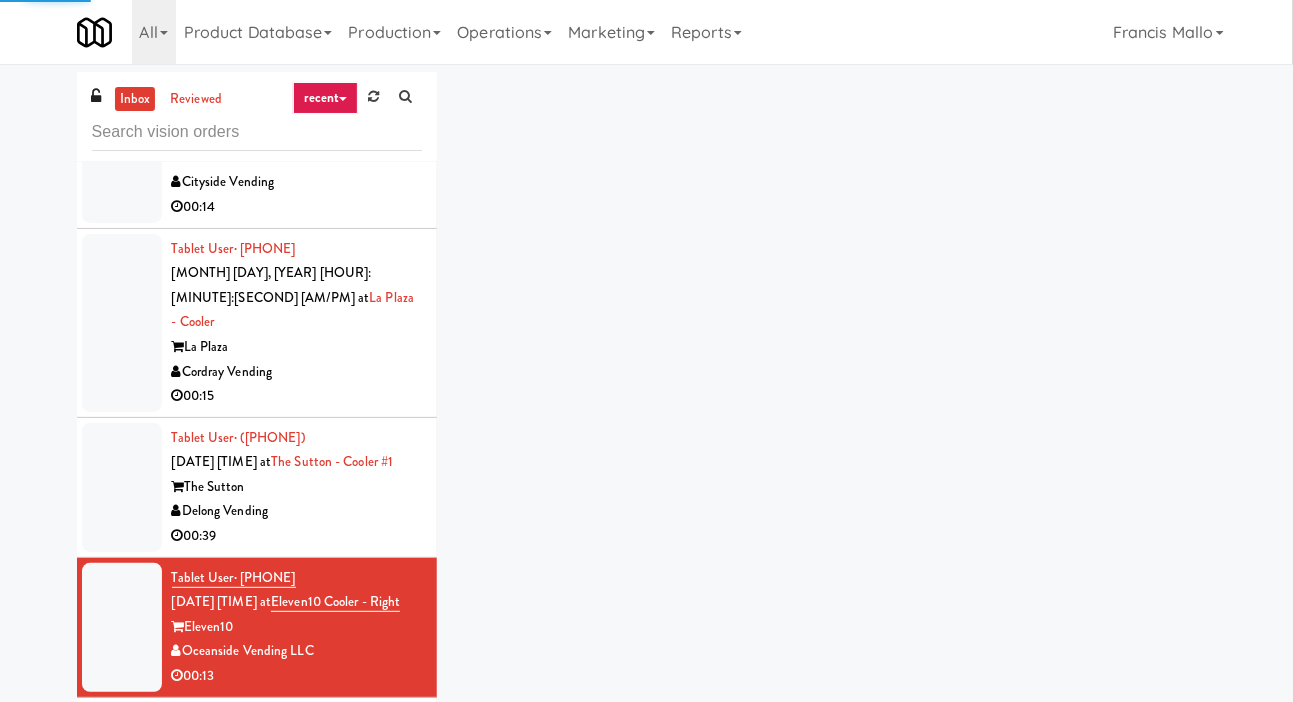 scroll, scrollTop: 11755, scrollLeft: 0, axis: vertical 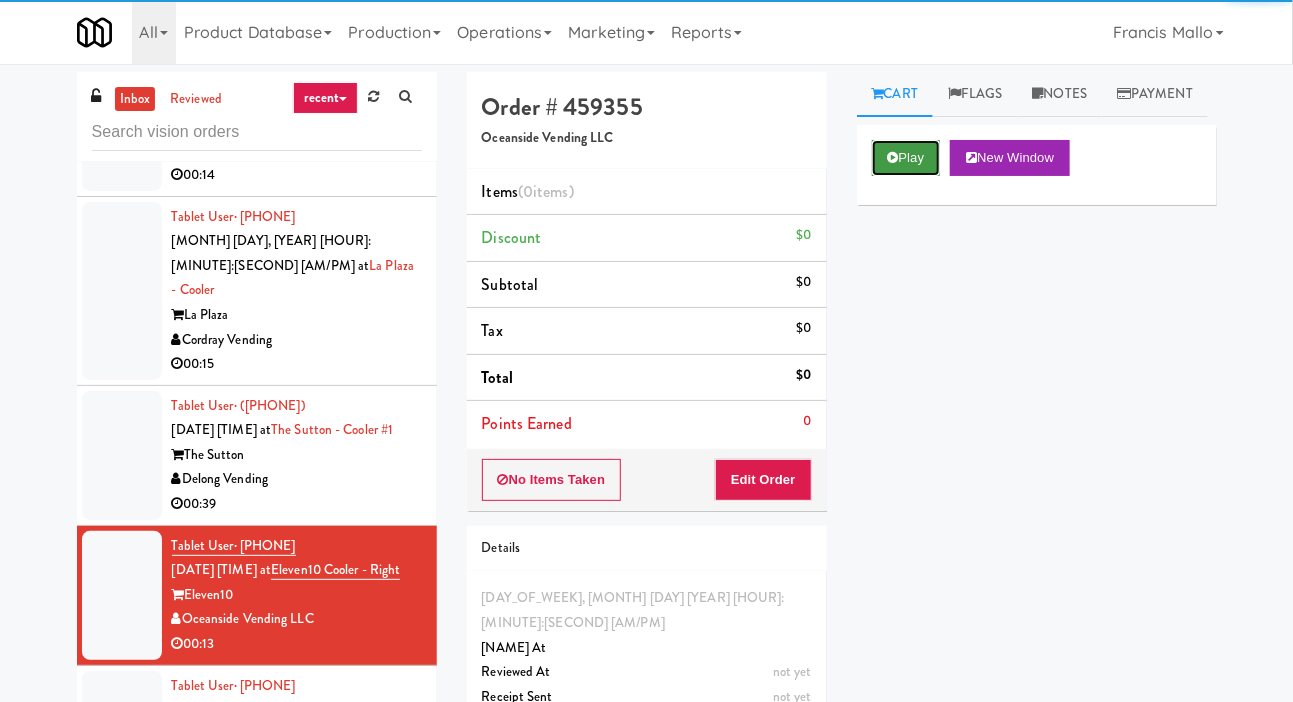 click at bounding box center [893, 157] 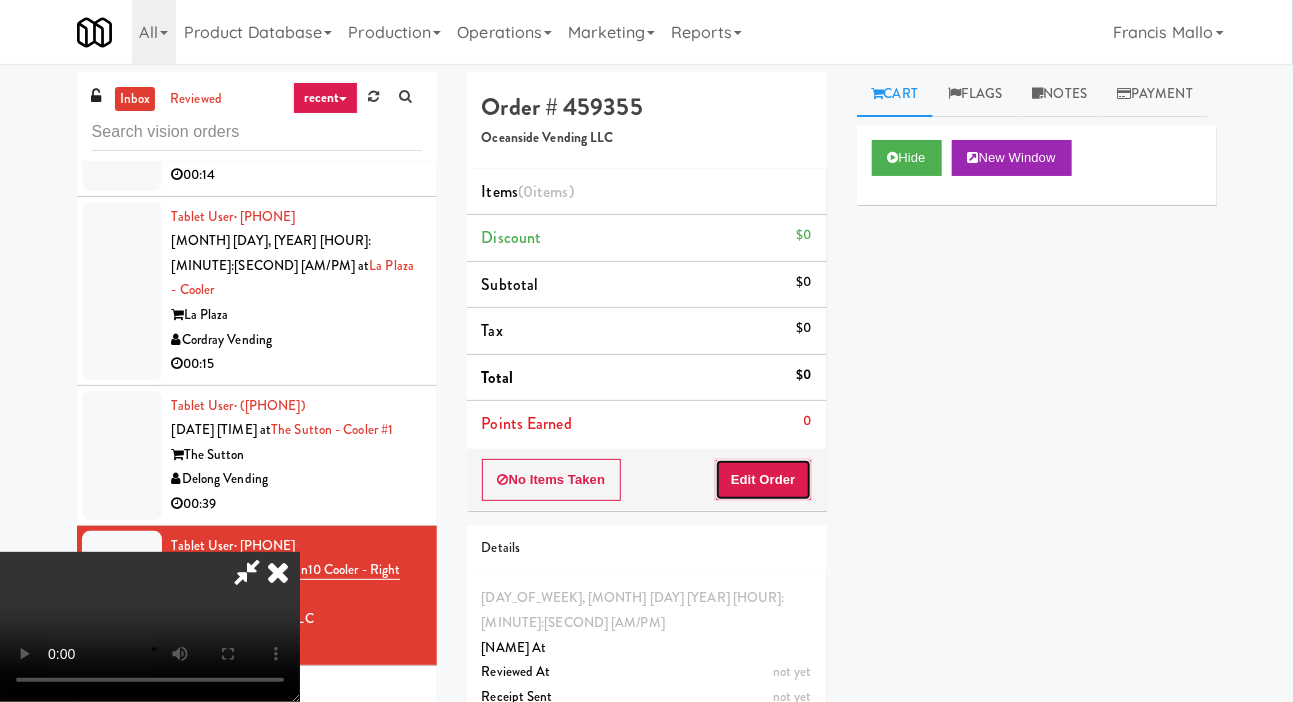 click on "Edit Order" at bounding box center [763, 480] 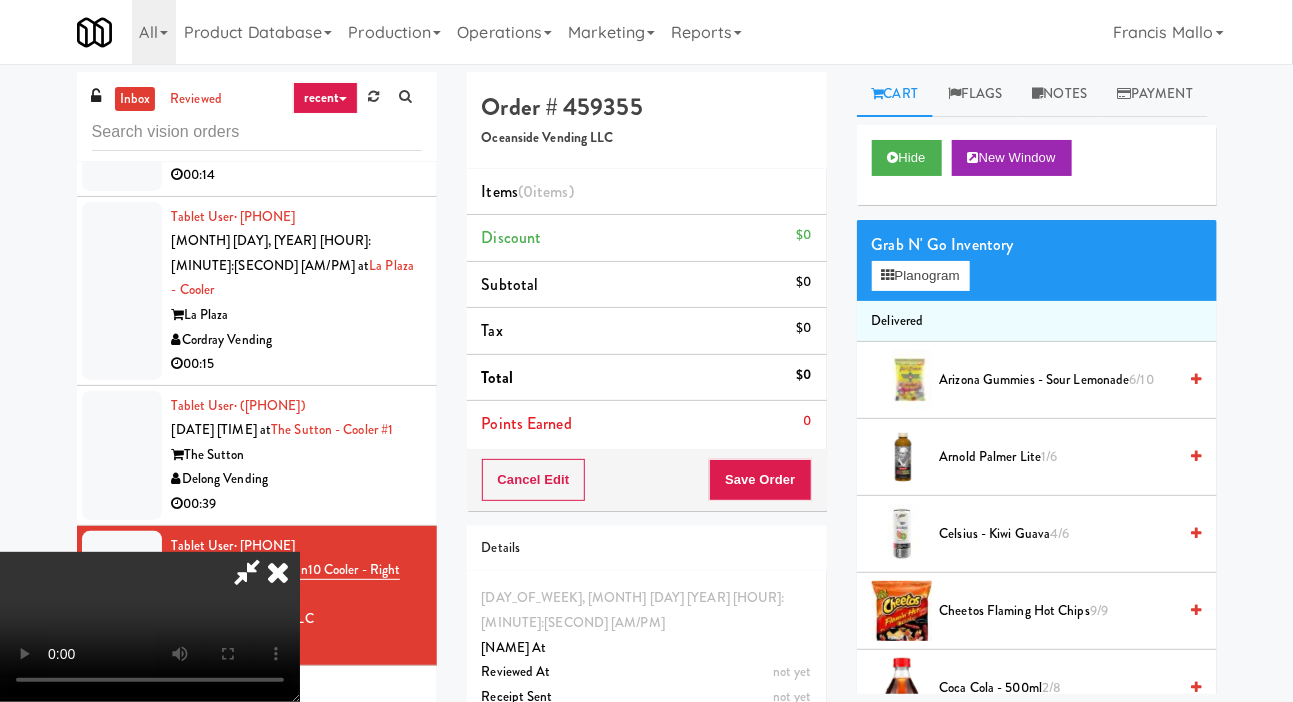 type 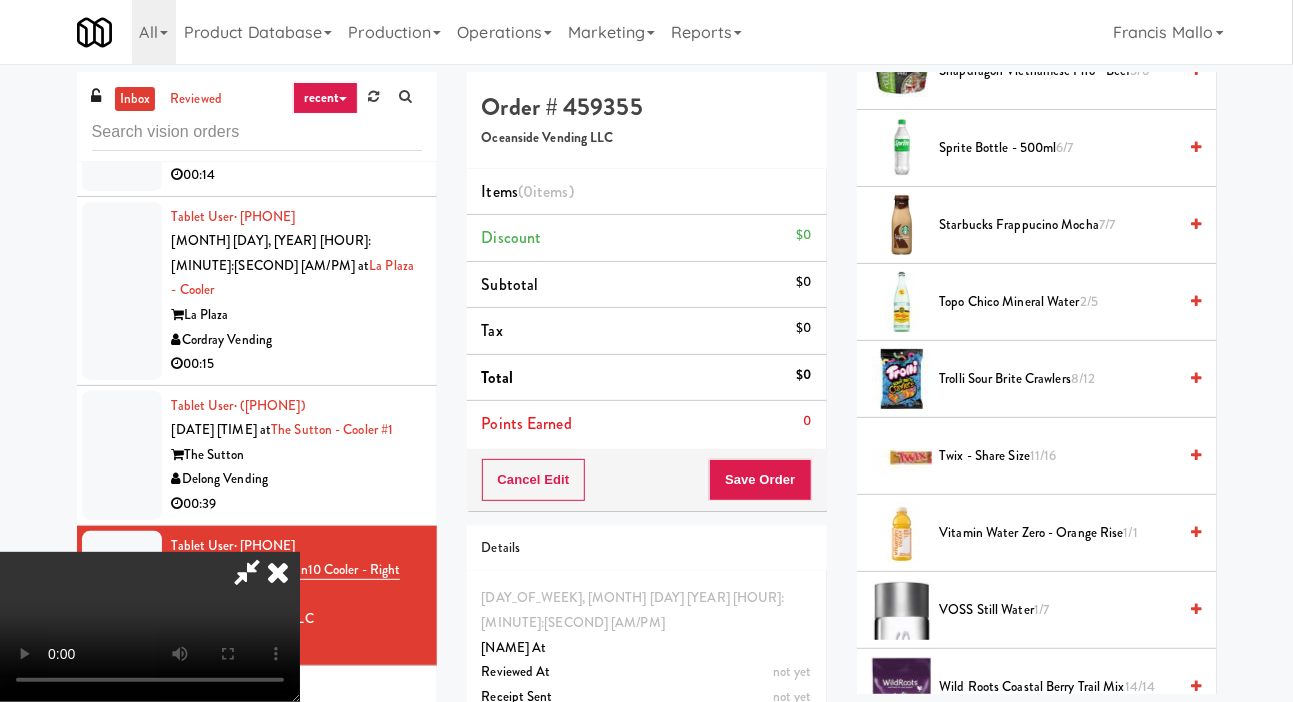 scroll, scrollTop: 2080, scrollLeft: 0, axis: vertical 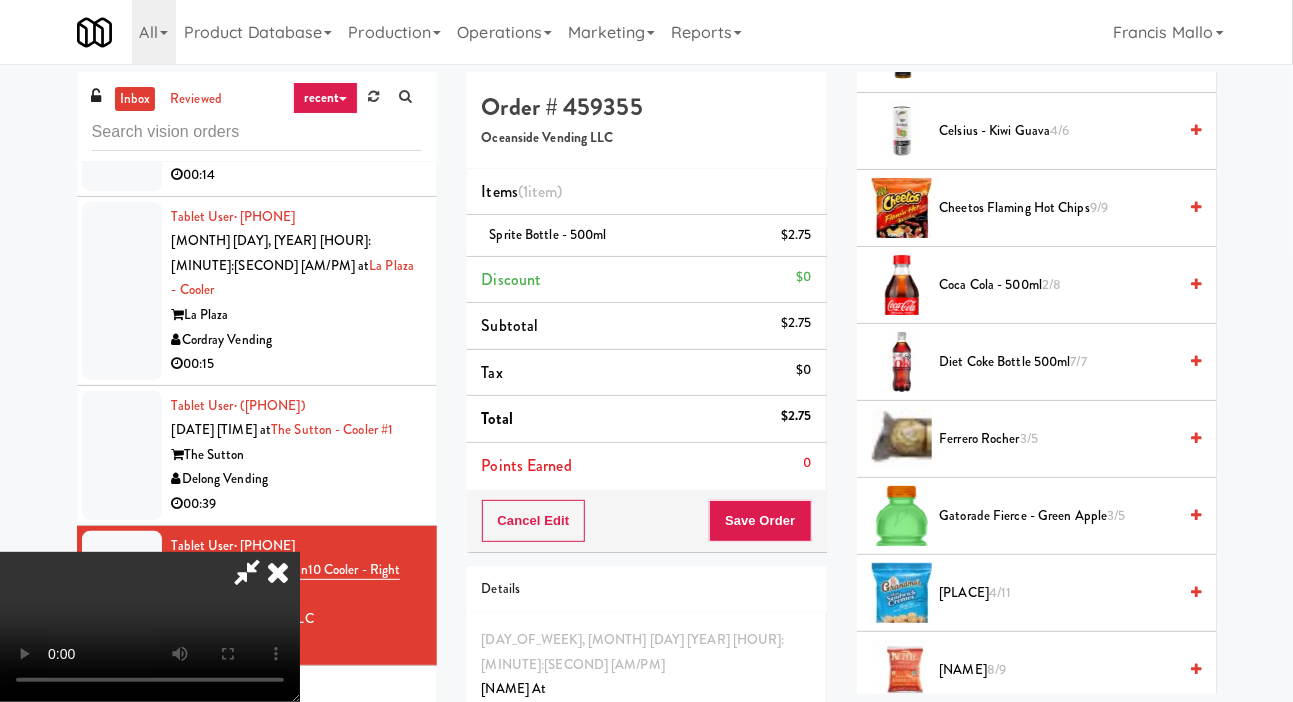 click on "Diet Coke Bottle 500ml  7/7" at bounding box center (1058, 362) 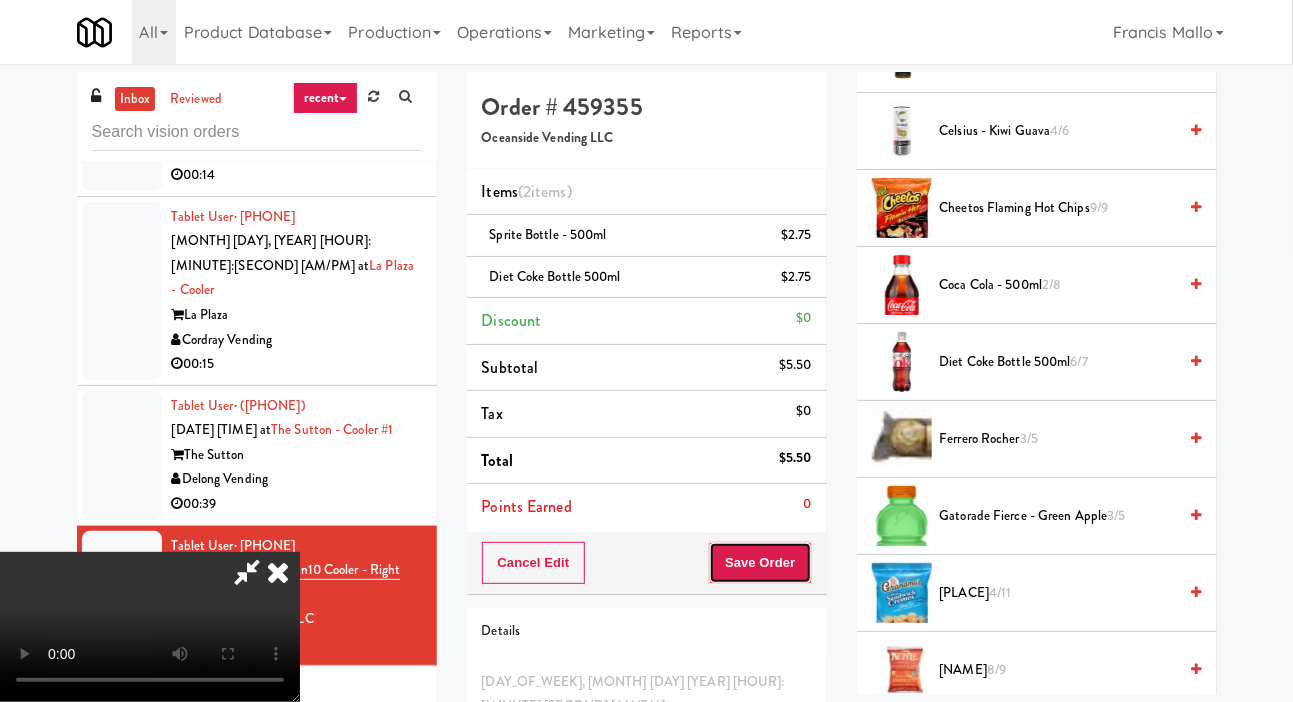 click on "Save Order" at bounding box center [760, 563] 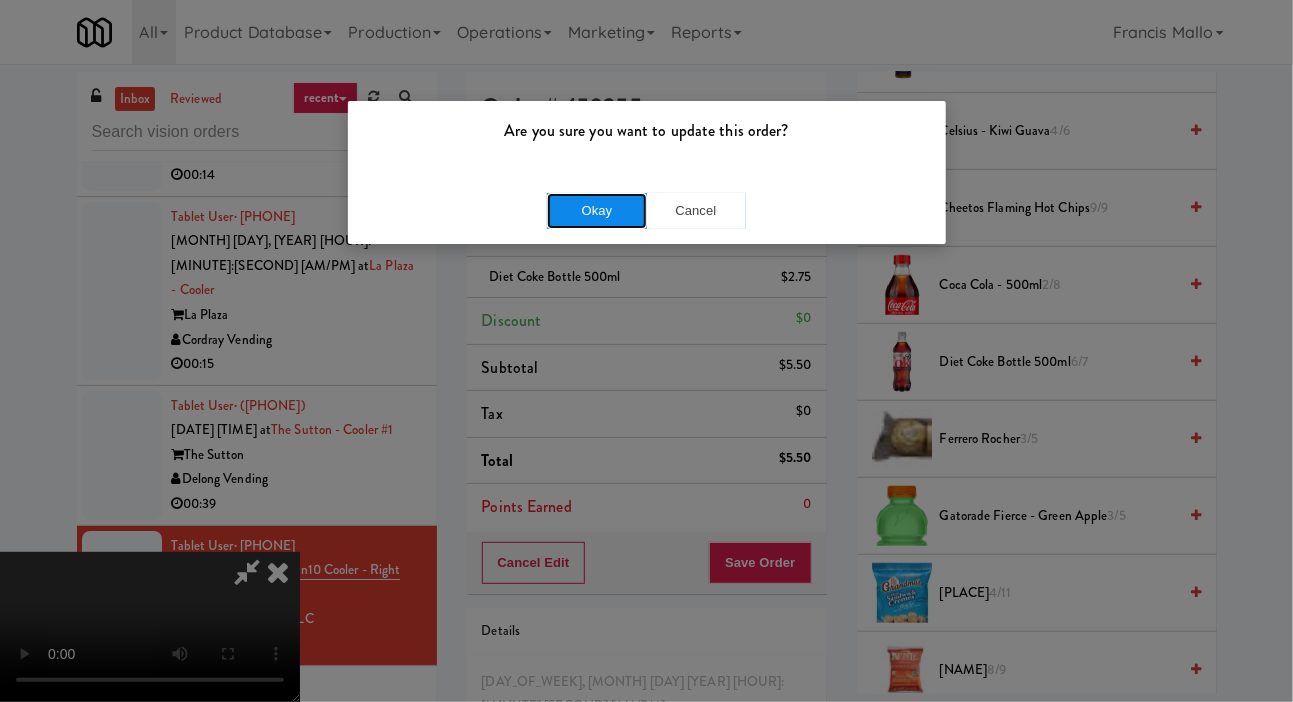 click on "Okay" at bounding box center (597, 211) 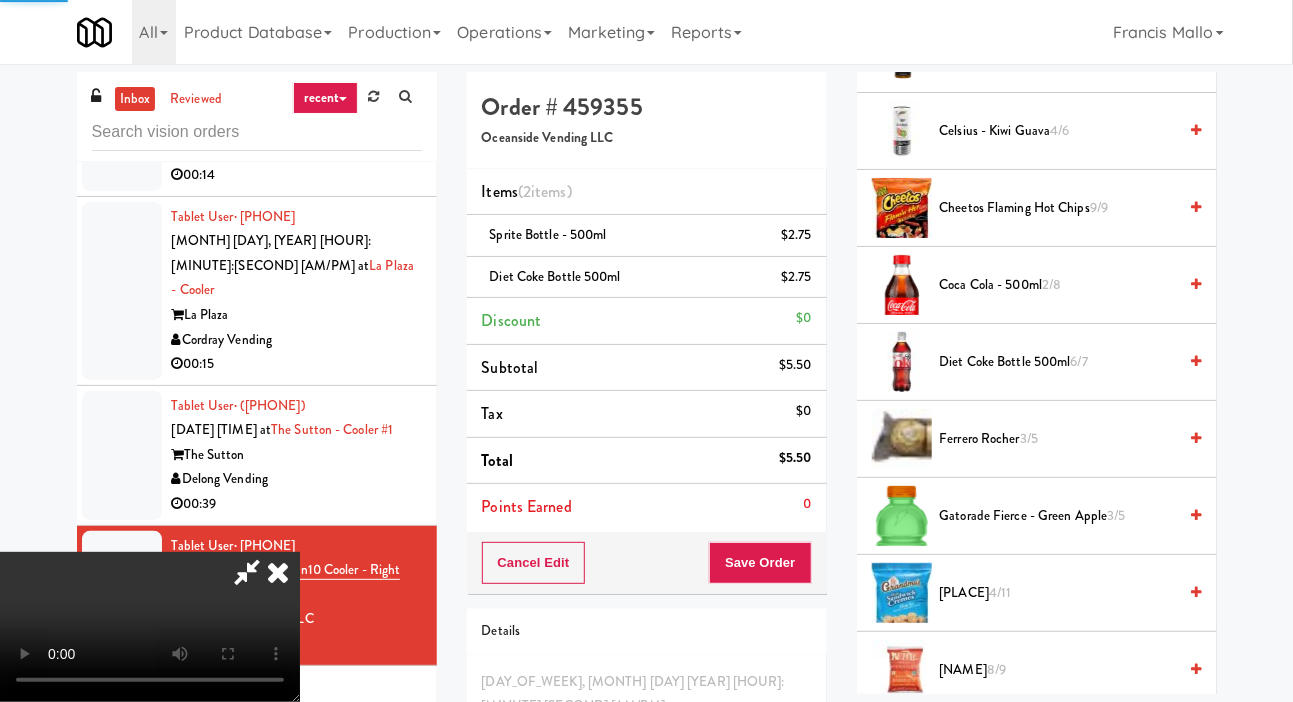scroll, scrollTop: 116, scrollLeft: 0, axis: vertical 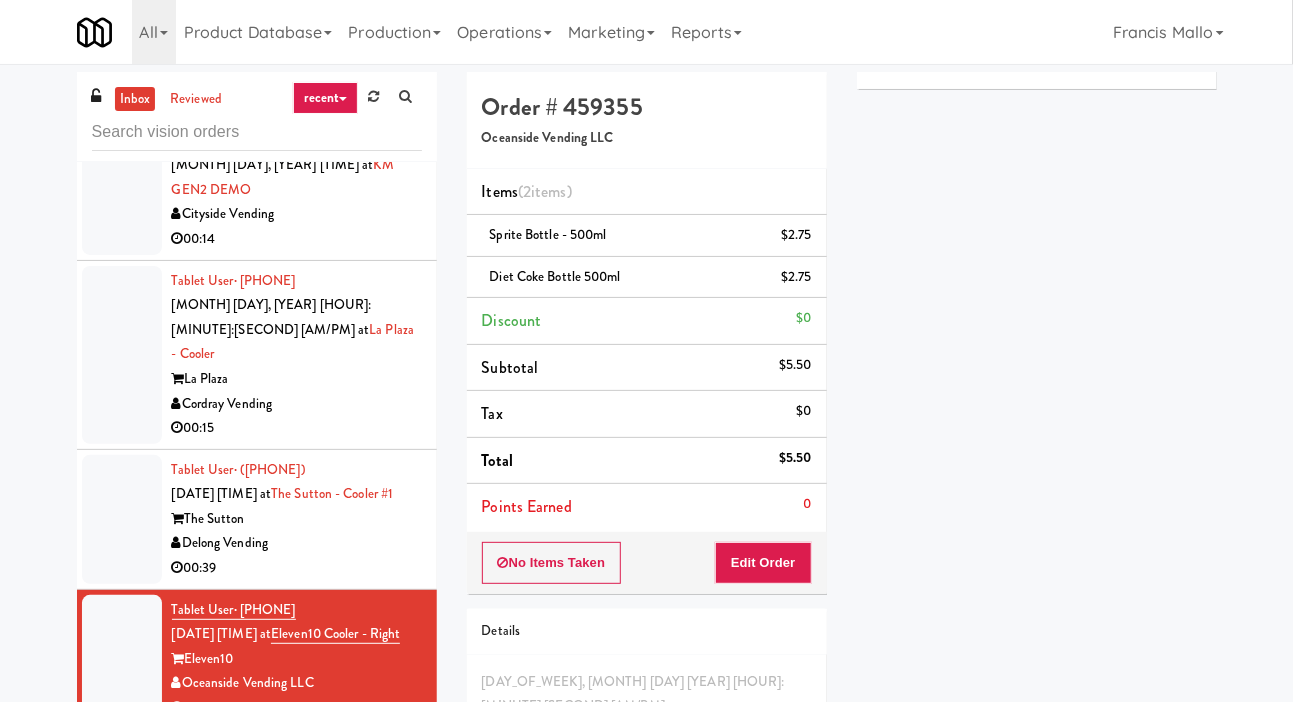 click at bounding box center (122, 519) 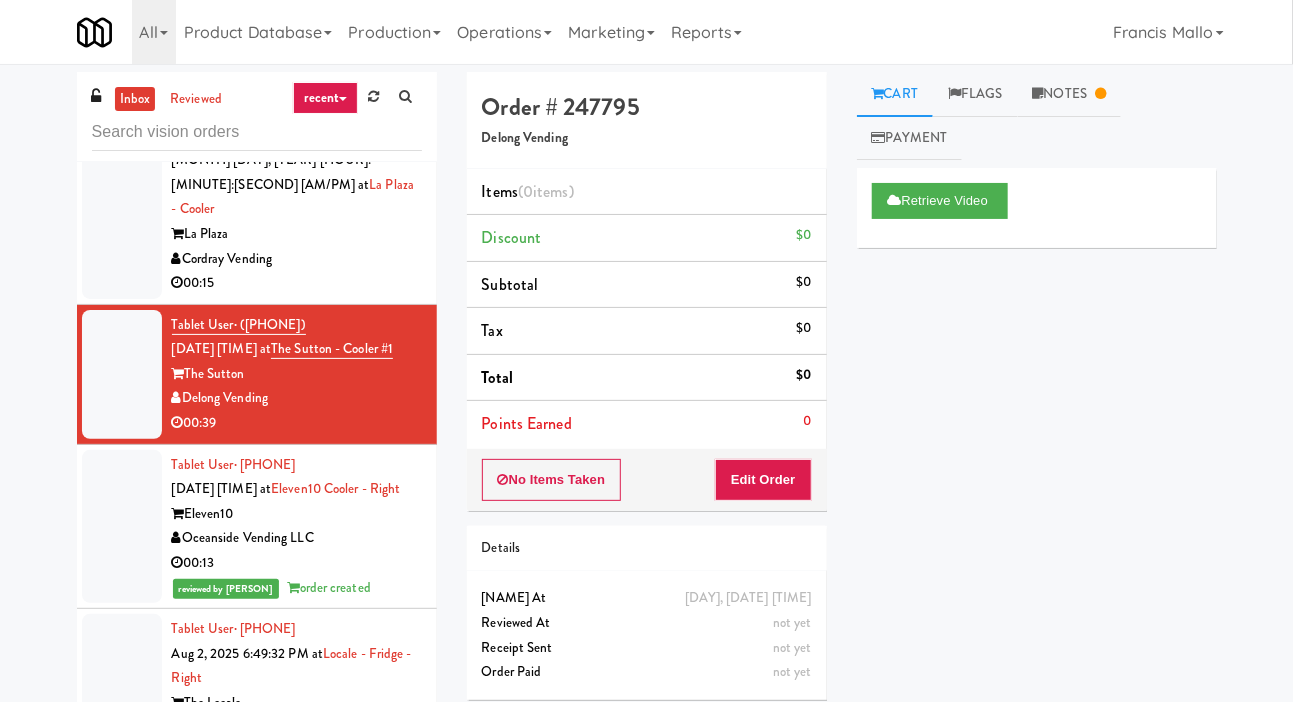 scroll, scrollTop: 11834, scrollLeft: 0, axis: vertical 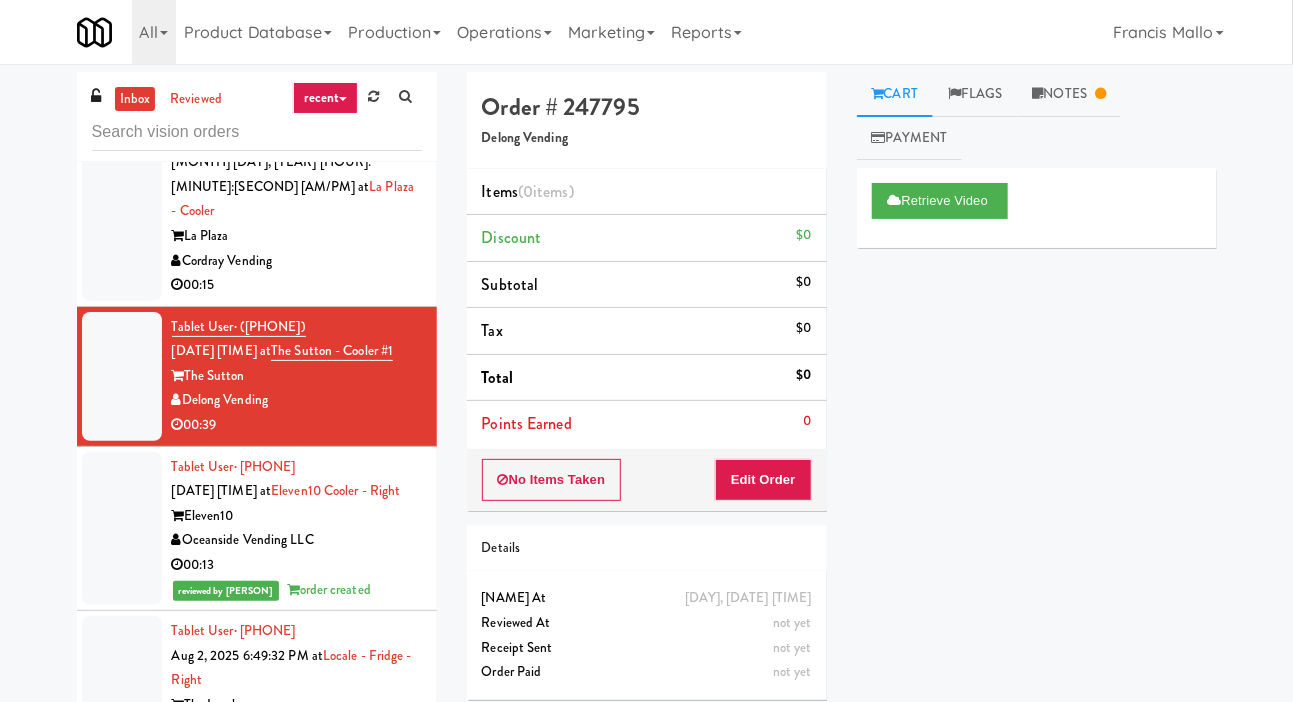 click at bounding box center (122, 693) 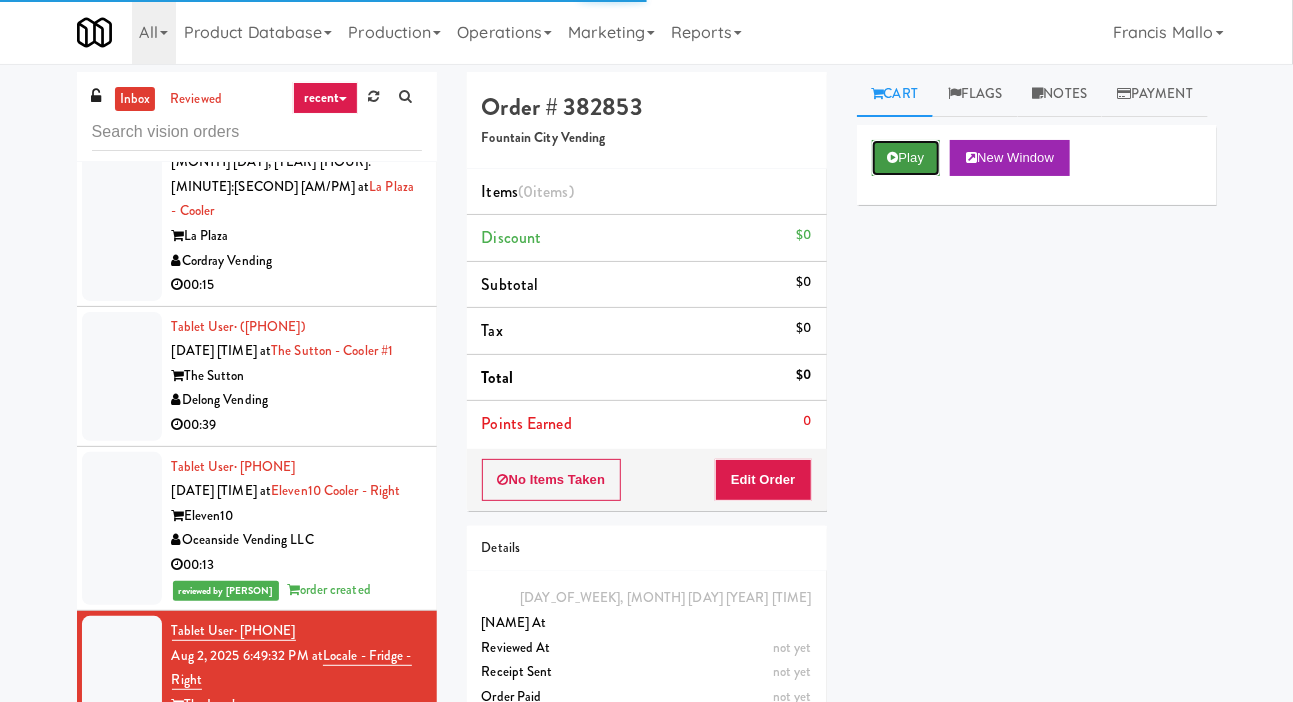 click on "Play" at bounding box center [906, 158] 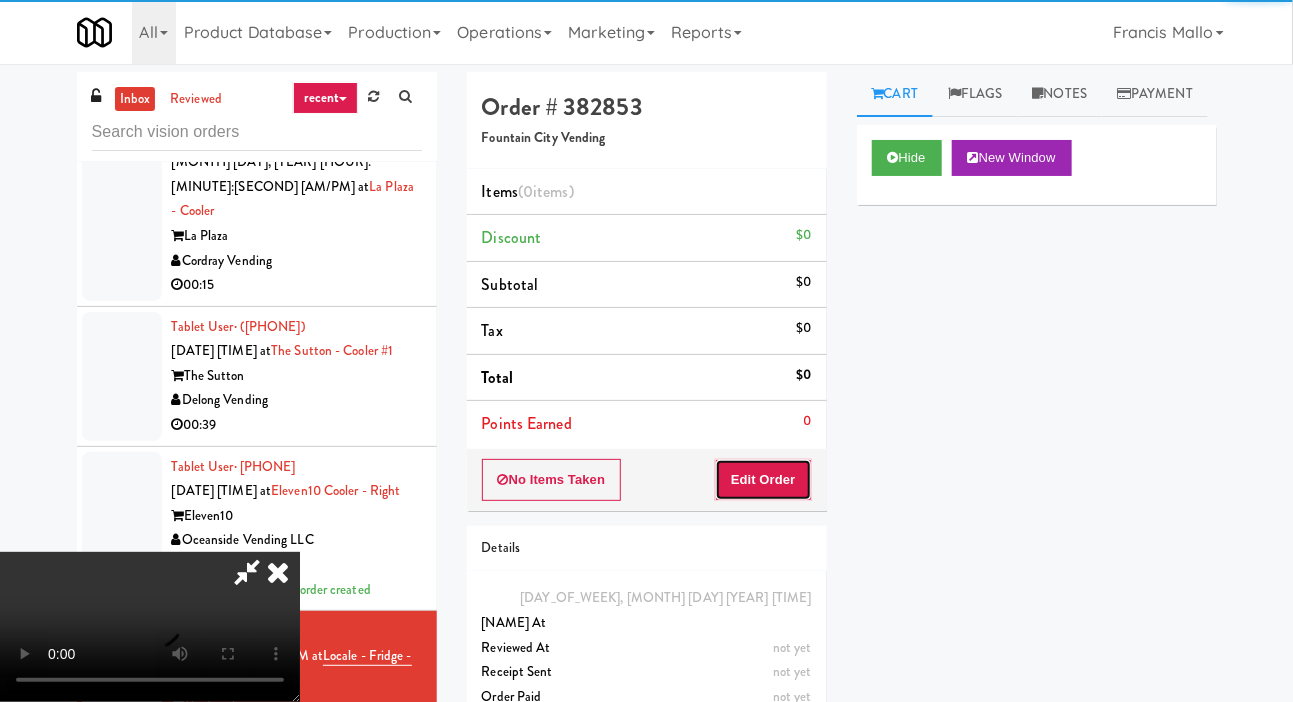 click on "Edit Order" at bounding box center [763, 480] 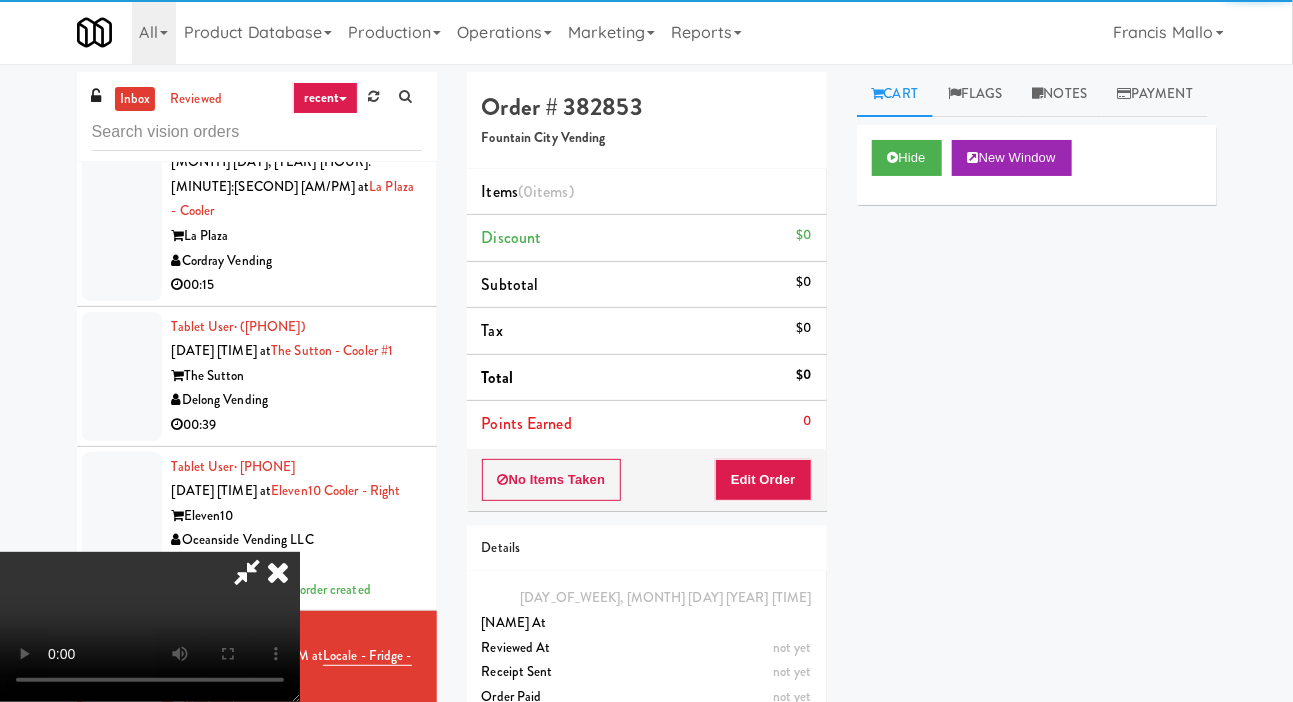 click on "Tablet User  · [PHONE] [MONTH] [DAY], [YEAR] [TIME] at  [LOCATION]  [COMPANY]  00:11     Tablet User  · [PHONE] [MONTH] [DAY], [YEAR] [TIME] at  [LOCATION]  [COMPANY]  00:10     Tablet User  · [PHONE] [MONTH] [DAY], [YEAR] [TIME] at  [LOCATION]  [COMPANY]  00:07     Tablet User  · [PHONE] [MONTH] [DAY], [YEAR] [TIME] at  [LOCATION]  [COMPANY]  00:03     Tablet User  · [PHONE] [MONTH] [DAY], [YEAR] [TIME] at  [LOCATION]  [COMPANY]  00:04     Tablet User  · [PHONE] [MONTH] [DAY], [YEAR] [TIME] at  [LOCATION]  [COMPANY]  00:14     Tablet User  · [PHONE] [MONTH] [DAY], [YEAR] [TIME] at  [LOCATION]  [COMPANY]  00:11     Tablet User  · [PHONE] [MONTH] [DAY], [YEAR] [TIME] at  [LOCATION]  [COMPANY]  00:16     Tablet User  · [PHONE] [MONTH] [DAY], [YEAR] [TIME] at  [LOCATION]  [COMPANY]" at bounding box center (646, 424) 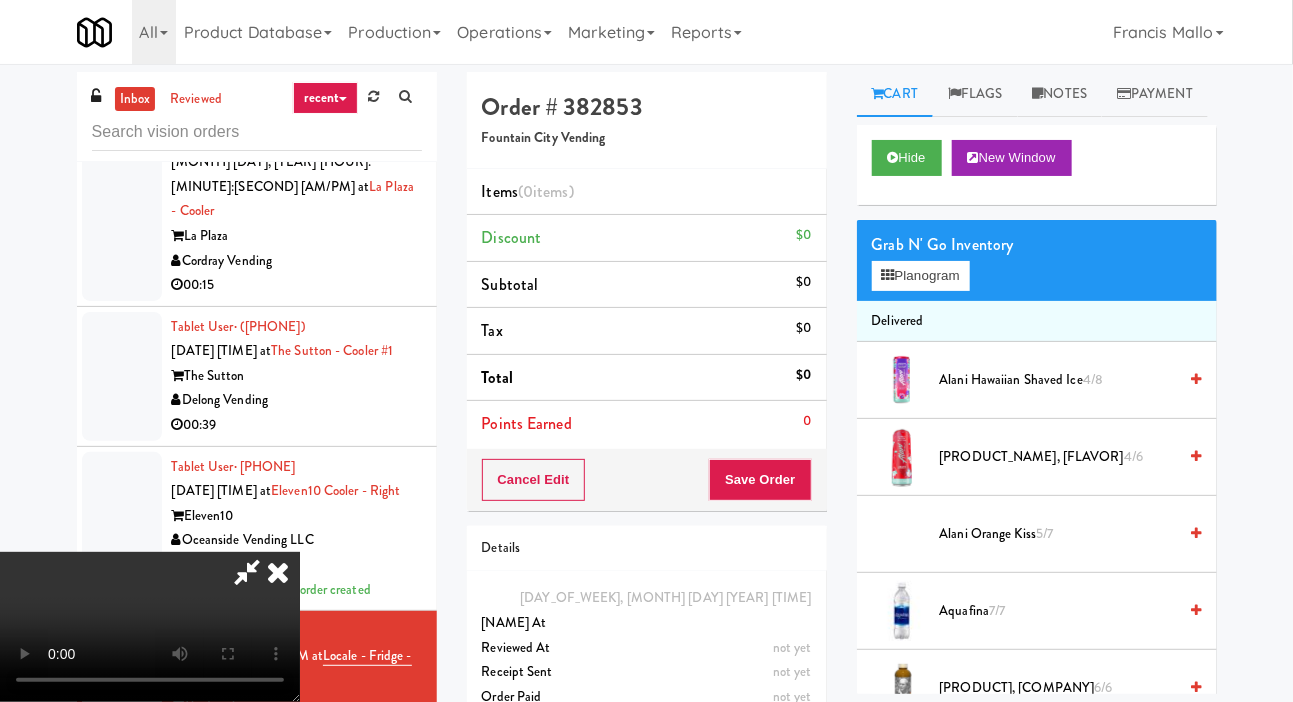 scroll, scrollTop: 73, scrollLeft: 0, axis: vertical 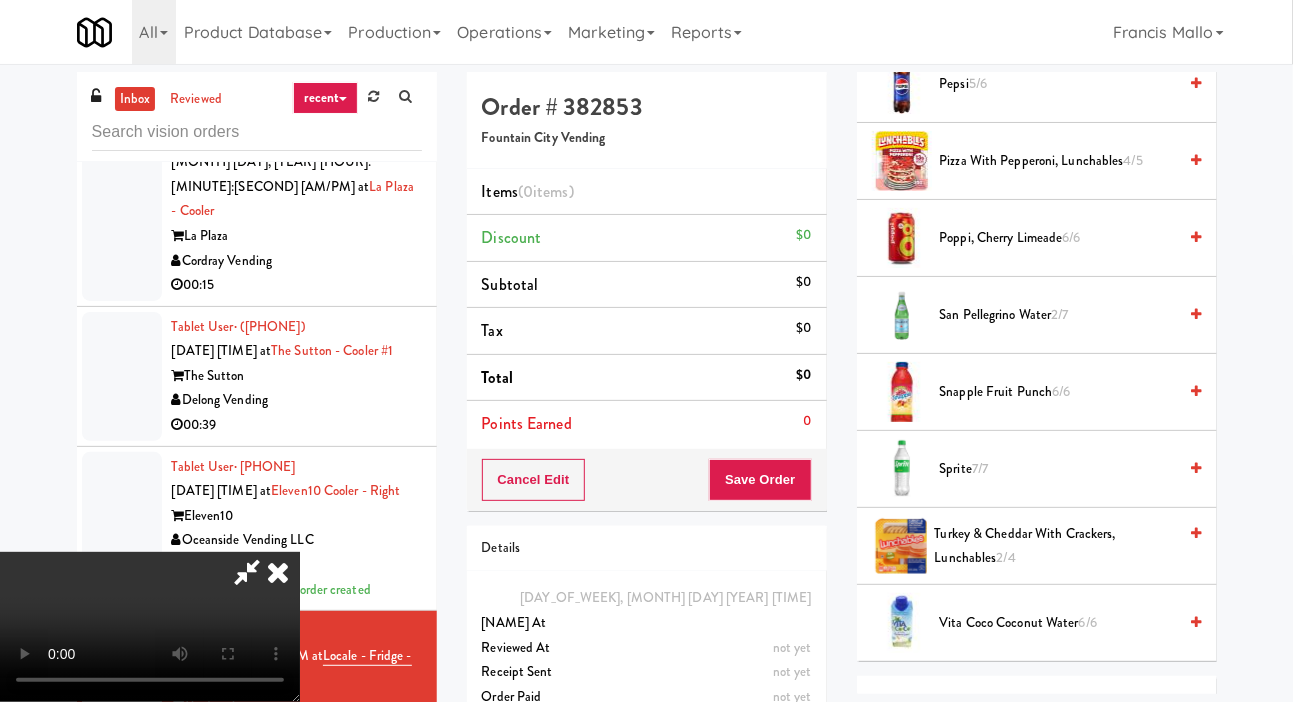 click on "2/7" at bounding box center [1060, 314] 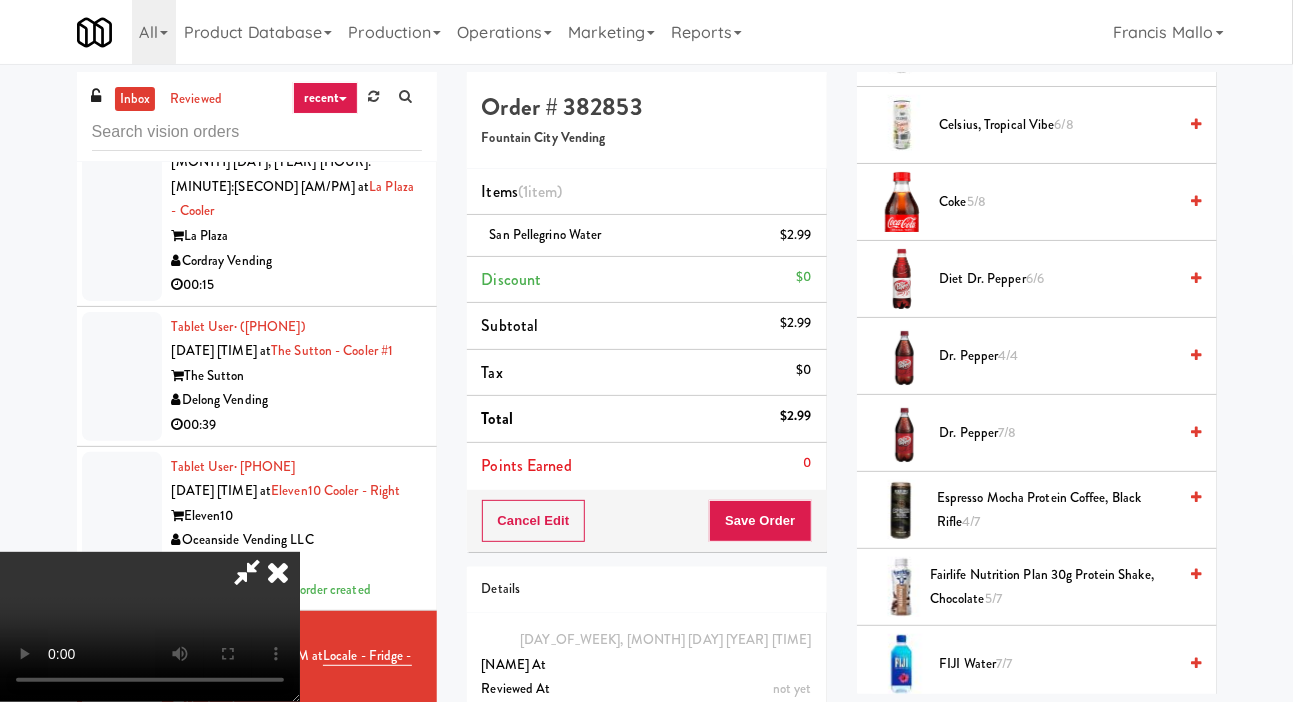 scroll, scrollTop: 870, scrollLeft: 0, axis: vertical 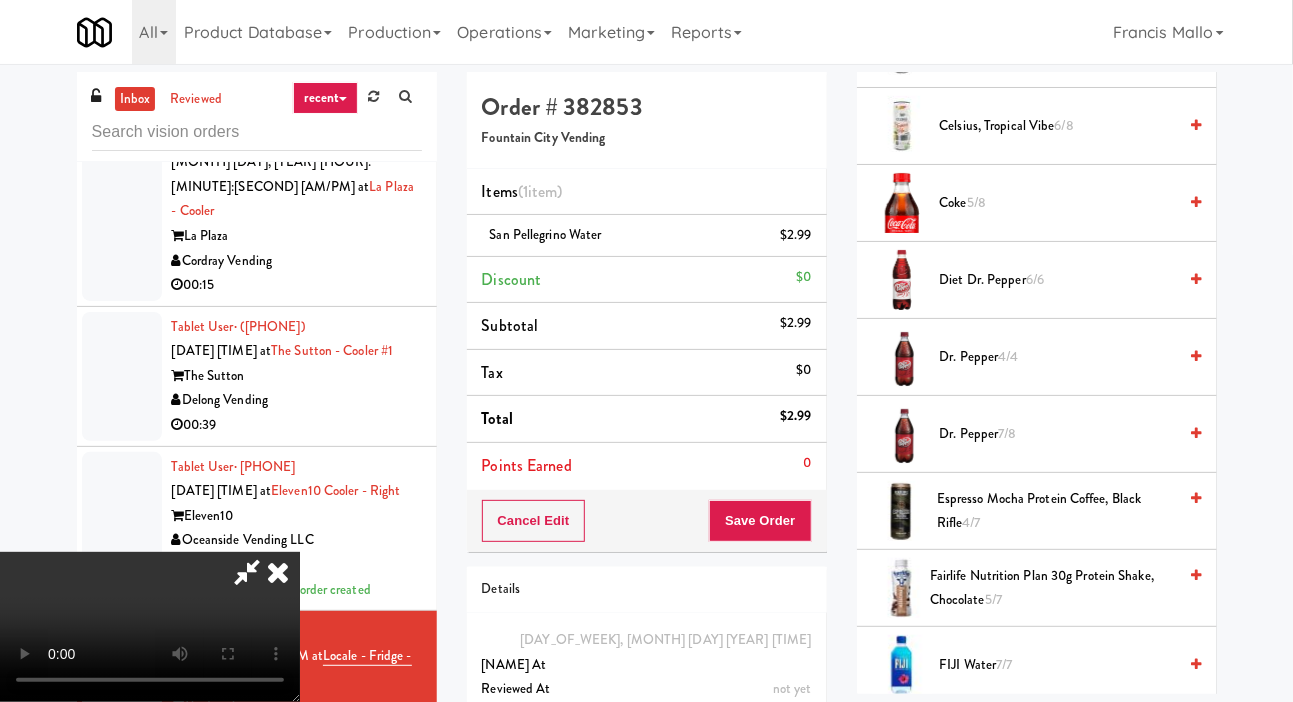 click on "Diet Dr. Pepper  6/6" at bounding box center [1058, 280] 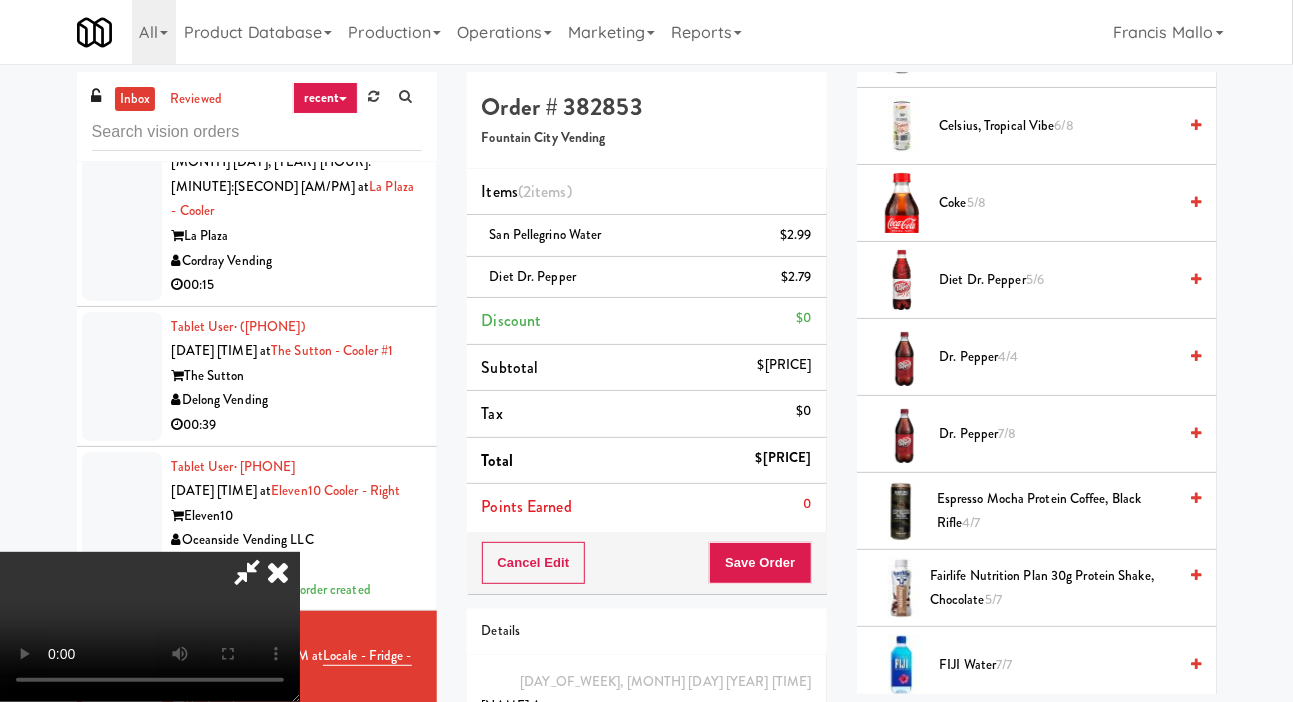 scroll, scrollTop: 0, scrollLeft: 0, axis: both 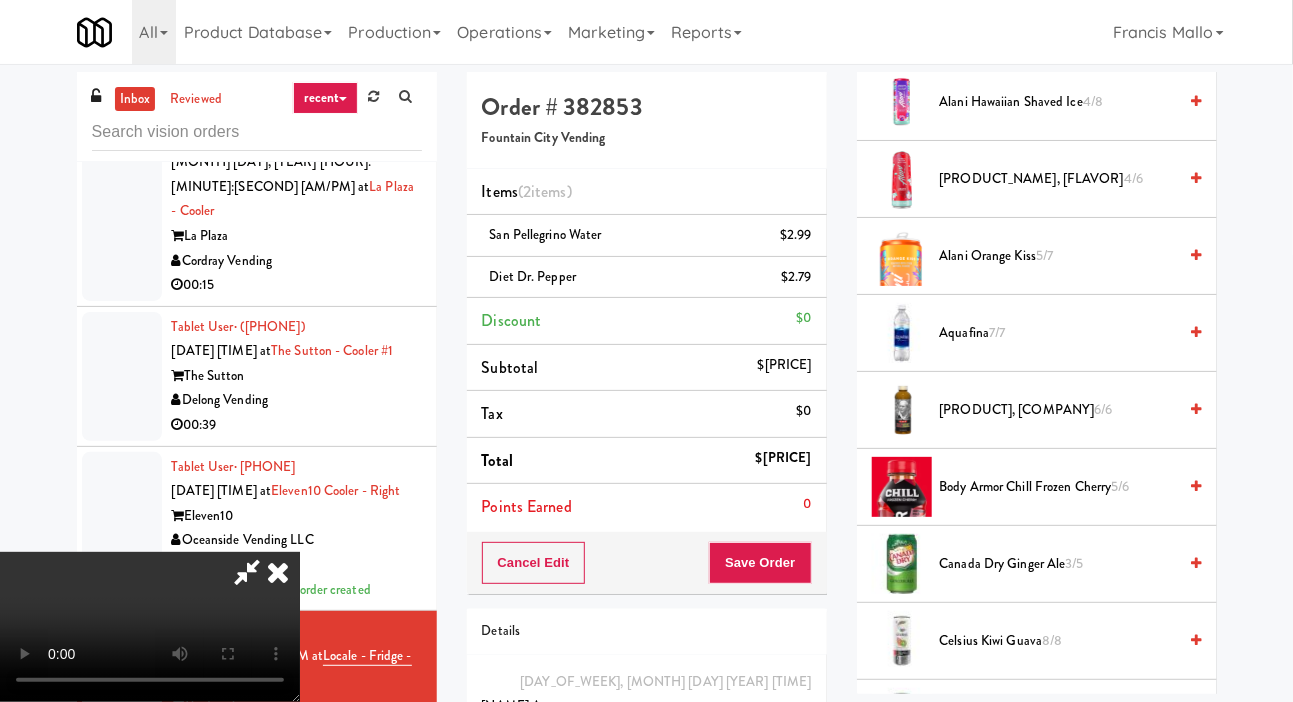 click on "Aquafina  7/7" at bounding box center [1058, 333] 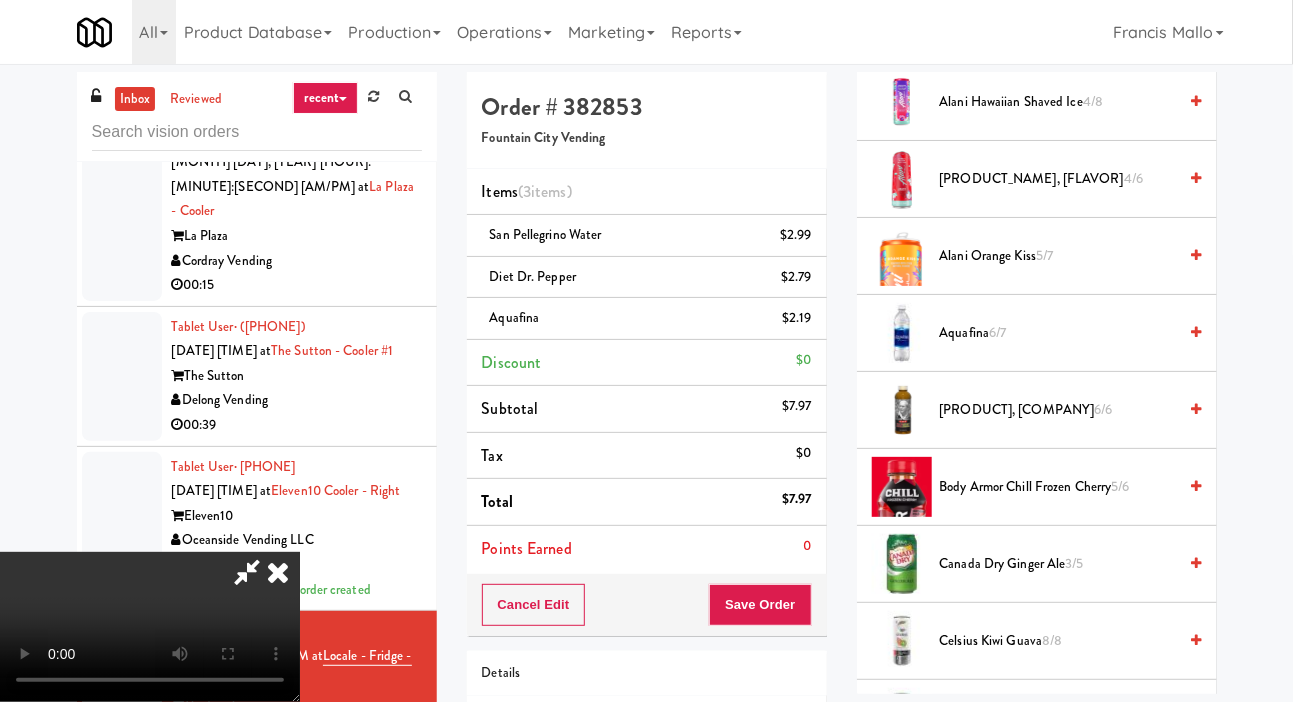 click on "[NAME]  [NUMBER]/[NUMBER]" at bounding box center [1058, 333] 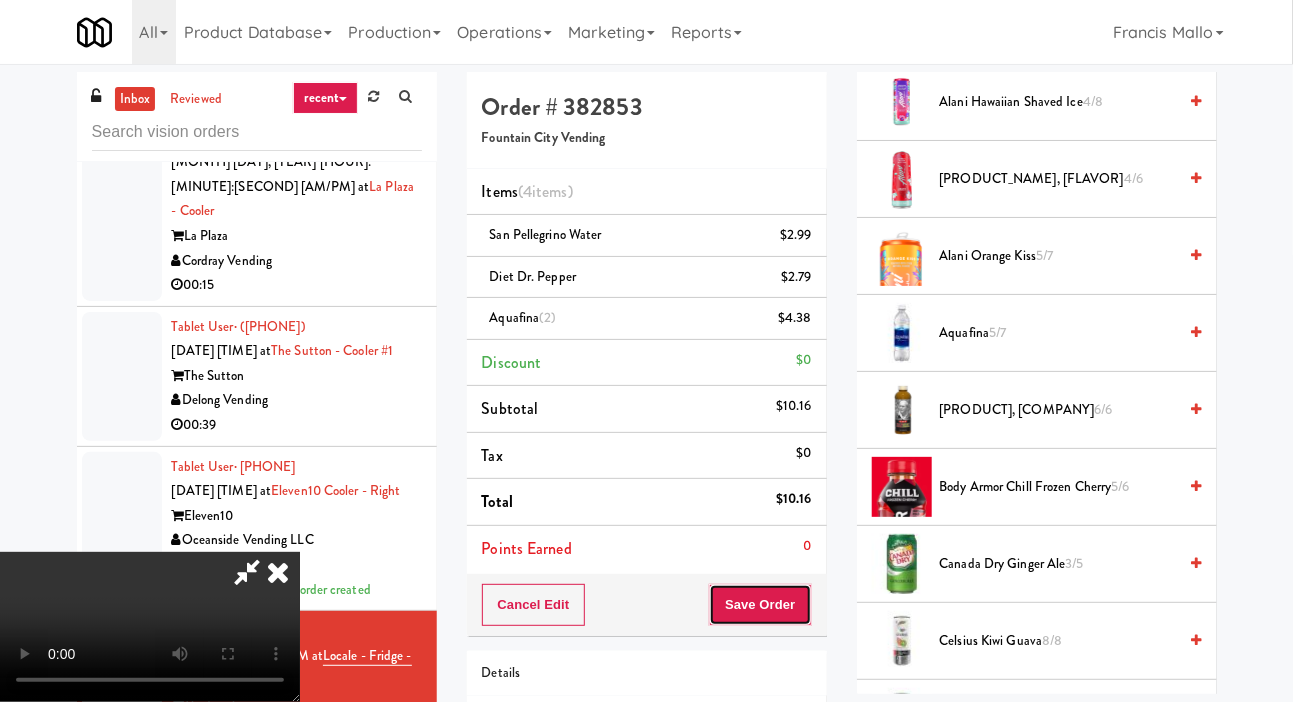 click on "Save Order" at bounding box center [760, 605] 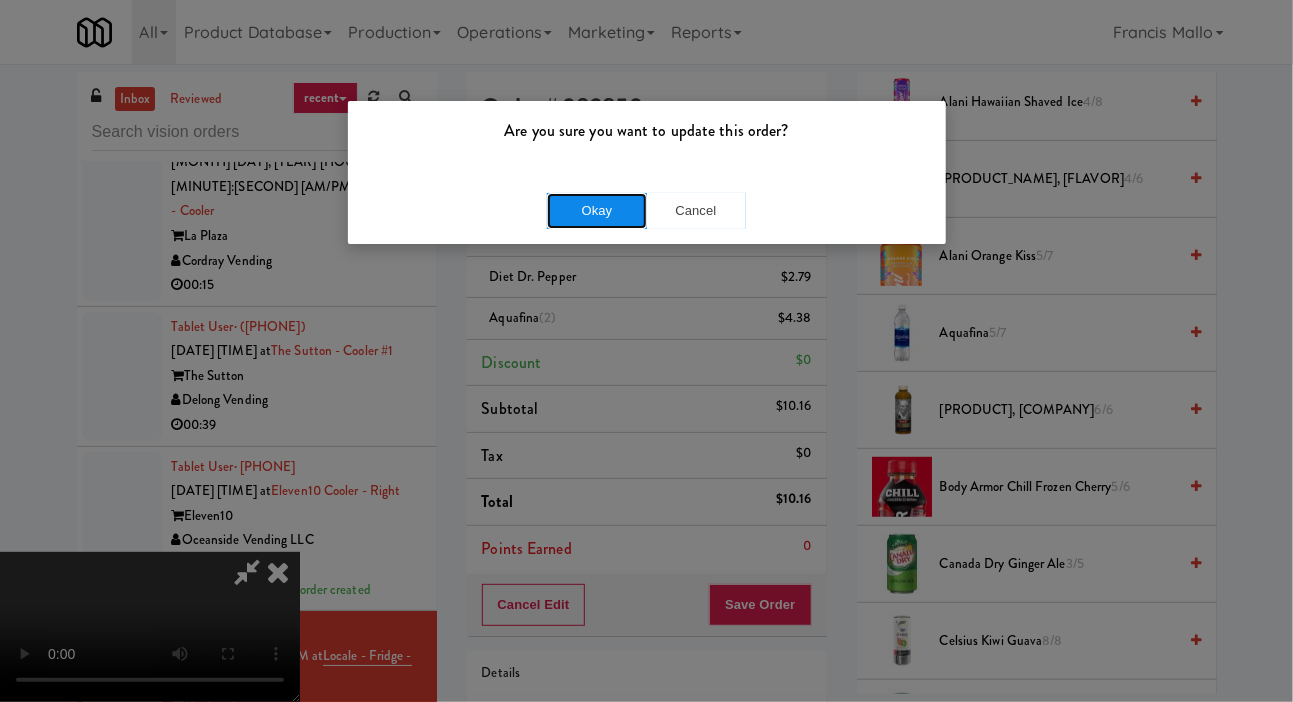 click on "Okay" at bounding box center [597, 211] 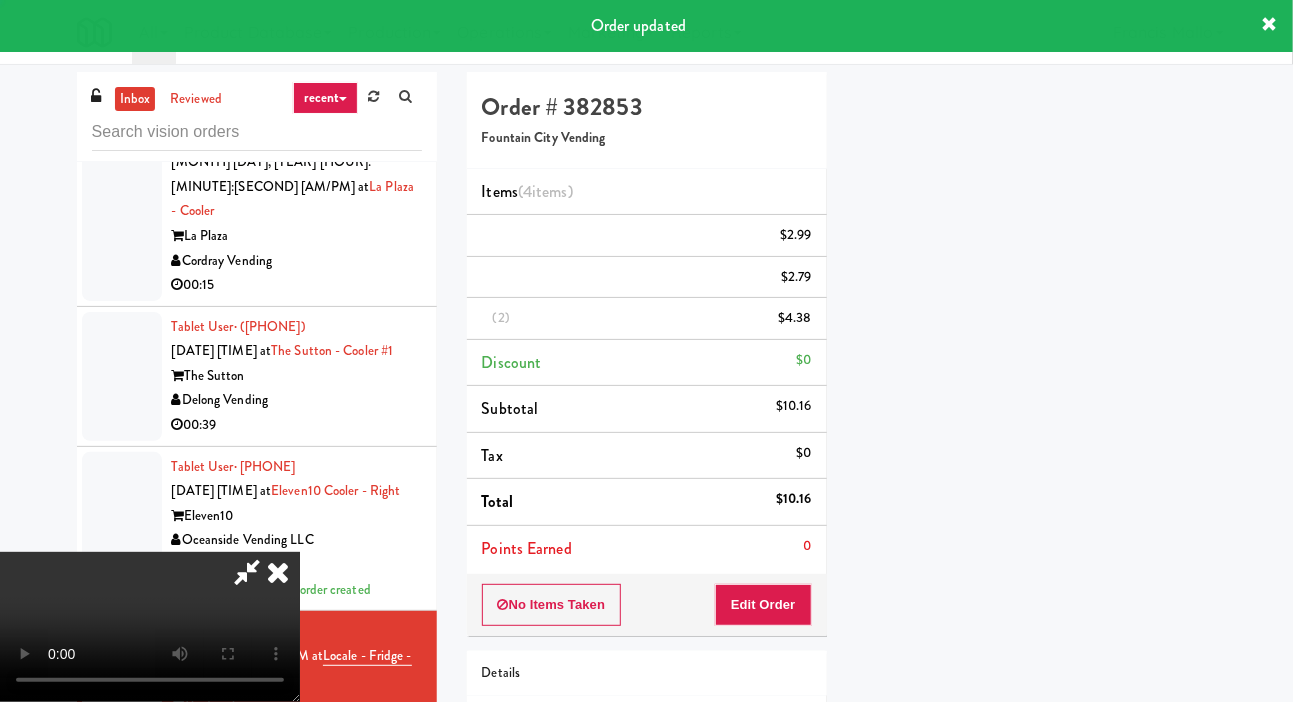 scroll, scrollTop: 116, scrollLeft: 0, axis: vertical 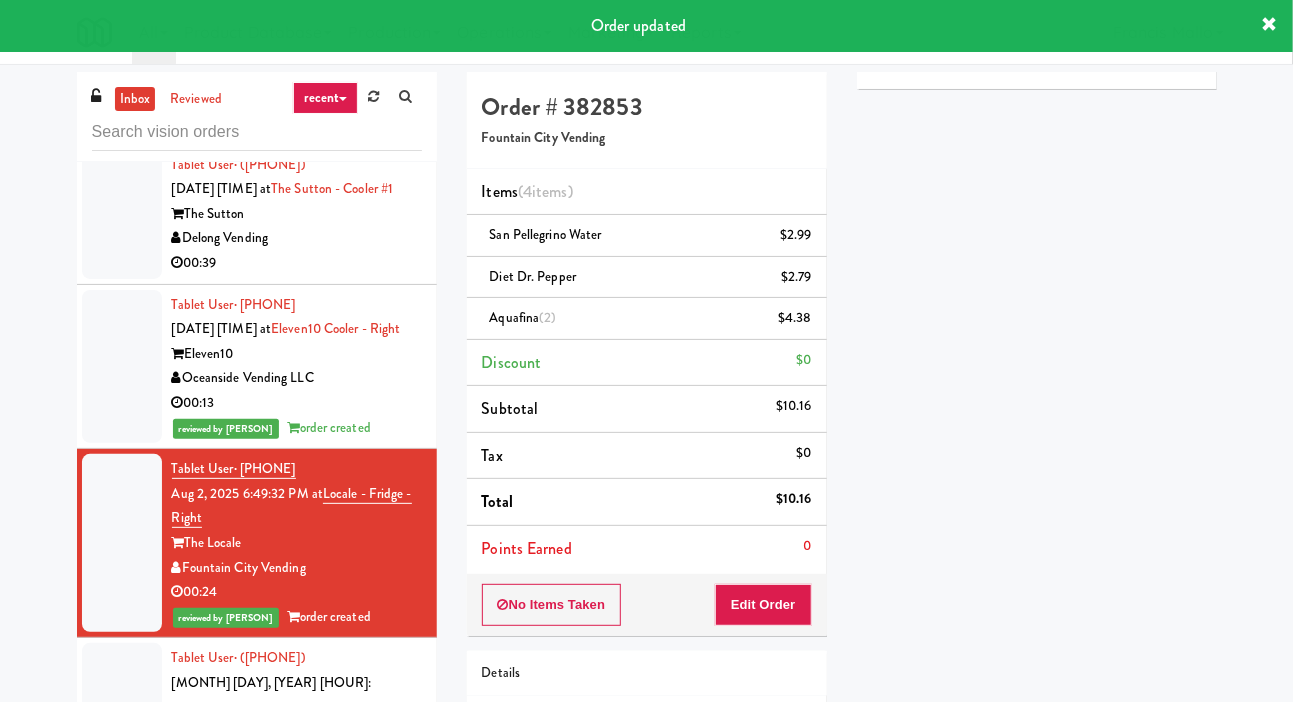 click on "00:31" at bounding box center (297, 757) 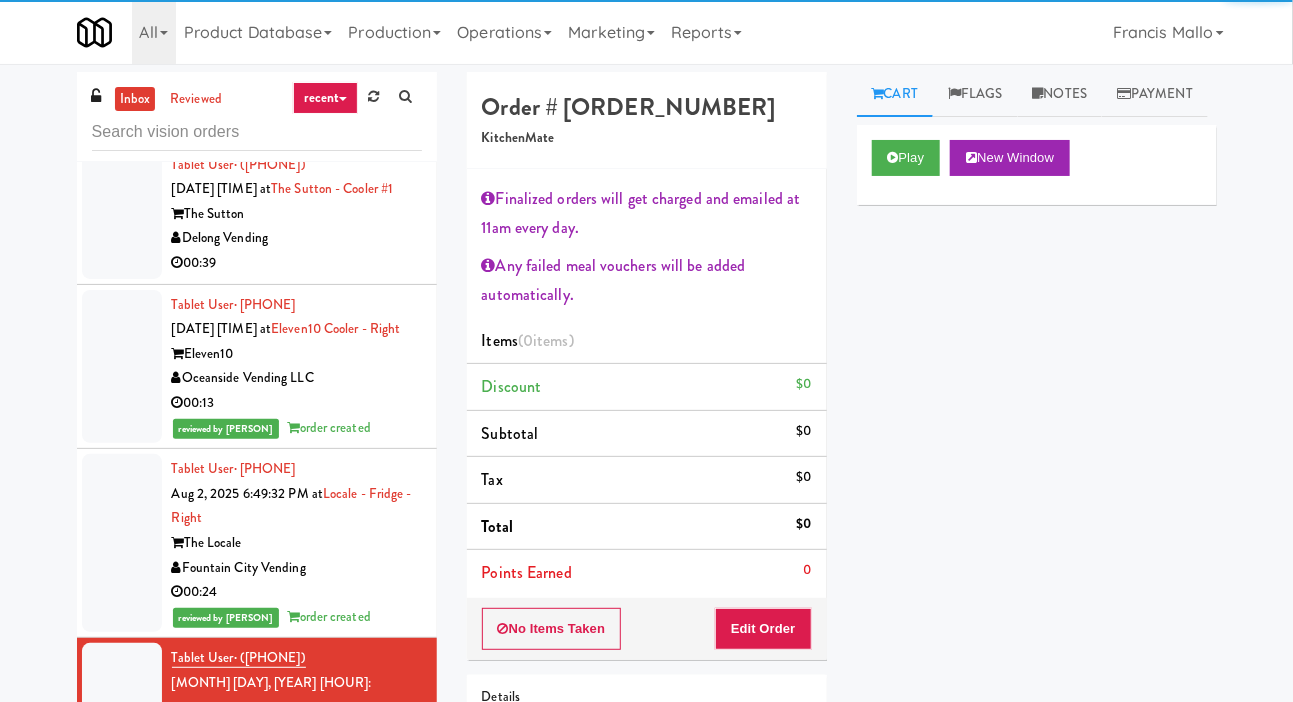 click on "Card  5149  Transaction Ref LJQRP9QDXNTZ6RF3 Brand VISA Country [COUNTRY] Funding CREDIT Expiration 10/2027" at bounding box center [1037, 383] 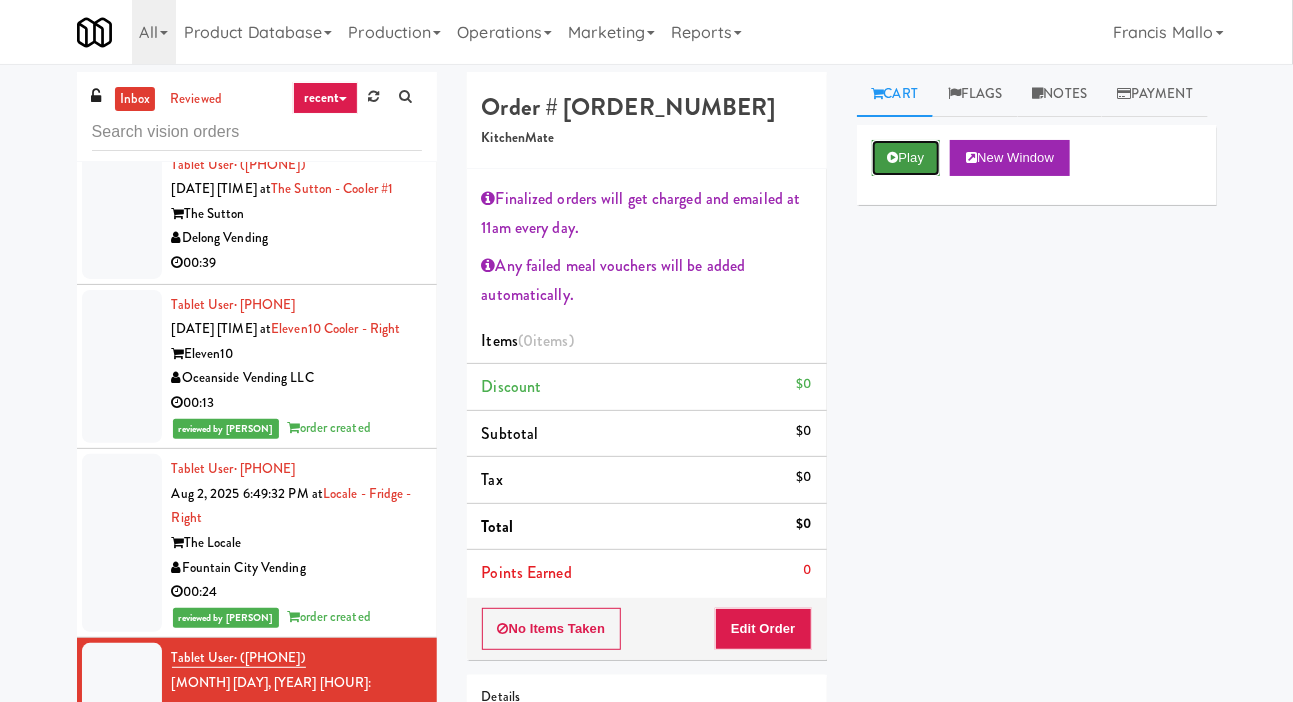 click on "Play" at bounding box center [906, 158] 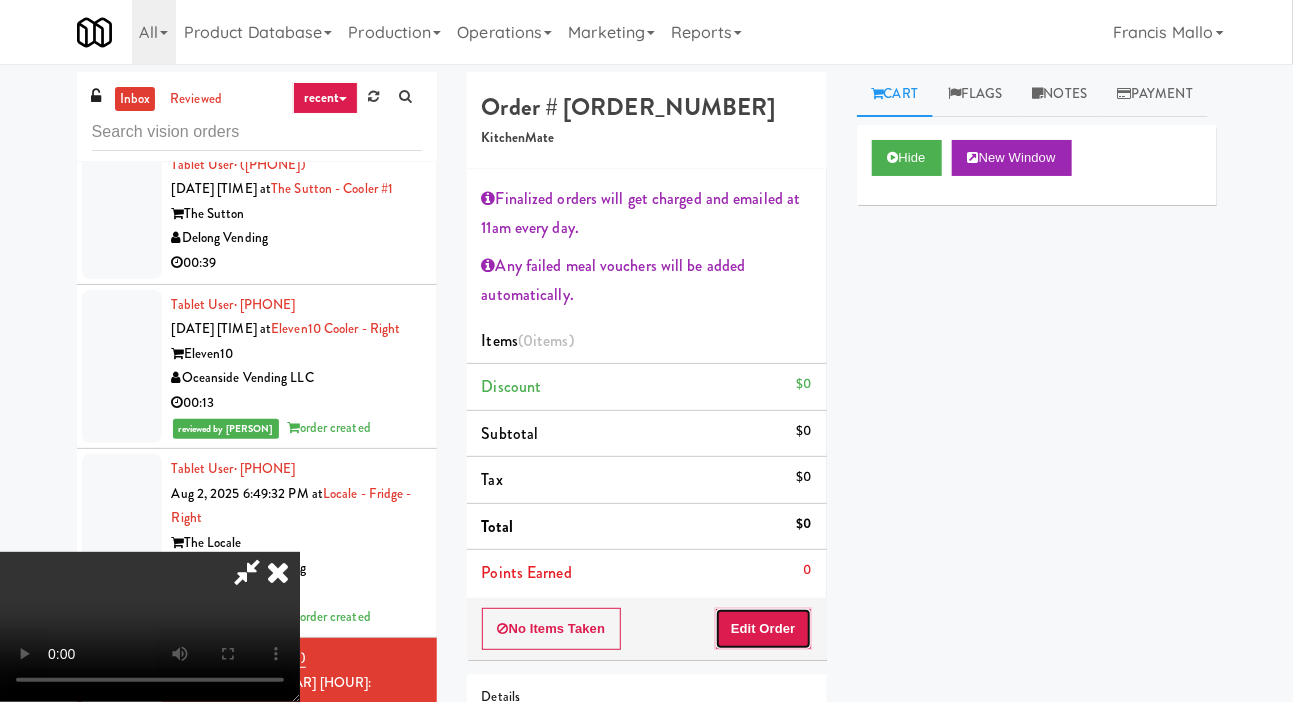 click on "Edit Order" at bounding box center (763, 629) 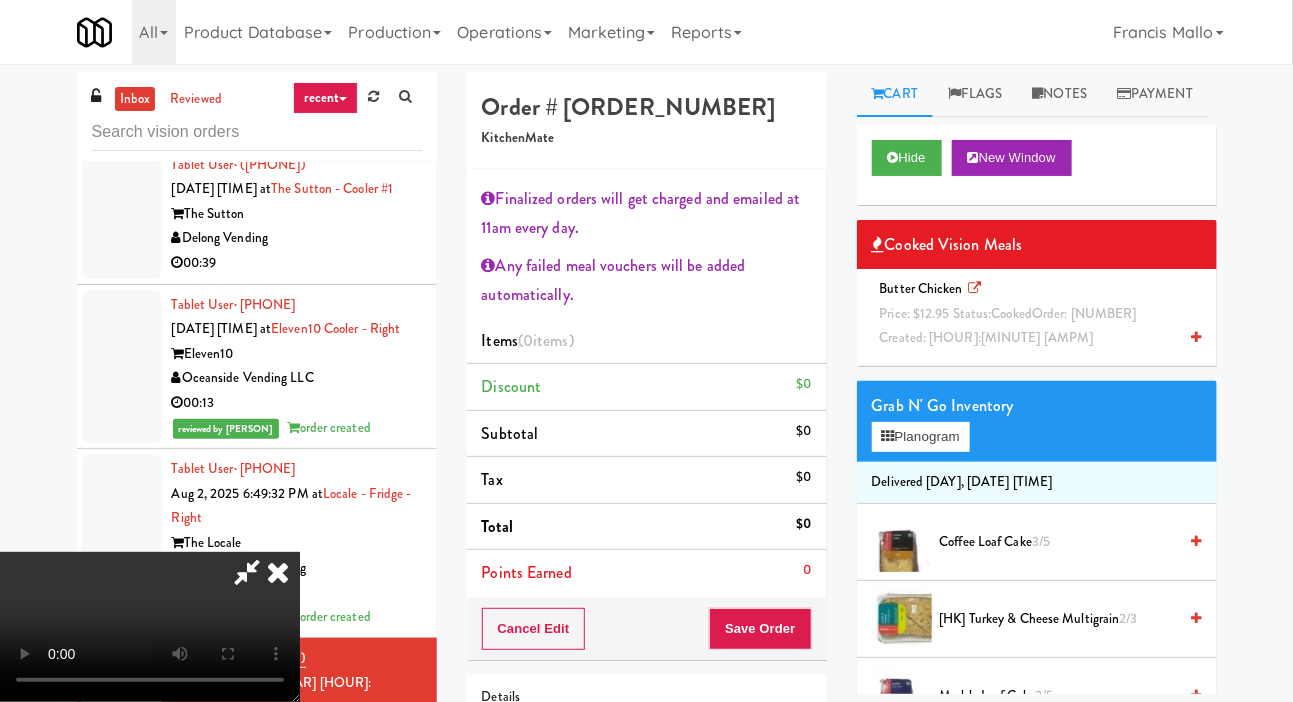 click on "Butter Chicken
Price: $[PRICE]
Status:  cooked  Order: [ORDER_NUMBER] Created: [HOUR]:[MINUTE] [AMPM]" at bounding box center (1037, 314) 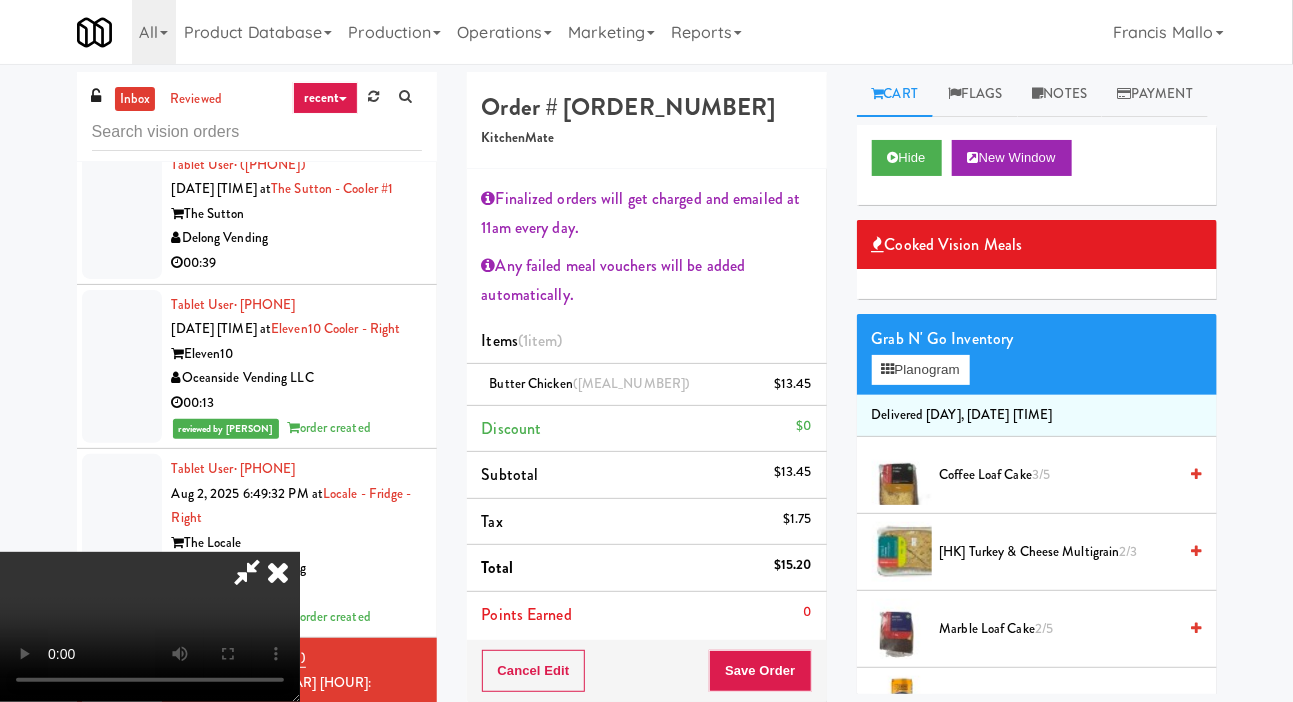 scroll, scrollTop: 127, scrollLeft: 0, axis: vertical 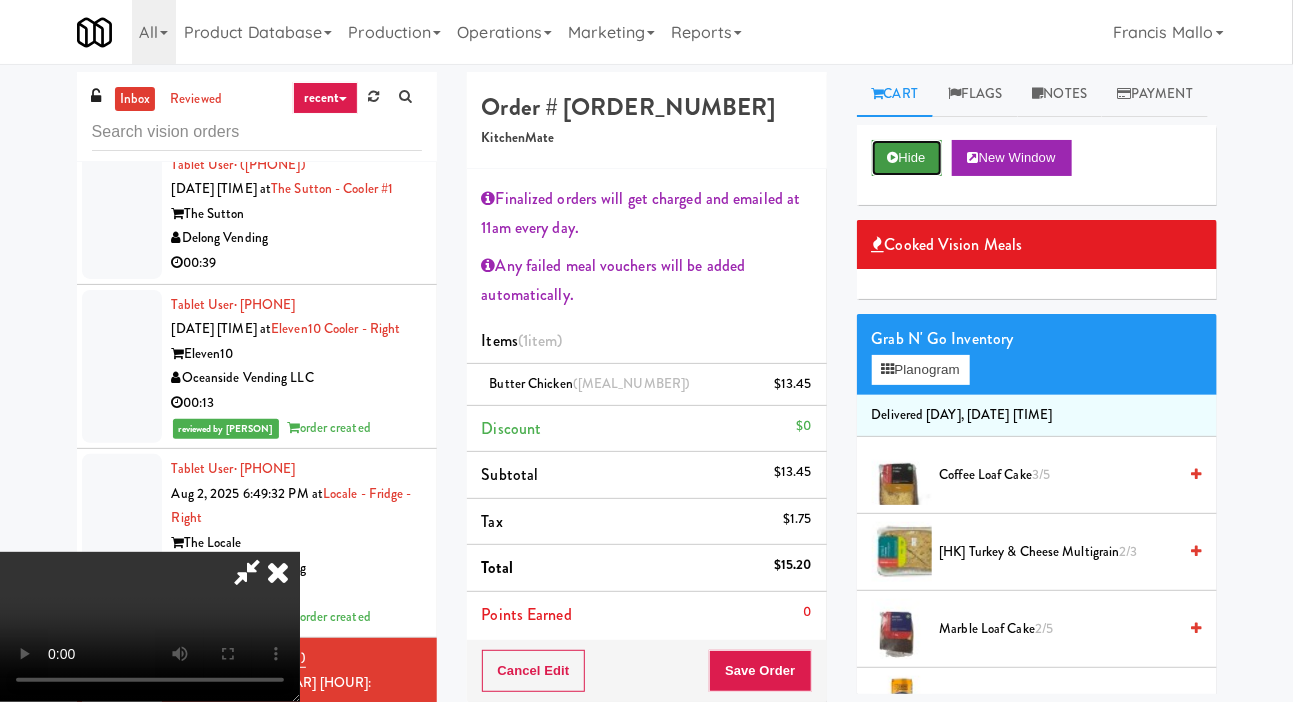 click on "Hide" at bounding box center (907, 158) 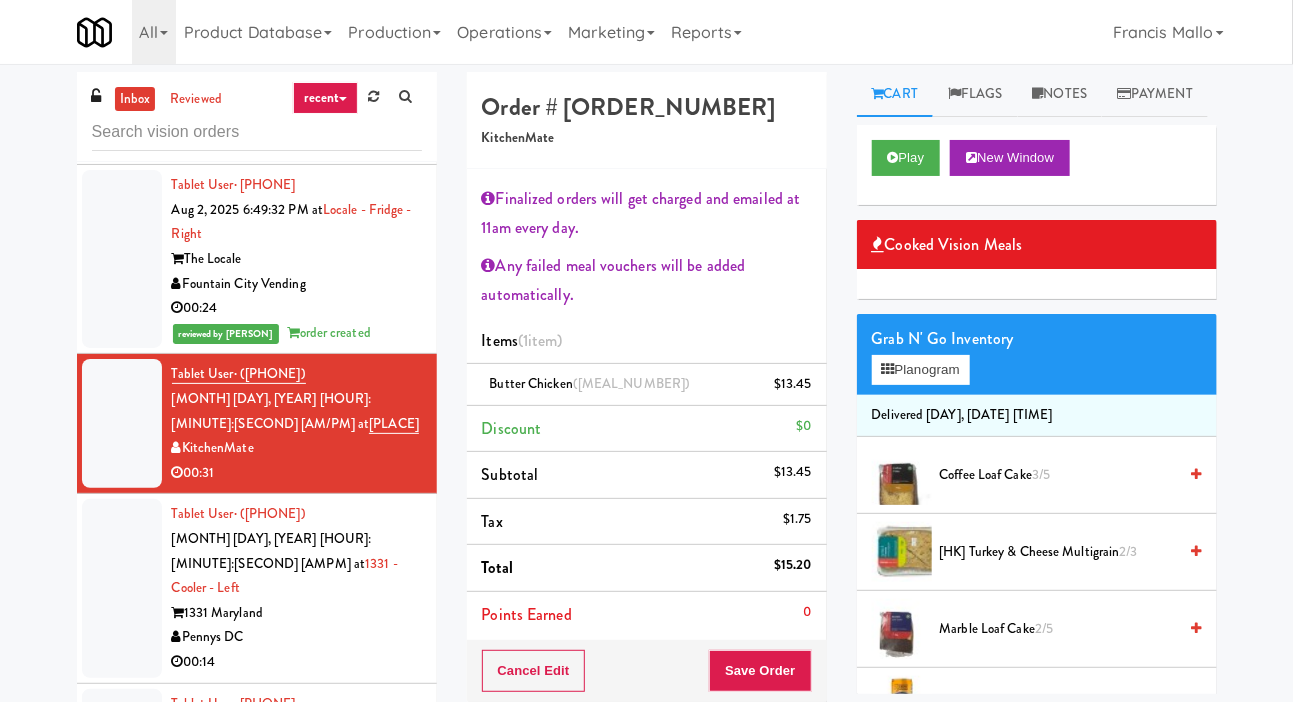 click at bounding box center [122, 588] 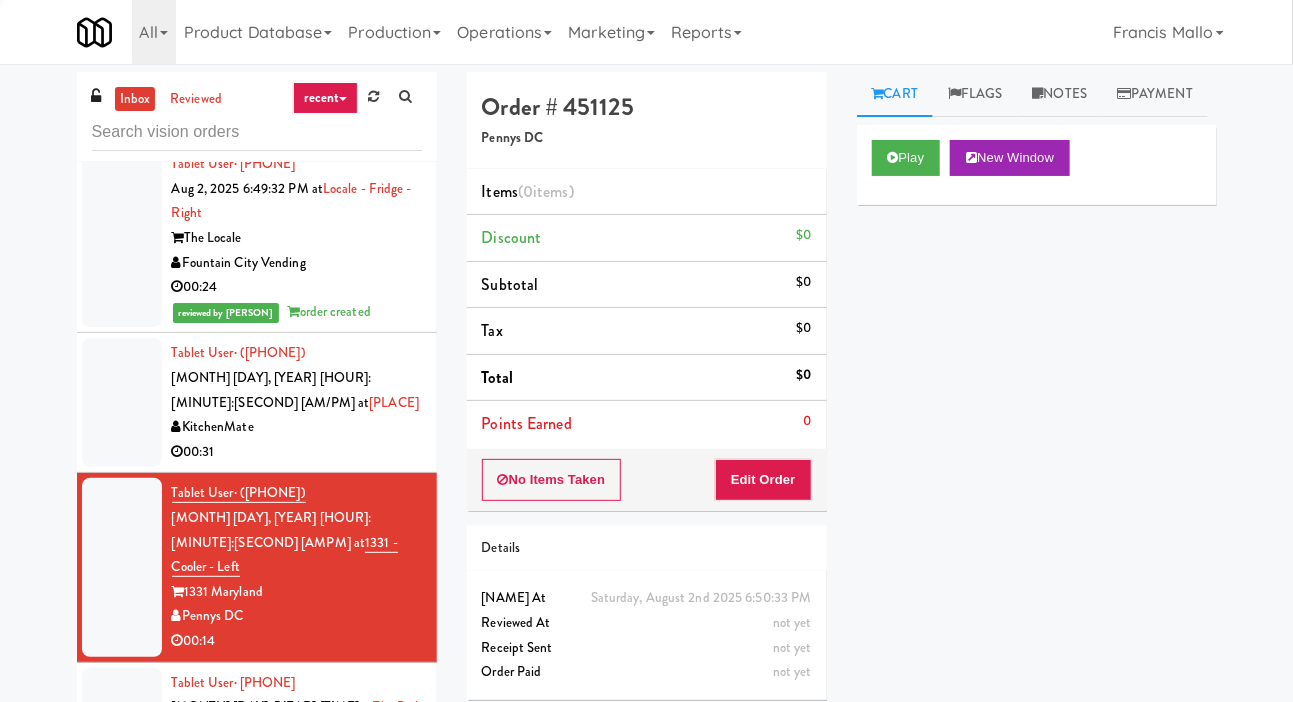 scroll, scrollTop: 12321, scrollLeft: 0, axis: vertical 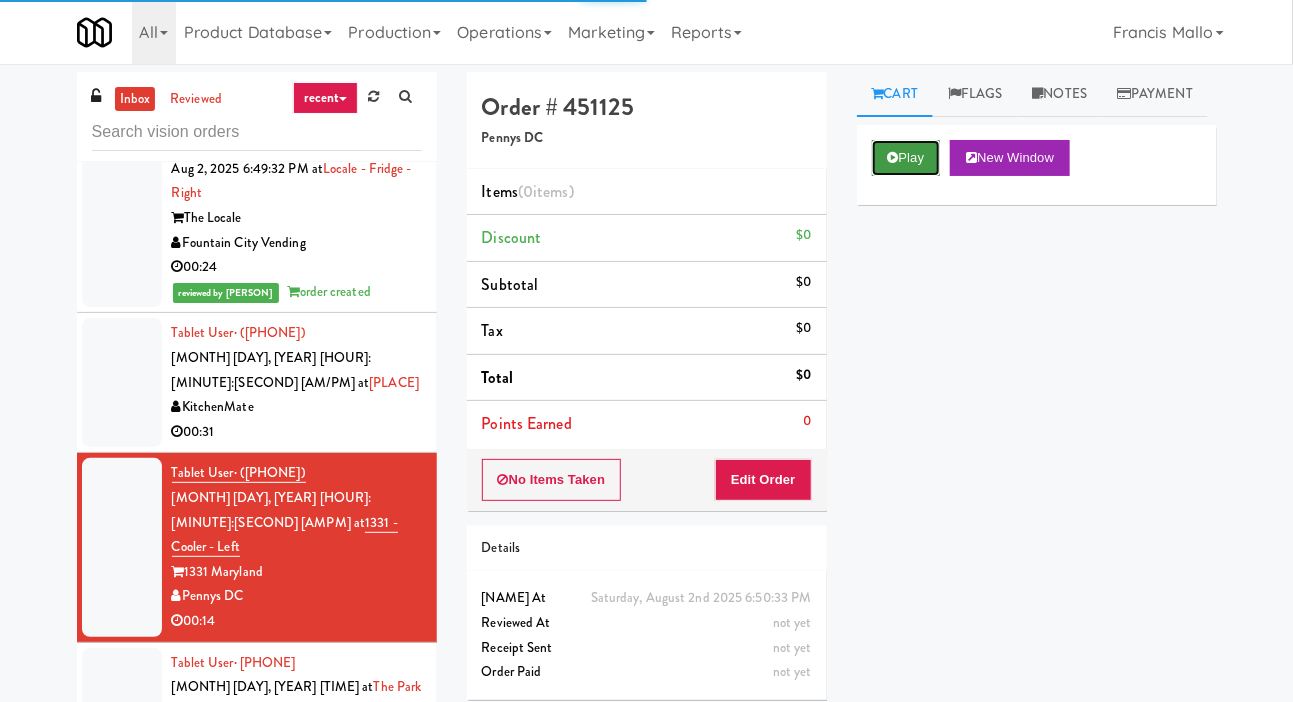 click at bounding box center [893, 157] 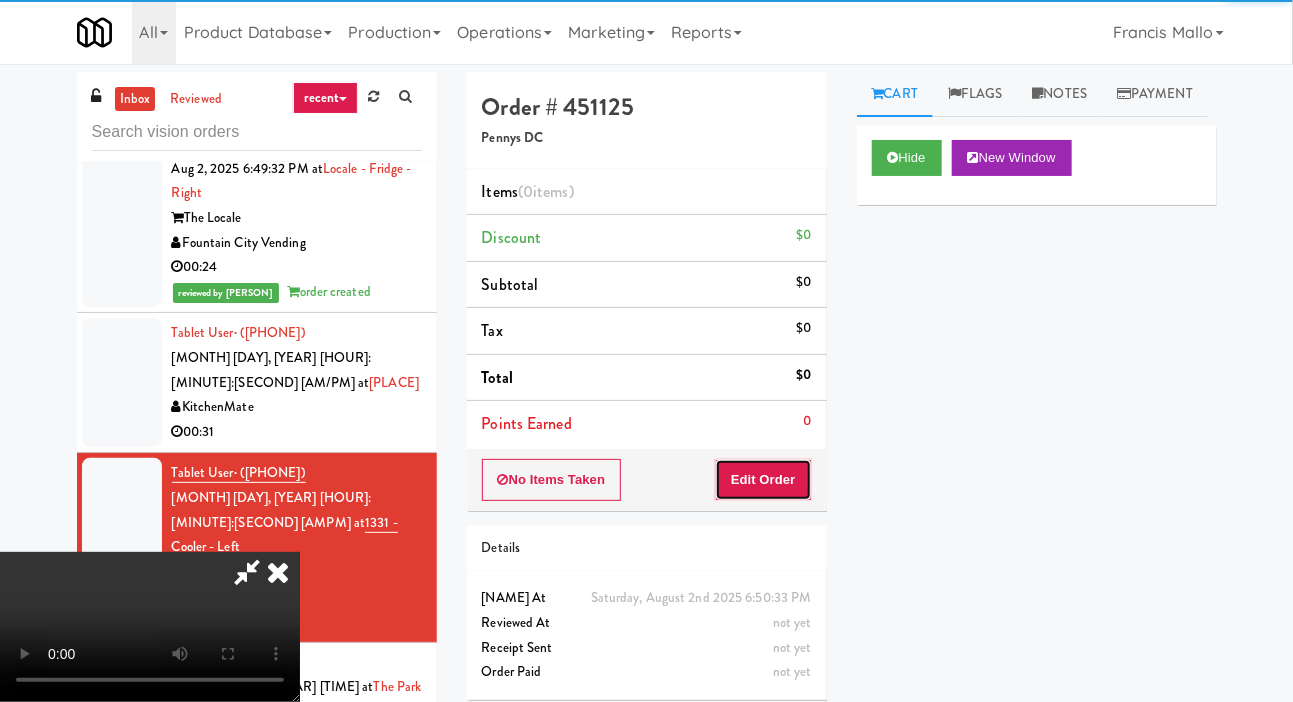 click on "Edit Order" at bounding box center [763, 480] 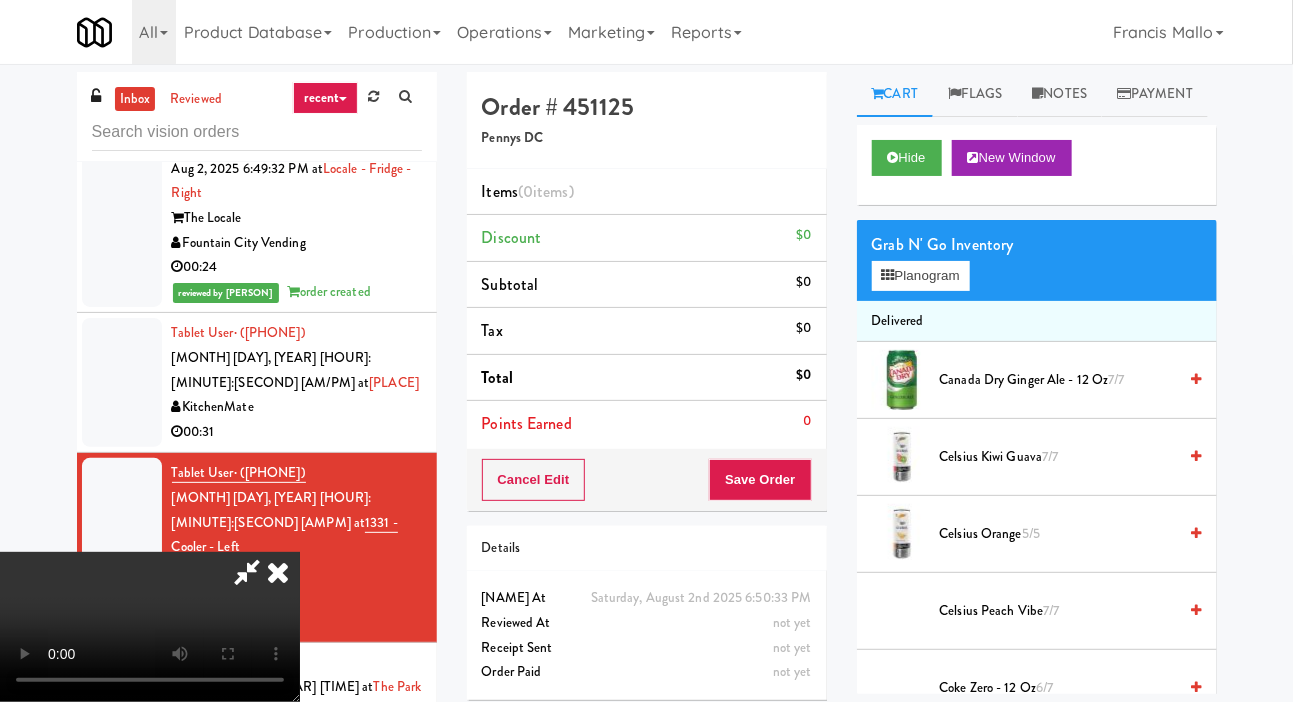 scroll, scrollTop: 73, scrollLeft: 0, axis: vertical 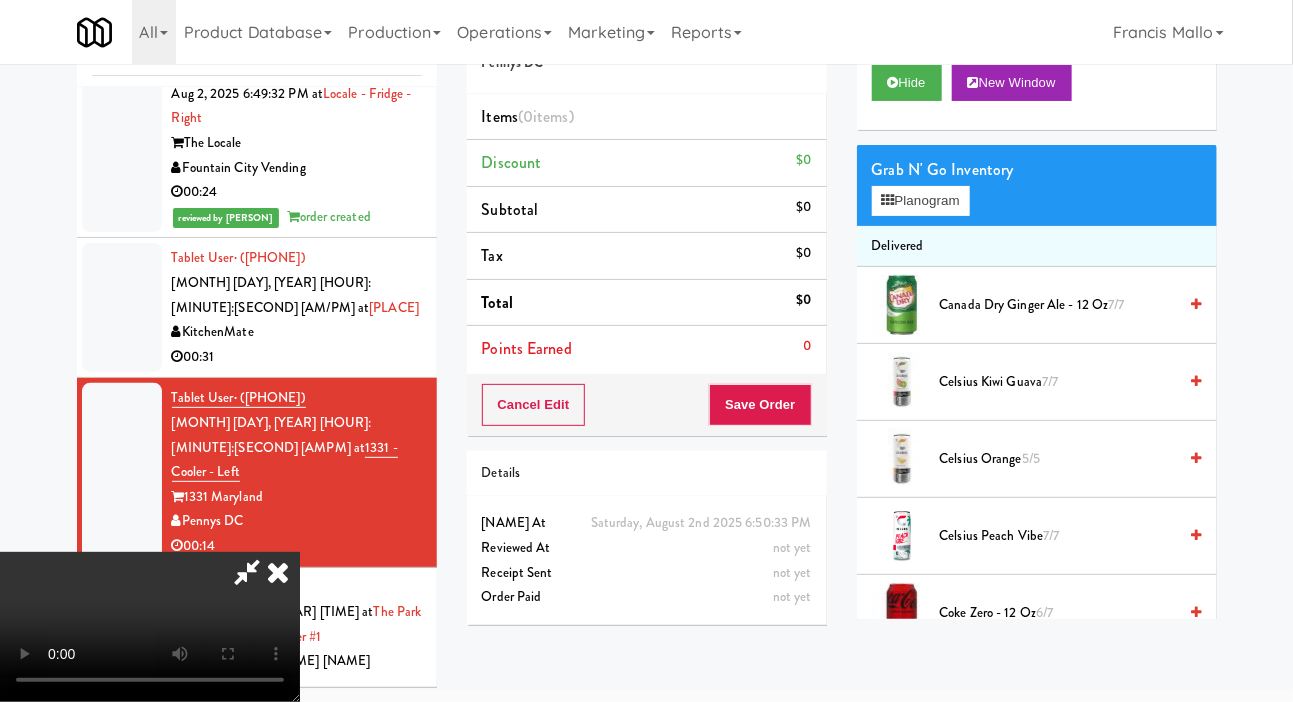 type 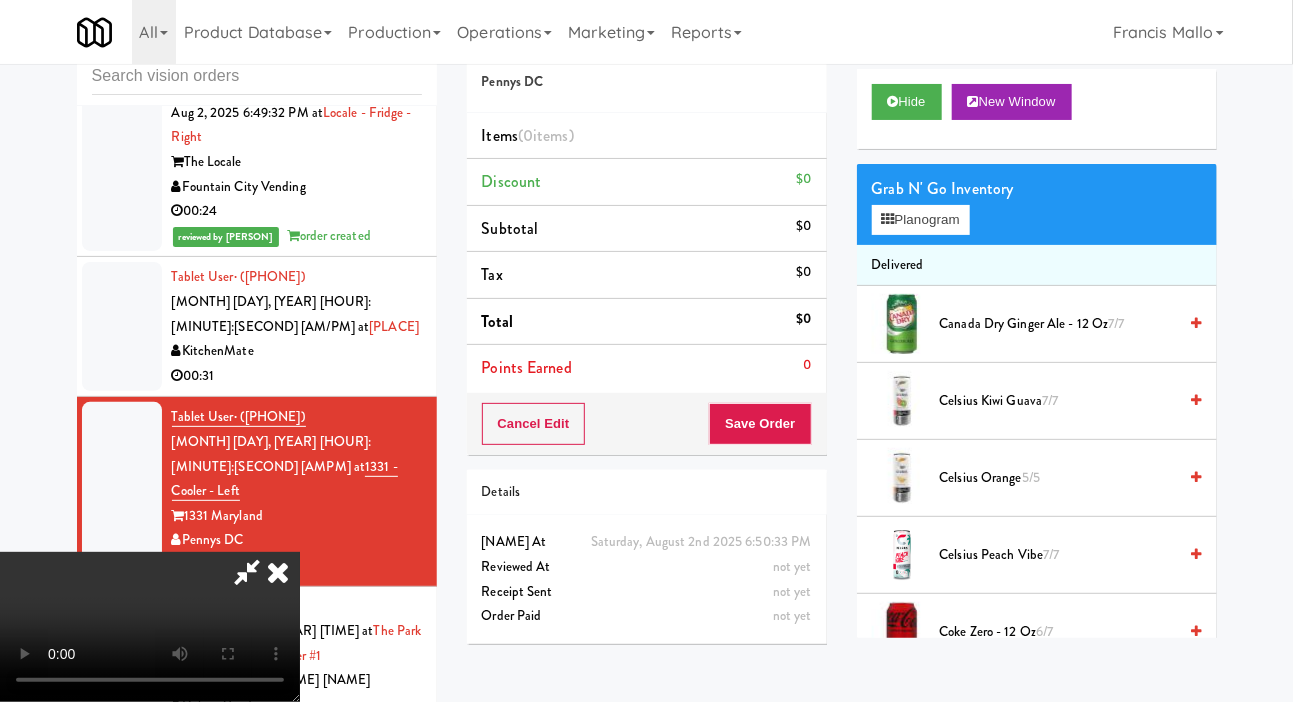 scroll, scrollTop: 0, scrollLeft: 0, axis: both 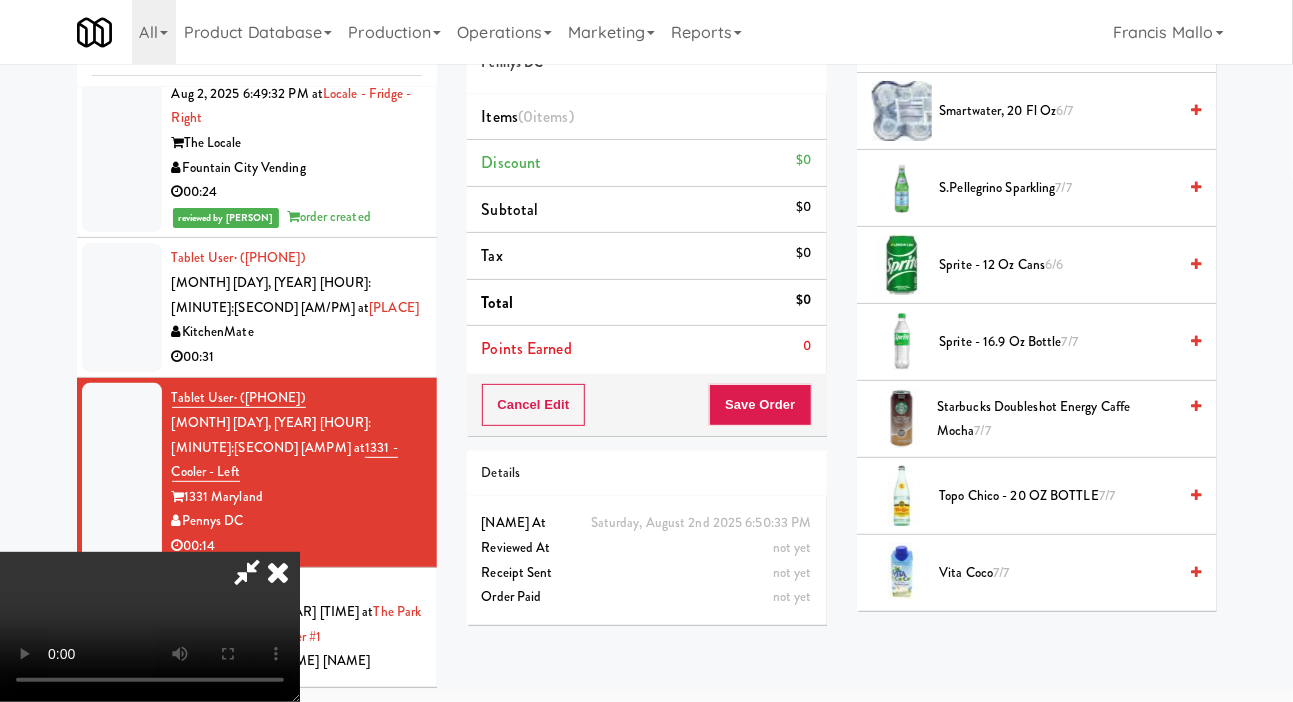 click on "S.Pellegrino Sparkling  7/7" at bounding box center (1058, 188) 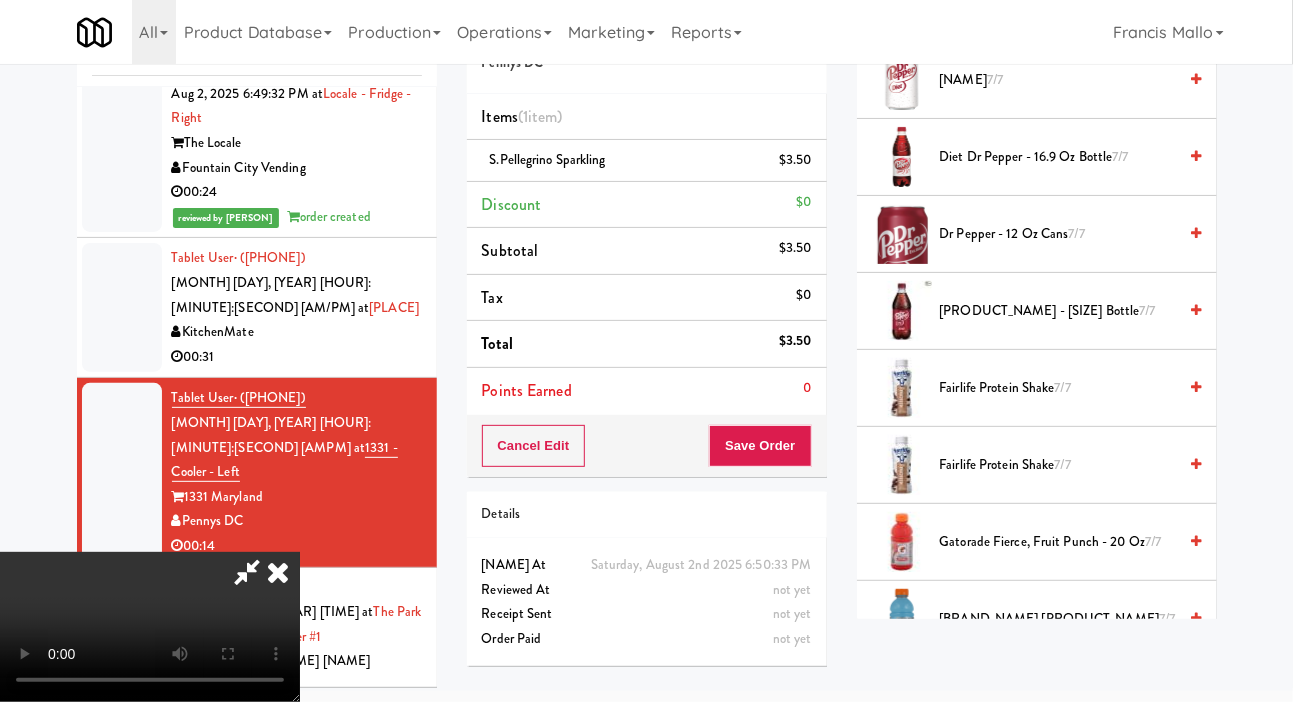 scroll, scrollTop: 0, scrollLeft: 0, axis: both 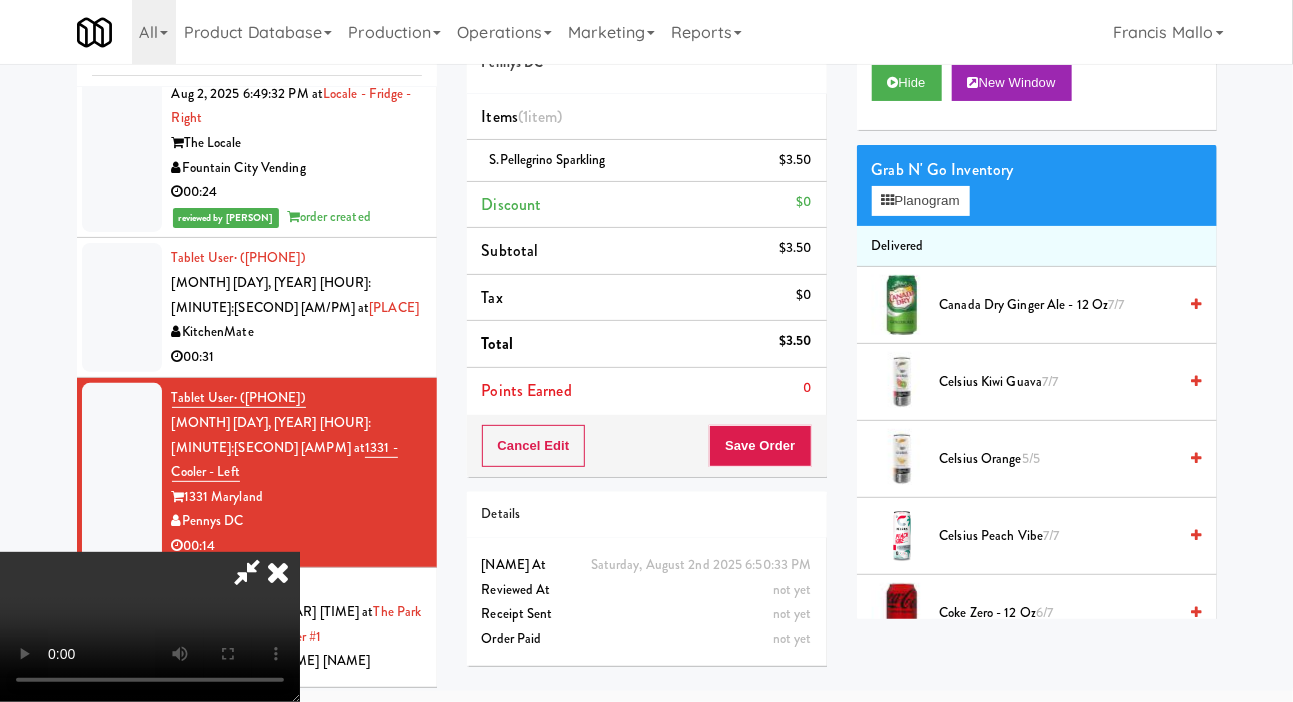 click on "[NAME]  [NUMBER]/[NUMBER]" at bounding box center (1058, 536) 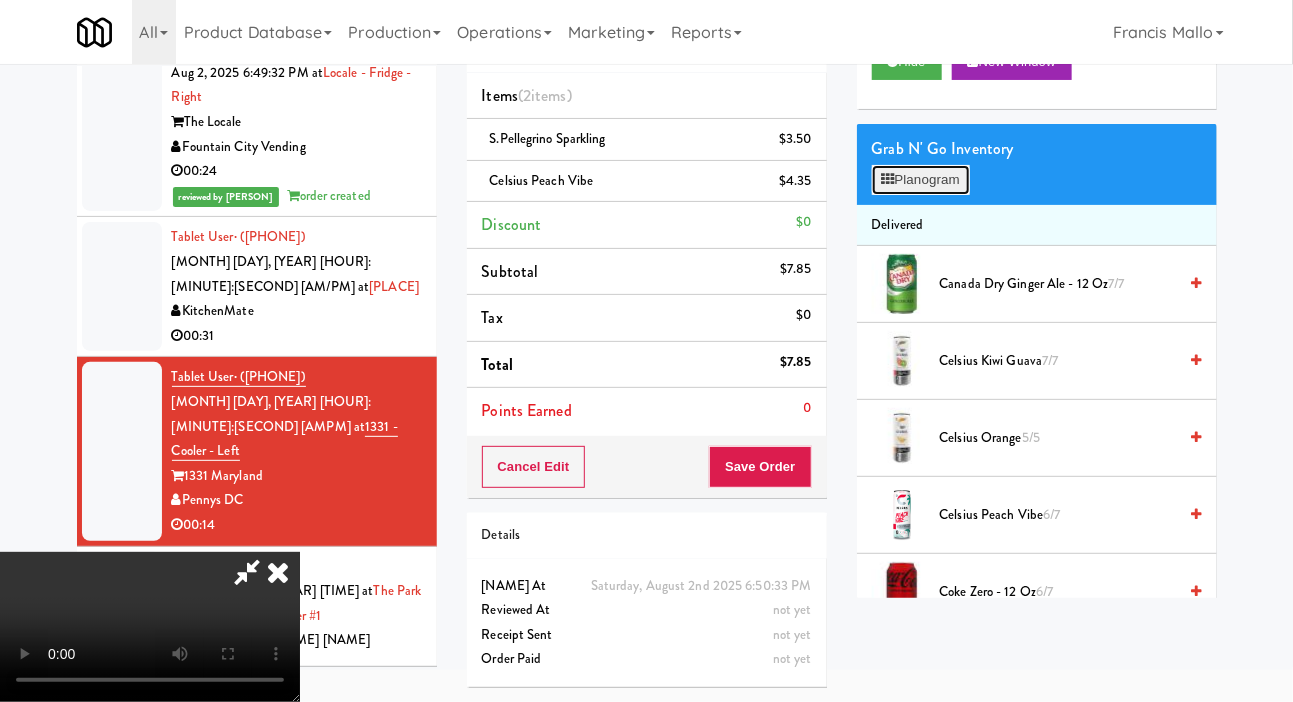 click on "Planogram" at bounding box center (921, 180) 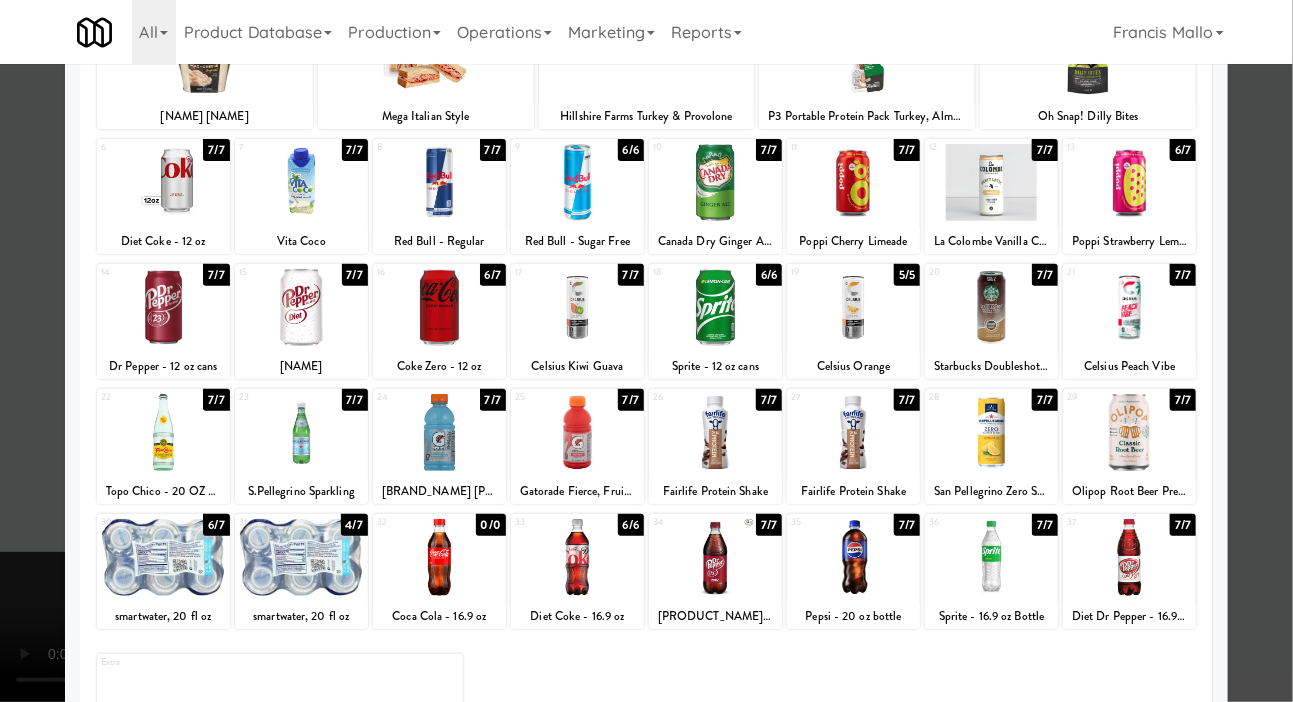 scroll, scrollTop: 183, scrollLeft: 0, axis: vertical 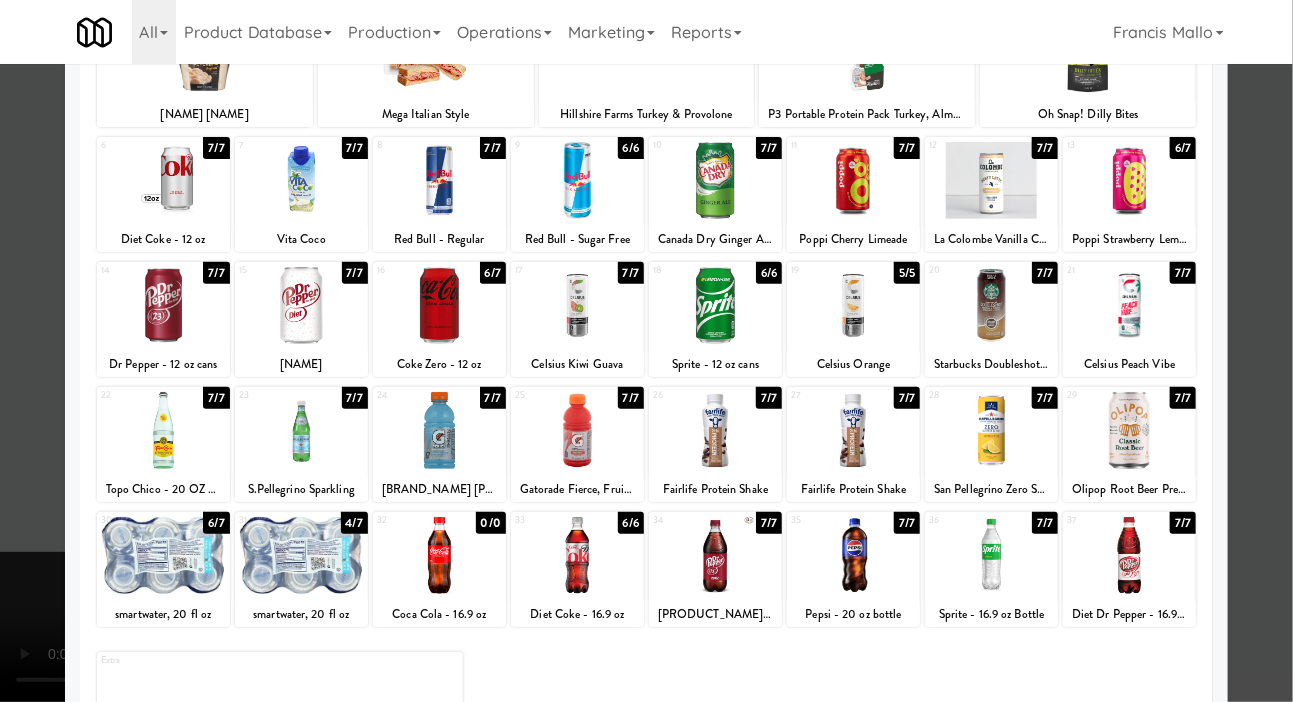 click at bounding box center (646, 351) 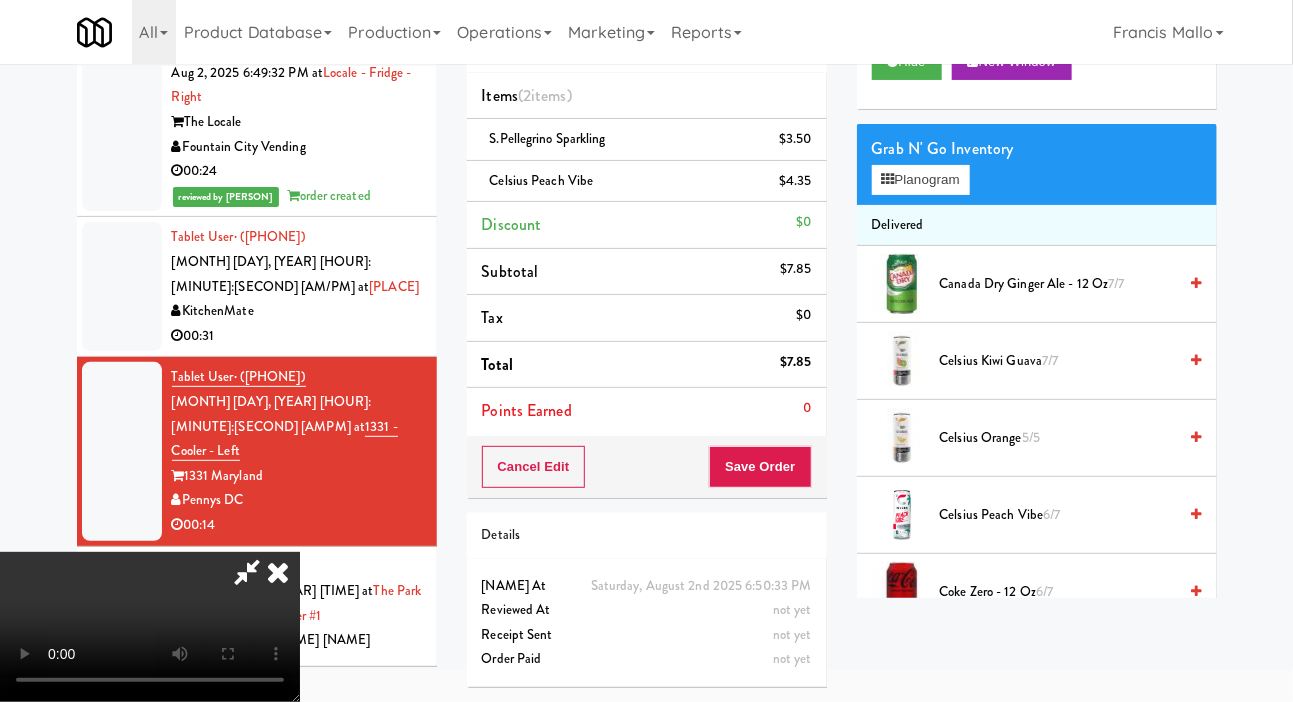 scroll, scrollTop: 73, scrollLeft: 0, axis: vertical 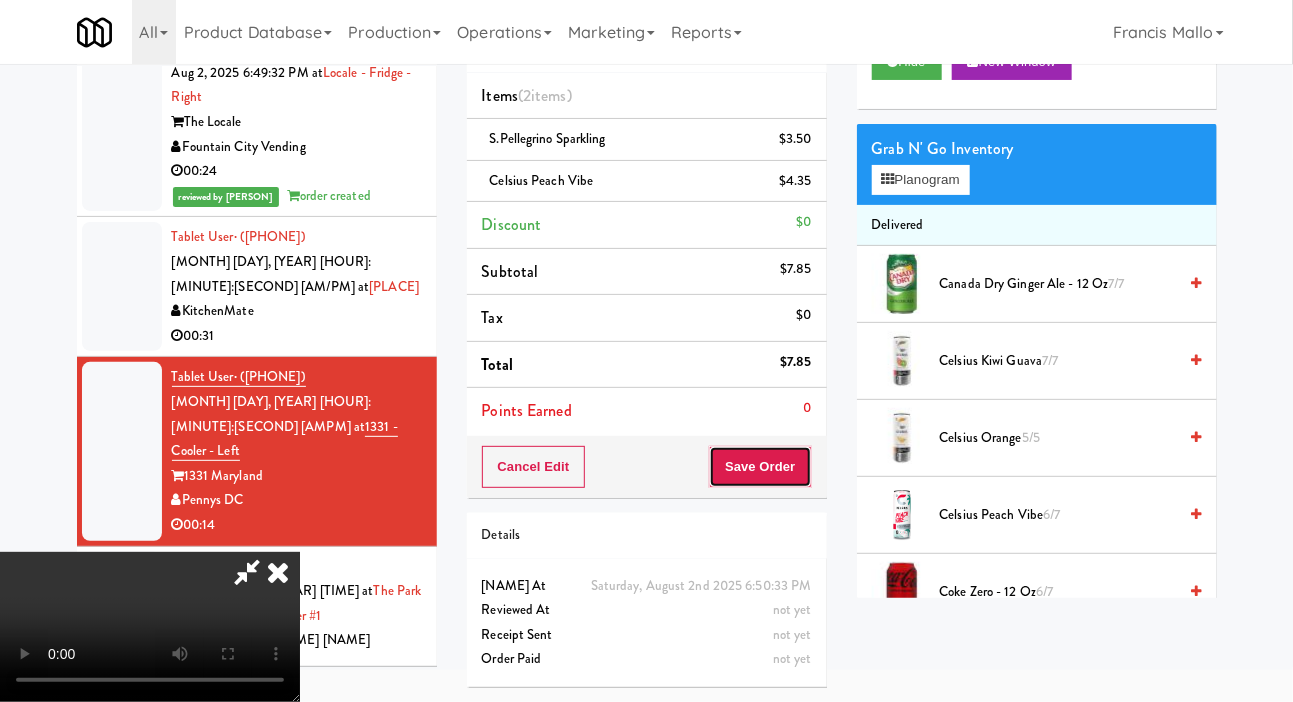 click on "Save Order" at bounding box center (760, 467) 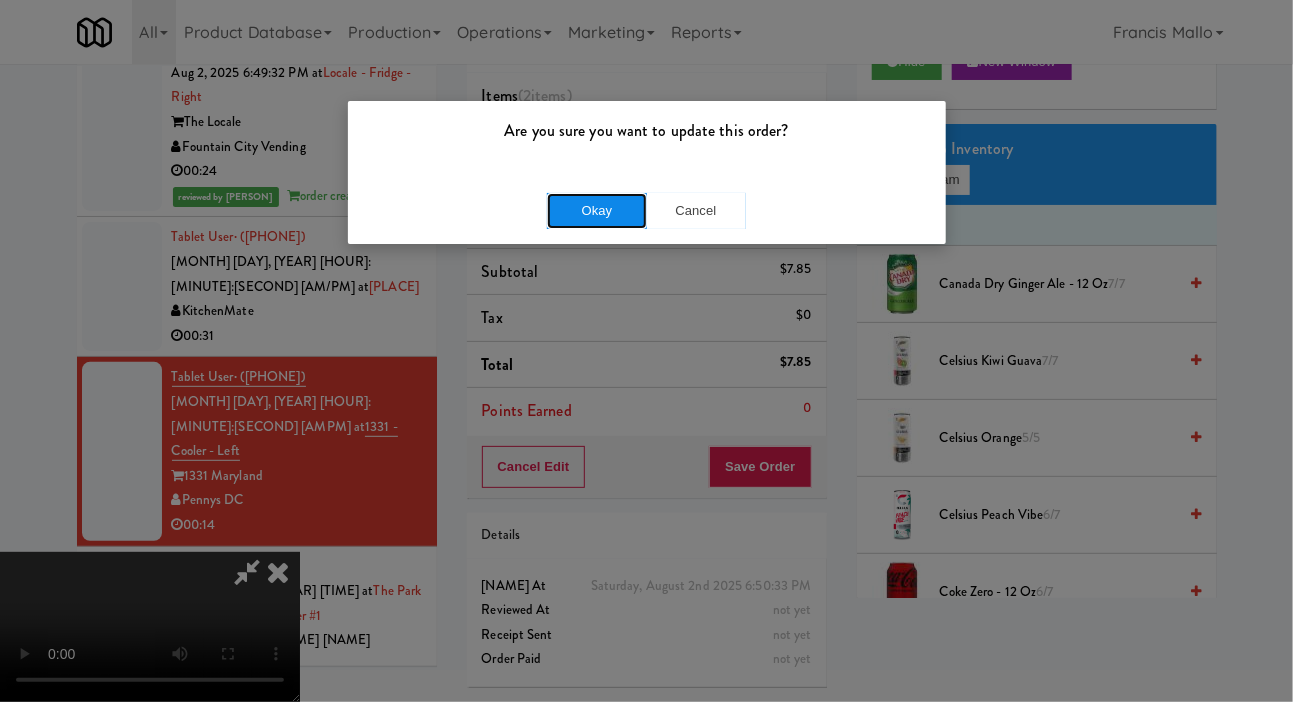 click on "Okay" at bounding box center [597, 211] 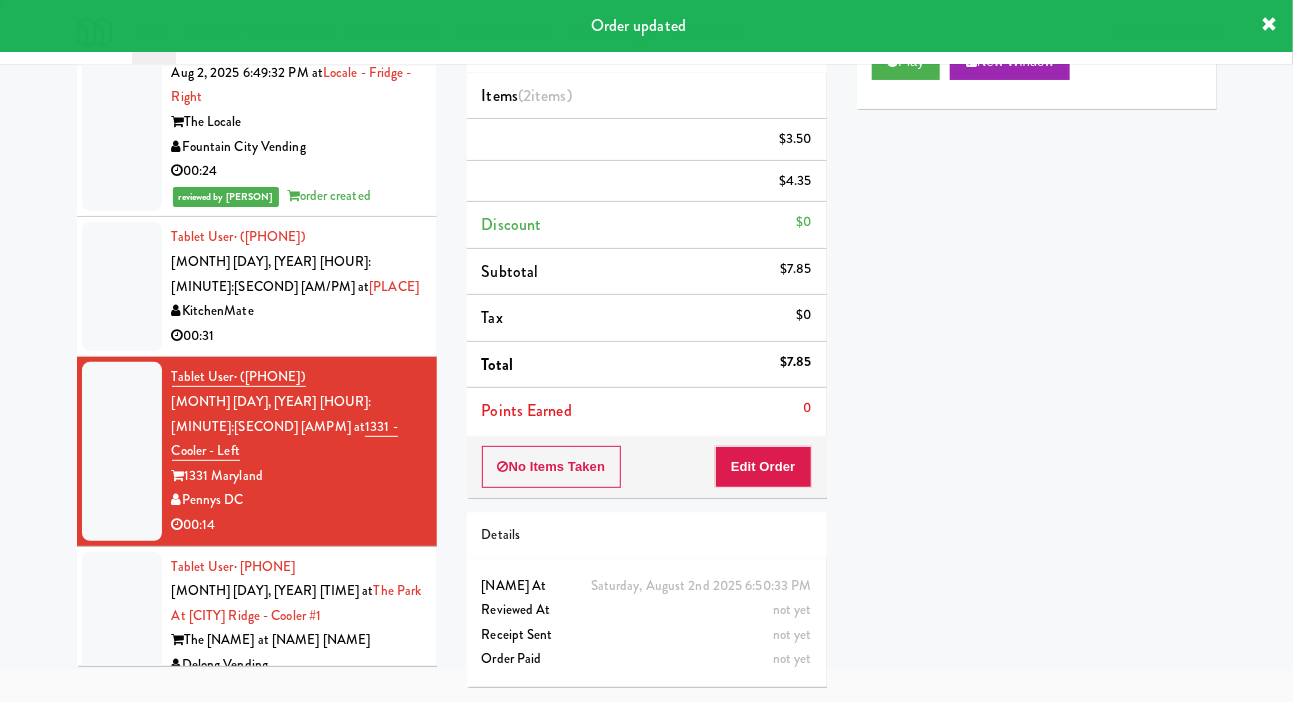 scroll, scrollTop: 0, scrollLeft: 0, axis: both 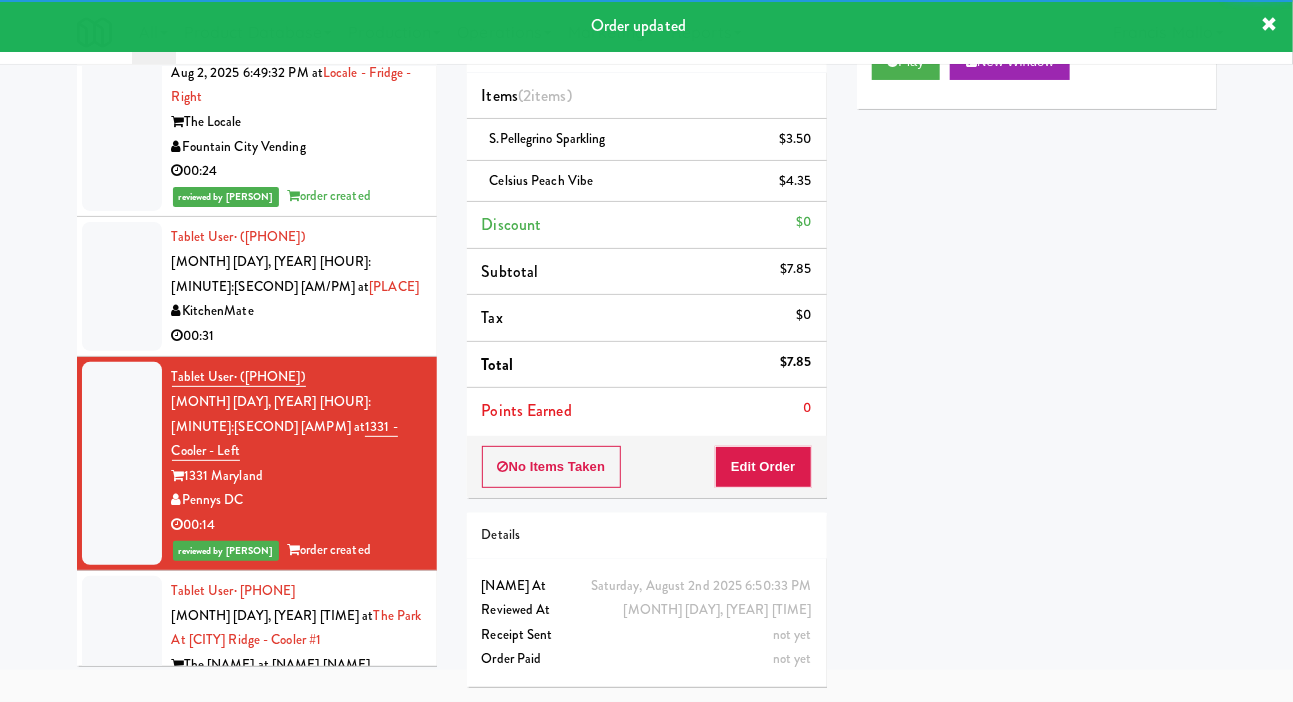 click on "Tablet User  · [PHONE] [DATE] [TIME] at  [LOCATION]  [LOCATION]  [COMPANY]  00:28" at bounding box center (257, 653) 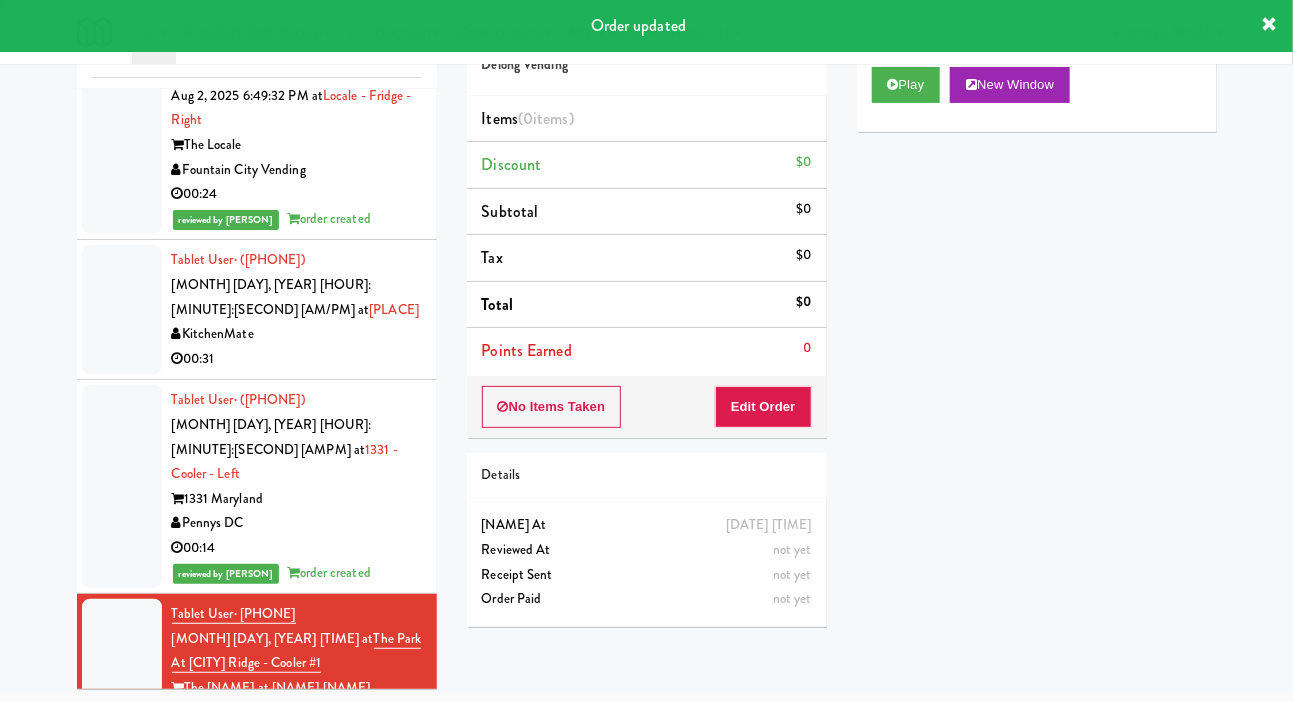 scroll, scrollTop: 98, scrollLeft: 0, axis: vertical 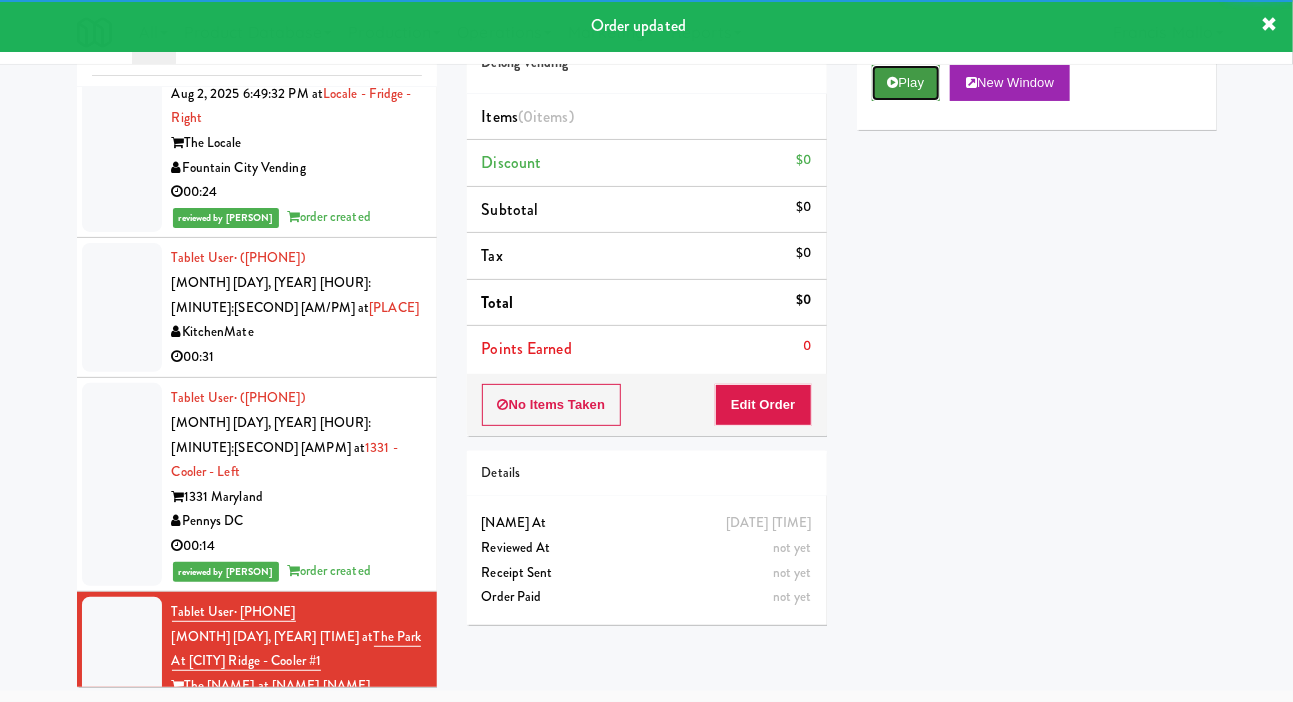 click on "Play" at bounding box center [906, 83] 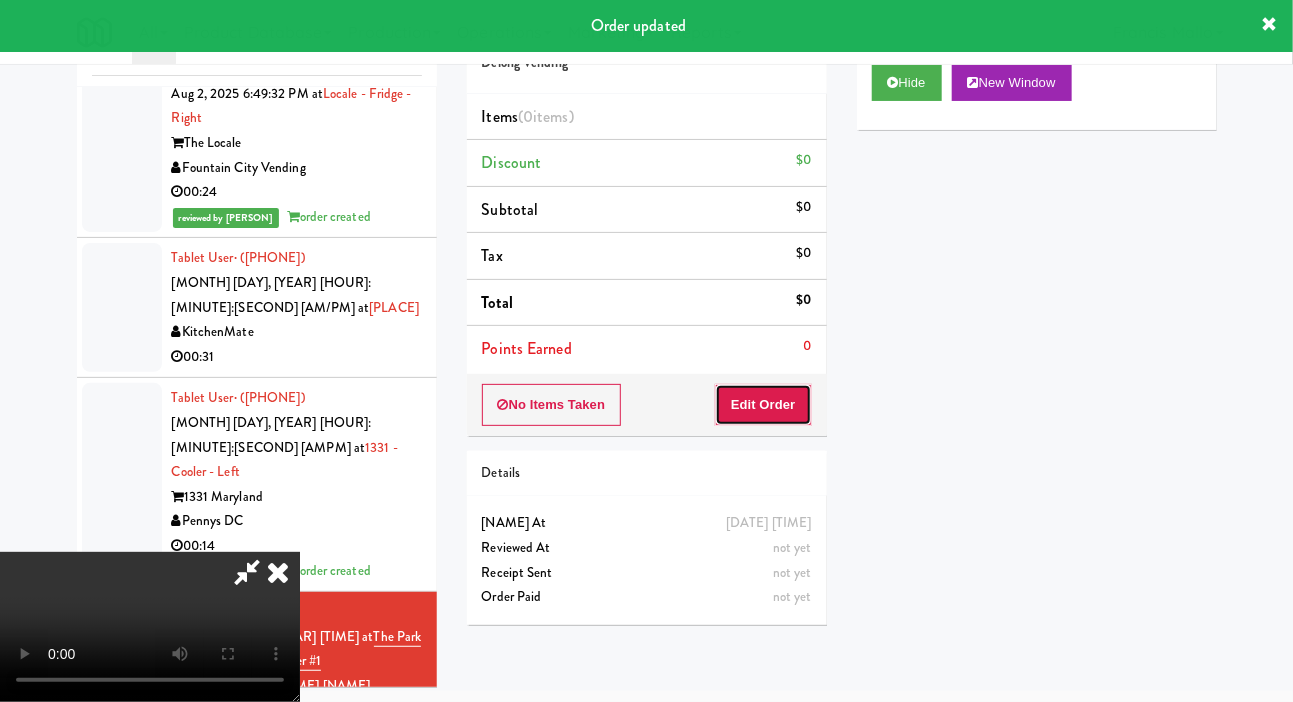 click on "Edit Order" at bounding box center [763, 405] 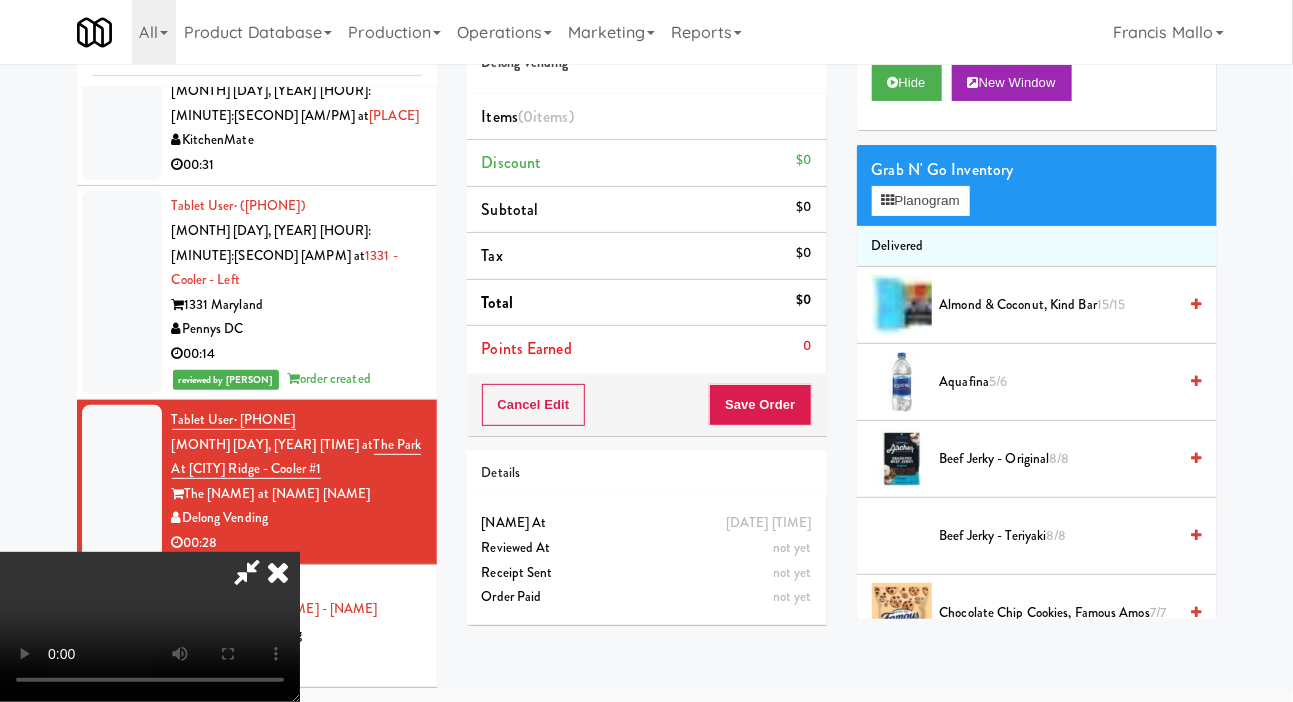 scroll, scrollTop: 12517, scrollLeft: 0, axis: vertical 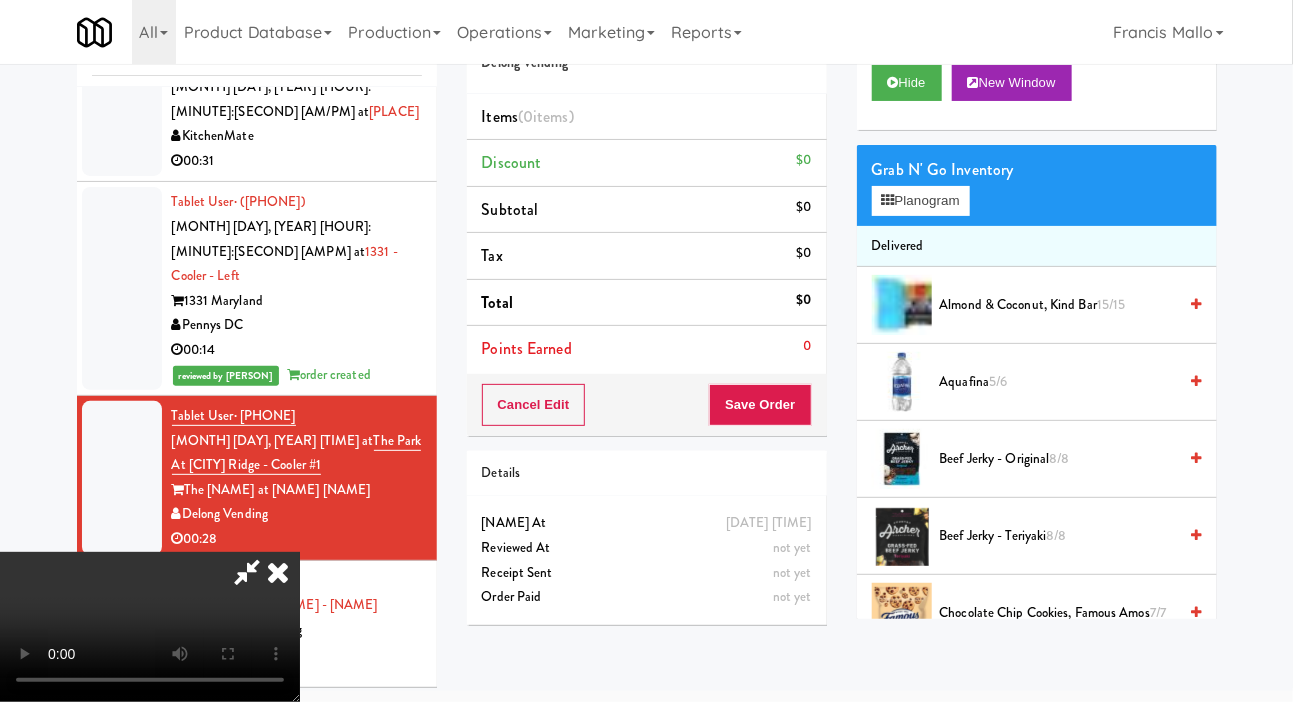 type 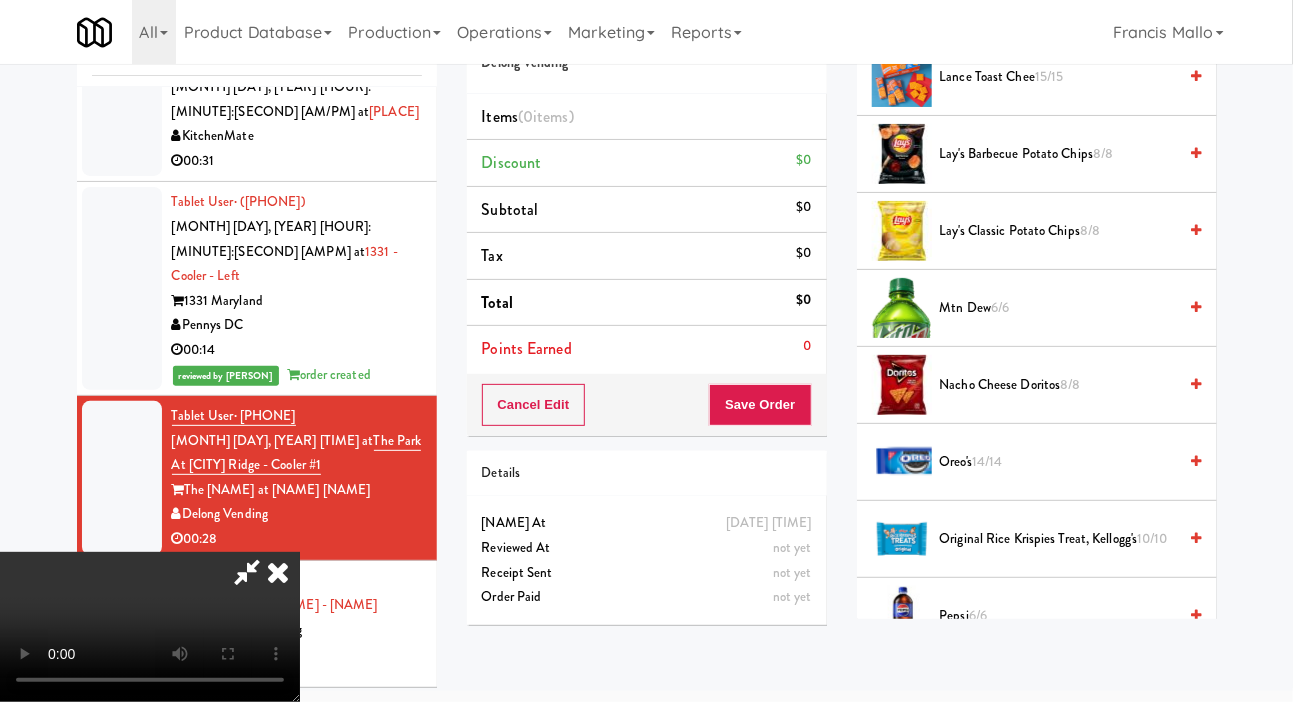 scroll, scrollTop: 1274, scrollLeft: 0, axis: vertical 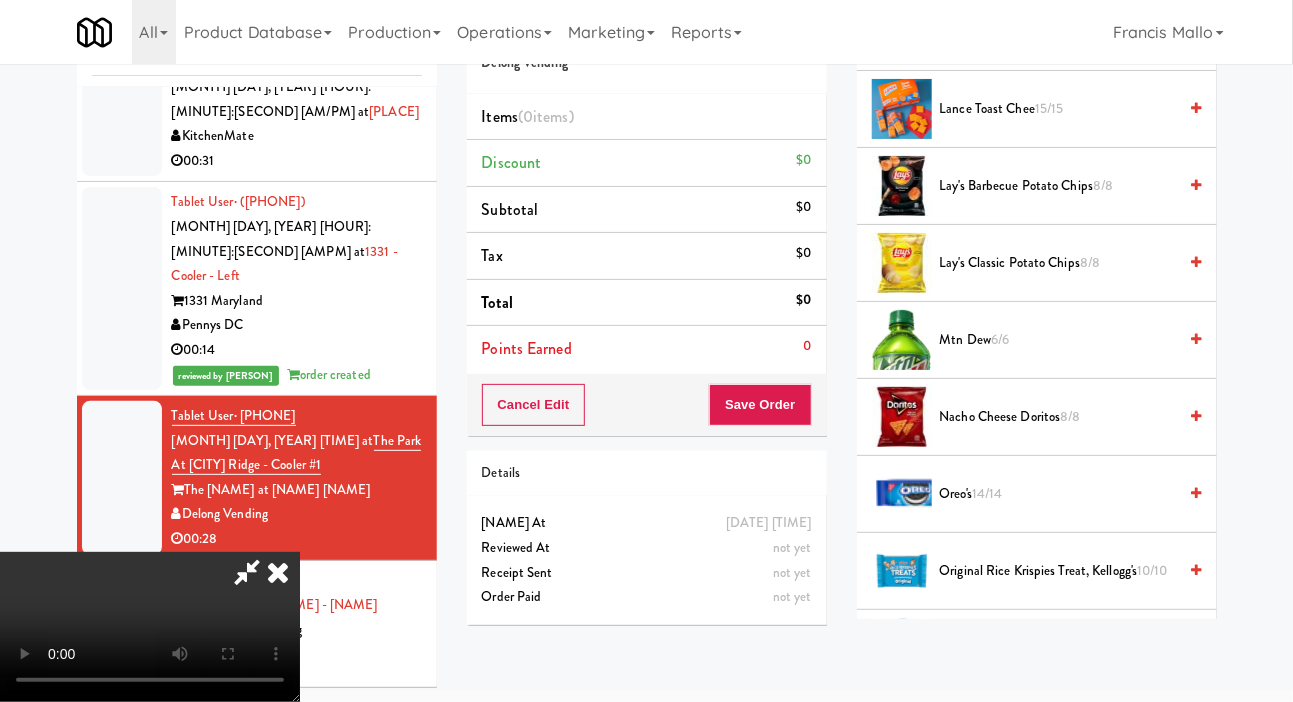 click on "Mtn Dew  [QUANTITY]" at bounding box center (1058, 340) 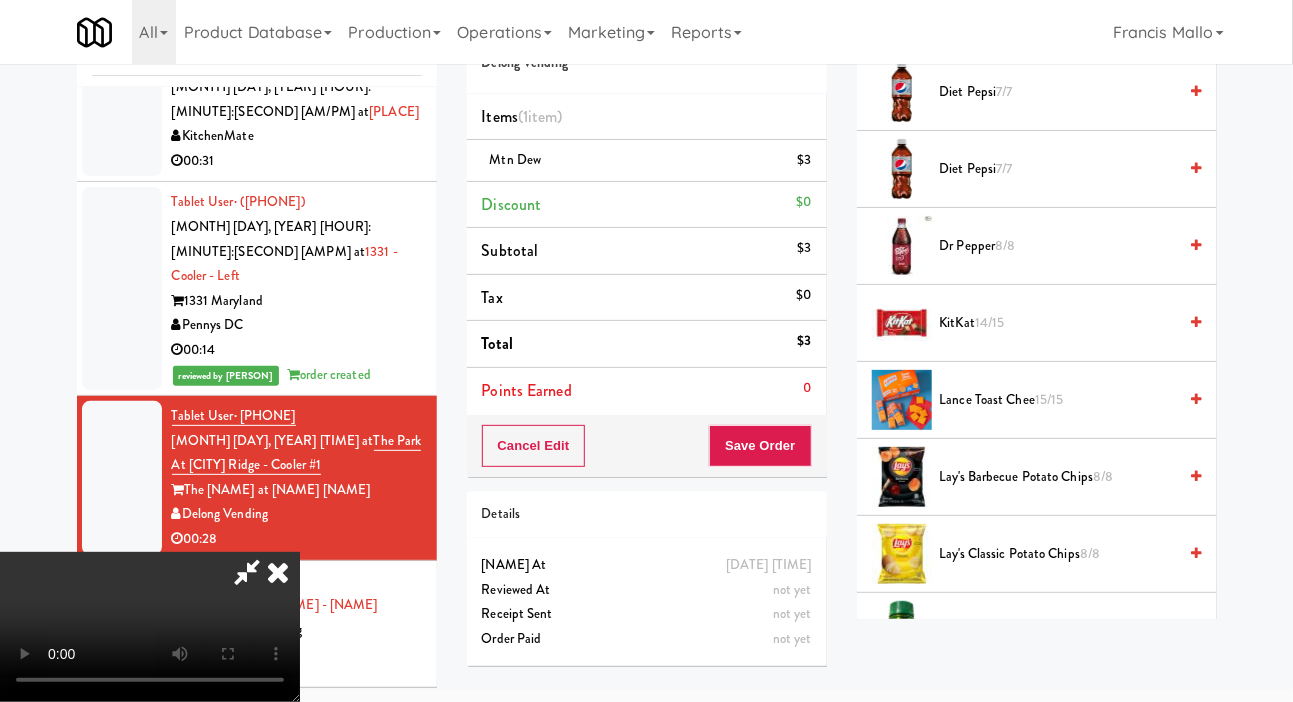 scroll, scrollTop: 983, scrollLeft: 0, axis: vertical 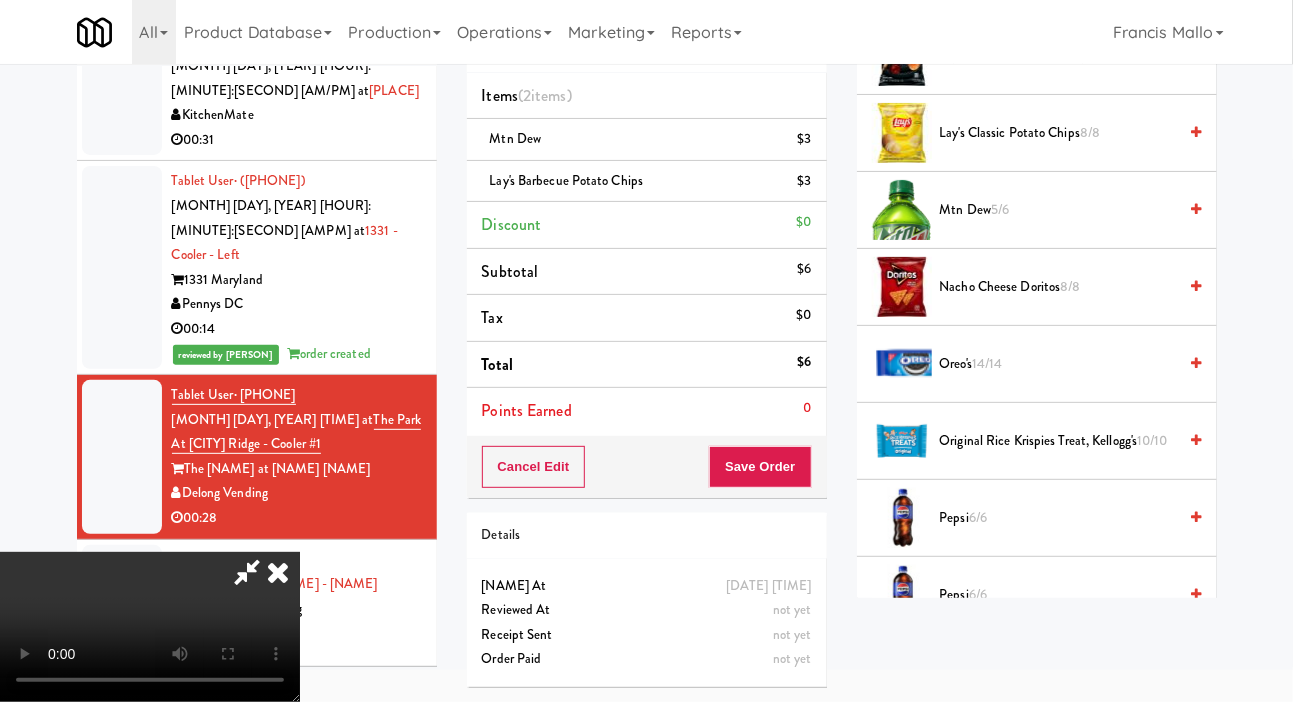click on "Nacho Cheese Doritos  8/8" at bounding box center [1058, 287] 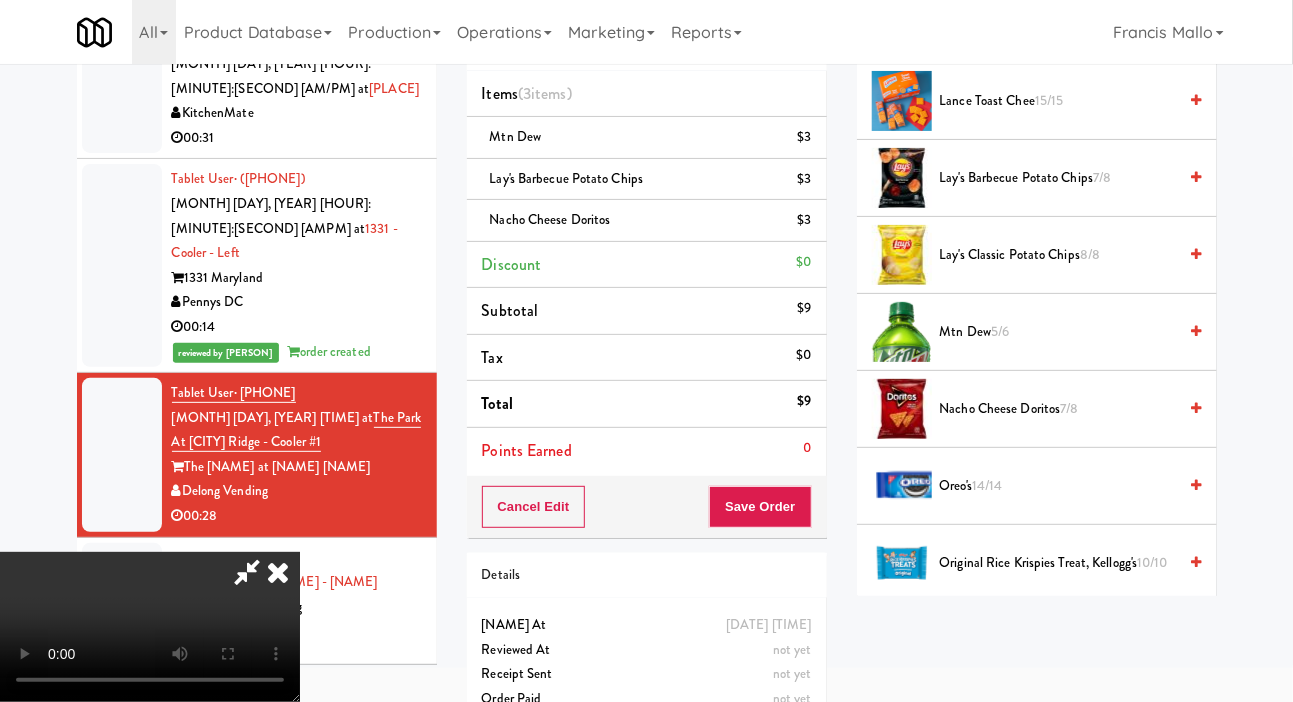 scroll, scrollTop: 1257, scrollLeft: 0, axis: vertical 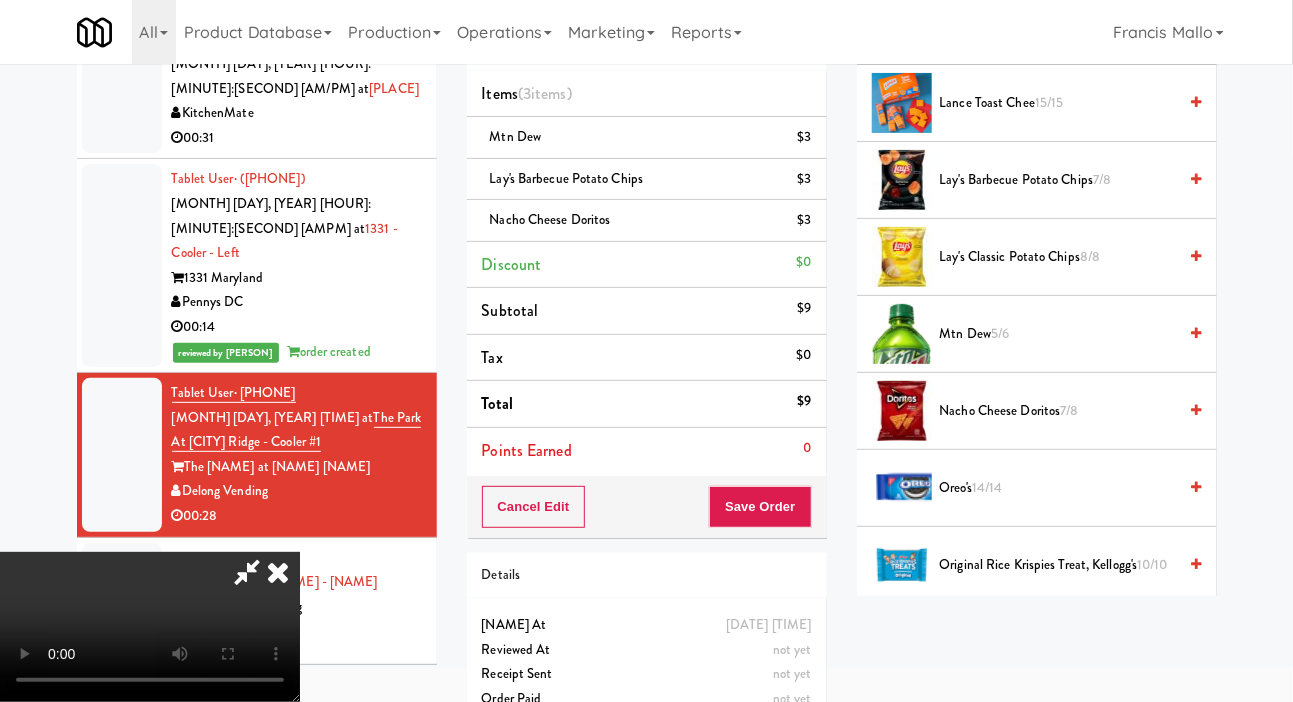 click on "Lay's Classic Potato Chips  8/8" at bounding box center (1058, 257) 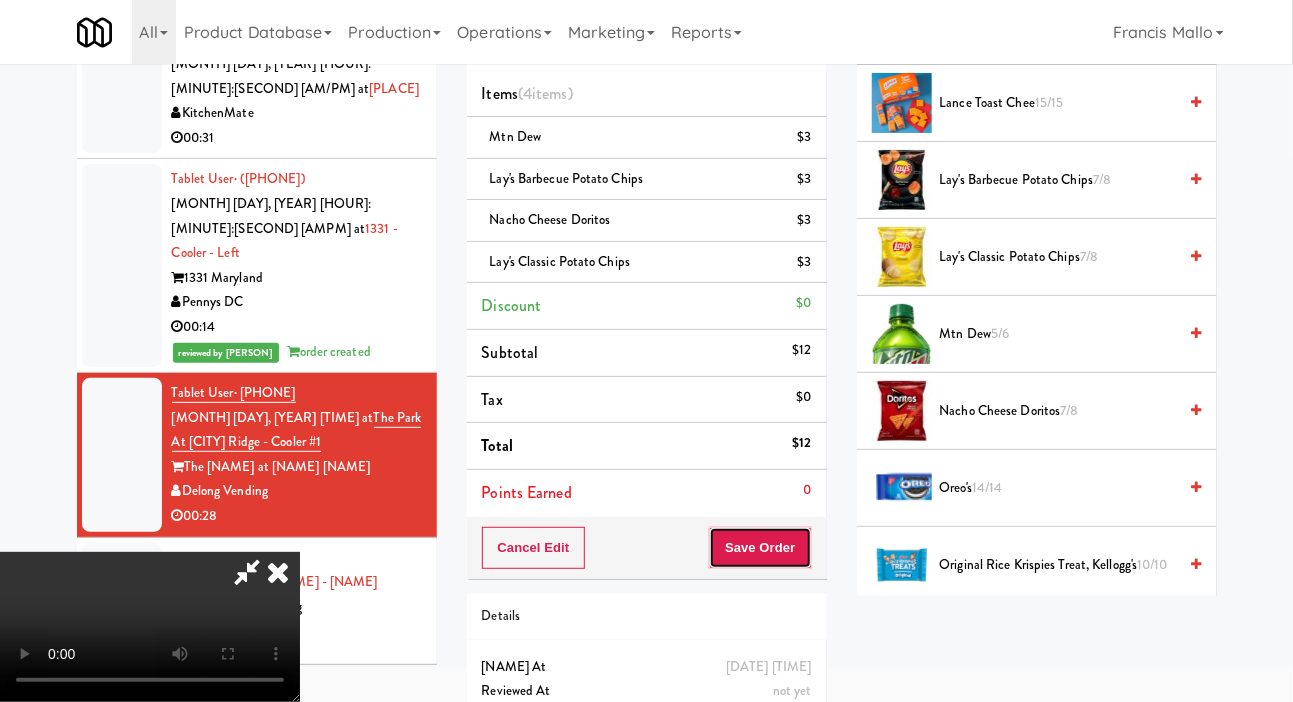 click on "Save Order" at bounding box center [760, 548] 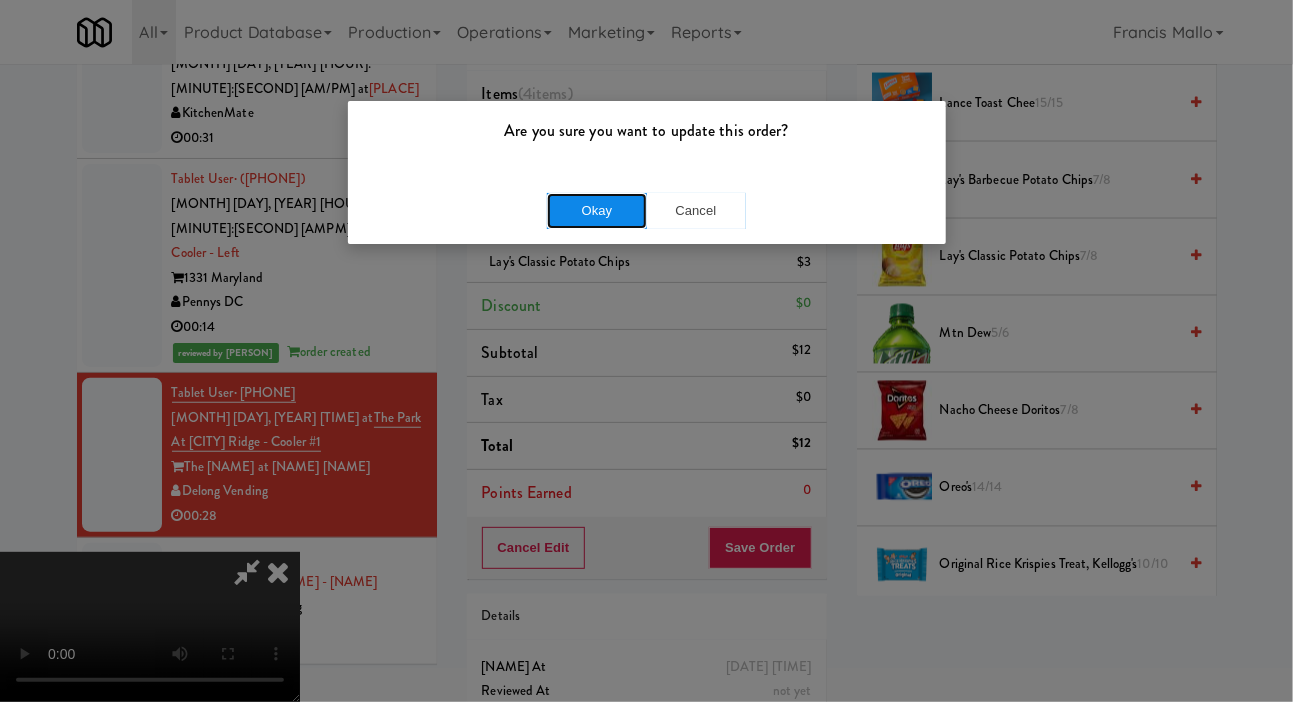 click on "Okay" at bounding box center (597, 211) 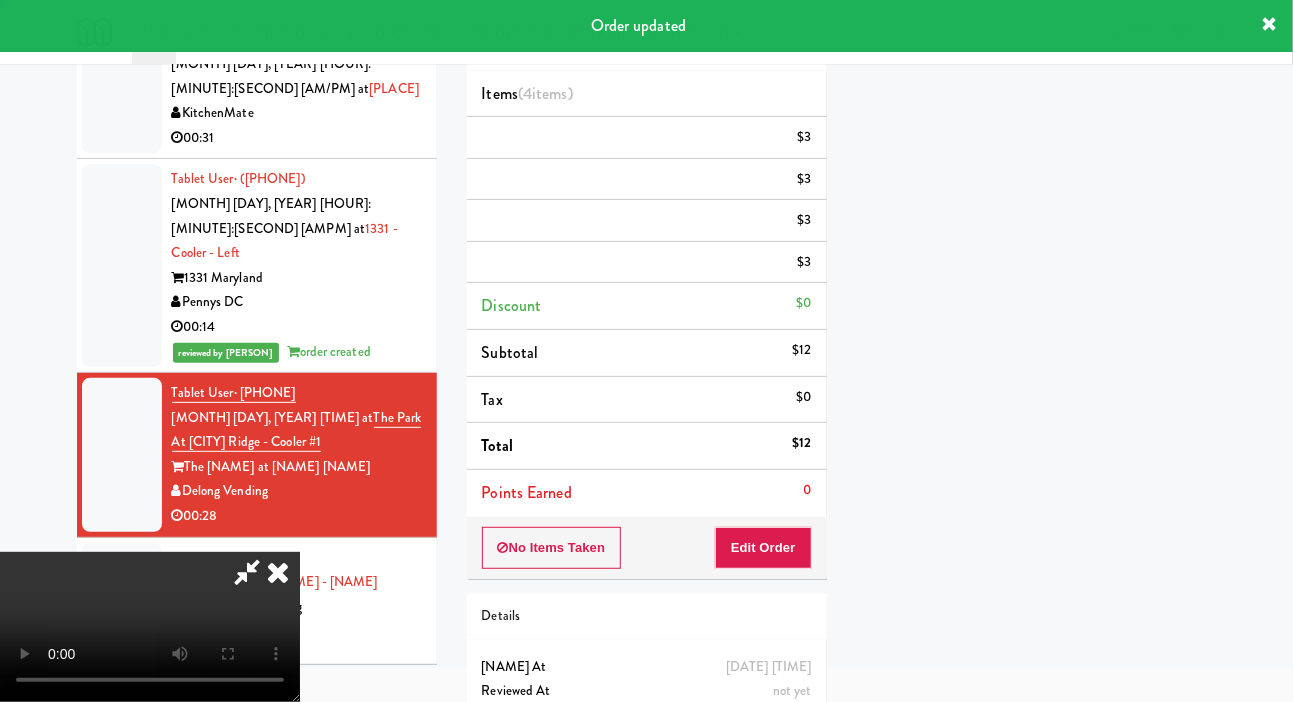 scroll, scrollTop: 116, scrollLeft: 0, axis: vertical 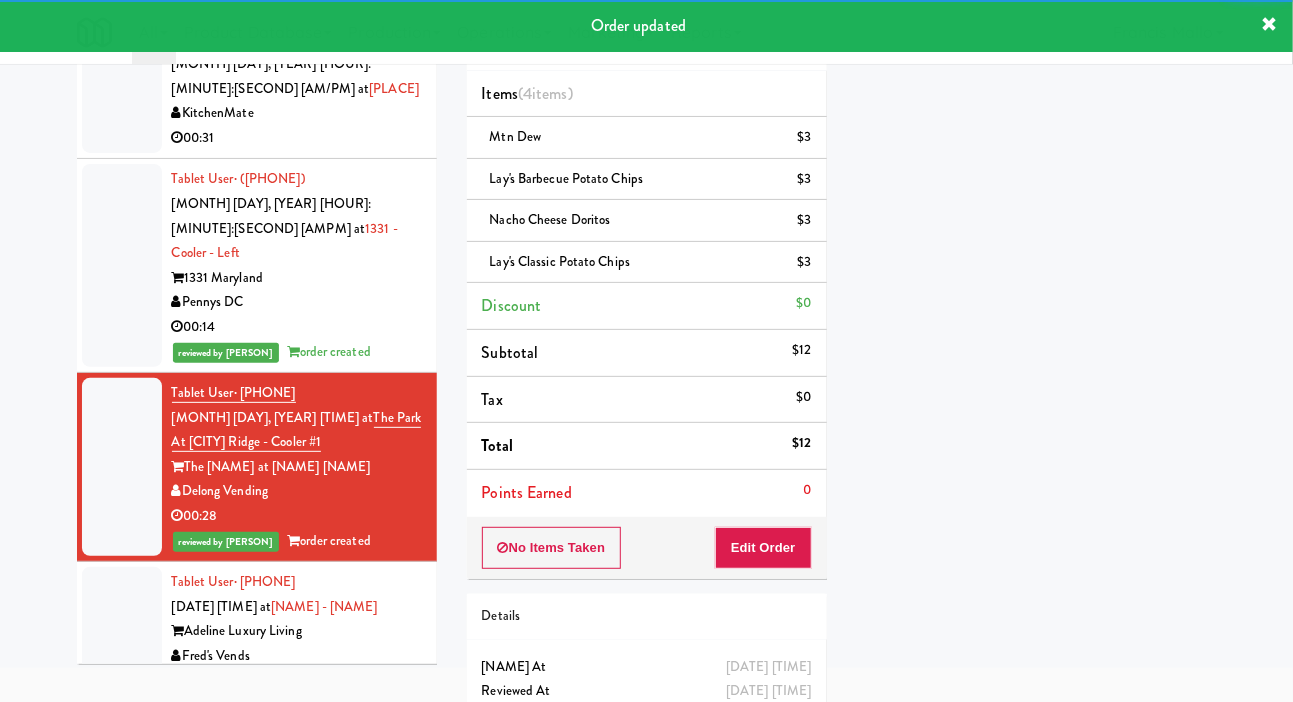 click on "Fred's Vends" at bounding box center [297, 656] 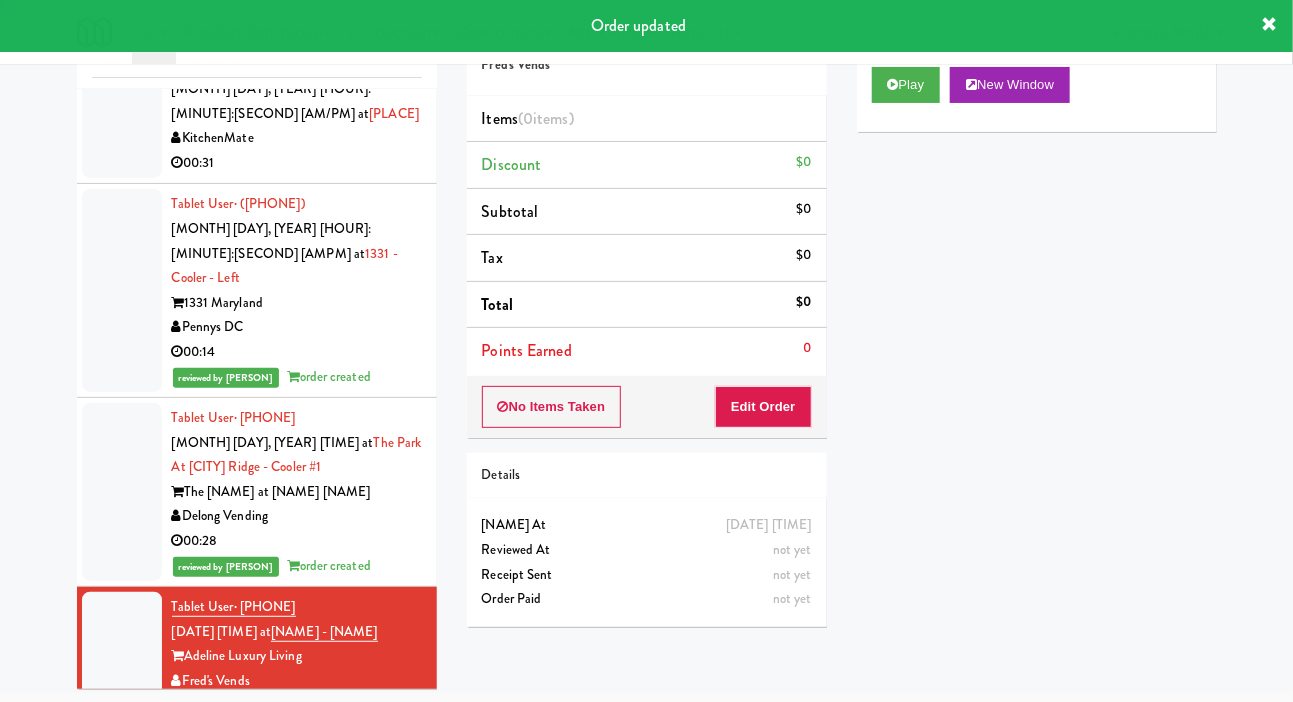scroll, scrollTop: 98, scrollLeft: 0, axis: vertical 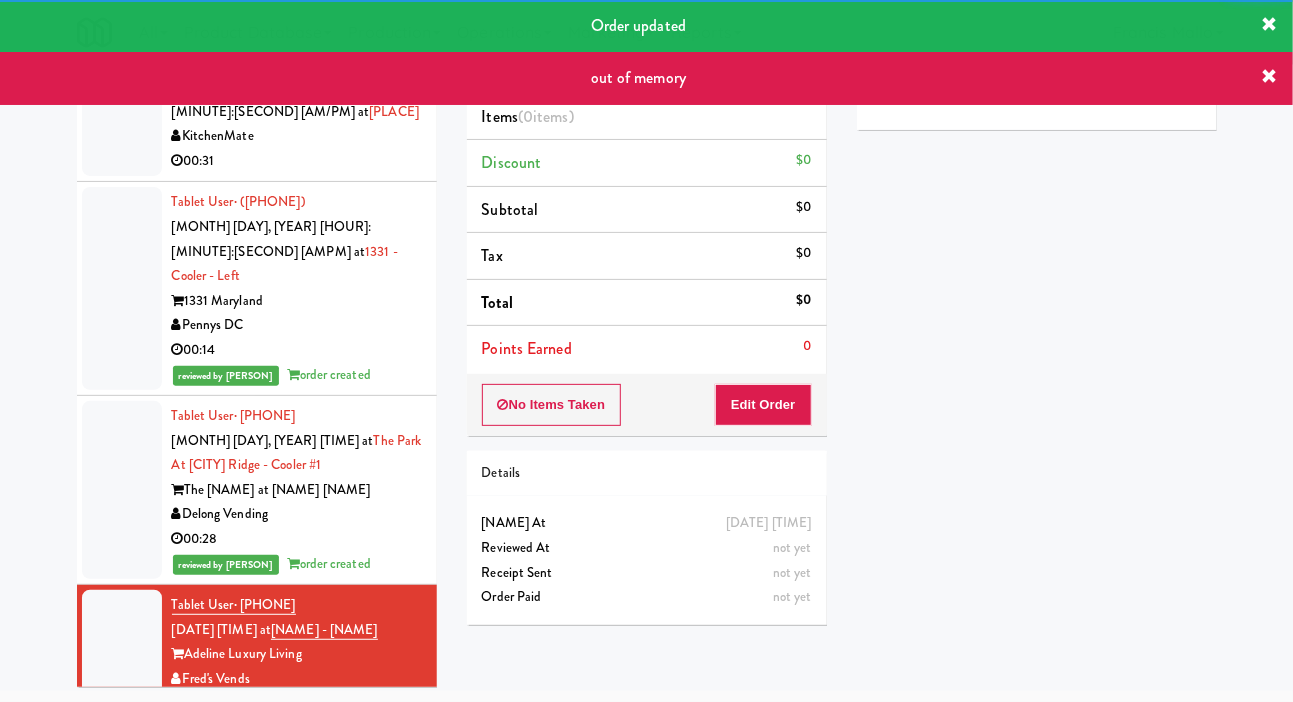 click at bounding box center (893, 82) 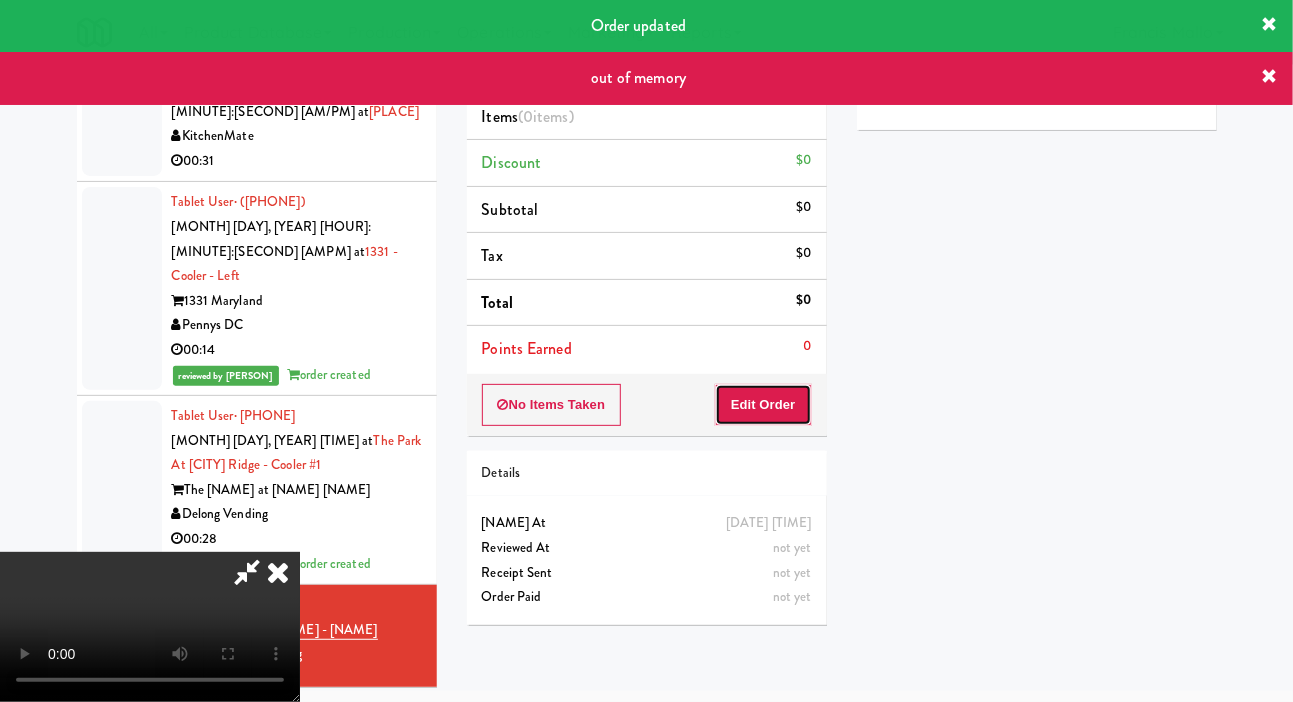 click on "Edit Order" at bounding box center (763, 405) 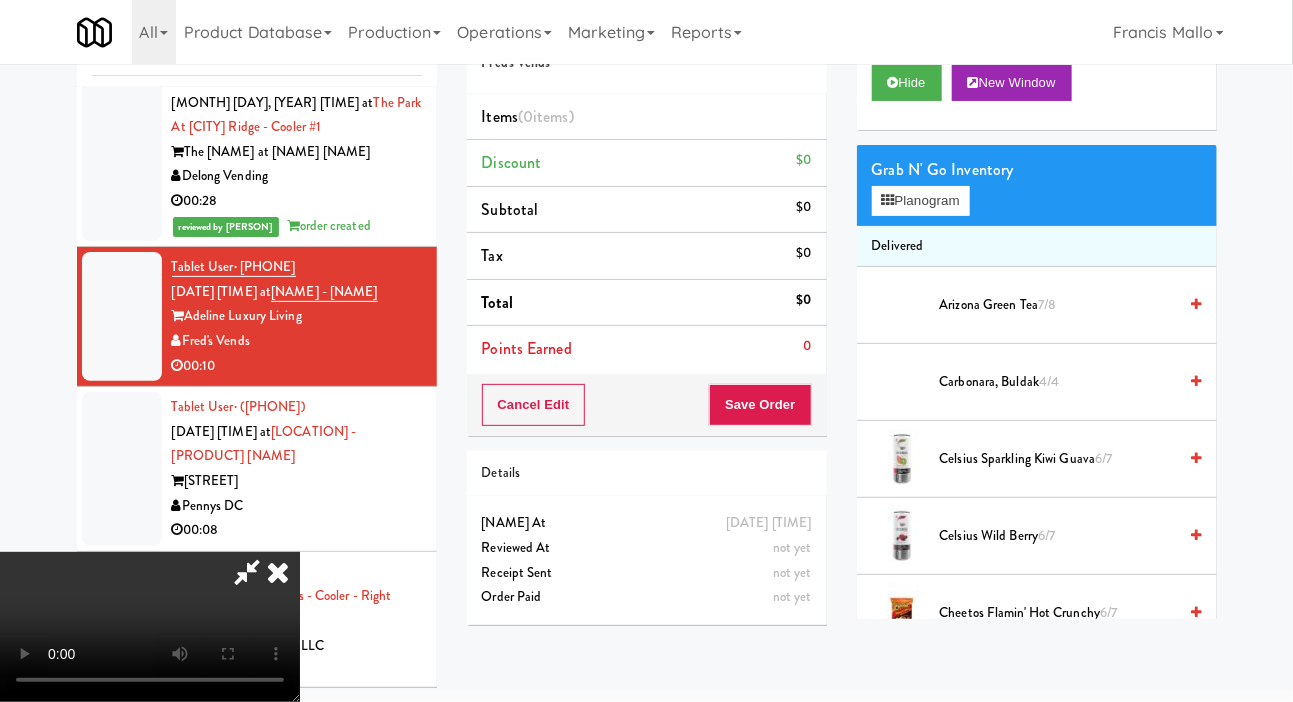 scroll, scrollTop: 12855, scrollLeft: 0, axis: vertical 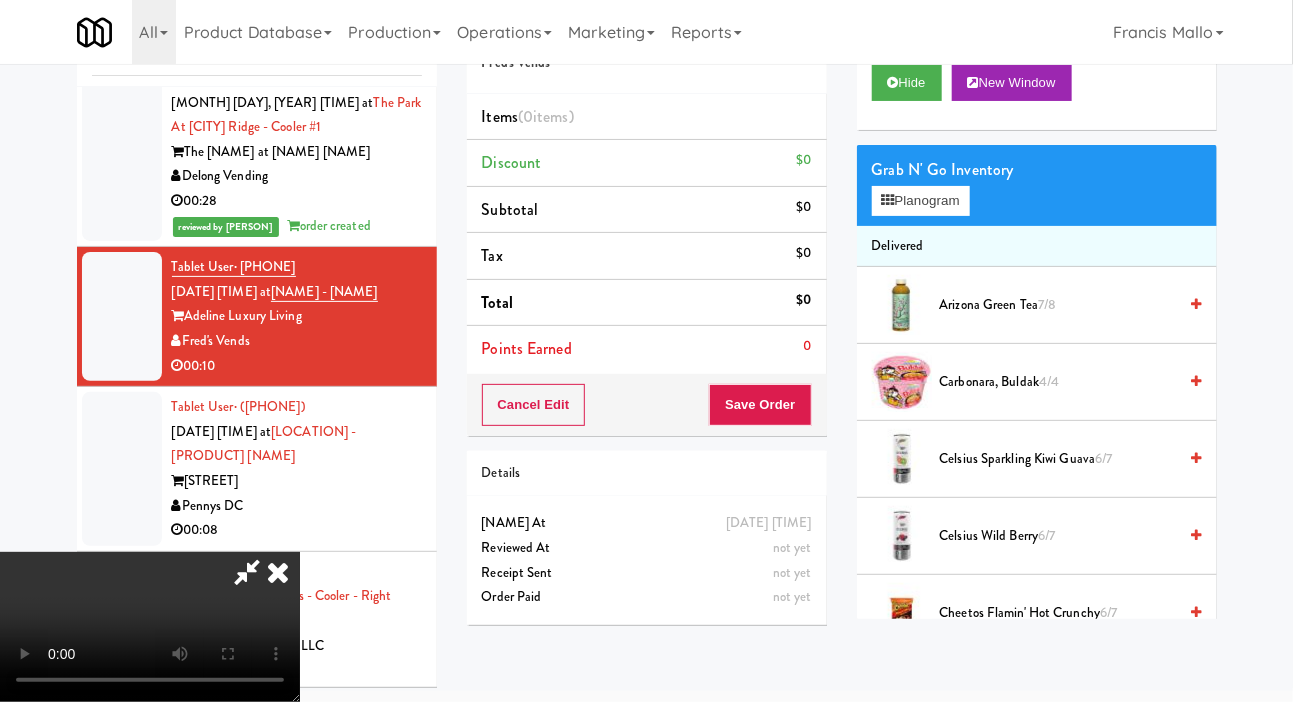 type 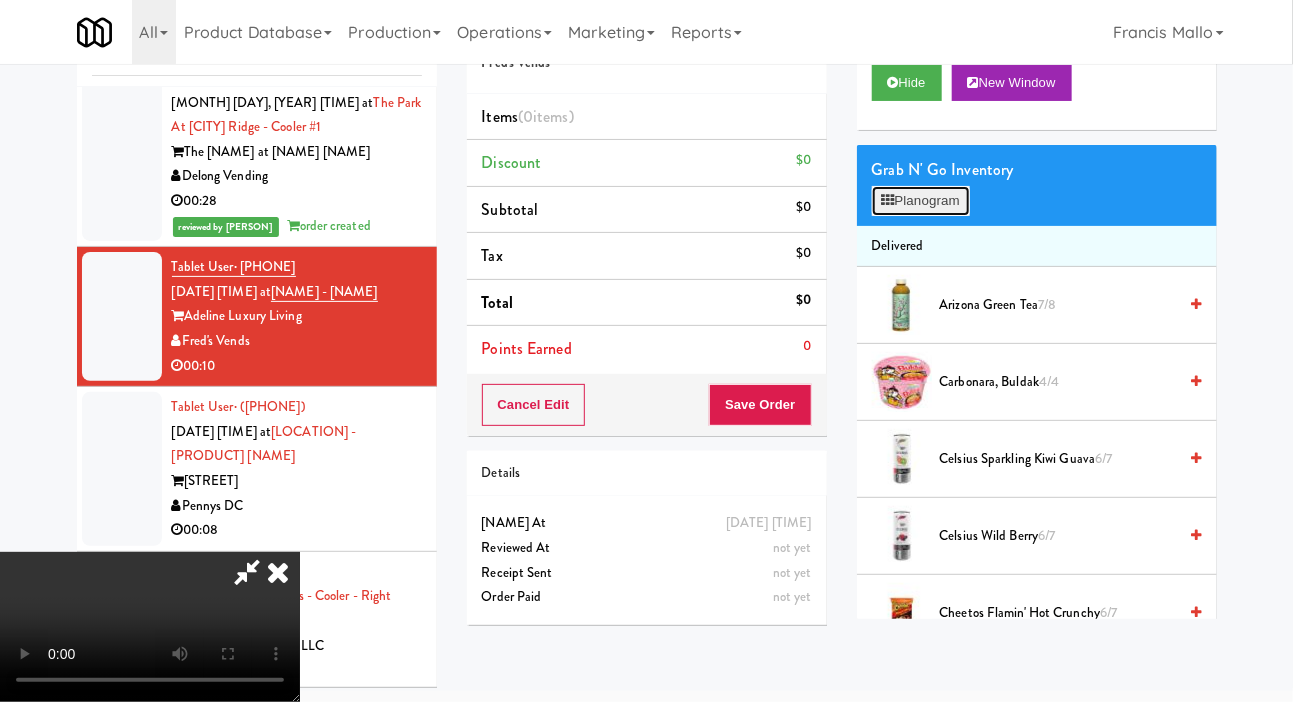 click on "Planogram" at bounding box center [921, 201] 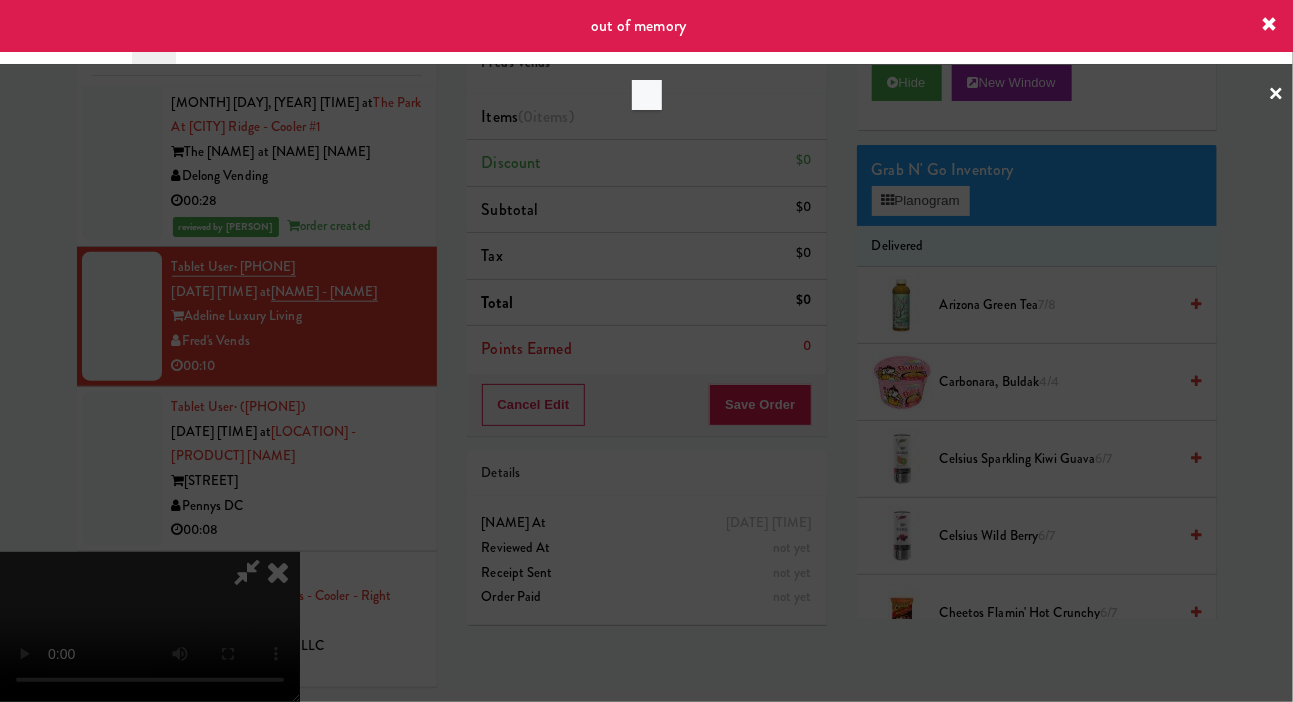 click at bounding box center [646, 351] 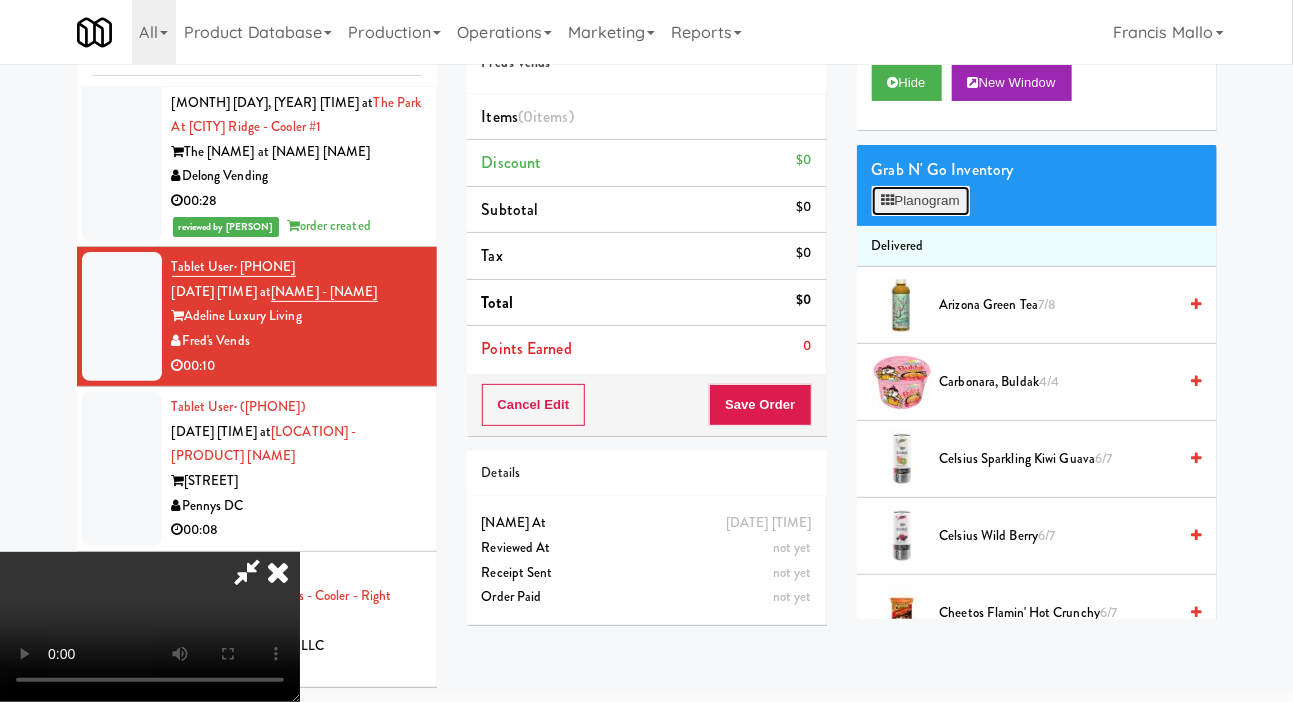 click on "Planogram" at bounding box center [921, 201] 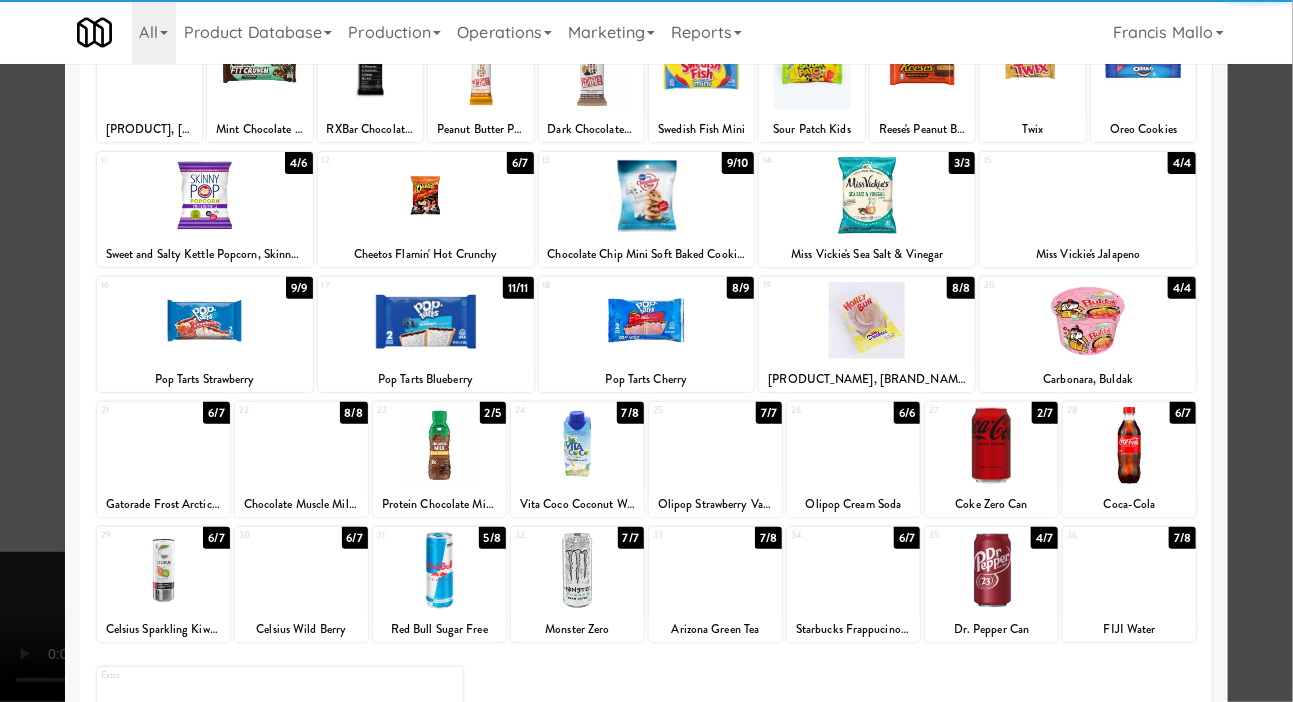 scroll, scrollTop: 279, scrollLeft: 0, axis: vertical 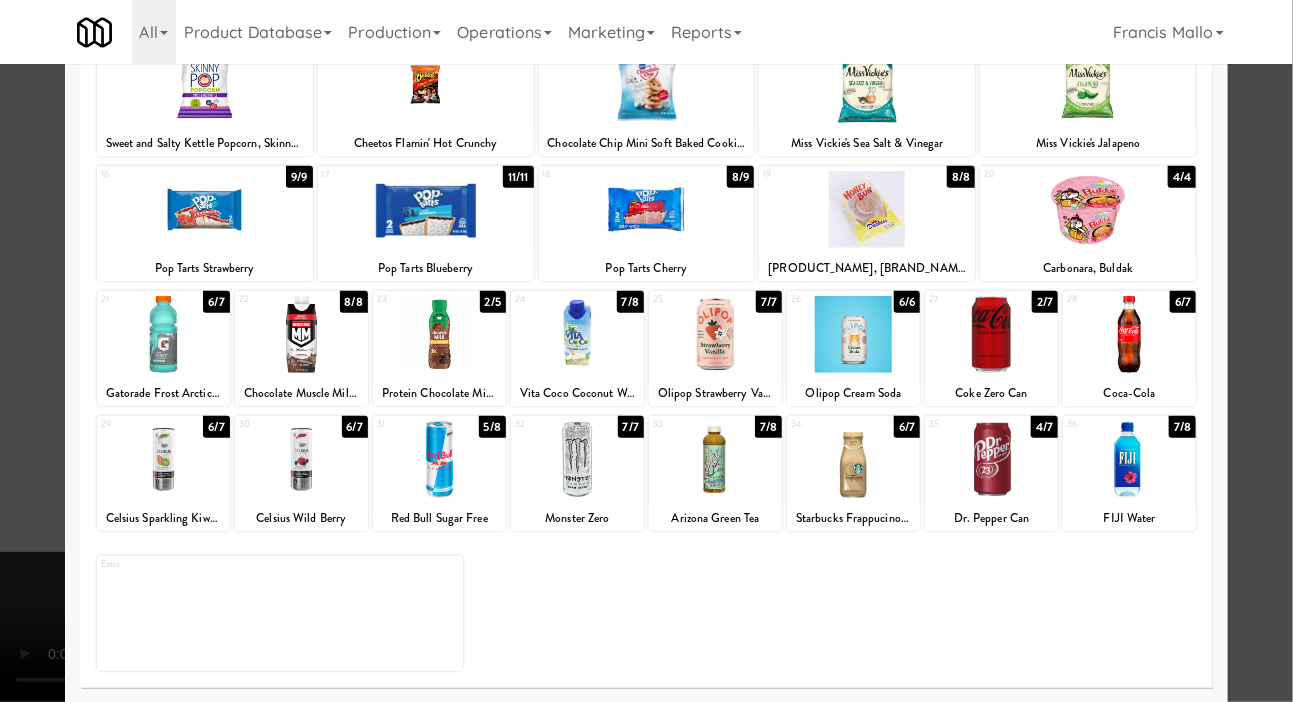 click at bounding box center [991, 459] 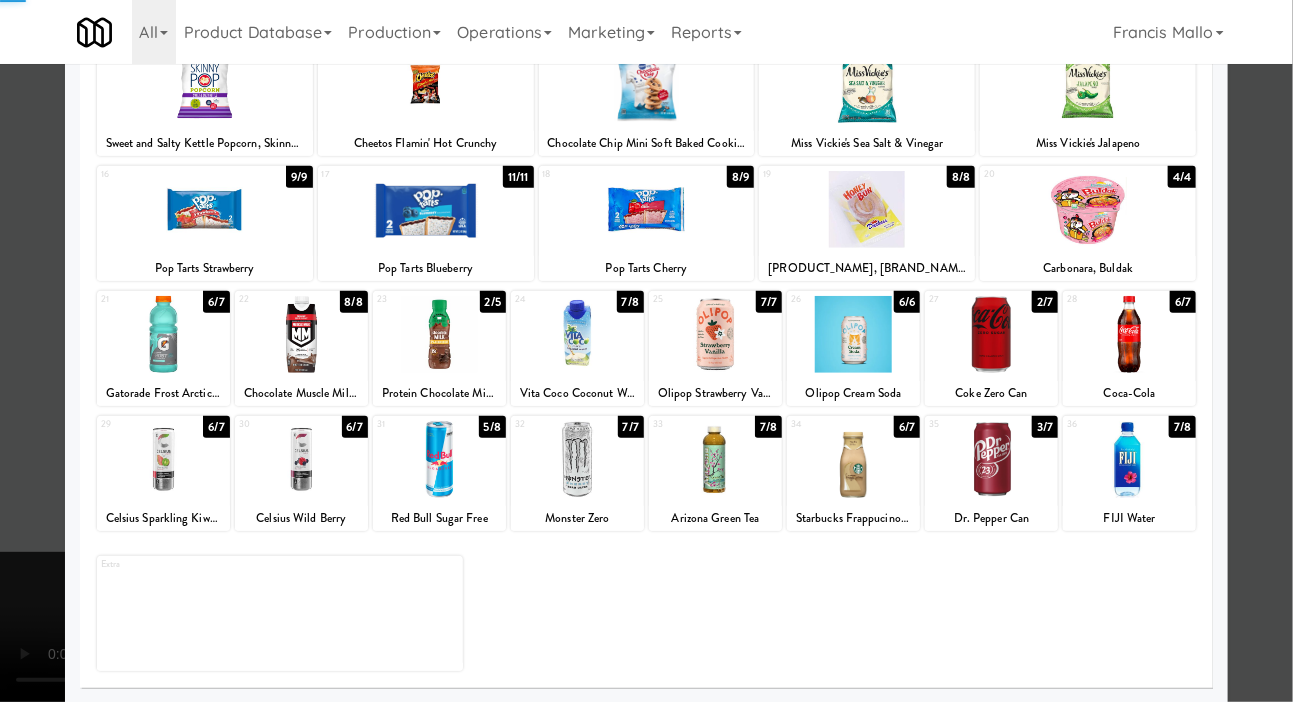 click at bounding box center (991, 459) 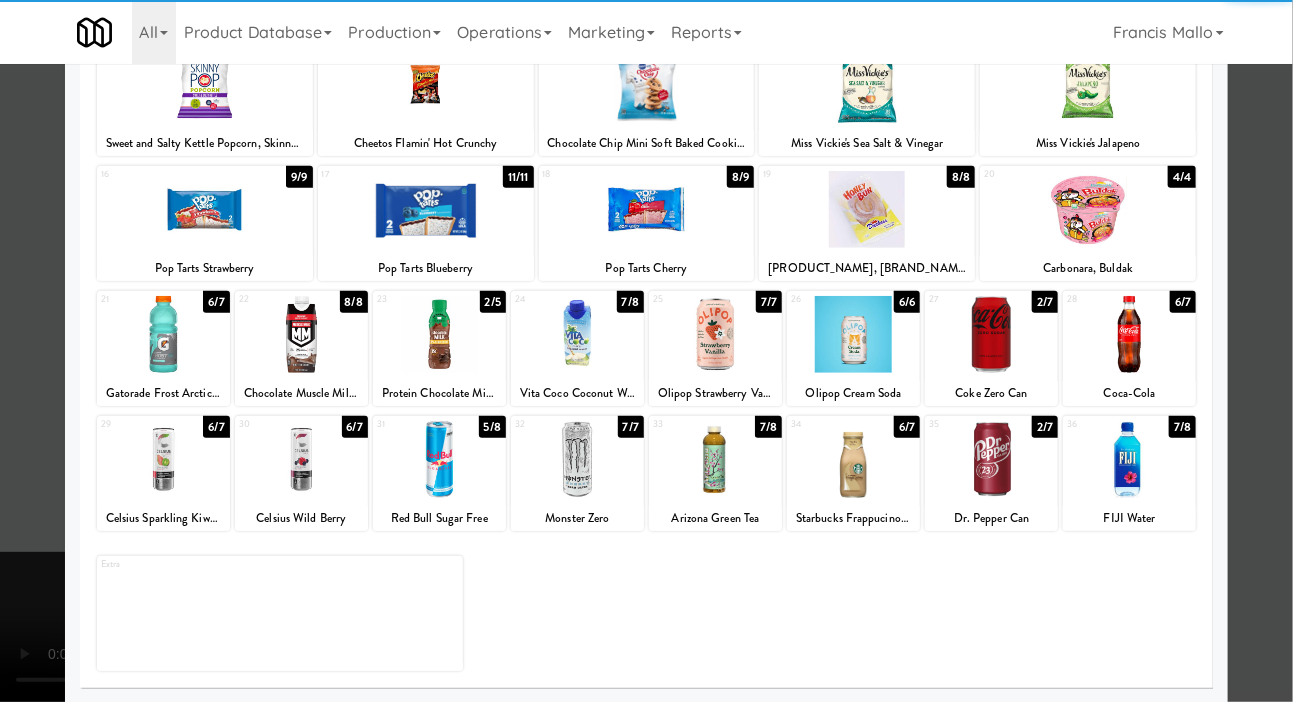click at bounding box center [646, 351] 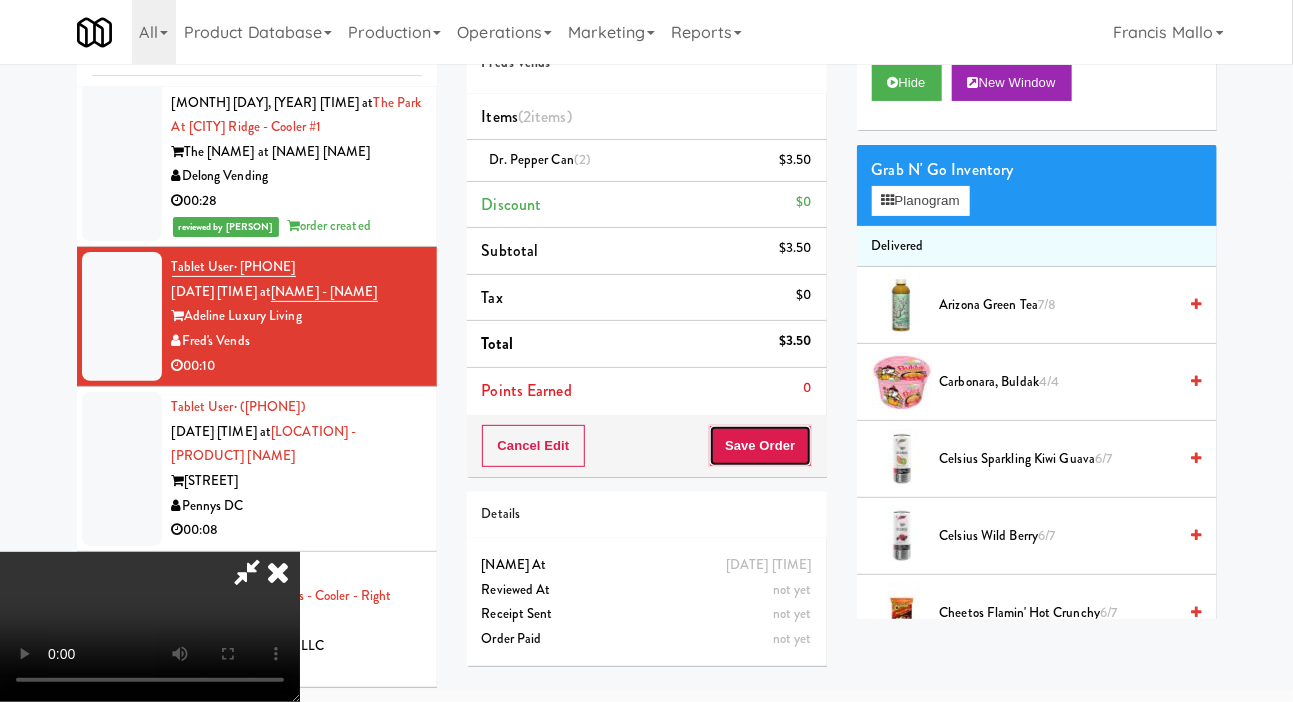 click on "Save Order" at bounding box center [760, 446] 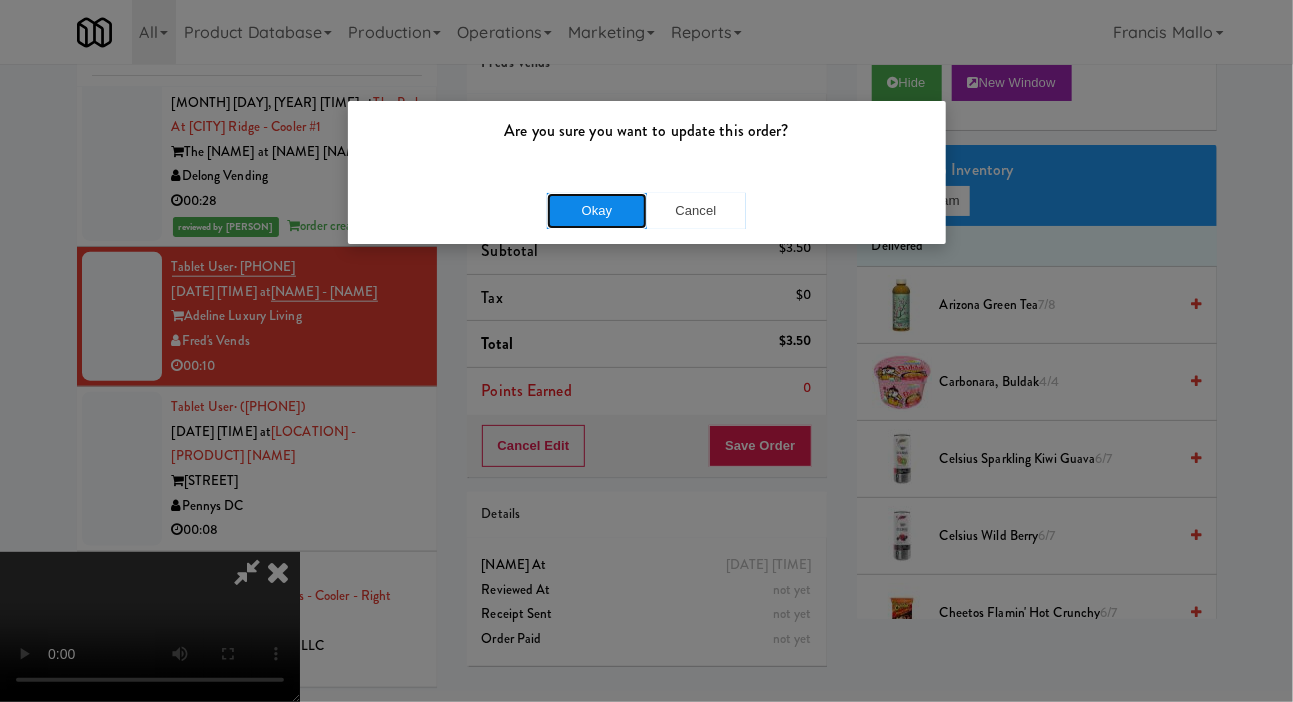 click on "Okay" at bounding box center (597, 211) 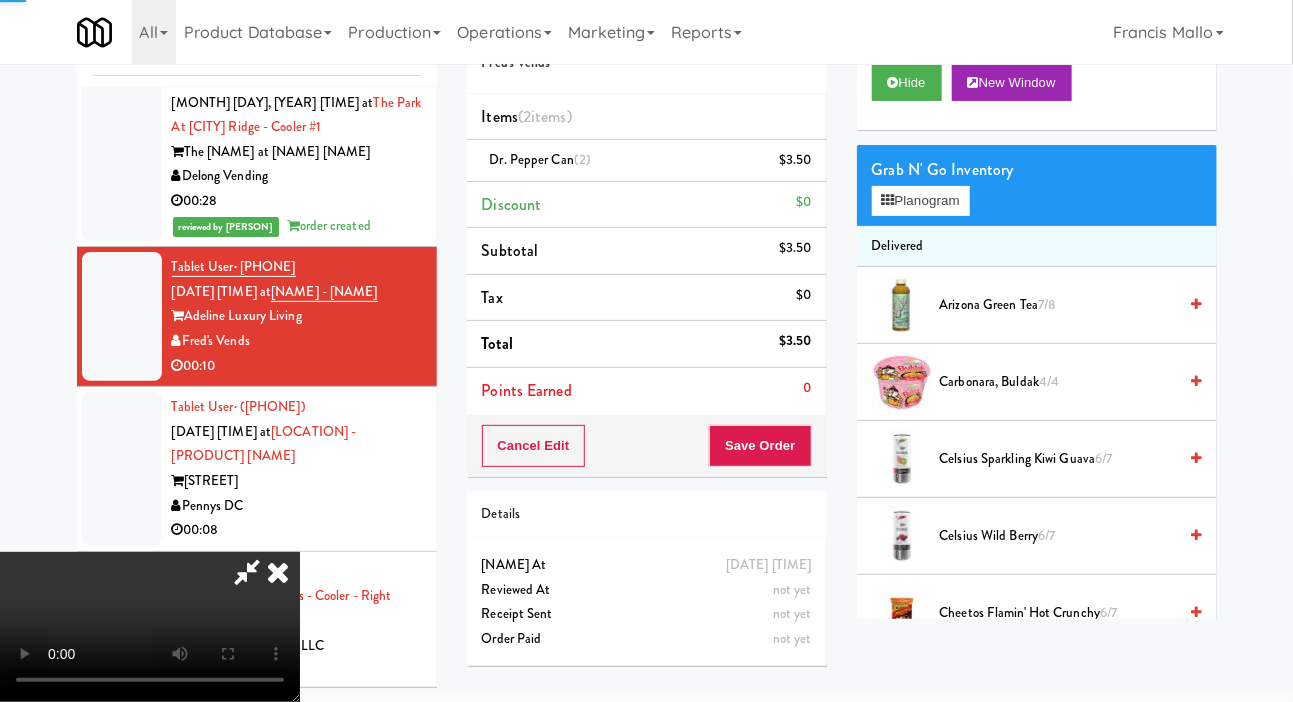 click on "Pennys DC" at bounding box center [297, 506] 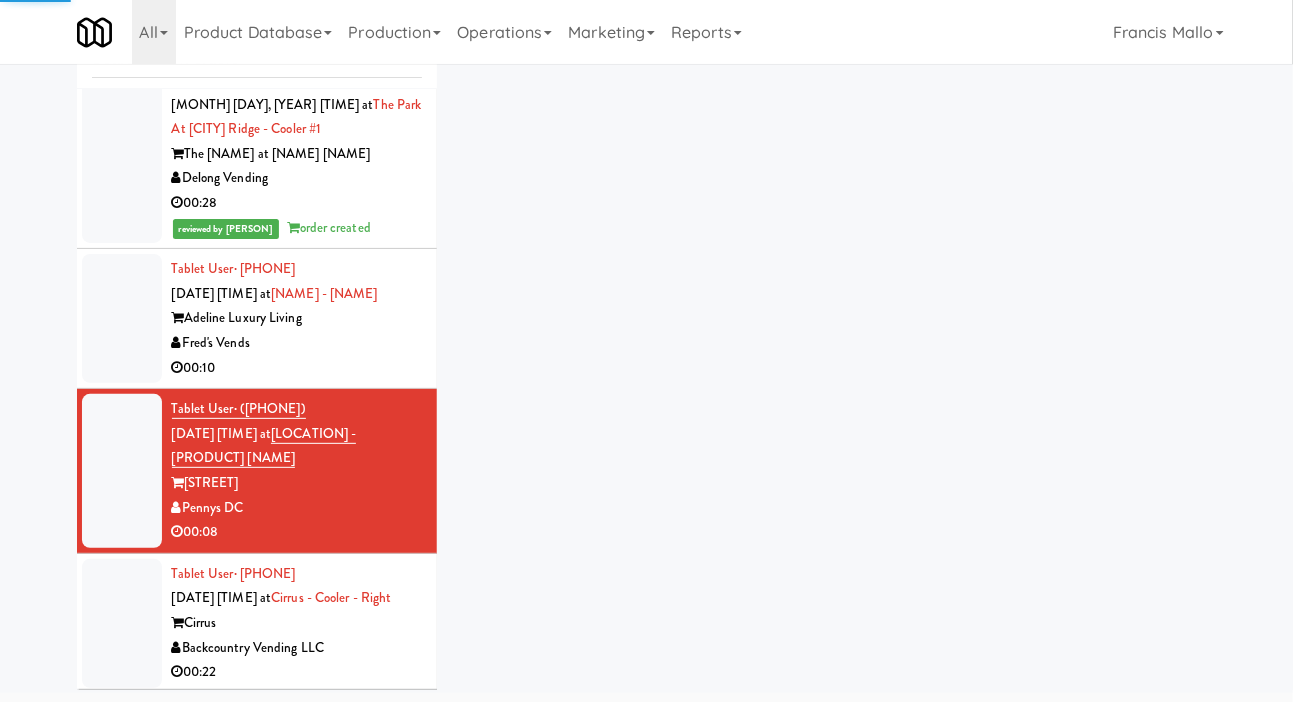 scroll, scrollTop: 98, scrollLeft: 0, axis: vertical 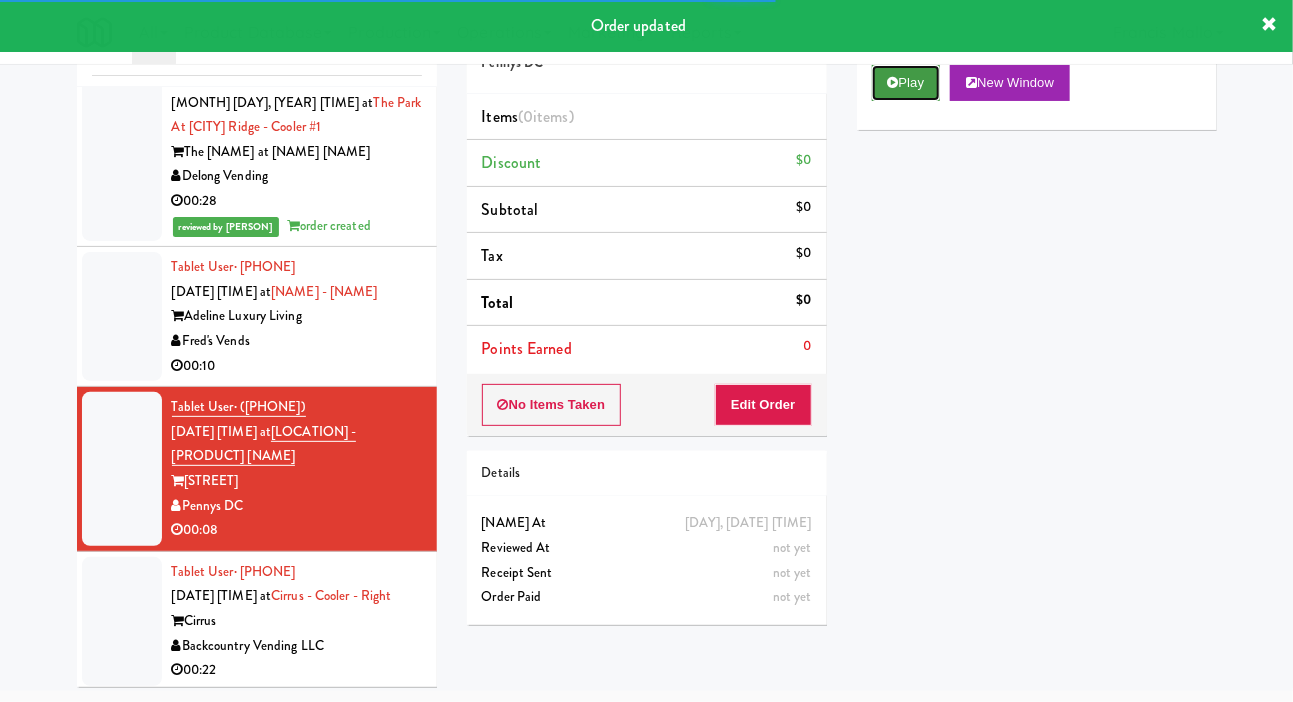 click on "Play" at bounding box center [906, 83] 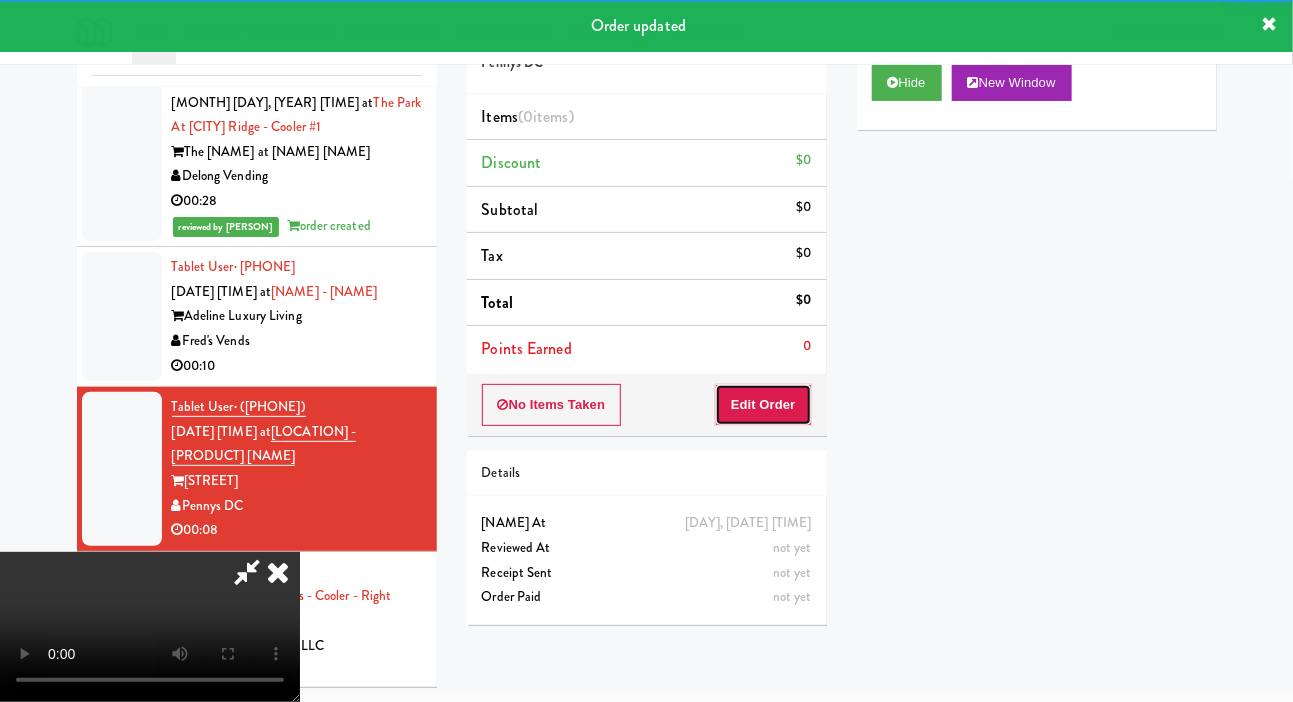 click on "Edit Order" at bounding box center (763, 405) 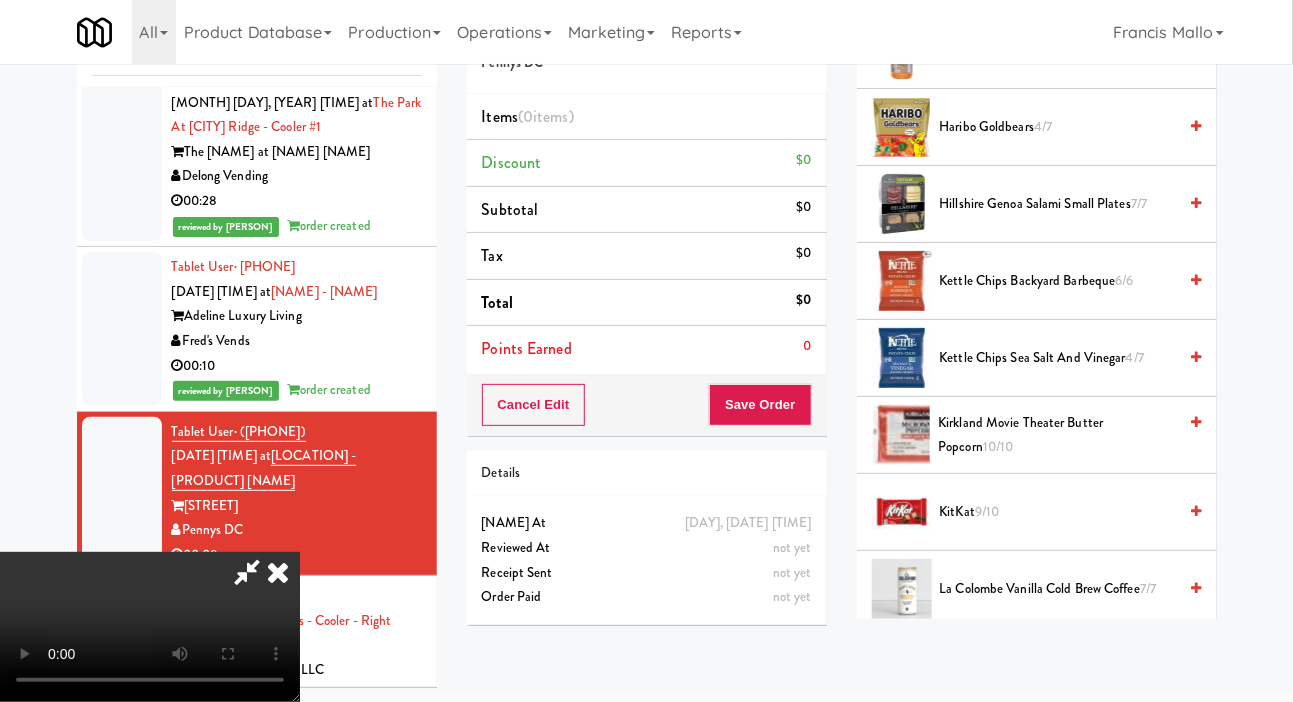 click on "Kettle Chips Sea Salt and Vinegar  4/7" at bounding box center (1058, 358) 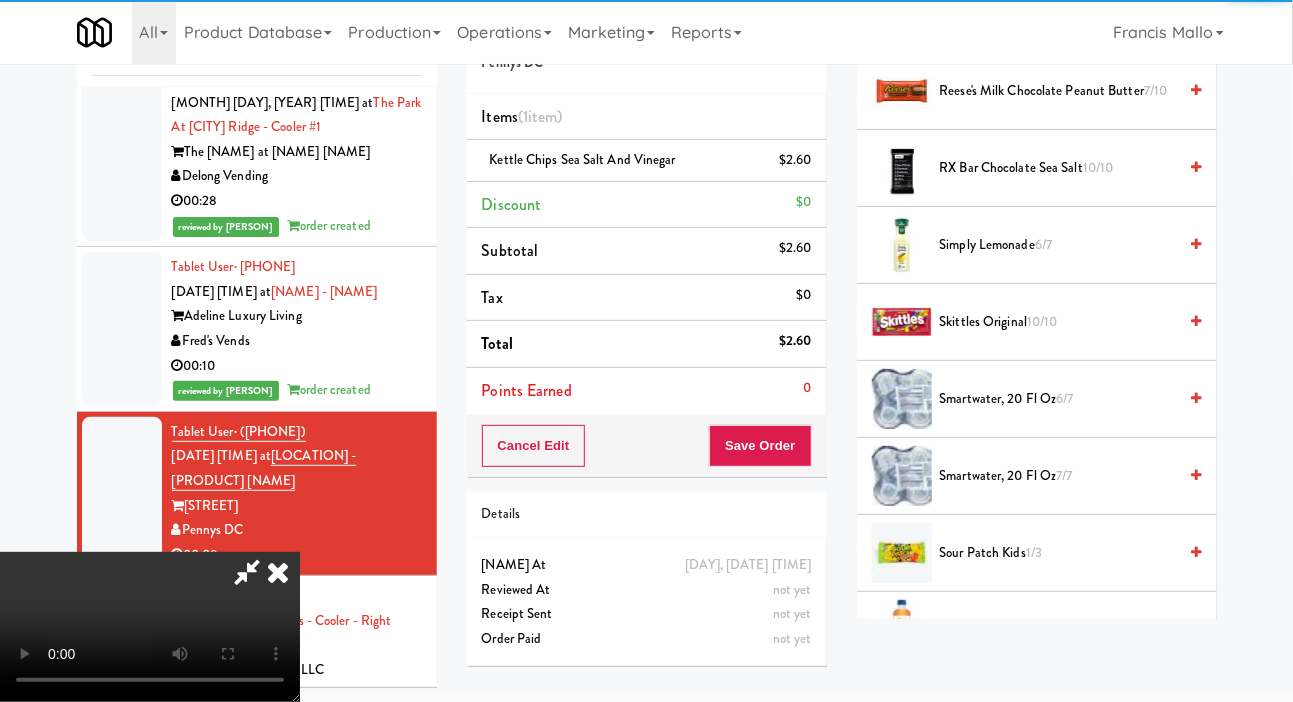 scroll, scrollTop: 2002, scrollLeft: 0, axis: vertical 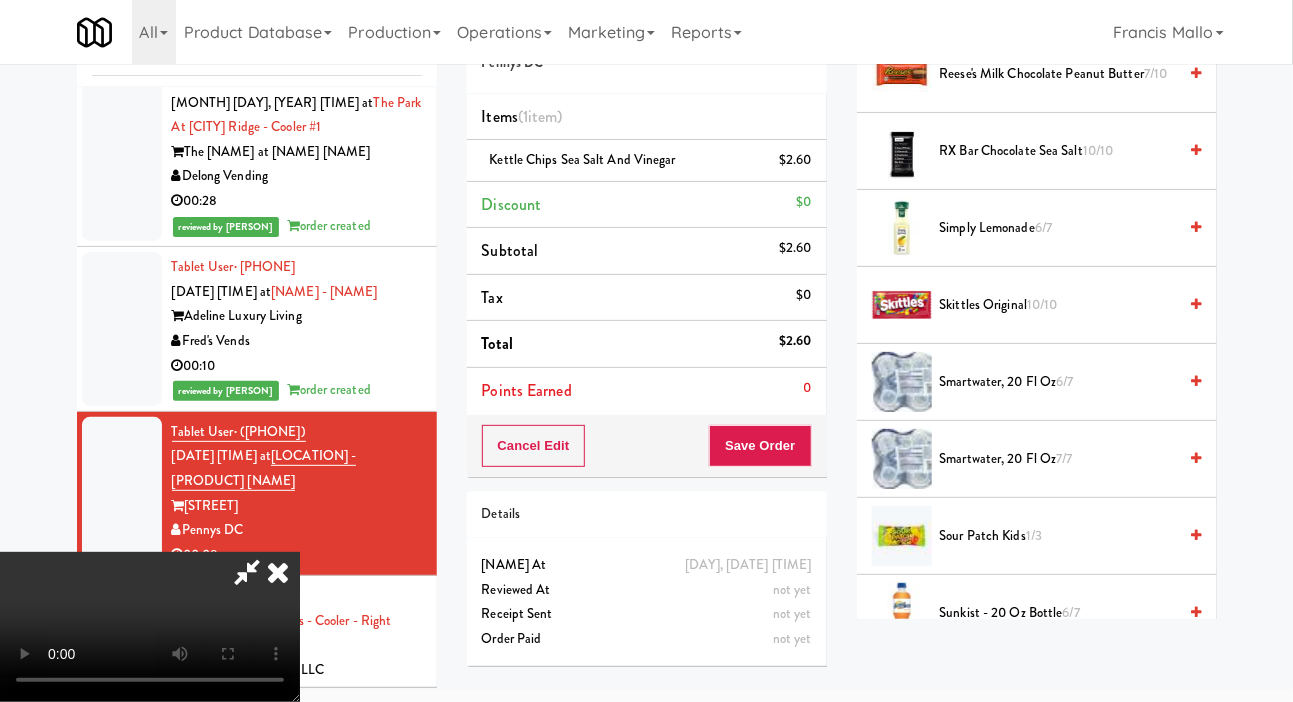 click on "6/7" at bounding box center (1065, 381) 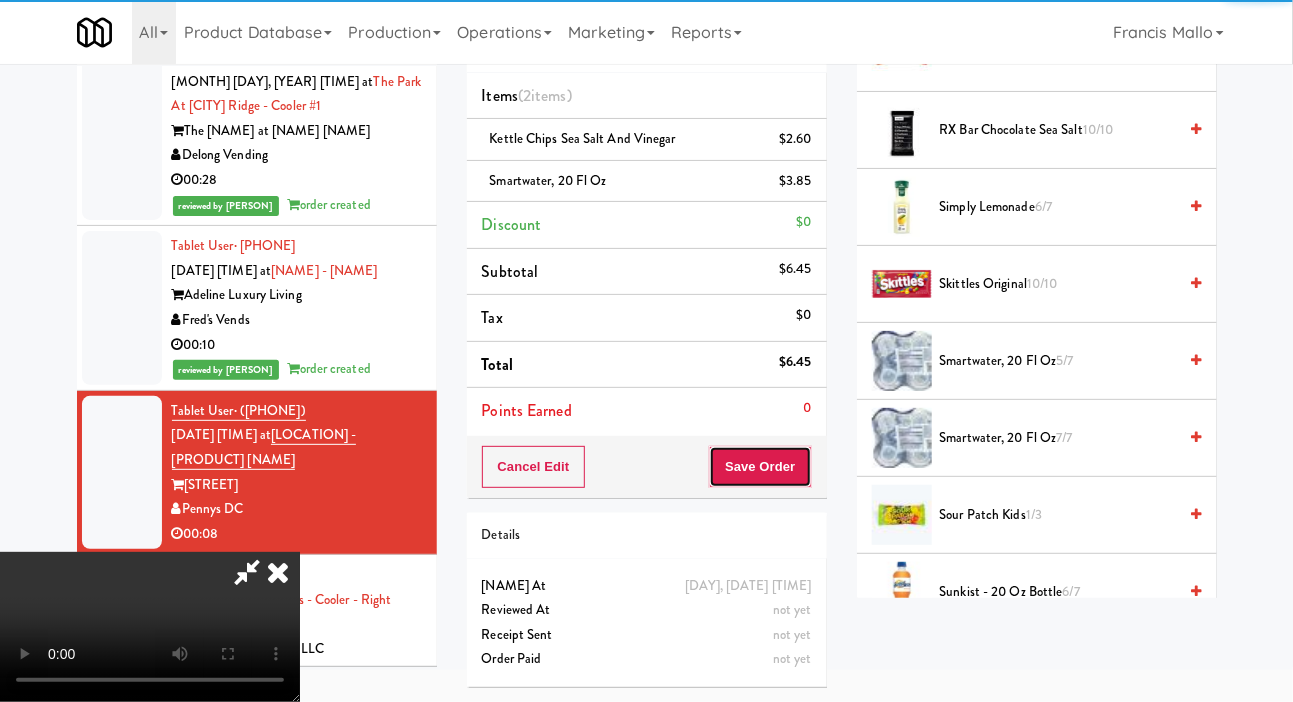 click on "Save Order" at bounding box center (760, 467) 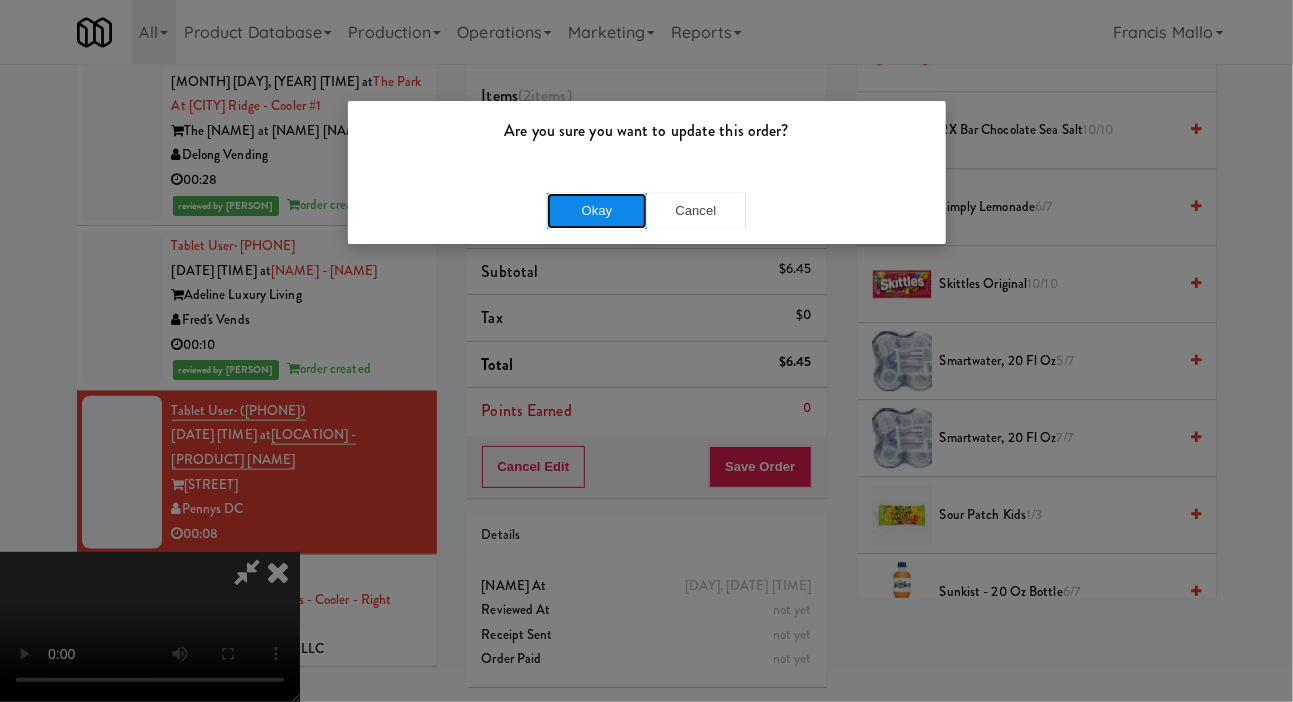 click on "Okay" at bounding box center [597, 211] 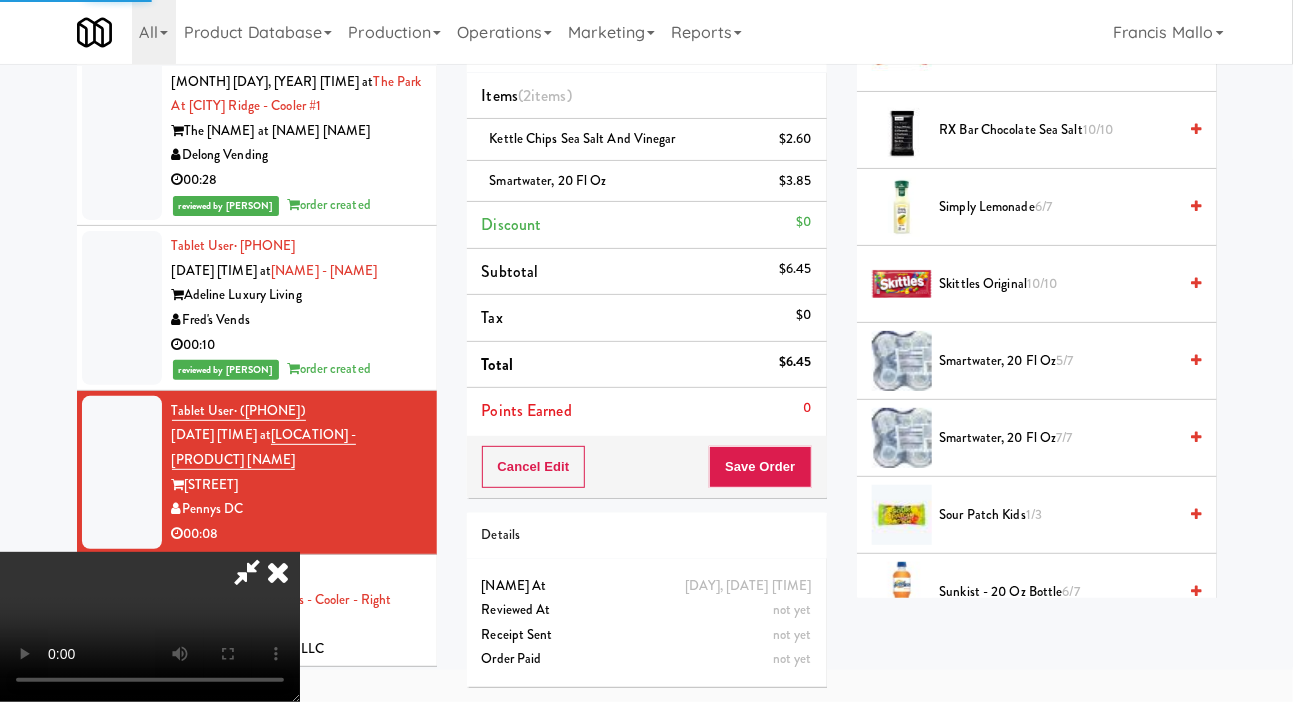 scroll, scrollTop: 116, scrollLeft: 0, axis: vertical 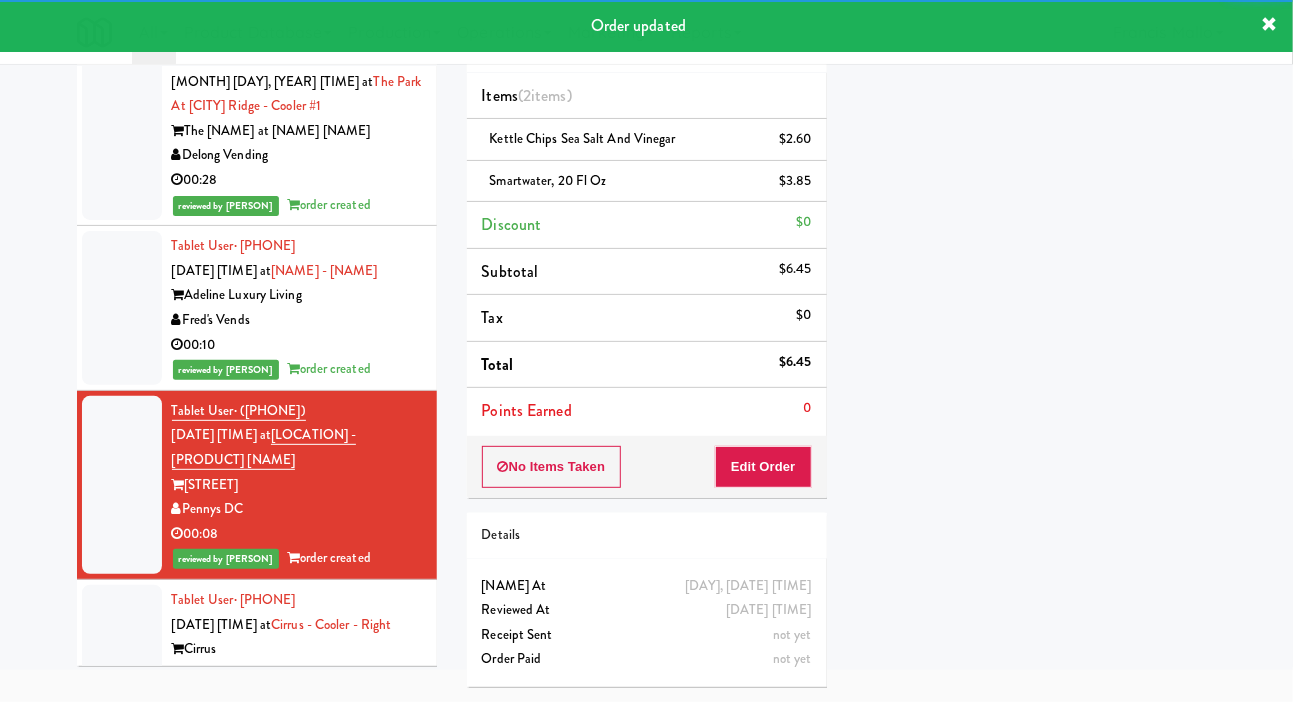 click on "Cirrus" at bounding box center (297, 649) 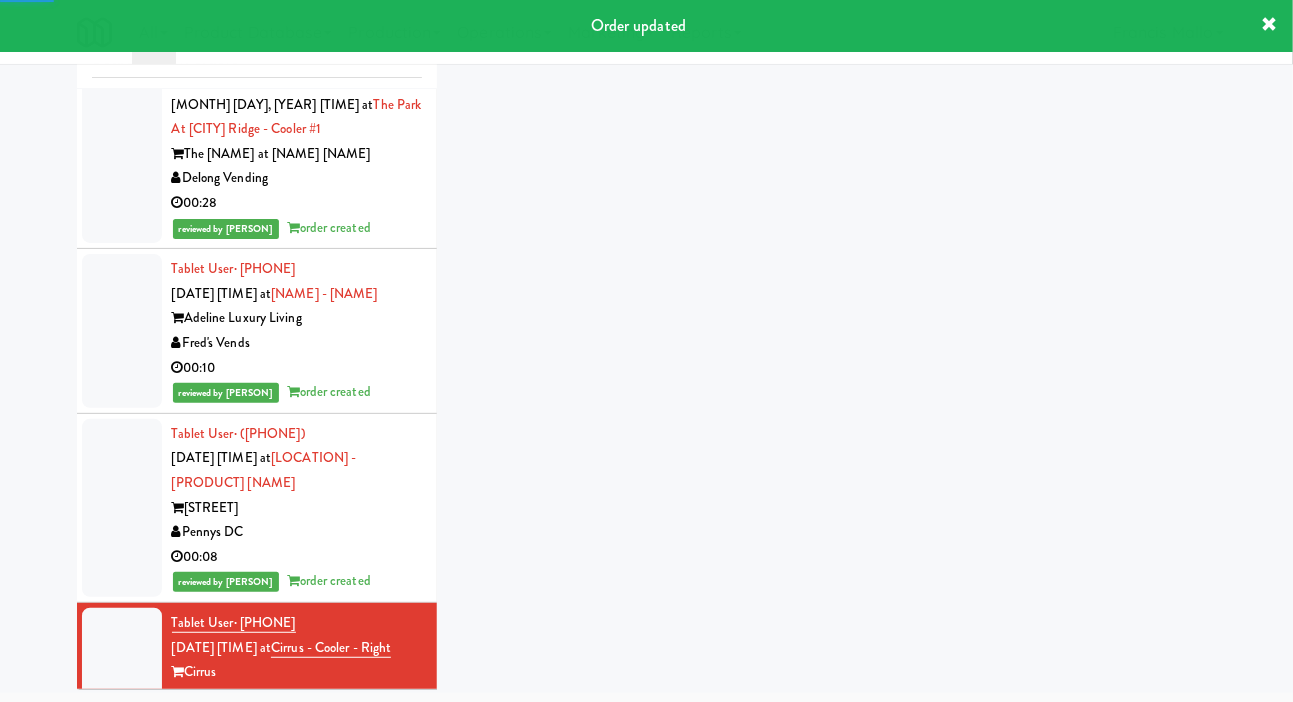 scroll, scrollTop: 98, scrollLeft: 0, axis: vertical 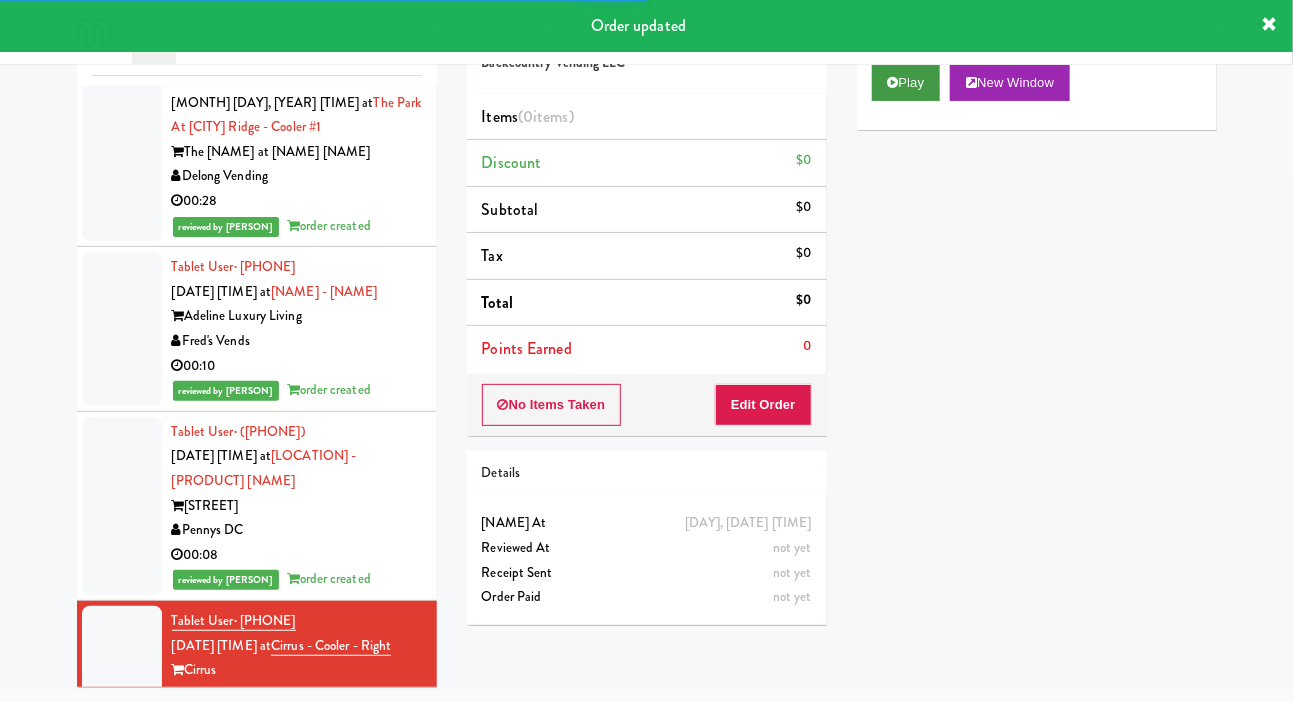click on "Play" at bounding box center [906, 83] 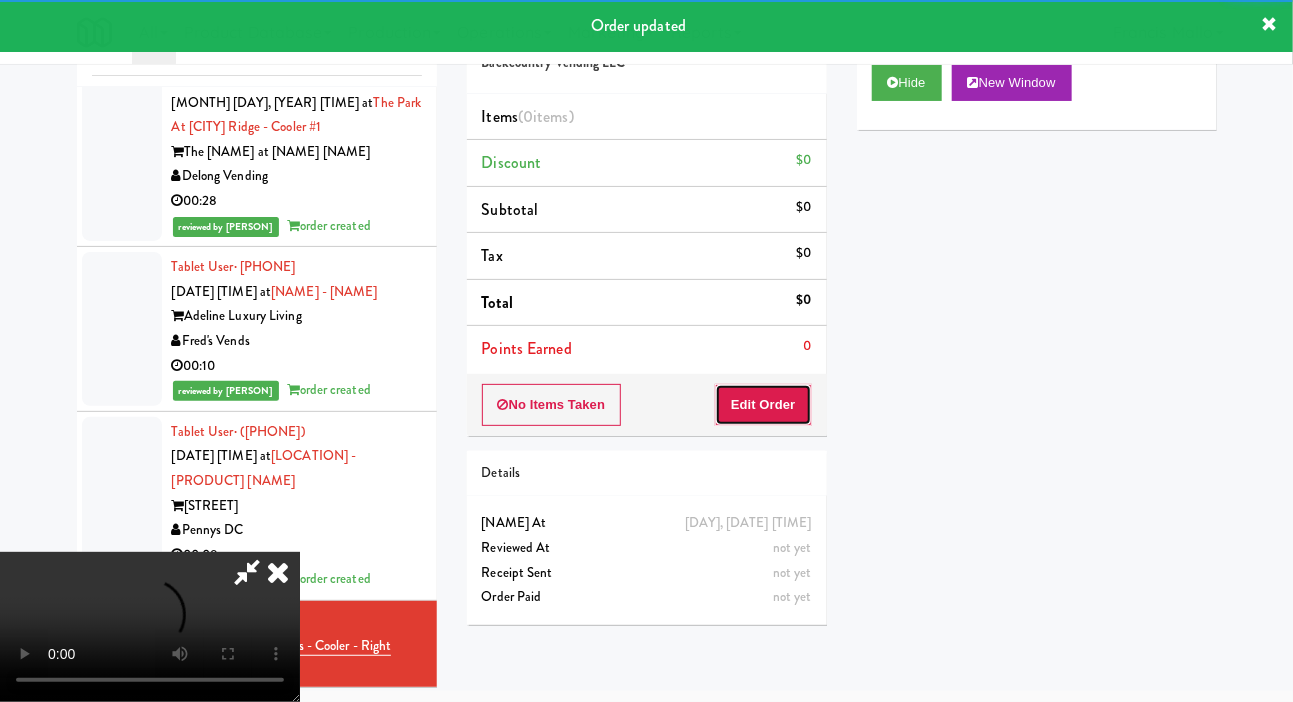 click on "Edit Order" at bounding box center (763, 405) 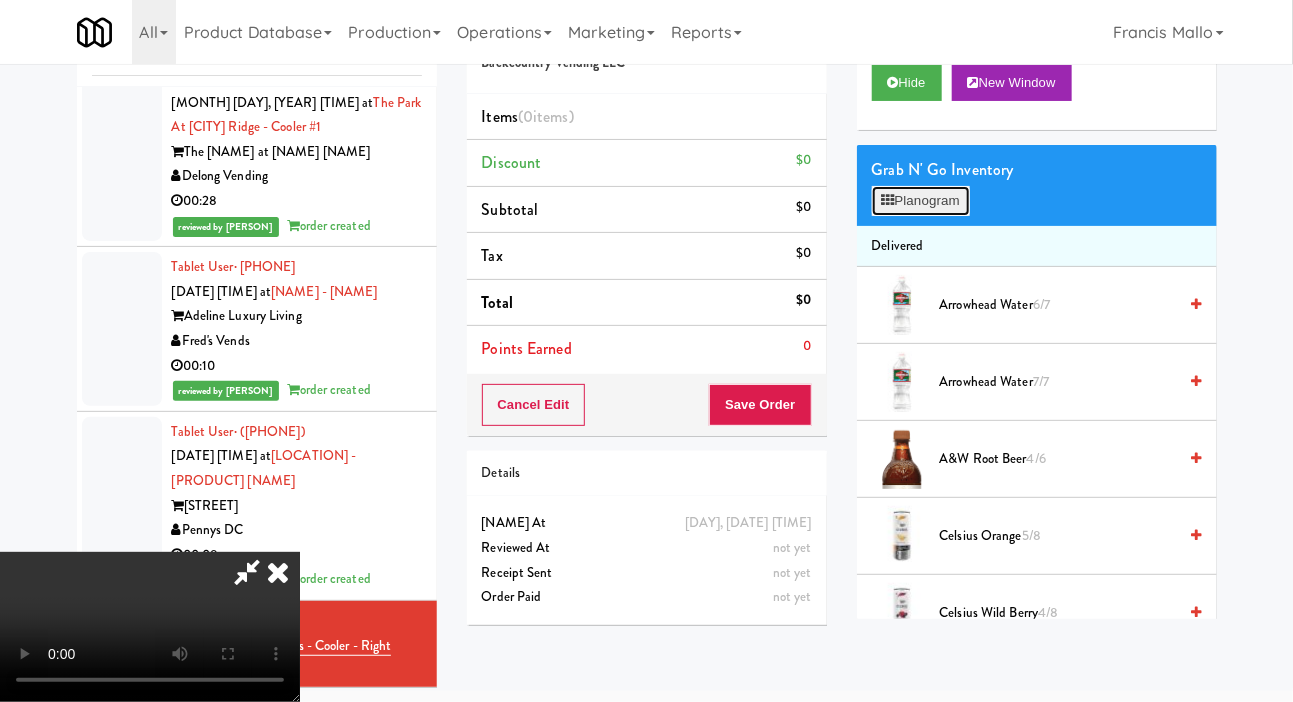 click on "Planogram" at bounding box center (921, 201) 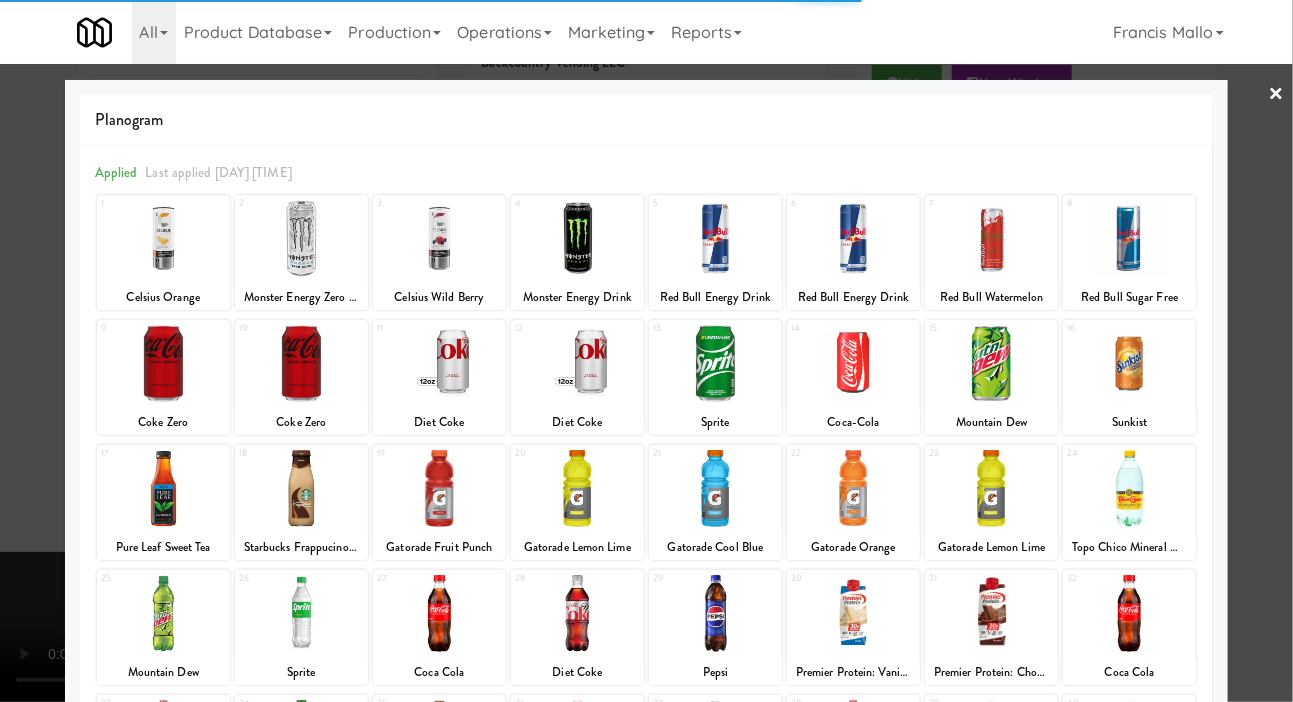 click on "Sunkist" at bounding box center [1129, 422] 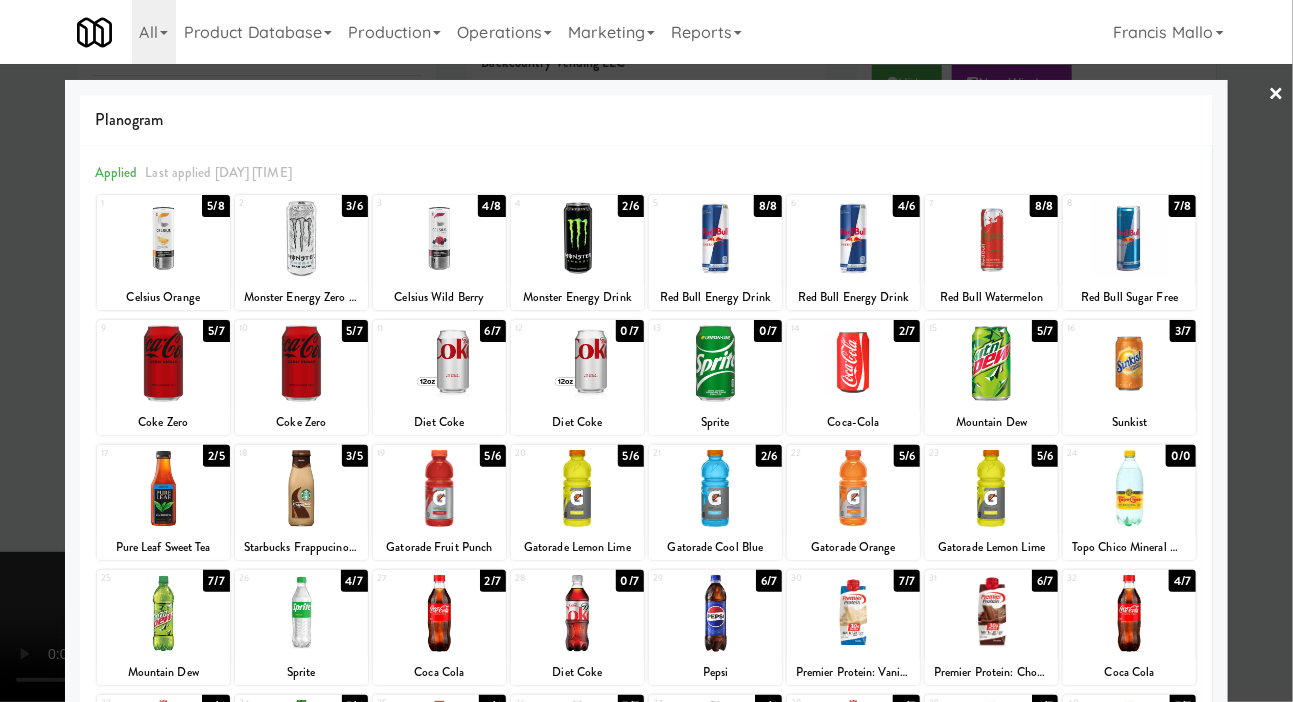 click at bounding box center [1129, 363] 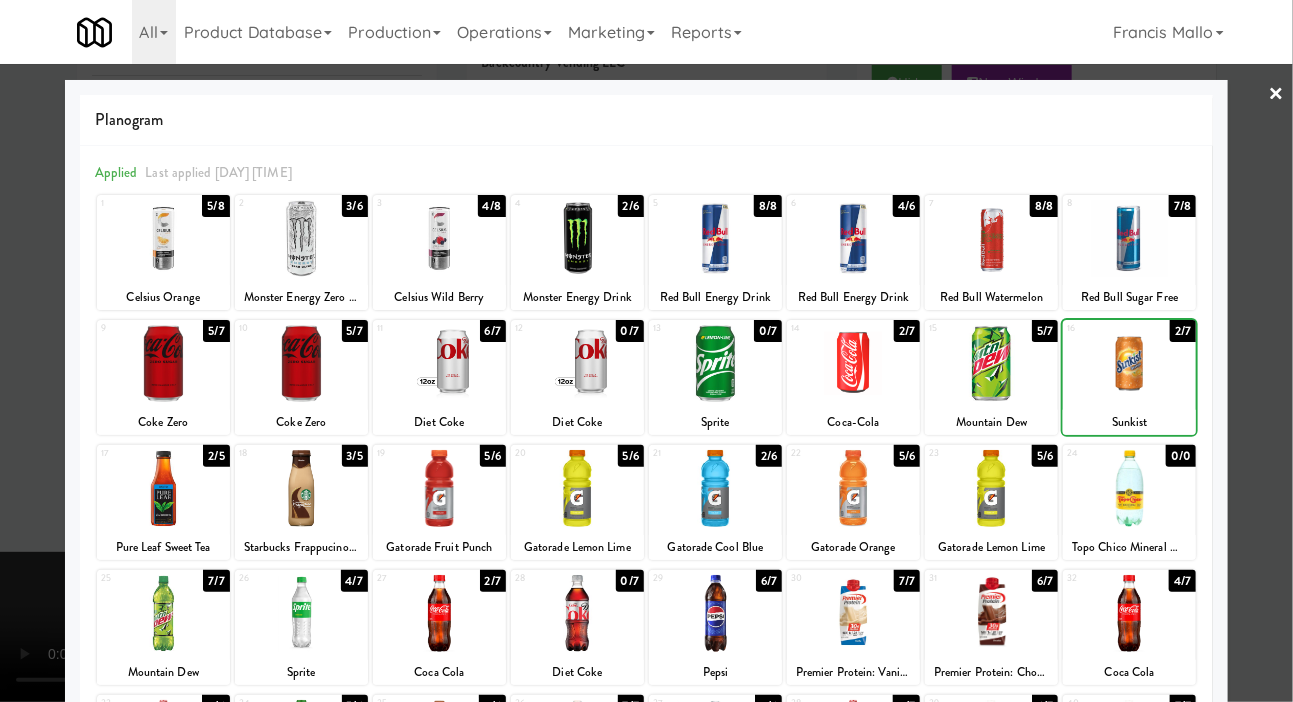 click at bounding box center (646, 351) 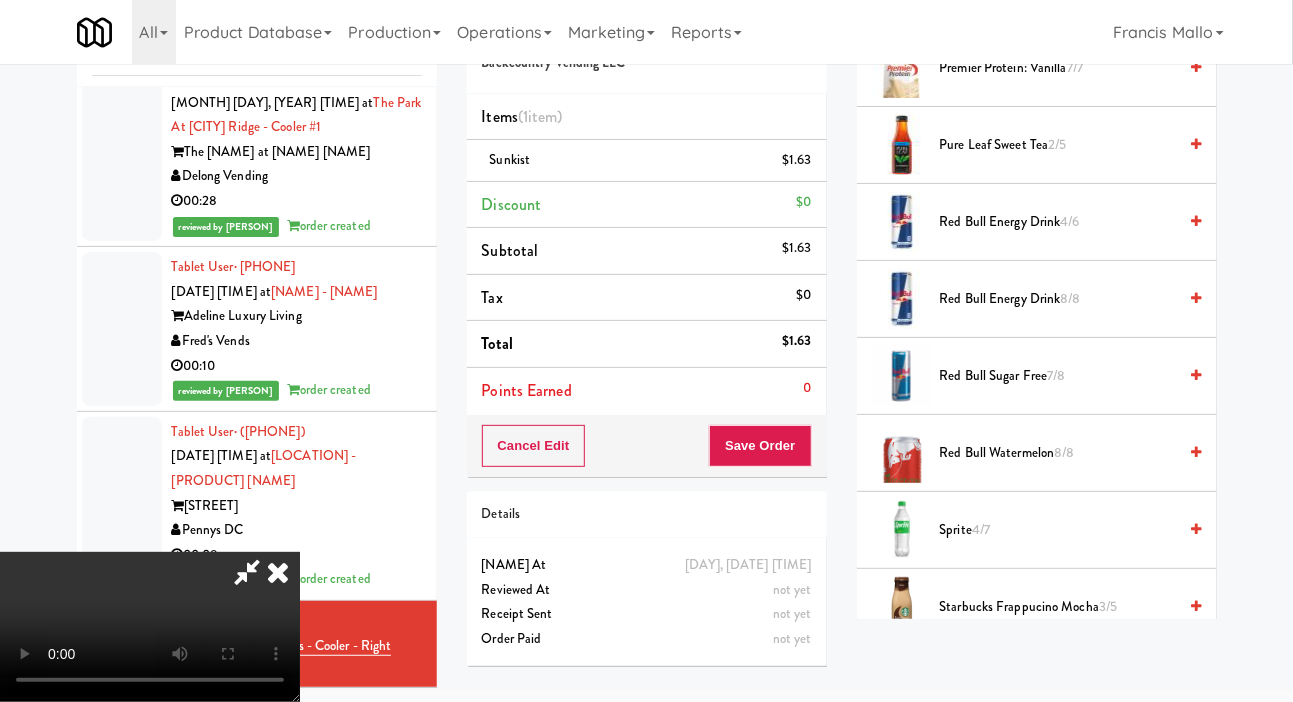 scroll, scrollTop: 2354, scrollLeft: 0, axis: vertical 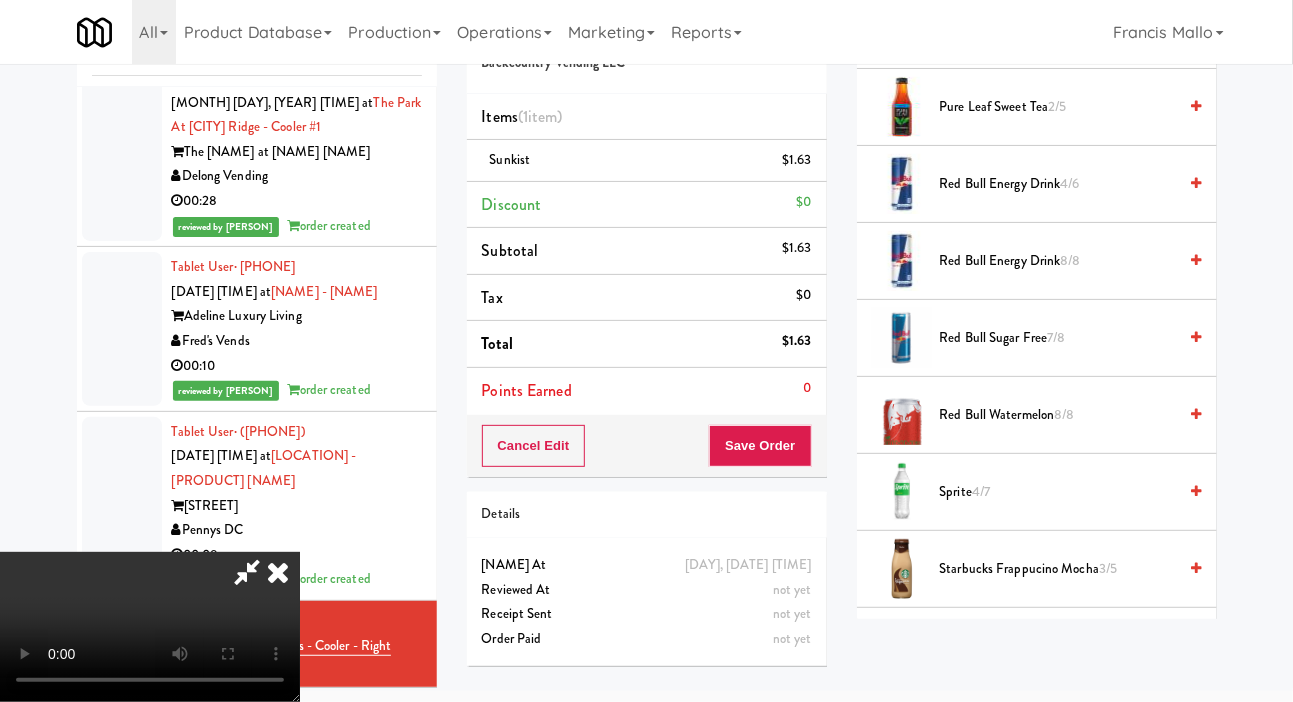 click on "Sprite  4/7" at bounding box center [1058, 492] 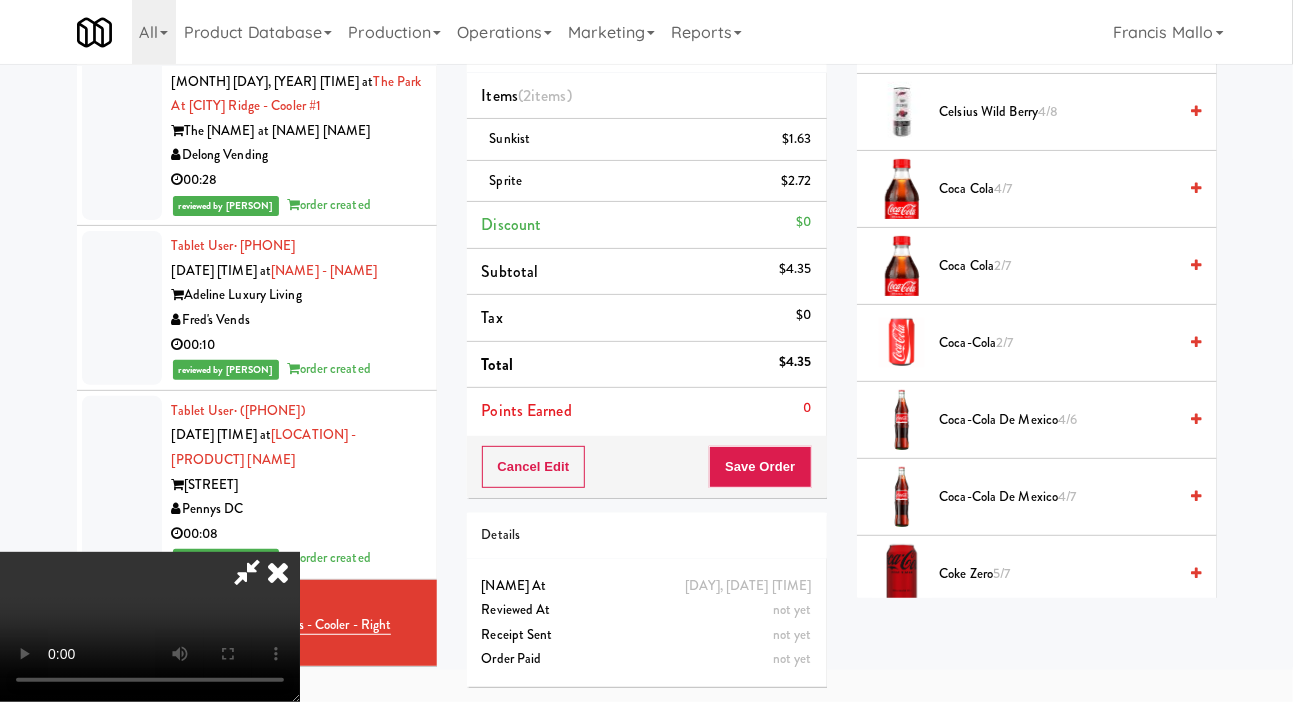 scroll, scrollTop: 477, scrollLeft: 0, axis: vertical 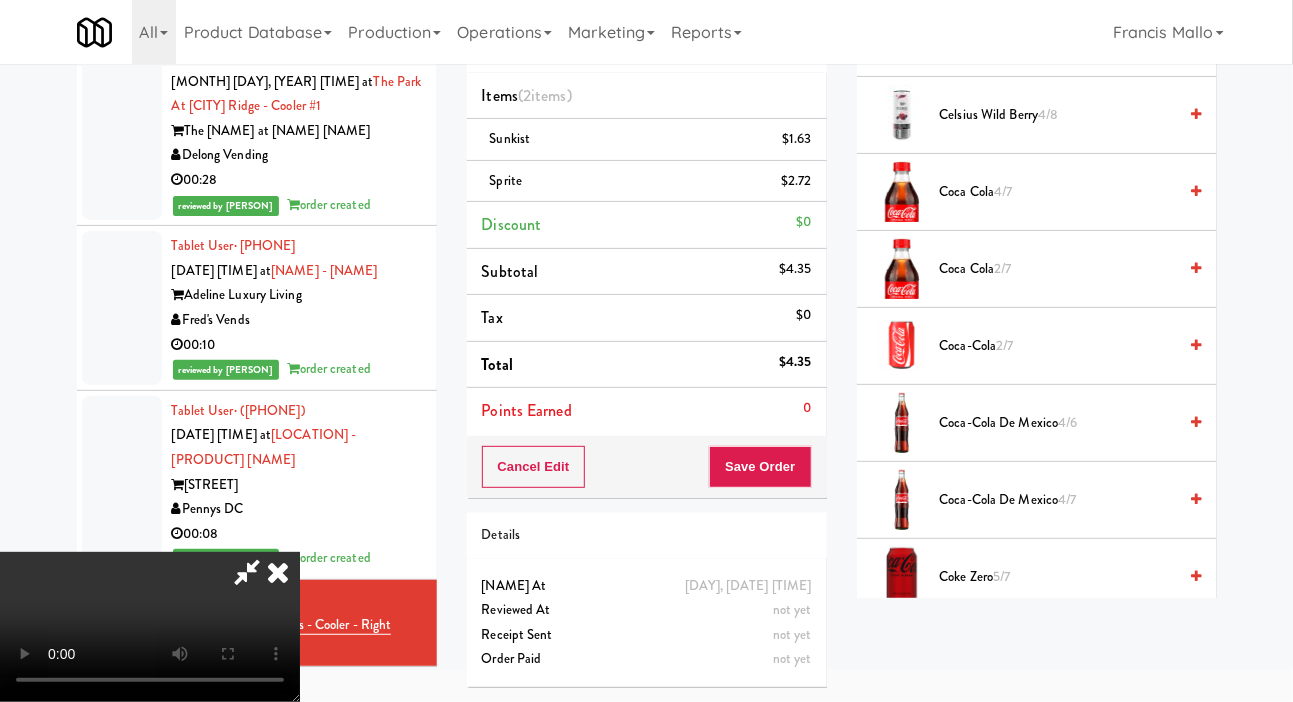 click on "2/7" at bounding box center [1002, 268] 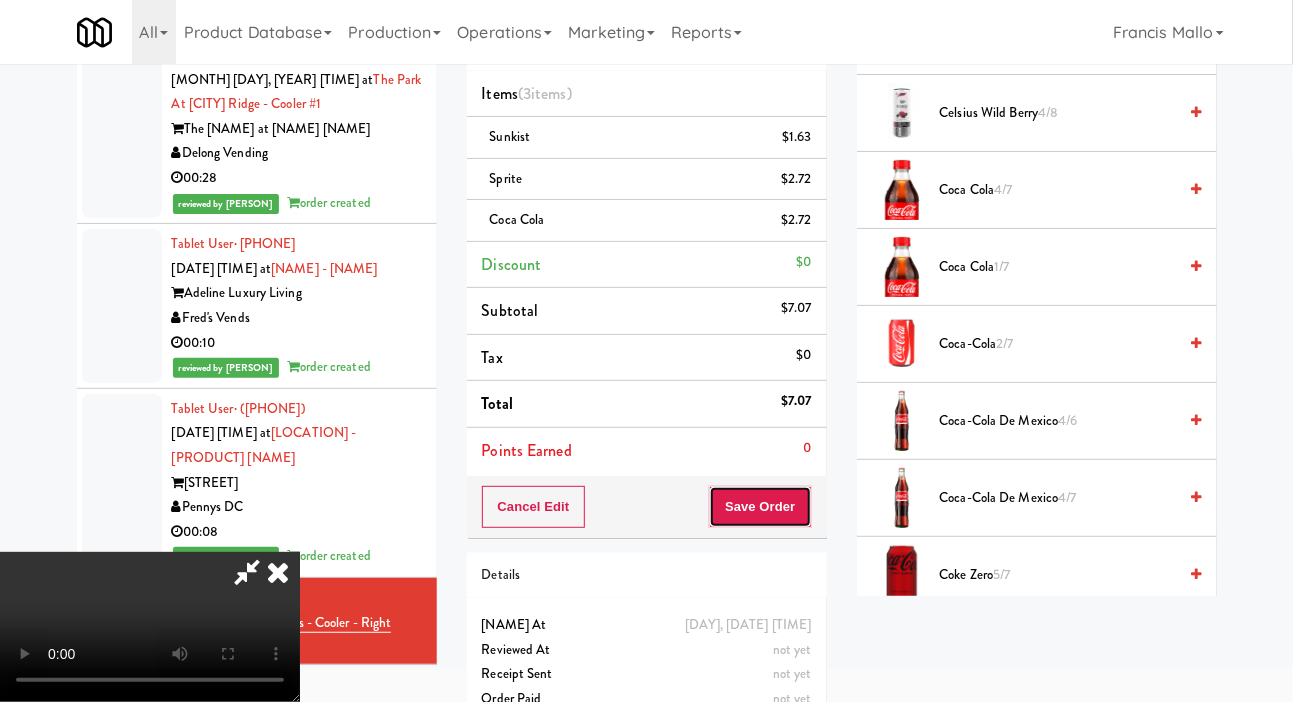 click on "Save Order" at bounding box center (760, 507) 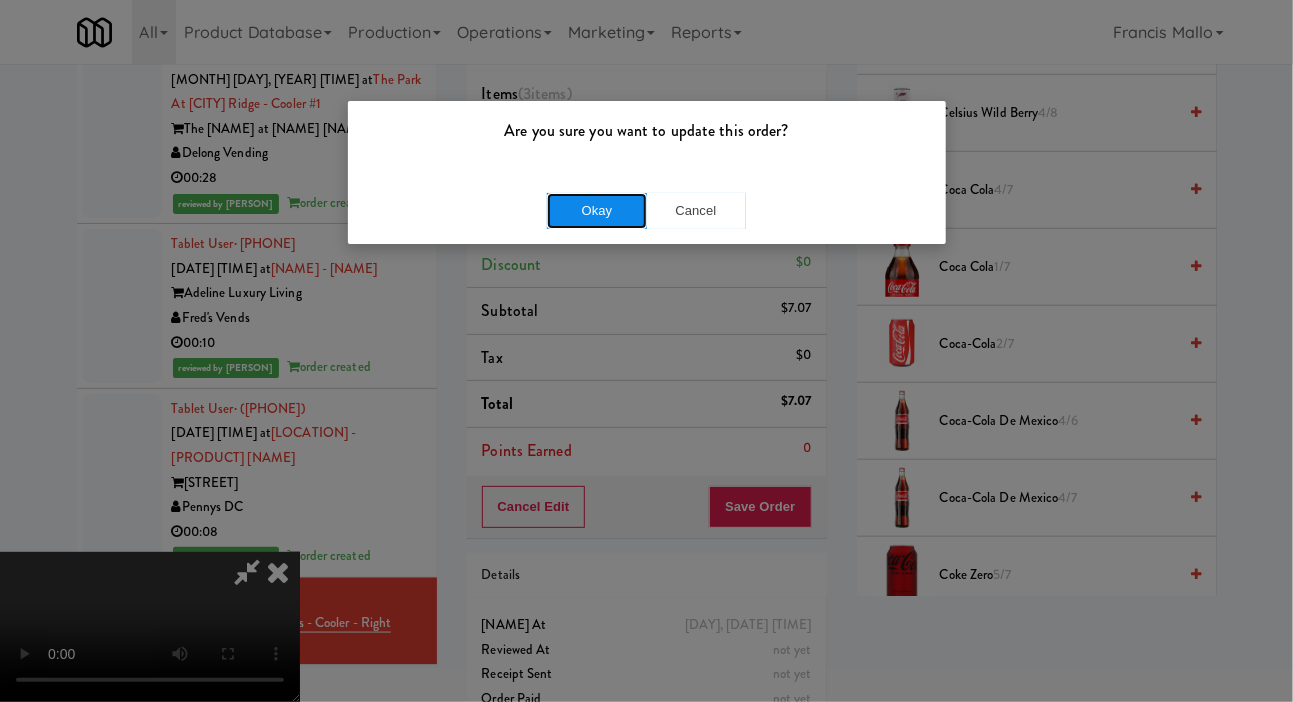 click on "Okay" at bounding box center (597, 211) 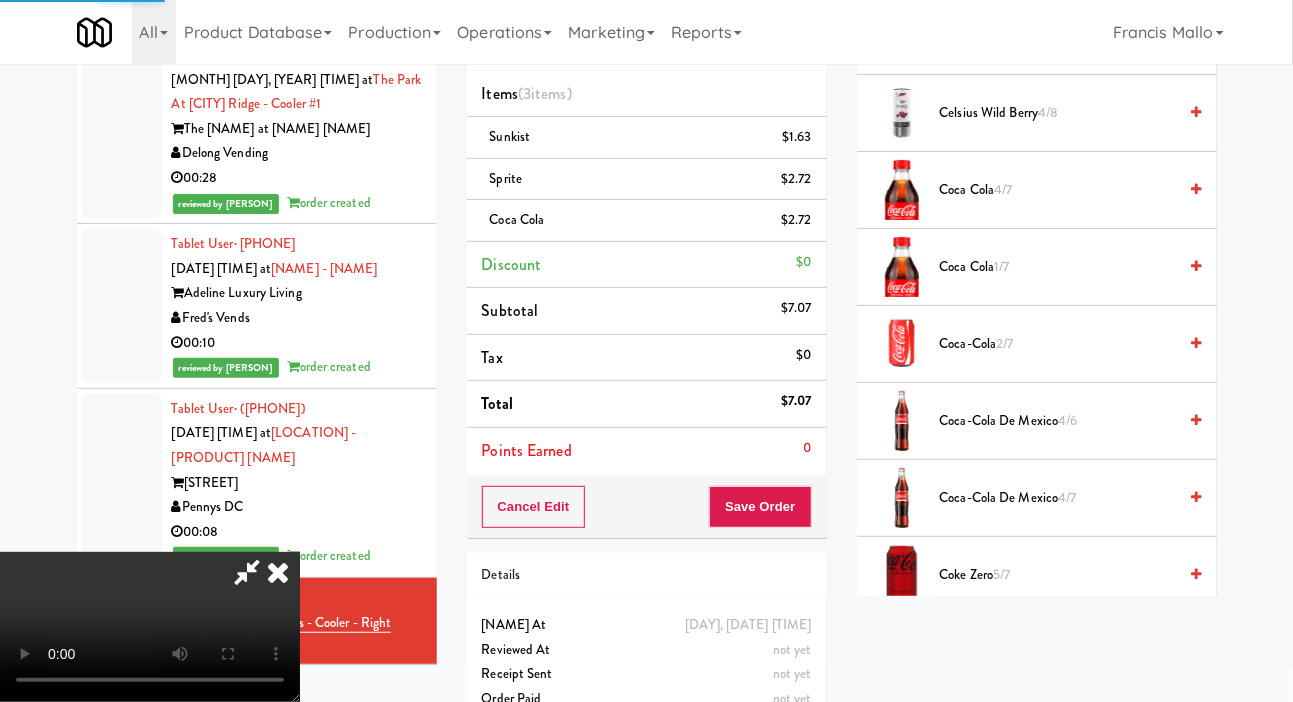 scroll, scrollTop: 116, scrollLeft: 0, axis: vertical 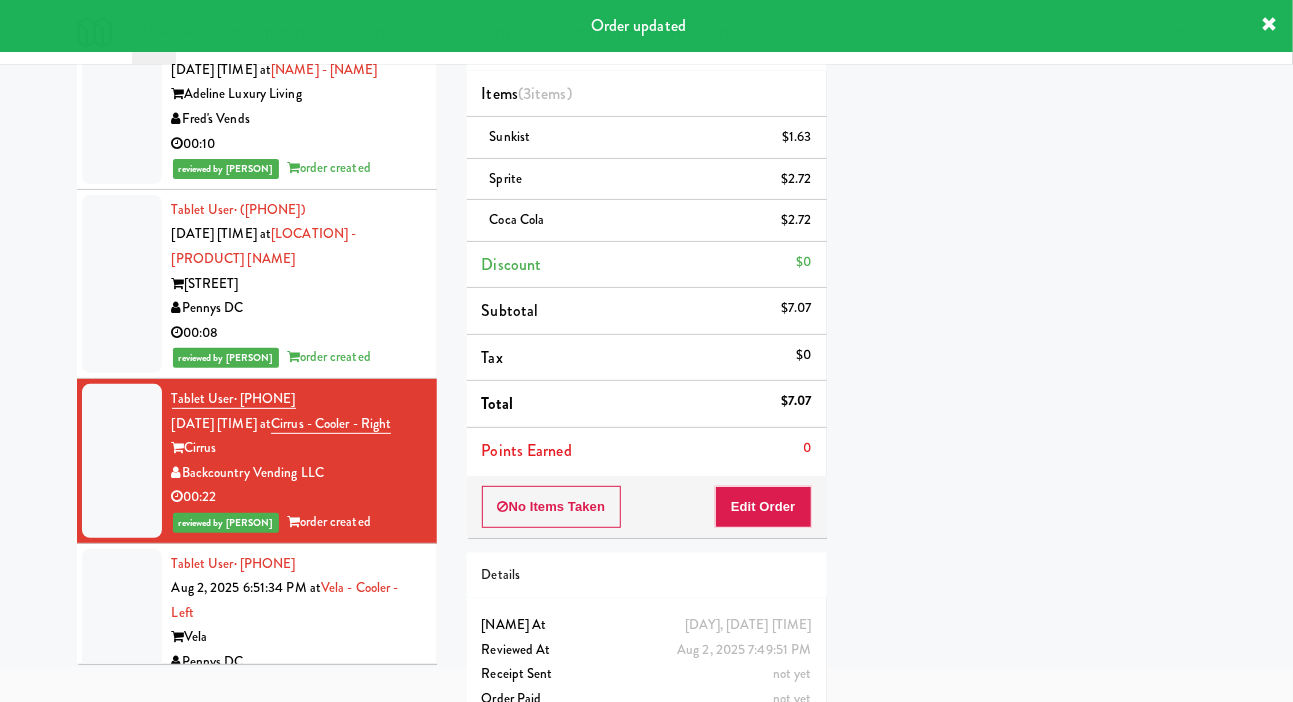 click on "Pennys DC" at bounding box center (297, 662) 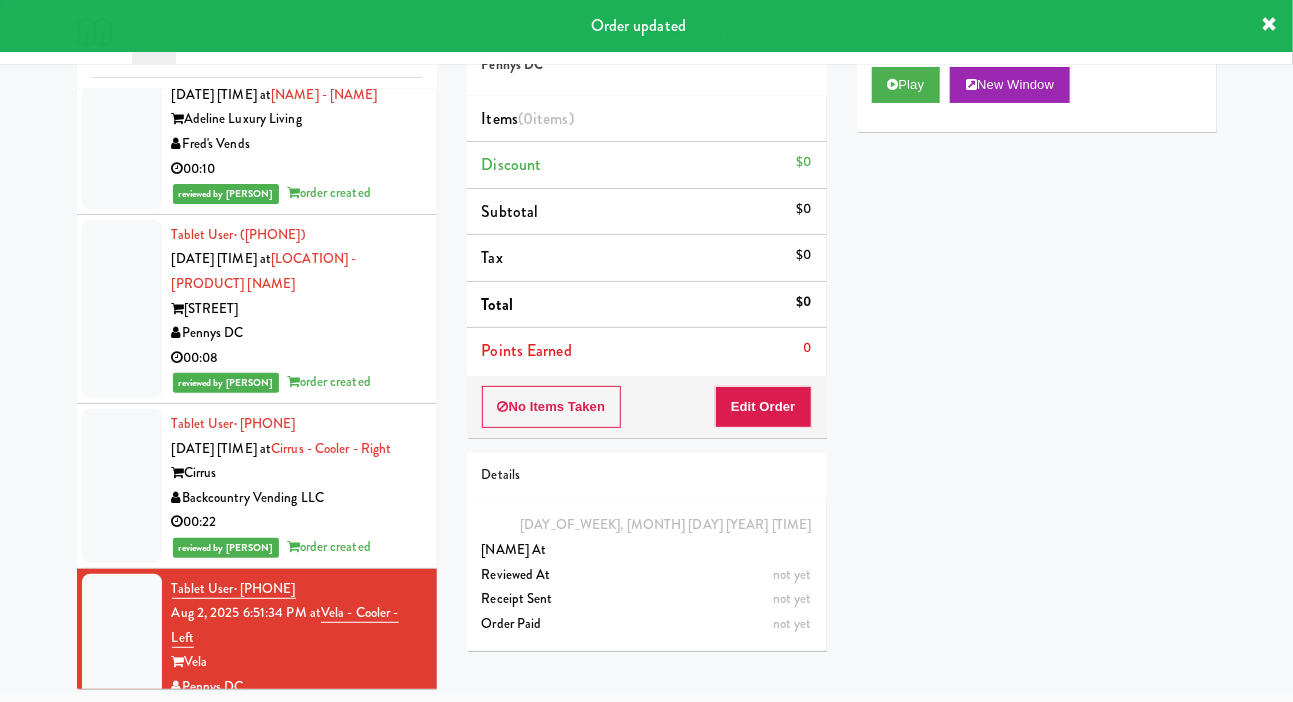 scroll, scrollTop: 98, scrollLeft: 0, axis: vertical 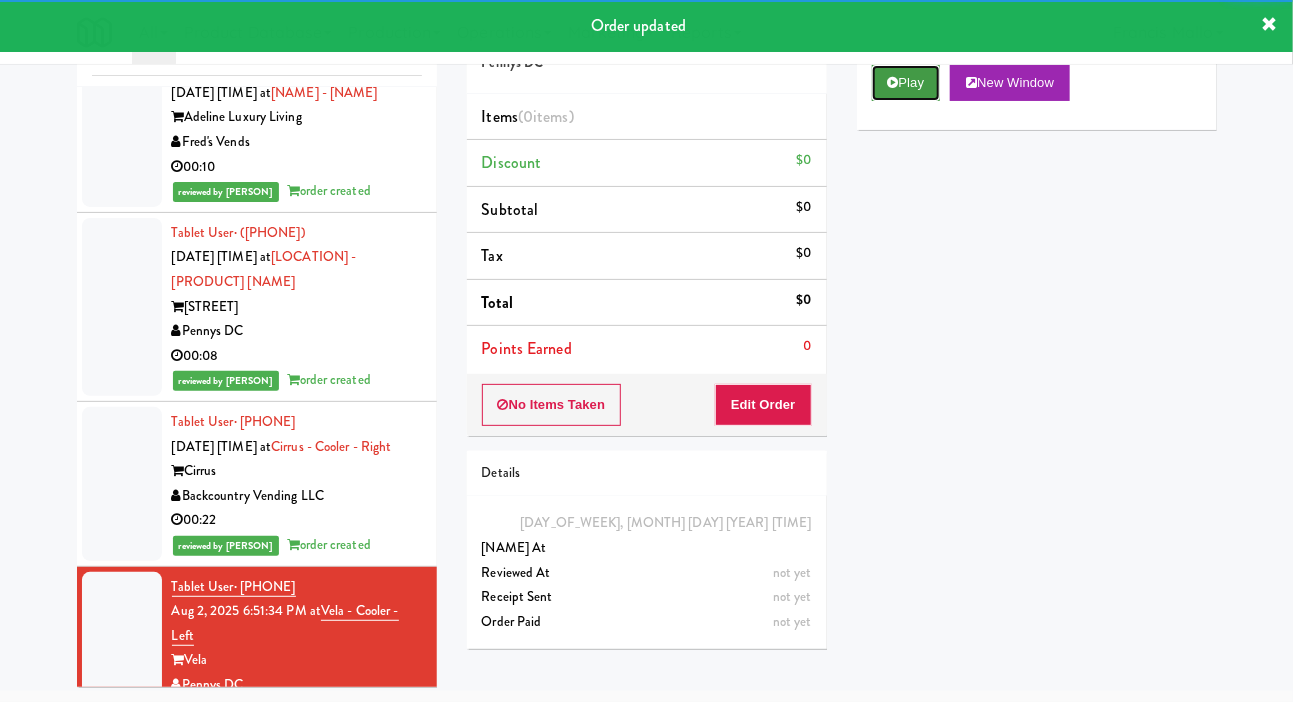 click on "Play" at bounding box center (906, 83) 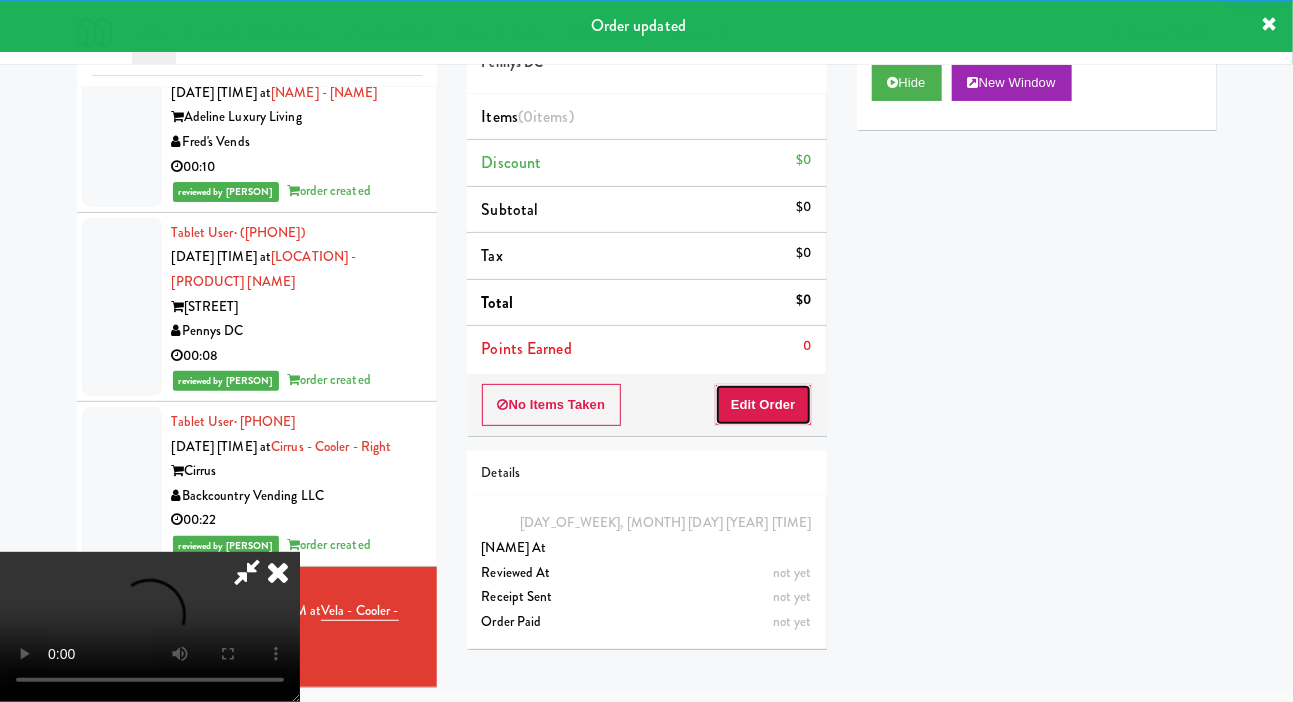click on "Edit Order" at bounding box center (763, 405) 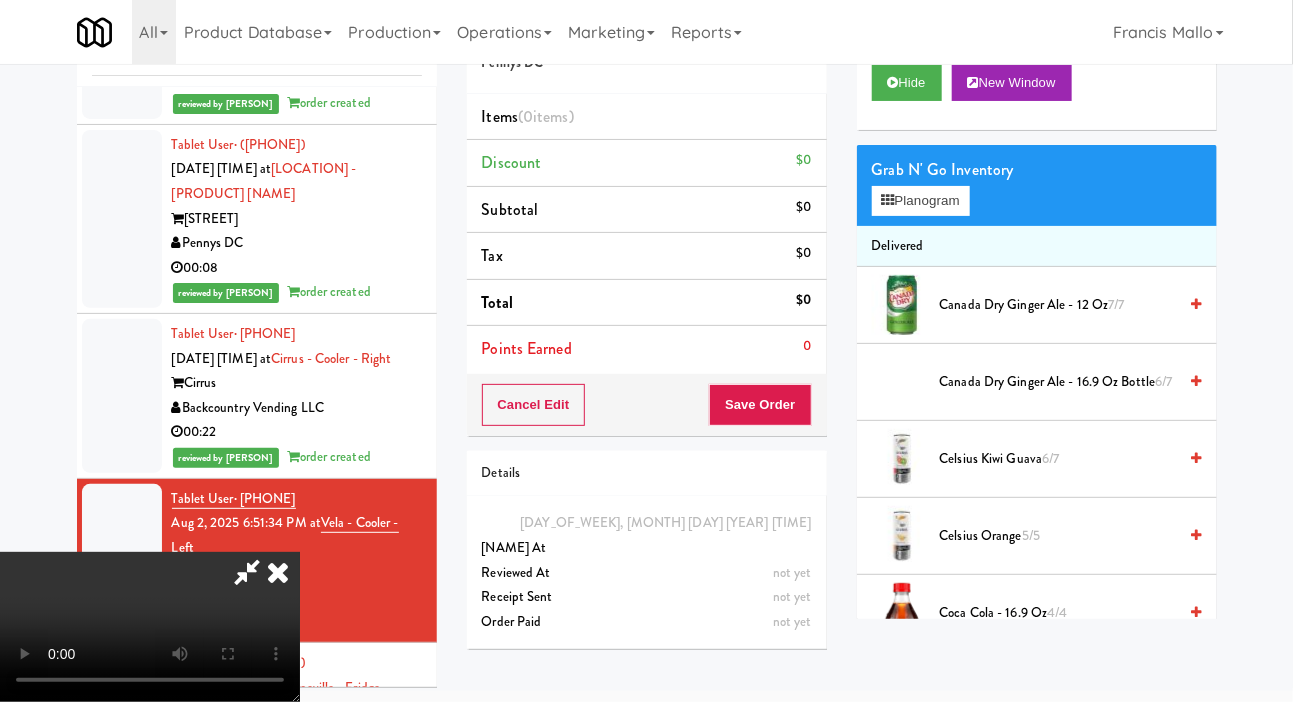 scroll, scrollTop: 13153, scrollLeft: 0, axis: vertical 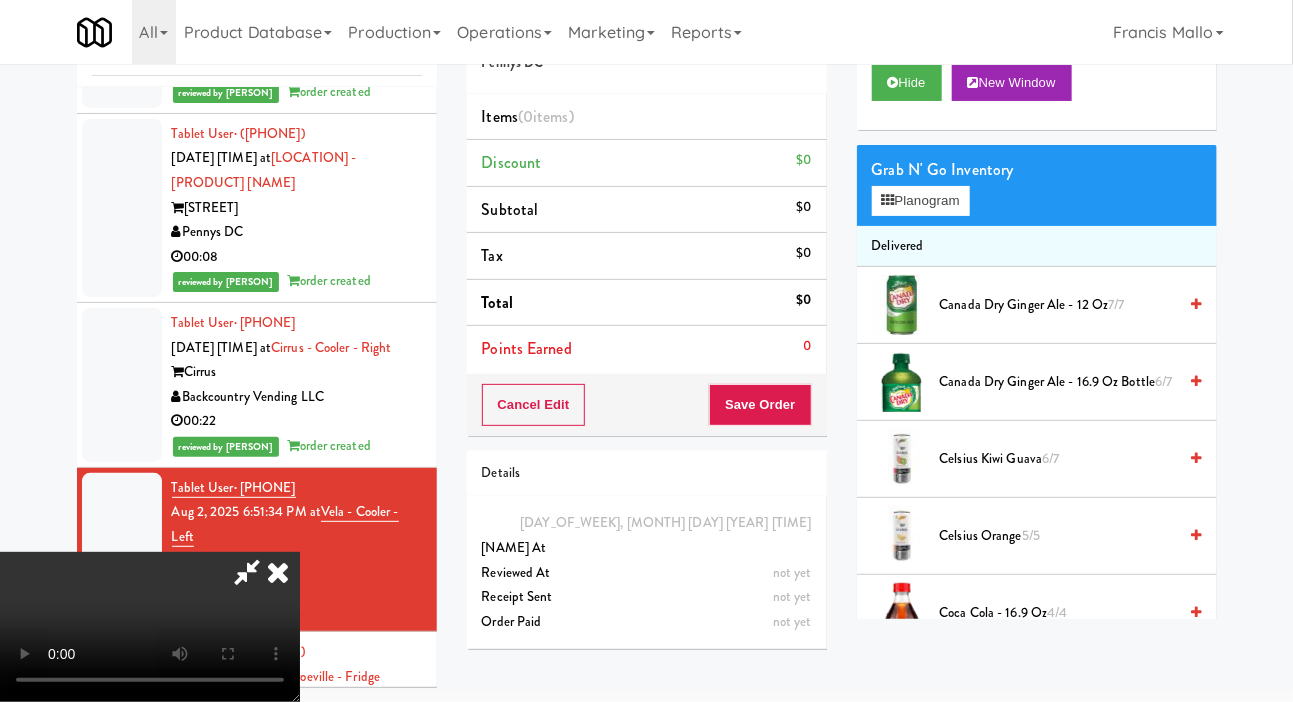 type 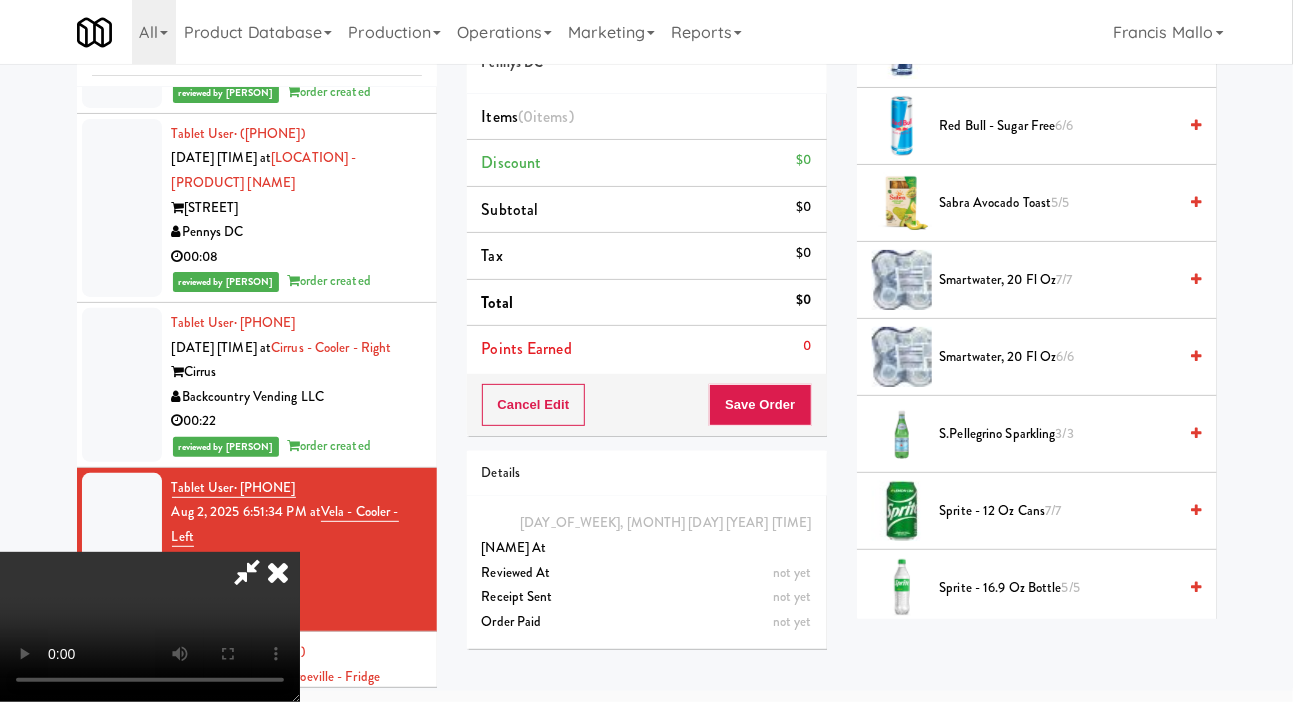 scroll, scrollTop: 2350, scrollLeft: 0, axis: vertical 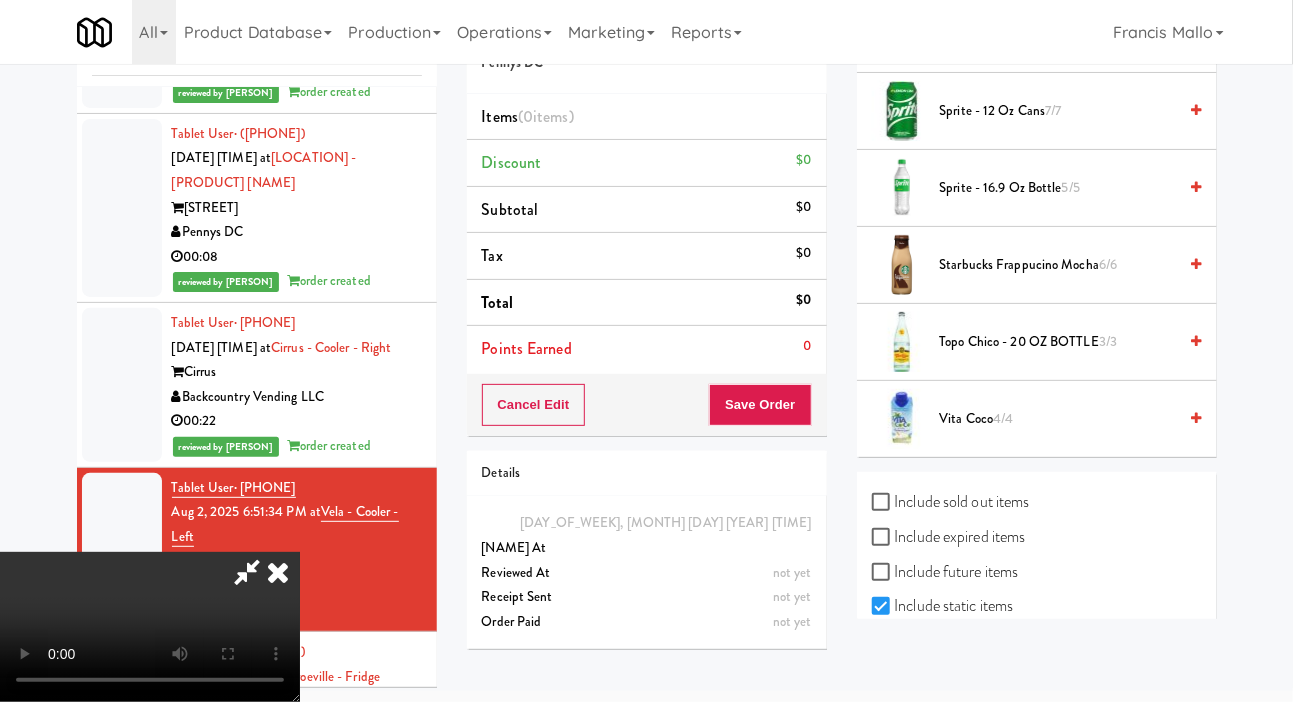 click on "[PRODUCT]  [PORTION]" at bounding box center (1058, 419) 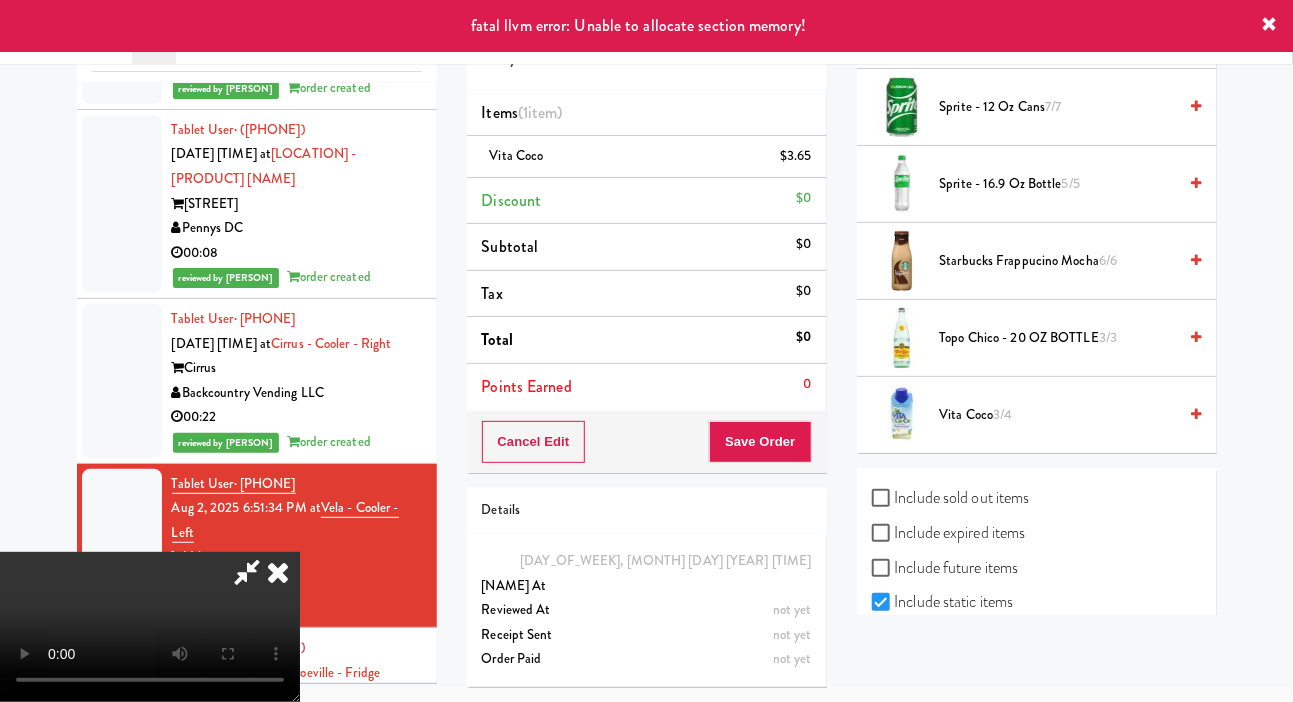 click on "Vita Coco  3/4" at bounding box center [1058, 415] 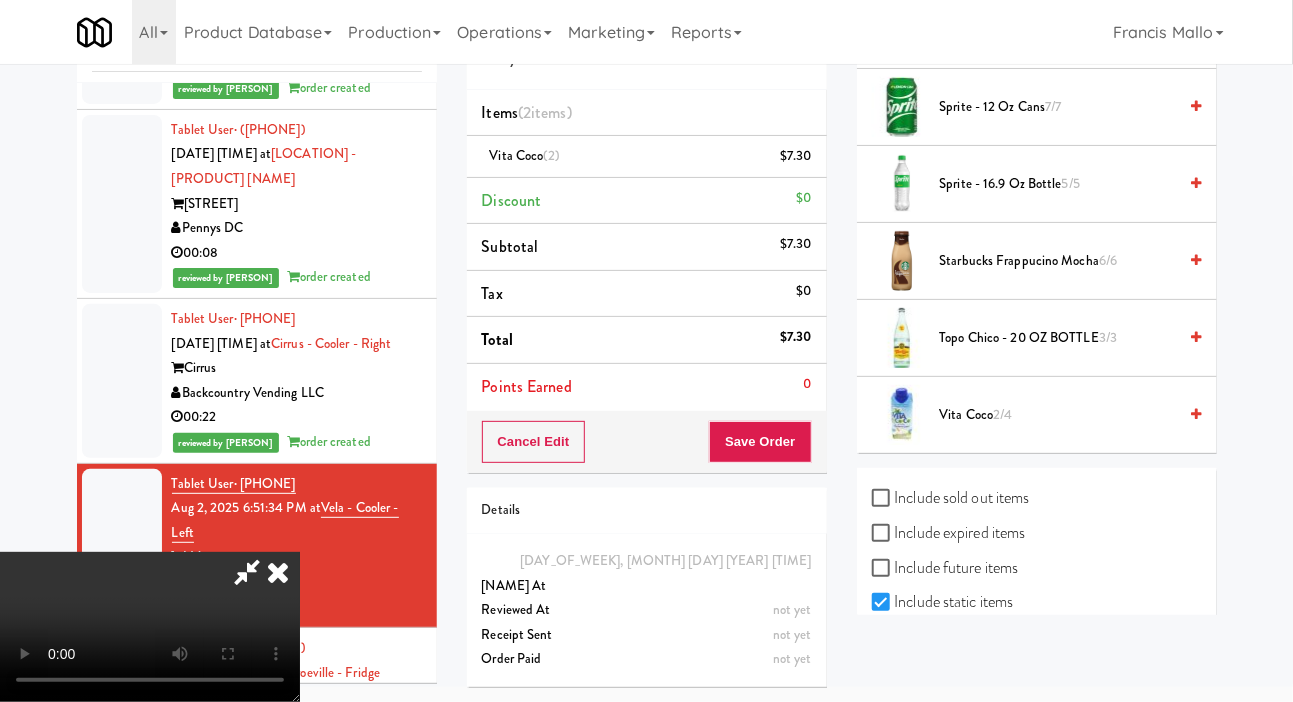 scroll, scrollTop: 0, scrollLeft: 0, axis: both 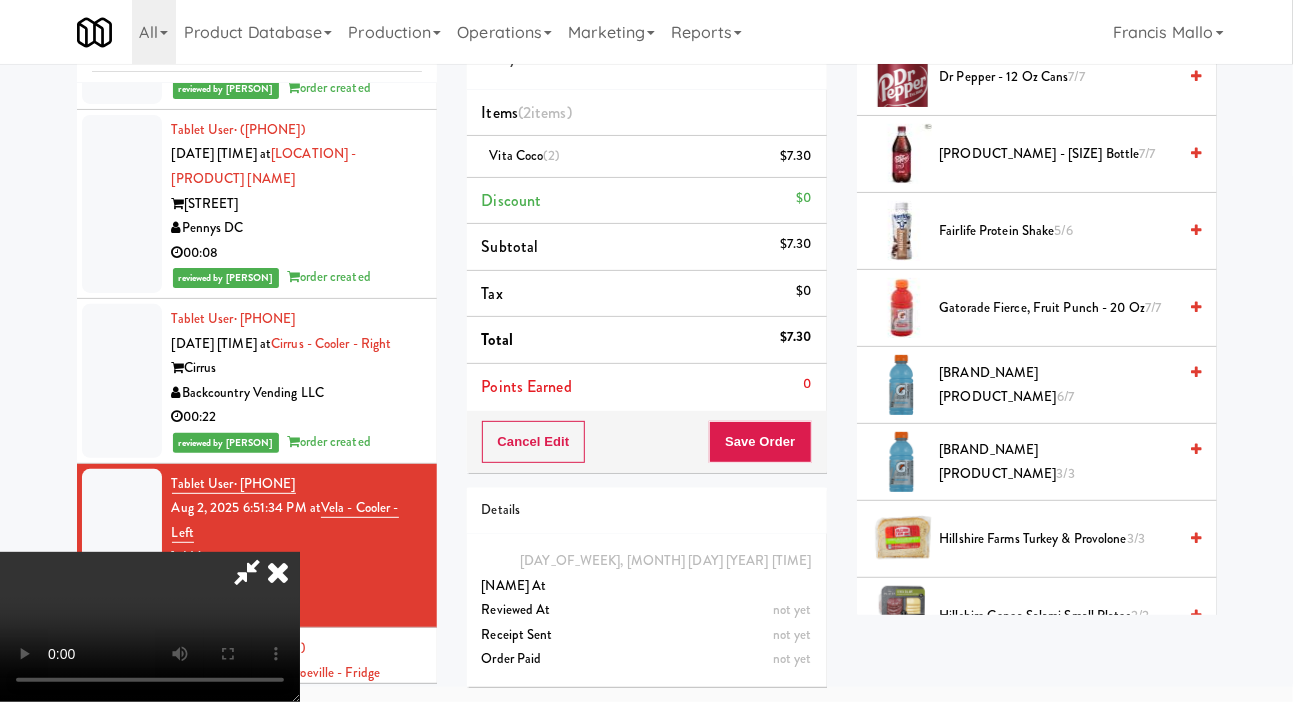 click on "[PRODUCT]  [PORTION]" at bounding box center [1057, 385] 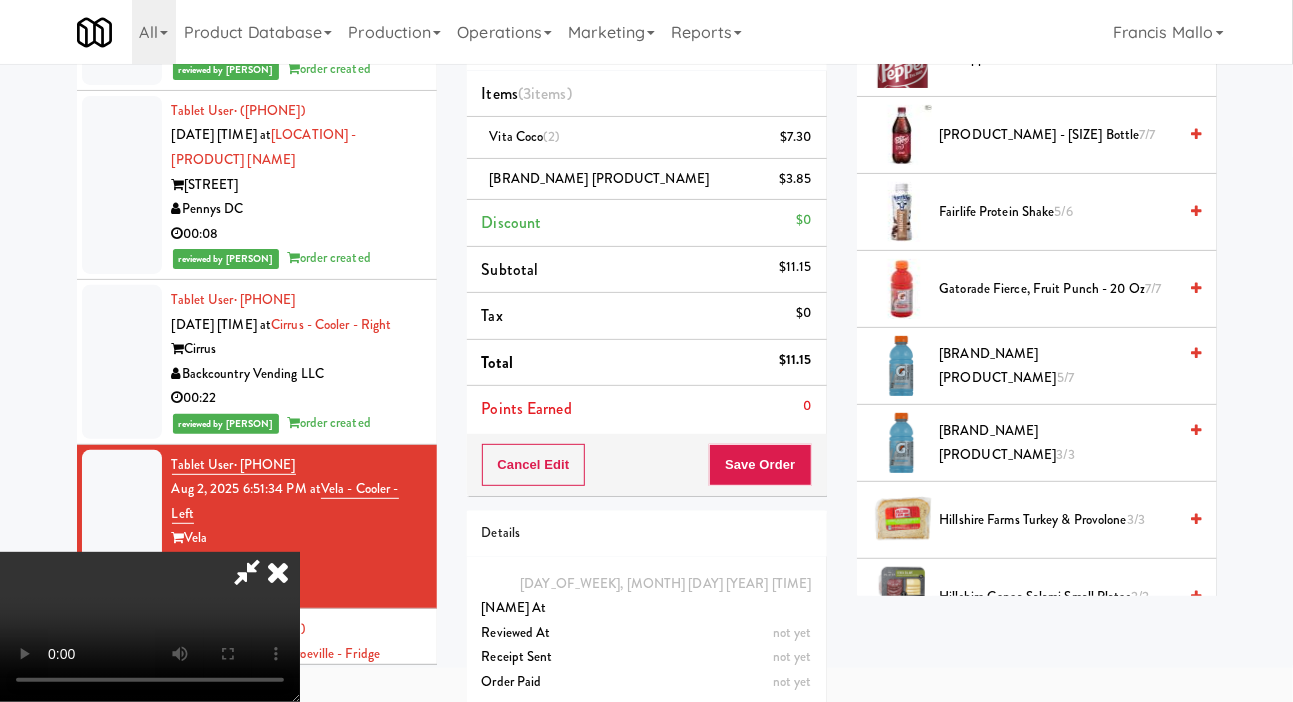 scroll, scrollTop: 0, scrollLeft: 0, axis: both 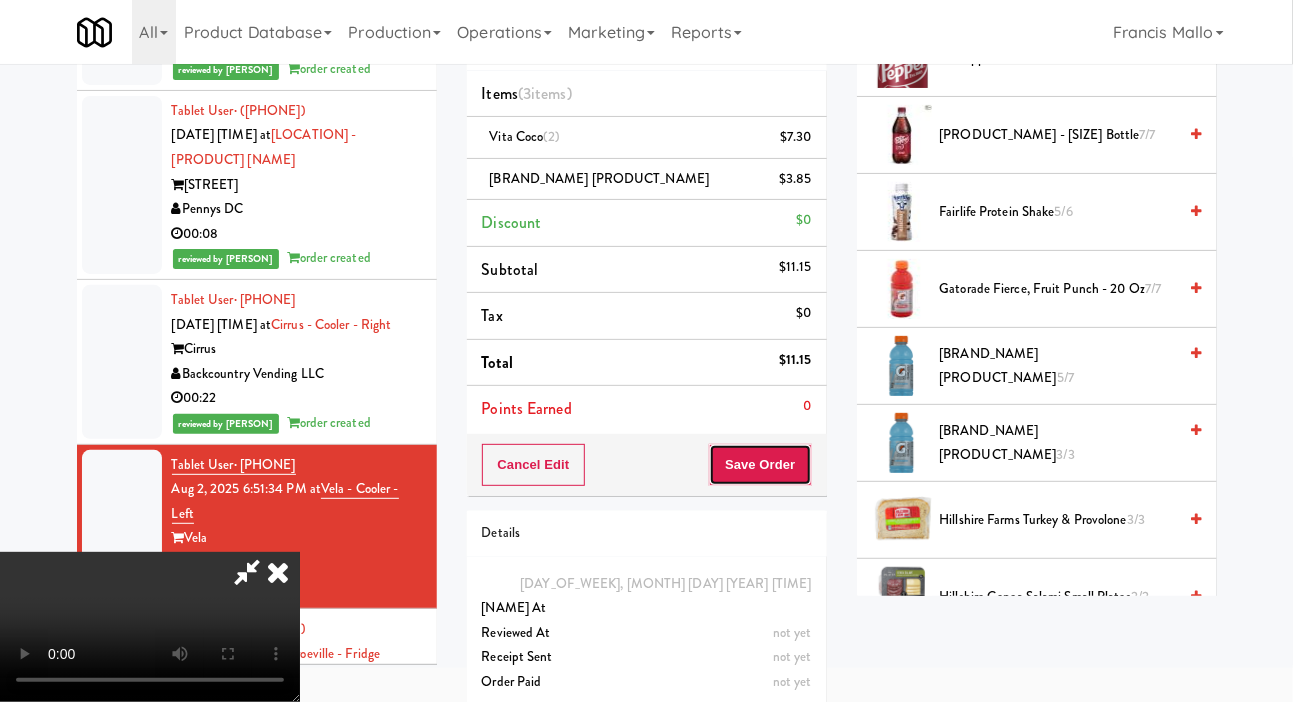 click on "Save Order" at bounding box center (760, 465) 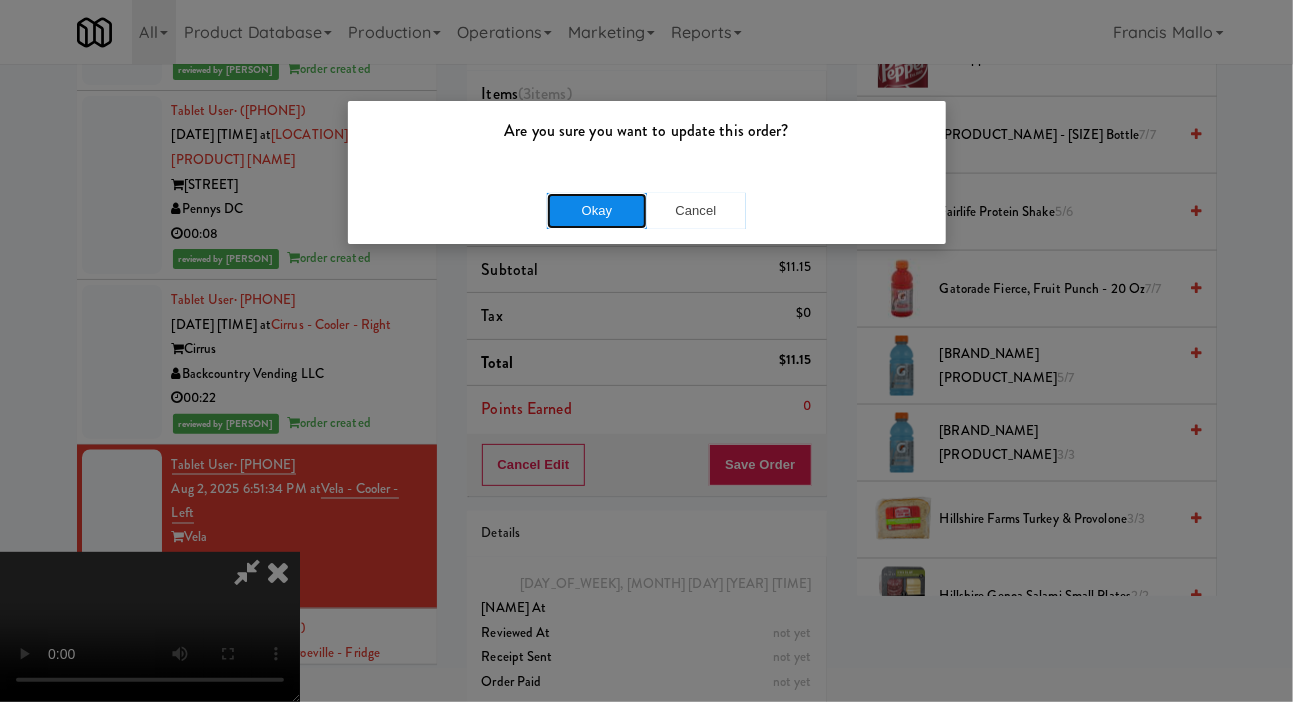 click on "Okay" at bounding box center [597, 211] 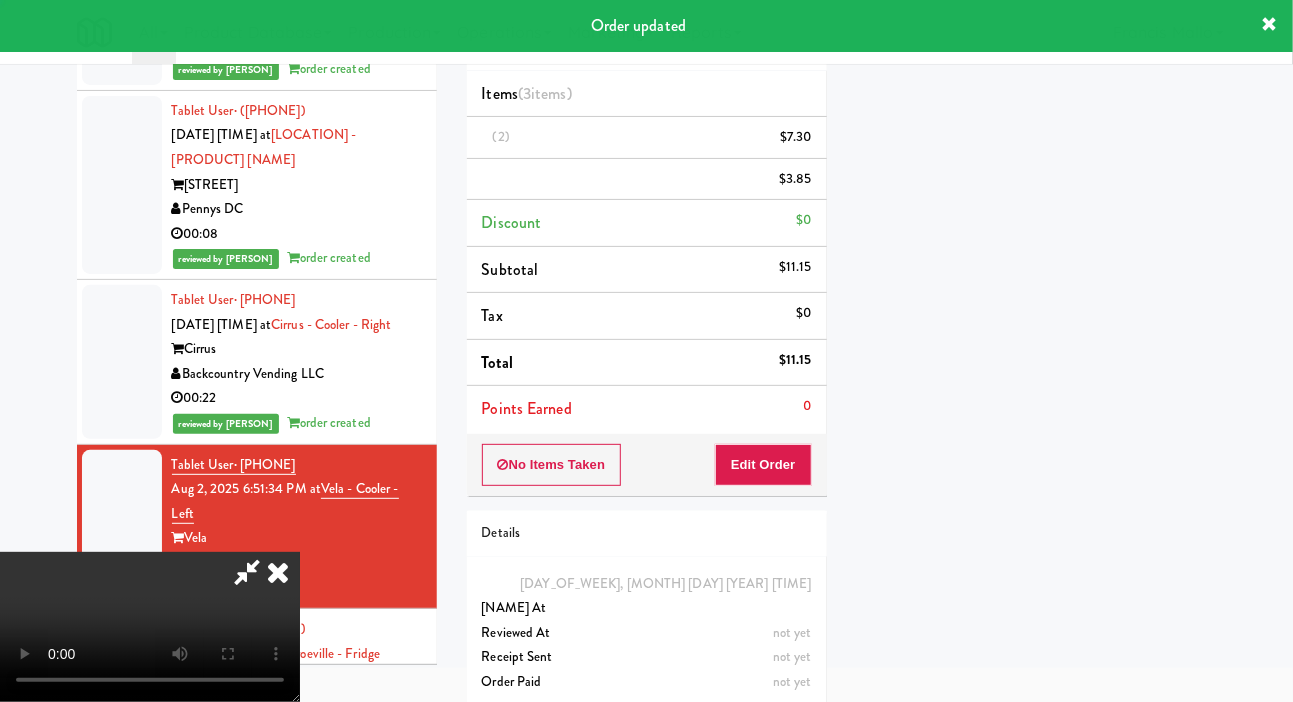 scroll, scrollTop: 116, scrollLeft: 0, axis: vertical 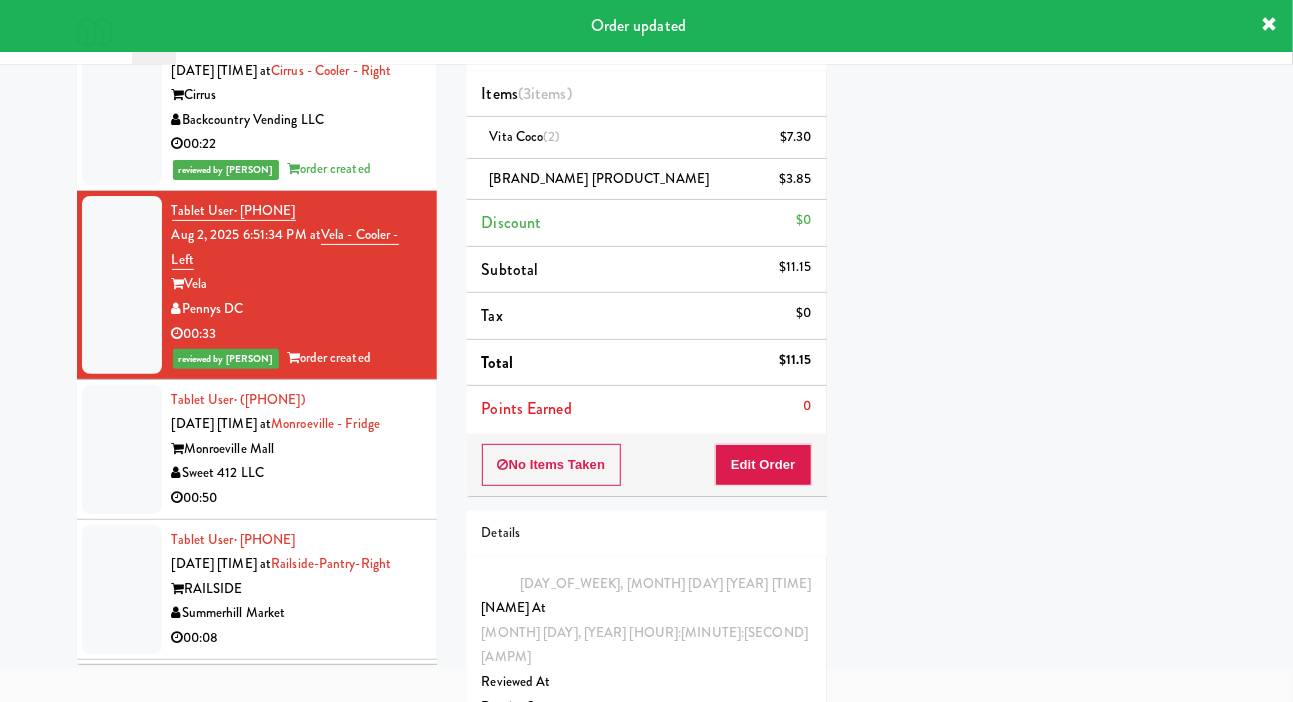 click at bounding box center [122, 449] 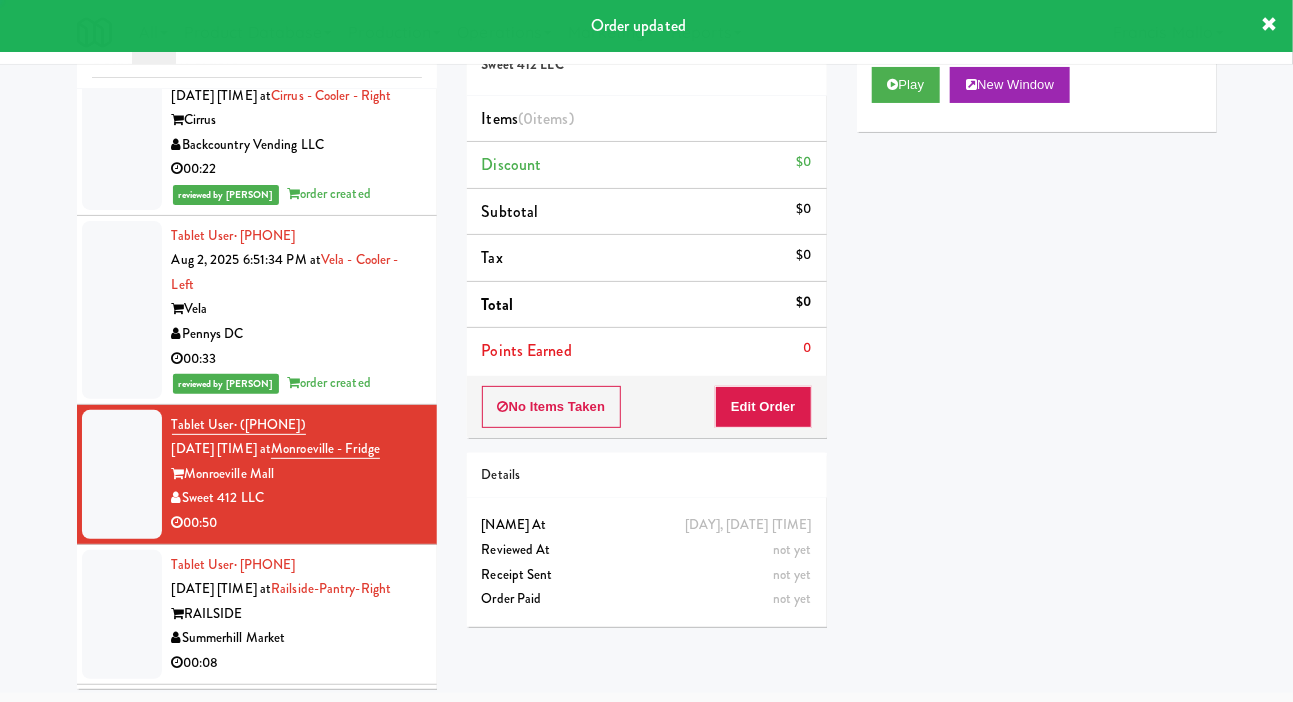 scroll, scrollTop: 98, scrollLeft: 0, axis: vertical 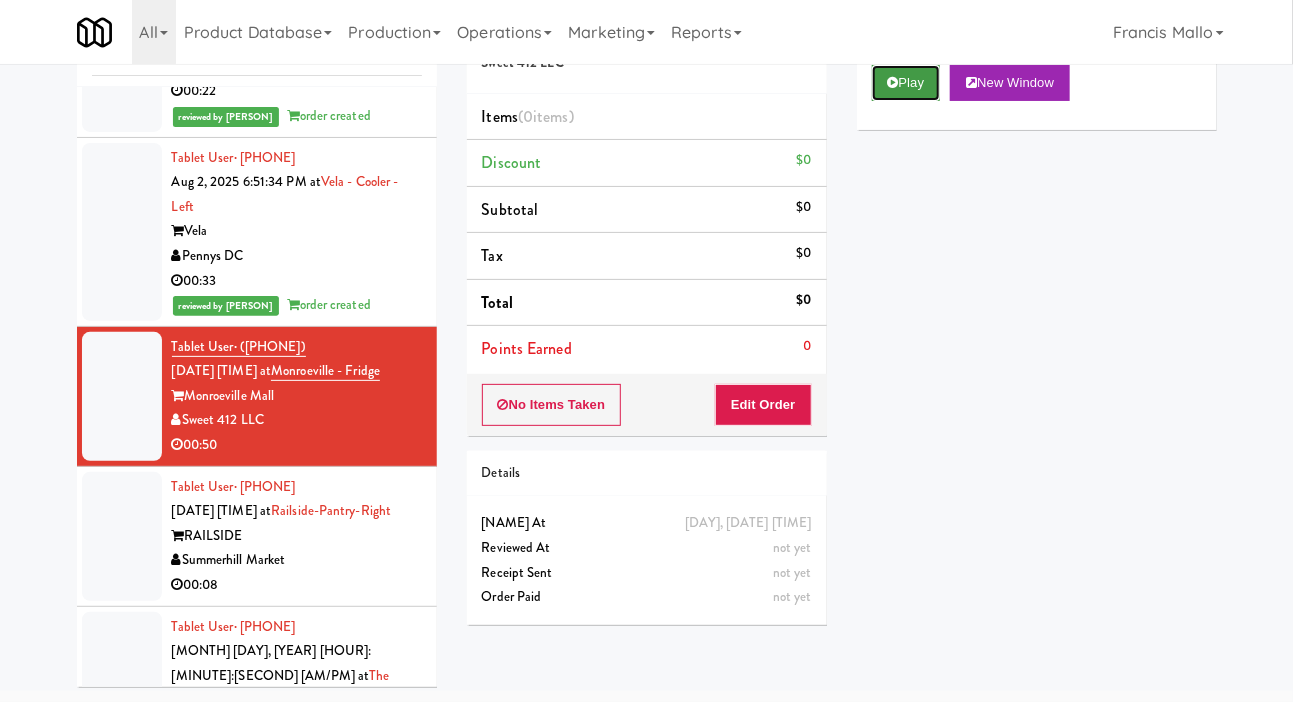 click on "Play" at bounding box center [906, 83] 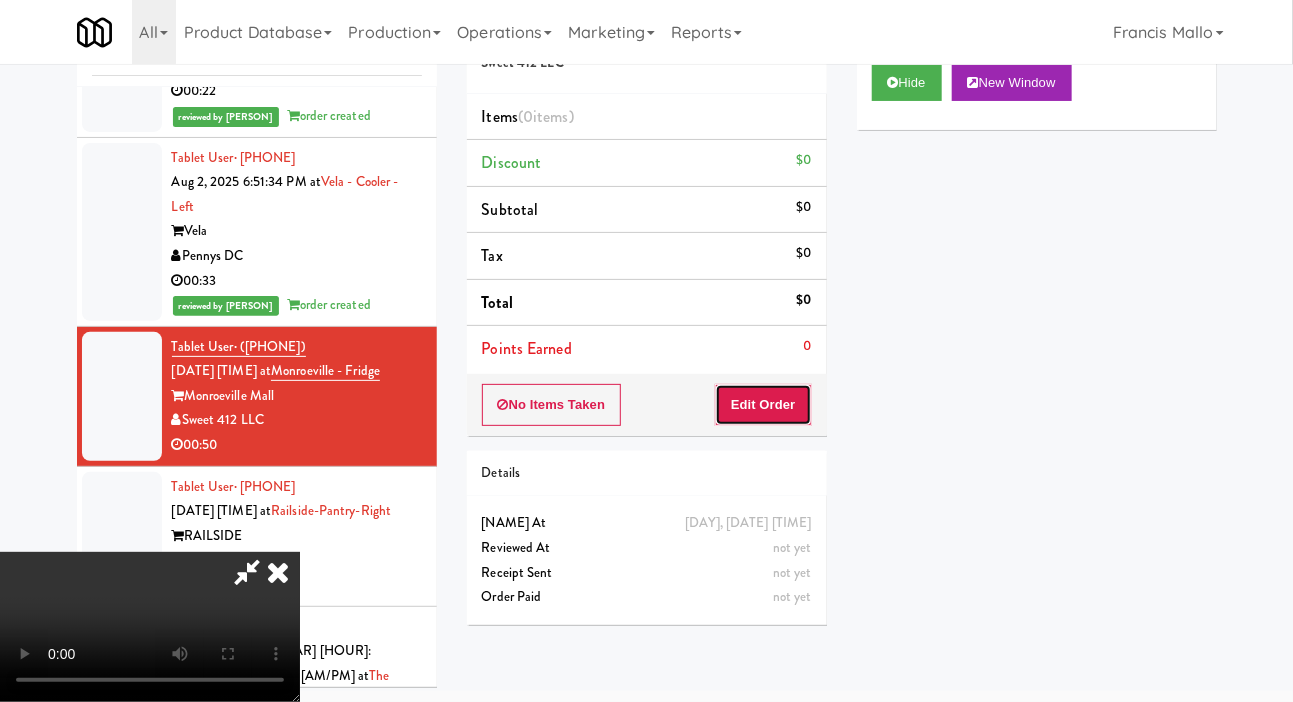 click on "Edit Order" at bounding box center (763, 405) 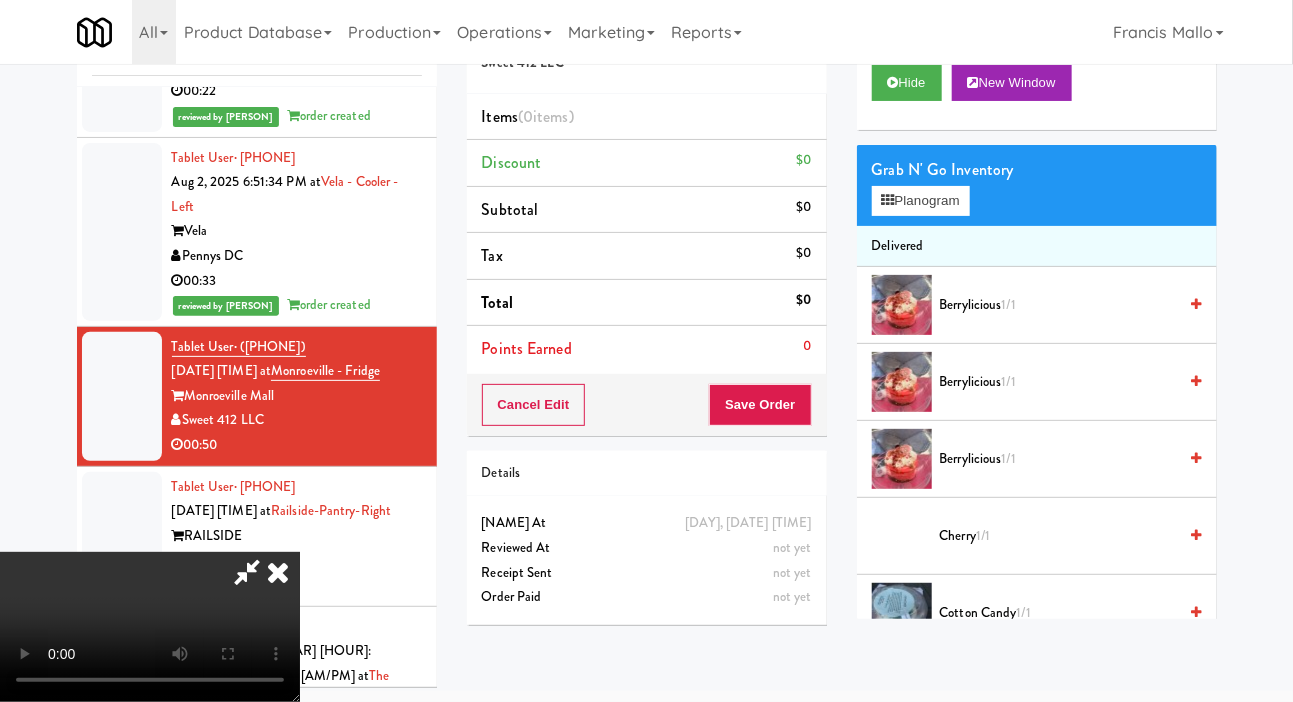 type 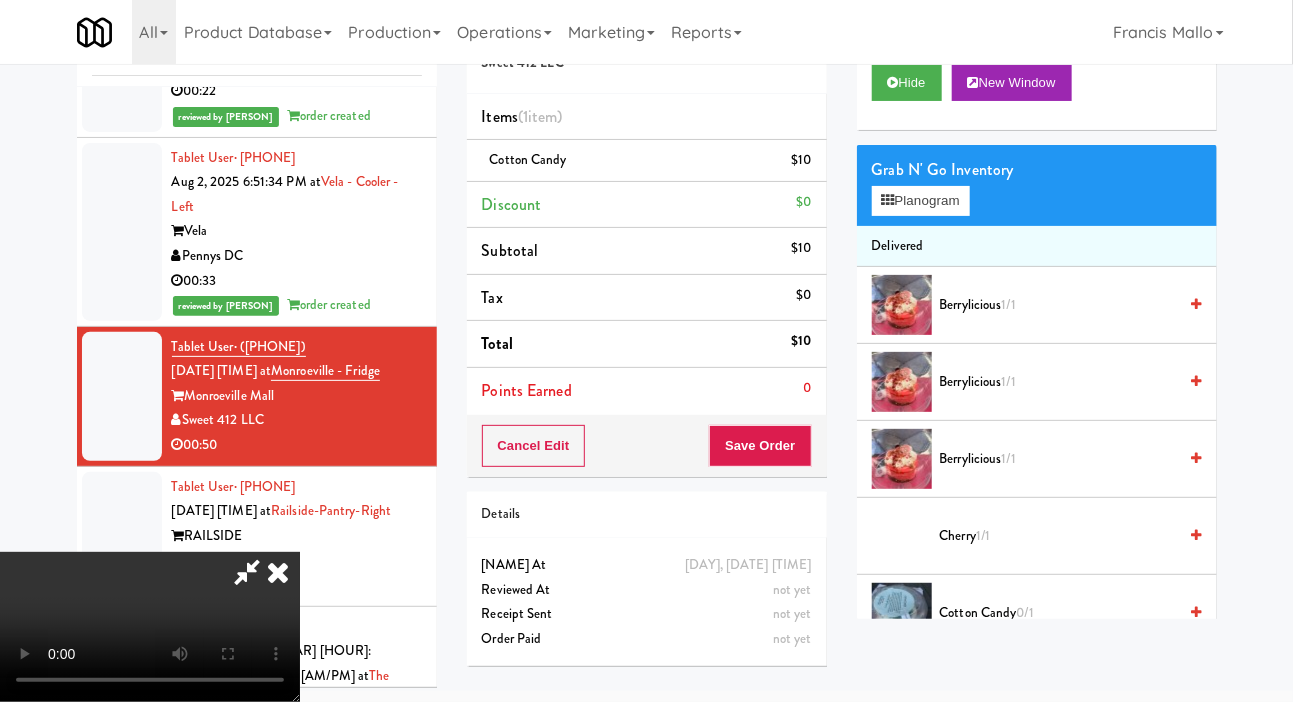 click on "$0" at bounding box center (803, 202) 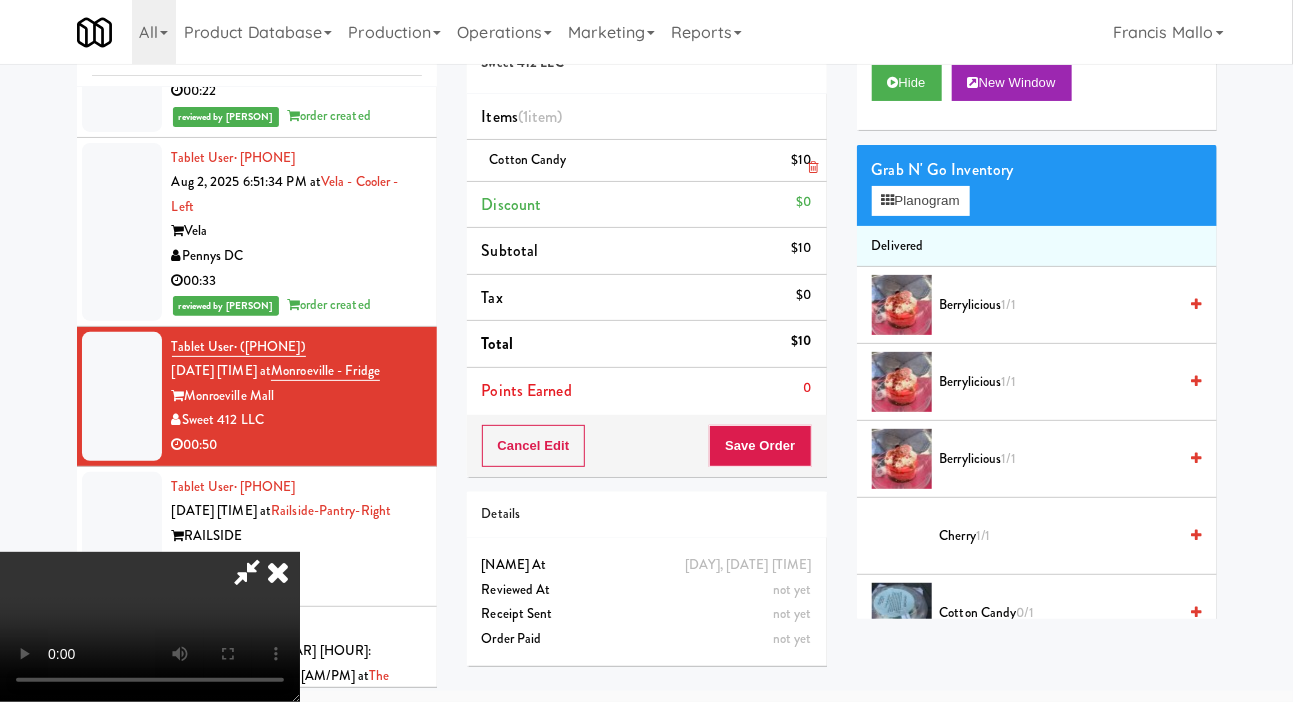 click on "Cotton candy  $10" at bounding box center (647, 161) 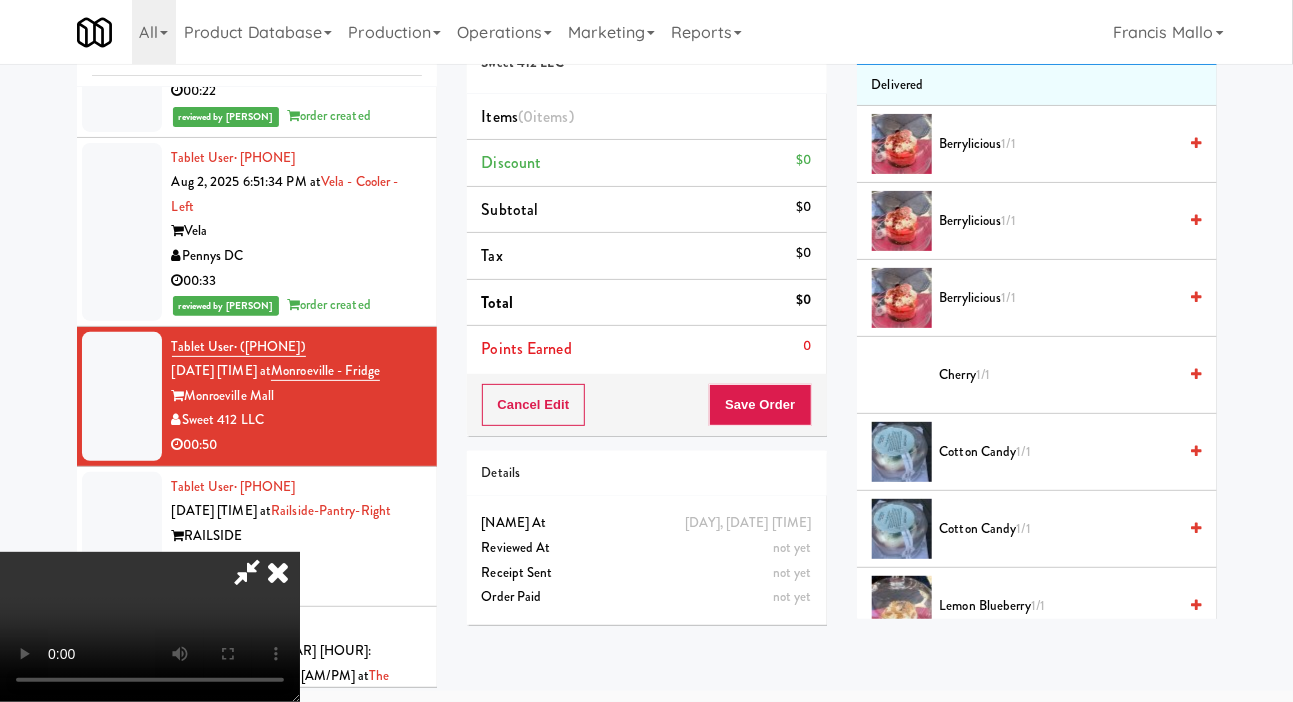 scroll, scrollTop: 0, scrollLeft: 0, axis: both 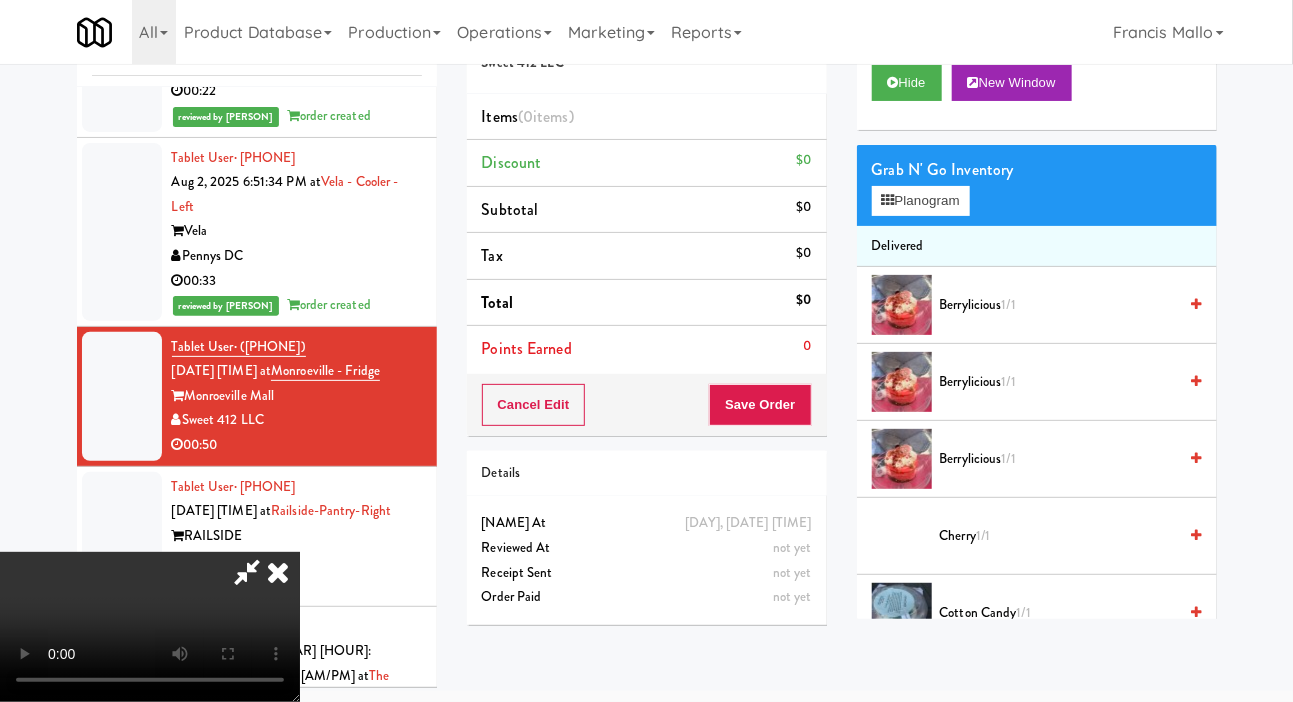 click on "Berrylicious  1/1" at bounding box center (1058, 305) 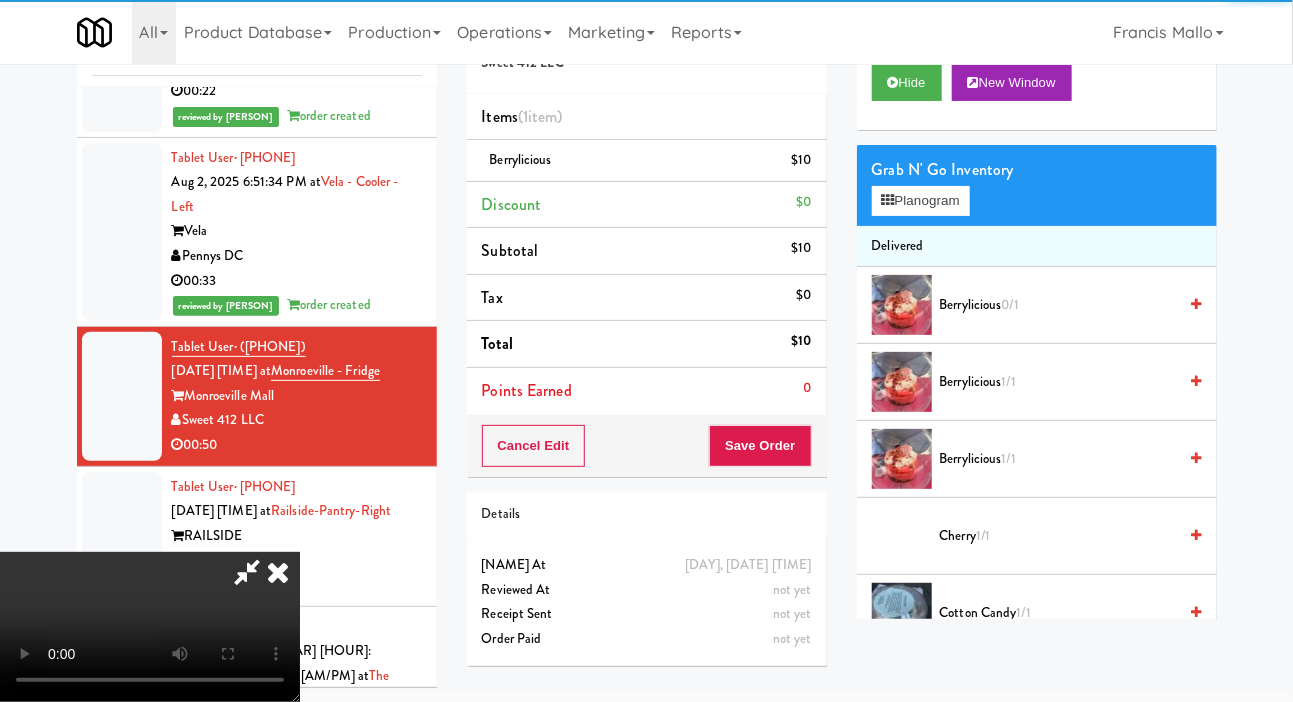 click on "Berrylicious  1/1" at bounding box center (1058, 382) 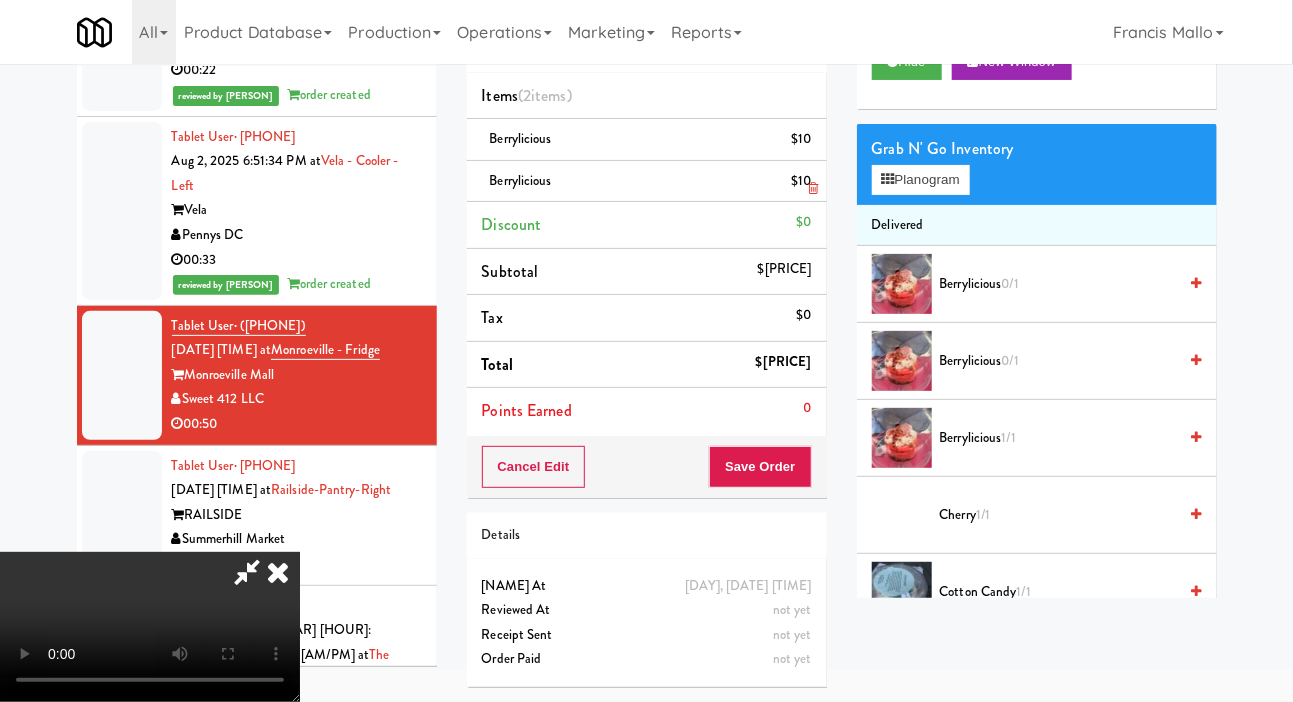 click on "$10" at bounding box center (801, 181) 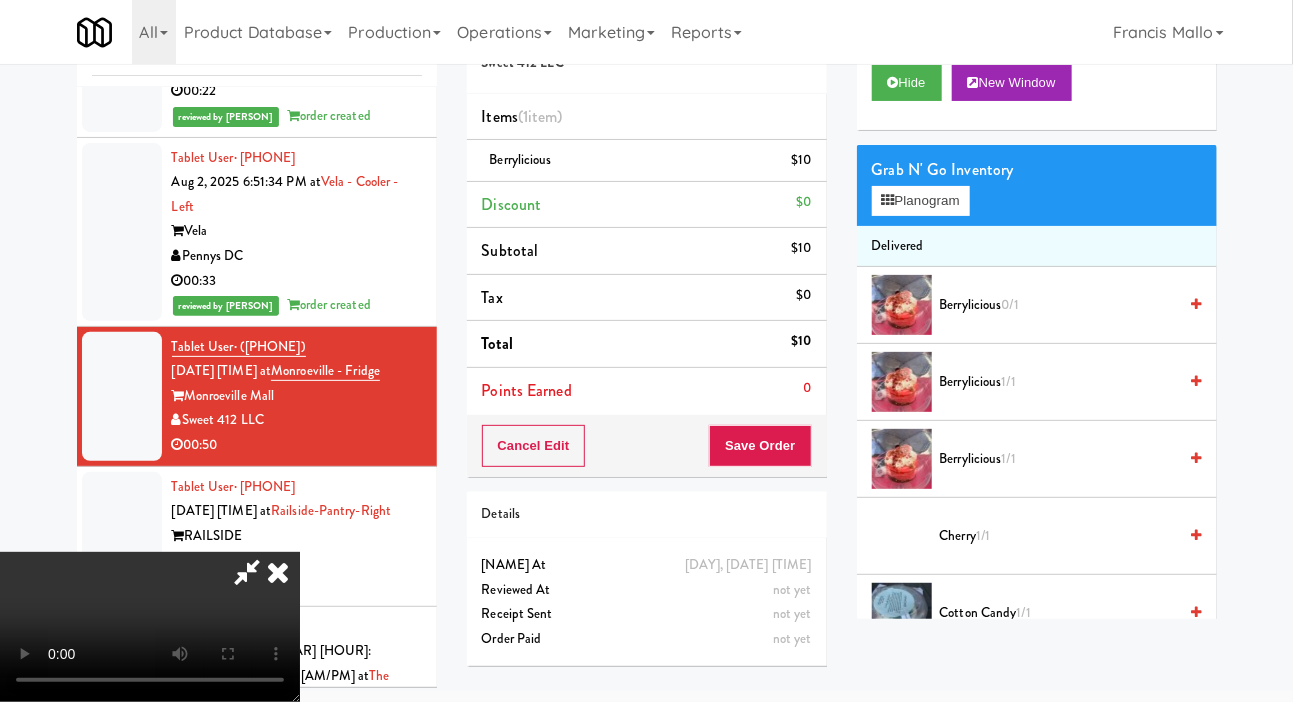 click on "Berrylicious  1/1" at bounding box center [1058, 382] 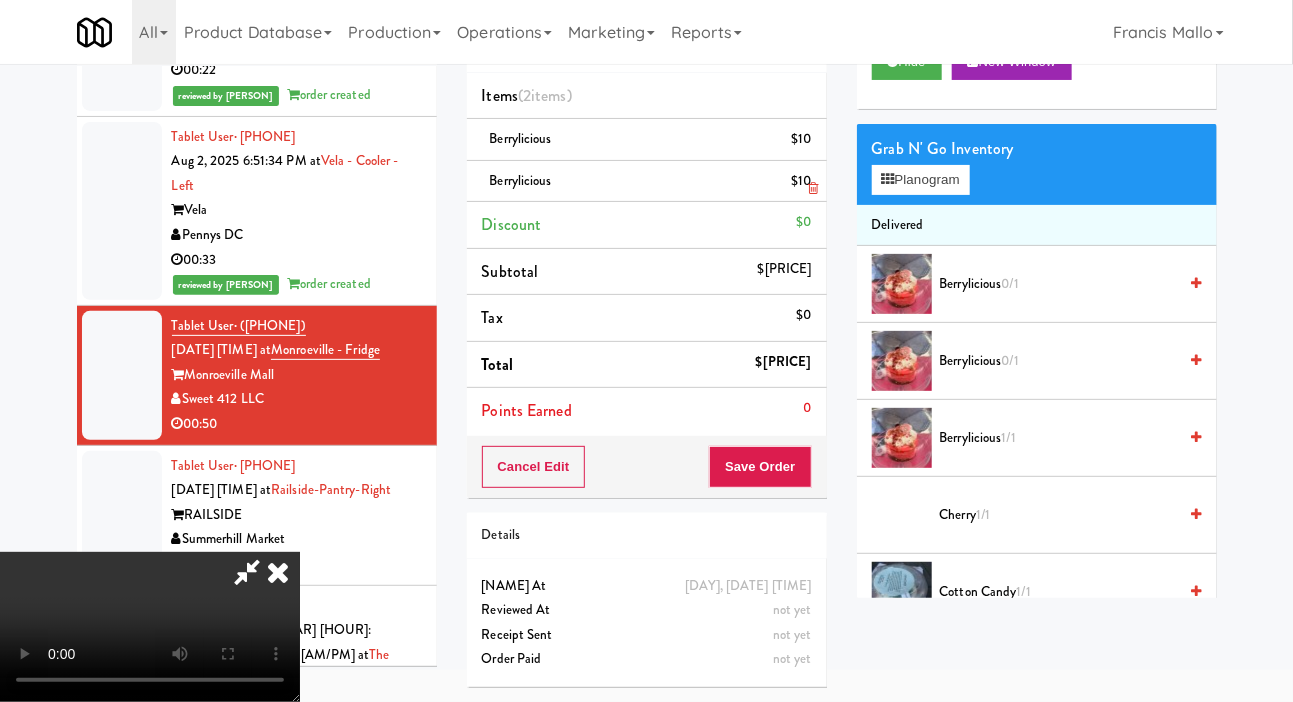 click on "[PRODUCT_NAME] $[PRICE]" at bounding box center (647, 182) 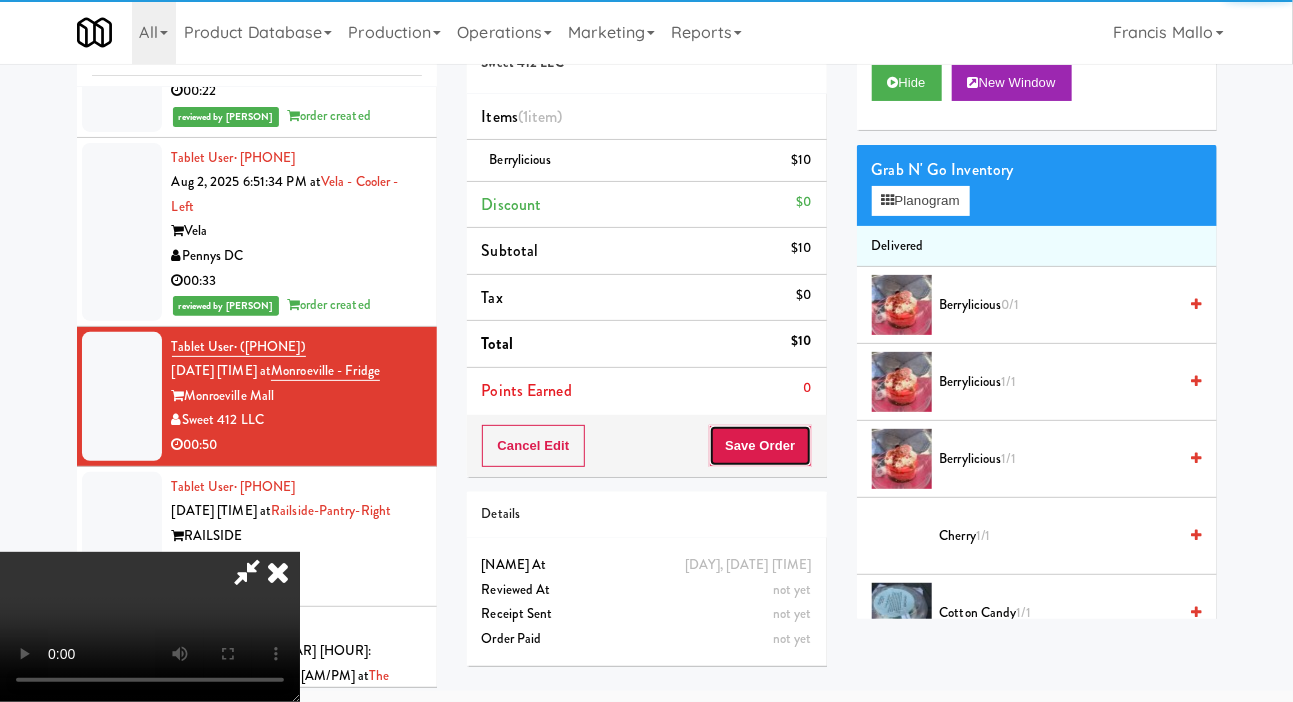 click on "Save Order" at bounding box center (760, 446) 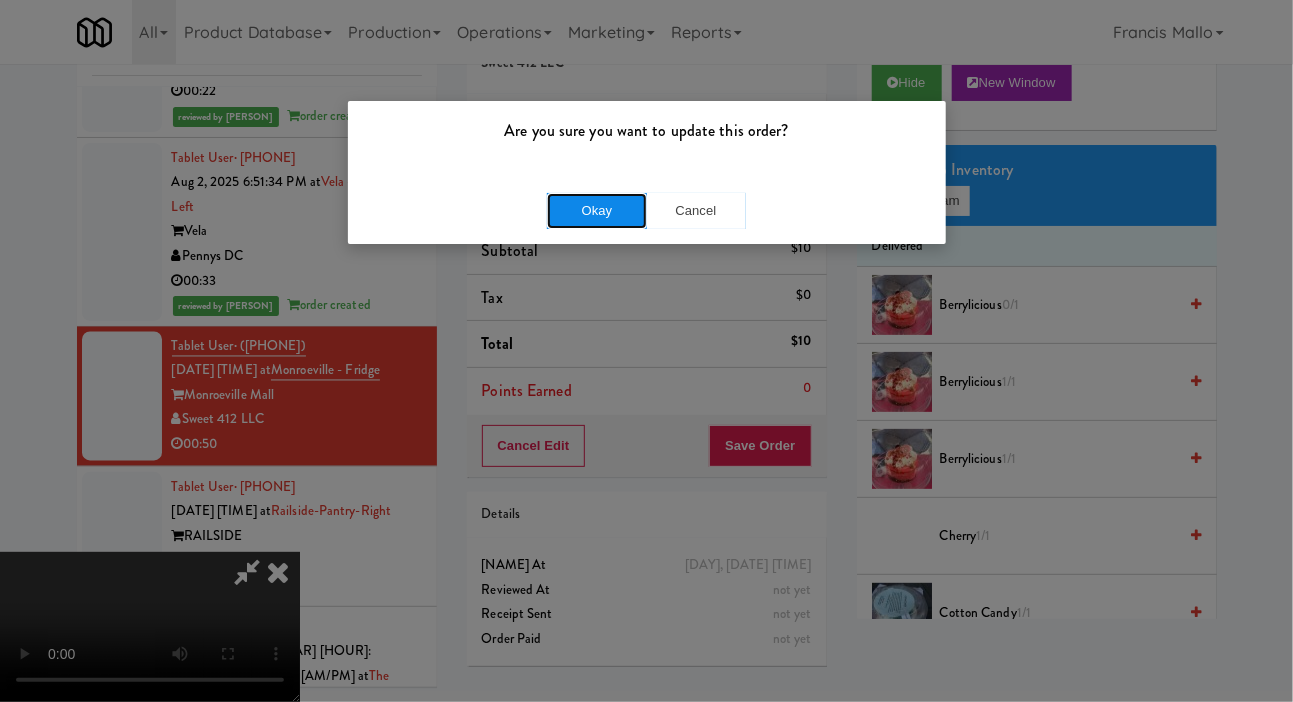 click on "Okay" at bounding box center (597, 211) 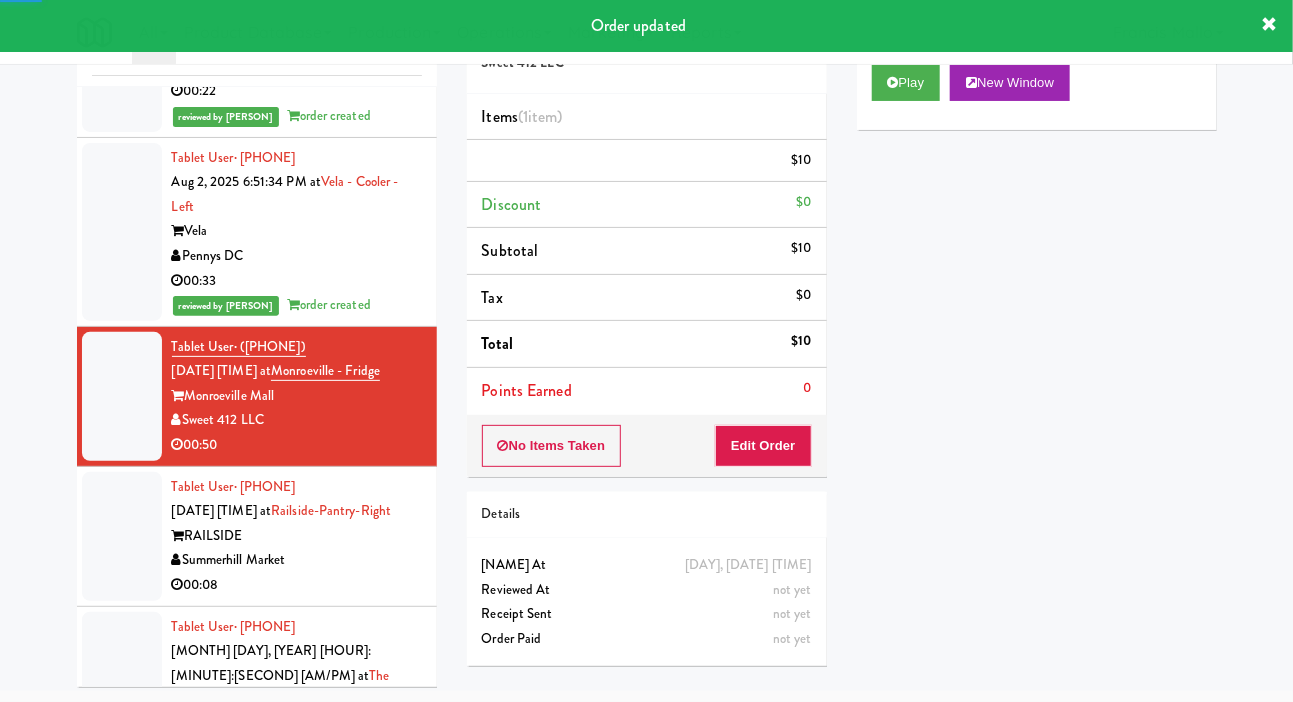 click at bounding box center [122, 536] 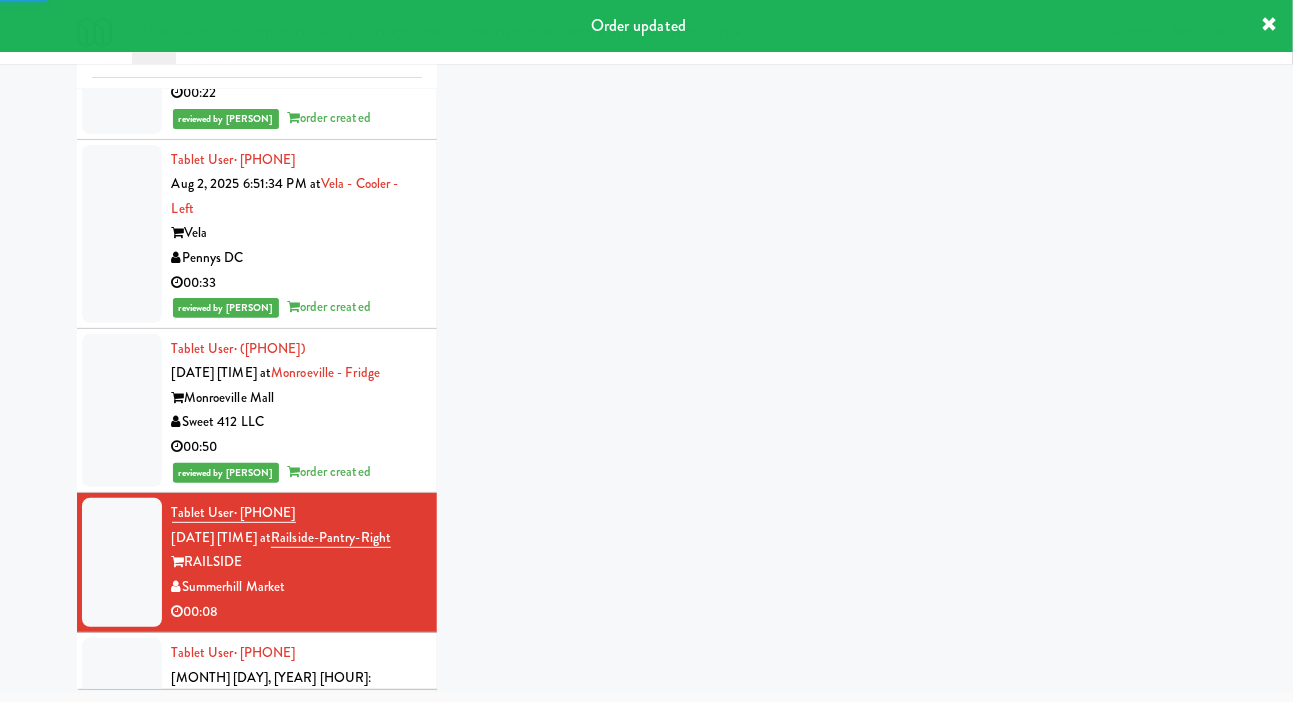 scroll, scrollTop: 98, scrollLeft: 0, axis: vertical 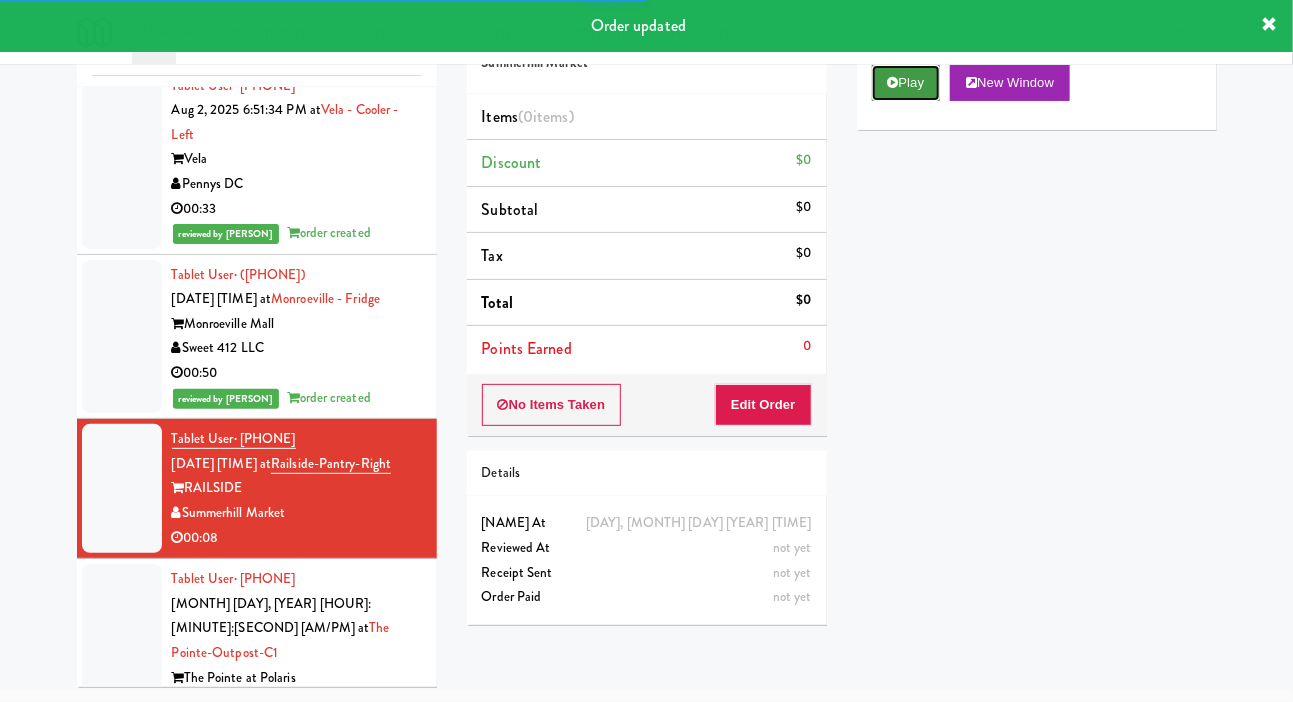 click at bounding box center [893, 82] 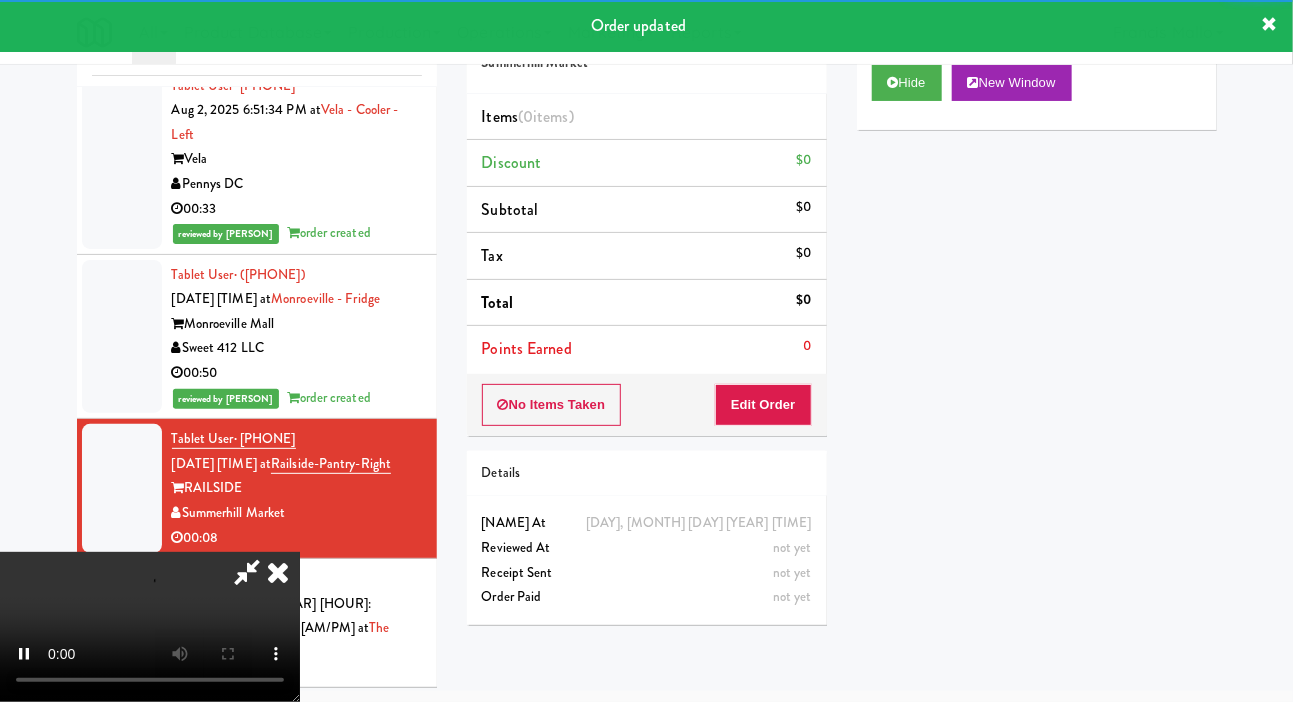 click on "Points Earned  0" at bounding box center [647, 349] 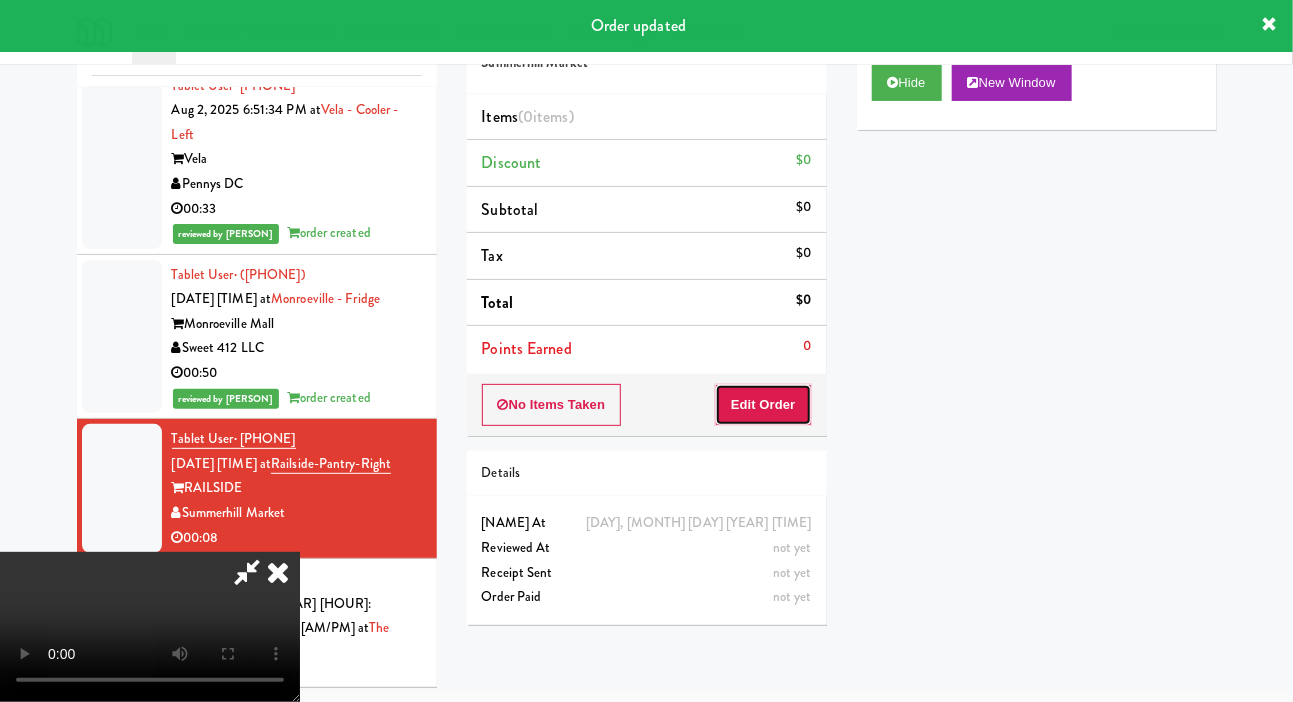 click on "Edit Order" at bounding box center (763, 405) 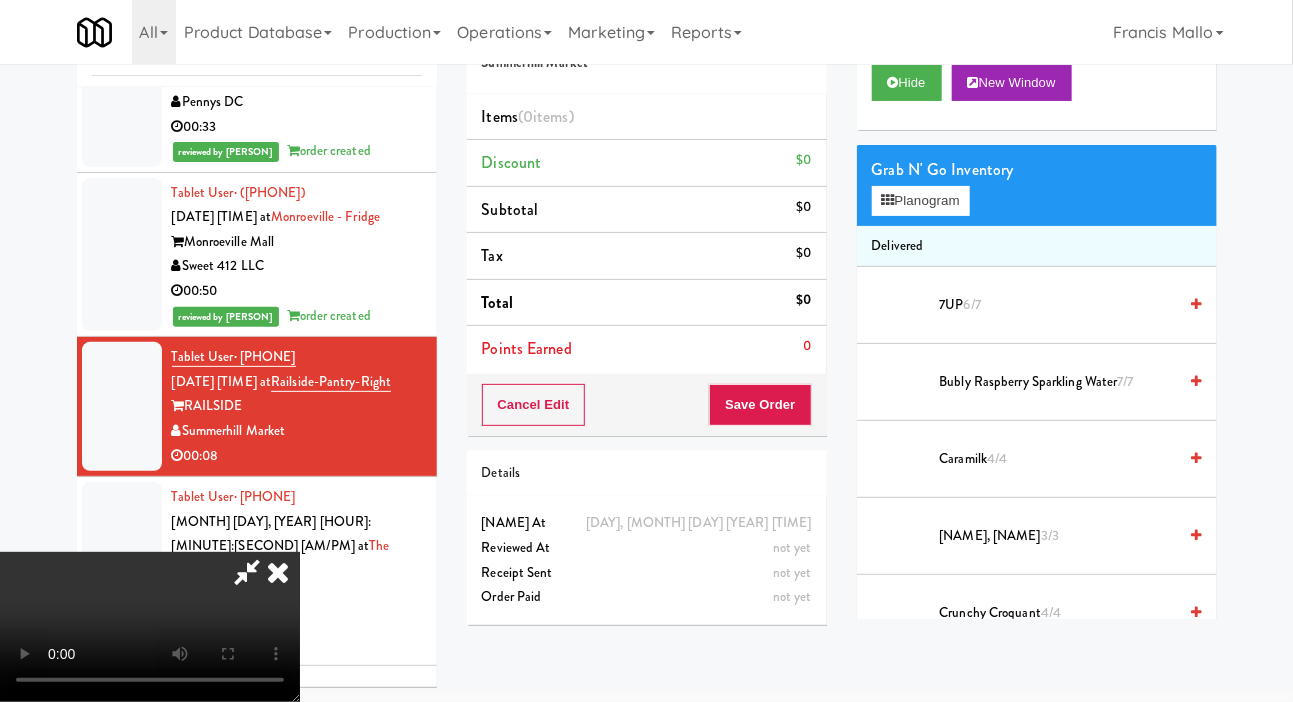 scroll, scrollTop: 13640, scrollLeft: 0, axis: vertical 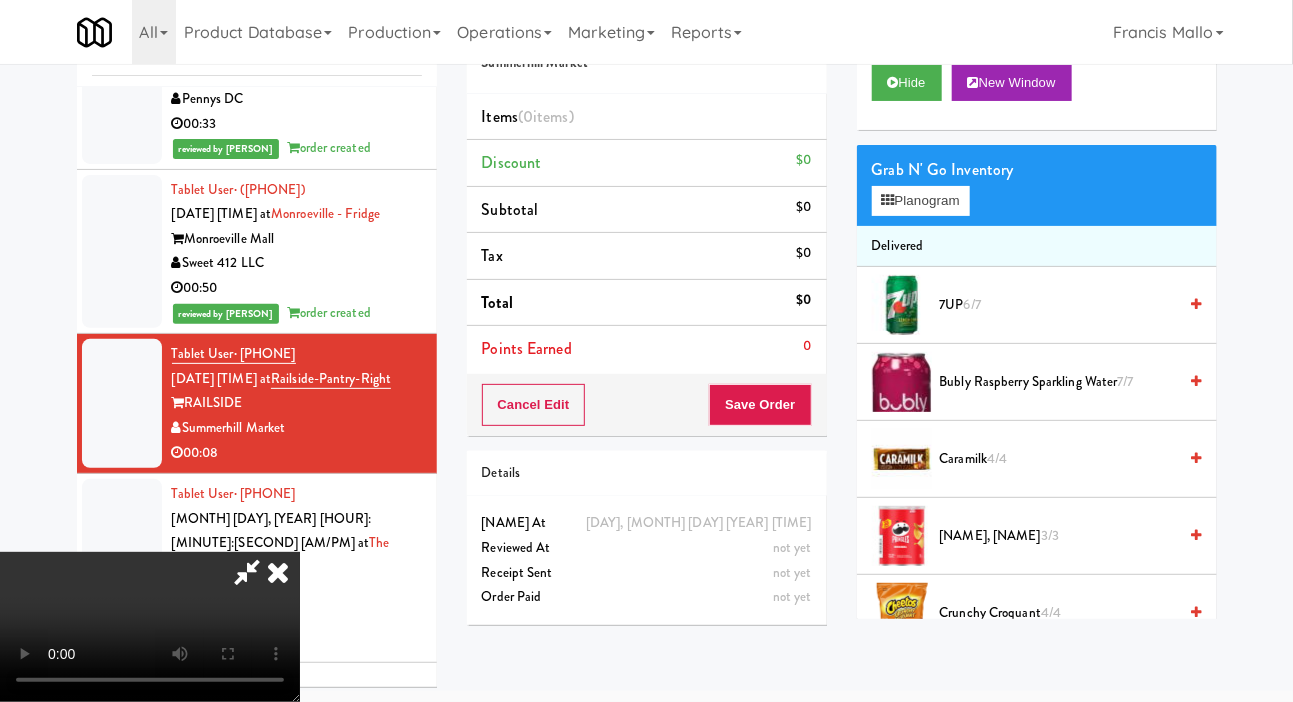 type 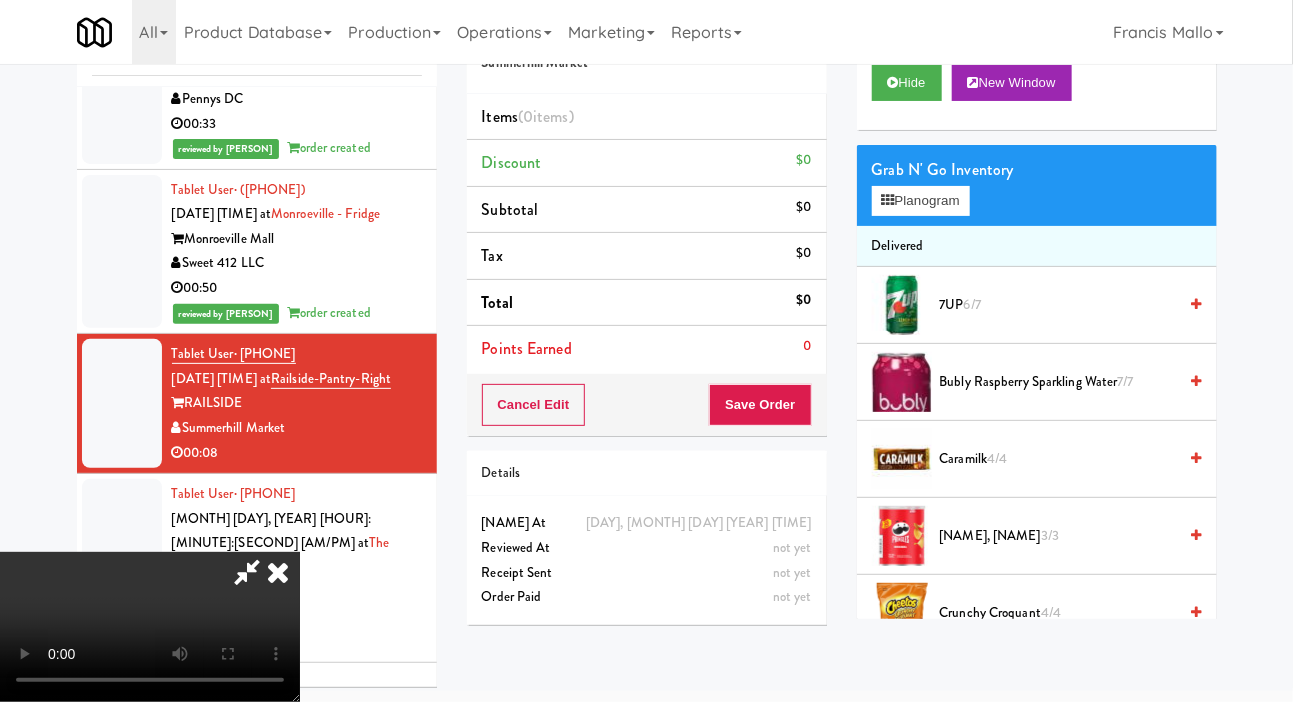 click on "7UP  6/7" at bounding box center [1058, 305] 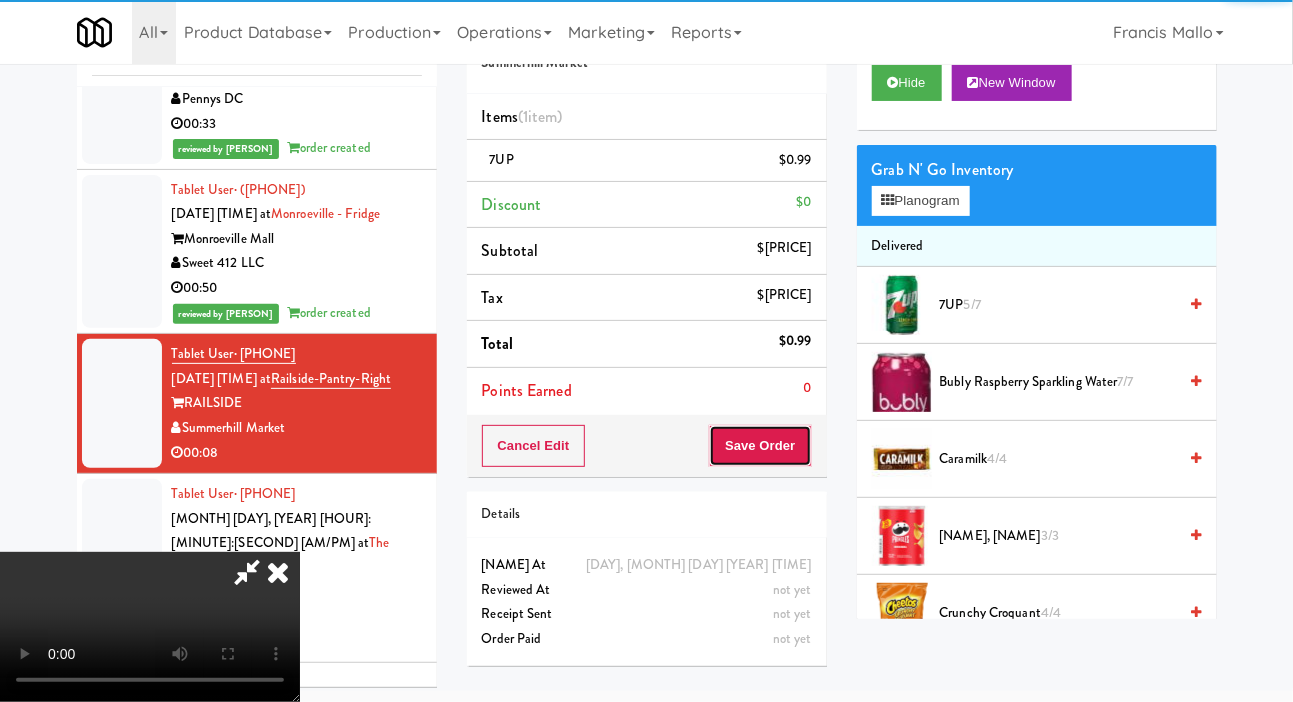 click on "Save Order" at bounding box center (760, 446) 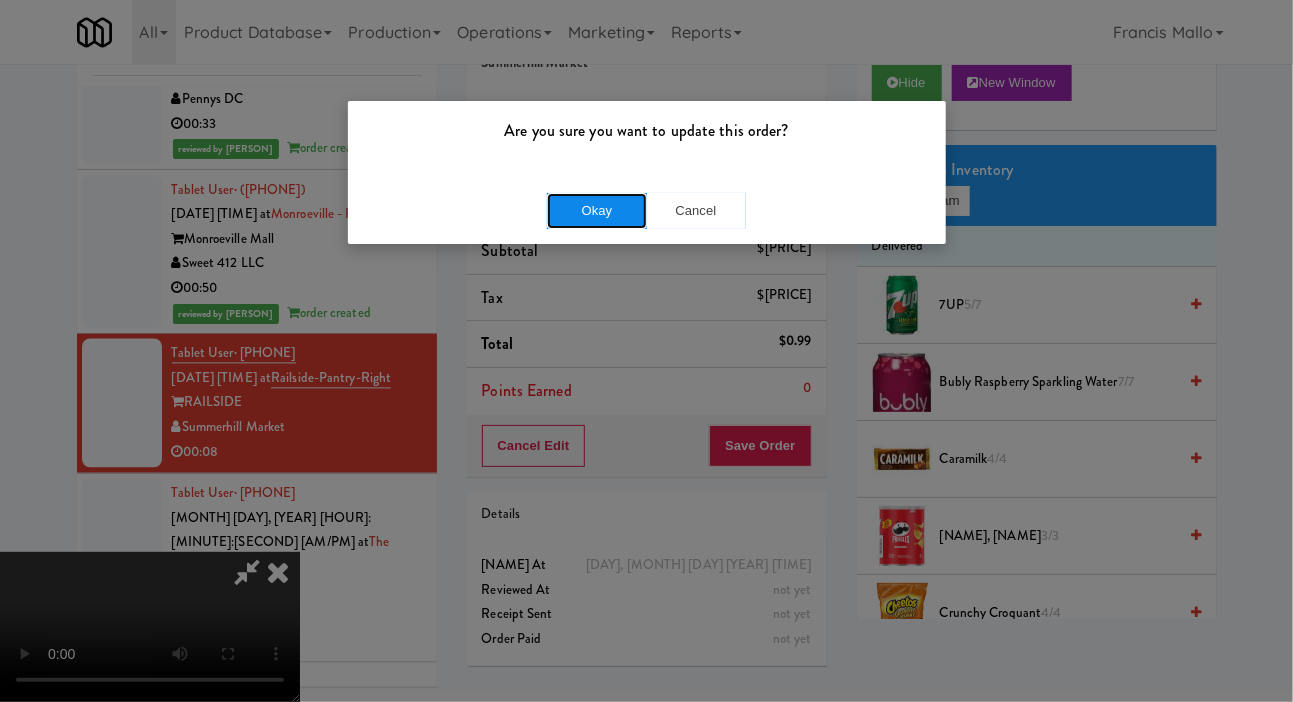 click on "Okay" at bounding box center (597, 211) 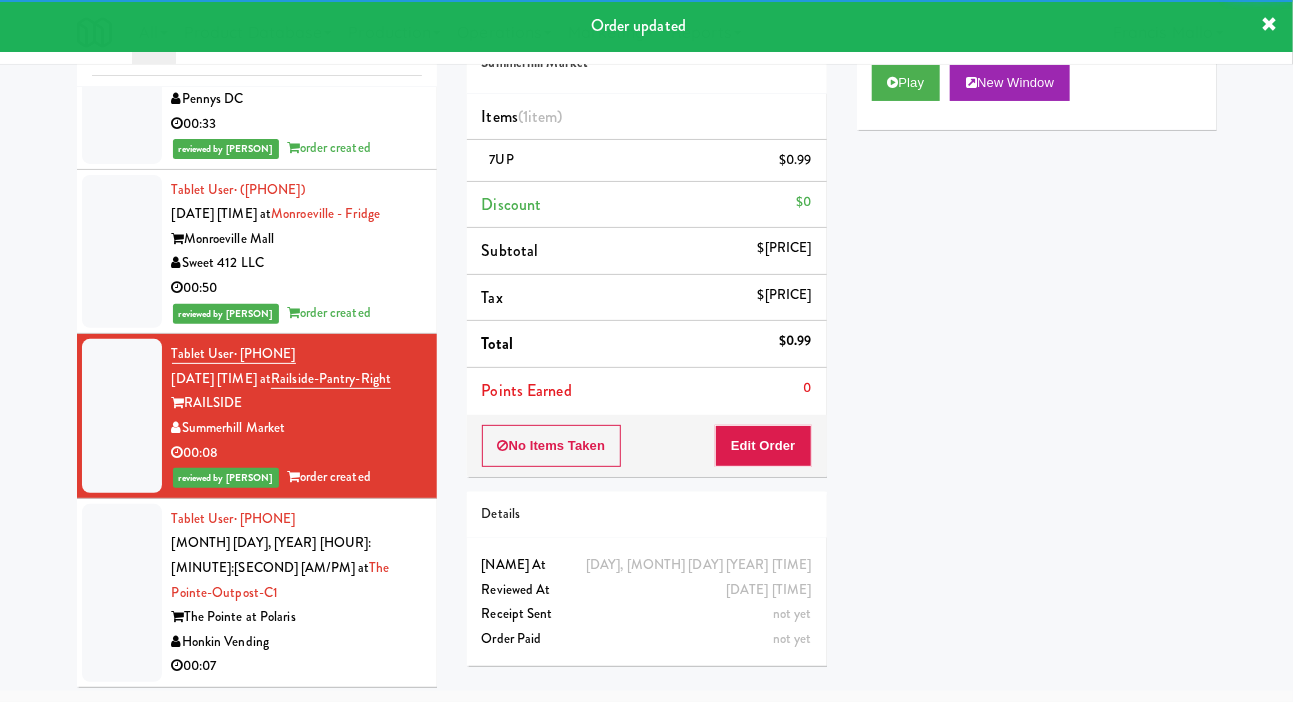 click at bounding box center (122, 593) 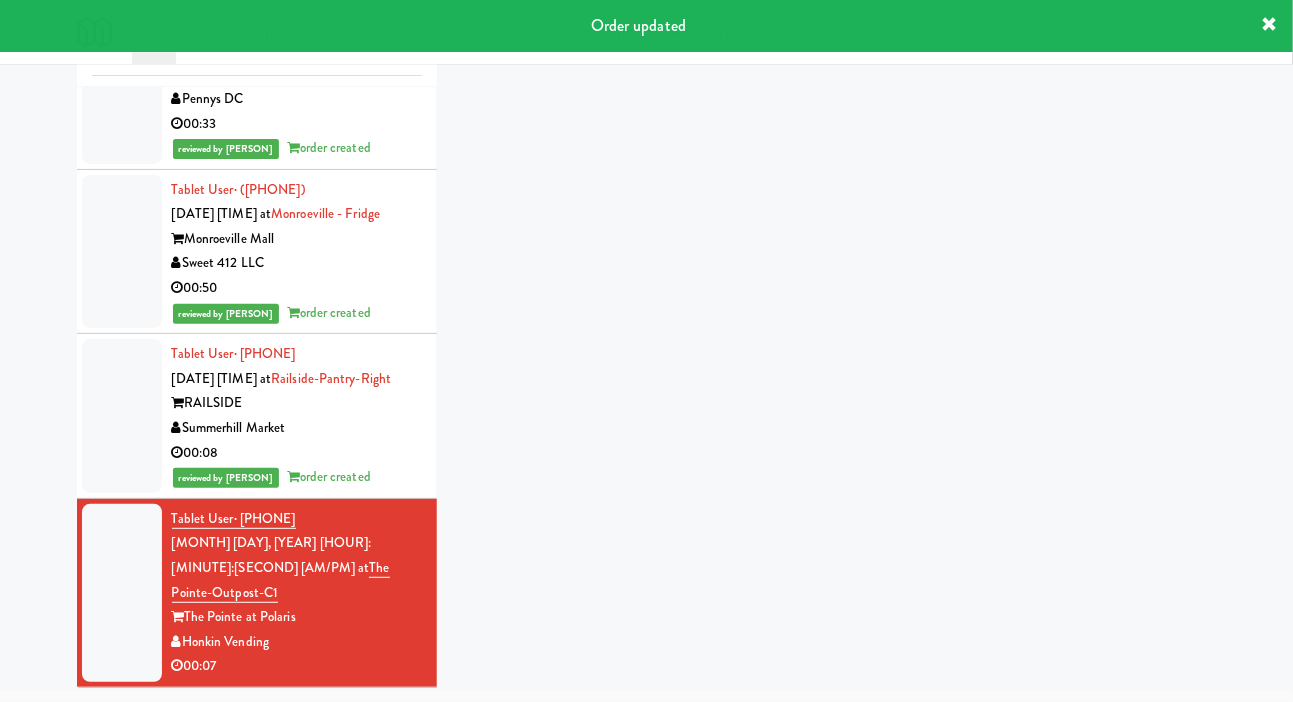 scroll, scrollTop: 73, scrollLeft: 0, axis: vertical 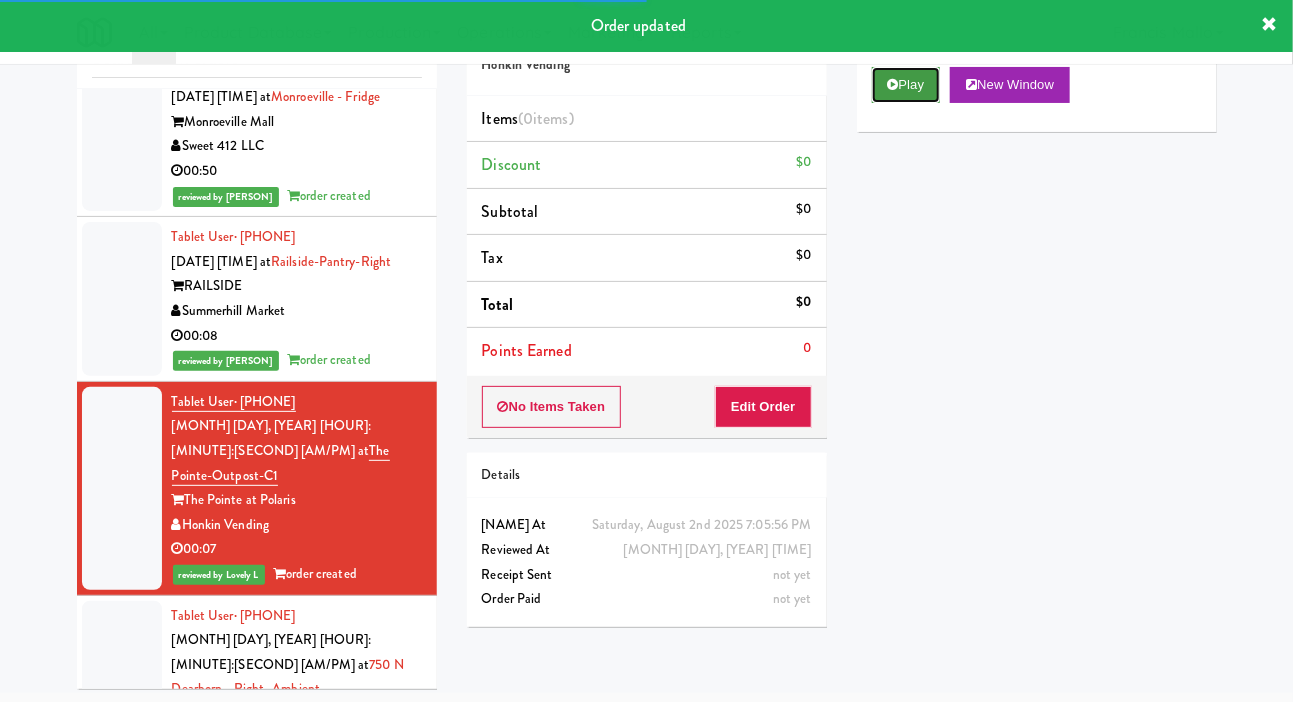 click on "Play" at bounding box center [906, 85] 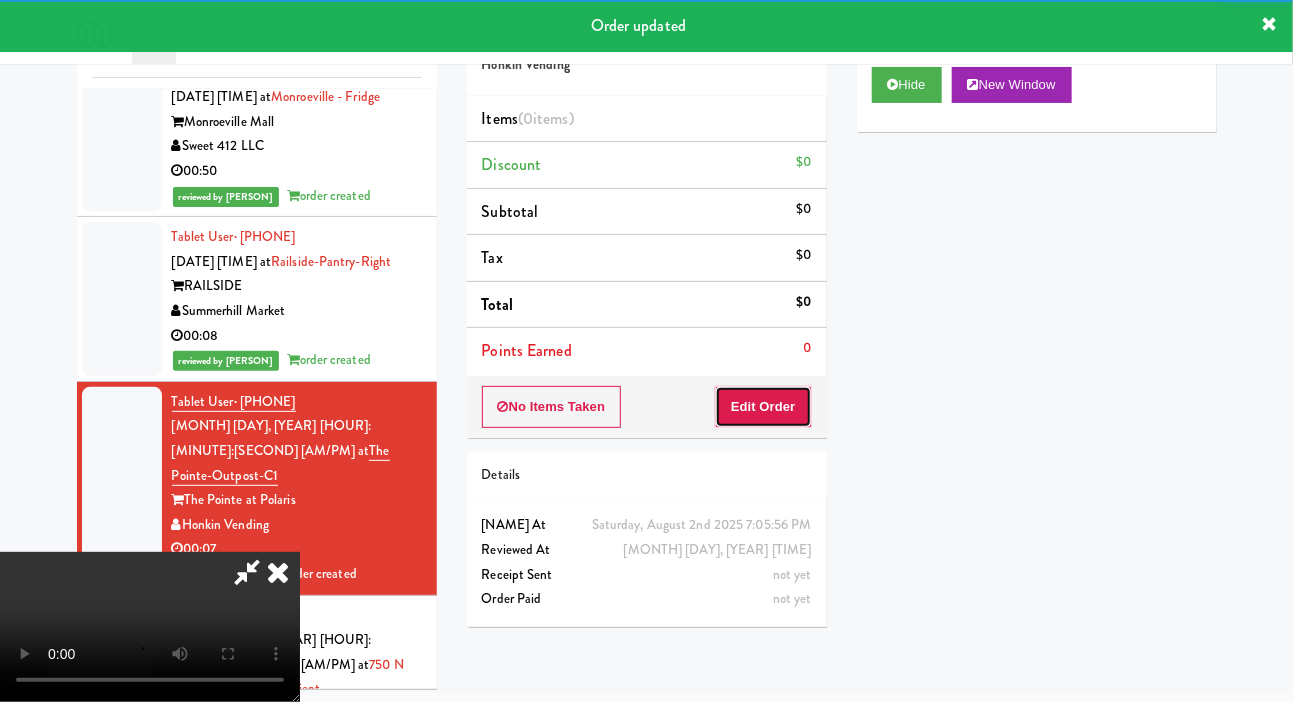 click on "Edit Order" at bounding box center [763, 407] 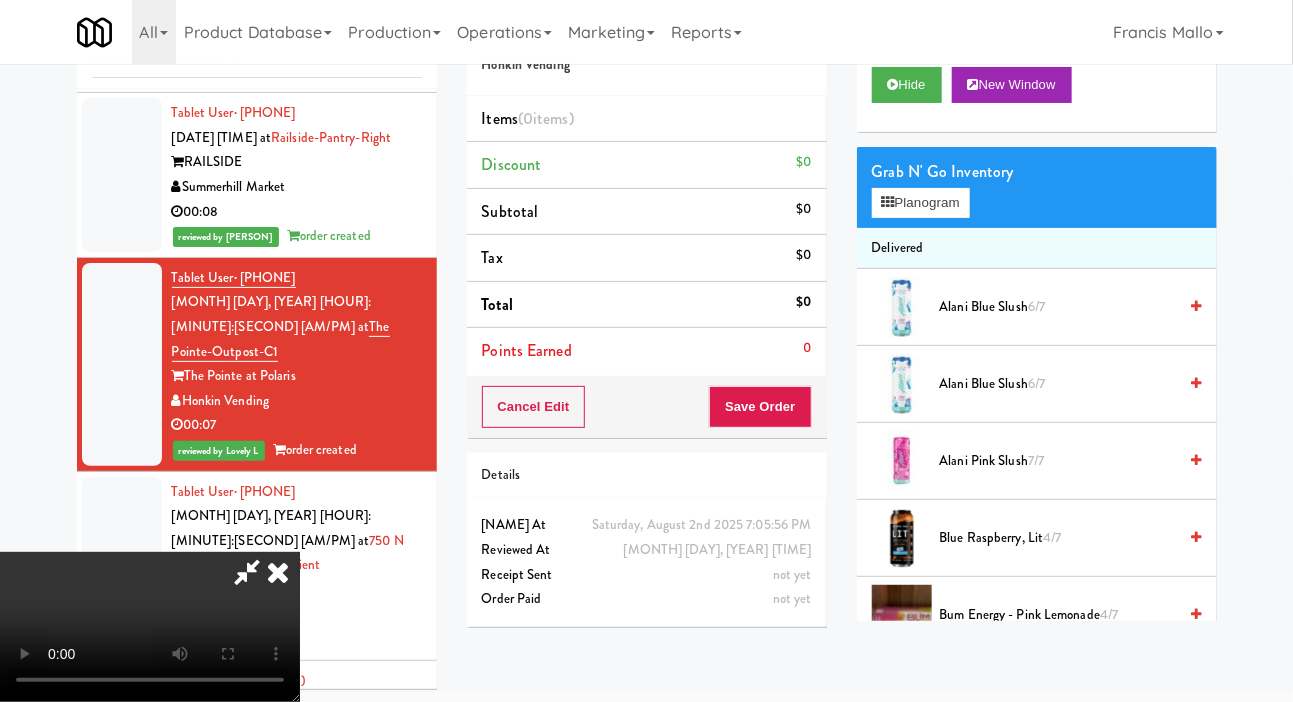 click at bounding box center [122, 566] 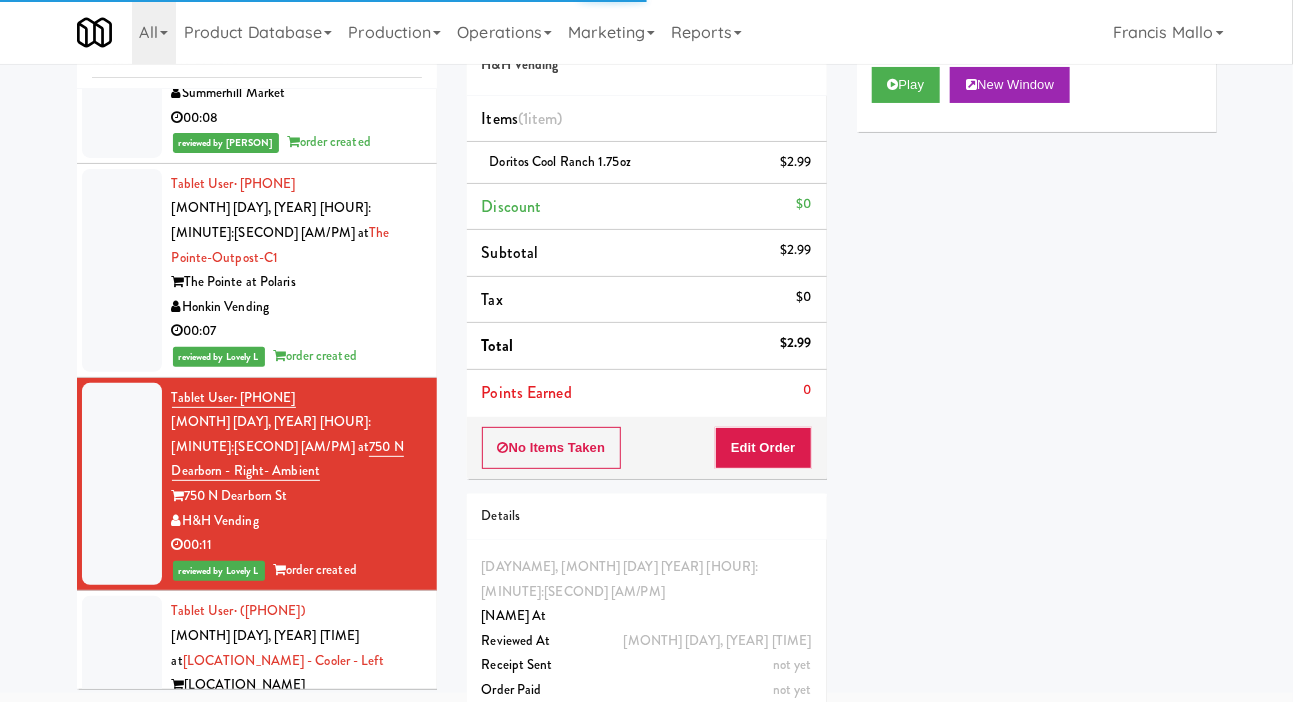 click at bounding box center (122, 673) 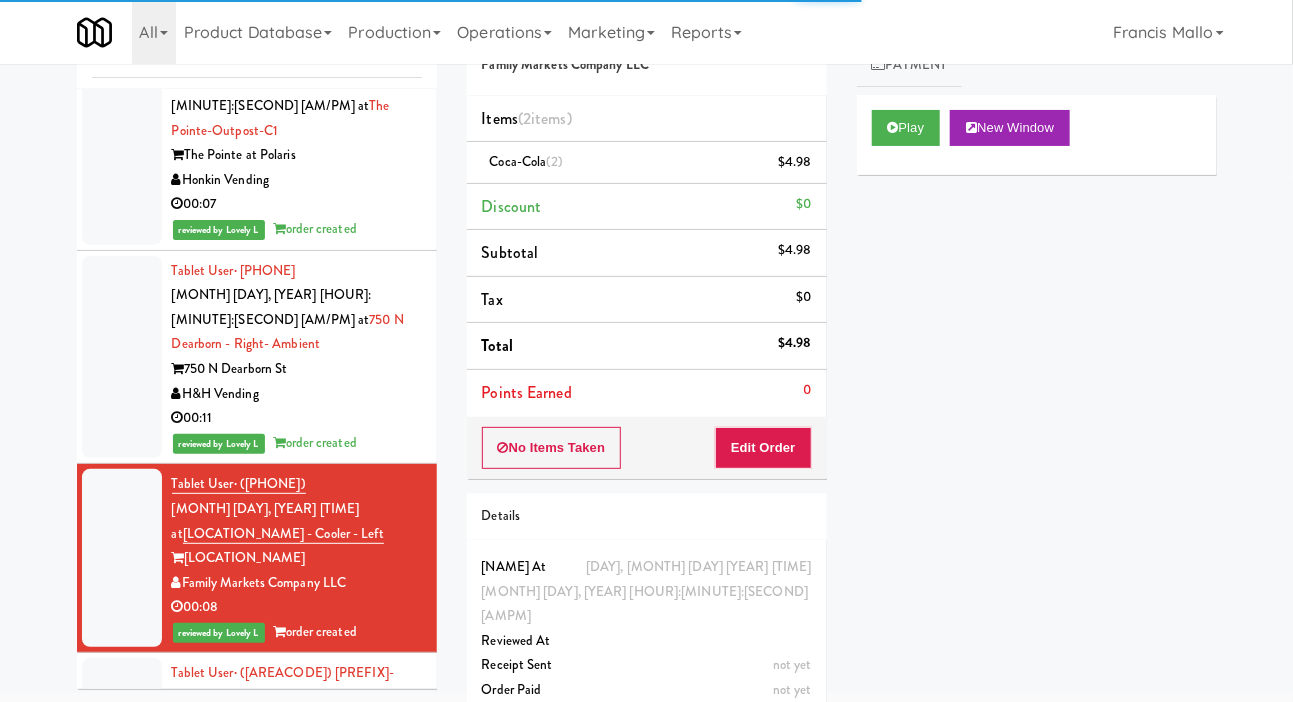 click at bounding box center [122, 735] 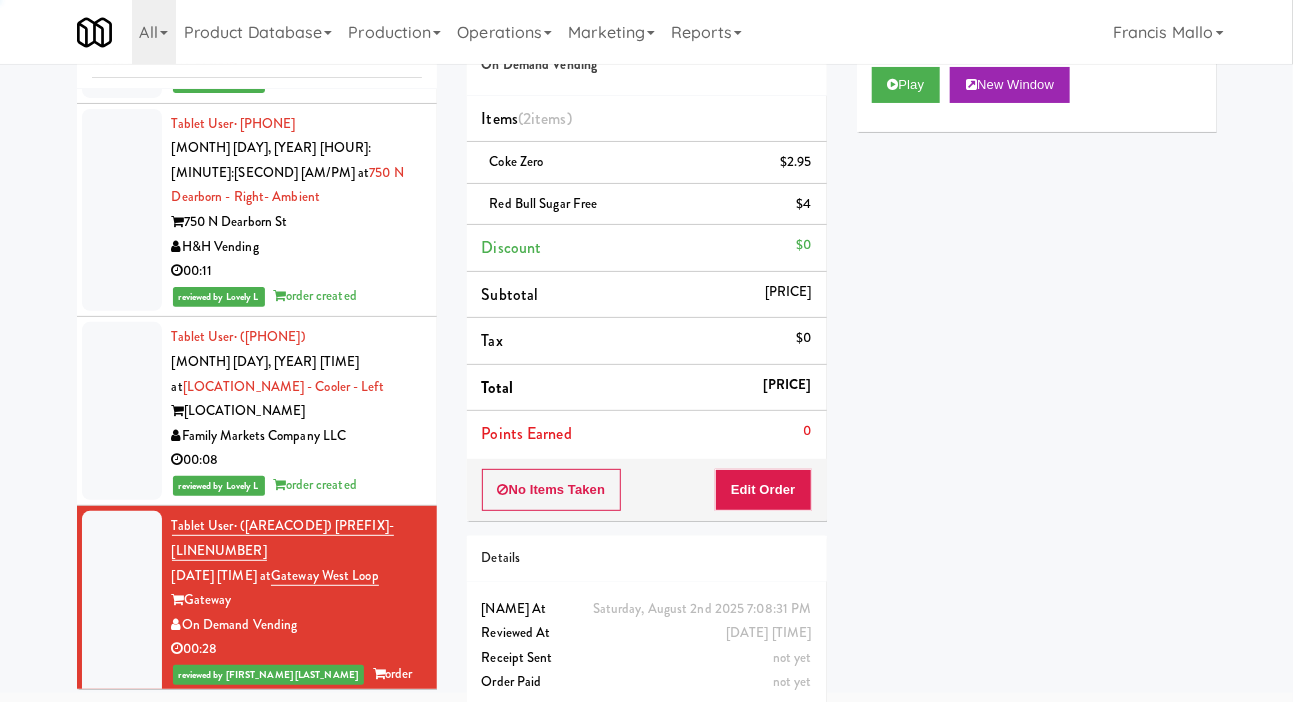click at bounding box center (122, 802) 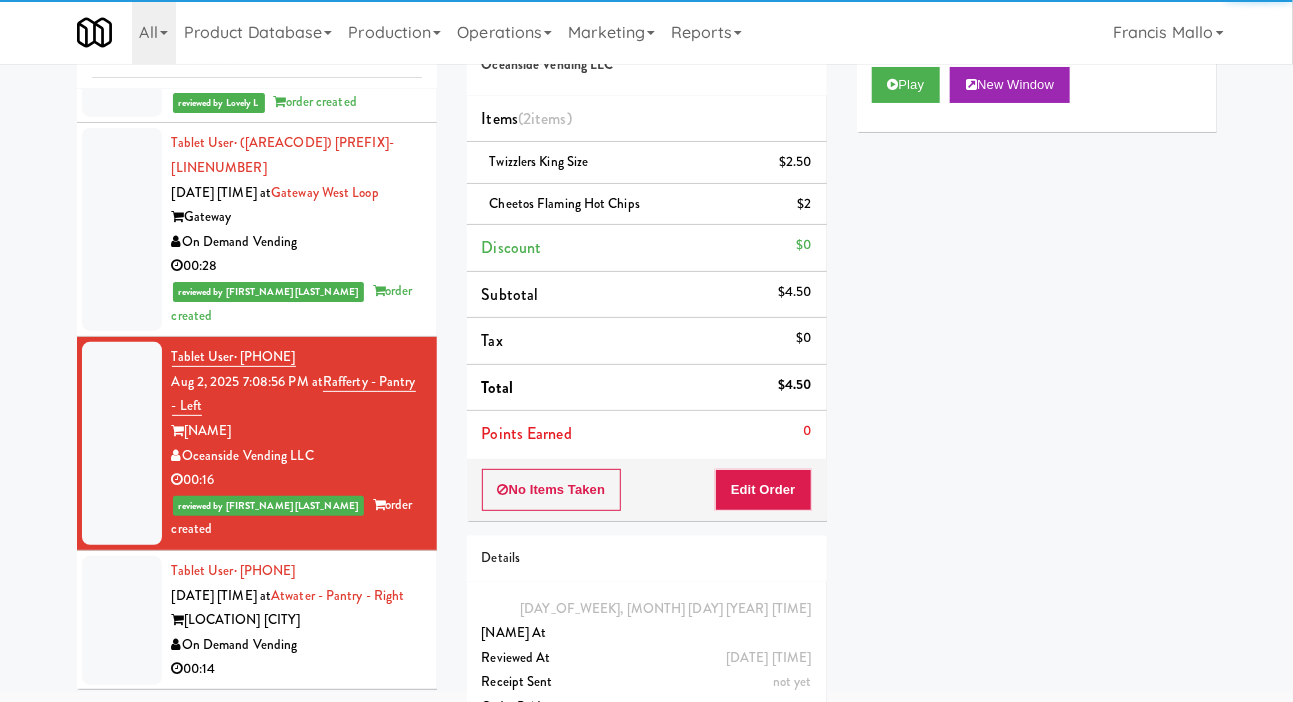scroll, scrollTop: 14667, scrollLeft: 0, axis: vertical 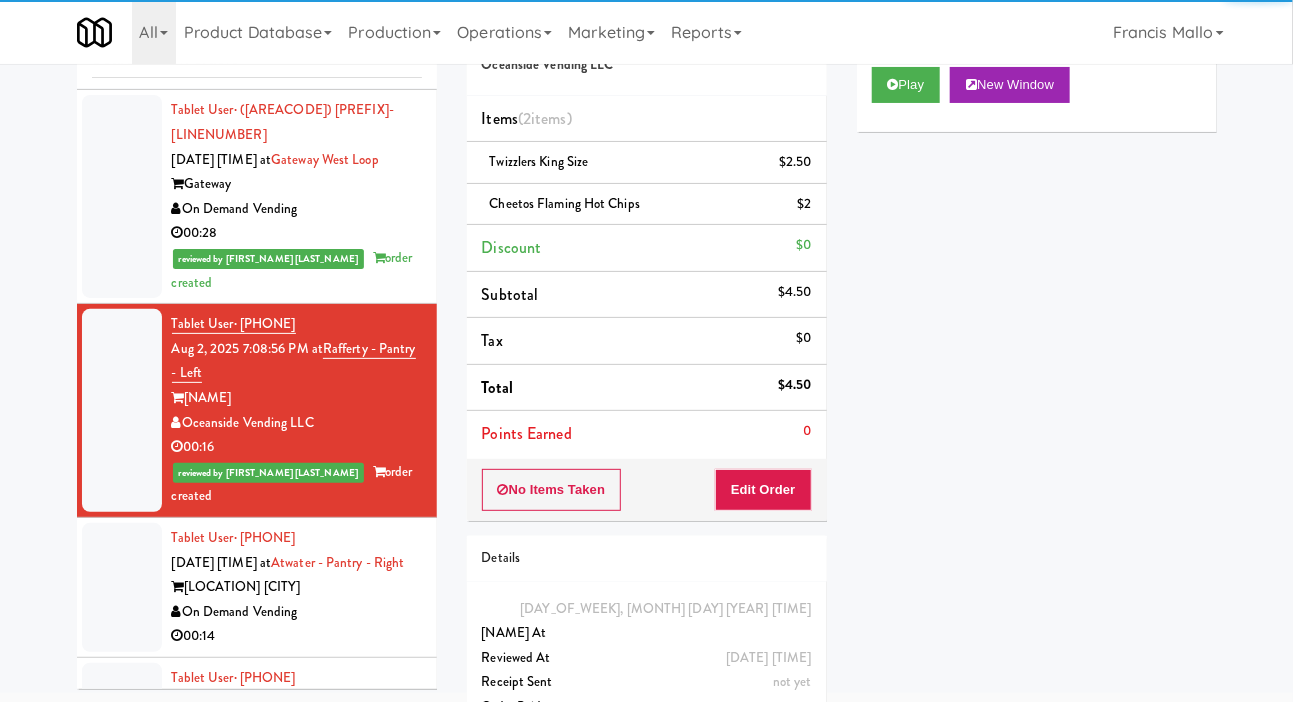 click at bounding box center [122, 587] 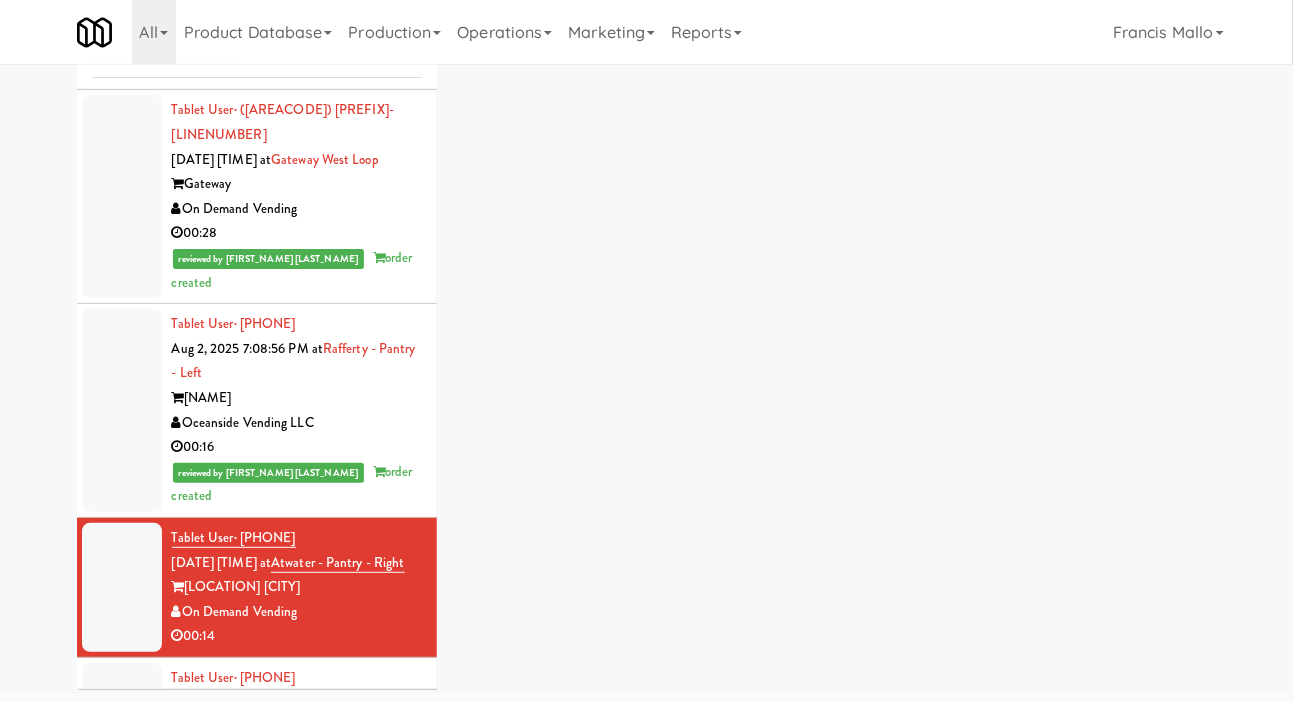 click at bounding box center [122, 727] 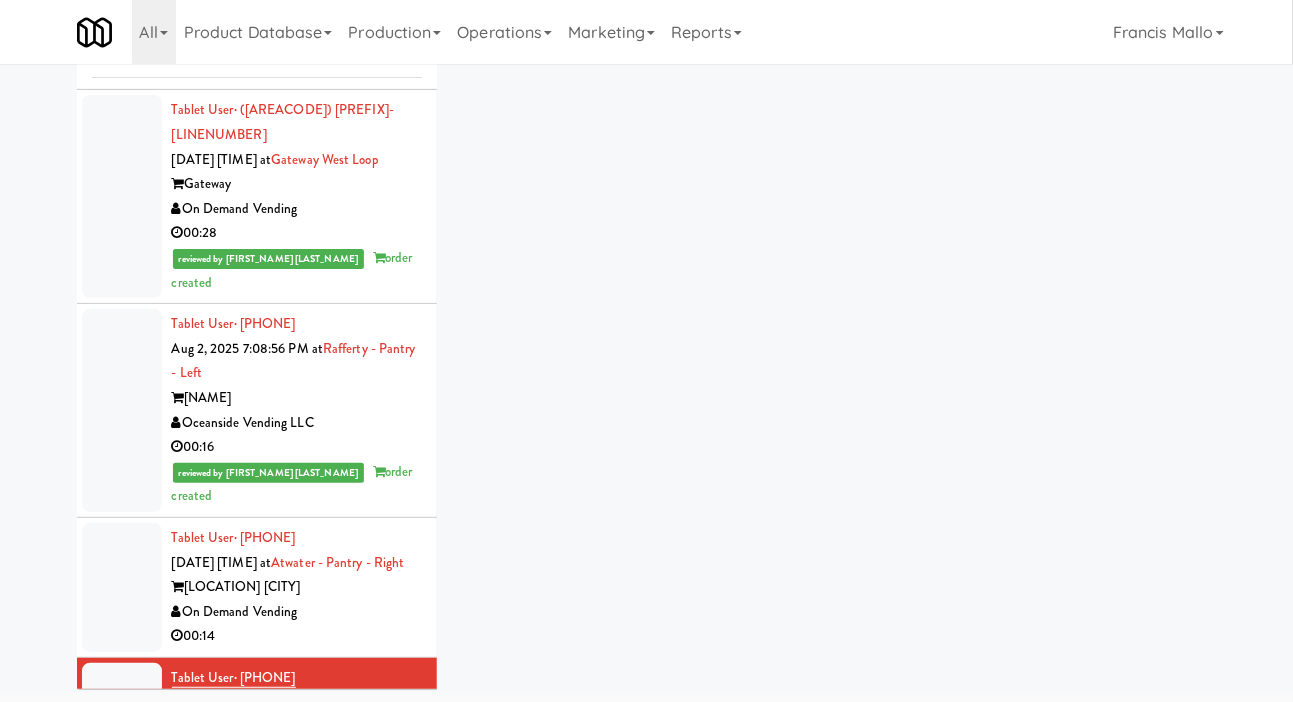 click at bounding box center [122, 727] 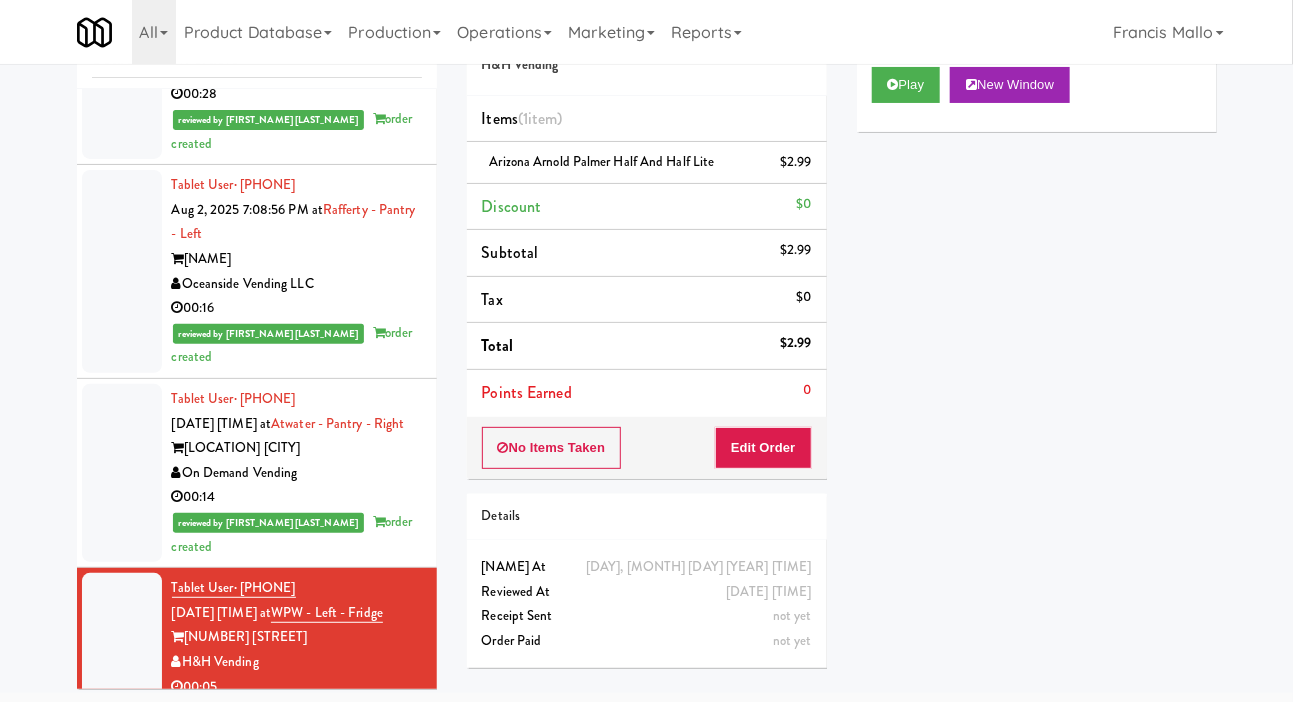 click at bounding box center [122, 851] 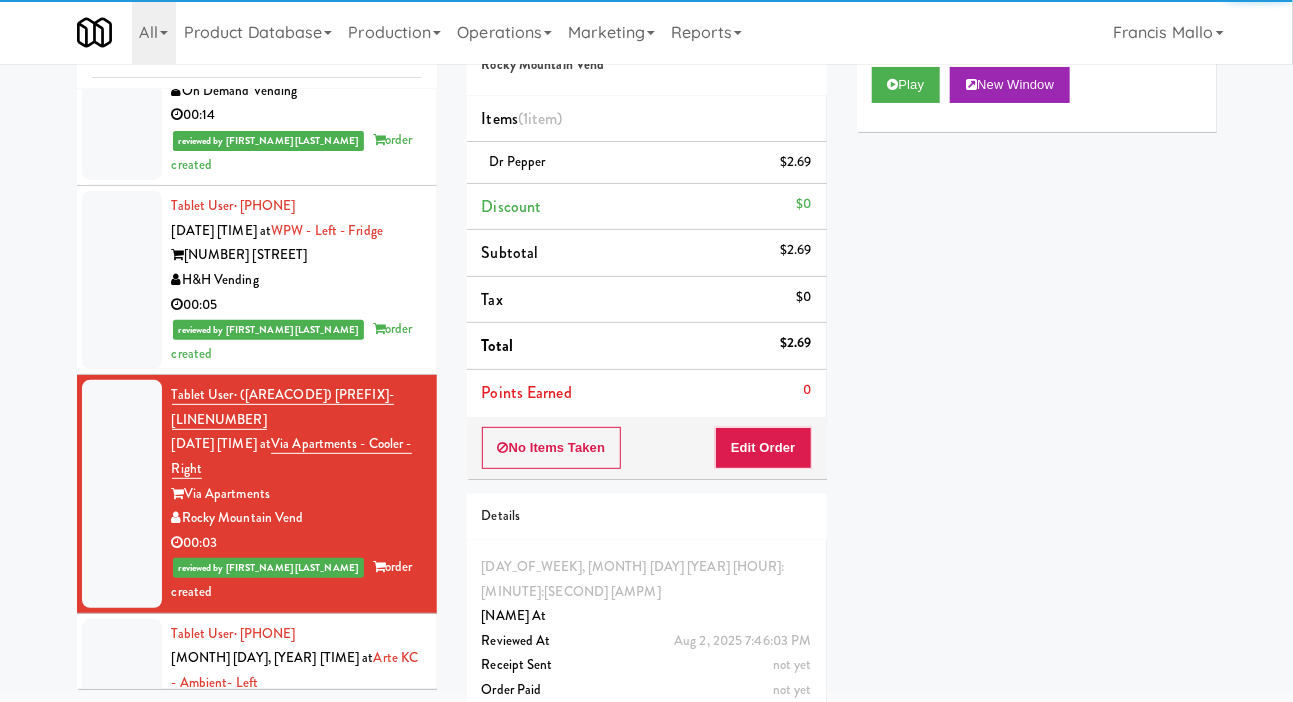 click at bounding box center [122, 696] 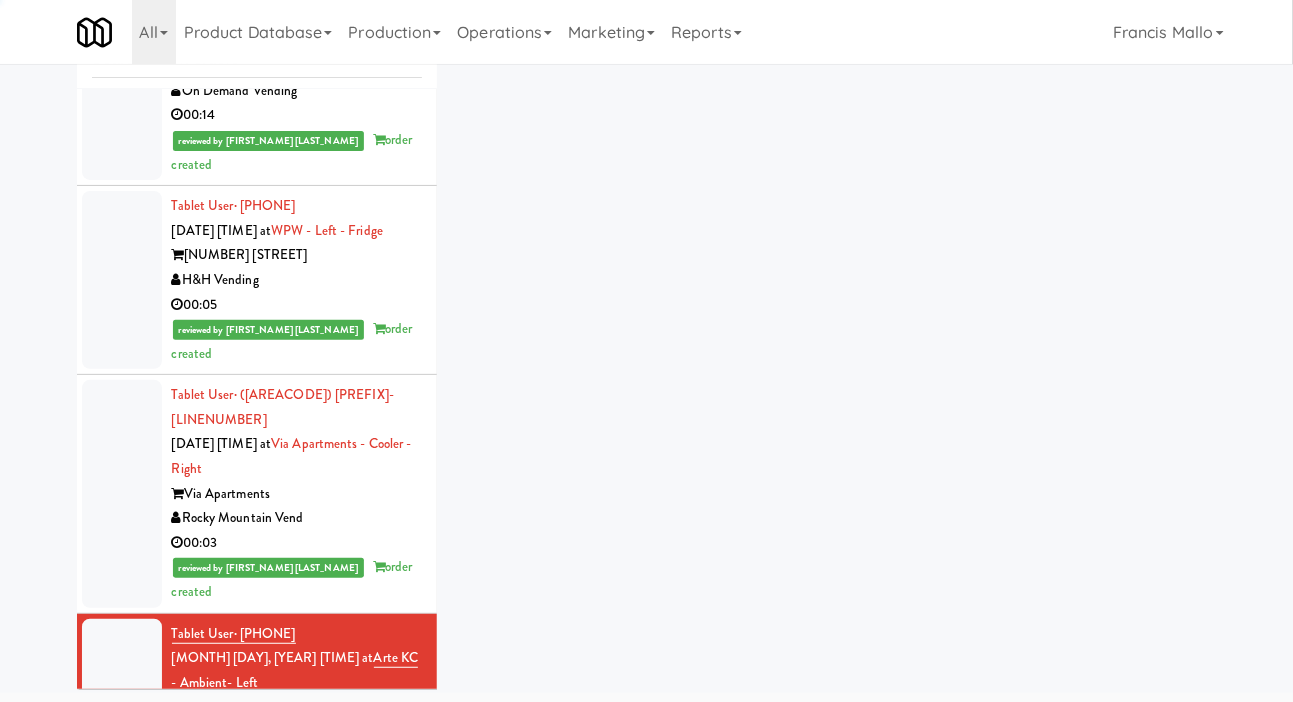 click at bounding box center [122, 872] 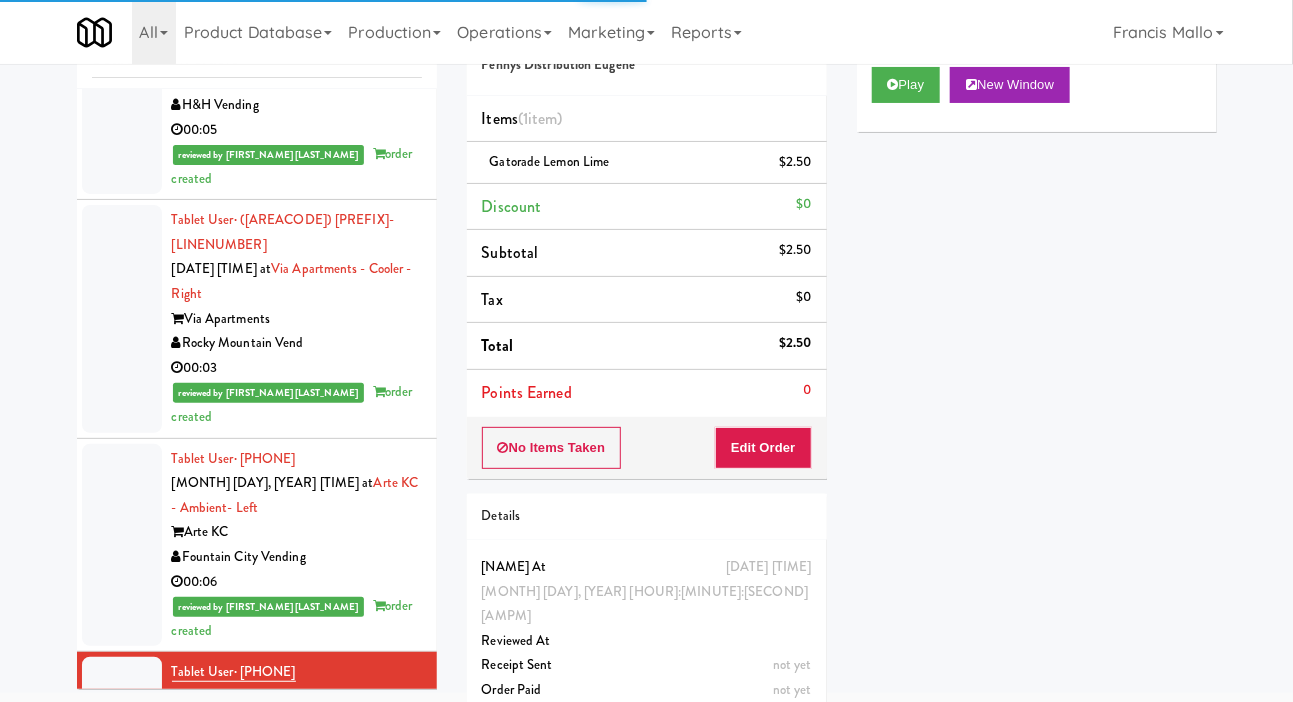 click at bounding box center (122, 973) 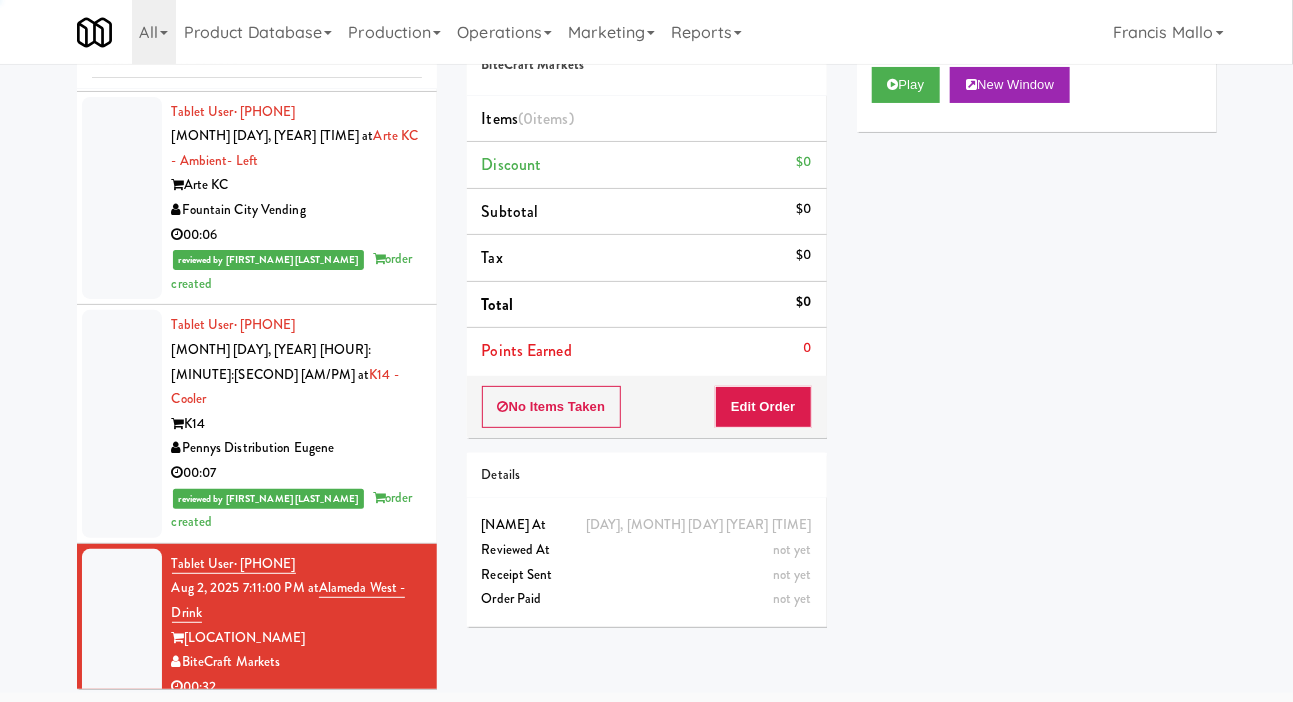 scroll, scrollTop: 15754, scrollLeft: 0, axis: vertical 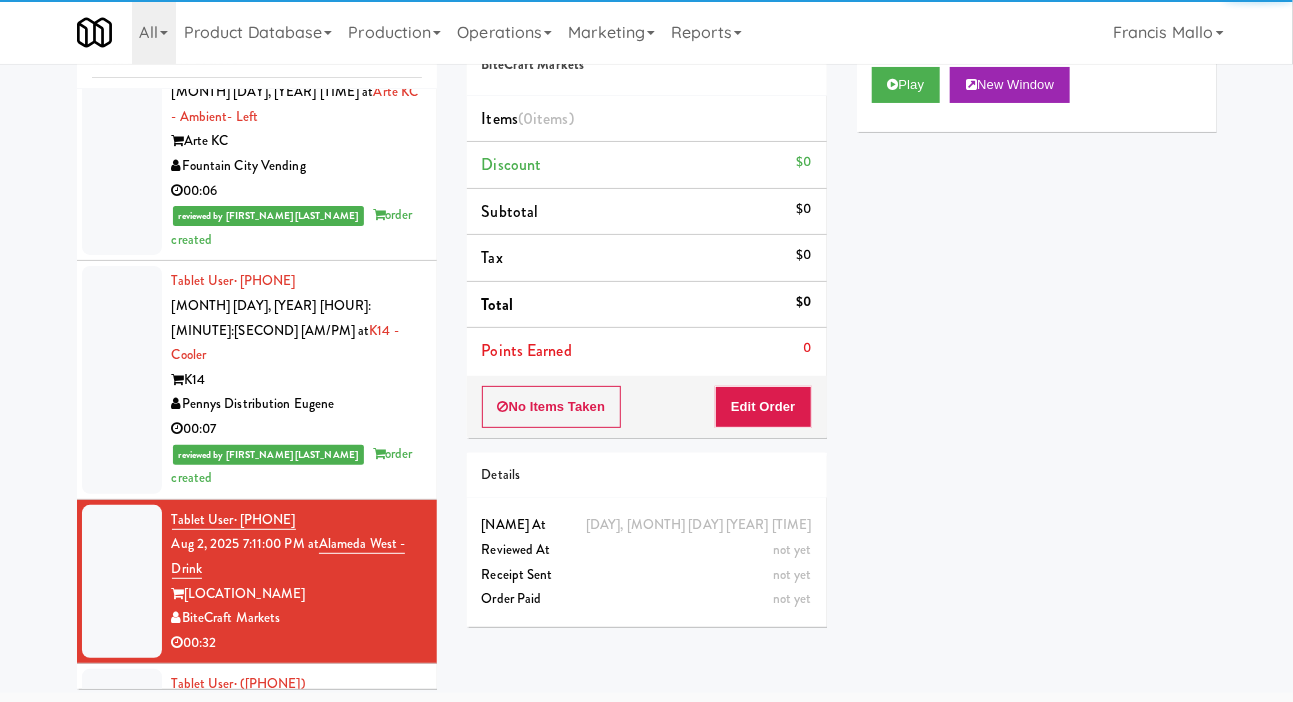 click at bounding box center [122, 746] 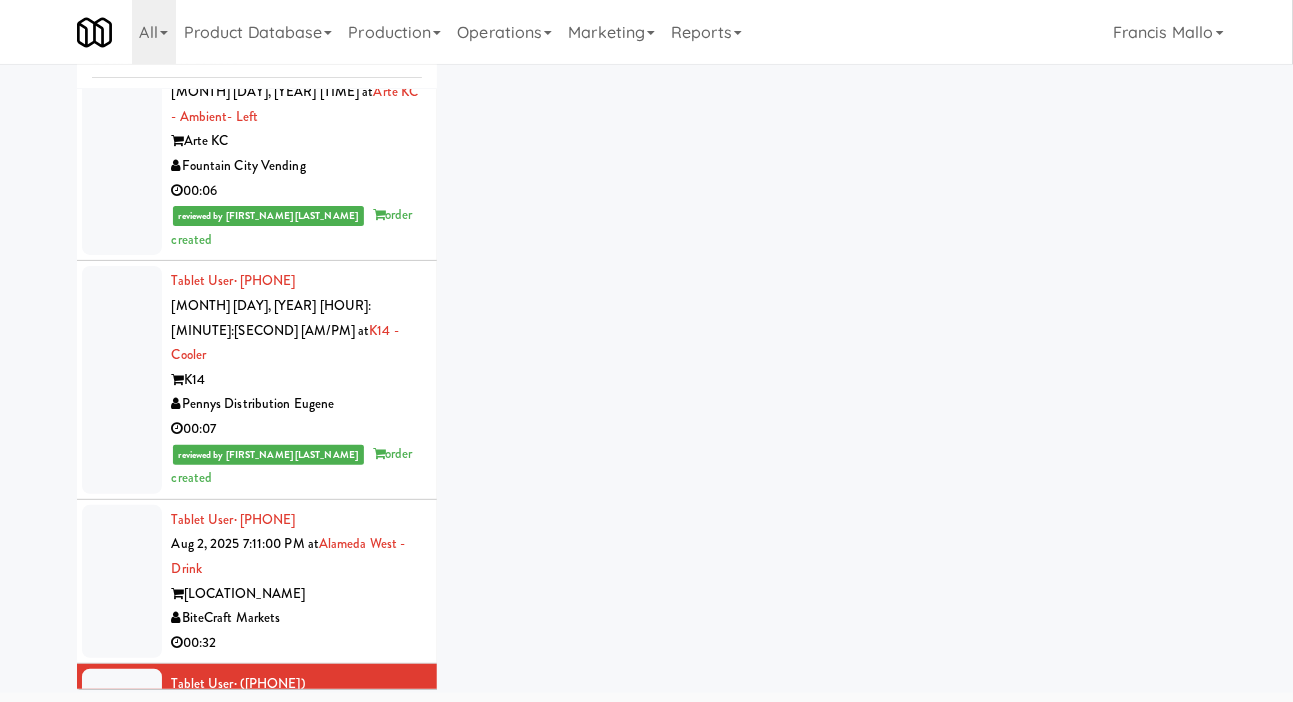 click at bounding box center [122, 898] 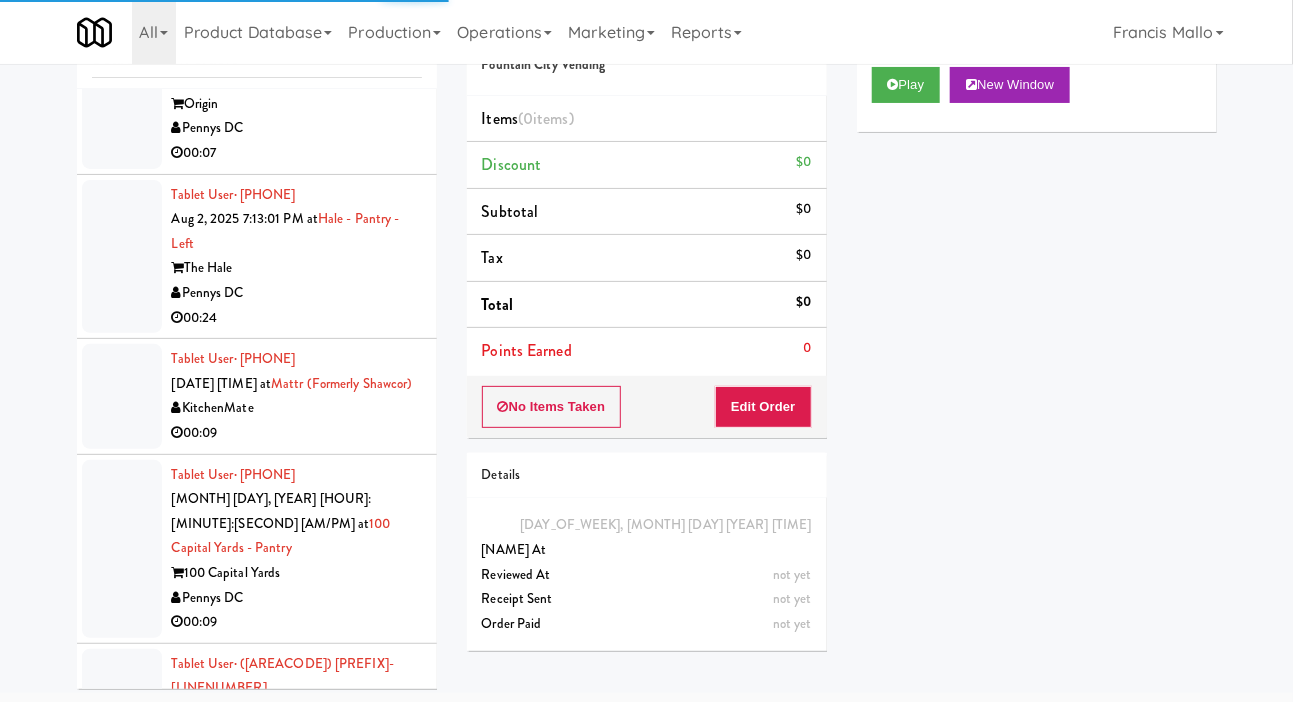 scroll, scrollTop: 17432, scrollLeft: 0, axis: vertical 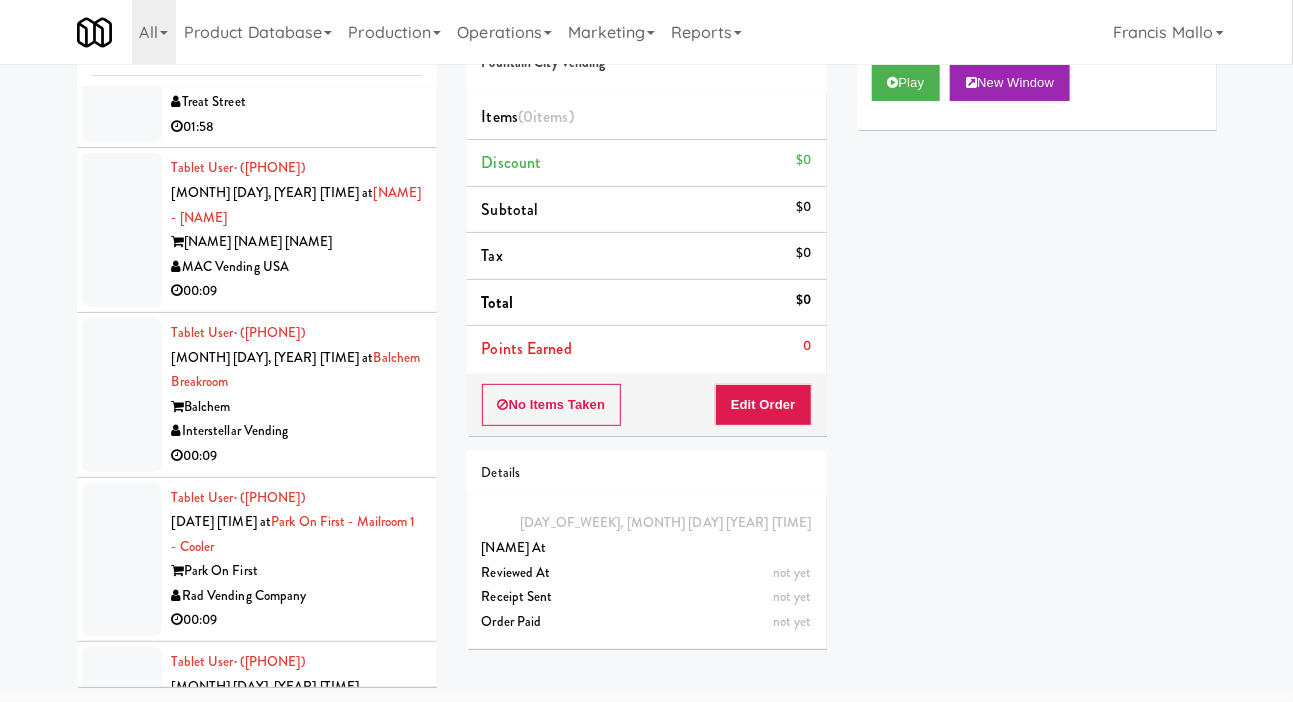 click at bounding box center (122, 1230) 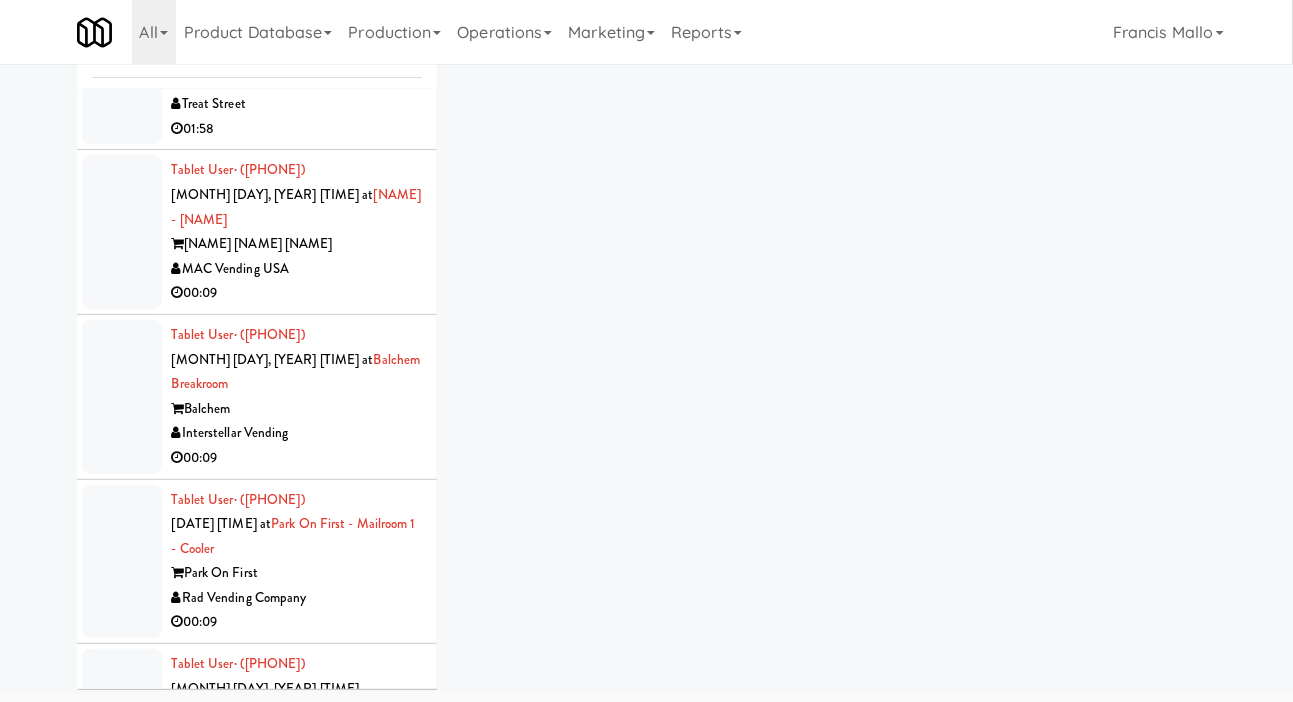scroll, scrollTop: 98, scrollLeft: 0, axis: vertical 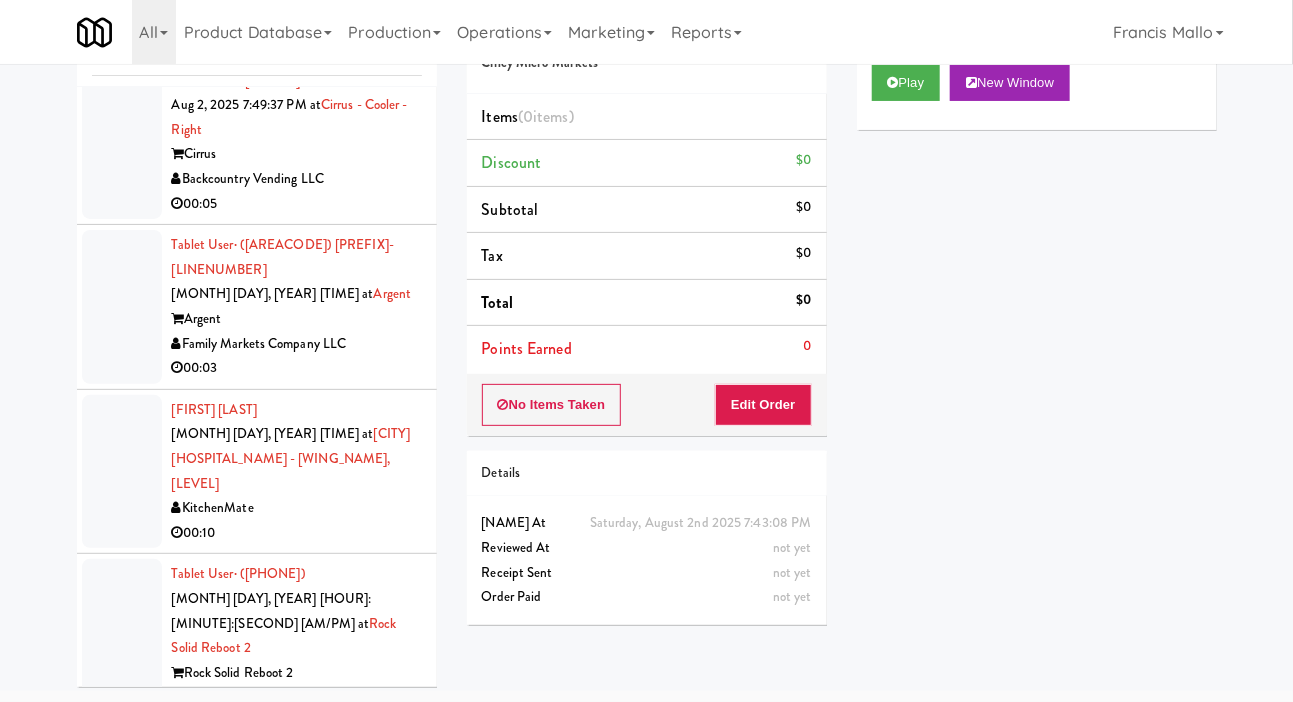 click at bounding box center (122, 1393) 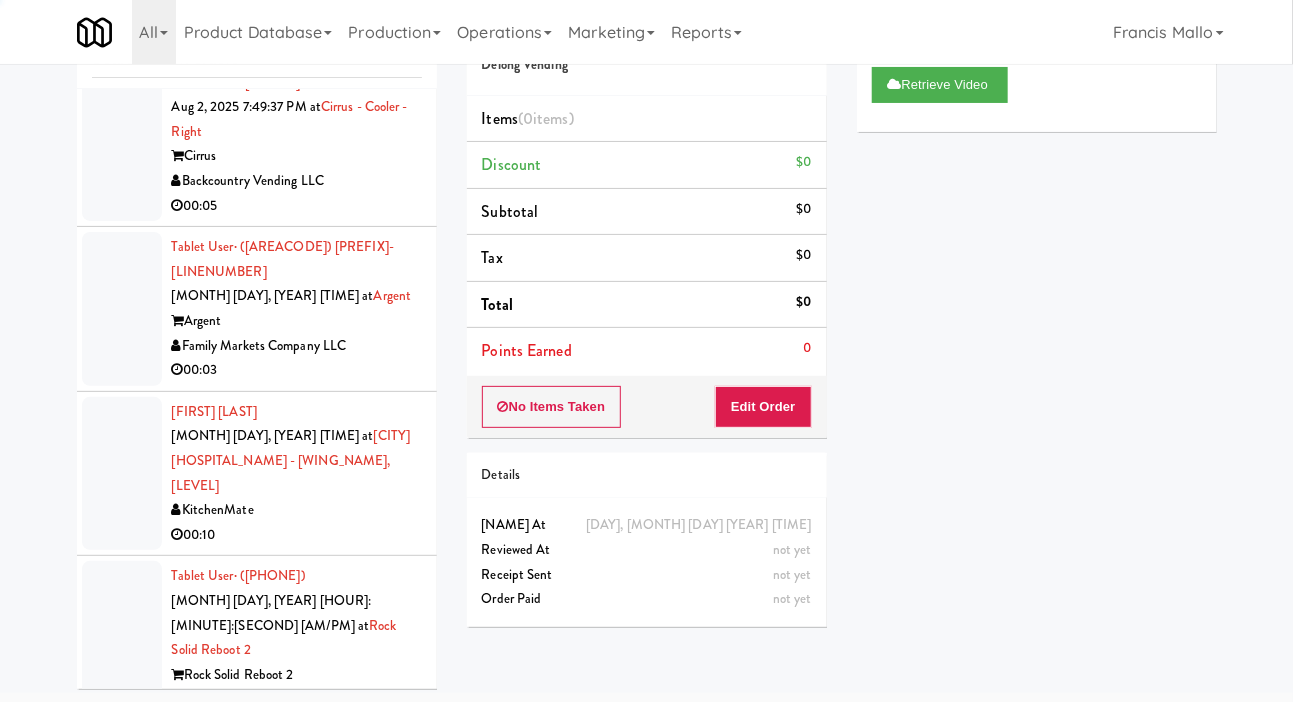 scroll, scrollTop: 98, scrollLeft: 0, axis: vertical 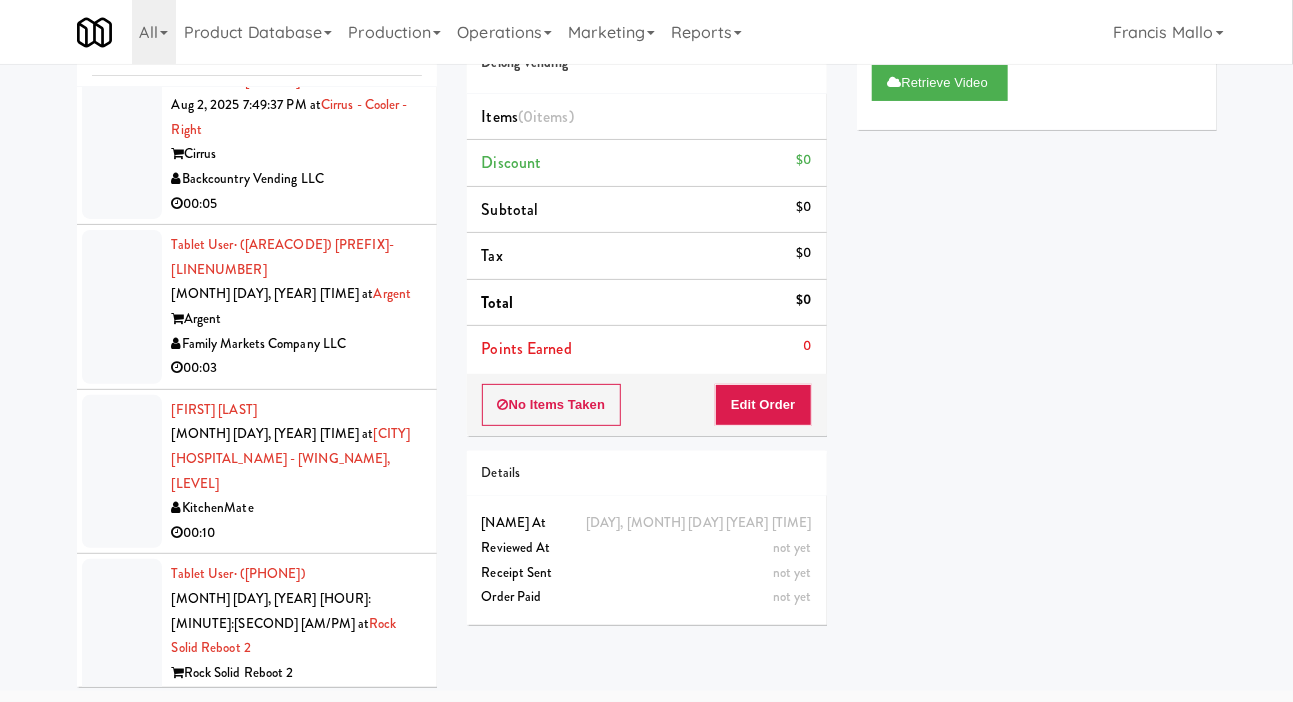 click at bounding box center (122, 1216) 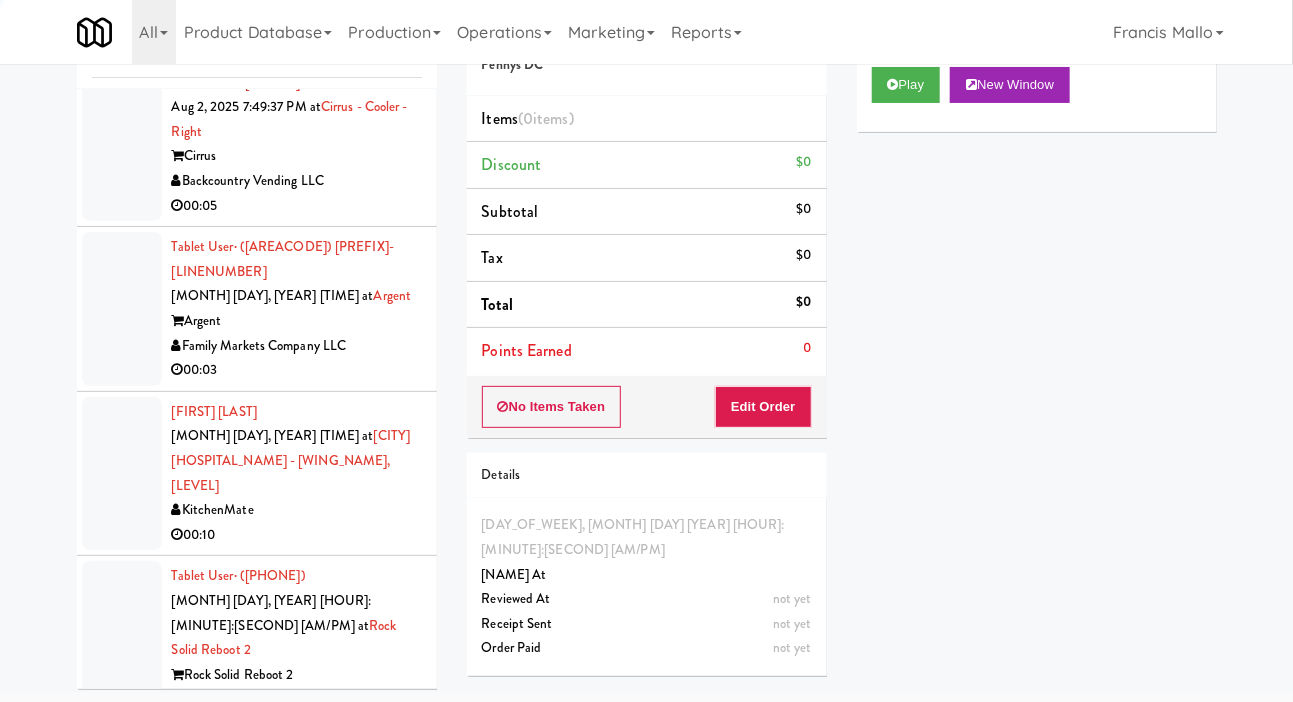 scroll, scrollTop: 98, scrollLeft: 0, axis: vertical 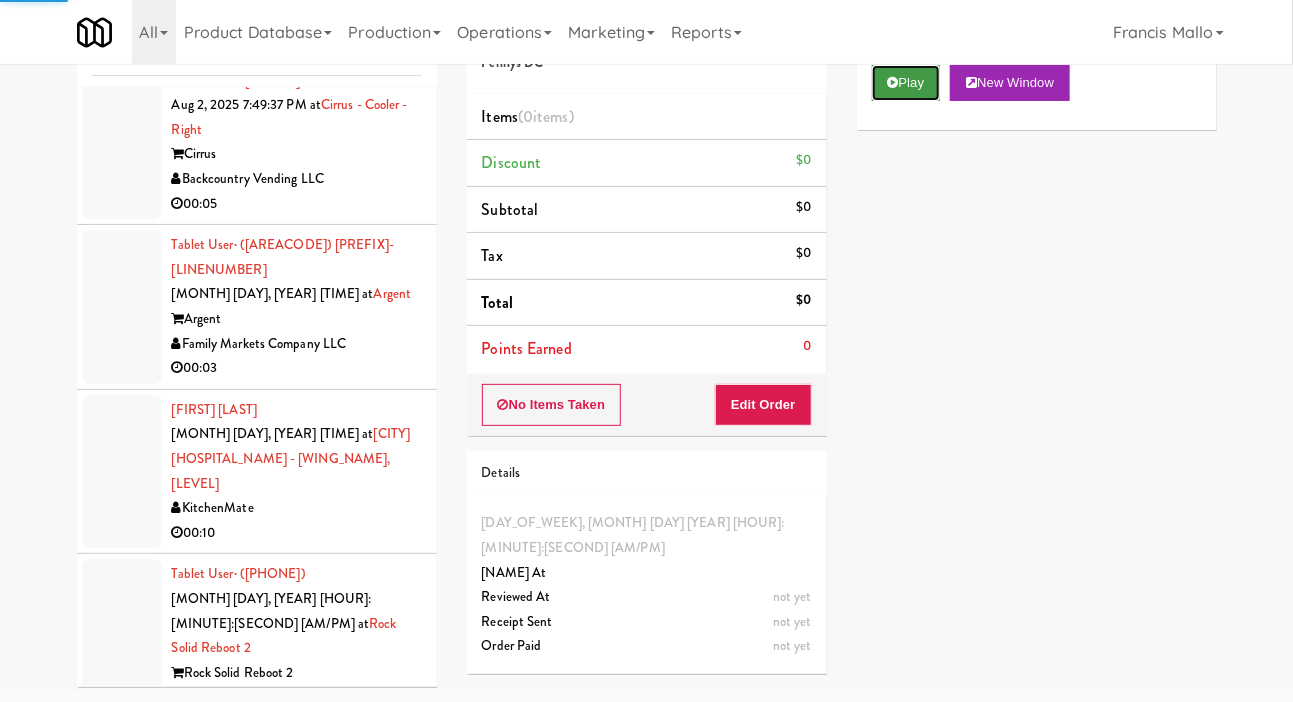 click at bounding box center [893, 82] 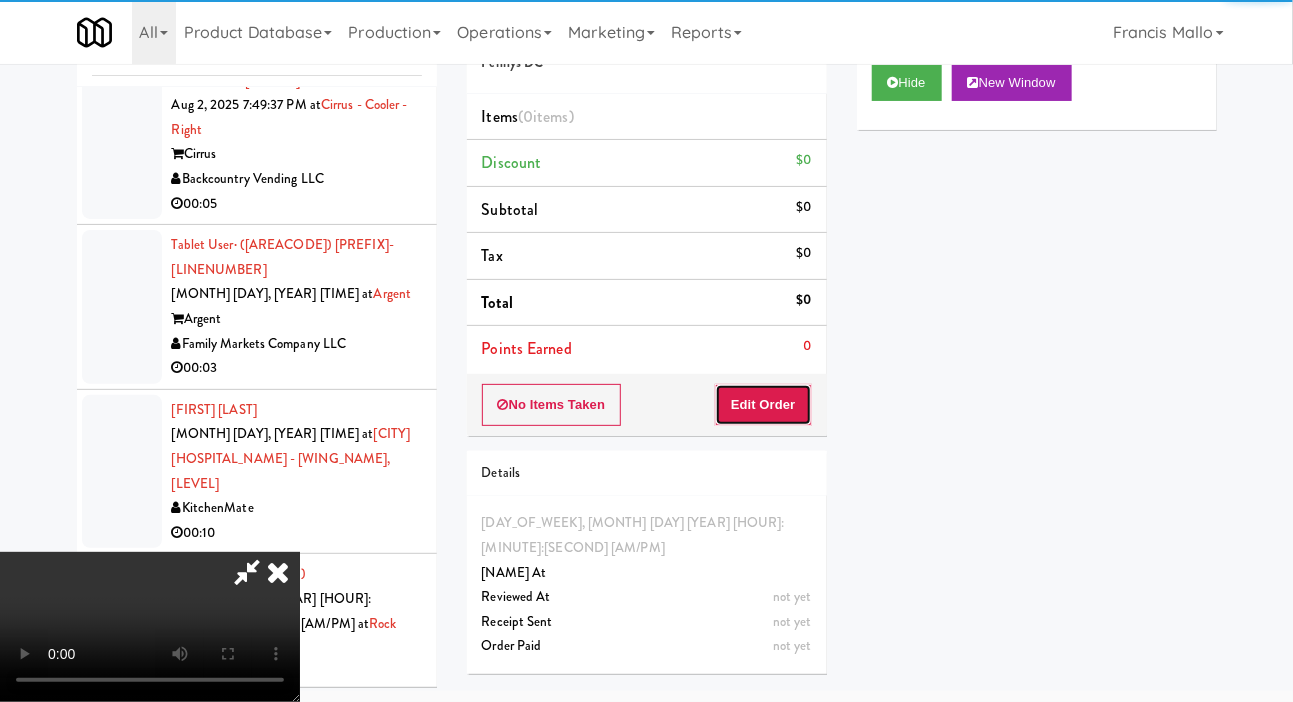 click on "Edit Order" at bounding box center (763, 405) 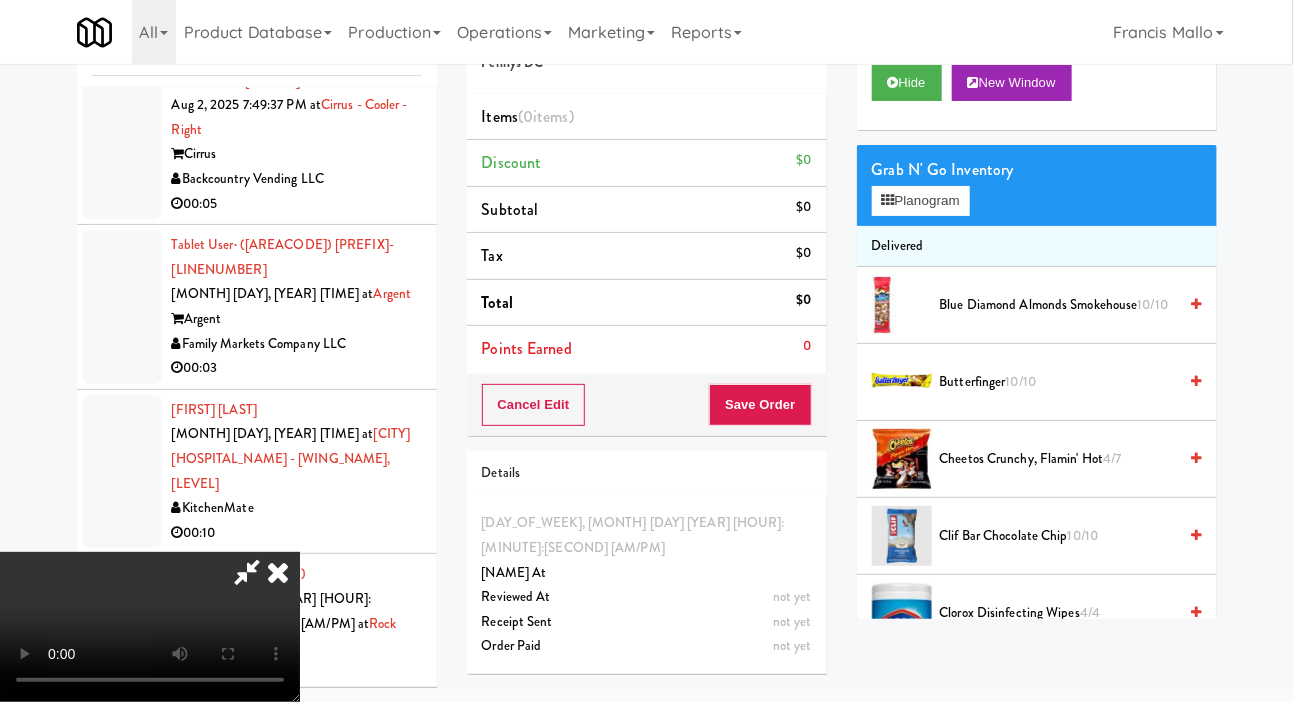 scroll, scrollTop: 73, scrollLeft: 0, axis: vertical 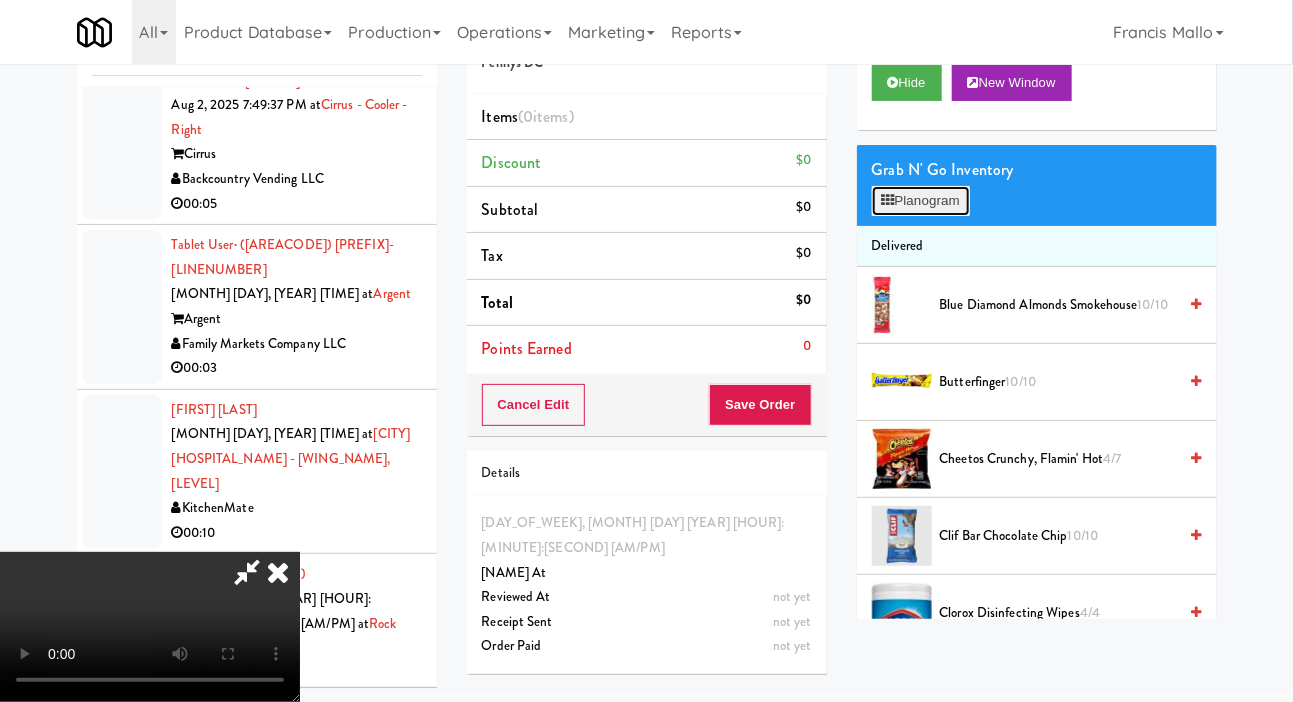 click on "Planogram" at bounding box center (921, 201) 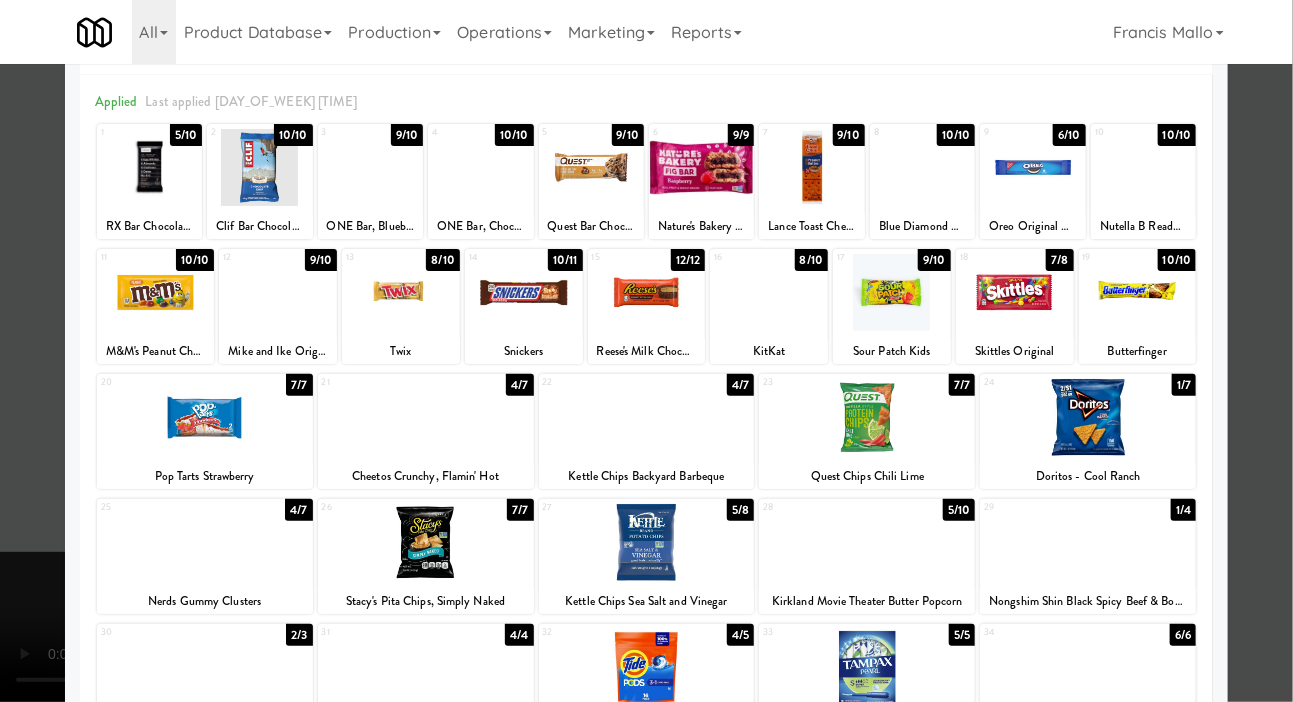 scroll, scrollTop: 67, scrollLeft: 0, axis: vertical 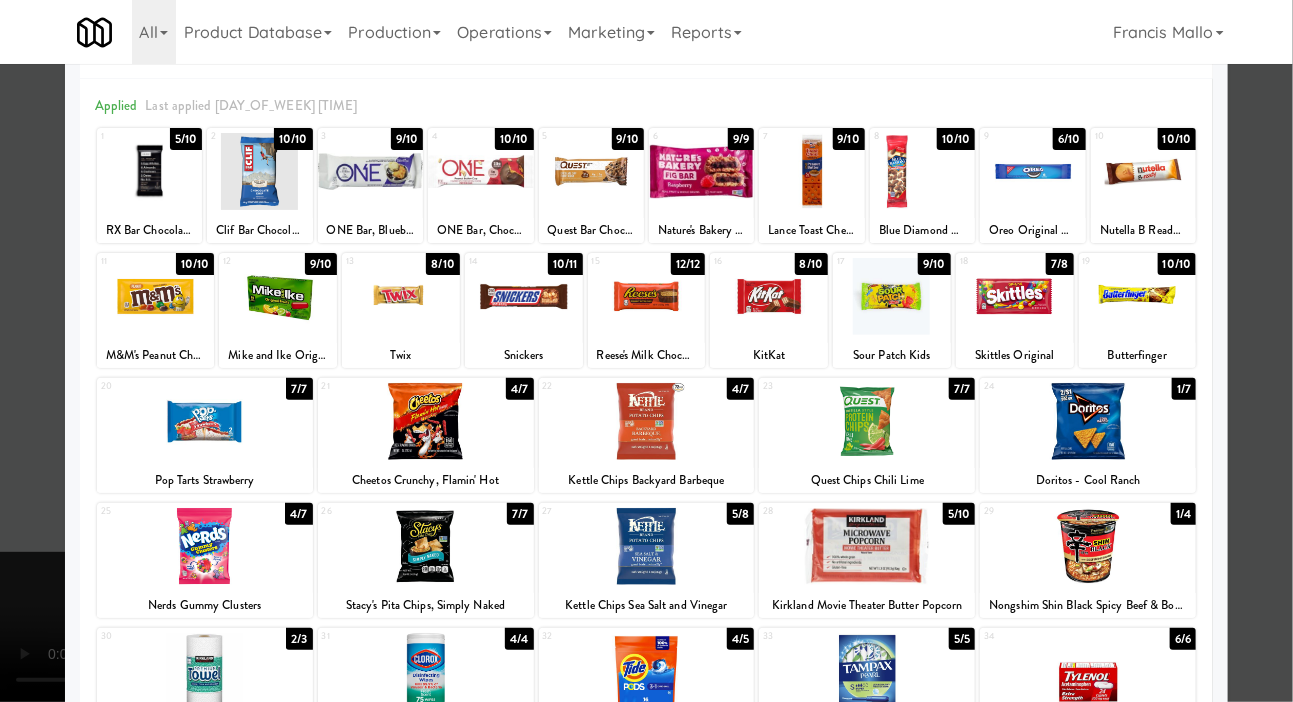 click at bounding box center [646, 351] 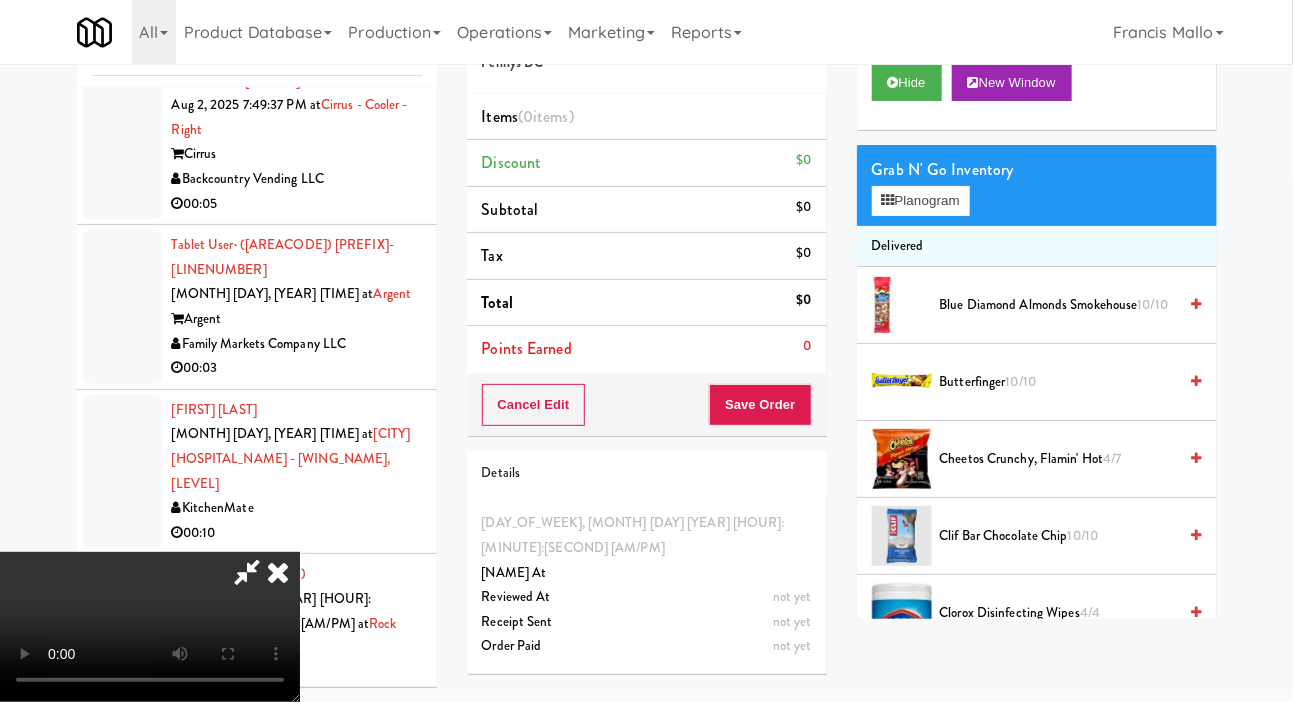 scroll, scrollTop: 0, scrollLeft: 0, axis: both 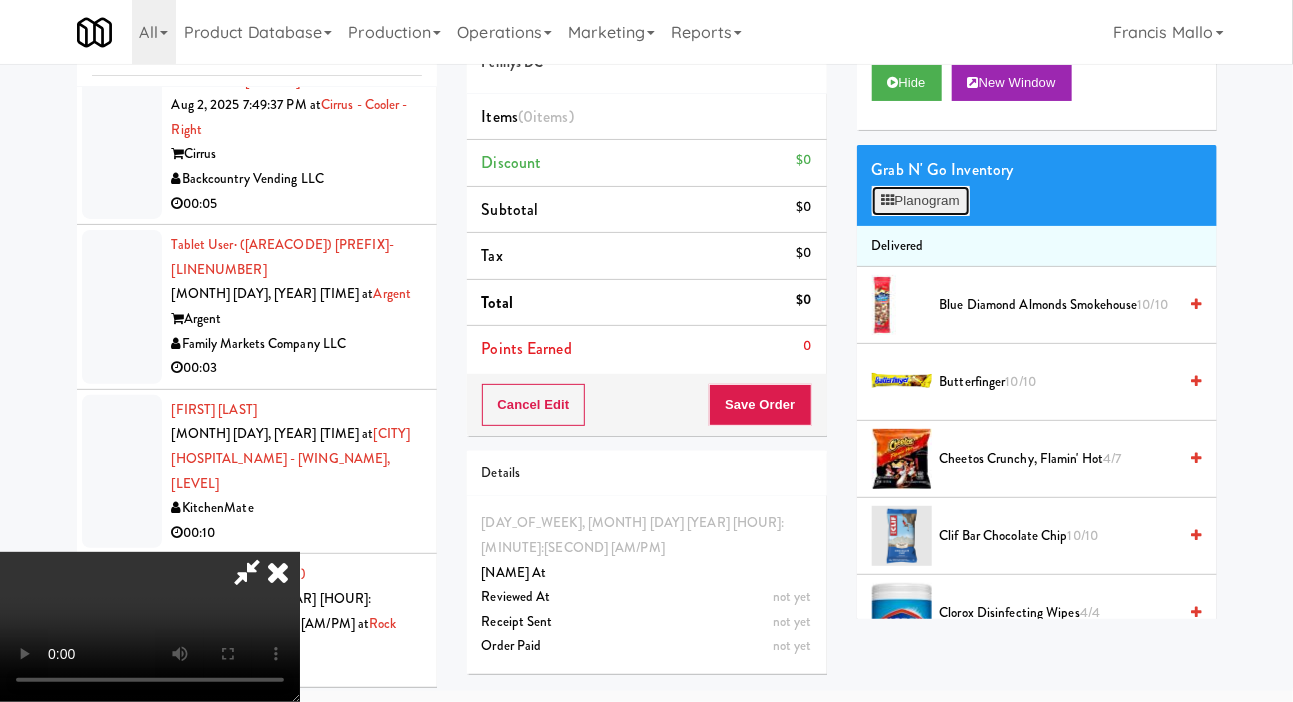 click on "Planogram" at bounding box center [921, 201] 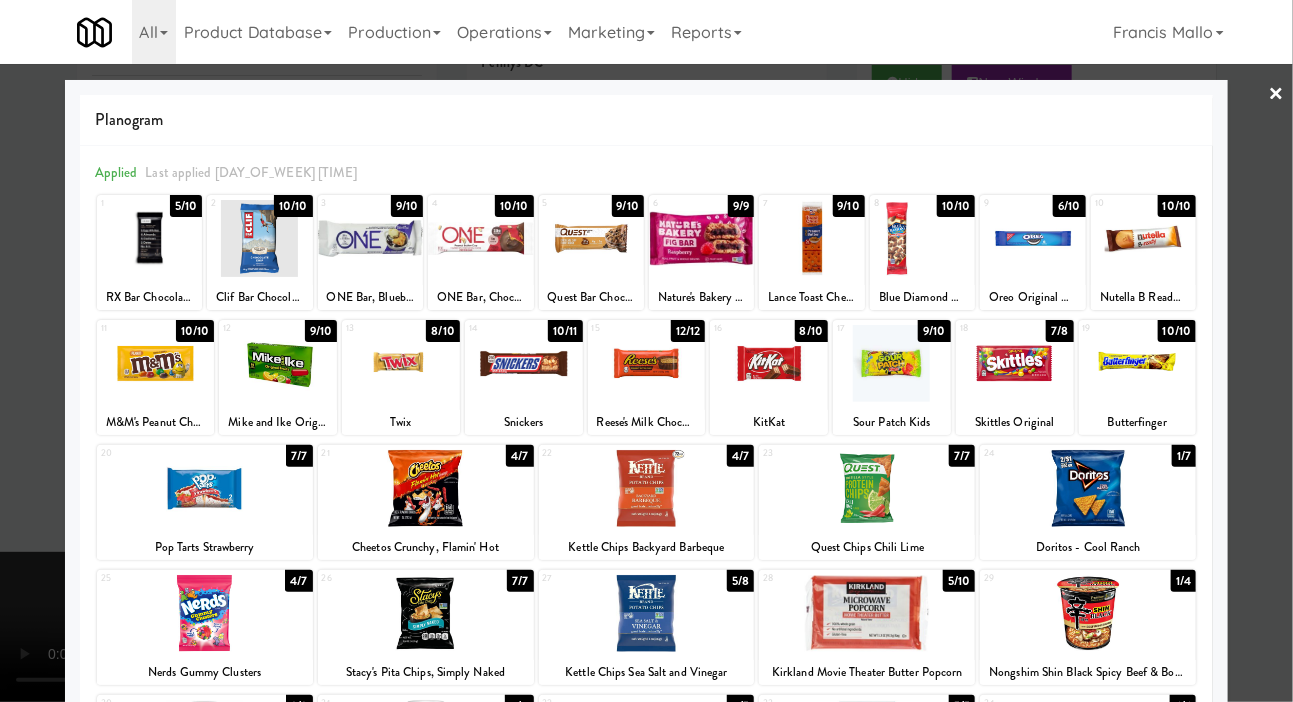 click at bounding box center (524, 363) 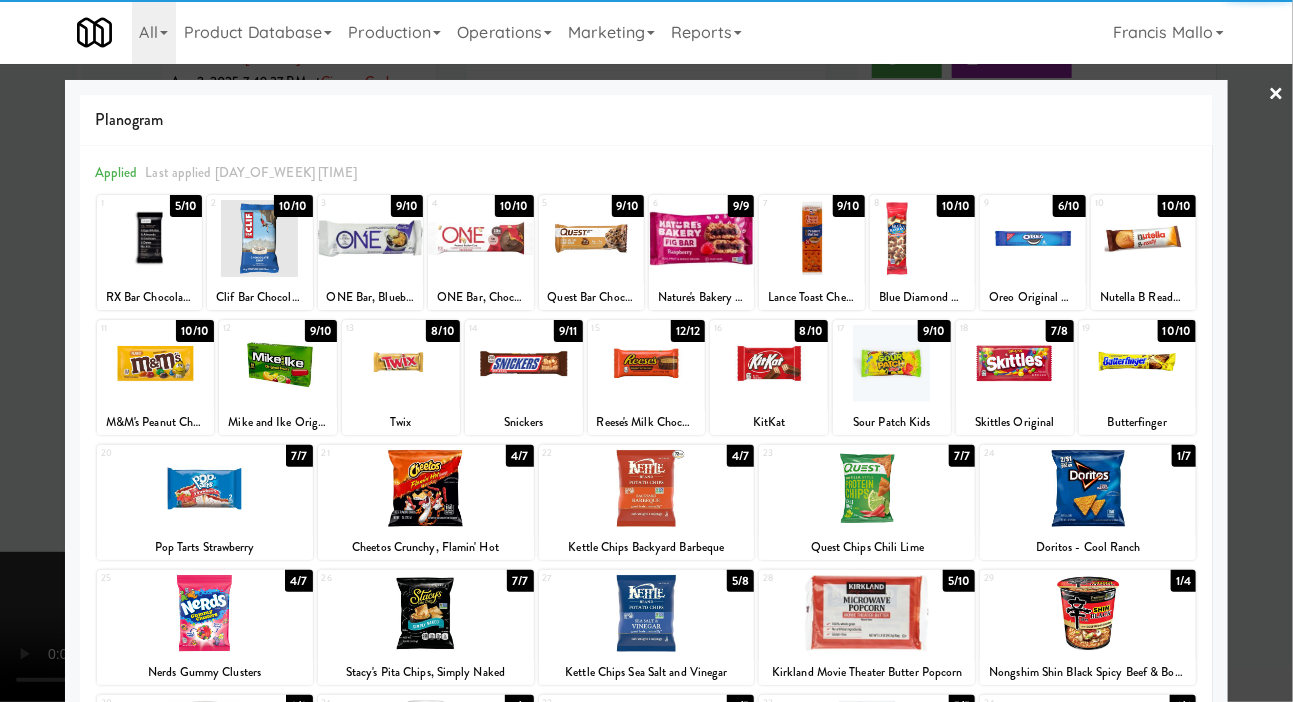 click at bounding box center (646, 351) 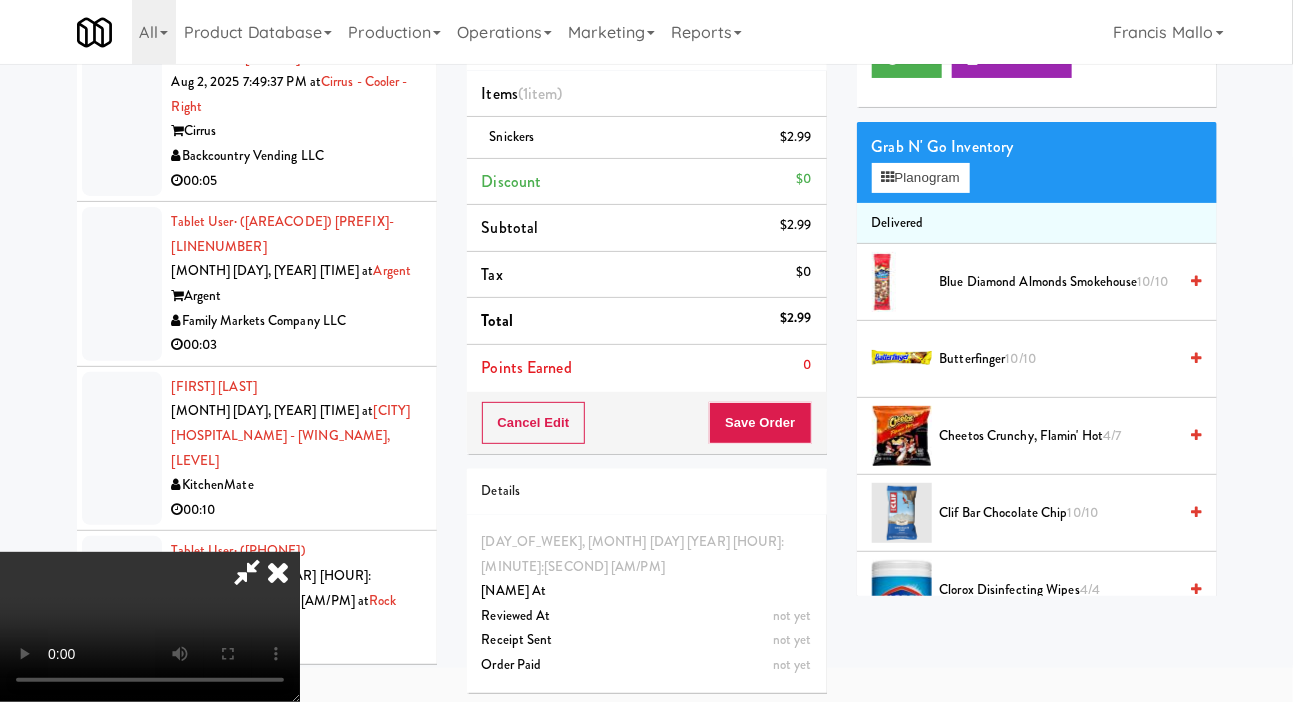 click on "Discount  $0" at bounding box center [647, 182] 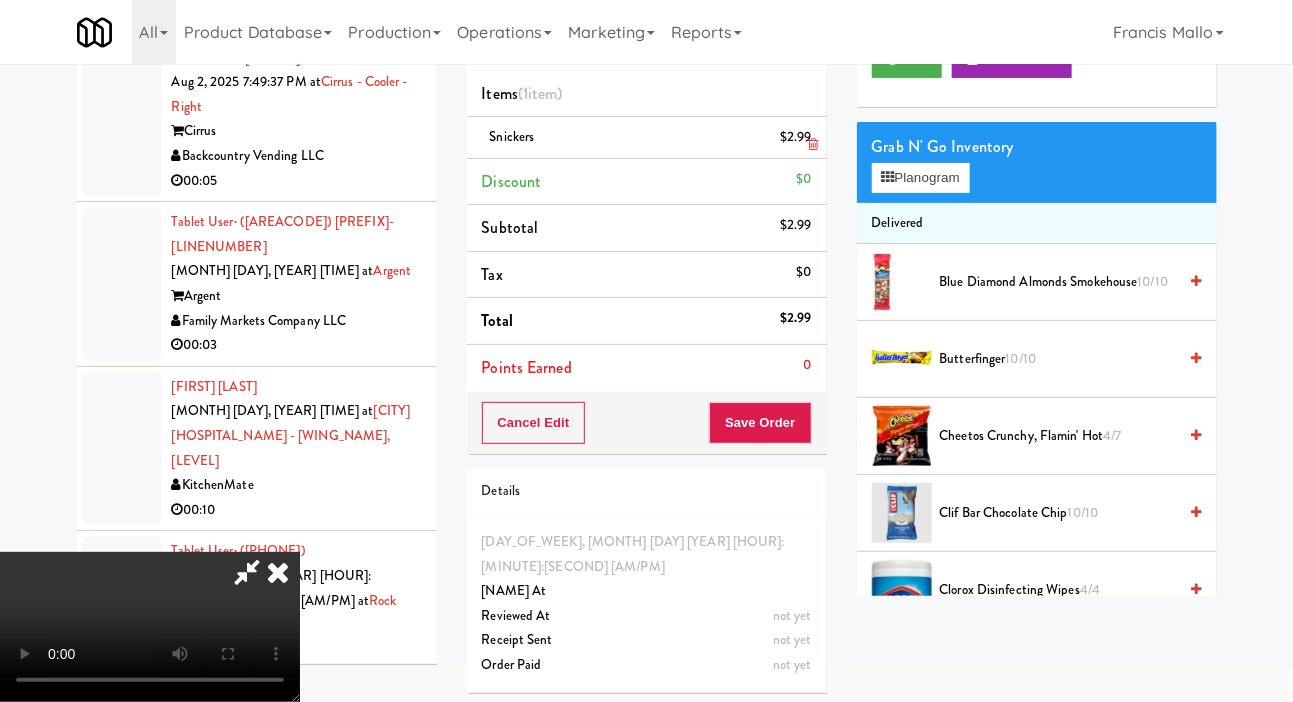 click on "$2.99" at bounding box center [796, 137] 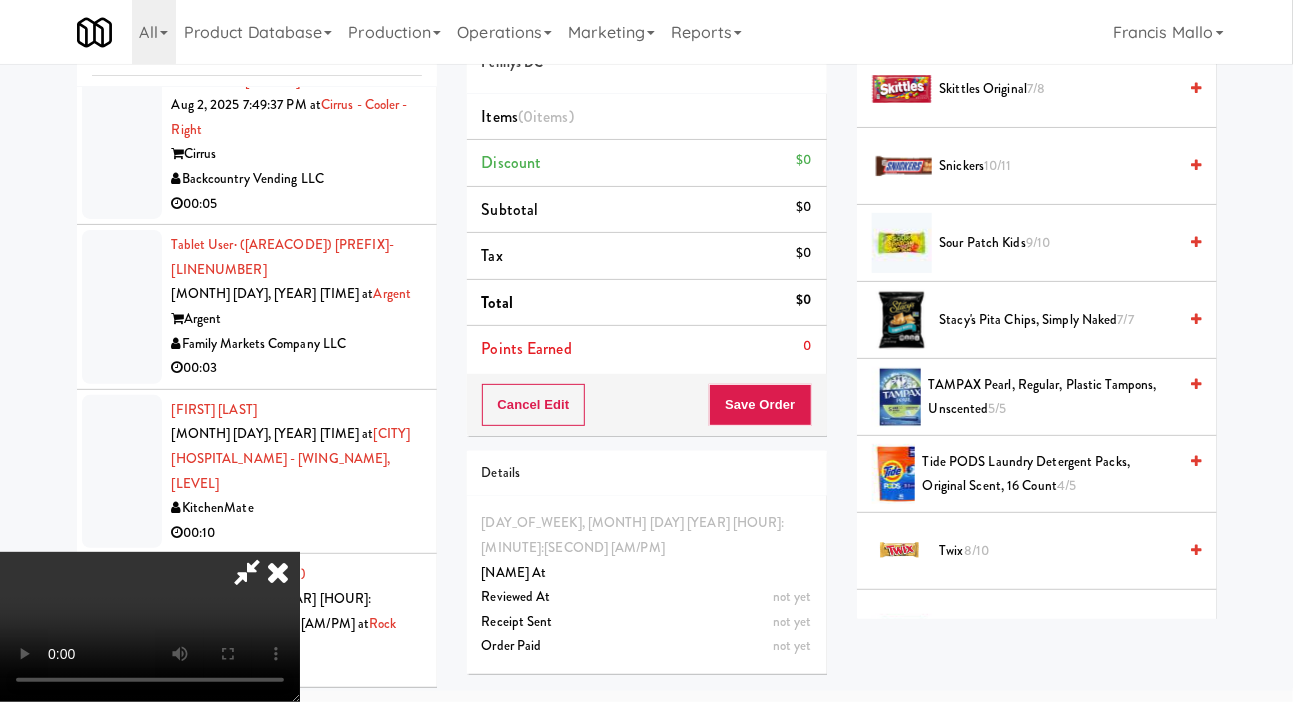 scroll, scrollTop: 2427, scrollLeft: 0, axis: vertical 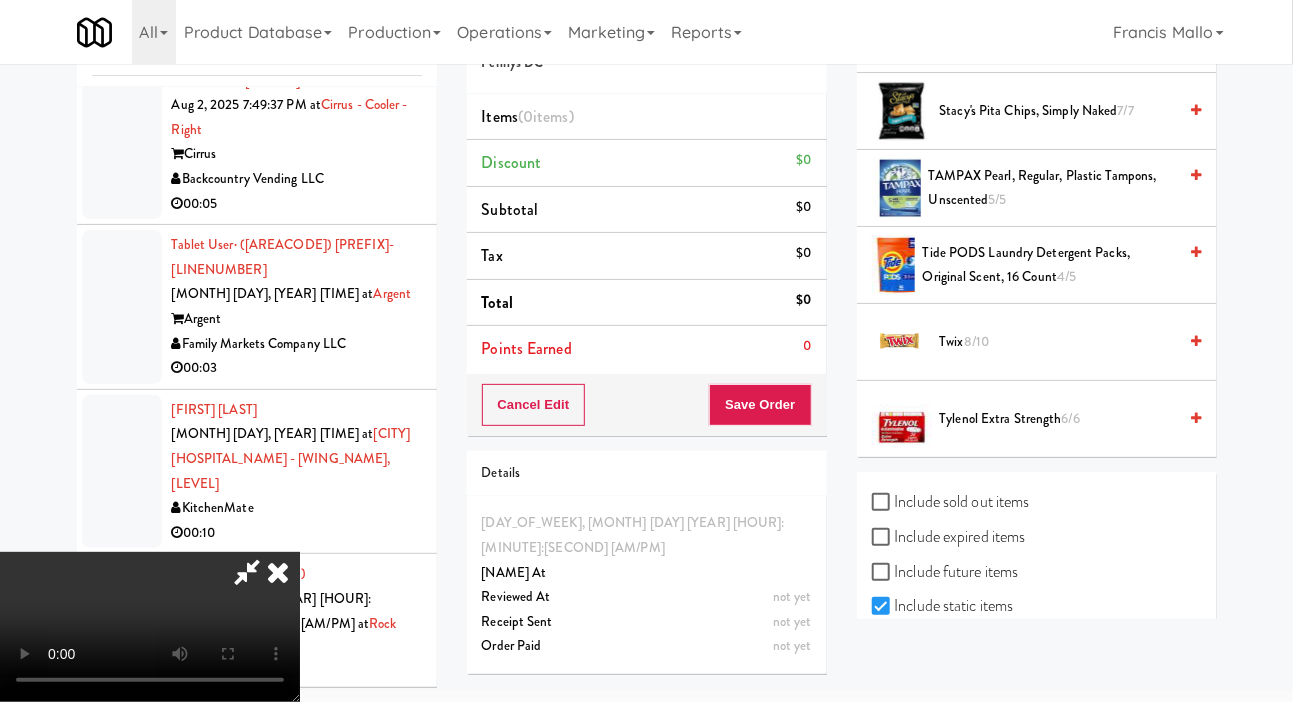 click on "Twix  8/10" at bounding box center (1058, 342) 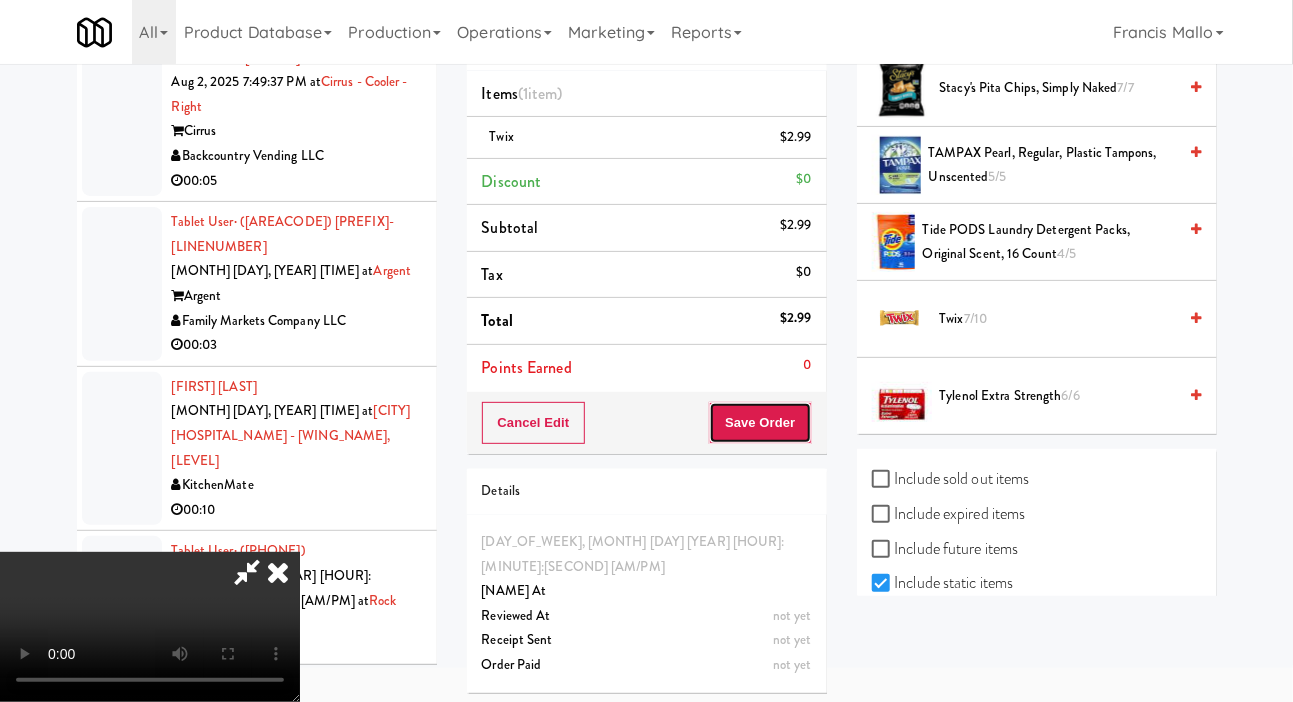 click on "Save Order" at bounding box center (760, 423) 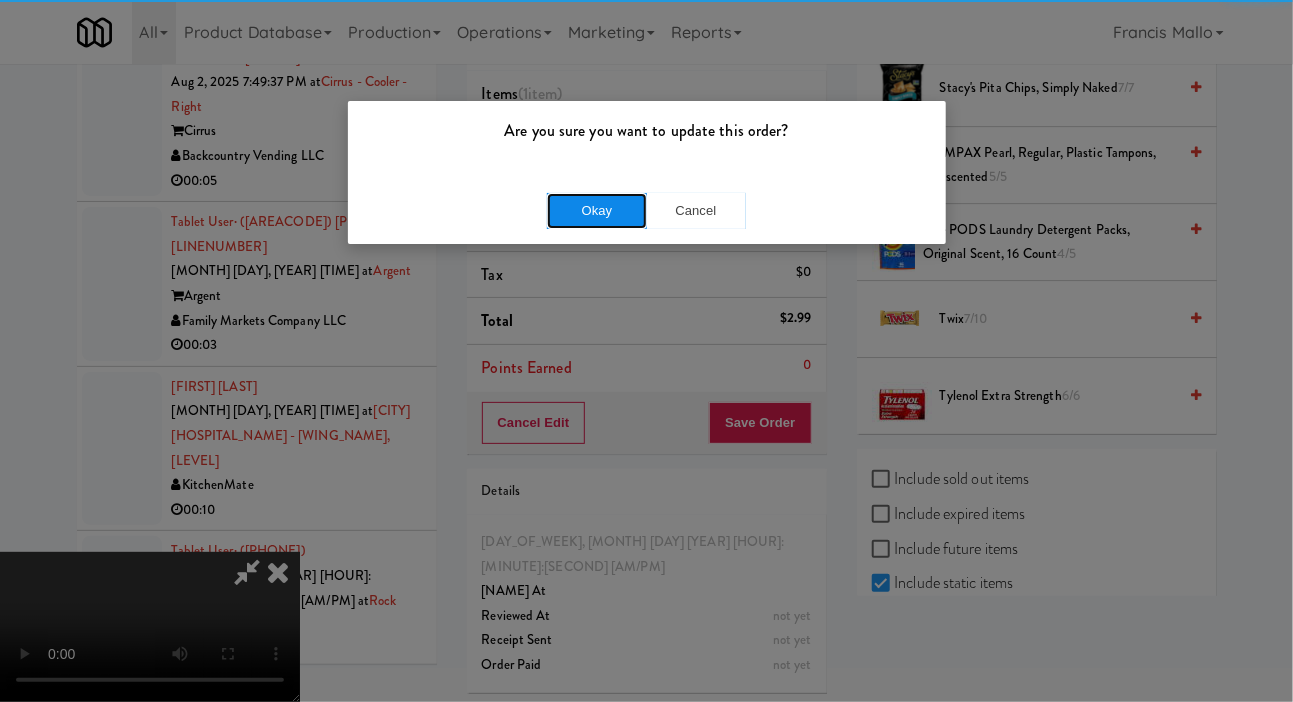 click on "Okay" at bounding box center (597, 211) 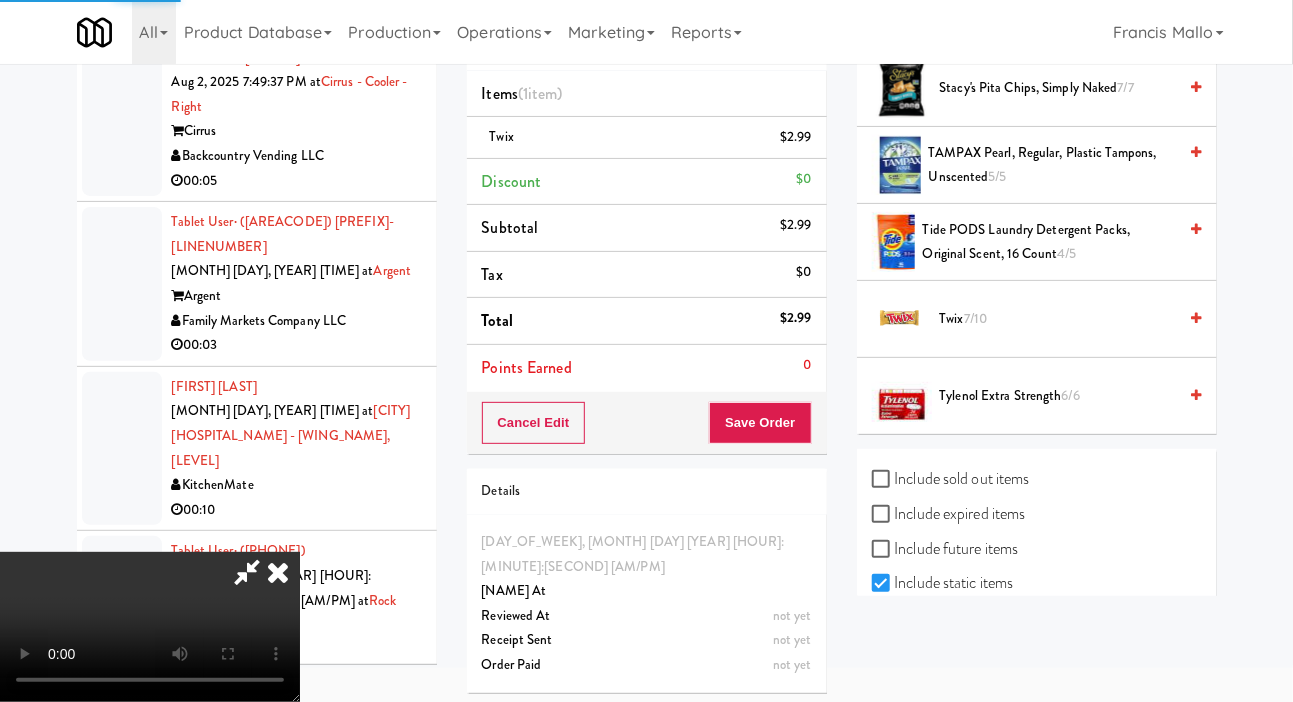 scroll, scrollTop: 116, scrollLeft: 0, axis: vertical 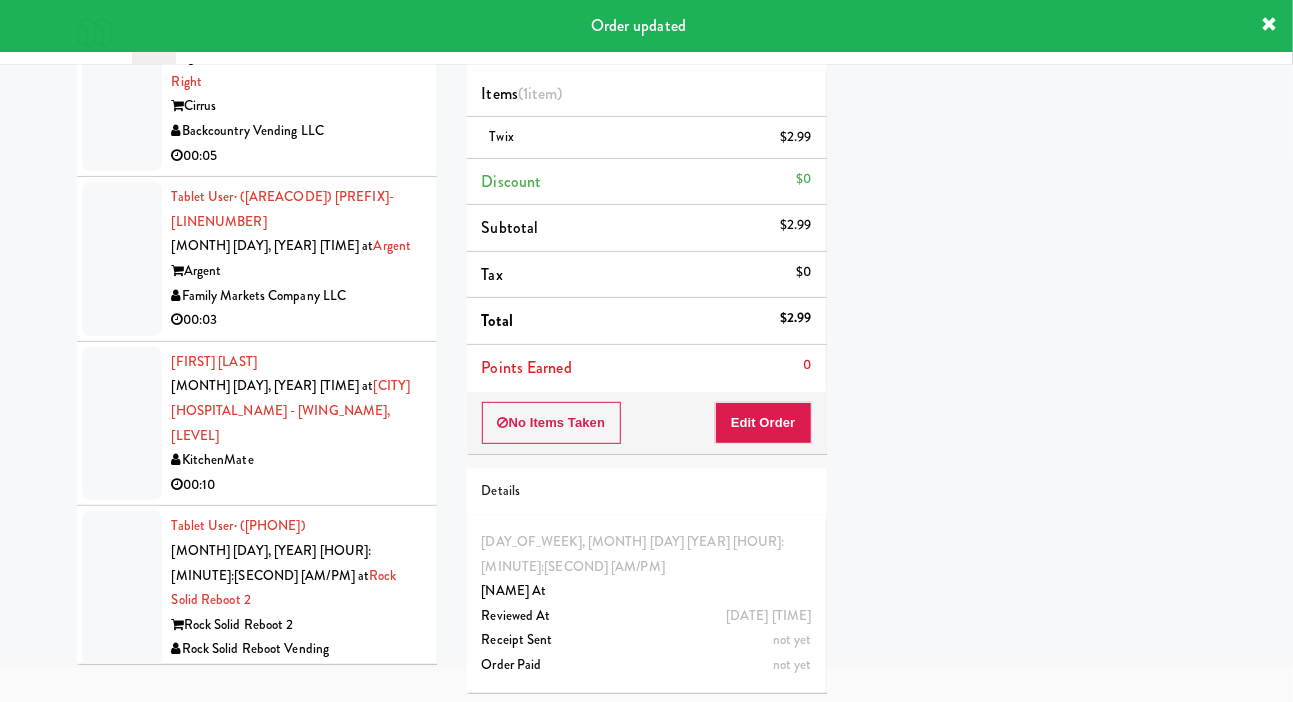 click at bounding box center (122, 1370) 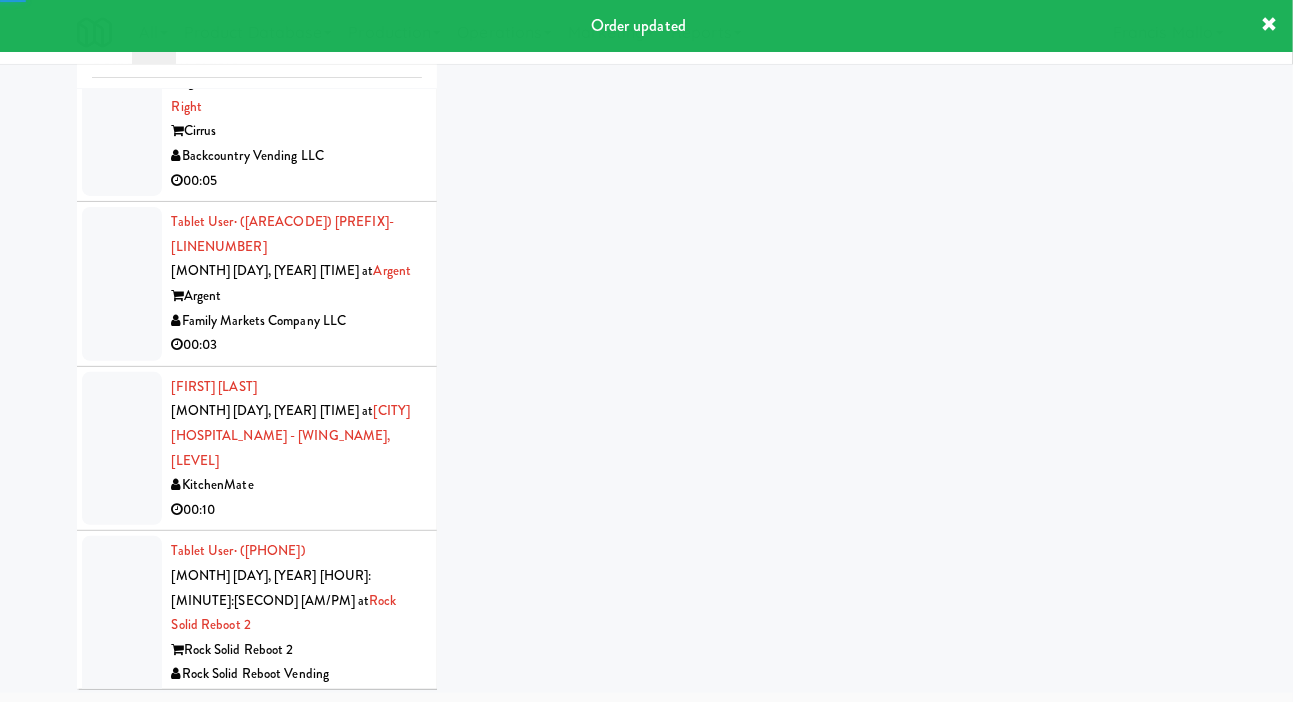 scroll, scrollTop: 98, scrollLeft: 0, axis: vertical 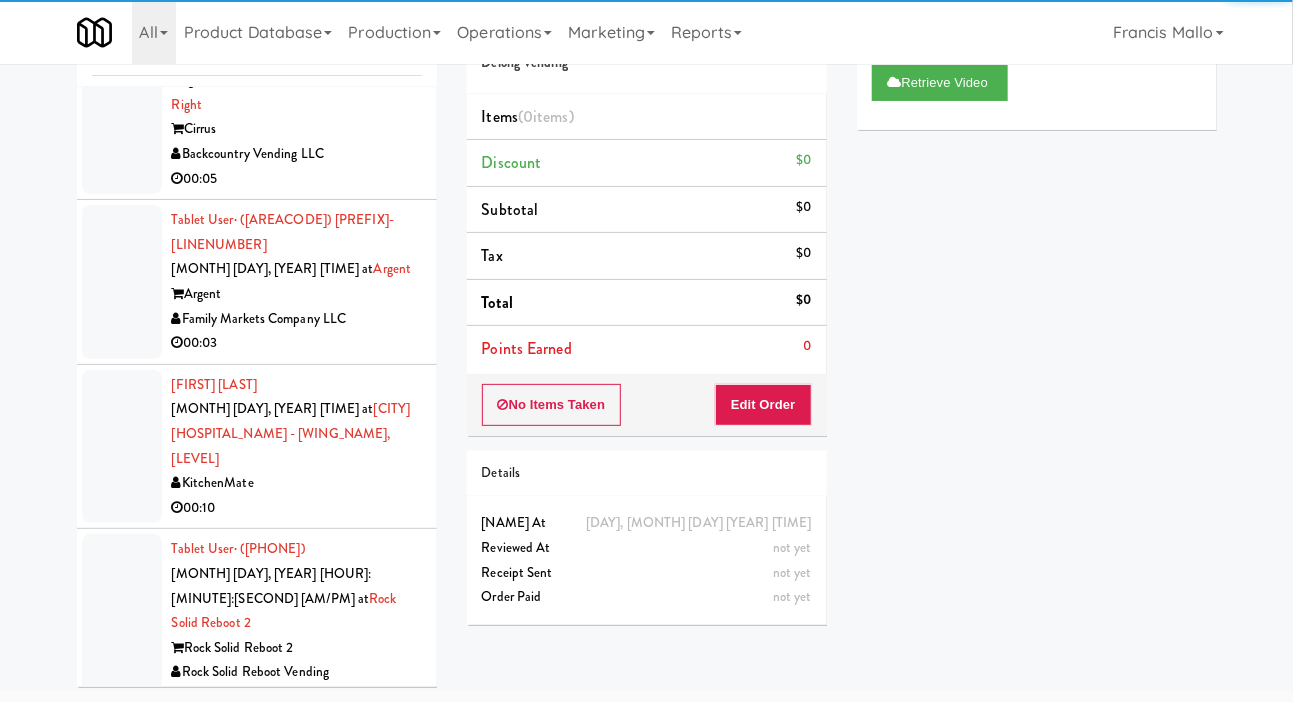 click at bounding box center [122, 1203] 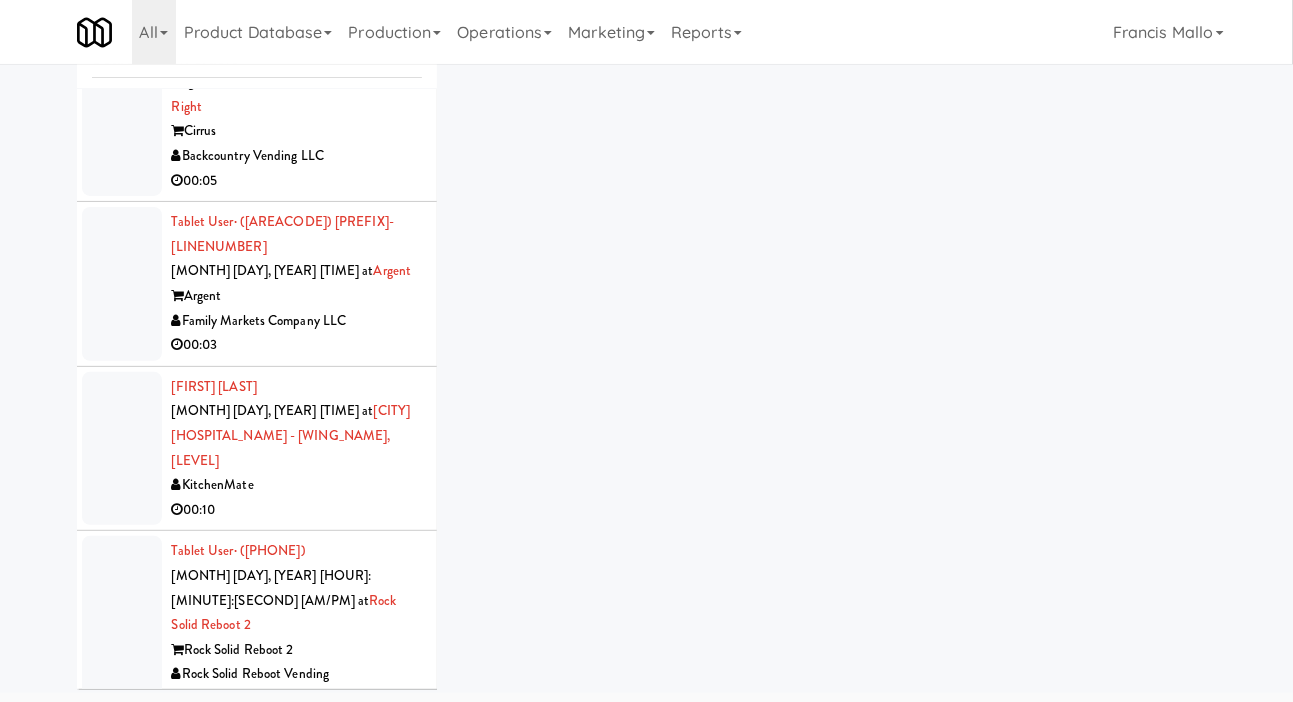 click at bounding box center (122, 1395) 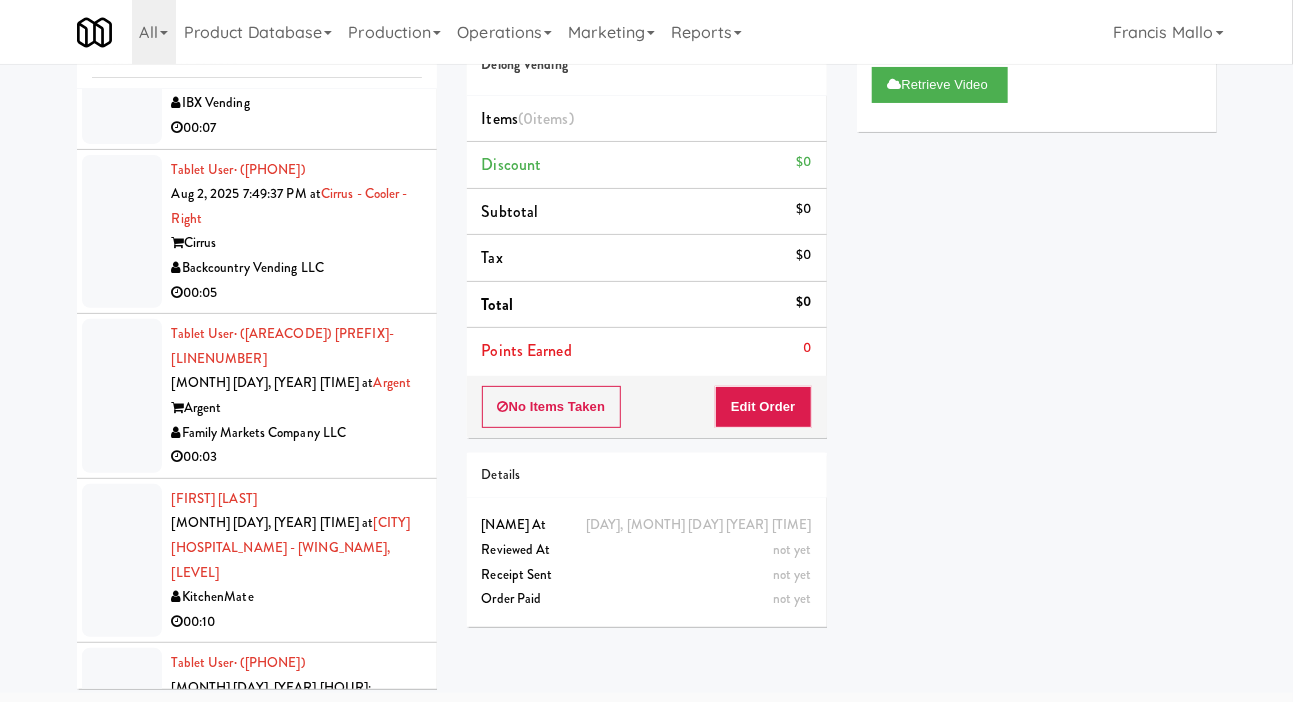 scroll, scrollTop: 26917, scrollLeft: 0, axis: vertical 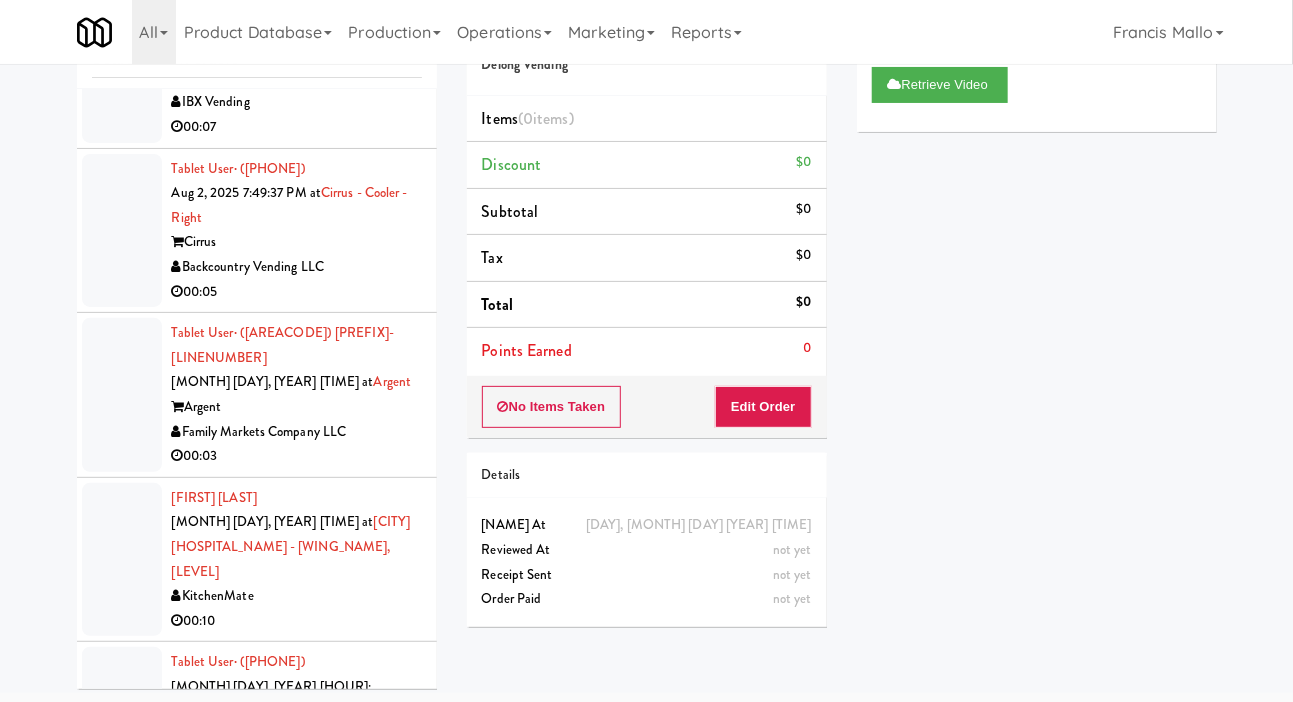 click at bounding box center (122, 1127) 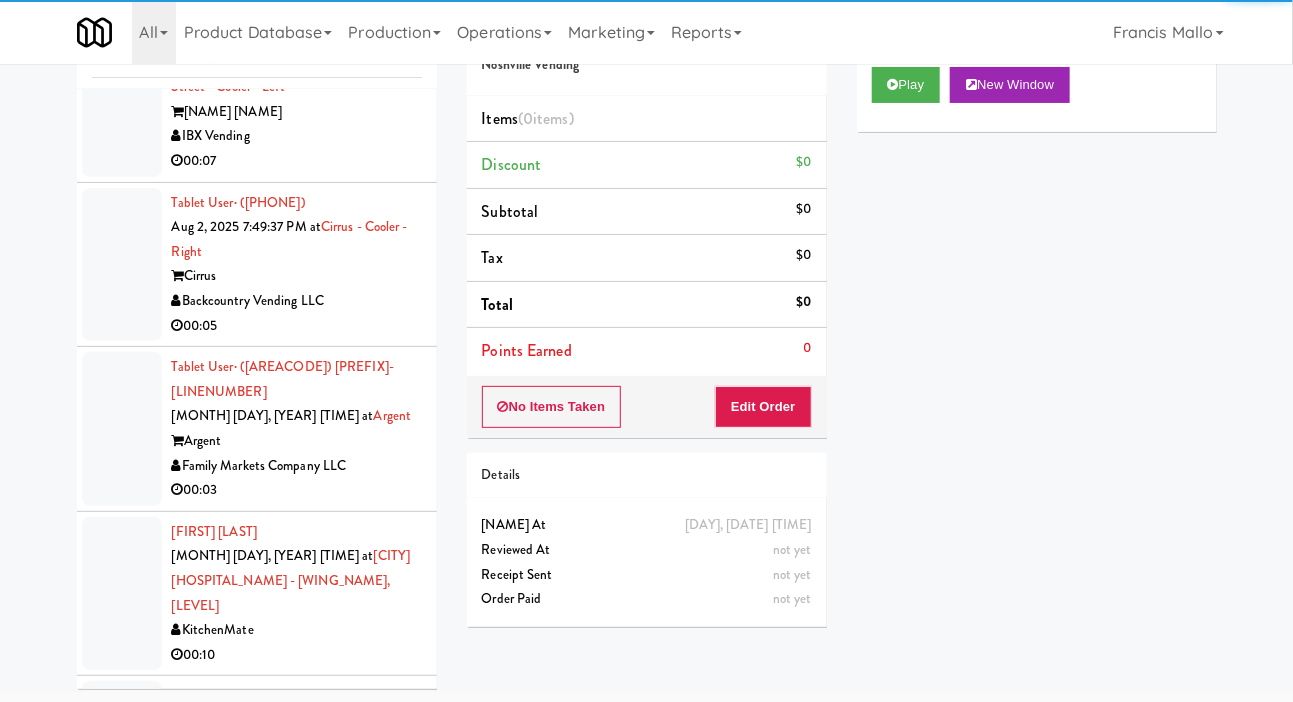 scroll, scrollTop: 26889, scrollLeft: 0, axis: vertical 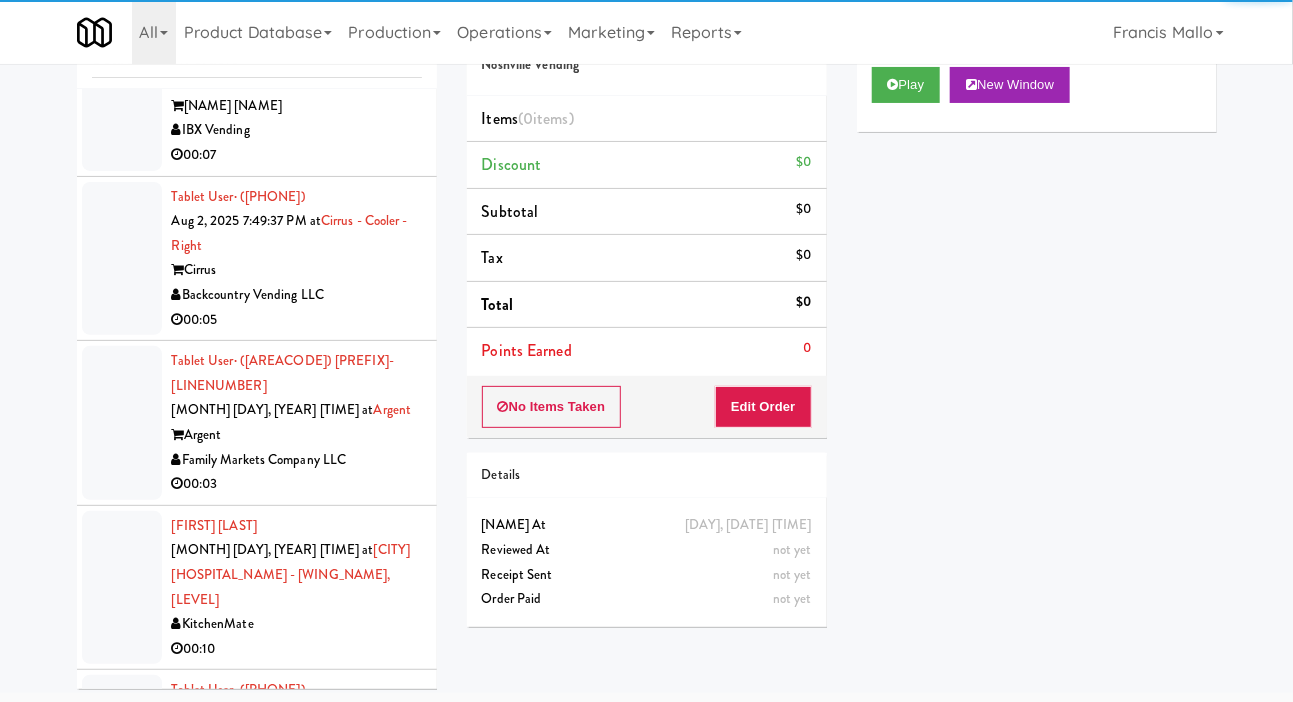 click on "Payment" at bounding box center [1155, 21] 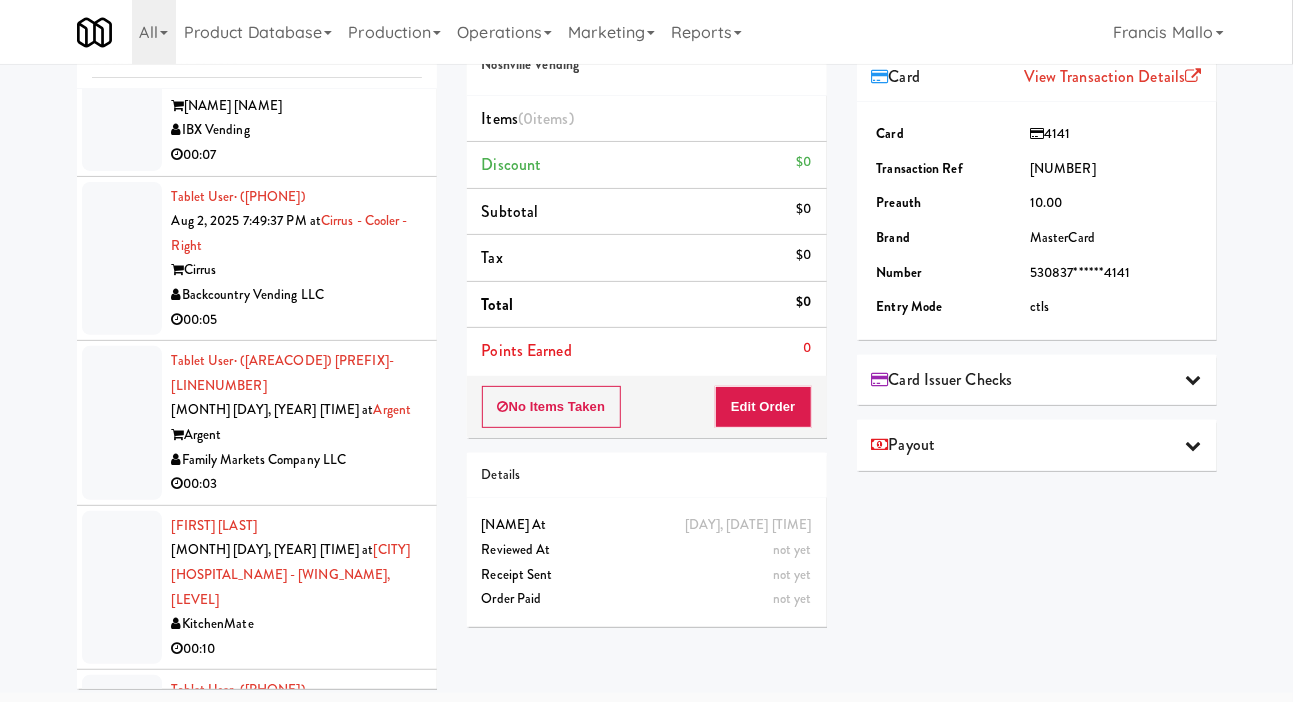 scroll, scrollTop: 0, scrollLeft: 0, axis: both 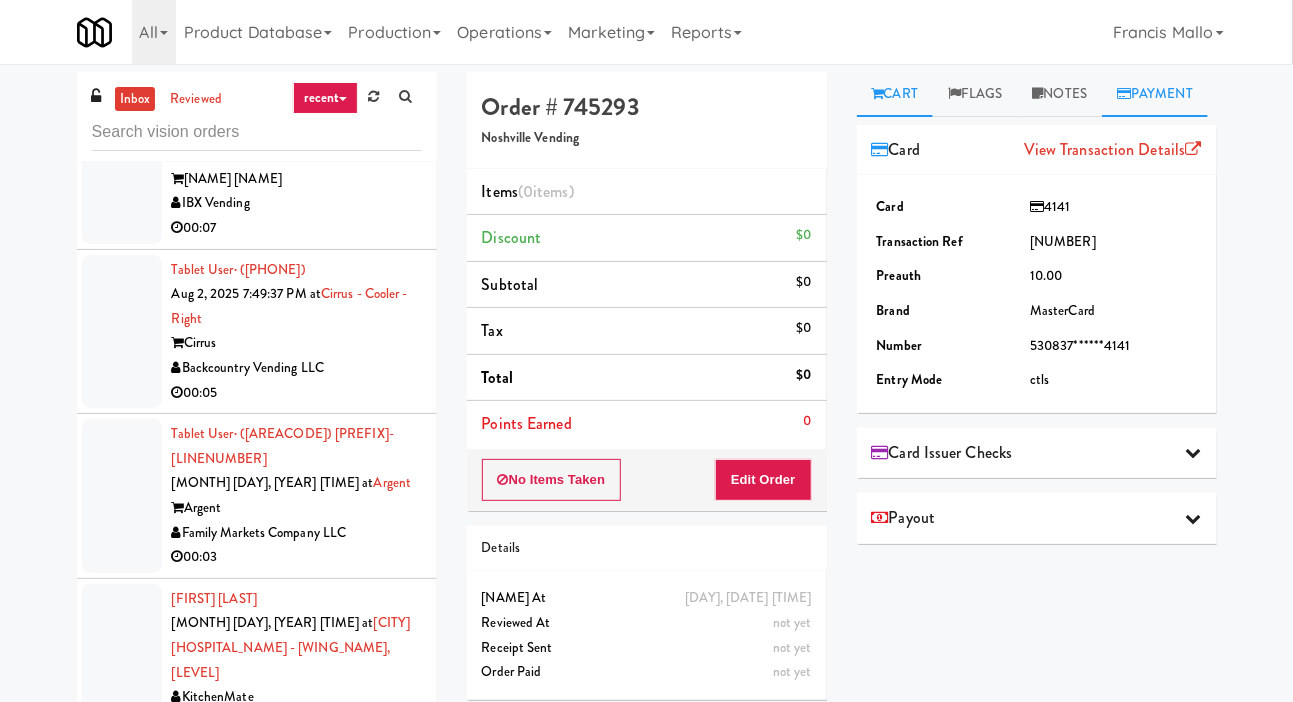 click on "Cart" at bounding box center [895, 94] 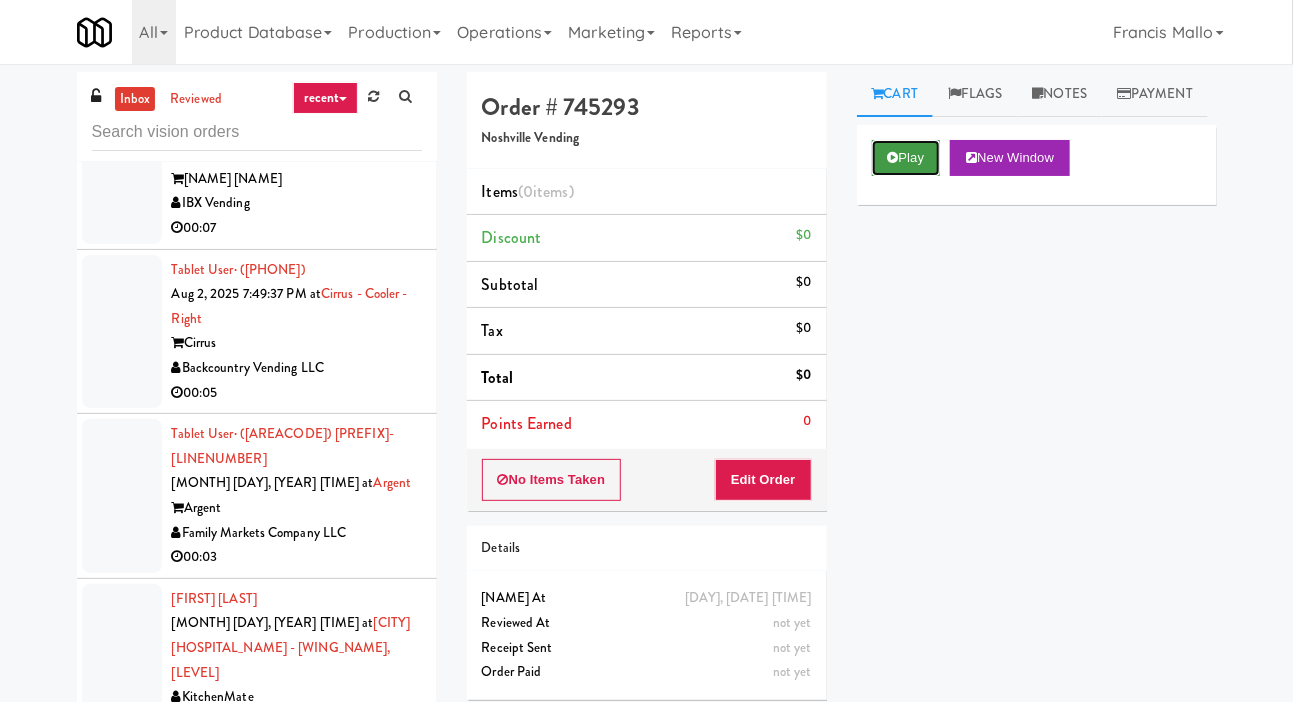 click on "Play" at bounding box center (906, 158) 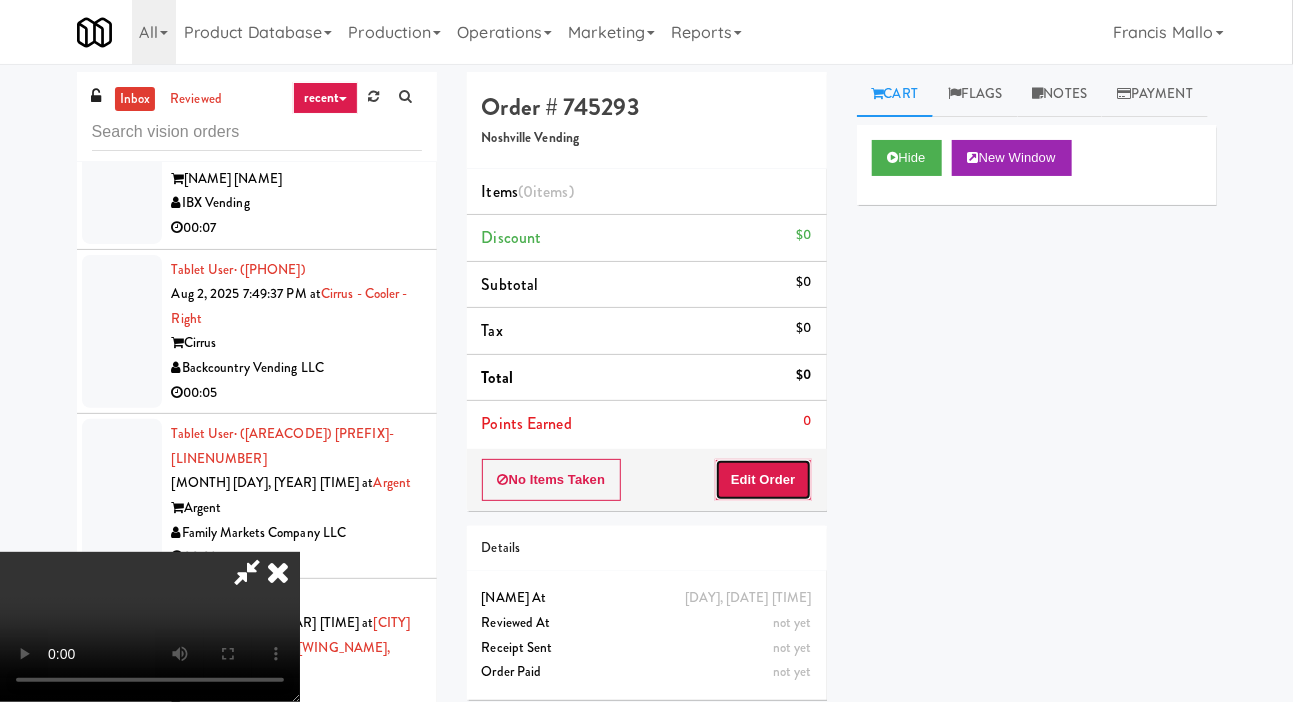 click on "Edit Order" at bounding box center [763, 480] 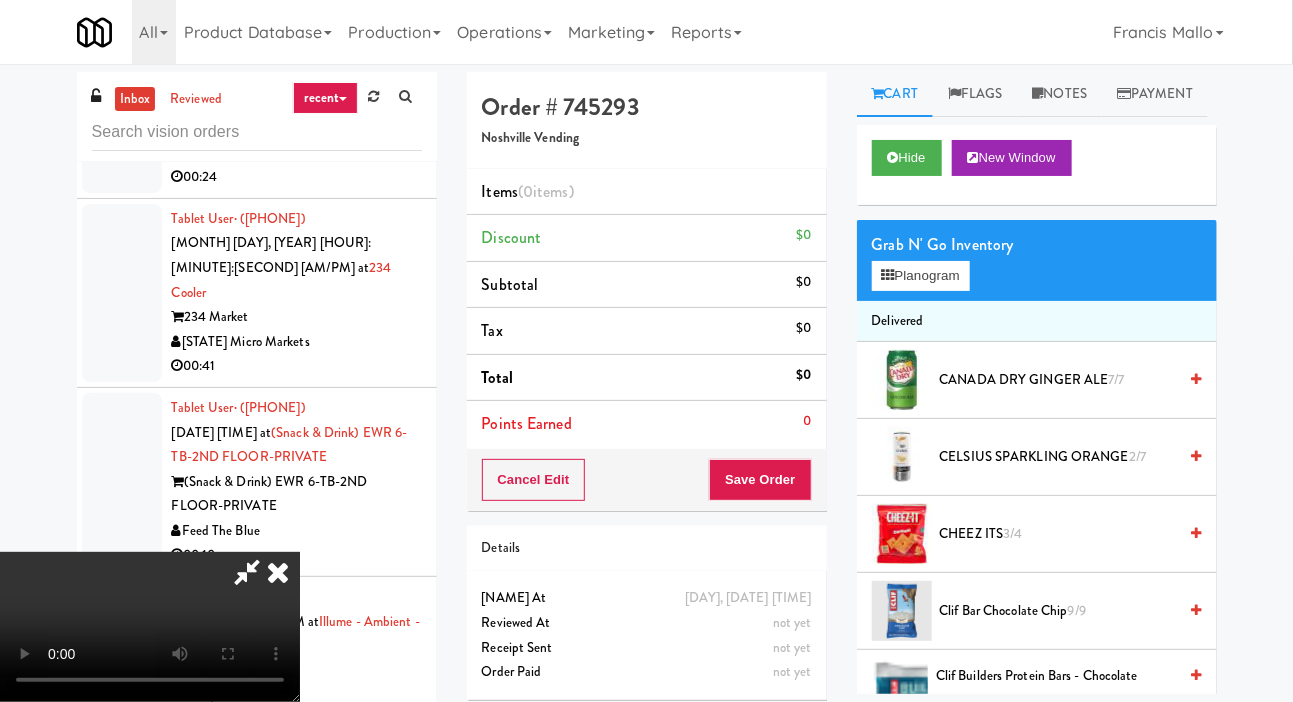 scroll, scrollTop: 18610, scrollLeft: 0, axis: vertical 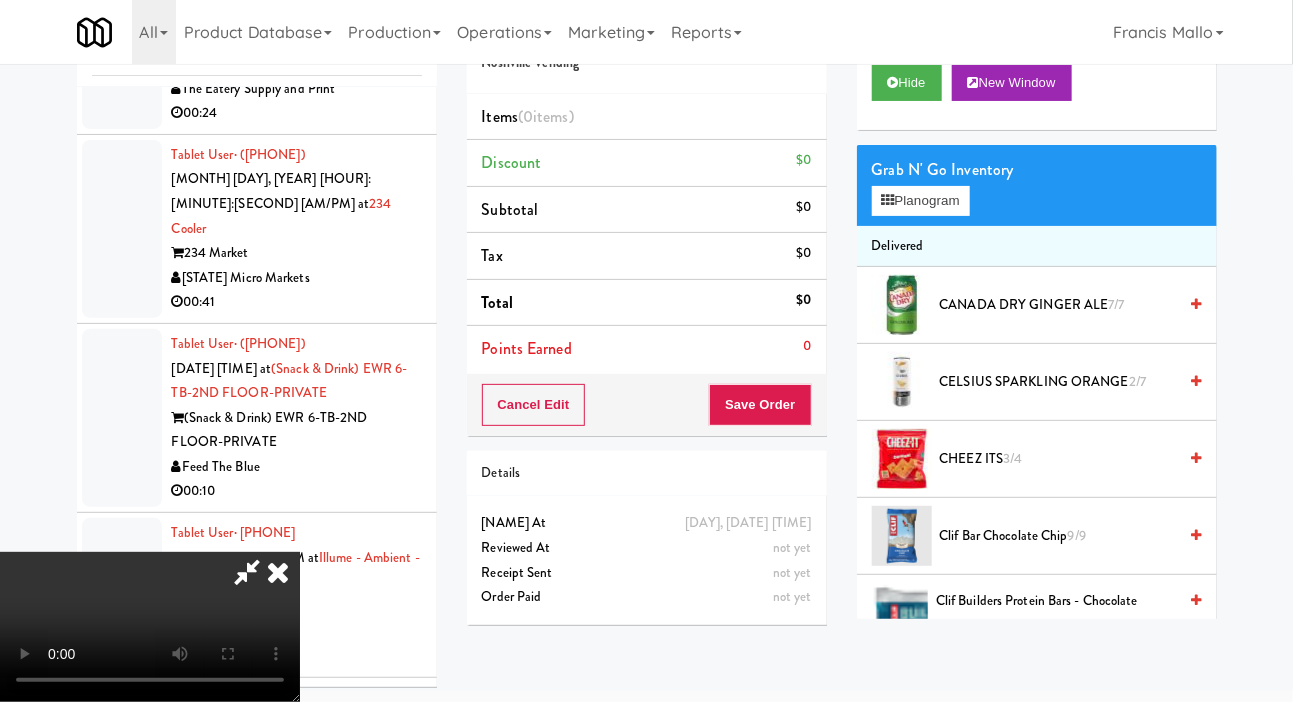 type 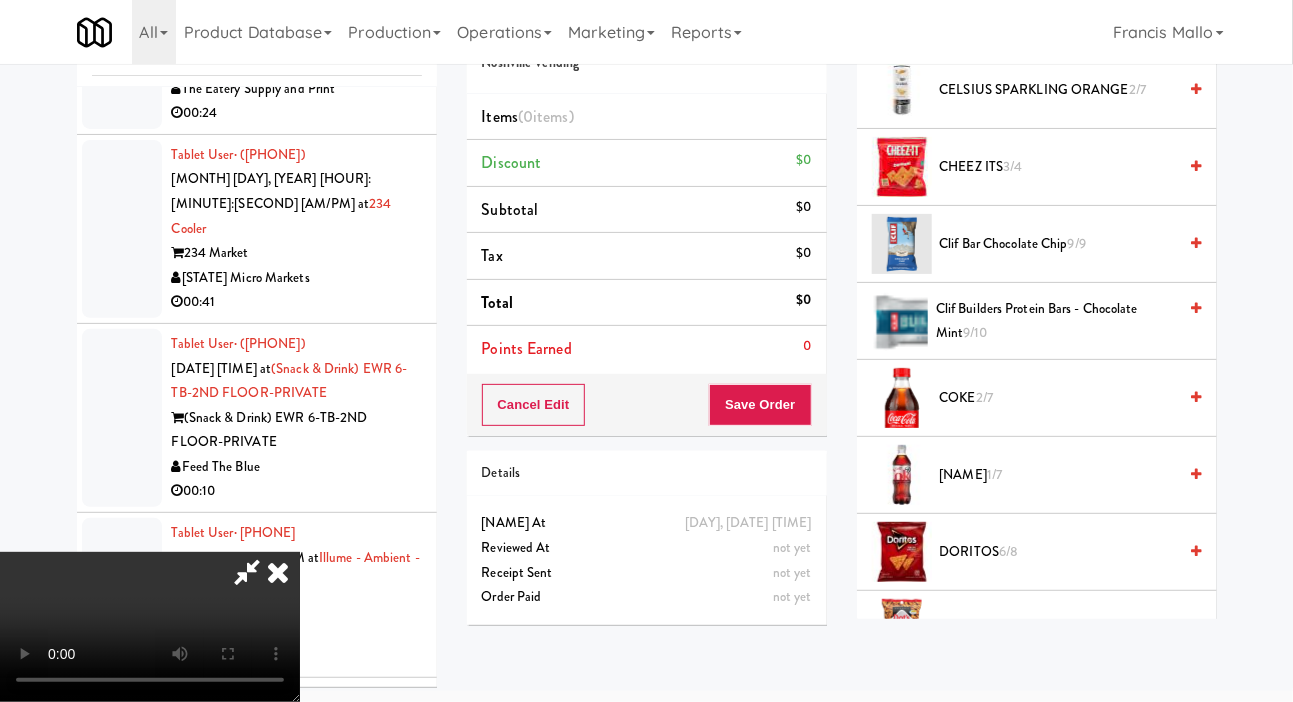 scroll, scrollTop: 288, scrollLeft: 0, axis: vertical 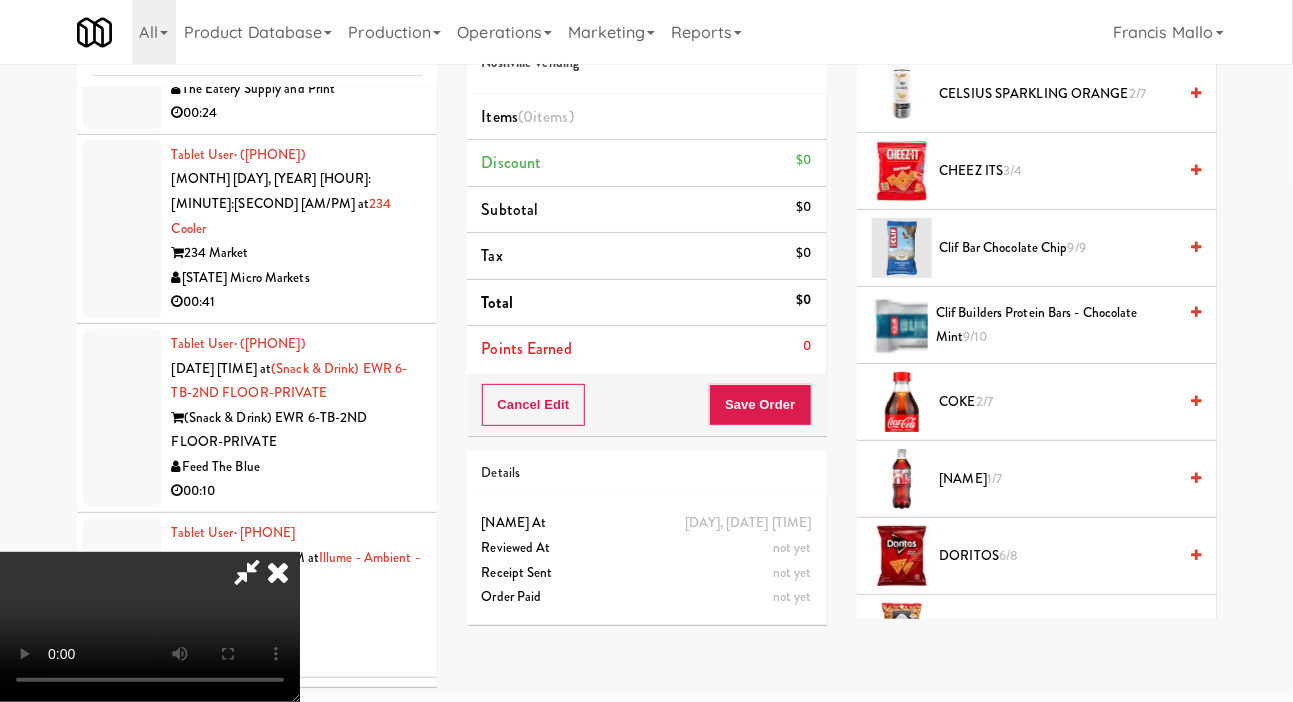 click on "COKE  2/7" at bounding box center (1037, 402) 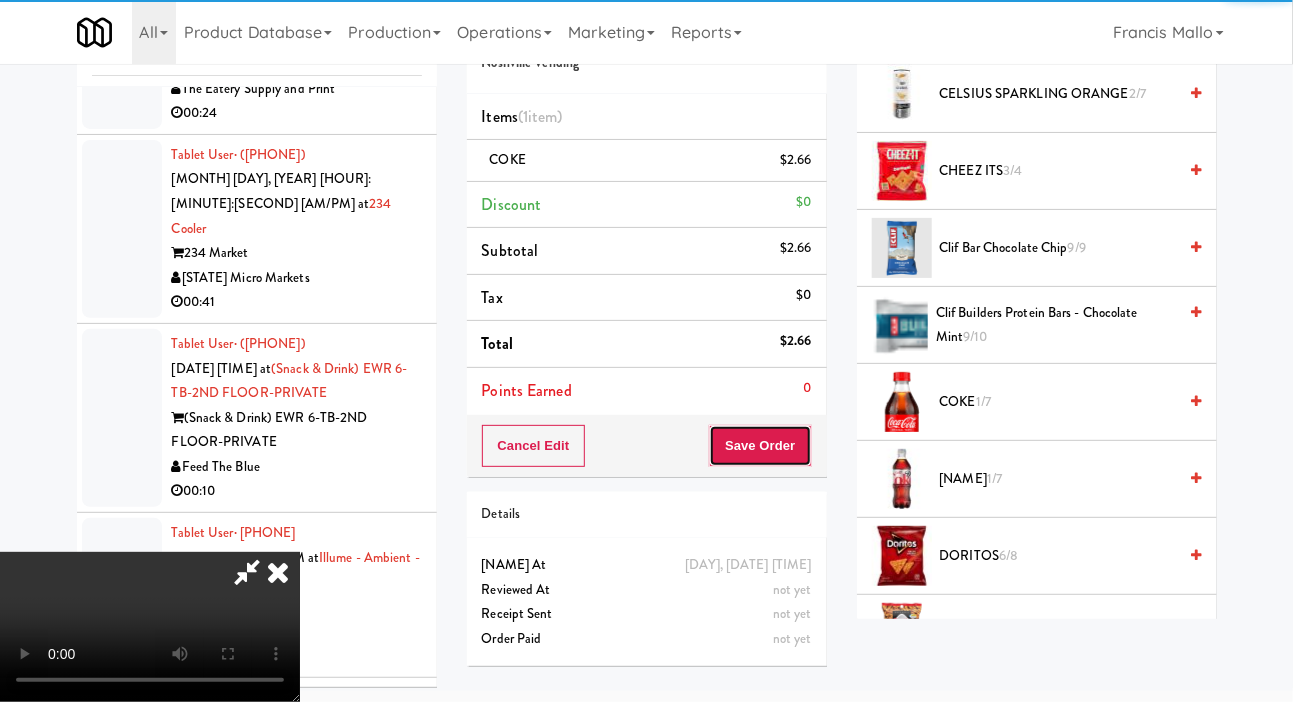 click on "Save Order" at bounding box center (760, 446) 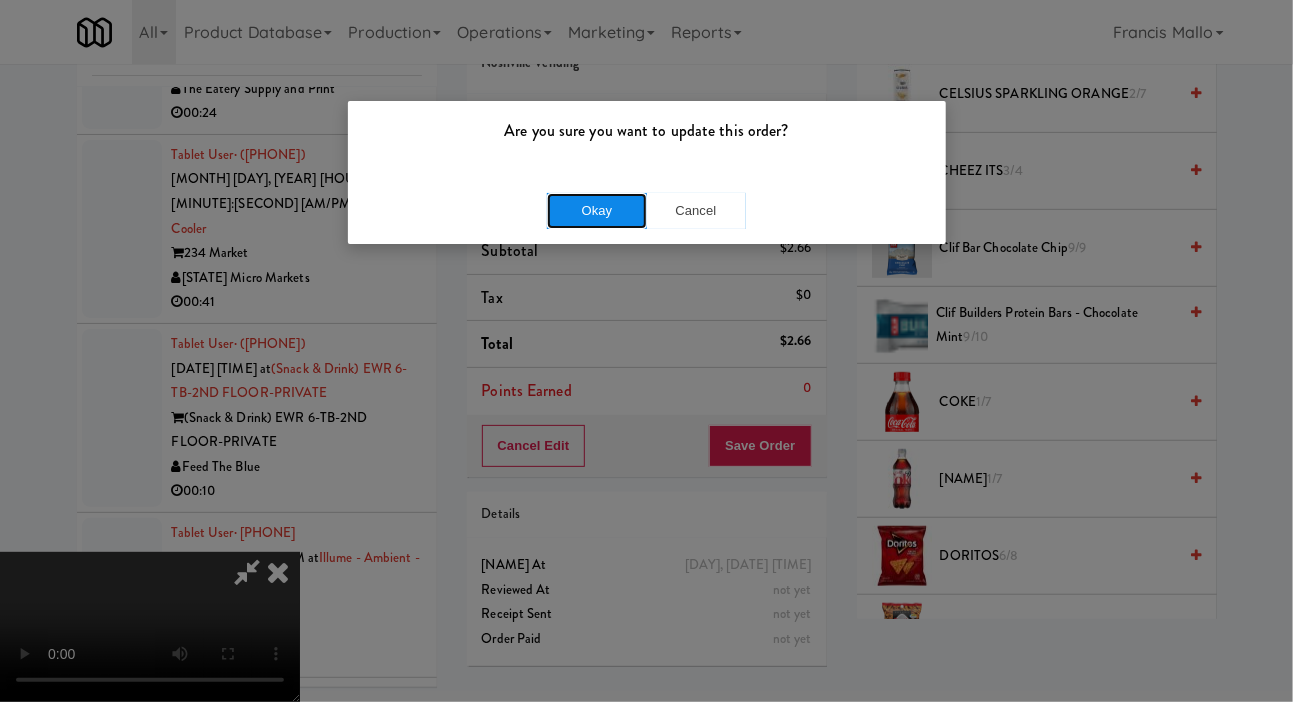 click on "Okay" at bounding box center (597, 211) 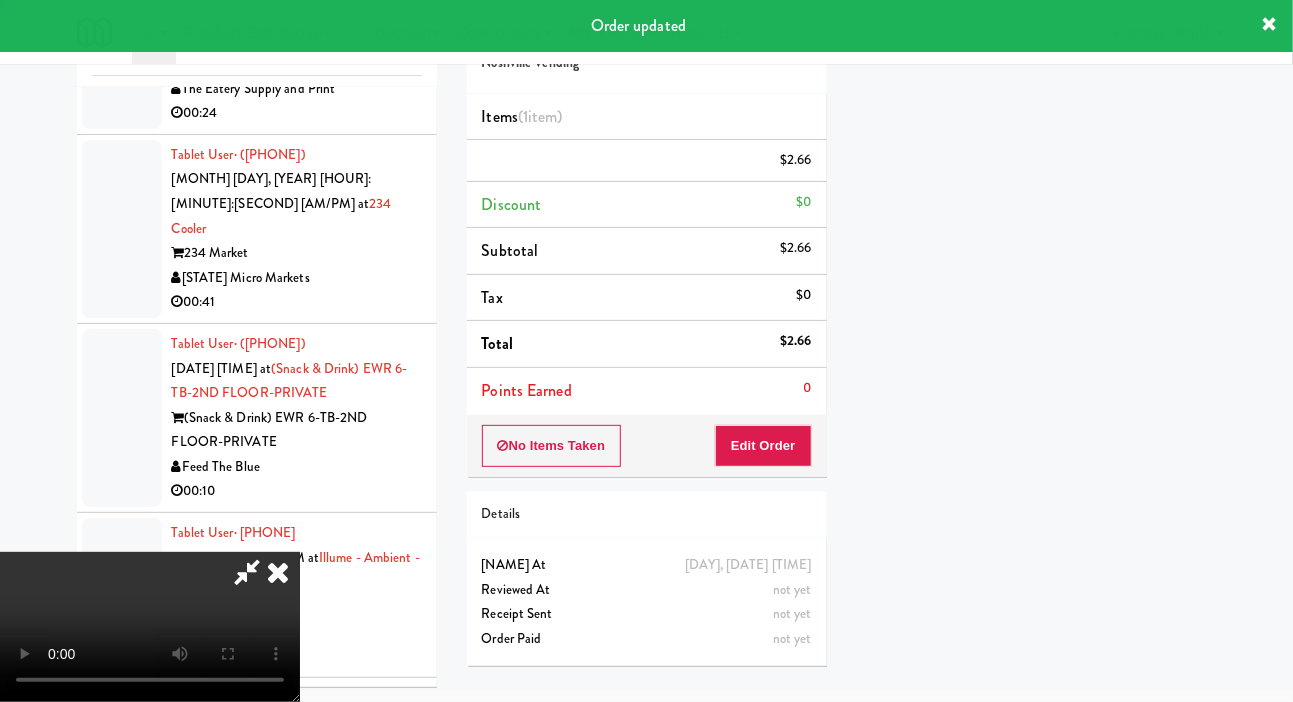 scroll, scrollTop: 116, scrollLeft: 0, axis: vertical 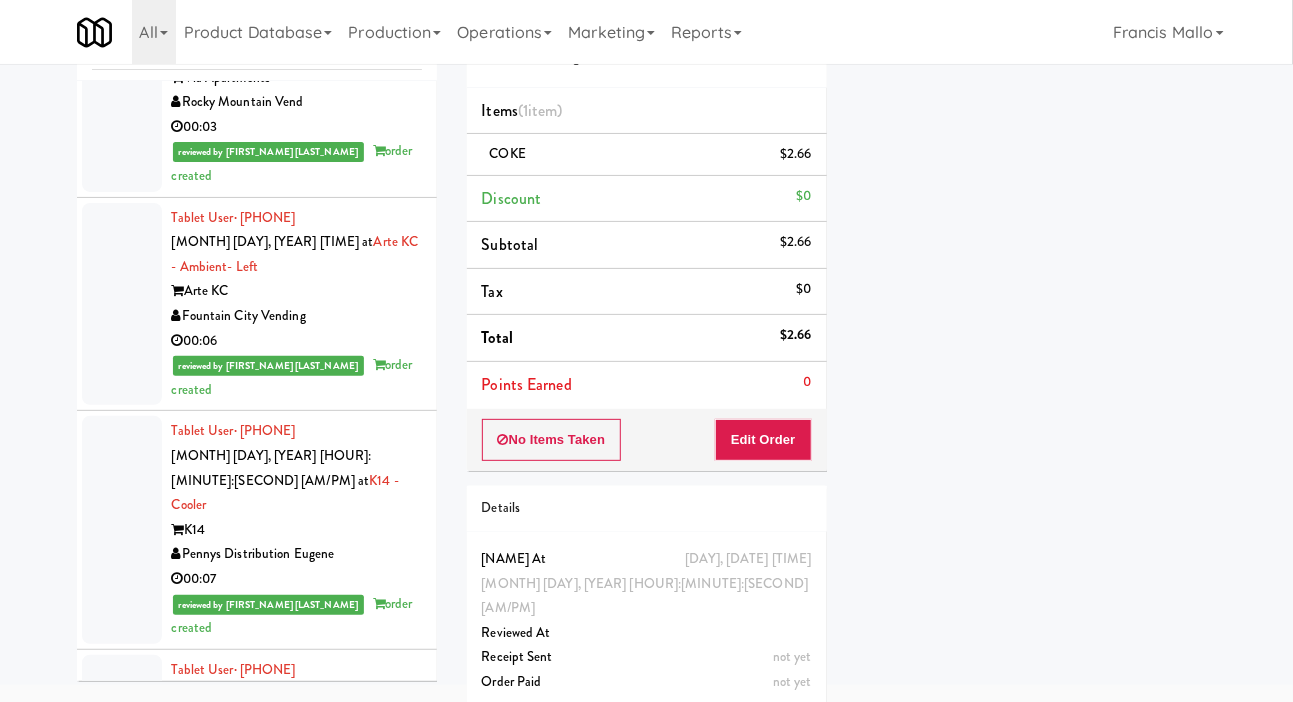 click at bounding box center (122, 732) 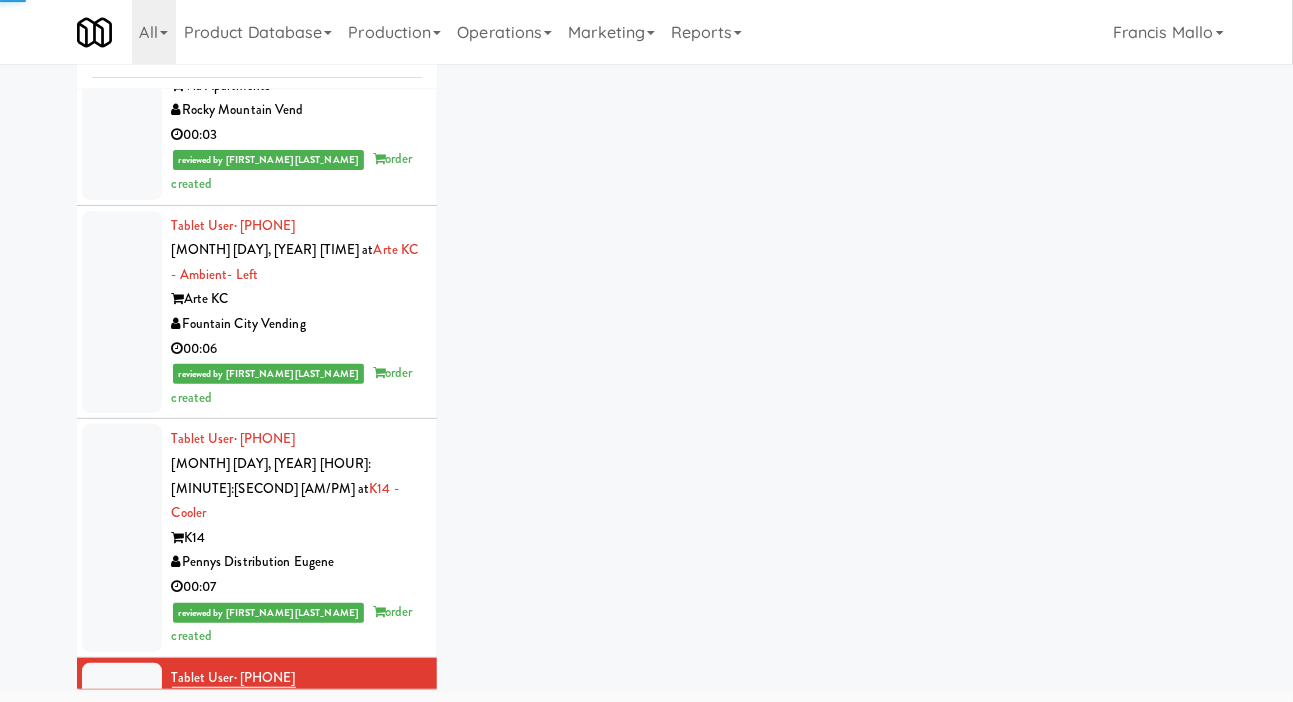 click at bounding box center [122, 904] 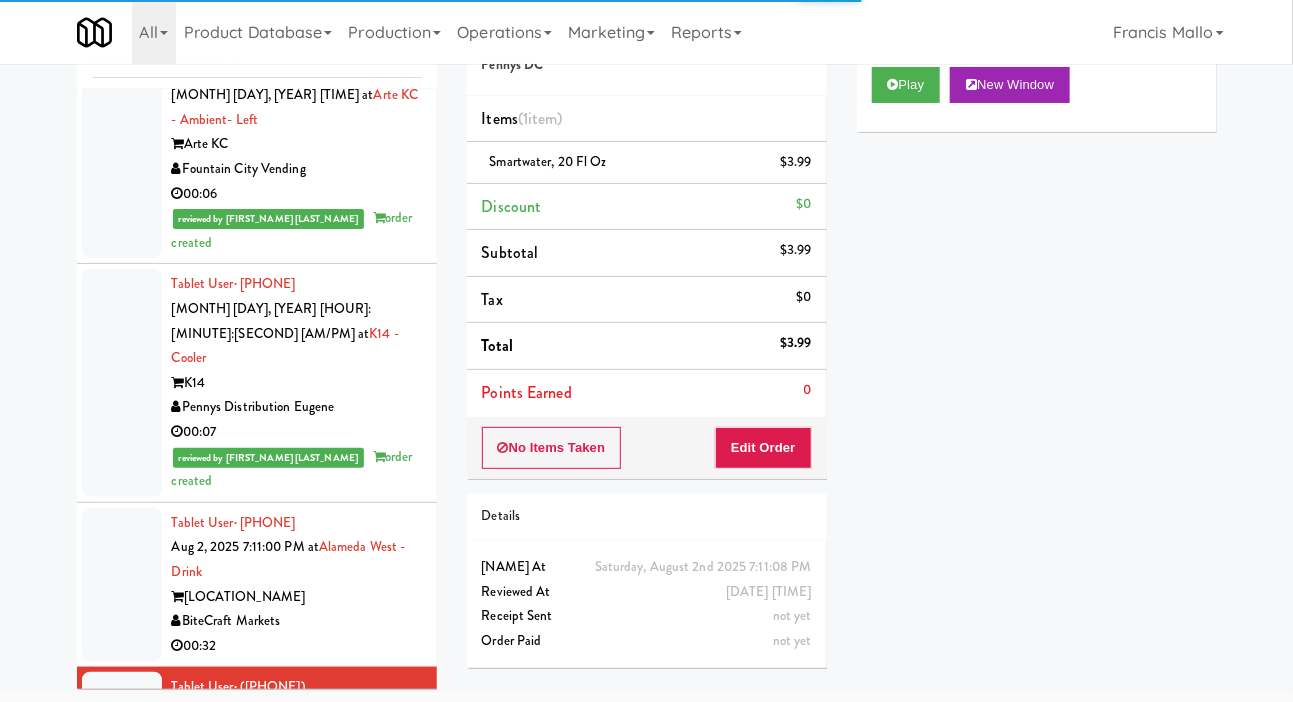 click at bounding box center [122, 925] 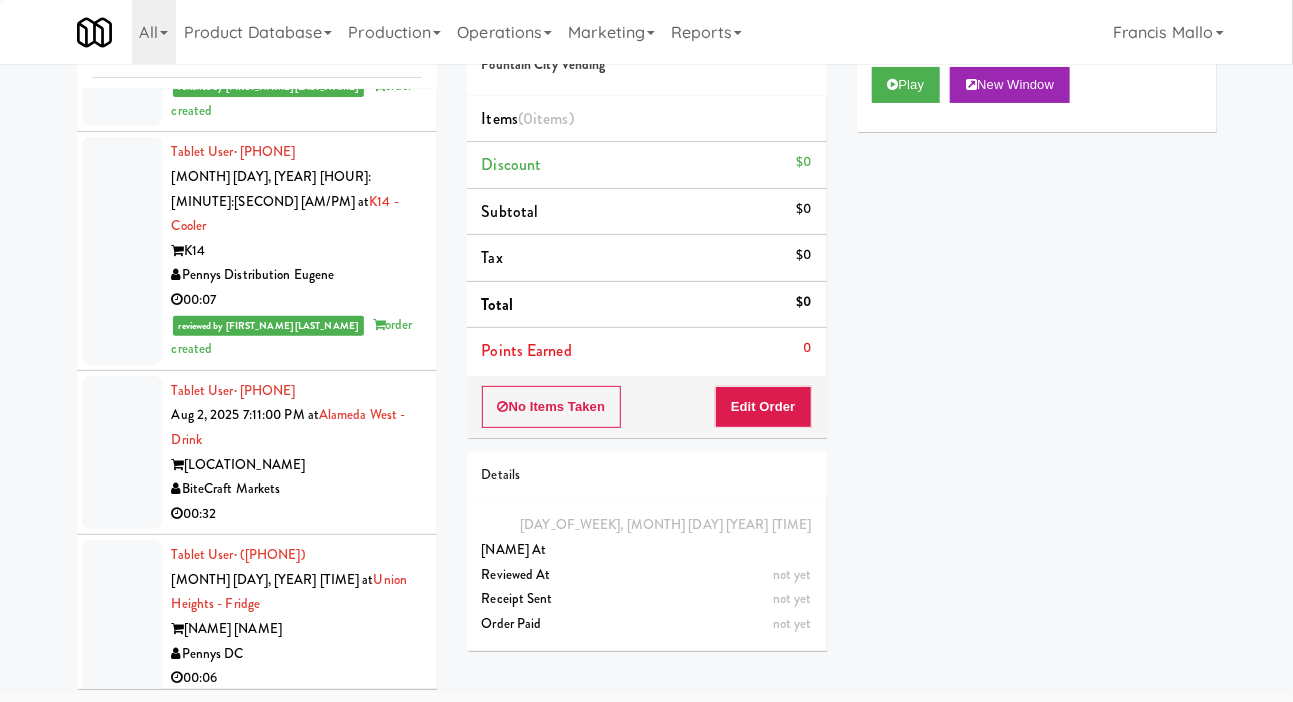 click at bounding box center [122, 958] 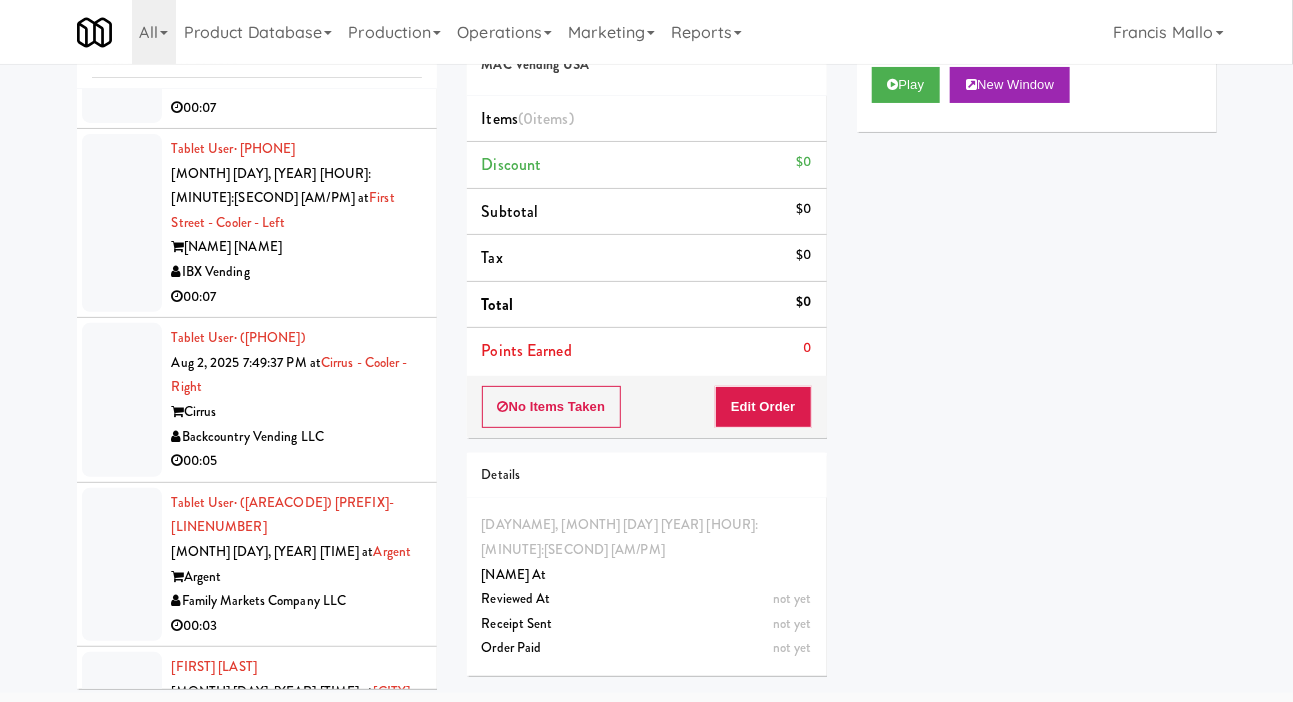 scroll, scrollTop: 26752, scrollLeft: 0, axis: vertical 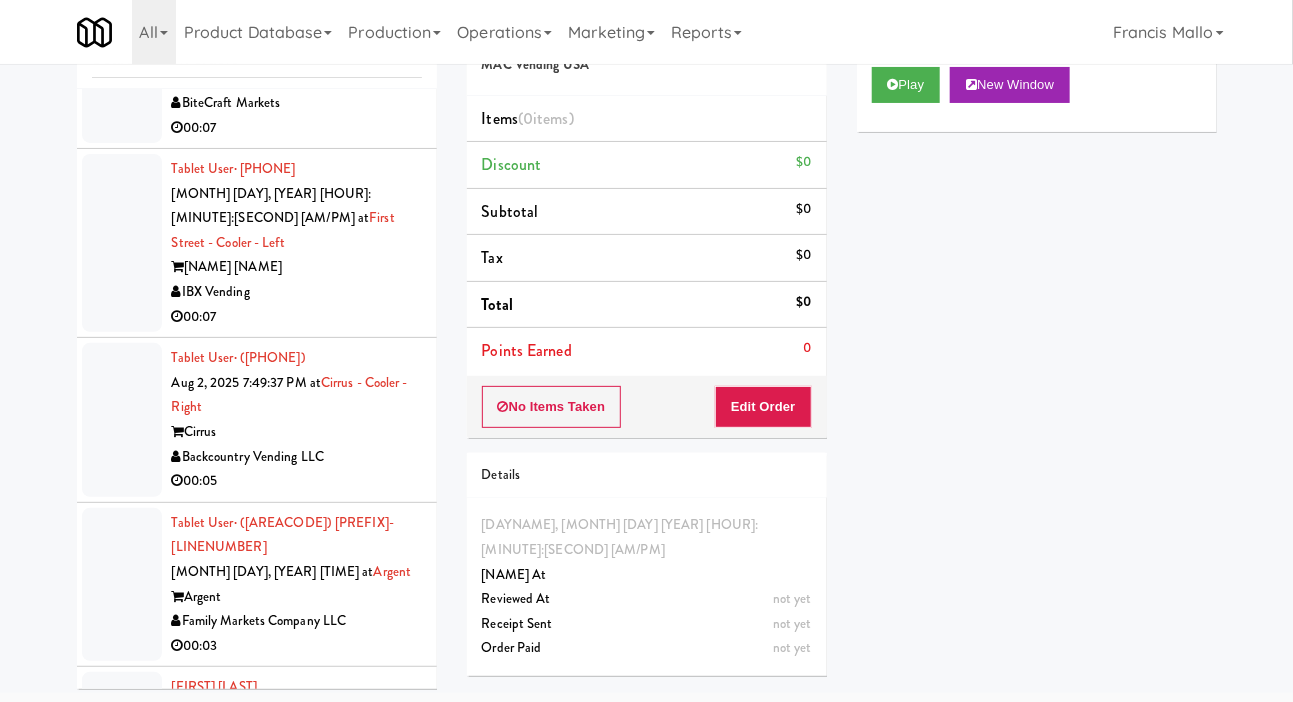 click at bounding box center [122, 1127] 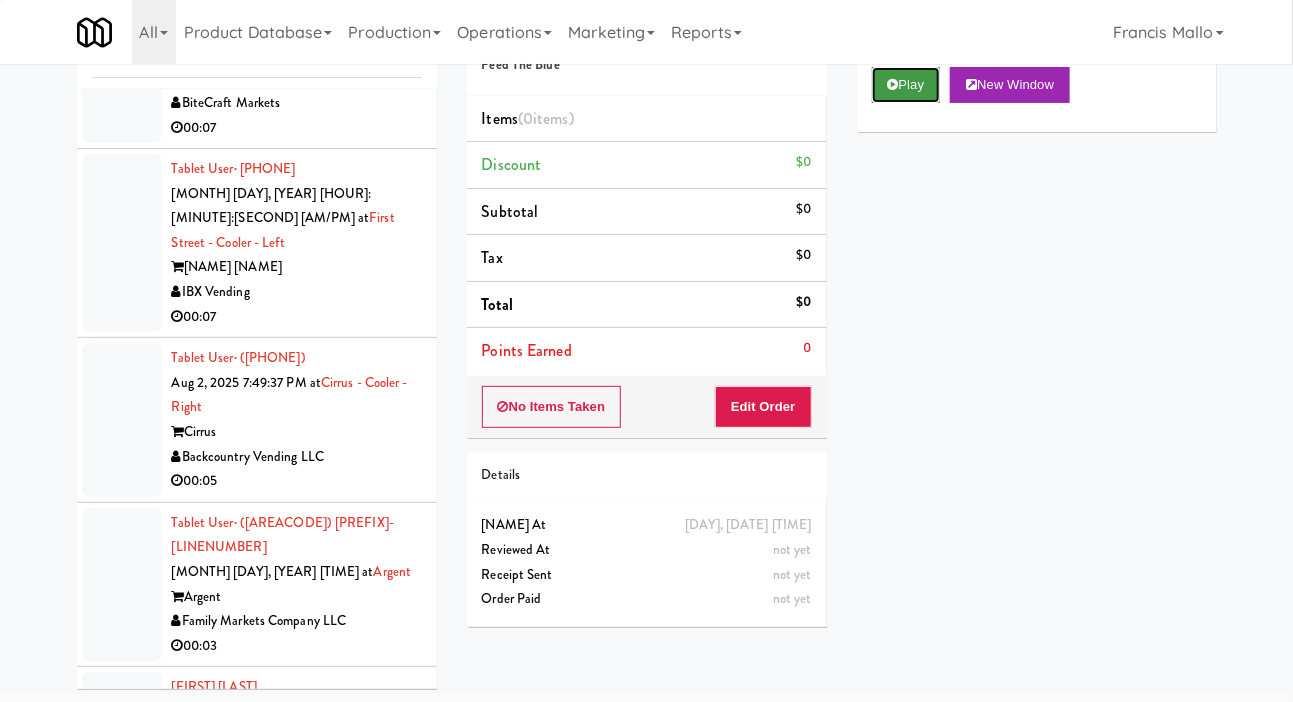 click on "Play" at bounding box center [906, 85] 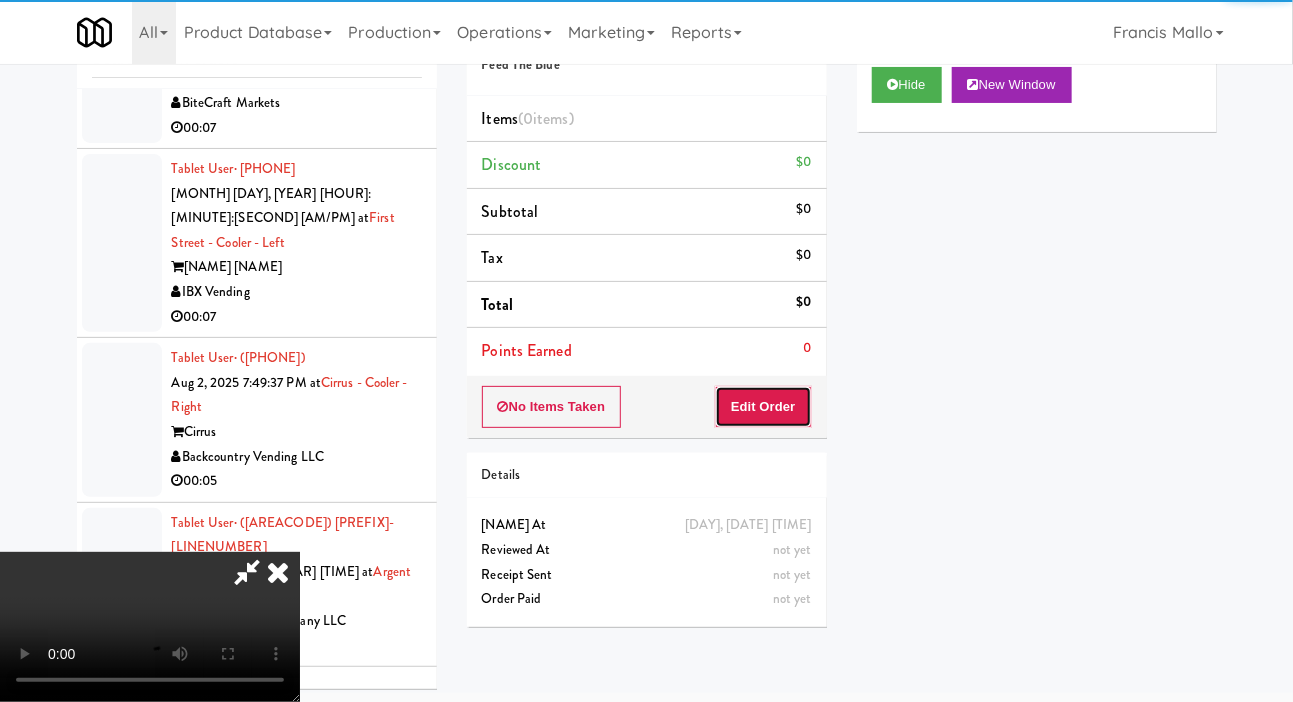 click on "Edit Order" at bounding box center (763, 407) 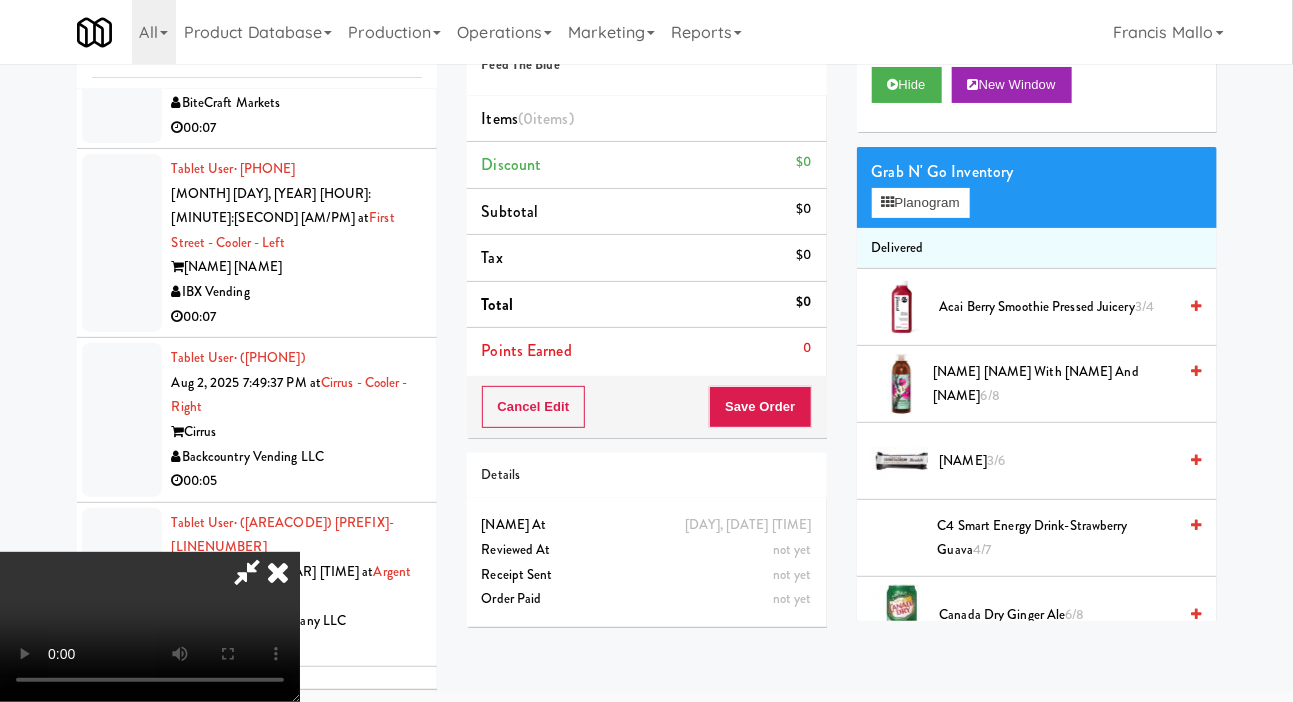 scroll, scrollTop: 73, scrollLeft: 0, axis: vertical 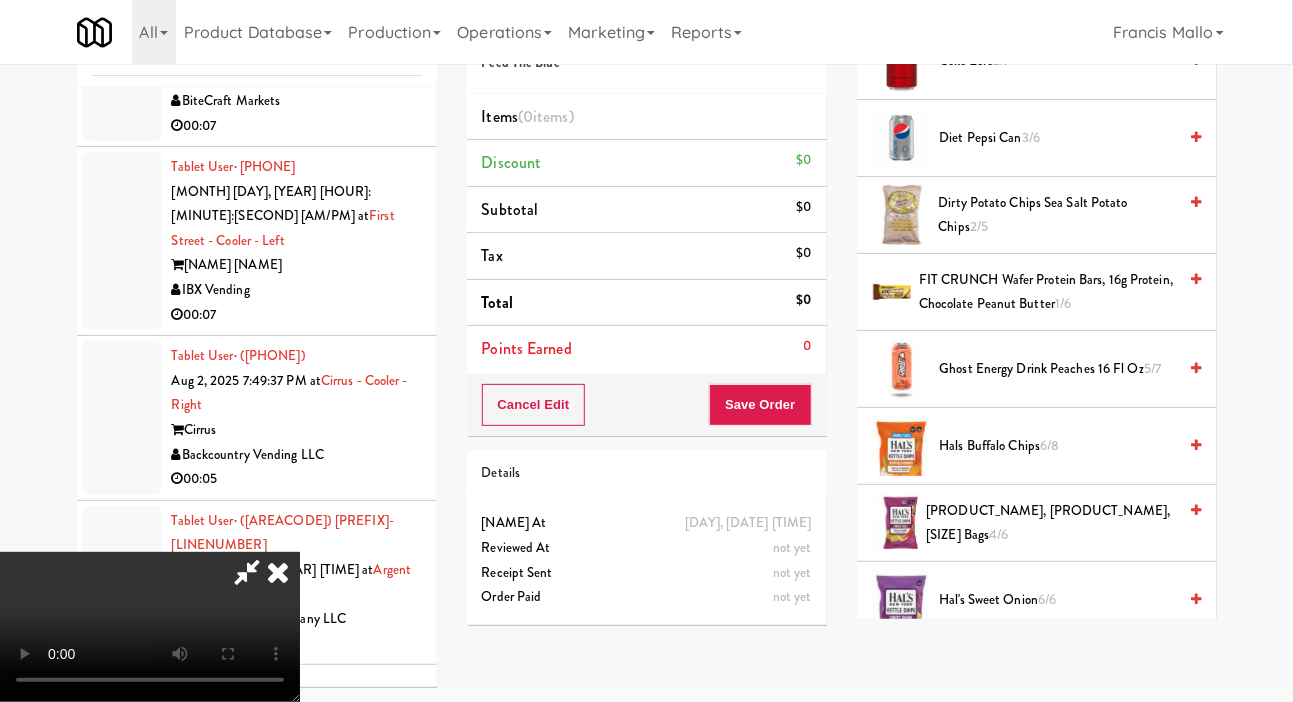 click on "FIT CRUNCH Wafer Protein Bars, 16g Protein, Chocolate Peanut Butter  1/6" at bounding box center (1048, 292) 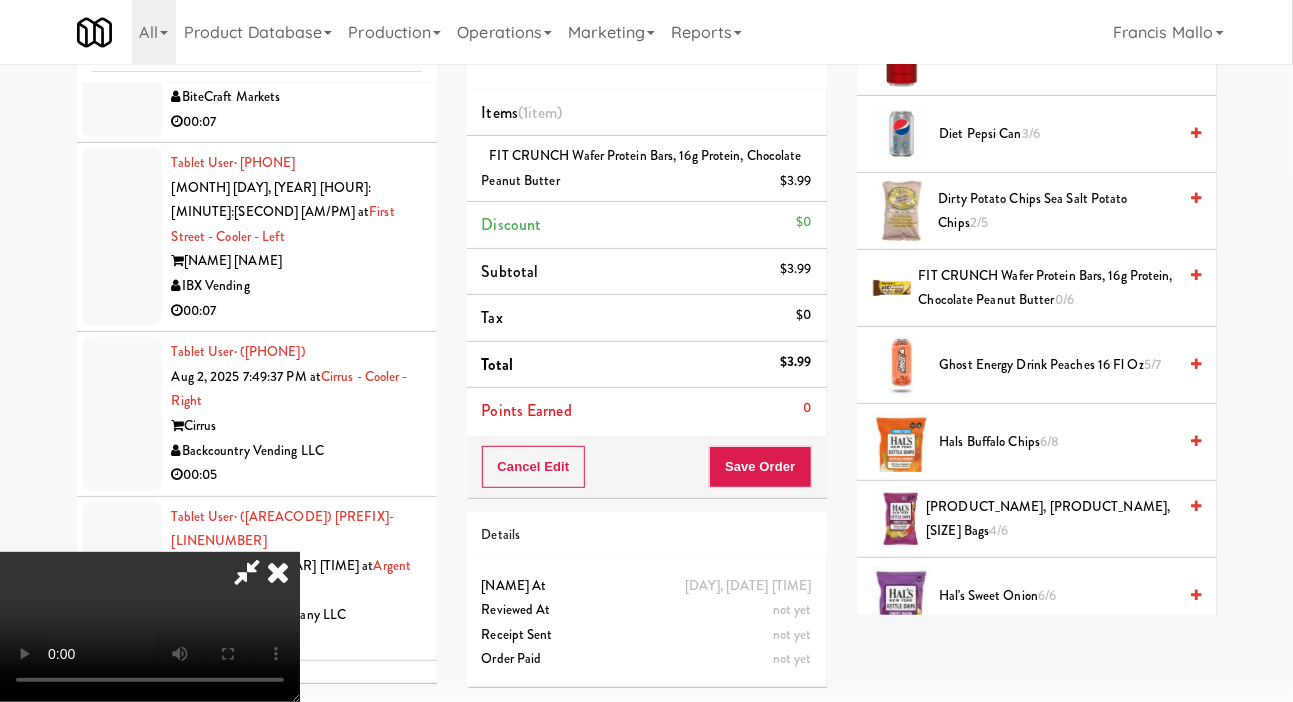 scroll, scrollTop: 73, scrollLeft: 0, axis: vertical 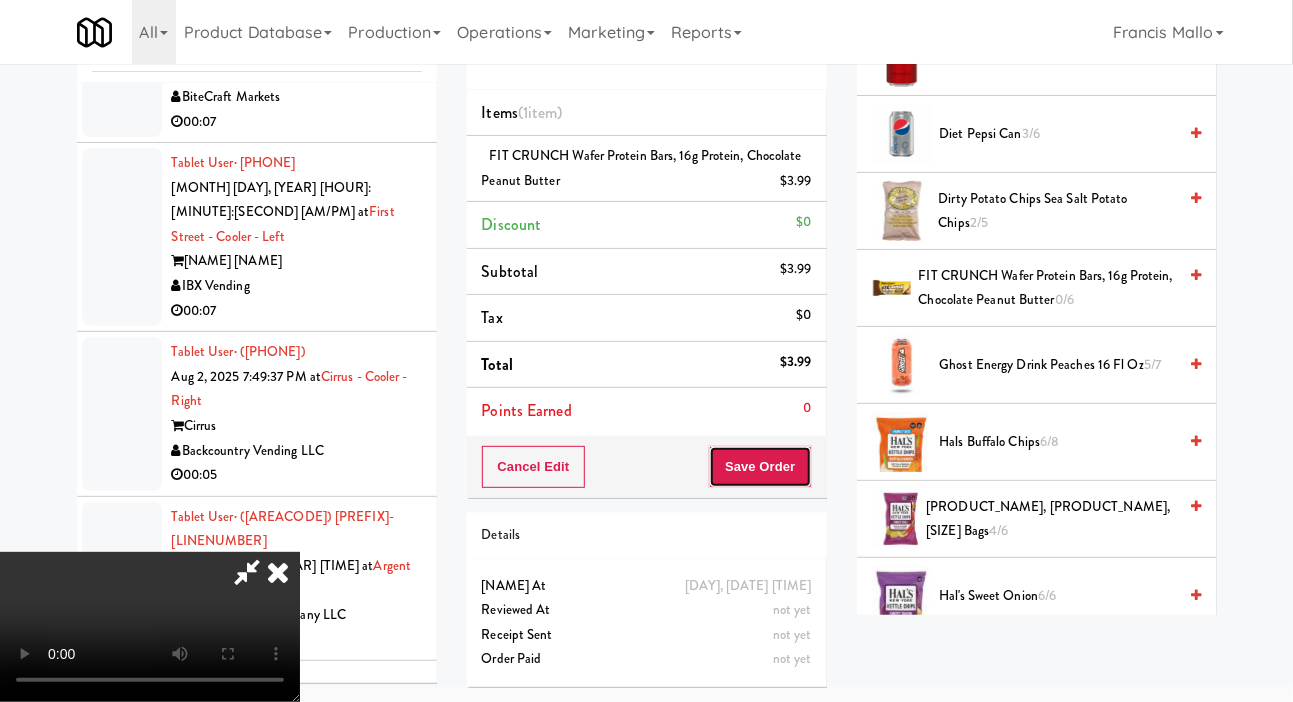 click on "Save Order" at bounding box center (760, 467) 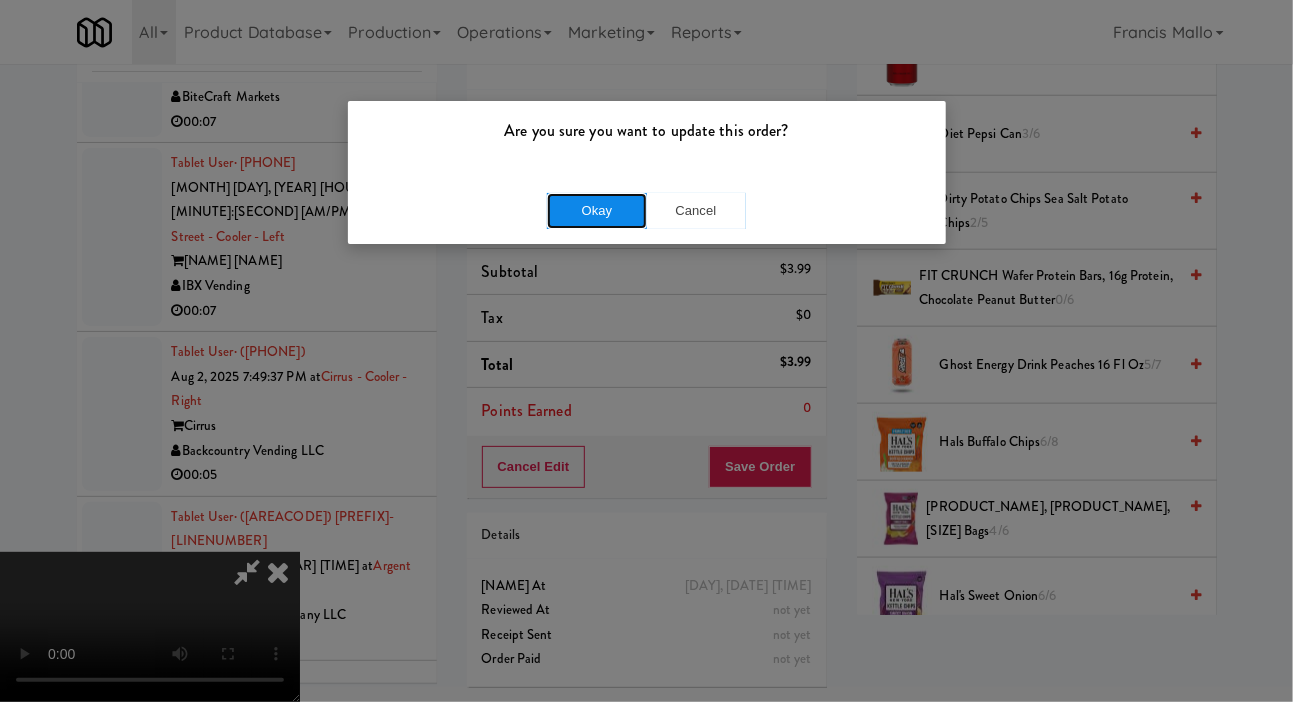 click on "Okay" at bounding box center (597, 211) 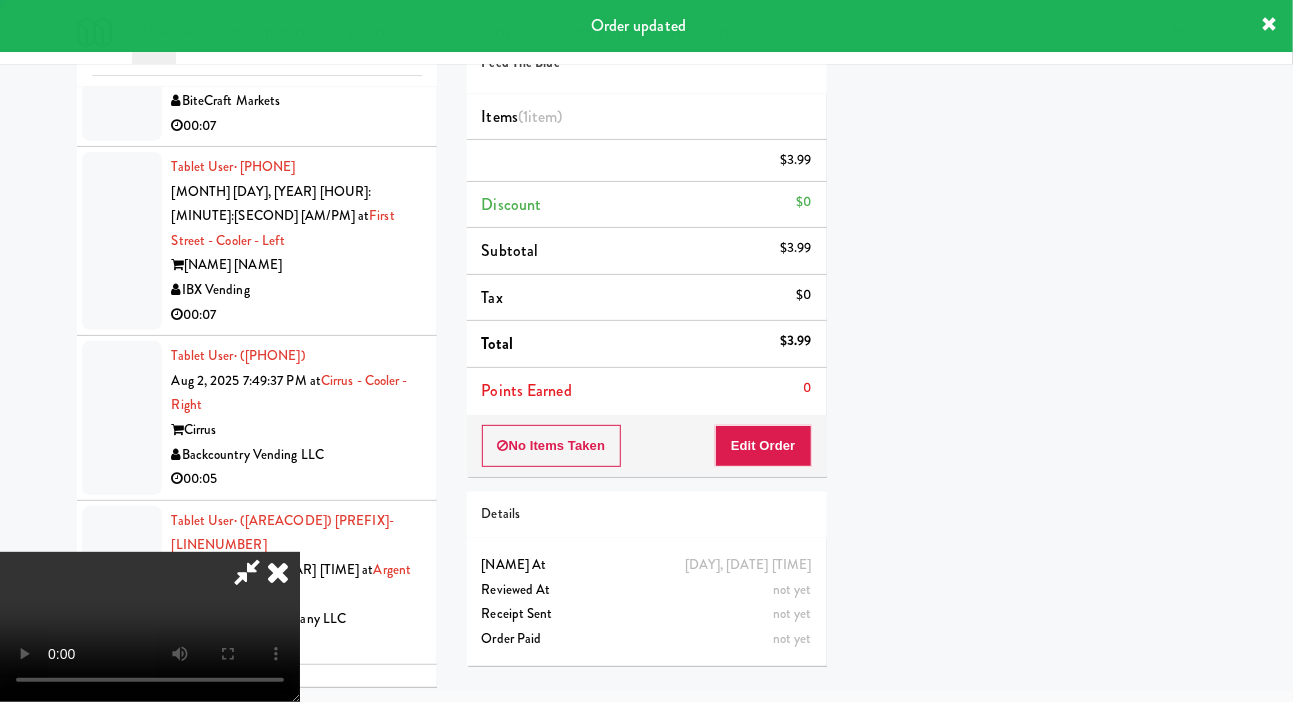 scroll, scrollTop: 116, scrollLeft: 0, axis: vertical 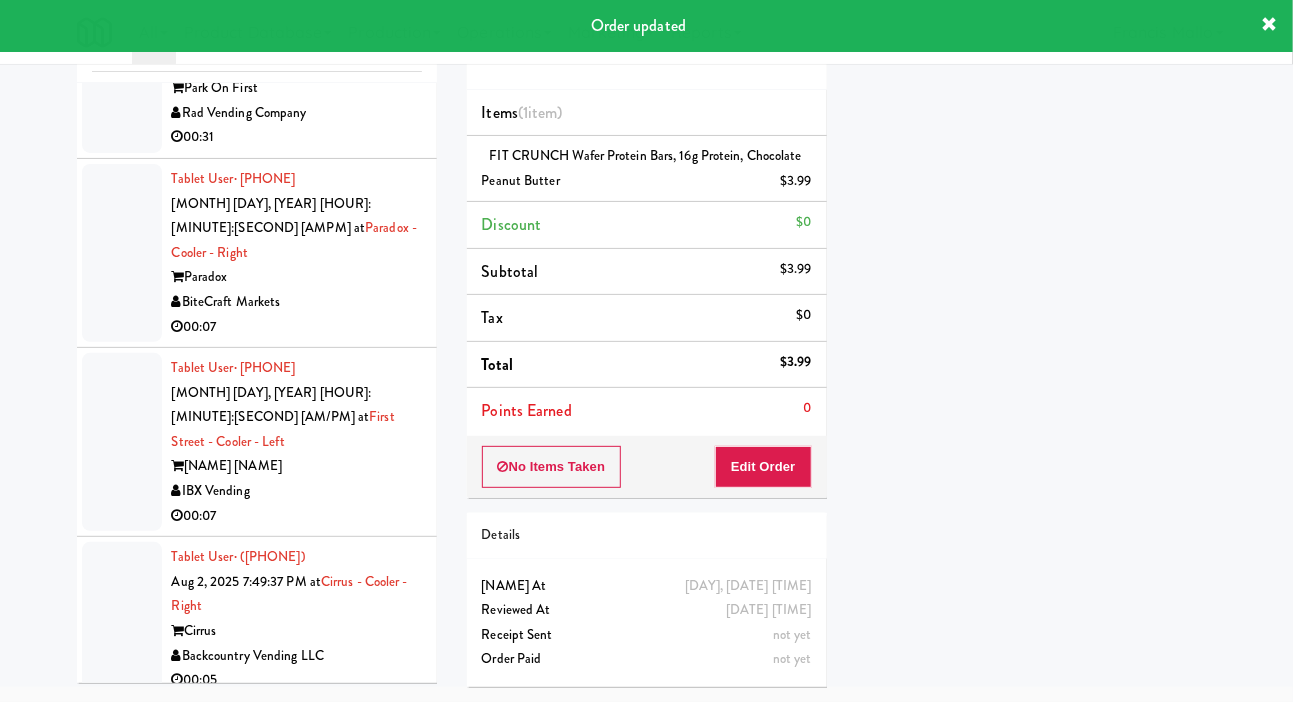 click at bounding box center [122, 1125] 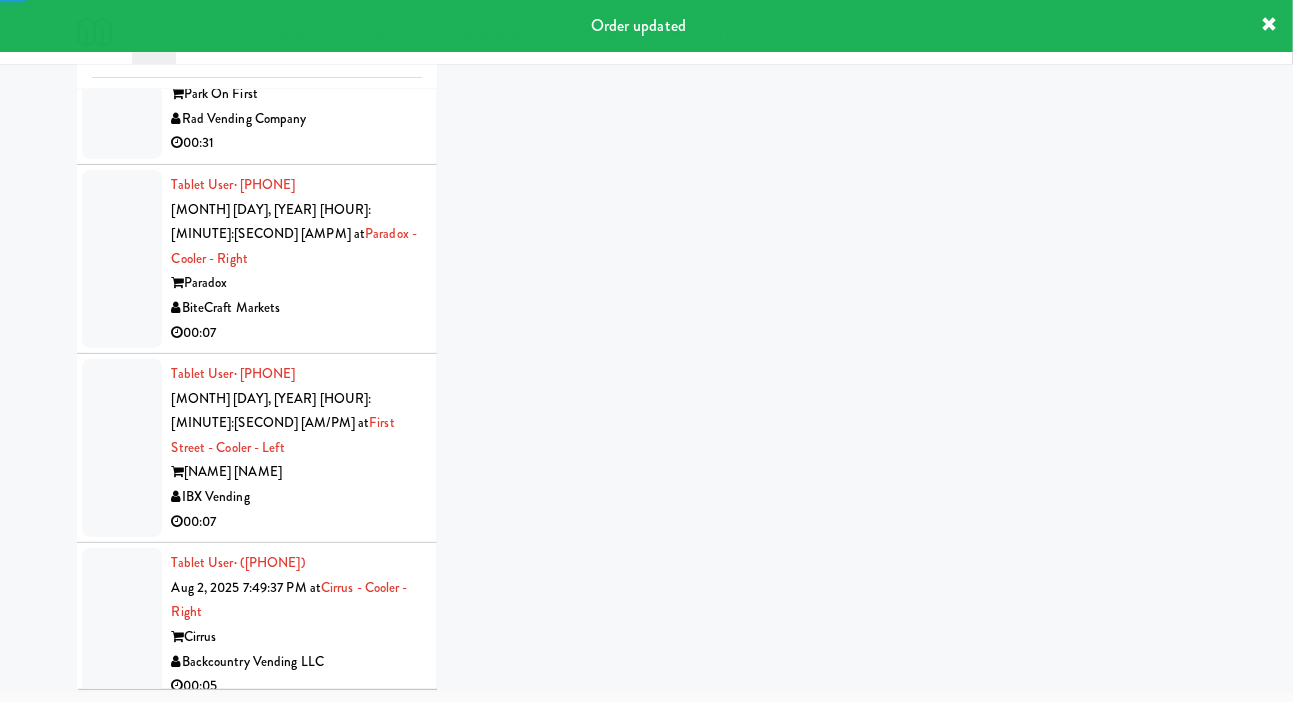 scroll, scrollTop: 83, scrollLeft: 0, axis: vertical 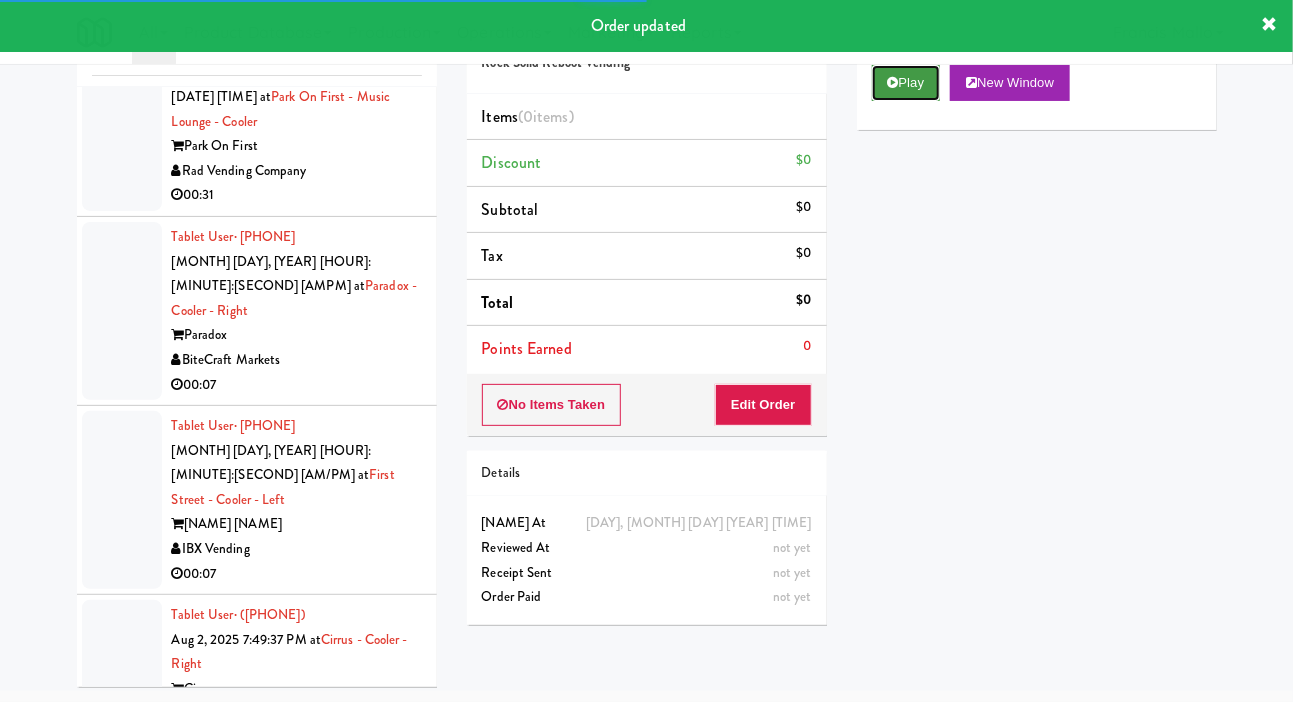 click on "Play" at bounding box center [906, 83] 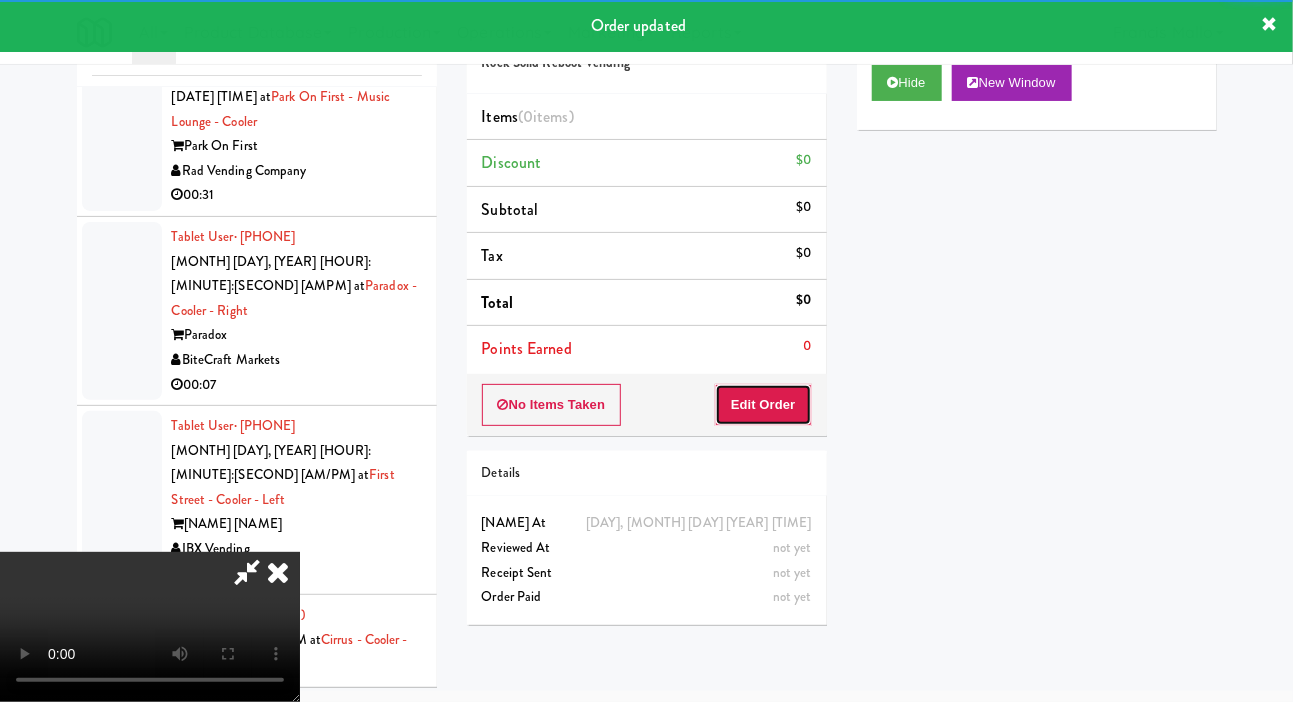click on "Edit Order" at bounding box center (763, 405) 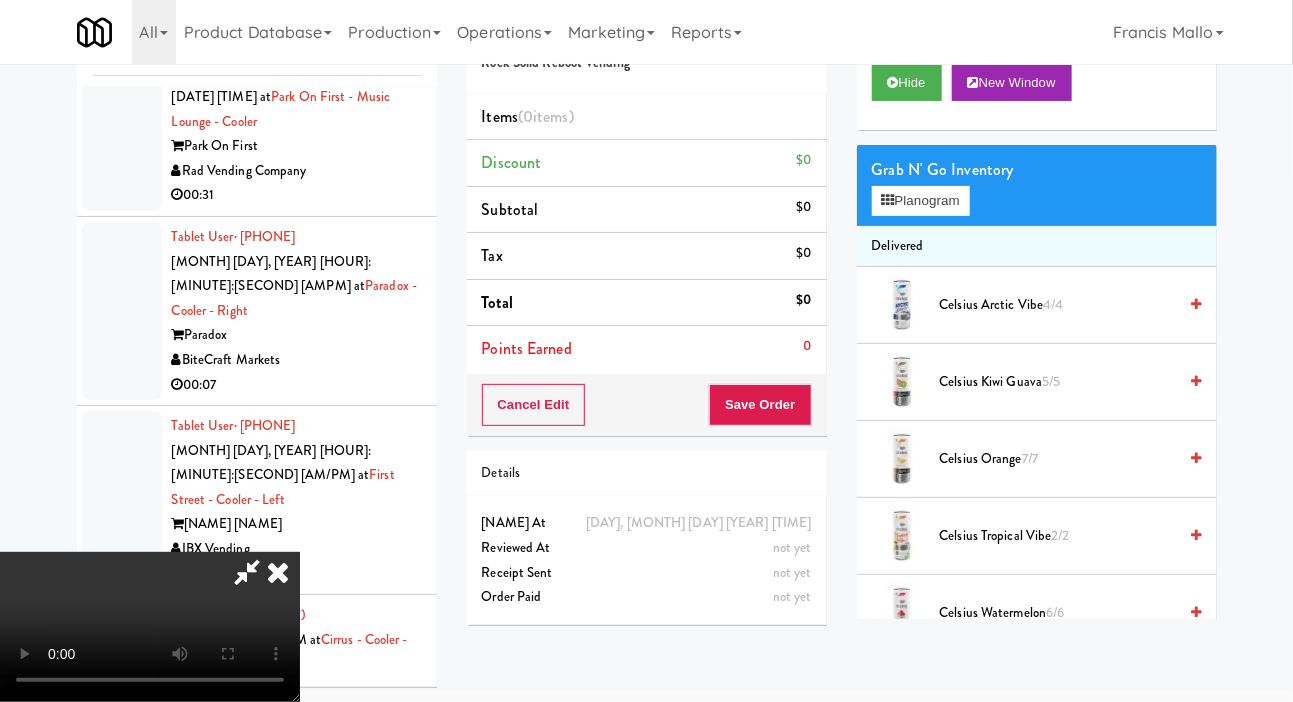 scroll, scrollTop: 73, scrollLeft: 0, axis: vertical 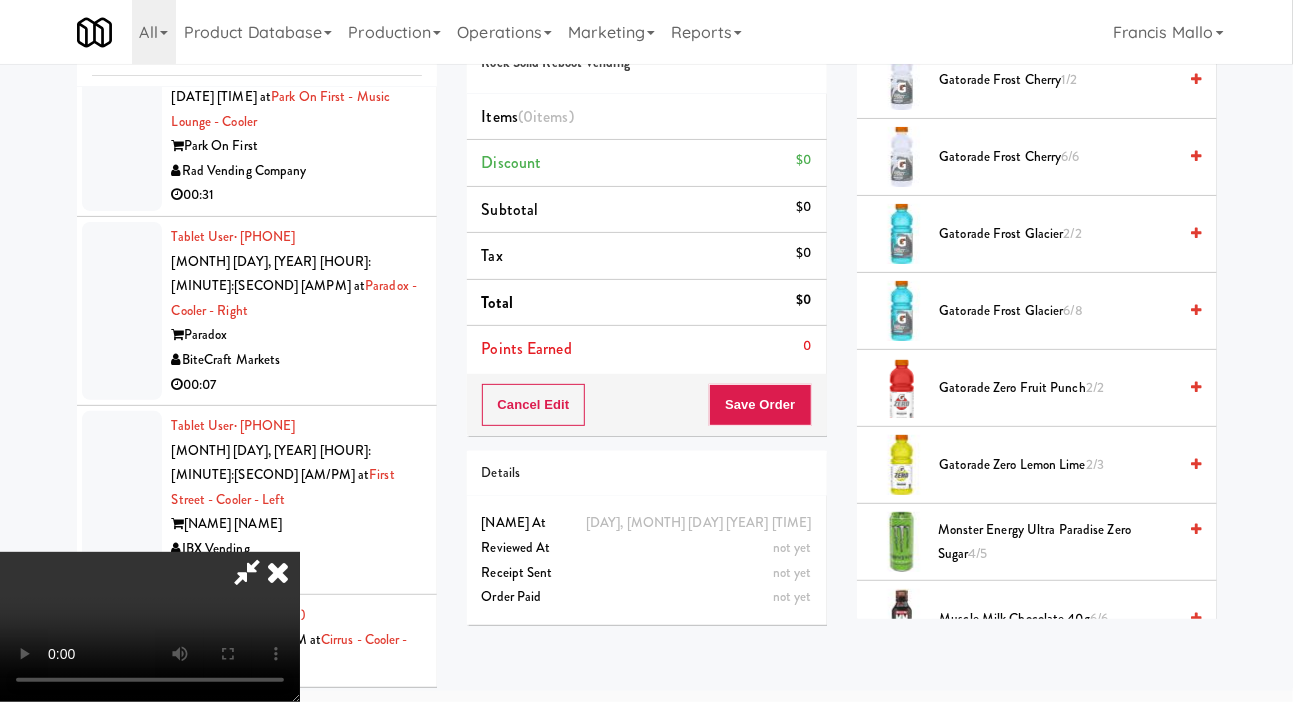 click on "Gatorade Zero Lemon Lime  [QUANTITY]" at bounding box center (1058, 465) 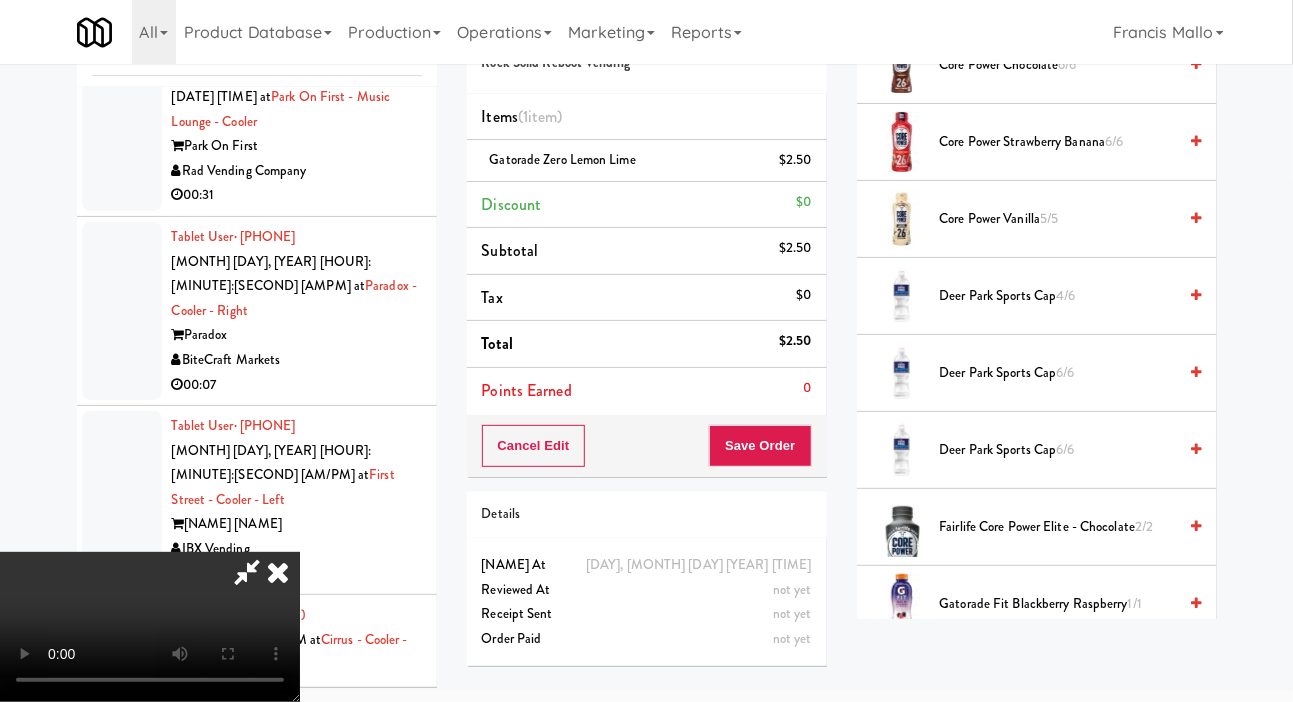 scroll, scrollTop: 701, scrollLeft: 0, axis: vertical 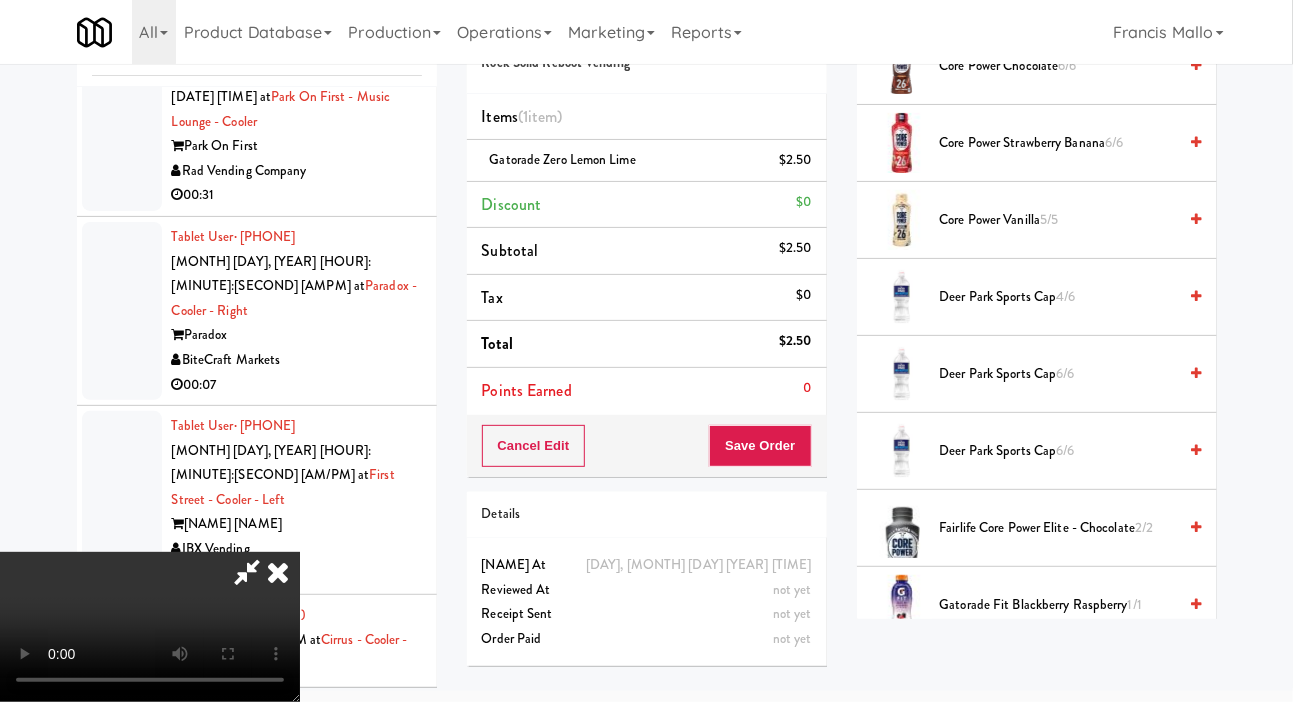 click on "Deer Park Sports Cap  6/6" at bounding box center (1058, 374) 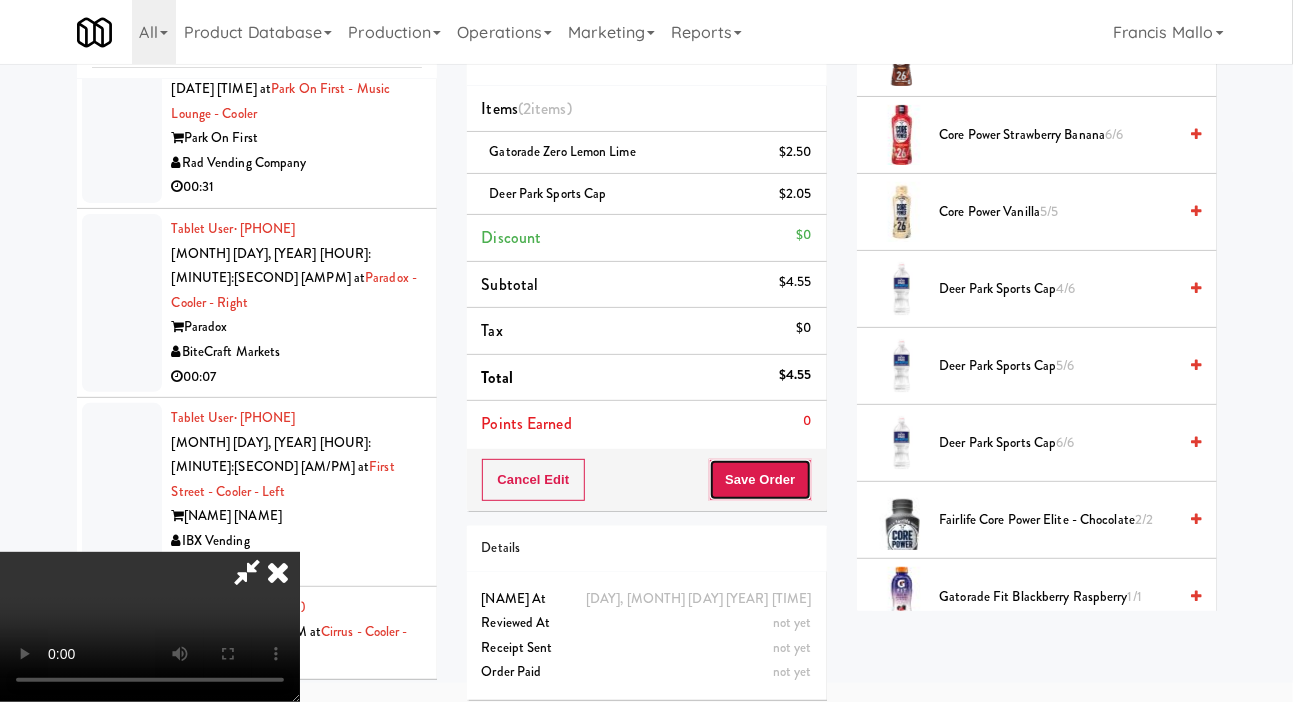 click on "Save Order" at bounding box center (760, 480) 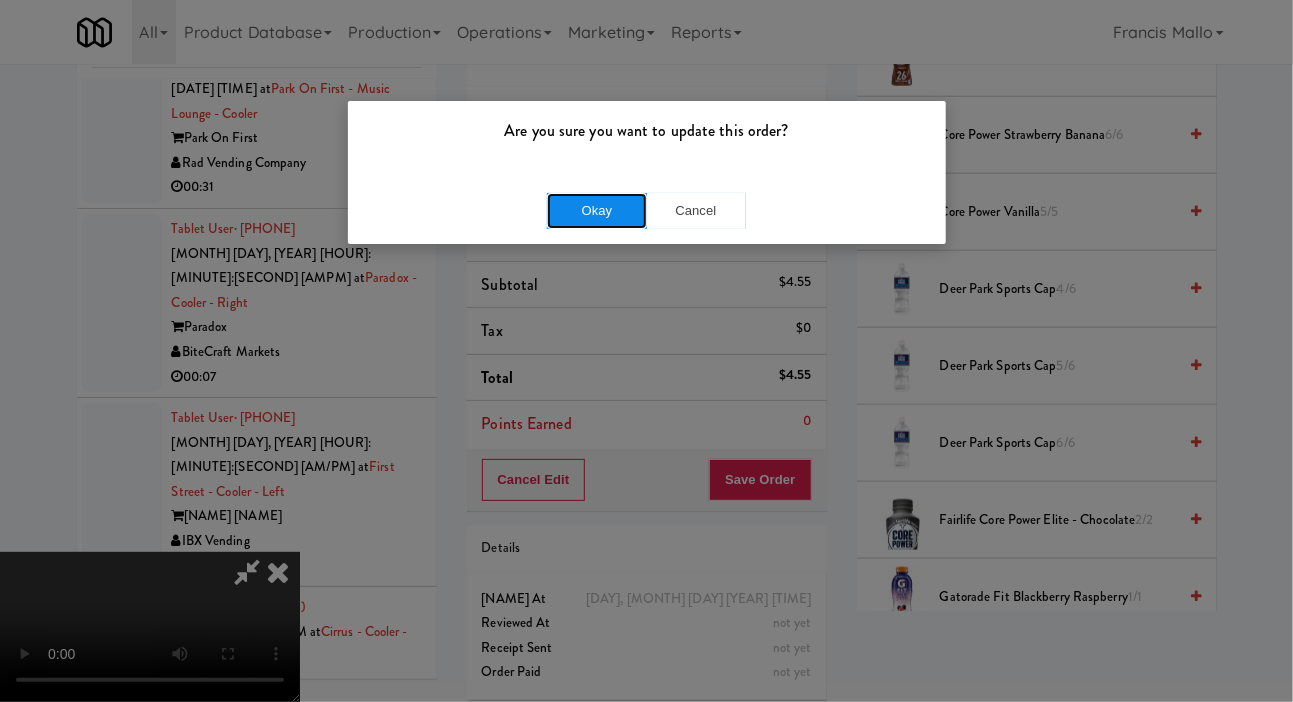 click on "Okay" at bounding box center (597, 211) 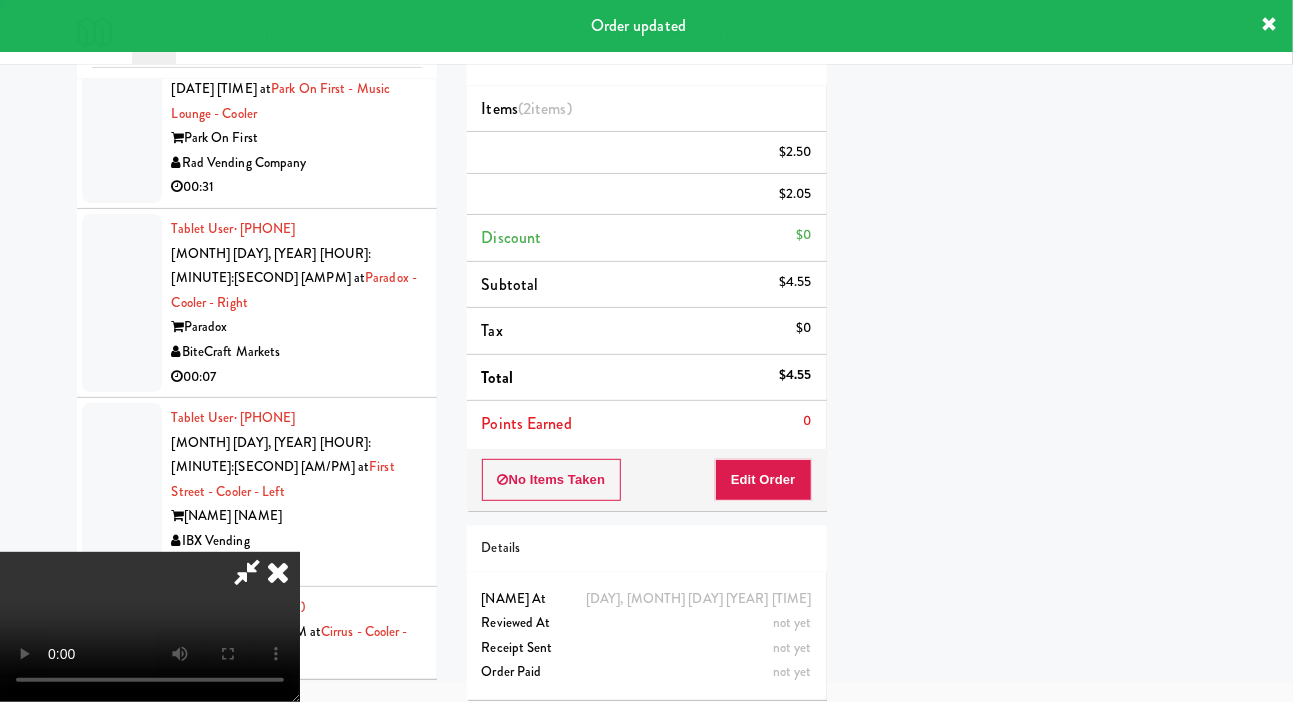 scroll, scrollTop: 116, scrollLeft: 0, axis: vertical 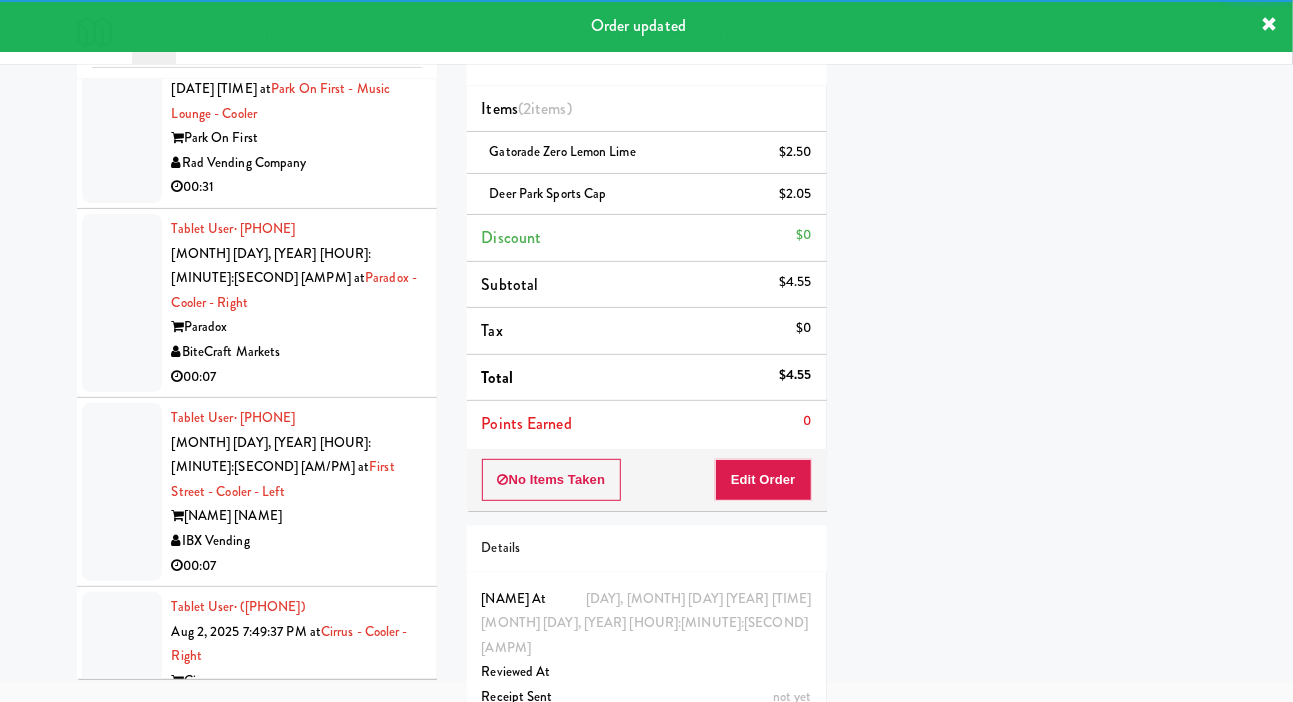 click at bounding box center (122, 998) 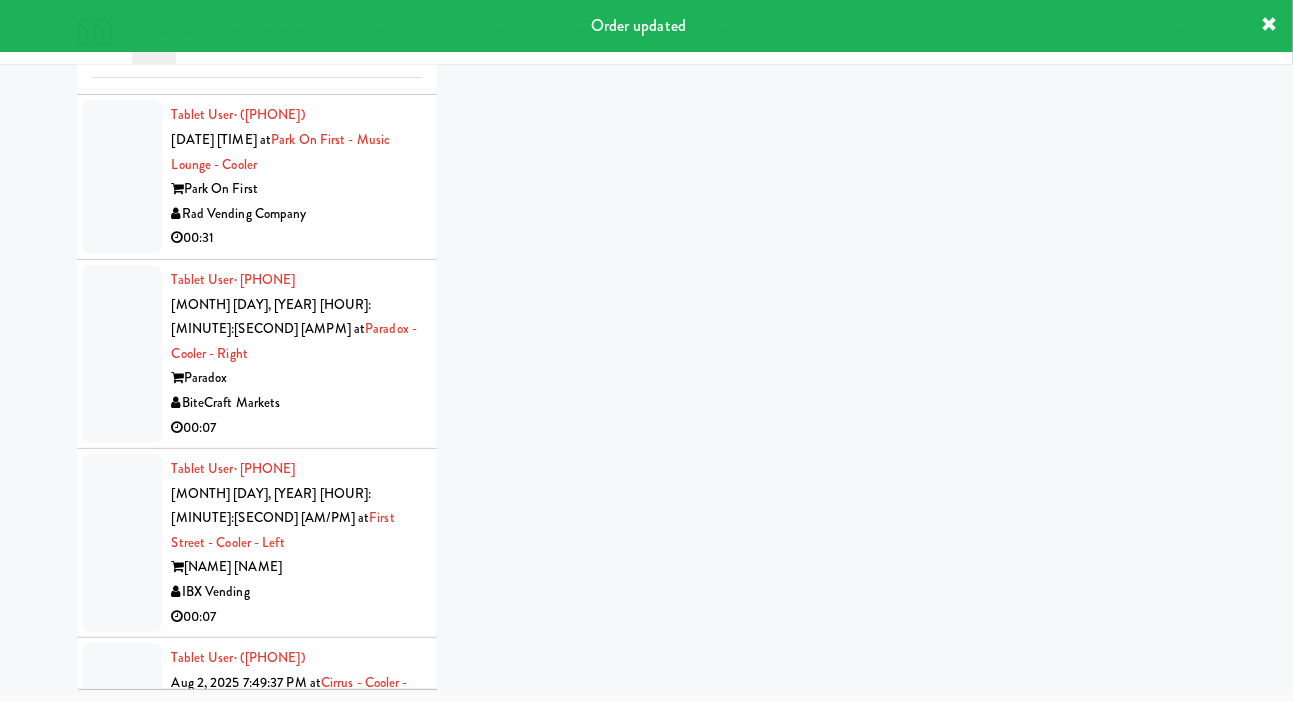 scroll, scrollTop: 26363, scrollLeft: 0, axis: vertical 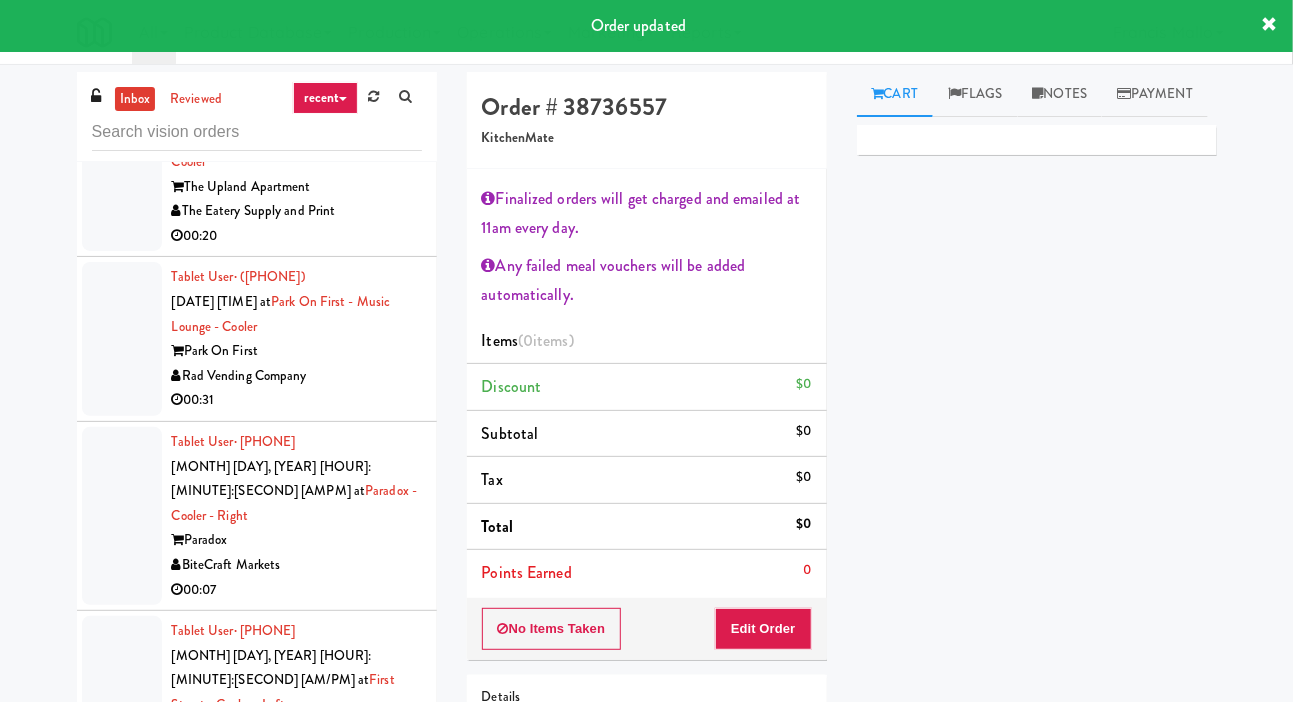 click at bounding box center (122, 1047) 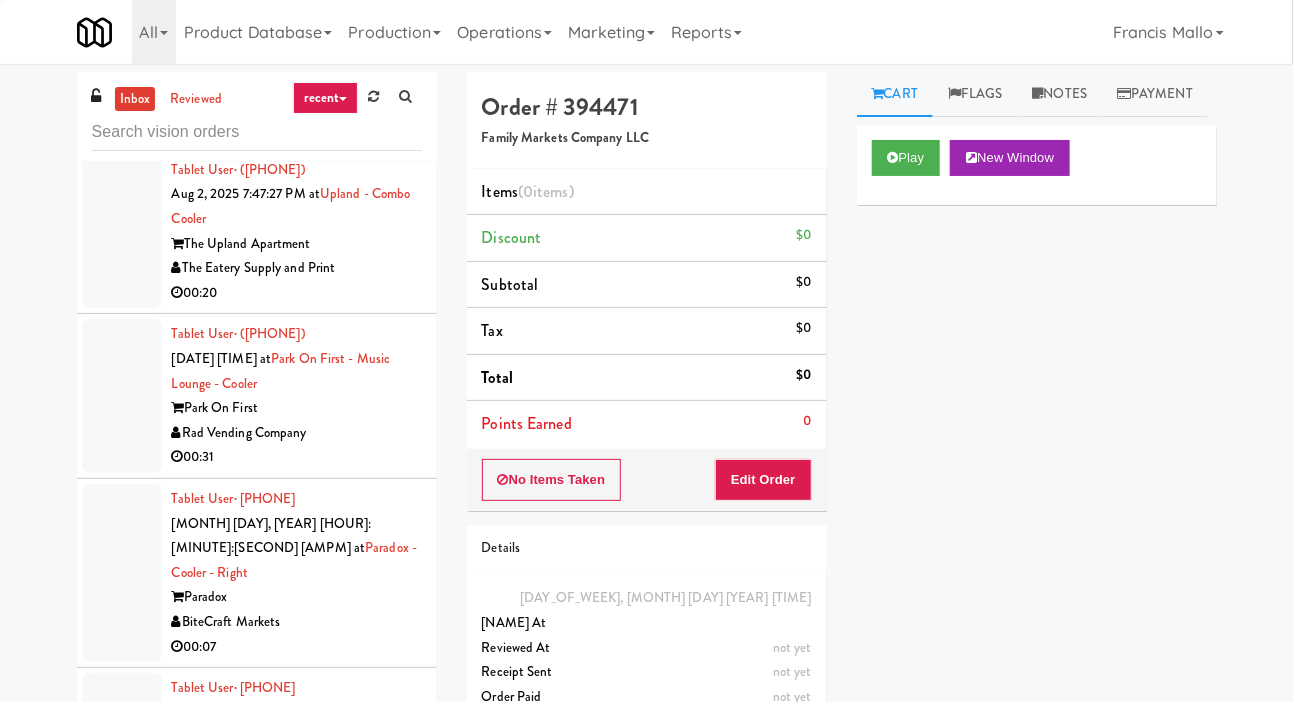 scroll, scrollTop: 26307, scrollLeft: 0, axis: vertical 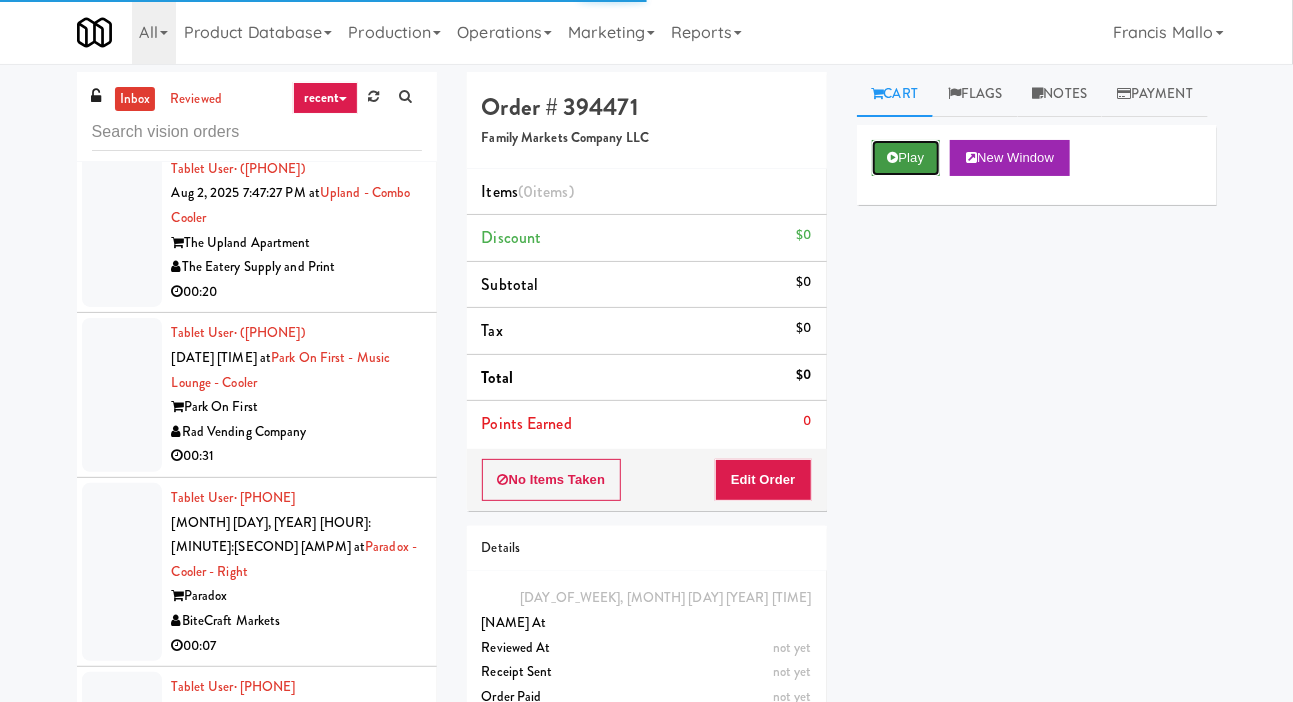 click on "Play" at bounding box center [906, 158] 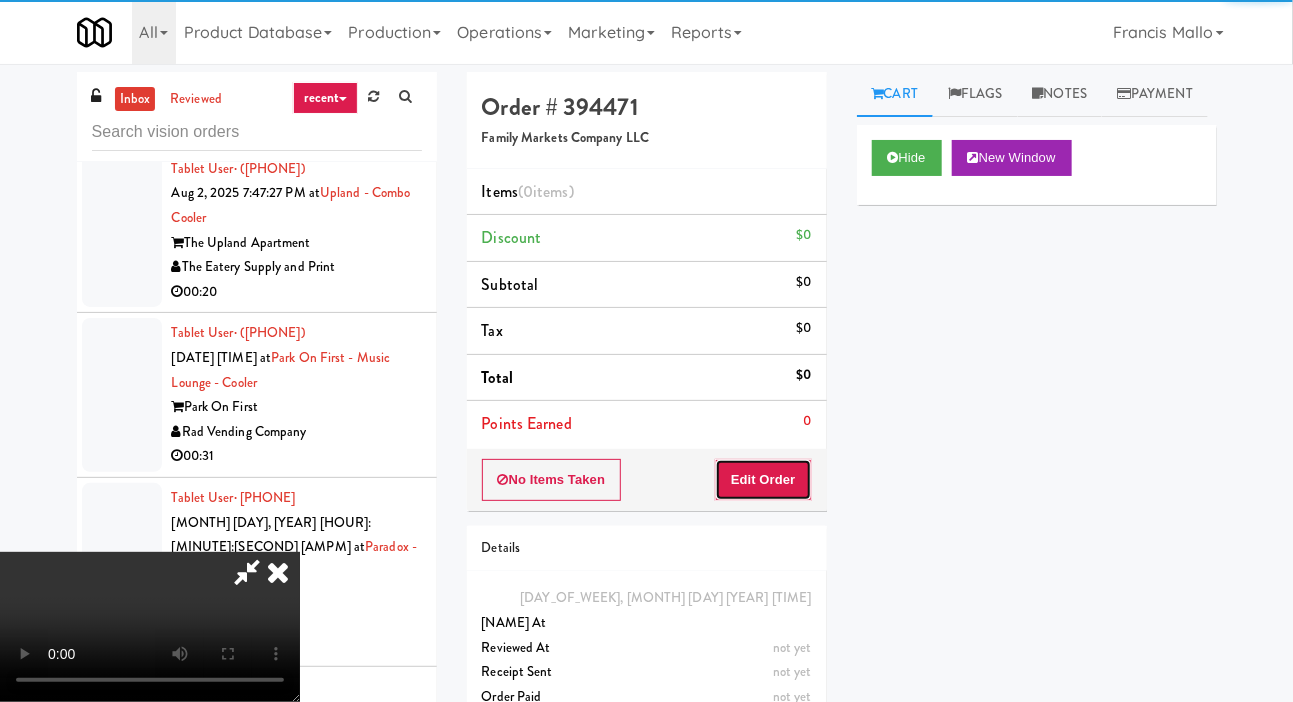click on "Edit Order" at bounding box center [763, 480] 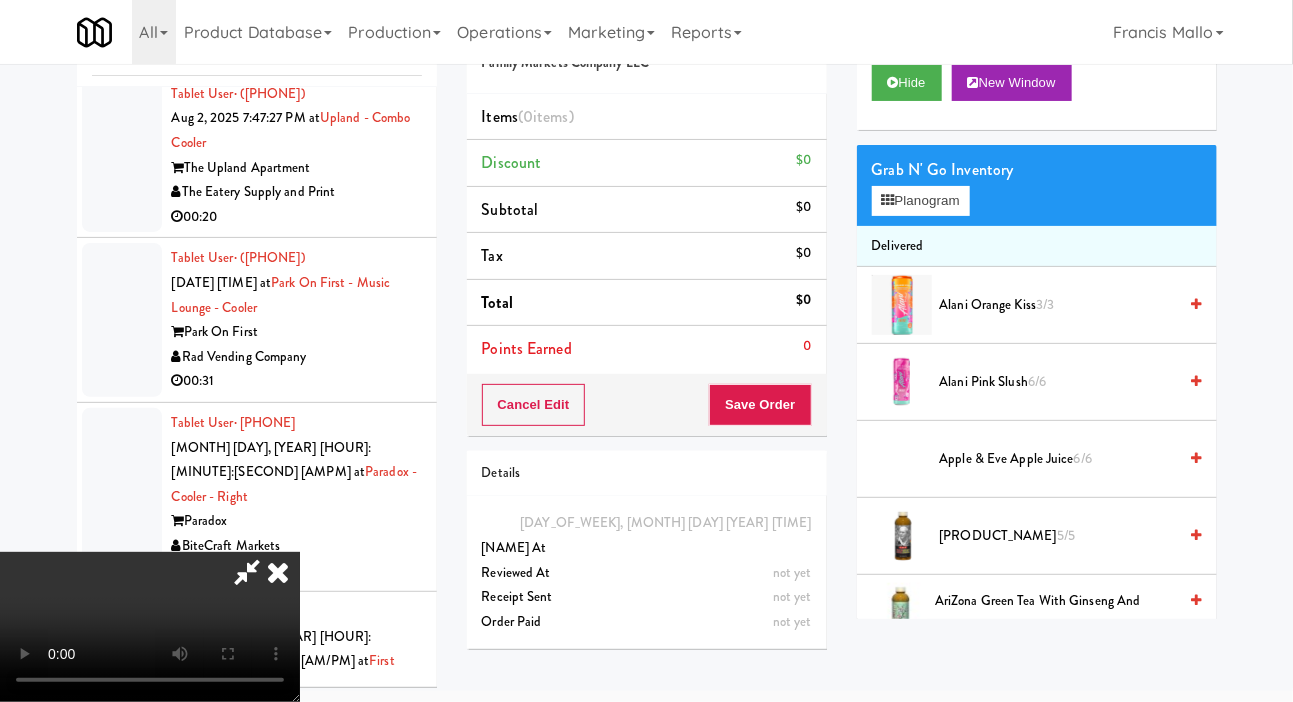 scroll, scrollTop: 98, scrollLeft: 0, axis: vertical 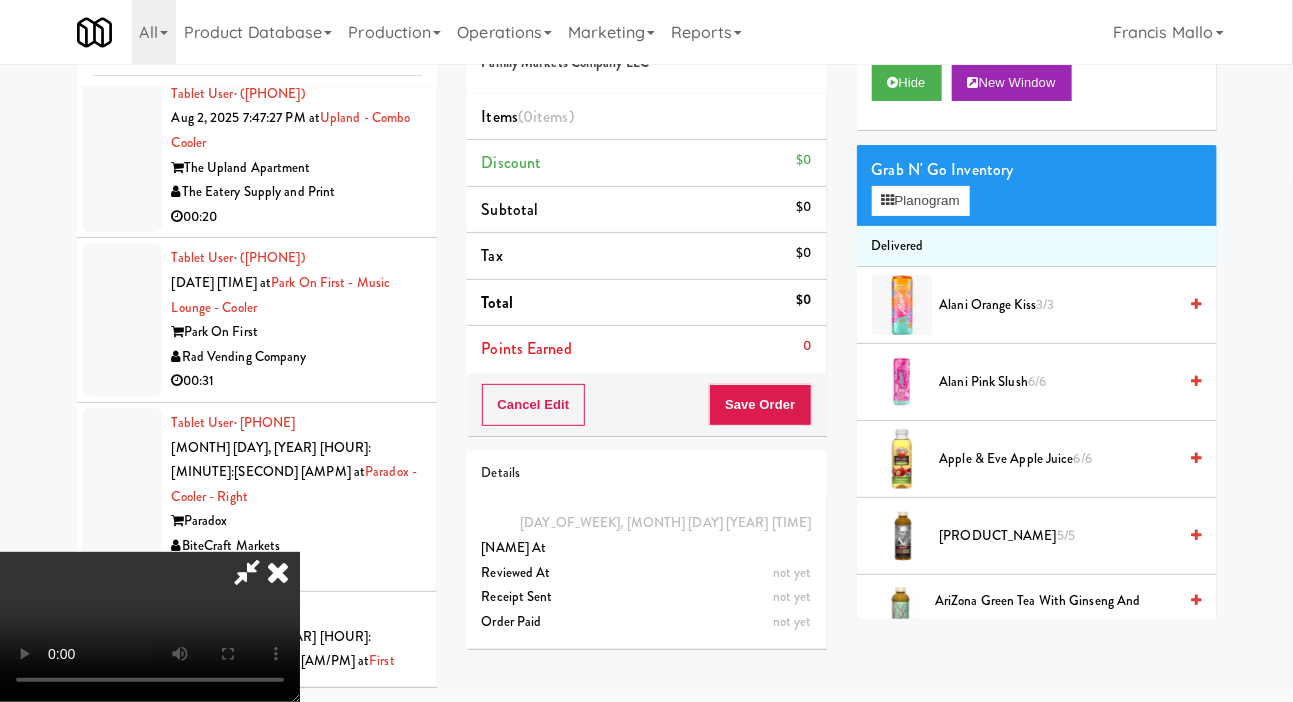 type 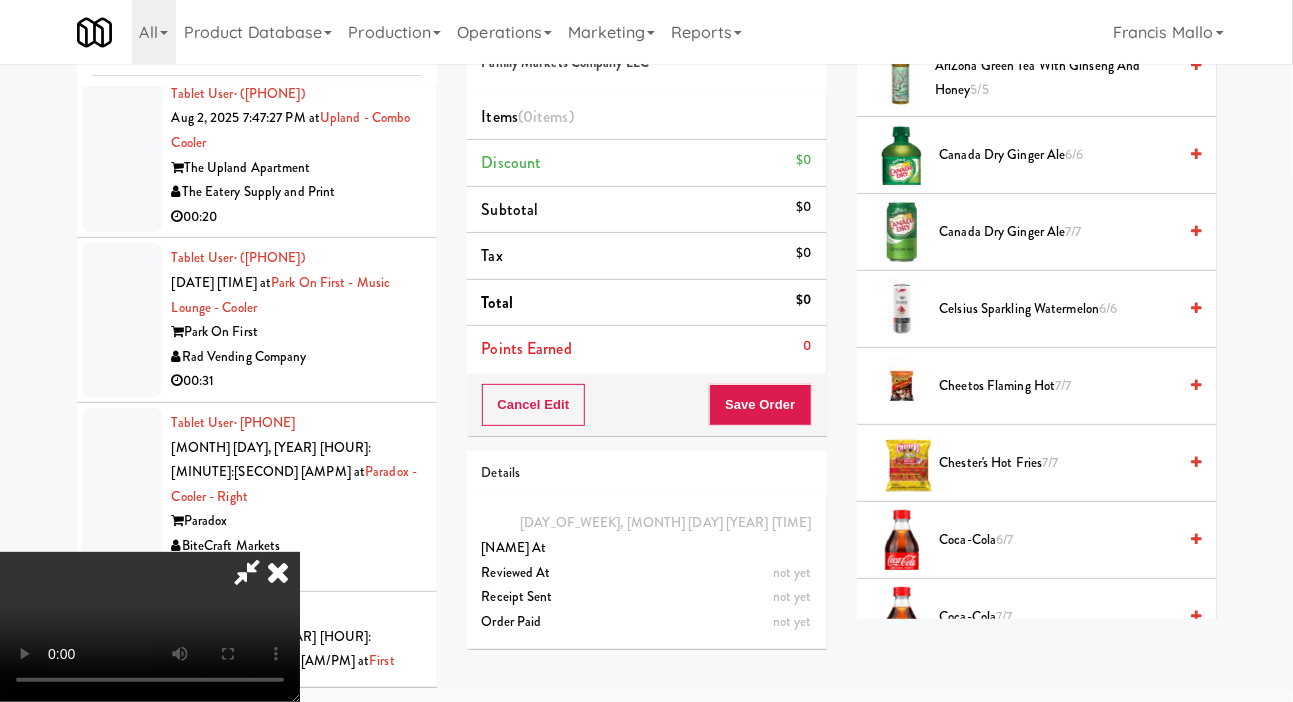 scroll, scrollTop: 546, scrollLeft: 0, axis: vertical 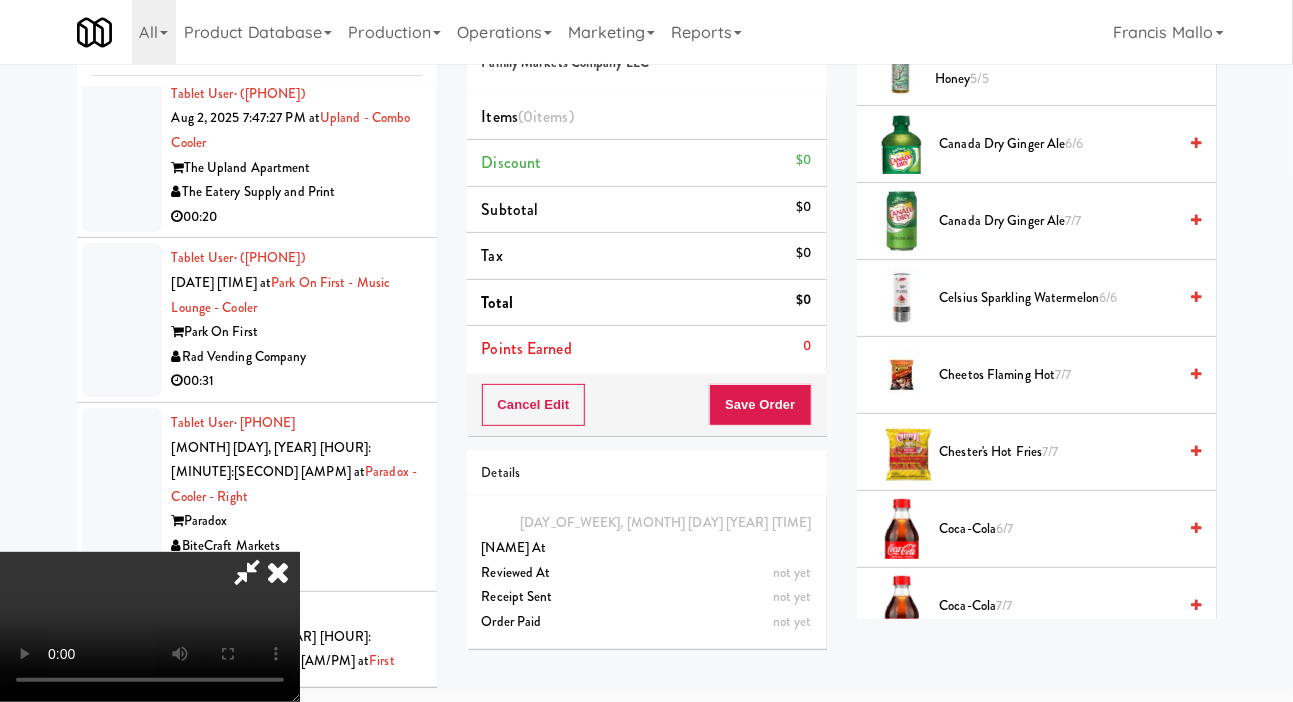 click on "Coca-Cola  6/7" at bounding box center [1058, 529] 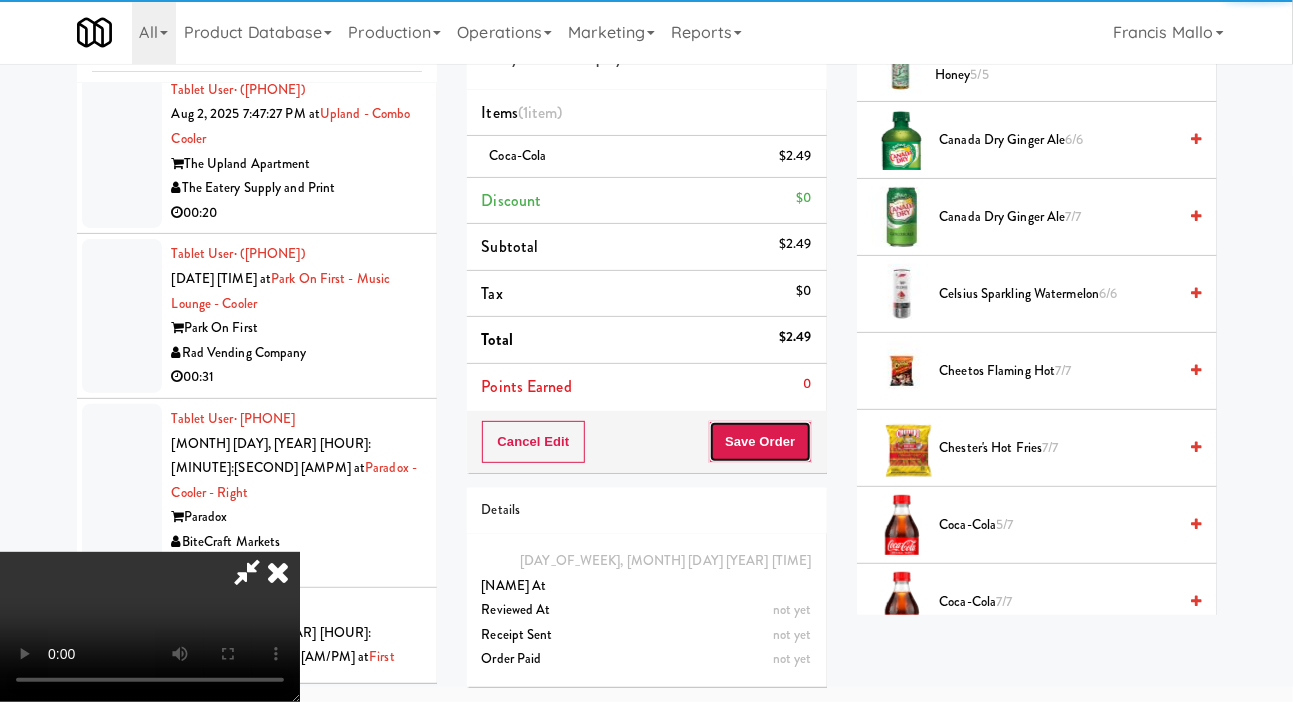 click on "Save Order" at bounding box center (760, 442) 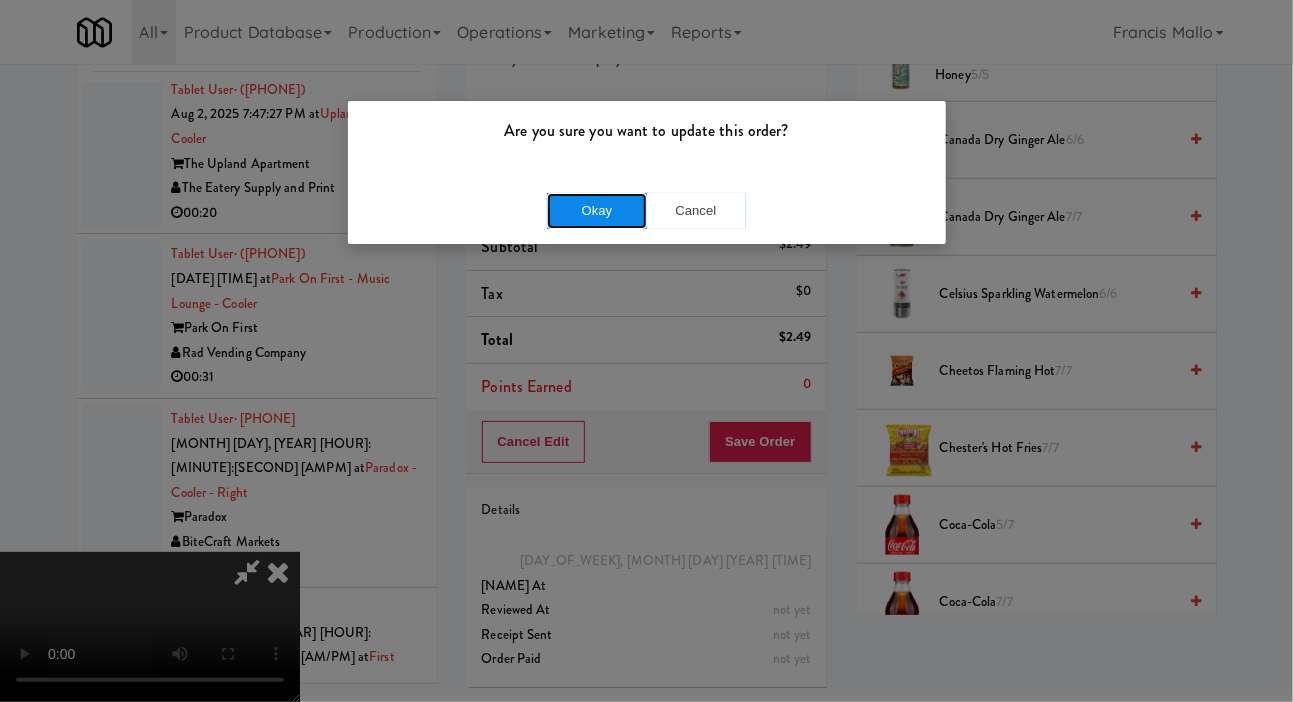 click on "Okay" at bounding box center (597, 211) 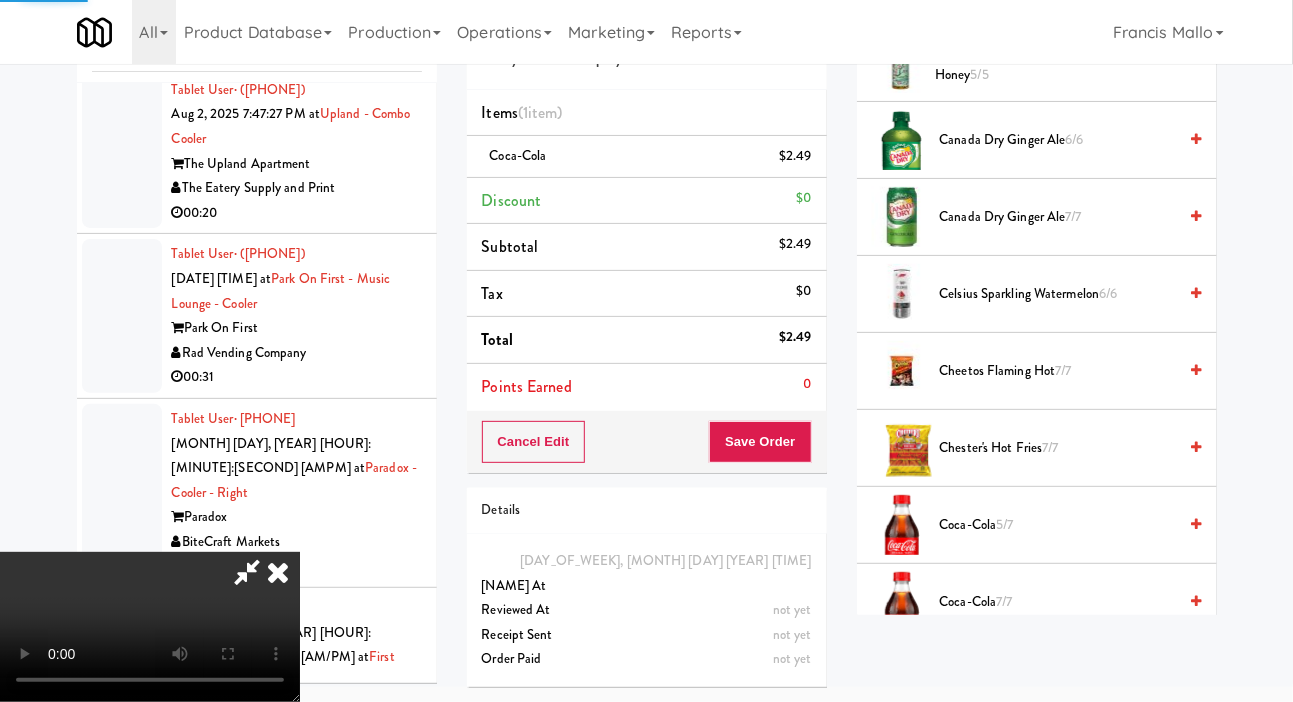 scroll, scrollTop: 116, scrollLeft: 0, axis: vertical 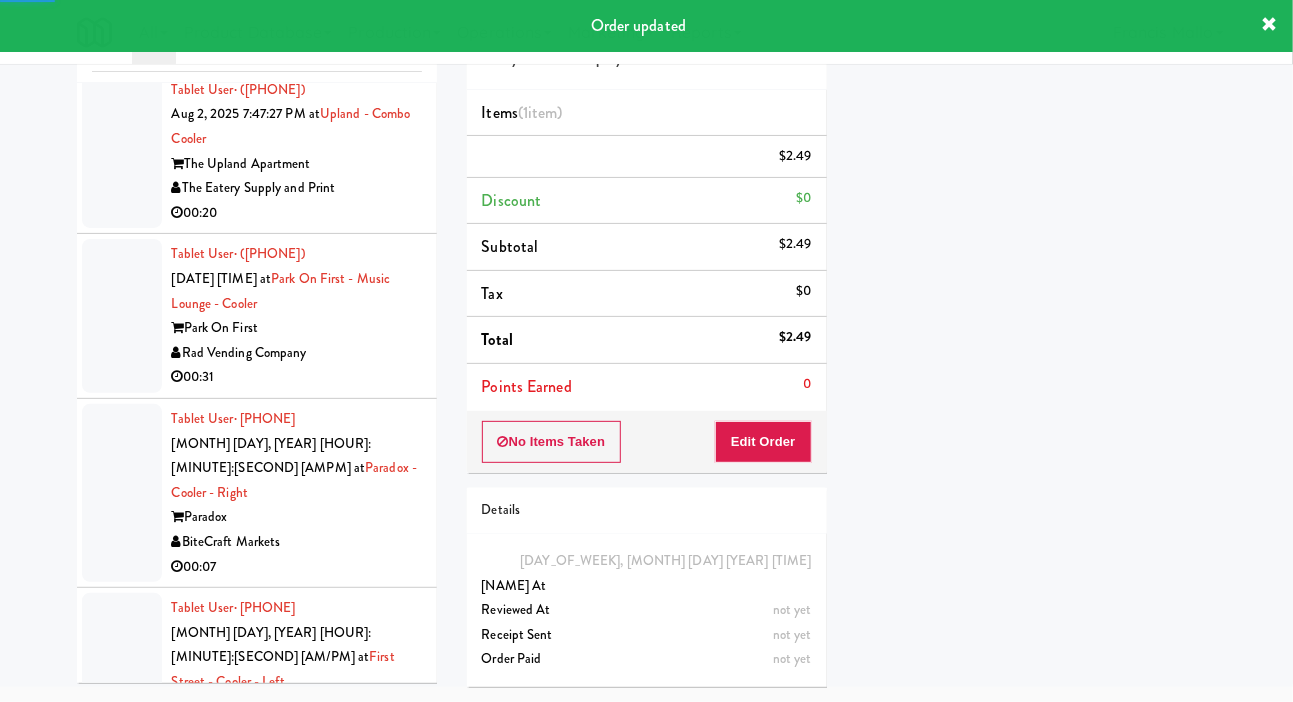 click at bounding box center [122, 859] 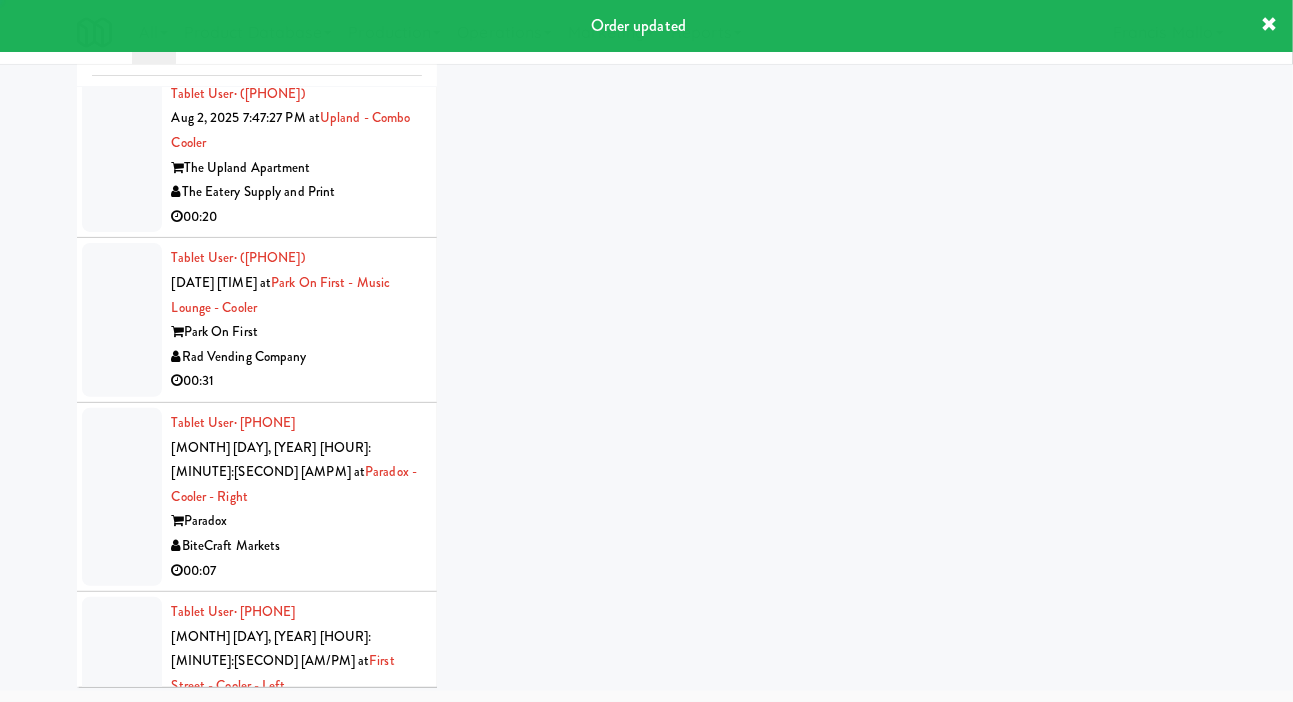 scroll, scrollTop: 73, scrollLeft: 0, axis: vertical 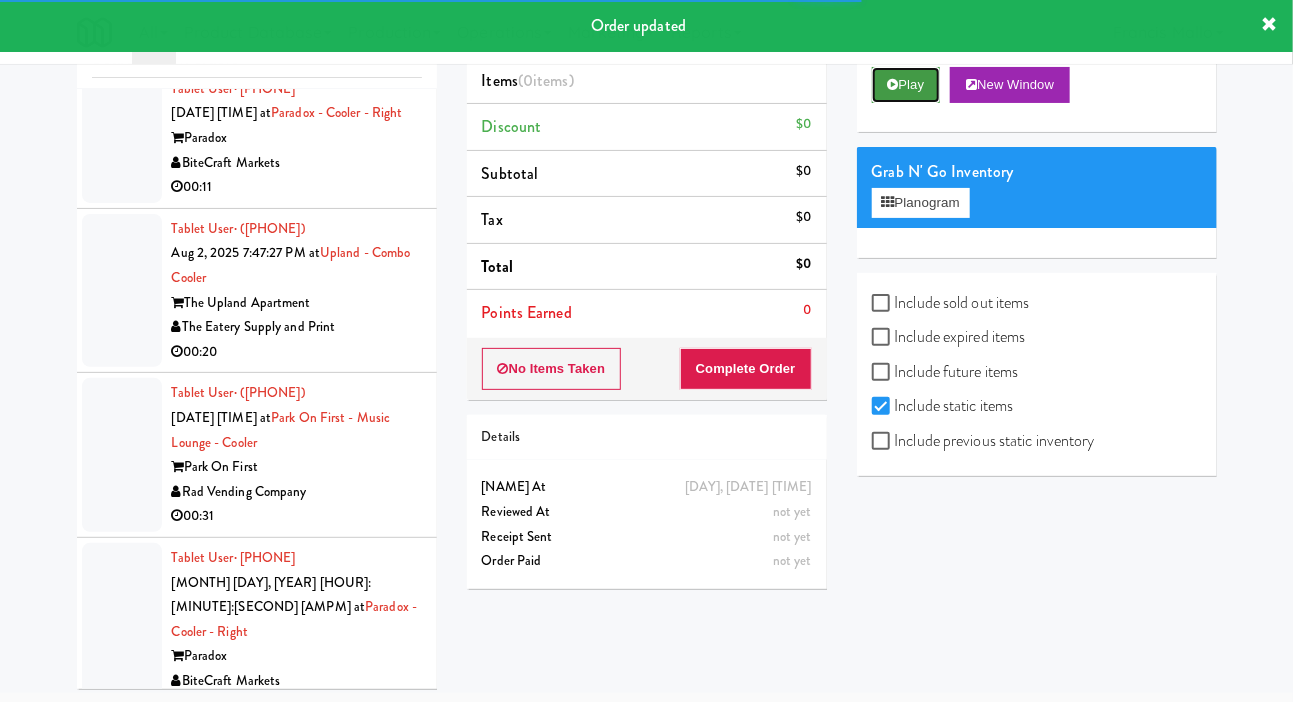 click on "Play" at bounding box center [906, 85] 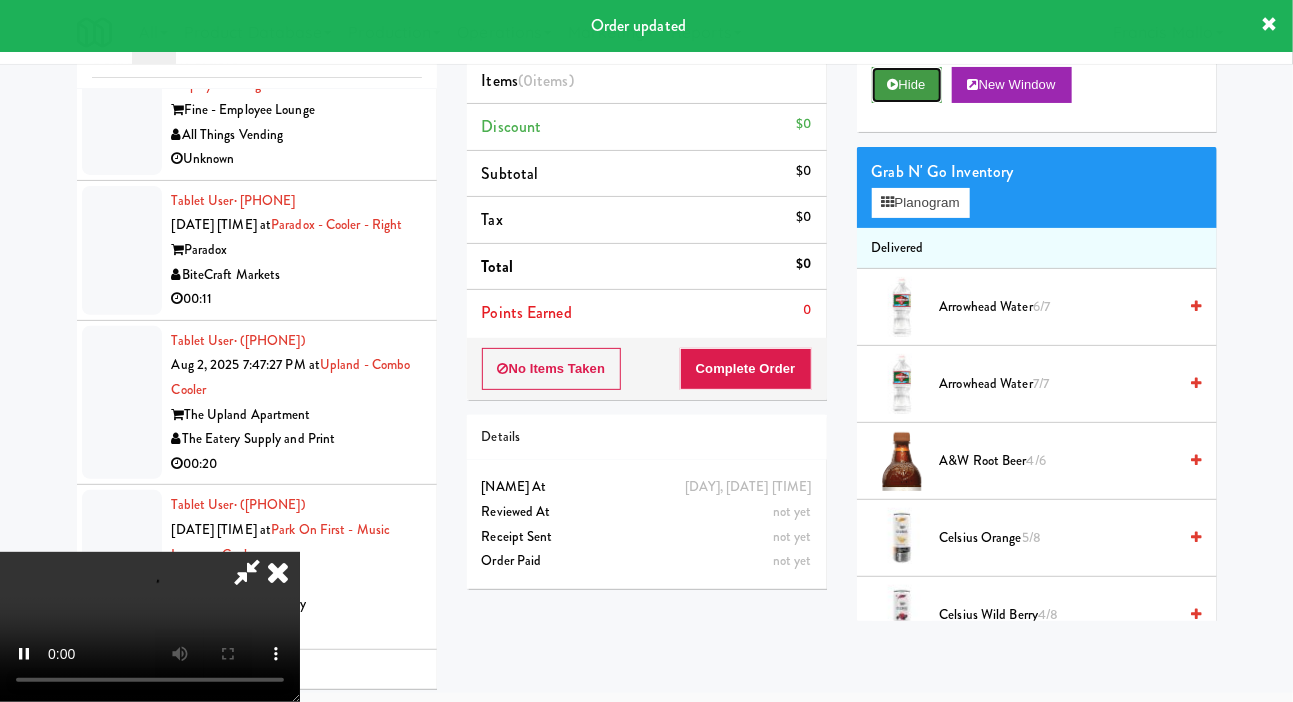 scroll, scrollTop: 26064, scrollLeft: 0, axis: vertical 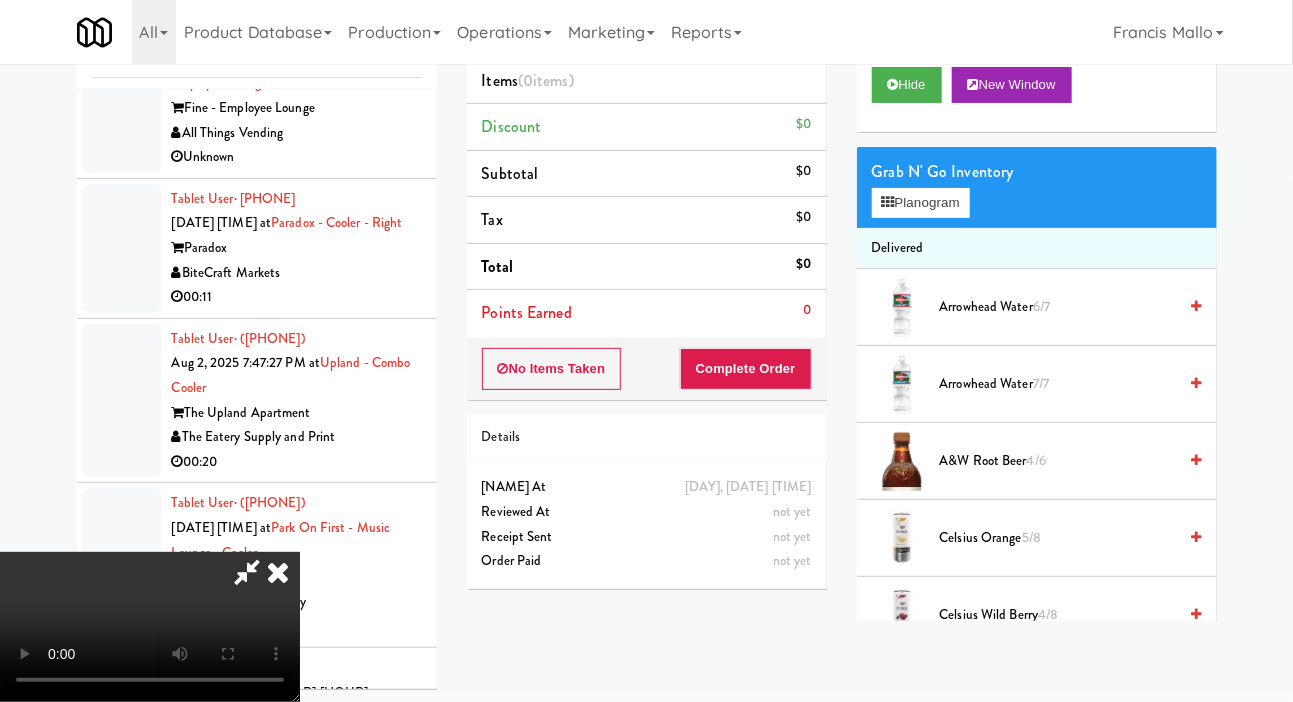type 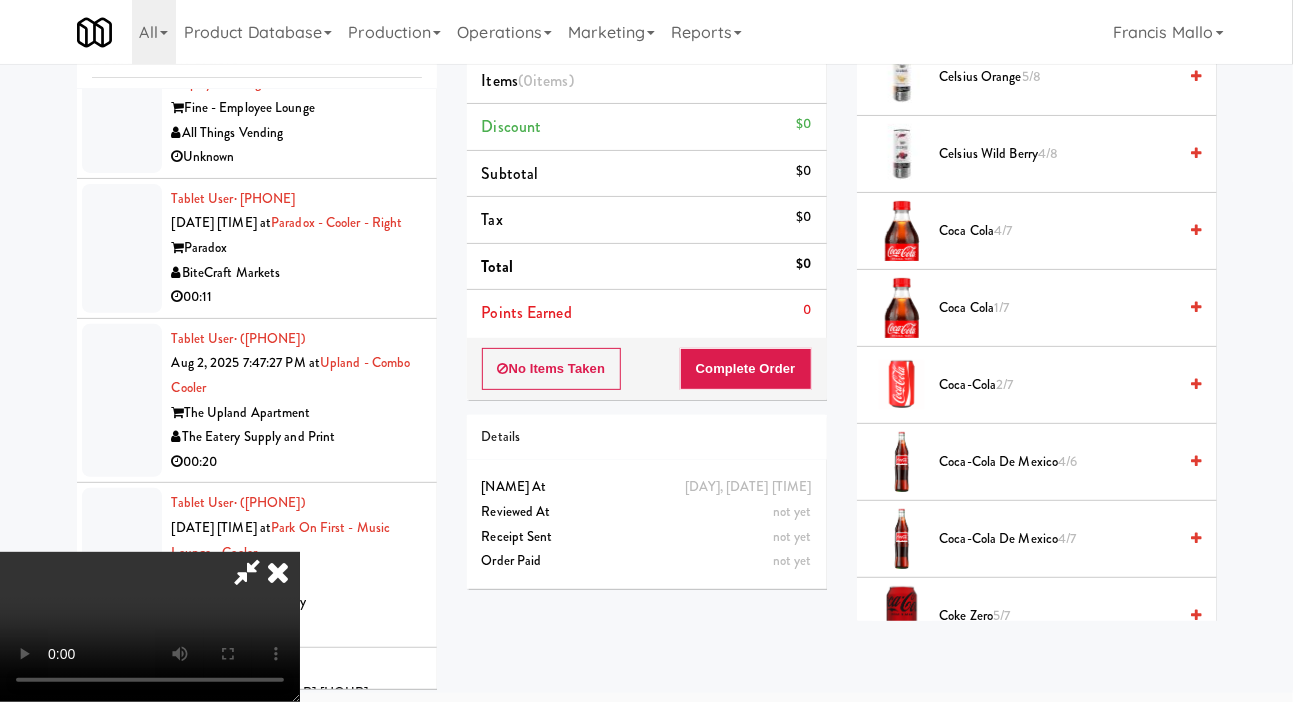 scroll, scrollTop: 463, scrollLeft: 0, axis: vertical 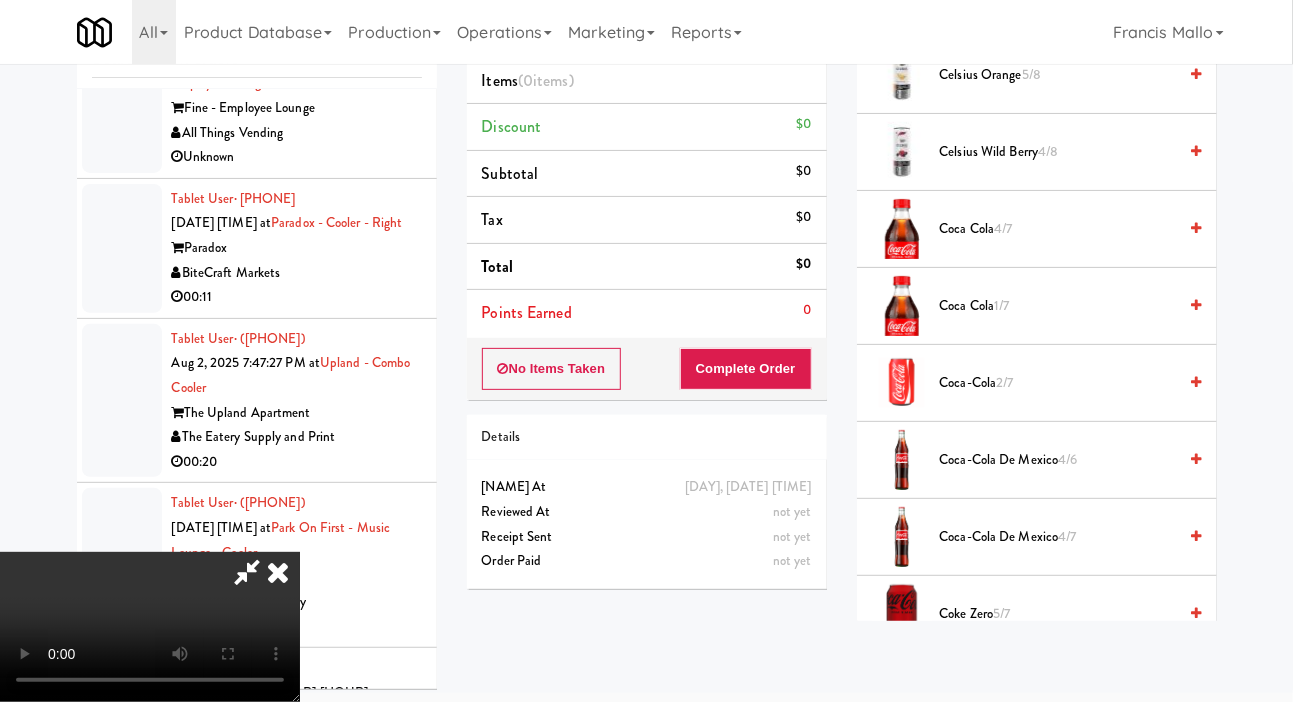 click on "Coca-Cola de Mexico  [QUANTITY]" at bounding box center (1058, 460) 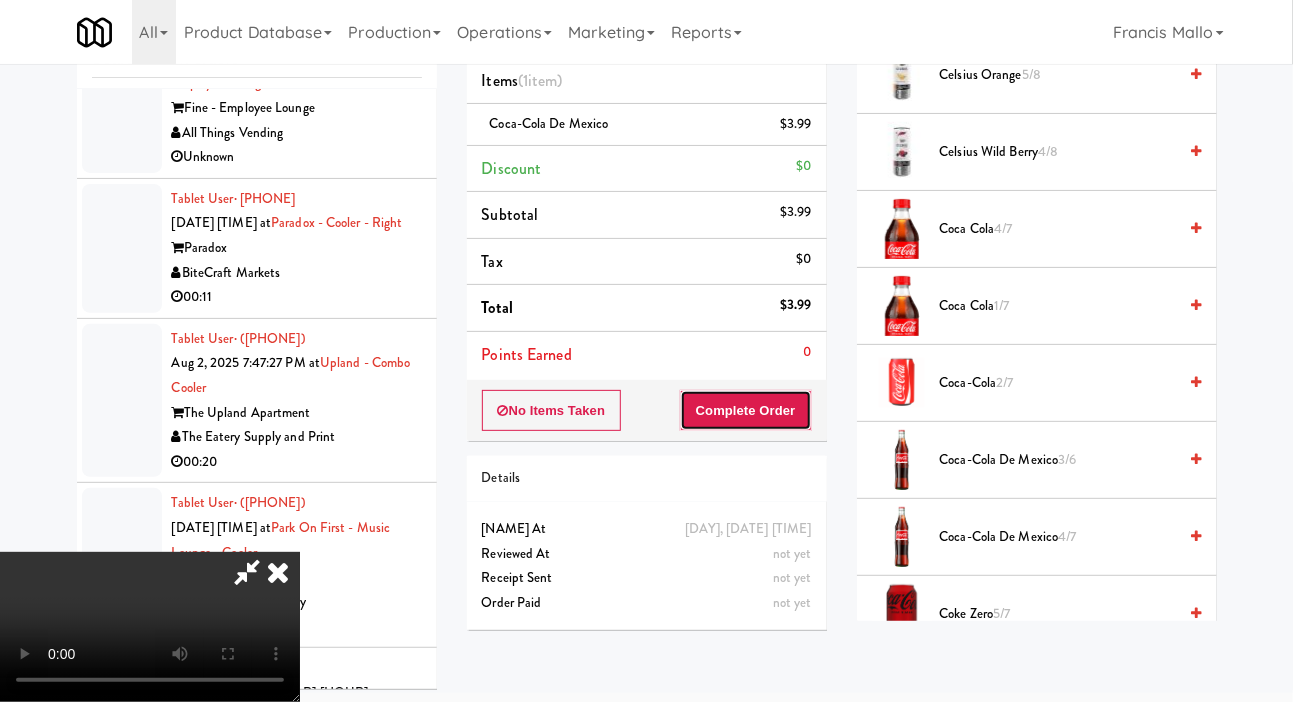 click on "Complete Order" at bounding box center [746, 411] 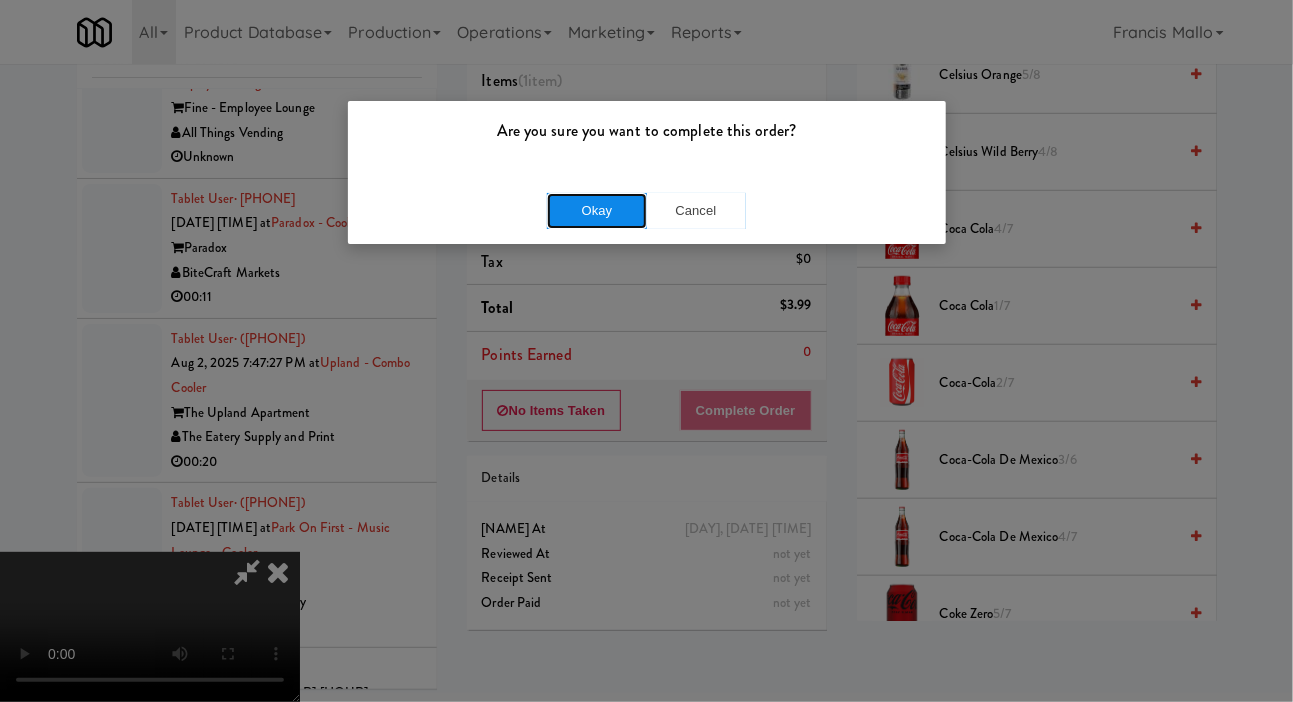 click on "Okay" at bounding box center (597, 211) 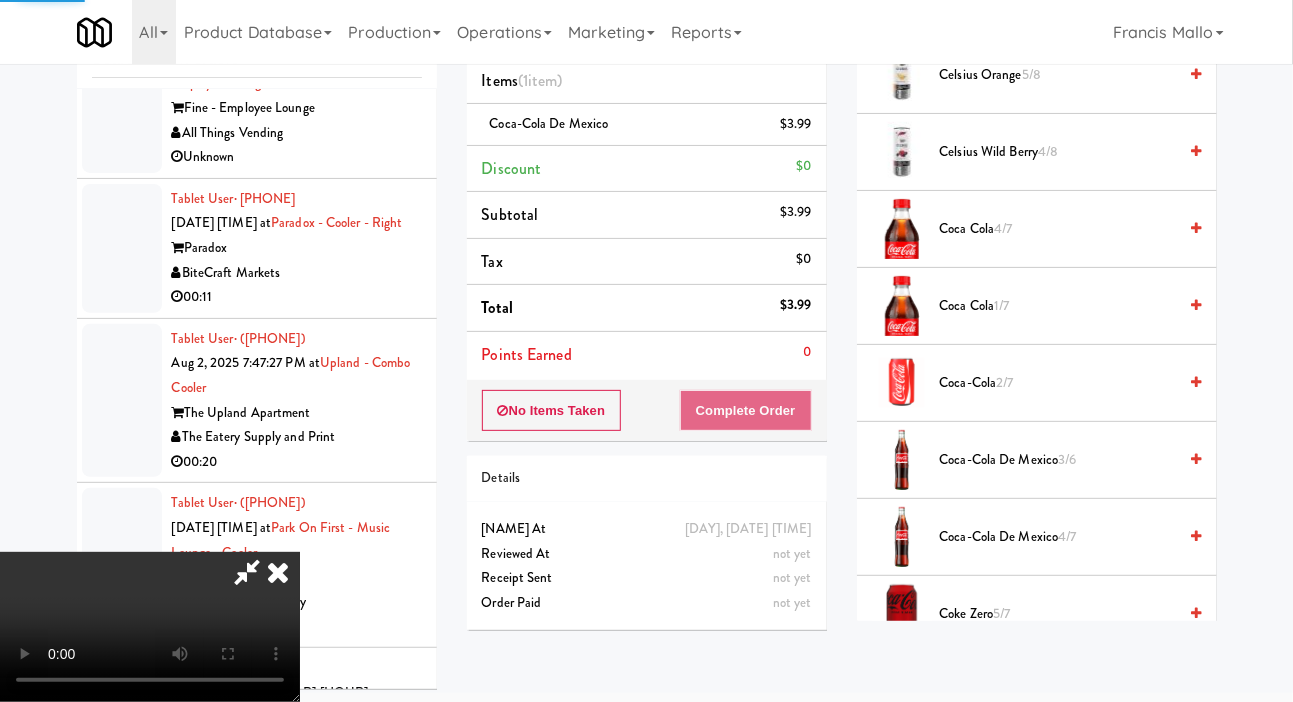 scroll, scrollTop: 116, scrollLeft: 0, axis: vertical 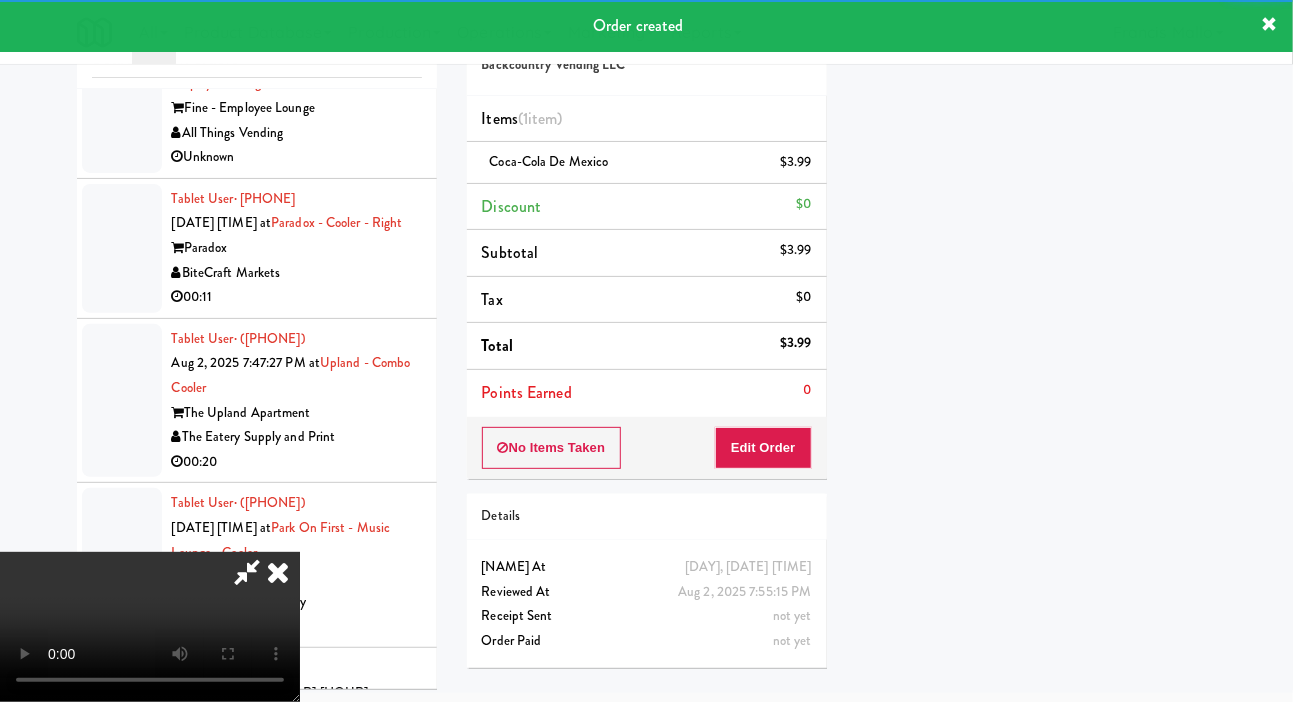 click at bounding box center (247, 572) 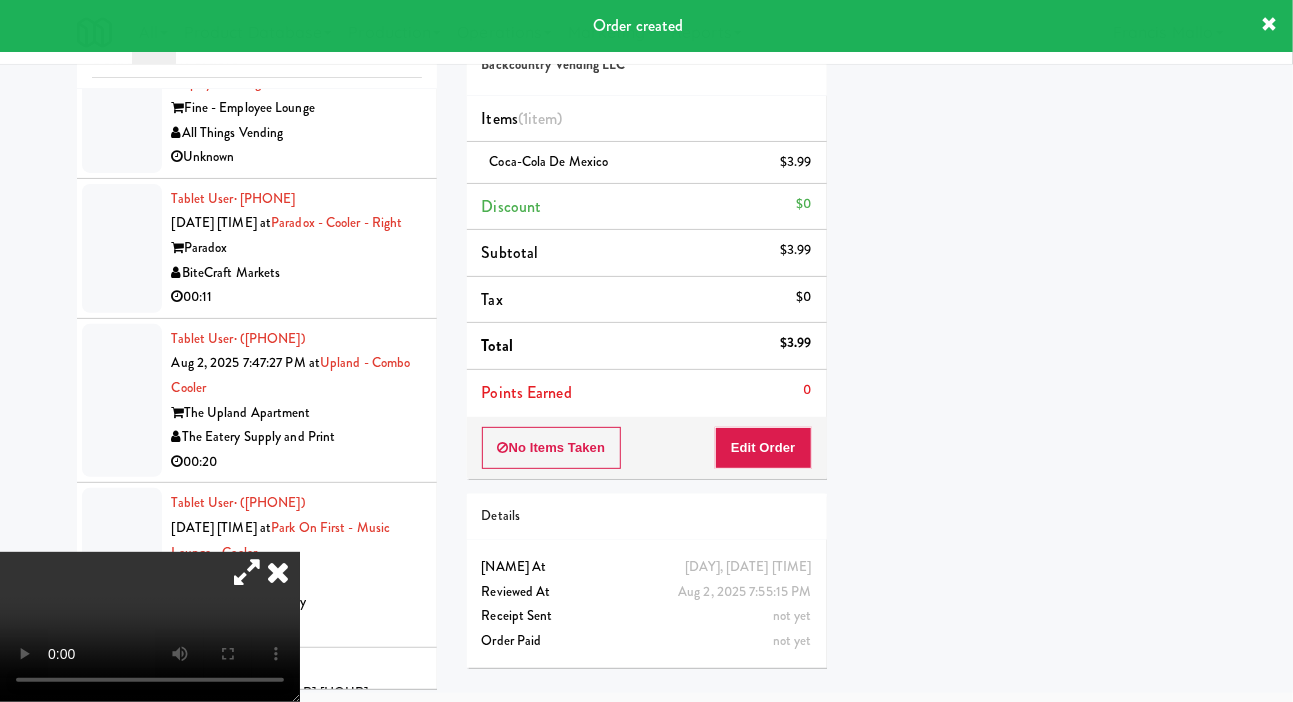 click at bounding box center (122, 931) 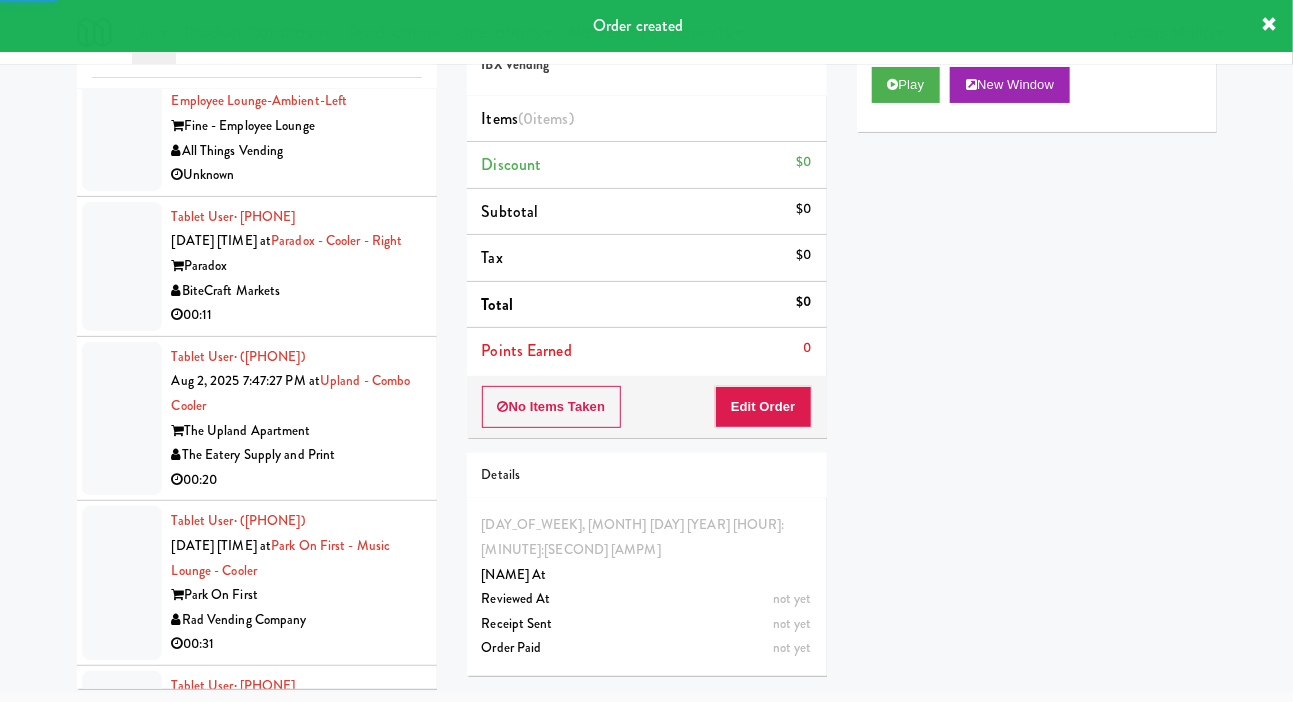 scroll, scrollTop: 26012, scrollLeft: 0, axis: vertical 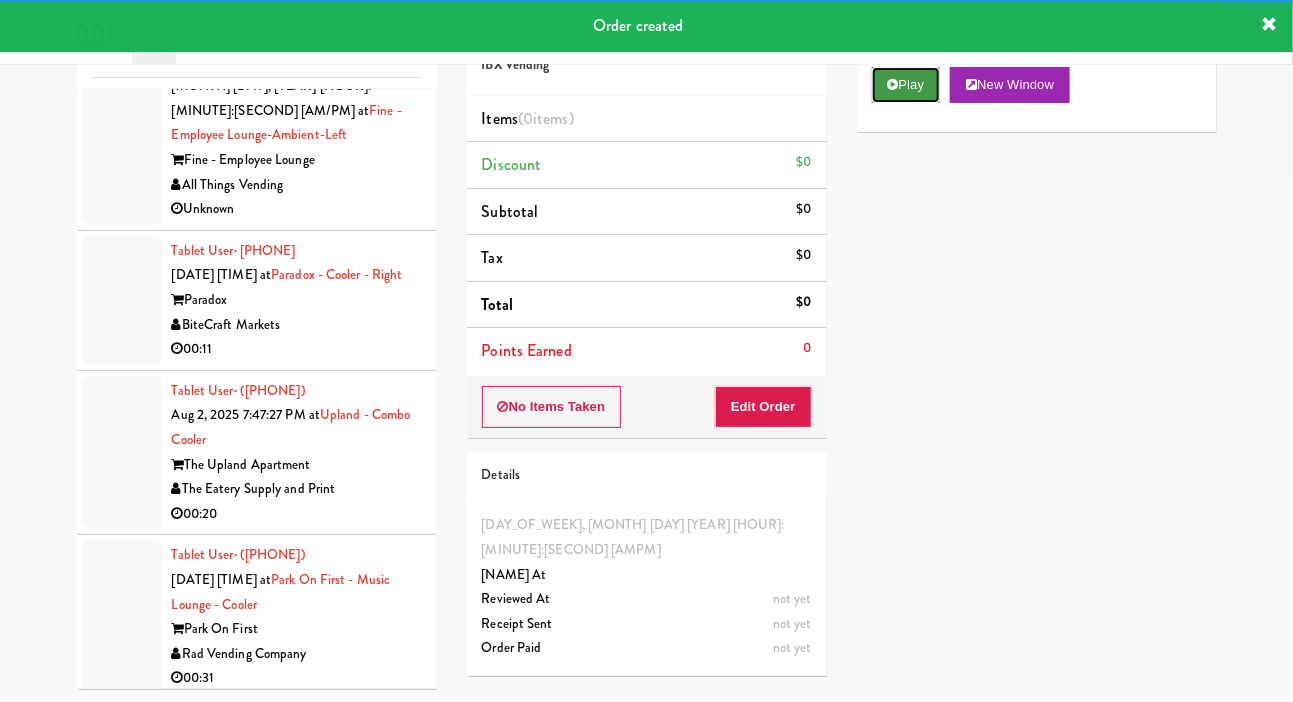 click on "Play" at bounding box center (906, 85) 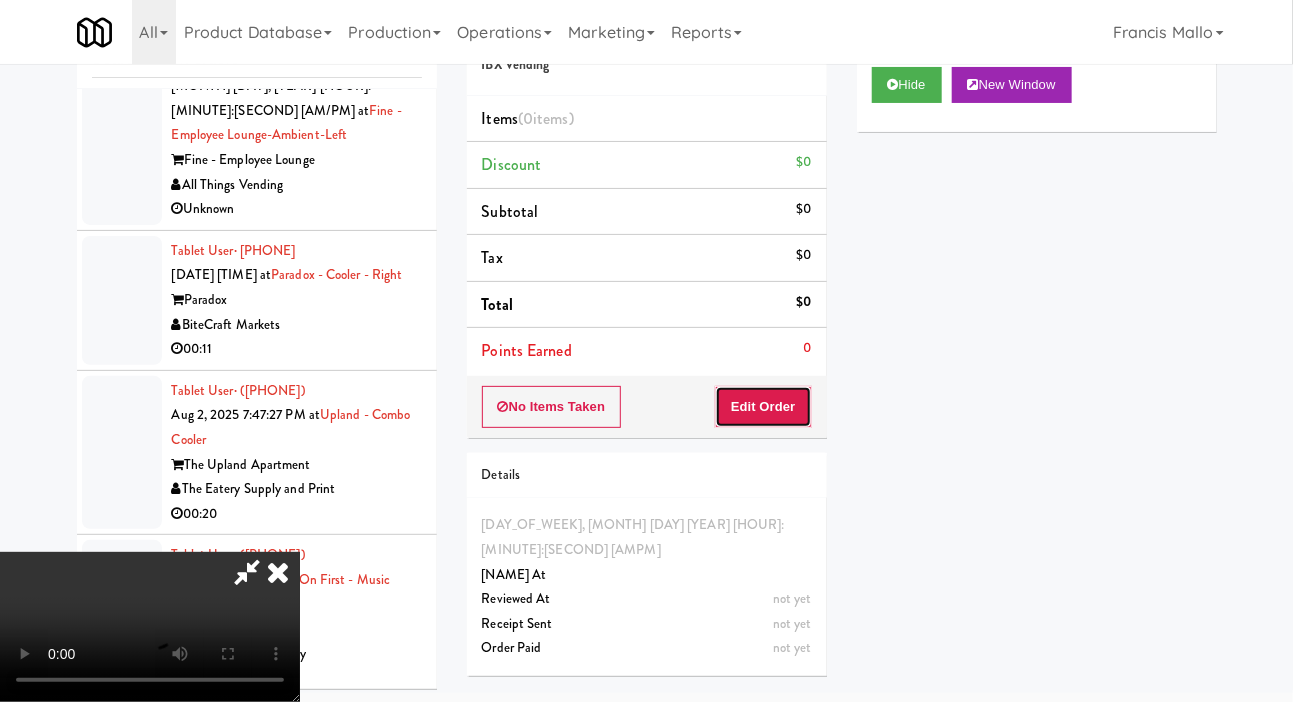 click on "Edit Order" at bounding box center [763, 407] 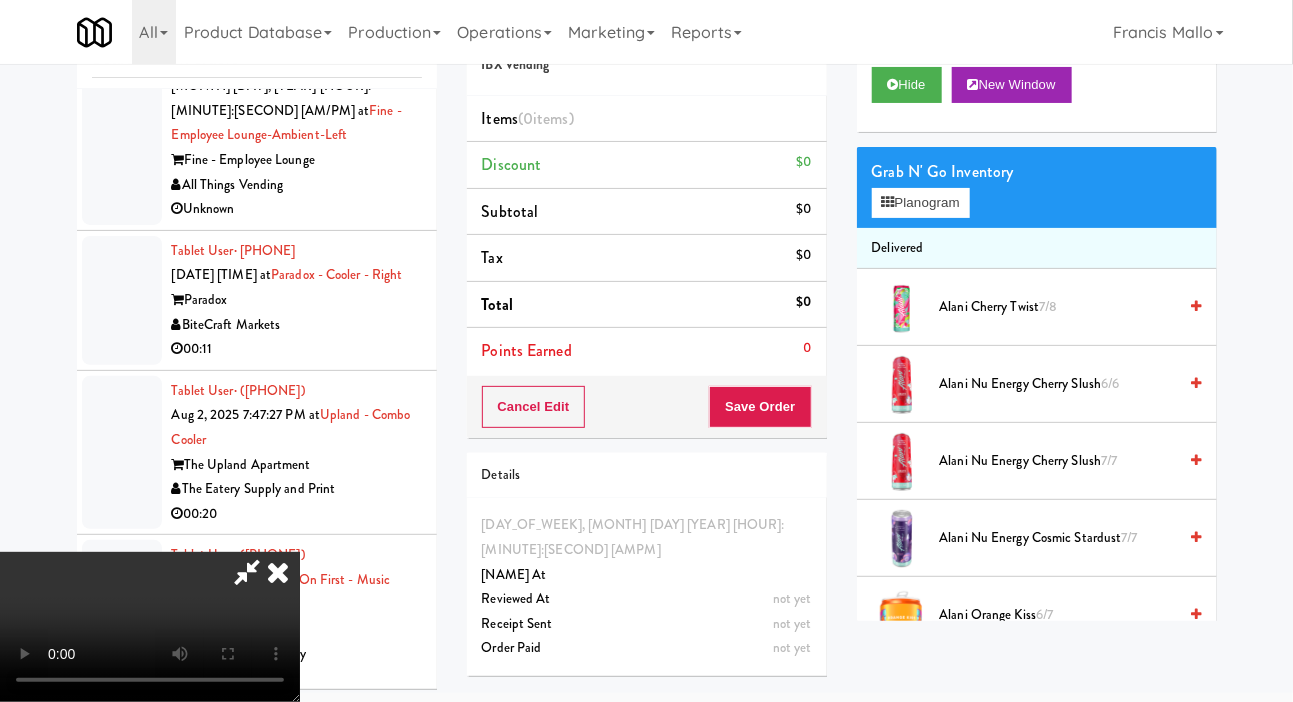 type 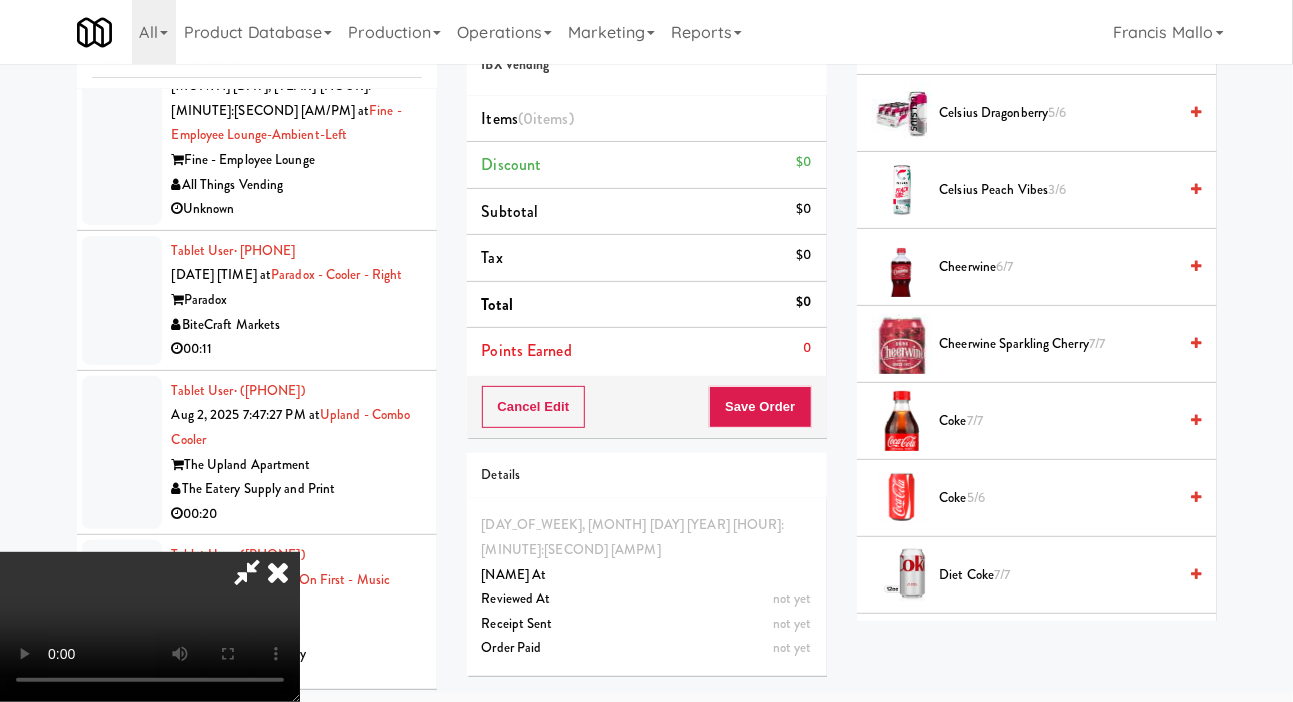 scroll, scrollTop: 1277, scrollLeft: 0, axis: vertical 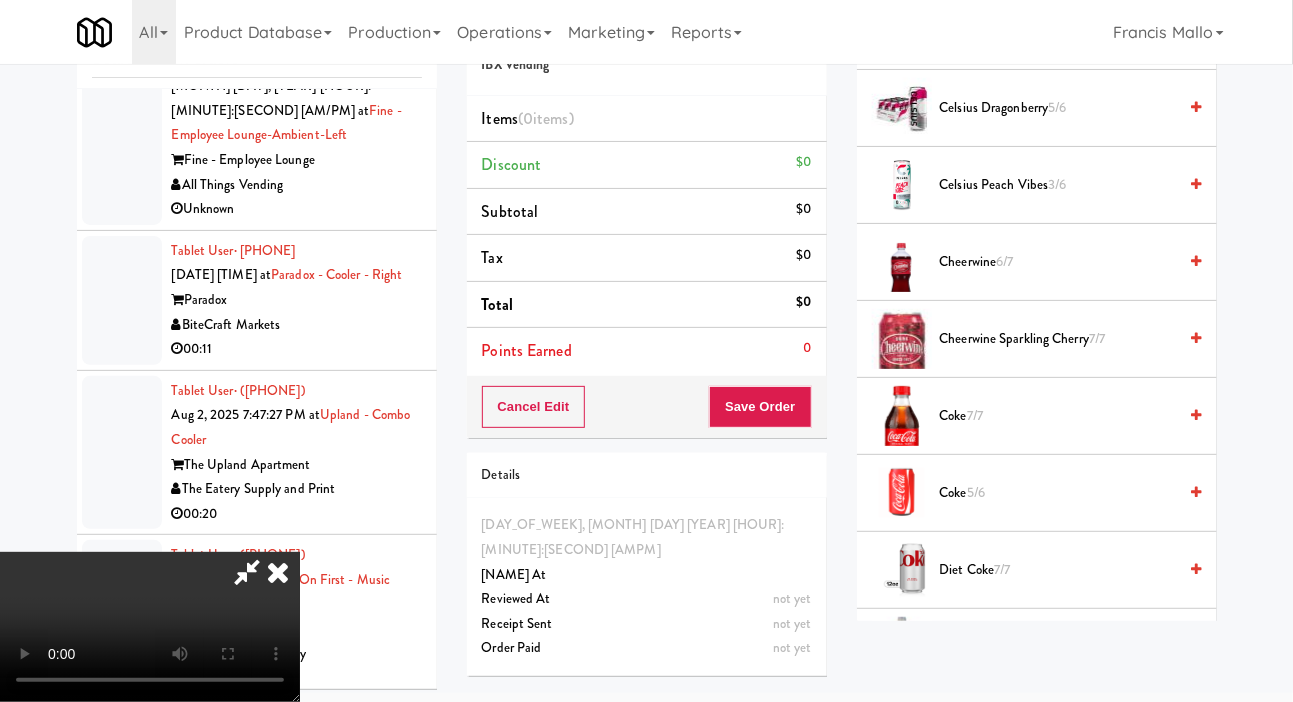 click on "Cheerwine Sparkling Cherry  7/7" at bounding box center [1058, 339] 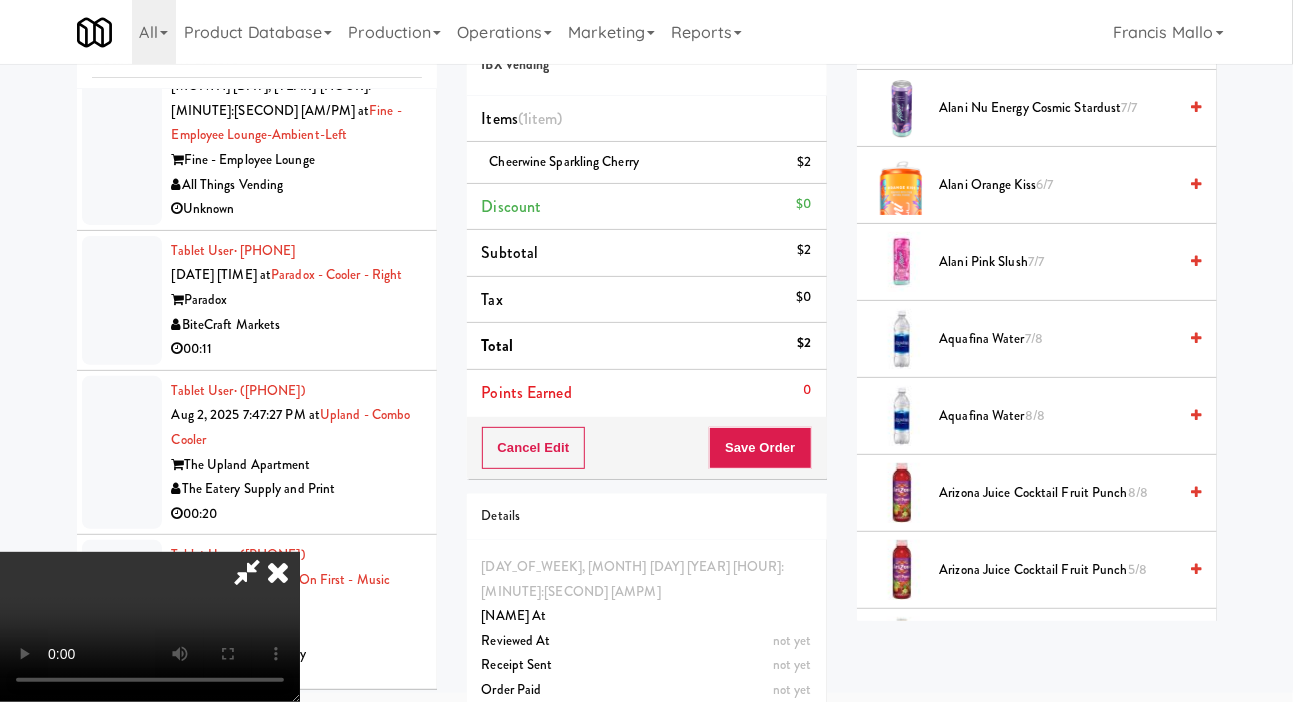 scroll, scrollTop: 0, scrollLeft: 0, axis: both 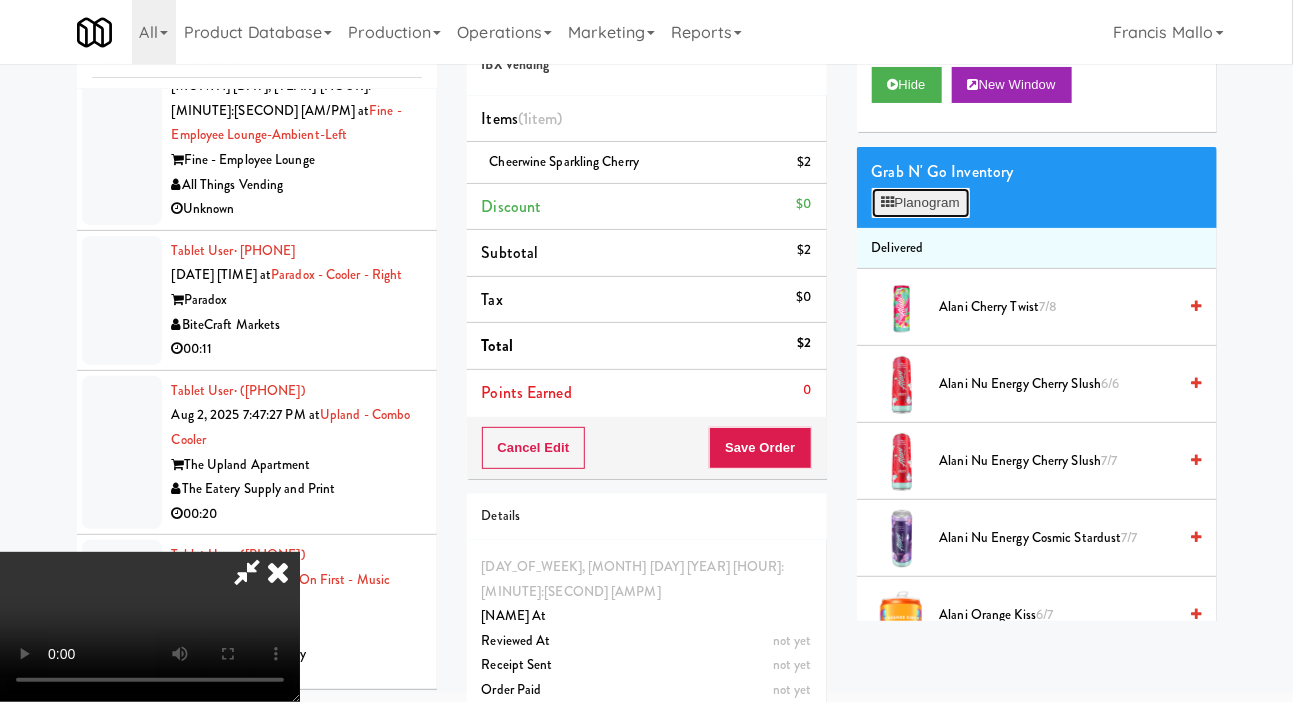 click on "Planogram" at bounding box center (921, 203) 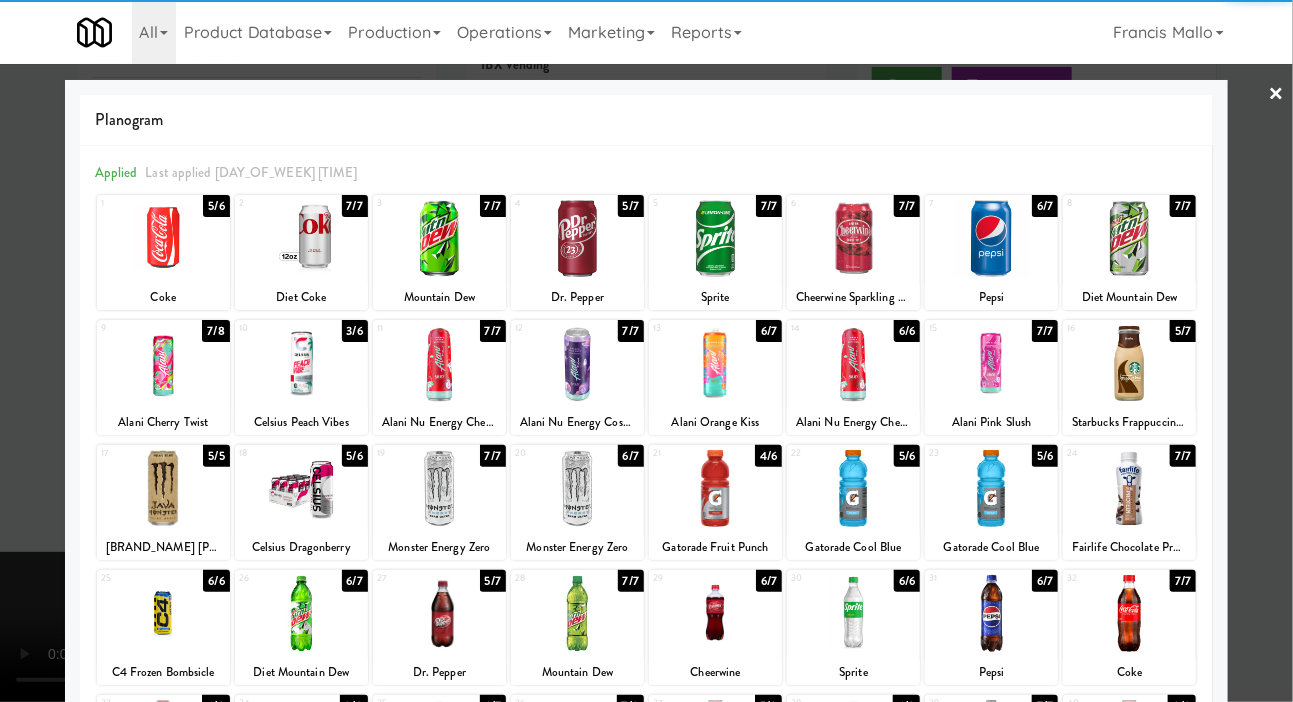 click at bounding box center (1129, 238) 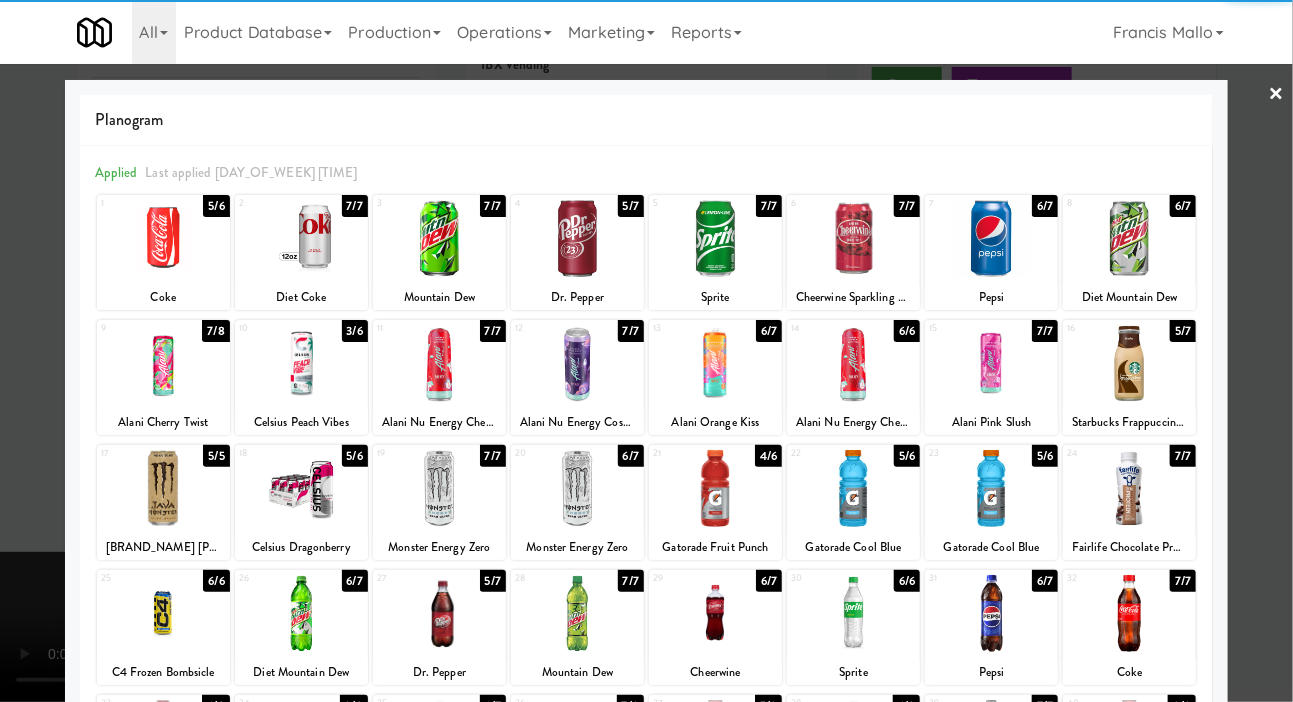 click at bounding box center [646, 351] 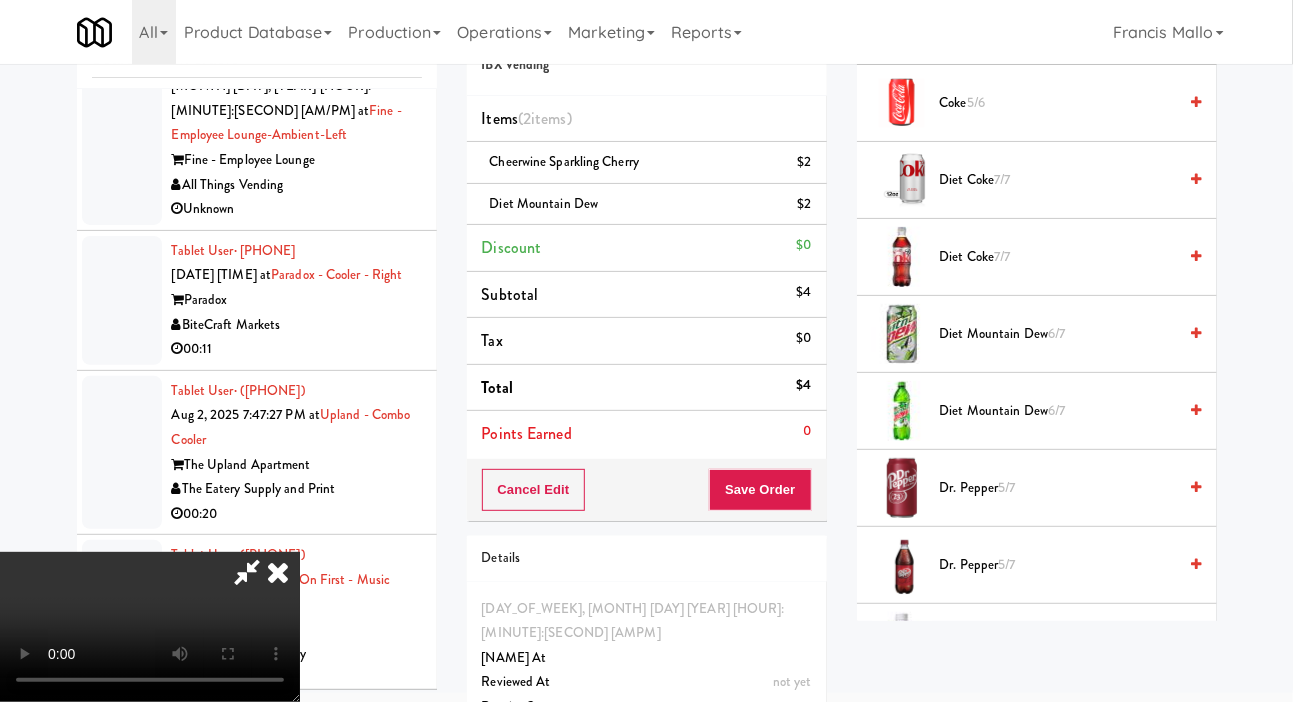scroll, scrollTop: 1671, scrollLeft: 0, axis: vertical 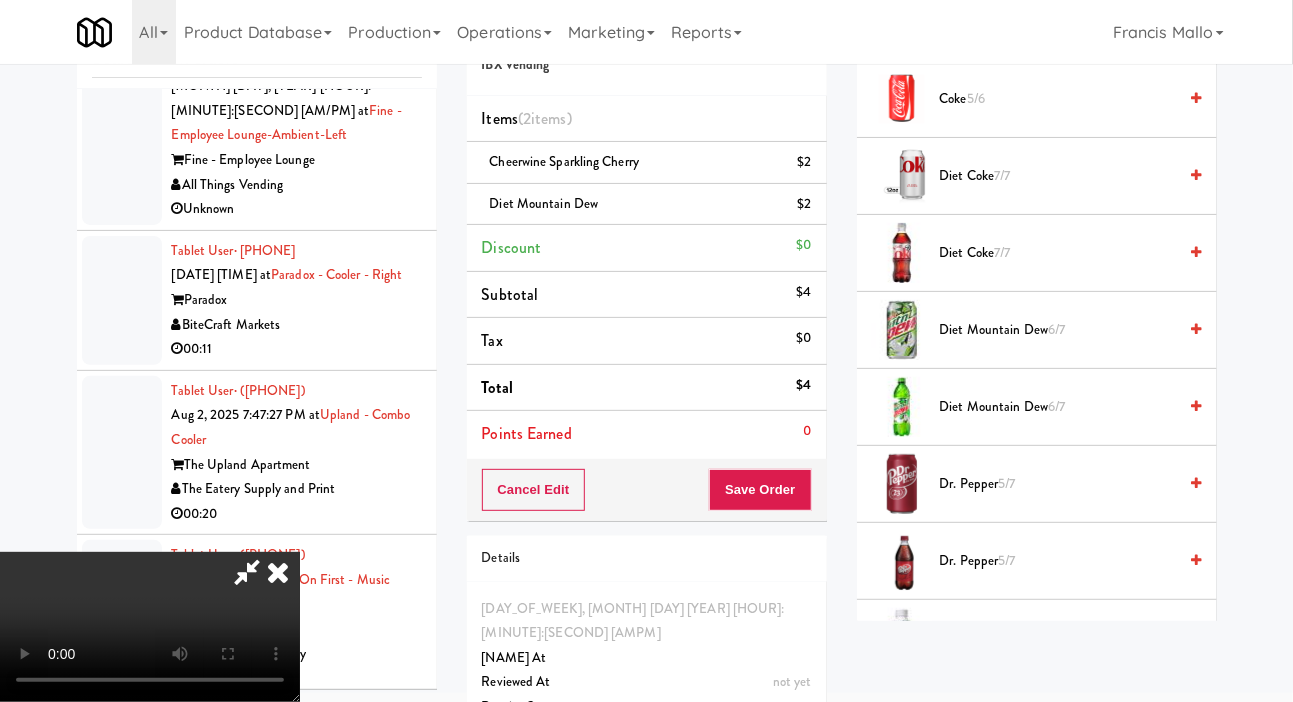 click on "Dr. Pepper  5/7" at bounding box center (1058, 484) 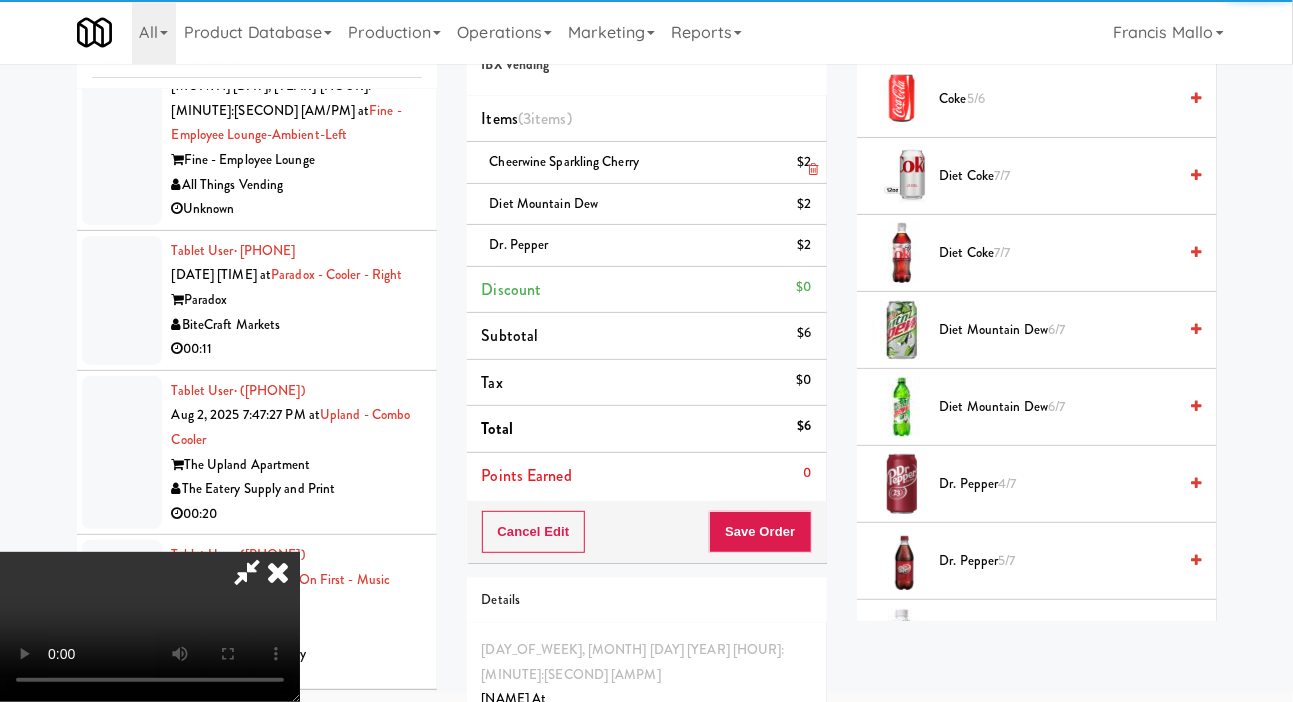 click on "$2" at bounding box center (804, 162) 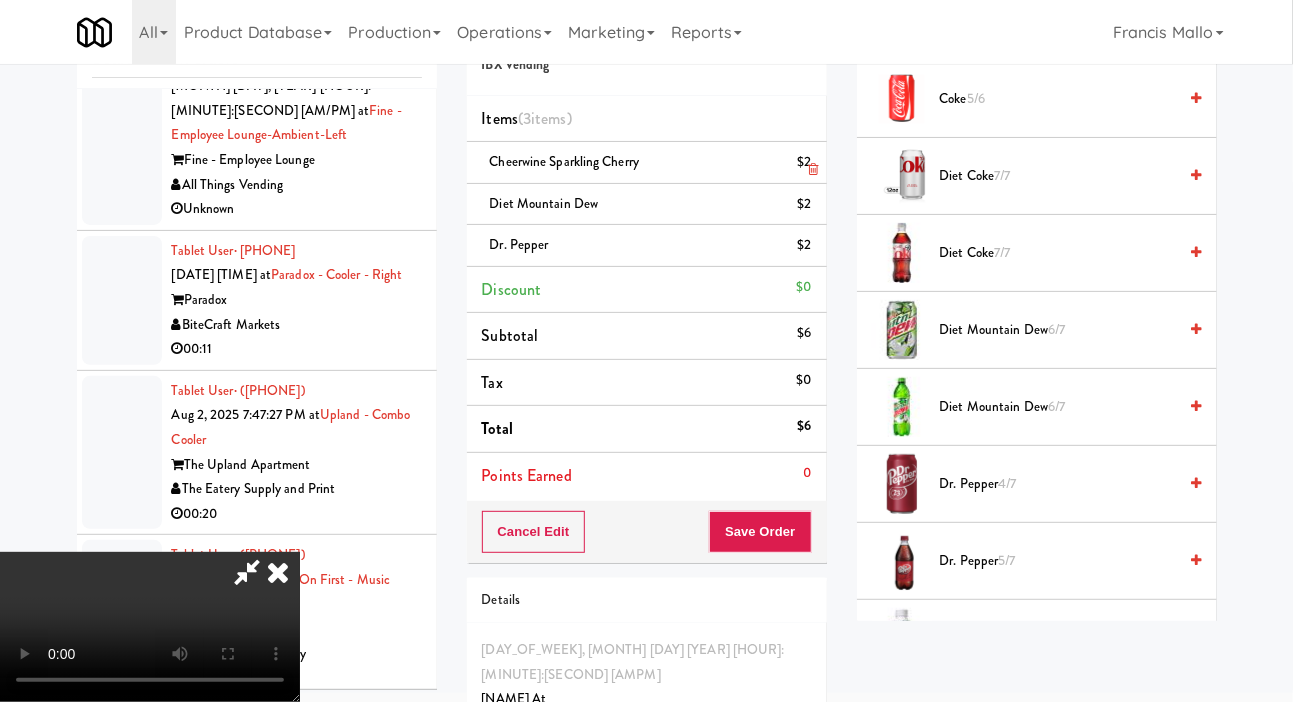 click at bounding box center [813, 169] 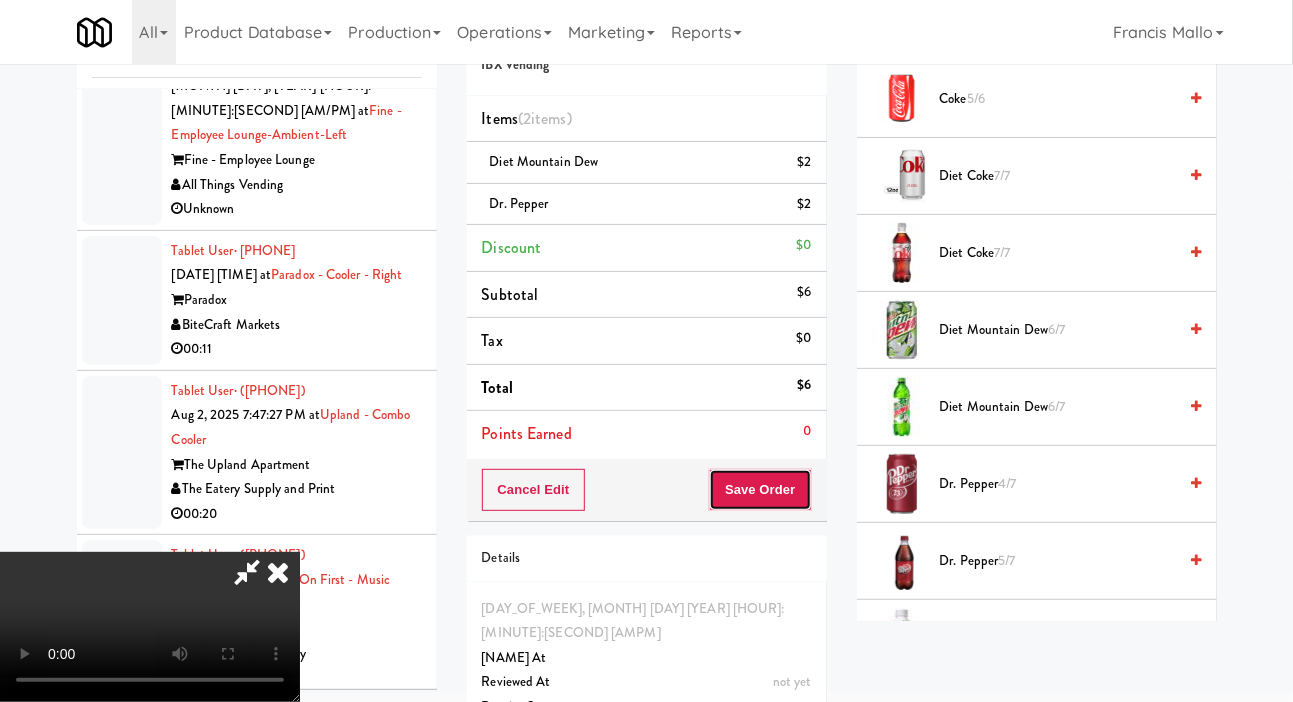 click on "Save Order" at bounding box center (760, 490) 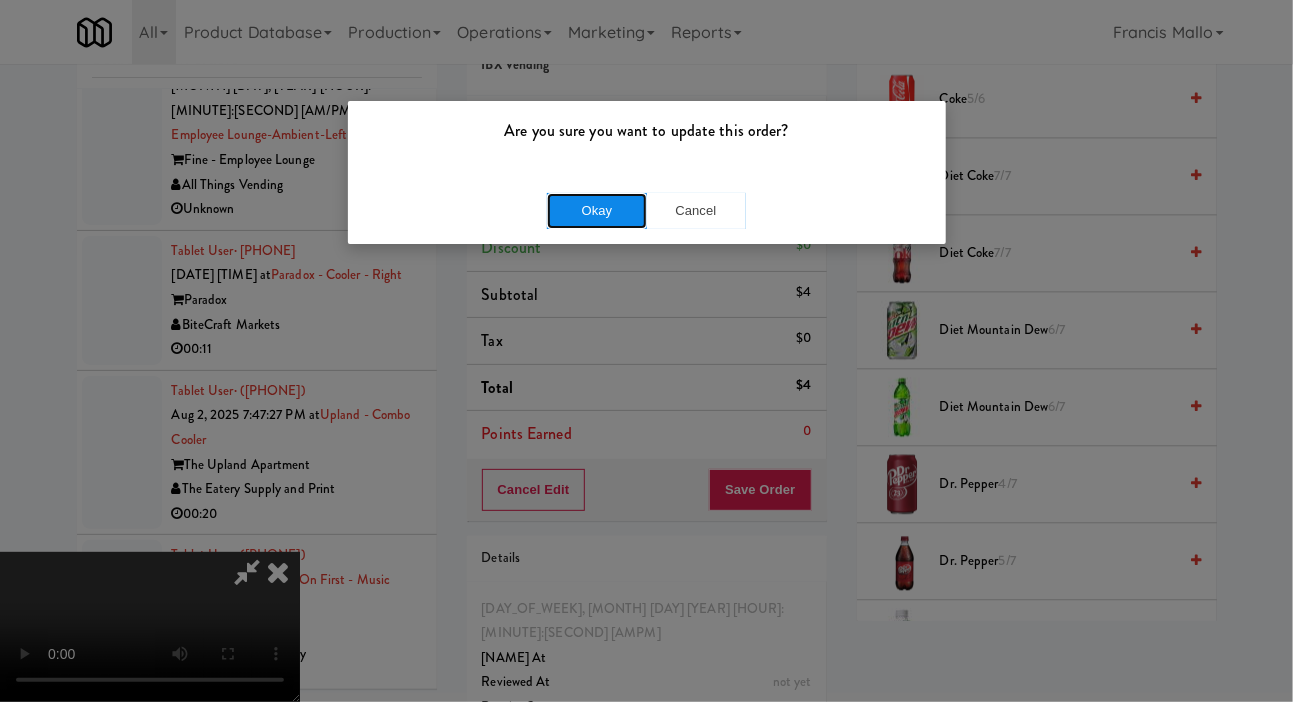 click on "Okay" at bounding box center [597, 211] 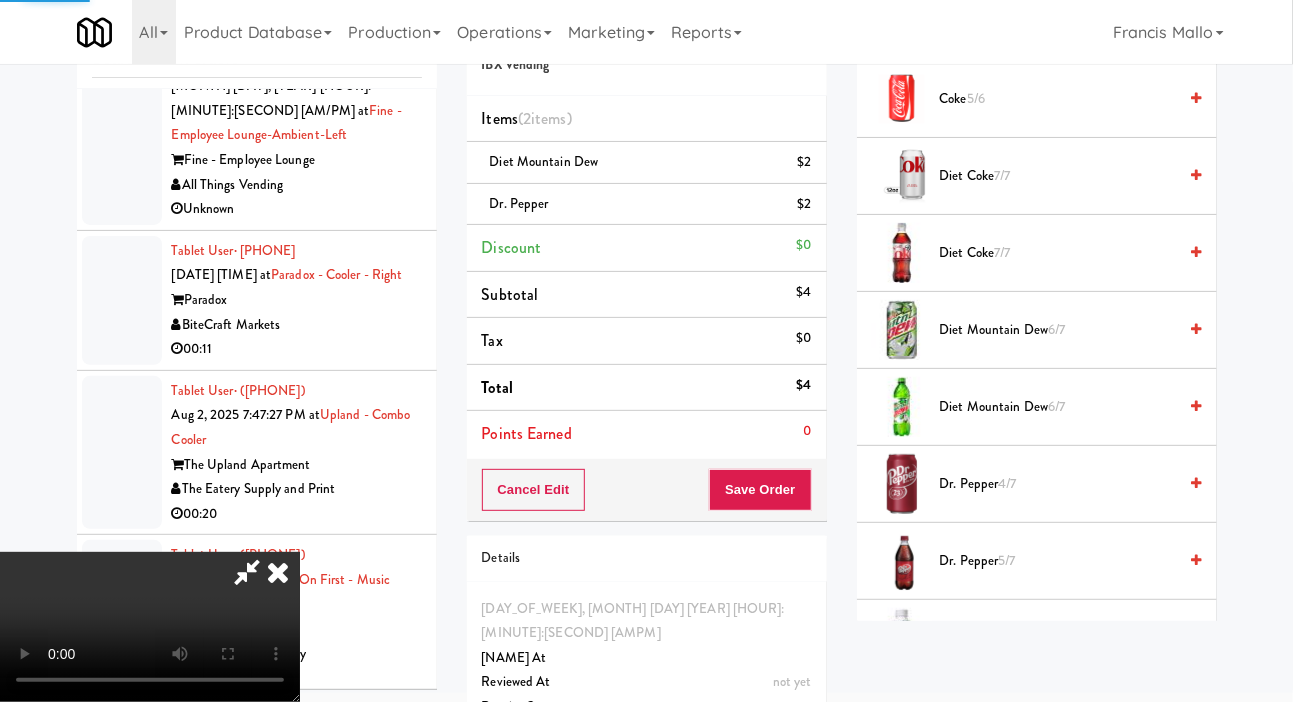 scroll, scrollTop: 116, scrollLeft: 0, axis: vertical 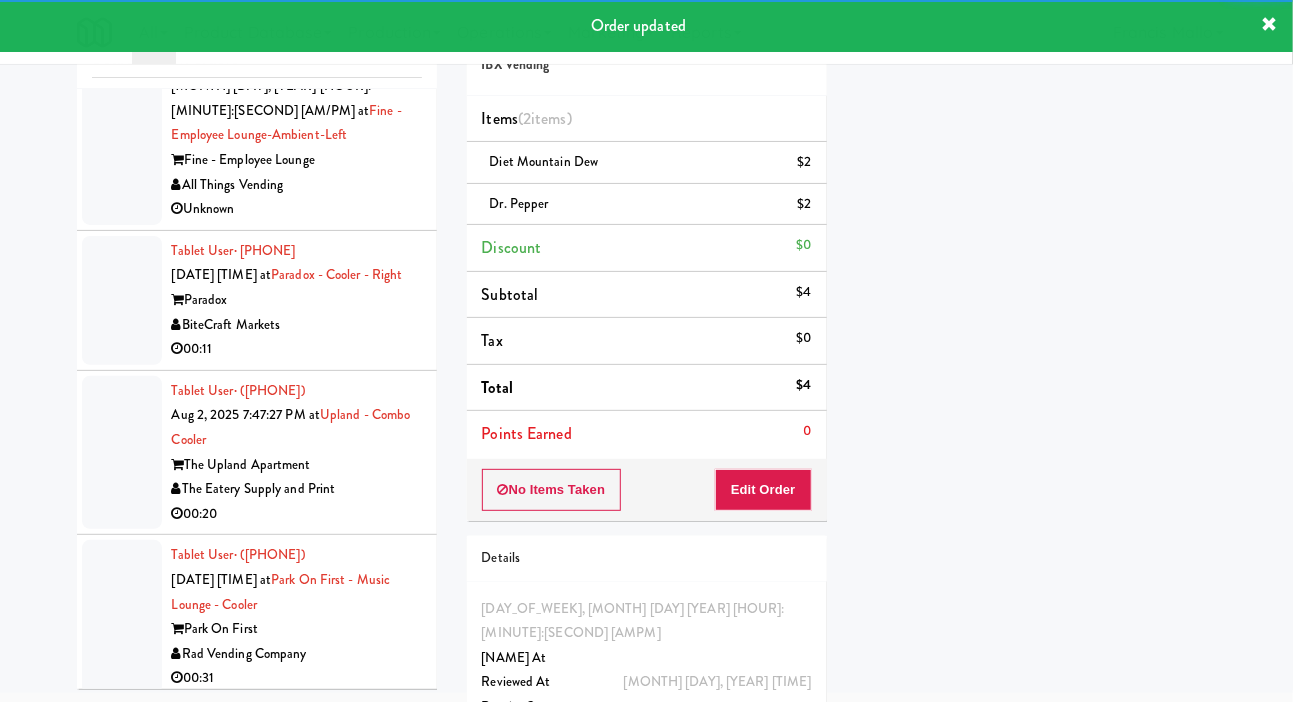 click at bounding box center (122, 794) 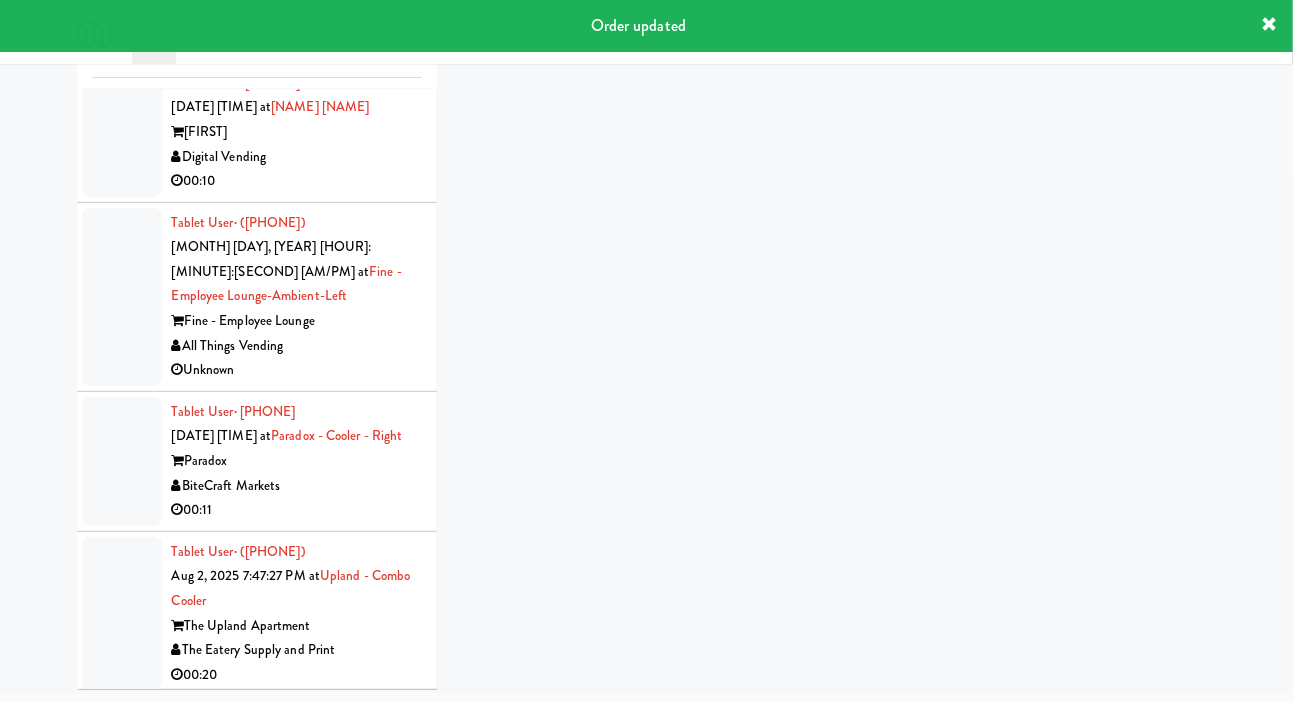 scroll, scrollTop: 25849, scrollLeft: 0, axis: vertical 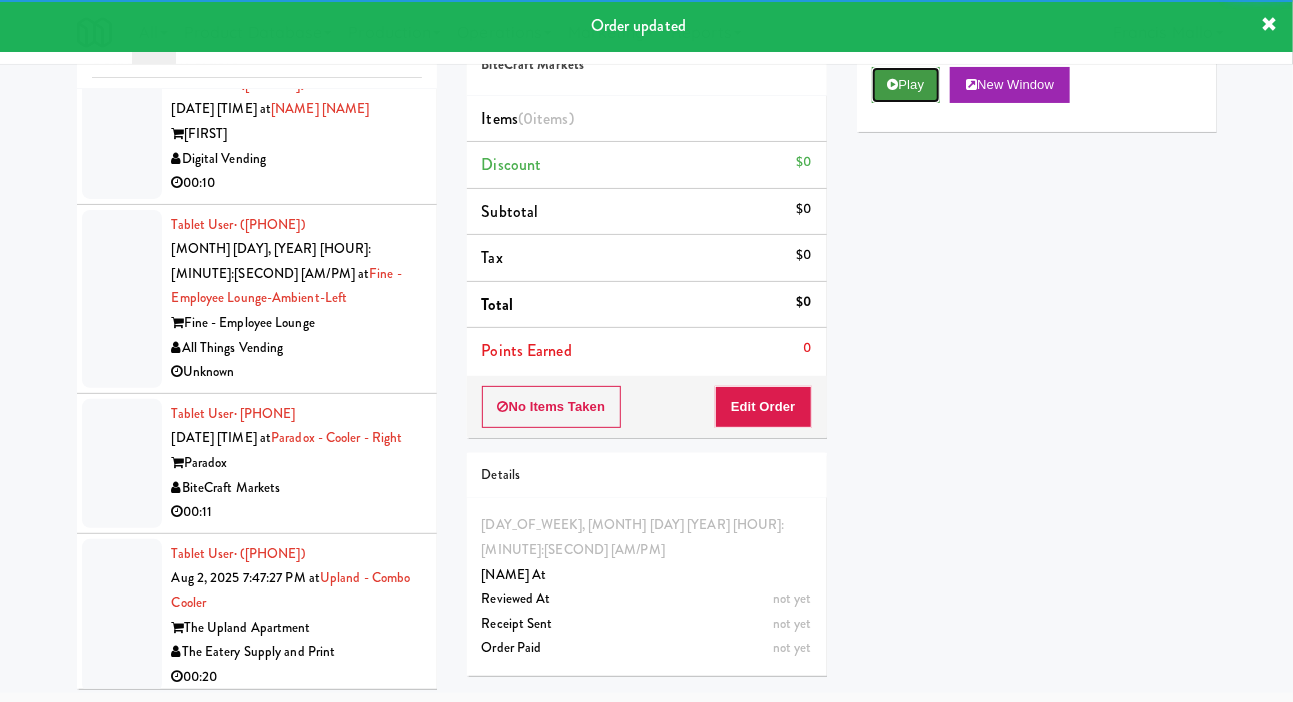 click on "Play" at bounding box center [906, 85] 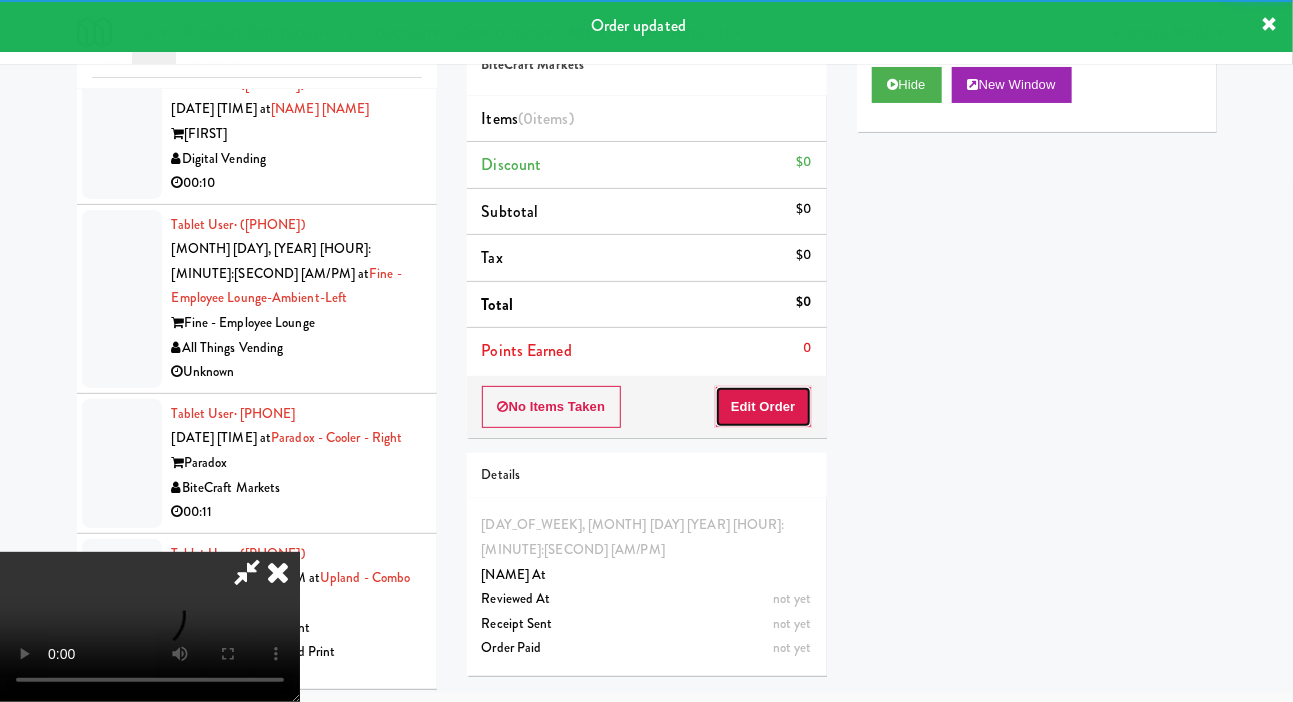 click on "Edit Order" at bounding box center [763, 407] 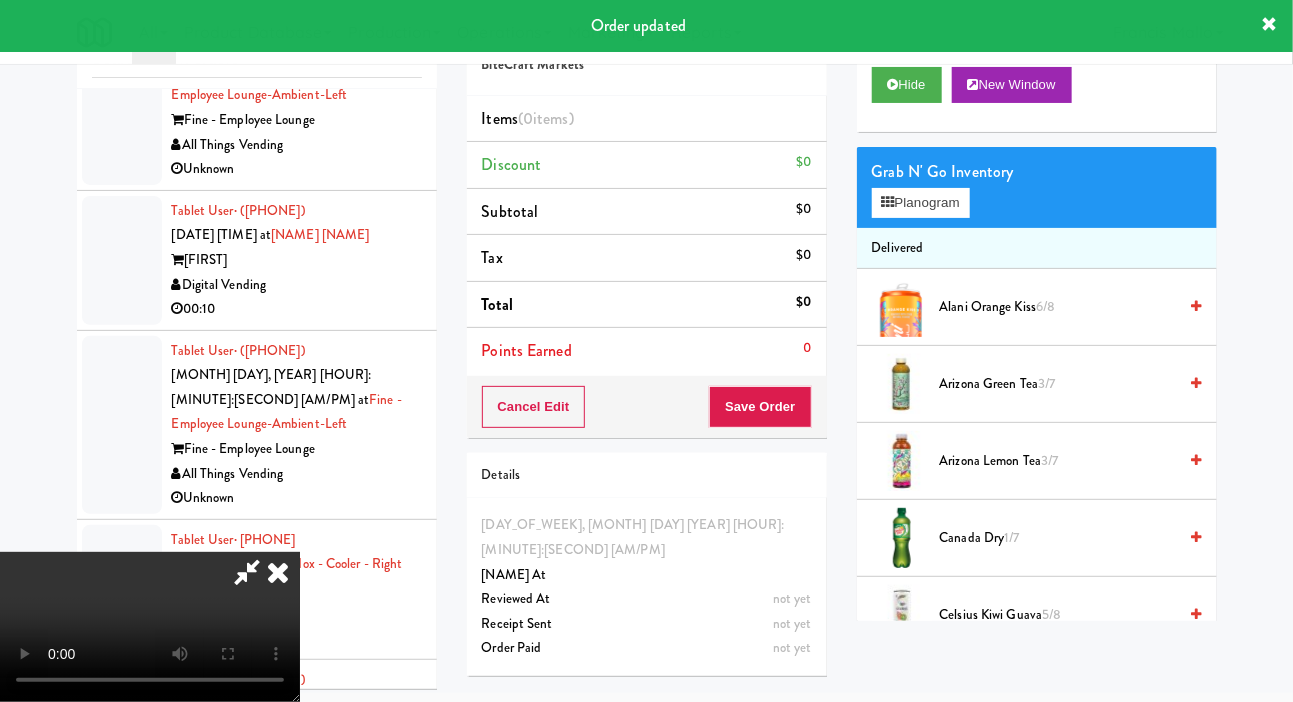 scroll, scrollTop: 25720, scrollLeft: 0, axis: vertical 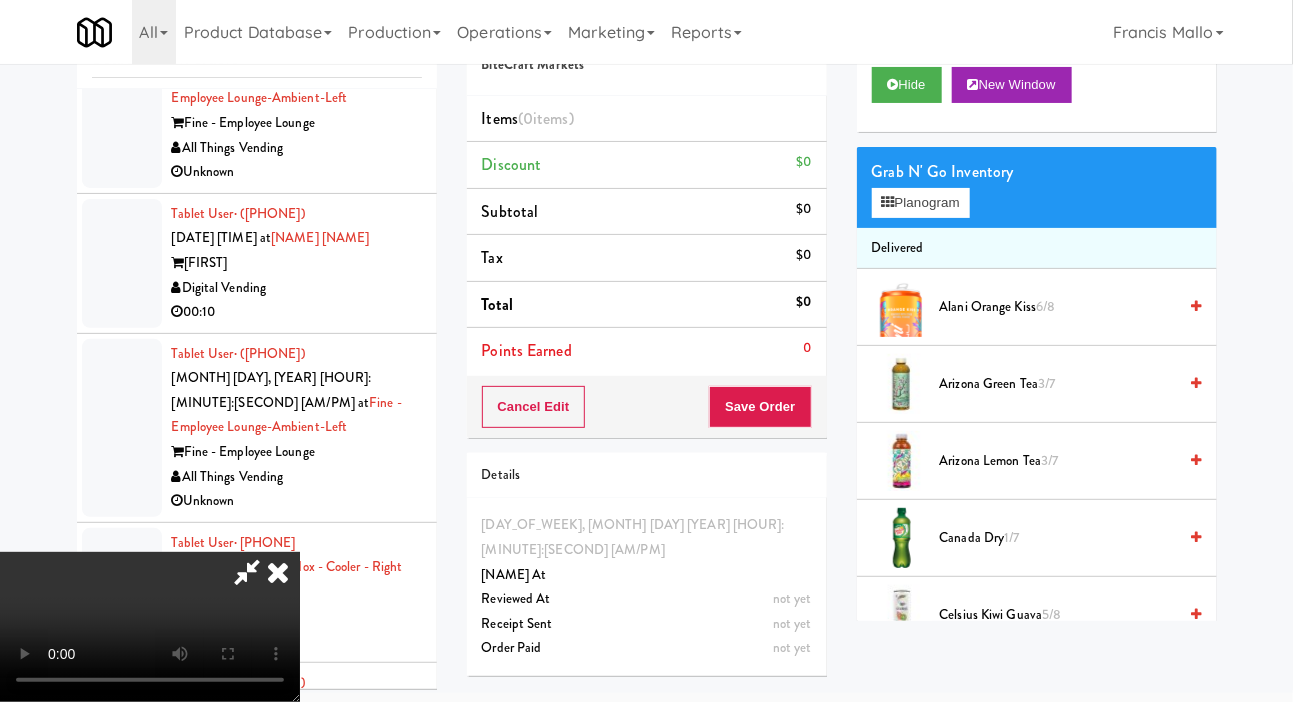type 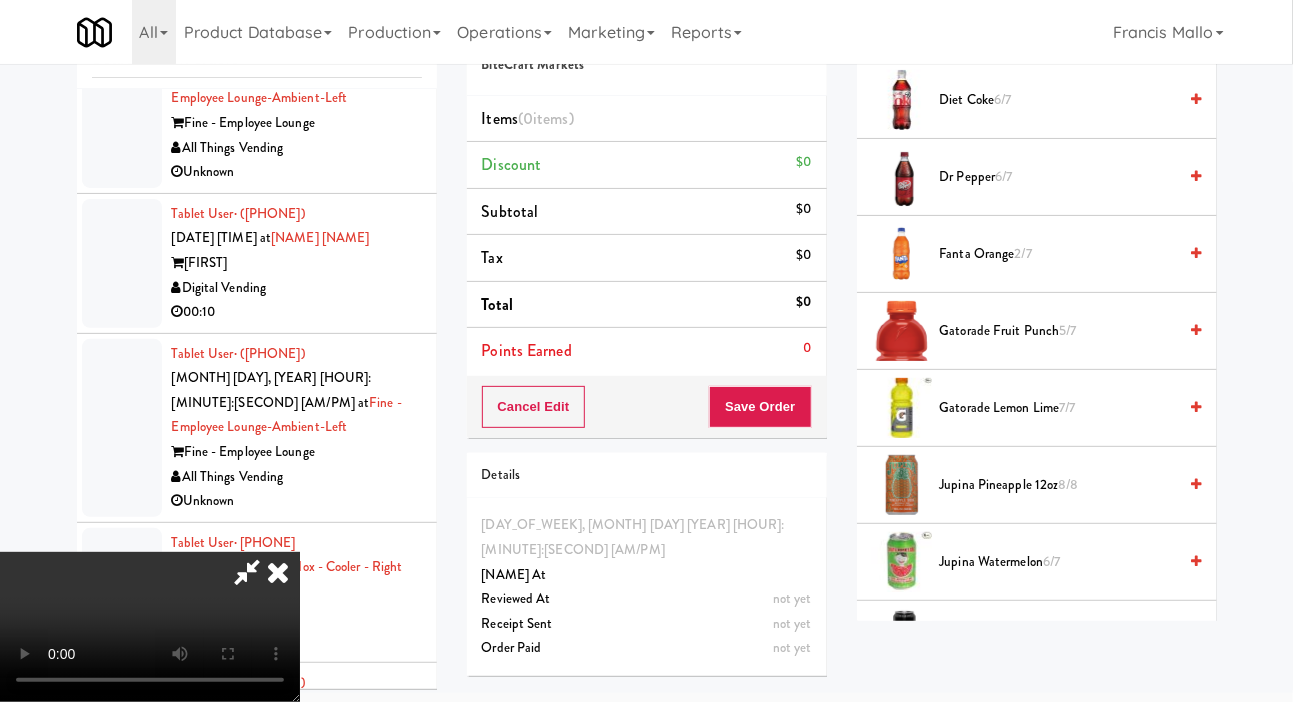 scroll, scrollTop: 902, scrollLeft: 0, axis: vertical 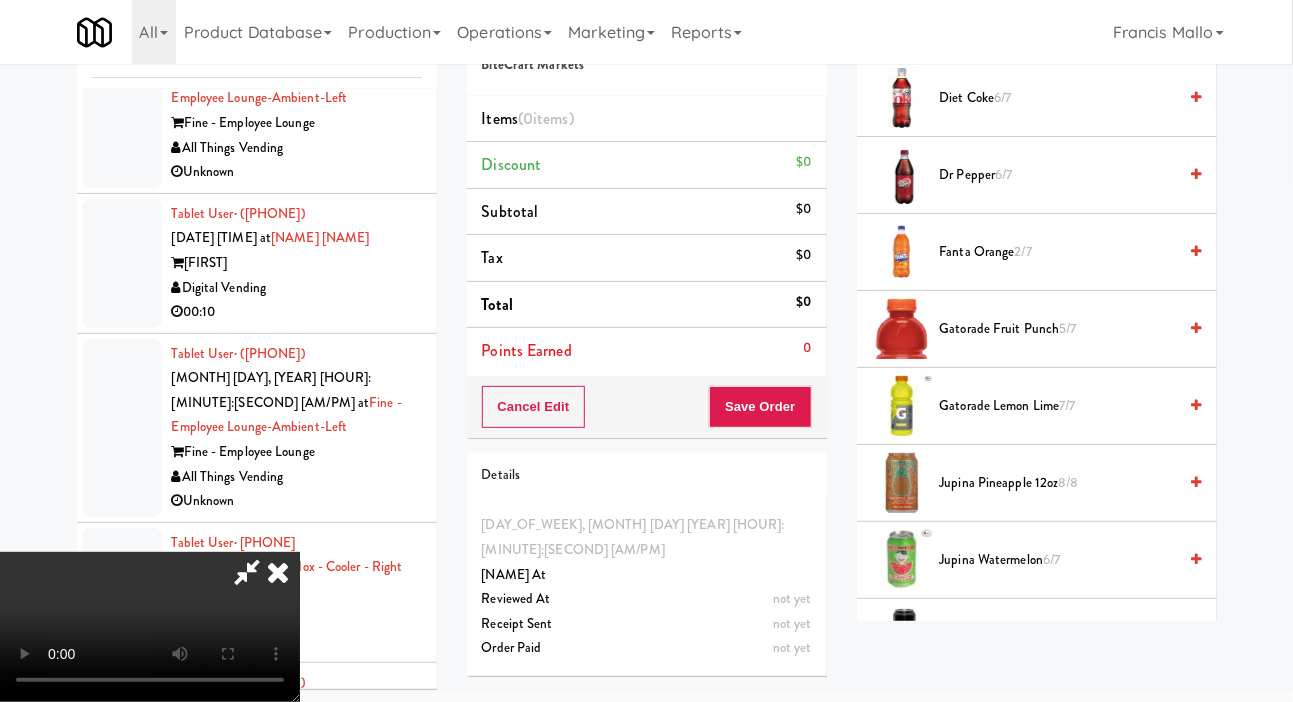 click on "Gatorade Fruit Punch  5/7" at bounding box center (1058, 329) 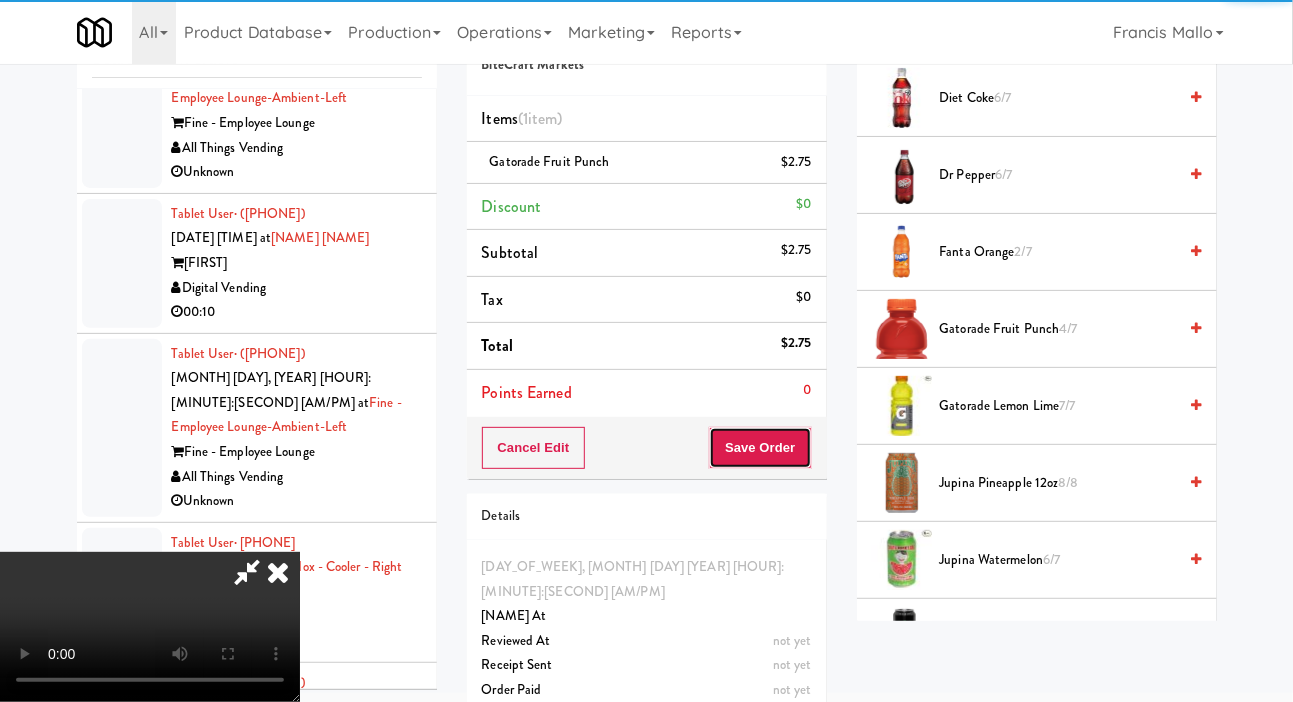 click on "Save Order" at bounding box center (760, 448) 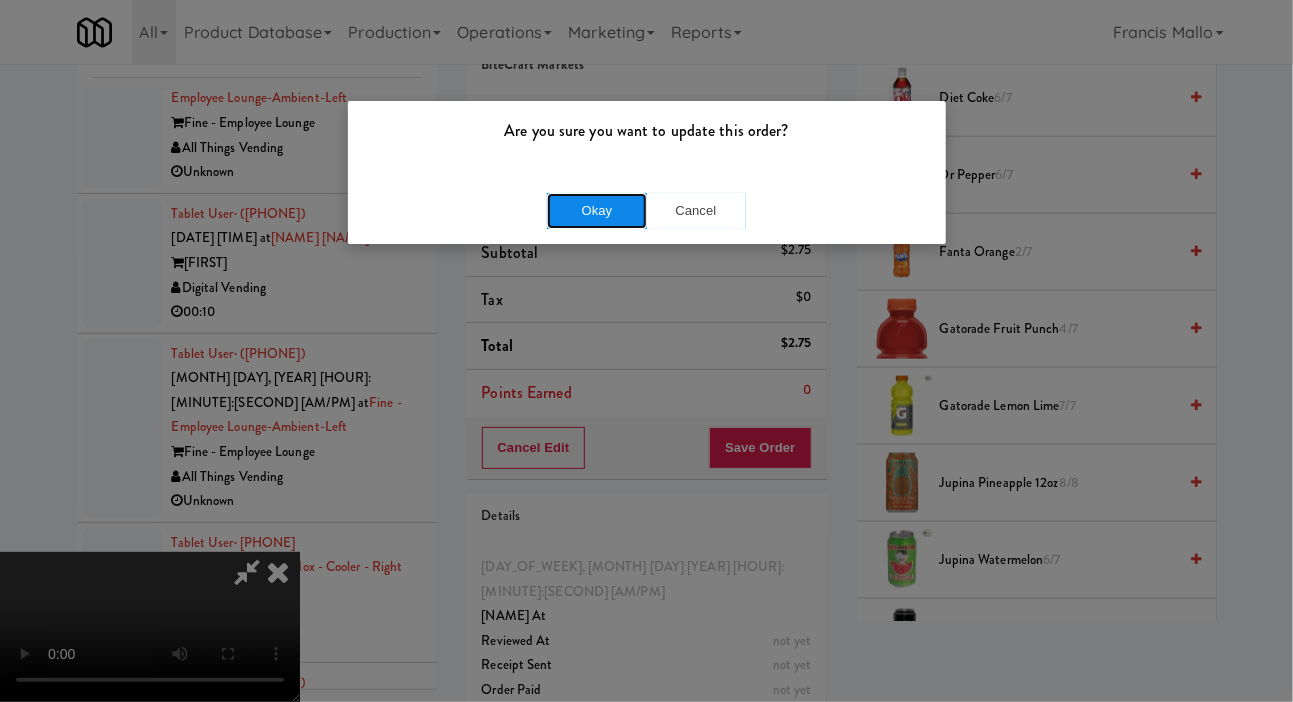 click on "Okay" at bounding box center [597, 211] 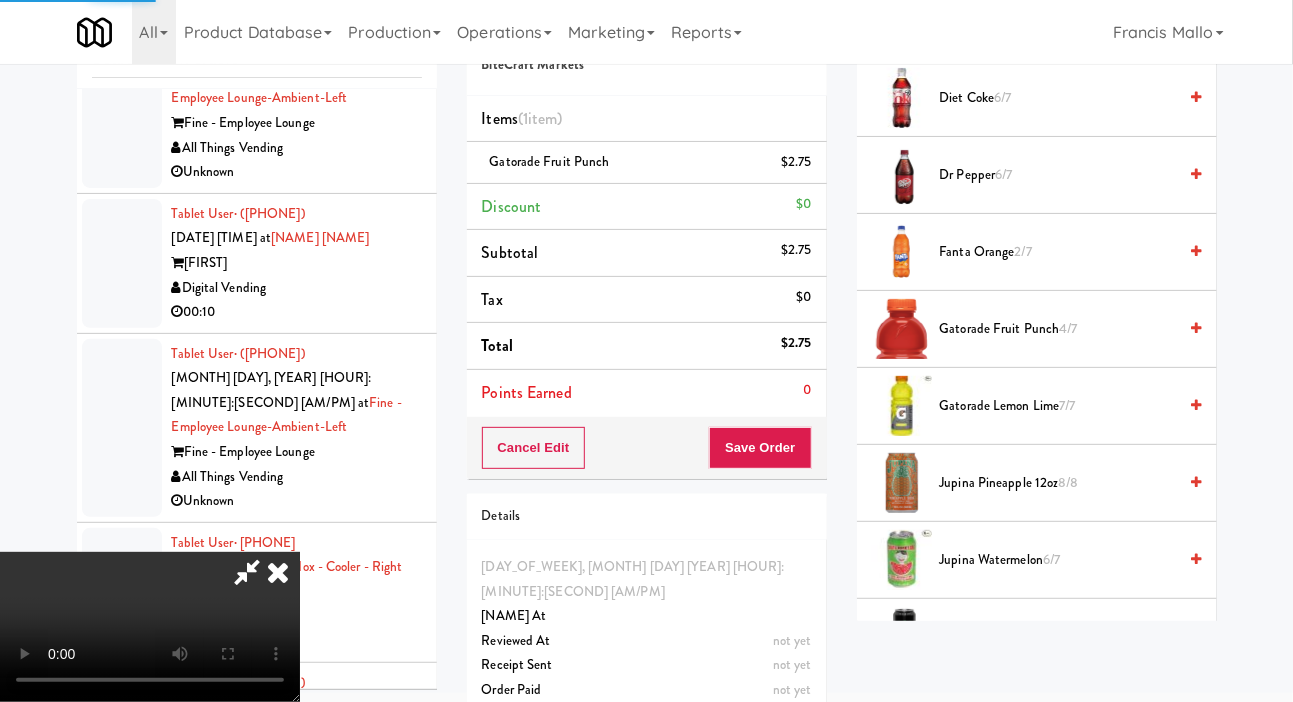 scroll, scrollTop: 116, scrollLeft: 0, axis: vertical 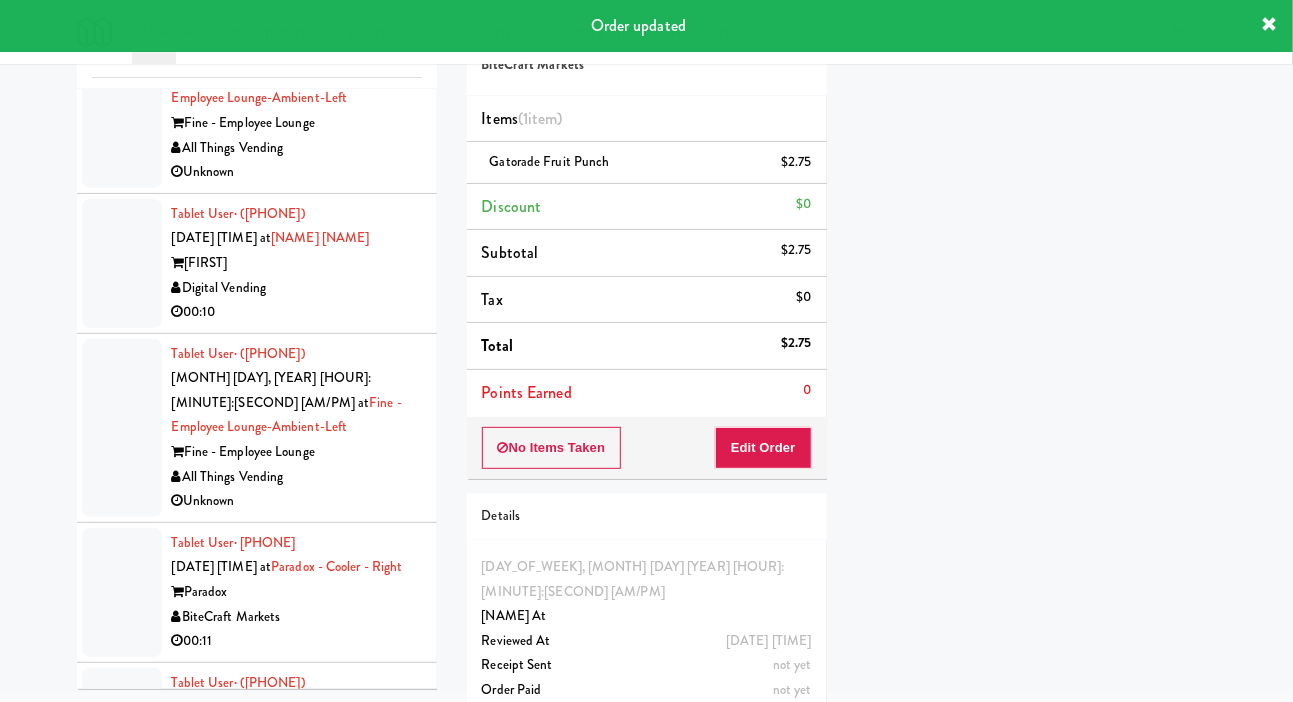 click at bounding box center [122, 909] 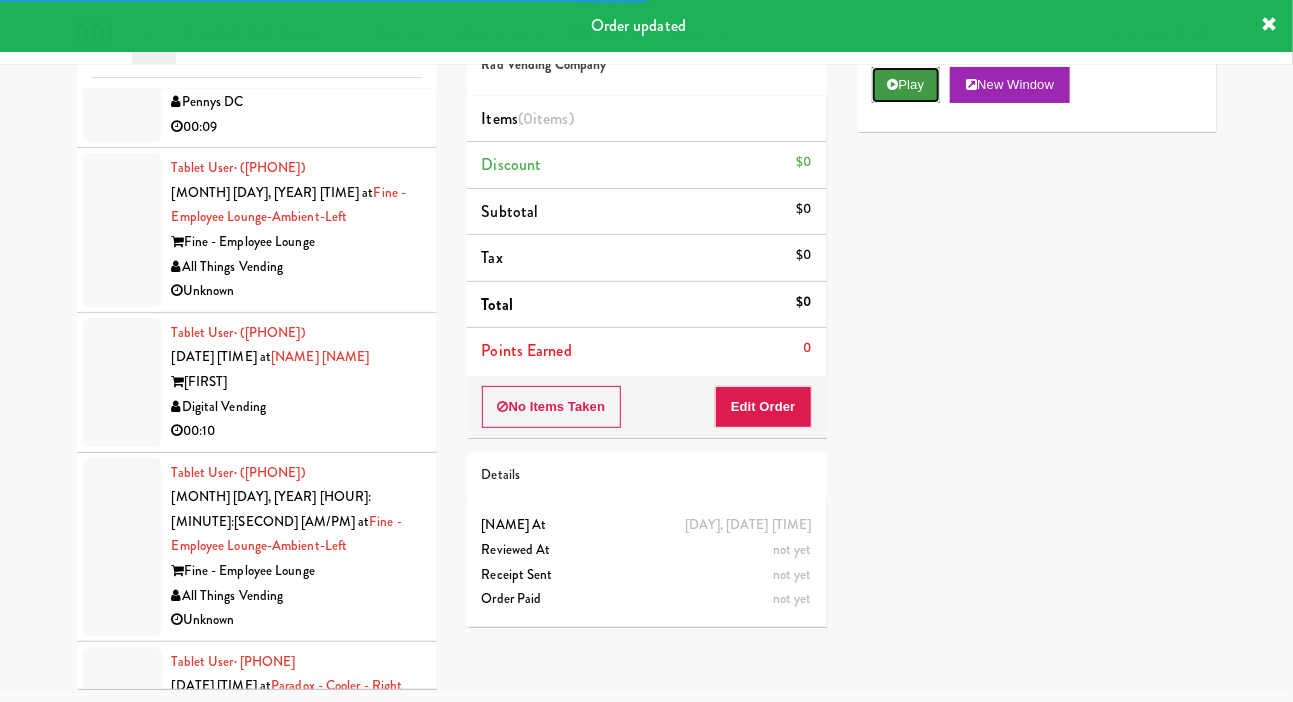 click at bounding box center [893, 84] 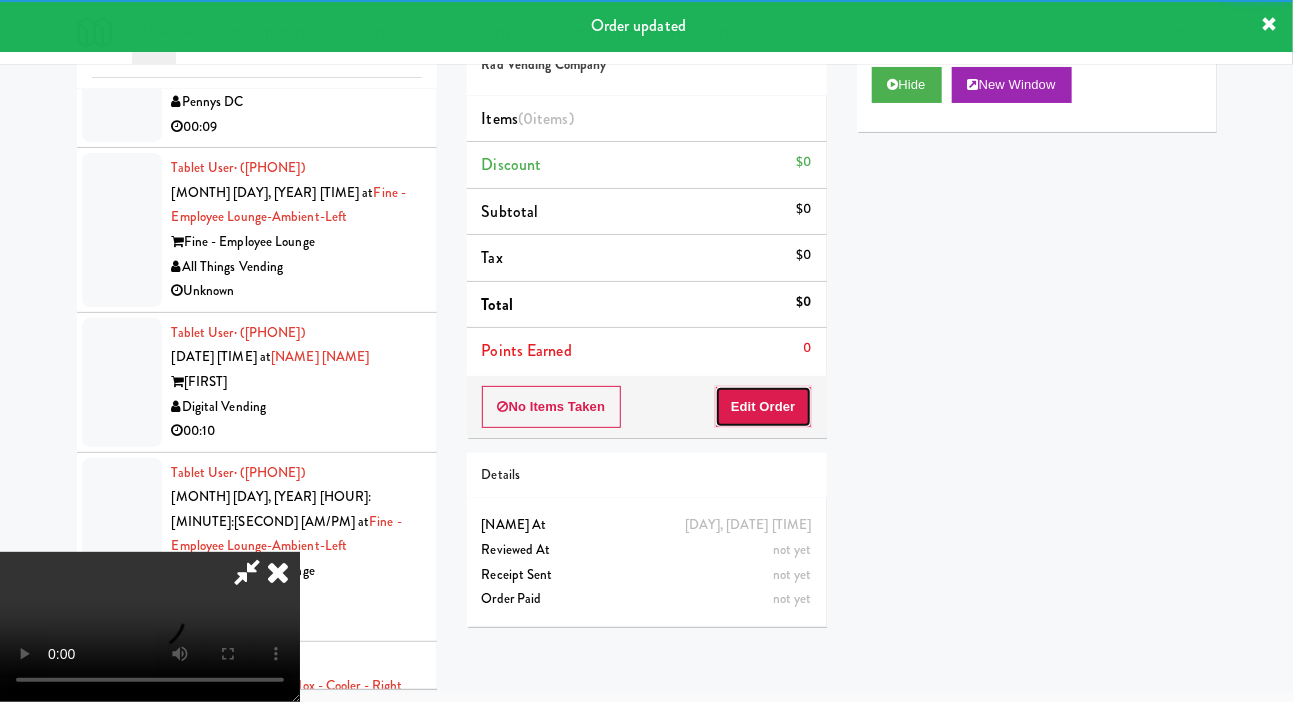 click on "Edit Order" at bounding box center [763, 407] 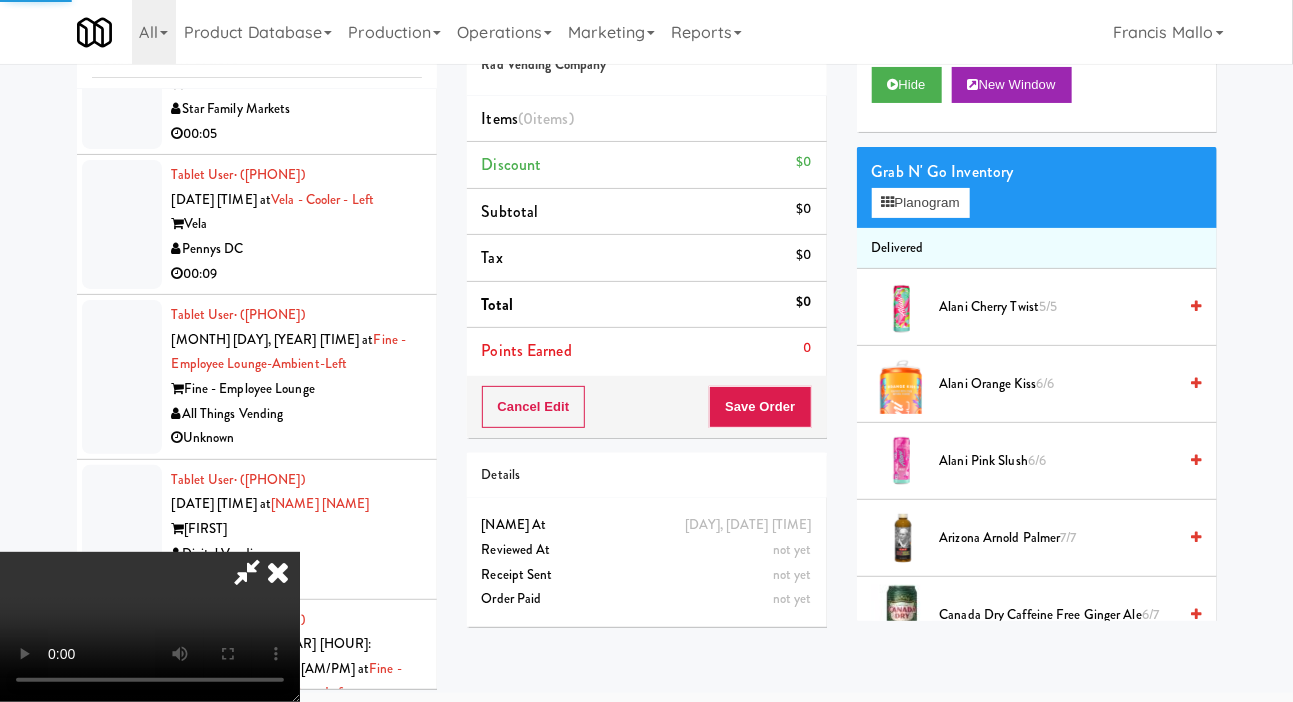 scroll, scrollTop: 25449, scrollLeft: 0, axis: vertical 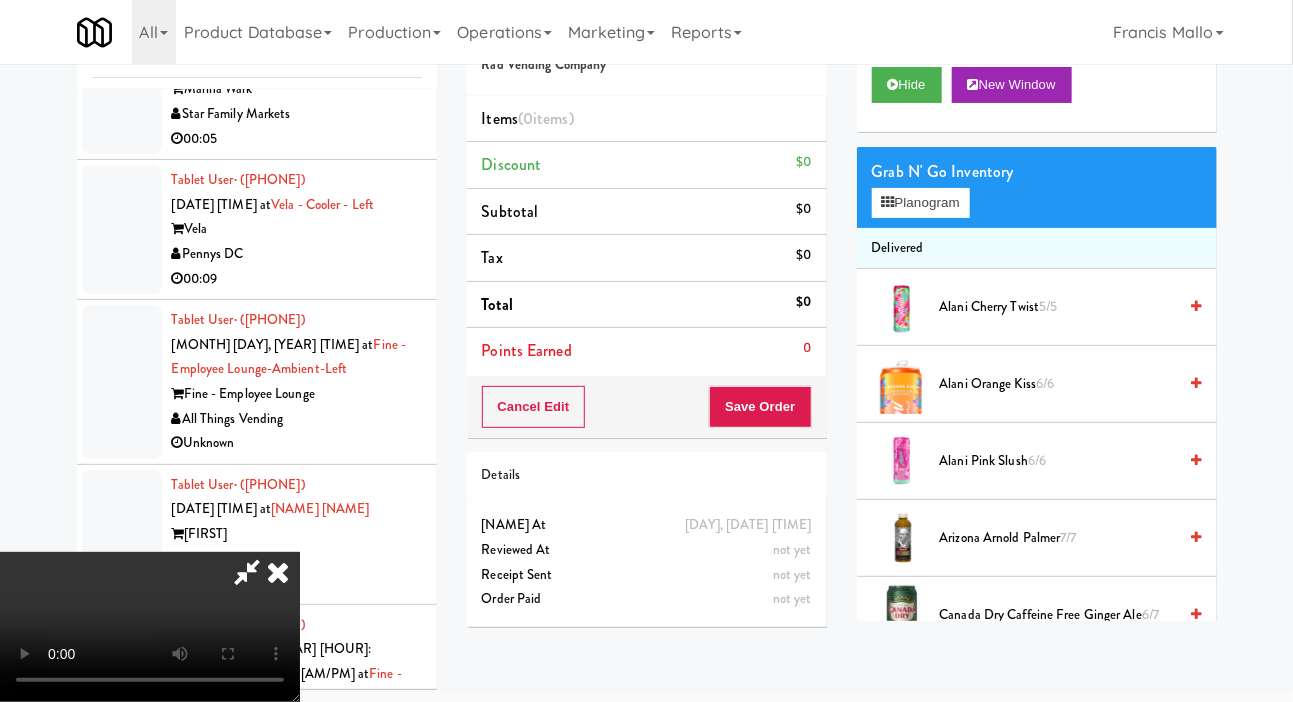 type 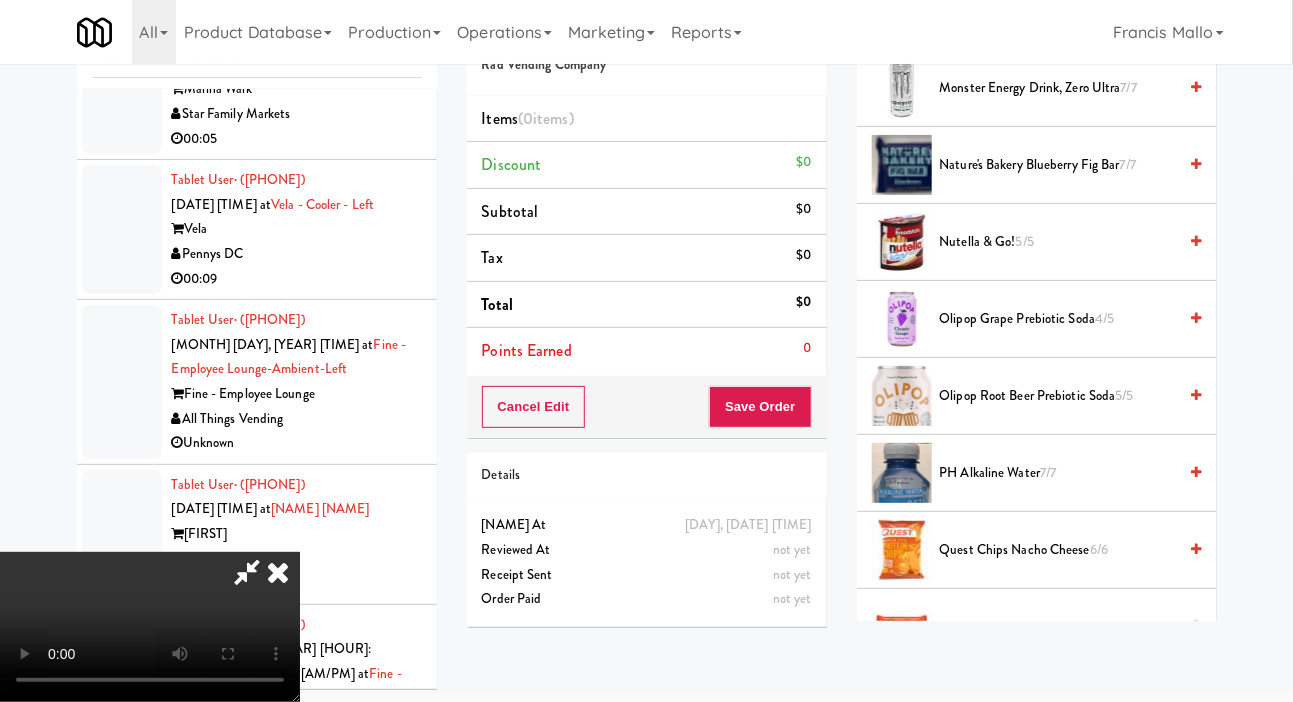 scroll, scrollTop: 1605, scrollLeft: 0, axis: vertical 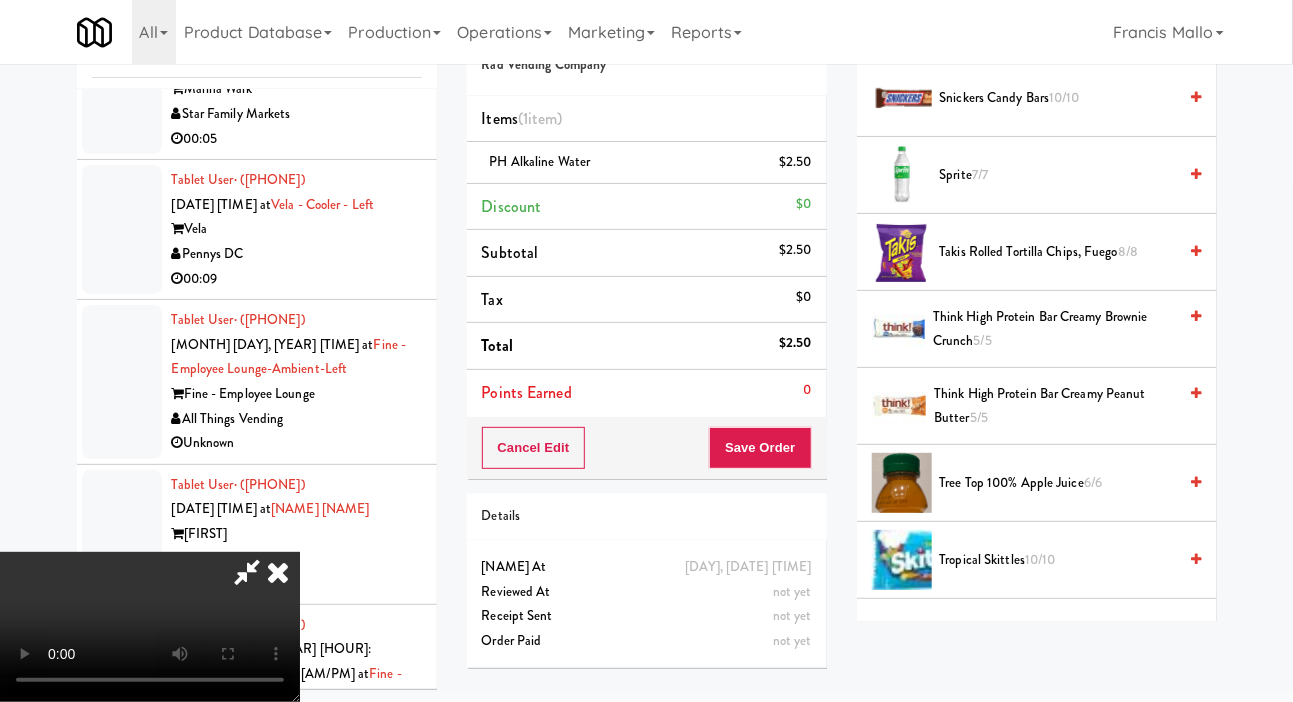 click on "Think High Protein Bar Creamy Peanut Butter  5/5" at bounding box center [1055, 406] 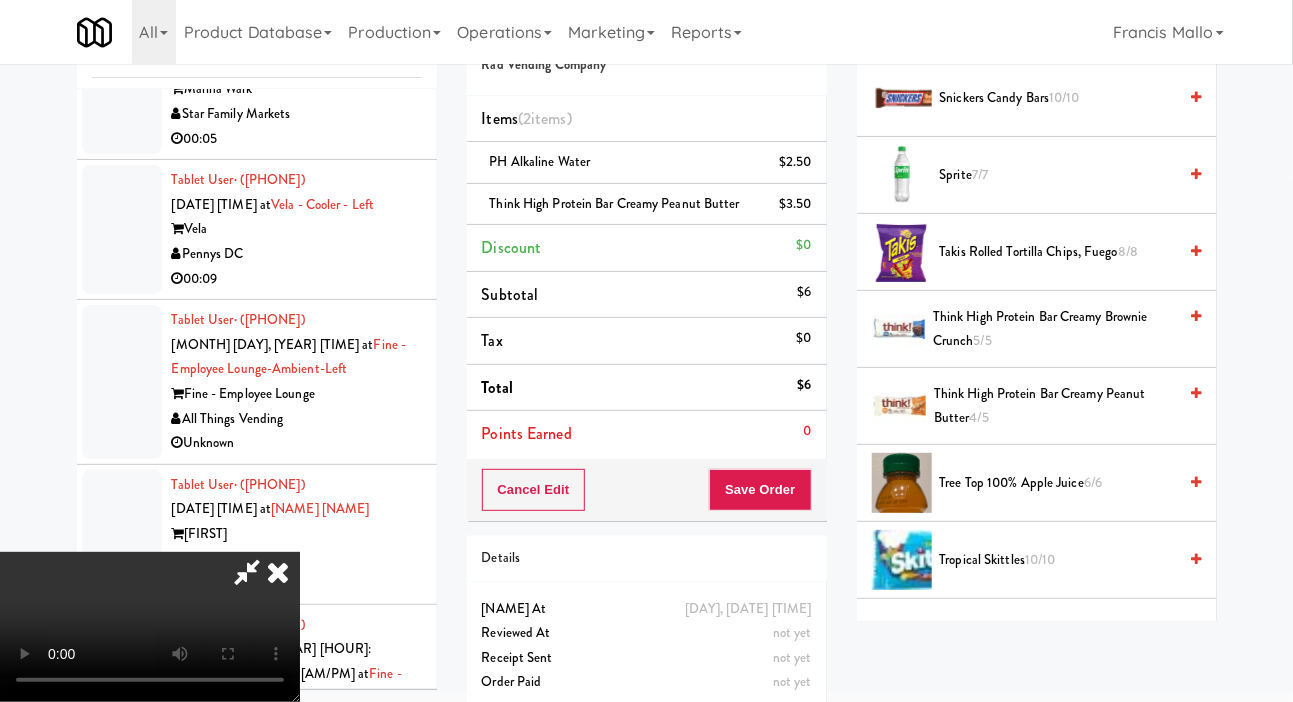 click on "Think High Protein Bar Creamy Brownie Crunch  5/5" at bounding box center [1054, 329] 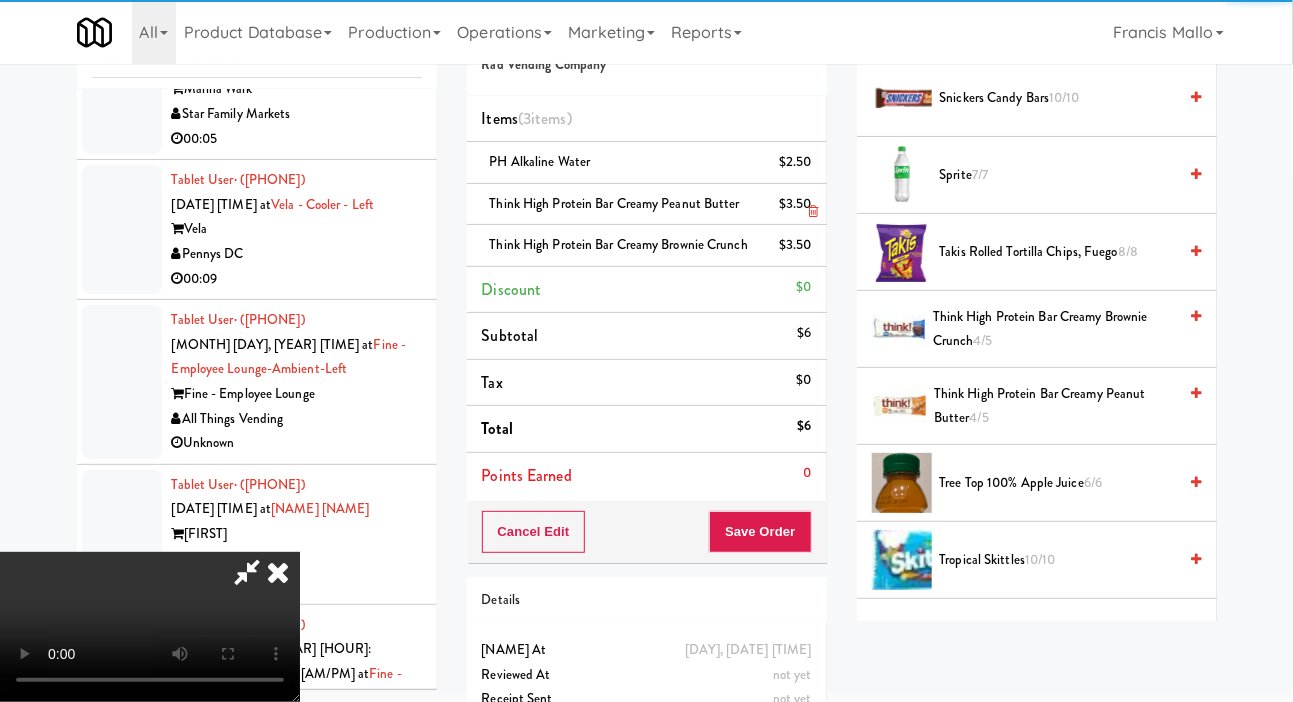 click at bounding box center [809, 212] 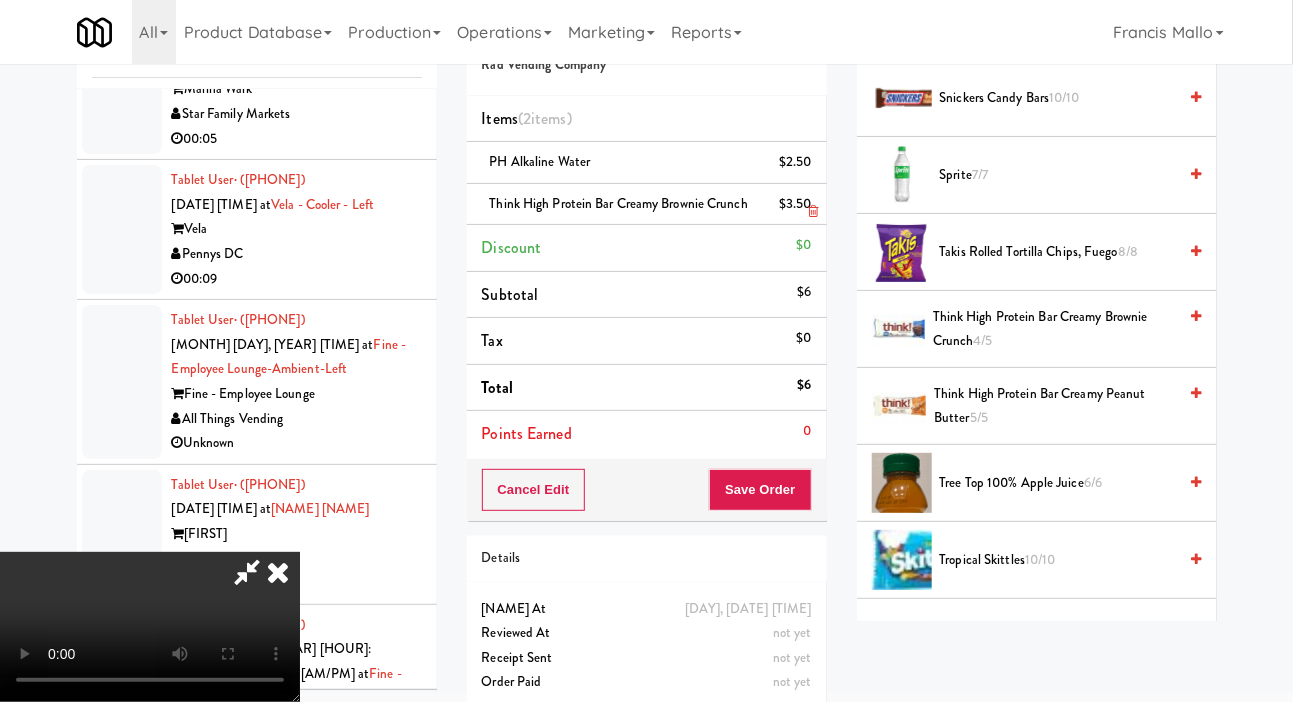 click on "Think High Protein Bar Creamy Brownie Crunch  [PRICE]" at bounding box center (647, 205) 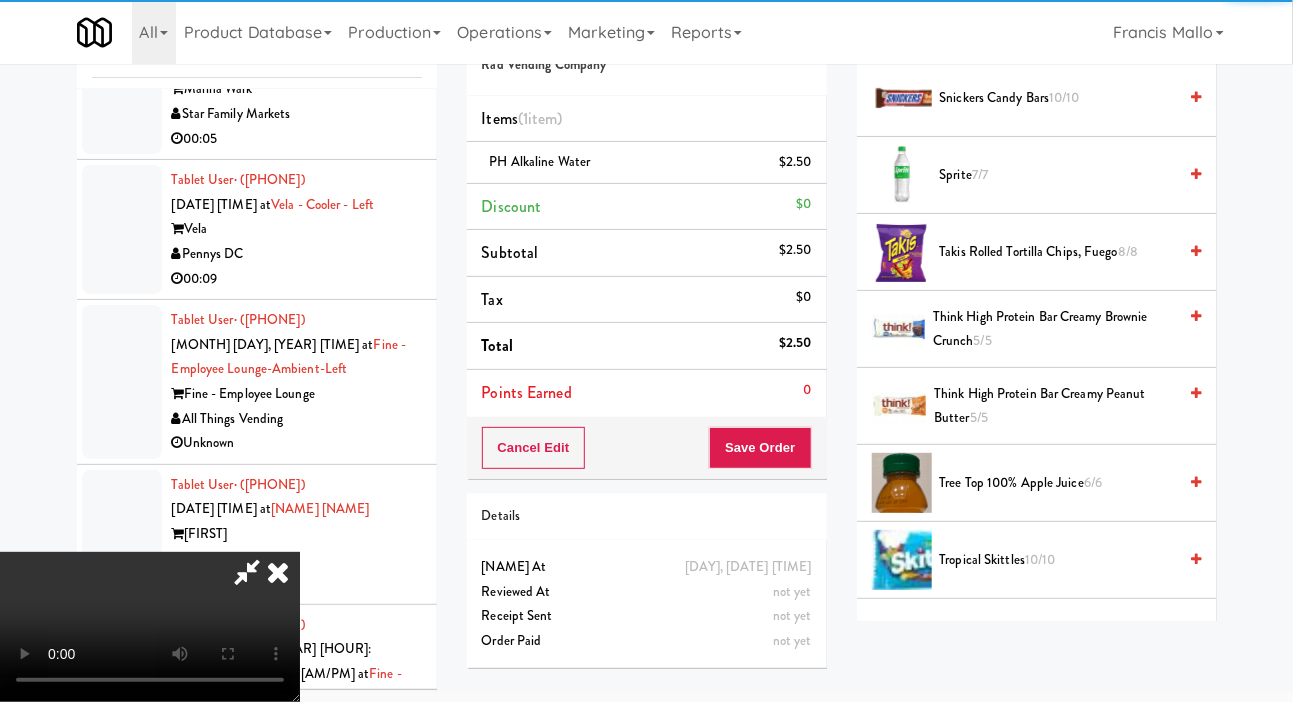 click on "Think High Protein Bar Creamy Brownie Crunch  5/5" at bounding box center [1054, 329] 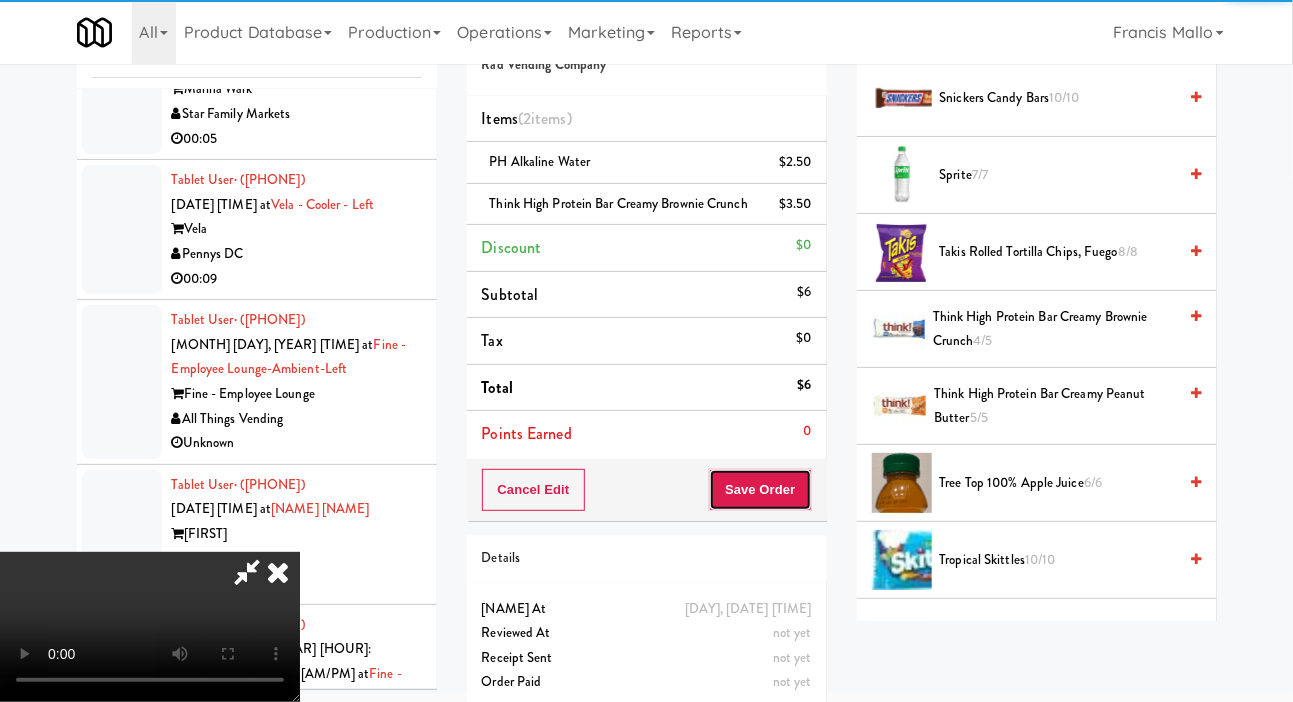 click on "Save Order" at bounding box center [760, 490] 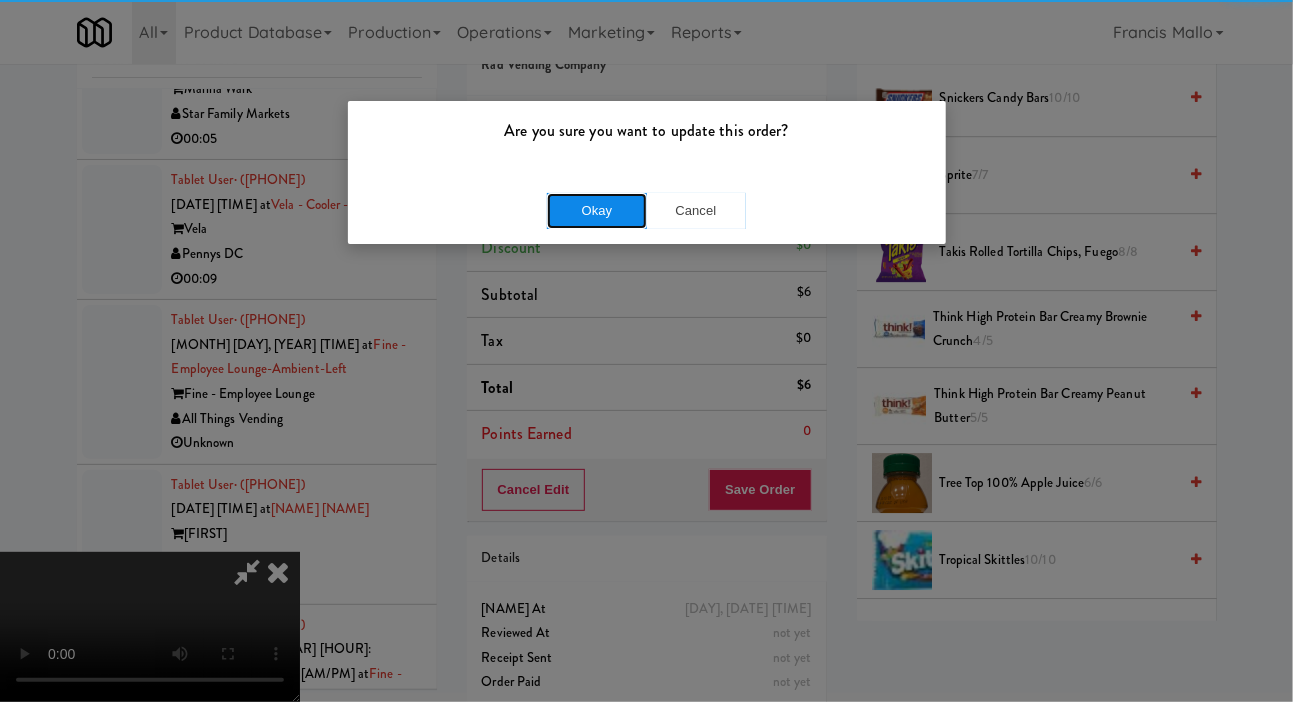 click on "Okay" at bounding box center [597, 211] 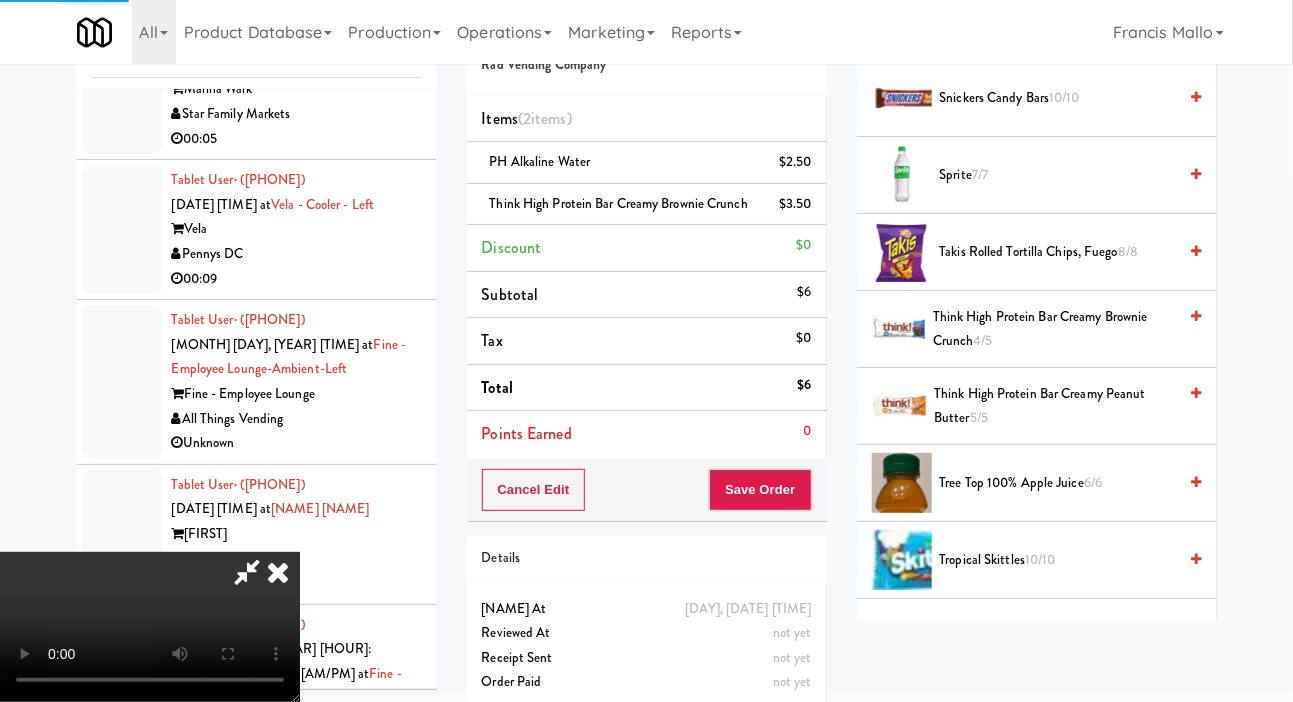 scroll, scrollTop: 116, scrollLeft: 0, axis: vertical 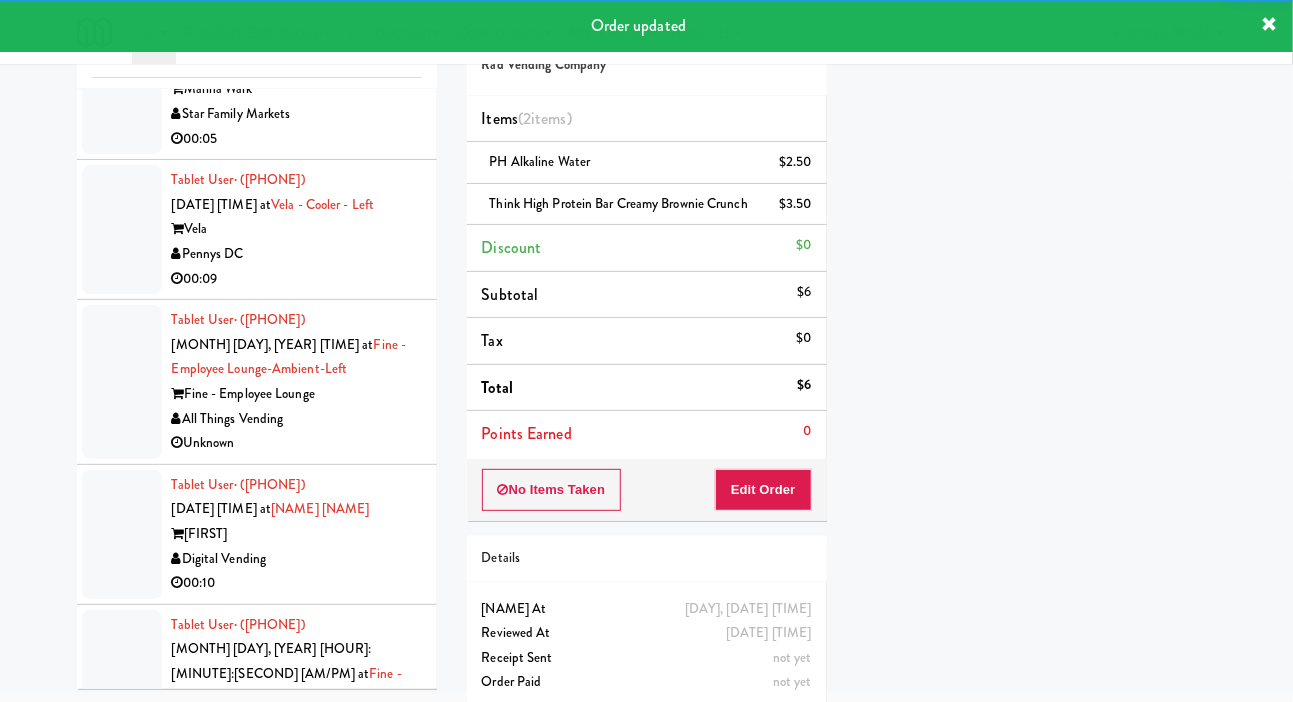 click at bounding box center (122, 1016) 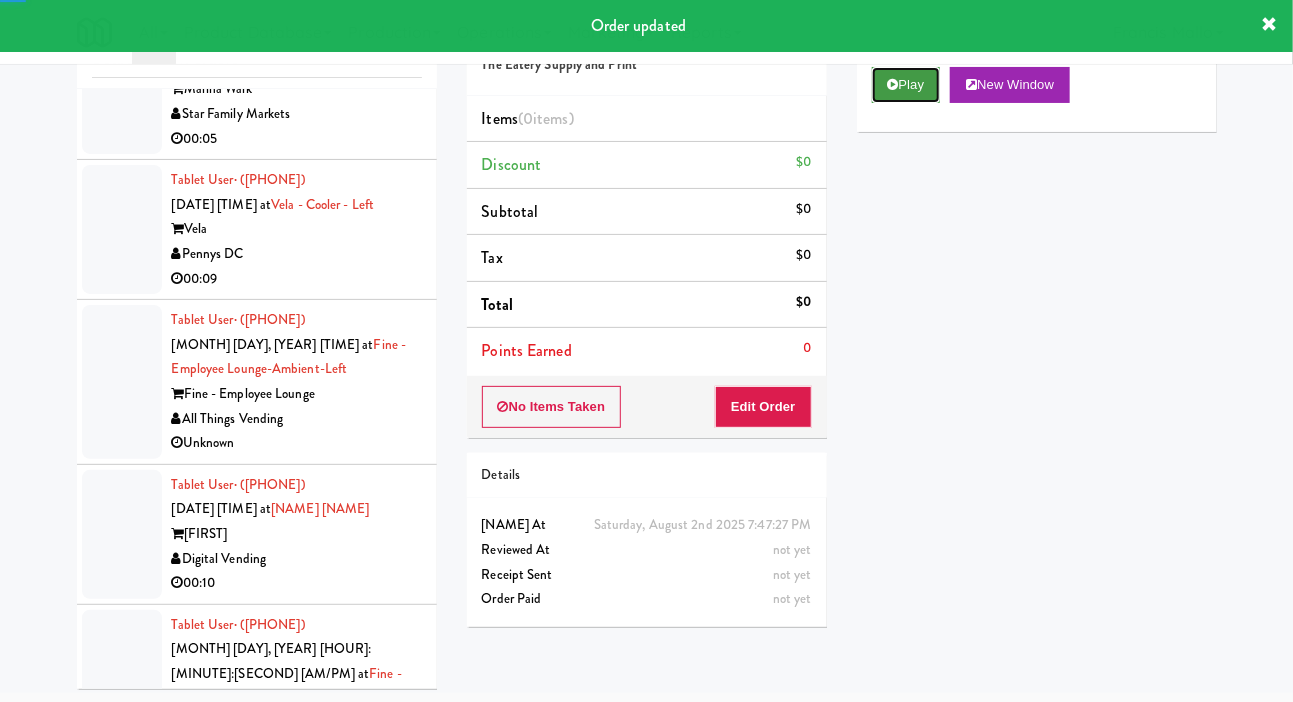 click on "Play" at bounding box center [906, 85] 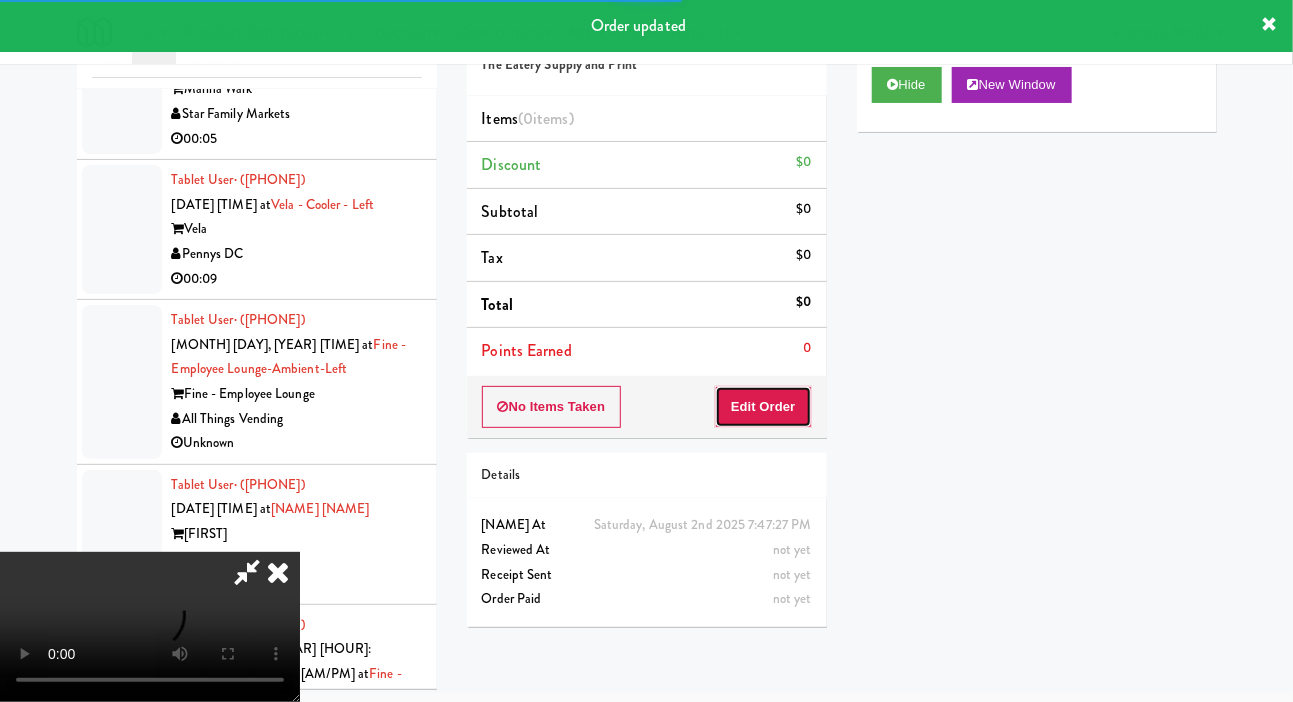 click on "Edit Order" at bounding box center (763, 407) 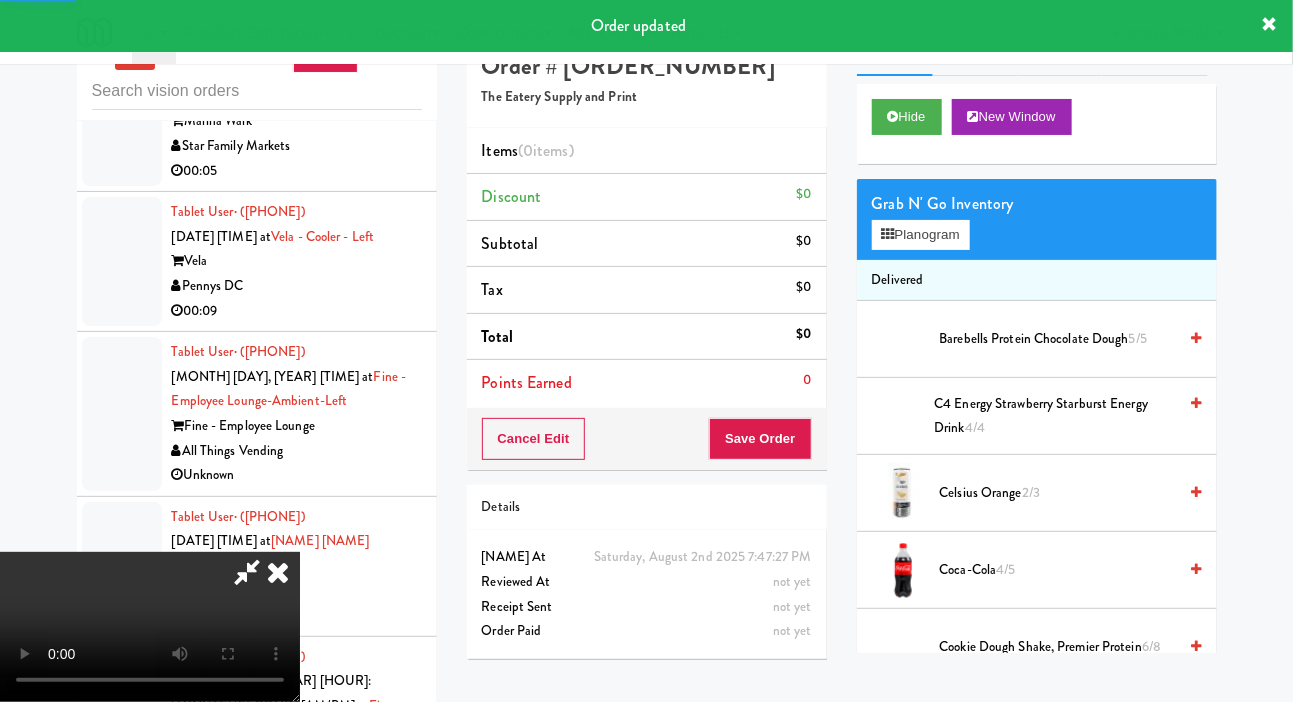 scroll, scrollTop: 0, scrollLeft: 0, axis: both 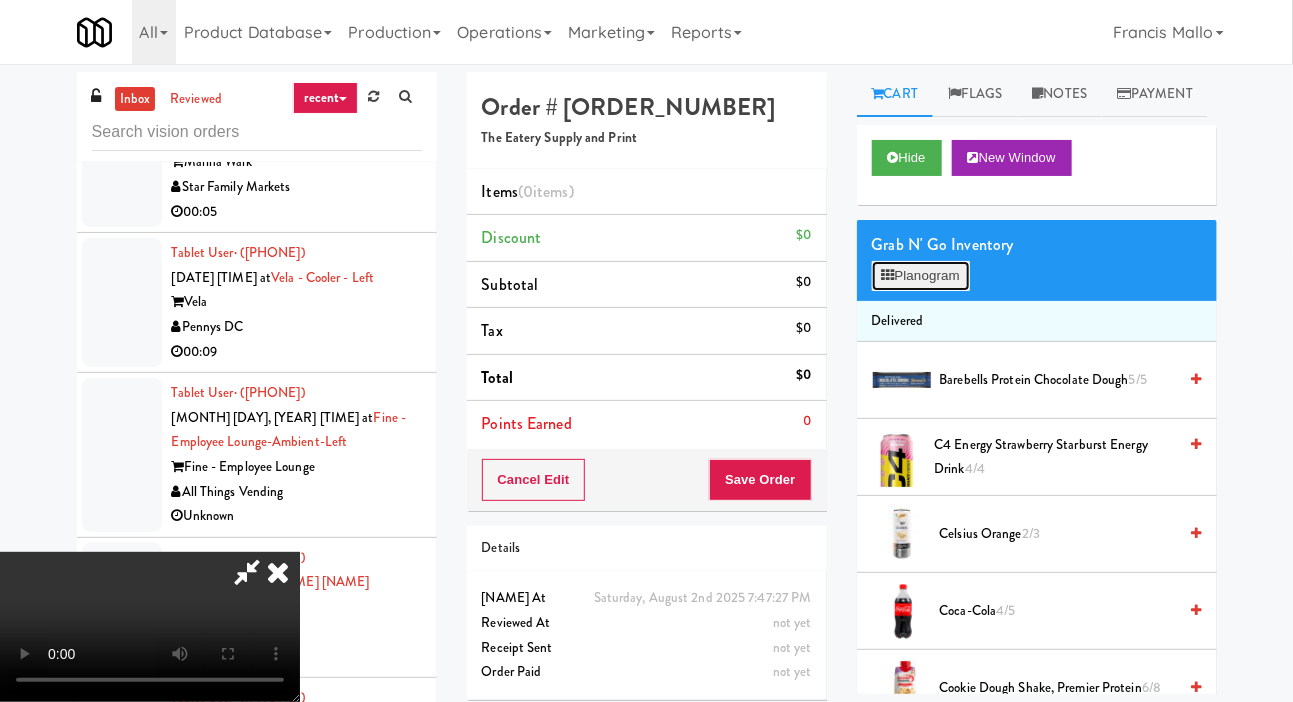click on "Planogram" at bounding box center (921, 276) 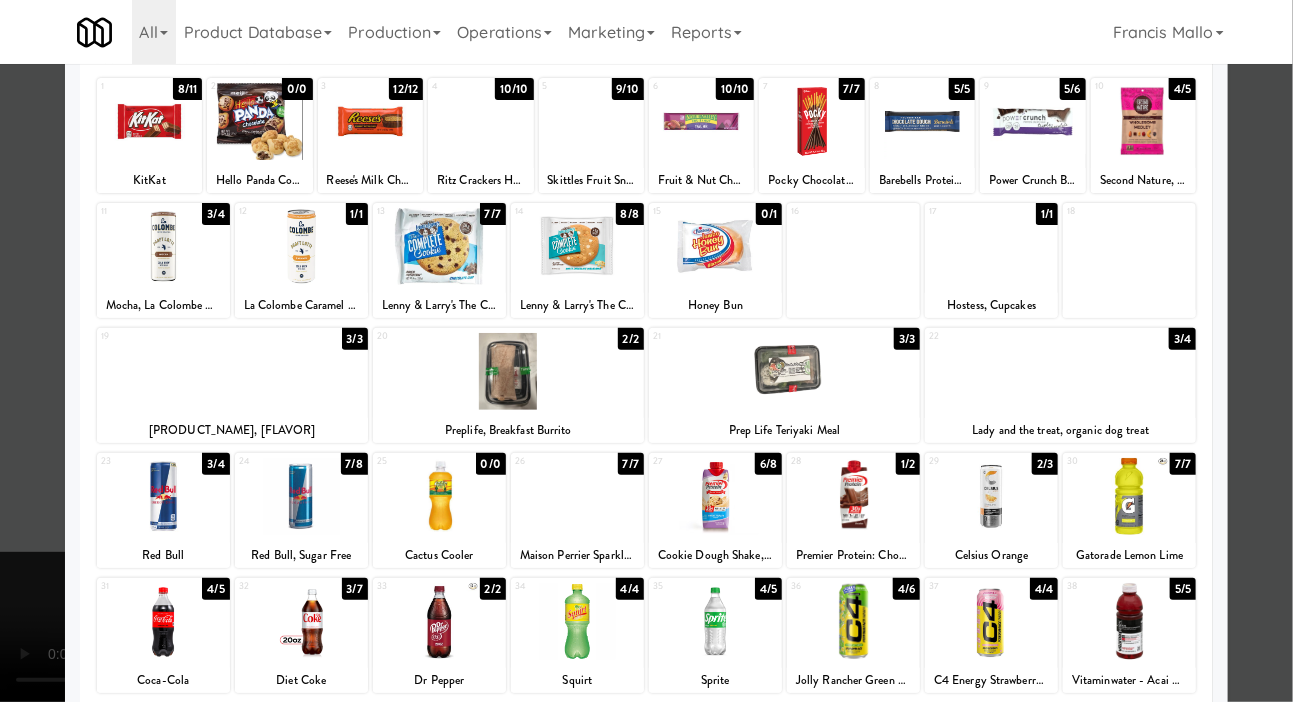scroll, scrollTop: 279, scrollLeft: 0, axis: vertical 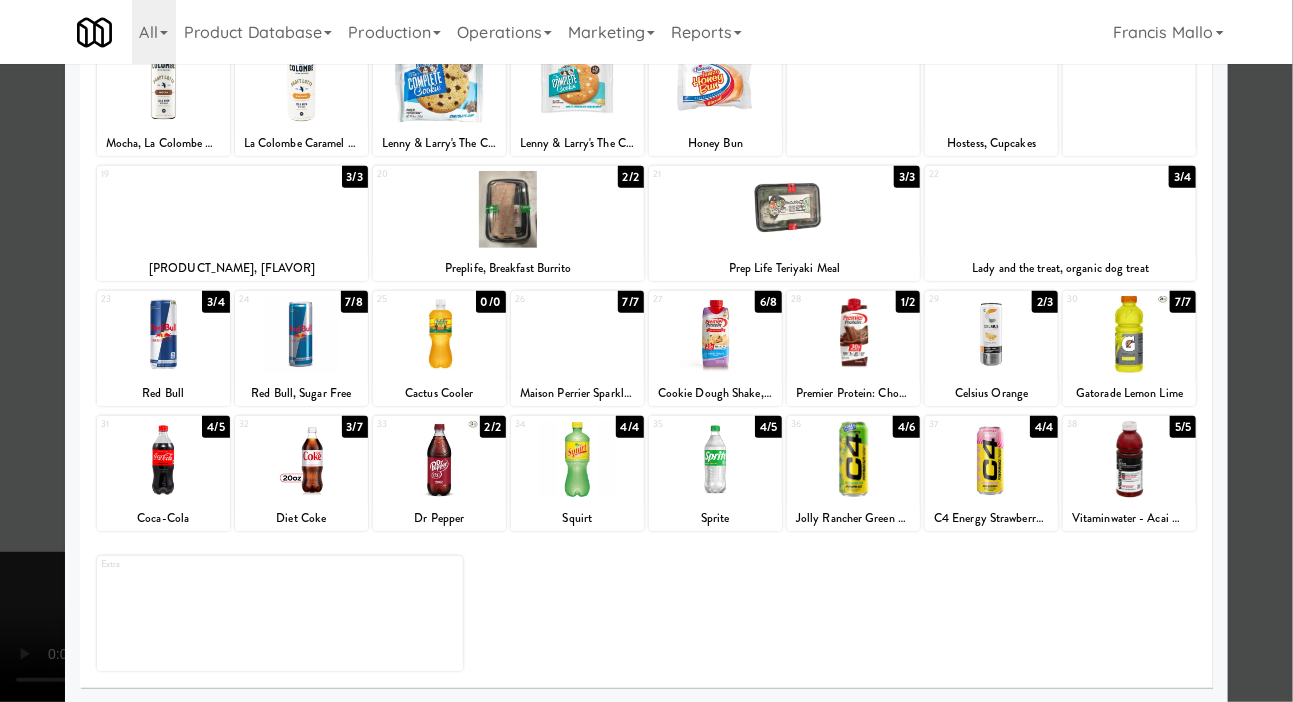 click at bounding box center (646, 351) 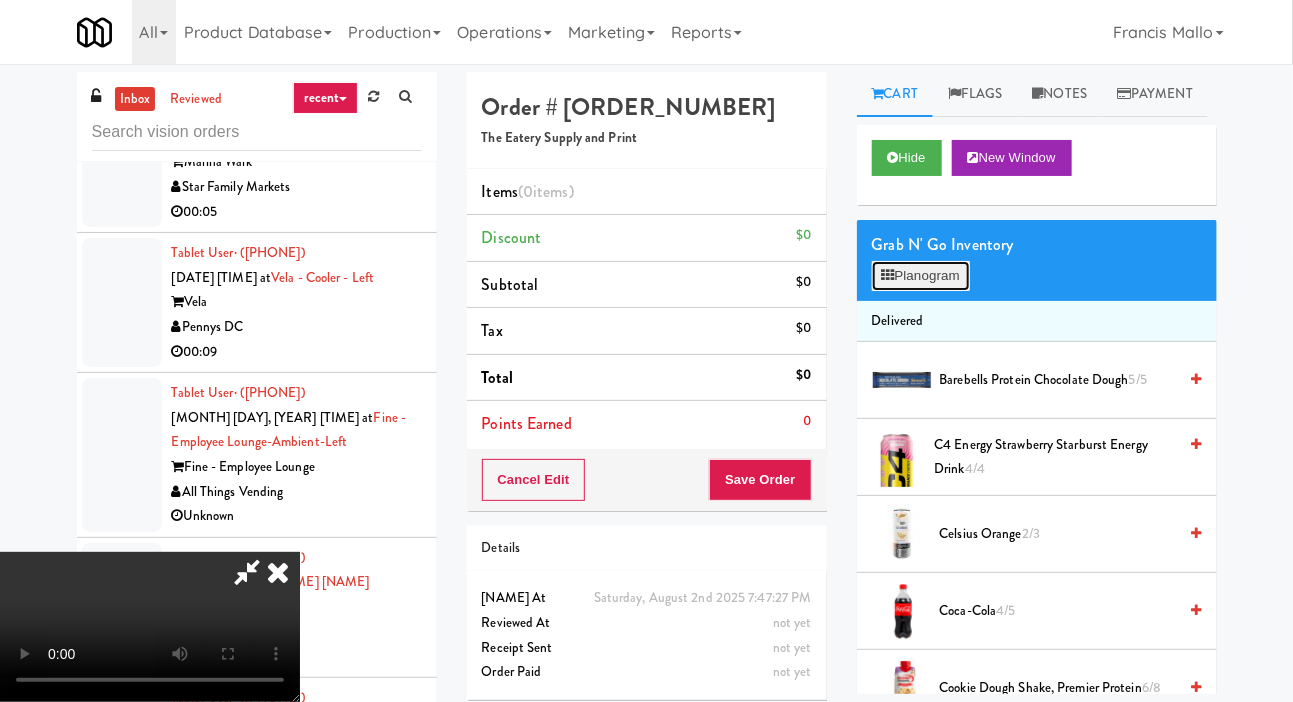click on "Planogram" at bounding box center (921, 276) 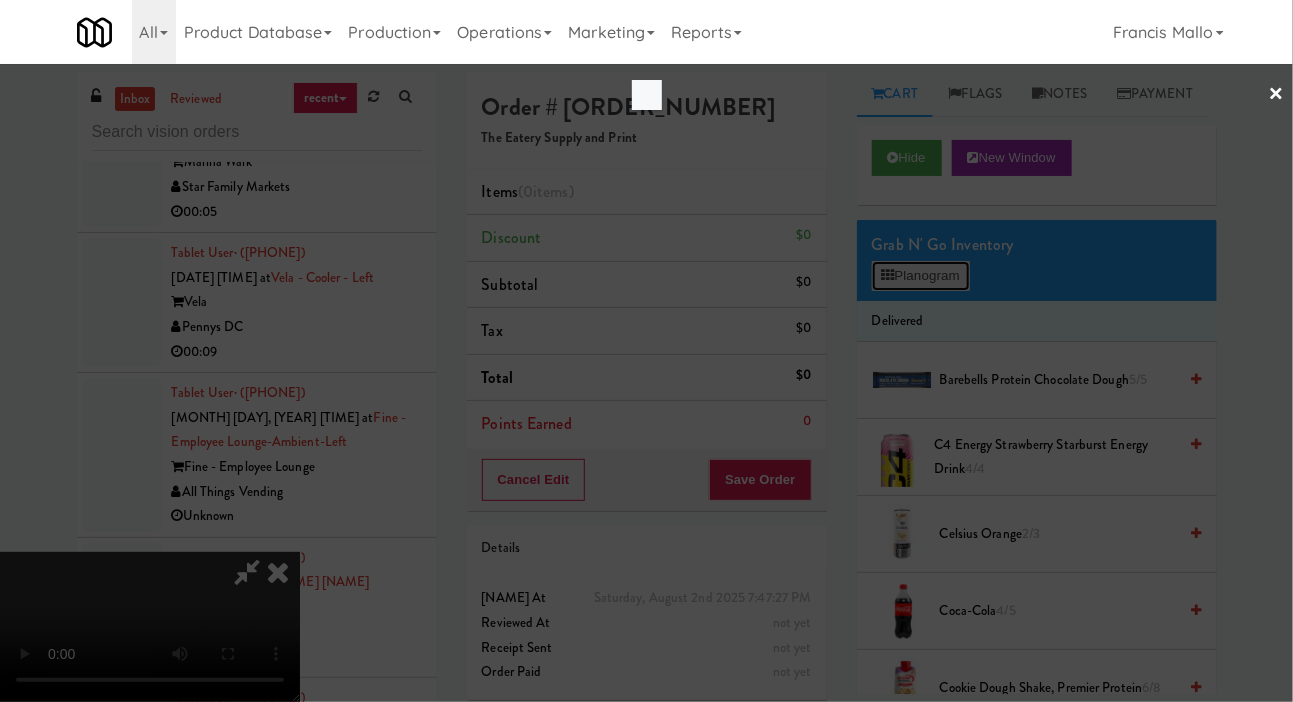 scroll, scrollTop: 0, scrollLeft: 0, axis: both 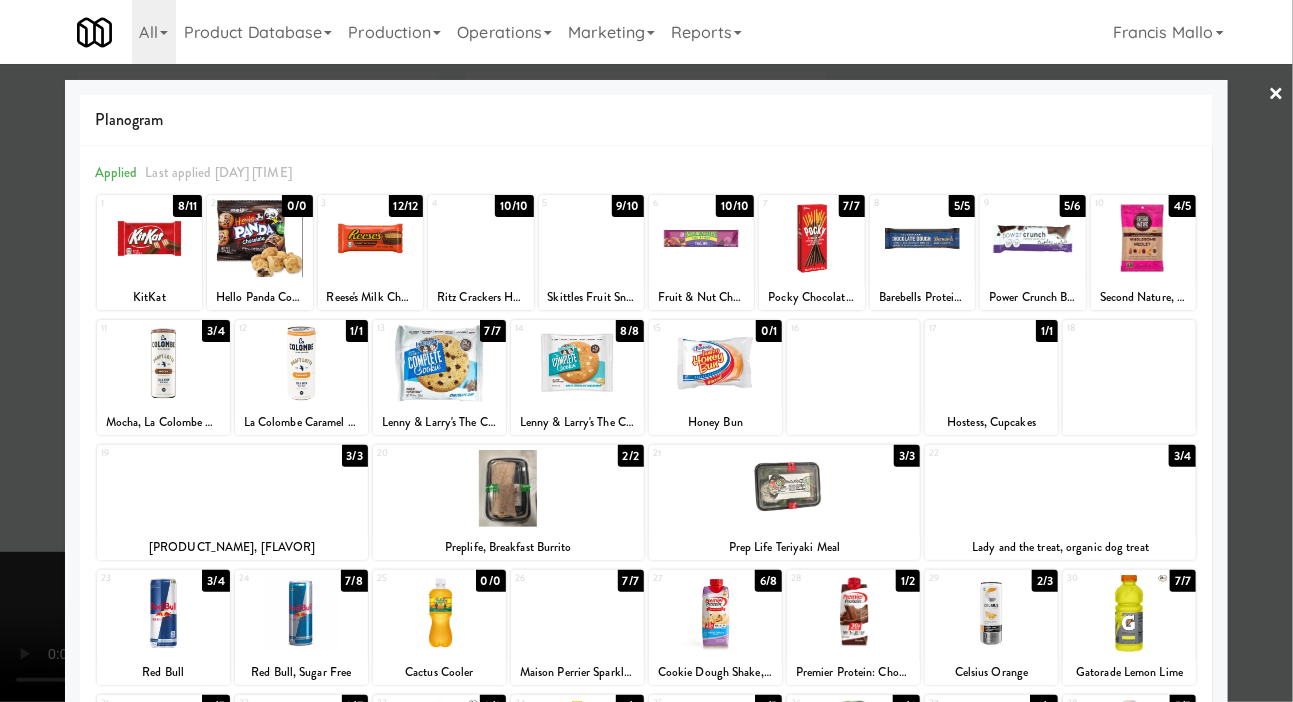 click at bounding box center (646, 351) 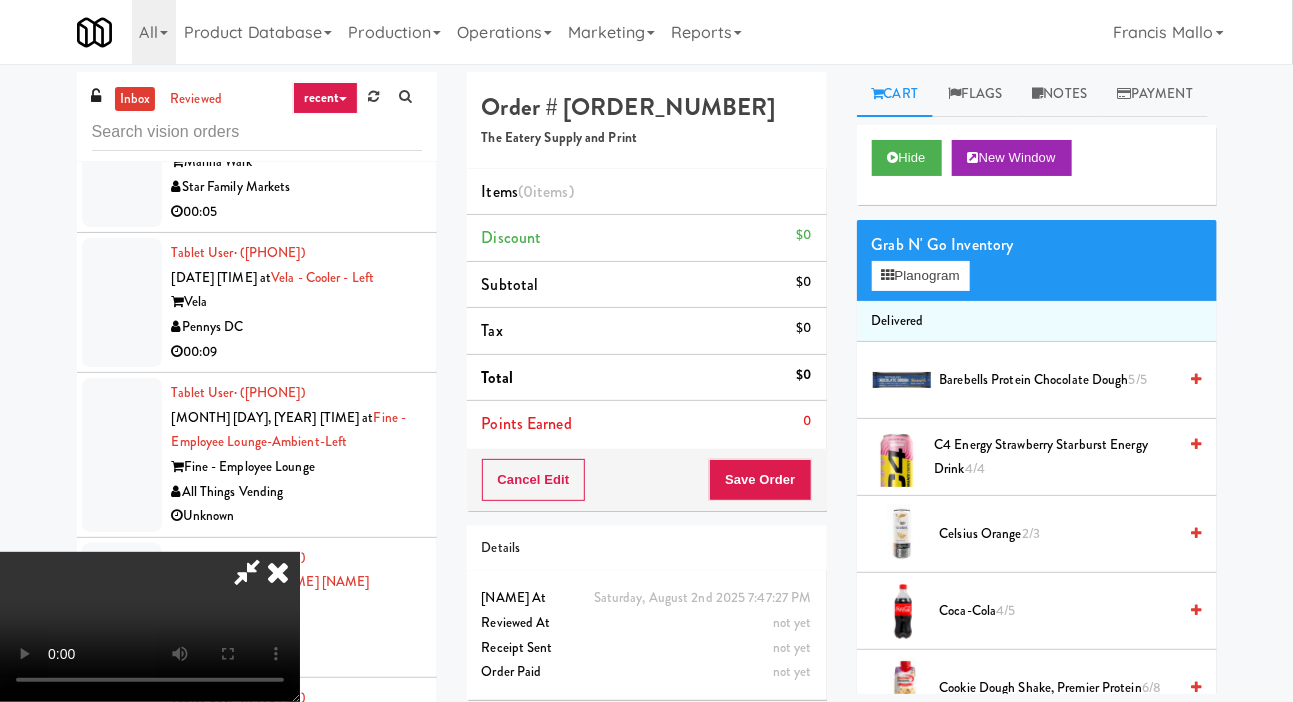 type 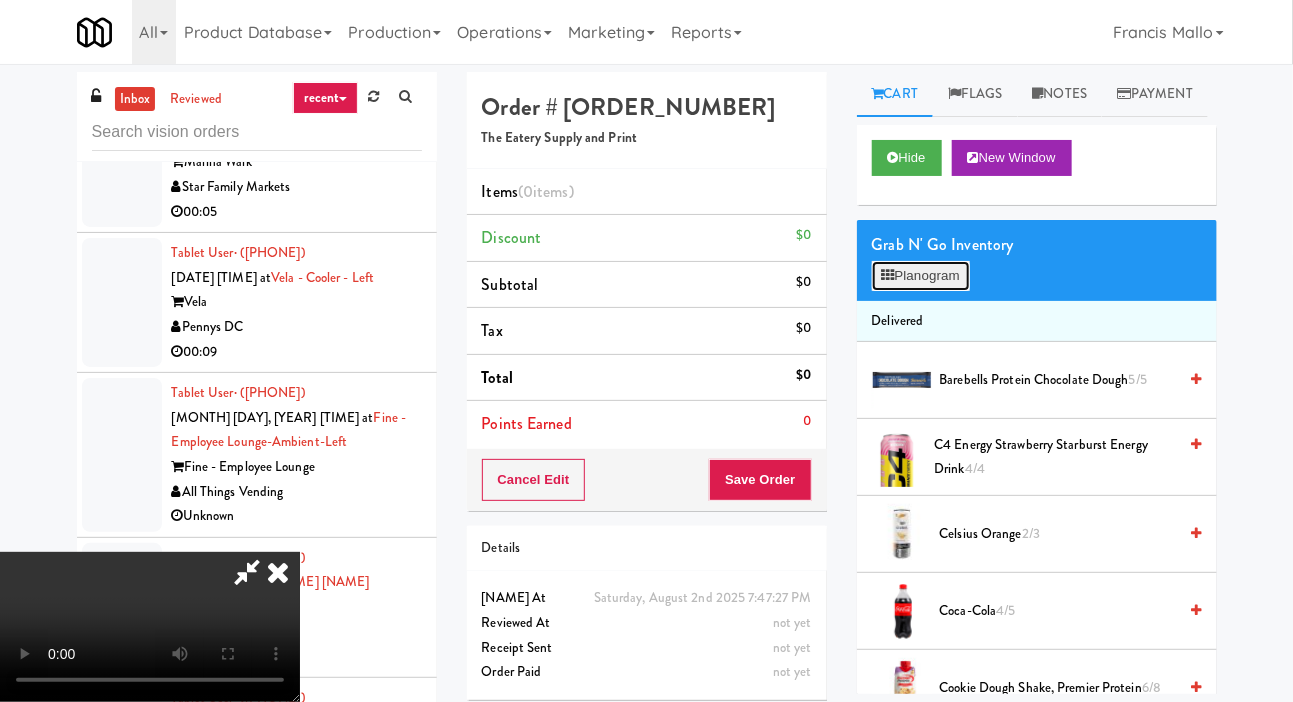 click on "Planogram" at bounding box center (921, 276) 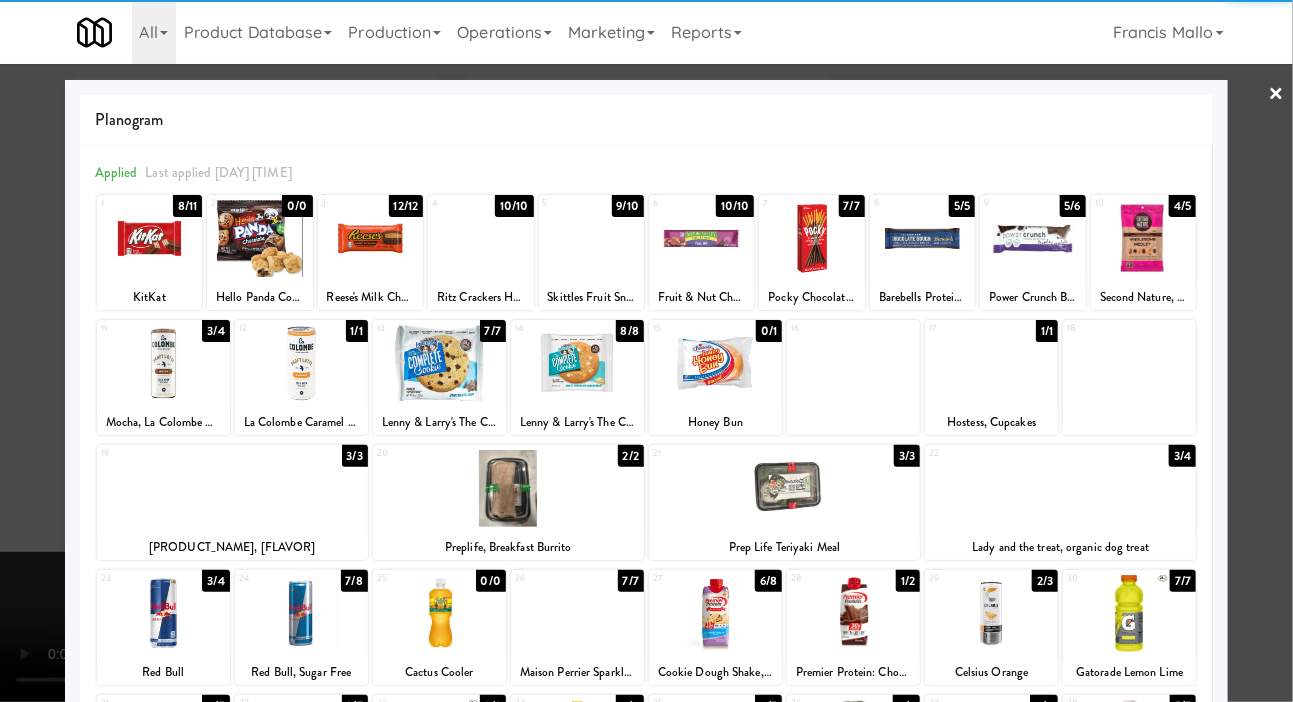 click at bounding box center (163, 613) 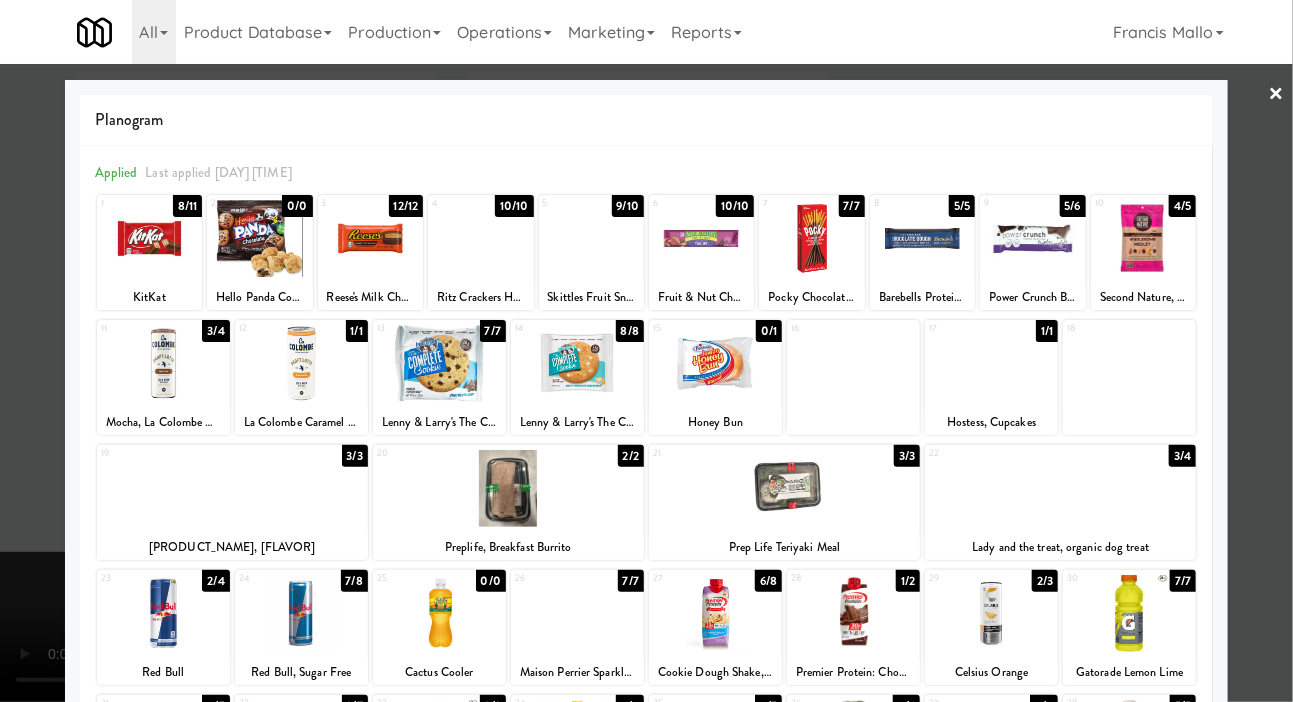 click at bounding box center (480, 238) 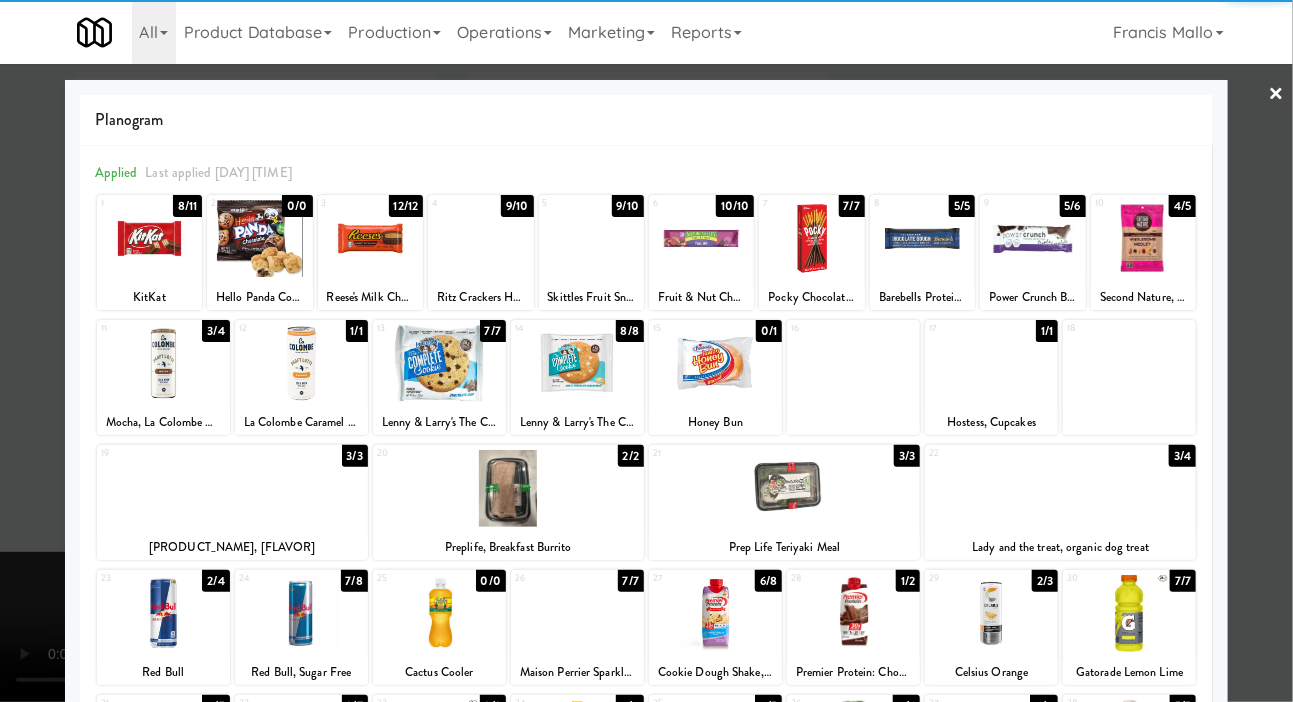 click at bounding box center [646, 351] 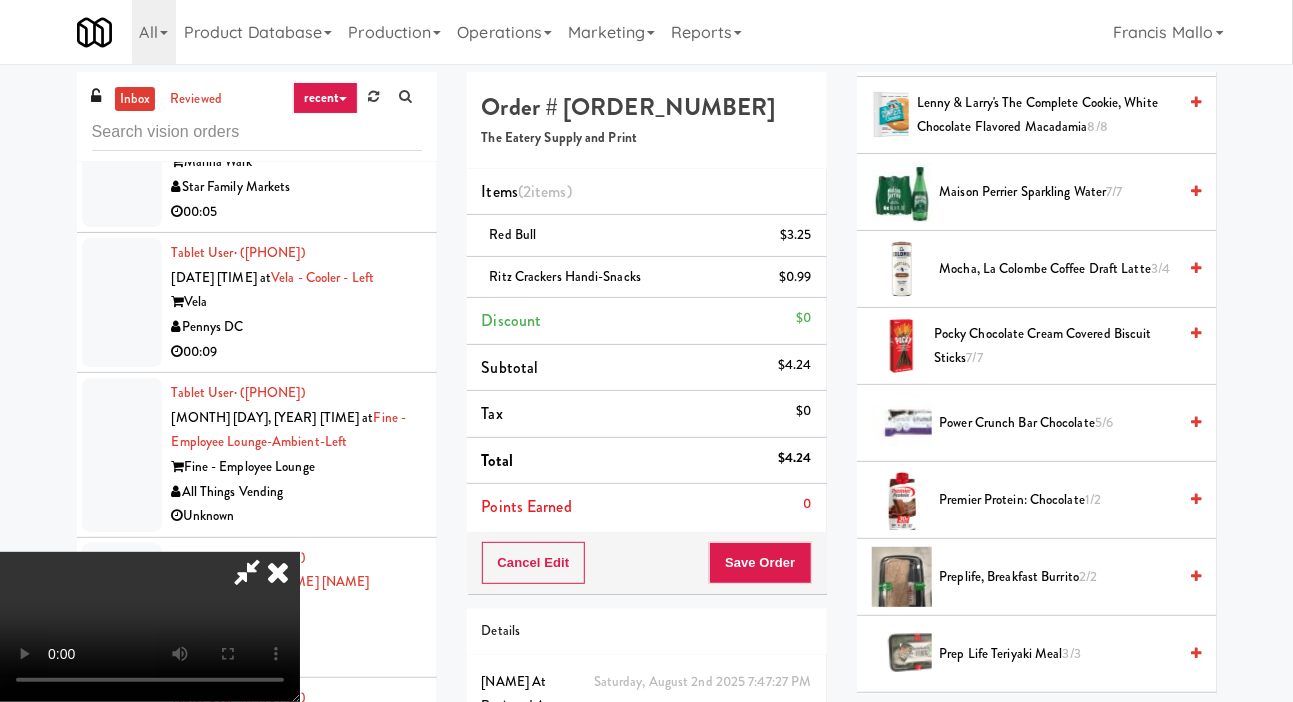 scroll, scrollTop: 1421, scrollLeft: 0, axis: vertical 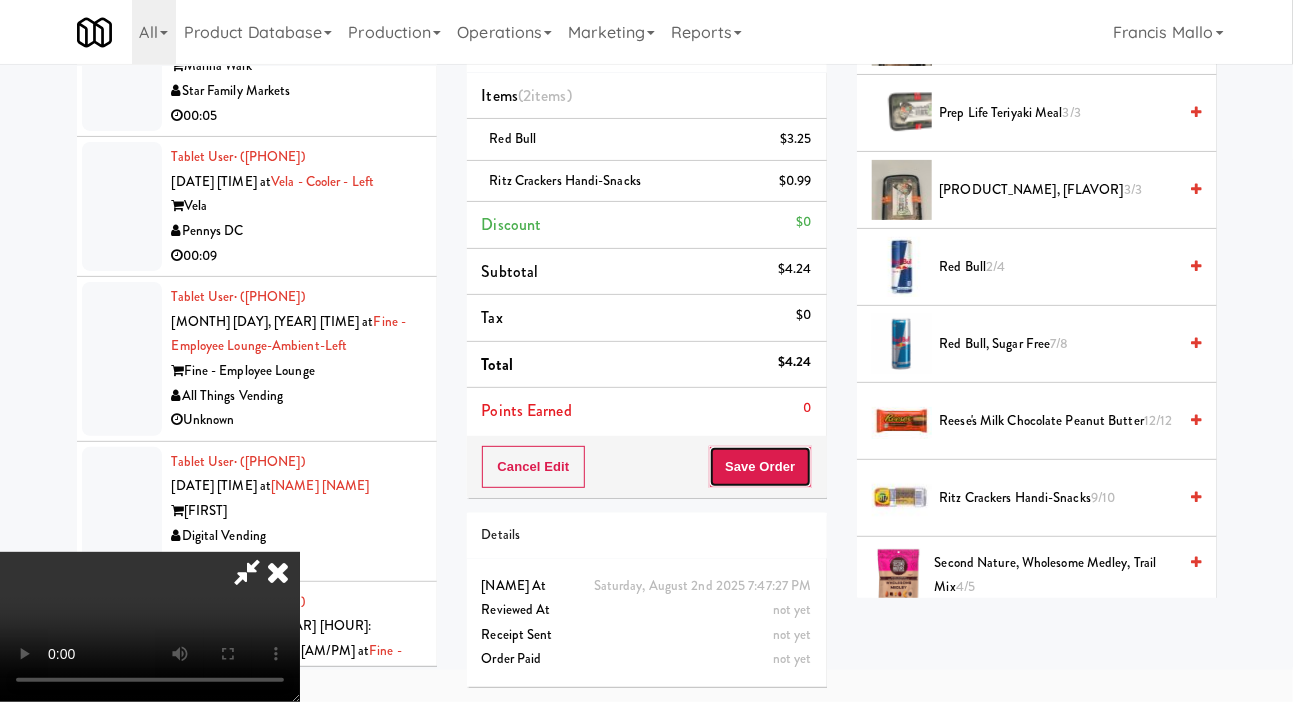 click on "Save Order" at bounding box center (760, 467) 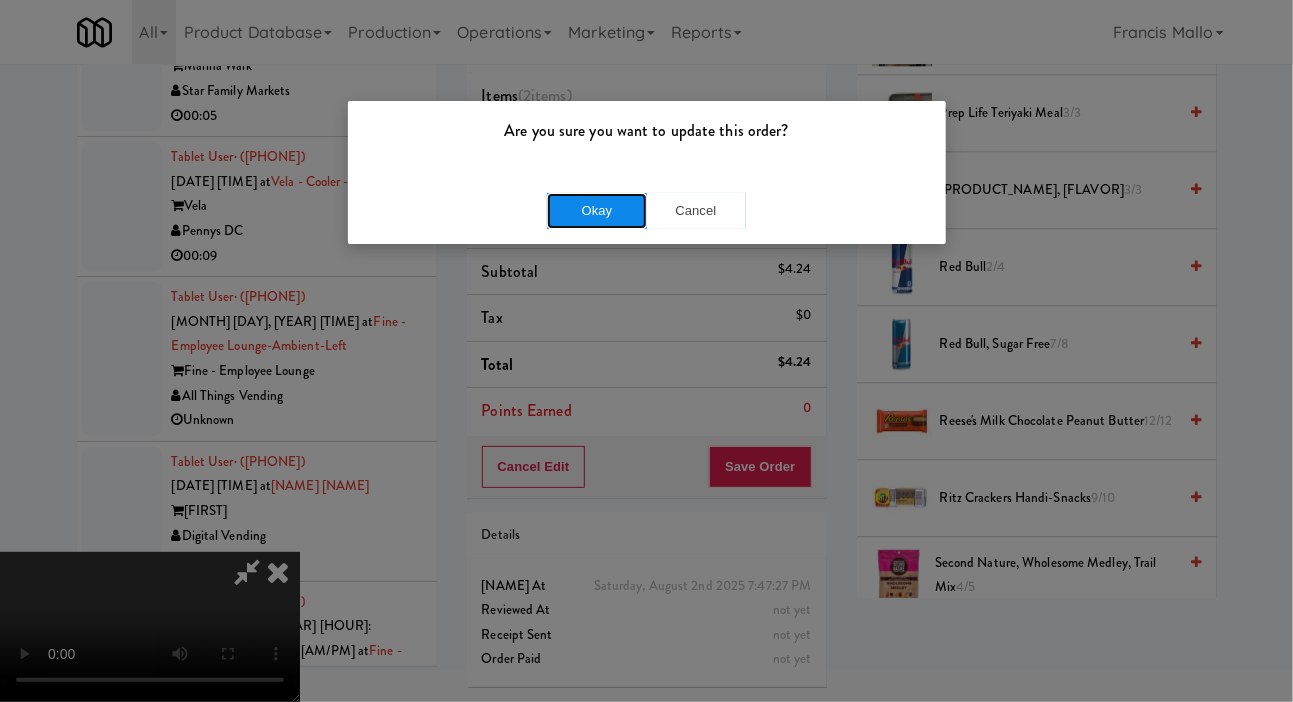 click on "Okay" at bounding box center [597, 211] 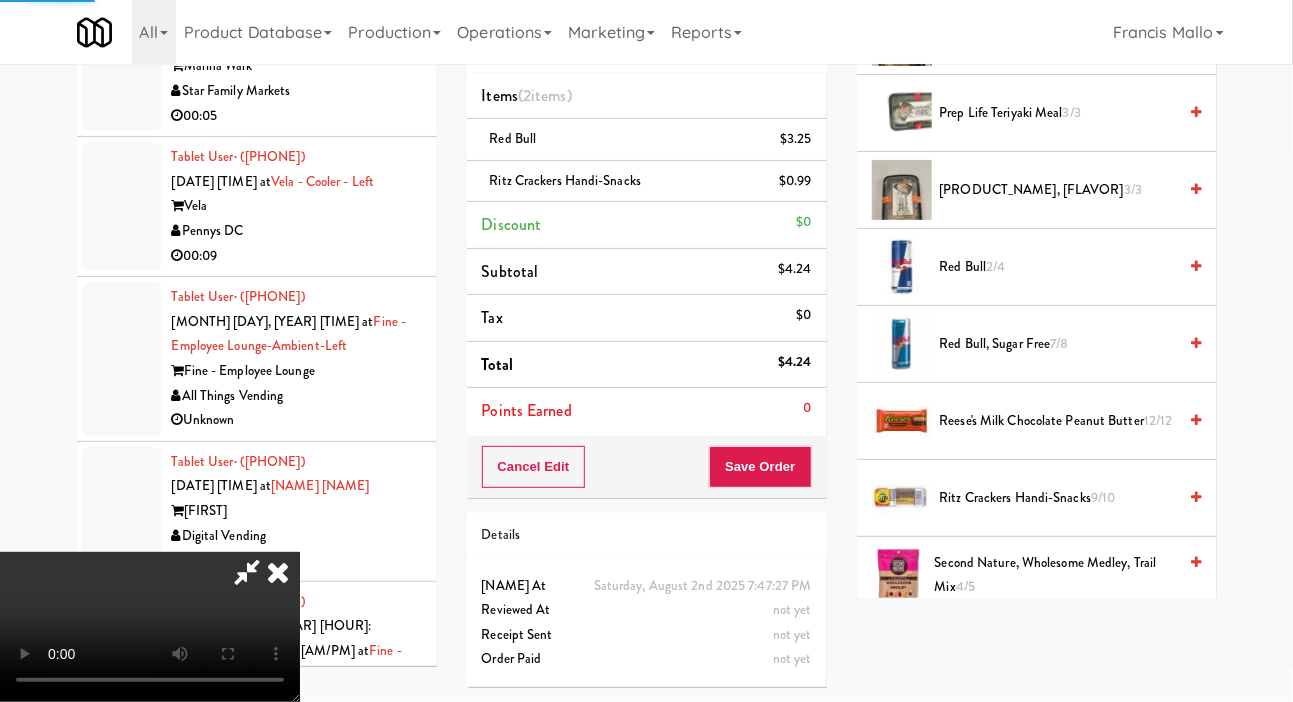 scroll, scrollTop: 116, scrollLeft: 0, axis: vertical 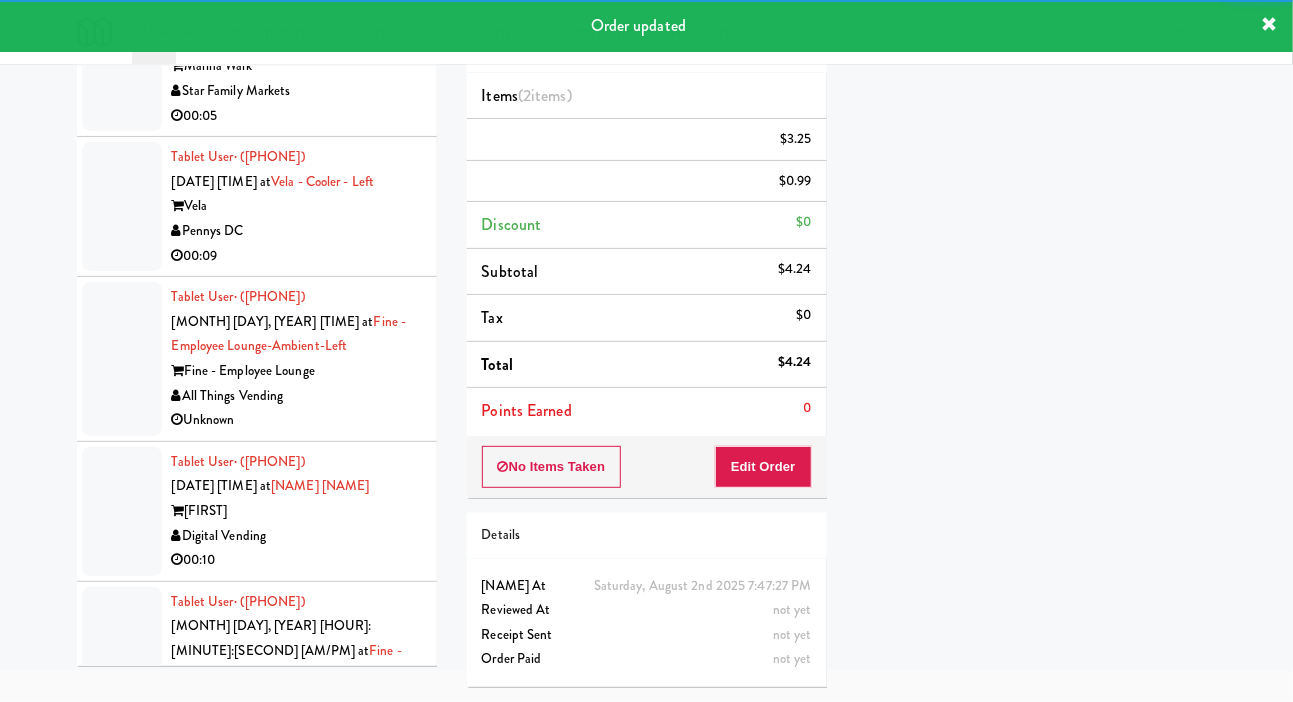 click at bounding box center [122, 840] 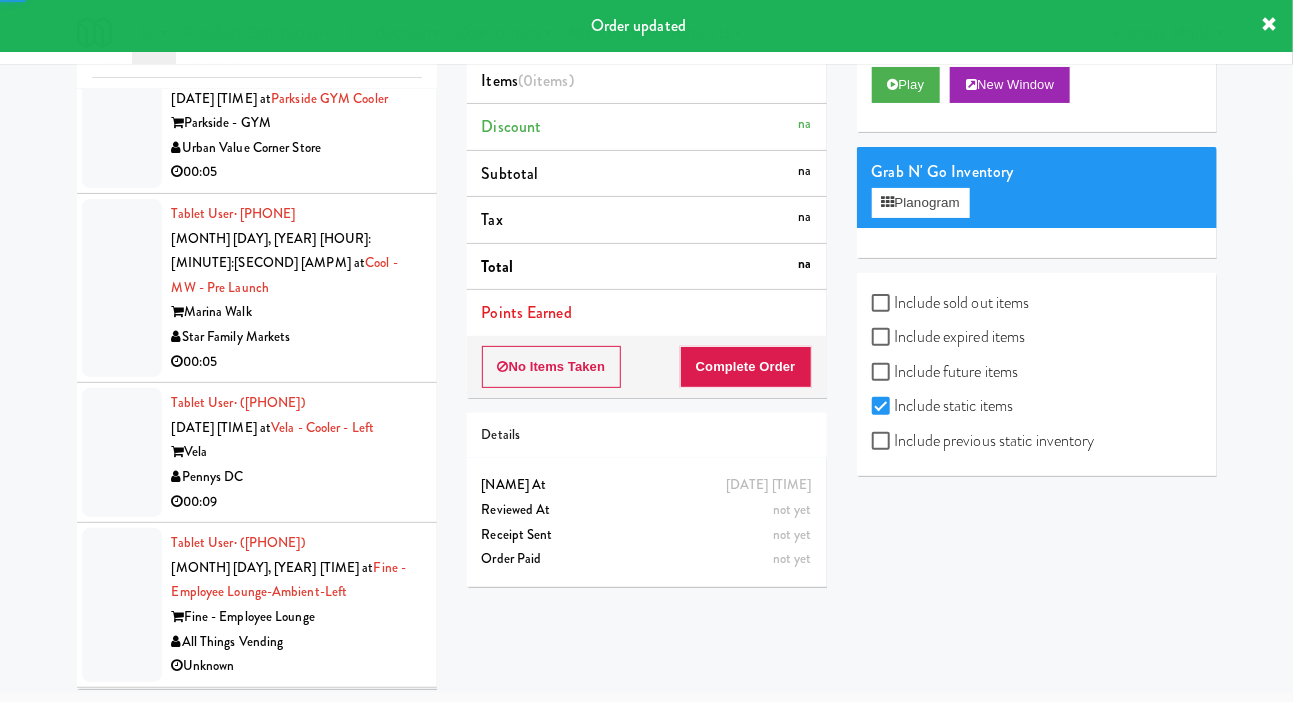scroll, scrollTop: 25223, scrollLeft: 0, axis: vertical 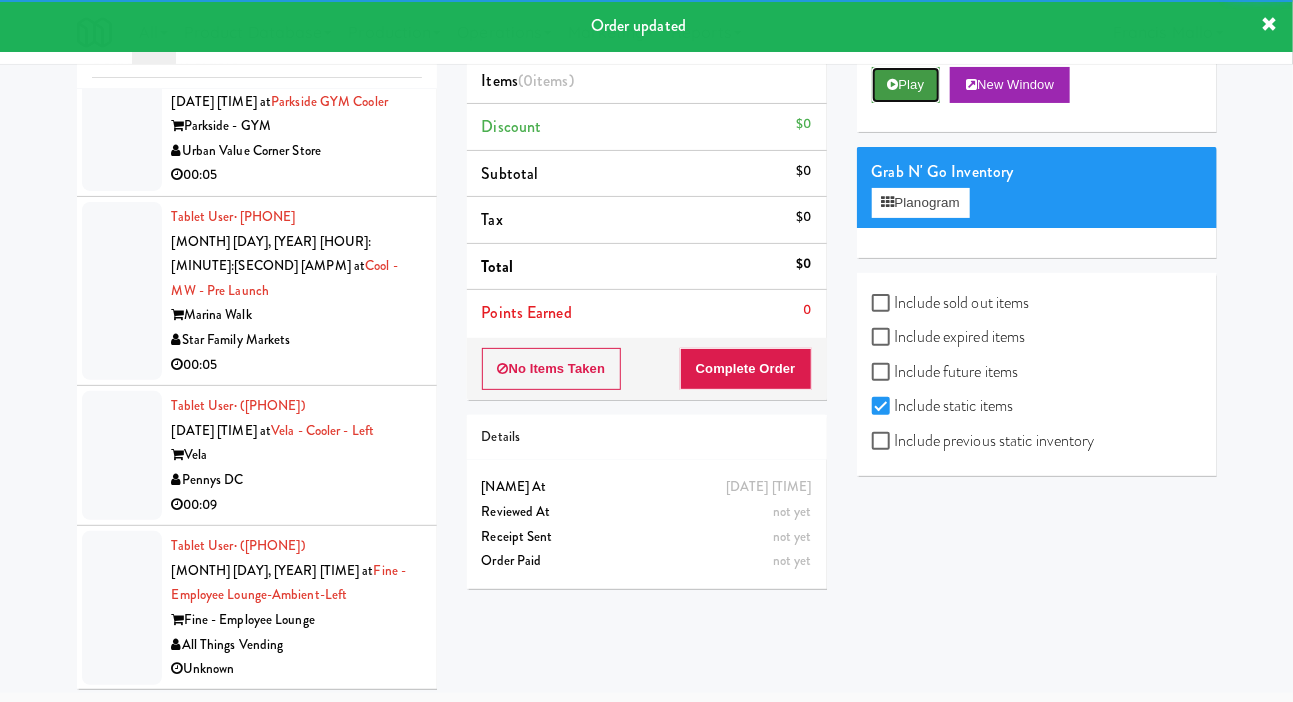 click on "Play" at bounding box center (906, 85) 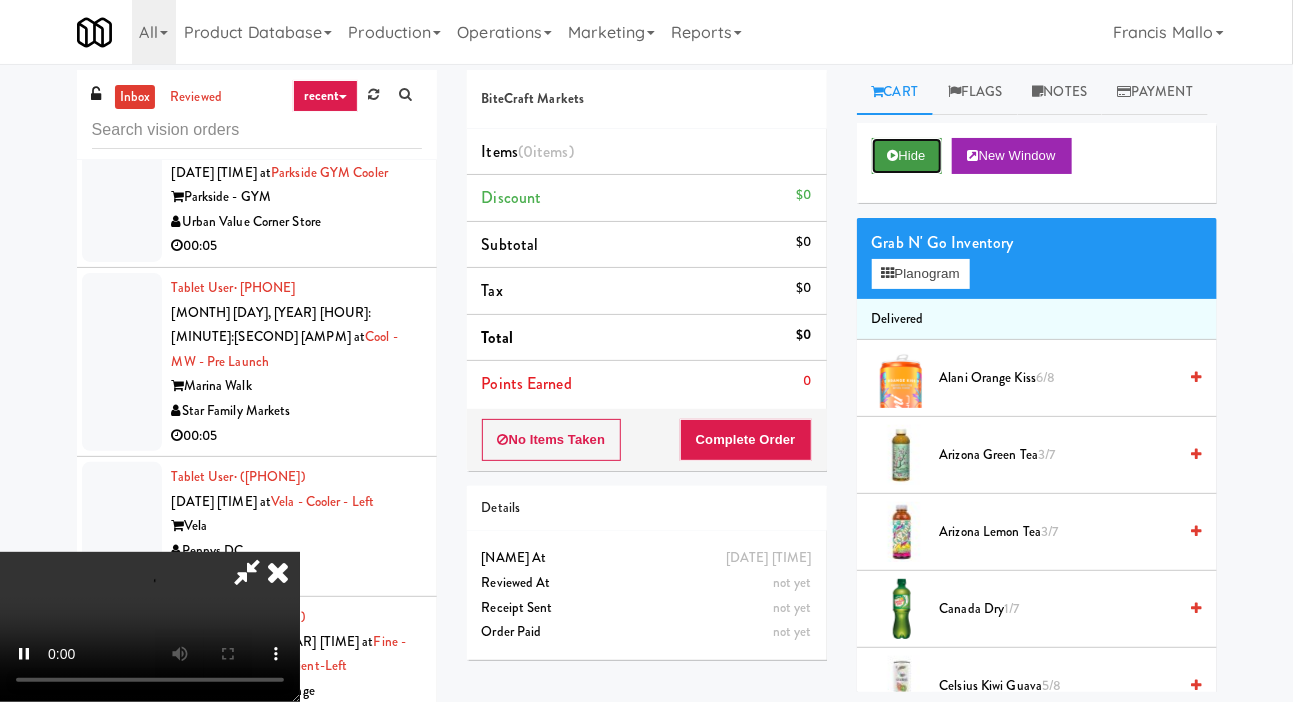 scroll, scrollTop: 0, scrollLeft: 0, axis: both 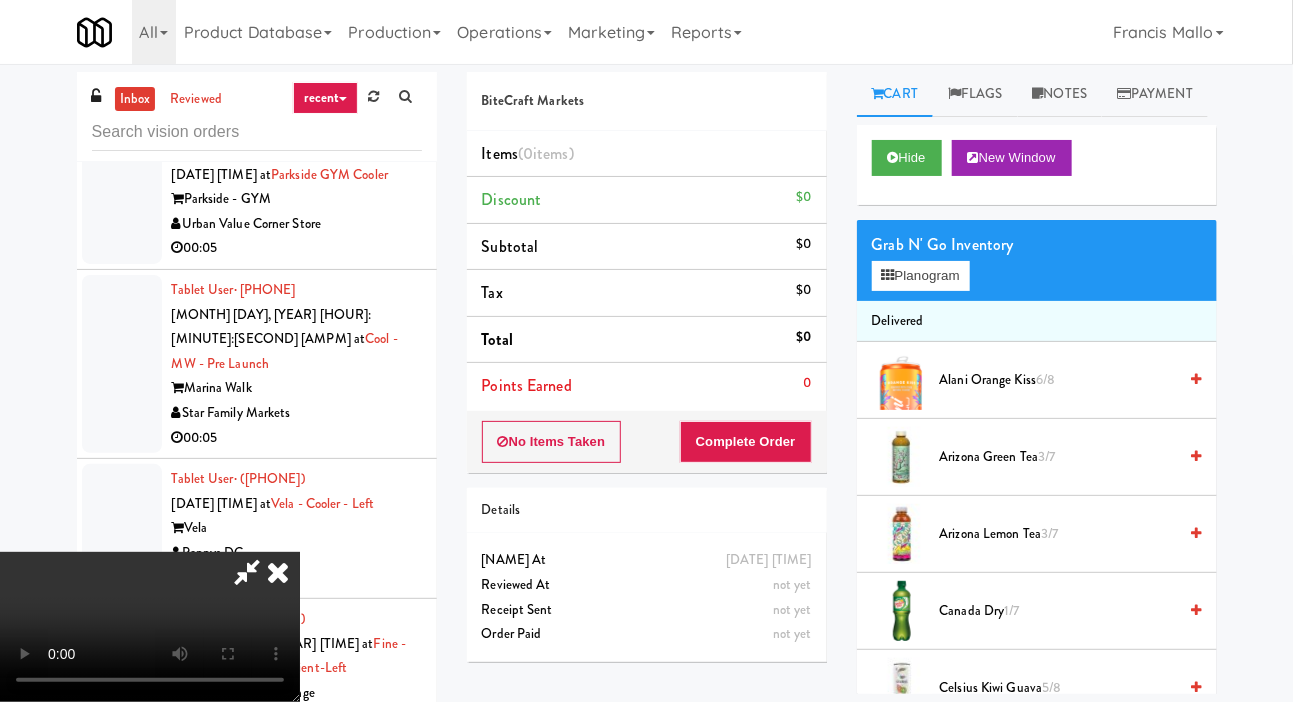 type 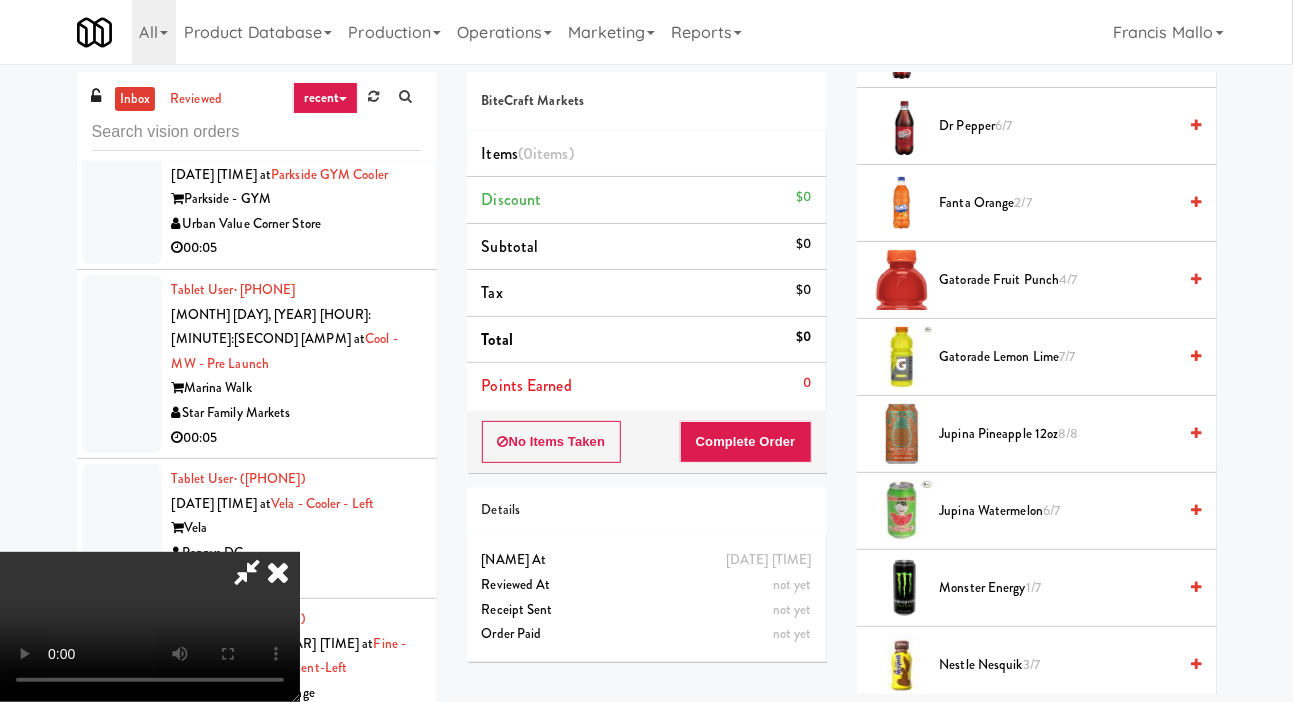 scroll, scrollTop: 1028, scrollLeft: 0, axis: vertical 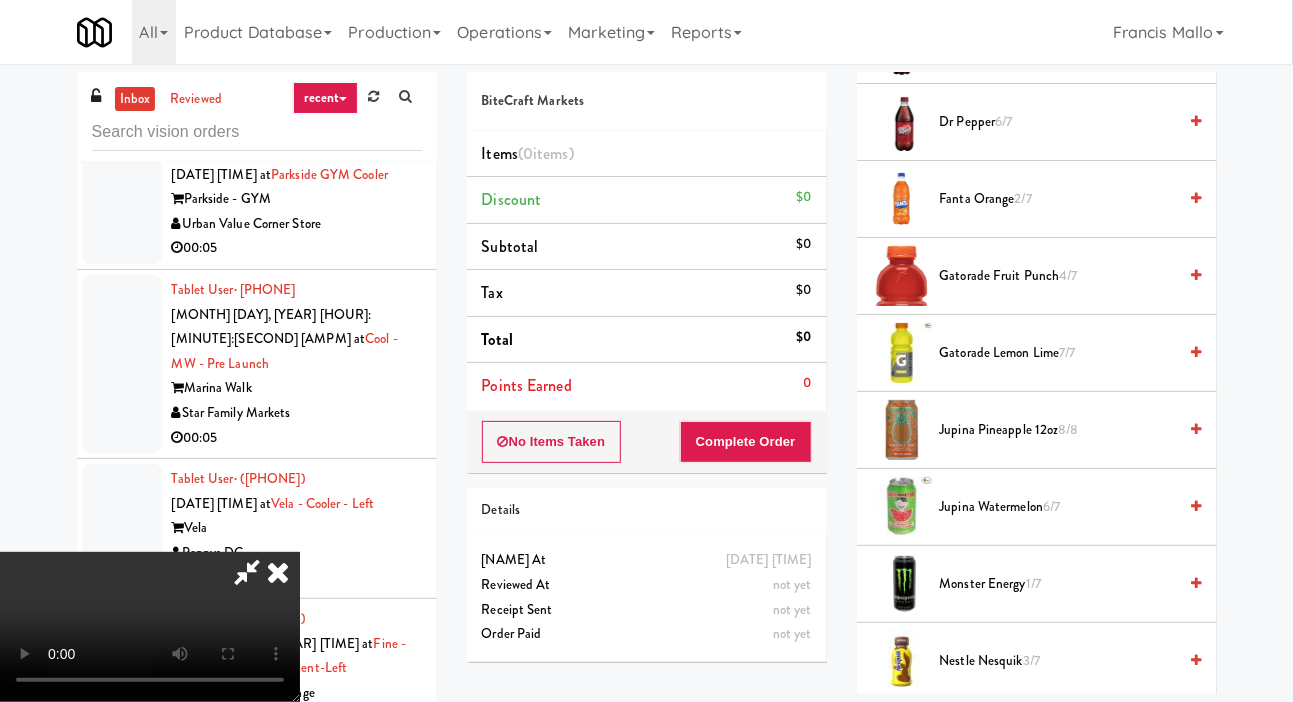 click on "Gatorade Lemon Lime  7/7" at bounding box center [1058, 353] 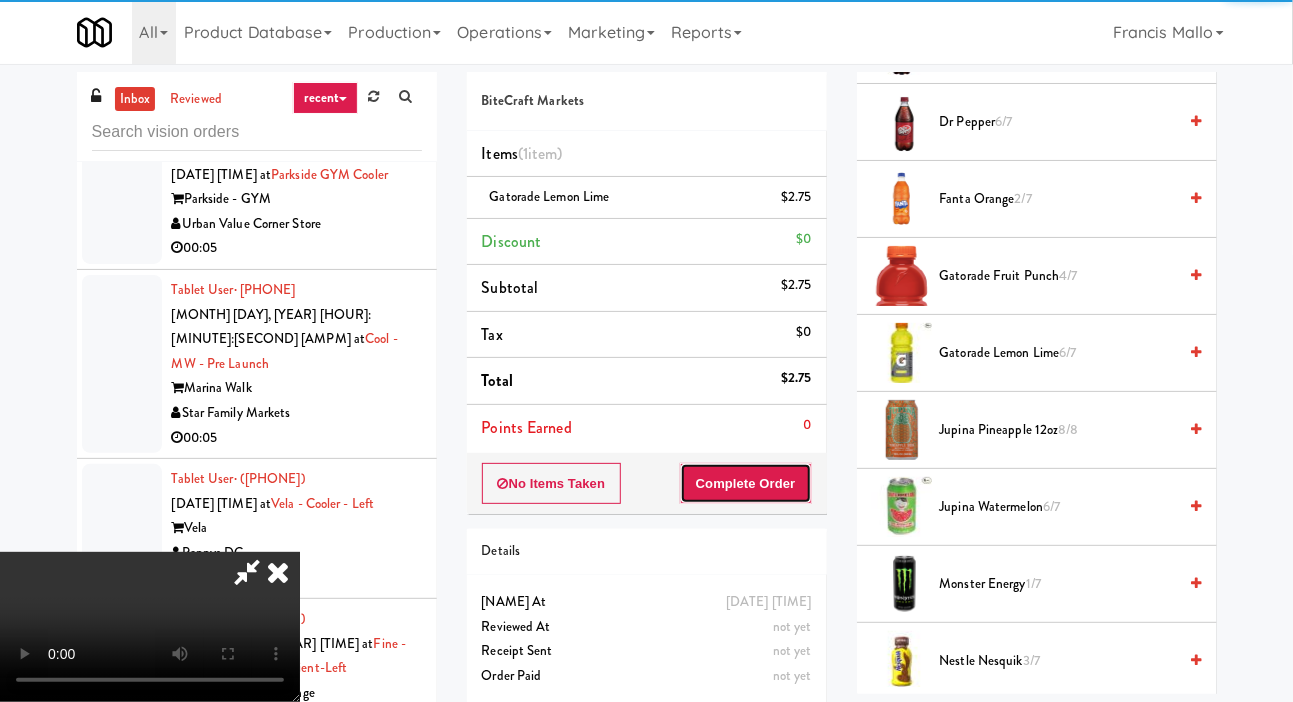 click on "Complete Order" at bounding box center (746, 484) 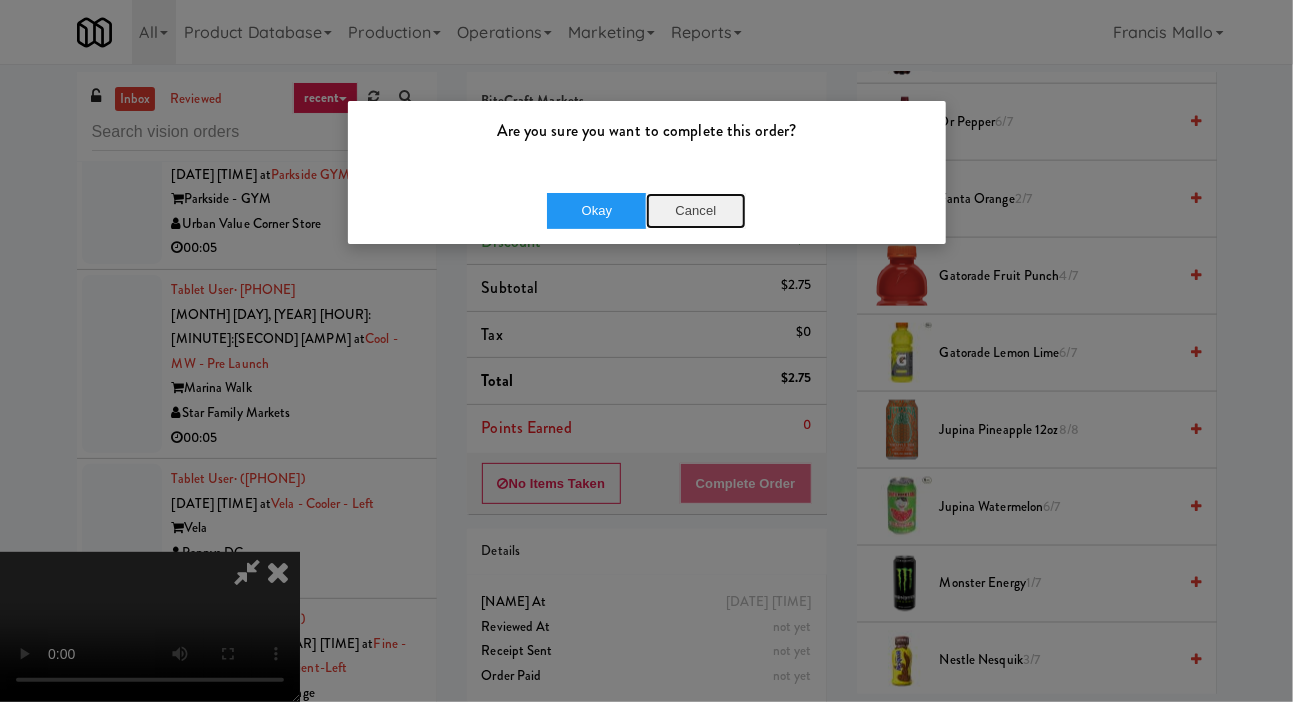 click on "Cancel" at bounding box center (696, 211) 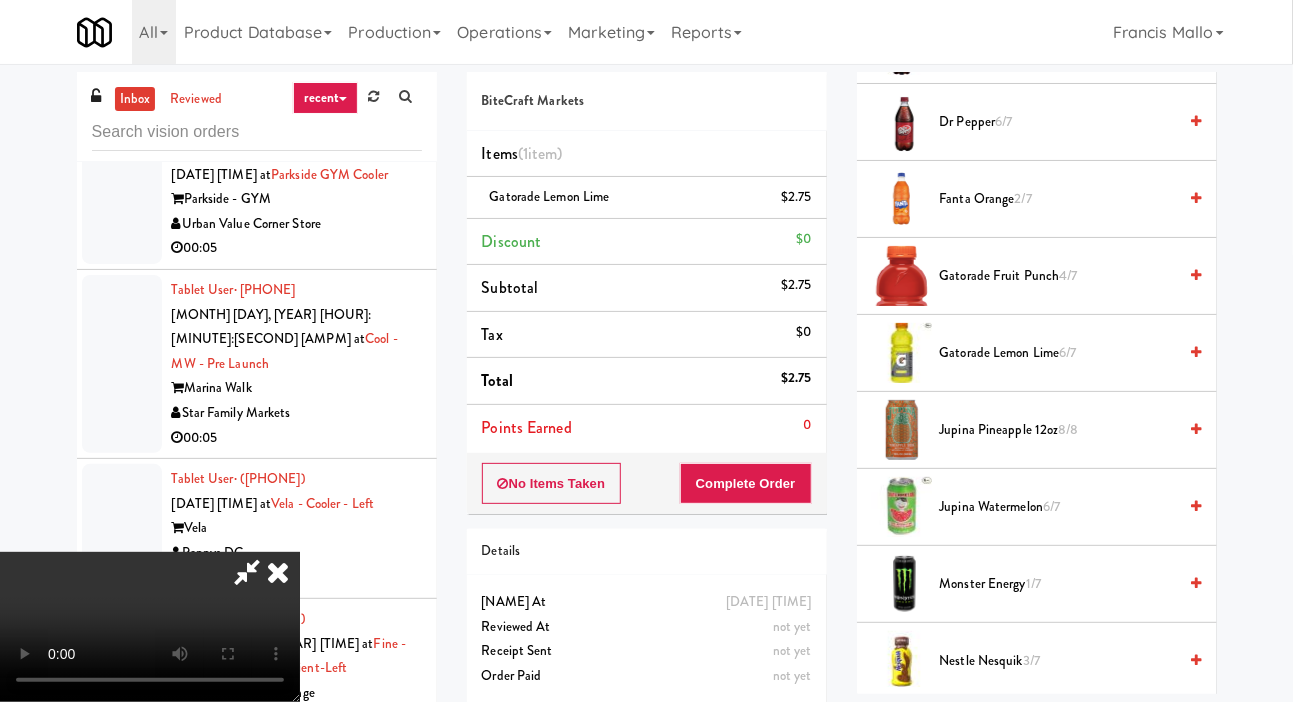 click on "Gatorade Lemon Lime  6/7" at bounding box center (1058, 353) 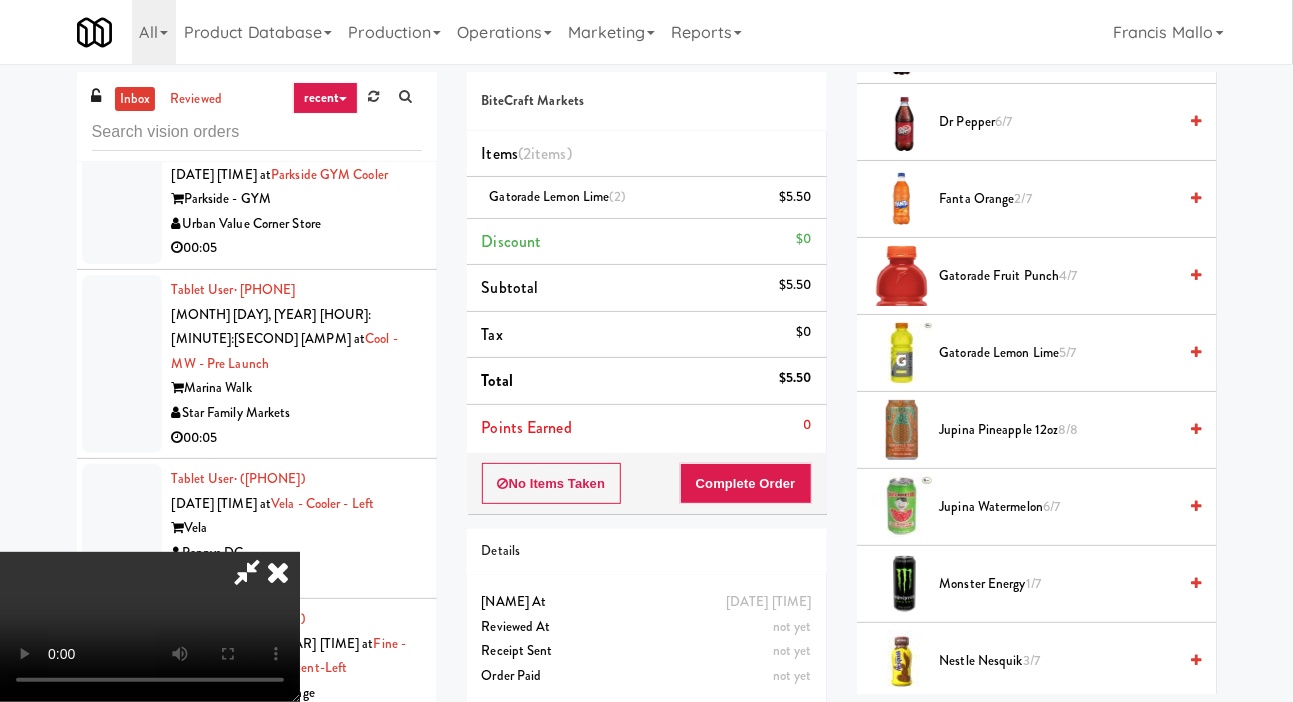 scroll, scrollTop: 0, scrollLeft: 0, axis: both 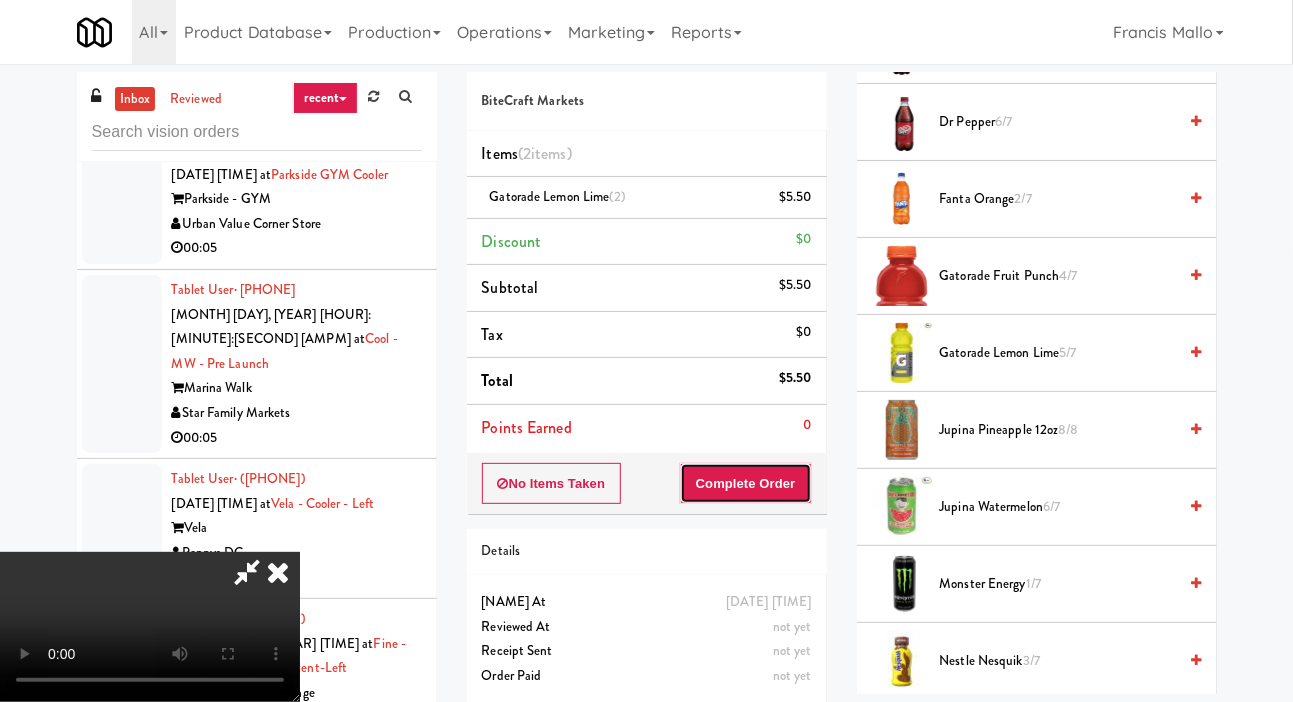click on "Complete Order" at bounding box center [746, 484] 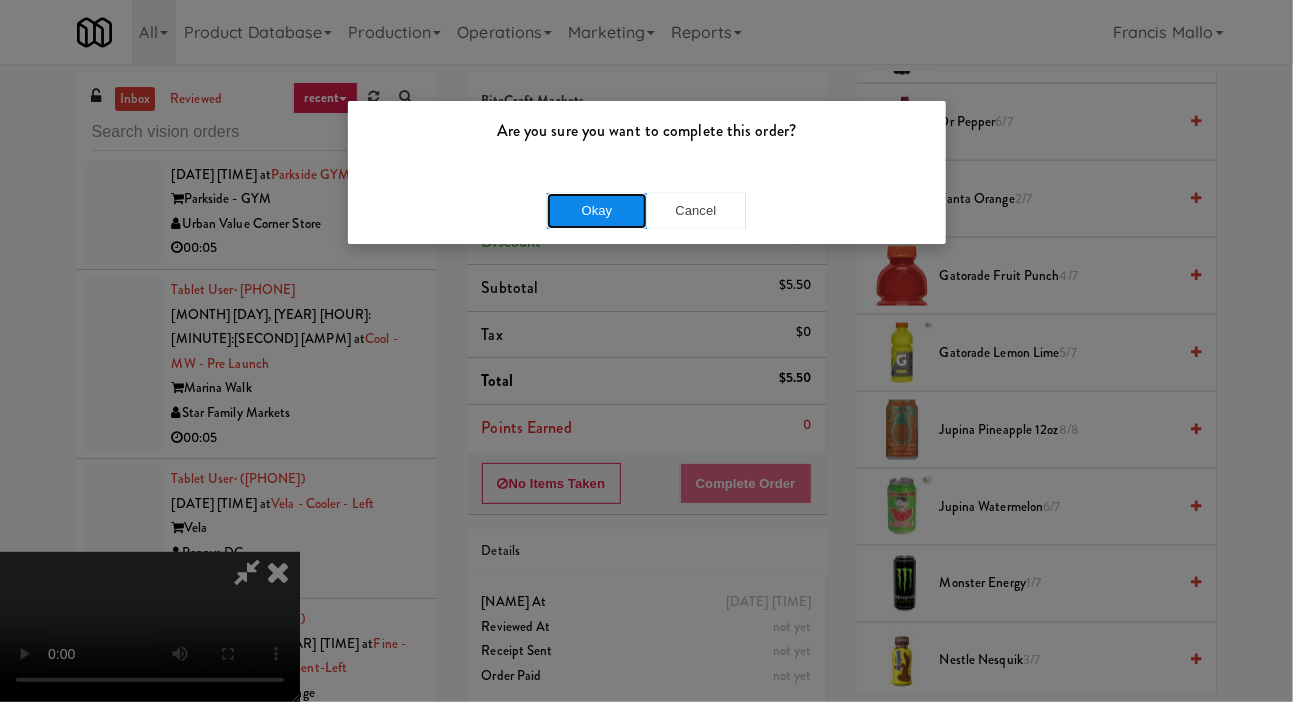 click on "Okay" at bounding box center [597, 211] 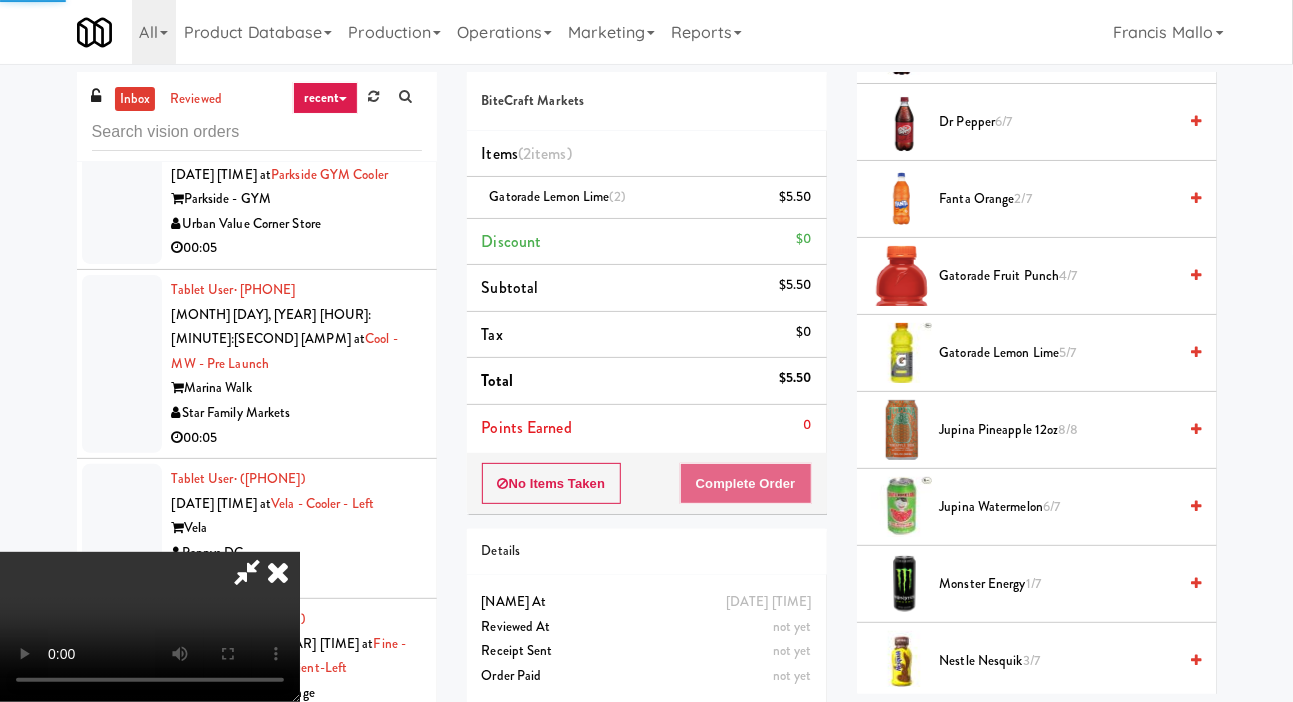 scroll, scrollTop: 116, scrollLeft: 0, axis: vertical 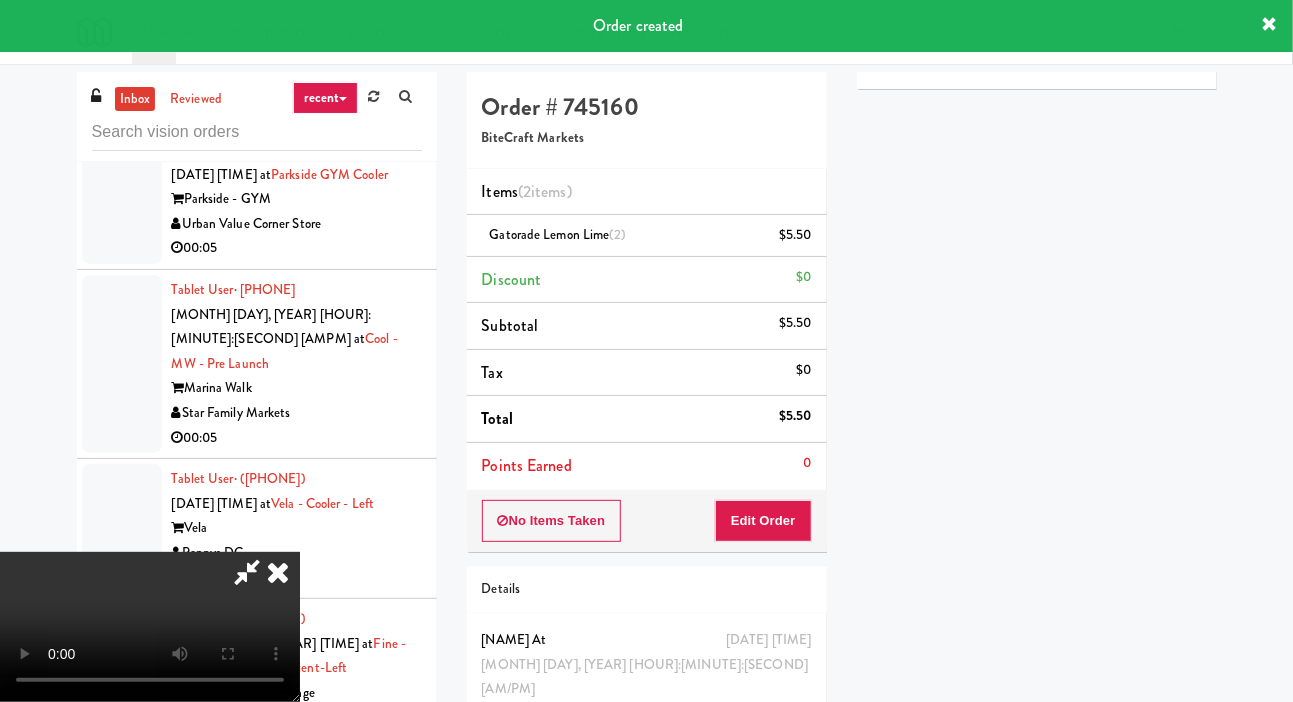 click on "Hide" at bounding box center (907, 42) 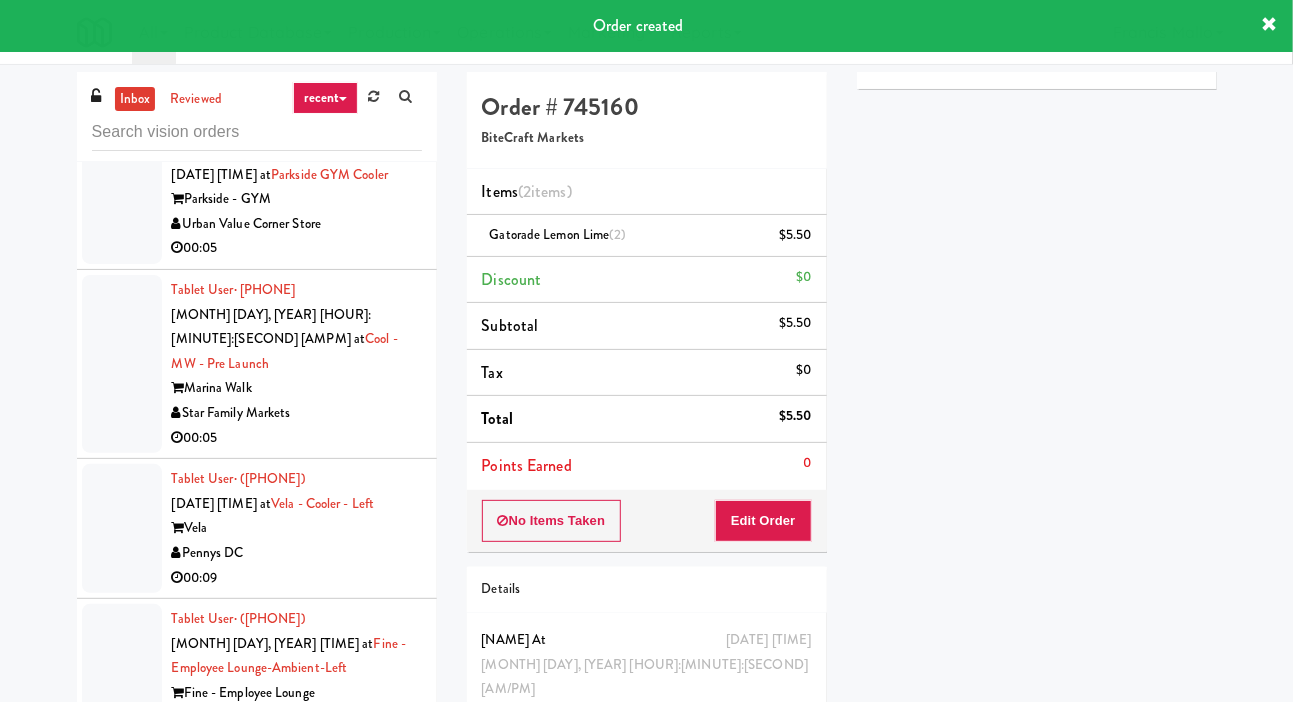 click at bounding box center (122, 998) 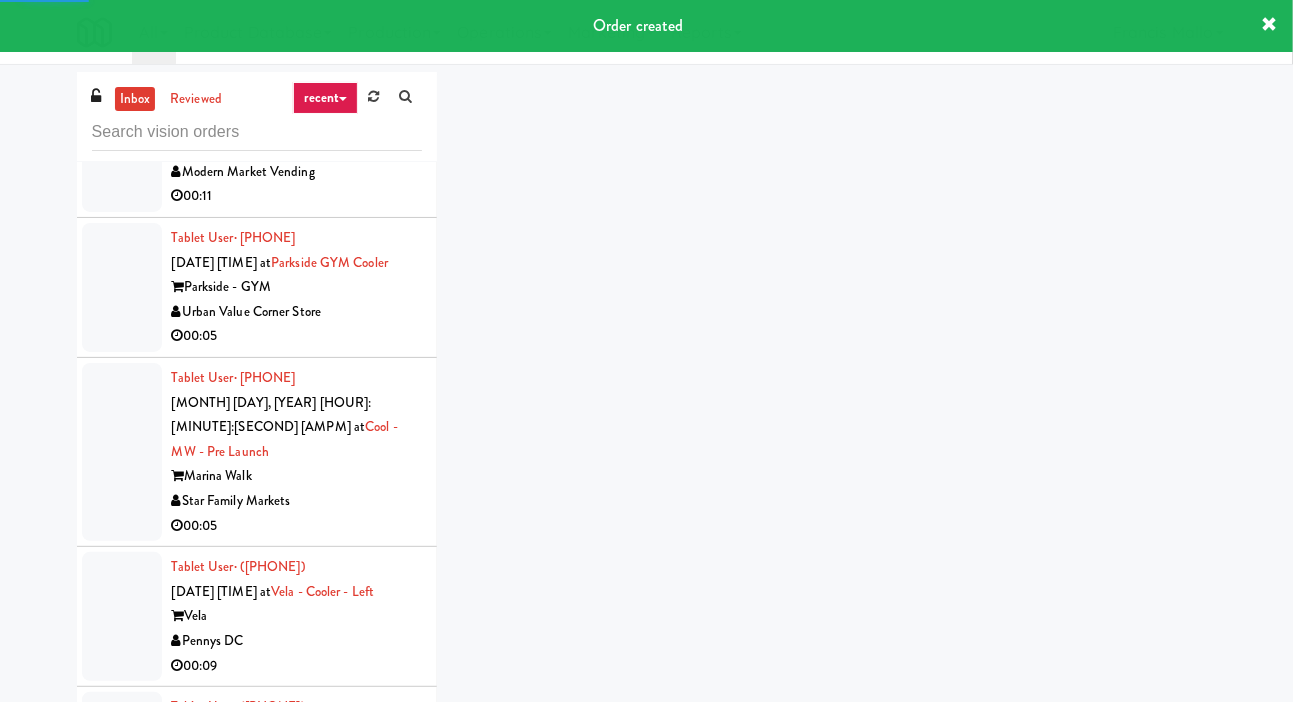 scroll, scrollTop: 25117, scrollLeft: 0, axis: vertical 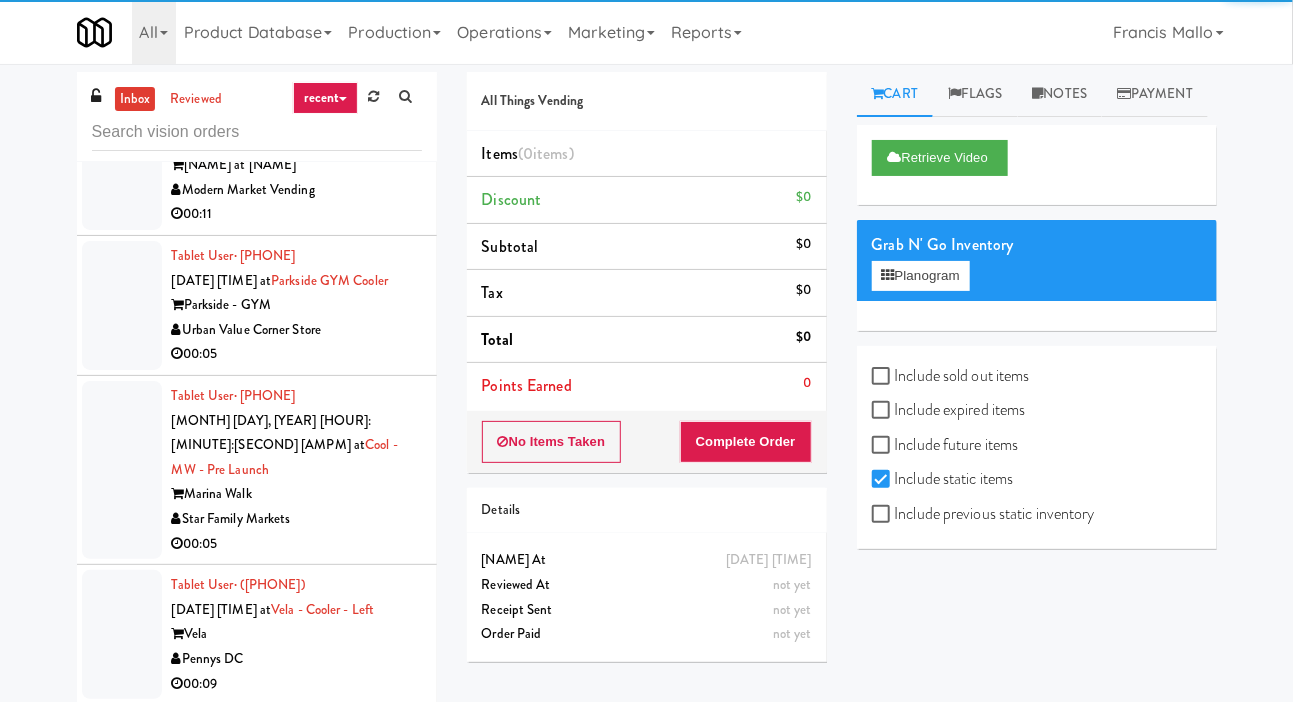 click at bounding box center [122, 939] 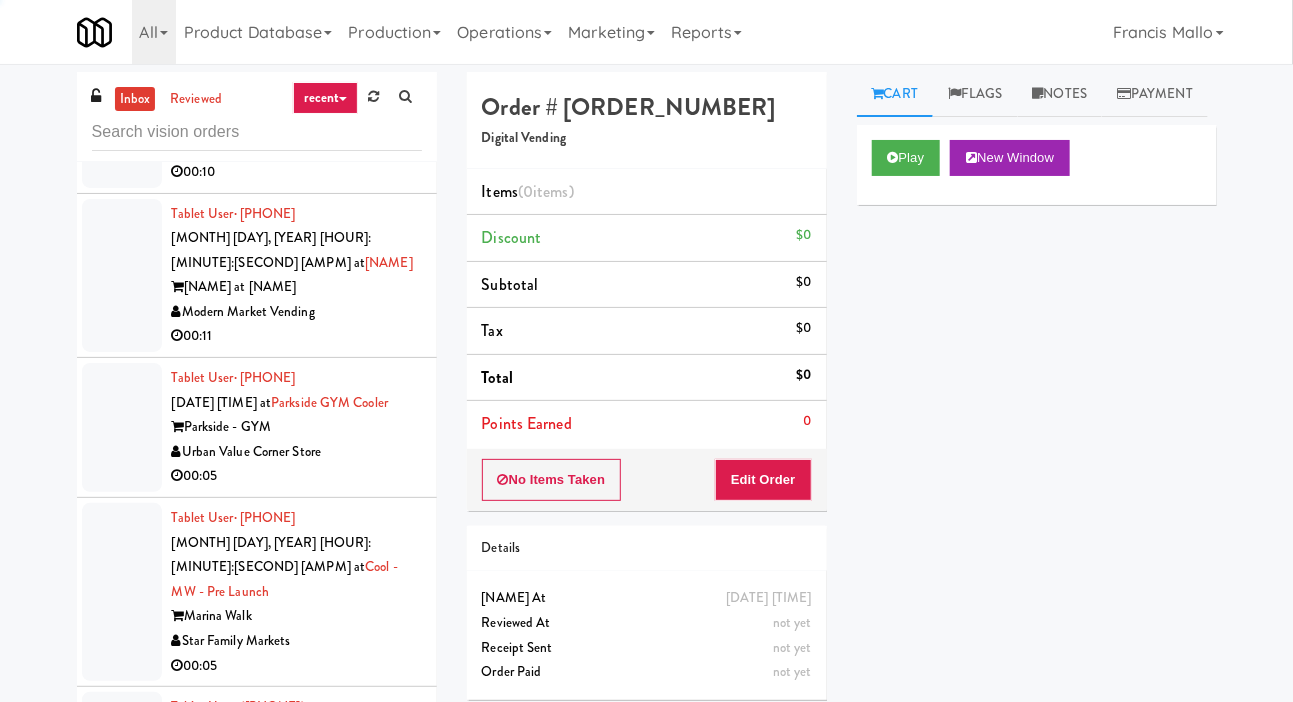 scroll, scrollTop: 24994, scrollLeft: 0, axis: vertical 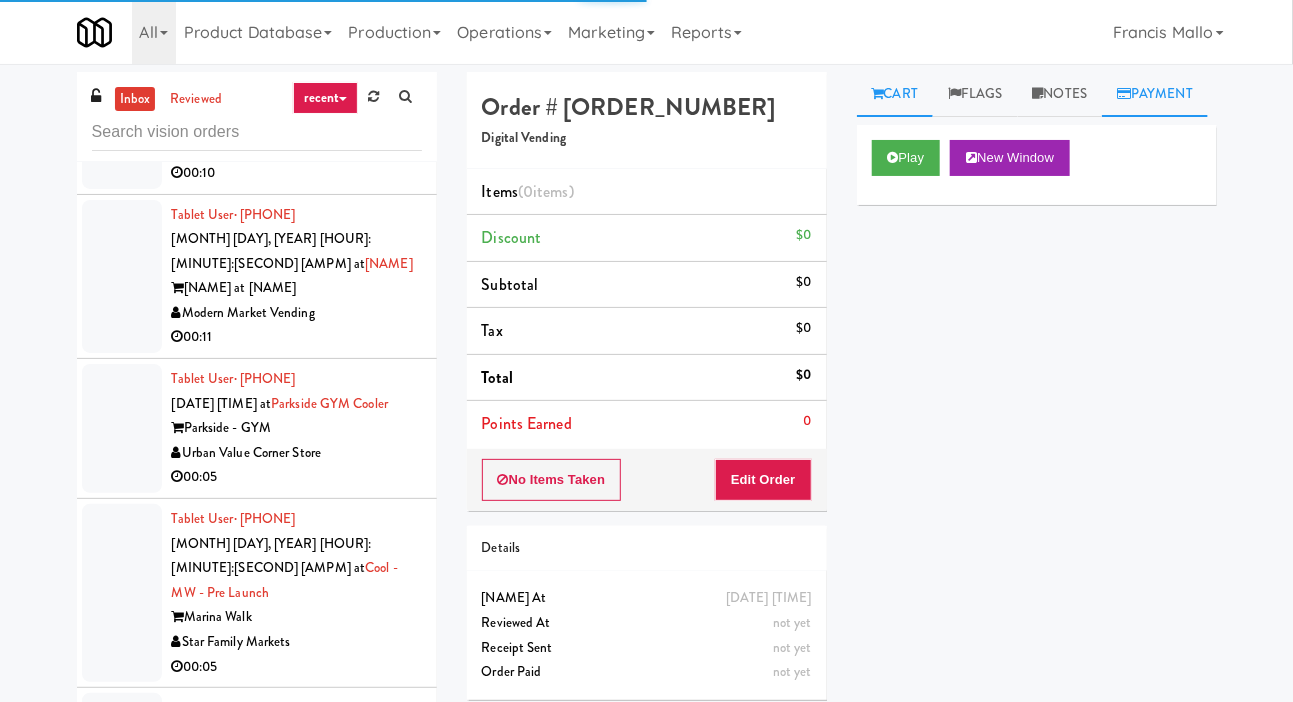 click on "Payment" at bounding box center (1155, 94) 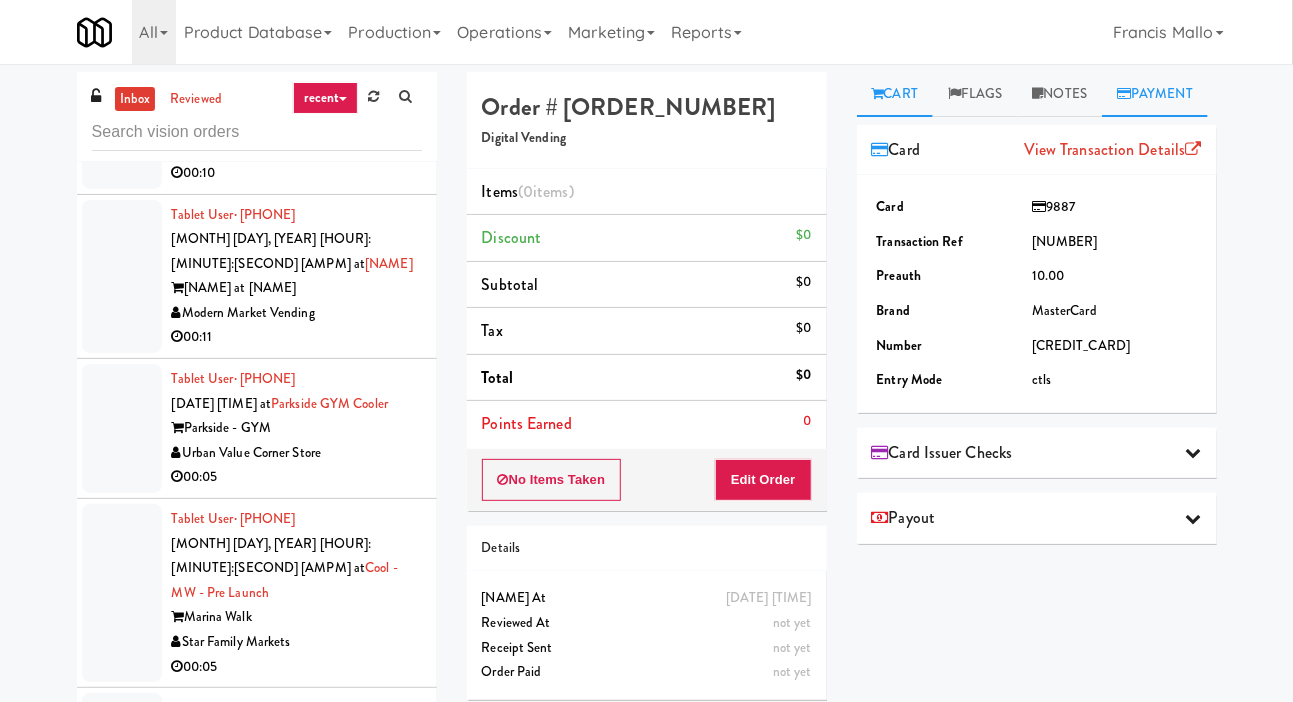 click on "Cart" at bounding box center [895, 94] 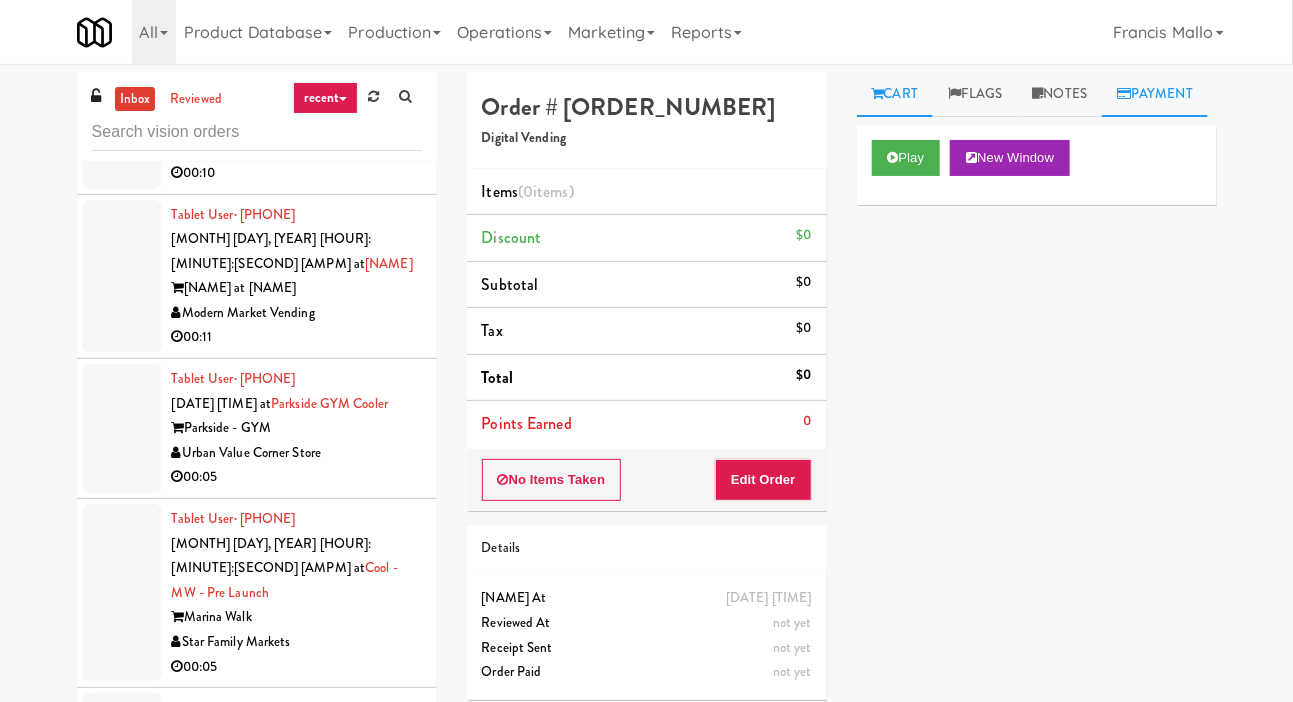 click on "Payment" at bounding box center (1155, 94) 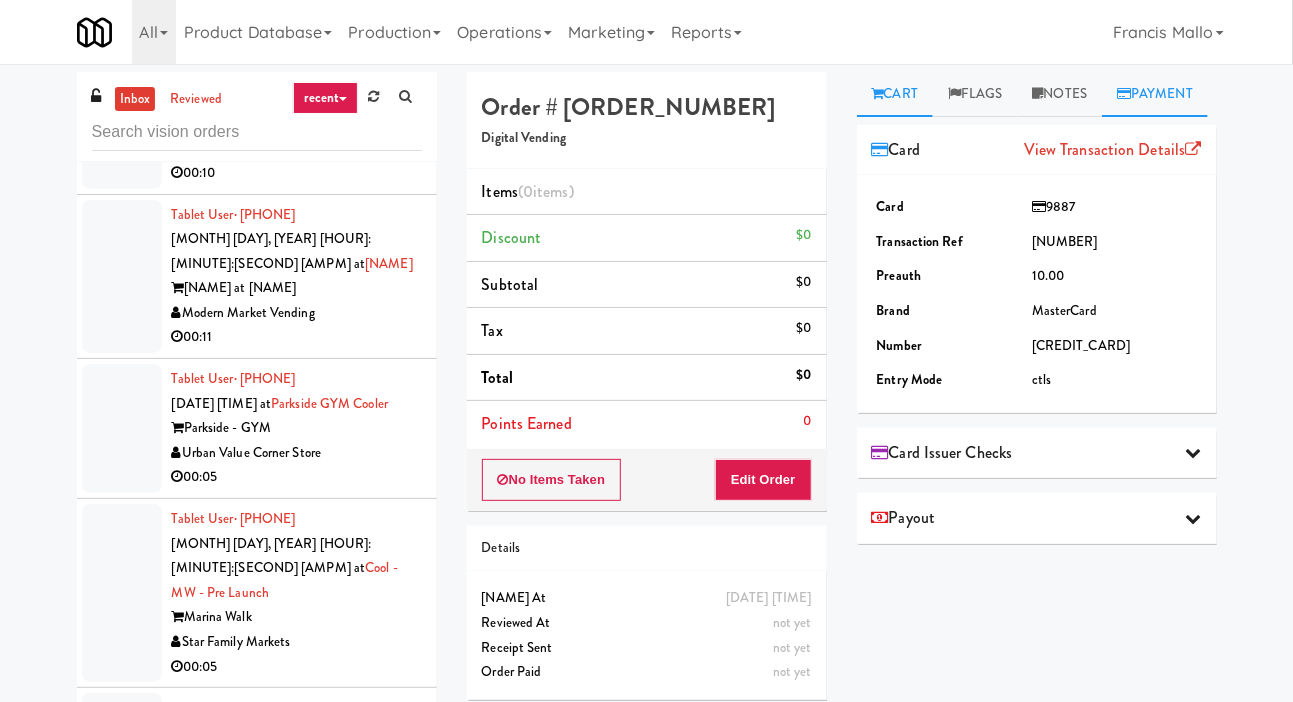 click on "Cart" at bounding box center [895, 94] 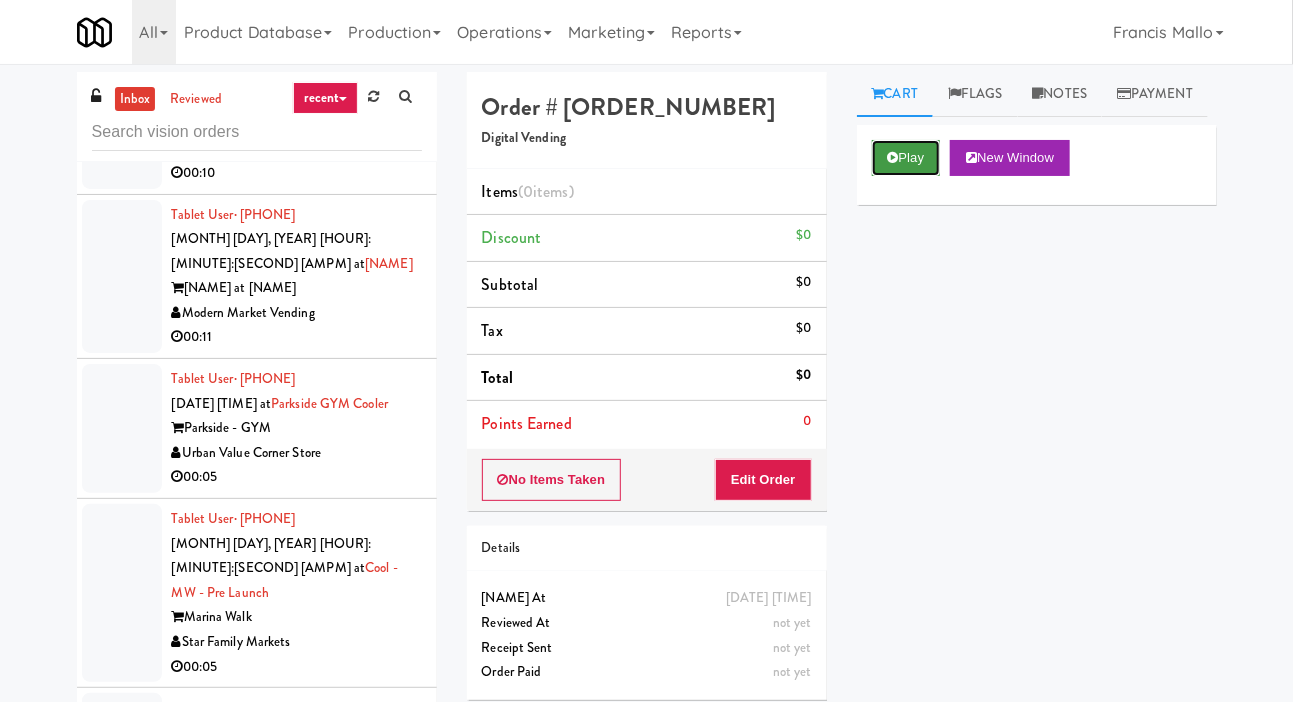click on "Play" at bounding box center [906, 158] 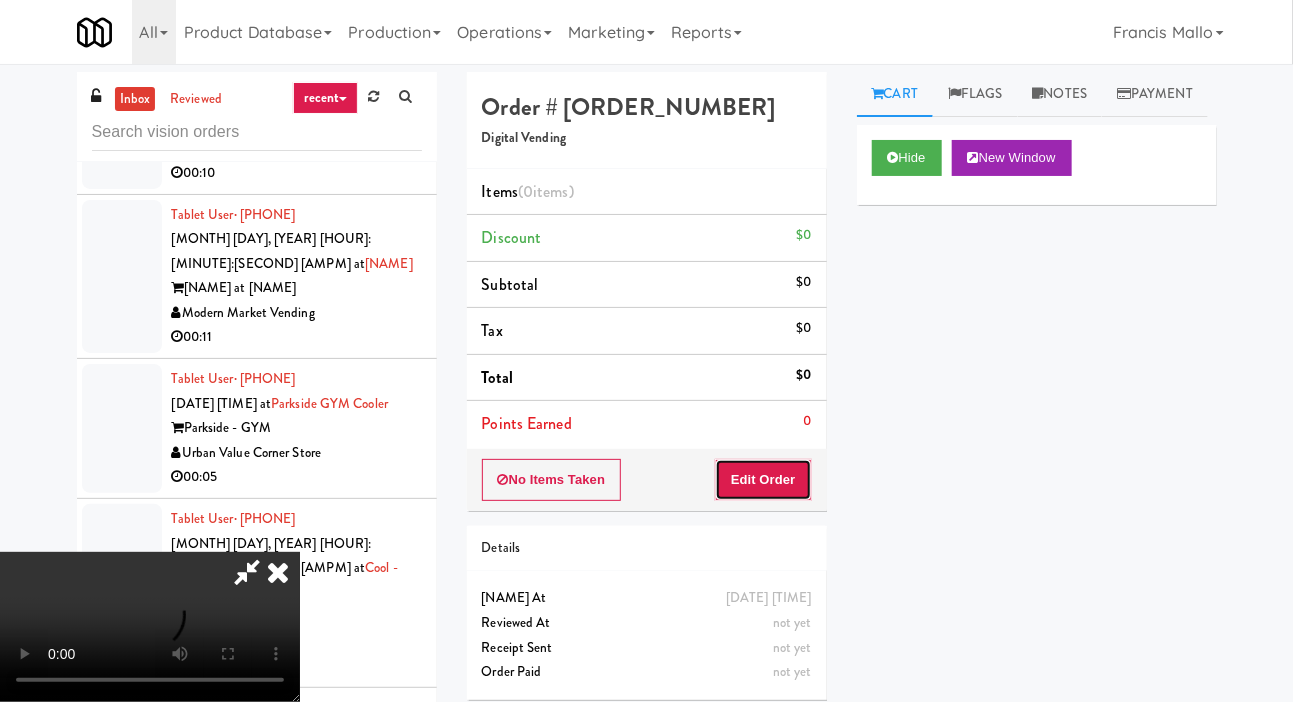 click on "Edit Order" at bounding box center (763, 480) 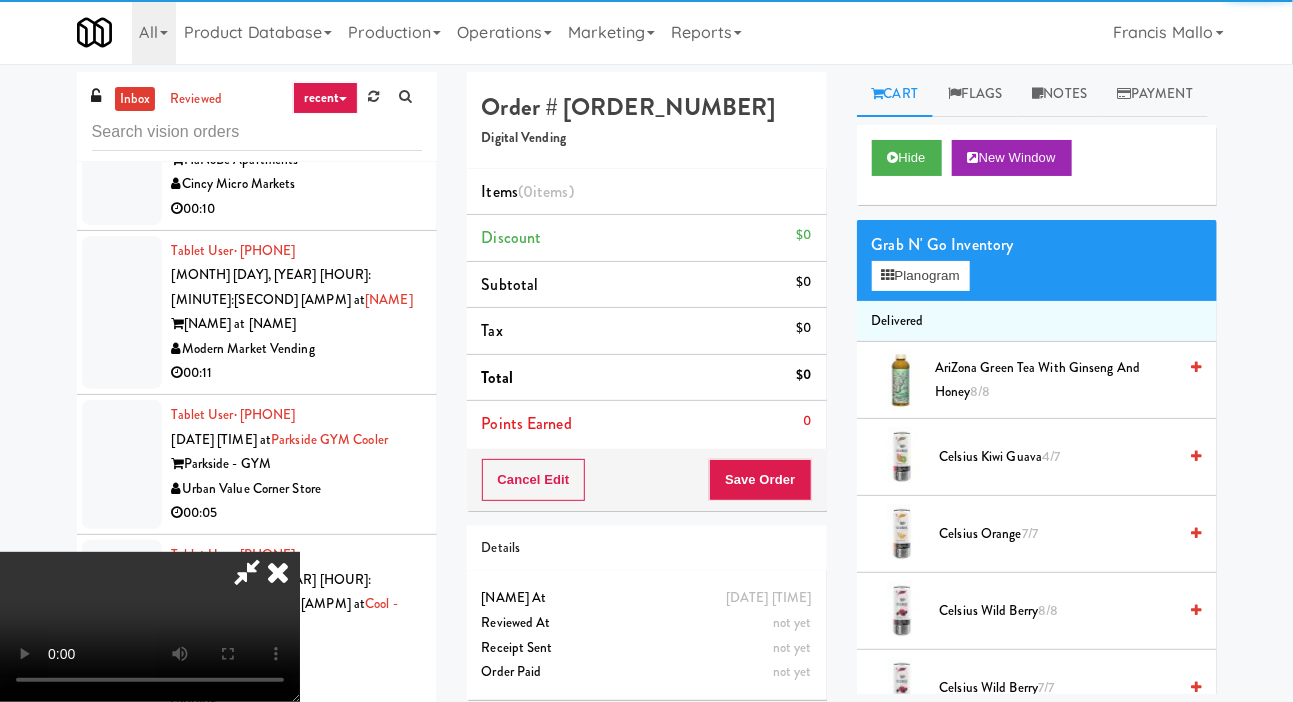 scroll, scrollTop: 24932, scrollLeft: 0, axis: vertical 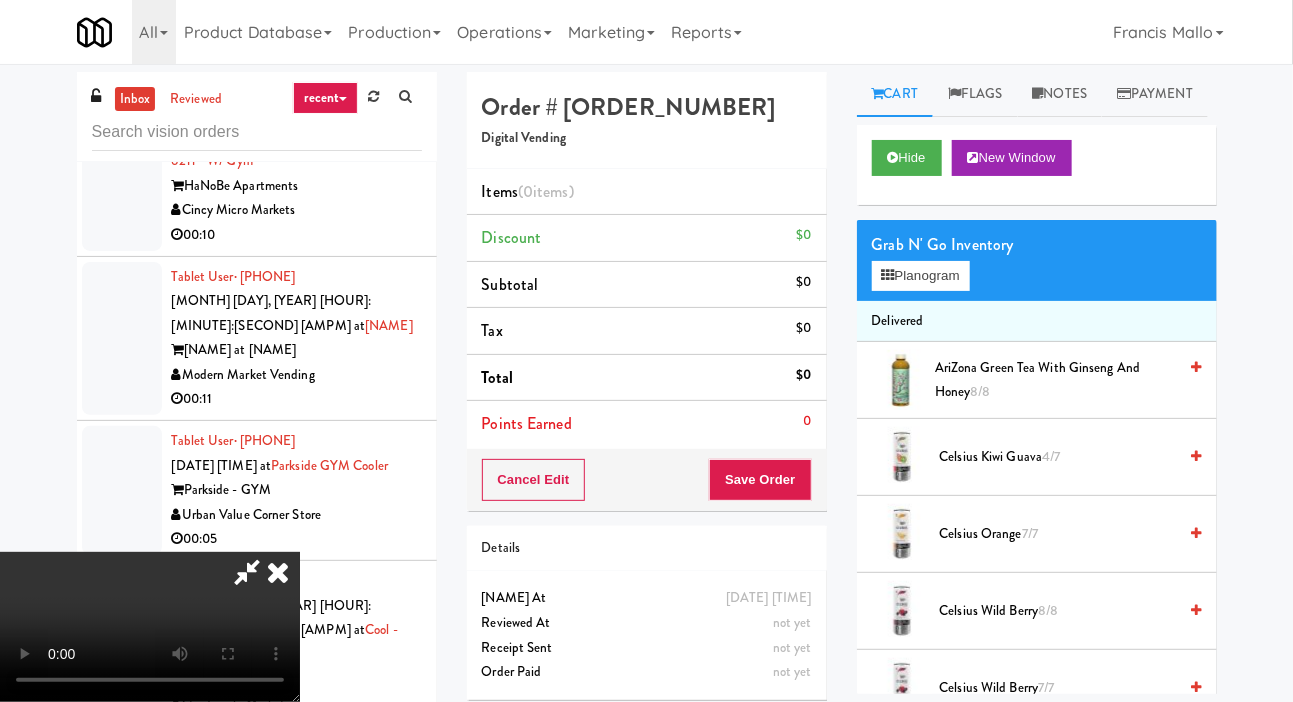 type 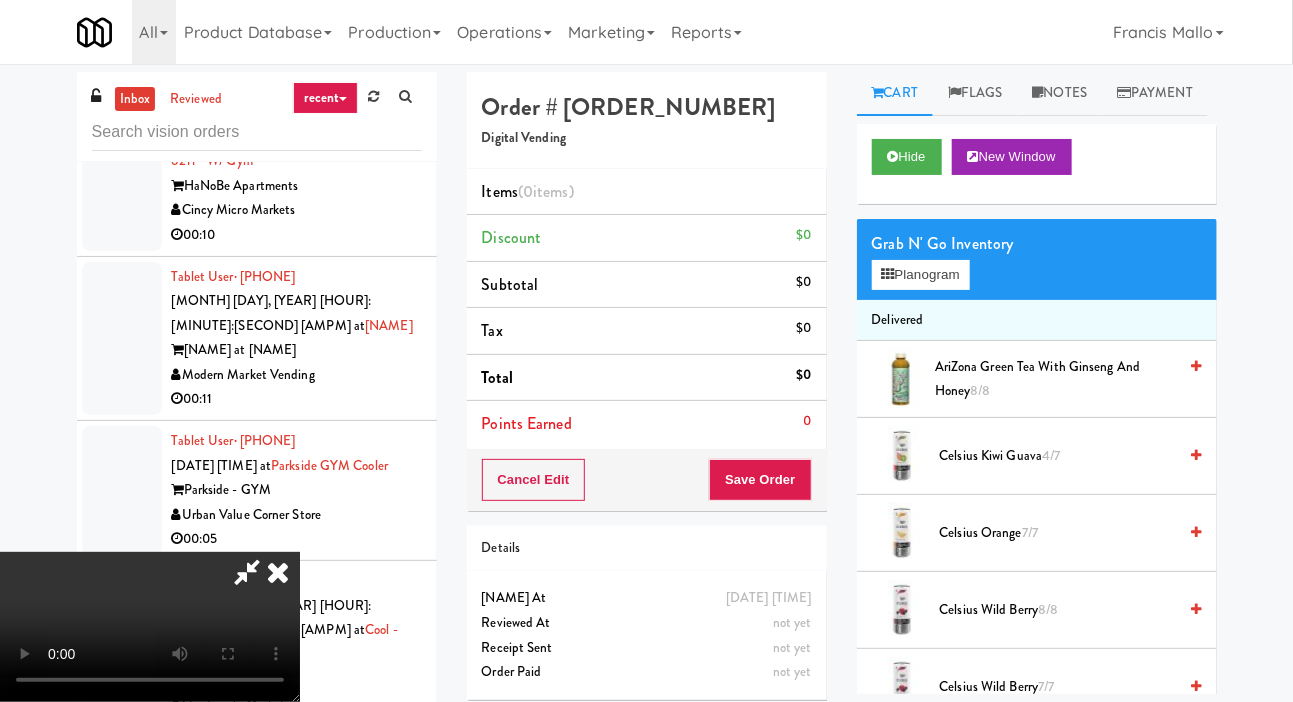 scroll, scrollTop: 0, scrollLeft: 0, axis: both 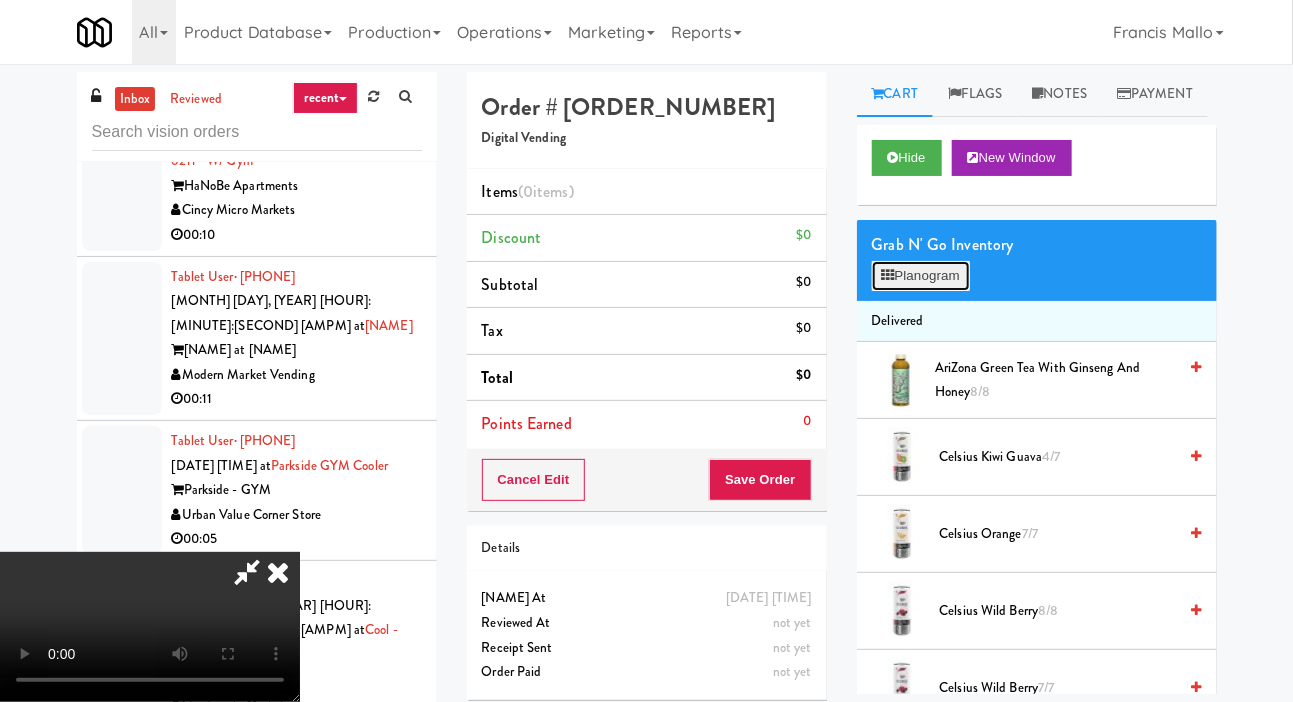click on "Planogram" at bounding box center (921, 276) 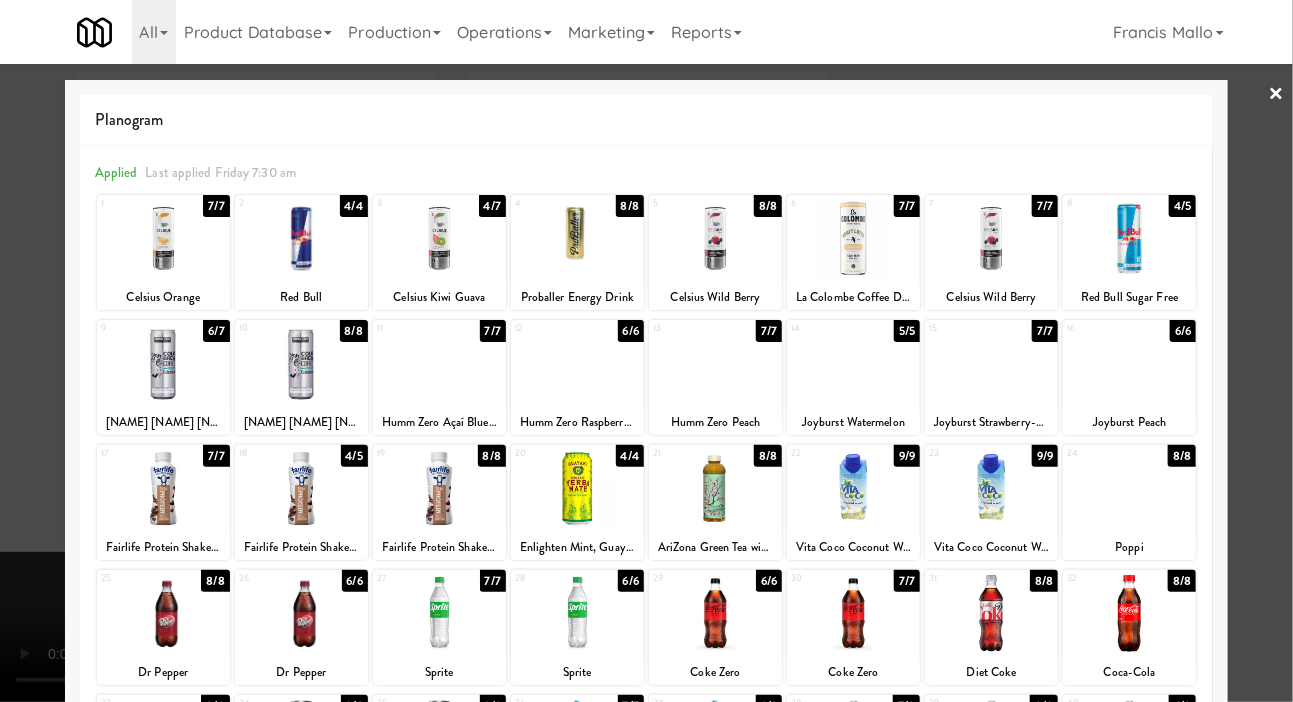 click at bounding box center (991, 363) 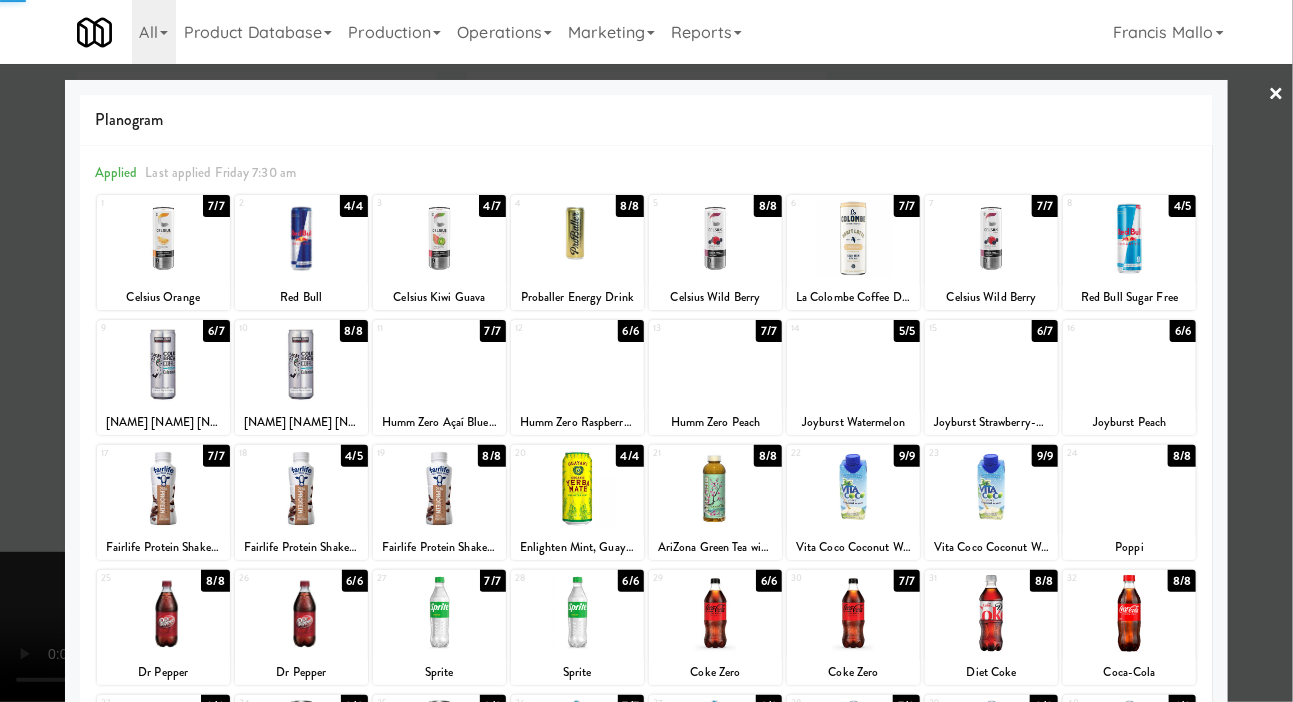 click at bounding box center (646, 351) 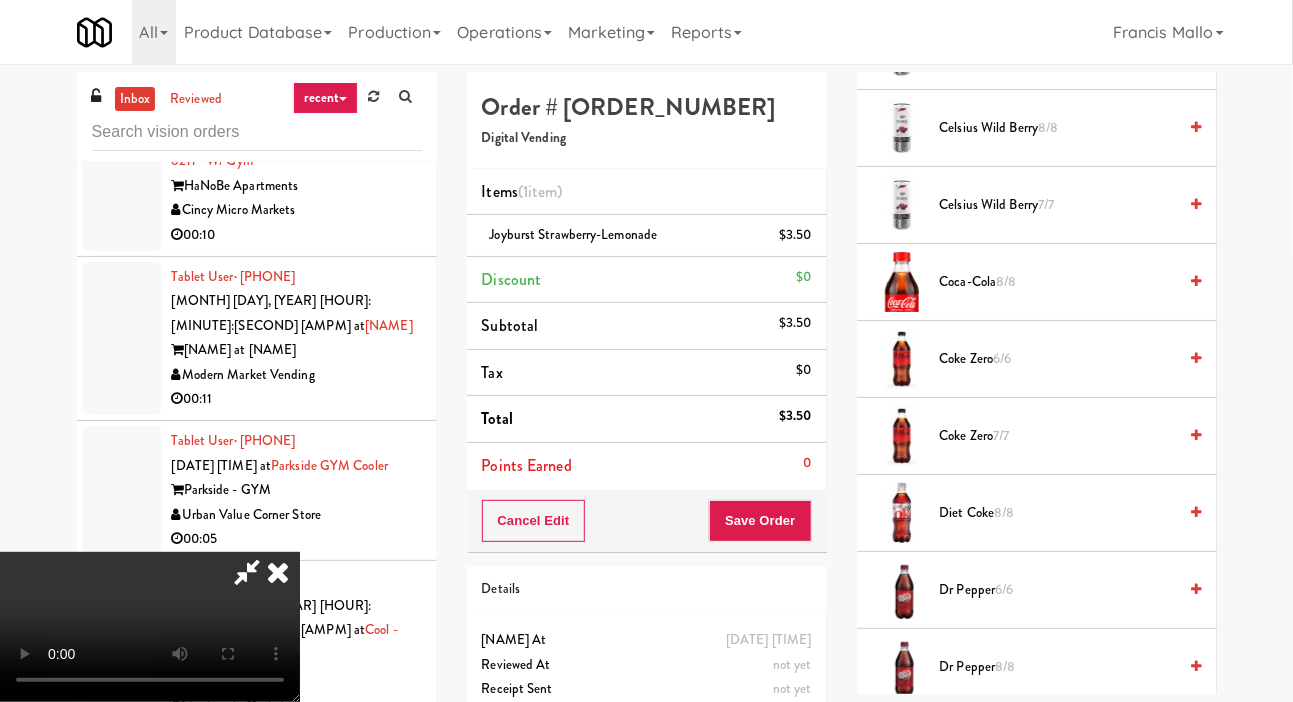 scroll, scrollTop: 533, scrollLeft: 0, axis: vertical 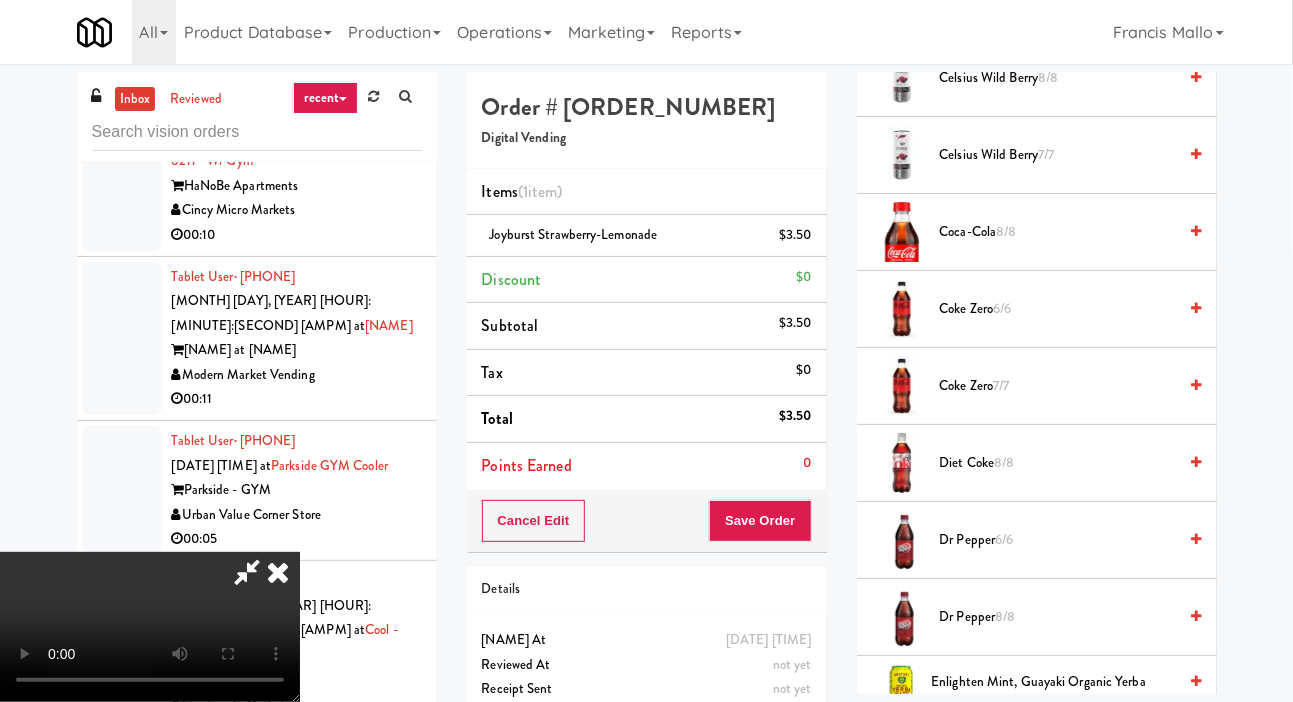 click on "Diet Coke  8/8" at bounding box center (1058, 463) 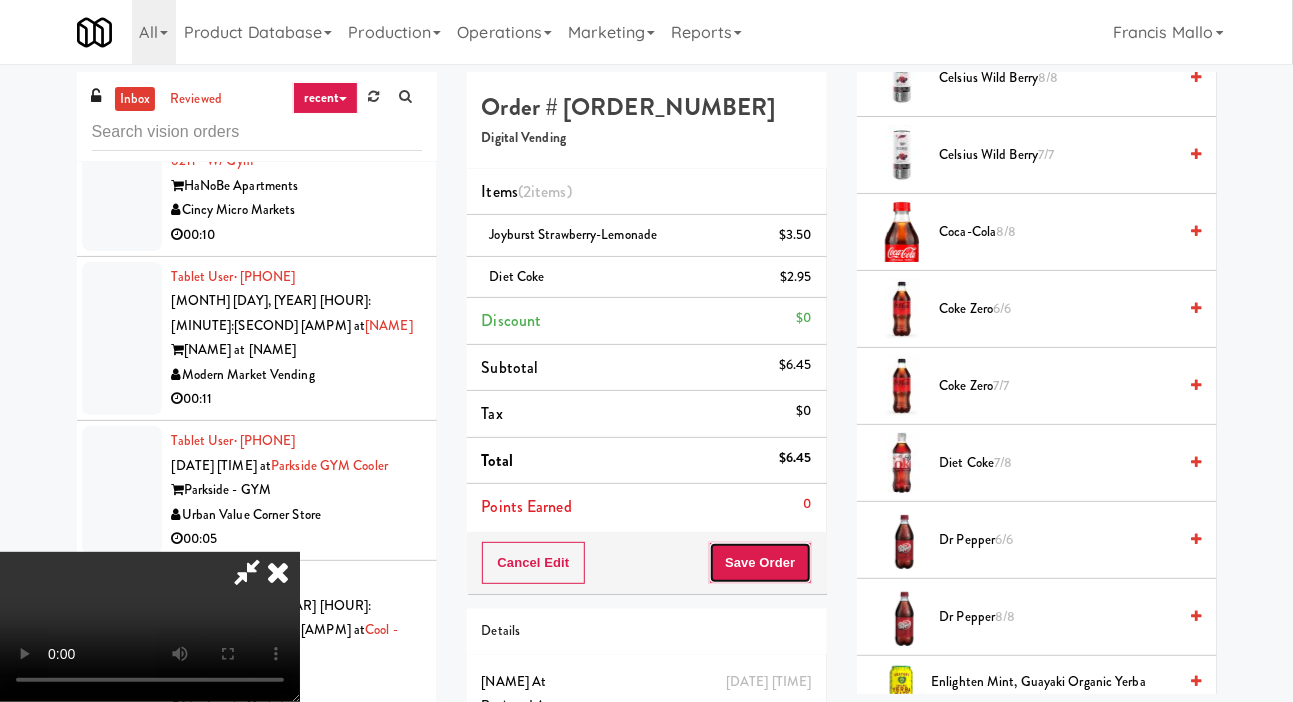 click on "Save Order" at bounding box center [760, 563] 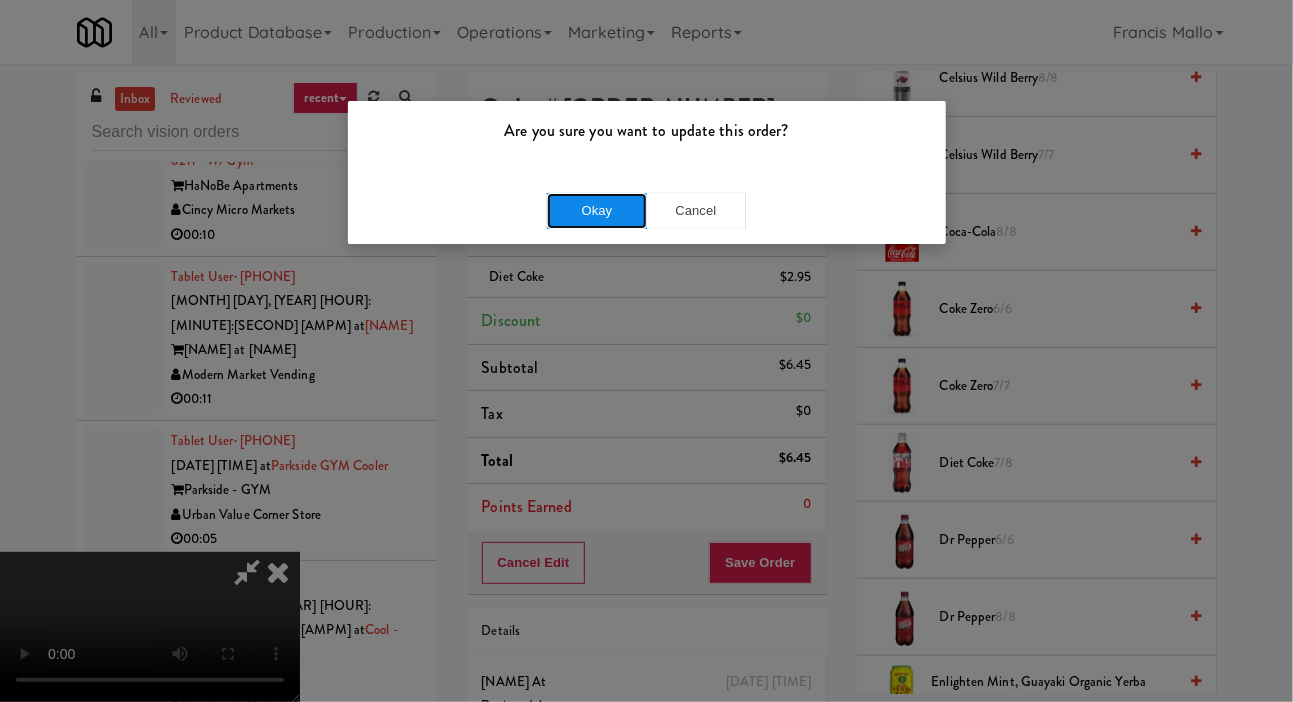 click on "Okay" at bounding box center (597, 211) 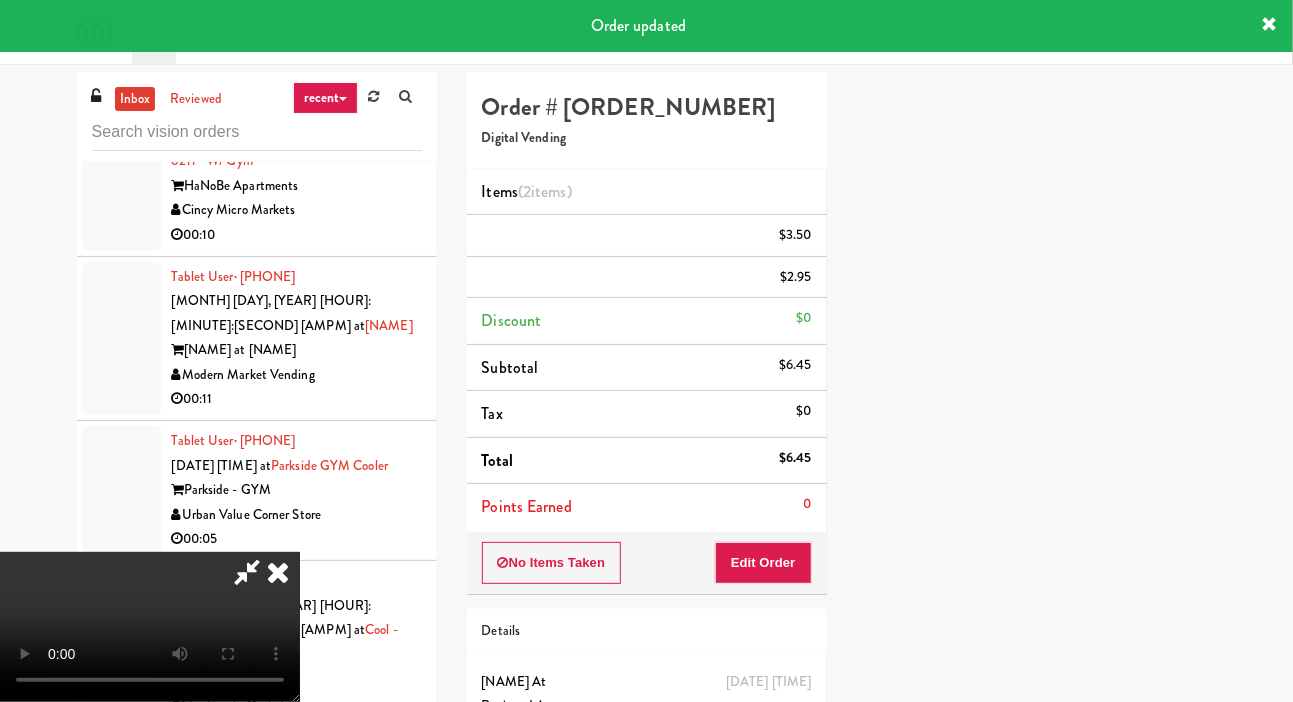 scroll, scrollTop: 116, scrollLeft: 0, axis: vertical 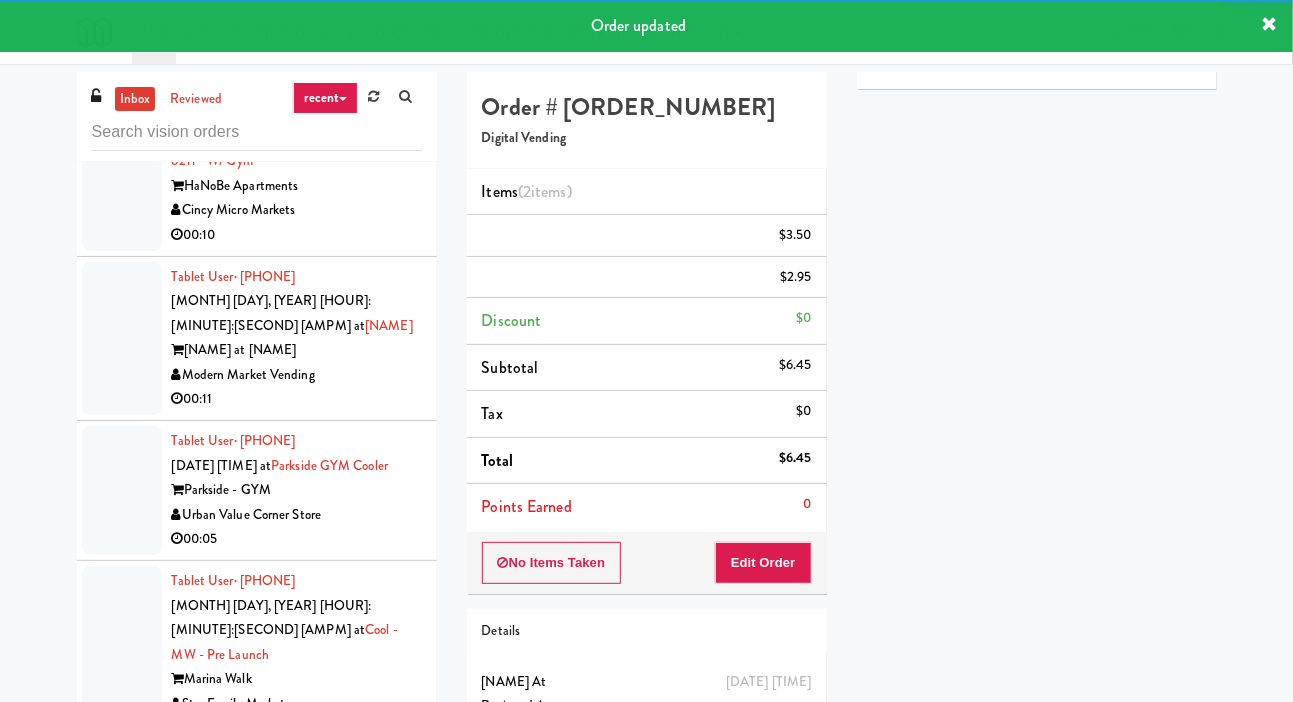click at bounding box center [122, 972] 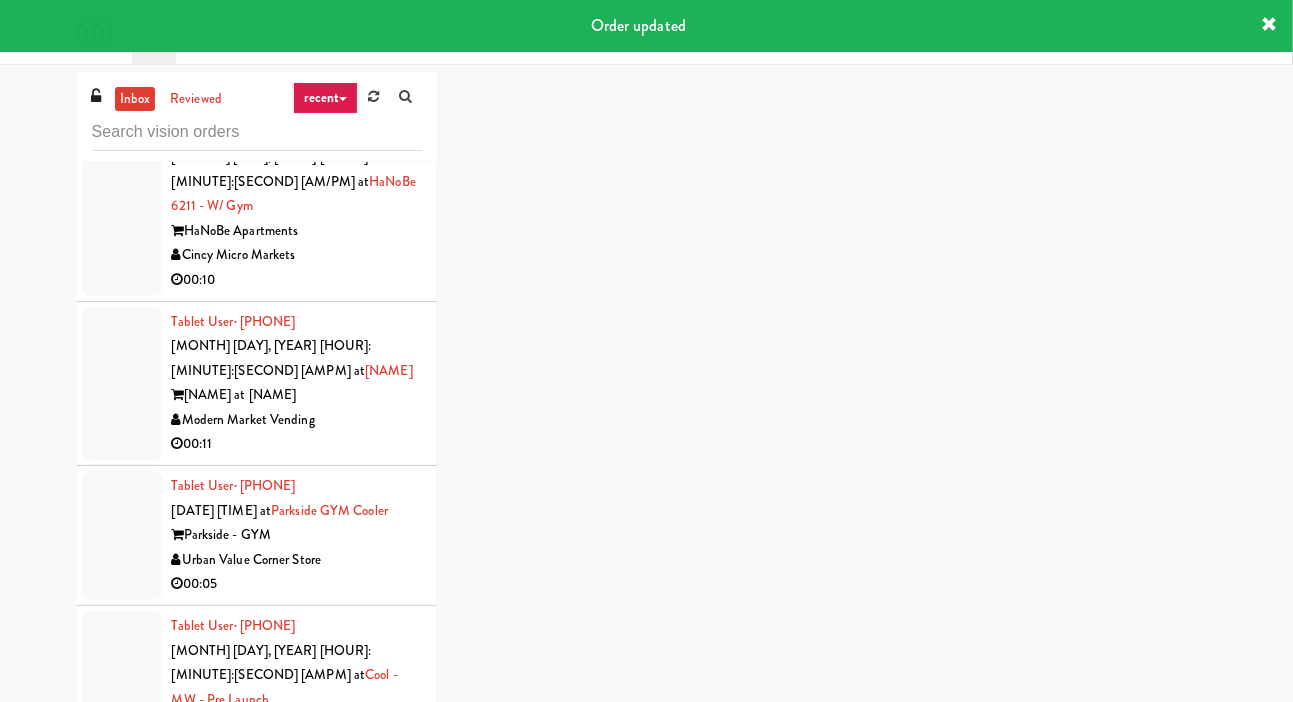 scroll, scrollTop: 24824, scrollLeft: 0, axis: vertical 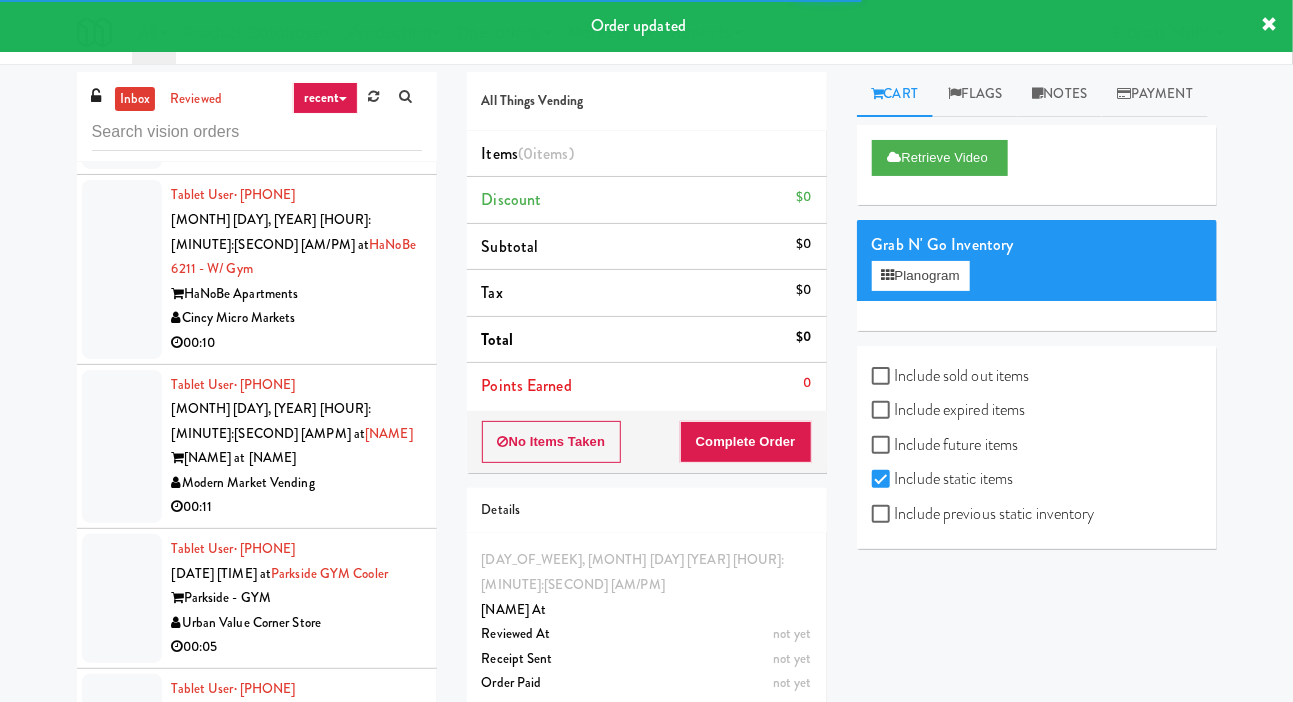 click at bounding box center (122, 927) 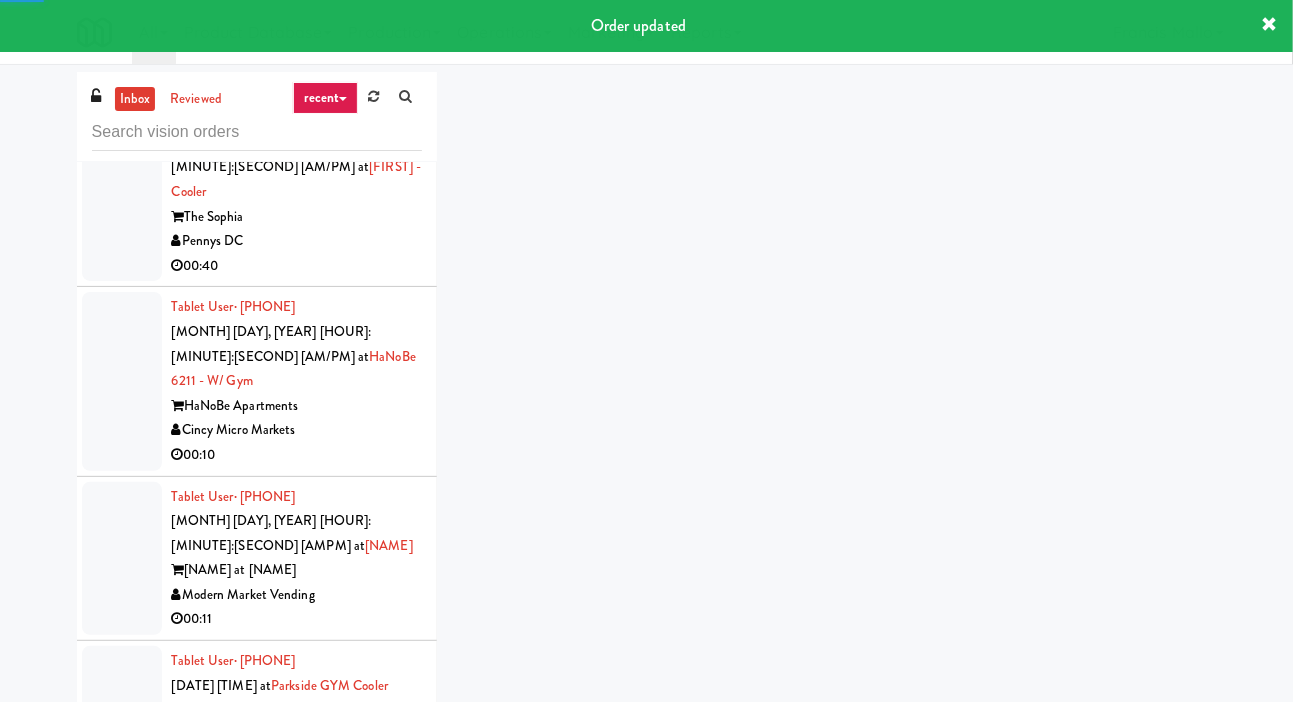 scroll, scrollTop: 24711, scrollLeft: 0, axis: vertical 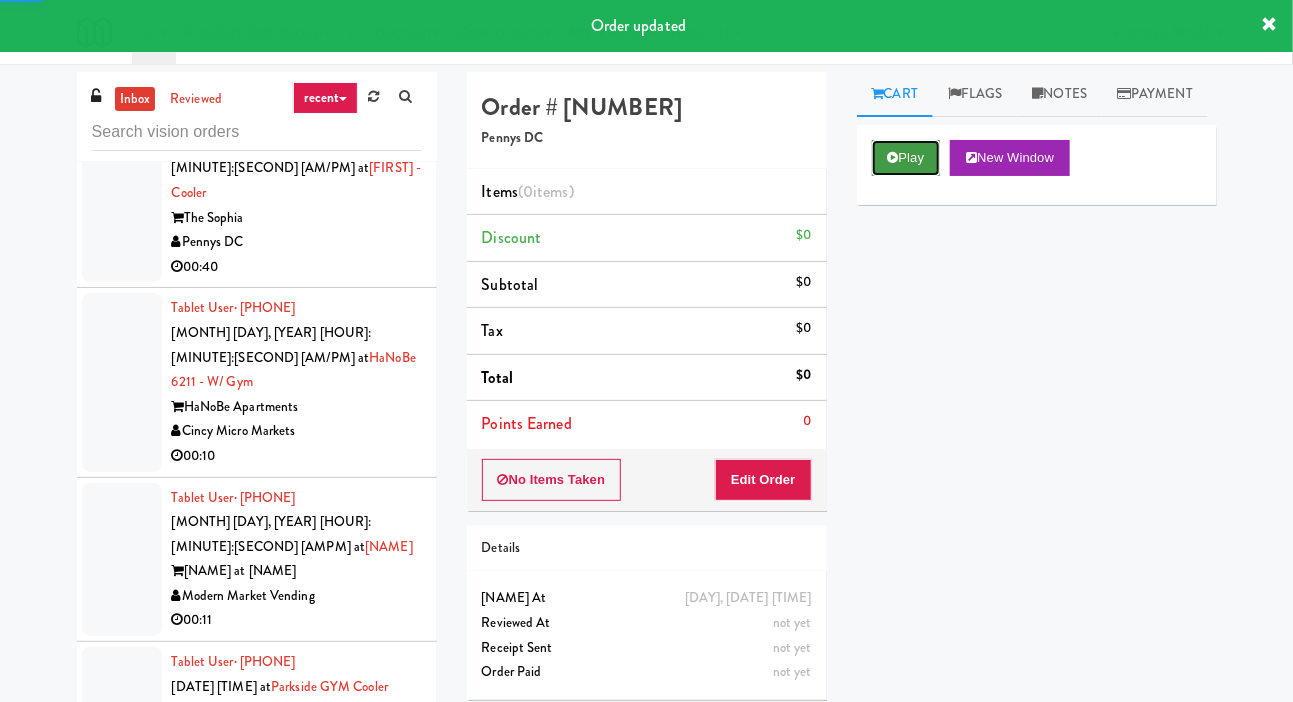 click on "Play" at bounding box center (906, 158) 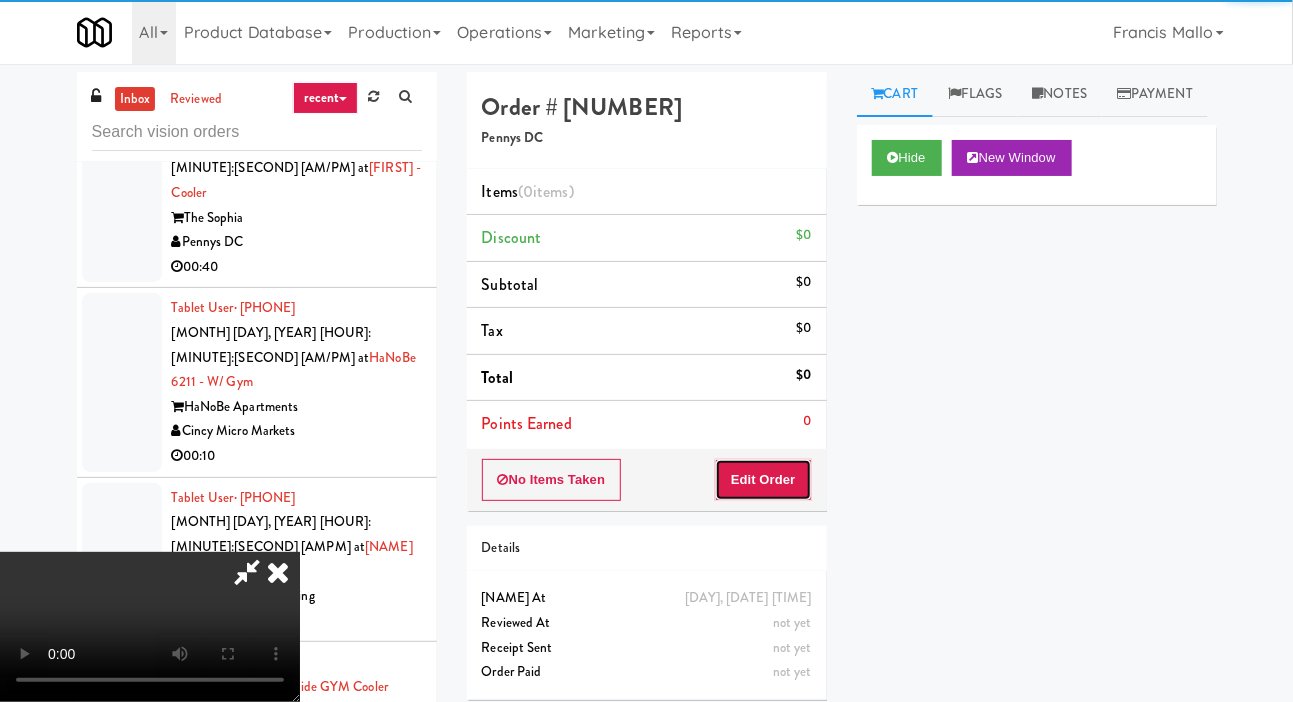 click on "Edit Order" at bounding box center (763, 480) 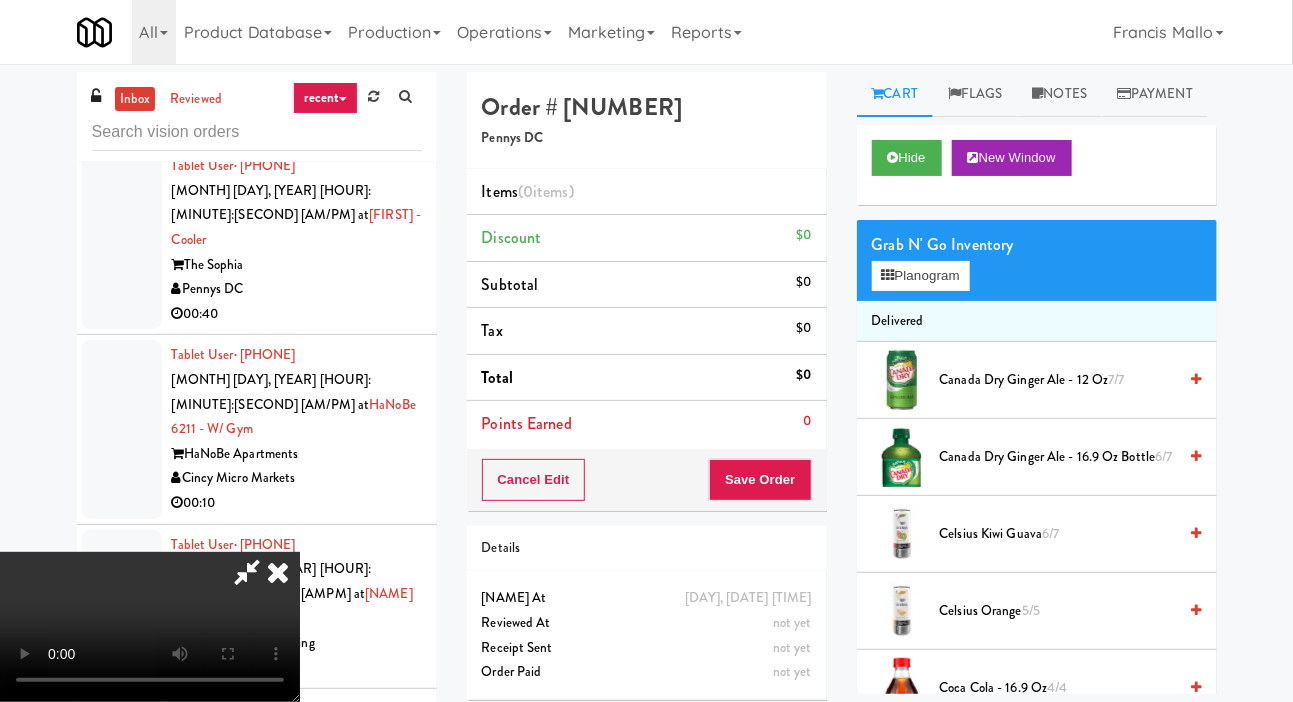 scroll, scrollTop: 24634, scrollLeft: 0, axis: vertical 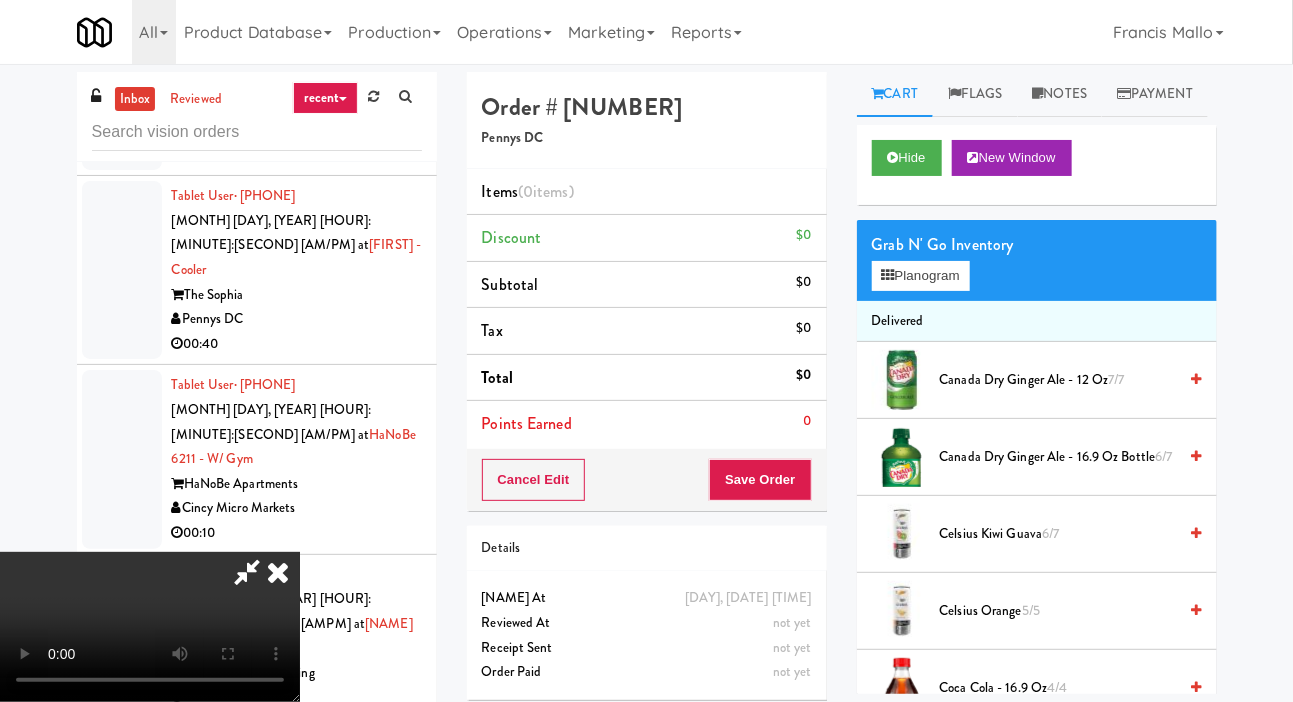 type 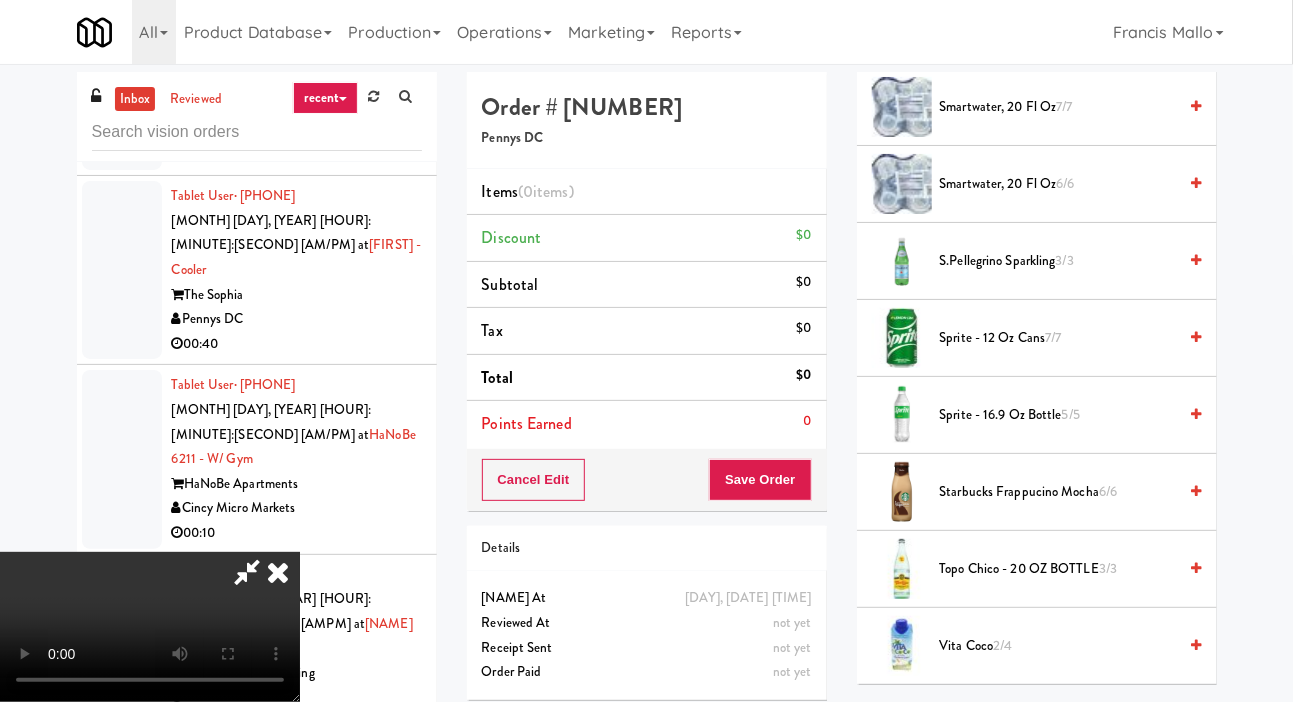 scroll, scrollTop: 2177, scrollLeft: 0, axis: vertical 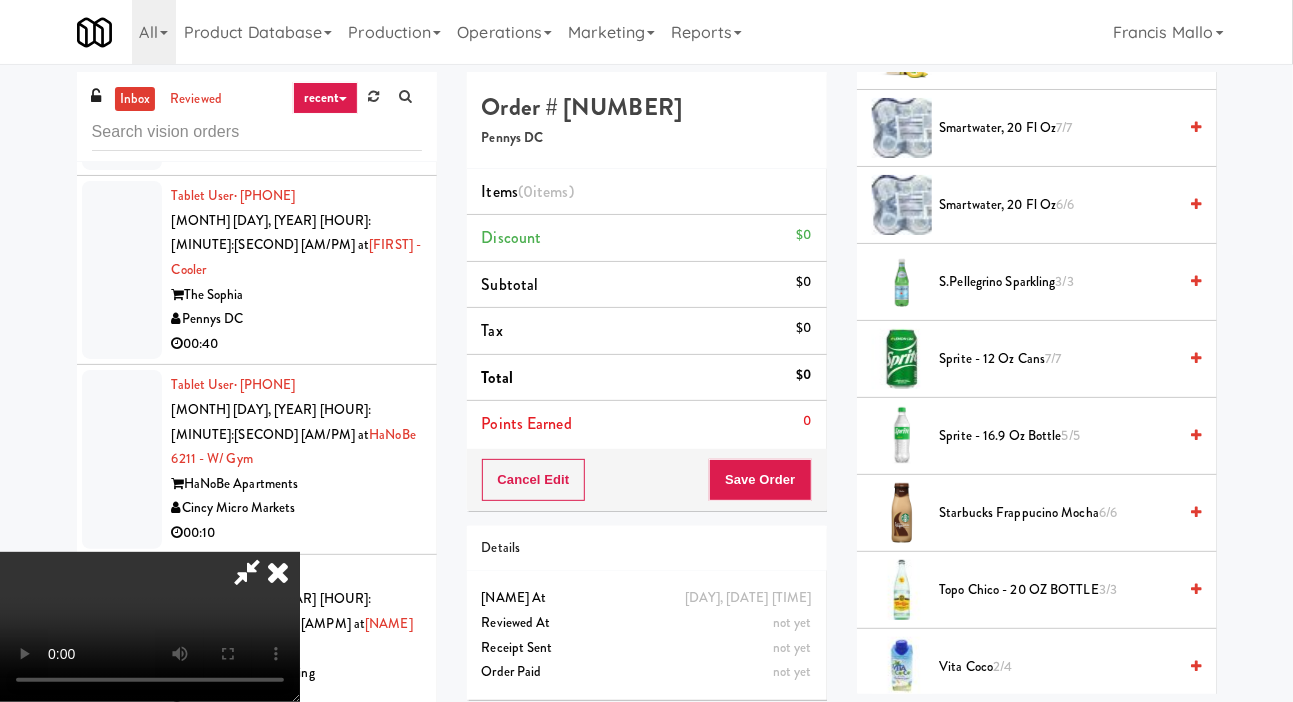 click on "S.Pellegrino Sparkling  3/3" at bounding box center (1058, 282) 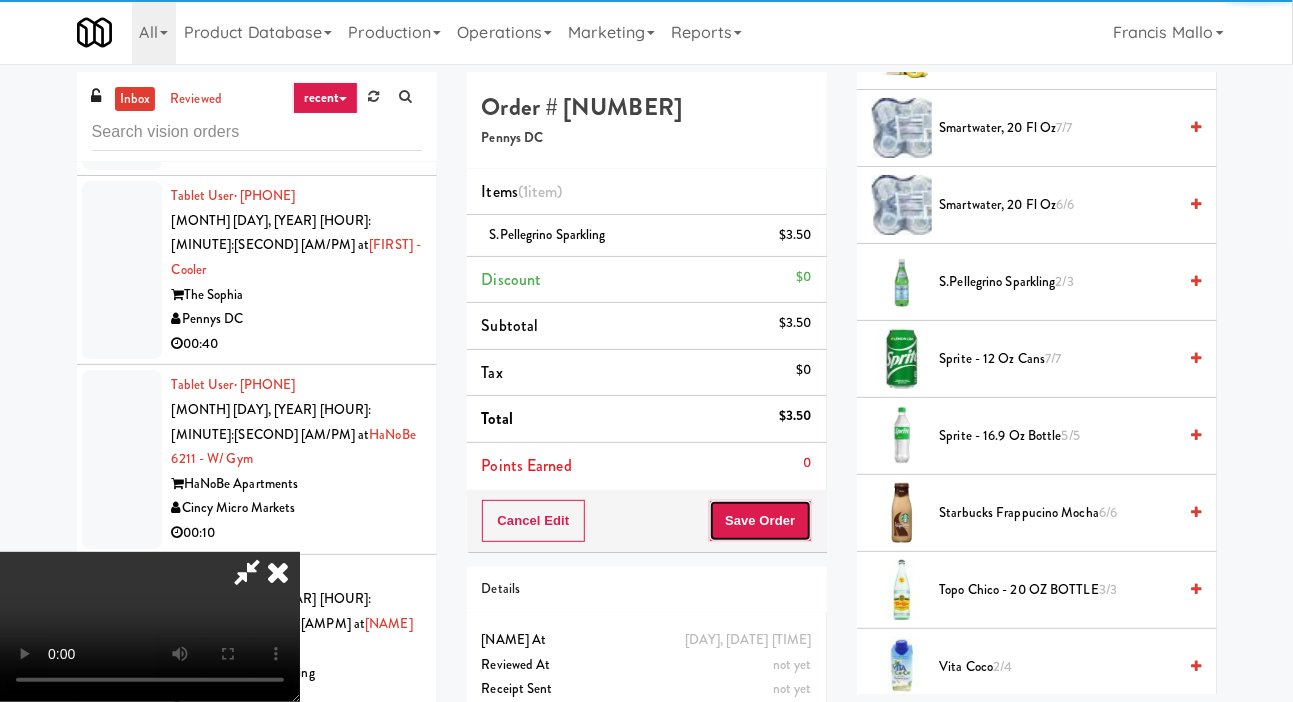 click on "Save Order" at bounding box center [760, 521] 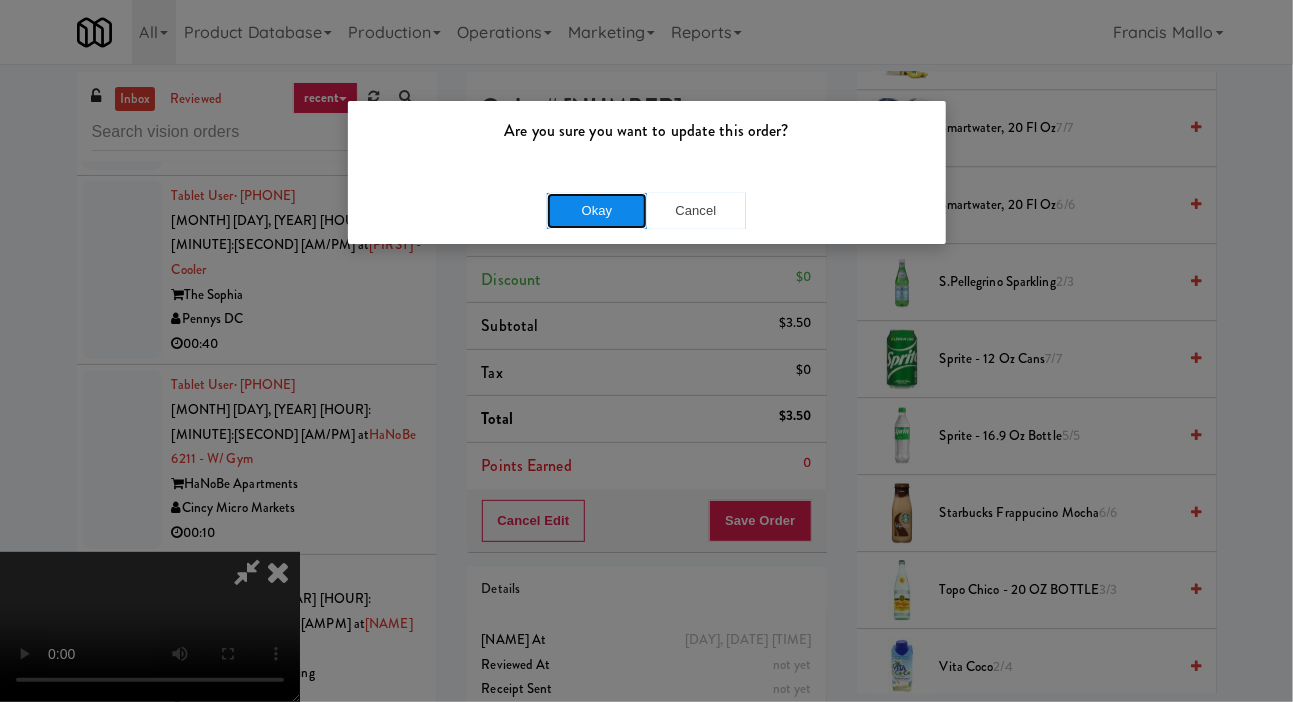 click on "Okay" at bounding box center (597, 211) 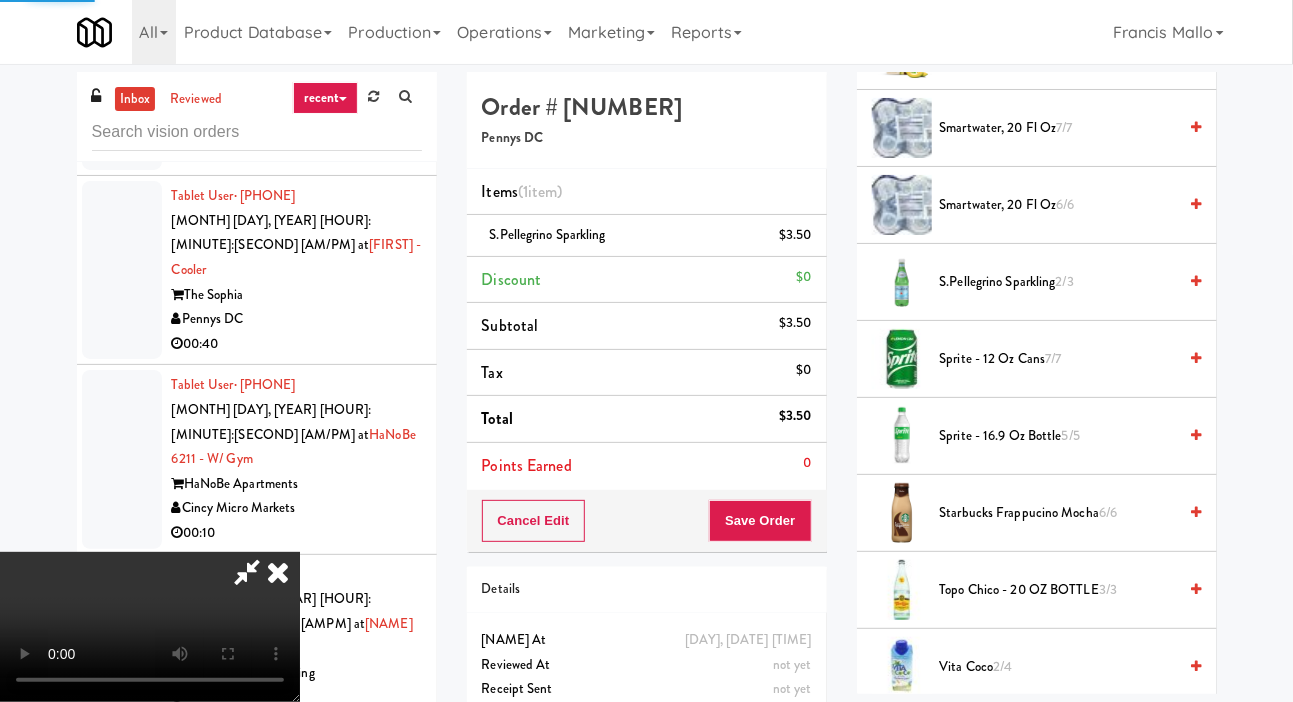 scroll, scrollTop: 116, scrollLeft: 0, axis: vertical 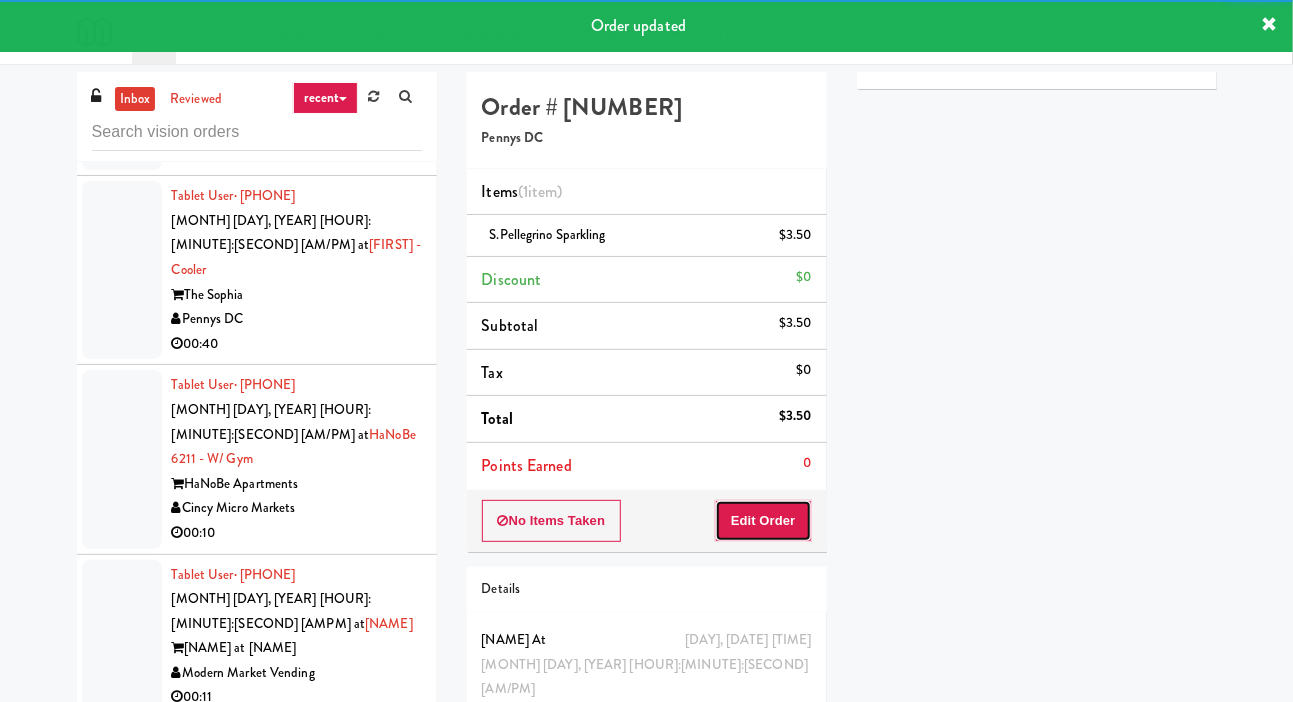 click on "Edit Order" at bounding box center [763, 521] 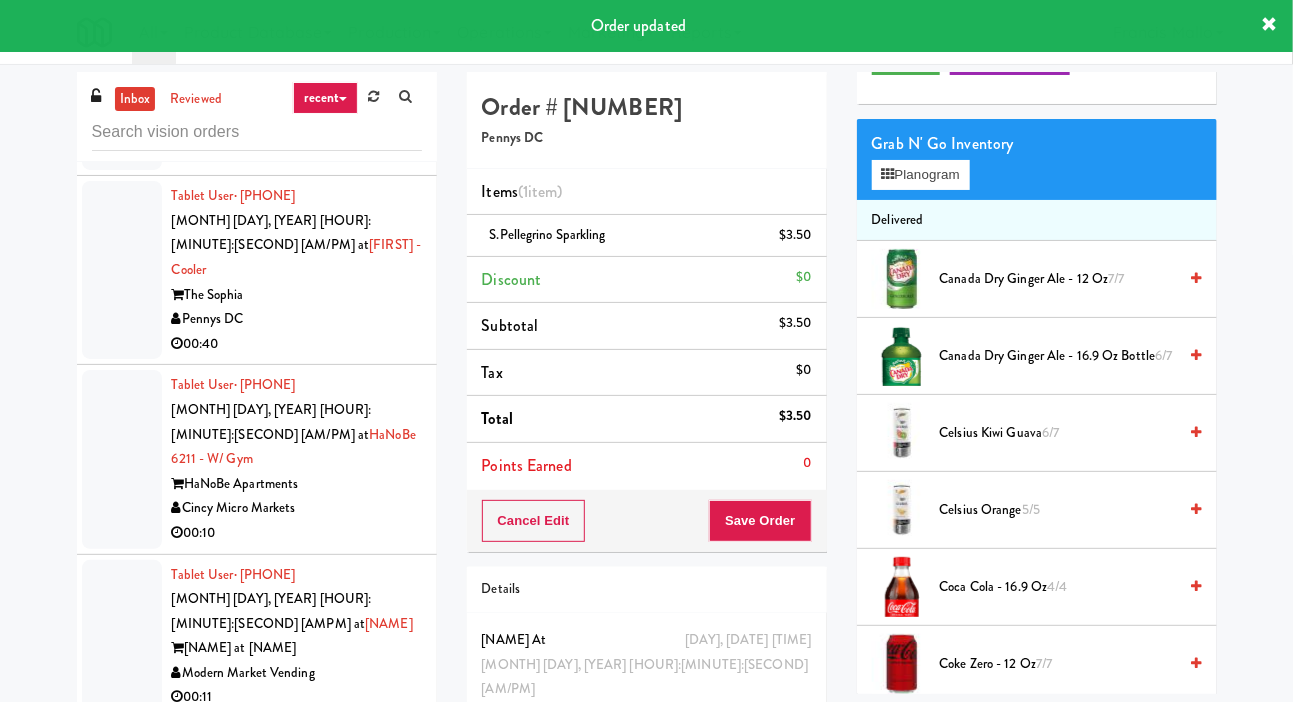 scroll, scrollTop: 0, scrollLeft: 0, axis: both 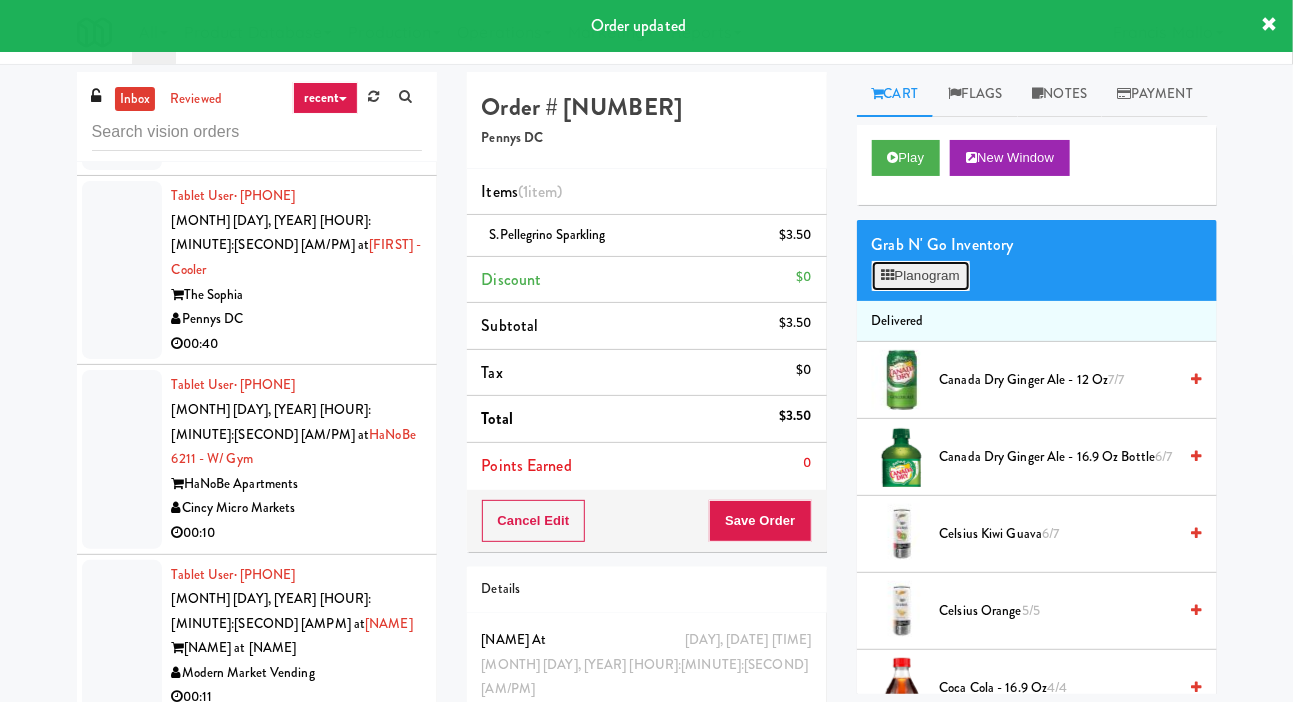 click on "Planogram" at bounding box center (921, 276) 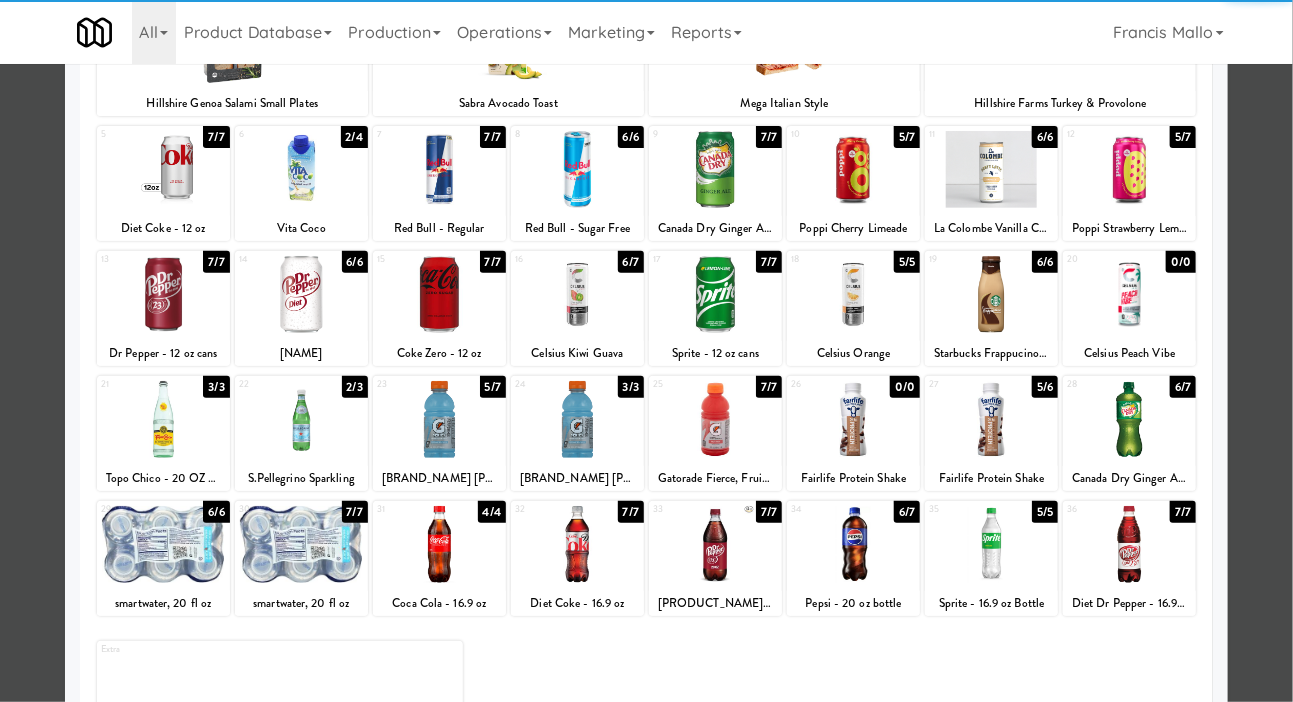 scroll, scrollTop: 279, scrollLeft: 0, axis: vertical 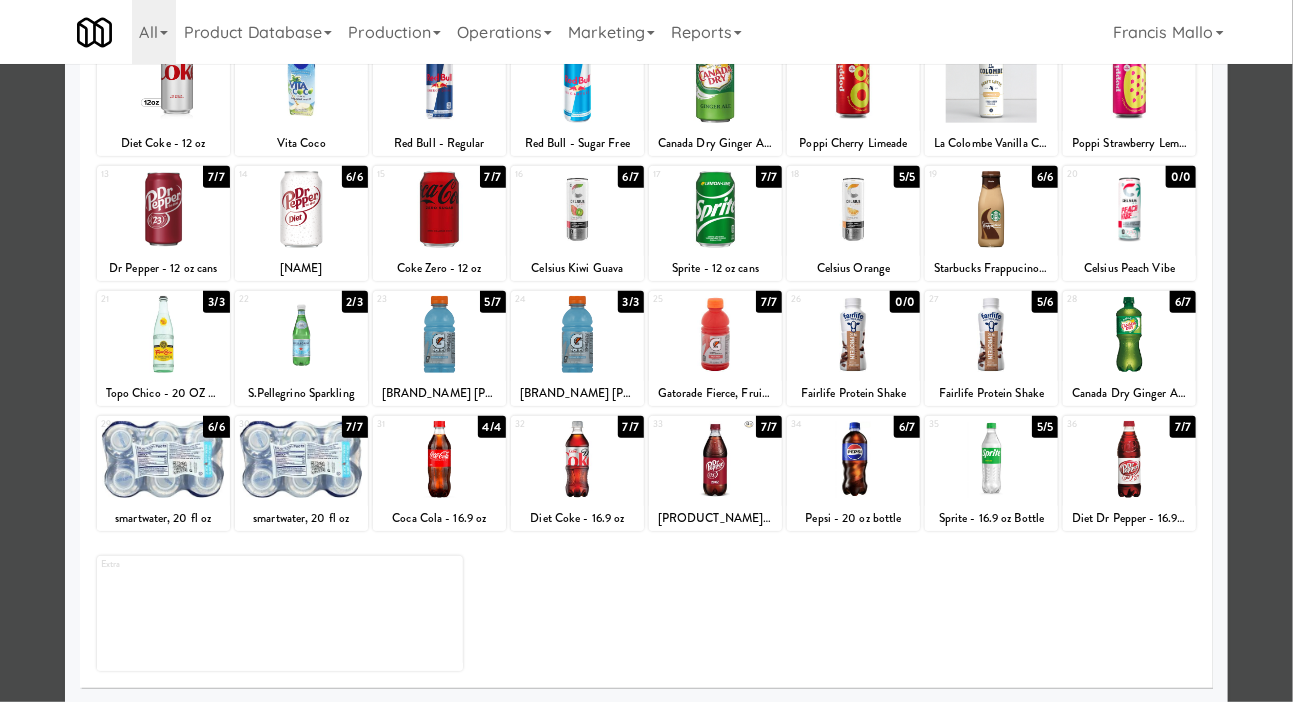 click at bounding box center (646, 351) 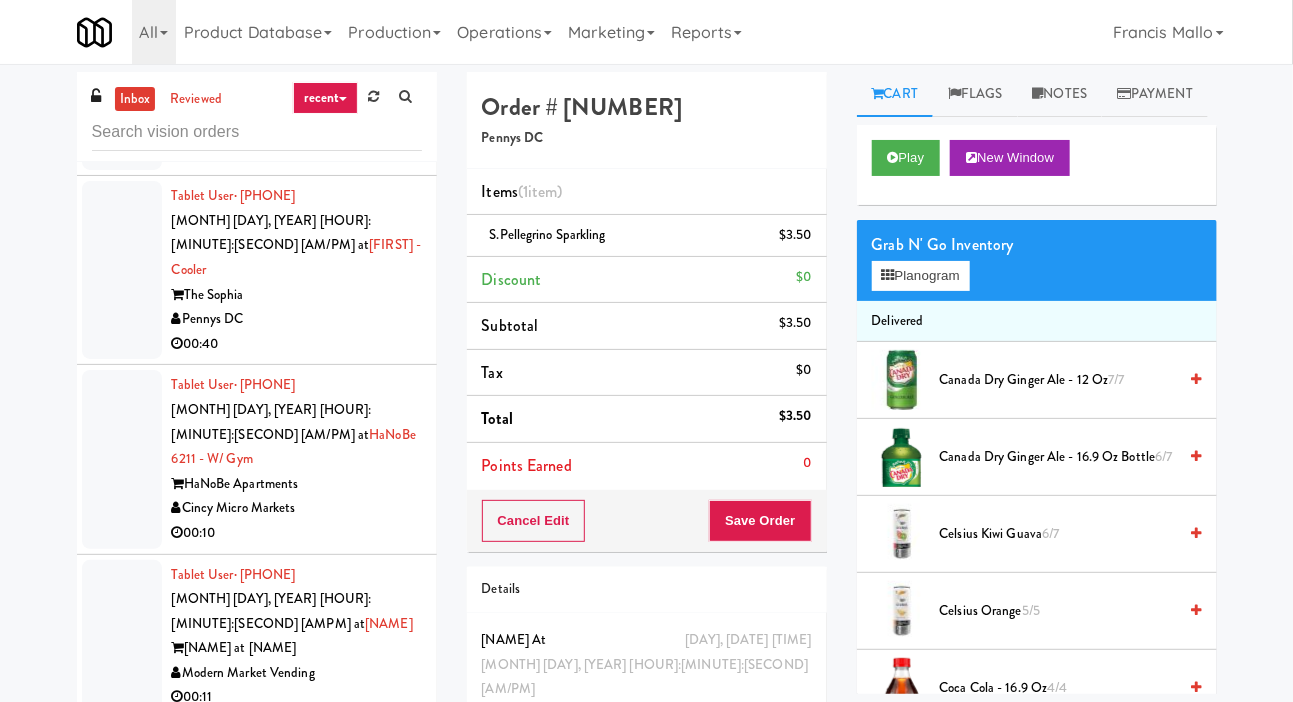 click at bounding box center [122, 953] 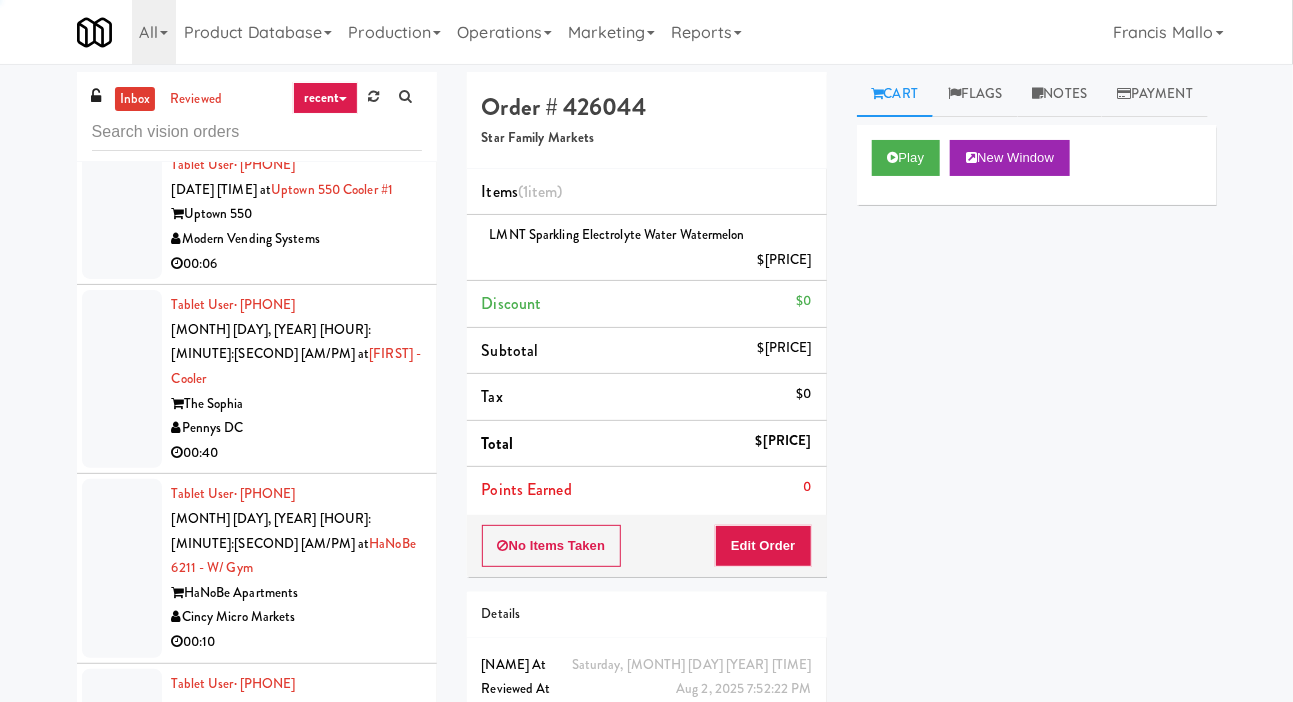 scroll, scrollTop: 24523, scrollLeft: 0, axis: vertical 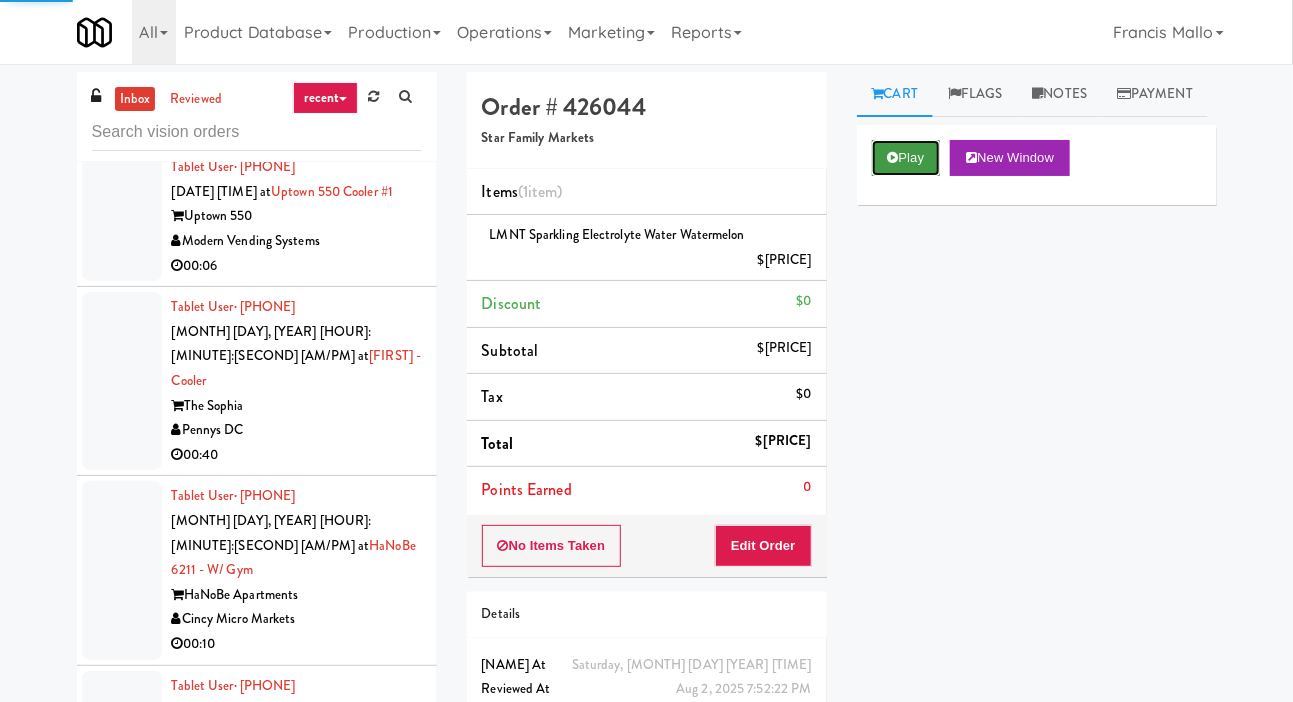 click on "Play" at bounding box center [906, 158] 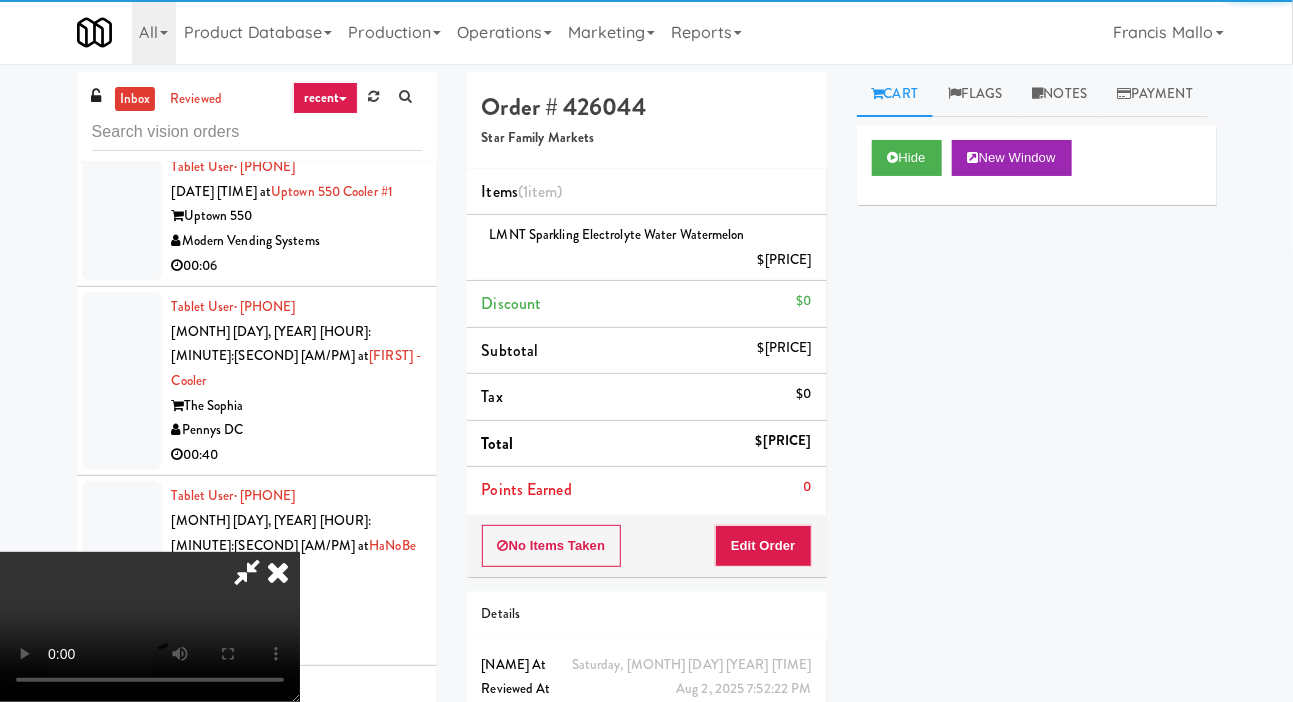 click at bounding box center [122, 899] 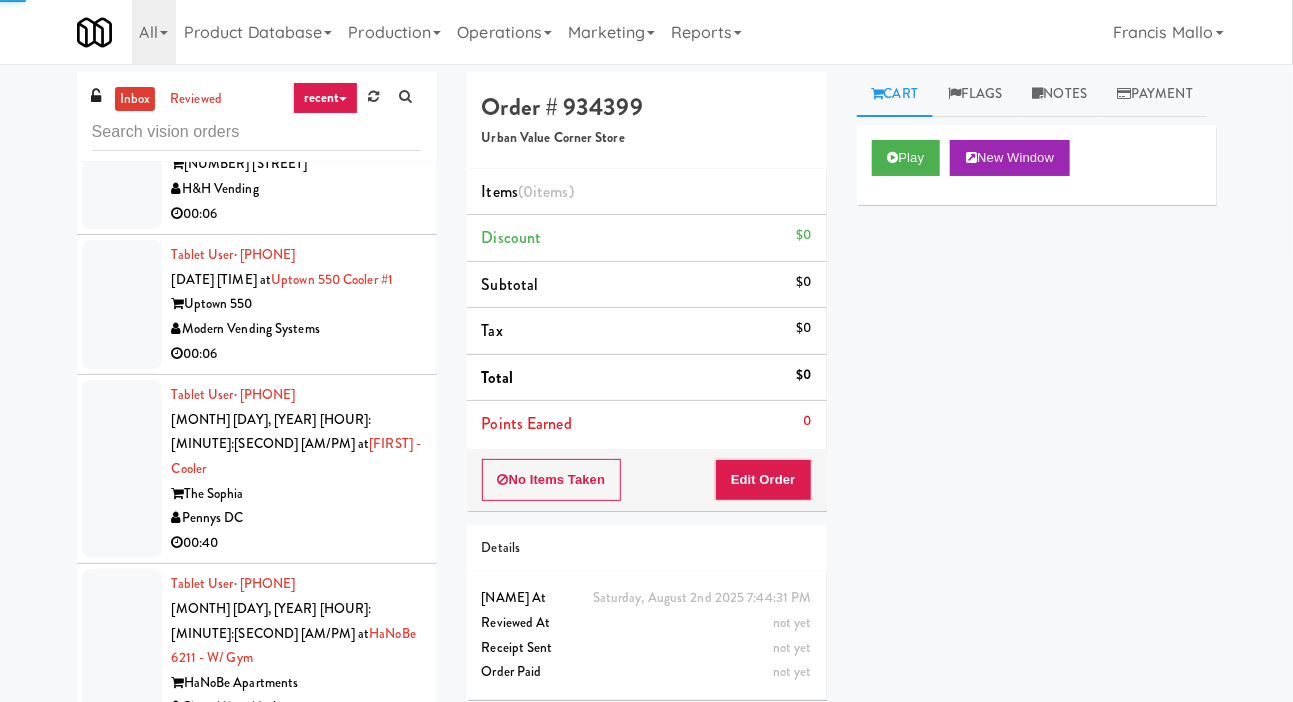 scroll, scrollTop: 24429, scrollLeft: 0, axis: vertical 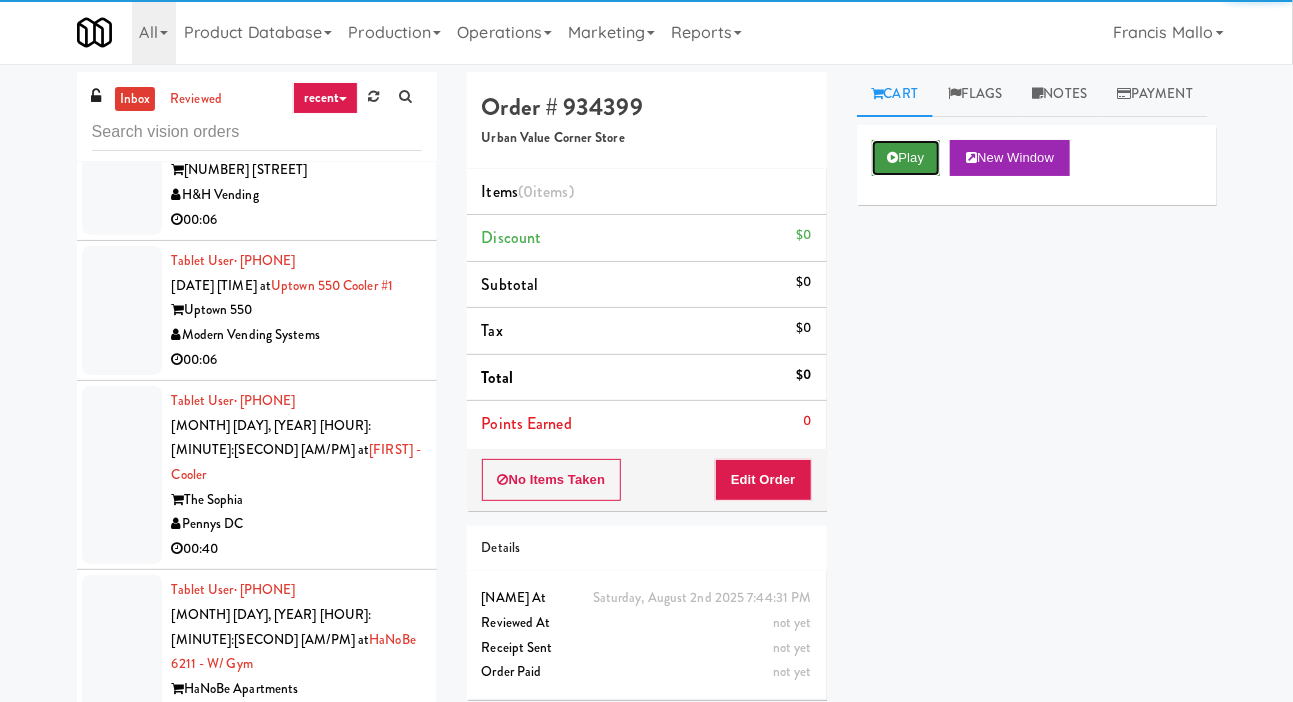 click on "Play" at bounding box center [906, 158] 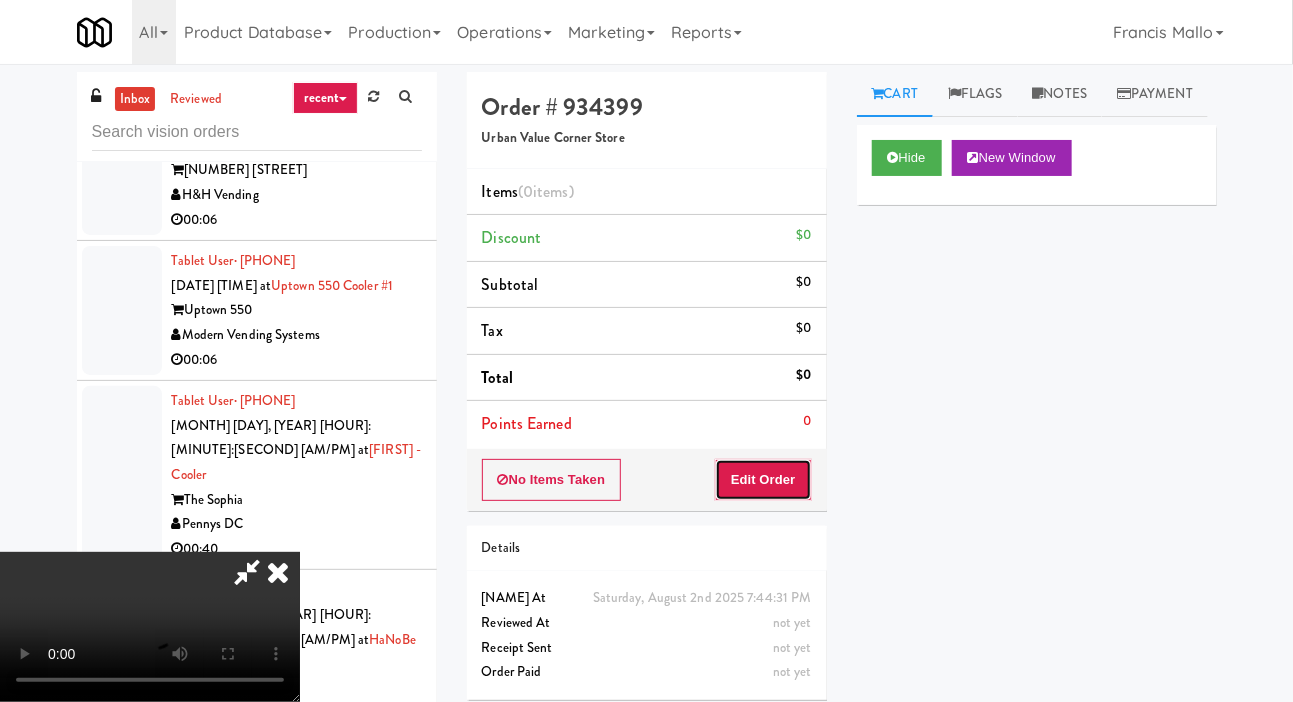 click on "Edit Order" at bounding box center (763, 480) 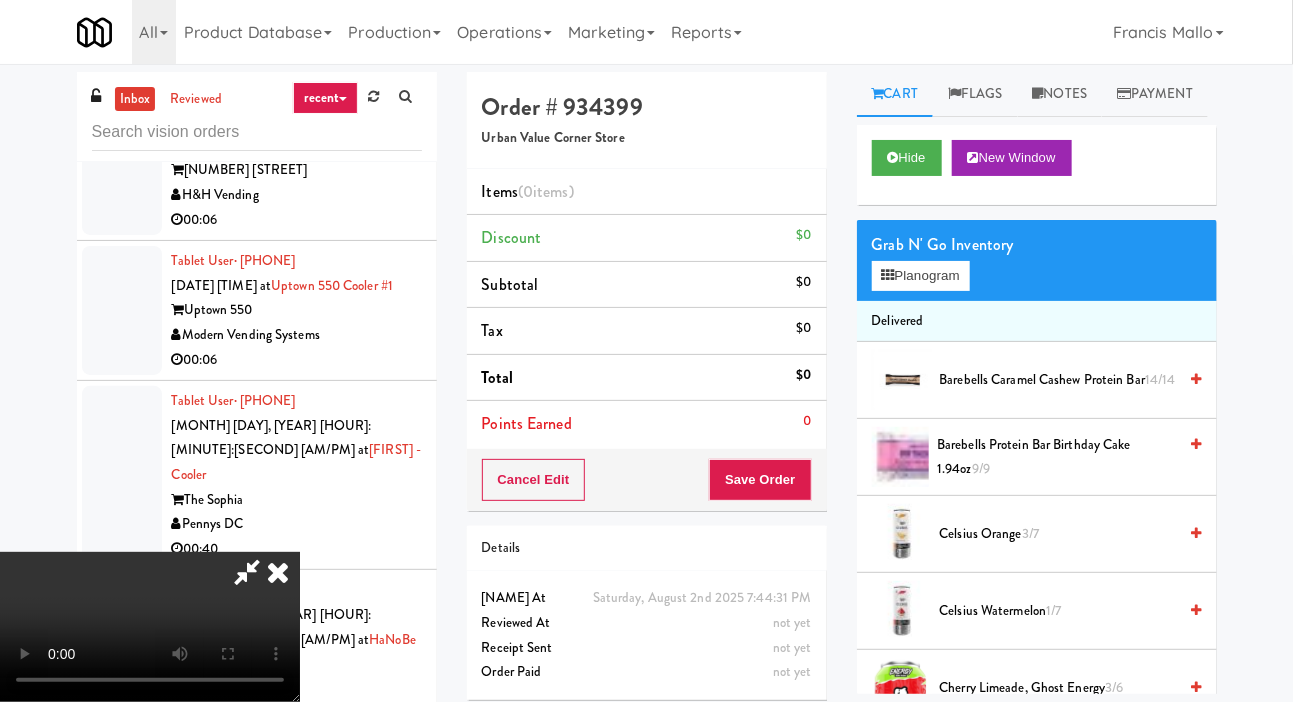 scroll, scrollTop: 73, scrollLeft: 0, axis: vertical 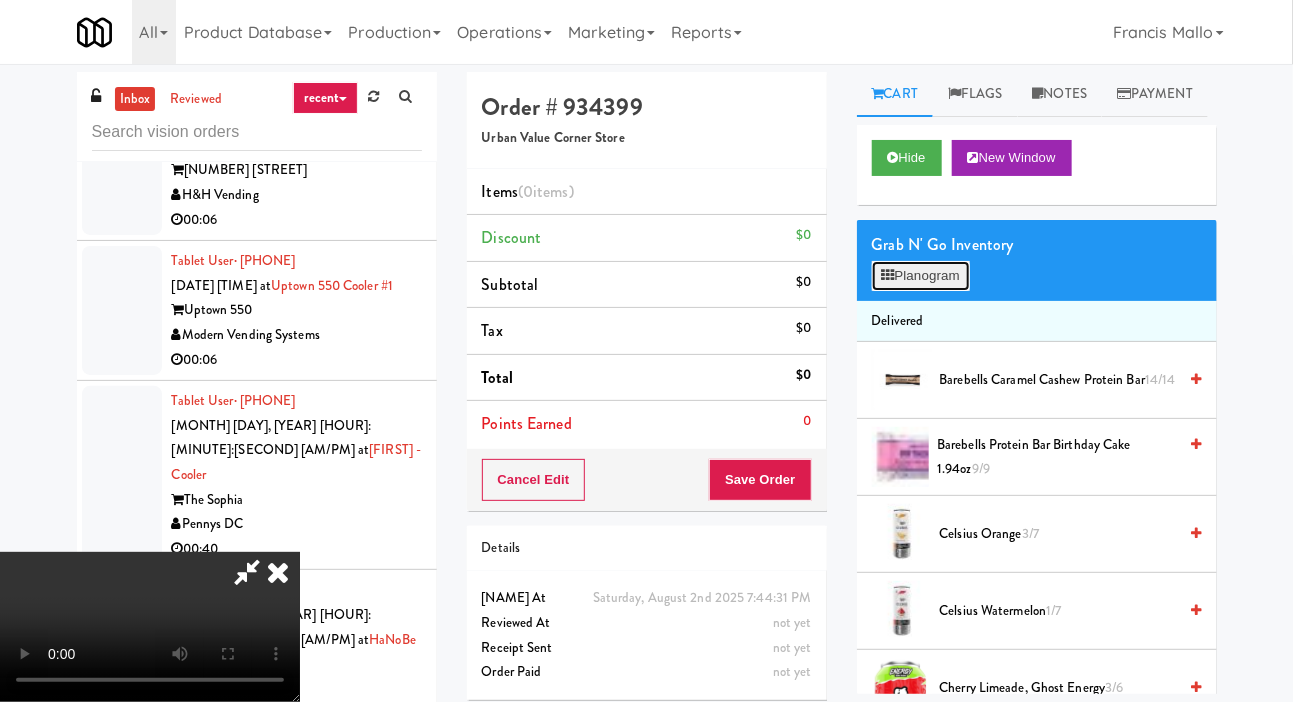 click on "Planogram" at bounding box center [921, 276] 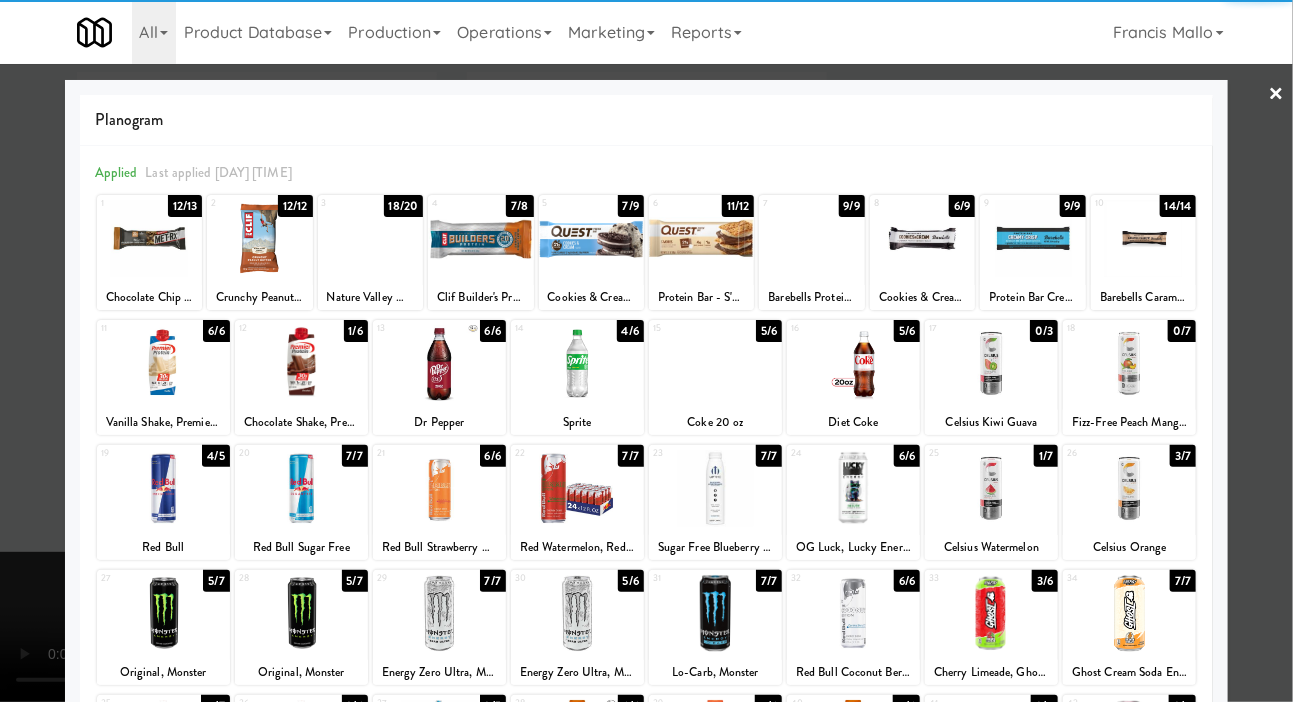 click at bounding box center [991, 363] 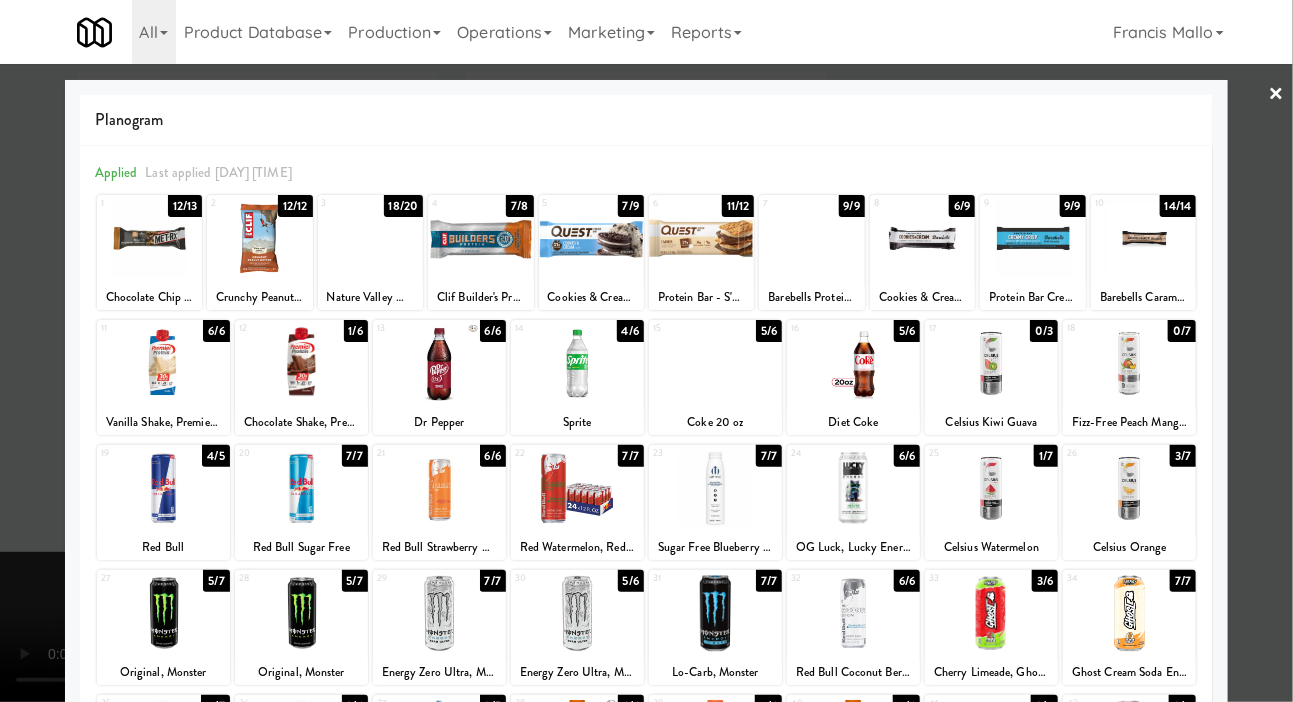 click at bounding box center [646, 351] 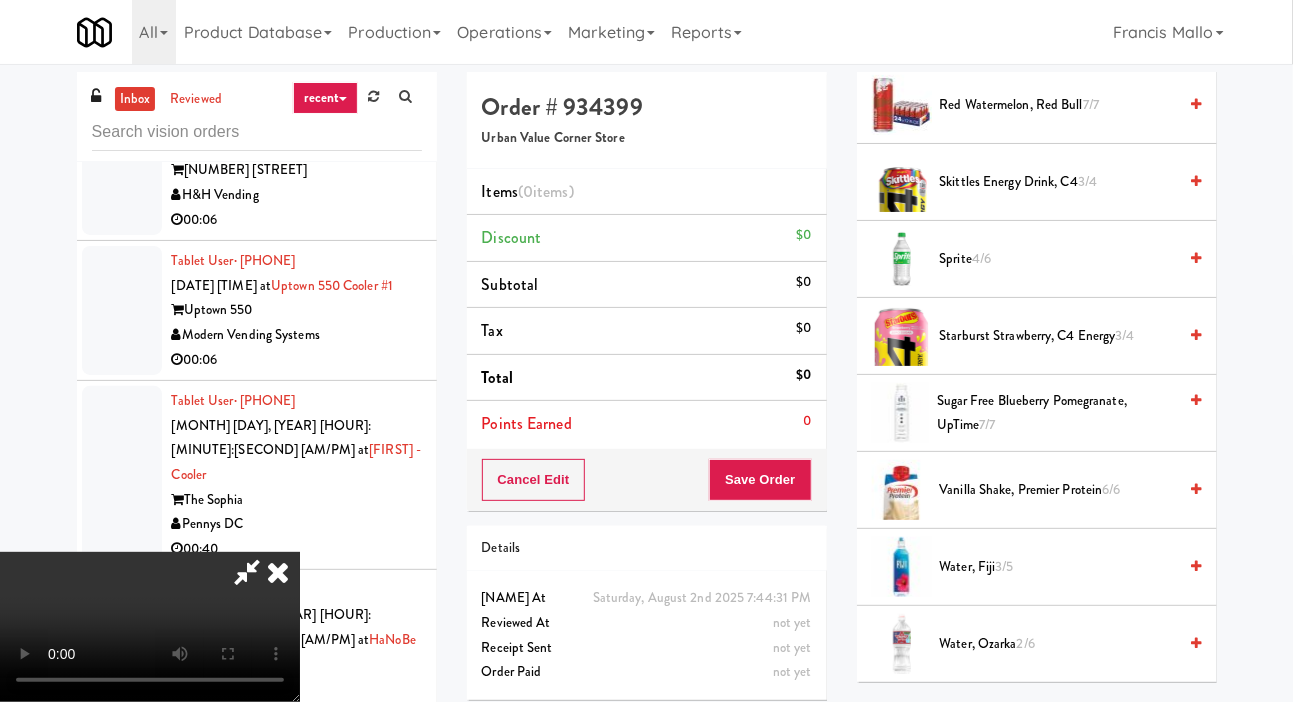 scroll, scrollTop: 2811, scrollLeft: 0, axis: vertical 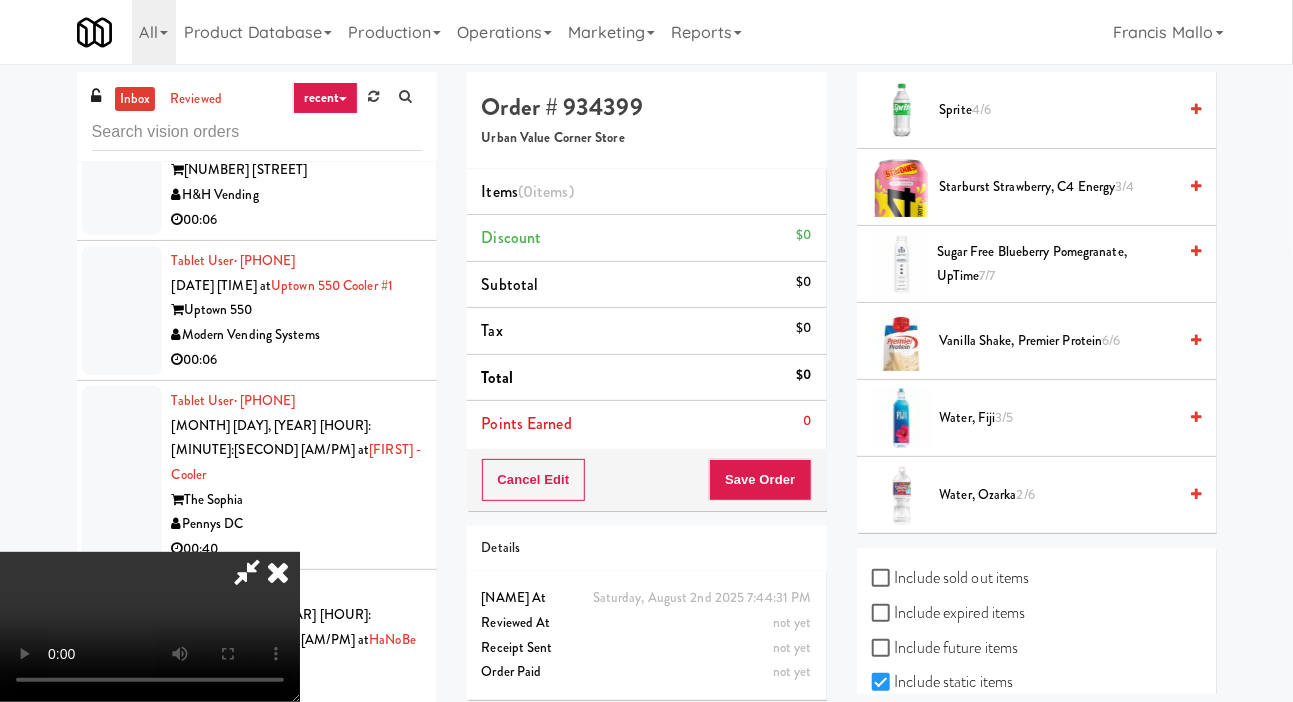 click on "Include sold out items" at bounding box center (951, 578) 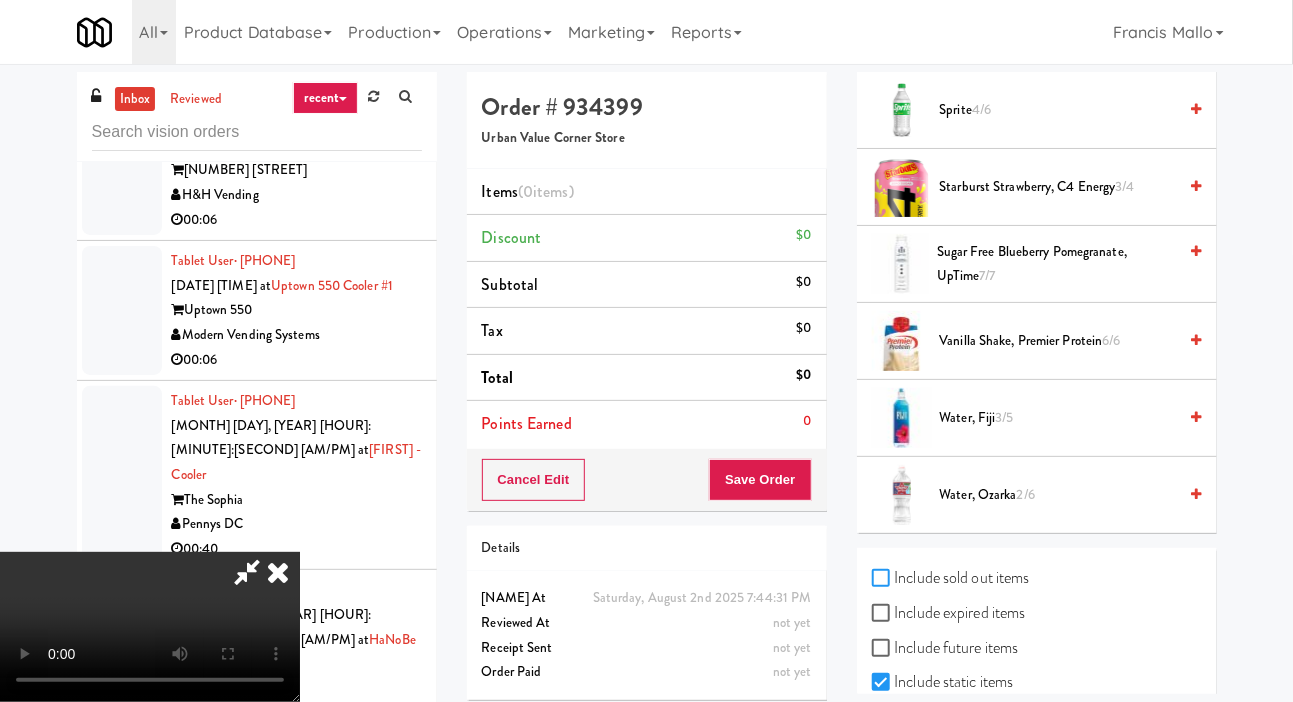 click on "Include sold out items" at bounding box center (883, 579) 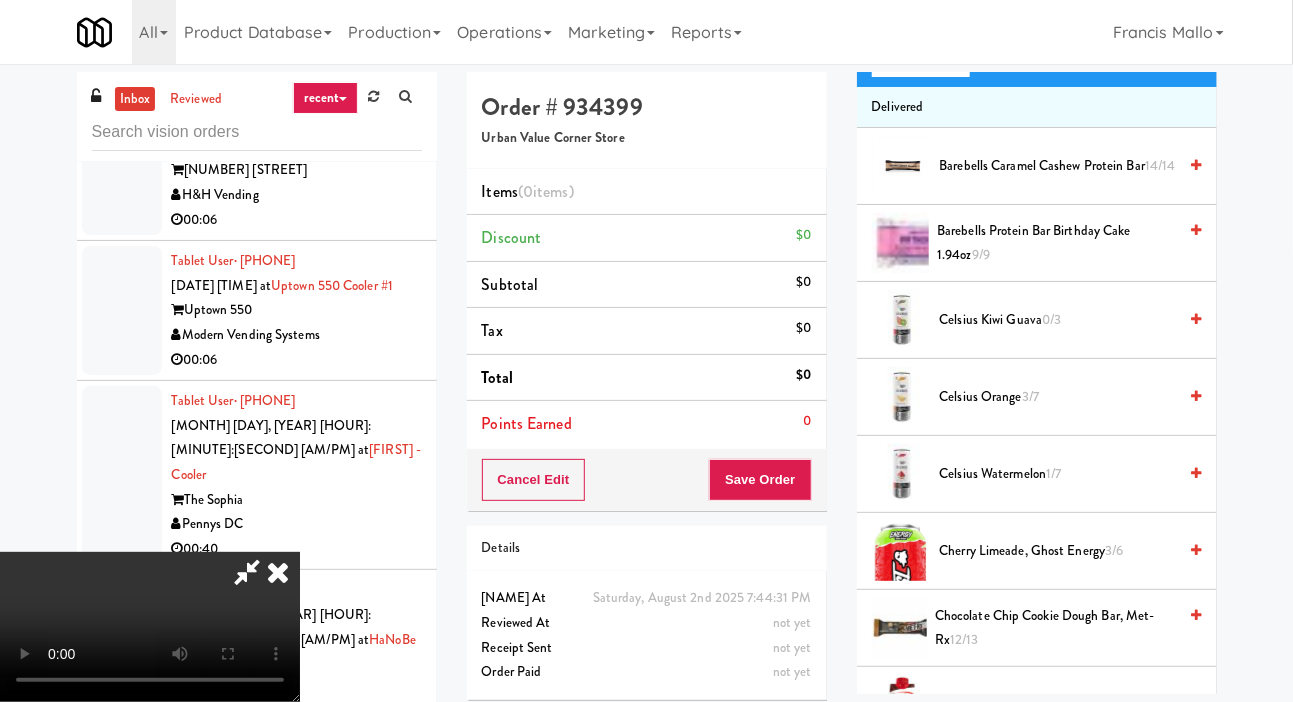scroll, scrollTop: 221, scrollLeft: 0, axis: vertical 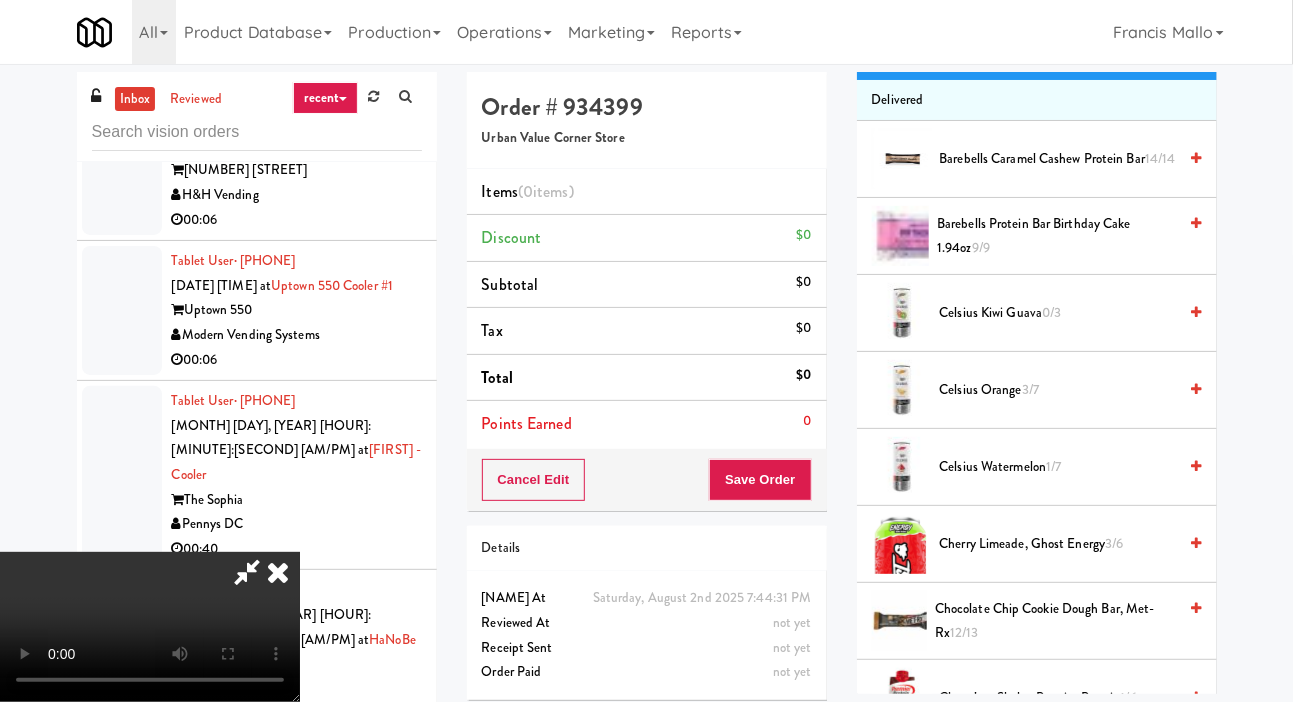 click on "Celsius Kiwi Guava  0/3" at bounding box center (1037, 313) 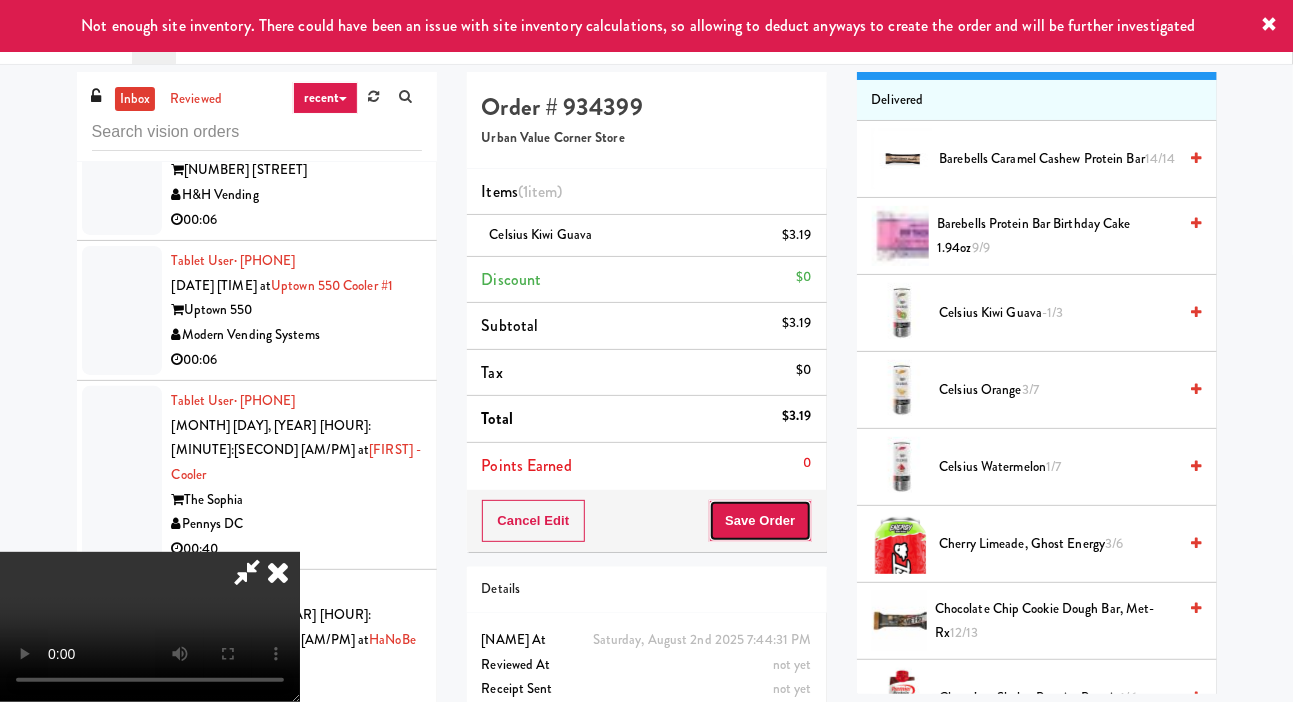 click on "Save Order" at bounding box center (760, 521) 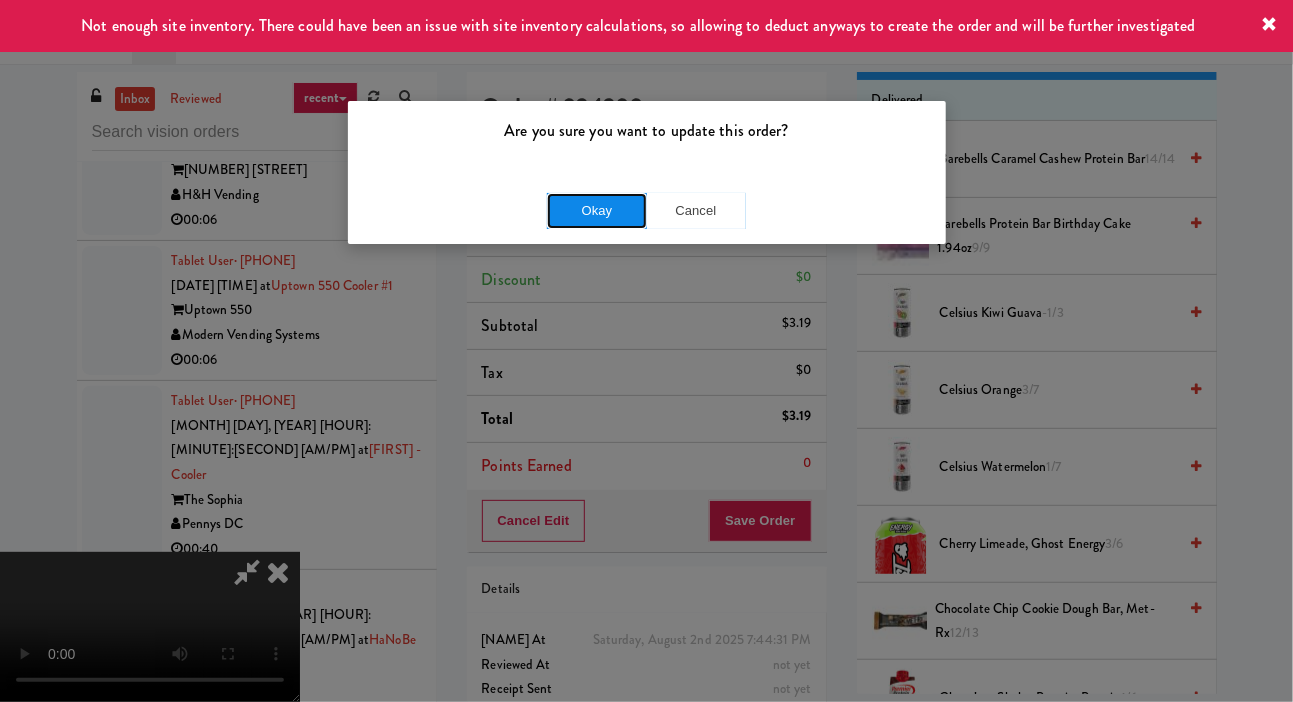 click on "Okay" at bounding box center [597, 211] 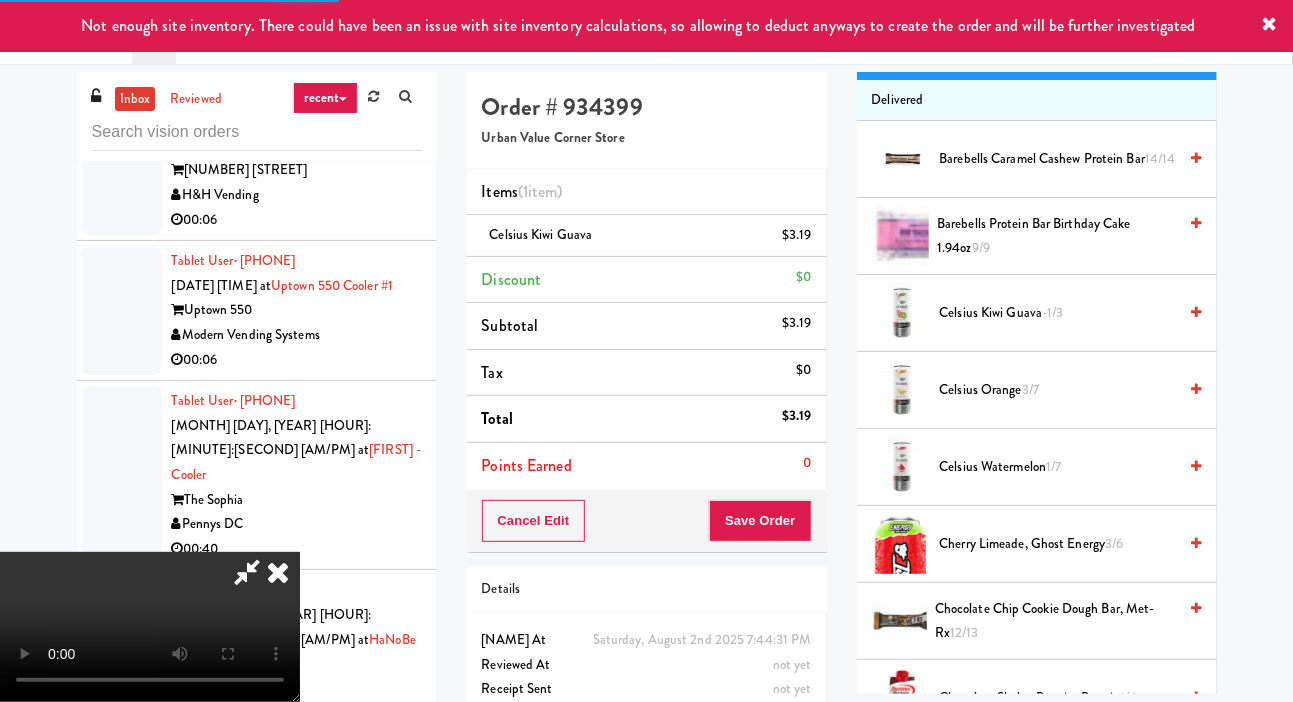 scroll, scrollTop: 116, scrollLeft: 0, axis: vertical 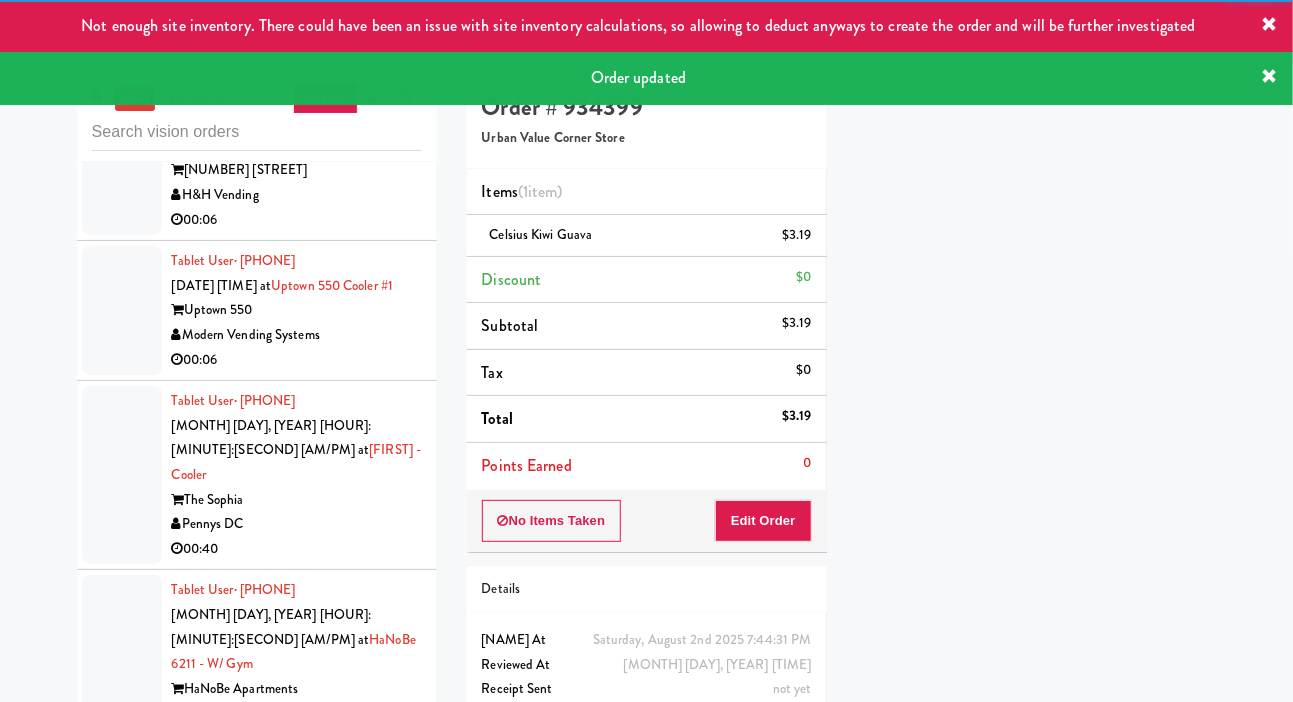 click at bounding box center (122, 842) 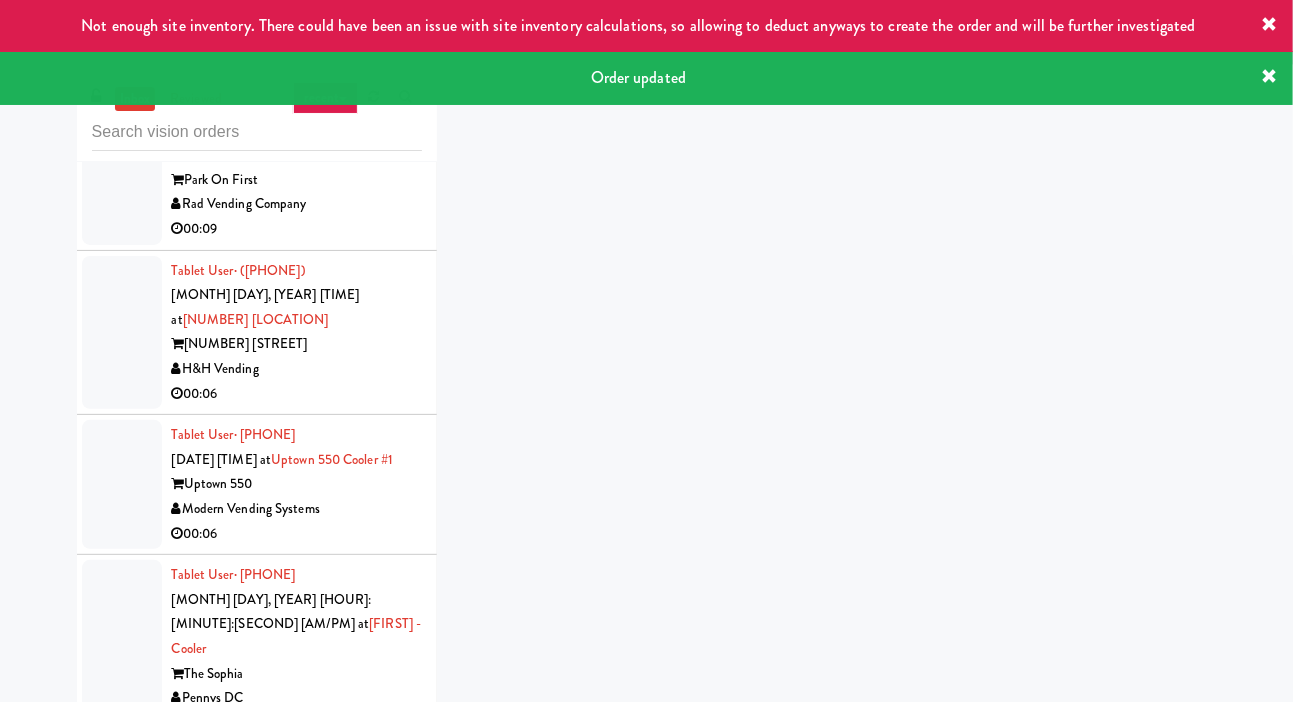 scroll, scrollTop: 24254, scrollLeft: 0, axis: vertical 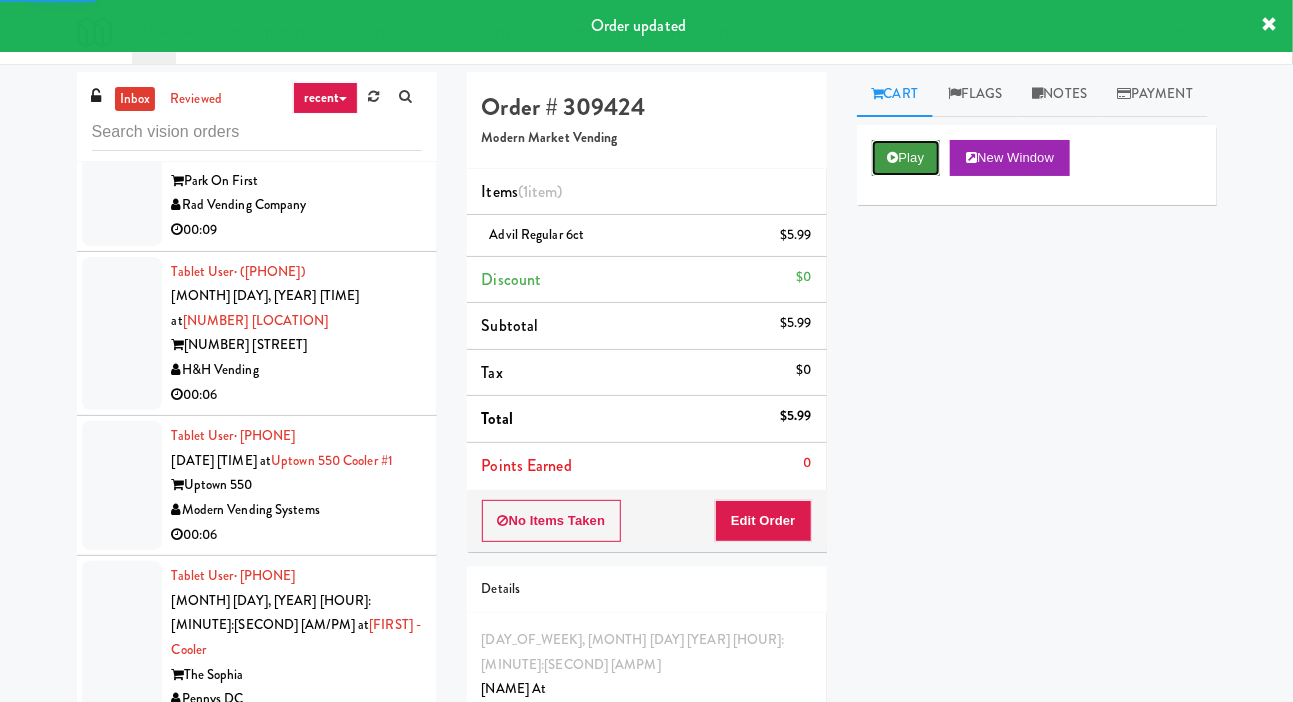 click on "Play" at bounding box center (906, 158) 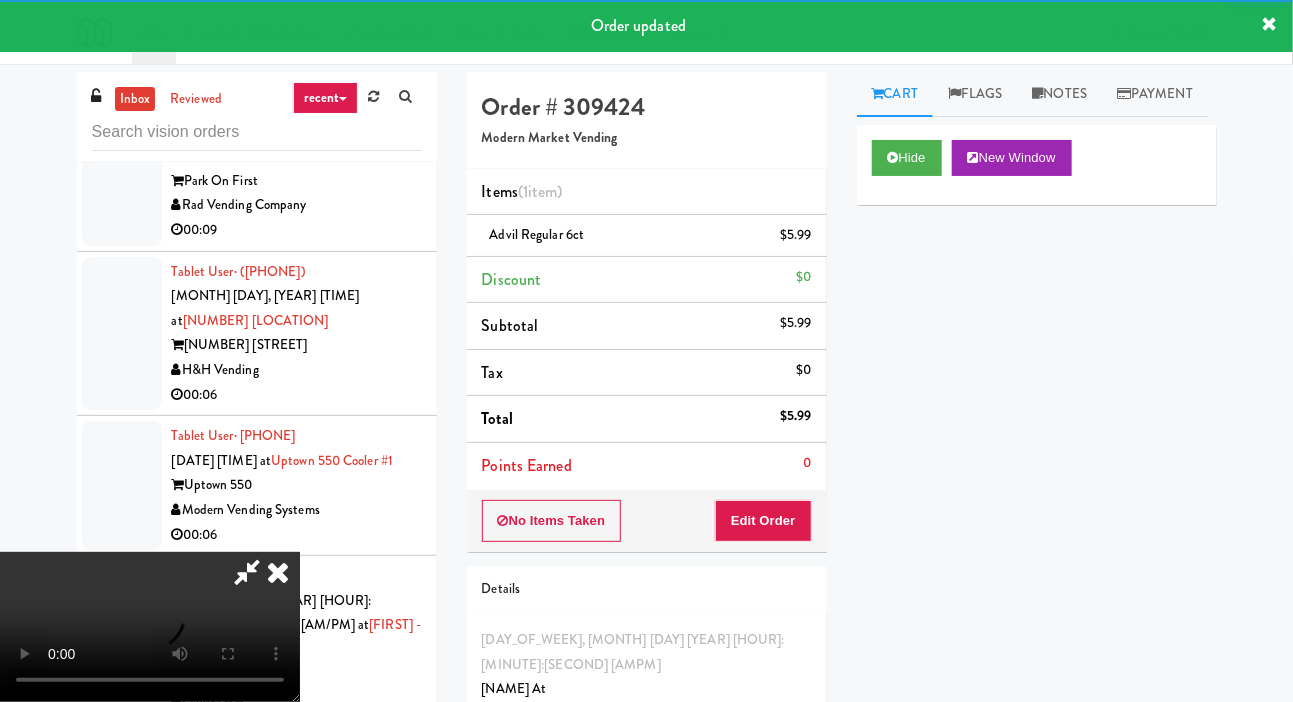 click at bounding box center [122, 839] 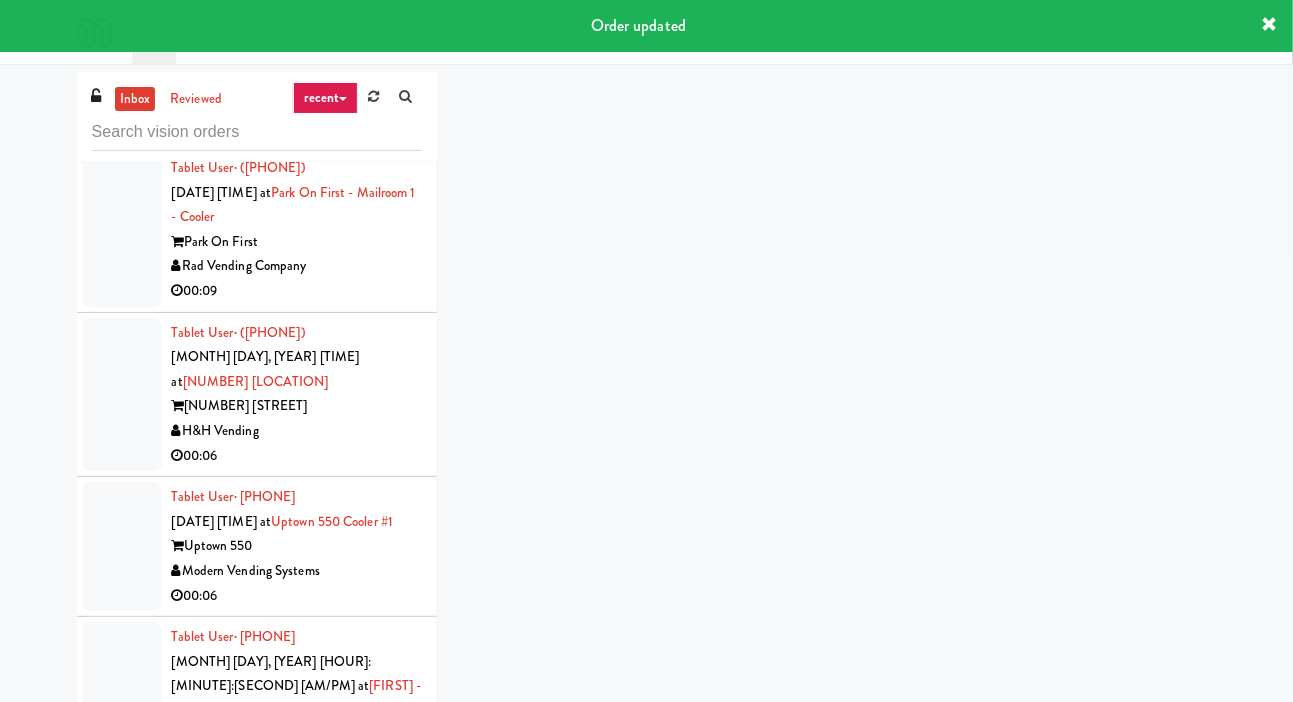 scroll, scrollTop: 24119, scrollLeft: 0, axis: vertical 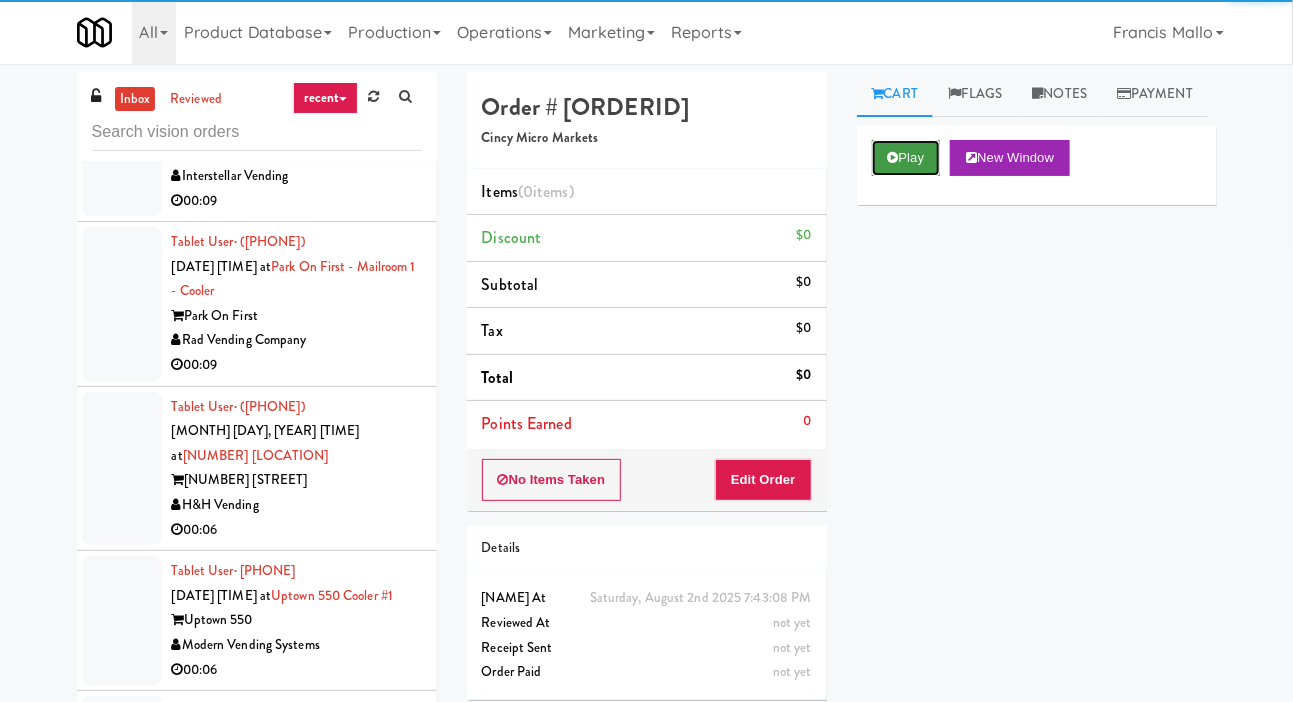 click on "Play" at bounding box center (906, 158) 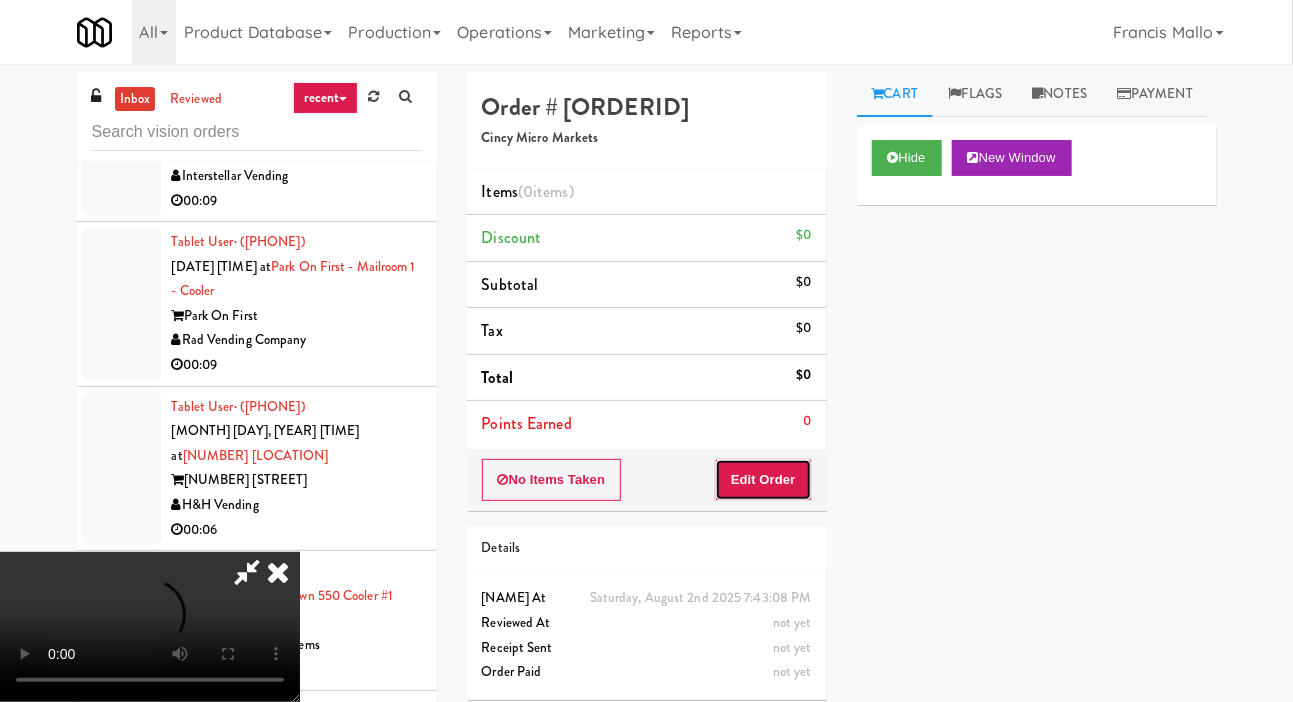 click on "Edit Order" at bounding box center (763, 480) 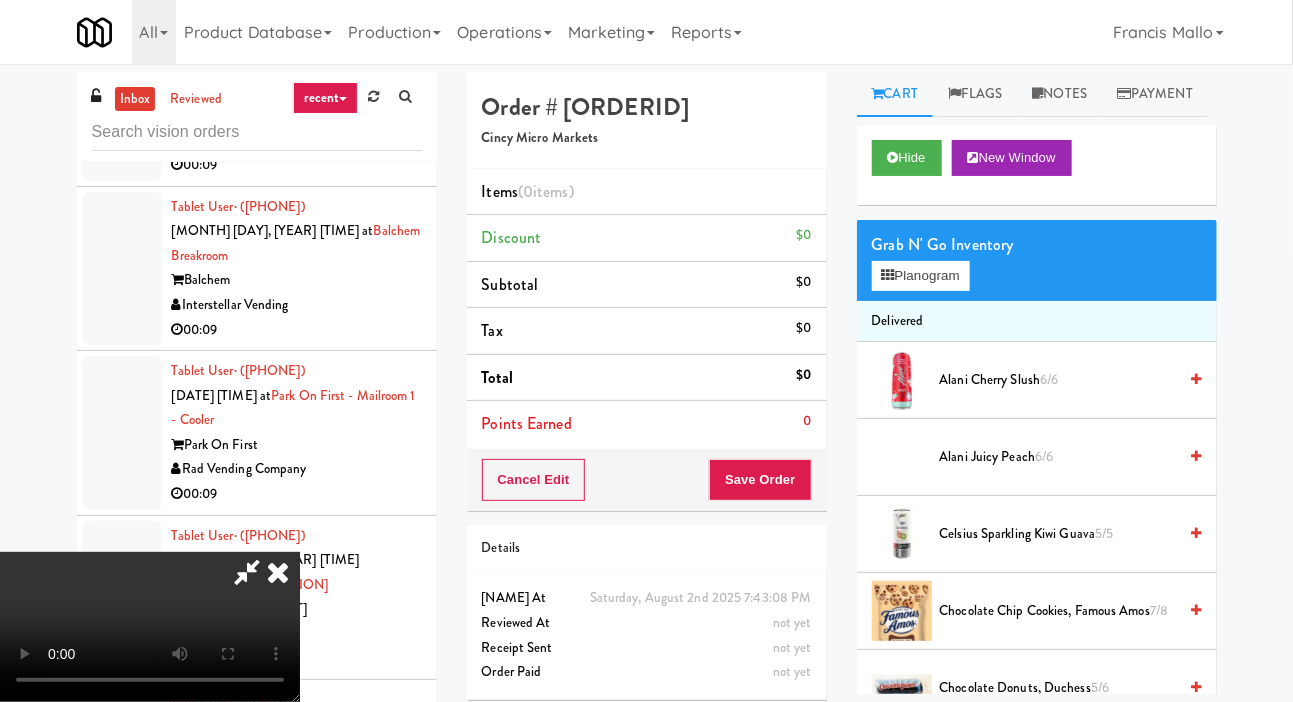 scroll, scrollTop: 23953, scrollLeft: 0, axis: vertical 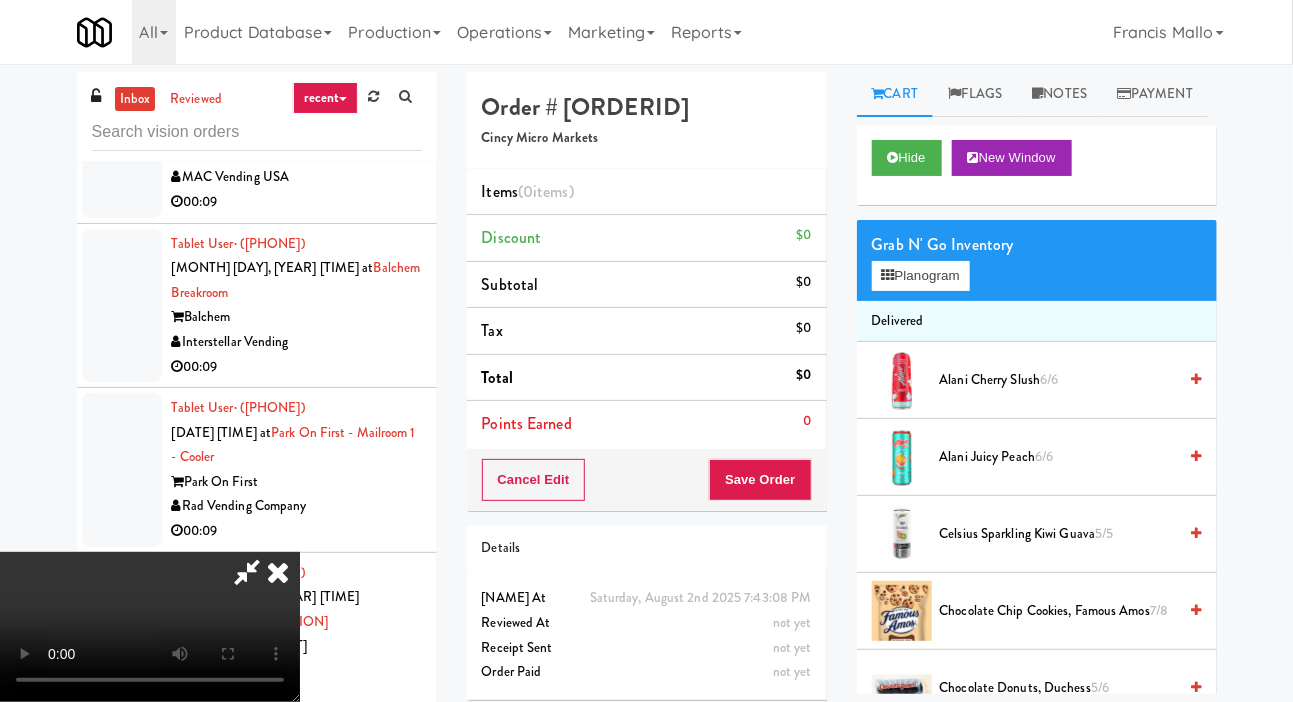 type 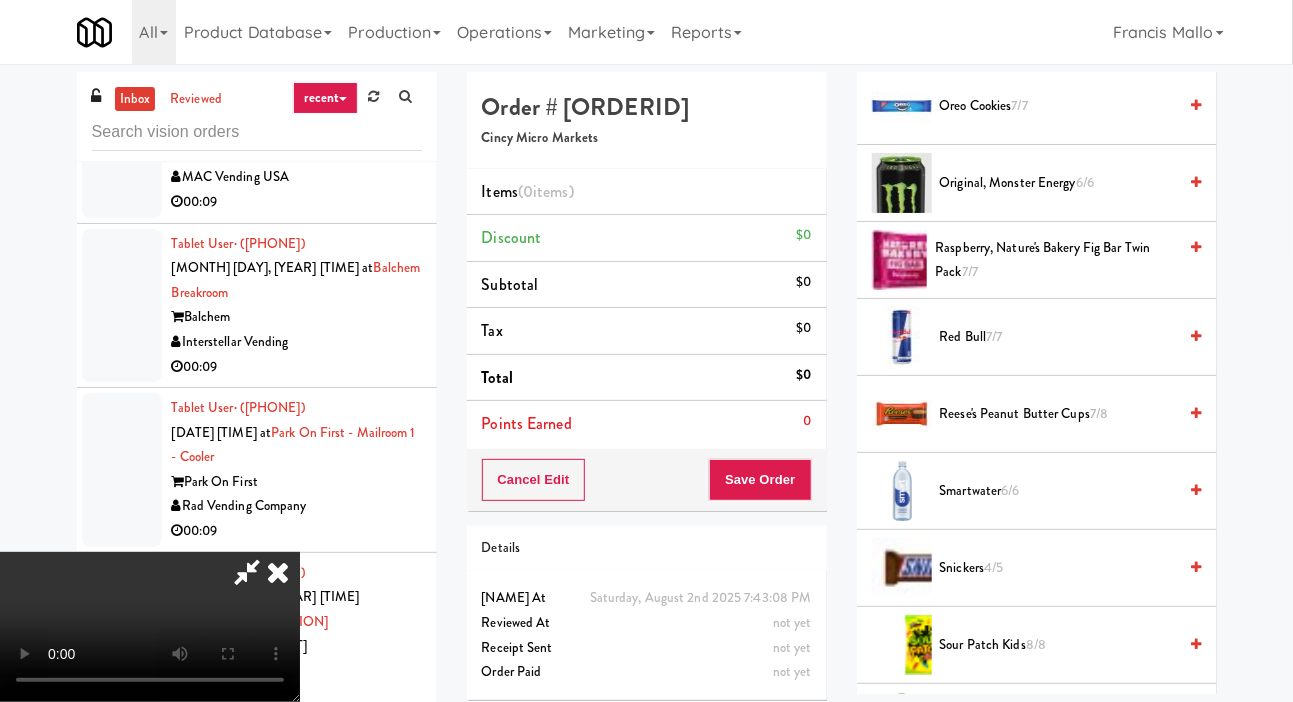 click on "Reese's Peanut Butter Cups  7/8" at bounding box center (1058, 414) 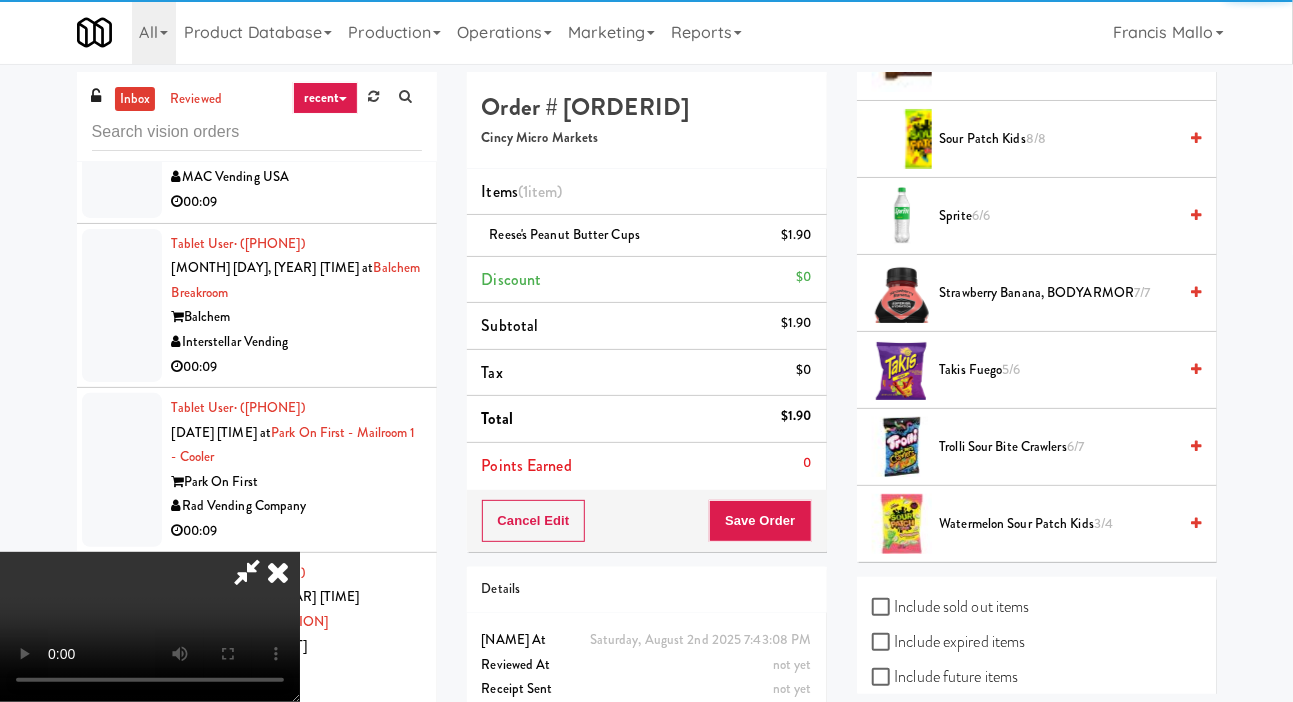 scroll, scrollTop: 2503, scrollLeft: 0, axis: vertical 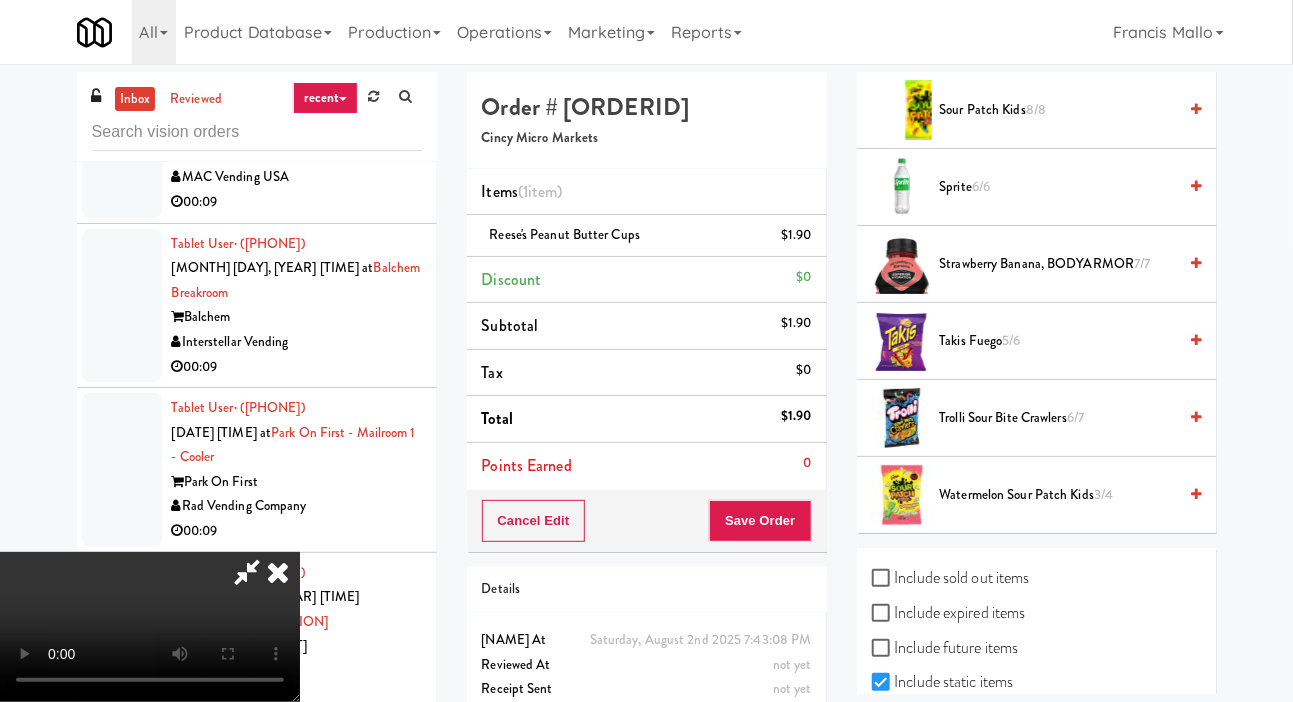 click on "[PRODUCT] [SIZE]" at bounding box center (1058, 495) 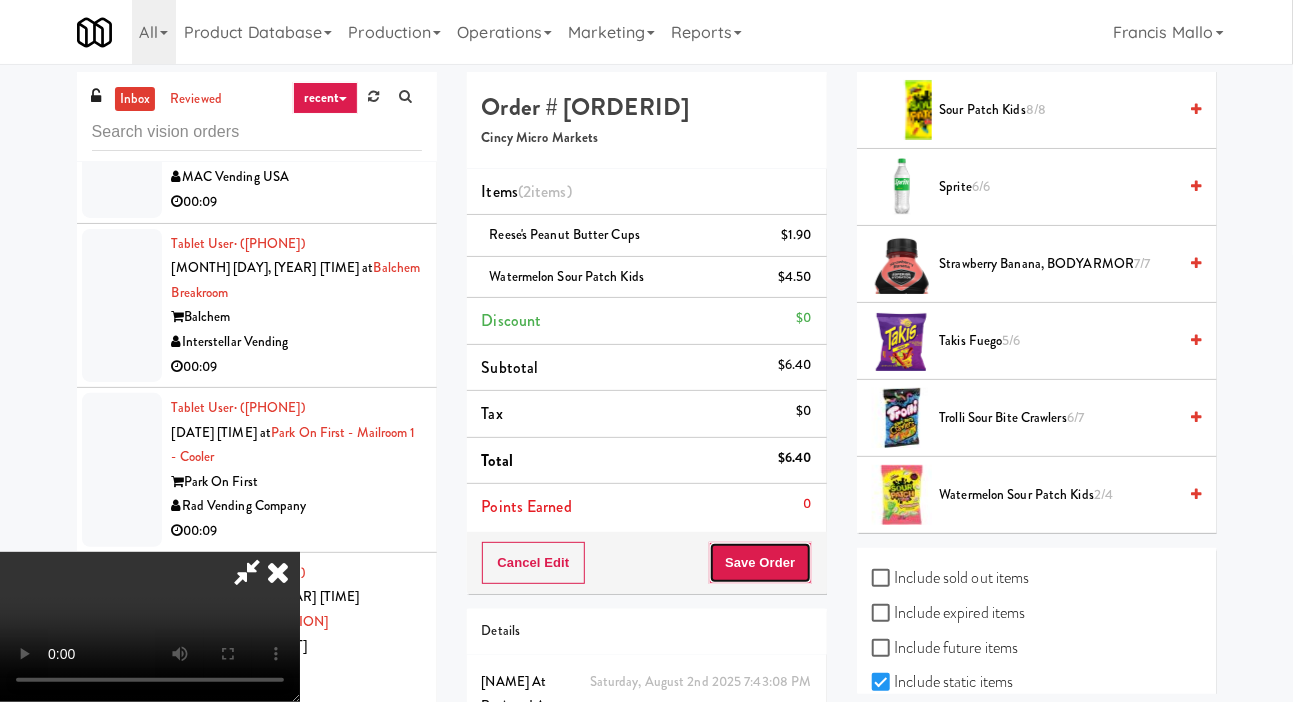 click on "Save Order" at bounding box center (760, 563) 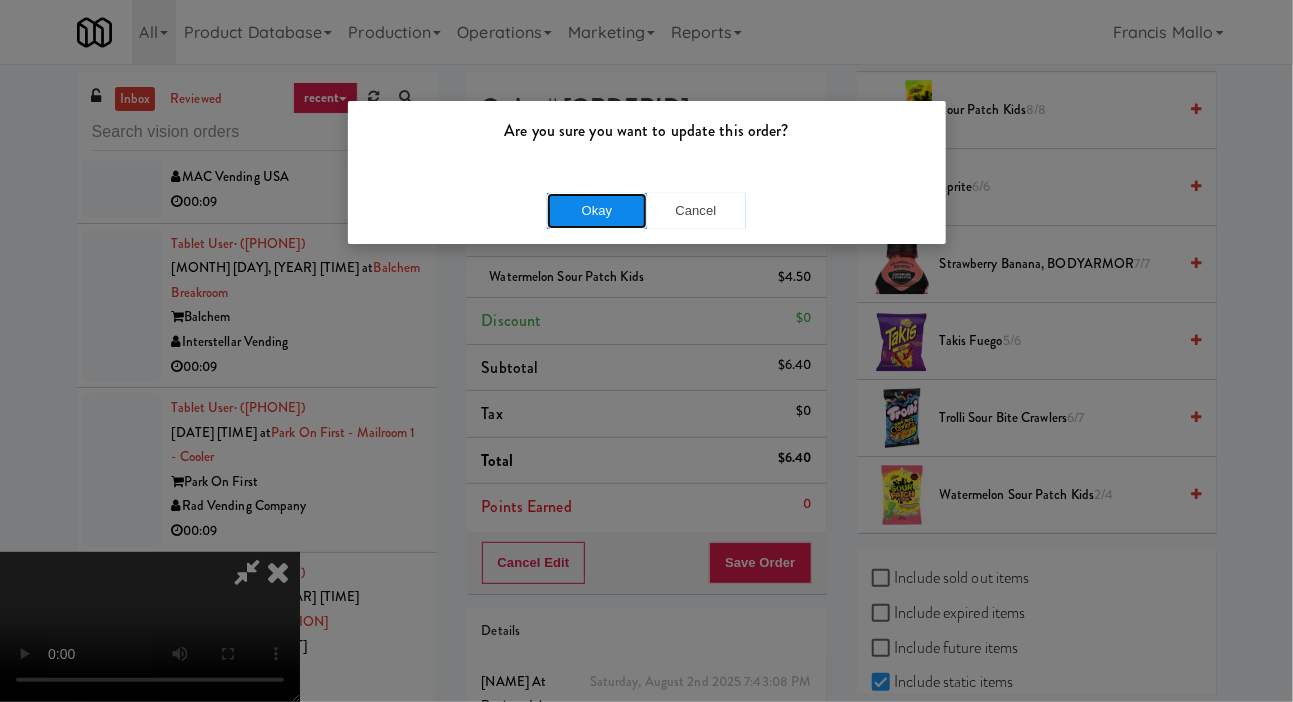 click on "Okay" at bounding box center [597, 211] 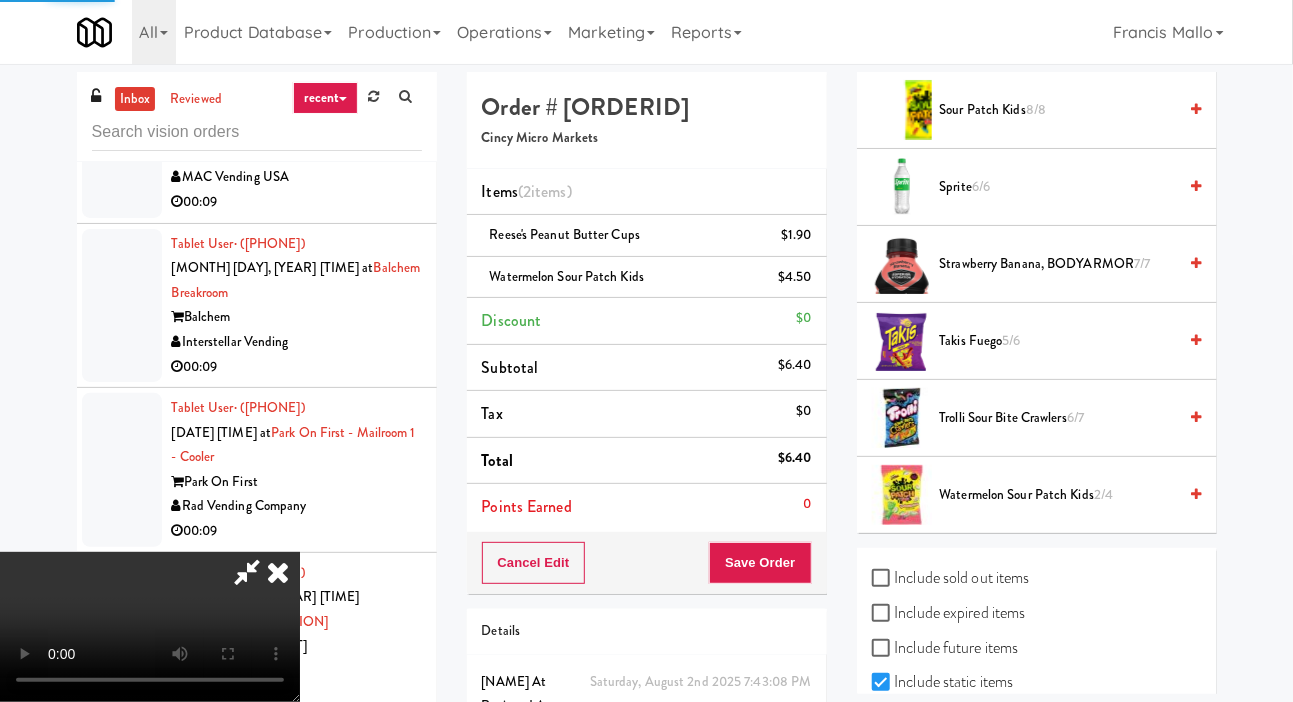 scroll, scrollTop: 116, scrollLeft: 0, axis: vertical 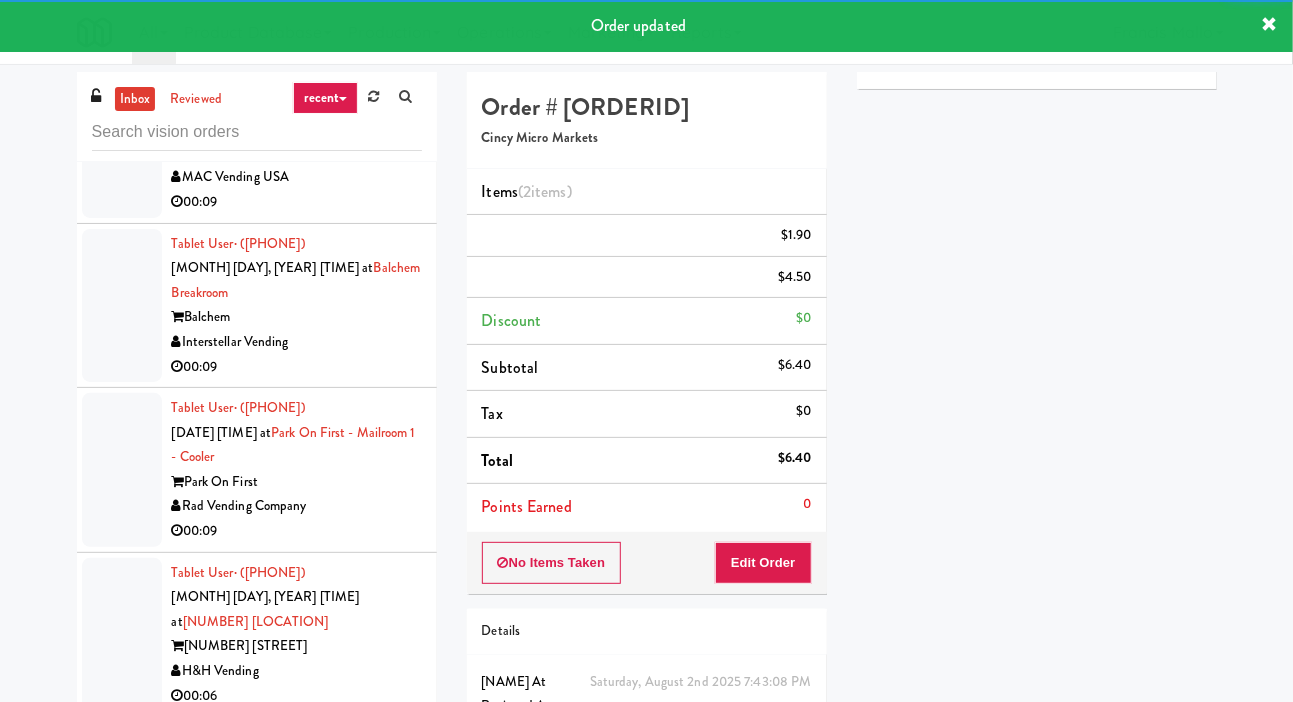 click at bounding box center [122, 951] 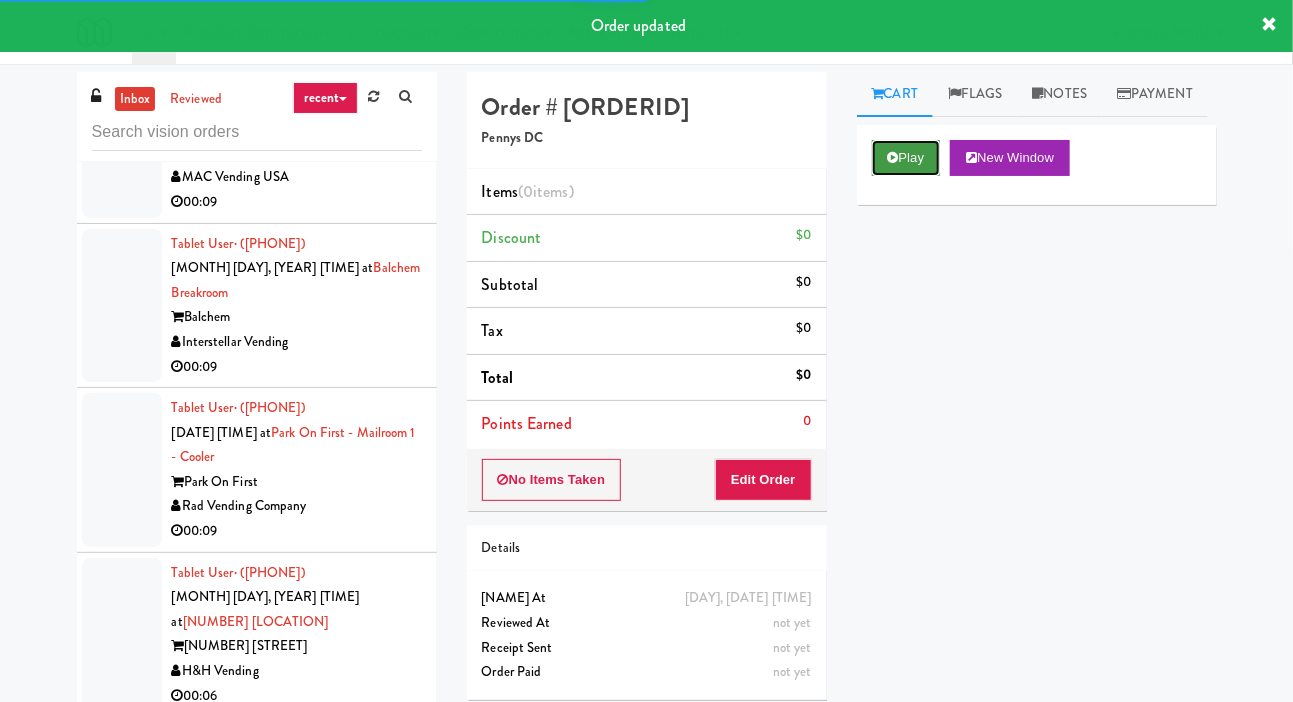 click on "Play" at bounding box center (906, 158) 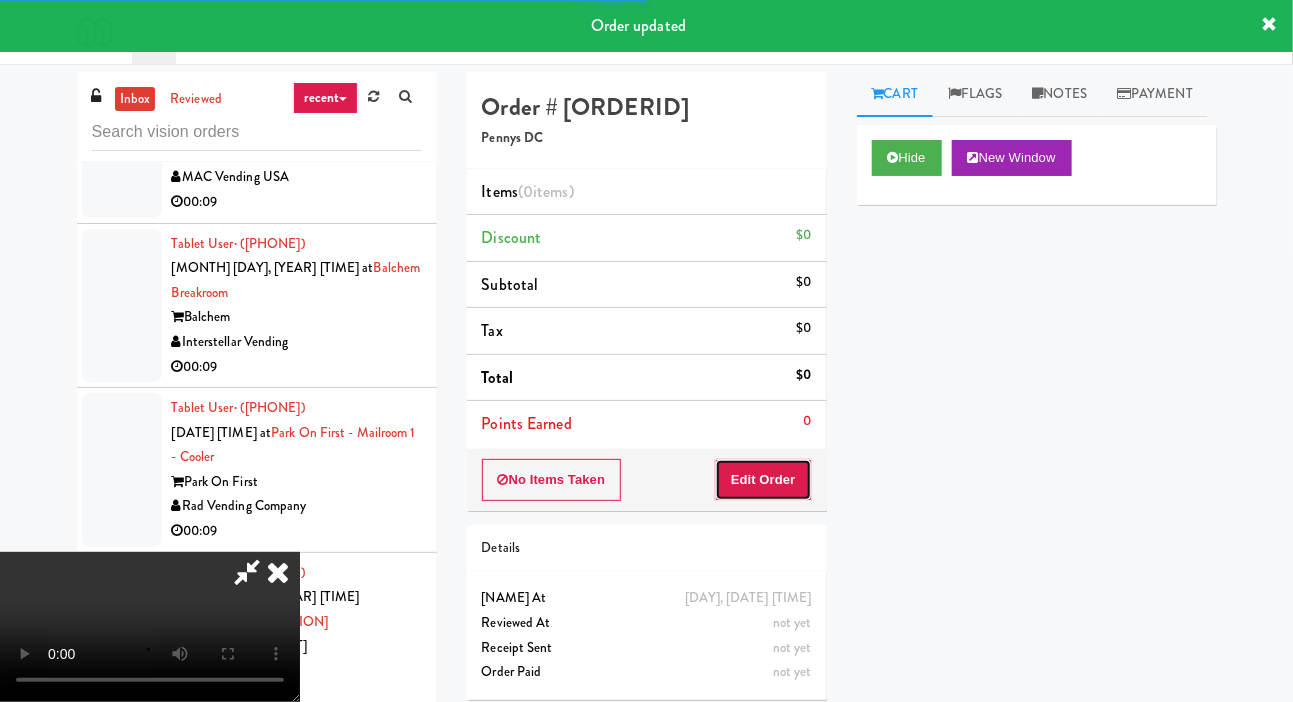 click on "Edit Order" at bounding box center (763, 480) 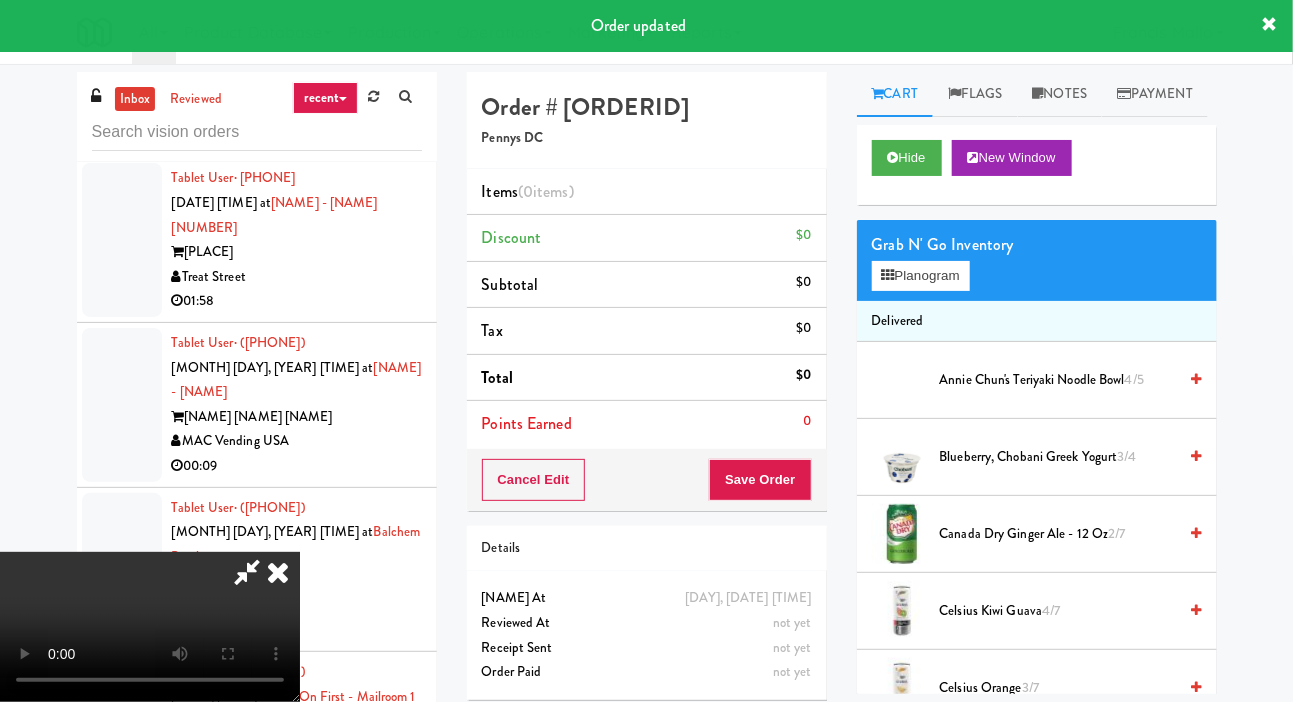 scroll, scrollTop: 23679, scrollLeft: 0, axis: vertical 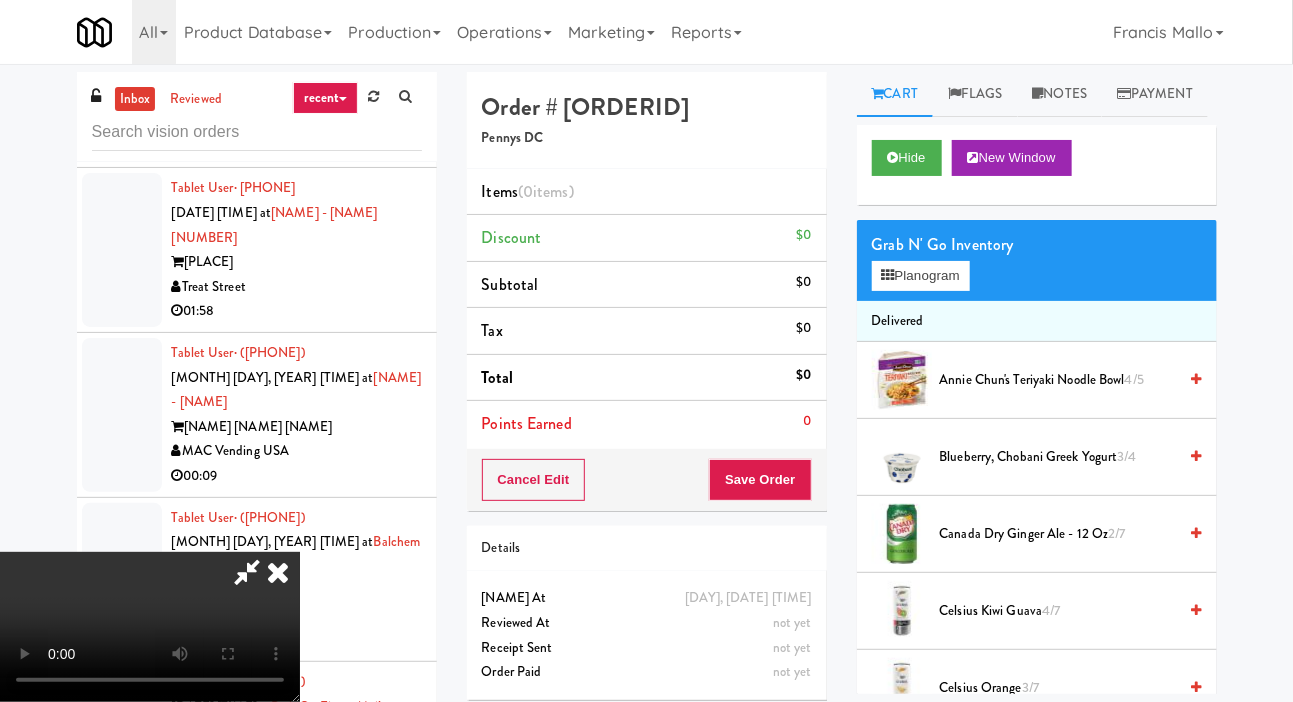 type 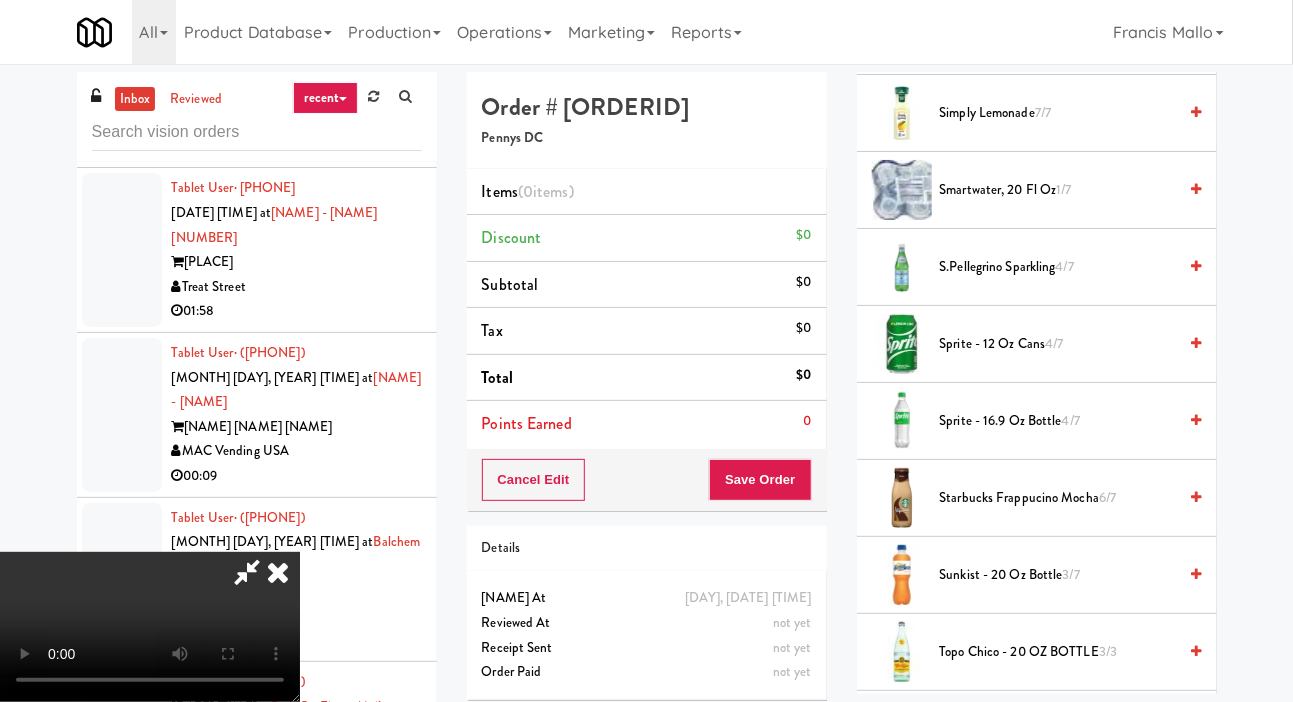 scroll, scrollTop: 2114, scrollLeft: 0, axis: vertical 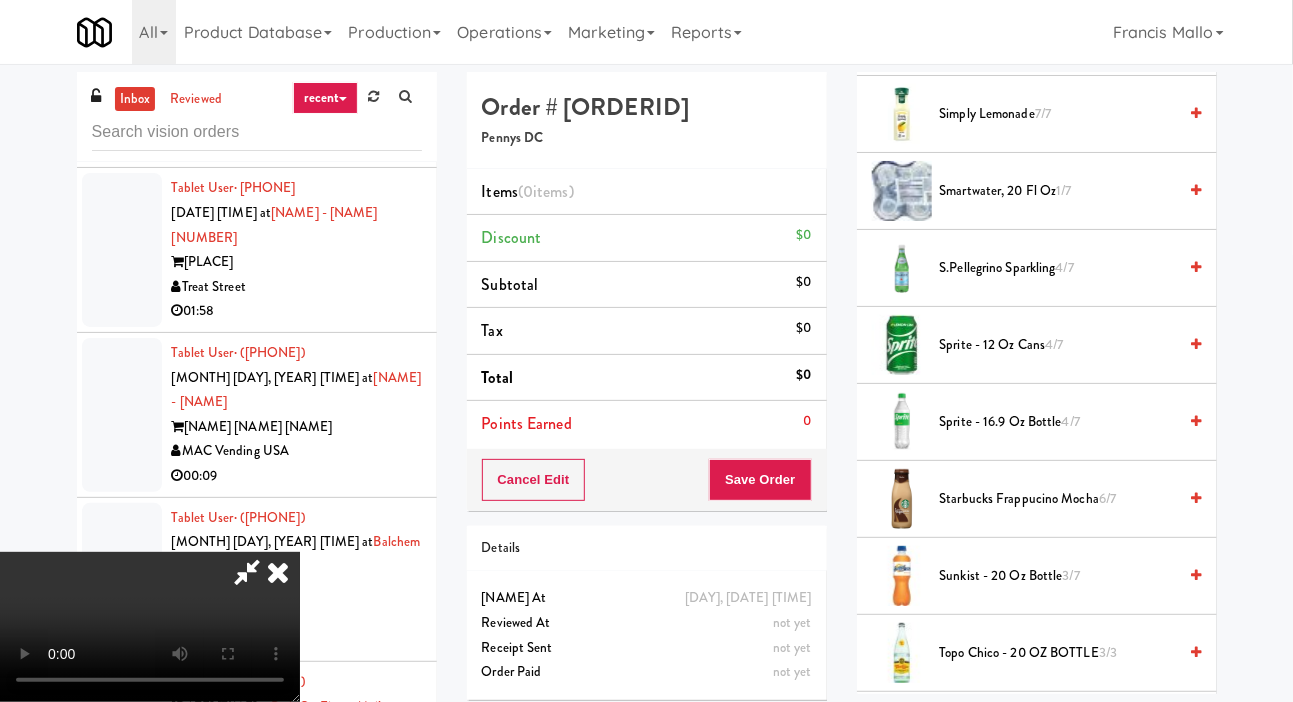 click on "smartwater, 20 fl oz  1/7" at bounding box center [1058, 191] 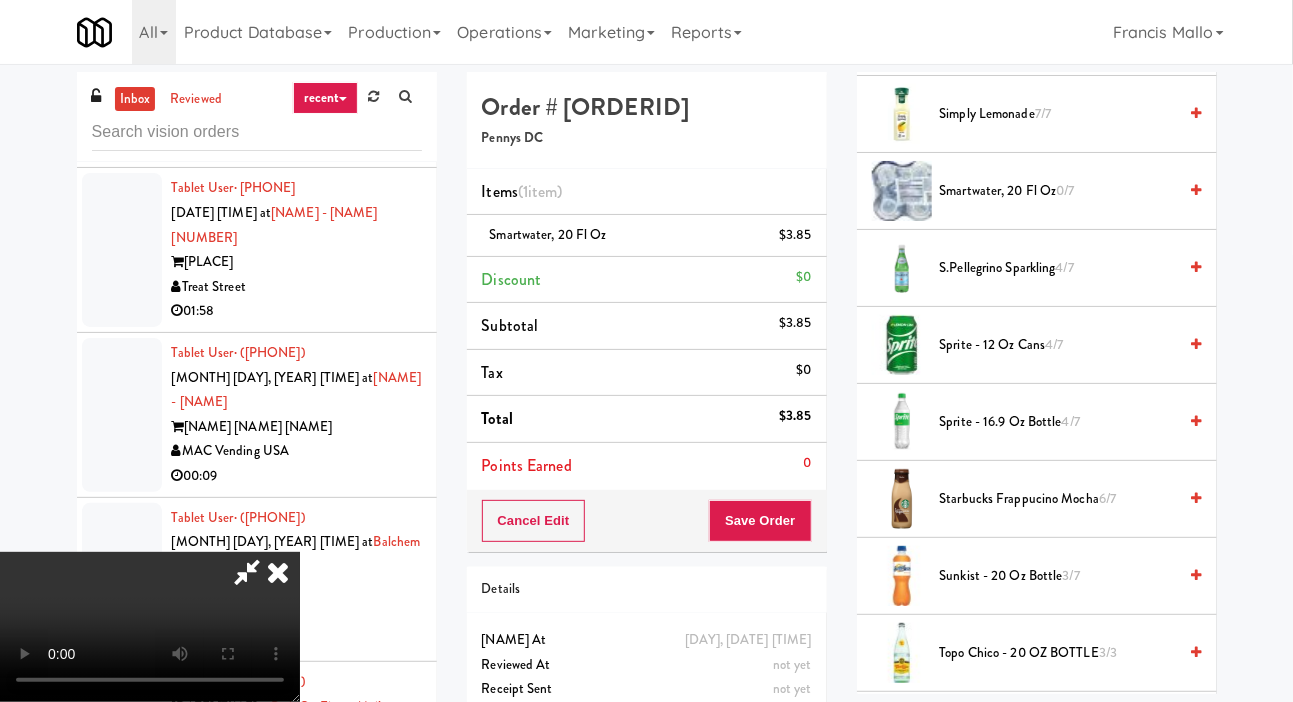 scroll, scrollTop: 0, scrollLeft: 0, axis: both 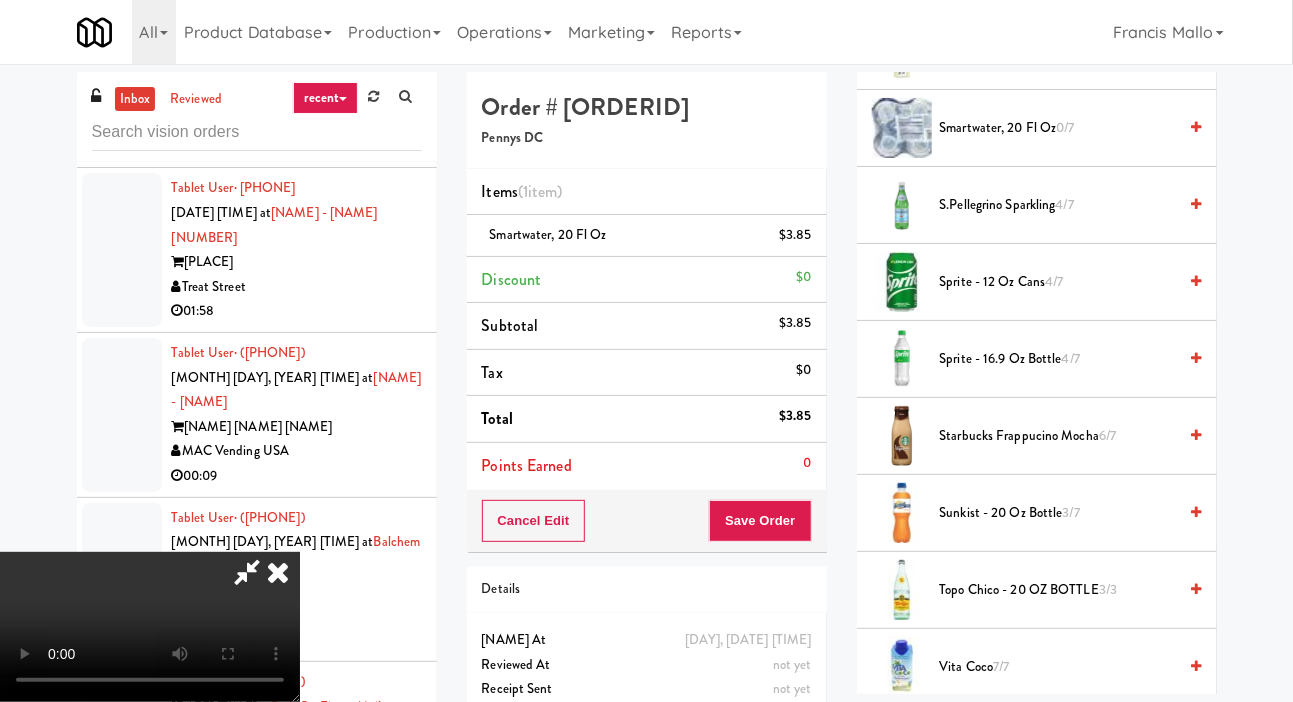 click on "Sprite - 16.9 oz Bottle  4/7" at bounding box center (1058, 359) 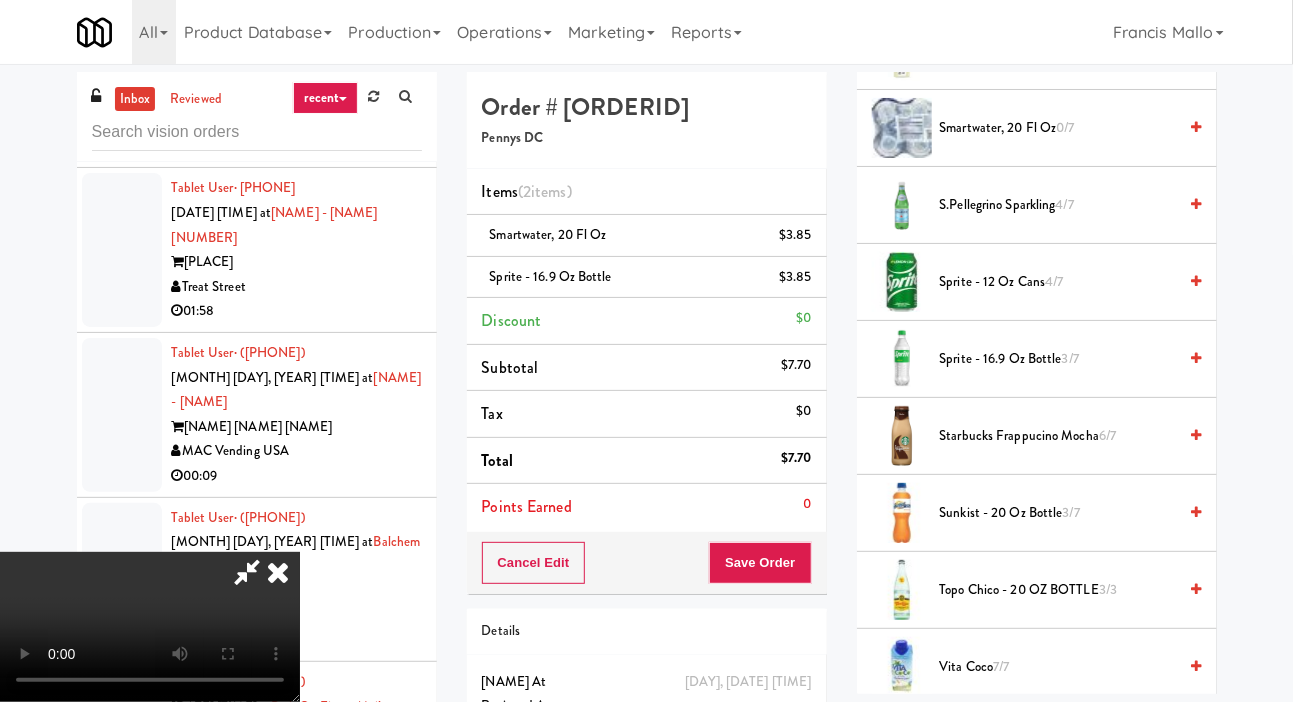 scroll, scrollTop: 73, scrollLeft: 0, axis: vertical 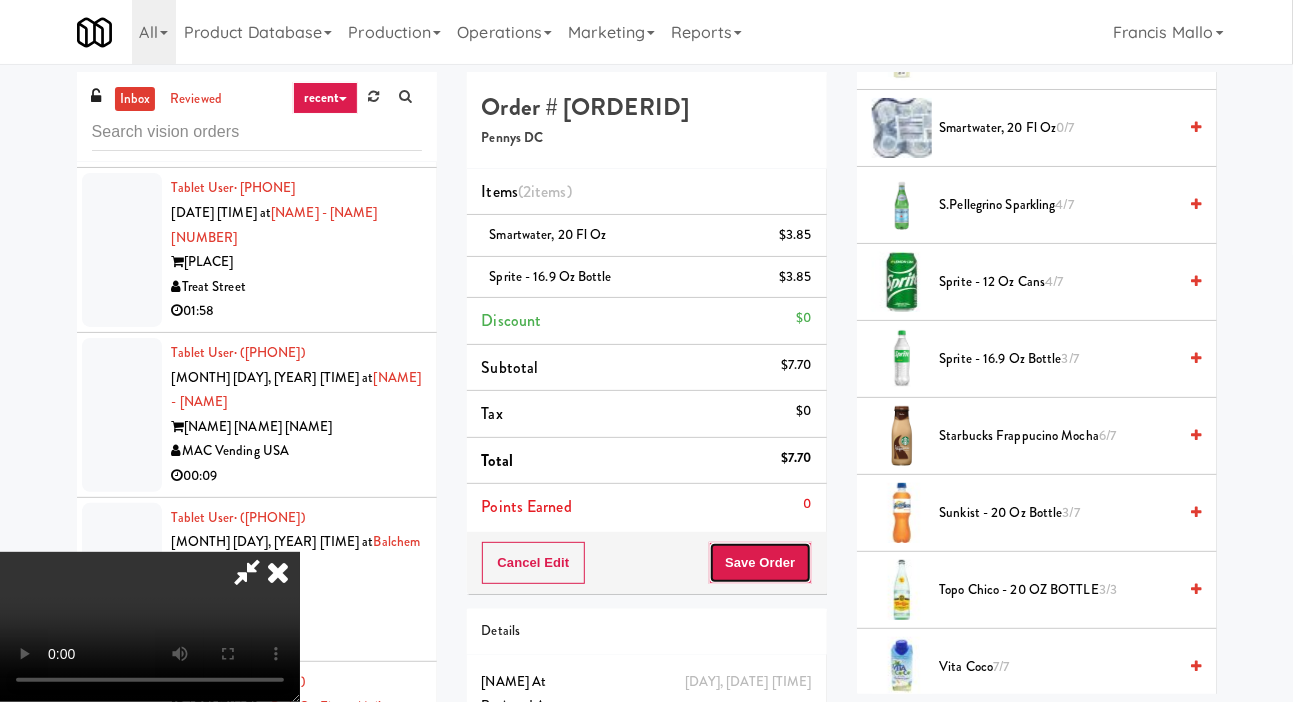 click on "Save Order" at bounding box center [760, 563] 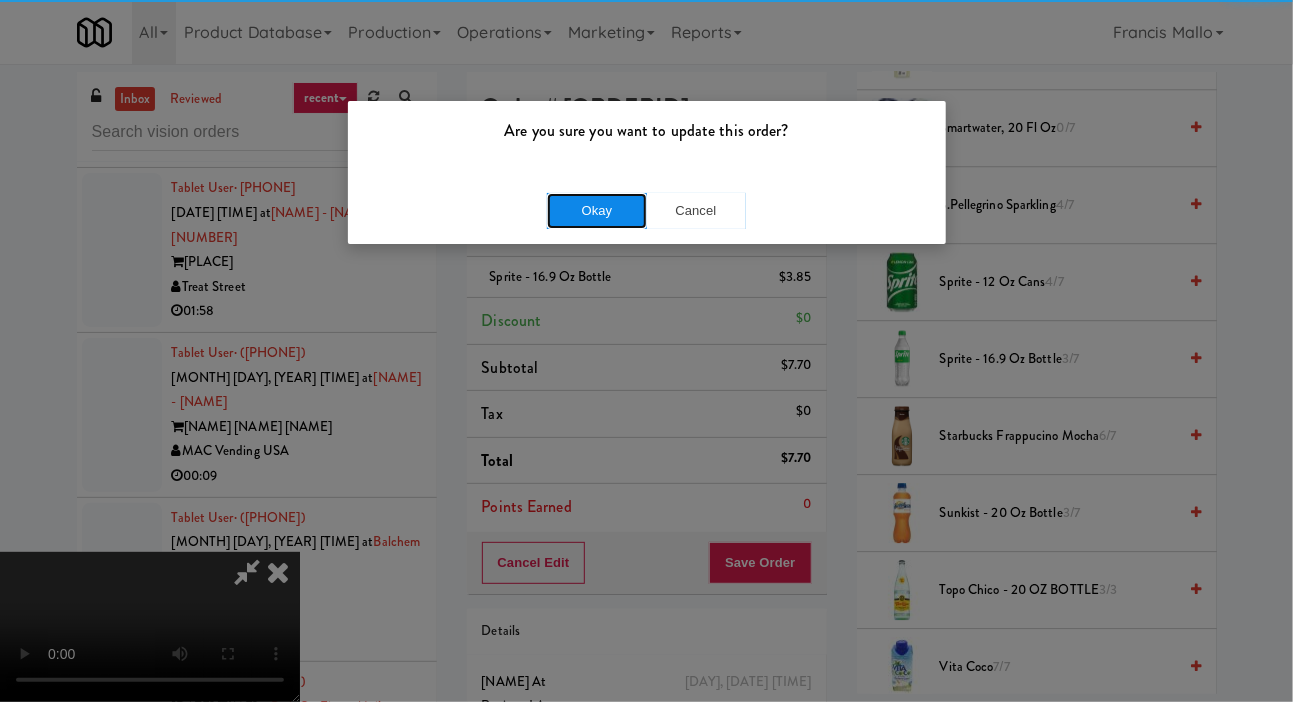 click on "Okay" at bounding box center (597, 211) 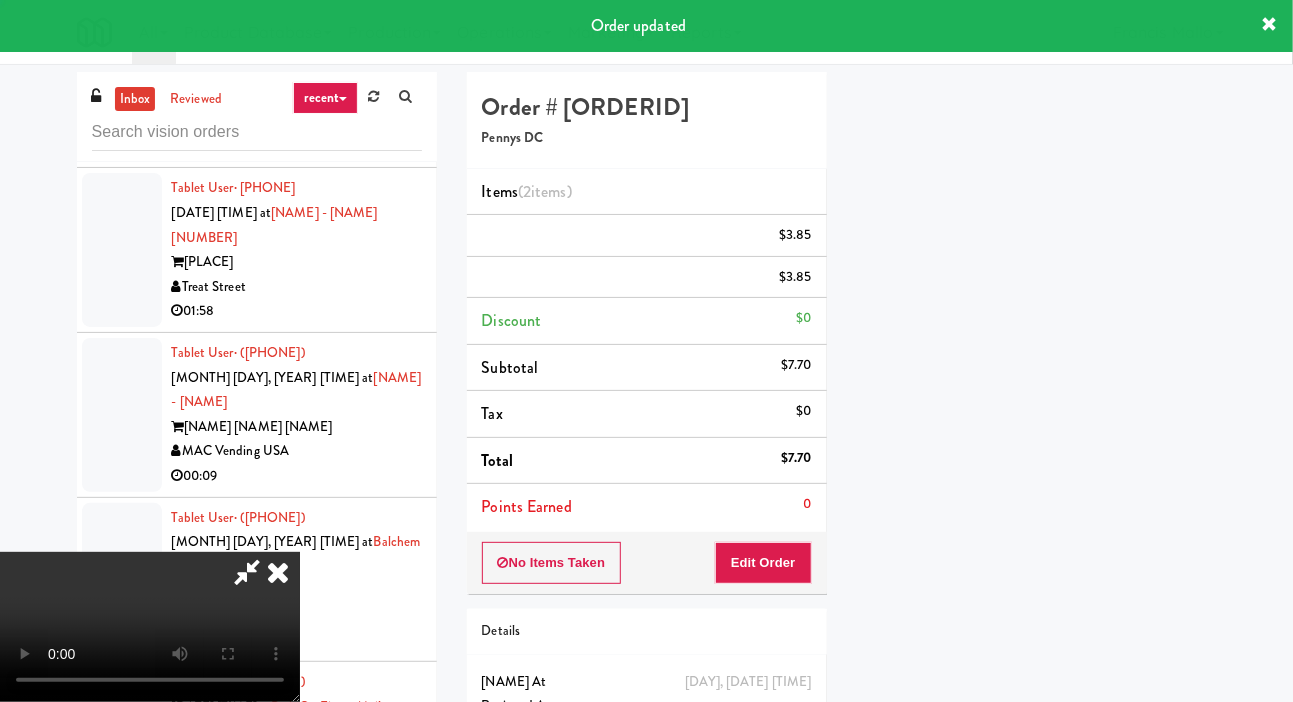 scroll, scrollTop: 116, scrollLeft: 0, axis: vertical 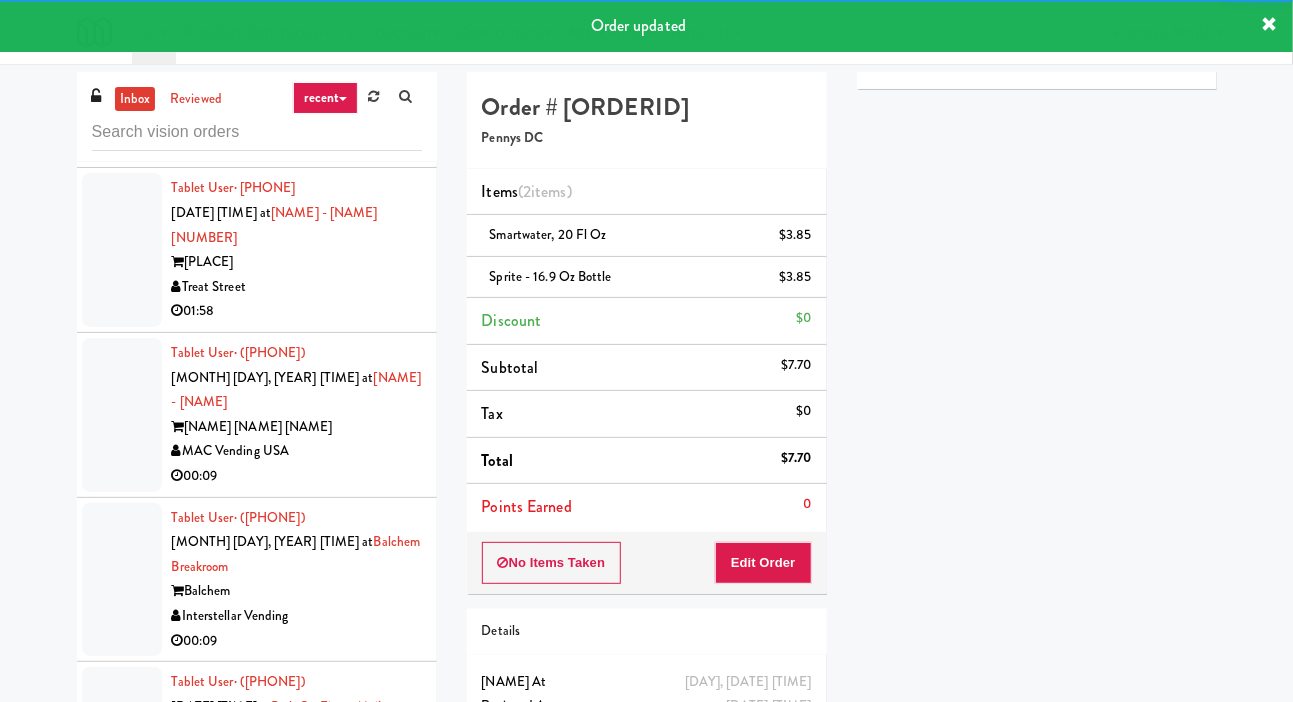 click at bounding box center [122, 1060] 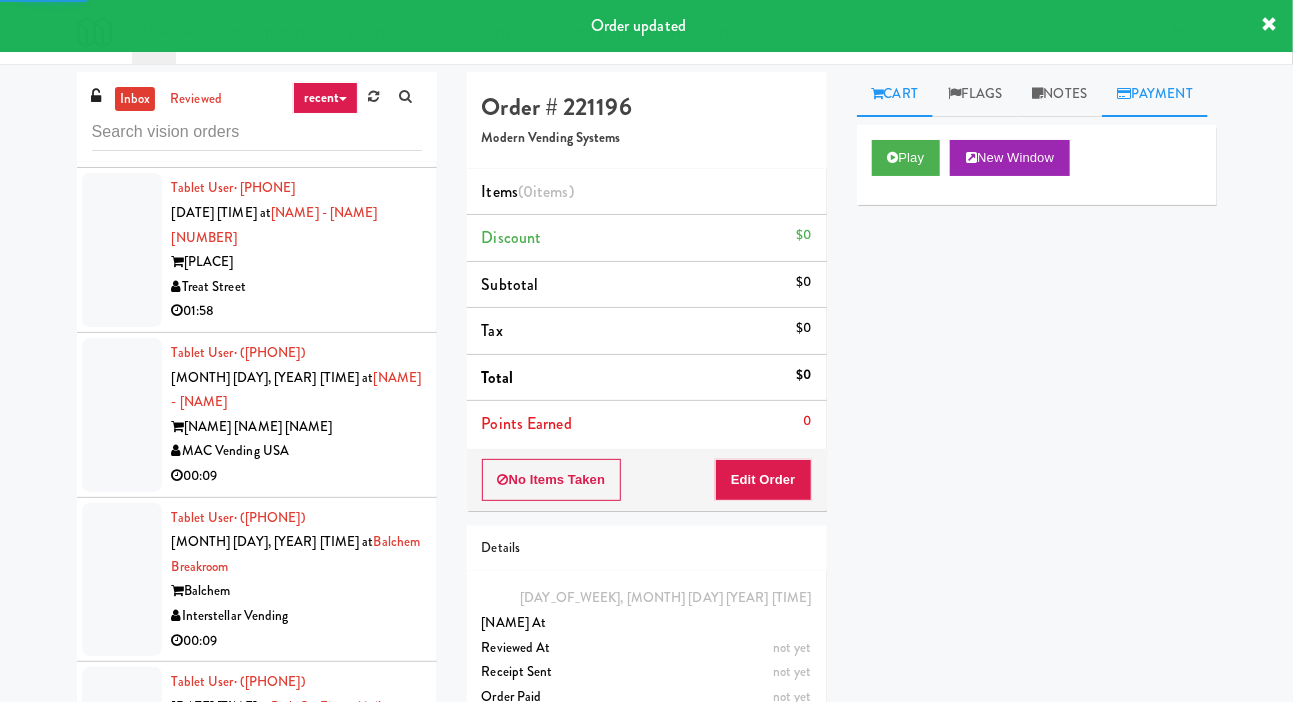 click on "Payment" at bounding box center (1155, 94) 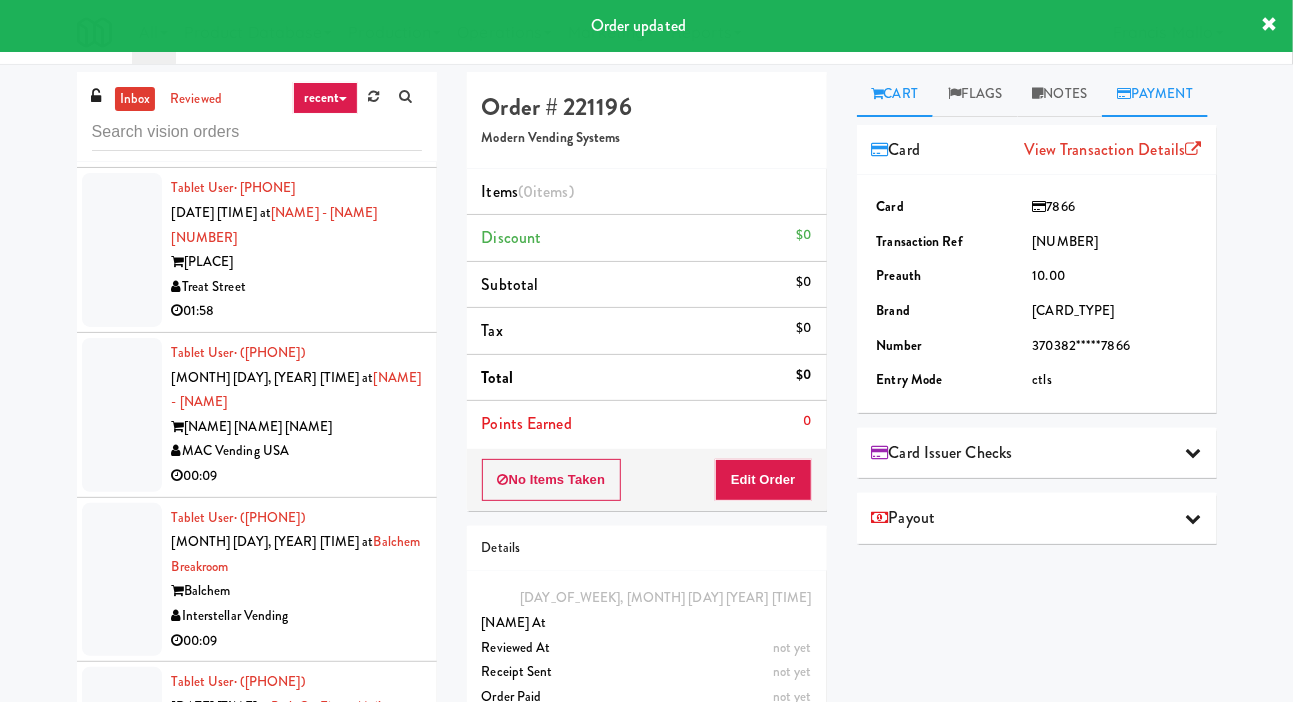 click on "Cart" at bounding box center [895, 94] 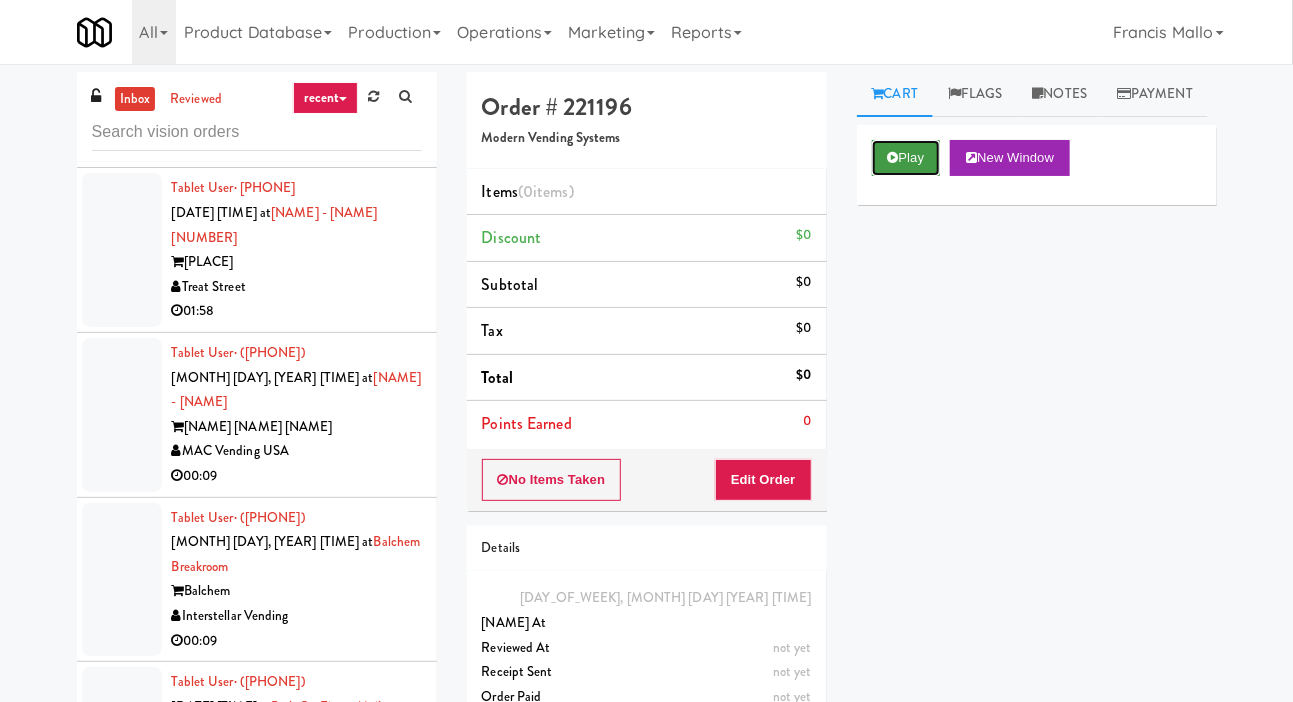 click on "Play" at bounding box center (906, 158) 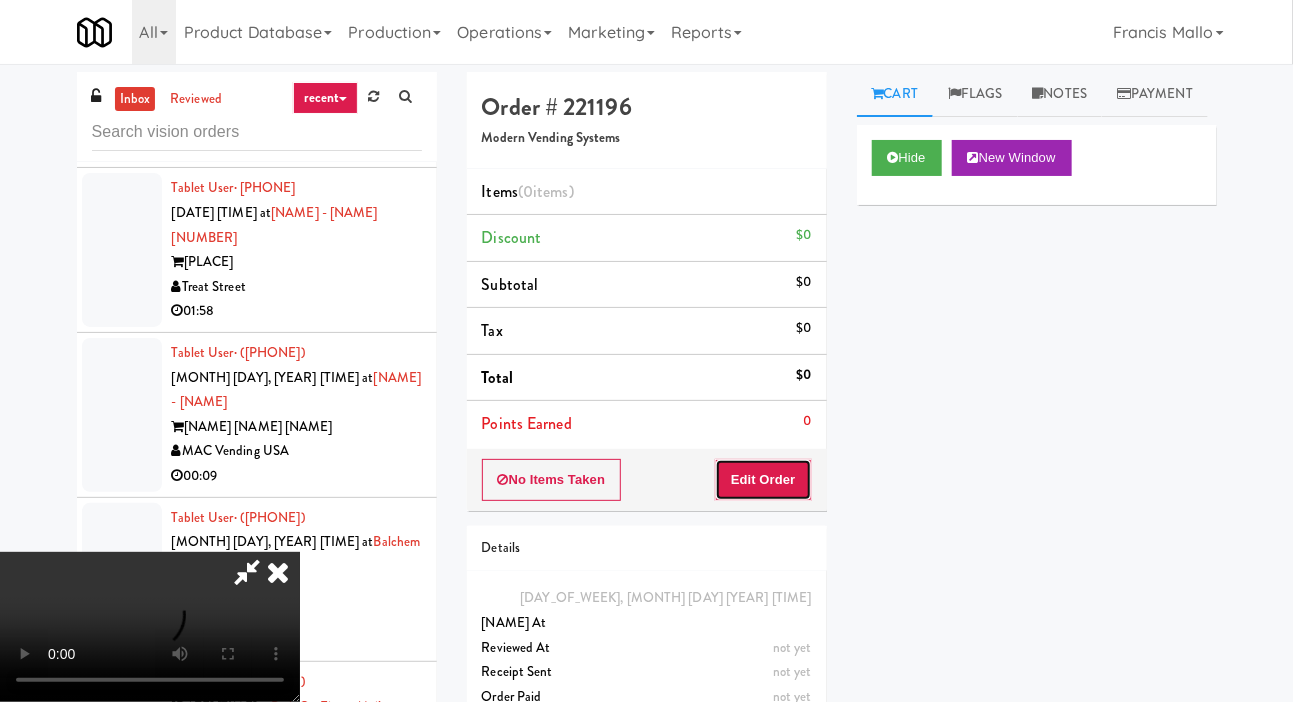 click on "Edit Order" at bounding box center (763, 480) 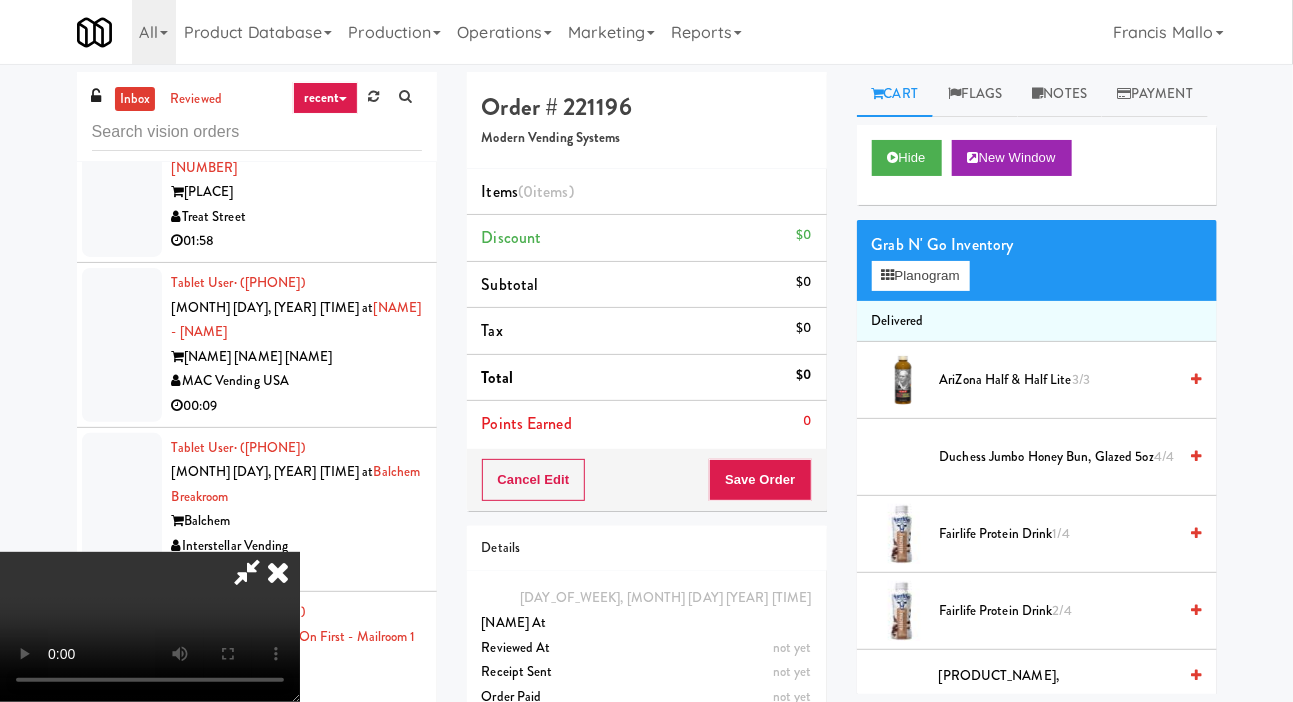 scroll, scrollTop: 23738, scrollLeft: 0, axis: vertical 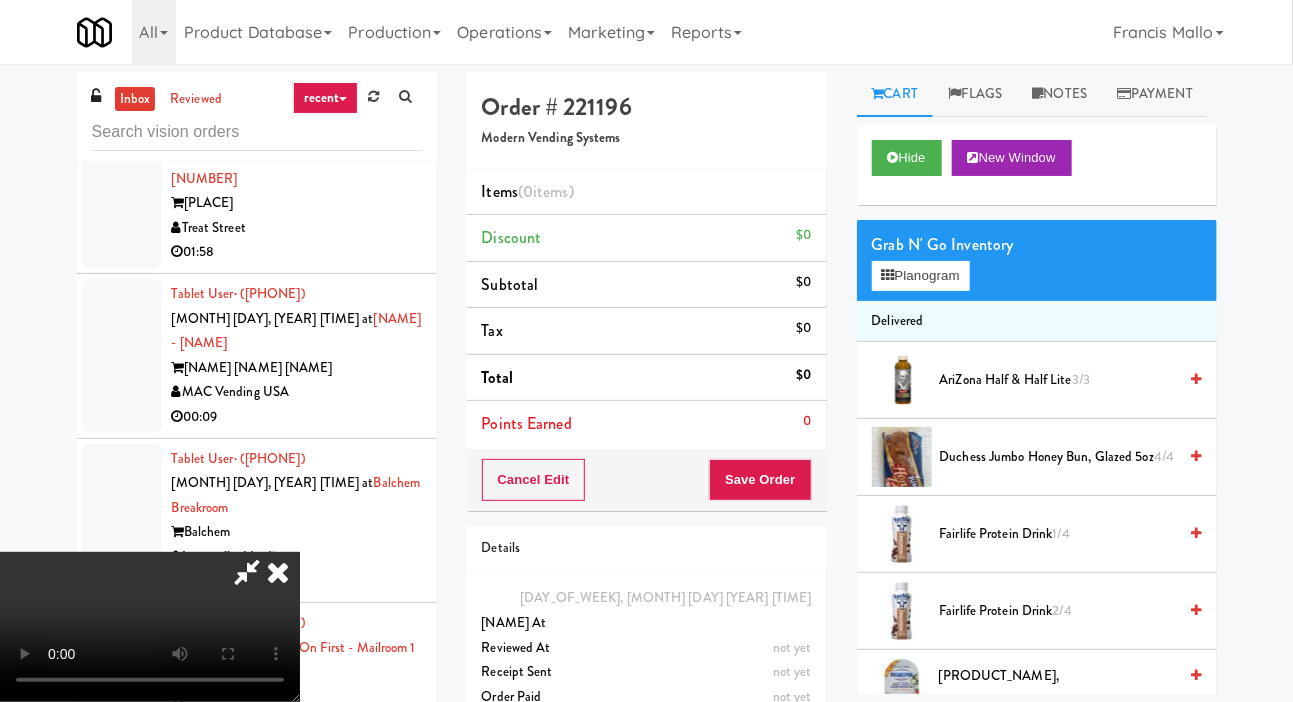 type 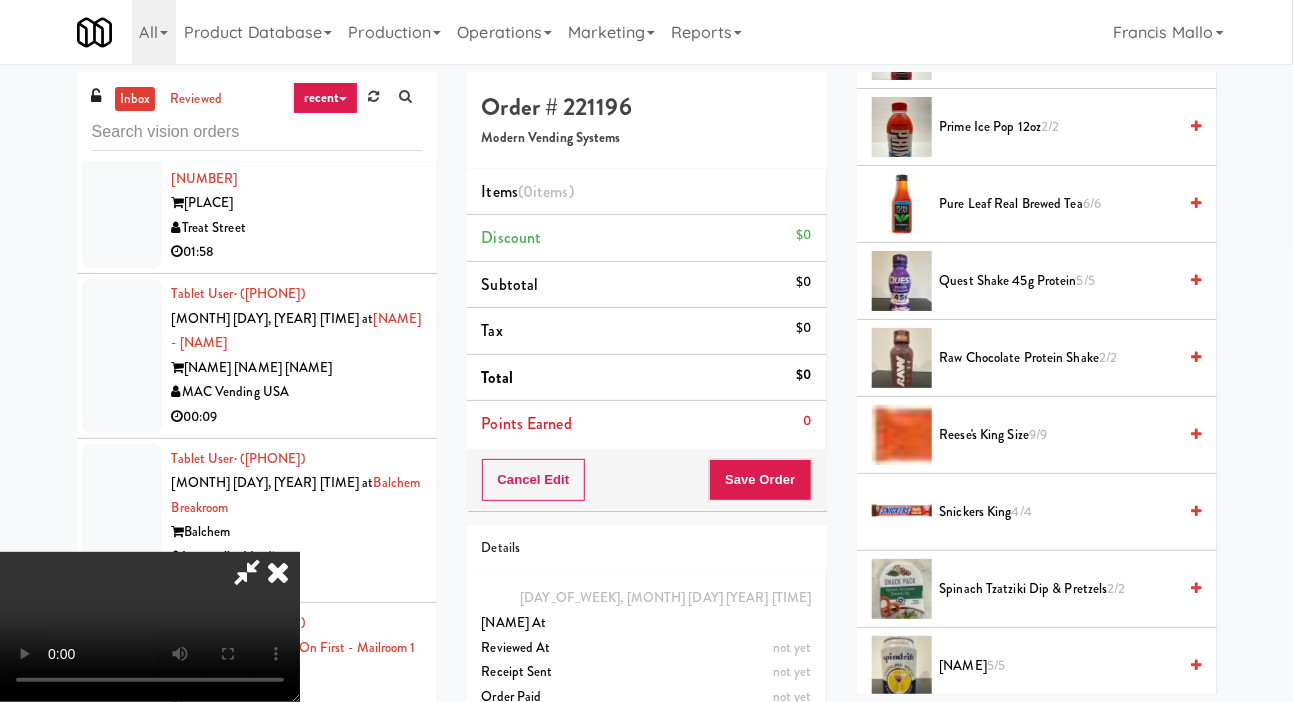 scroll, scrollTop: 1483, scrollLeft: 0, axis: vertical 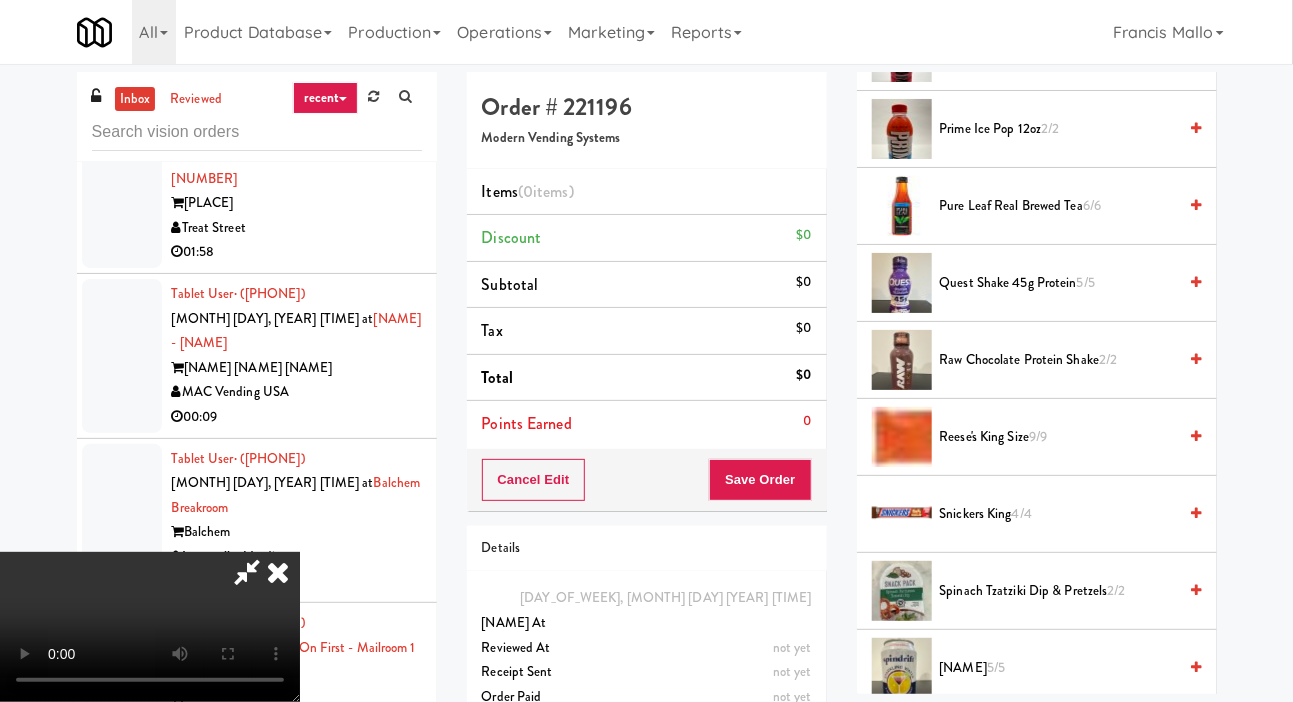 click on "Reese's King Size   9/9" at bounding box center [1058, 437] 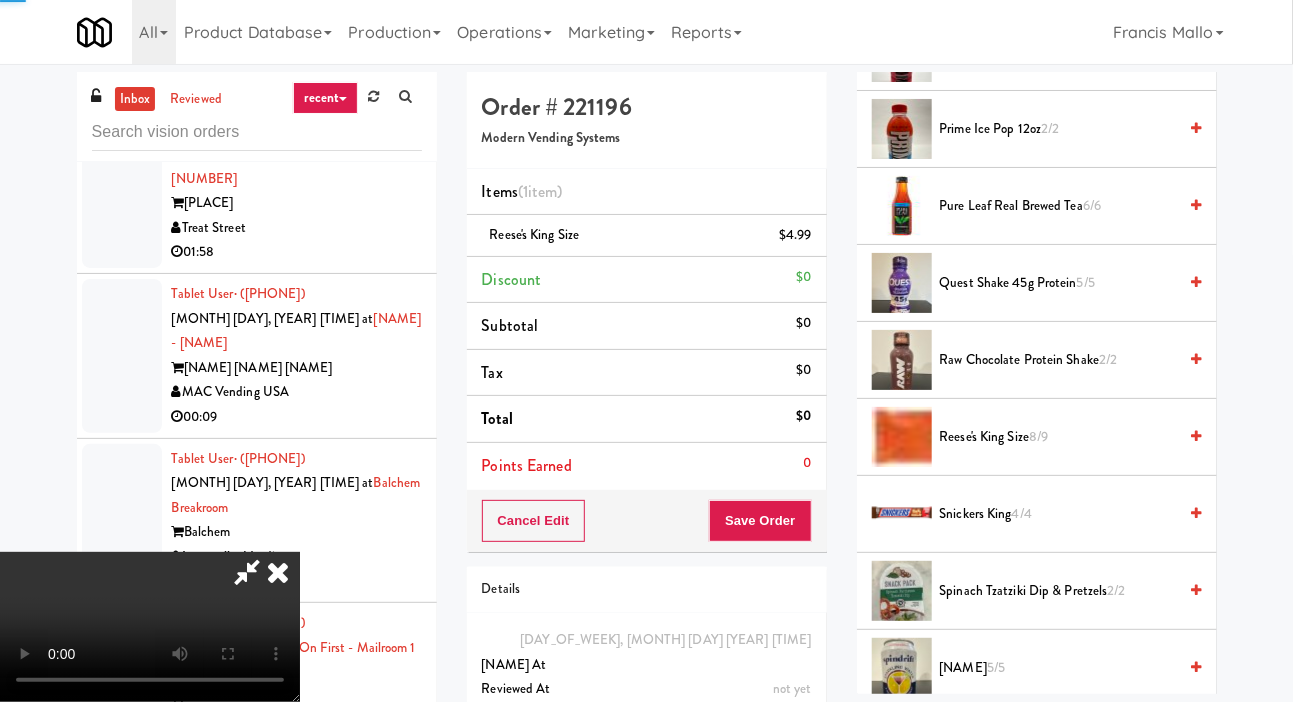 click on "4/4" at bounding box center [1022, 513] 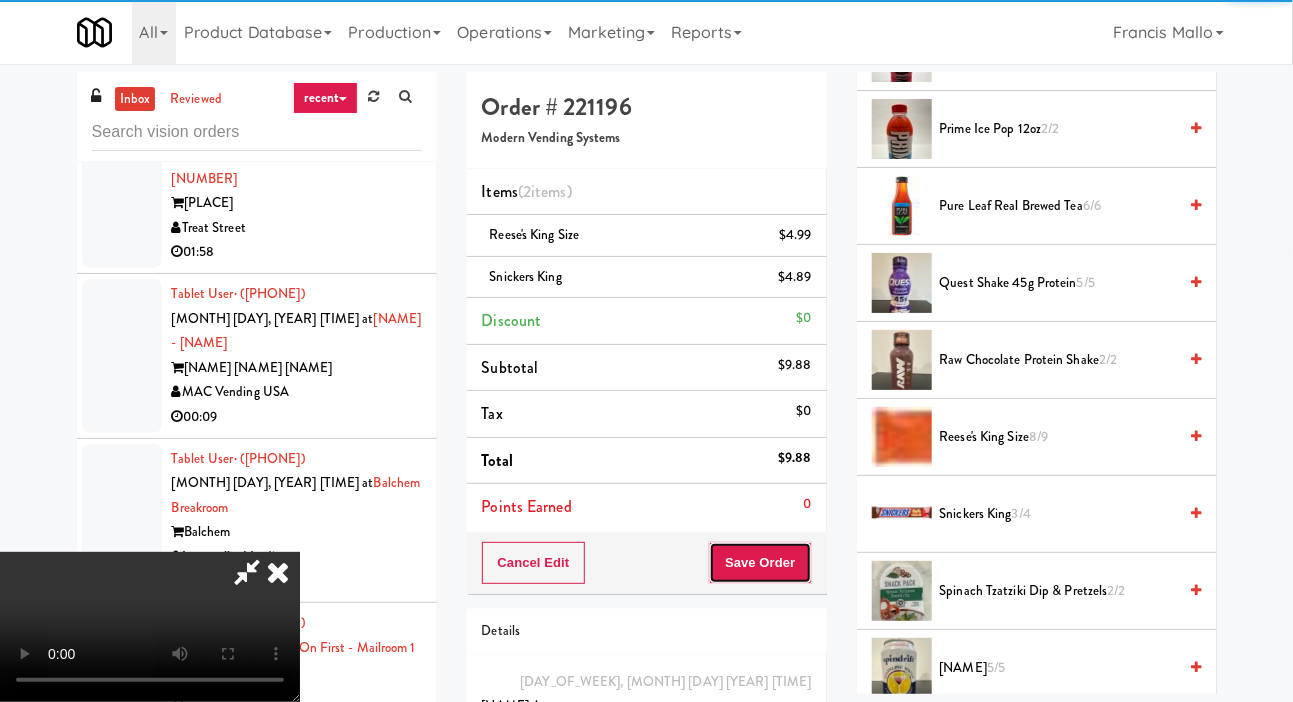 click on "Save Order" at bounding box center (760, 563) 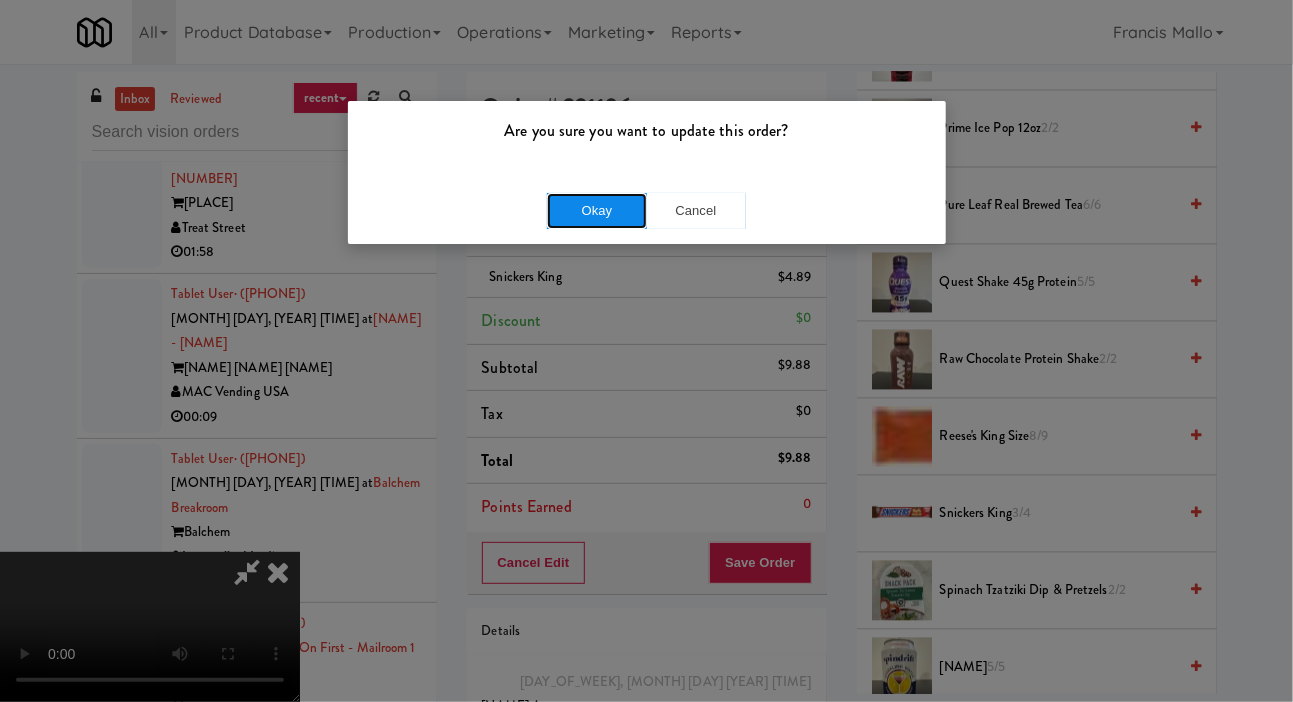 click on "Okay" at bounding box center (597, 211) 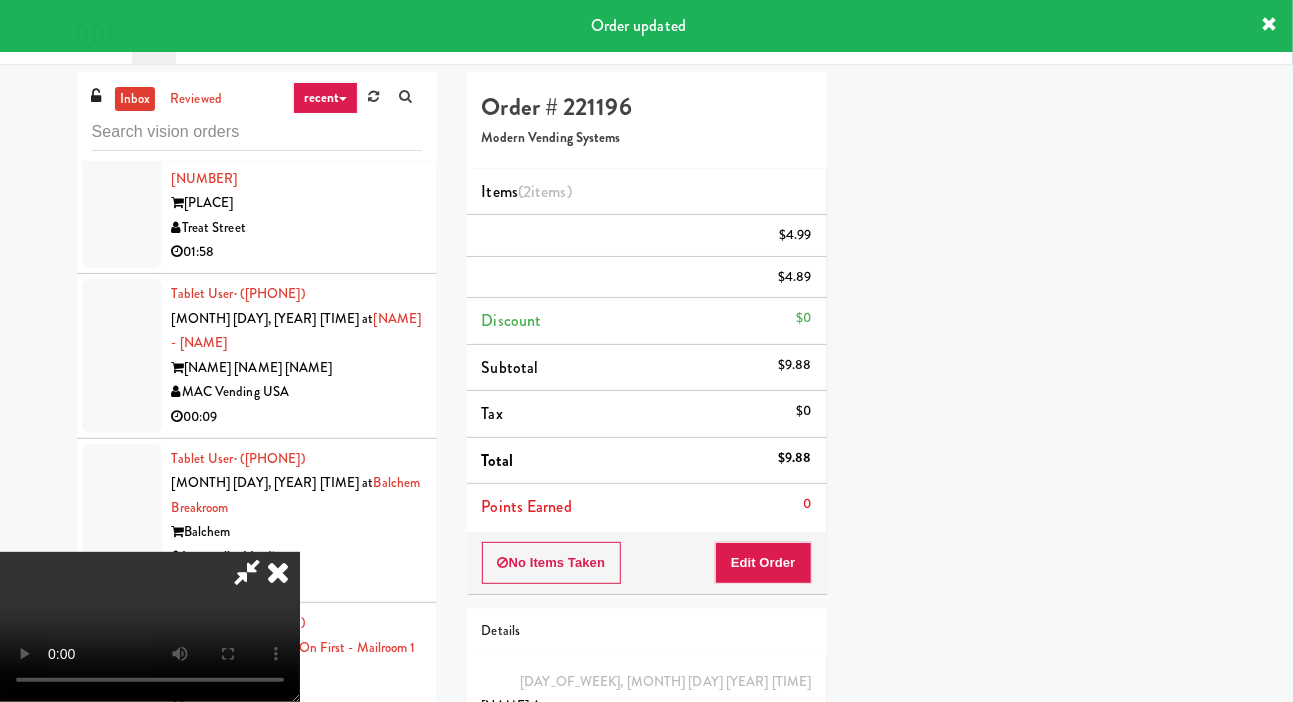 scroll, scrollTop: 116, scrollLeft: 0, axis: vertical 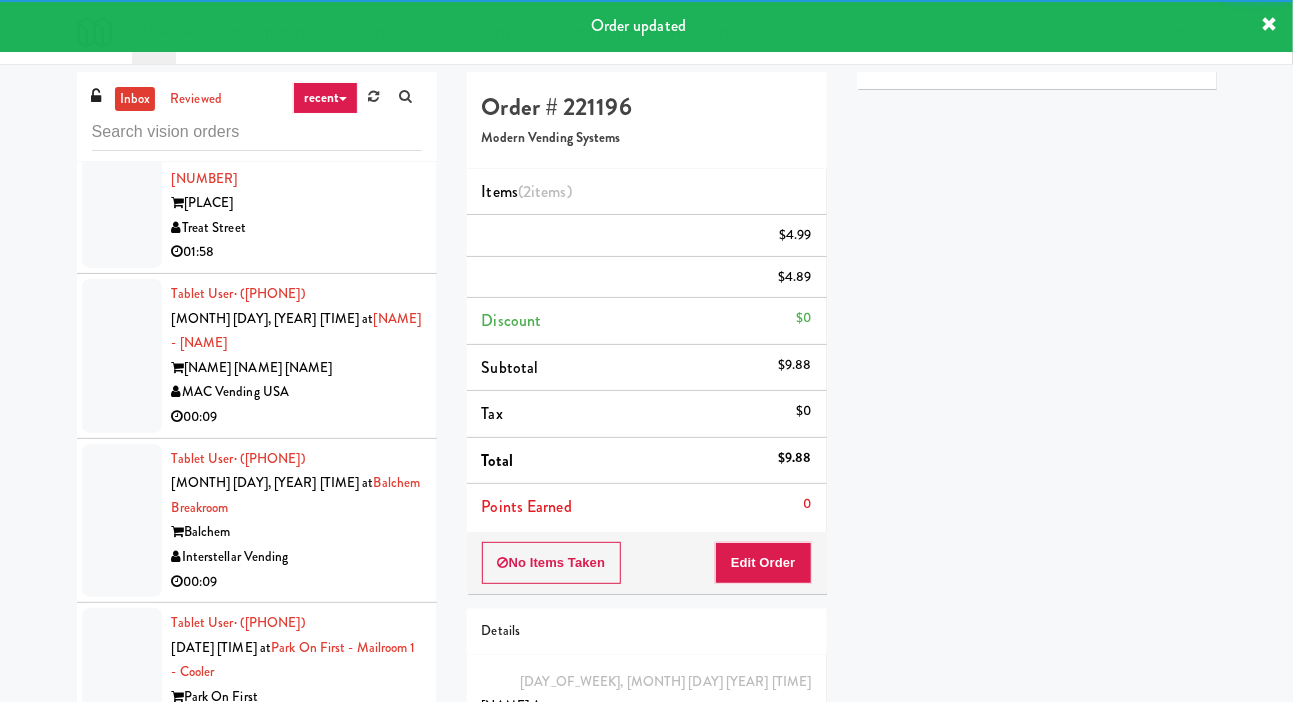 click at bounding box center (122, 850) 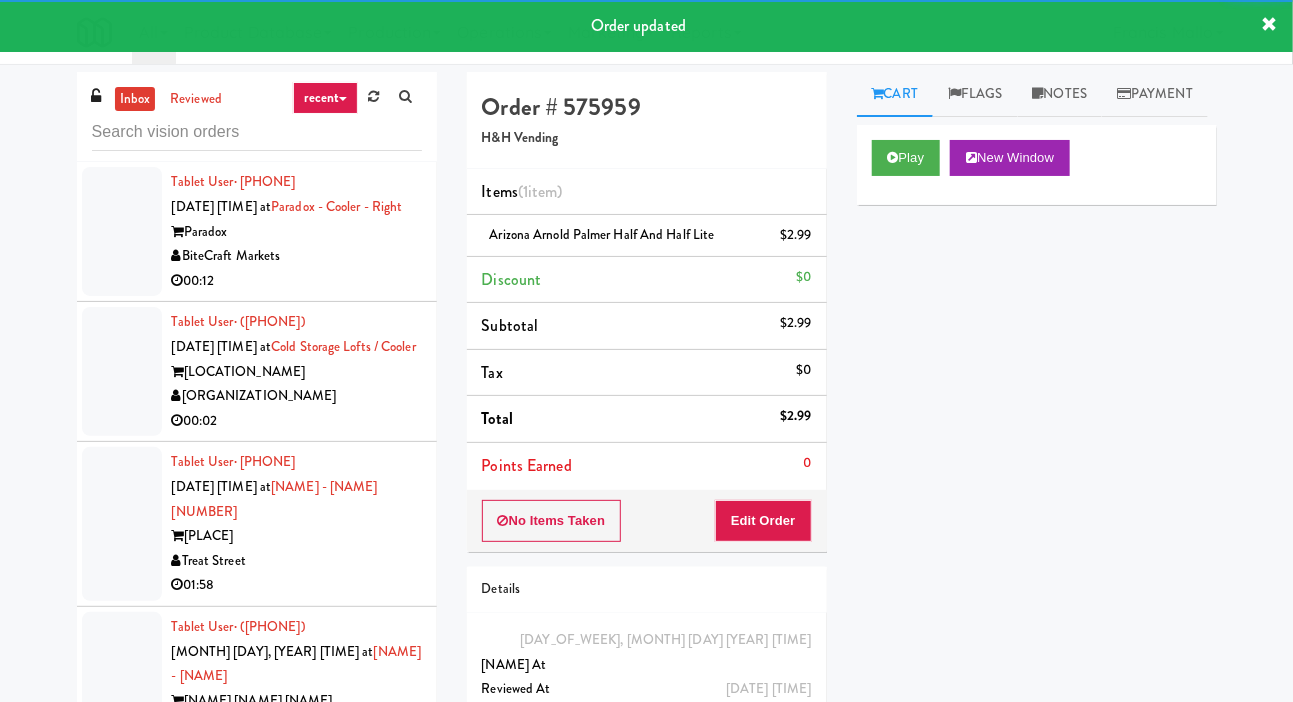 click at bounding box center [122, 1018] 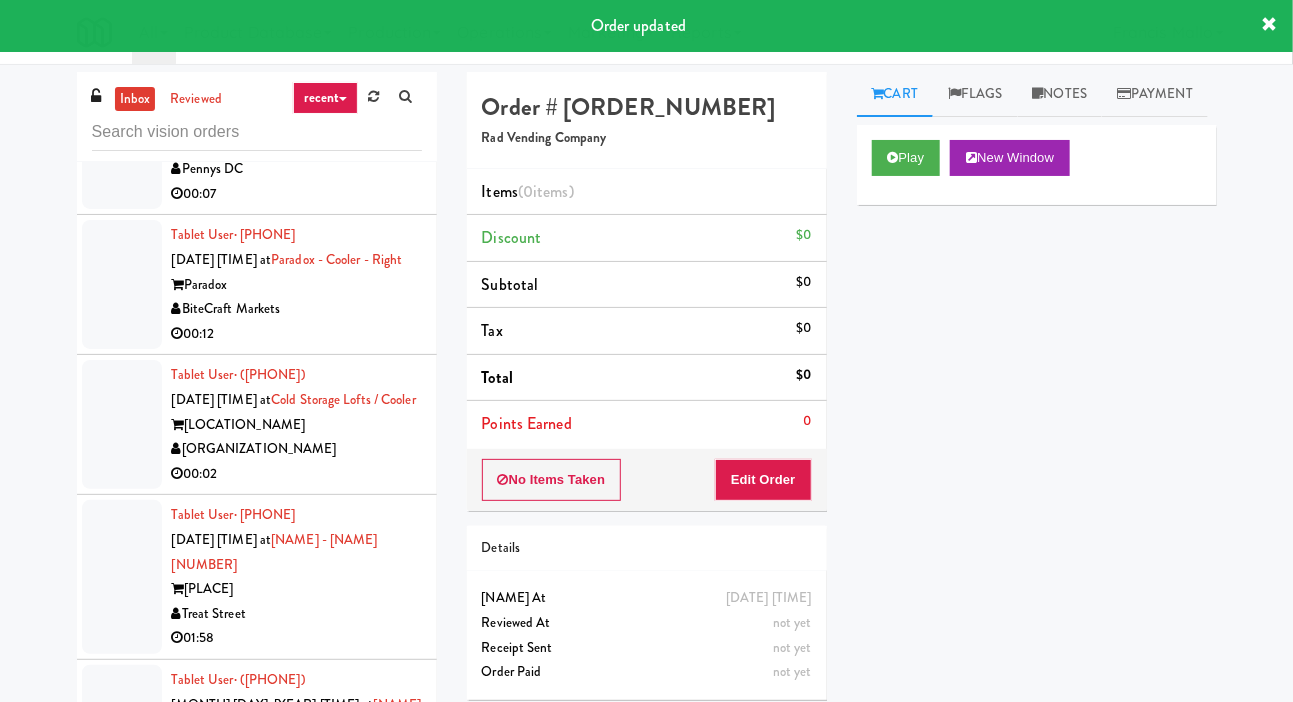 scroll, scrollTop: 23343, scrollLeft: 0, axis: vertical 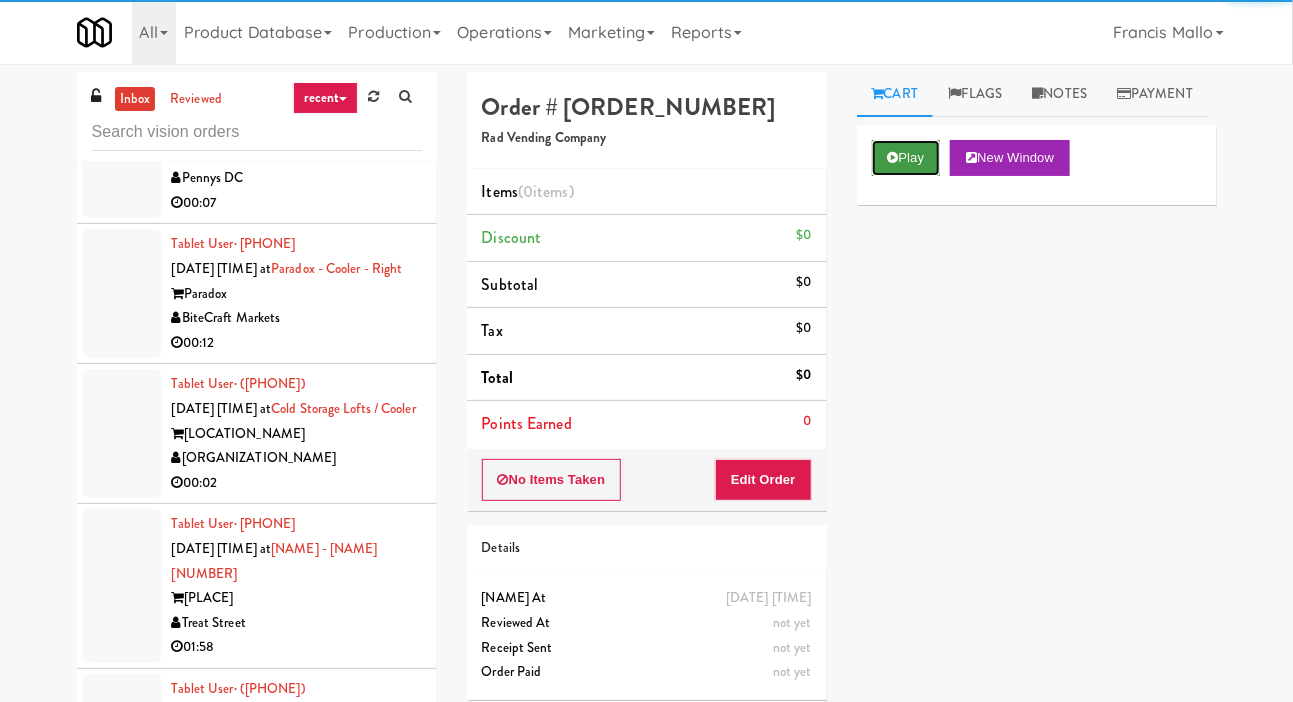 click on "Play" at bounding box center (906, 158) 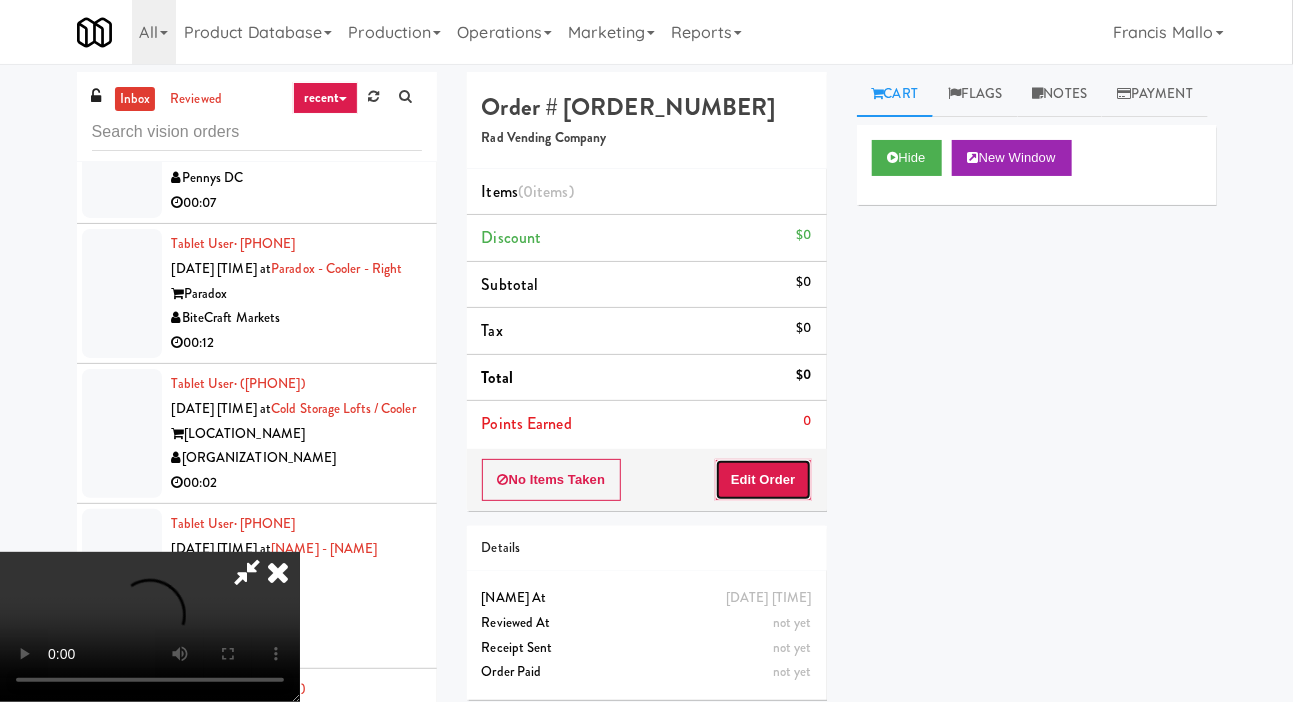 click on "Edit Order" at bounding box center (763, 480) 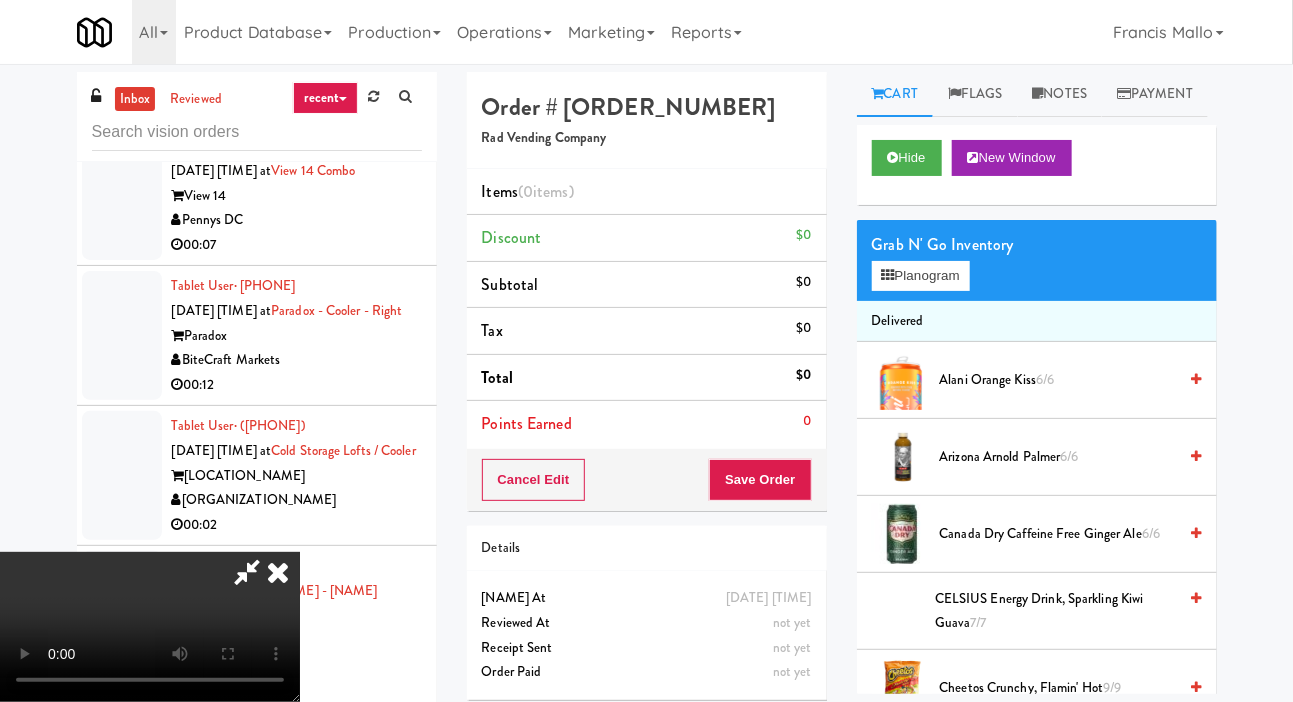 scroll, scrollTop: 23275, scrollLeft: 0, axis: vertical 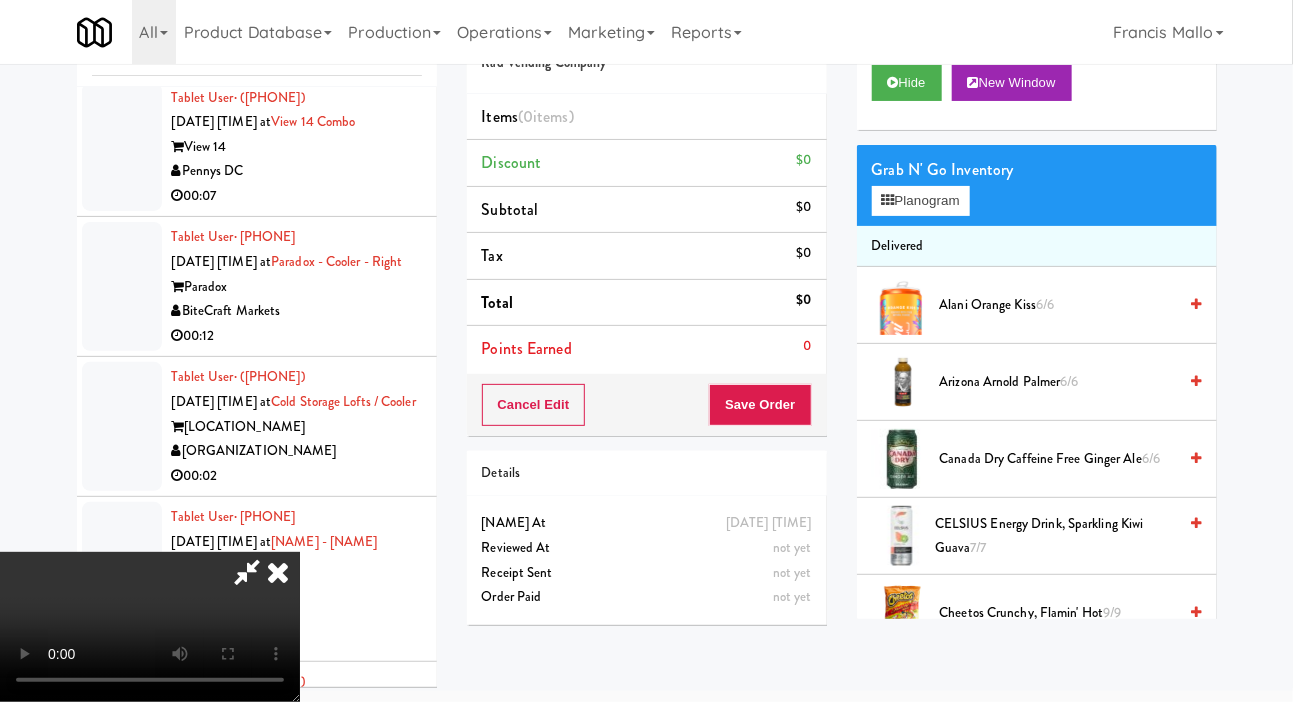 type 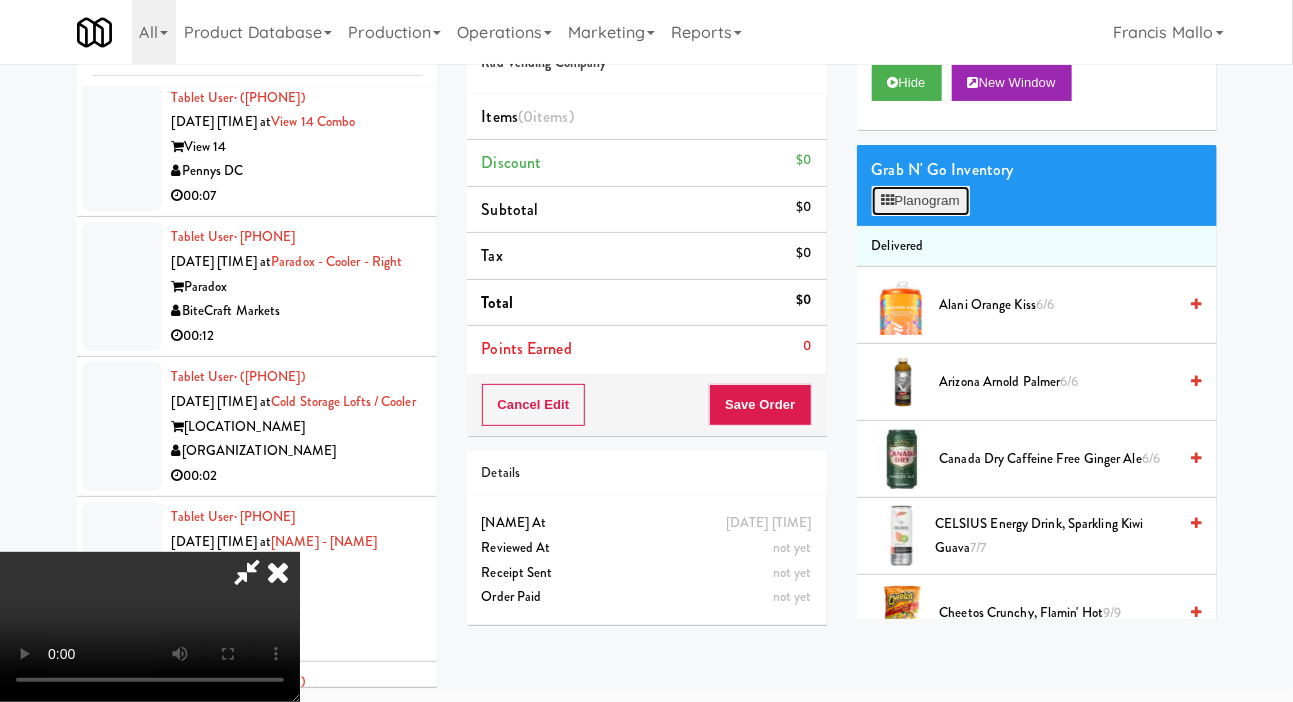 click on "Planogram" at bounding box center [921, 201] 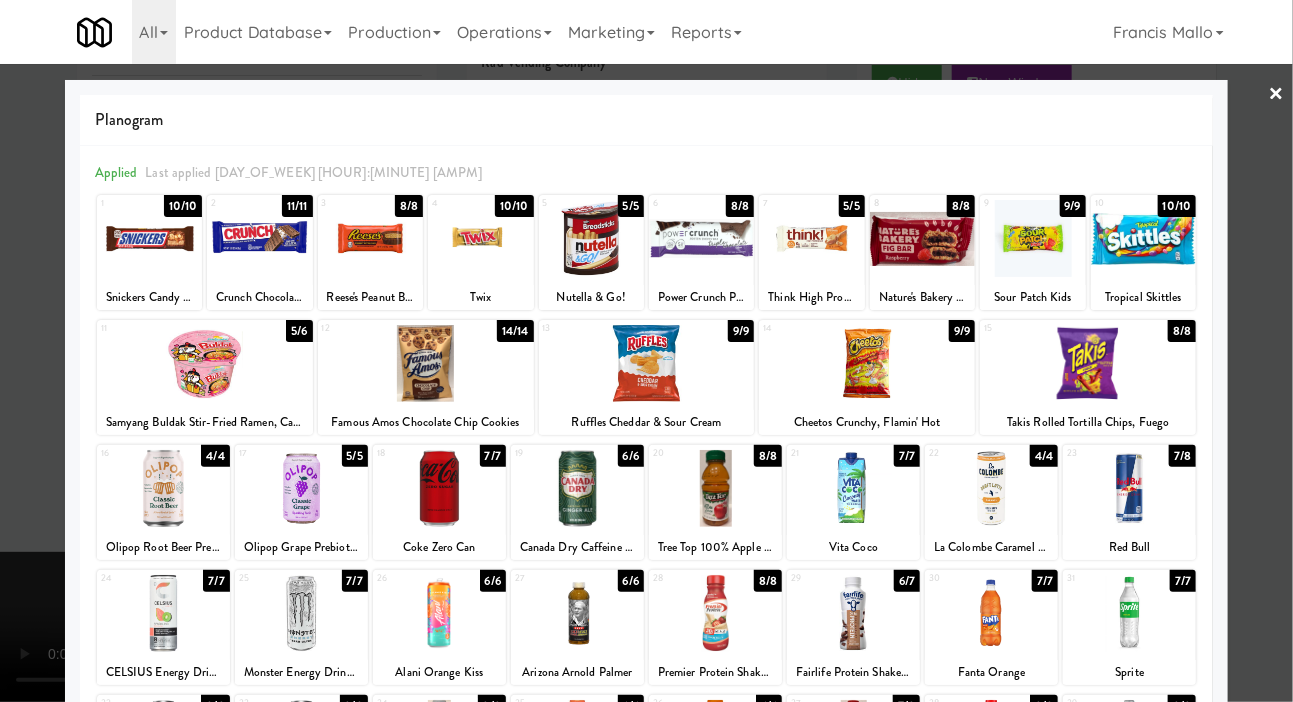 click at bounding box center (701, 238) 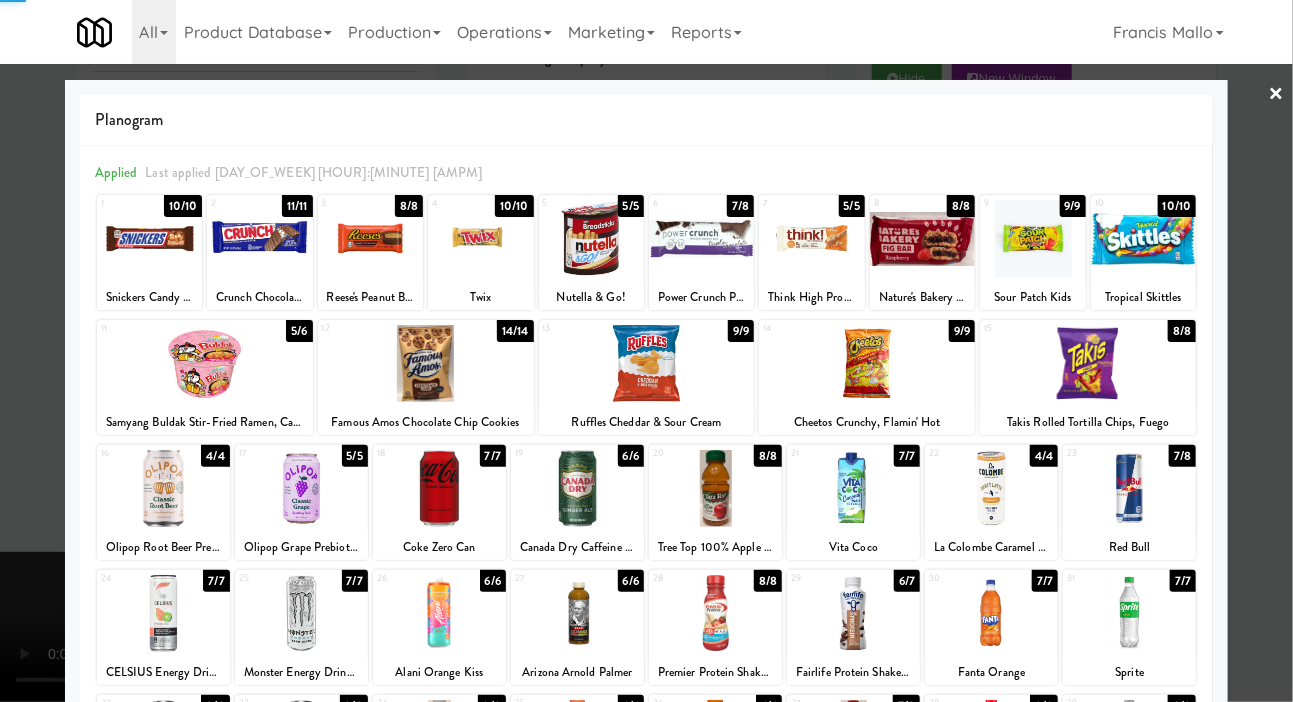 click at bounding box center (646, 351) 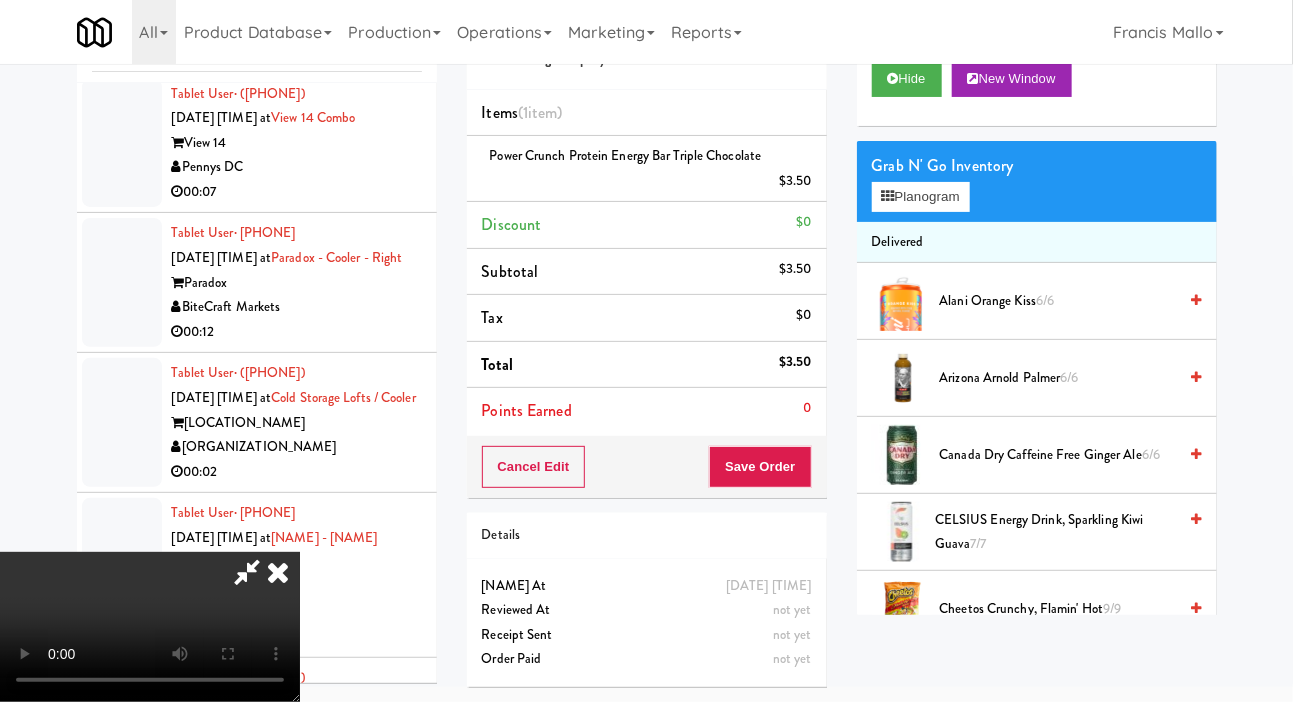 click on "Points Earned  0" at bounding box center [647, 411] 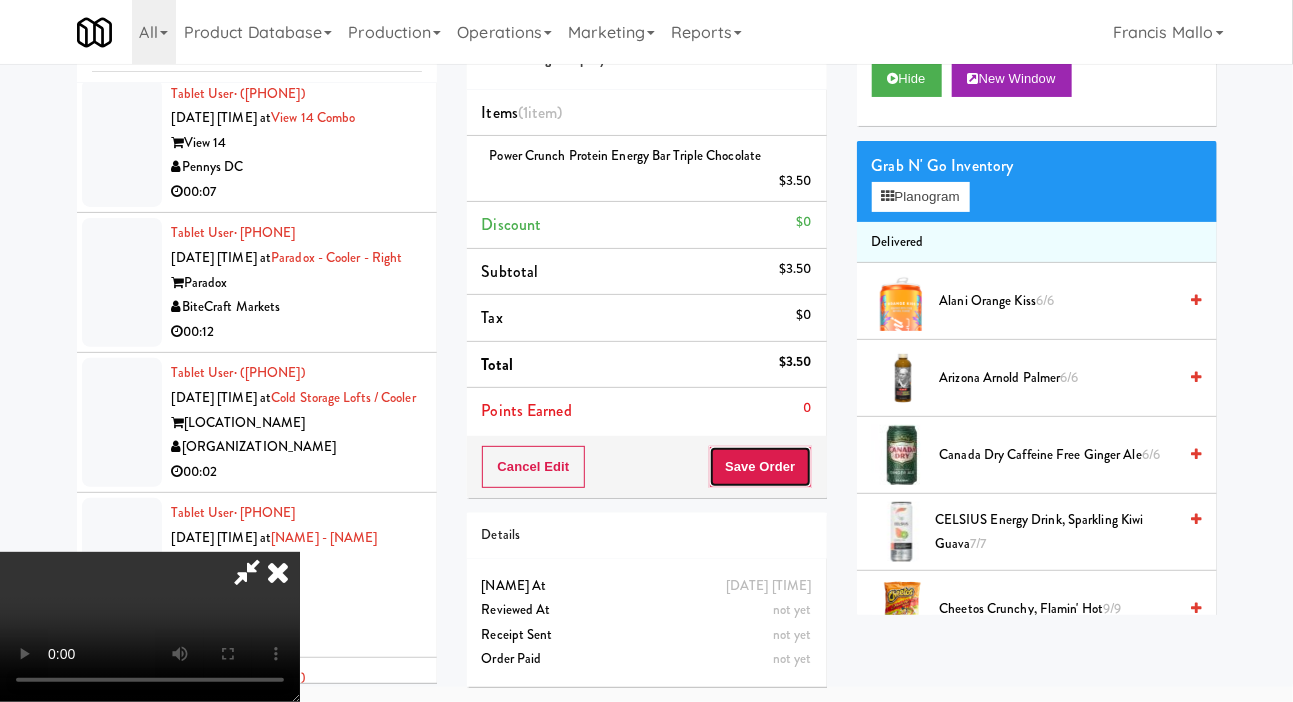 click on "Save Order" at bounding box center [760, 467] 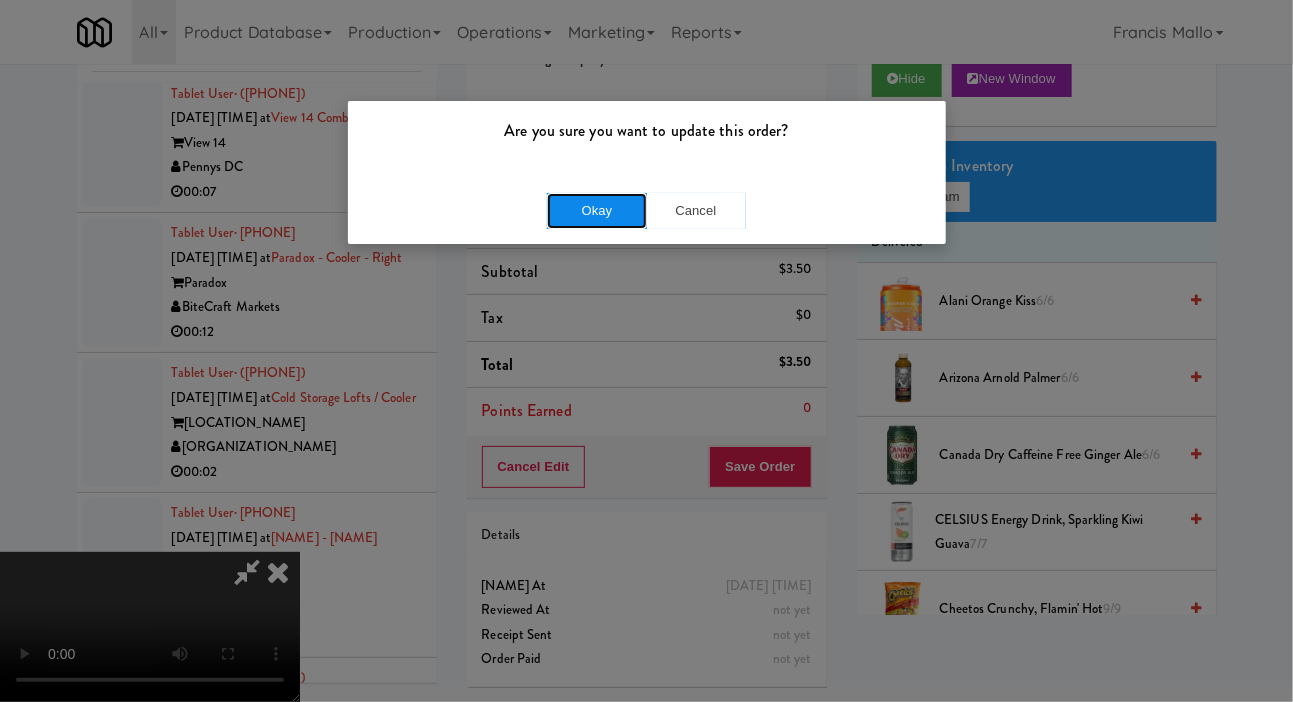 click on "Okay" at bounding box center [597, 211] 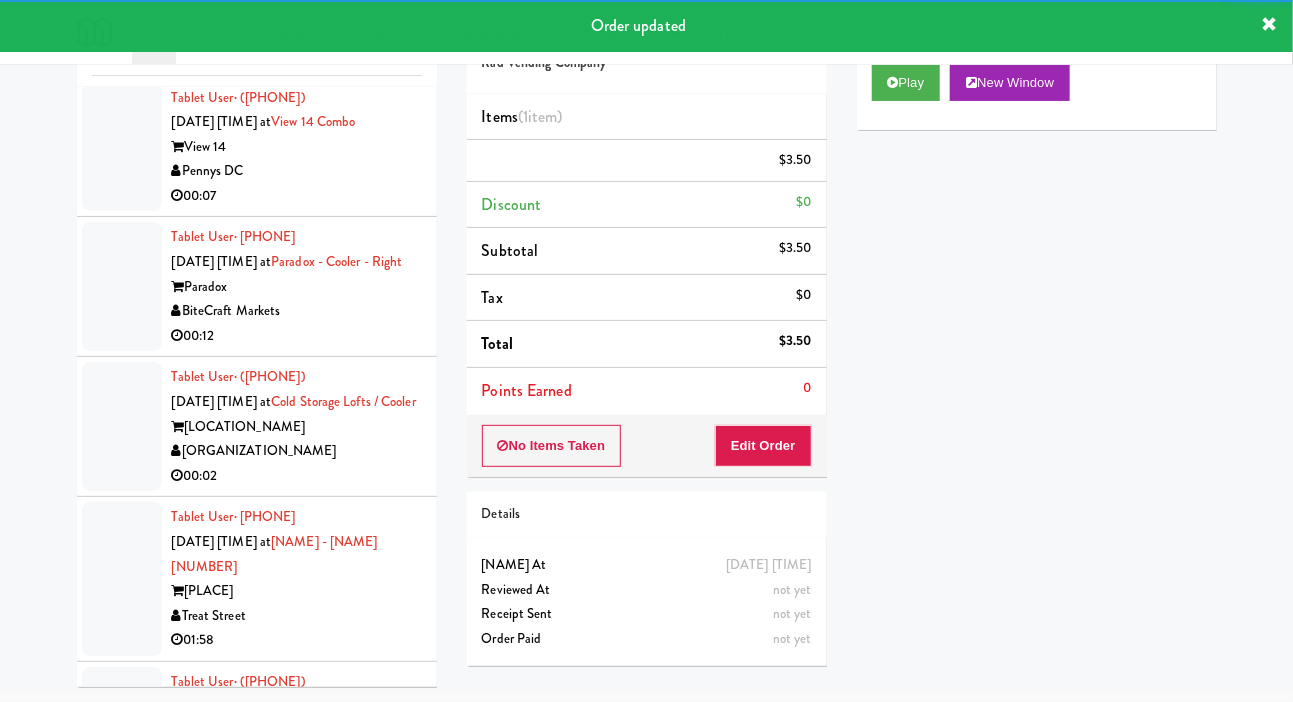 click at bounding box center [122, 909] 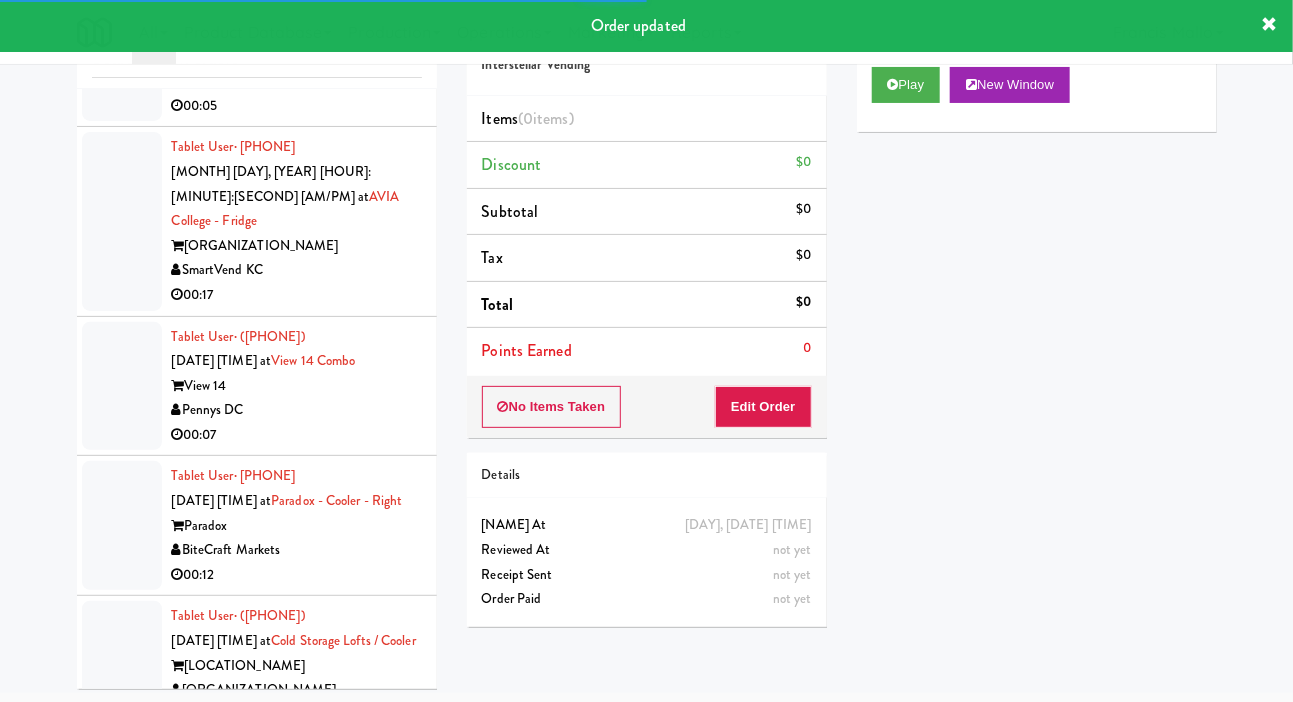 scroll, scrollTop: 23038, scrollLeft: 0, axis: vertical 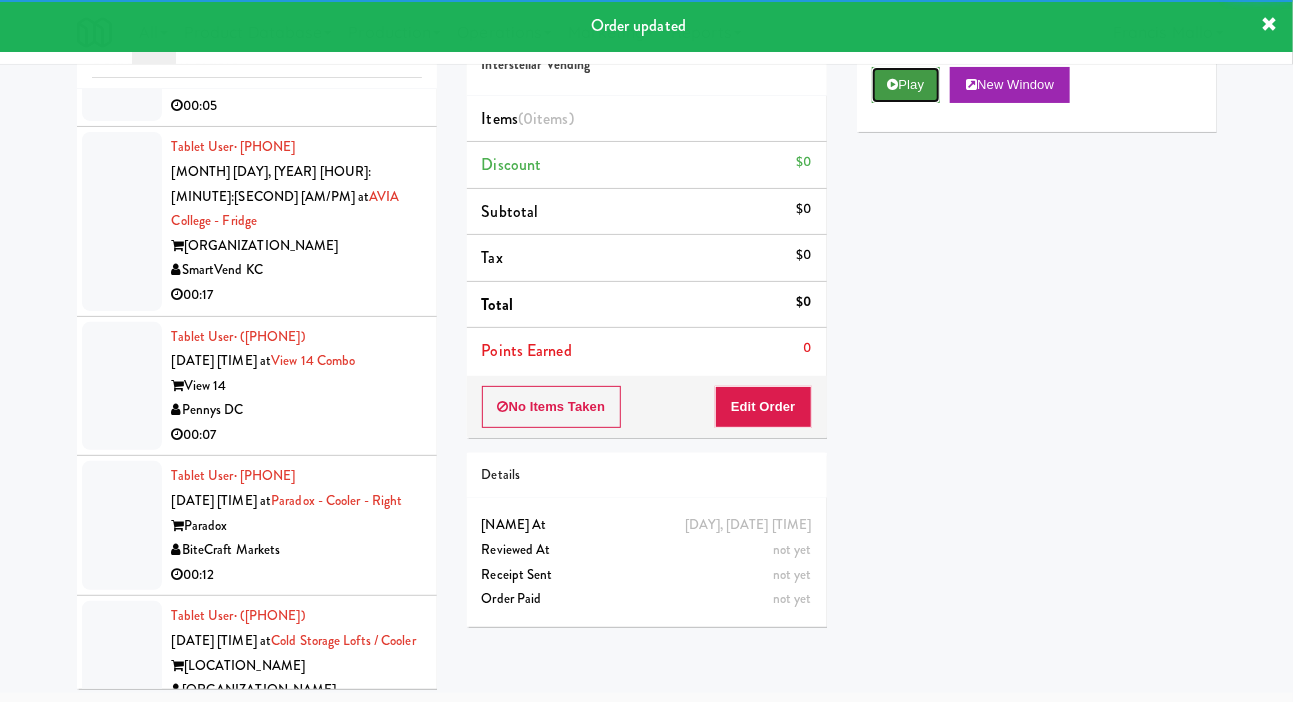 click on "Play" at bounding box center [906, 85] 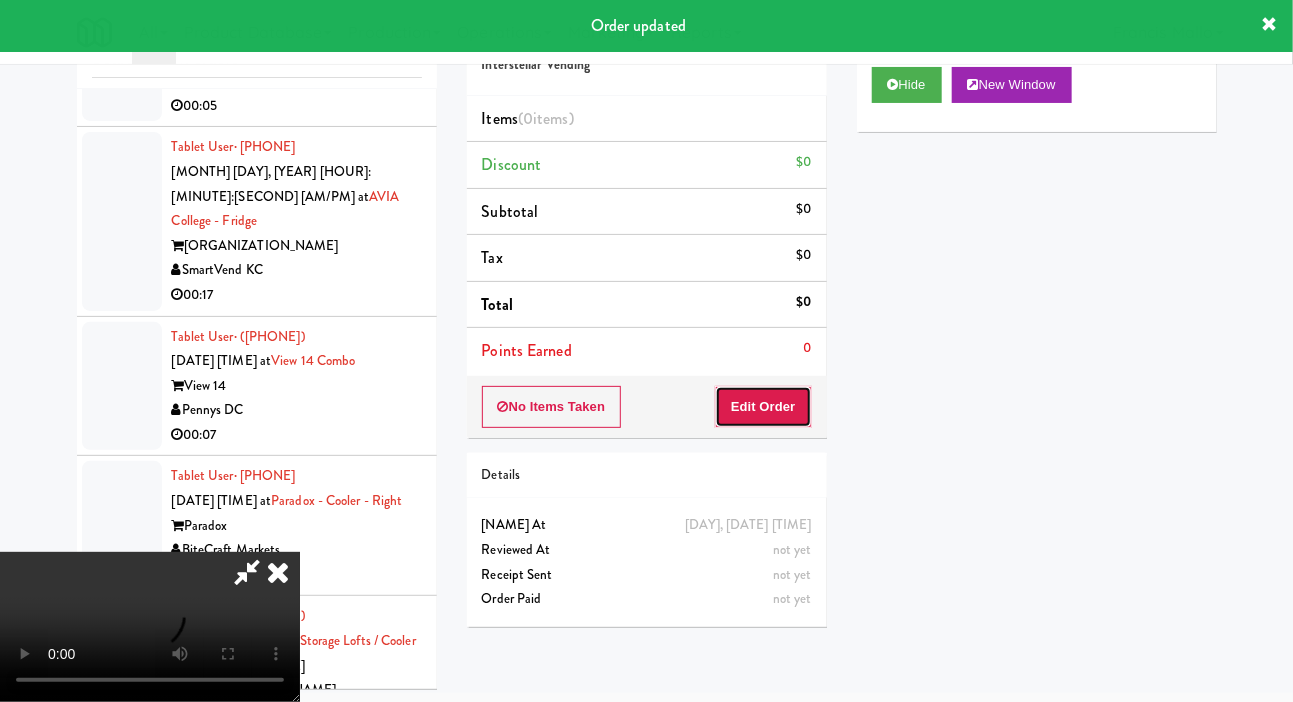click on "Edit Order" at bounding box center [763, 407] 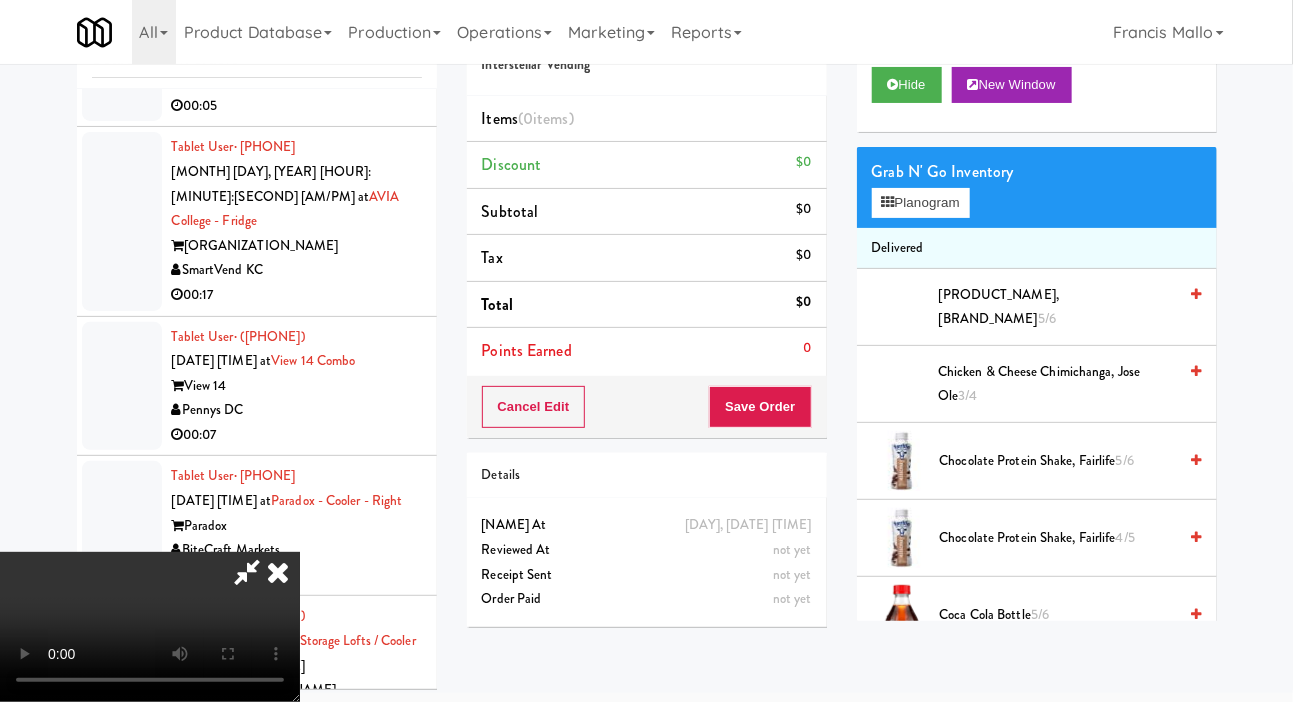 scroll, scrollTop: 73, scrollLeft: 0, axis: vertical 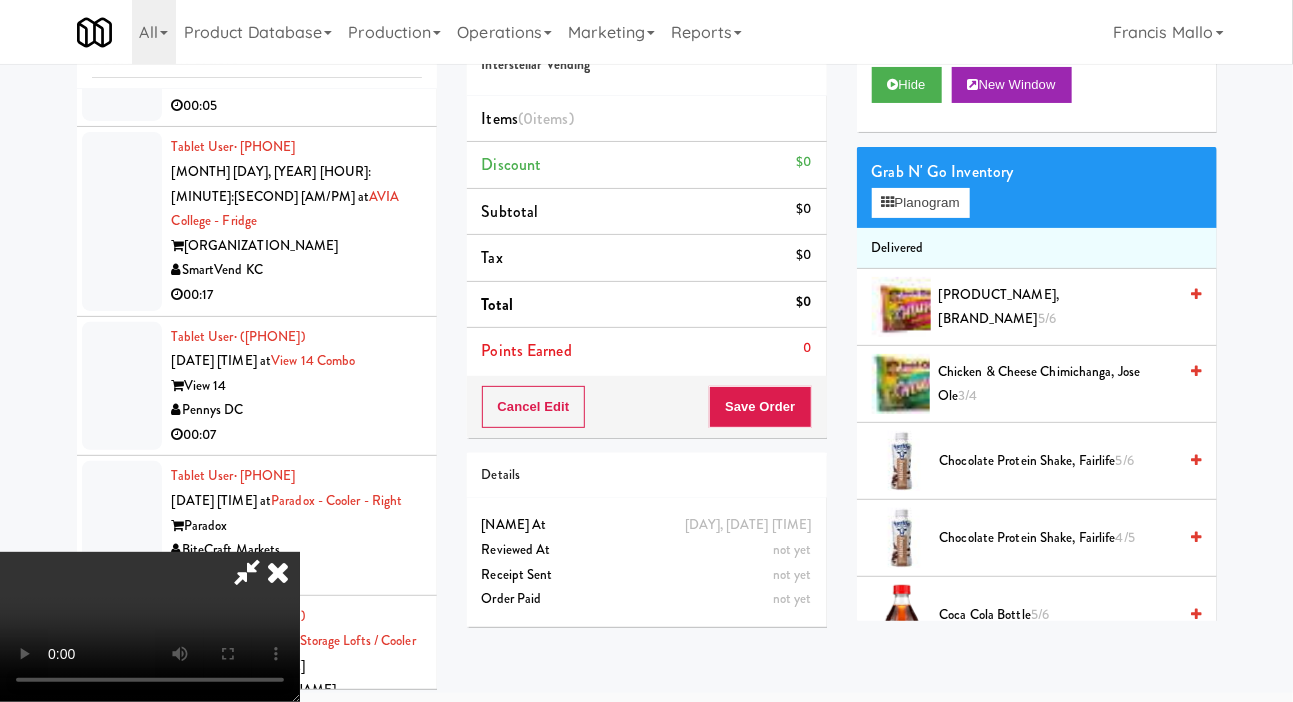 type 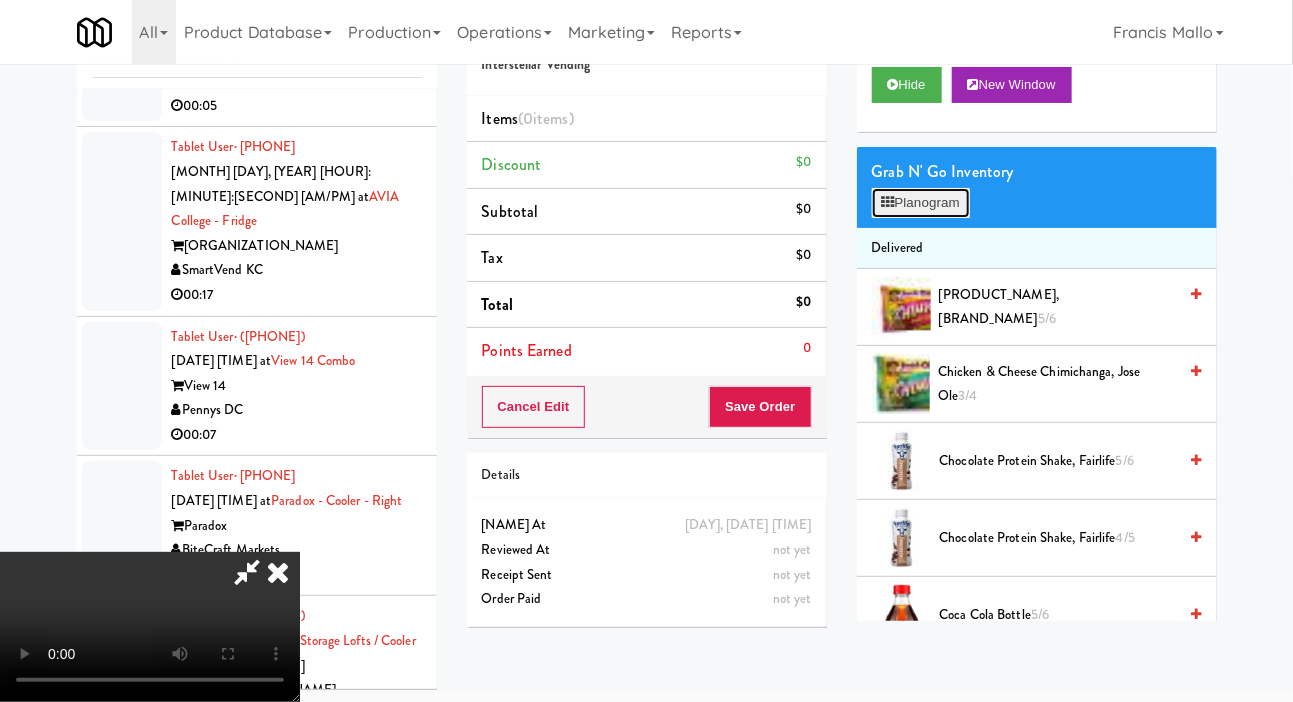 click on "Planogram" at bounding box center (921, 203) 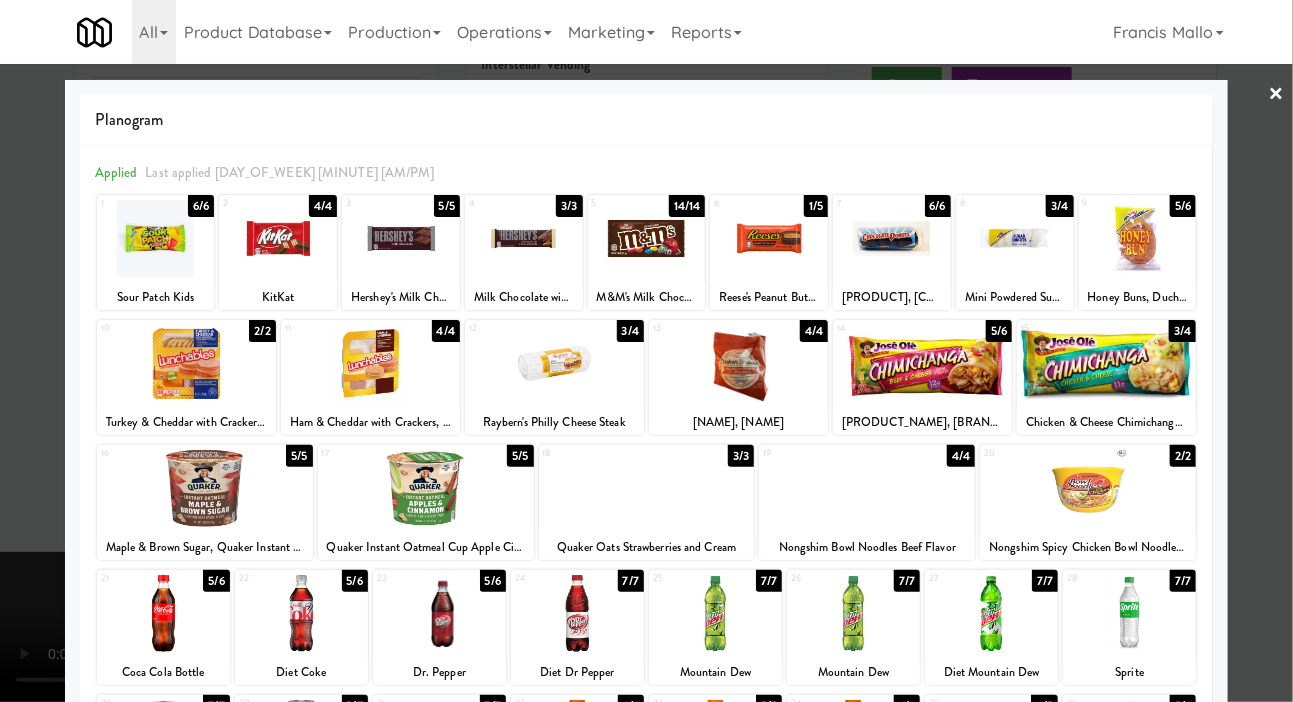 click at bounding box center (646, 351) 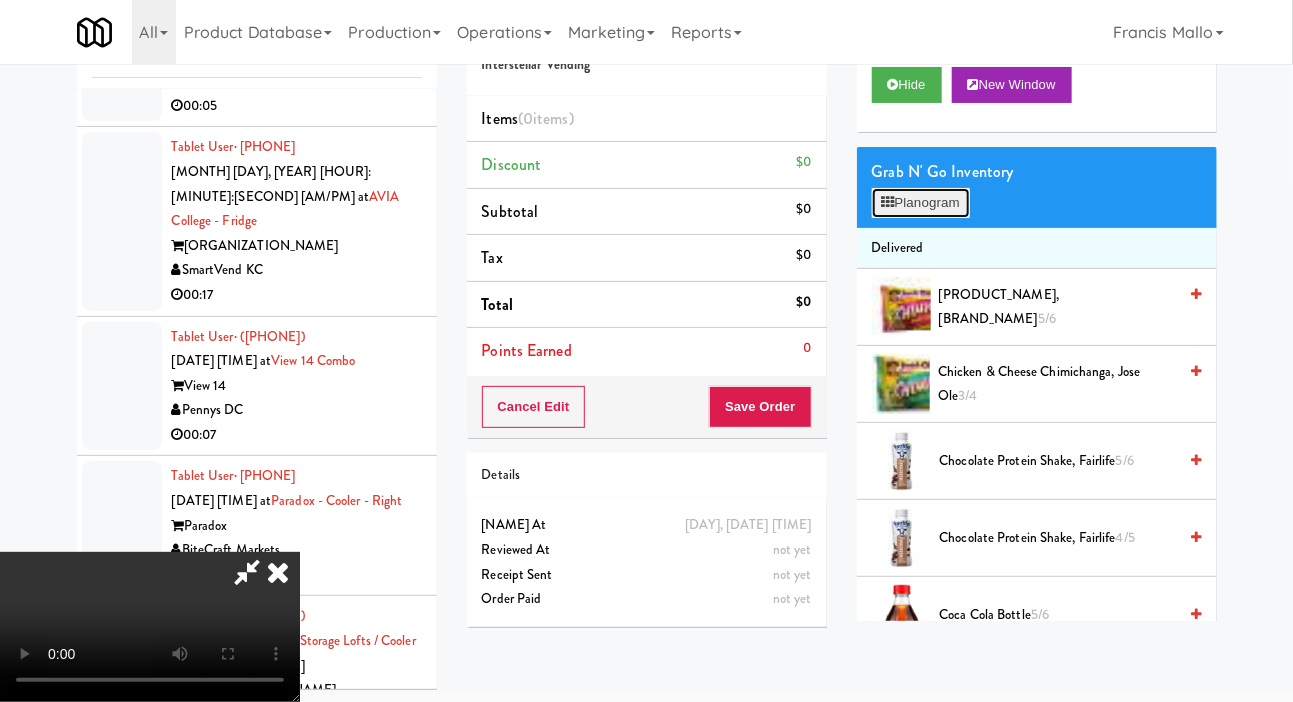 click on "Planogram" at bounding box center (921, 203) 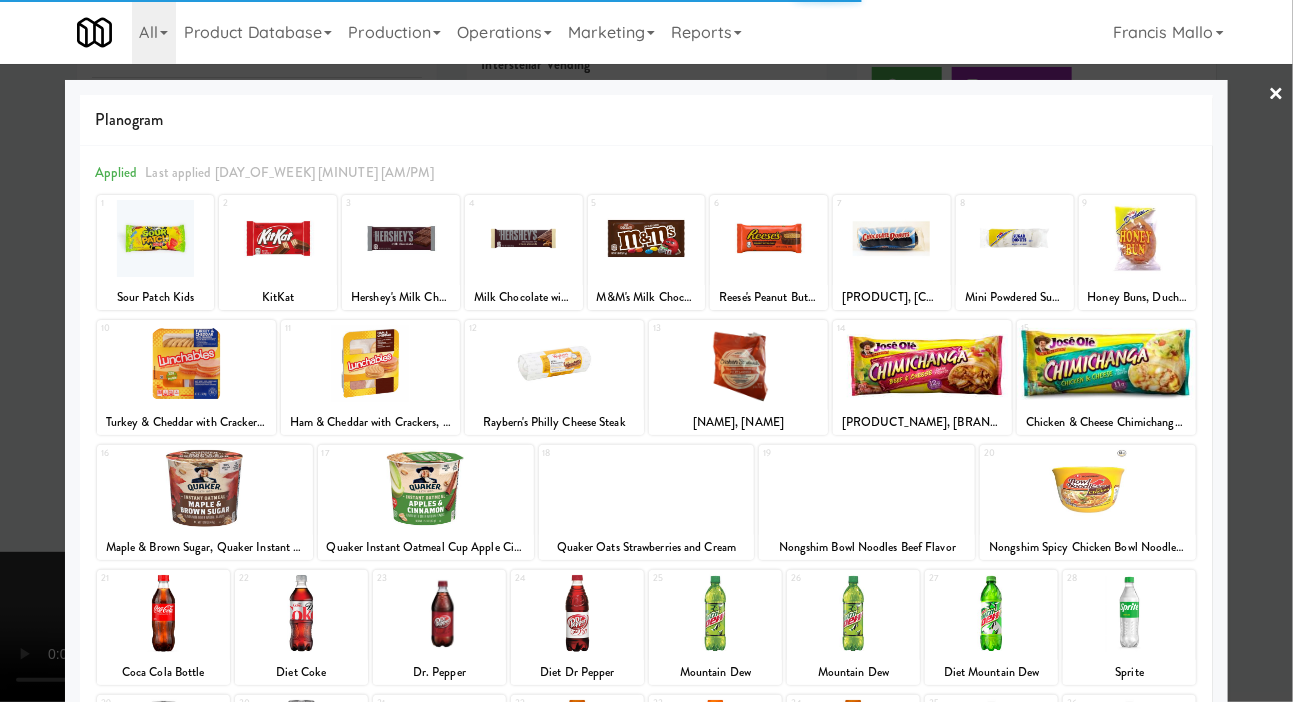 click at bounding box center (554, 363) 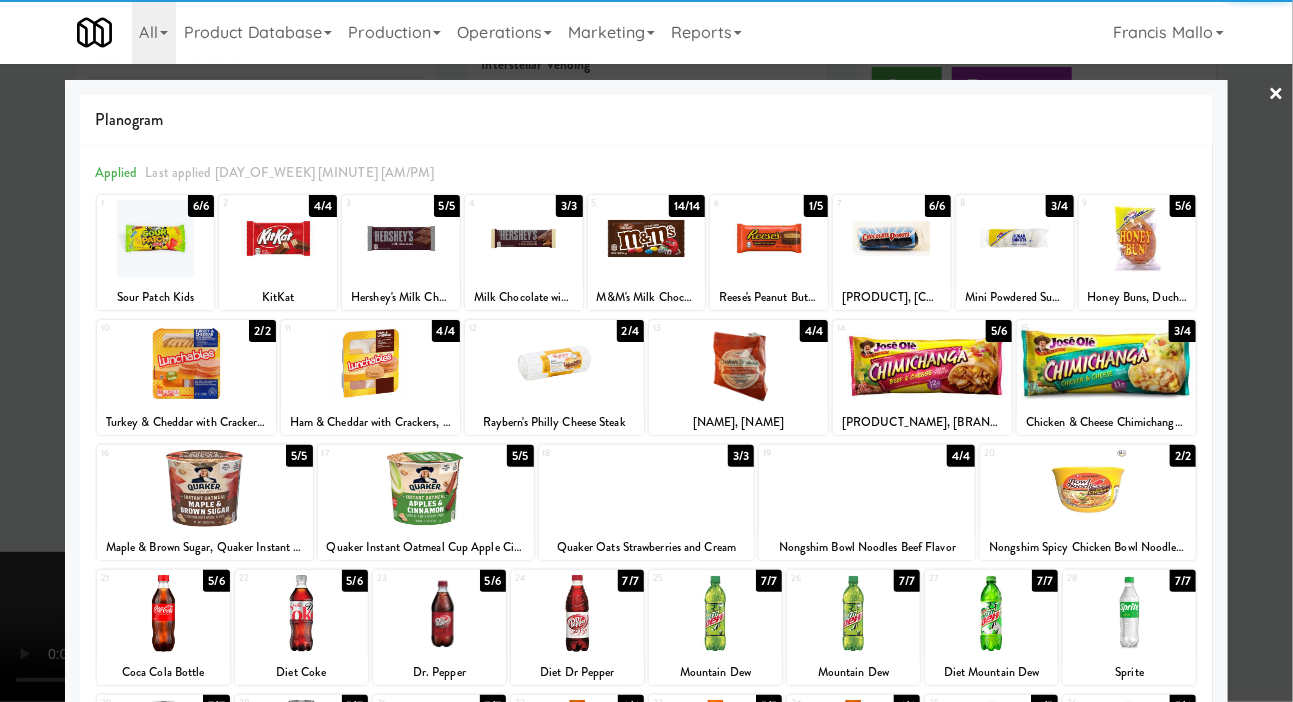 click at bounding box center (646, 351) 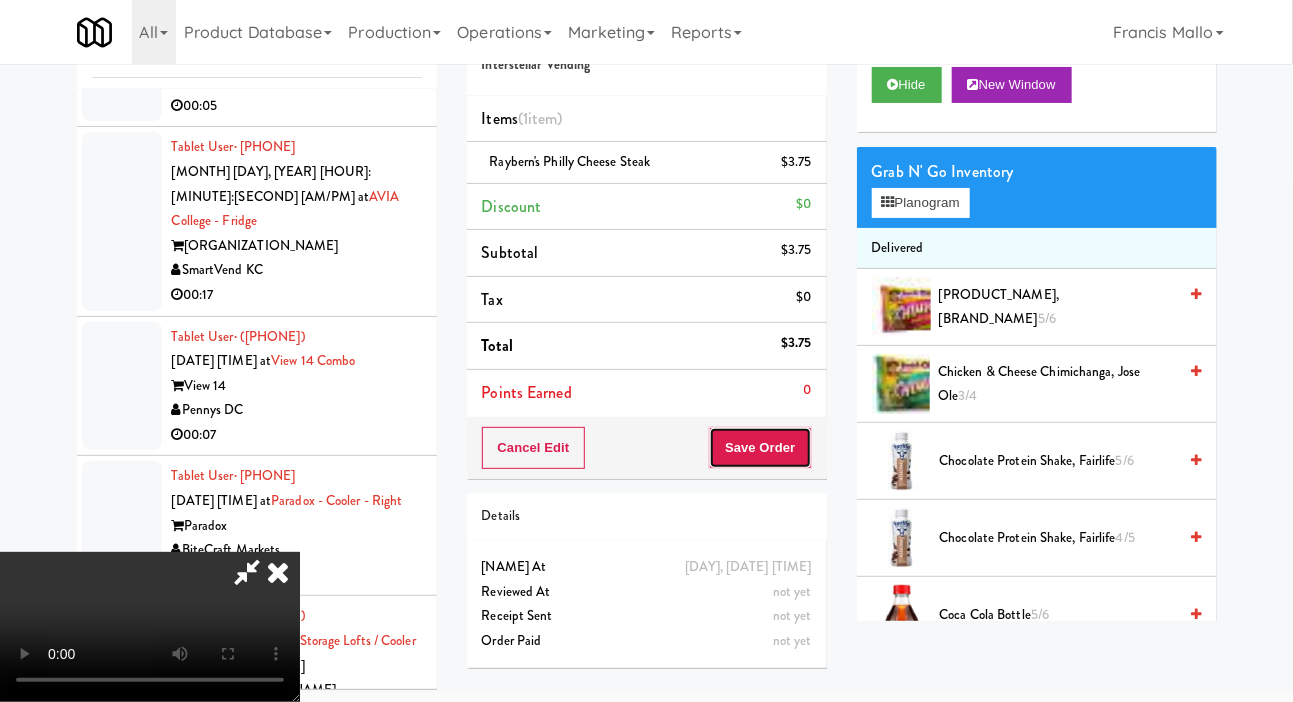 click on "Save Order" at bounding box center (760, 448) 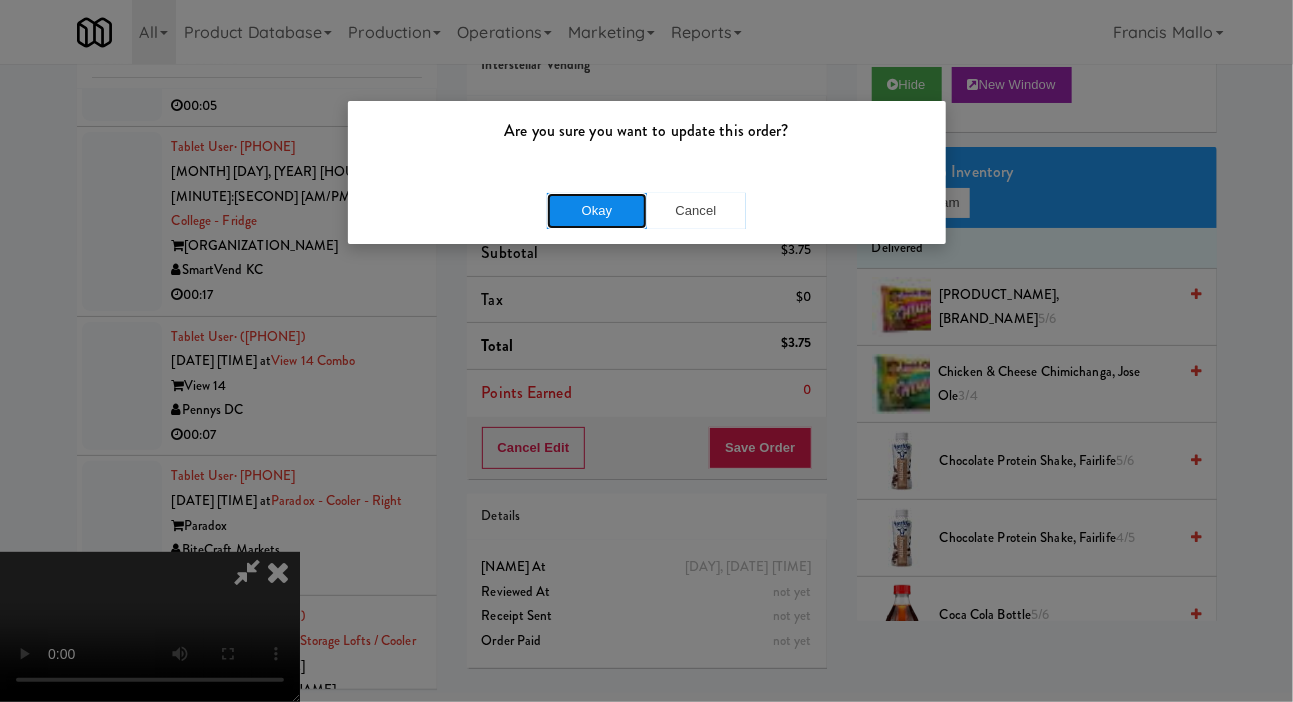 click on "Okay" at bounding box center (597, 211) 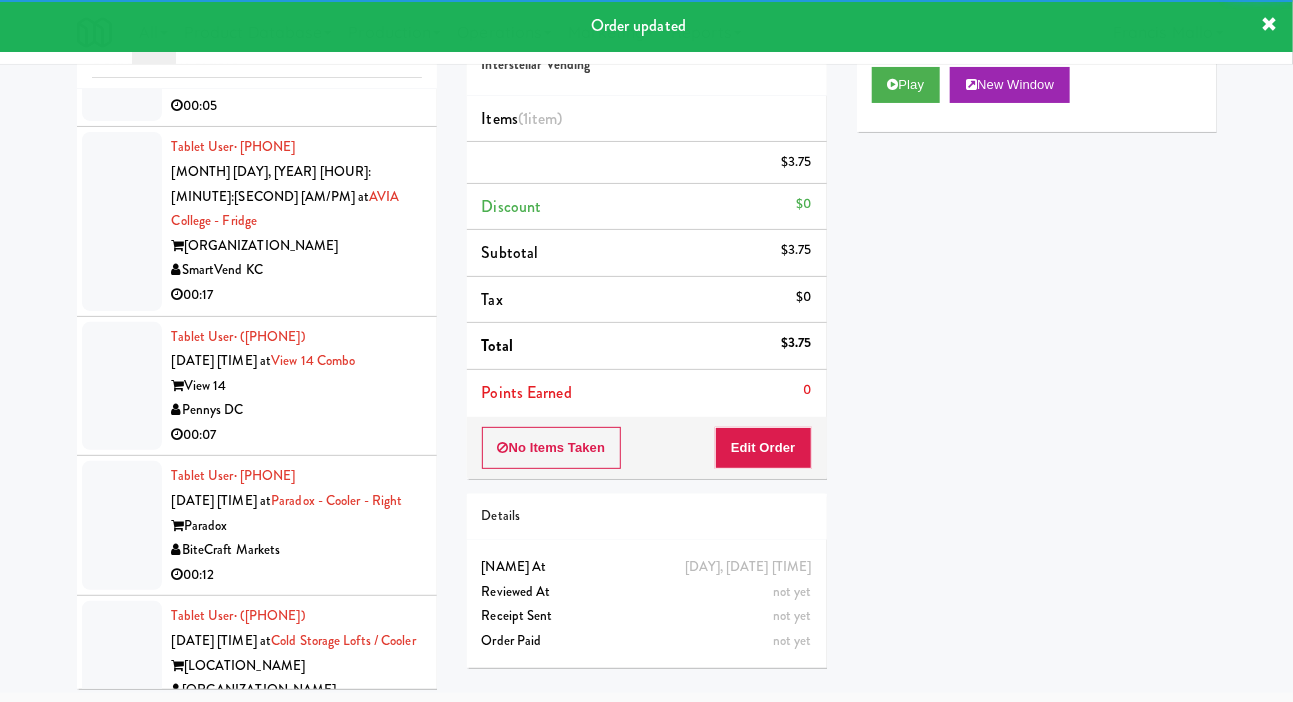 click at bounding box center (122, 983) 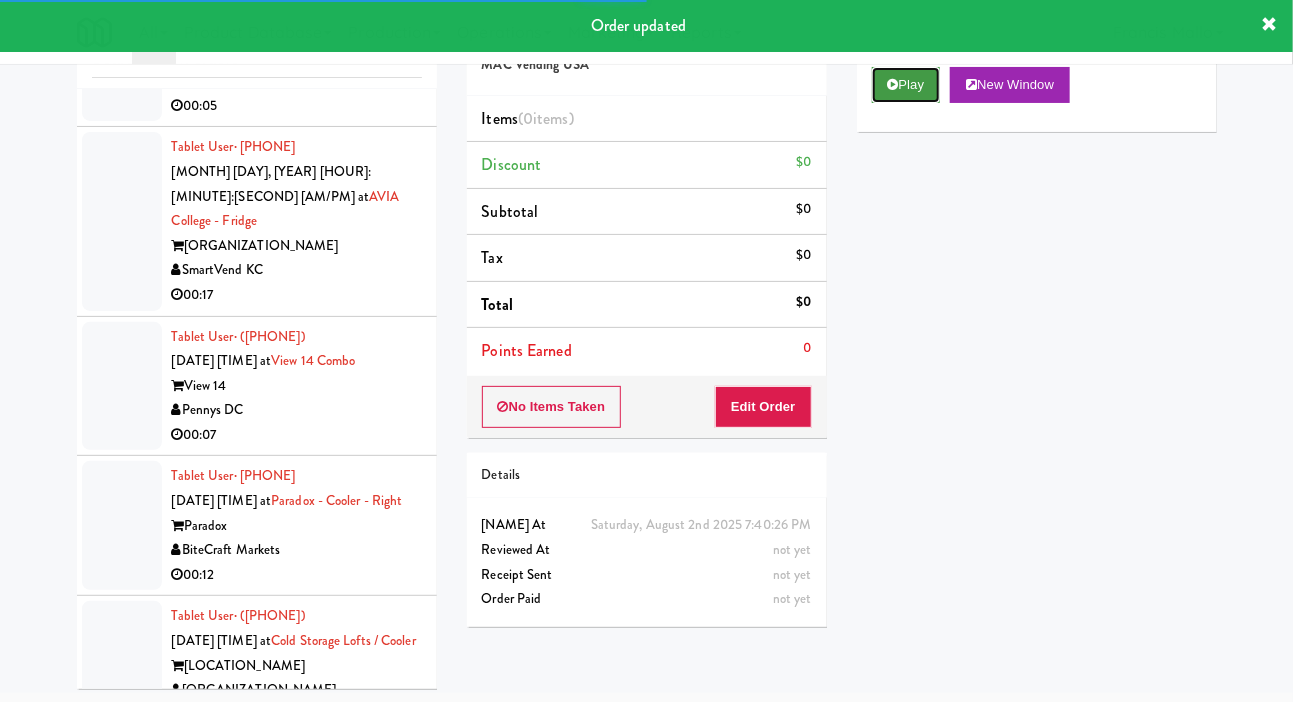 click on "Play" at bounding box center [906, 85] 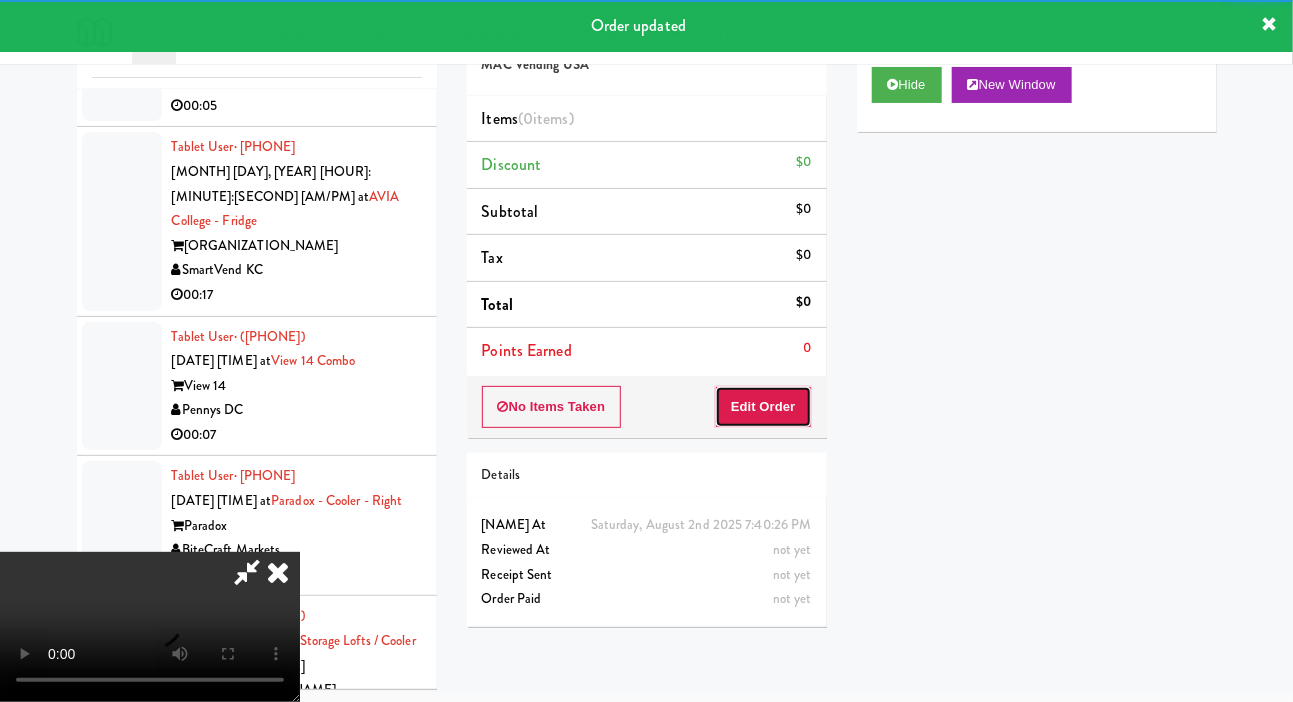 click on "Edit Order" at bounding box center (763, 407) 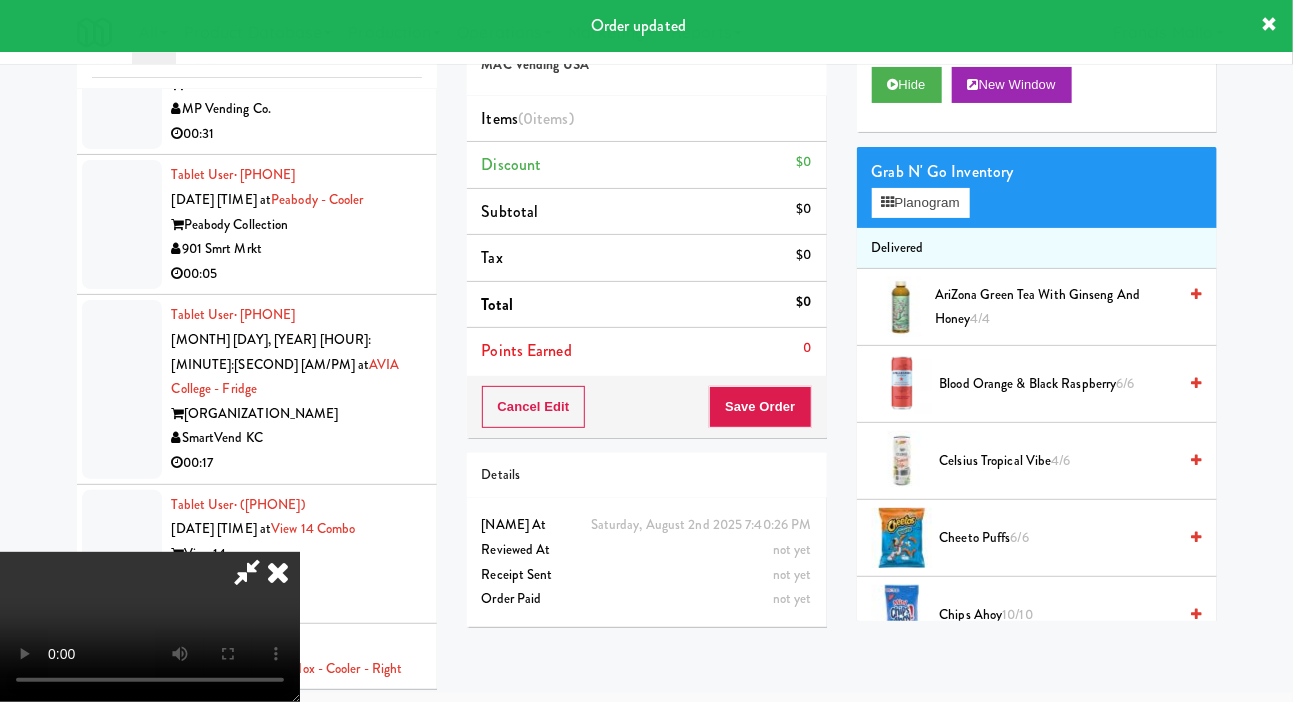 scroll, scrollTop: 22872, scrollLeft: 0, axis: vertical 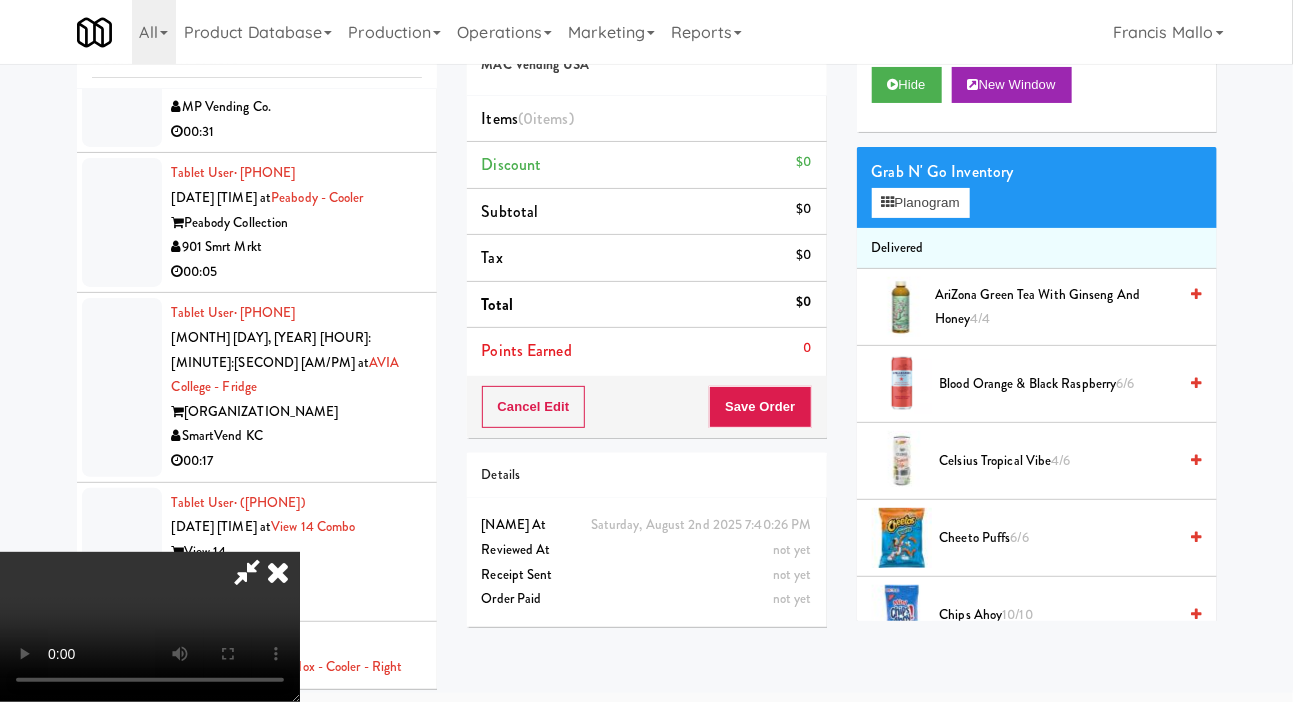 type 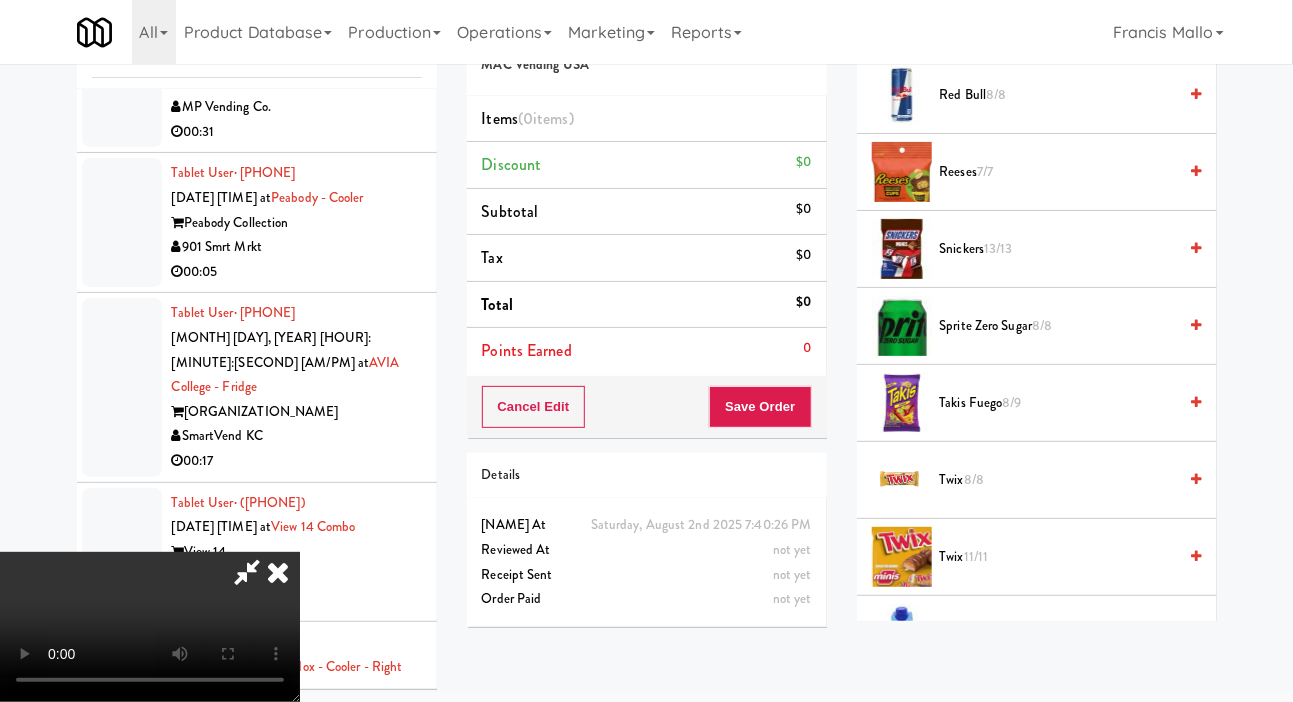 scroll, scrollTop: 2273, scrollLeft: 0, axis: vertical 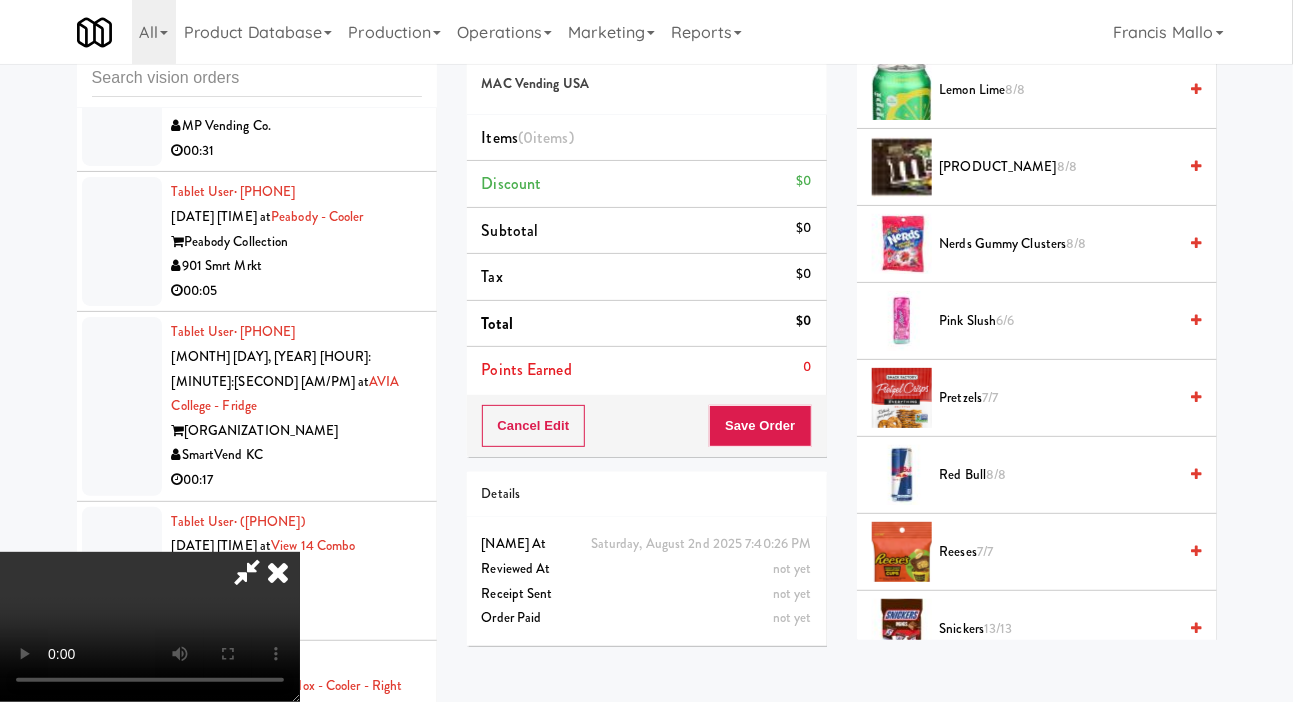click on "Nerds Gummy Clusters  8/8" at bounding box center [1058, 244] 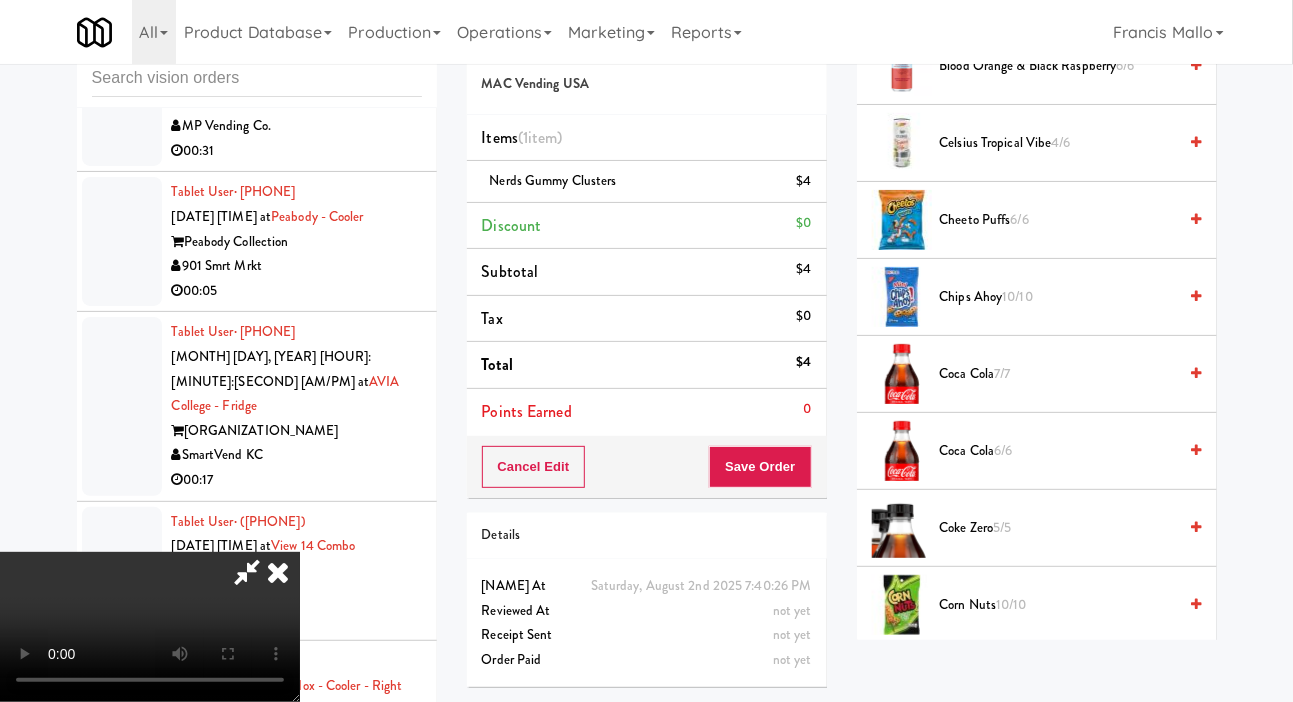 scroll, scrollTop: 285, scrollLeft: 0, axis: vertical 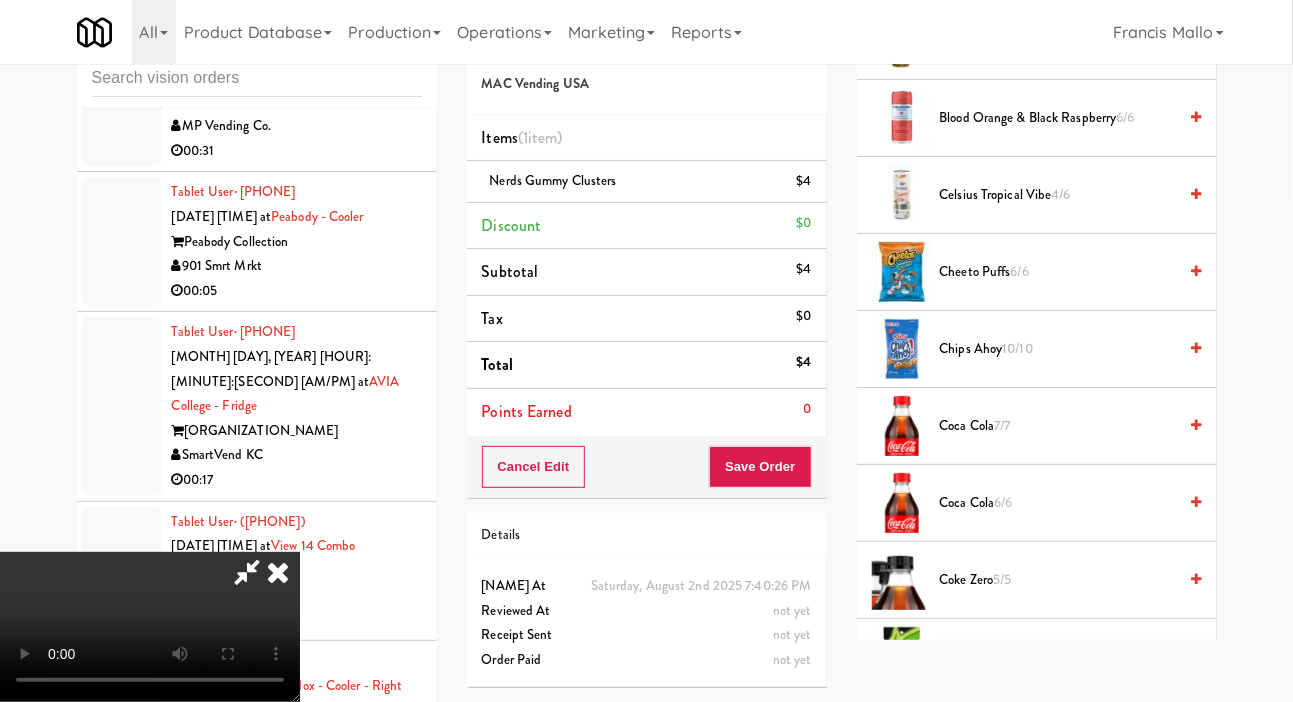 click on "Cheeto Puffs  [QUANTITY]" at bounding box center [1058, 272] 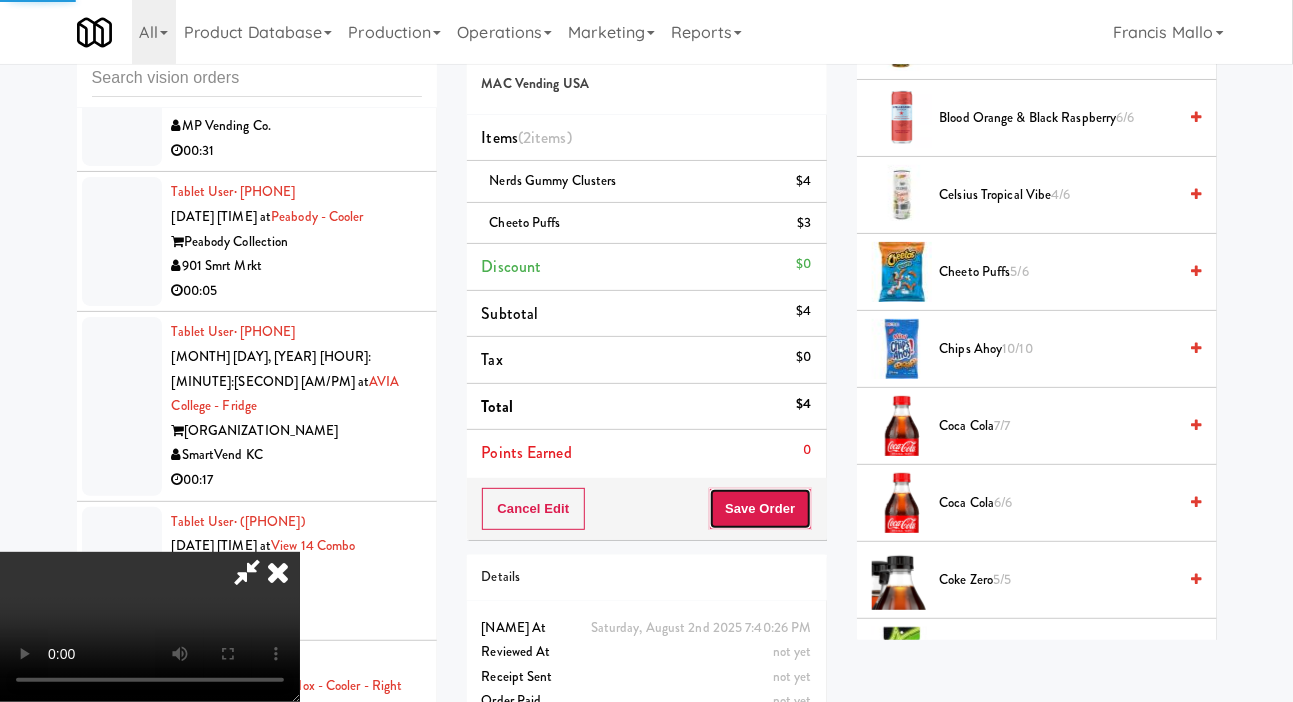 click on "Save Order" at bounding box center [760, 509] 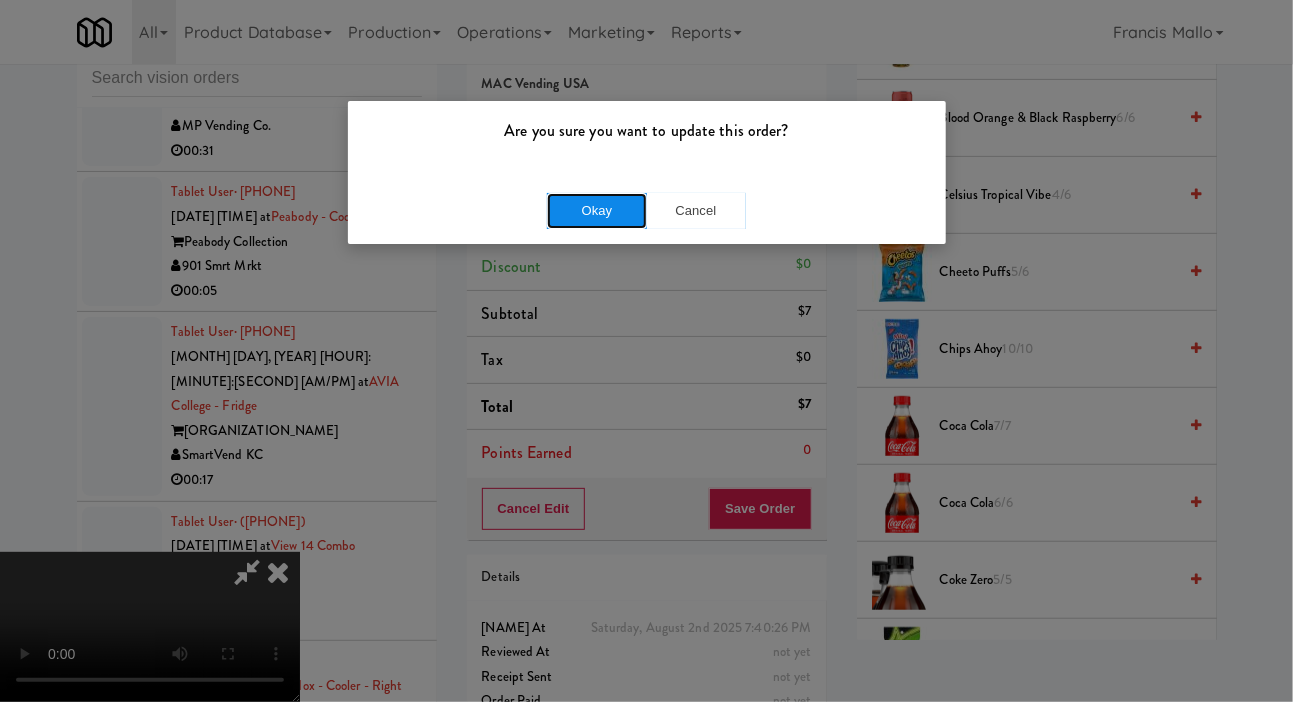 click on "Okay" at bounding box center [597, 211] 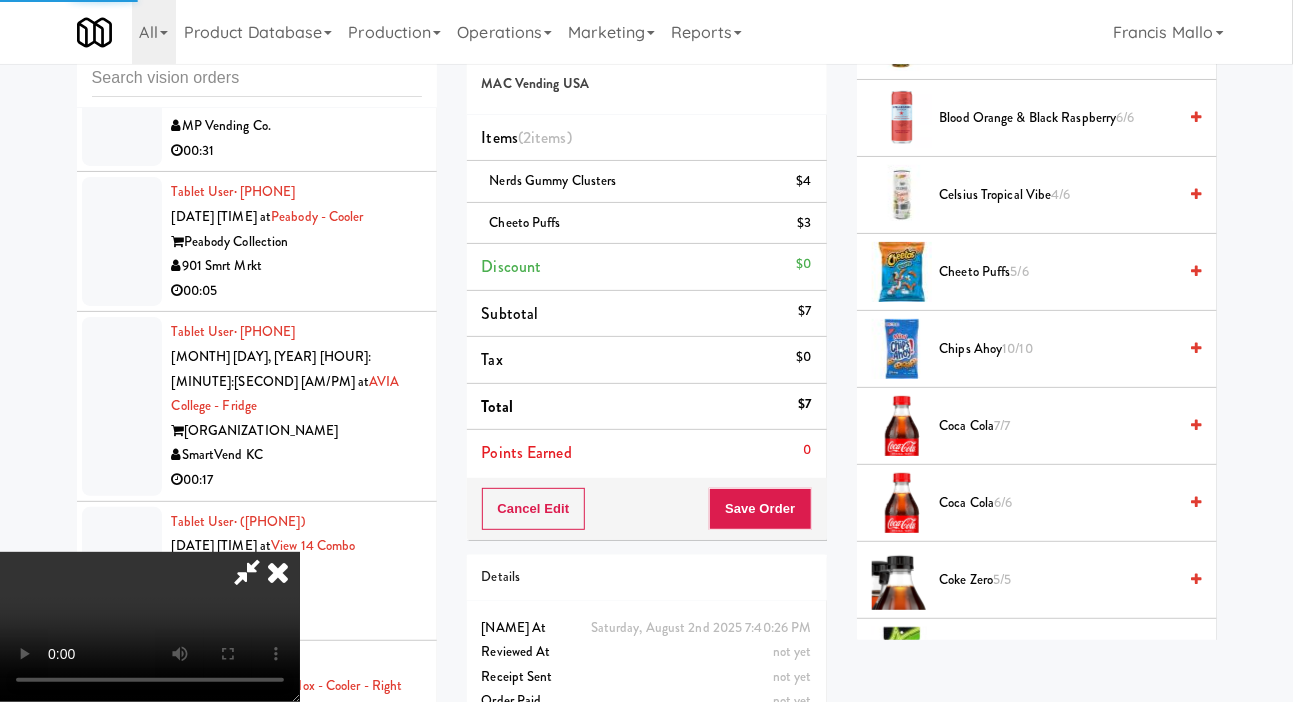 scroll, scrollTop: 116, scrollLeft: 0, axis: vertical 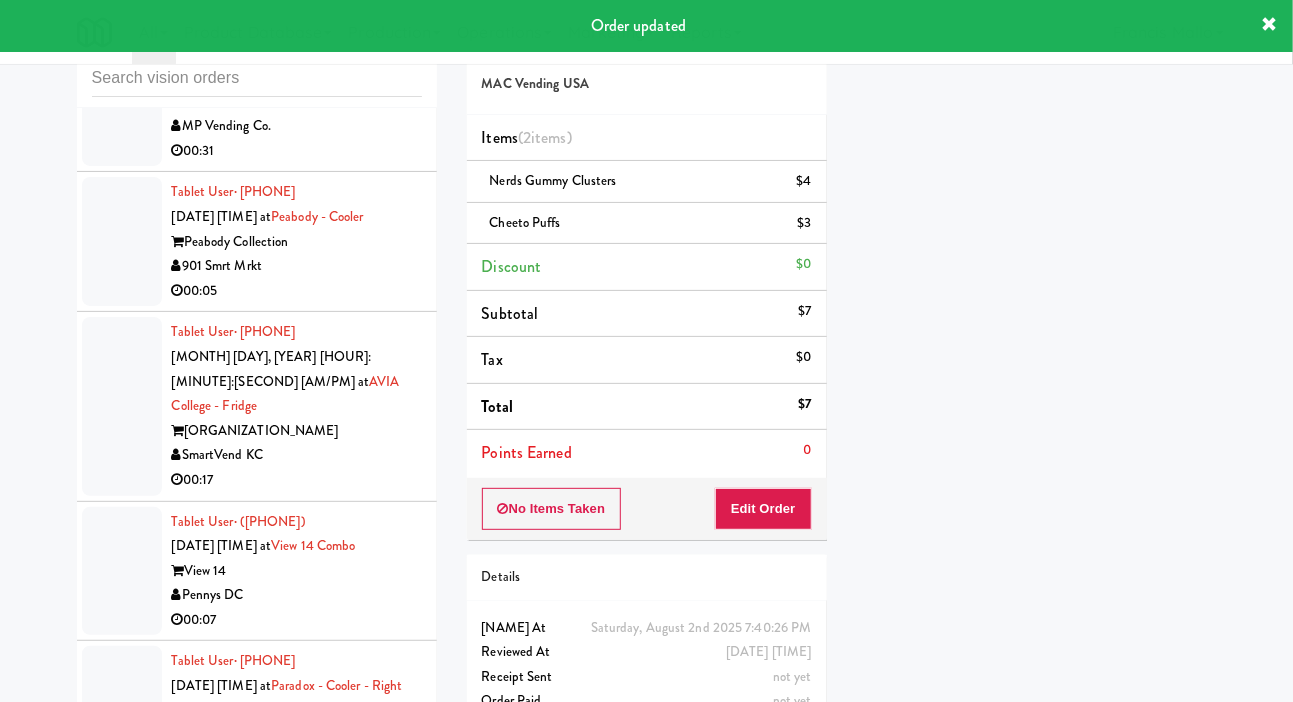 click on "Tablet User  · ([AREACODE]) [PREFIX]-[LINENUMBER] [MONTH] [DAY], [YEAR] [HOUR]:[MINUTE]:[SECOND] [AM/PM] at  [LOCATION]  [COMPANY]  [TIME]" at bounding box center [257, 1003] 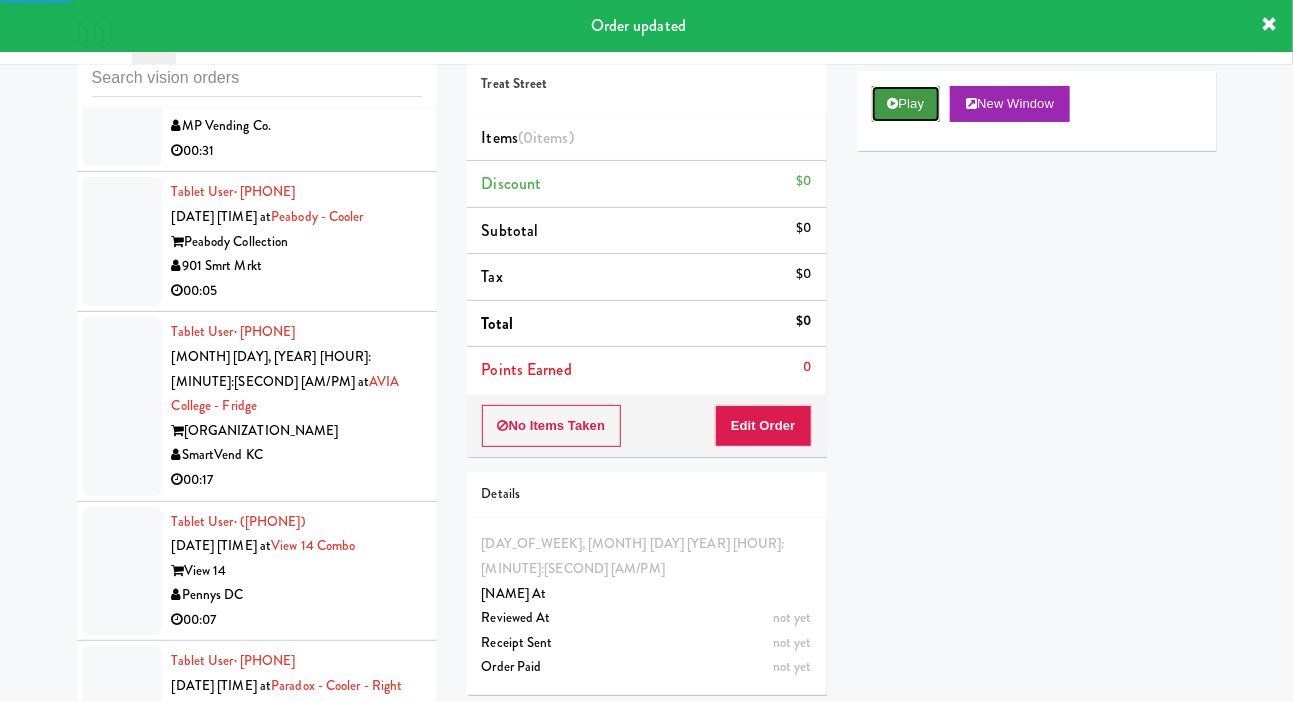 click on "Play" at bounding box center (906, 104) 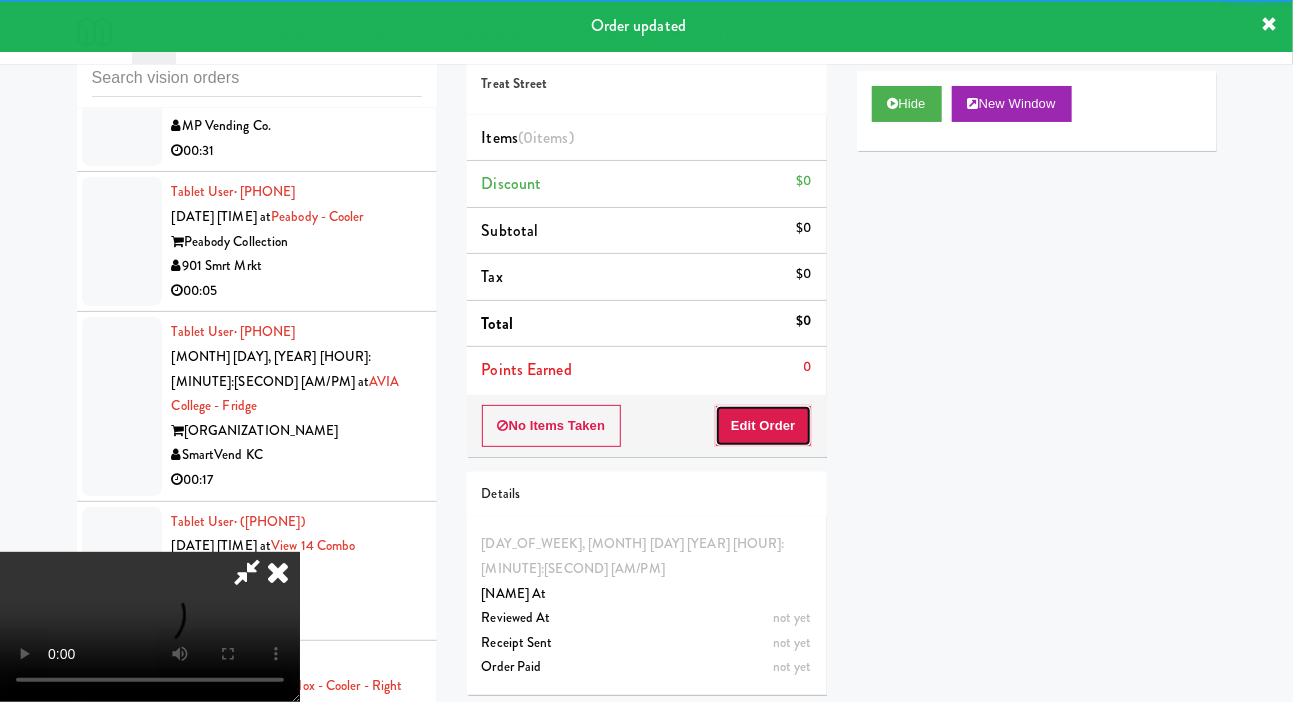 click on "Edit Order" at bounding box center (763, 426) 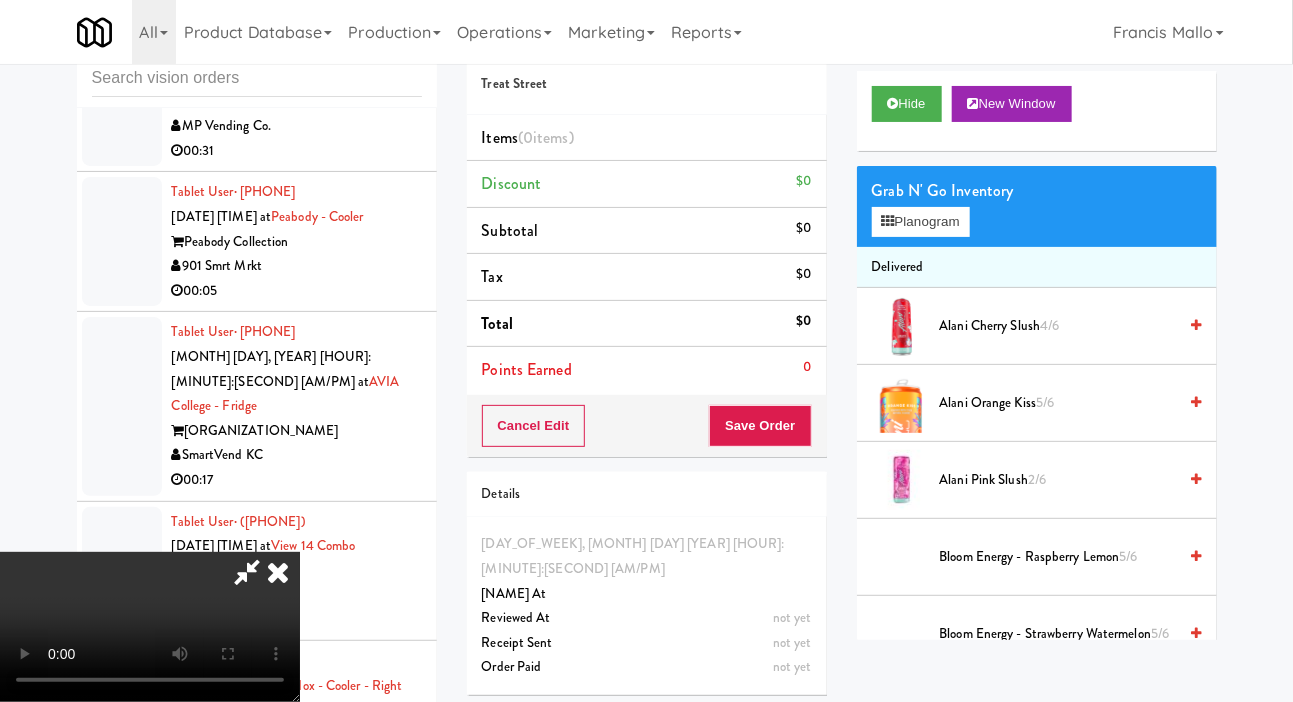 scroll, scrollTop: 73, scrollLeft: 0, axis: vertical 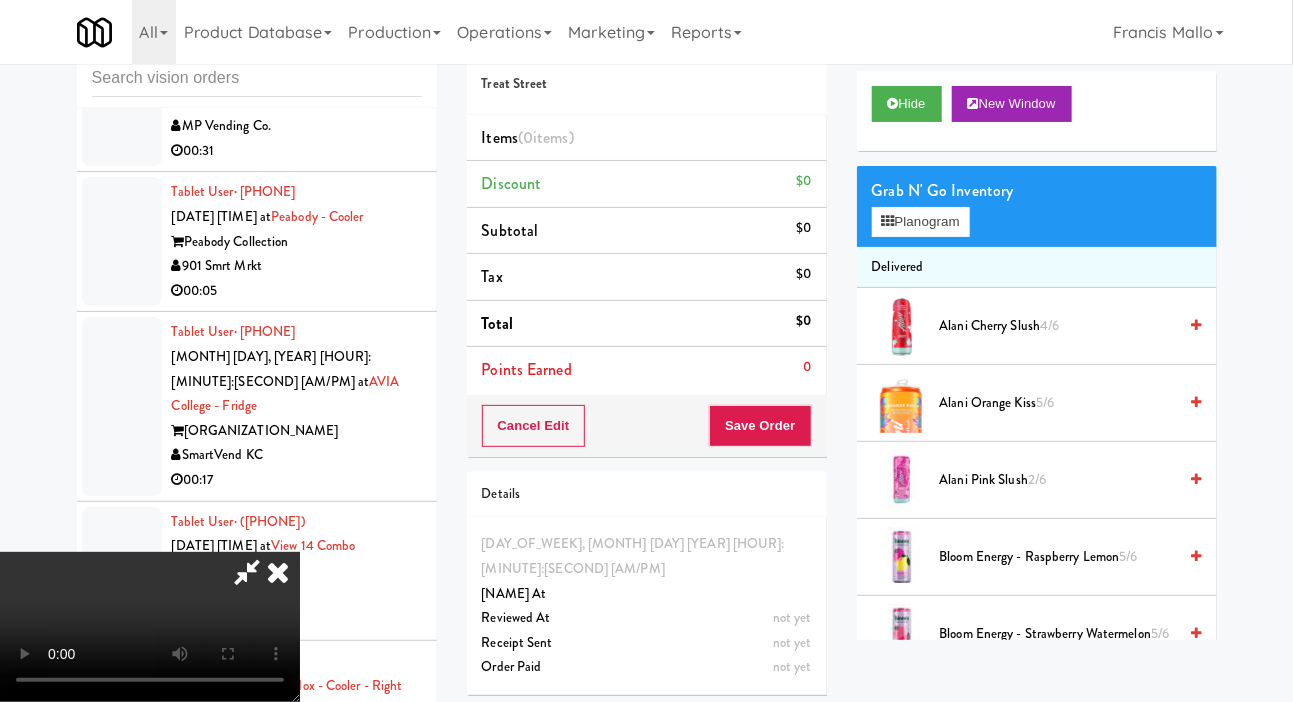 type 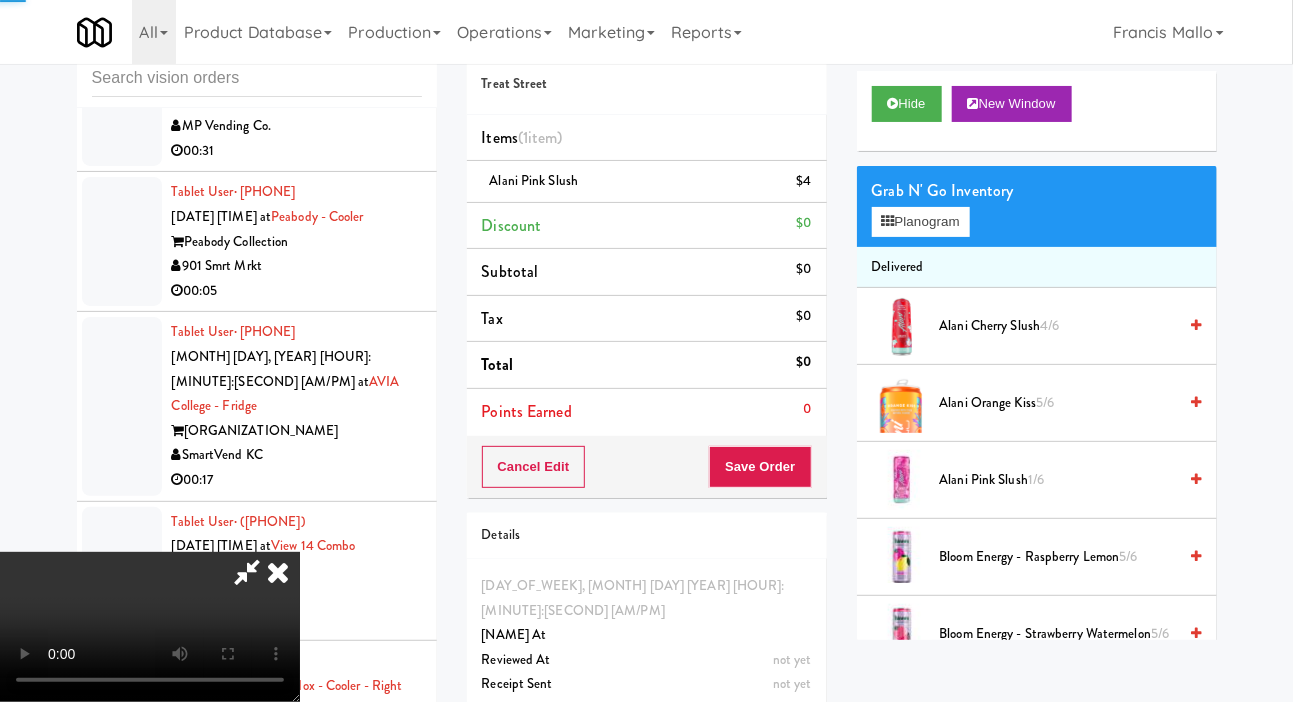 click on "Alani Pink Slush  1/6" at bounding box center (1058, 480) 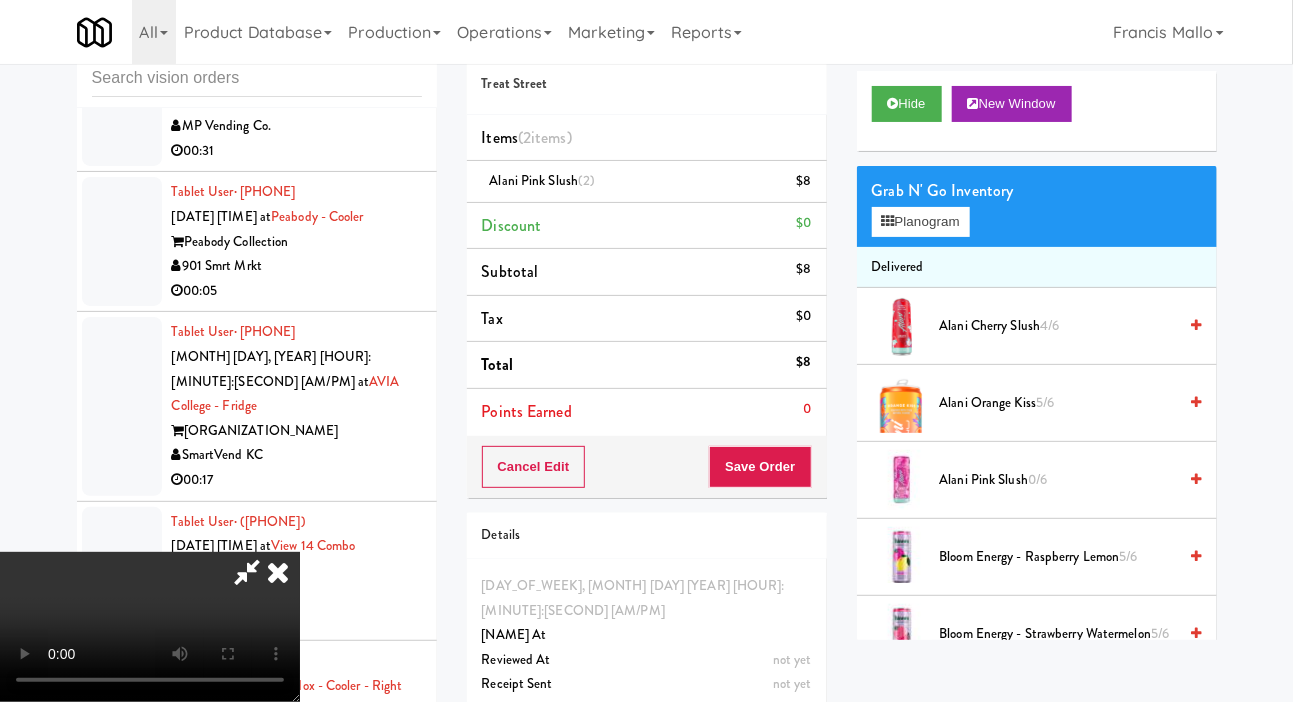 scroll, scrollTop: 0, scrollLeft: 0, axis: both 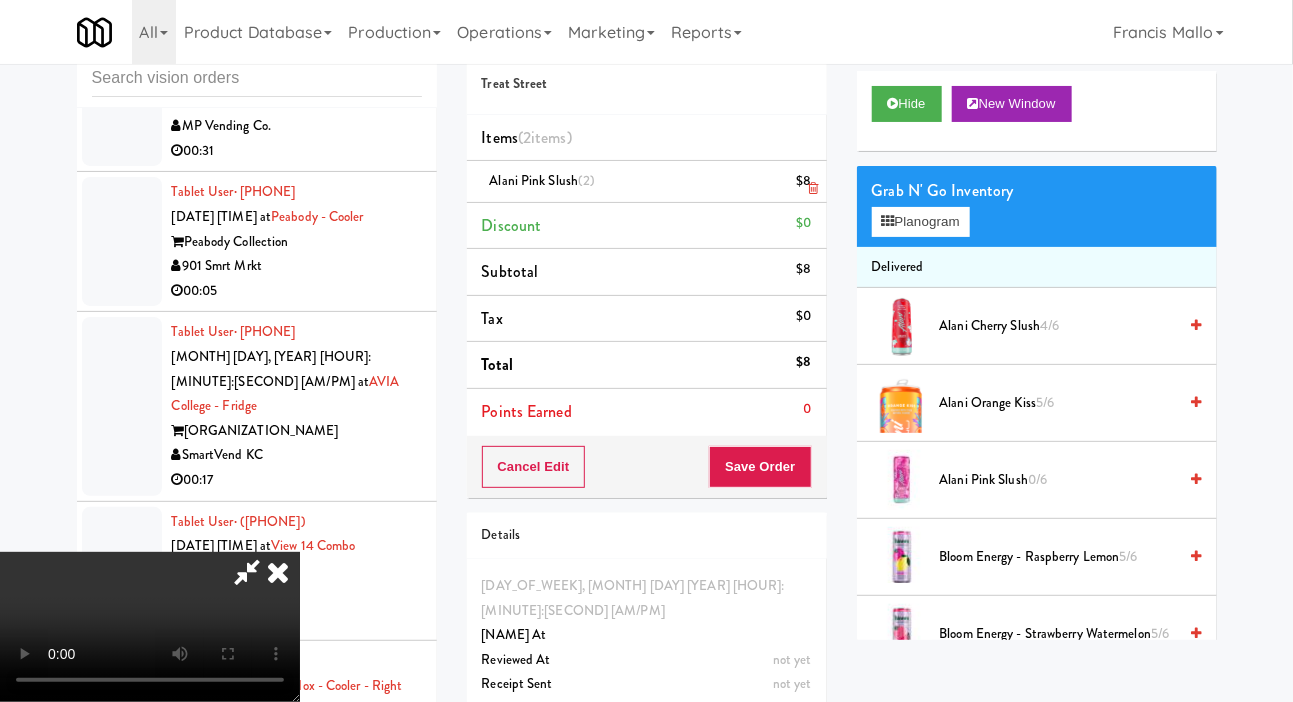 click at bounding box center (809, 189) 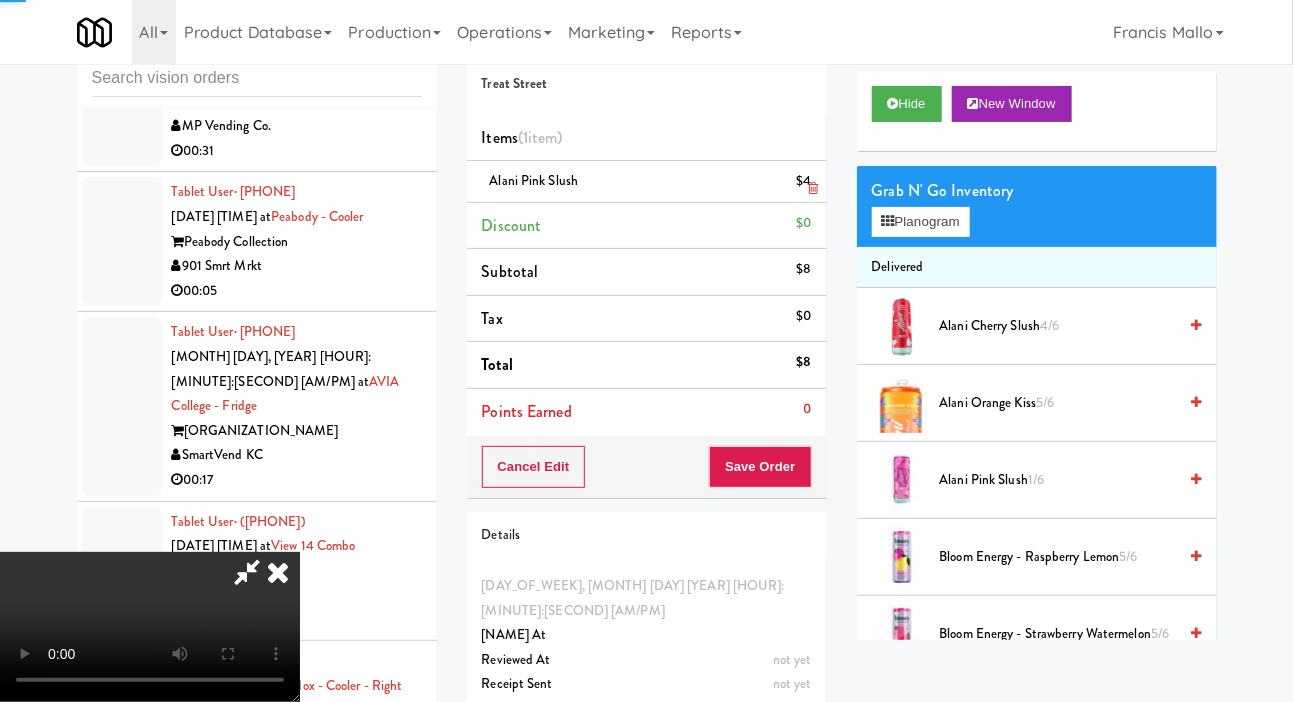 click at bounding box center [813, 188] 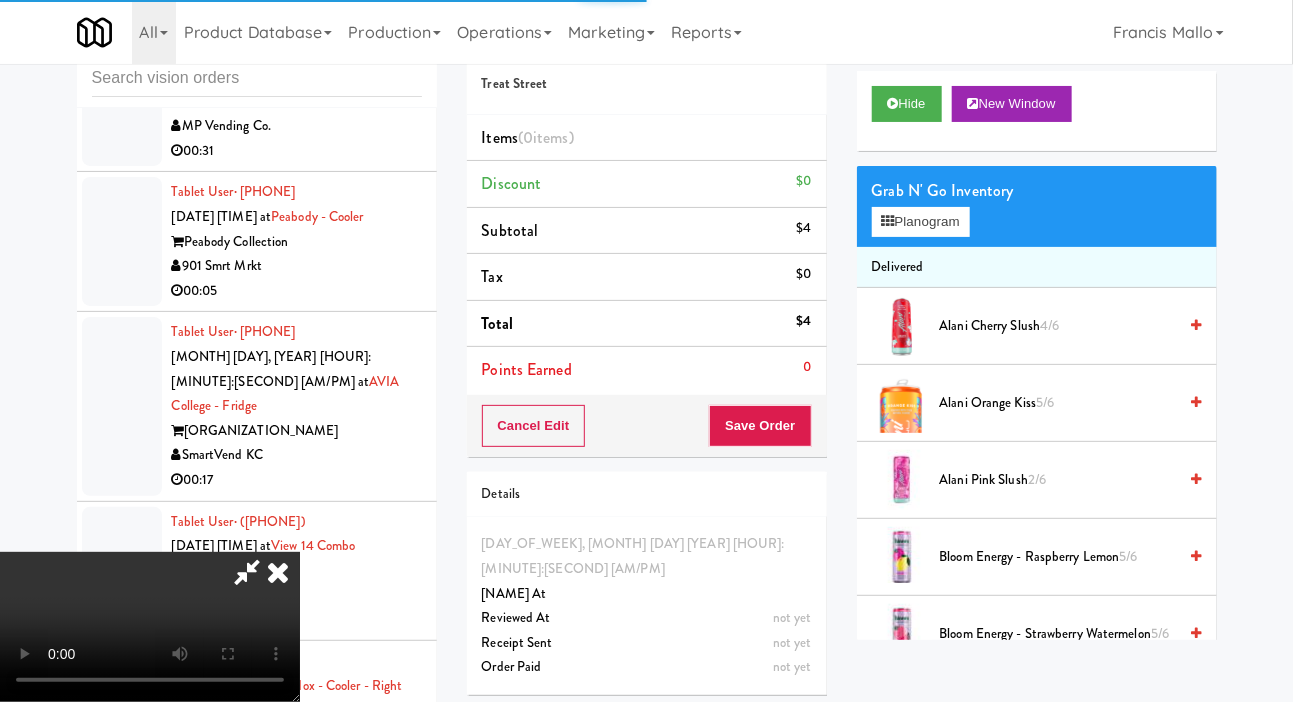 click on "Discount  $0" at bounding box center (647, 184) 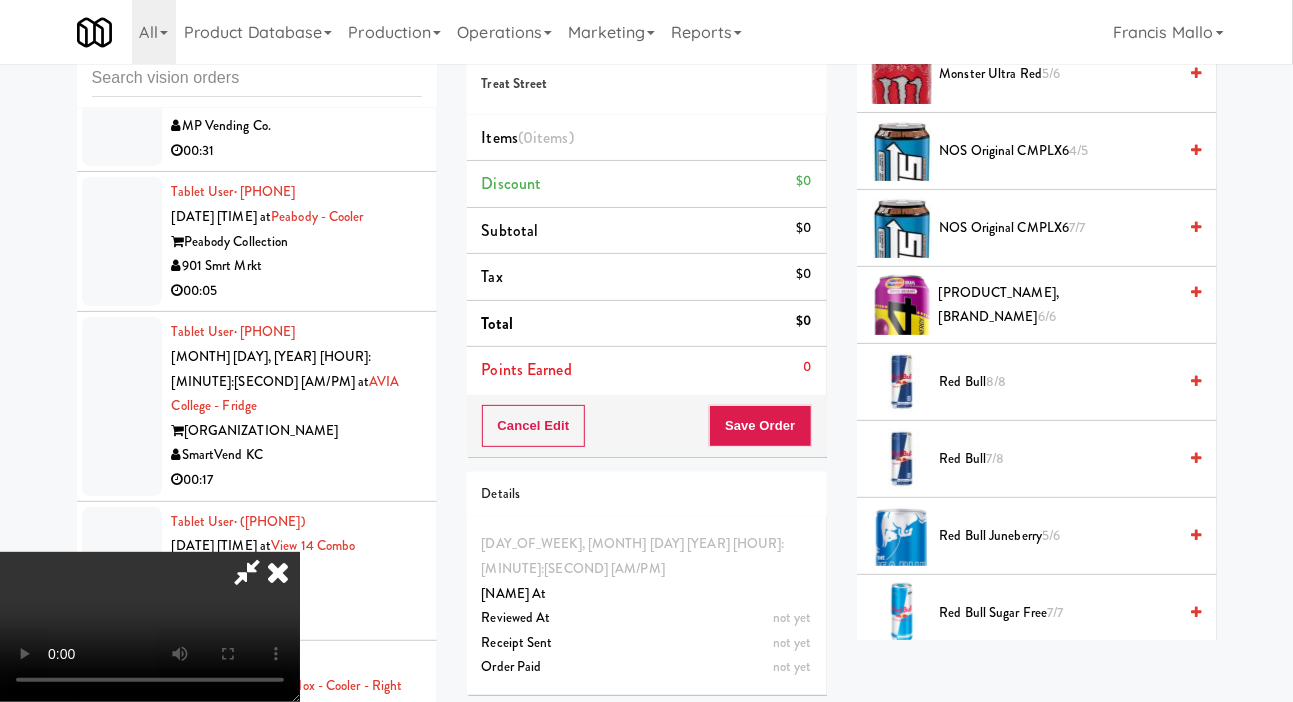 scroll, scrollTop: 2098, scrollLeft: 0, axis: vertical 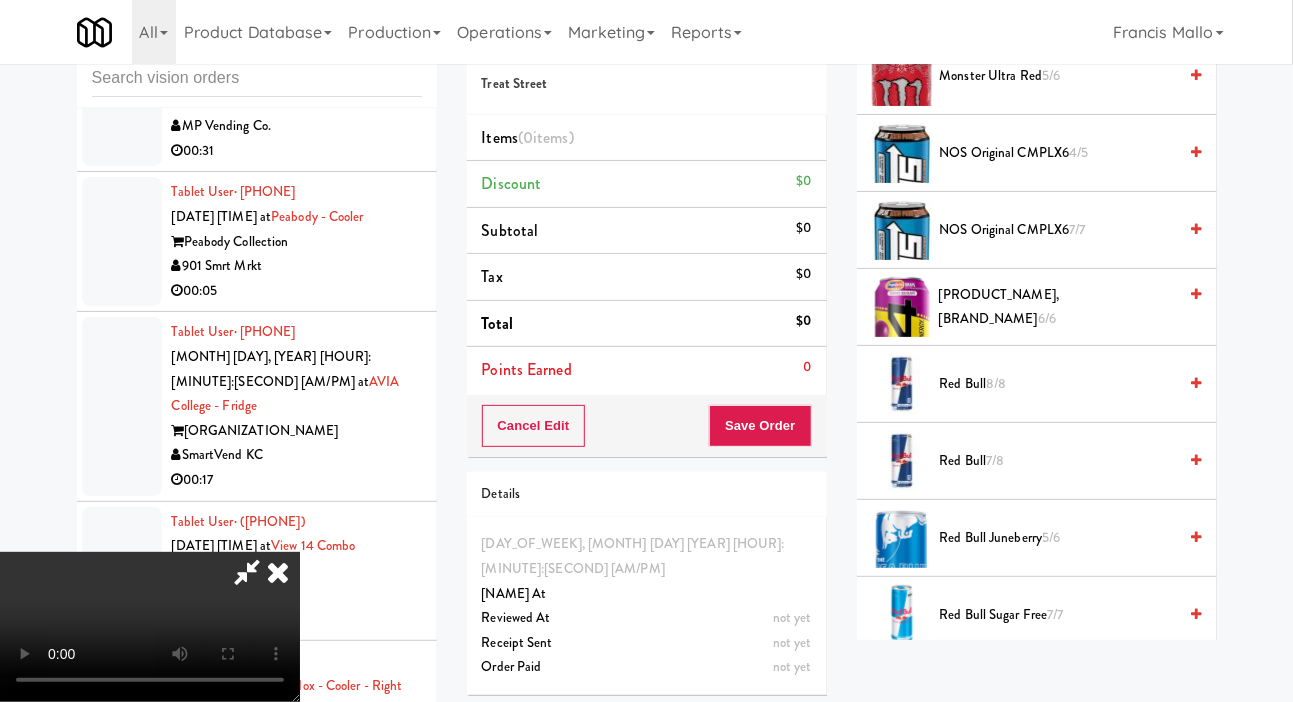 click on "[NAME]  [NUMBER]/[NUMBER]" at bounding box center (1058, 384) 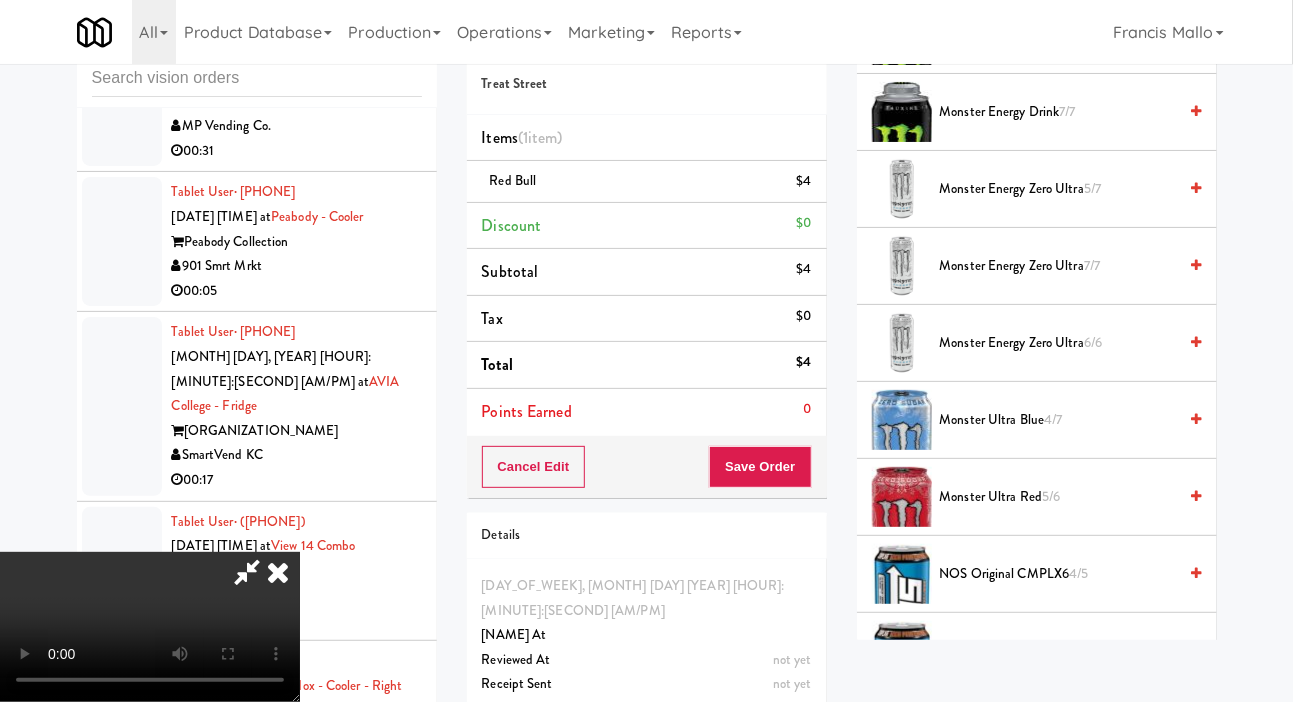 scroll, scrollTop: 1672, scrollLeft: 0, axis: vertical 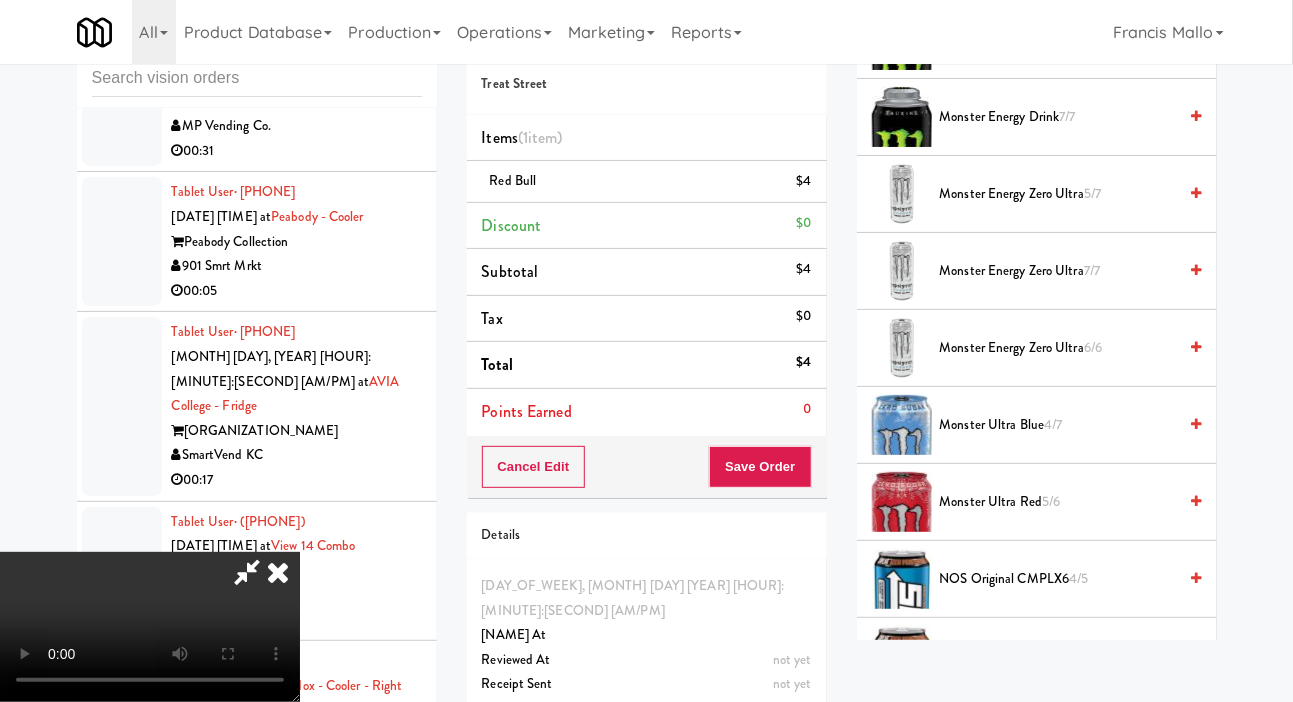 click on "Monster Energy Zero Ultra  [QUANTITY]" at bounding box center [1058, 348] 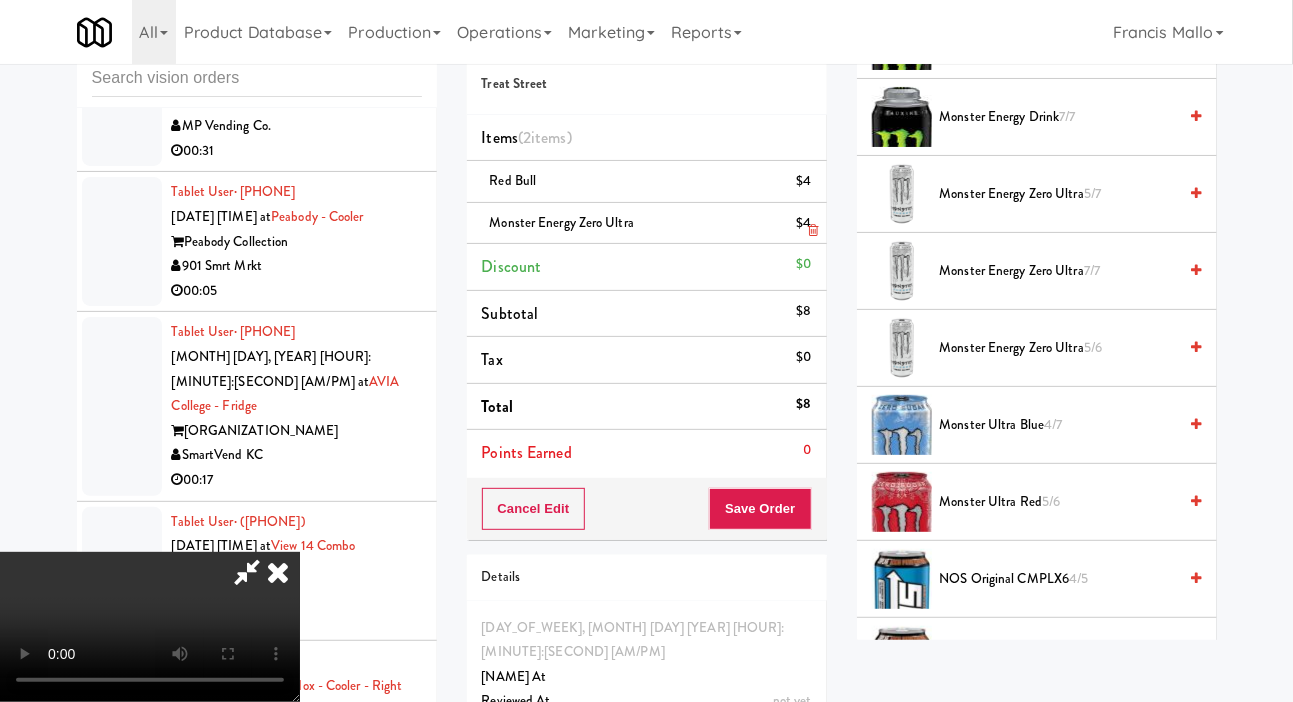 click on "Monster Energy Zero Ultra  $[PRICE]" at bounding box center [647, 224] 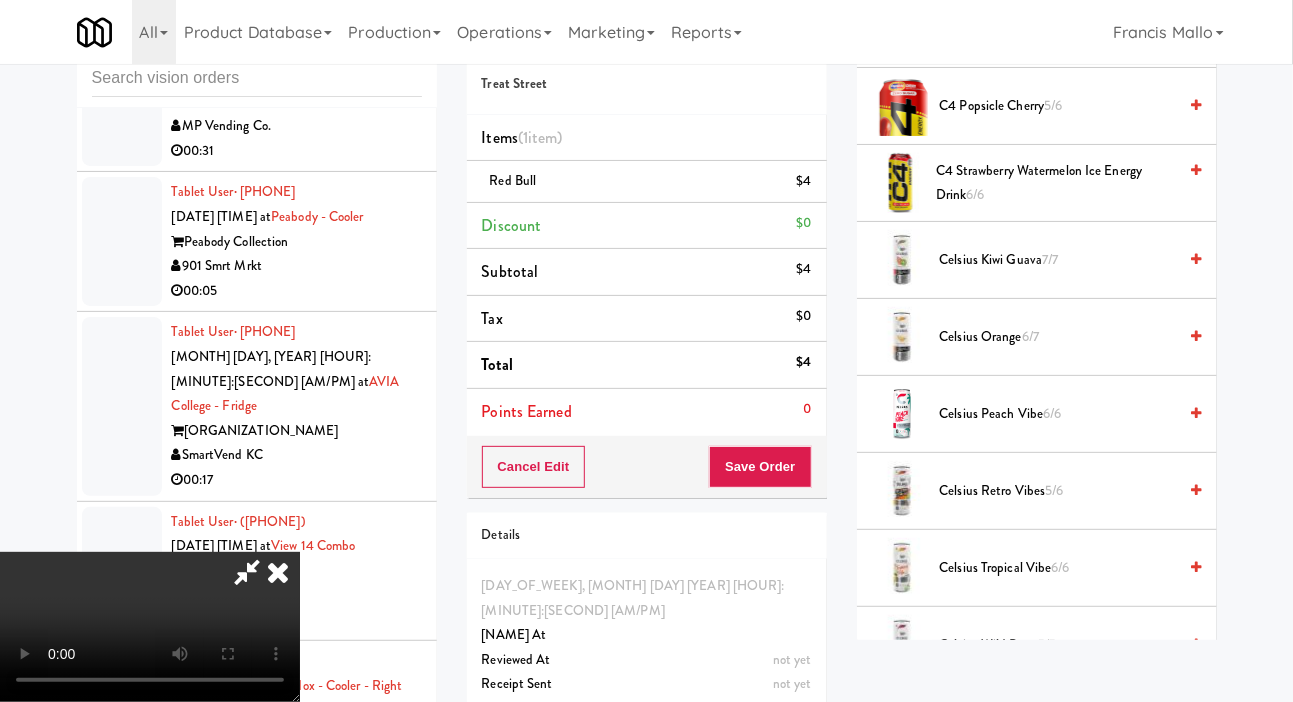 scroll, scrollTop: 757, scrollLeft: 0, axis: vertical 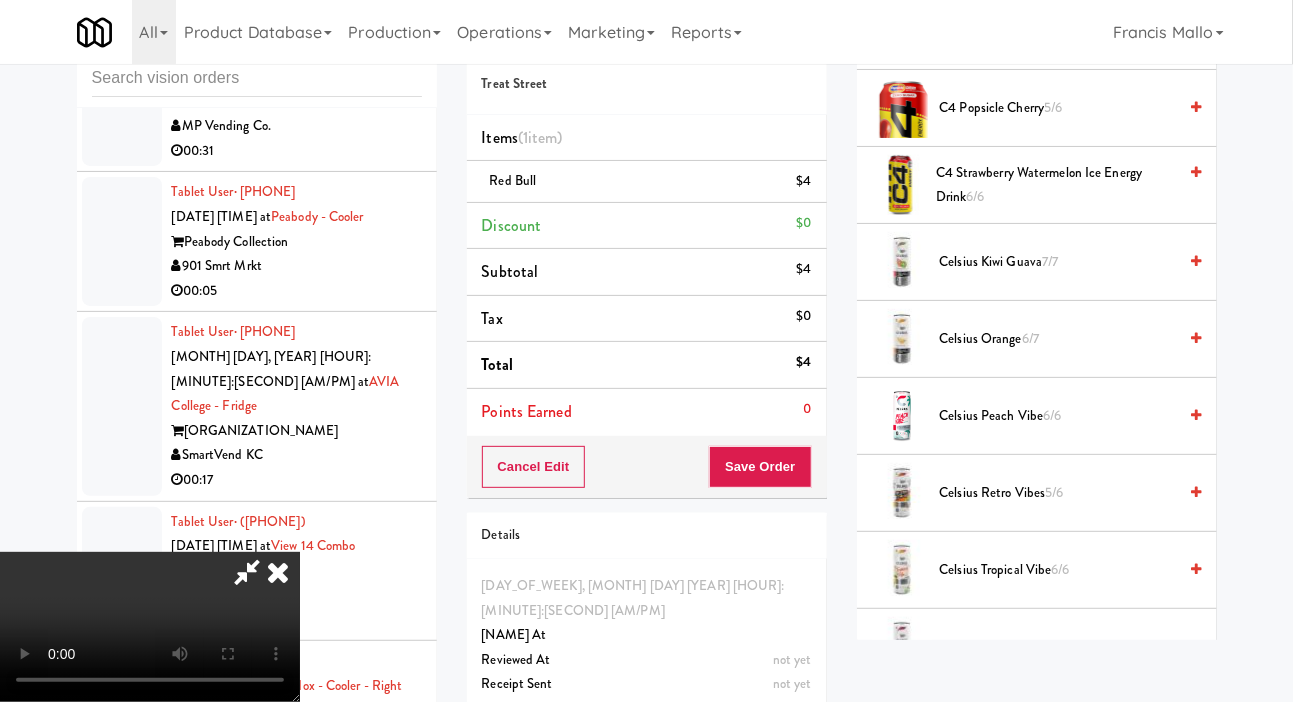 click on "[PRODUCT_NAME] 6/6" at bounding box center [1058, 416] 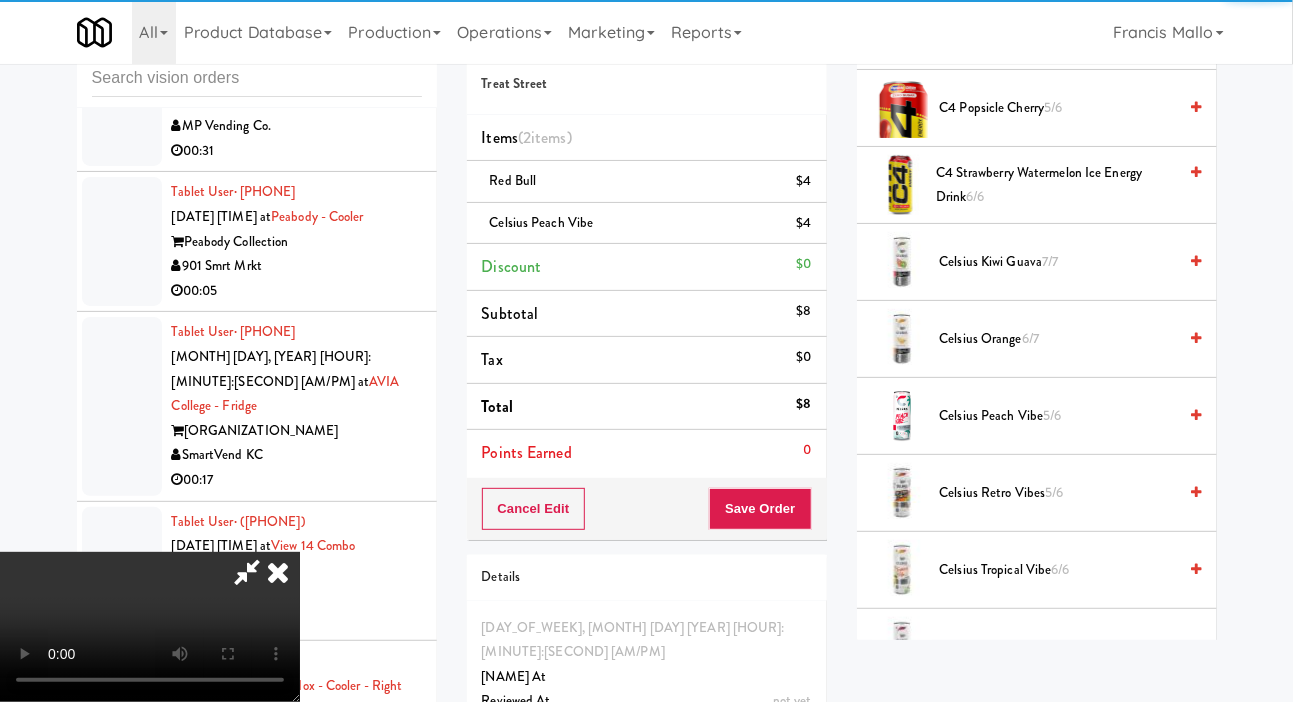 click on "Celsius Retro Vibes  5/6" at bounding box center [1058, 493] 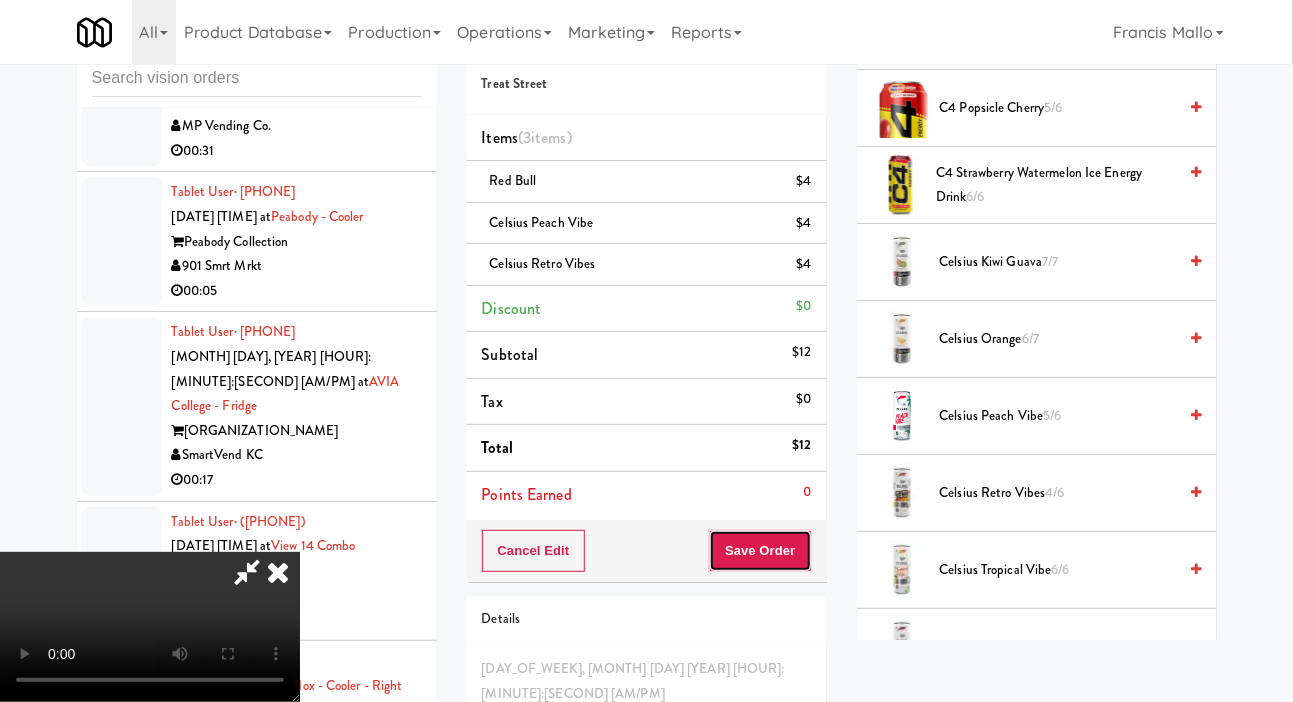 click on "Save Order" at bounding box center [760, 551] 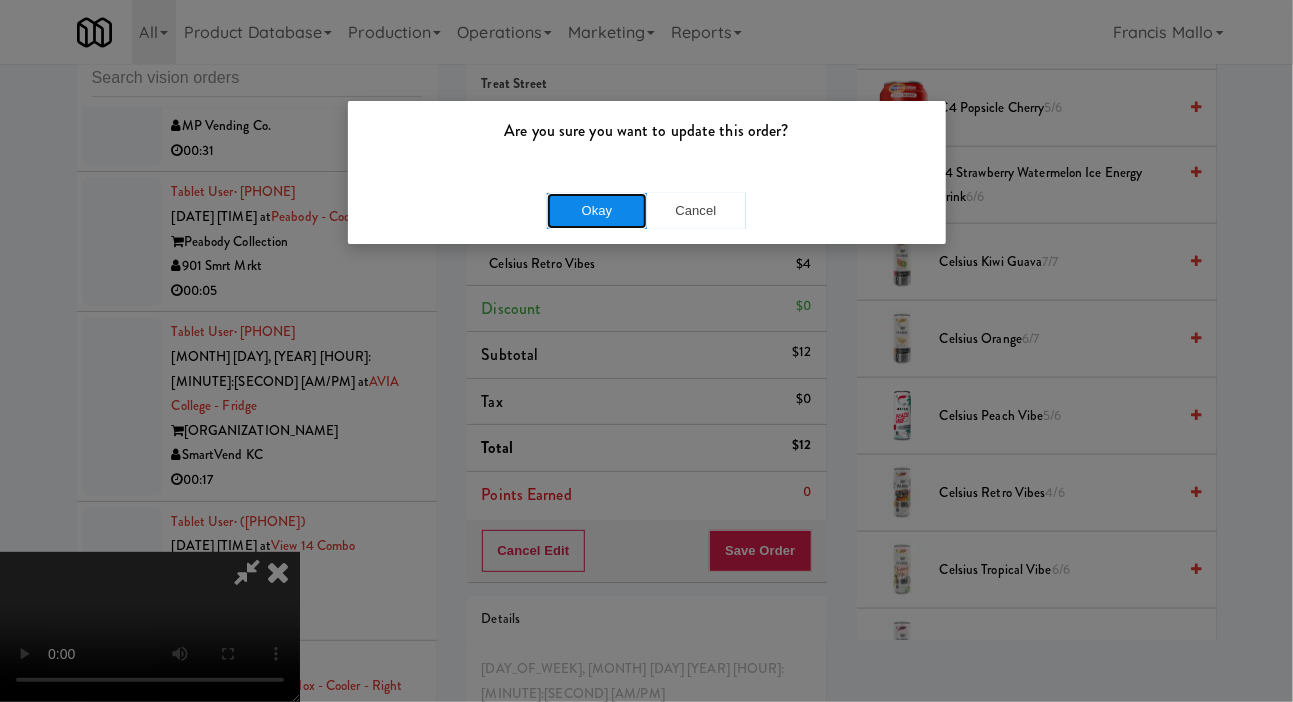 click on "Okay" at bounding box center [597, 211] 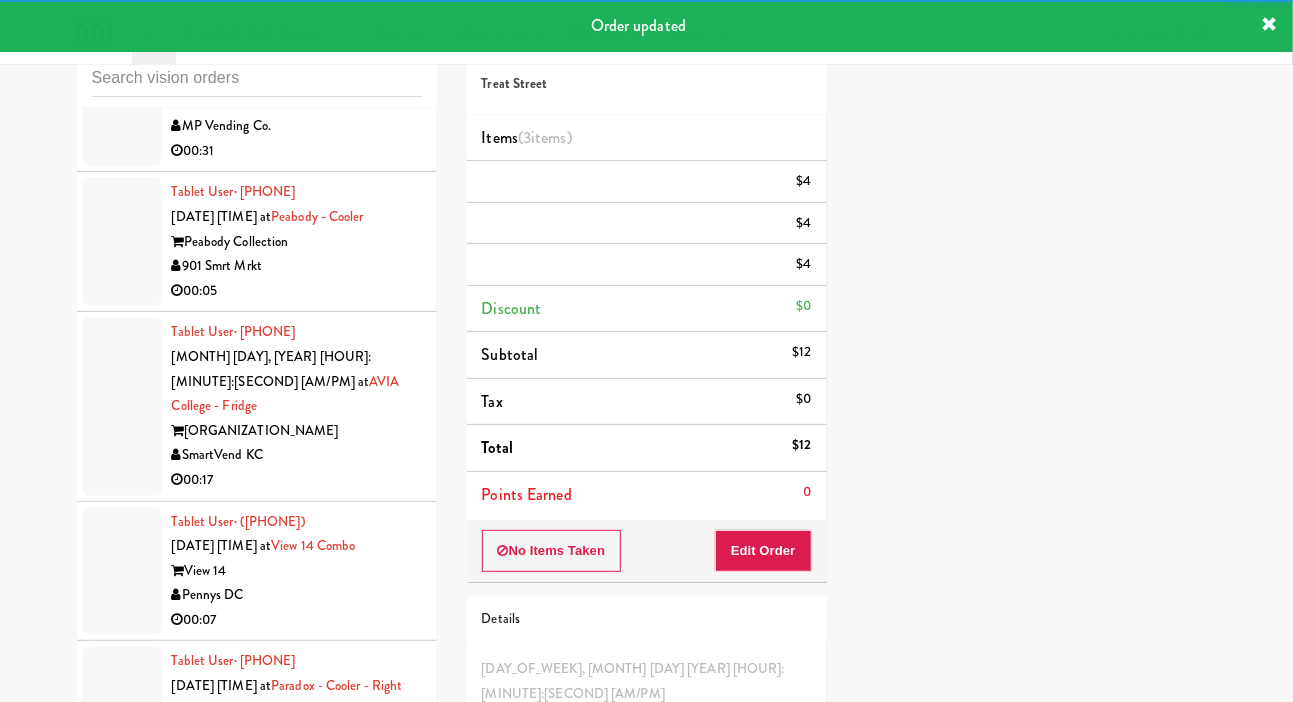 scroll, scrollTop: 0, scrollLeft: 0, axis: both 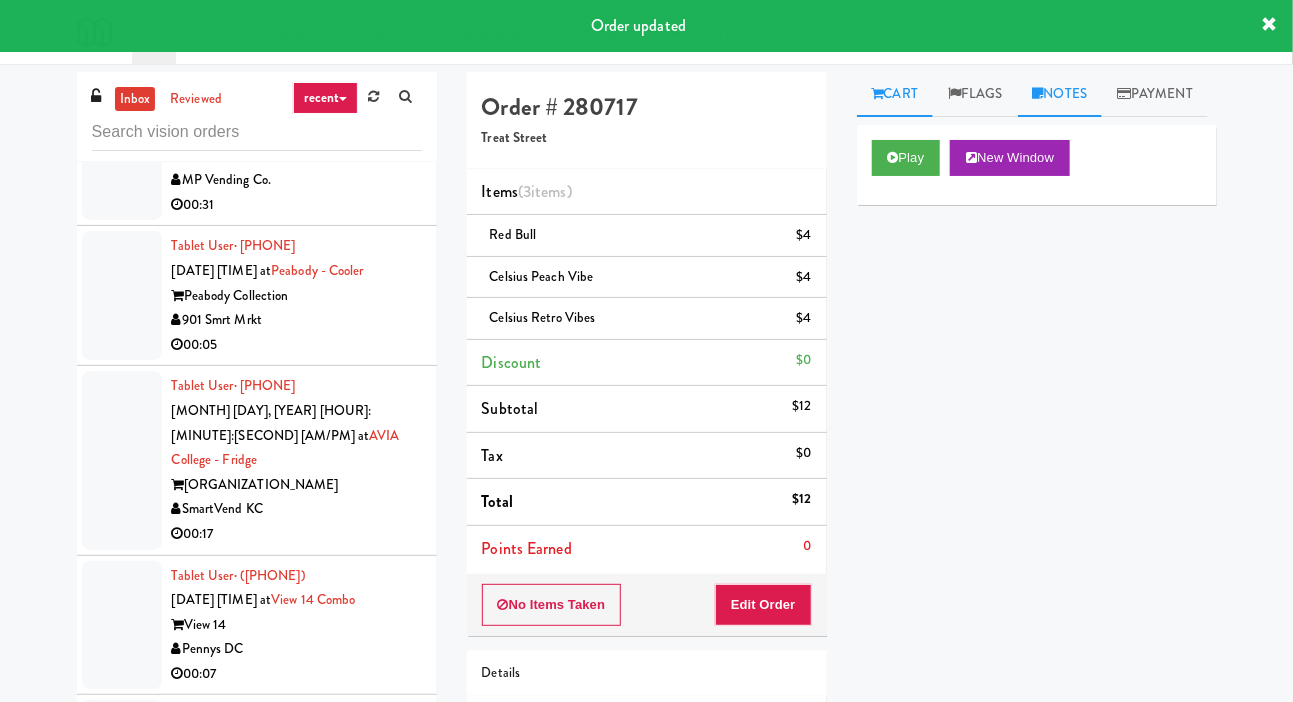 click on "Notes" at bounding box center [1060, 94] 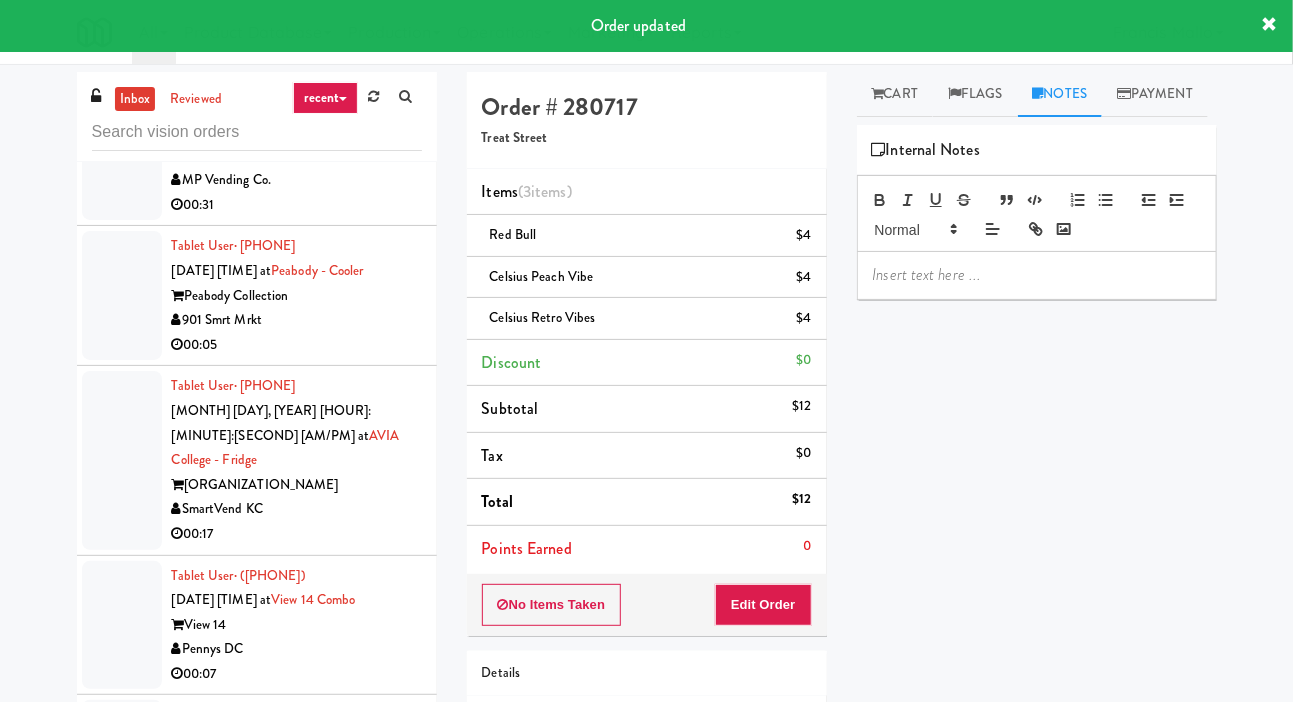 click at bounding box center (1037, 275) 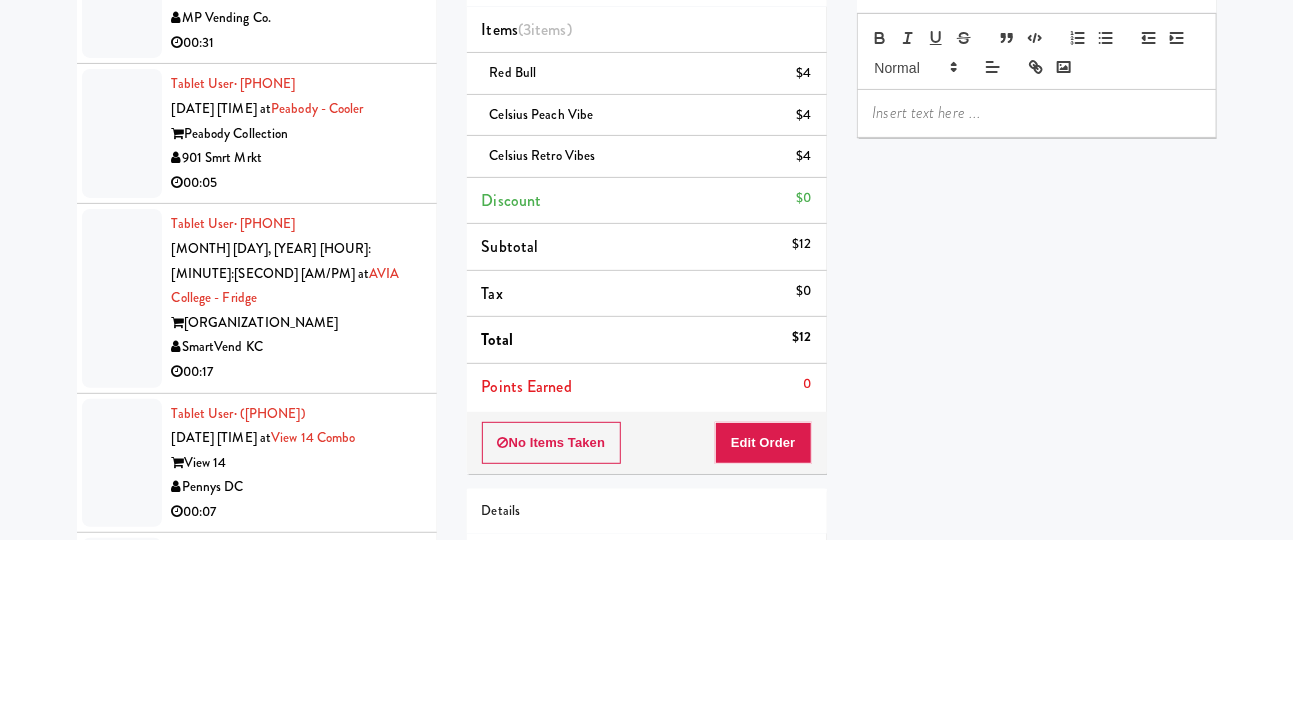 type 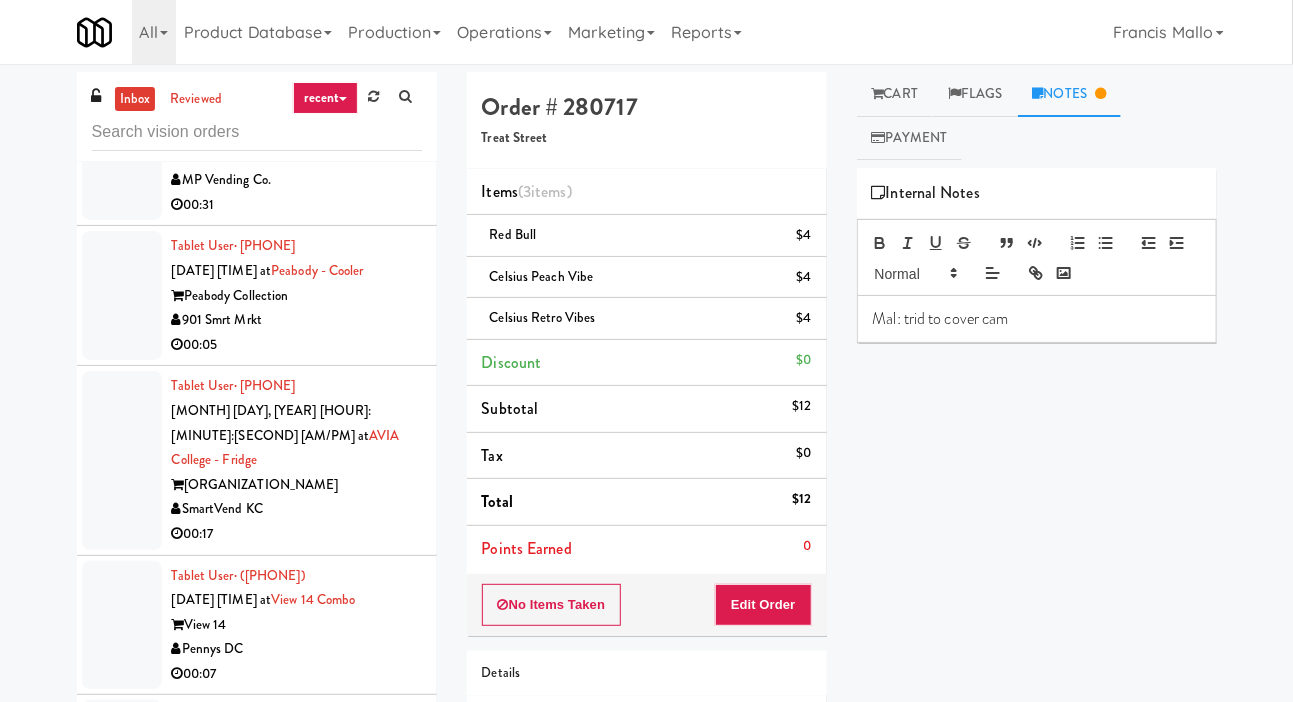 click at bounding box center (122, 904) 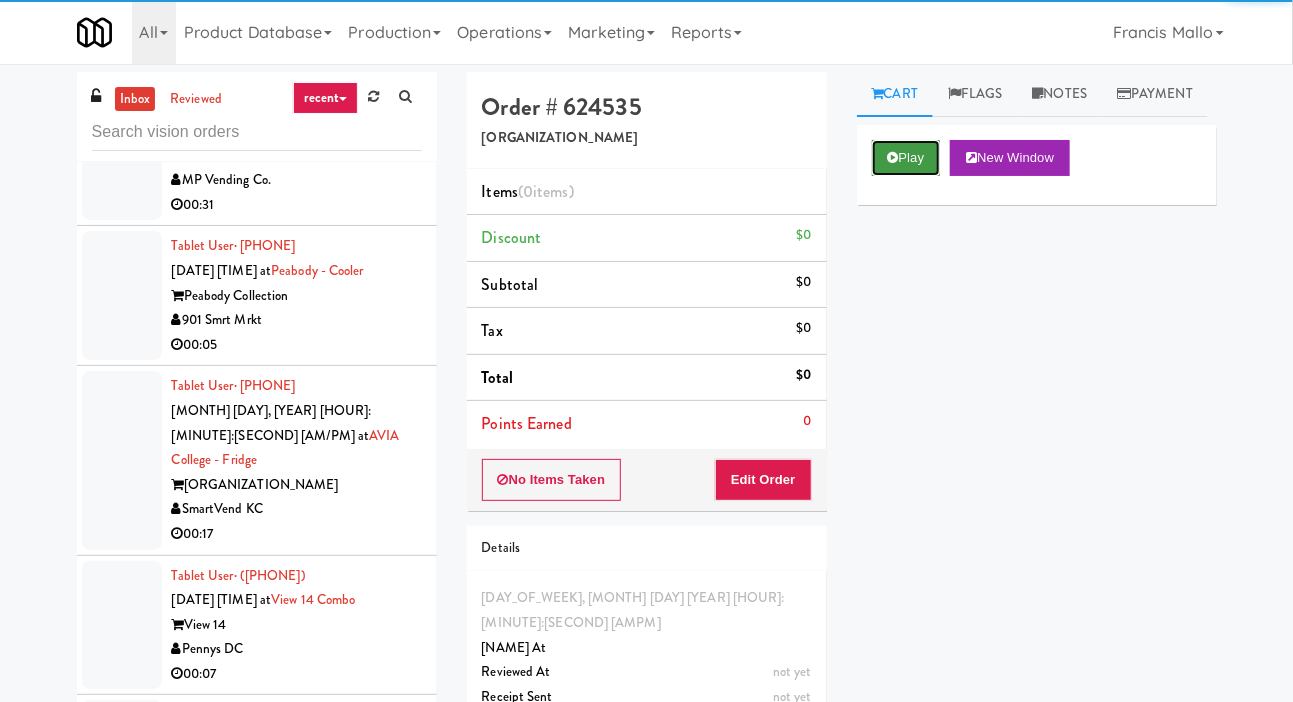 click at bounding box center (893, 157) 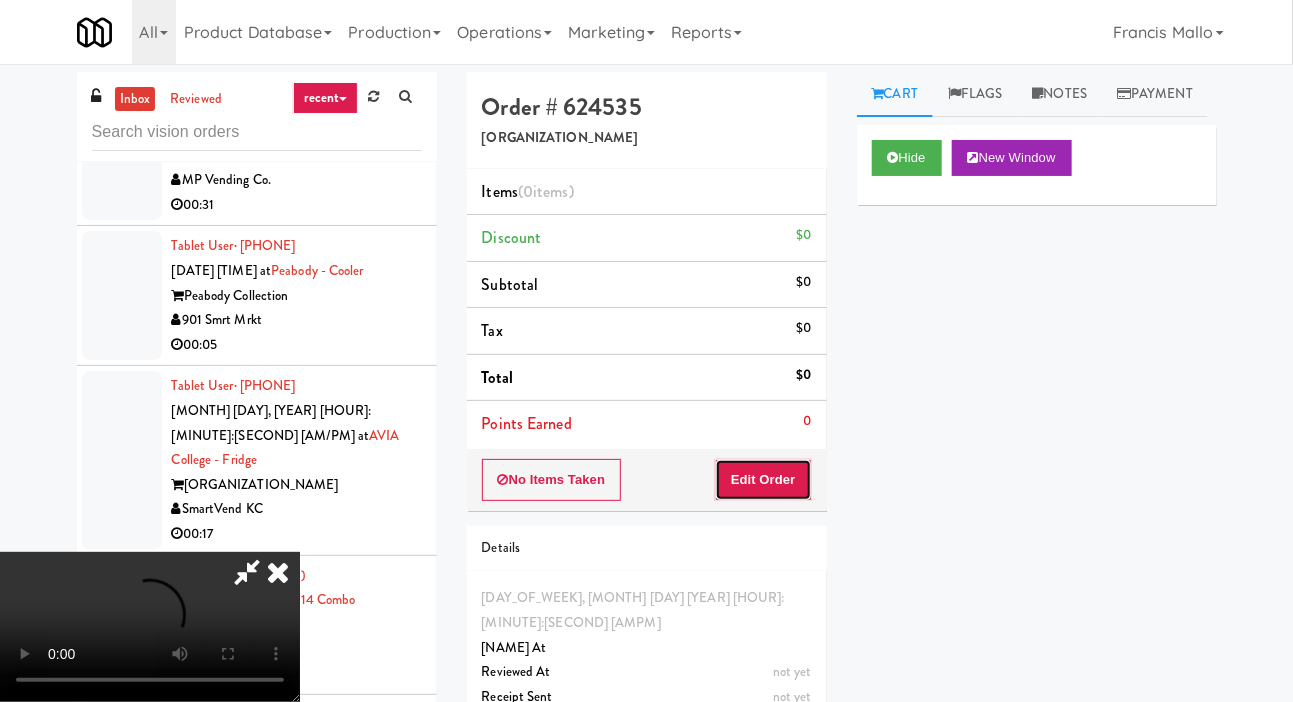 click on "Edit Order" at bounding box center (763, 480) 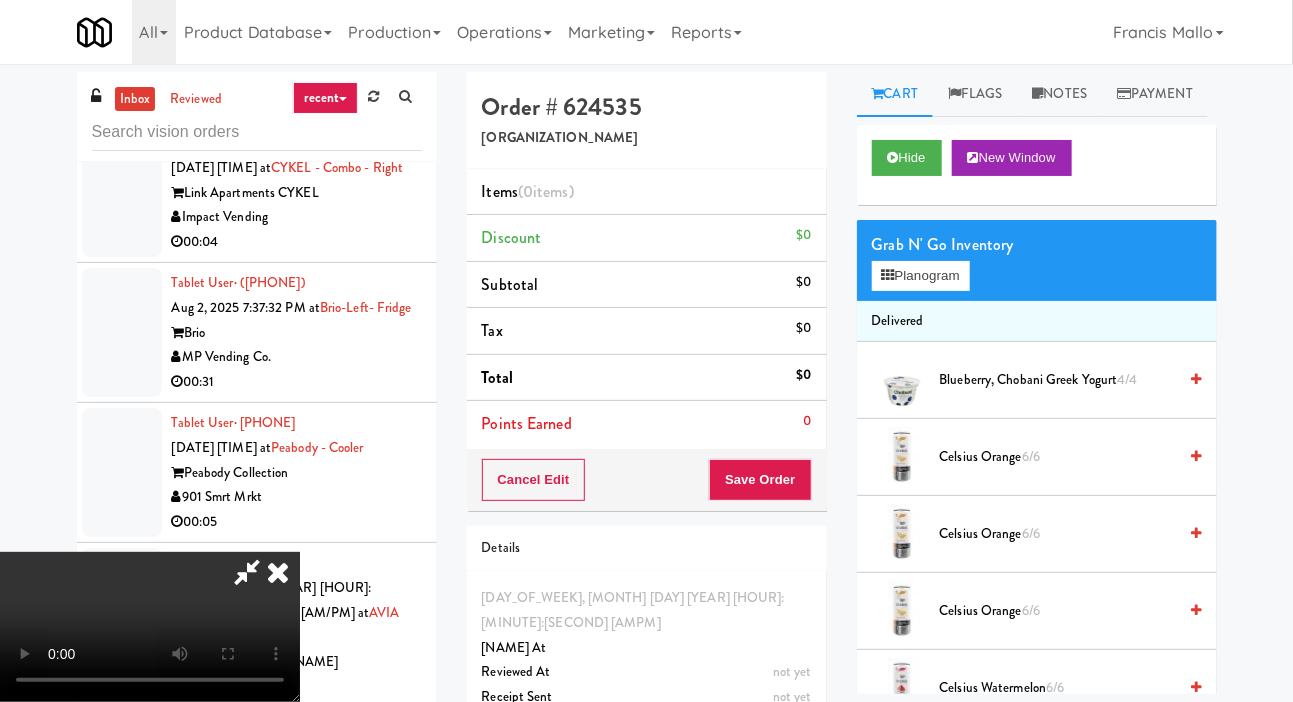 scroll, scrollTop: 22680, scrollLeft: 0, axis: vertical 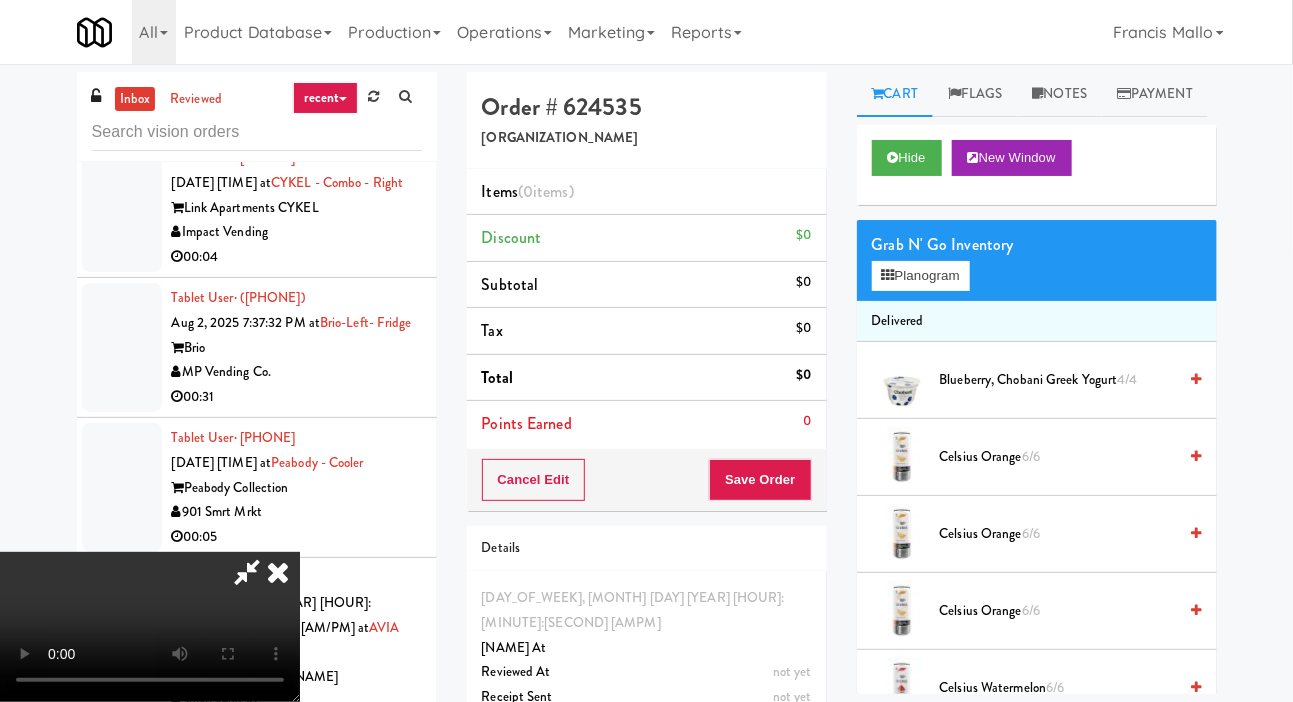 type 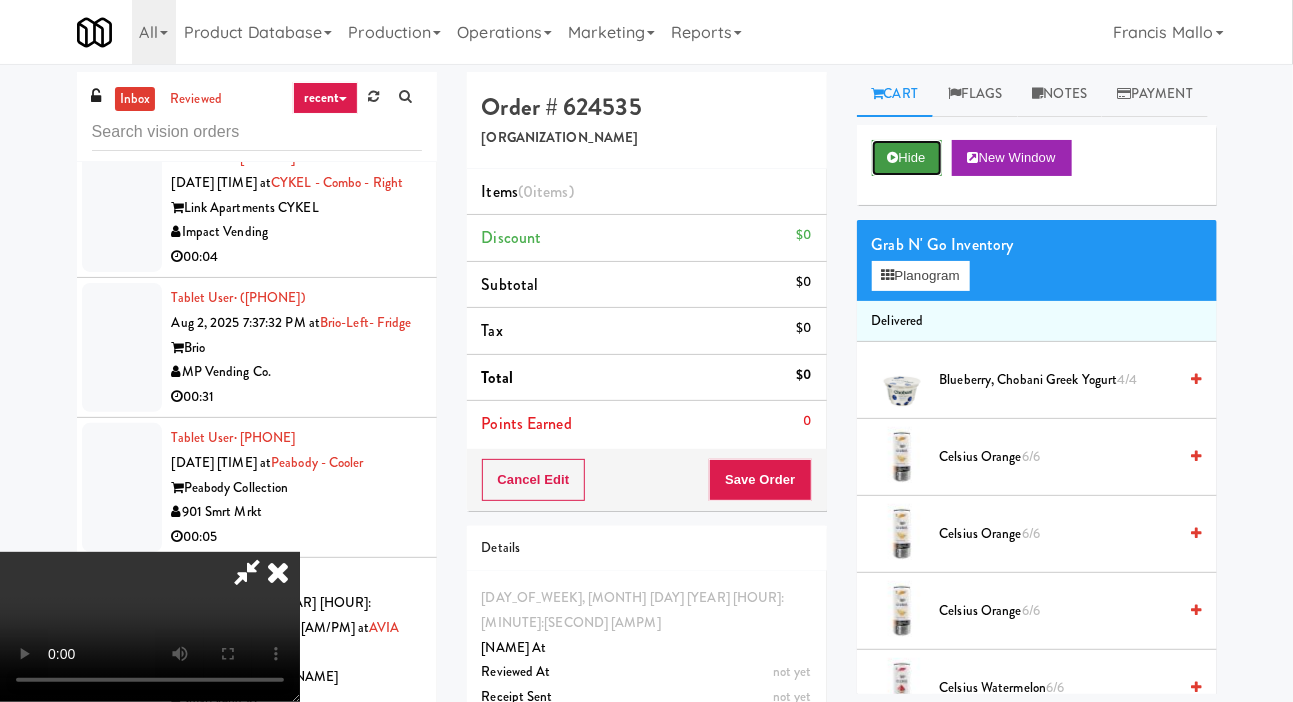 click on "Hide" at bounding box center (907, 158) 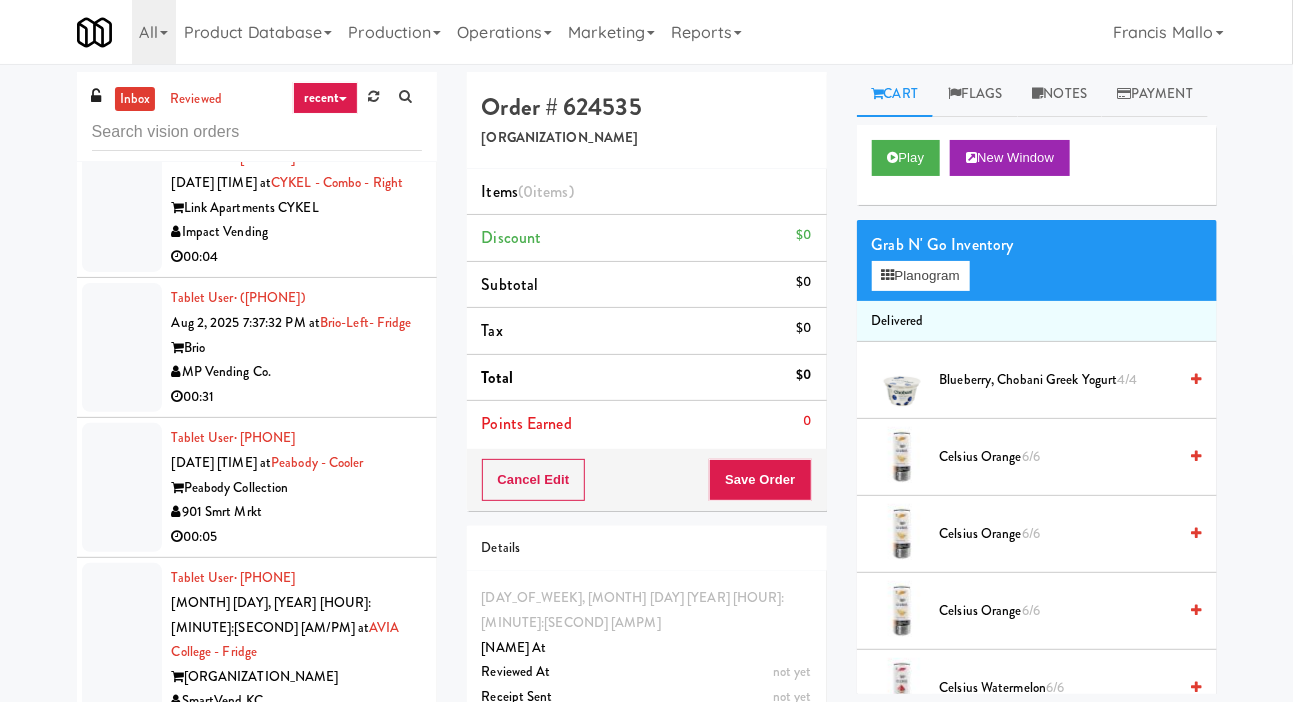 click on "Order # [ORDER_NUMBER] [MINISTRY_NAME] Items  (0  items ) Discount  $0 Subtotal $0 Tax $0 Total $0 Points Earned  0 Cancel Edit Save Order Details [DAY], [MONTH] [DAY] [YEAR] [TIME] Fridge Unlocked At not yet Reviewed At not yet Receipt Sent not yet Order Paid" at bounding box center (647, 418) 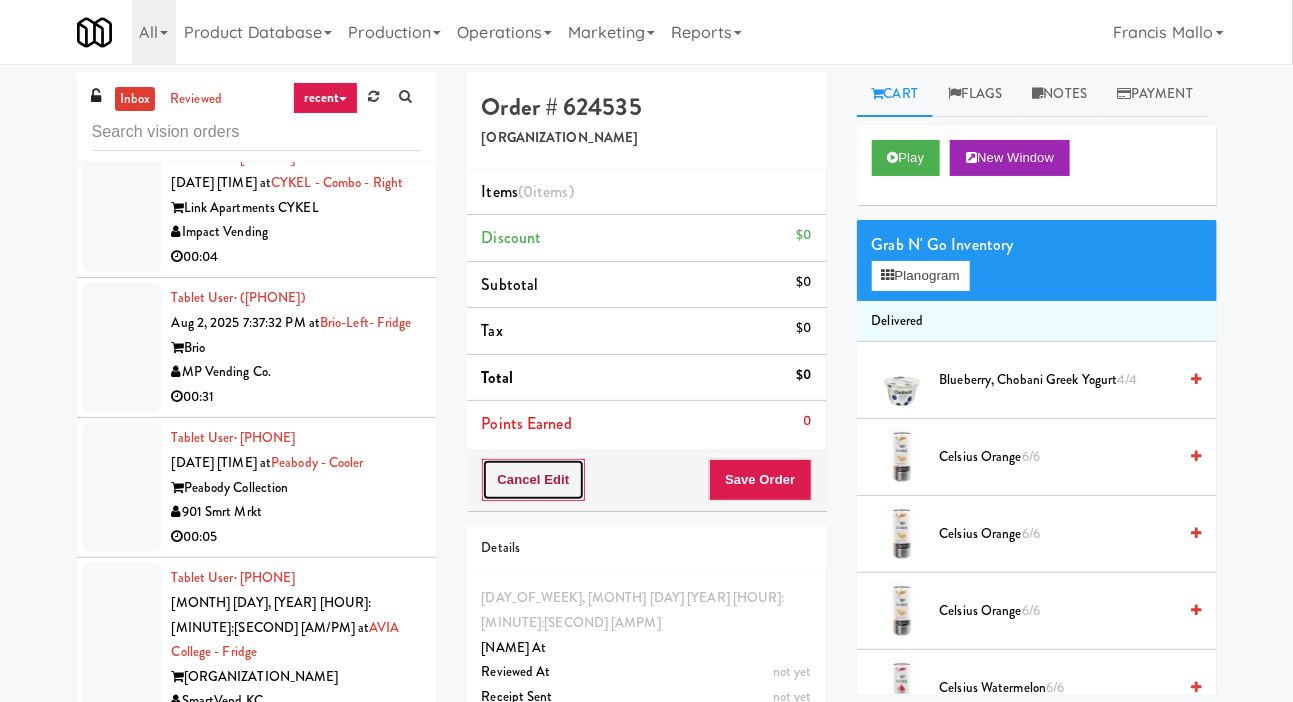 click on "Cancel Edit" at bounding box center [534, 480] 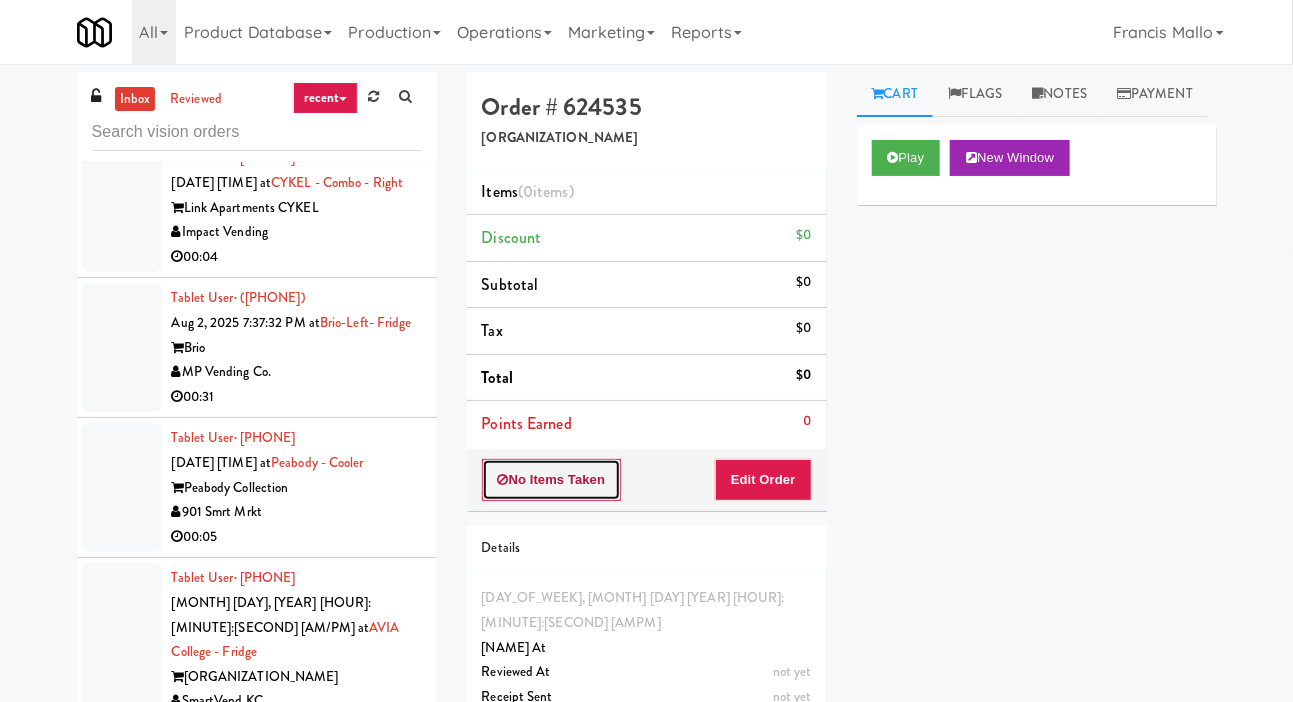 click on "No Items Taken" at bounding box center (552, 480) 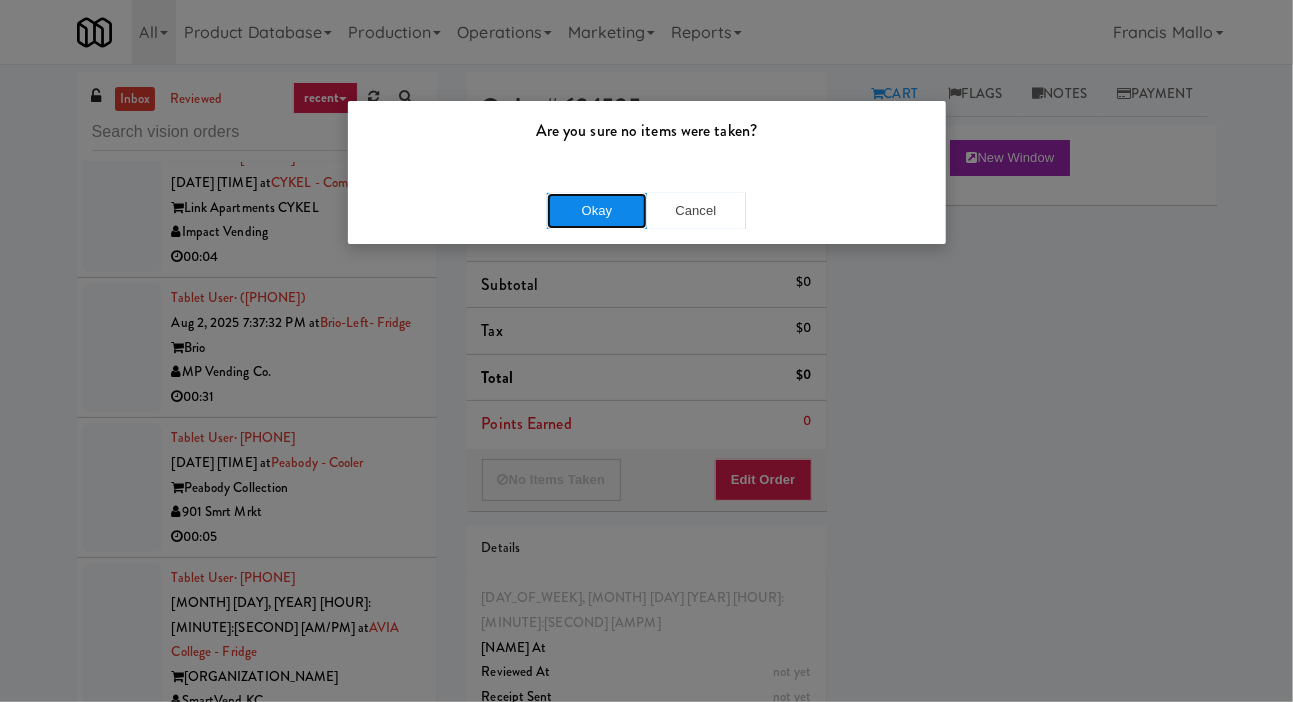 click on "Okay" at bounding box center [597, 211] 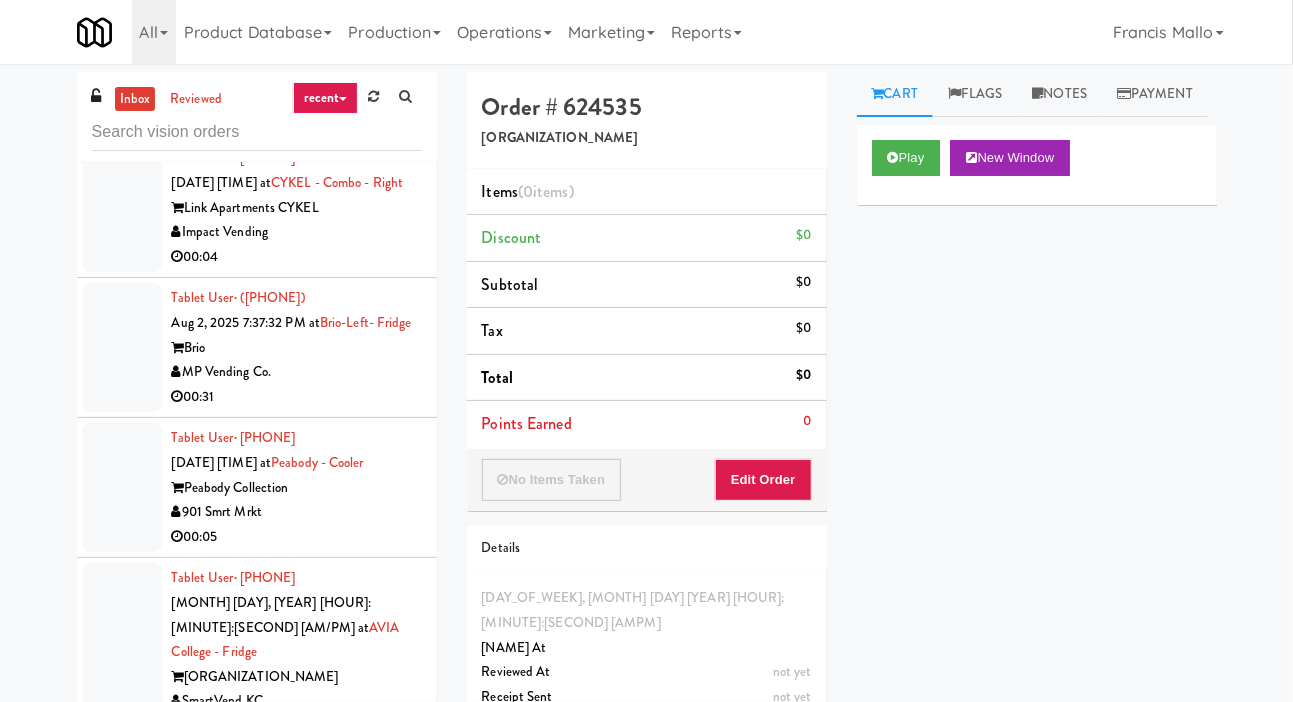 click at bounding box center (122, 956) 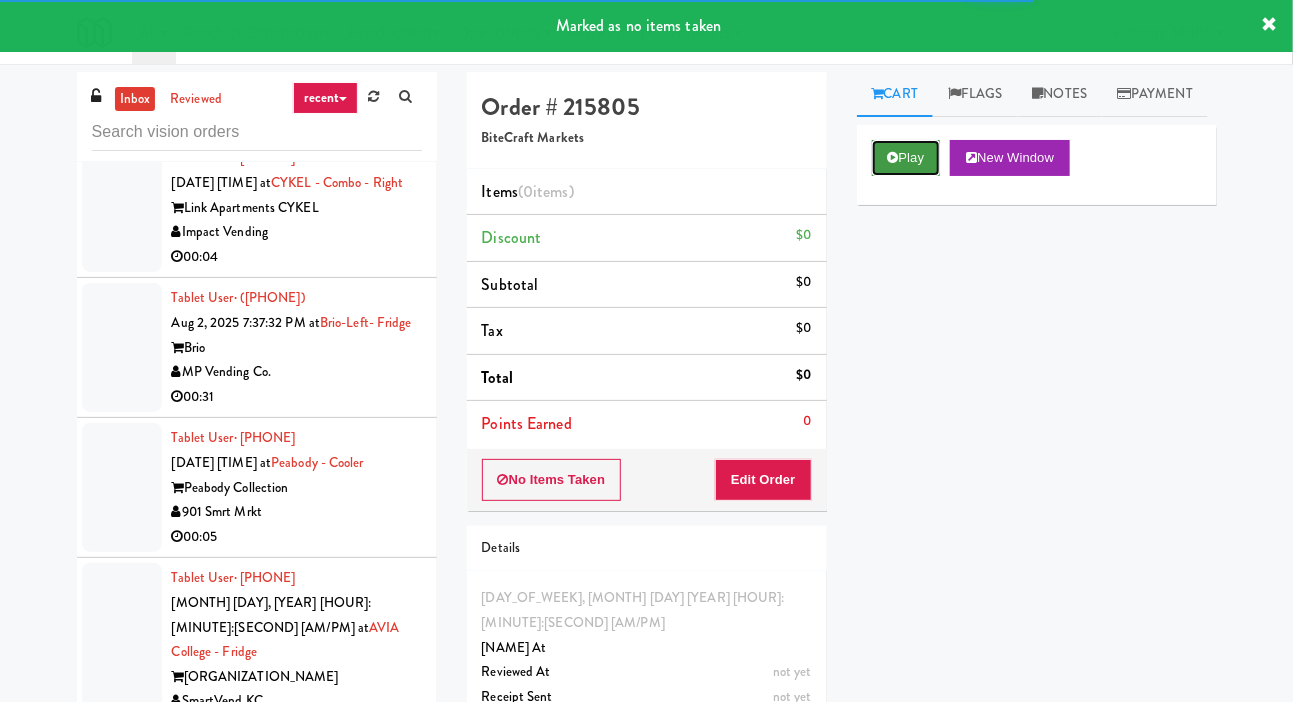 click on "Play" at bounding box center (906, 158) 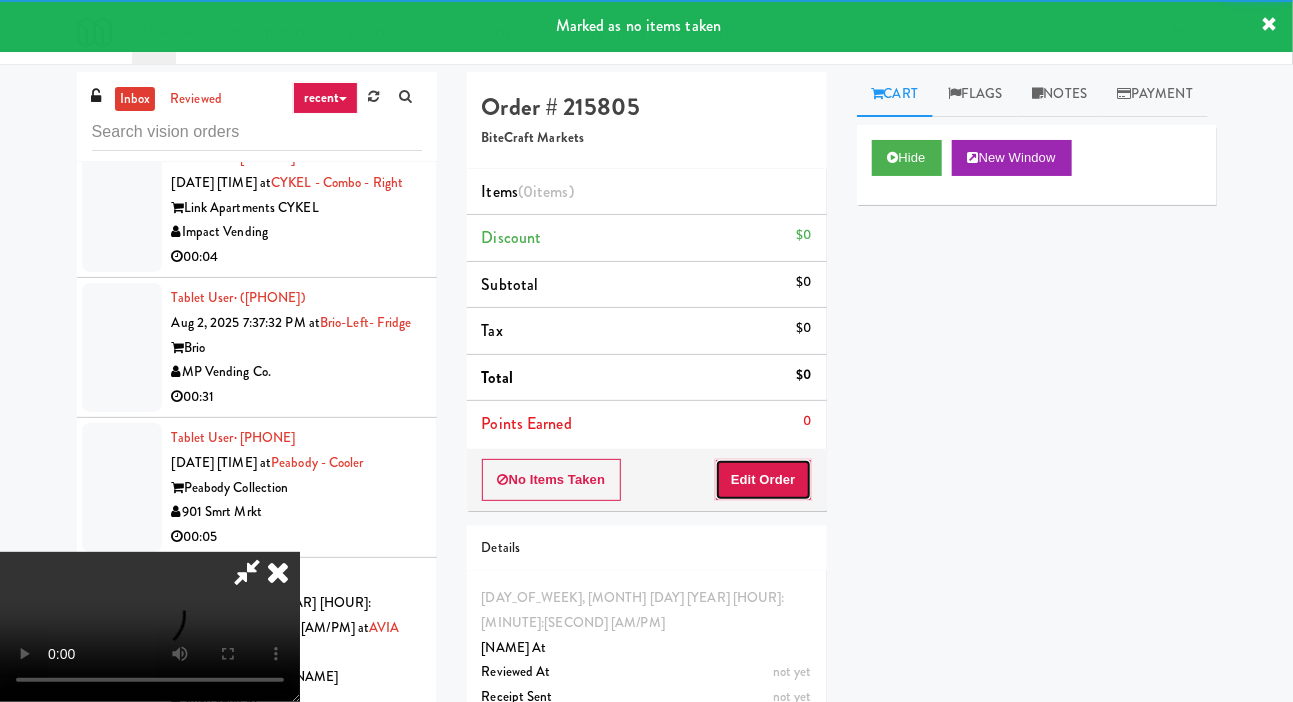 click on "Edit Order" at bounding box center [763, 480] 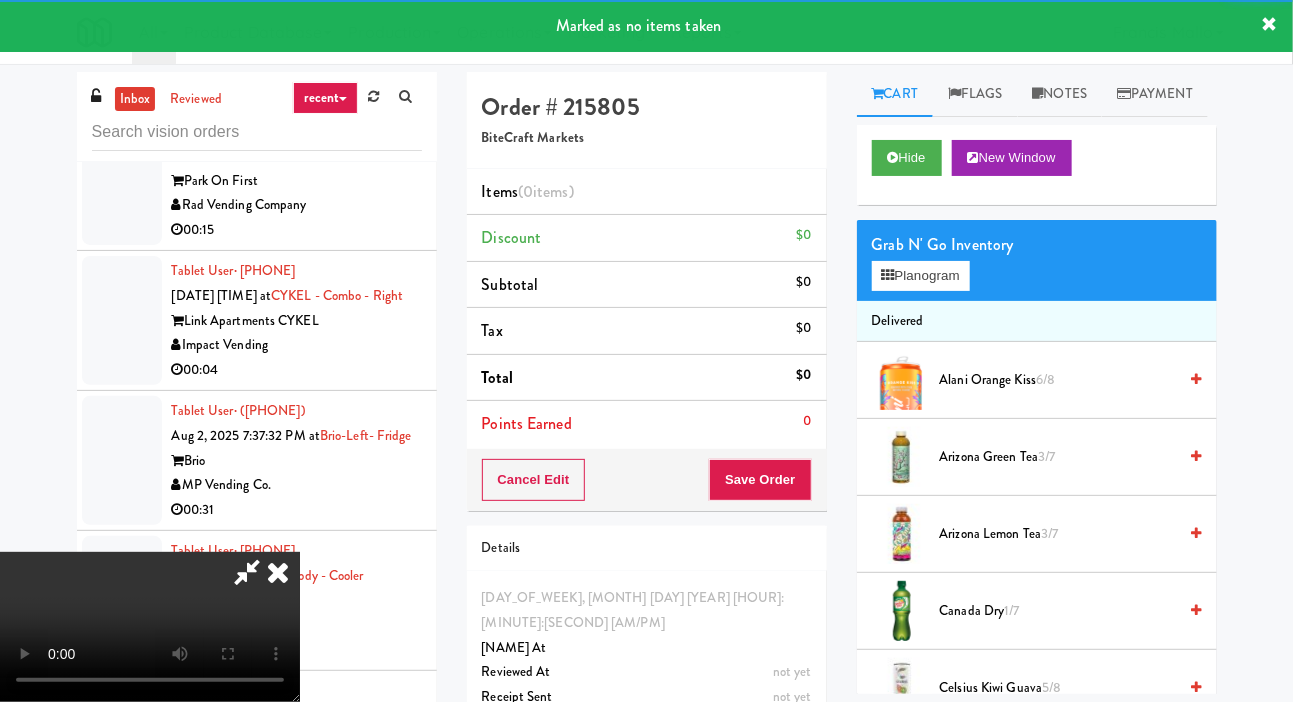 scroll, scrollTop: 22563, scrollLeft: 0, axis: vertical 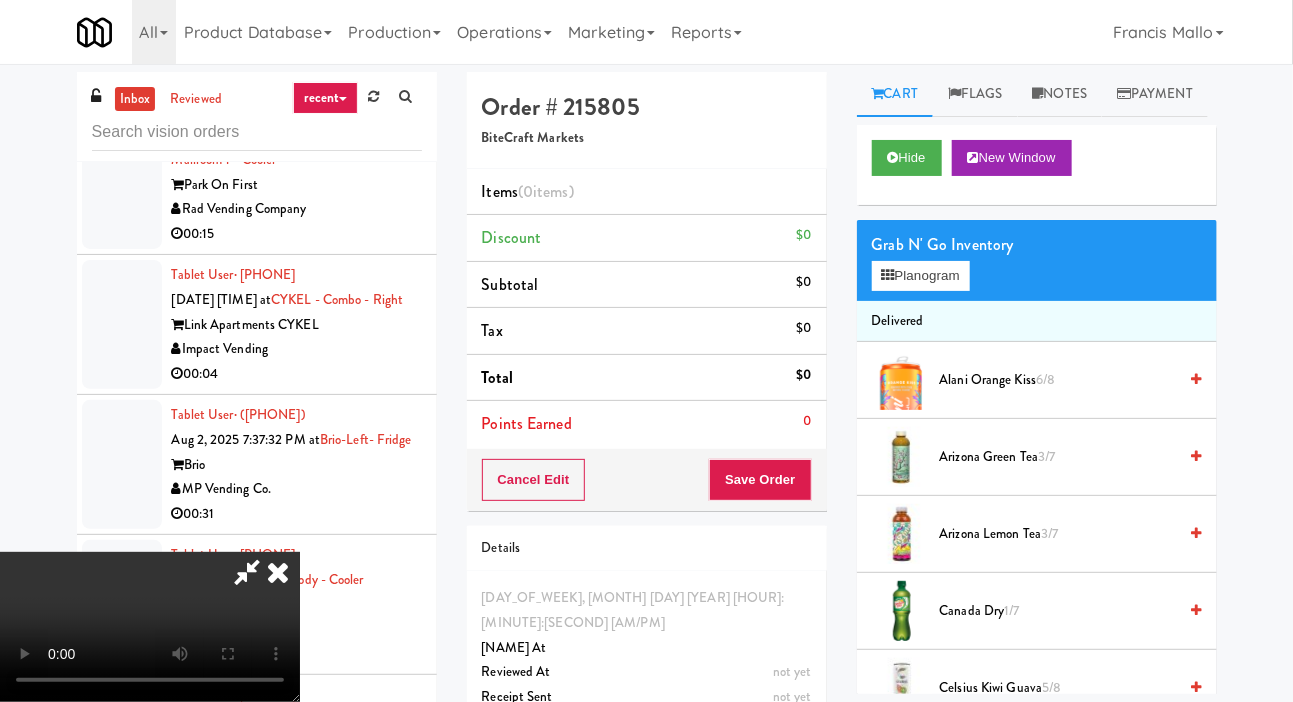type 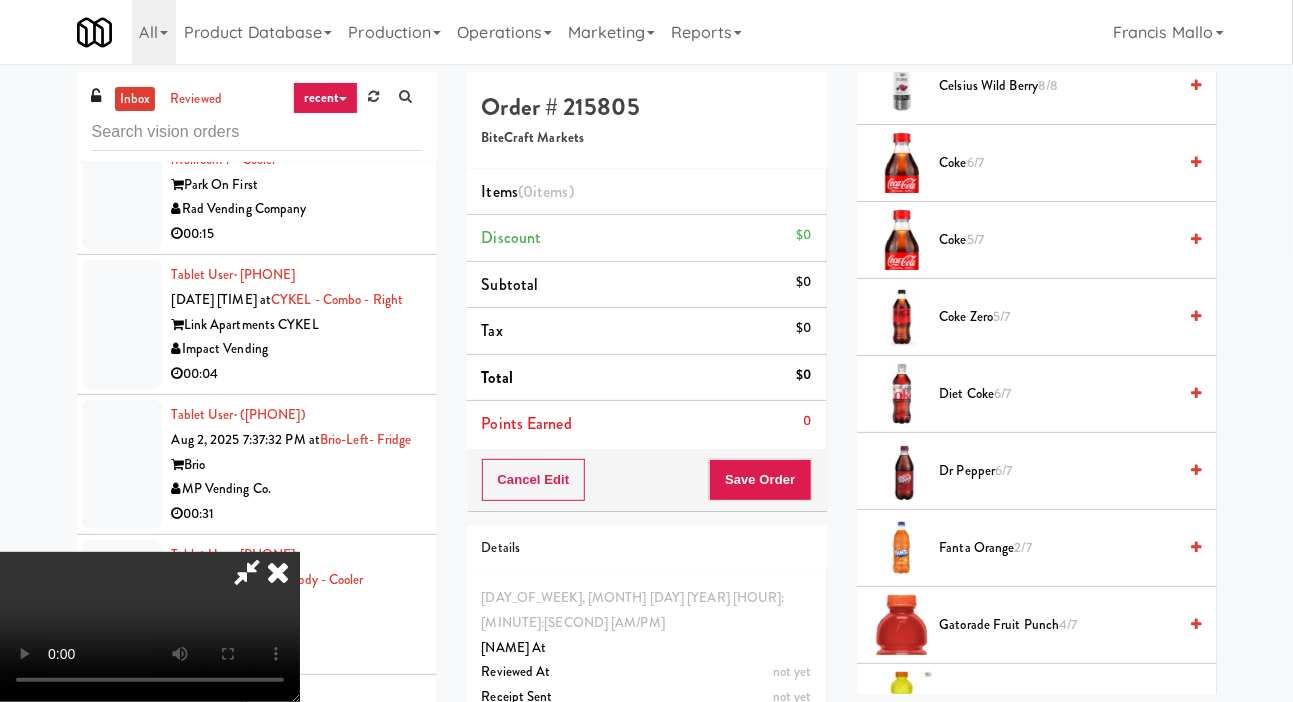scroll, scrollTop: 716, scrollLeft: 0, axis: vertical 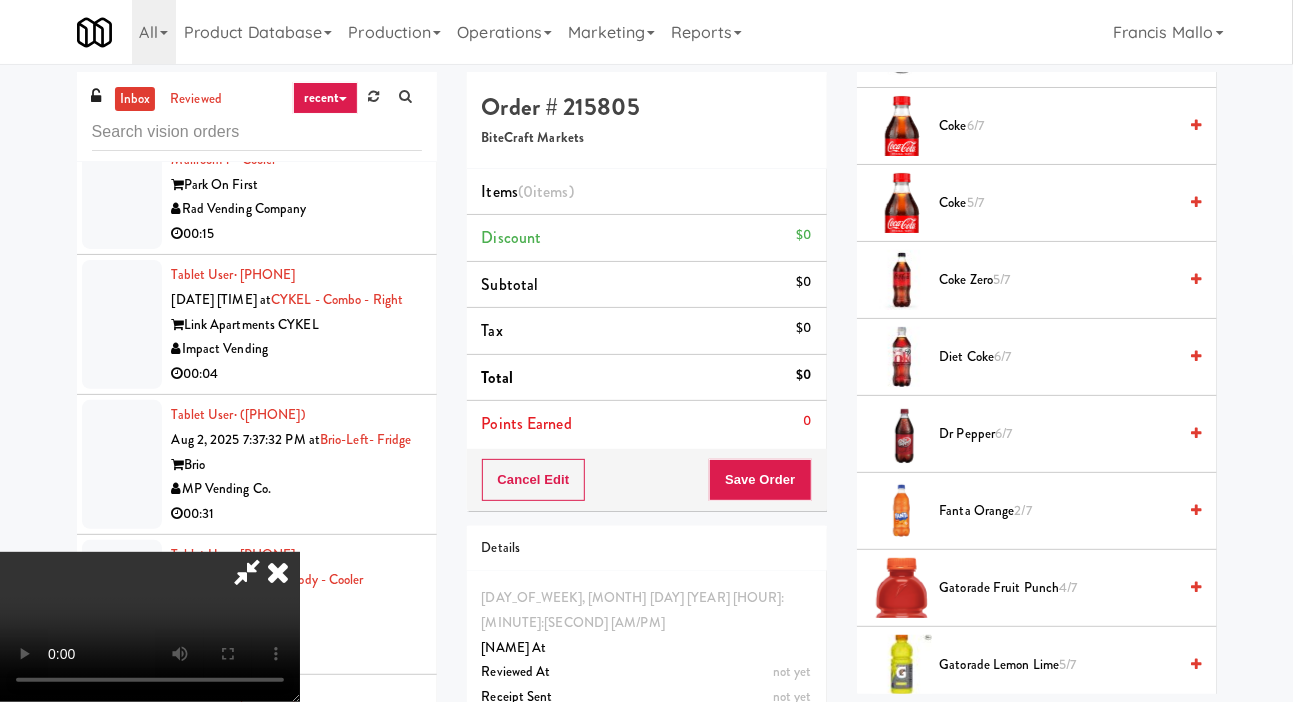 click on "6/7" at bounding box center [1002, 356] 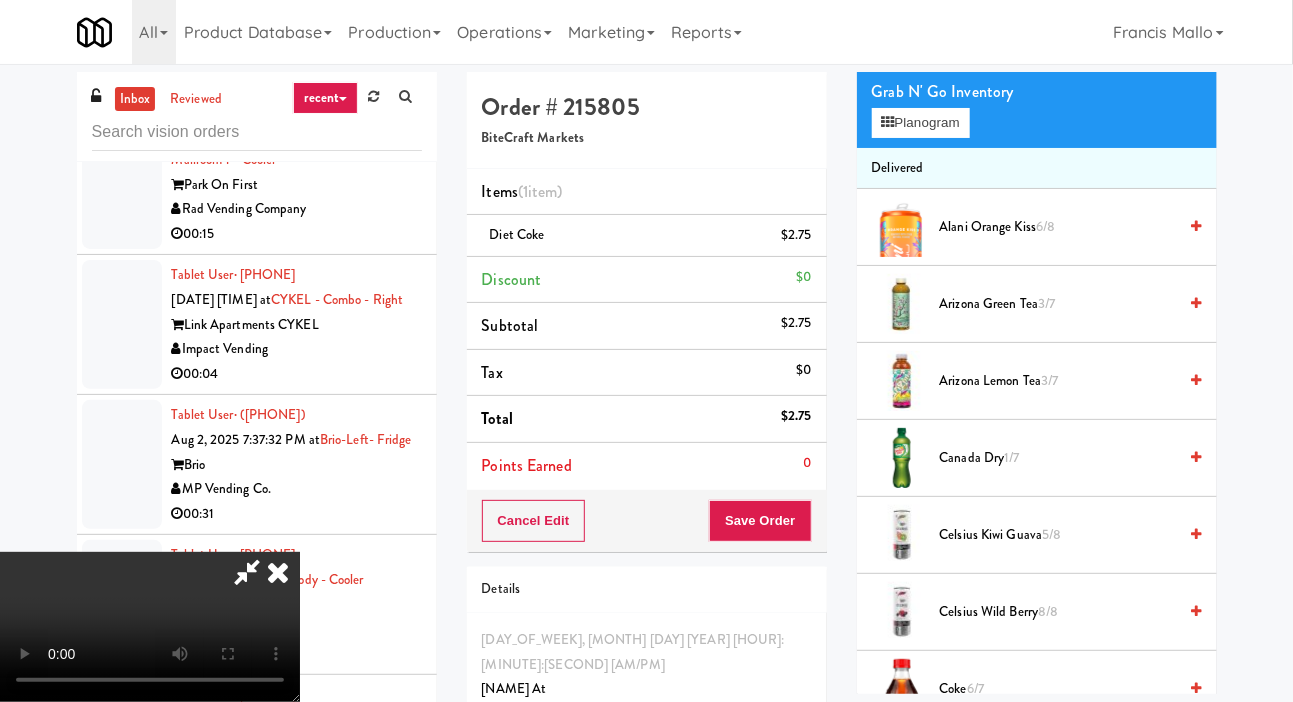 scroll, scrollTop: 0, scrollLeft: 0, axis: both 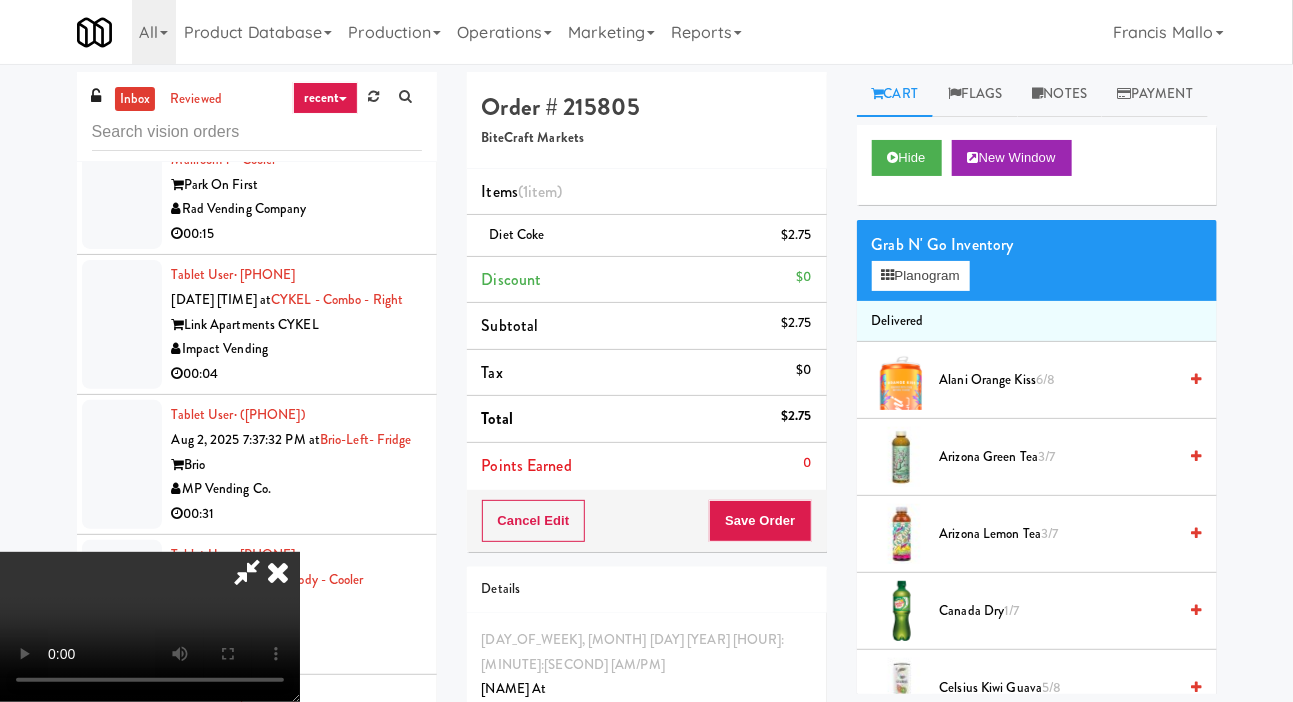 click on "[PRODUCT] [SIZE]" at bounding box center (1058, 457) 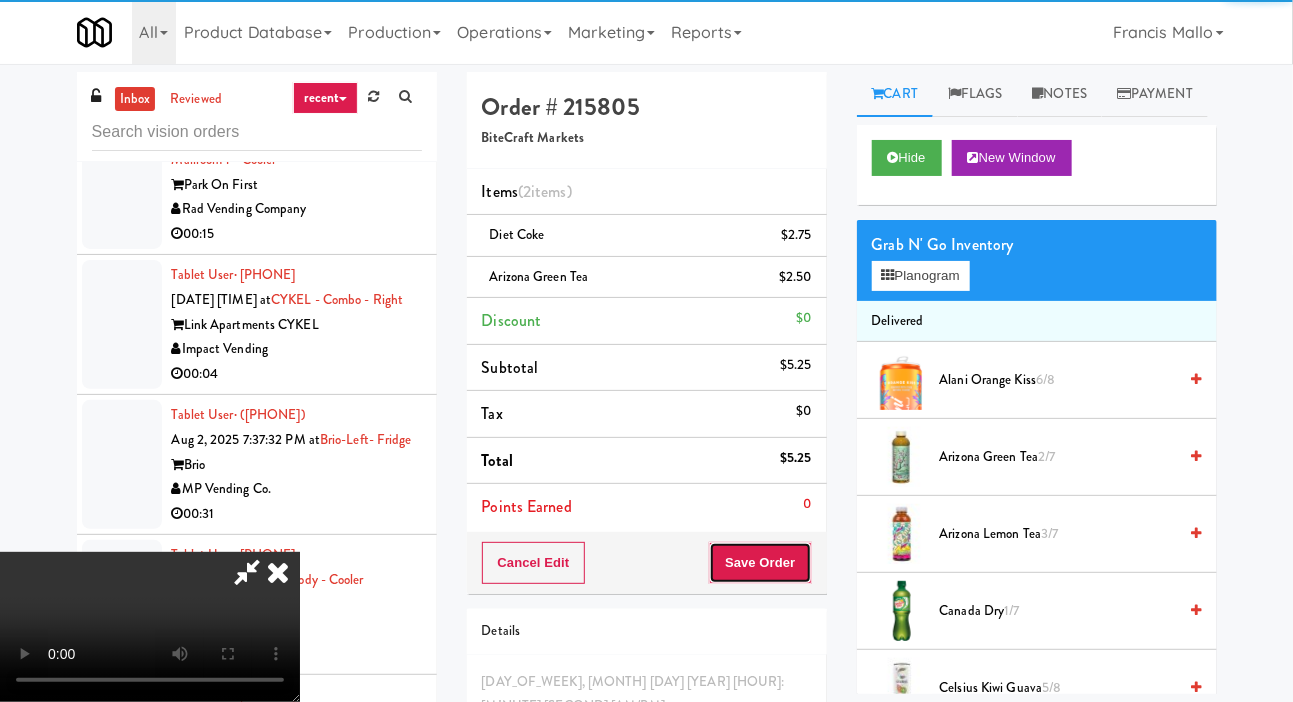 click on "Save Order" at bounding box center (760, 563) 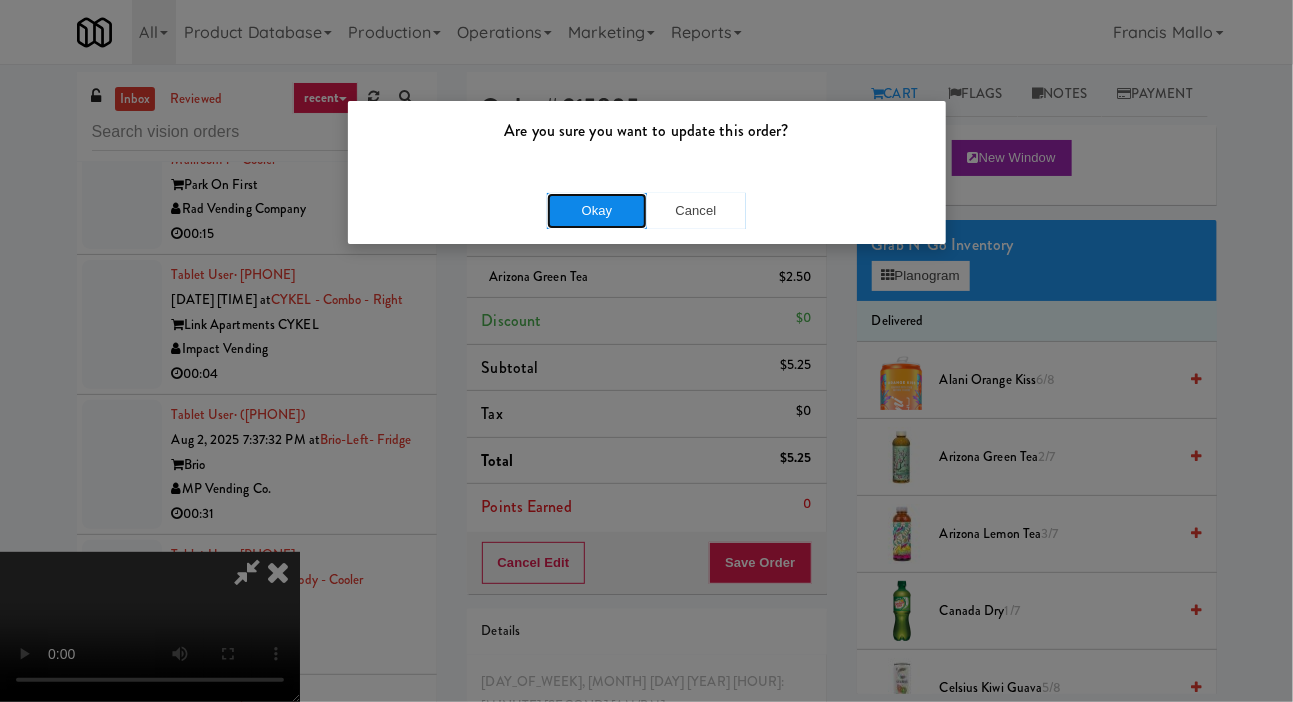 click on "Okay" at bounding box center (597, 211) 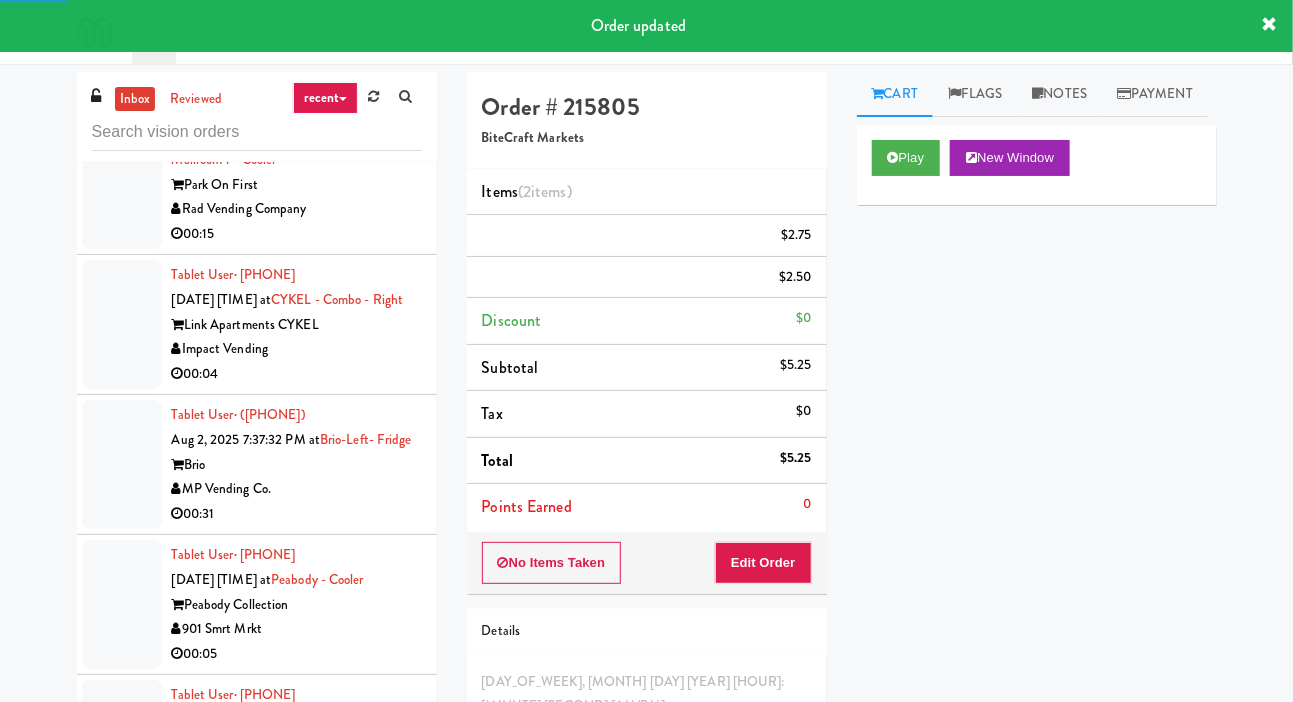 click at bounding box center (122, 934) 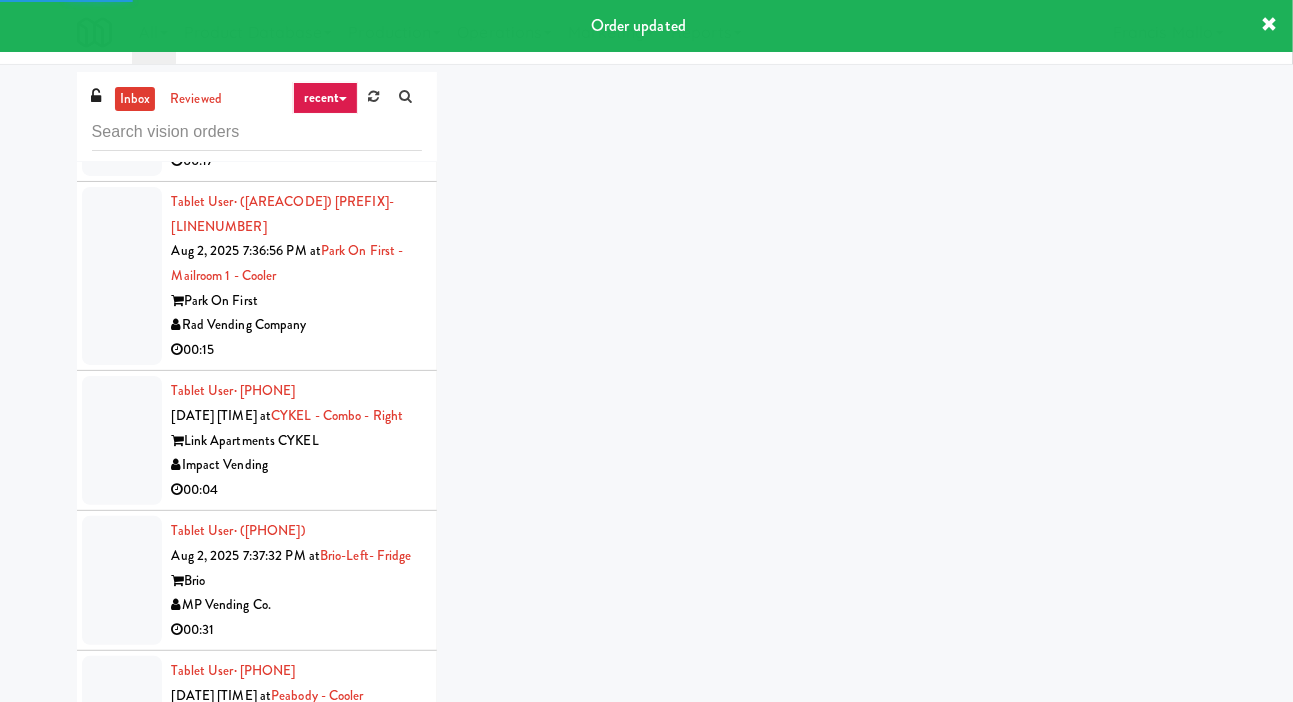 scroll, scrollTop: 22449, scrollLeft: 0, axis: vertical 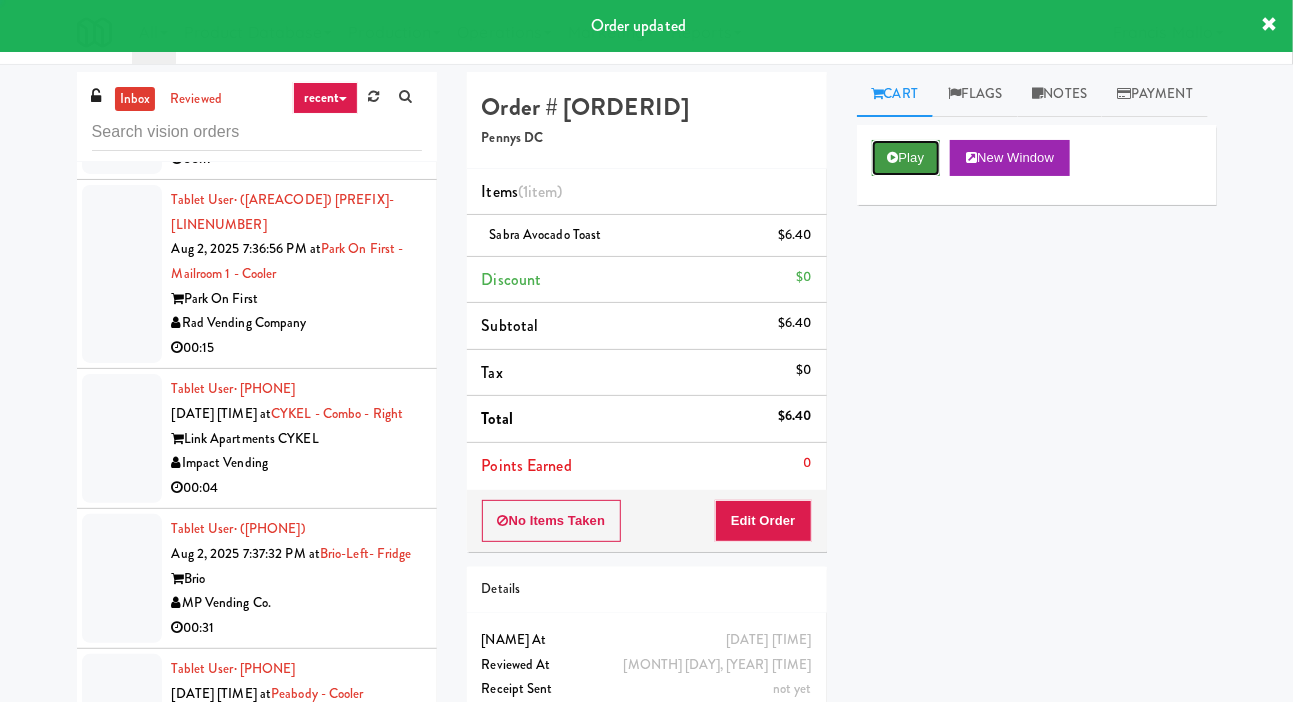 click on "Play" at bounding box center [906, 158] 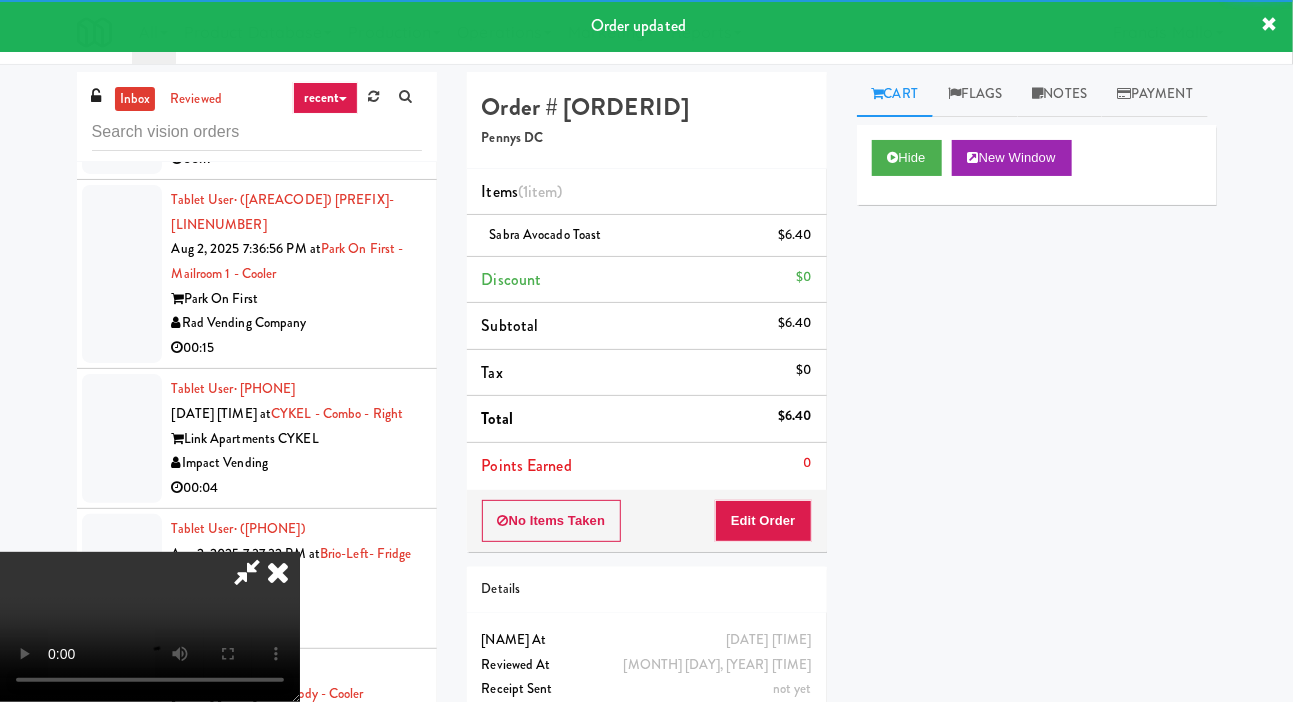 click at bounding box center (122, 883) 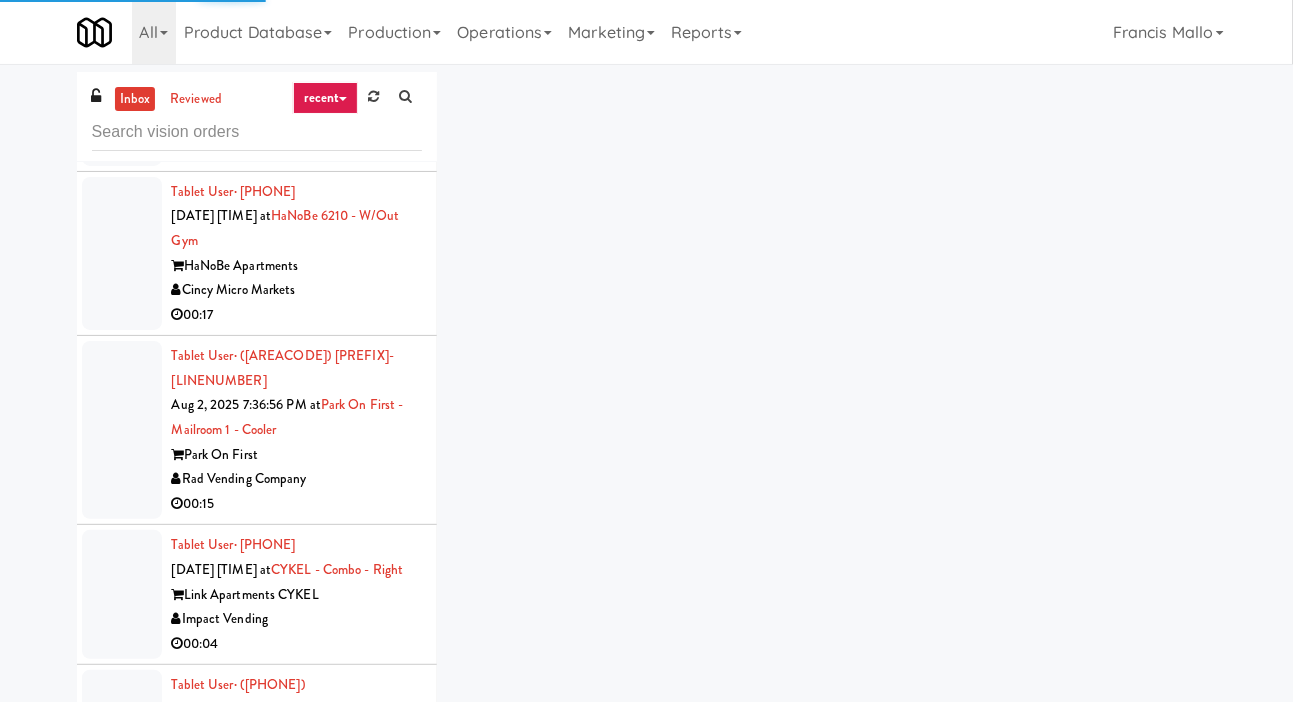 scroll, scrollTop: 22296, scrollLeft: 0, axis: vertical 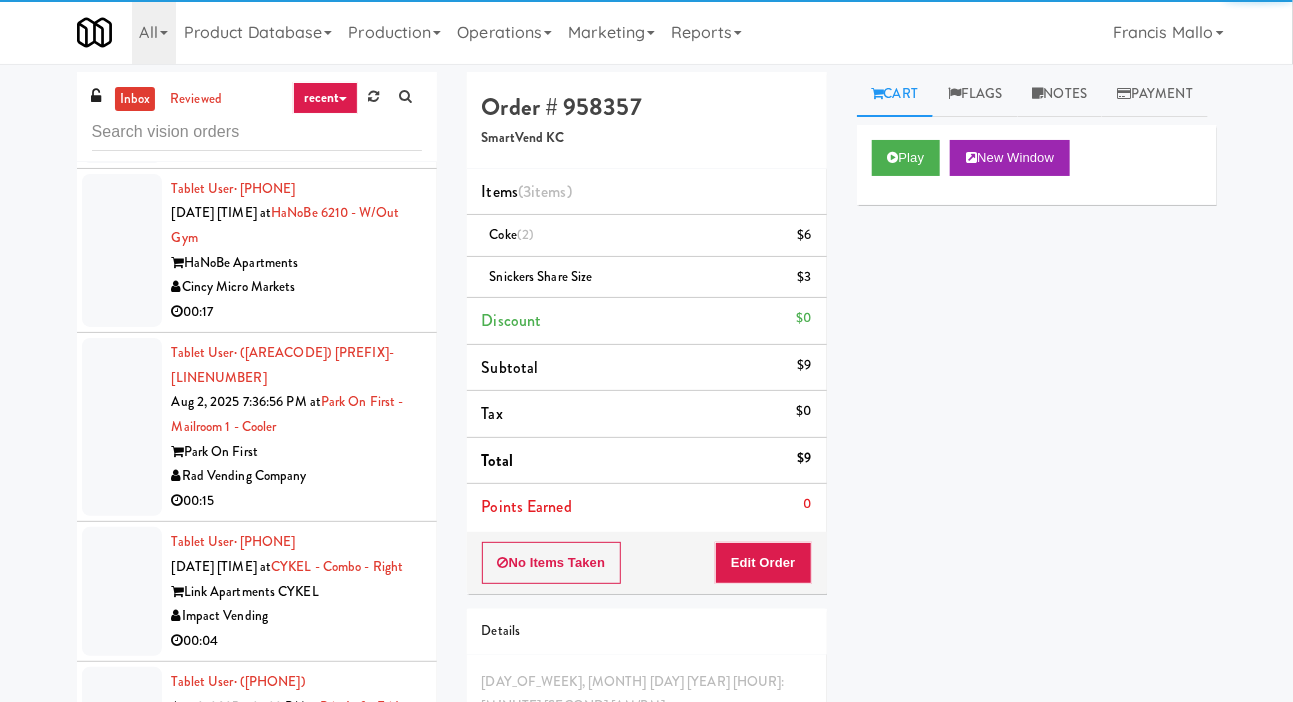 click at bounding box center [122, 871] 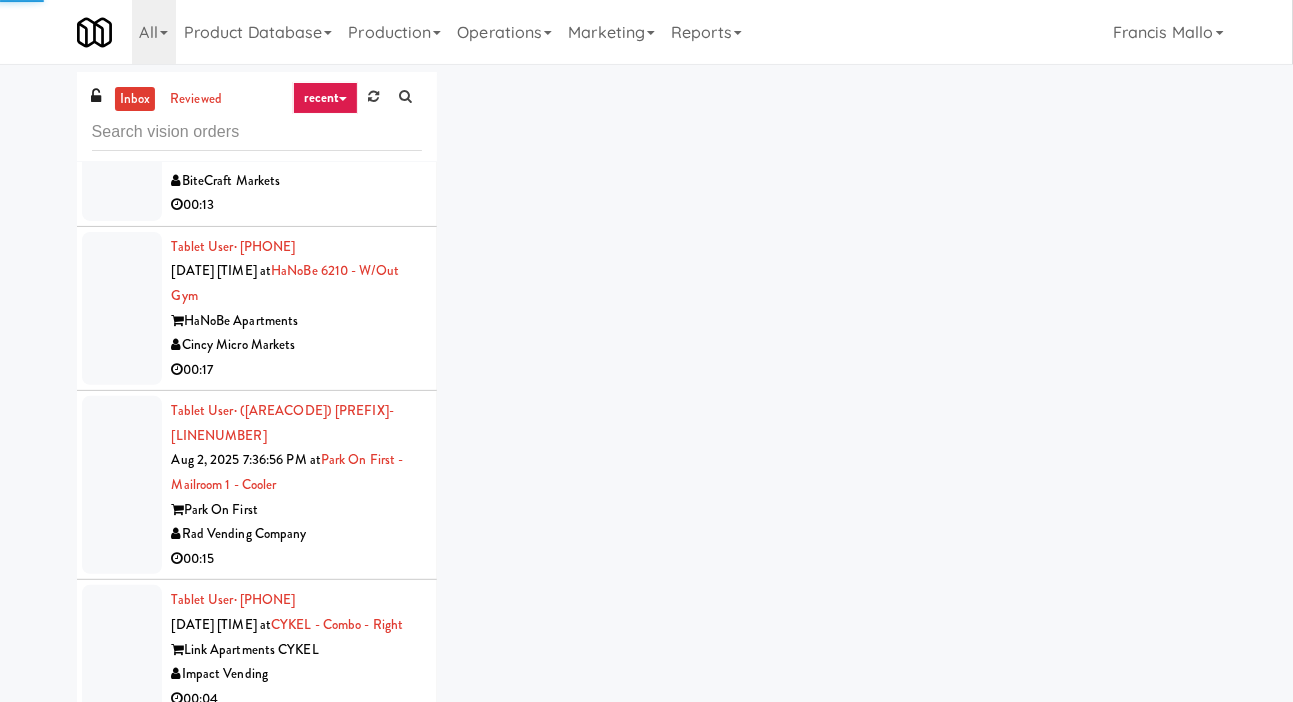 scroll, scrollTop: 22199, scrollLeft: 0, axis: vertical 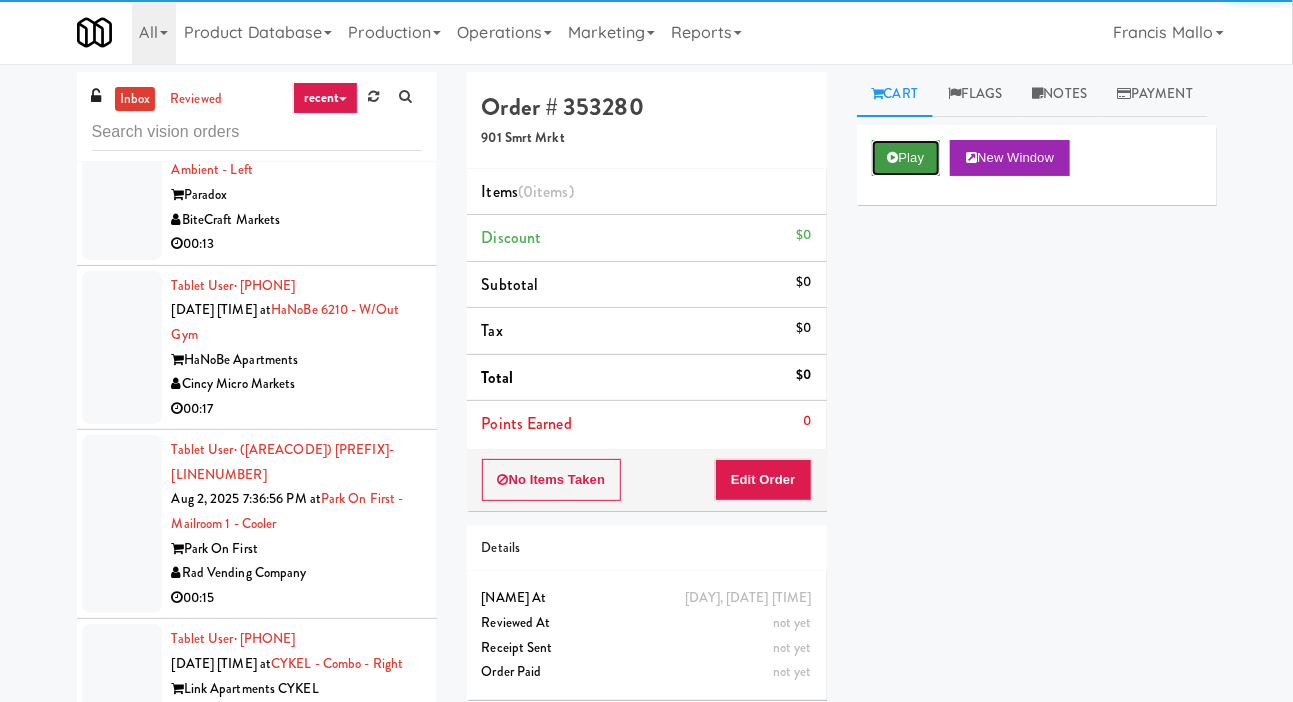 click on "Play" at bounding box center (906, 158) 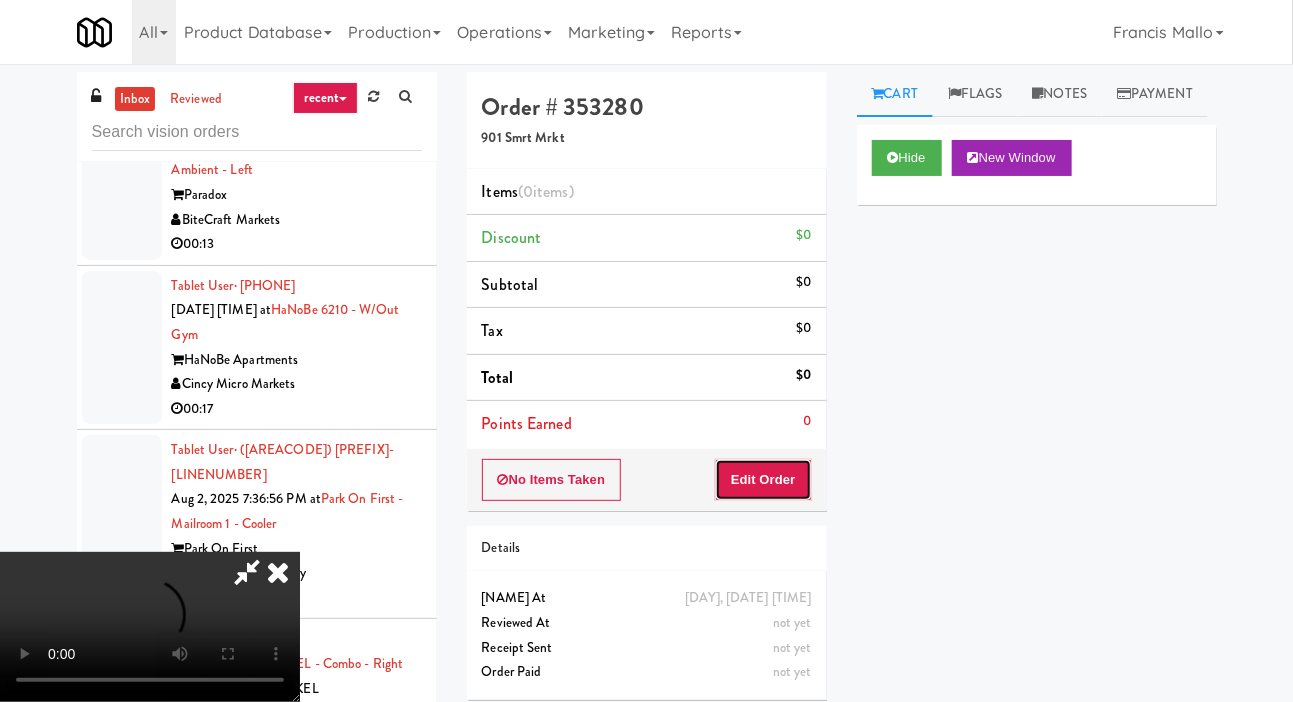 click on "Edit Order" at bounding box center [763, 480] 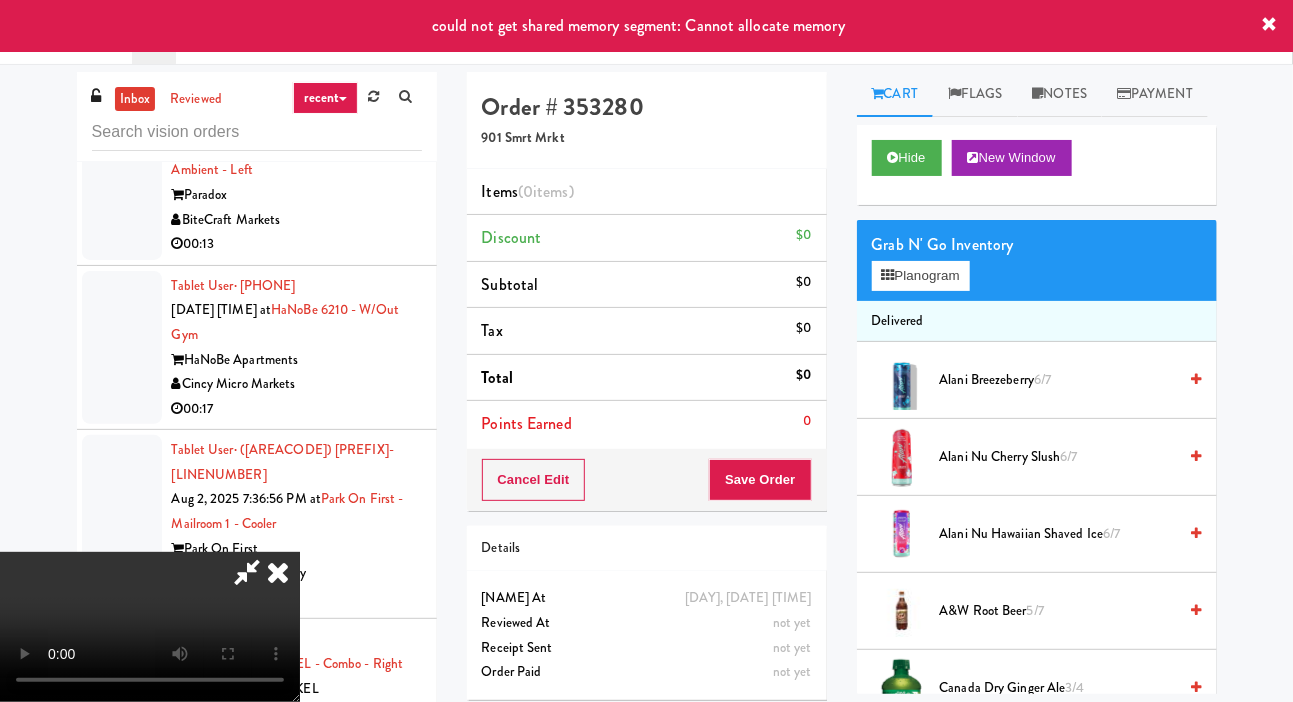 type 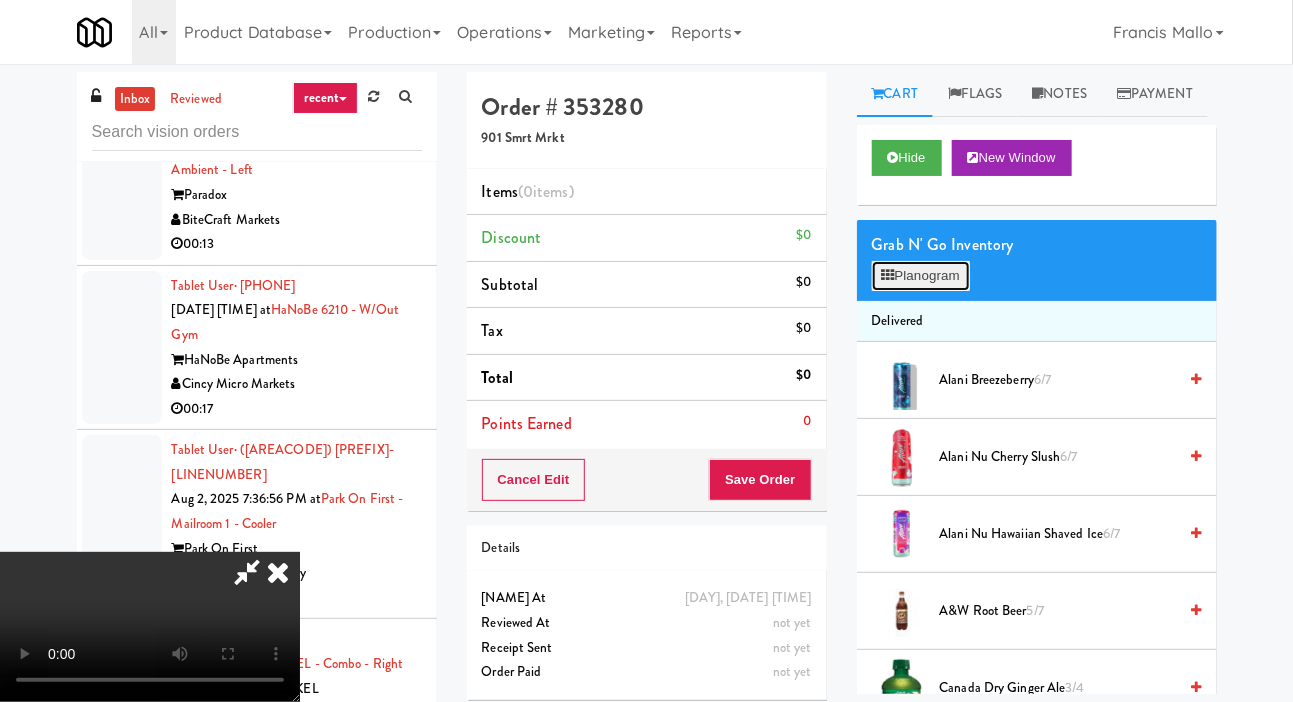 click on "Planogram" at bounding box center (921, 276) 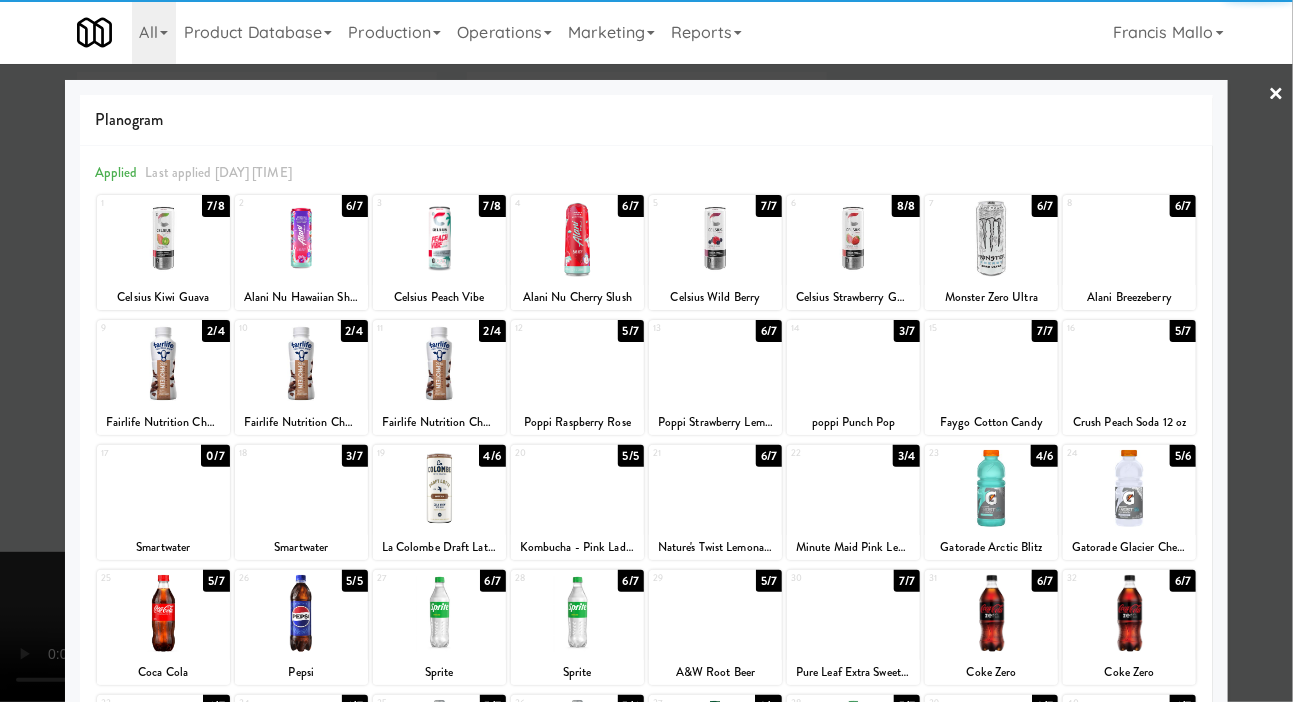 scroll, scrollTop: 172, scrollLeft: 0, axis: vertical 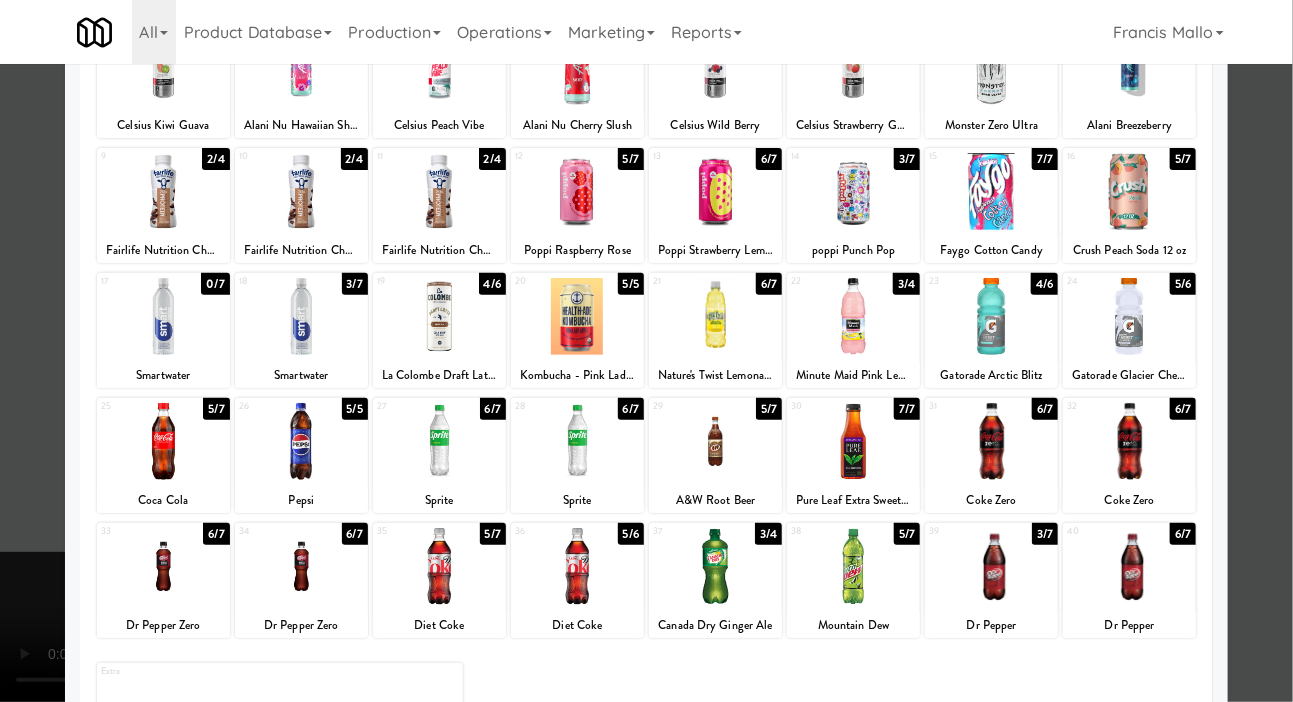 click at bounding box center (715, 566) 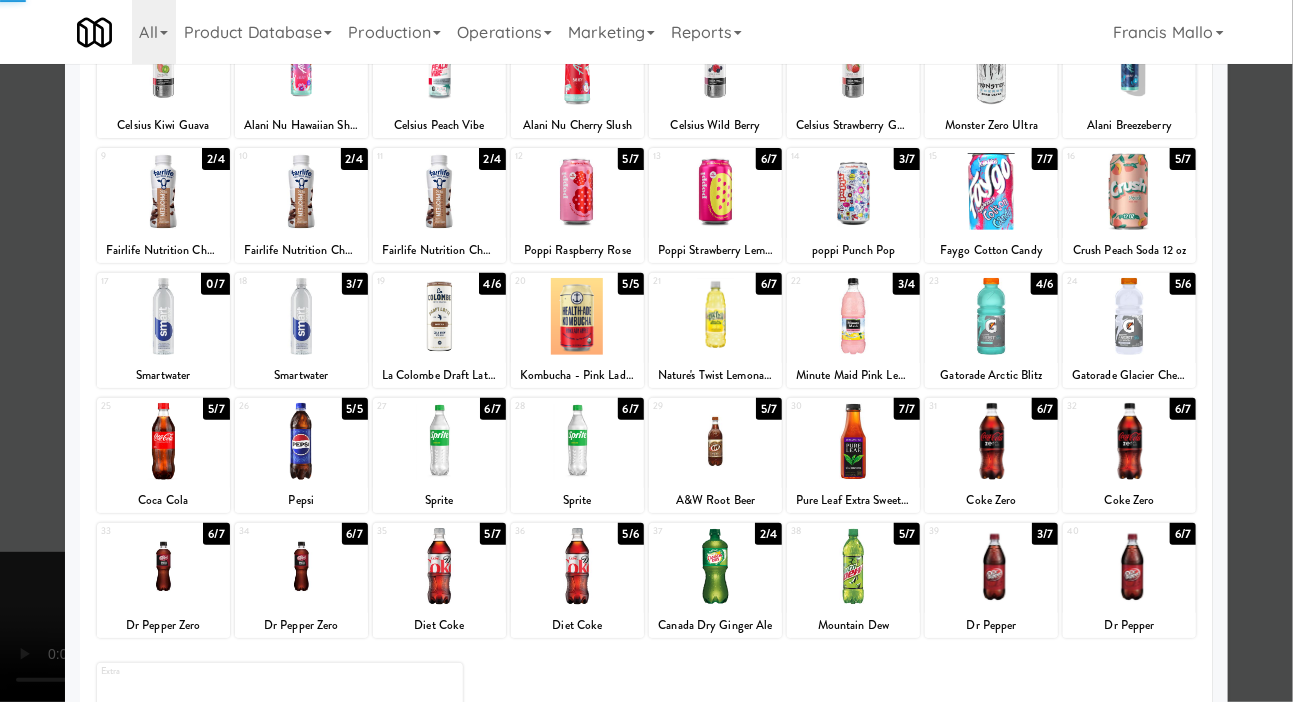 click at bounding box center (646, 351) 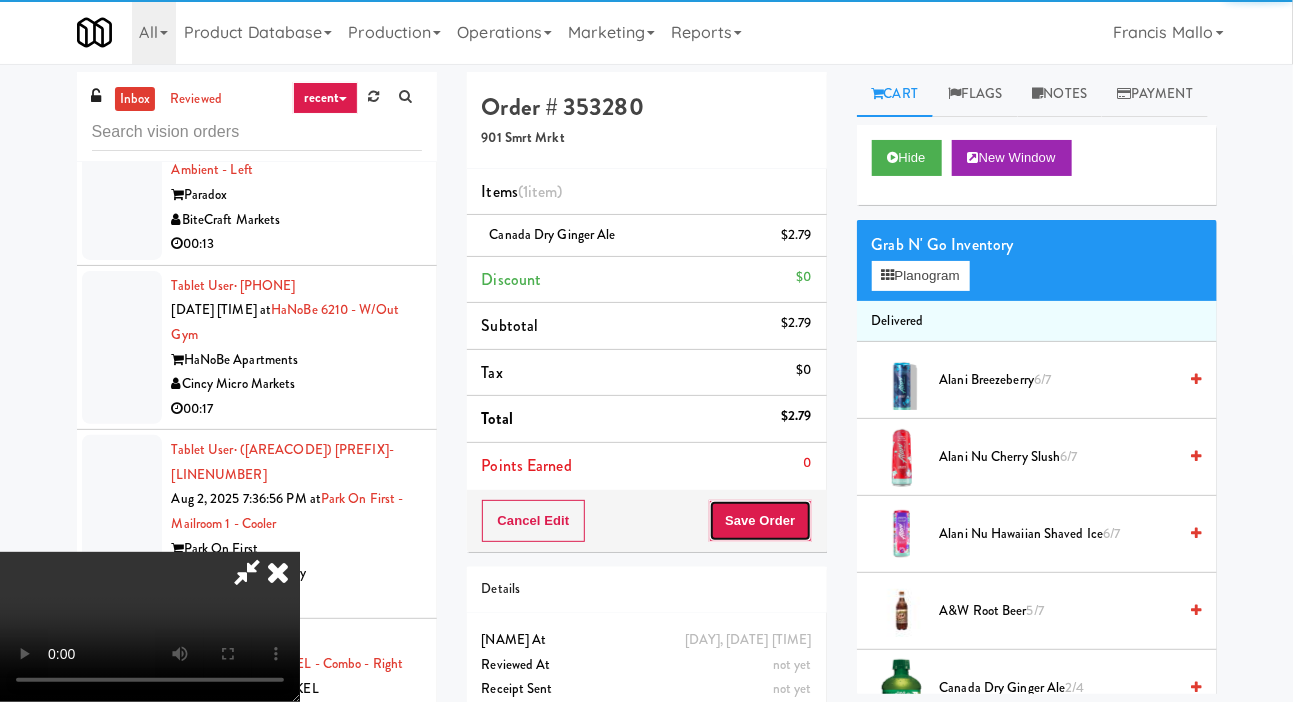 click on "Save Order" at bounding box center (760, 521) 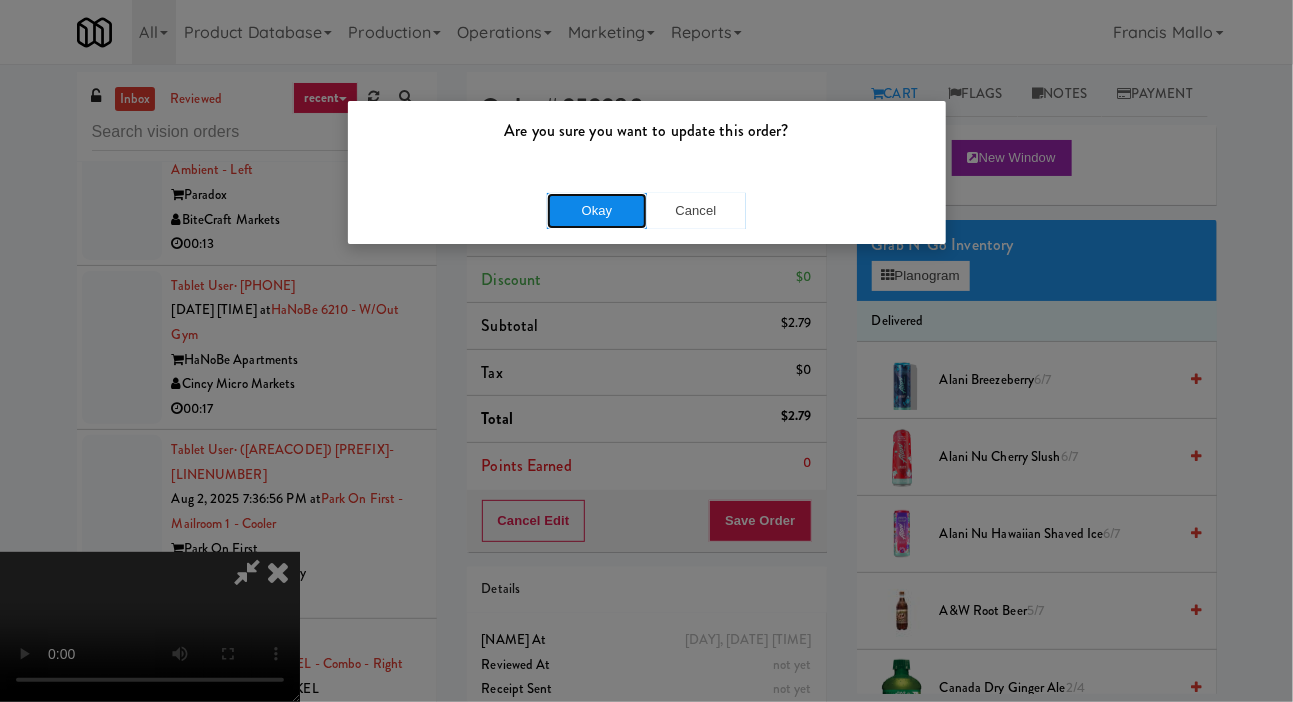 click on "Okay" at bounding box center [597, 211] 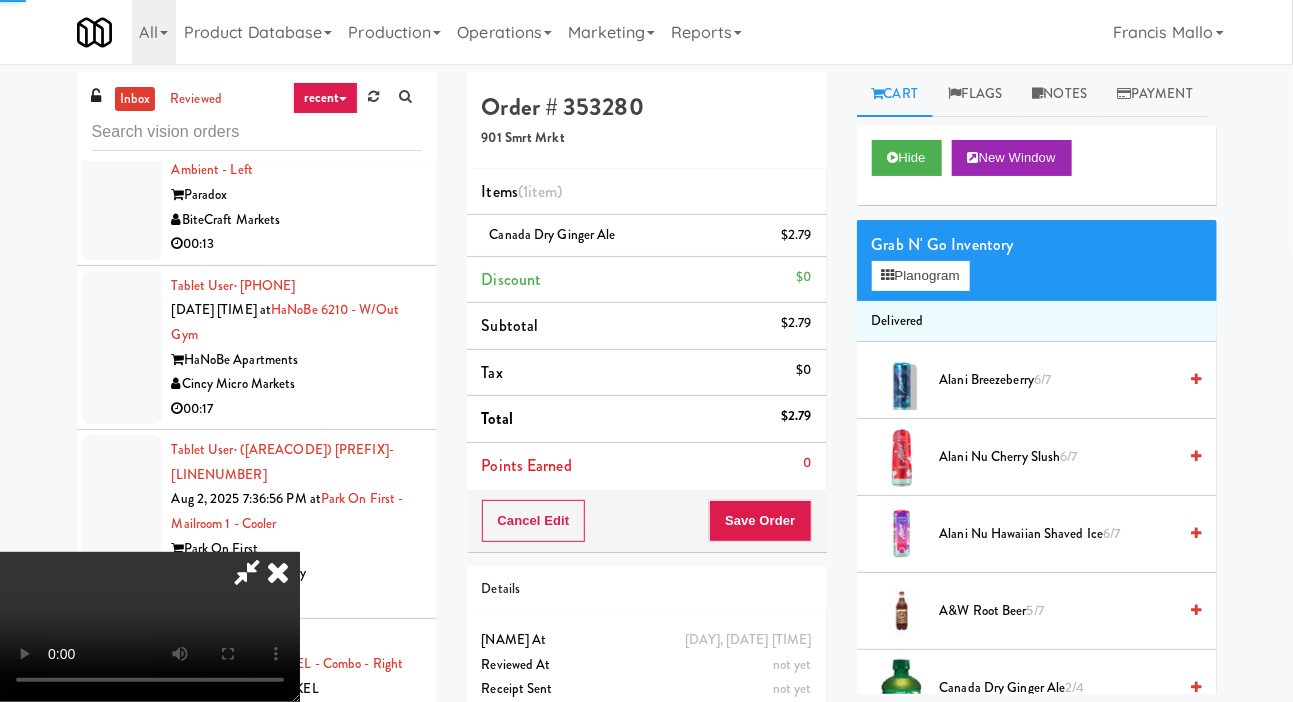 click at bounding box center (122, 828) 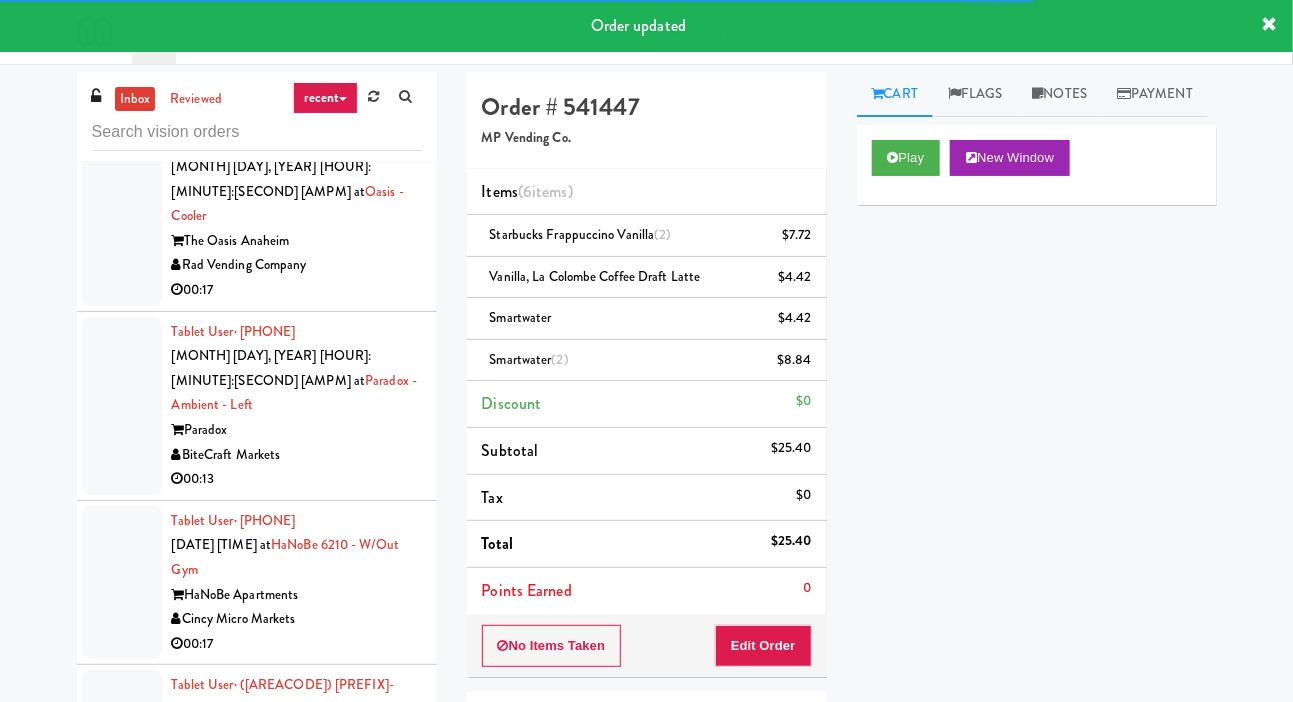 click at bounding box center (122, 923) 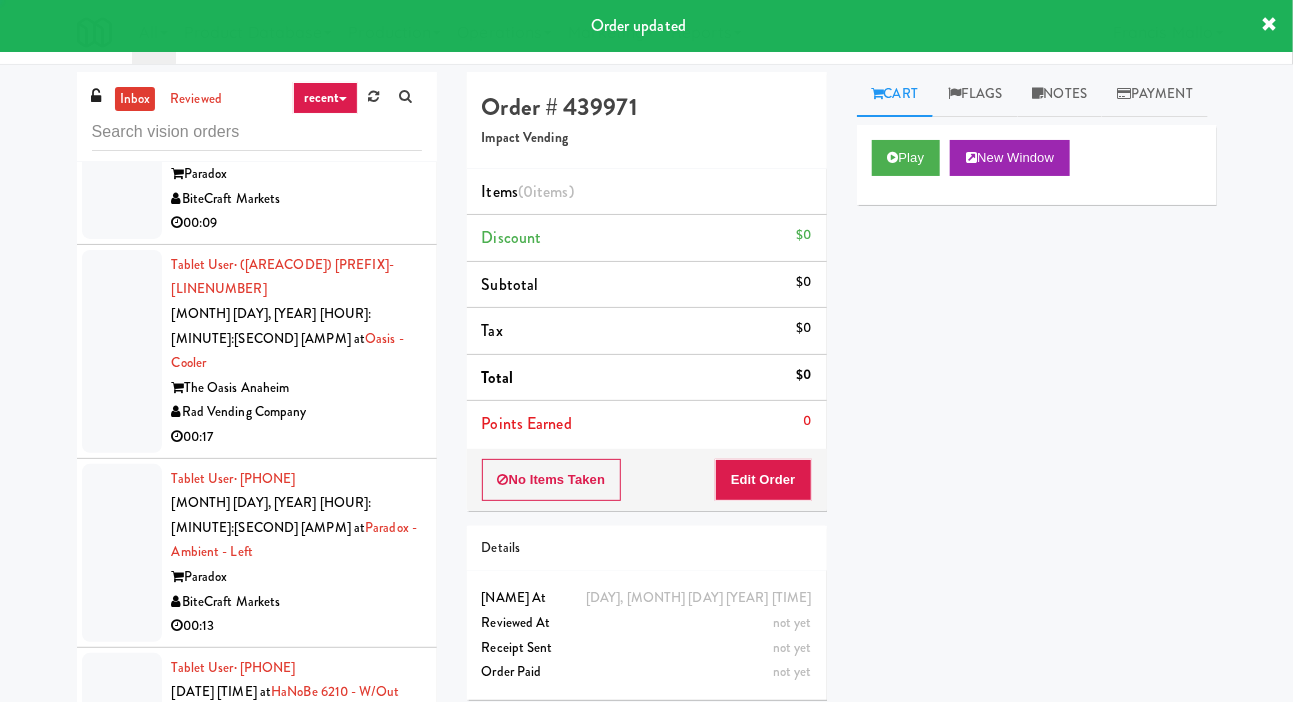 scroll, scrollTop: 21816, scrollLeft: 0, axis: vertical 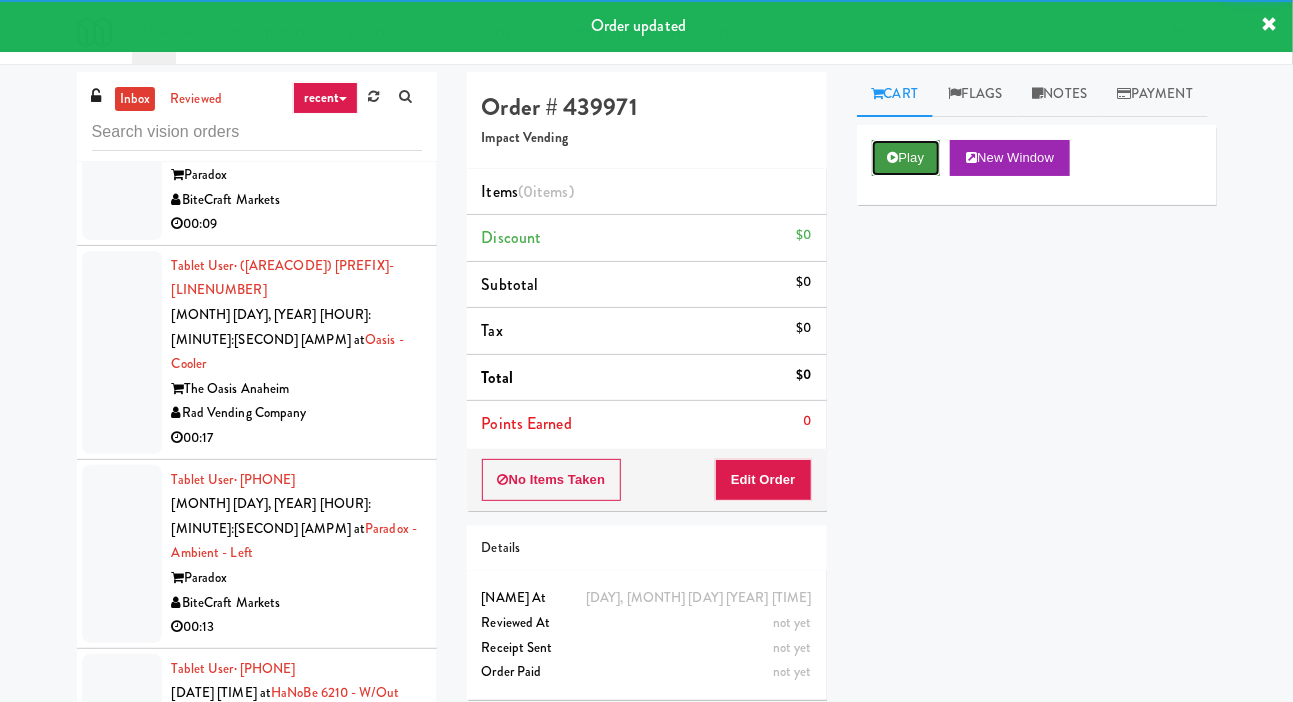 click on "Play" at bounding box center (906, 158) 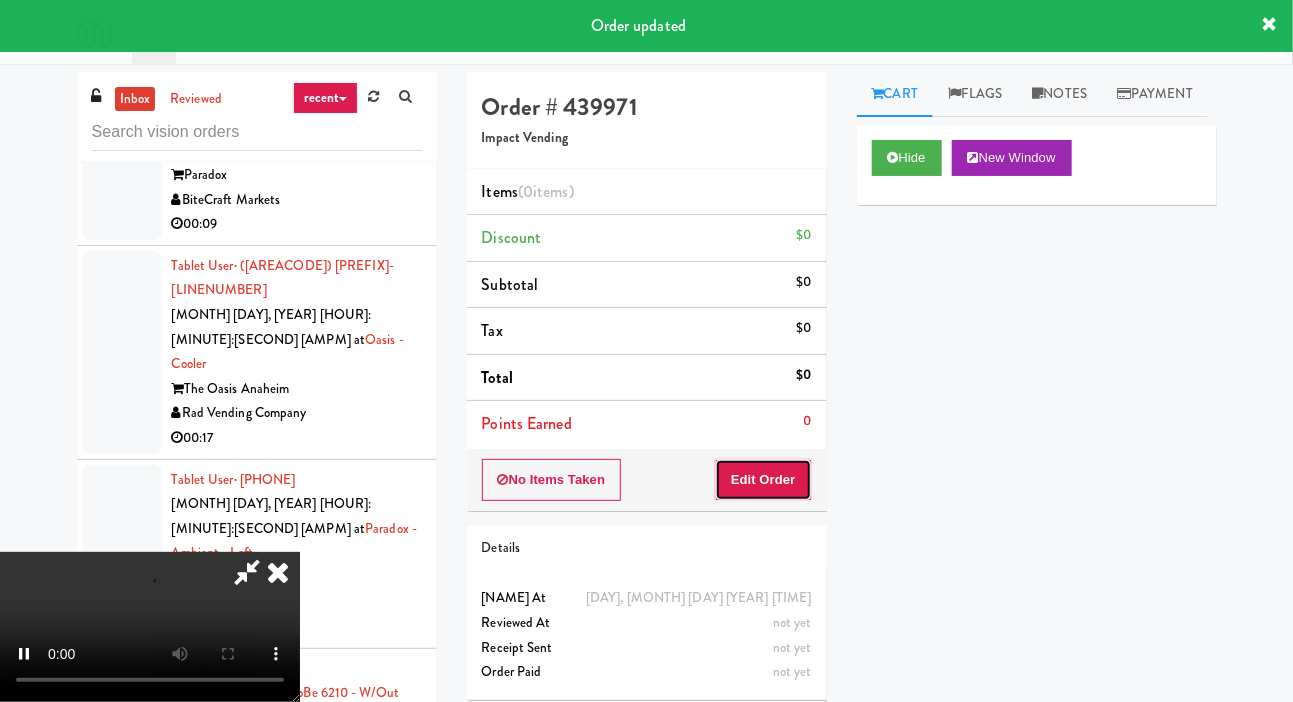 click on "Edit Order" at bounding box center [763, 480] 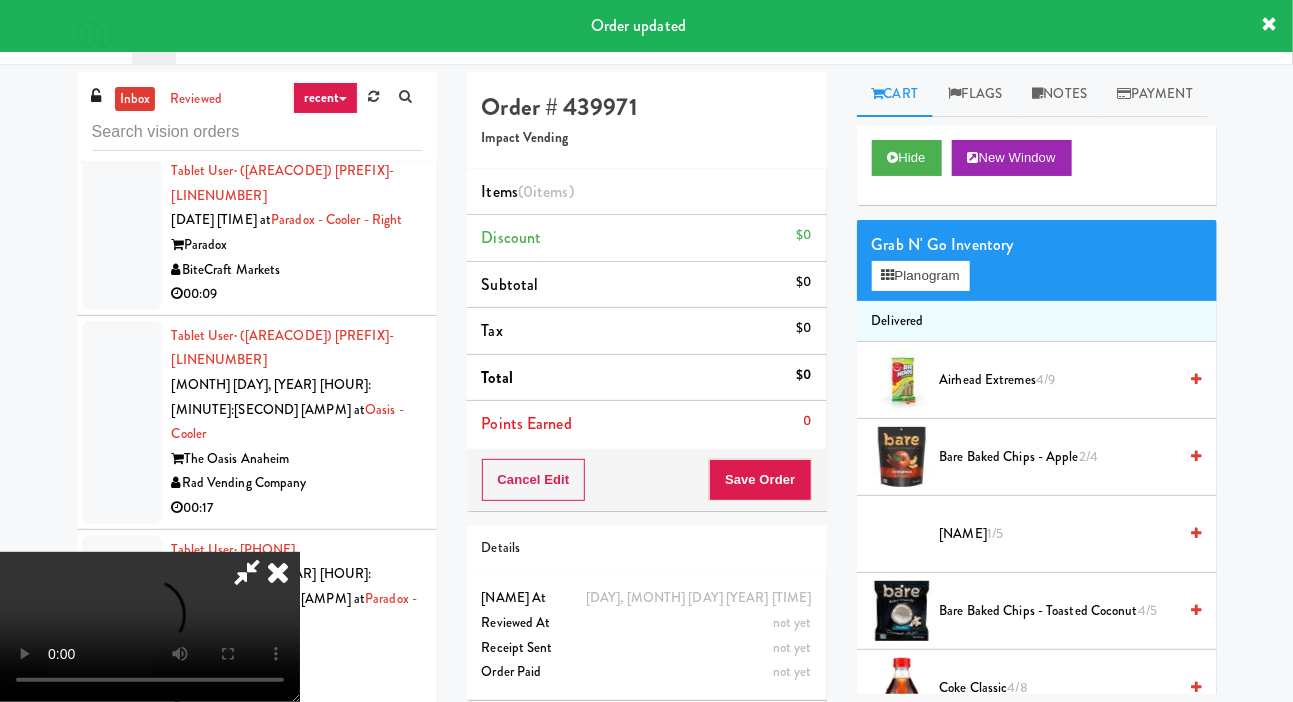scroll, scrollTop: 21696, scrollLeft: 0, axis: vertical 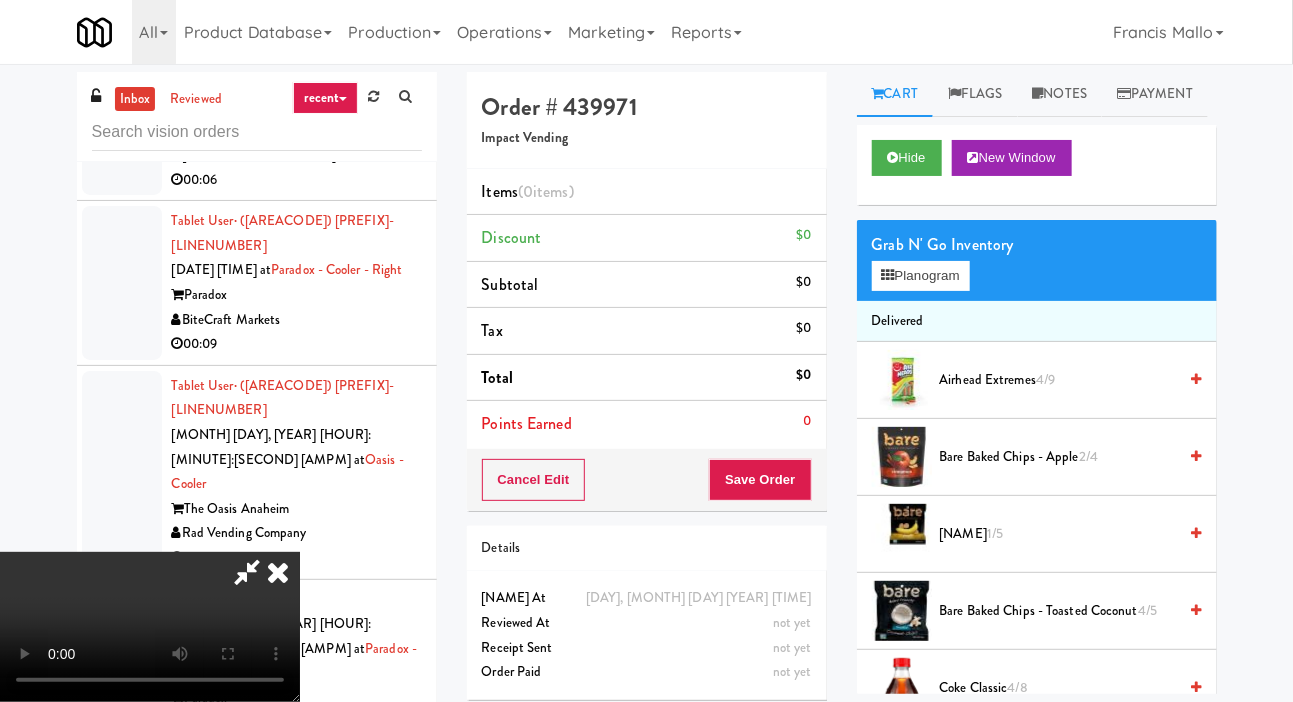 type 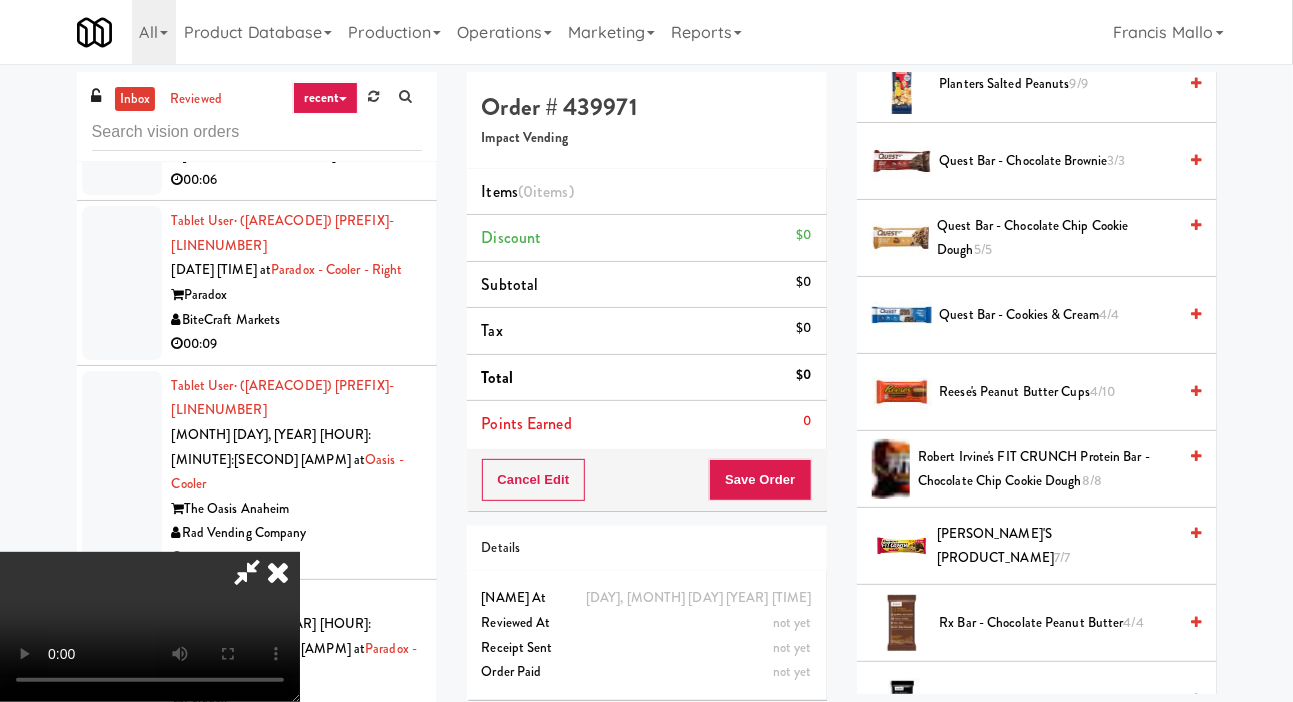 scroll, scrollTop: 2147, scrollLeft: 0, axis: vertical 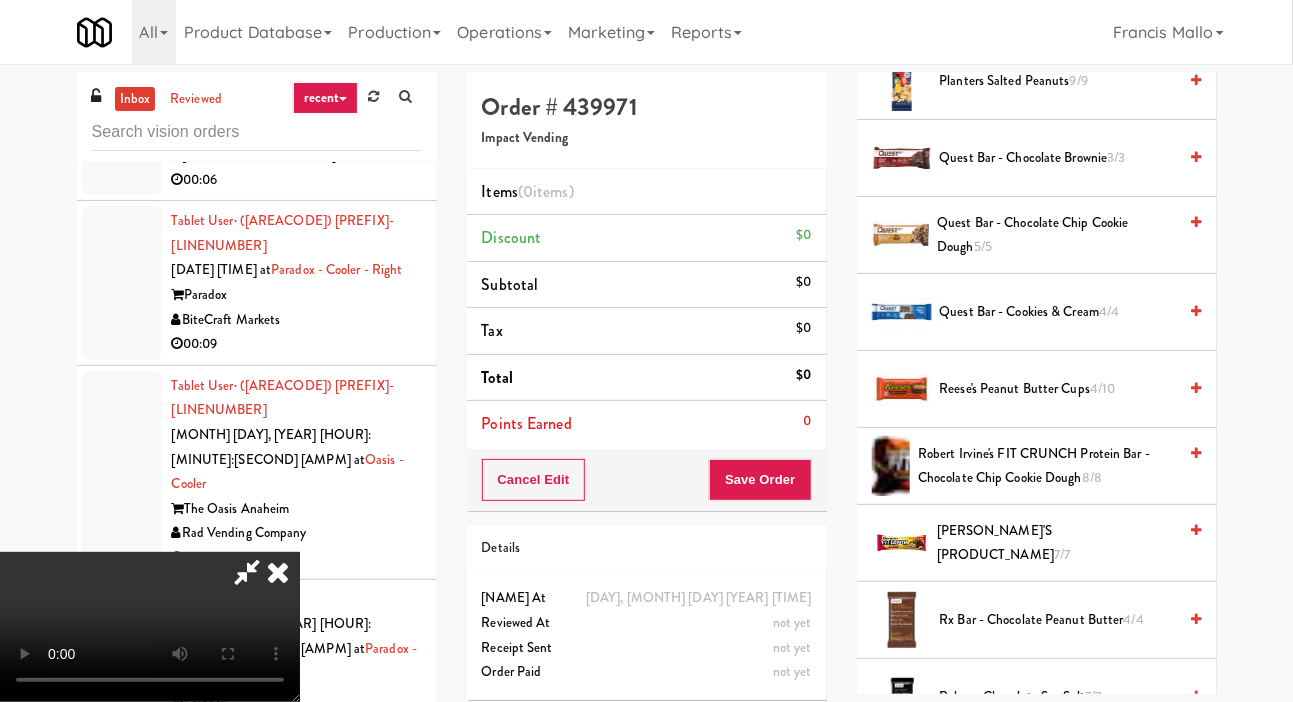 click on "Reese's Peanut Butter cups  4/10" at bounding box center [1058, 389] 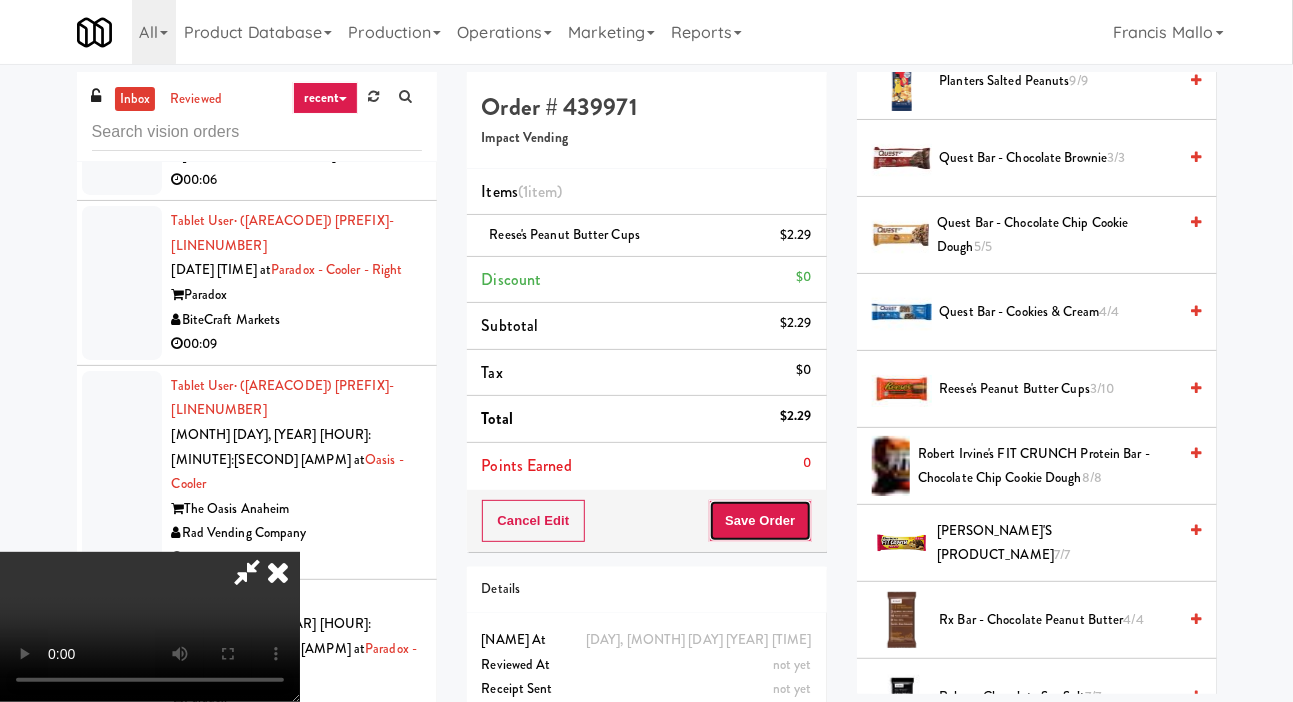 click on "Save Order" at bounding box center (760, 521) 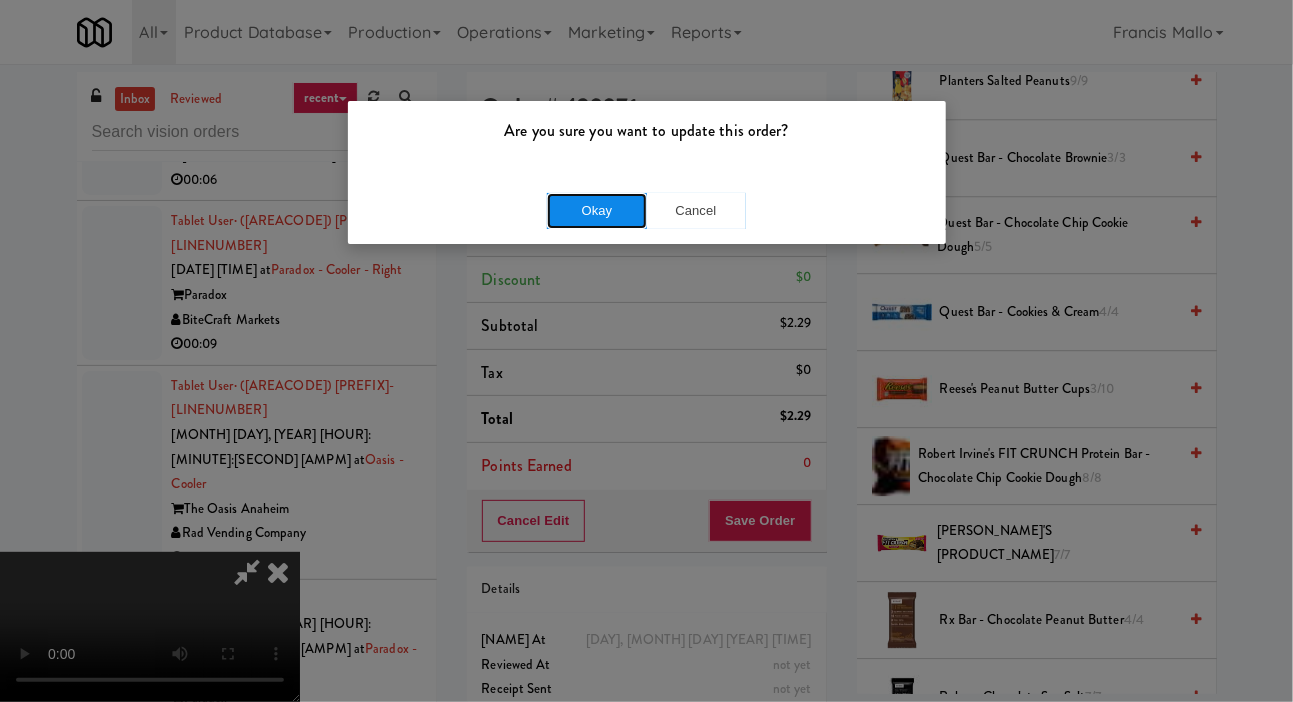 click on "Okay" at bounding box center [597, 211] 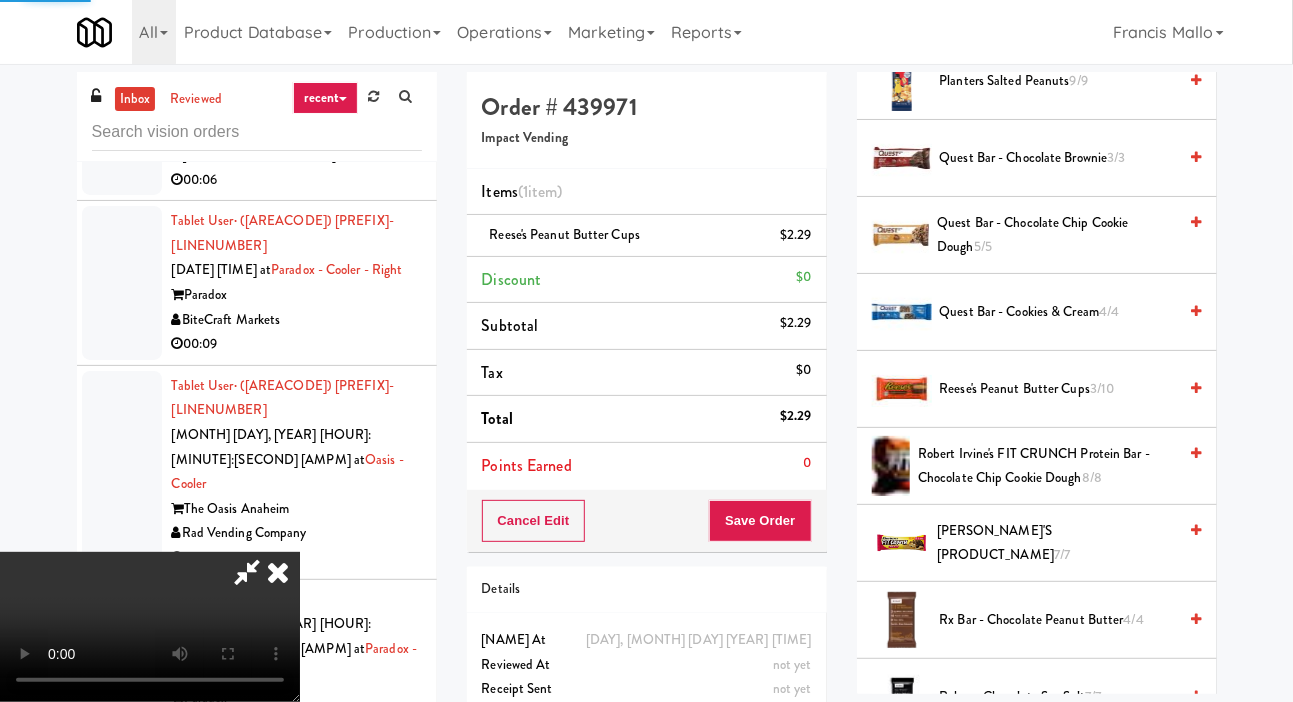 scroll, scrollTop: 116, scrollLeft: 0, axis: vertical 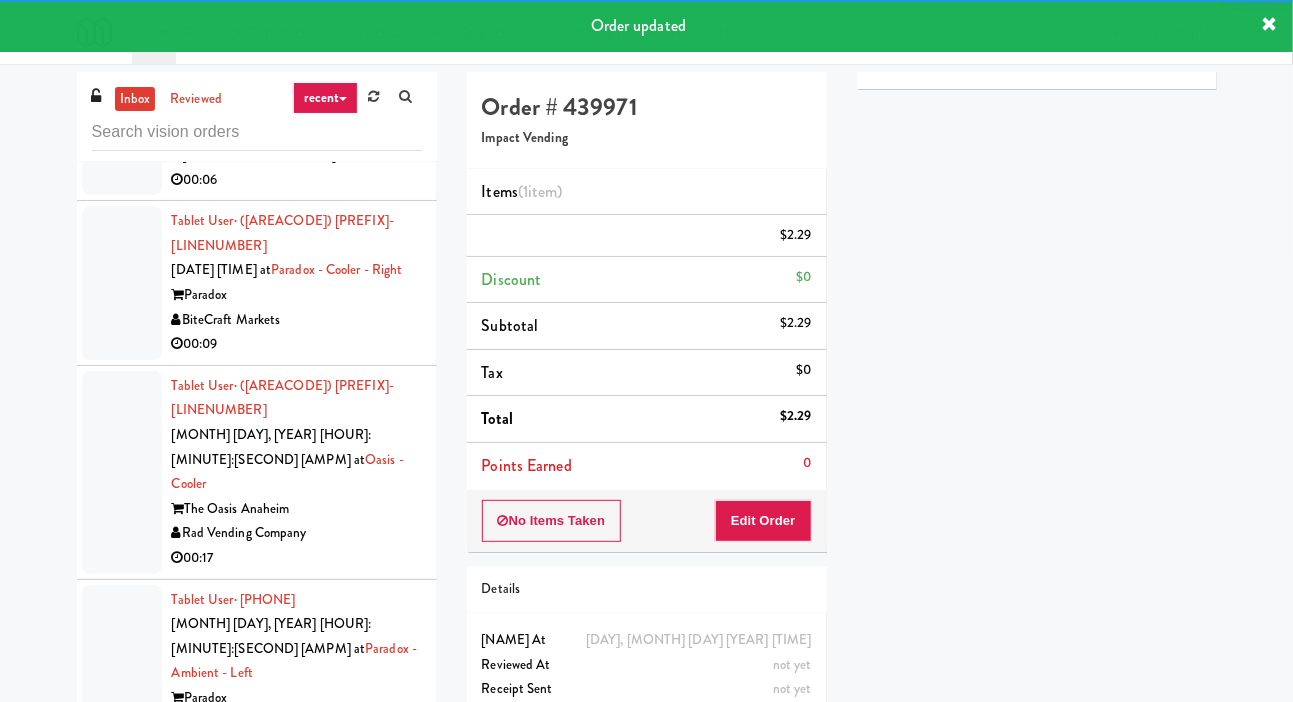 click at bounding box center [122, 1027] 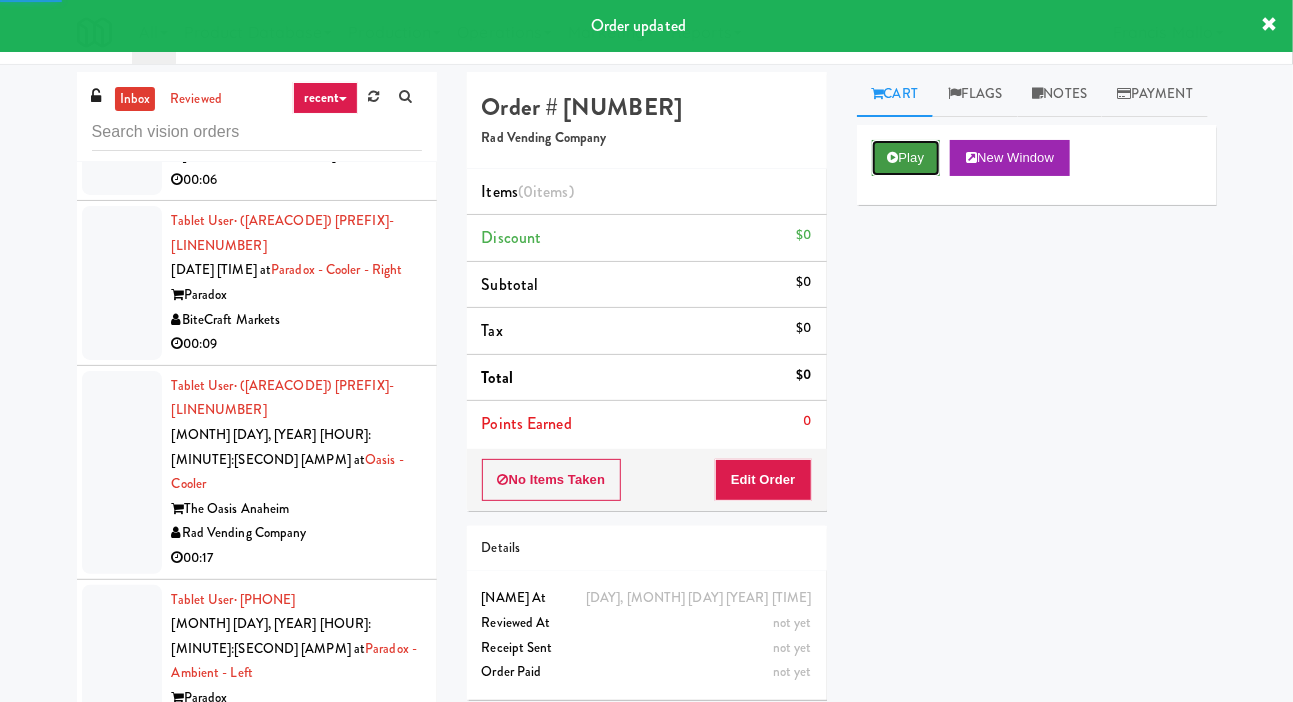 click on "Play" at bounding box center [906, 158] 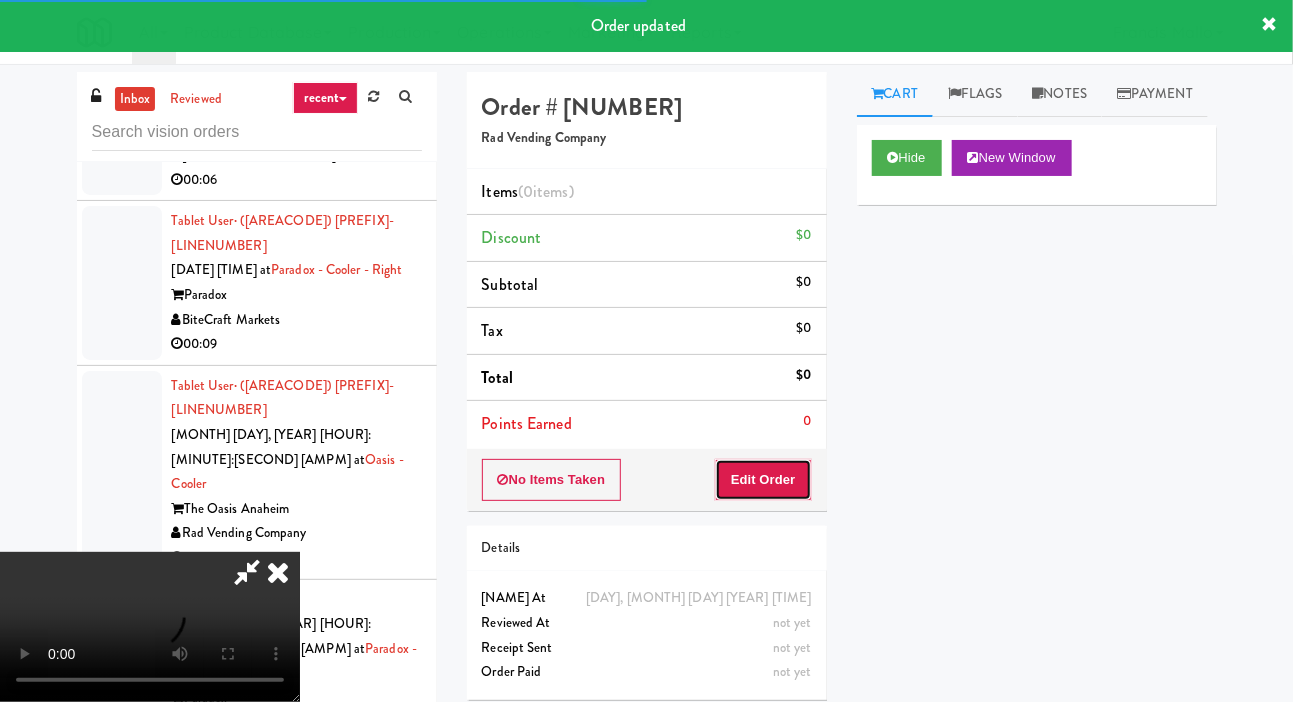 click on "Edit Order" at bounding box center (763, 480) 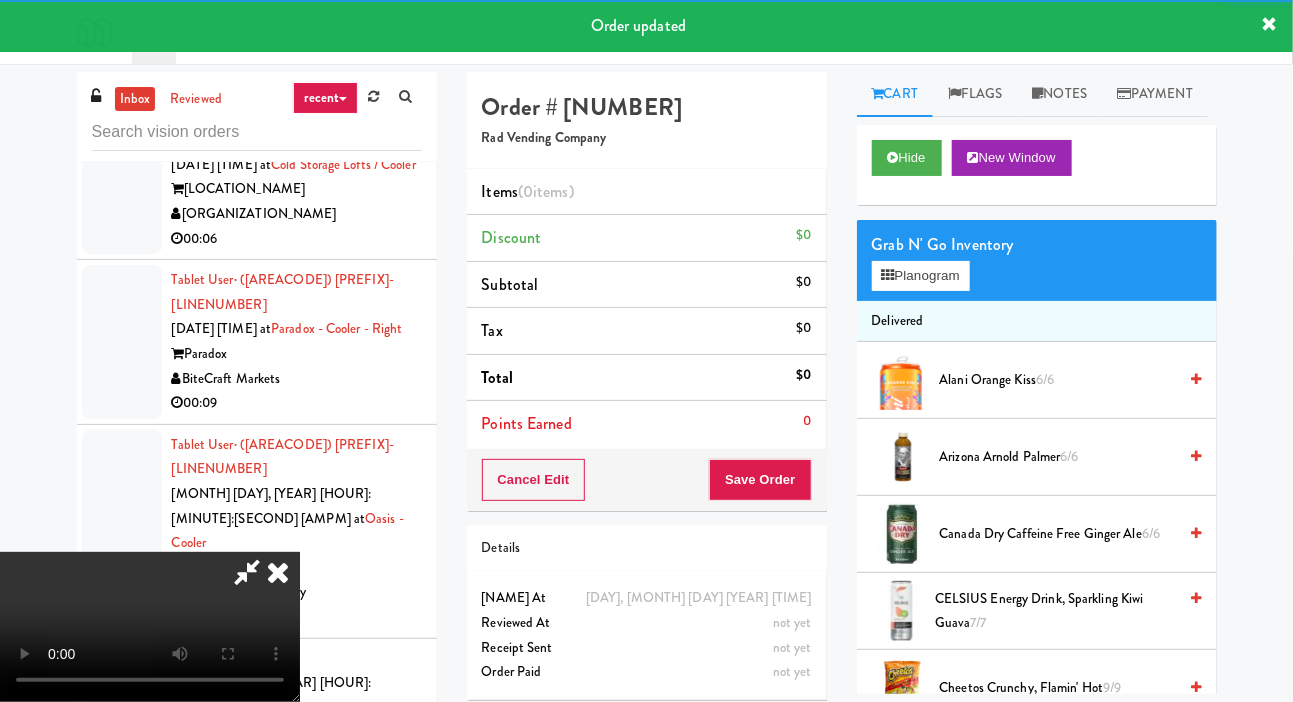 scroll, scrollTop: 21603, scrollLeft: 0, axis: vertical 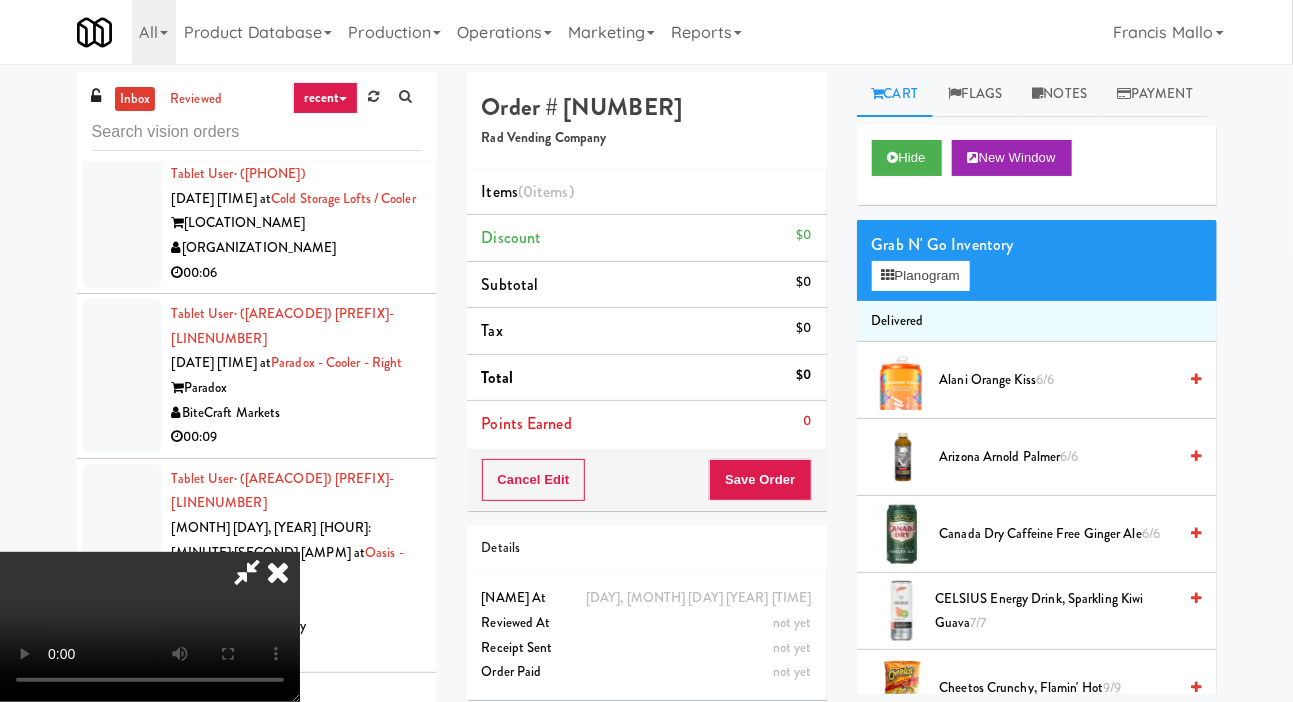 type 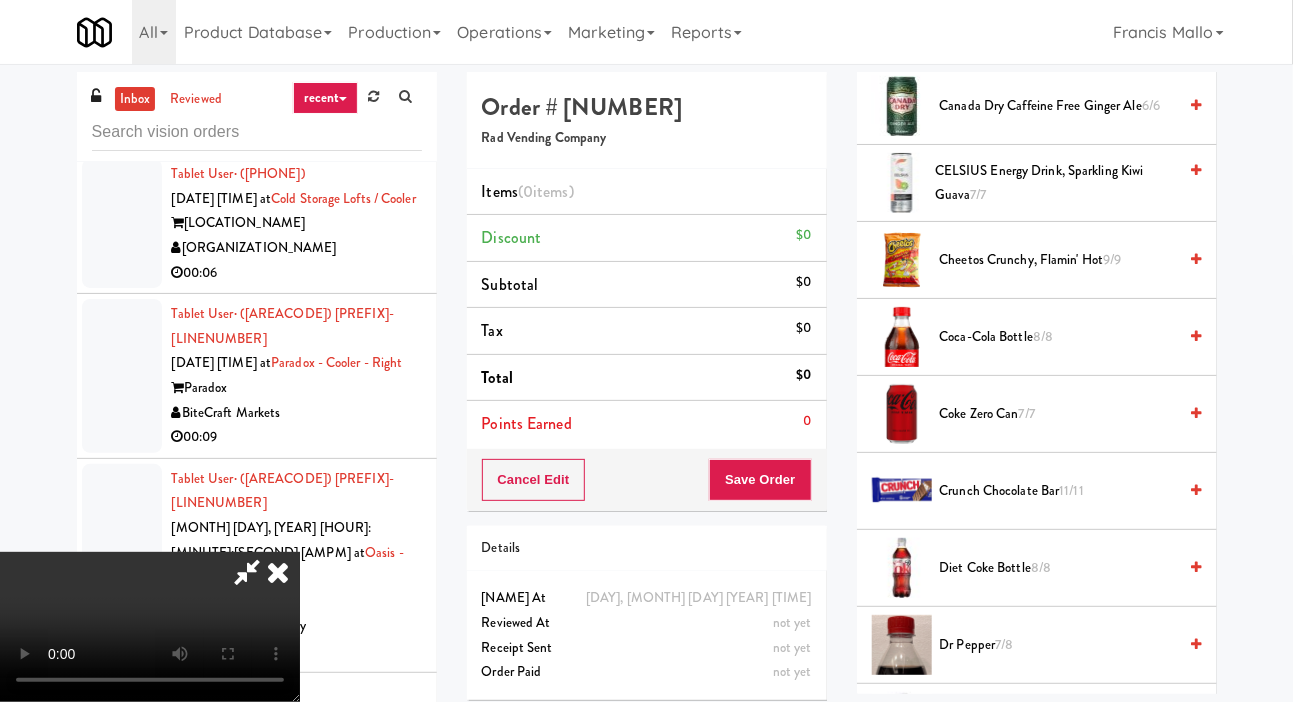 scroll, scrollTop: 436, scrollLeft: 0, axis: vertical 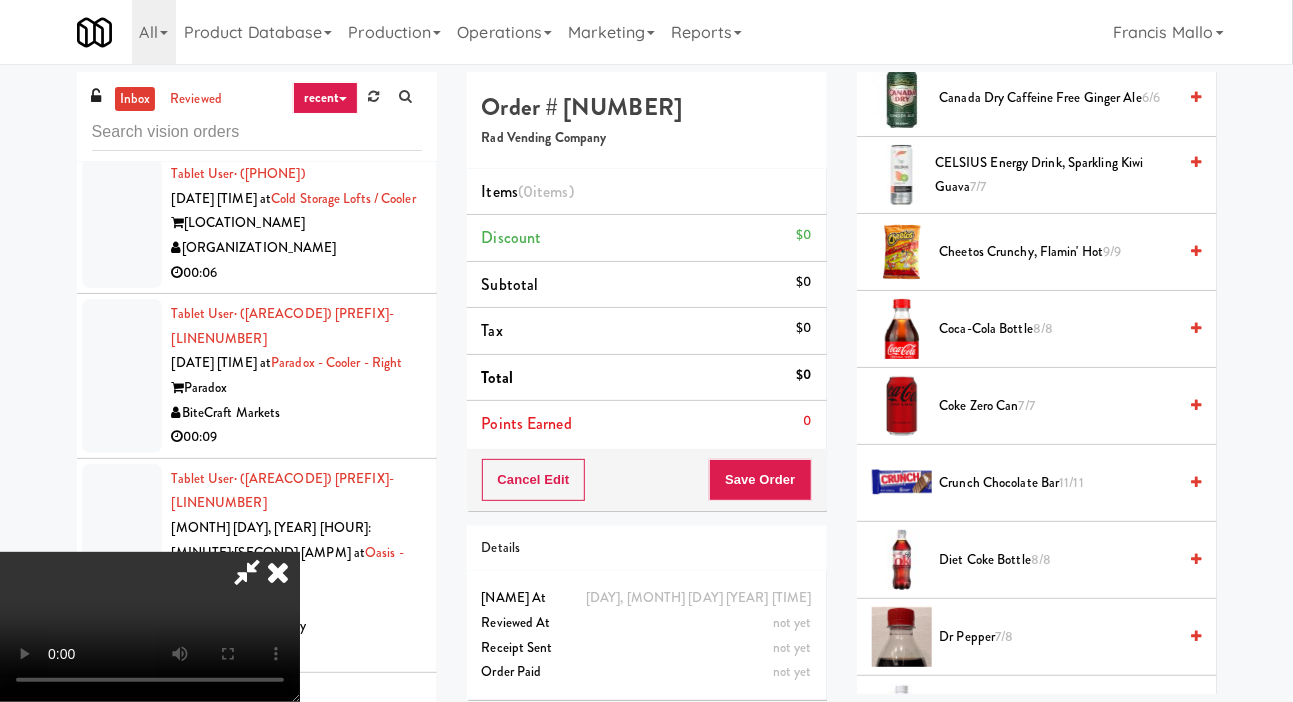 click on "Diet Coke Bottle  8/8" at bounding box center (1058, 560) 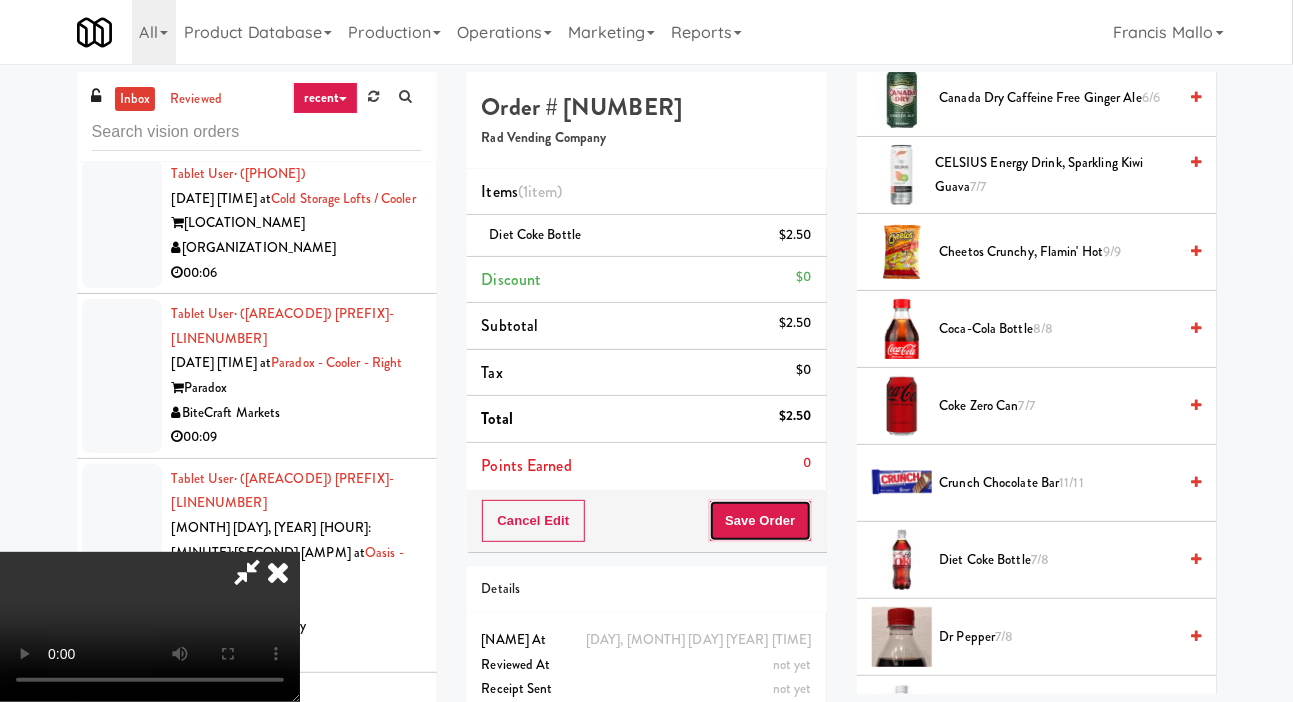 click on "Save Order" at bounding box center (760, 521) 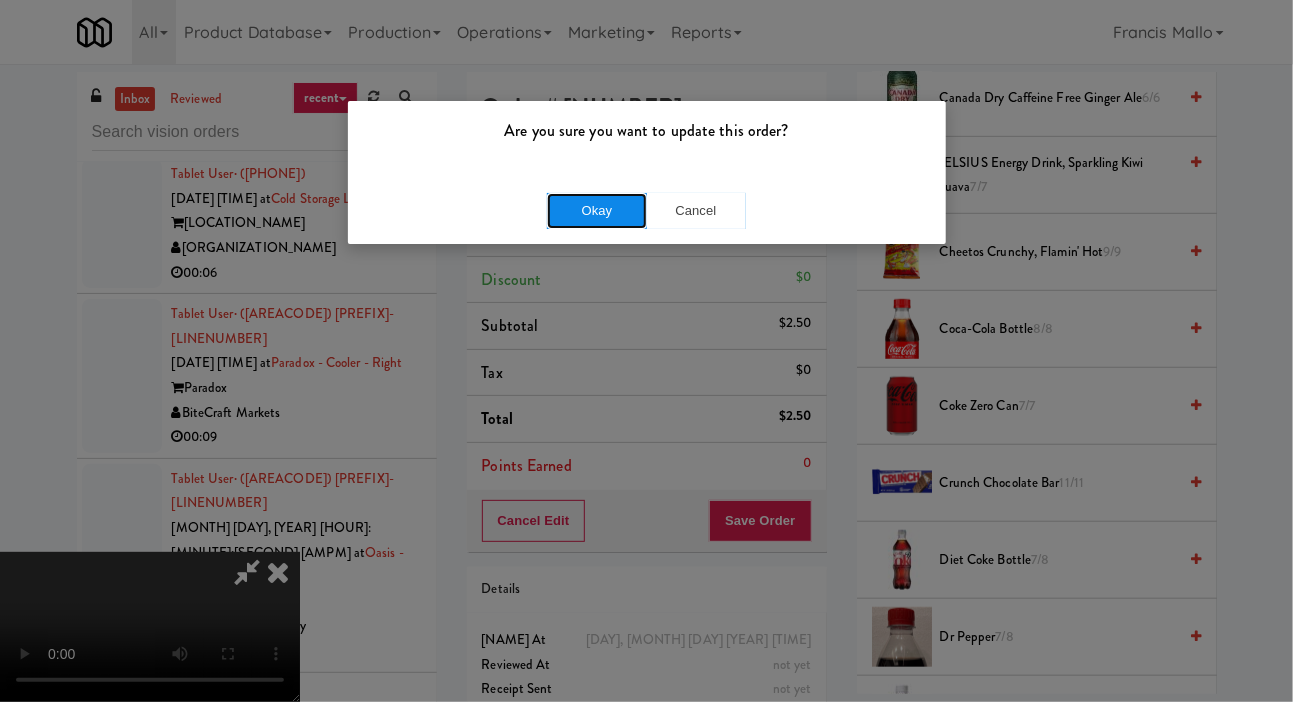 click on "Okay" at bounding box center (597, 211) 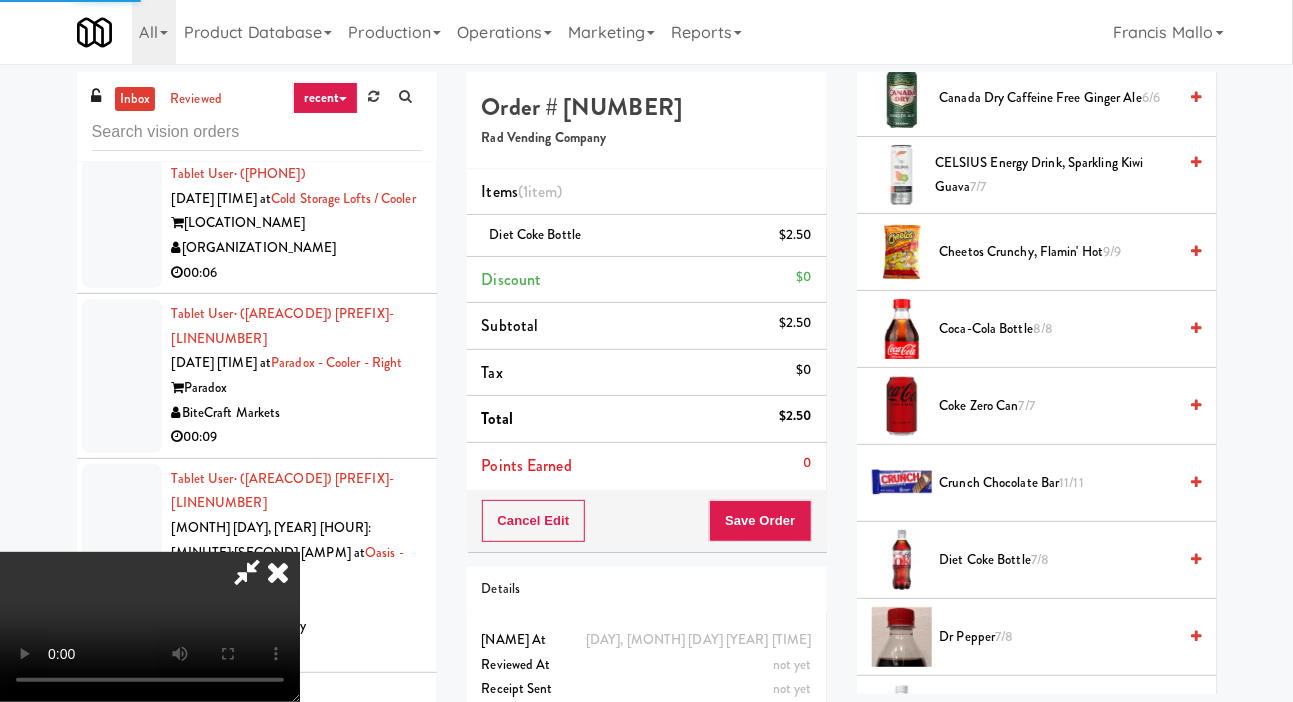 scroll, scrollTop: 116, scrollLeft: 0, axis: vertical 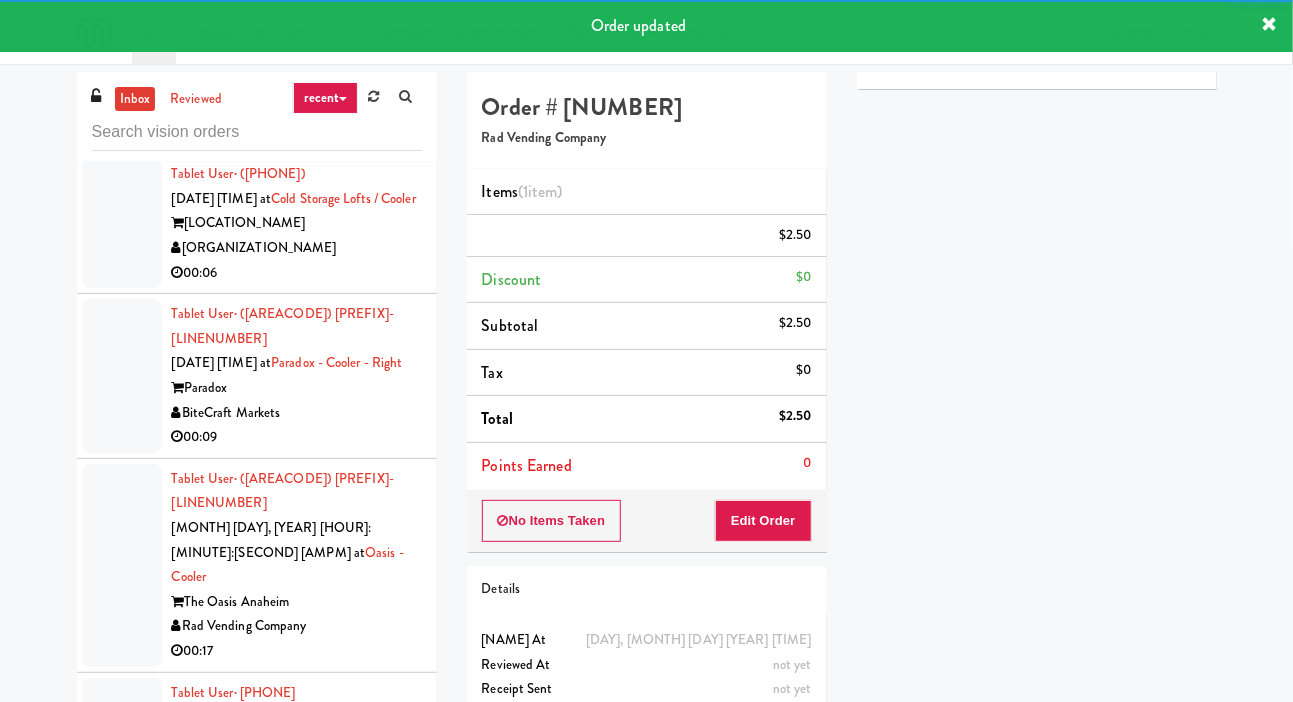 click at bounding box center [122, 944] 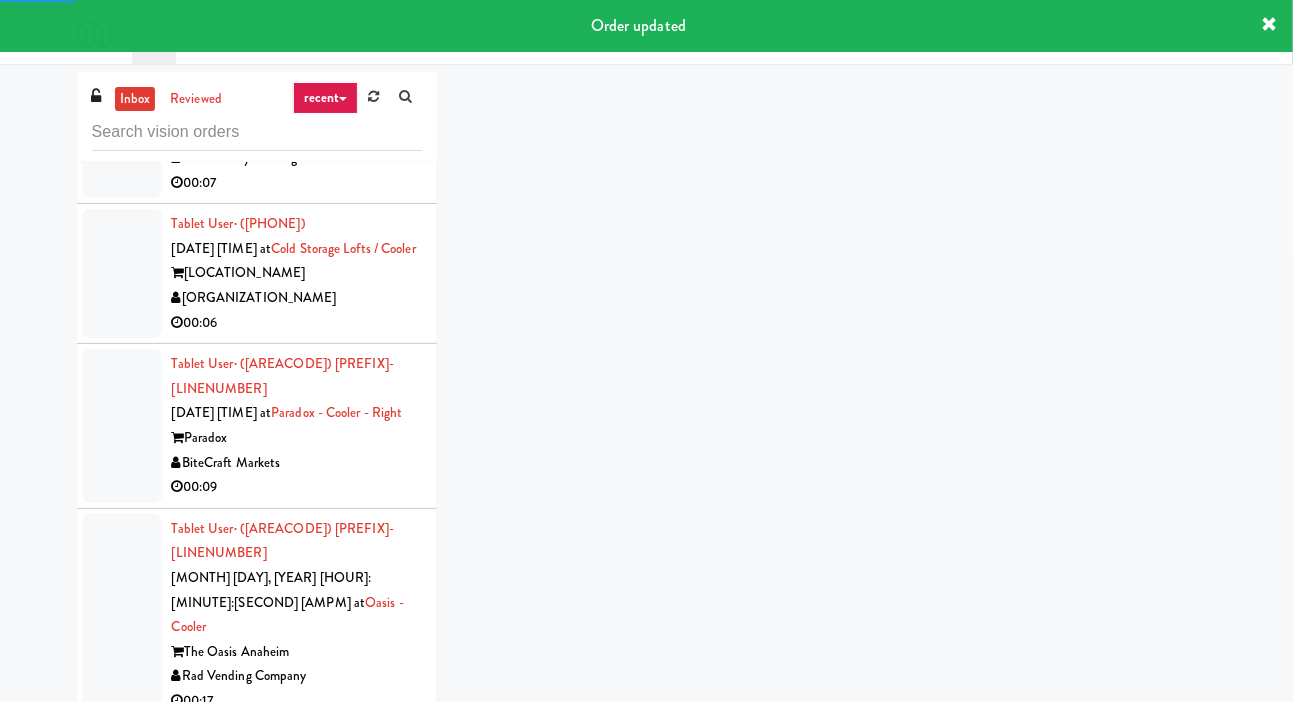 scroll, scrollTop: 21449, scrollLeft: 0, axis: vertical 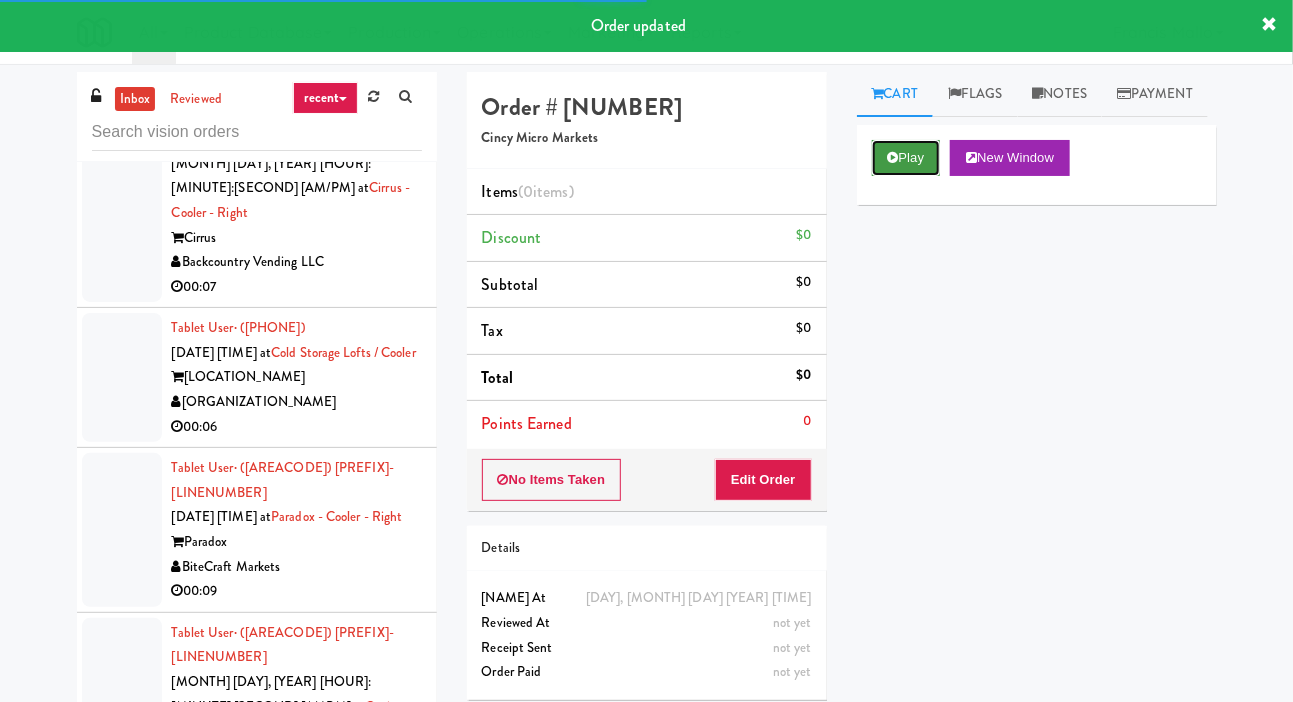 click on "Play" at bounding box center (906, 158) 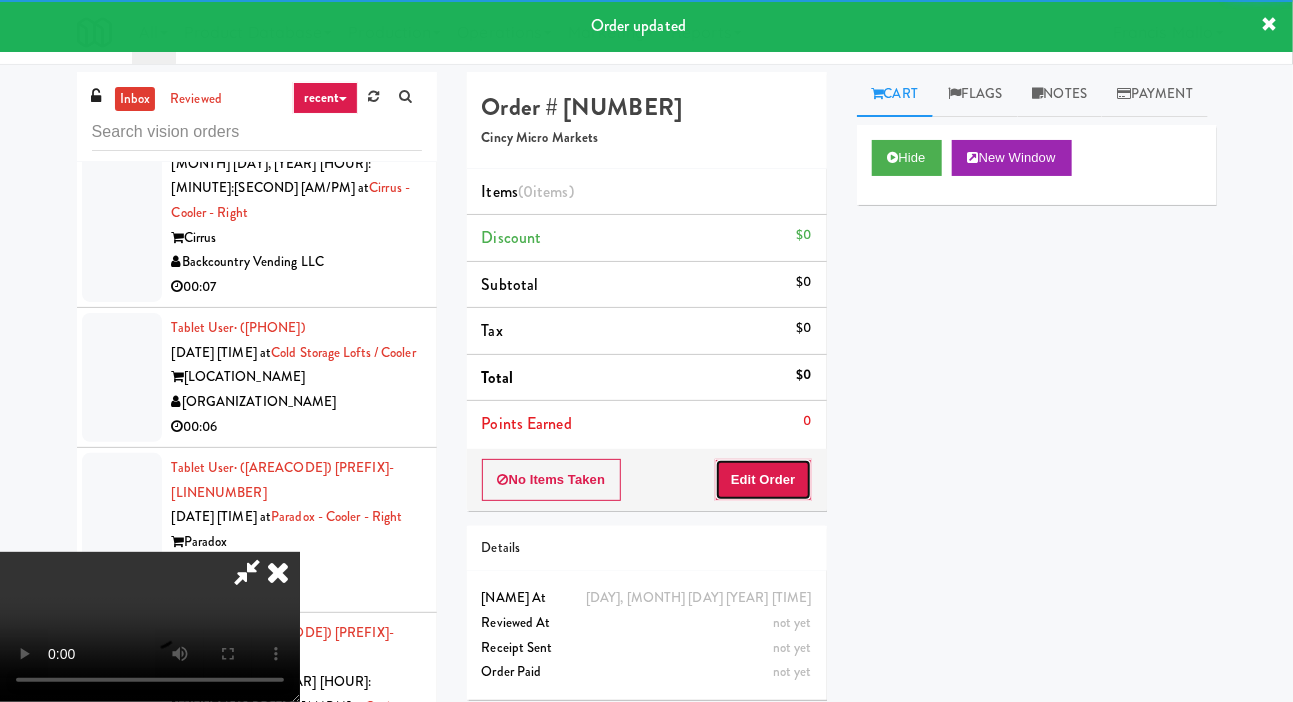 click on "Edit Order" at bounding box center (763, 480) 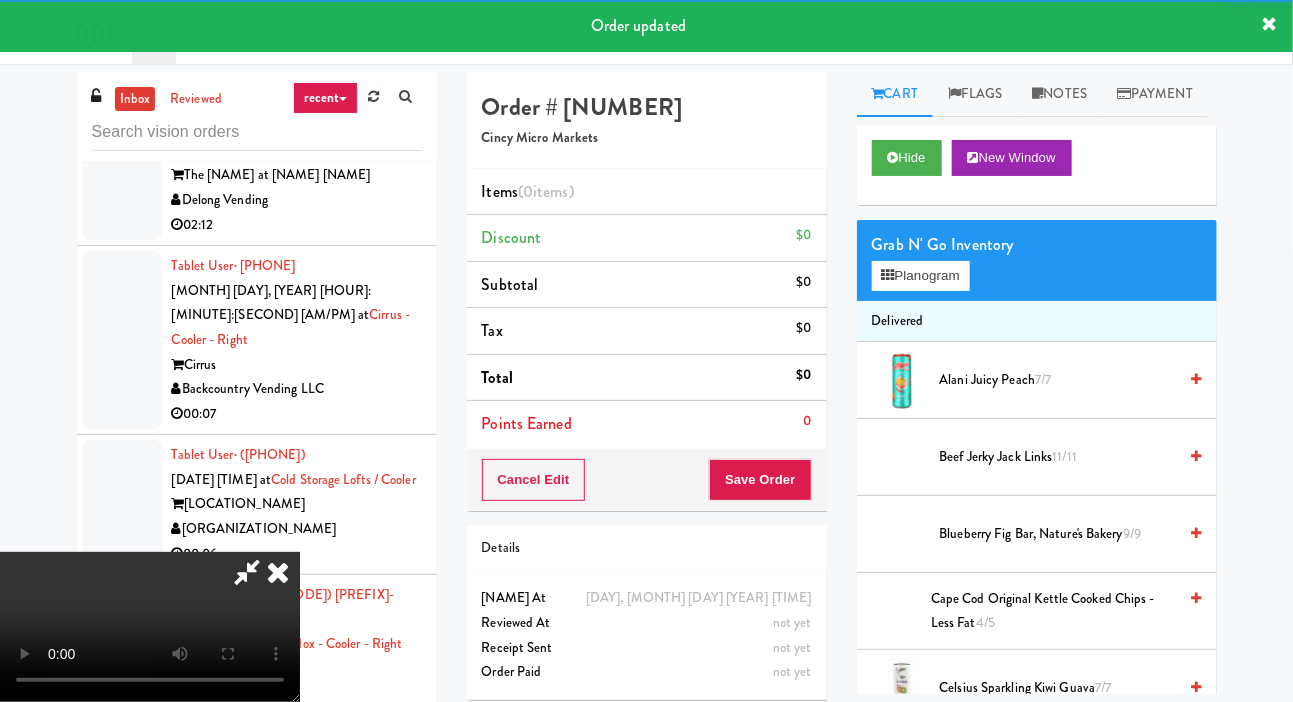 scroll, scrollTop: 21323, scrollLeft: 0, axis: vertical 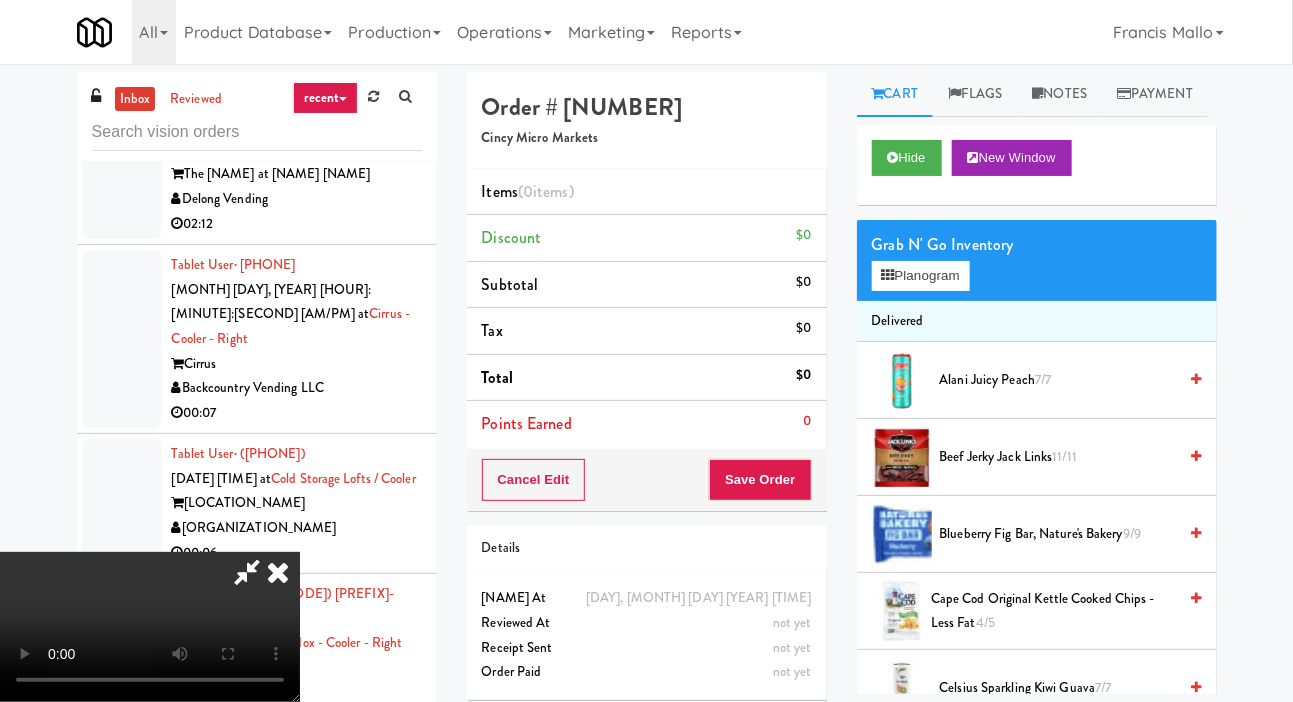 type 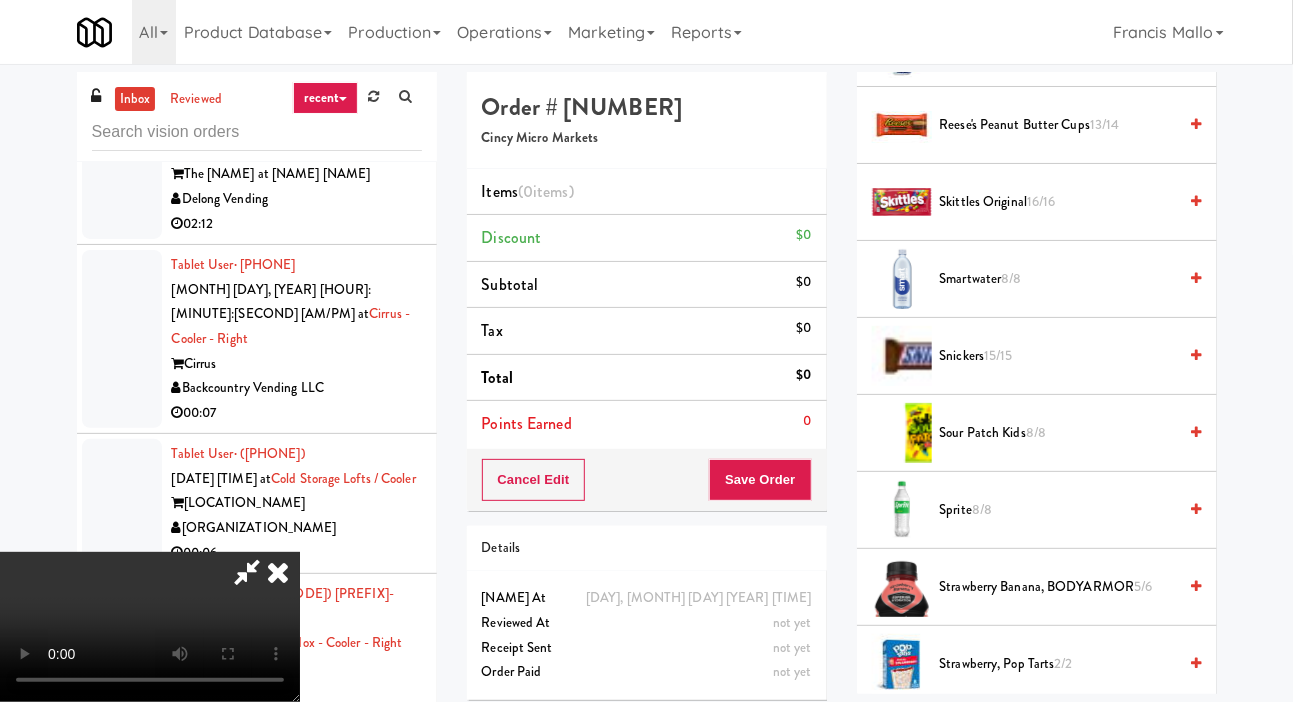 scroll, scrollTop: 2229, scrollLeft: 0, axis: vertical 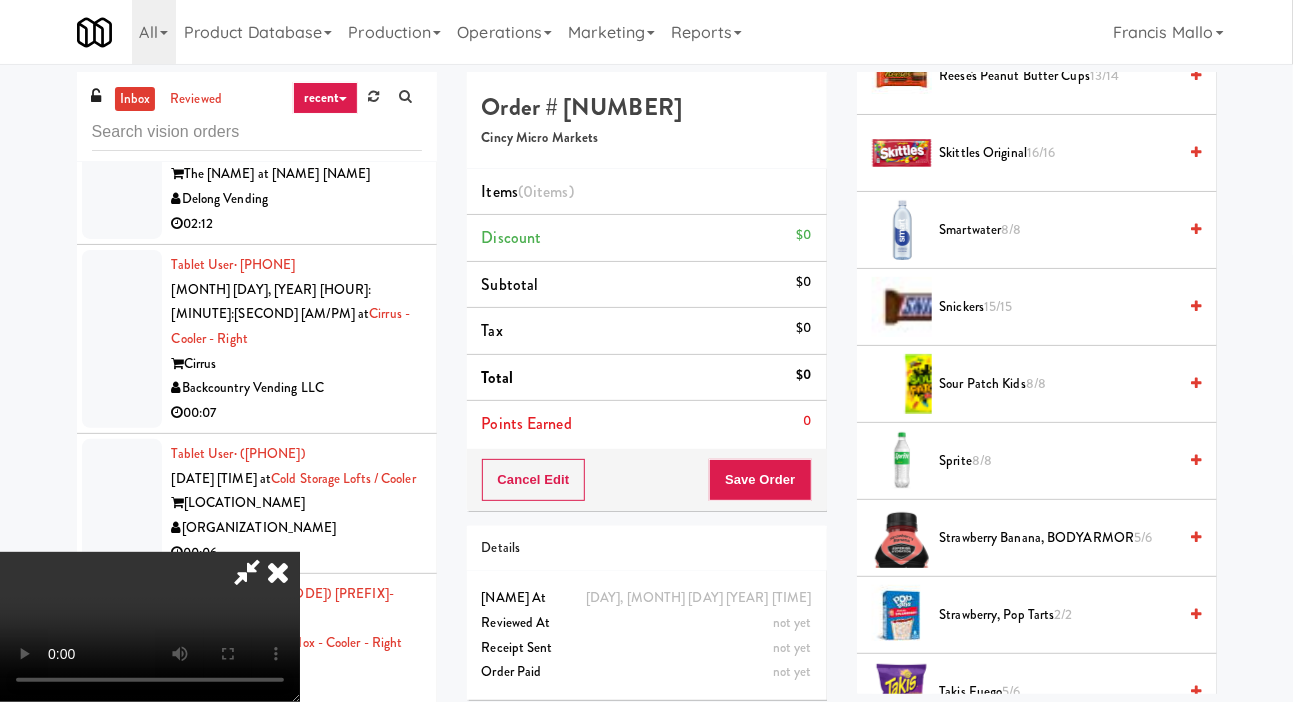 click on "8/8" at bounding box center (982, 460) 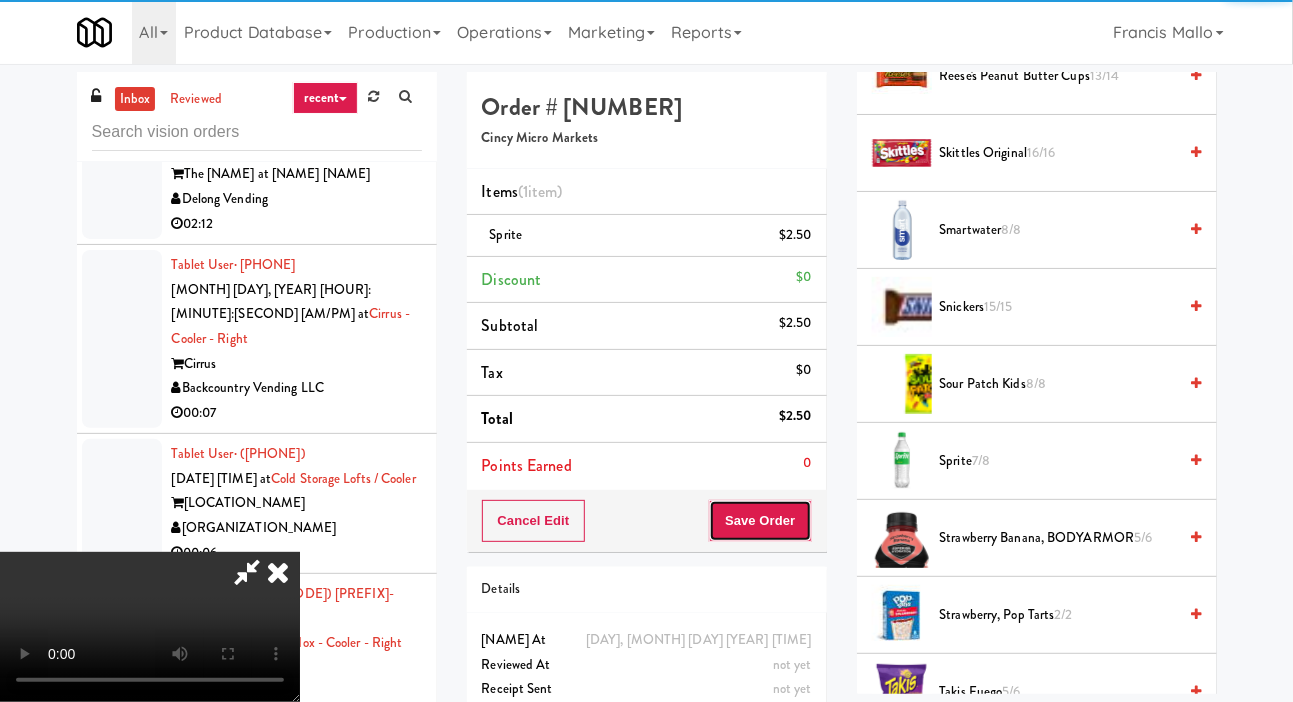 click on "Save Order" at bounding box center [760, 521] 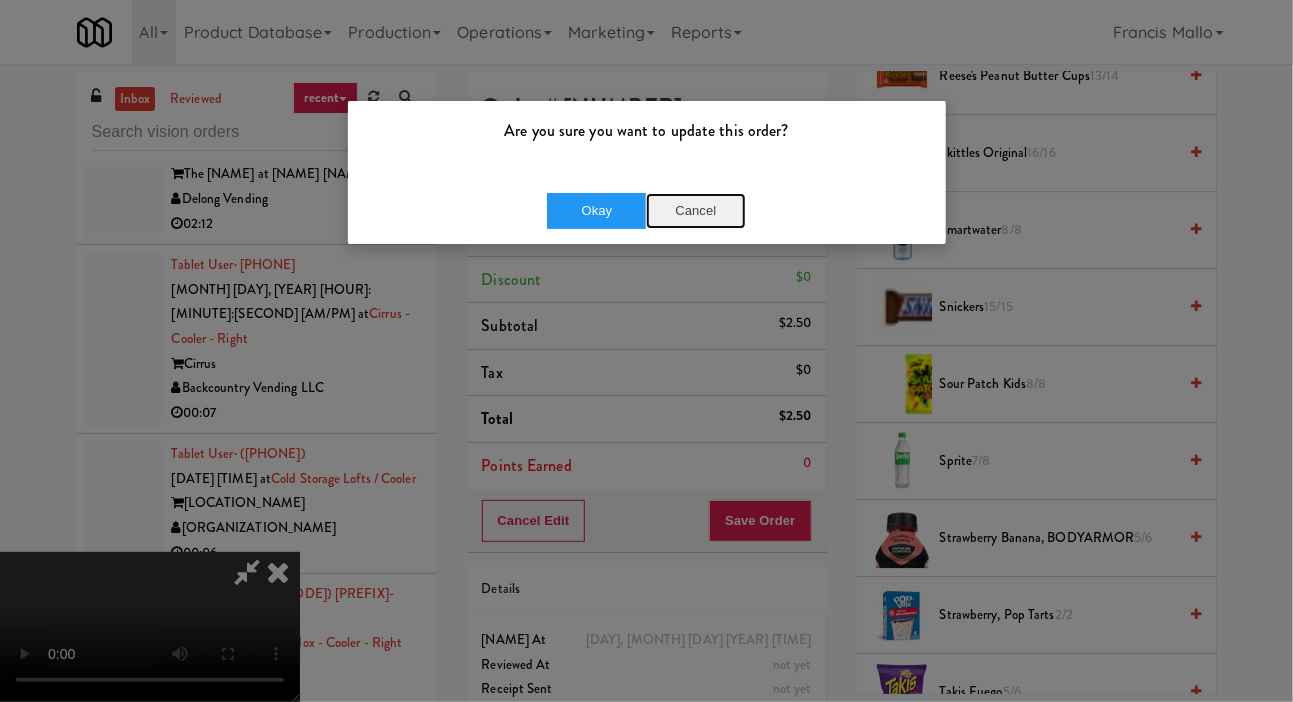 click on "Cancel" at bounding box center [696, 211] 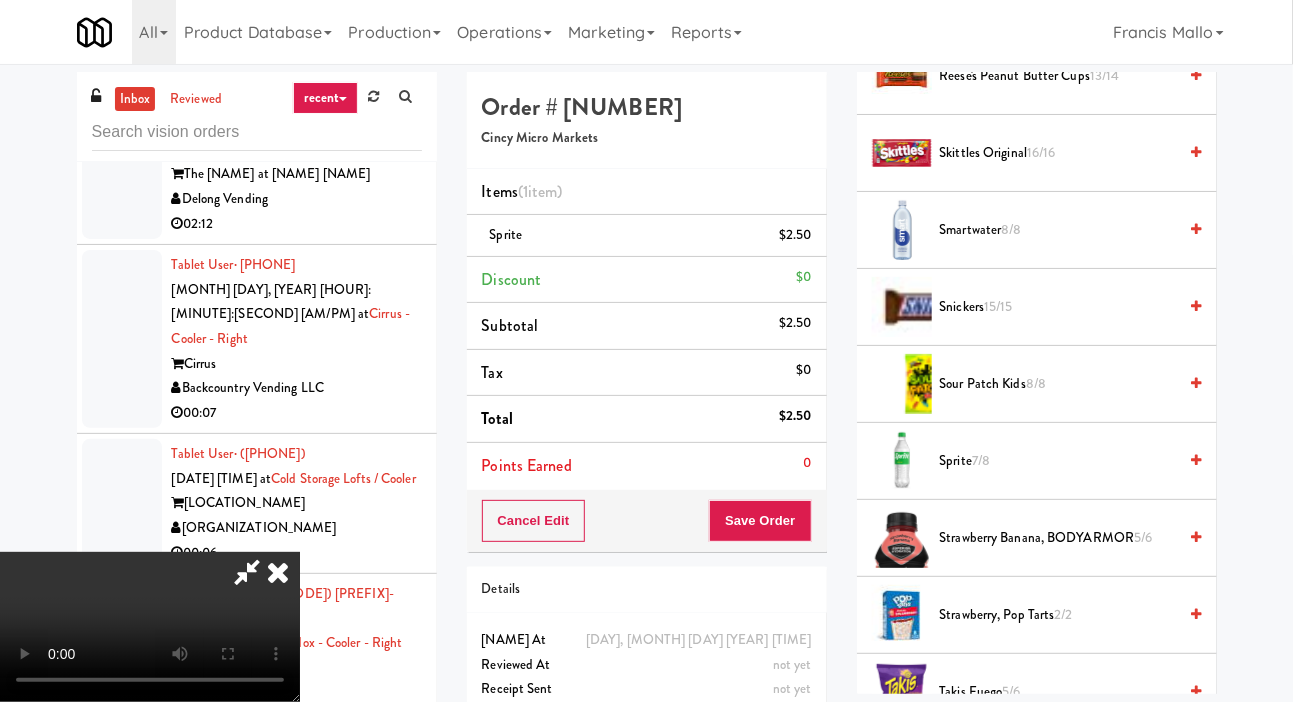 scroll, scrollTop: 0, scrollLeft: 0, axis: both 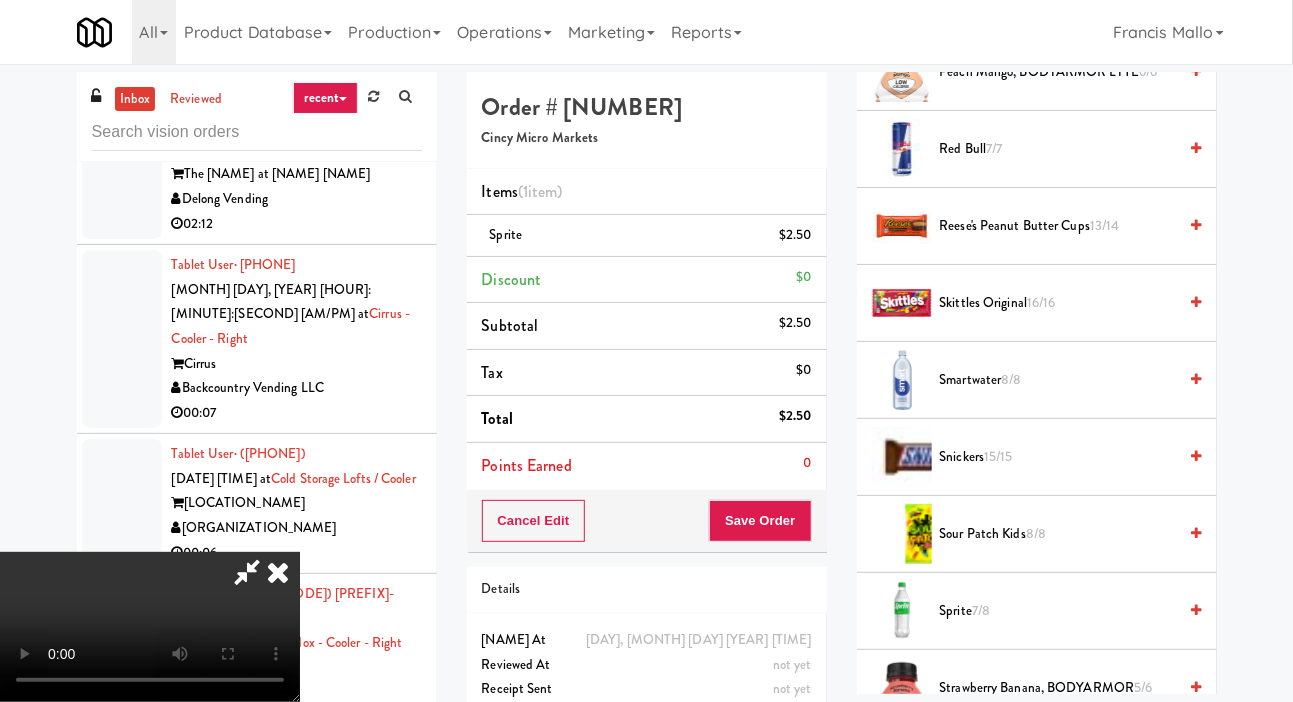 click on "Skittles Original  16/16" at bounding box center (1058, 303) 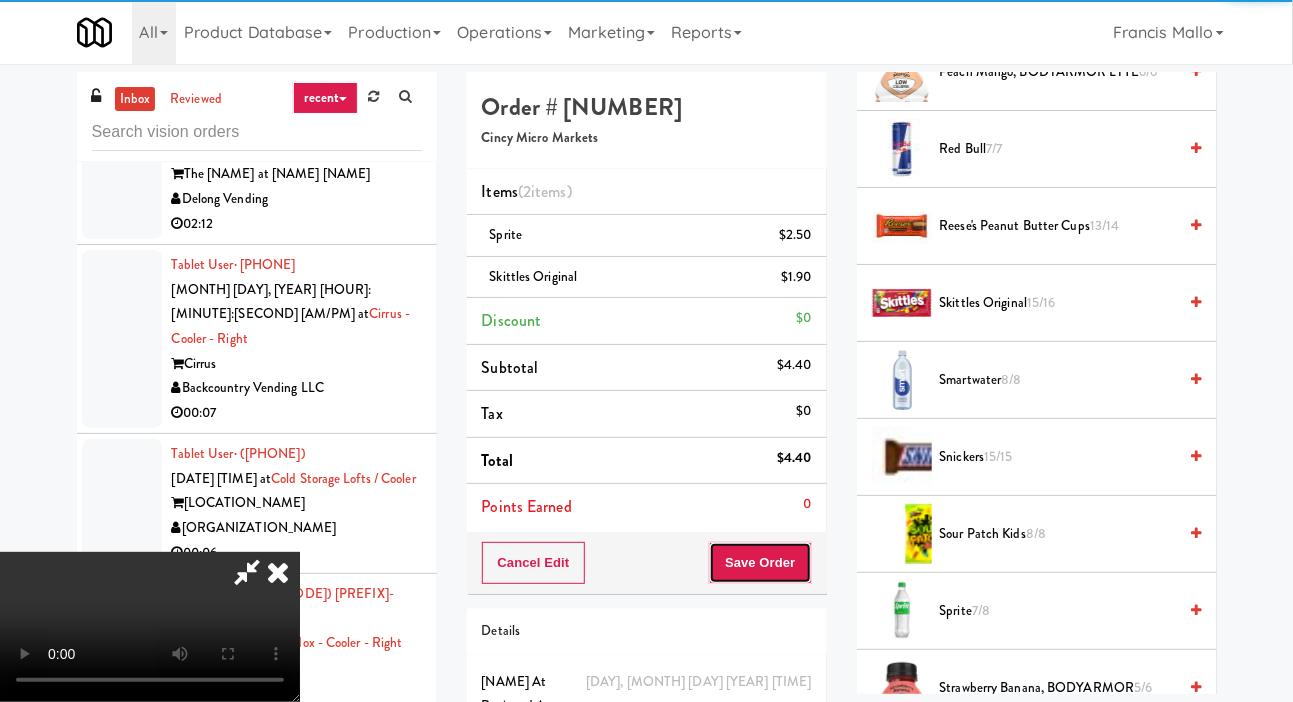 click on "Save Order" at bounding box center [760, 563] 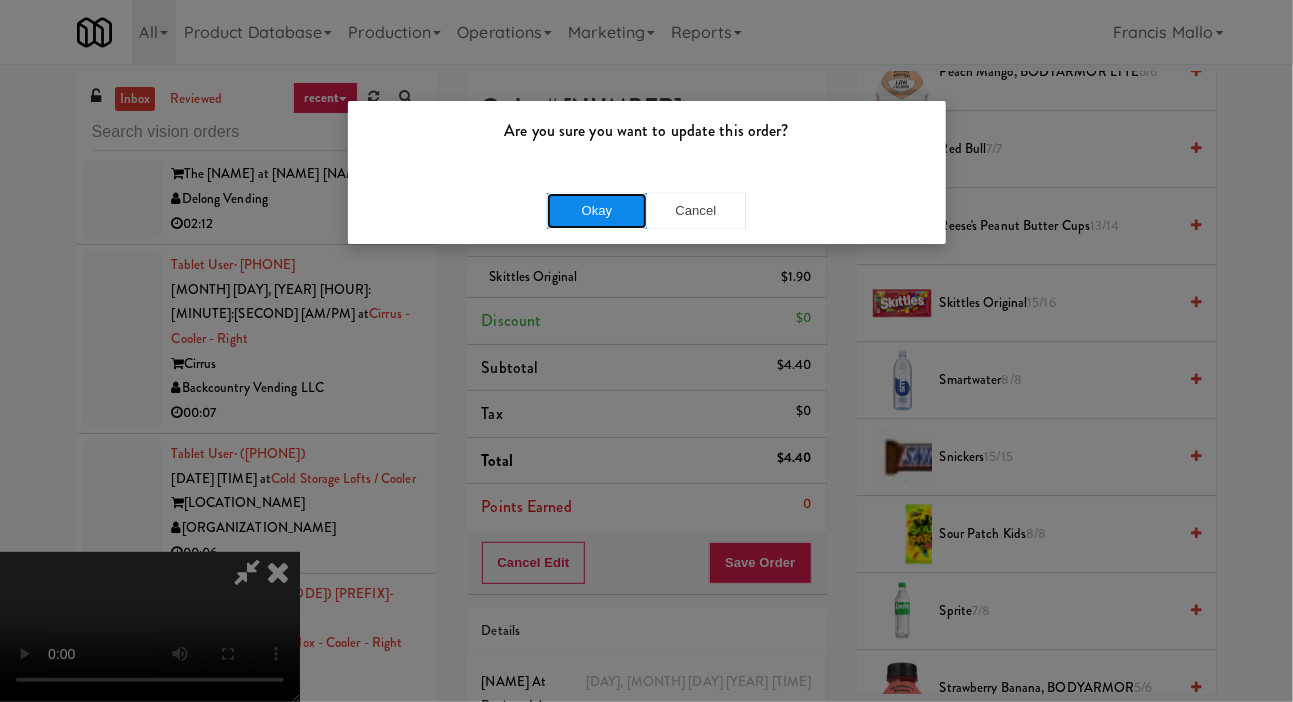 click on "Okay" at bounding box center (597, 211) 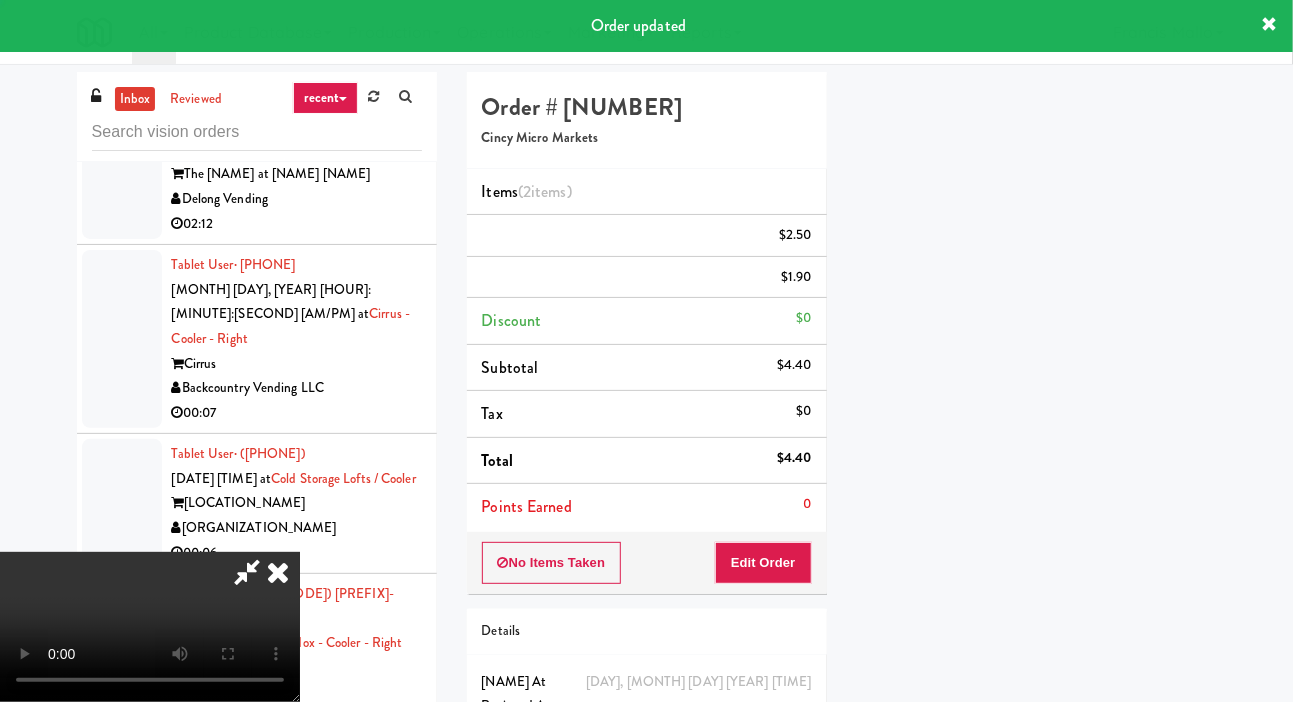 scroll, scrollTop: 116, scrollLeft: 0, axis: vertical 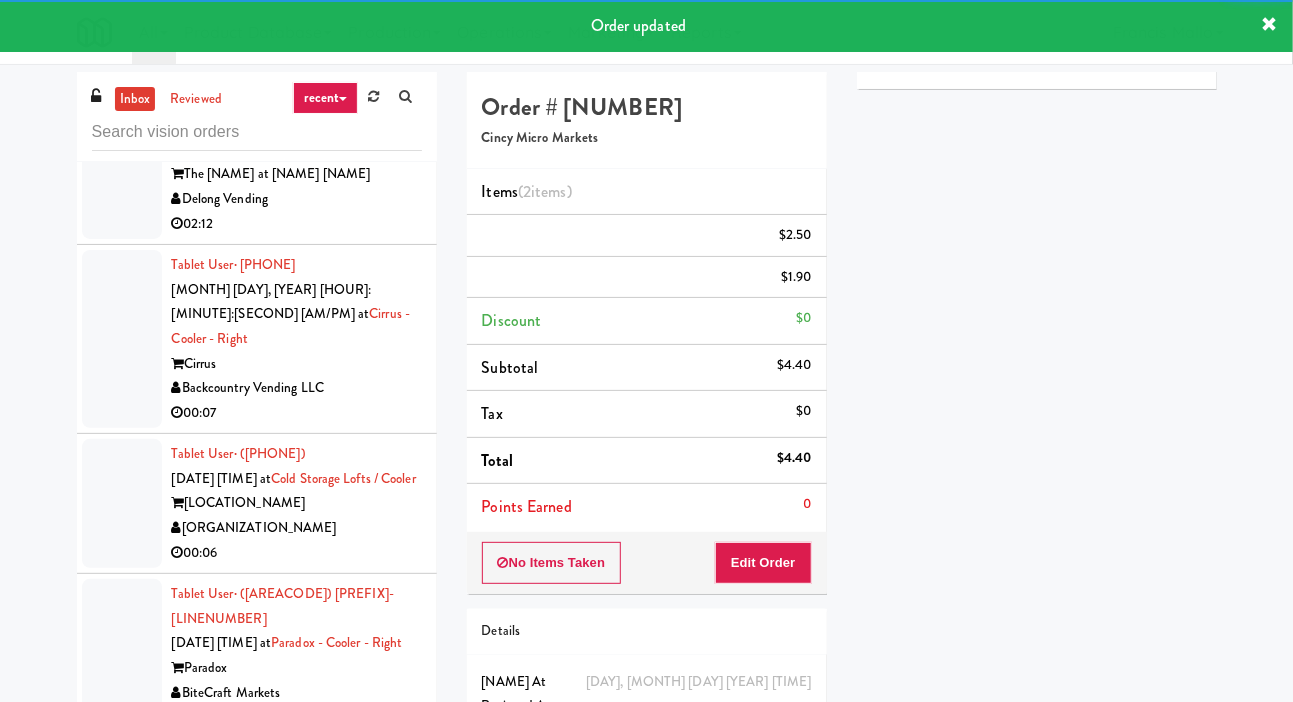 click at bounding box center (122, 1047) 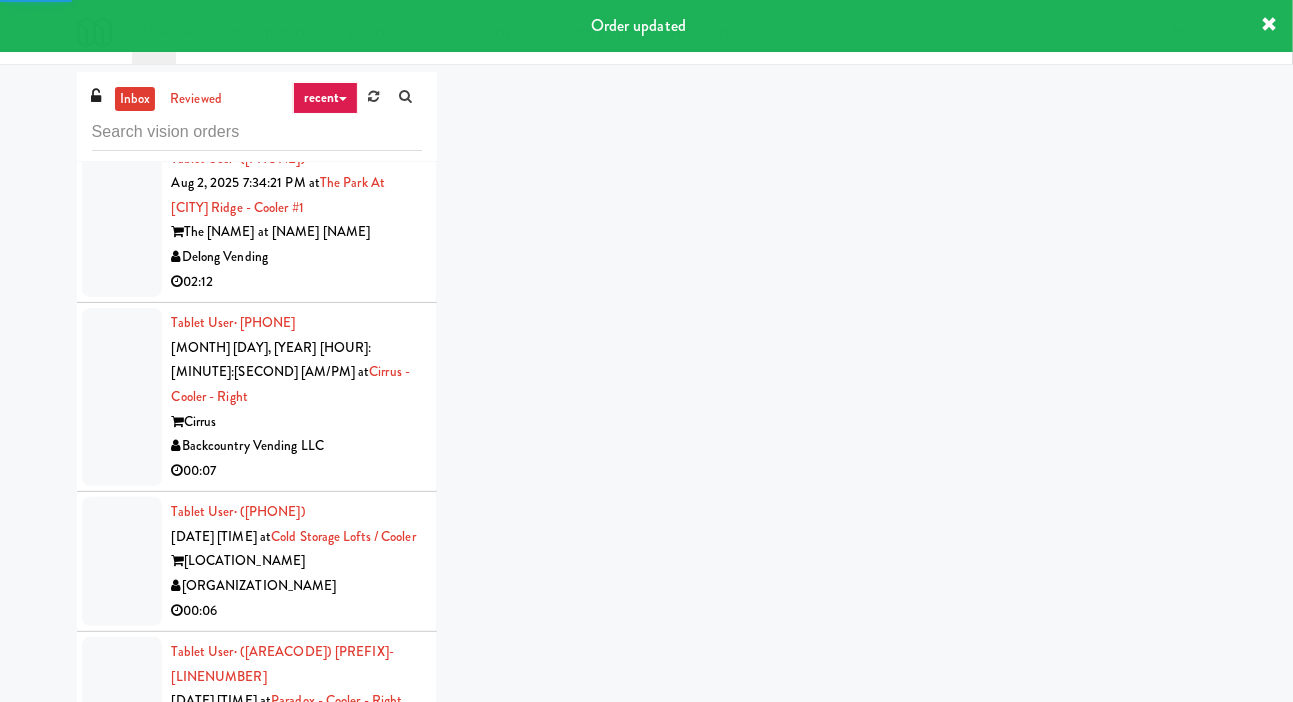 scroll, scrollTop: 21227, scrollLeft: 0, axis: vertical 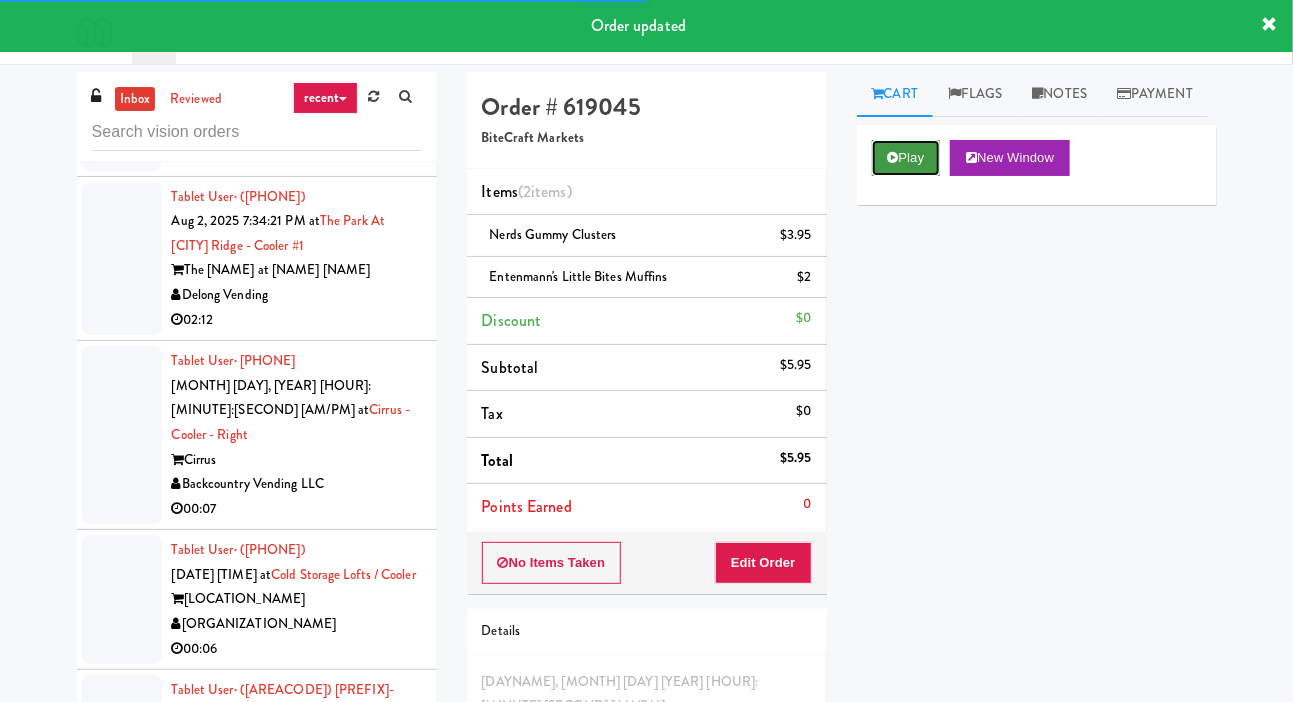 click on "Play" at bounding box center [906, 158] 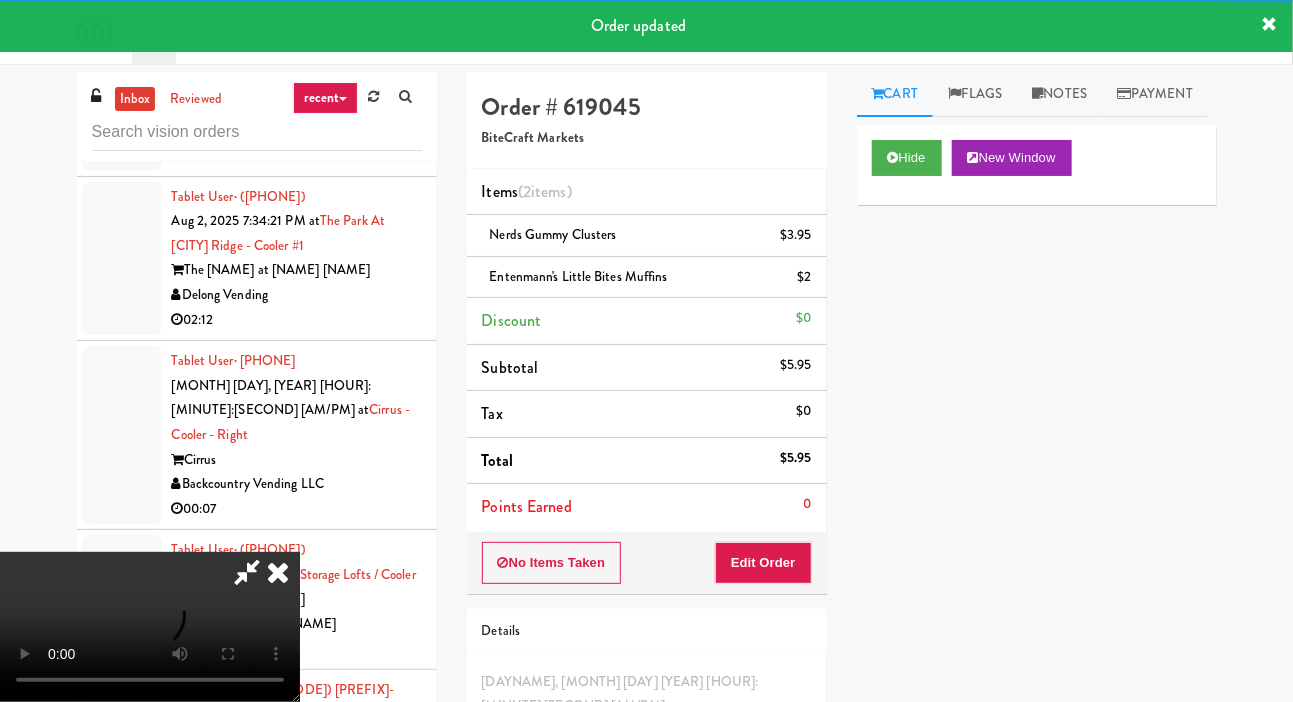 click at bounding box center [122, 941] 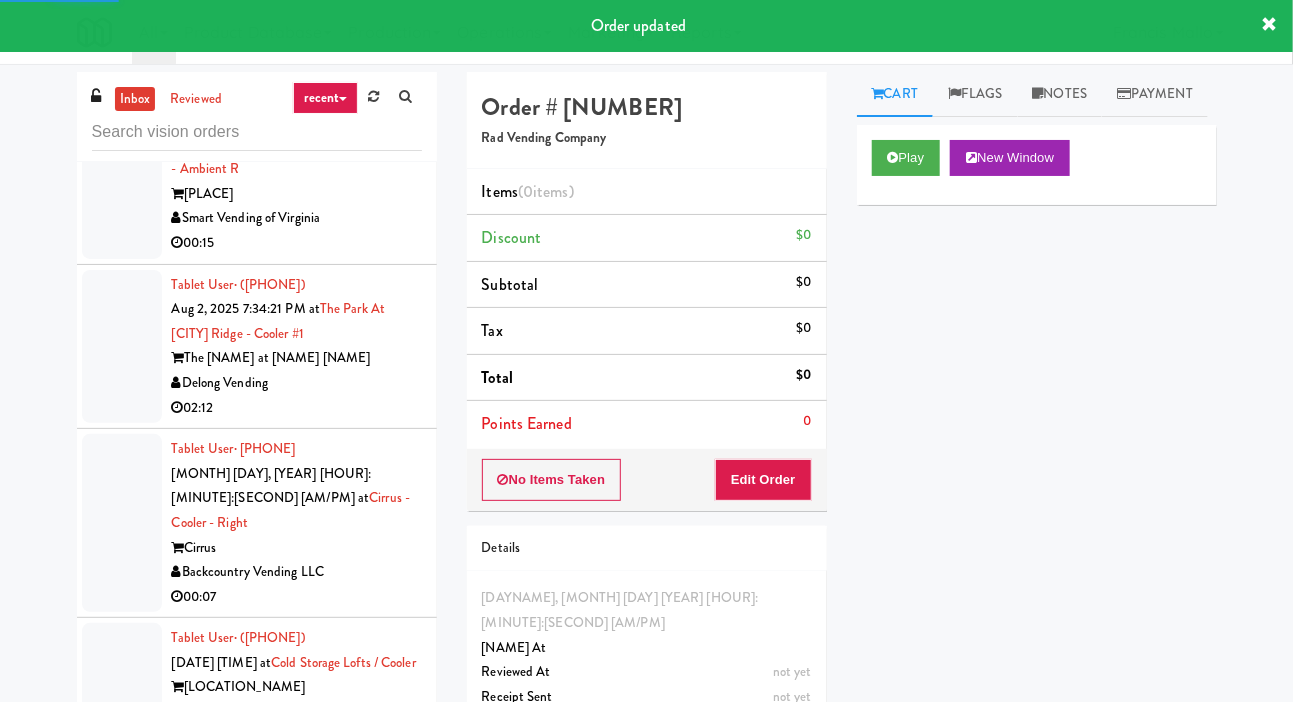 click at bounding box center (122, 840) 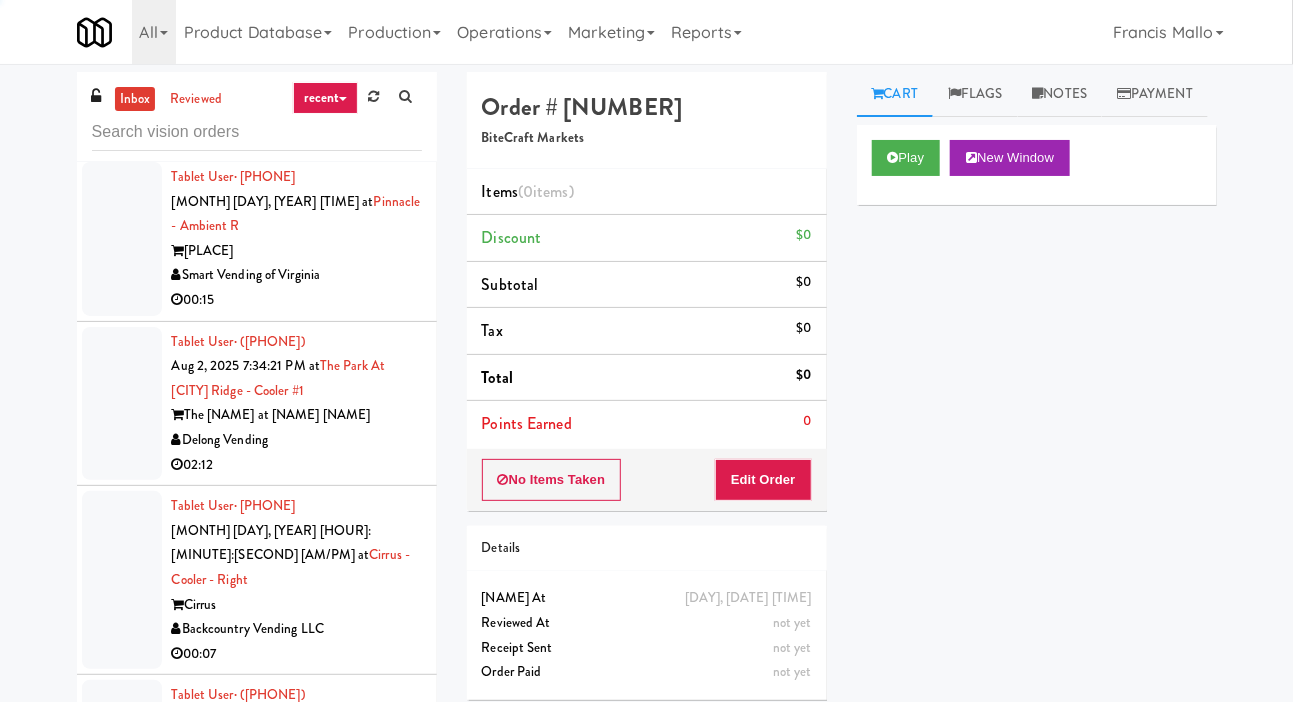 scroll, scrollTop: 21083, scrollLeft: 0, axis: vertical 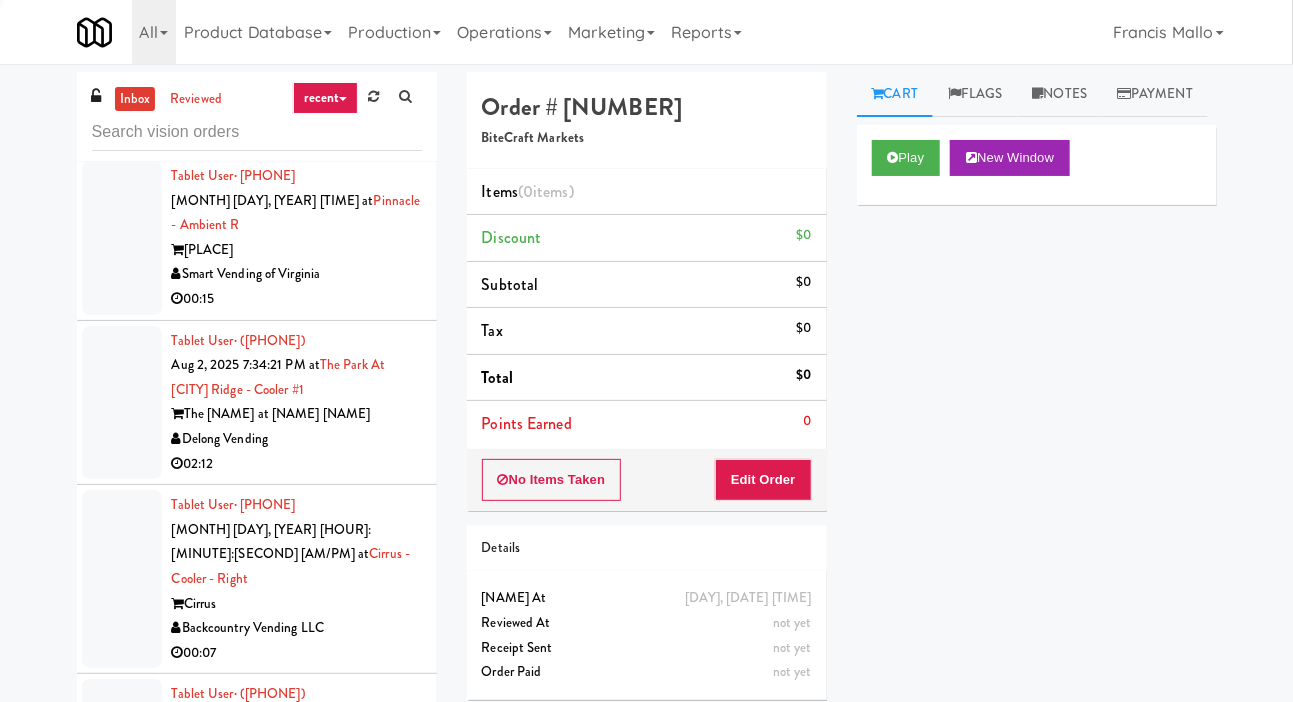 click at bounding box center (122, 1085) 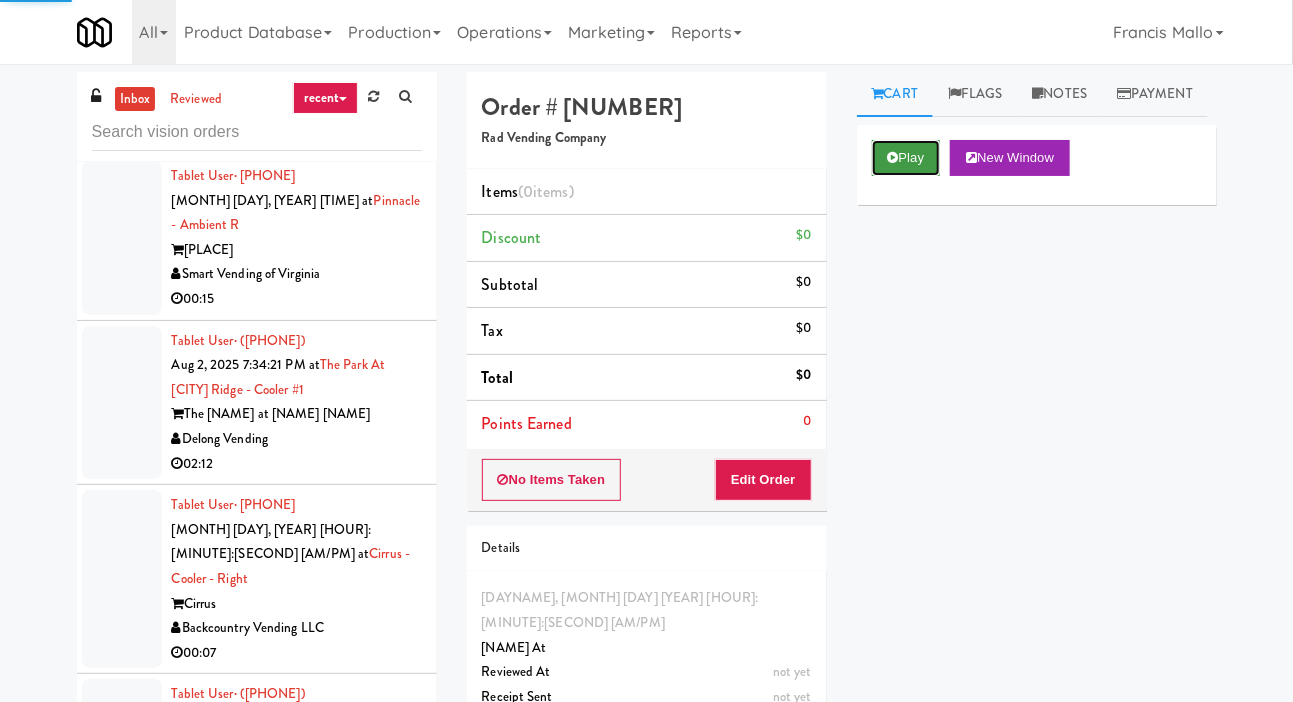 click on "Play" at bounding box center (906, 158) 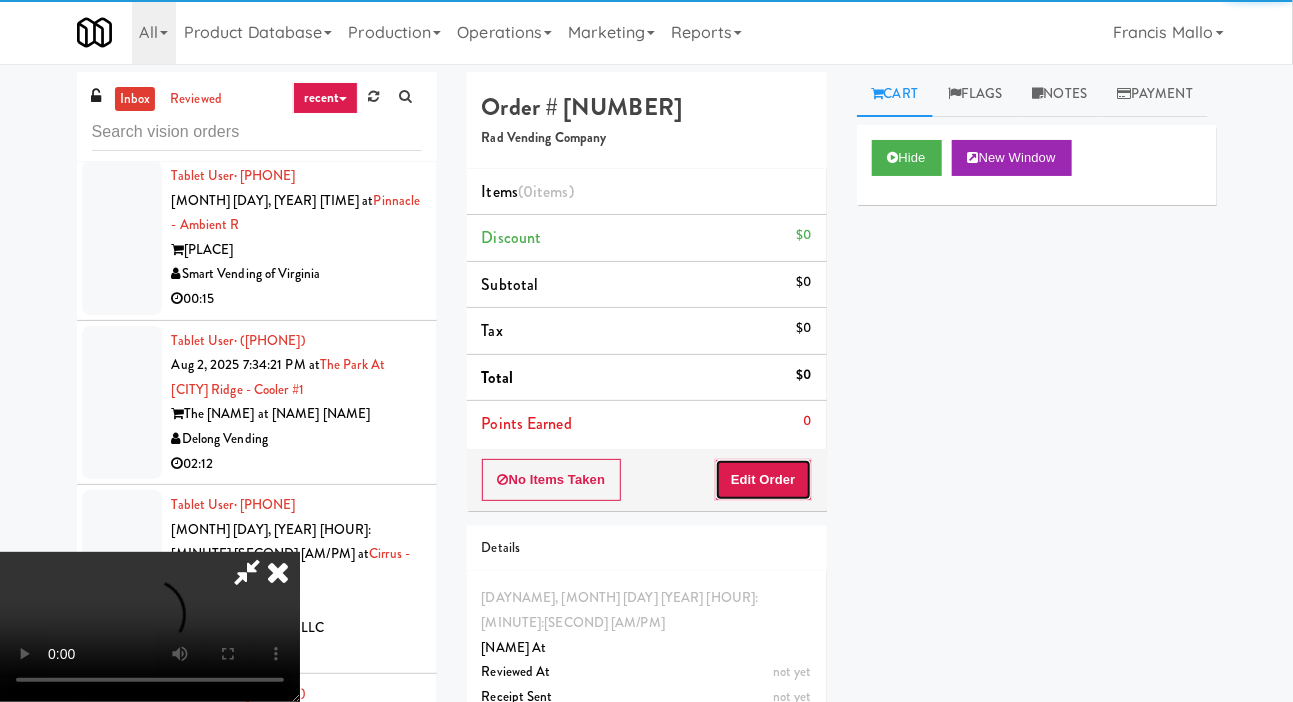 click on "Edit Order" at bounding box center [763, 480] 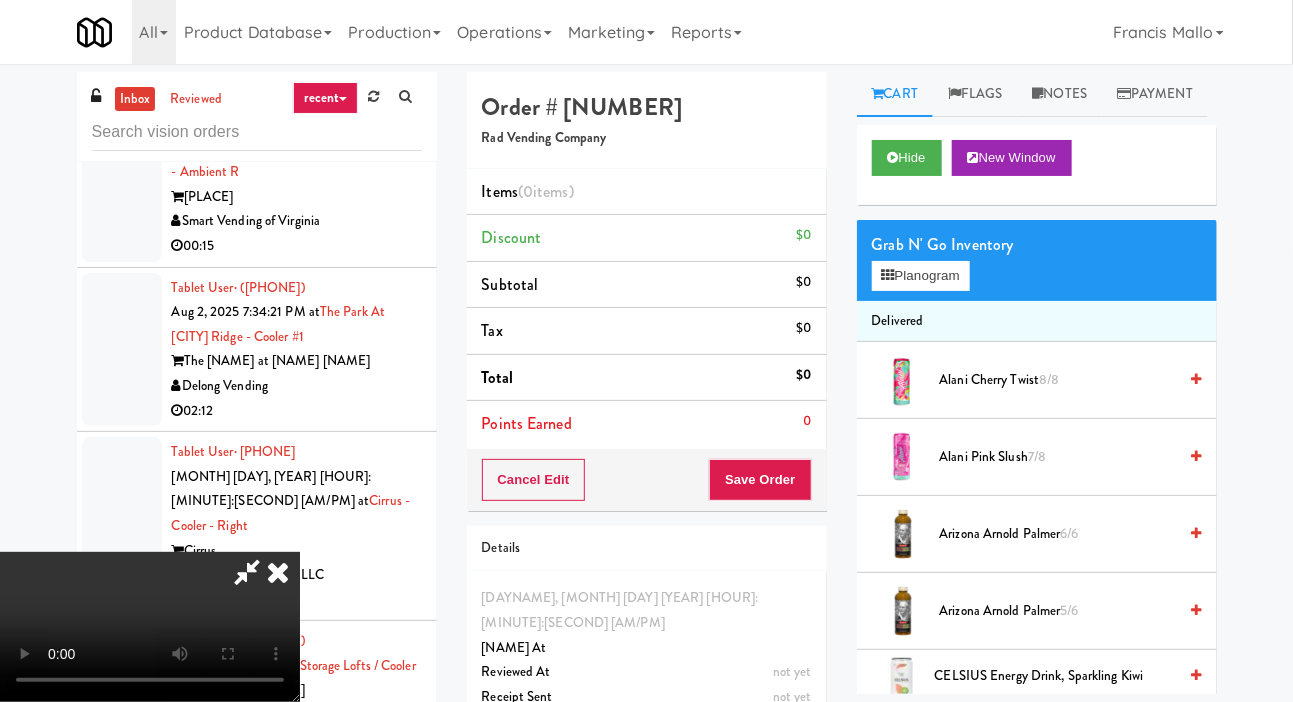 scroll, scrollTop: 21134, scrollLeft: 0, axis: vertical 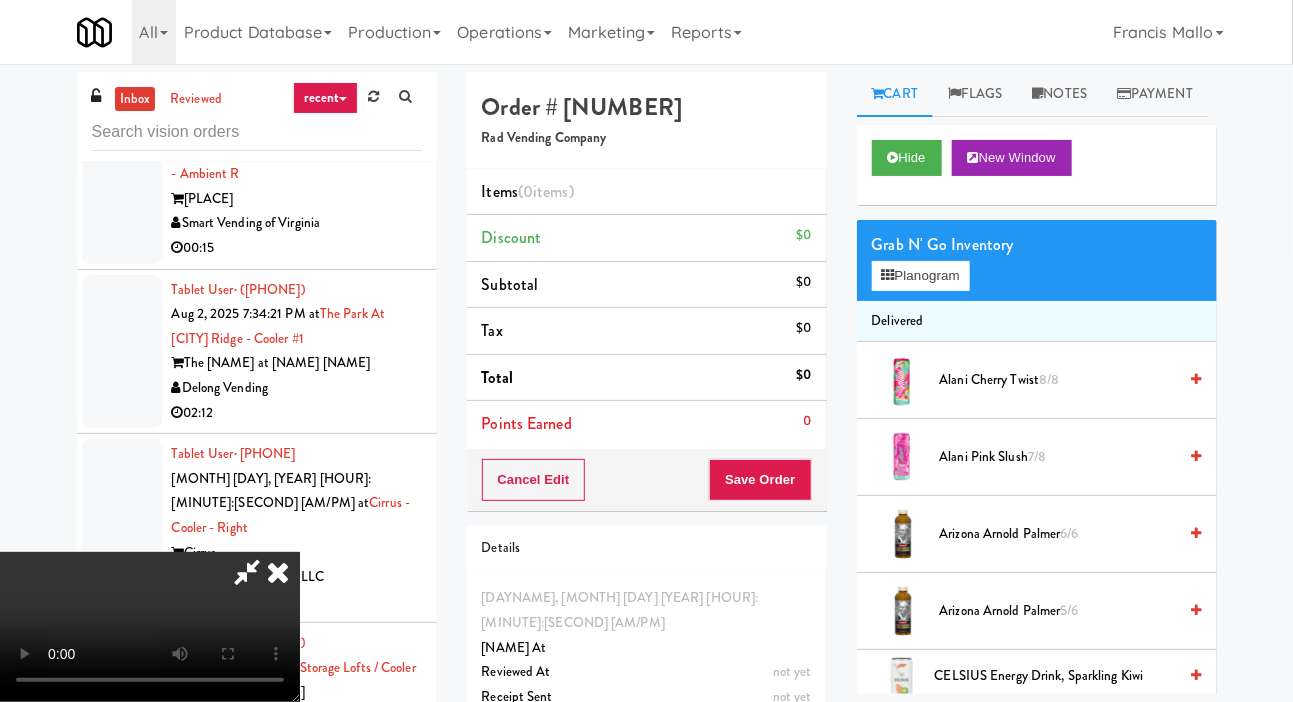 type 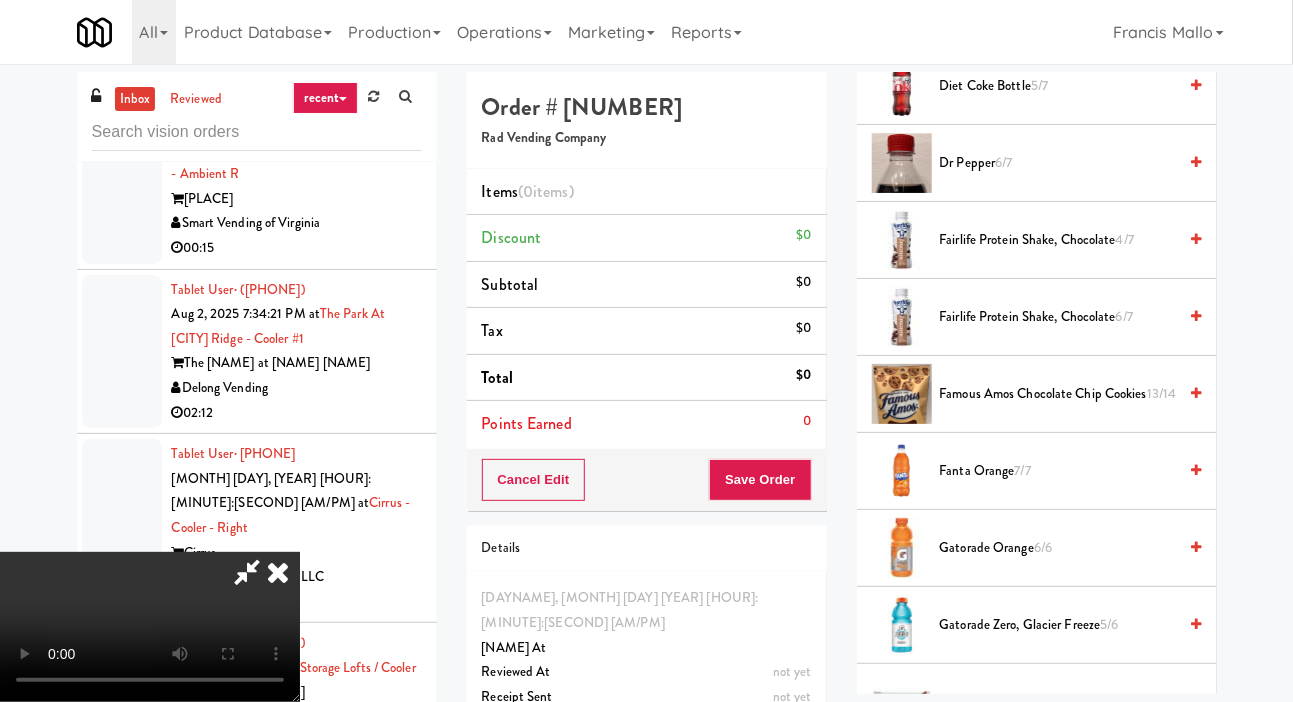 scroll, scrollTop: 1095, scrollLeft: 0, axis: vertical 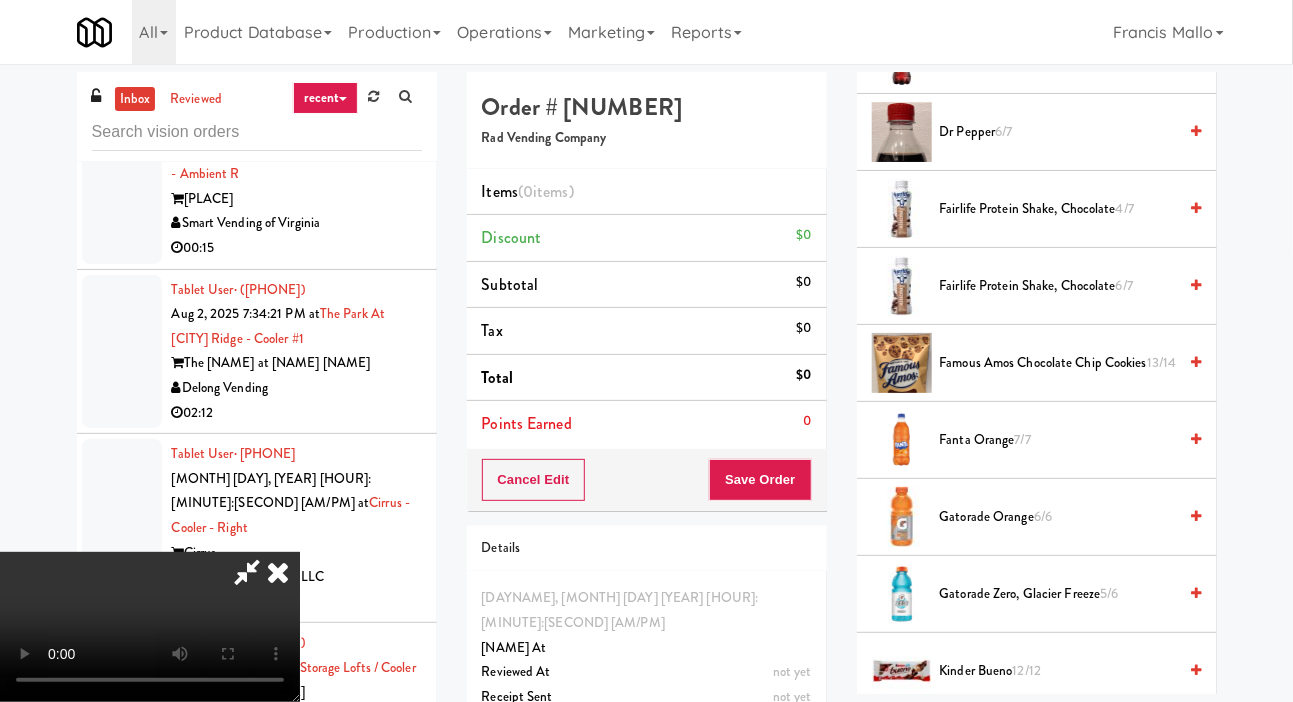 click on "Gatorade Orange  6/6" at bounding box center [1058, 517] 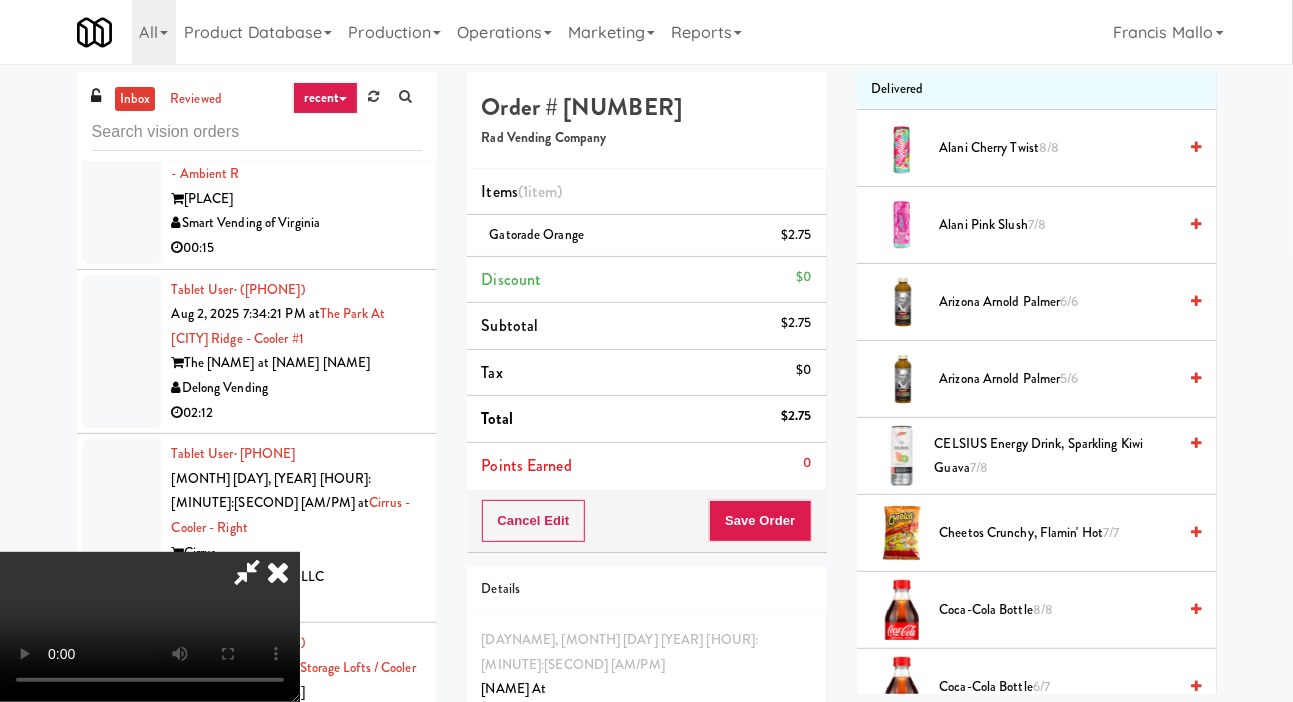 scroll, scrollTop: 0, scrollLeft: 0, axis: both 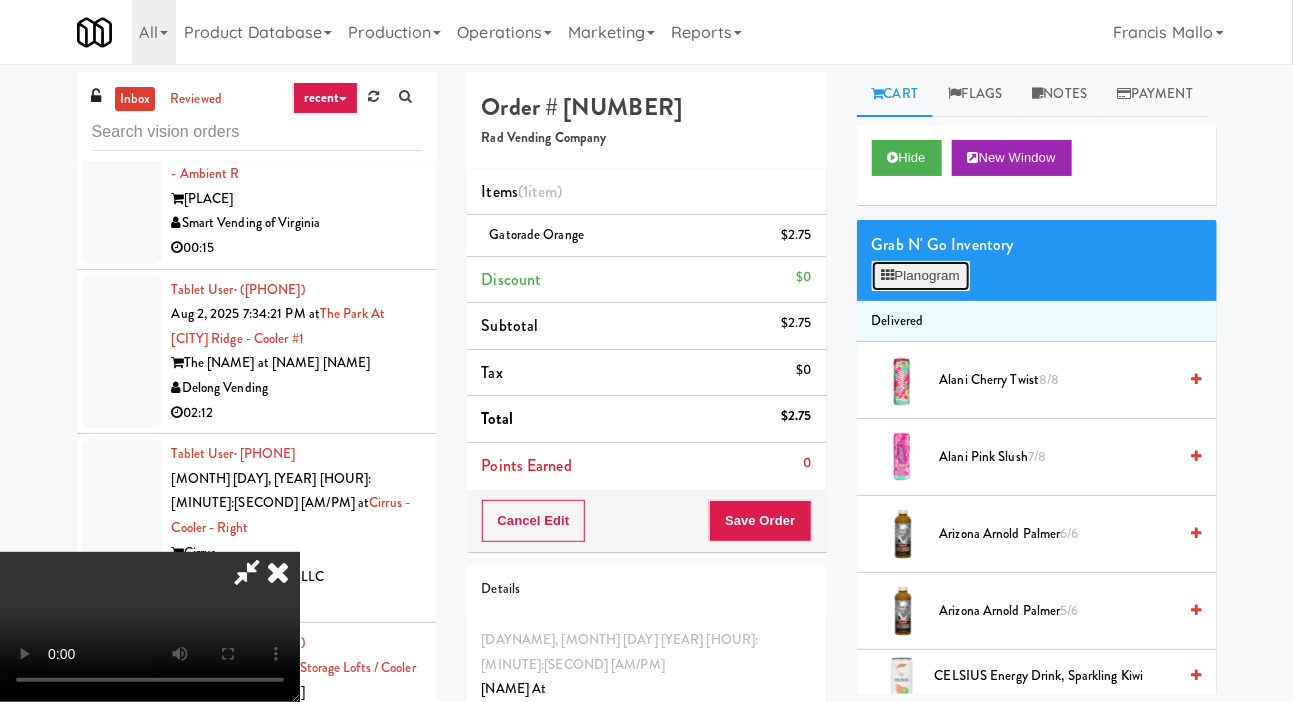 click on "Planogram" at bounding box center (921, 276) 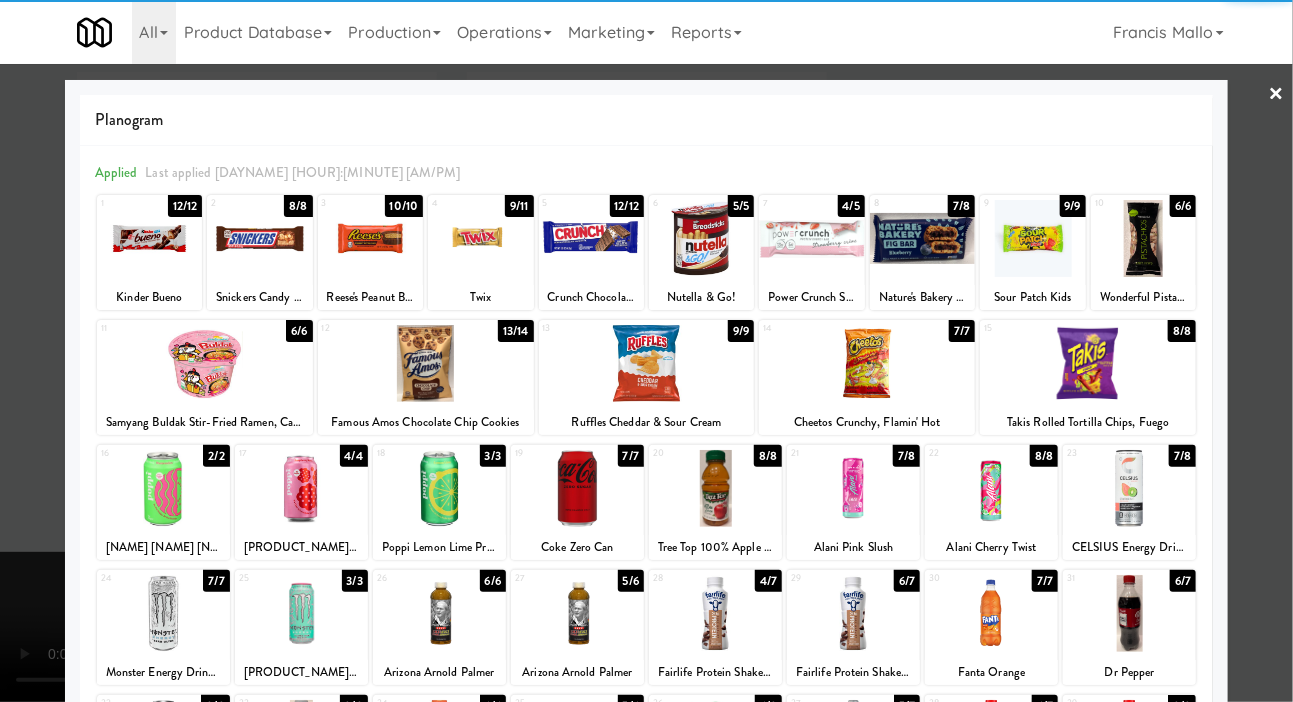 click at bounding box center (163, 613) 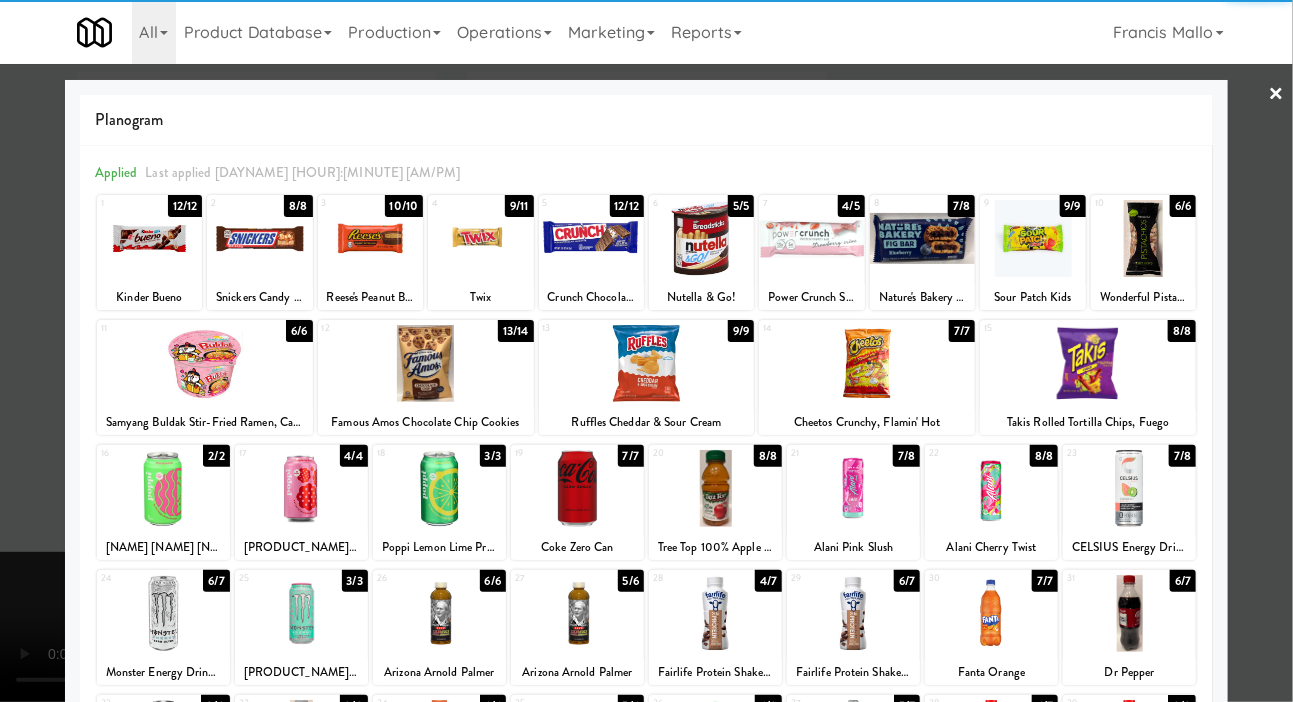 click at bounding box center (646, 351) 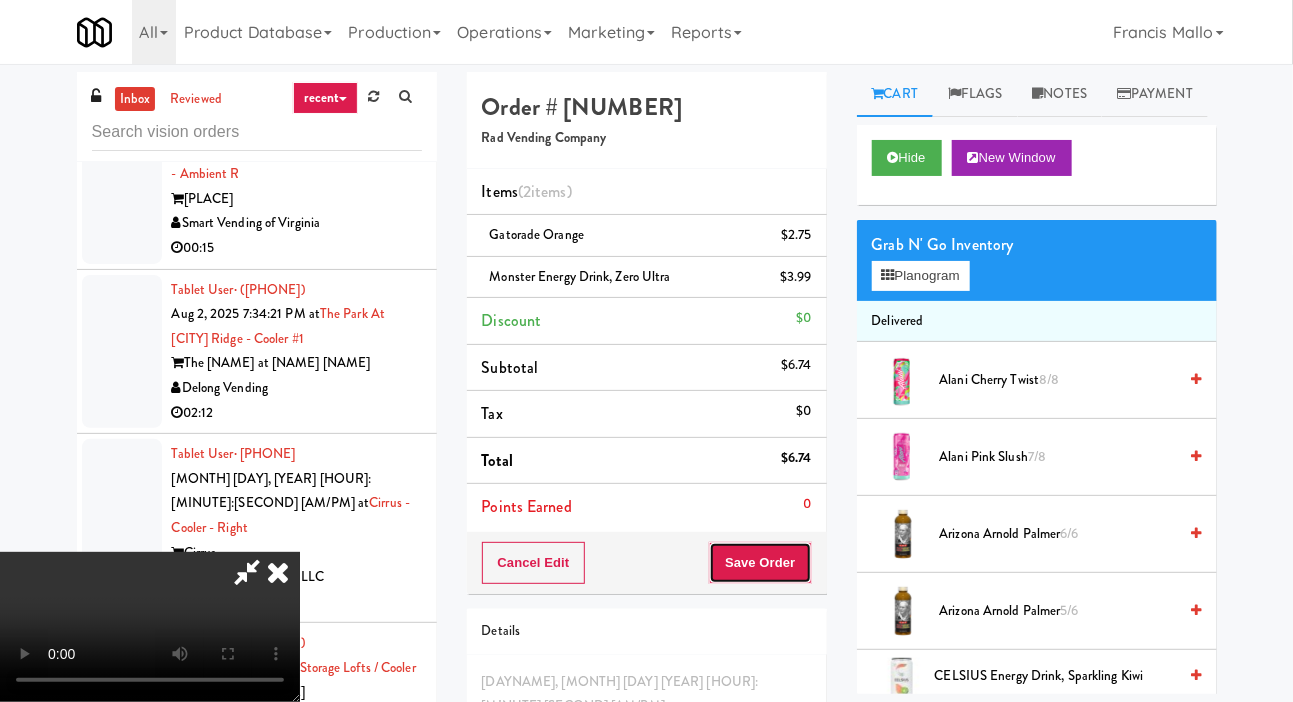 click on "Save Order" at bounding box center [760, 563] 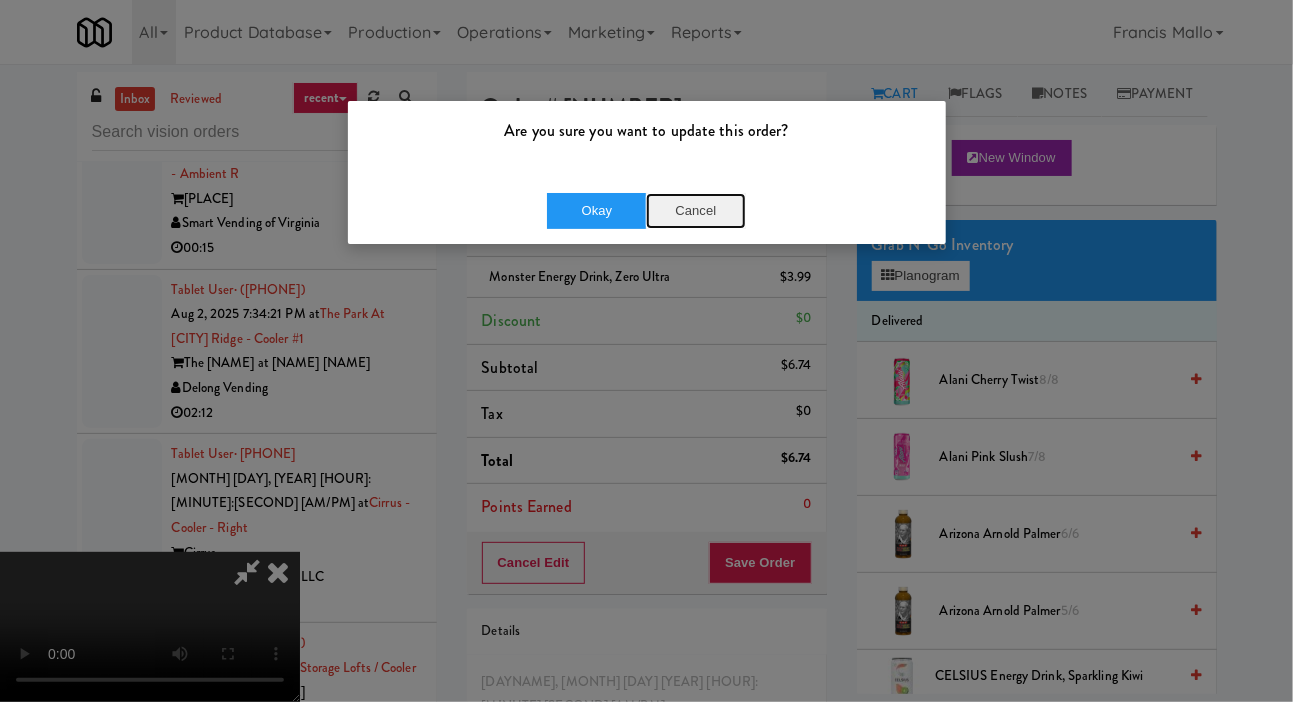 click on "Cancel" at bounding box center (696, 211) 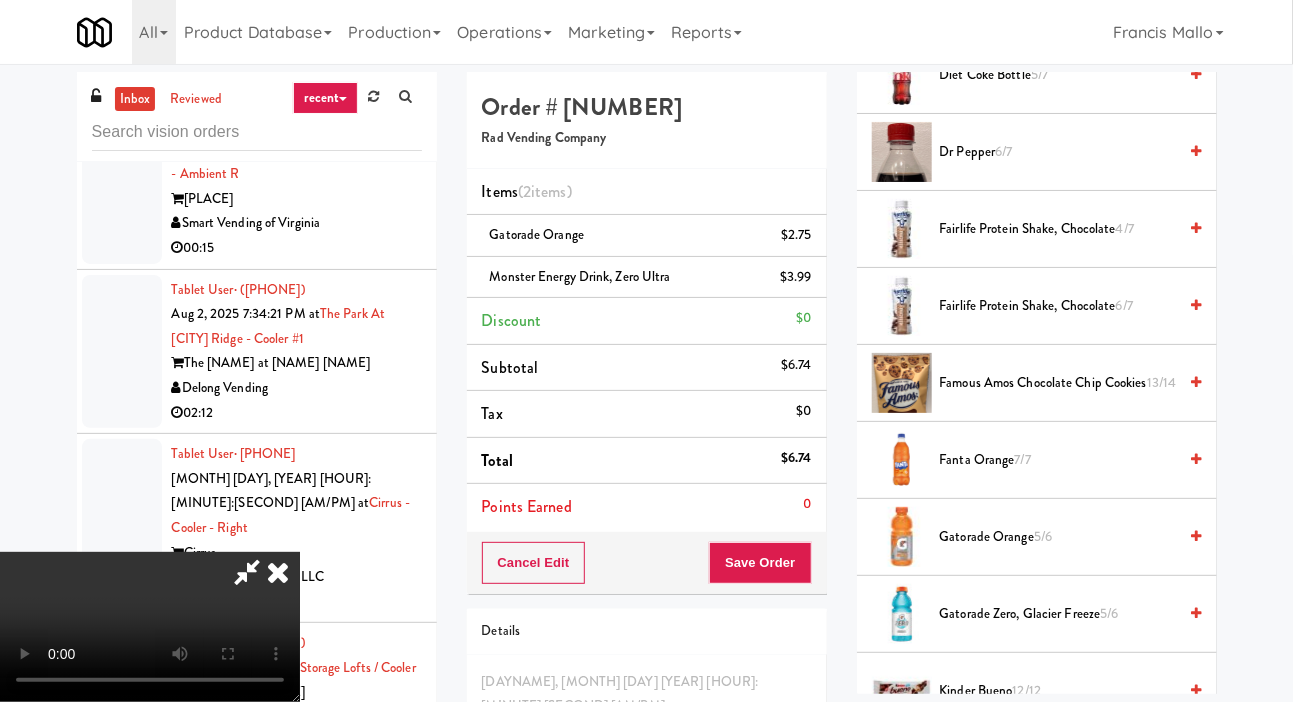 scroll, scrollTop: 1073, scrollLeft: 0, axis: vertical 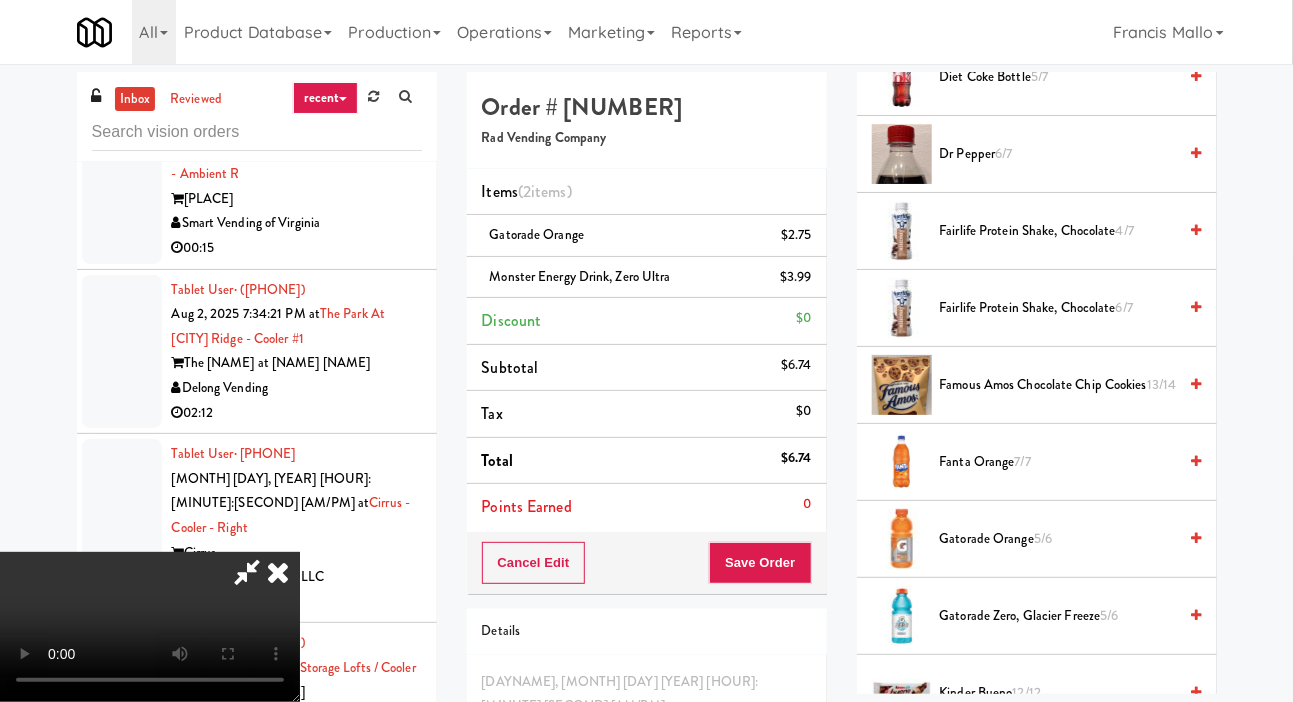click on "Fanta Orange  7/7" at bounding box center (1058, 462) 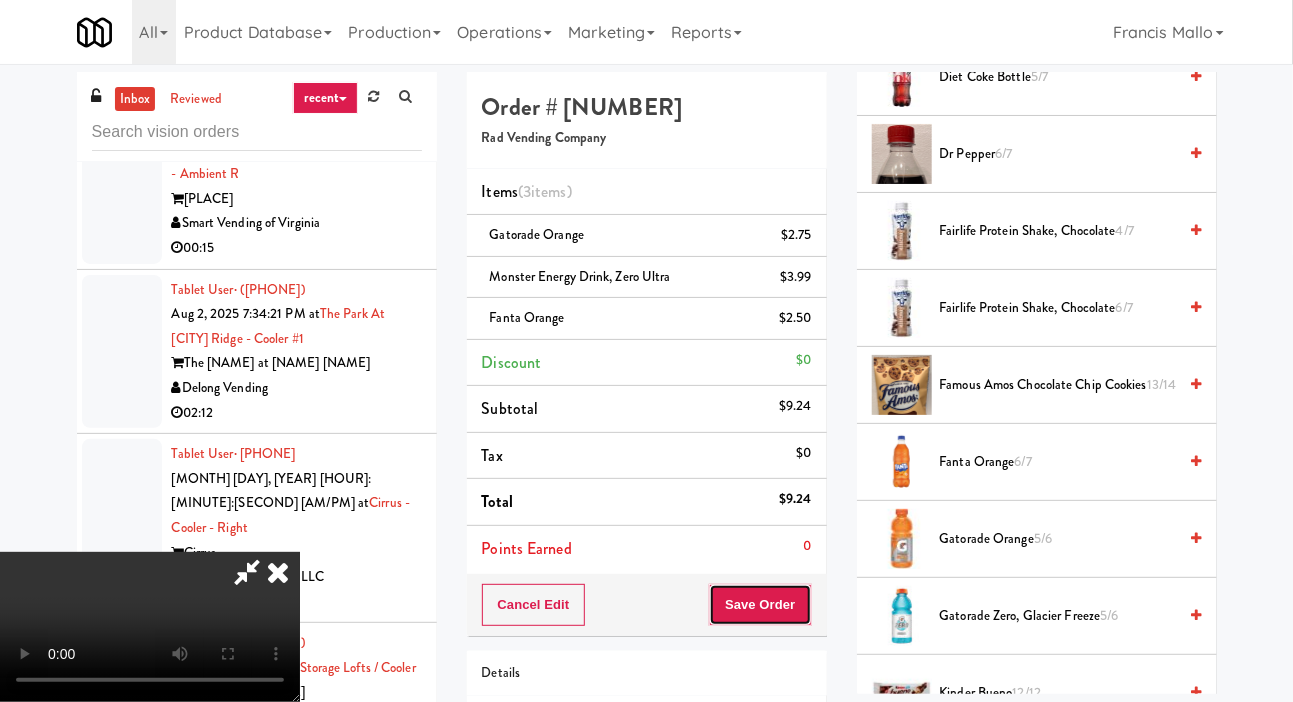 click on "Save Order" at bounding box center [760, 605] 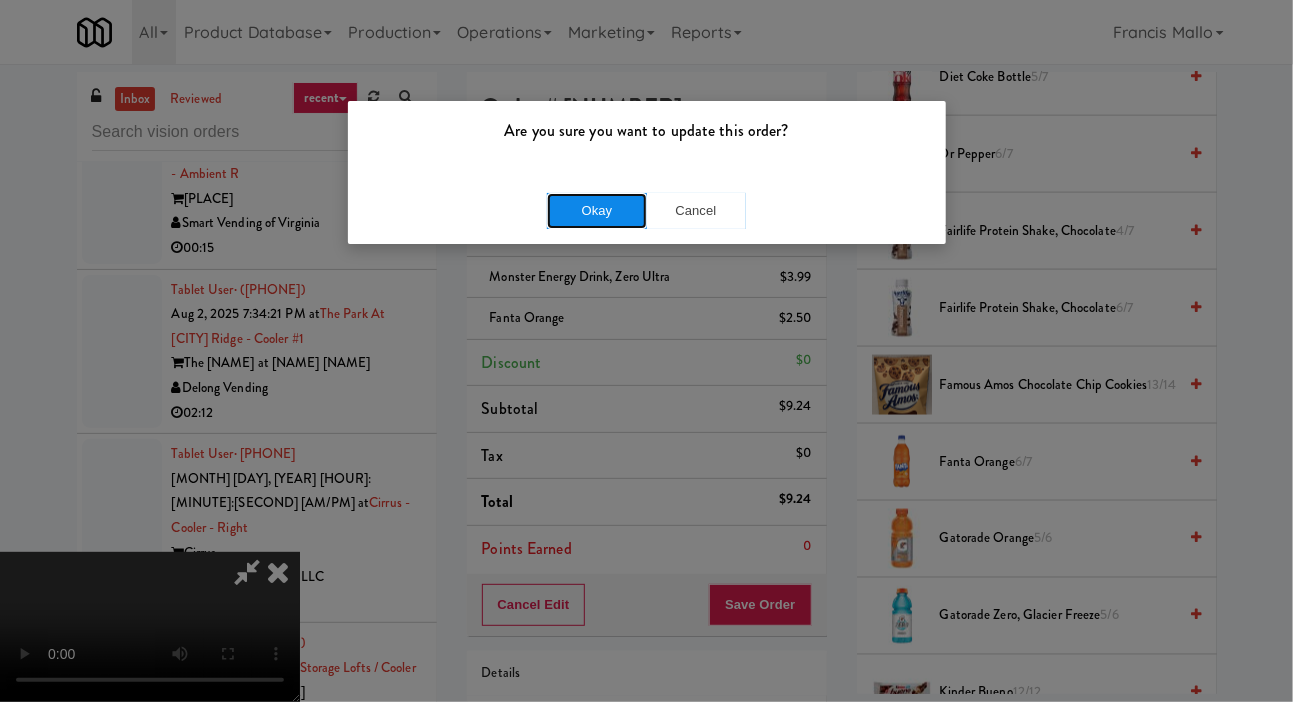 click on "Okay" at bounding box center (597, 211) 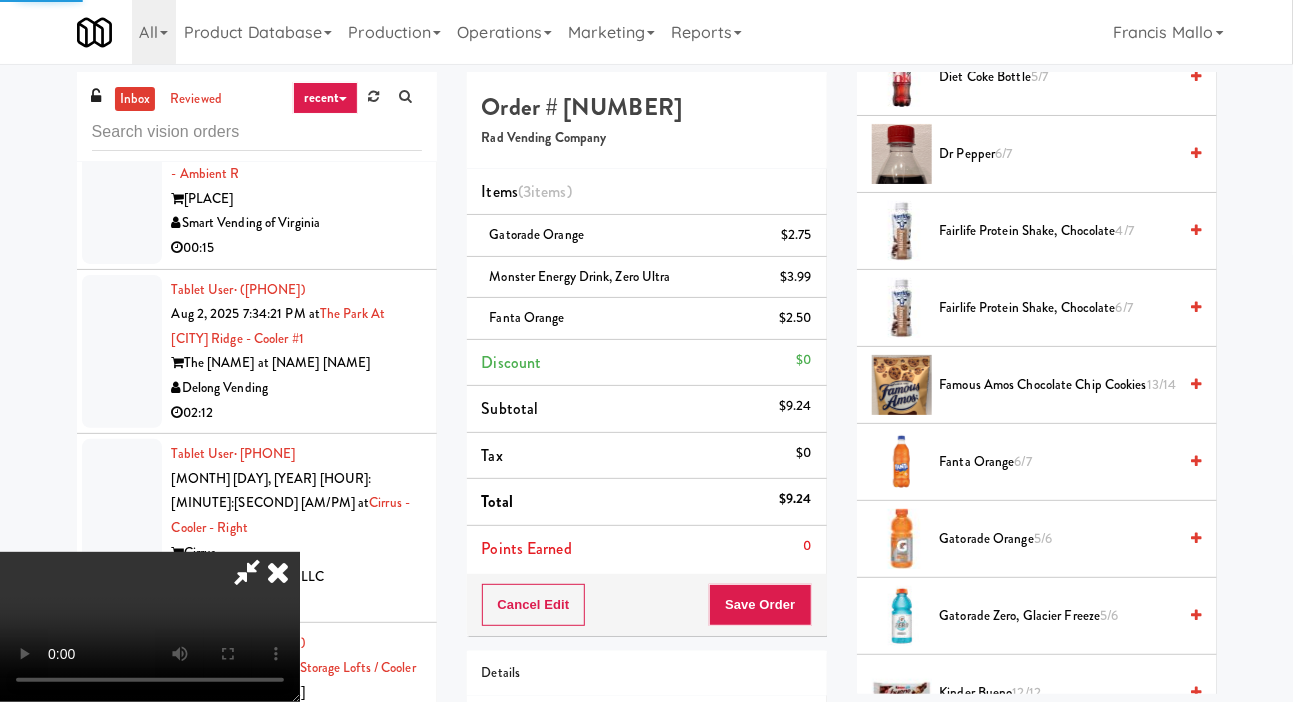 scroll, scrollTop: 116, scrollLeft: 0, axis: vertical 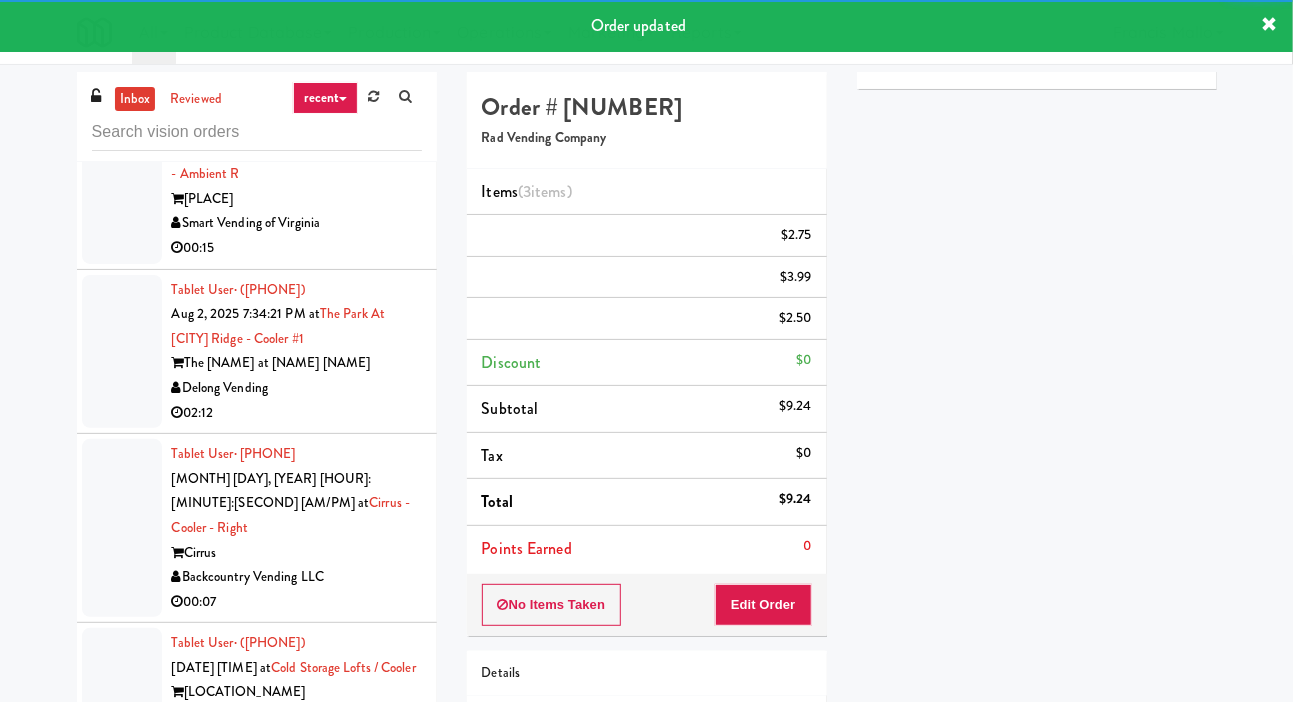 click at bounding box center [122, 845] 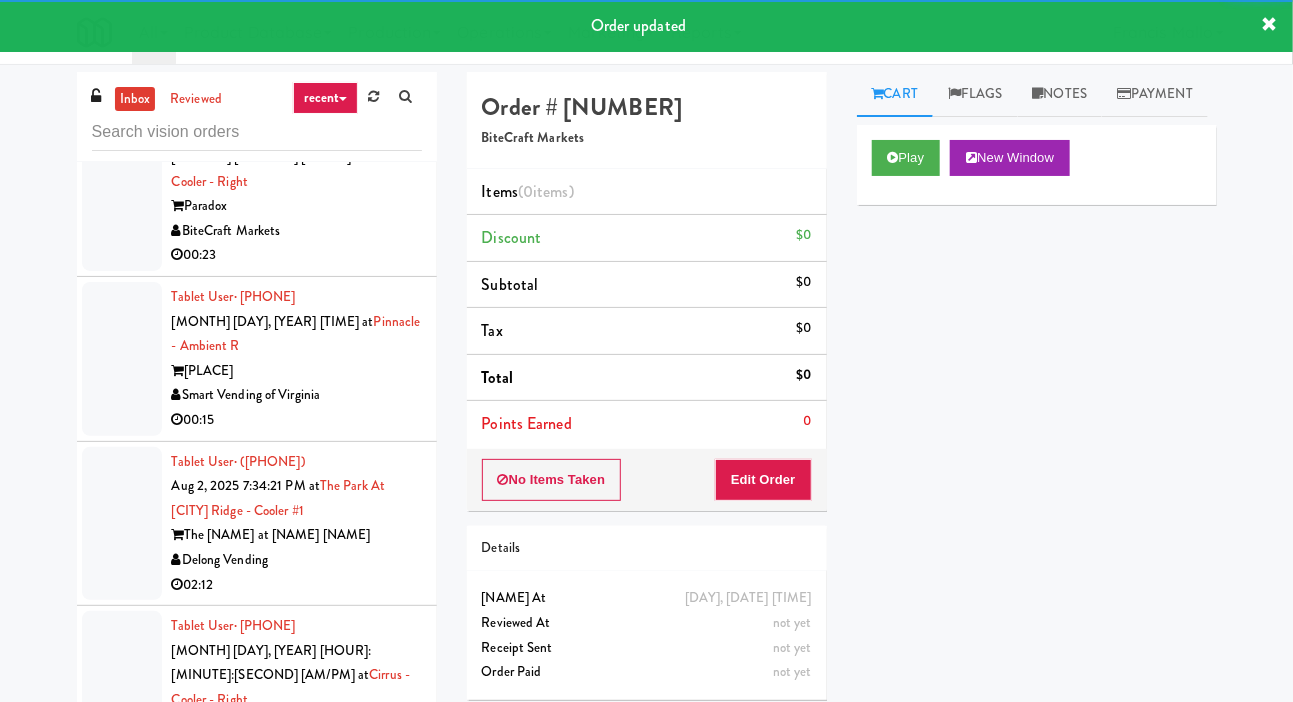 scroll, scrollTop: 20936, scrollLeft: 0, axis: vertical 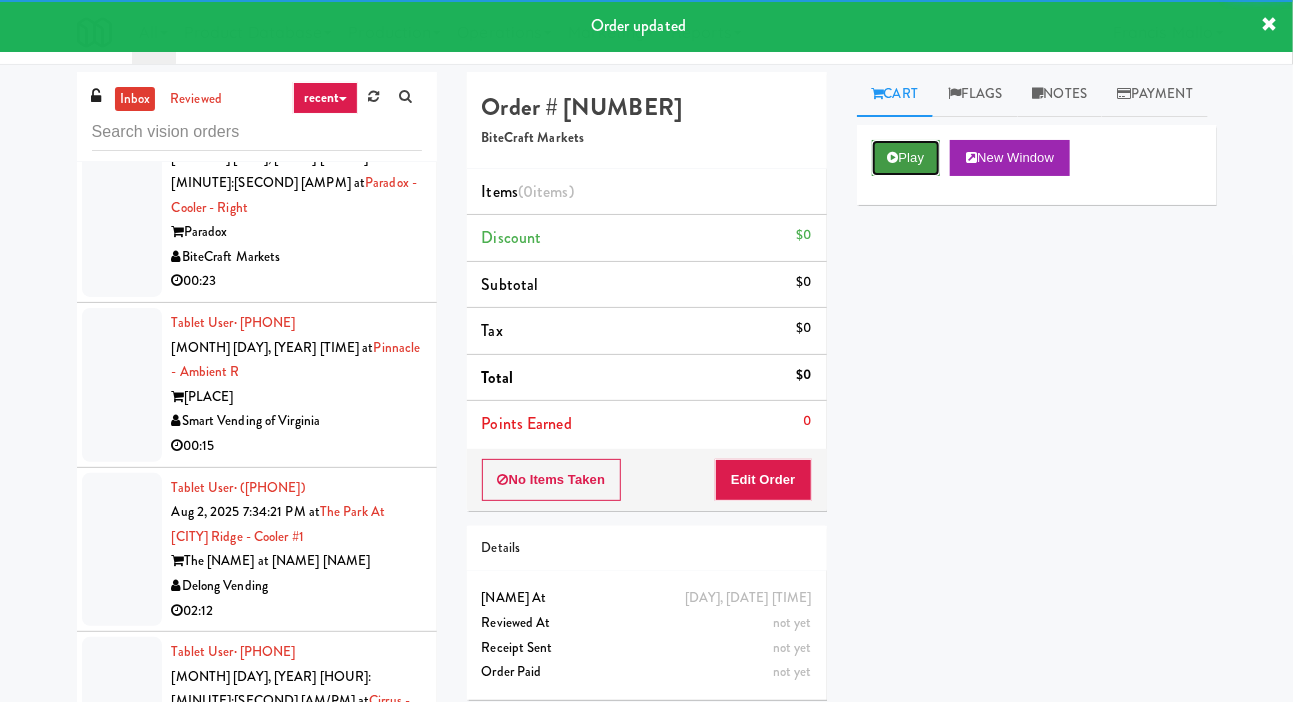 click on "Play" at bounding box center [906, 158] 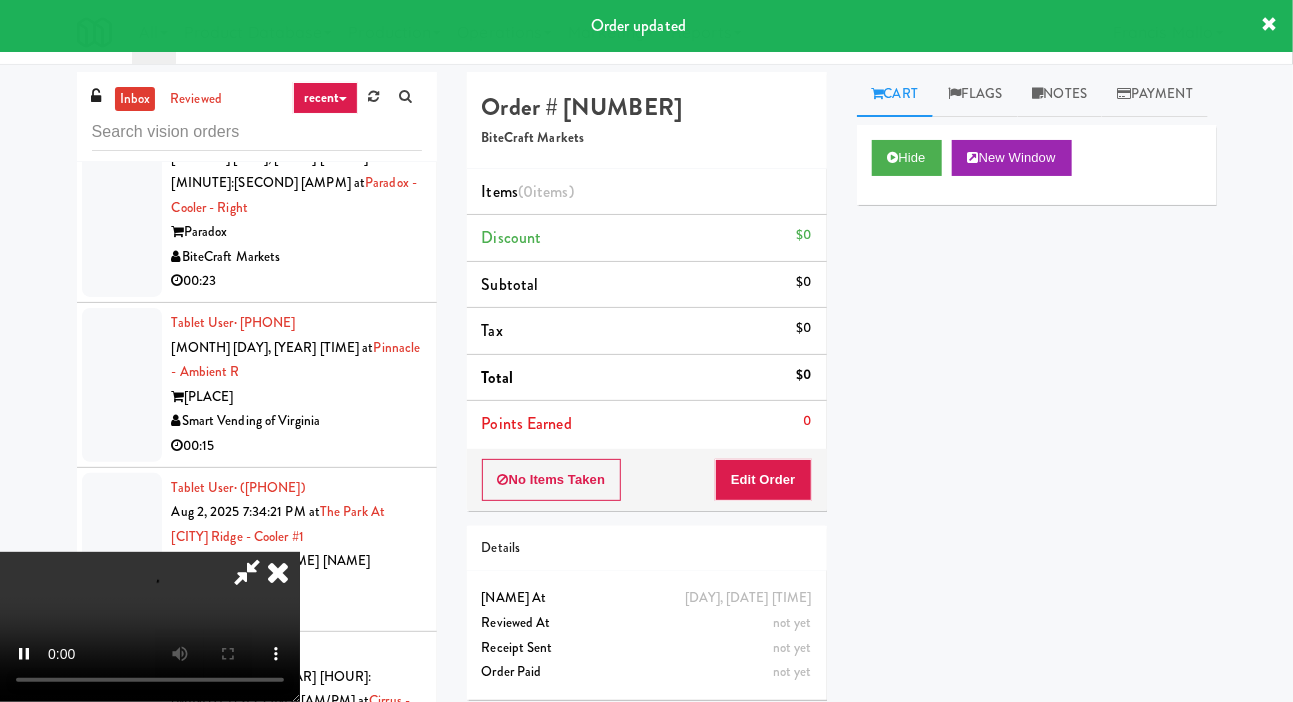 click on "Points Earned  0" at bounding box center (647, 424) 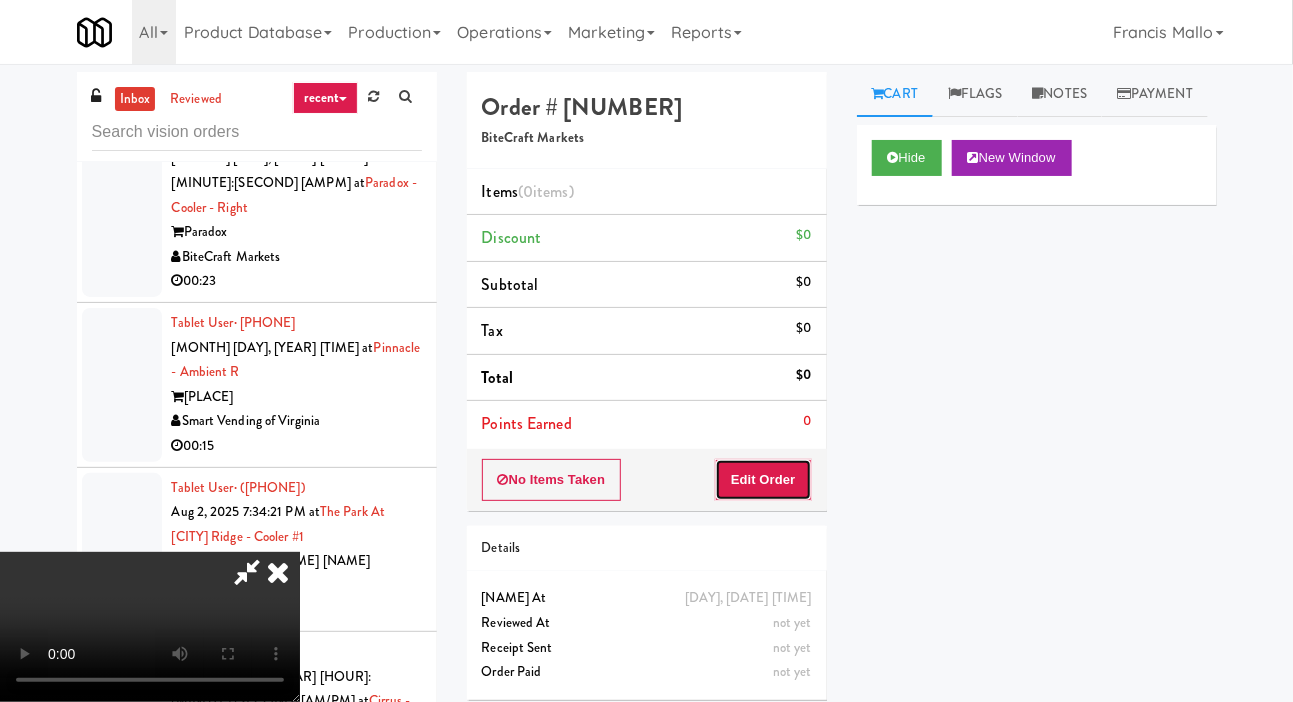 click on "Edit Order" at bounding box center (763, 480) 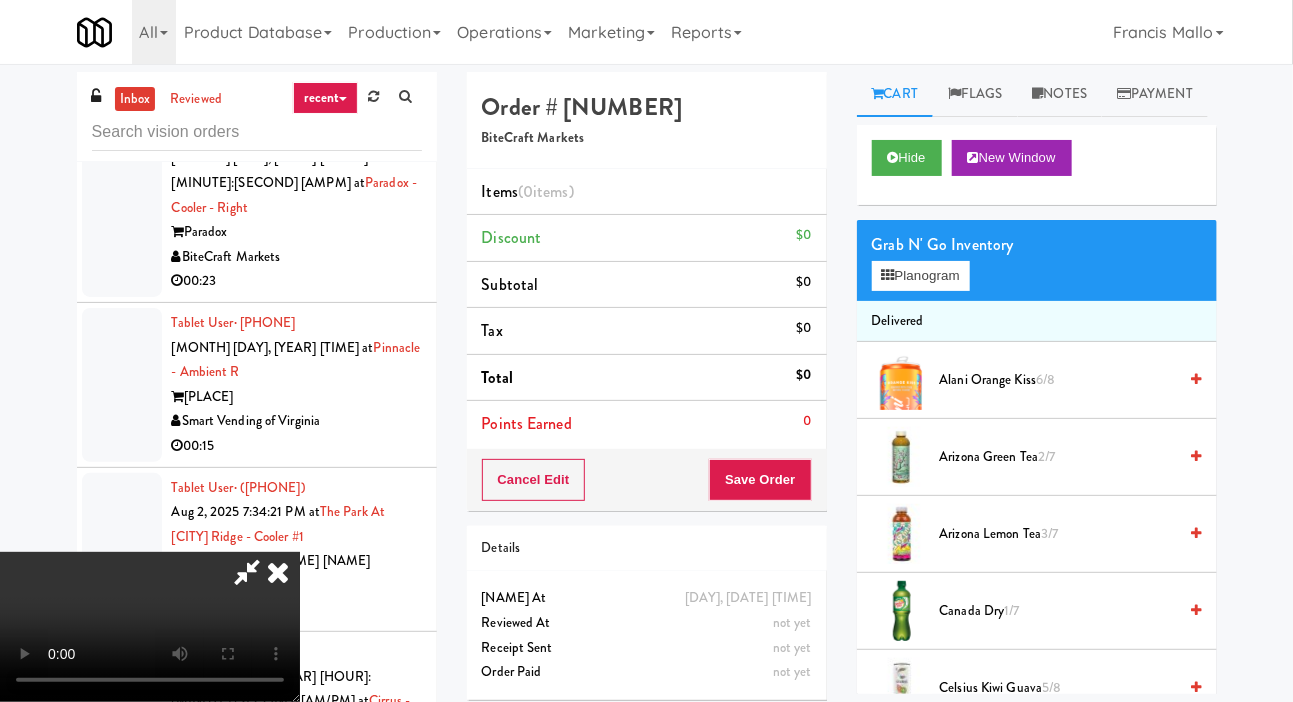 scroll, scrollTop: 73, scrollLeft: 0, axis: vertical 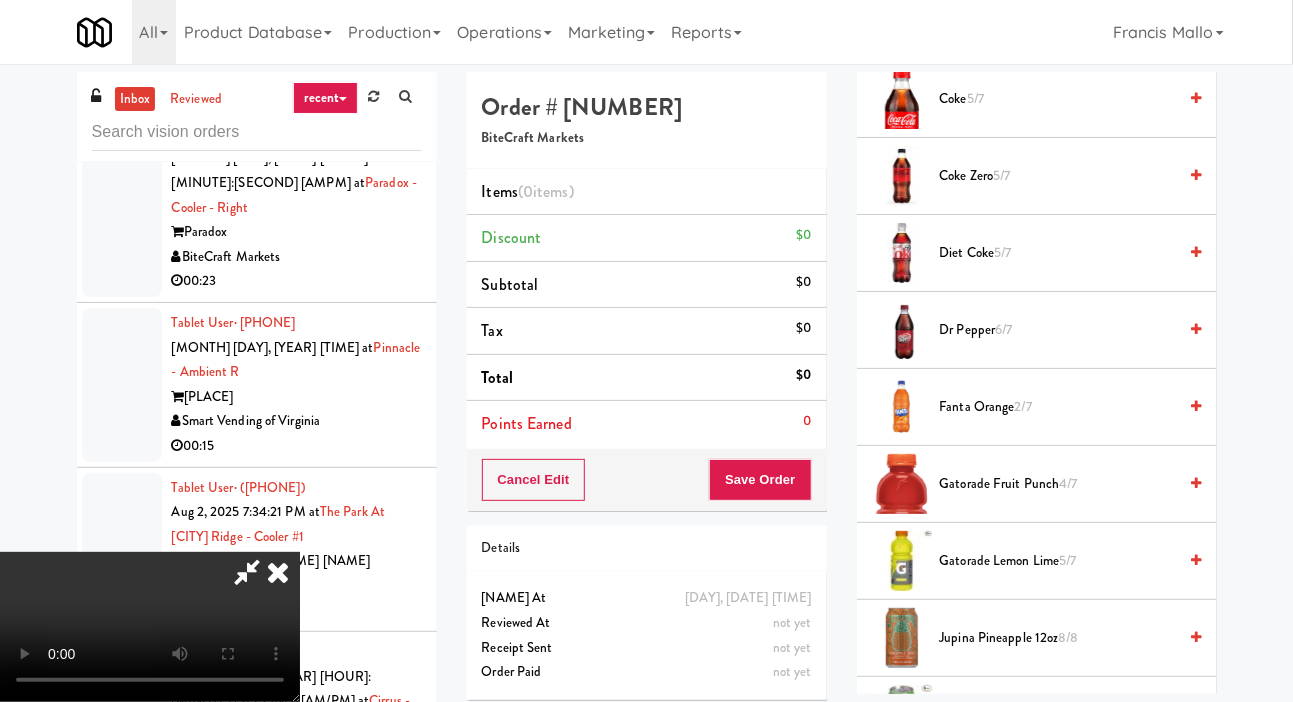 click on "[NAME]  [NUMBER]/[NUMBER]" at bounding box center [1058, 407] 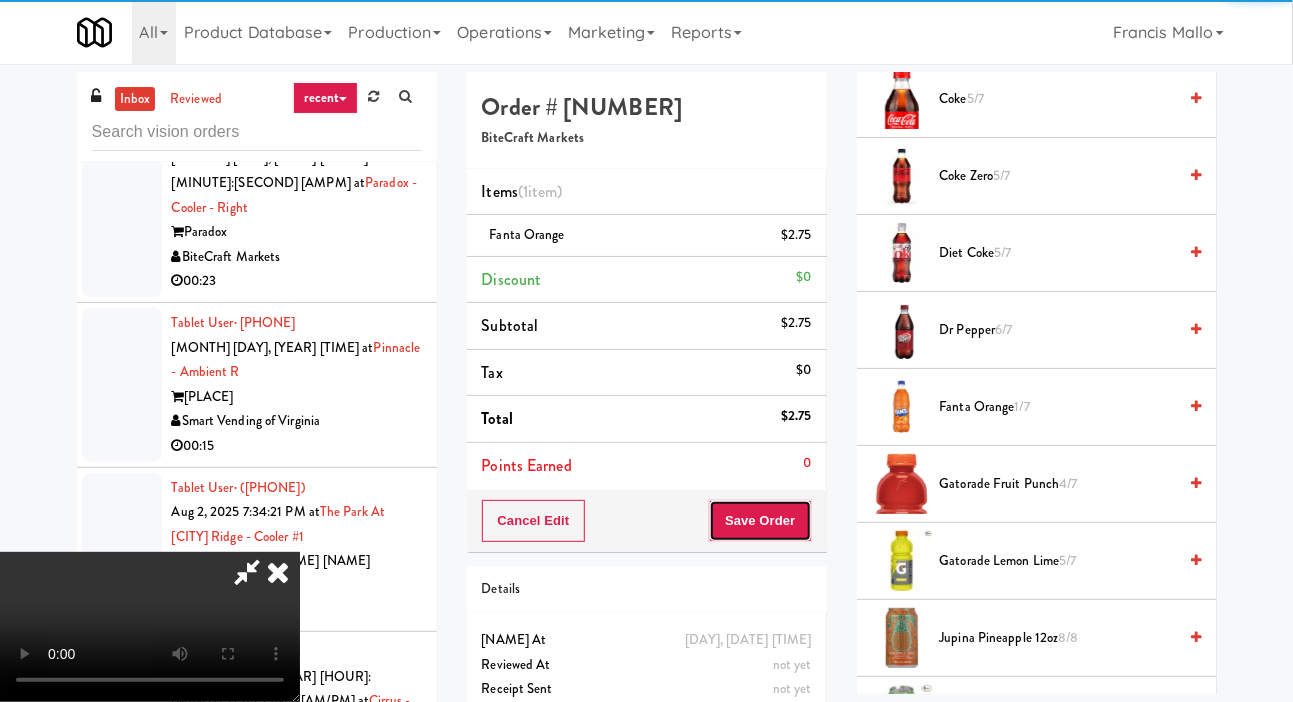 click on "Save Order" at bounding box center (760, 521) 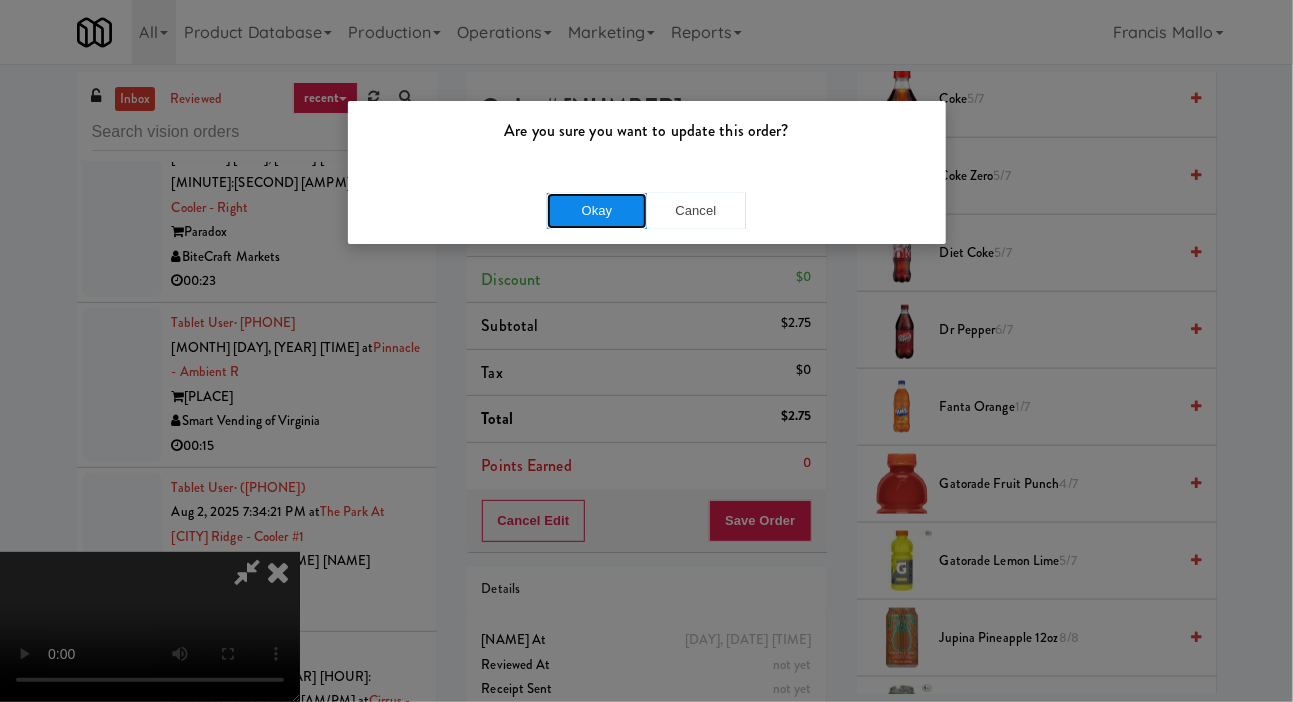 click on "Okay" at bounding box center (597, 211) 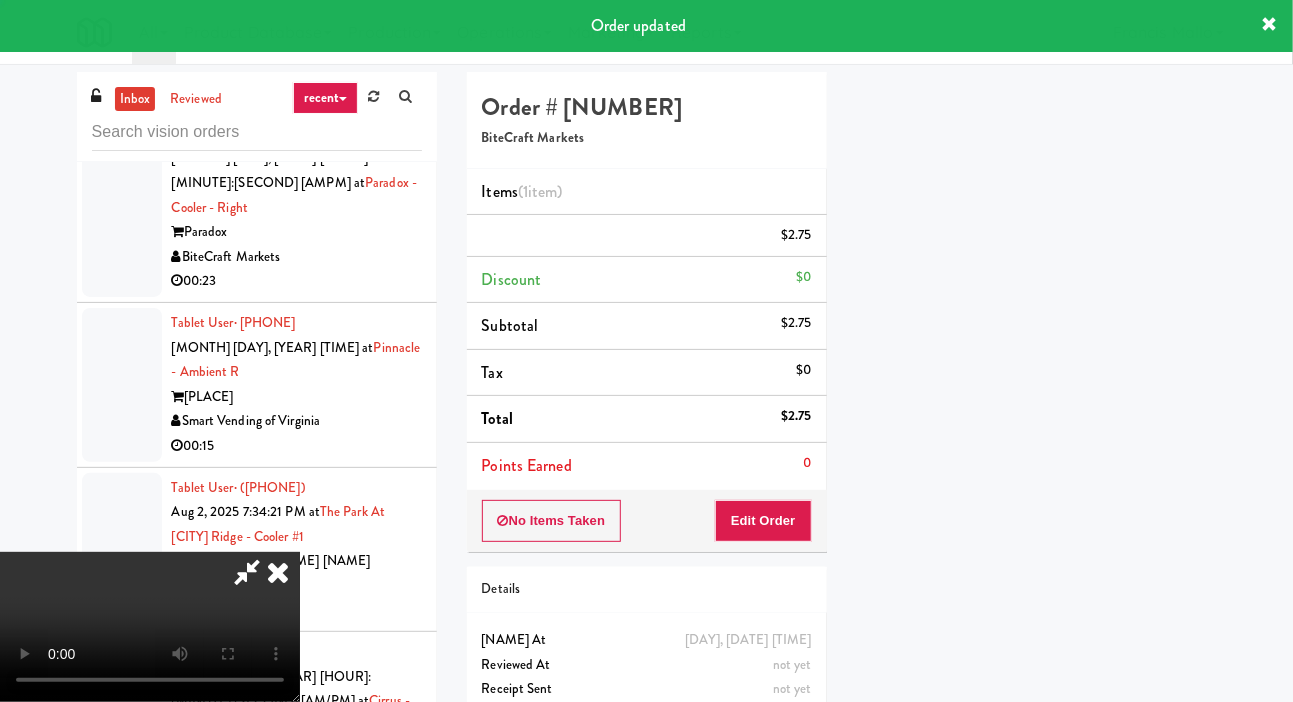 scroll, scrollTop: 116, scrollLeft: 0, axis: vertical 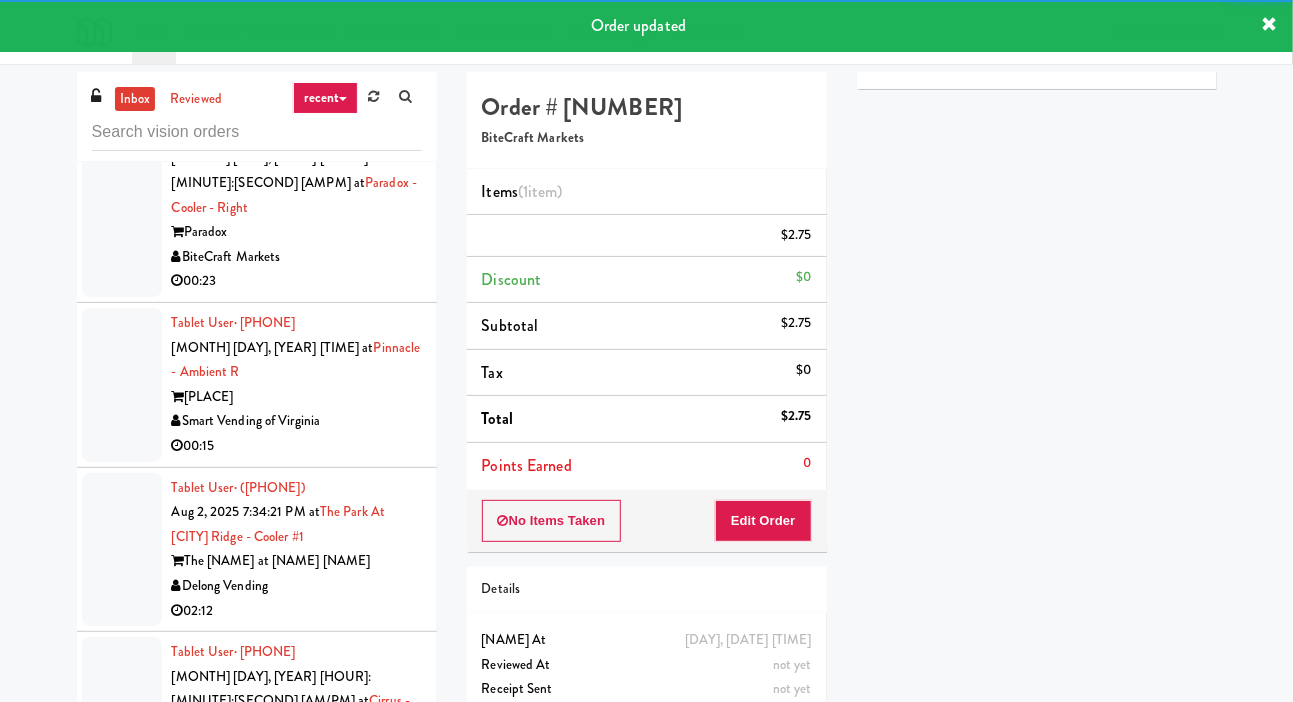 click at bounding box center (122, 890) 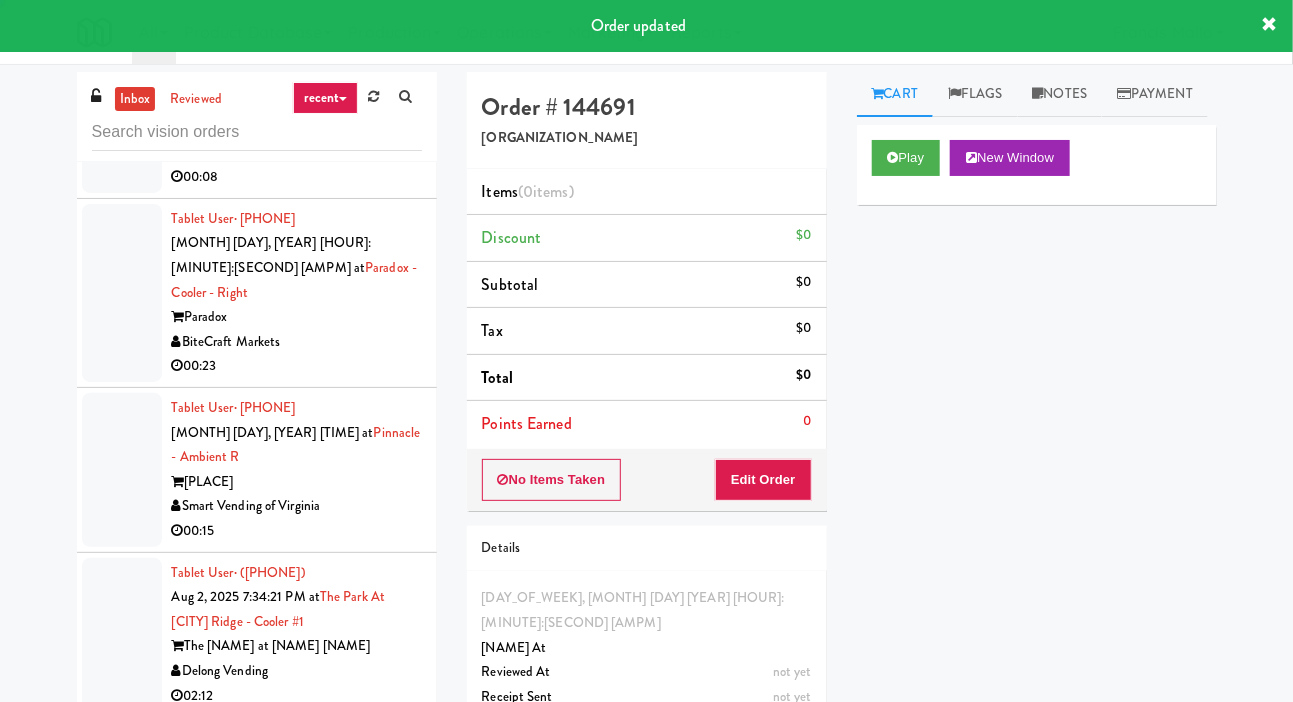 scroll, scrollTop: 20846, scrollLeft: 0, axis: vertical 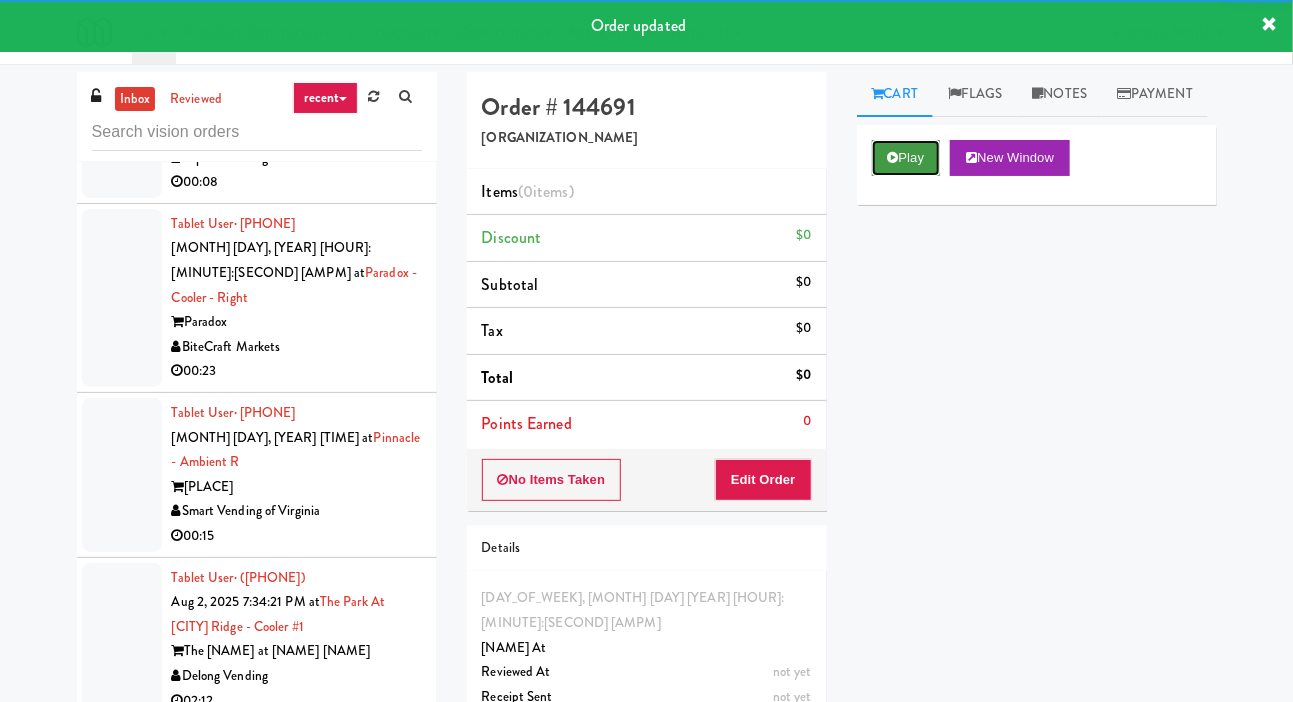 click on "Play" at bounding box center [906, 158] 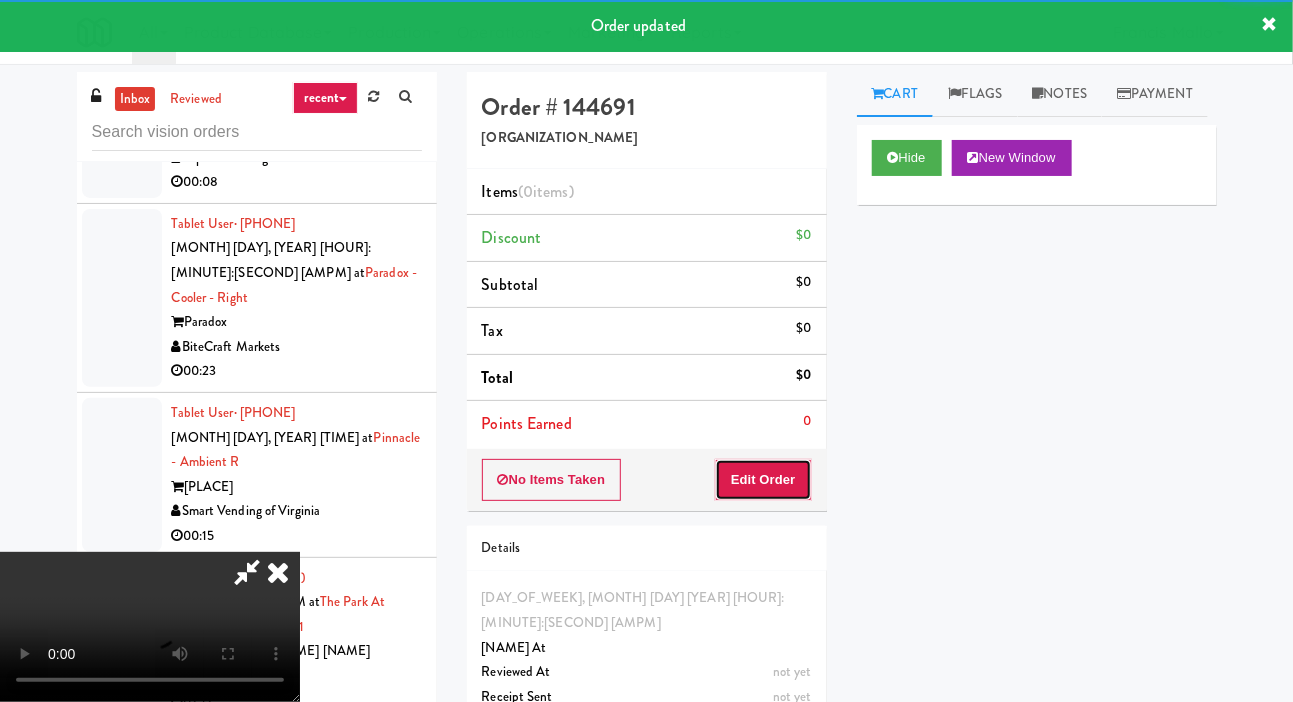 click on "Edit Order" at bounding box center [763, 480] 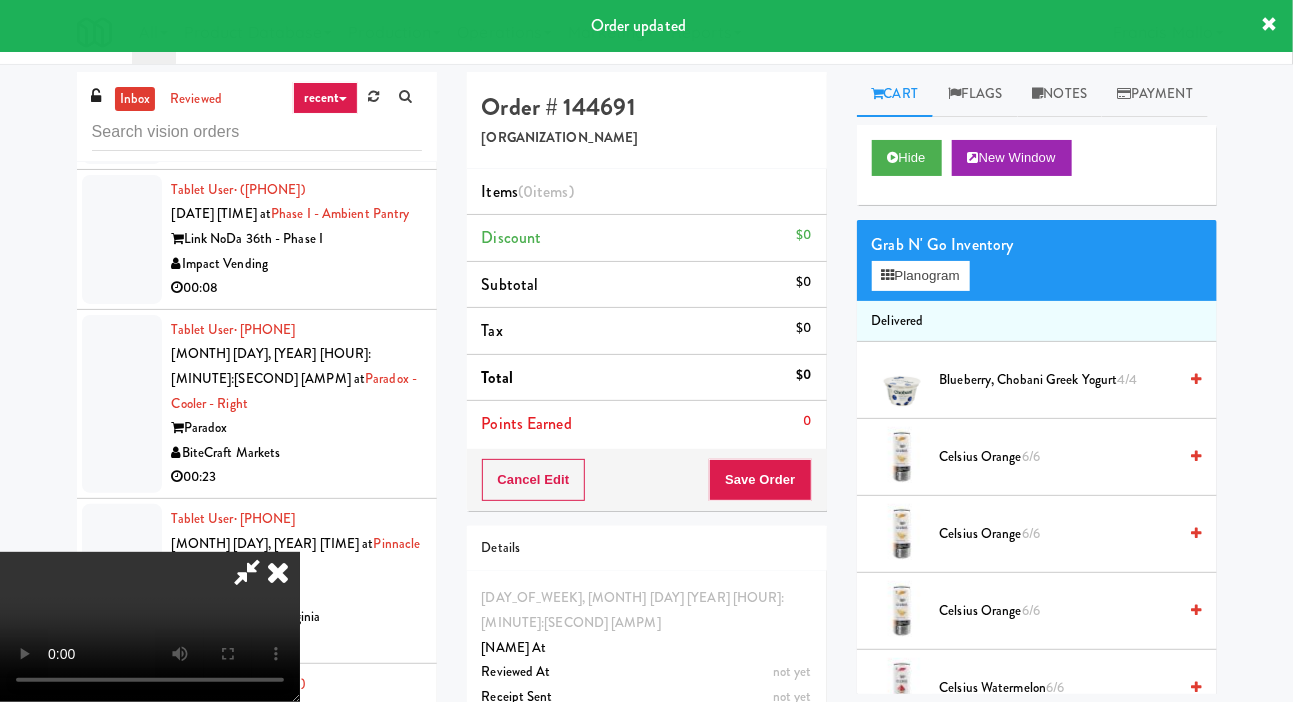 scroll, scrollTop: 20736, scrollLeft: 0, axis: vertical 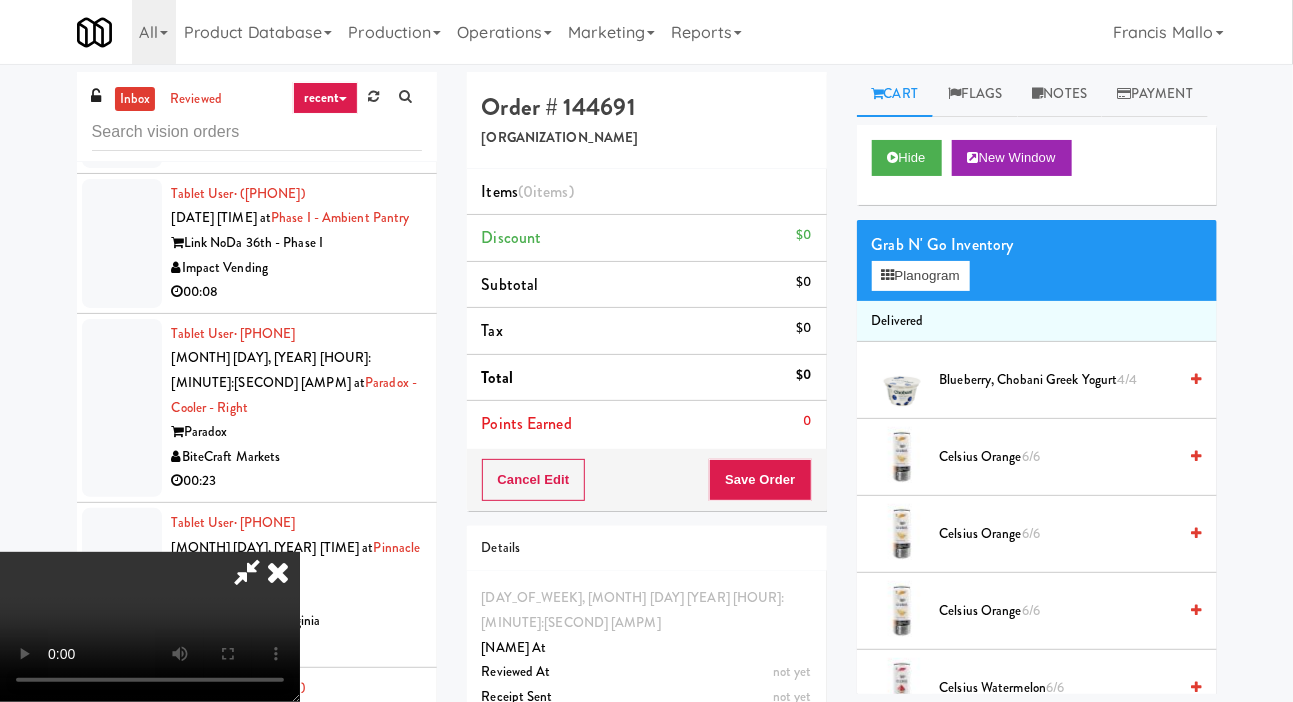 type 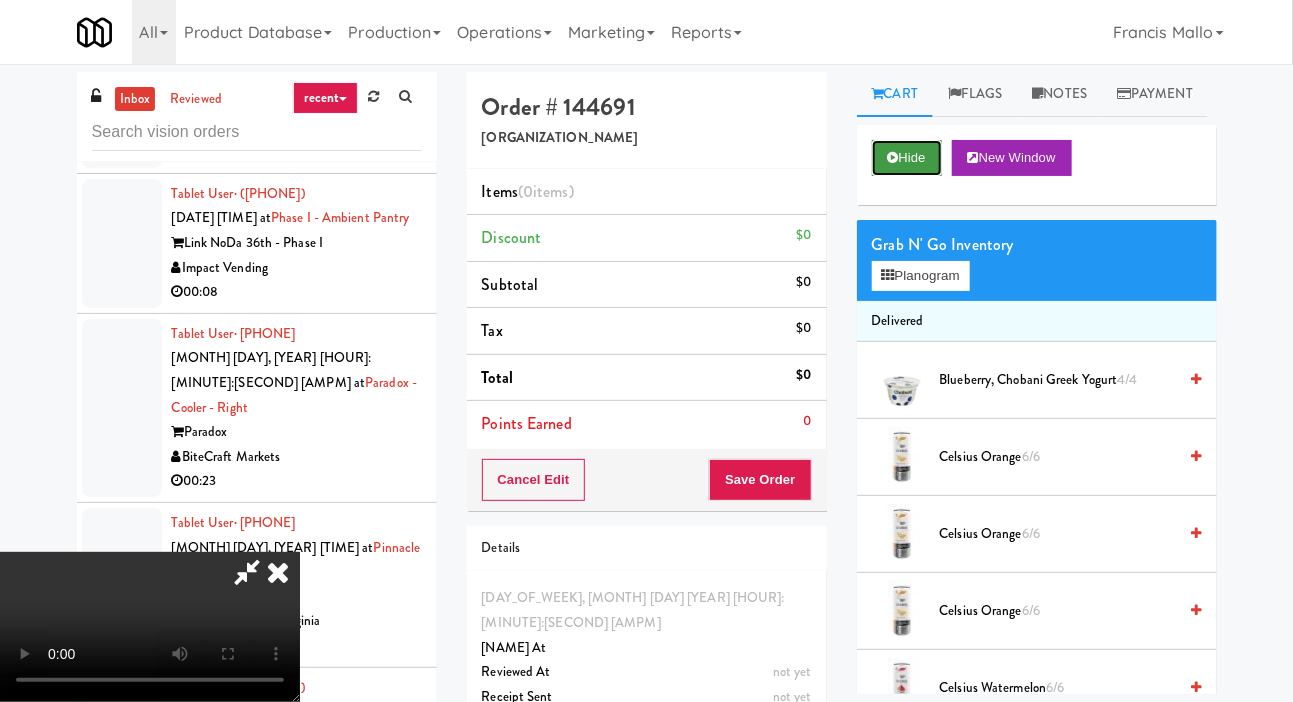 click on "Hide" at bounding box center [907, 158] 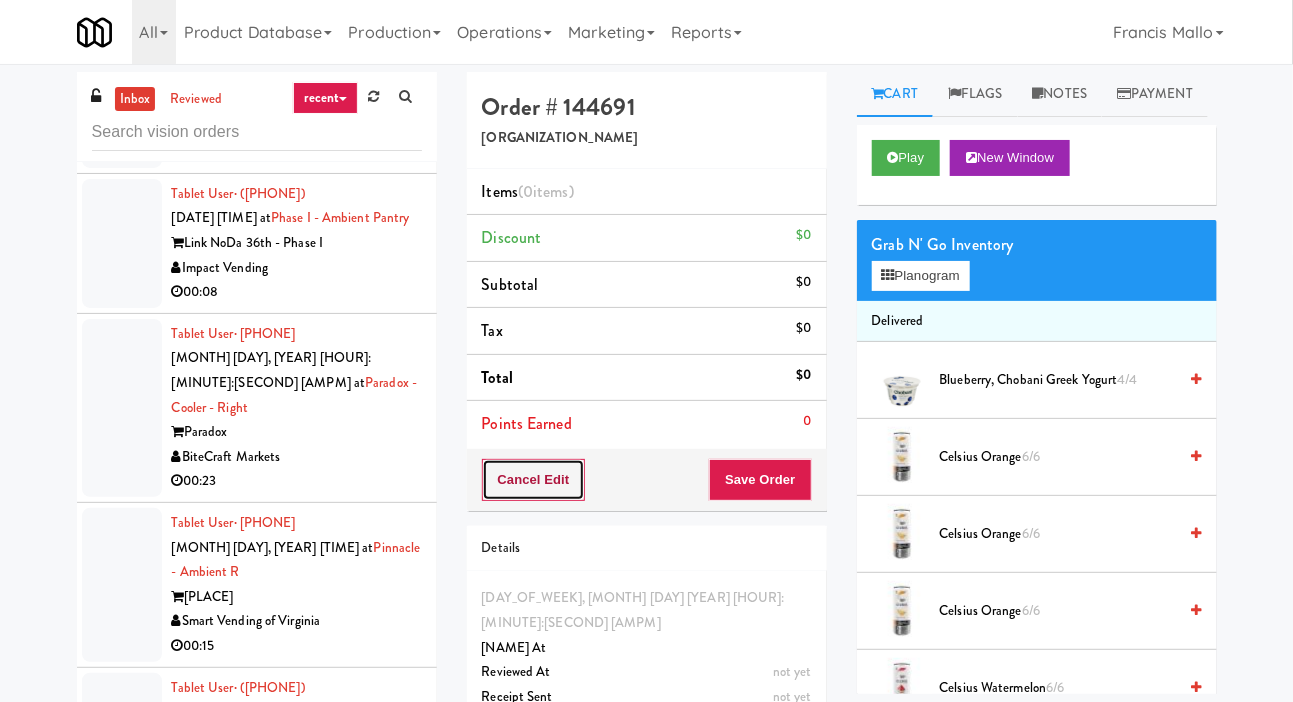 click on "Cancel Edit" at bounding box center [534, 480] 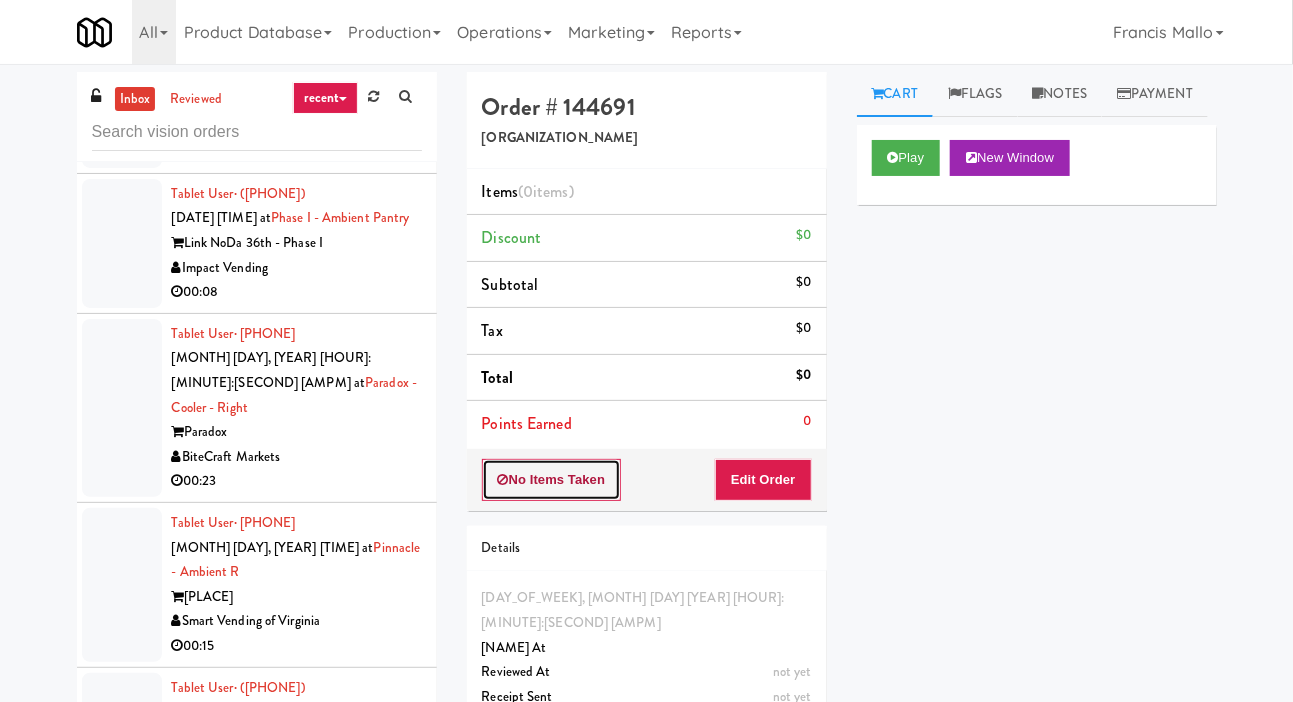 click on "No Items Taken" at bounding box center (552, 480) 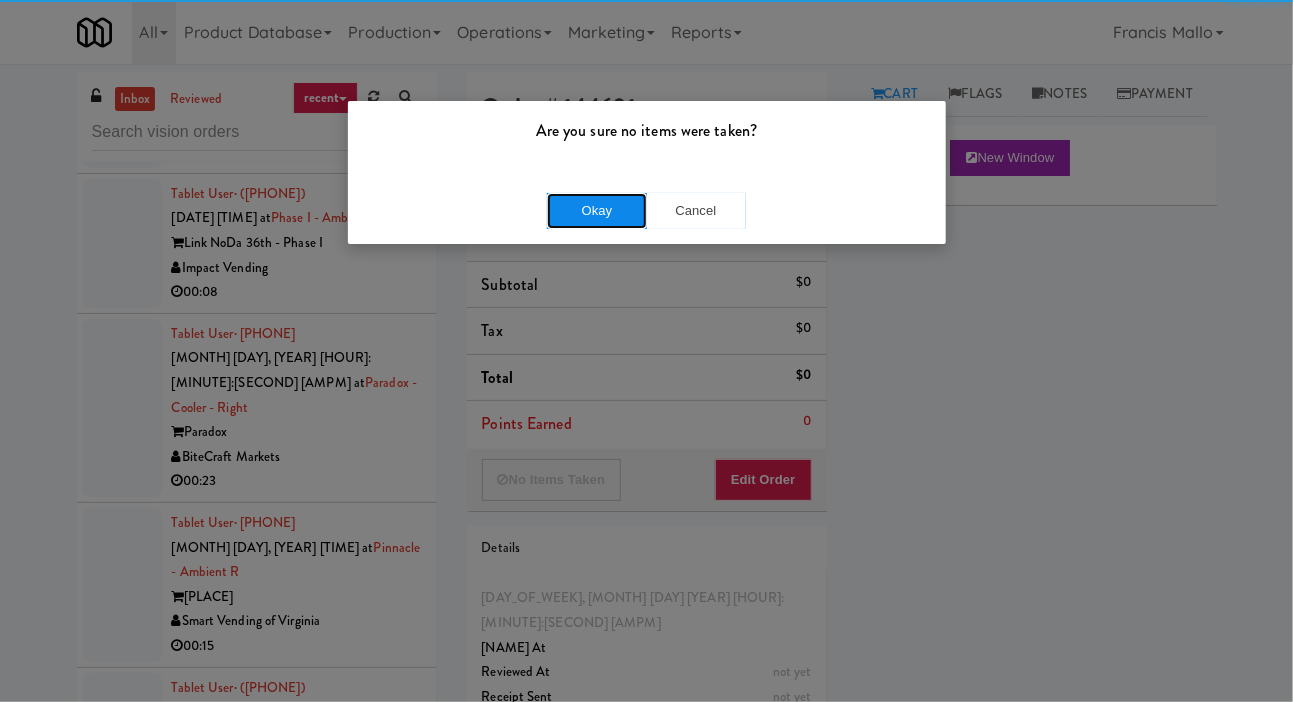 click on "Okay" at bounding box center (597, 211) 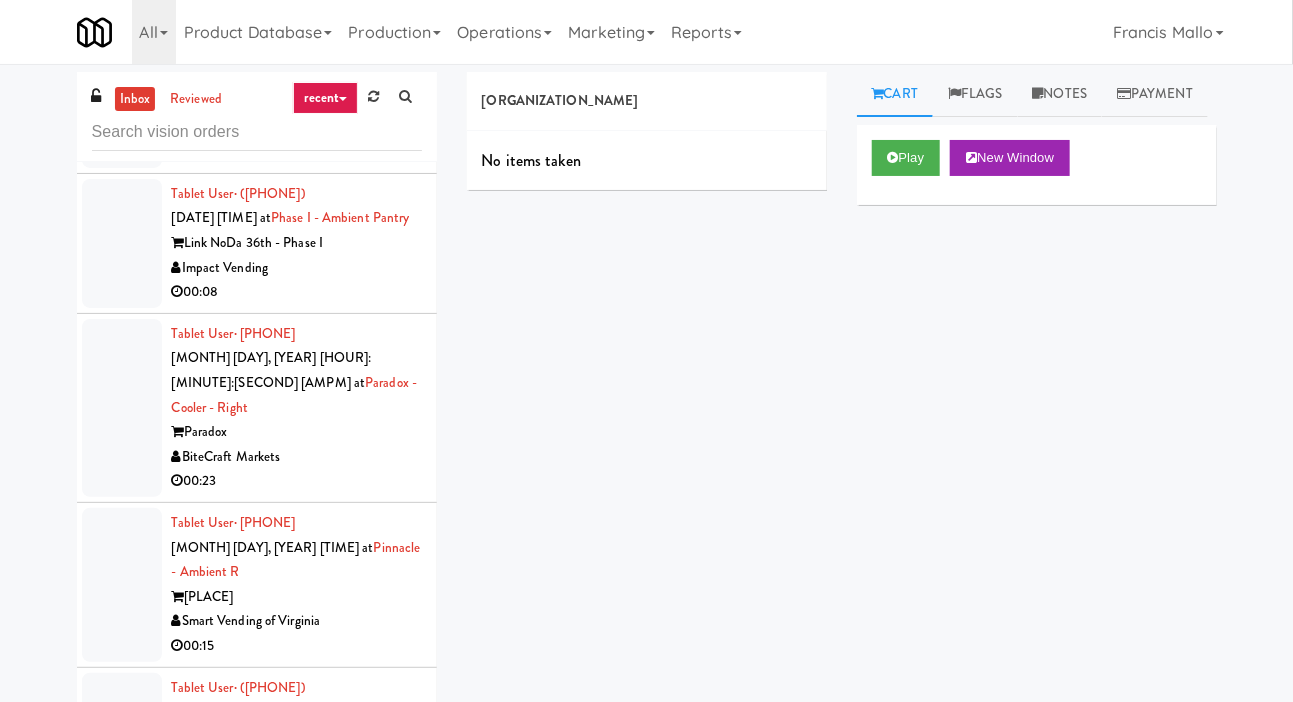 click on "[USER] · ([PHONE]) [DATE] [TIME] at Cirrus - Cooler - Right Cirrus Backcountry Vending LLC 00:07" at bounding box center (257, 926) 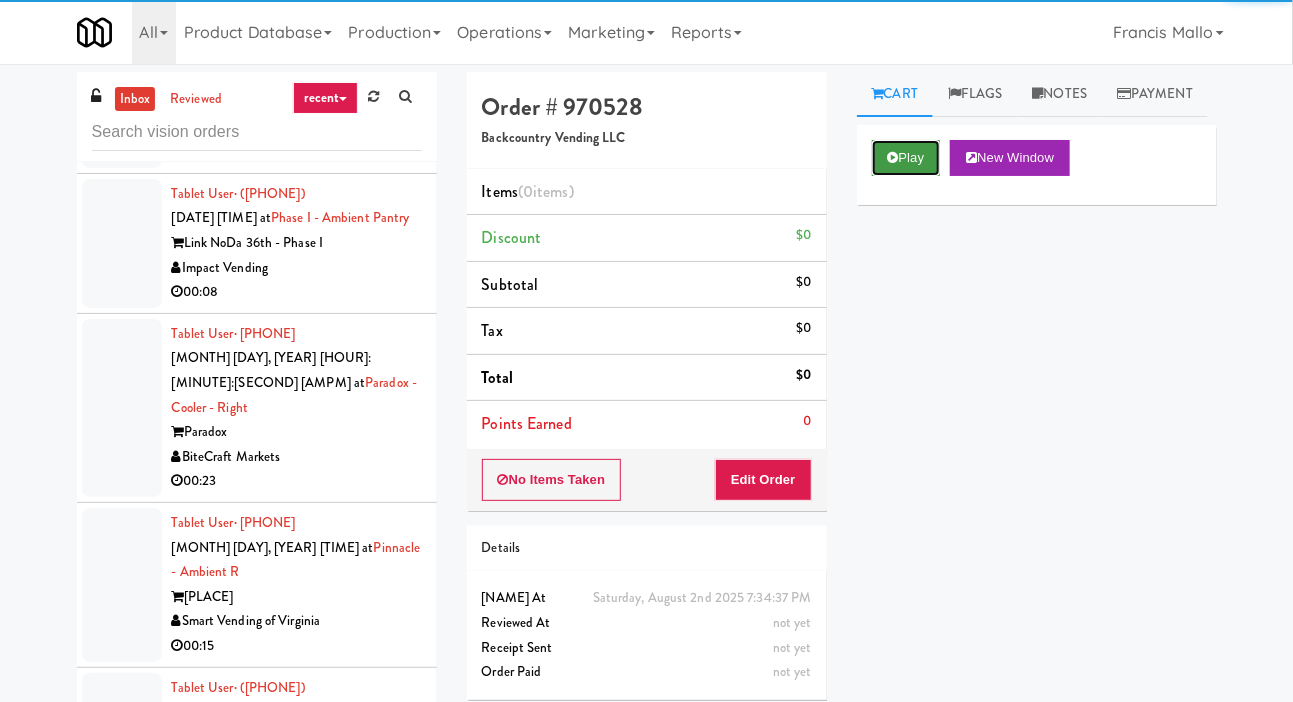 click on "Play" at bounding box center (906, 158) 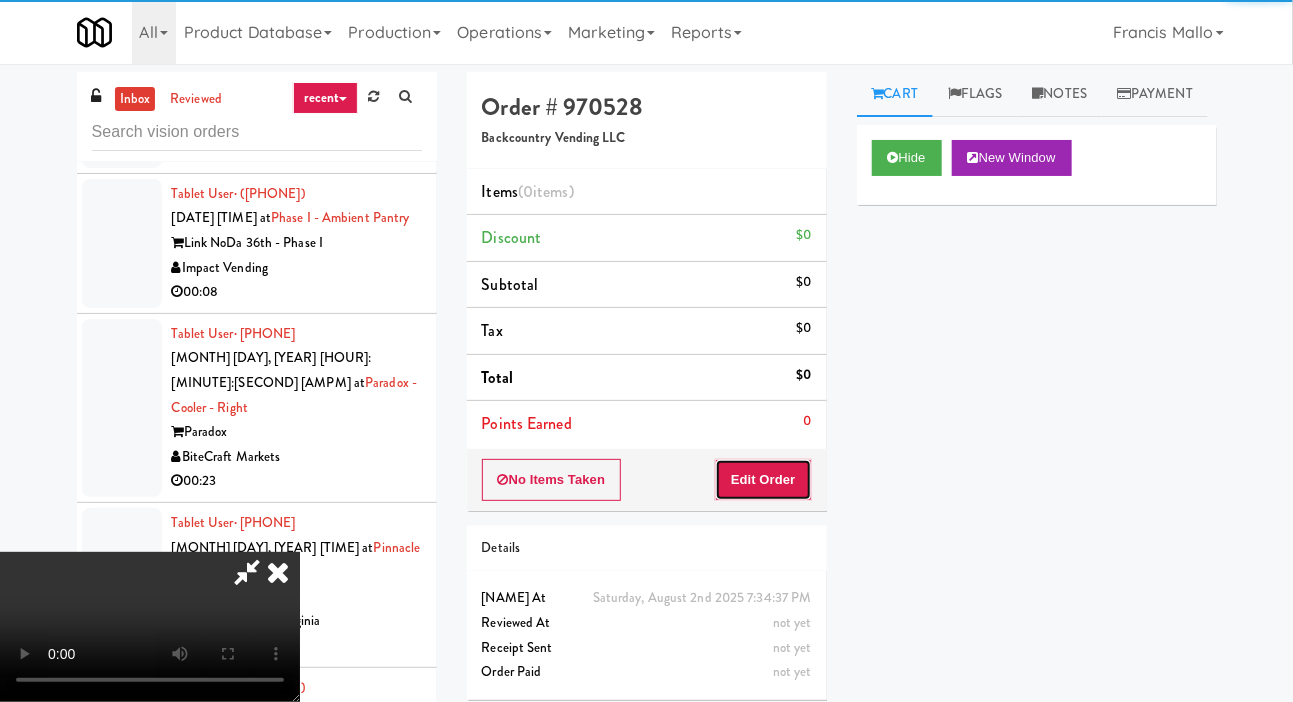 click on "Edit Order" at bounding box center (763, 480) 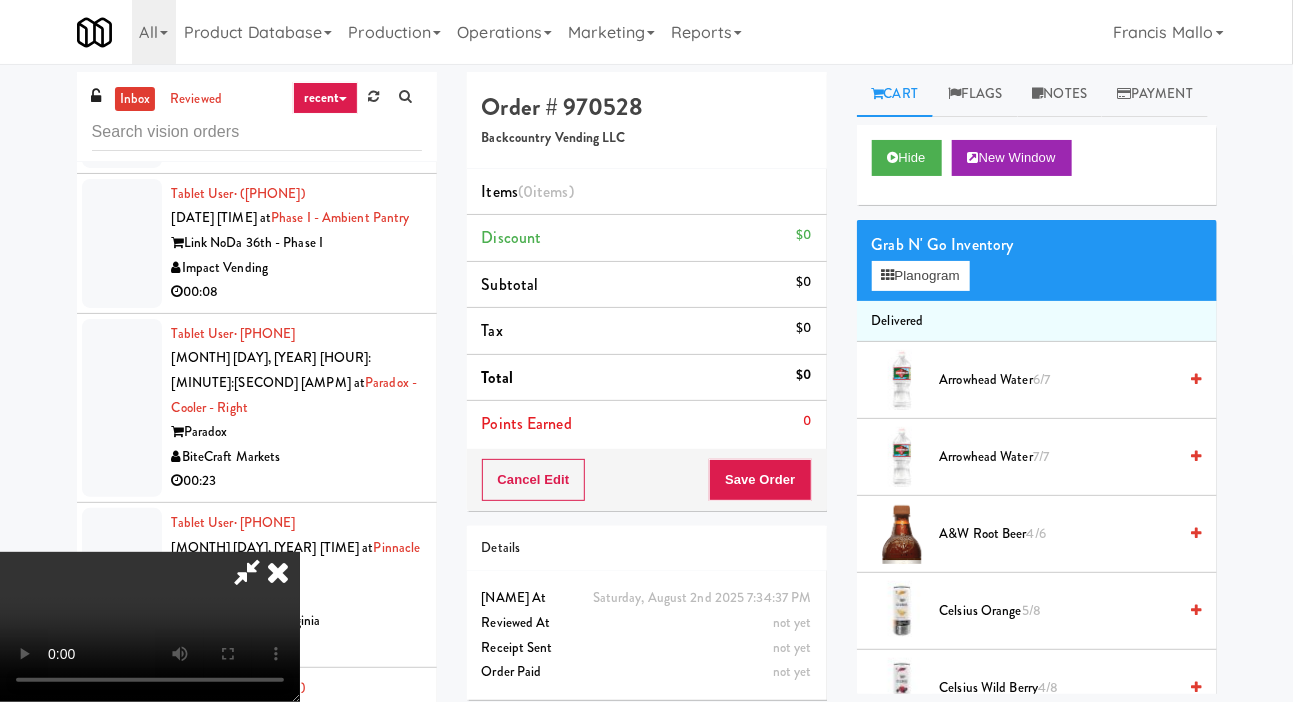 type 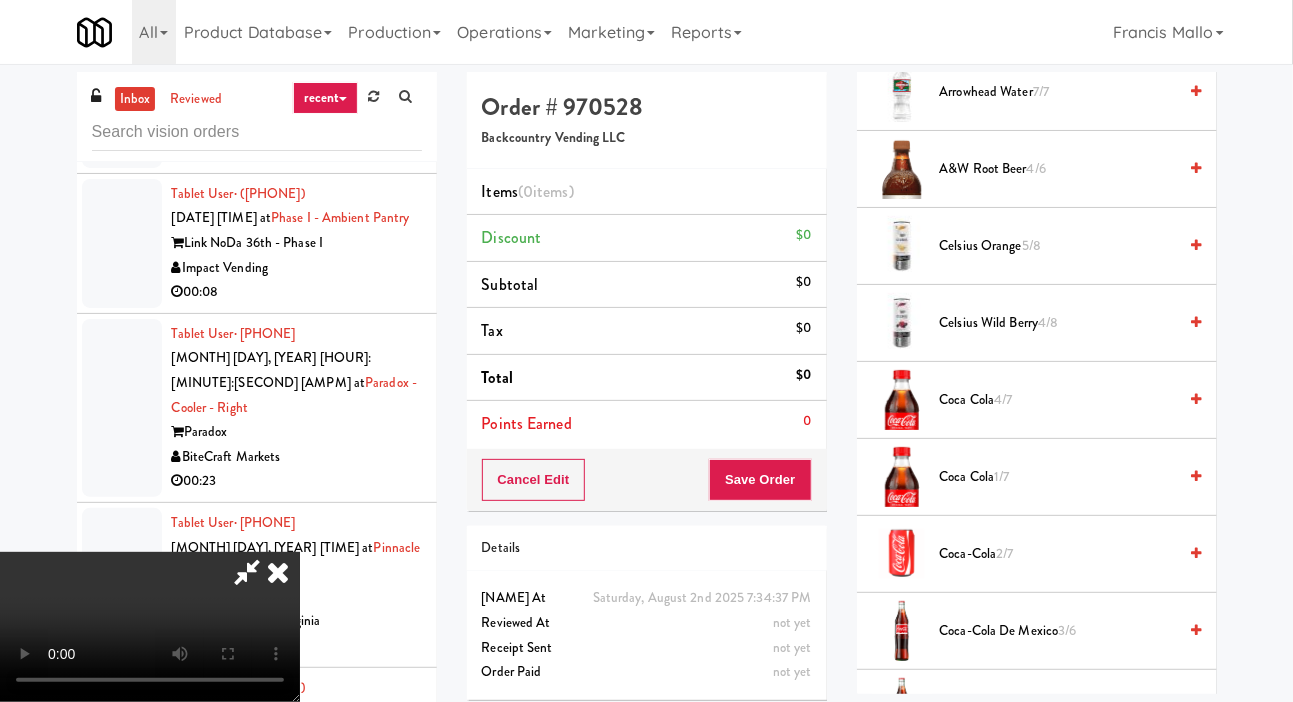 scroll, scrollTop: 360, scrollLeft: 0, axis: vertical 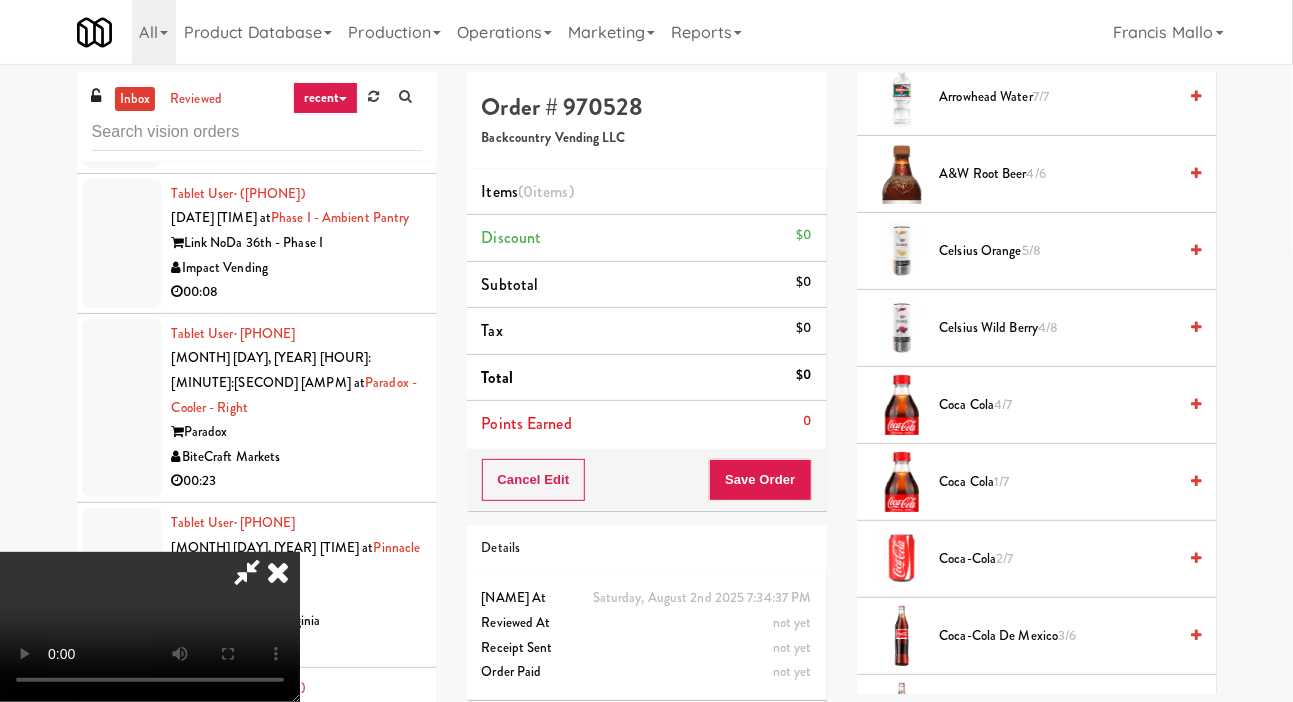 click on "[NAME]  [NUMBER]/[NUMBER]" at bounding box center [1058, 328] 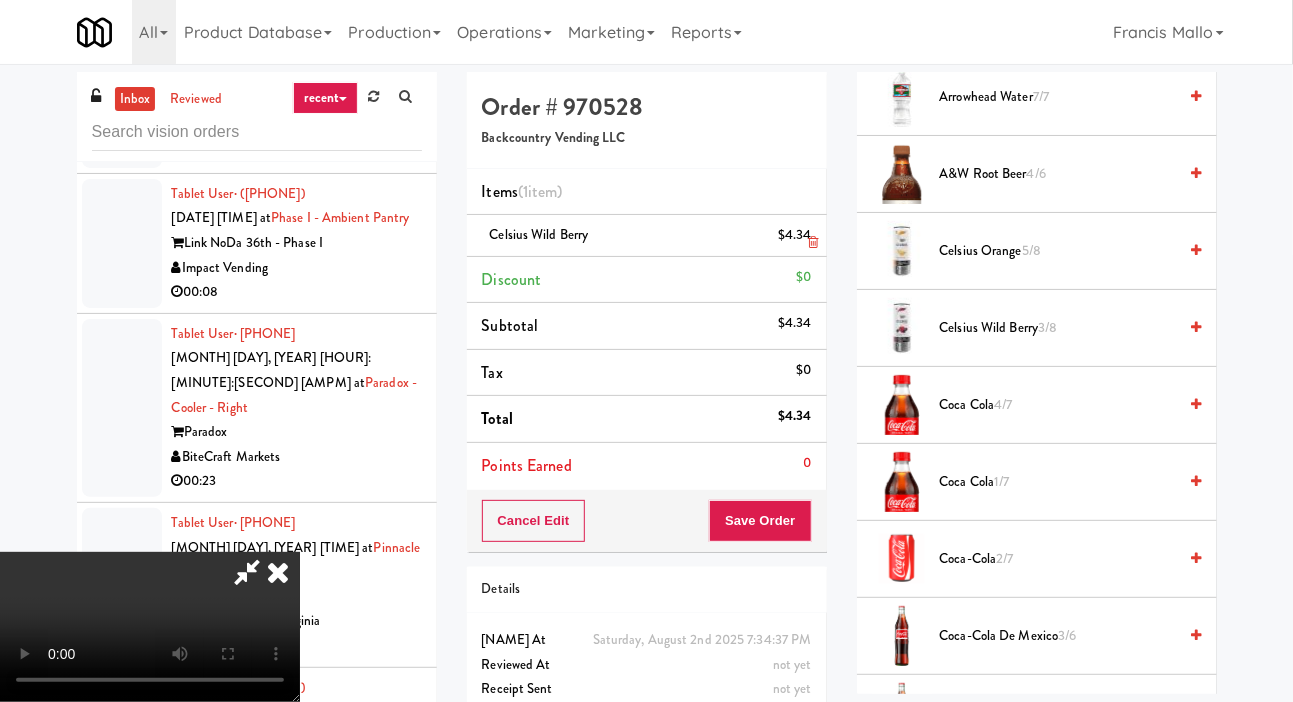 click on "Celsius Wild Berry  [PRICE]" at bounding box center [647, 236] 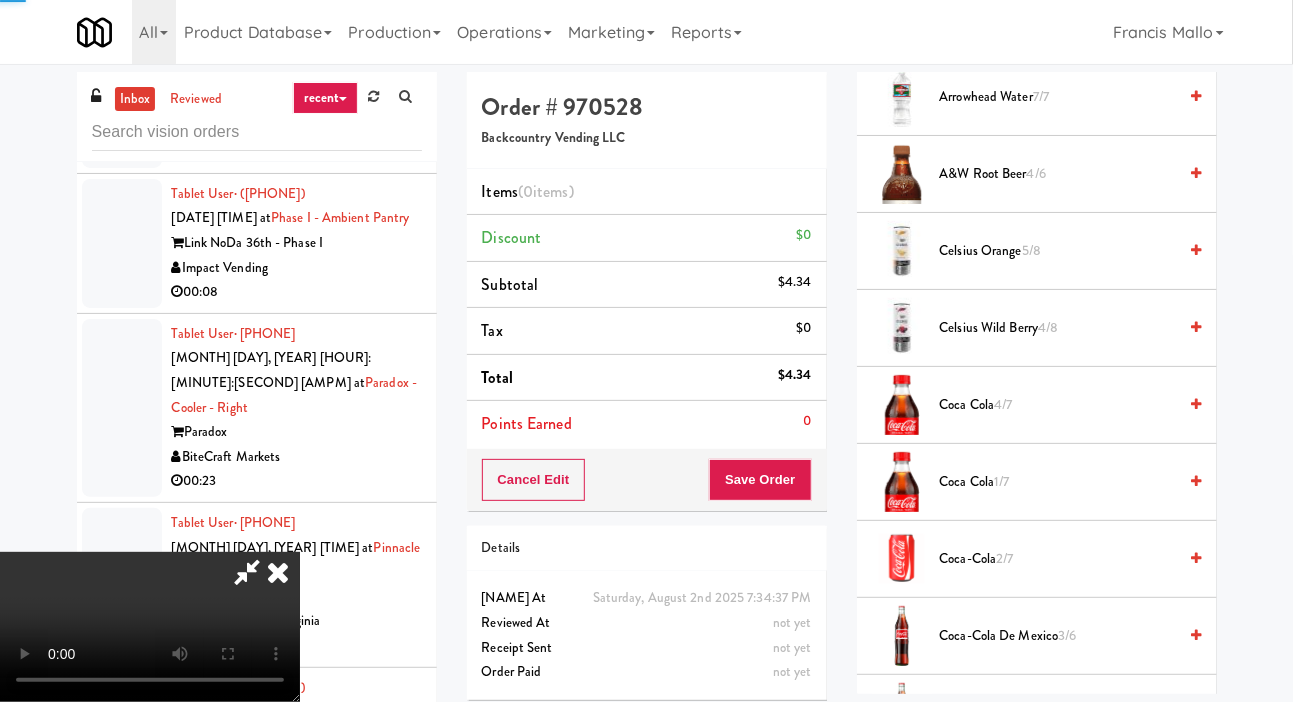 click on "Celsius Orange  5/8" at bounding box center [1058, 251] 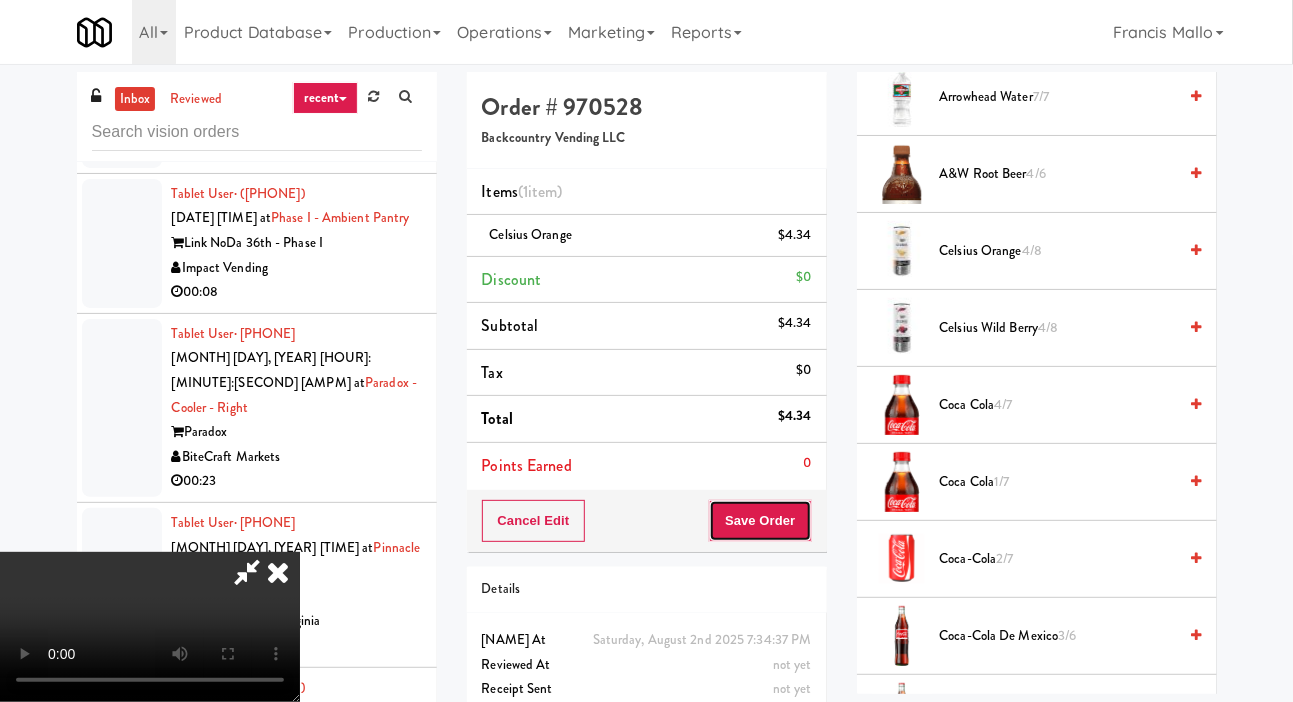 click on "Save Order" at bounding box center (760, 521) 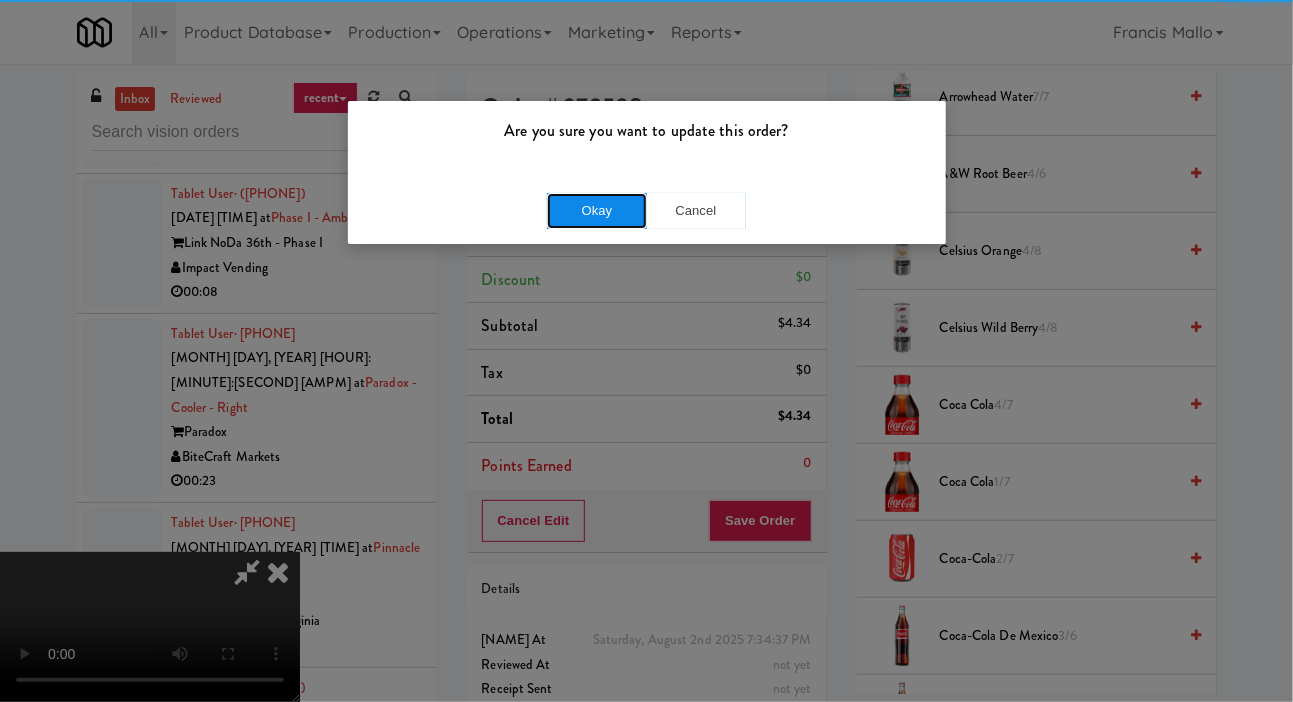 click on "Okay" at bounding box center [597, 211] 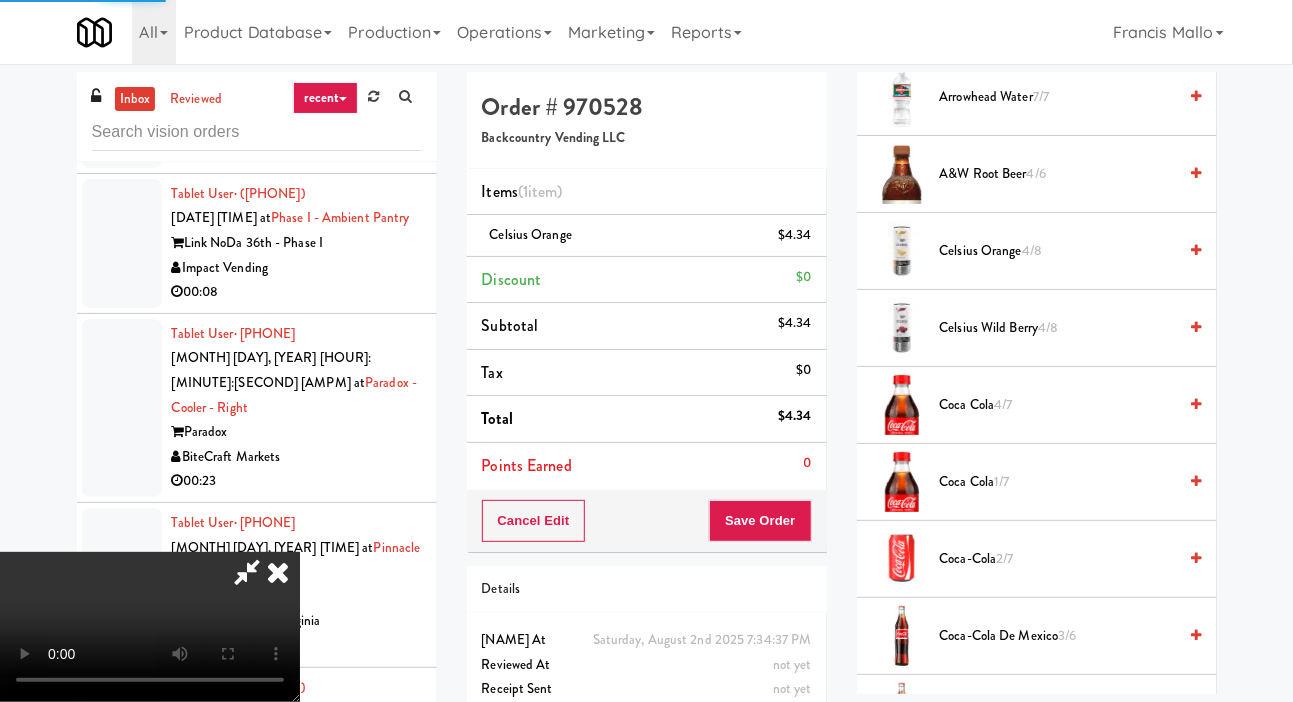 scroll, scrollTop: 116, scrollLeft: 0, axis: vertical 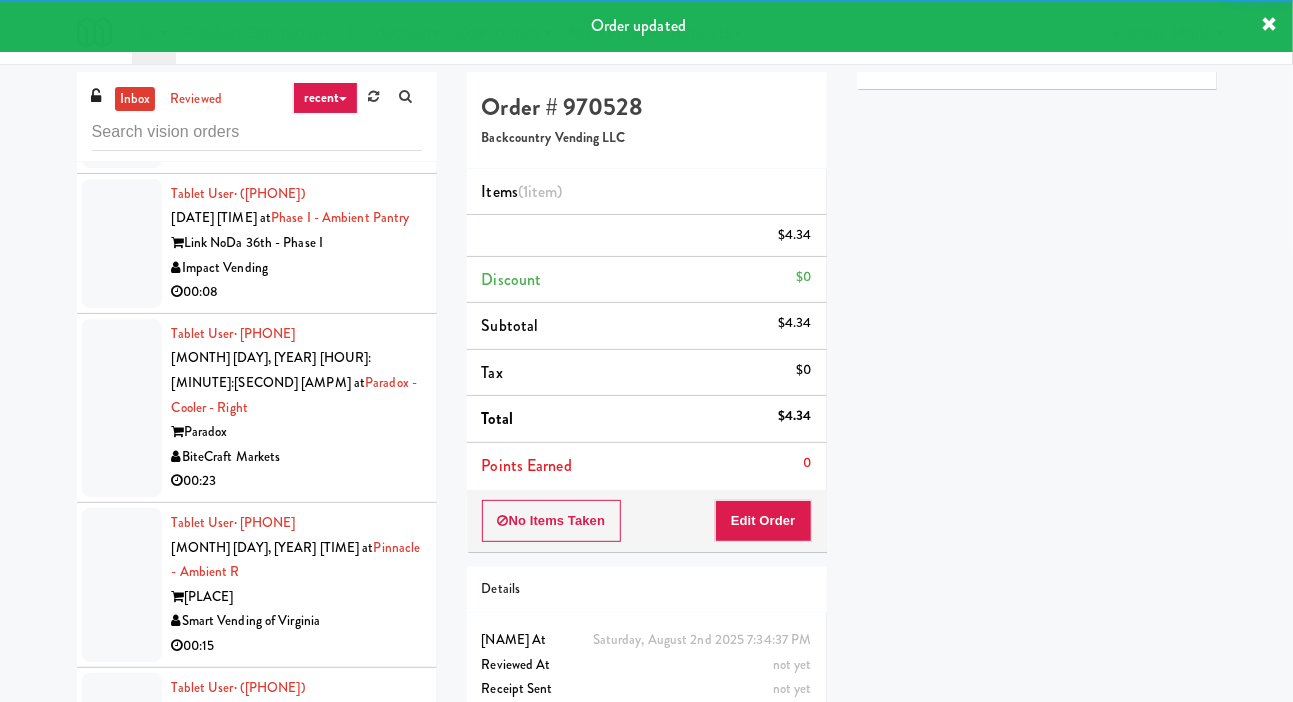 click at bounding box center (122, 750) 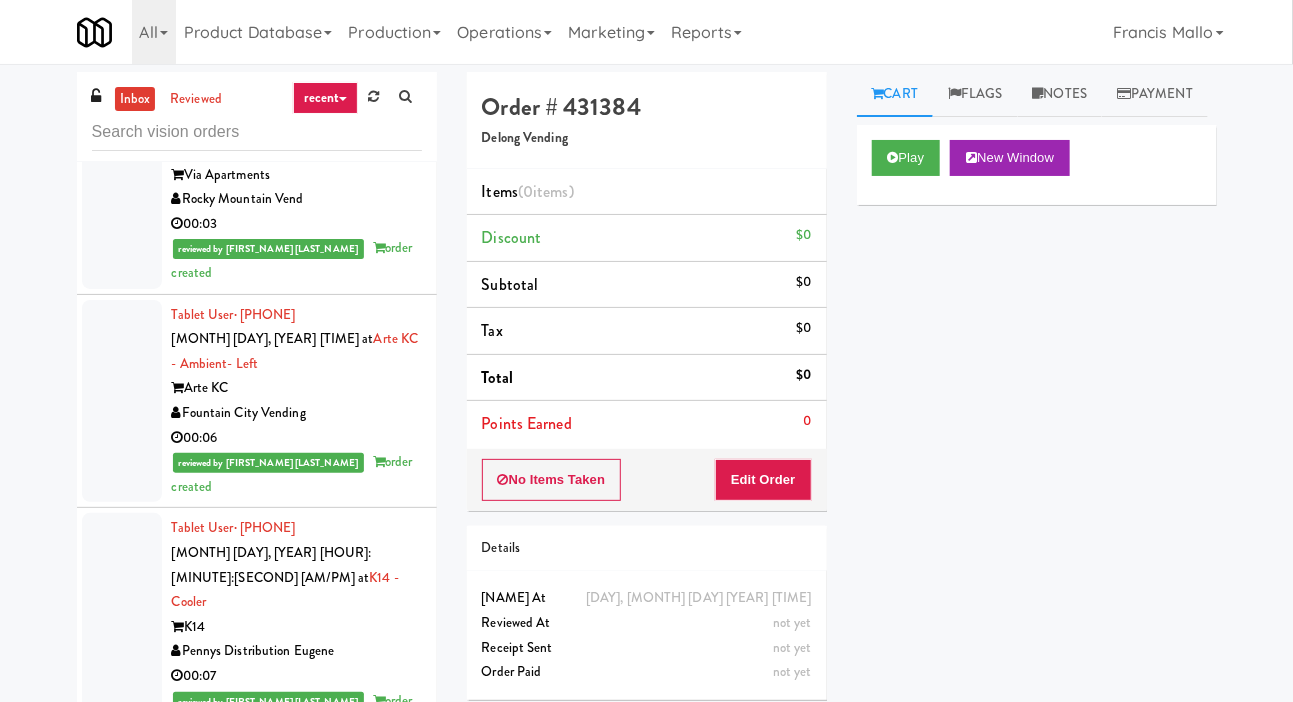 scroll, scrollTop: 15589, scrollLeft: 0, axis: vertical 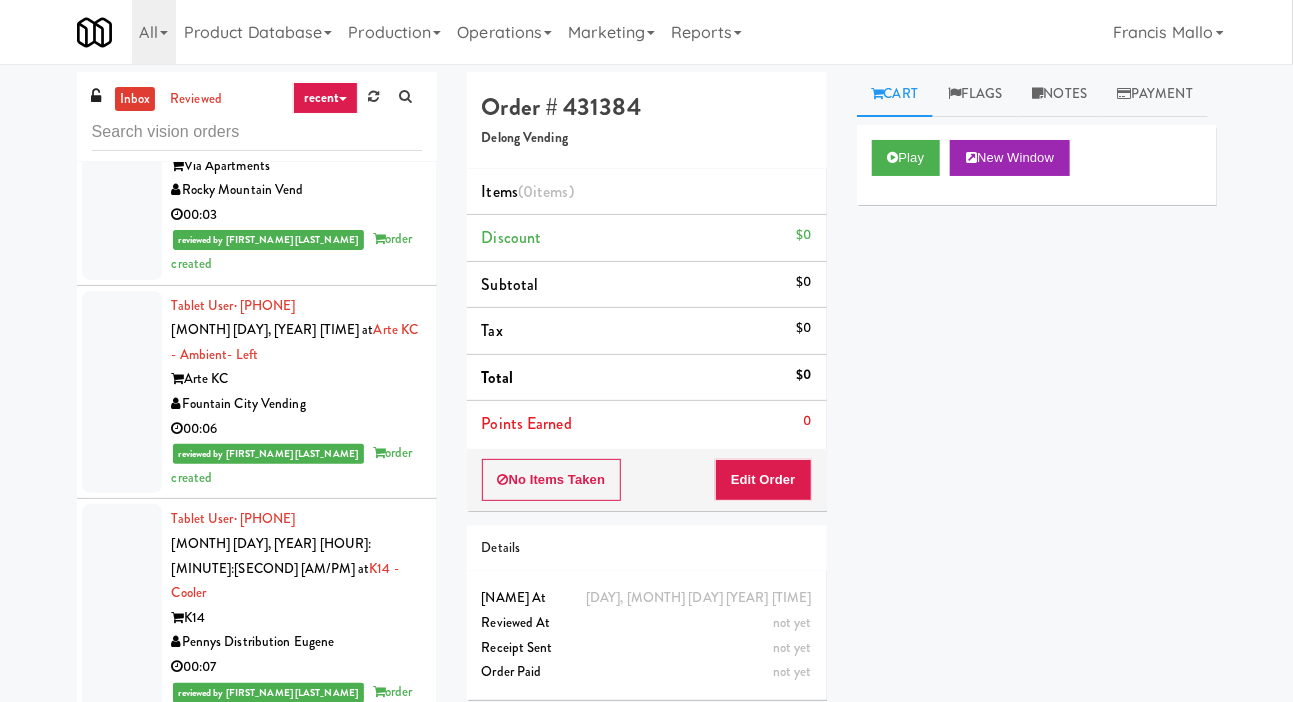 click at bounding box center [122, 820] 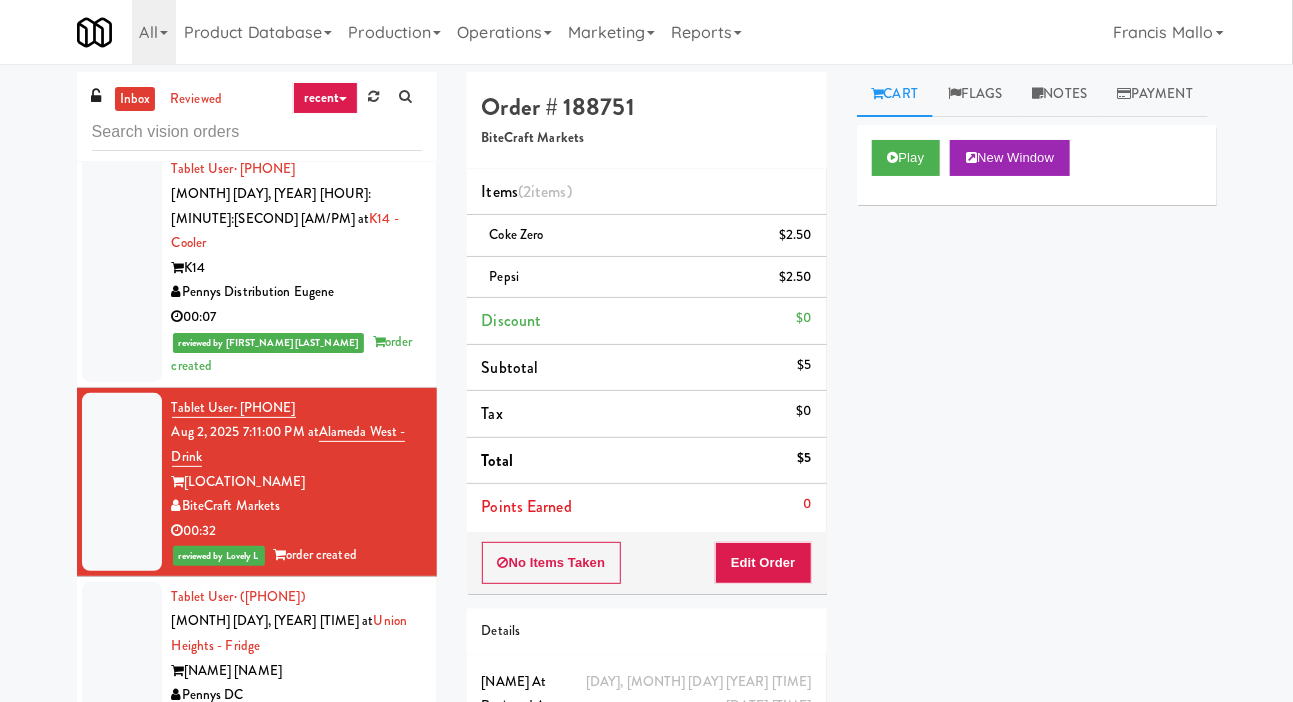 click at bounding box center [122, 835] 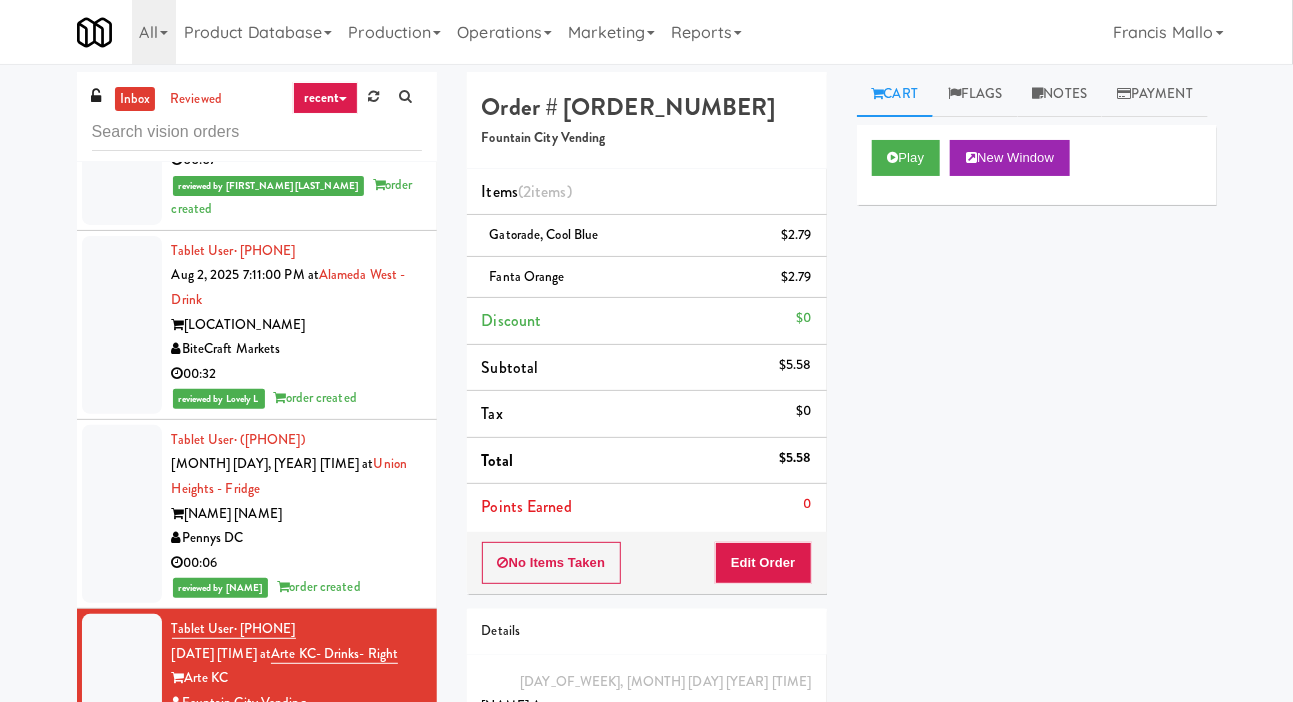 click at bounding box center [122, 868] 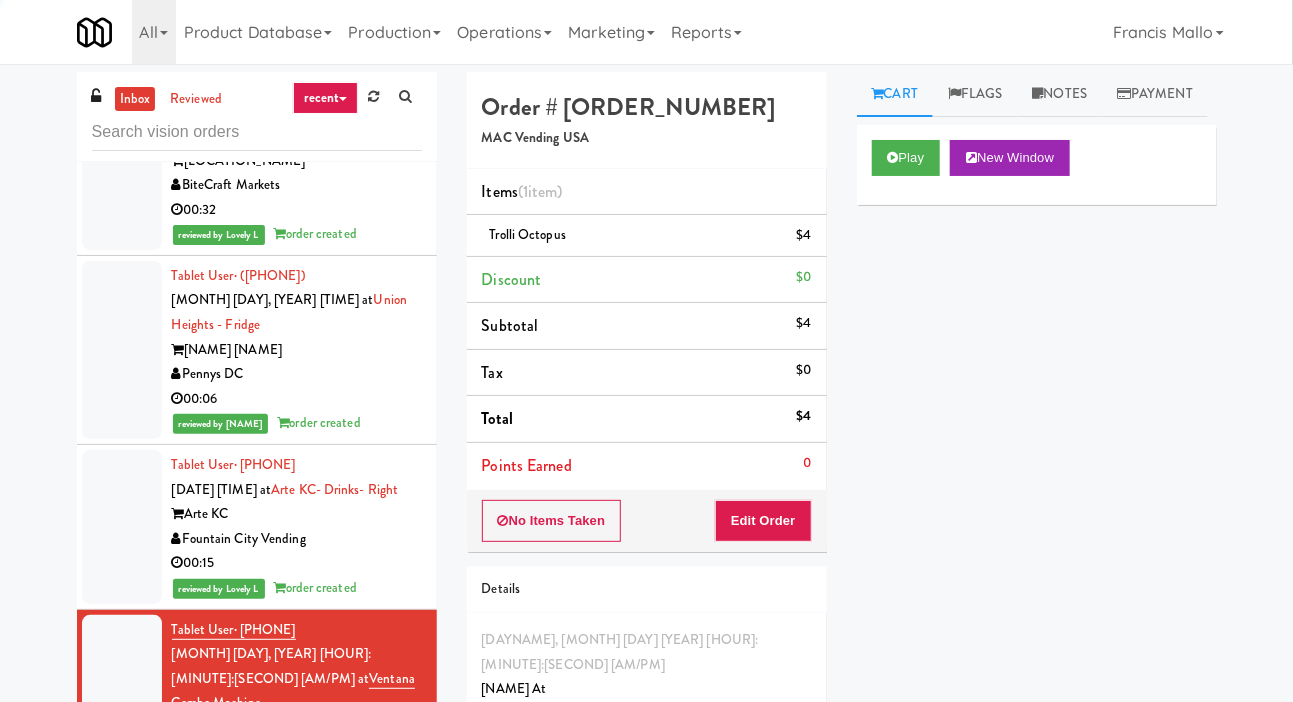 click at bounding box center (122, 892) 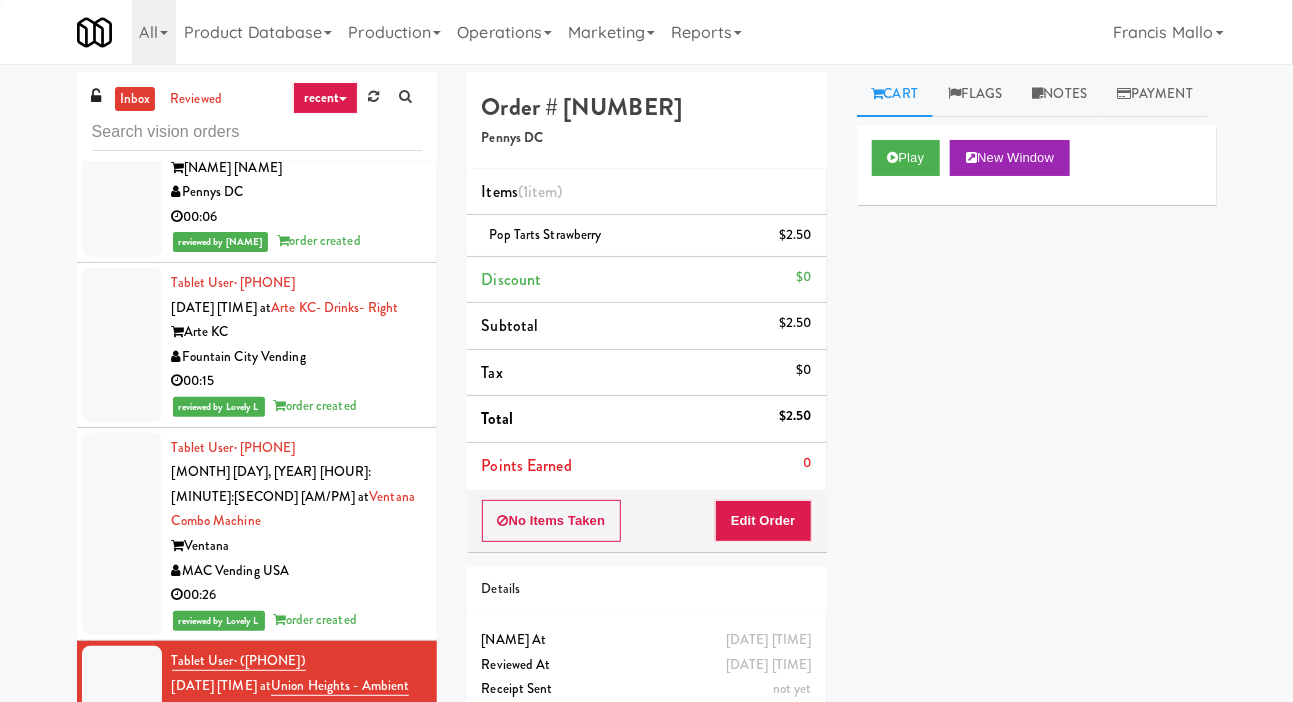 click at bounding box center (122, 875) 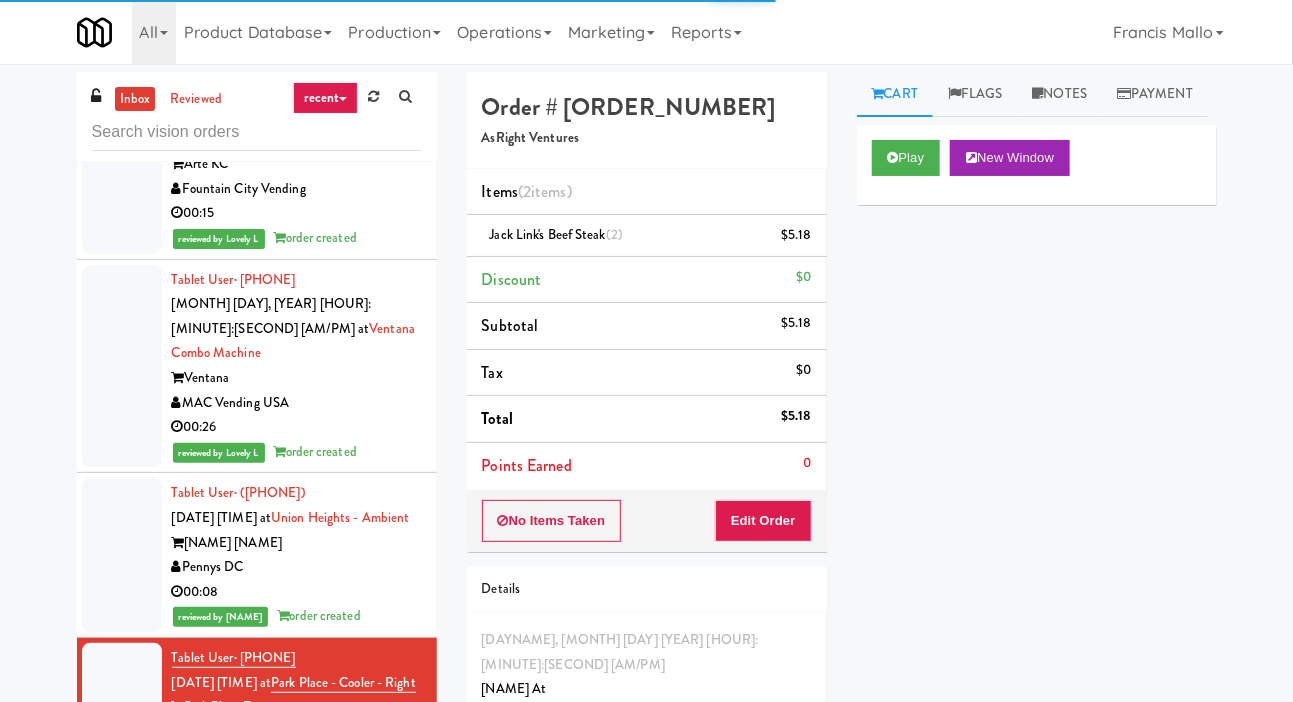 click at bounding box center [122, 884] 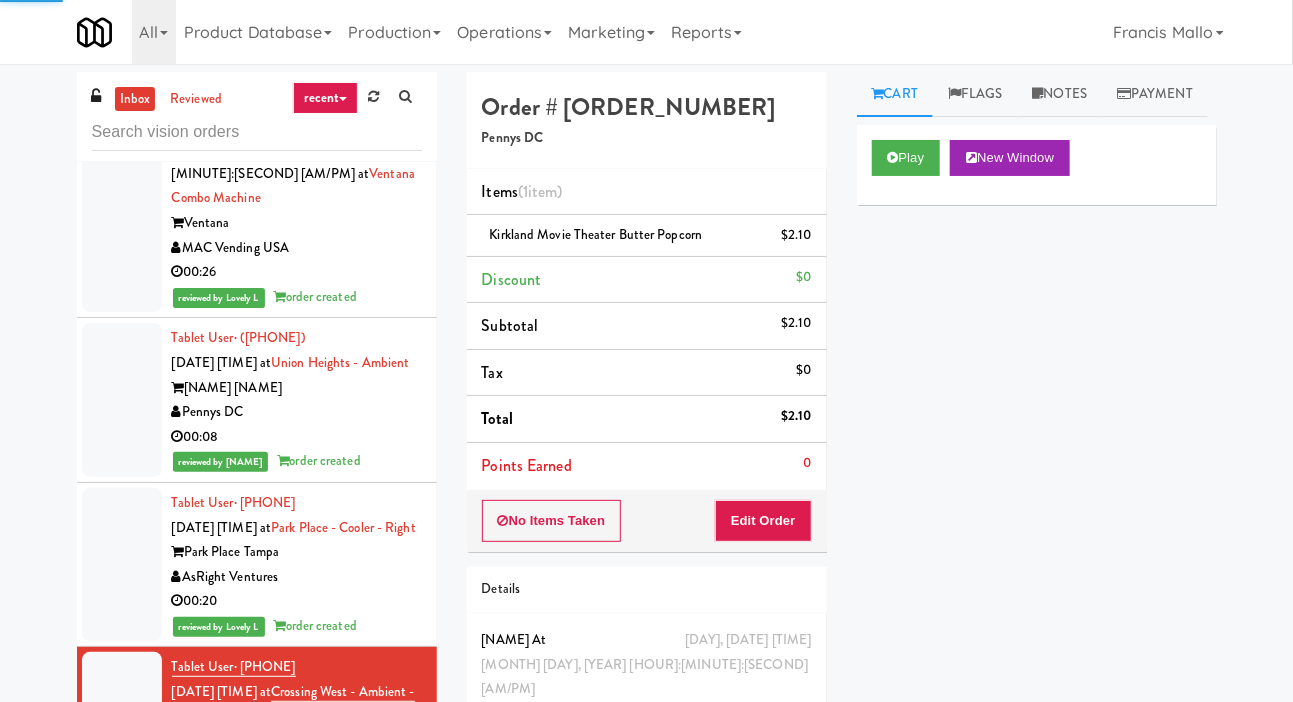 click at bounding box center [122, 931] 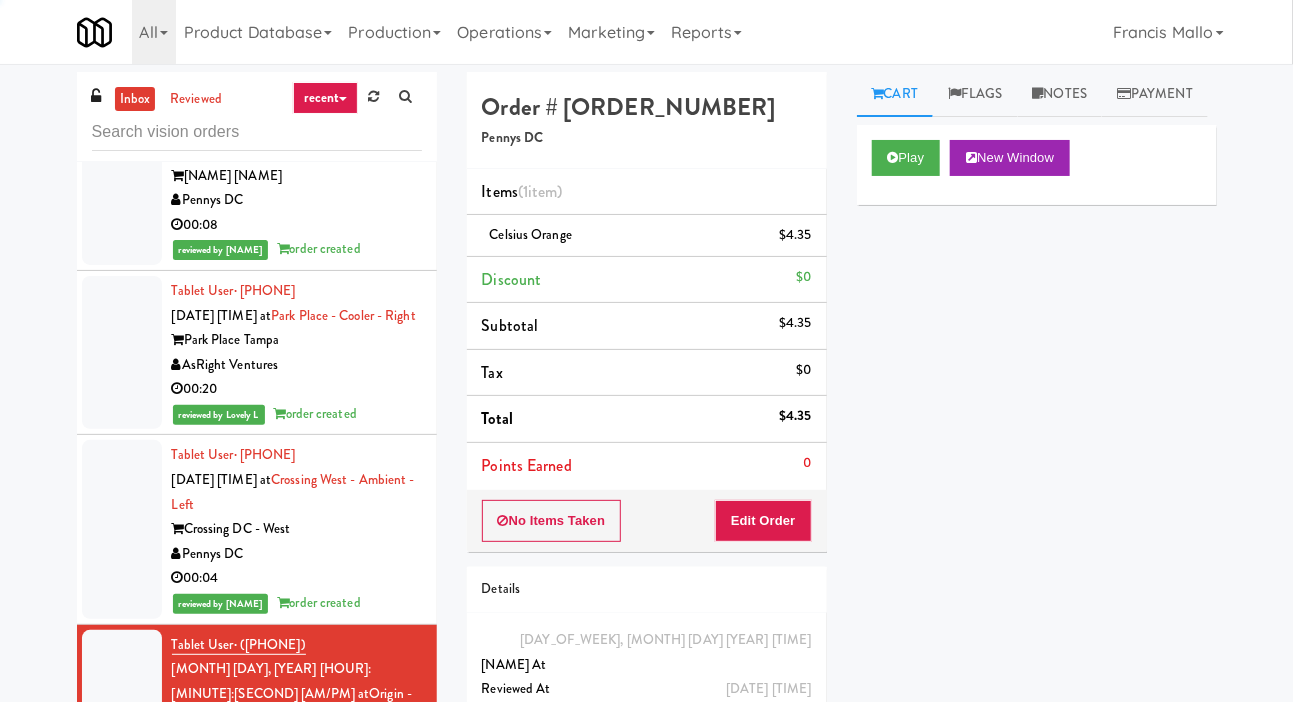 click at bounding box center (122, 920) 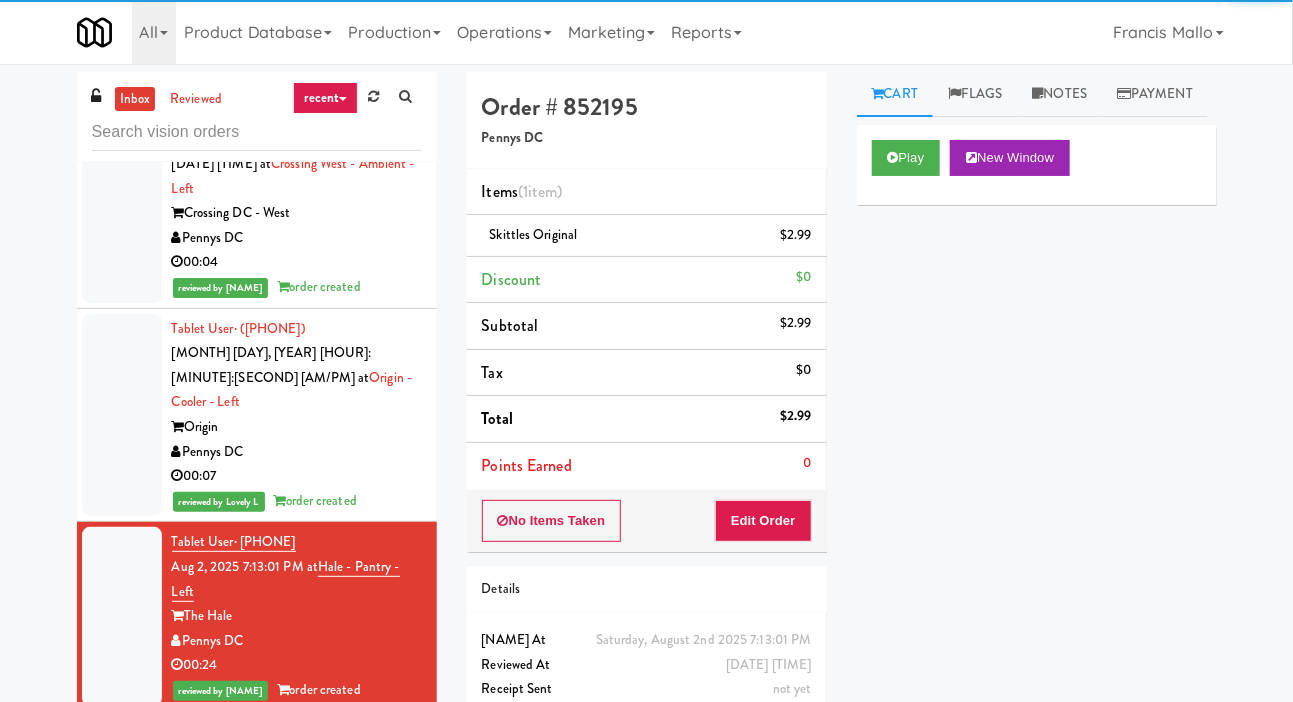 click at bounding box center (122, 769) 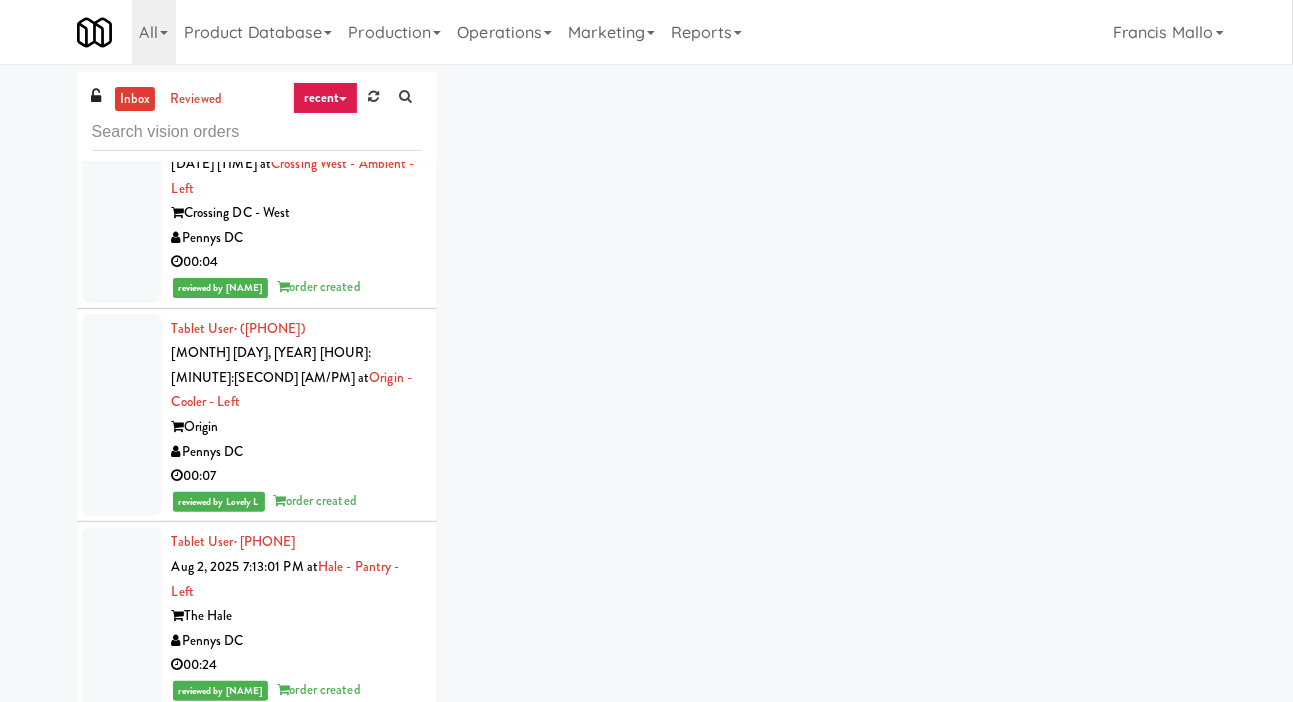 click at bounding box center (122, 921) 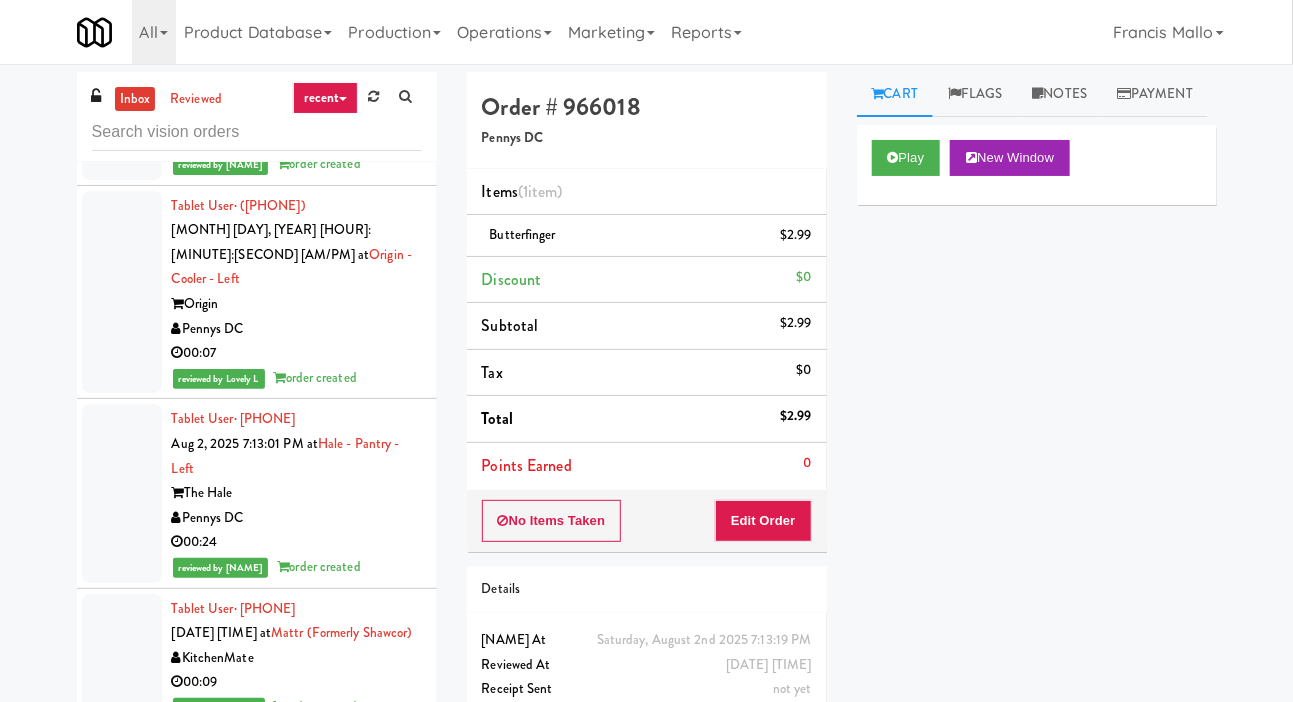 click at bounding box center (122, 1048) 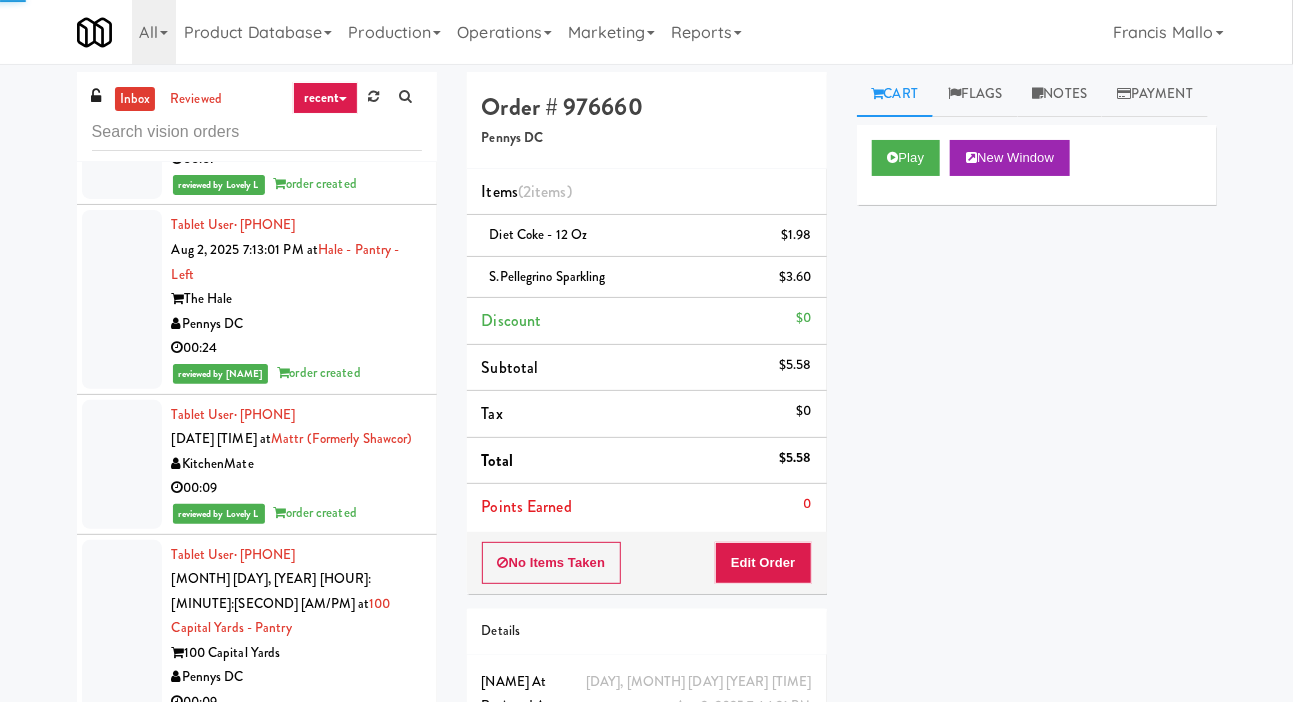 click at bounding box center [122, 1081] 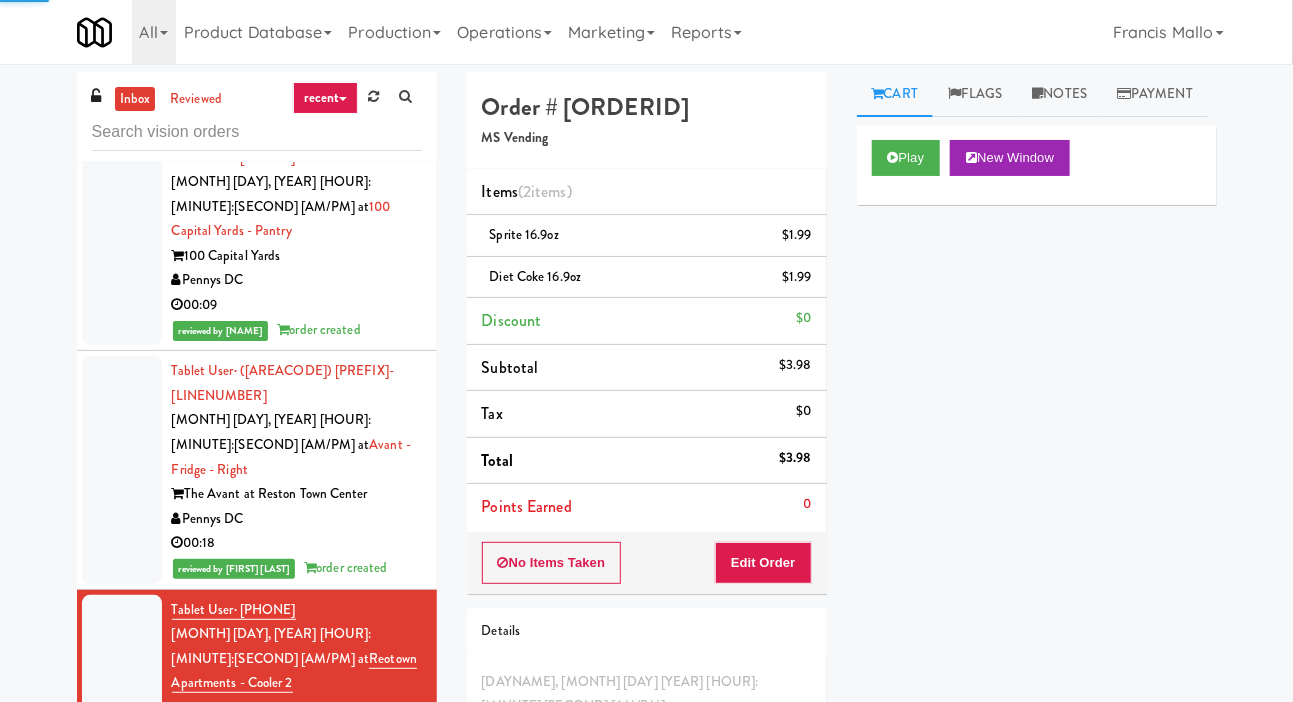click at bounding box center [122, 872] 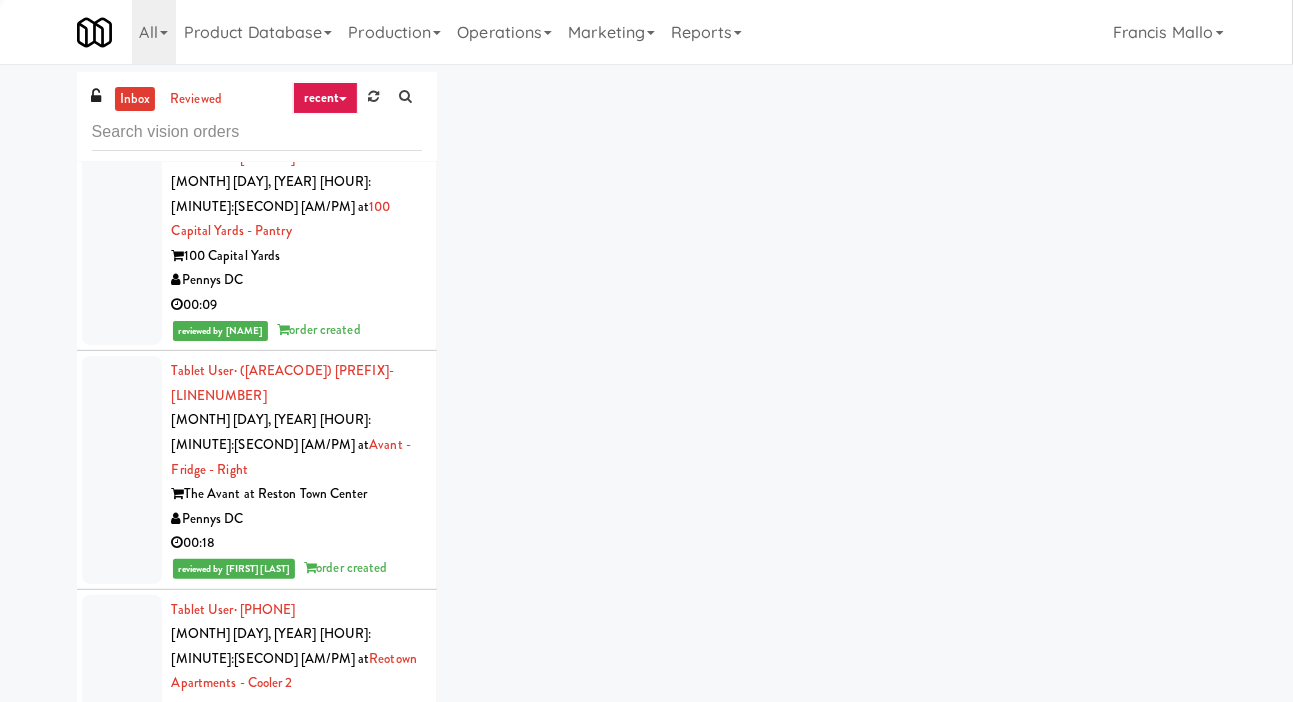 click at bounding box center (122, 1037) 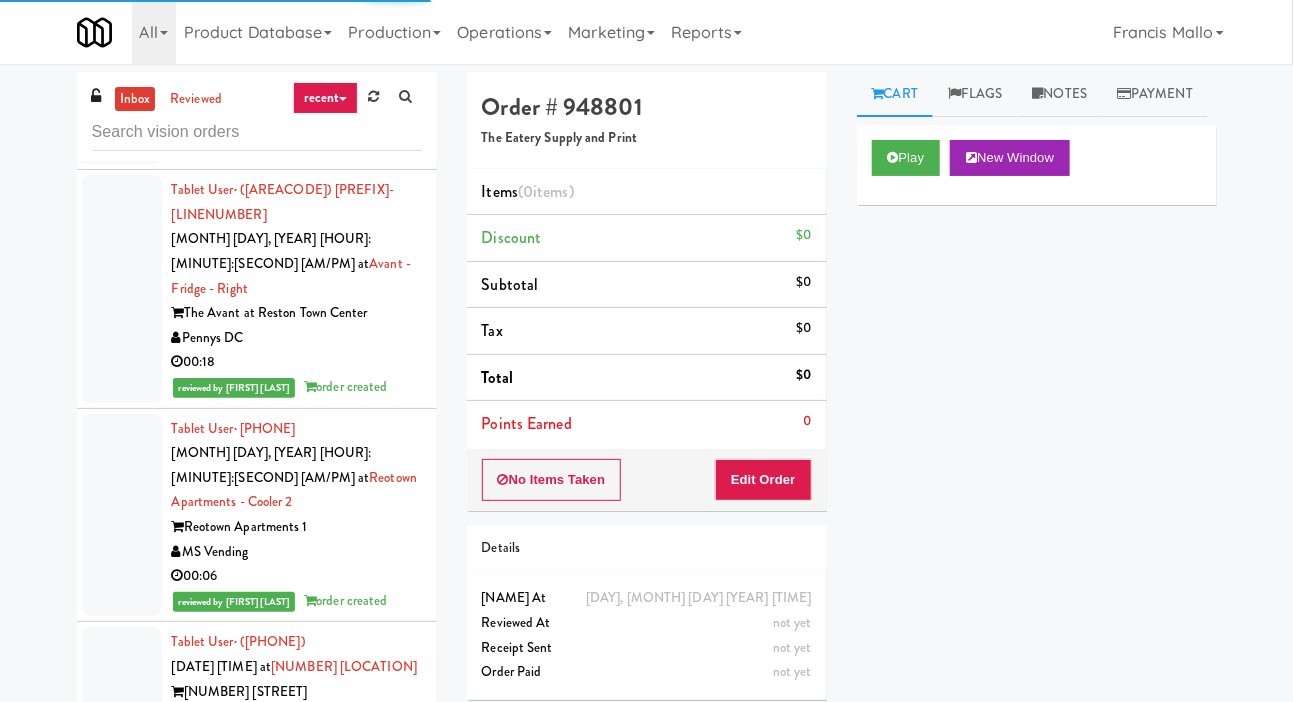 click at bounding box center [122, 1070] 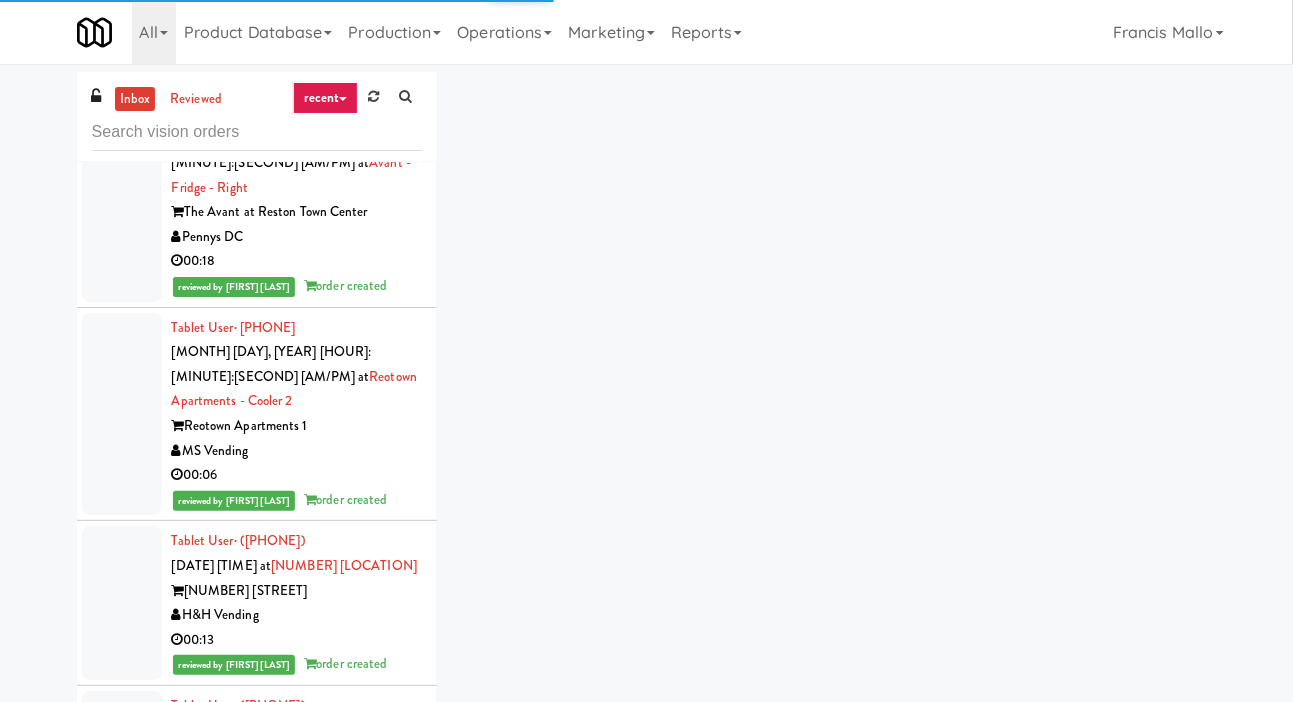 scroll, scrollTop: 18331, scrollLeft: 0, axis: vertical 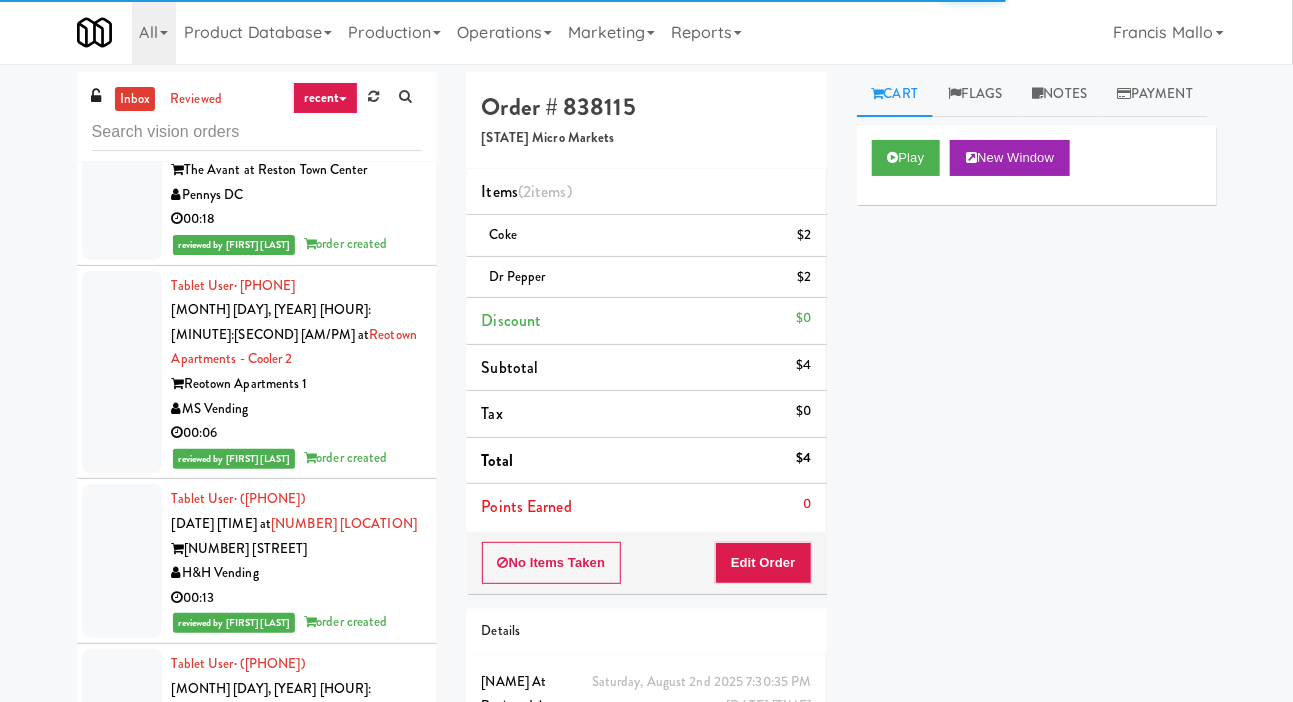 click at bounding box center [122, 738] 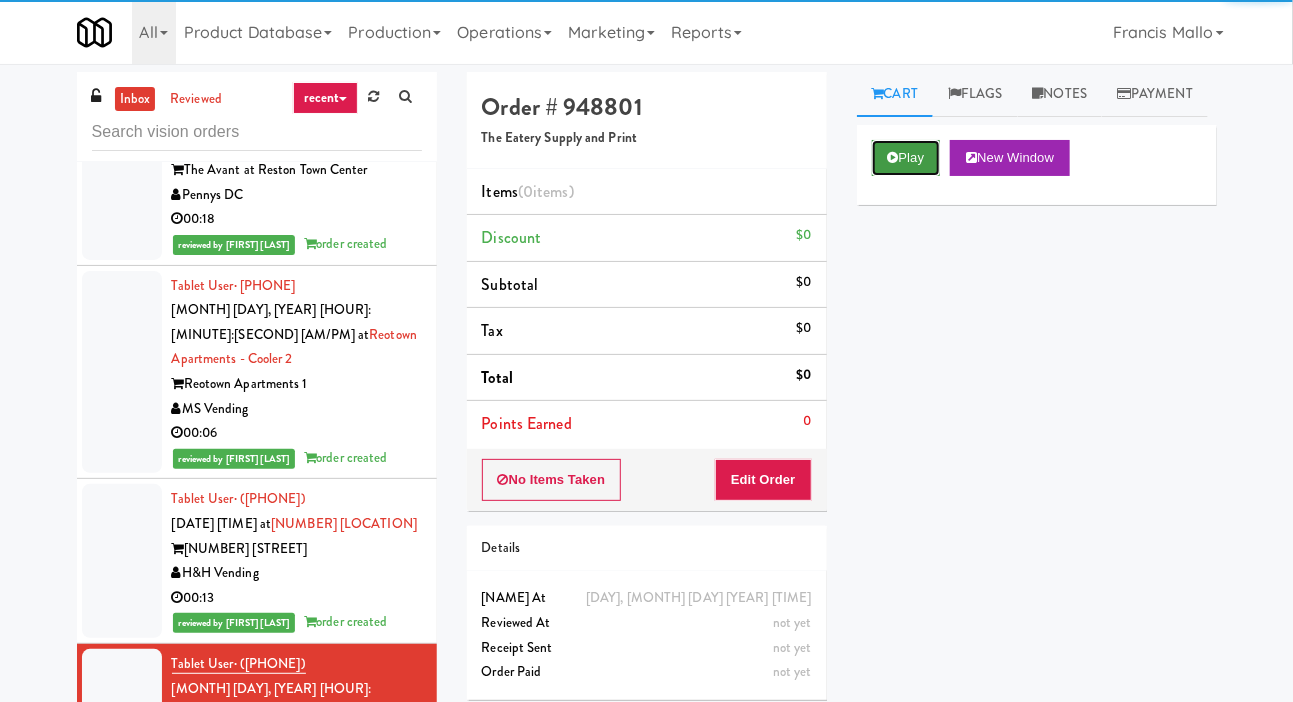 click on "Play" at bounding box center [906, 158] 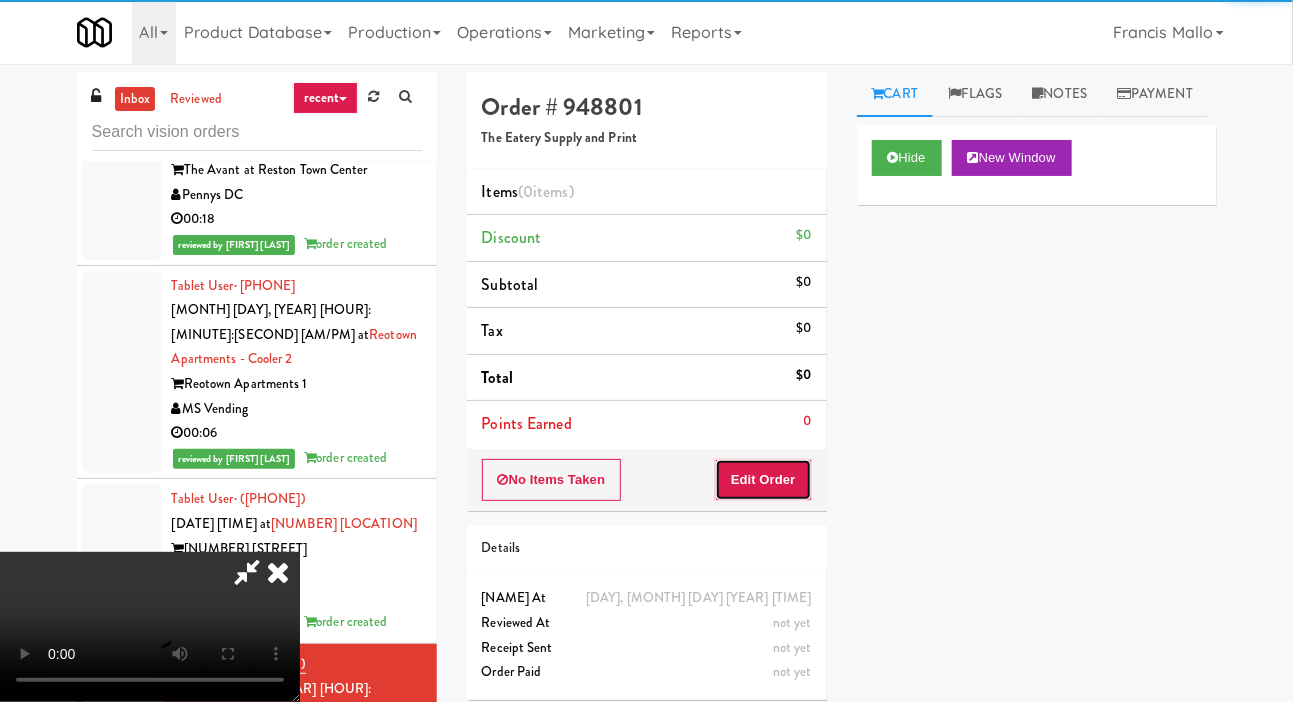 click on "Edit Order" at bounding box center [763, 480] 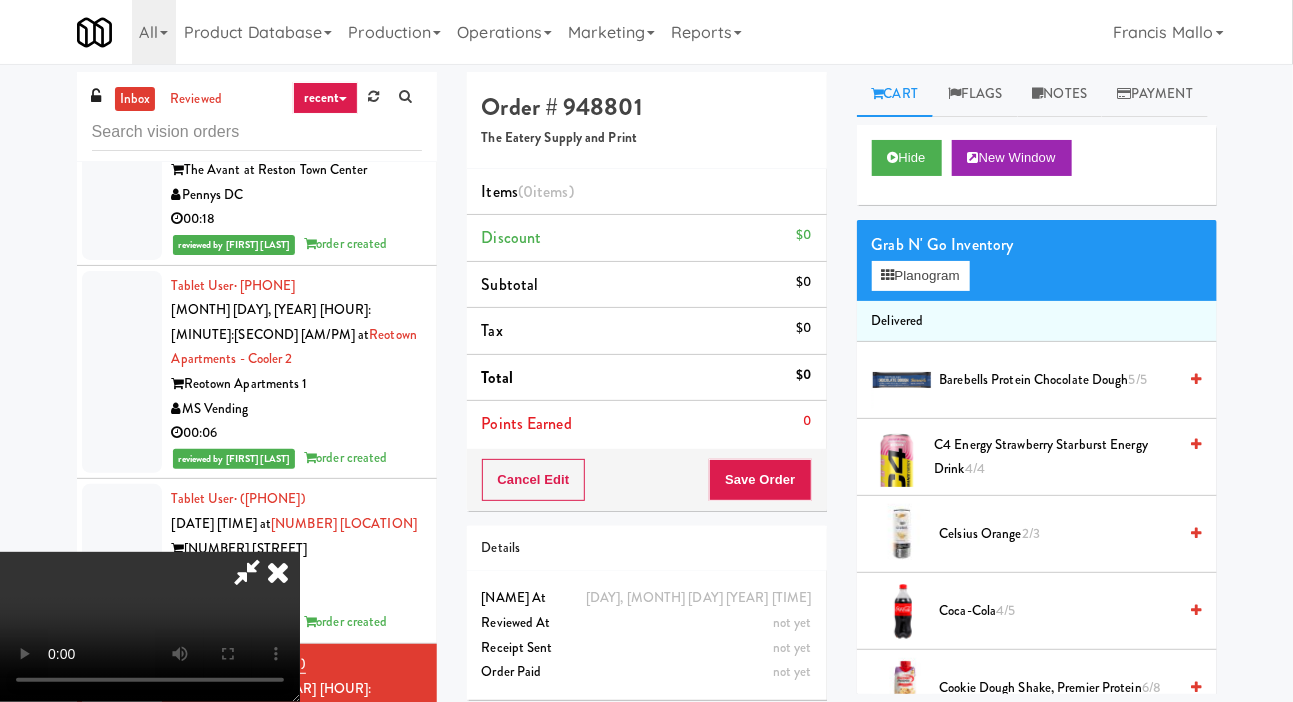 type 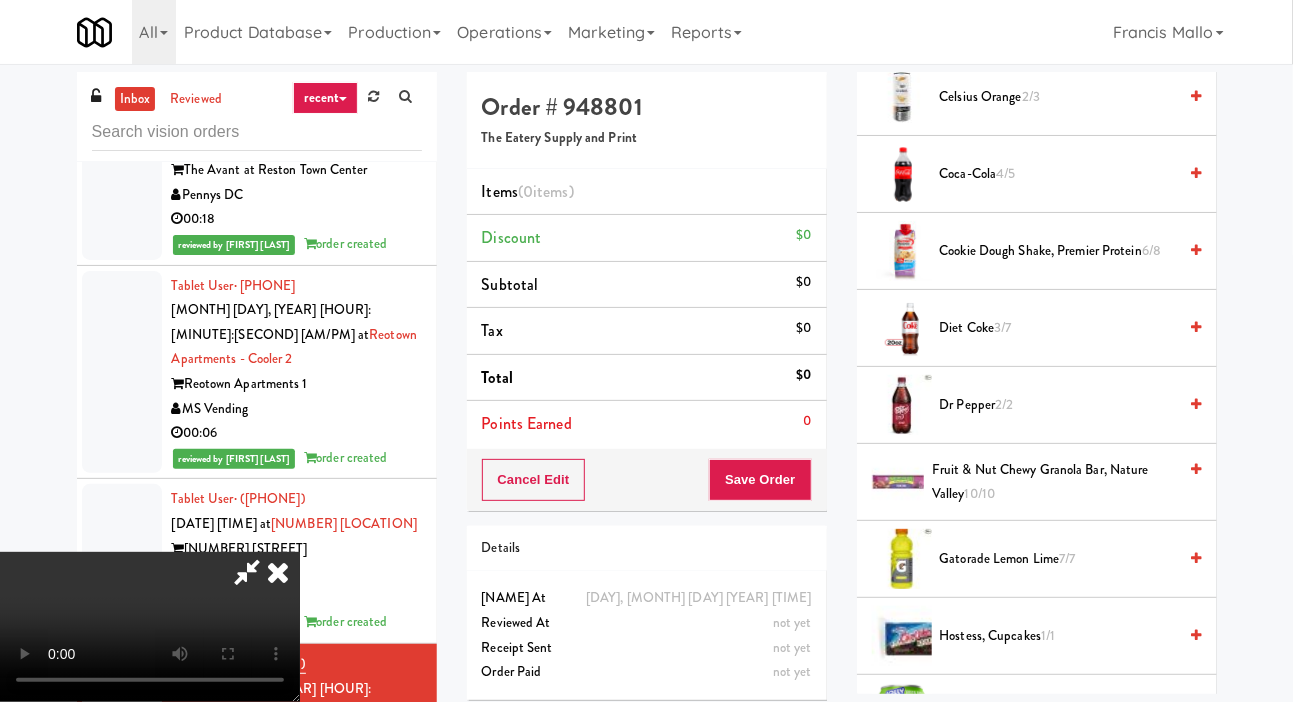 scroll, scrollTop: 438, scrollLeft: 0, axis: vertical 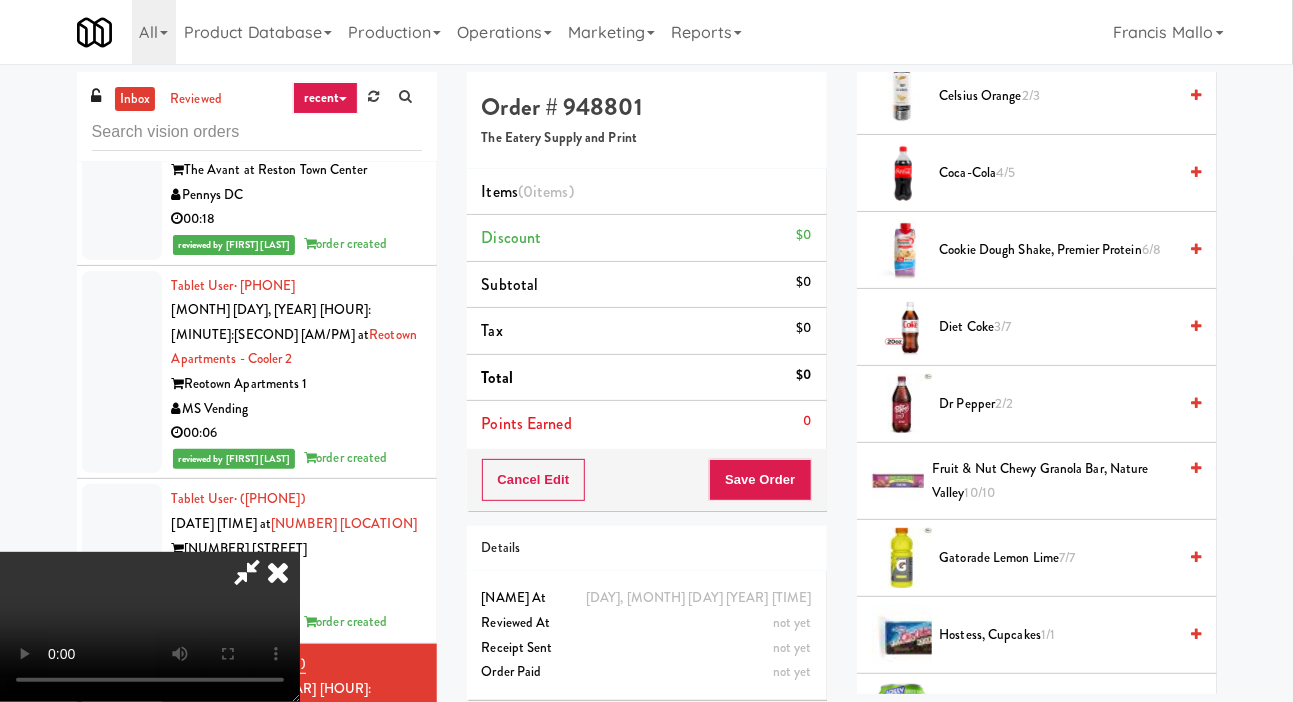 click on "[PRODUCT]  [PORTION]" at bounding box center [1058, 404] 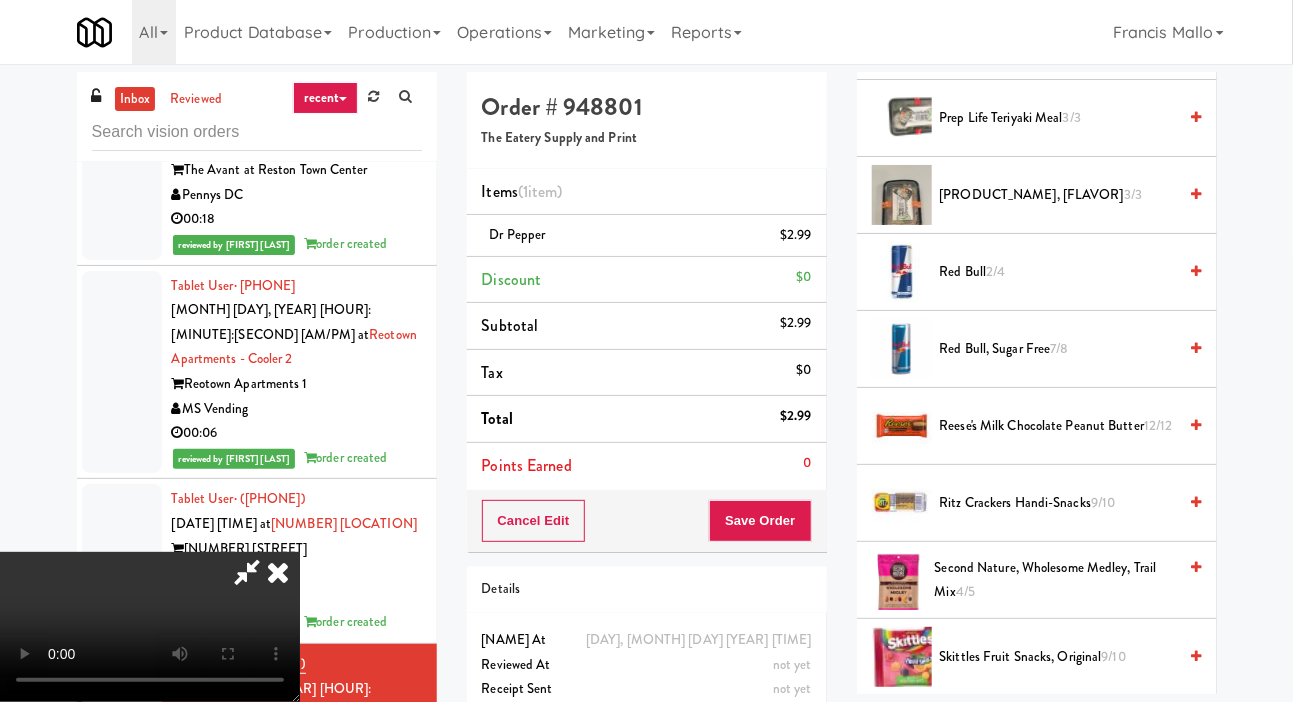 scroll, scrollTop: 1963, scrollLeft: 0, axis: vertical 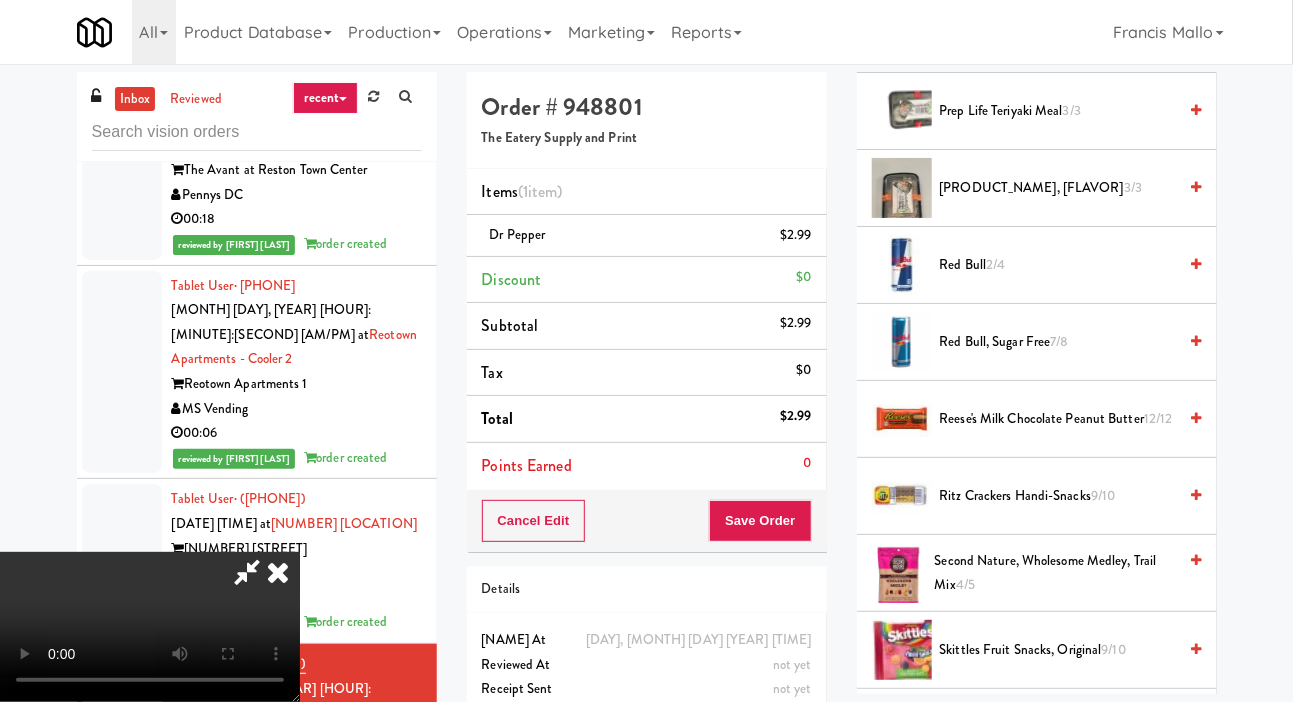 click on "Reese's Milk Chocolate Peanut Butter  12/12" at bounding box center (1058, 419) 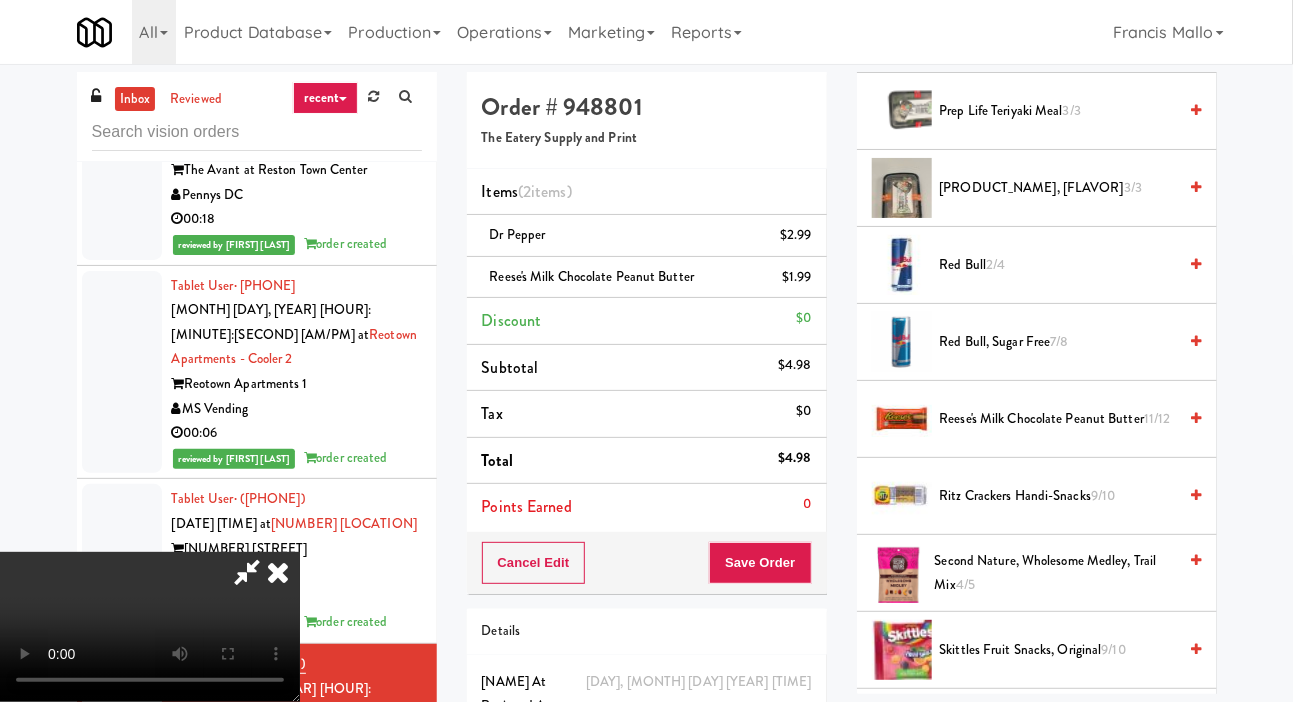 click on "[PRODUCT_NAME] 11/12" at bounding box center (1058, 419) 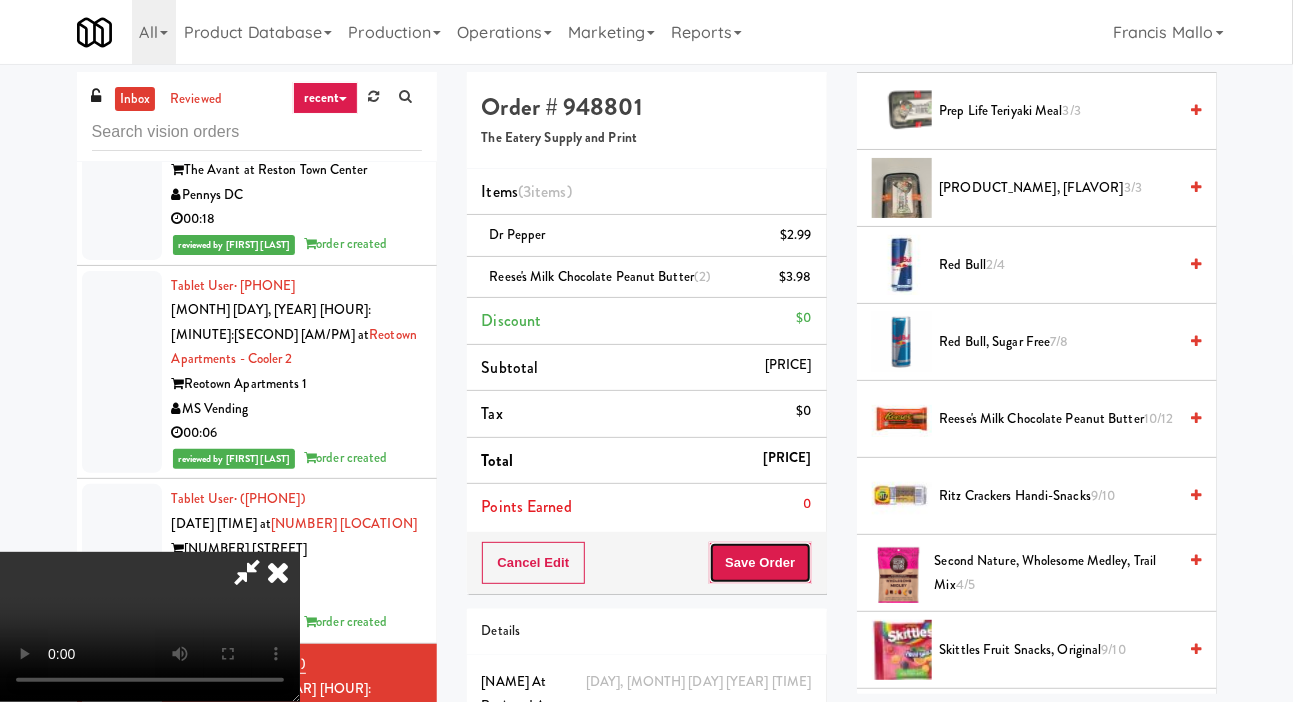 click on "Save Order" at bounding box center [760, 563] 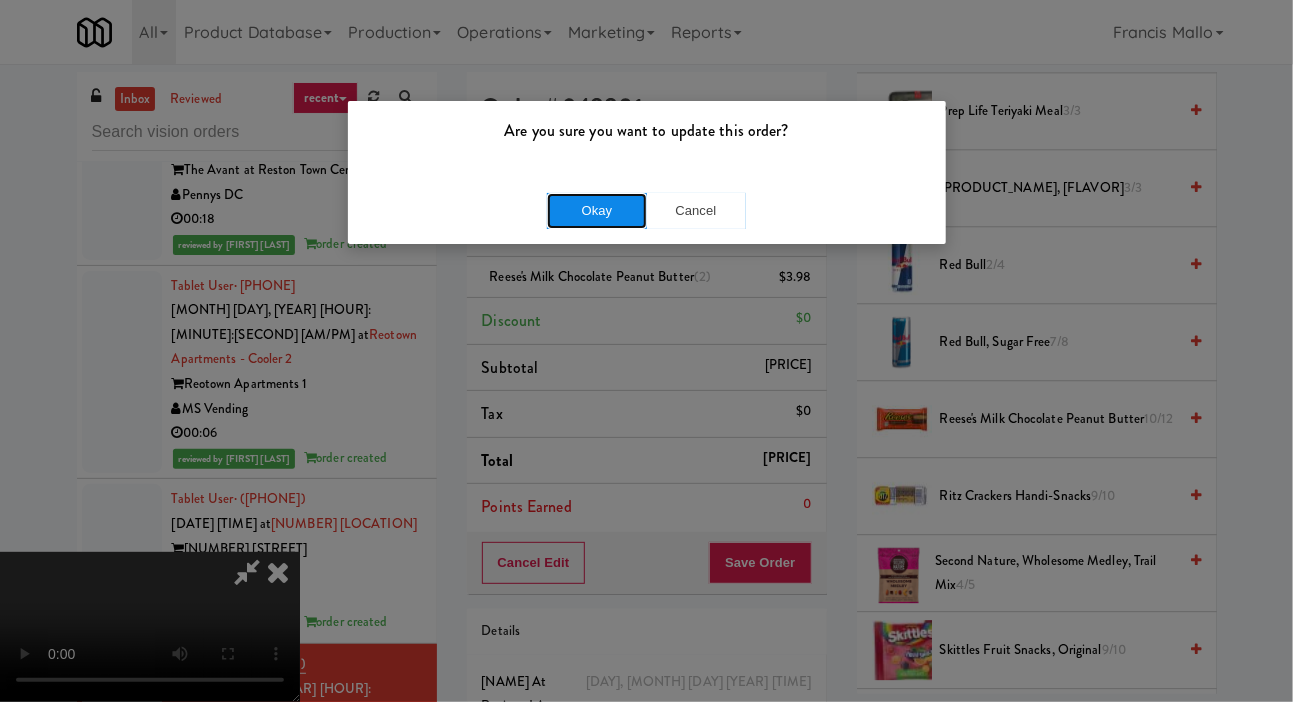 click on "Okay" at bounding box center [597, 211] 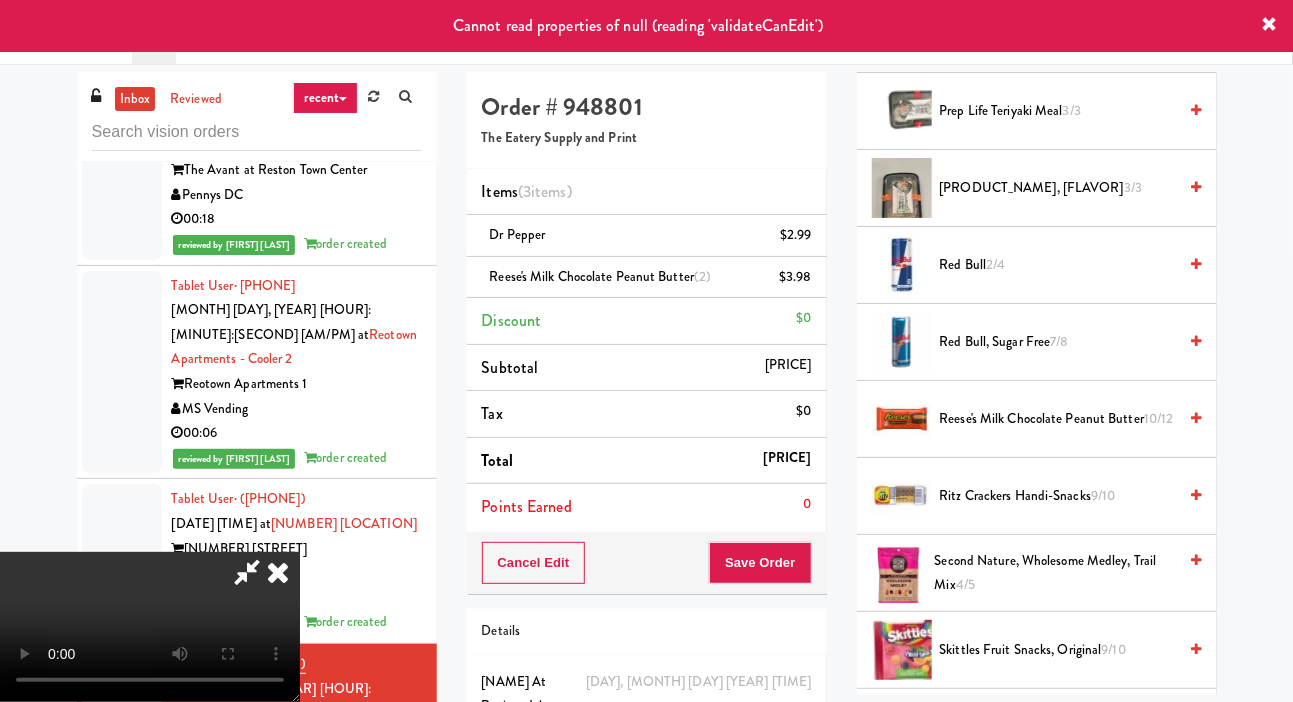 click at bounding box center (122, 738) 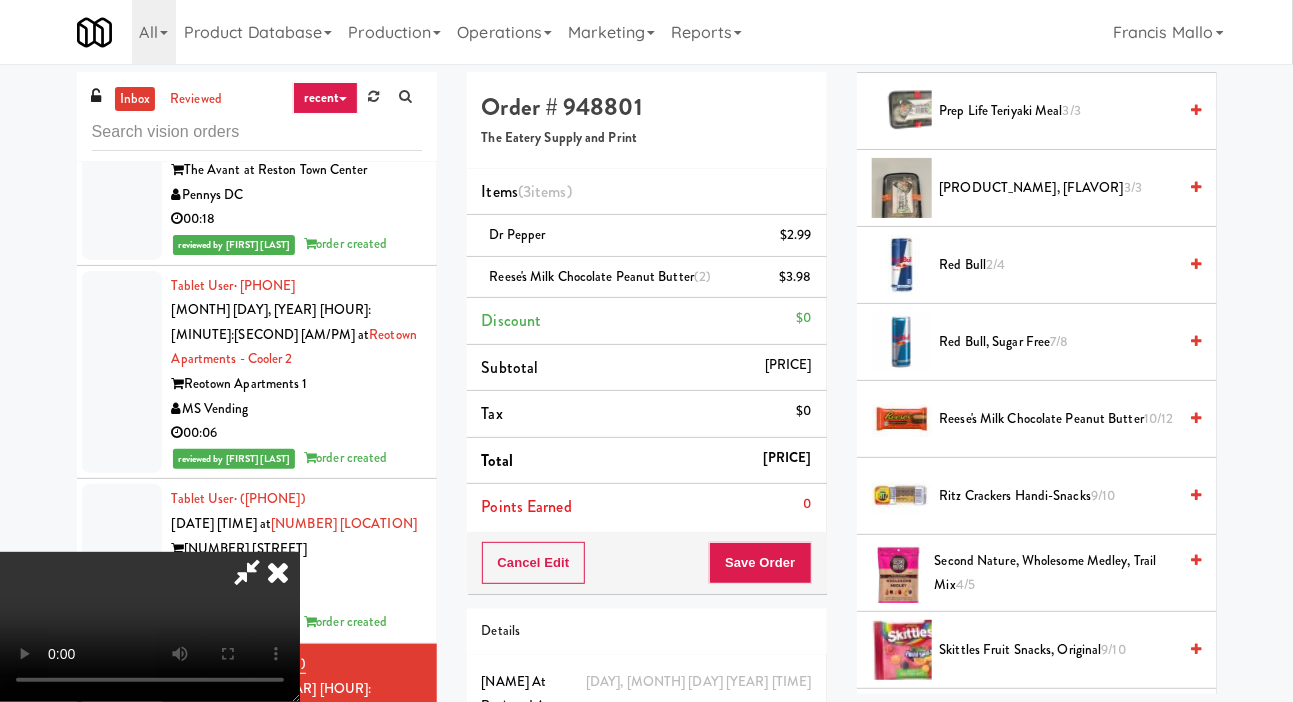 click on "Tablet User  · [PHONE] [MONTH] [DAY], [YEAR] [TIME] at  [LOCATION]  [COMPANY]  00:11     Tablet User  · [PHONE] [MONTH] [DAY], [YEAR] [TIME] at  [LOCATION]  [COMPANY]  00:10     Tablet User  · [PHONE] [MONTH] [DAY], [YEAR] [TIME] at  [LOCATION]  [COMPANY]  00:07     Tablet User  · [PHONE] [MONTH] [DAY], [YEAR] [TIME] at  [LOCATION]  [COMPANY]  00:03     Tablet User  · [PHONE] [MONTH] [DAY], [YEAR] [TIME] at  [LOCATION]  [COMPANY]  00:04     Tablet User  · [PHONE] [MONTH] [DAY], [YEAR] [TIME] at  [LOCATION]  [COMPANY]  00:14     Tablet User  · [PHONE] [MONTH] [DAY], [YEAR] [TIME] at  [LOCATION]  [COMPANY]  00:11     Tablet User  · [PHONE] [MONTH] [DAY], [YEAR] [TIME] at  [LOCATION]  [COMPANY]  00:16     Tablet User  · [PHONE] [MONTH] [DAY], [YEAR] [TIME] at  [LOCATION]  [COMPANY]" at bounding box center [646, 435] 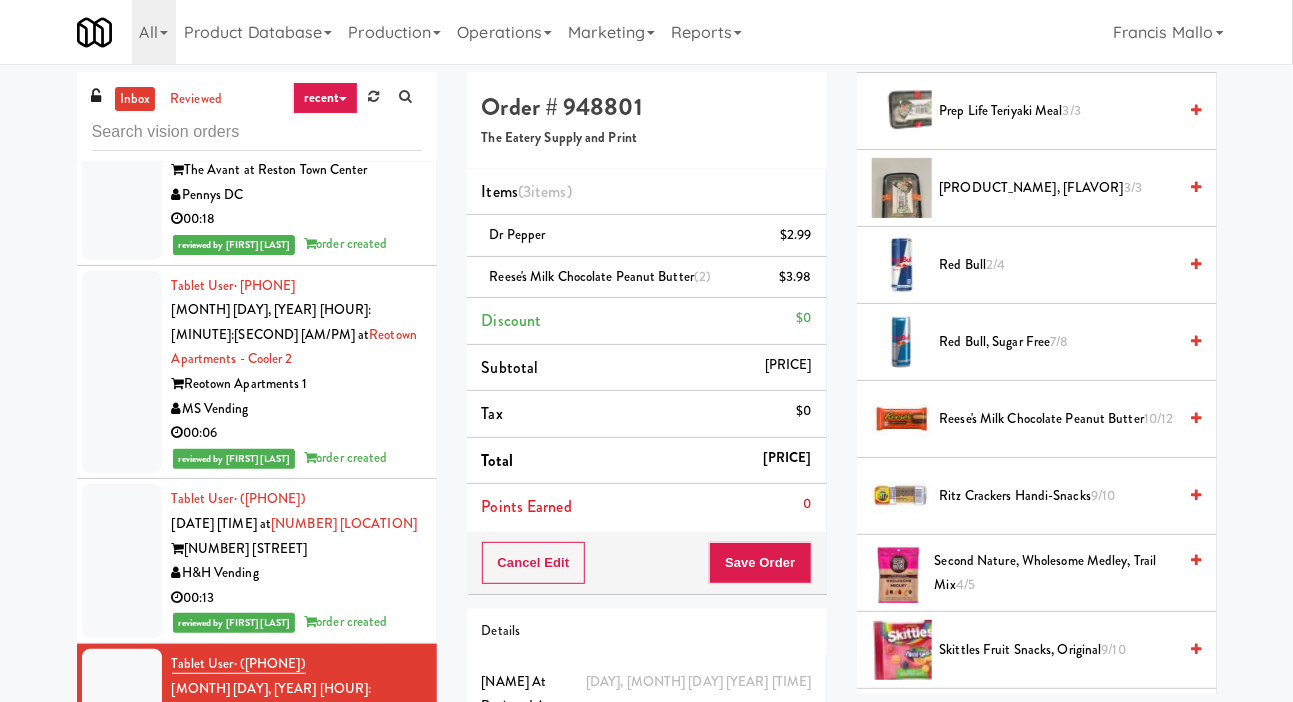 click at bounding box center [122, 951] 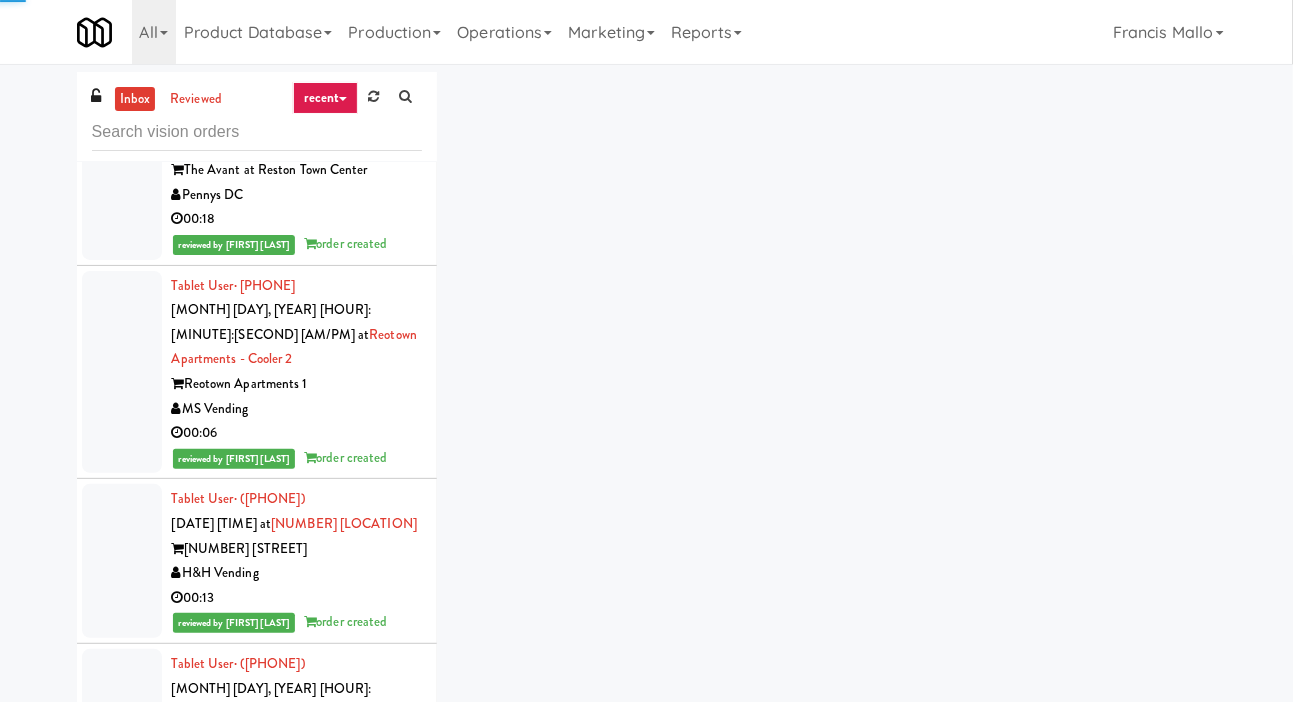 click at bounding box center (122, 738) 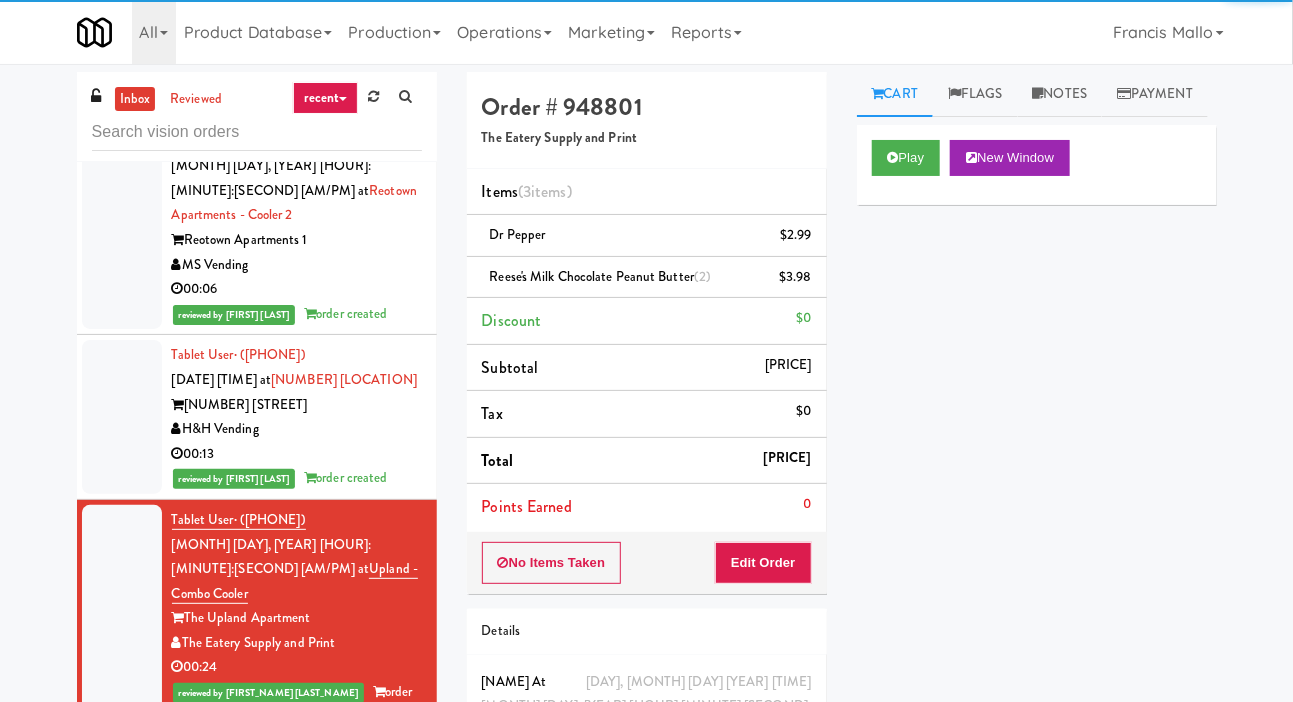 click at bounding box center (122, 1071) 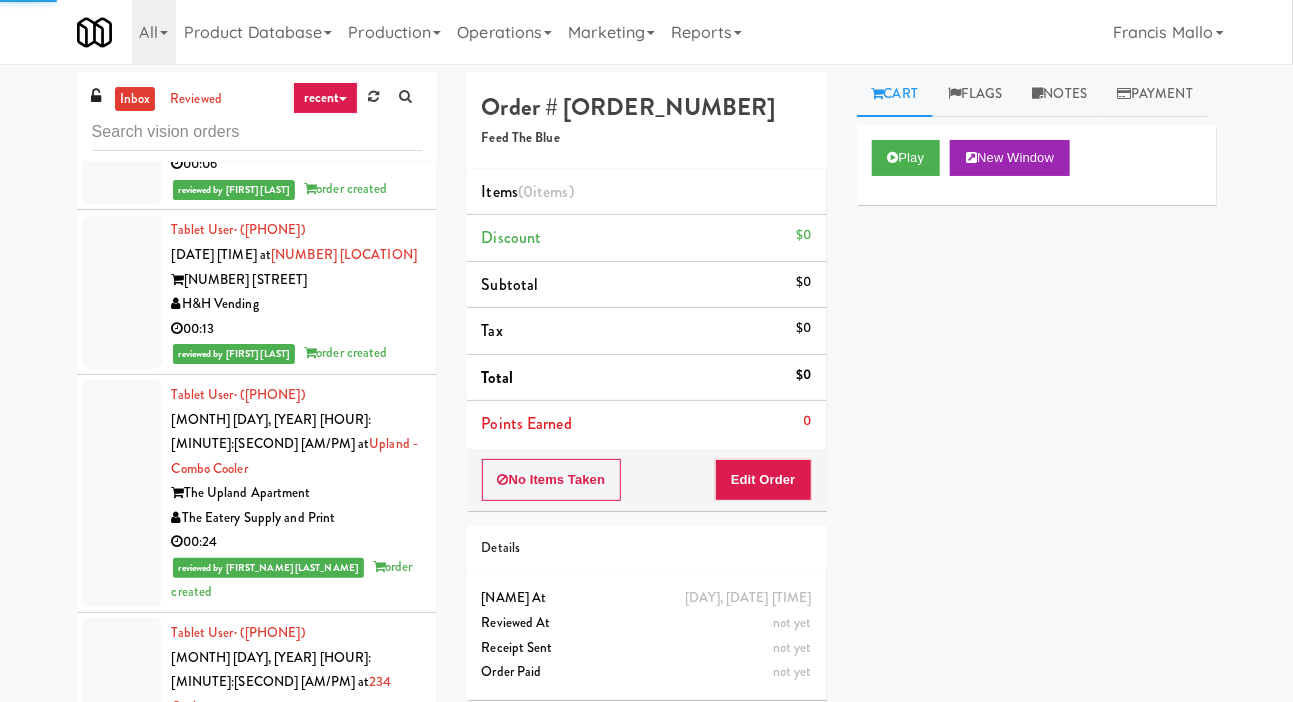 scroll, scrollTop: 18601, scrollLeft: 0, axis: vertical 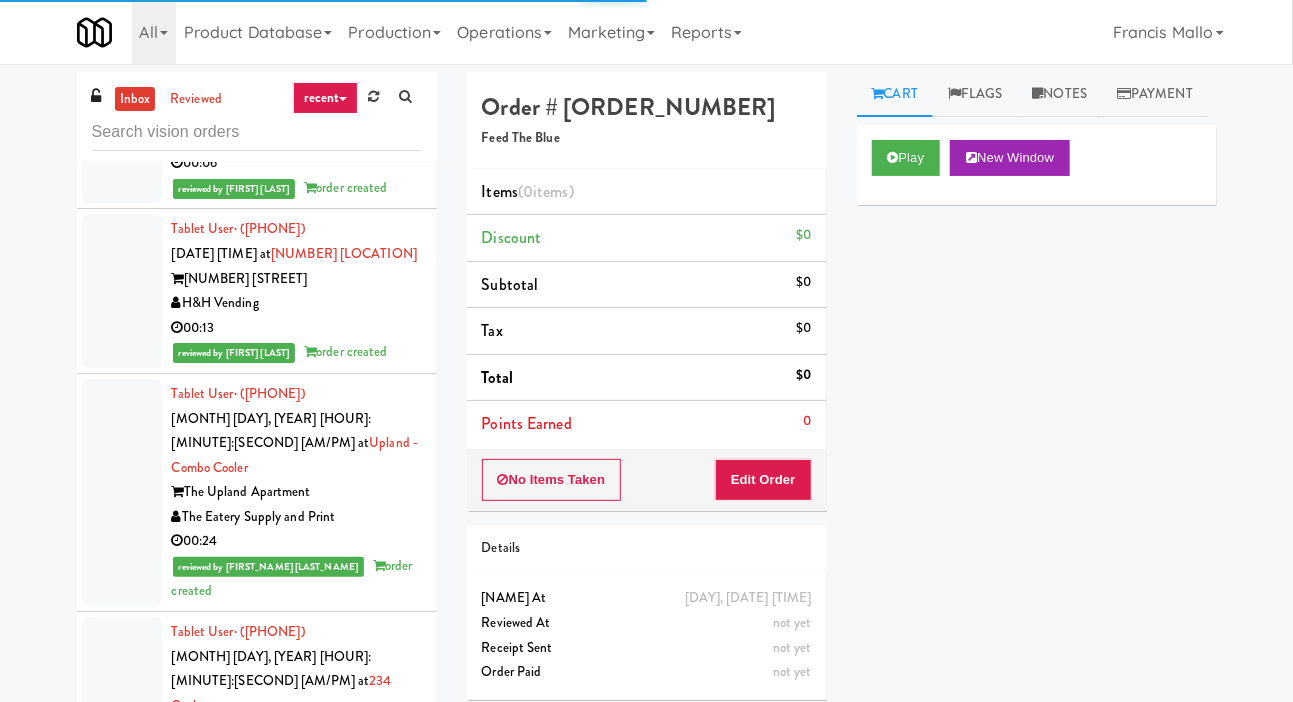click at bounding box center [122, 1122] 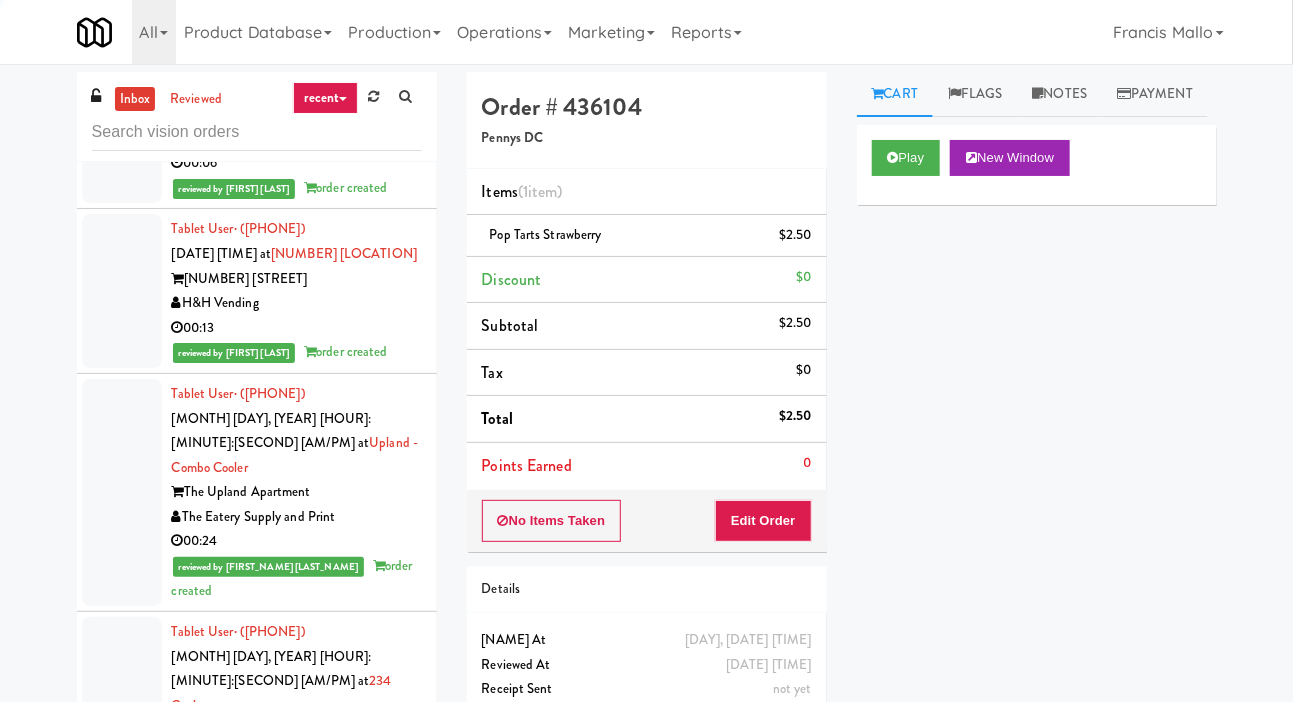 click at bounding box center [122, 945] 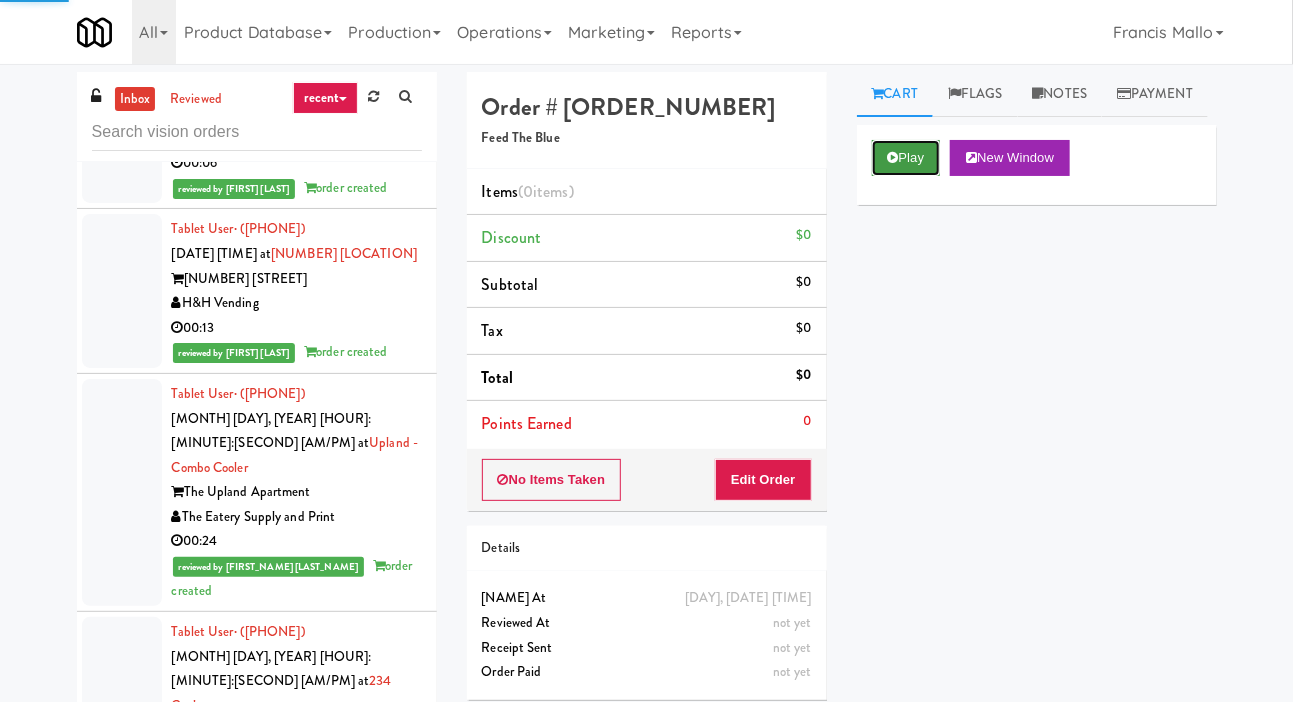click on "Play" at bounding box center (906, 158) 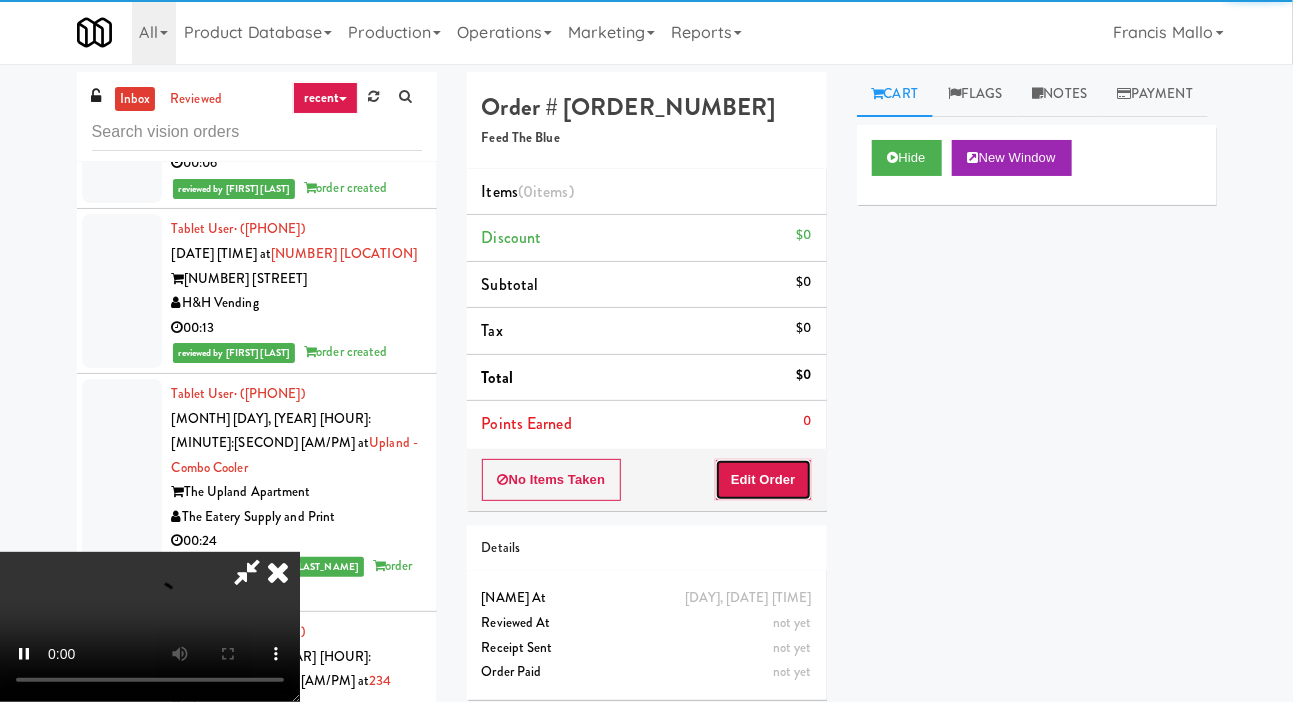 click on "Edit Order" at bounding box center (763, 480) 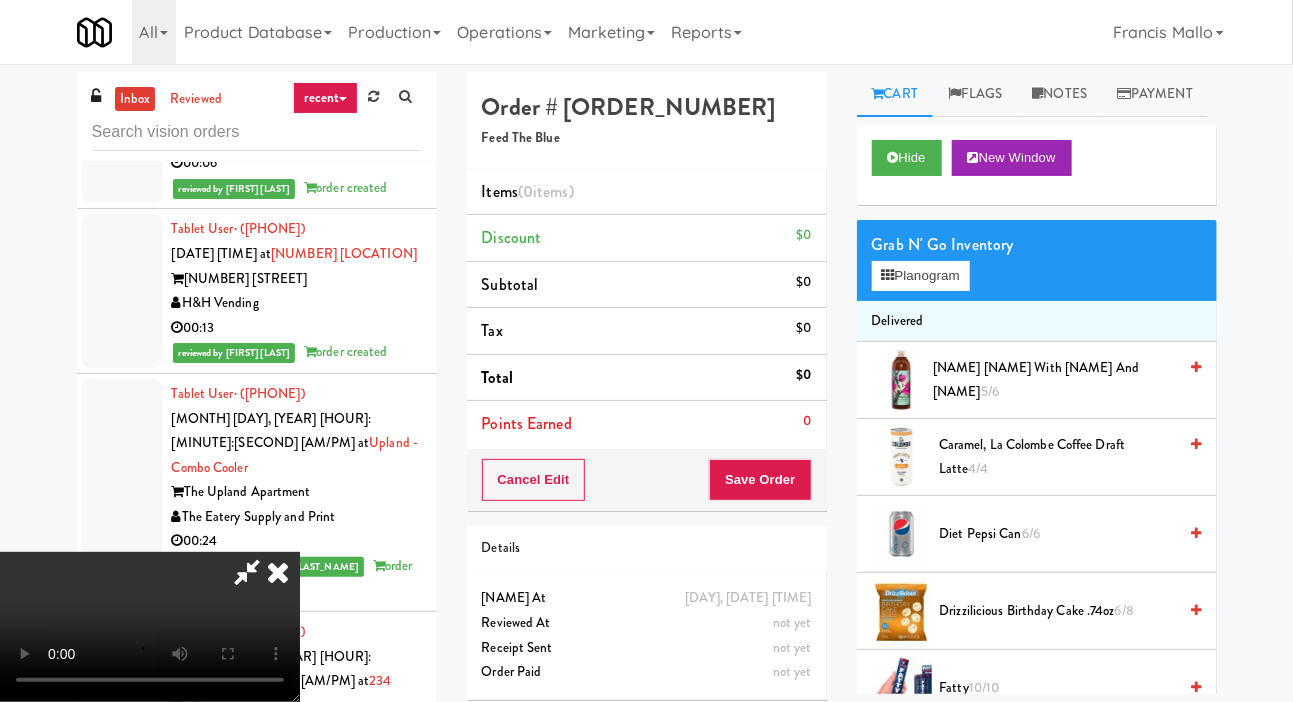 scroll, scrollTop: 73, scrollLeft: 0, axis: vertical 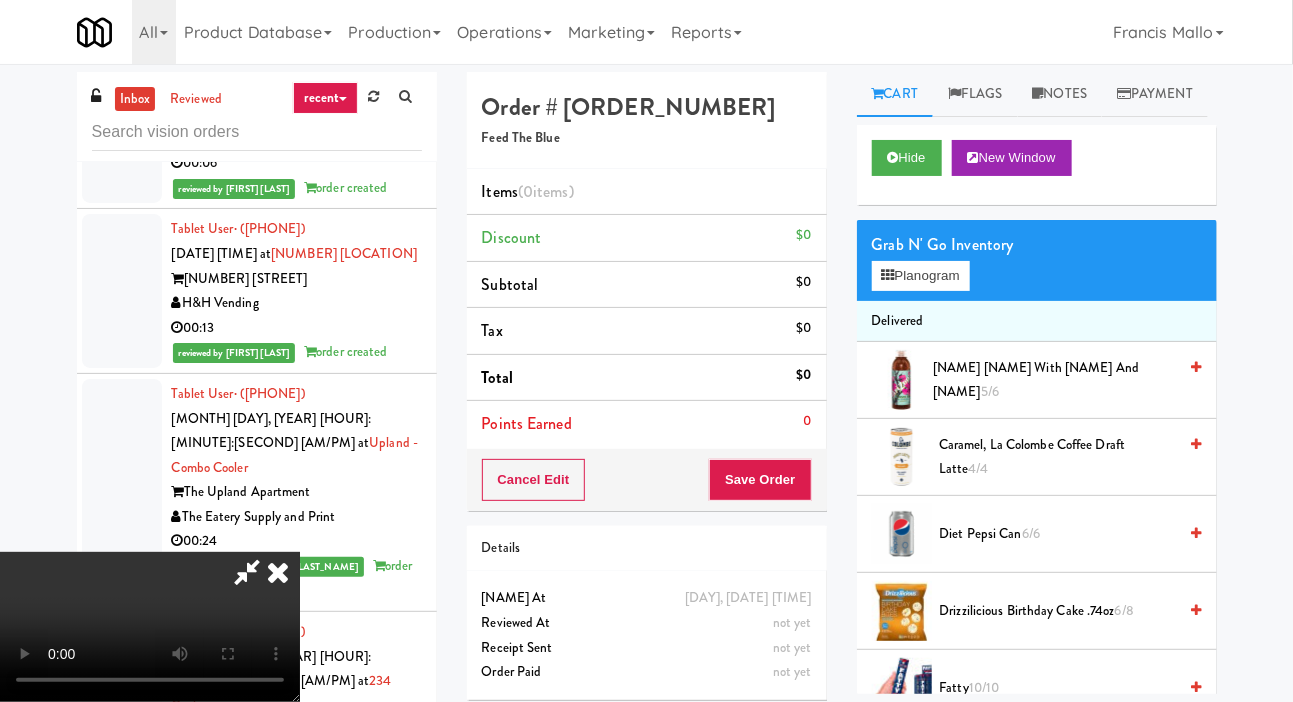 type 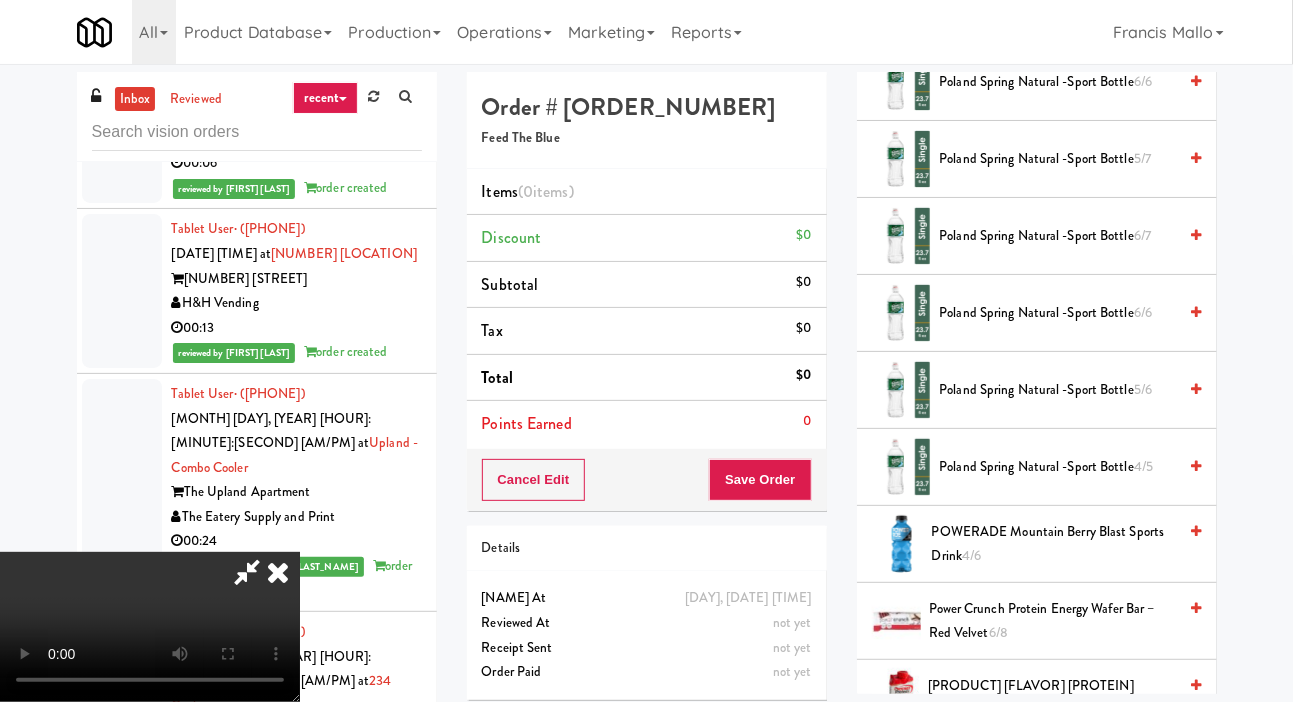 scroll, scrollTop: 1529, scrollLeft: 0, axis: vertical 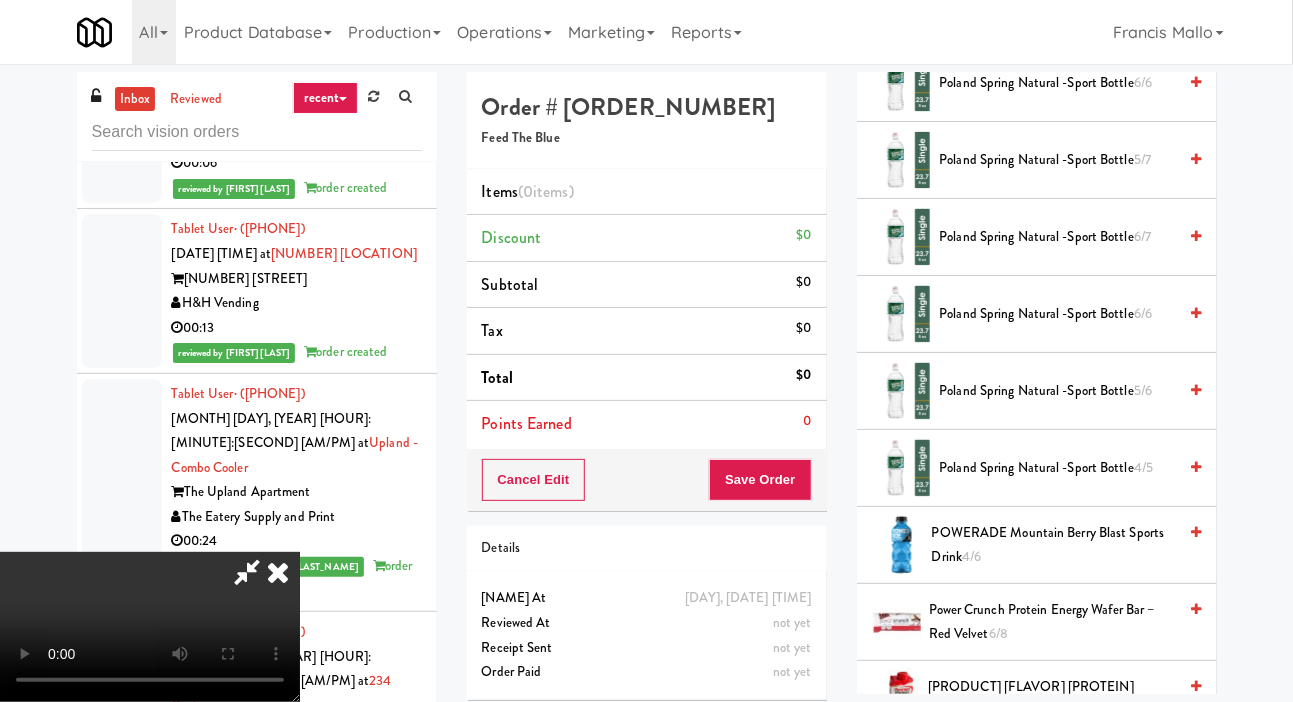 click on "Poland Spring Natural -Sport Bottle  5/6" at bounding box center [1058, 391] 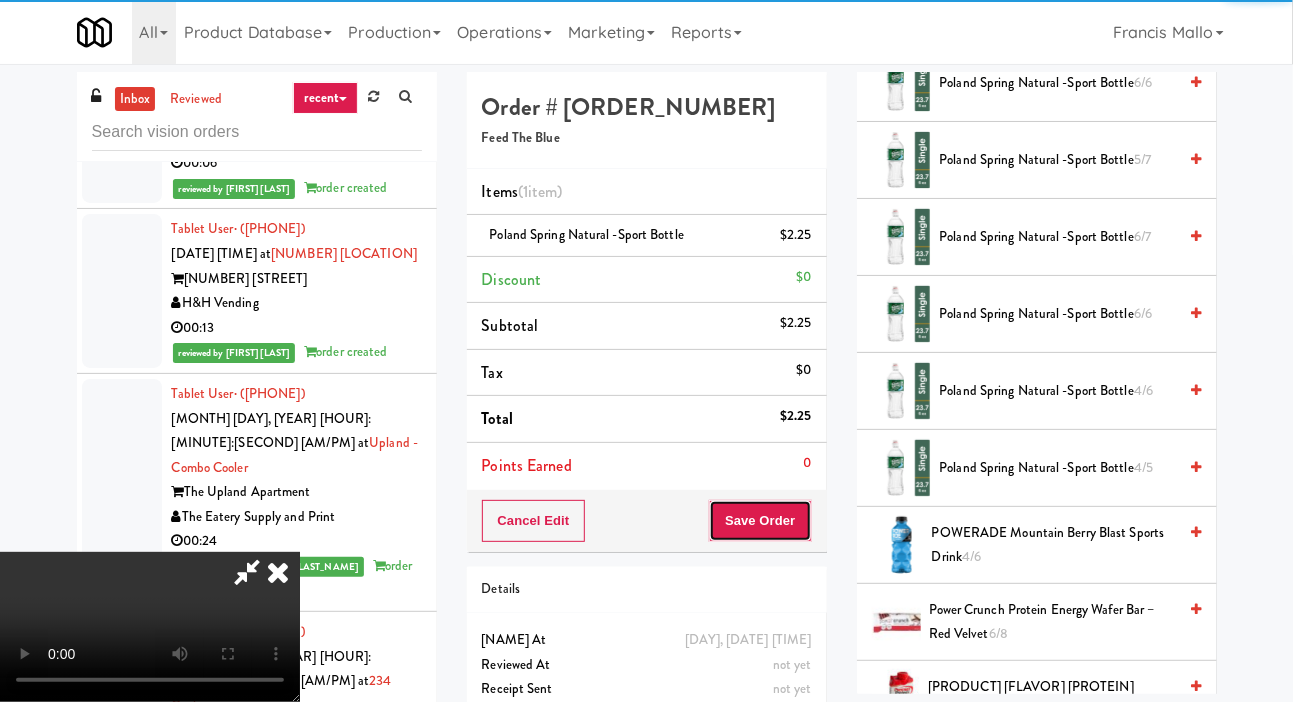 click on "Save Order" at bounding box center [760, 521] 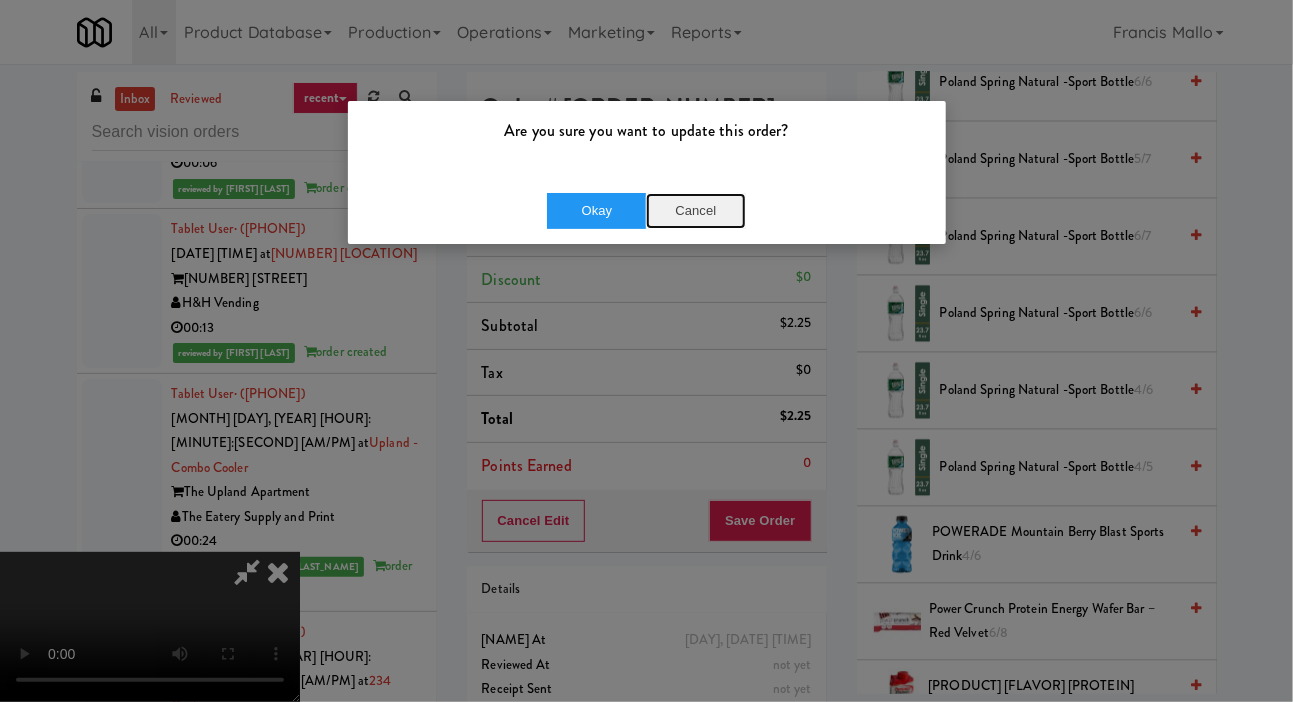 click on "Cancel" at bounding box center [696, 211] 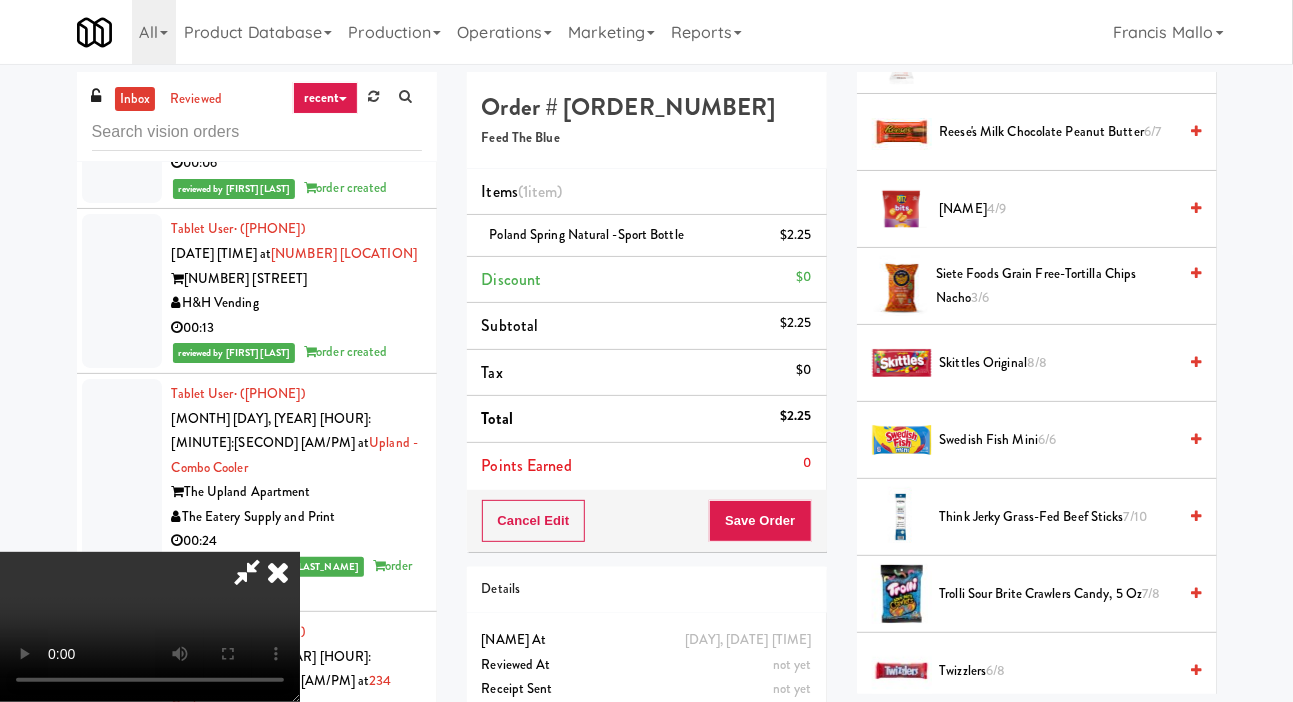 scroll, scrollTop: 2657, scrollLeft: 0, axis: vertical 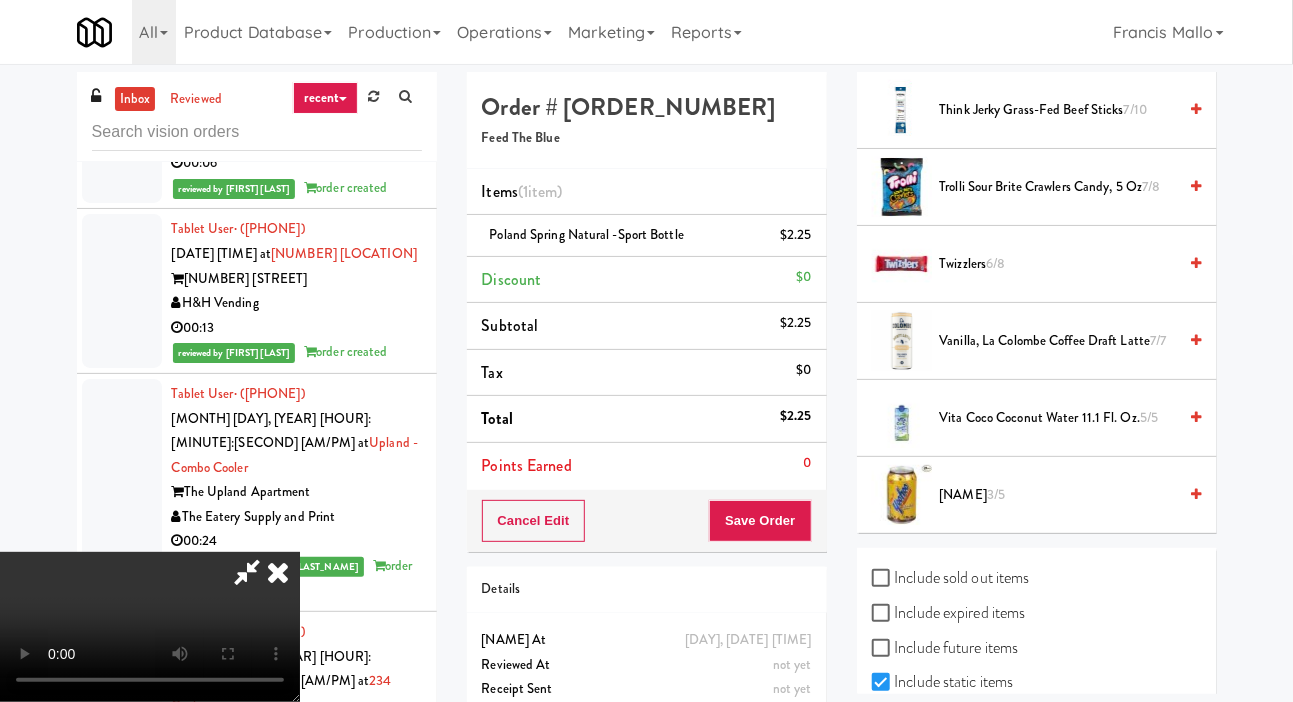 click on "Vita Coco Coconut Water 11.1 fl. oz.  5/5" at bounding box center (1058, 418) 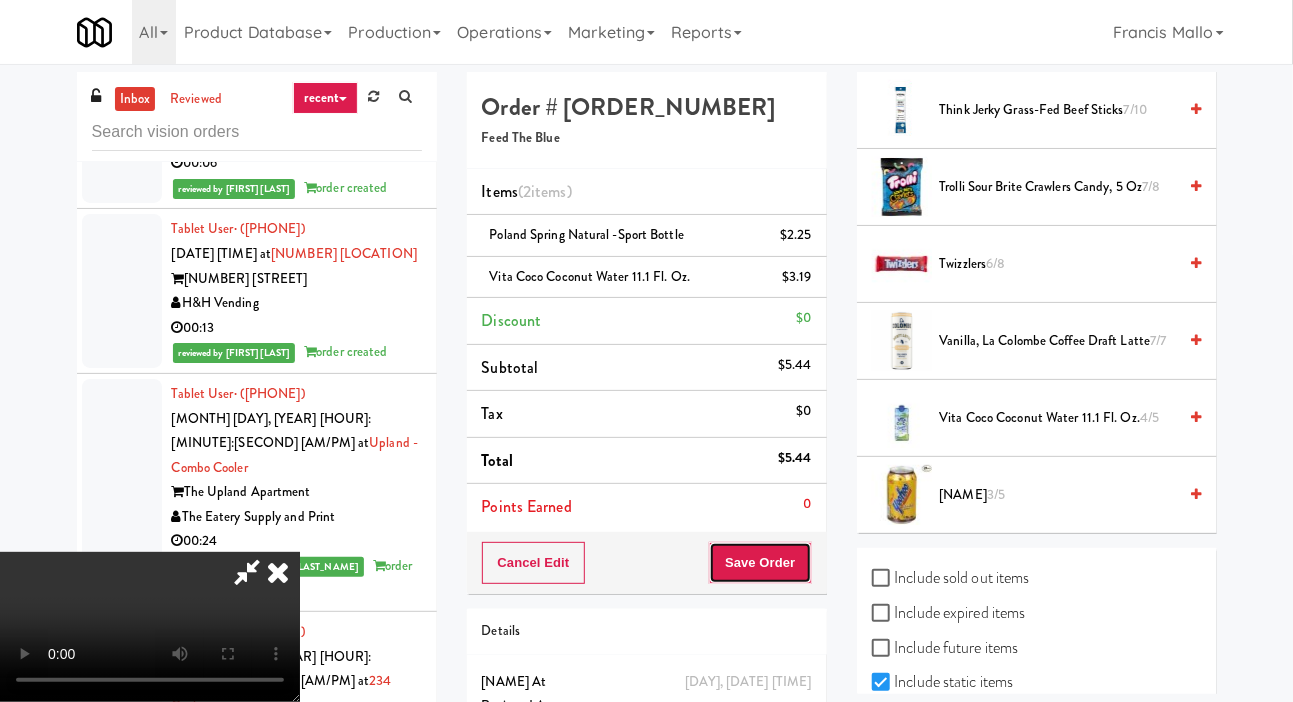 click on "Save Order" at bounding box center [760, 563] 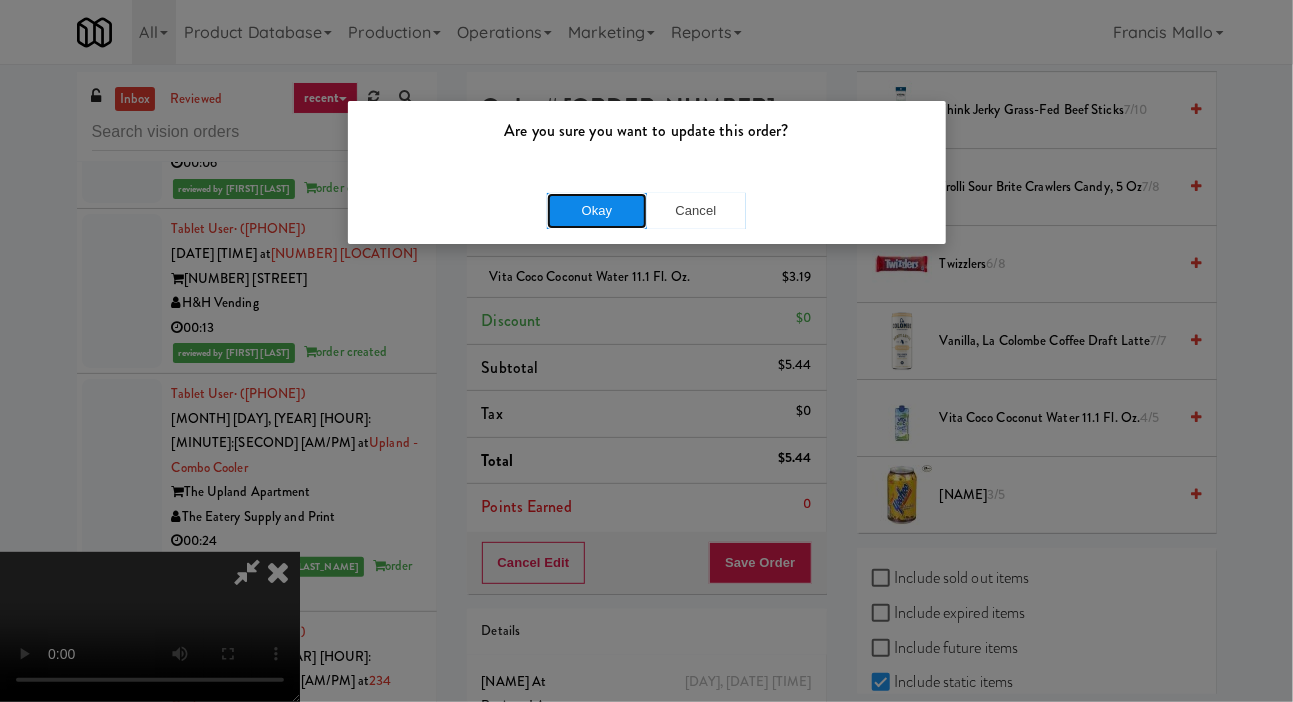 click on "Okay" at bounding box center (597, 211) 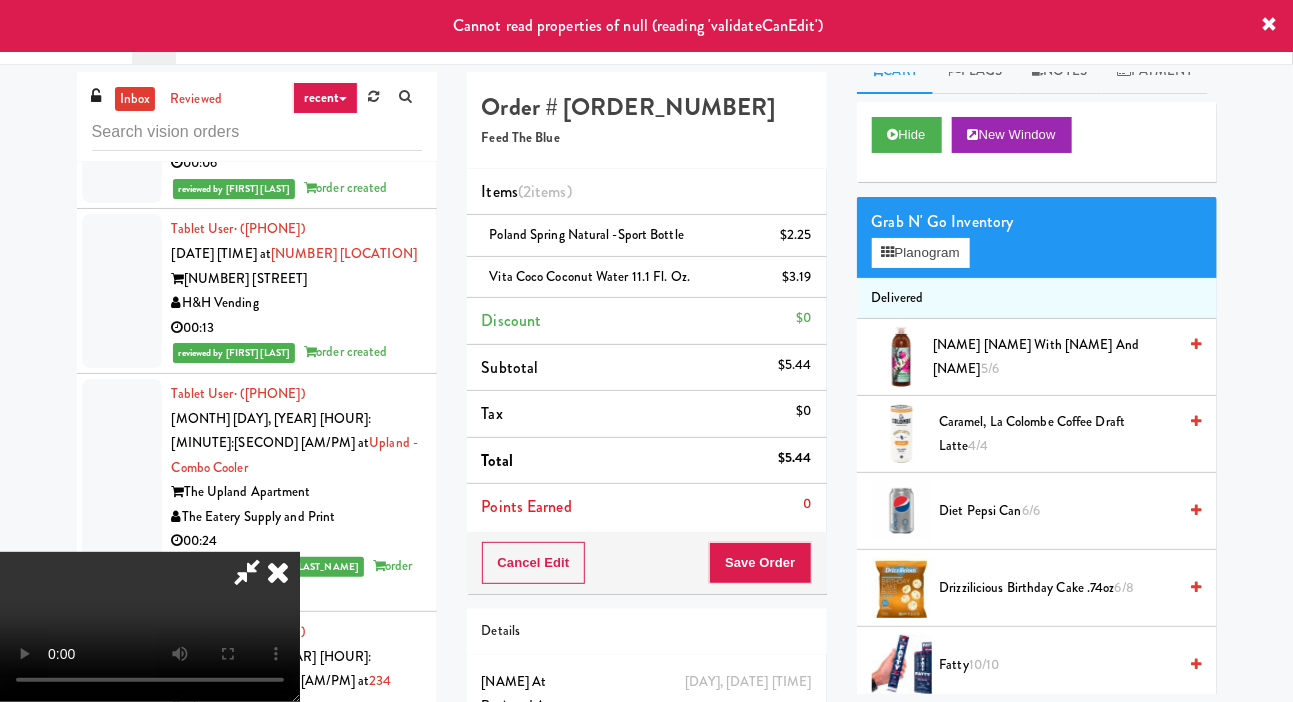scroll, scrollTop: 0, scrollLeft: 0, axis: both 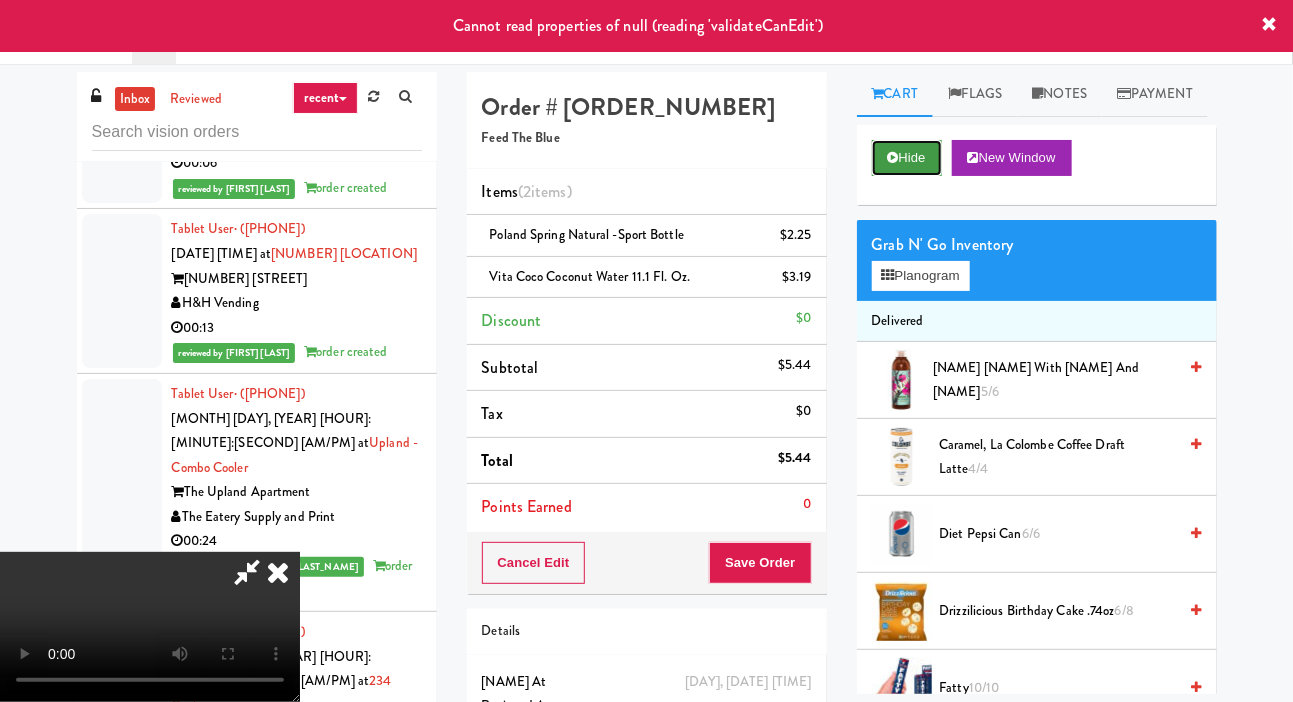 click on "Hide" at bounding box center [907, 158] 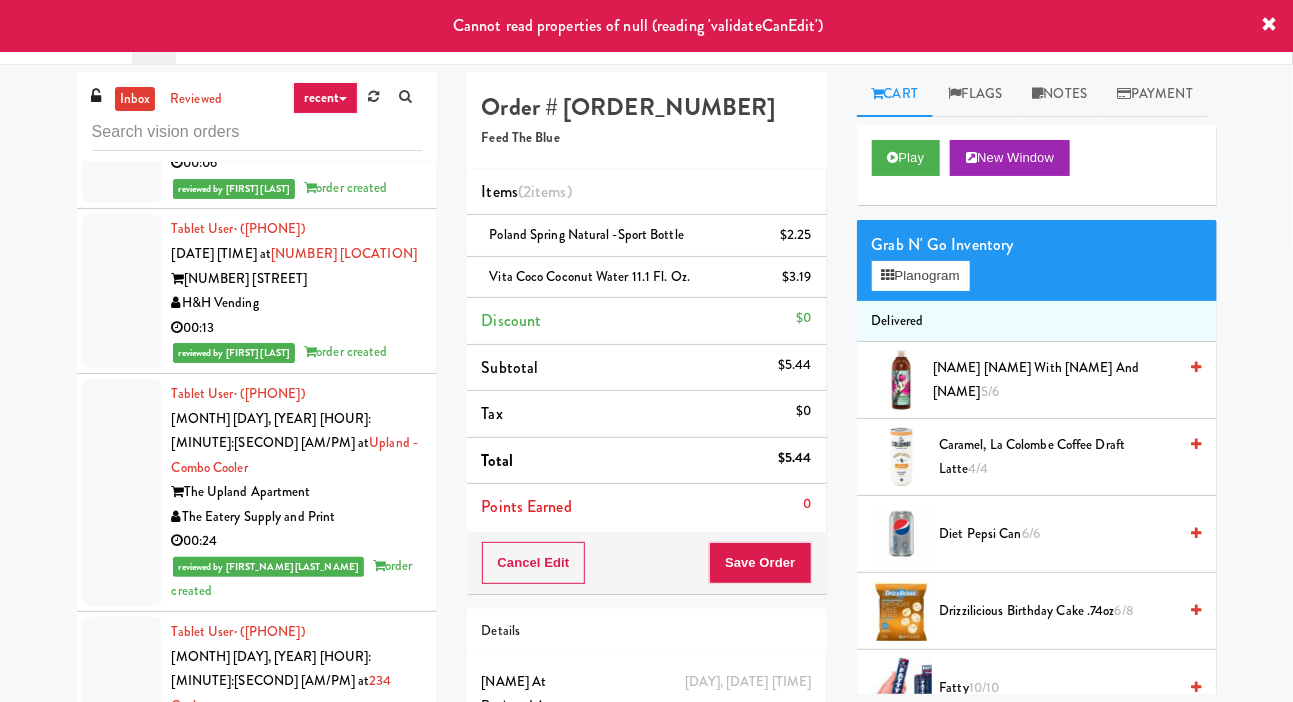 click at bounding box center [122, 730] 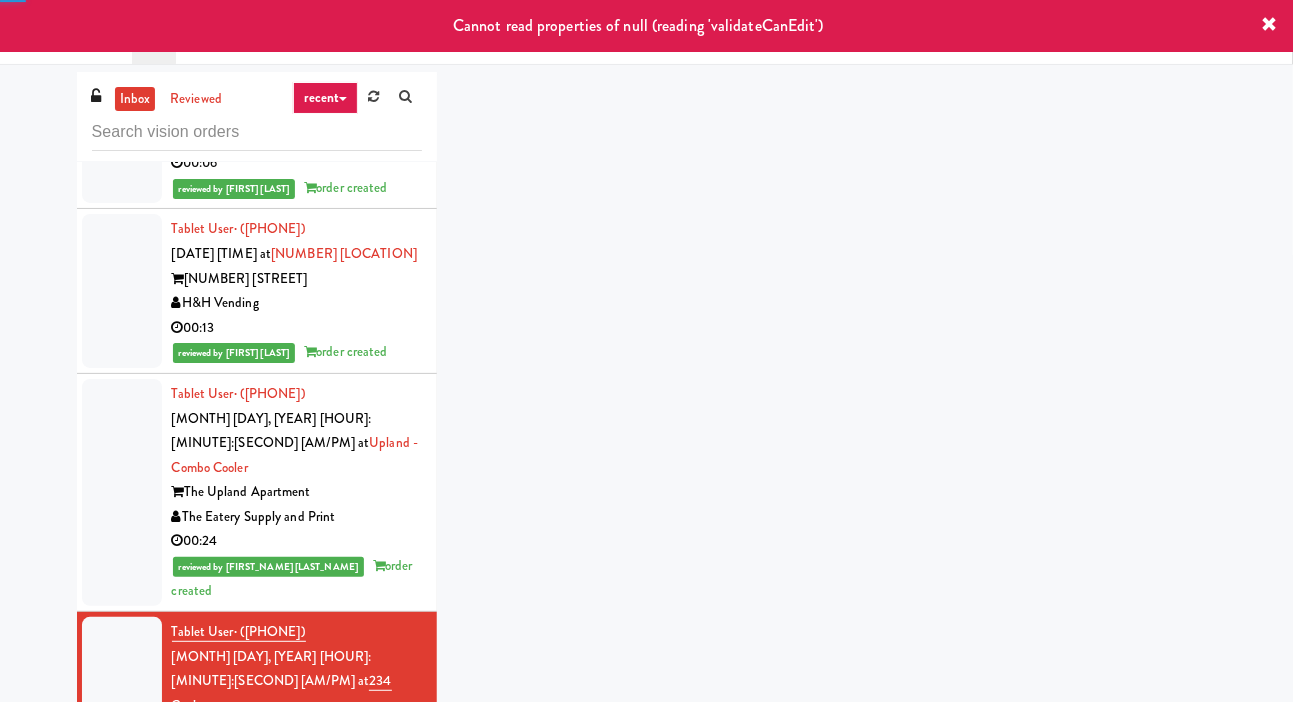 click at bounding box center (122, 945) 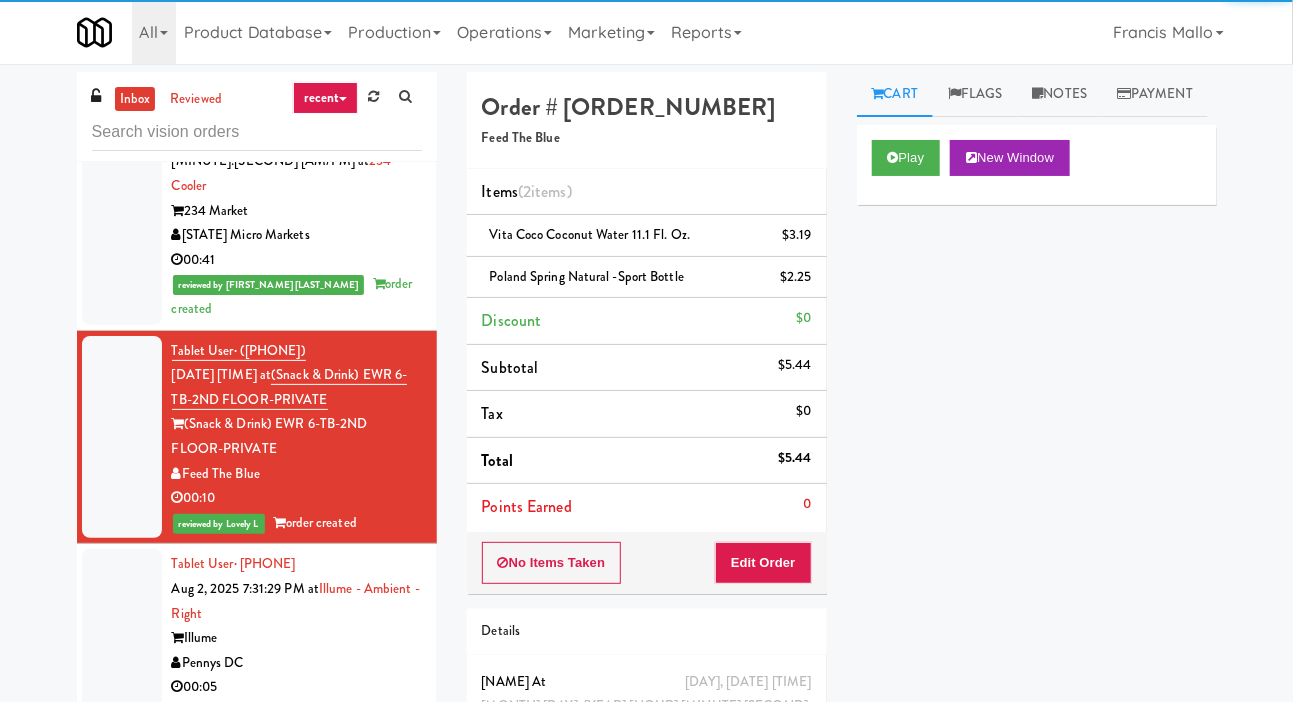 scroll, scrollTop: 19118, scrollLeft: 0, axis: vertical 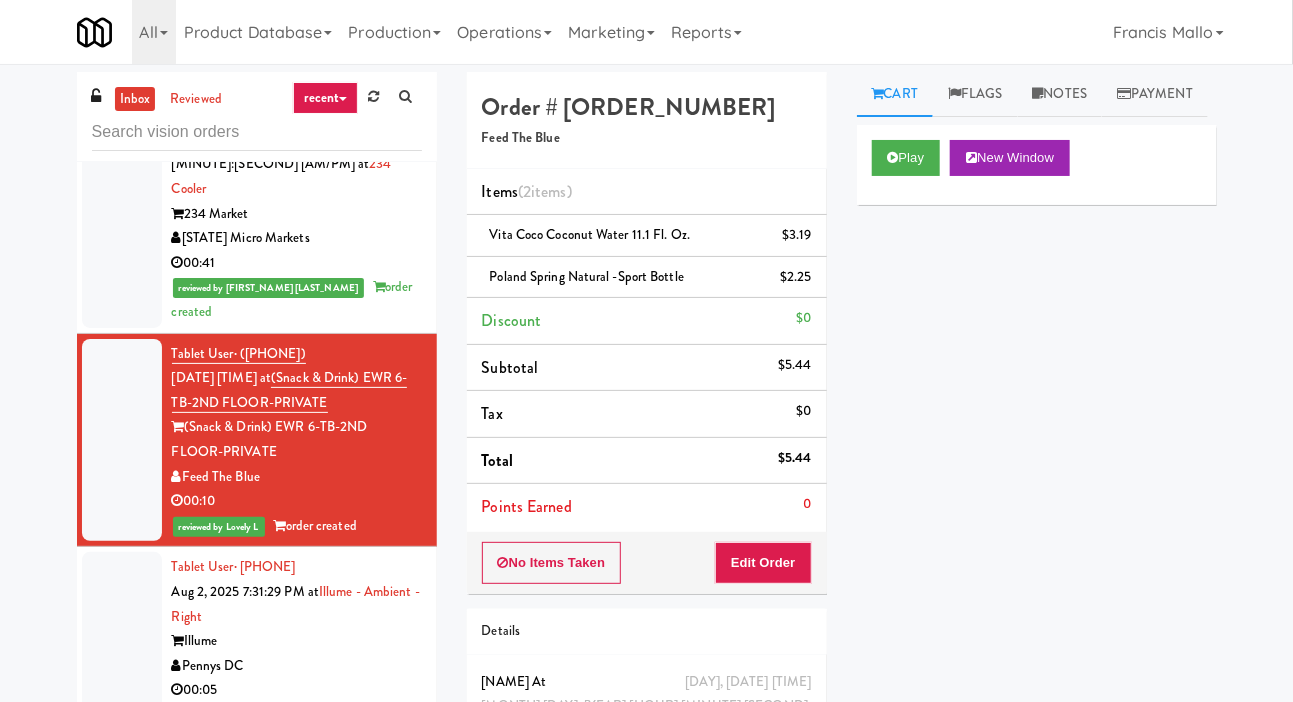 click at bounding box center (122, 806) 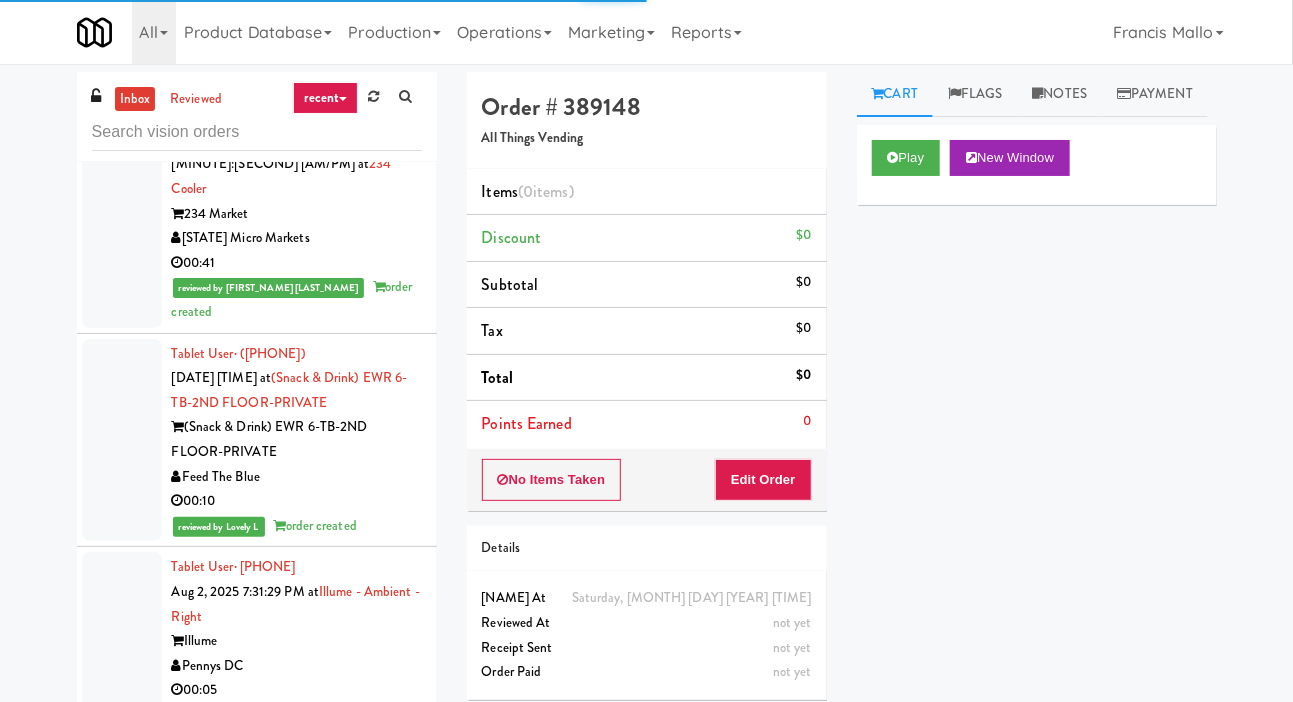 click at bounding box center (122, 958) 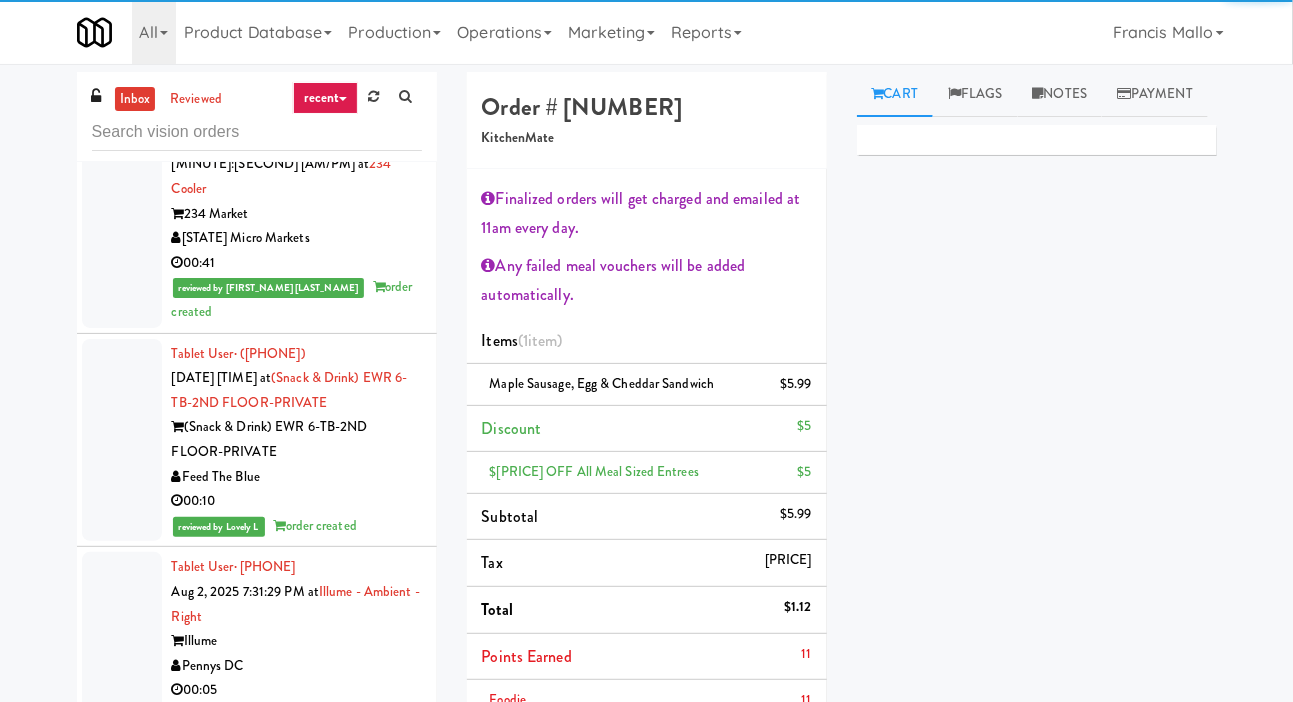 click at bounding box center [122, 806] 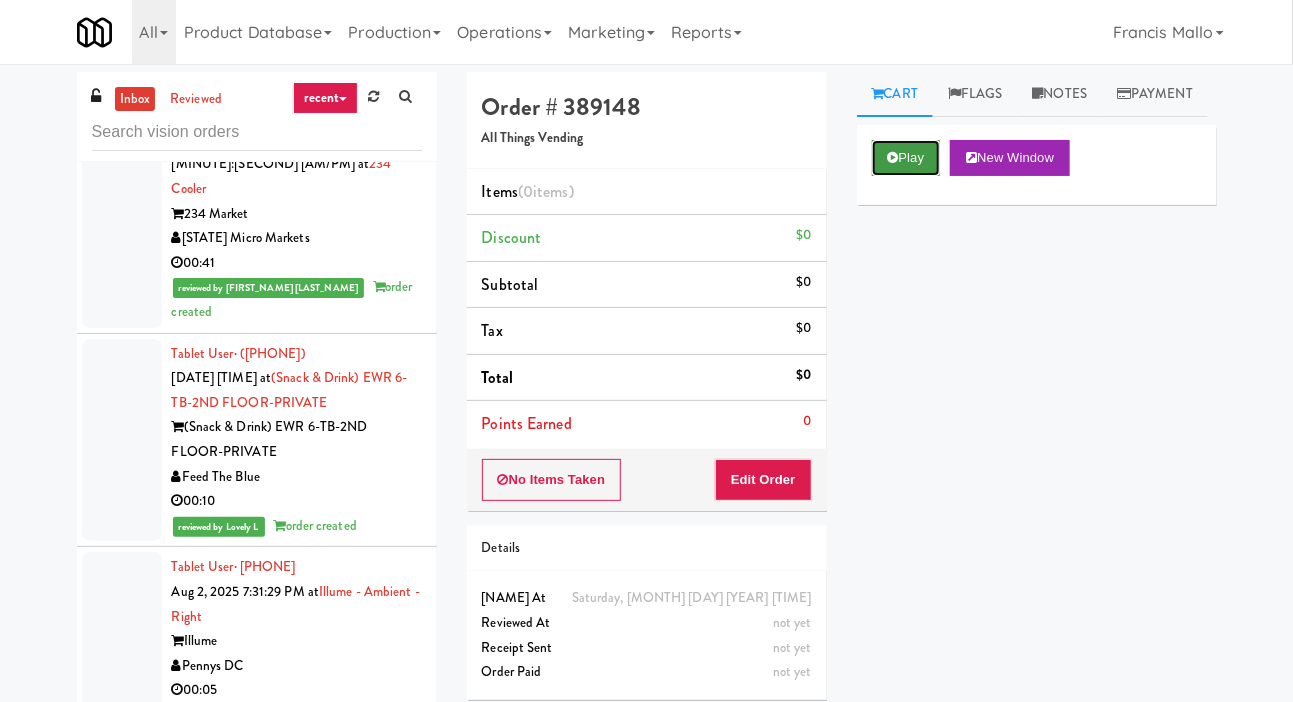 click on "Play" at bounding box center (906, 158) 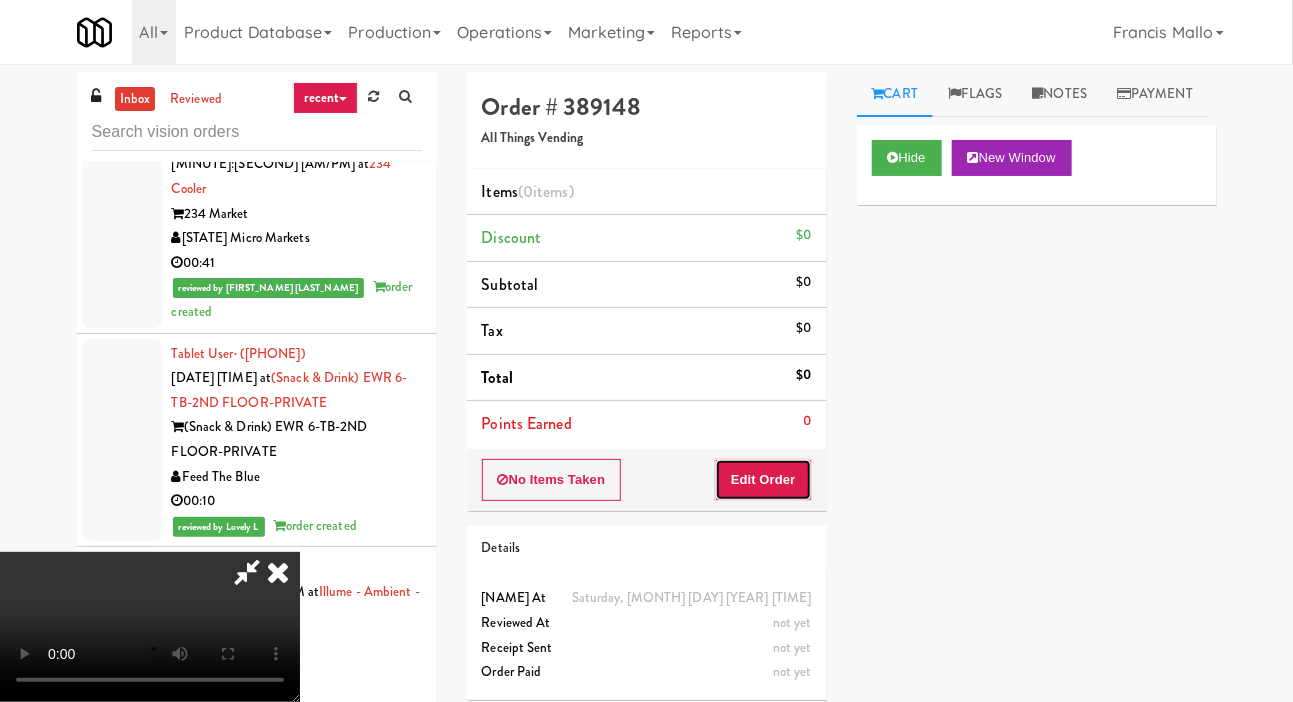 click on "Edit Order" at bounding box center (763, 480) 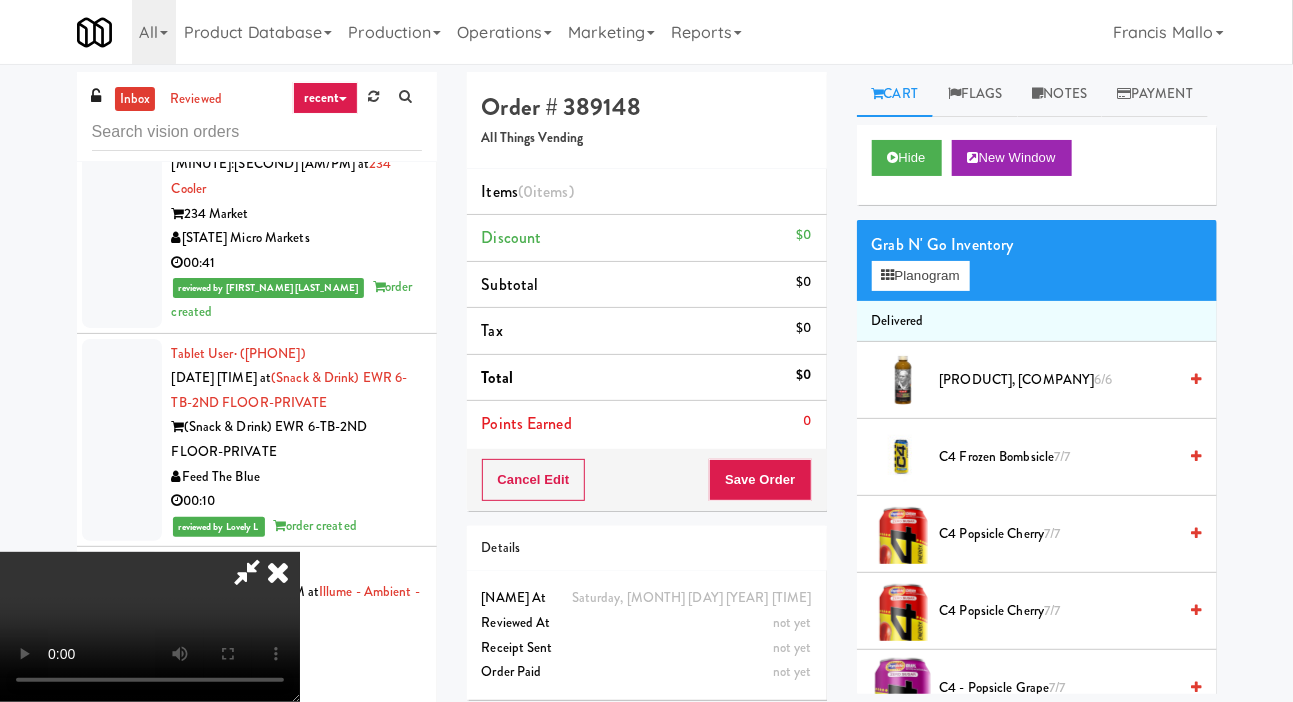 scroll, scrollTop: 73, scrollLeft: 0, axis: vertical 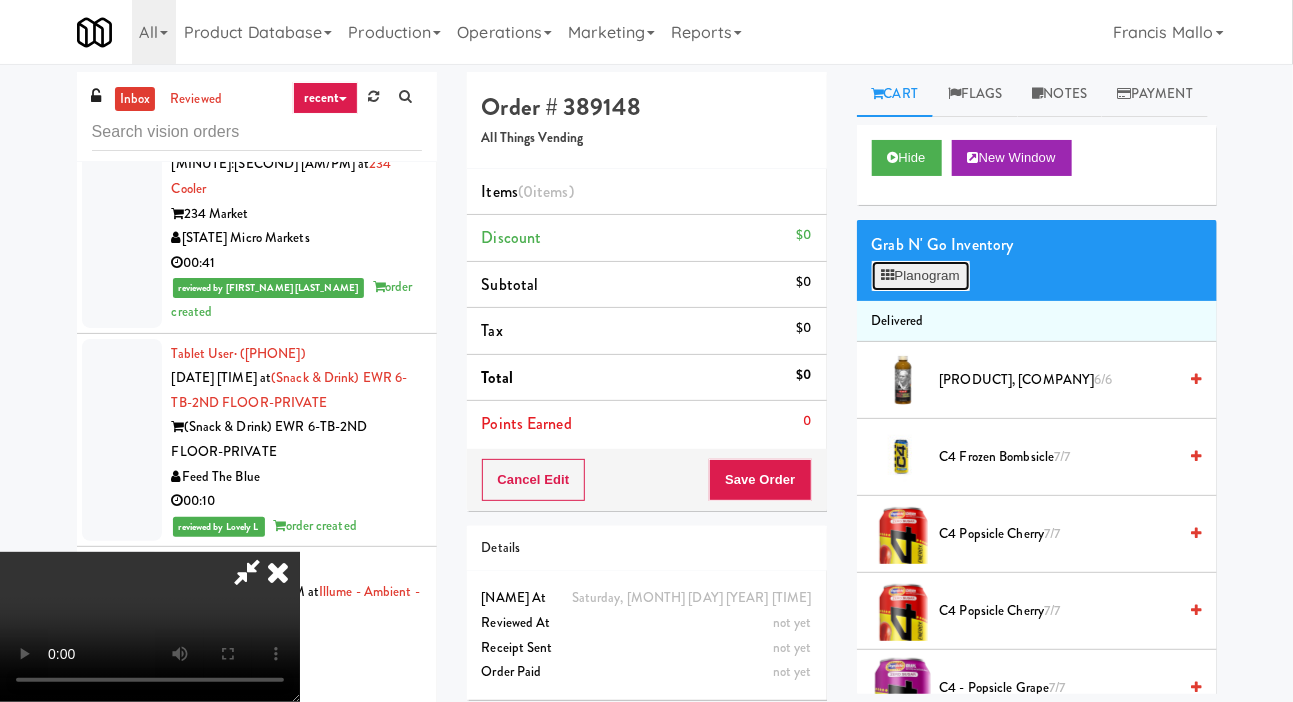click on "Planogram" at bounding box center [921, 276] 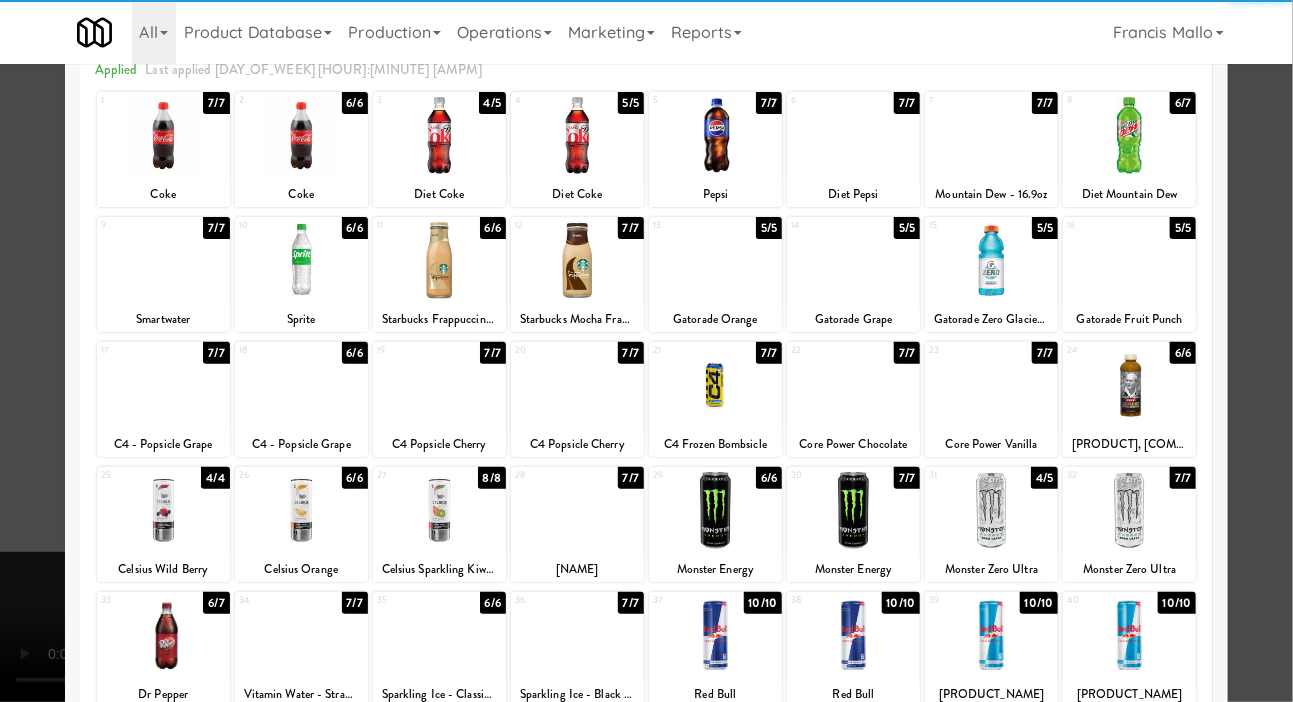 scroll, scrollTop: 172, scrollLeft: 0, axis: vertical 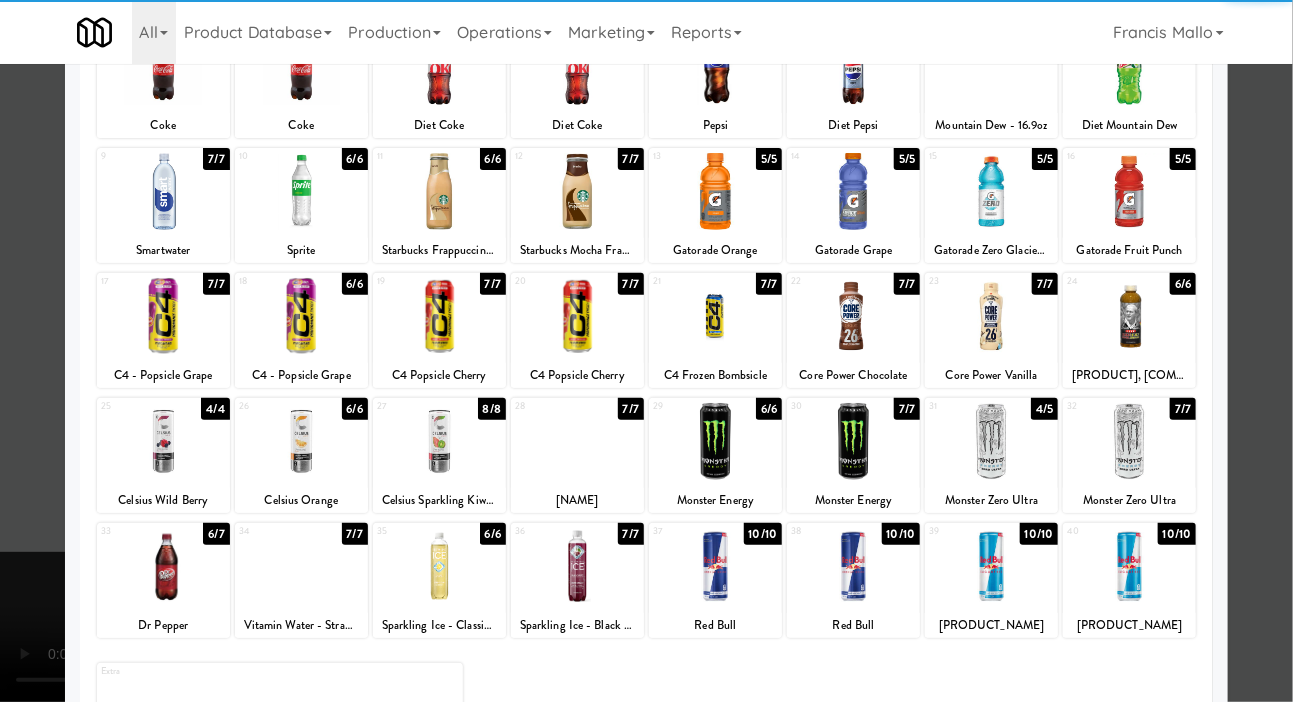 click at bounding box center (991, 441) 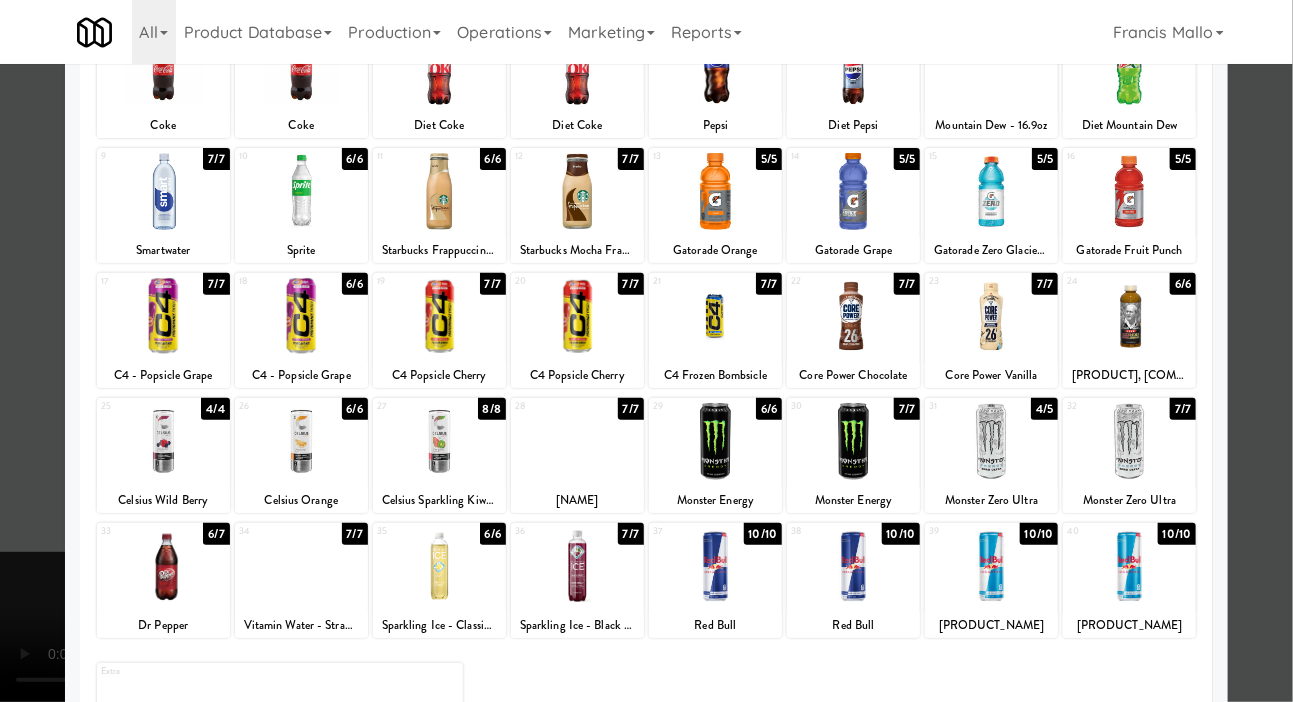 click at bounding box center (646, 351) 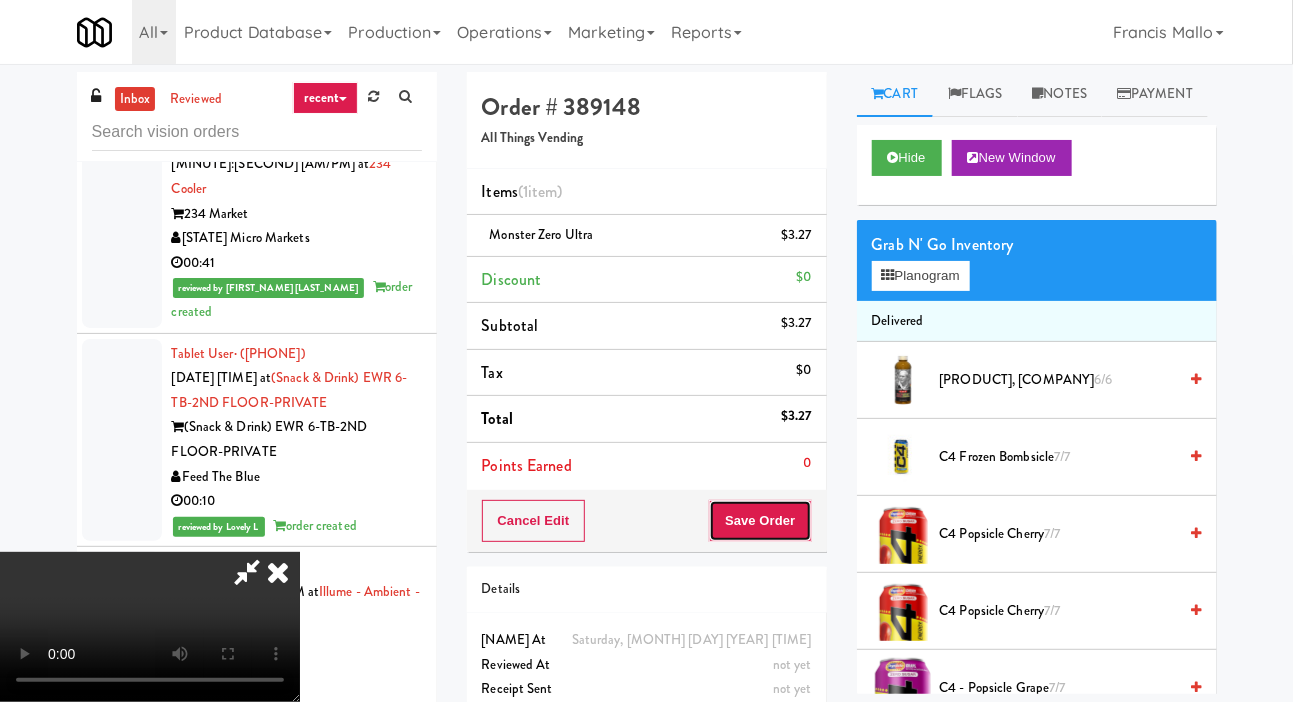 click on "Save Order" at bounding box center (760, 521) 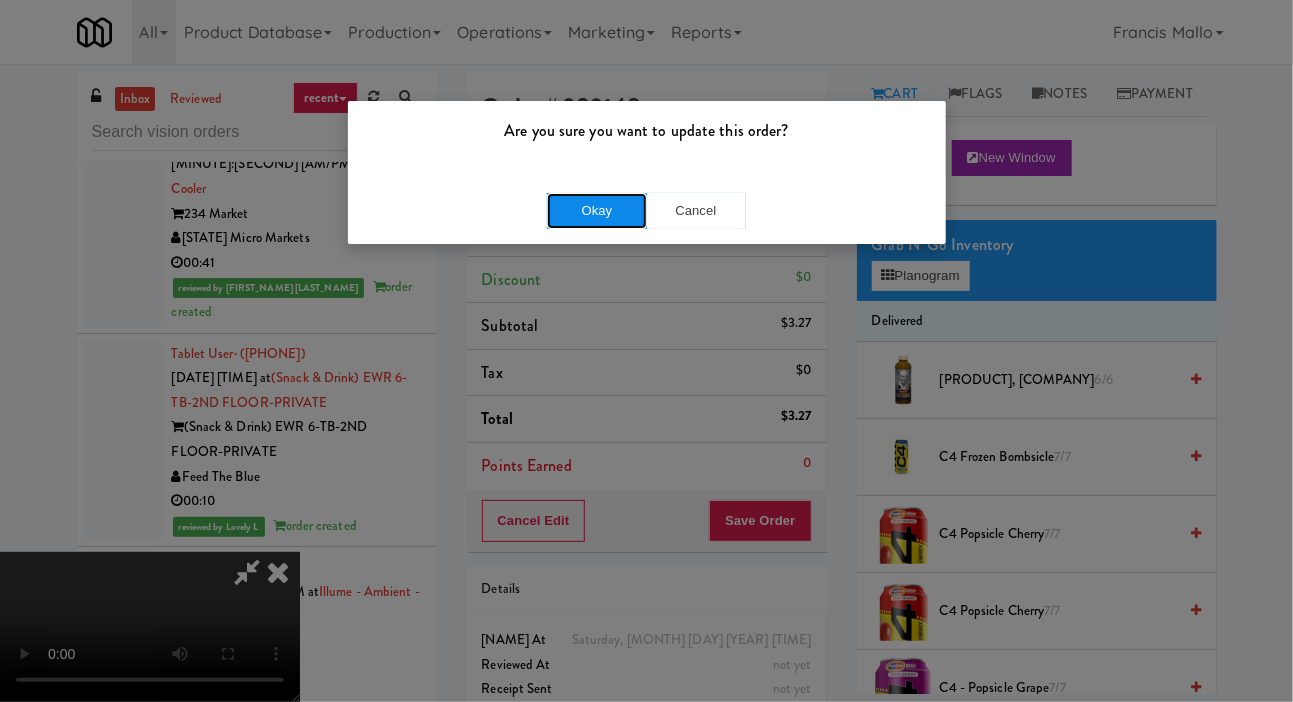 click on "Okay" at bounding box center [597, 211] 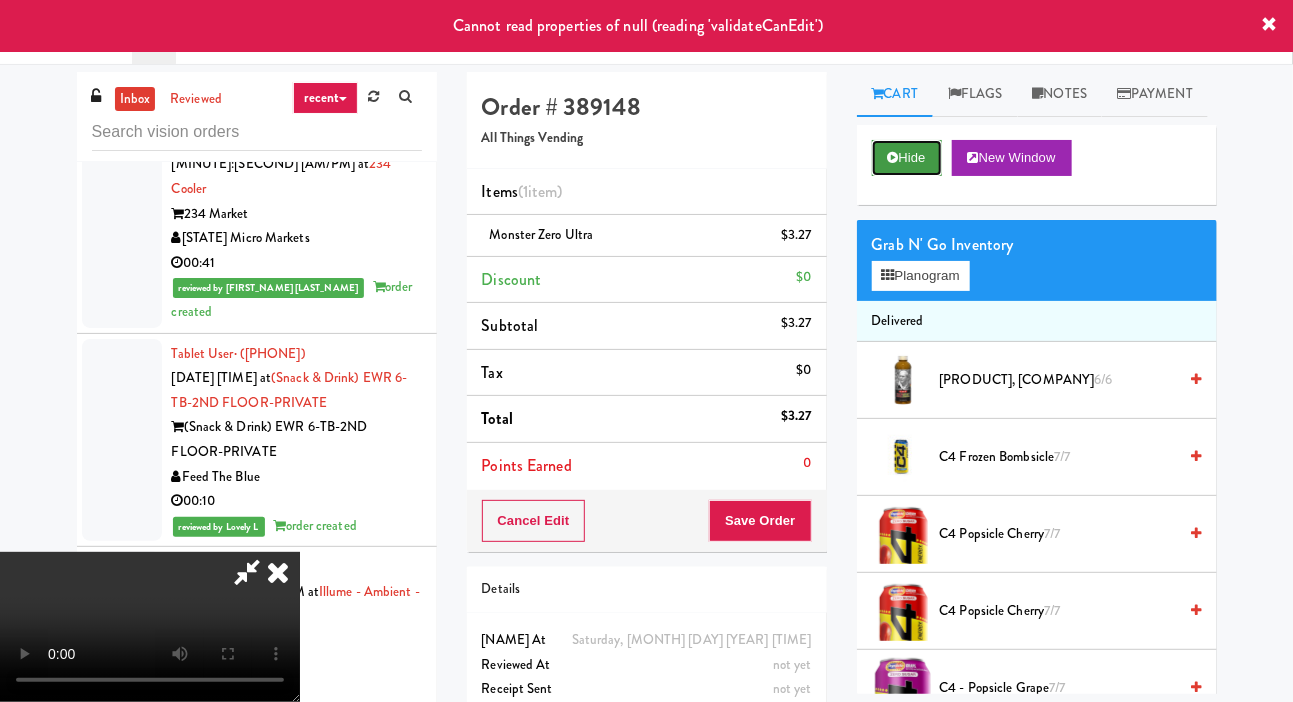 click on "Hide" at bounding box center [907, 158] 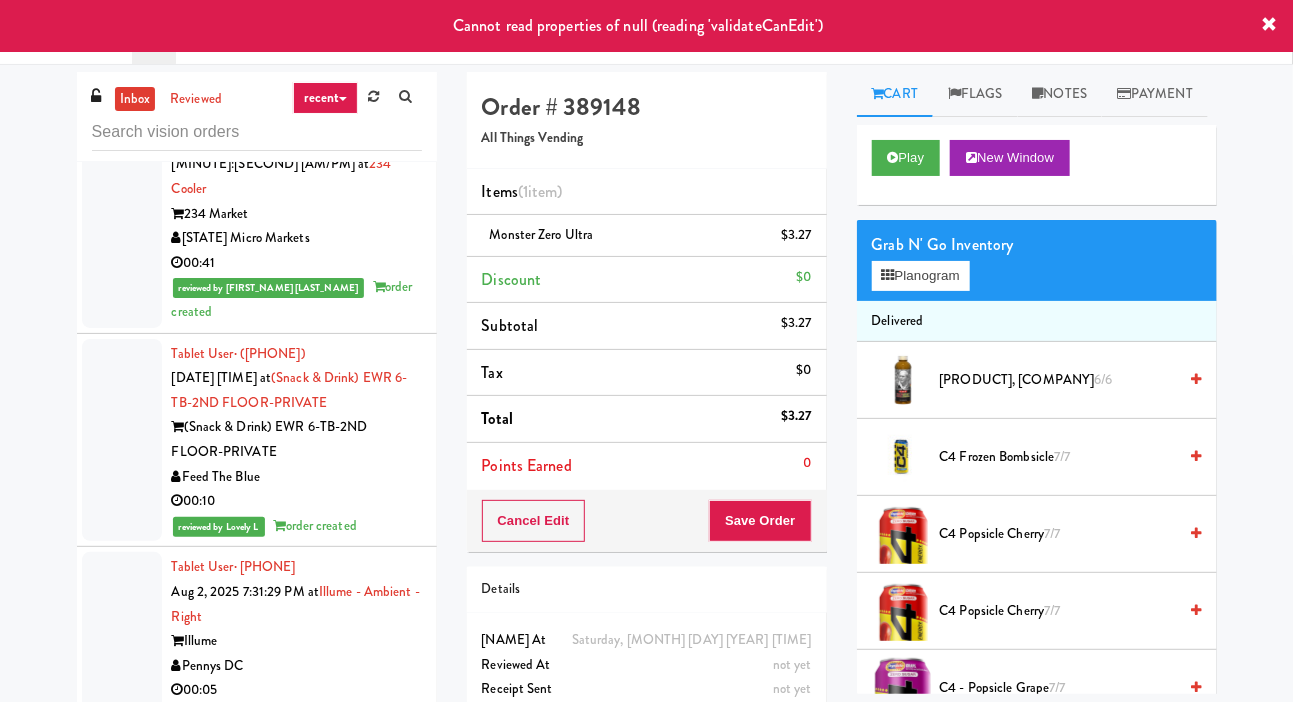 click on "KitchenMate" at bounding box center (297, 995) 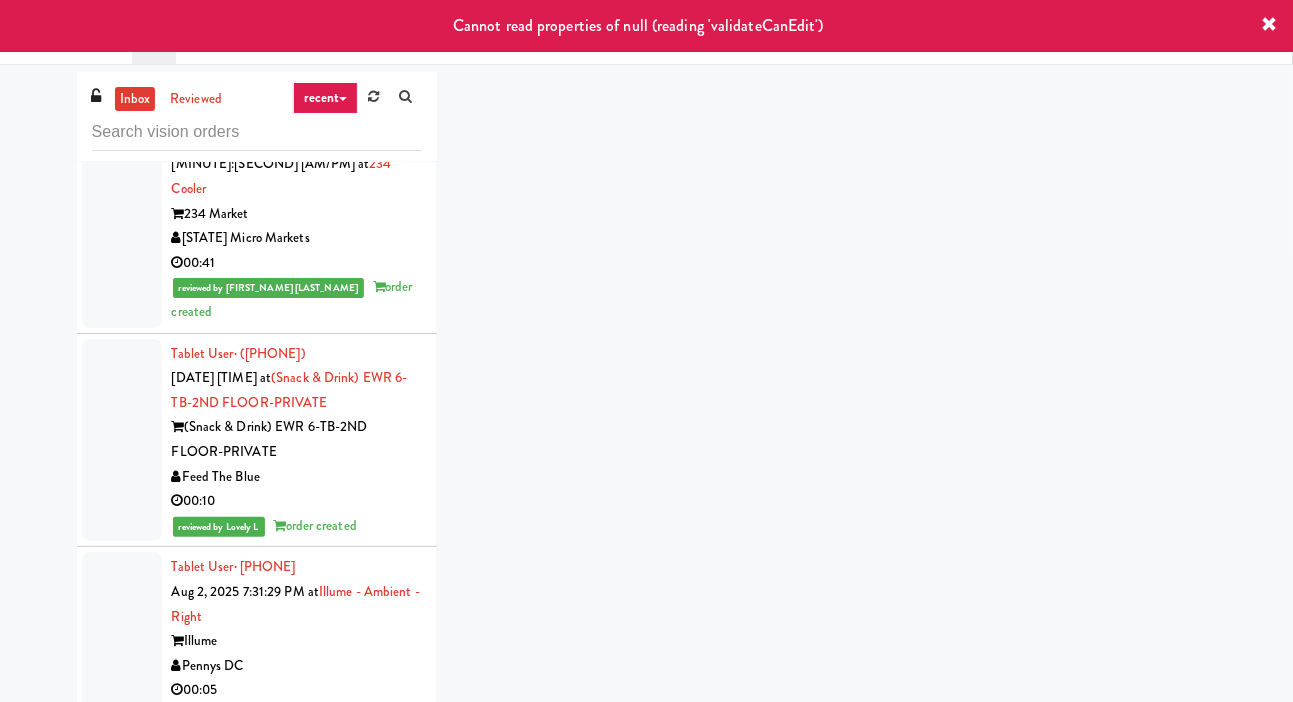 click on "00:07" at bounding box center [297, 855] 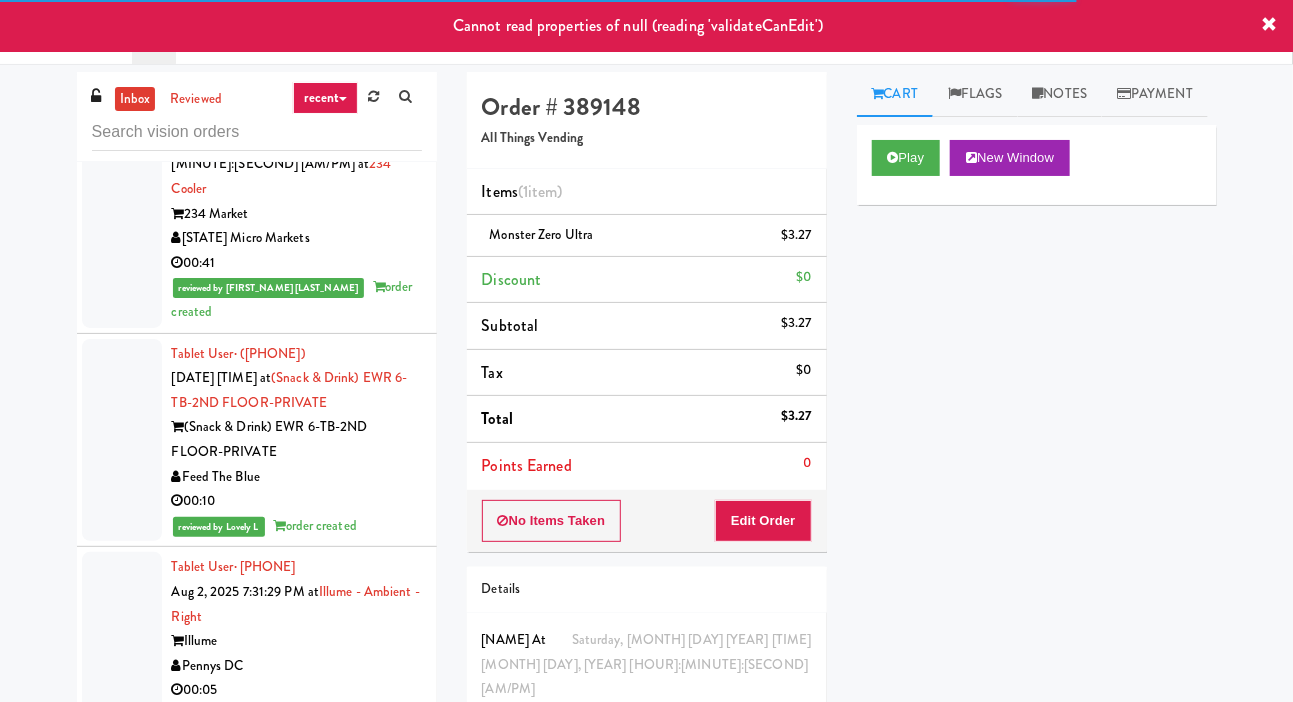 click on "On Demand Vending" at bounding box center (297, 1209) 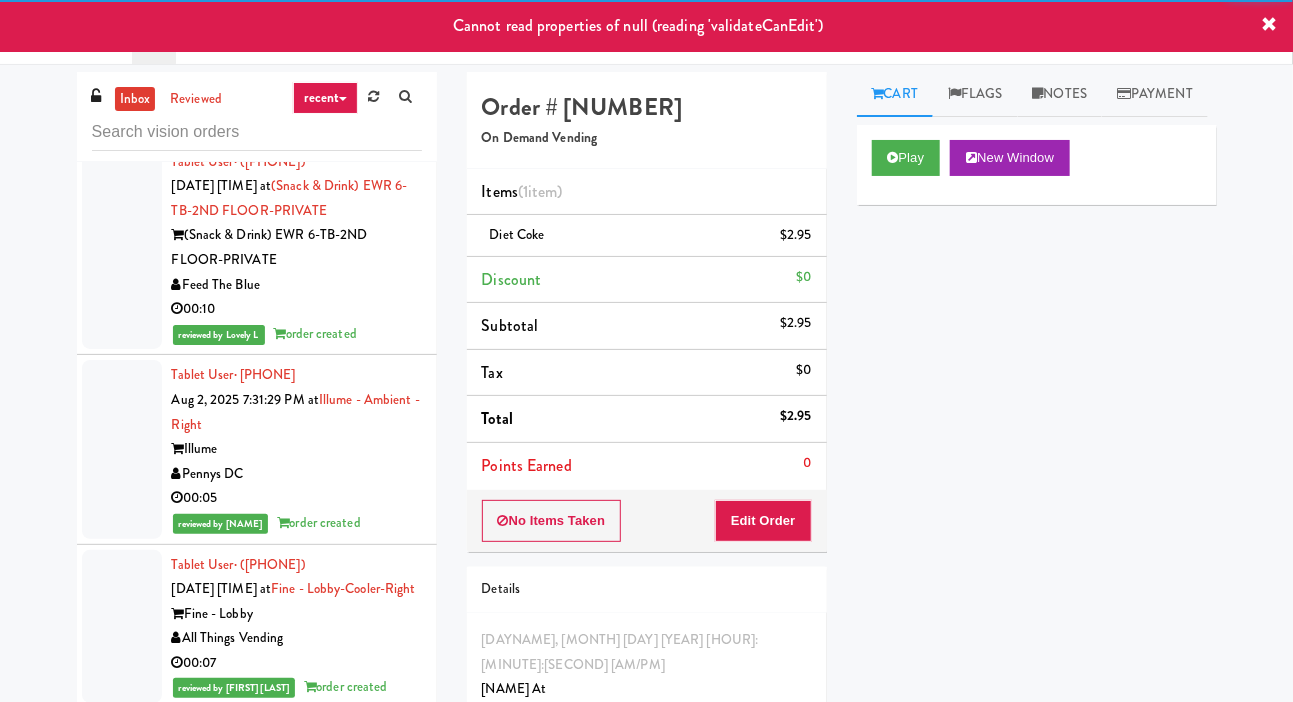 click on "EVO Micro @ White Furniture" at bounding box center (297, 1157) 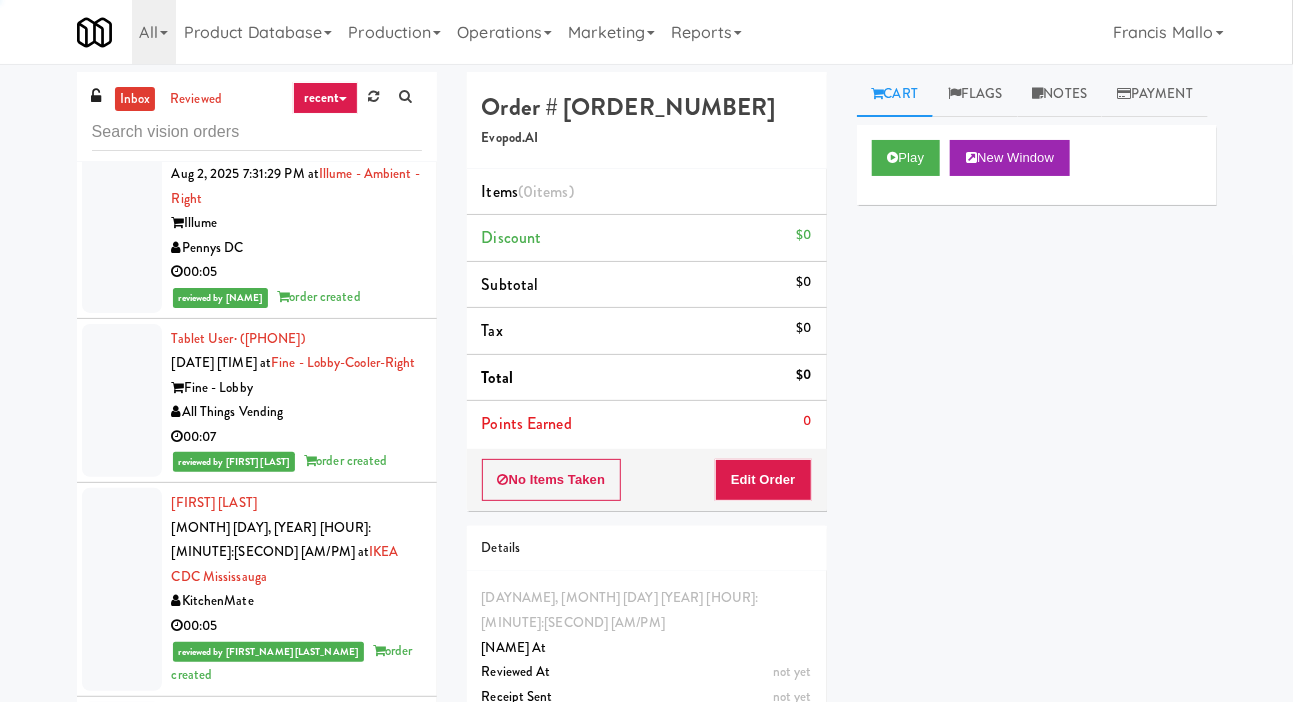 scroll, scrollTop: 19533, scrollLeft: 0, axis: vertical 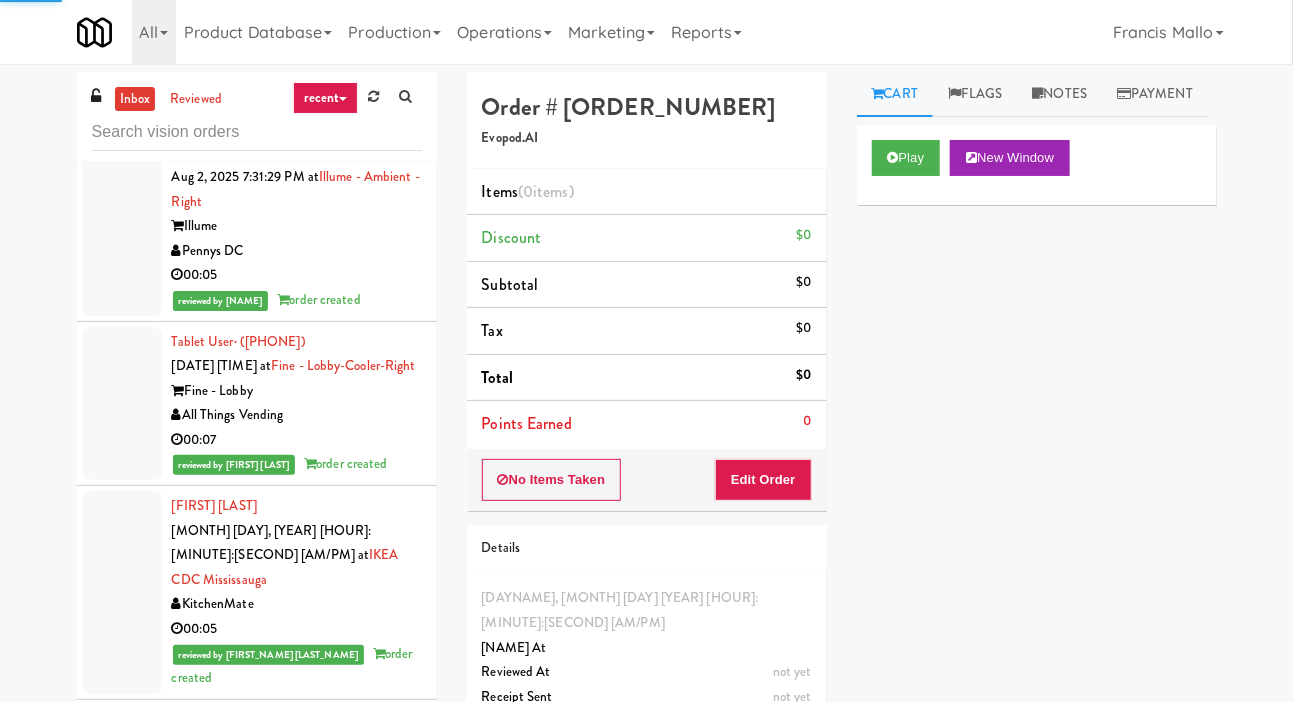 click on "901 Smrt Mrkt" at bounding box center (297, 1098) 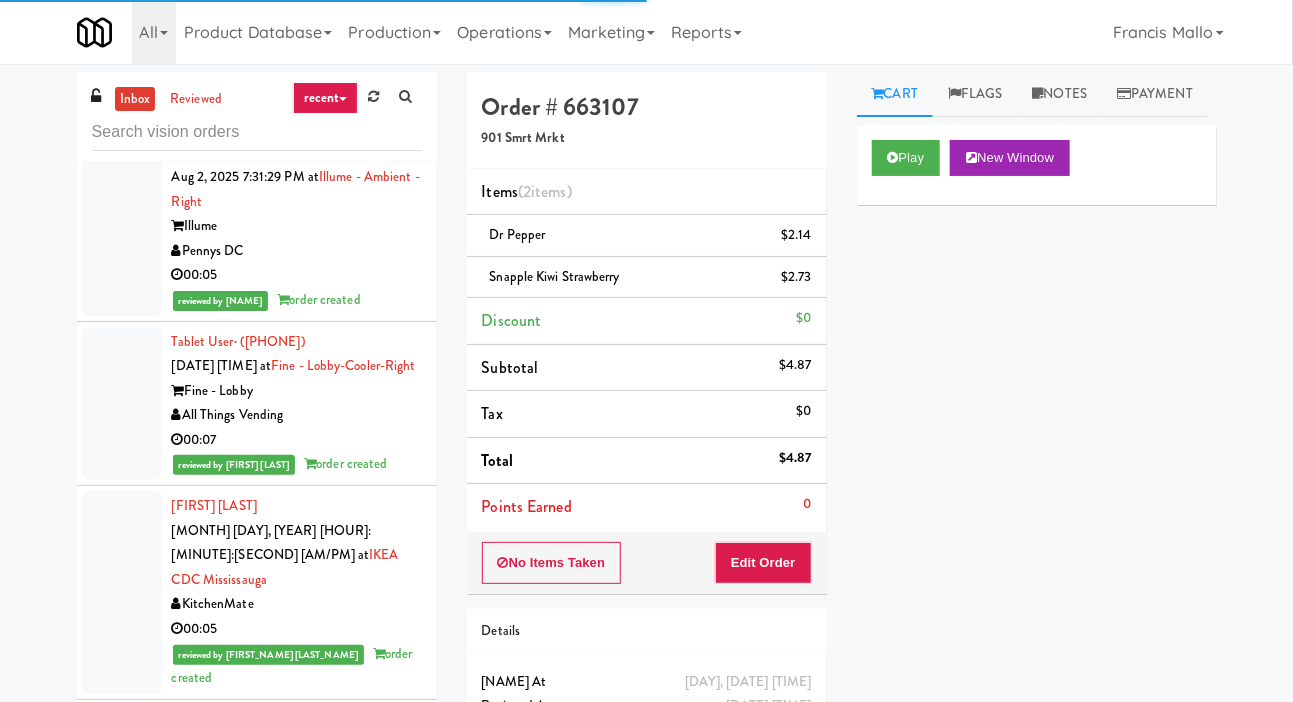 click on "Evopod.AI" at bounding box center [297, 958] 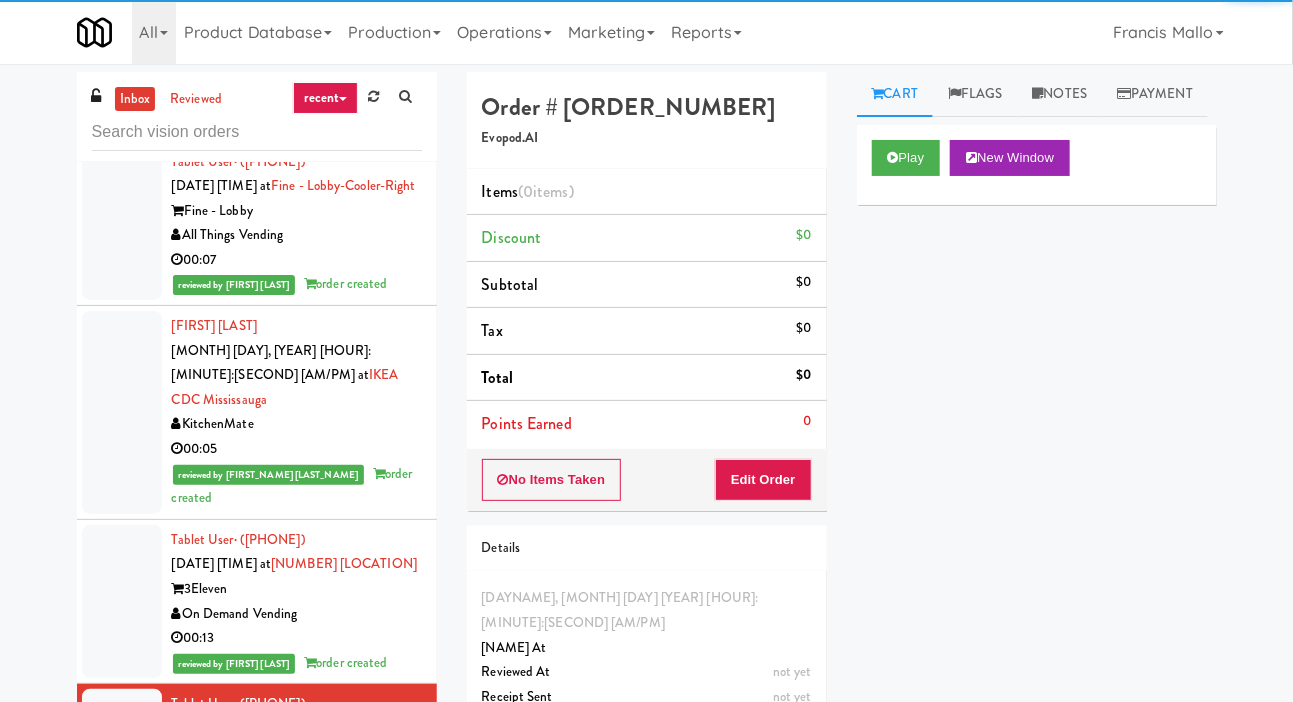 click on "00:35" at bounding box center [297, 1132] 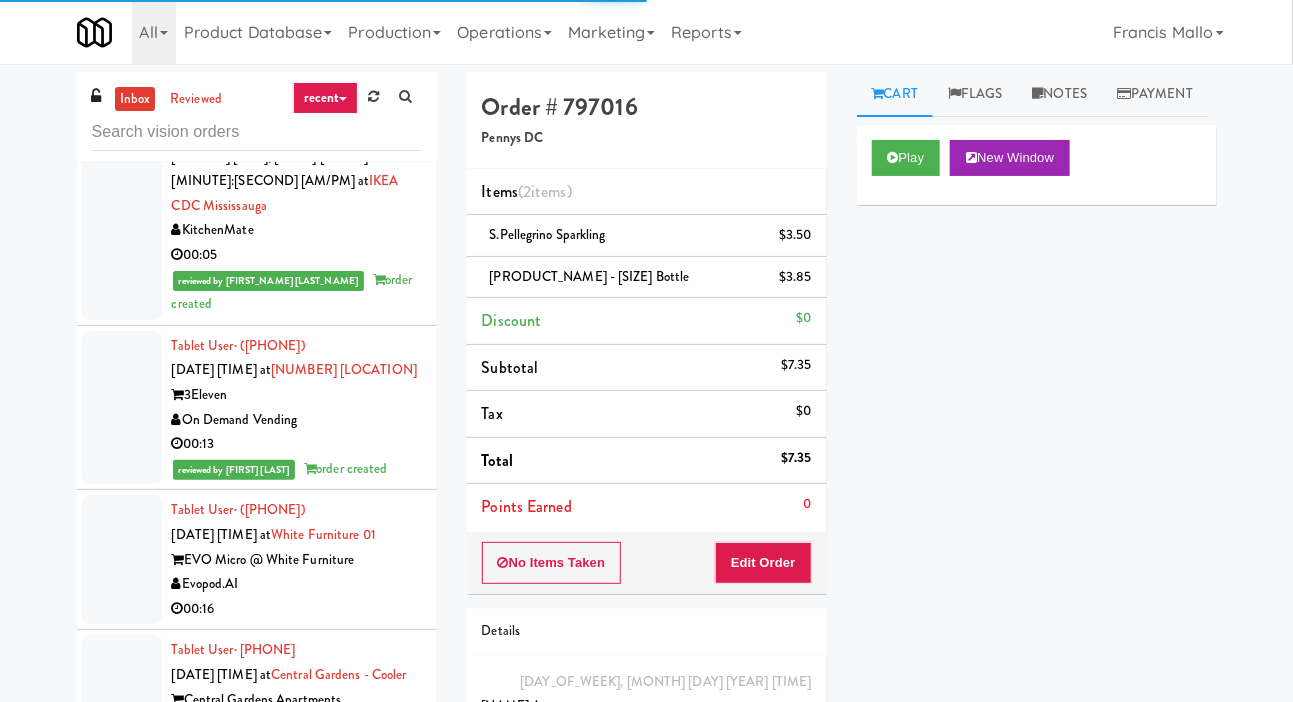 click on "Smokey Mountain Elite" at bounding box center (297, 1152) 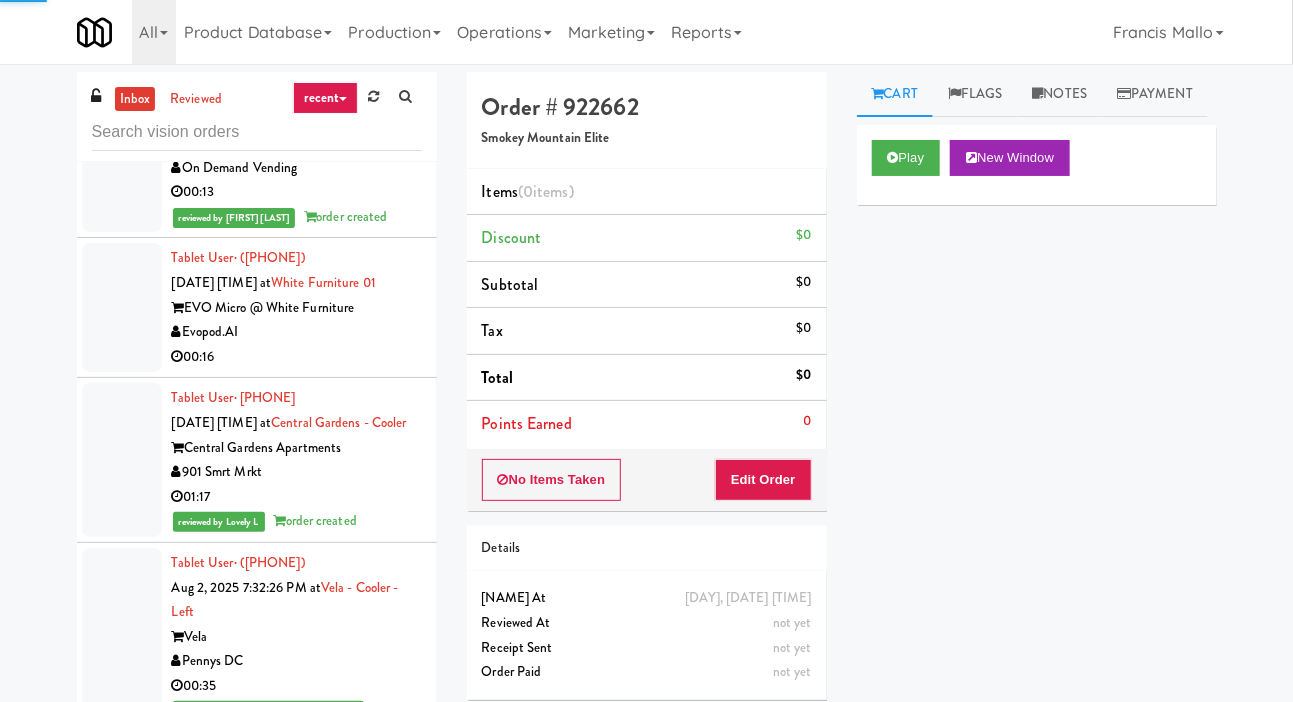 scroll, scrollTop: 20160, scrollLeft: 0, axis: vertical 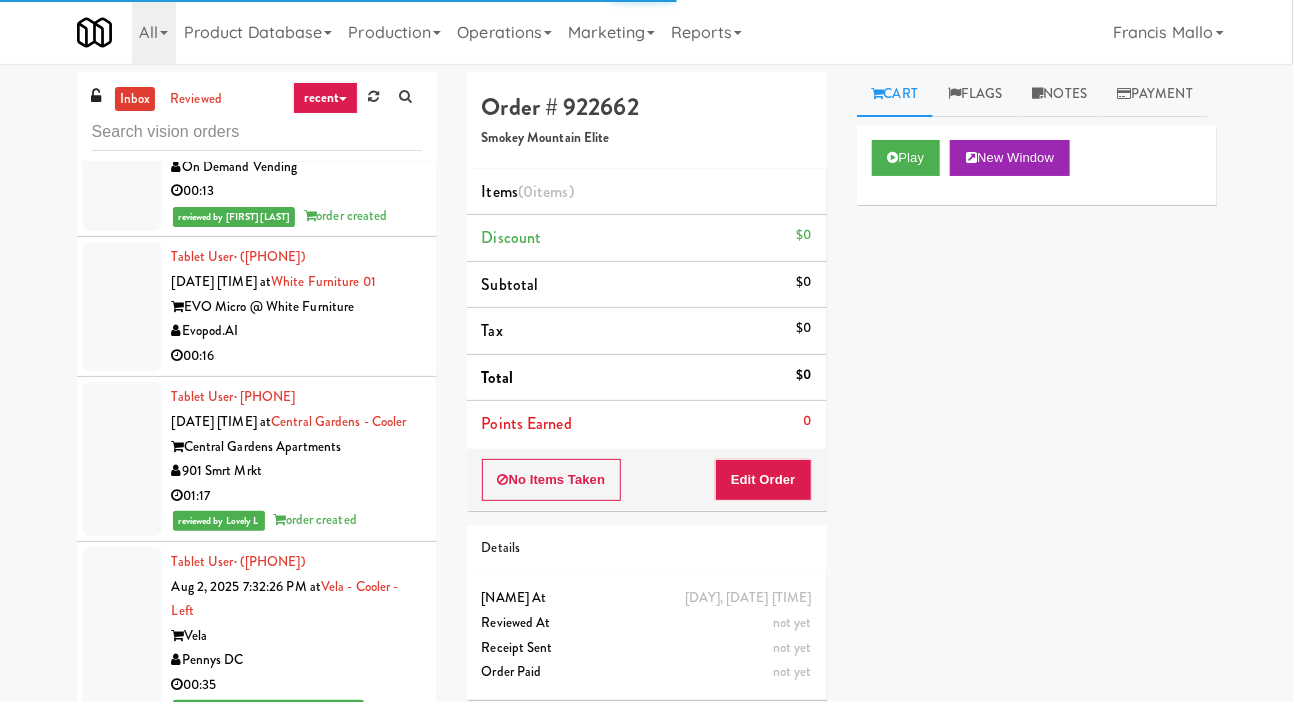 click on "00:09" at bounding box center [297, 1063] 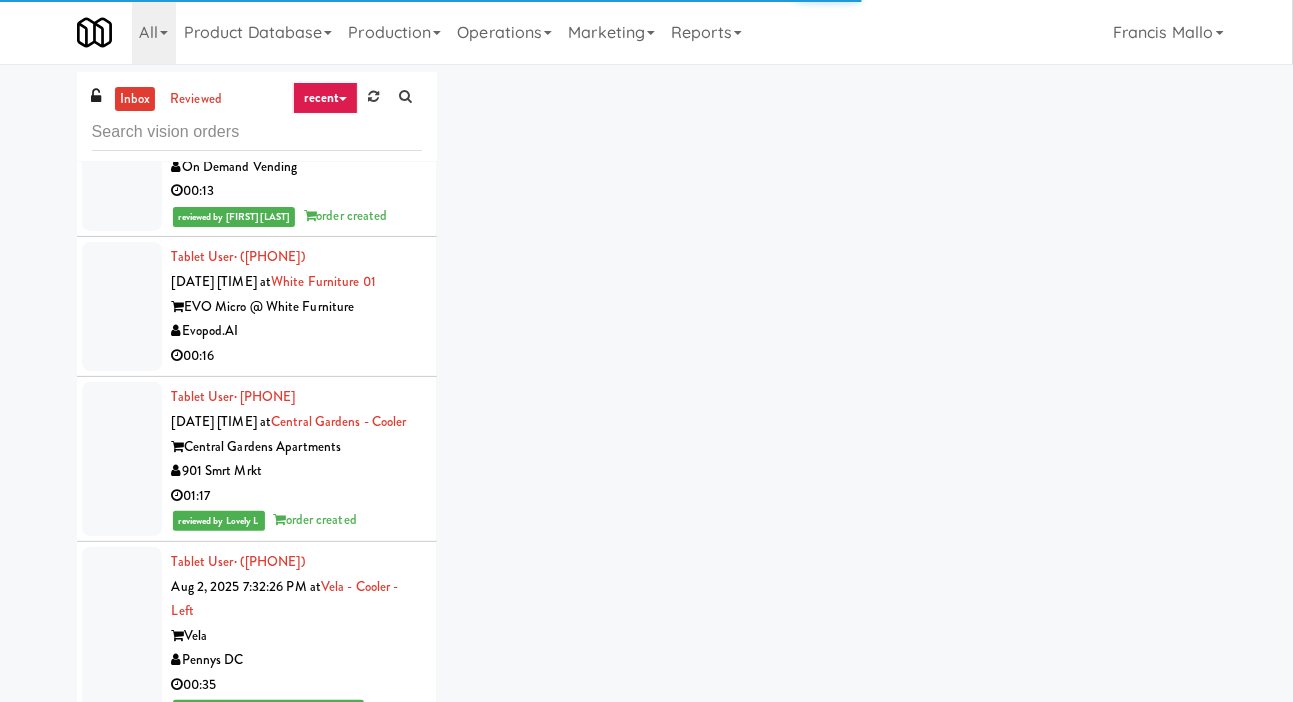 click on "Smokey Mountain Elite" at bounding box center (297, 899) 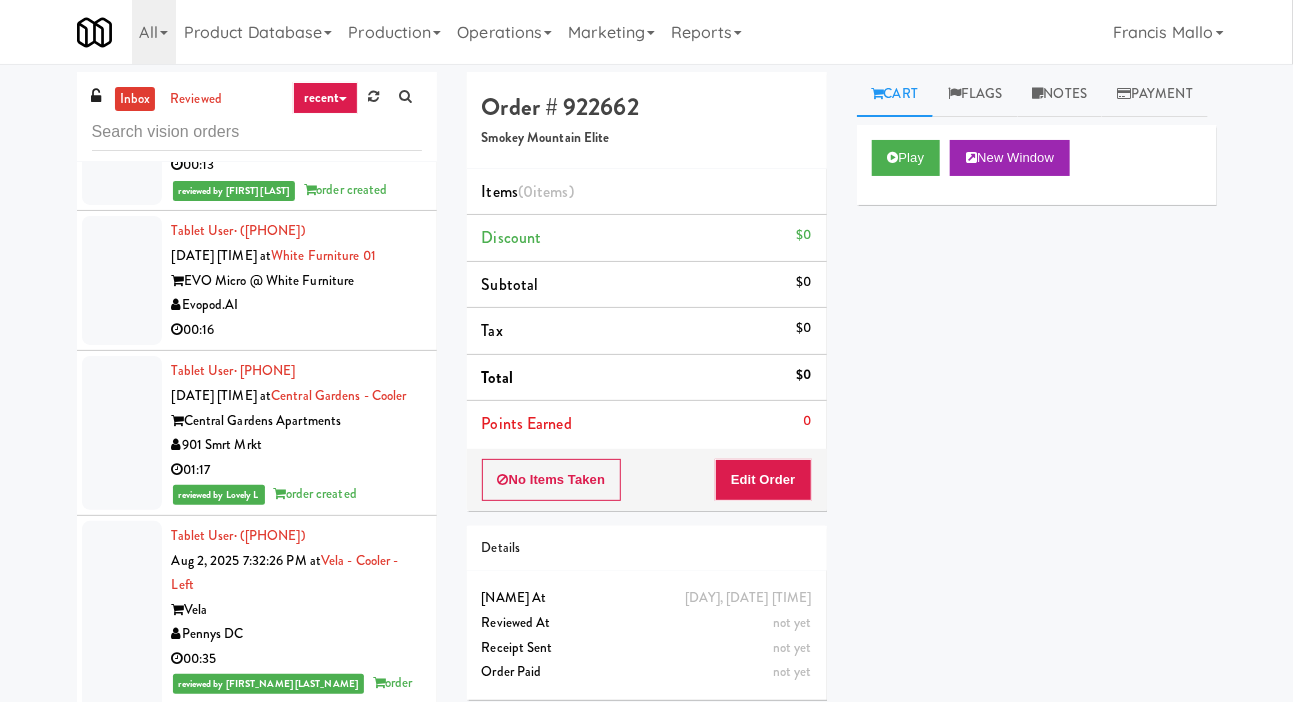scroll, scrollTop: 20187, scrollLeft: 0, axis: vertical 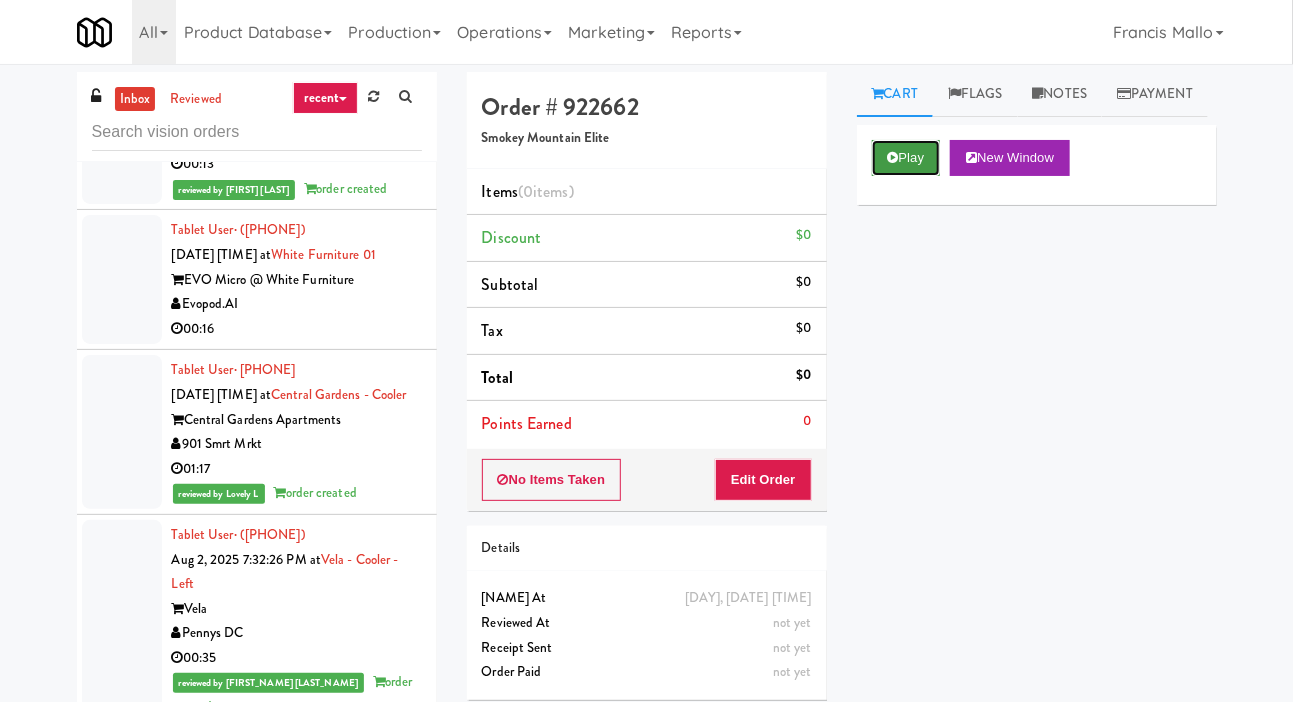 click at bounding box center (893, 157) 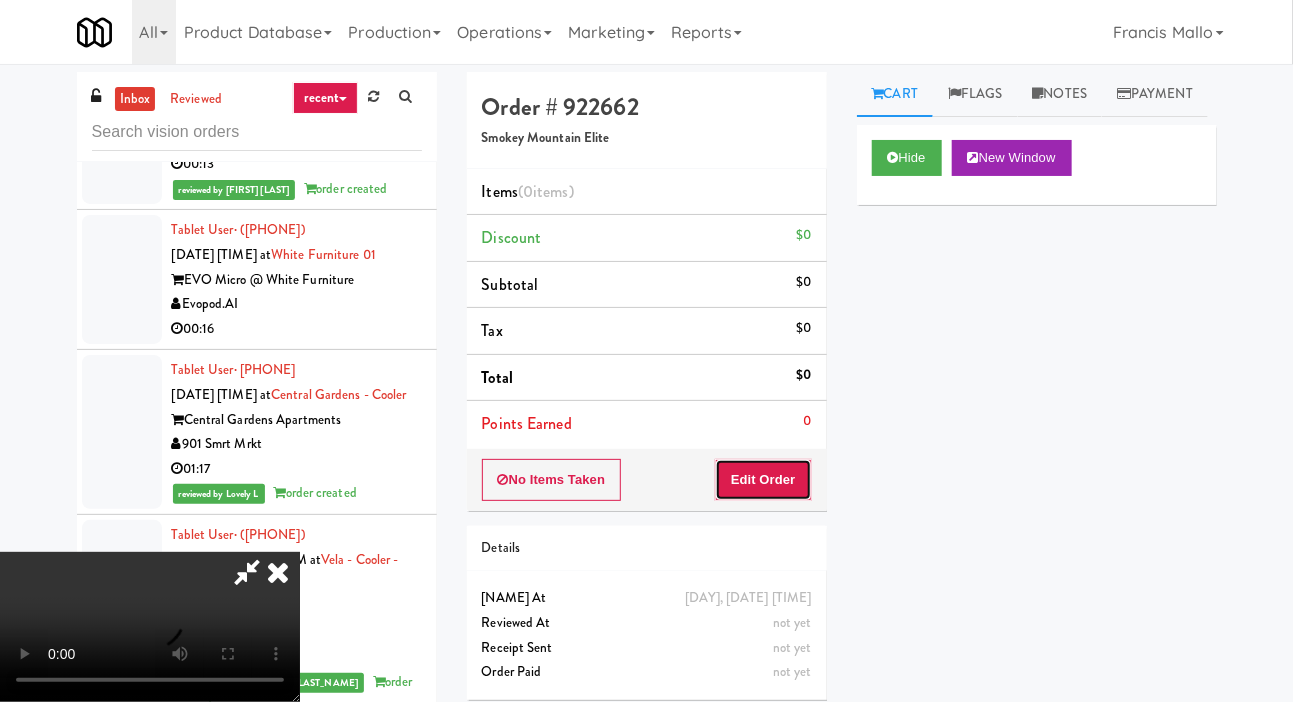 click on "Edit Order" at bounding box center [763, 480] 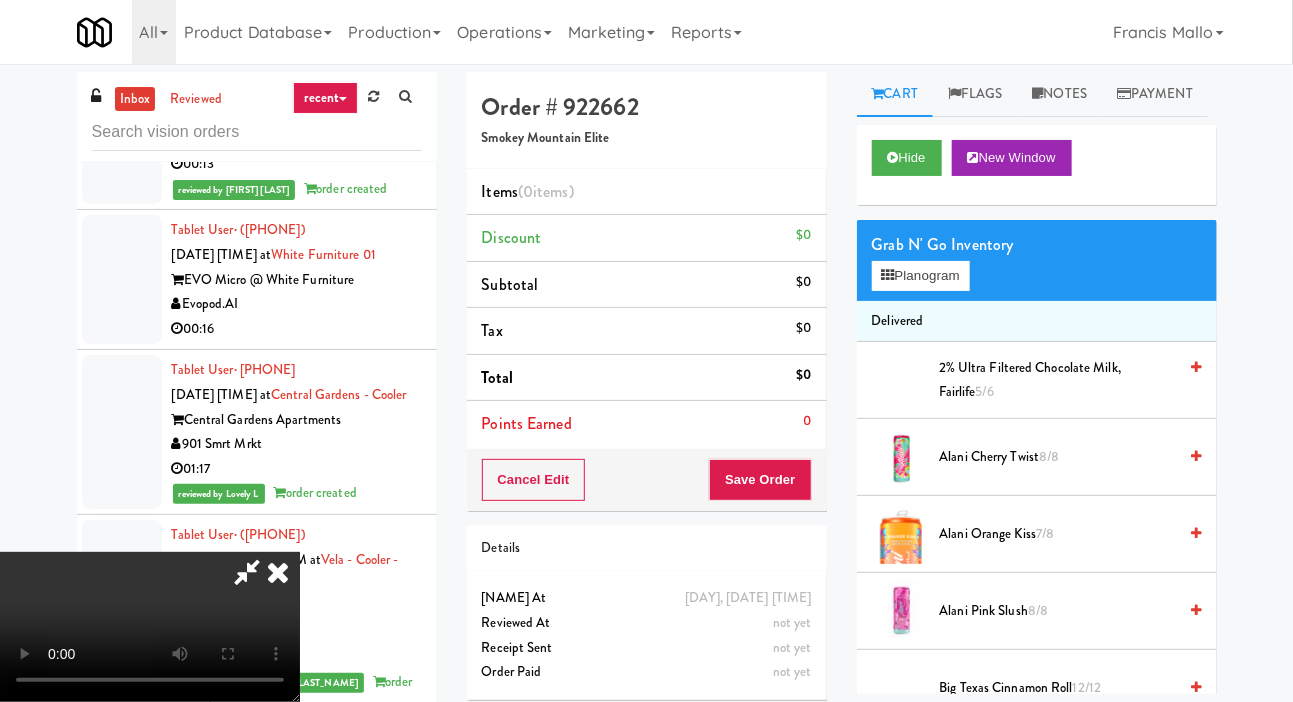 scroll, scrollTop: 73, scrollLeft: 0, axis: vertical 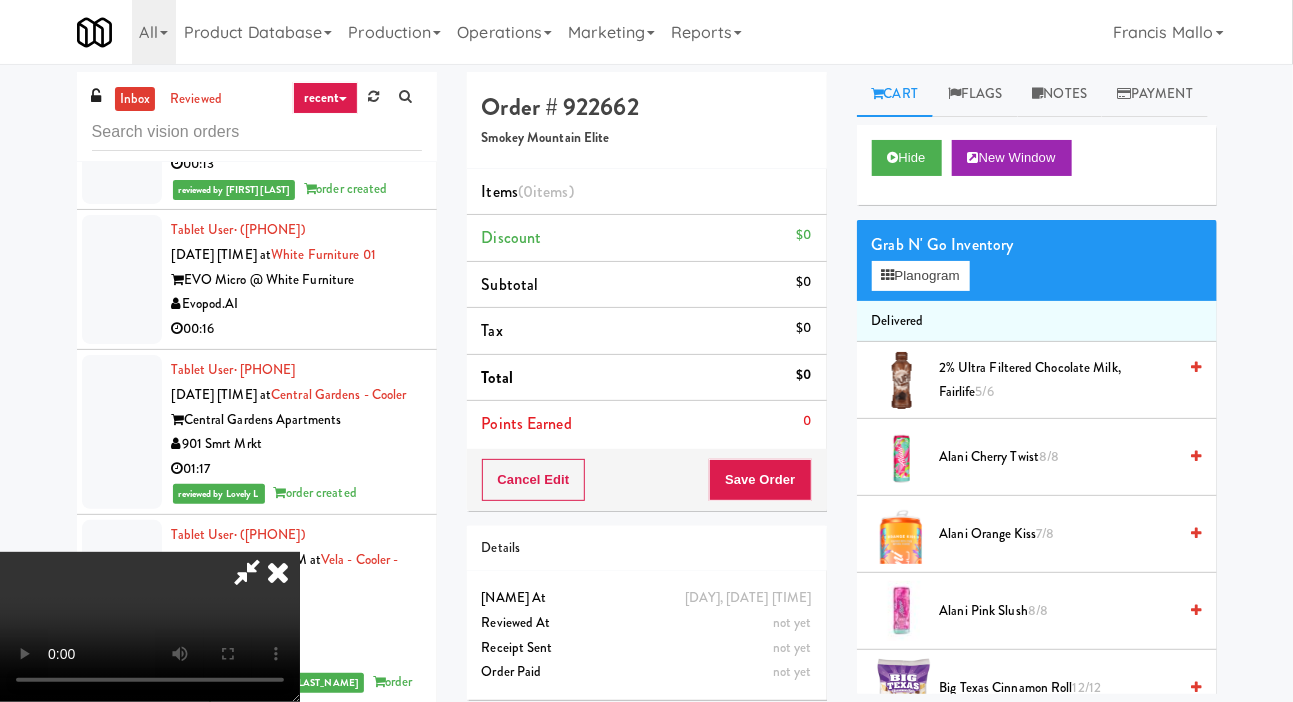 type 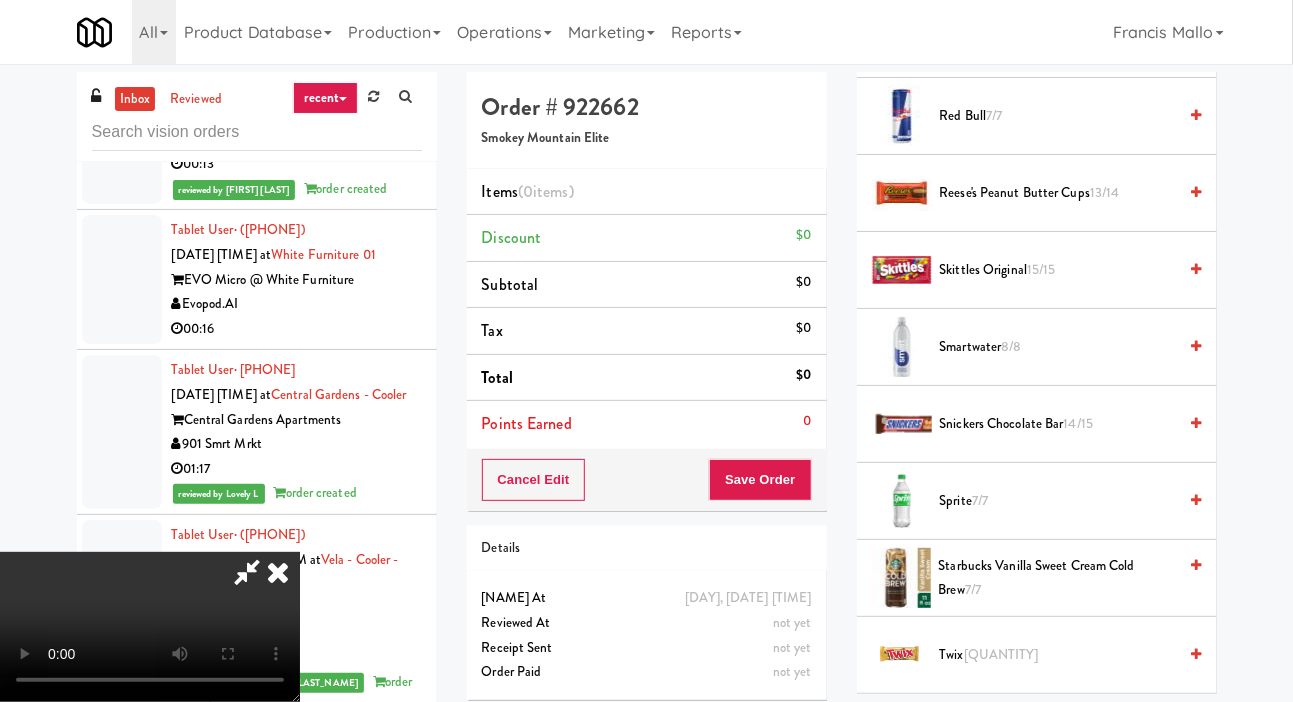 scroll, scrollTop: 2580, scrollLeft: 0, axis: vertical 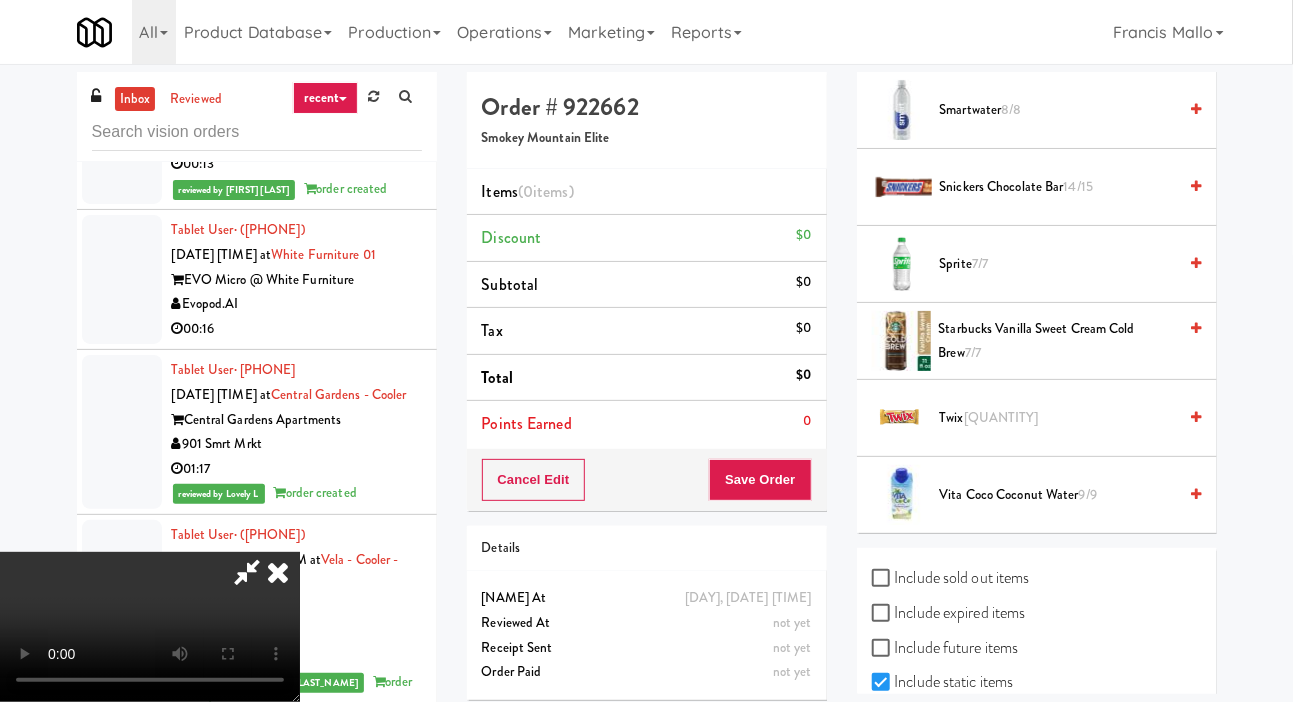 click on "Twix  11/14" at bounding box center [1058, 418] 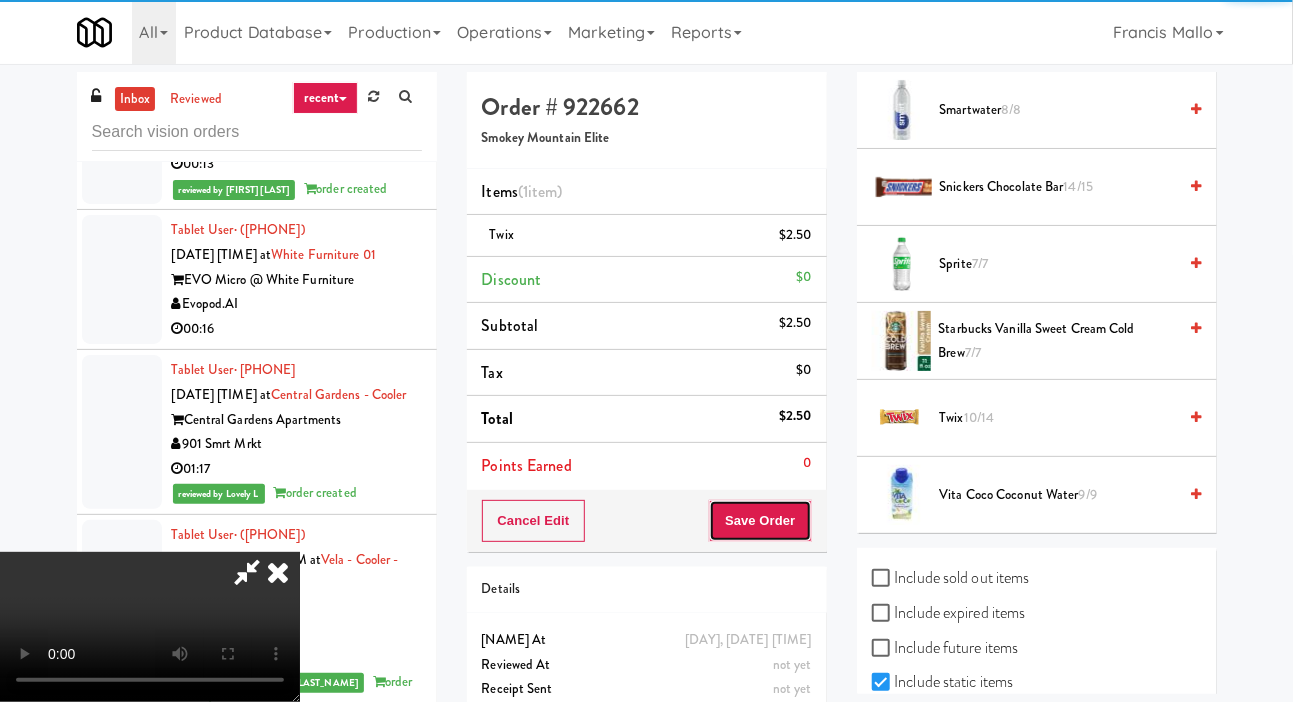 click on "Save Order" at bounding box center (760, 521) 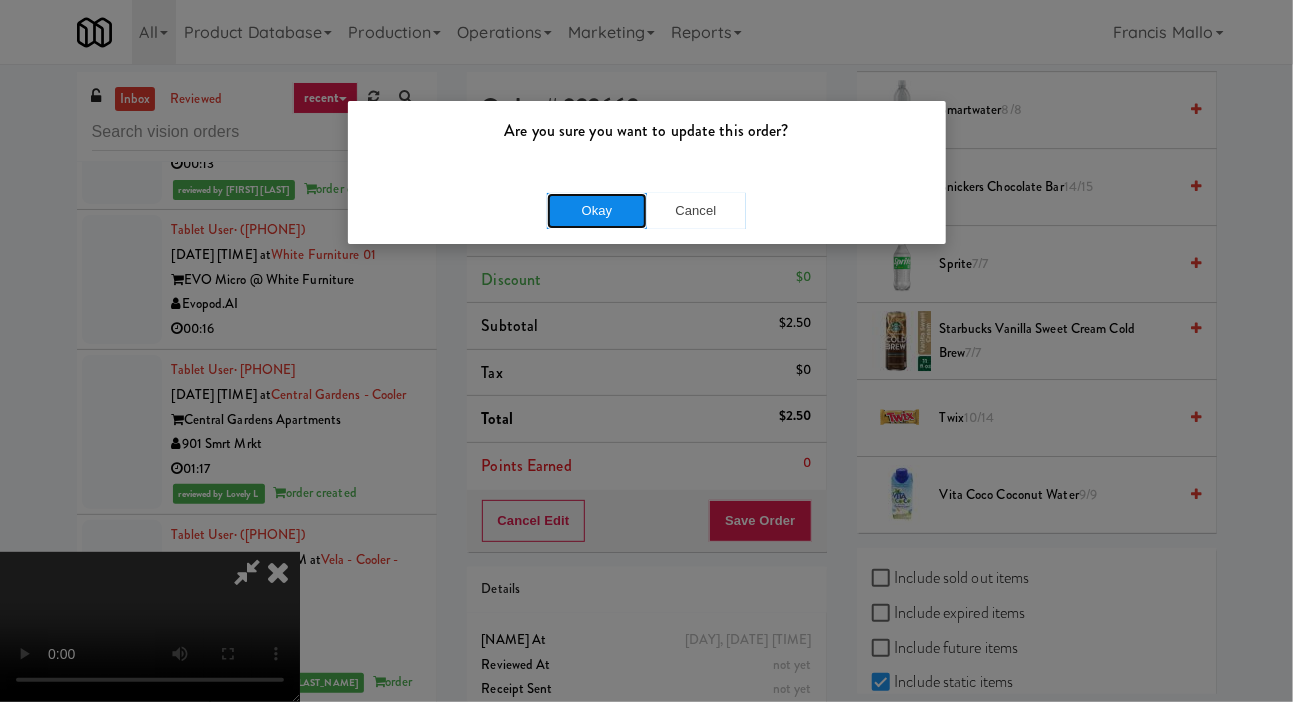 click on "Okay" at bounding box center (597, 211) 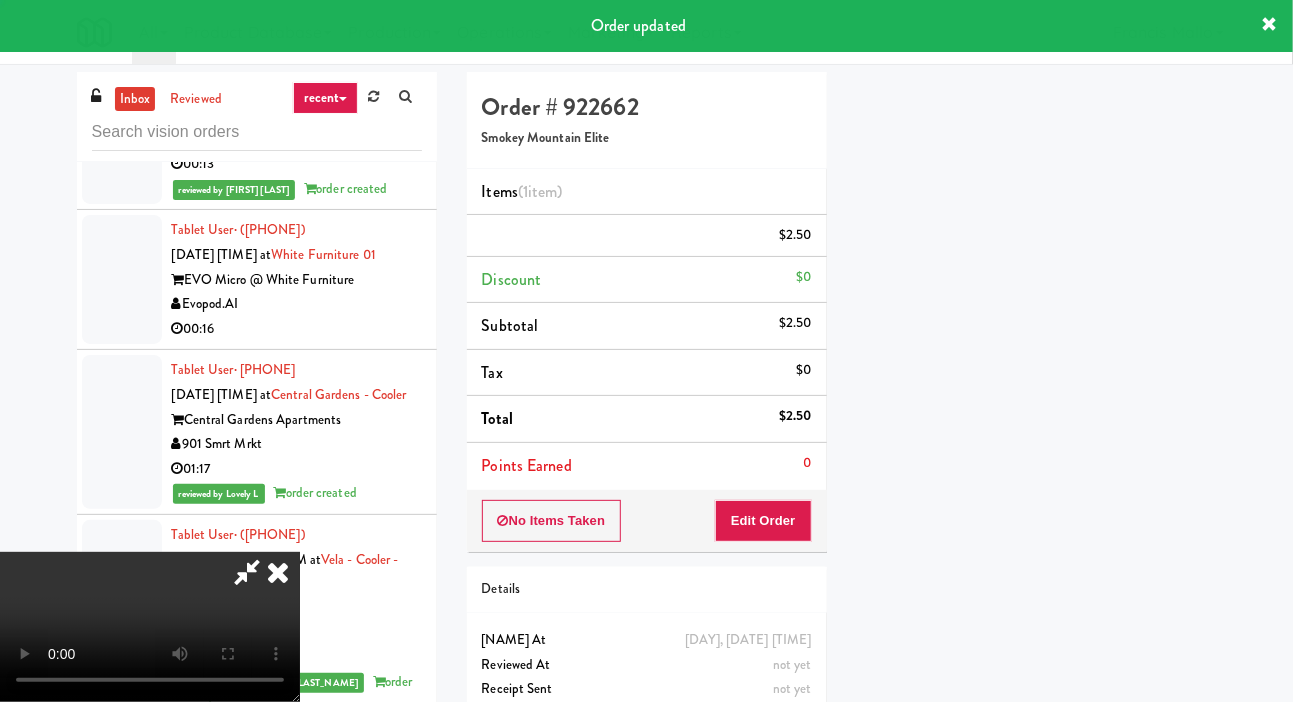 scroll, scrollTop: 116, scrollLeft: 0, axis: vertical 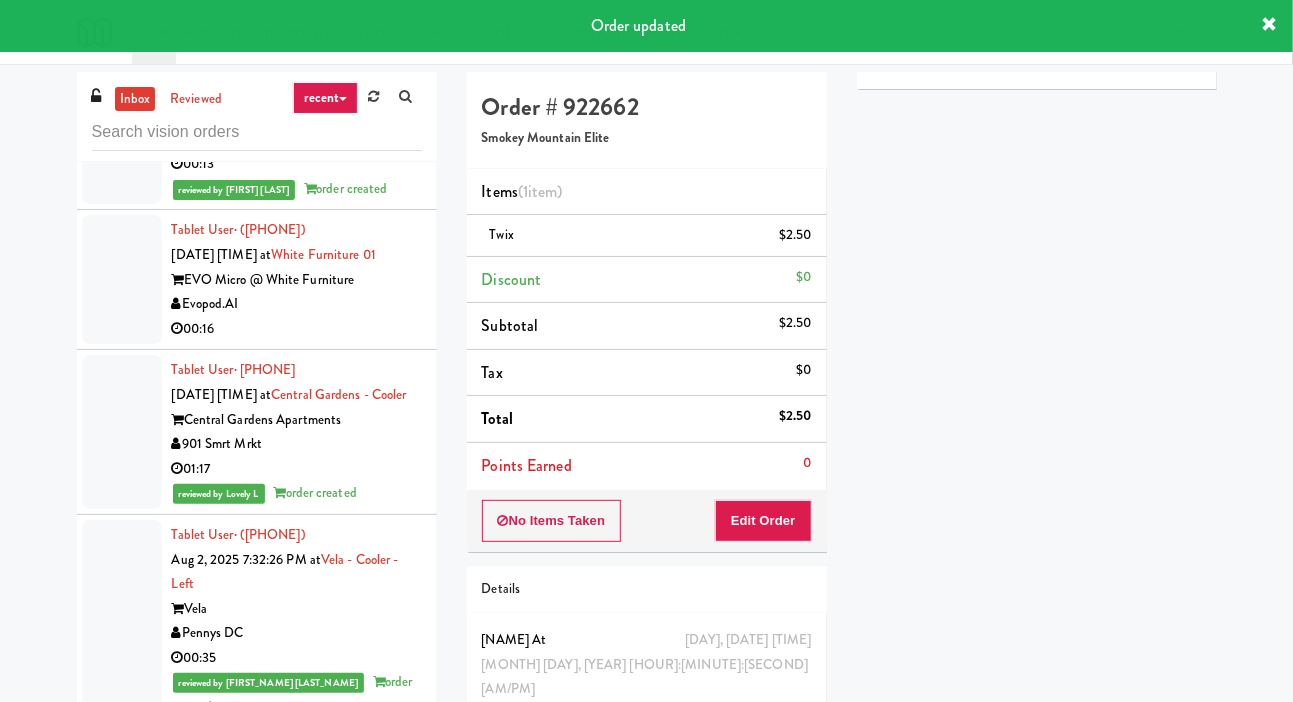 click on "Play" at bounding box center [906, 42] 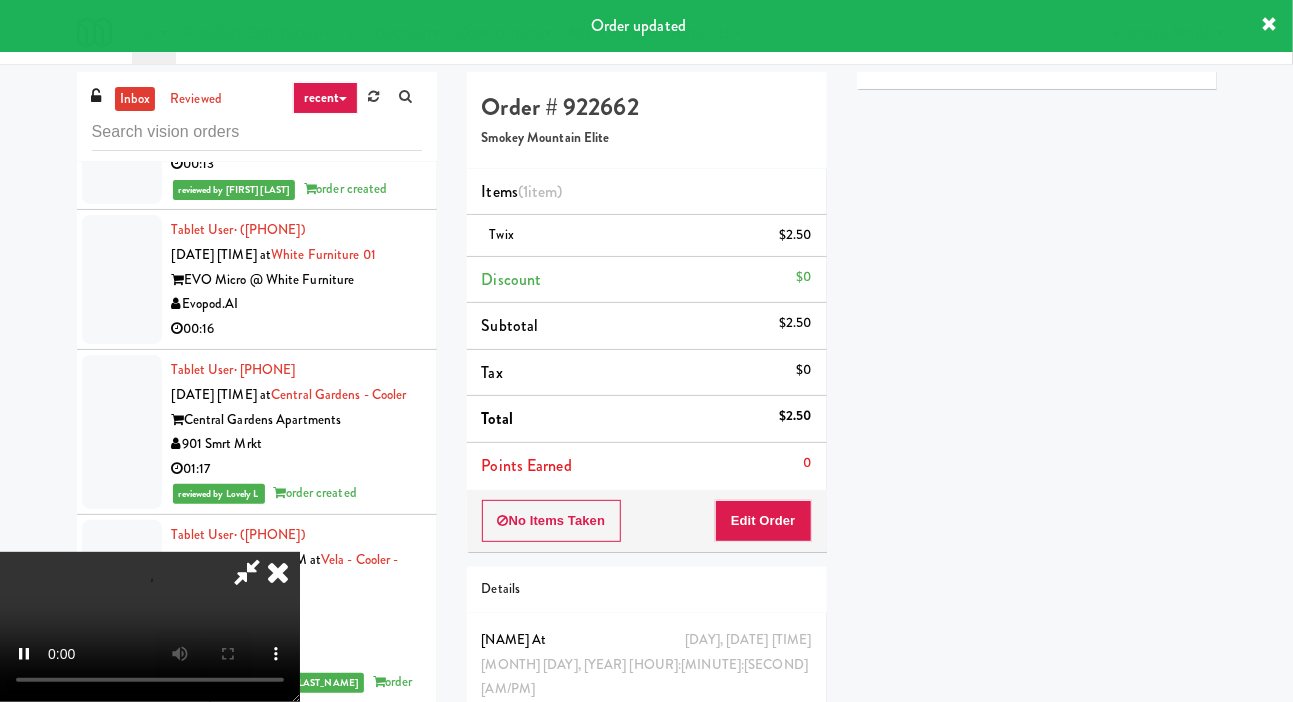 click on "Points Earned  0" at bounding box center [647, 466] 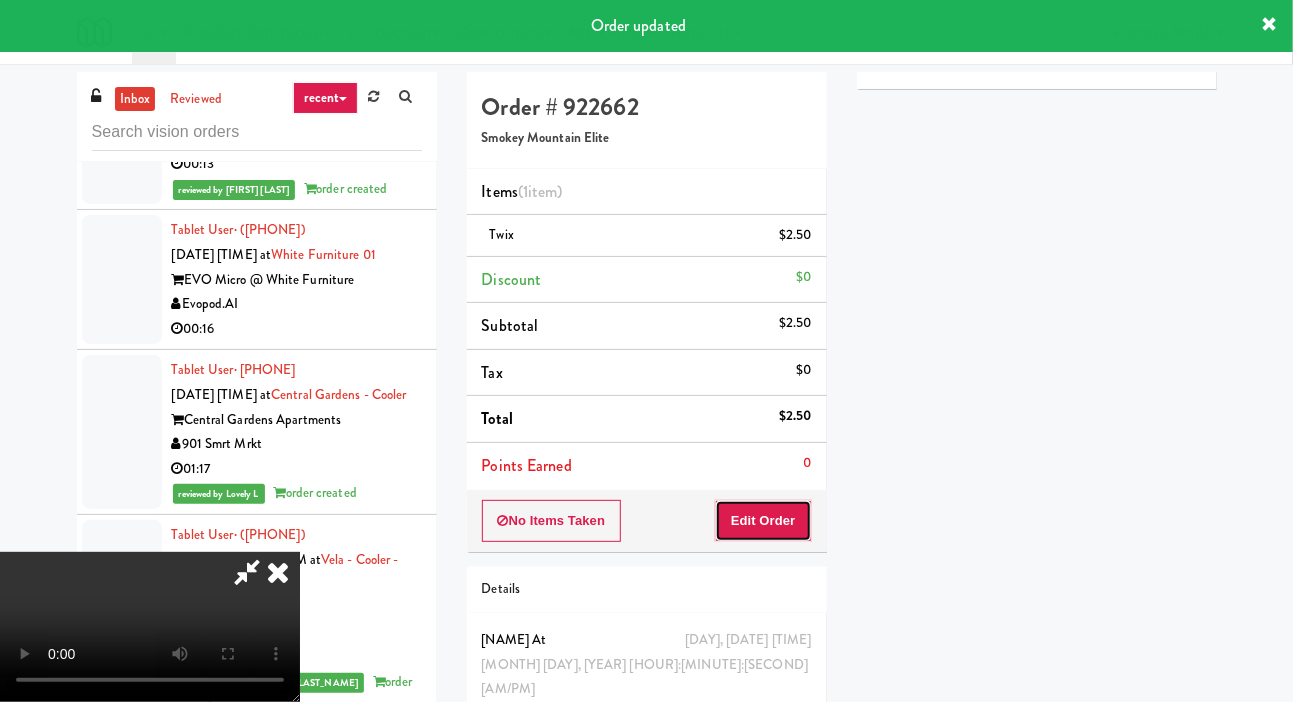 click on "Edit Order" at bounding box center [763, 521] 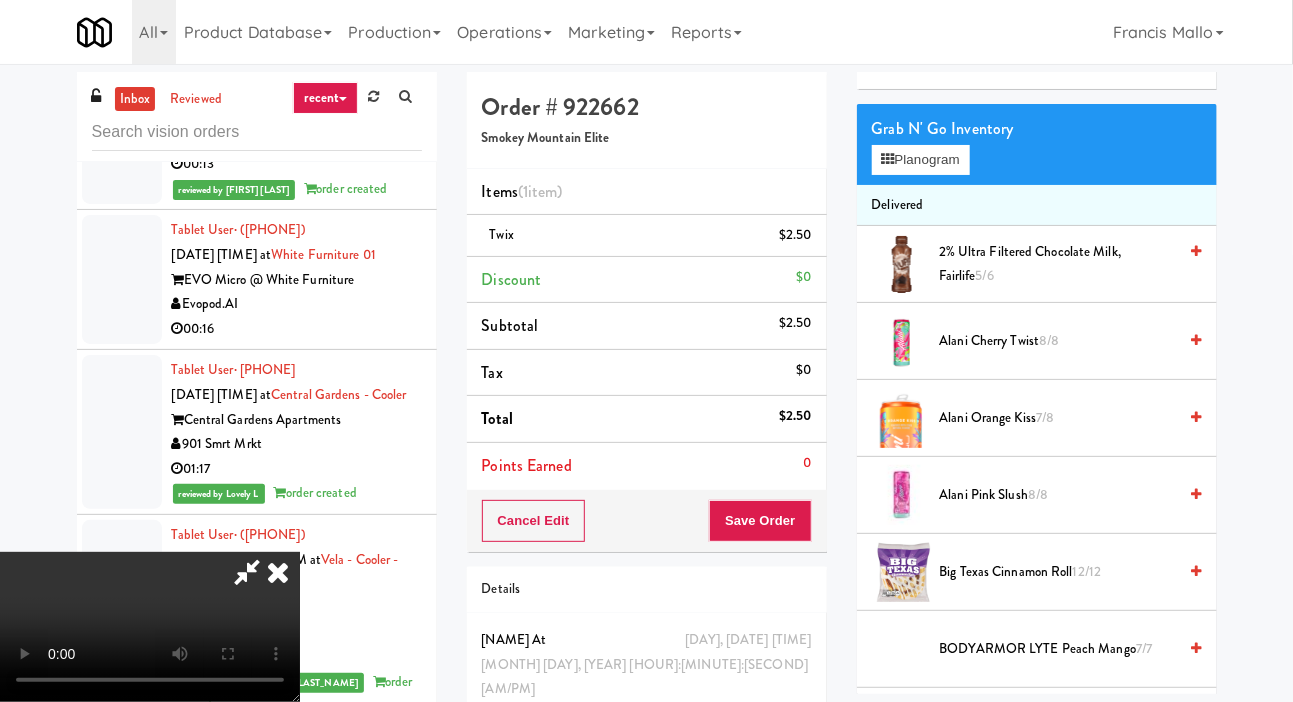 scroll, scrollTop: 73, scrollLeft: 0, axis: vertical 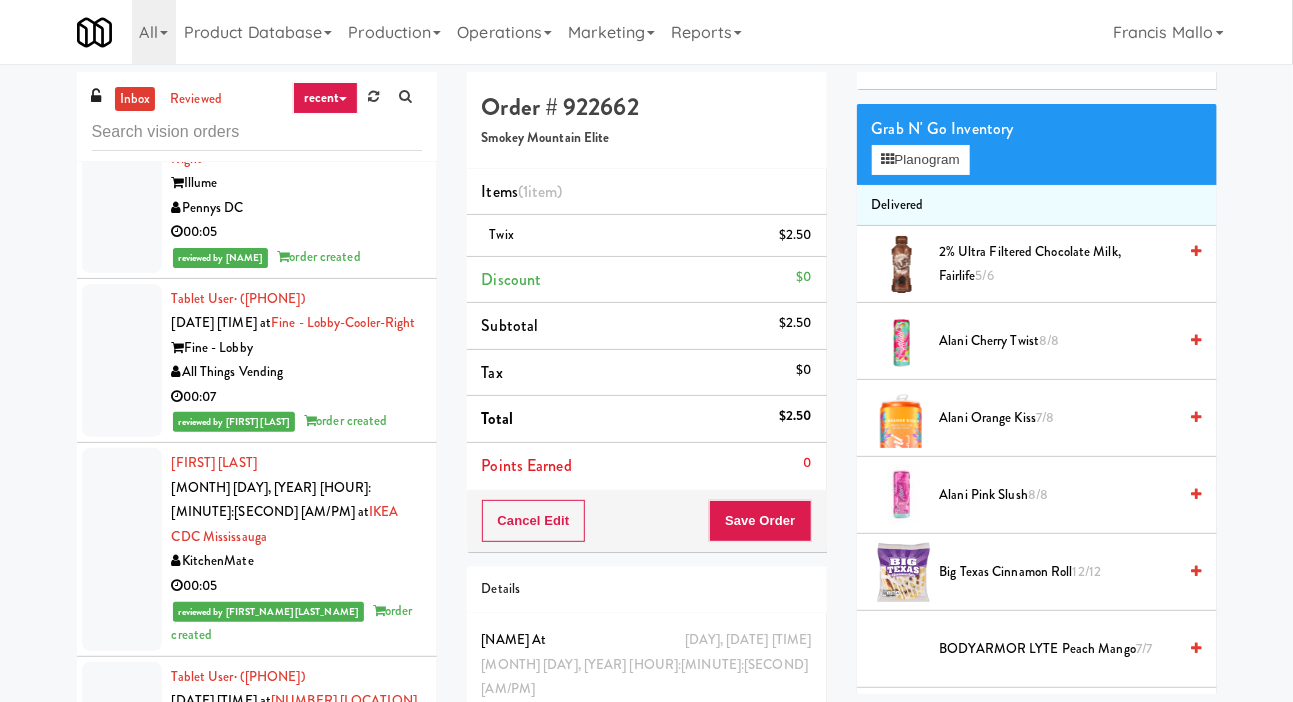 click at bounding box center (122, 890) 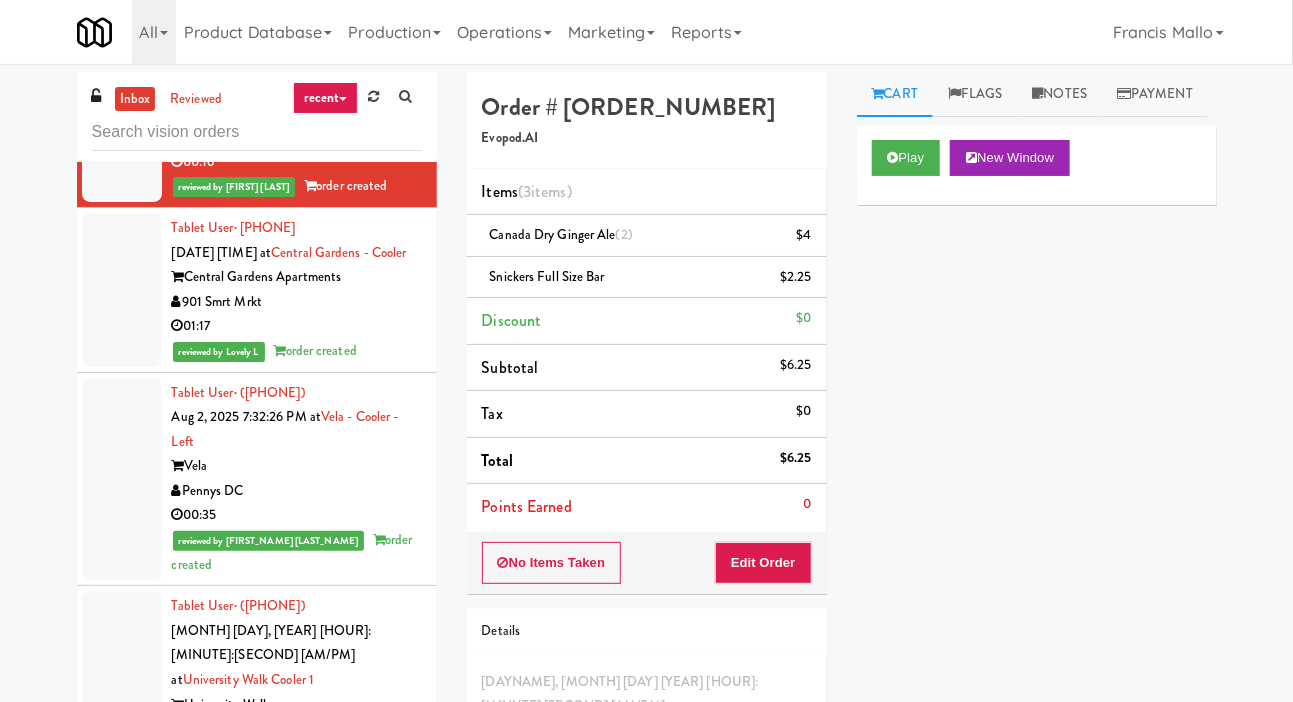 click at bounding box center (122, 1034) 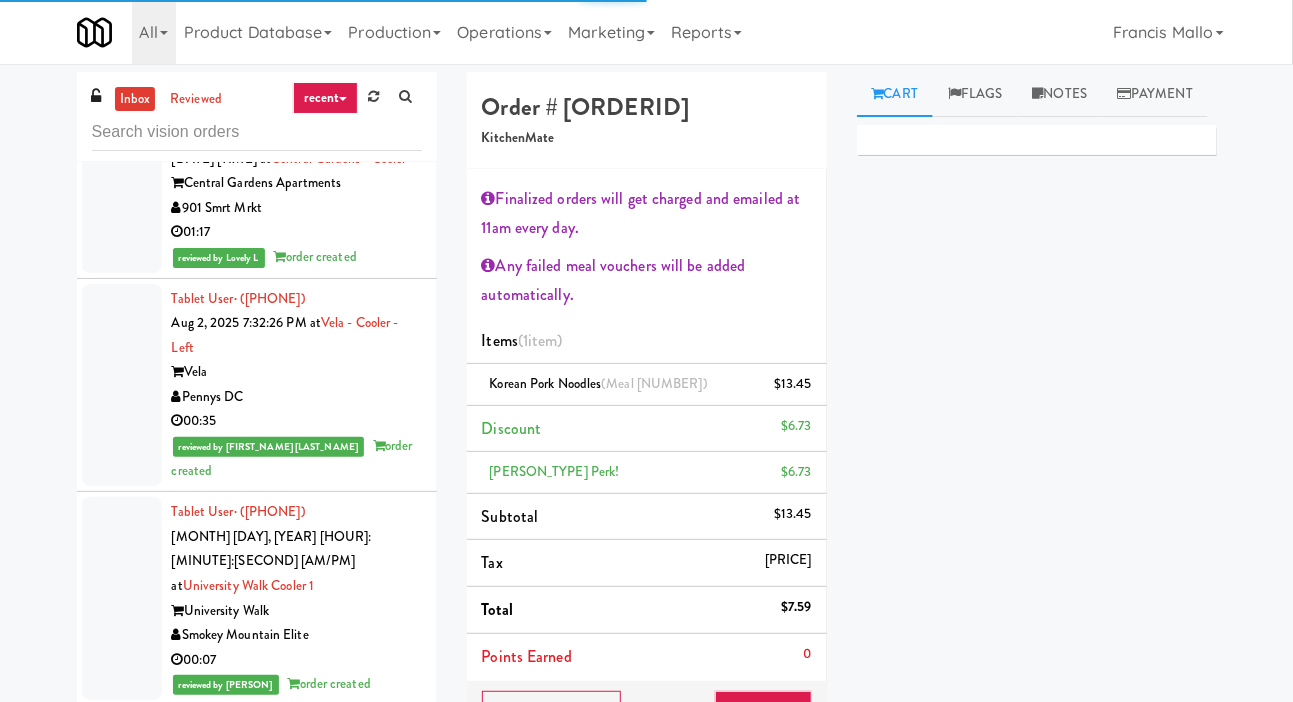 click at bounding box center (122, 1117) 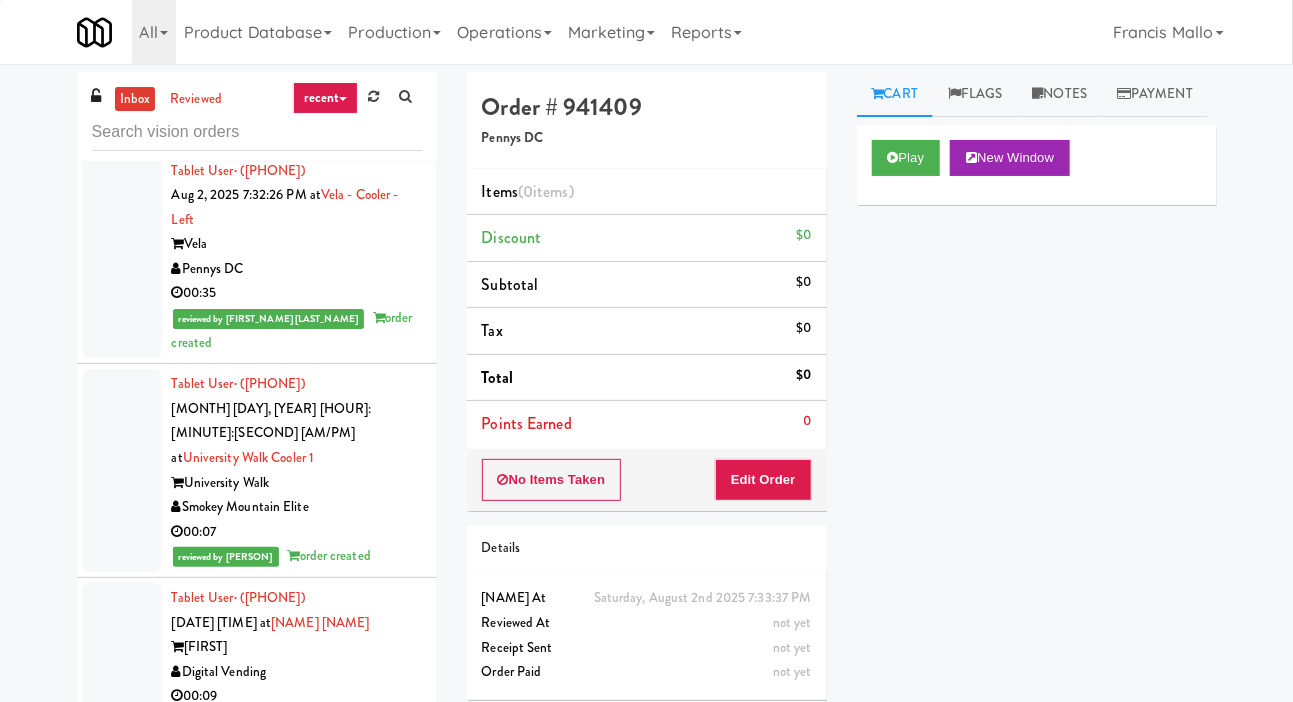 scroll, scrollTop: 20584, scrollLeft: 0, axis: vertical 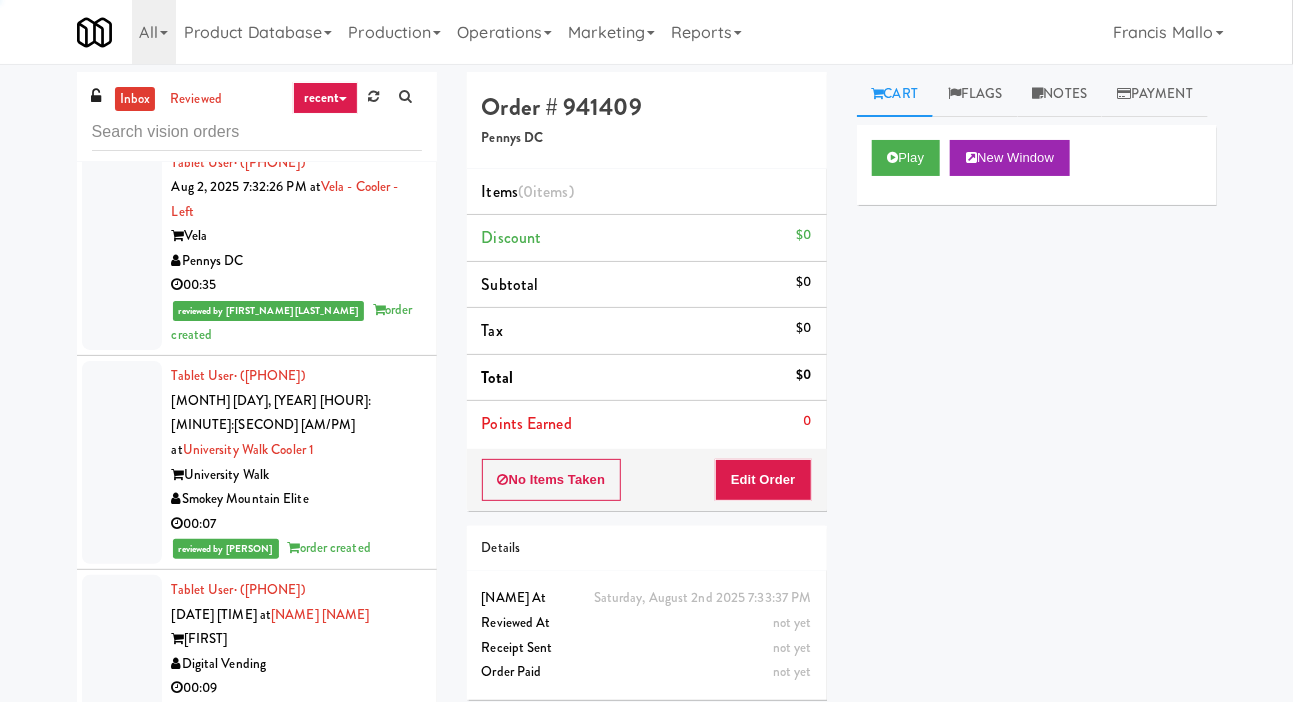 click at bounding box center (122, 1133) 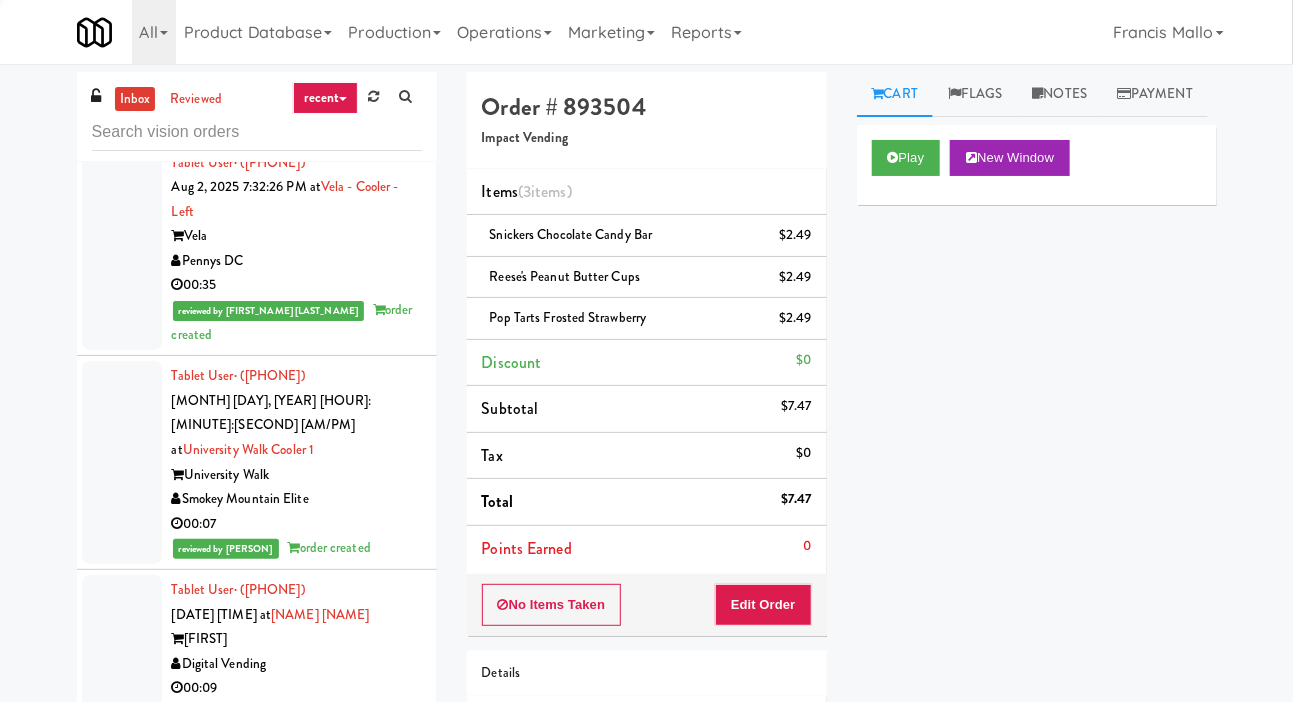 click at bounding box center [122, 981] 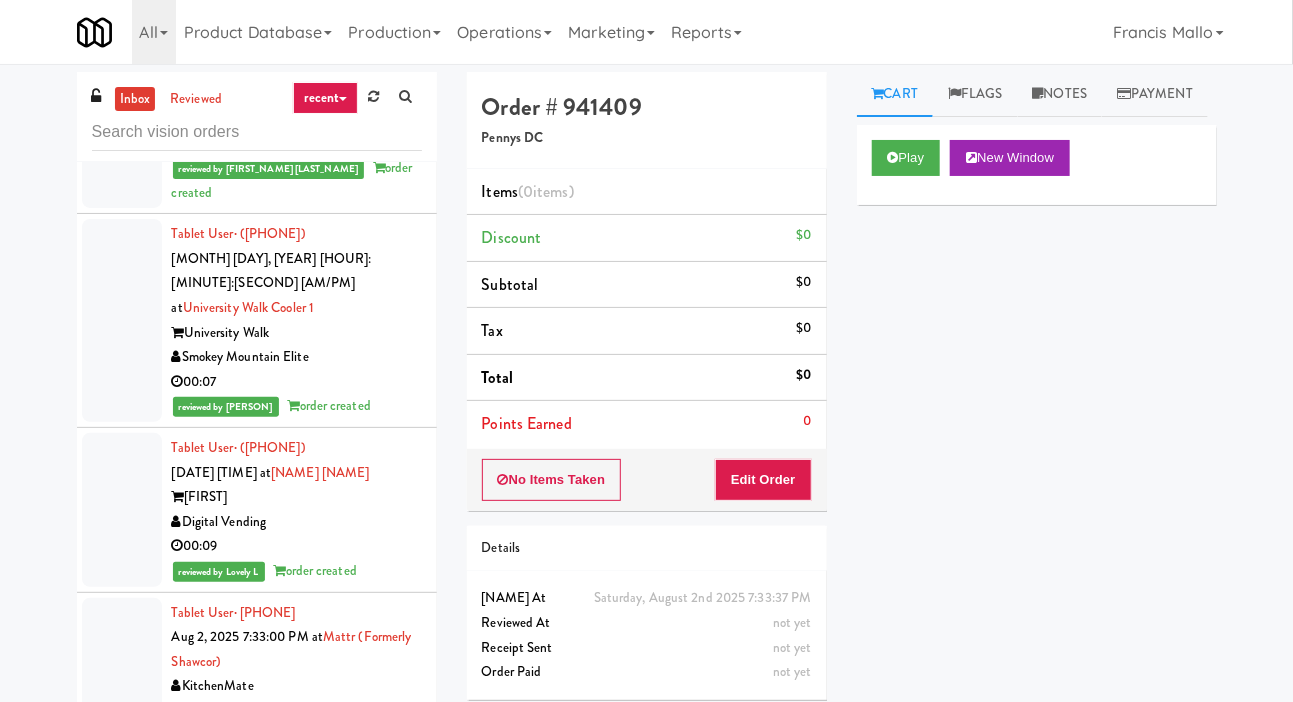 click at bounding box center (122, 1180) 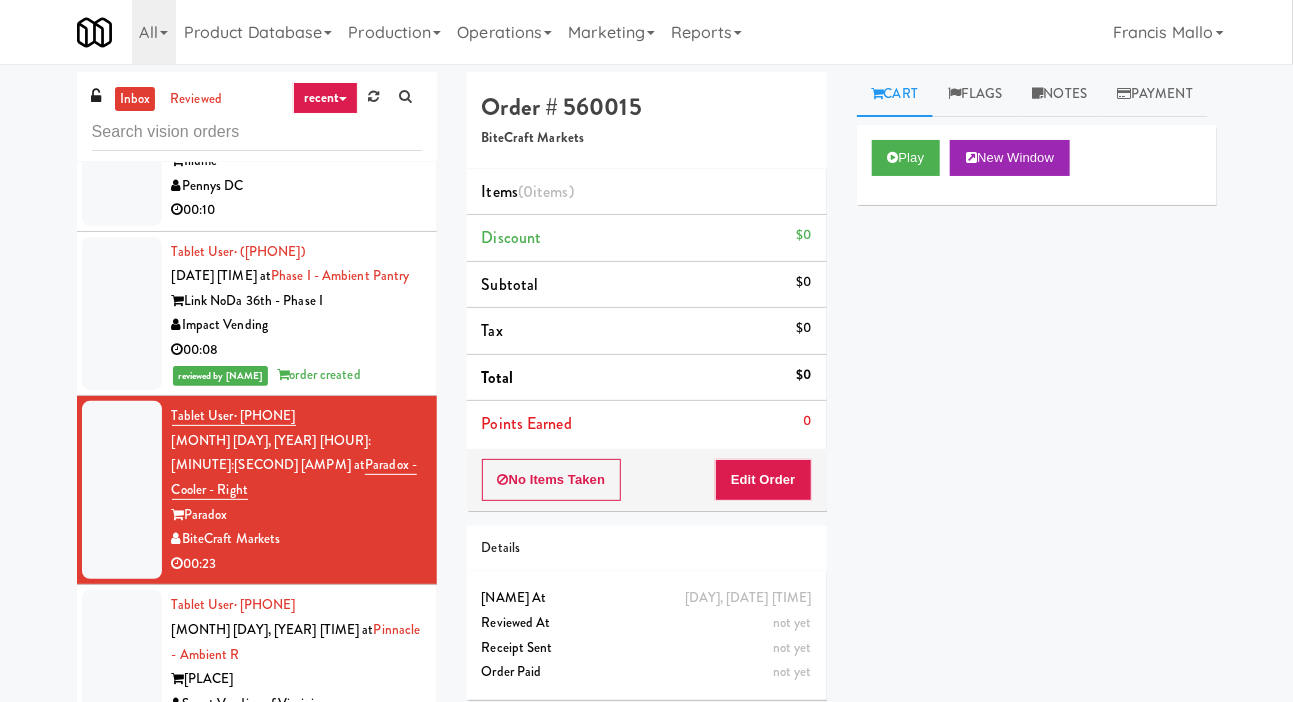 scroll, scrollTop: 21352, scrollLeft: 0, axis: vertical 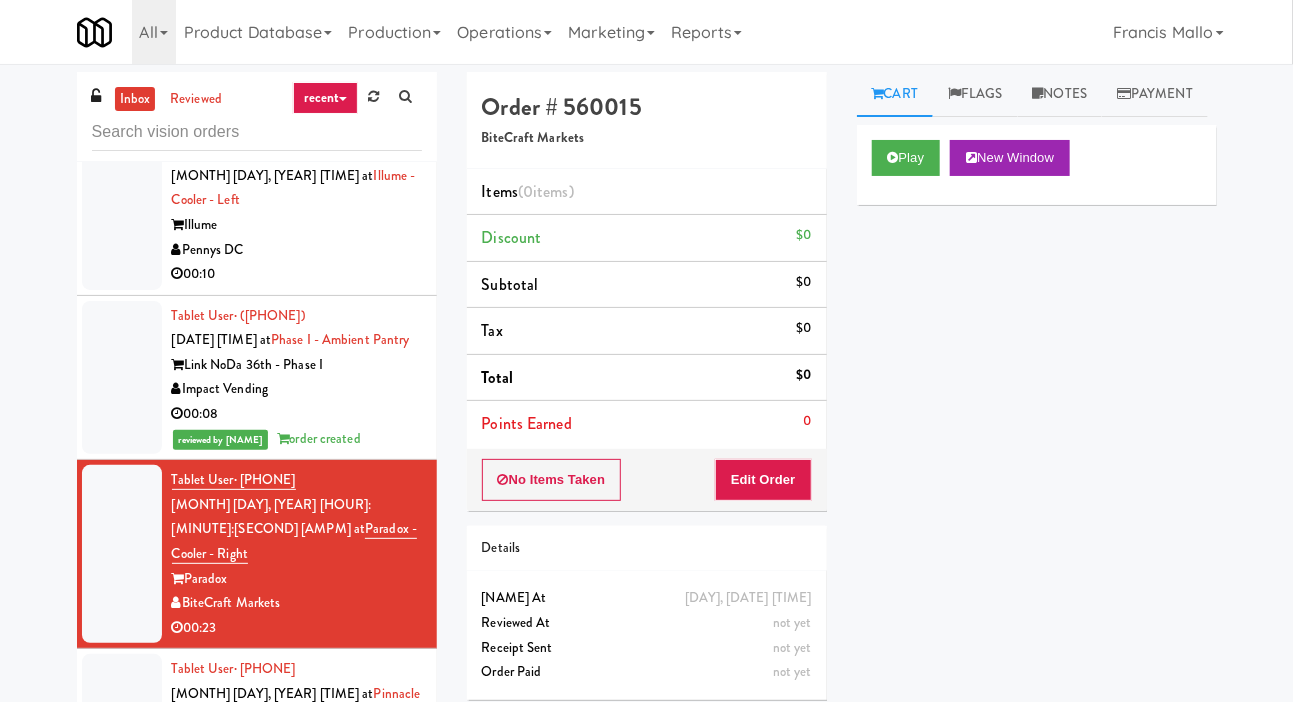 click at bounding box center [122, 896] 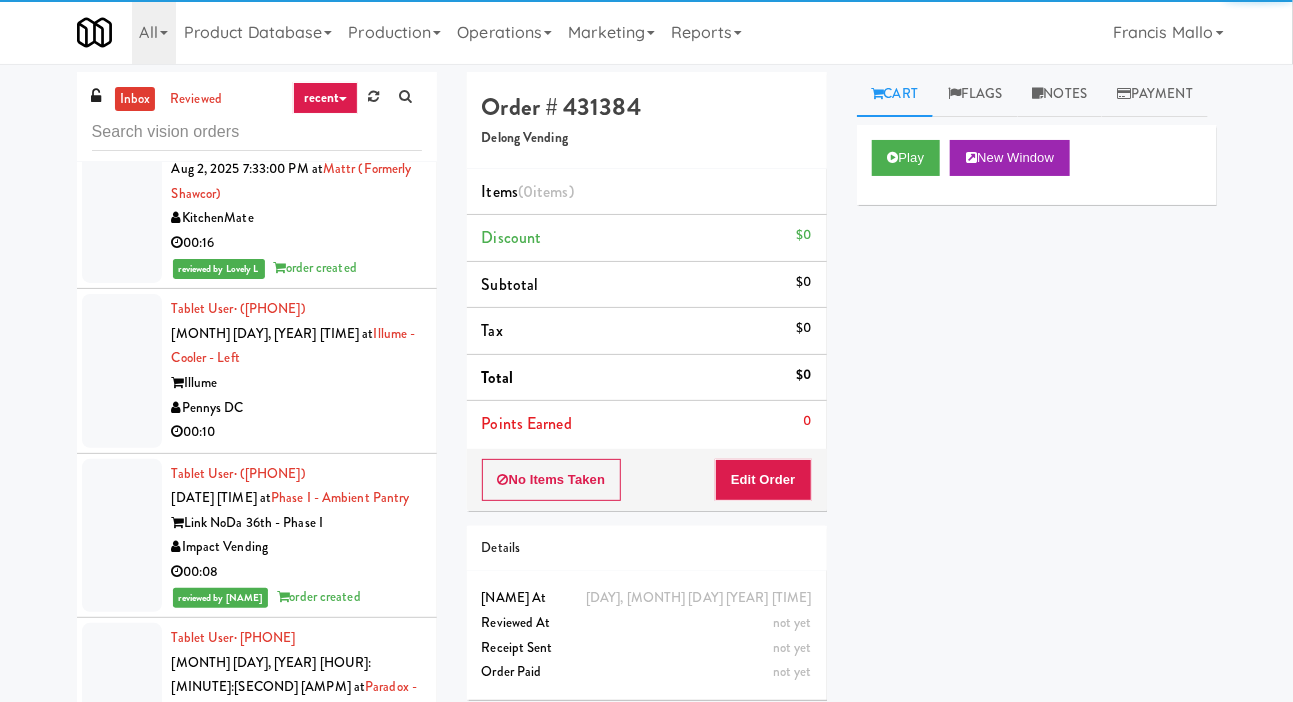 scroll, scrollTop: 21192, scrollLeft: 0, axis: vertical 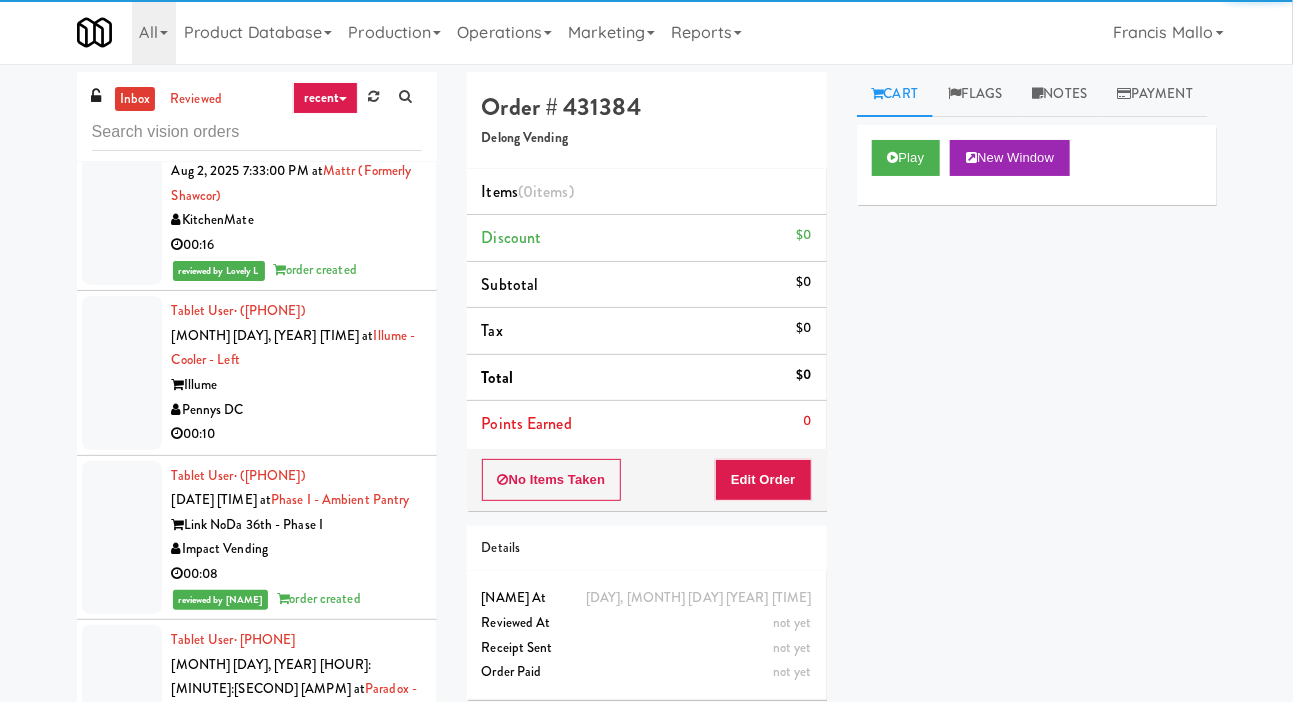 click at bounding box center [122, 891] 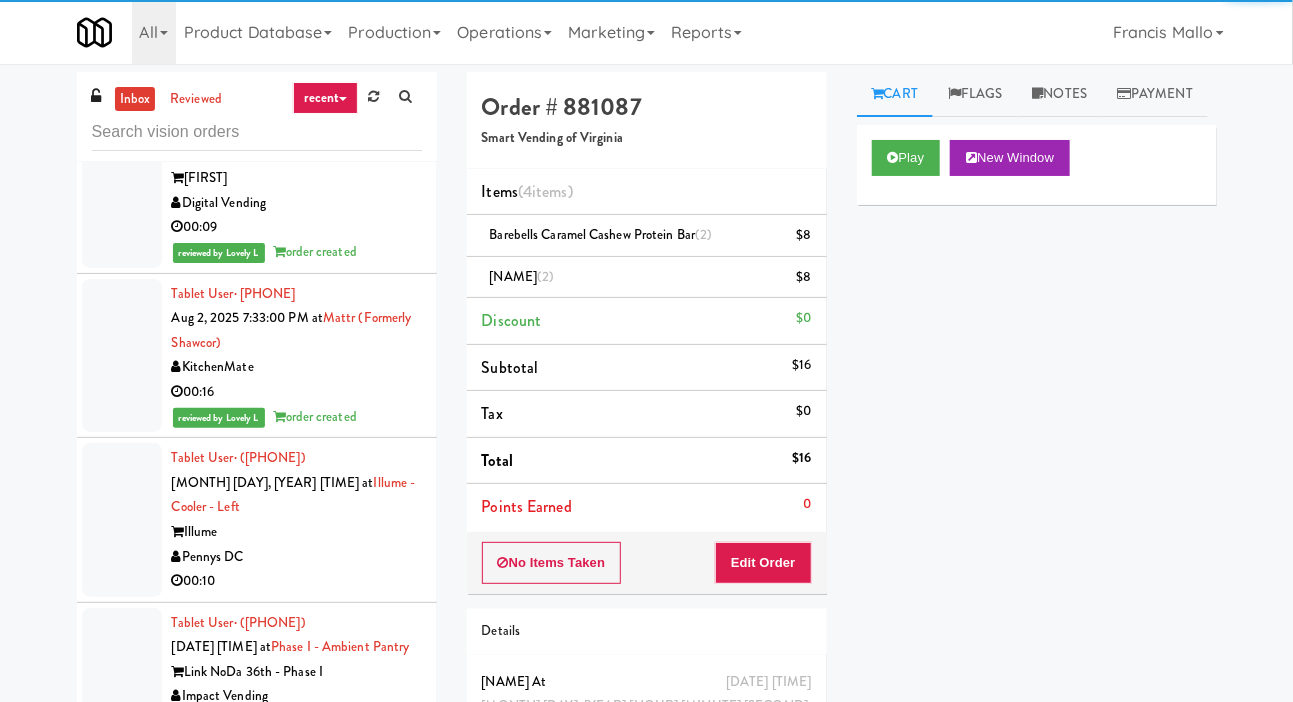 scroll, scrollTop: 21042, scrollLeft: 0, axis: vertical 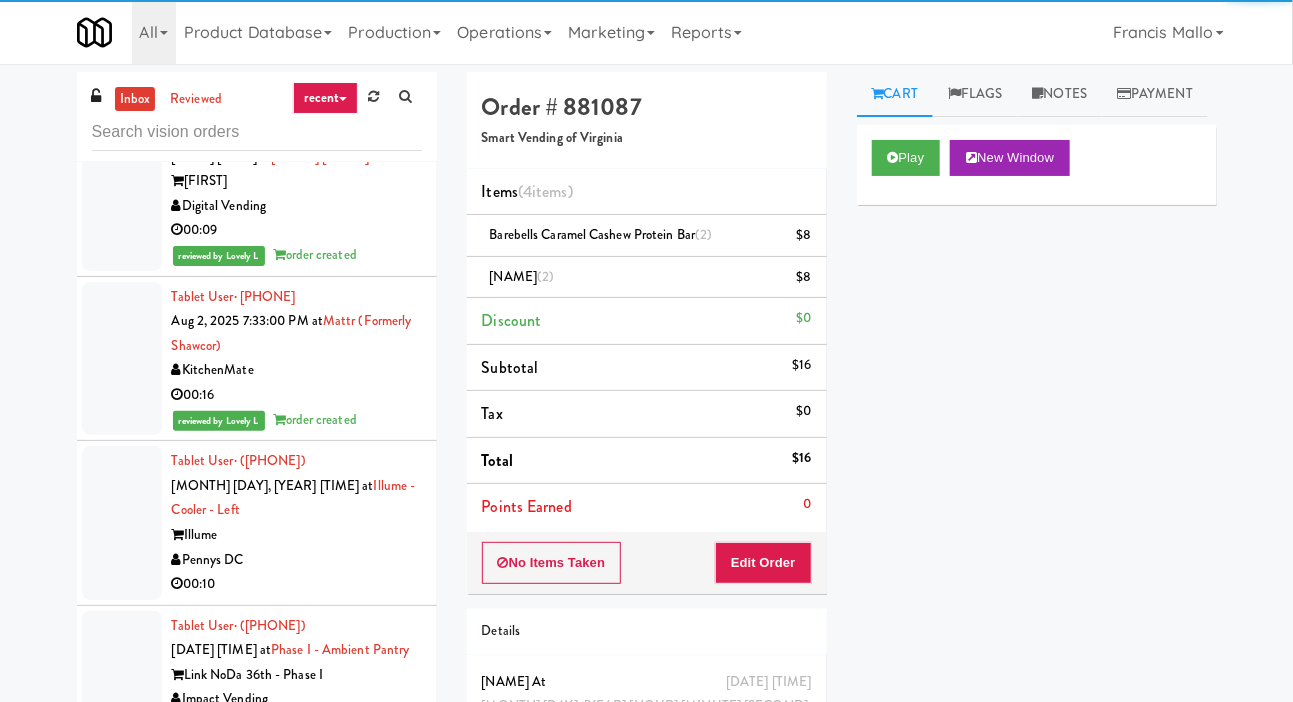 click at bounding box center (122, 864) 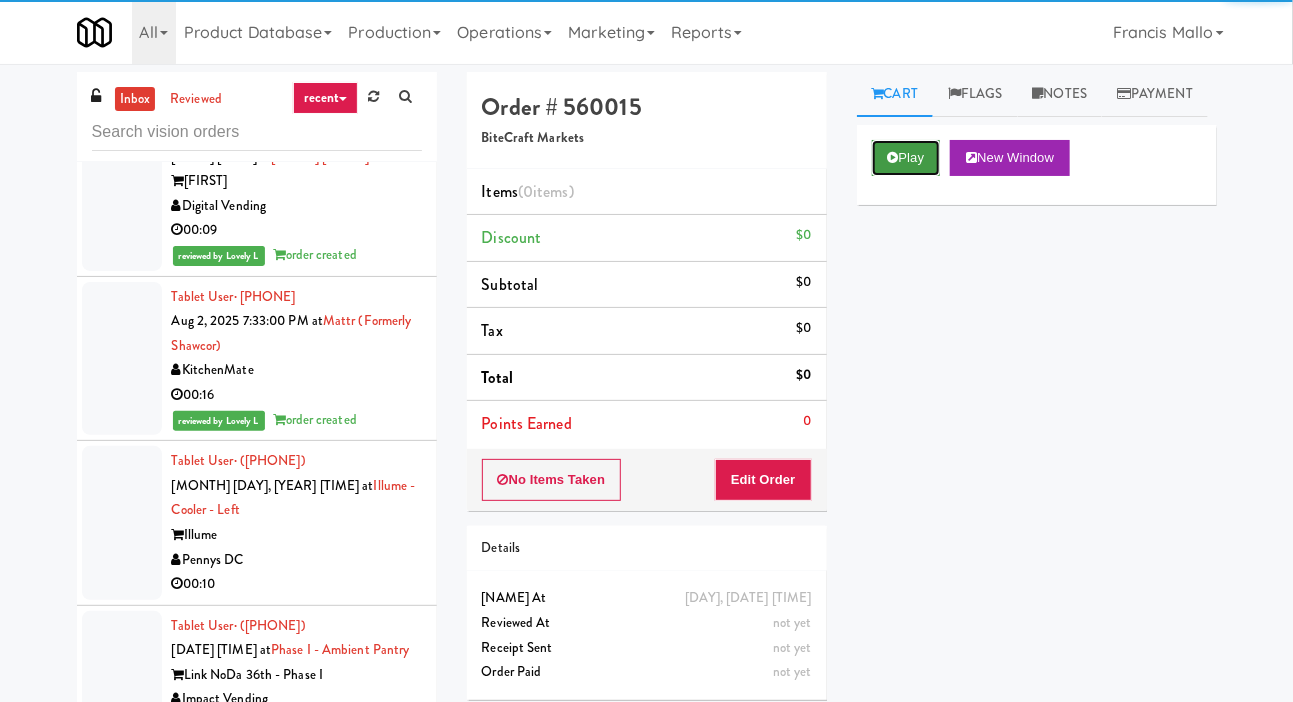 click on "Play" at bounding box center (906, 158) 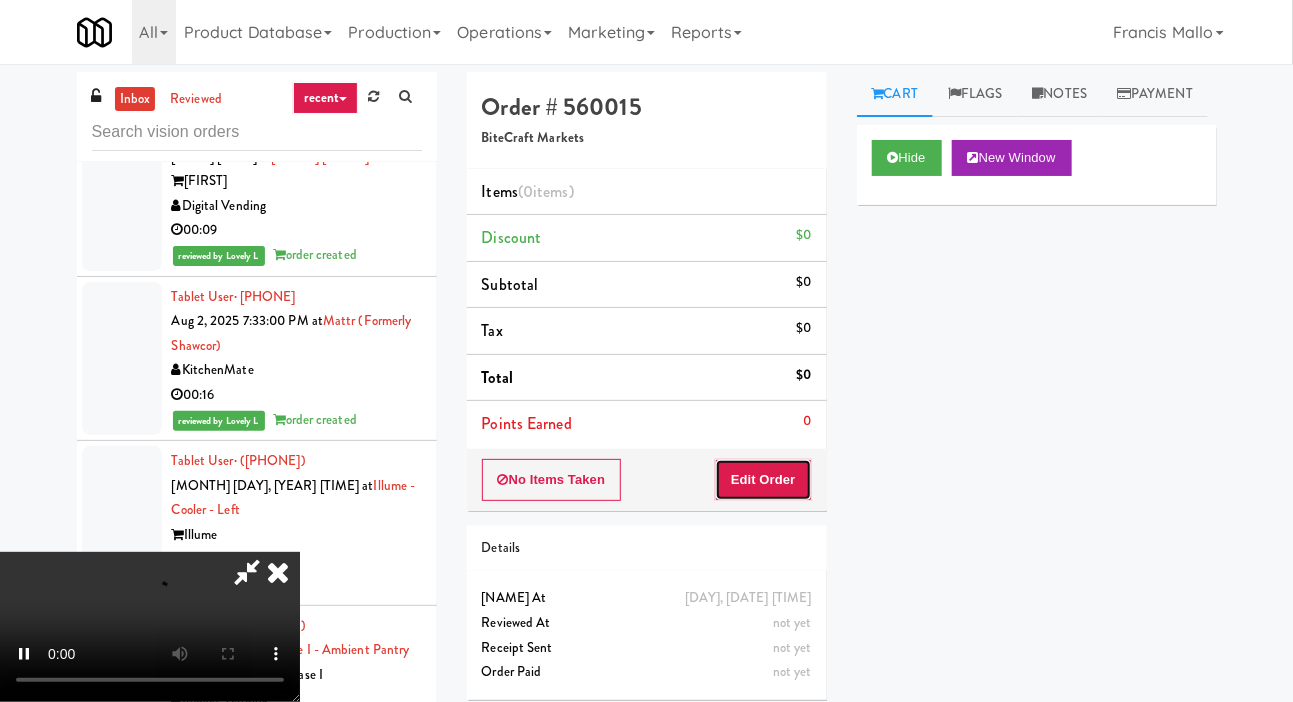 click on "Edit Order" at bounding box center (763, 480) 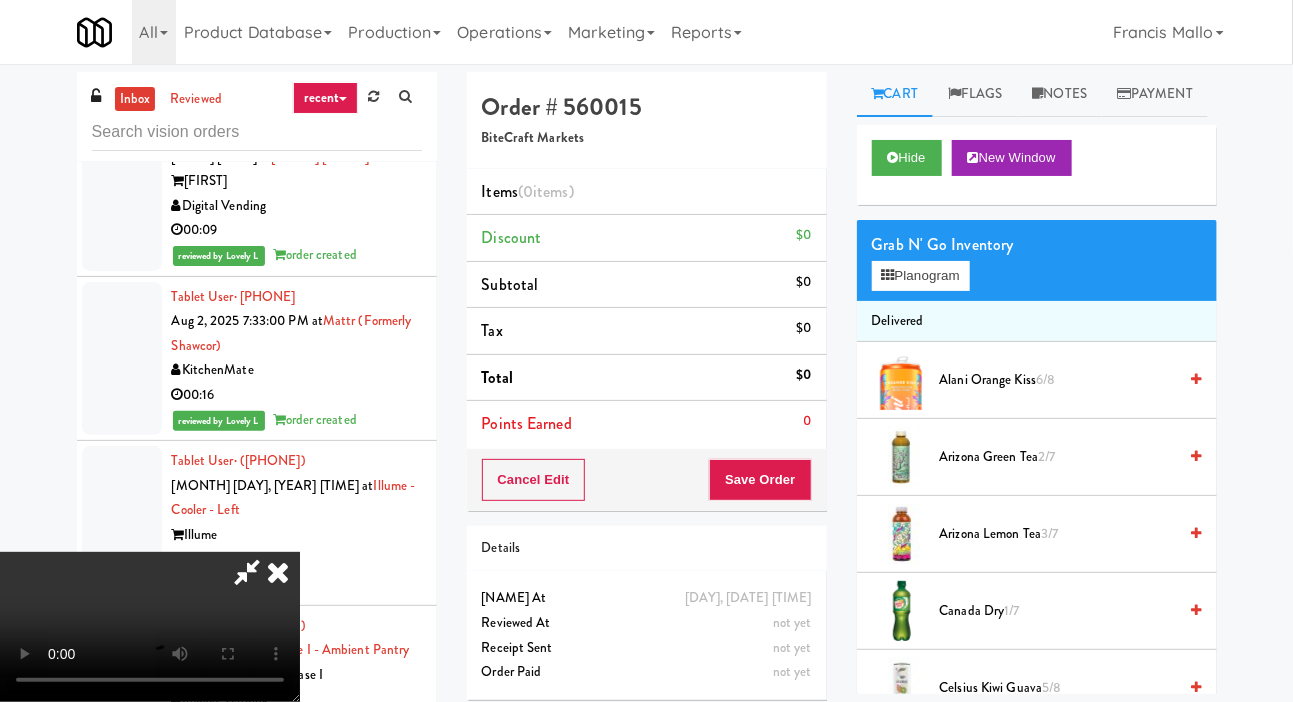 scroll, scrollTop: 73, scrollLeft: 0, axis: vertical 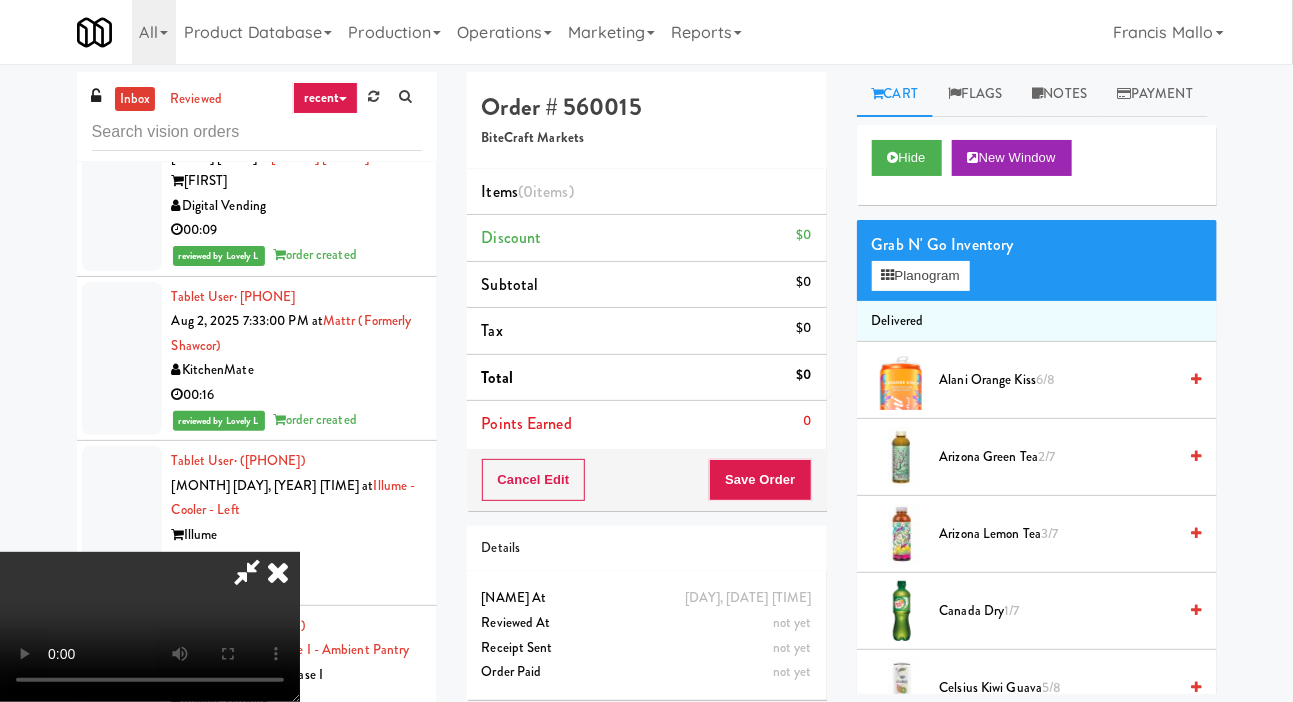type 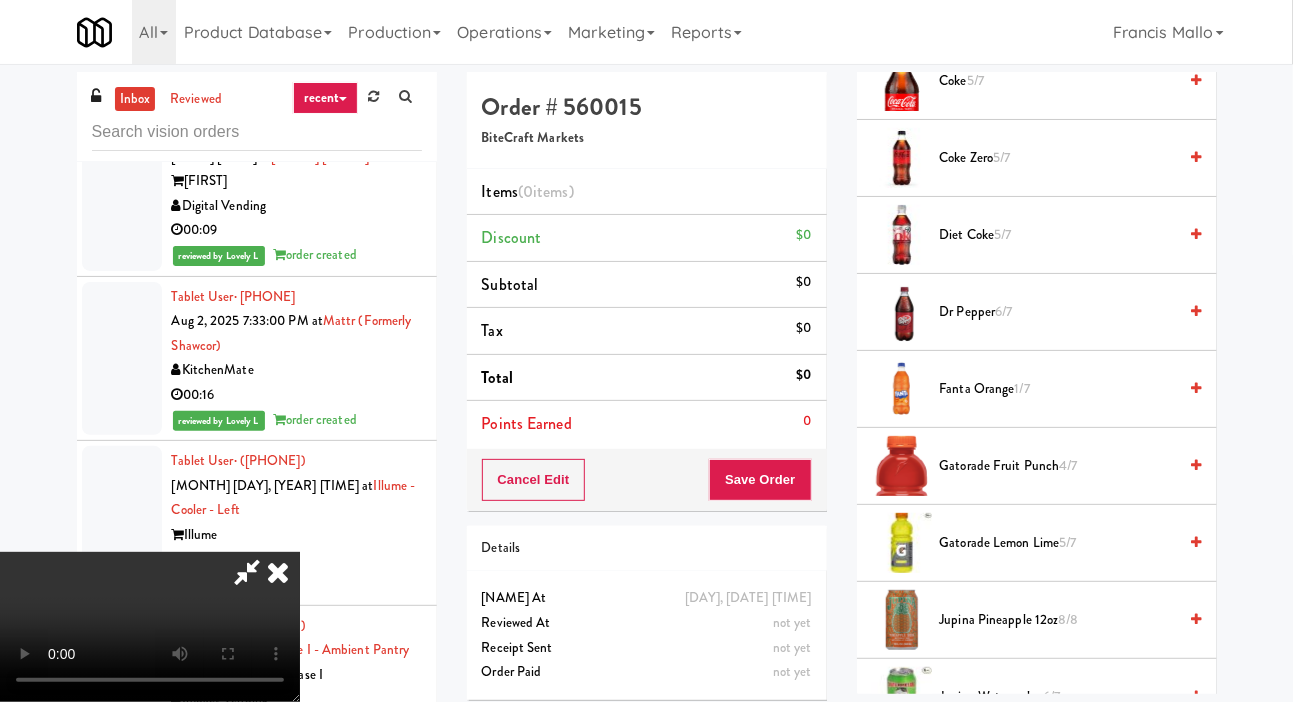 scroll, scrollTop: 859, scrollLeft: 0, axis: vertical 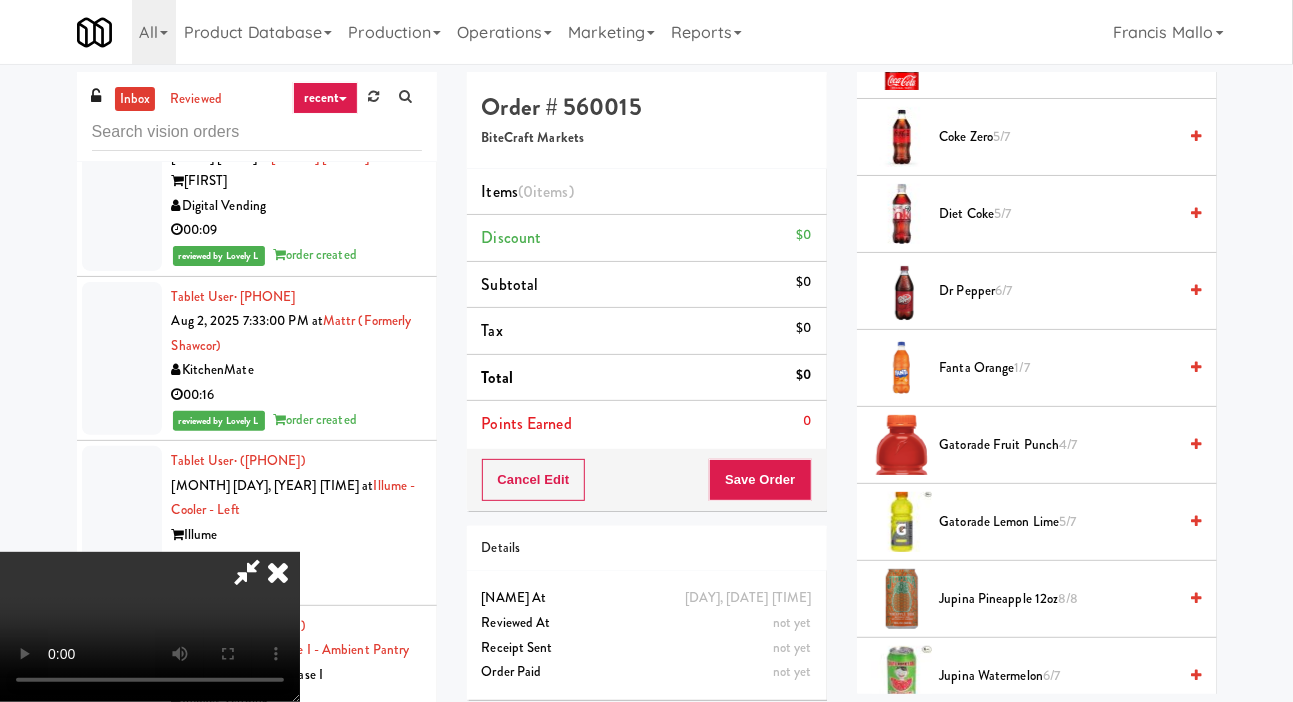 click on "Gatorade Lemon Lime  5/7" at bounding box center (1058, 522) 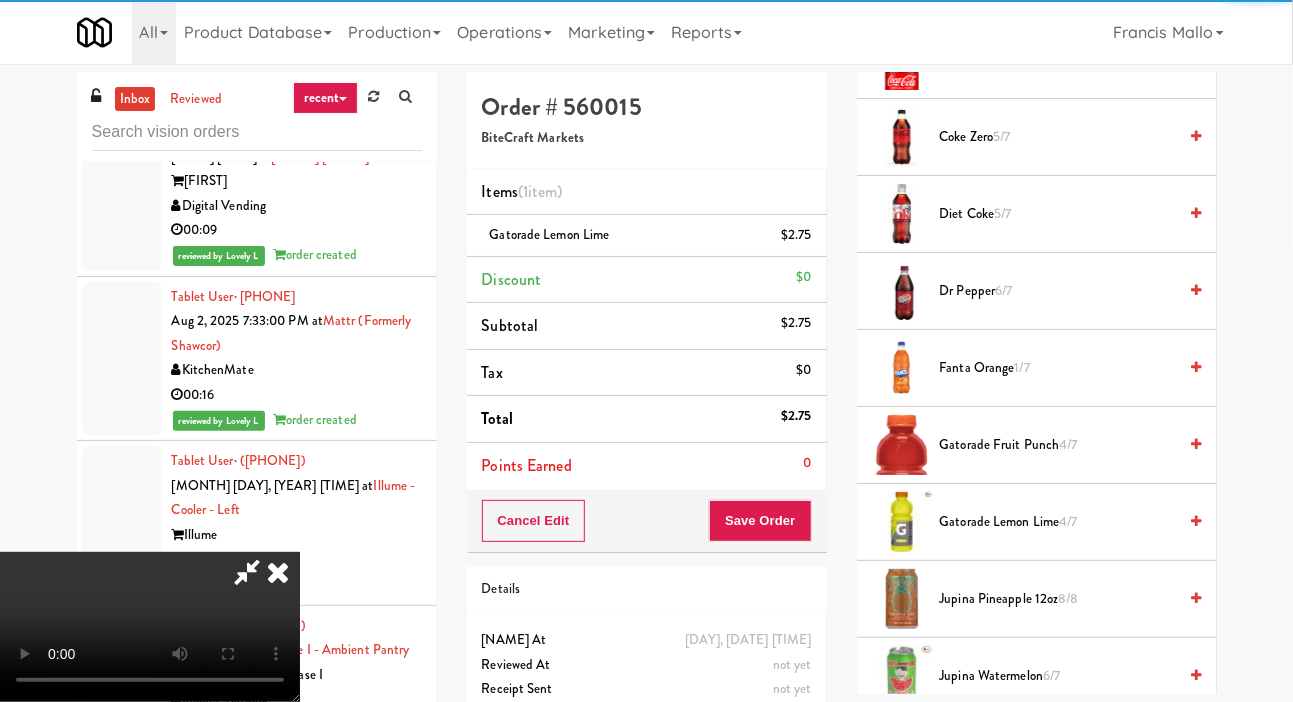 scroll, scrollTop: 73, scrollLeft: 0, axis: vertical 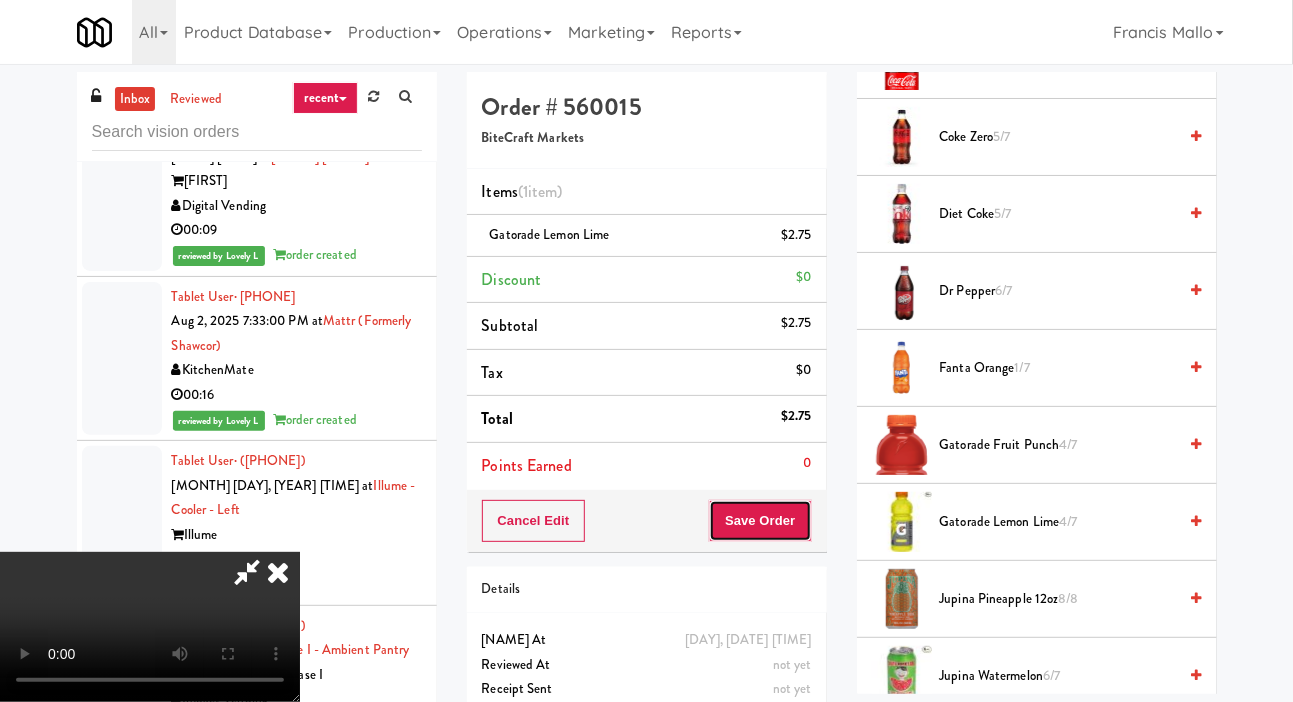 click on "Save Order" at bounding box center (760, 521) 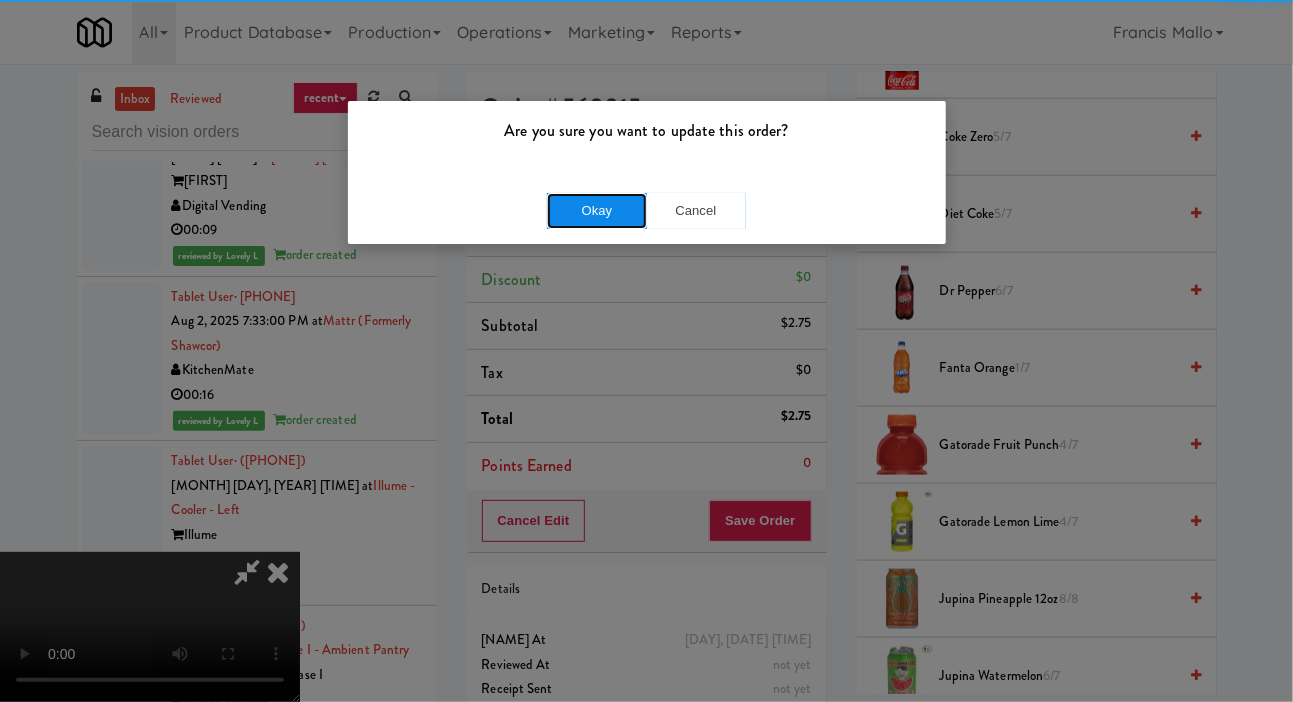 click on "Okay" at bounding box center [597, 211] 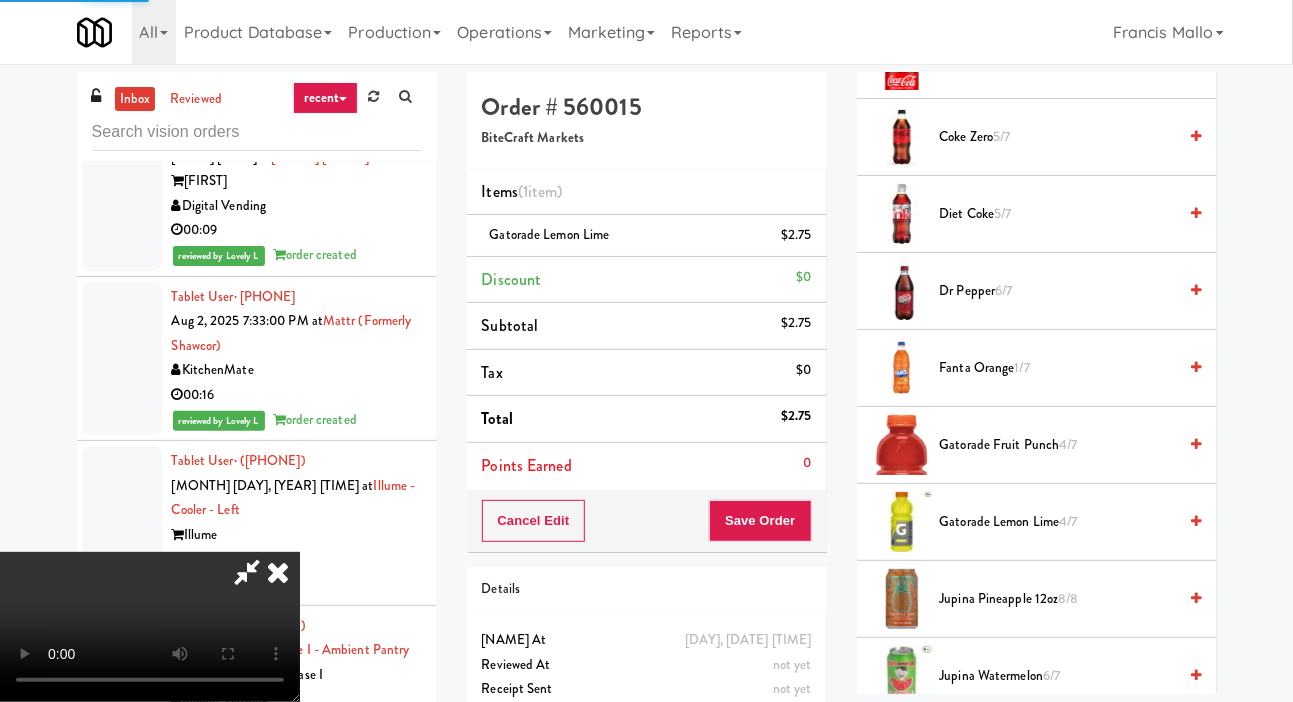 scroll, scrollTop: 116, scrollLeft: 0, axis: vertical 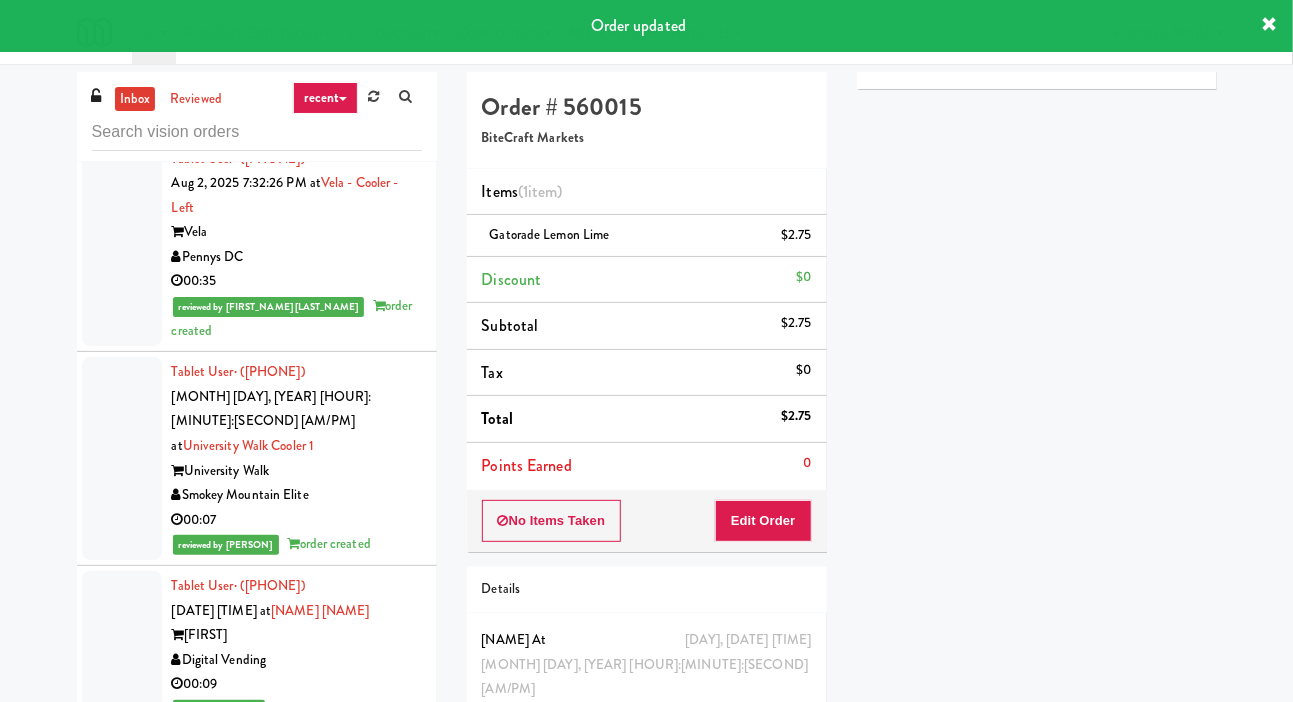 click on "00:10" at bounding box center (297, 1038) 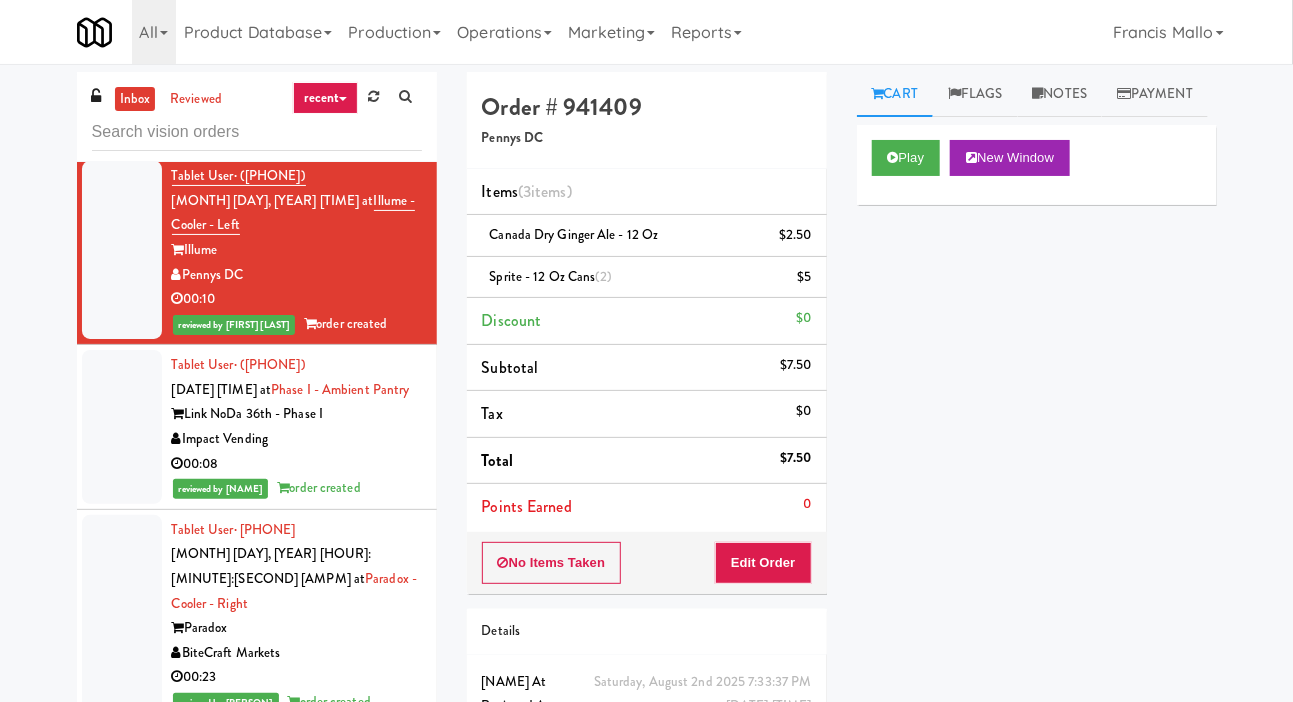 scroll, scrollTop: 21346, scrollLeft: 0, axis: vertical 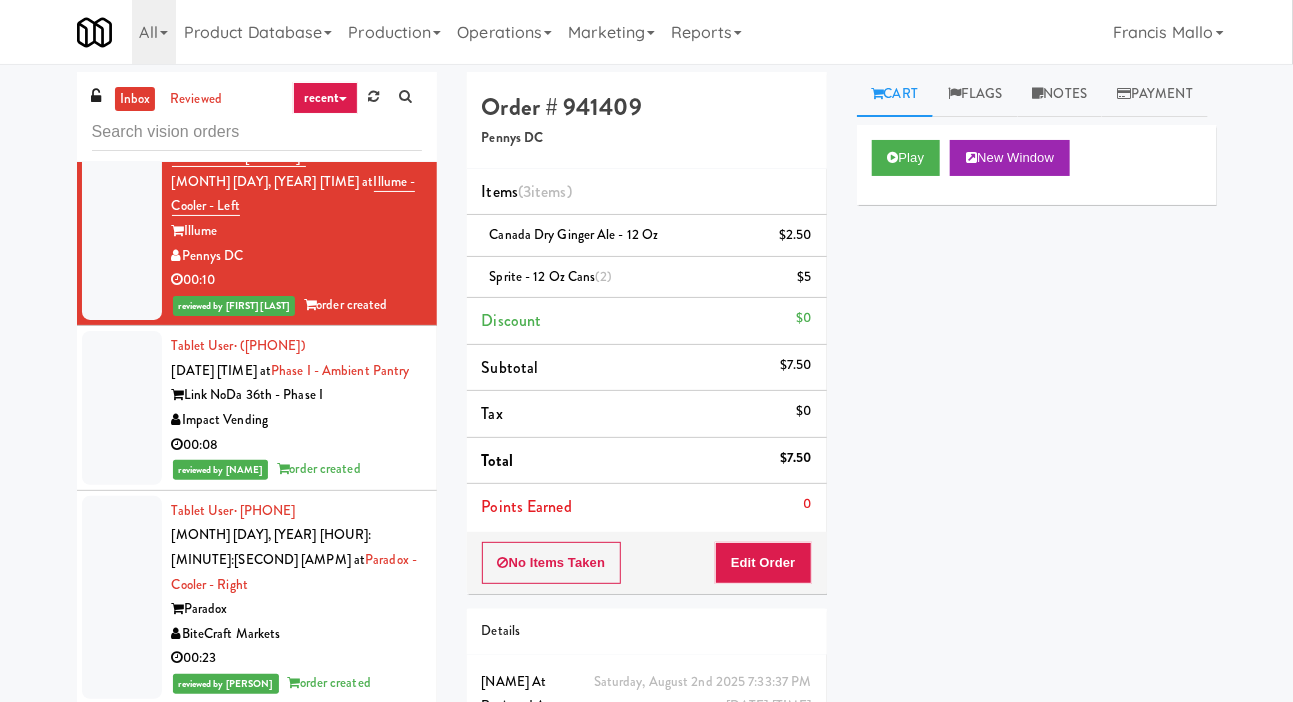 click on "Delong Vending" at bounding box center [297, 1037] 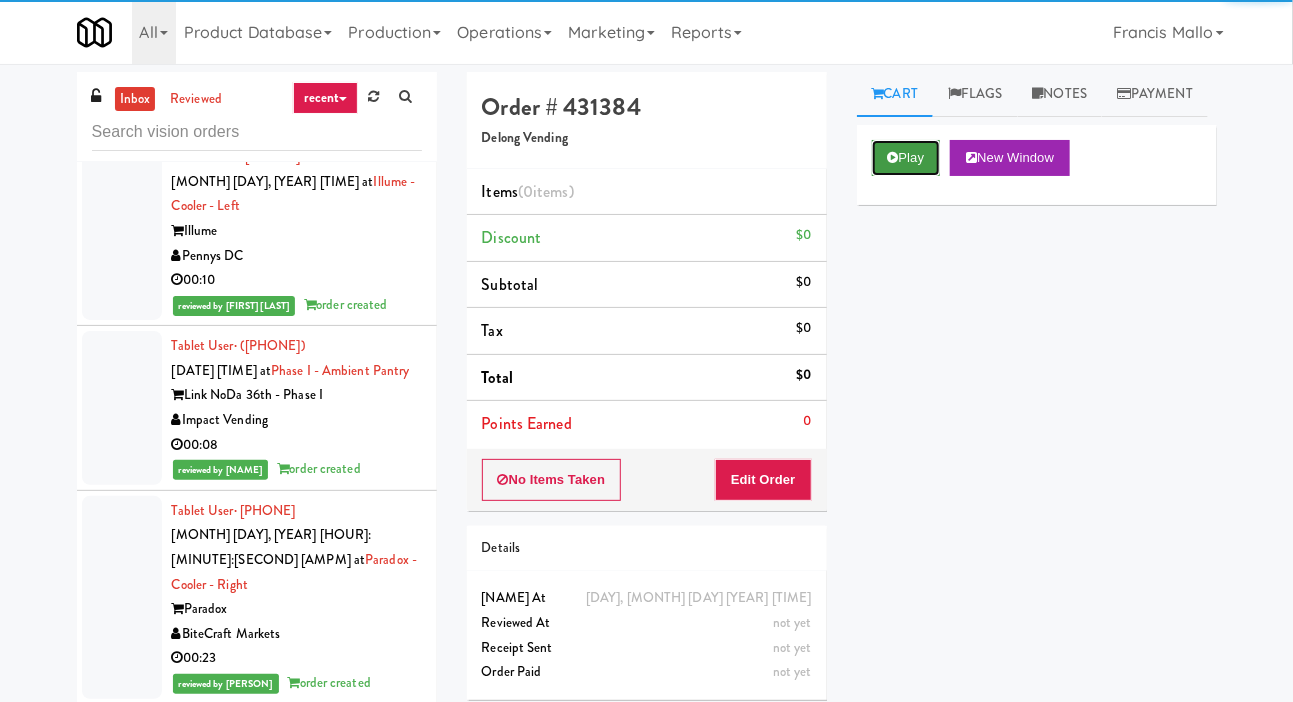 click on "Play" at bounding box center (906, 158) 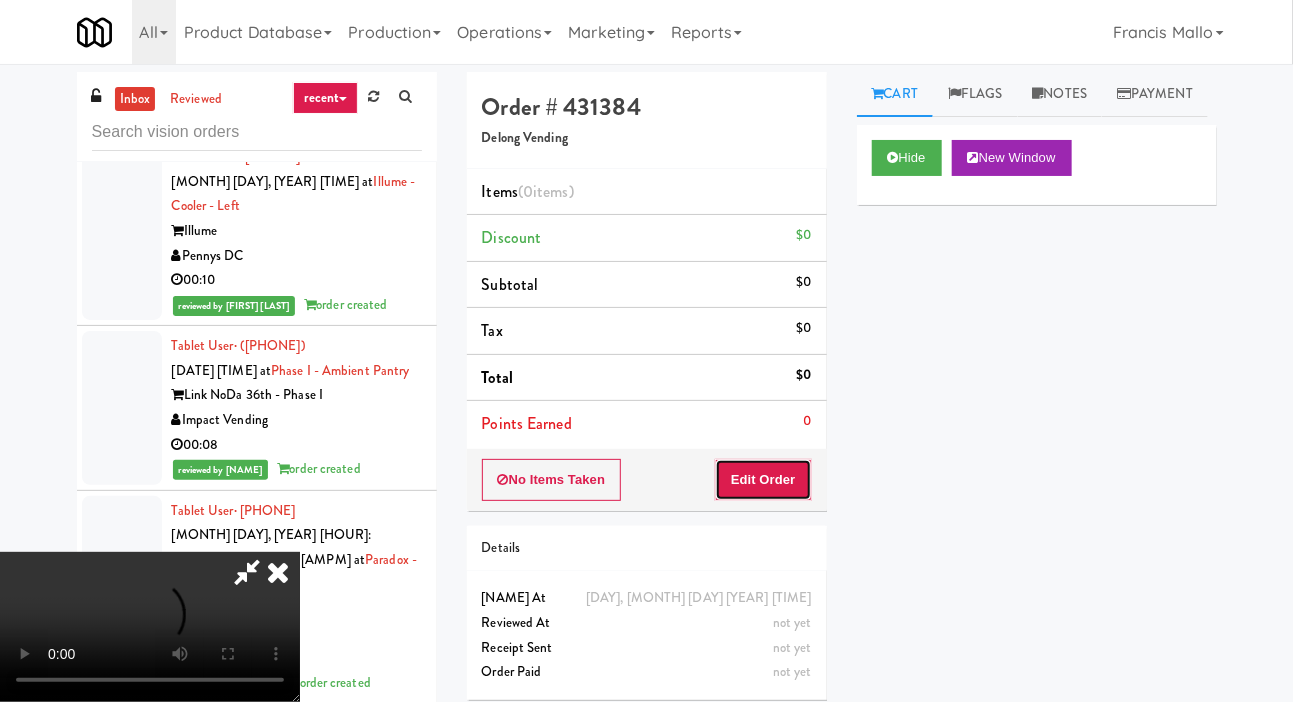 click on "Edit Order" at bounding box center [763, 480] 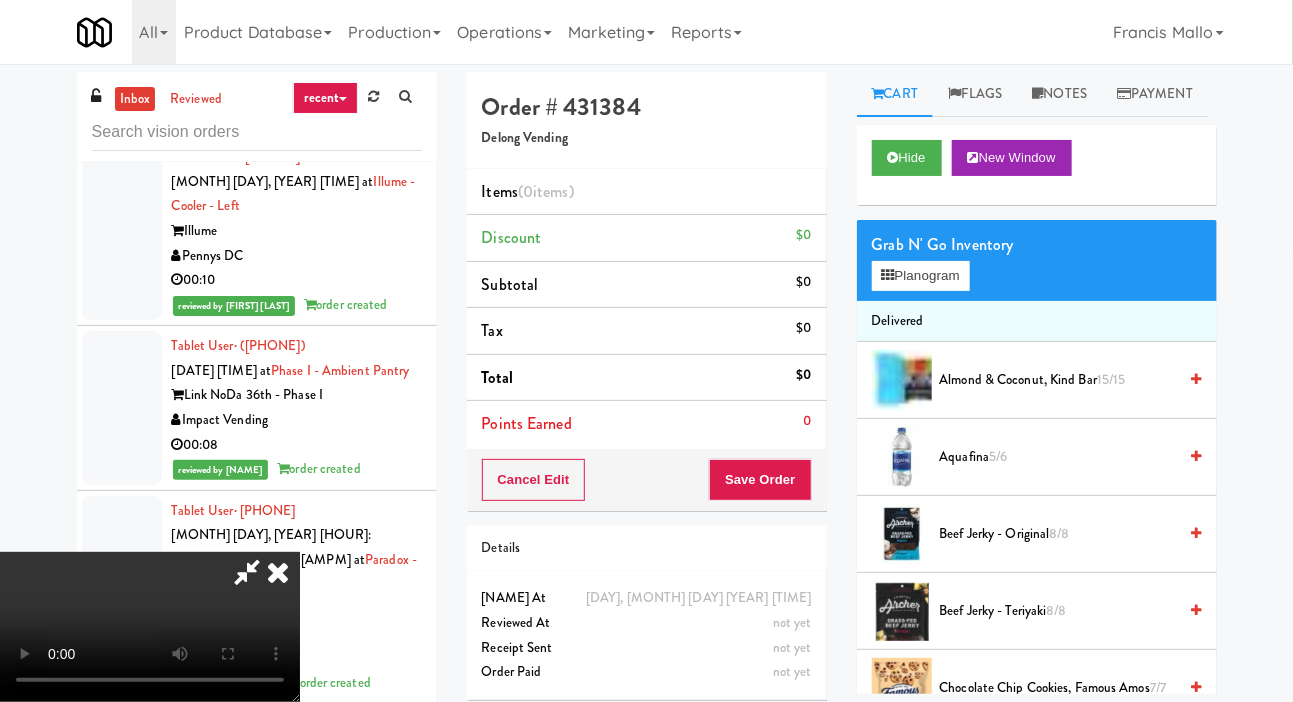 scroll, scrollTop: 73, scrollLeft: 0, axis: vertical 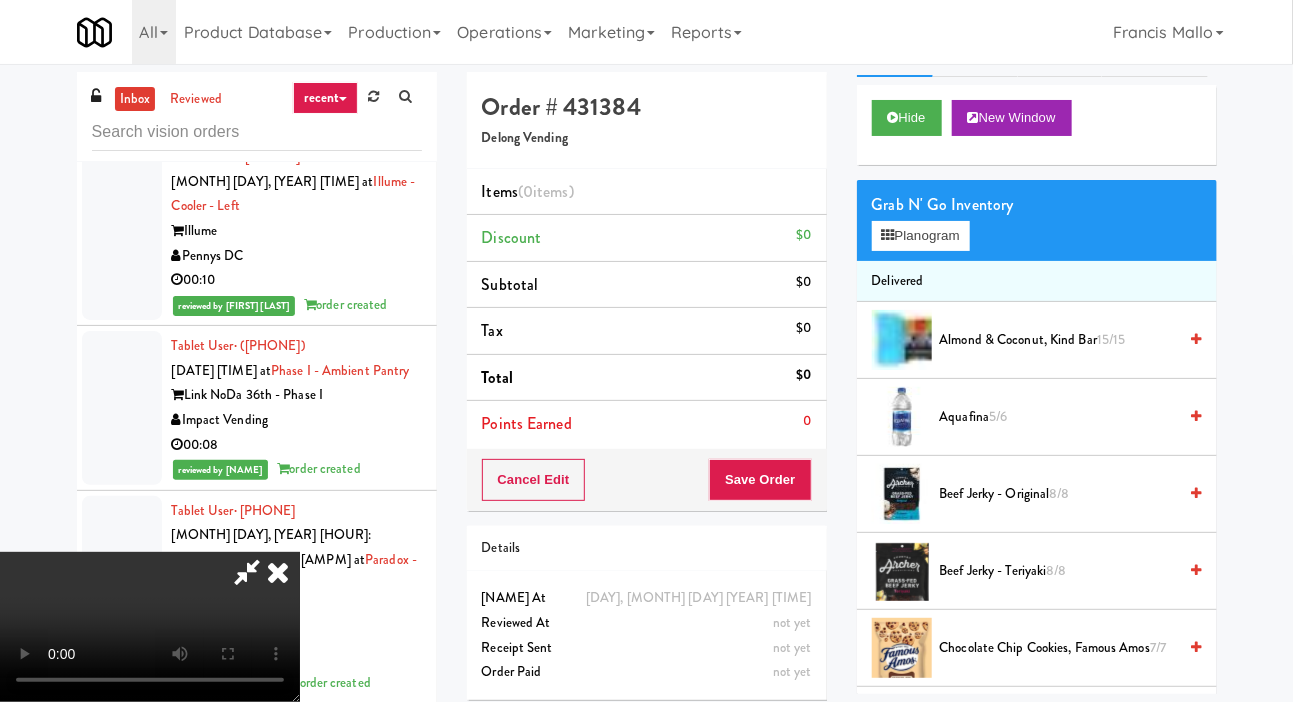 click on "Aquafina  5/6" at bounding box center (1058, 417) 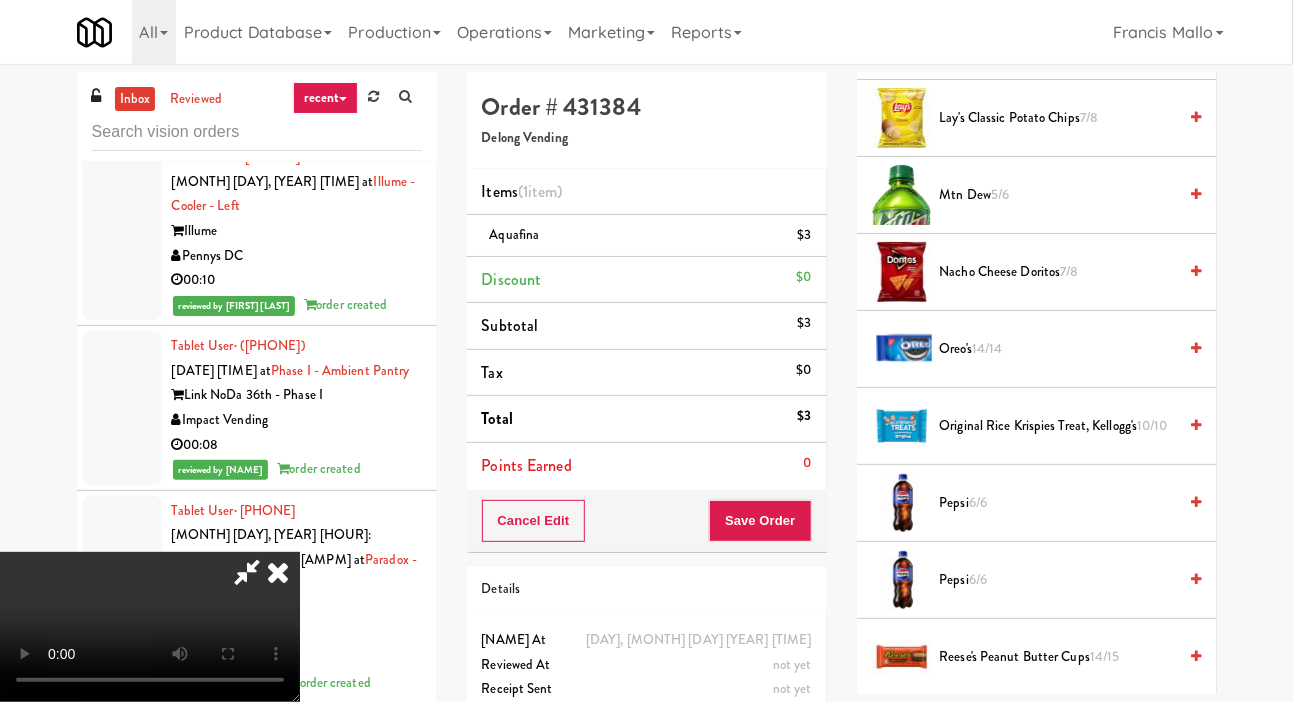 scroll, scrollTop: 1512, scrollLeft: 0, axis: vertical 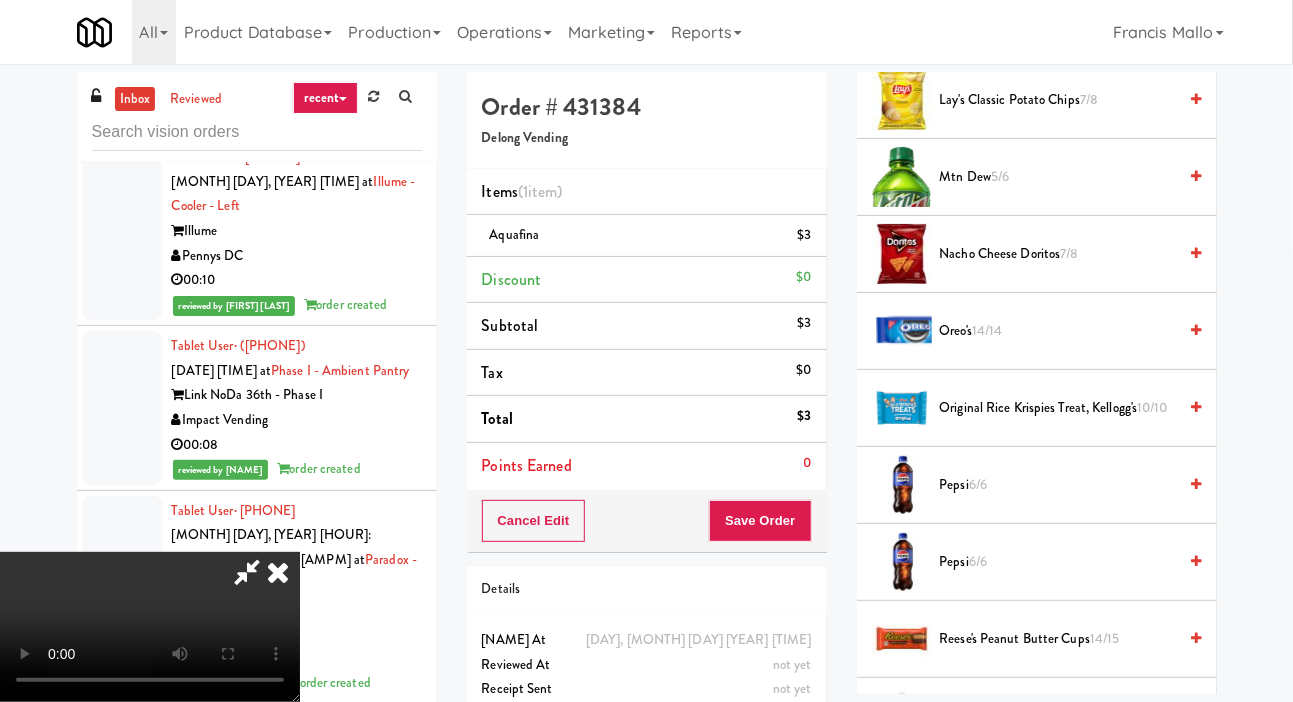 click on "Pepsi  6/6" at bounding box center [1058, 485] 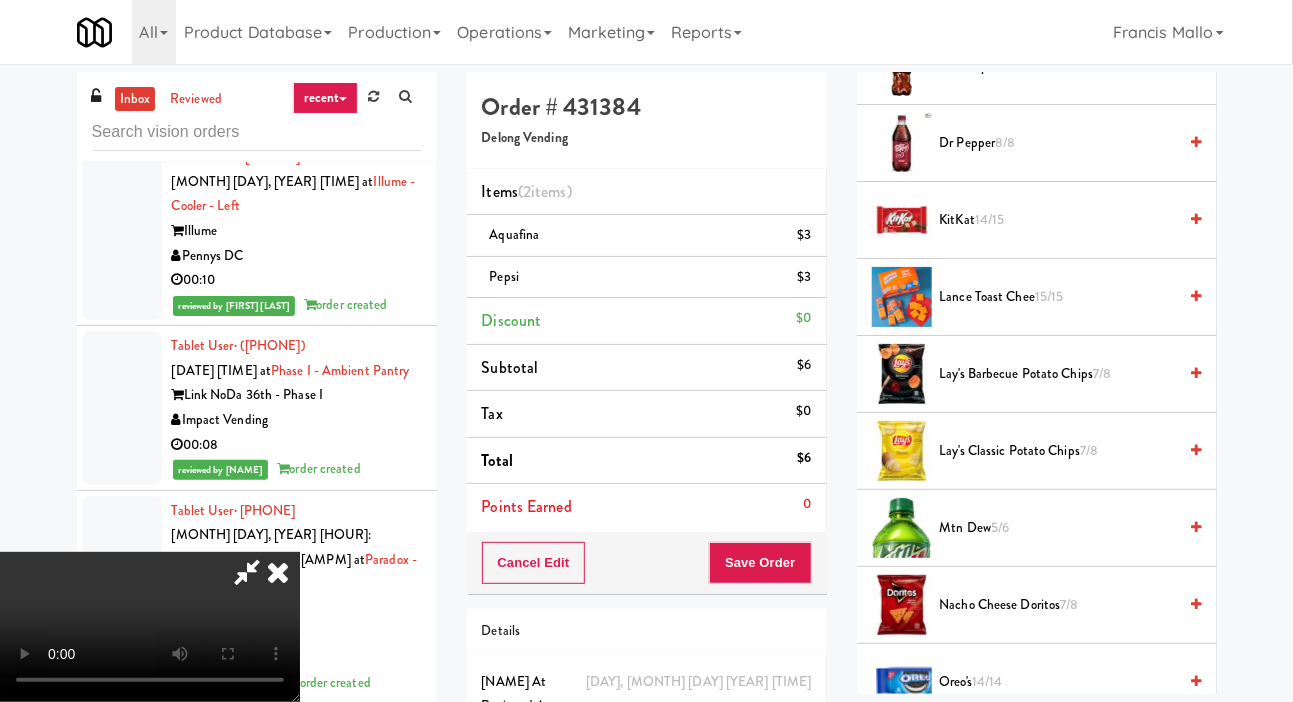 scroll, scrollTop: 1160, scrollLeft: 0, axis: vertical 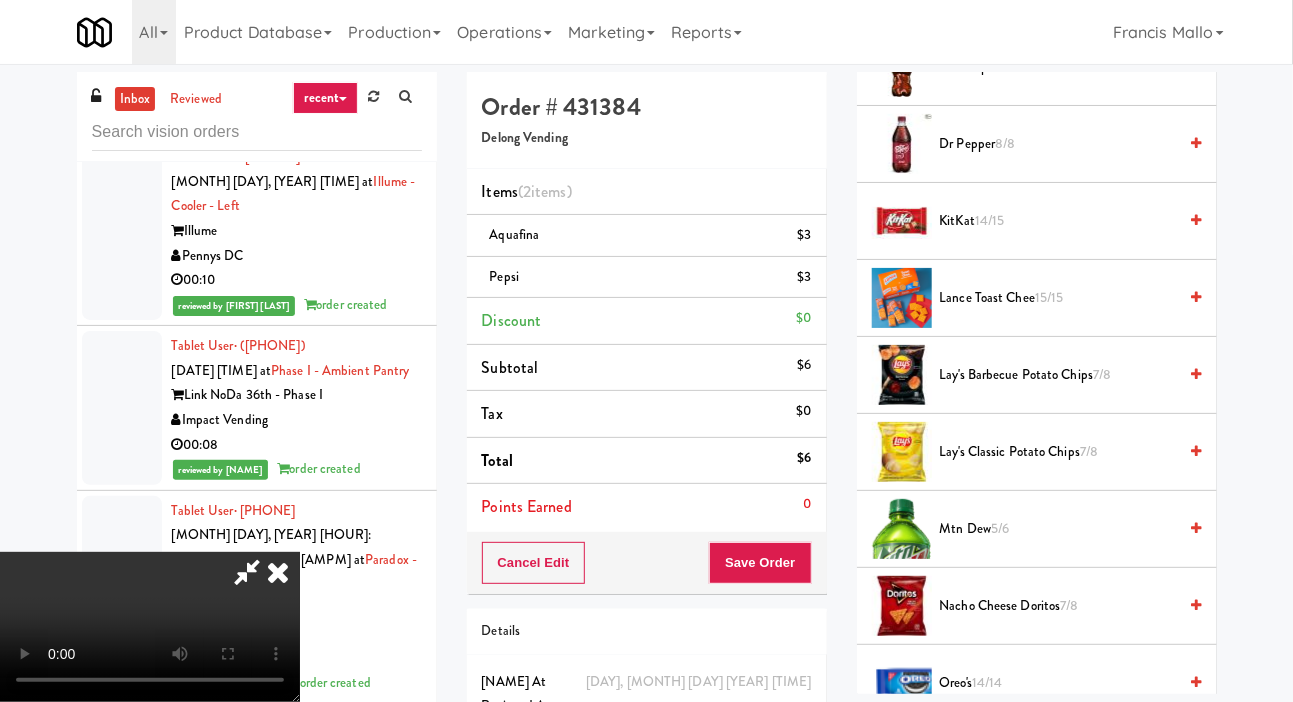 click on "Nacho Cheese Doritos  7/8" at bounding box center (1058, 606) 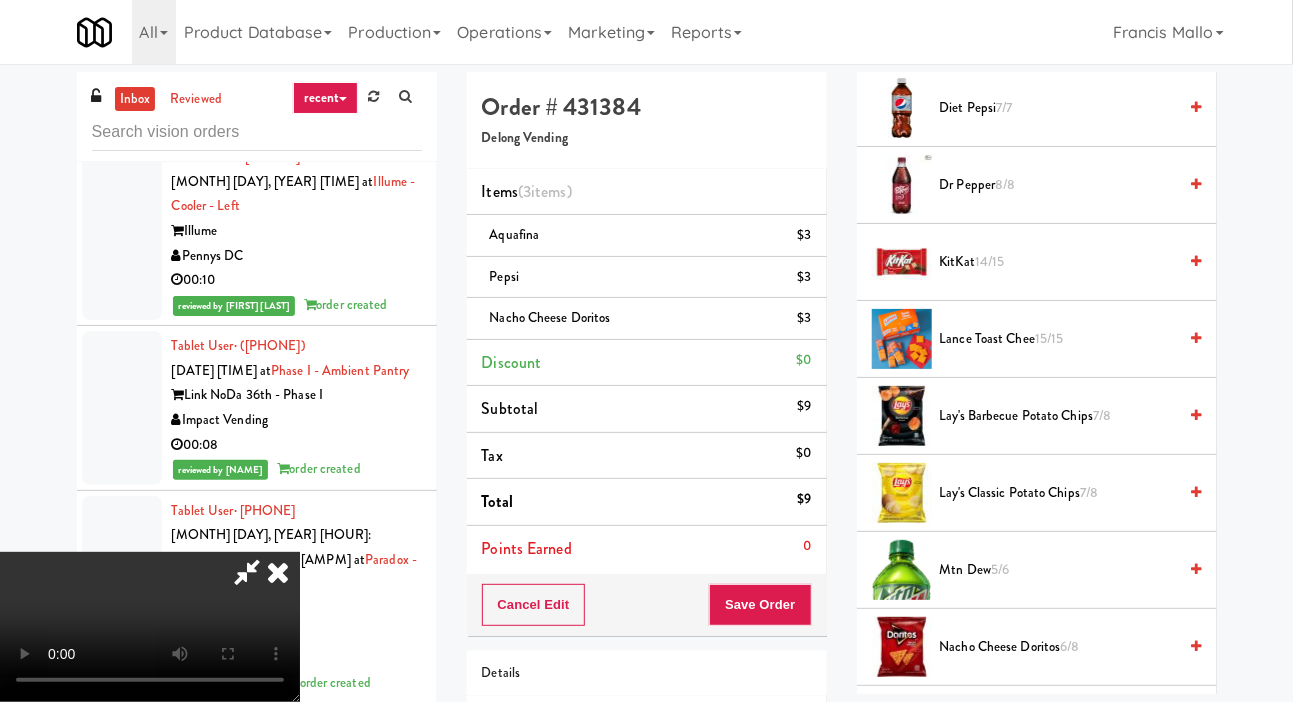 scroll, scrollTop: 1111, scrollLeft: 0, axis: vertical 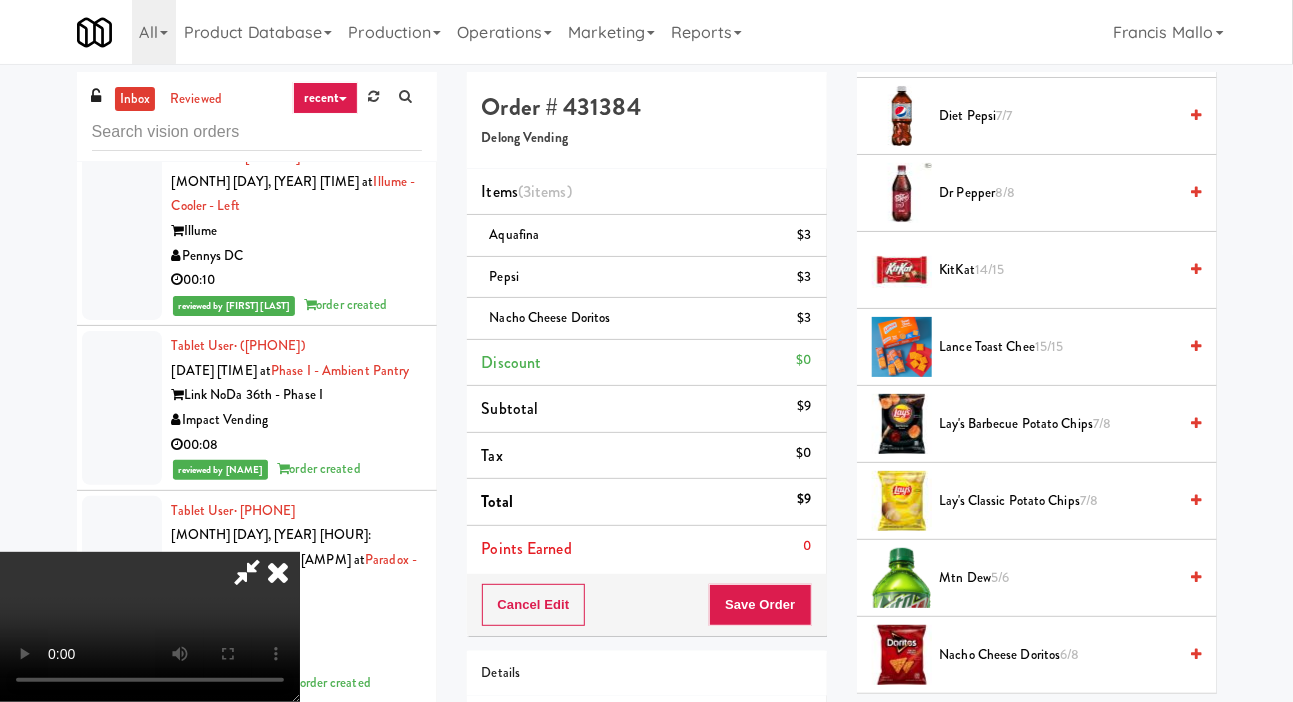 click on "Lay's Barbecue Potato Chips  7/8" at bounding box center [1058, 424] 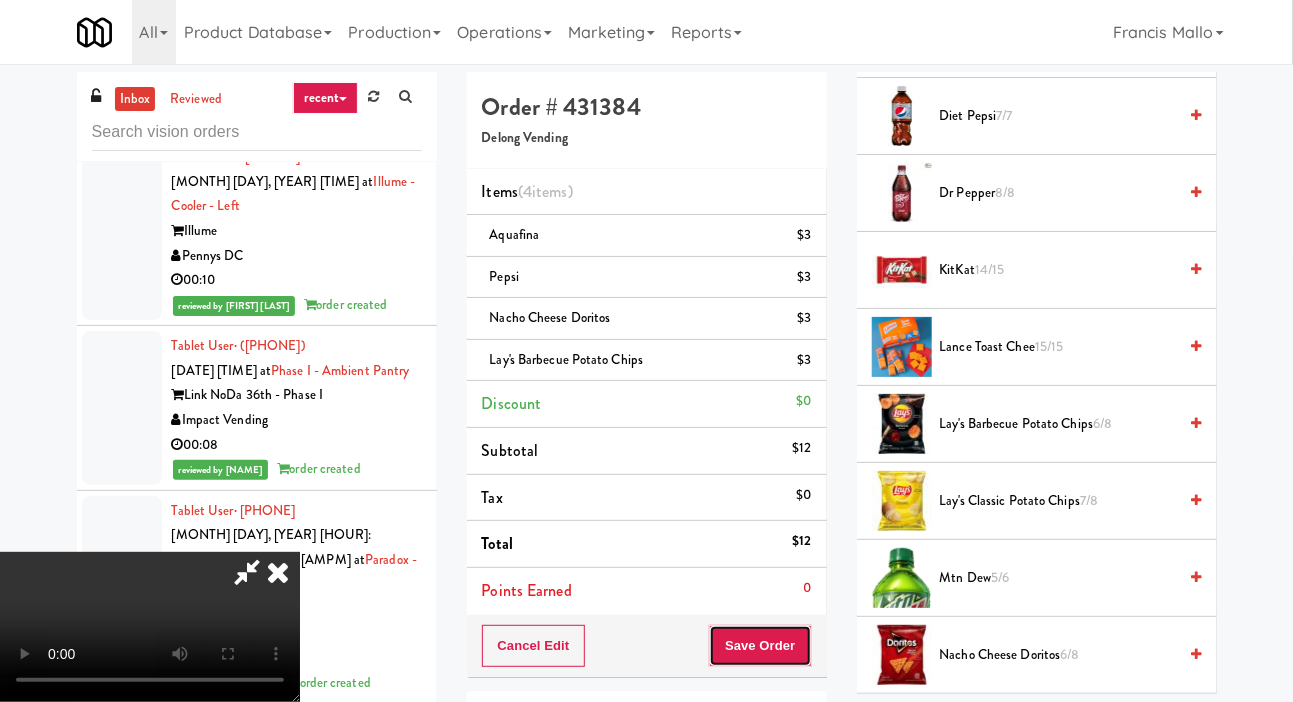 click on "Save Order" at bounding box center [760, 646] 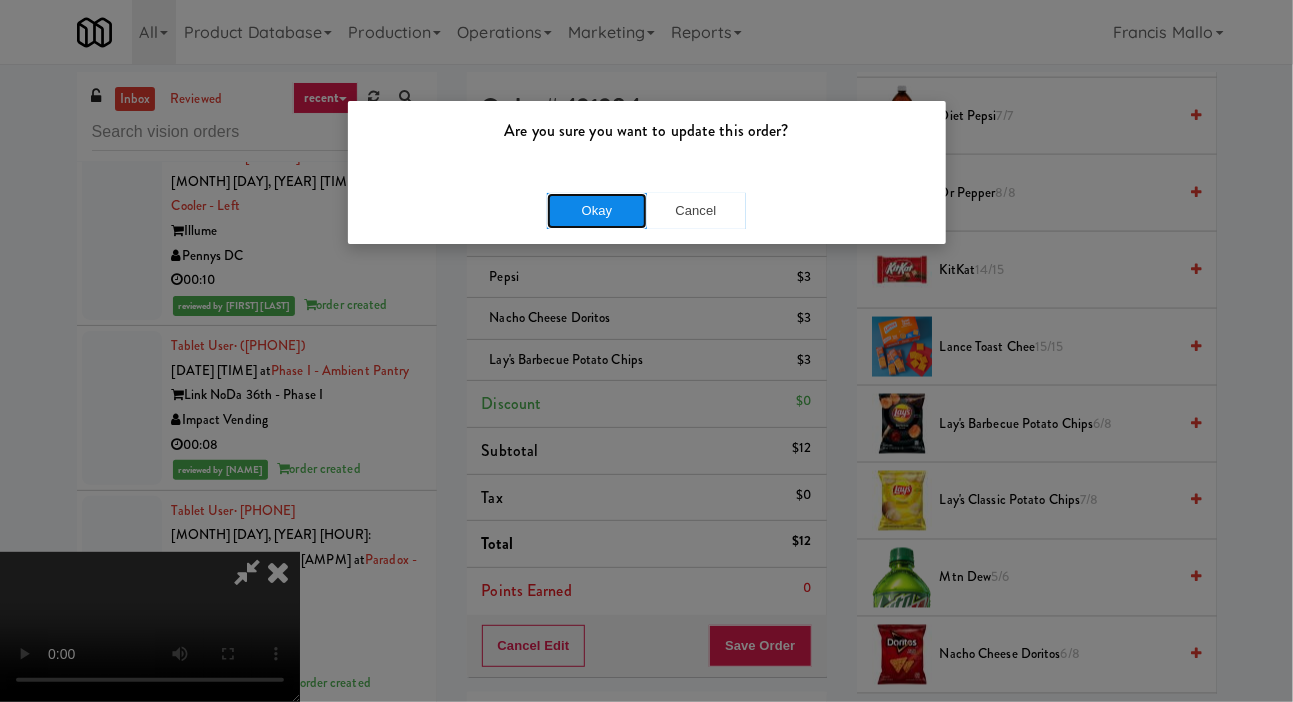 click on "Okay" at bounding box center [597, 211] 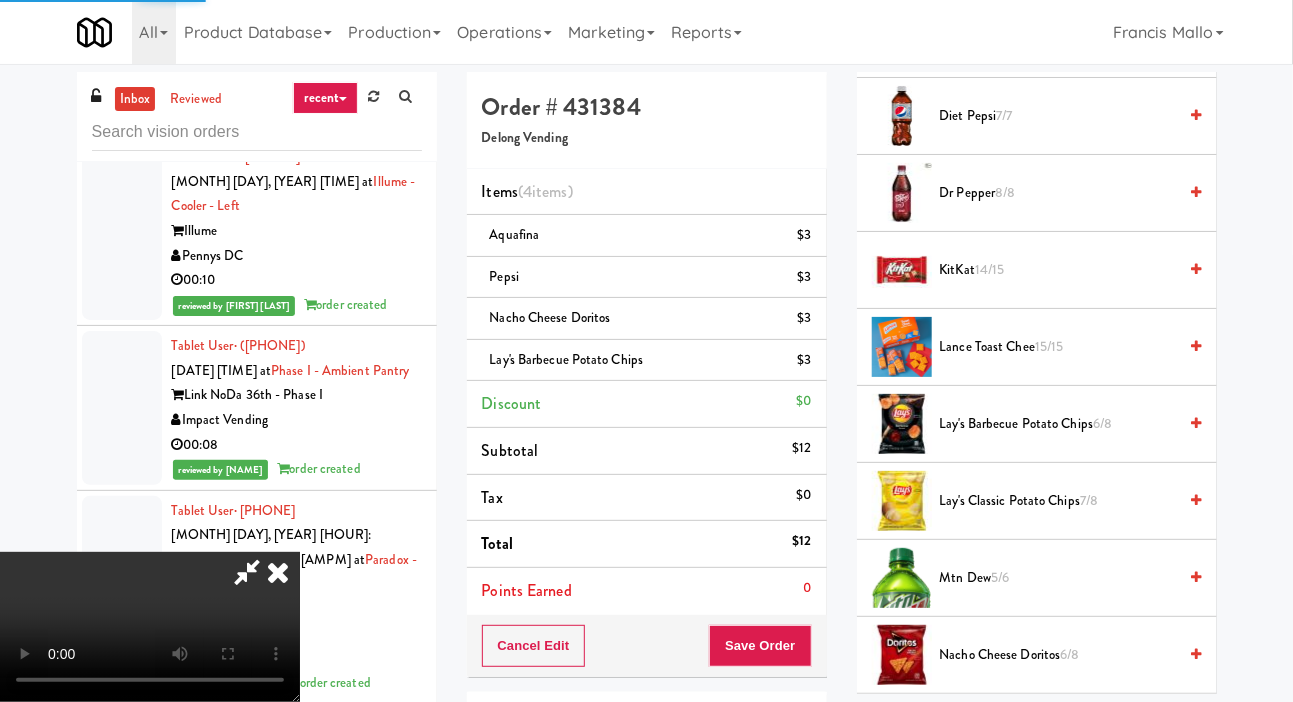 scroll, scrollTop: 116, scrollLeft: 0, axis: vertical 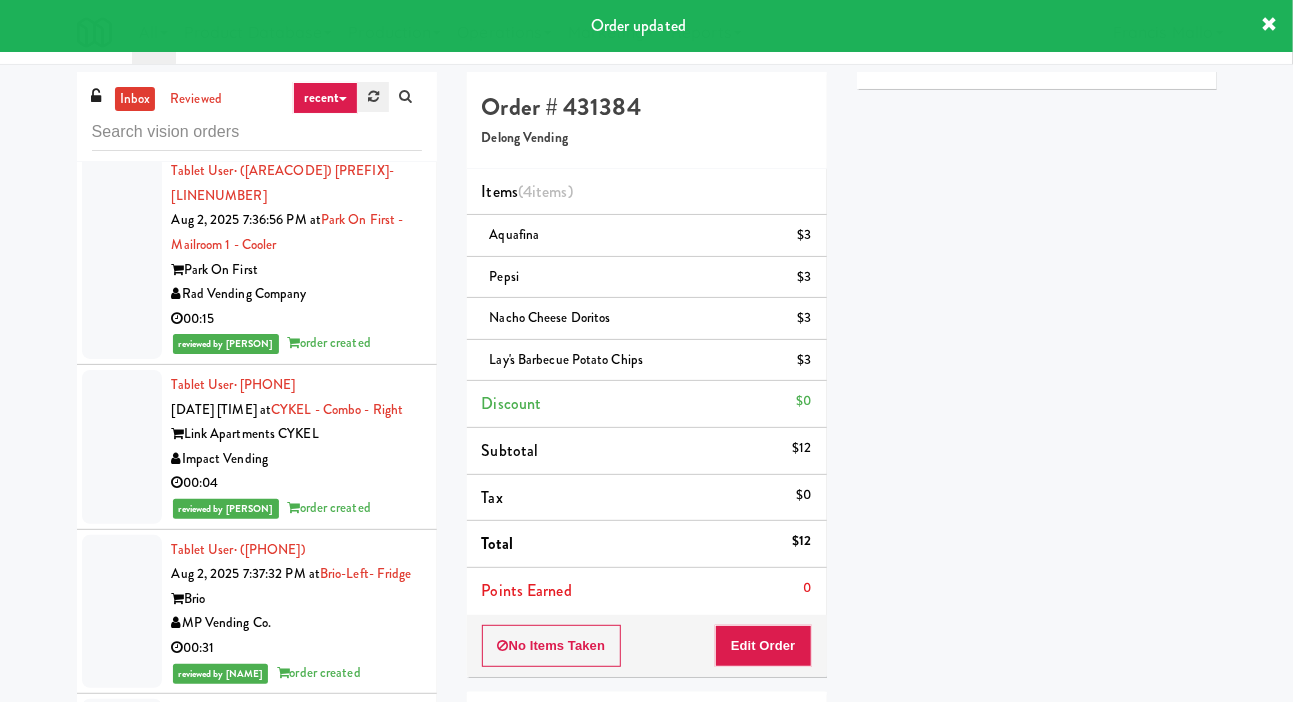 click at bounding box center [373, 97] 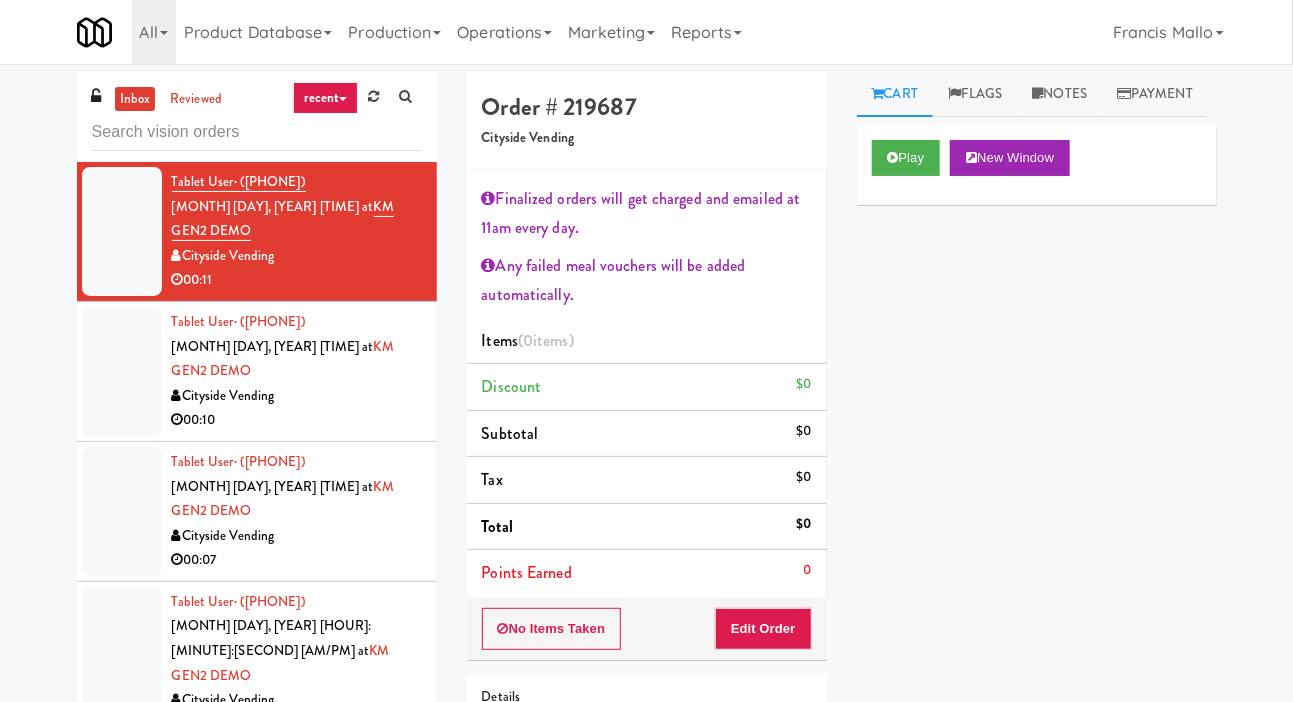 click on "00:10" at bounding box center [297, 420] 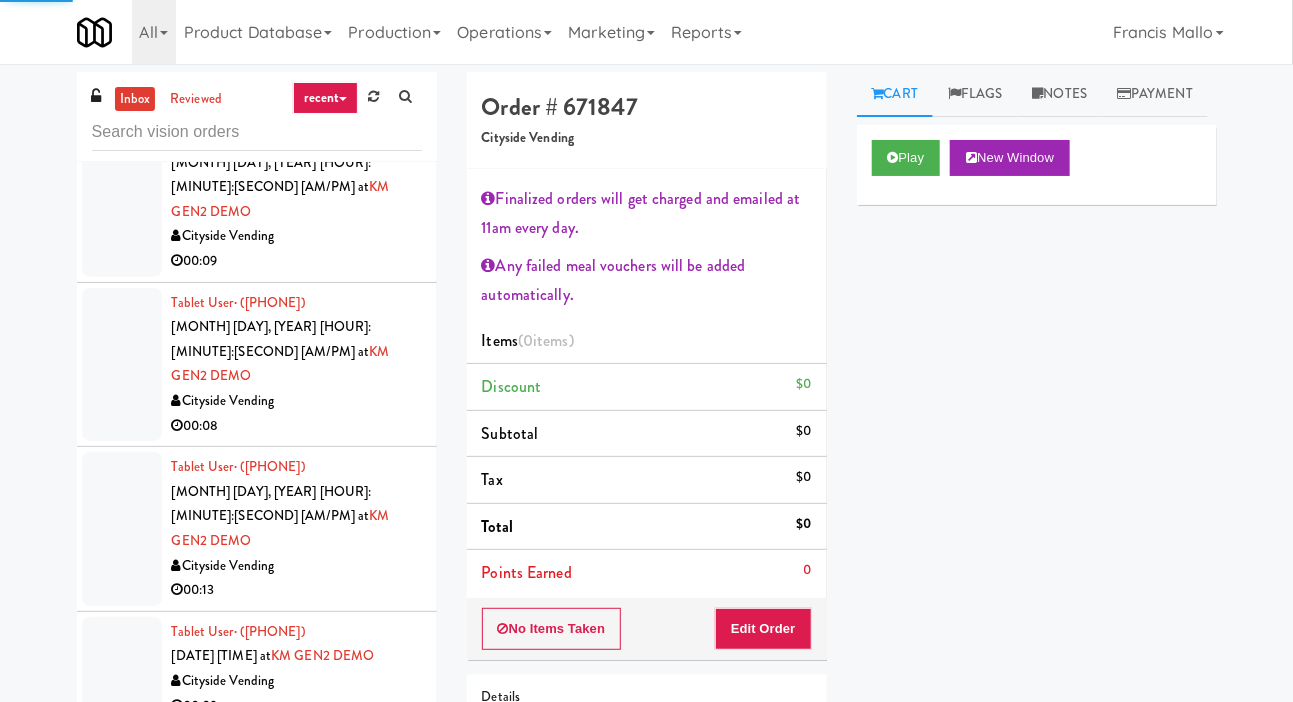 scroll, scrollTop: 4980, scrollLeft: 0, axis: vertical 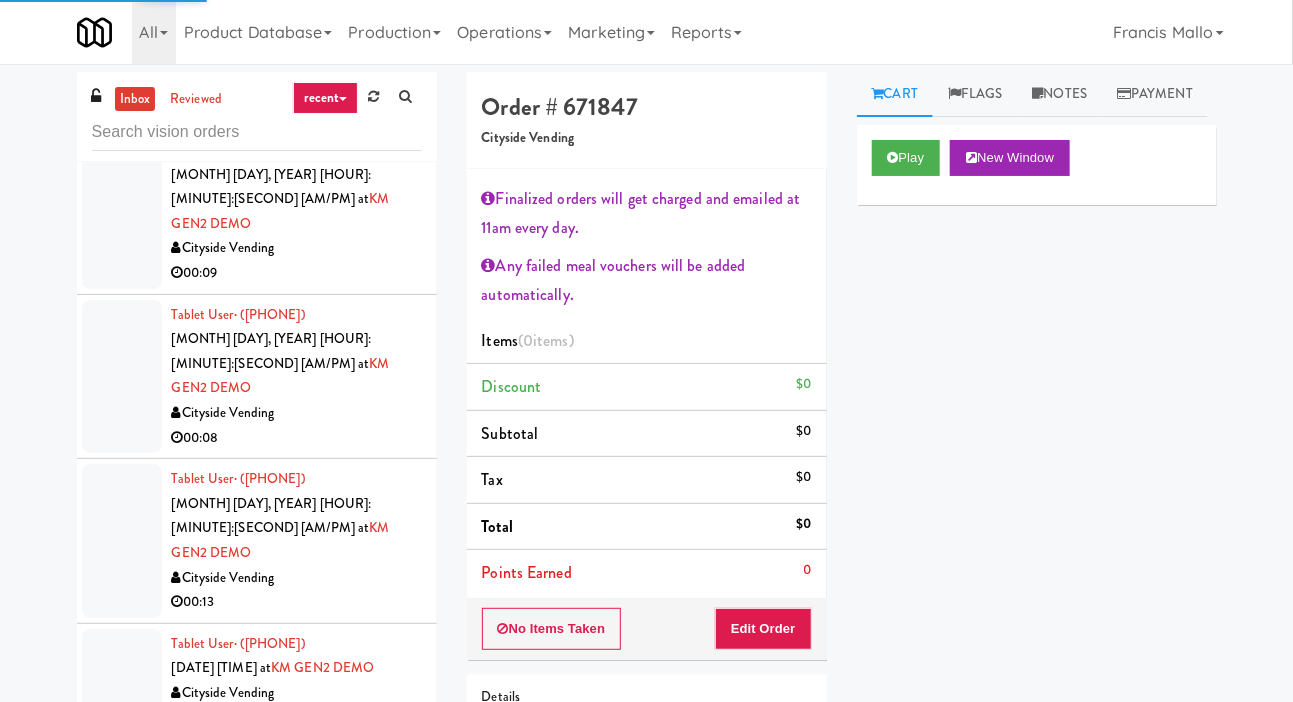 click on "00:08" at bounding box center (297, 438) 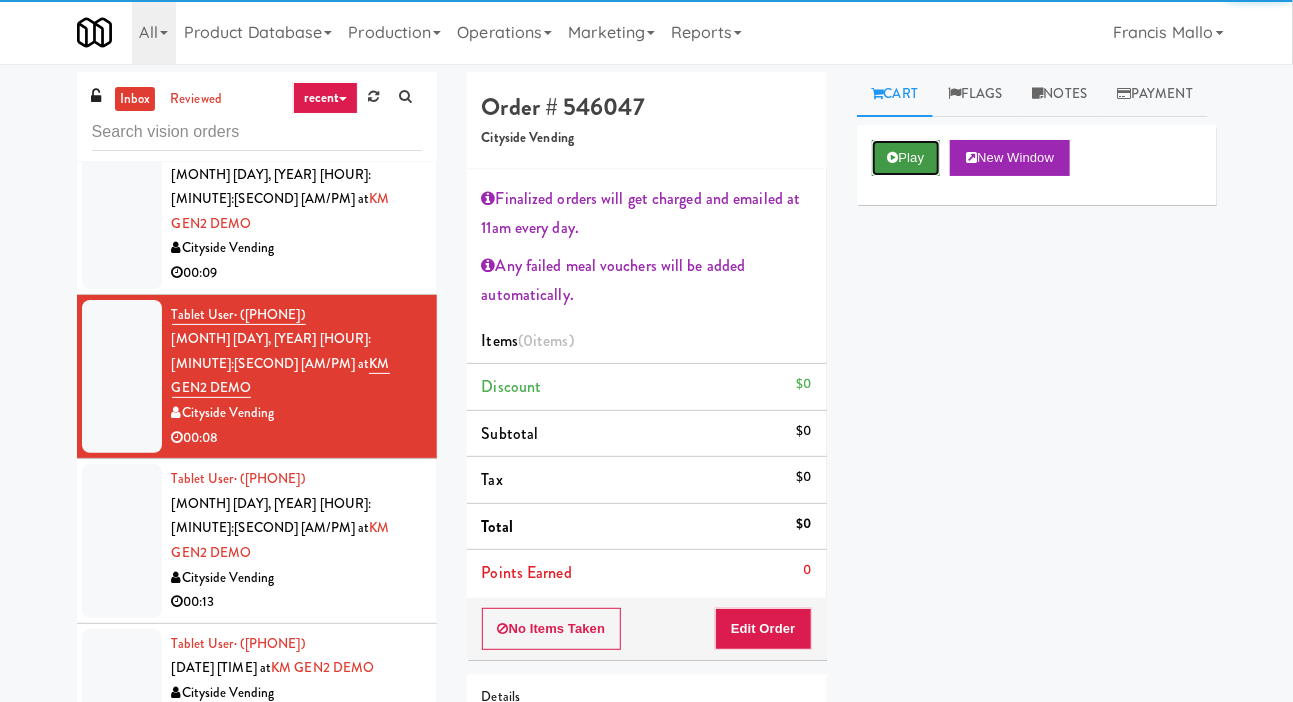 click on "Play" at bounding box center (906, 158) 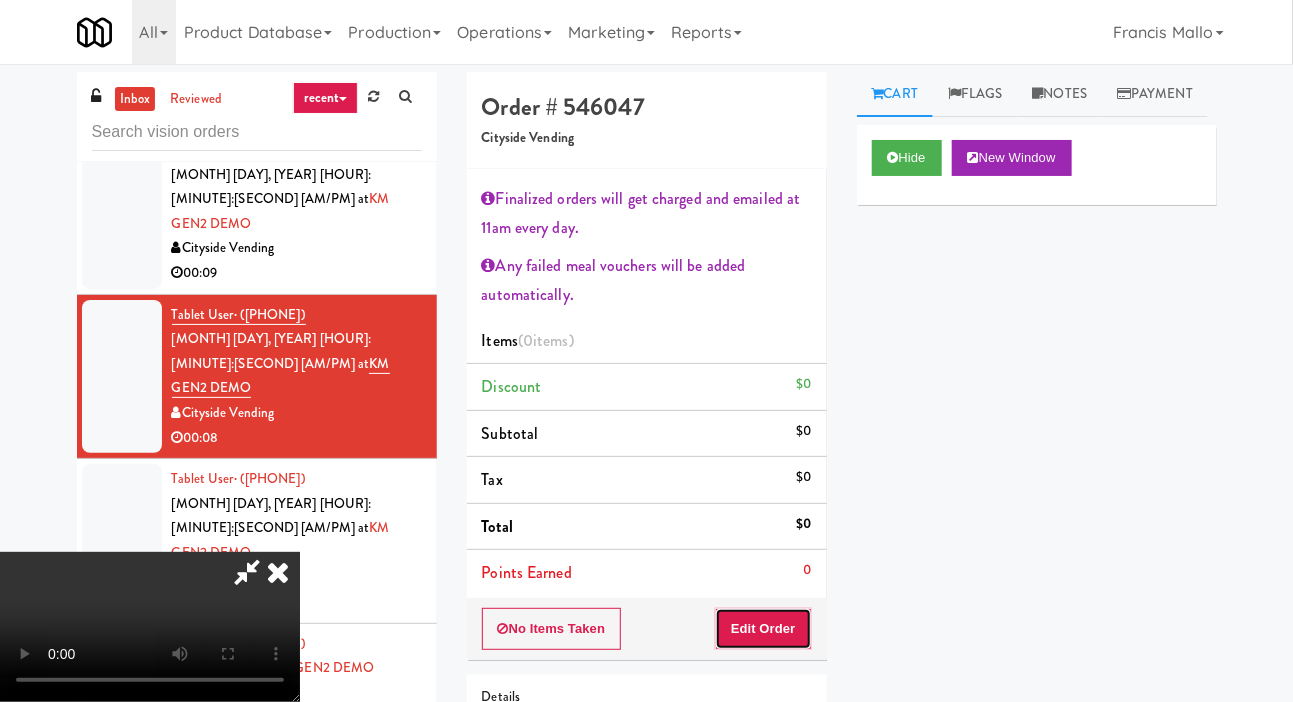 click on "Edit Order" at bounding box center (763, 629) 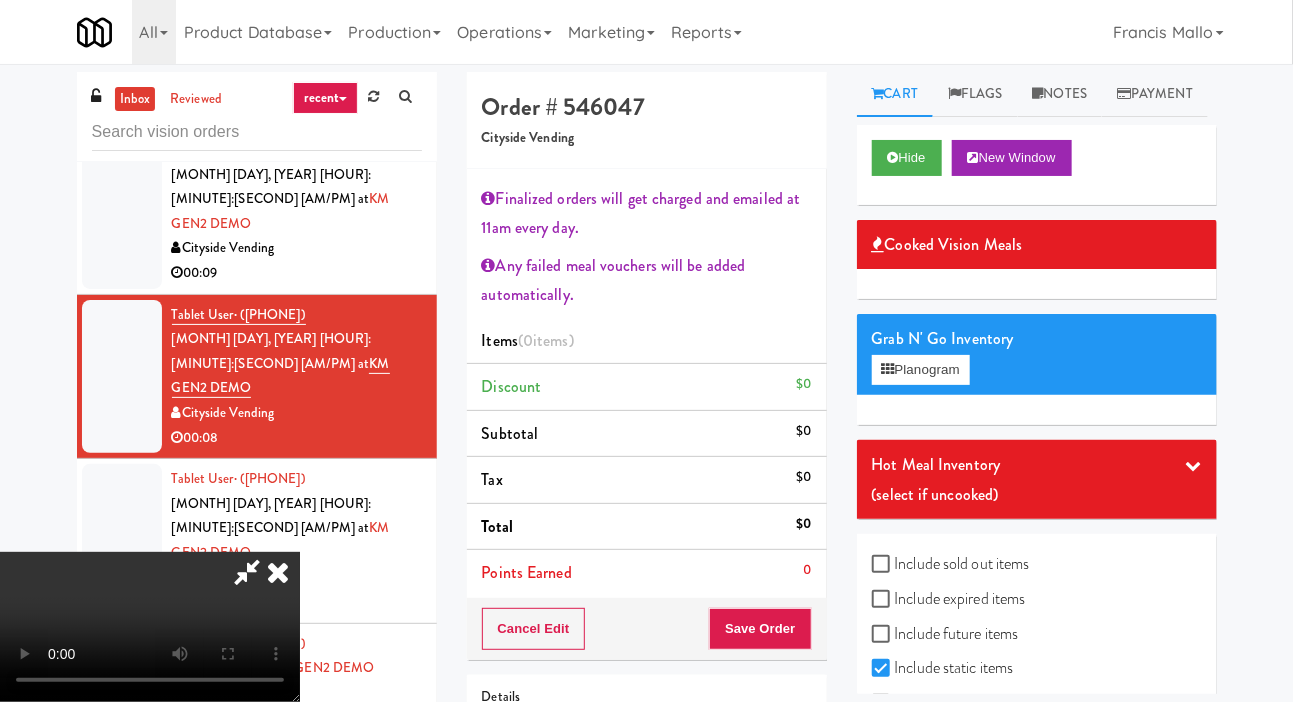 scroll, scrollTop: 73, scrollLeft: 0, axis: vertical 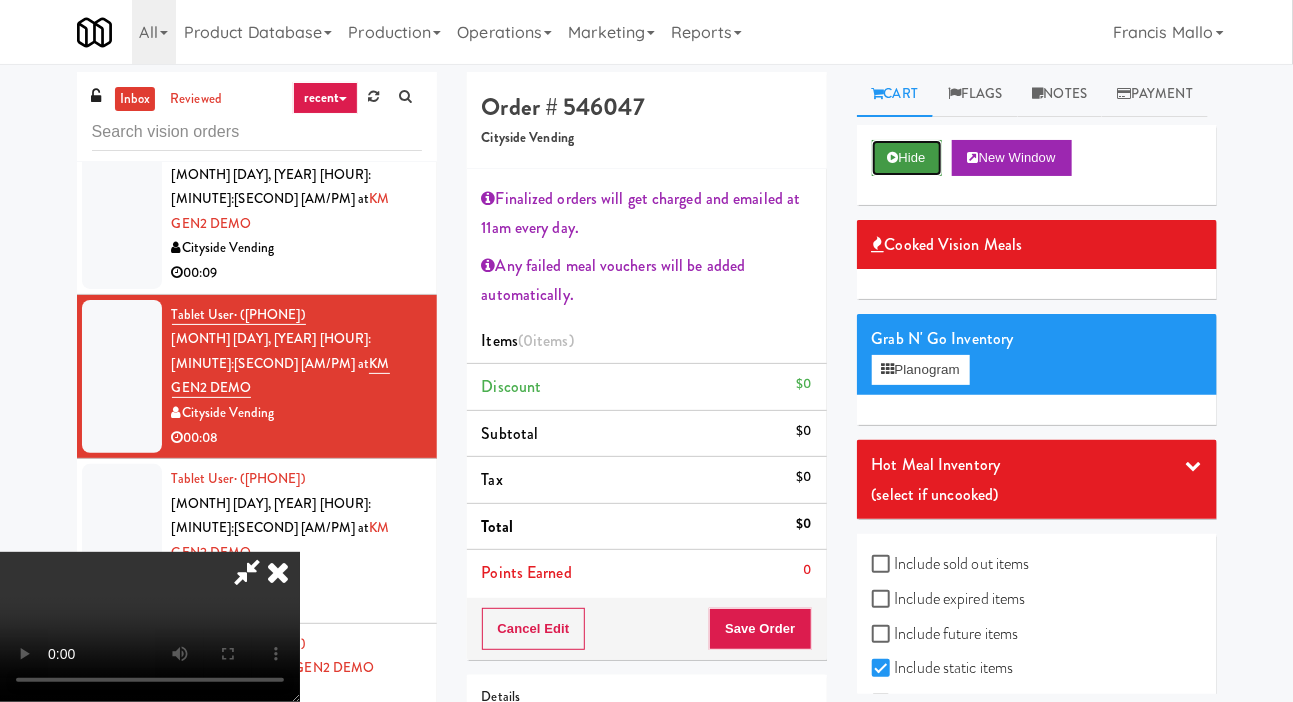 click at bounding box center [893, 157] 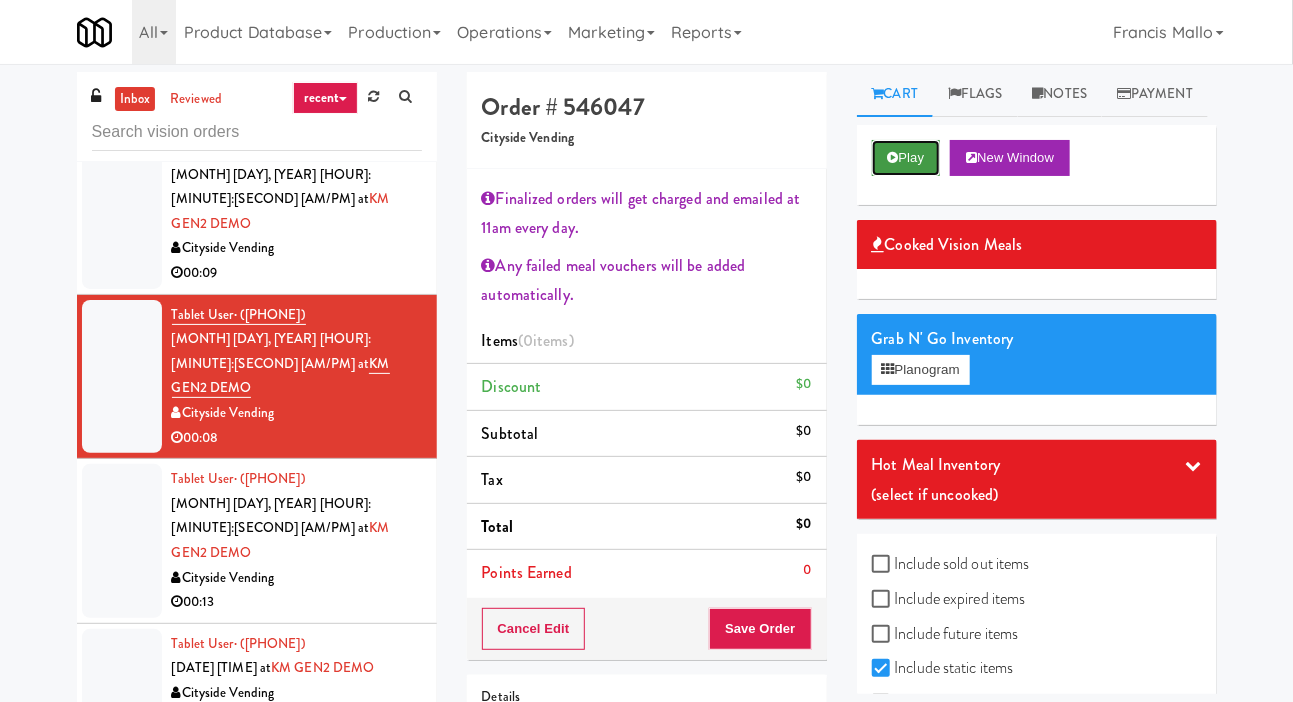 scroll, scrollTop: 0, scrollLeft: 0, axis: both 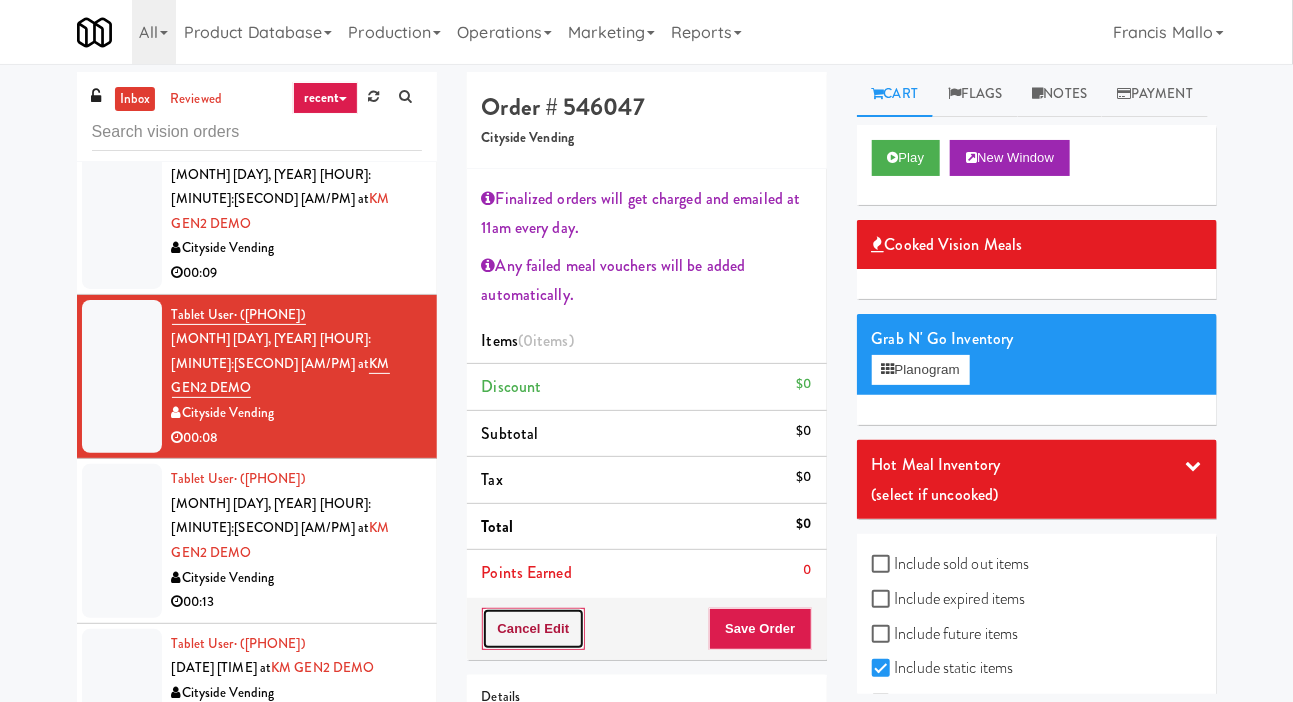 click on "Cancel Edit" at bounding box center (534, 629) 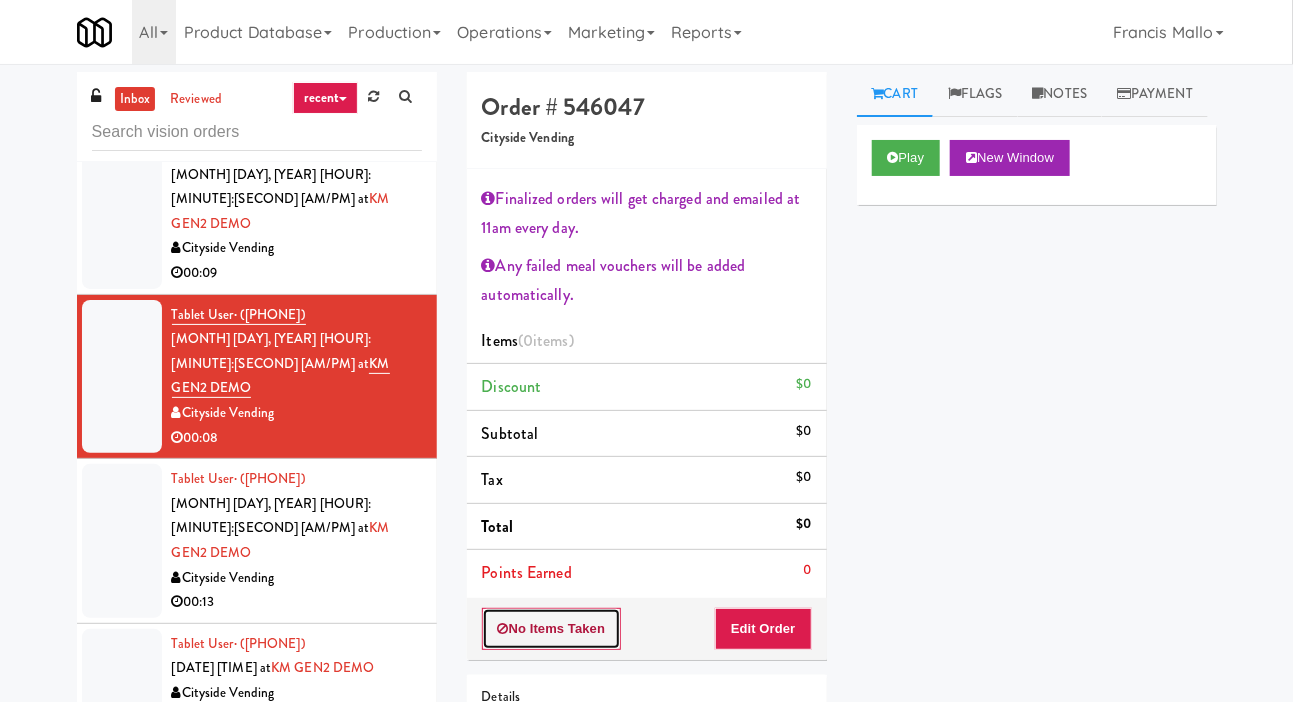 click on "No Items Taken" at bounding box center [552, 629] 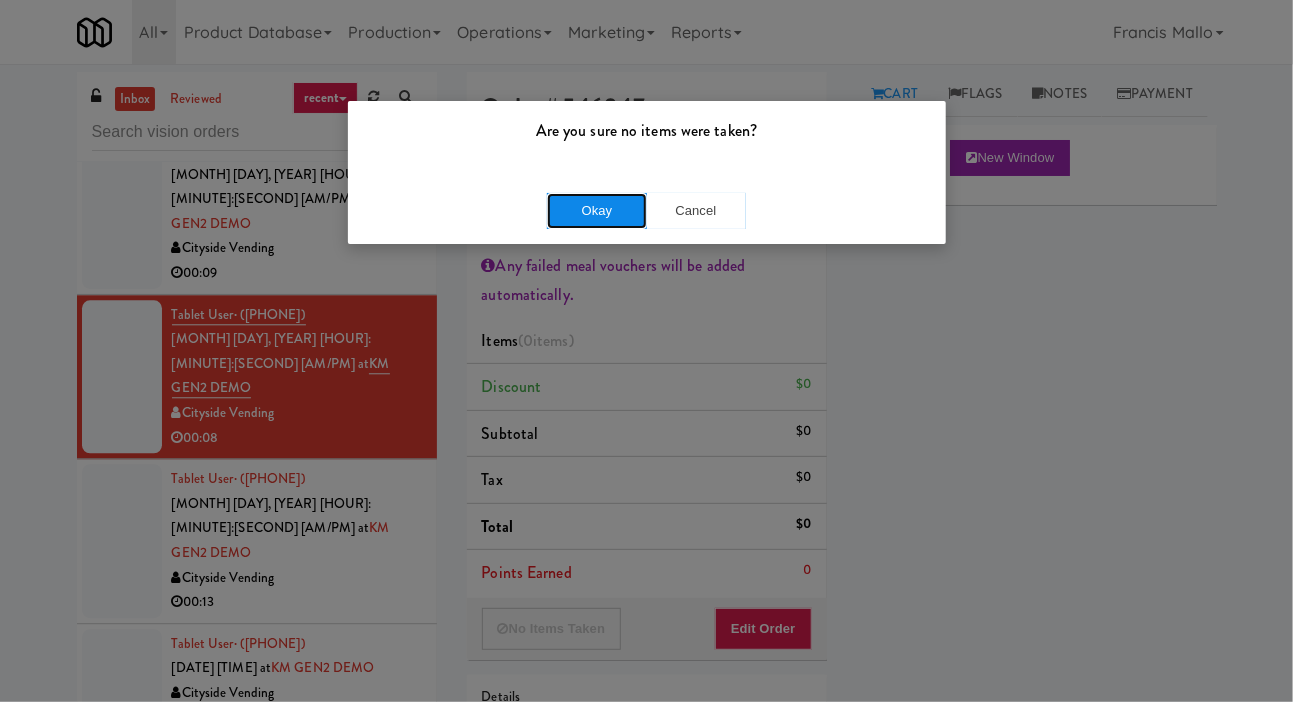 click on "Okay" at bounding box center (597, 211) 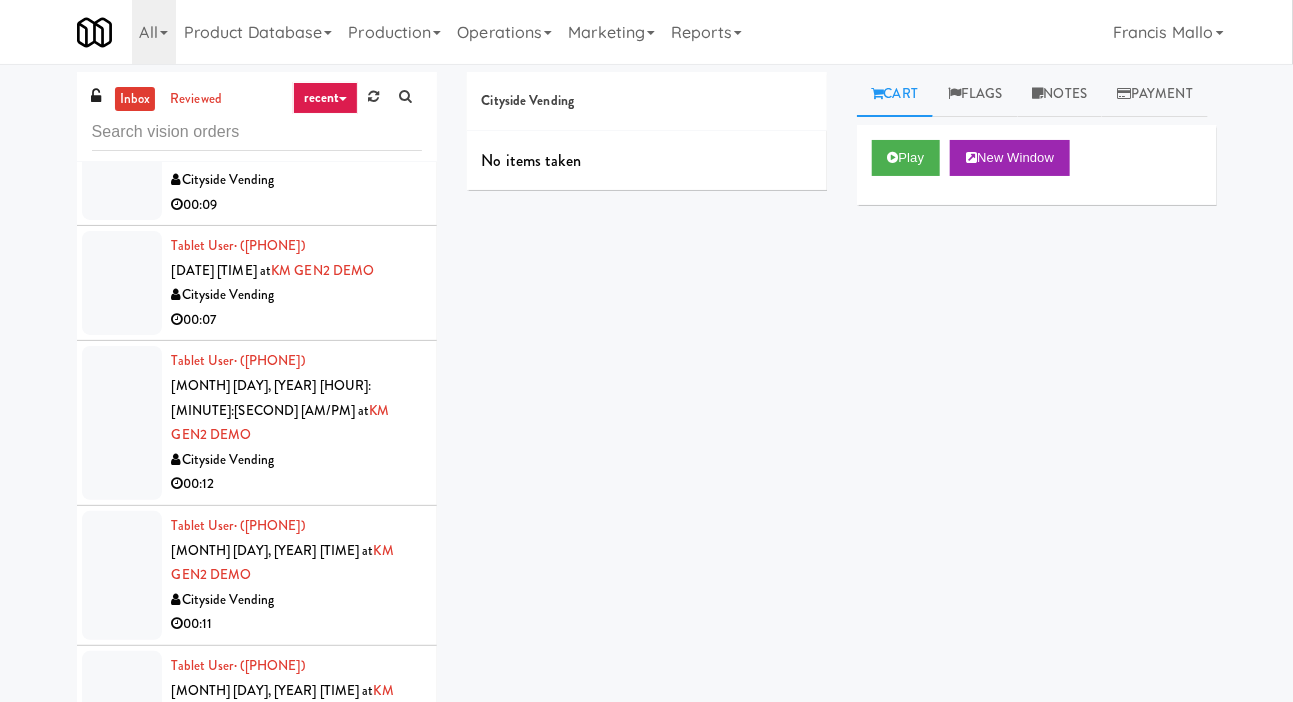 scroll, scrollTop: 9206, scrollLeft: 0, axis: vertical 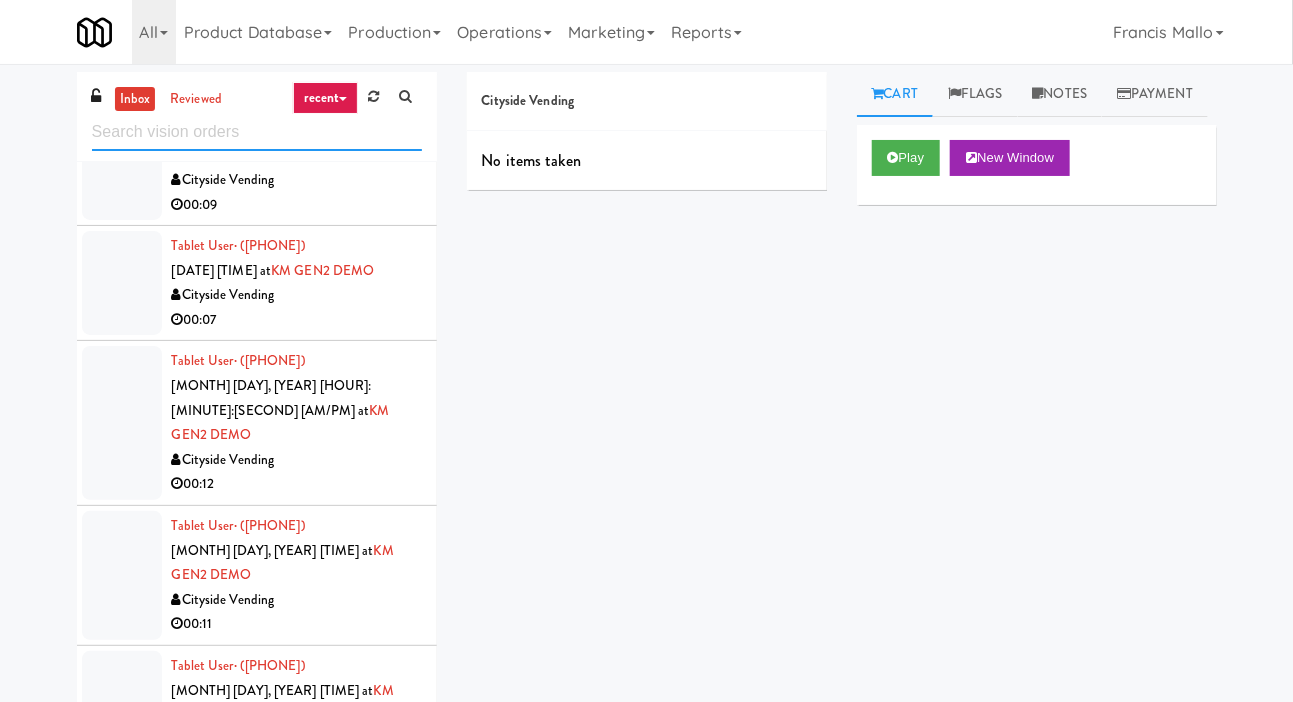 click at bounding box center [257, 132] 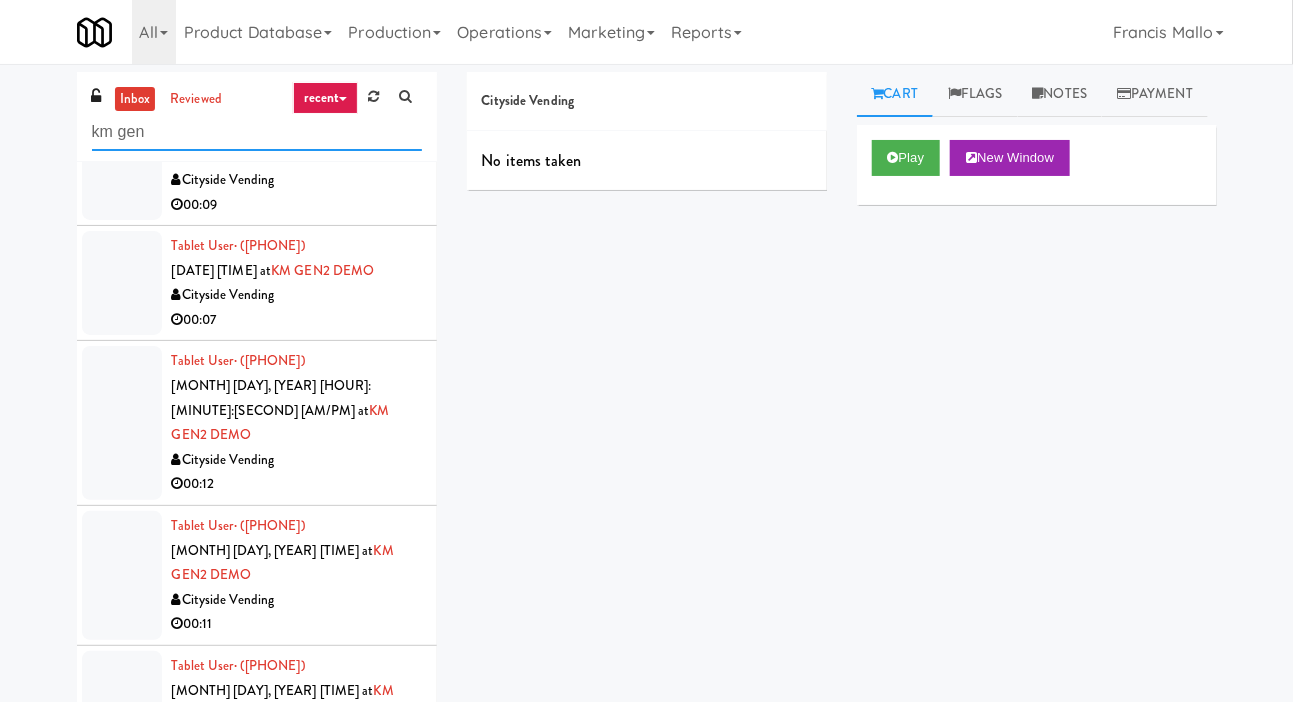 scroll, scrollTop: 0, scrollLeft: 0, axis: both 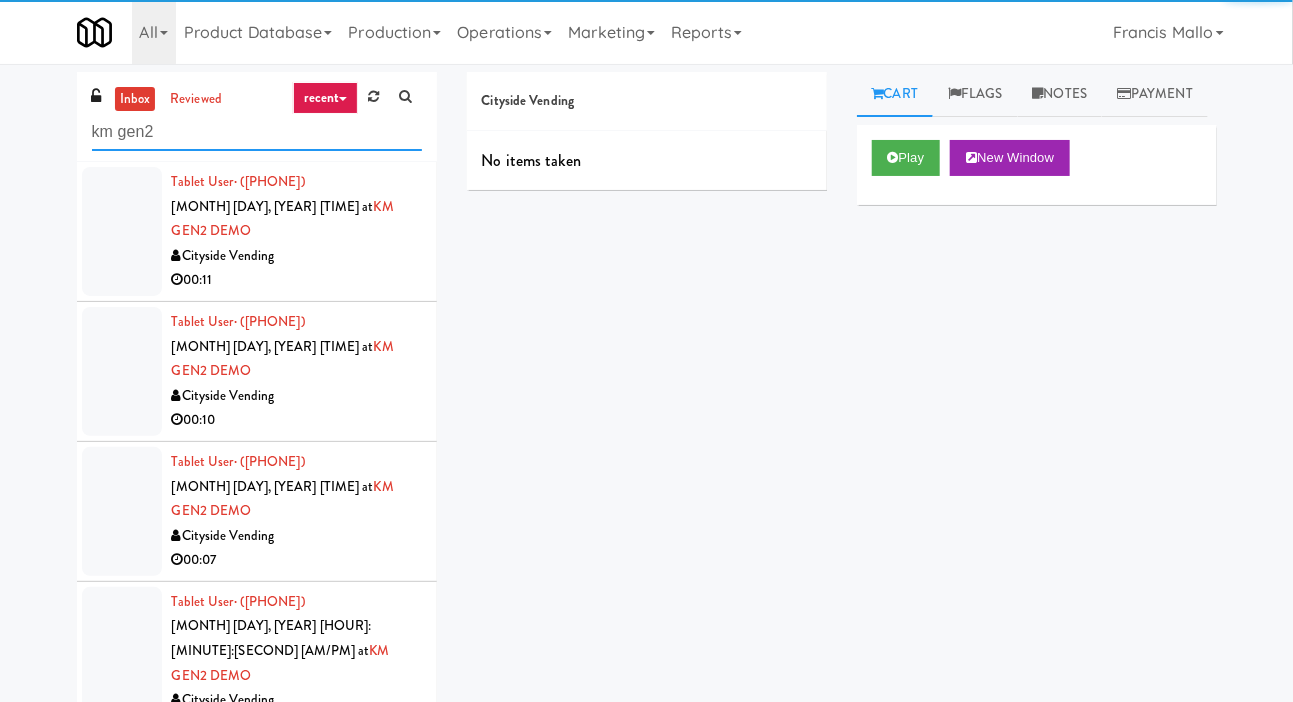 type on "km gen2" 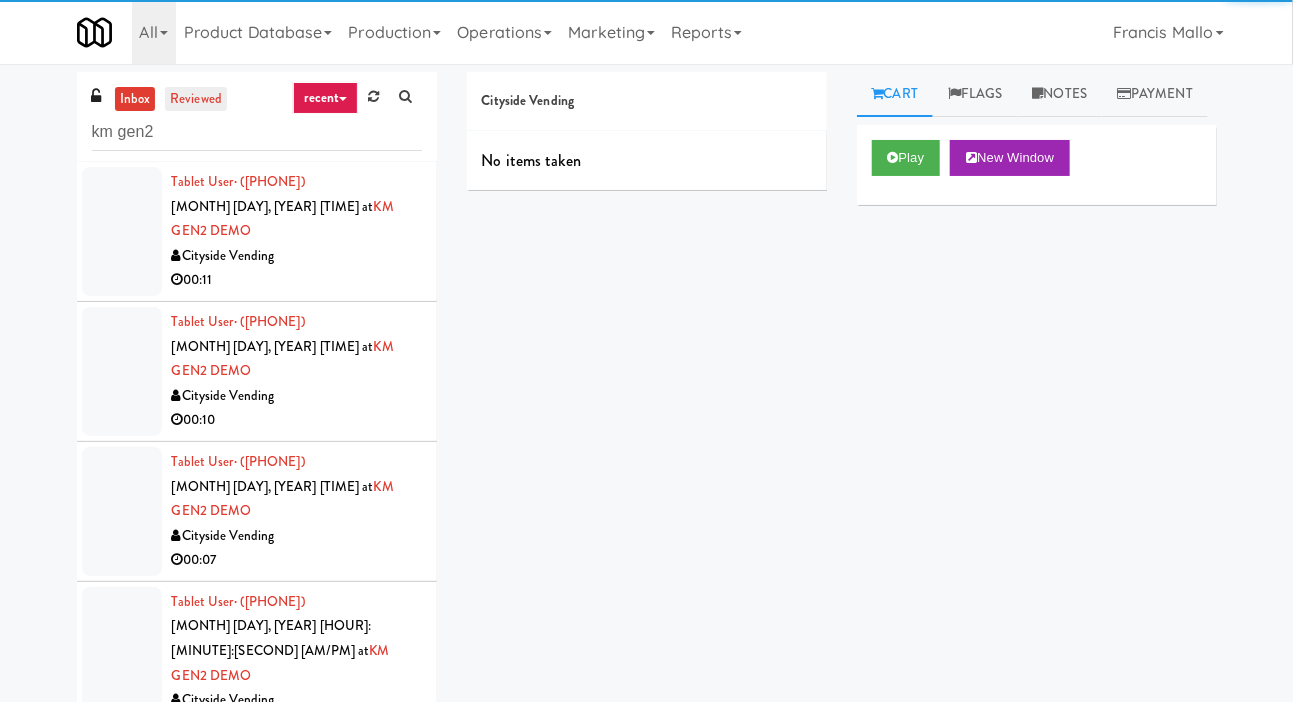 click on "reviewed" at bounding box center [196, 99] 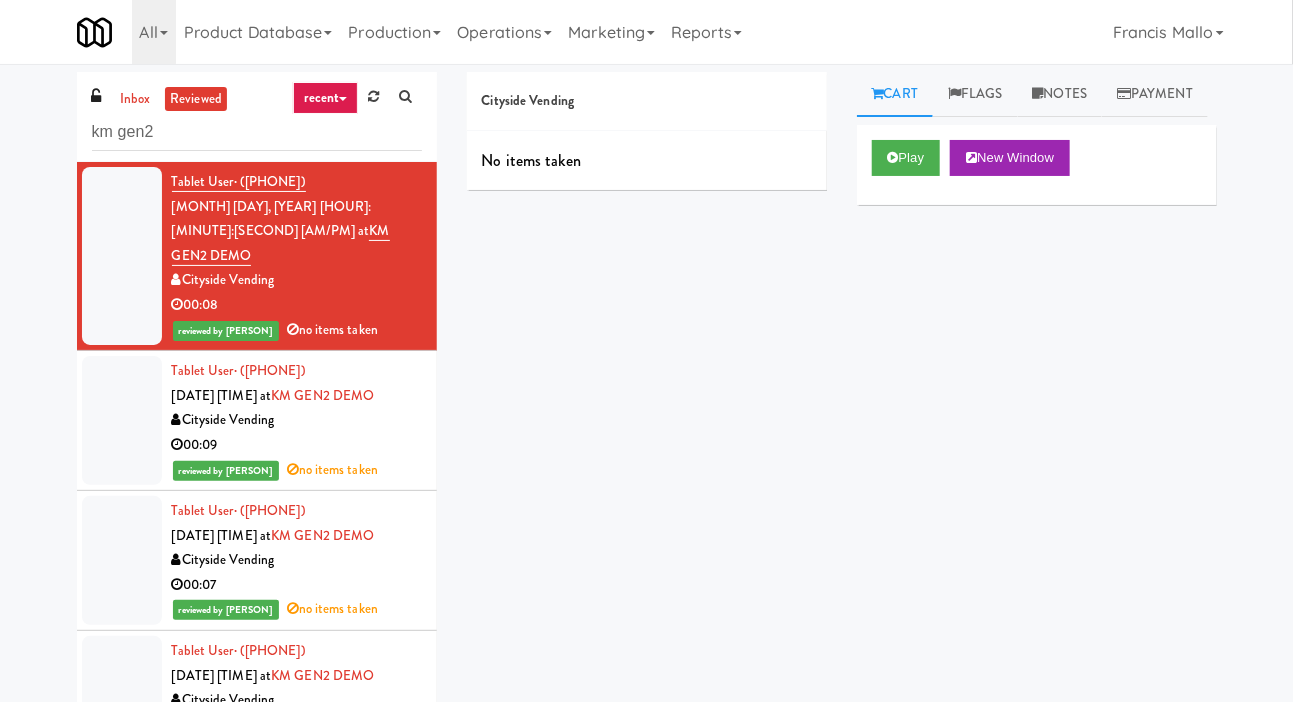 click on "00:09" at bounding box center (297, 445) 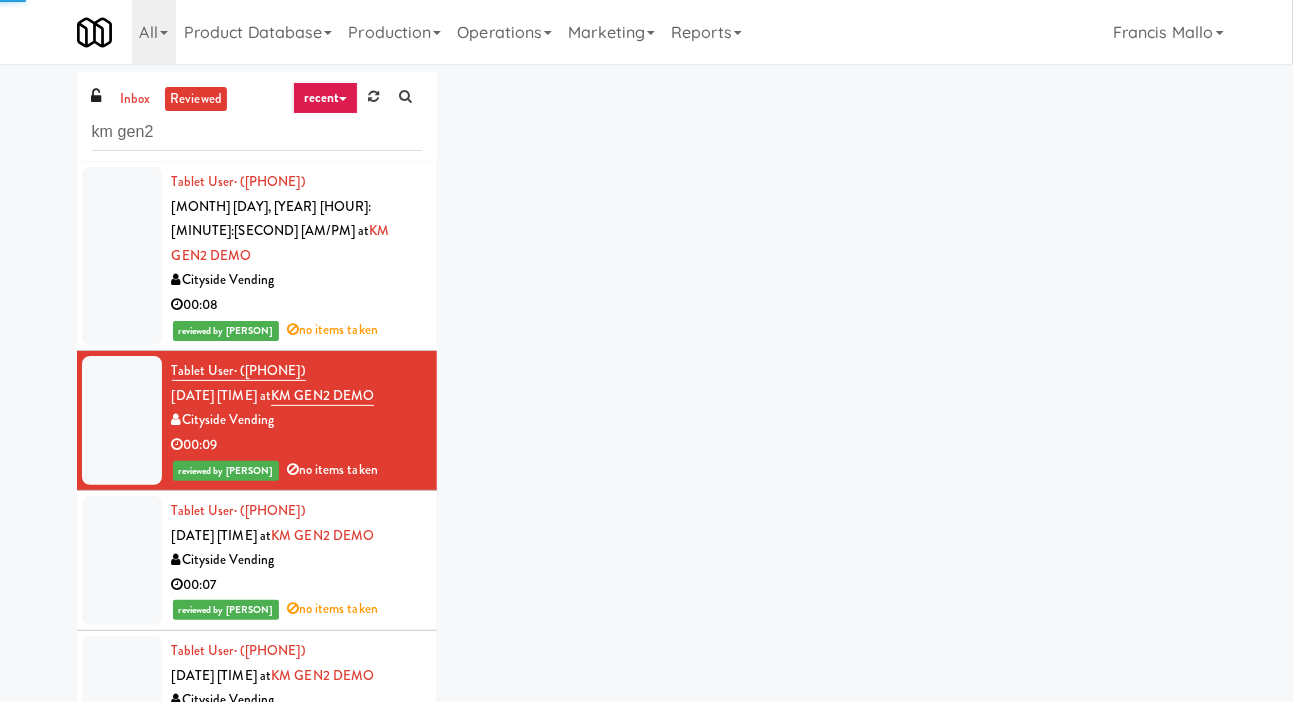 scroll, scrollTop: 56, scrollLeft: 0, axis: vertical 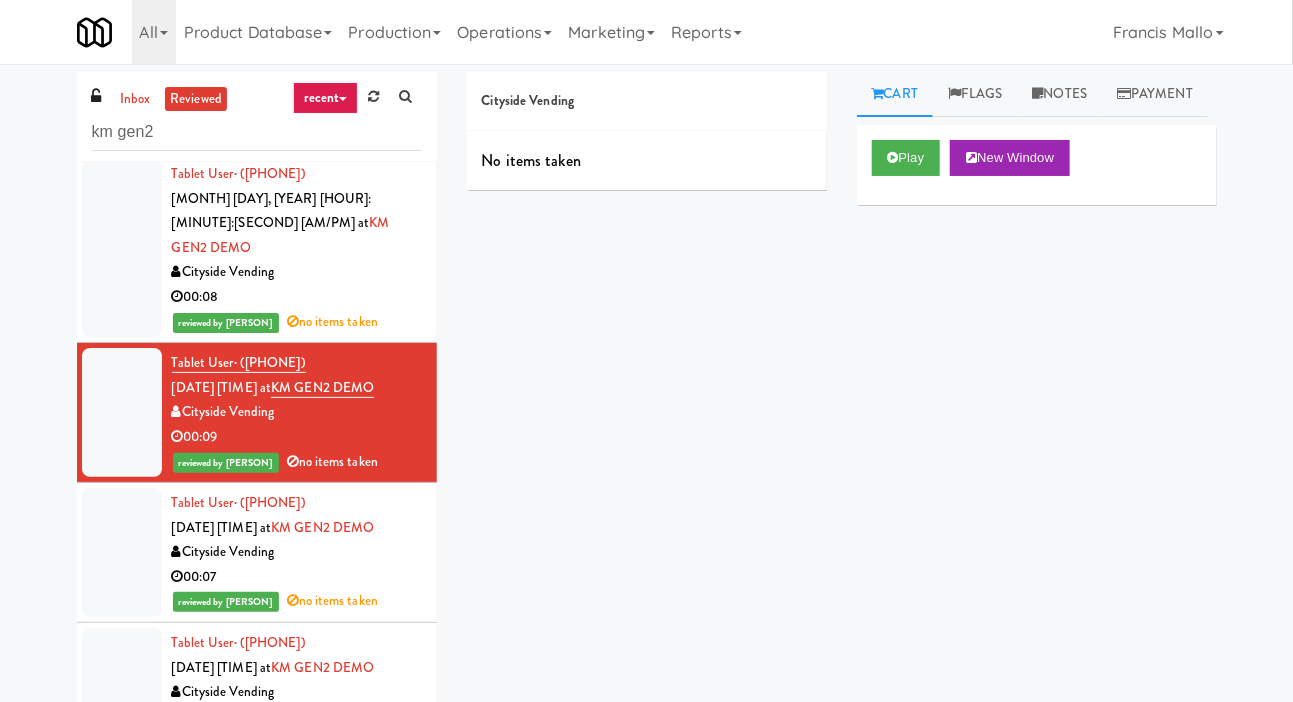 click on "Cityside Vending" at bounding box center [297, 692] 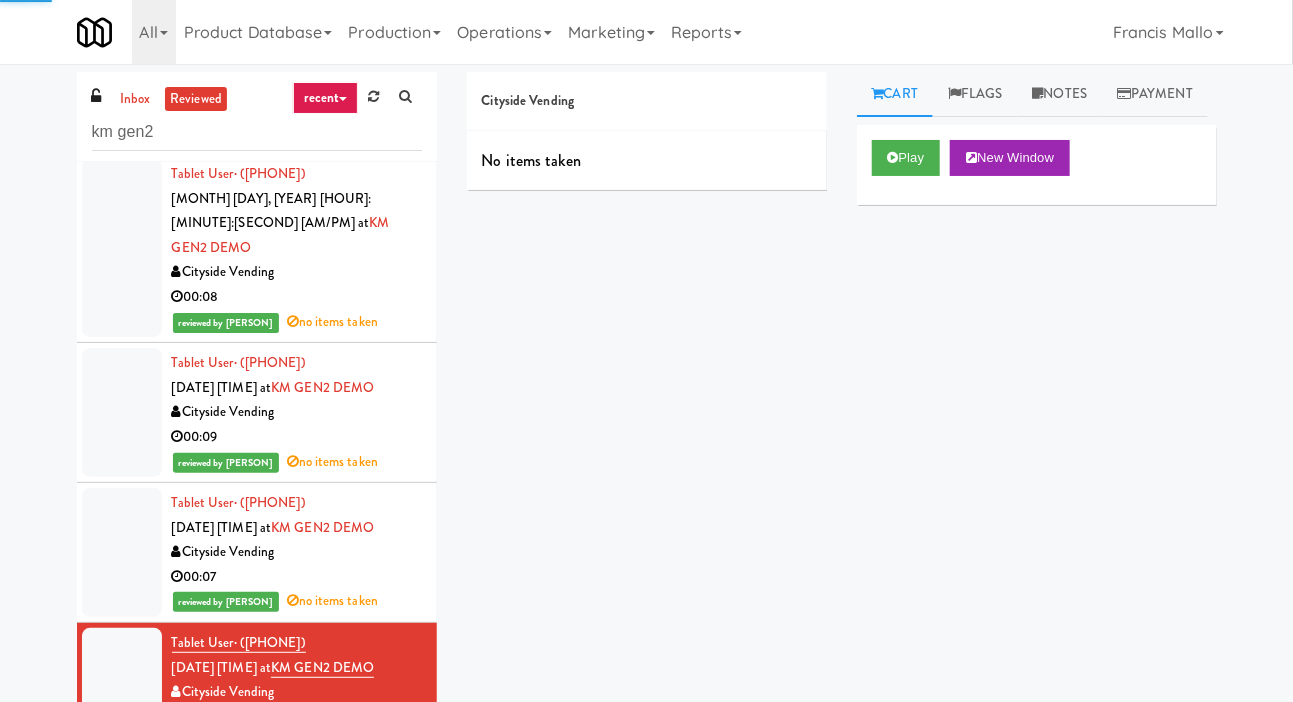 scroll, scrollTop: 0, scrollLeft: 0, axis: both 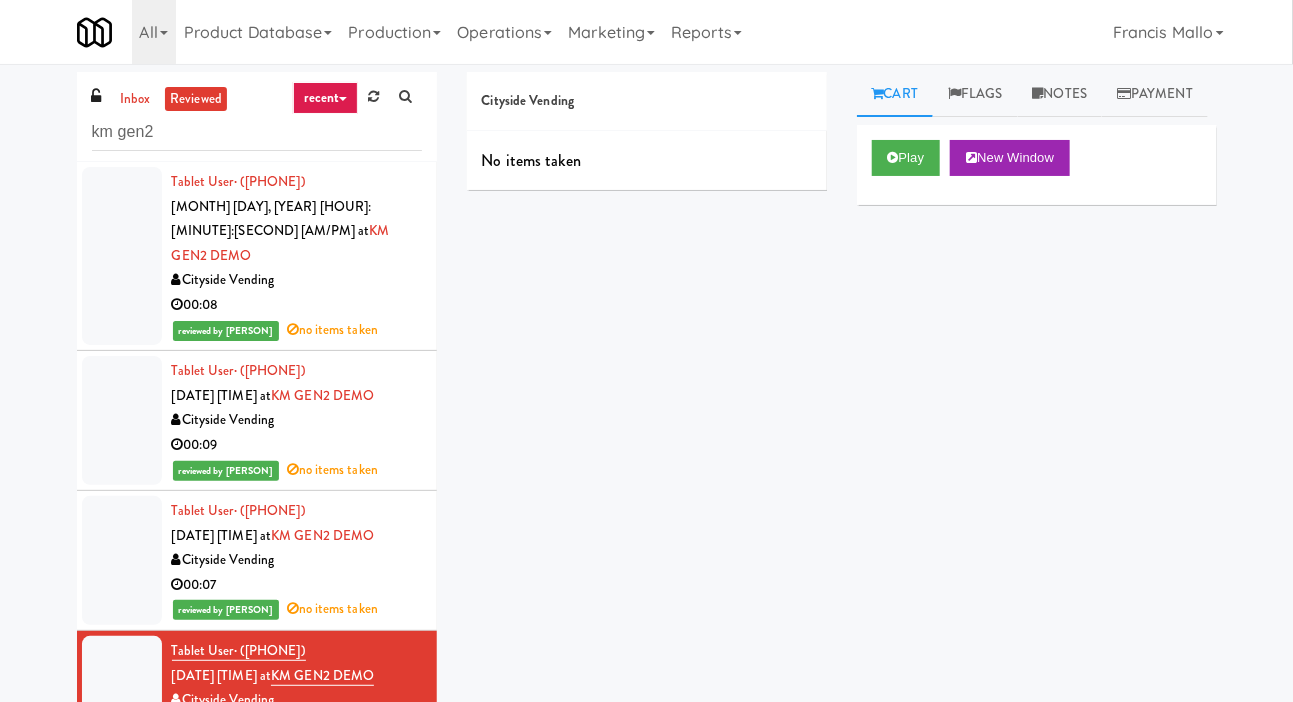 click on "00:08" at bounding box center [297, 305] 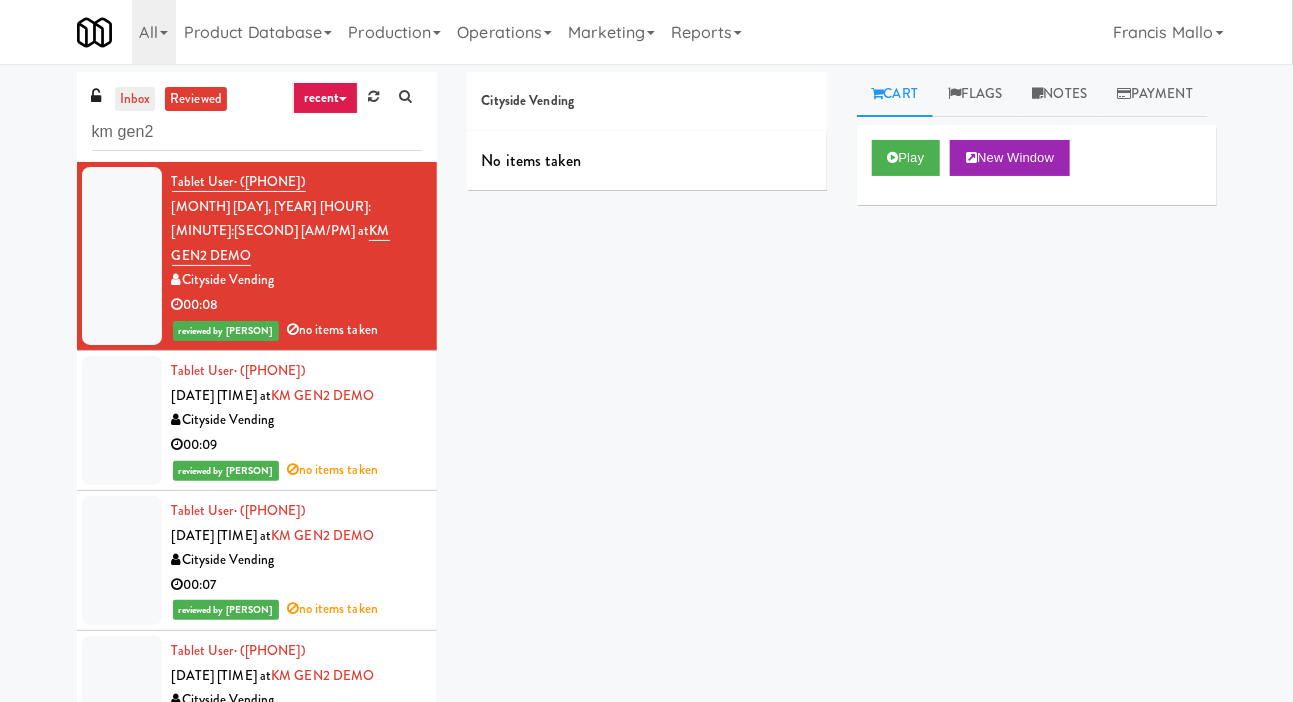 click on "inbox" at bounding box center [135, 99] 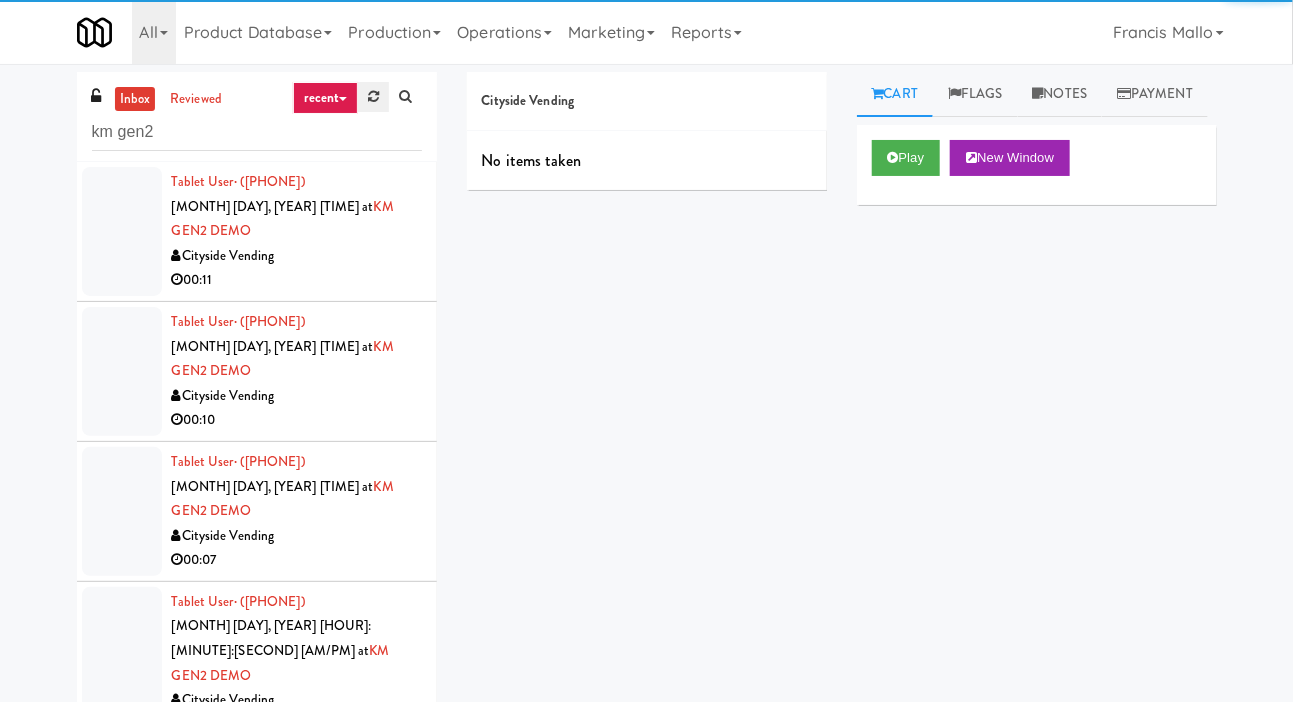 click at bounding box center [373, 97] 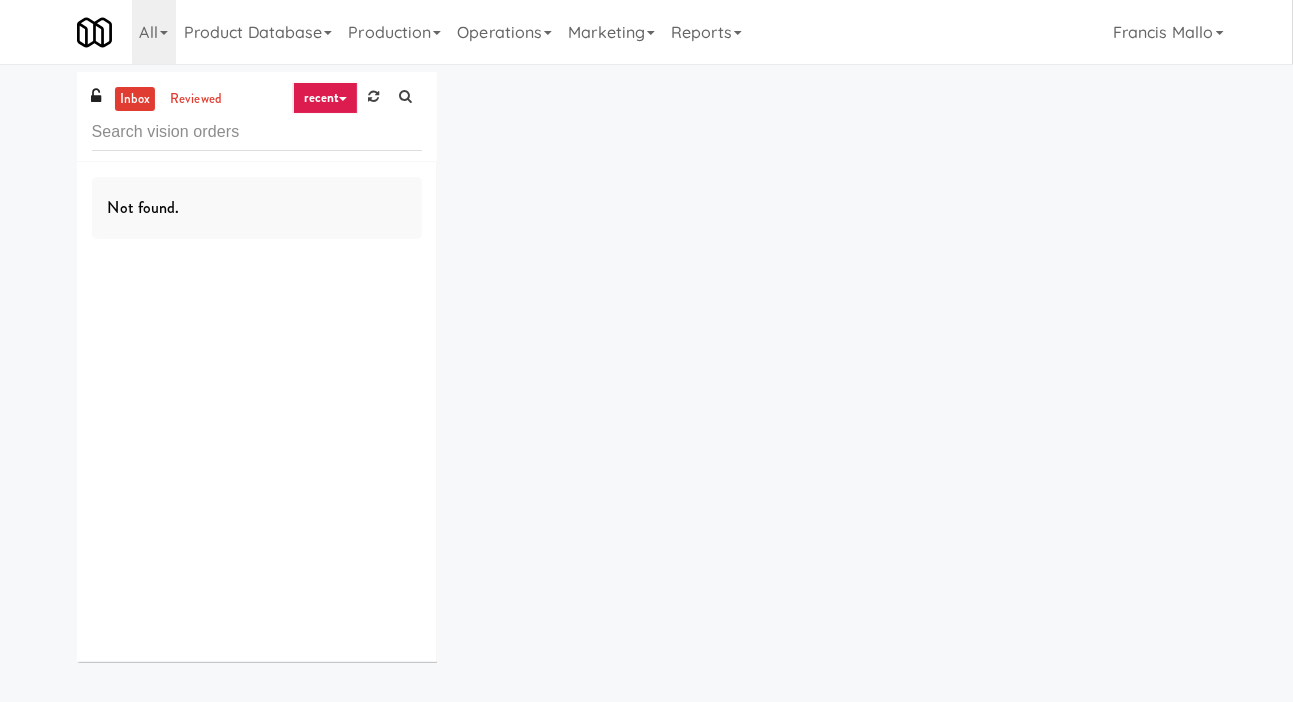 click on "inbox reviewed recent    all     unclear take     inventory issue     suspicious     failed     recent     Not found." at bounding box center (647, 374) 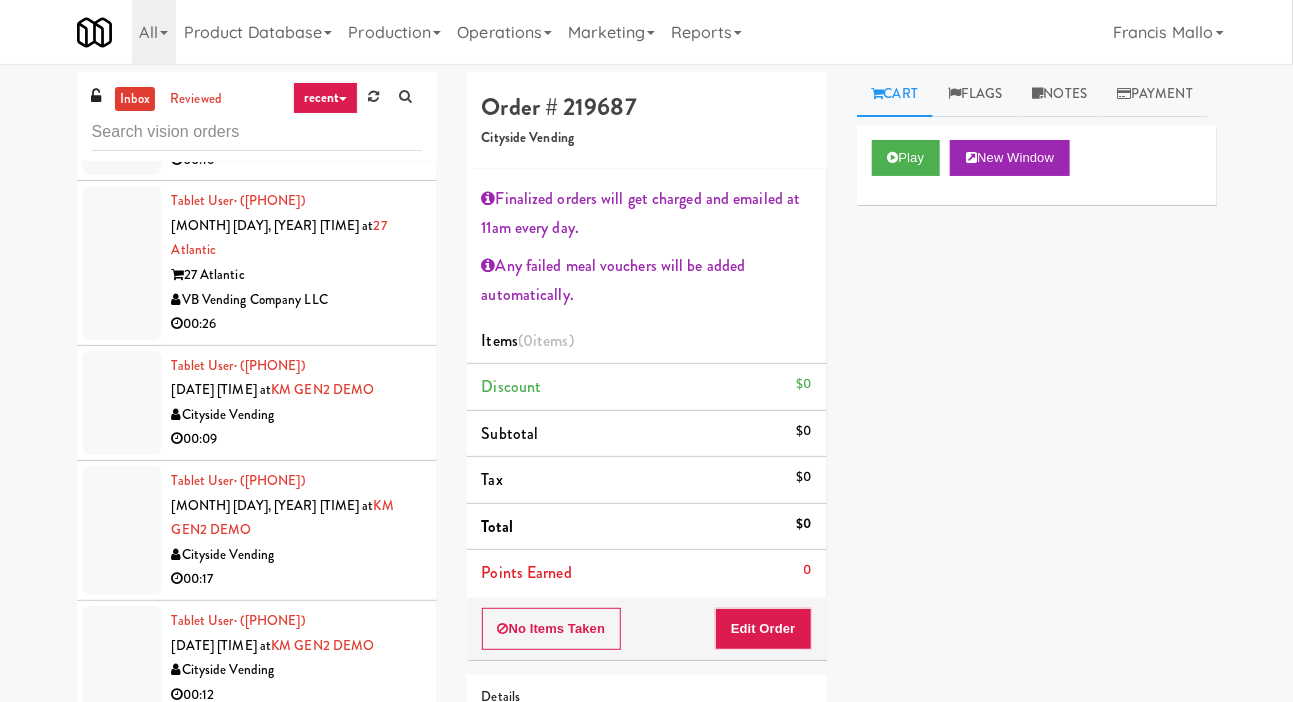 scroll, scrollTop: 4992, scrollLeft: 0, axis: vertical 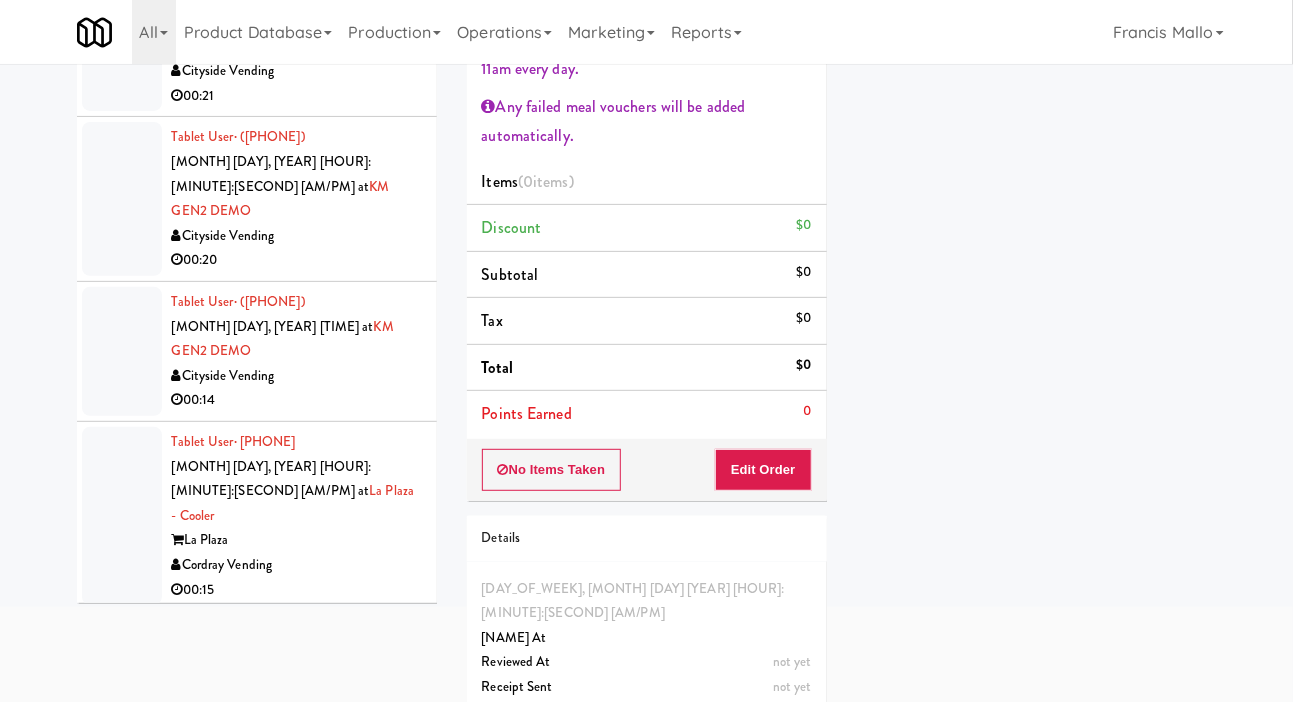 click on "00:15" at bounding box center (297, 590) 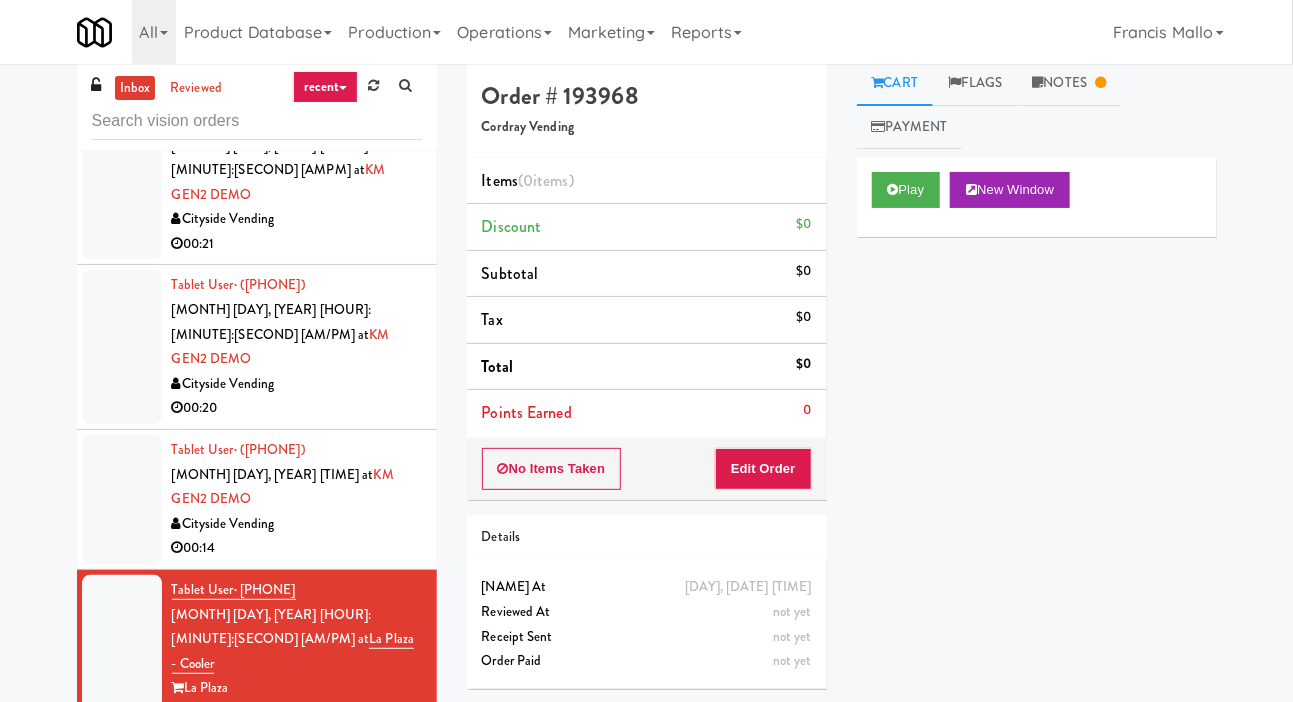 scroll, scrollTop: 0, scrollLeft: 0, axis: both 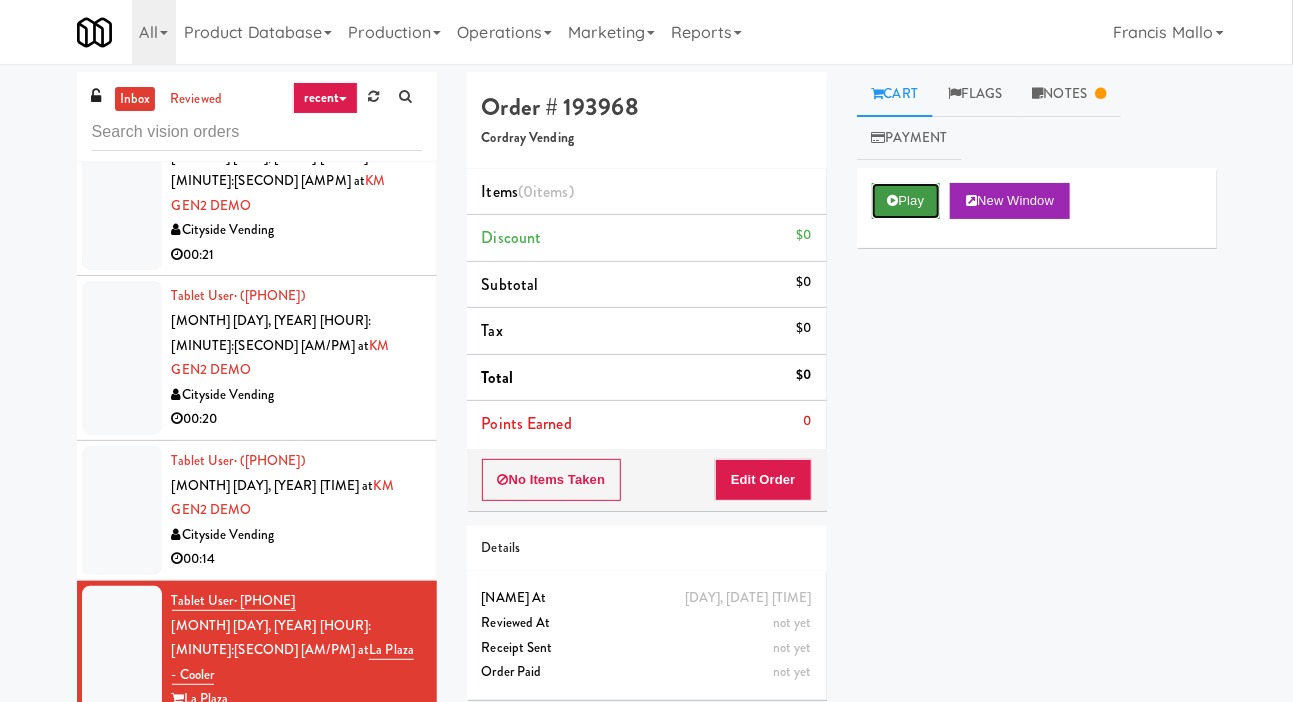 click on "Play" at bounding box center (906, 201) 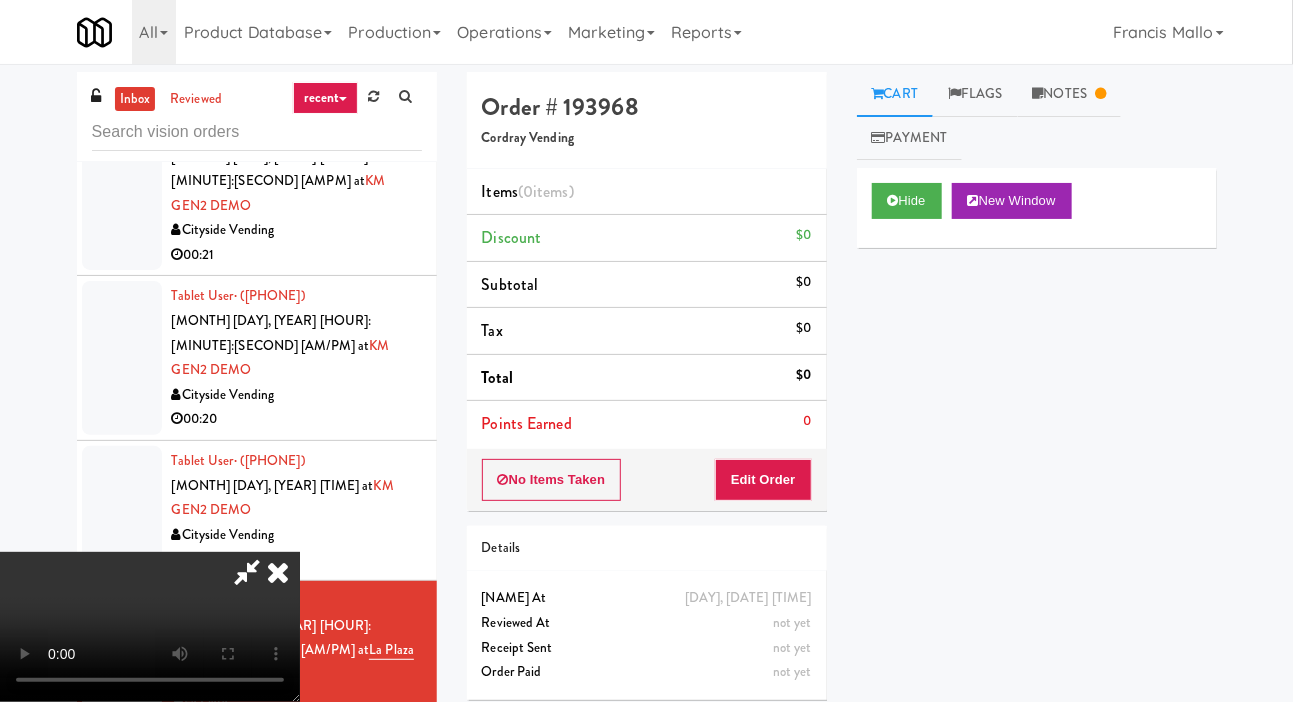 click on "The Sutton" at bounding box center [297, 839] 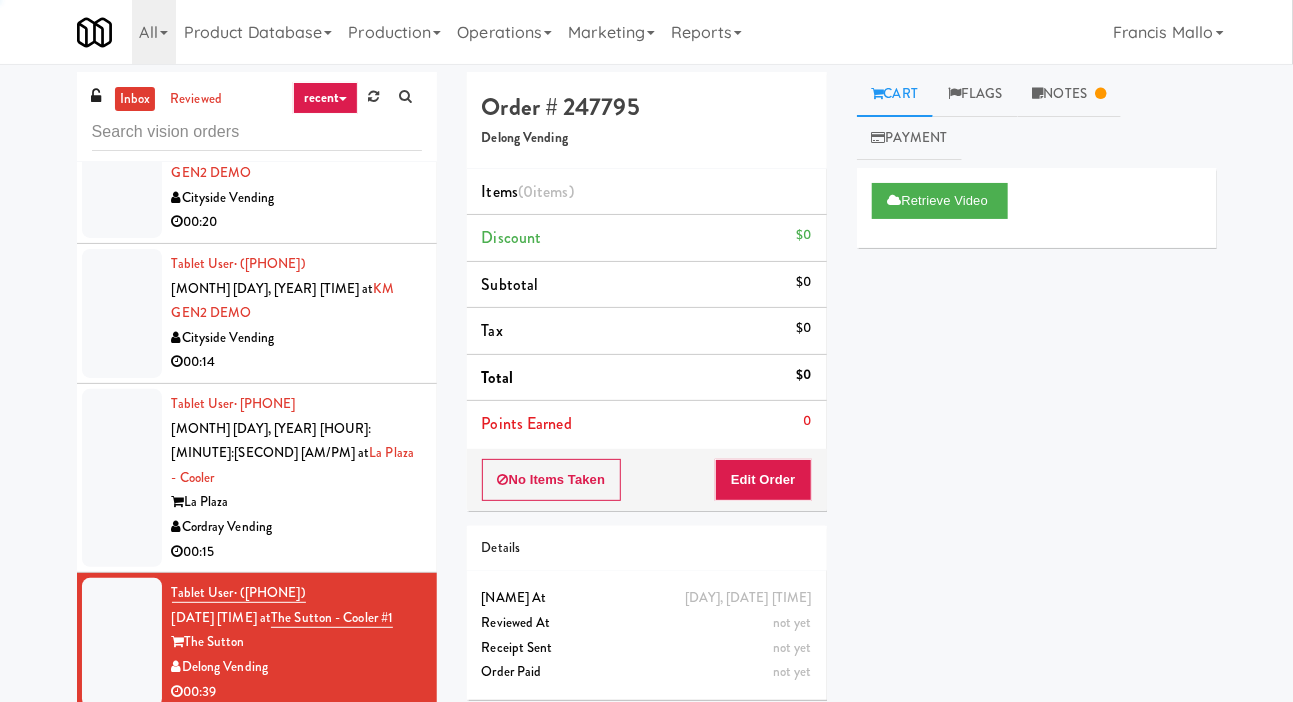 scroll, scrollTop: 11262, scrollLeft: 0, axis: vertical 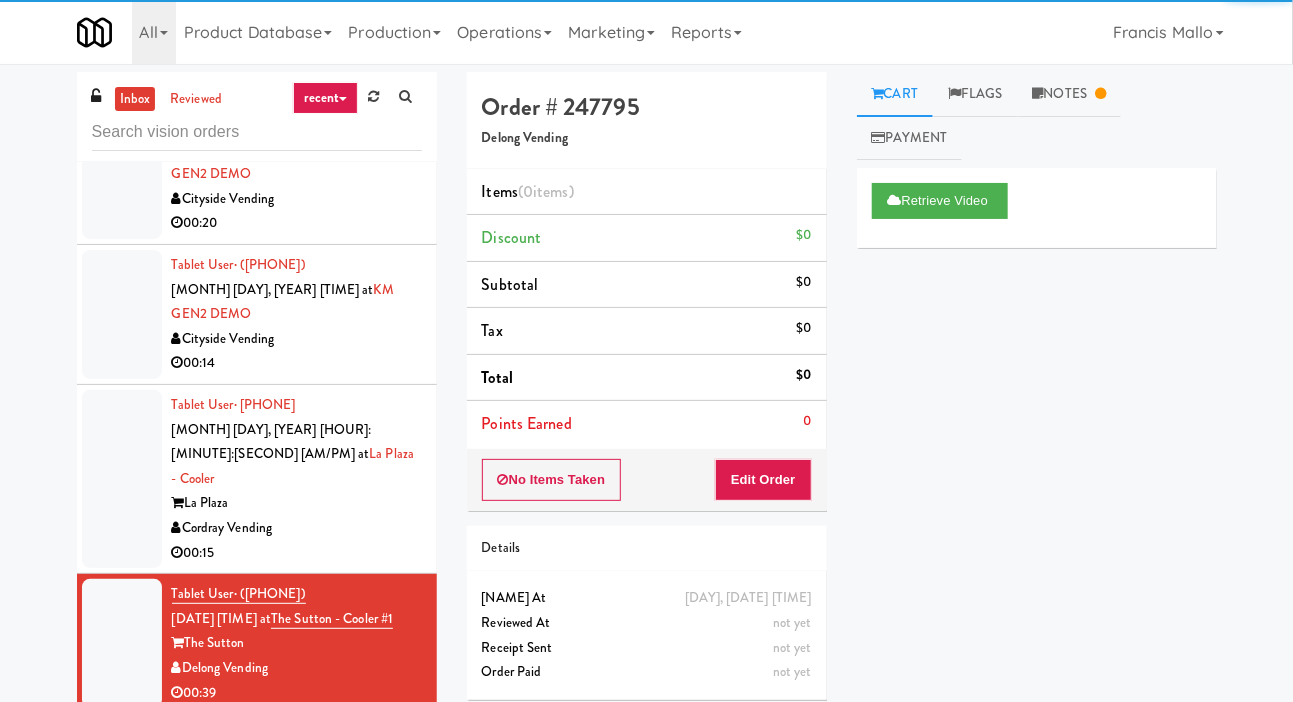 click on "[COMPANY_NAME]" at bounding box center [297, 857] 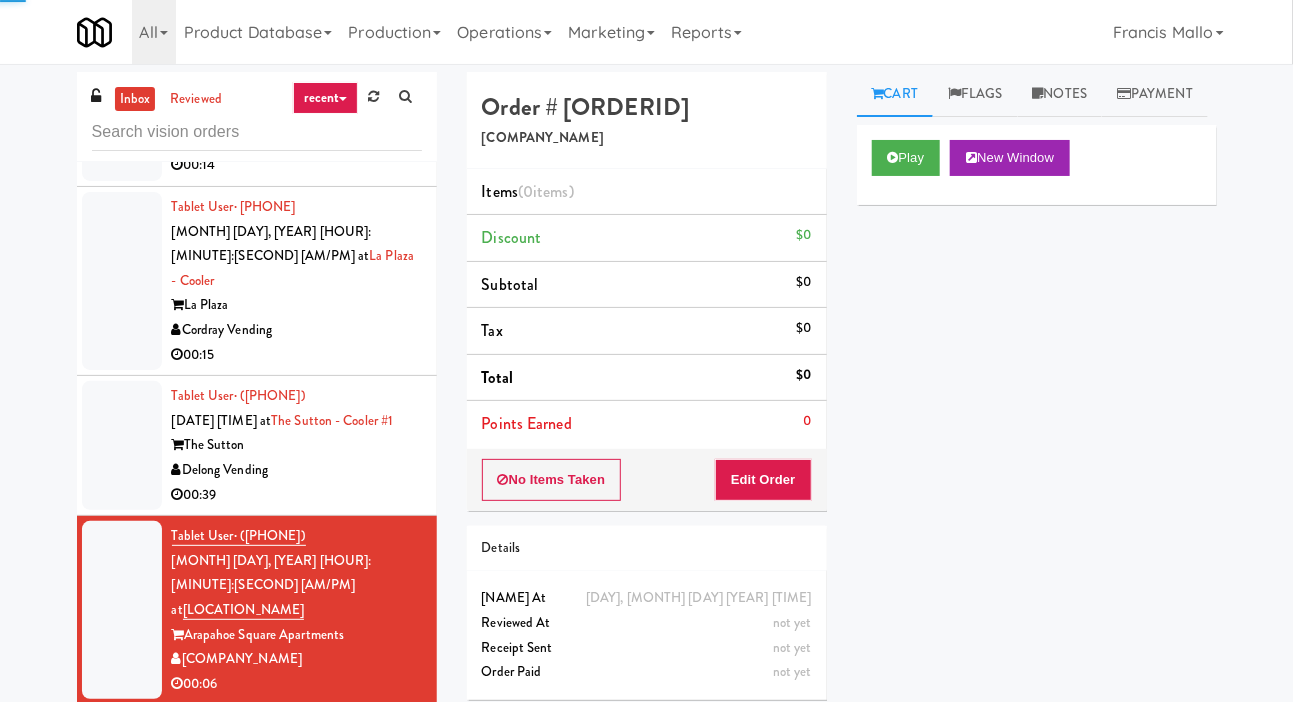 scroll, scrollTop: 11460, scrollLeft: 0, axis: vertical 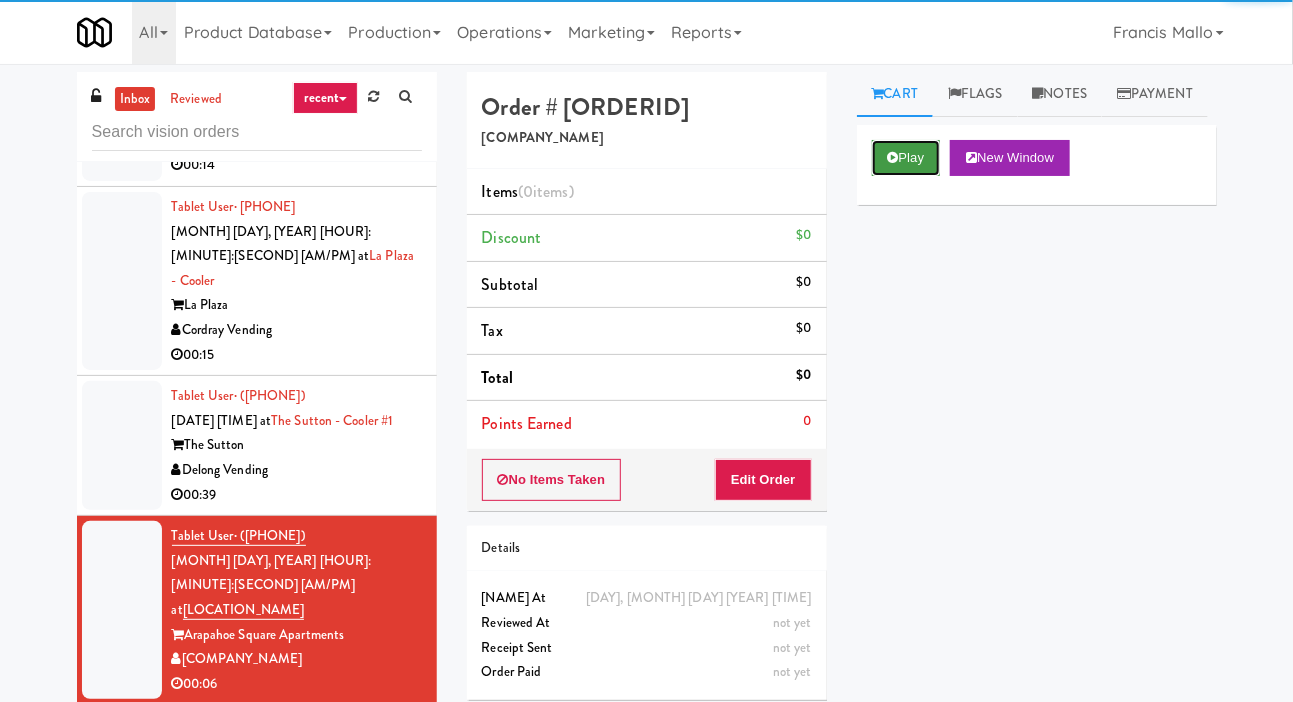 click at bounding box center (893, 157) 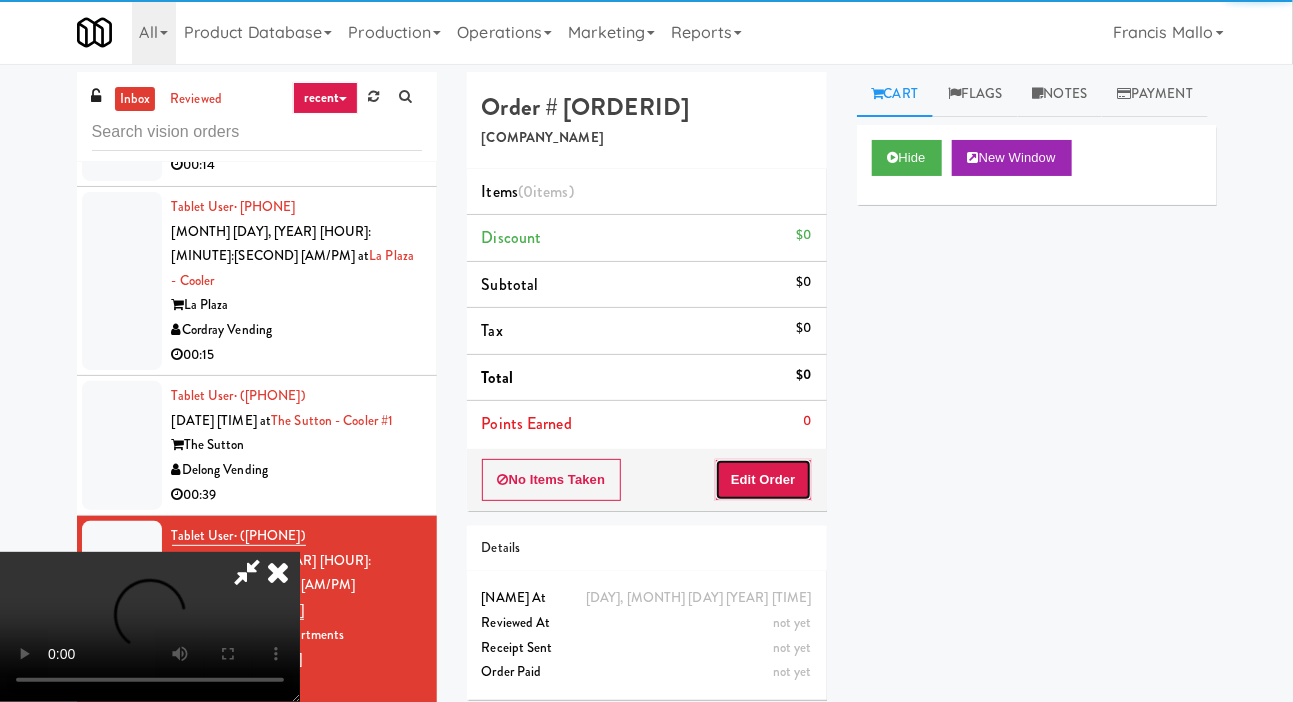 click on "Edit Order" at bounding box center [763, 480] 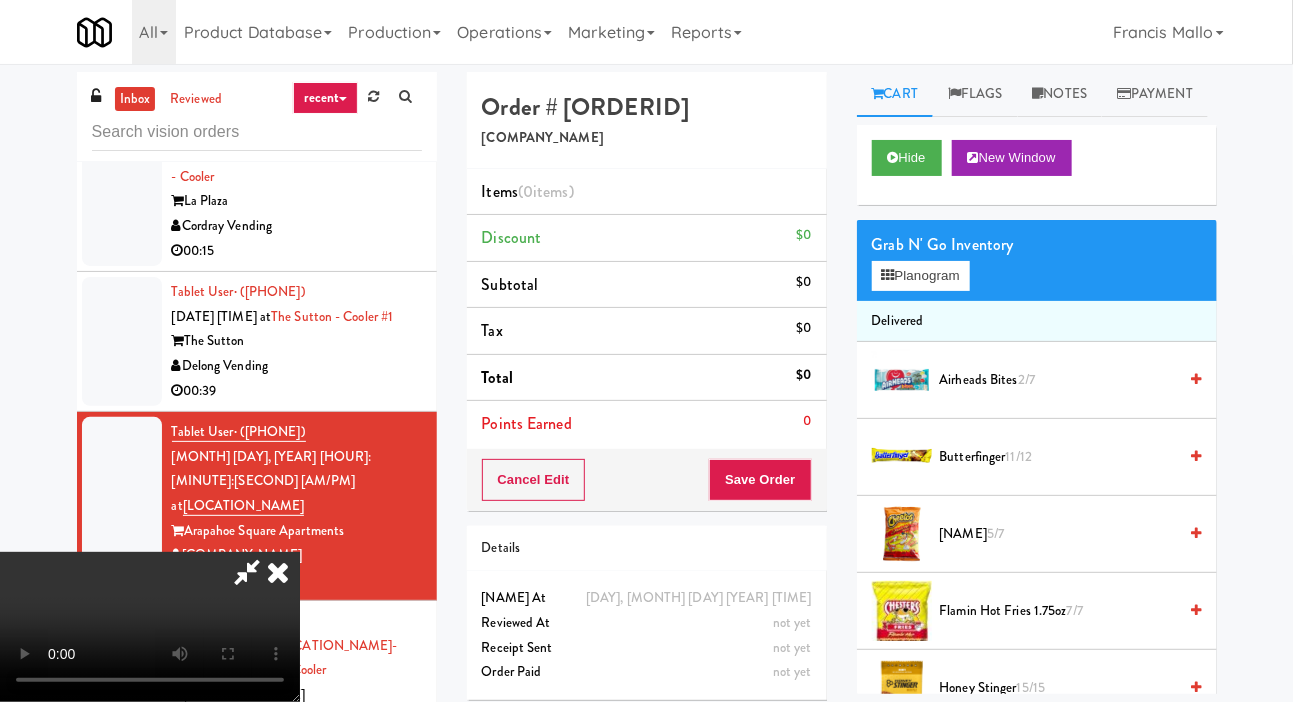 scroll, scrollTop: 11561, scrollLeft: 0, axis: vertical 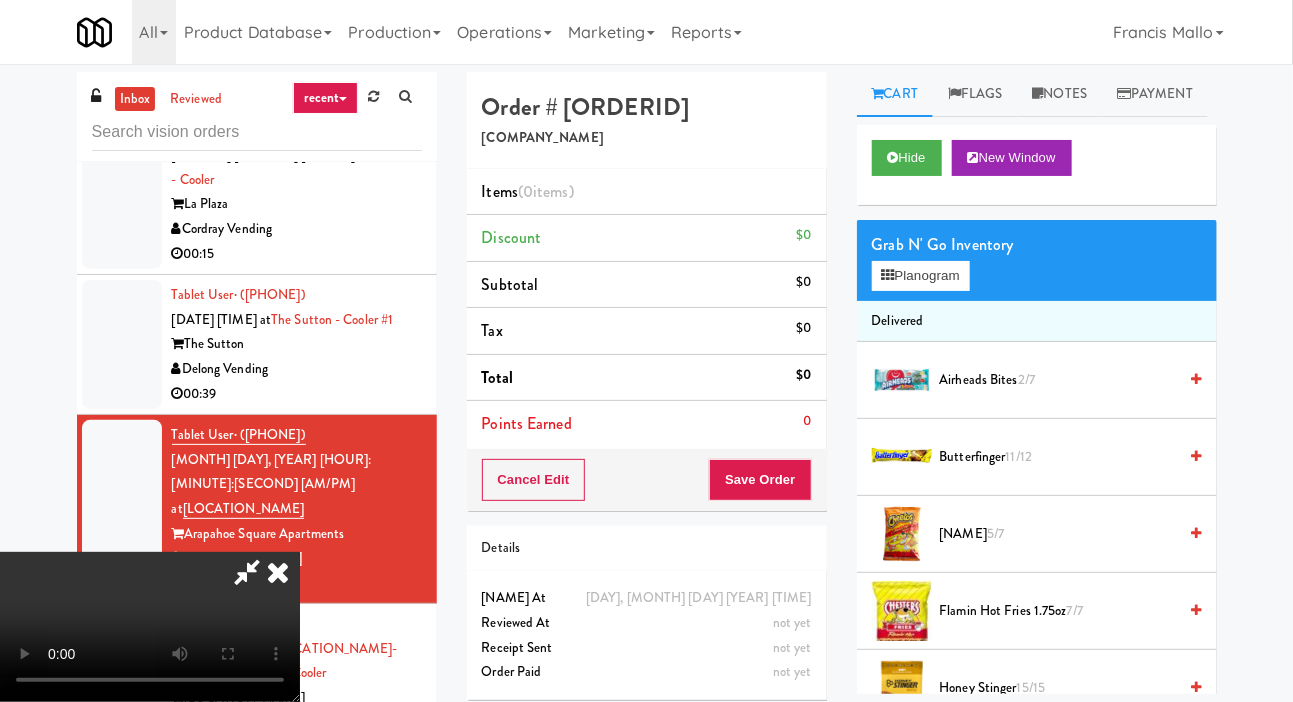 type 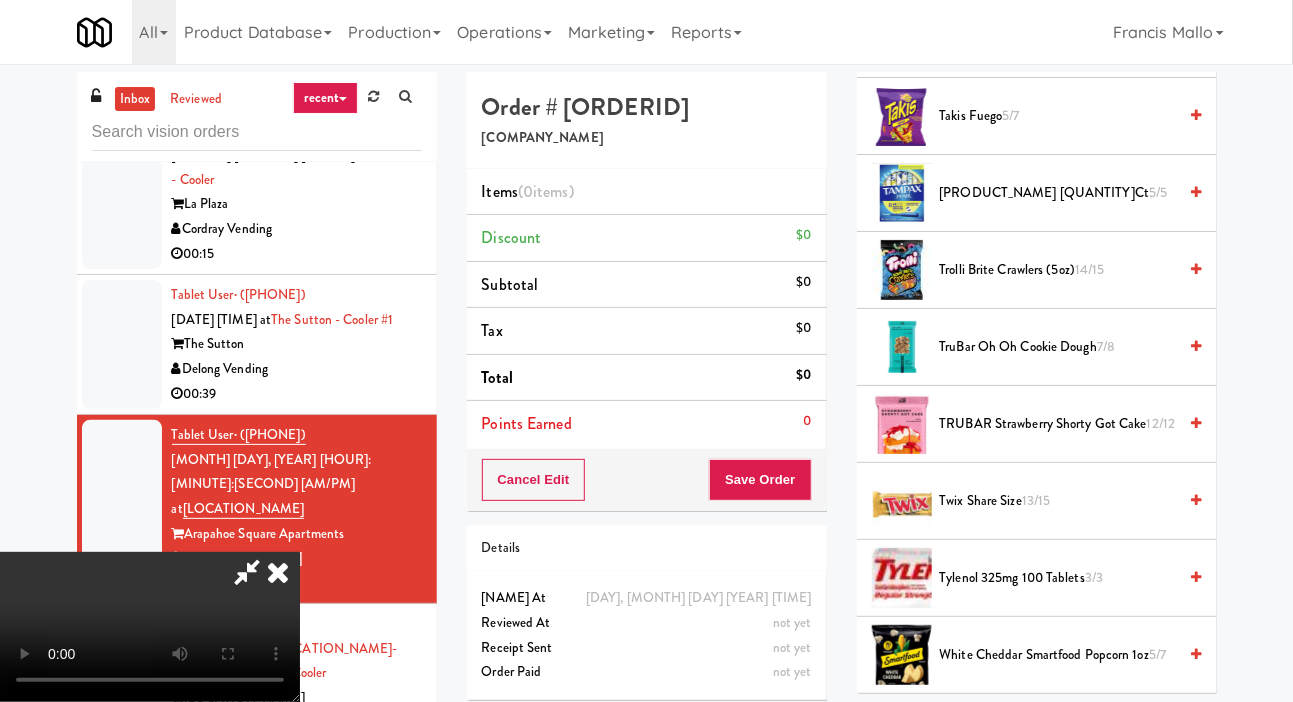 scroll, scrollTop: 2580, scrollLeft: 0, axis: vertical 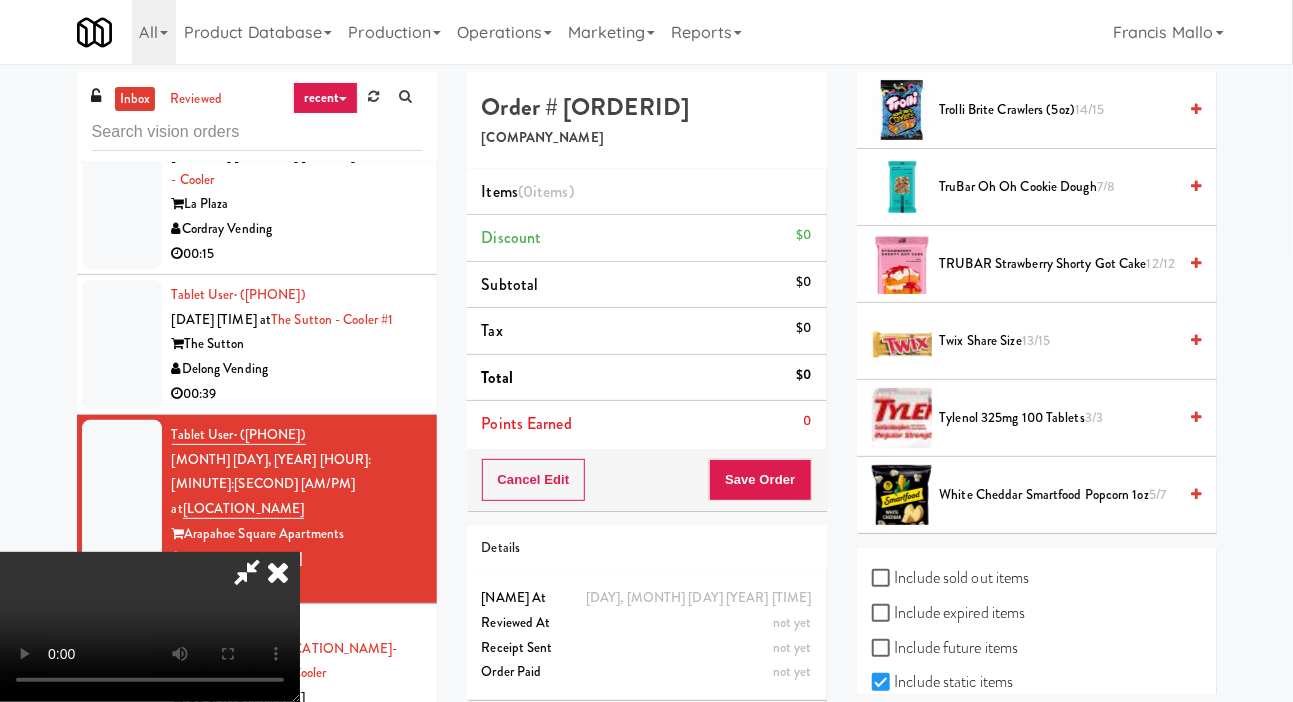 click on "[PRODUCT] [PORTION]" at bounding box center [1058, 341] 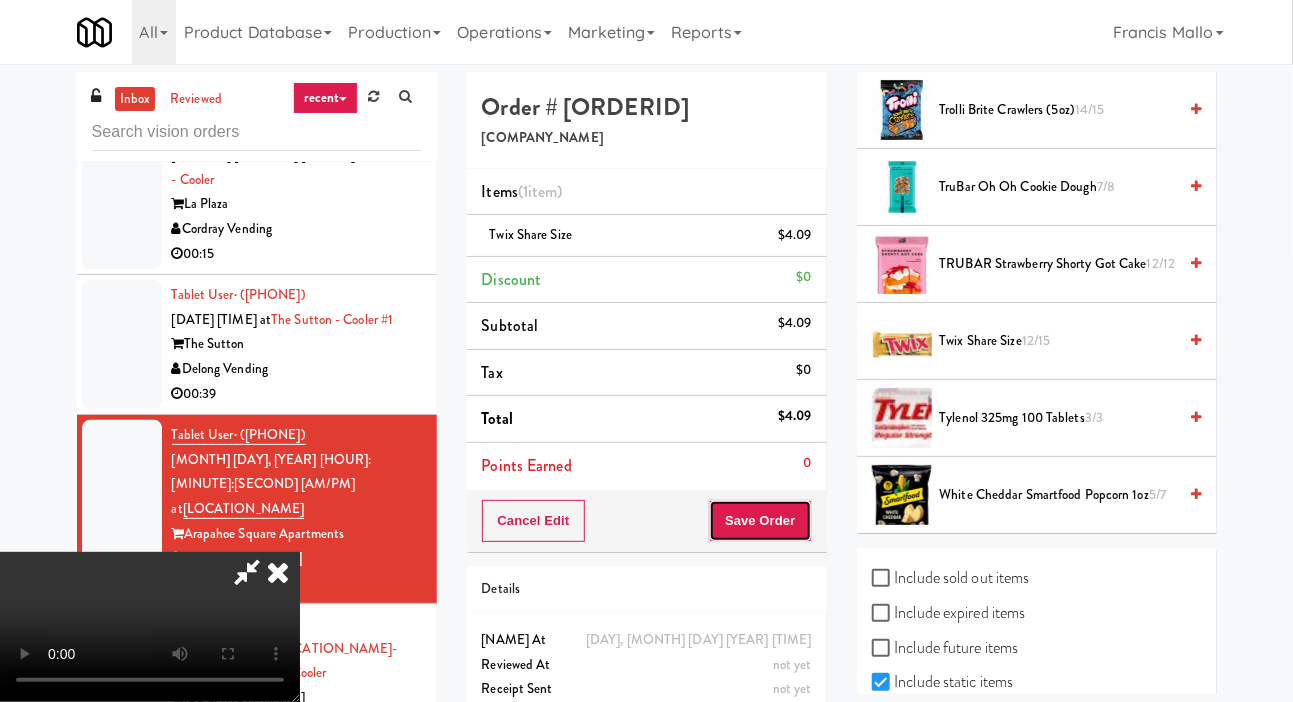 click on "Save Order" at bounding box center [760, 521] 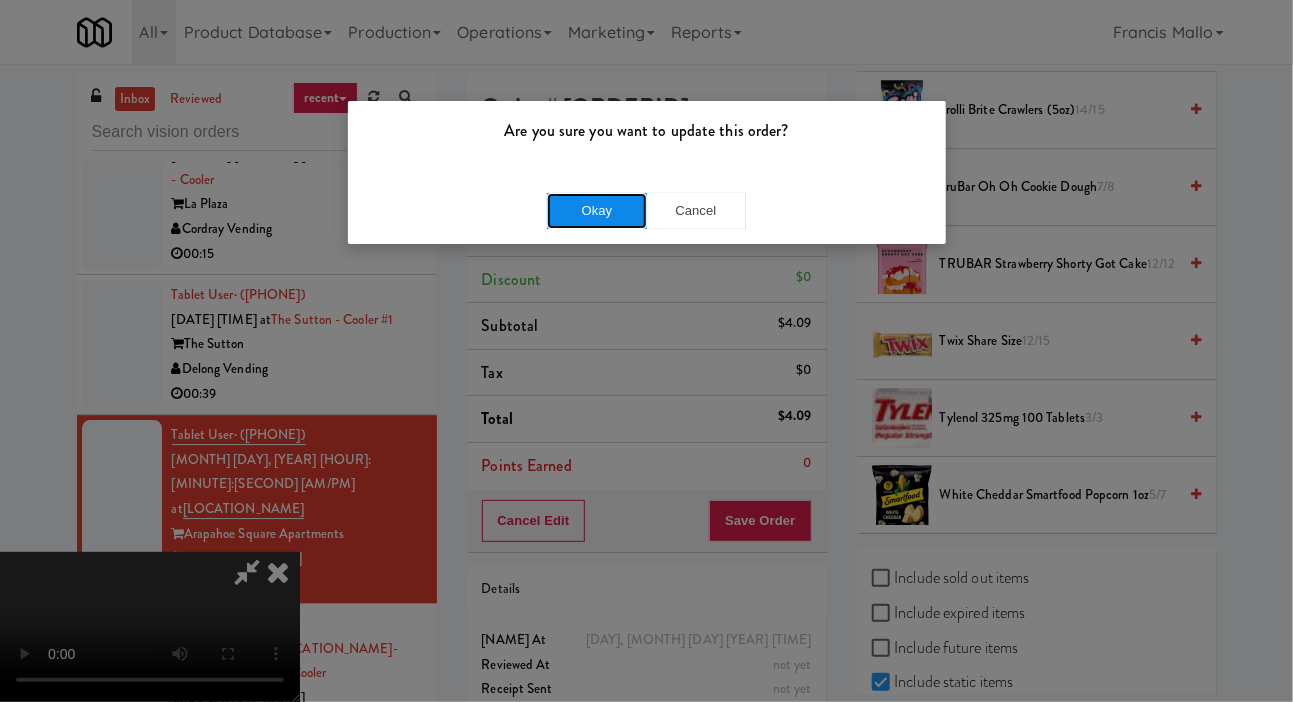 click on "Okay" at bounding box center (597, 211) 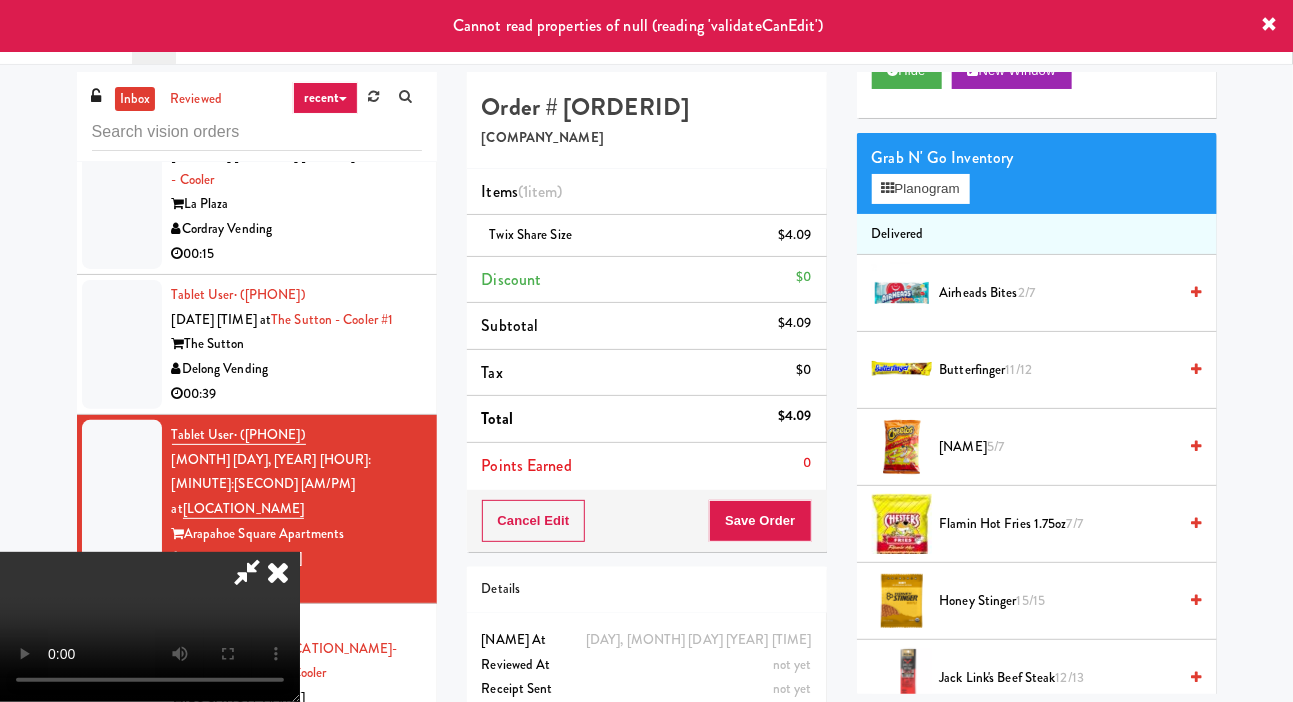 scroll, scrollTop: 0, scrollLeft: 0, axis: both 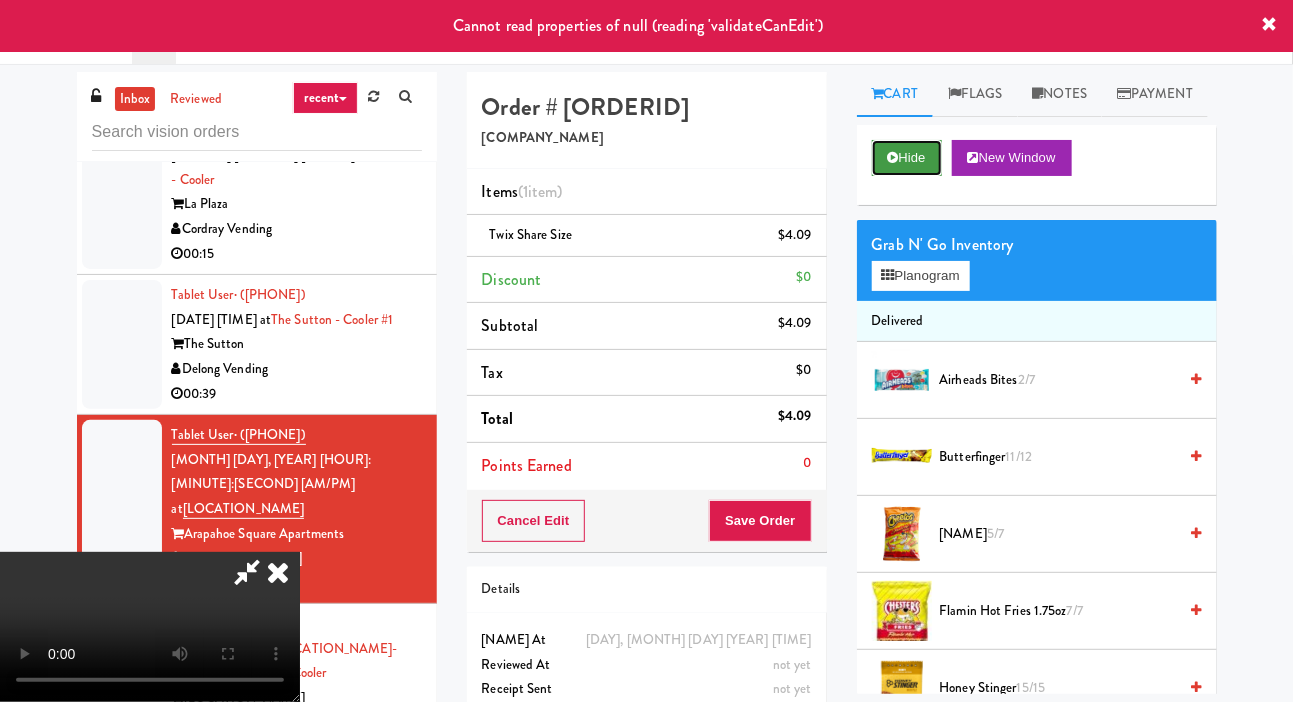 click on "Hide" at bounding box center [907, 158] 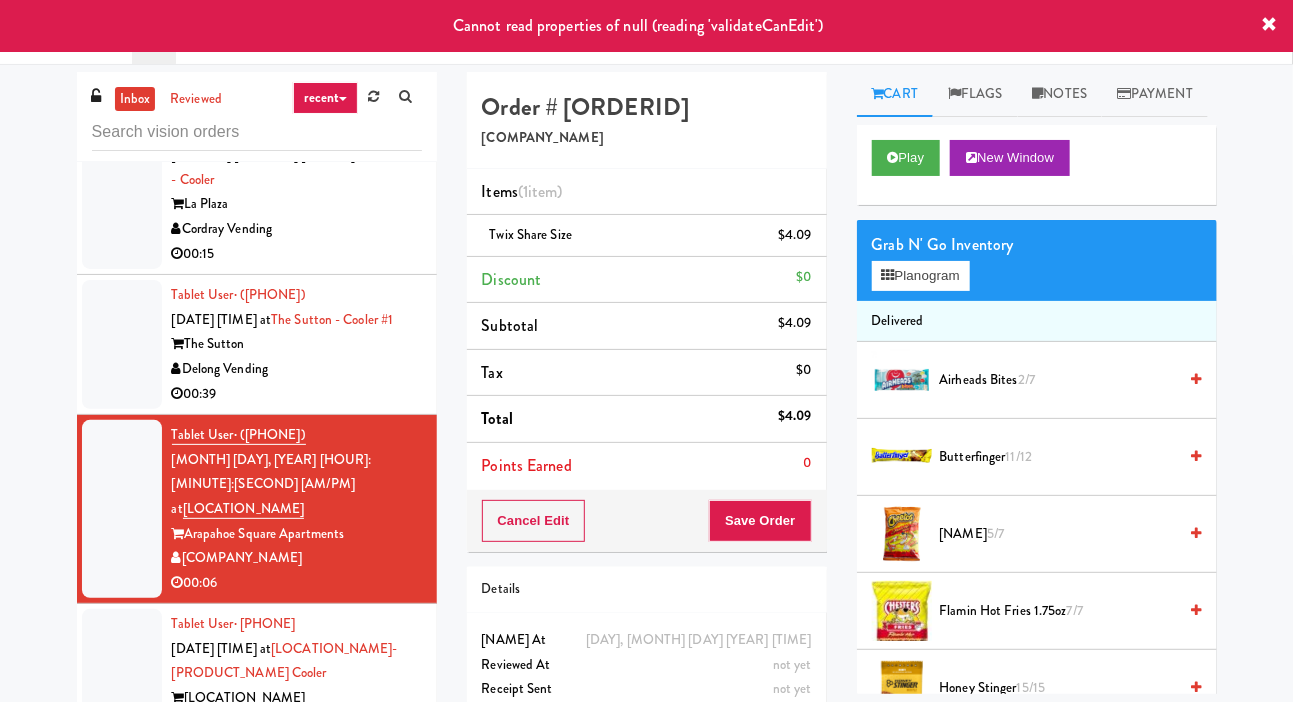 click on "[LOCATION_NAME]" at bounding box center (297, 698) 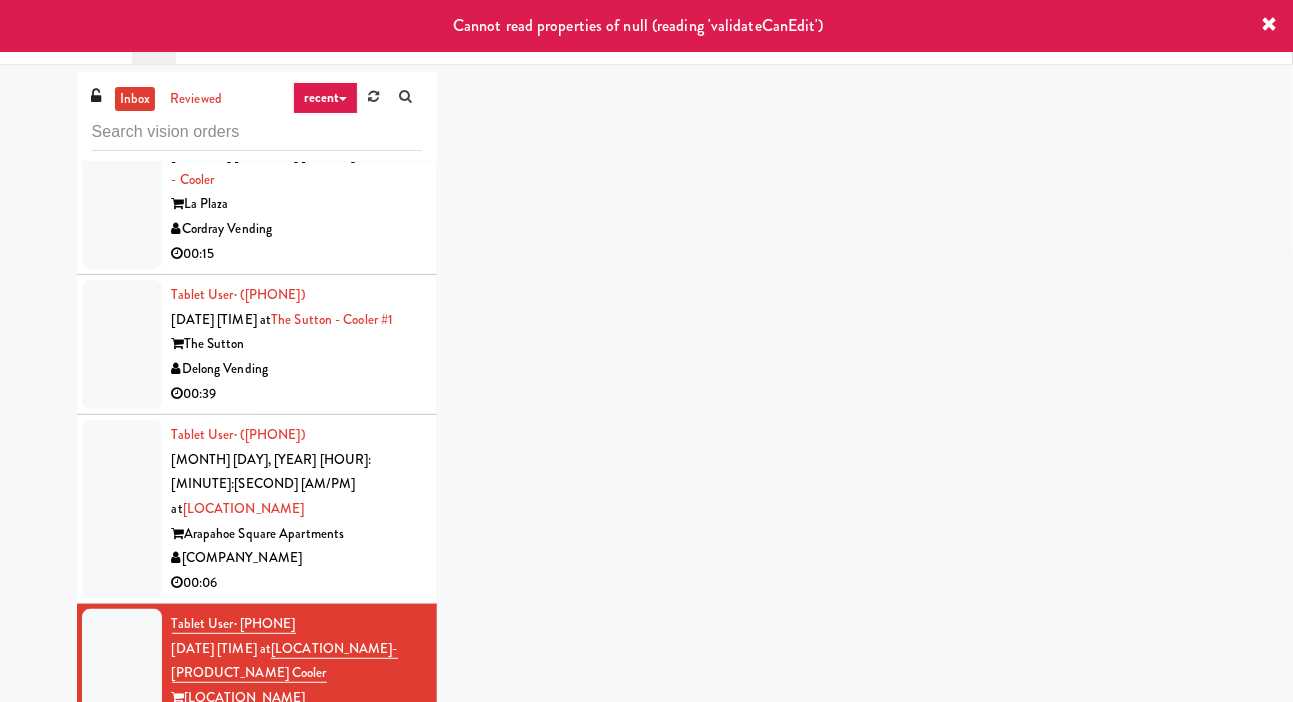 click on "00:06" at bounding box center [297, 583] 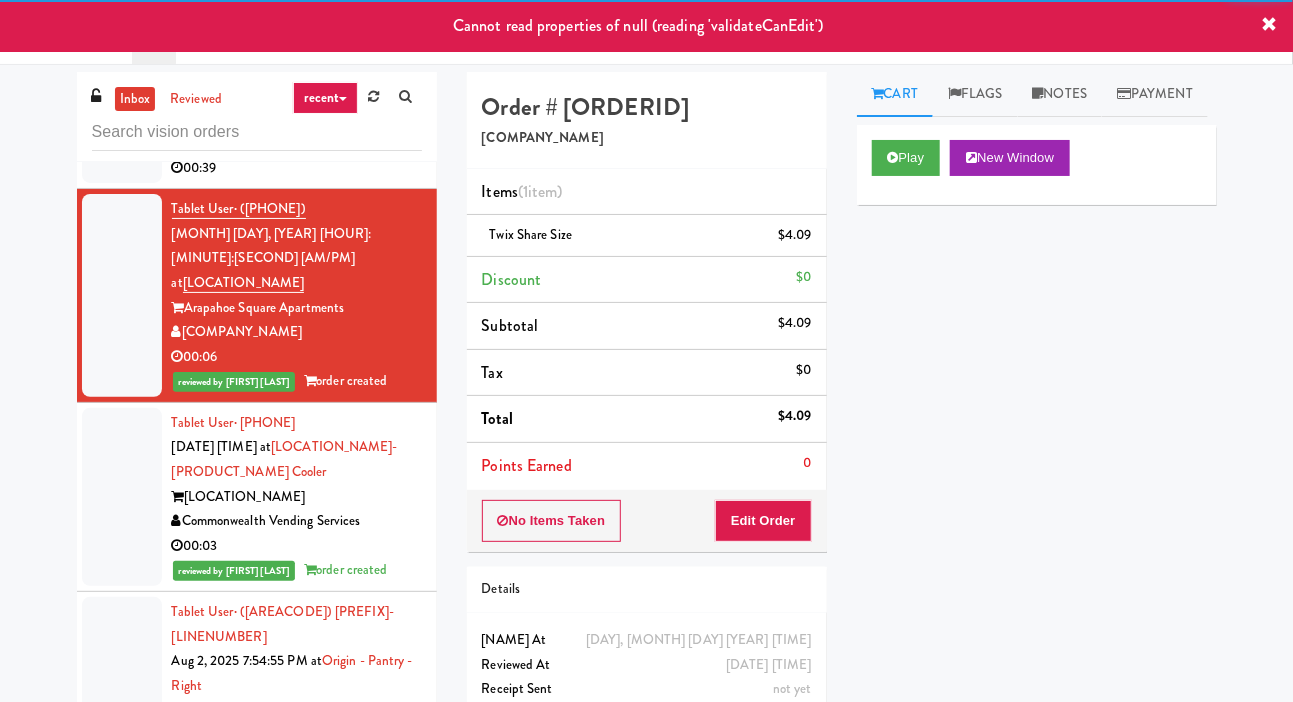 scroll, scrollTop: 11786, scrollLeft: 0, axis: vertical 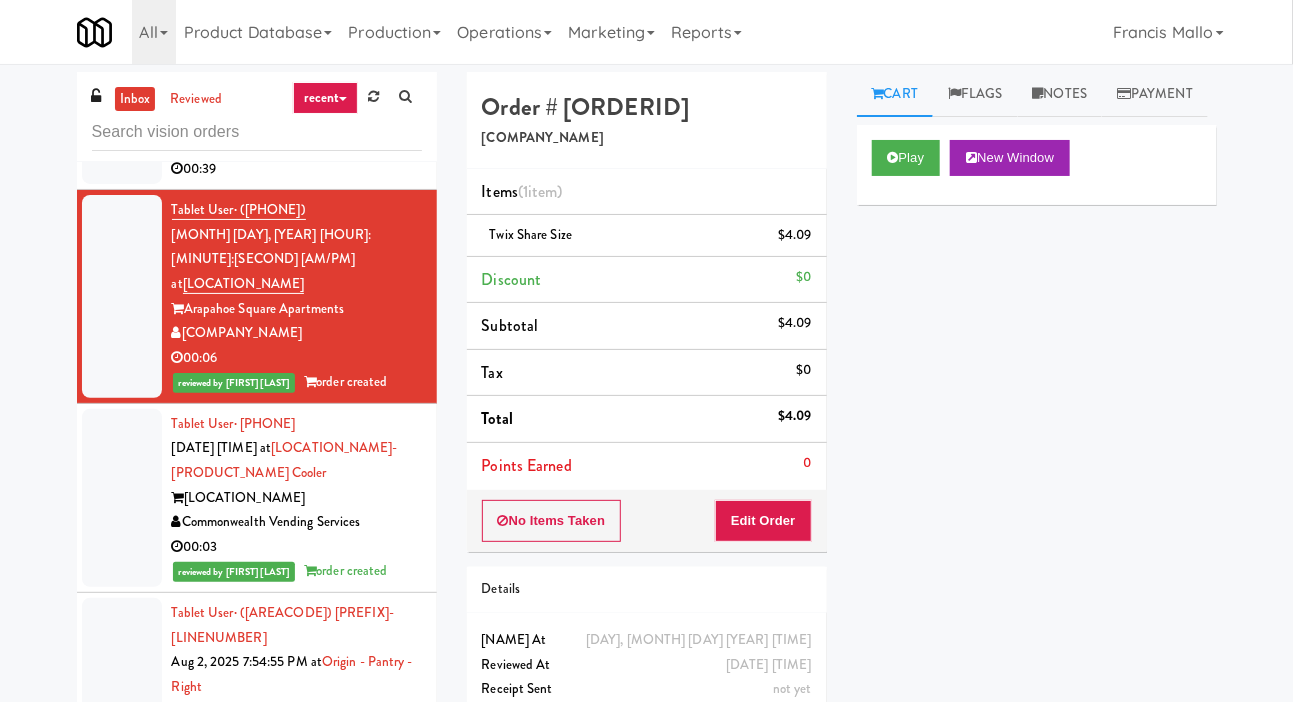 click on "00:06" at bounding box center (297, 761) 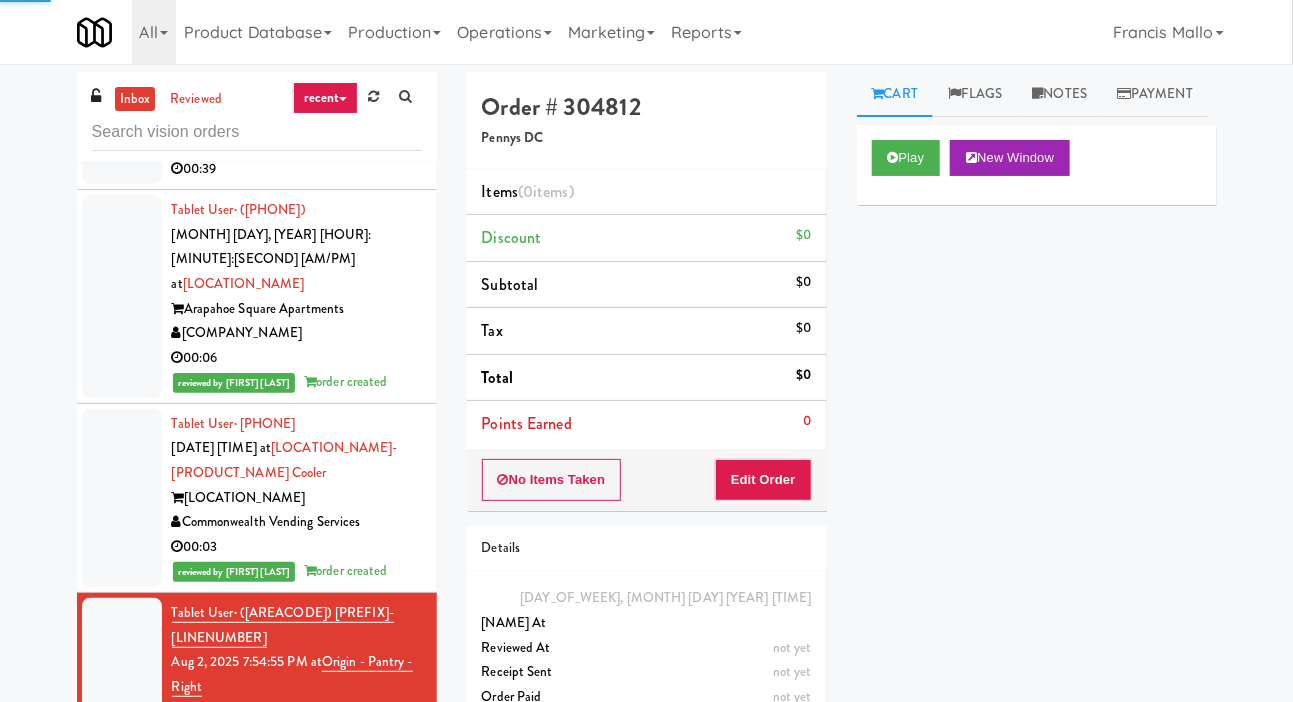 click on "Feed The Blue" at bounding box center (297, 925) 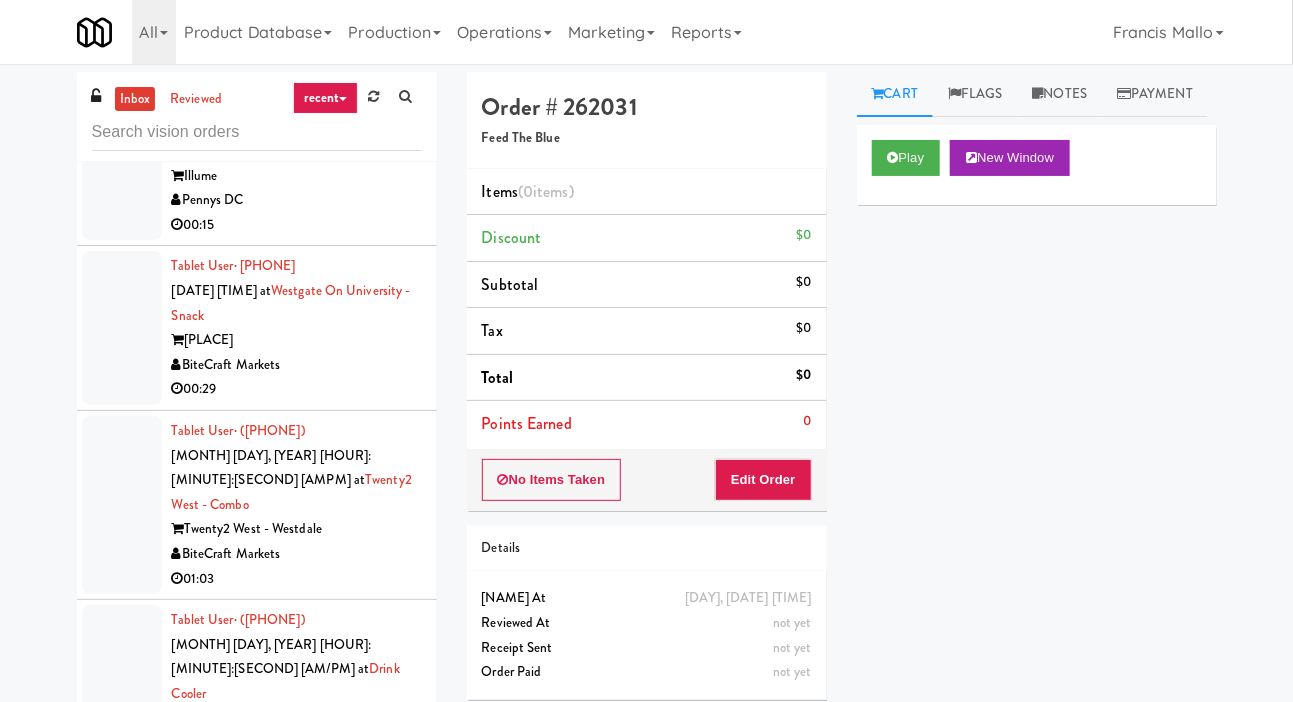 scroll, scrollTop: 20337, scrollLeft: 0, axis: vertical 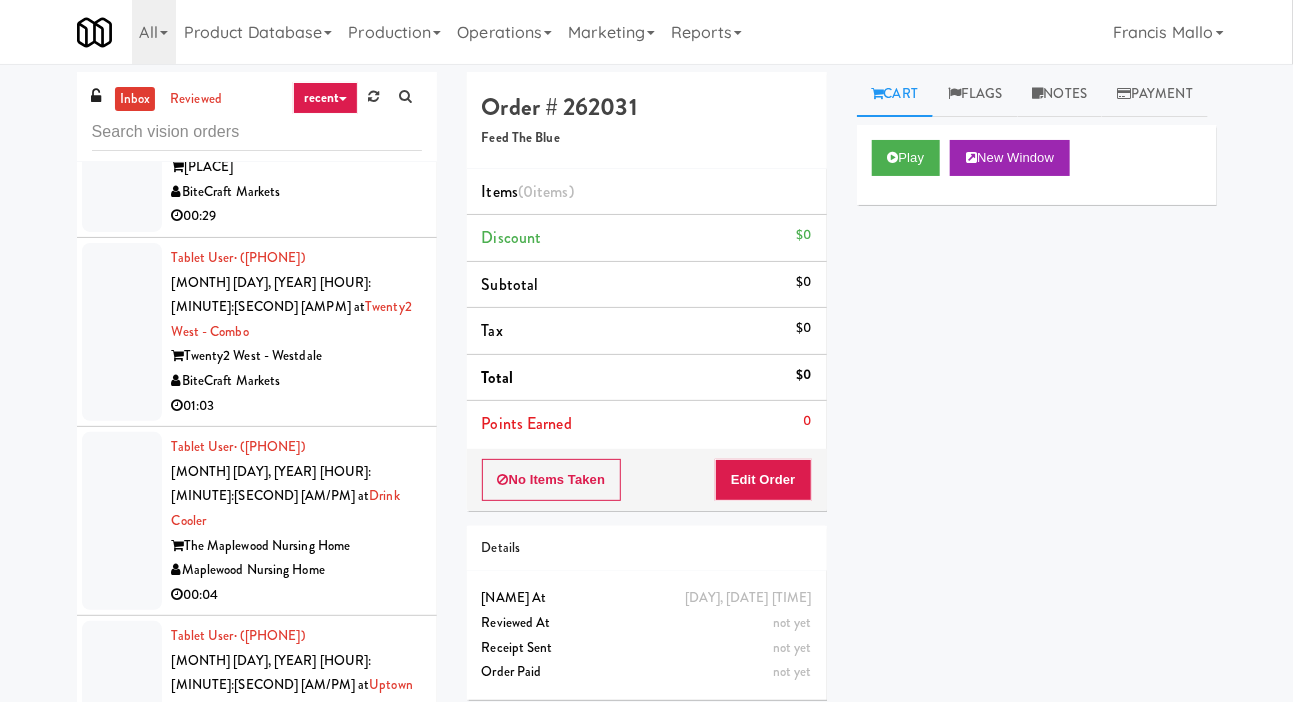 click on "Modern Vending Systems" at bounding box center [297, 1253] 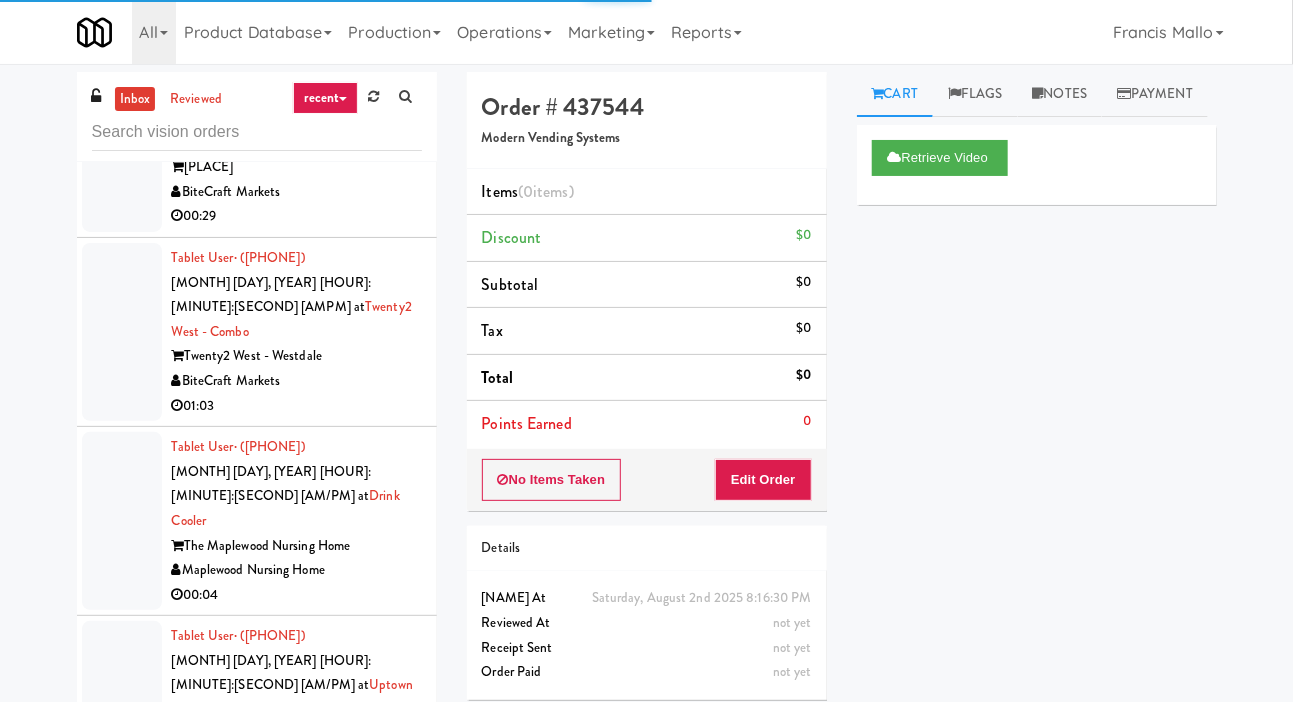 click on "[ORGANIZATION_NAME]" at bounding box center [297, 1113] 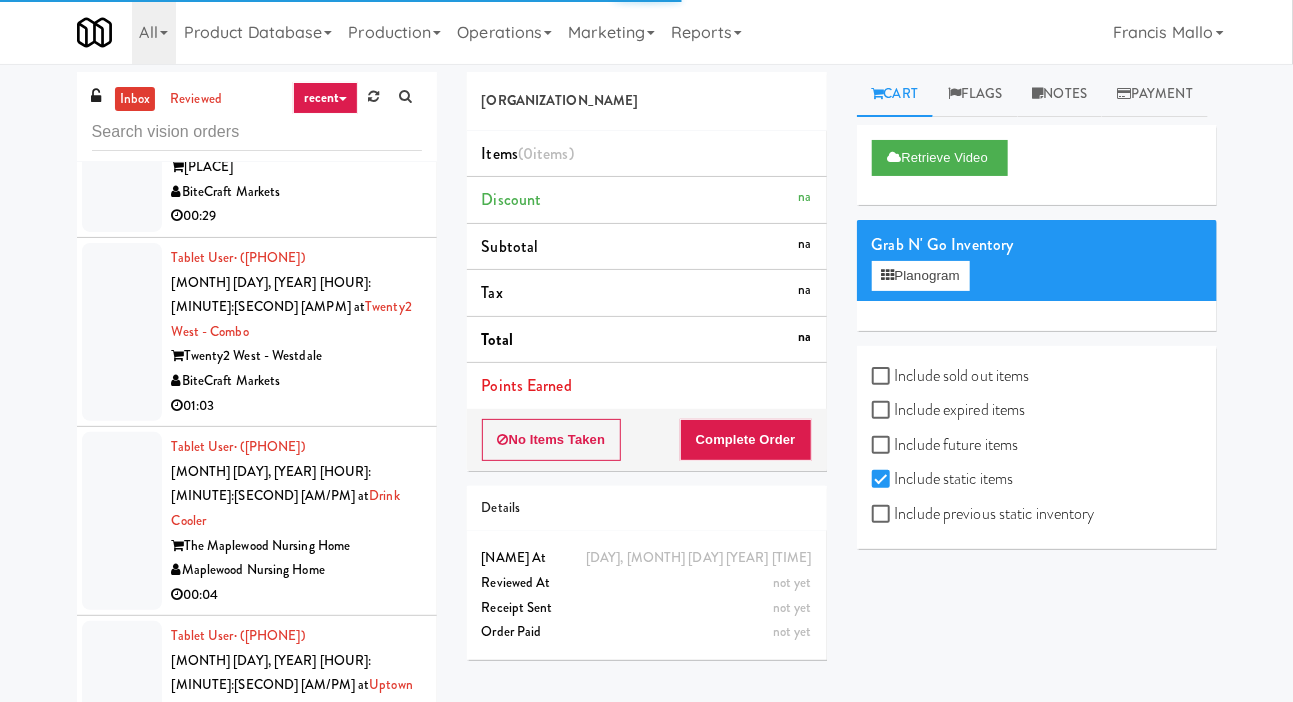click on "Pennys DC" at bounding box center [297, 924] 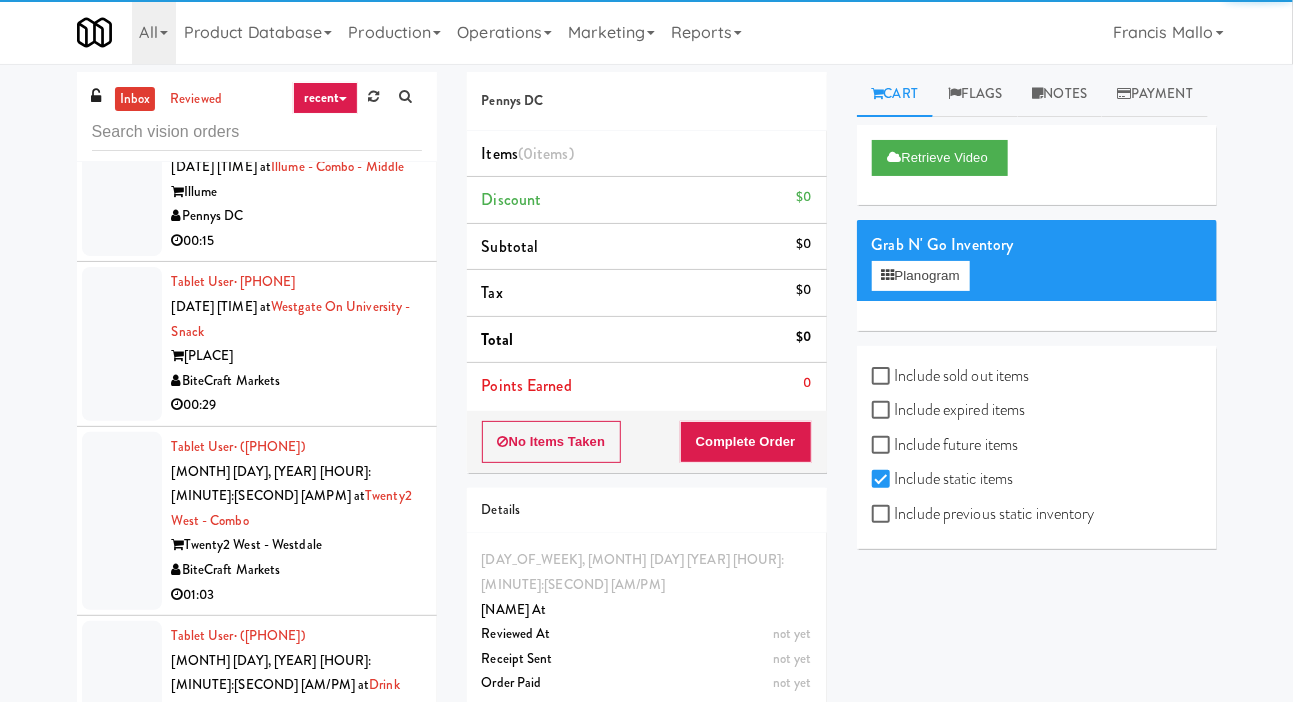 click on "Modern Vending Systems" at bounding box center [297, 948] 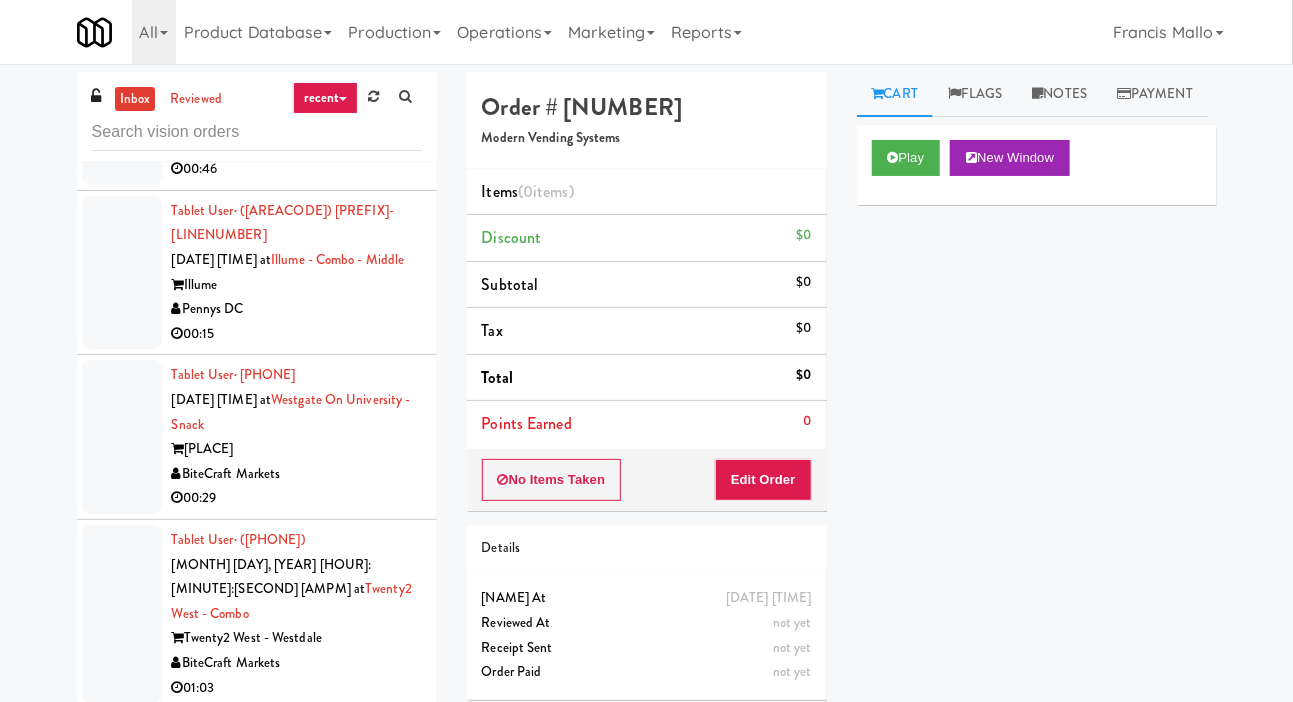 scroll, scrollTop: 20050, scrollLeft: 0, axis: vertical 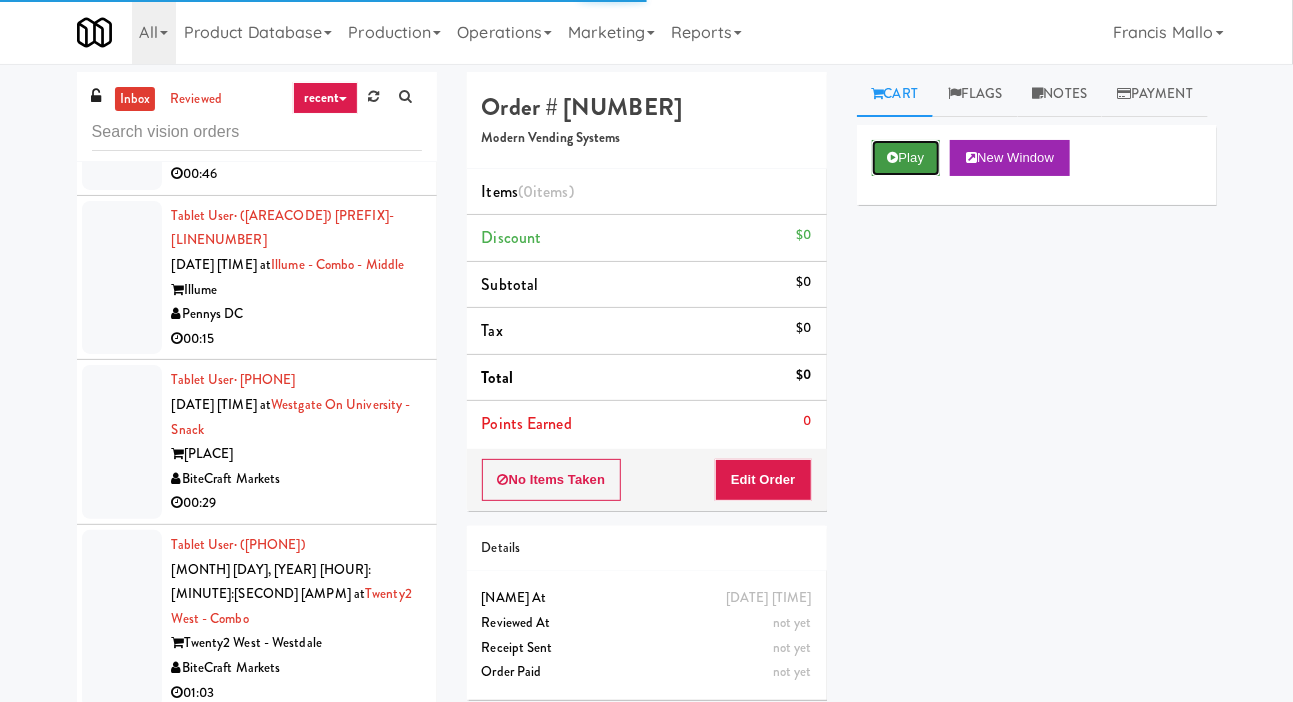 click on "Play" at bounding box center (906, 158) 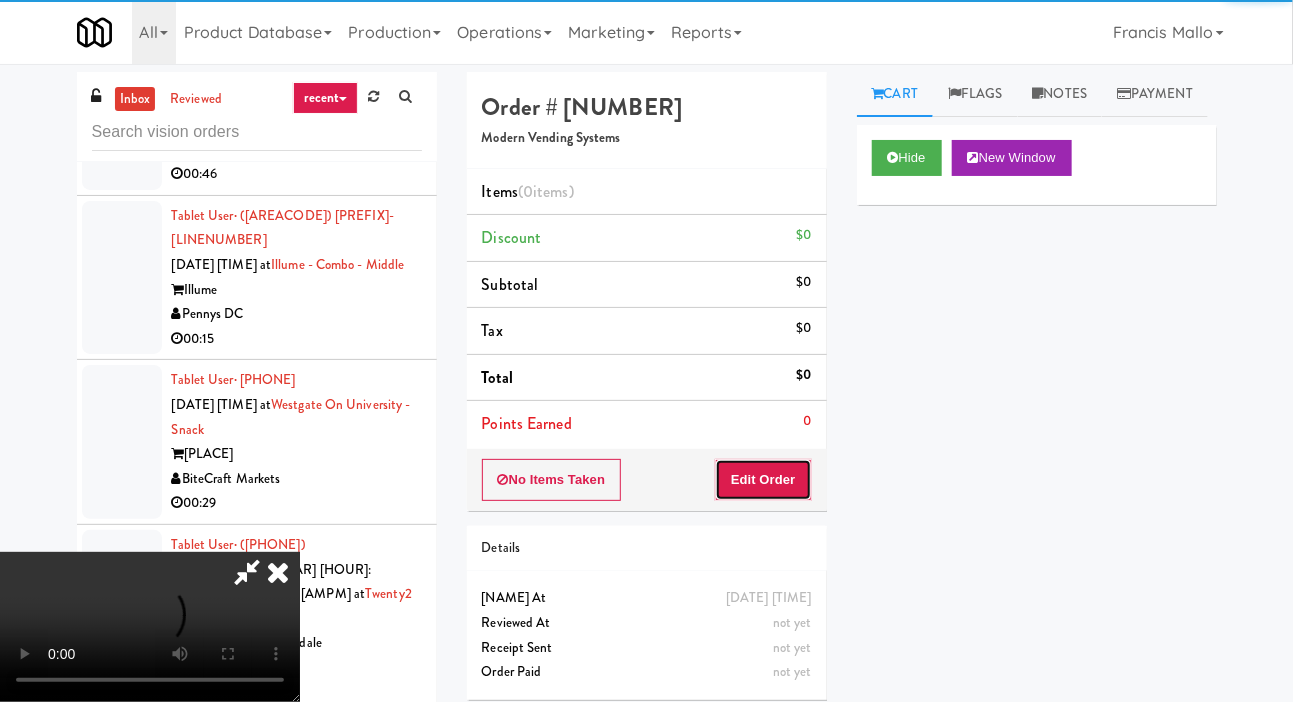 click on "Edit Order" at bounding box center [763, 480] 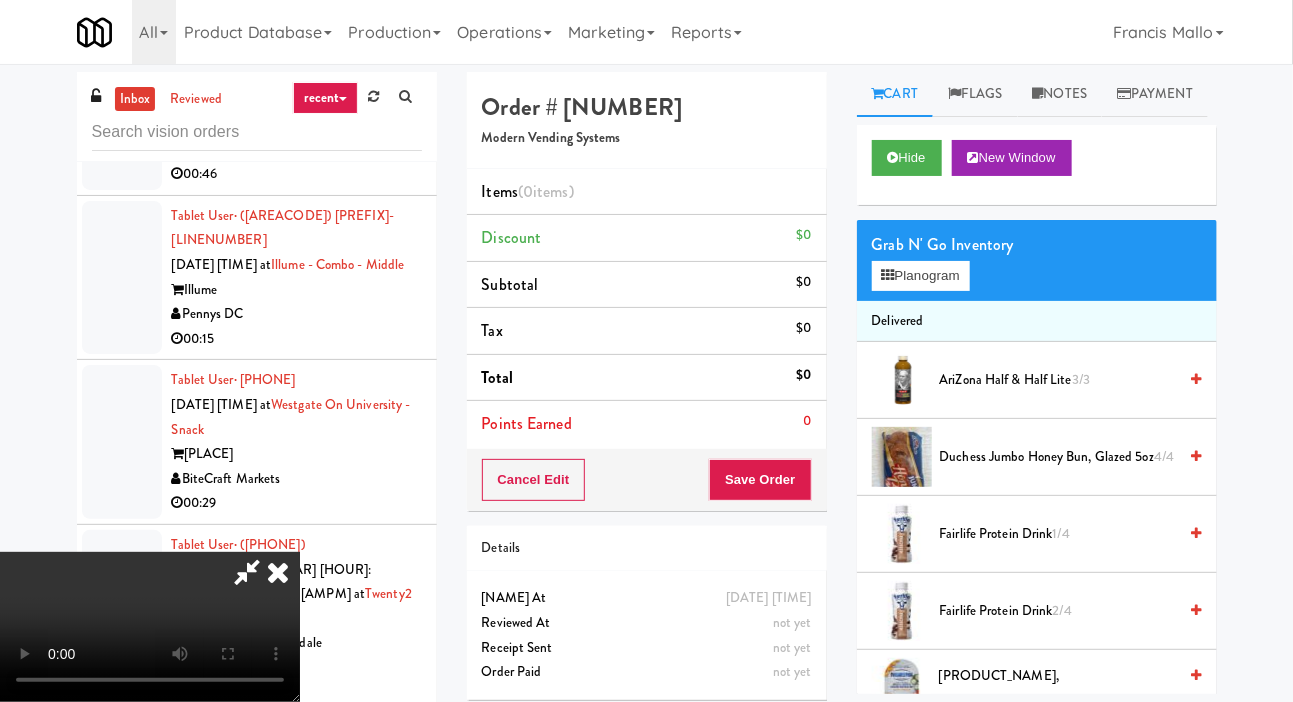 scroll, scrollTop: 73, scrollLeft: 0, axis: vertical 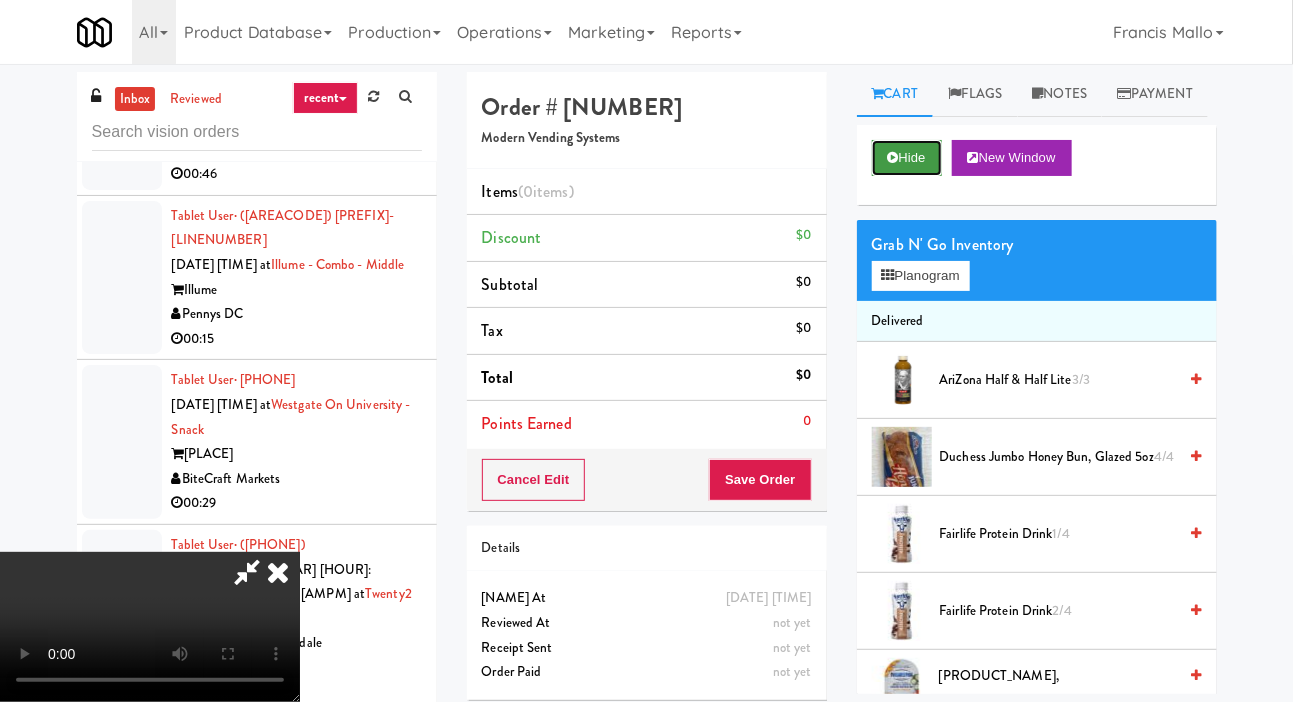click on "Hide" at bounding box center (907, 158) 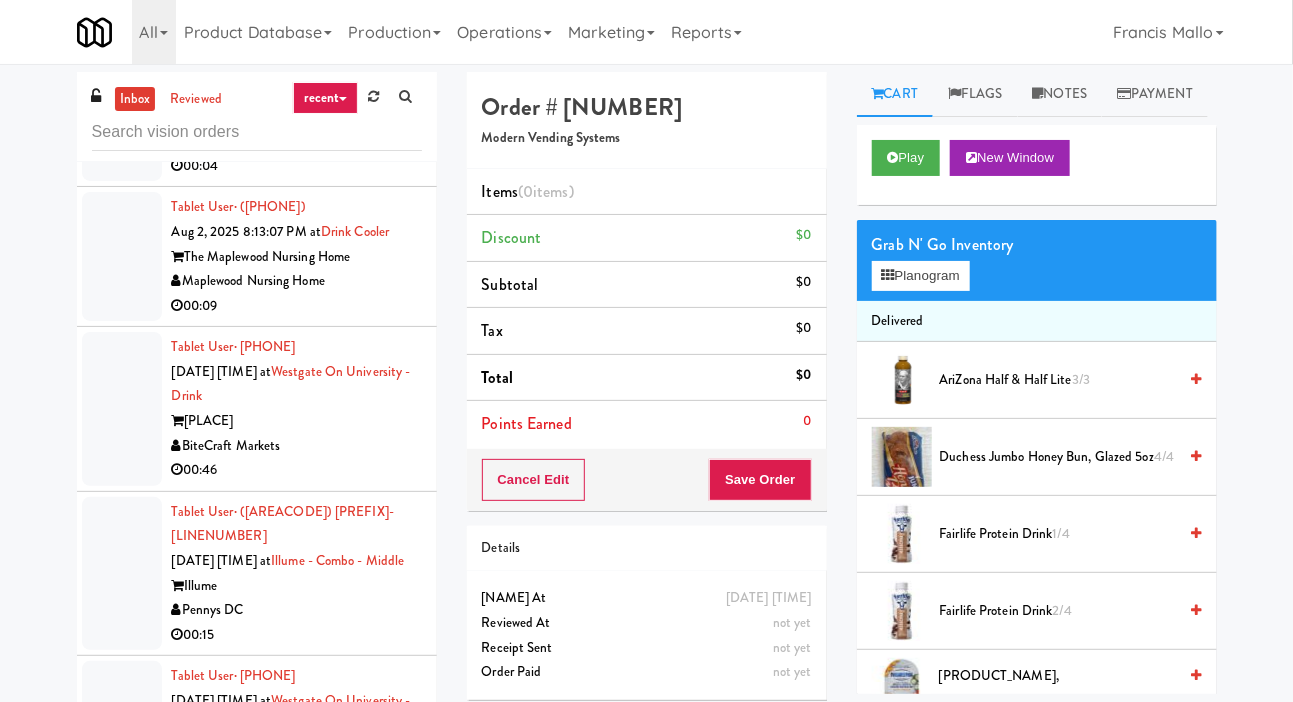click at bounding box center [122, 738] 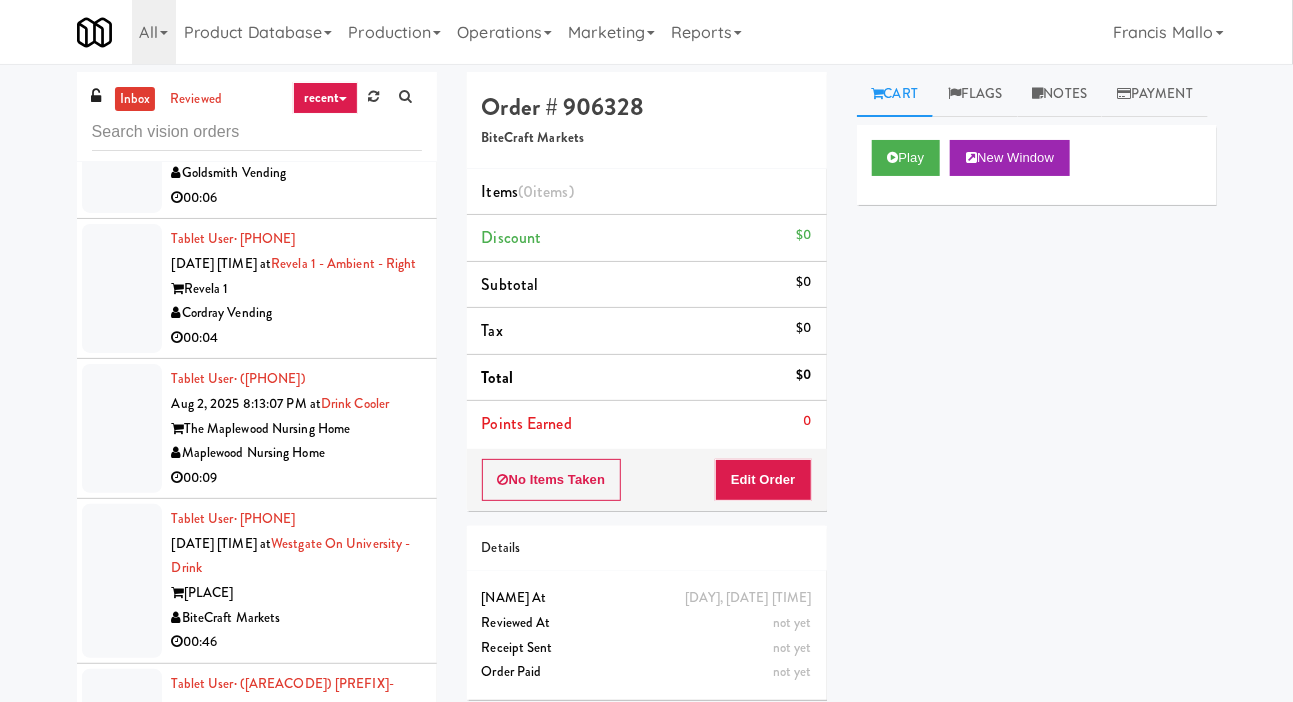click at bounding box center (122, 746) 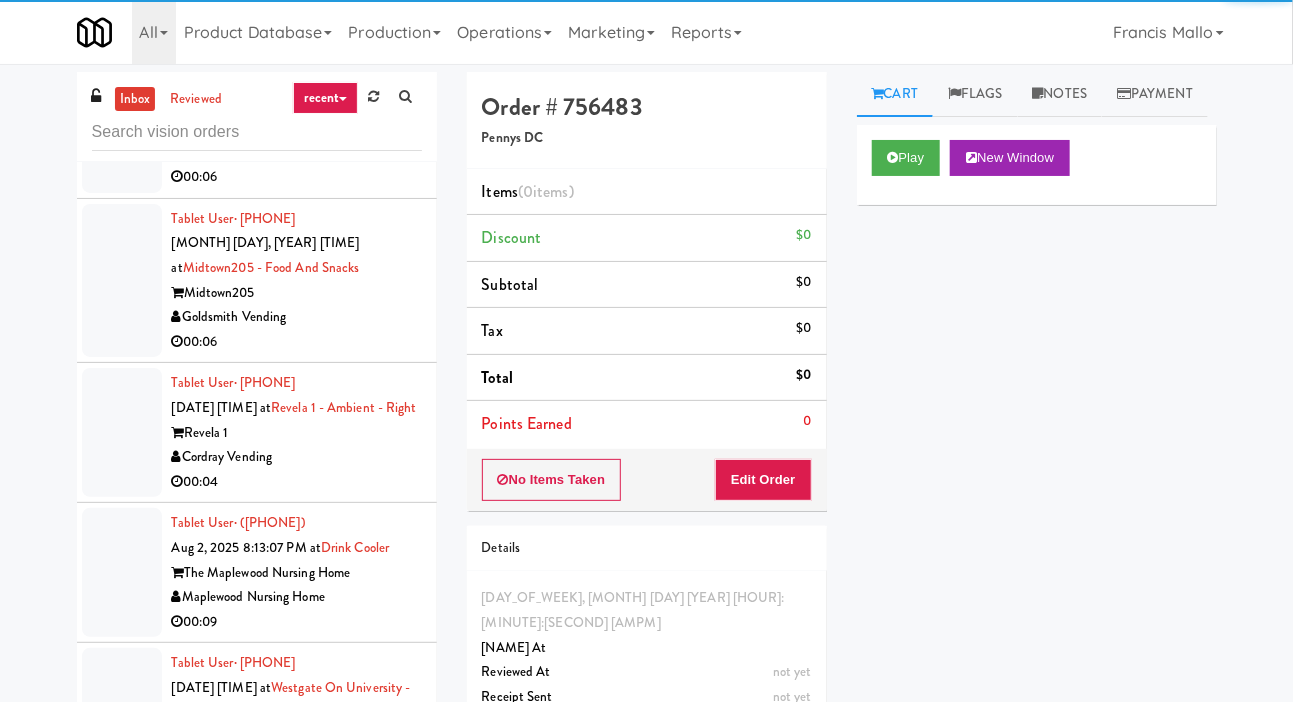 scroll, scrollTop: 19426, scrollLeft: 0, axis: vertical 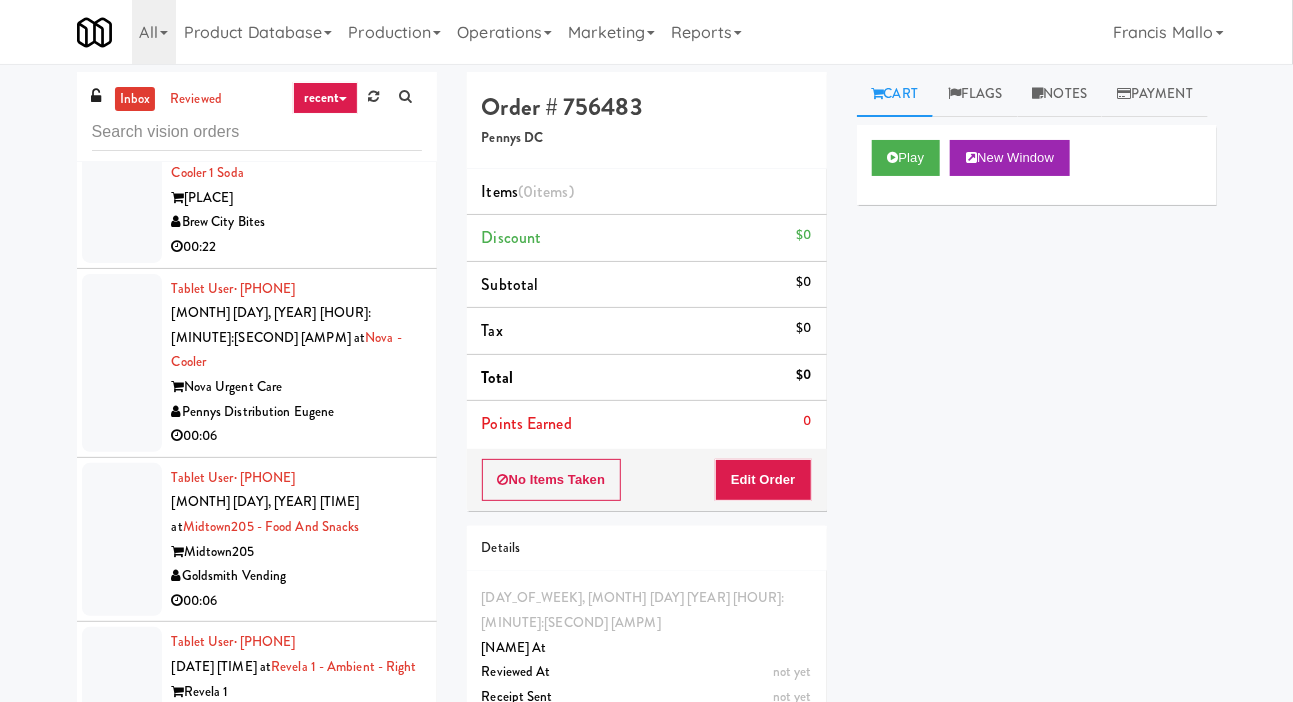 click at bounding box center (122, 831) 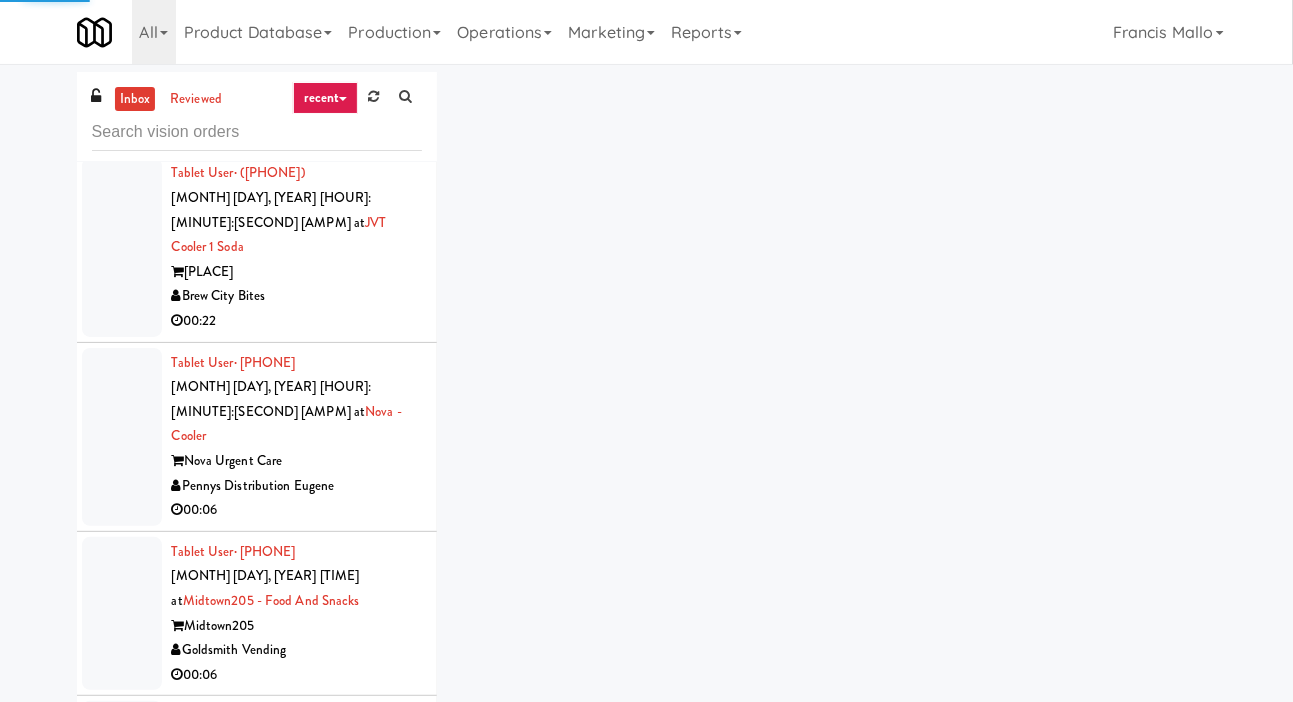 scroll, scrollTop: 19104, scrollLeft: 0, axis: vertical 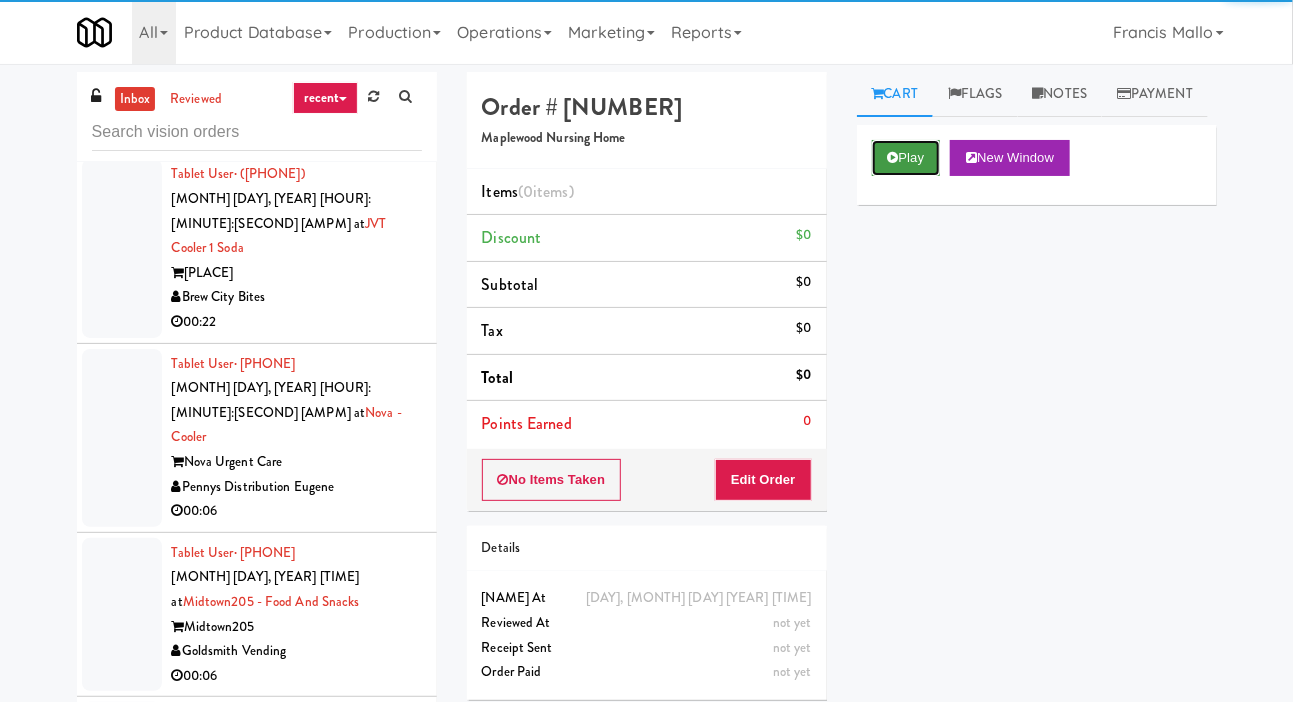 click on "Play" at bounding box center [906, 158] 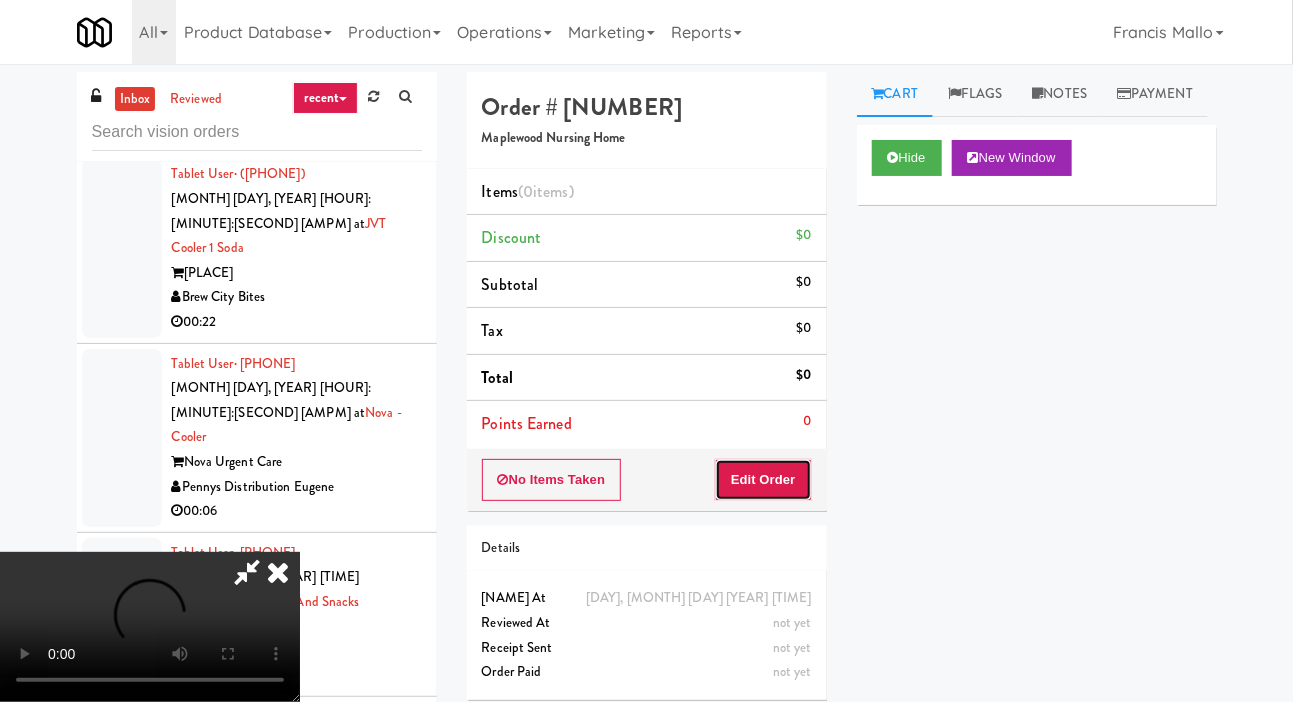 click on "Edit Order" at bounding box center [763, 480] 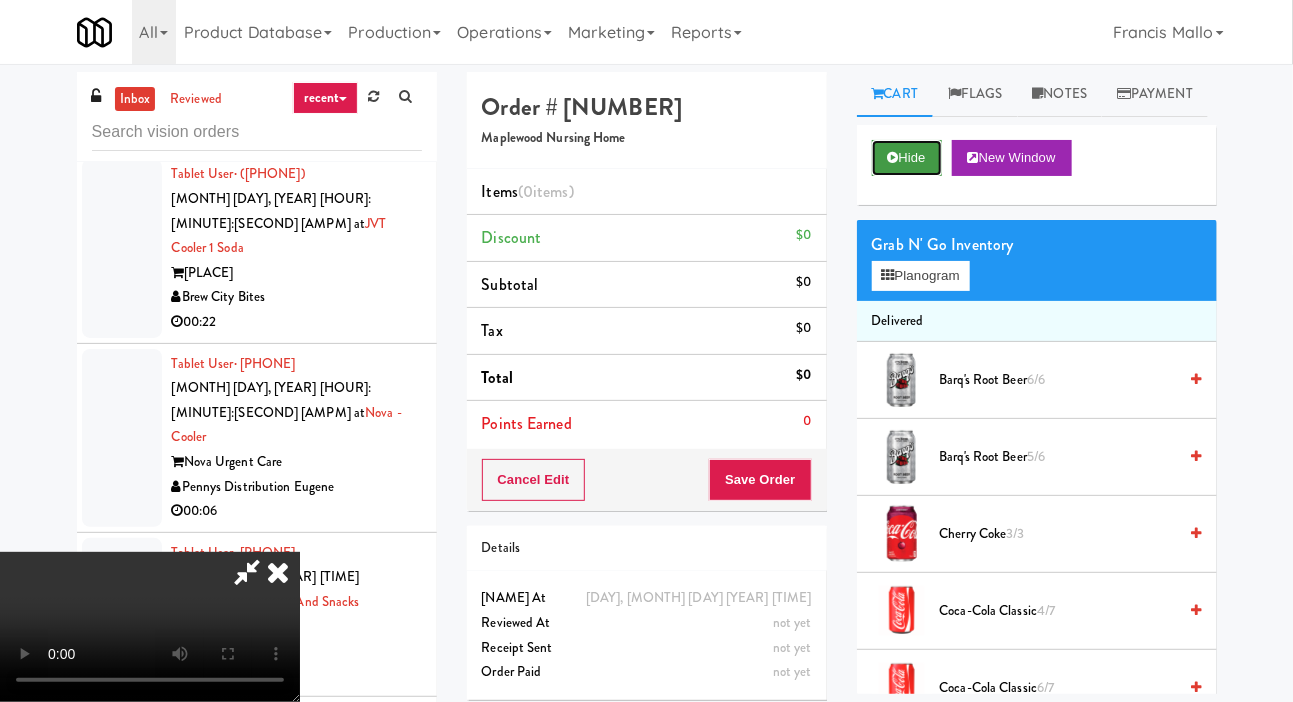 click on "Hide" at bounding box center [907, 158] 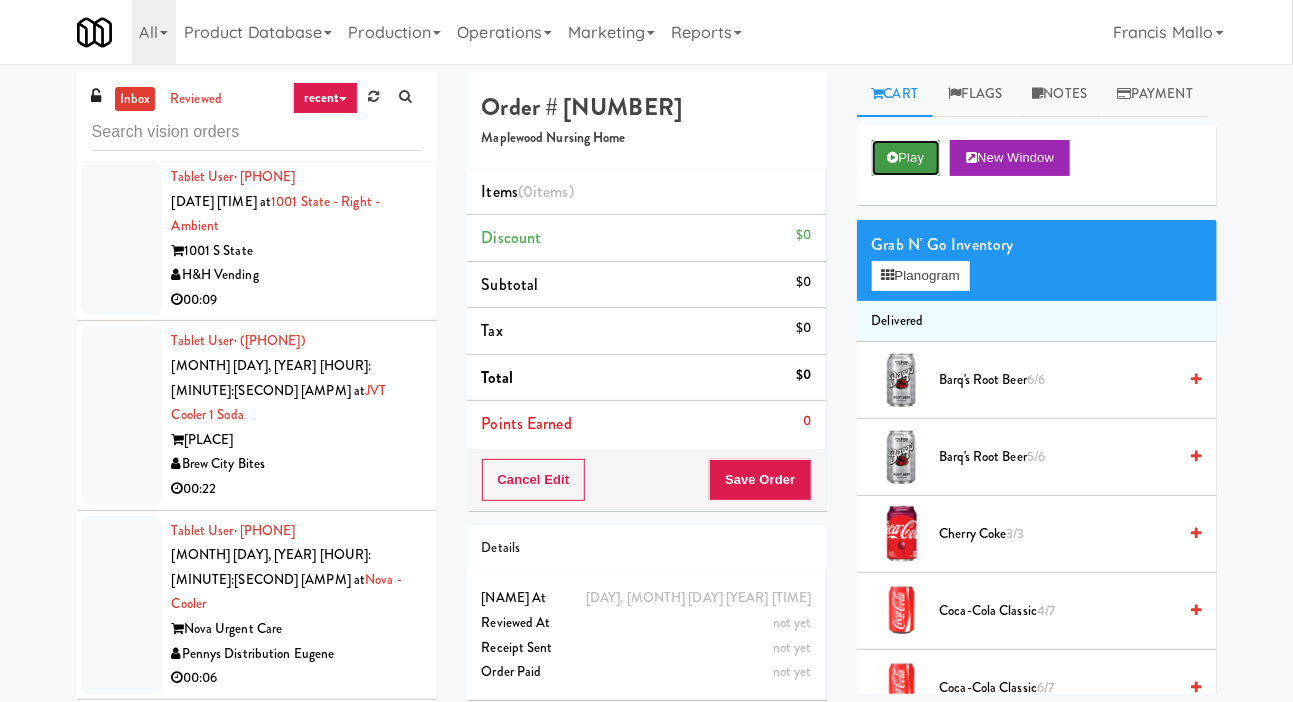 scroll, scrollTop: 18901, scrollLeft: 0, axis: vertical 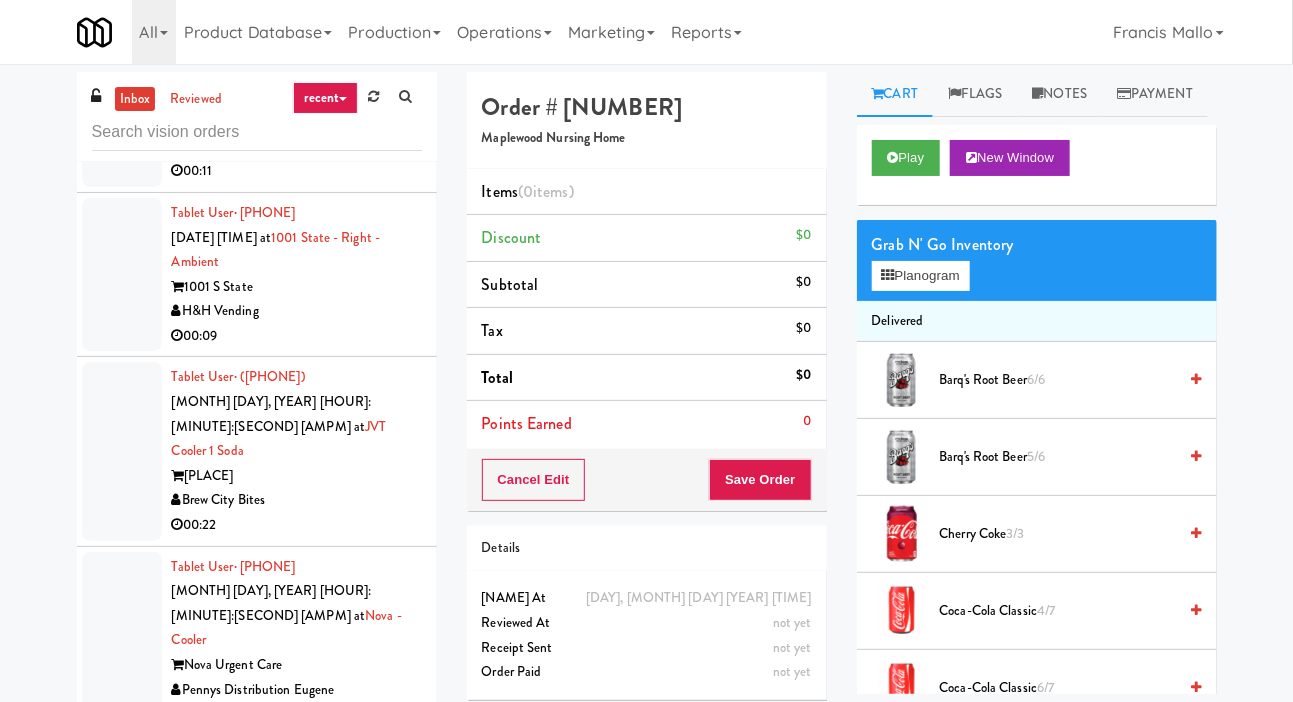 click at bounding box center [122, 818] 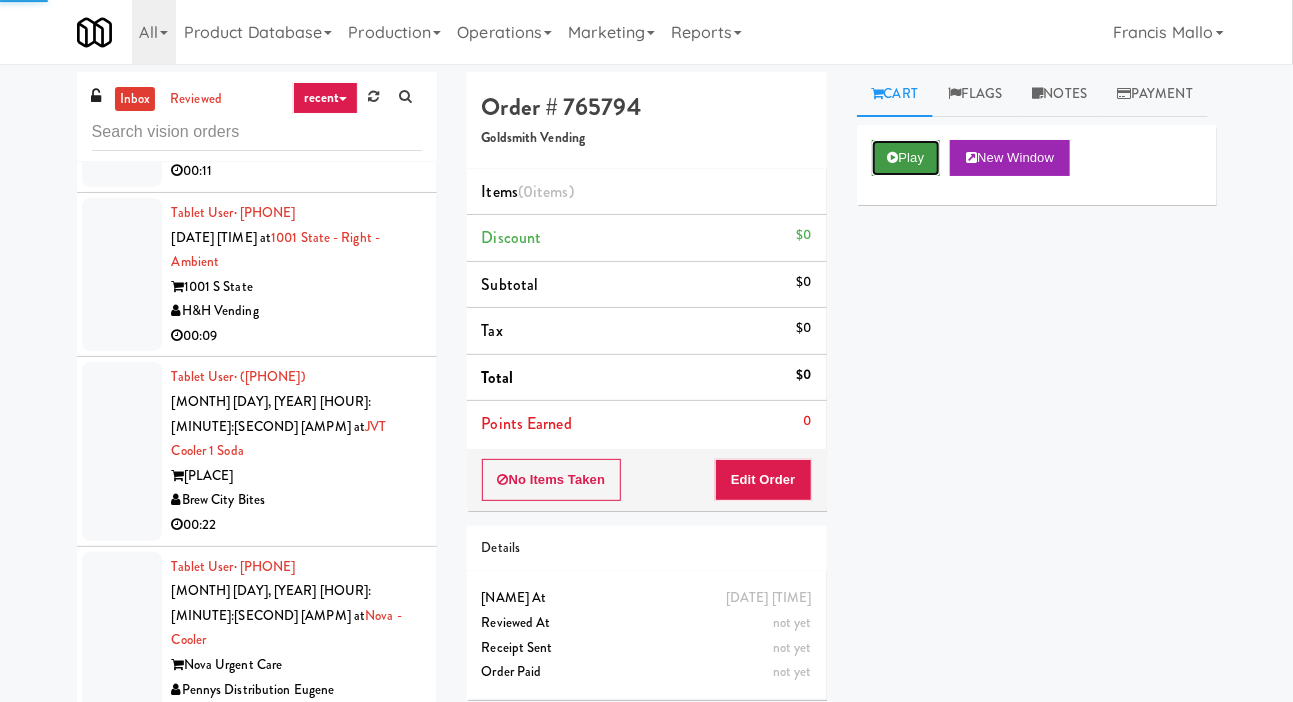 click on "Play" at bounding box center [906, 158] 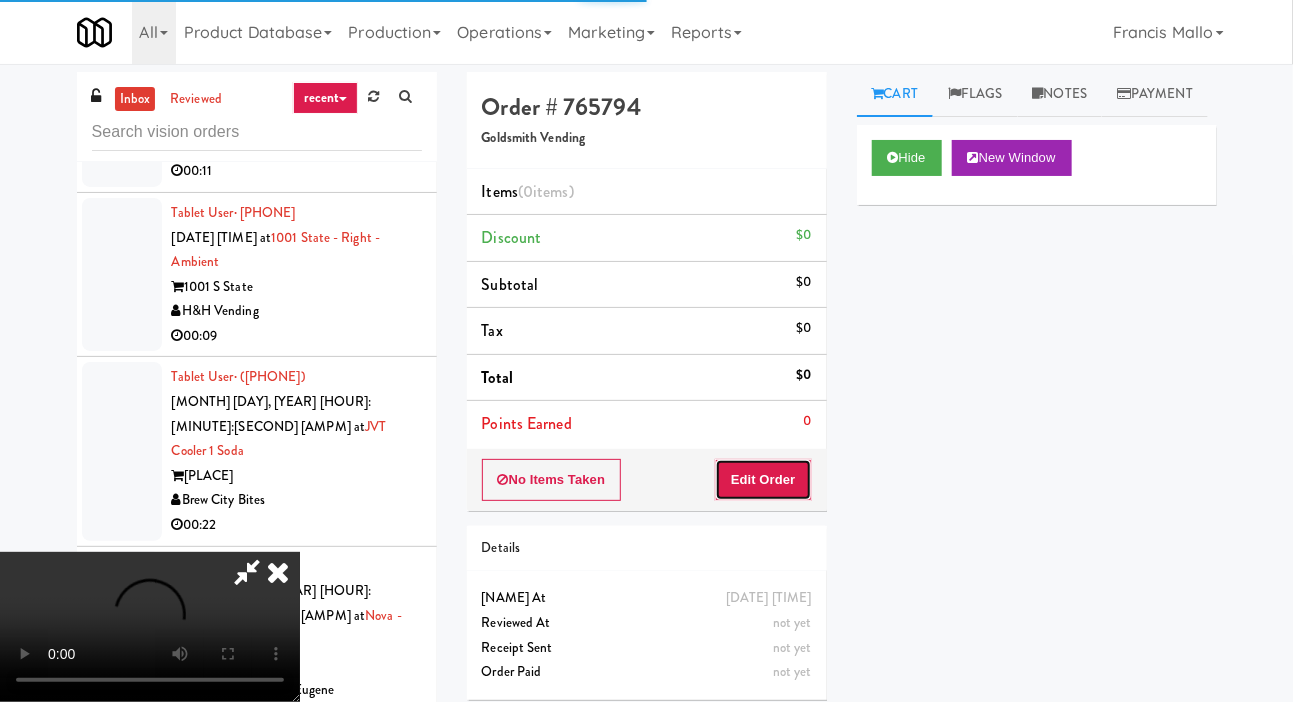 click on "Edit Order" at bounding box center (763, 480) 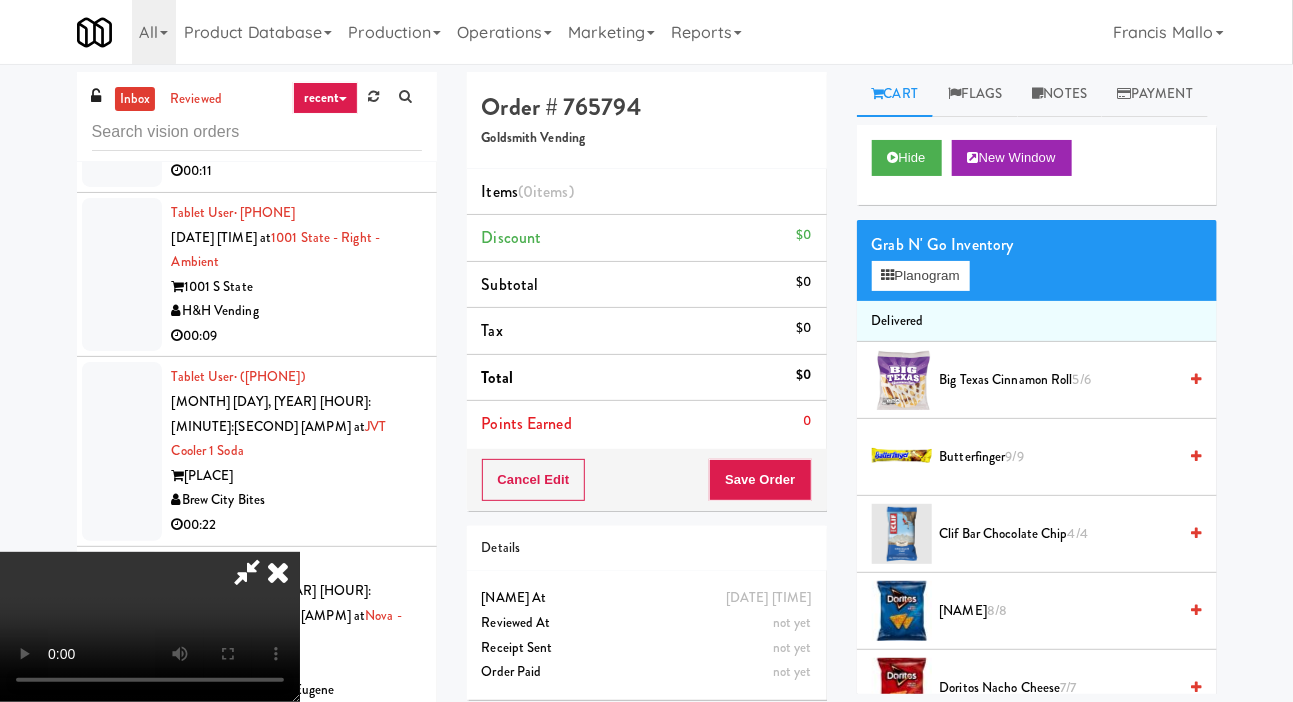 scroll, scrollTop: 73, scrollLeft: 0, axis: vertical 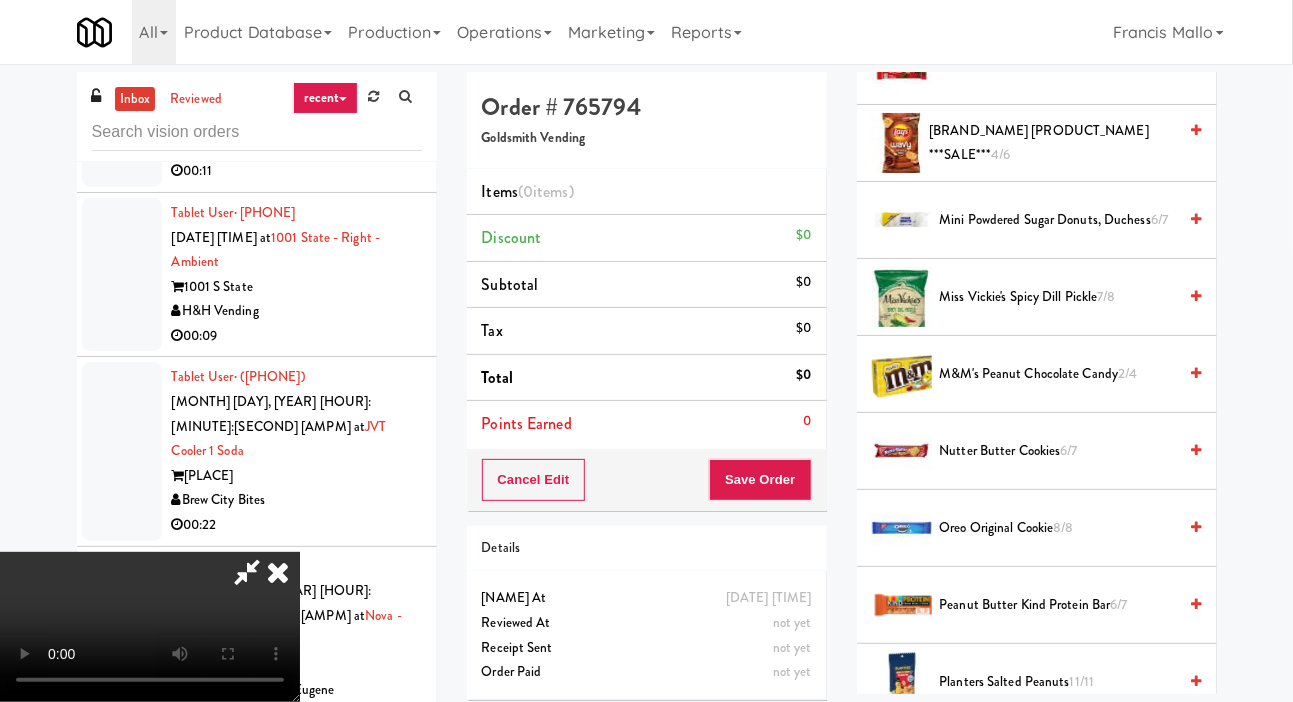 click on "M&M's Peanut Chocolate Candy  2/4" at bounding box center (1058, 374) 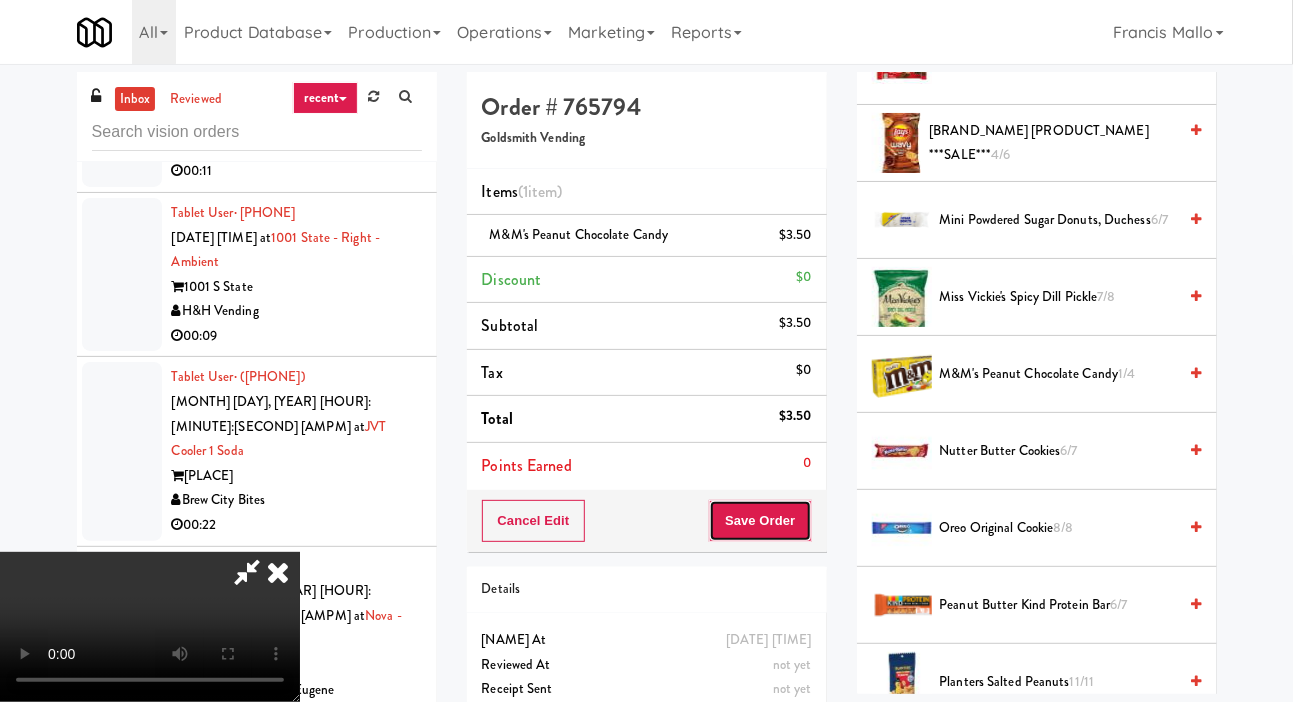 click on "Save Order" at bounding box center [760, 521] 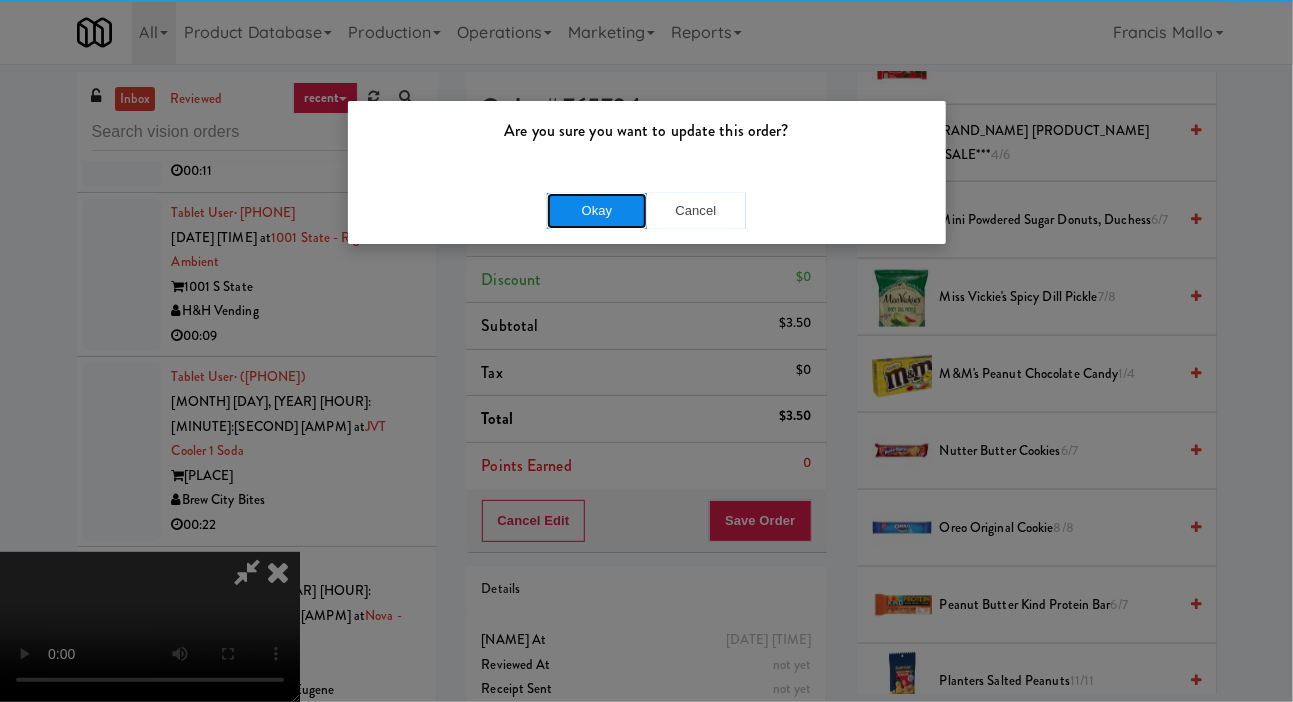 click on "Okay" at bounding box center [597, 211] 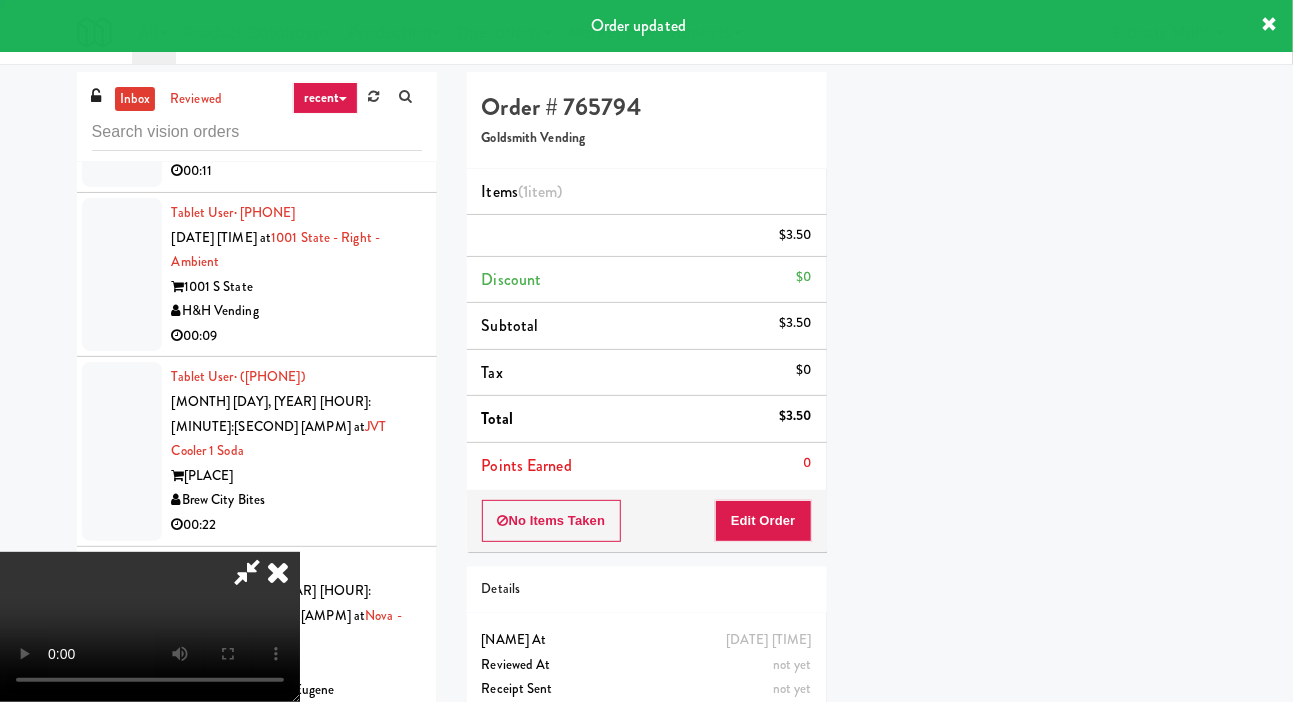 scroll, scrollTop: 116, scrollLeft: 0, axis: vertical 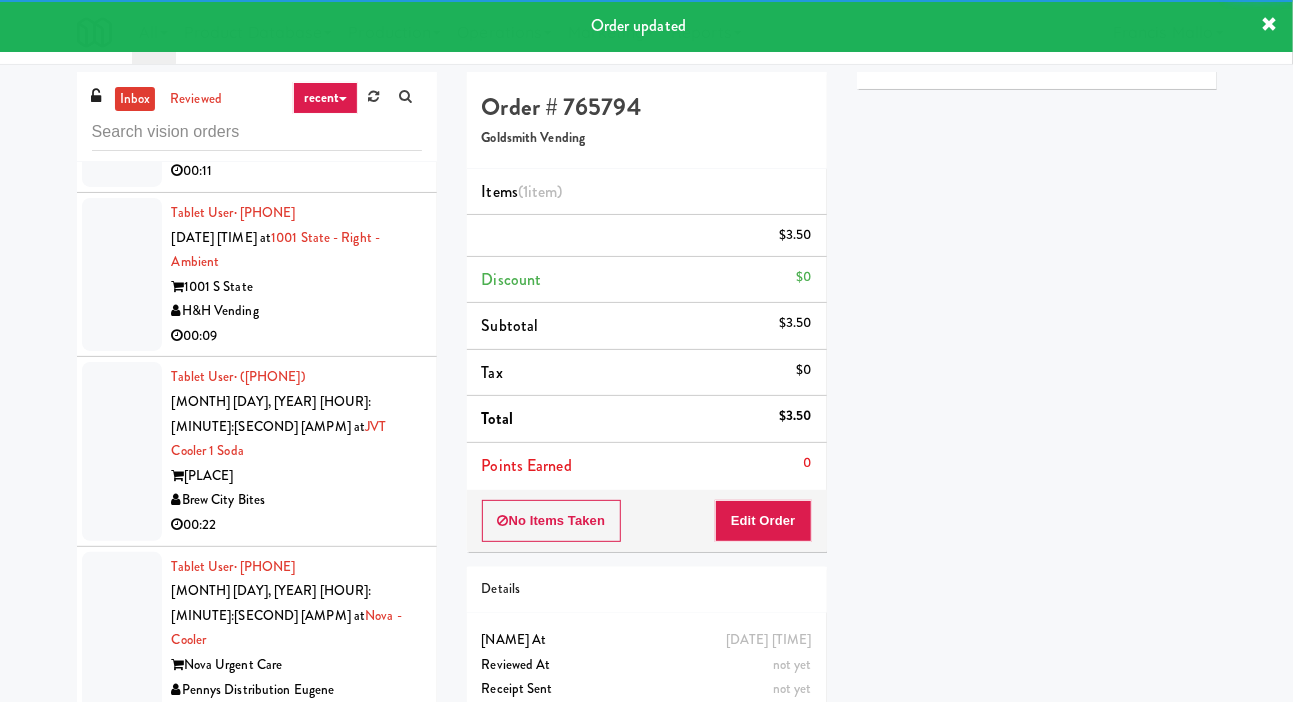 click at bounding box center [122, 641] 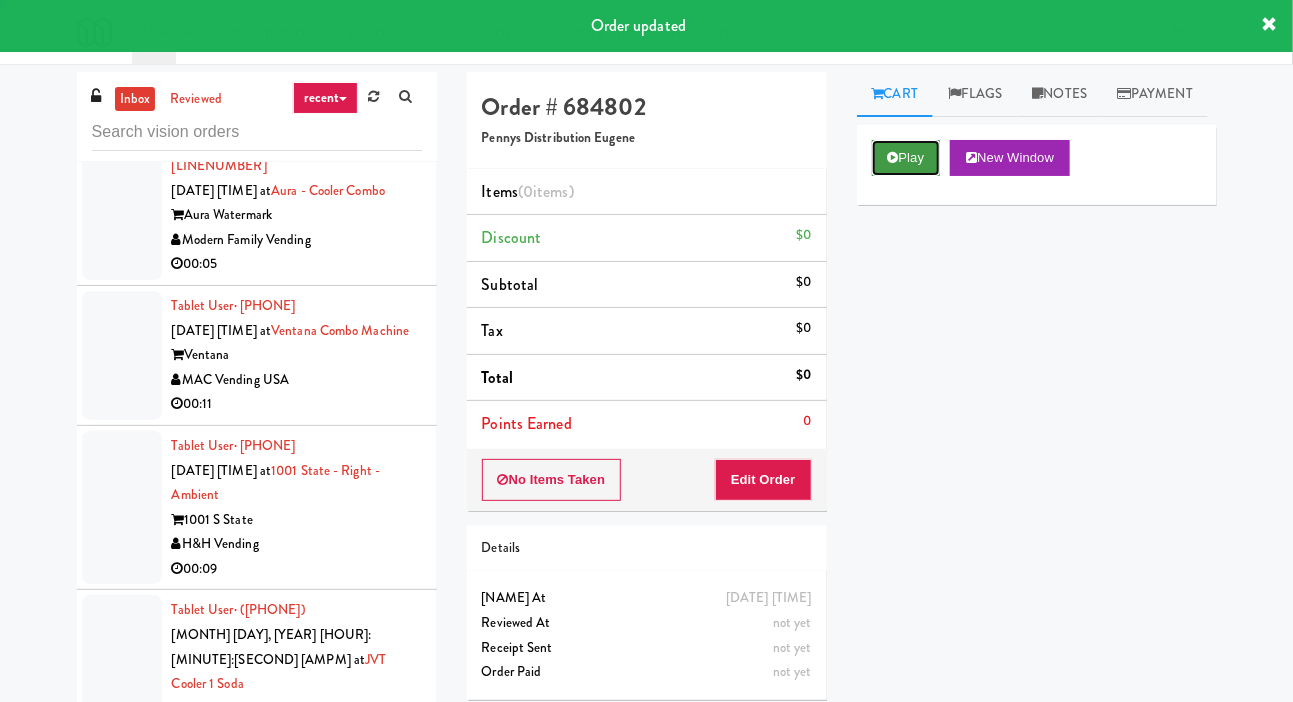 click on "Play" at bounding box center (906, 158) 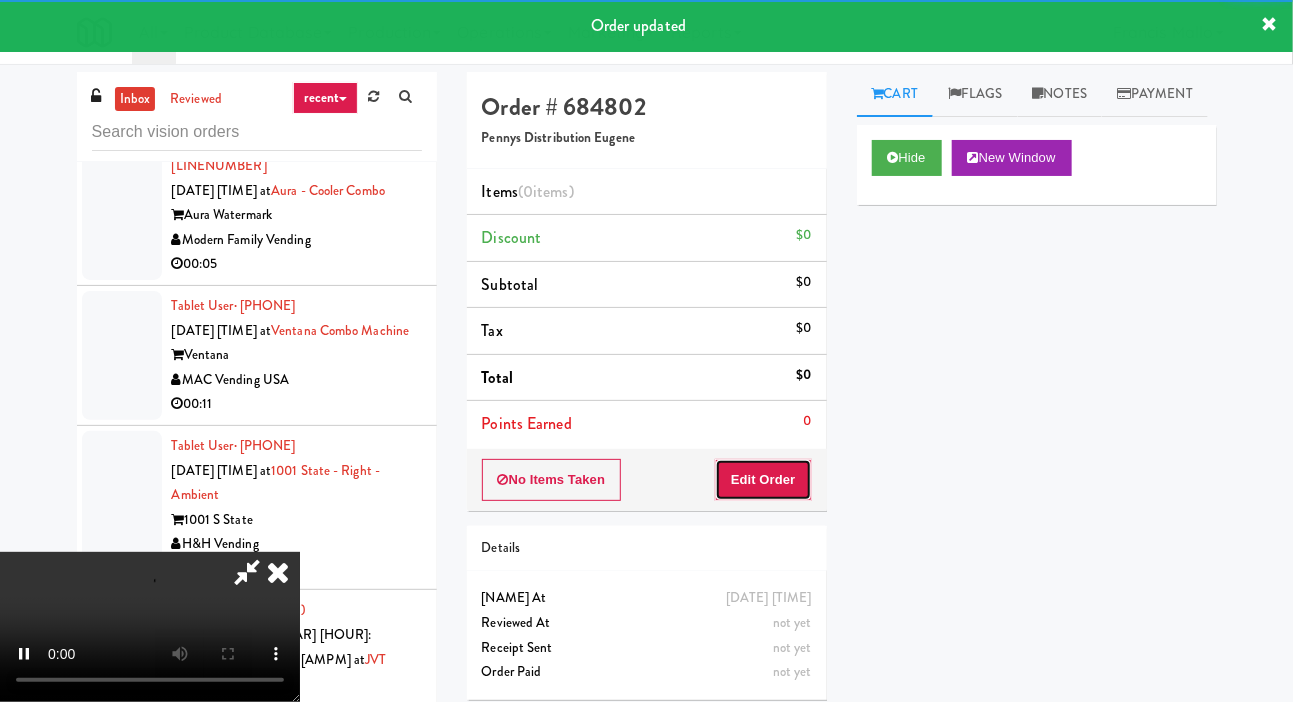 click on "Edit Order" at bounding box center (763, 480) 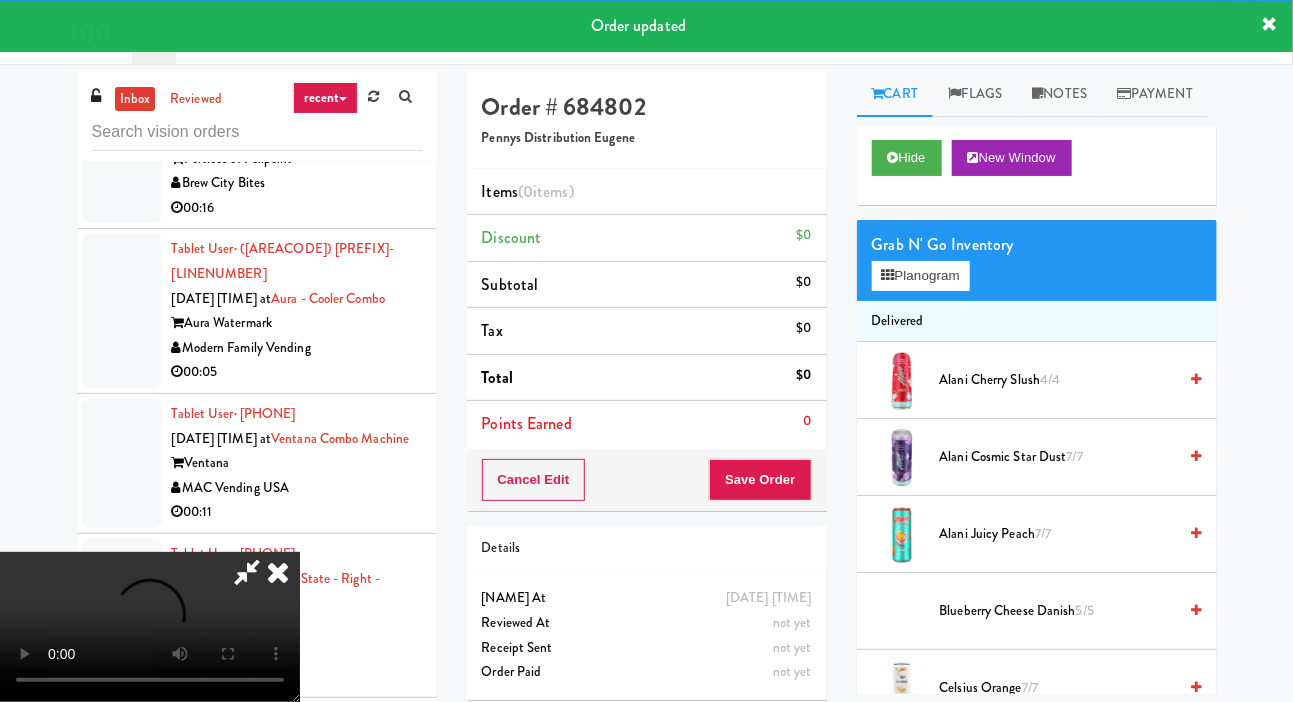 scroll, scrollTop: 18561, scrollLeft: 0, axis: vertical 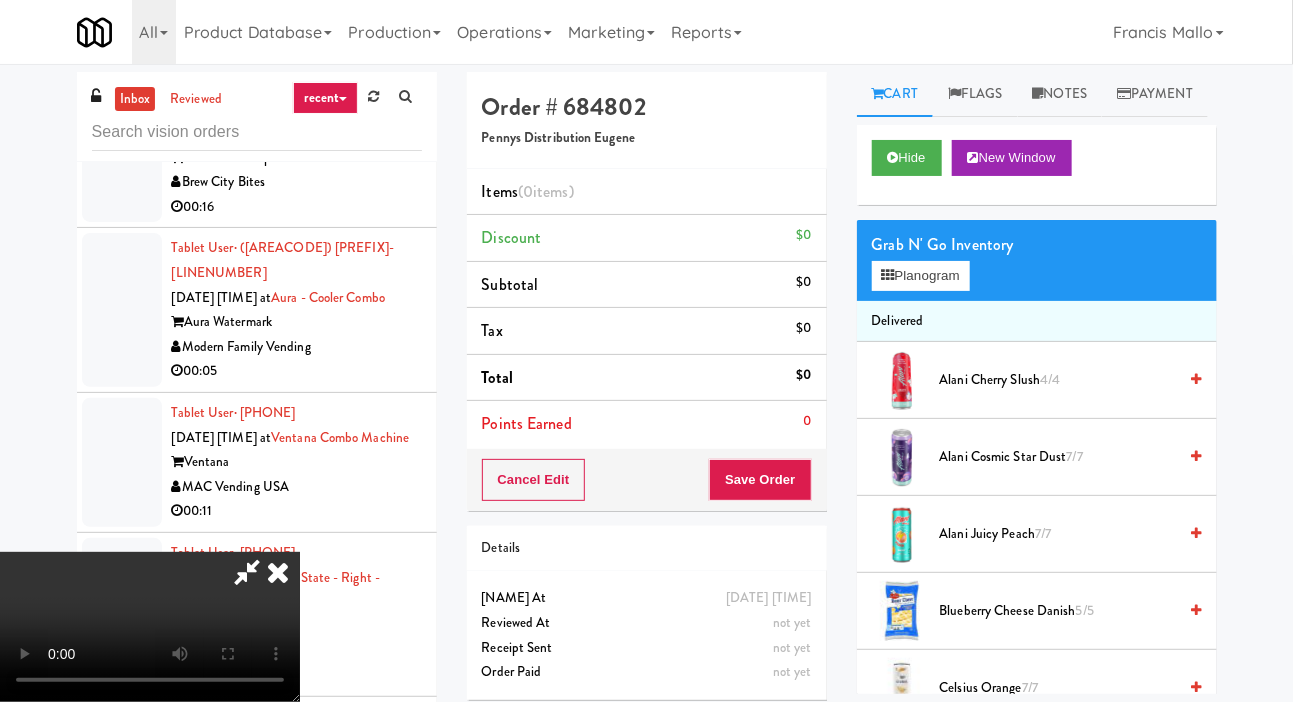 type 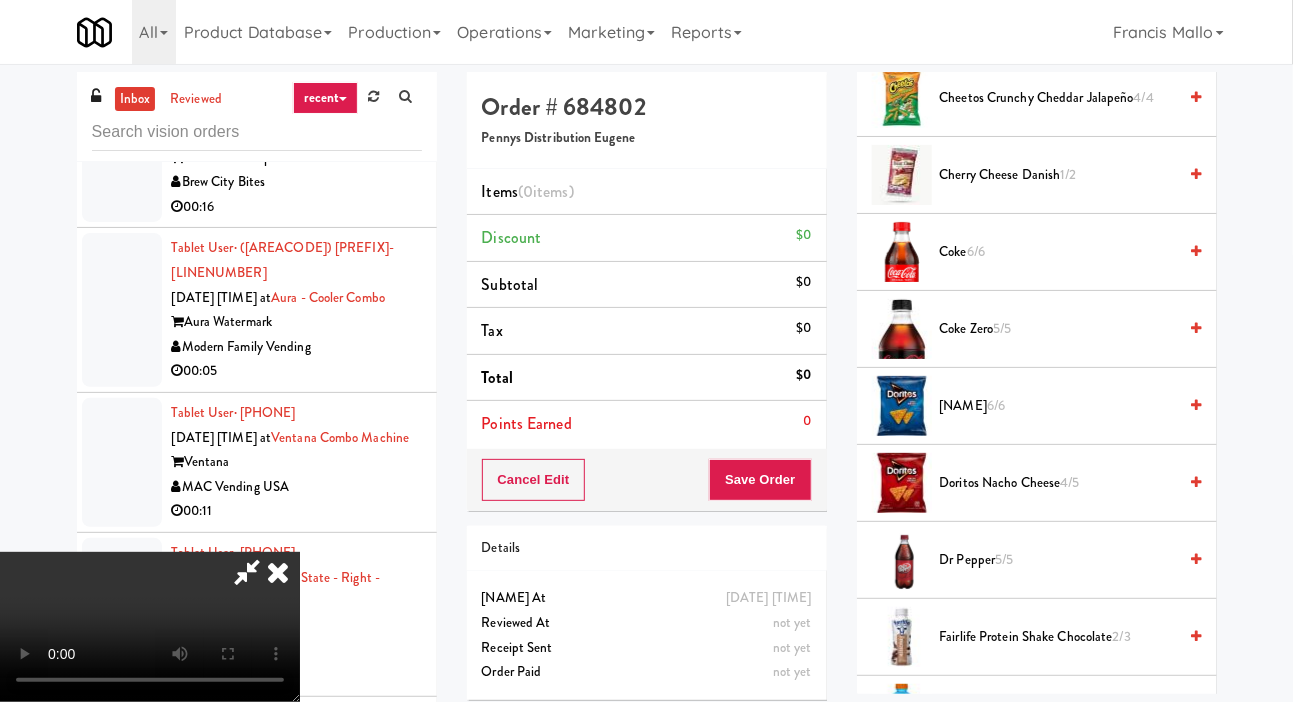 scroll, scrollTop: 913, scrollLeft: 0, axis: vertical 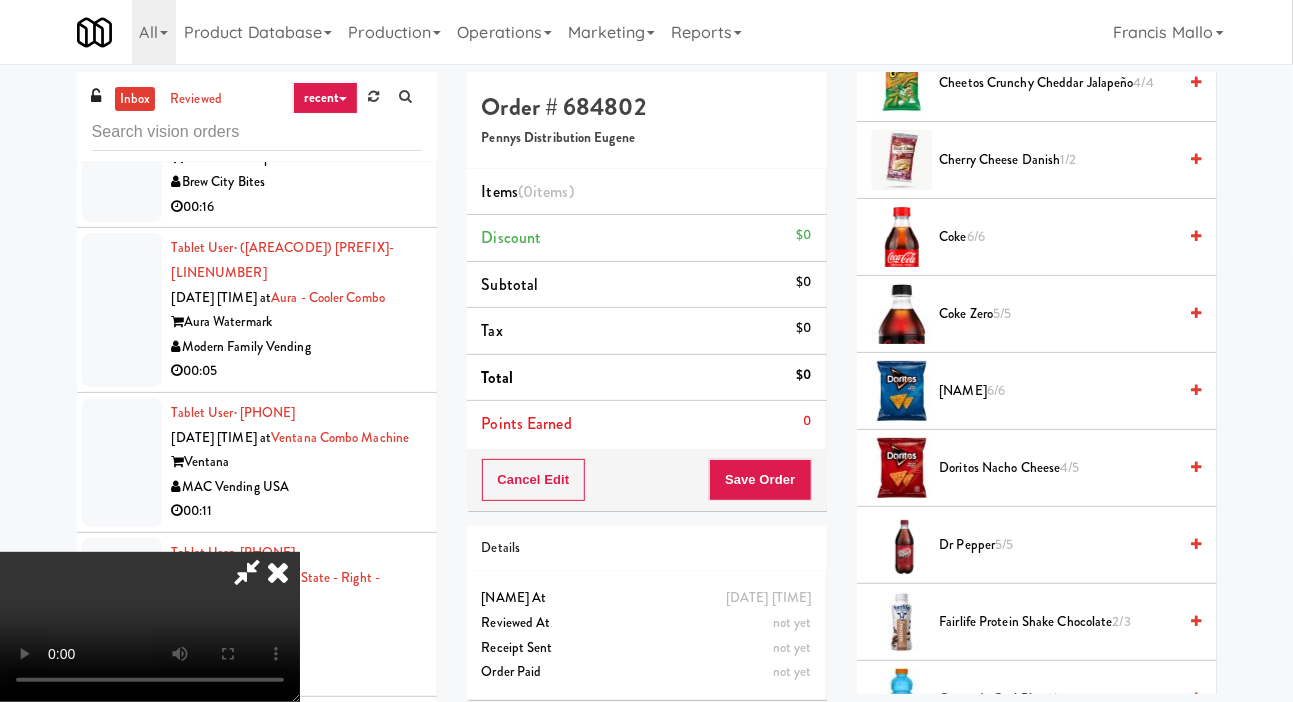 click on "[PRODUCT_NAME] 5/5" at bounding box center (1058, 314) 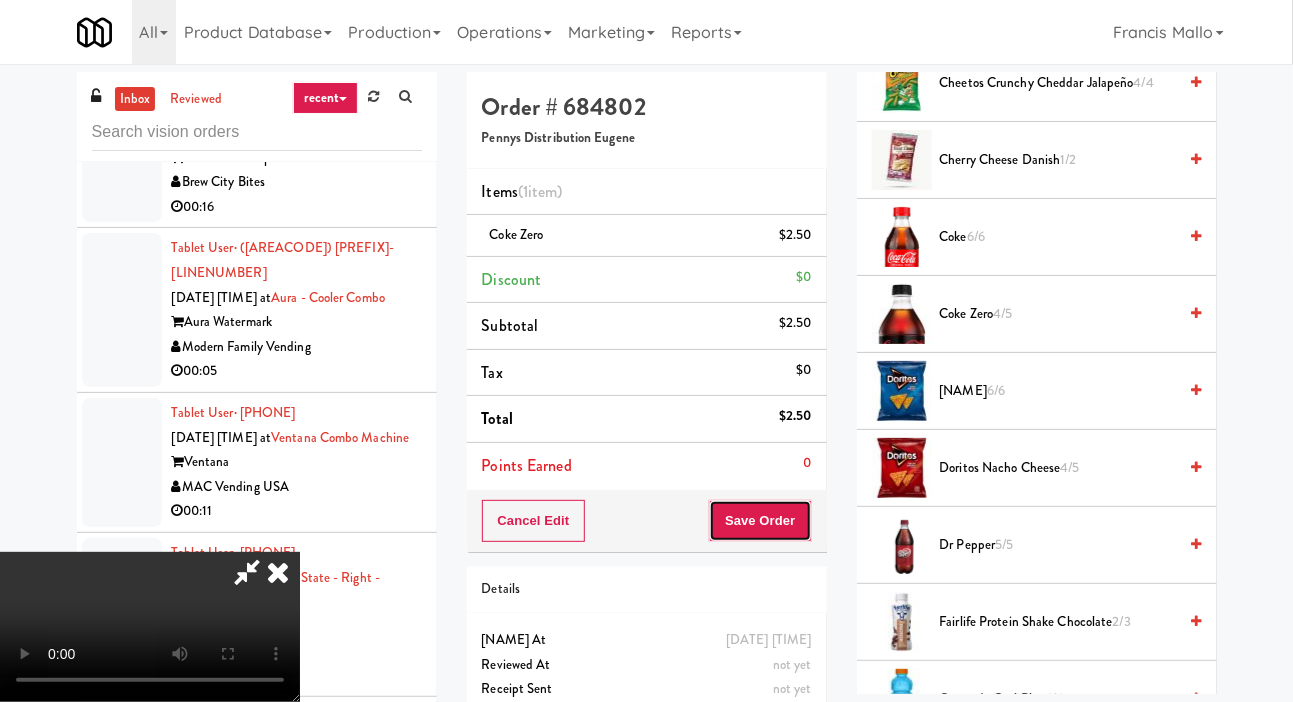 click on "Save Order" at bounding box center [760, 521] 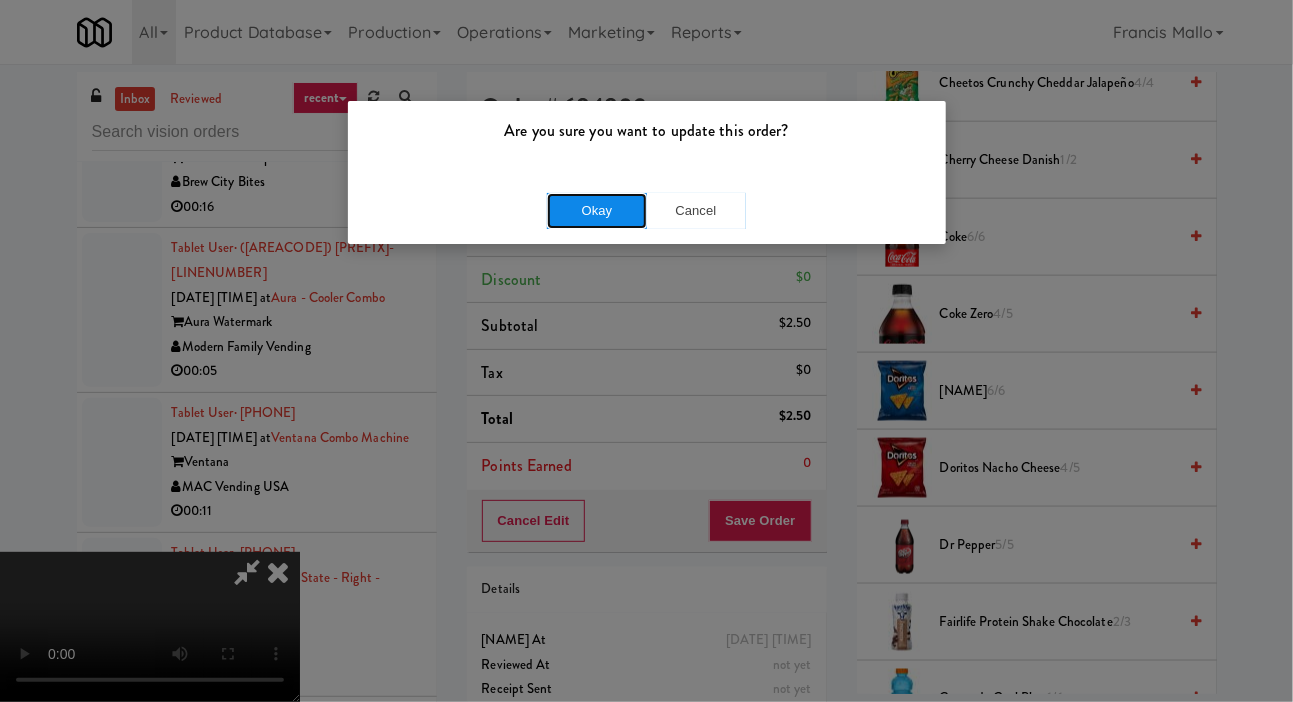 click on "Okay" at bounding box center (597, 211) 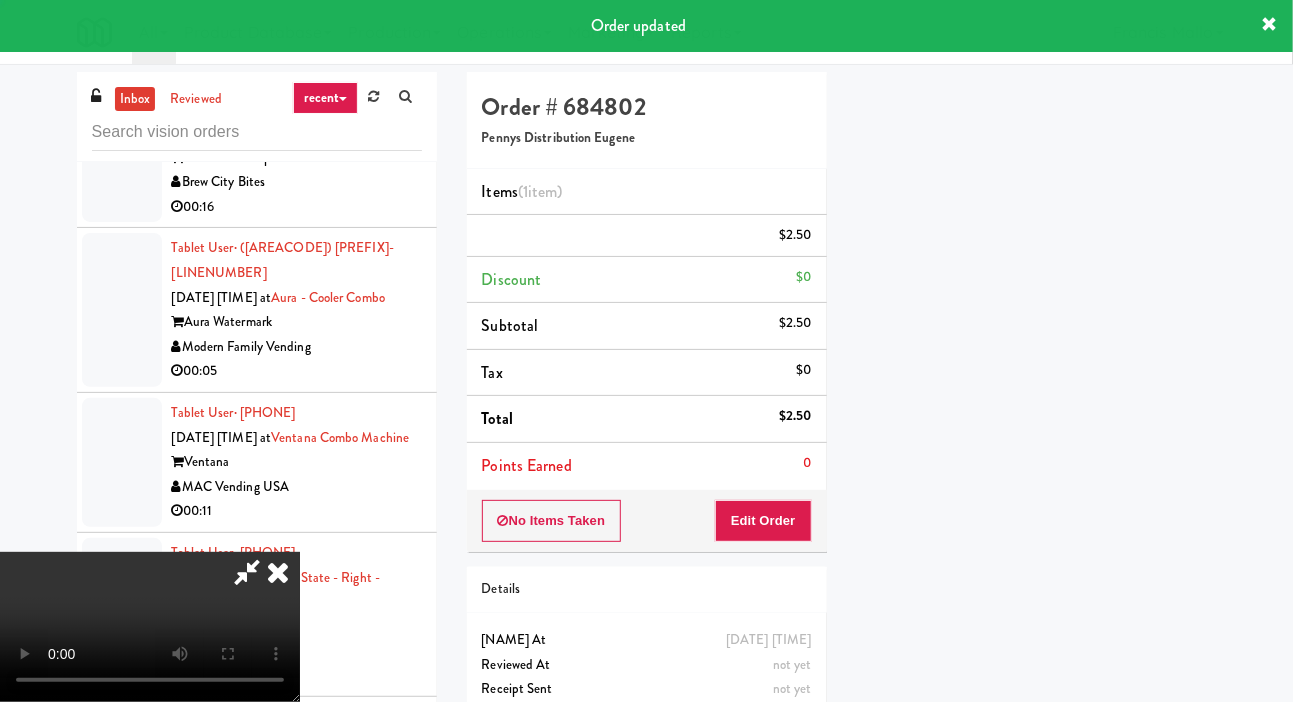 scroll, scrollTop: 116, scrollLeft: 0, axis: vertical 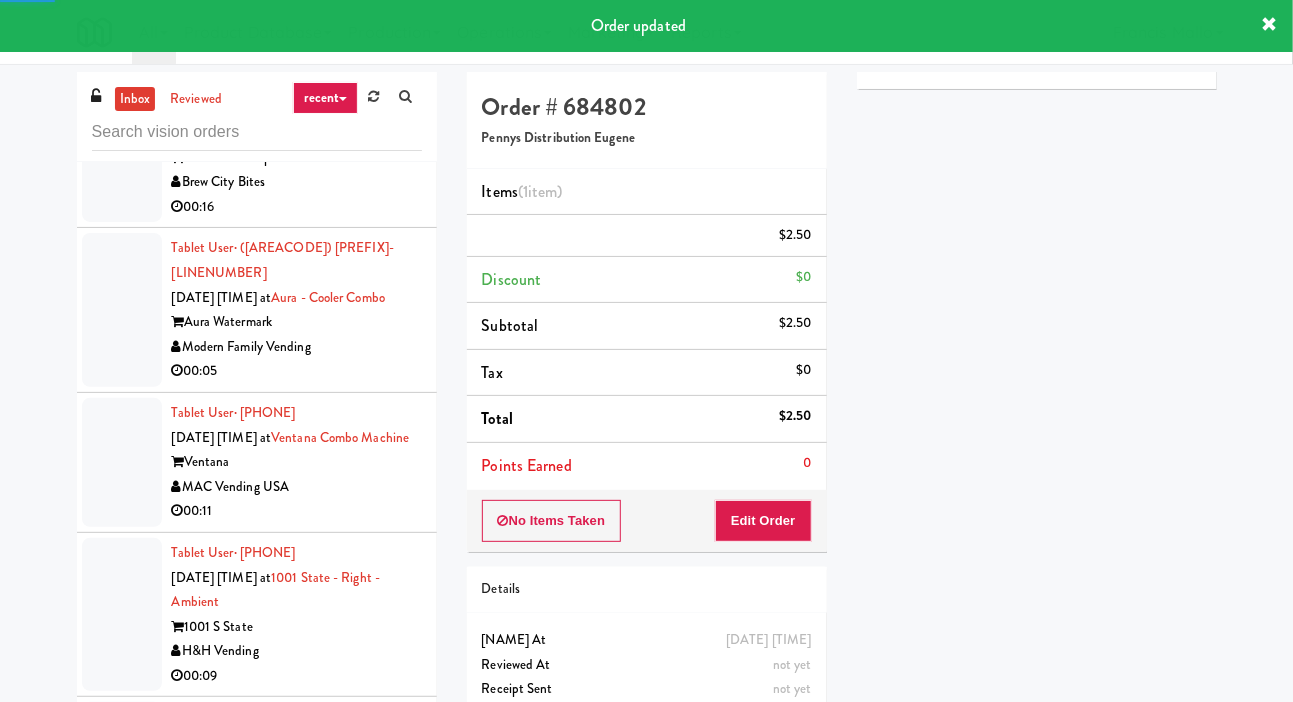 click at bounding box center [122, 615] 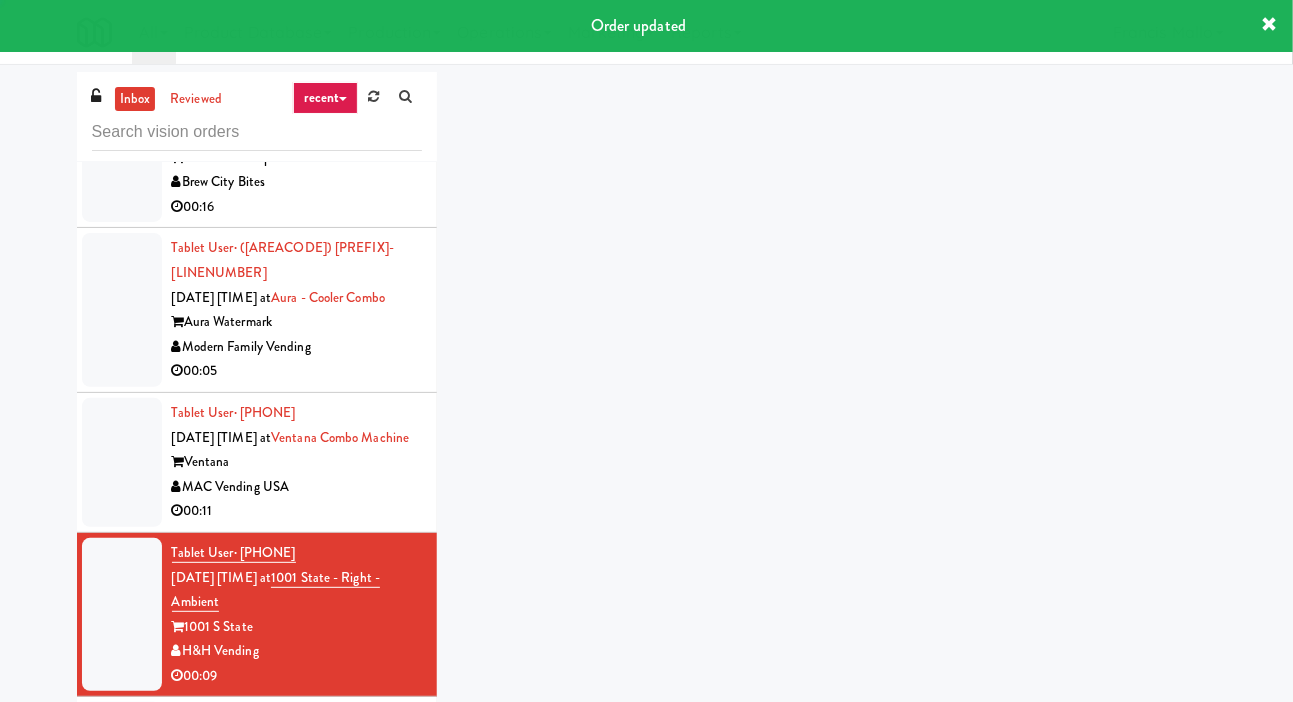 click at bounding box center [122, 791] 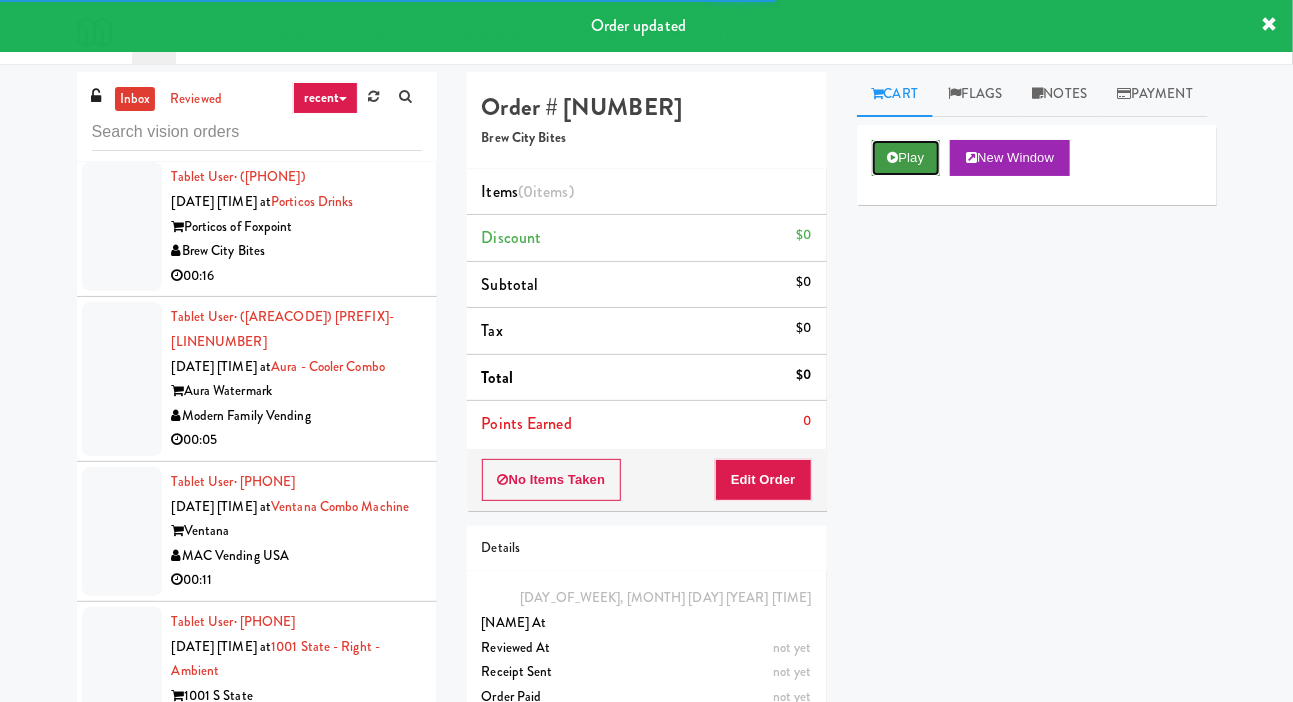 click on "Play" at bounding box center [906, 158] 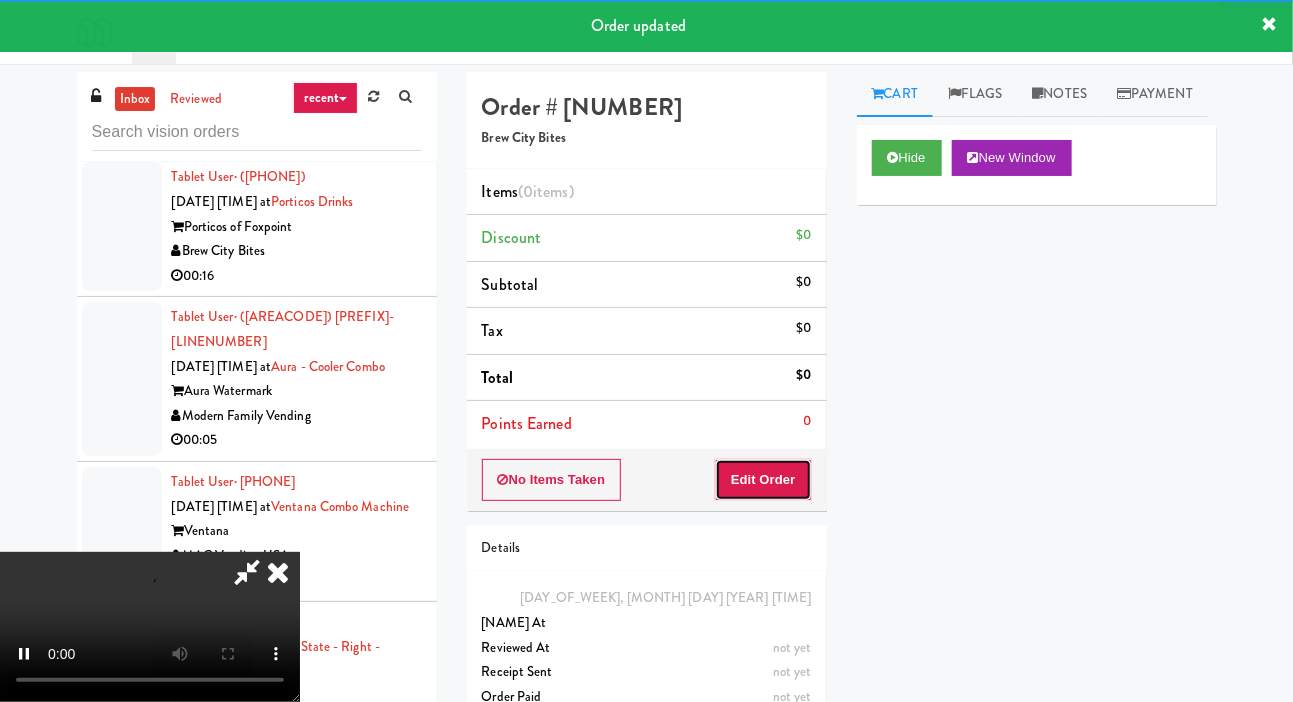 click on "Edit Order" at bounding box center [763, 480] 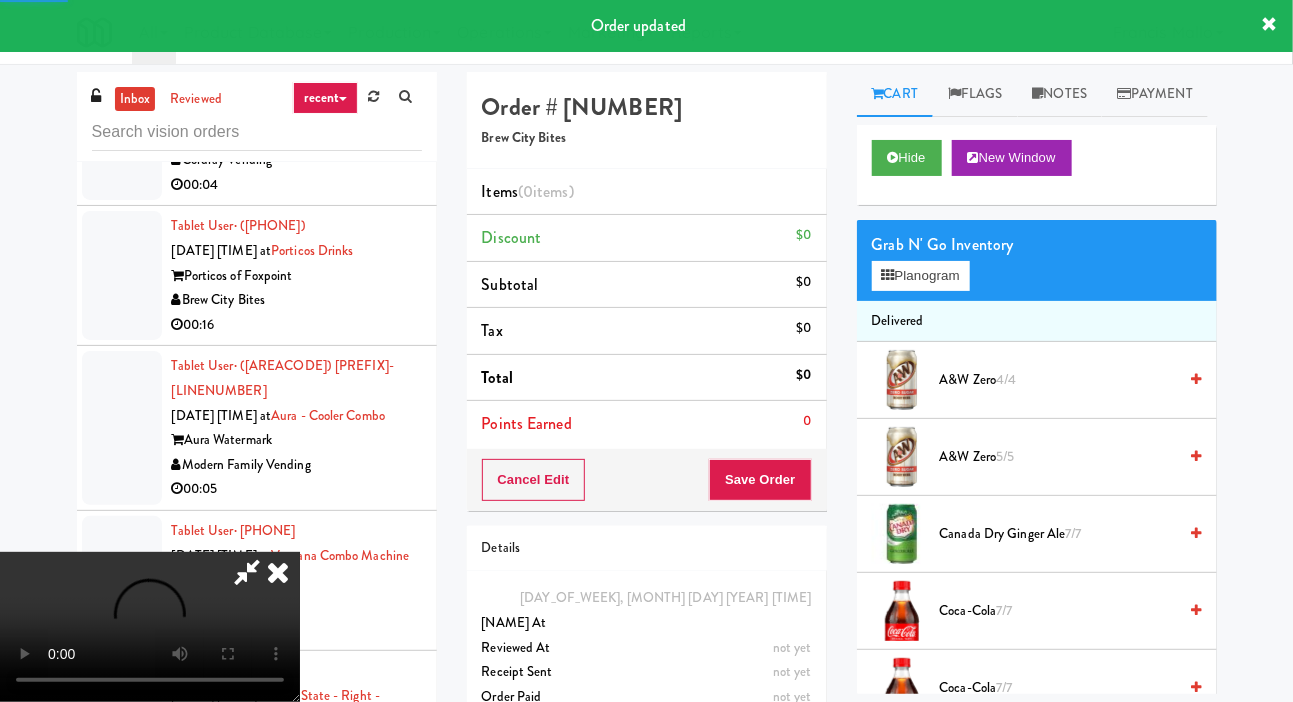 scroll, scrollTop: 18413, scrollLeft: 0, axis: vertical 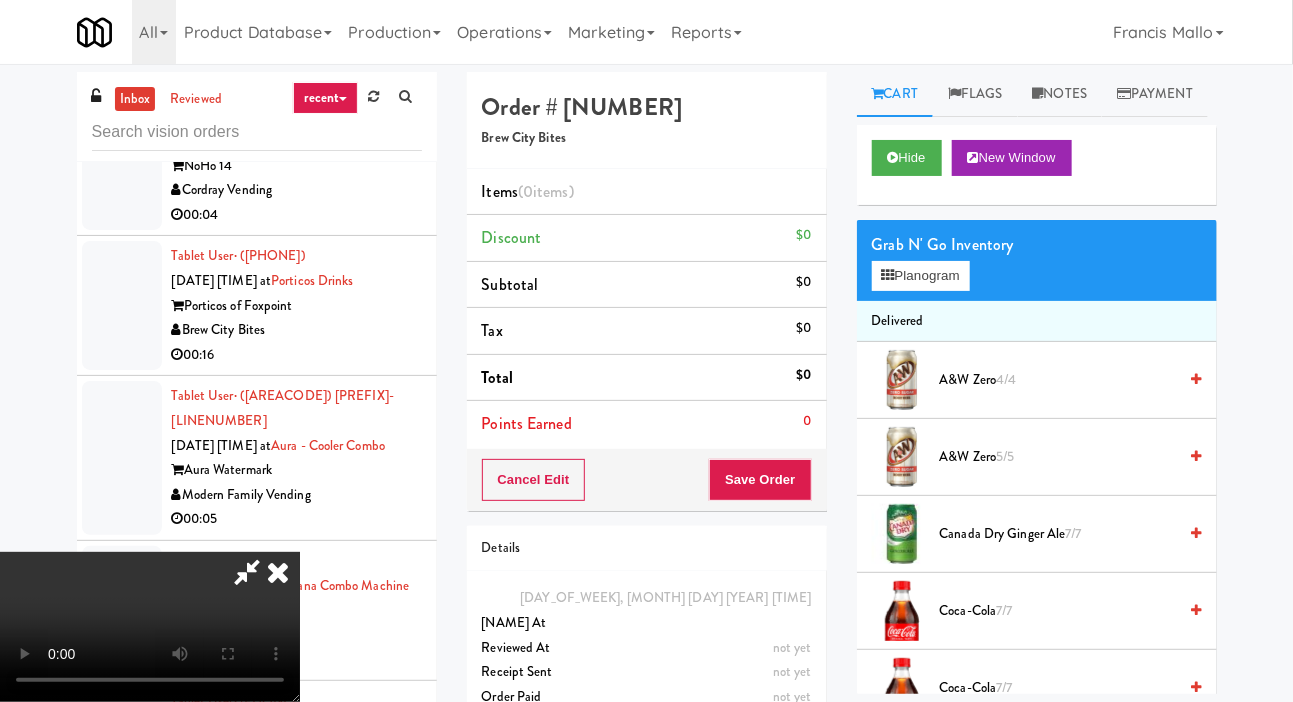 type 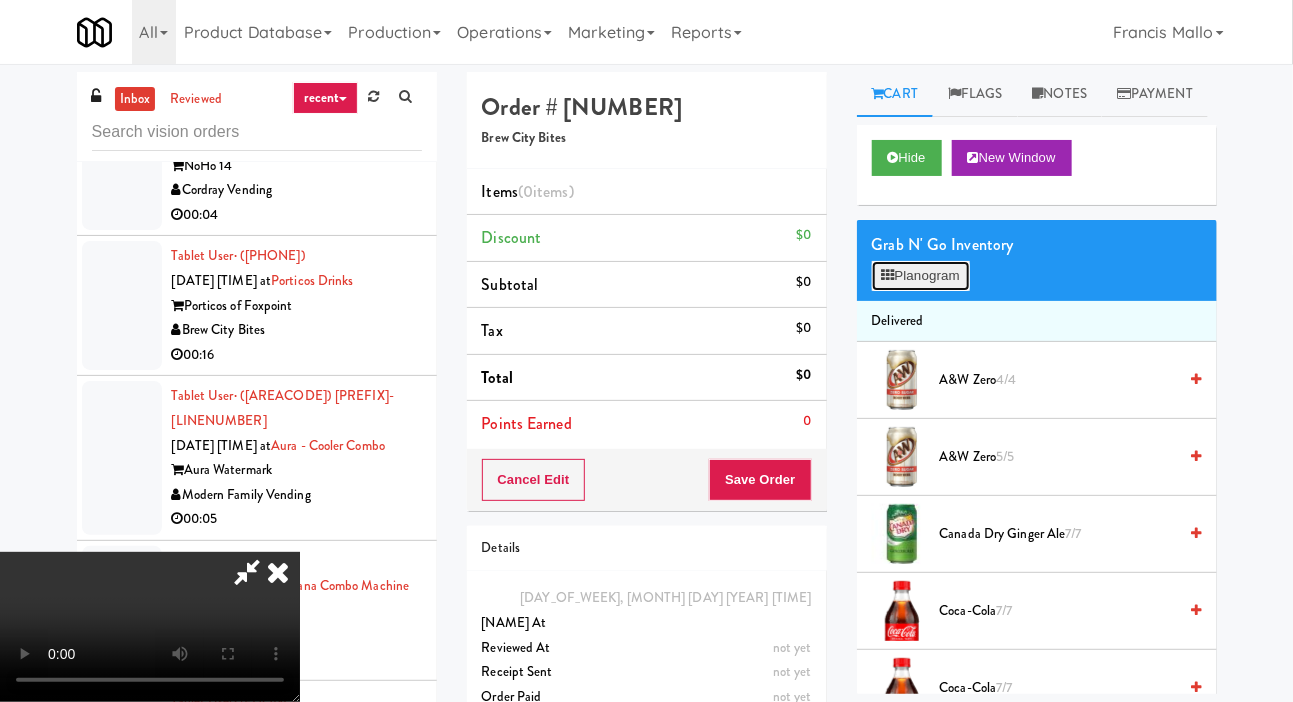 click on "Planogram" at bounding box center (921, 276) 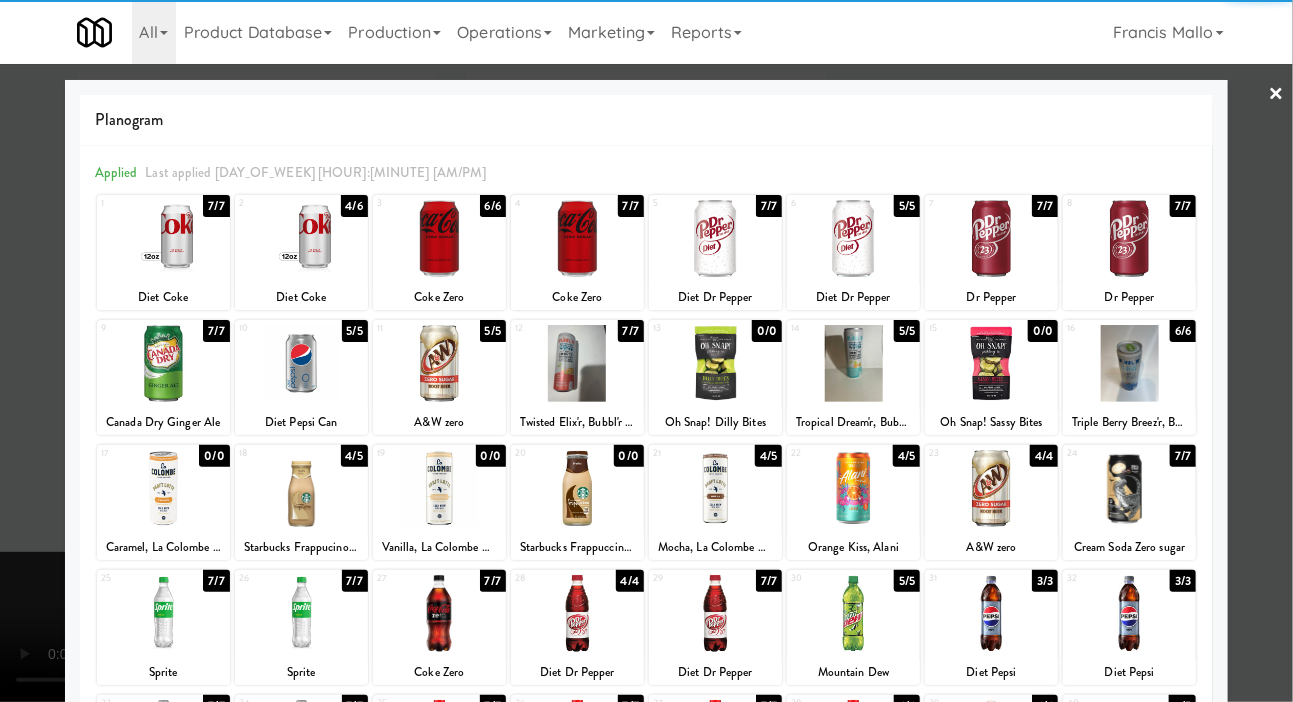 click at bounding box center (853, 363) 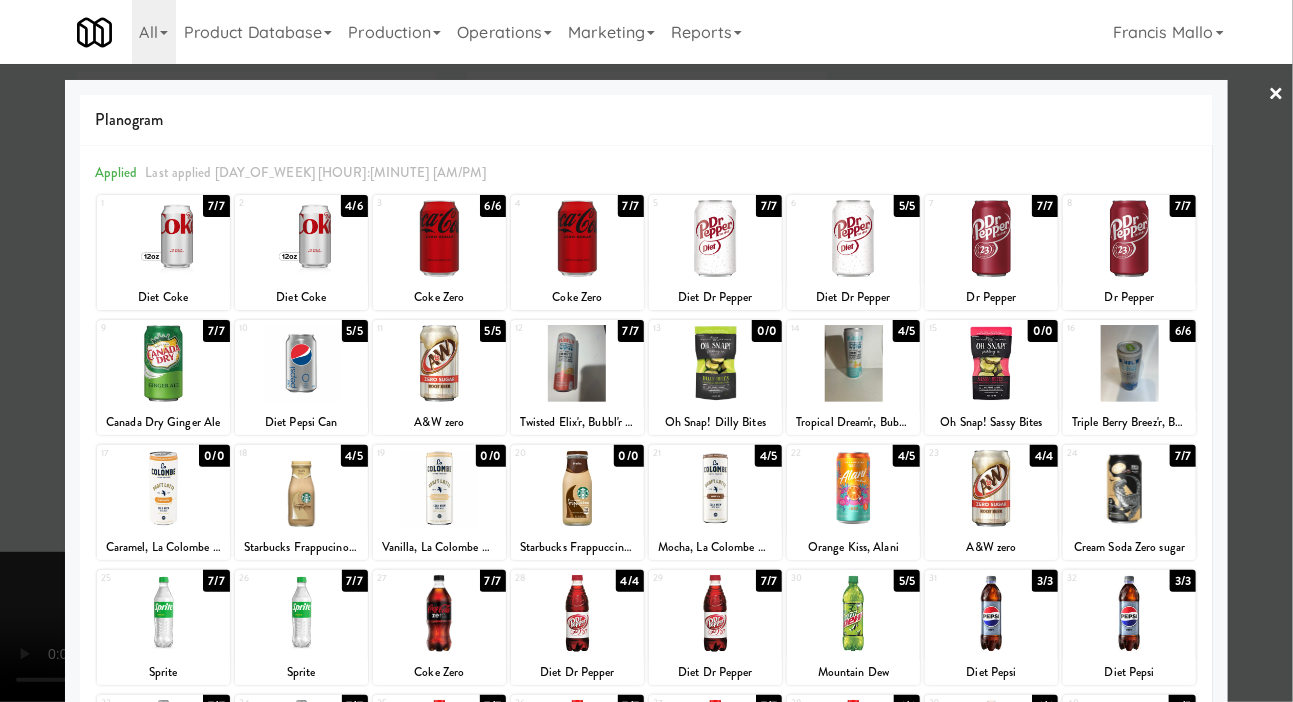 click at bounding box center [646, 351] 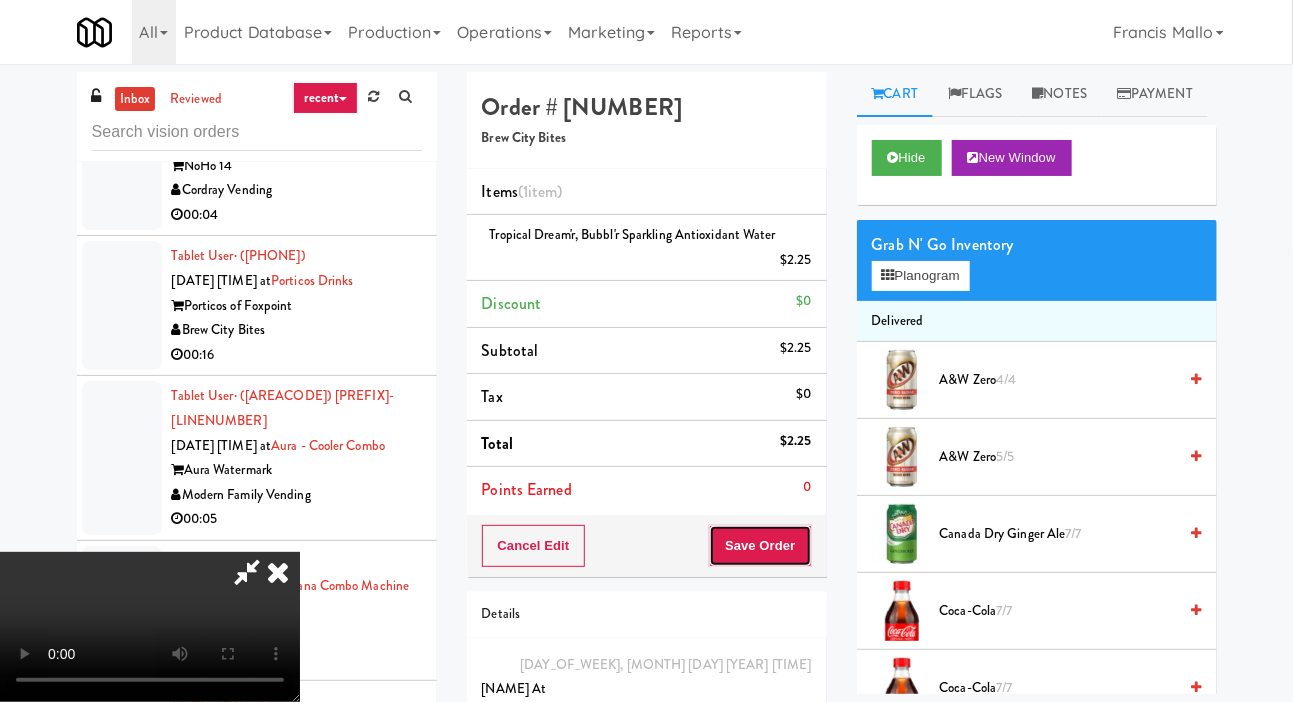 click on "Save Order" at bounding box center [760, 546] 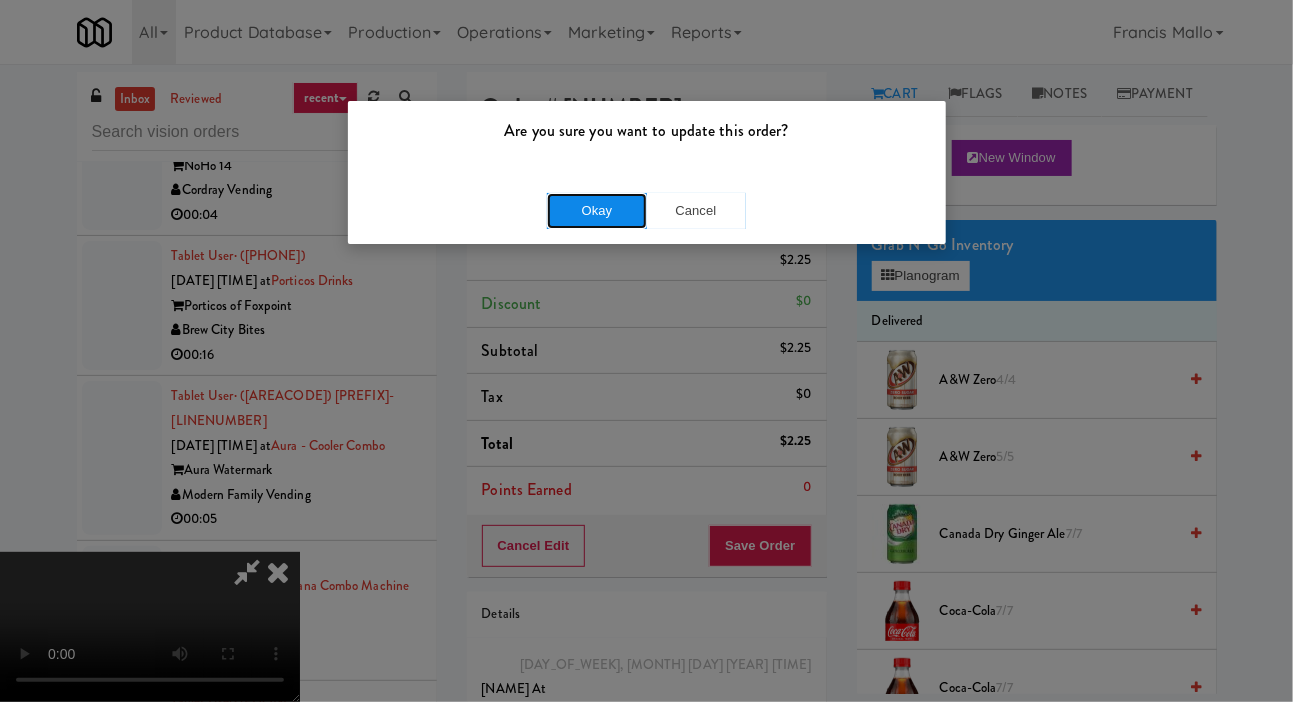 click on "Okay" at bounding box center [597, 211] 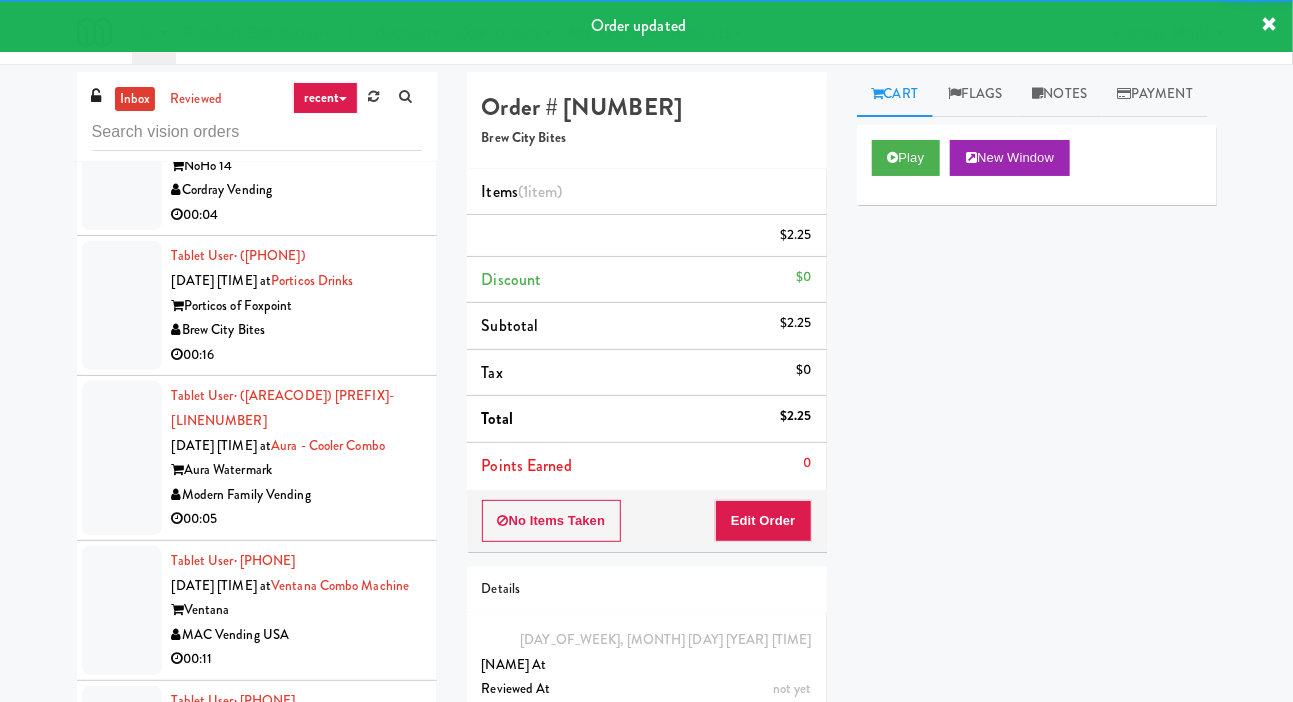 click at bounding box center (122, 763) 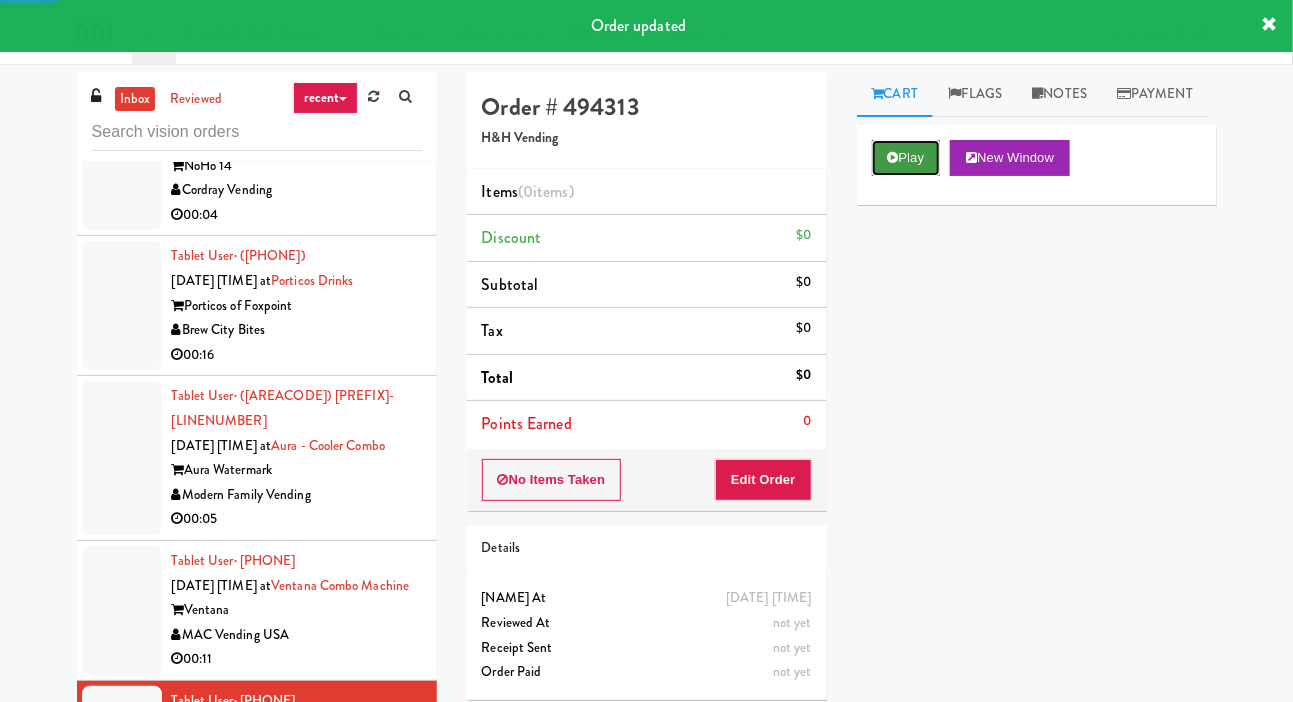 click on "Play" at bounding box center [906, 158] 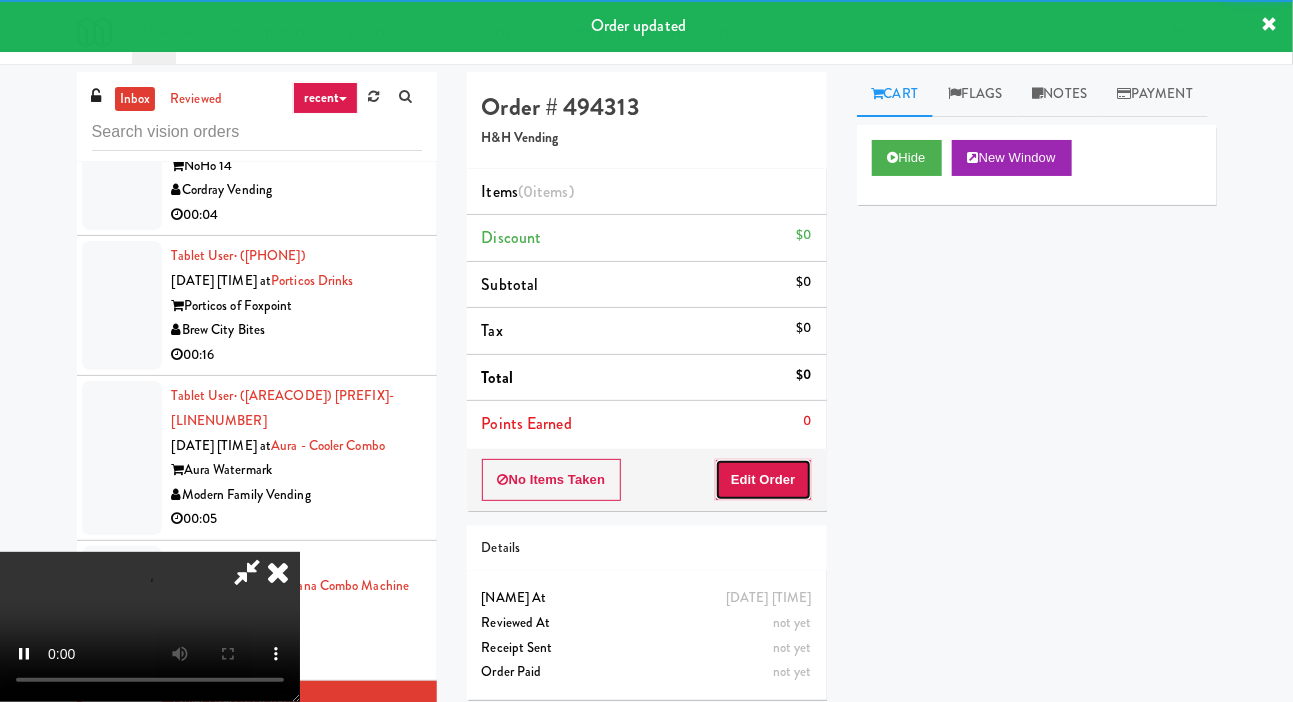 click on "Edit Order" at bounding box center (763, 480) 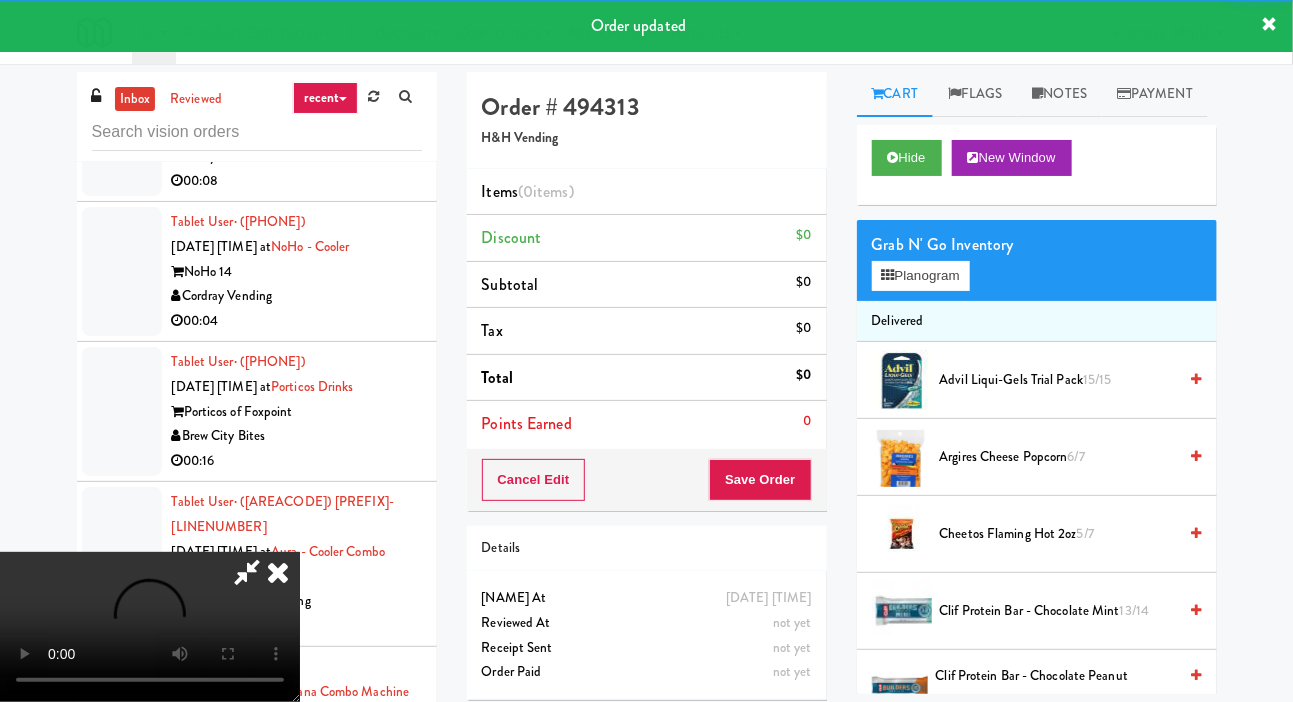 scroll, scrollTop: 18304, scrollLeft: 0, axis: vertical 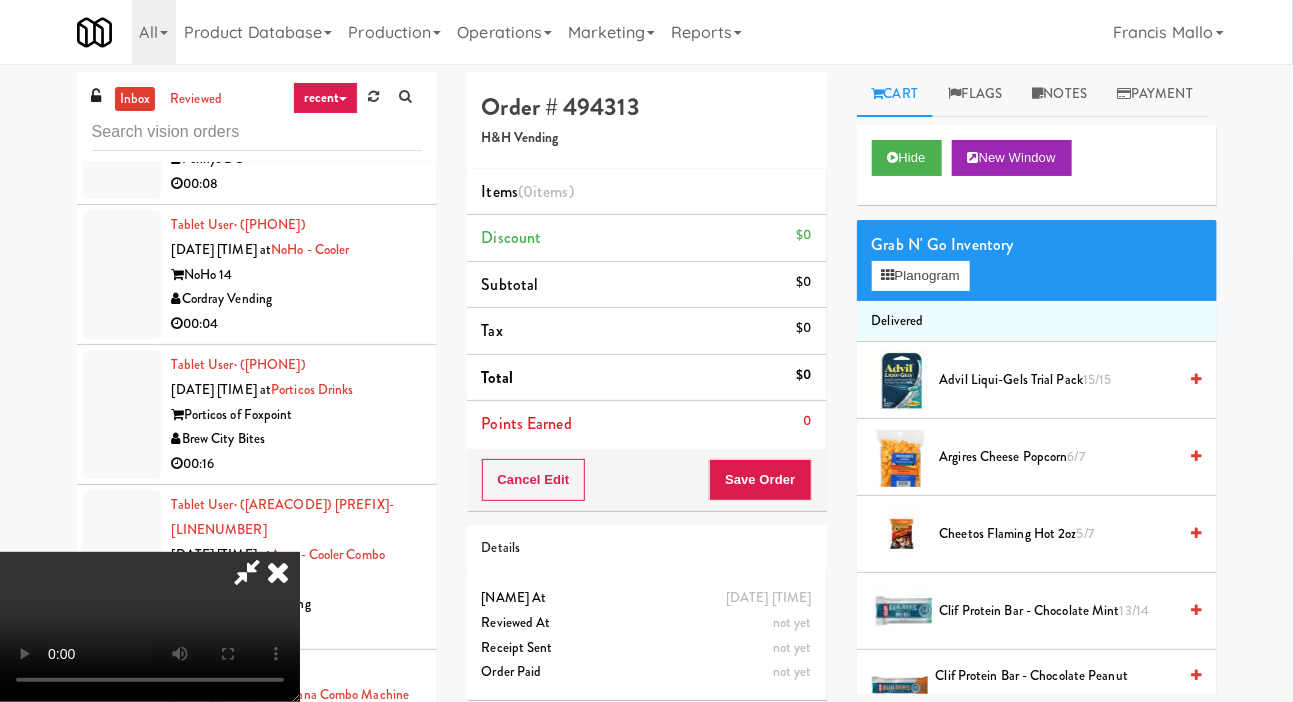 type 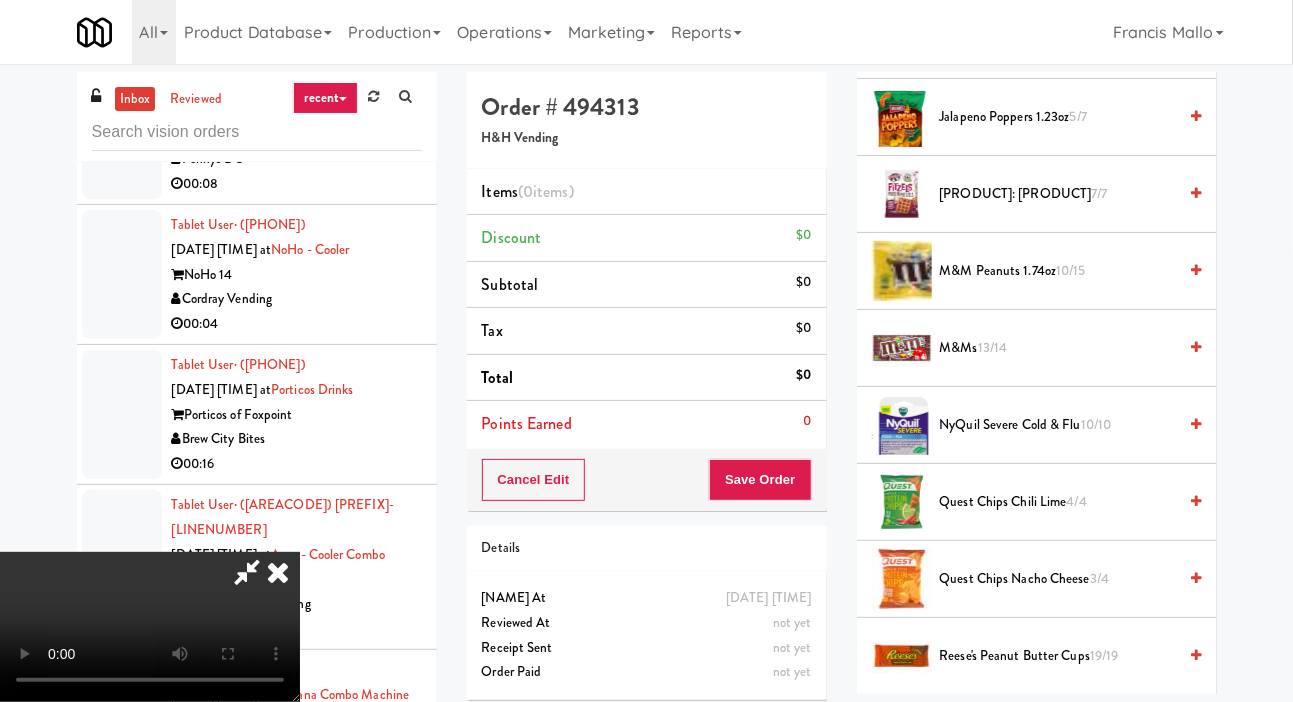scroll, scrollTop: 1181, scrollLeft: 0, axis: vertical 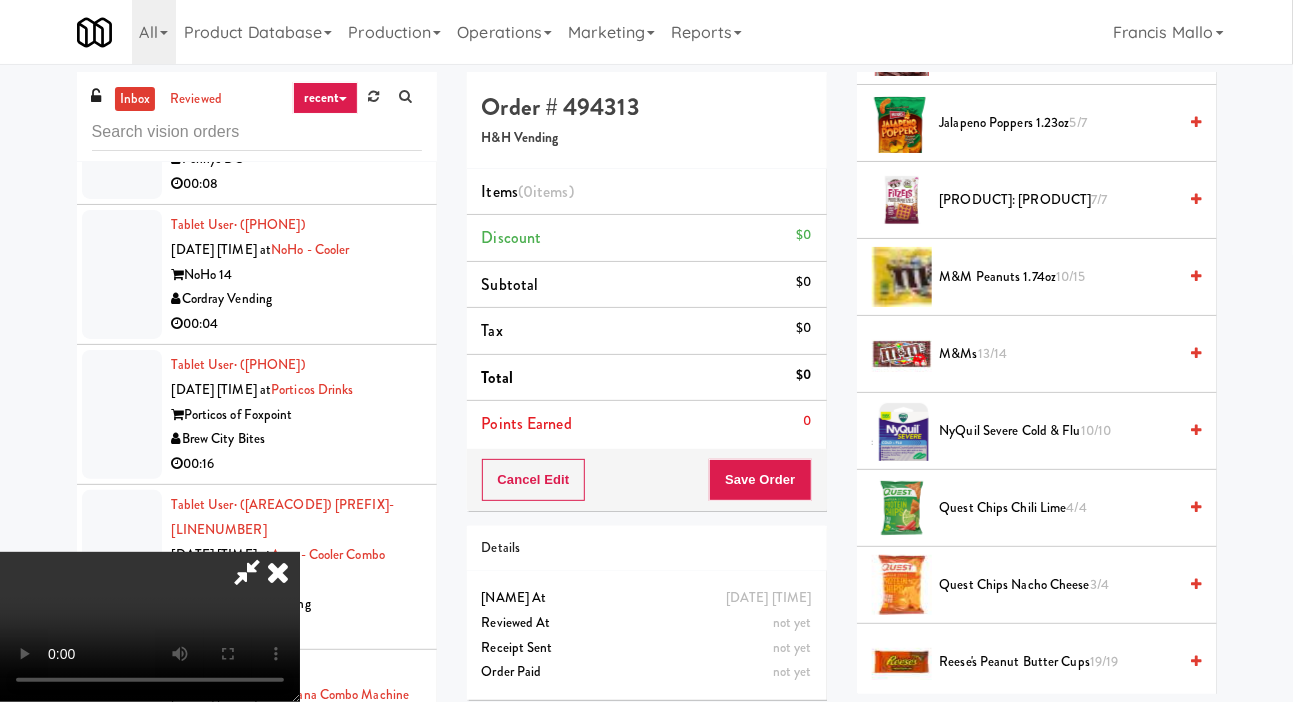 click on "NyQuil Severe Cold & Flu  10/10" at bounding box center [1058, 431] 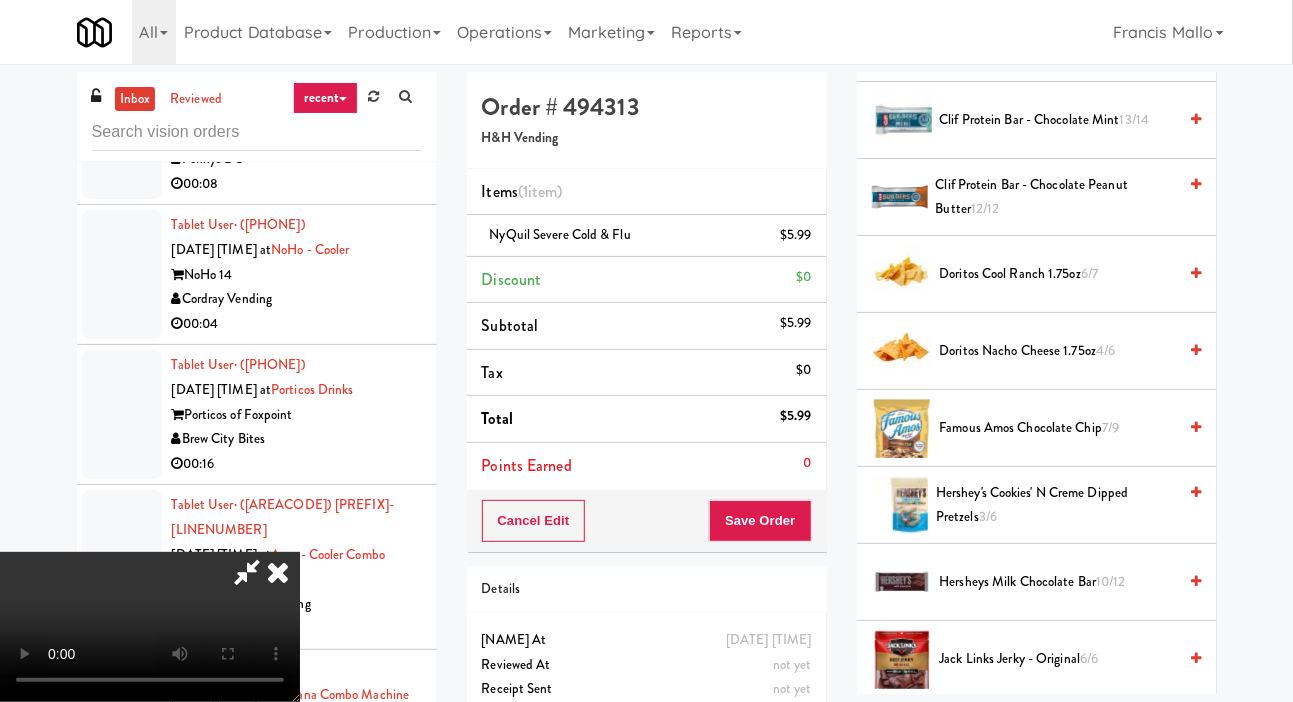 scroll, scrollTop: 0, scrollLeft: 0, axis: both 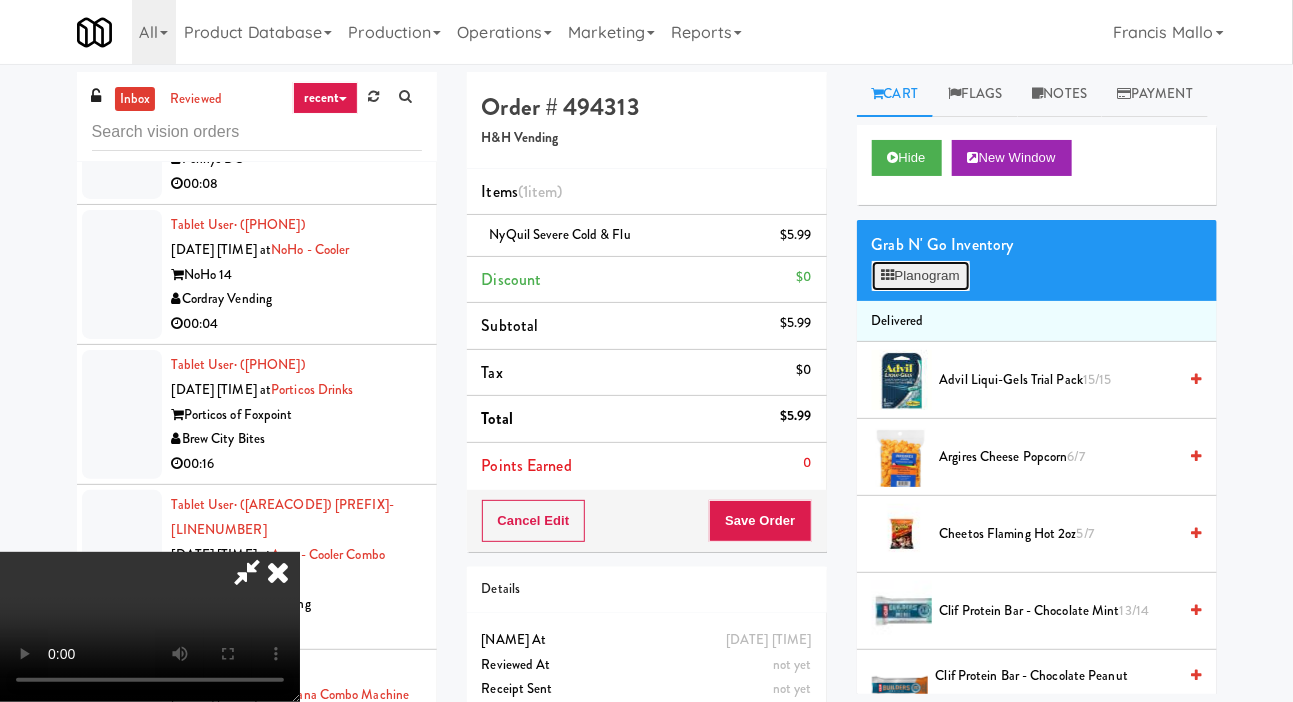 click on "Planogram" at bounding box center [921, 276] 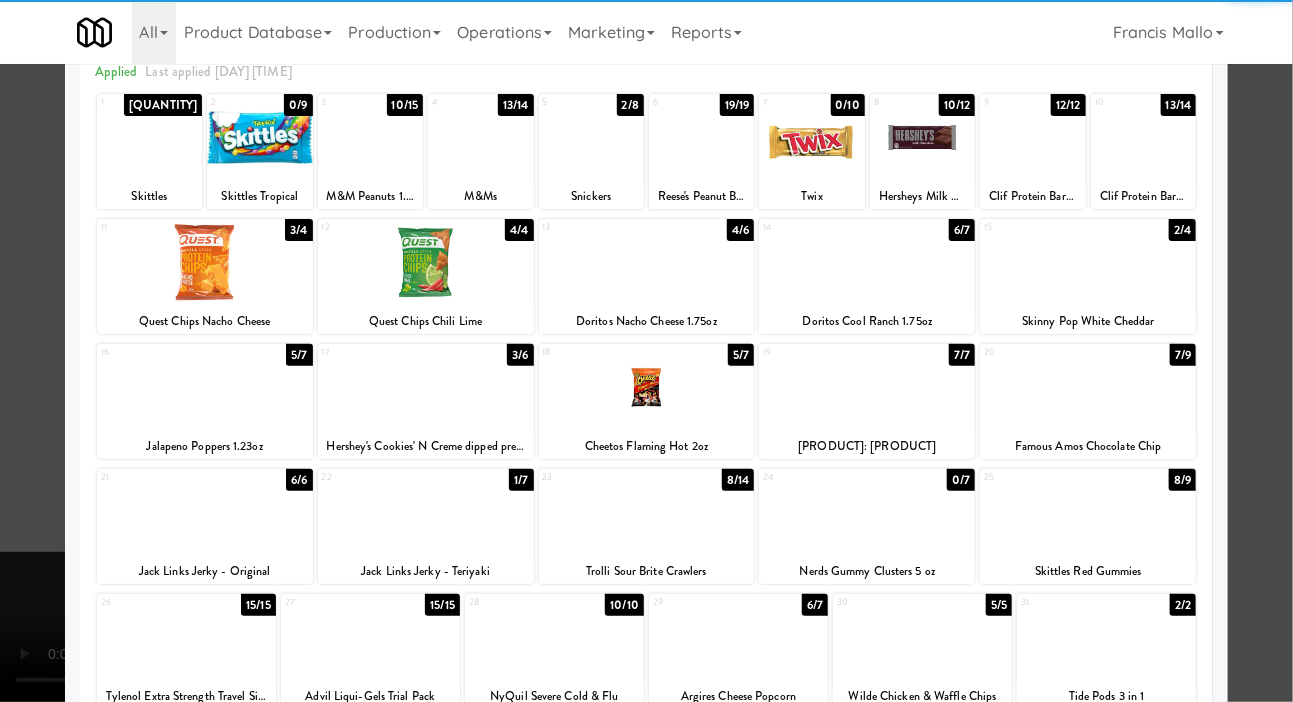 scroll, scrollTop: 172, scrollLeft: 0, axis: vertical 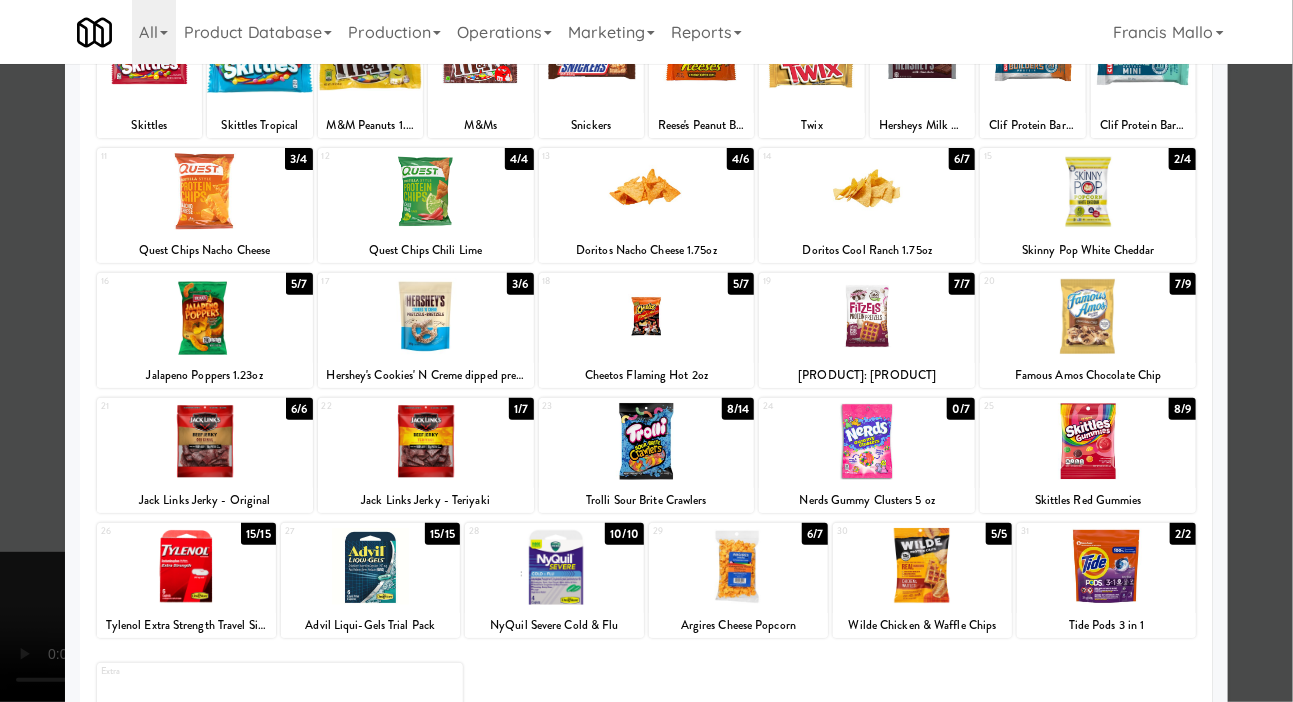 click at bounding box center [1088, 441] 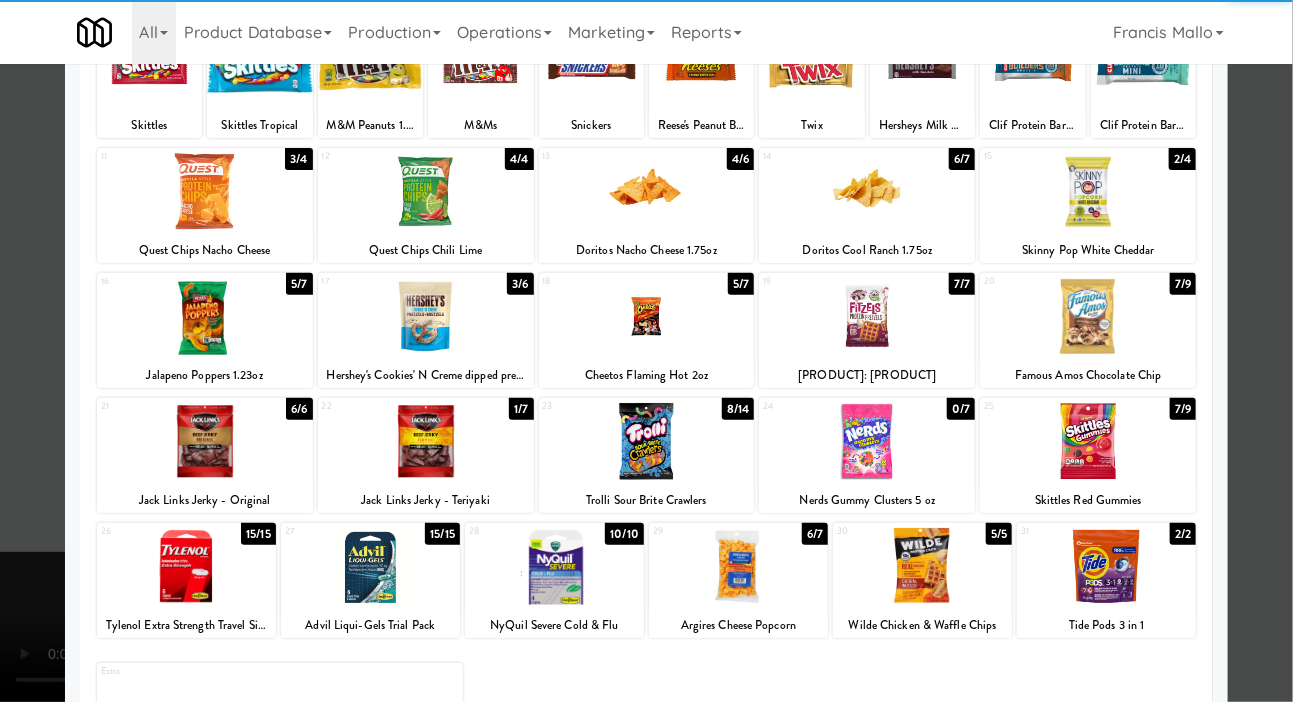 click at bounding box center (646, 351) 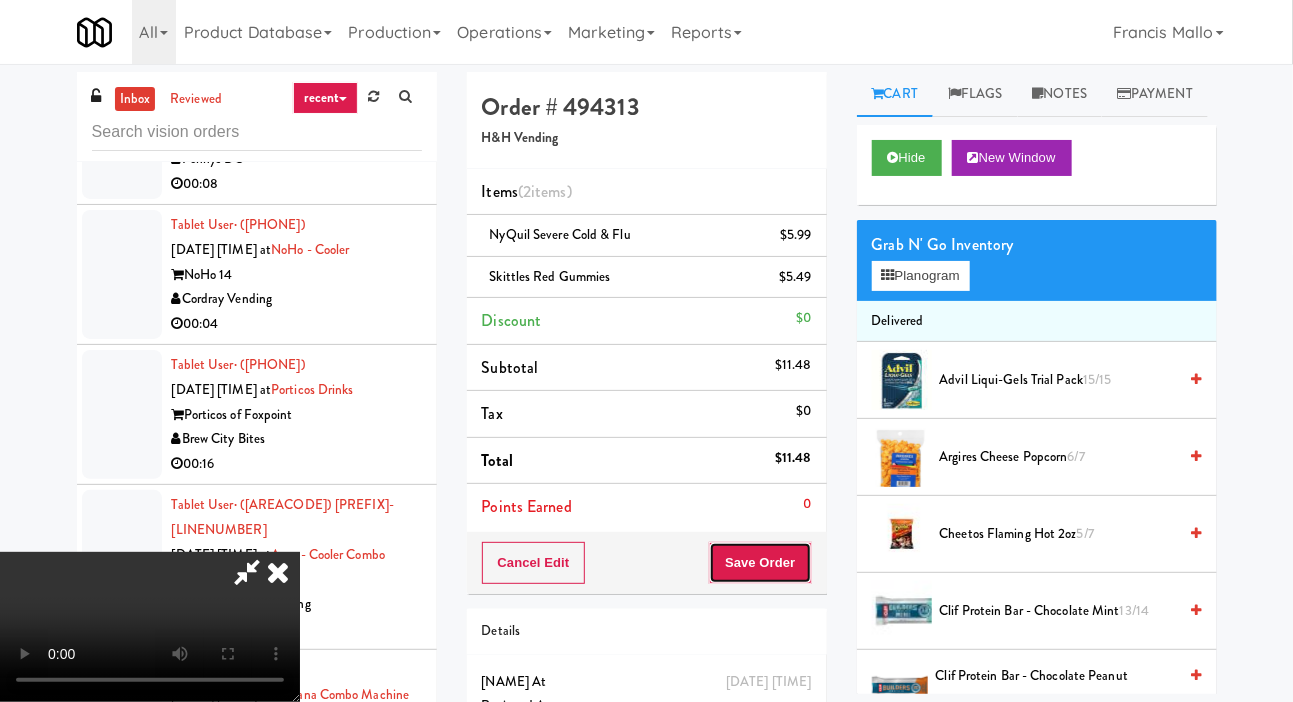 click on "Save Order" at bounding box center (760, 563) 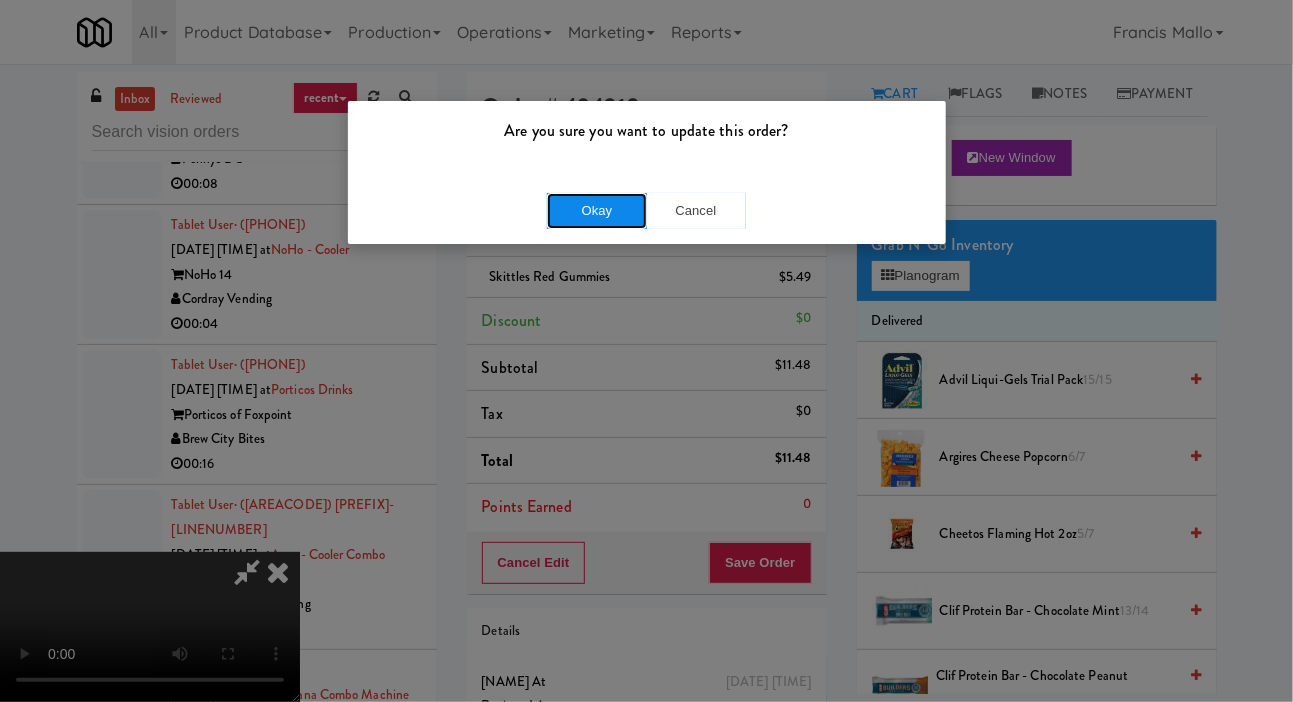 click on "Okay" at bounding box center [597, 211] 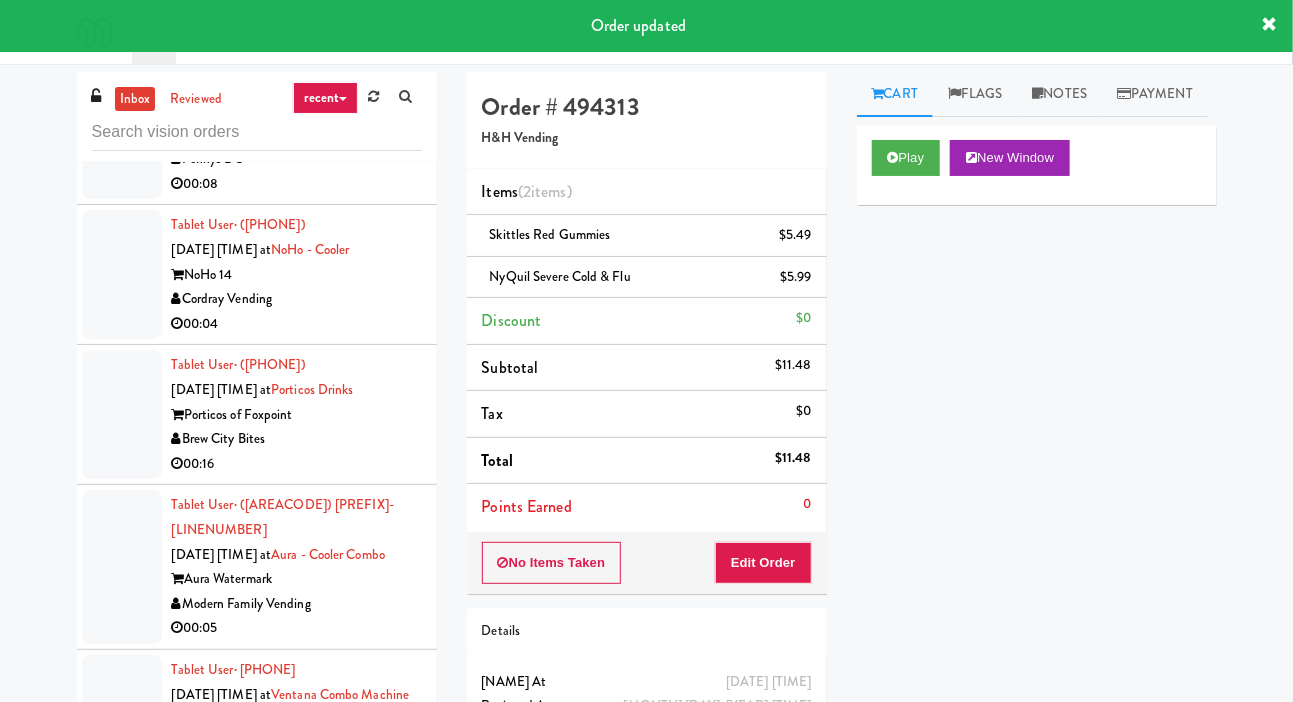 click on "Tablet User  · ([PHONE]) [DATE] [TIME] at  Ventana Combo Machine  Ventana  MAC Vending USA  00:11" at bounding box center (257, 720) 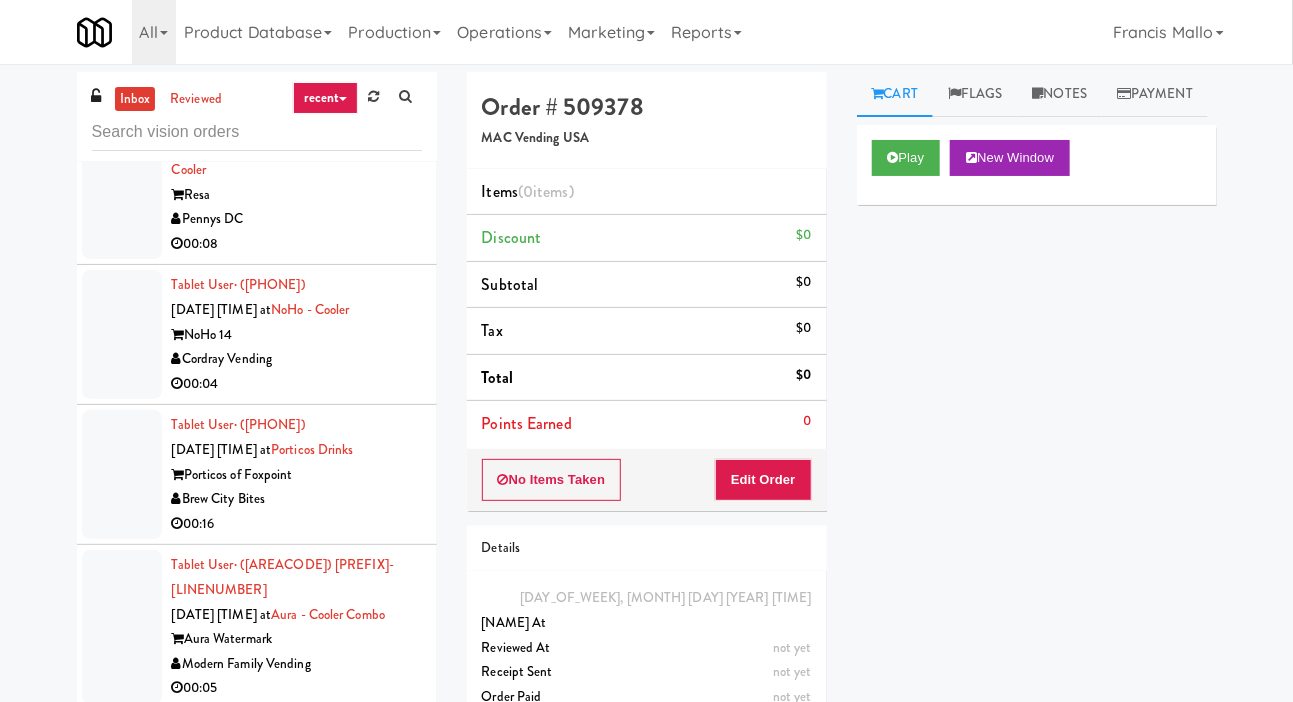 scroll, scrollTop: 18243, scrollLeft: 0, axis: vertical 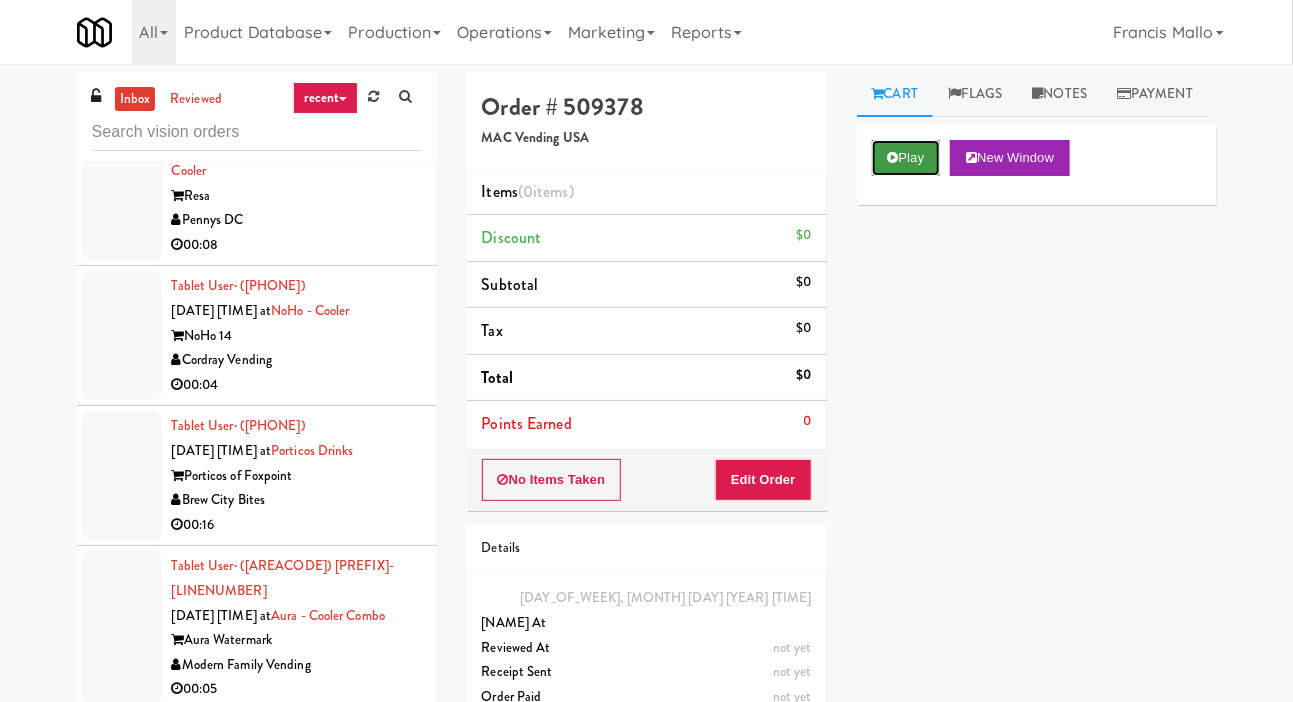 click at bounding box center [893, 157] 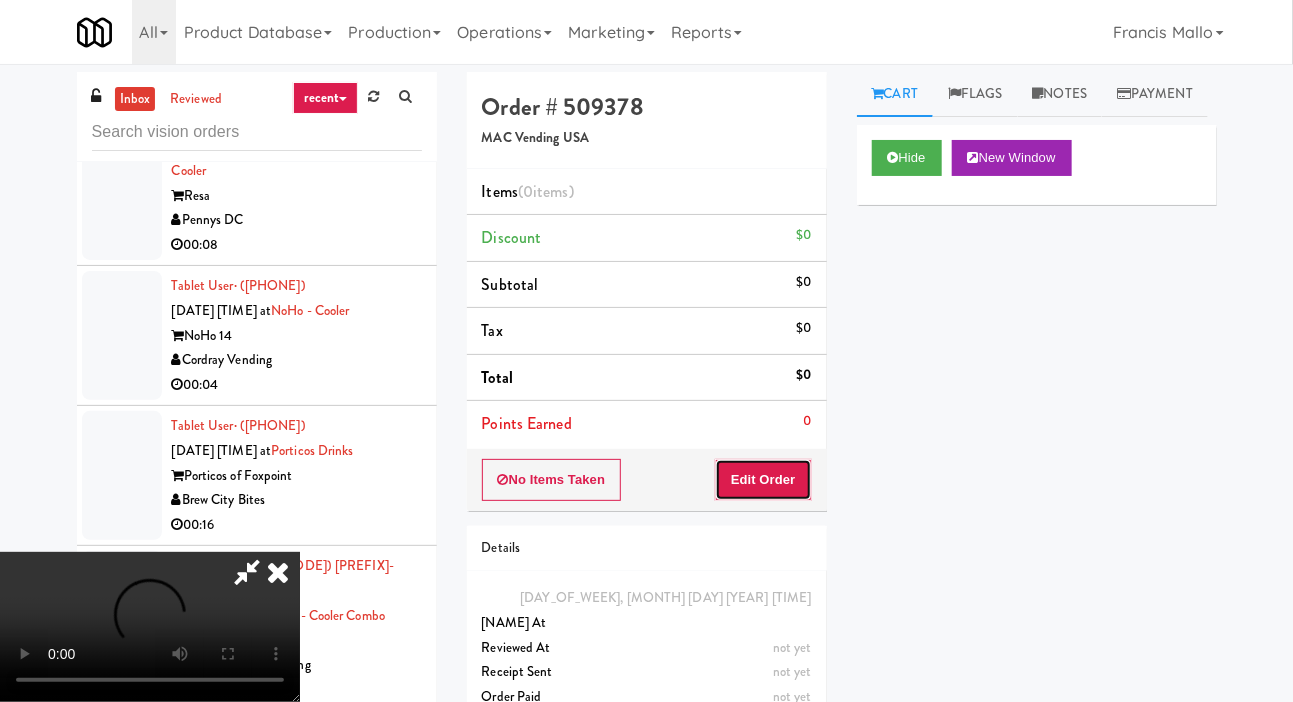click on "Edit Order" at bounding box center [763, 480] 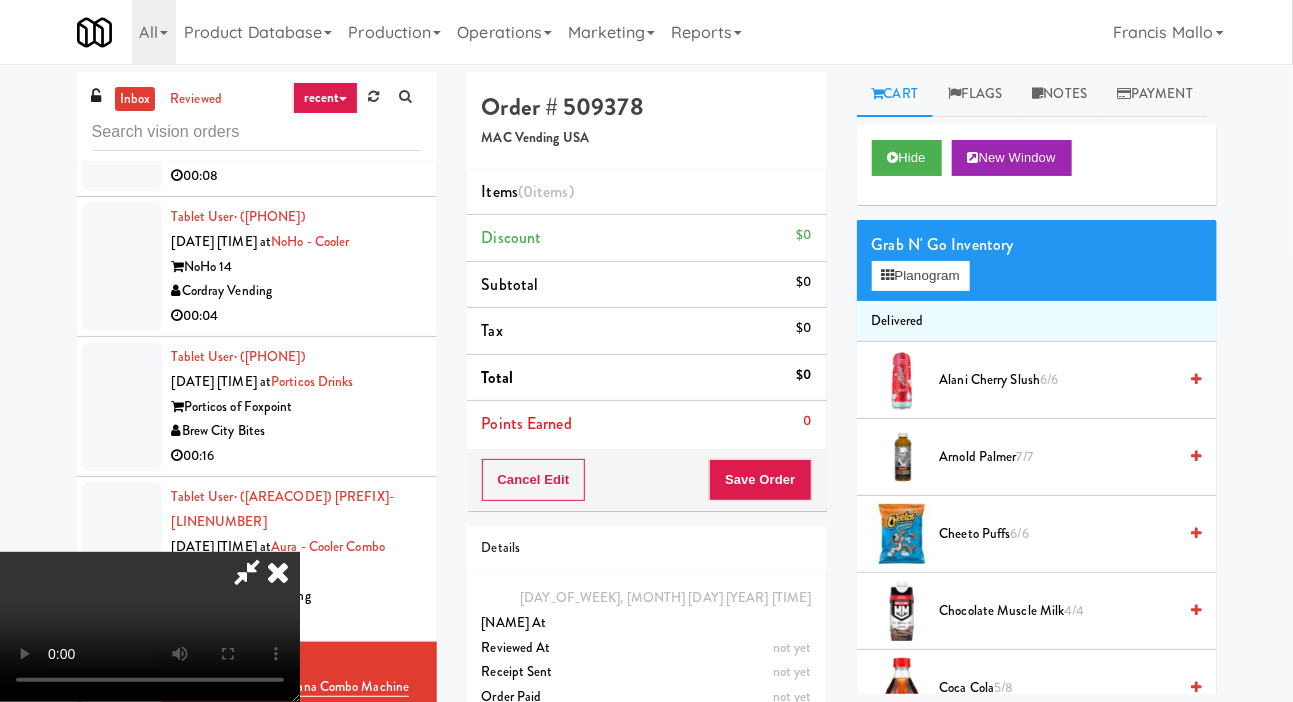 scroll, scrollTop: 18313, scrollLeft: 0, axis: vertical 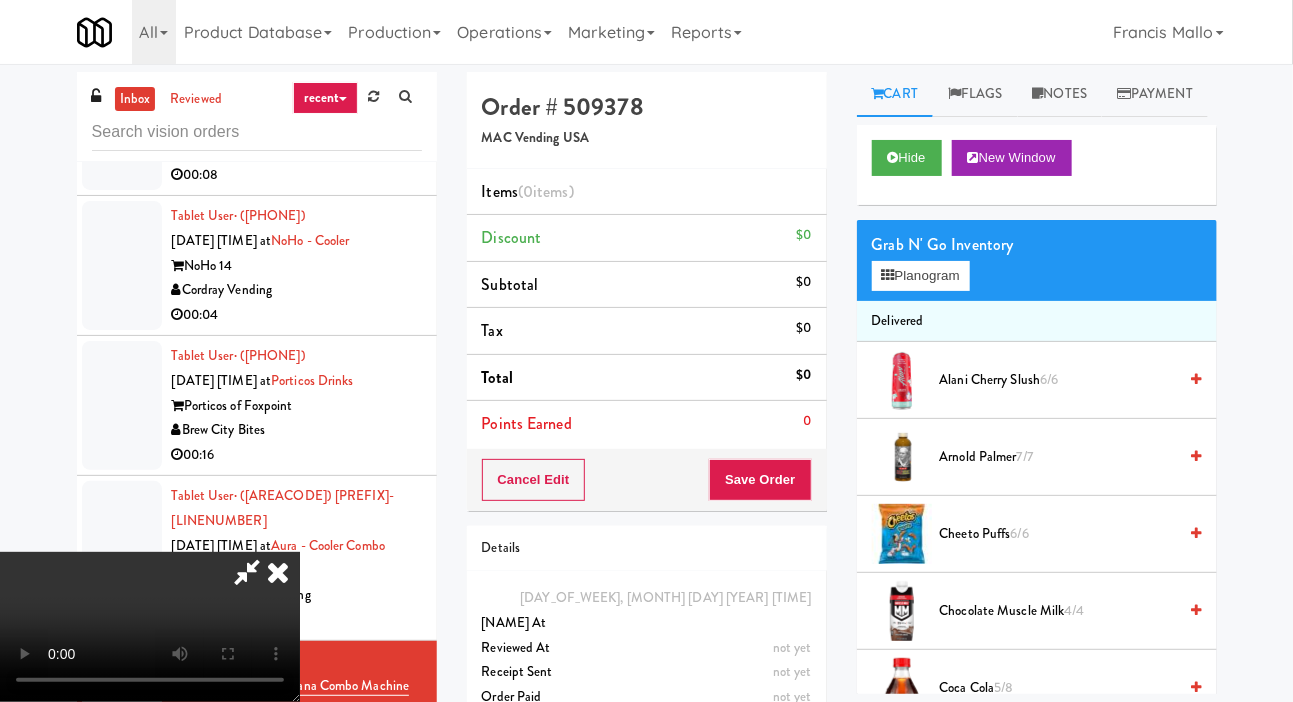 type 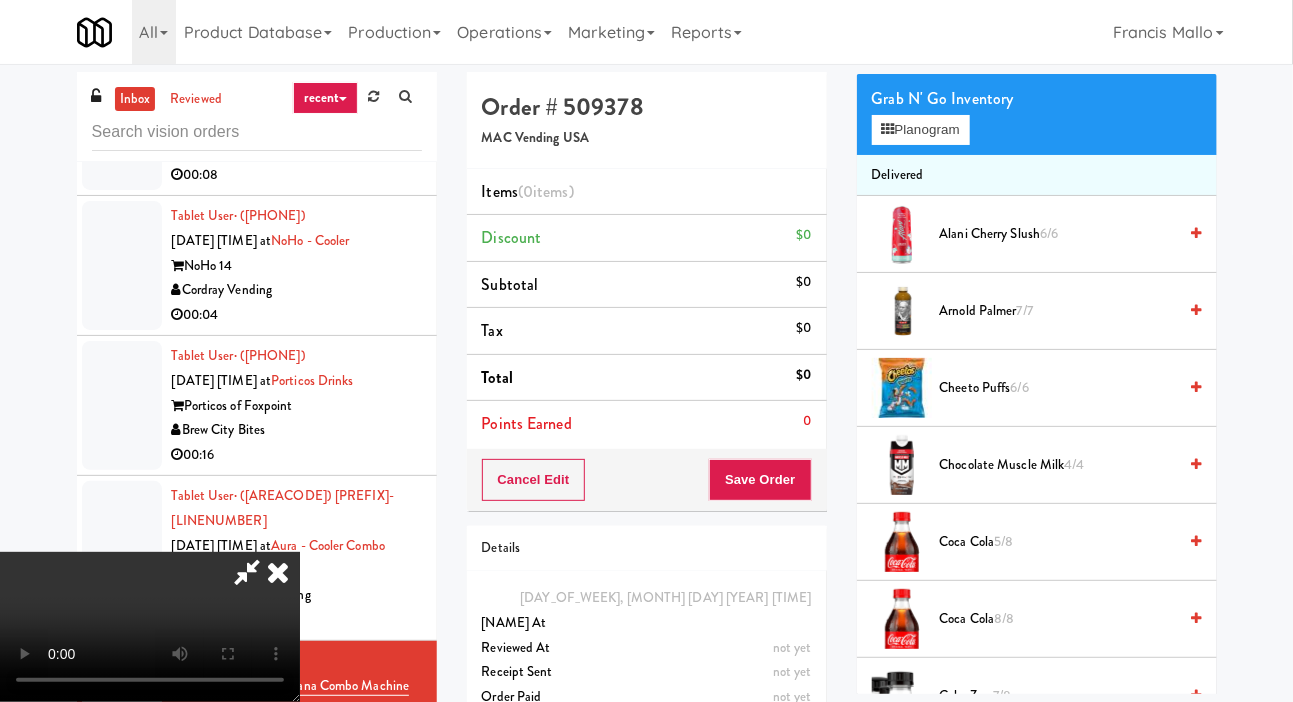 scroll, scrollTop: 166, scrollLeft: 0, axis: vertical 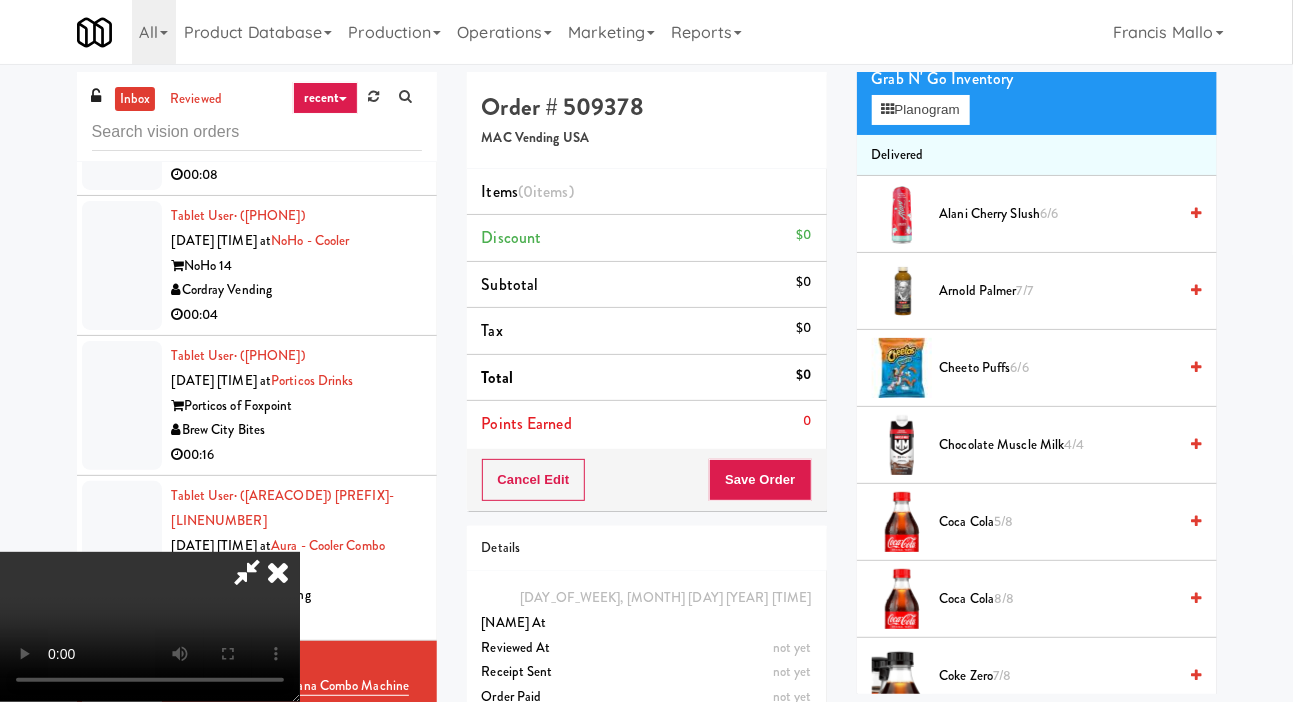 click on "Coca Cola  8/8" at bounding box center (1058, 599) 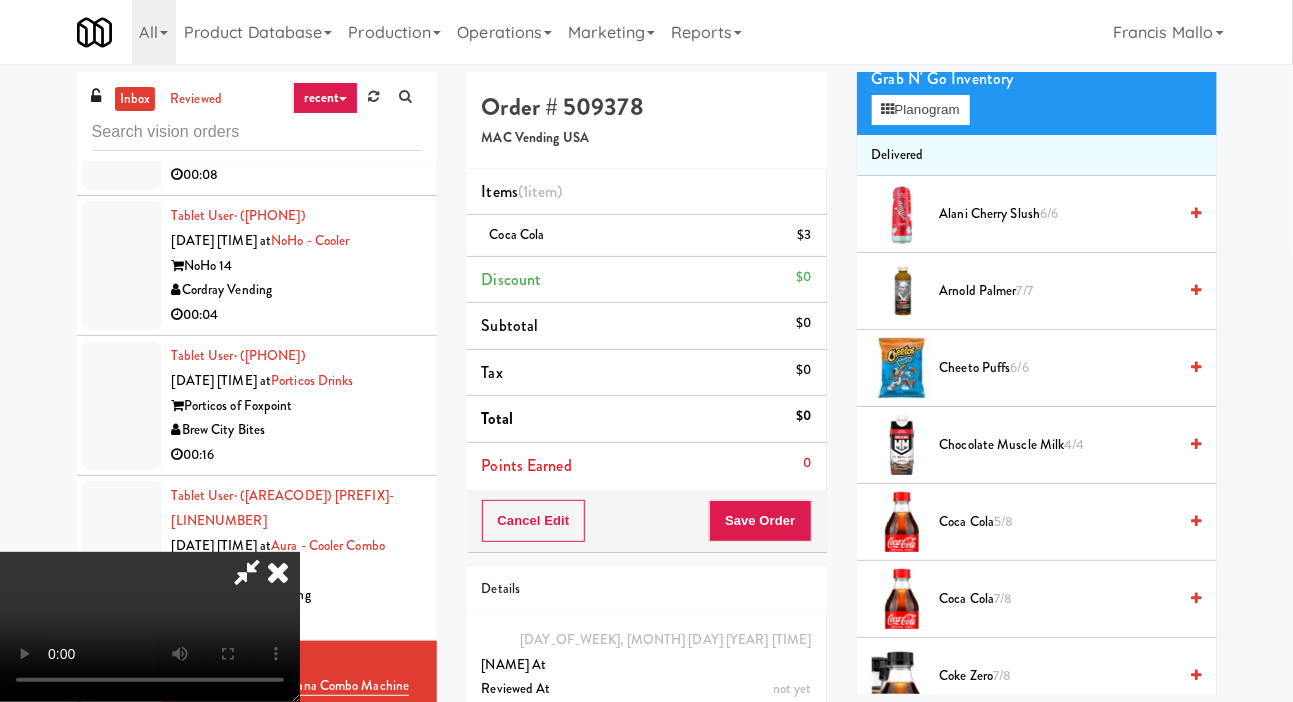 click on "[PRODUCT] [SIZE]" at bounding box center [1058, 522] 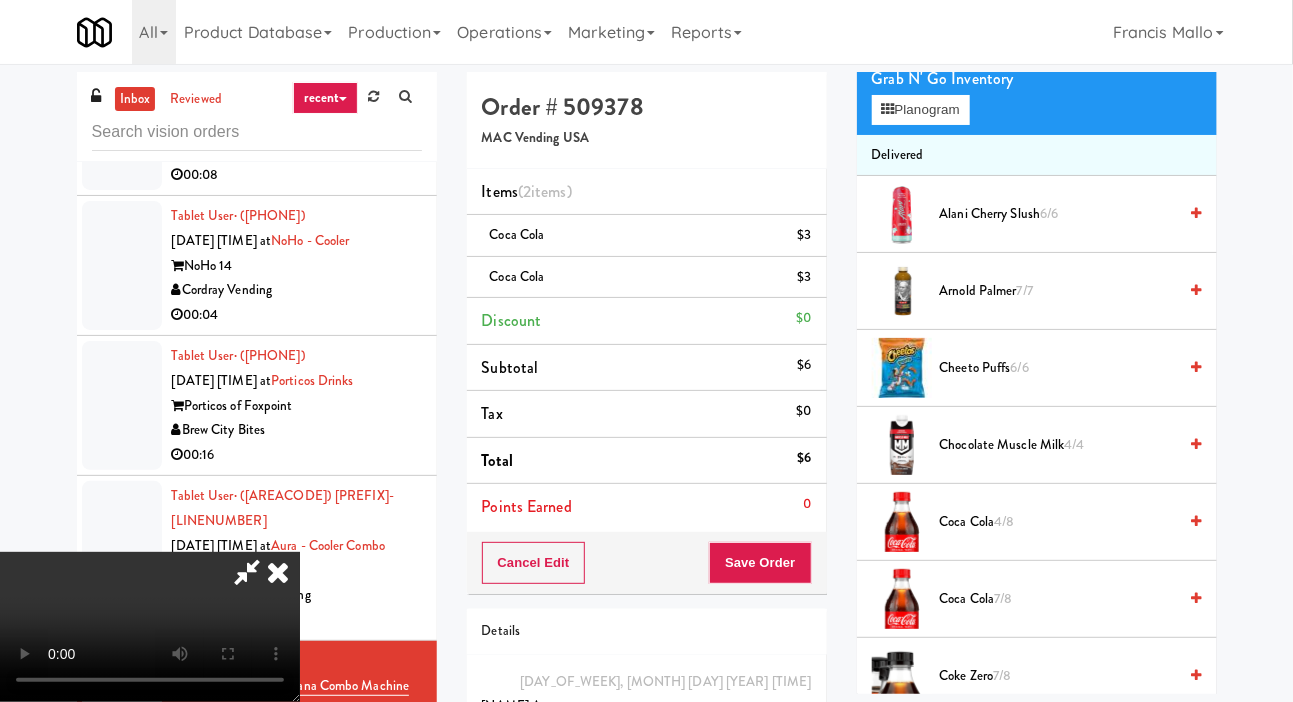 click on "Coca Cola  7/8" at bounding box center (1058, 599) 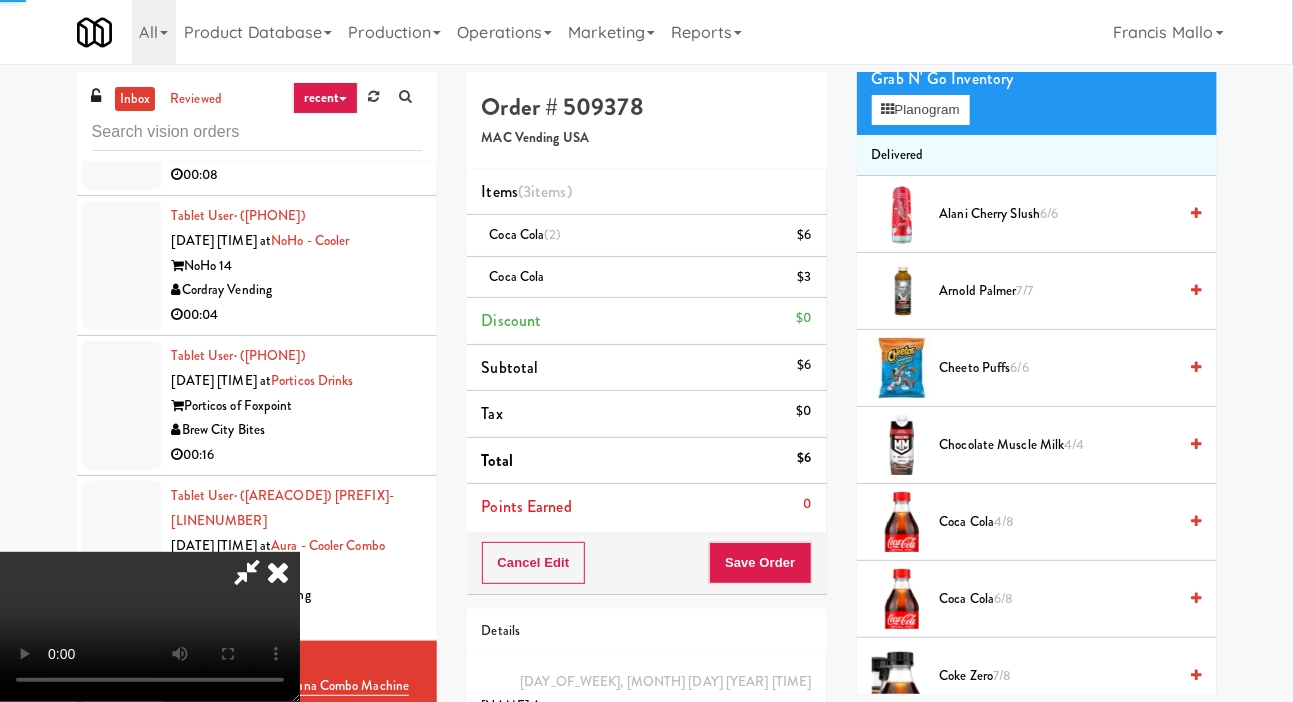 click on "Coke Zero  [QUANTITY]" at bounding box center (1058, 676) 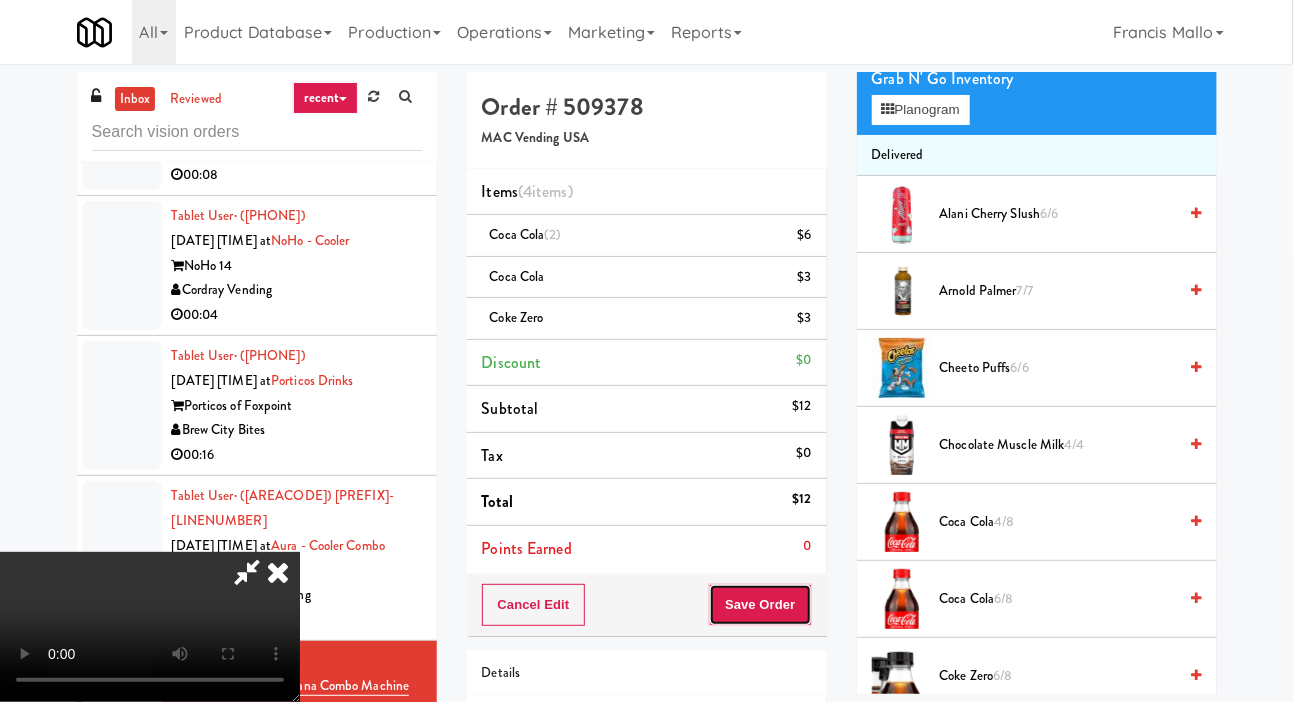 click on "Save Order" at bounding box center (760, 605) 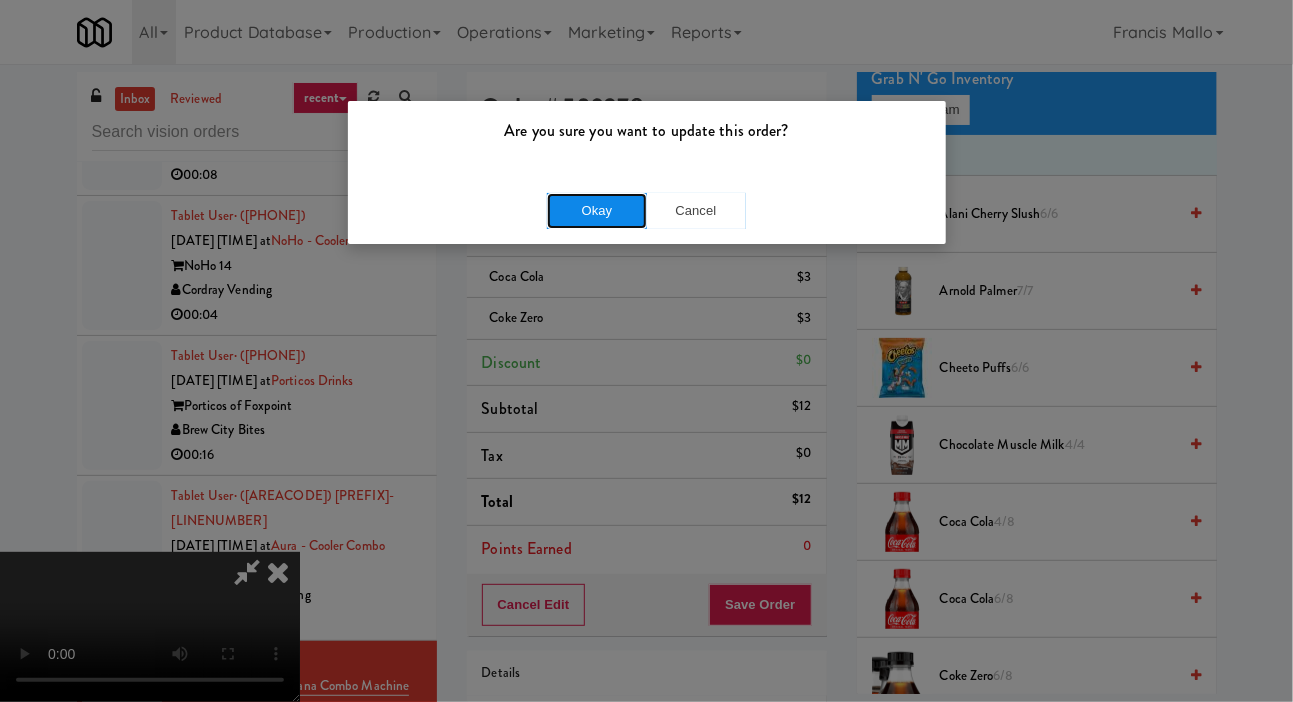 click on "Okay" at bounding box center [597, 211] 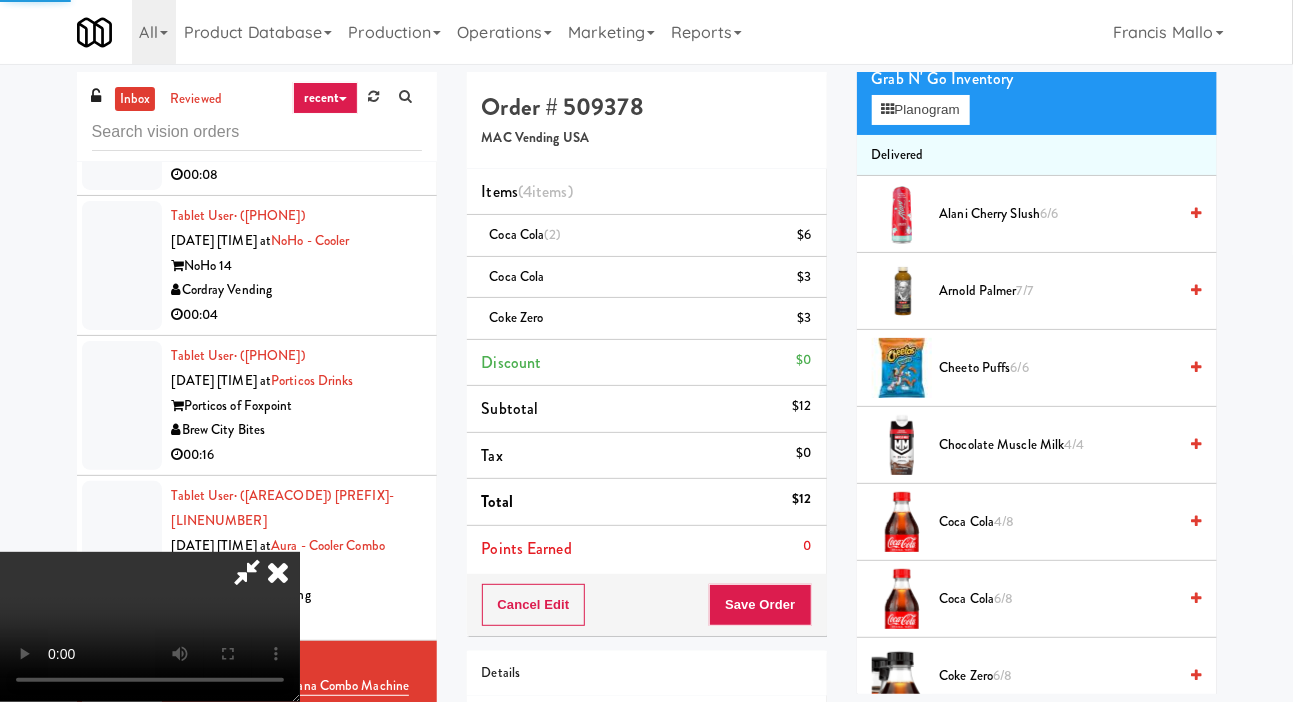 scroll, scrollTop: 116, scrollLeft: 0, axis: vertical 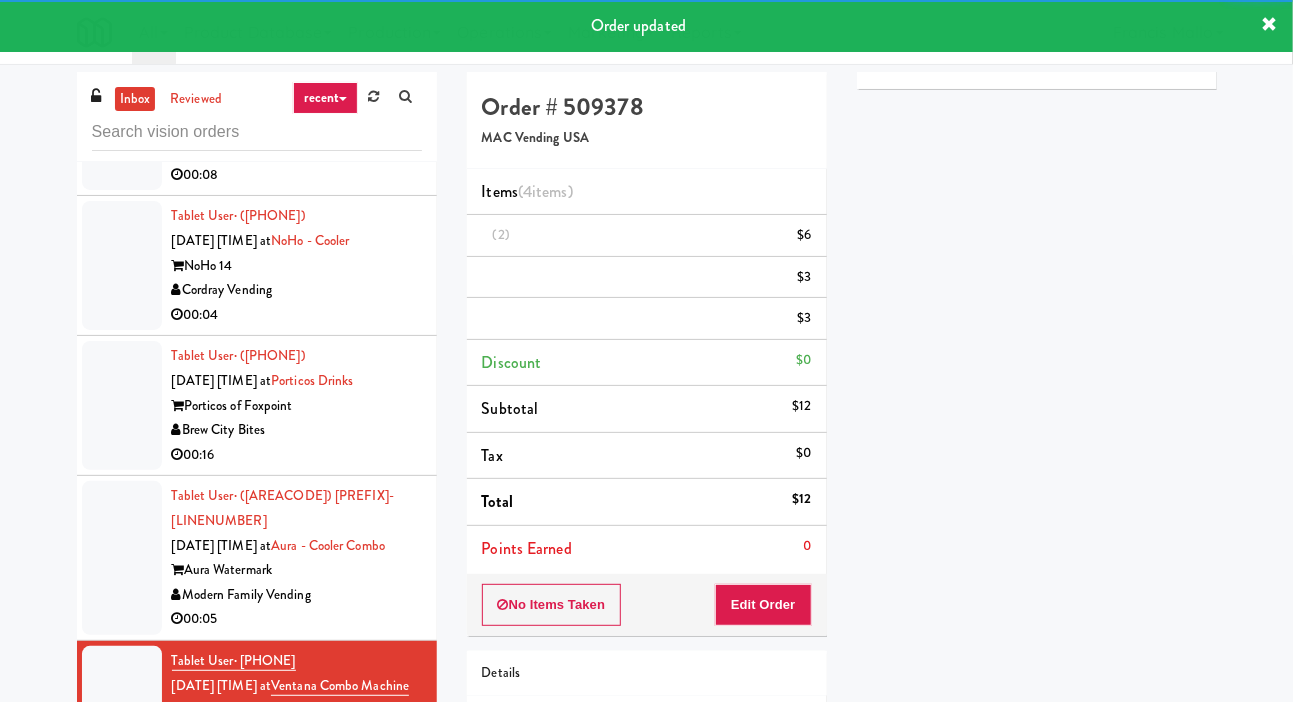 click on "00:05" at bounding box center (297, 619) 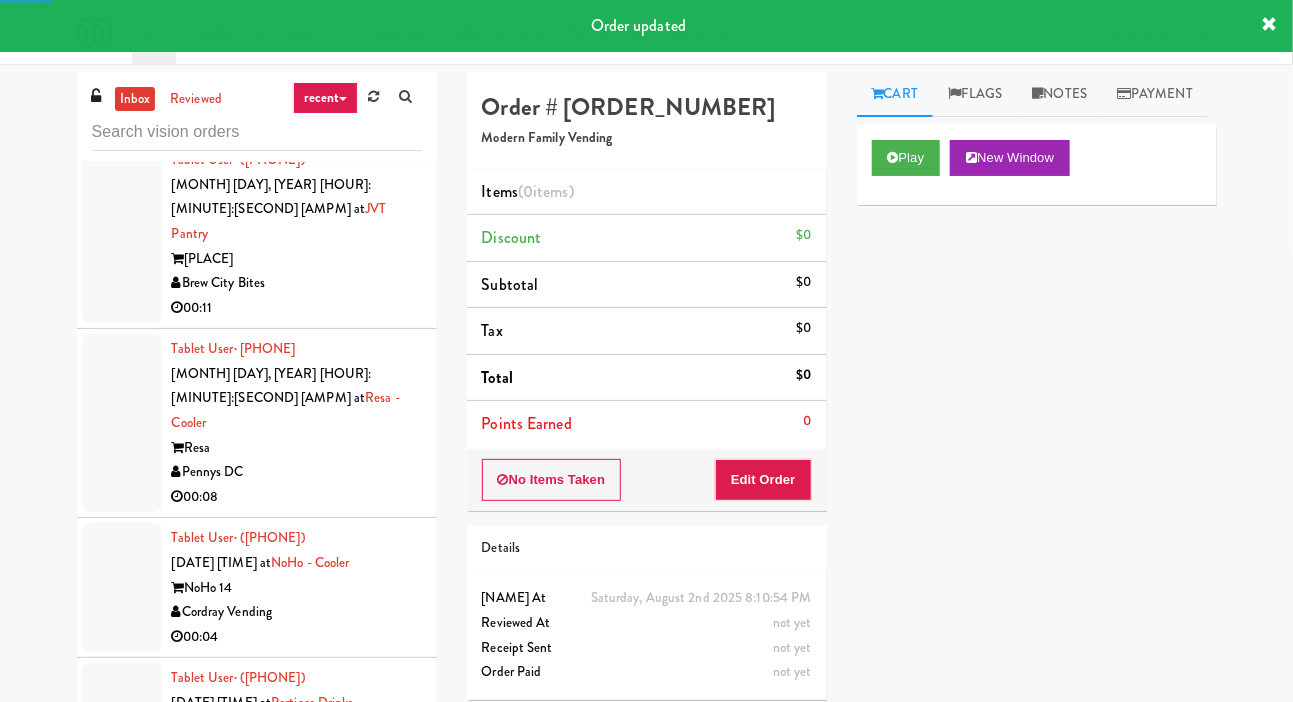 scroll, scrollTop: 17985, scrollLeft: 0, axis: vertical 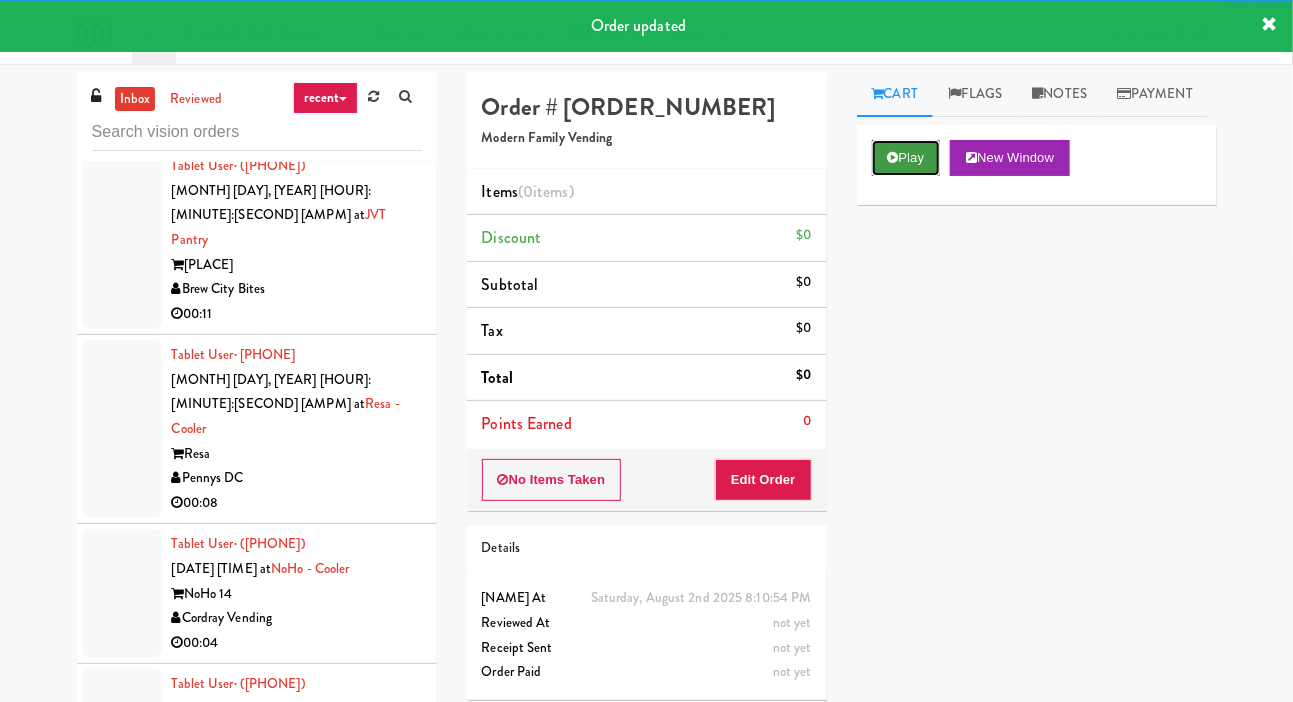 click on "Play" at bounding box center (906, 158) 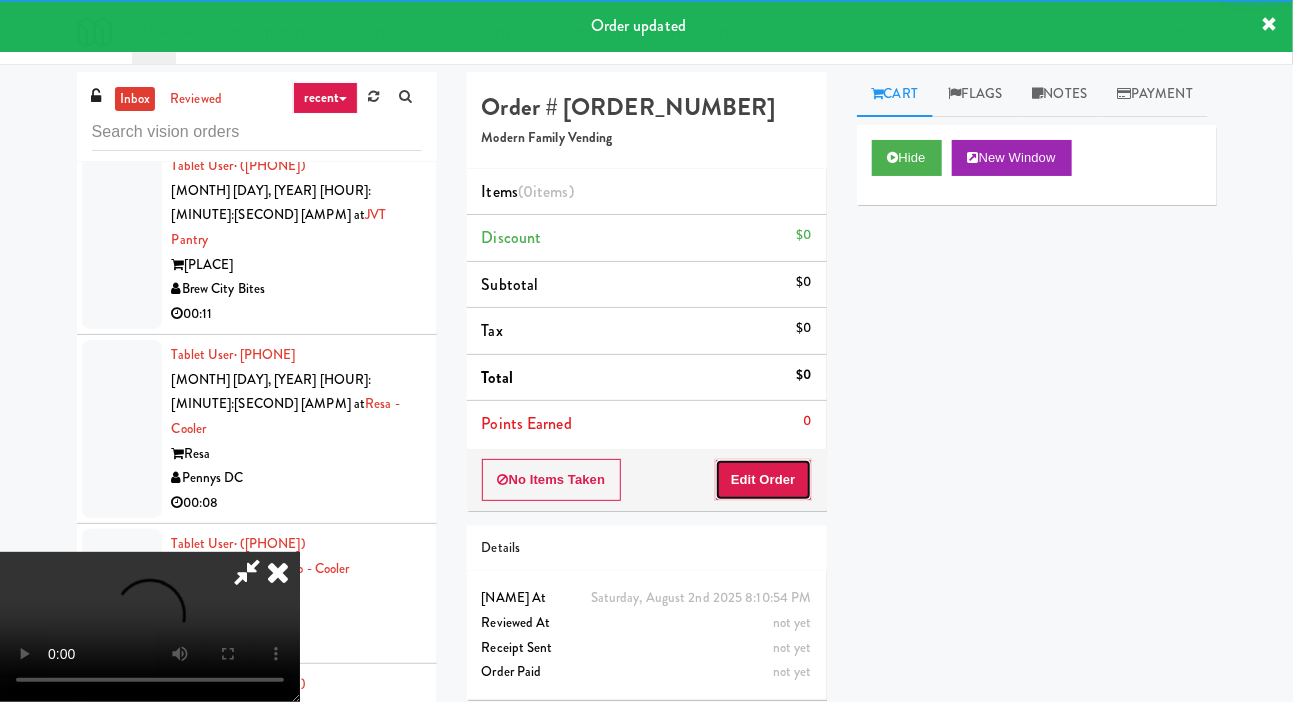 click on "Edit Order" at bounding box center (763, 480) 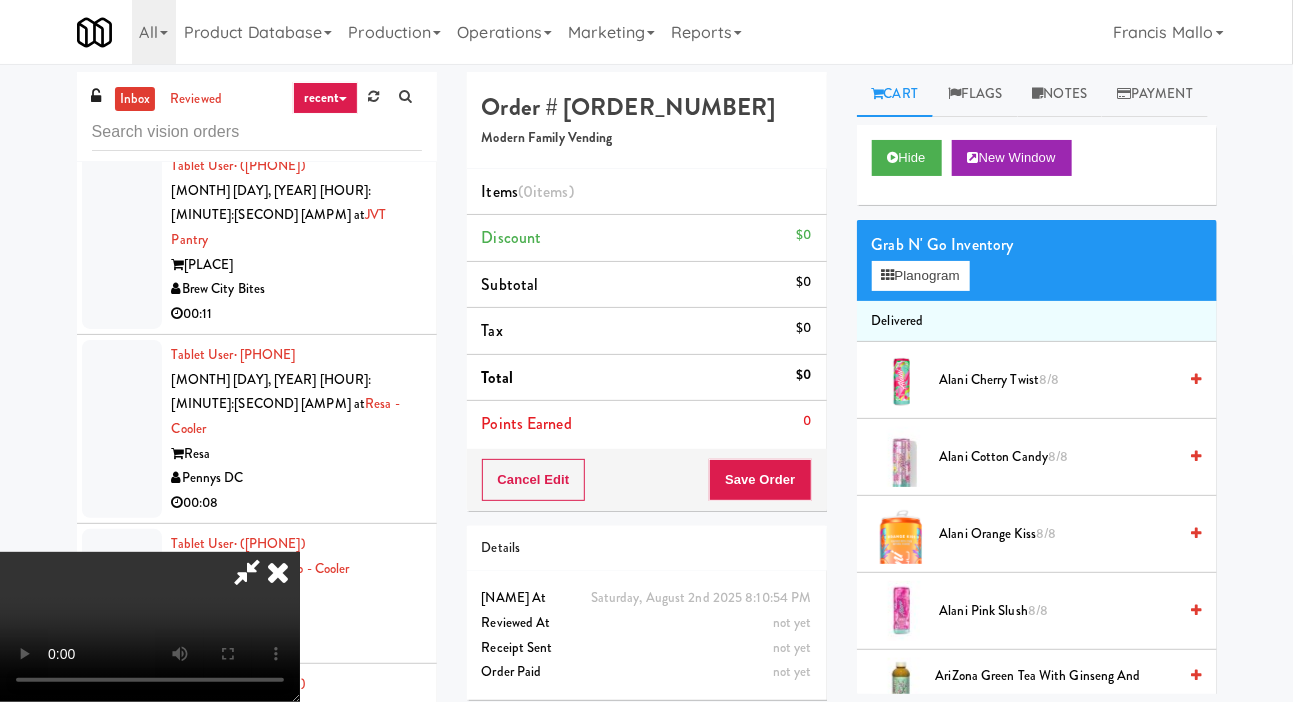 type 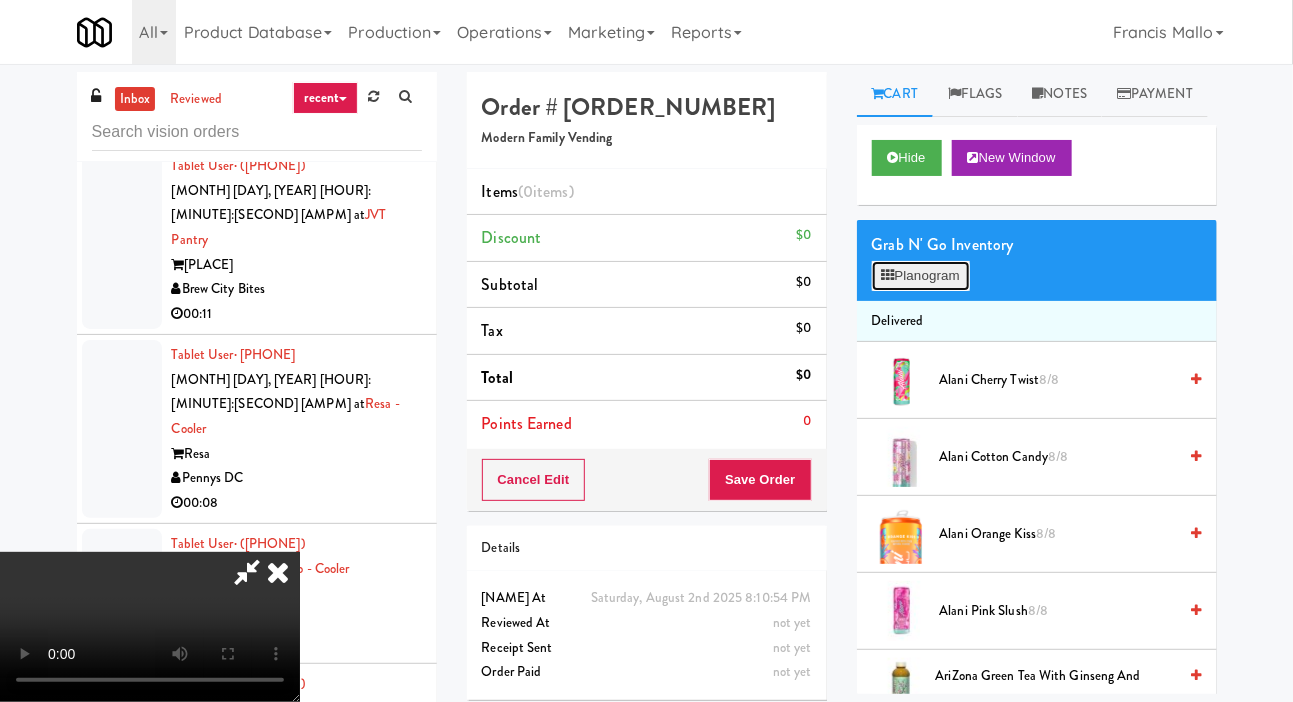 click on "Planogram" at bounding box center (921, 276) 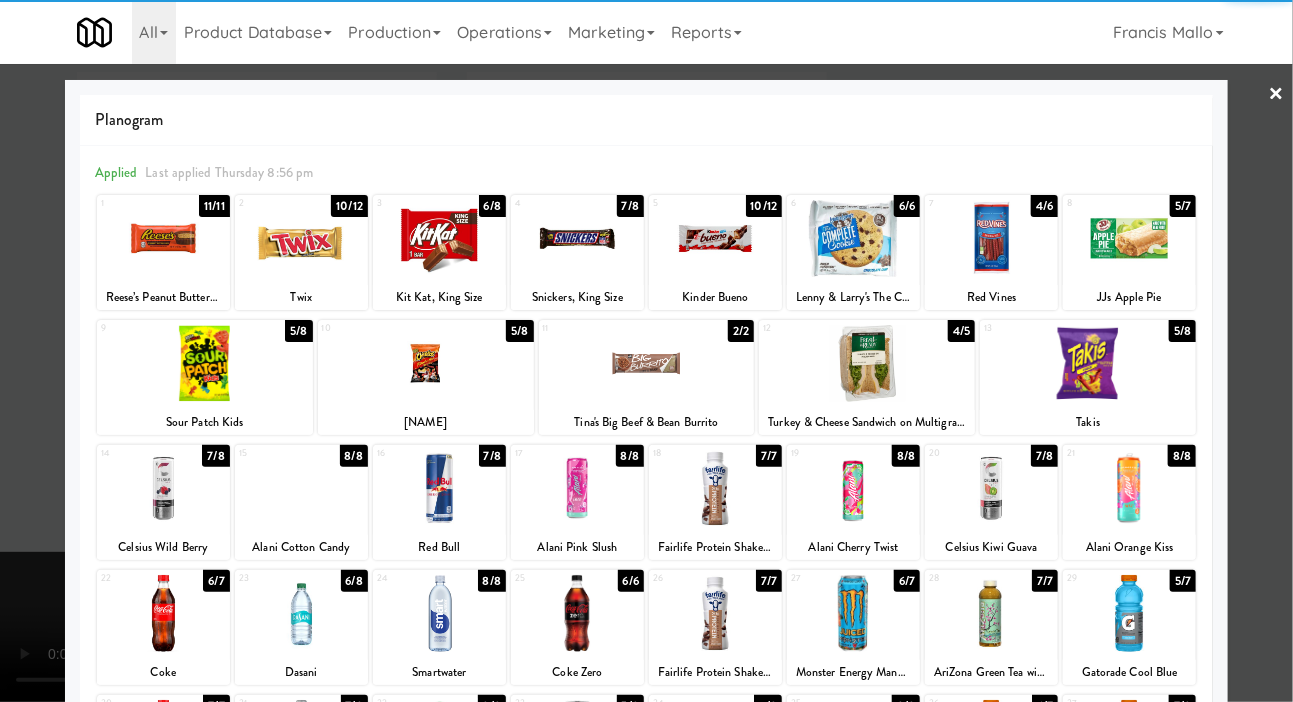 click at bounding box center [991, 488] 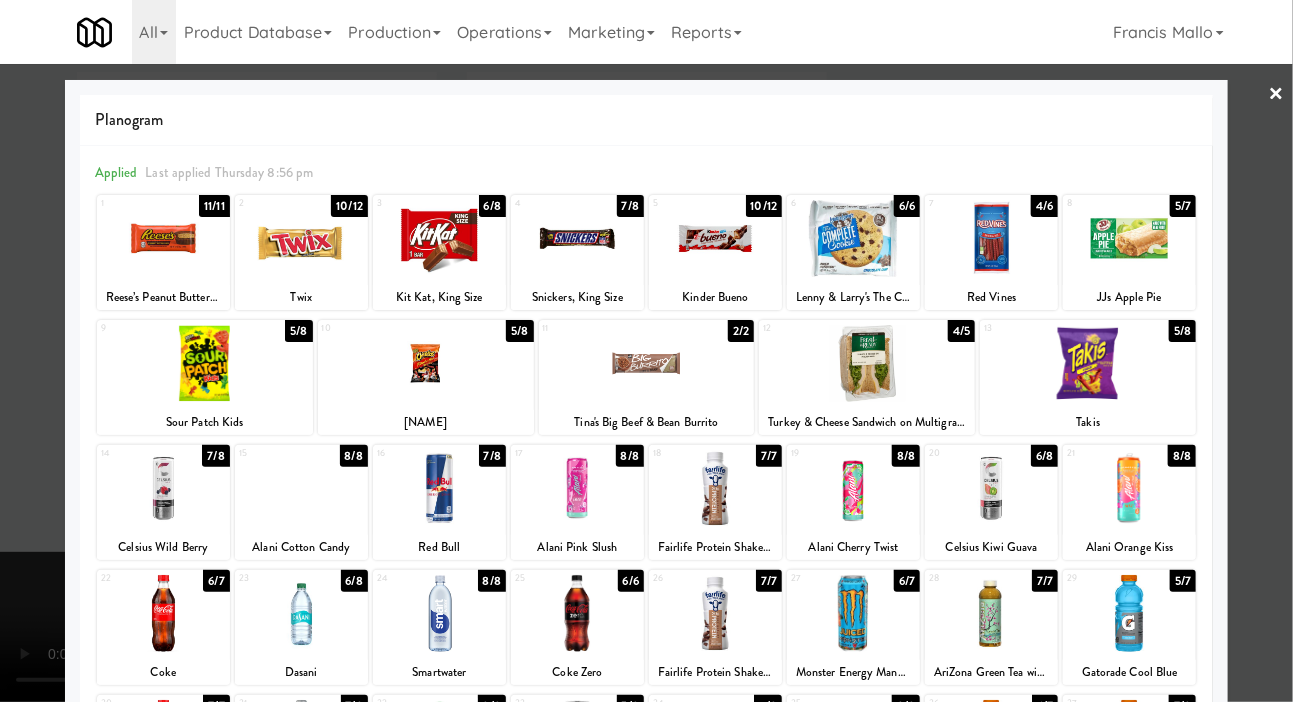 click at bounding box center (646, 351) 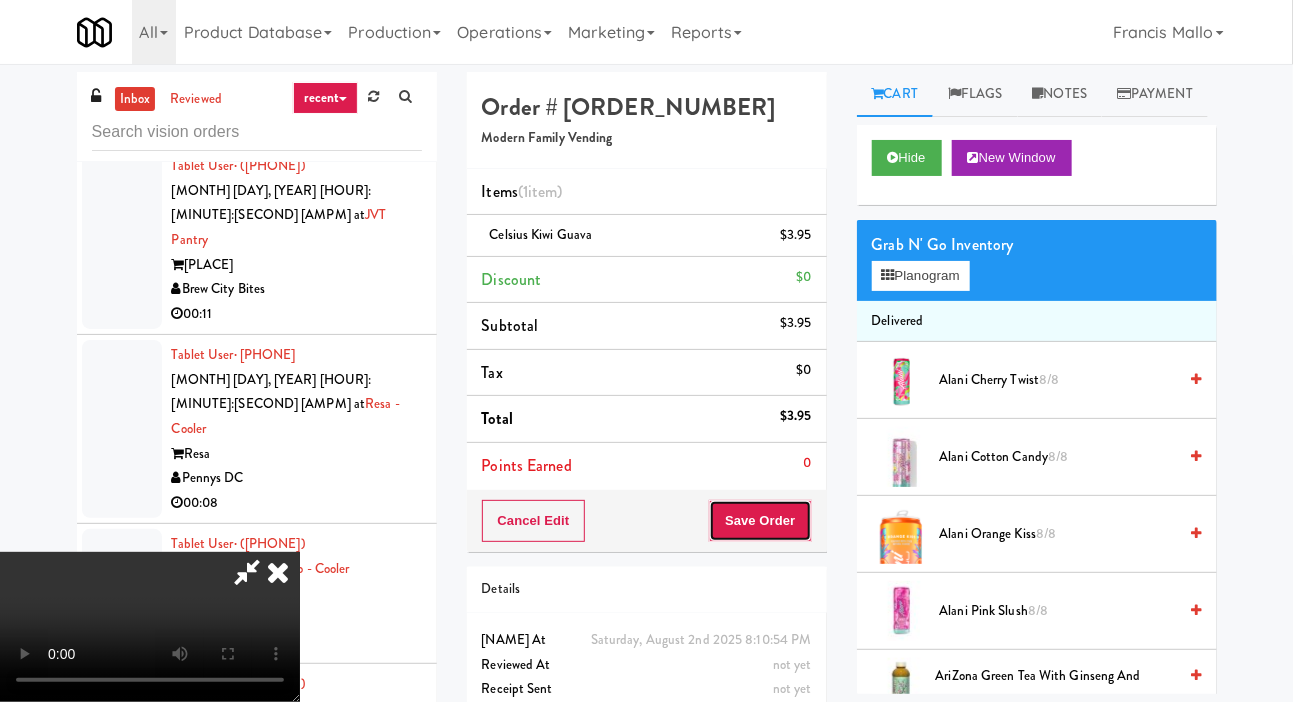 click on "Save Order" at bounding box center [760, 521] 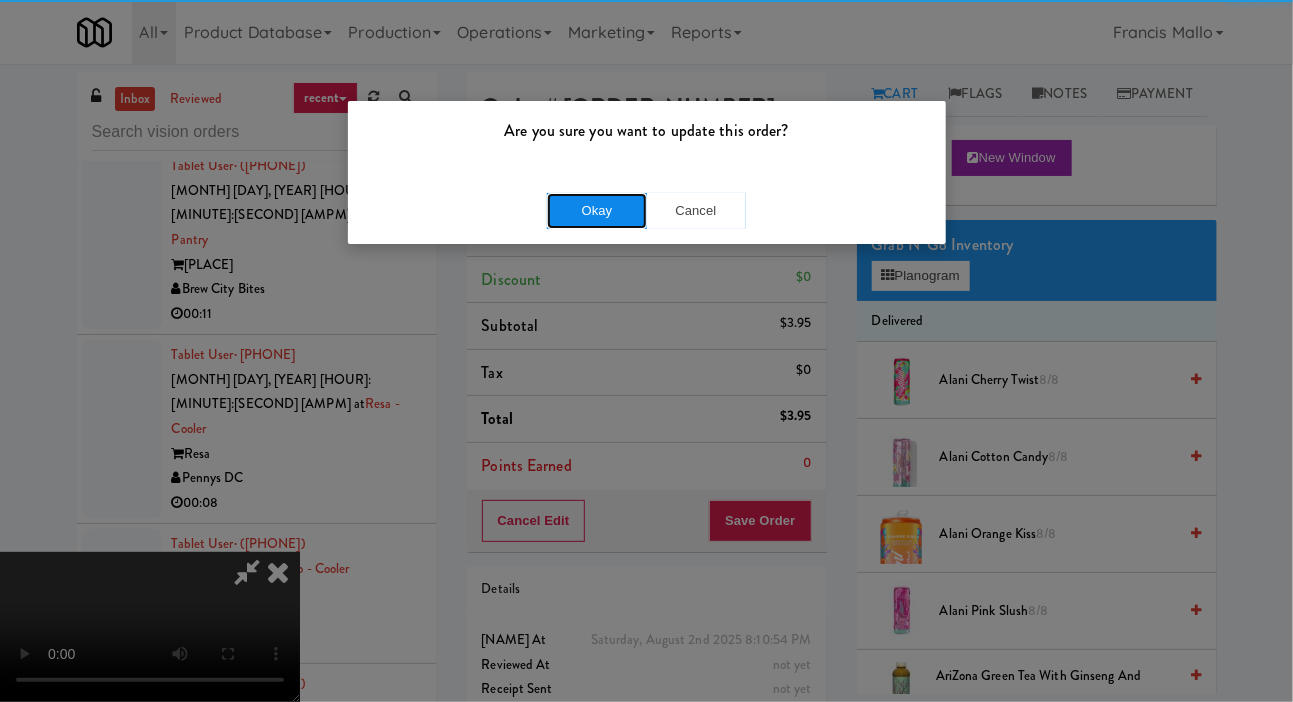 click on "Okay" at bounding box center (597, 211) 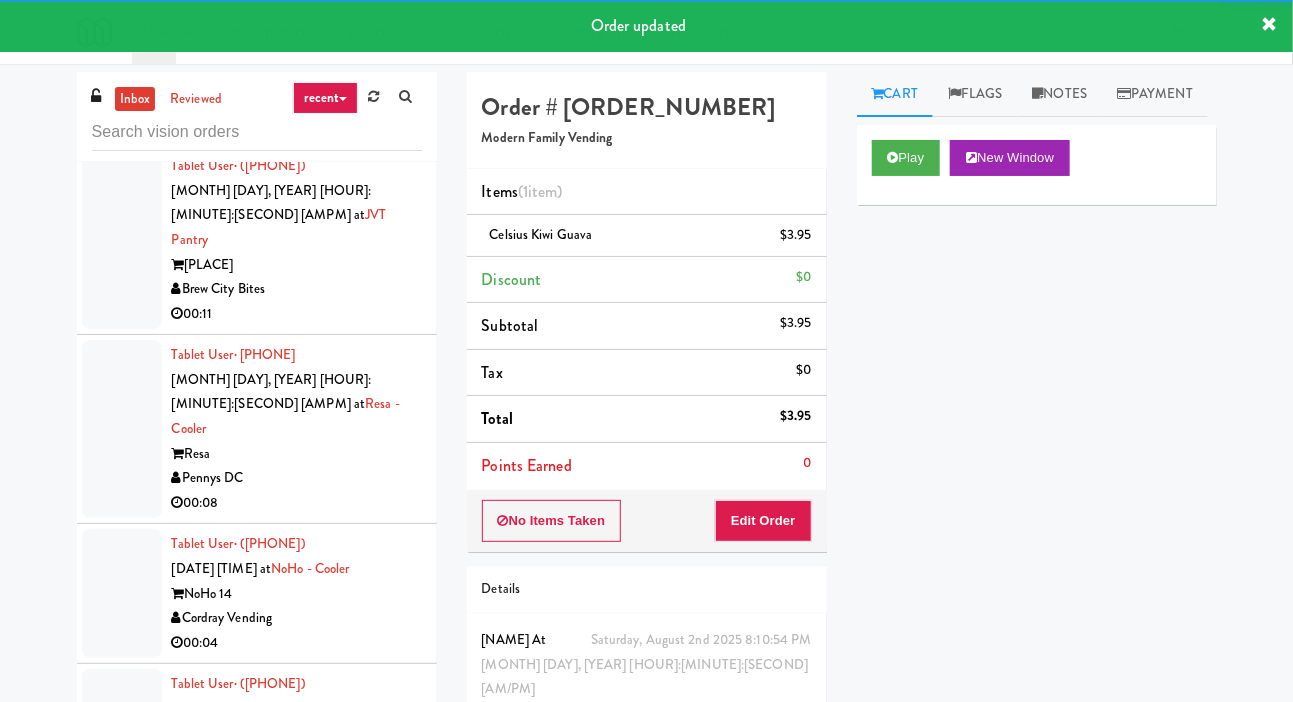 click on "Brew City Bites" at bounding box center [297, 758] 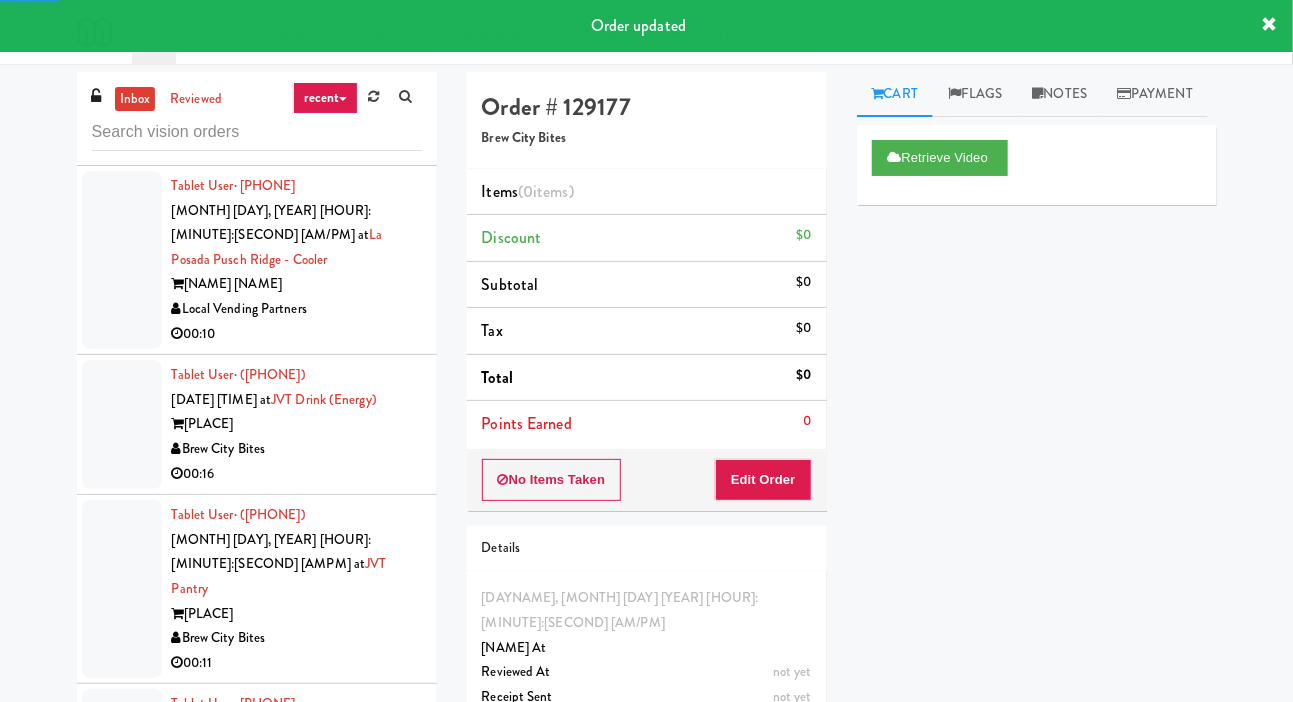 scroll, scrollTop: 17632, scrollLeft: 0, axis: vertical 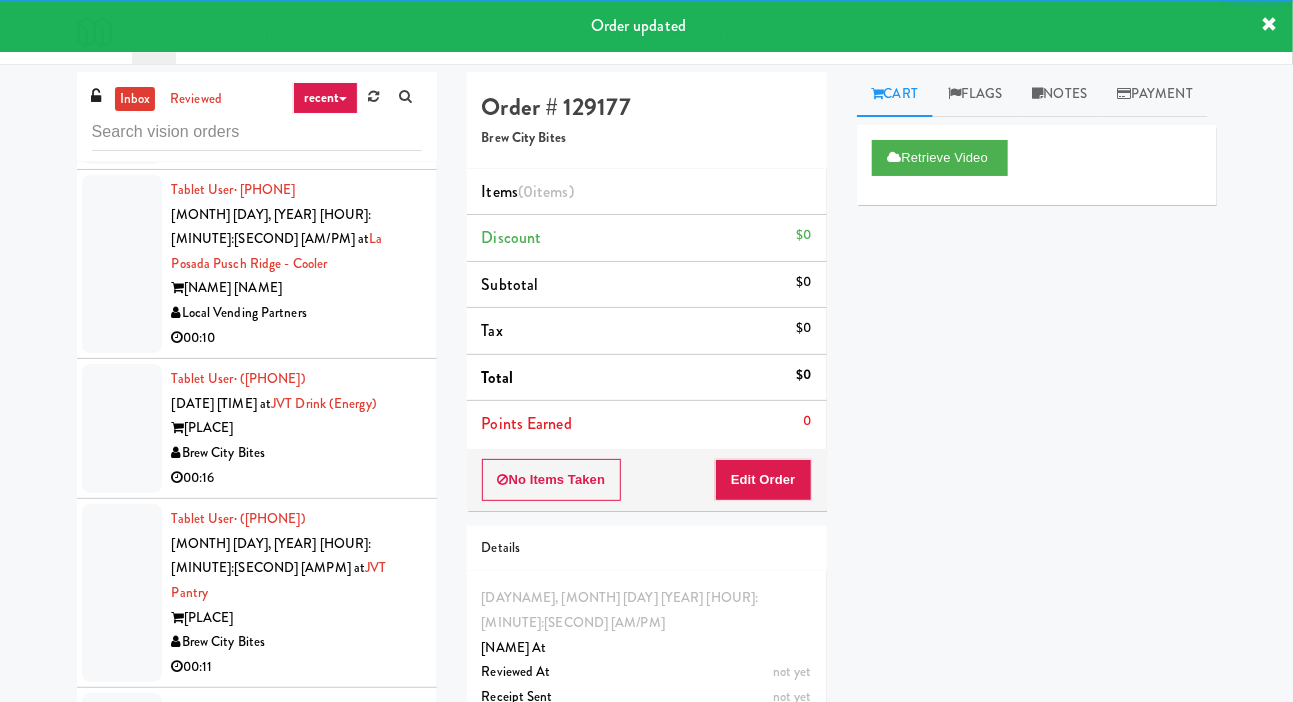 click on "00:04" at bounding box center [297, 996] 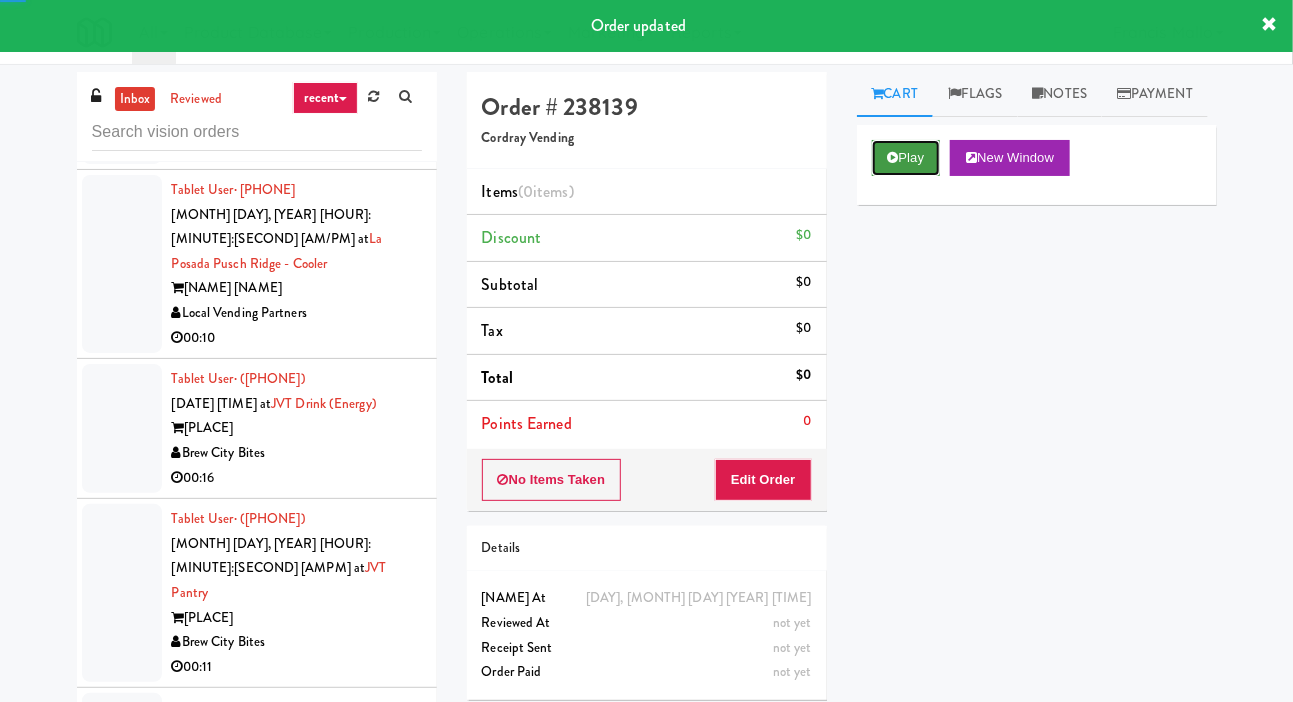 click on "Play" at bounding box center (906, 158) 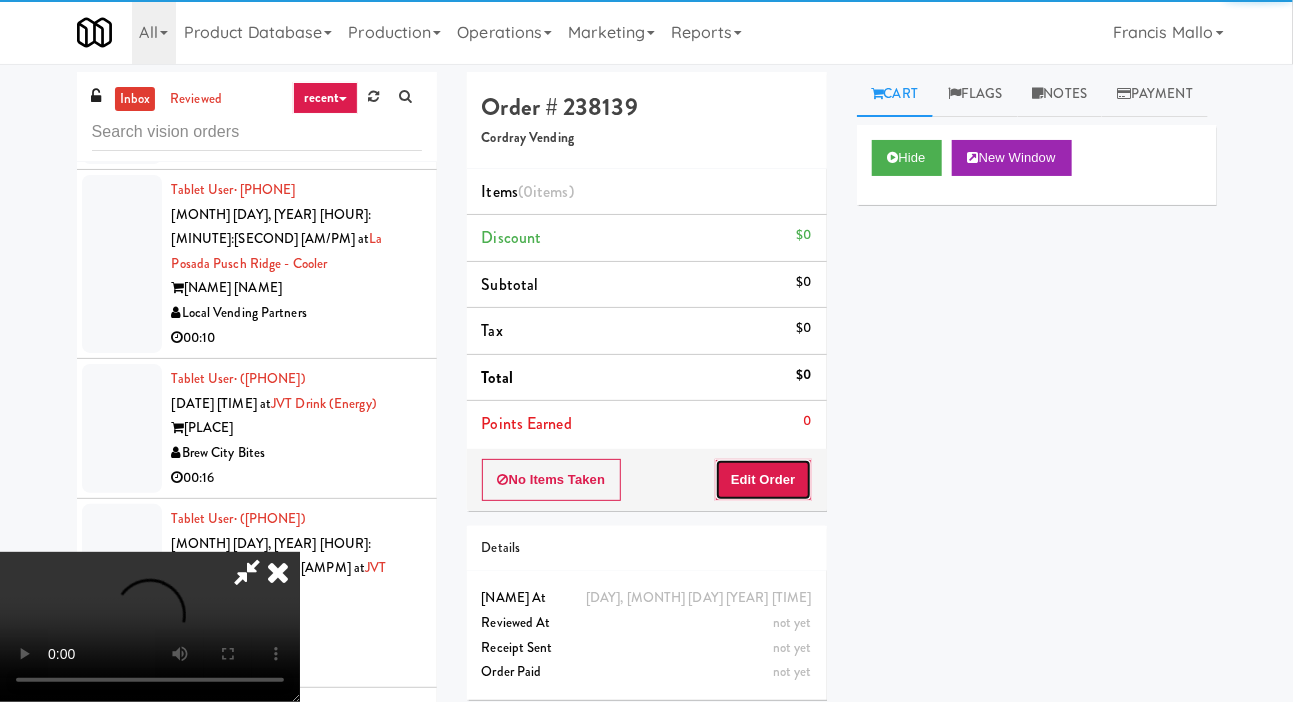 click on "Edit Order" at bounding box center (763, 480) 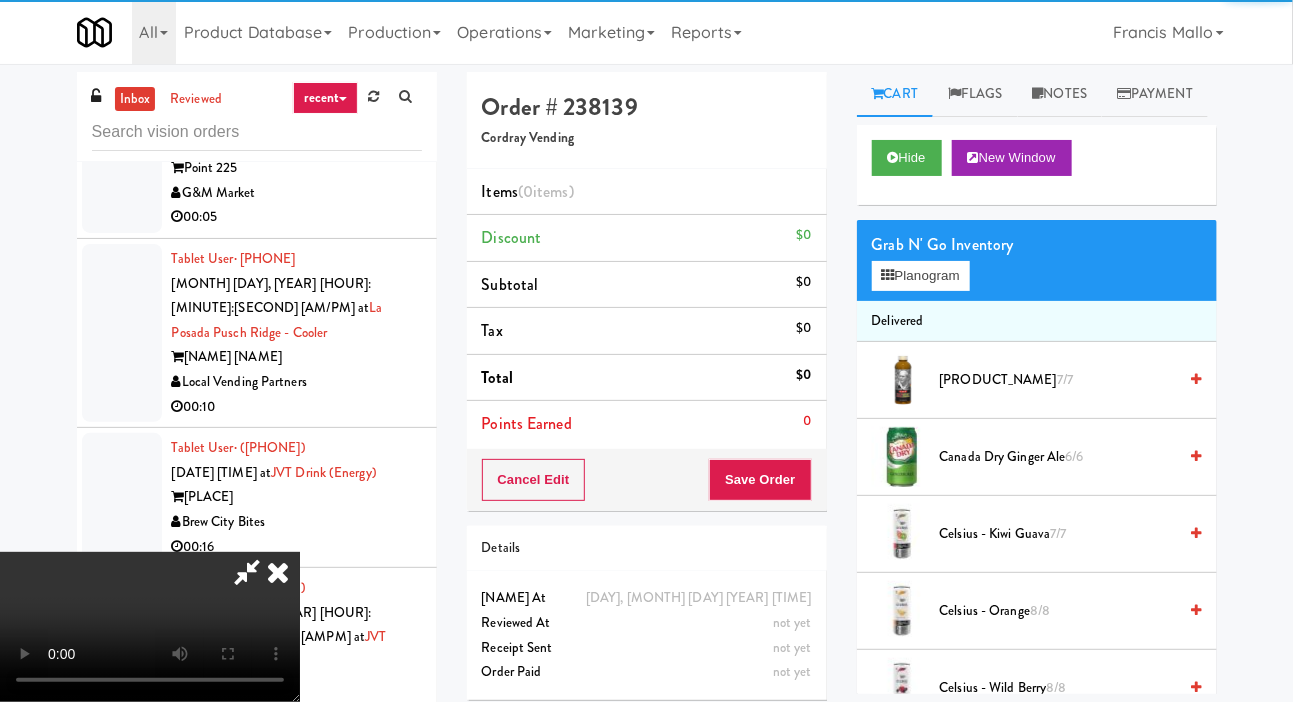 scroll, scrollTop: 17553, scrollLeft: 0, axis: vertical 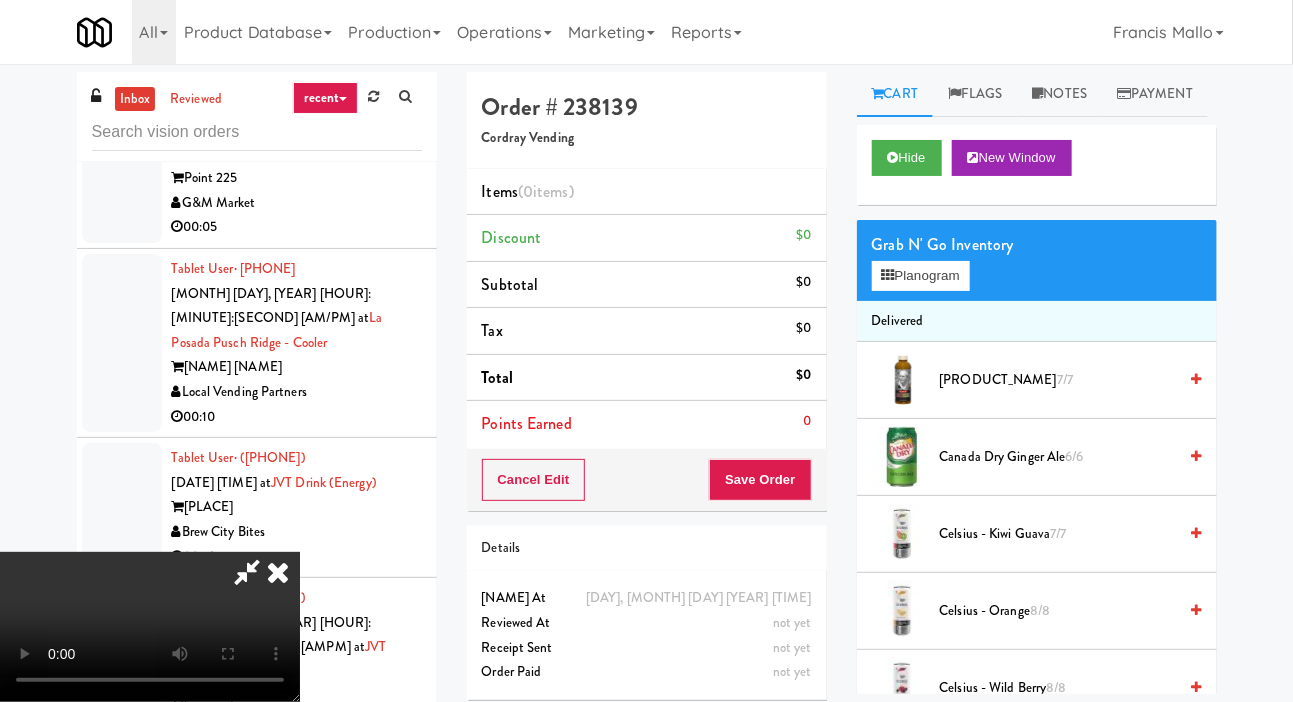 type 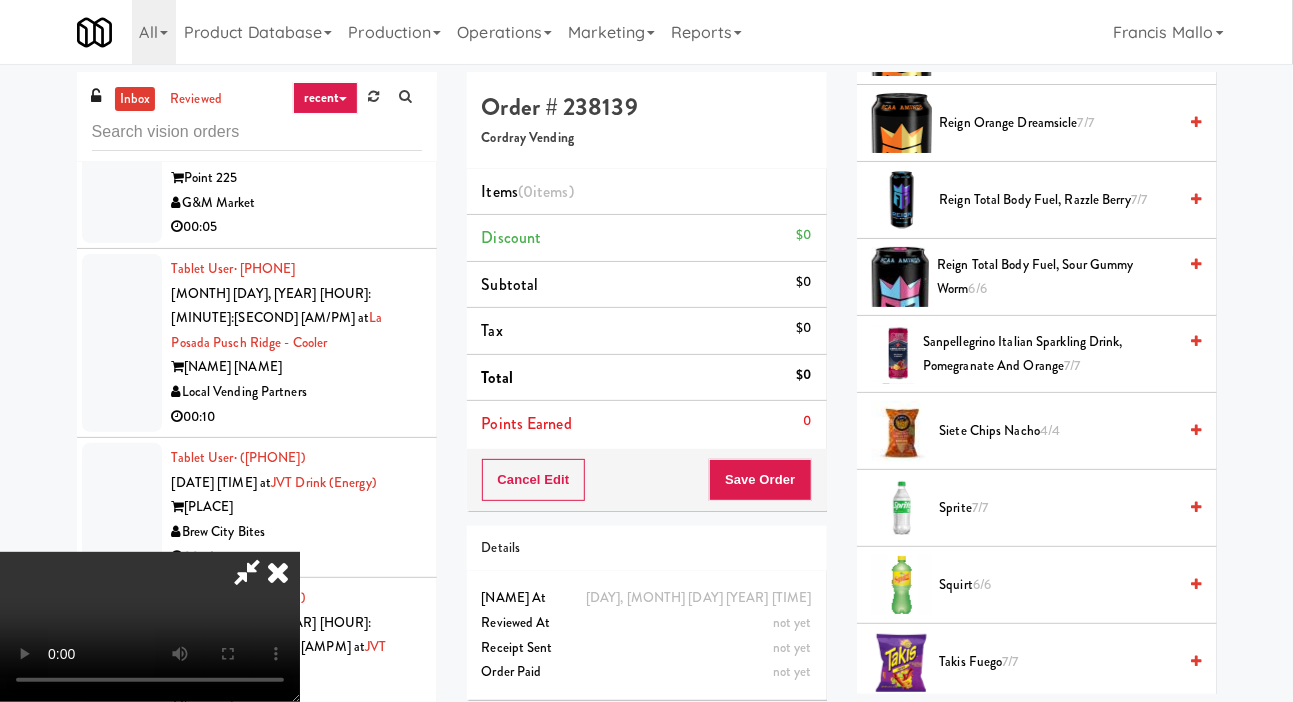 scroll, scrollTop: 2185, scrollLeft: 0, axis: vertical 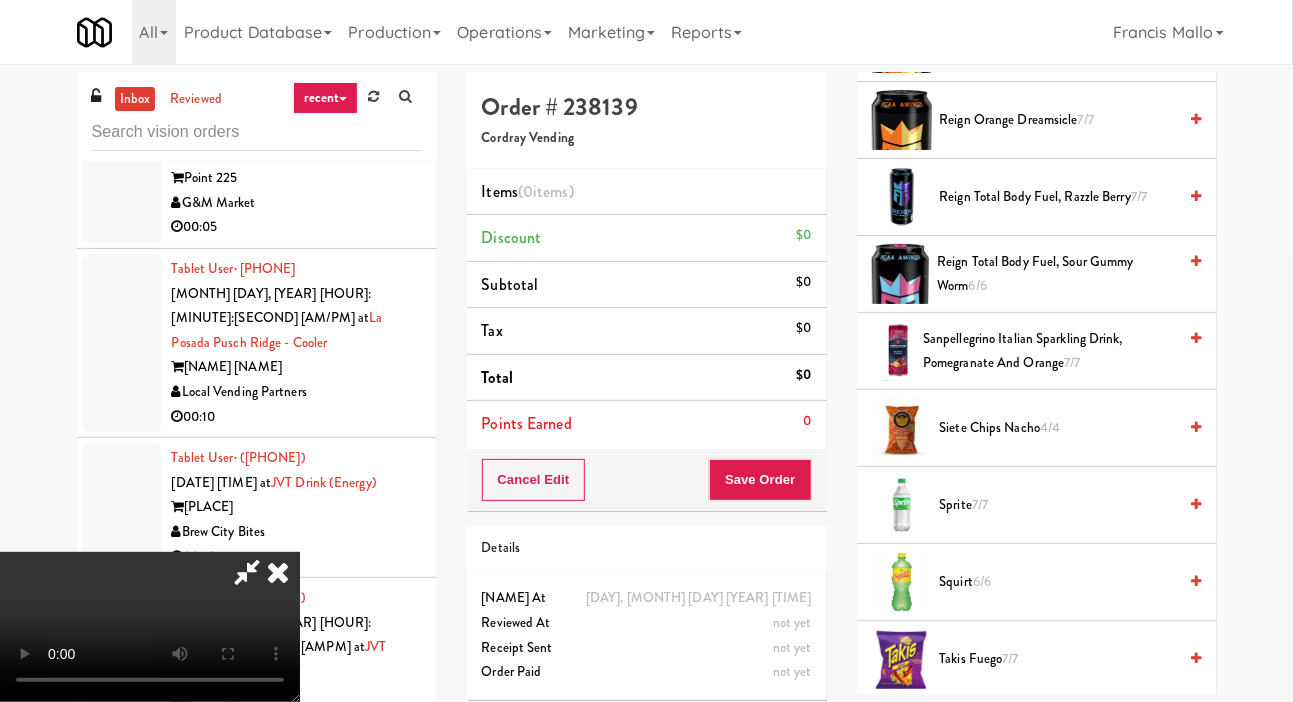 click on "Sanpellegrino Italian Sparkling Drink, Pomegranate and Orange  7/7" at bounding box center (1049, 351) 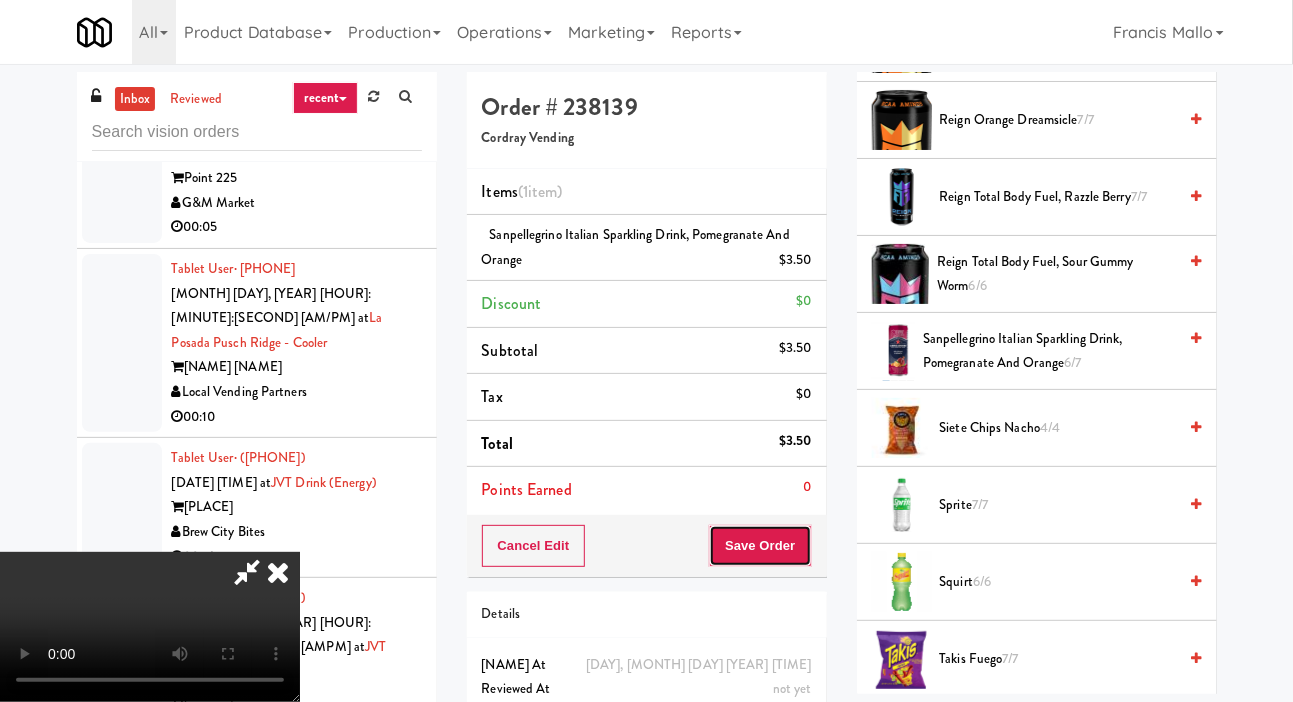click on "Save Order" at bounding box center [760, 546] 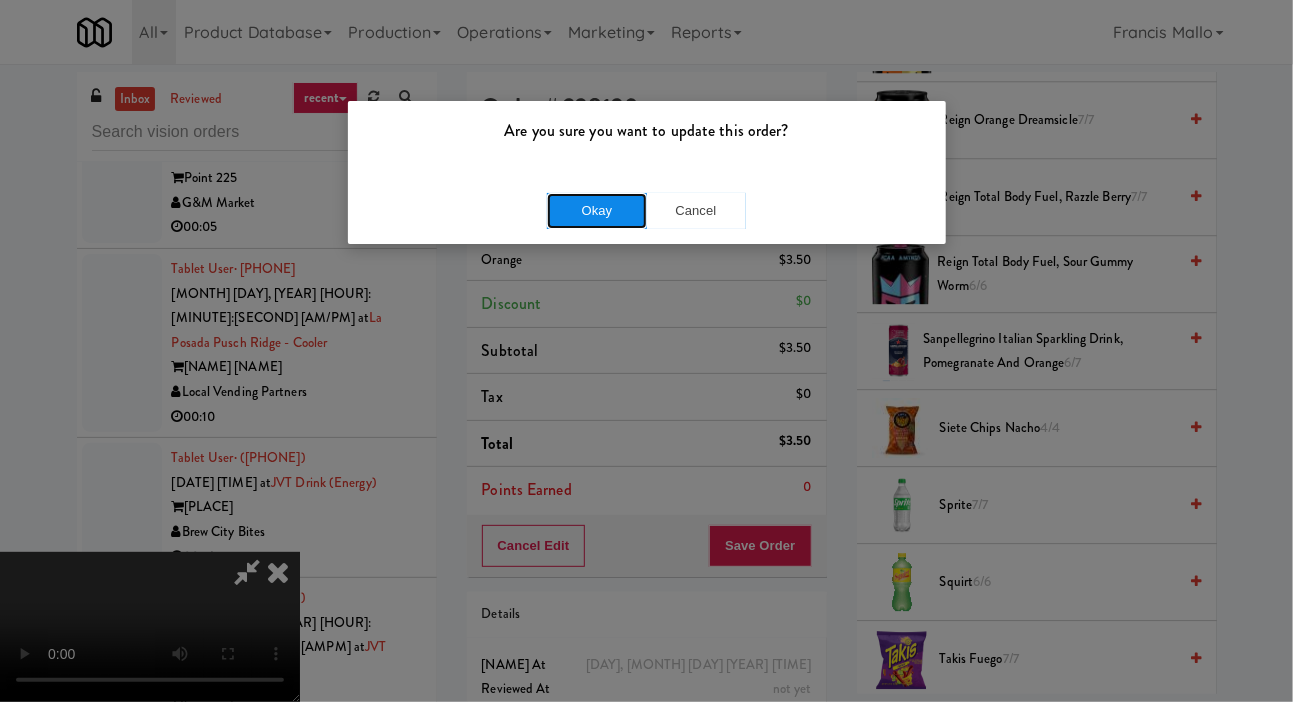 click on "Okay" at bounding box center [597, 211] 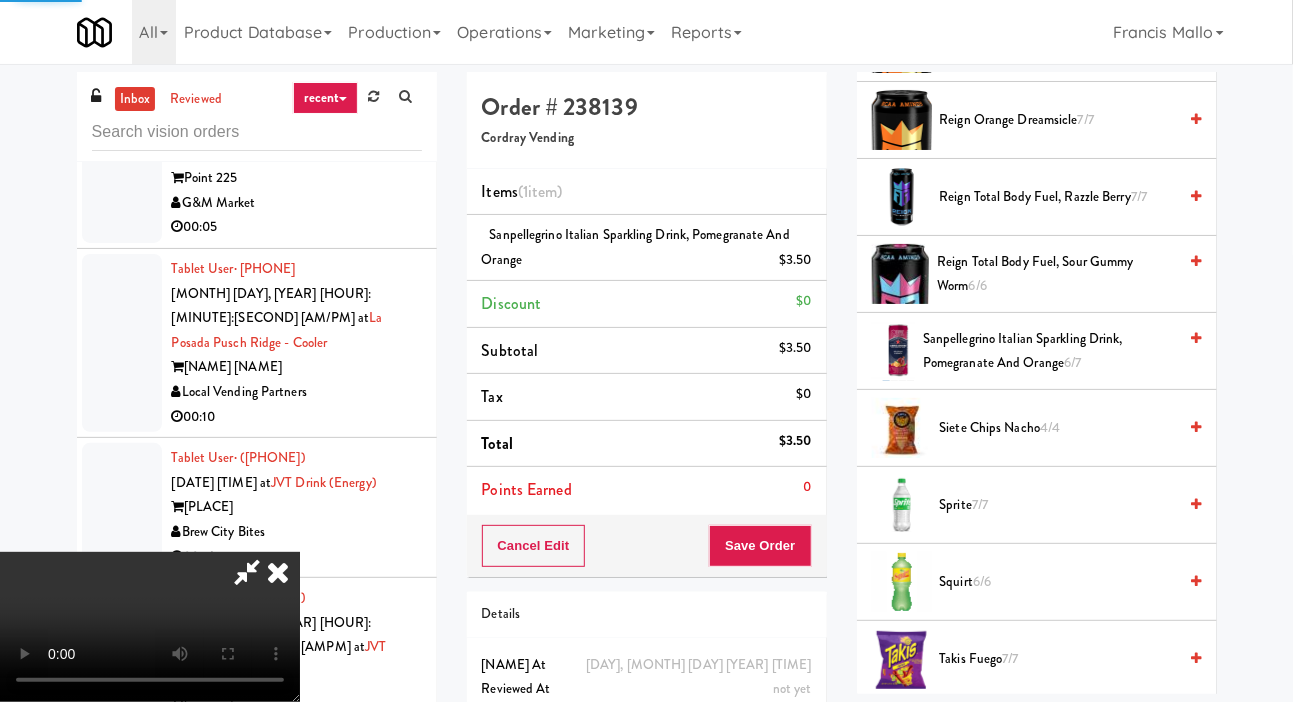 scroll, scrollTop: 116, scrollLeft: 0, axis: vertical 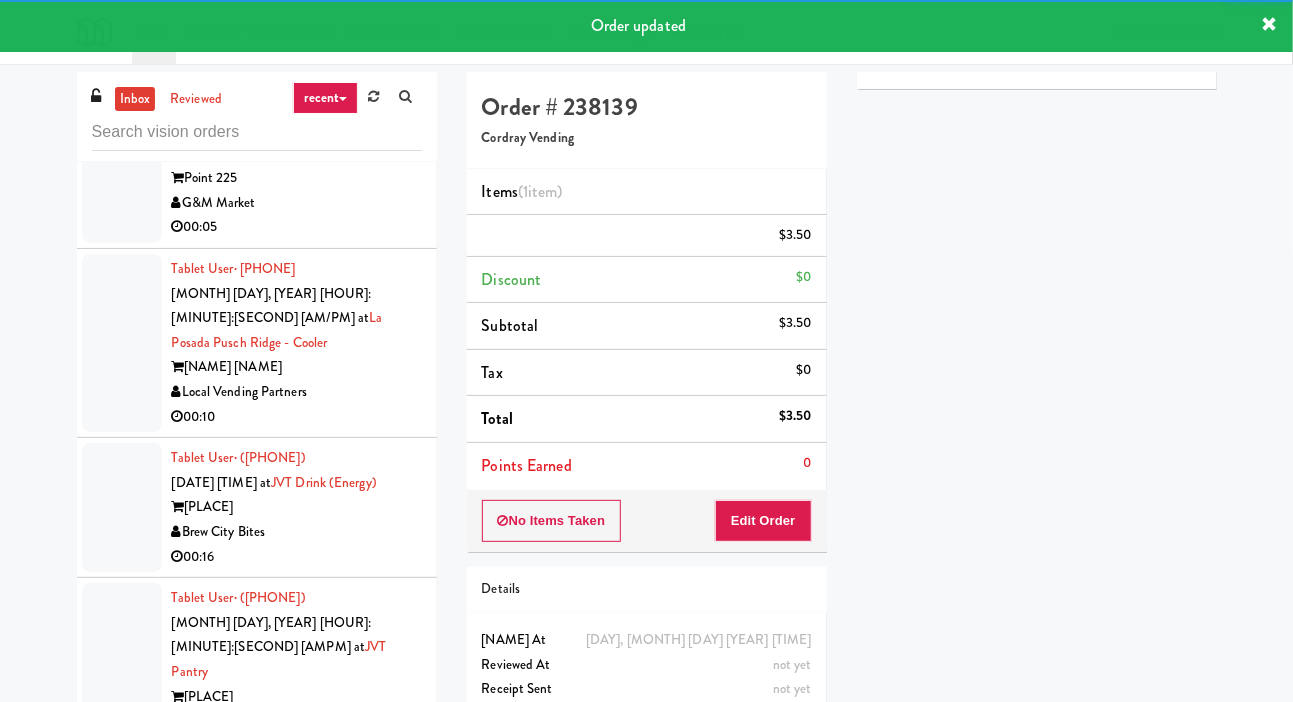 click on "00:08" at bounding box center [297, 935] 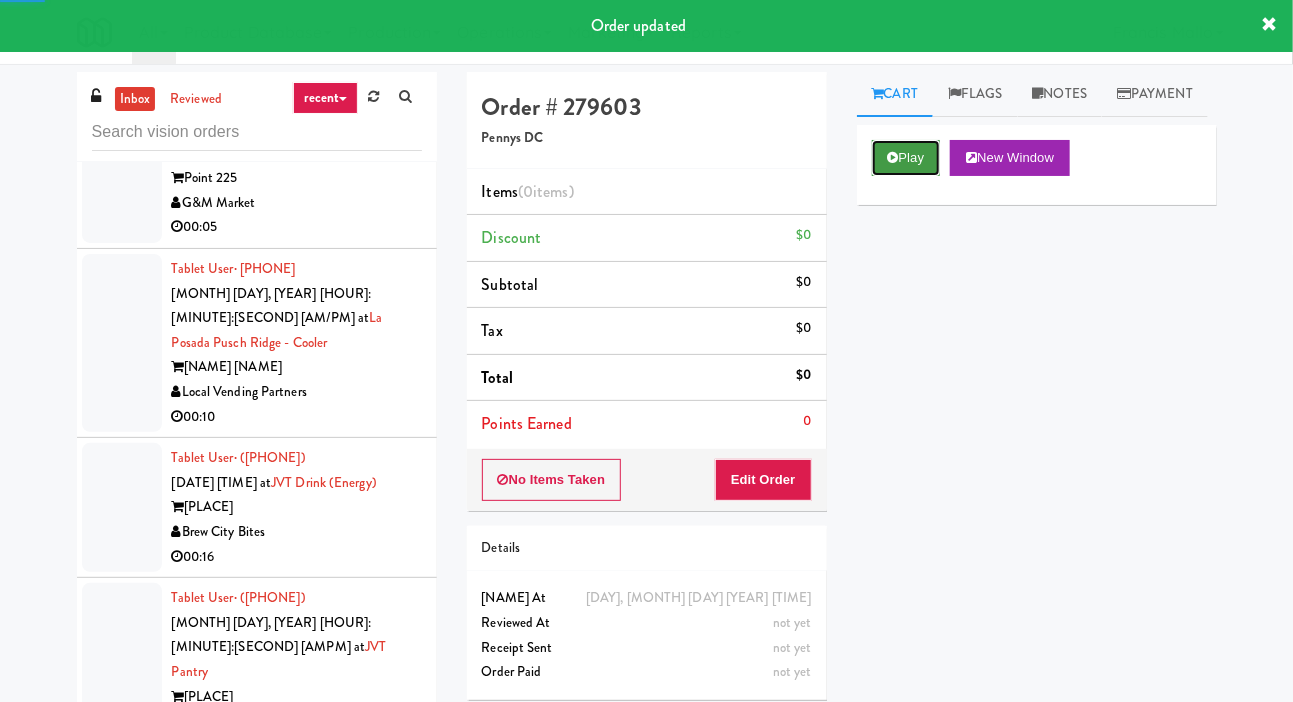 click on "Play" at bounding box center (906, 158) 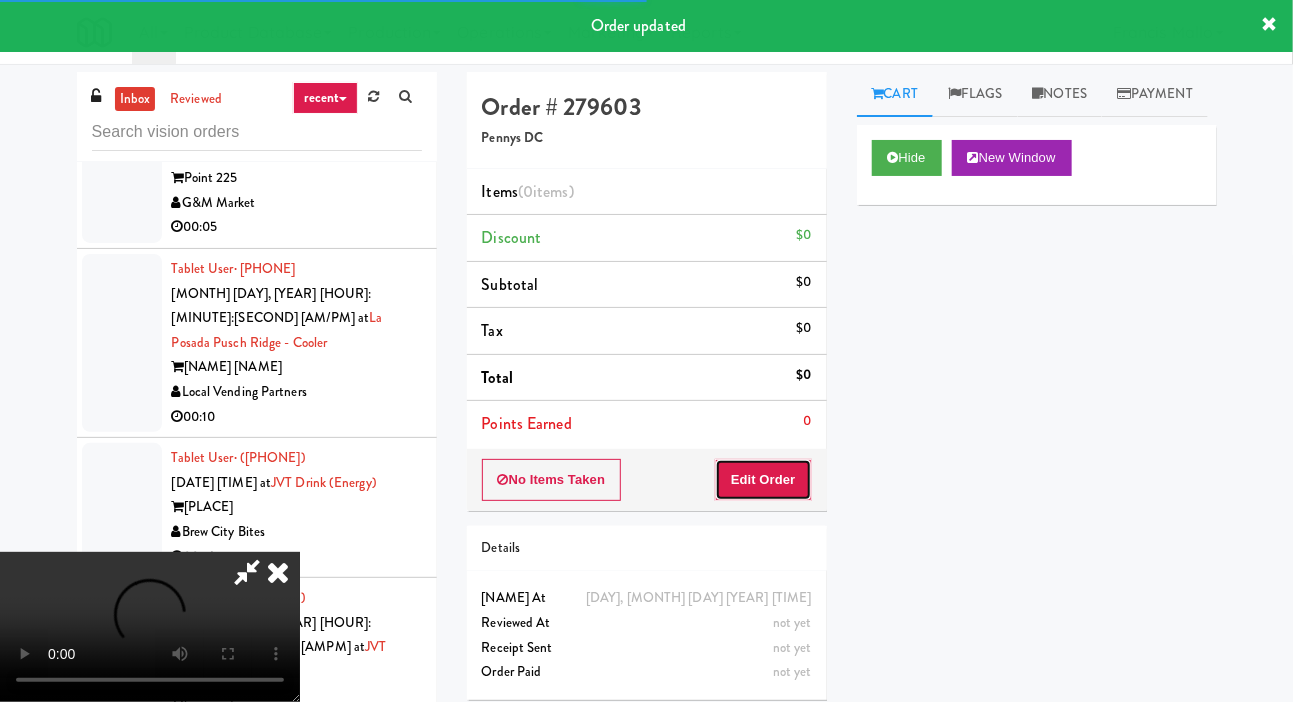 click on "Edit Order" at bounding box center [763, 480] 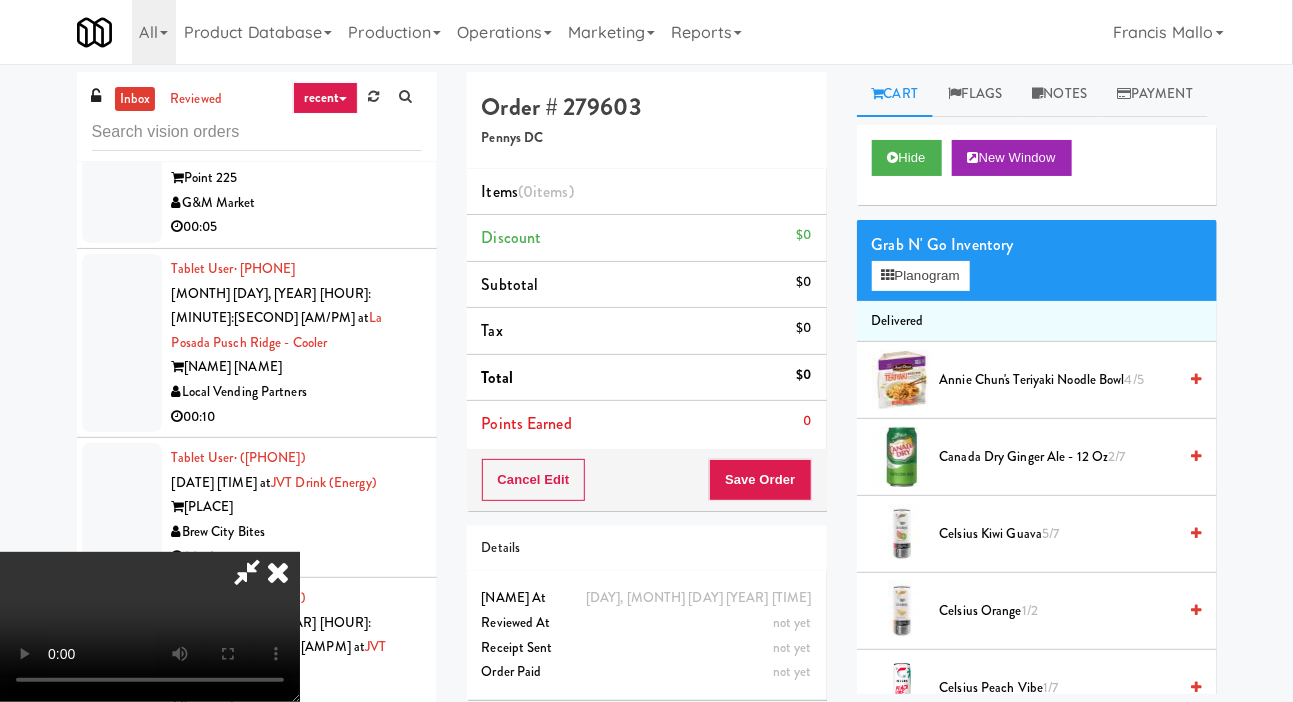 scroll, scrollTop: 73, scrollLeft: 0, axis: vertical 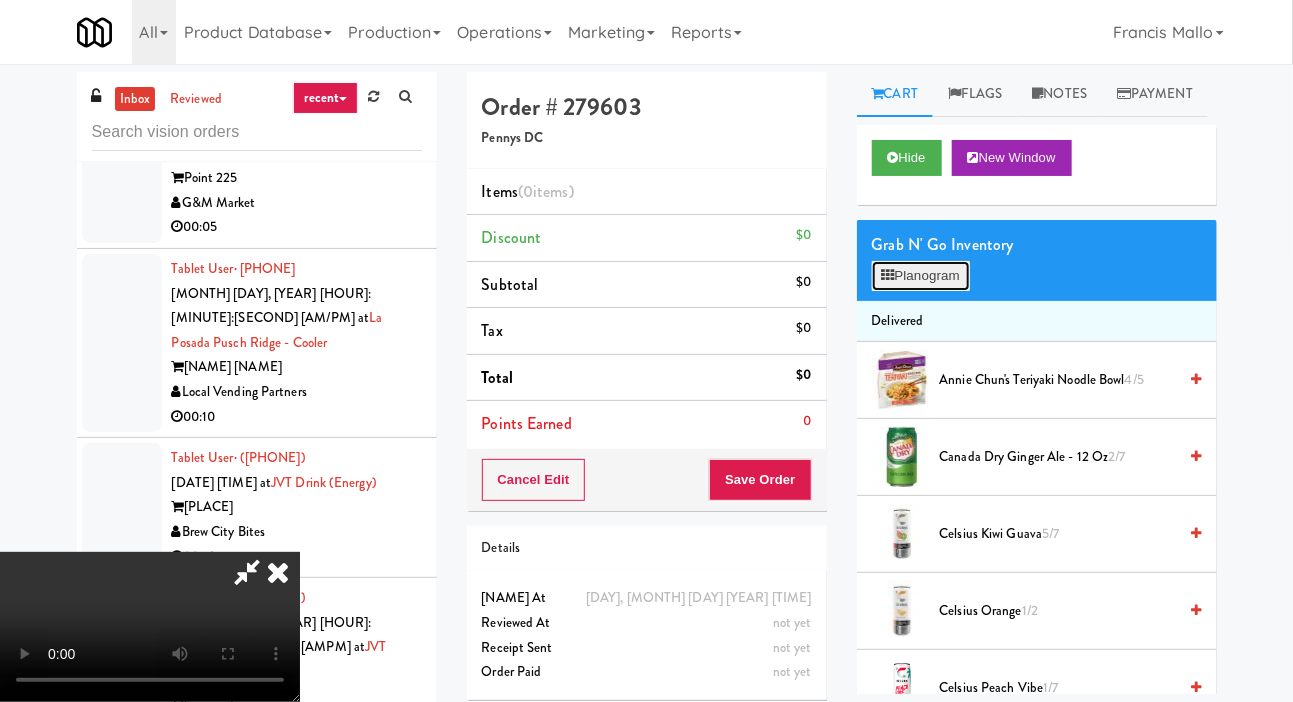 click on "Planogram" at bounding box center (921, 276) 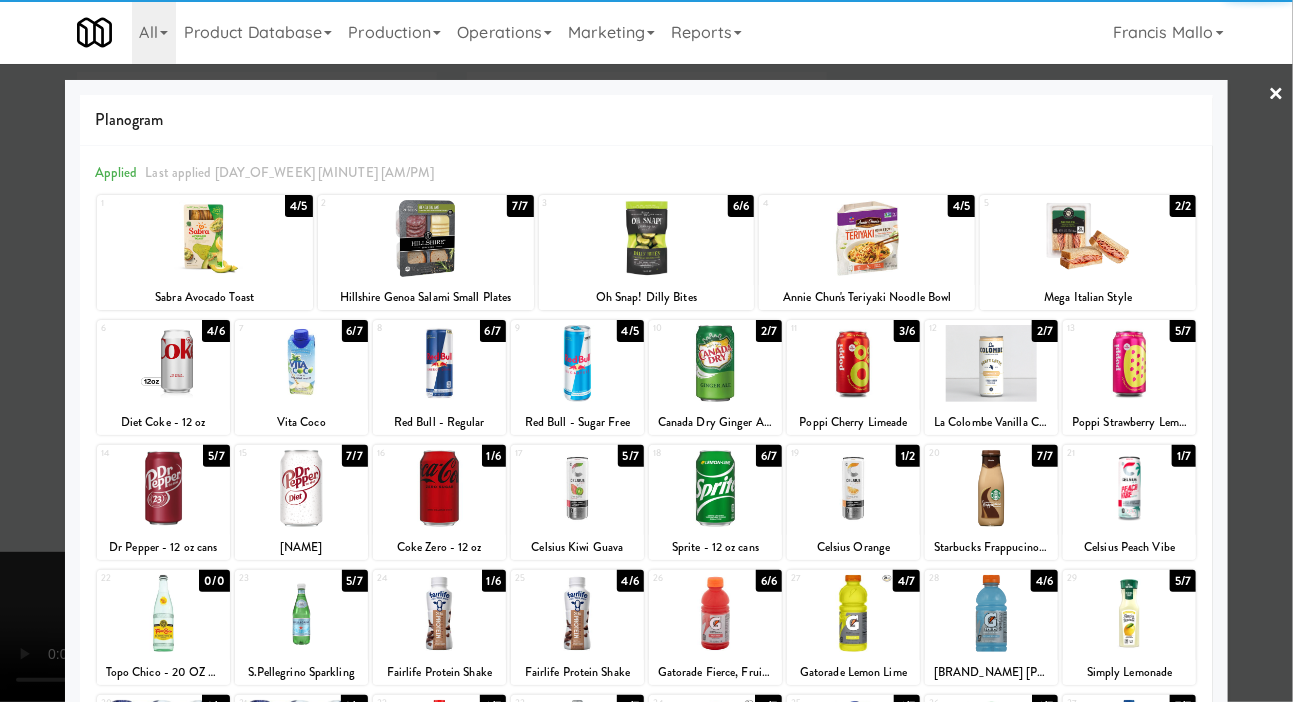 click at bounding box center [853, 488] 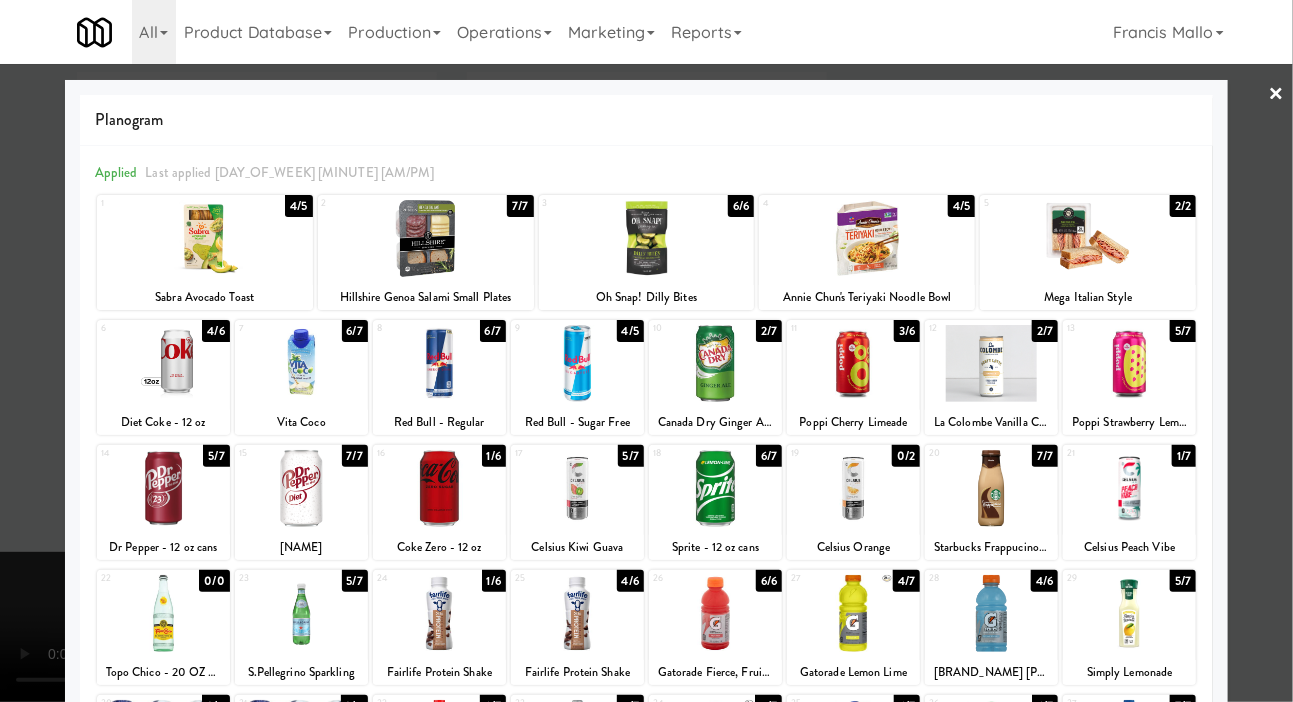 click at bounding box center [646, 351] 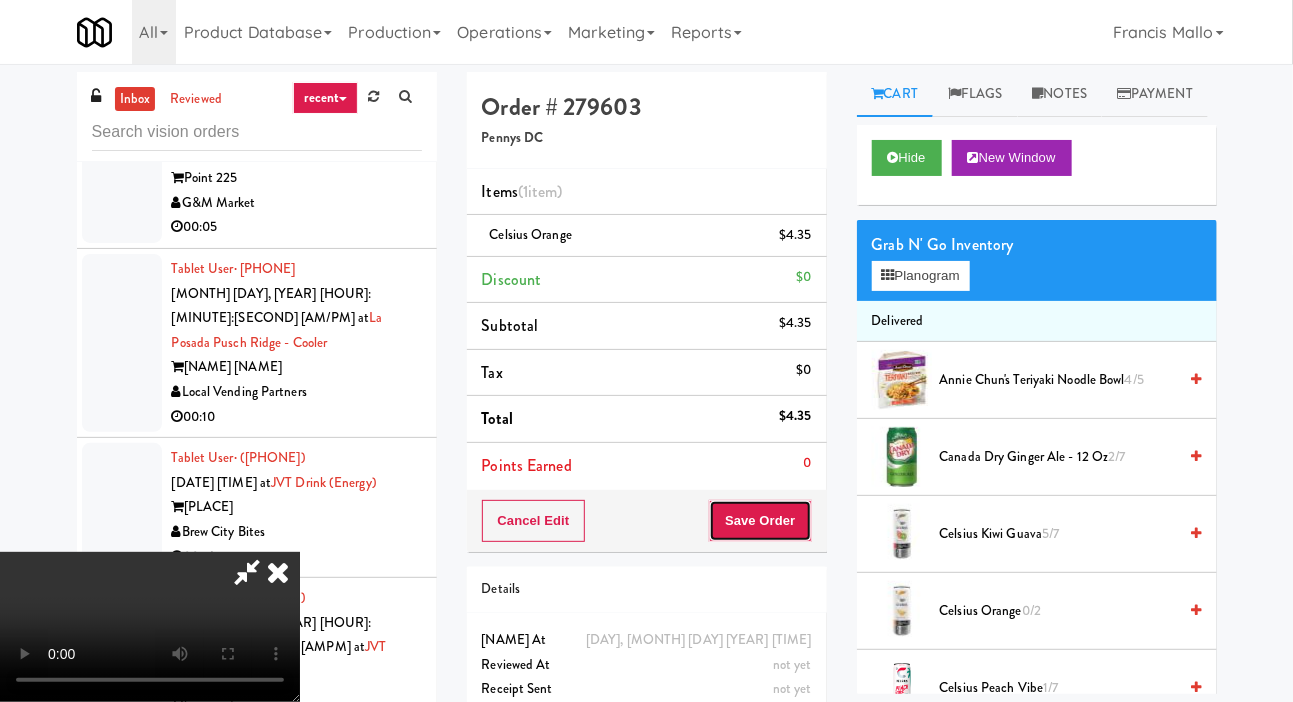 click on "Save Order" at bounding box center (760, 521) 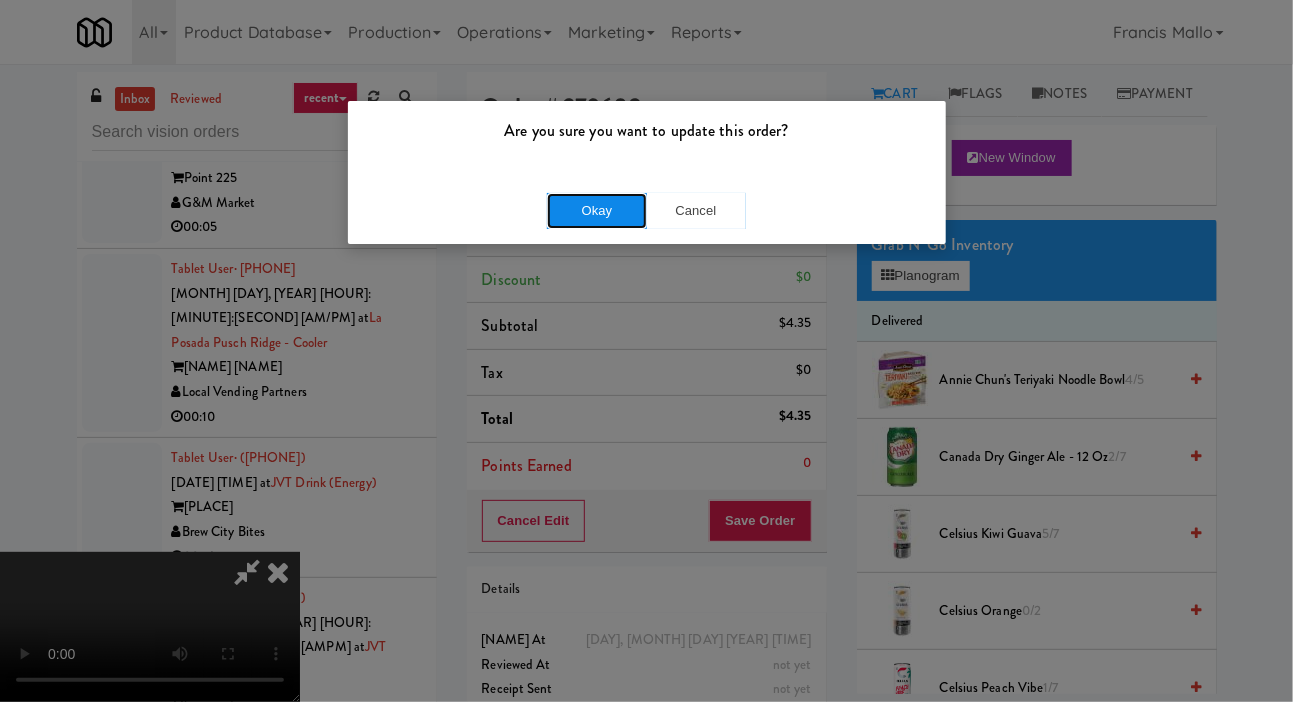 click on "Okay" at bounding box center [597, 211] 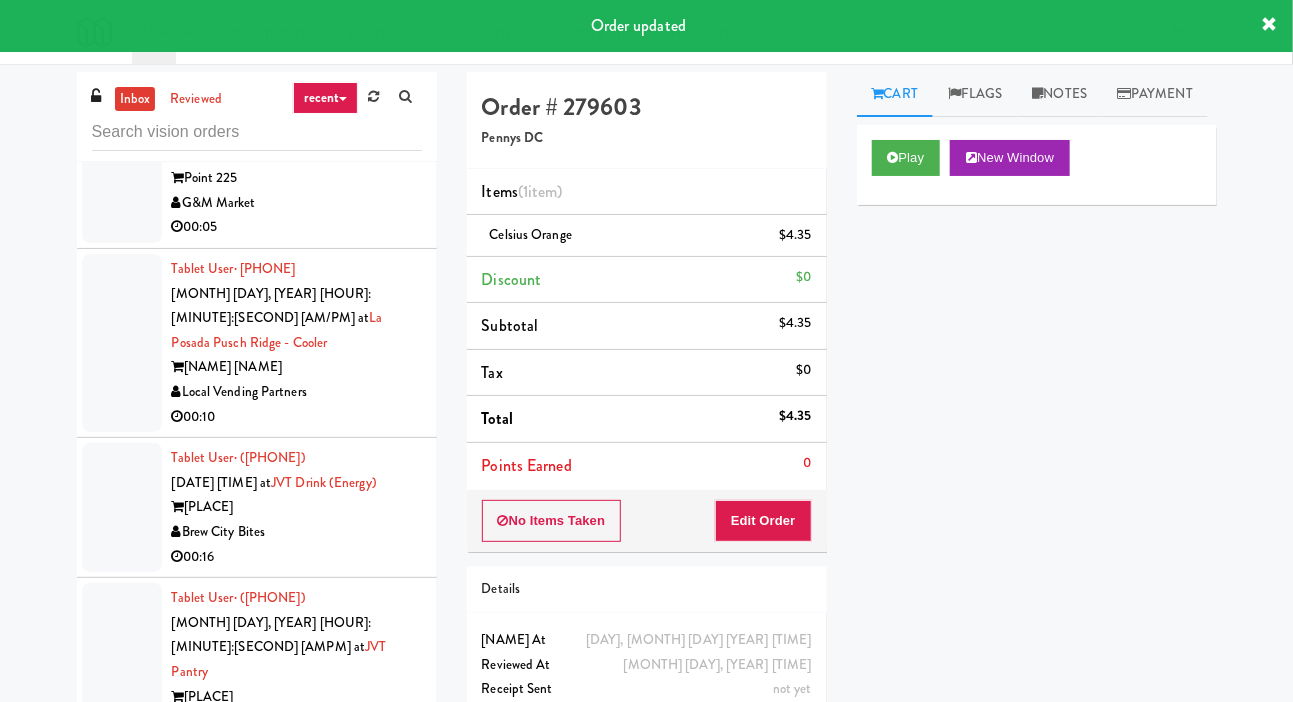 click on "Brew City Bites" at bounding box center (297, 721) 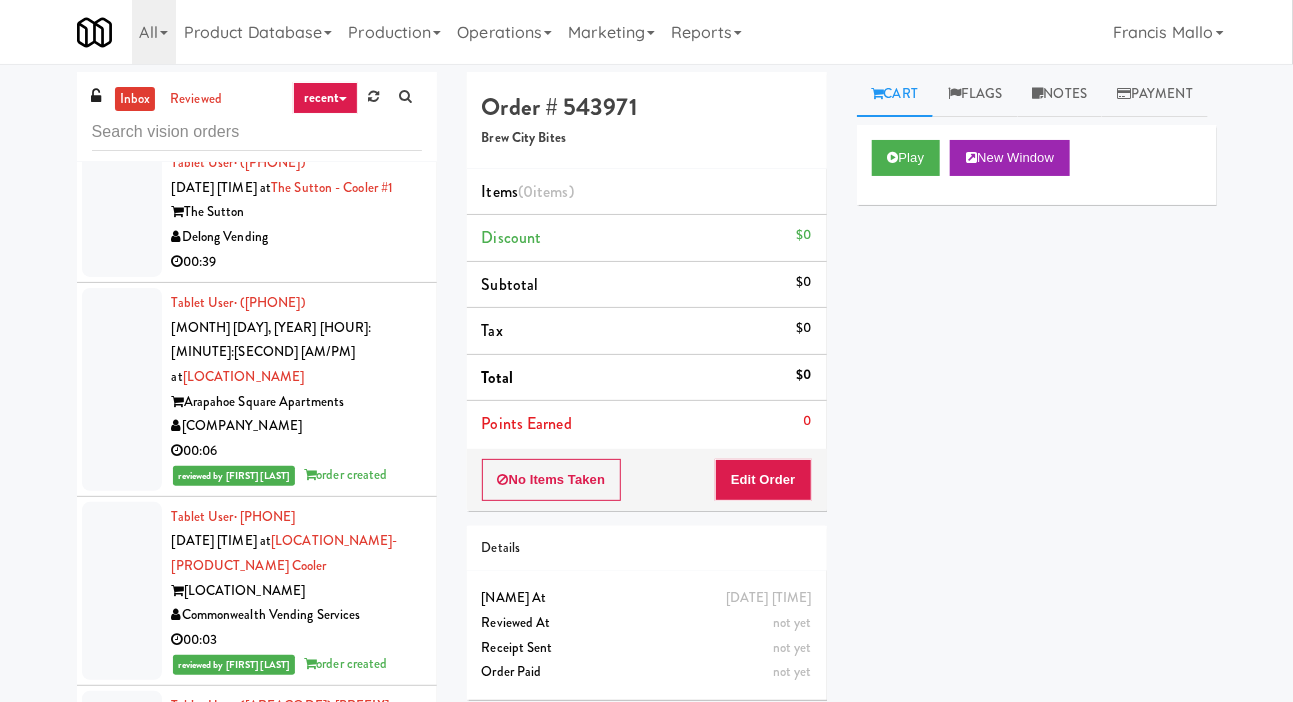 click on "Pennys DC" at bounding box center (297, 829) 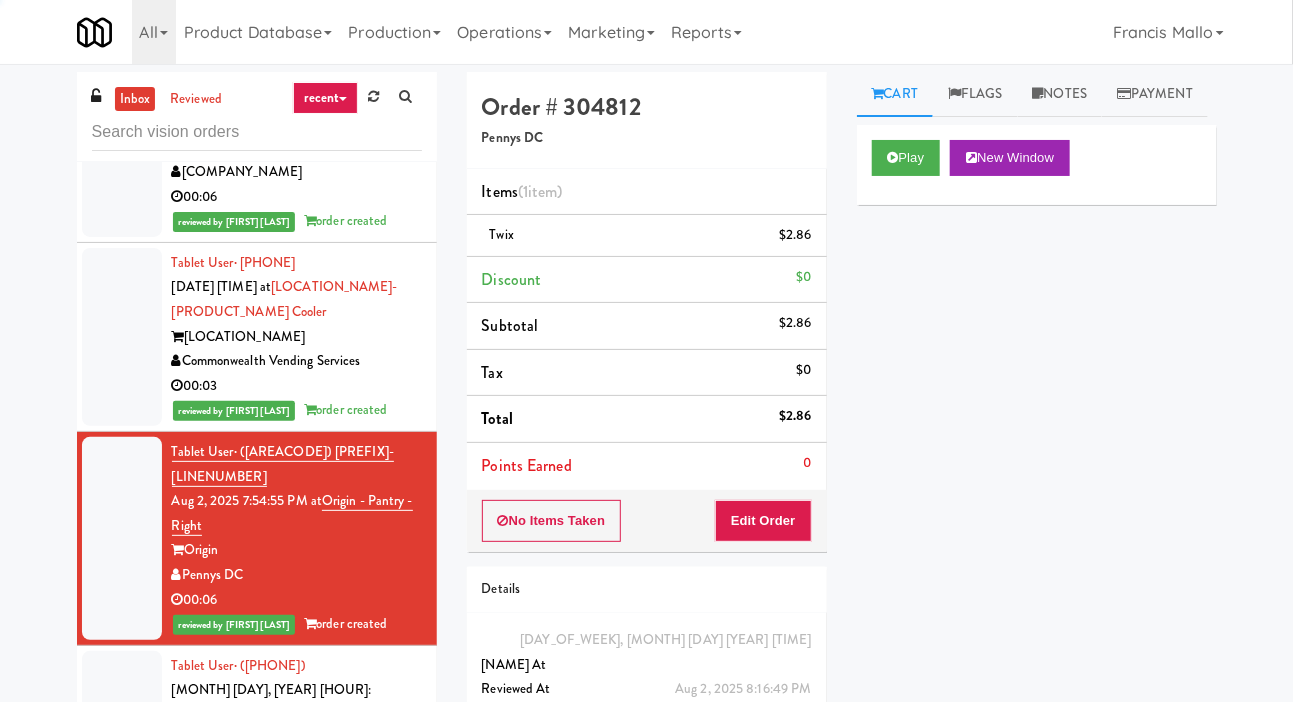 scroll, scrollTop: 11941, scrollLeft: 0, axis: vertical 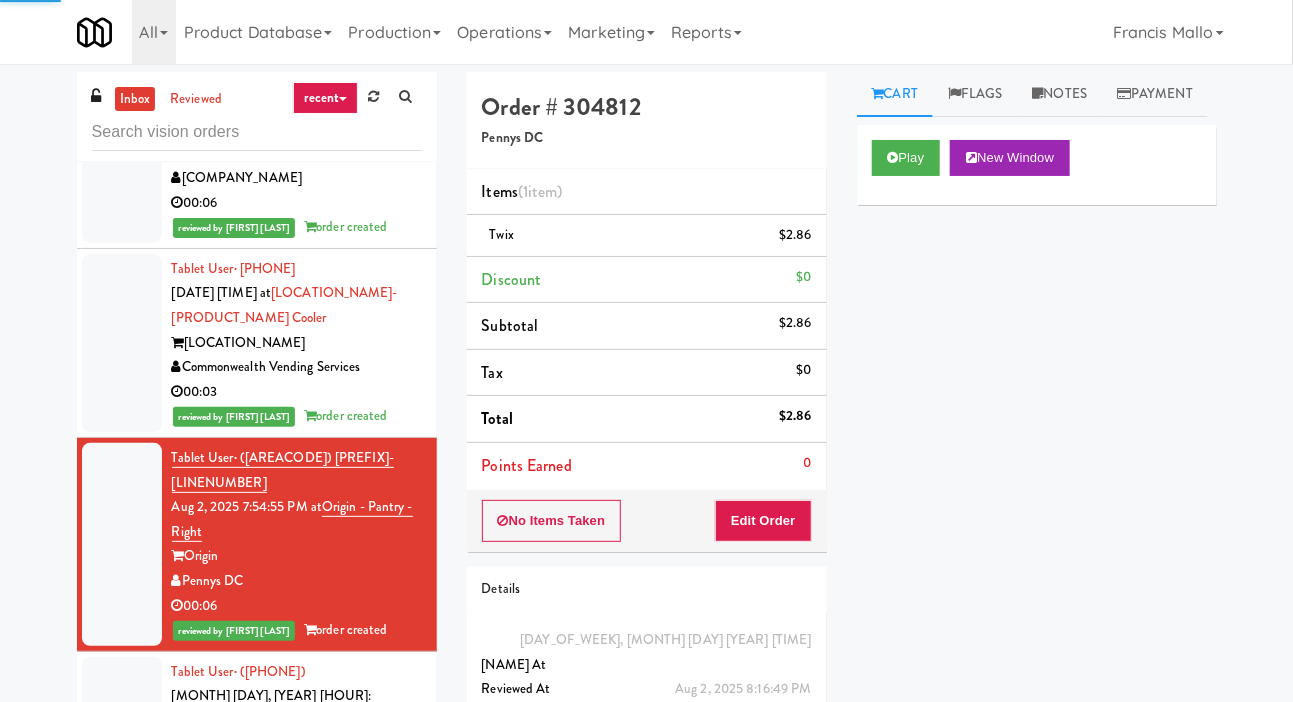 click on "Feed The Blue" at bounding box center [297, 795] 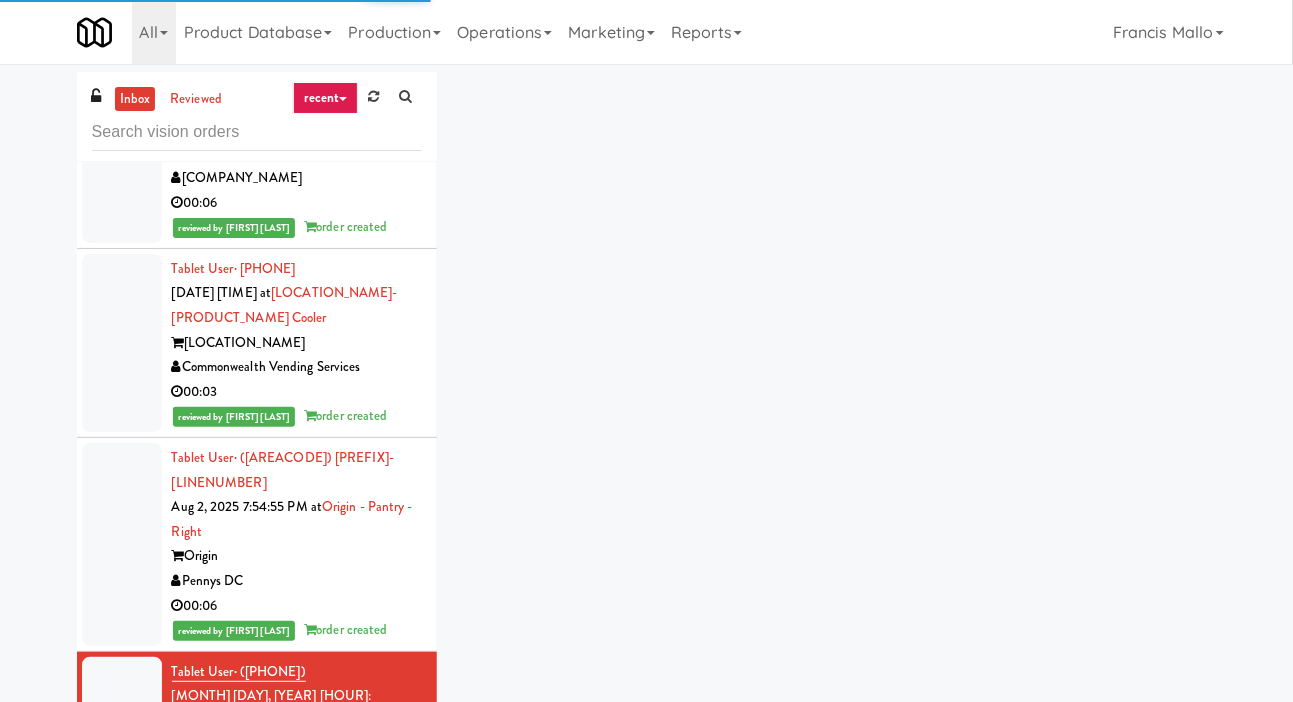 click on "Paradox - Ambient - Left" at bounding box center [272, 898] 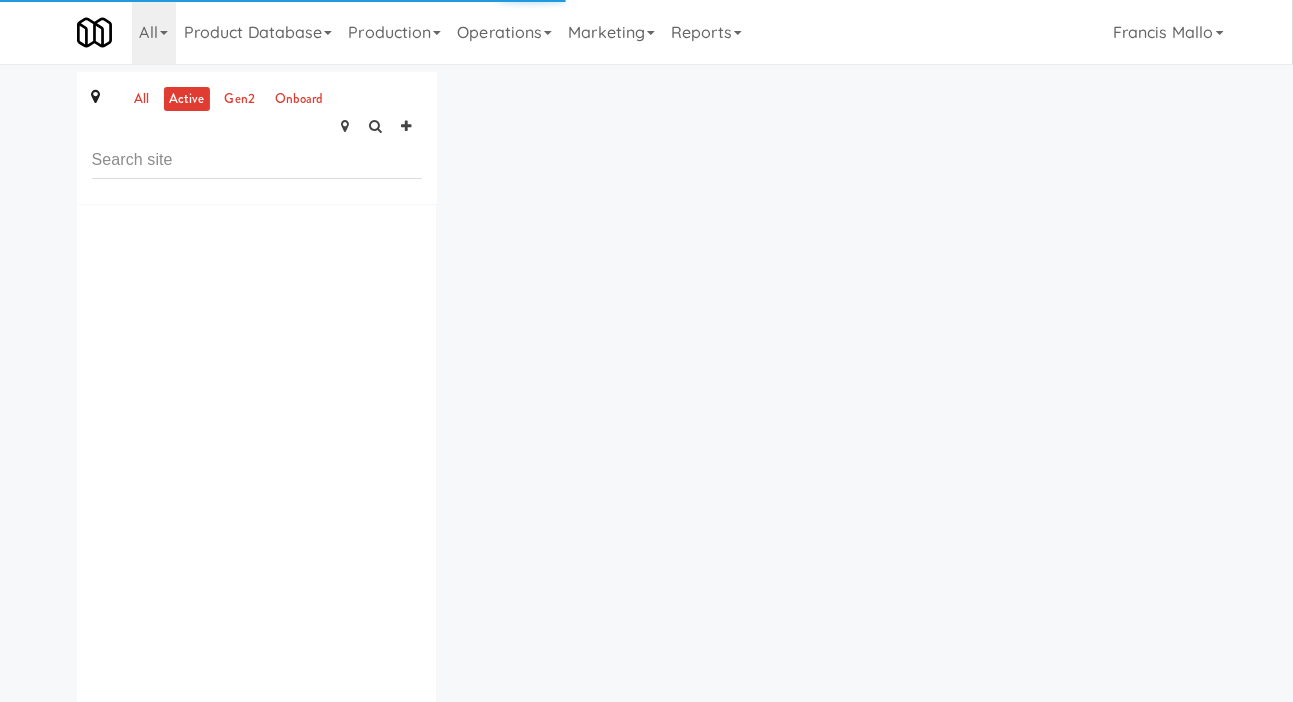click on "all active gen2 onboard" at bounding box center [257, 396] 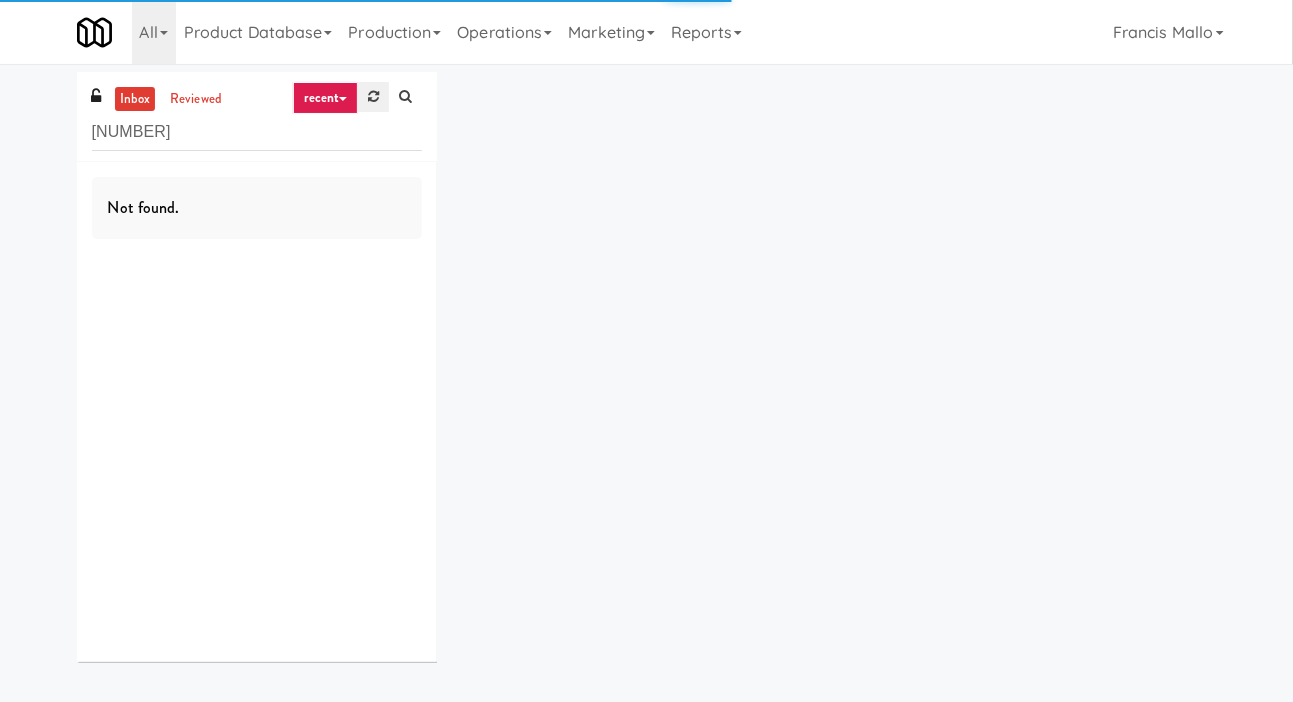 click at bounding box center [373, 97] 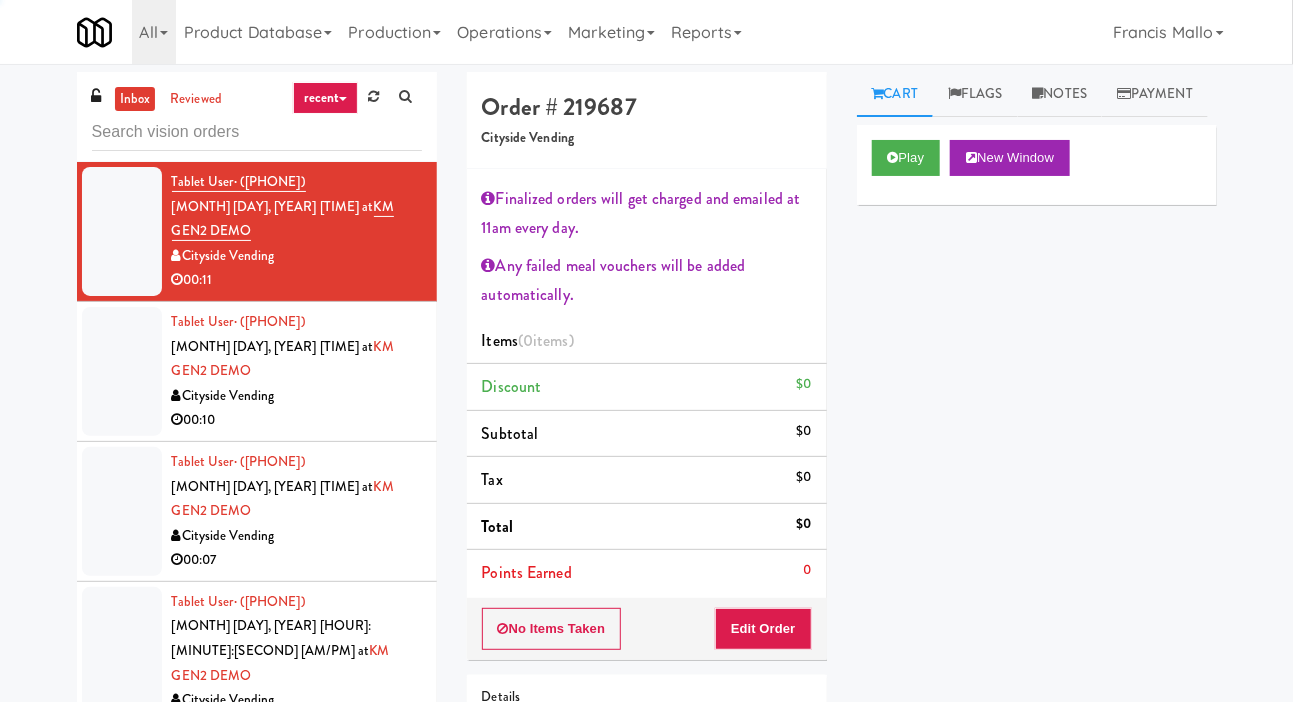click on "Order # 219687 Cityside Vending" at bounding box center [647, 120] 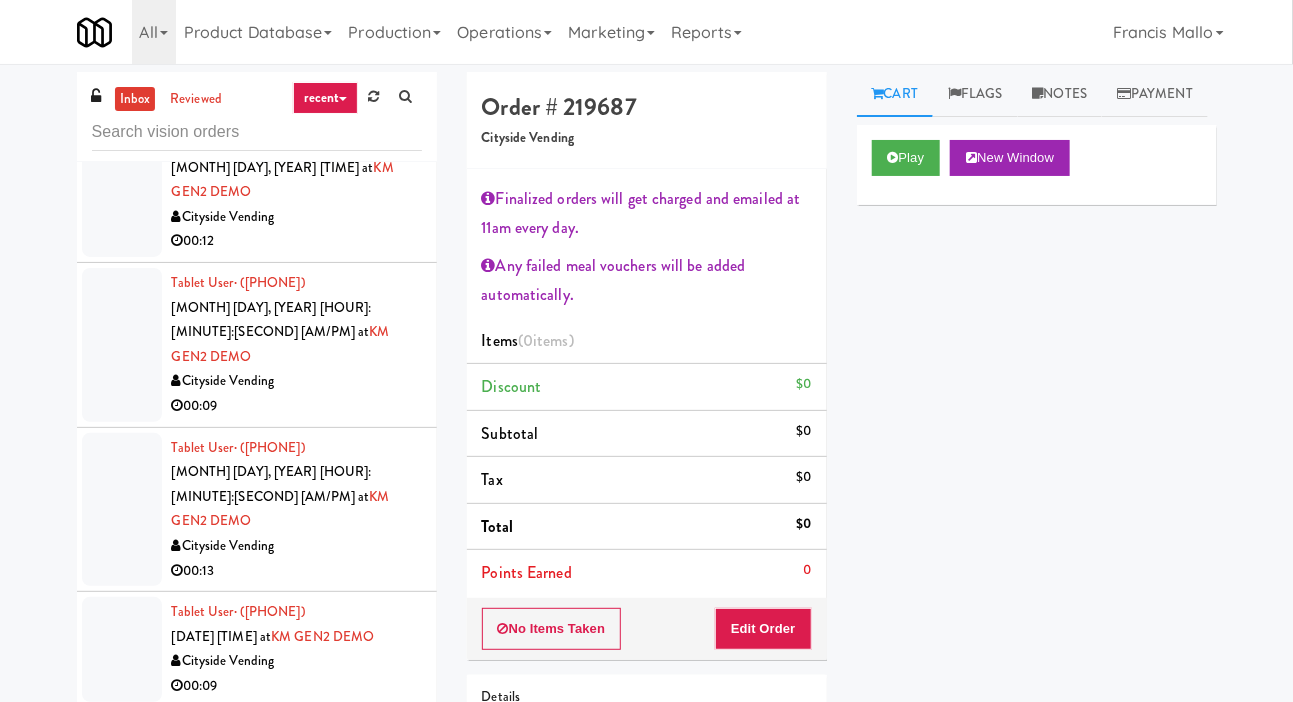 scroll, scrollTop: 4992, scrollLeft: 0, axis: vertical 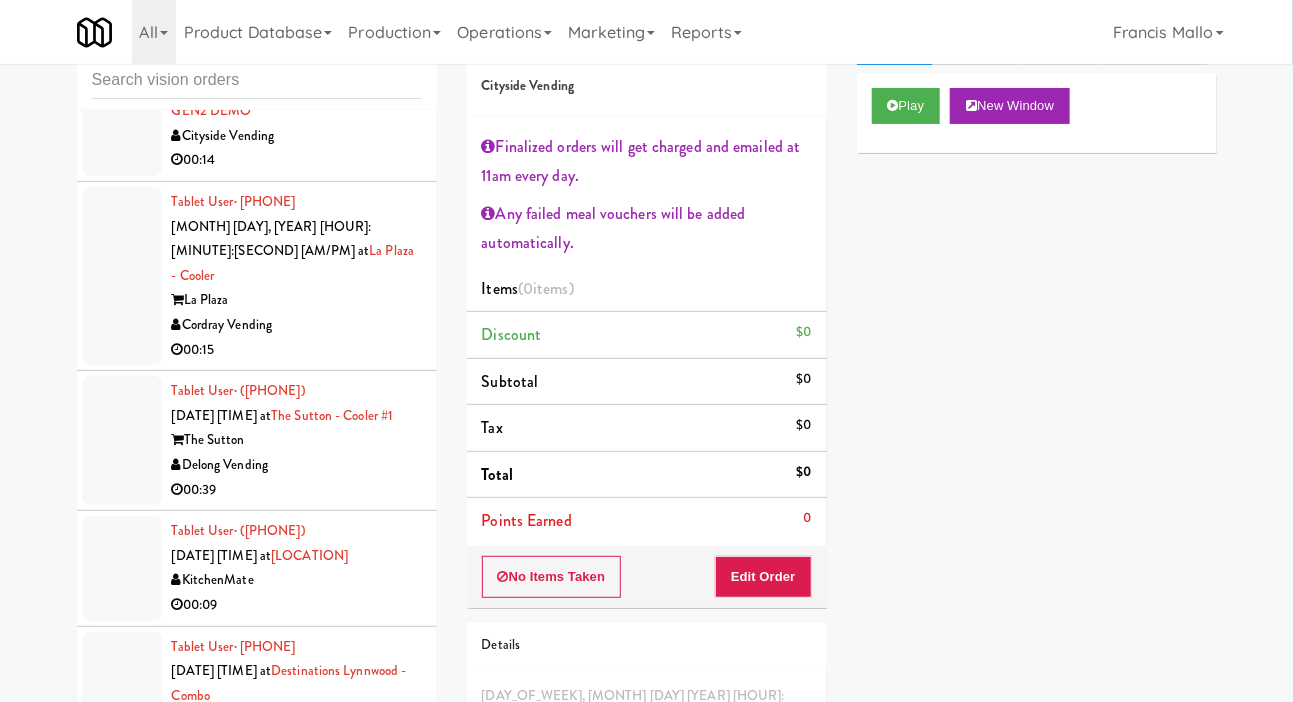 click on "00:09" at bounding box center [297, 605] 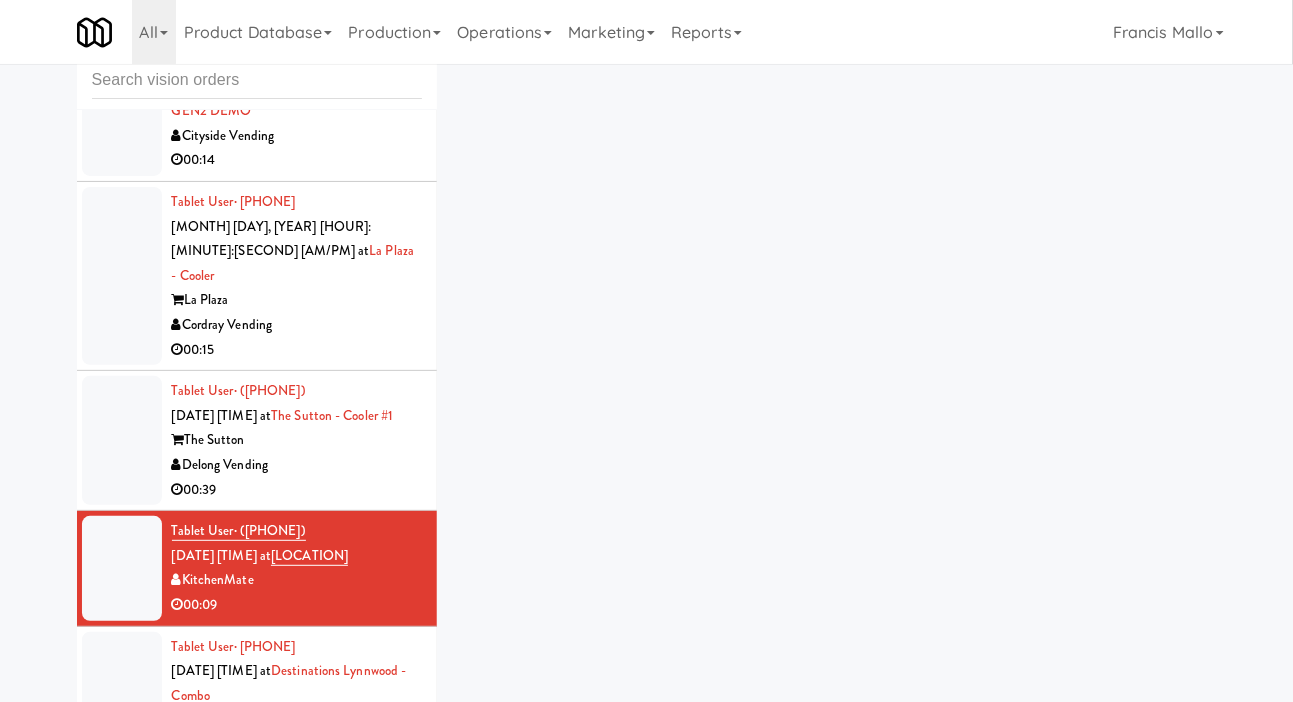 scroll, scrollTop: 0, scrollLeft: 0, axis: both 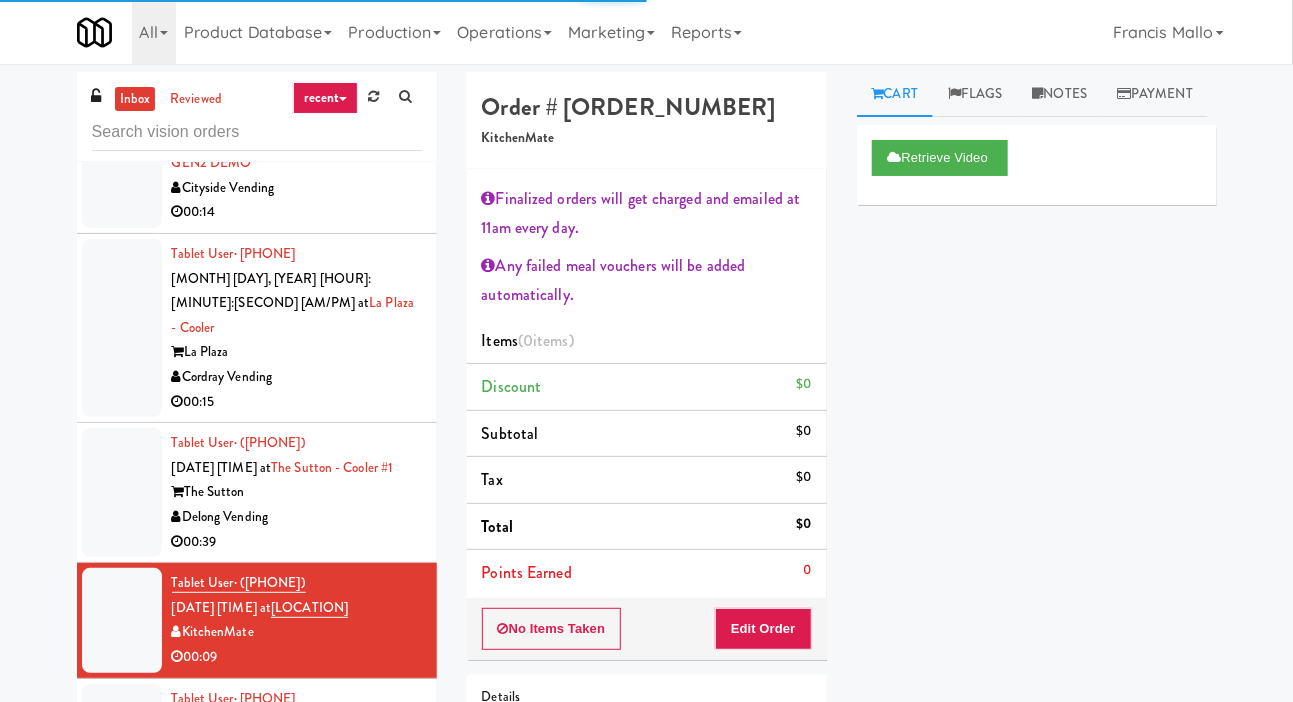 click on "00:17" at bounding box center [297, 821] 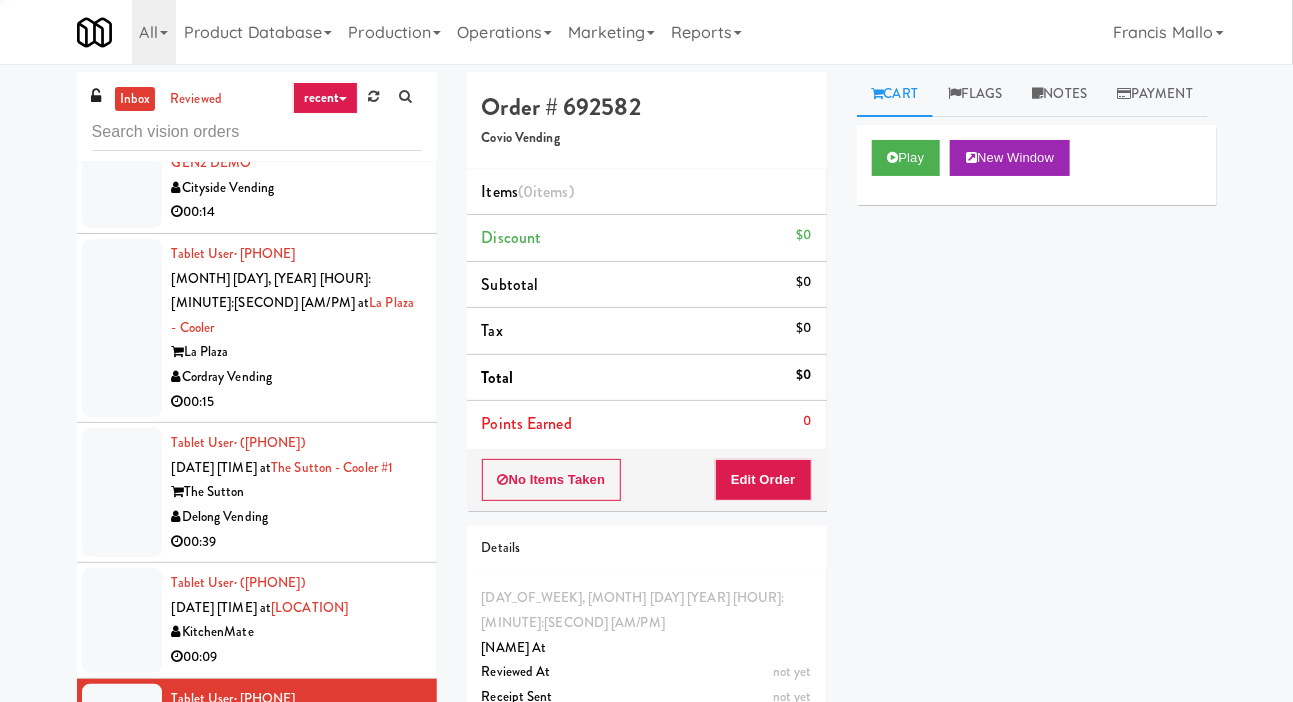 click on "Delong Vending" at bounding box center (297, 517) 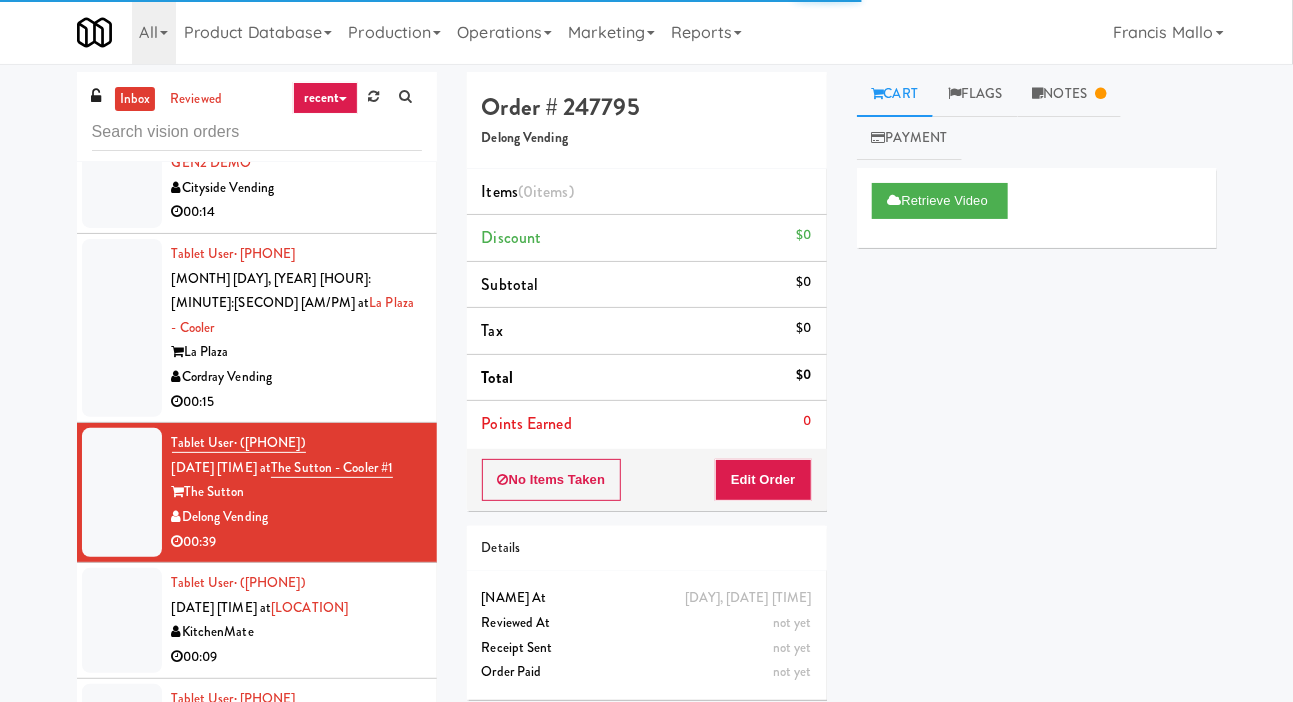 click on "[PLACE]" at bounding box center (297, 772) 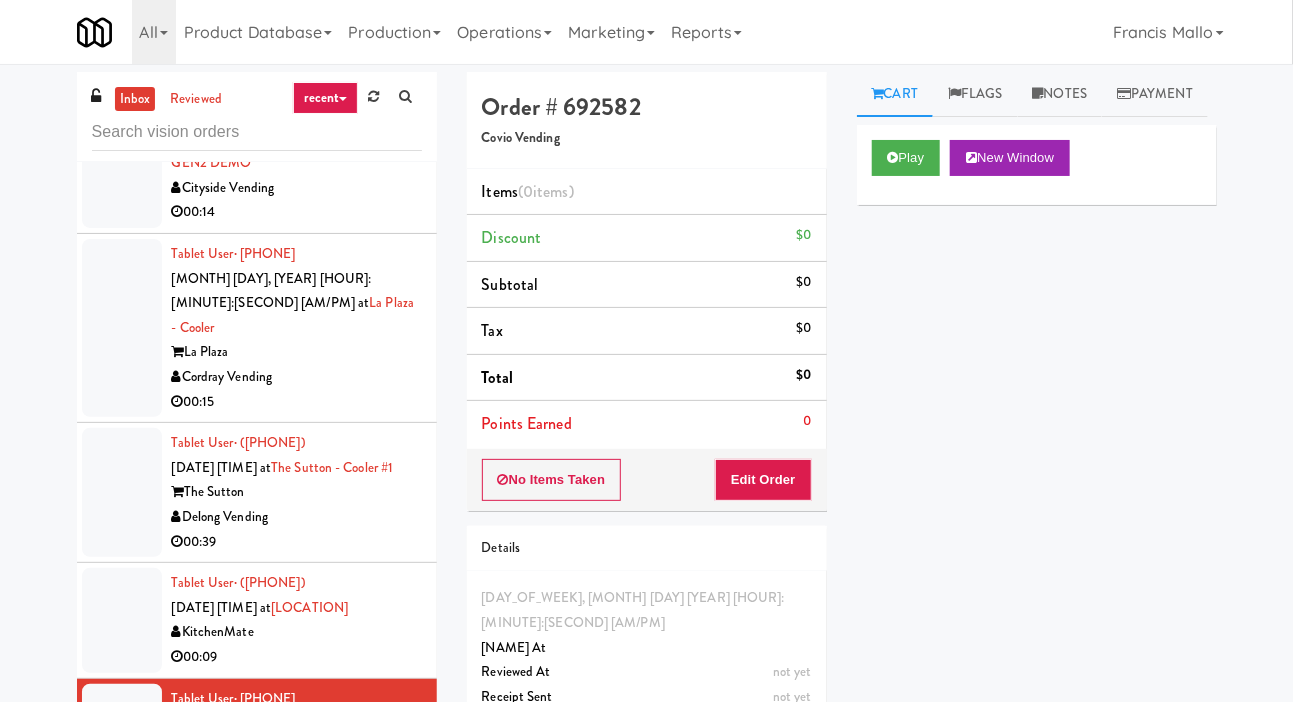 click on "00:05" at bounding box center [297, 986] 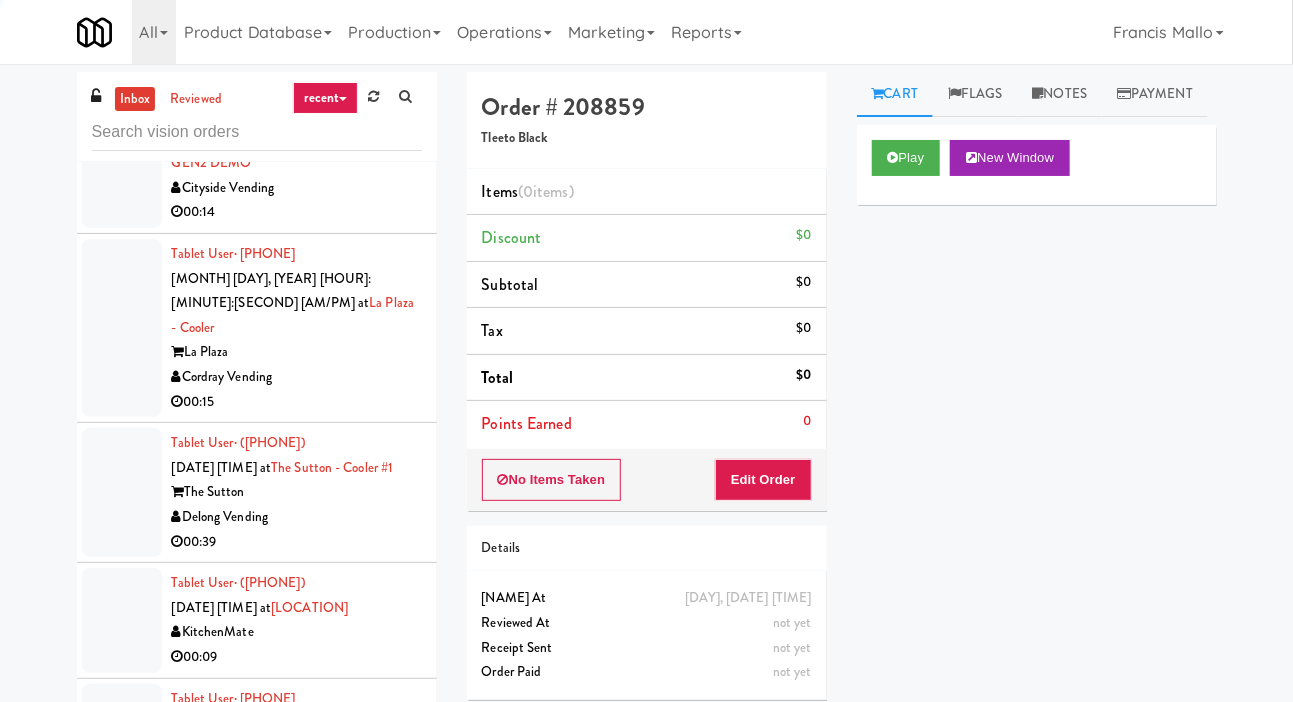 click on "Covio Vending" at bounding box center (297, 797) 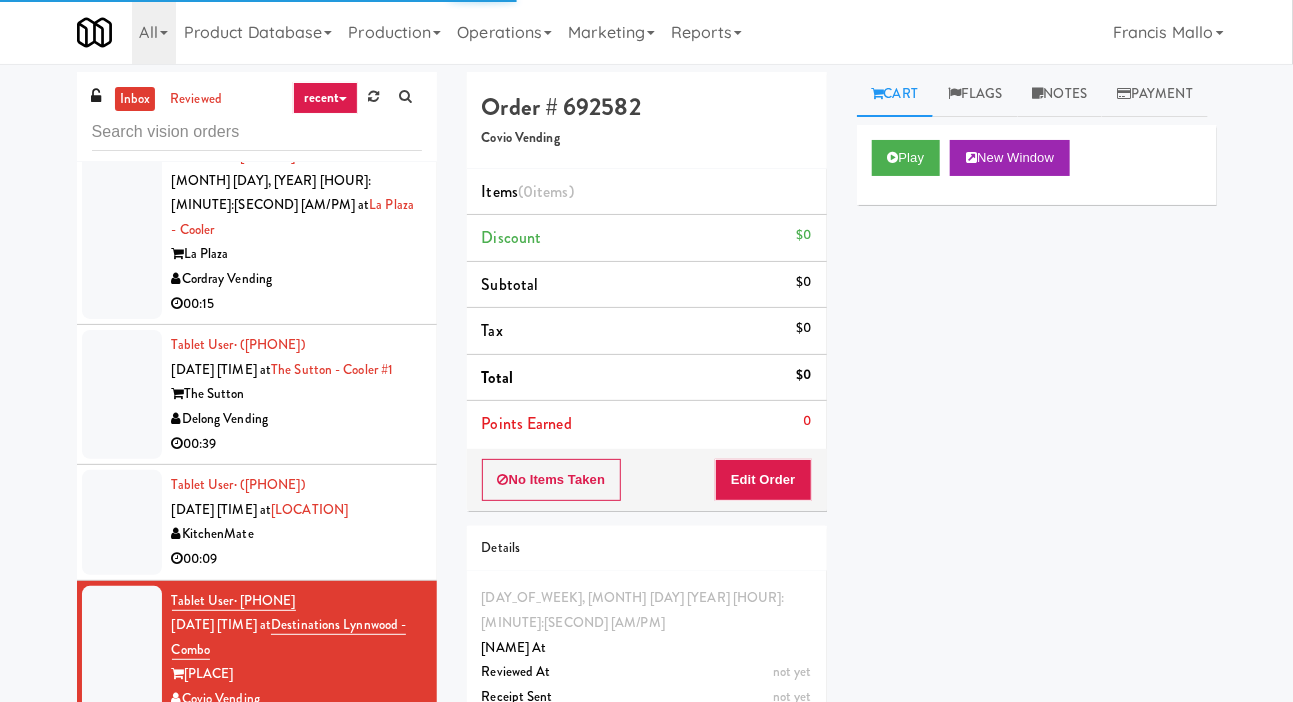 scroll, scrollTop: 11594, scrollLeft: 0, axis: vertical 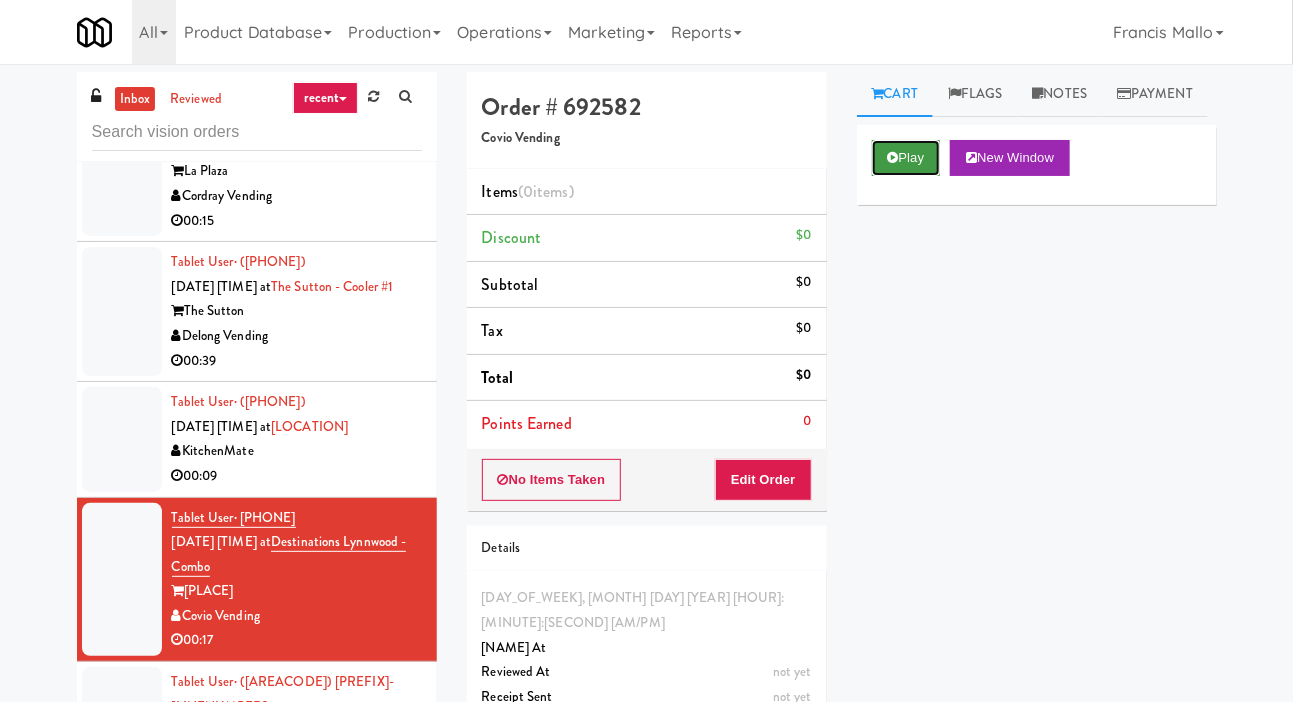 click on "Play" at bounding box center [906, 158] 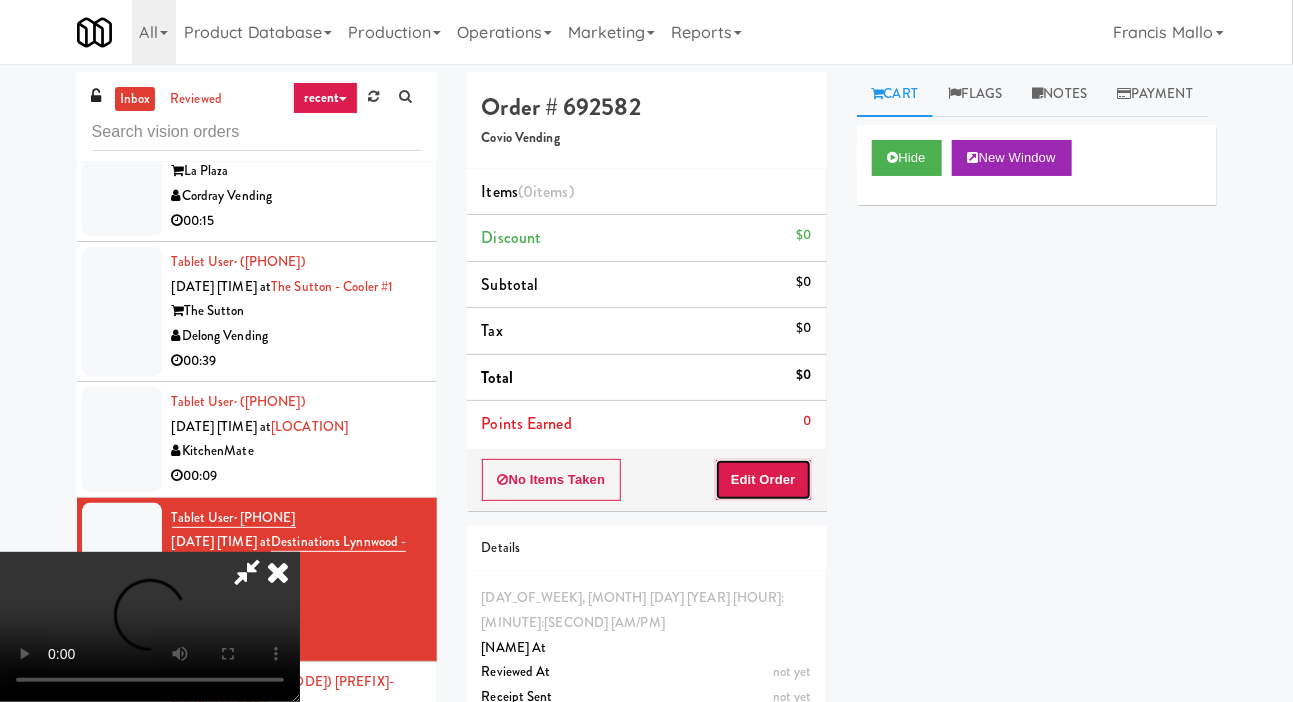 click on "Edit Order" at bounding box center (763, 480) 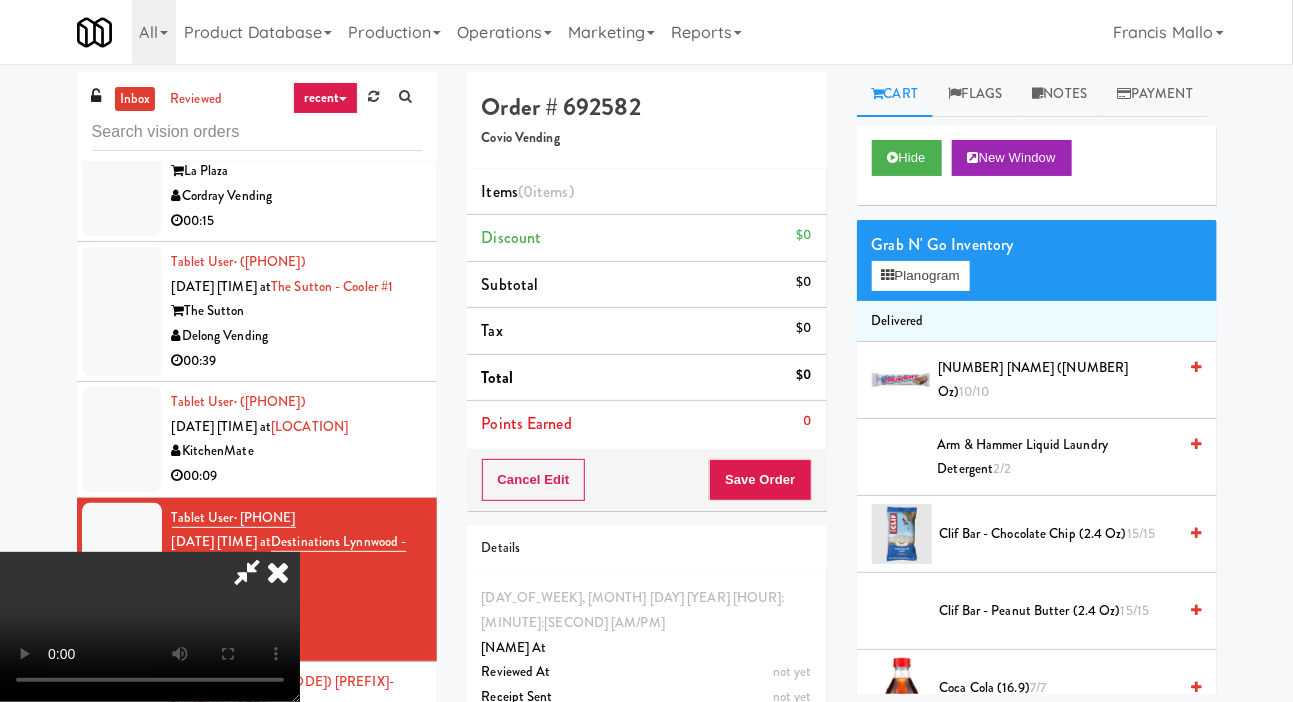 scroll, scrollTop: 73, scrollLeft: 0, axis: vertical 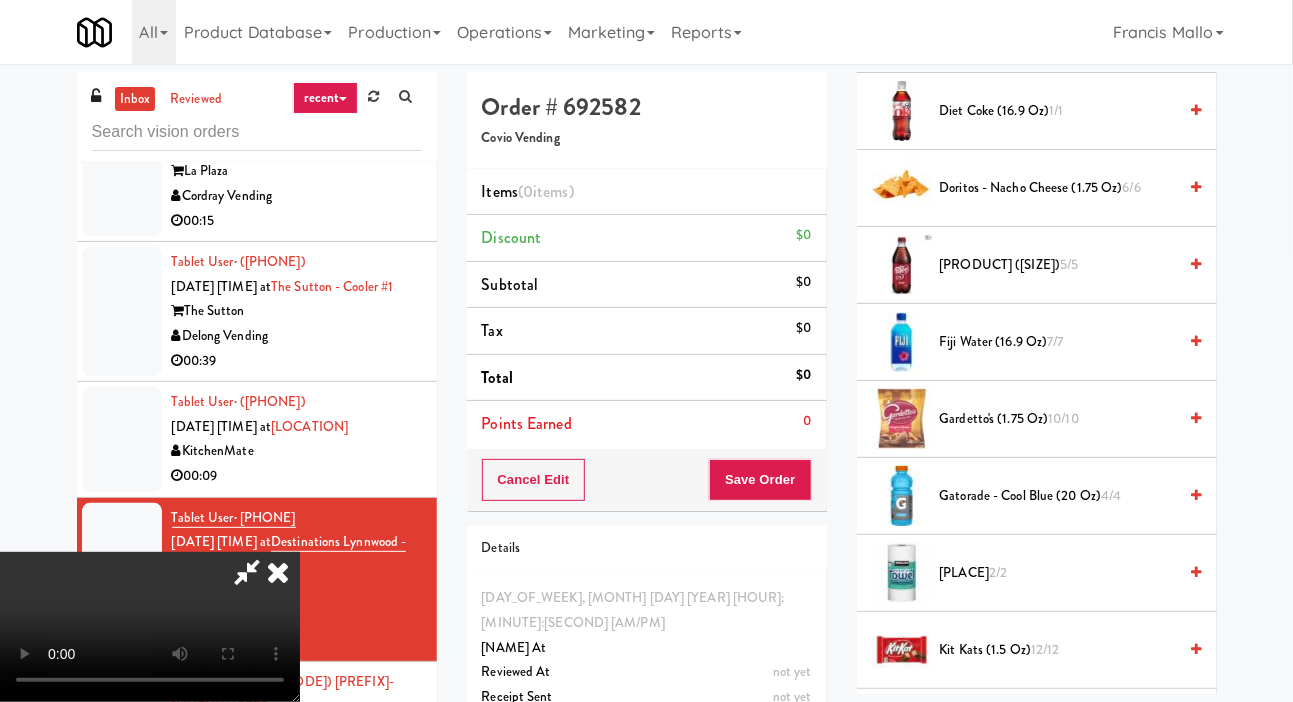 click on "Gardetto's (1.75 oz)  10/10" at bounding box center (1058, 419) 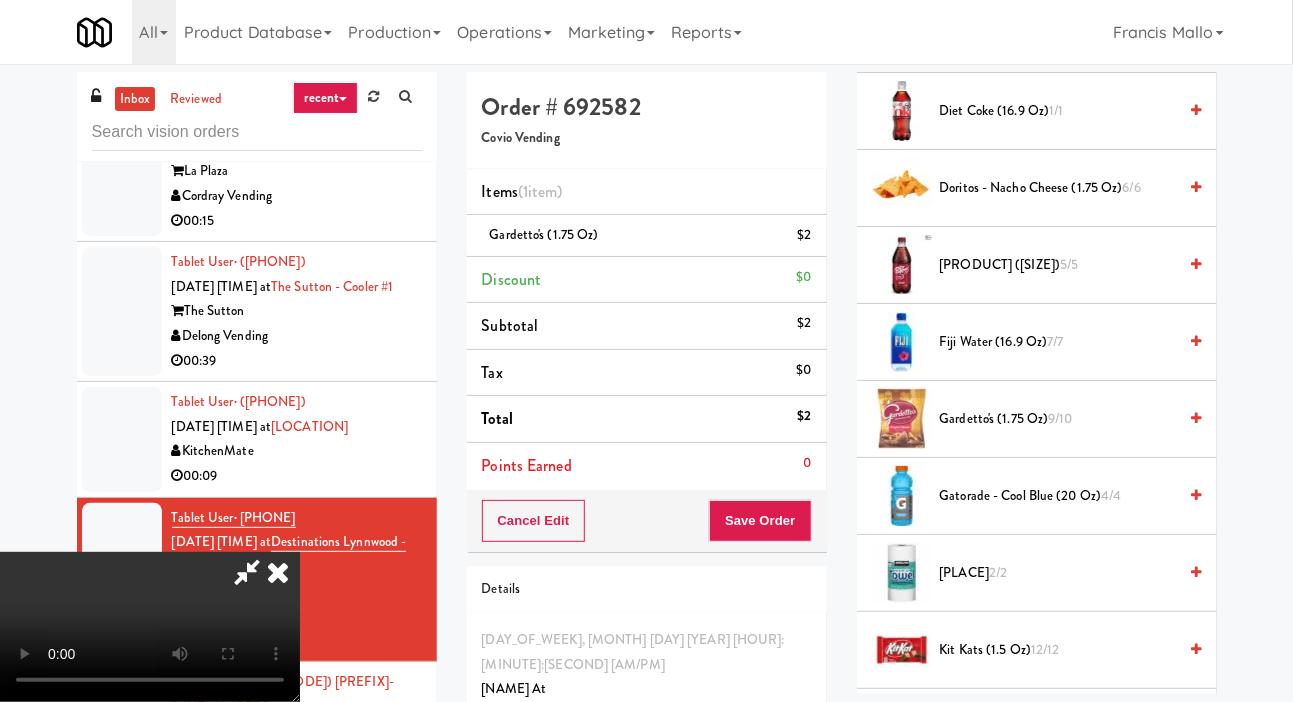 scroll, scrollTop: 73, scrollLeft: 0, axis: vertical 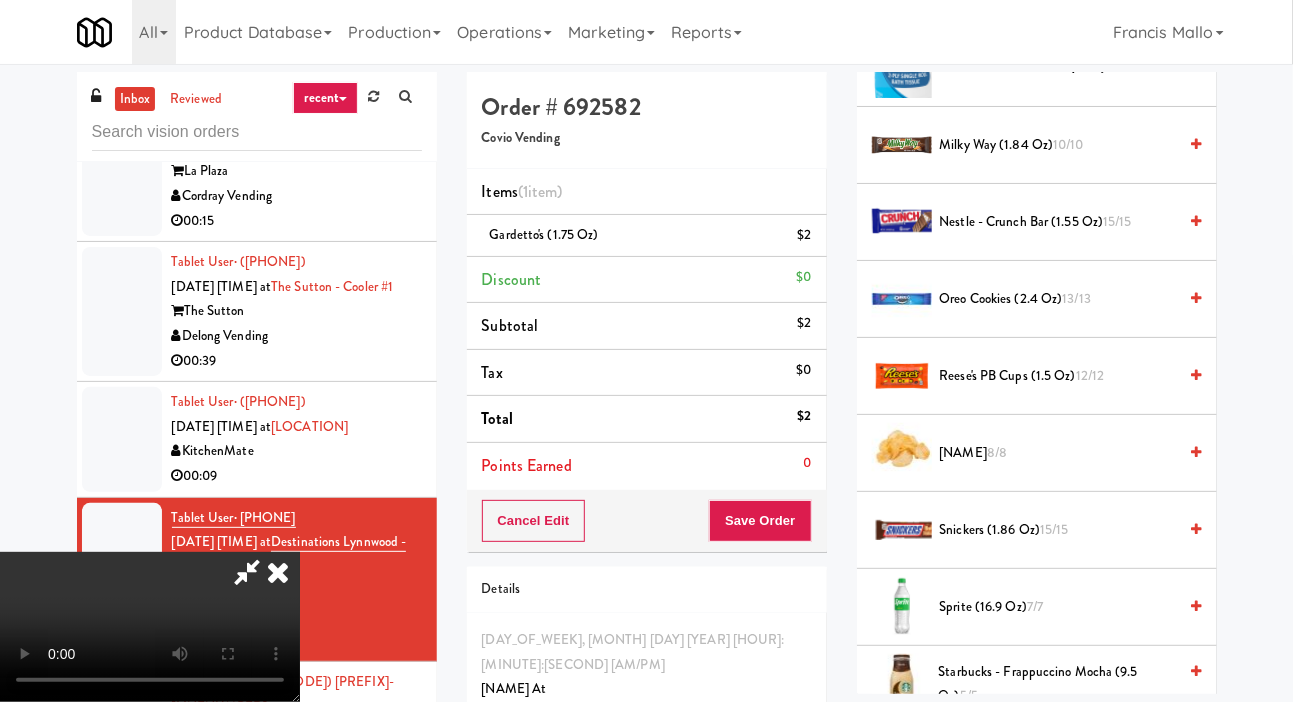 click on "Snickers (1.86 oz)  15/15" at bounding box center [1058, 530] 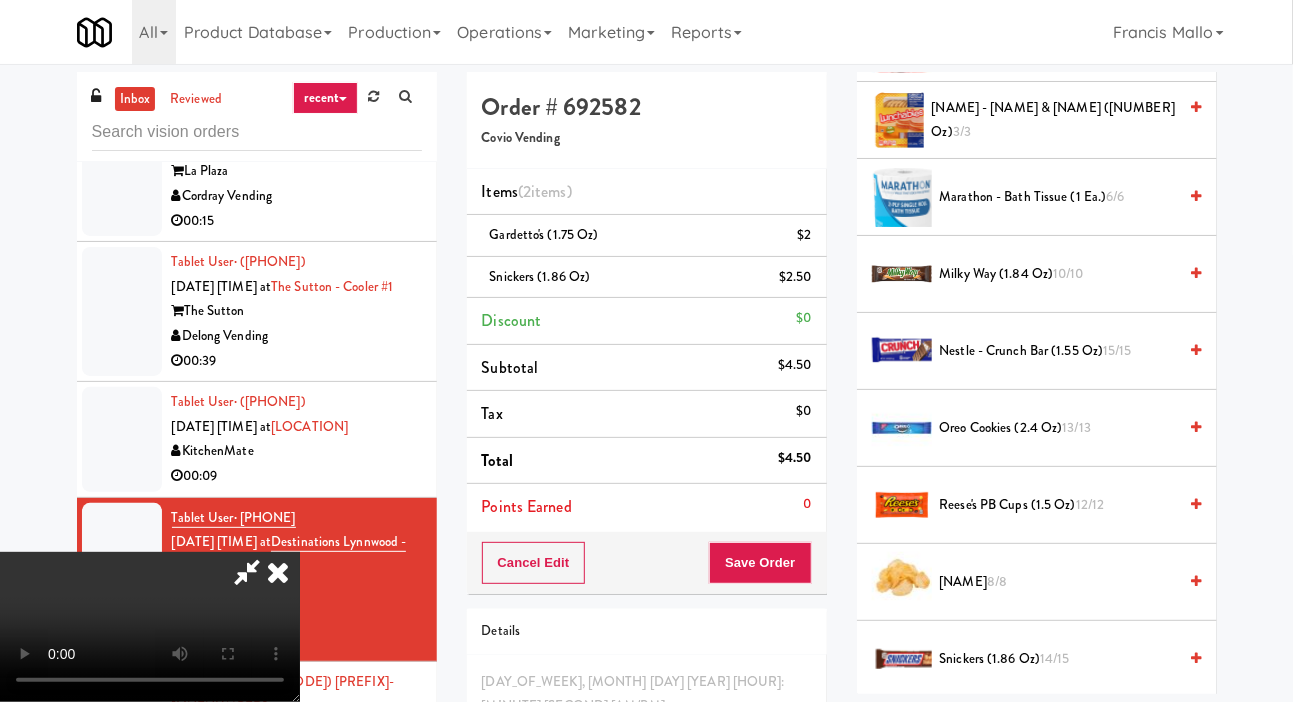 scroll, scrollTop: 1580, scrollLeft: 0, axis: vertical 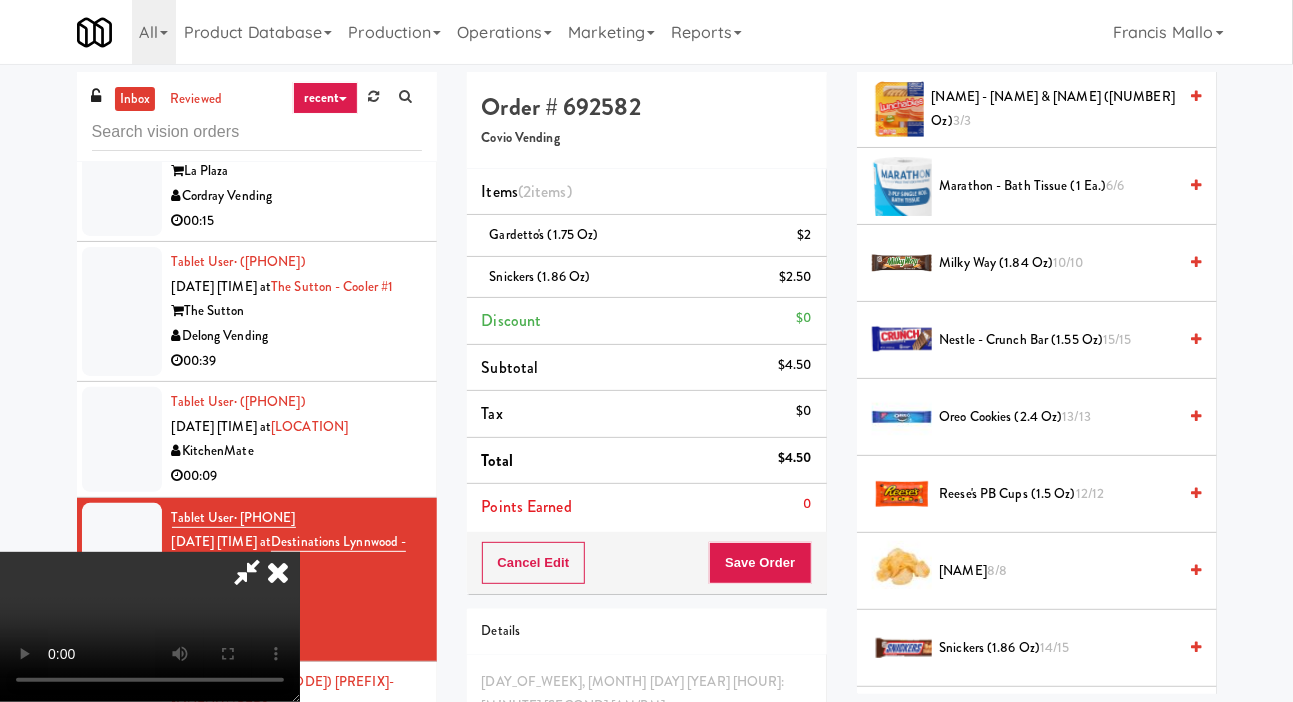 click on "Ruffles - Cheddar & Sour Cream (1.5 oz)  8/8" at bounding box center (1058, 571) 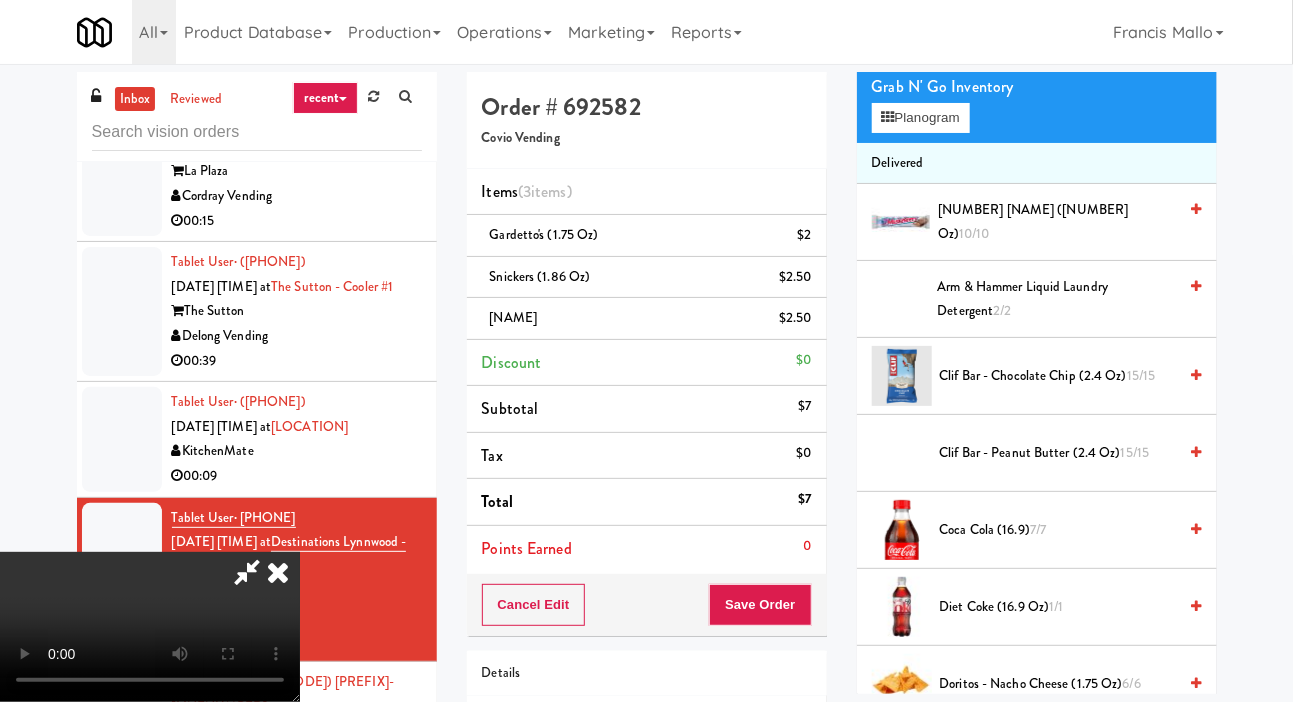 scroll, scrollTop: 193, scrollLeft: 0, axis: vertical 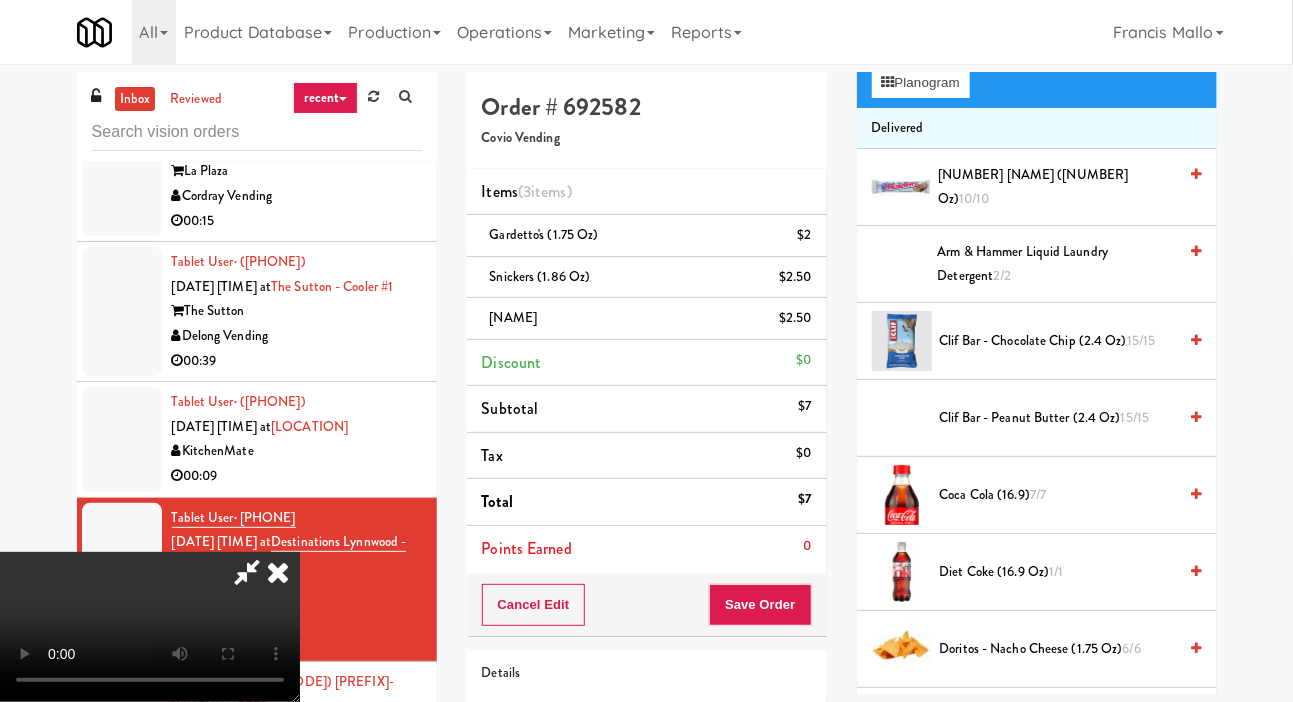 click on "Coca Cola (16.9)  7/7" at bounding box center [1058, 495] 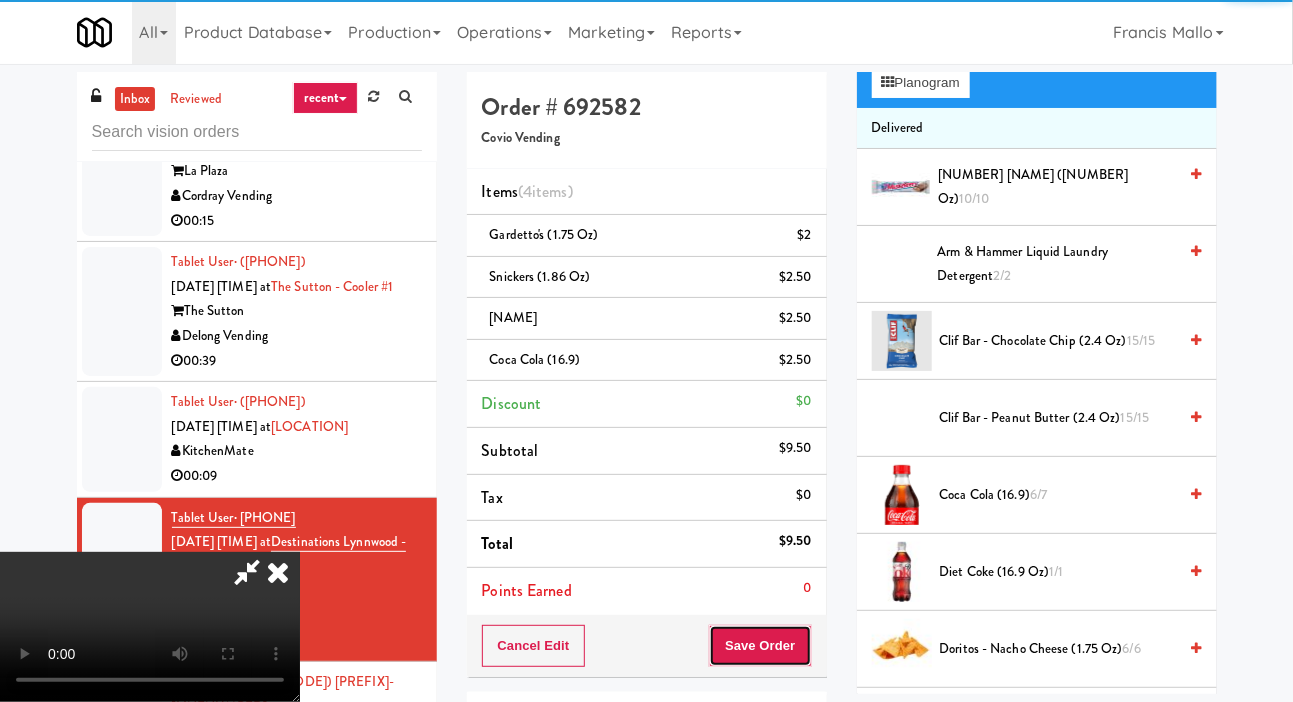click on "Save Order" at bounding box center (760, 646) 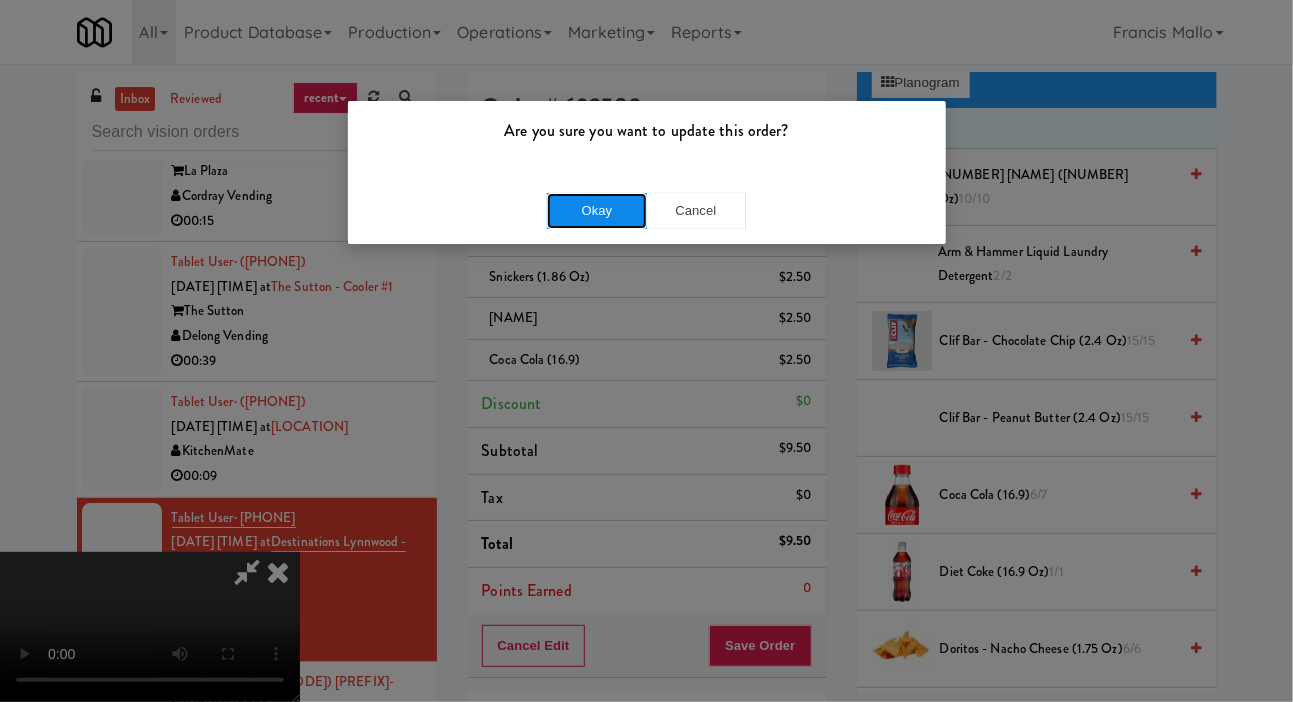 click on "Okay" at bounding box center [597, 211] 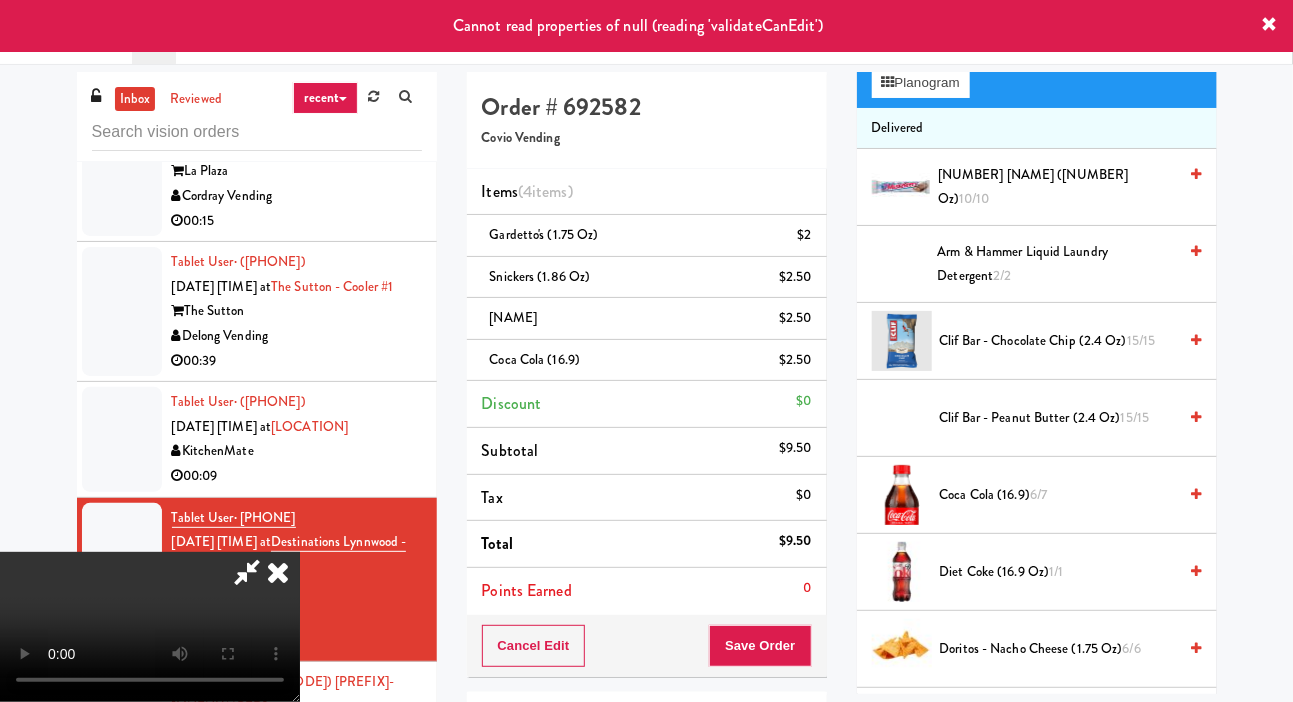click at bounding box center (278, 572) 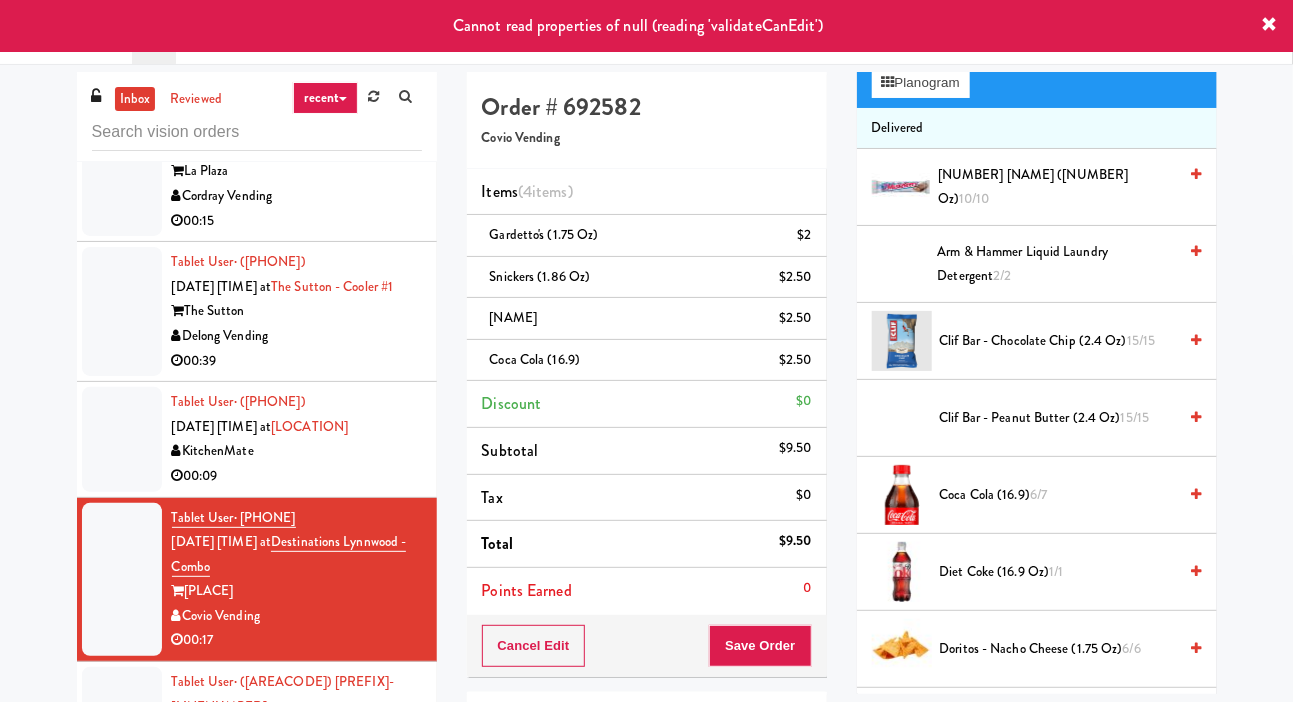 click on "Tleeto Black" at bounding box center (297, 780) 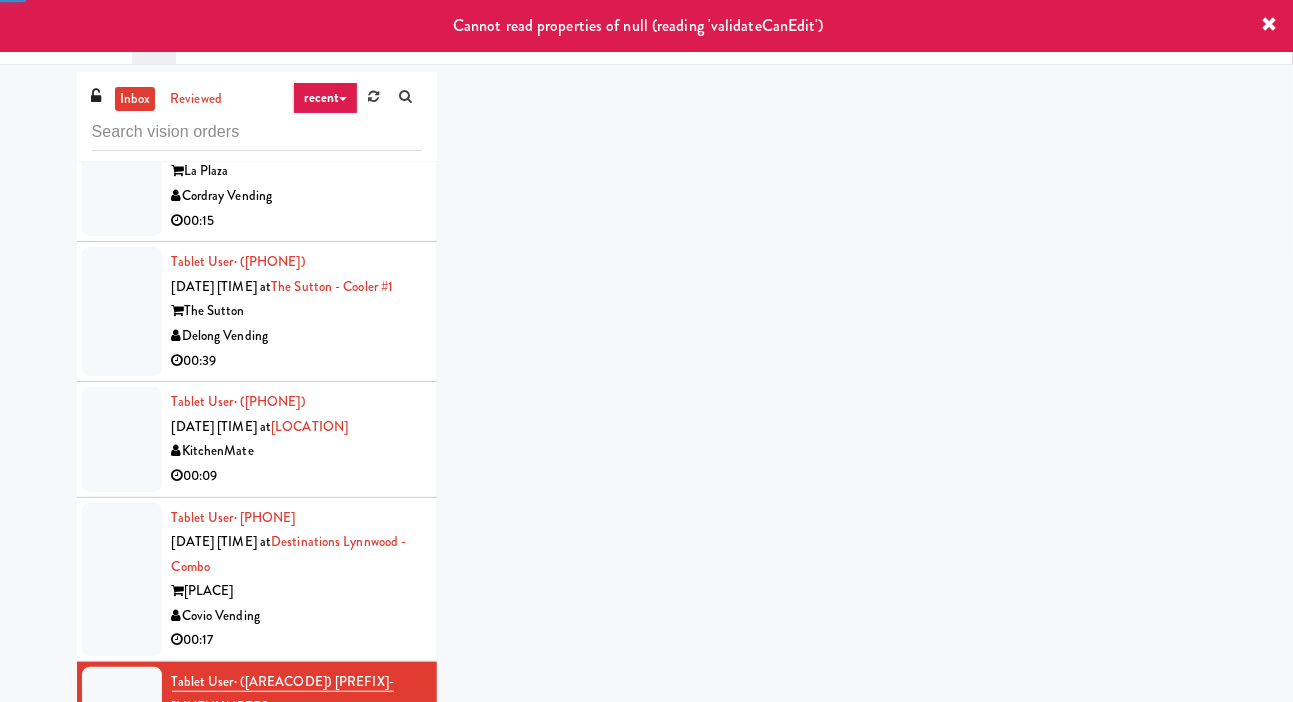 click on "Covio Vending" at bounding box center (297, 616) 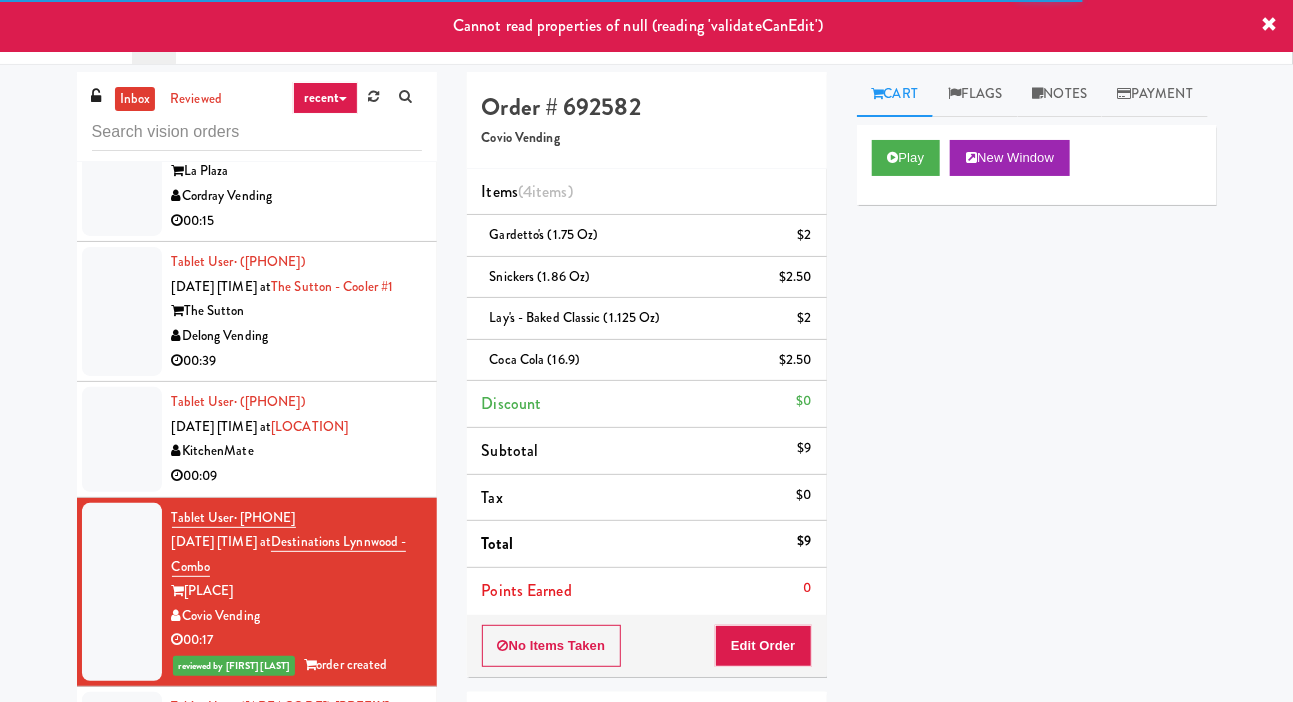 click on "Tleeto Black" at bounding box center [297, 805] 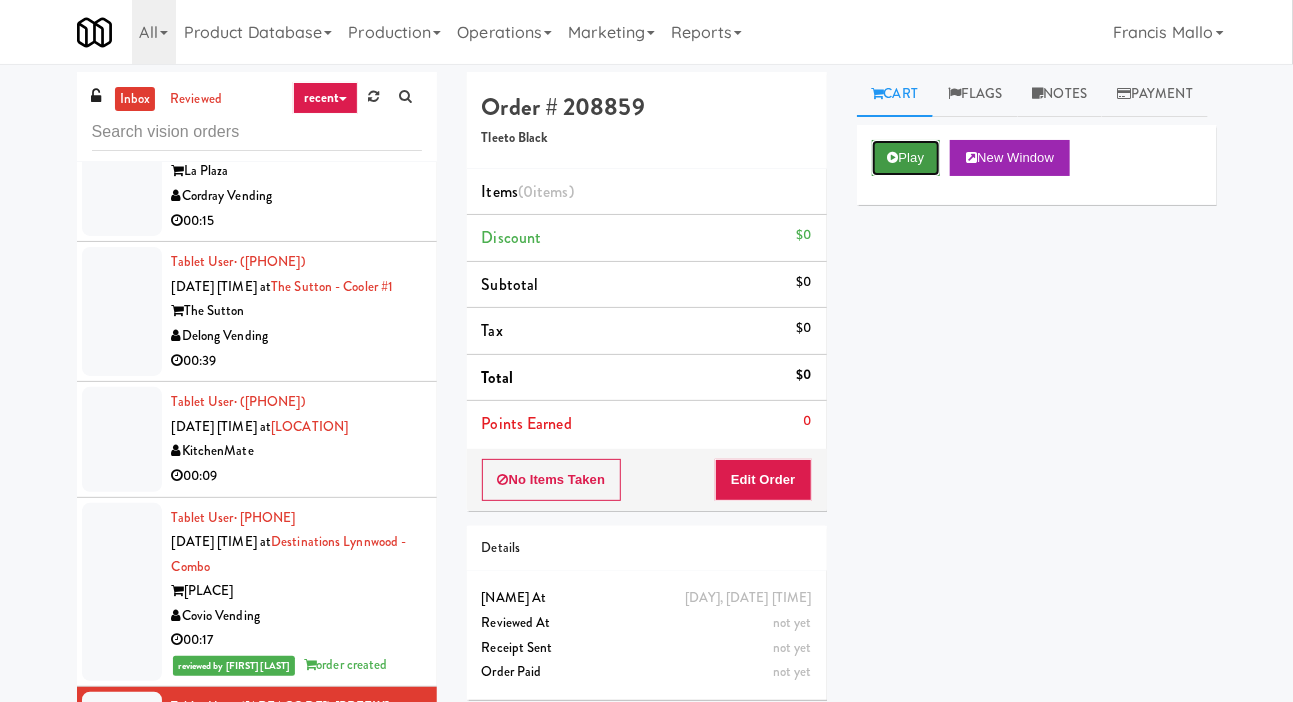 click on "Play" at bounding box center [906, 158] 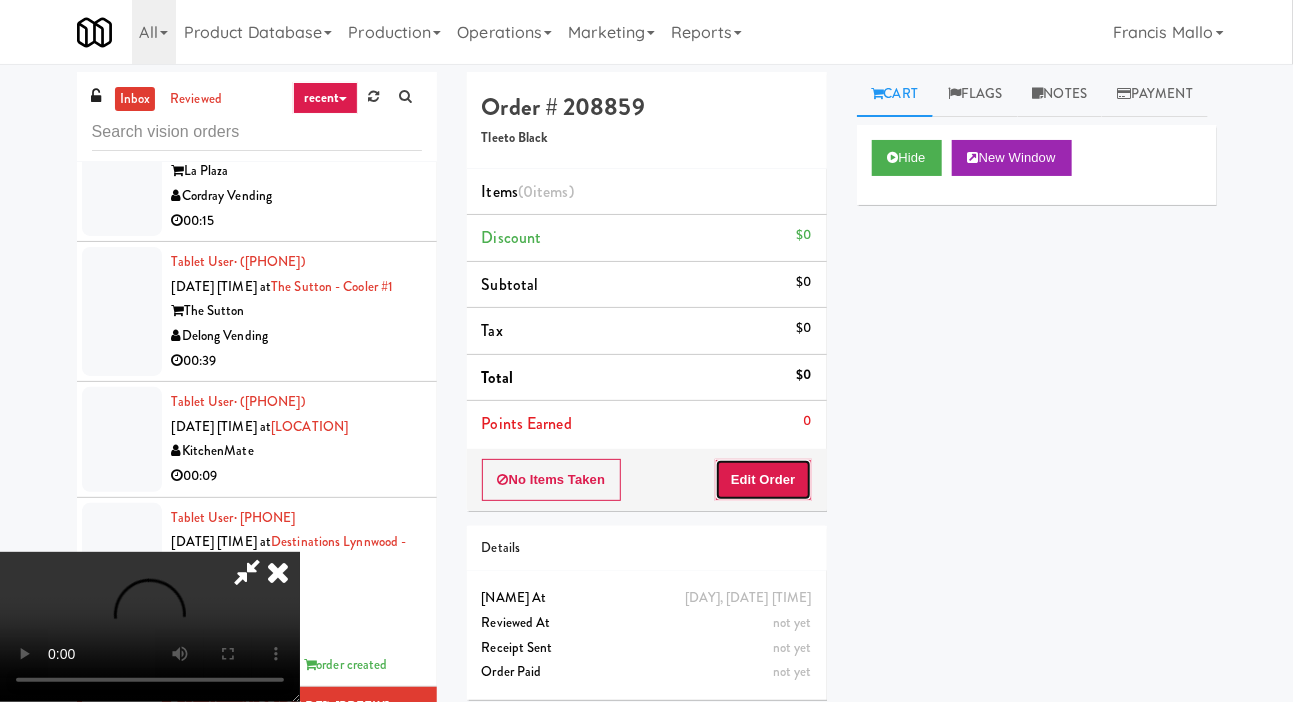 click on "Edit Order" at bounding box center [763, 480] 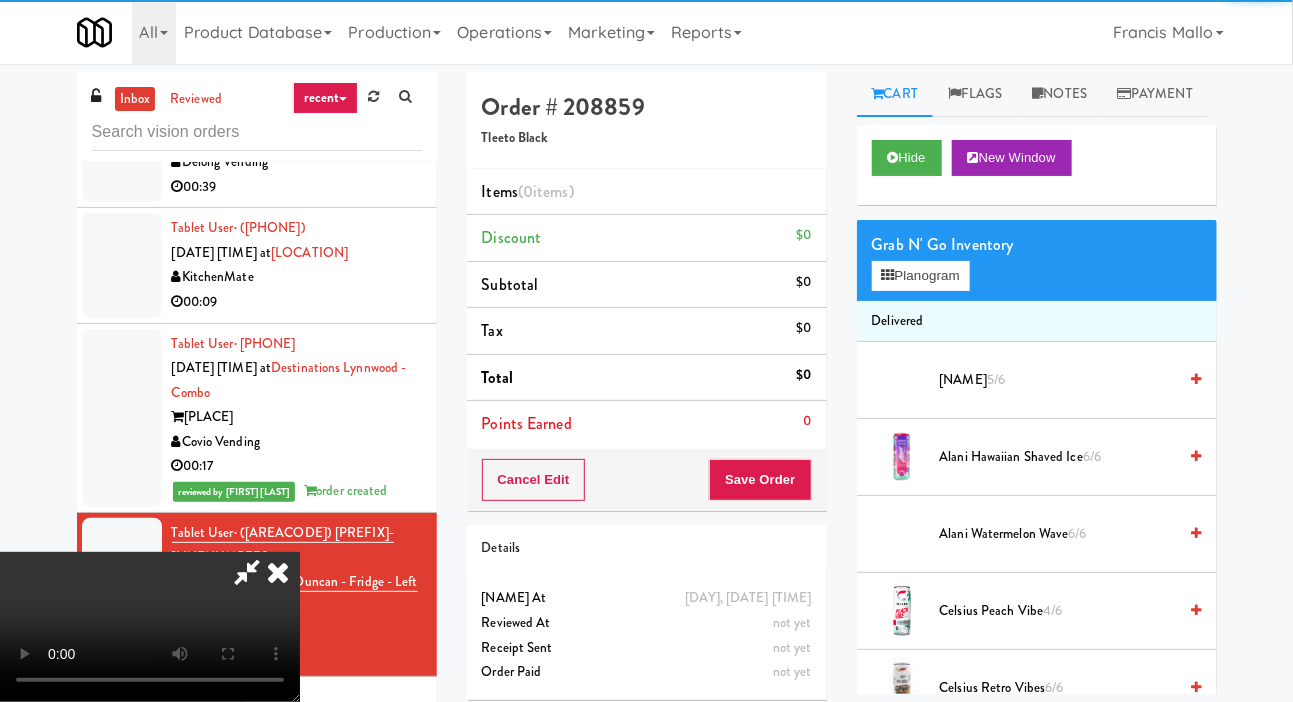 scroll, scrollTop: 11755, scrollLeft: 0, axis: vertical 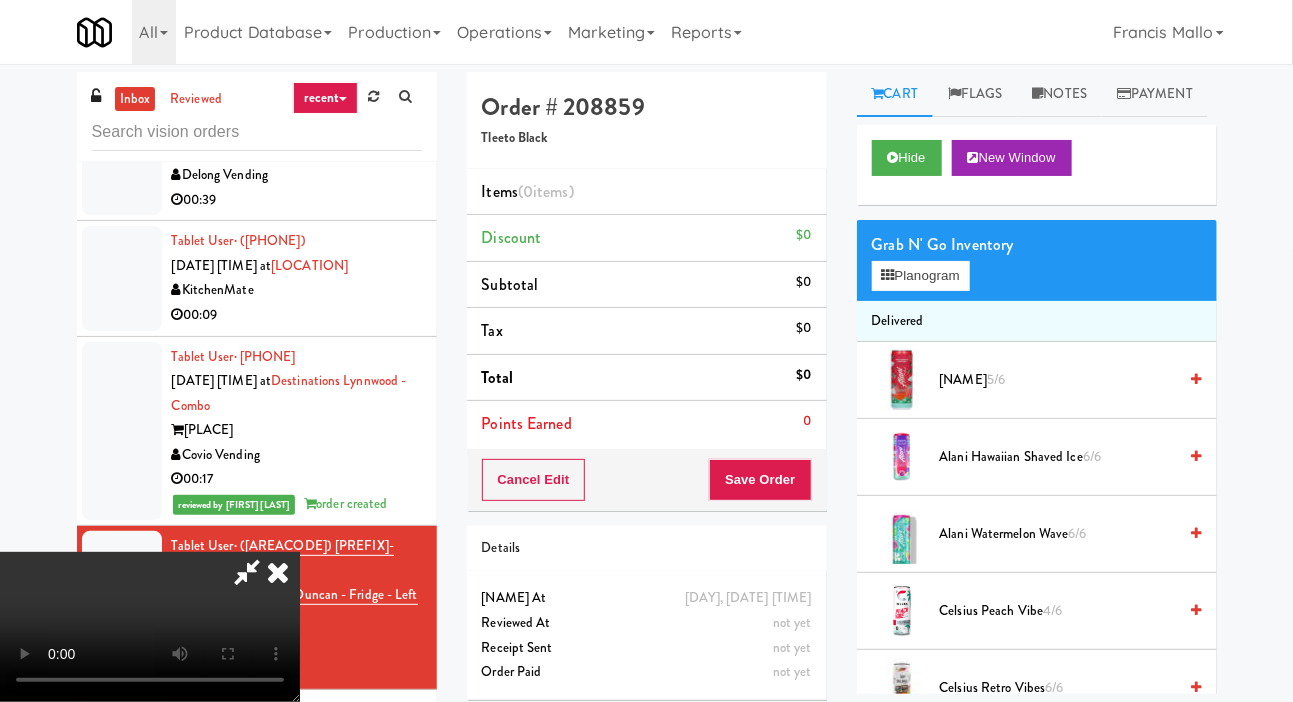 type 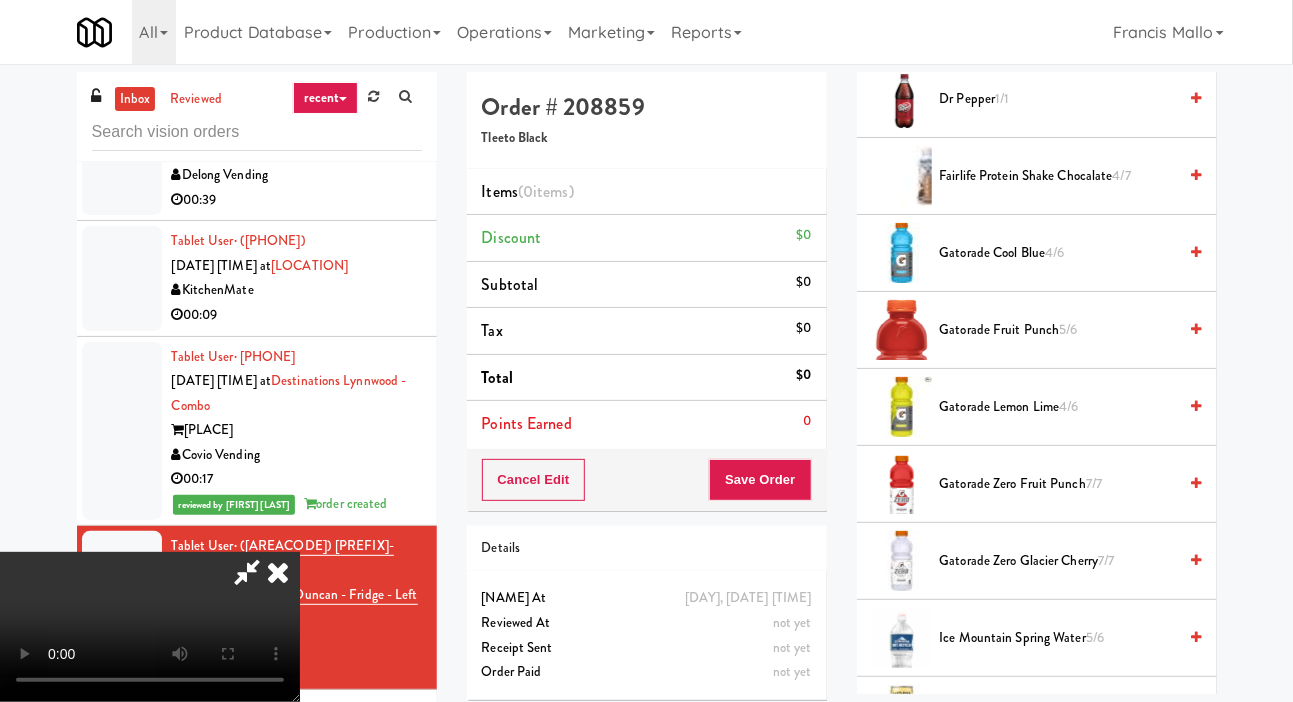 scroll, scrollTop: 913, scrollLeft: 0, axis: vertical 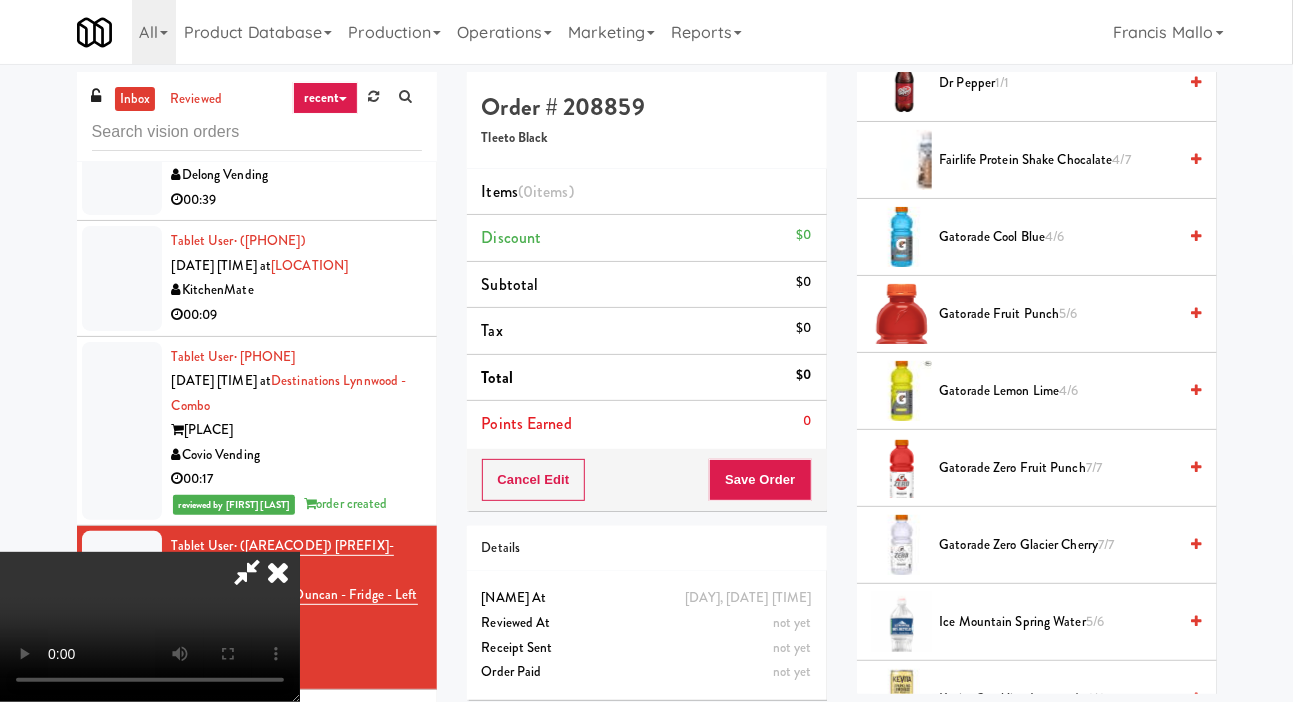 click on "Gatorade Zero Glacier Cherry  7/7" at bounding box center [1058, 545] 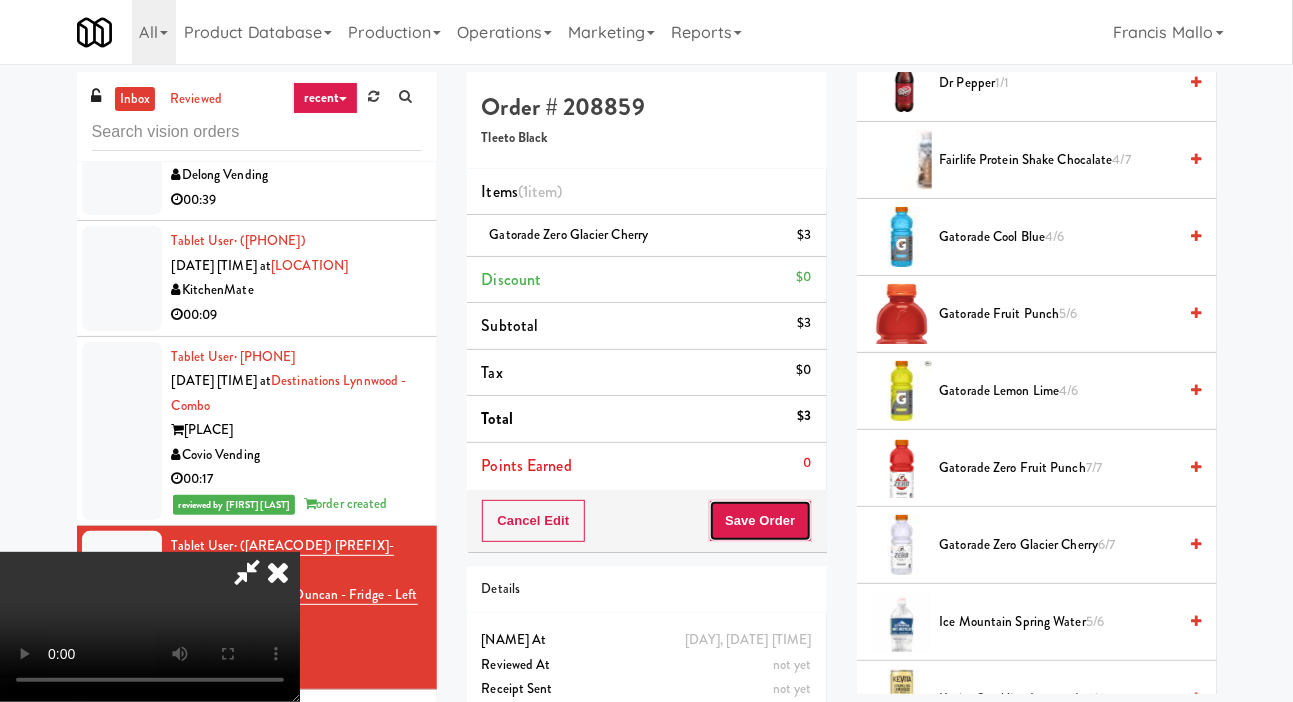 click on "Save Order" at bounding box center (760, 521) 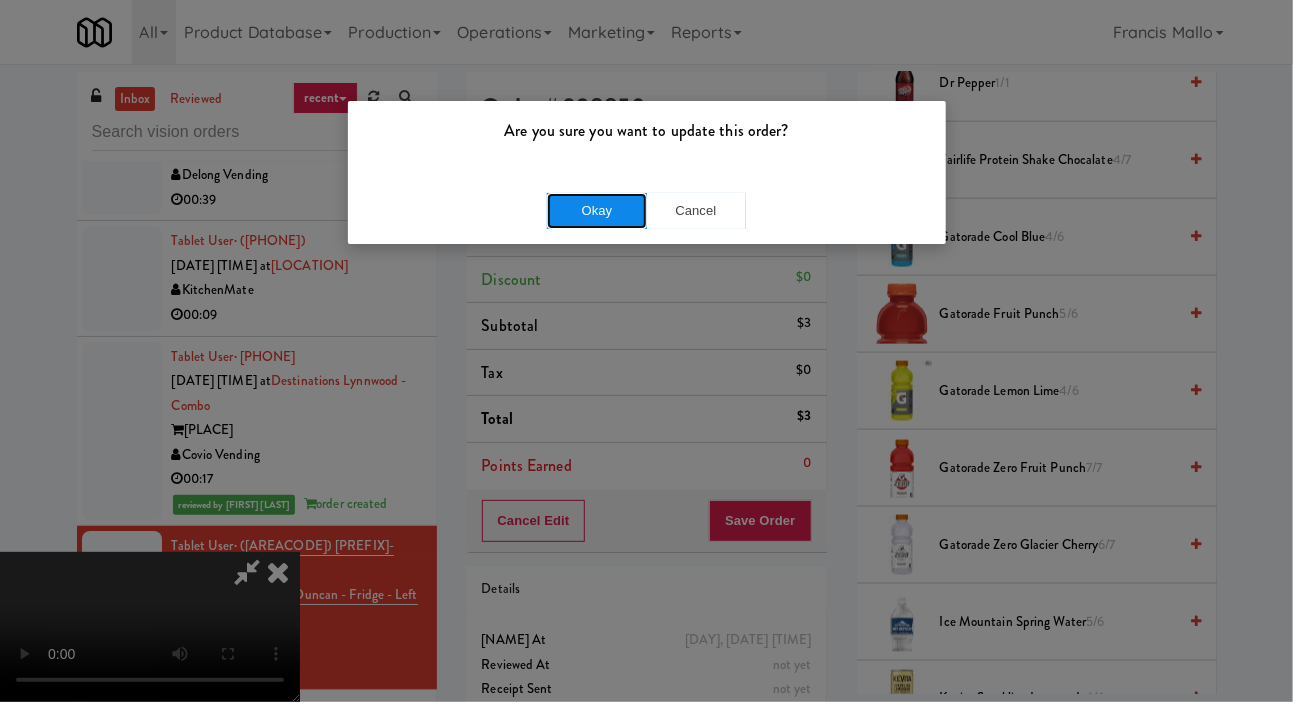 click on "Okay" at bounding box center (597, 211) 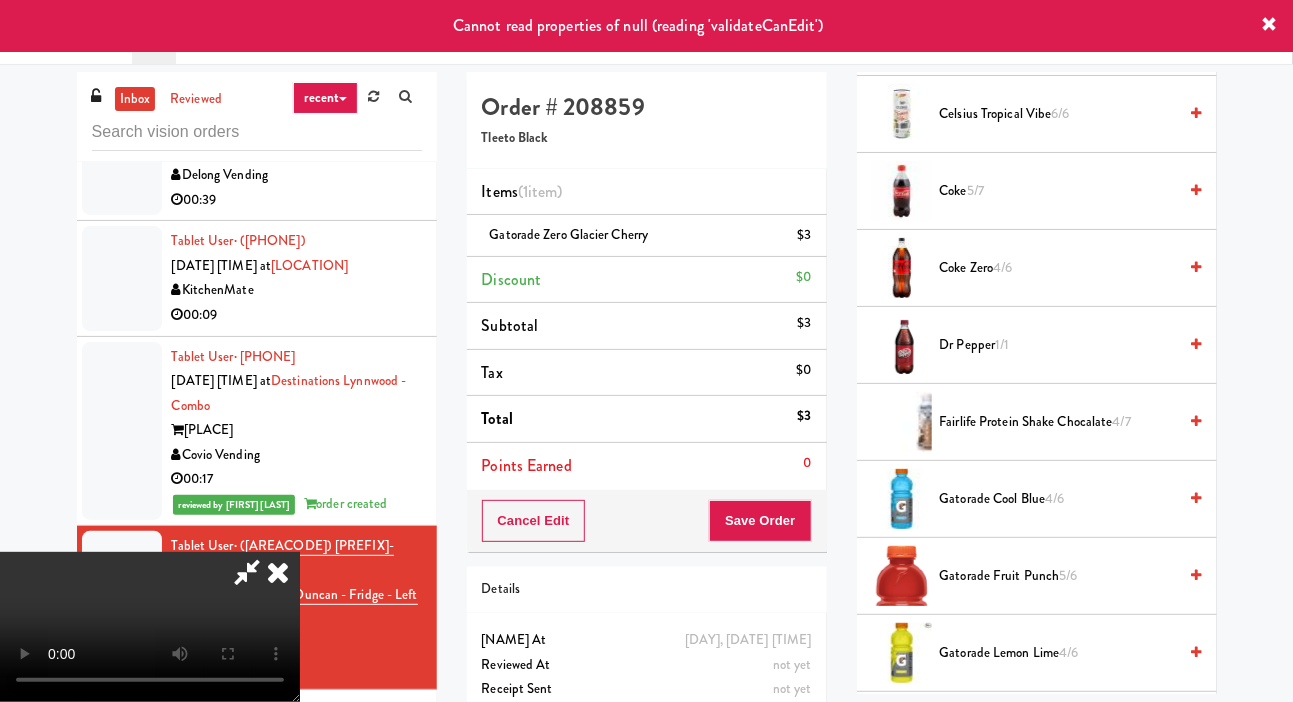 scroll, scrollTop: 0, scrollLeft: 0, axis: both 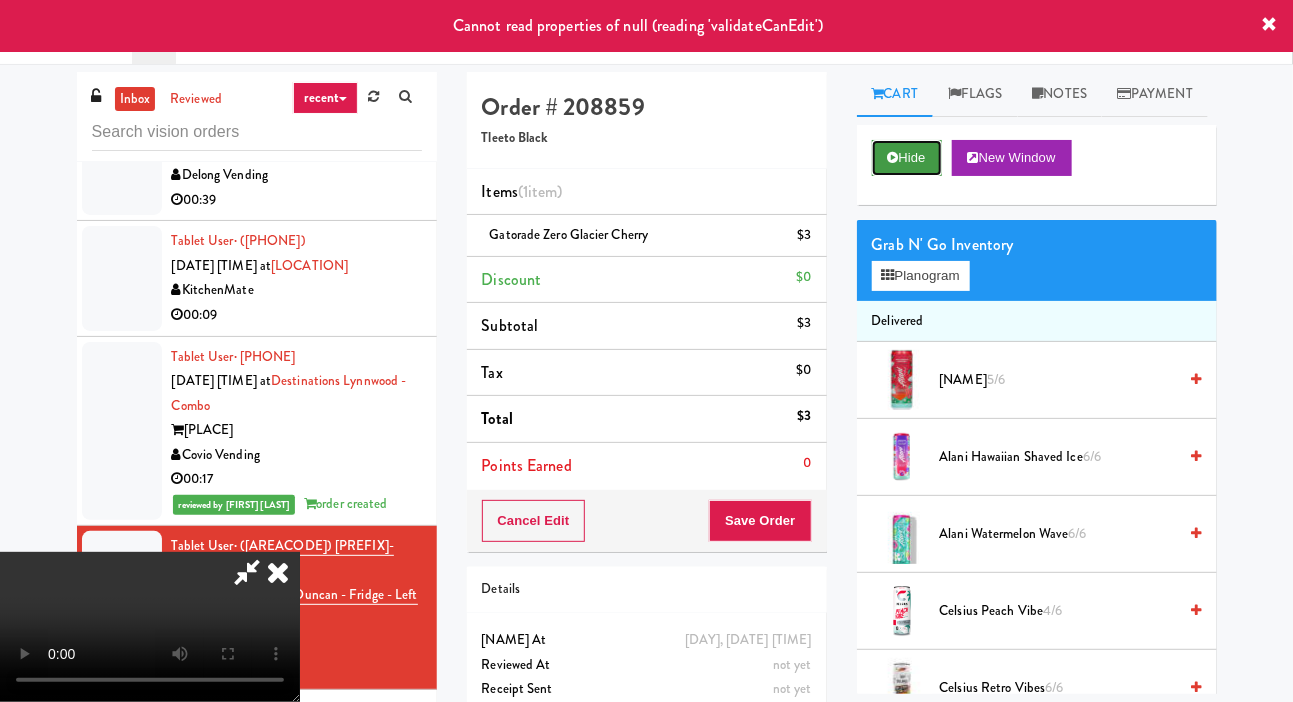 click on "Hide" at bounding box center [907, 158] 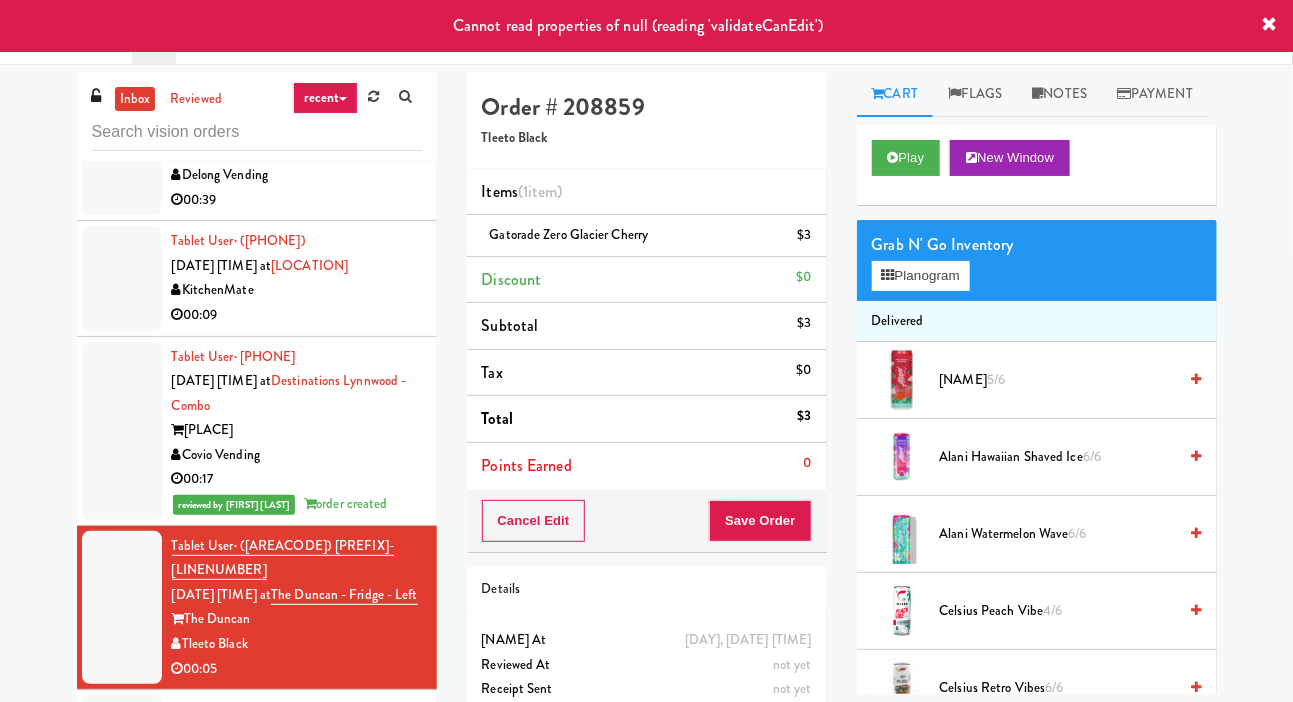 click on "00:12" at bounding box center [297, 833] 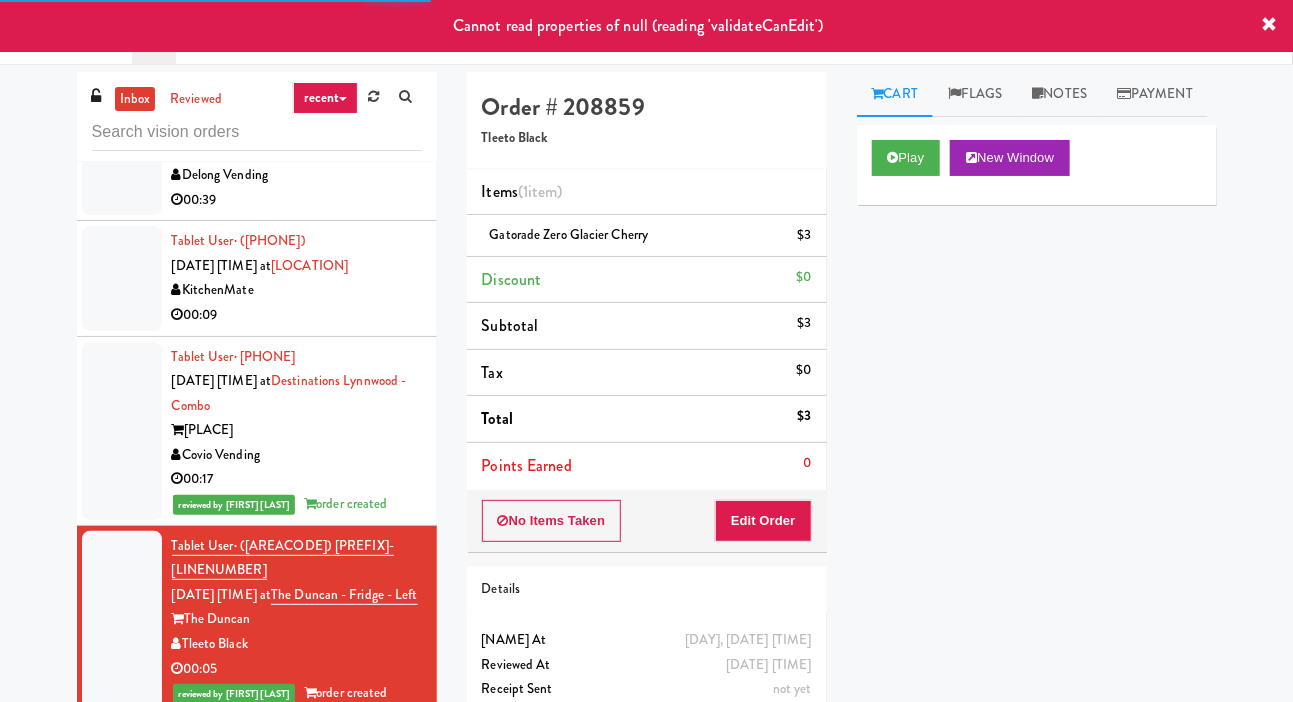 click on "Knox Metrocenter" at bounding box center [297, 809] 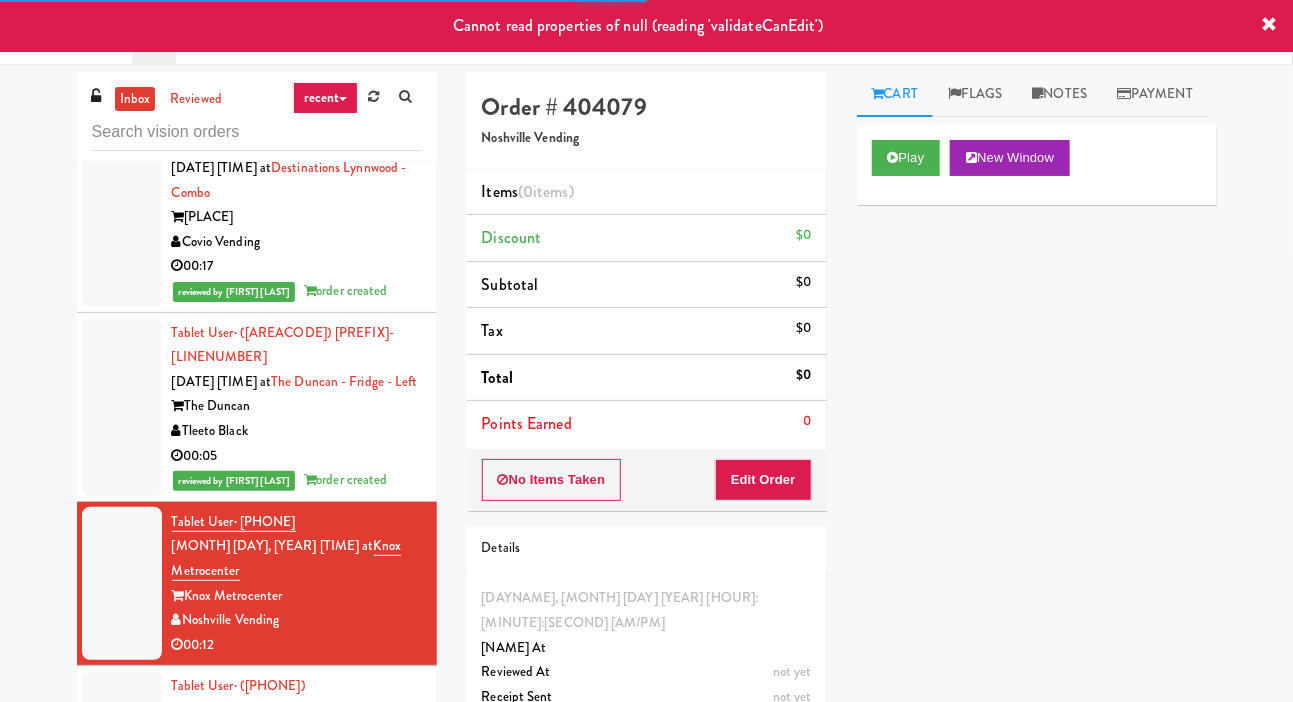 click on "00:07" at bounding box center [297, 785] 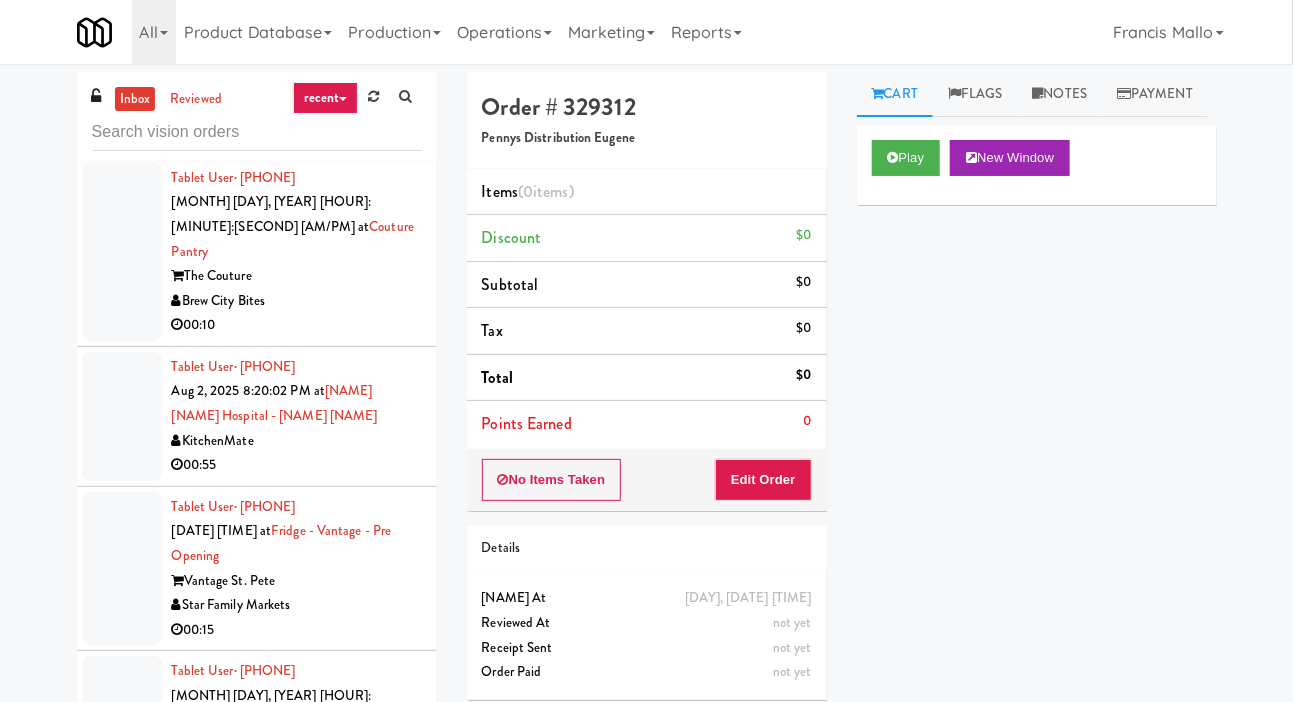 scroll, scrollTop: 18930, scrollLeft: 0, axis: vertical 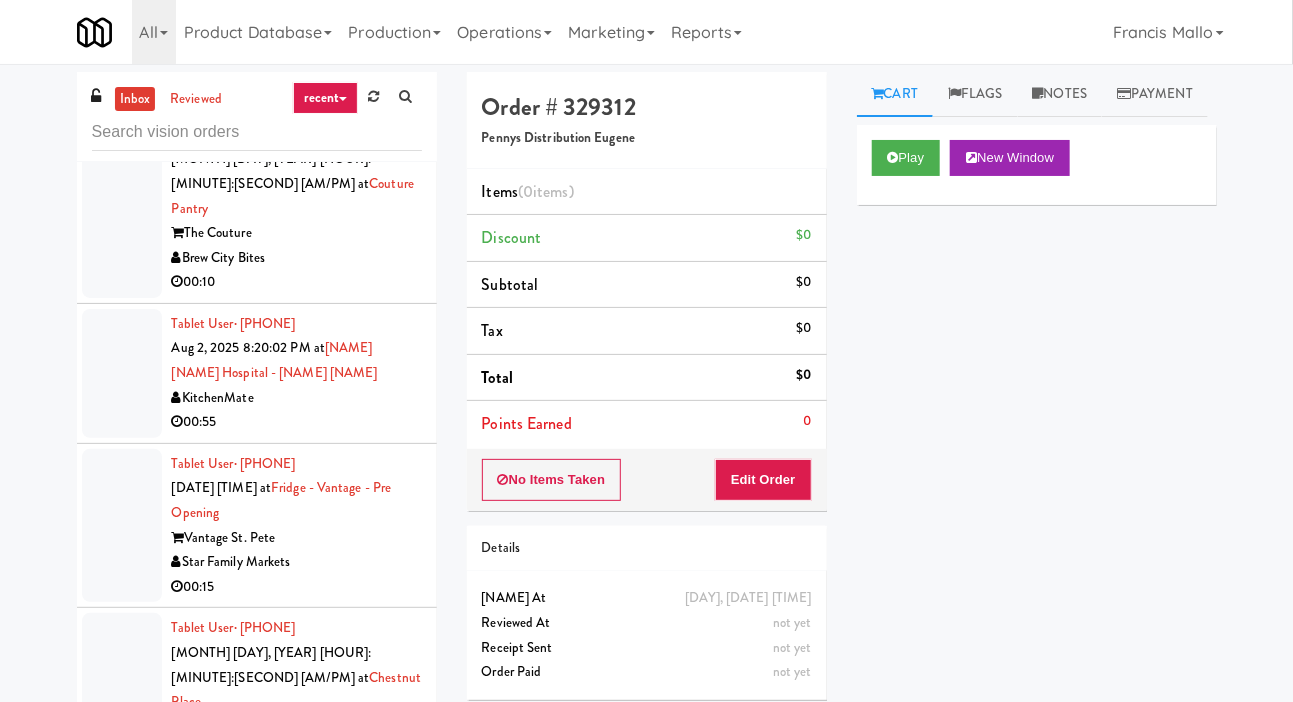 click on "Unknown" at bounding box center (297, 916) 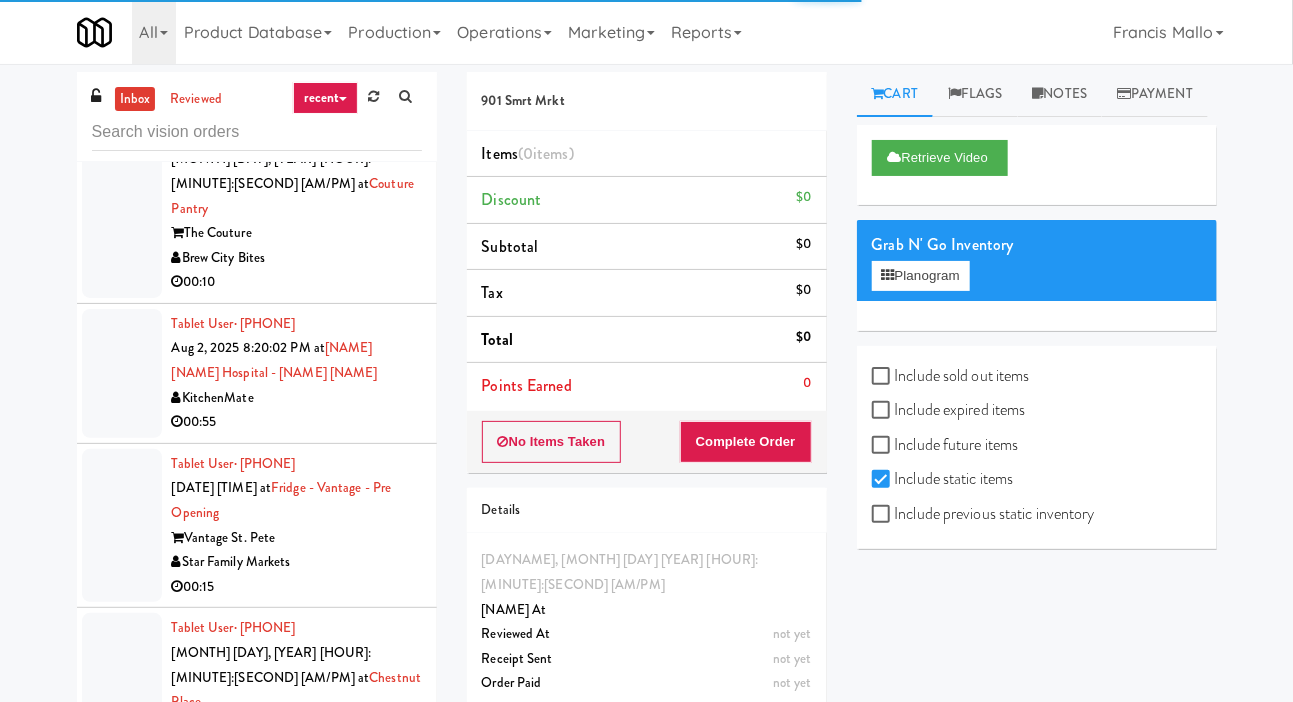 click on "The Waverly" at bounding box center [297, 1007] 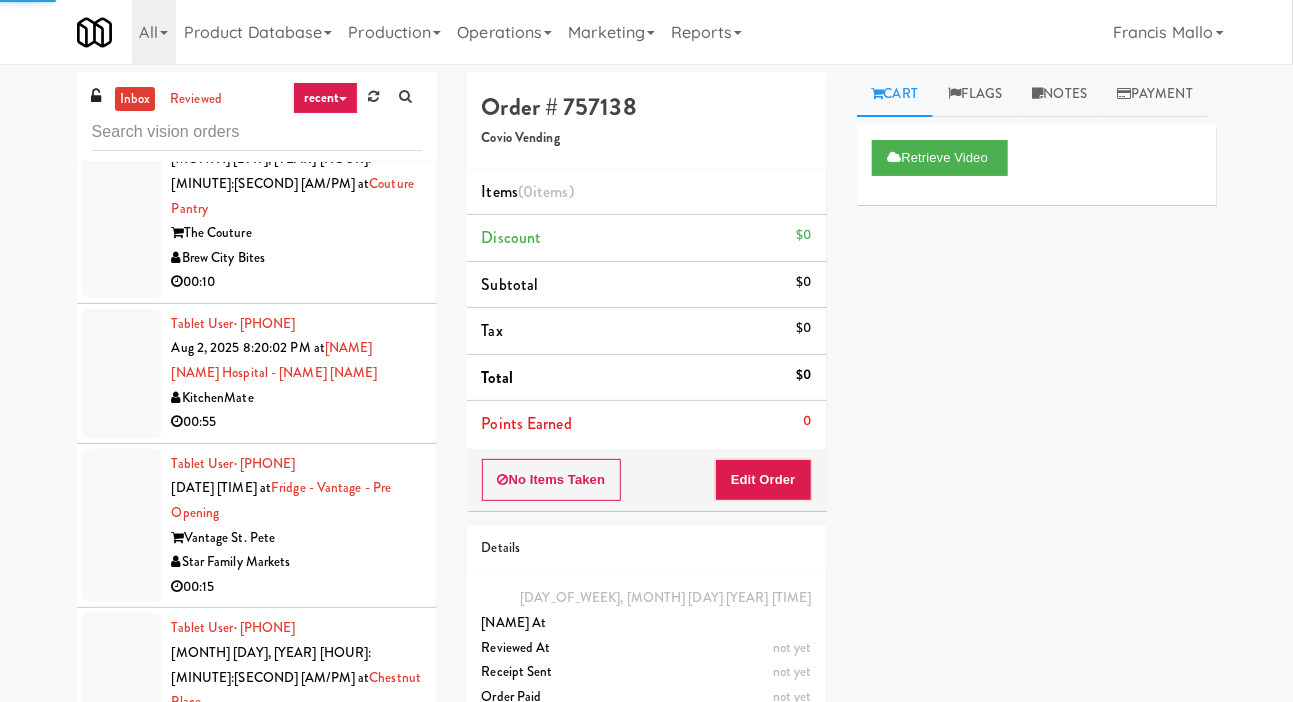 click on "901 Smrt Mrkt" at bounding box center (297, 891) 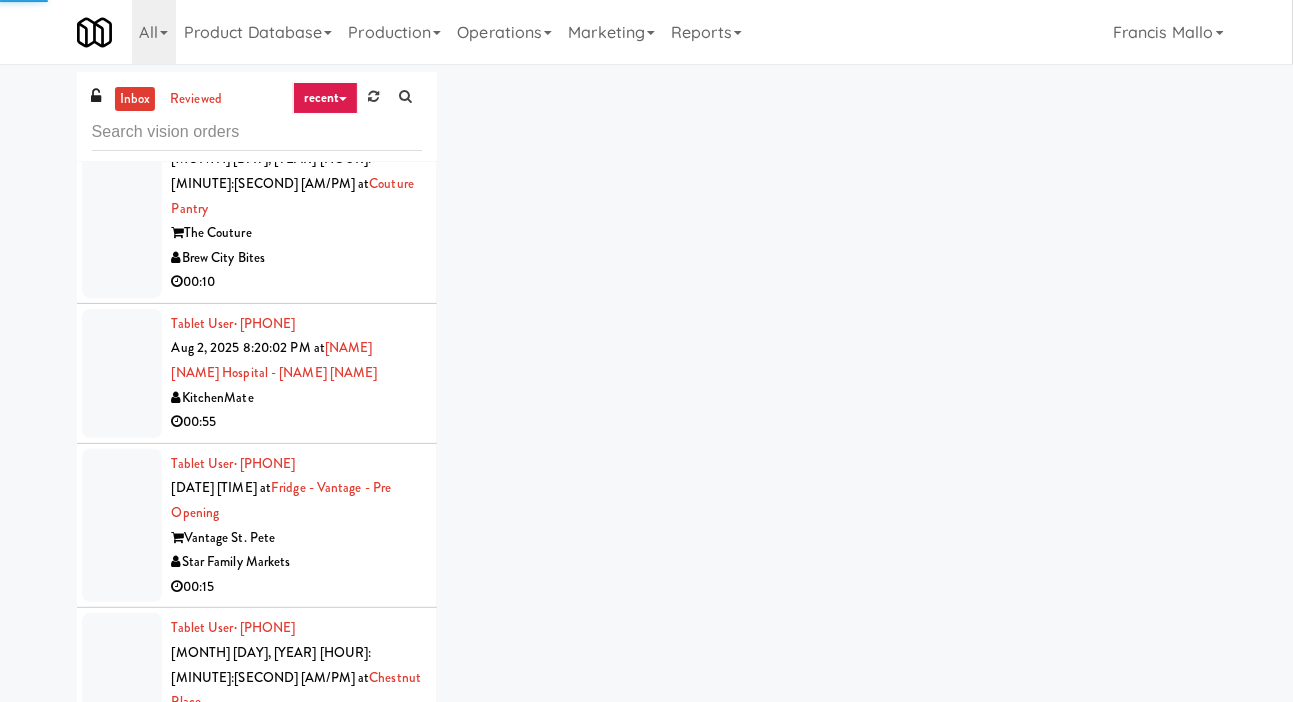 click on "00:05" at bounding box center [297, 776] 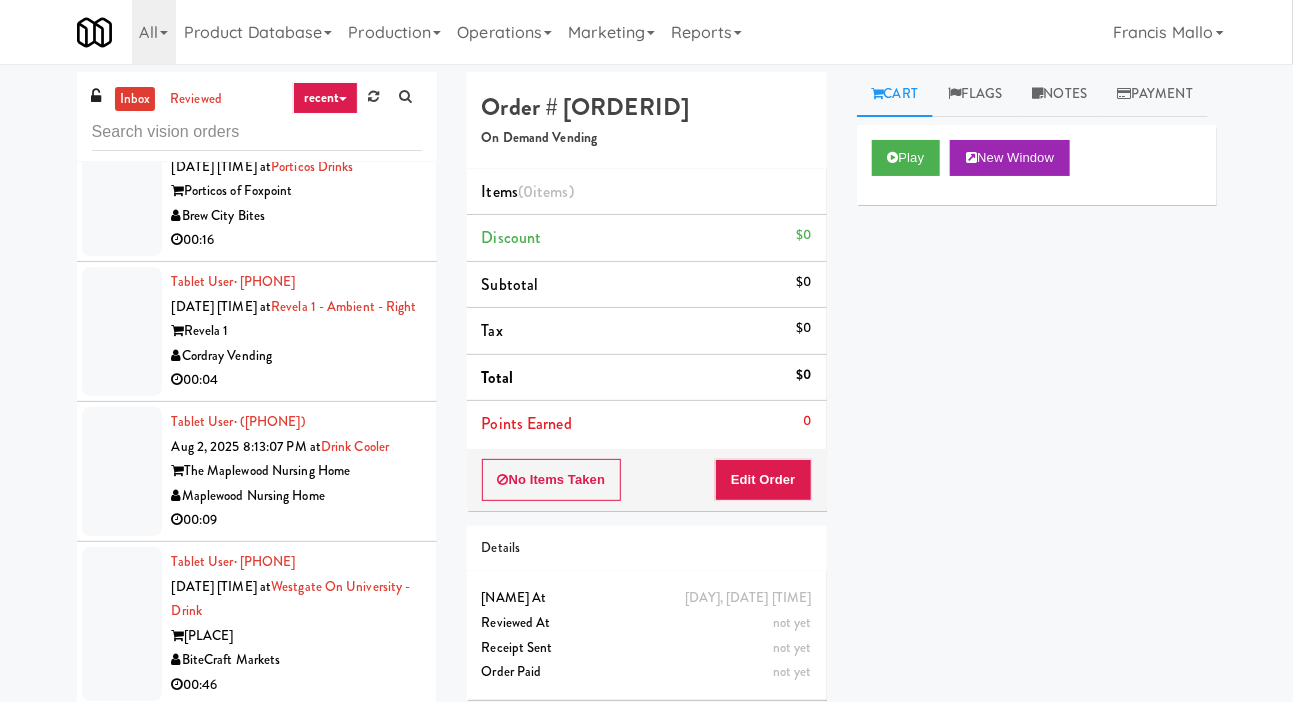 scroll, scrollTop: 16385, scrollLeft: 0, axis: vertical 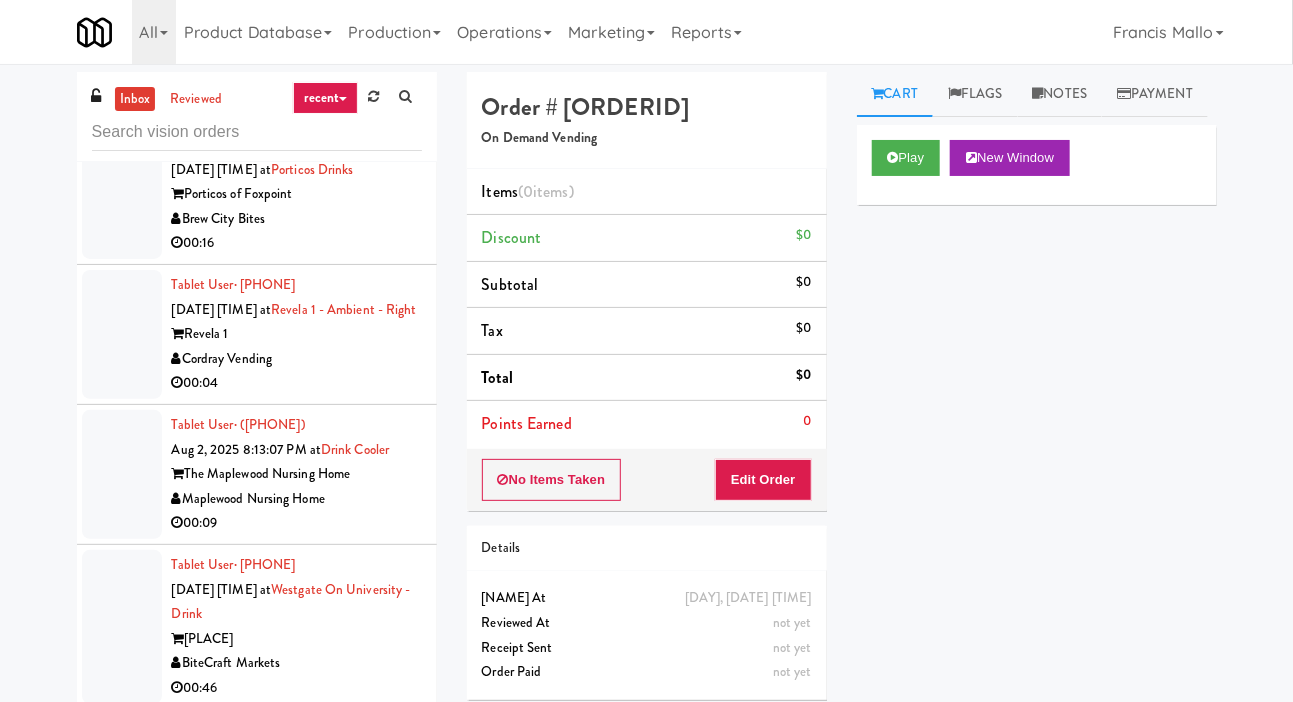 click on "Pennys DC" at bounding box center (297, 828) 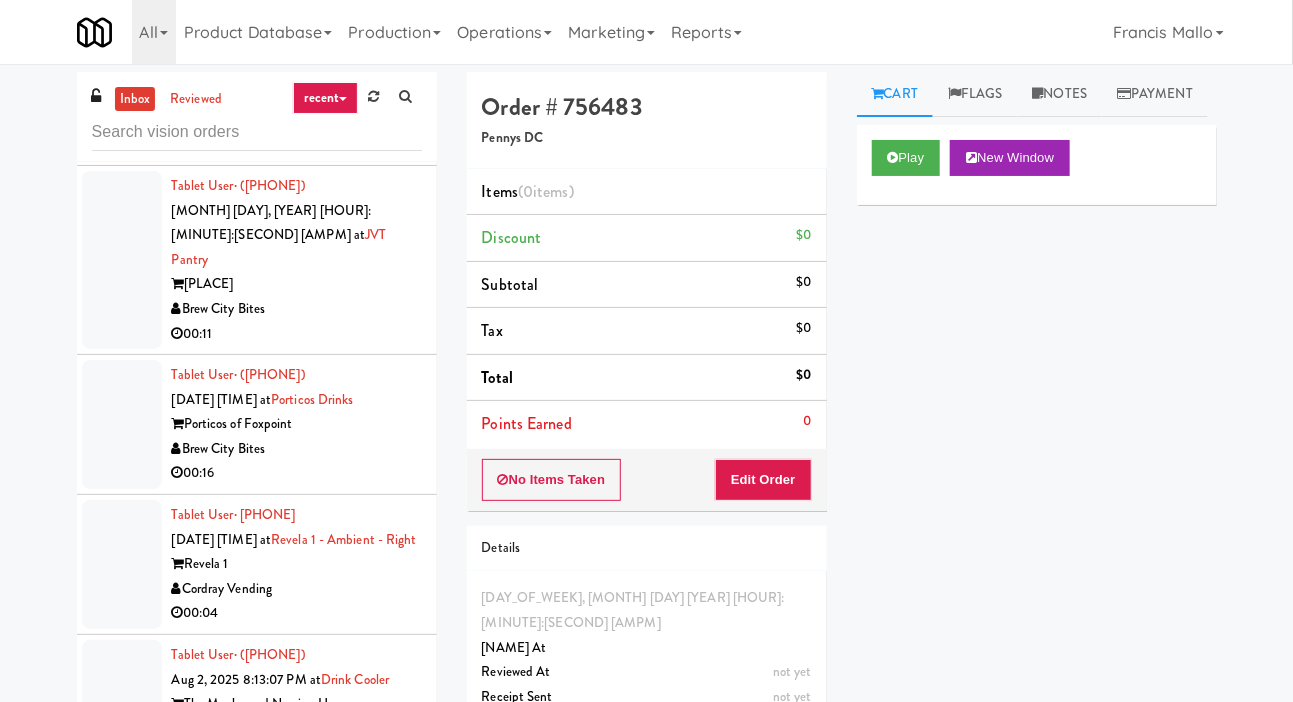 click on "00:04" at bounding box center (297, 613) 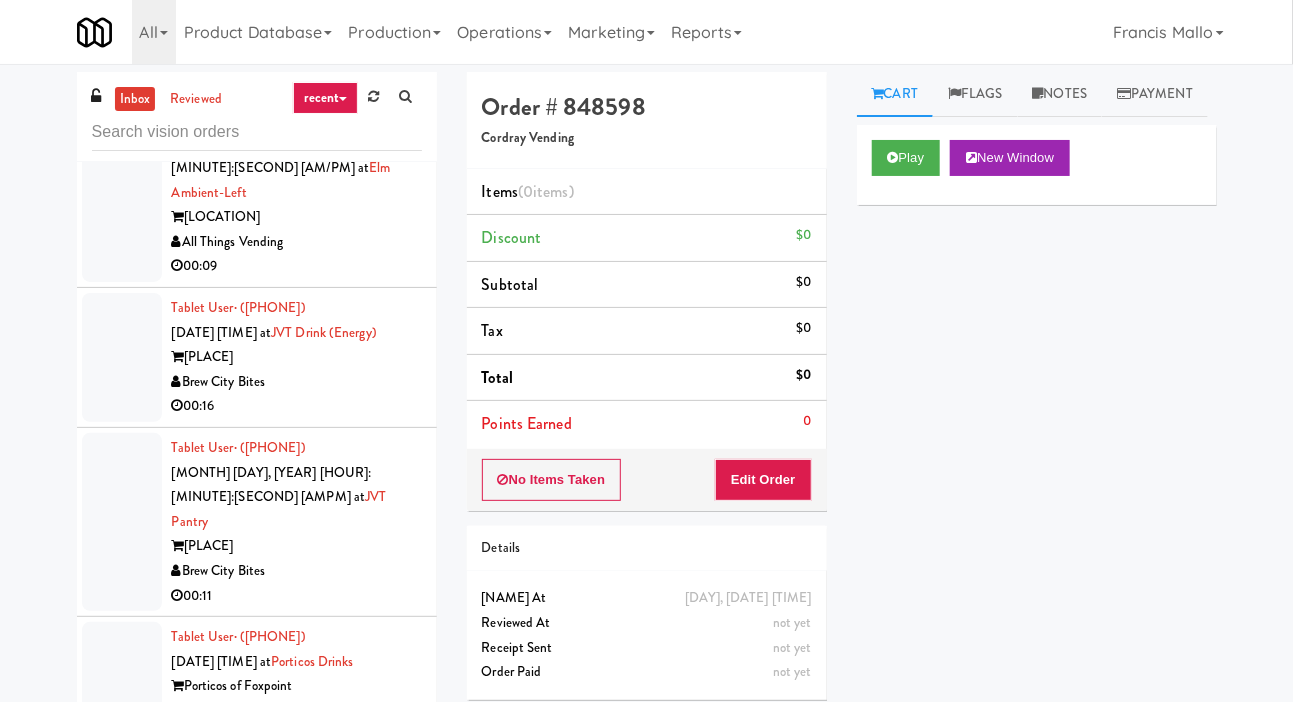 scroll, scrollTop: 15892, scrollLeft: 0, axis: vertical 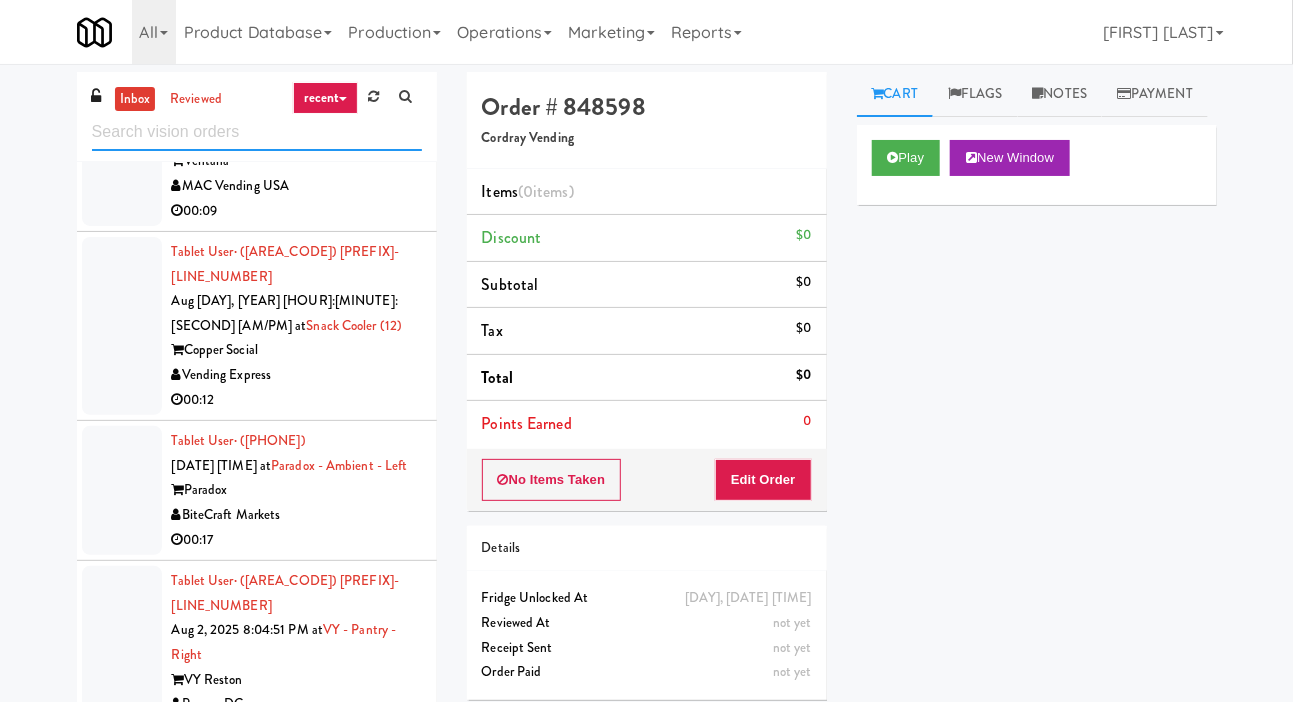 click at bounding box center [257, 132] 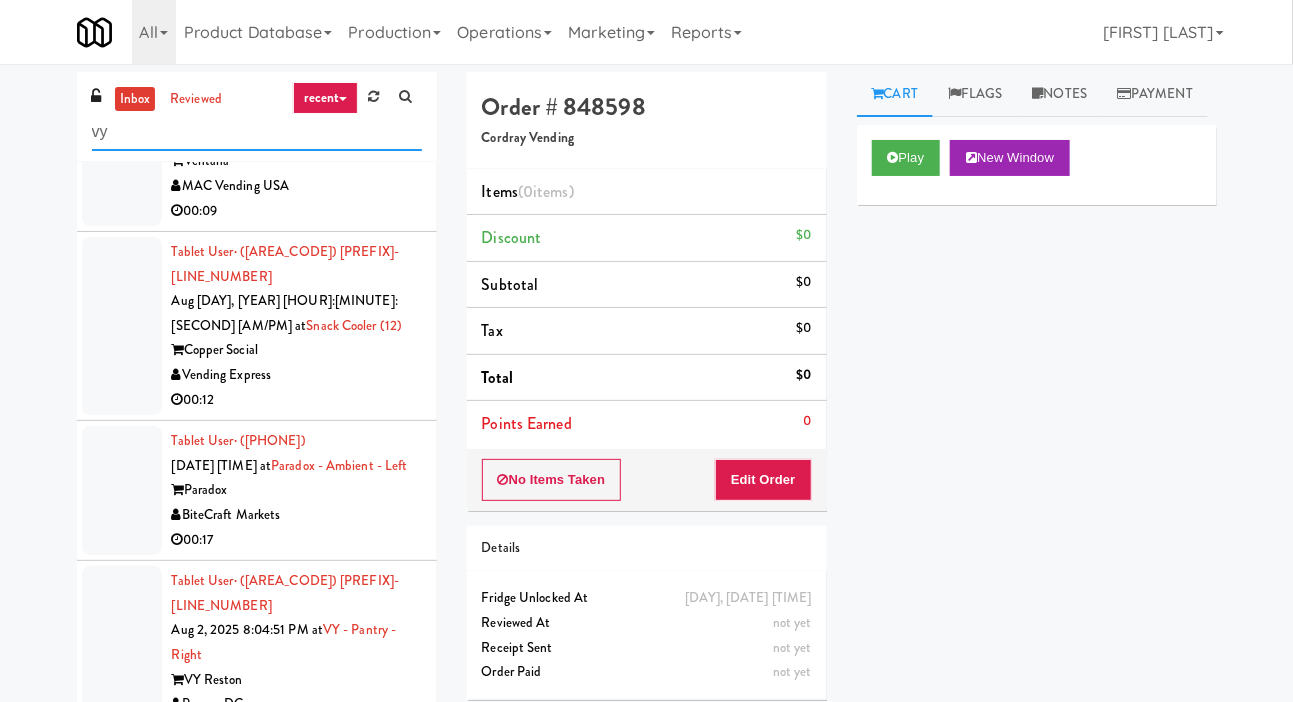 scroll, scrollTop: 0, scrollLeft: 0, axis: both 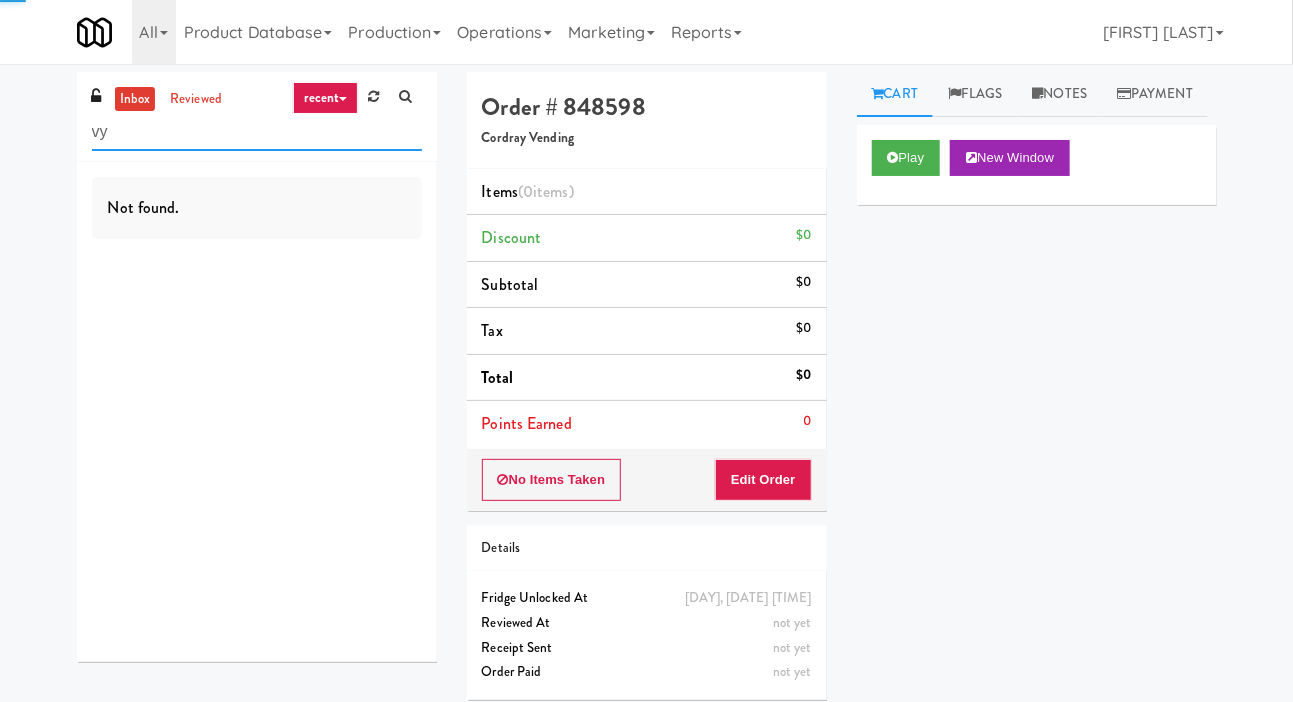 type on "vy" 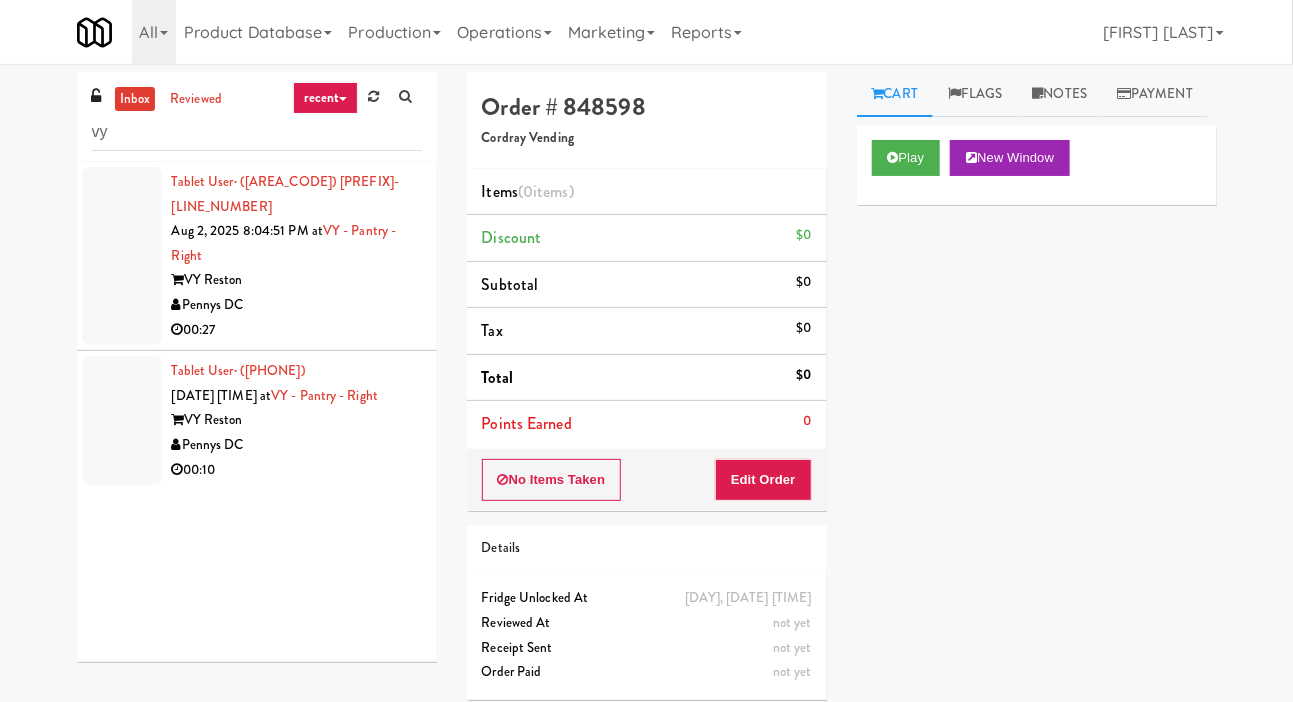 click on "00:27" at bounding box center [297, 330] 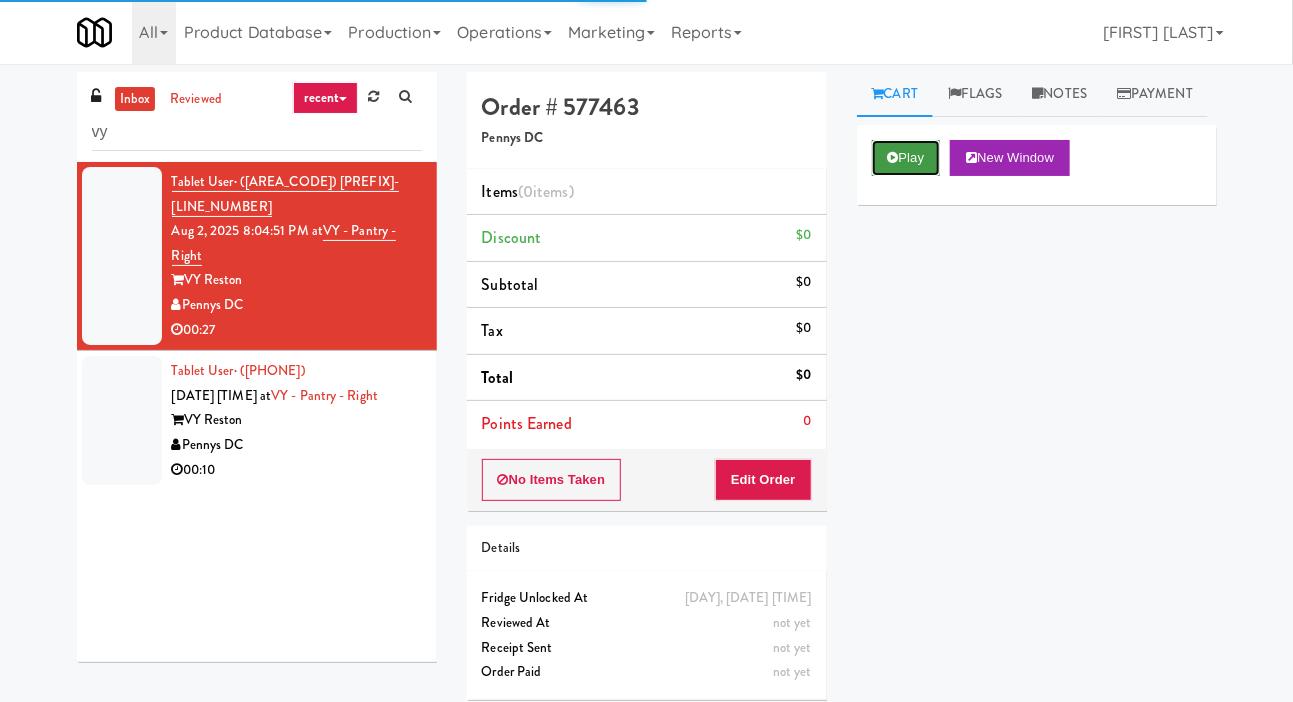 click on "Play" at bounding box center [906, 158] 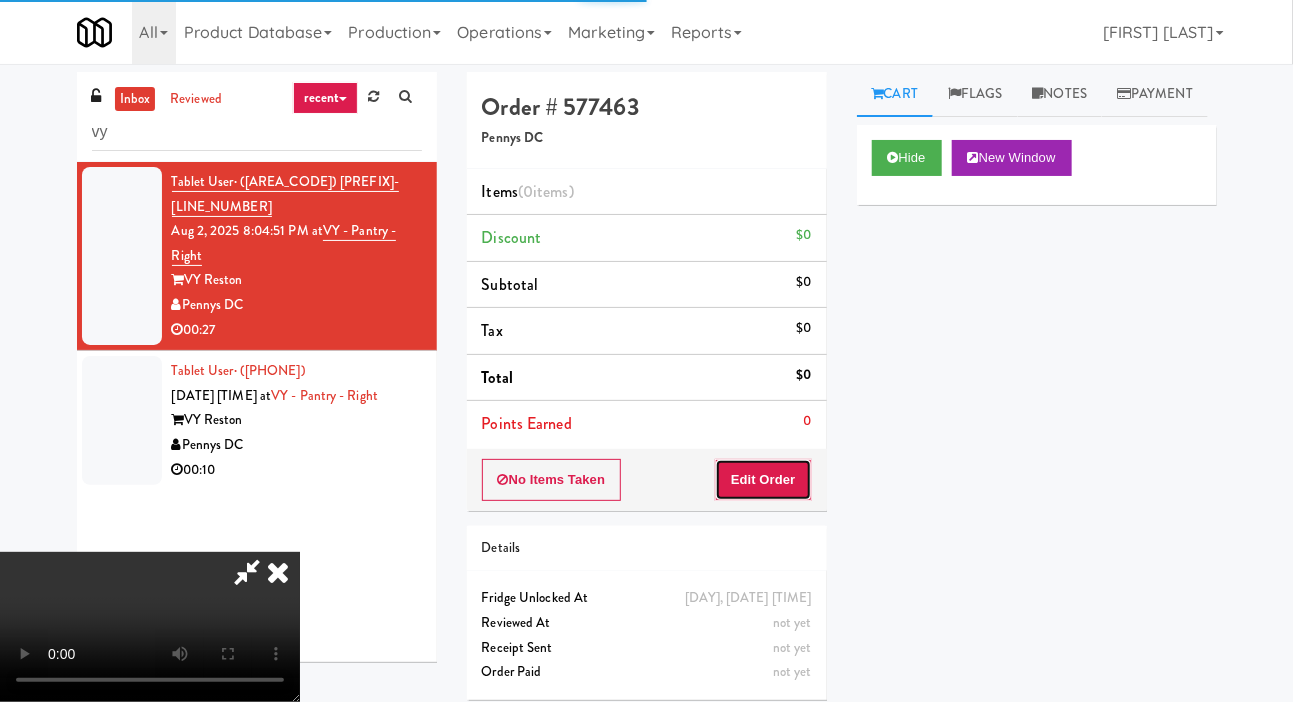 click on "Edit Order" at bounding box center [763, 480] 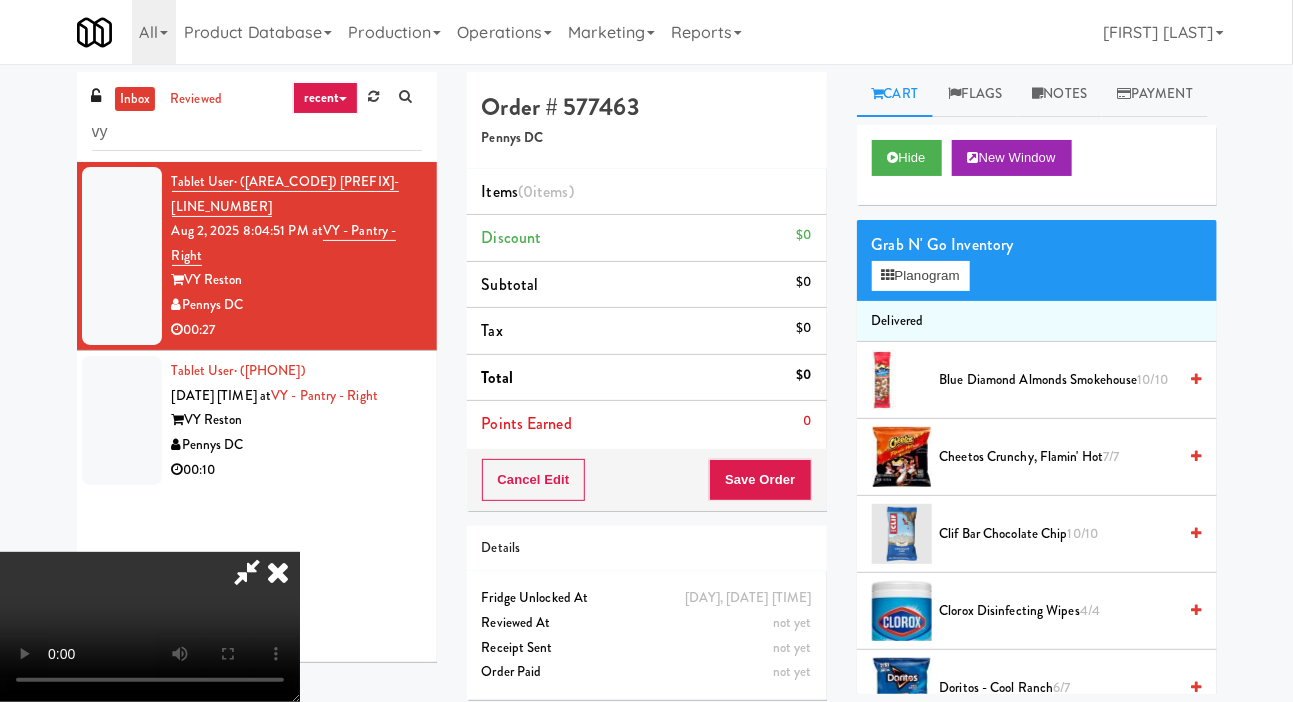type 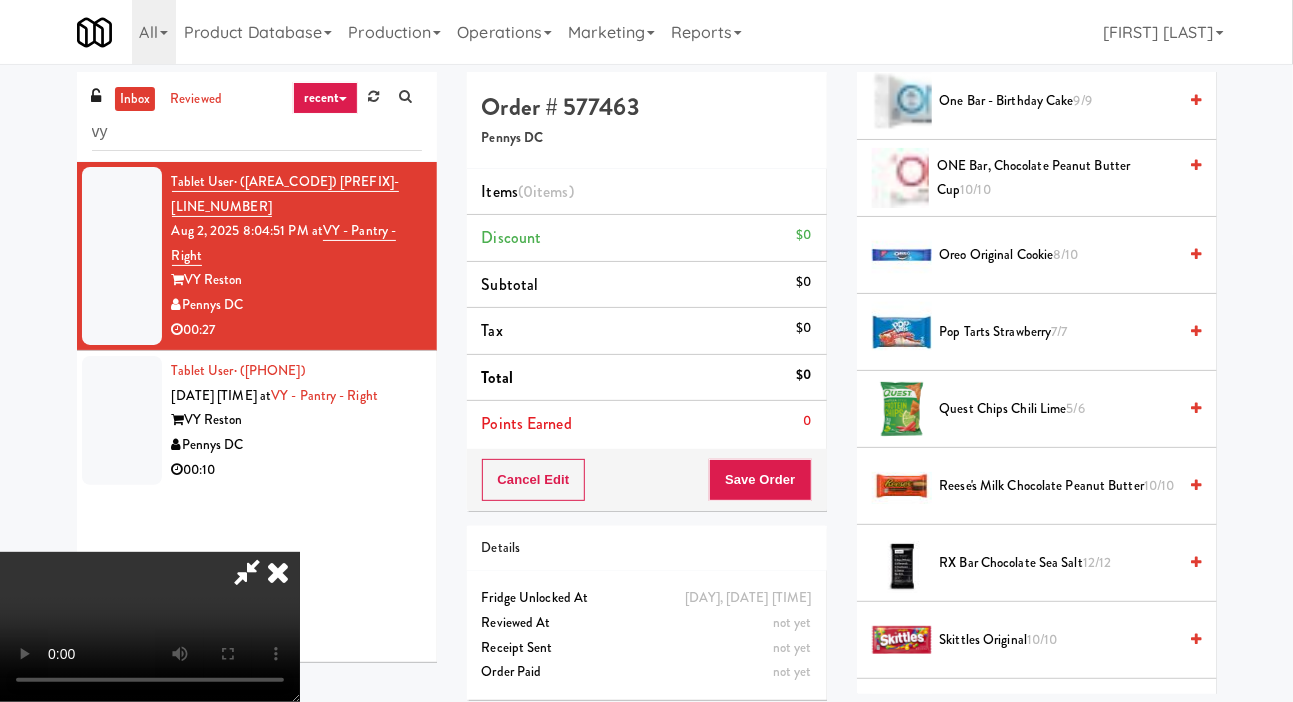 scroll, scrollTop: 1658, scrollLeft: 0, axis: vertical 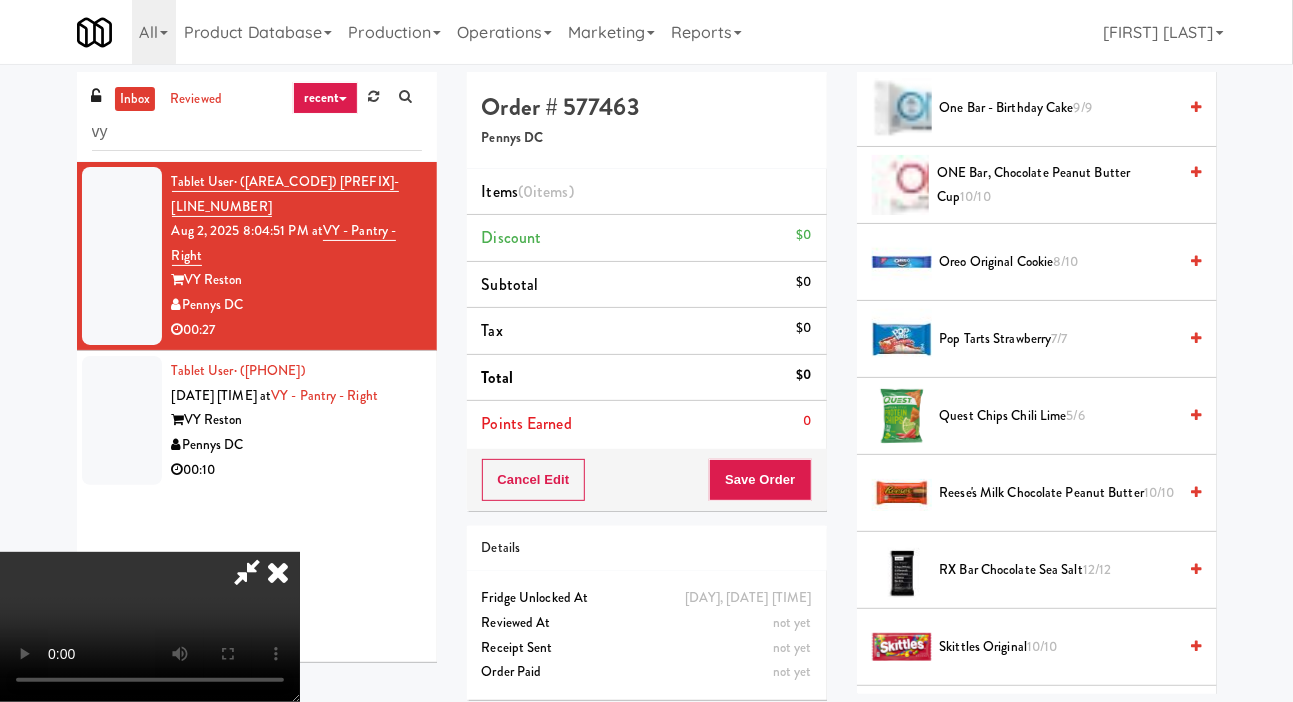 click on "8/10" at bounding box center [1066, 261] 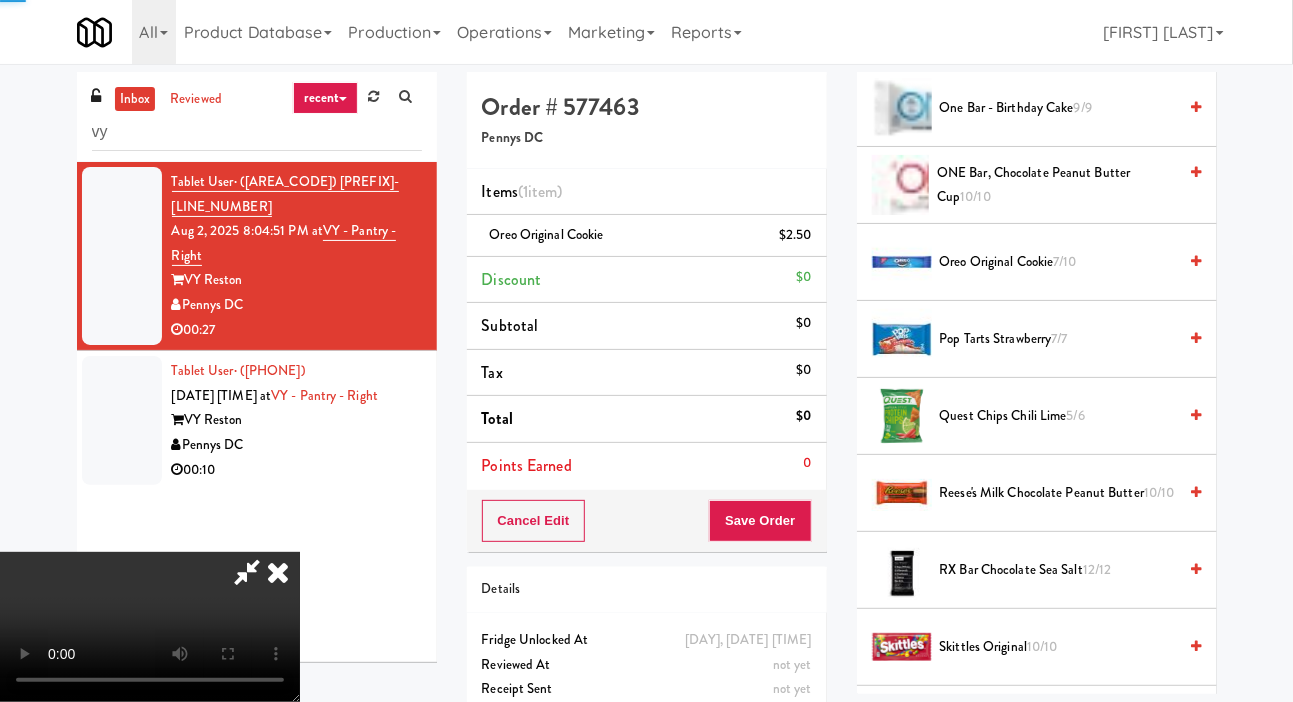 click on "Oreo Original Cookie  7/10" at bounding box center (1037, 262) 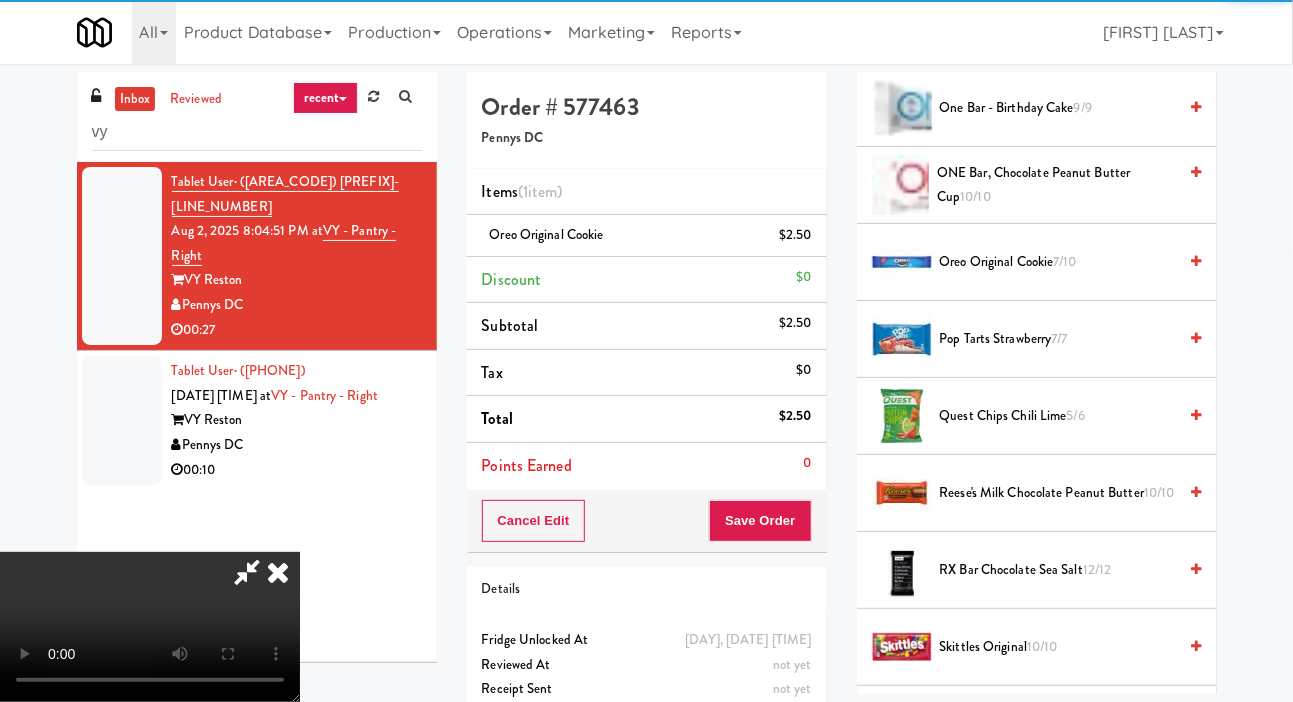 click on "Oreo Original Cookie  7/10" at bounding box center (1058, 262) 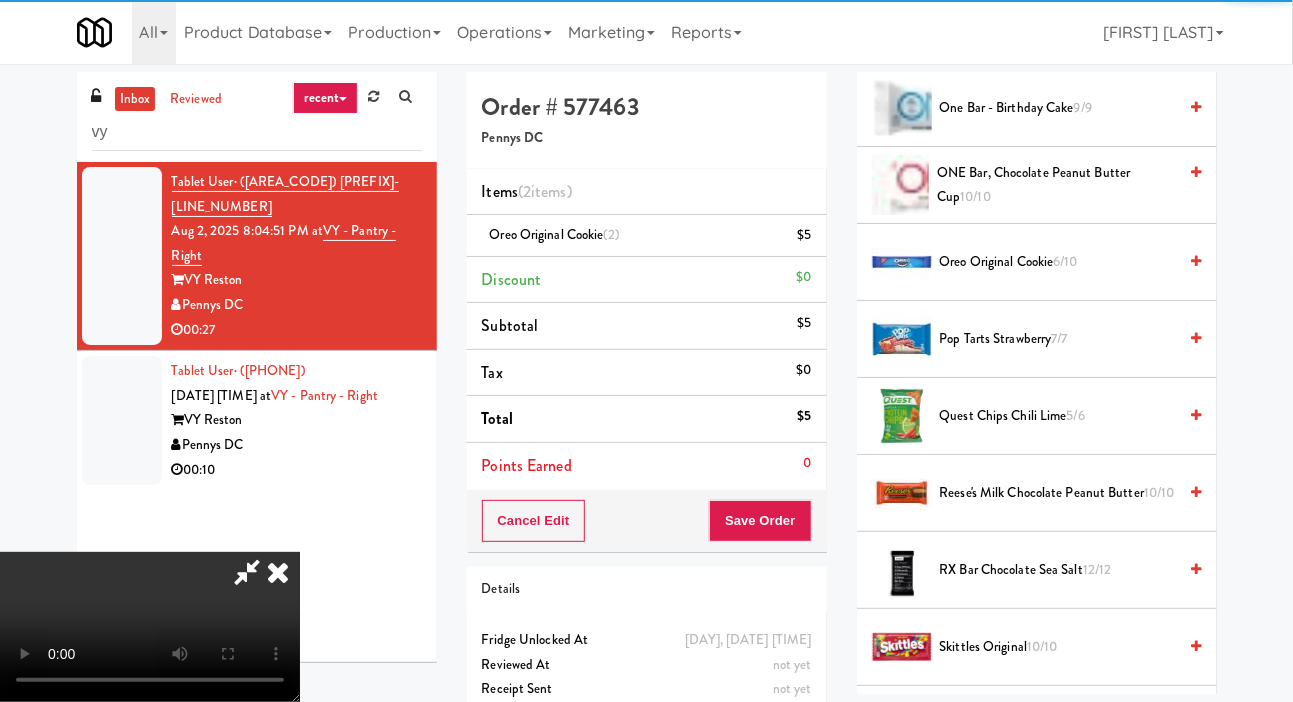 click on "6/10" at bounding box center [1066, 261] 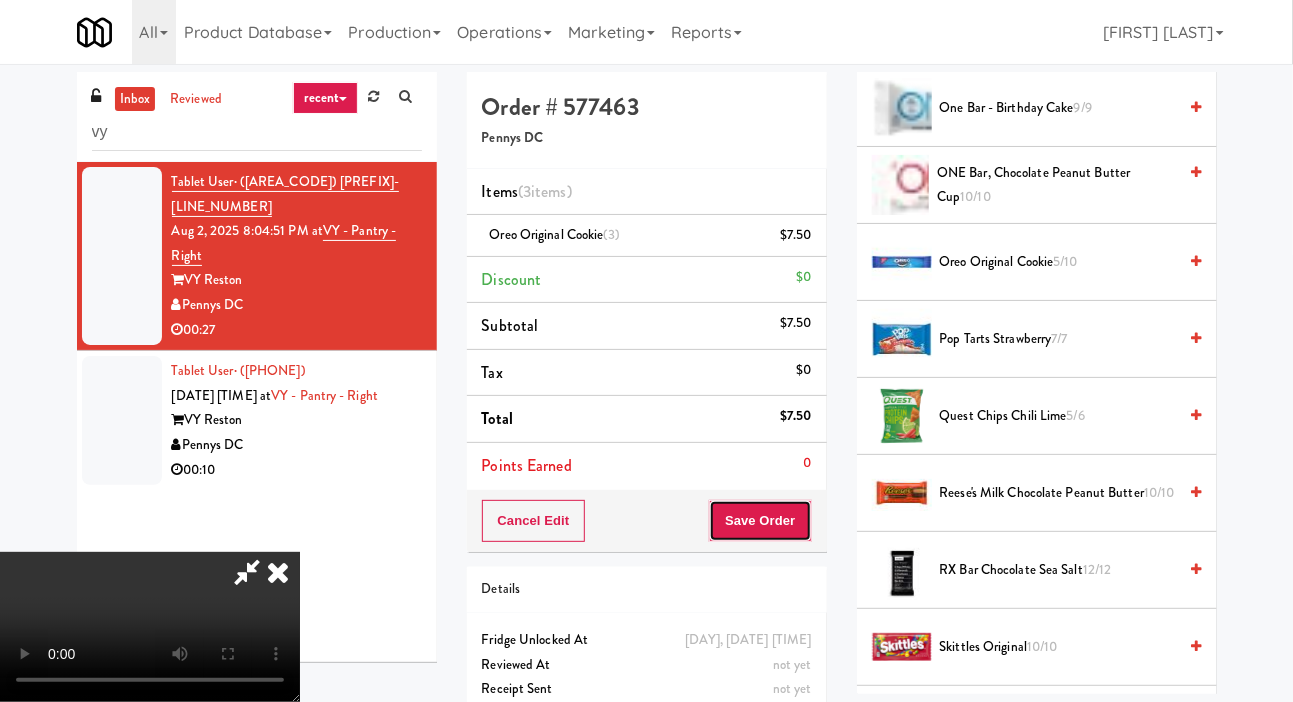 click on "Save Order" at bounding box center [760, 521] 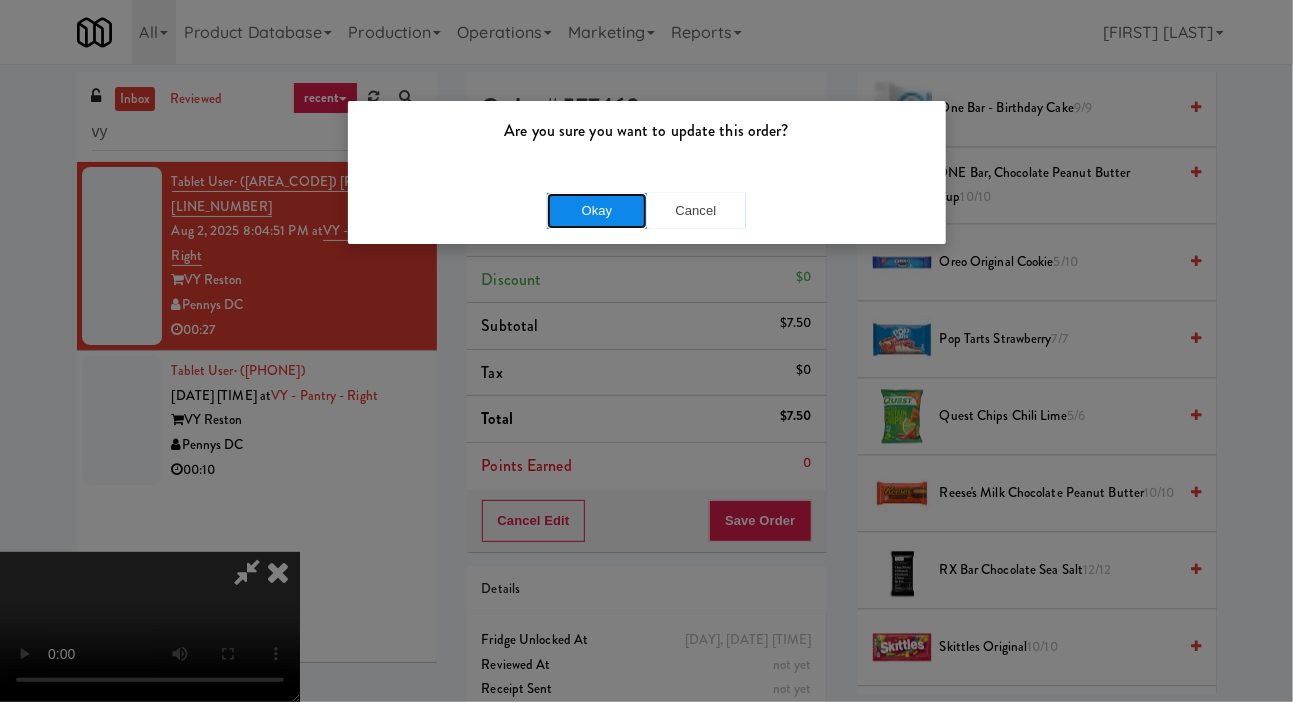 click on "Okay" at bounding box center (597, 211) 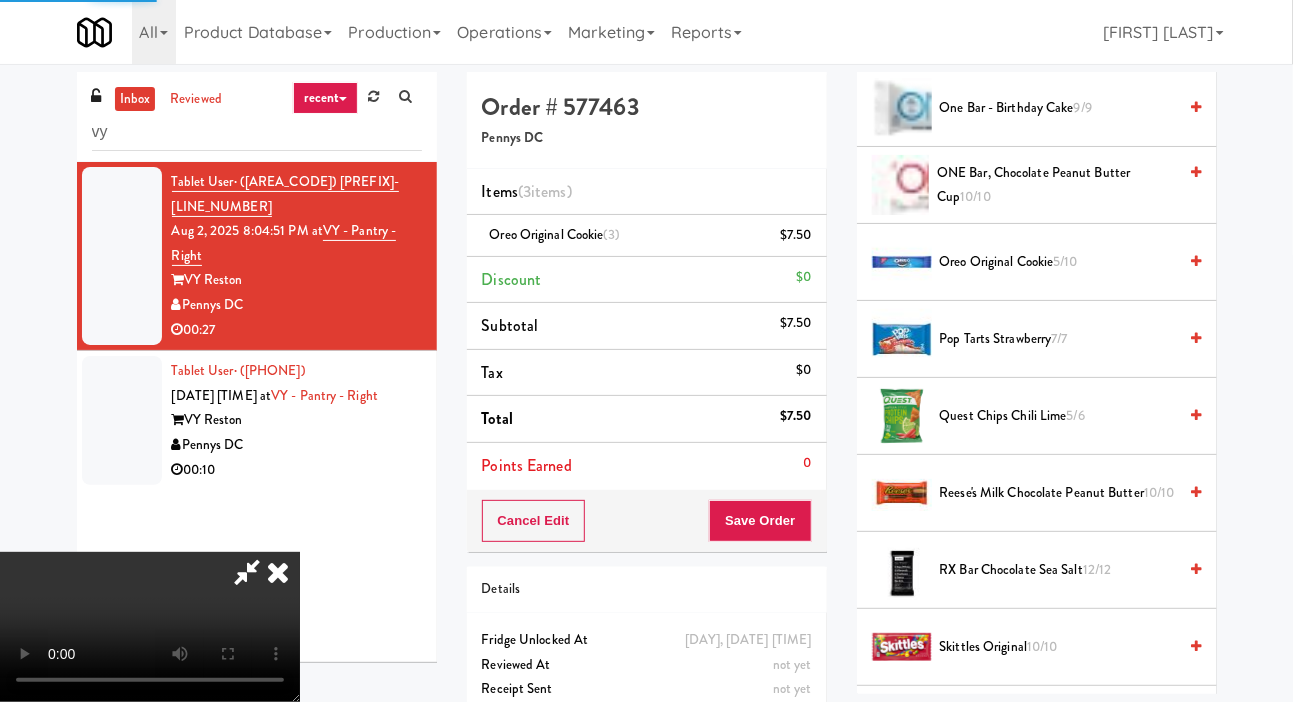 scroll, scrollTop: 116, scrollLeft: 0, axis: vertical 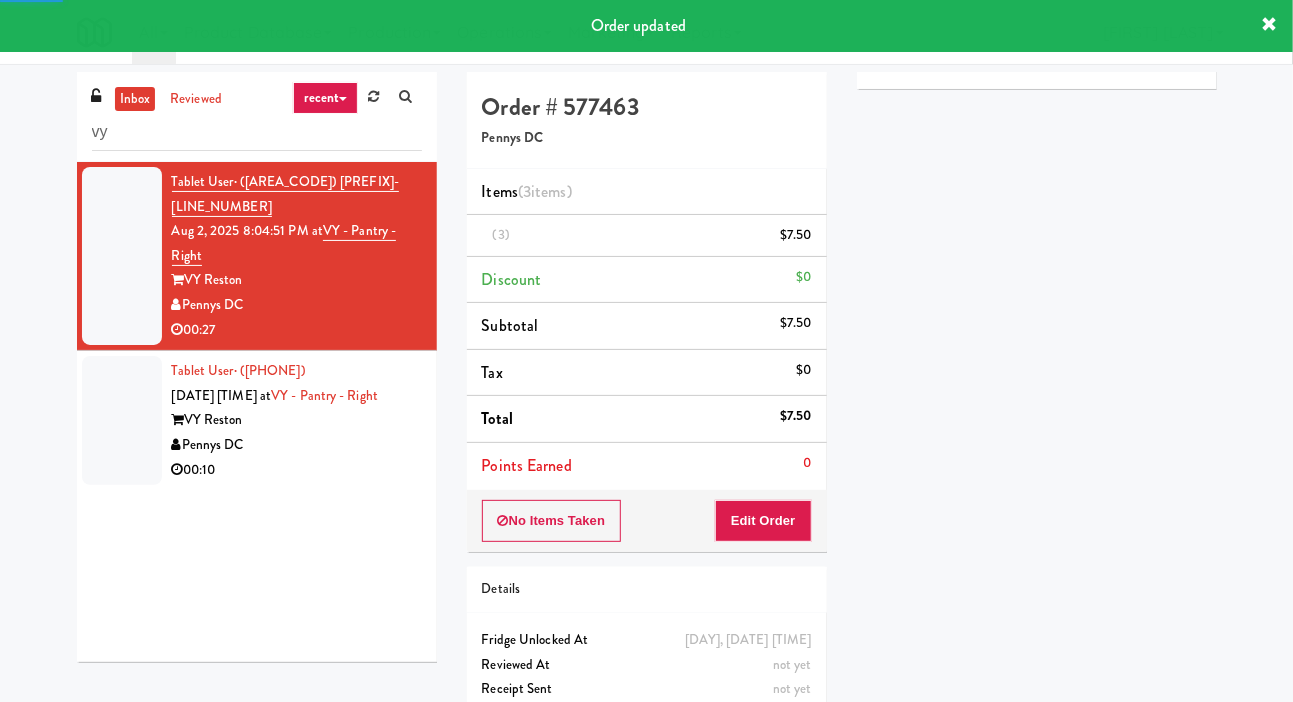 click on "Pennys DC" at bounding box center (297, 445) 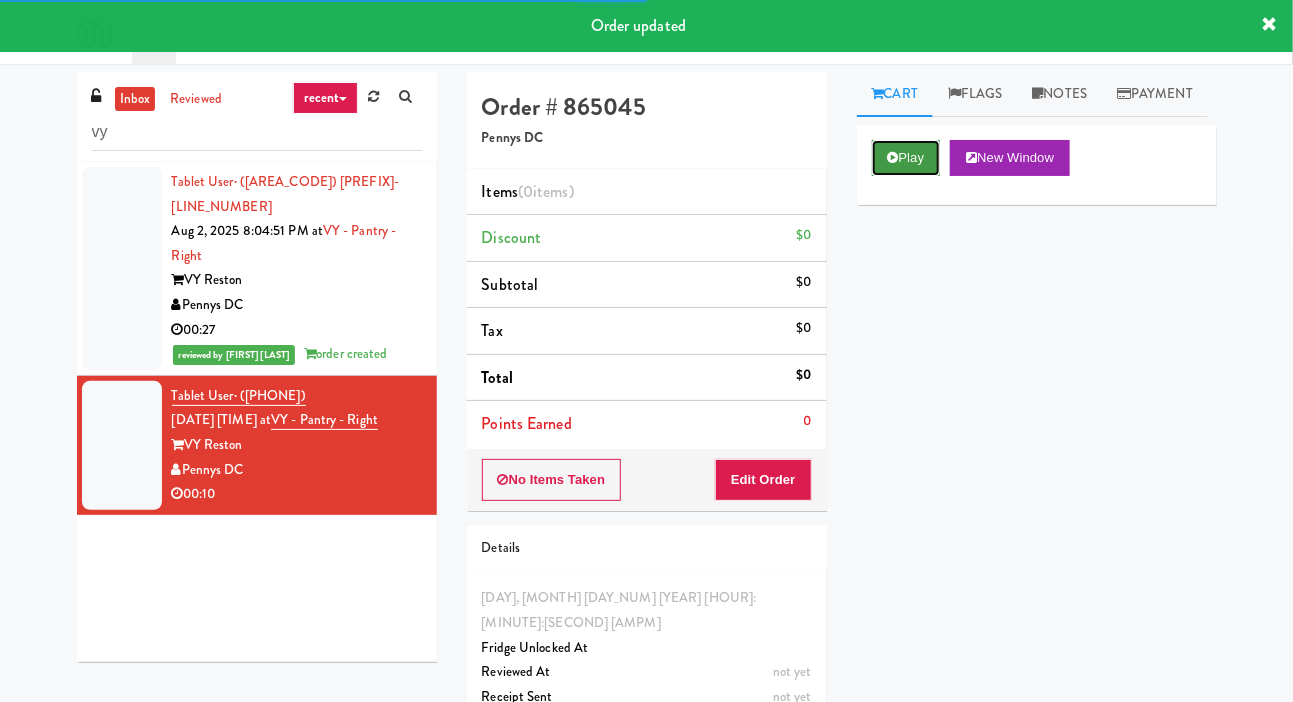 click on "Play" at bounding box center (906, 158) 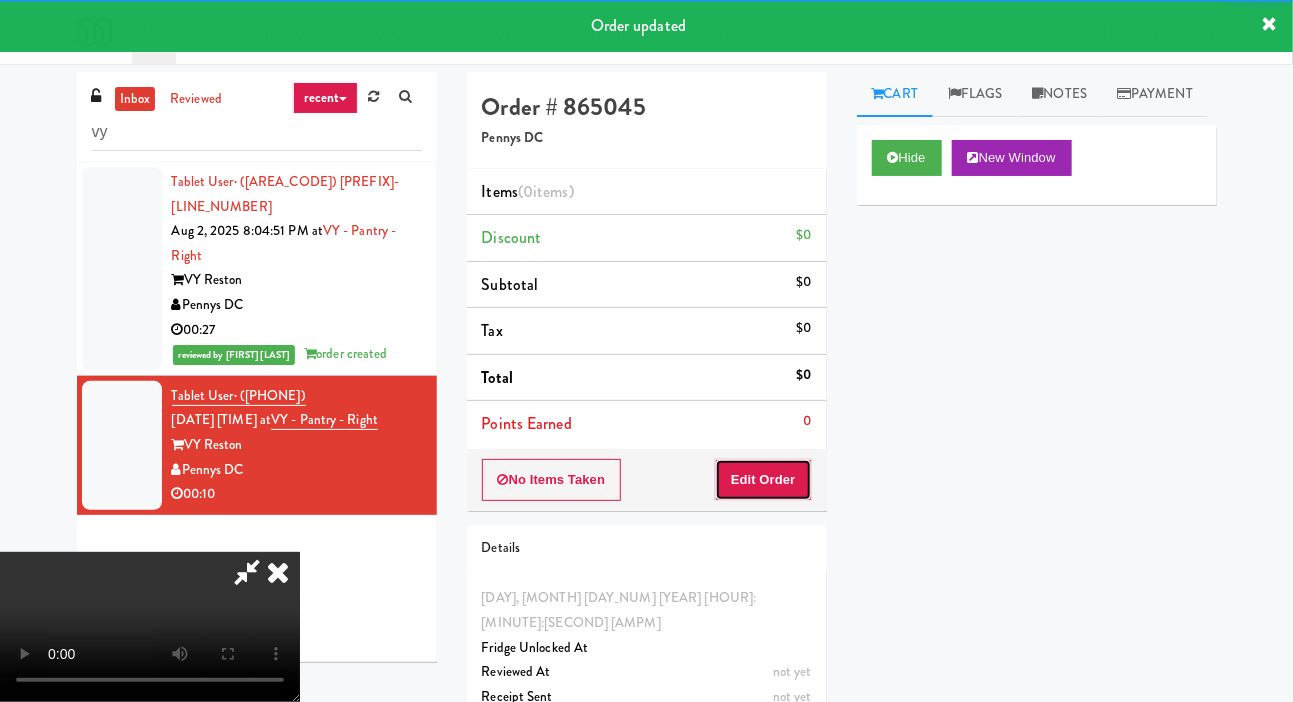 click on "Edit Order" at bounding box center [763, 480] 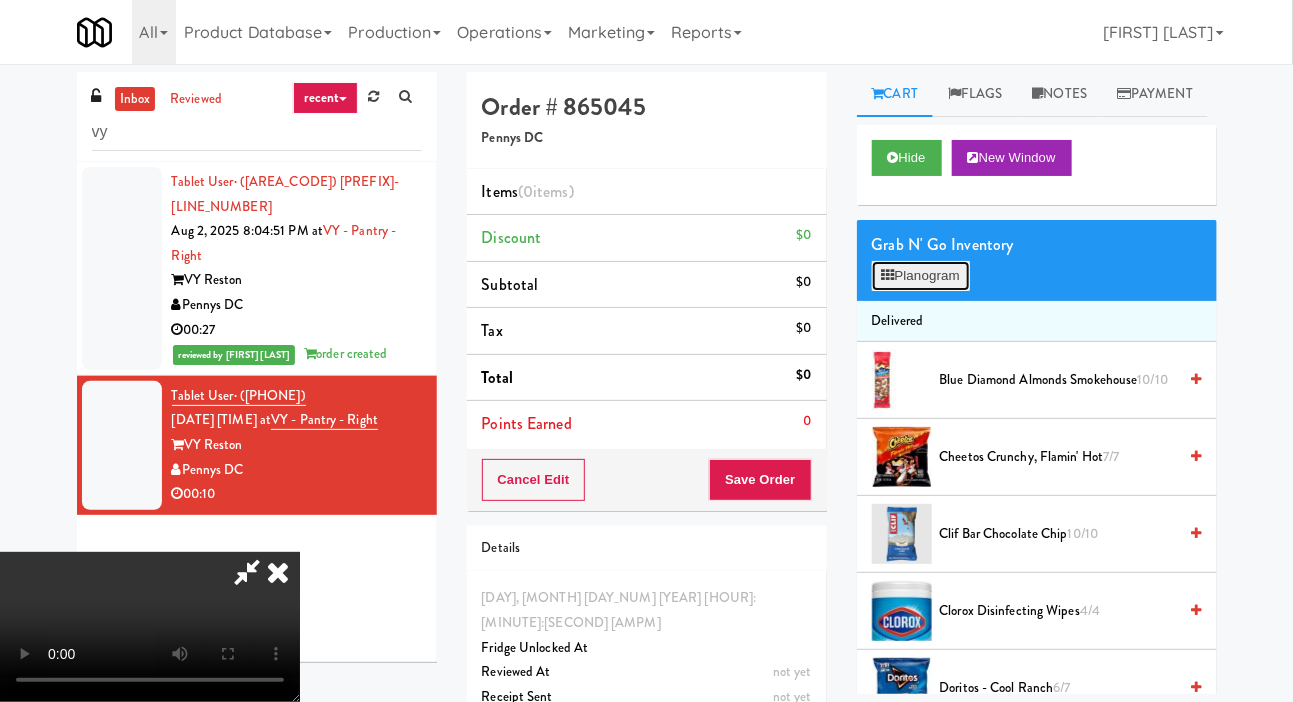 click on "Planogram" at bounding box center [921, 276] 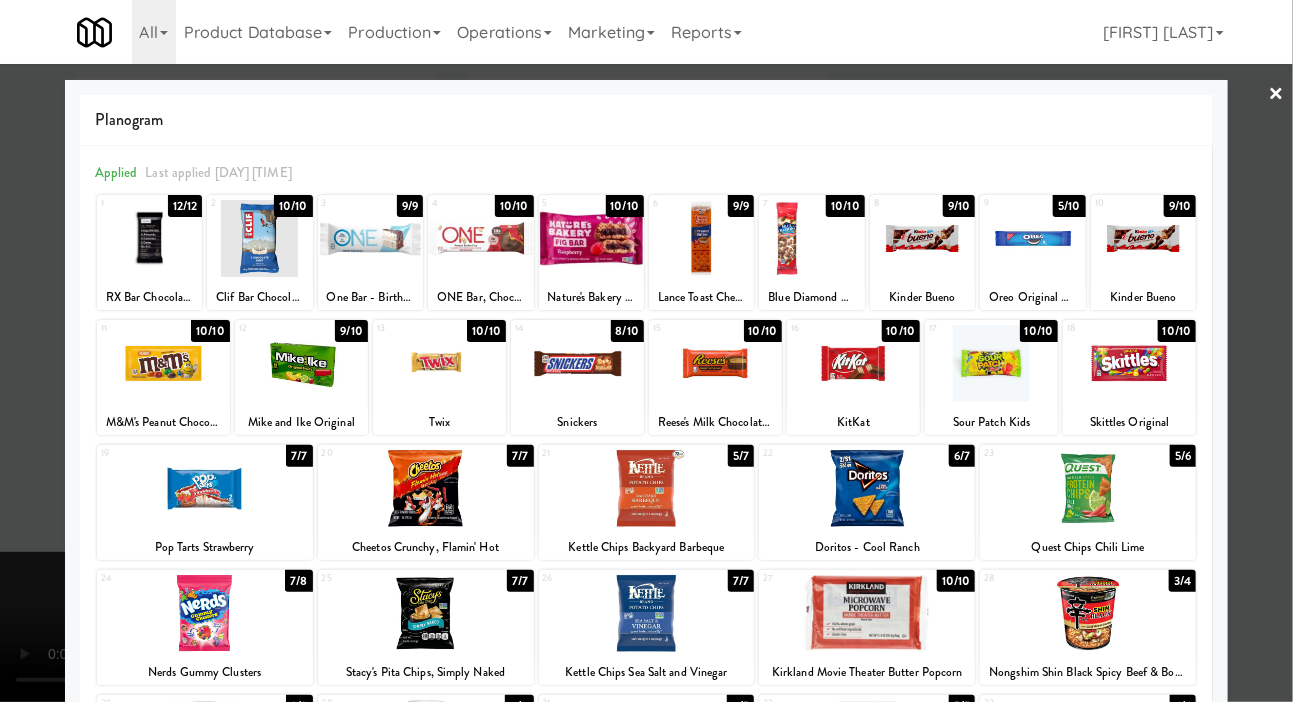 click on "ONE Bar, Chocolate Peanut Butter Cup" at bounding box center [480, 297] 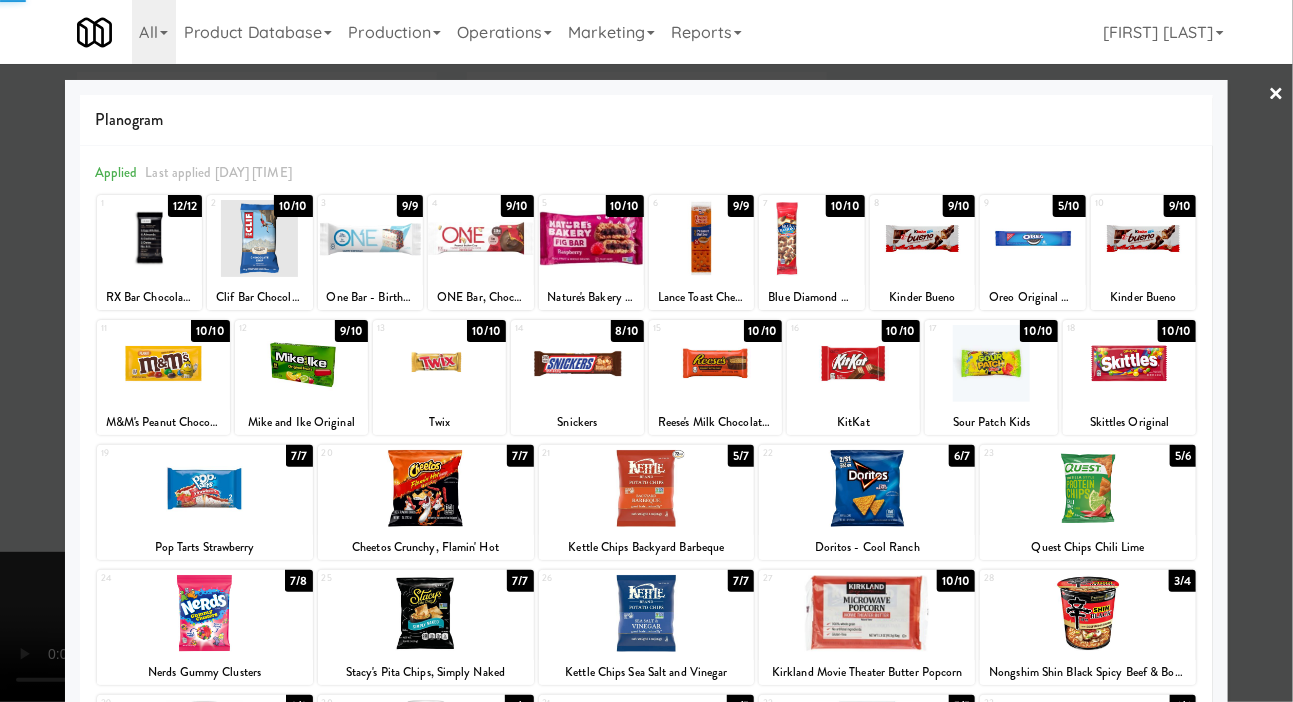 click at bounding box center (480, 238) 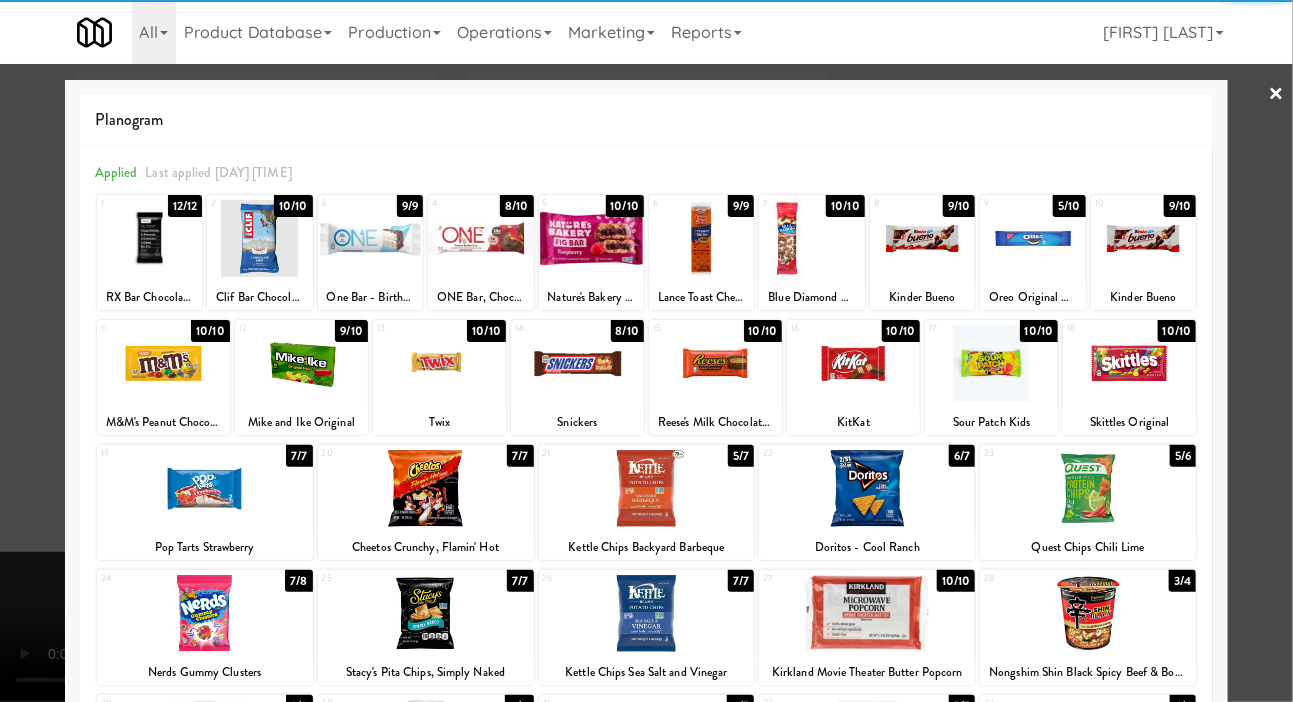 click at bounding box center [480, 238] 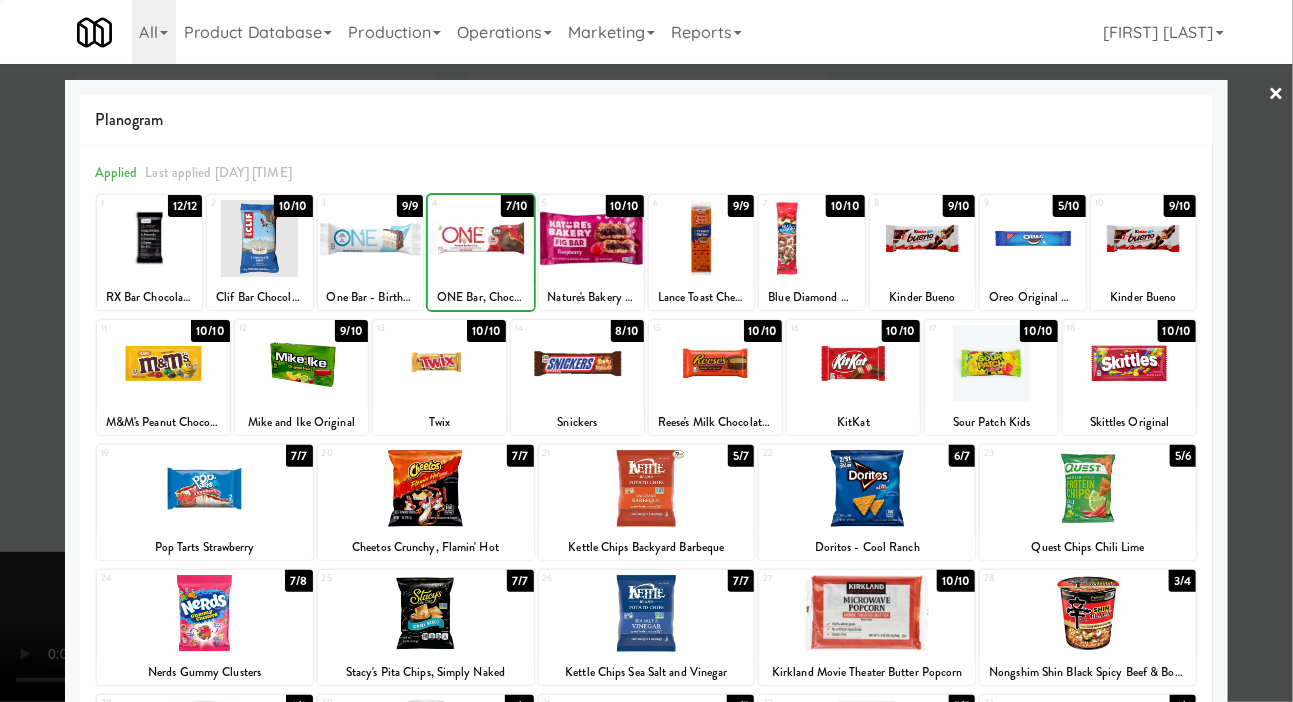 click at bounding box center (480, 238) 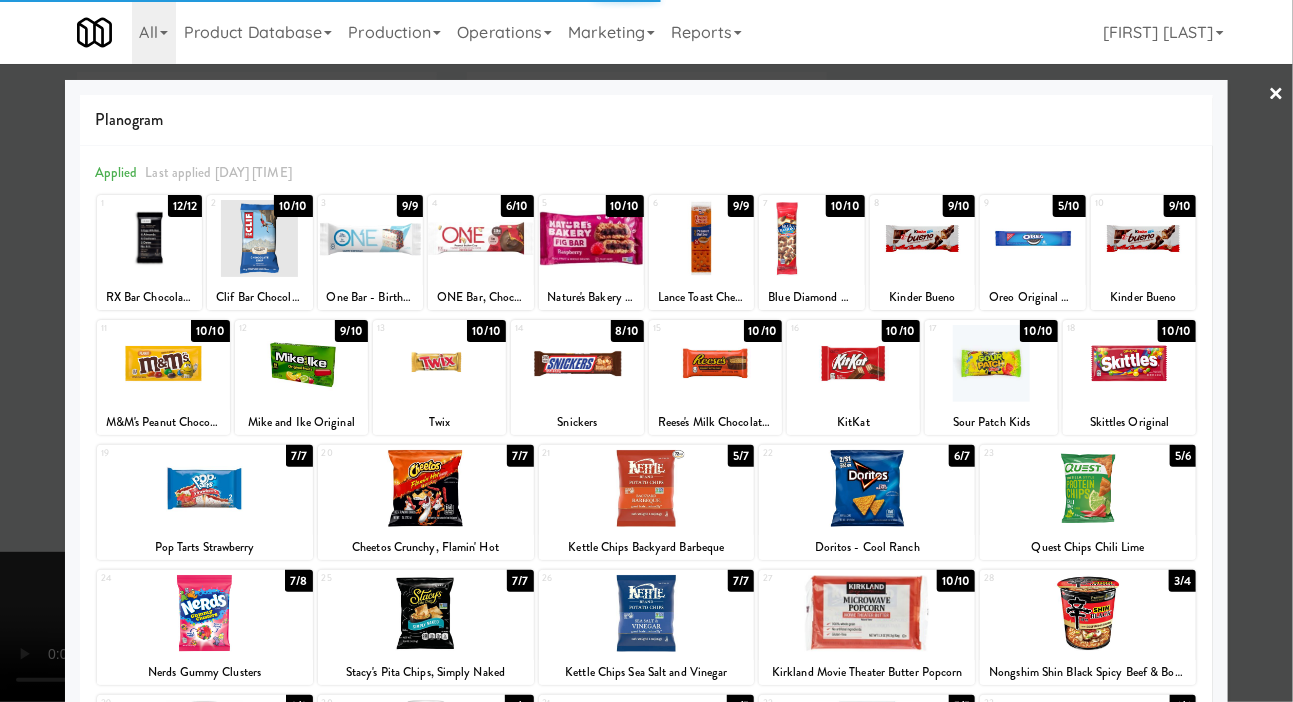 click at bounding box center [646, 351] 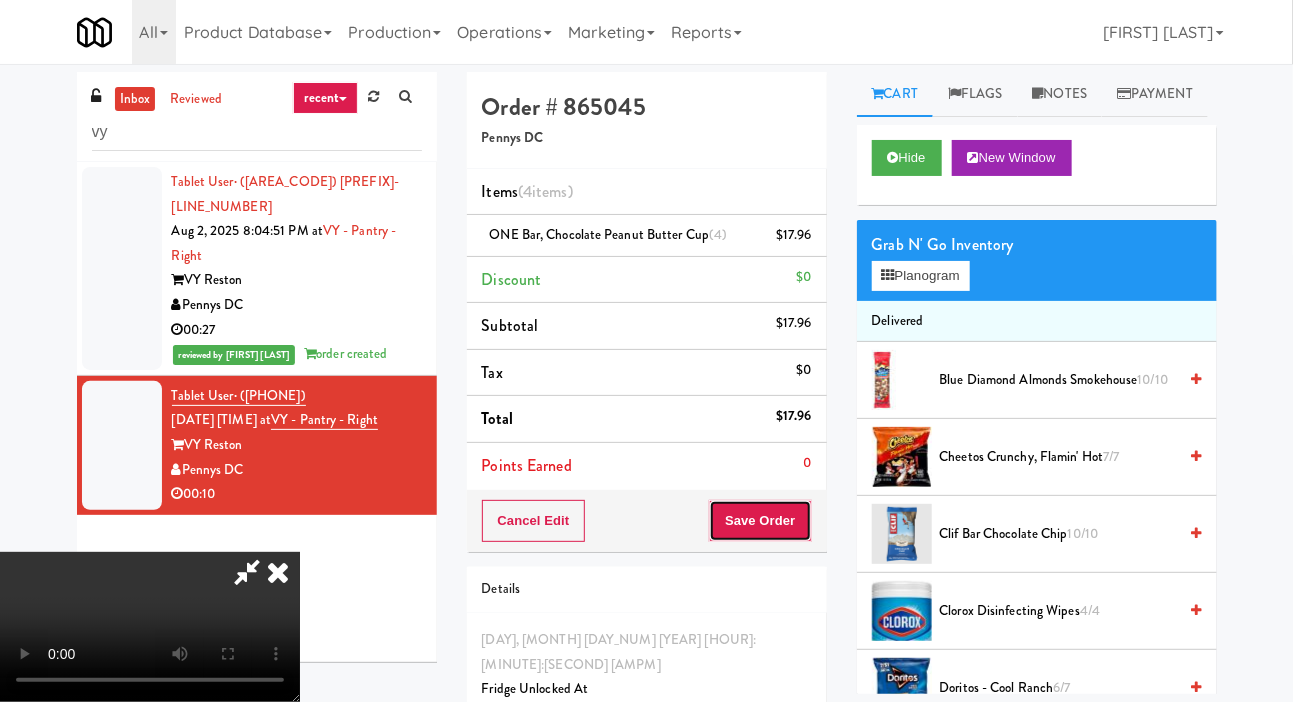 click on "Save Order" at bounding box center (760, 521) 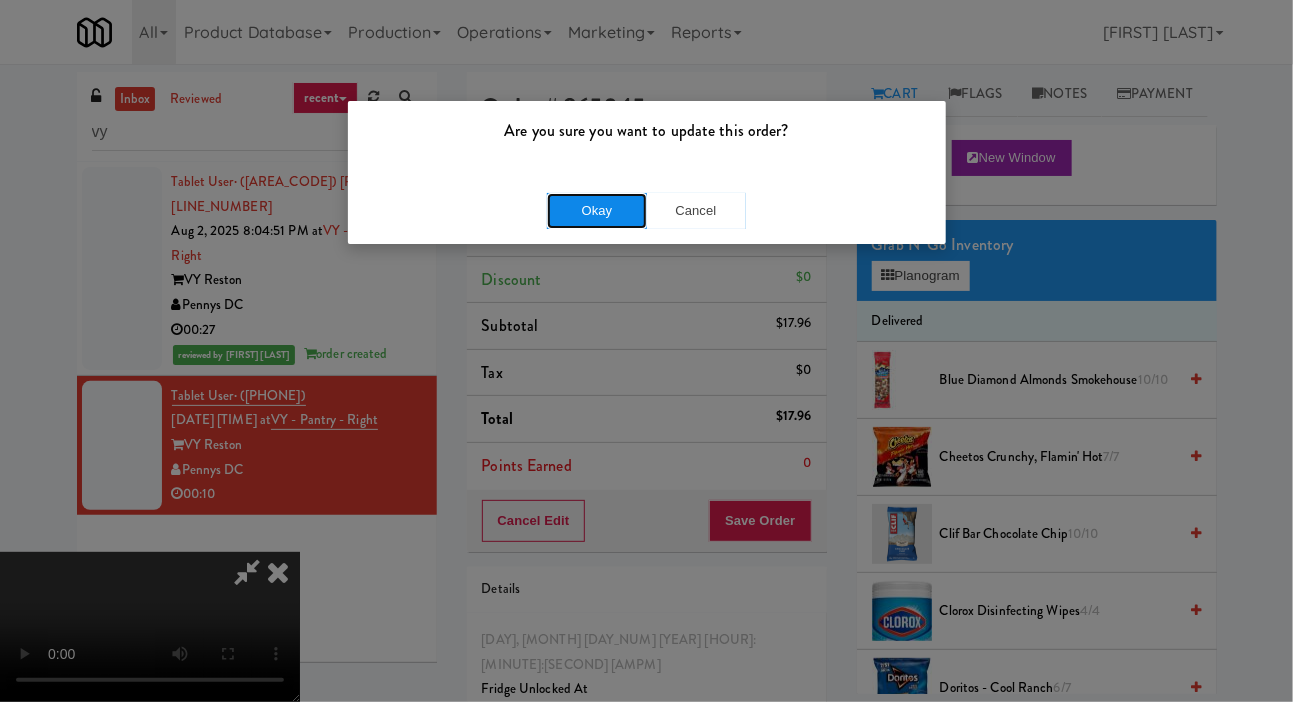 click on "Okay" at bounding box center (597, 211) 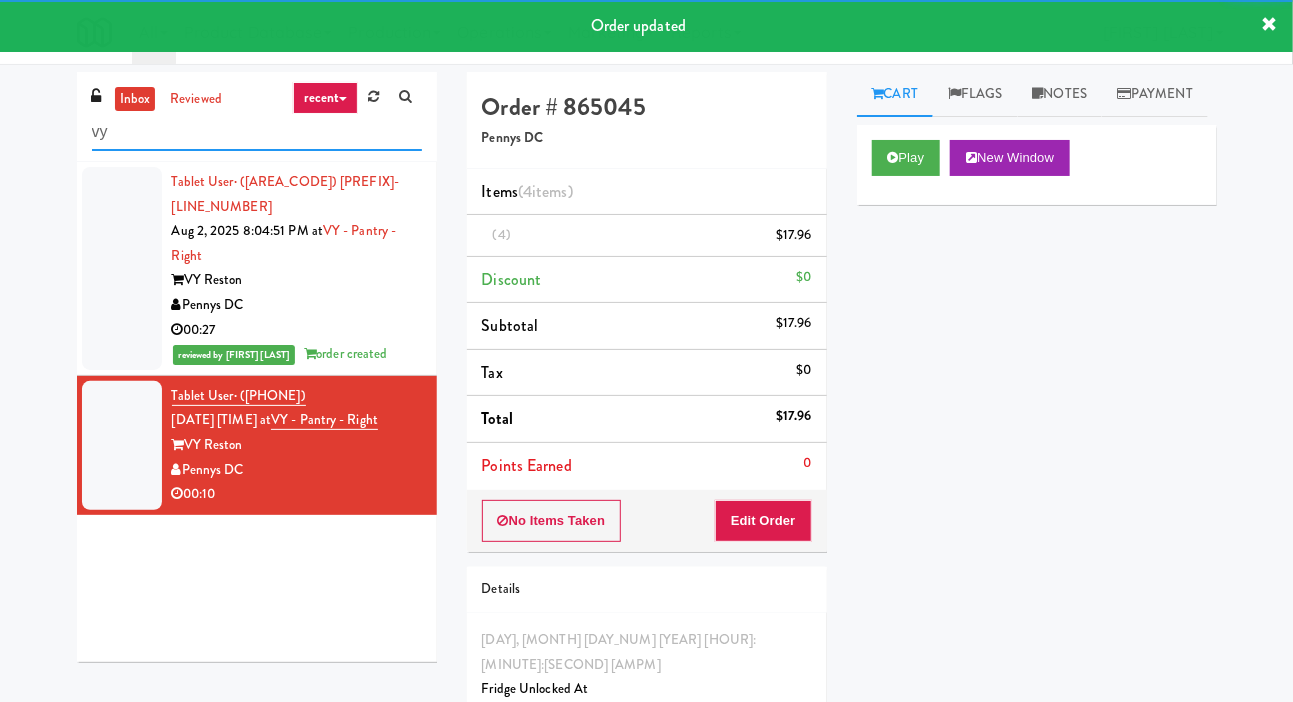 click on "vy" at bounding box center (257, 132) 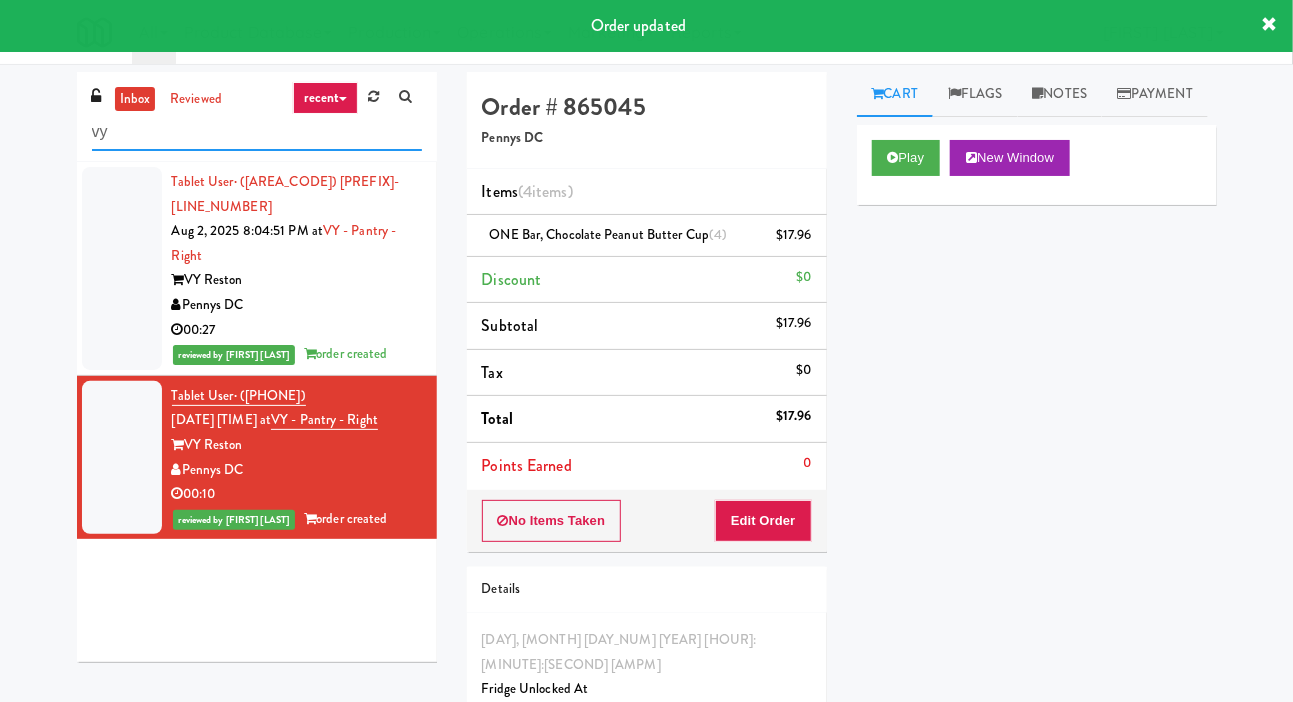 type on "v" 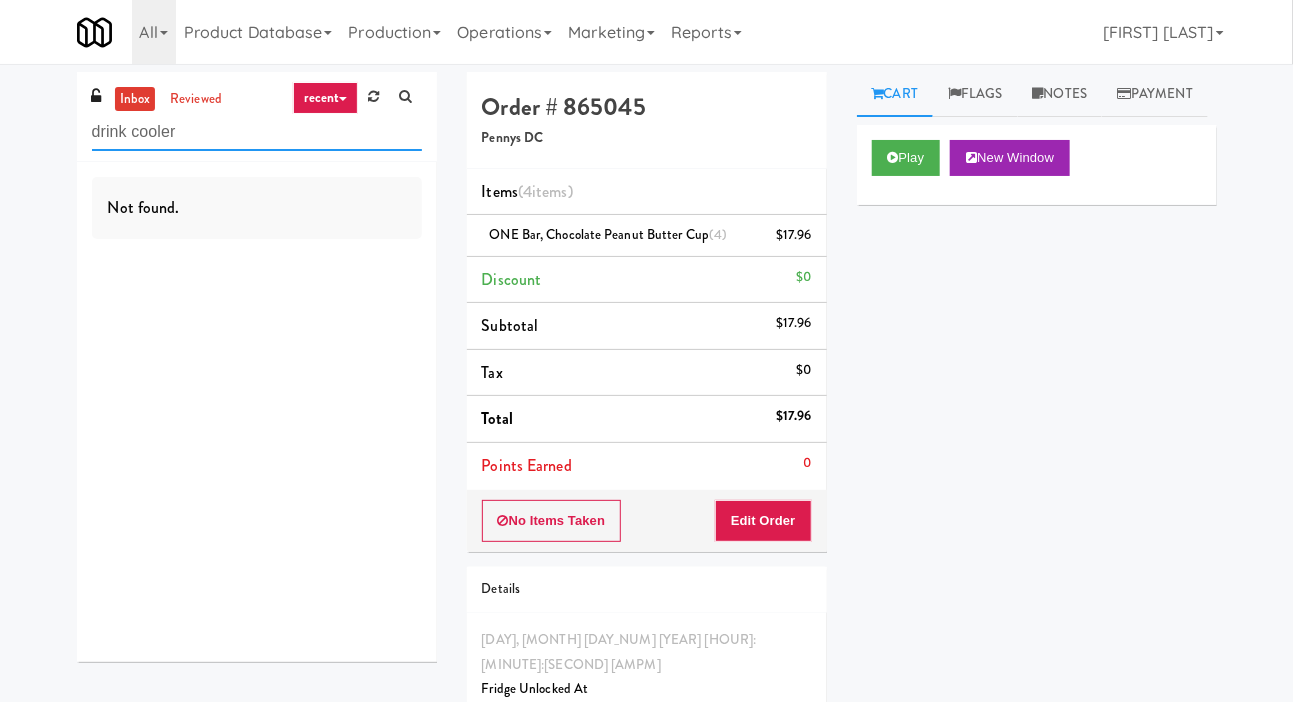 type on "drink cooler" 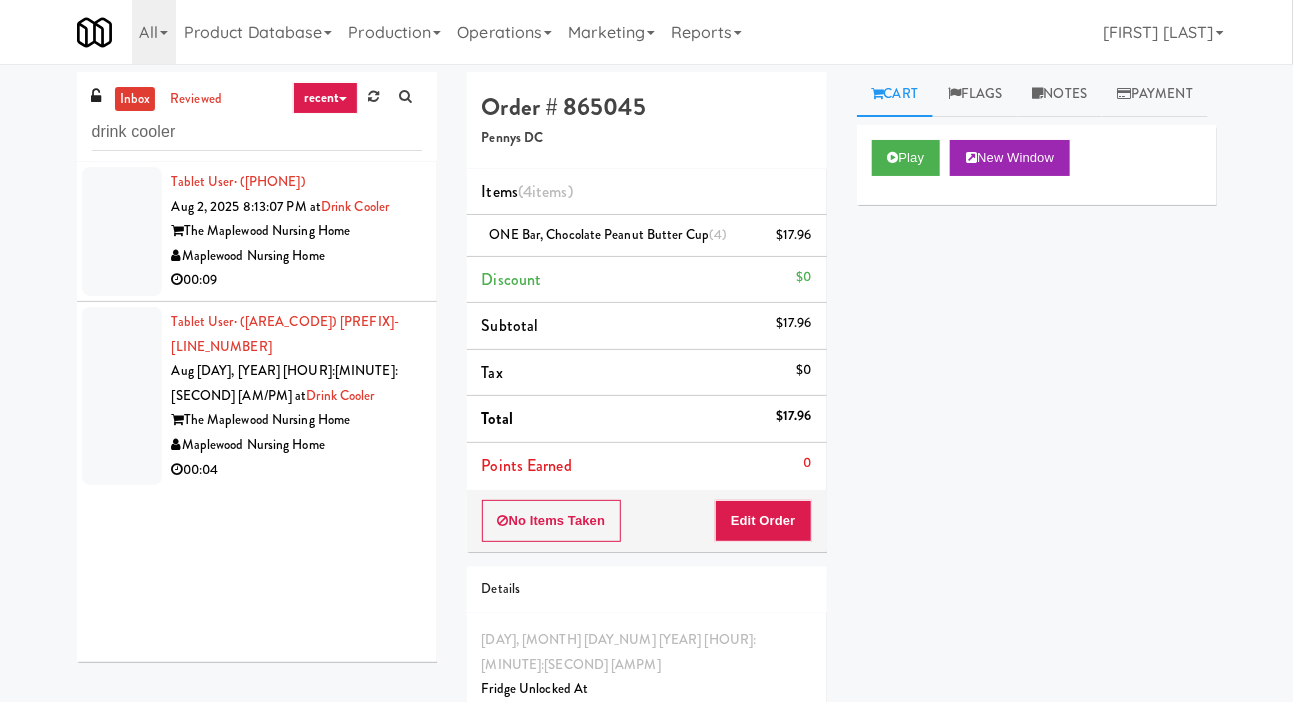 click at bounding box center [122, 231] 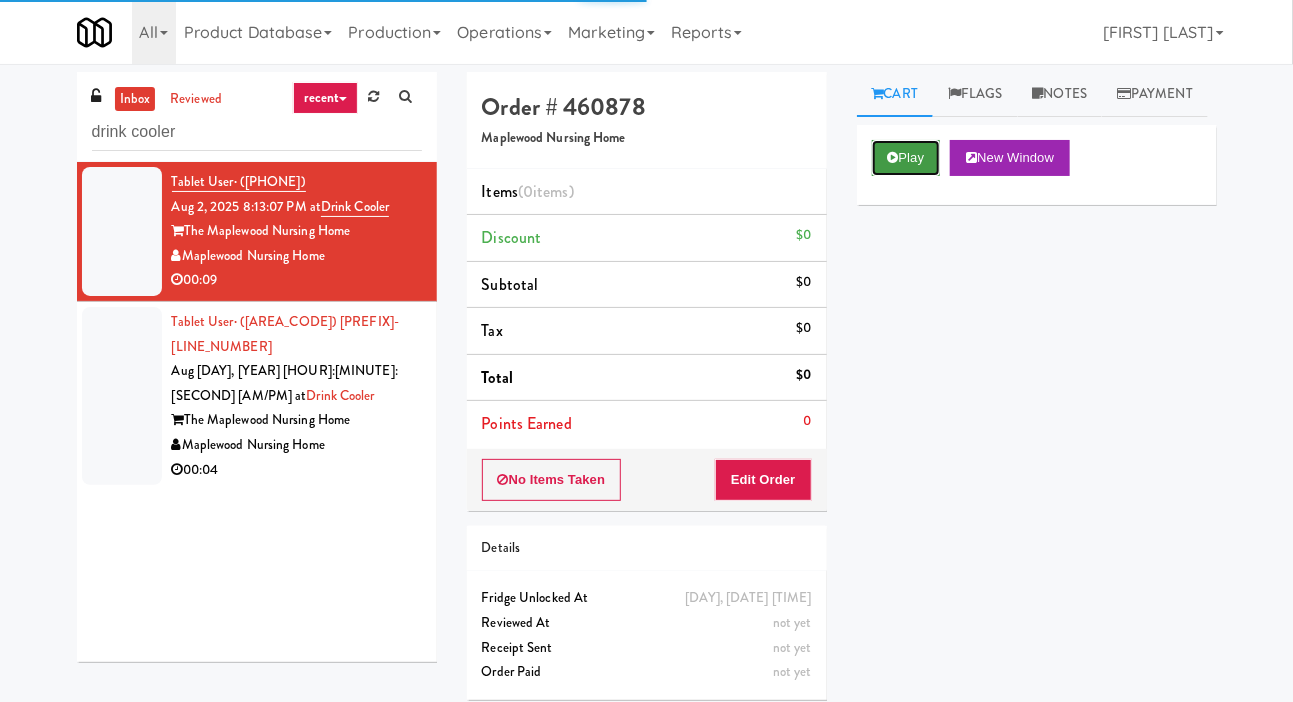 click on "Play" at bounding box center (906, 158) 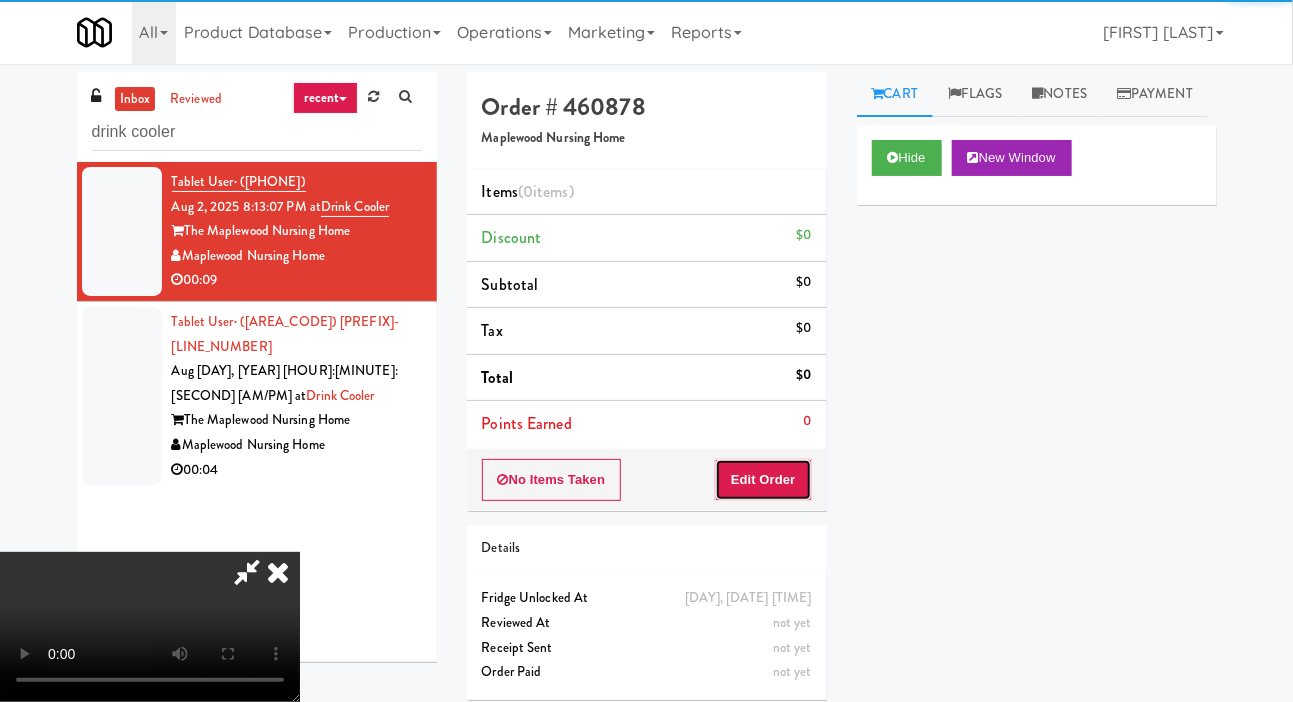 click on "Edit Order" at bounding box center (763, 480) 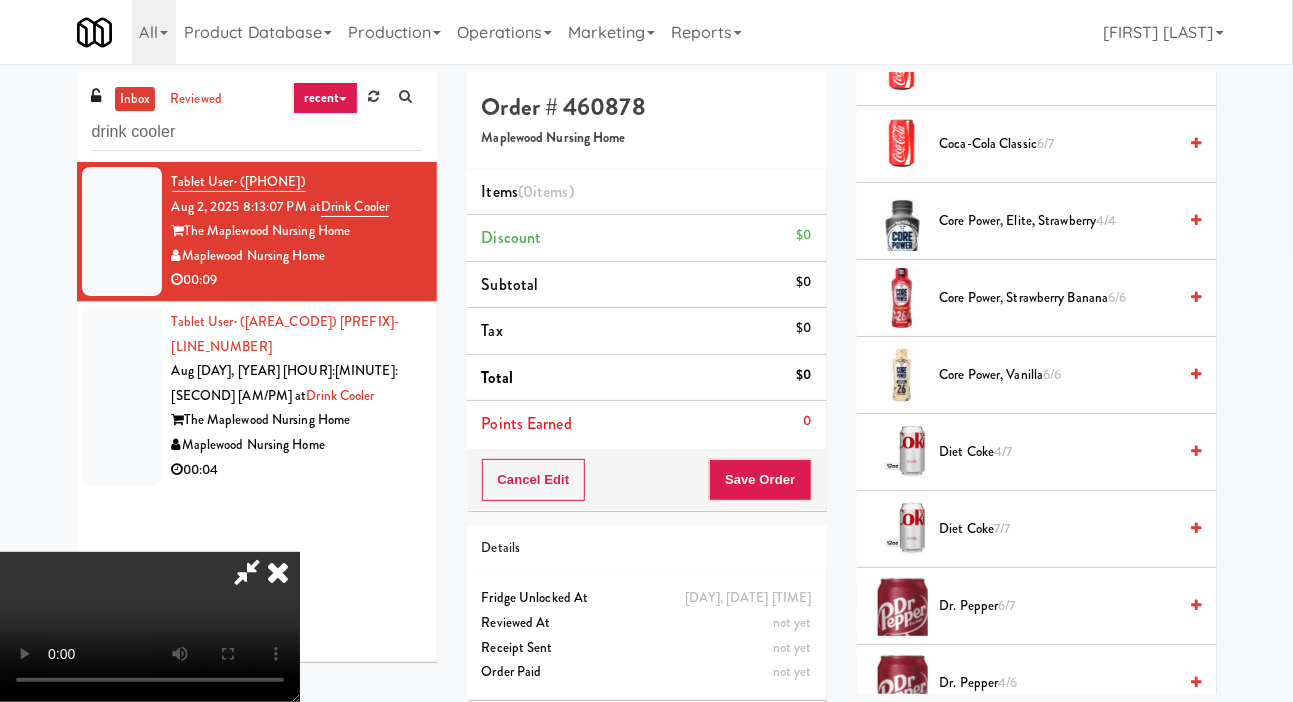 scroll, scrollTop: 584, scrollLeft: 0, axis: vertical 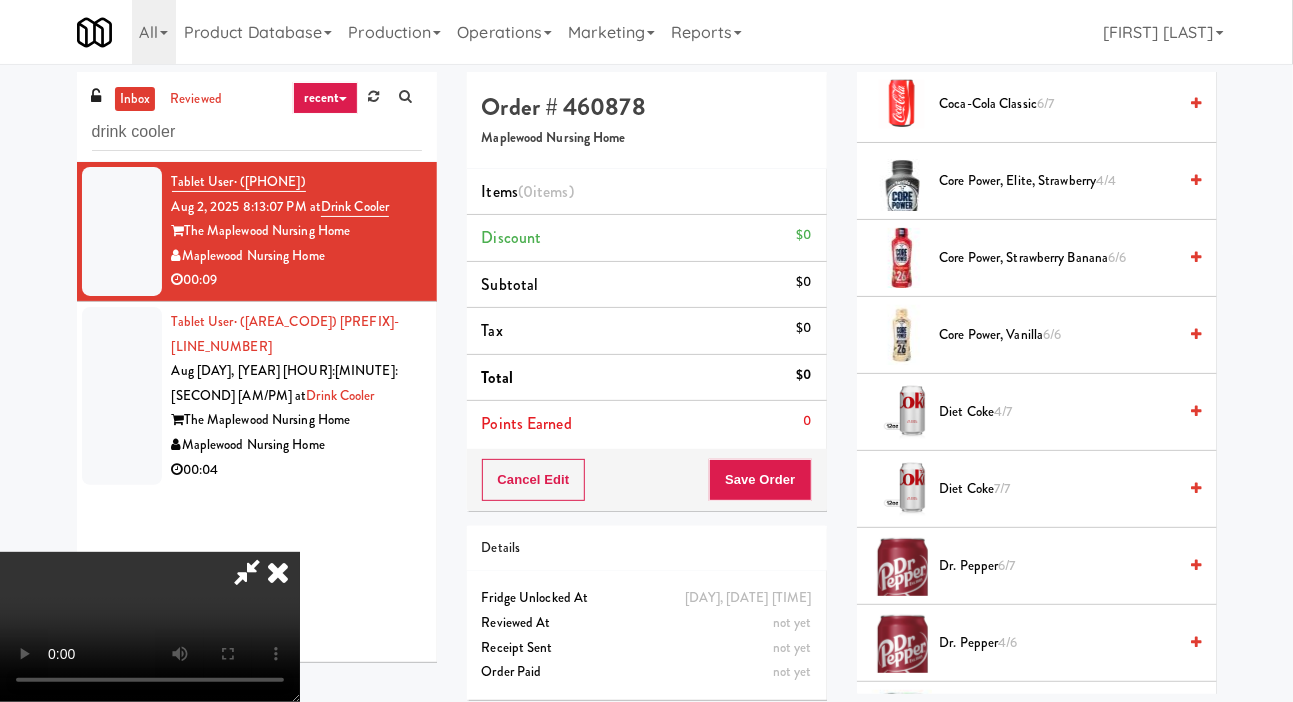 click on "Diet Coke  4/7" at bounding box center (1058, 412) 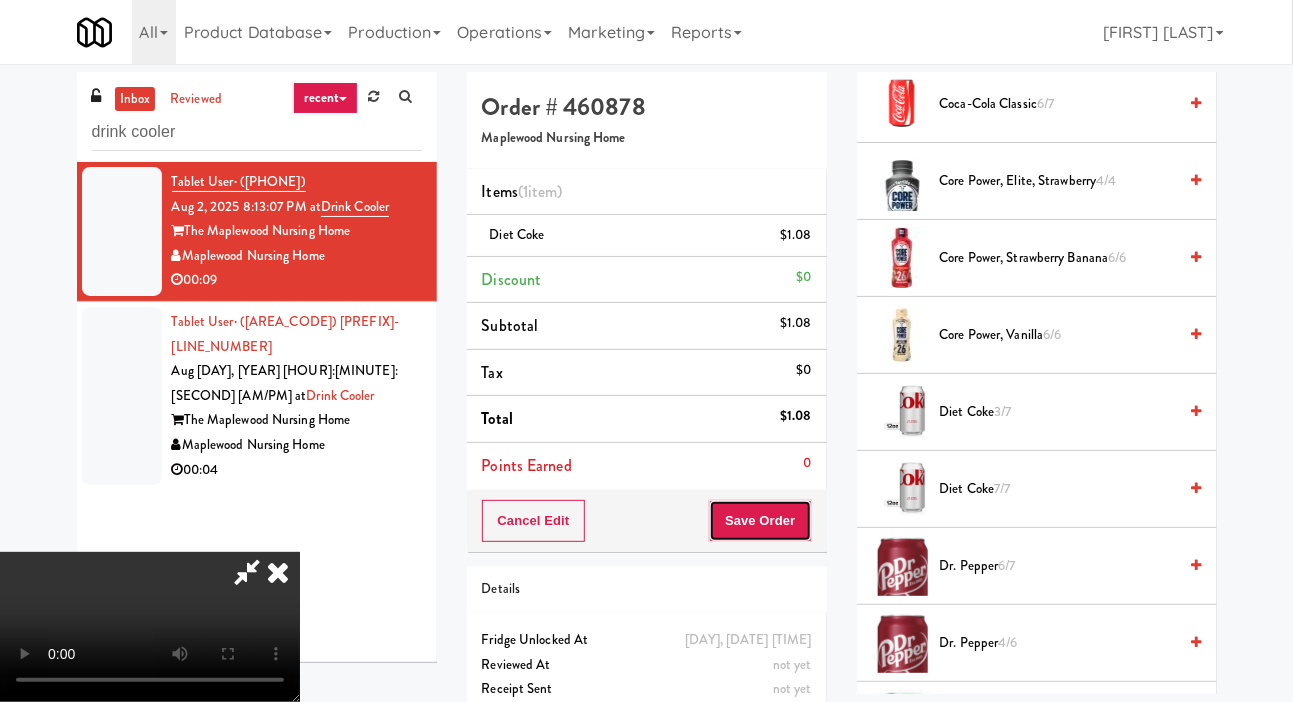 click on "Save Order" at bounding box center [760, 521] 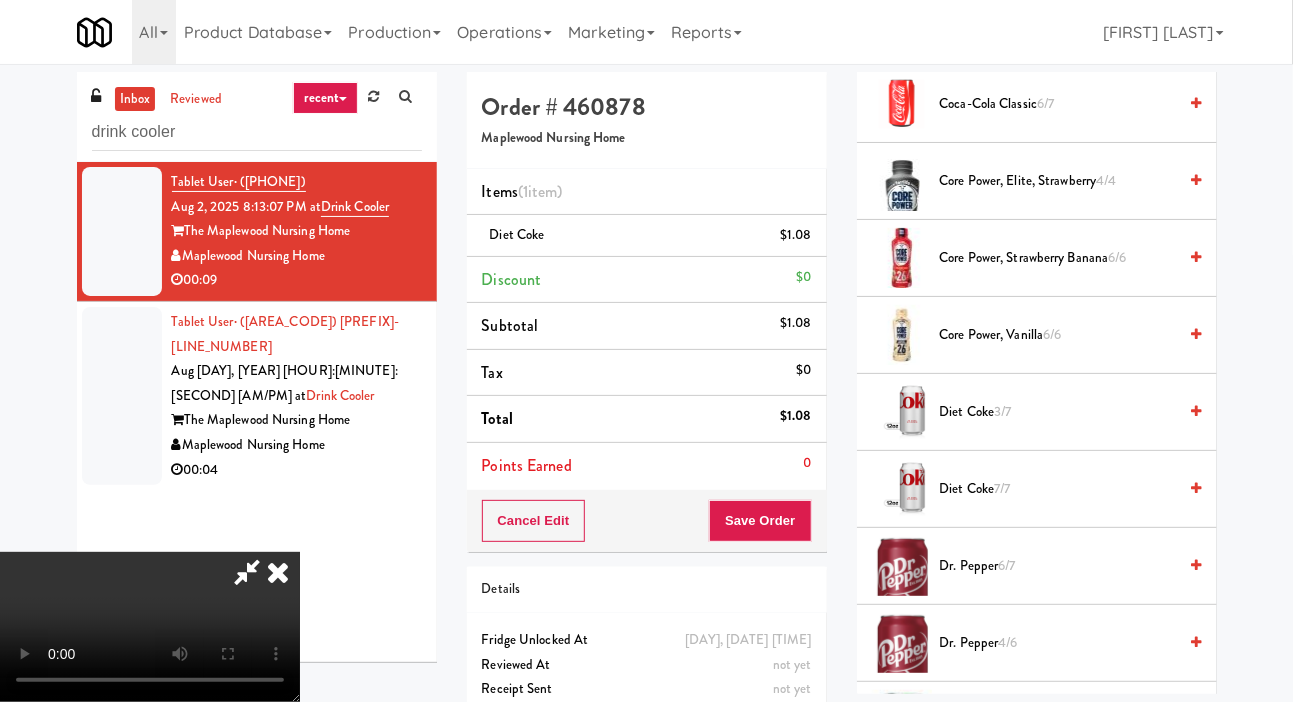 click on "inbox reviewed recent    all     unclear take     inventory issue     suspicious     failed     recent   drink cooler Tablet User  · (585) 953-6528 Aug 2, 2025 8:13:07 PM at  Drink Cooler   The Maplewood Nursing Home  Maplewood Nursing Home  00:09     Tablet User  · (585) 503-3726 Aug 2, 2025 8:15:32 PM at  Drink Cooler   The Maplewood Nursing Home  Maplewood Nursing Home  00:04     Order # 460878 Maplewood Nursing Home Items  (1  item ) Diet Coke  $1.08 Discount  $0 Subtotal $1.08 Tax $0 Total $1.08 Points Earned  0 Cancel Edit Save Order Details Saturday, August 2nd 2025 8:13:07 PM Fridge Unlocked At not yet Reviewed At not yet Receipt Sent not yet Order Paid  Cart  Flags  Notes  Payment  Hide  New Window Grab N' Go Inventory  Planogram Delivered  Barq's Root Beer  6/6 Barq's Root Beer  5/6 Cherry Coke  3/3 Coca-Cola Classic  4/7 Coca-Cola Classic  6/7 Core Power, Elite, Strawberry  4/4 Core Power, Strawberry Banana  6/6 Core Power, Vanilla  6/6 Diet Coke  3/7 Diet Coke  7/7 Dr. Pepper  6/7" at bounding box center [646, 414] 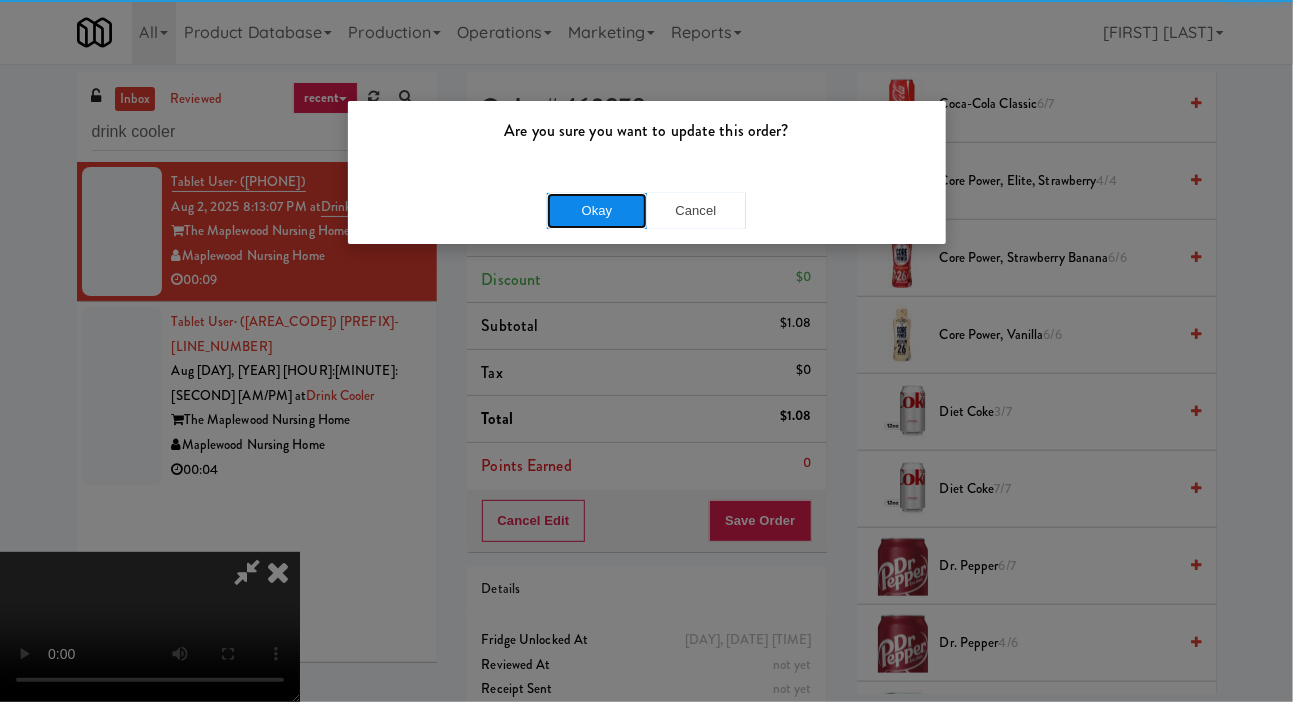 click on "Okay" at bounding box center [597, 211] 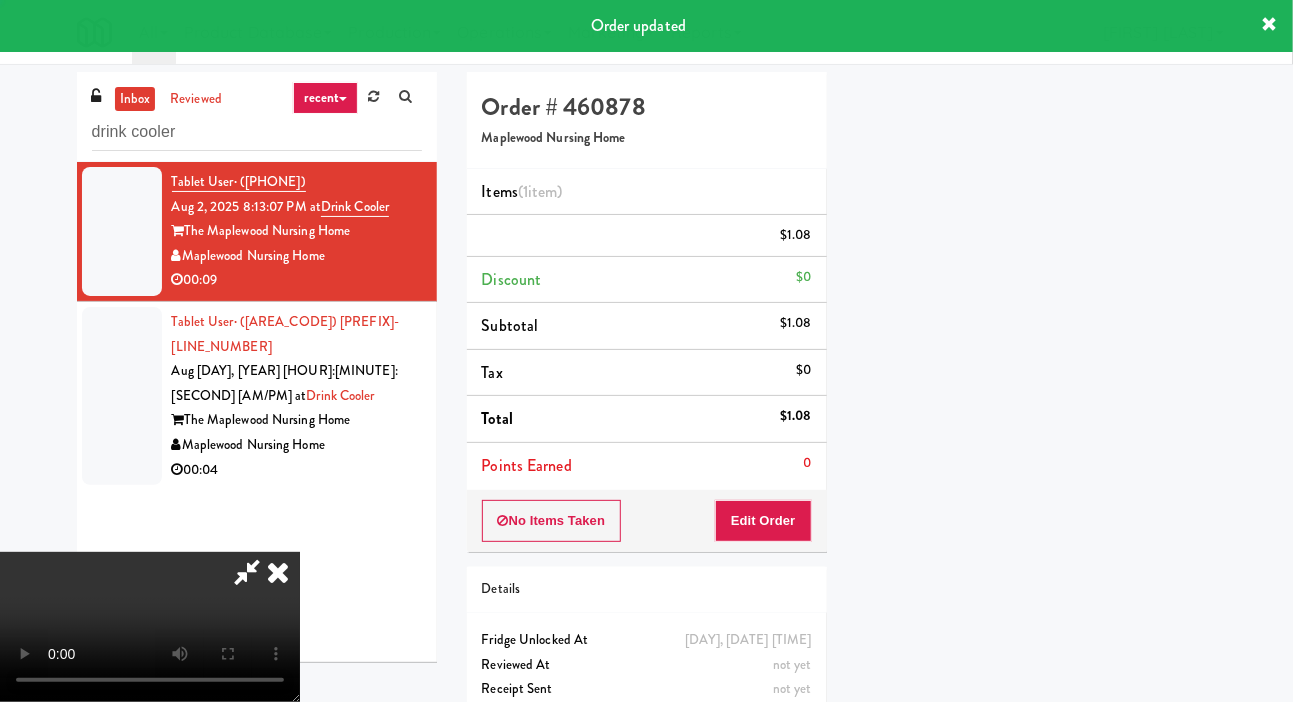 scroll, scrollTop: 116, scrollLeft: 0, axis: vertical 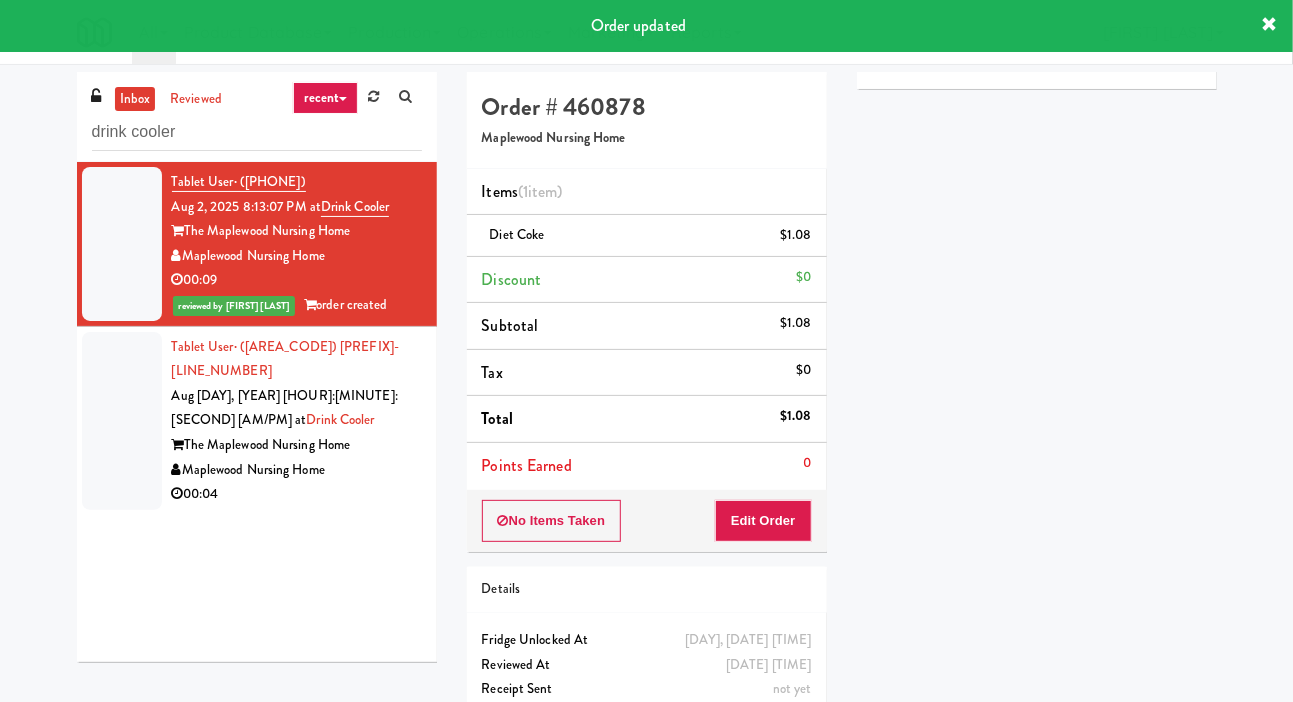 click on "00:04" at bounding box center (297, 494) 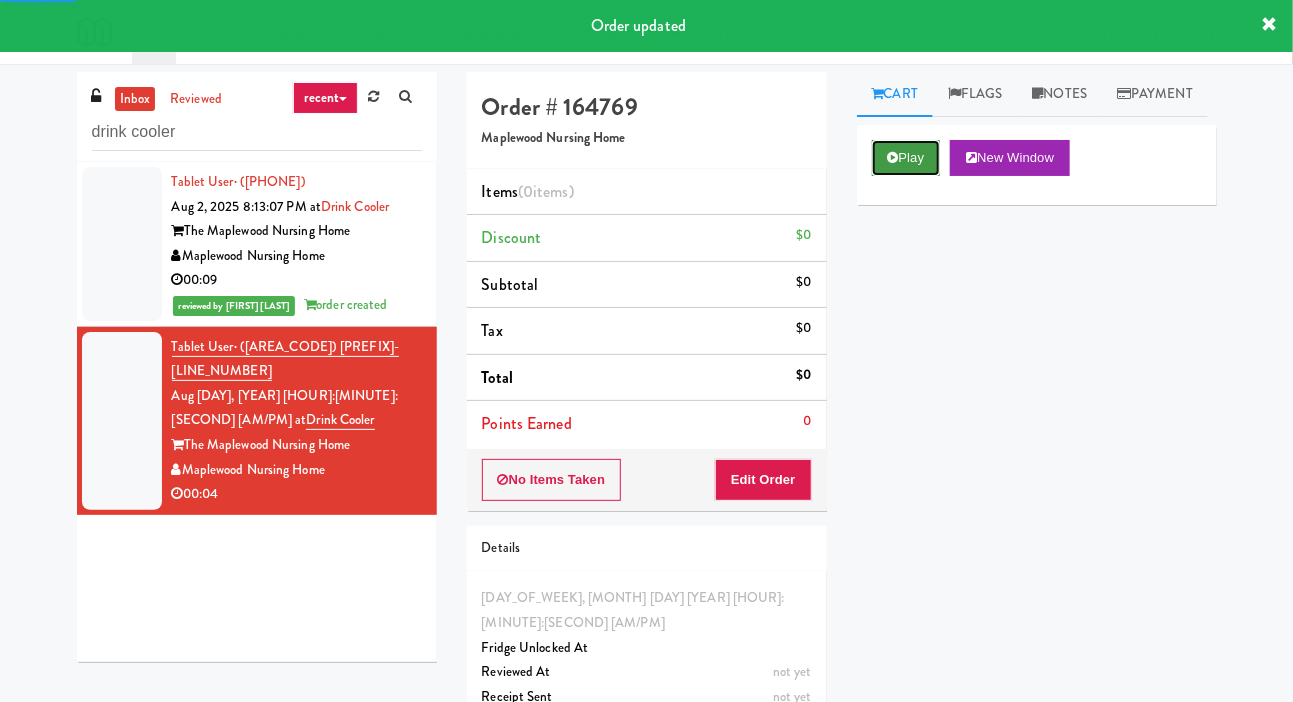 click on "Play" at bounding box center (906, 158) 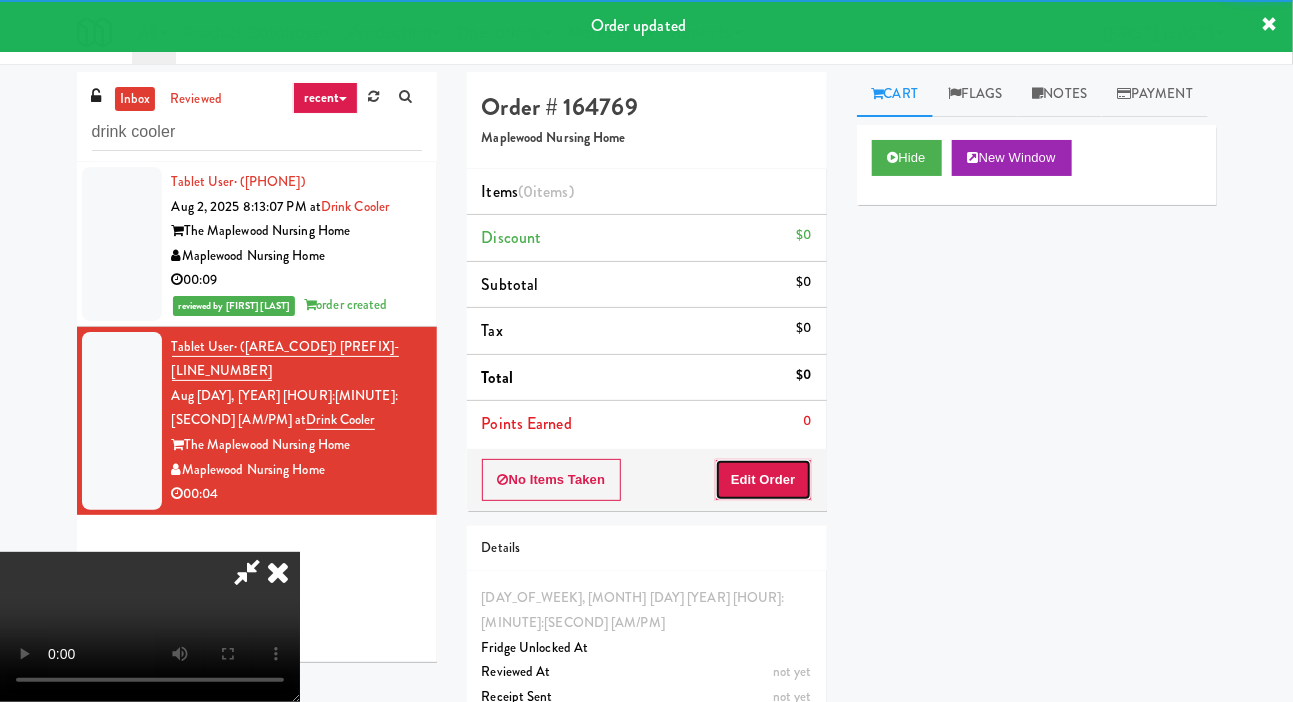 click on "Edit Order" at bounding box center (763, 480) 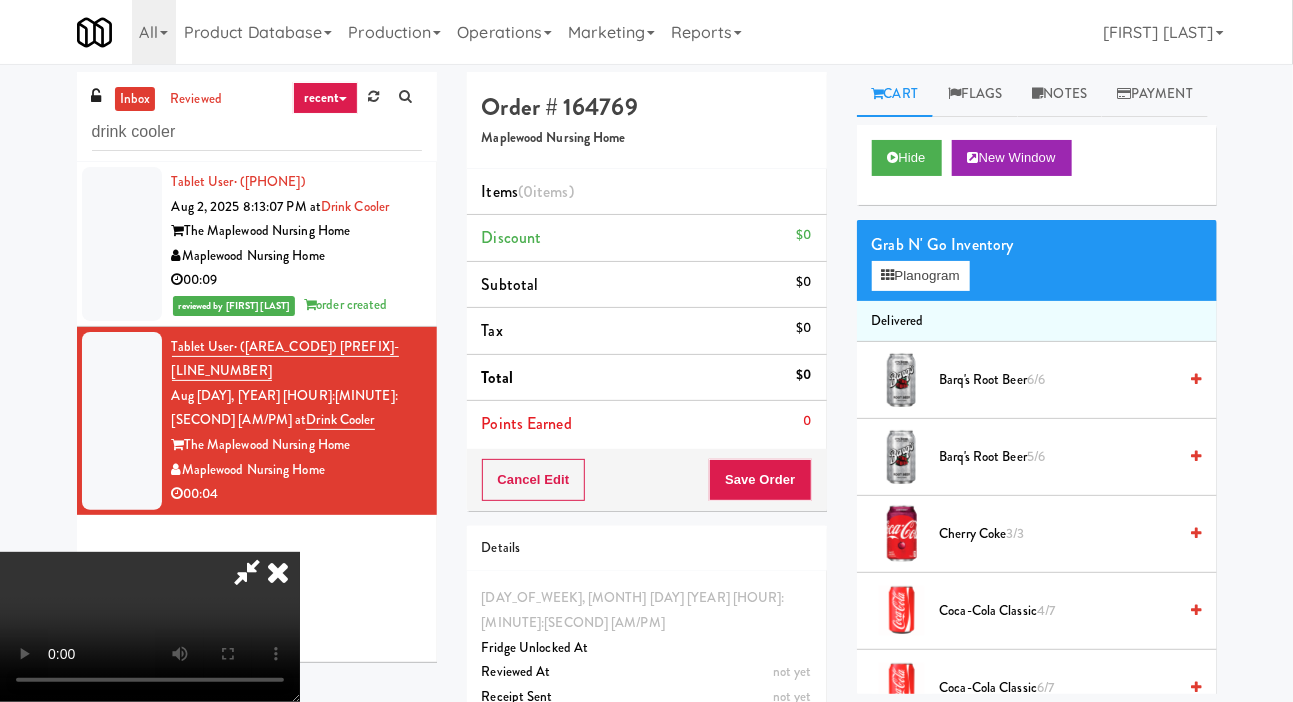 type 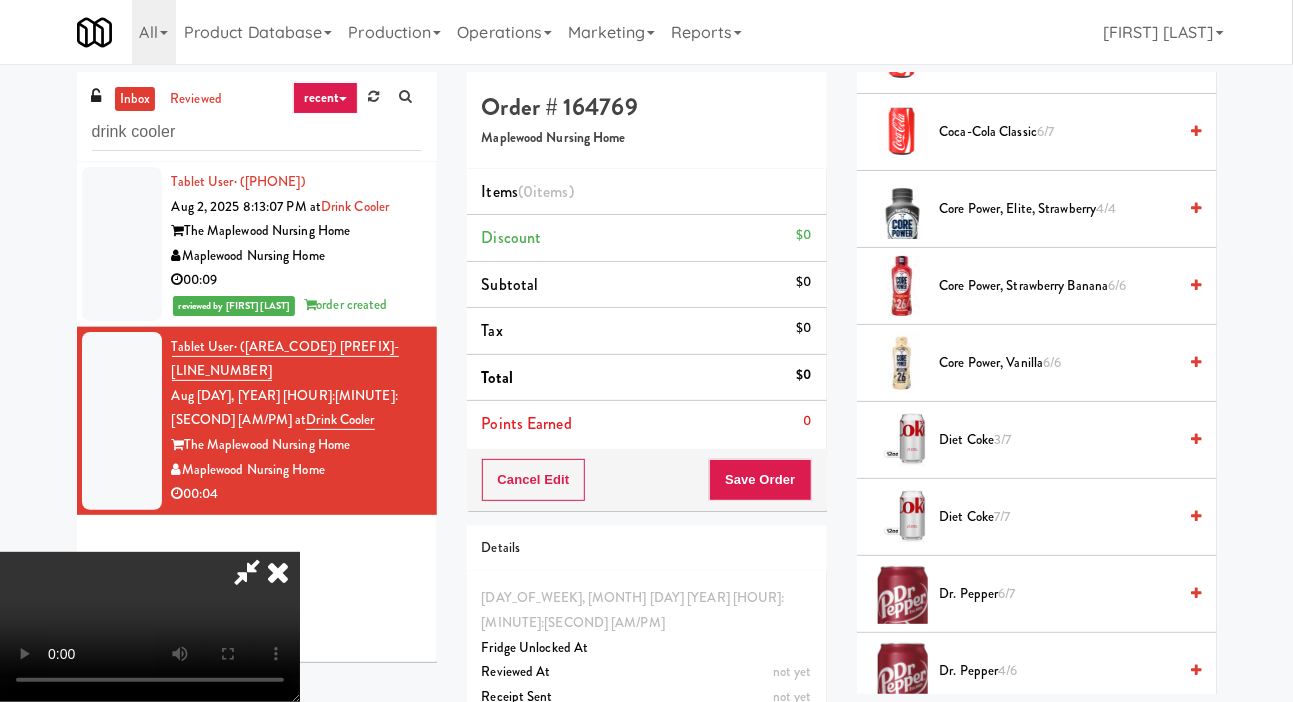 scroll, scrollTop: 557, scrollLeft: 0, axis: vertical 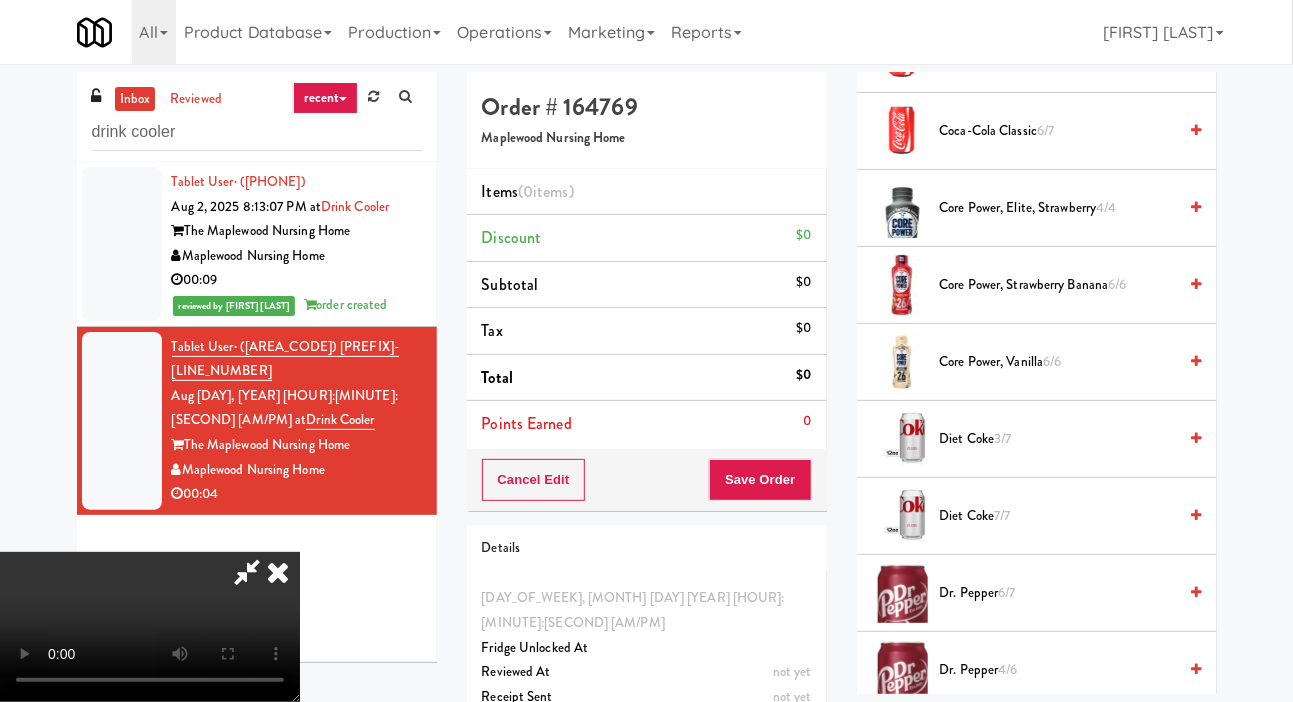 click on "3/7" at bounding box center (1002, 438) 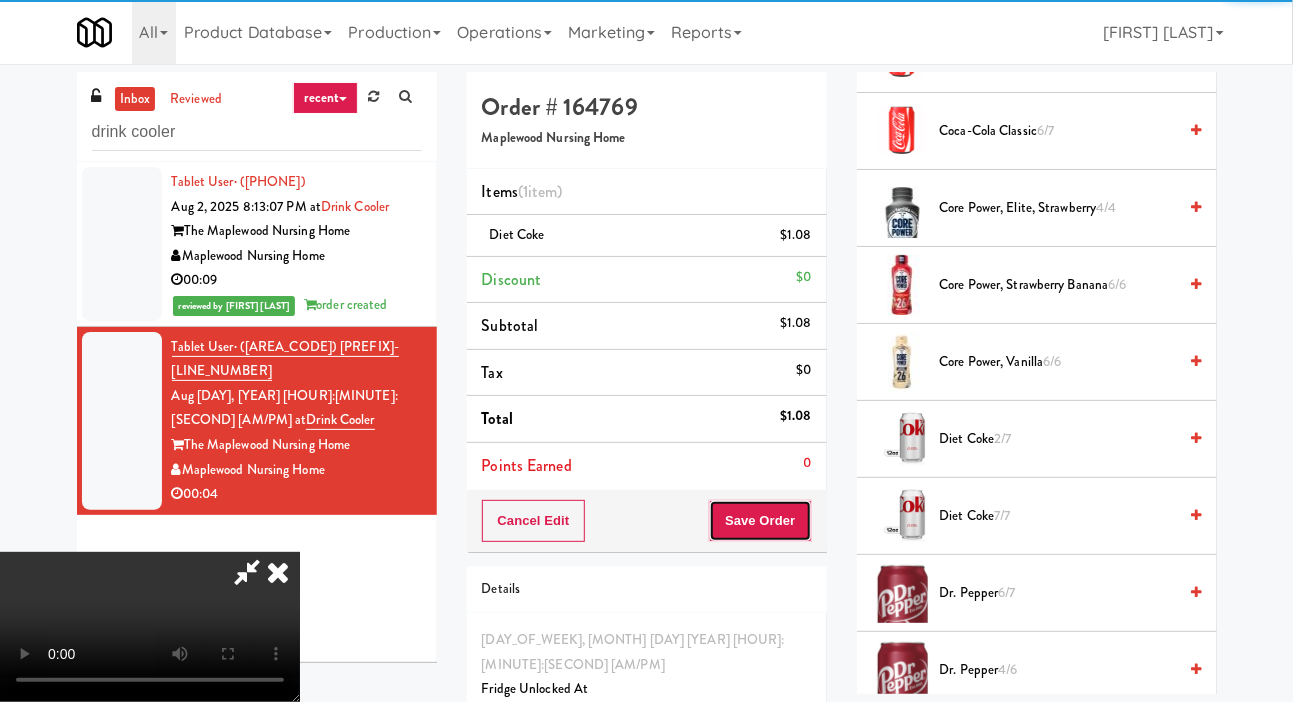 click on "Save Order" at bounding box center (760, 521) 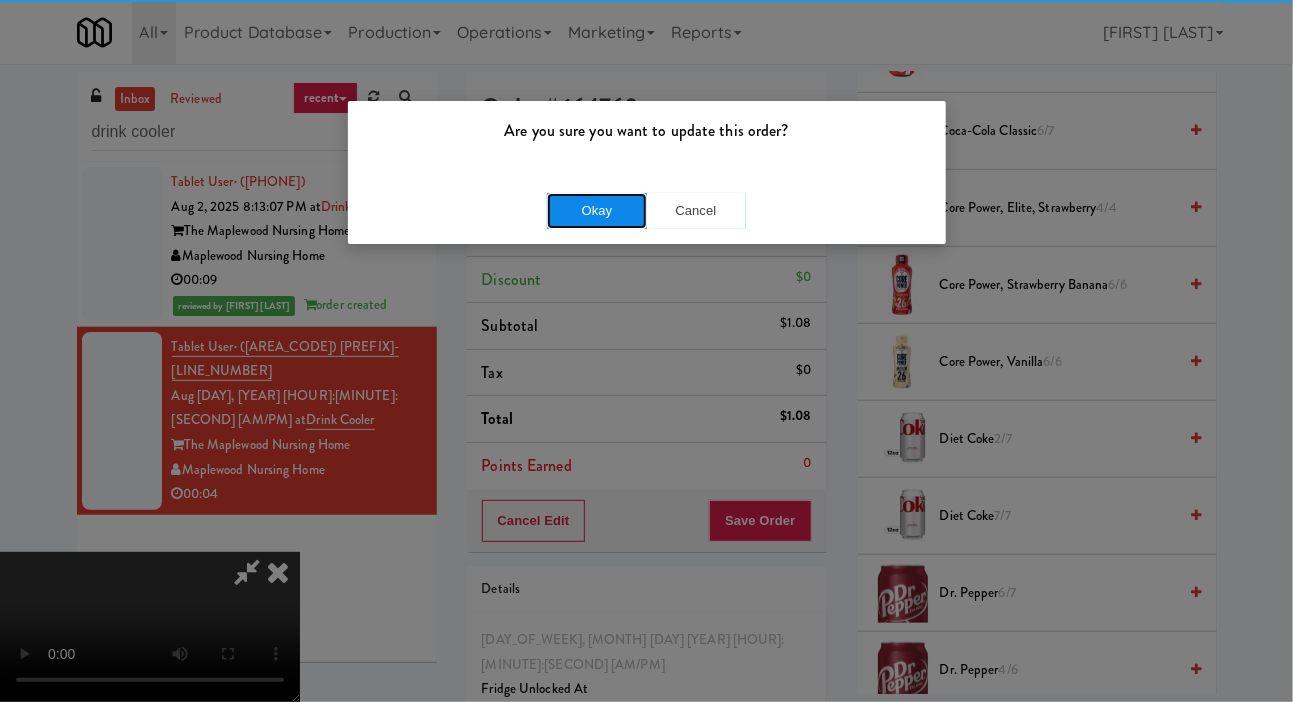 click on "Okay" at bounding box center (597, 211) 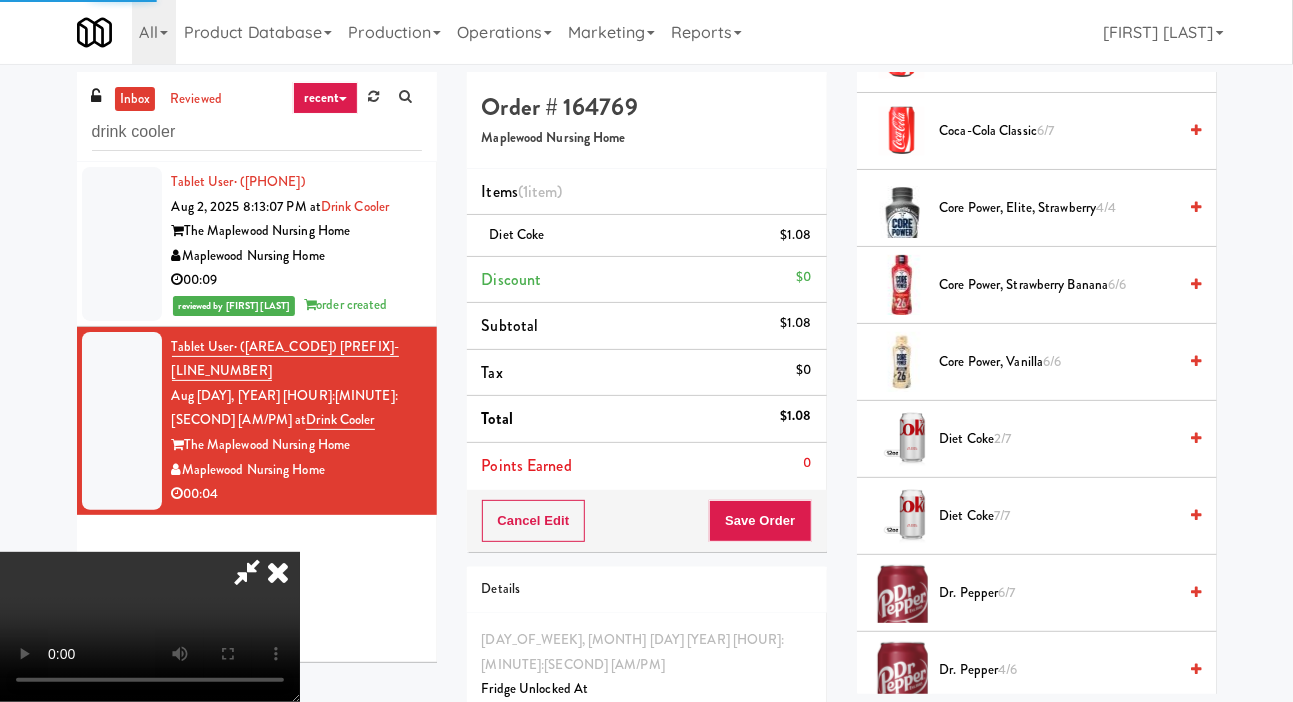 scroll, scrollTop: 116, scrollLeft: 0, axis: vertical 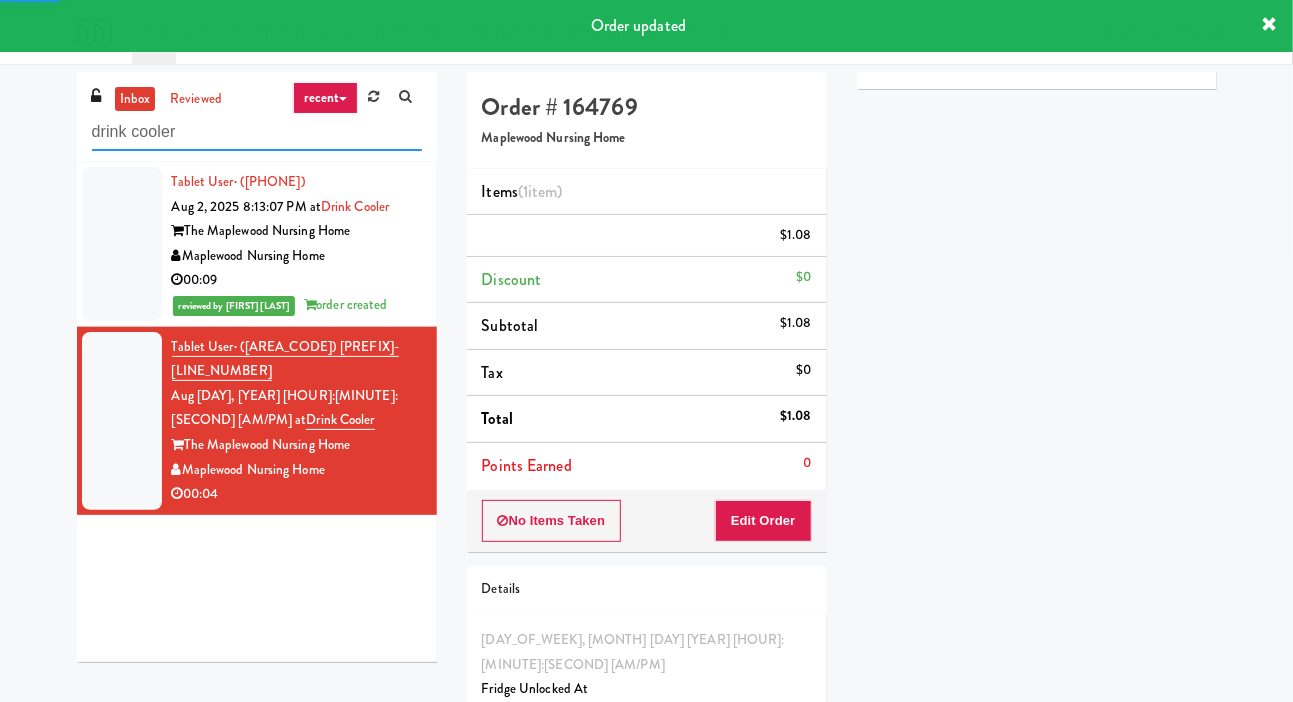 click on "drink cooler" at bounding box center (257, 132) 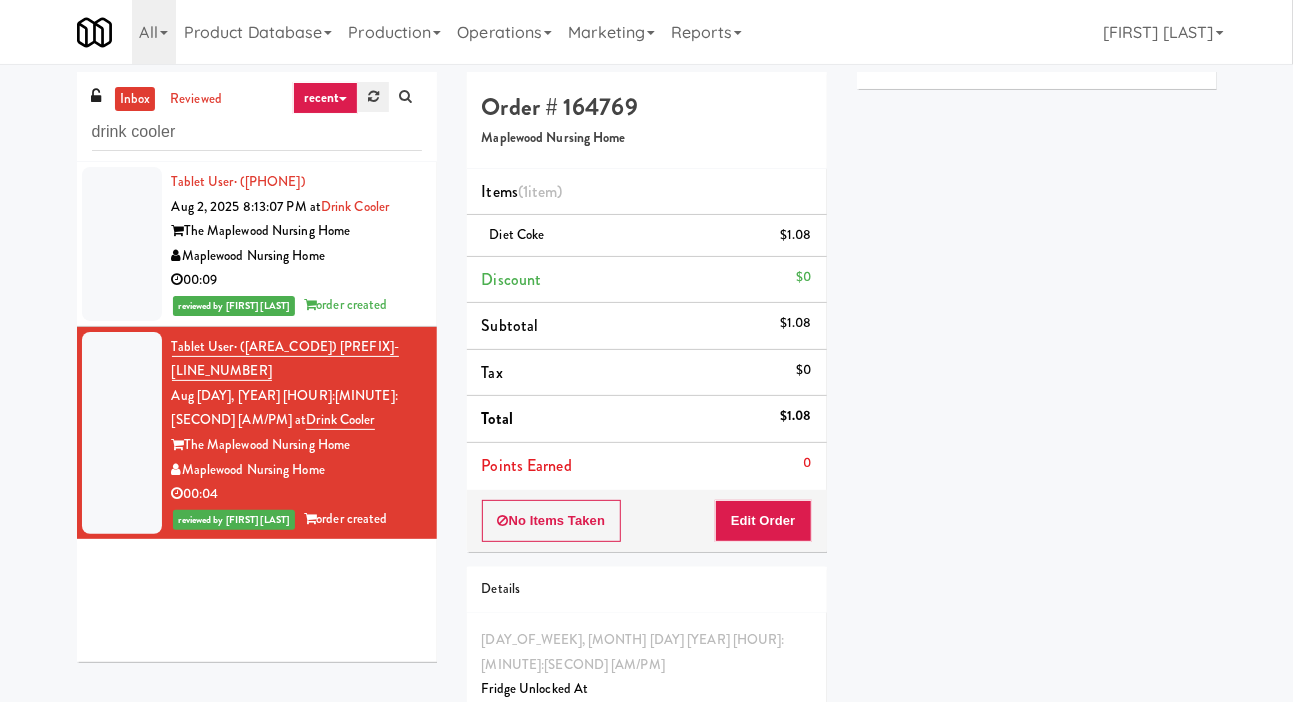click at bounding box center [373, 96] 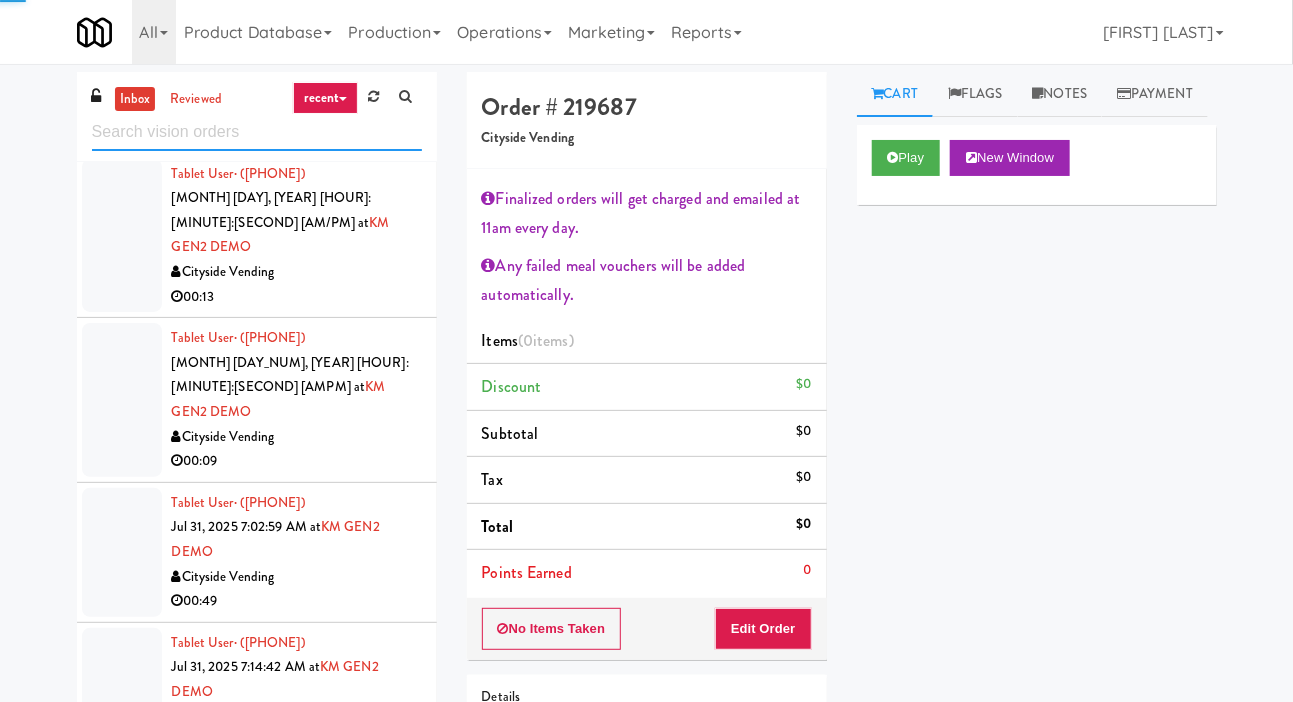 scroll, scrollTop: 4992, scrollLeft: 0, axis: vertical 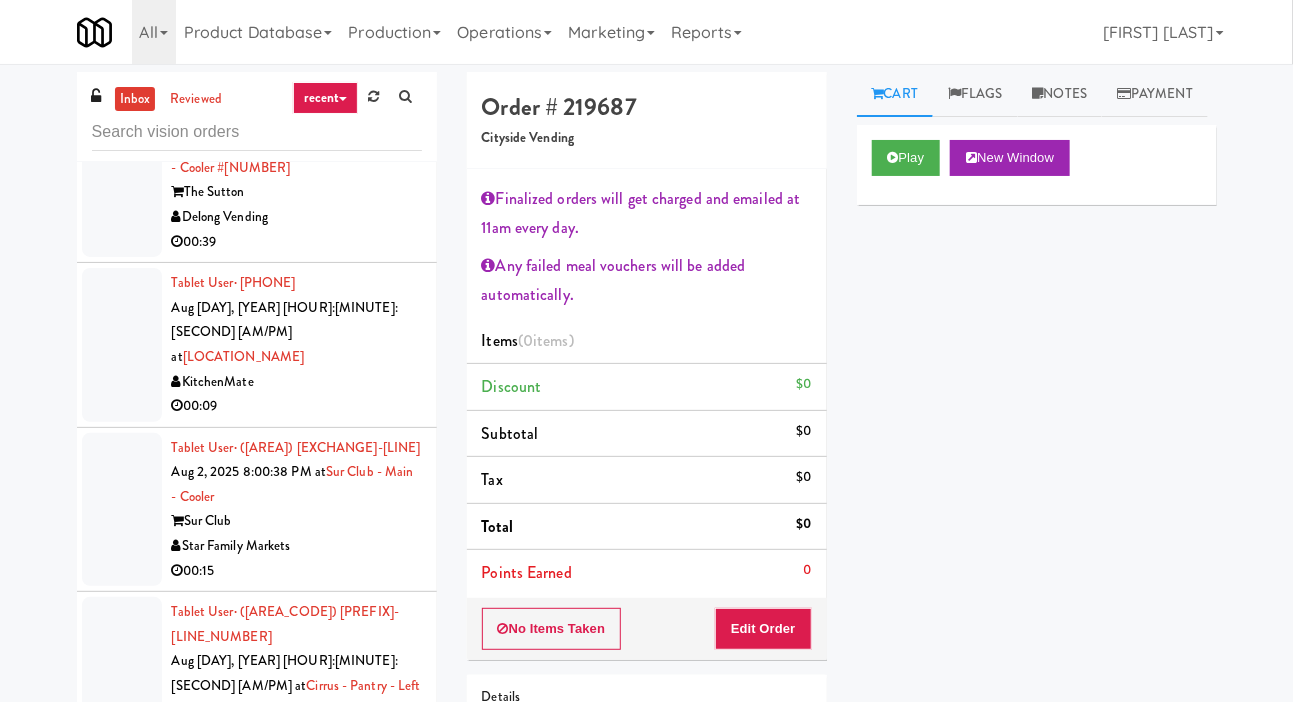 click on "Star Family Markets" at bounding box center (297, 546) 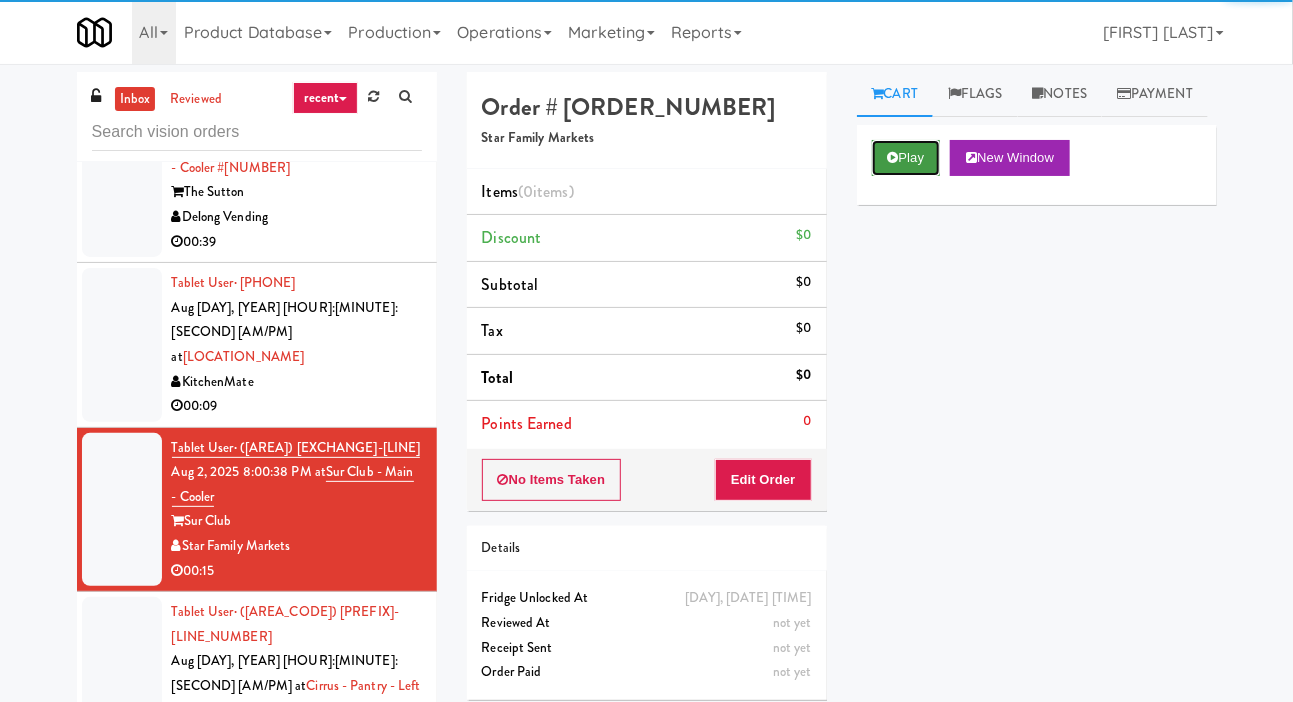 click on "Play" at bounding box center [906, 158] 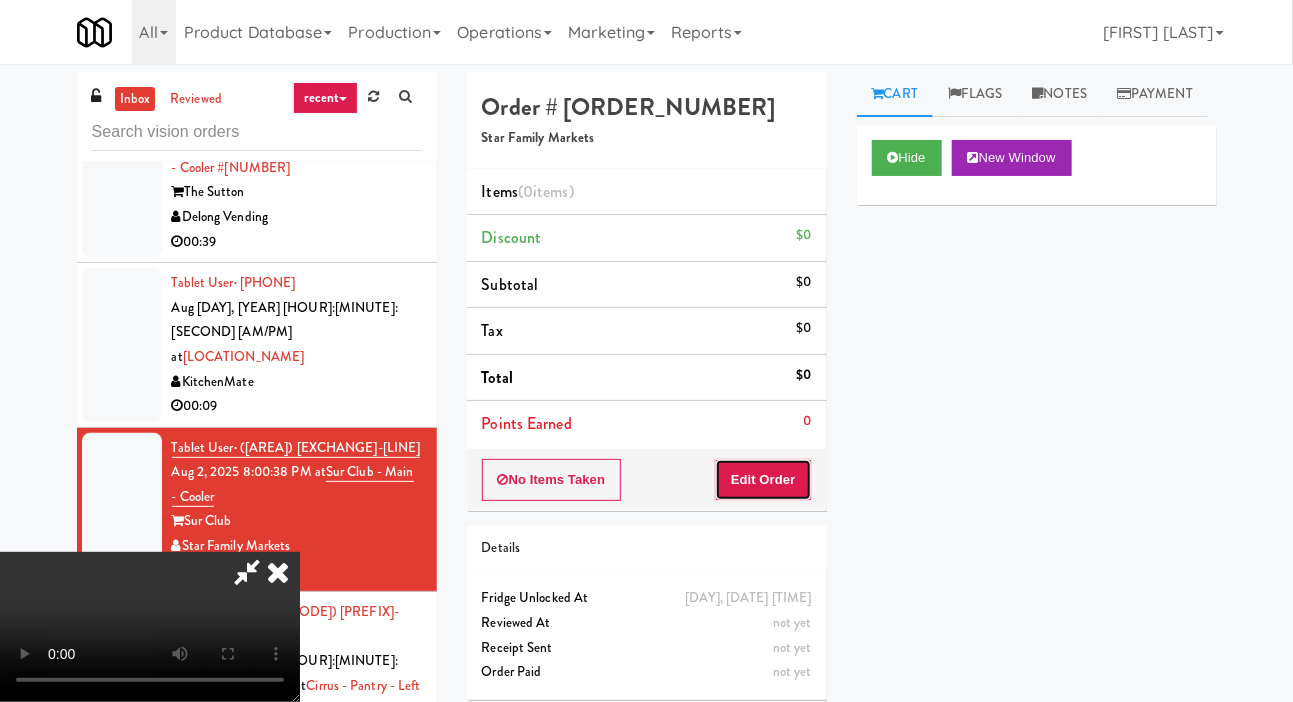 click on "Edit Order" at bounding box center (763, 480) 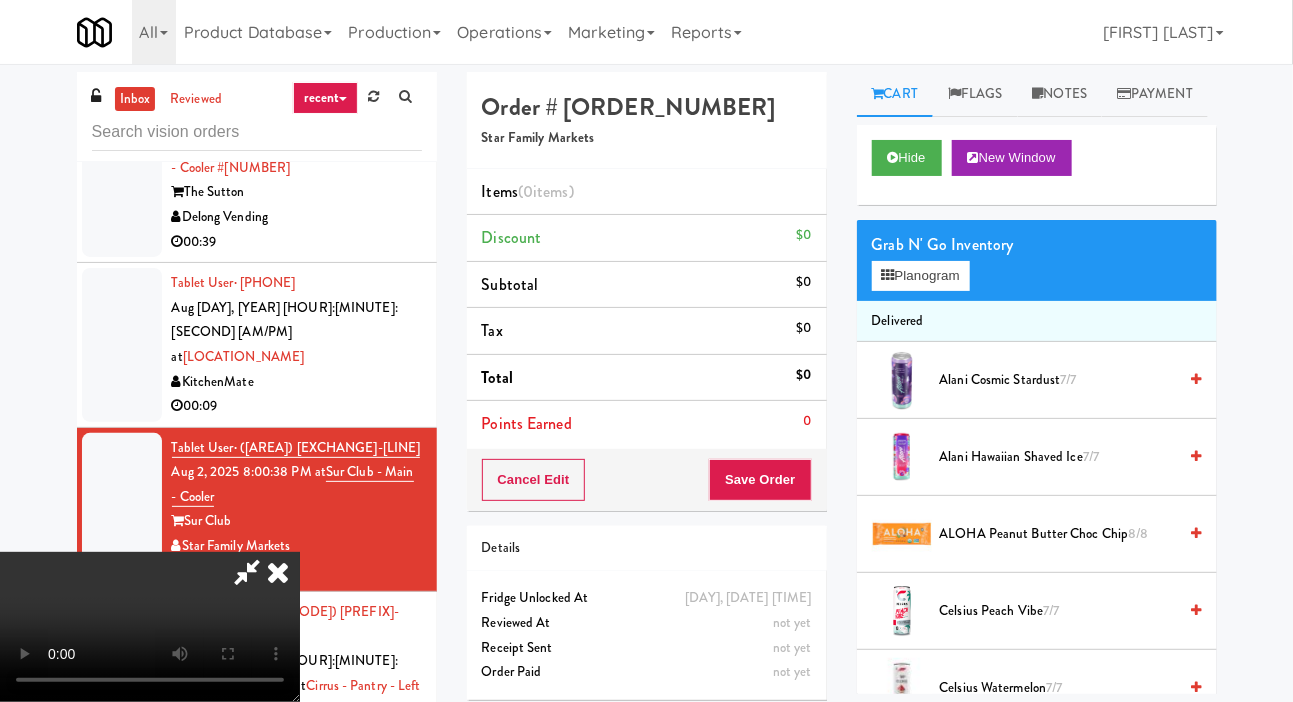 type 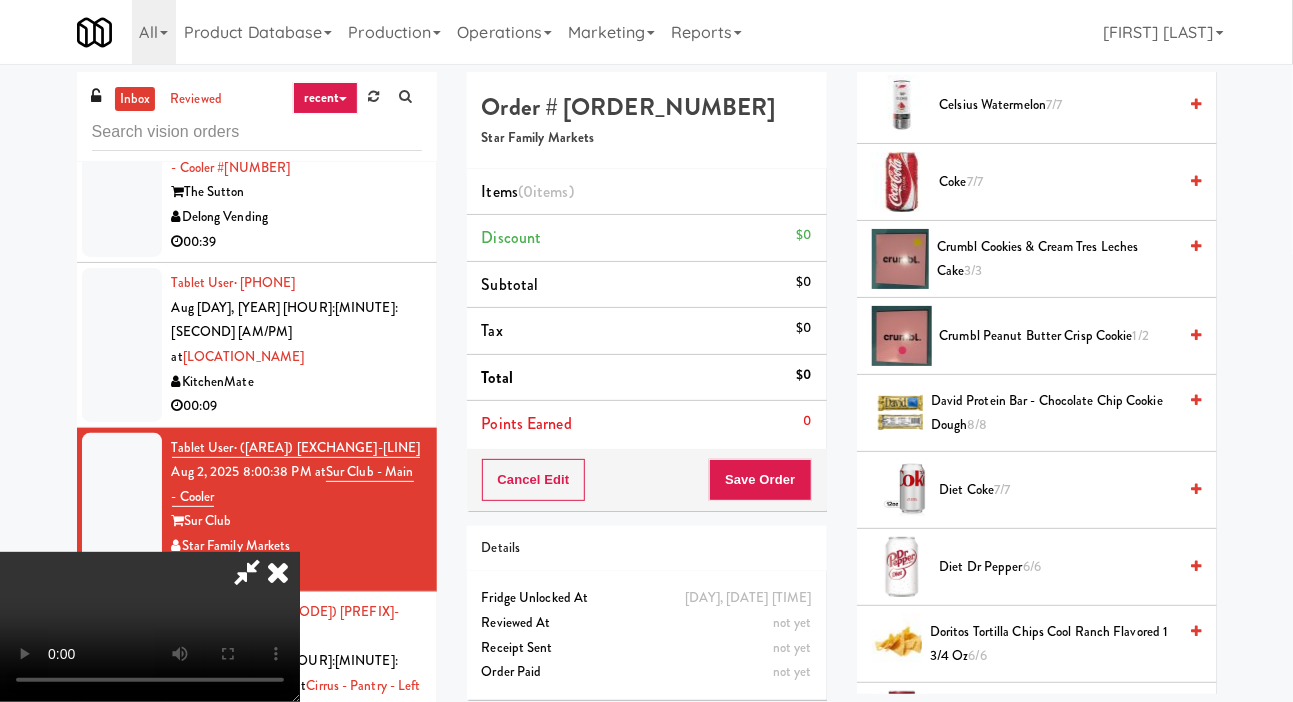 scroll, scrollTop: 584, scrollLeft: 0, axis: vertical 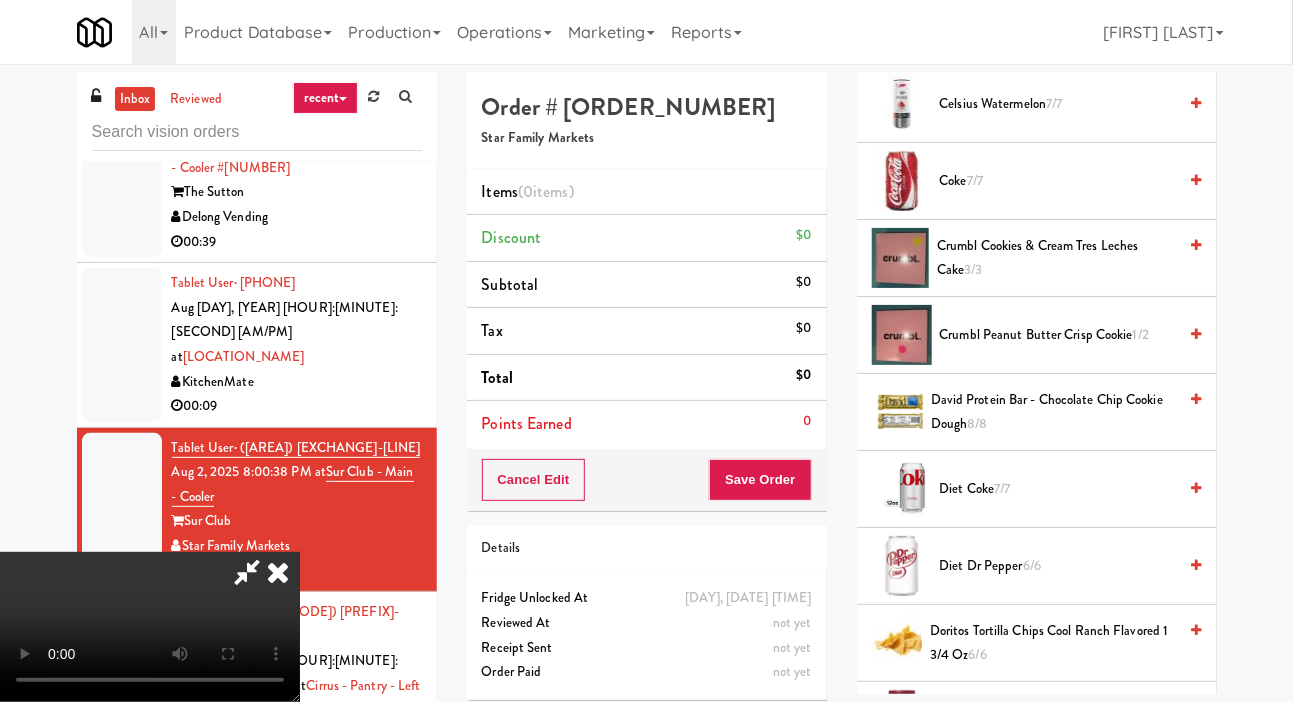 click on "Crumbl Cookies & Cream Tres Leches Cake  3/3" at bounding box center [1056, 258] 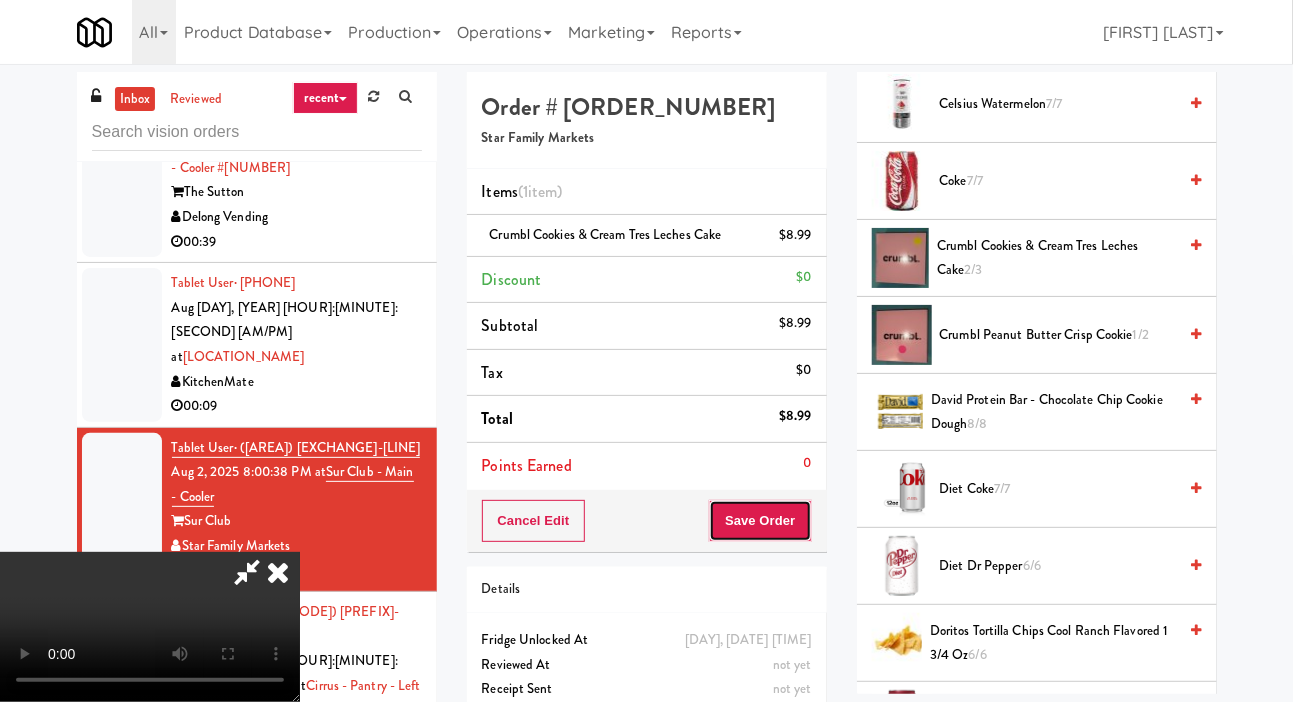 click on "Save Order" at bounding box center [760, 521] 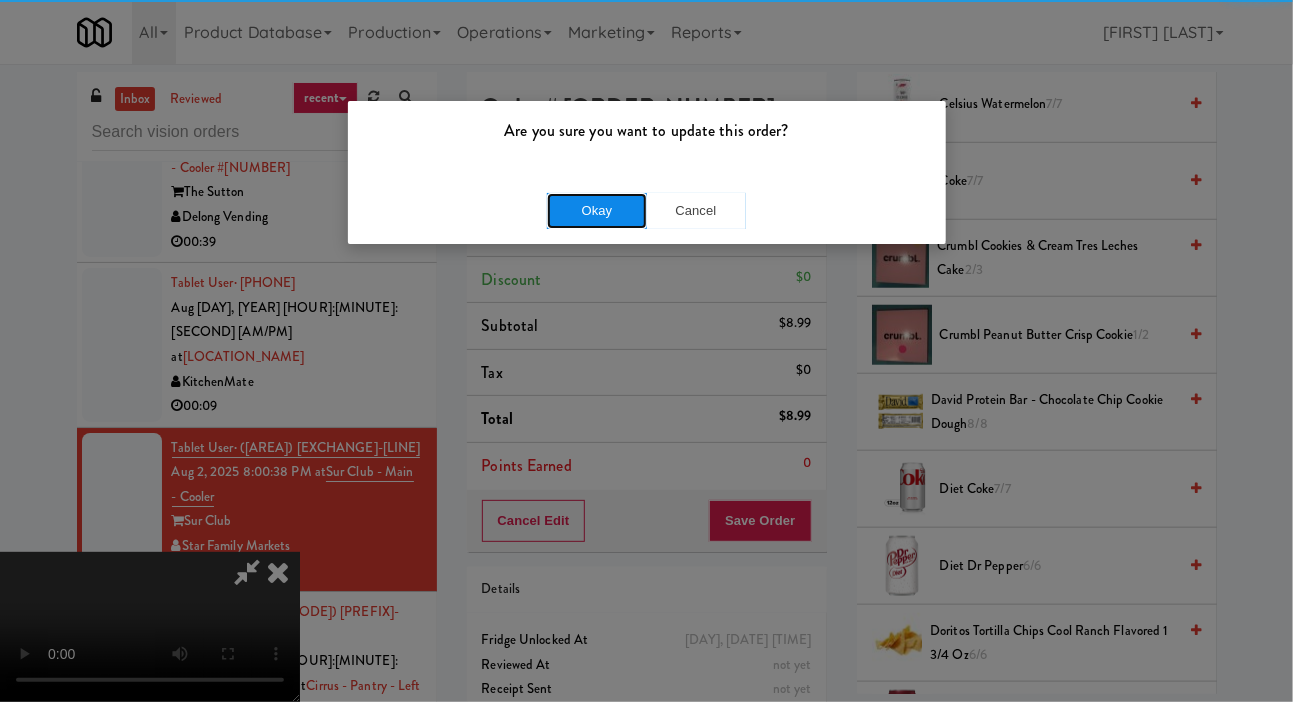 click on "Okay" at bounding box center [597, 211] 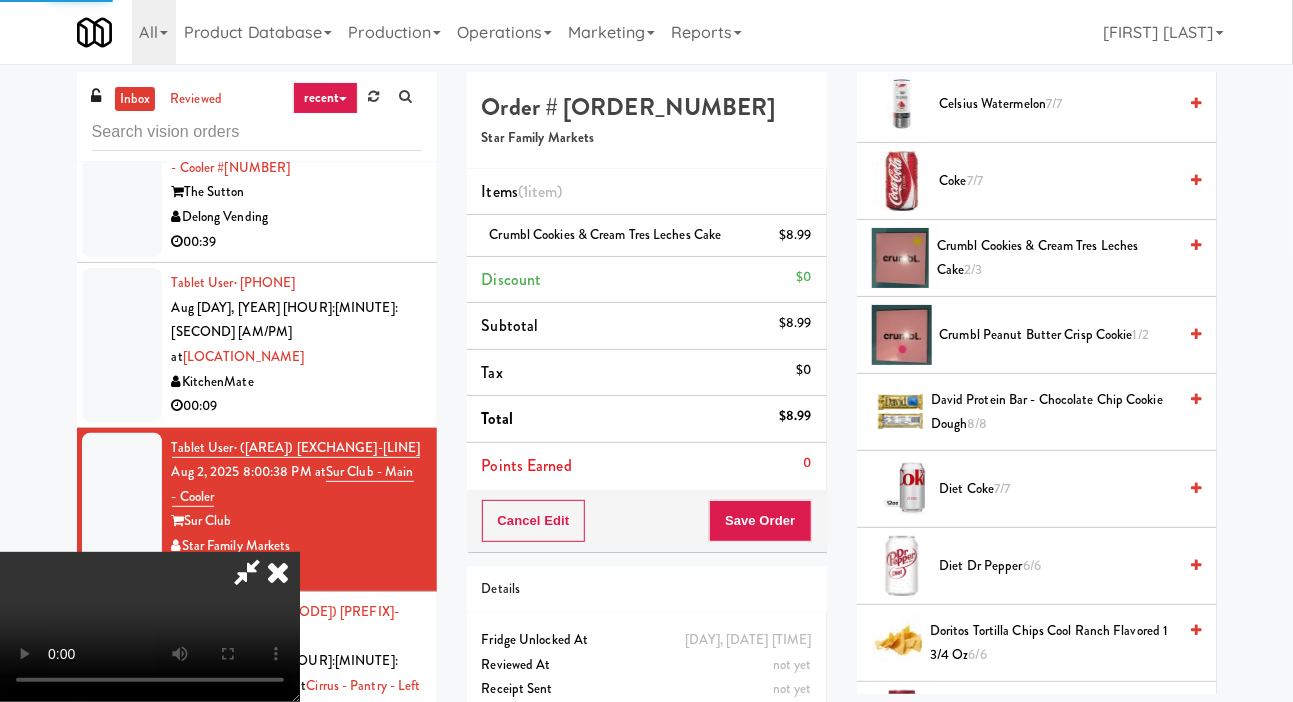 scroll, scrollTop: 116, scrollLeft: 0, axis: vertical 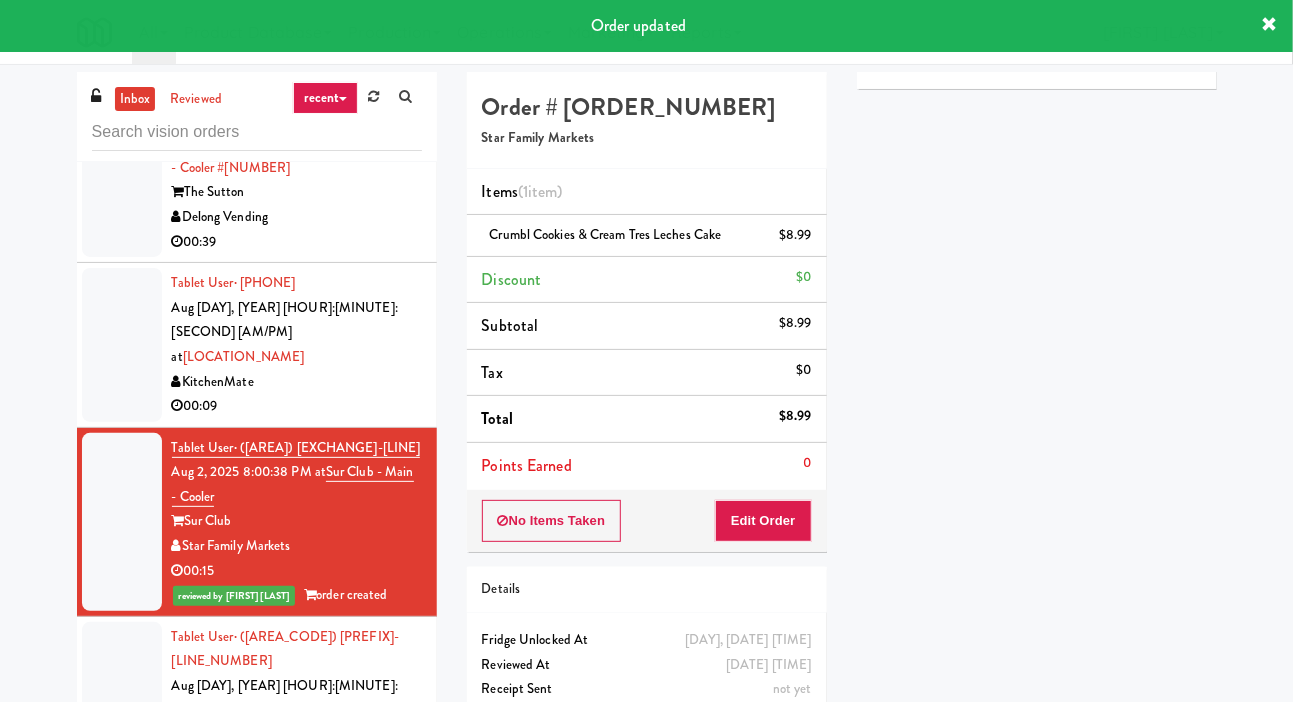 click on "Cirrus" at bounding box center [297, 735] 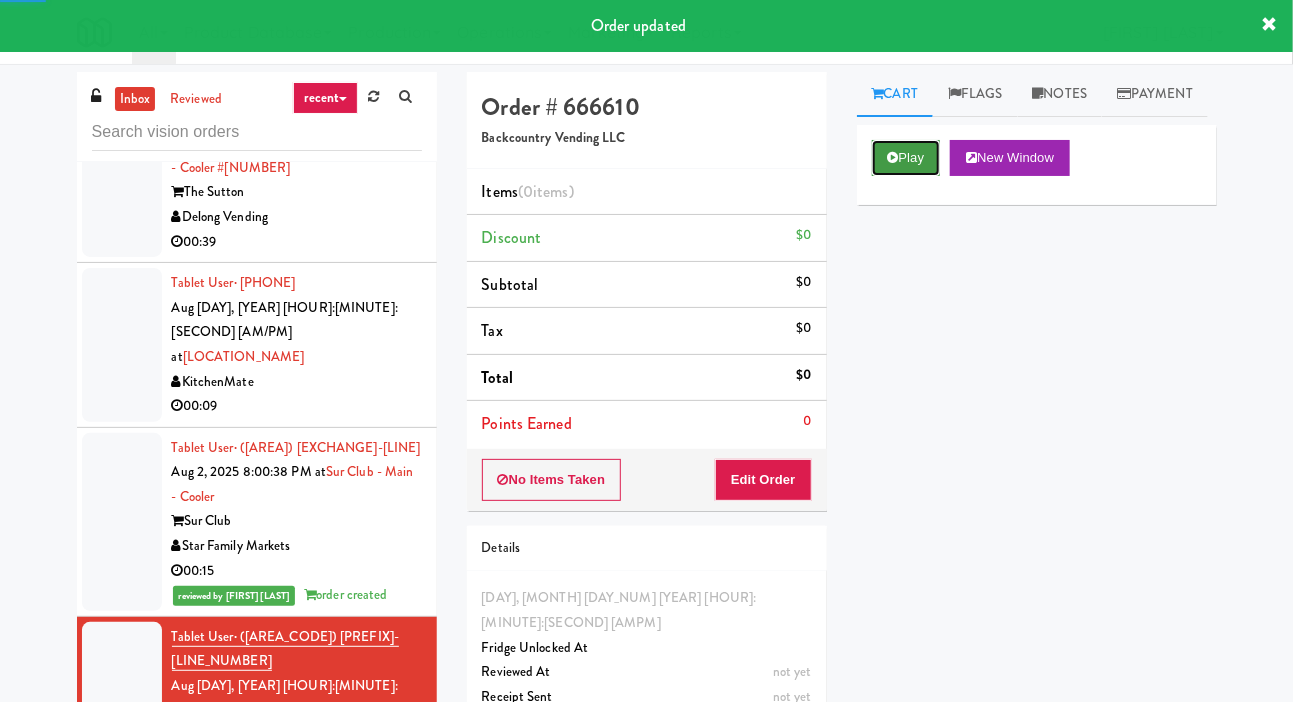 click on "Play" at bounding box center [906, 158] 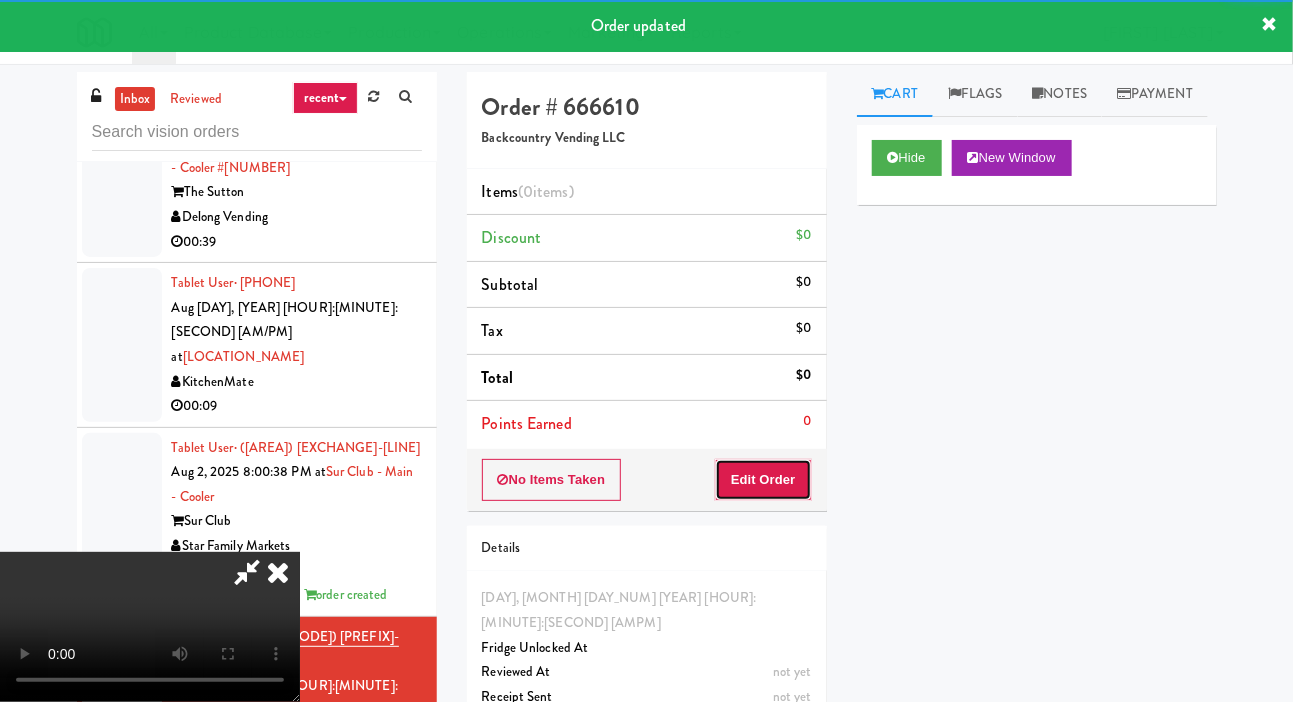 click on "Edit Order" at bounding box center (763, 480) 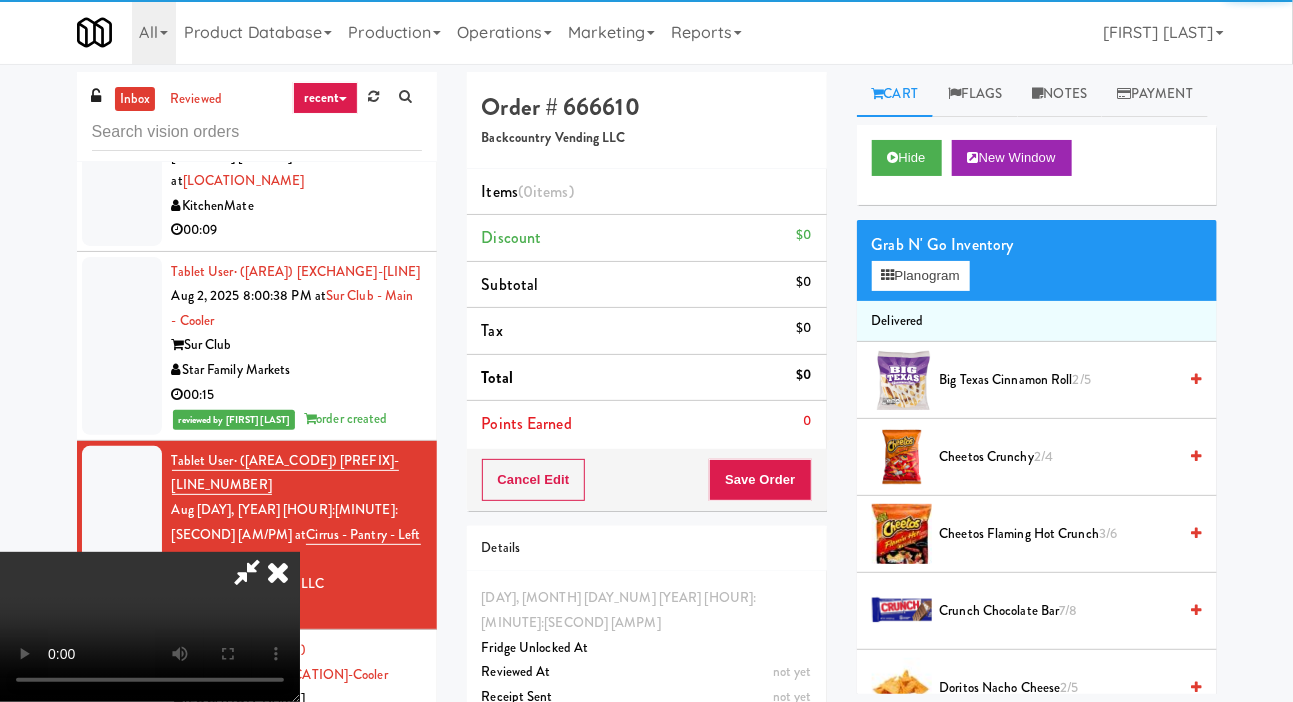 scroll, scrollTop: 11897, scrollLeft: 0, axis: vertical 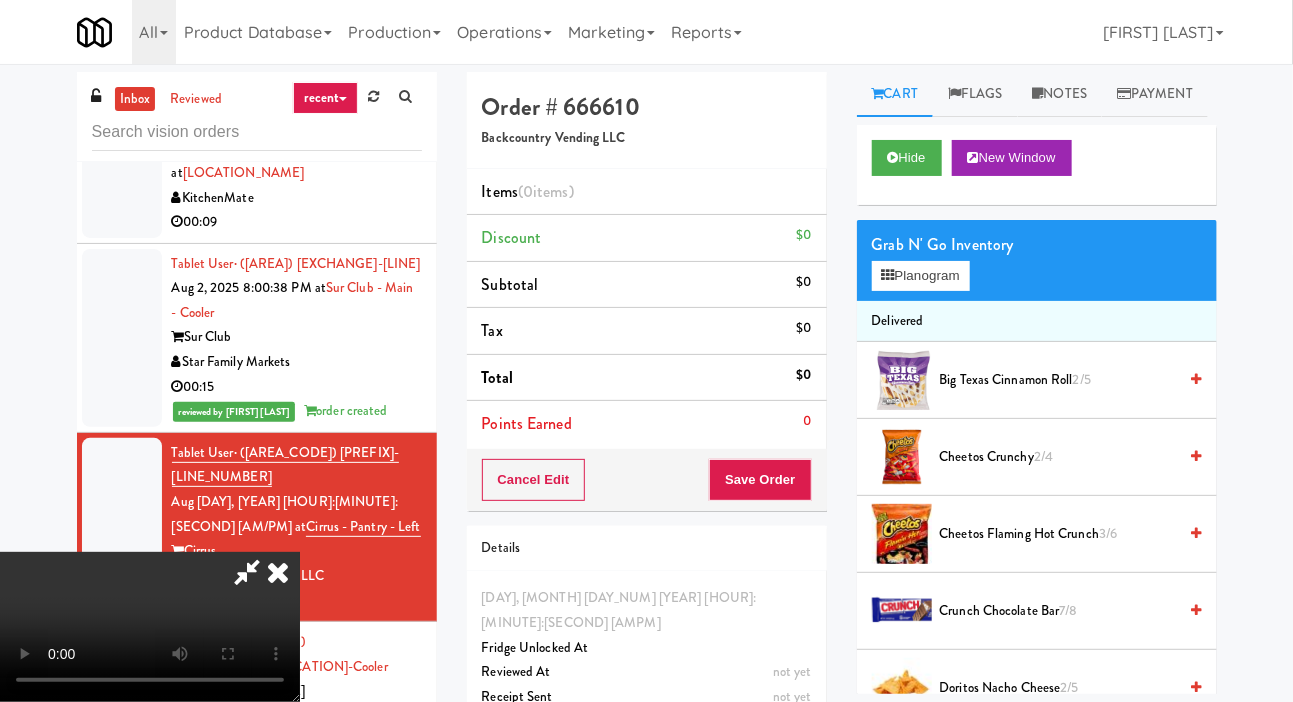 type 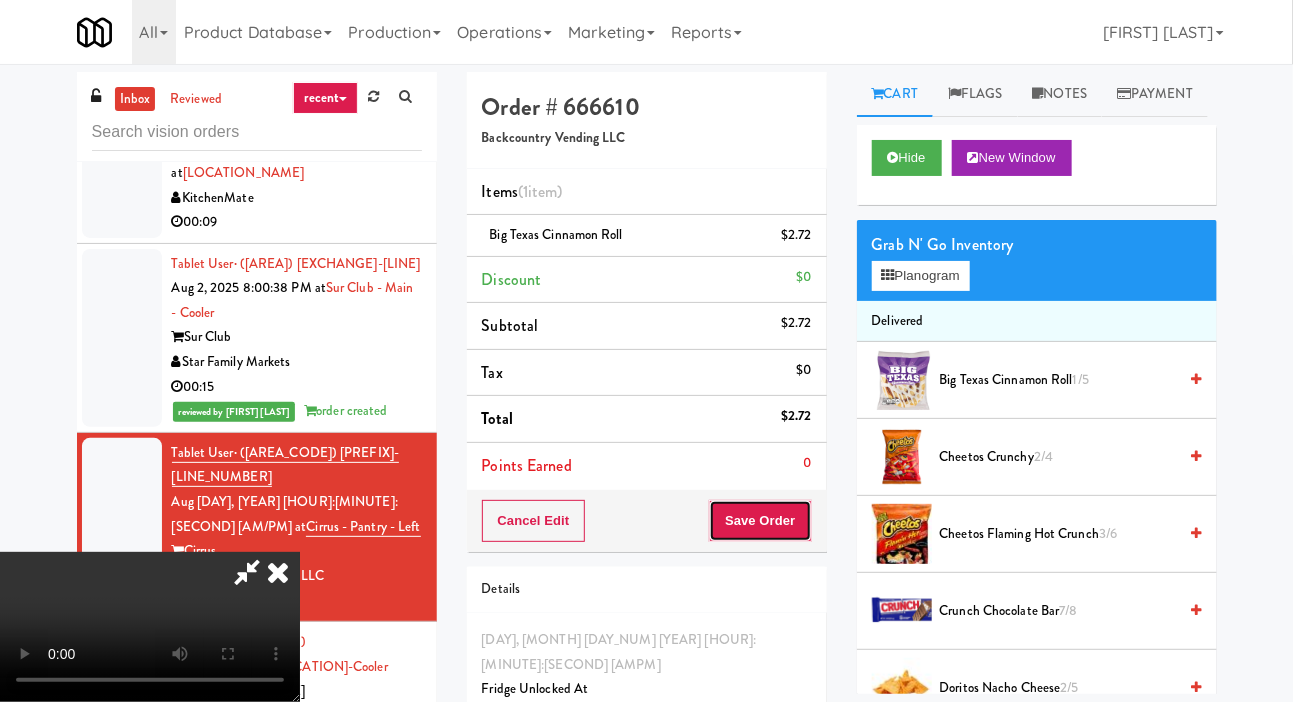 click on "Save Order" at bounding box center [760, 521] 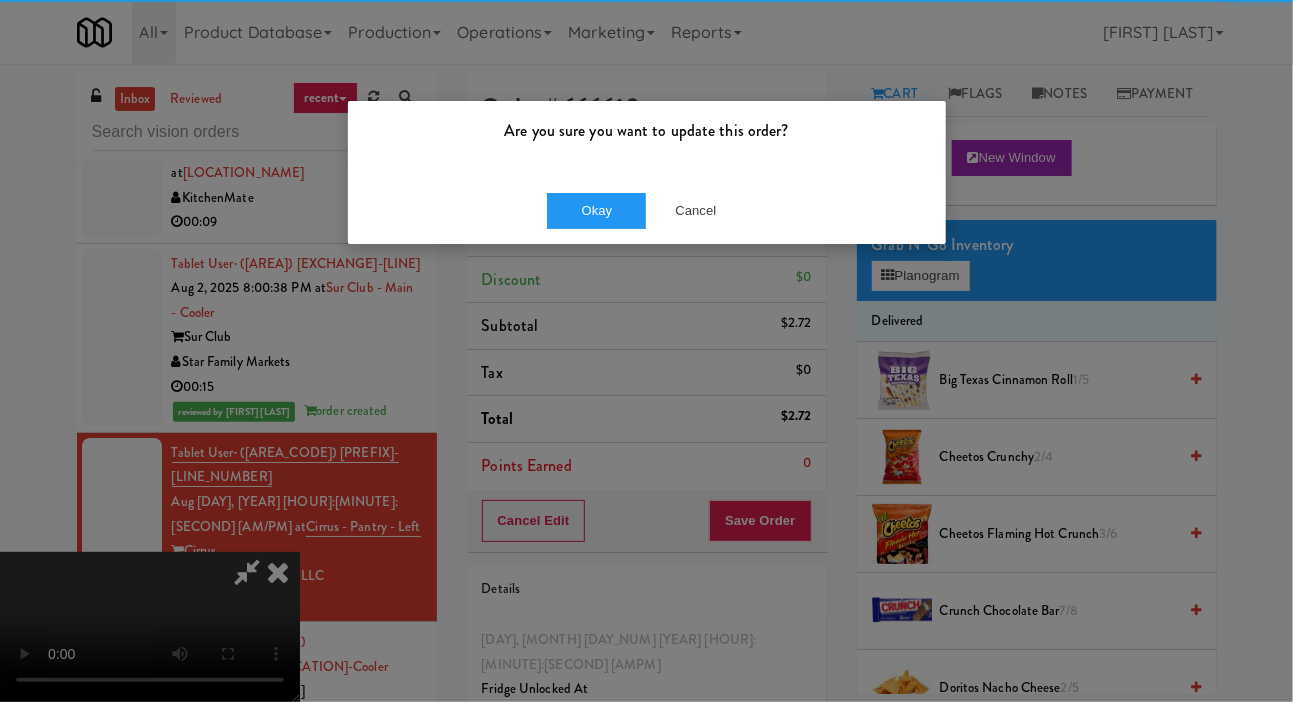 click on "Okay Cancel" at bounding box center (647, 210) 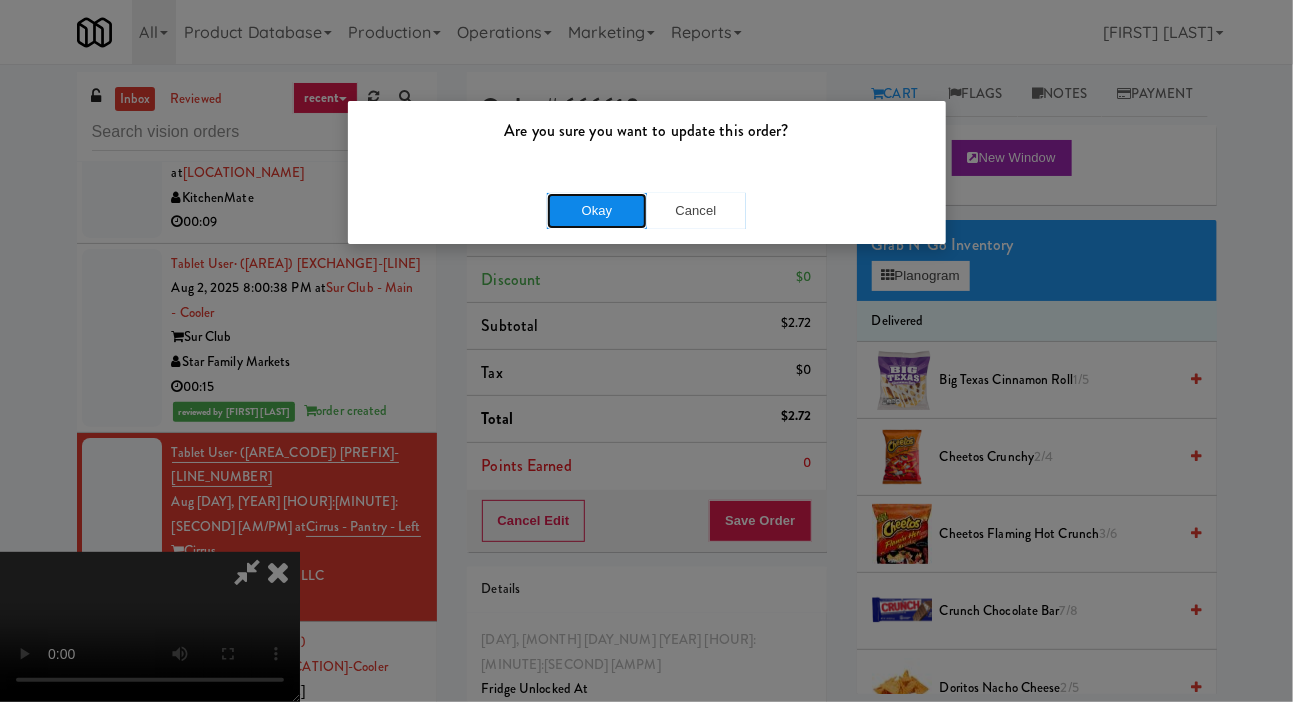 click on "Okay" at bounding box center (597, 211) 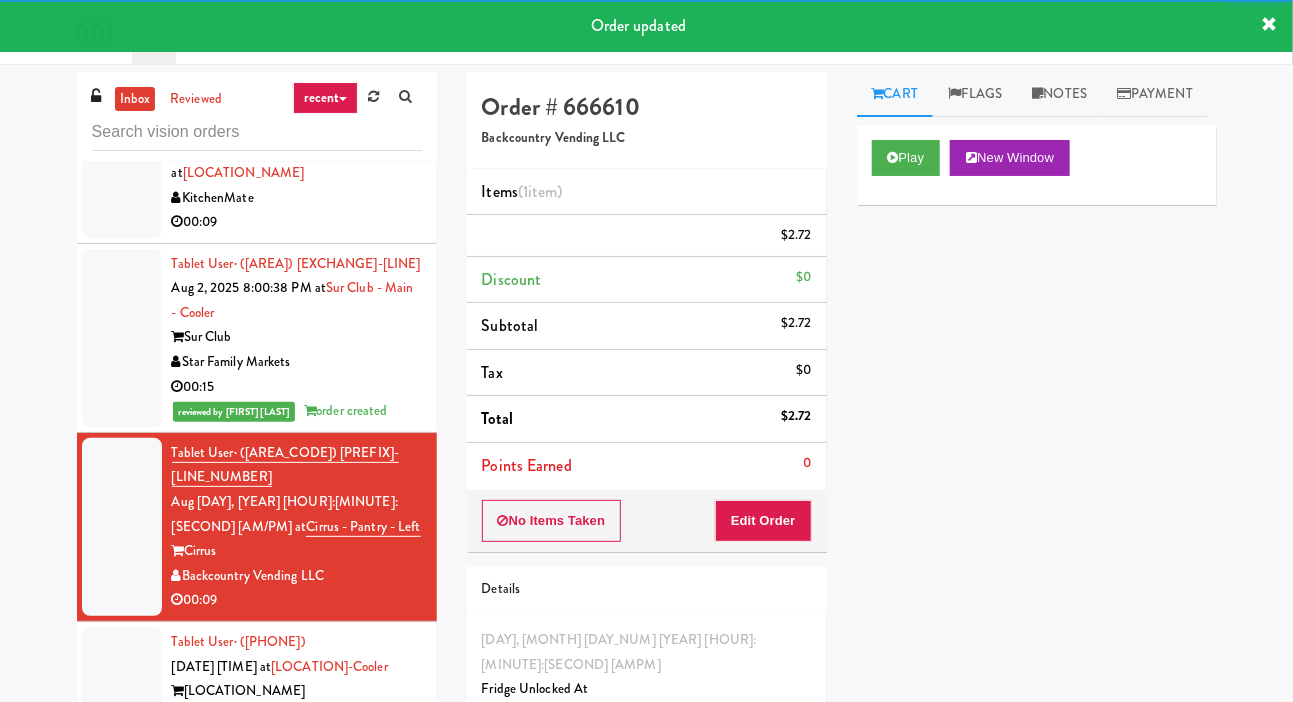 click on "On Demand Vending" at bounding box center [297, 716] 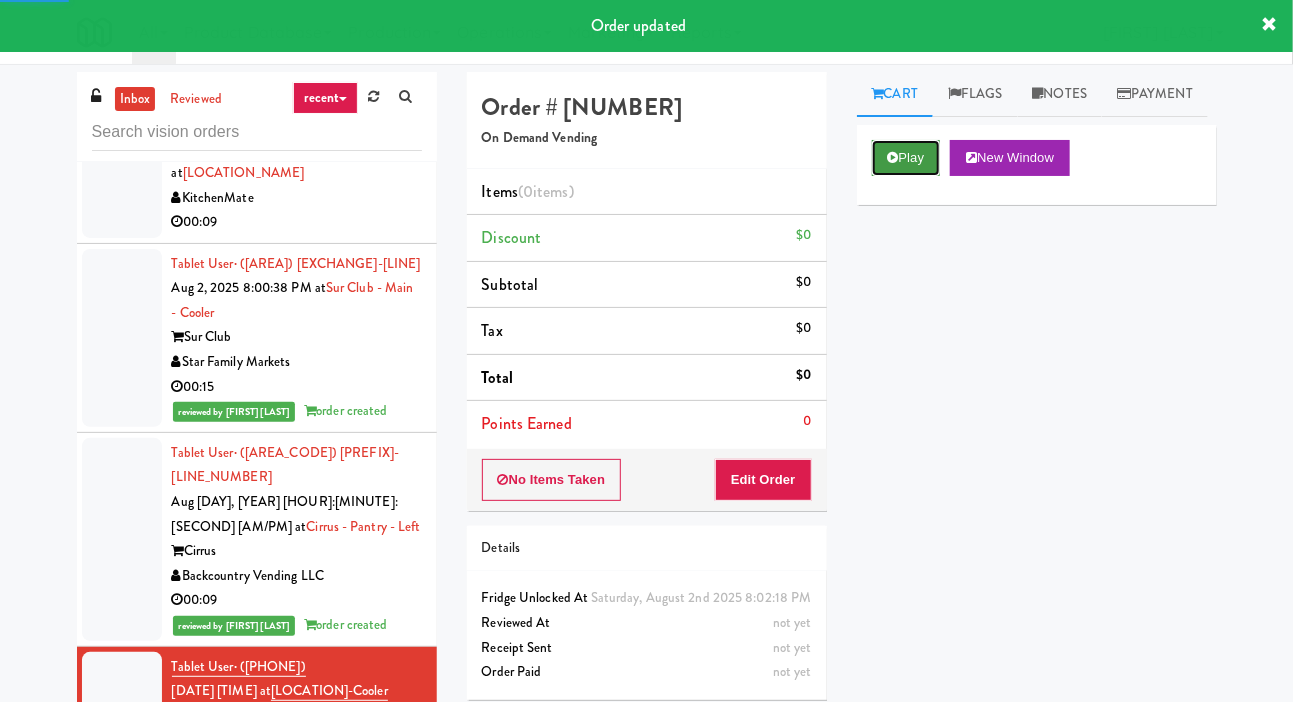 click on "Play" at bounding box center (906, 158) 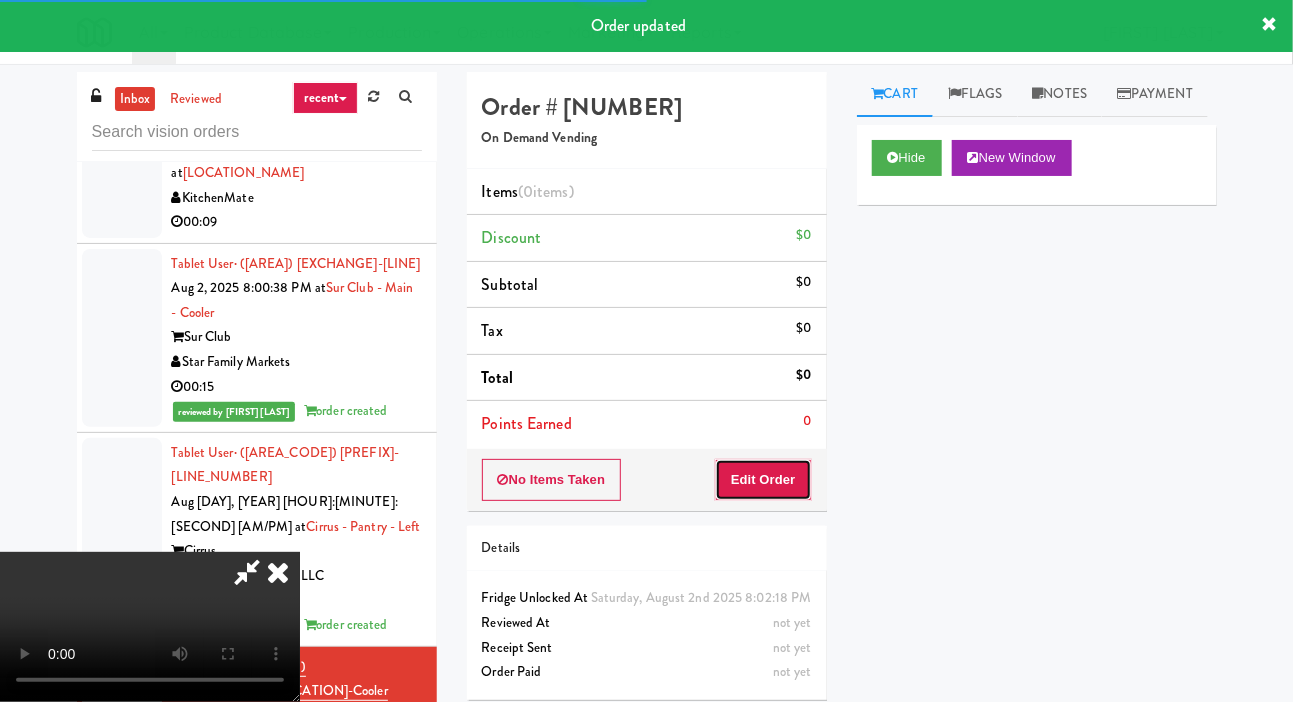 click on "Edit Order" at bounding box center (763, 480) 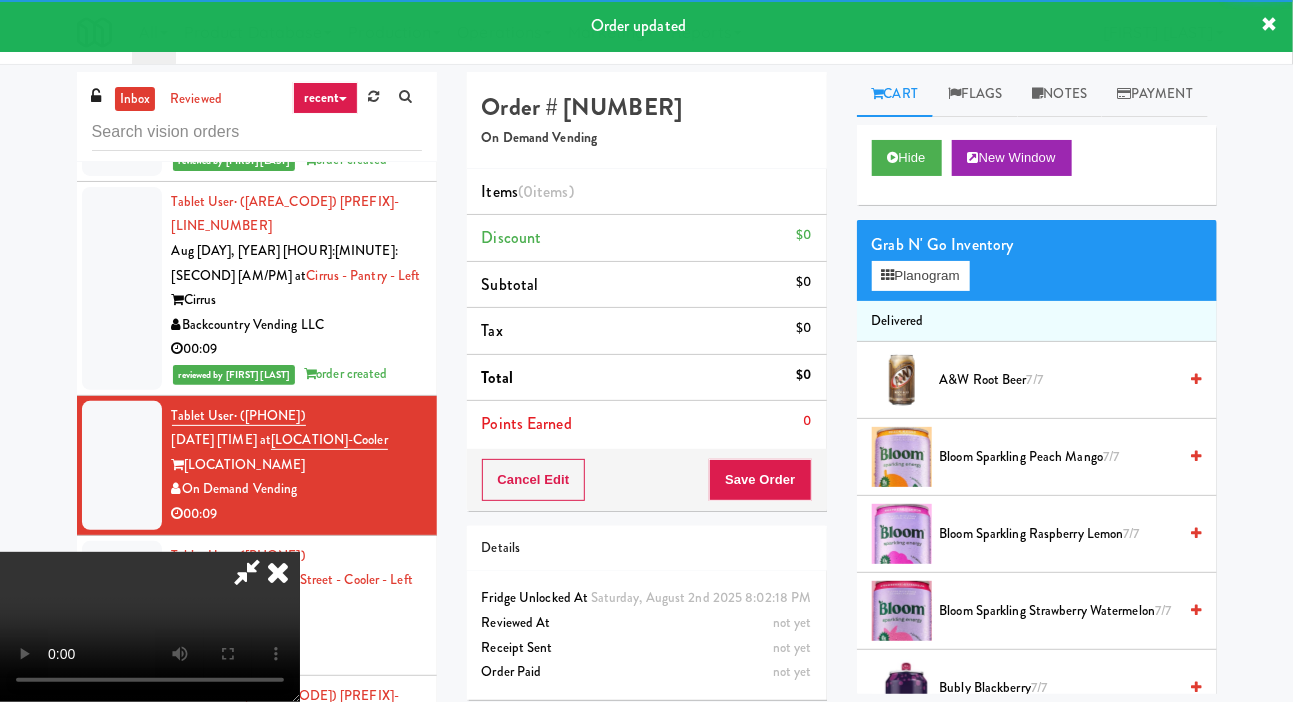scroll, scrollTop: 12154, scrollLeft: 0, axis: vertical 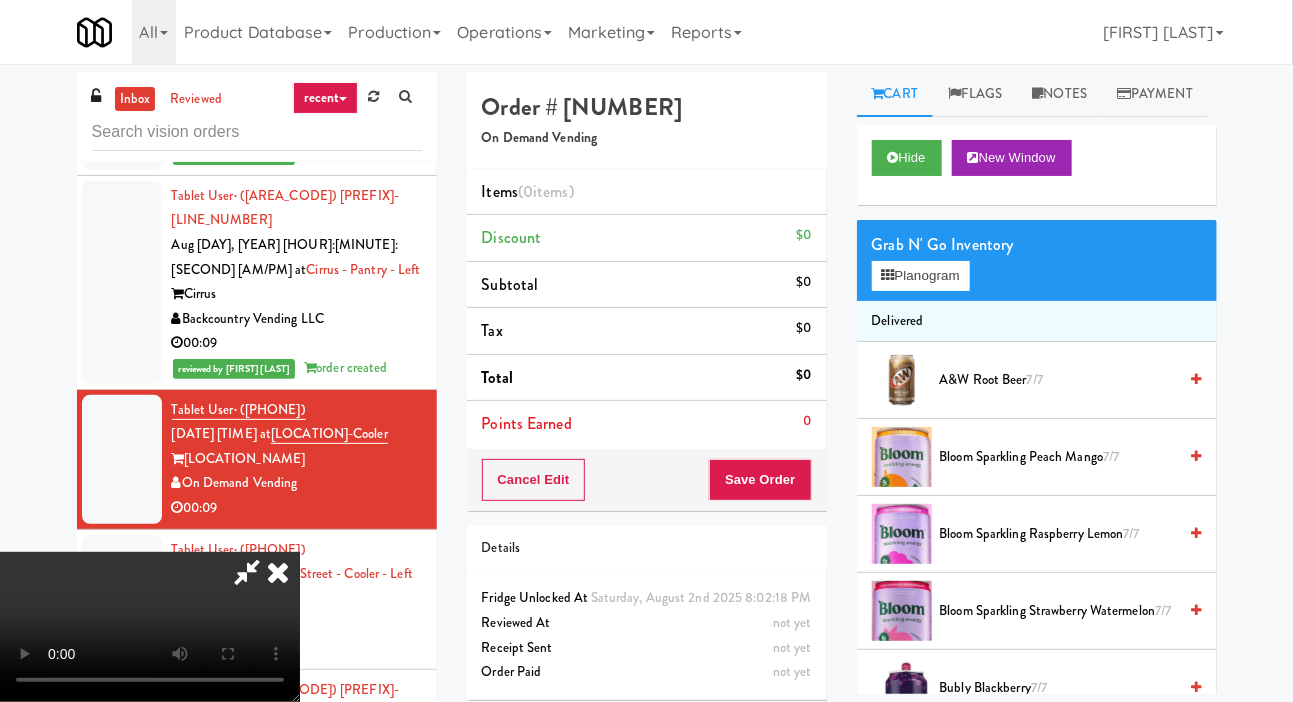type 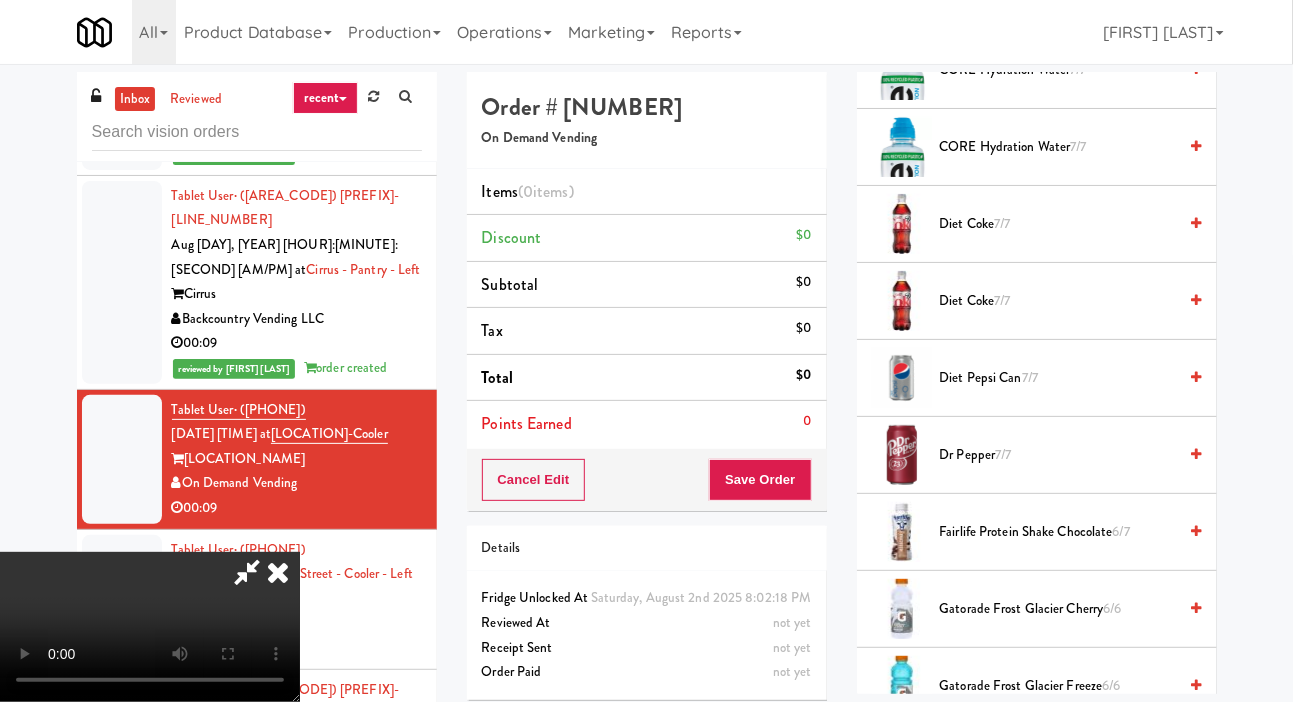 click on "Dr Pepper  7/7" at bounding box center [1058, 455] 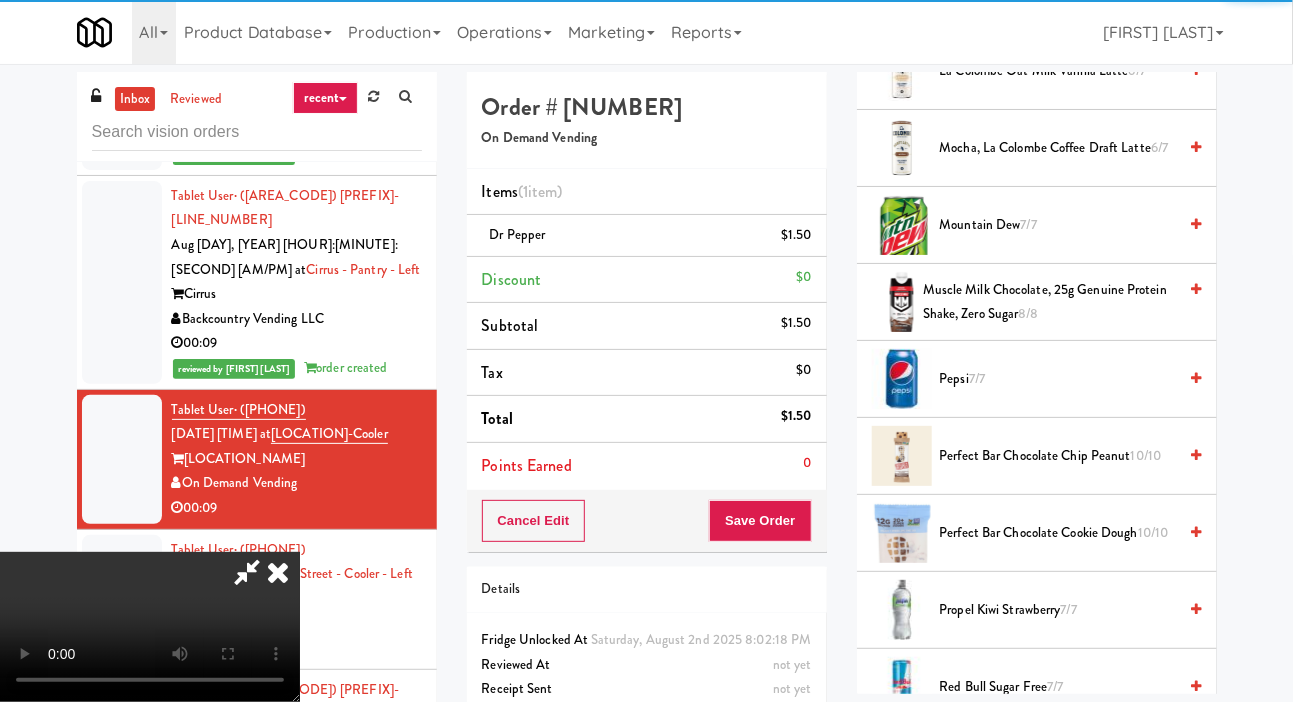 scroll, scrollTop: 2409, scrollLeft: 0, axis: vertical 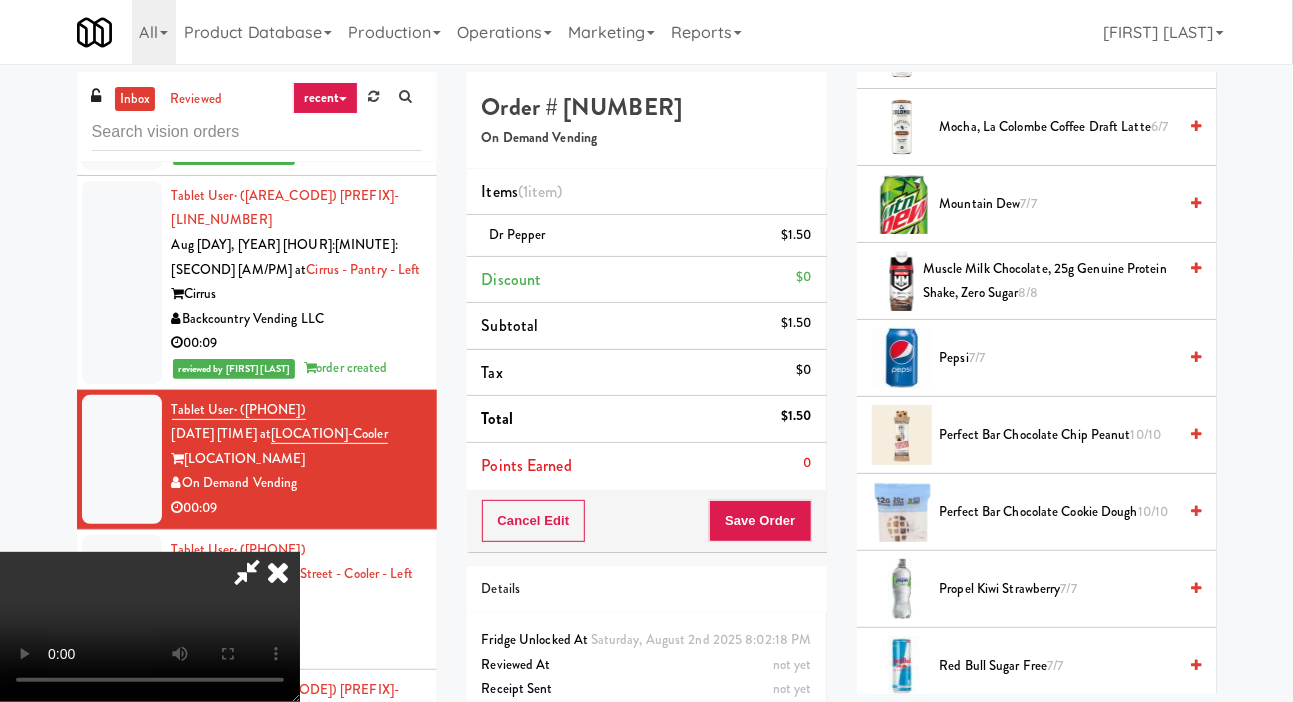 click on "Mountain Dew   7/7" at bounding box center (1058, 204) 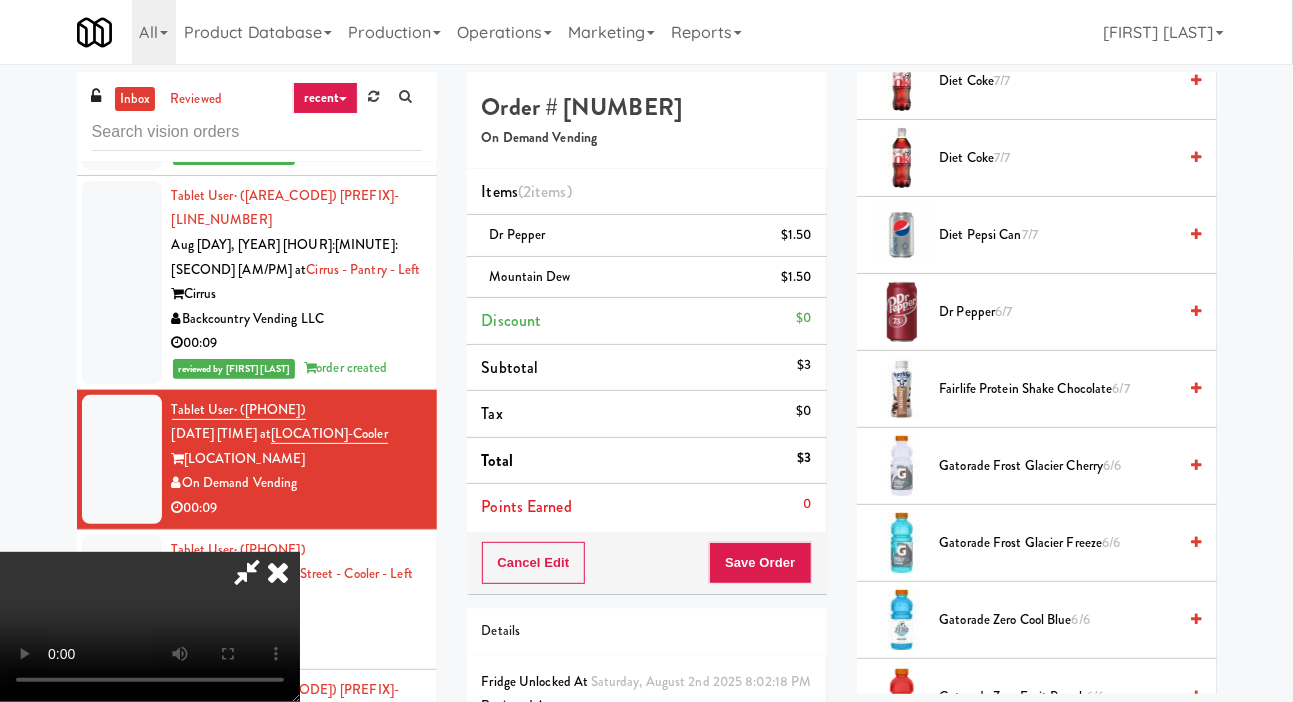 scroll, scrollTop: 1525, scrollLeft: 0, axis: vertical 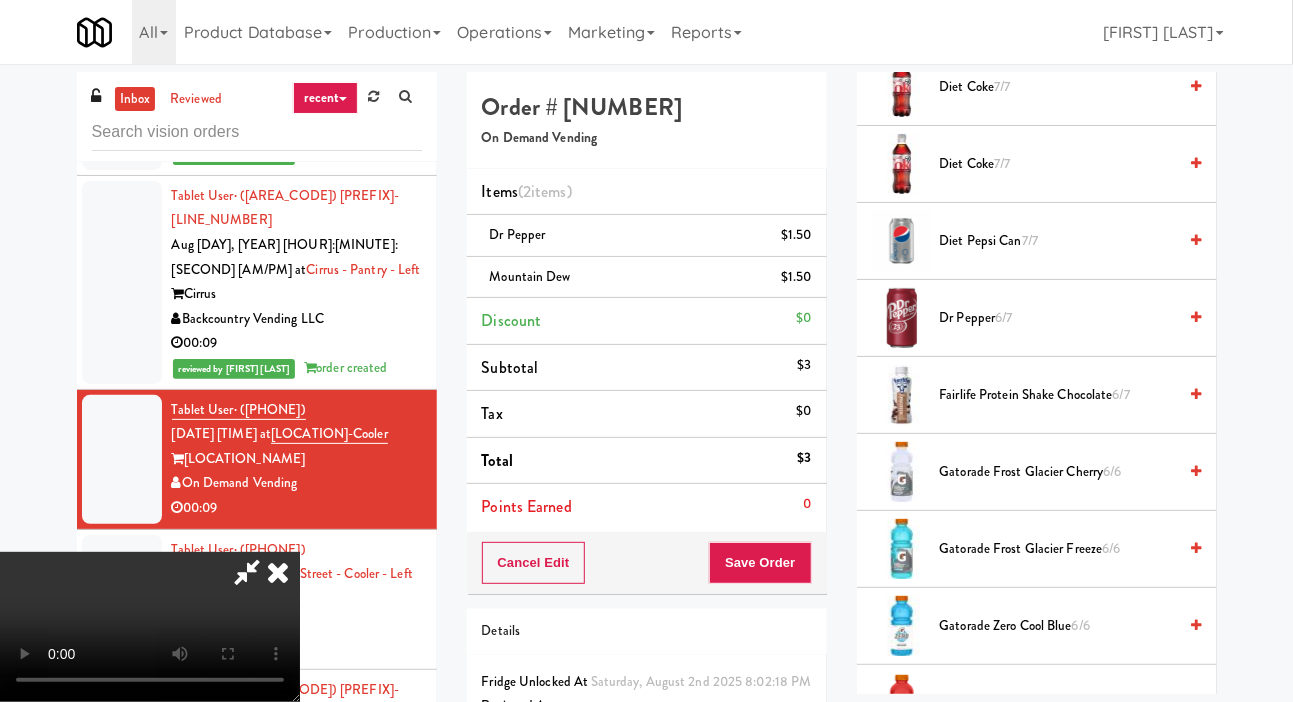 click on "Dr Pepper  6/7" at bounding box center [1058, 318] 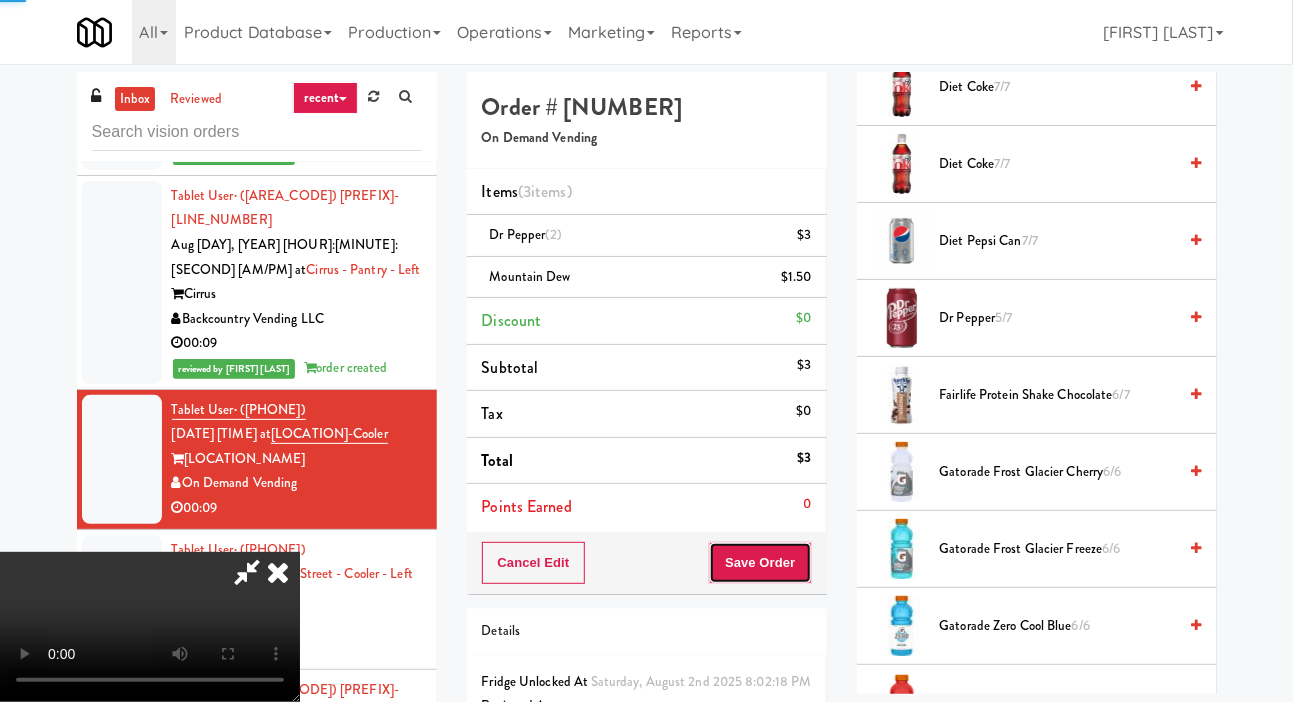 click on "Save Order" at bounding box center (760, 563) 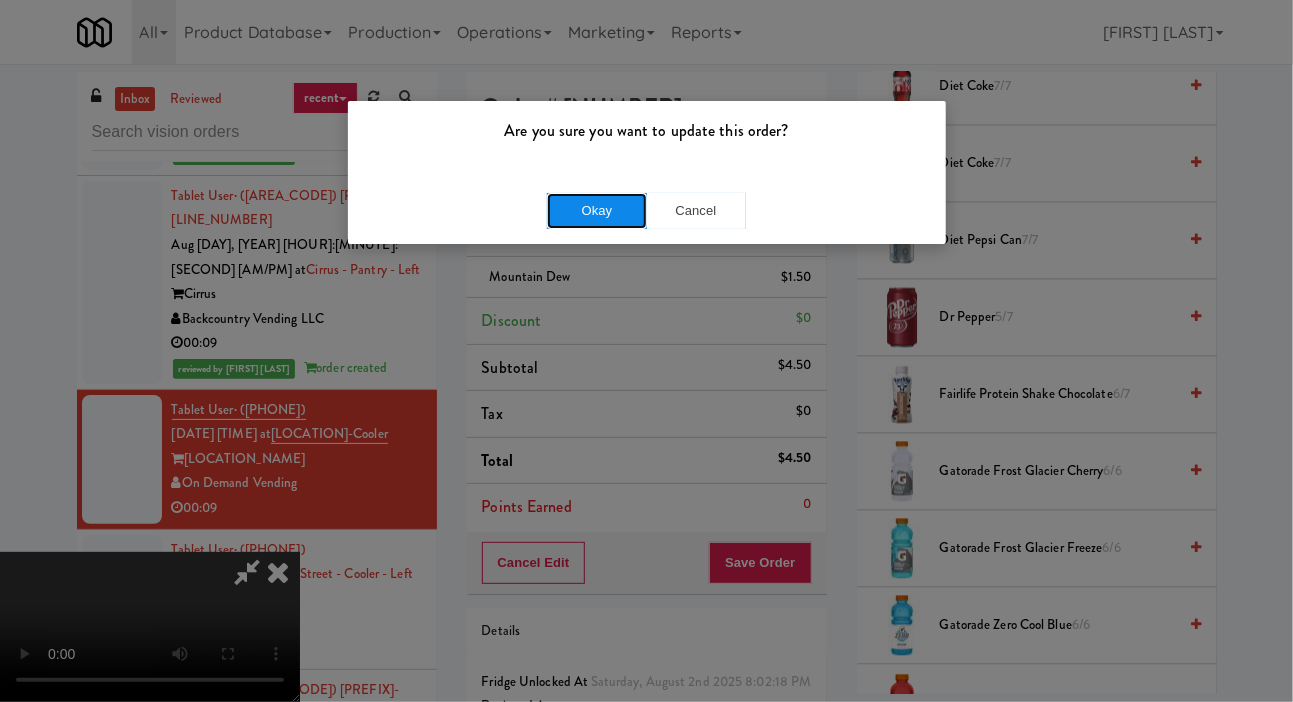 click on "Okay" at bounding box center [597, 211] 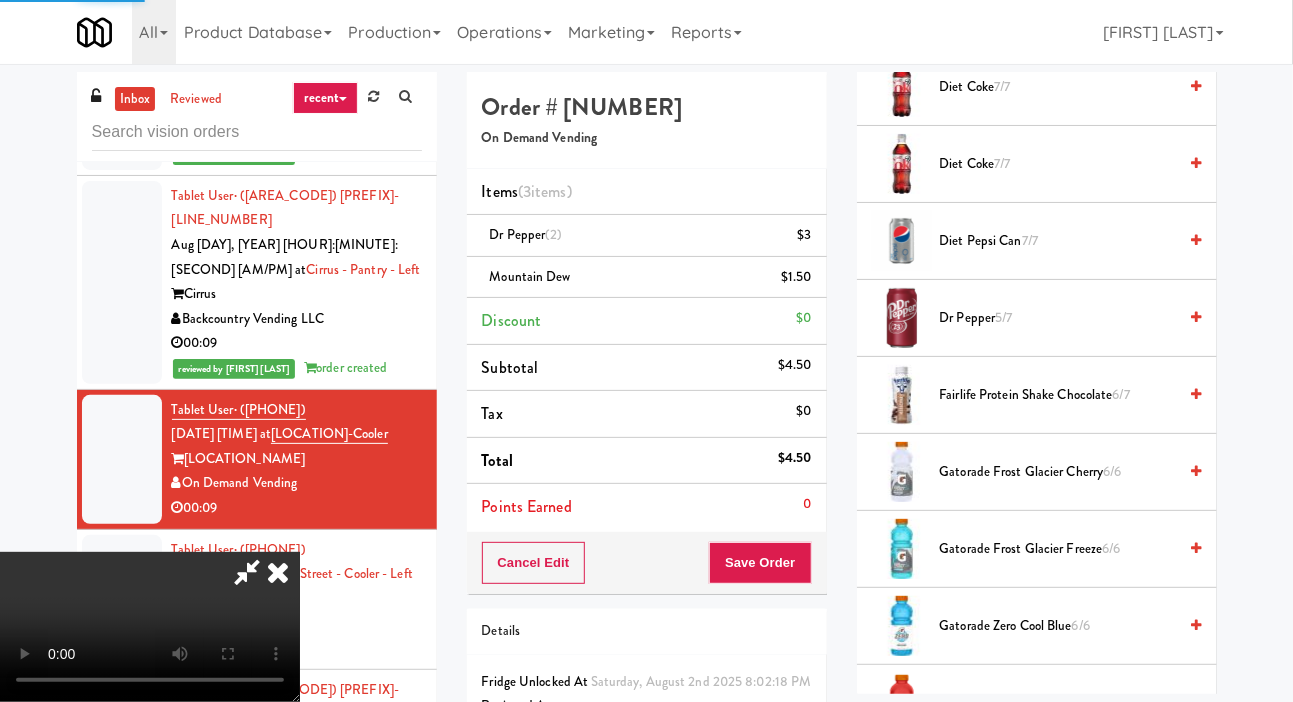 scroll, scrollTop: 116, scrollLeft: 0, axis: vertical 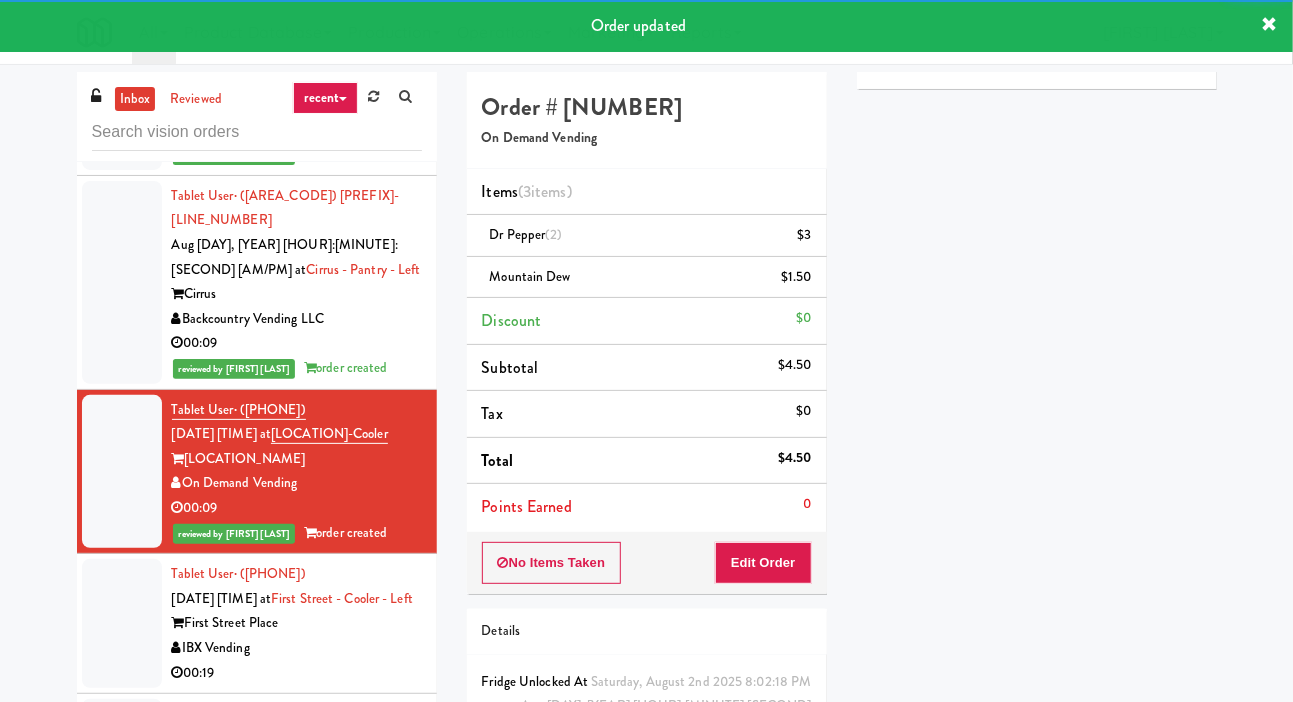 click on "IBX Vending" at bounding box center [297, 648] 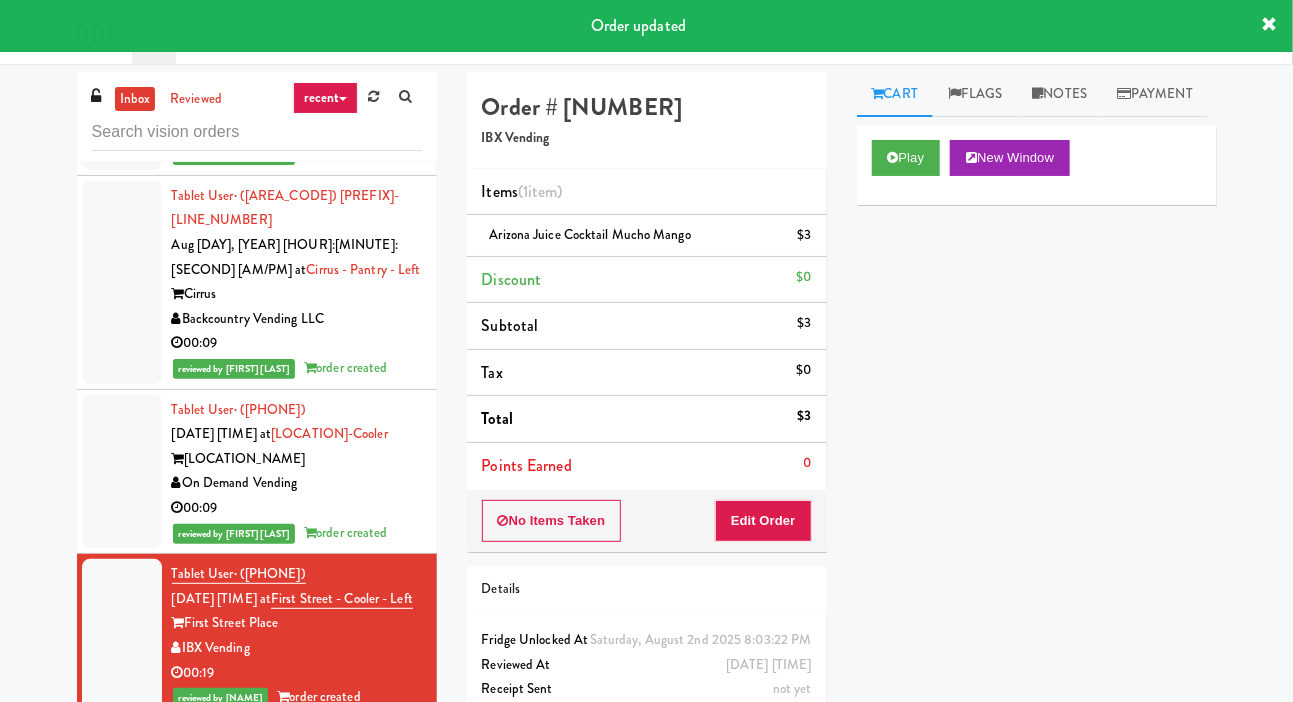 click on "00:09" at bounding box center (297, 862) 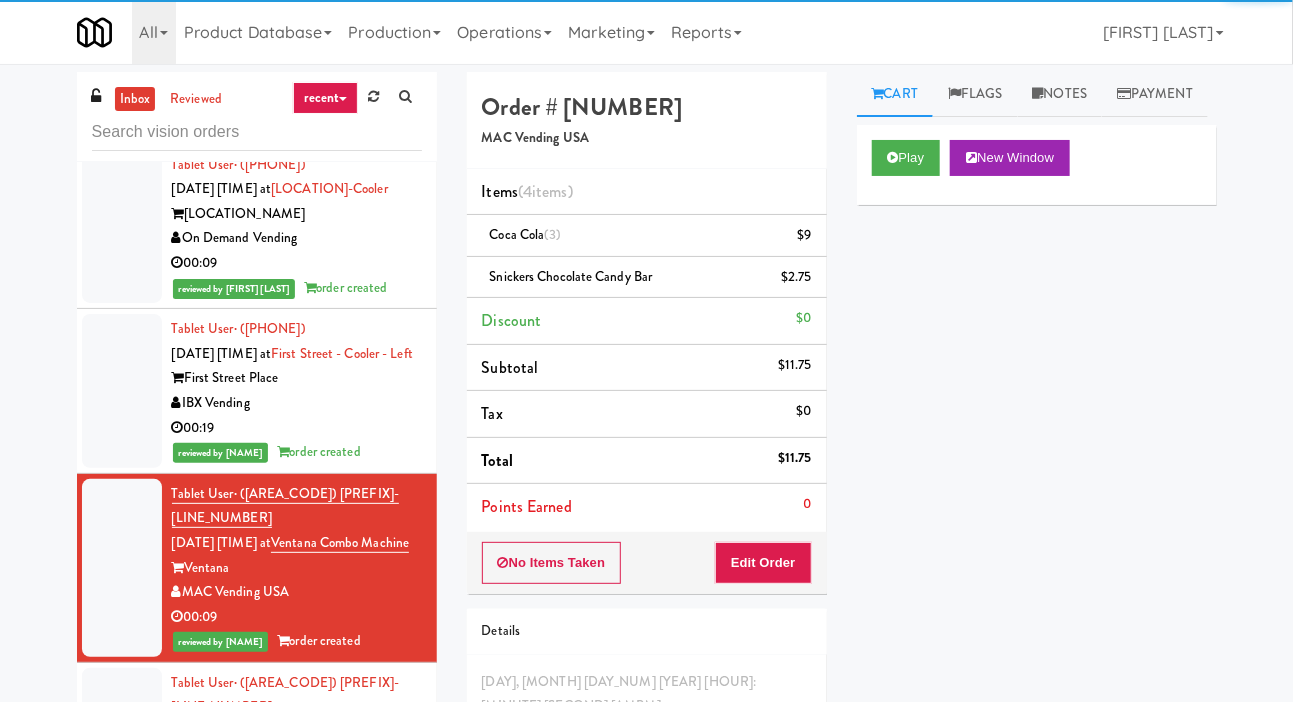 click on "Copper Social" at bounding box center (297, 781) 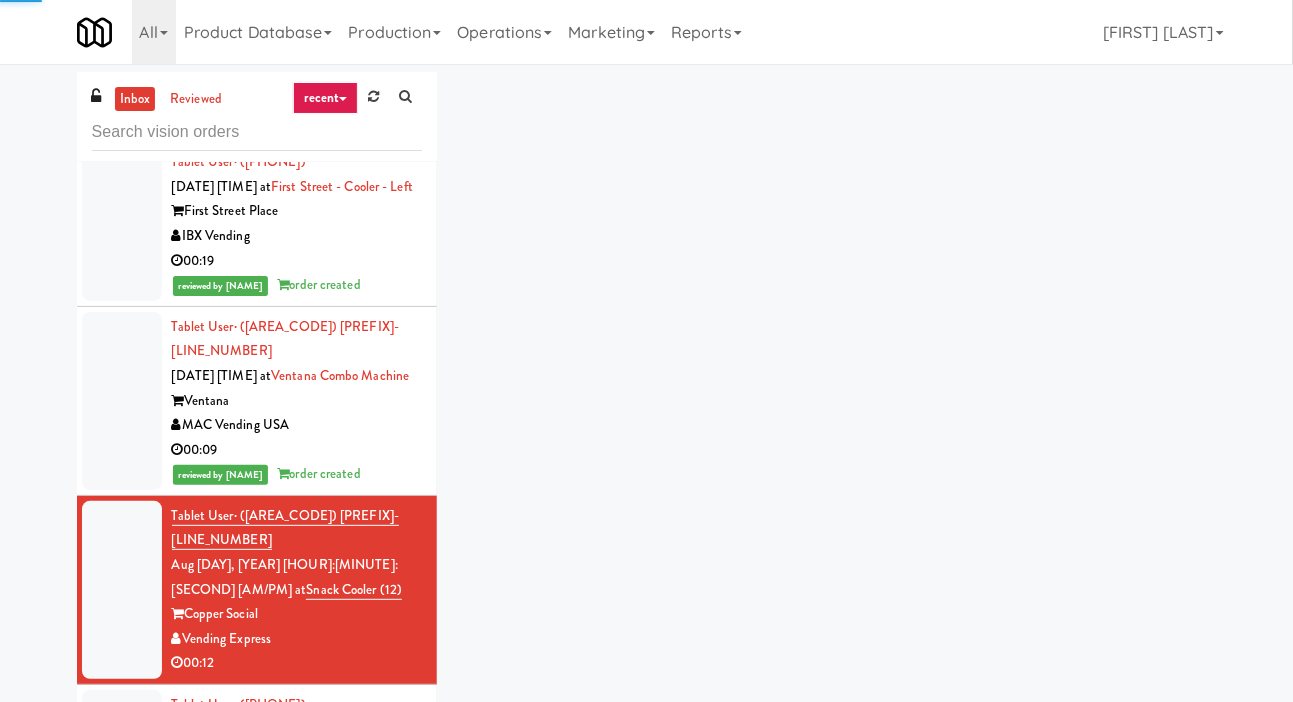 scroll, scrollTop: 12565, scrollLeft: 0, axis: vertical 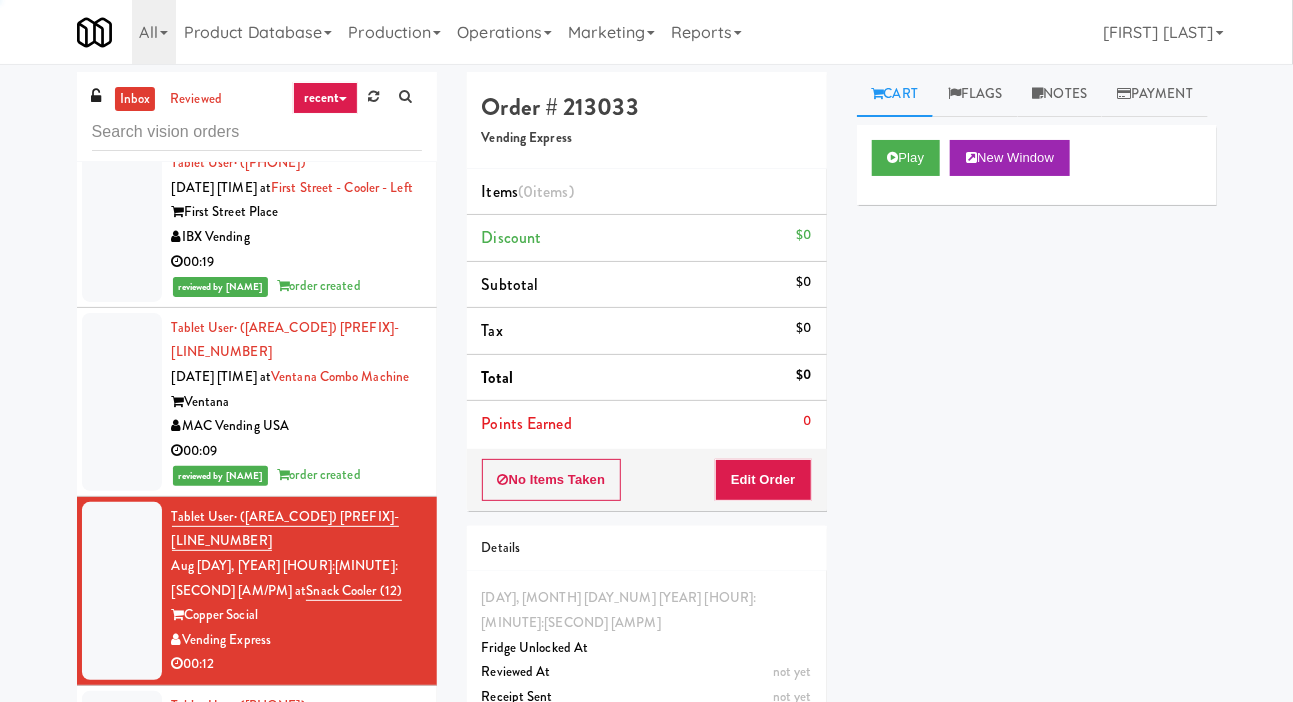 click on "BiteCraft Markets" at bounding box center [297, 780] 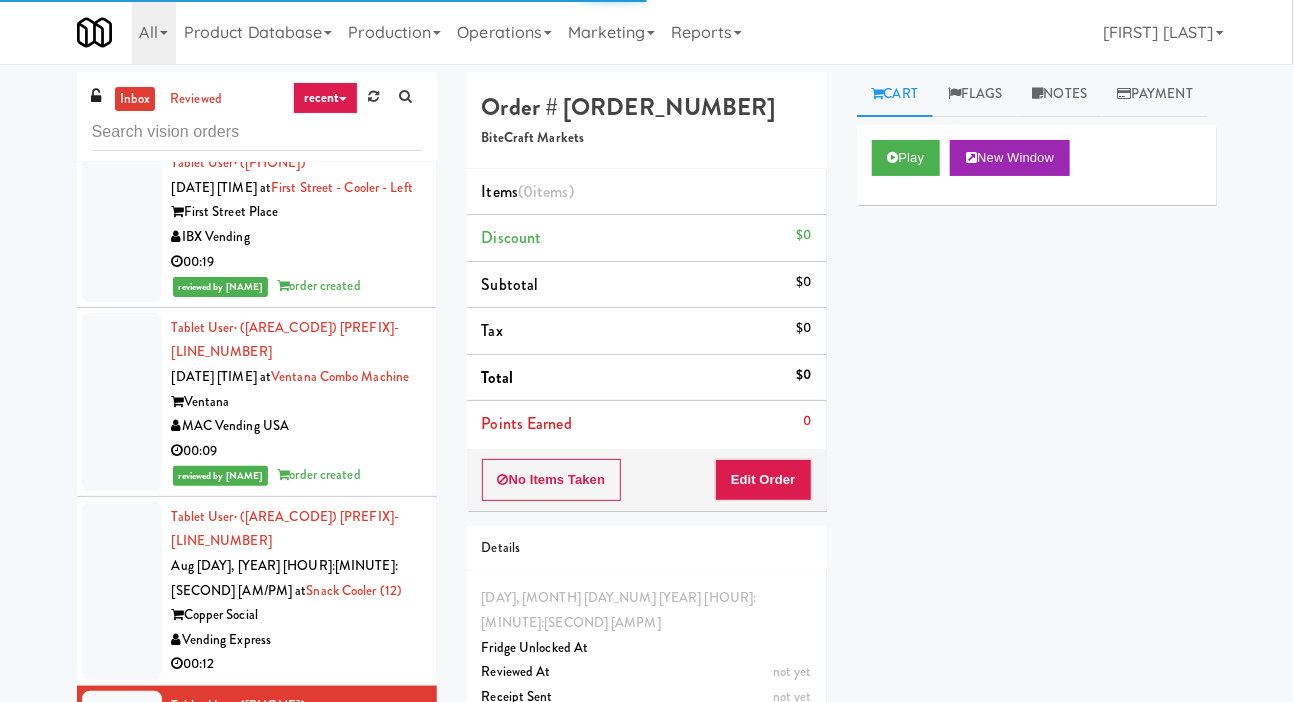 click on "333 N Water" at bounding box center (297, 920) 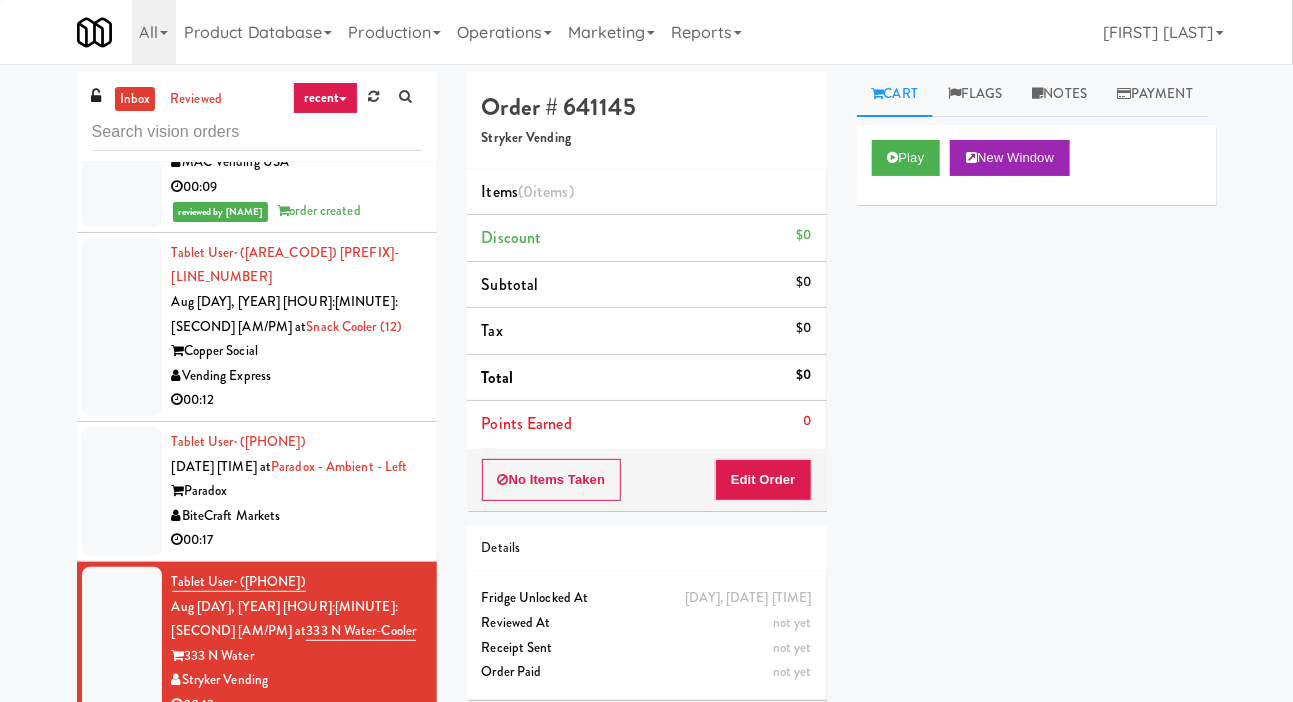 scroll, scrollTop: 12832, scrollLeft: 0, axis: vertical 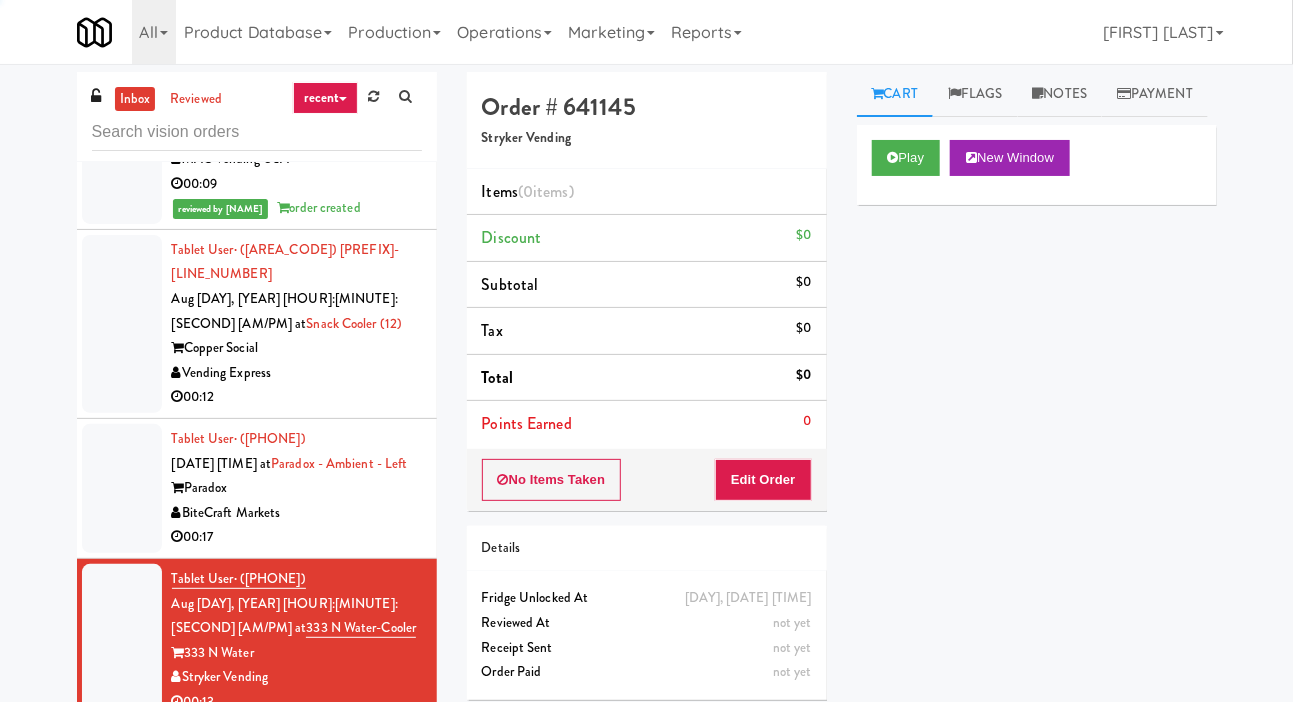 click on "00:11" at bounding box center [297, 867] 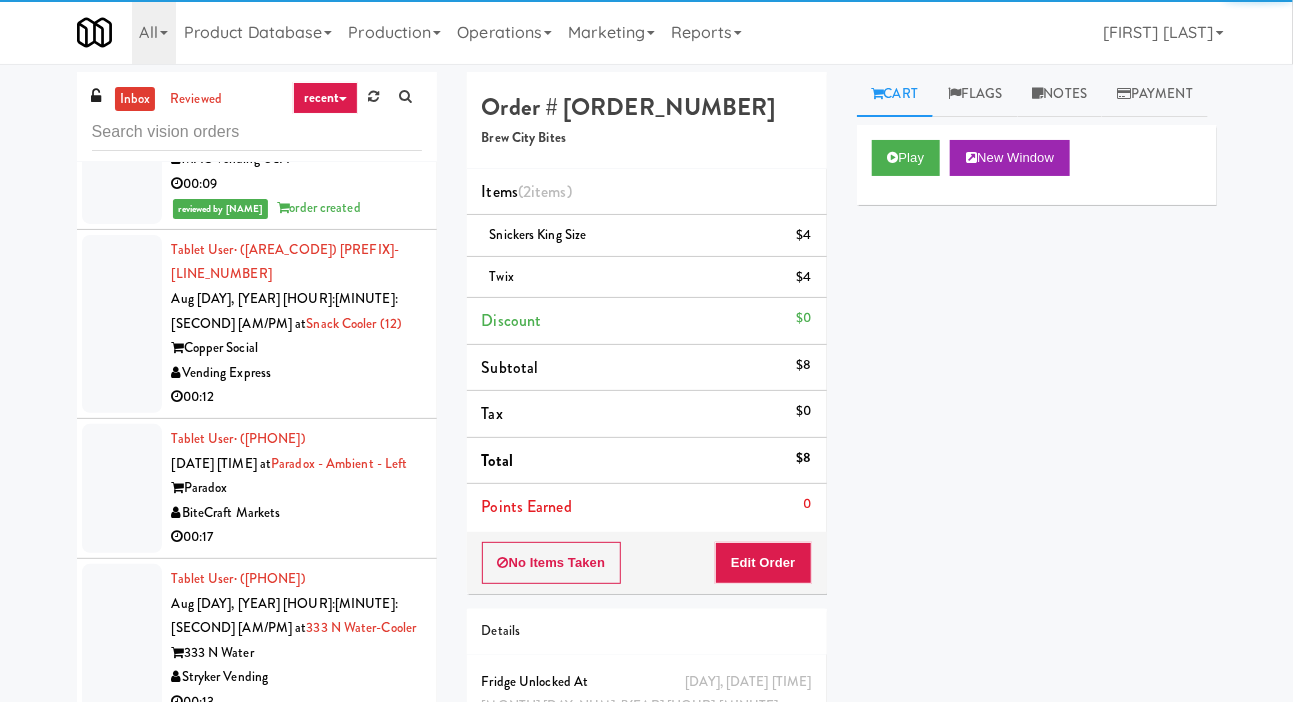 click on "00:13" at bounding box center (297, 702) 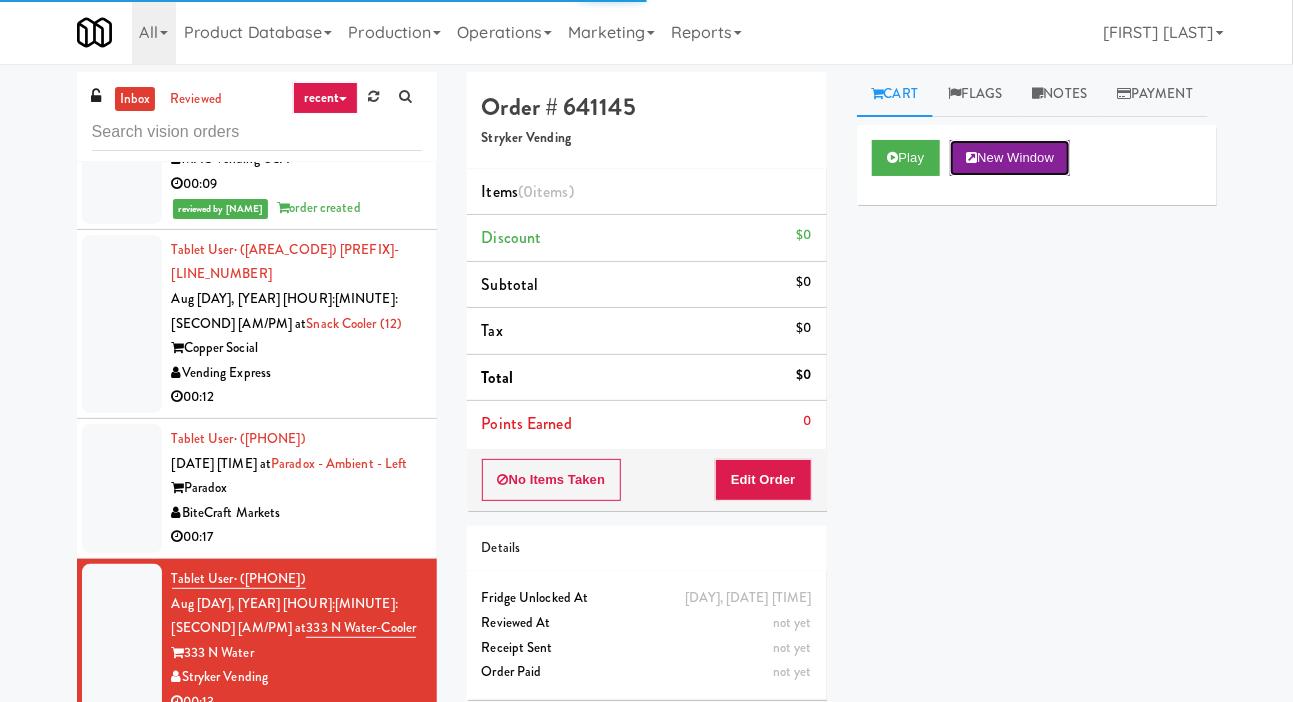 click on "New Window" at bounding box center [1010, 158] 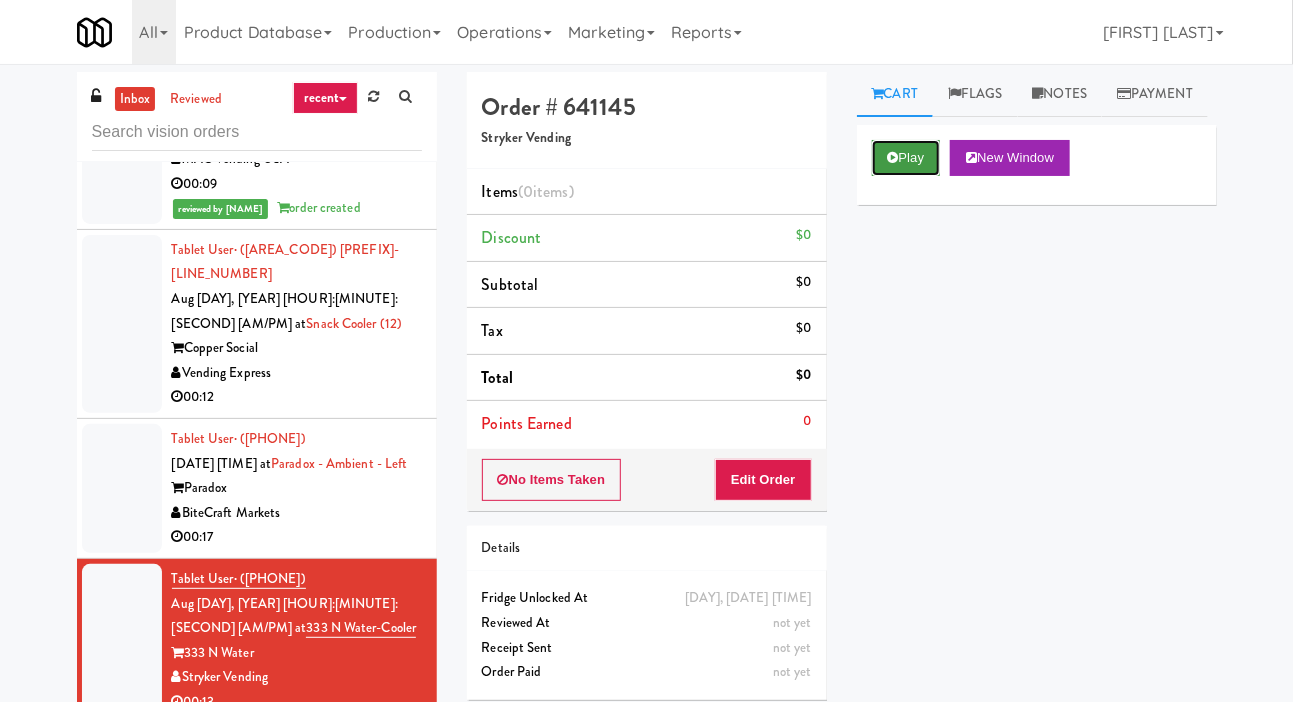 click at bounding box center [893, 157] 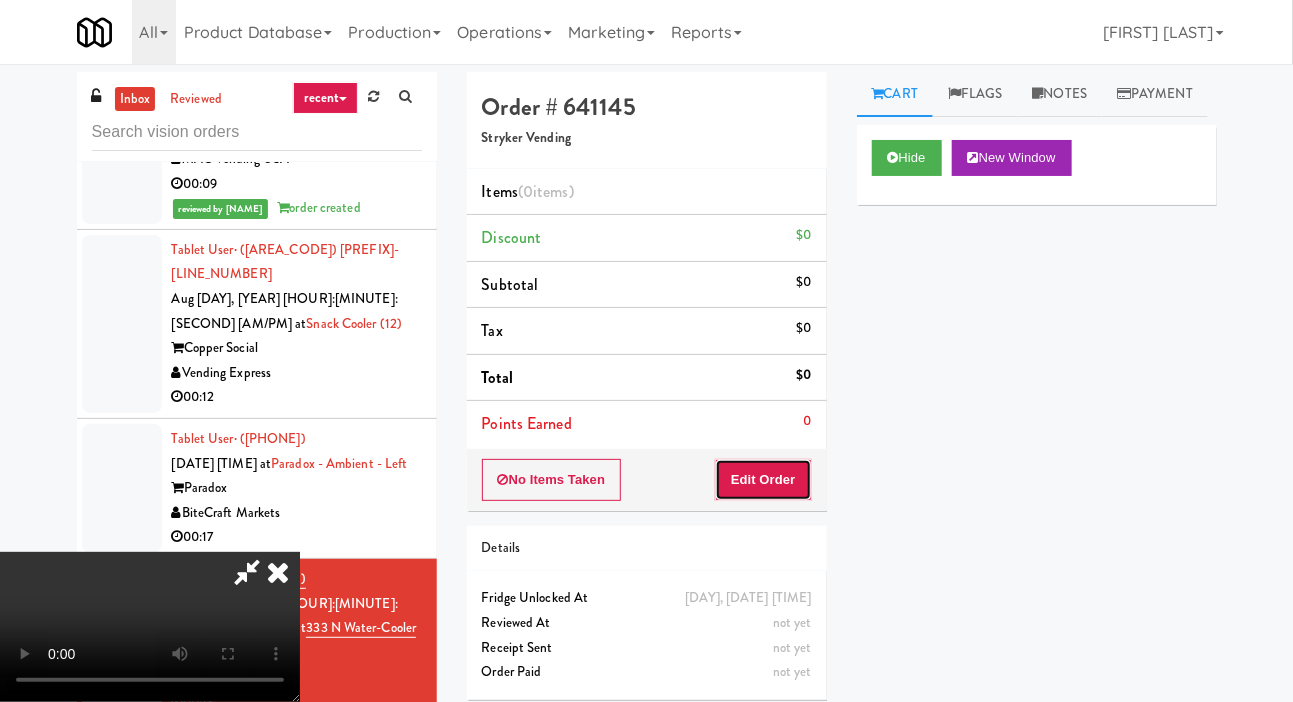 click on "Edit Order" at bounding box center [763, 480] 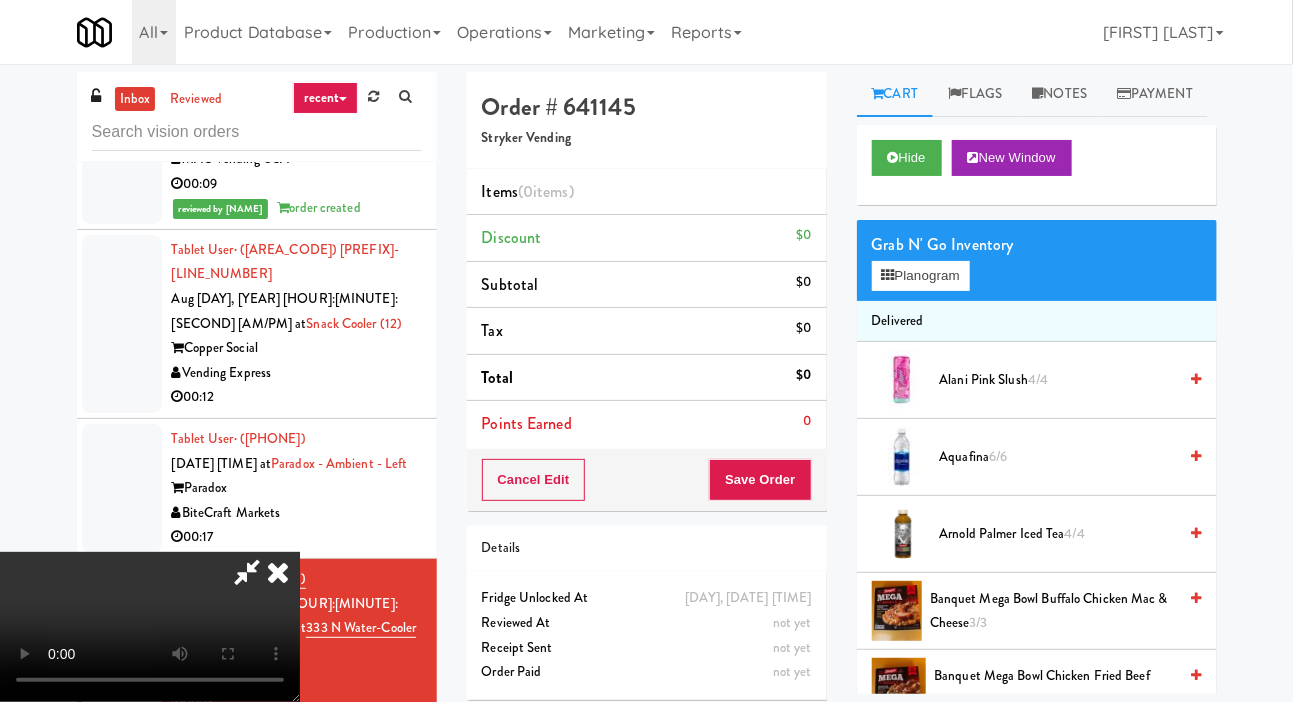 scroll, scrollTop: 73, scrollLeft: 0, axis: vertical 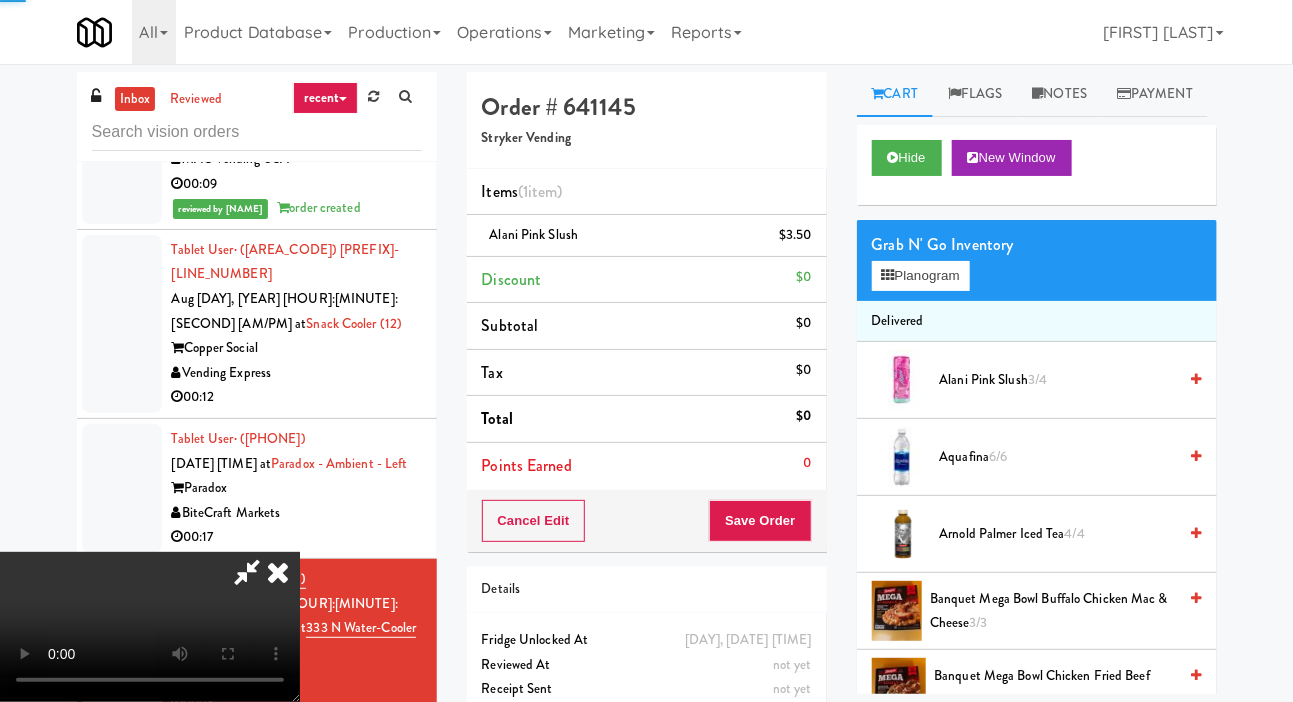 click on "Delivered" at bounding box center [1037, 322] 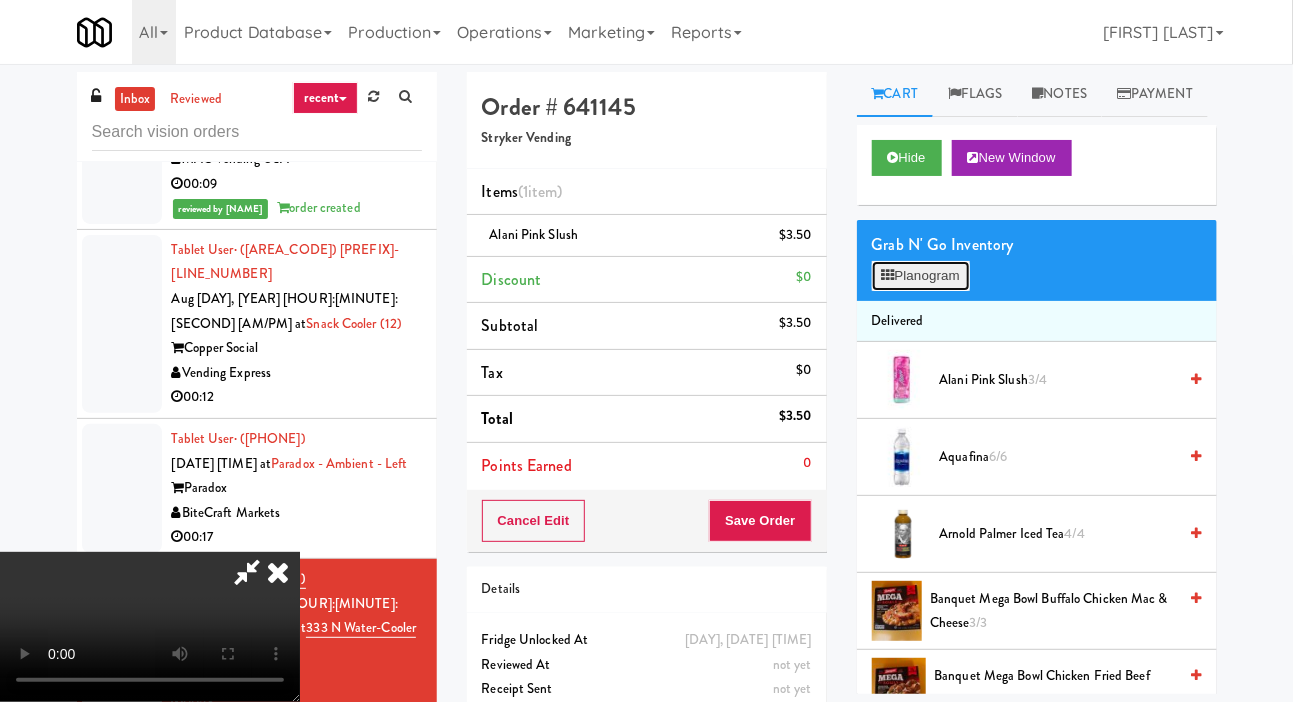 click on "Planogram" at bounding box center (921, 276) 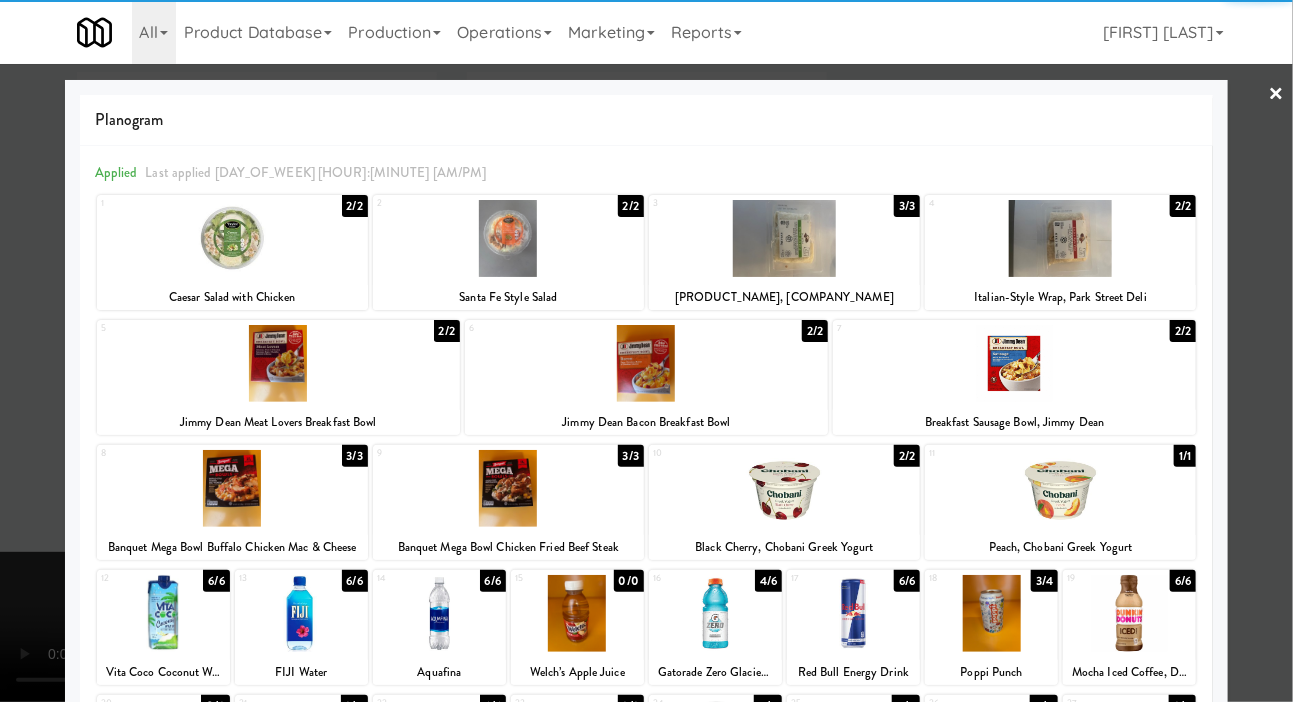 scroll, scrollTop: 172, scrollLeft: 0, axis: vertical 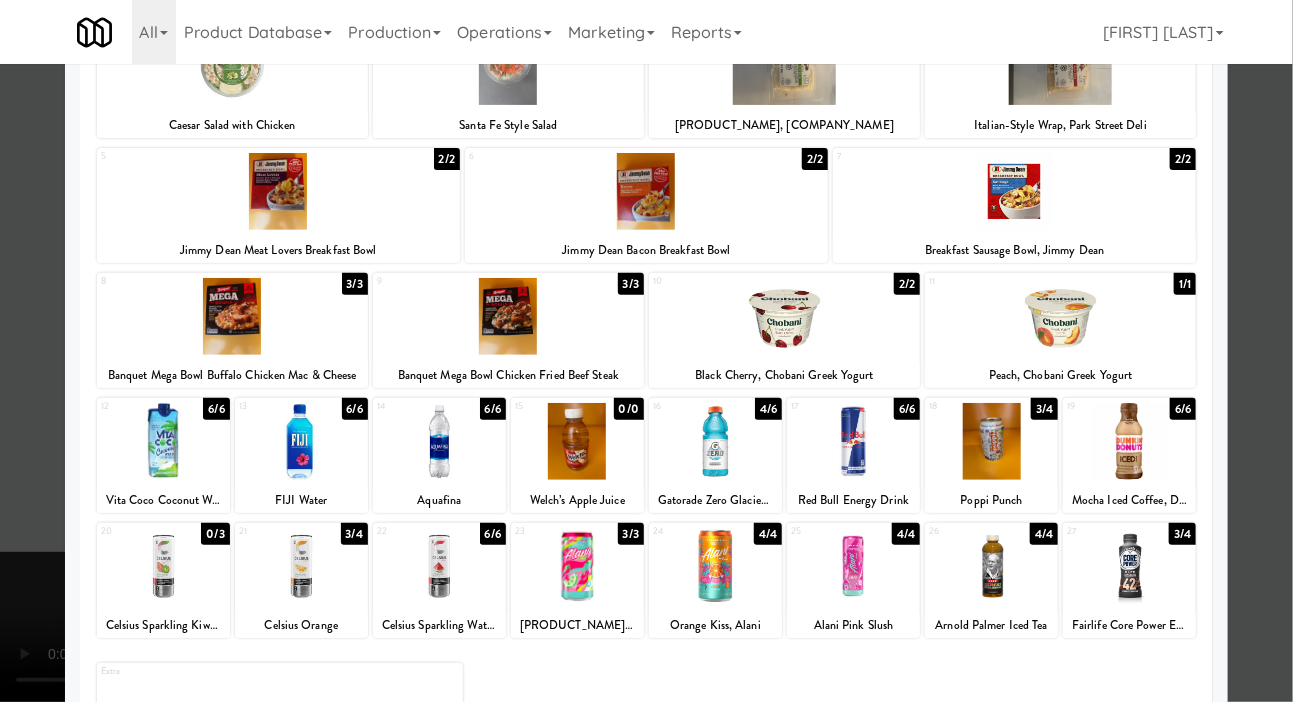click at bounding box center [577, 566] 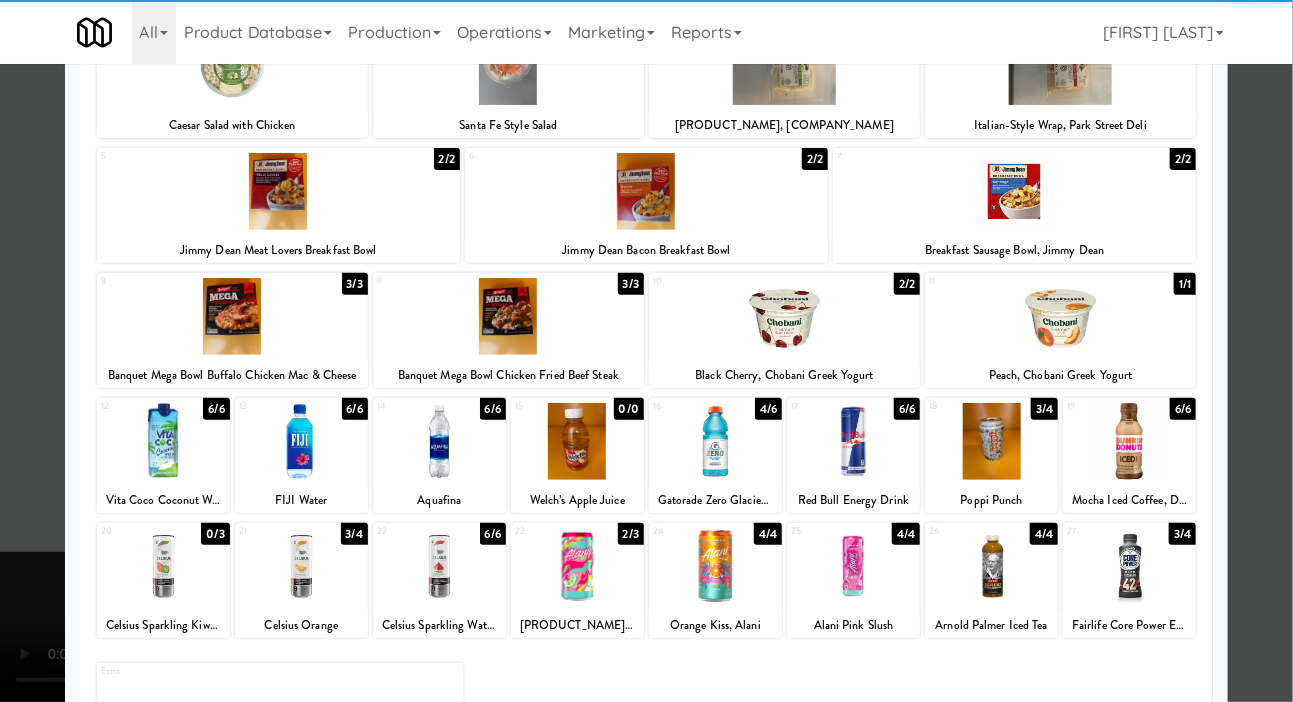 click at bounding box center (646, 351) 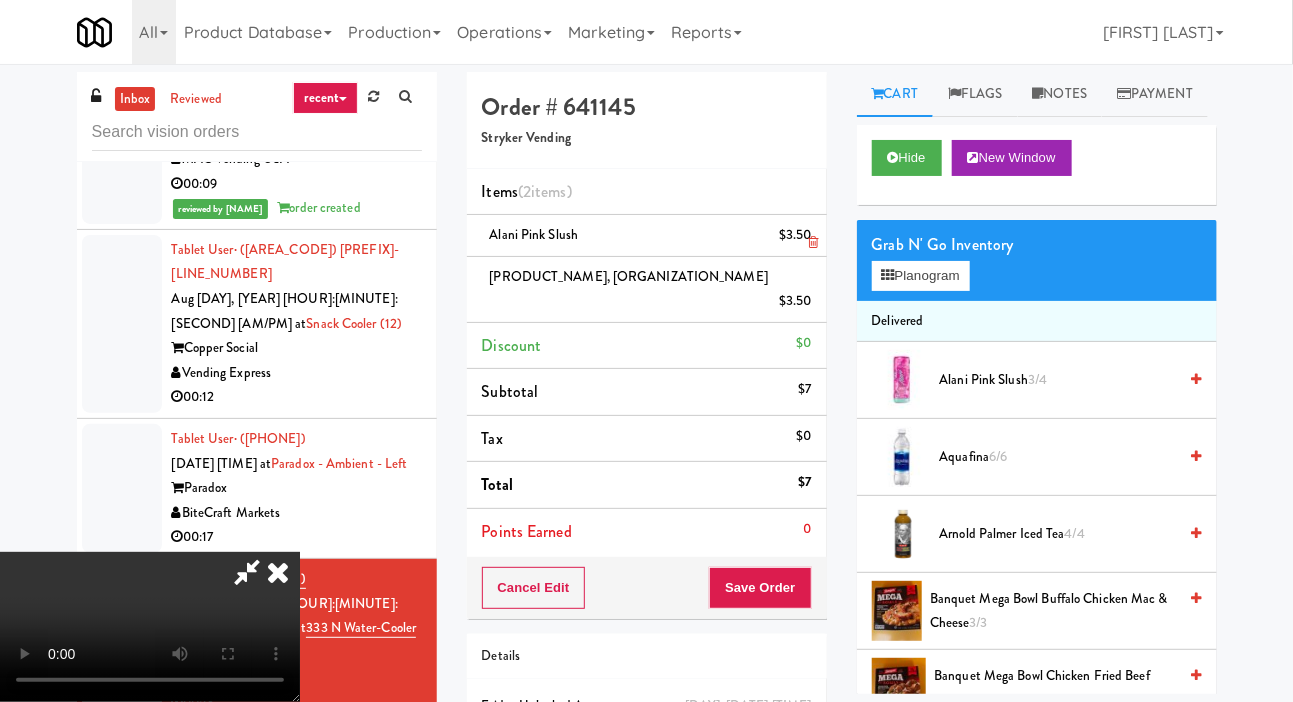 click on "Alani Pink Slush  $3.50" at bounding box center (647, 236) 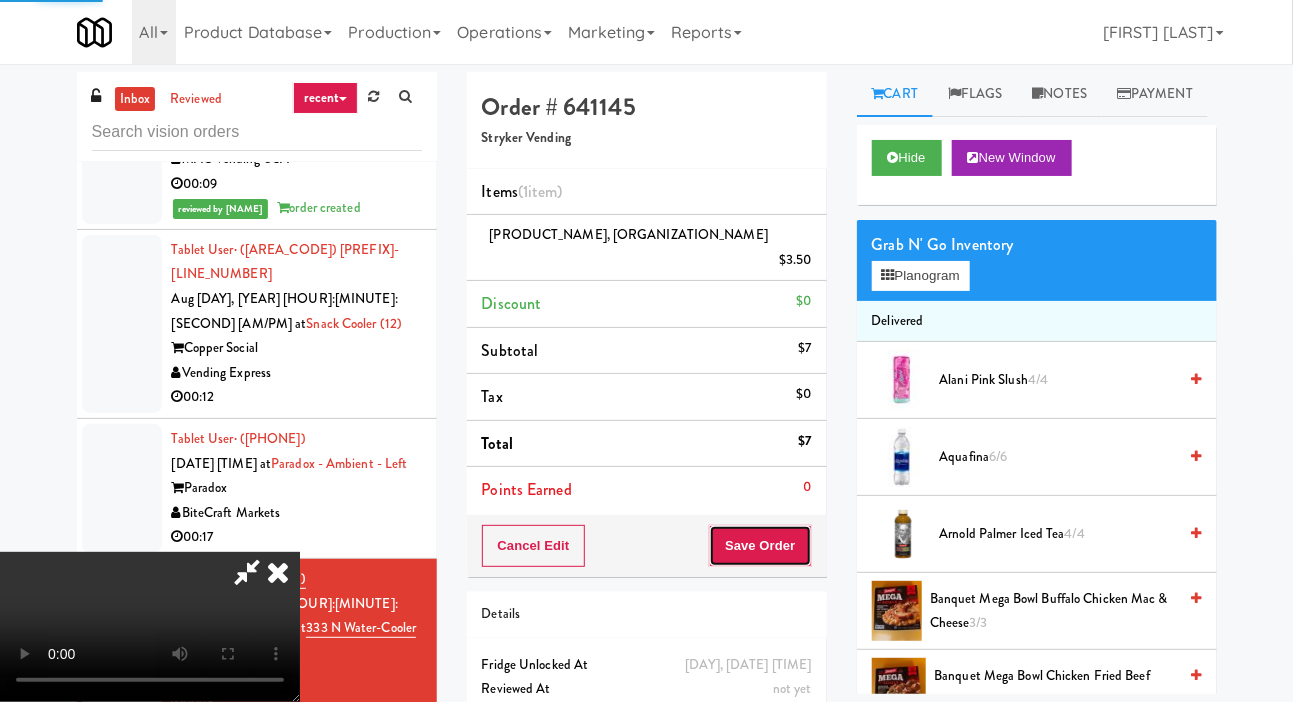 click on "Save Order" at bounding box center [760, 546] 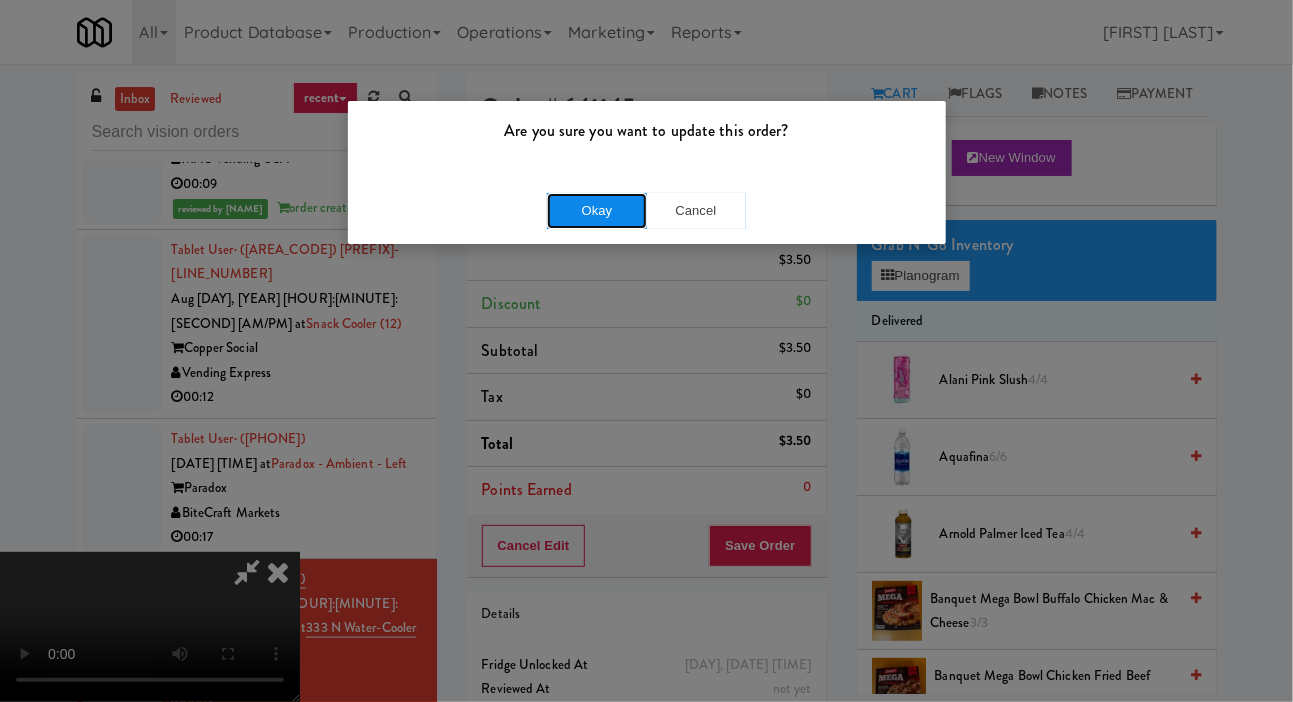 click on "Okay" at bounding box center (597, 211) 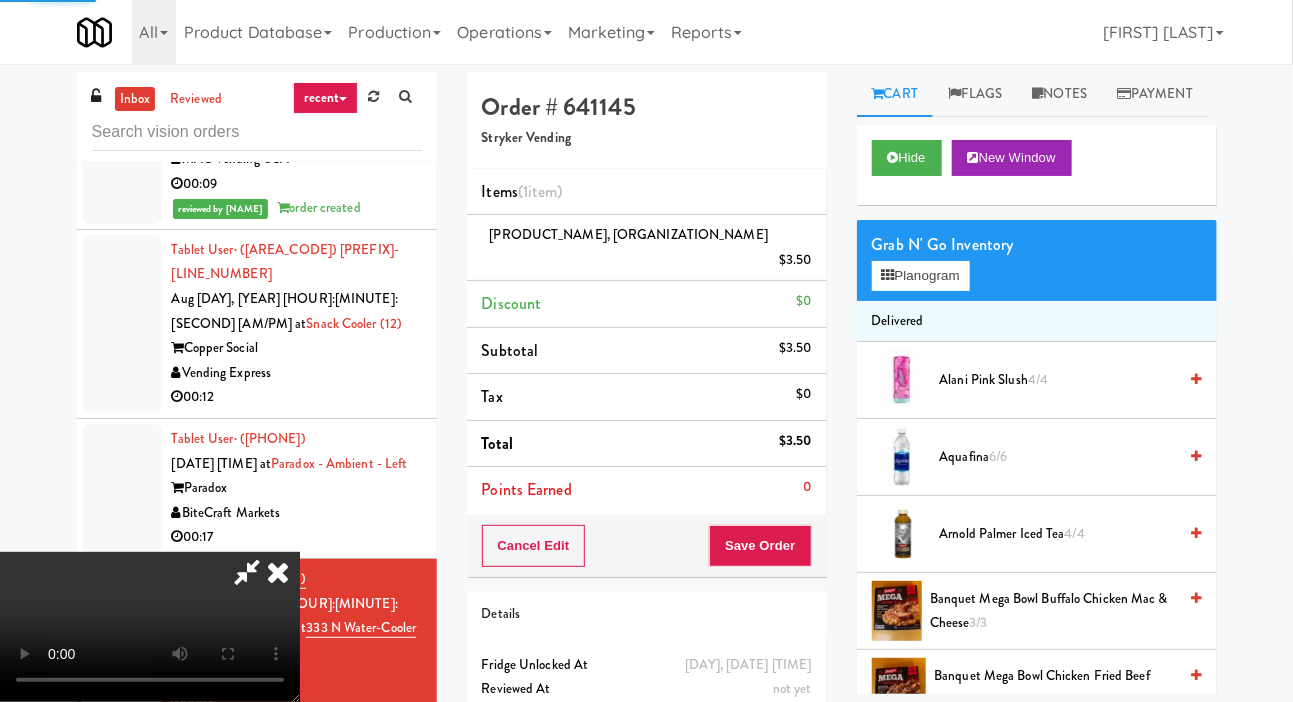 scroll, scrollTop: 0, scrollLeft: 0, axis: both 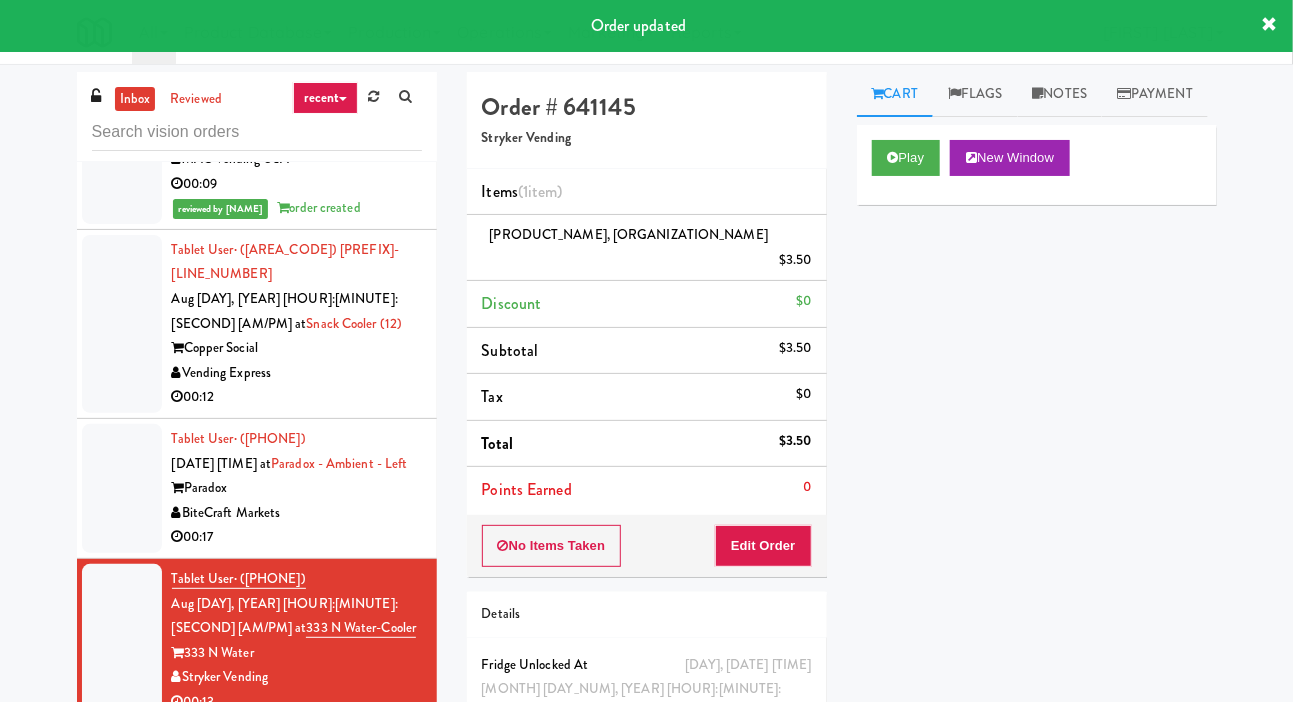 click on "BiteCraft Markets" at bounding box center [297, 513] 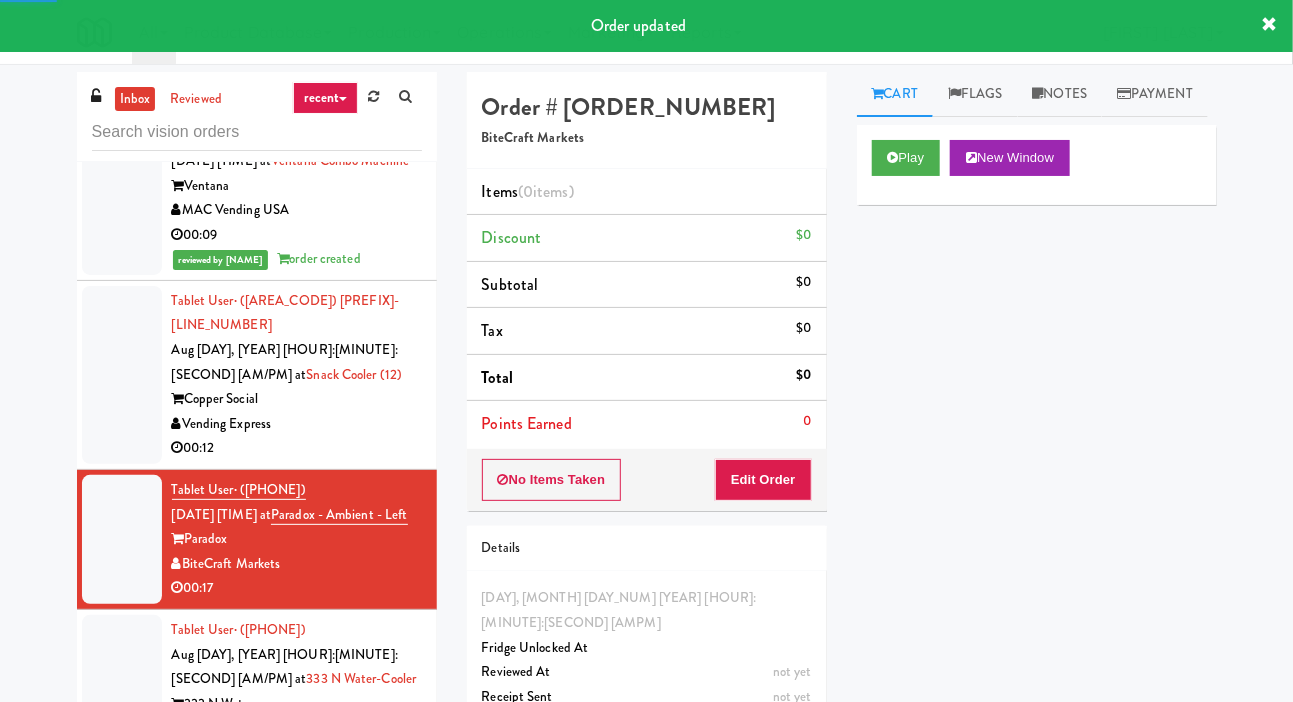 scroll, scrollTop: 12745, scrollLeft: 0, axis: vertical 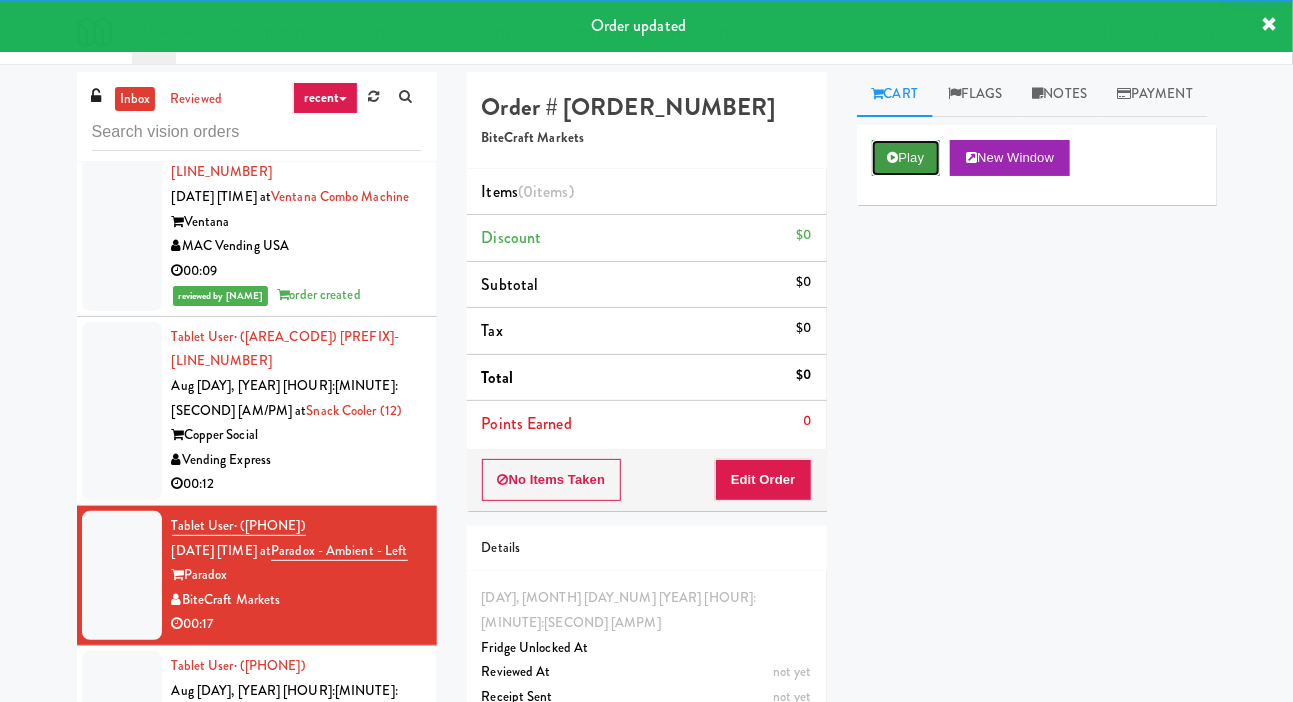 click on "Play" at bounding box center [906, 158] 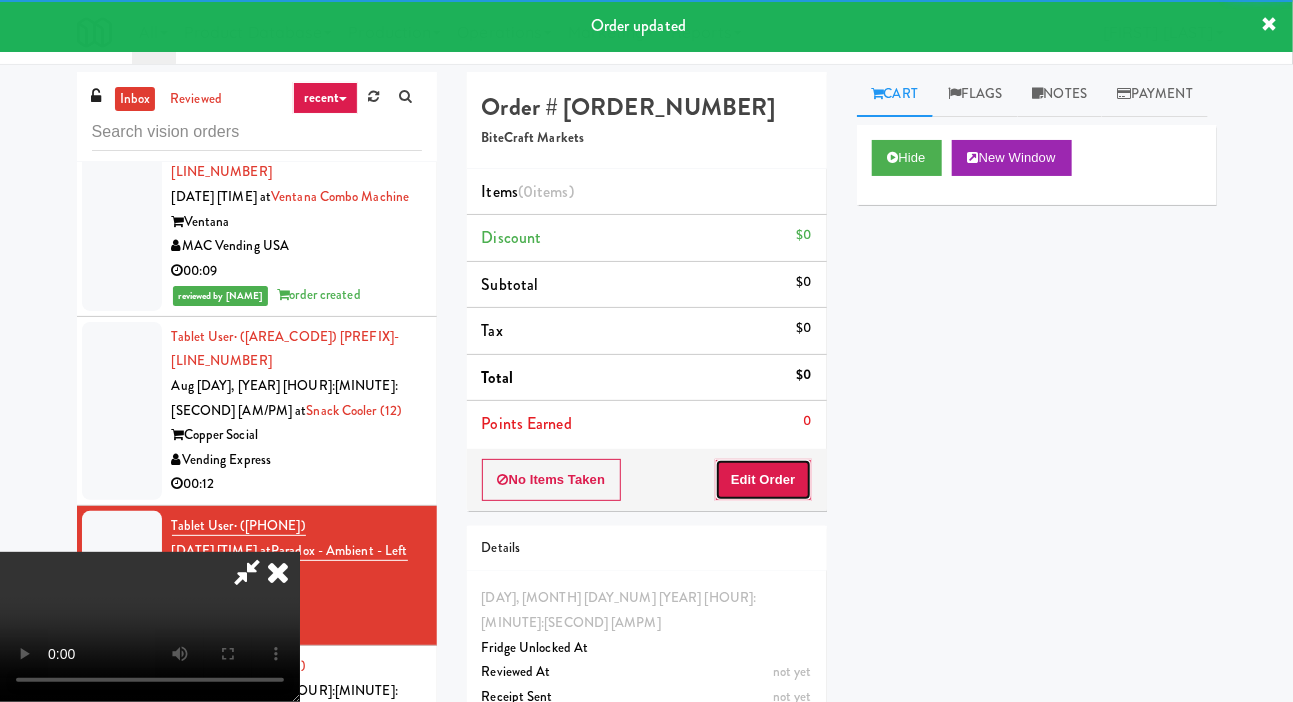 click on "Edit Order" at bounding box center (763, 480) 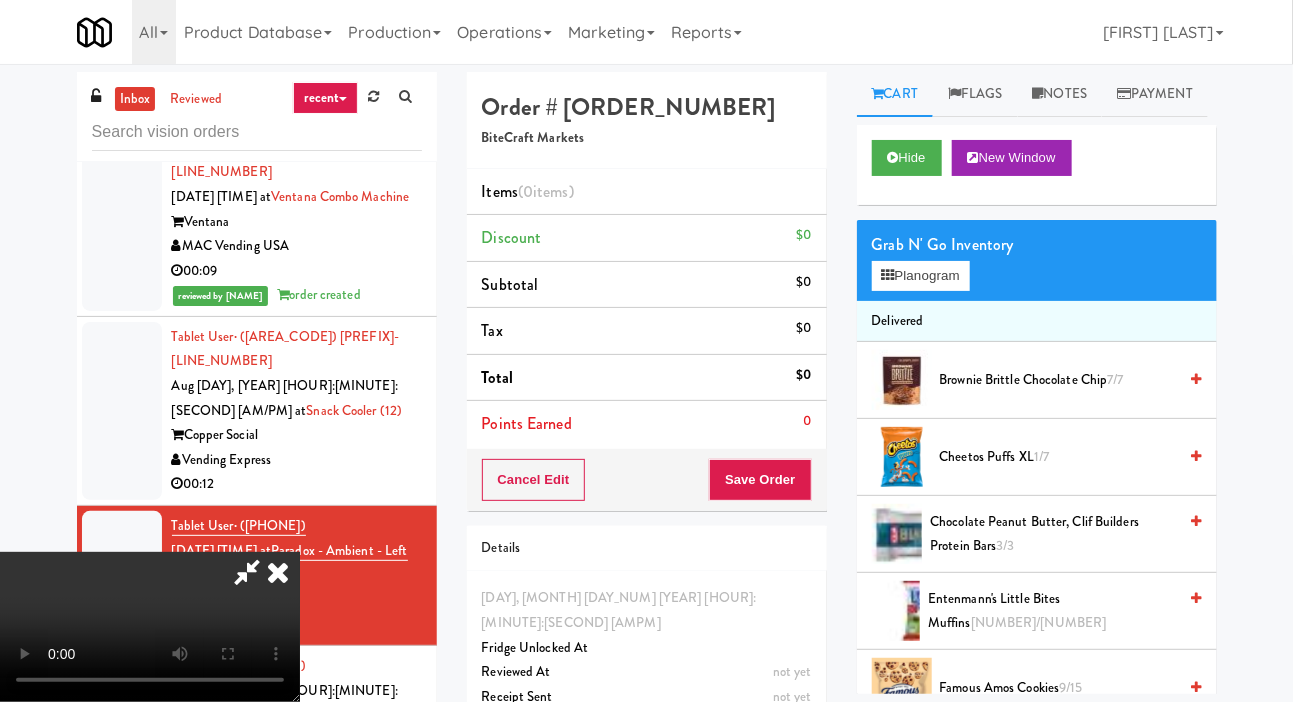 scroll, scrollTop: 73, scrollLeft: 0, axis: vertical 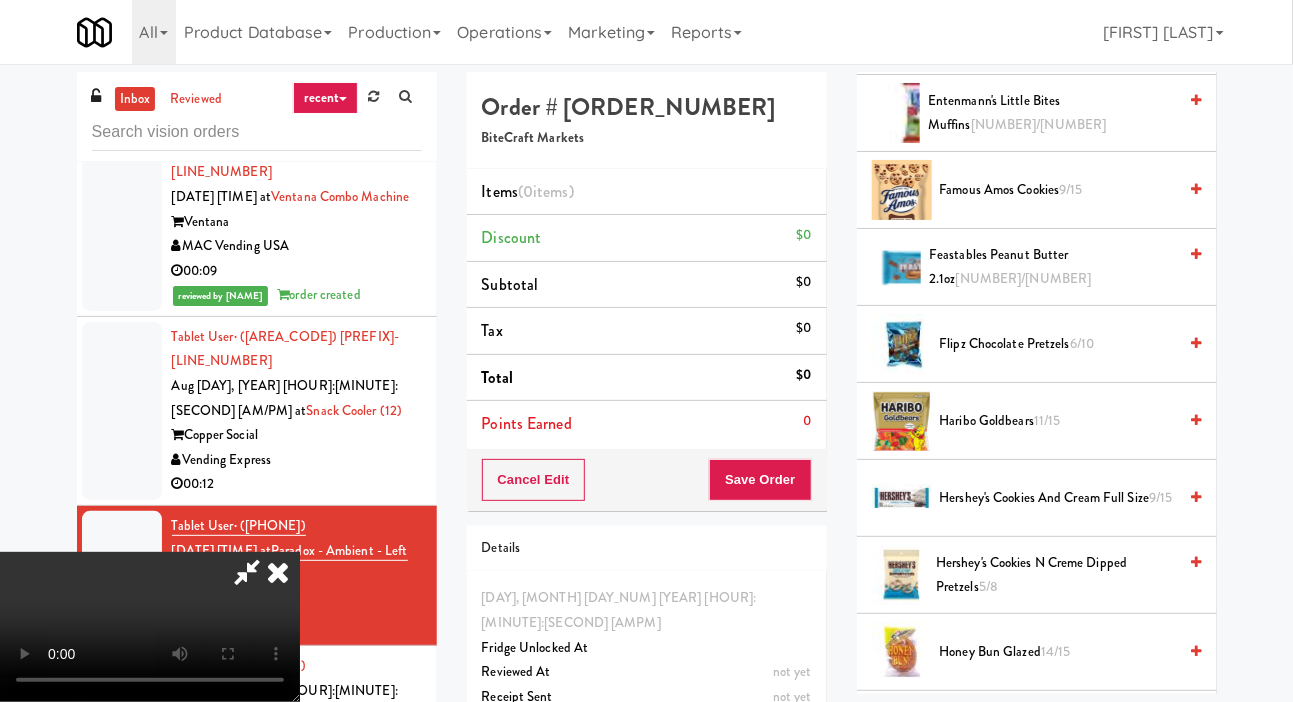 click on "Haribo Goldbears  11/15" at bounding box center [1058, 421] 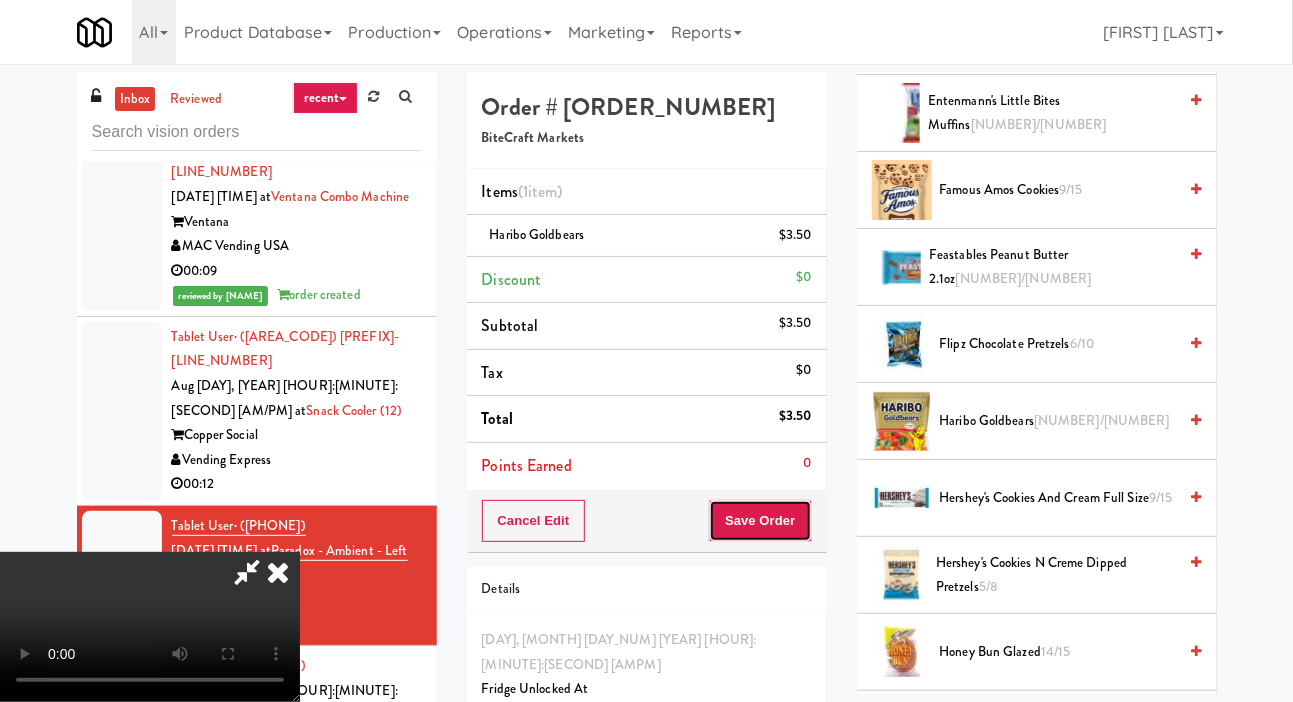 click on "Save Order" at bounding box center [760, 521] 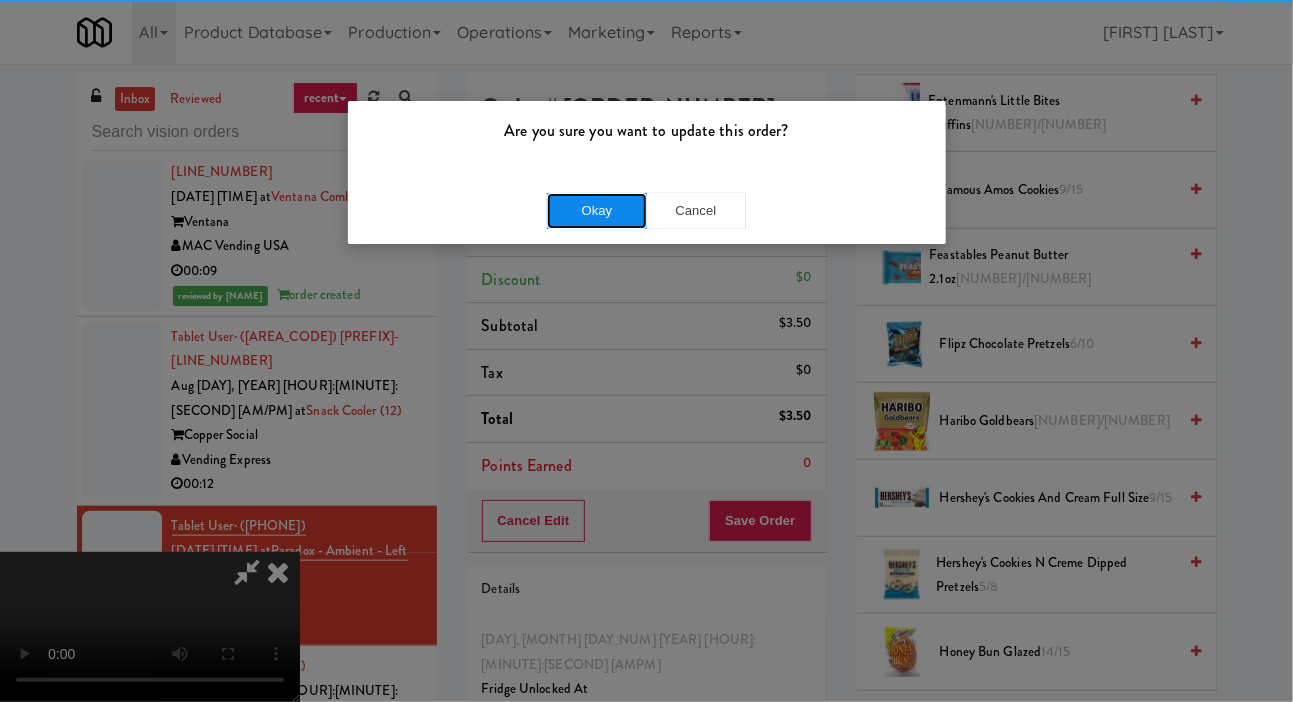 click on "Okay" at bounding box center [597, 211] 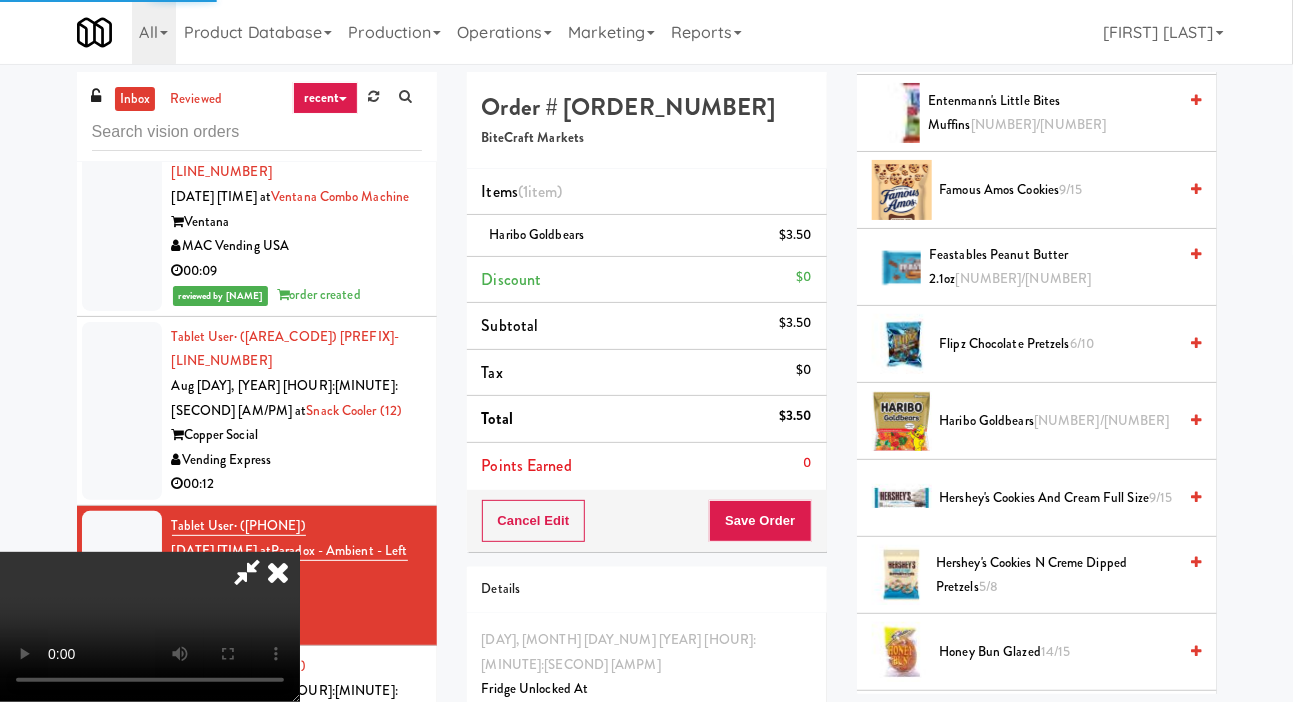 scroll, scrollTop: 116, scrollLeft: 0, axis: vertical 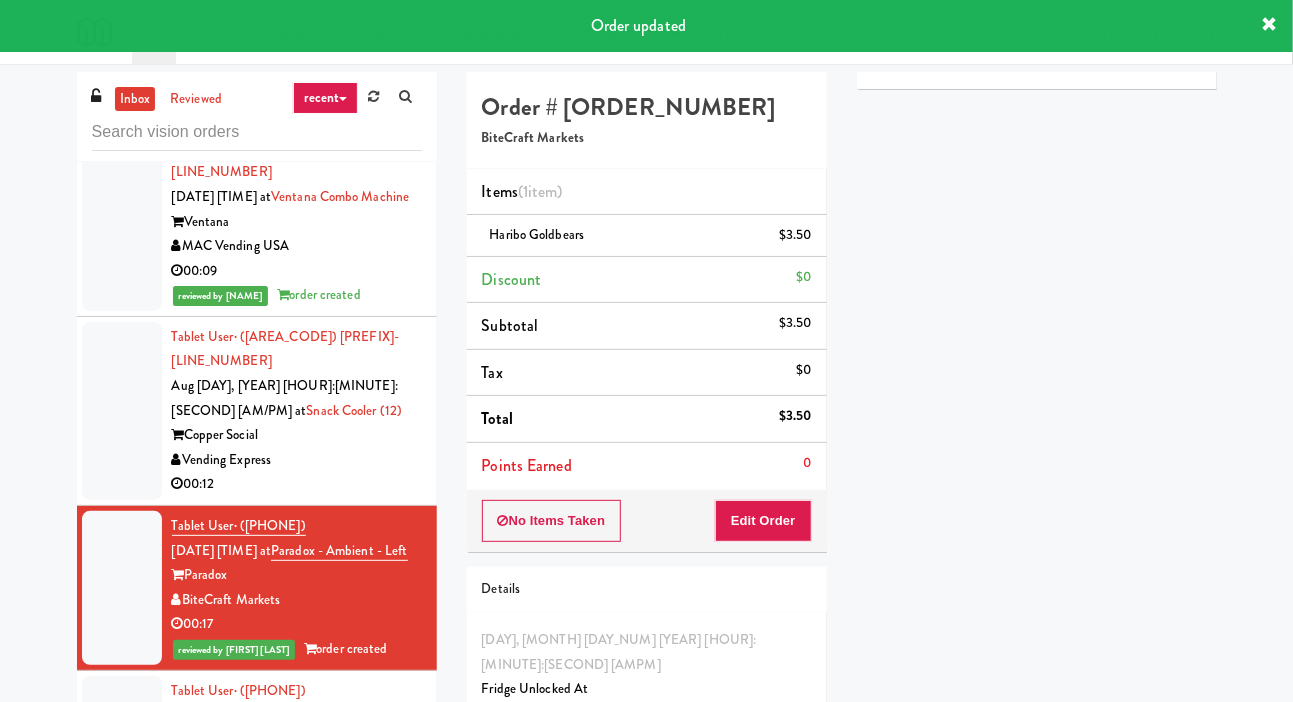 click at bounding box center [893, 41] 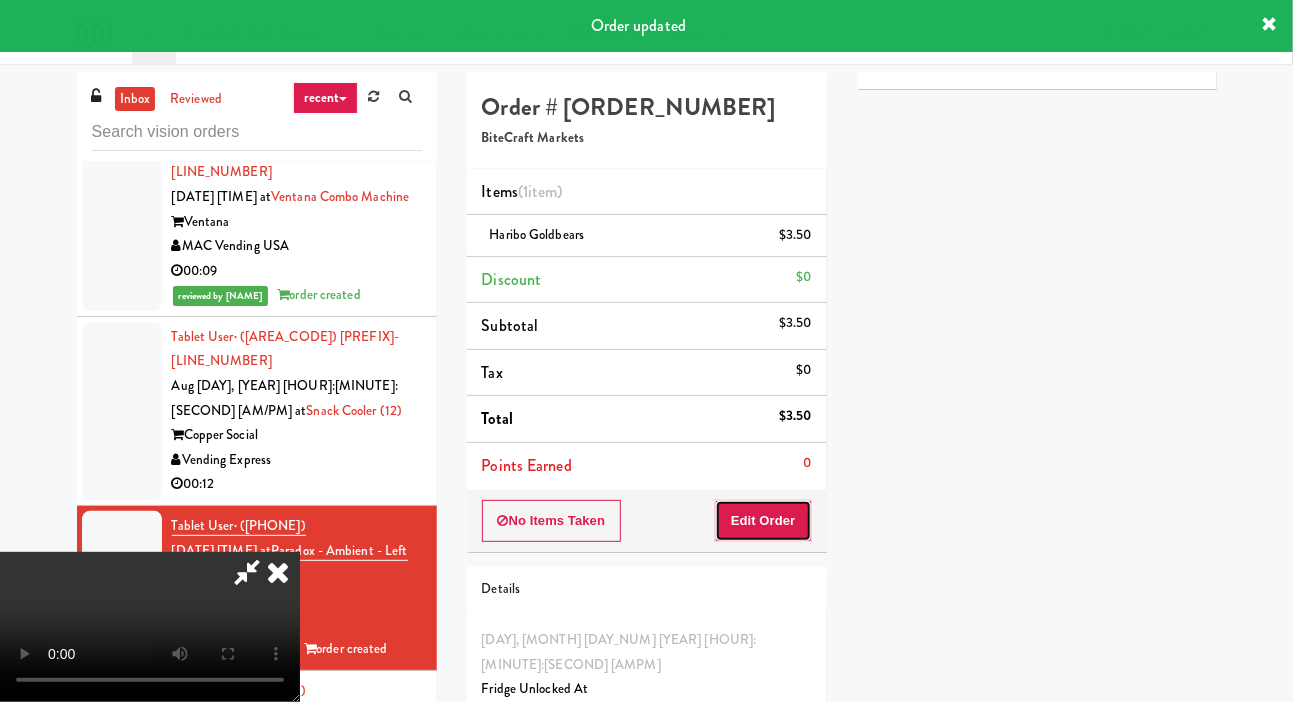 click on "Edit Order" at bounding box center [763, 521] 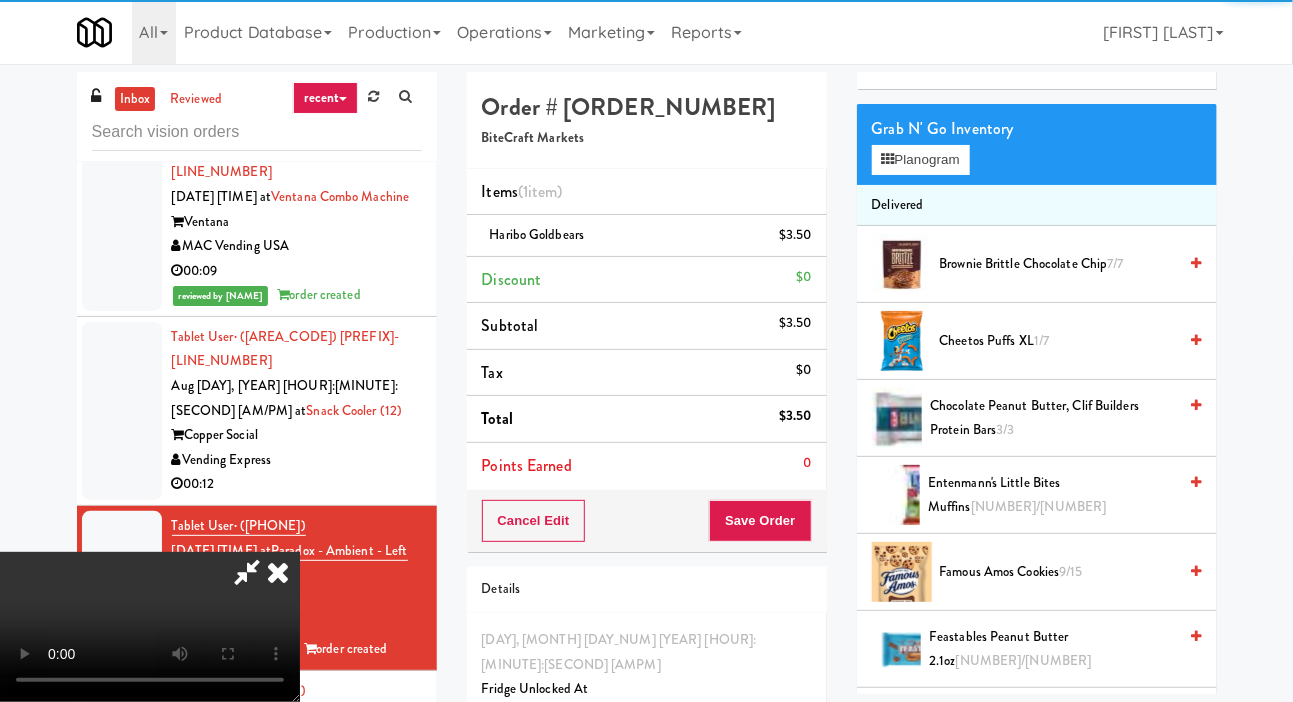 scroll, scrollTop: 73, scrollLeft: 0, axis: vertical 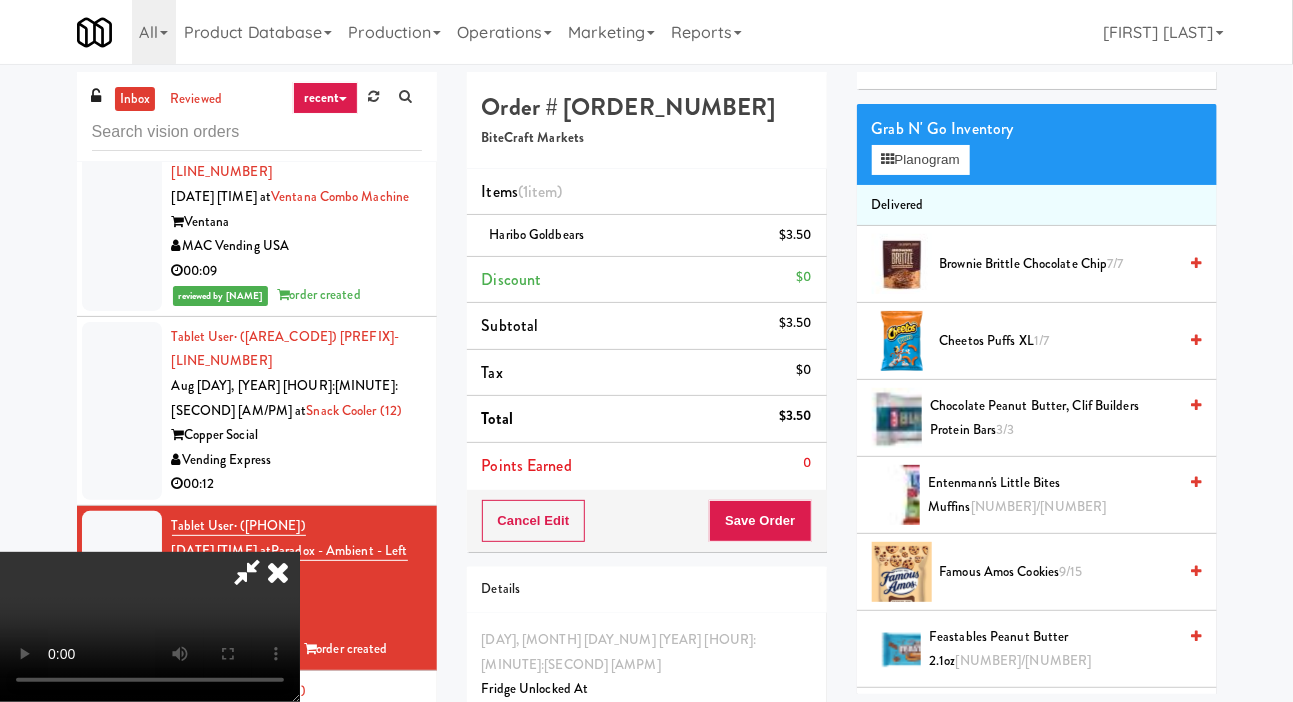 type 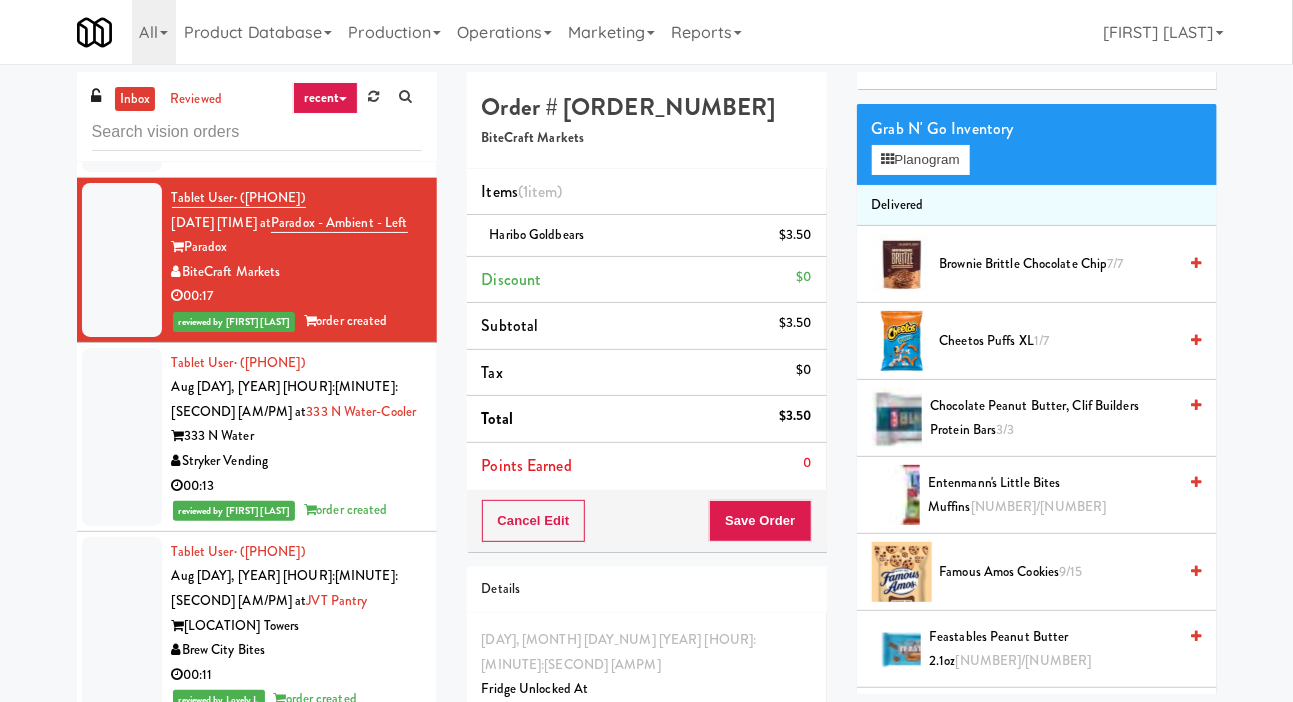 scroll, scrollTop: 13068, scrollLeft: 0, axis: vertical 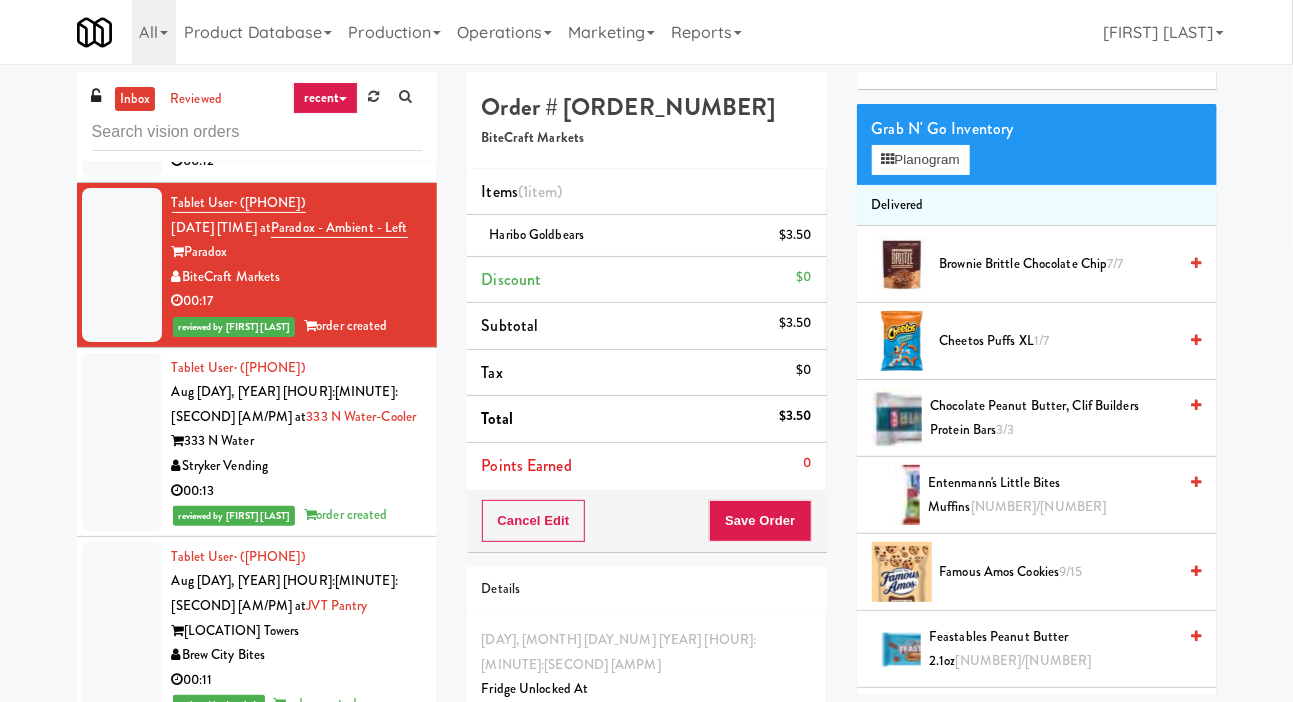 click on "00:16" at bounding box center [297, 869] 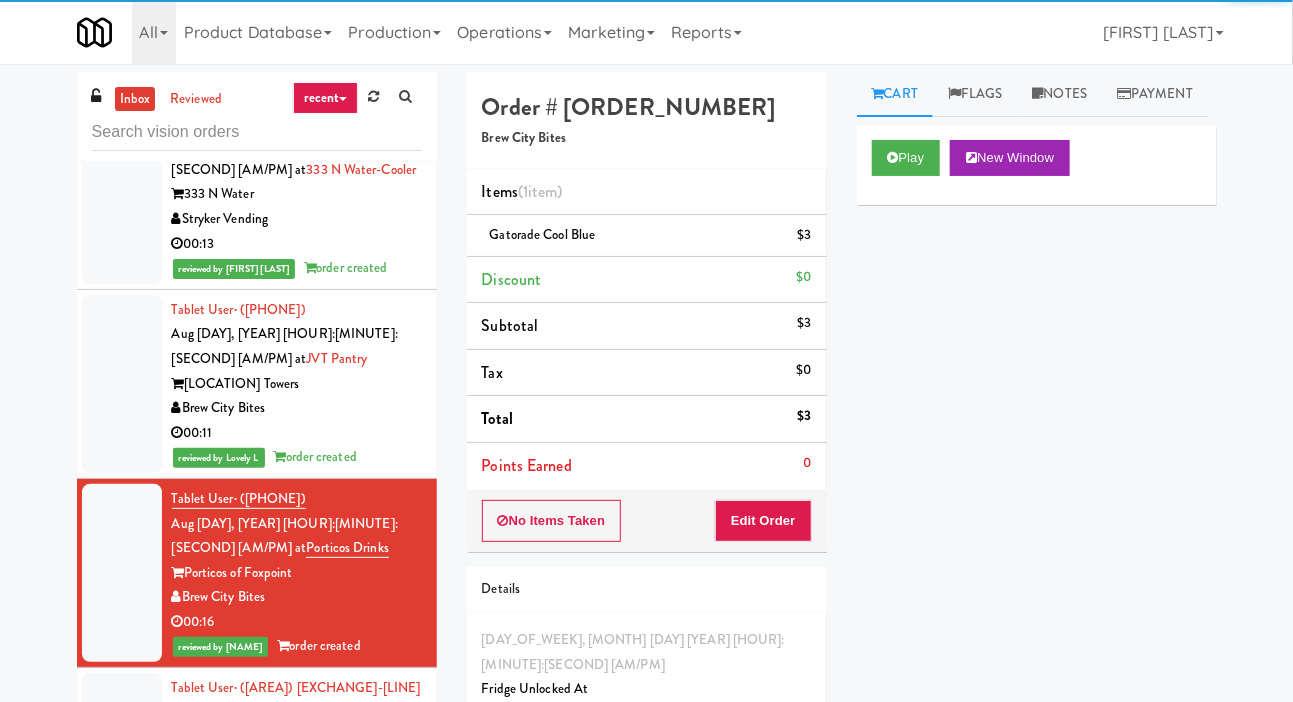 scroll, scrollTop: 13304, scrollLeft: 0, axis: vertical 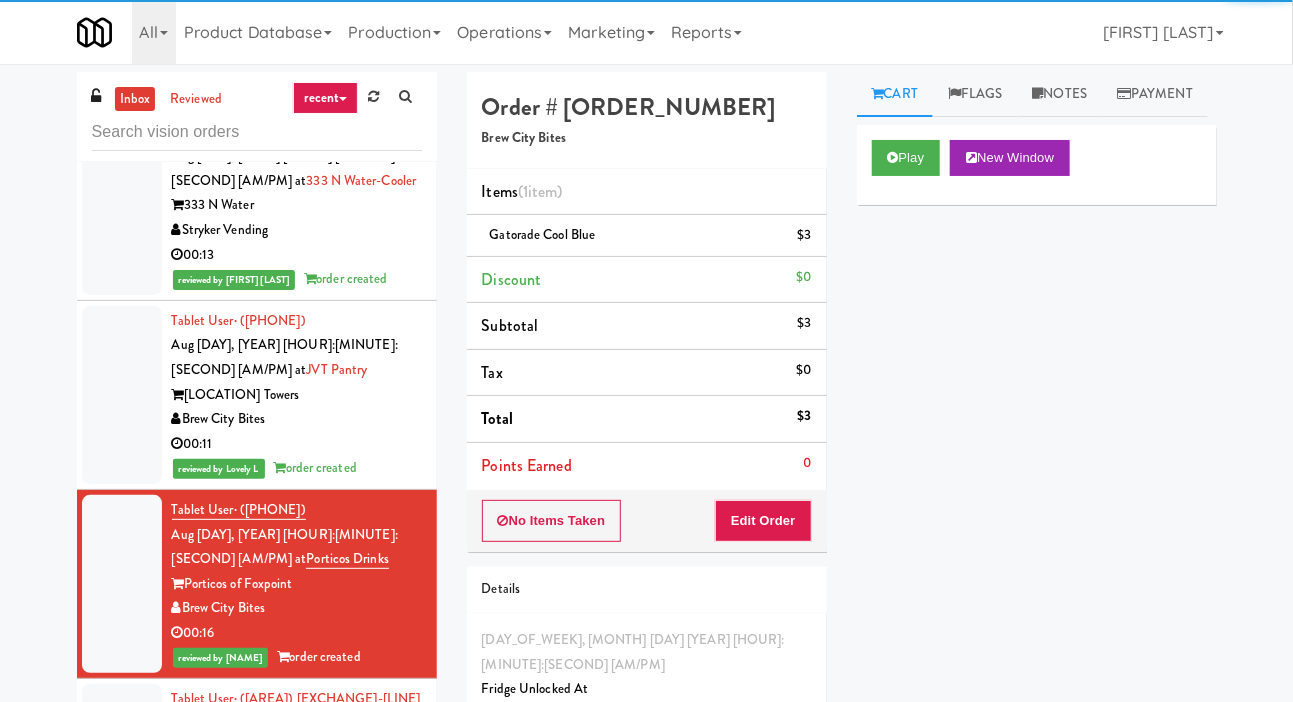 click on "Cordray Vending" at bounding box center (297, 773) 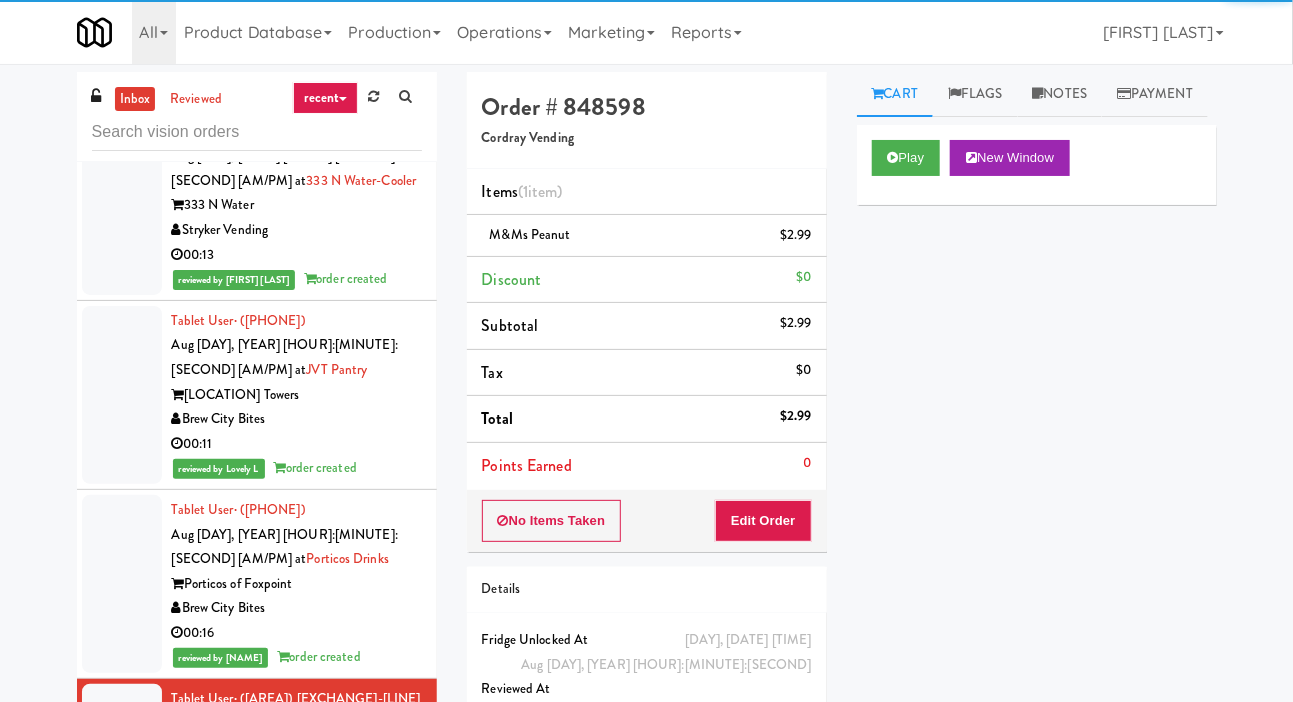 click on "00:46" at bounding box center [297, 987] 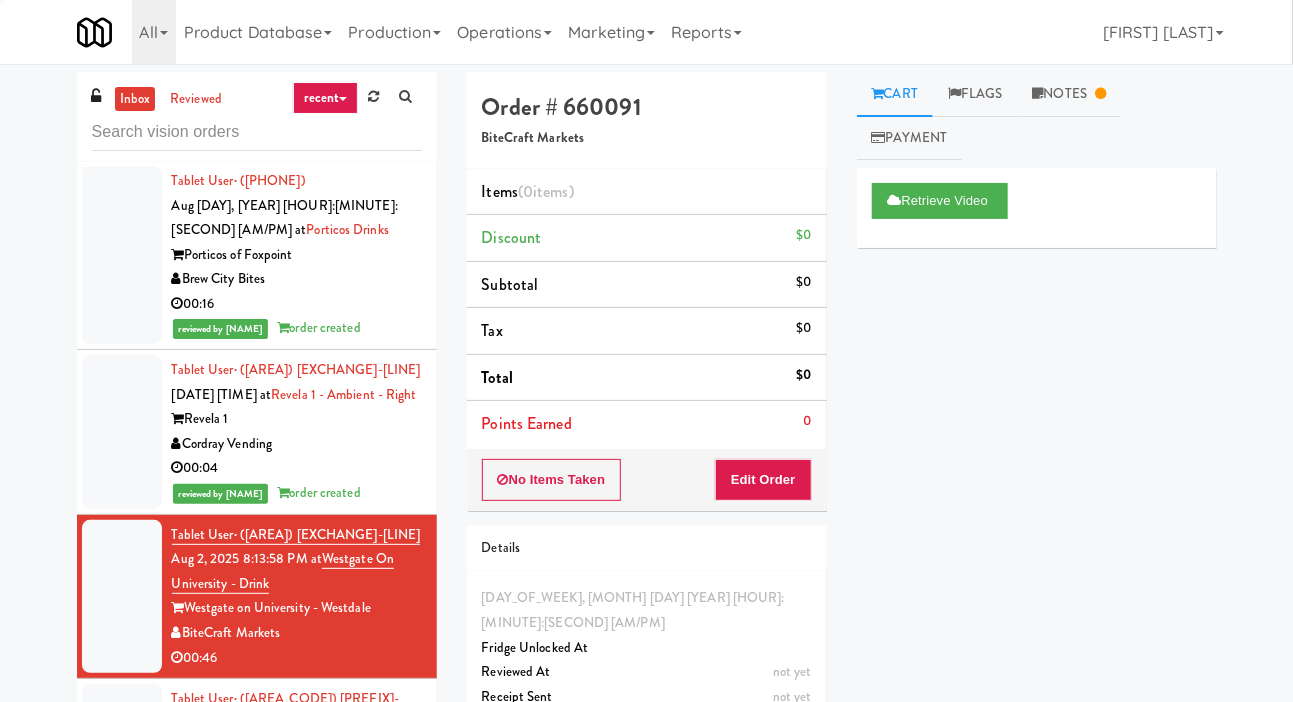 scroll, scrollTop: 13630, scrollLeft: 0, axis: vertical 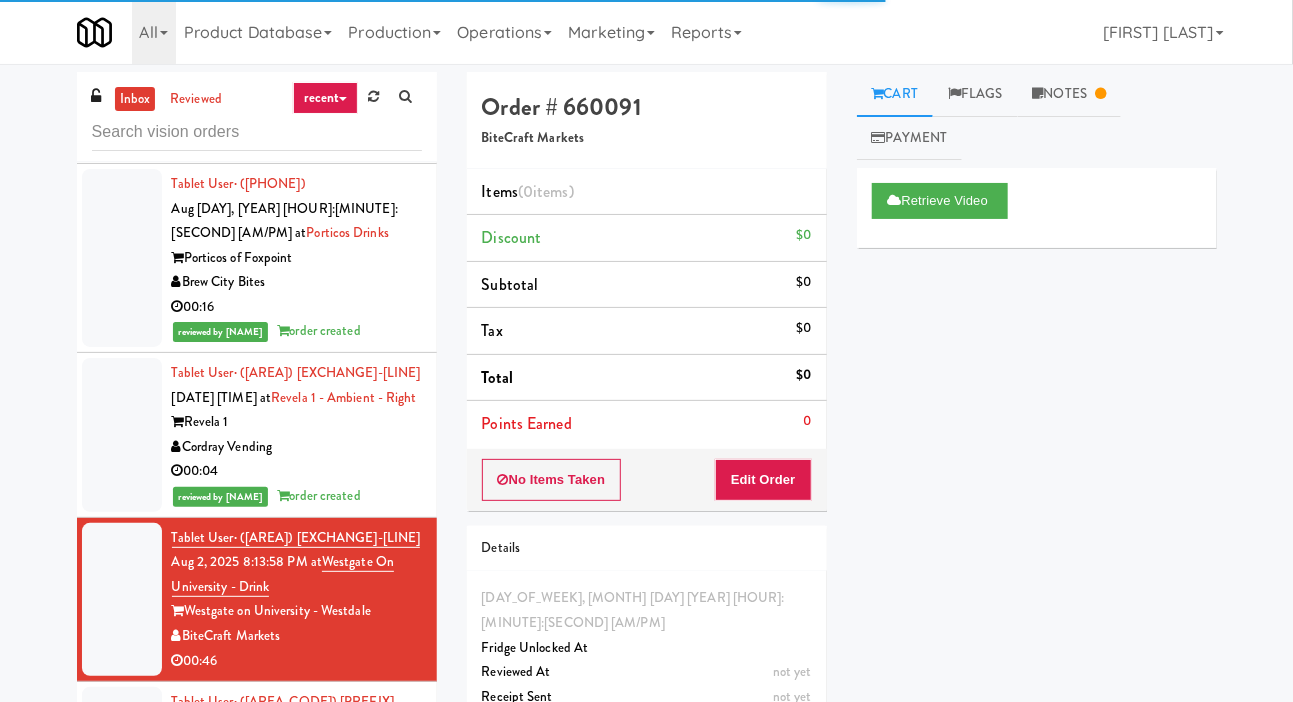 click on "Pennys DC" at bounding box center [297, 801] 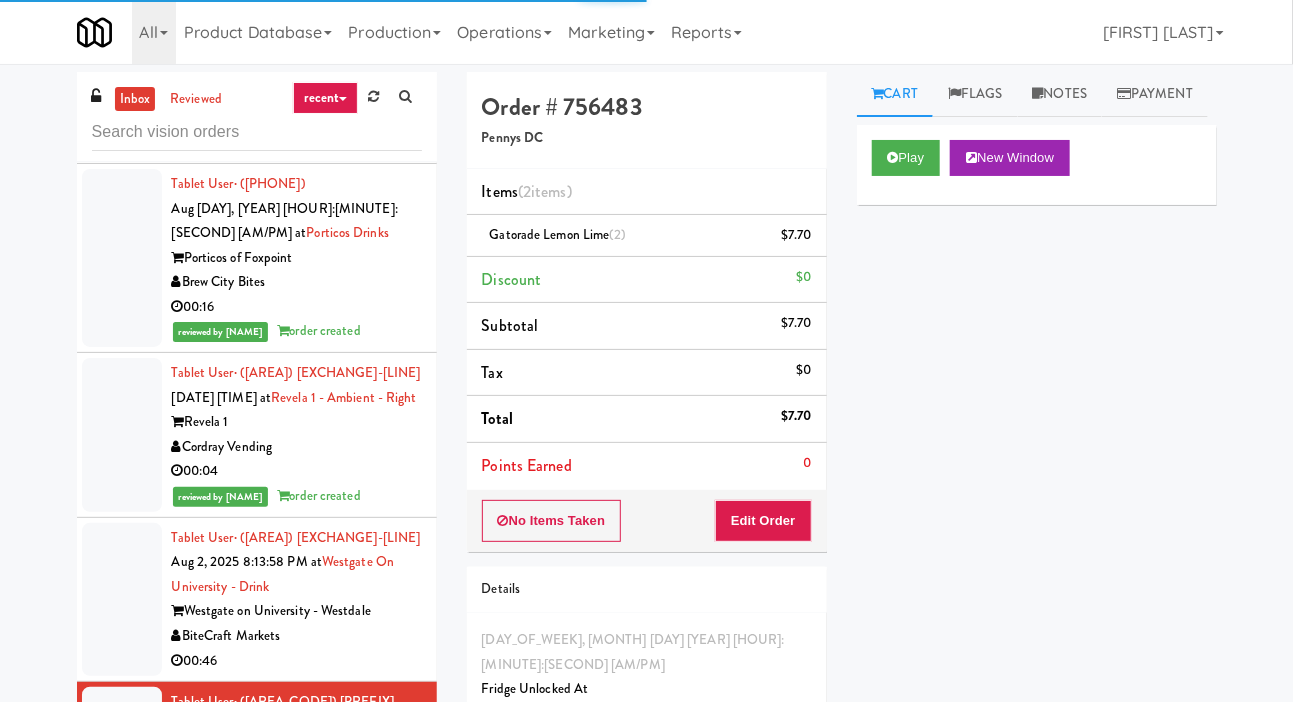 click on "BiteCraft Markets" at bounding box center [297, 965] 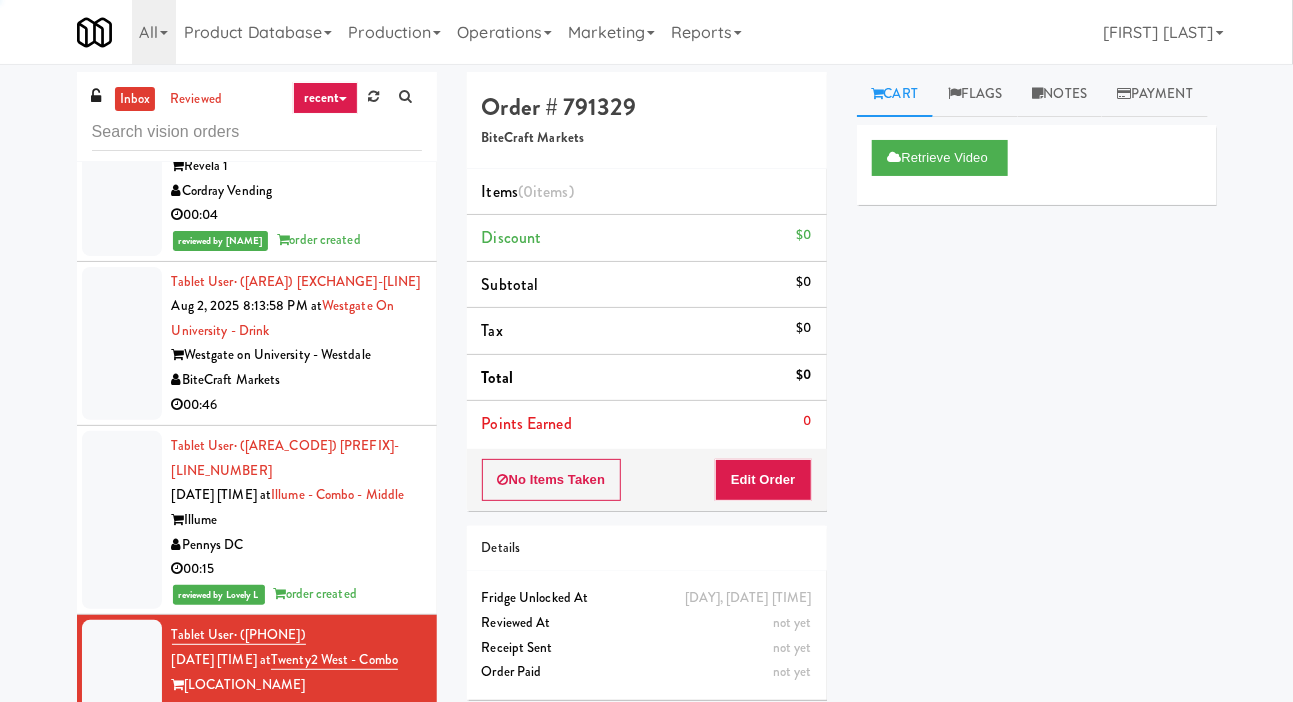 scroll, scrollTop: 13904, scrollLeft: 0, axis: vertical 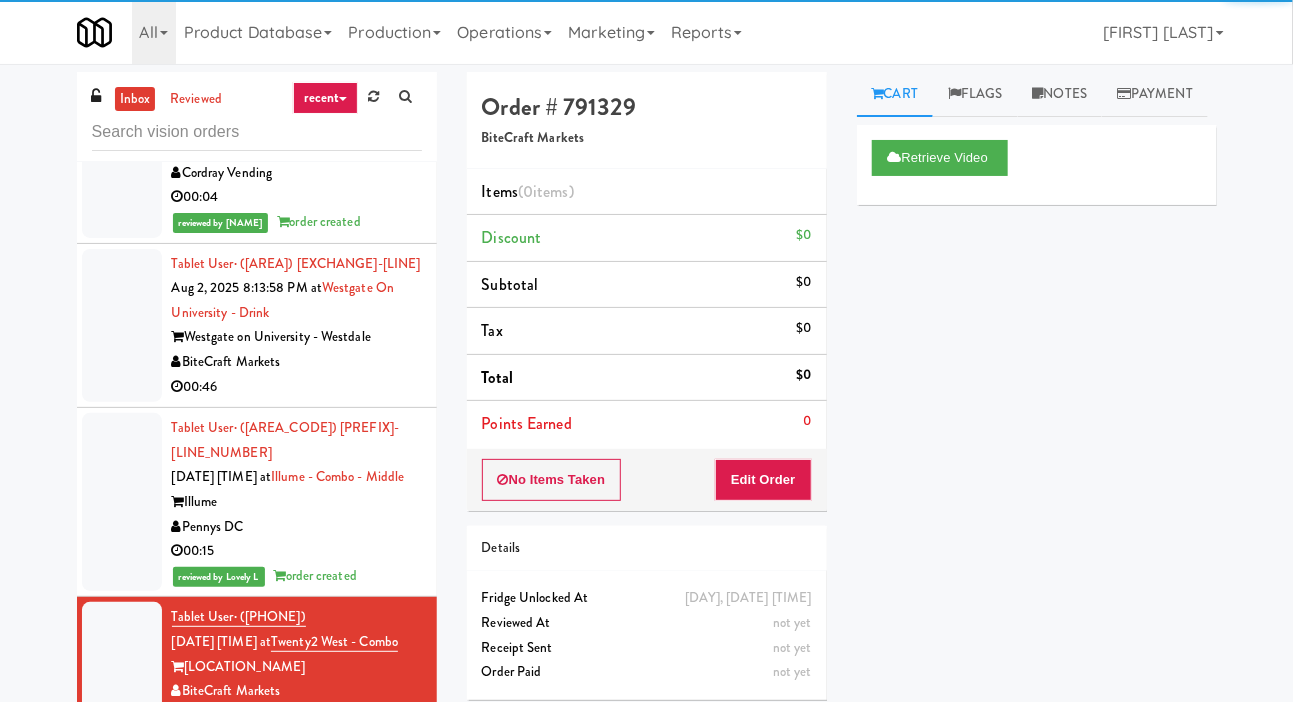 click on "Modern Vending Systems" at bounding box center [297, 880] 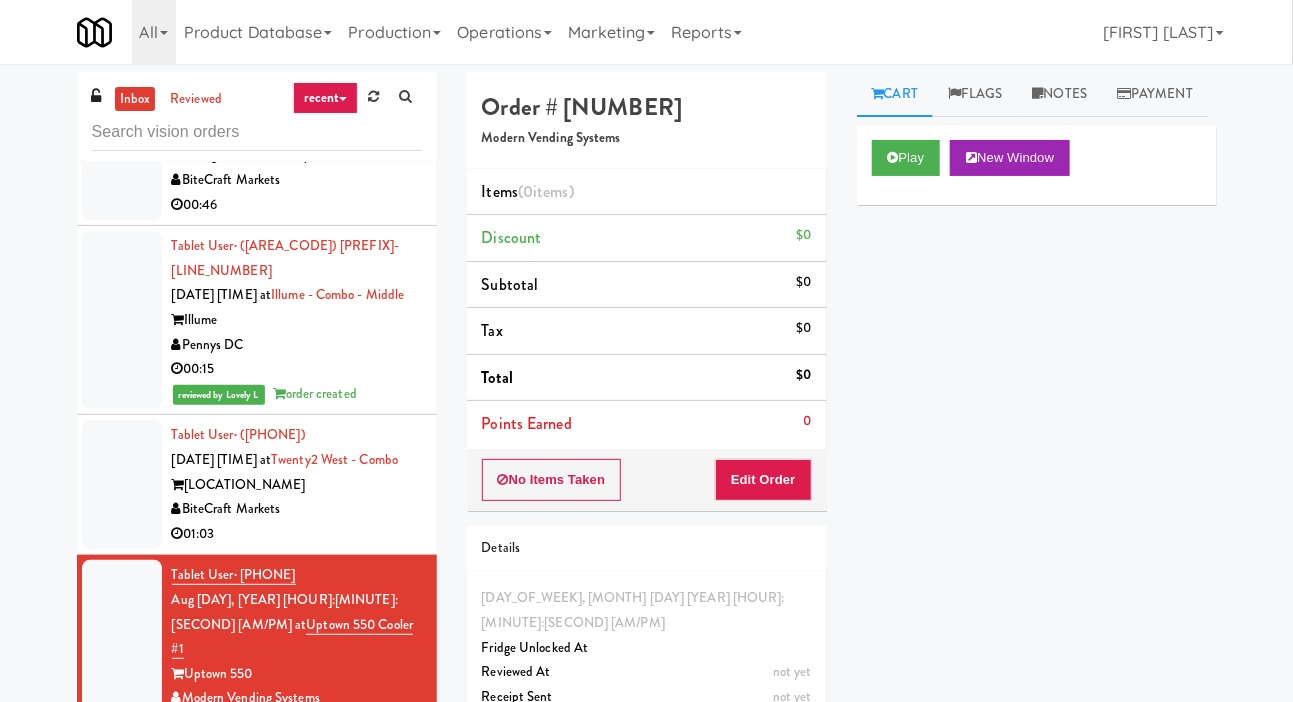 click on "Pennys DC" at bounding box center (297, 887) 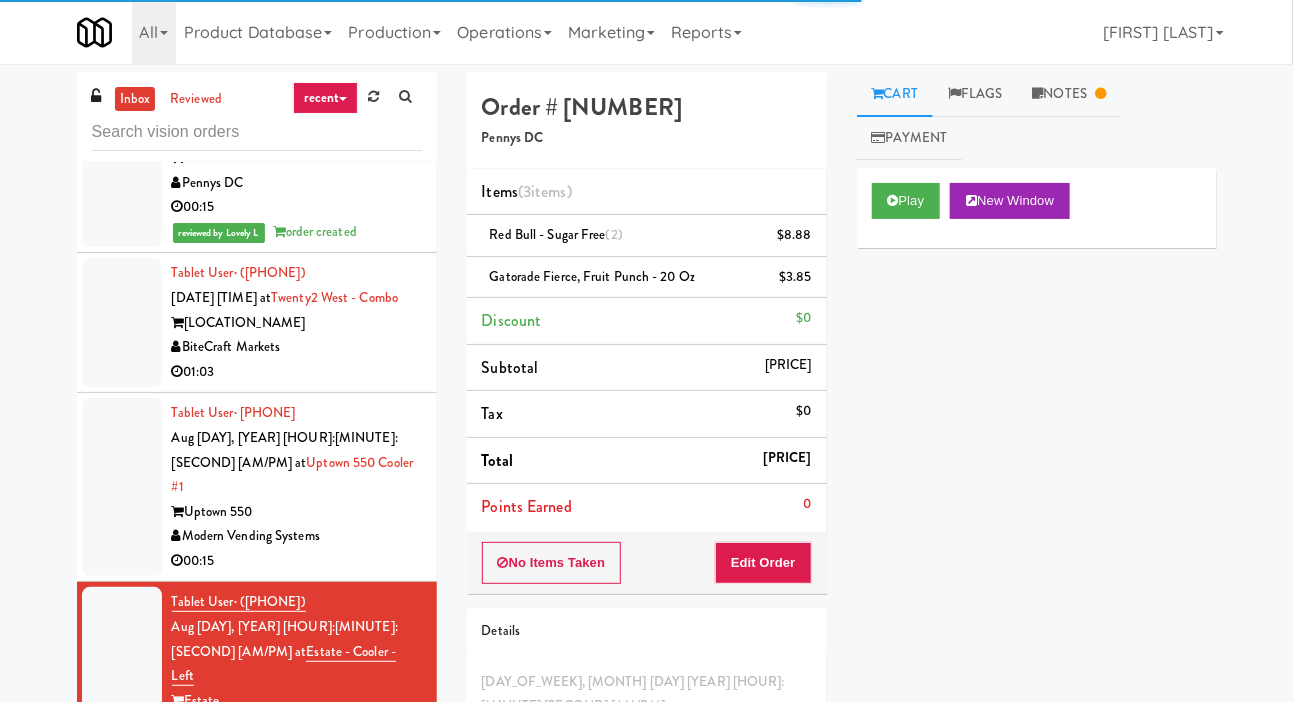 click on "[ORGANIZATION_NAME]" at bounding box center [297, 890] 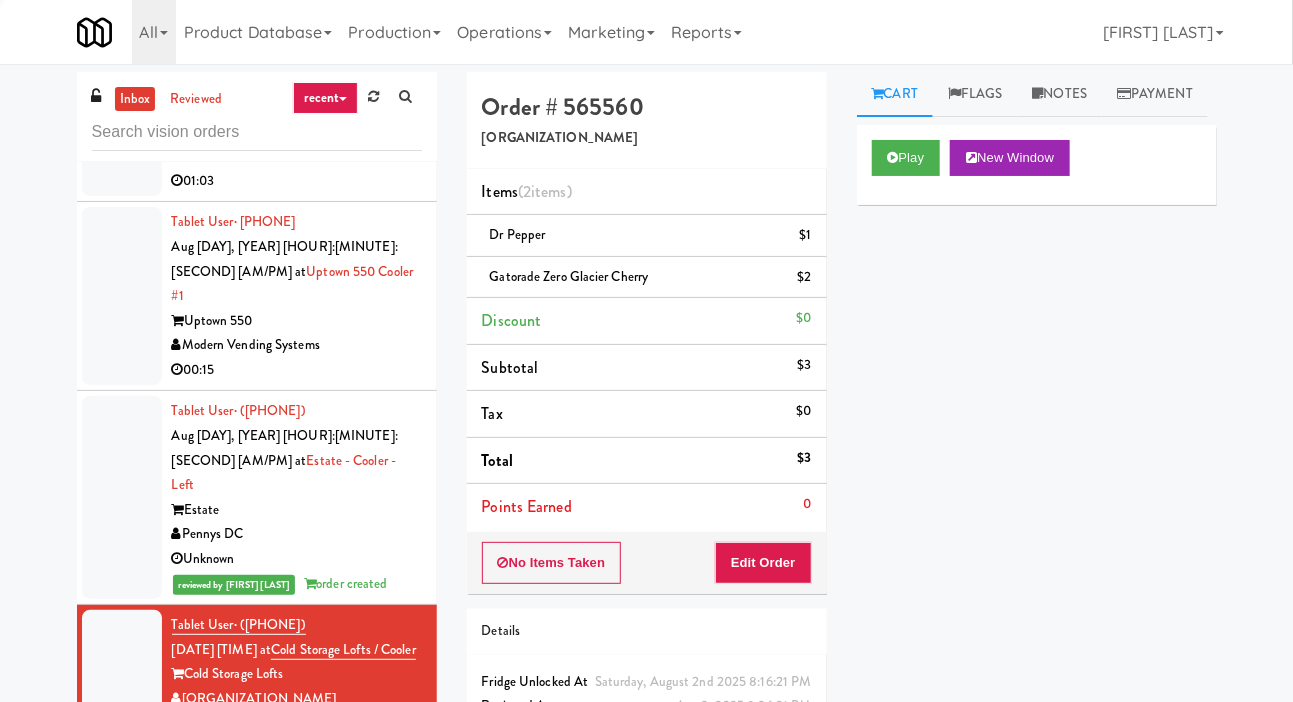 click on "Modern Vending Systems" at bounding box center (297, 888) 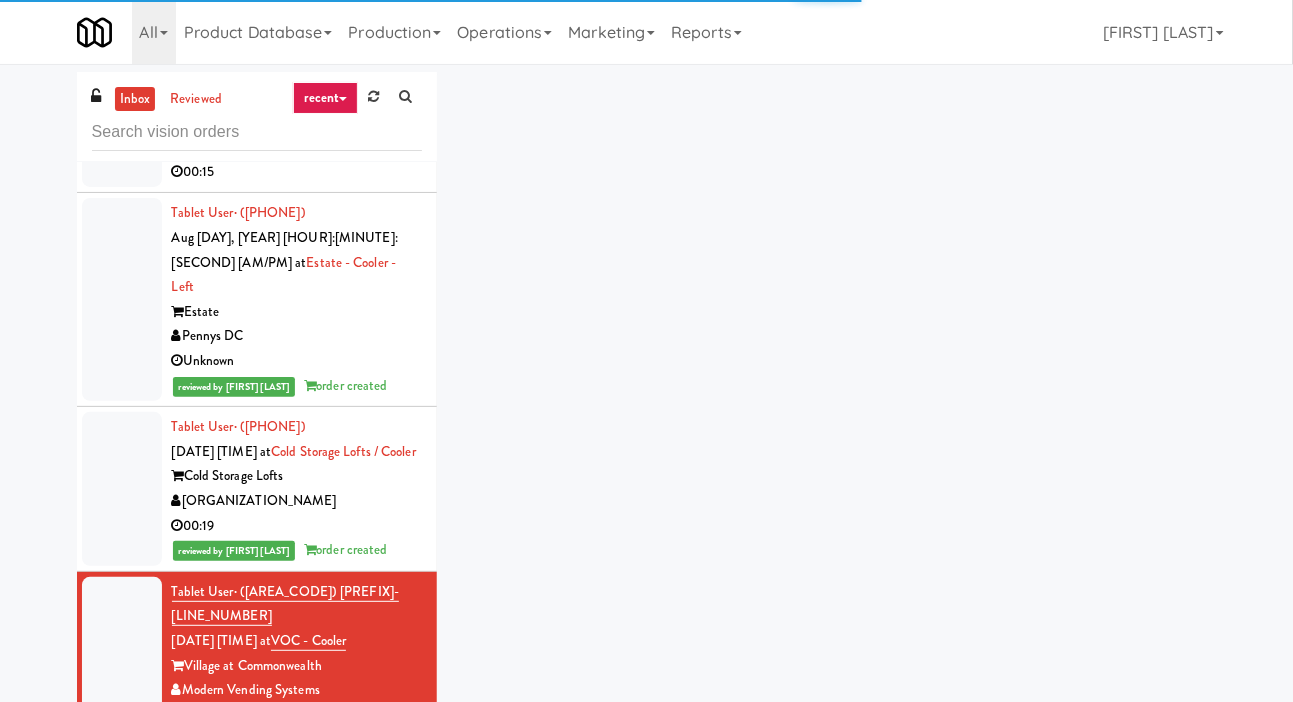 click on "H&H Vending" at bounding box center [297, 855] 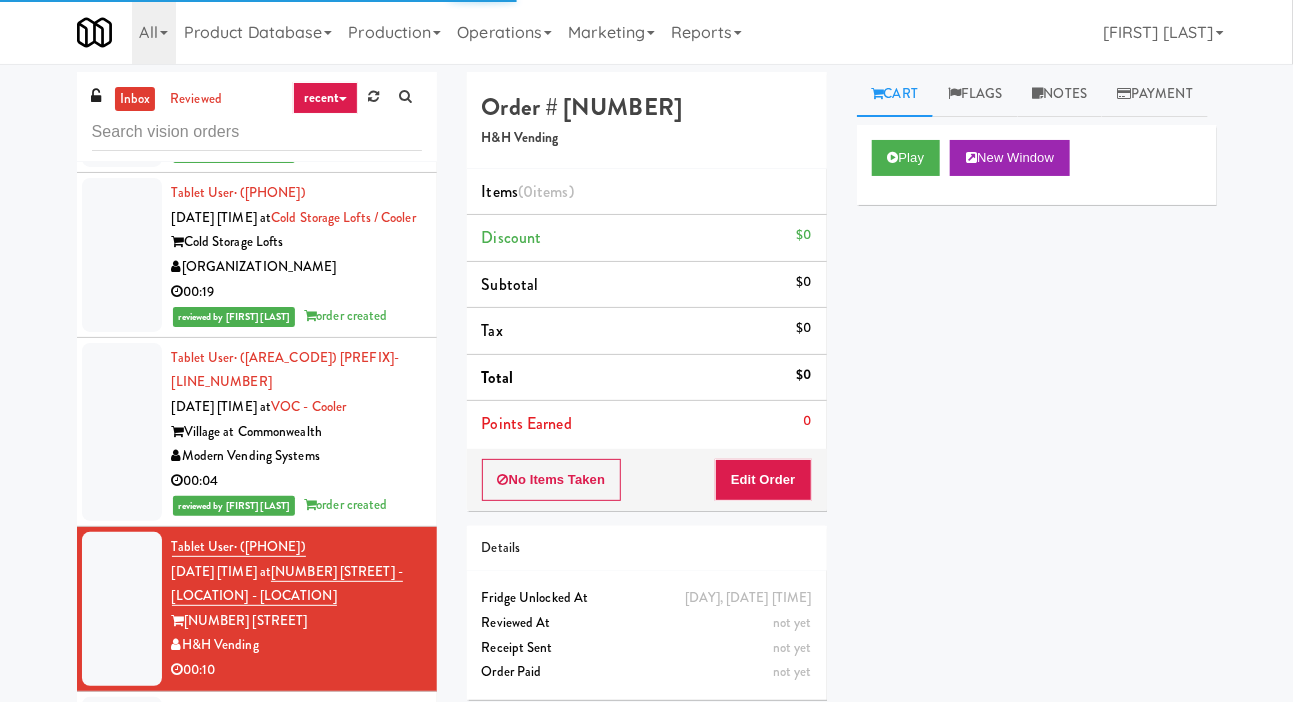 scroll, scrollTop: 14868, scrollLeft: 0, axis: vertical 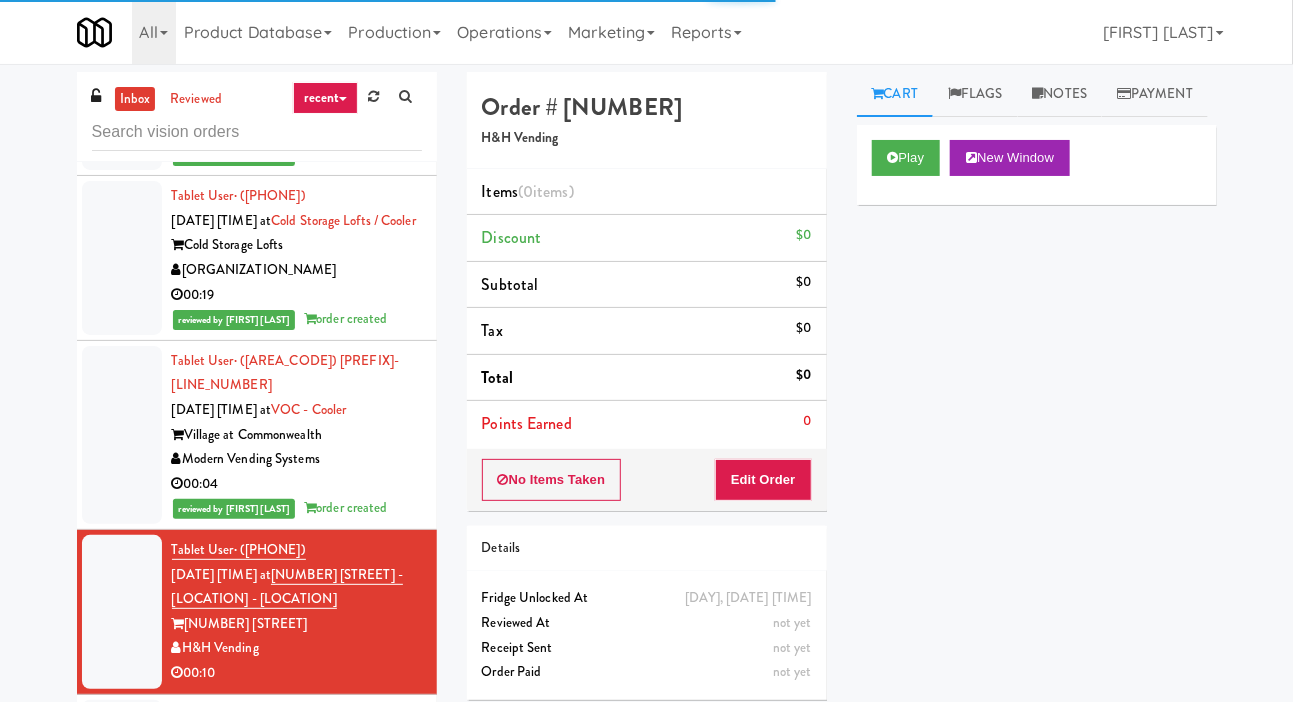 click on "Tablet User  · (773) 720-7711 Aug 2, 2025 8:17:25 PM at  Exhibit on Superior Combo  Exhibit on Superior  On Demand Vending  00:08" at bounding box center [257, 953] 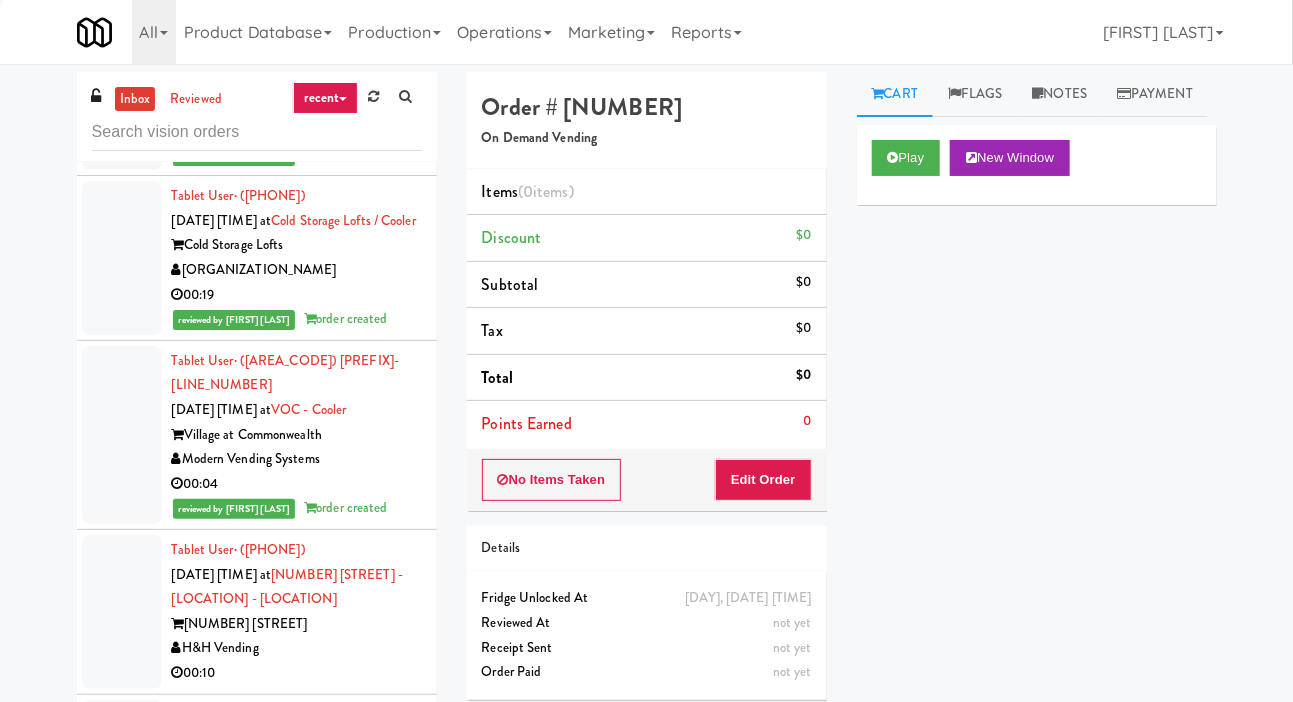 click on "00:13" at bounding box center (297, 837) 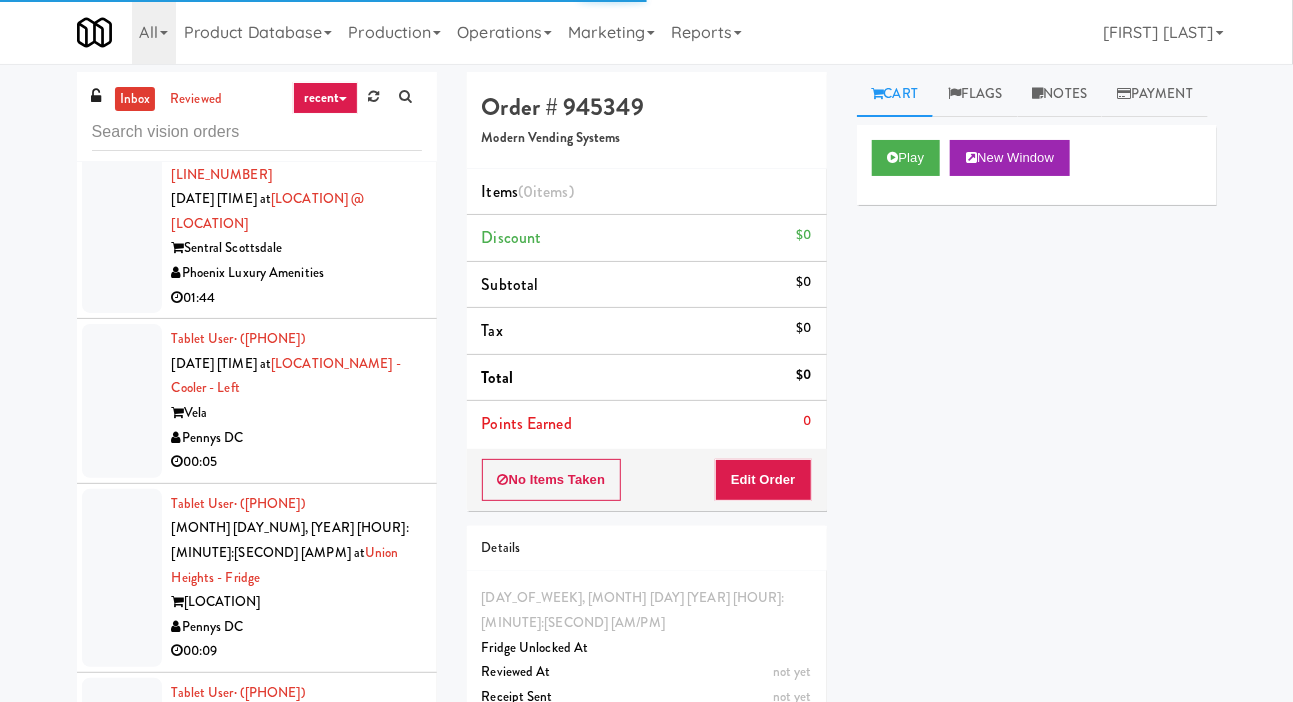 scroll, scrollTop: 17113, scrollLeft: 0, axis: vertical 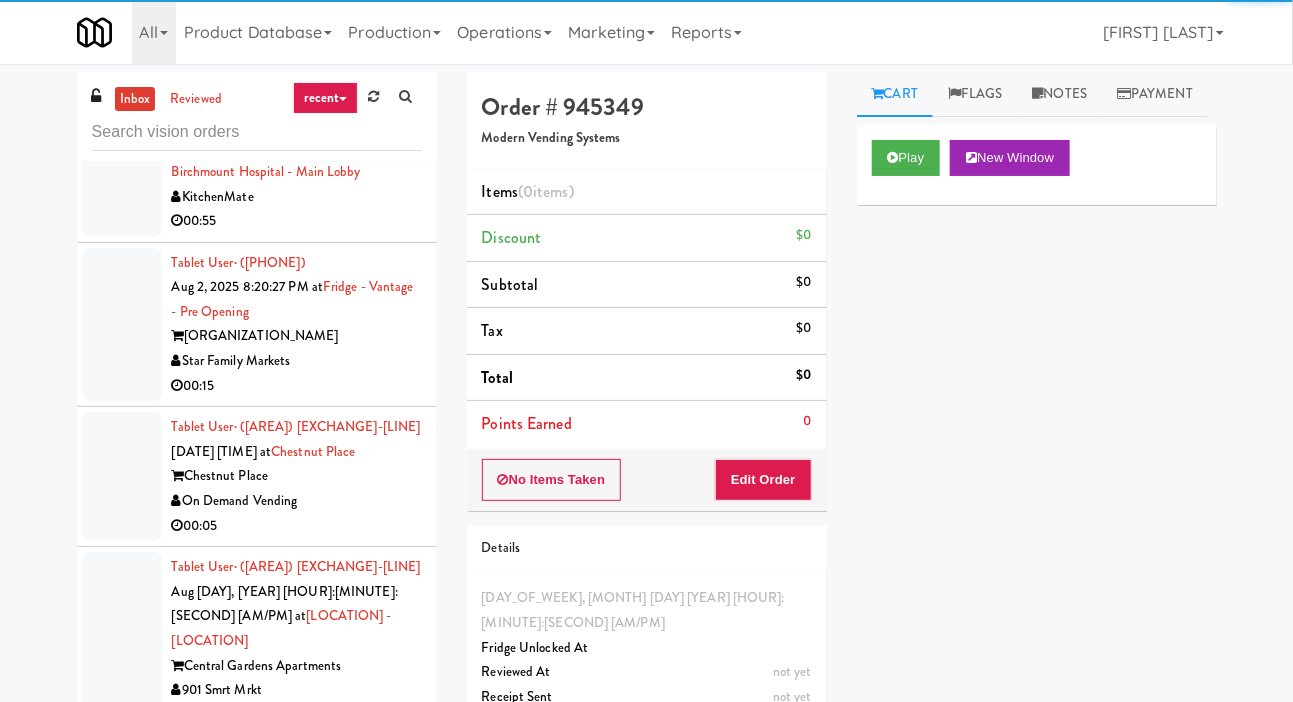 click on "Pennys DC" at bounding box center [297, 1299] 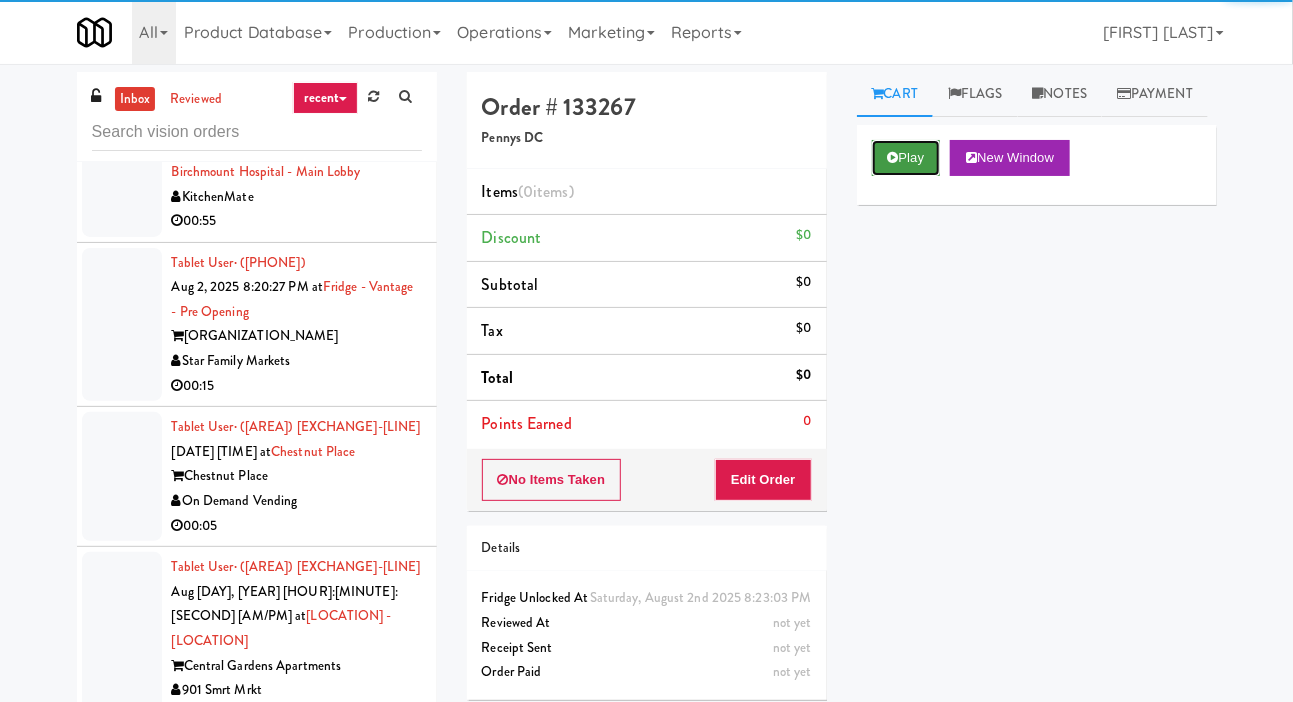 click on "Play" at bounding box center [906, 158] 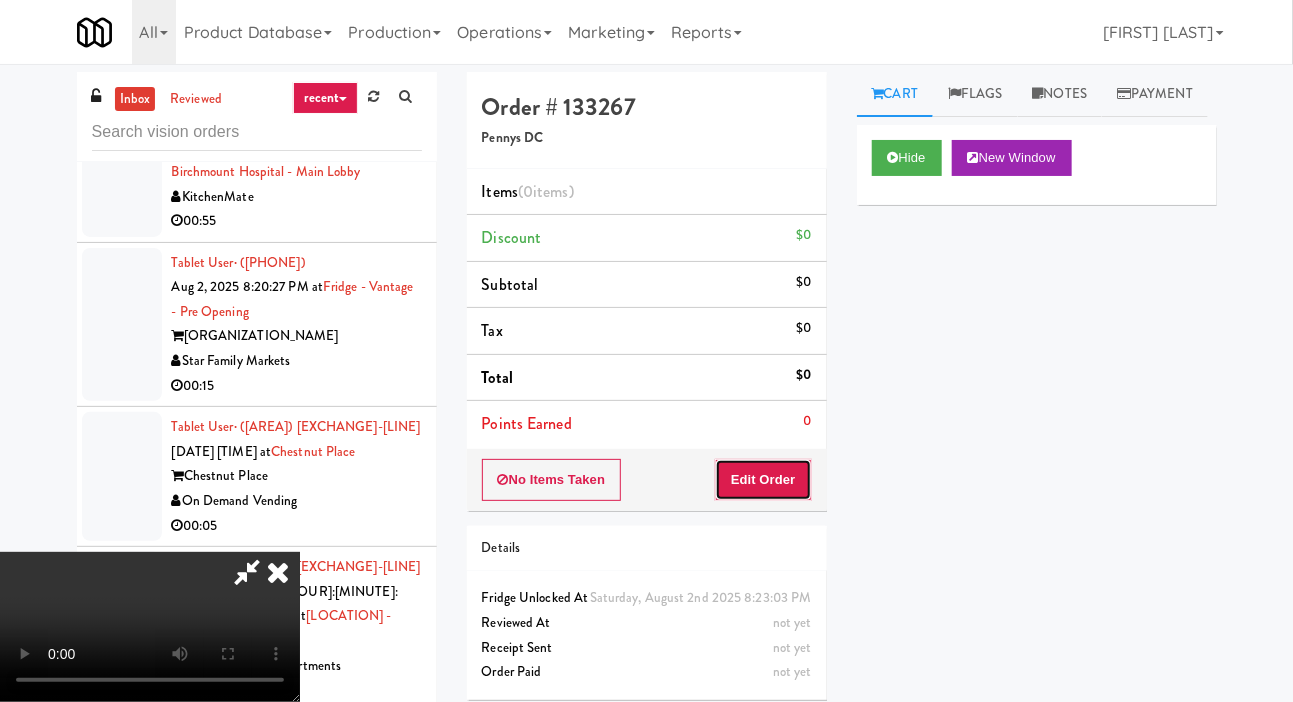 click on "Edit Order" at bounding box center (763, 480) 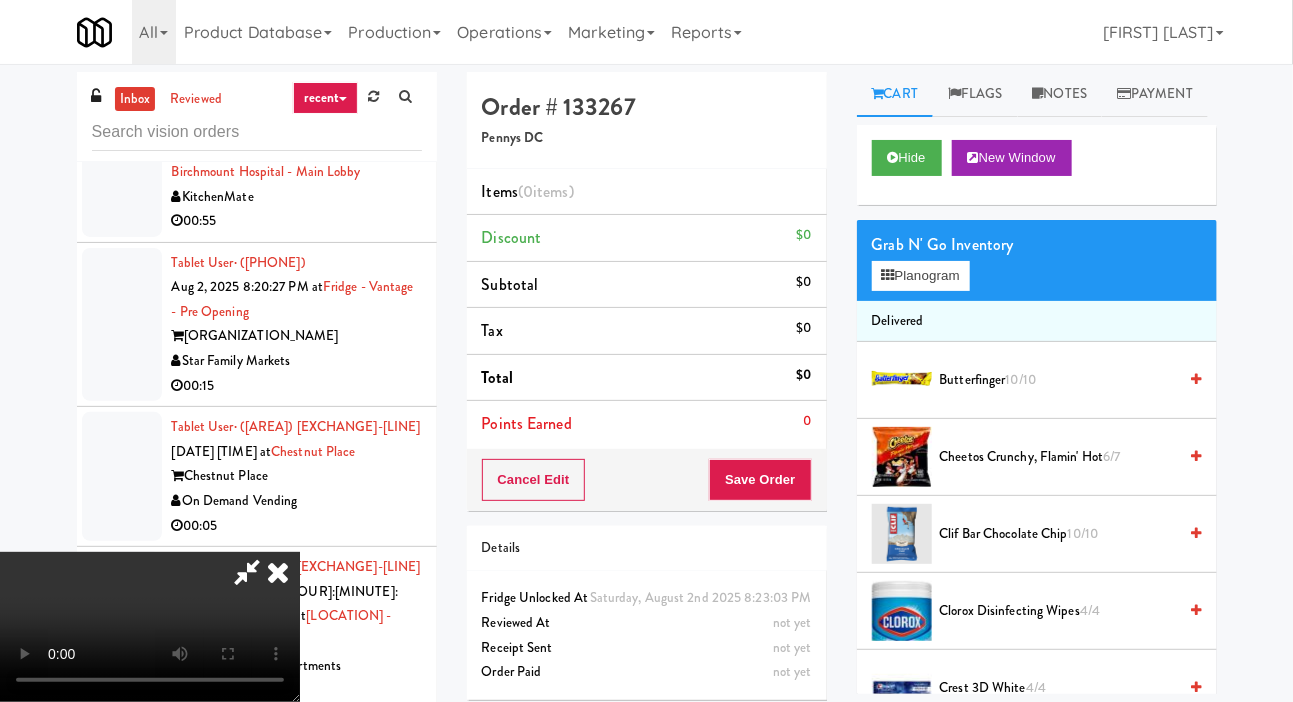 type 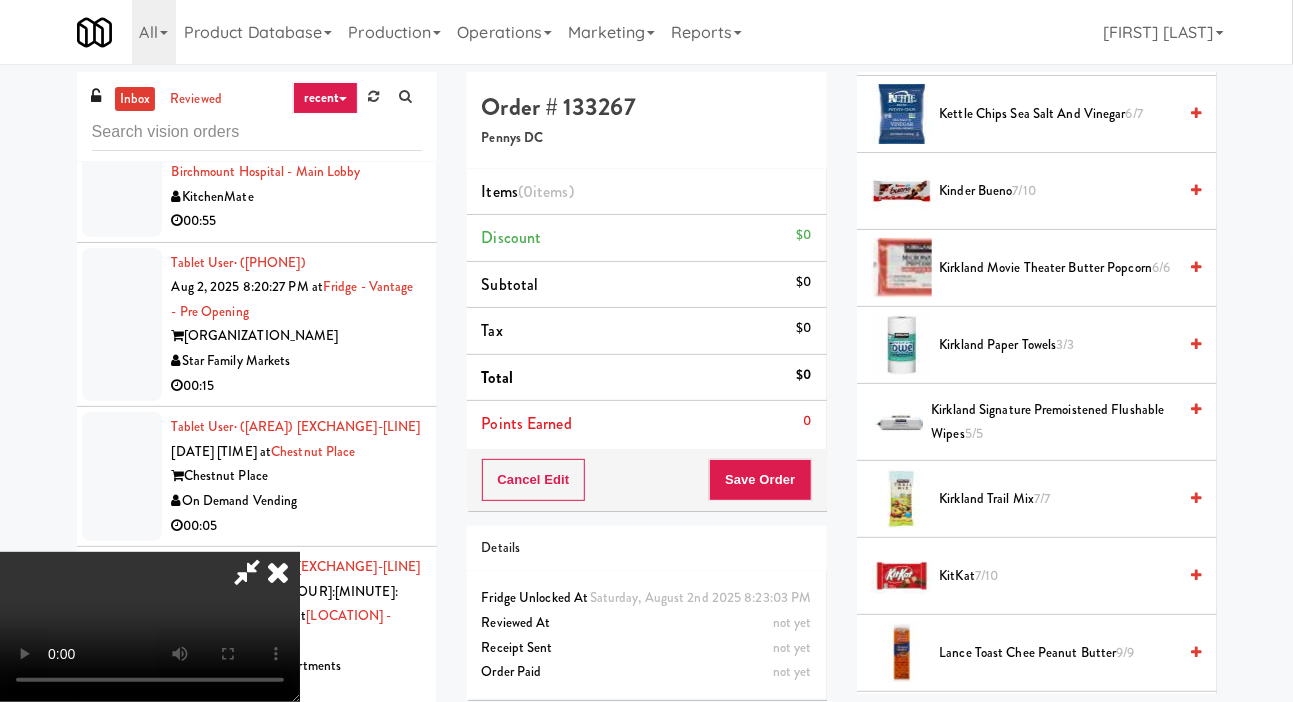 scroll, scrollTop: 884, scrollLeft: 0, axis: vertical 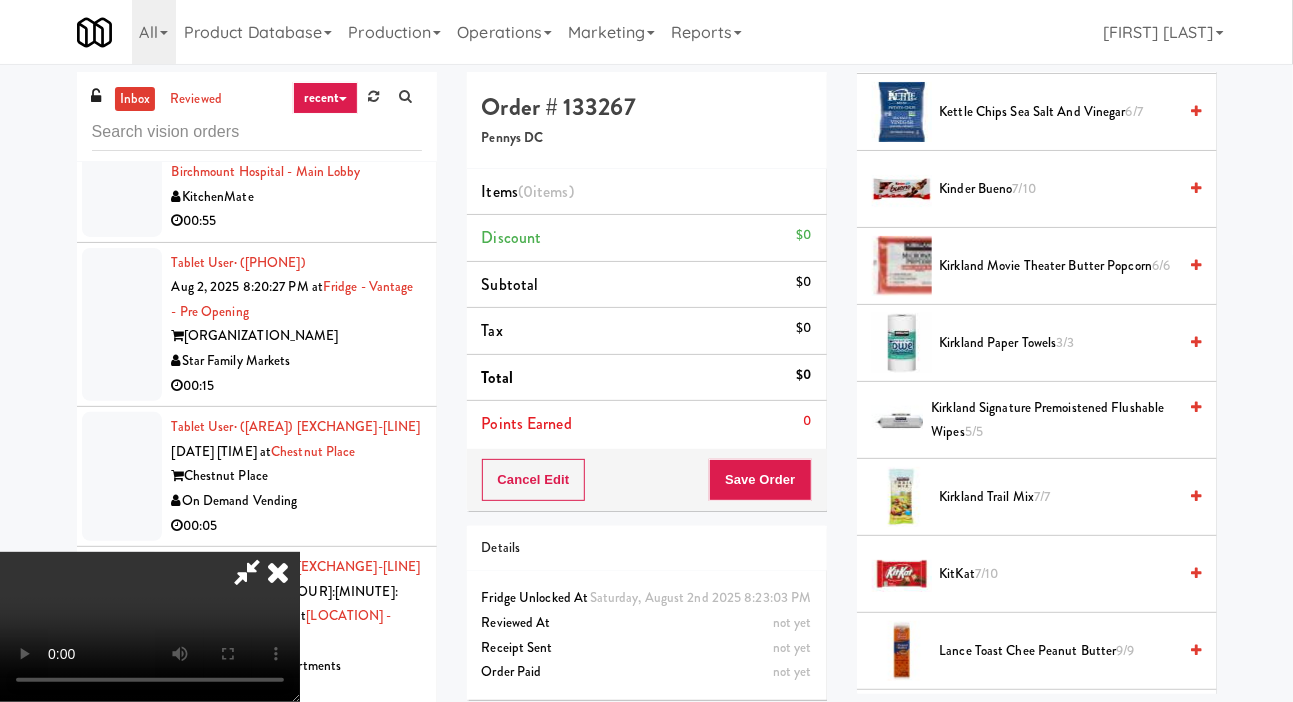 click on "Kirkland Movie Theater Butter Popcorn  6/6" at bounding box center (1058, 266) 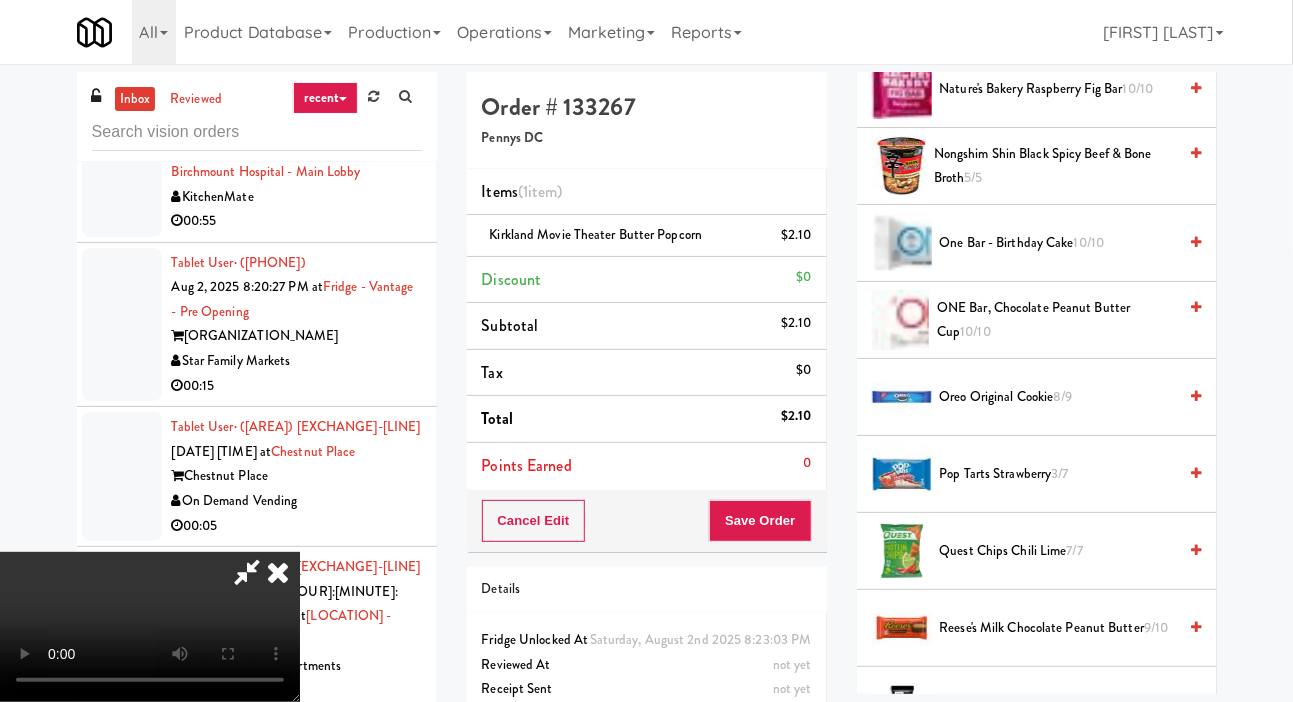 scroll, scrollTop: 1685, scrollLeft: 0, axis: vertical 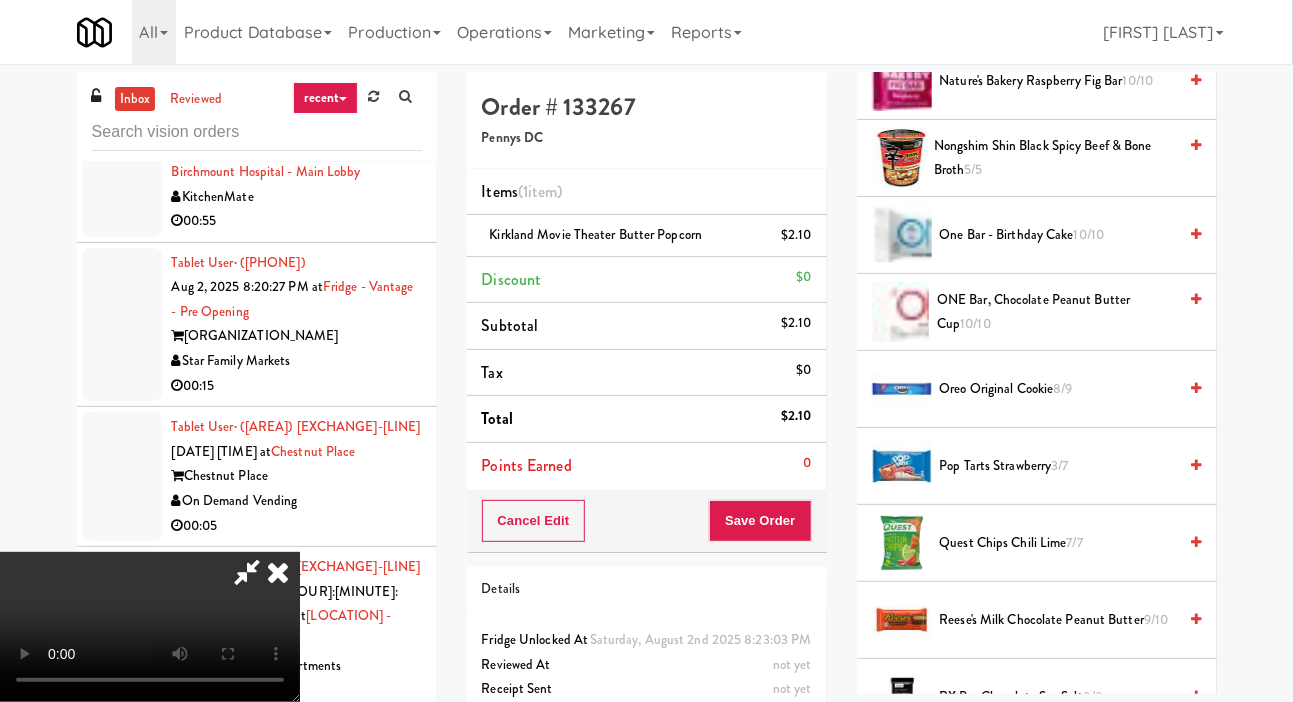 click on "Oreo Original Cookie  8/9" at bounding box center (1058, 389) 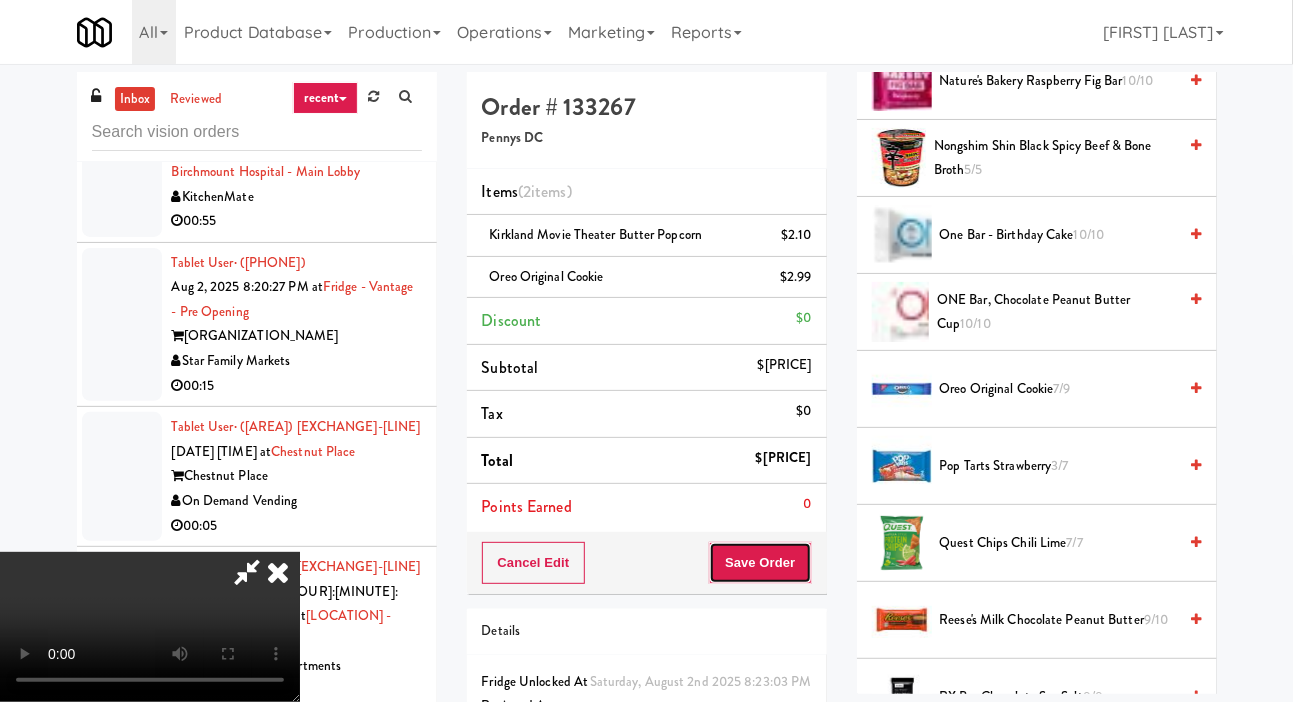 click on "Save Order" at bounding box center [760, 563] 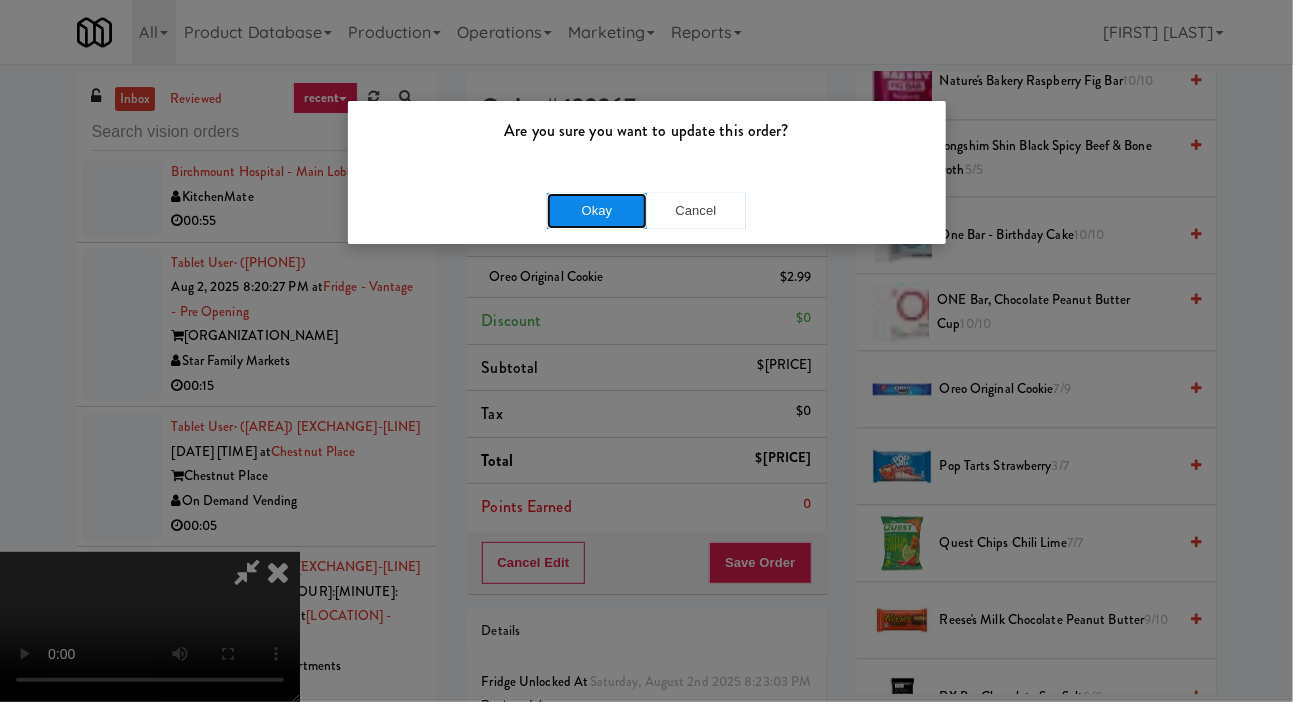 click on "Okay" at bounding box center [597, 211] 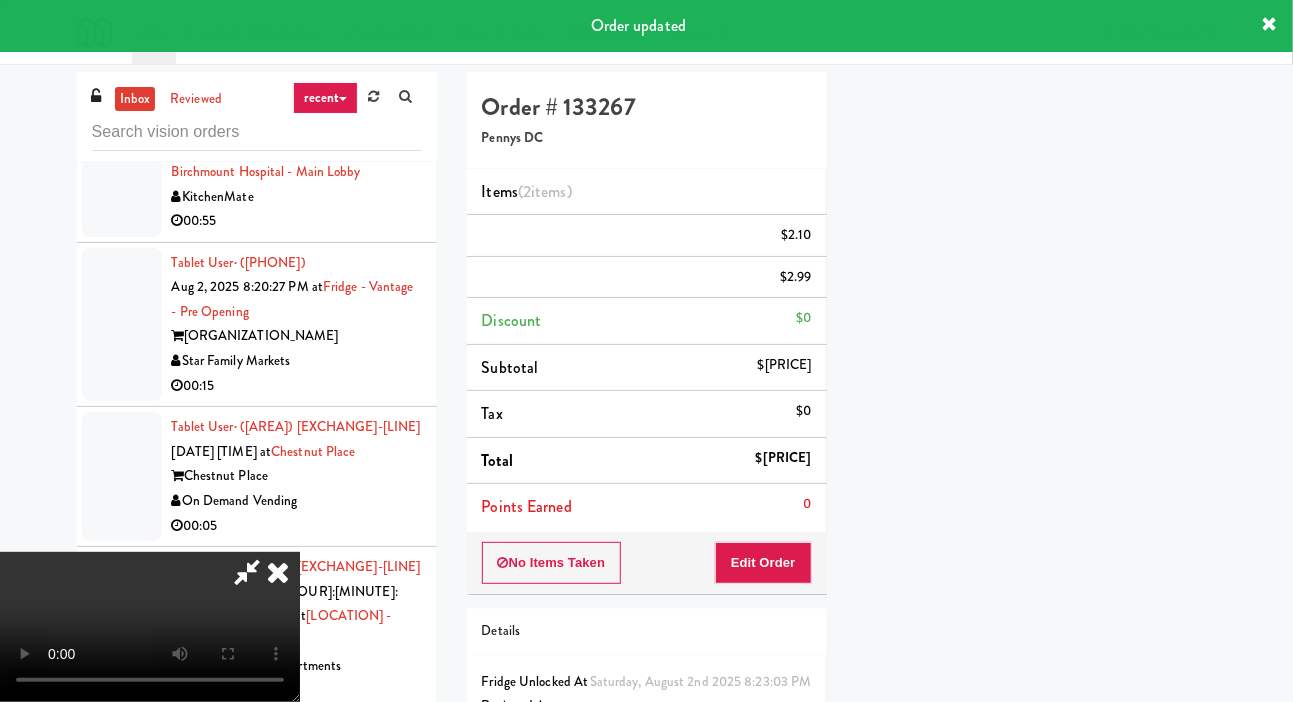 scroll, scrollTop: 116, scrollLeft: 0, axis: vertical 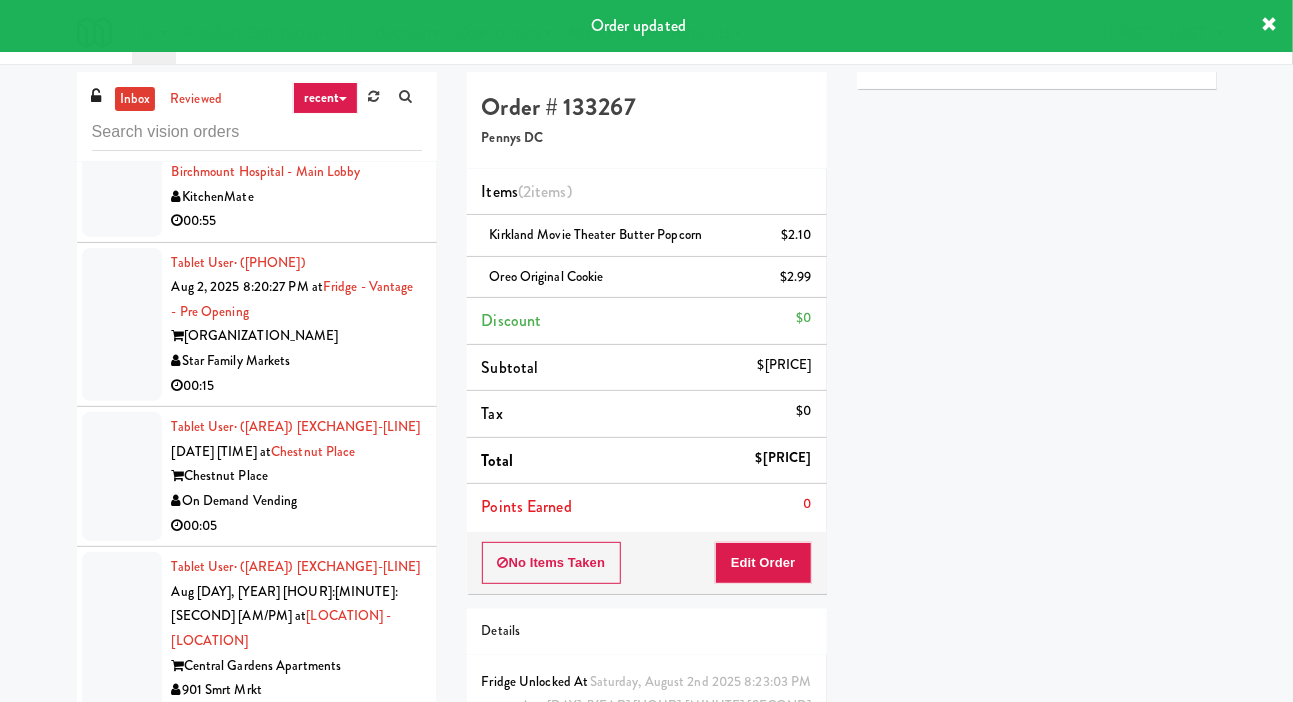 click on "KitchenMate" at bounding box center (297, 1135) 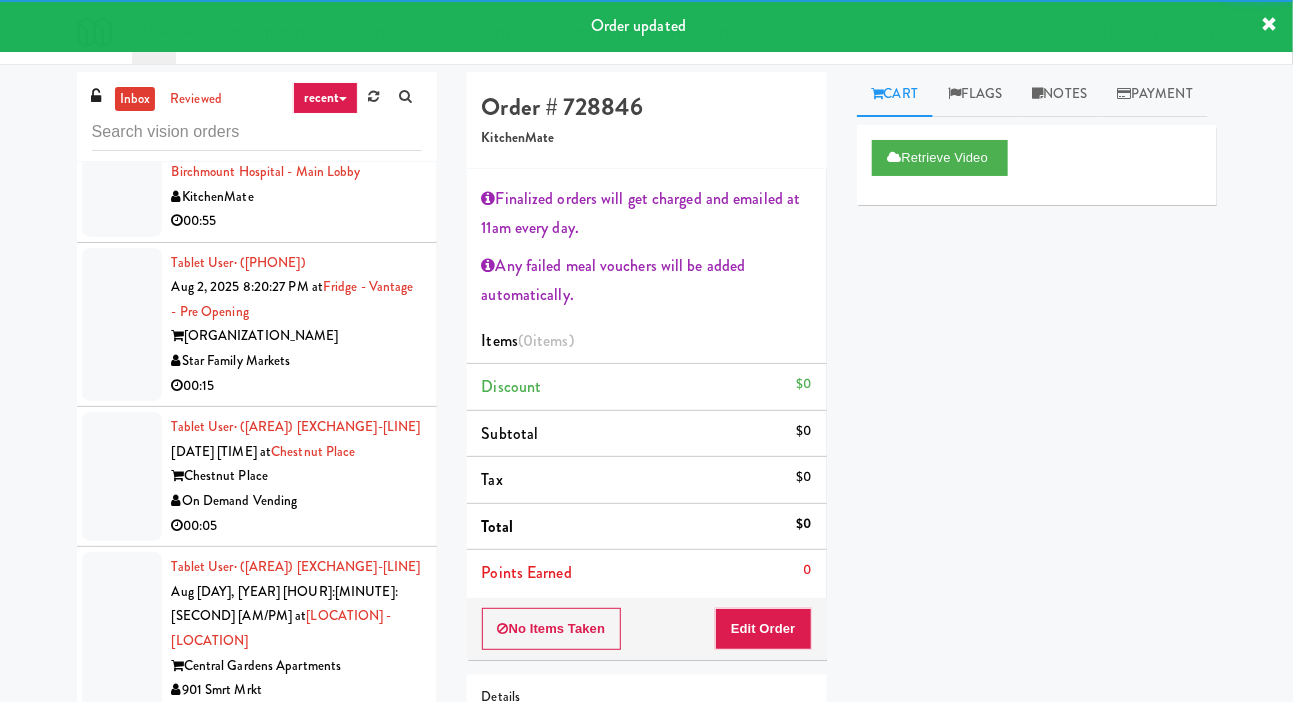 click on "00:04" at bounding box center [297, 1044] 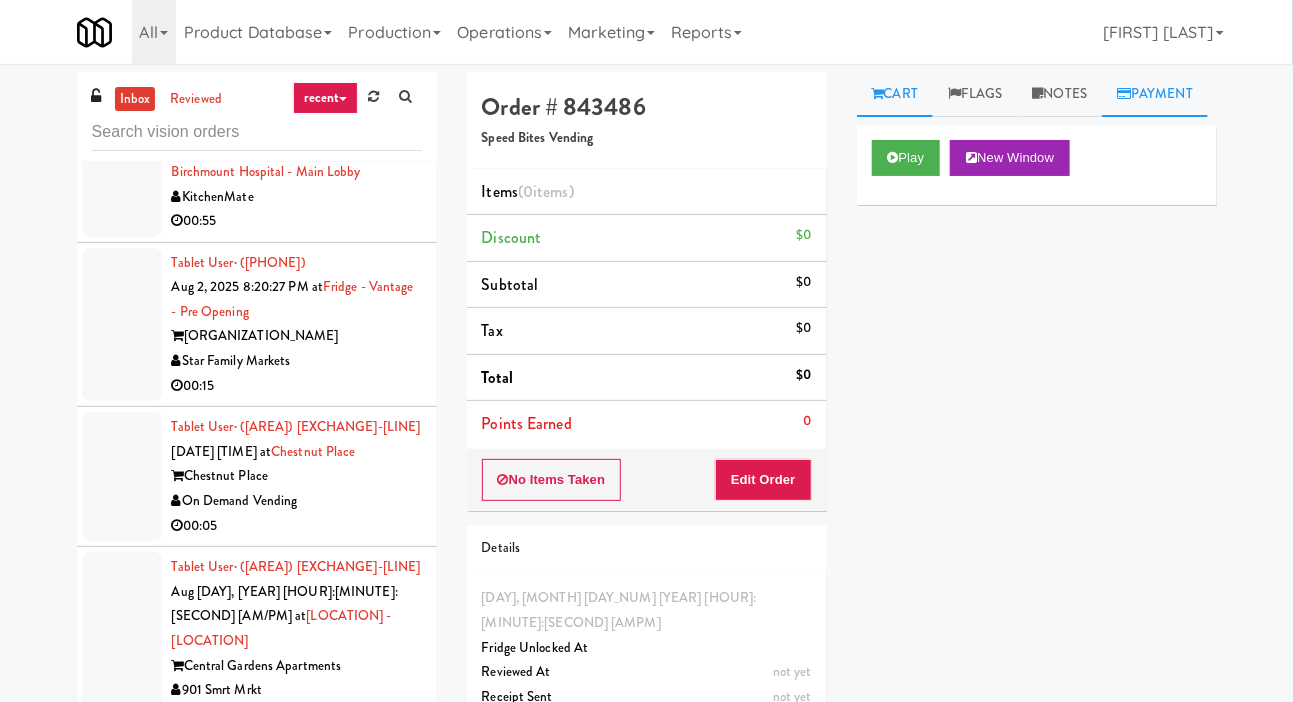 click on "Payment" at bounding box center [1155, 94] 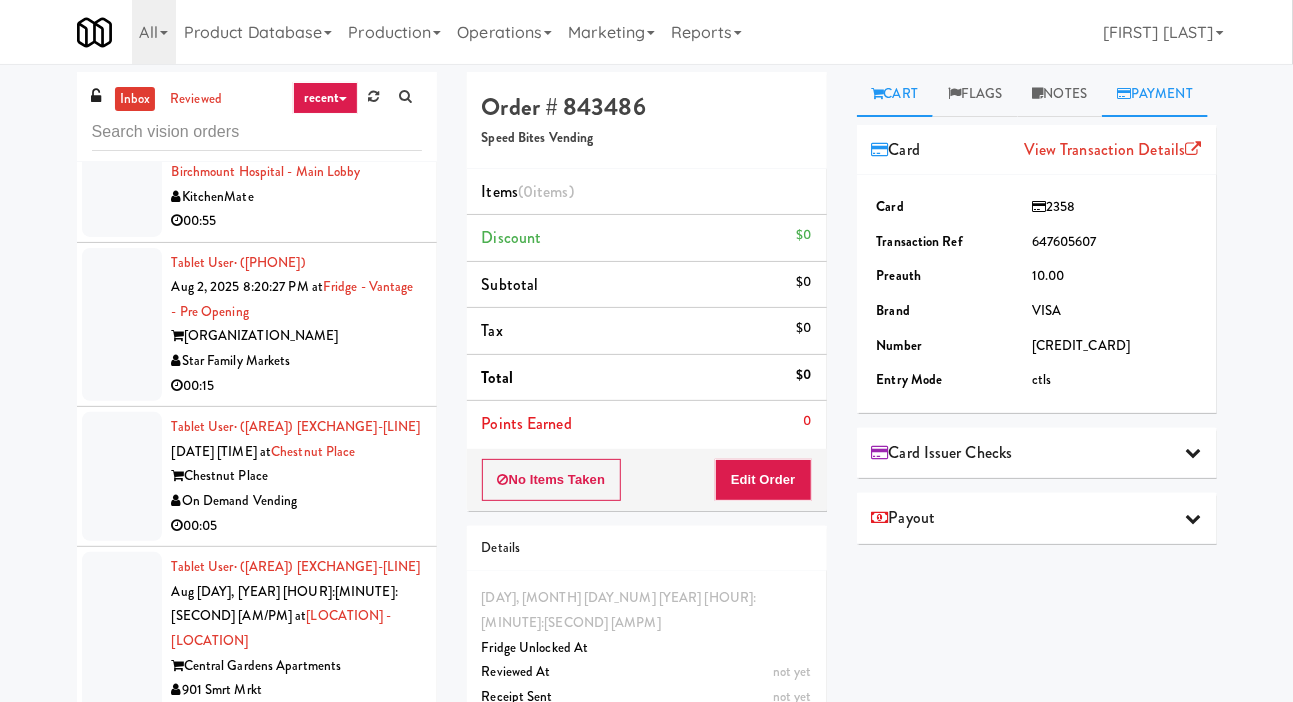 click on "Cart" at bounding box center [895, 94] 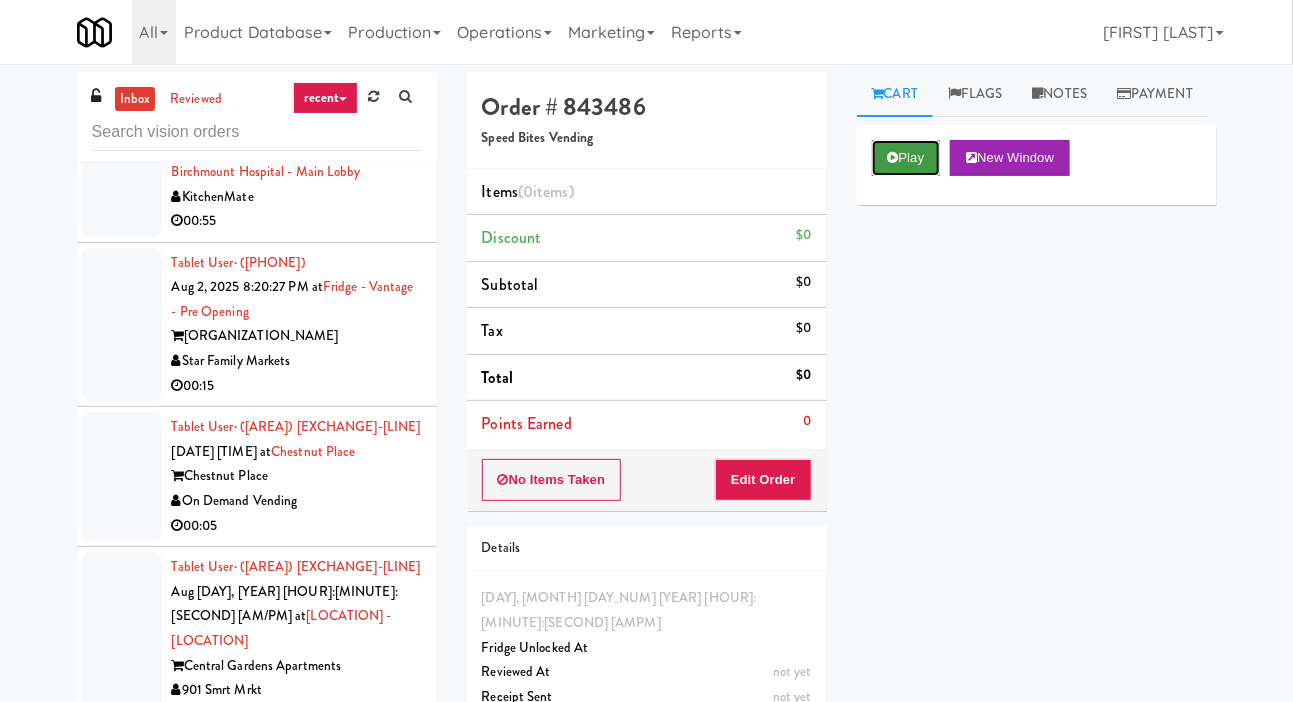 click on "Play" at bounding box center (906, 158) 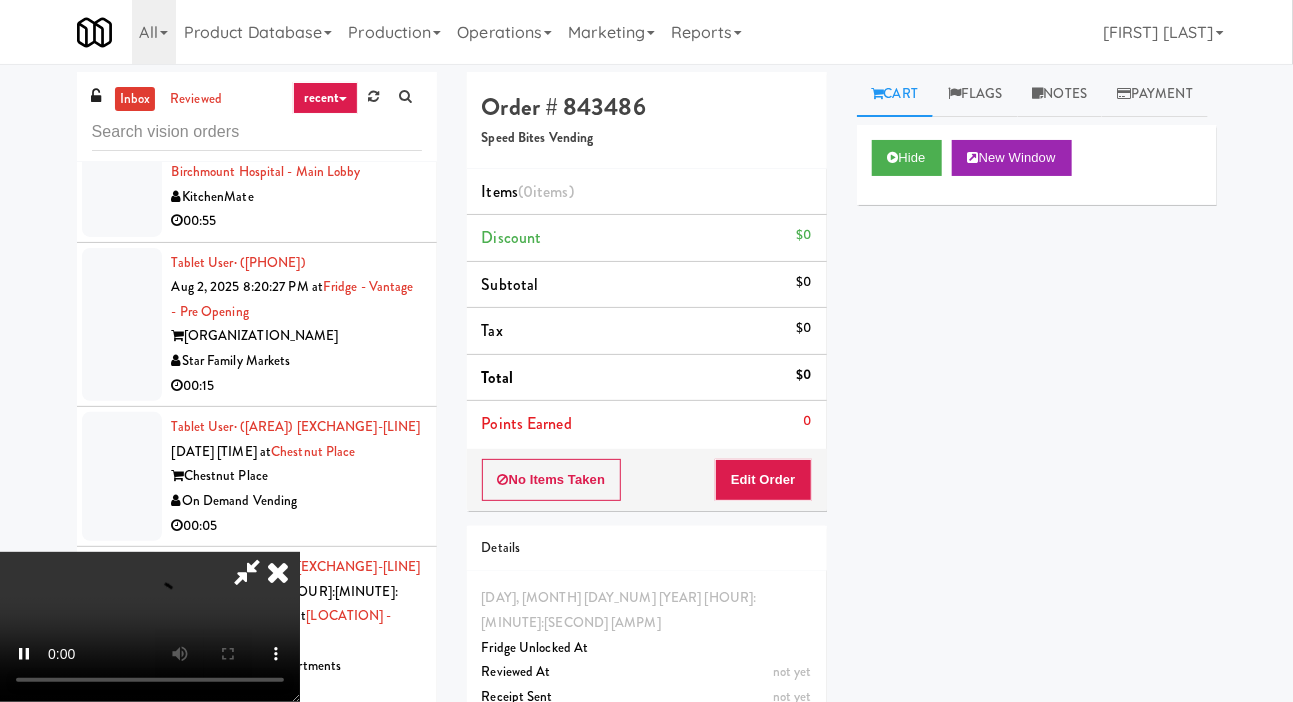 click on "Items  (0  items ) Discount  $0 Subtotal $0 Tax $0 Total $0 Points Earned  0" at bounding box center (647, 309) 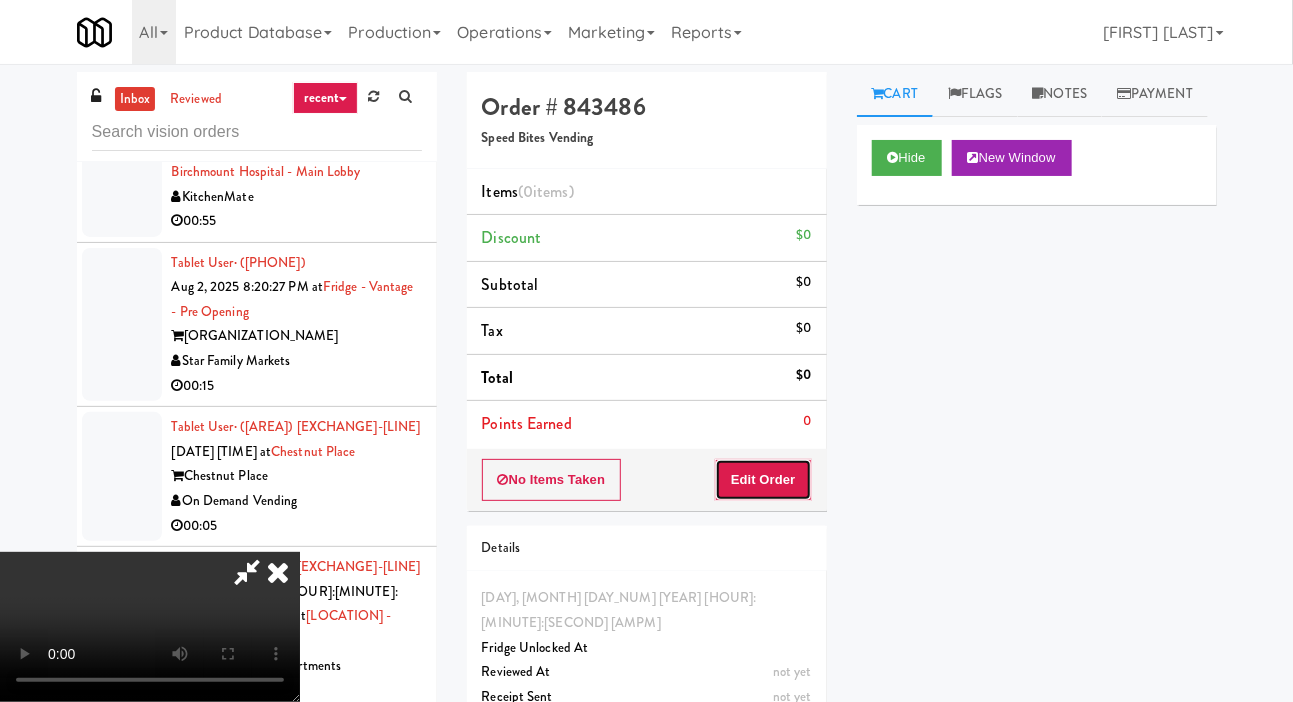 click on "Edit Order" at bounding box center (763, 480) 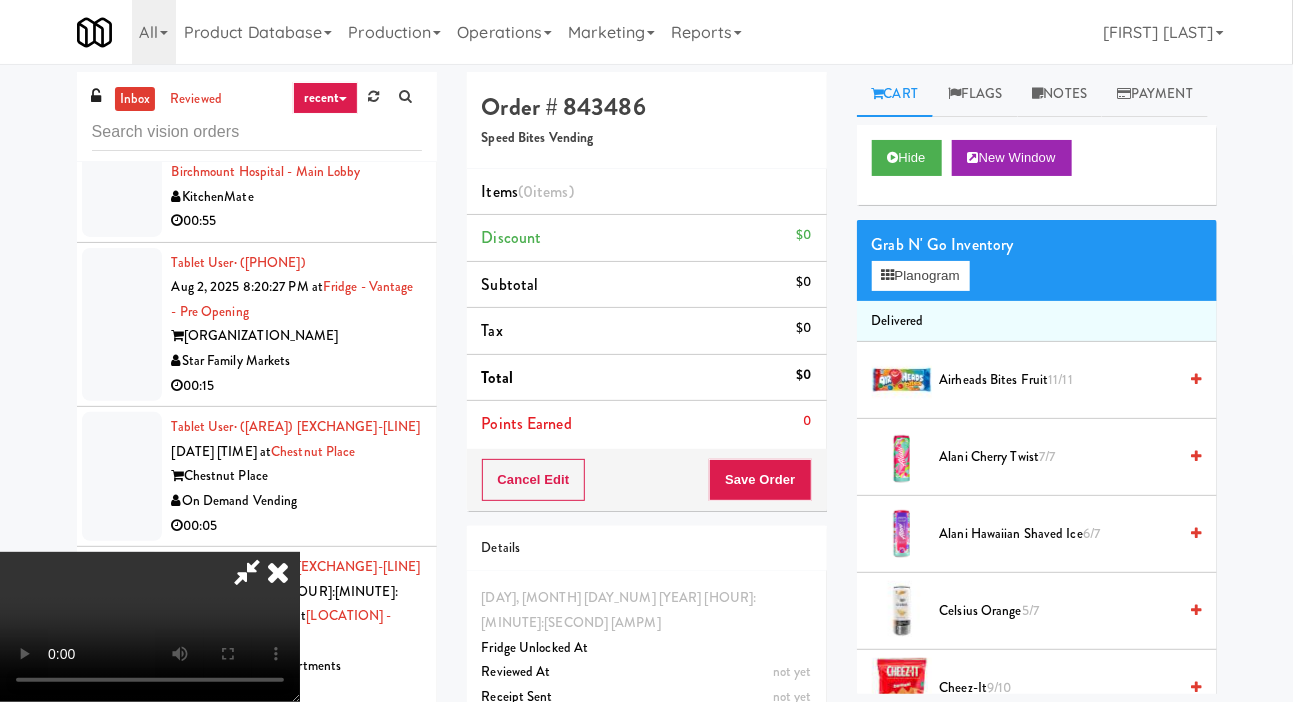scroll, scrollTop: 73, scrollLeft: 0, axis: vertical 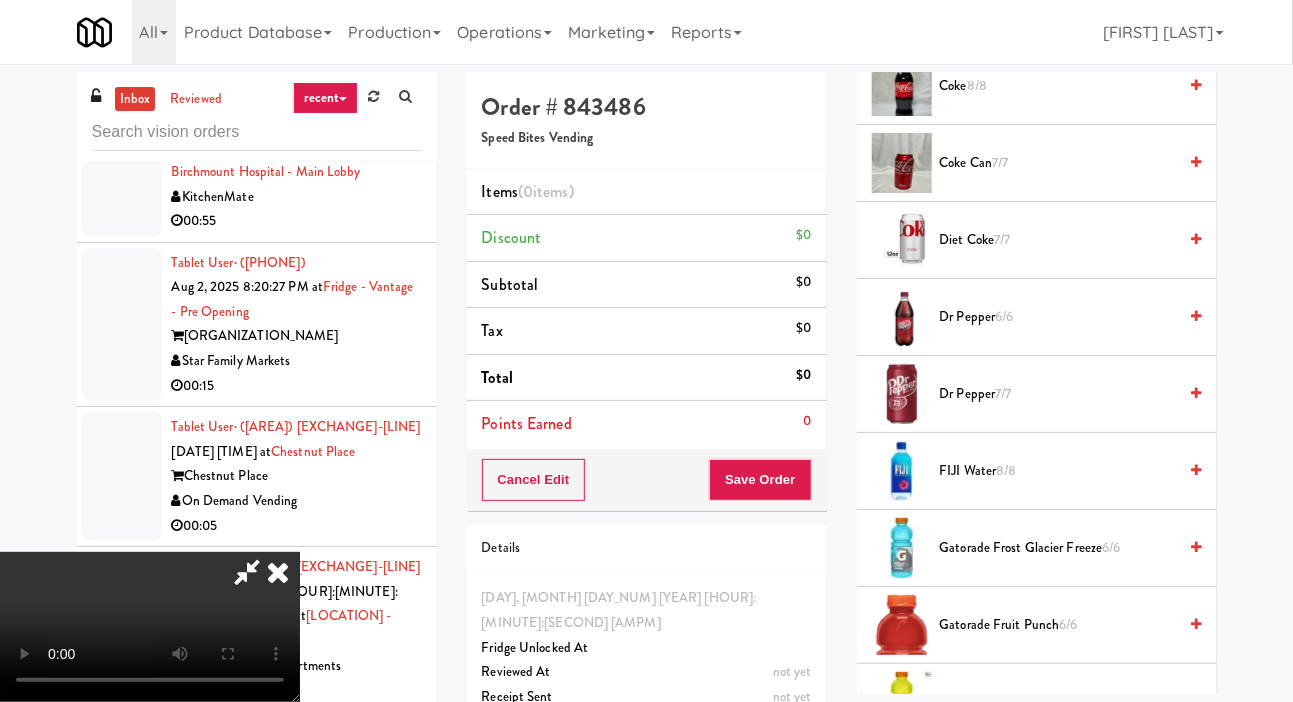 click on "Gatorade Frost Glacier Freeze  6/6" at bounding box center (1058, 548) 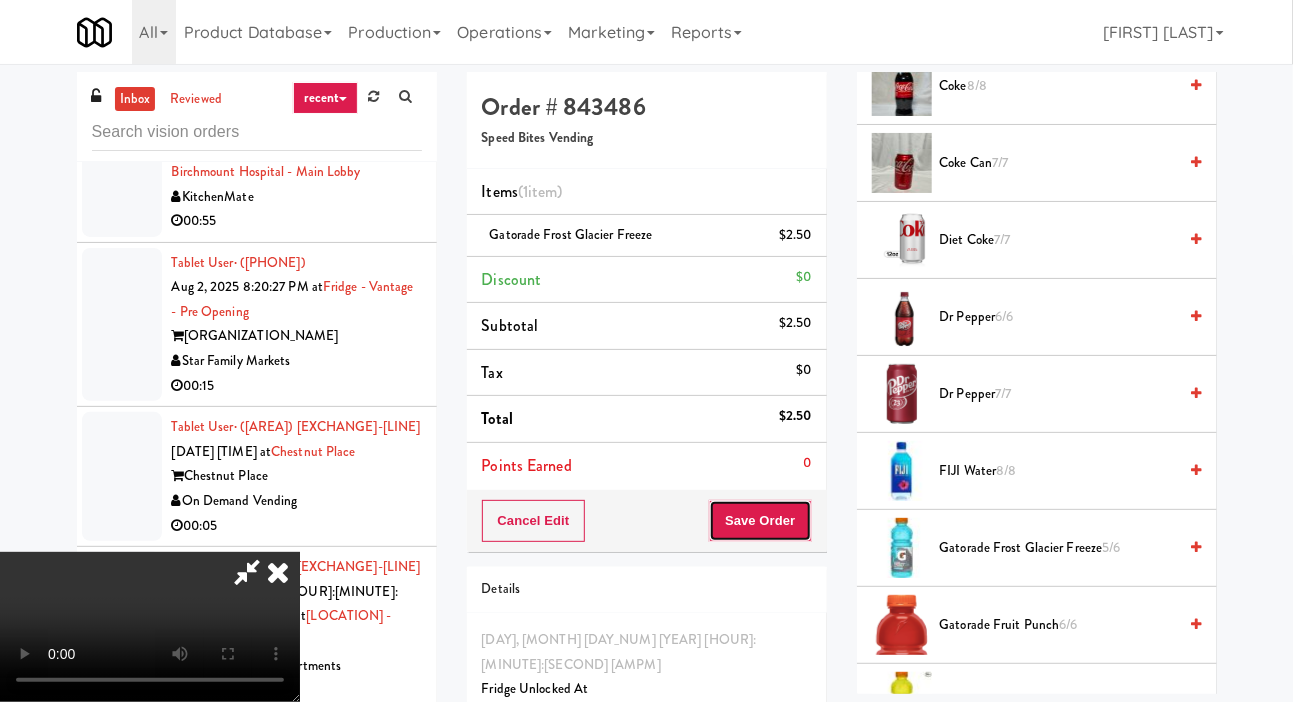 click on "Save Order" at bounding box center [760, 521] 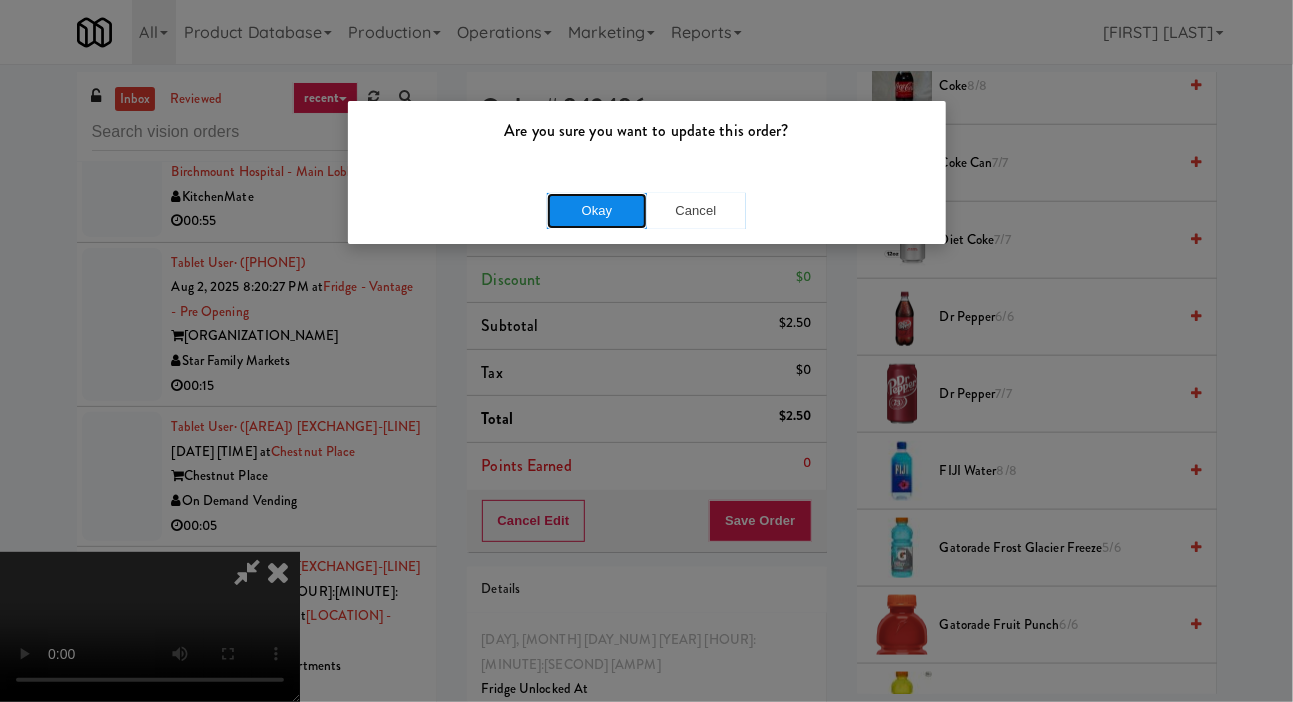 click on "Okay" at bounding box center [597, 211] 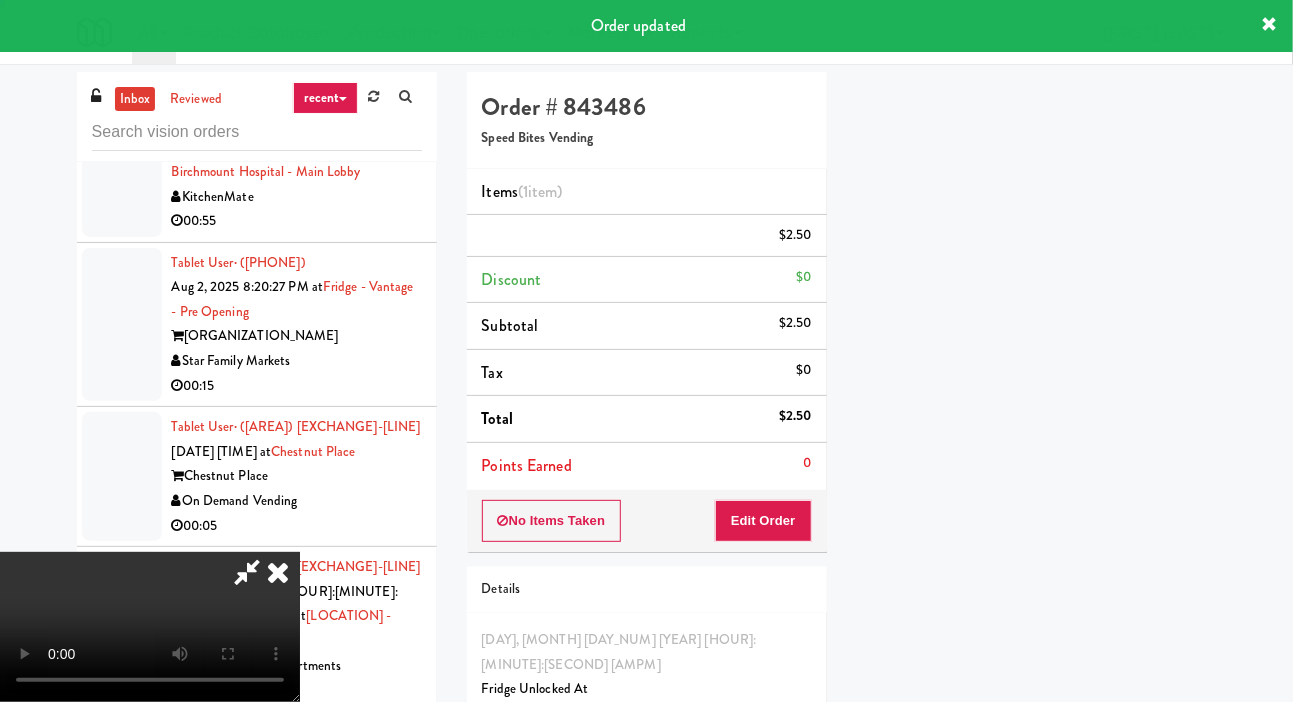 scroll, scrollTop: 116, scrollLeft: 0, axis: vertical 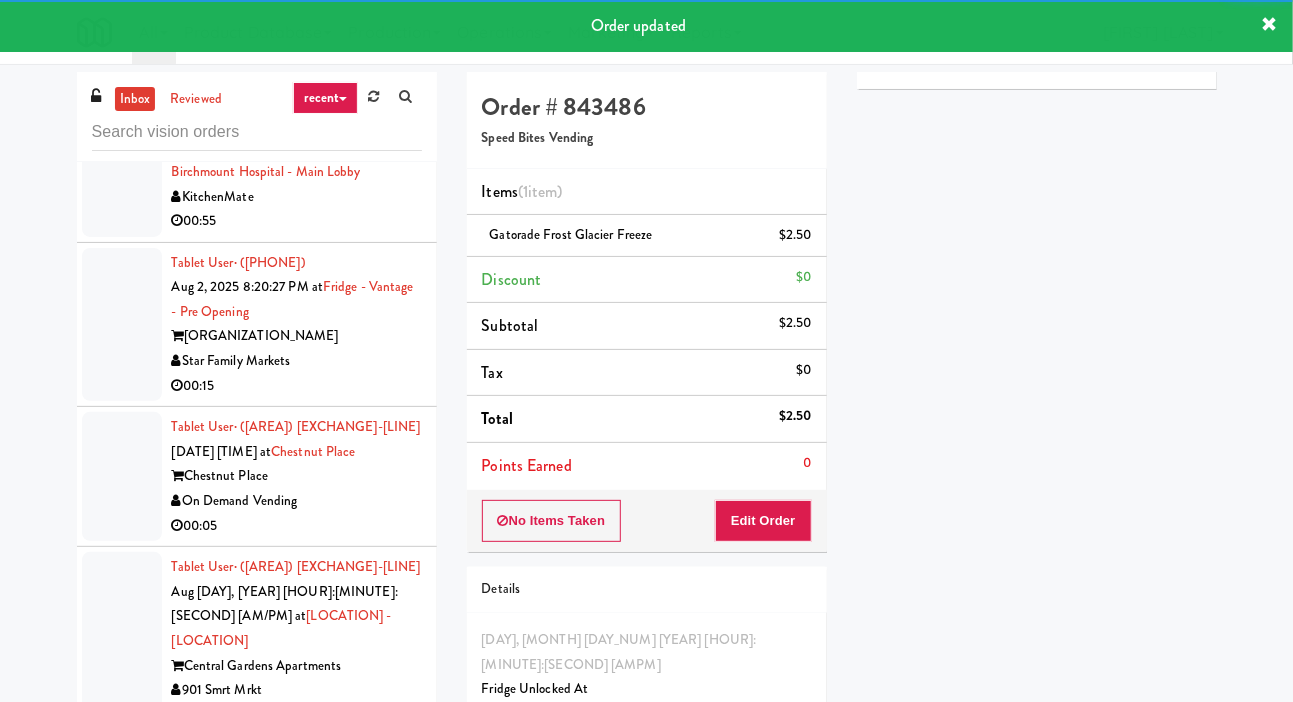 click on "Covio Vending" at bounding box center (297, 855) 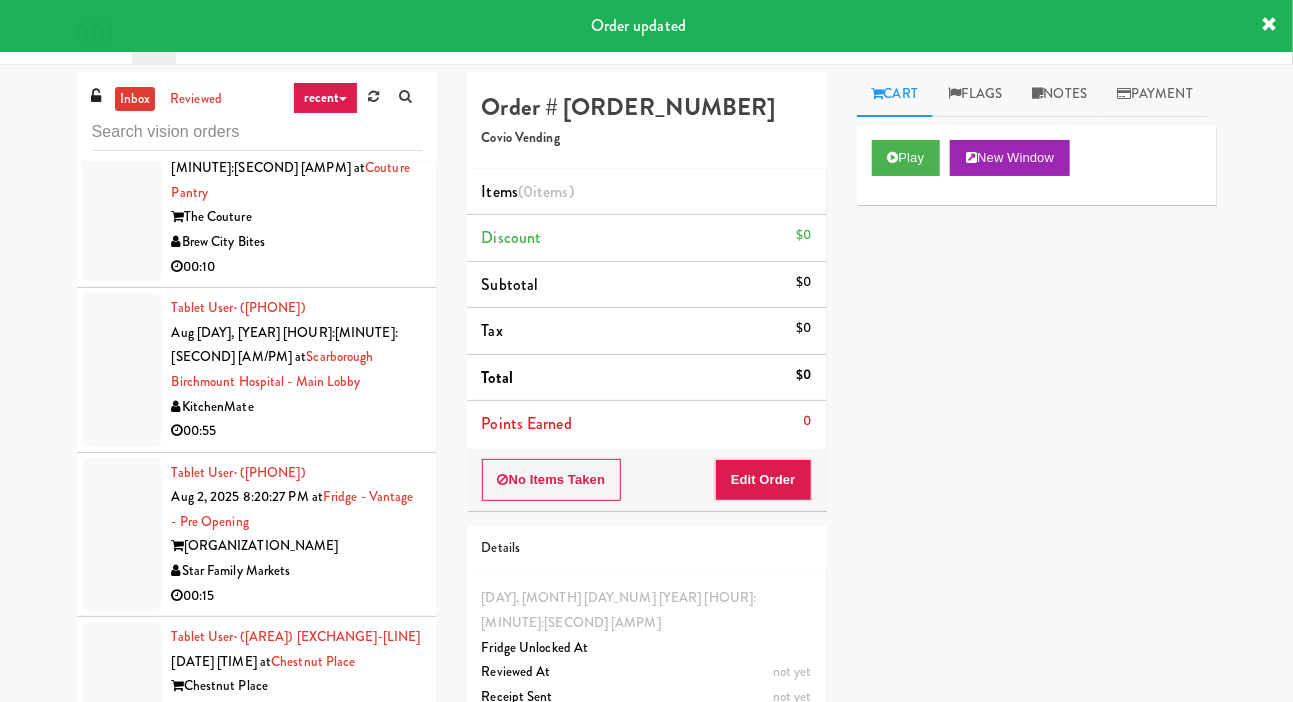 scroll, scrollTop: 16887, scrollLeft: 0, axis: vertical 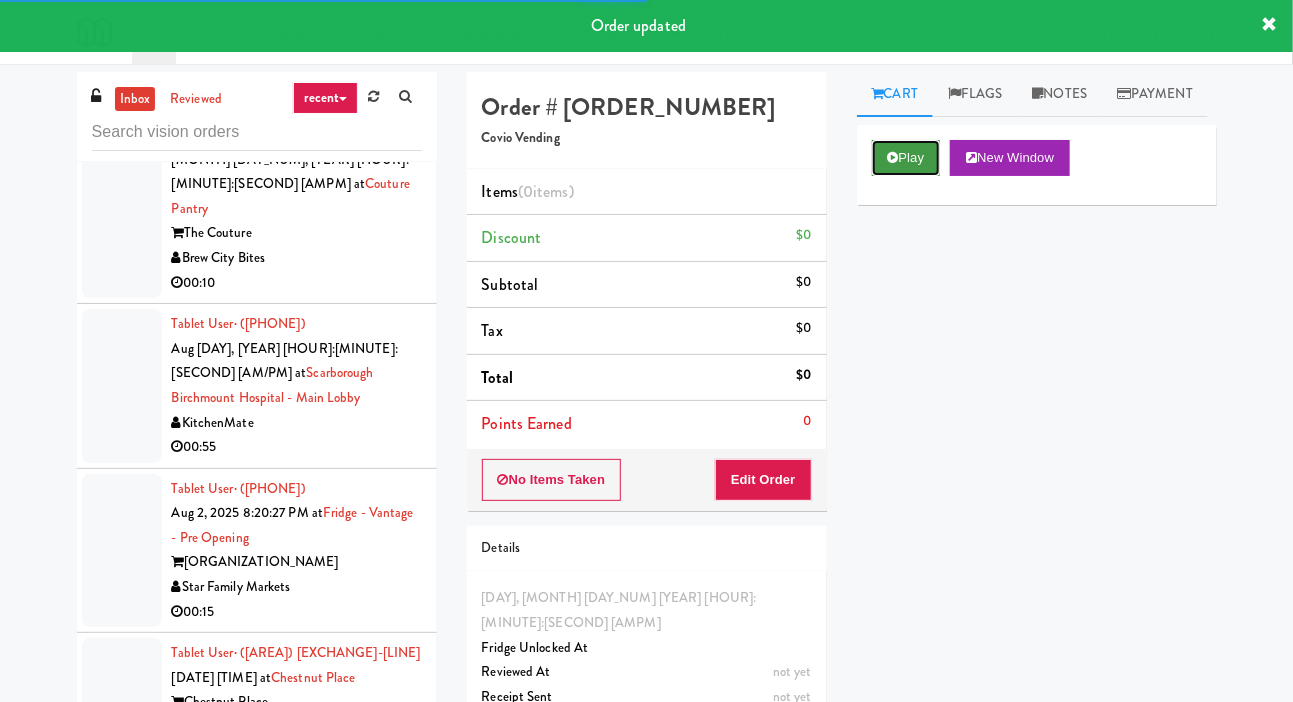 click at bounding box center [893, 157] 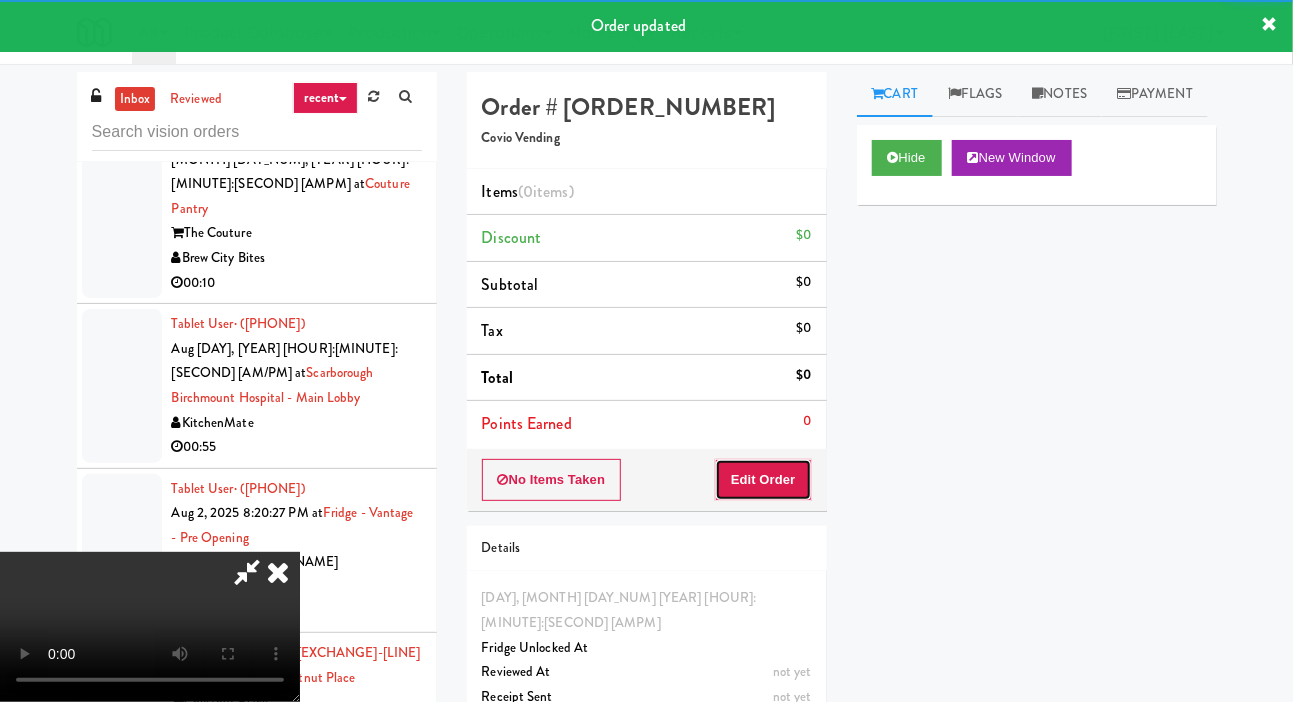 click on "Edit Order" at bounding box center (763, 480) 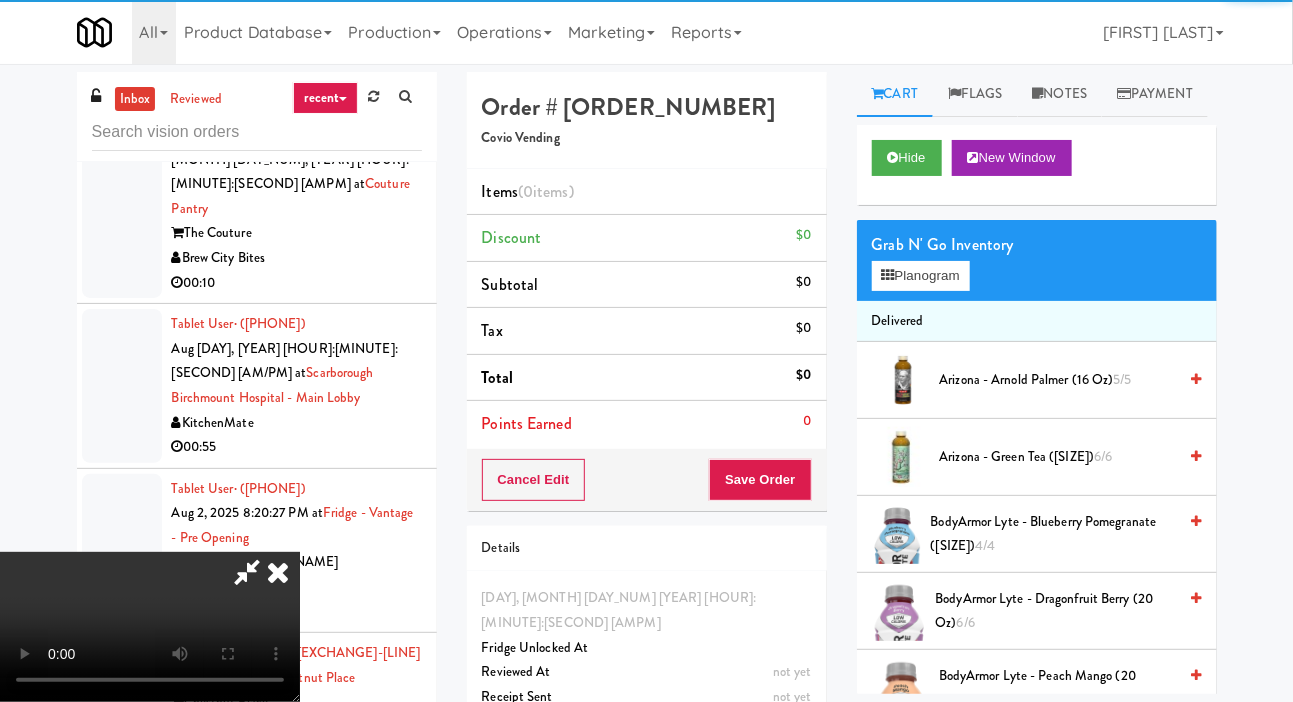 click at bounding box center [122, 867] 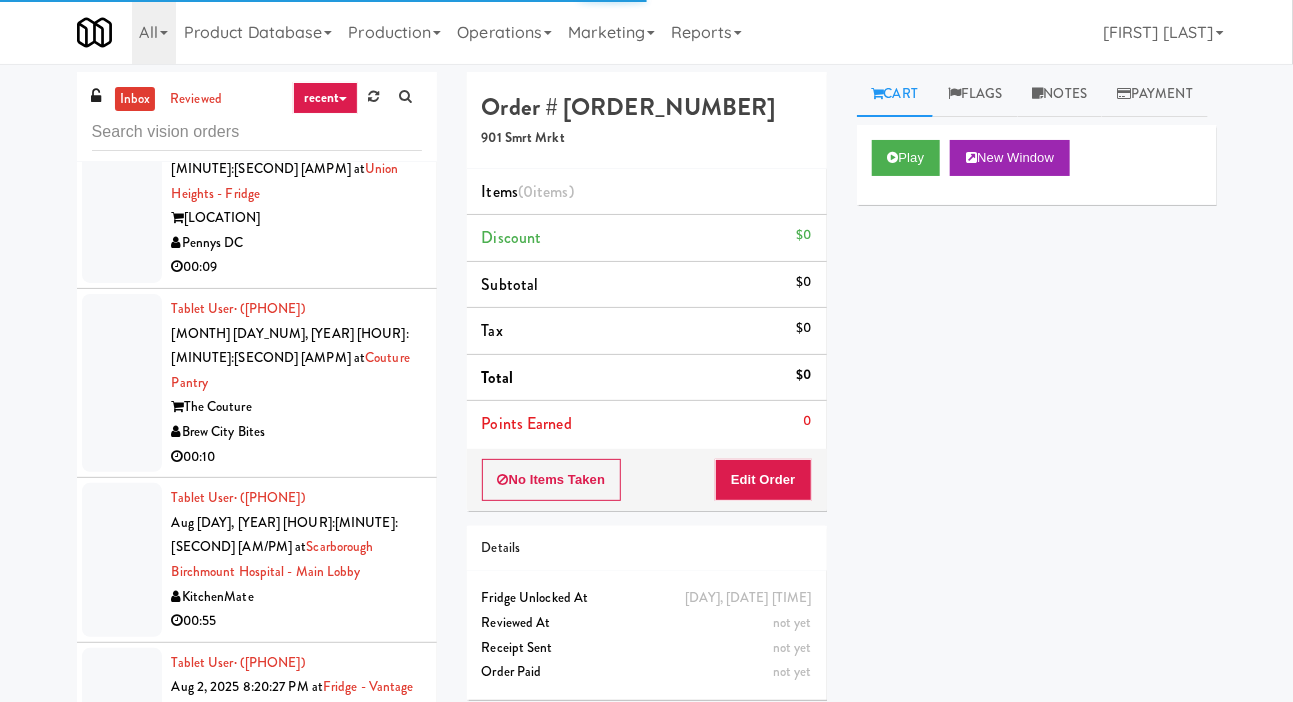 click on "On Demand Vending" at bounding box center (297, 901) 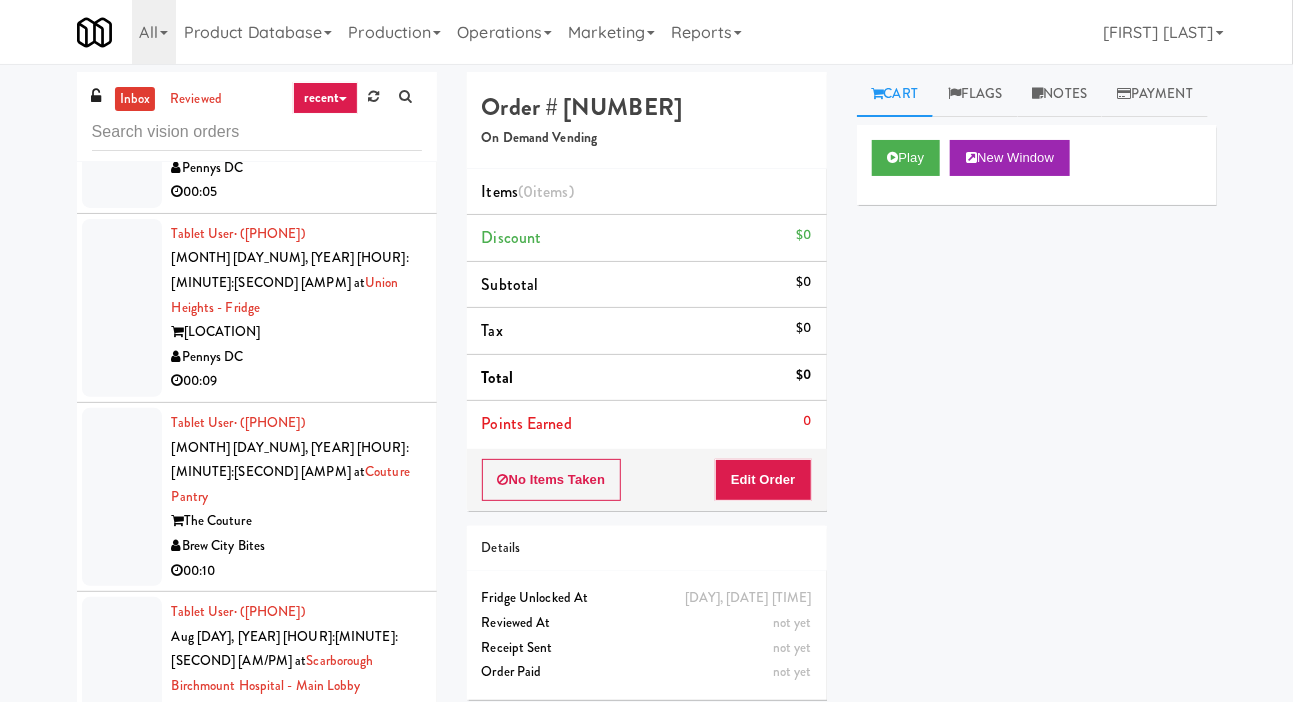 scroll, scrollTop: 16598, scrollLeft: 0, axis: vertical 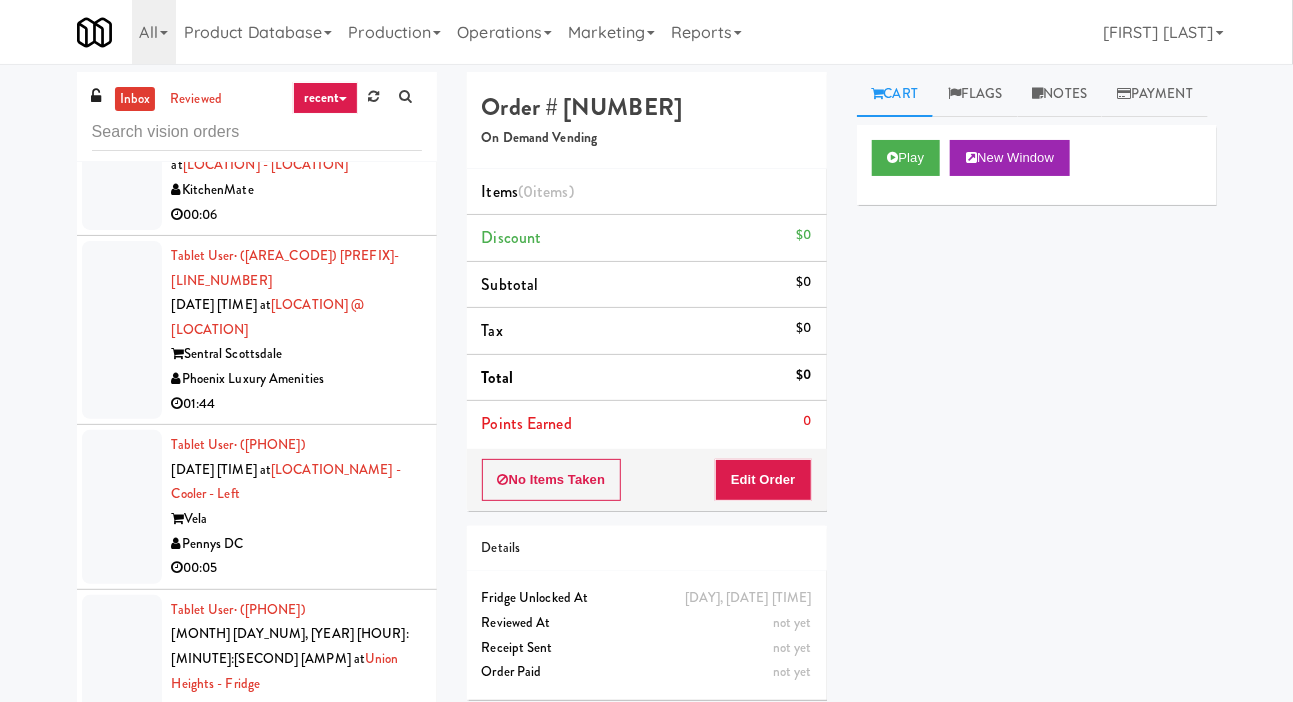 click on "00:55" at bounding box center (297, 1111) 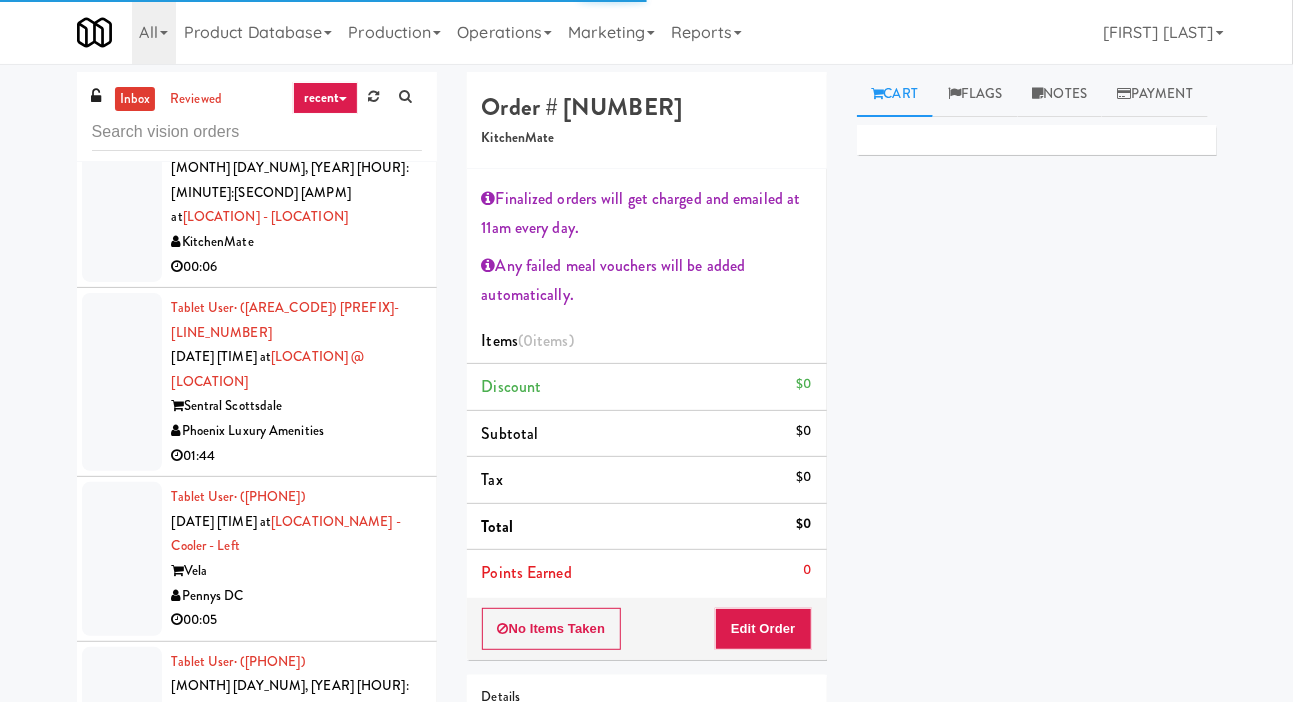 click on "00:10" at bounding box center [297, 999] 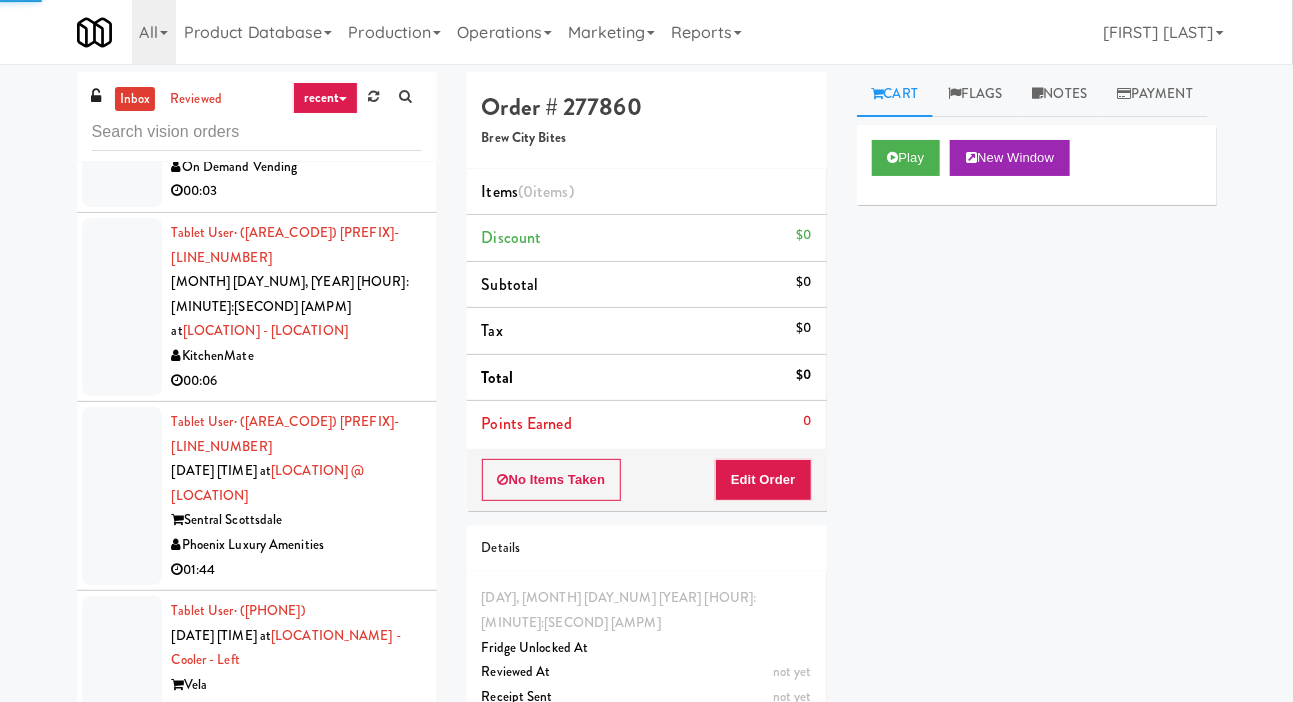 click on "[NAME] [NAME]" at bounding box center [297, 874] 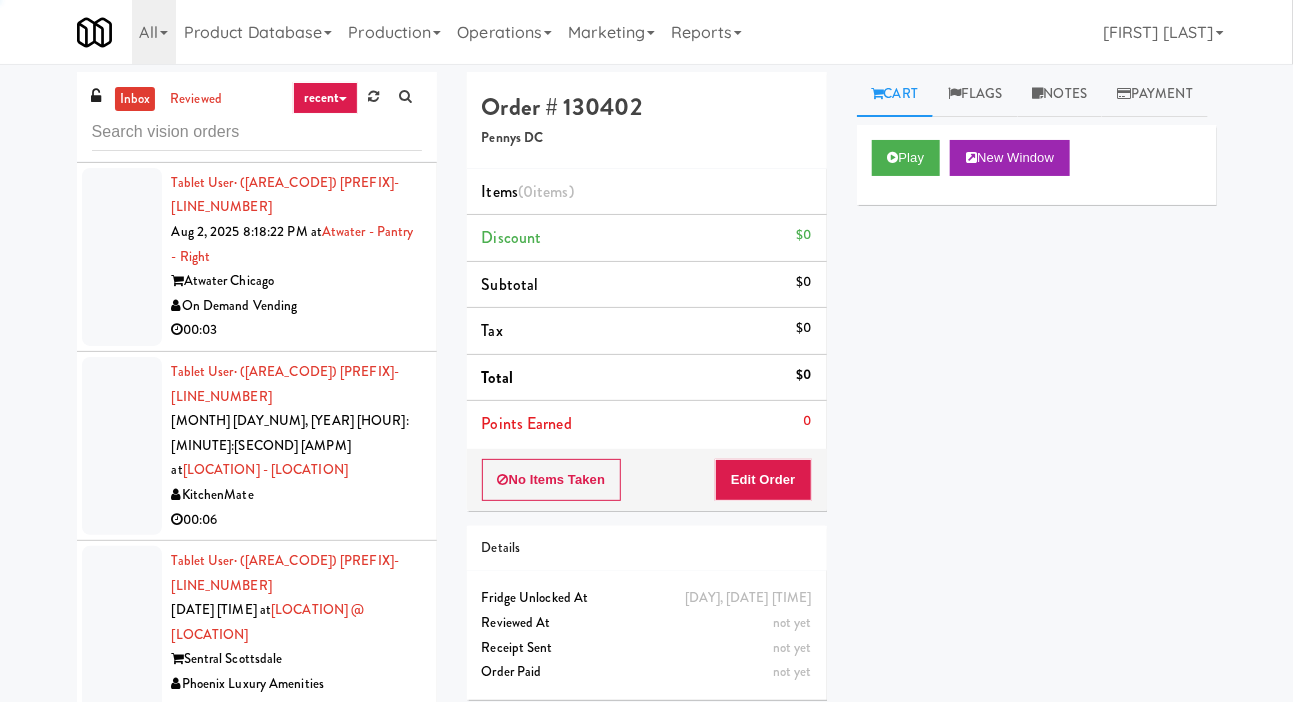 click on "Pennys DC" at bounding box center (297, 849) 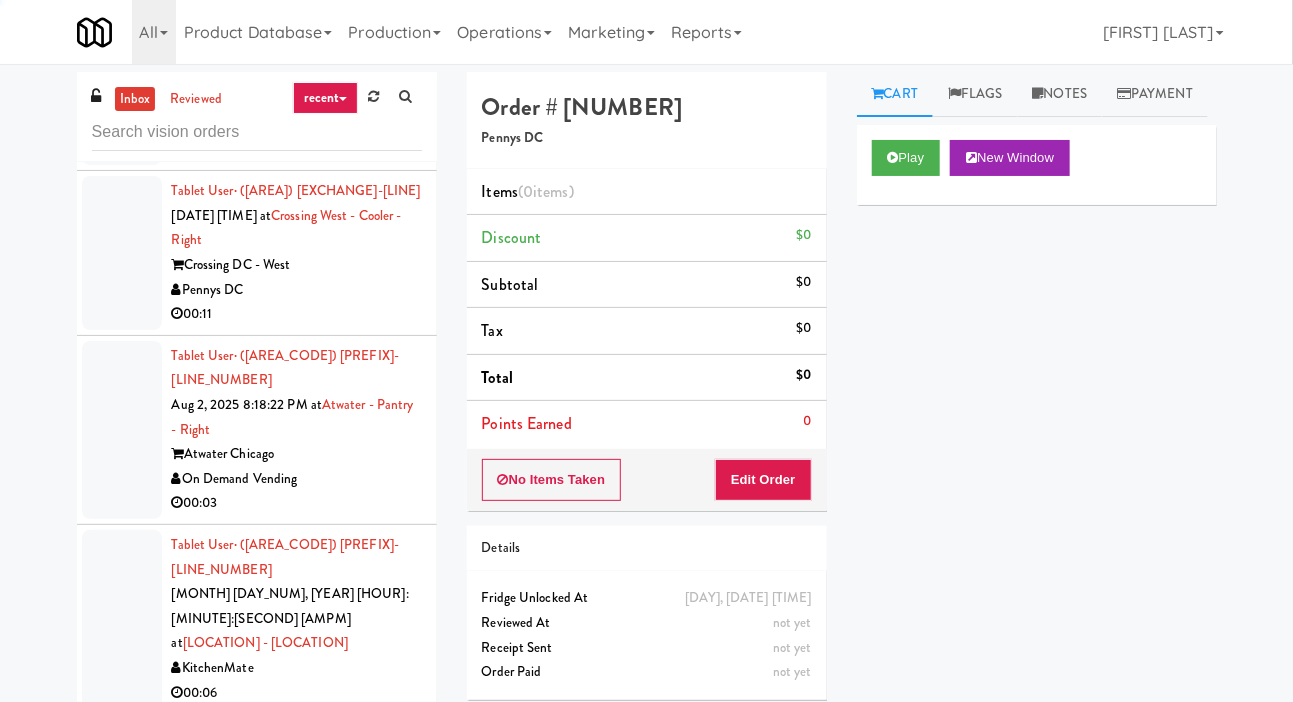 click on "Phoenix Luxury Amenities" at bounding box center [297, 857] 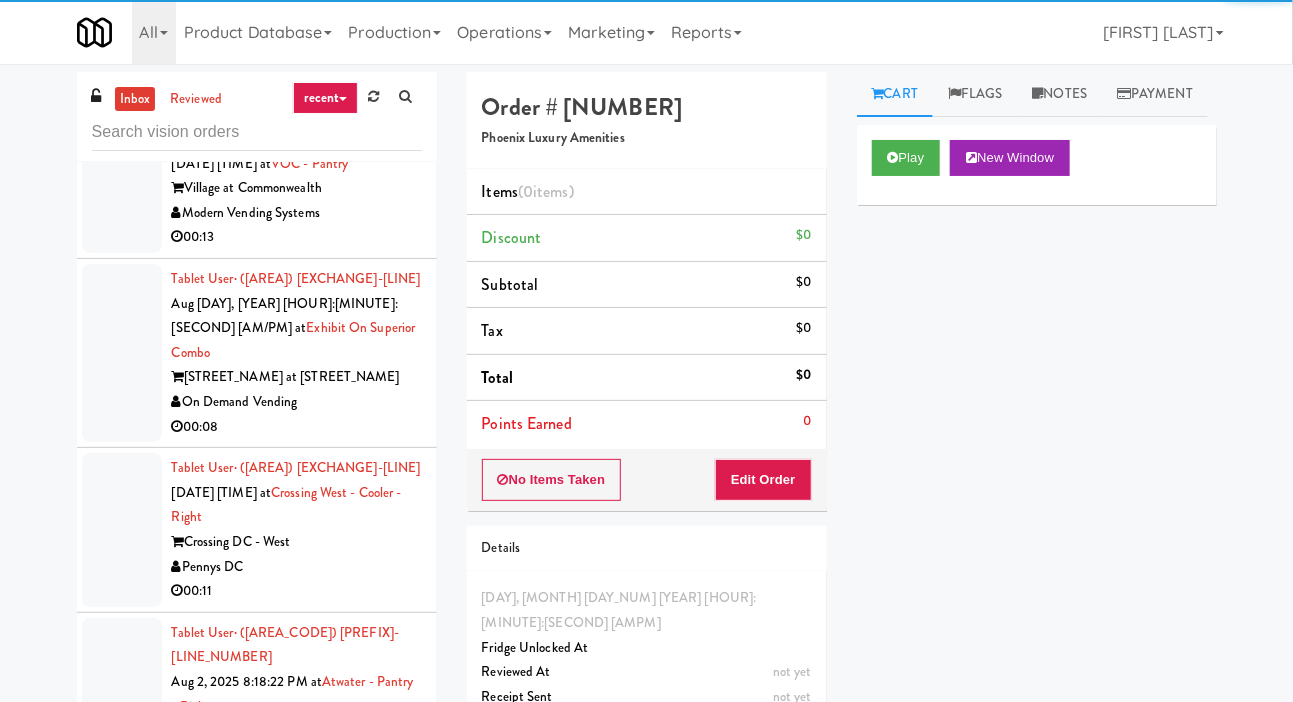 click on "00:06" at bounding box center (297, 970) 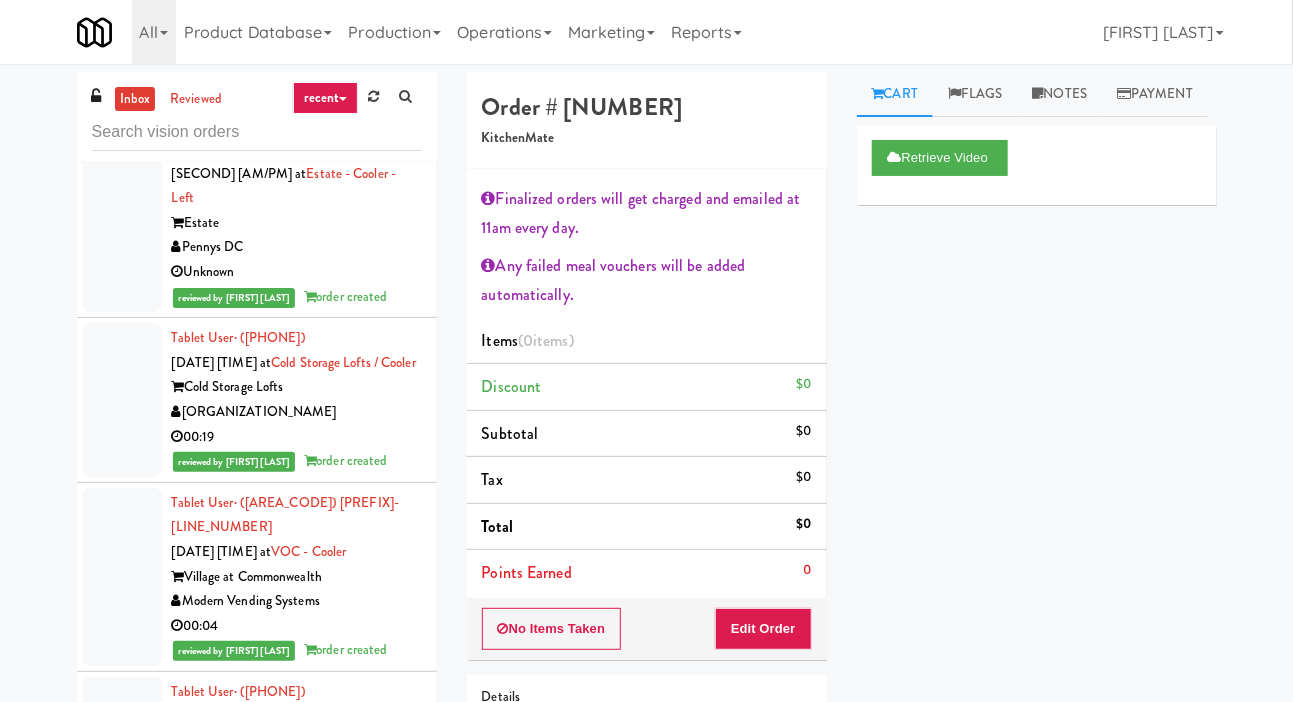 scroll, scrollTop: 14730, scrollLeft: 0, axis: vertical 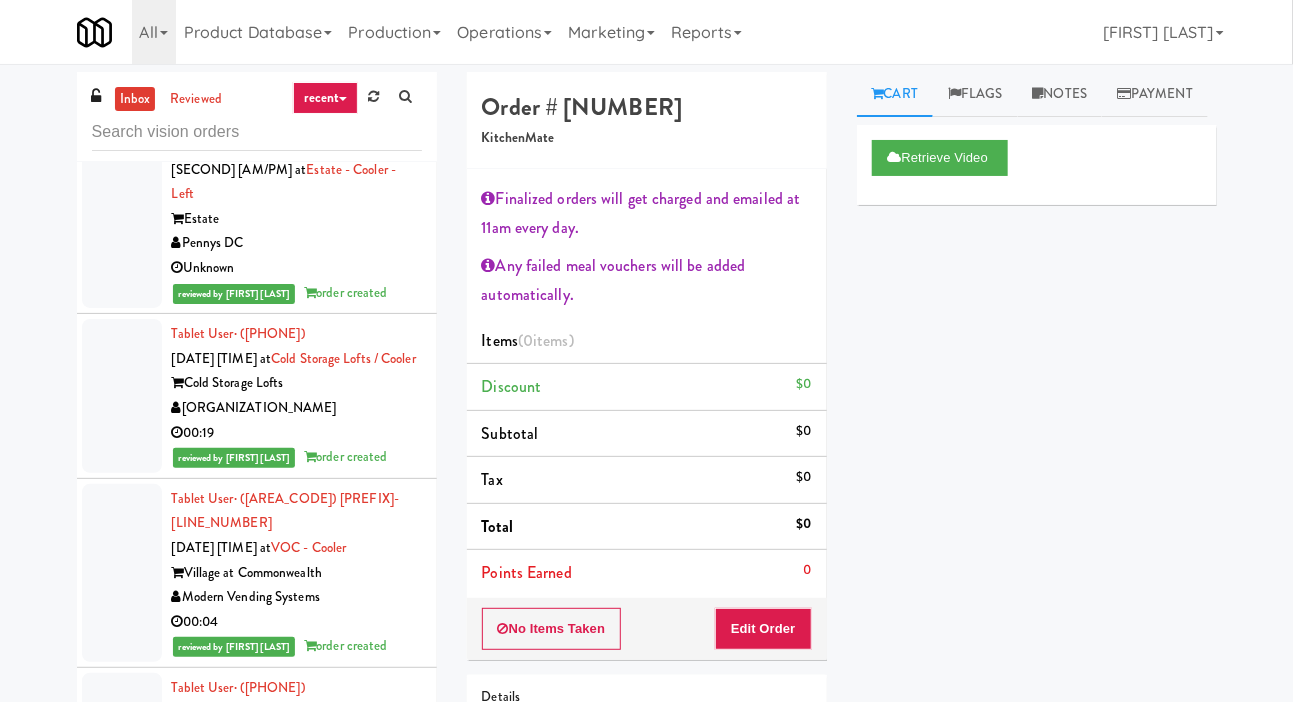 click on "H&H Vending" at bounding box center [297, 786] 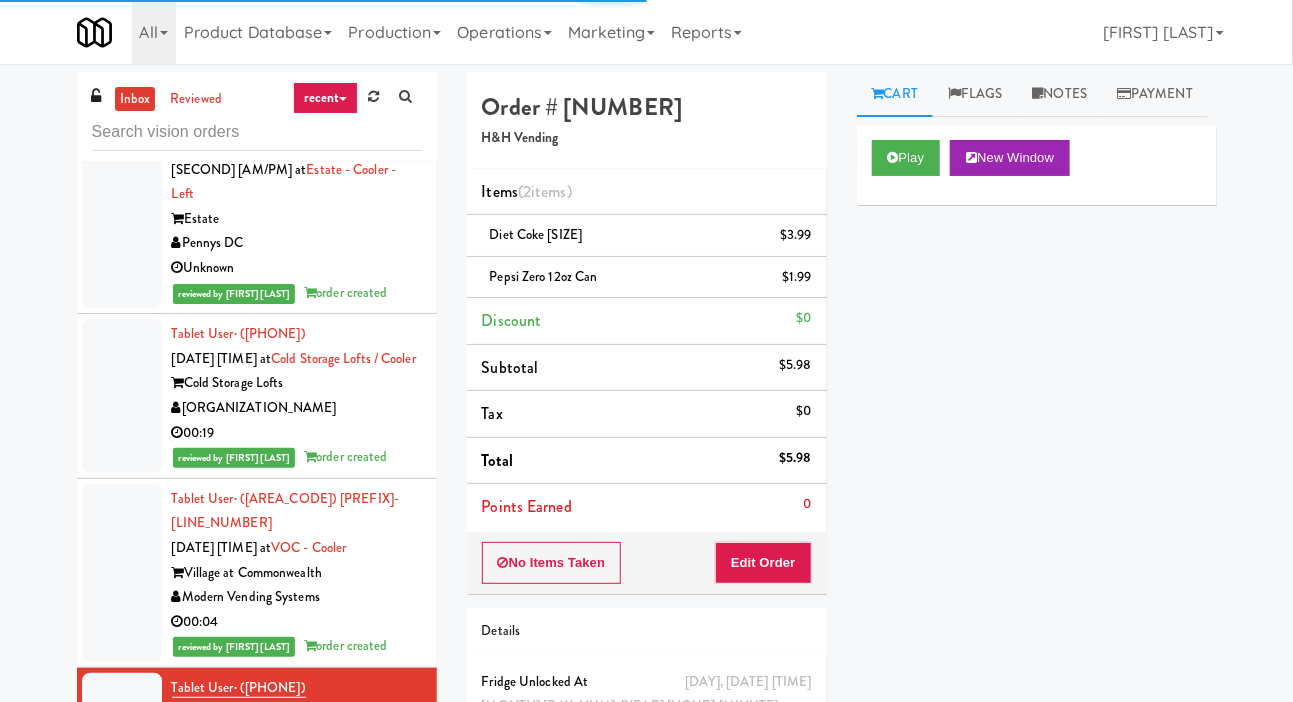 click on "Modern Vending Systems" at bounding box center [297, 975] 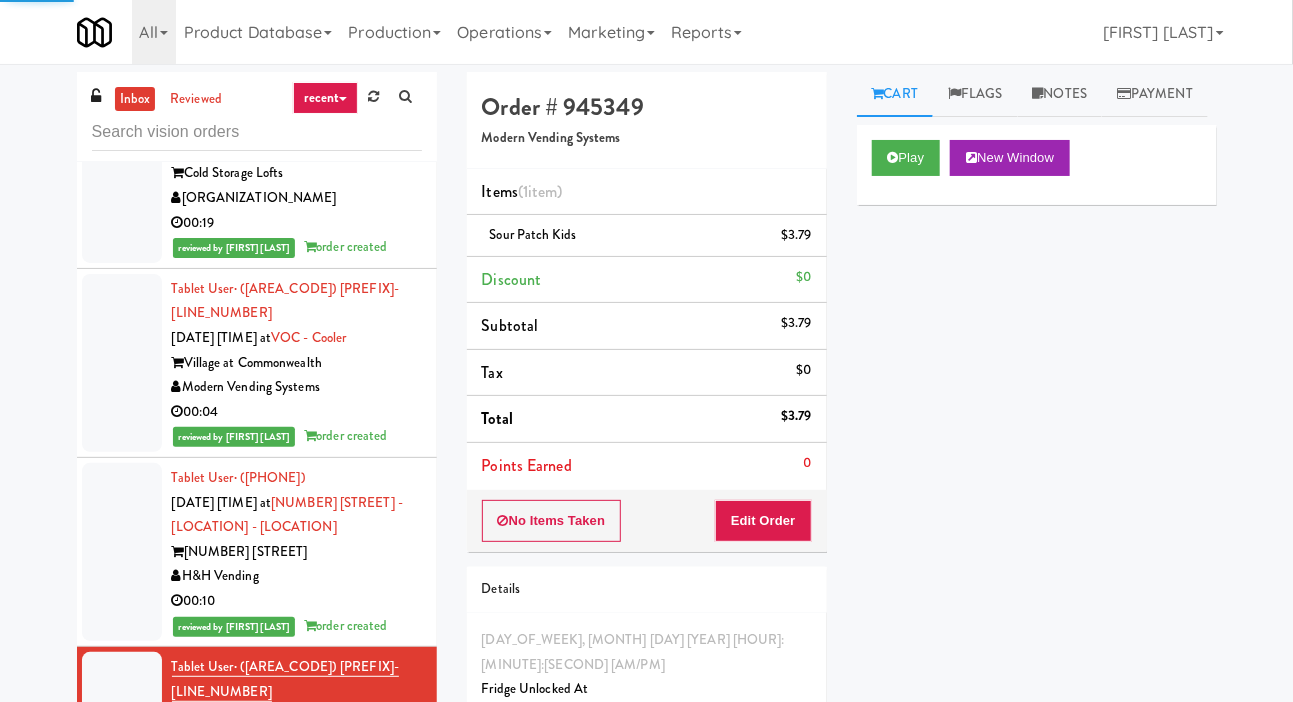click on "On Demand Vending" at bounding box center [297, 979] 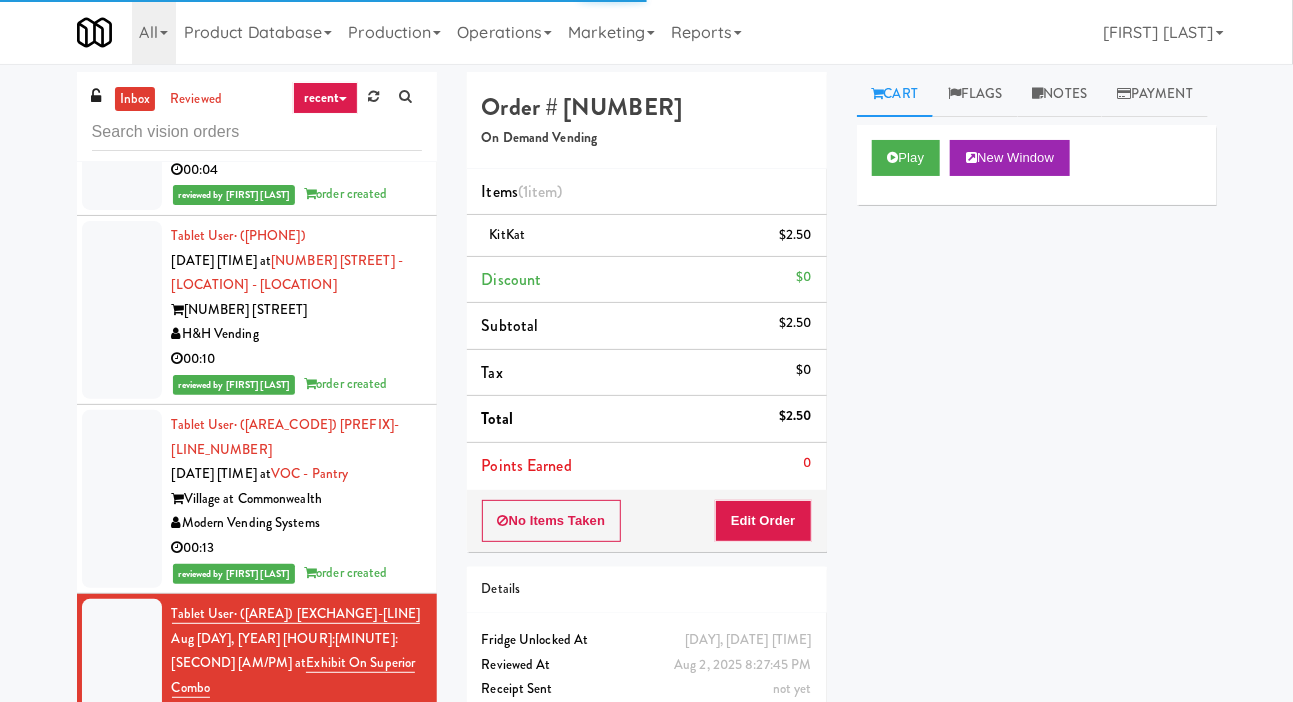 click on "Pennys DC" at bounding box center [297, 926] 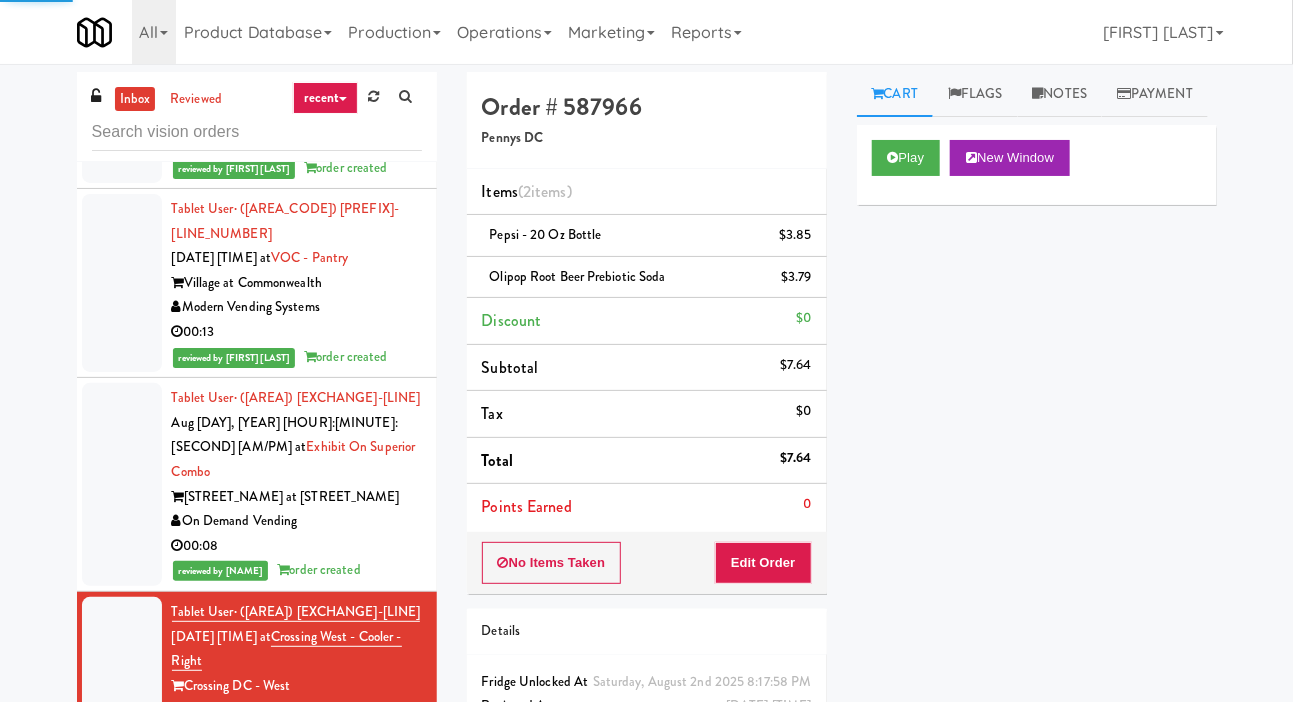 click on "On Demand Vending" at bounding box center (297, 924) 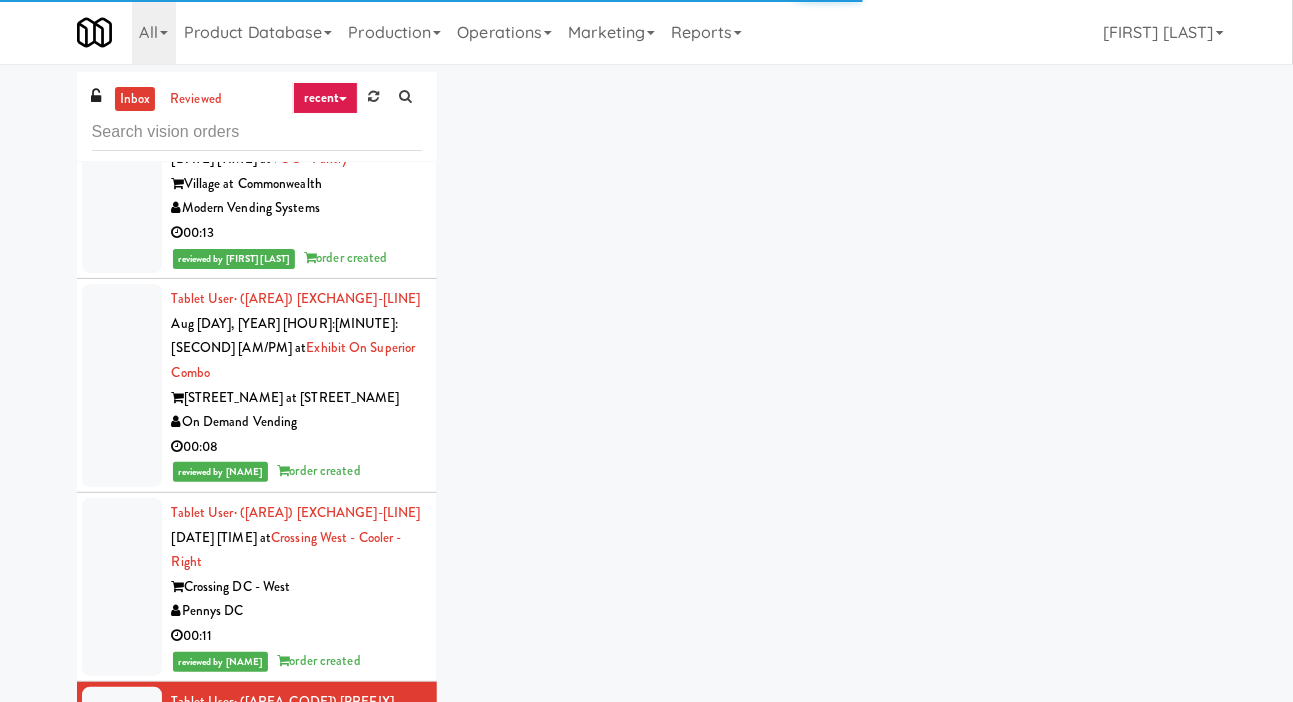 scroll, scrollTop: 15561, scrollLeft: 0, axis: vertical 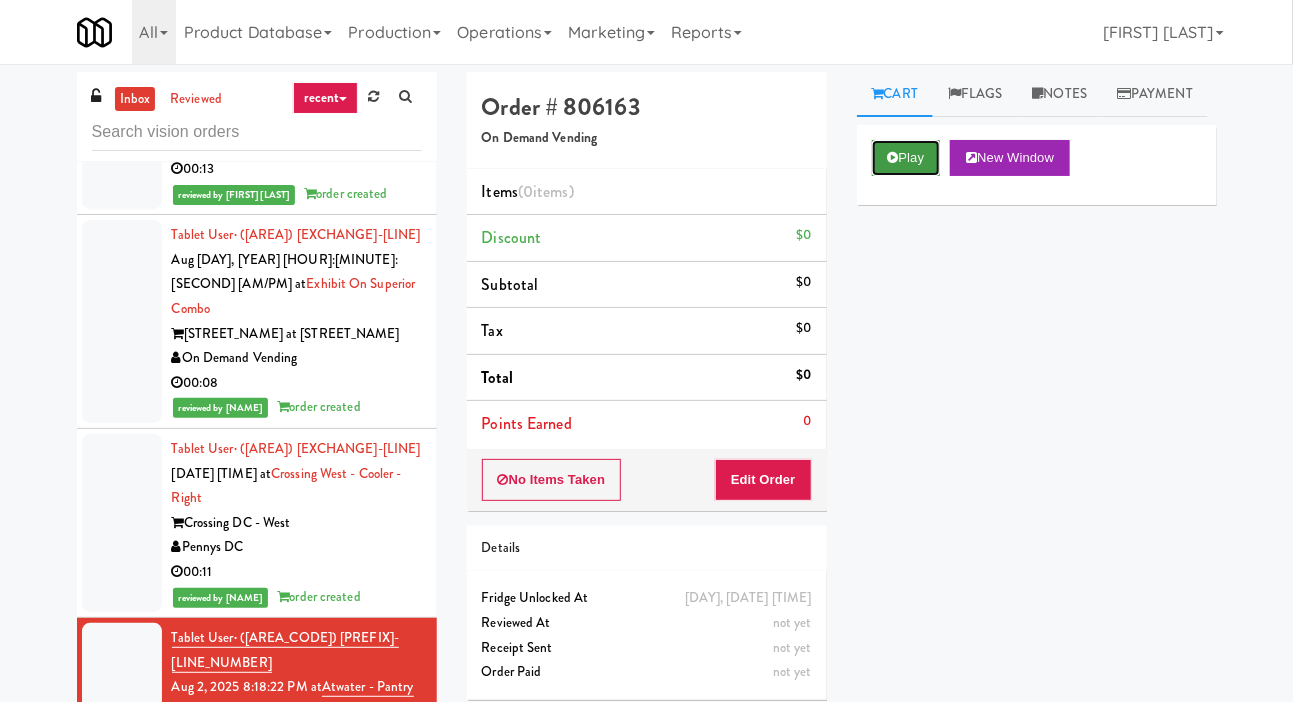 click at bounding box center (893, 157) 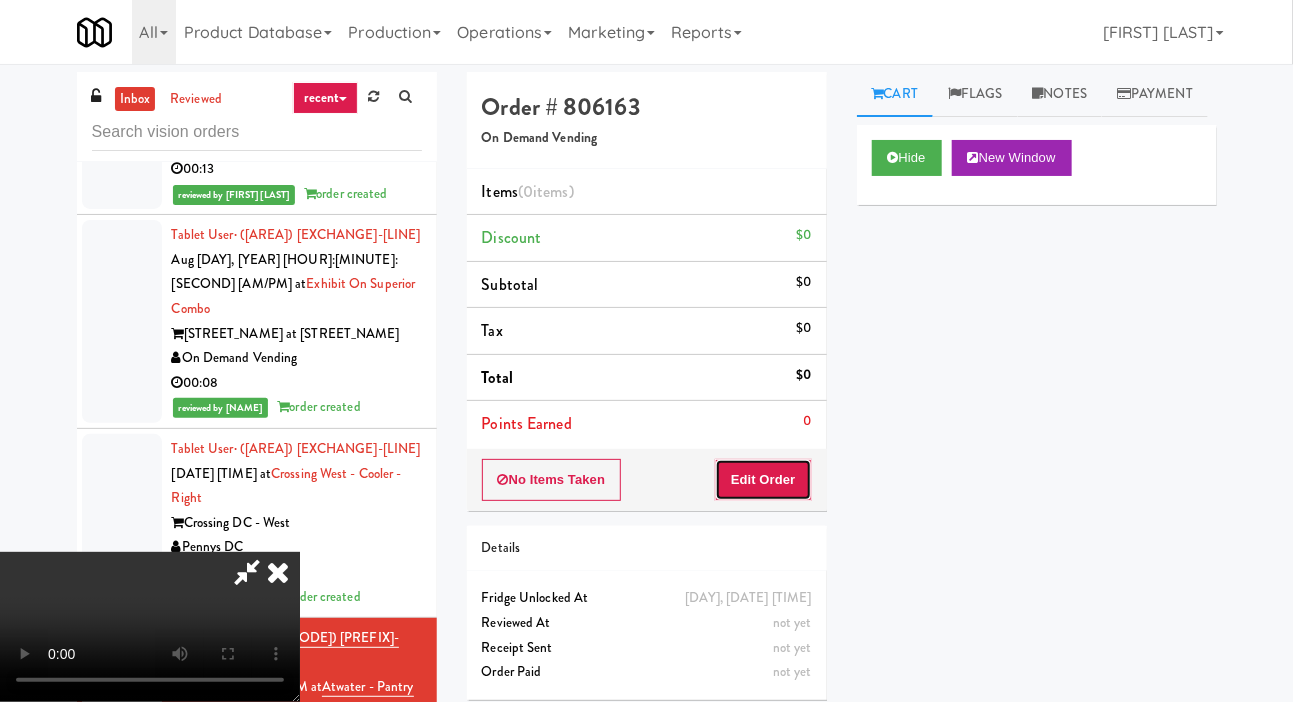 click on "Edit Order" at bounding box center [763, 480] 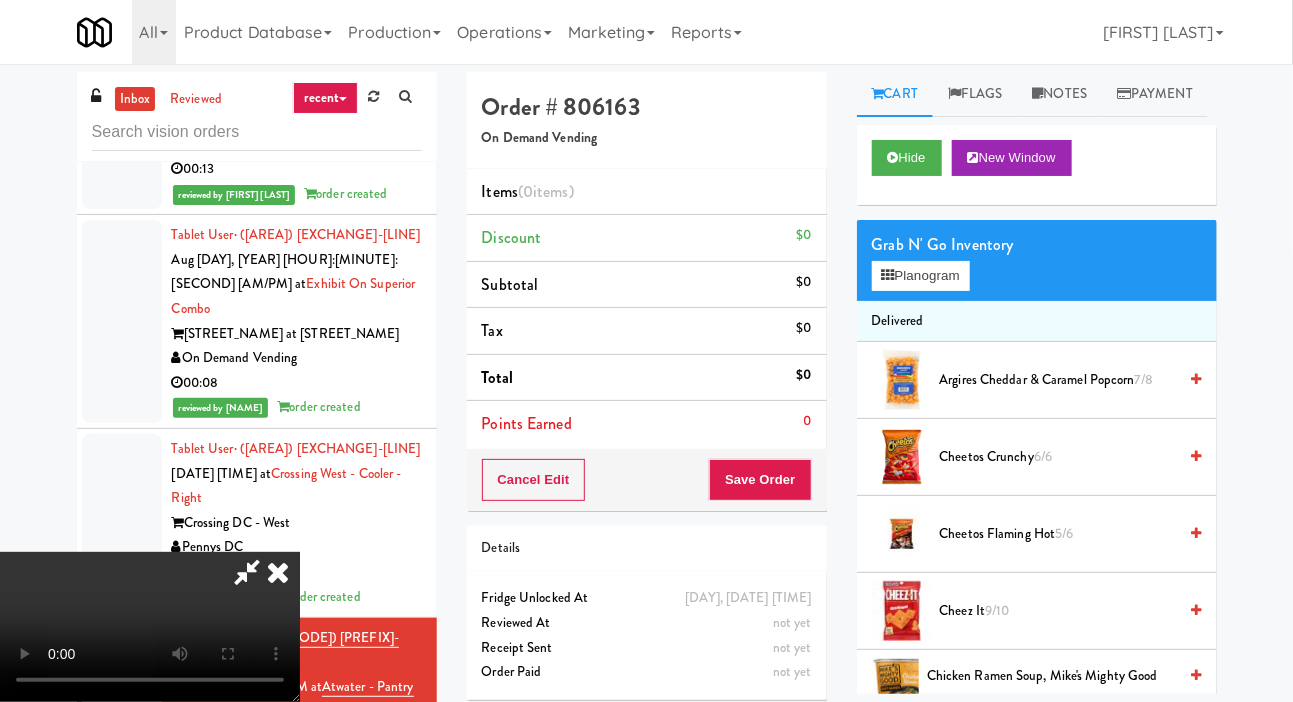 type 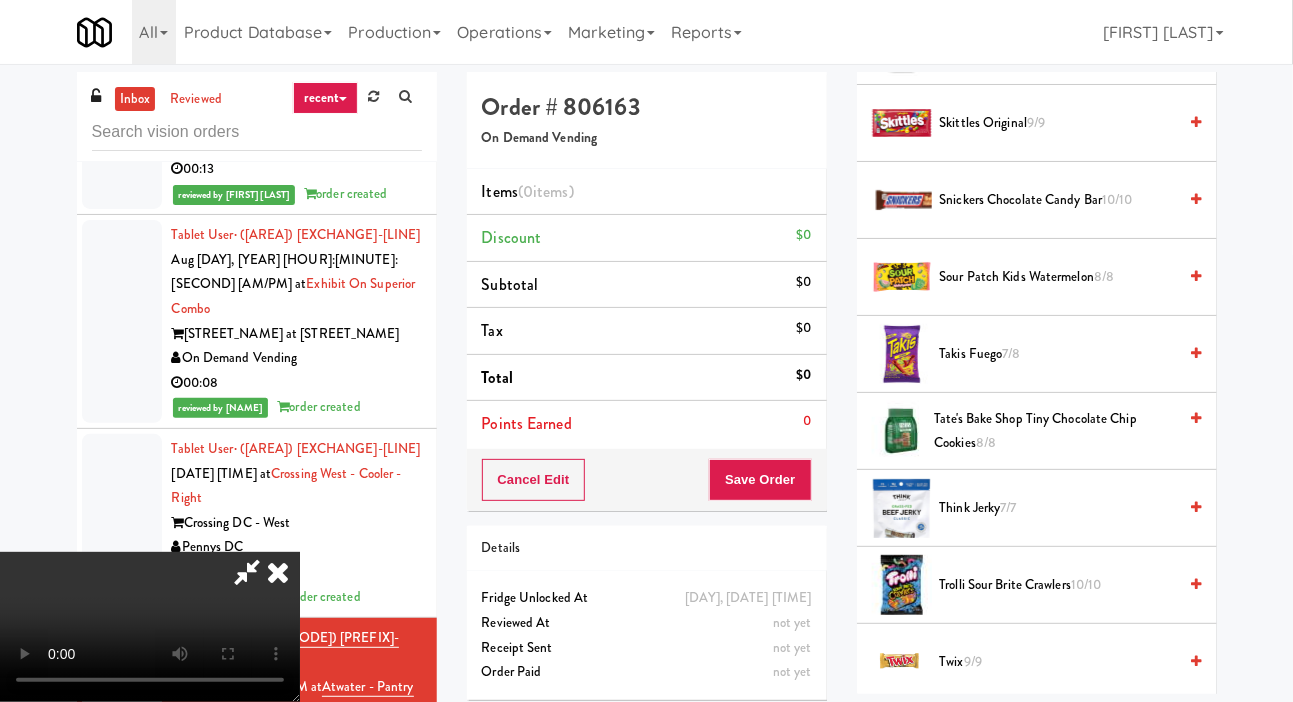 scroll, scrollTop: 2250, scrollLeft: 0, axis: vertical 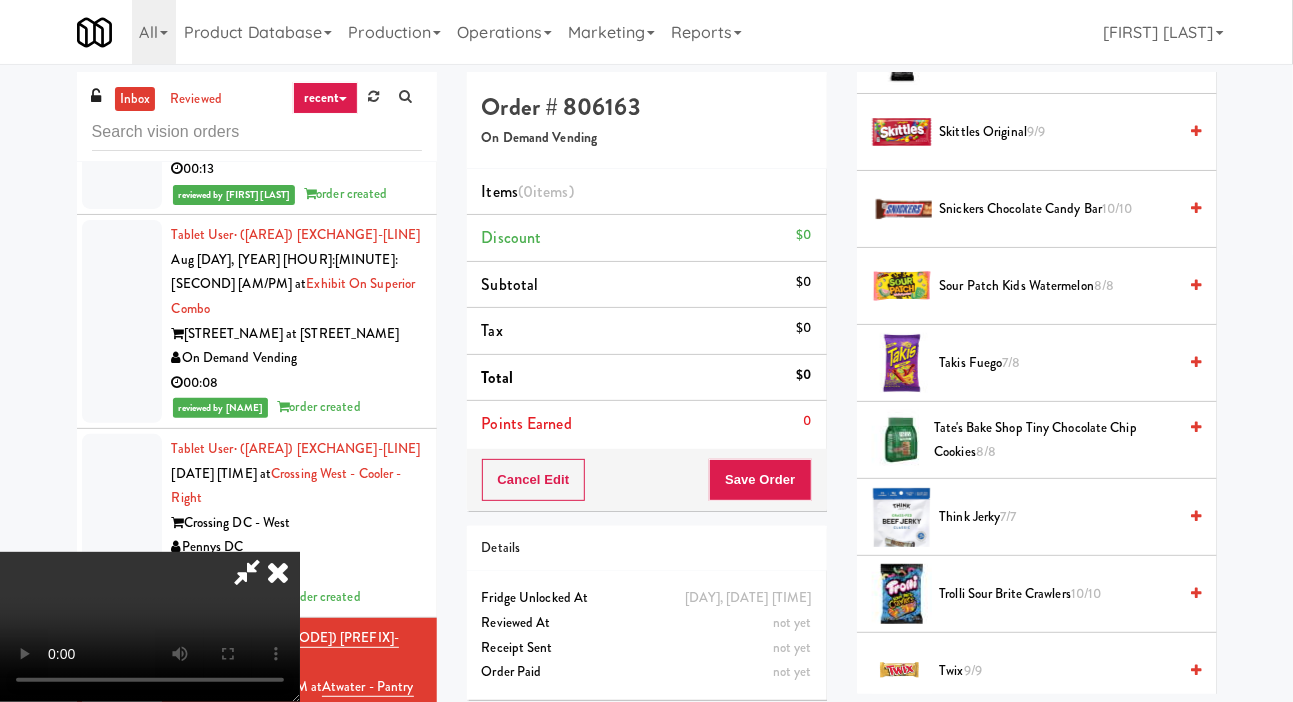 click on "Snickers Chocolate Candy Bar  10/10" at bounding box center [1058, 209] 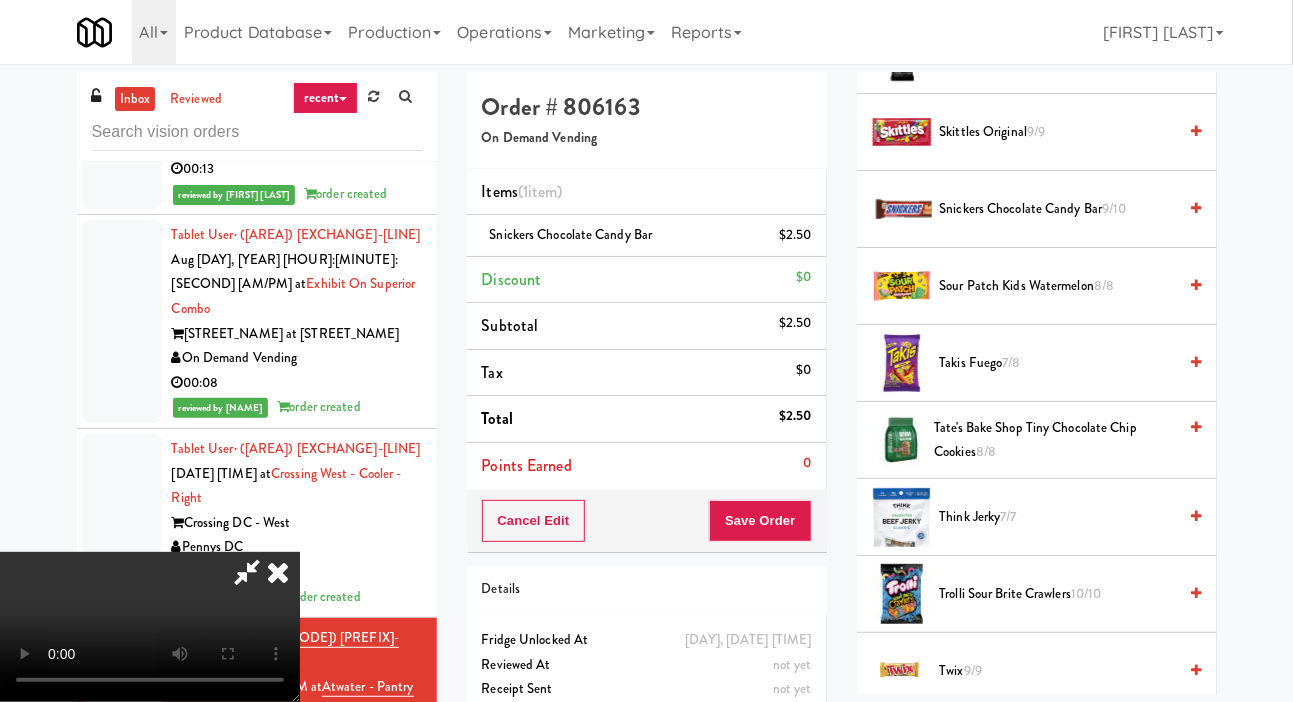 click on "Cancel Edit Save Order" at bounding box center (647, 521) 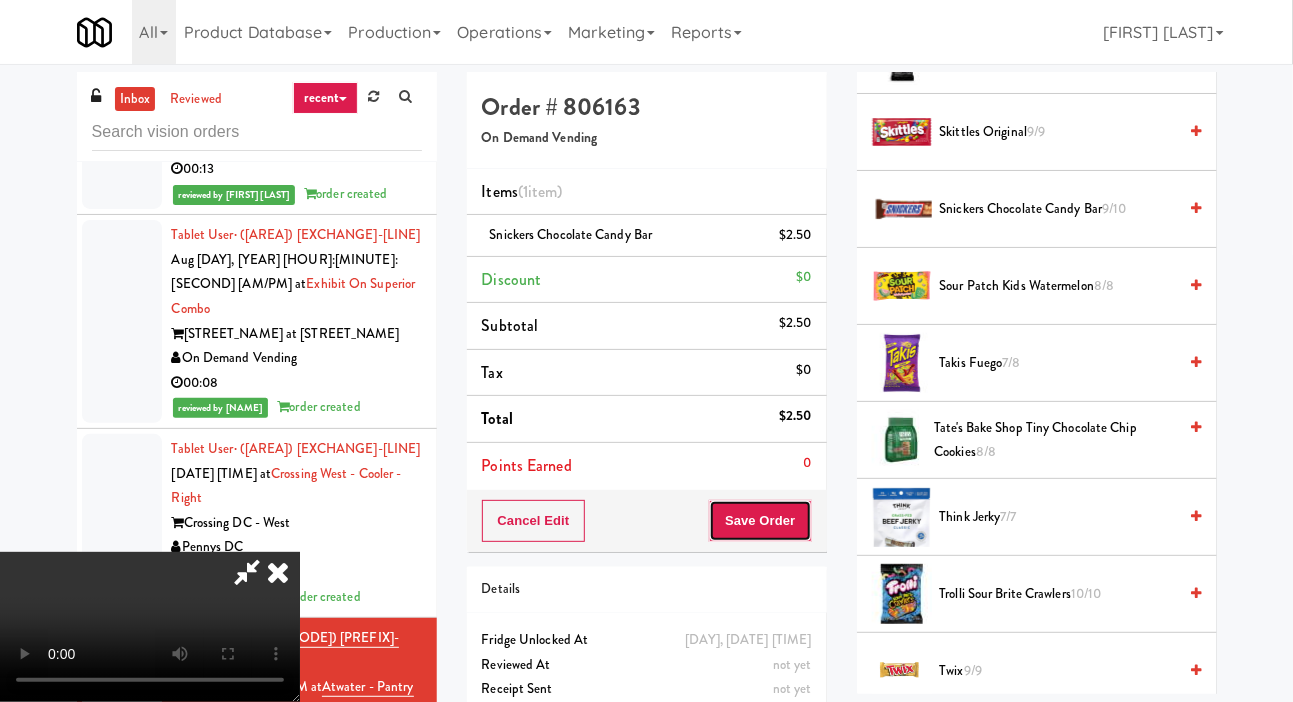 click on "Save Order" at bounding box center (760, 521) 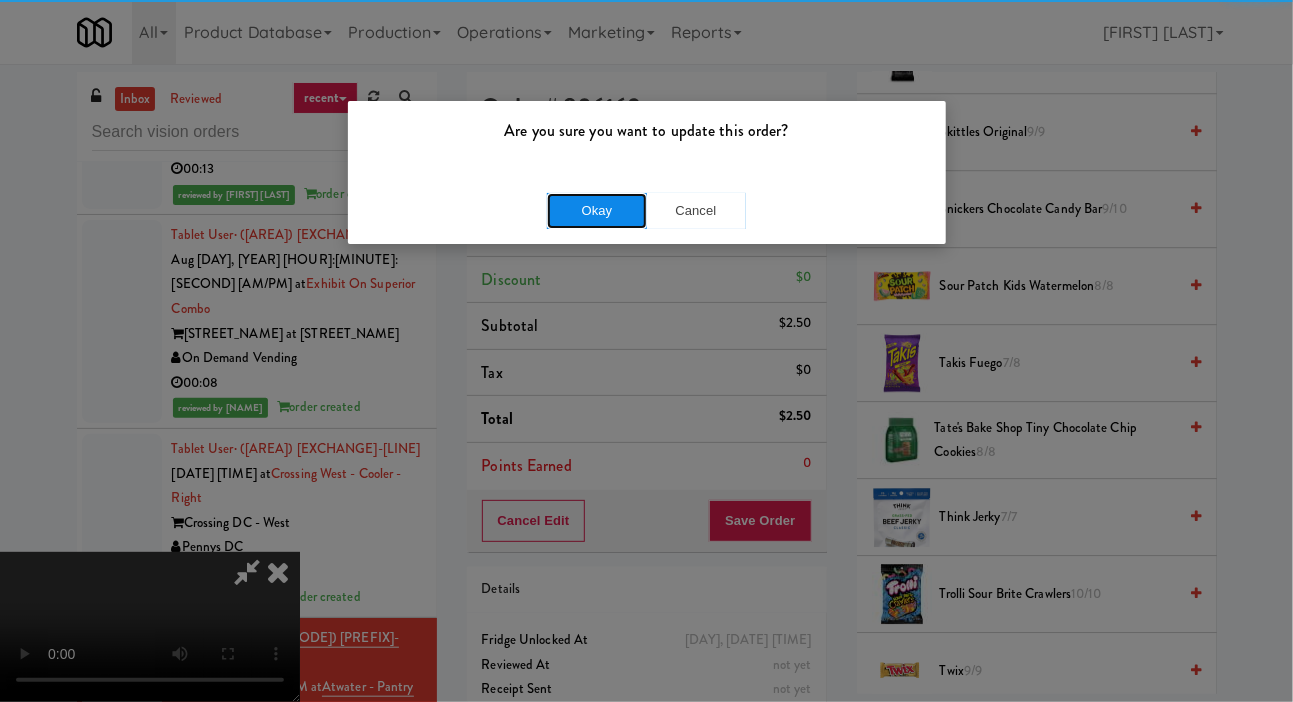 click on "Okay" at bounding box center (597, 211) 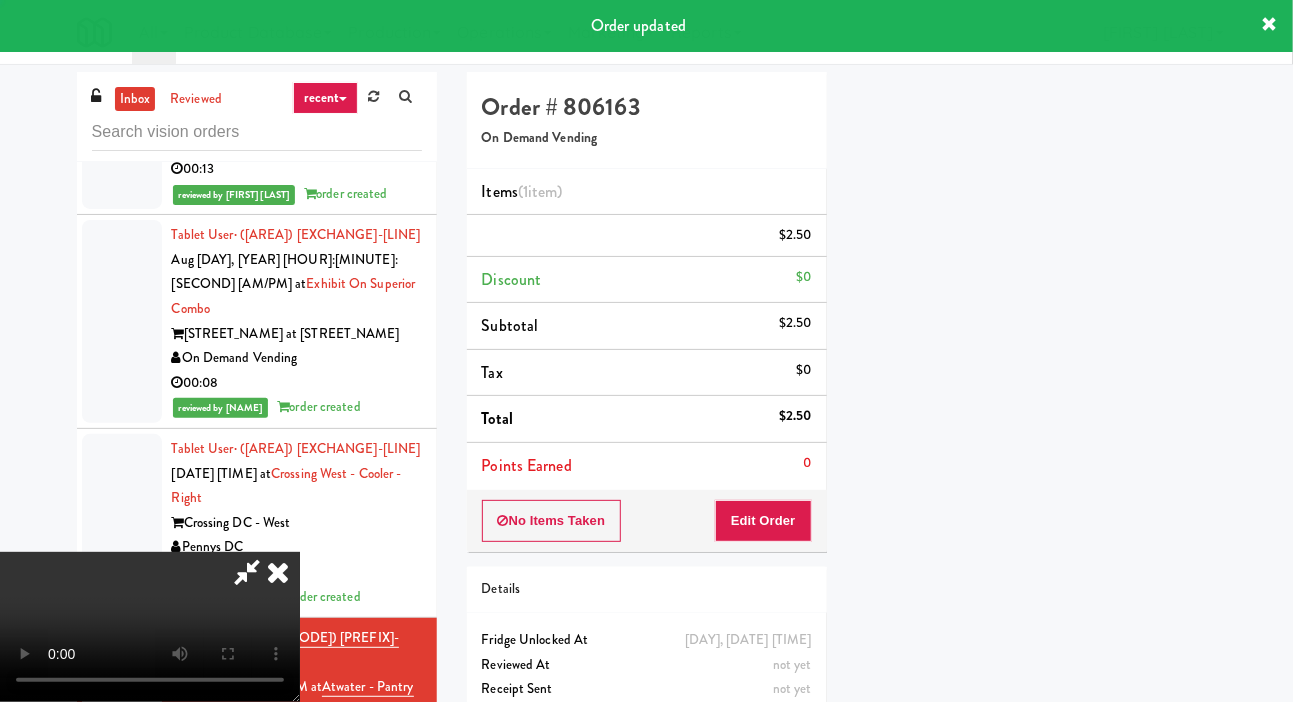 scroll, scrollTop: 116, scrollLeft: 0, axis: vertical 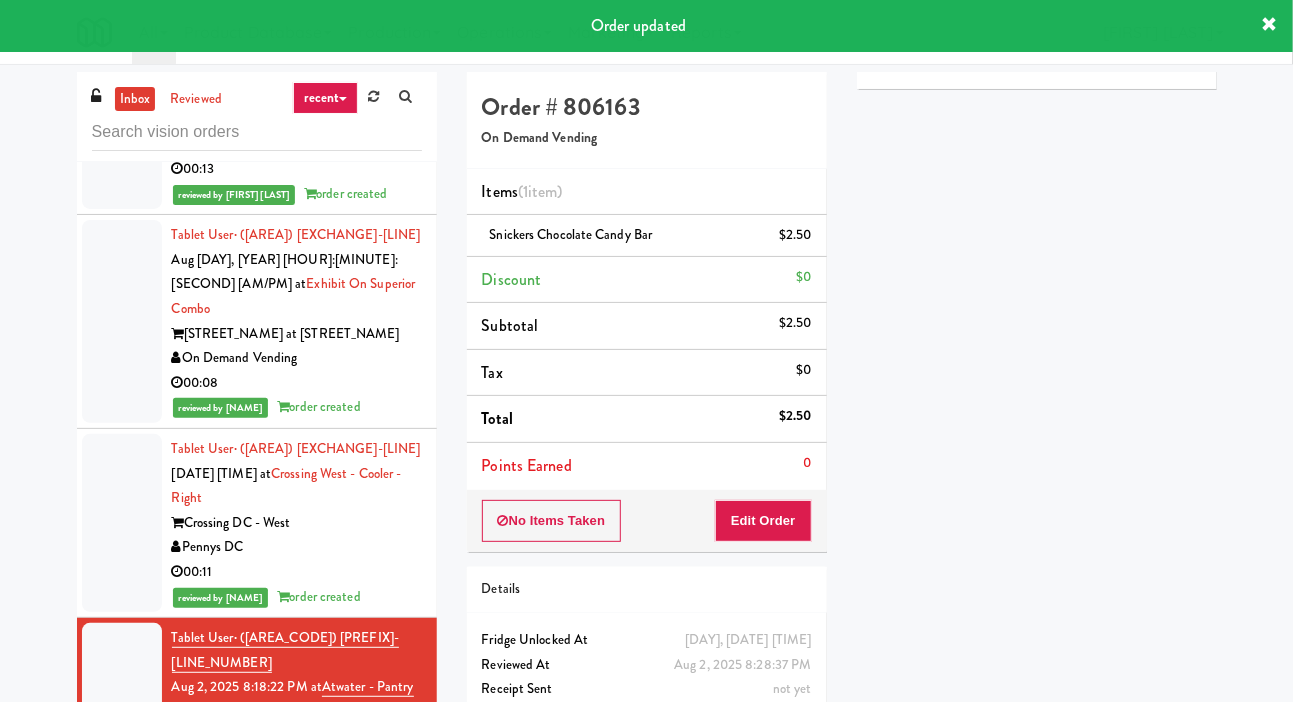 click on "KitchenMate" at bounding box center (297, 975) 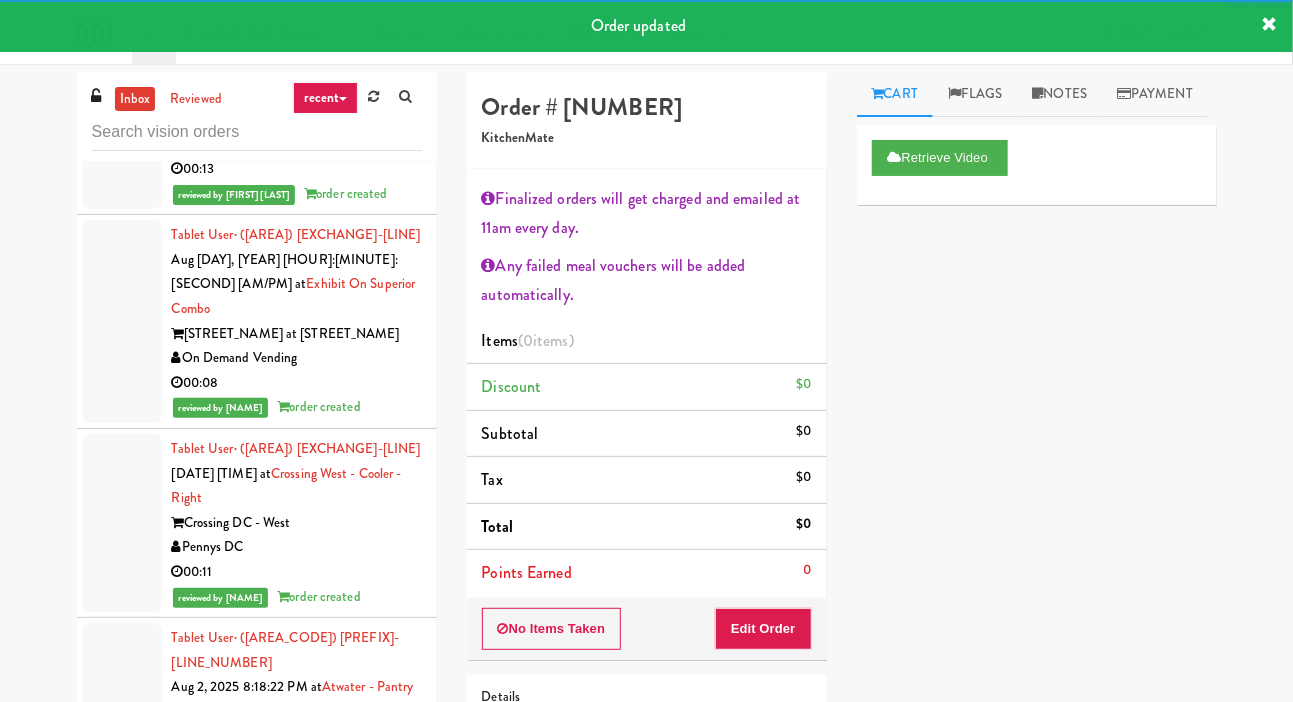 click on "Sentral Scottsdale" at bounding box center [297, 1139] 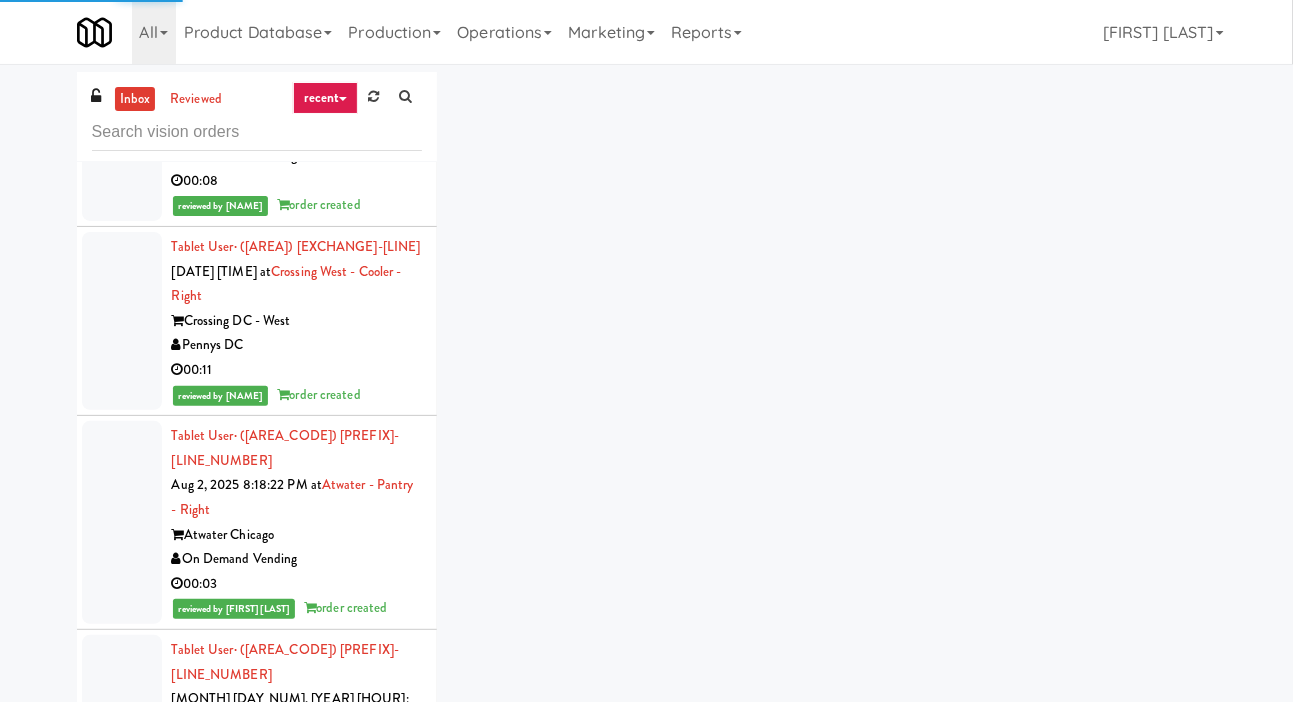 scroll, scrollTop: 15789, scrollLeft: 0, axis: vertical 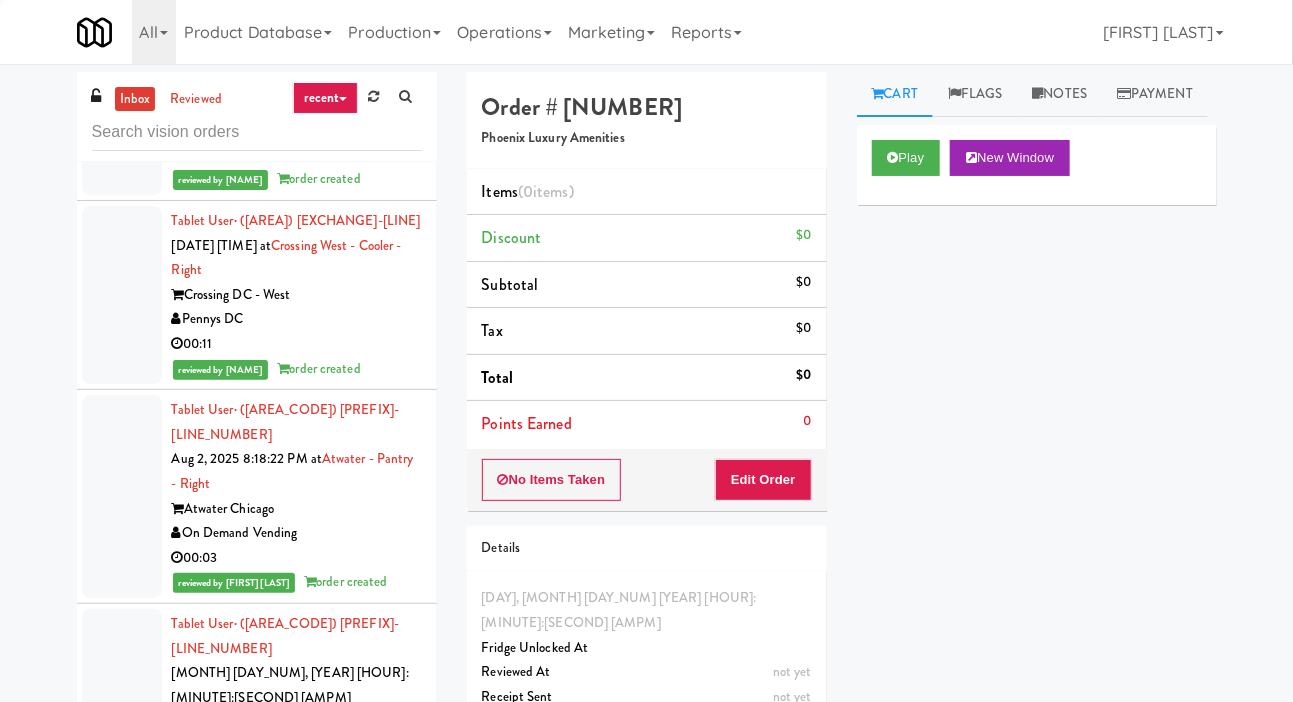 click on "Tablet User  · (615) 202-7907 Aug 2, 2025 8:19:05 PM at  Vela - Cooler - Left  Vela  Pennys DC  00:05" at bounding box center (297, 1064) 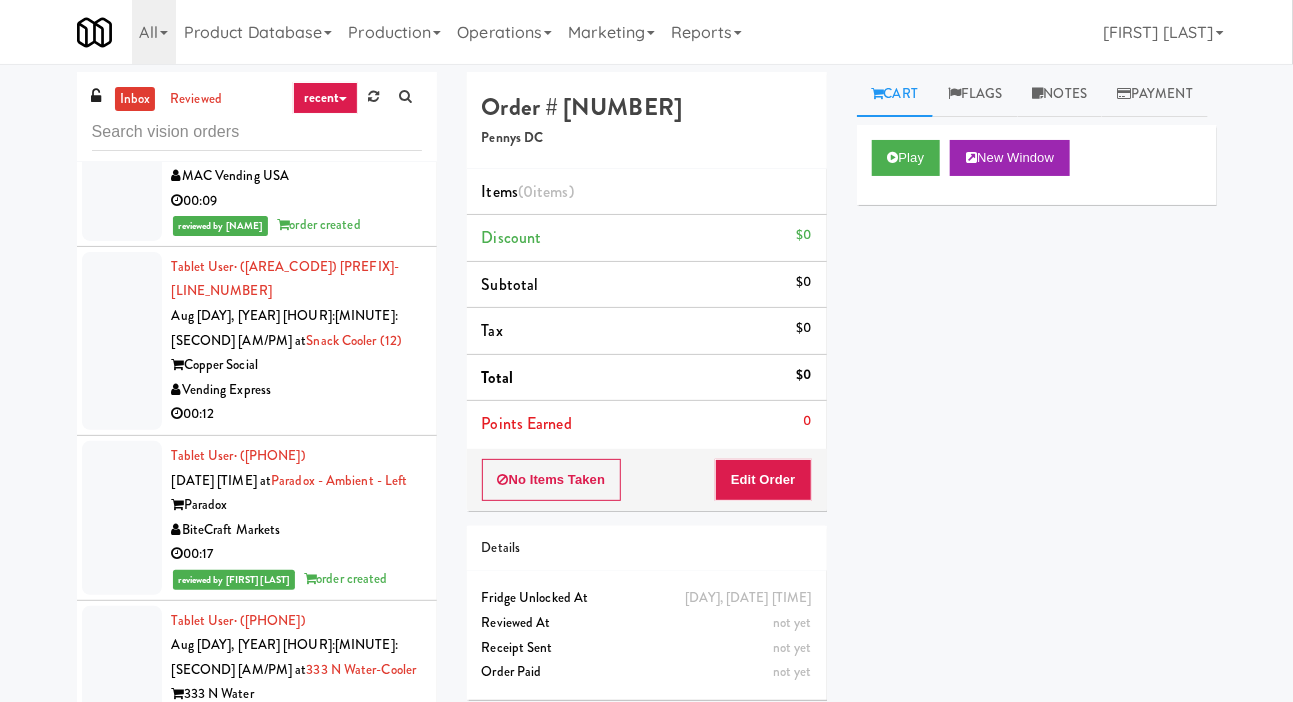 scroll, scrollTop: 12339, scrollLeft: 0, axis: vertical 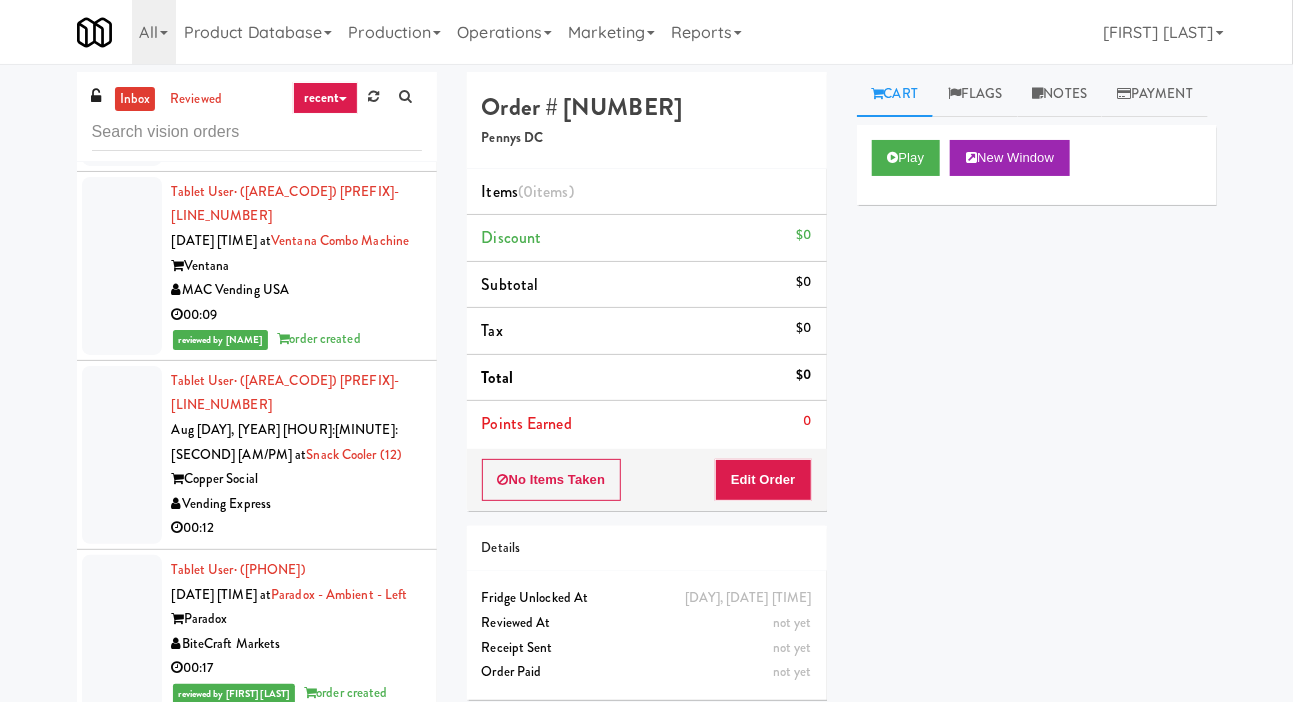 click at bounding box center (122, 455) 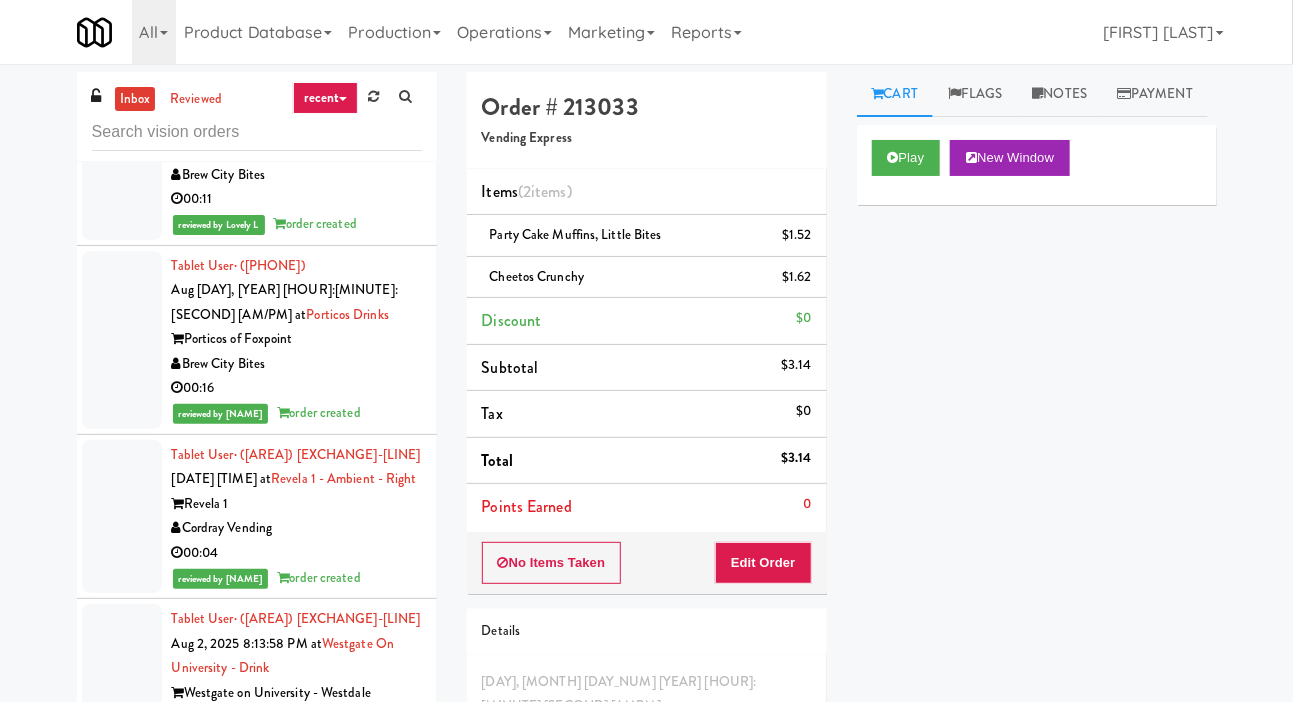click at bounding box center [122, 681] 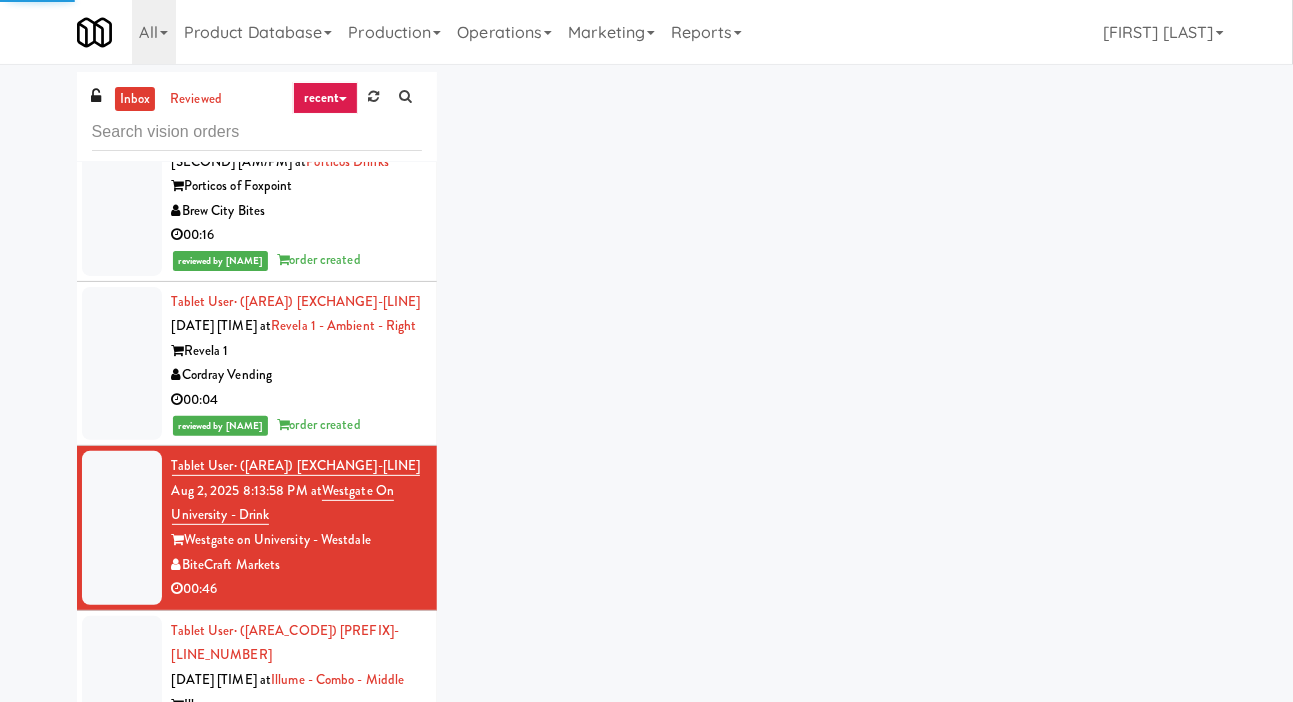 scroll, scrollTop: 13725, scrollLeft: 0, axis: vertical 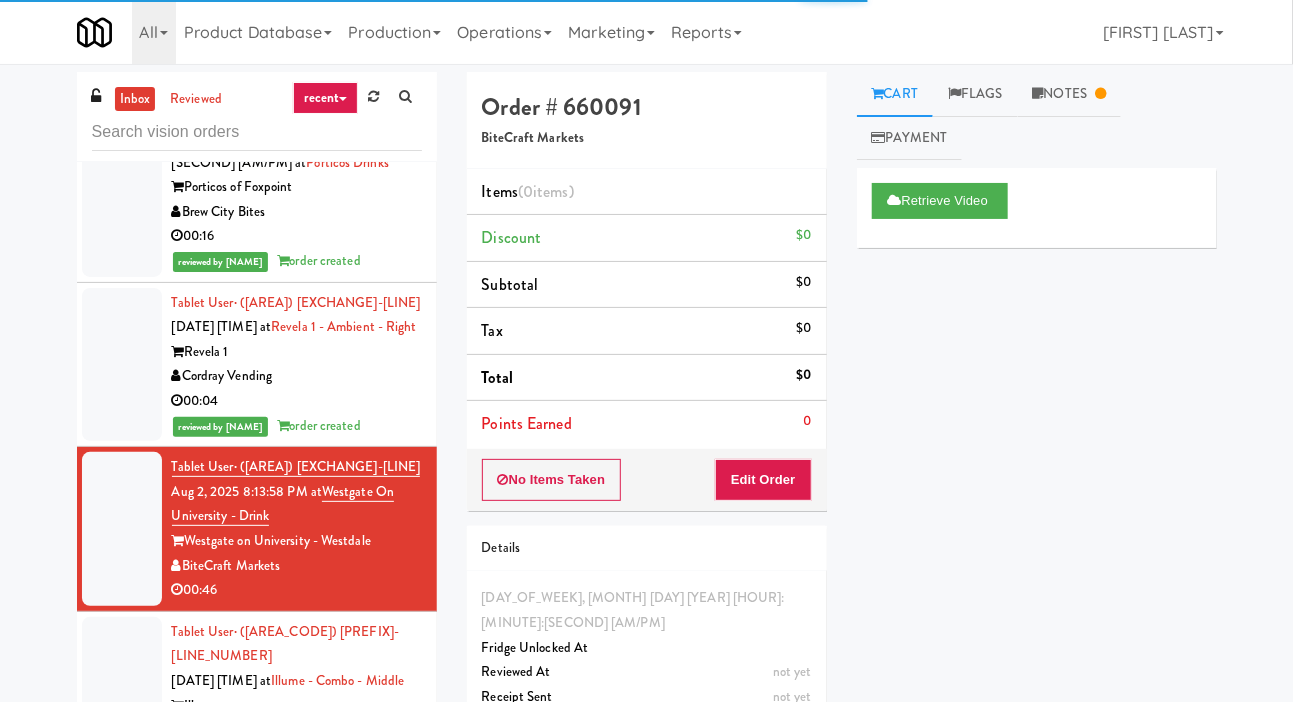 click at bounding box center [122, 870] 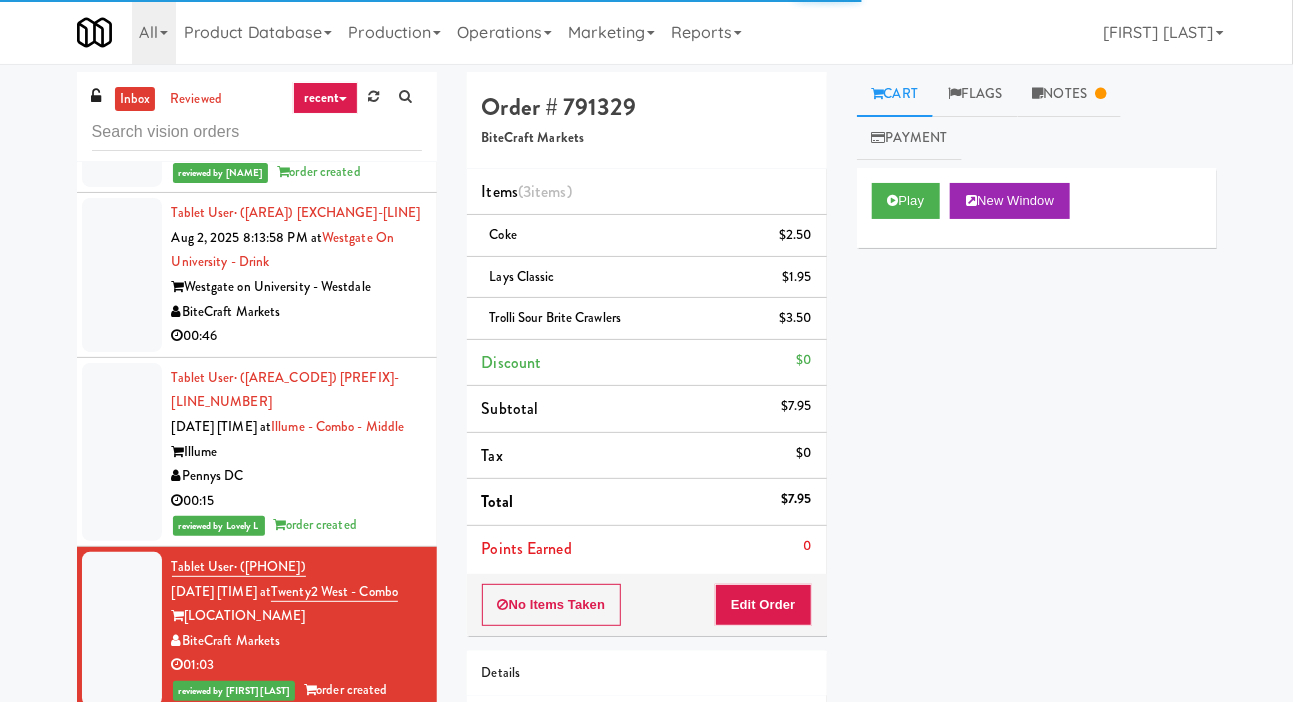 click at bounding box center (122, 806) 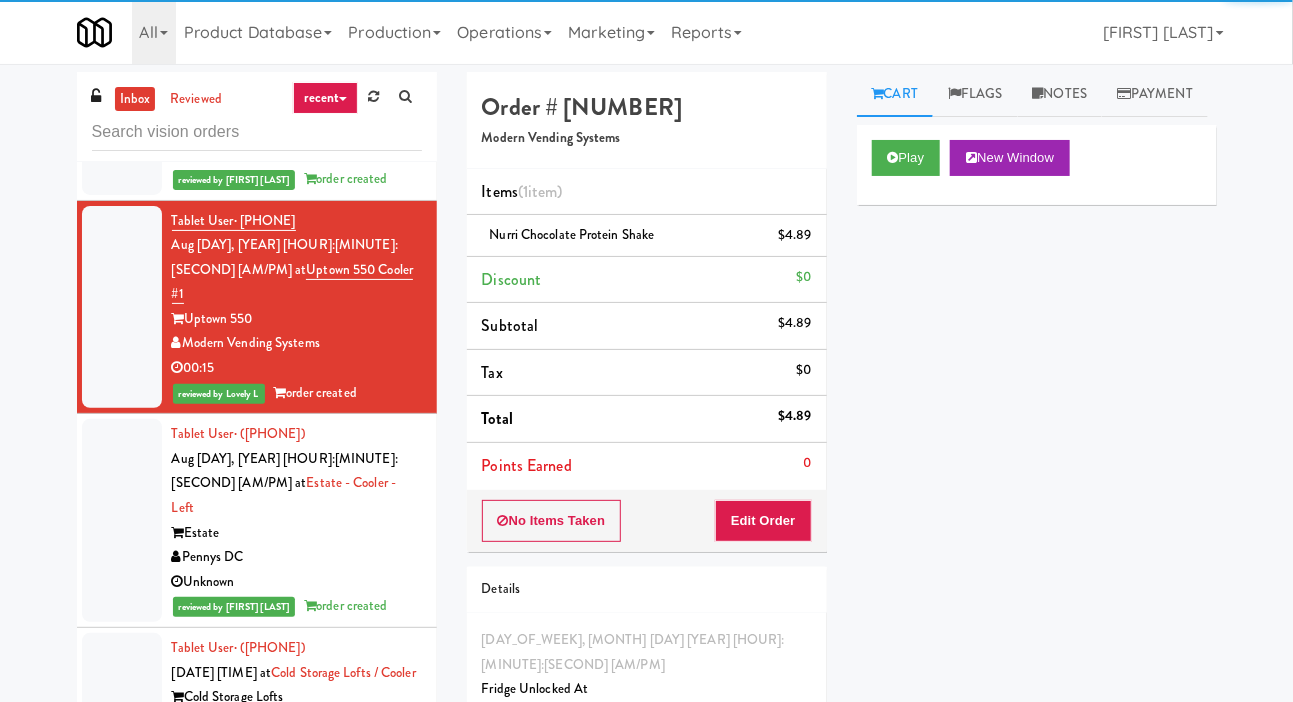 click at bounding box center (122, 710) 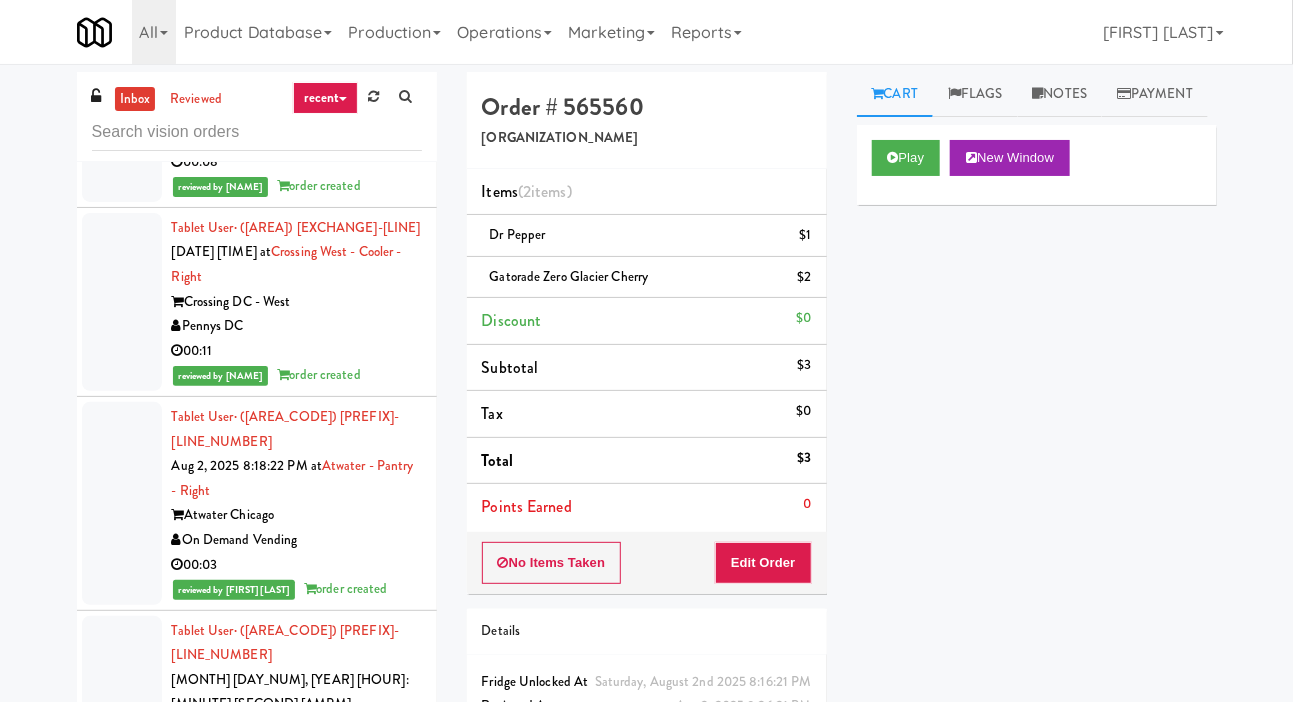 click at bounding box center (122, 705) 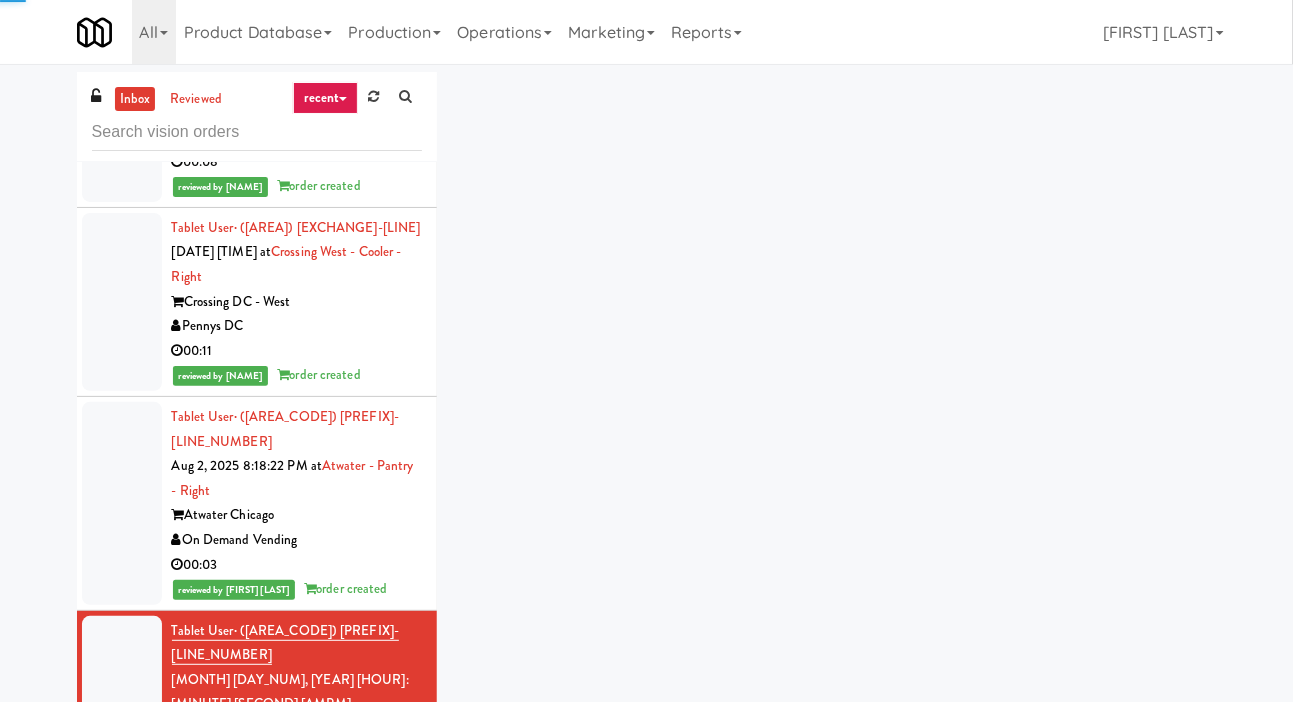 click at bounding box center (122, 894) 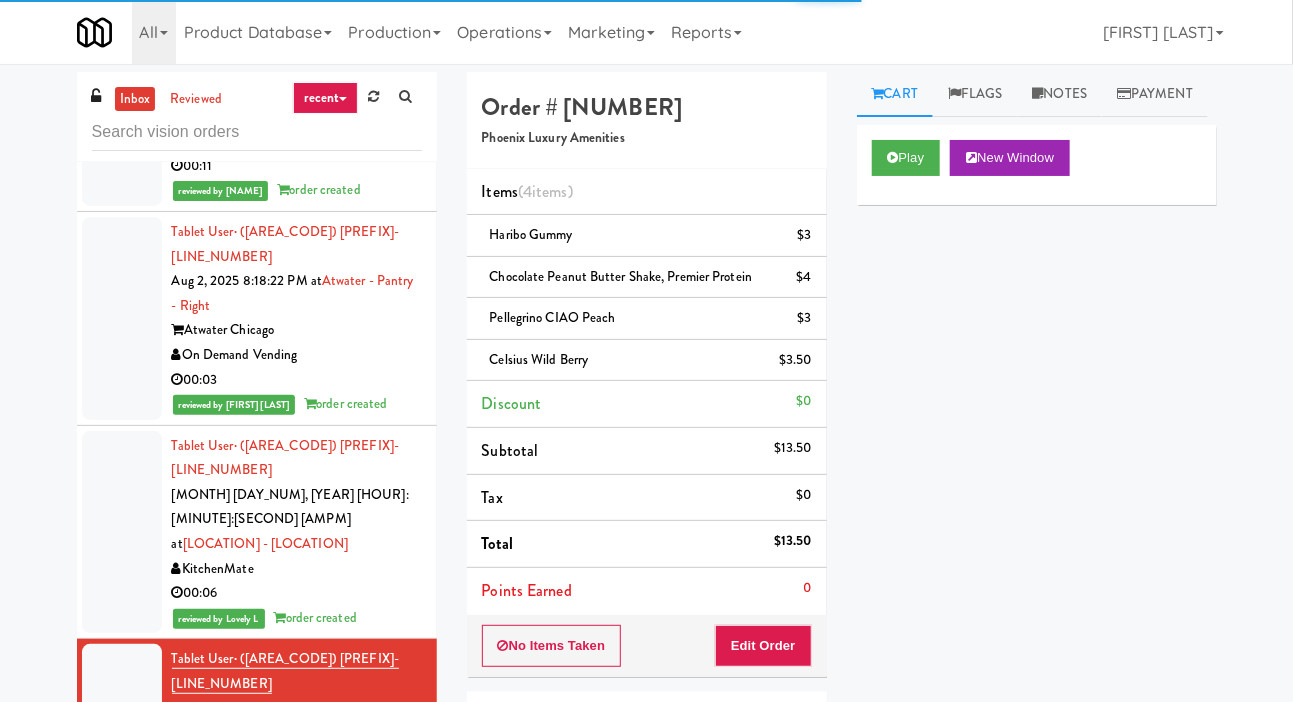 click at bounding box center (122, 935) 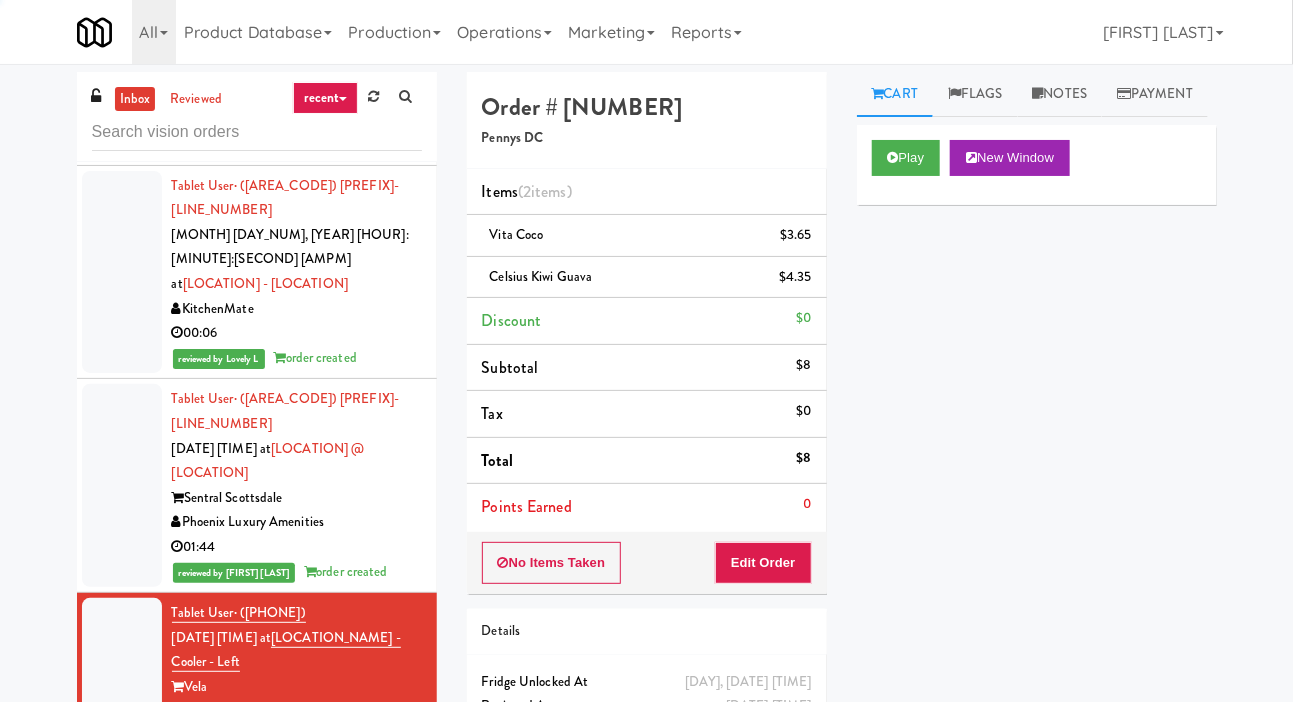 click at bounding box center (122, 876) 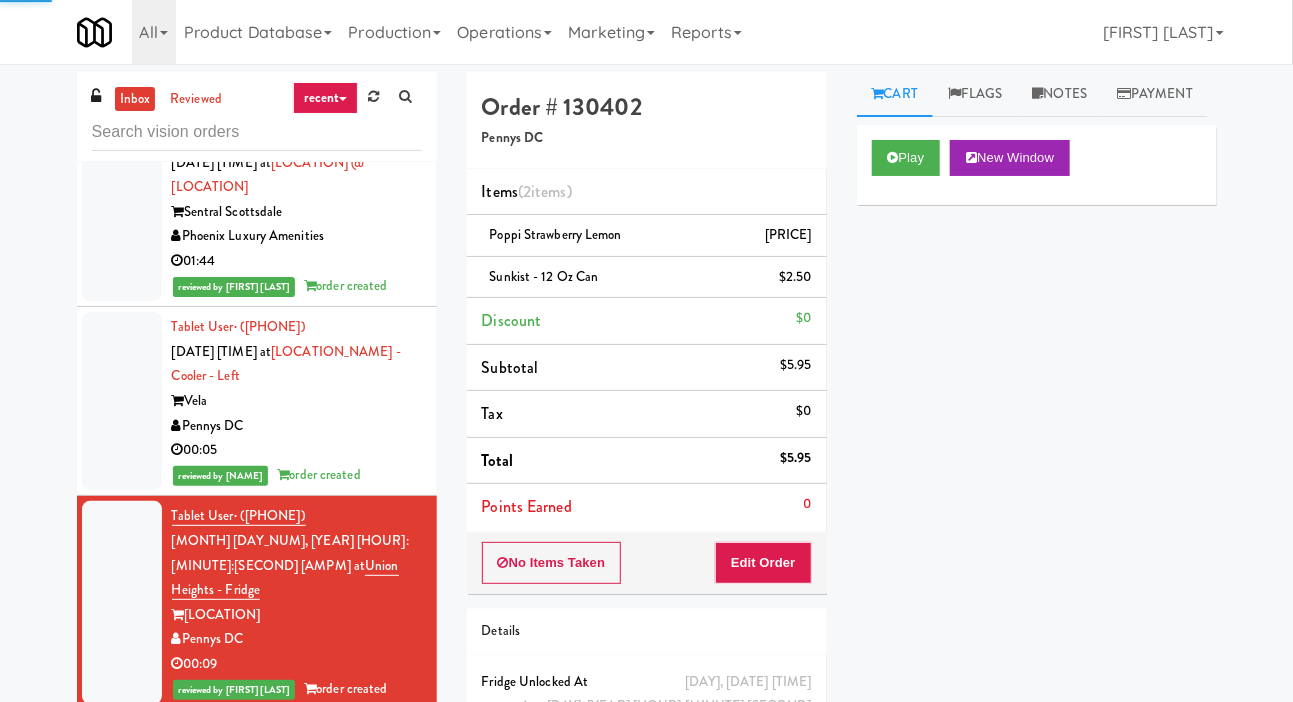 click at bounding box center (122, 804) 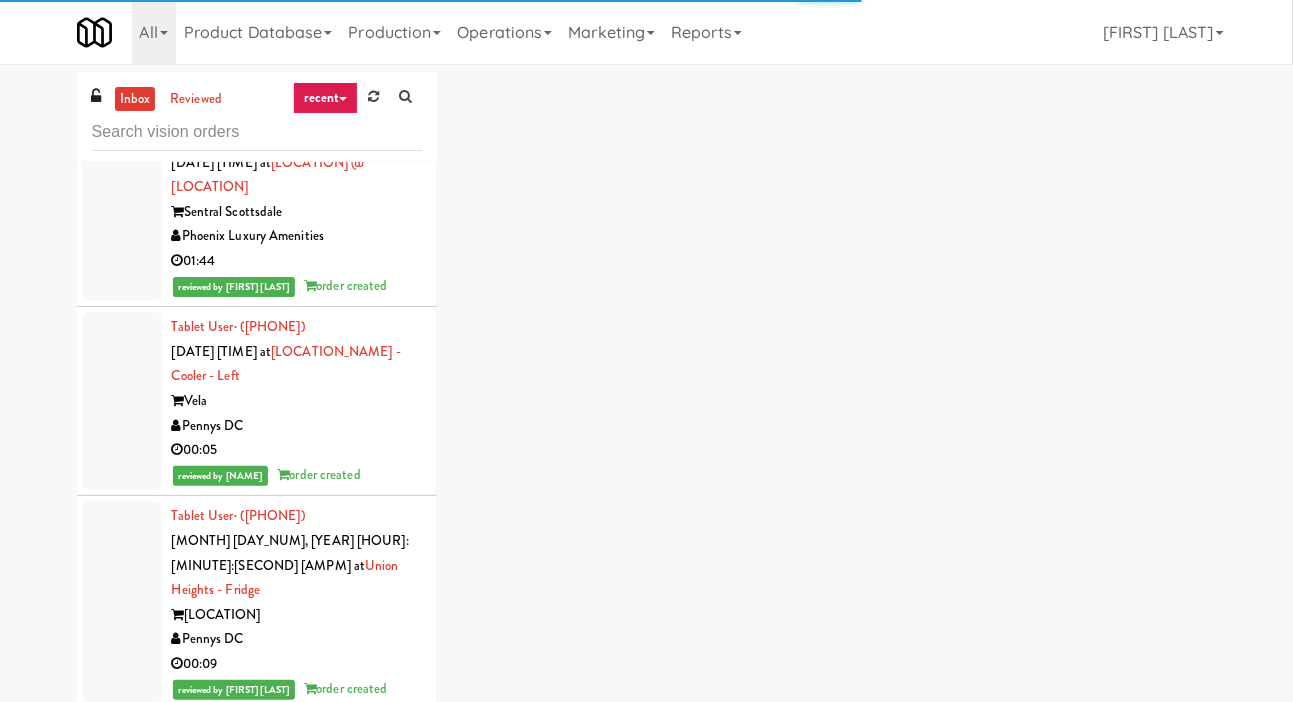 click at bounding box center [122, 981] 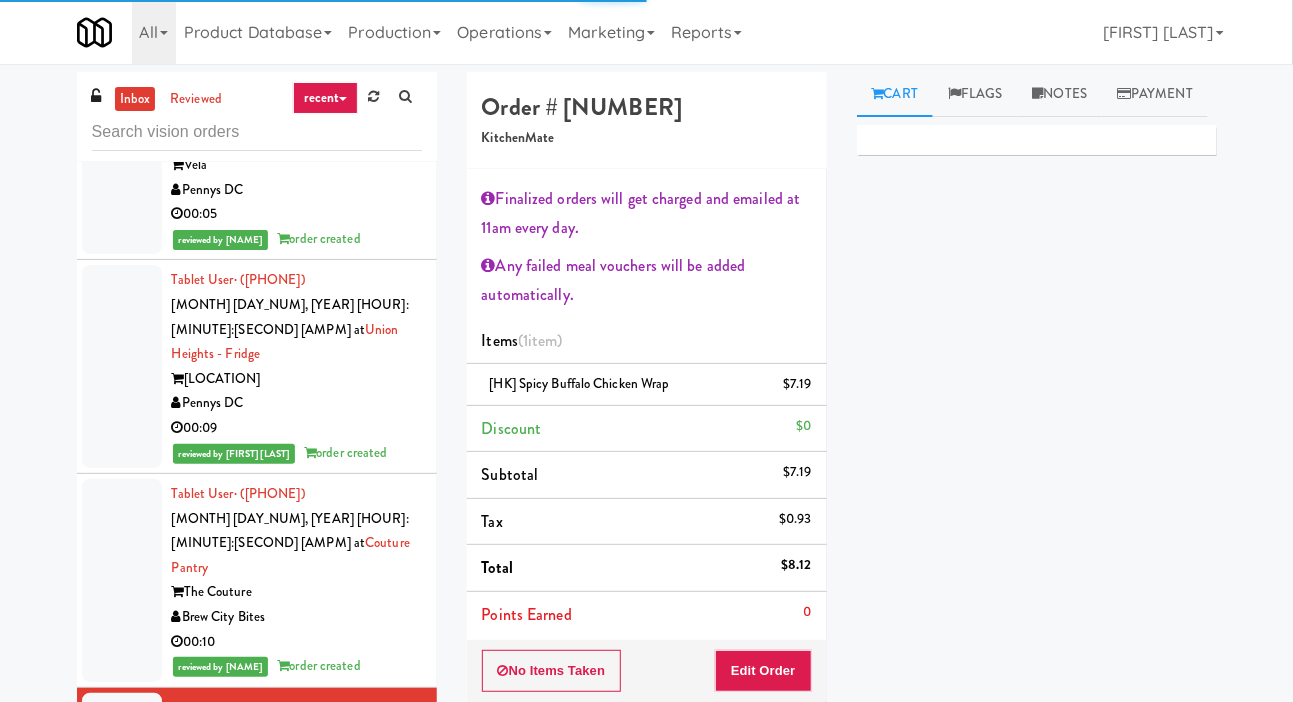 click at bounding box center (122, 959) 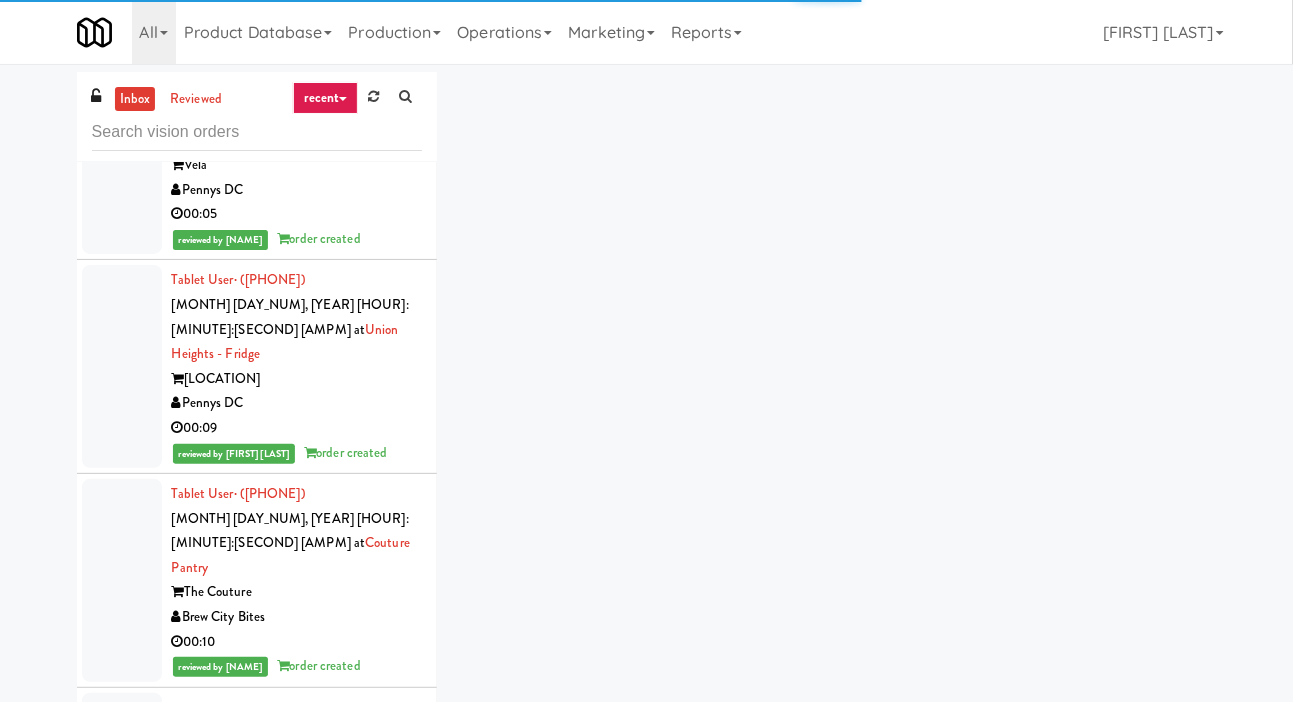 click at bounding box center [122, 1111] 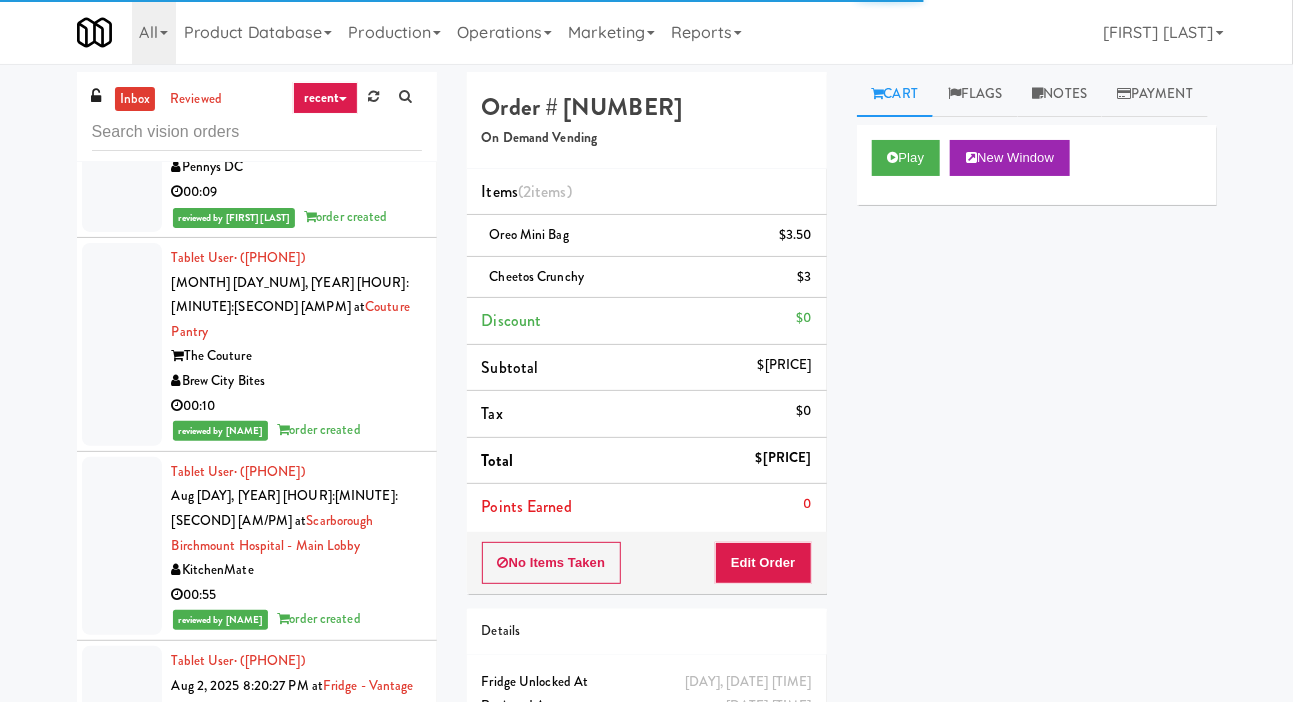 click at bounding box center (122, 1089) 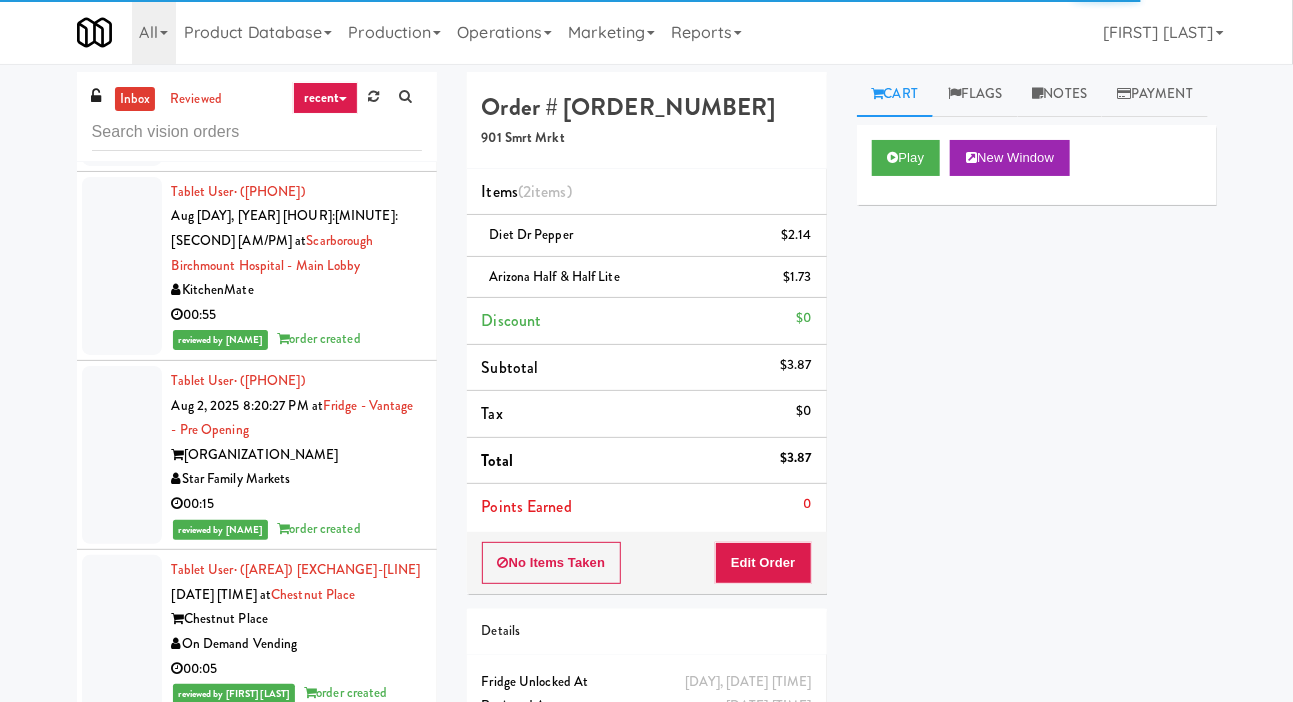 click at bounding box center [122, 1010] 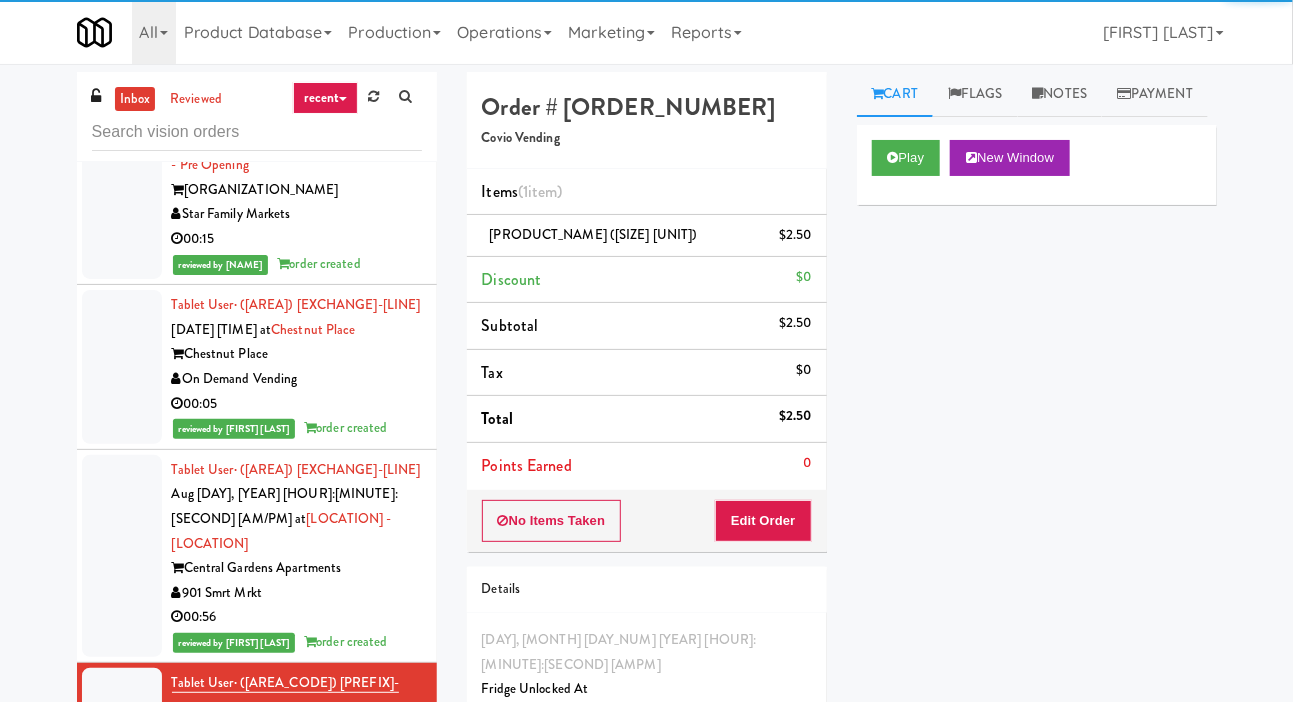click at bounding box center (122, 1099) 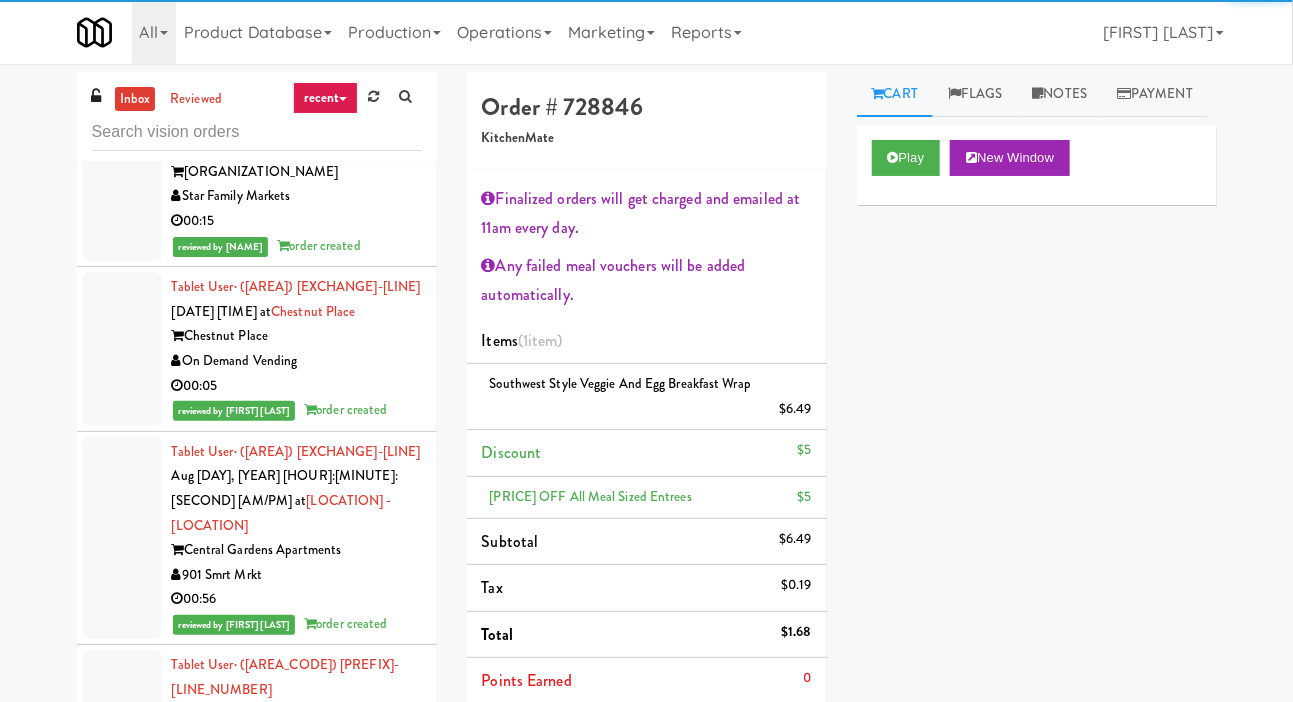 click at bounding box center [122, 1258] 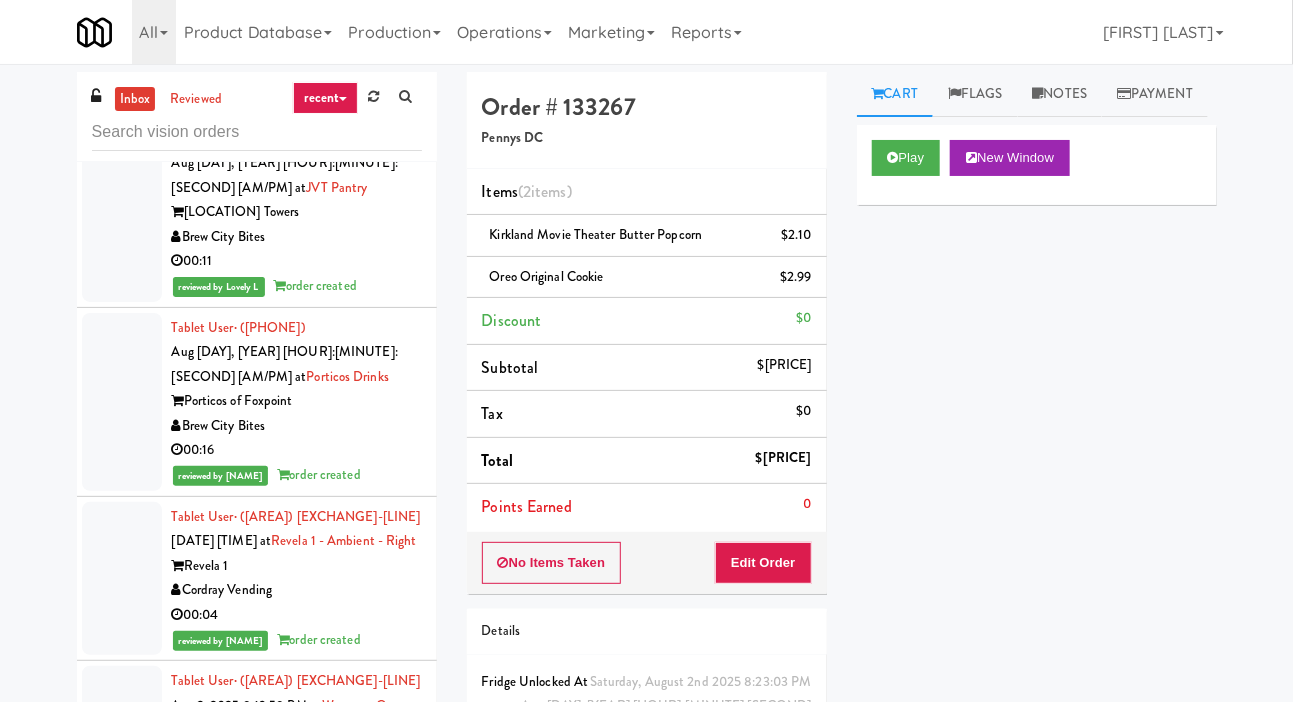 scroll, scrollTop: 13510, scrollLeft: 0, axis: vertical 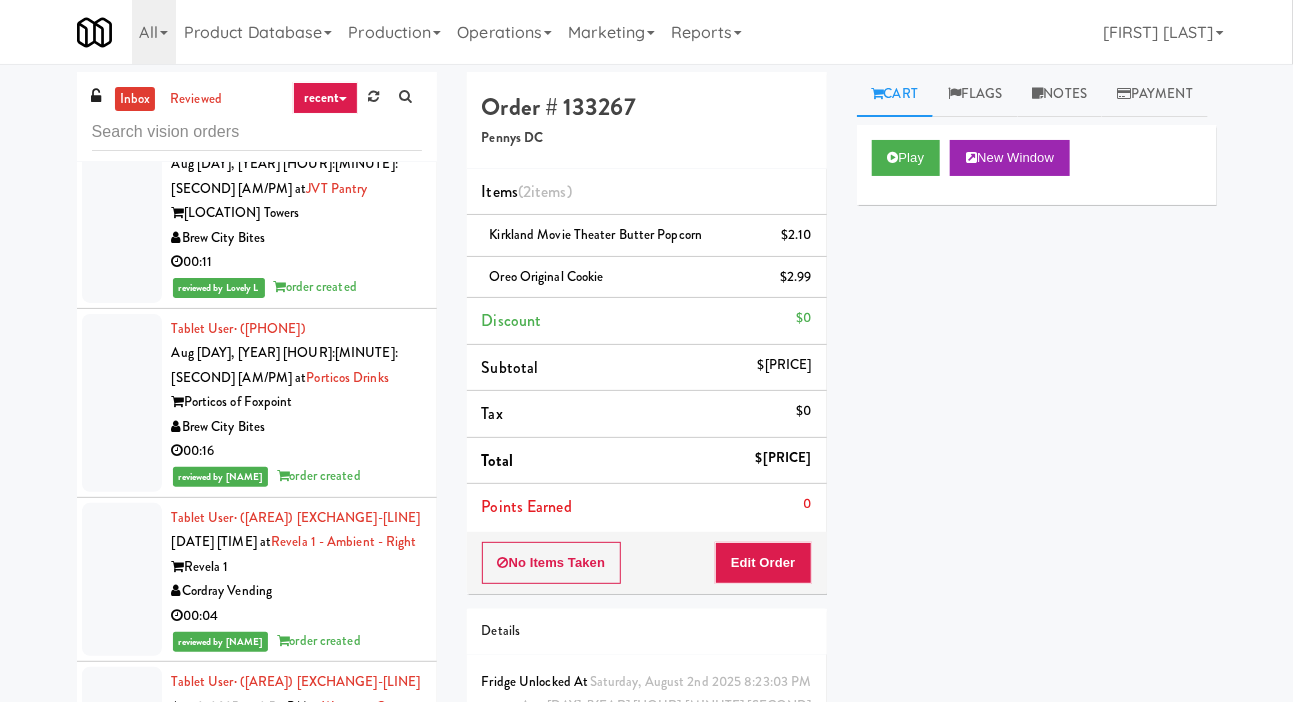 click at bounding box center [122, 744] 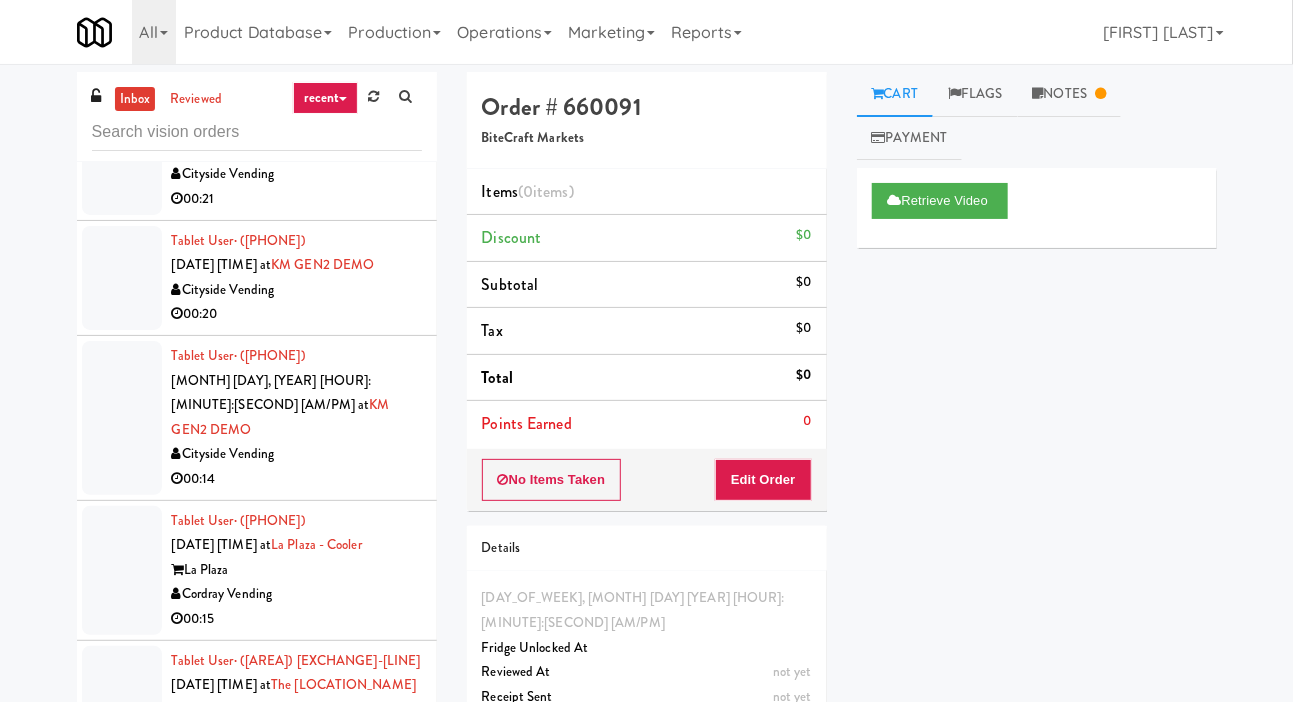 click on "Tablet User  · [PHONE] [DATE] [TIME] at  La Plaza - Cooler  La Plaza  Cordray Vending  00:15" at bounding box center (257, 571) 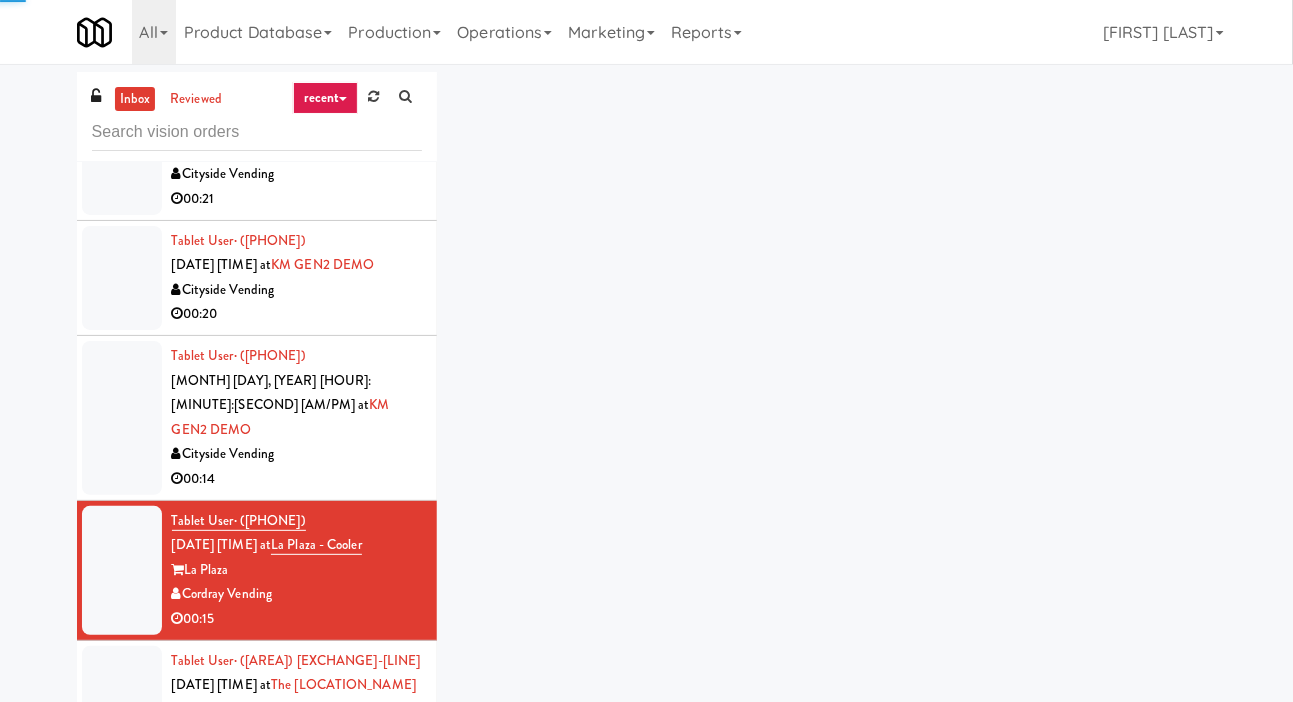 click at bounding box center (122, 723) 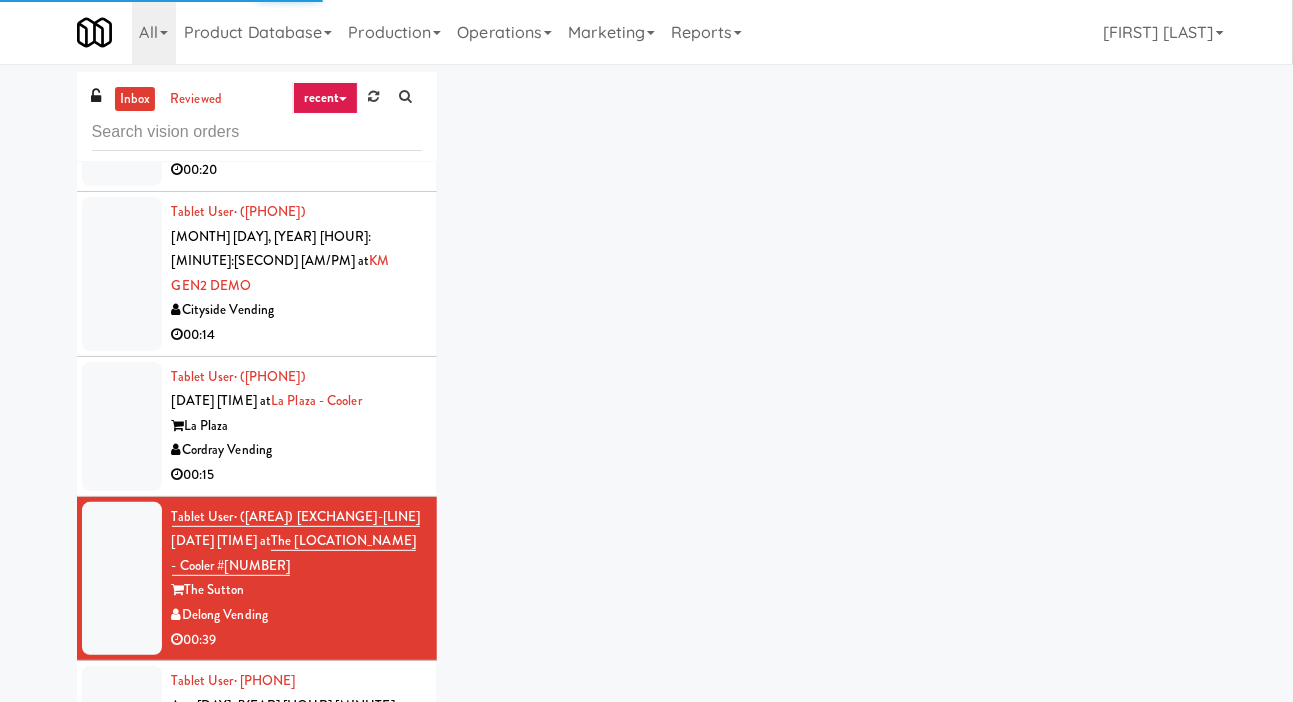 scroll, scrollTop: 11345, scrollLeft: 0, axis: vertical 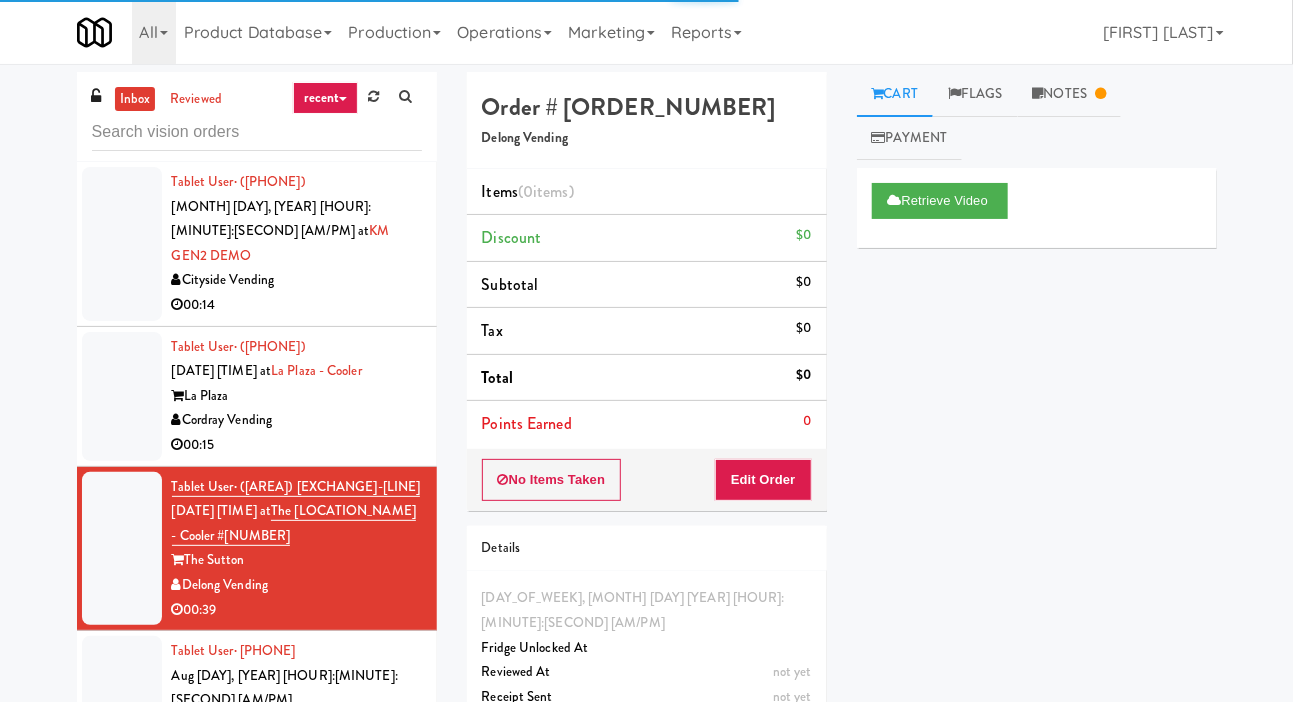 click at bounding box center [122, 713] 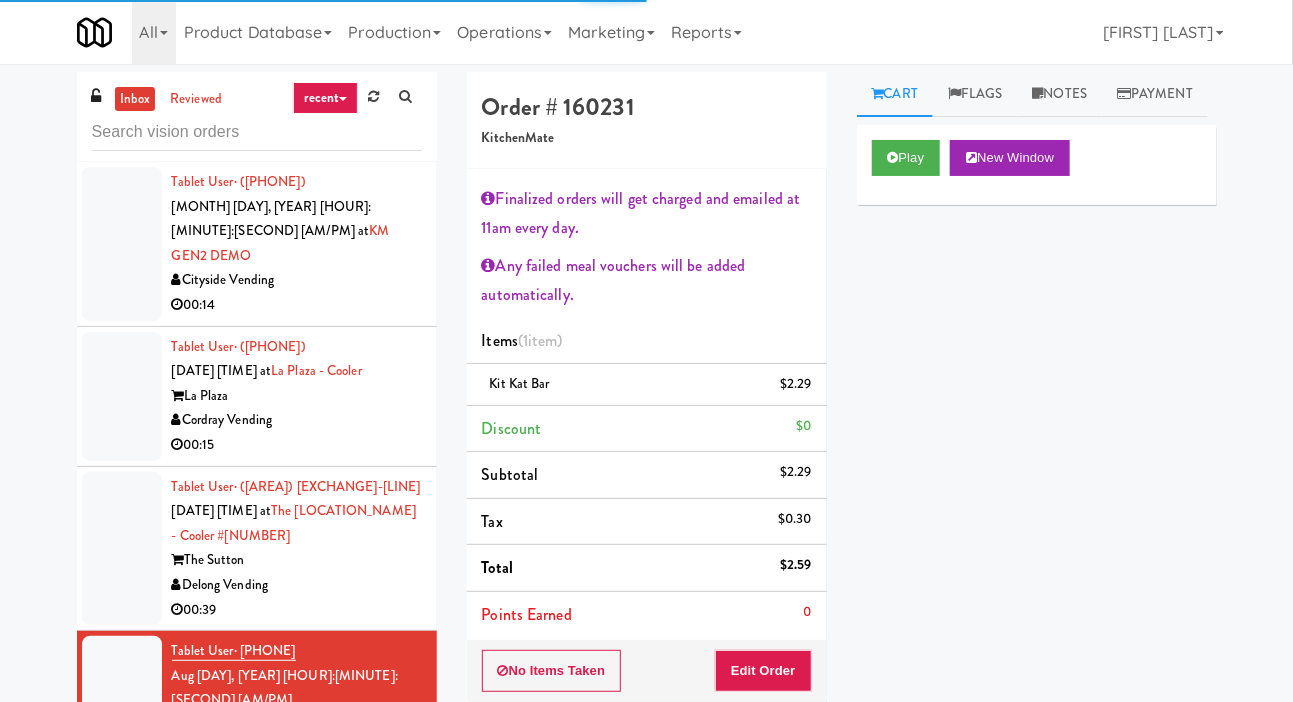 click on "Tablet User  · [PHONE] [DATE] [TIME] at  La Plaza - Cooler  La Plaza  Cordray Vending  00:15" at bounding box center (257, 397) 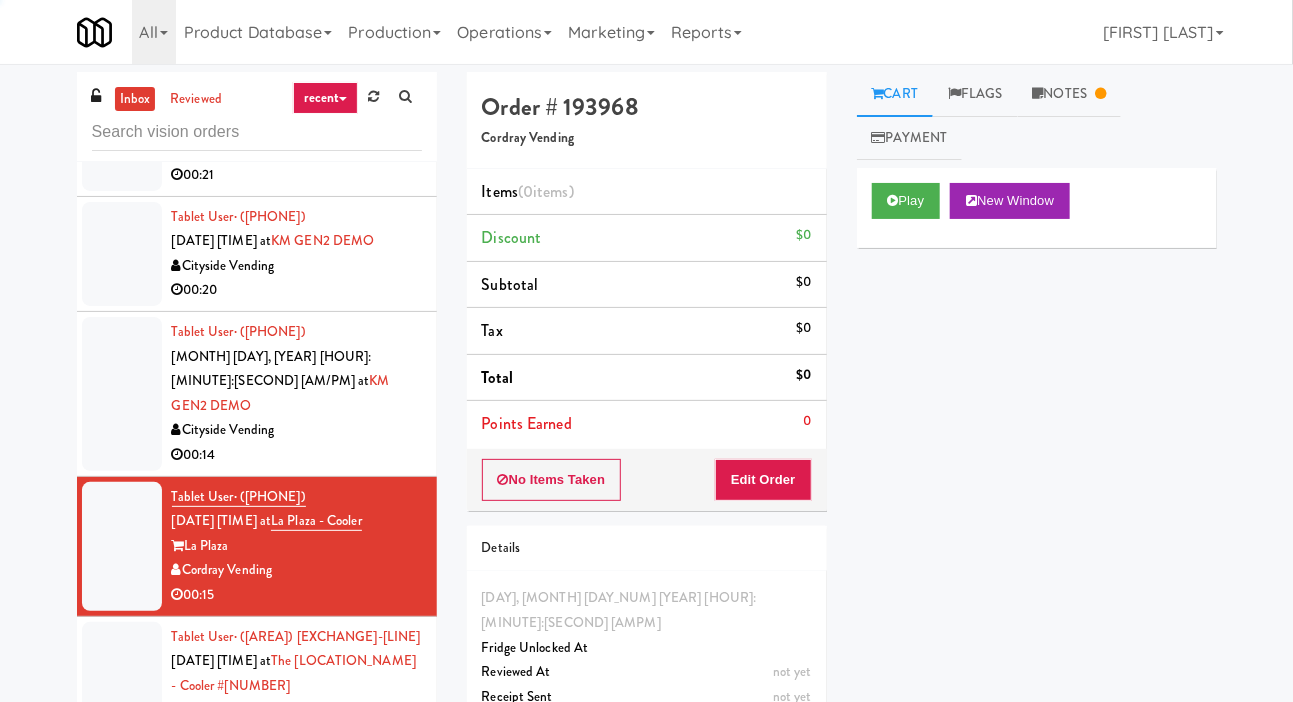 scroll, scrollTop: 11157, scrollLeft: 0, axis: vertical 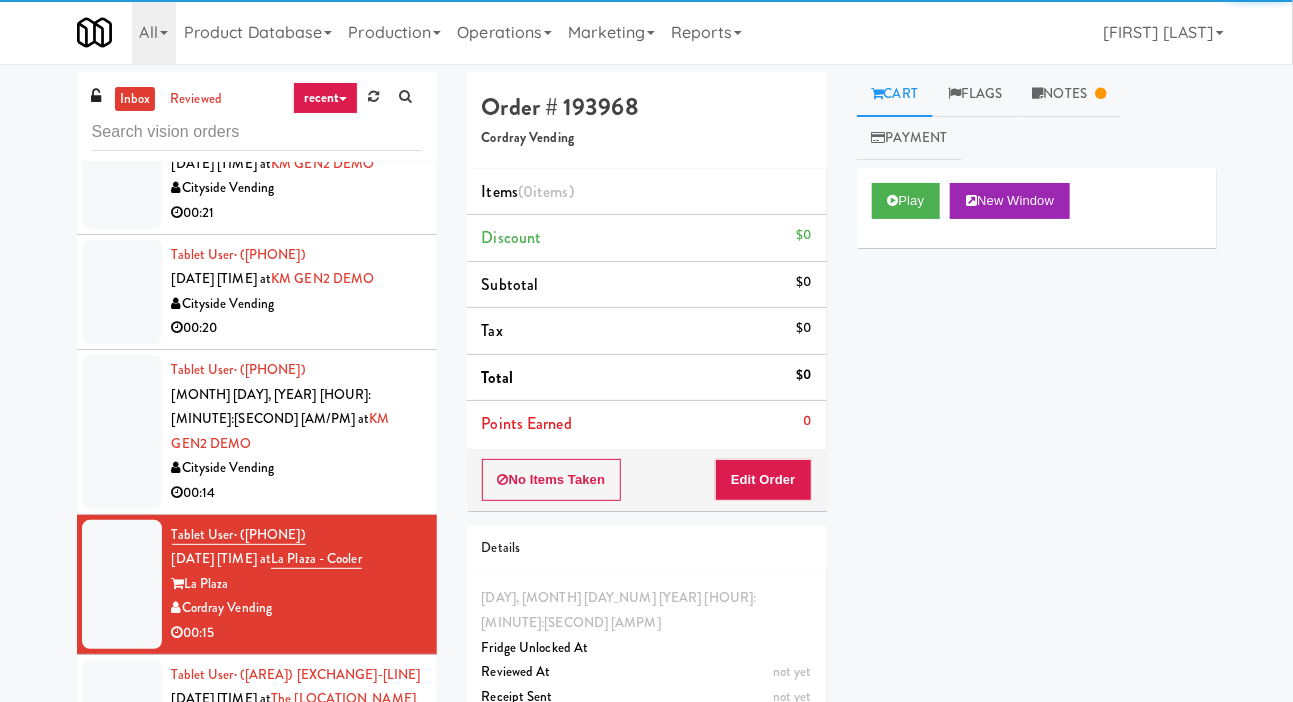 click at bounding box center [122, 737] 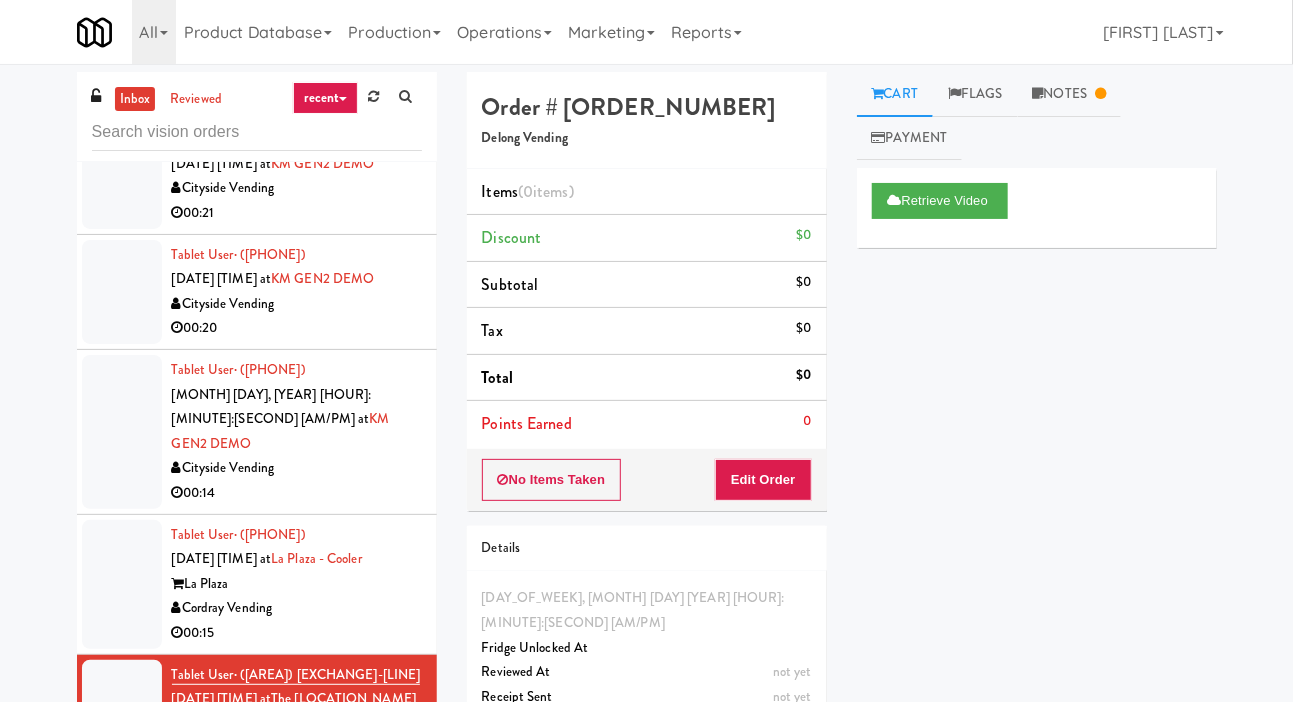 click at bounding box center (122, 584) 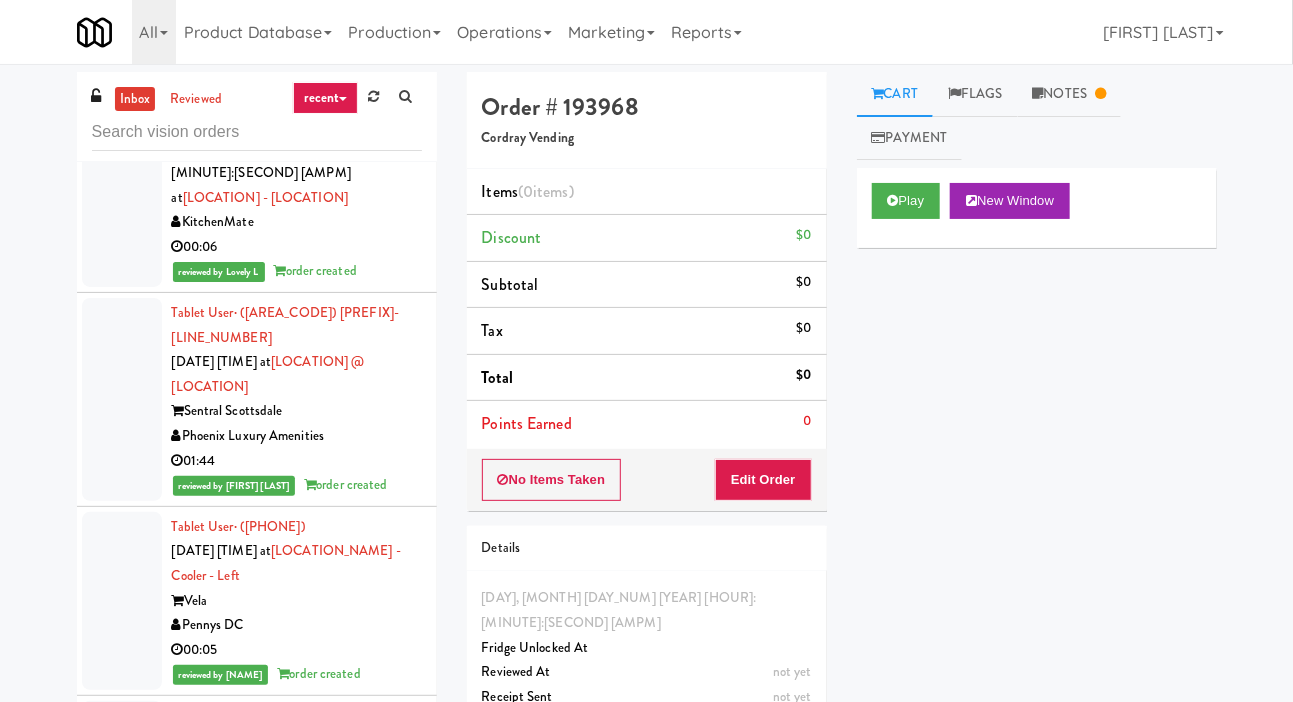 scroll, scrollTop: 17654, scrollLeft: 0, axis: vertical 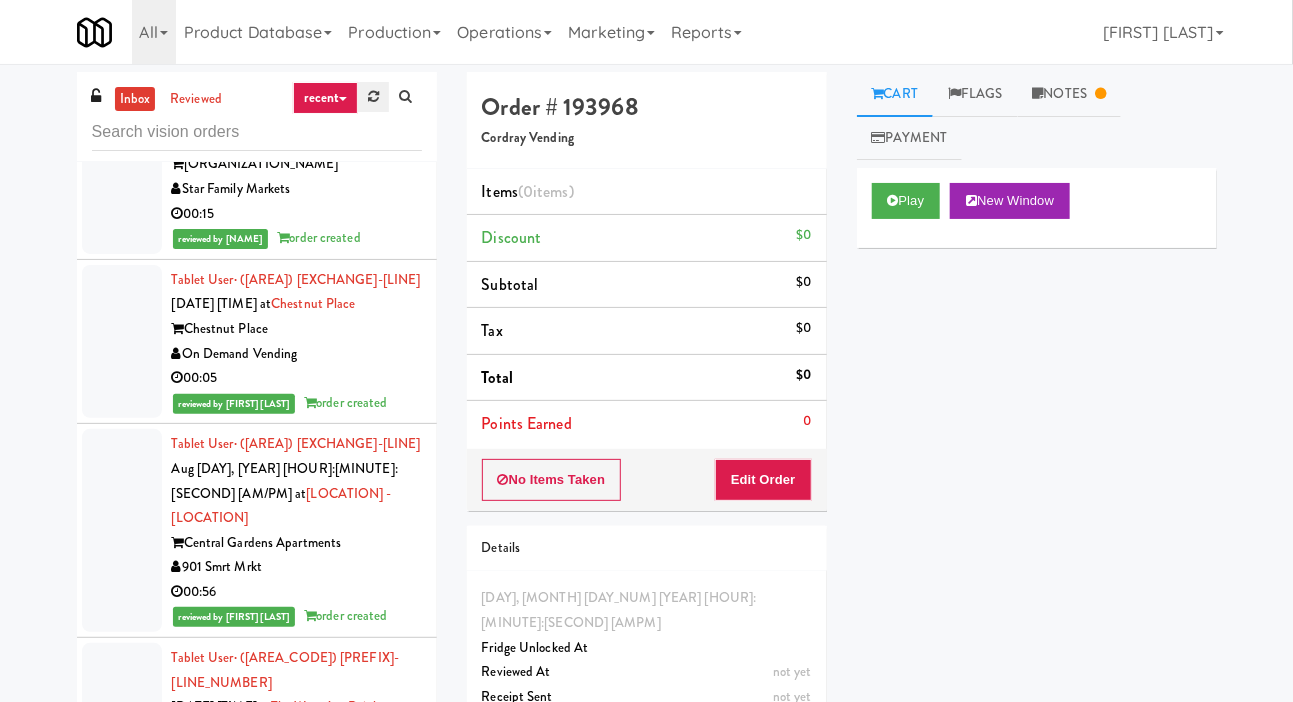click at bounding box center [373, 97] 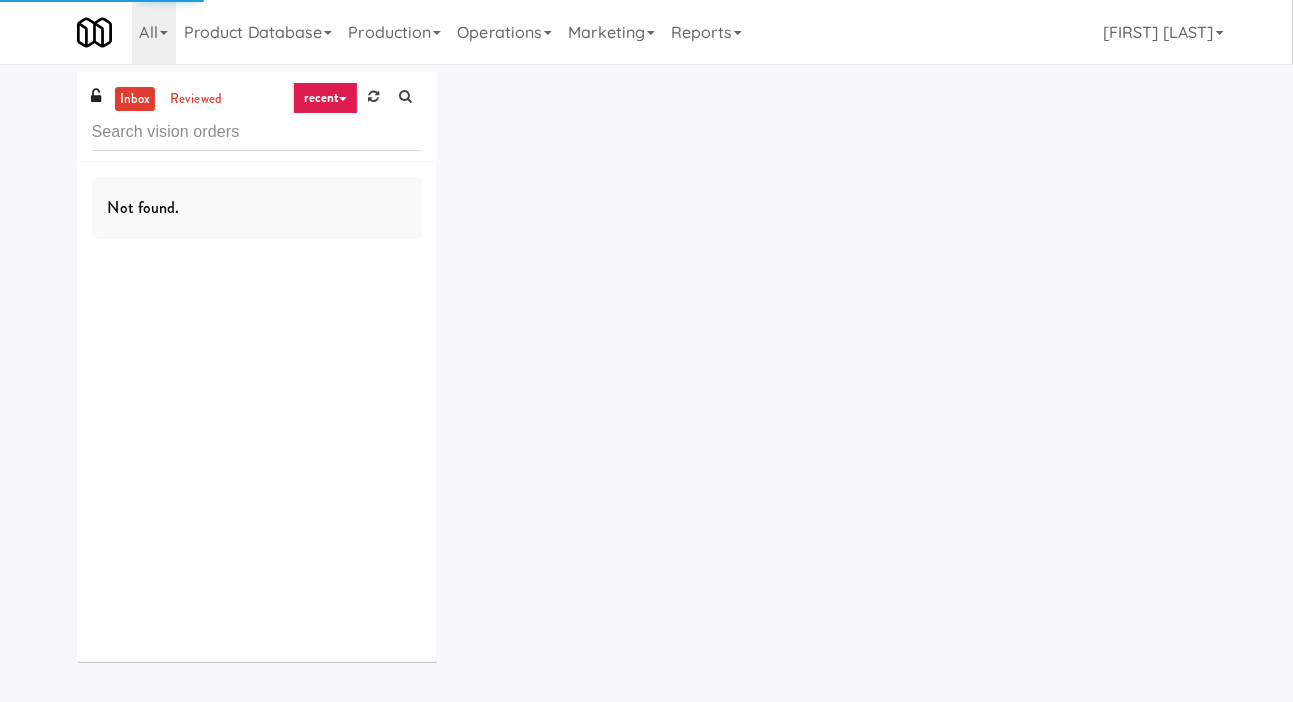 click on "inbox reviewed recent    all     unclear take     inventory issue     suspicious     failed     recent     Not found." at bounding box center (646, 374) 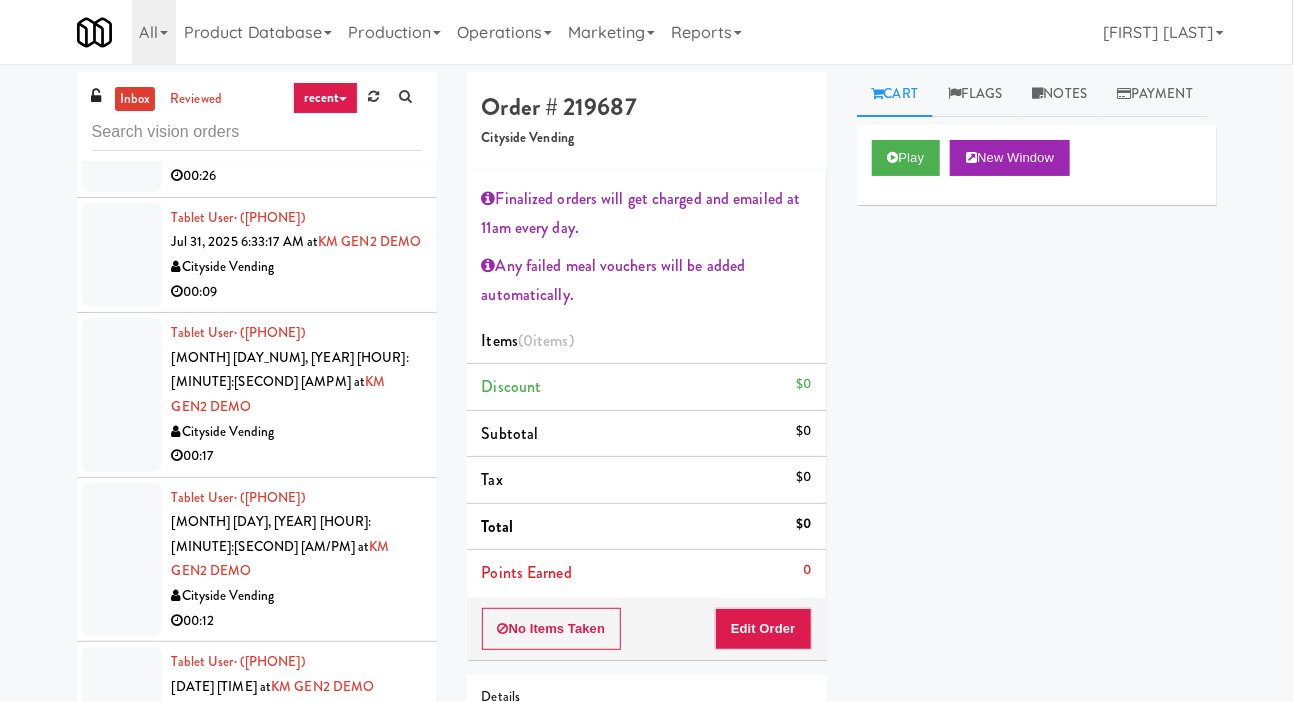 scroll, scrollTop: 4992, scrollLeft: 0, axis: vertical 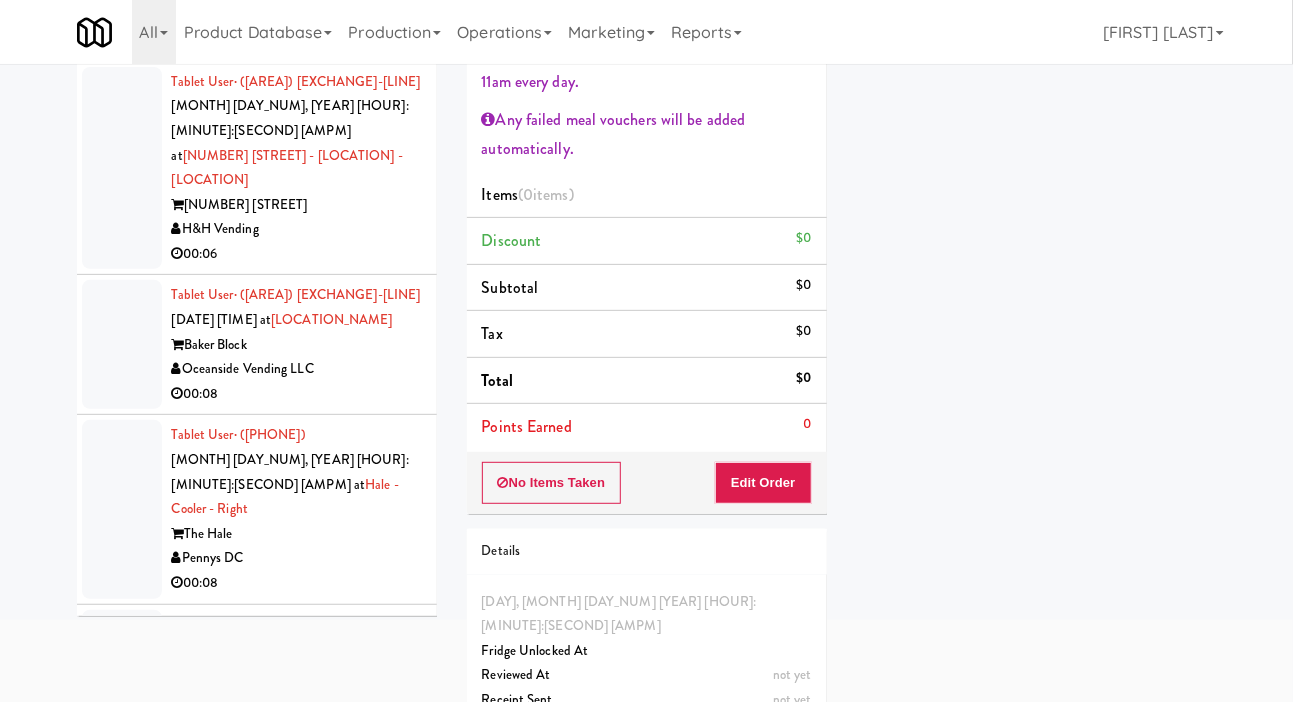 click at bounding box center [122, 1016] 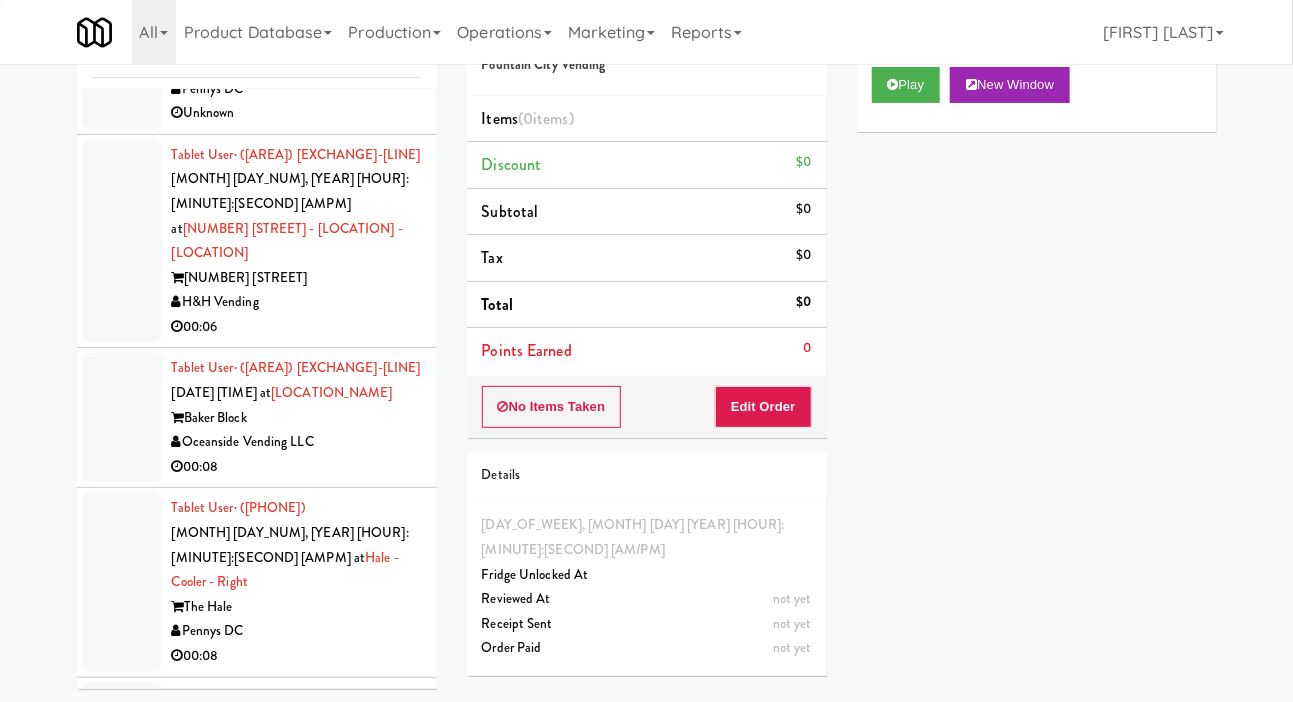scroll, scrollTop: 98, scrollLeft: 0, axis: vertical 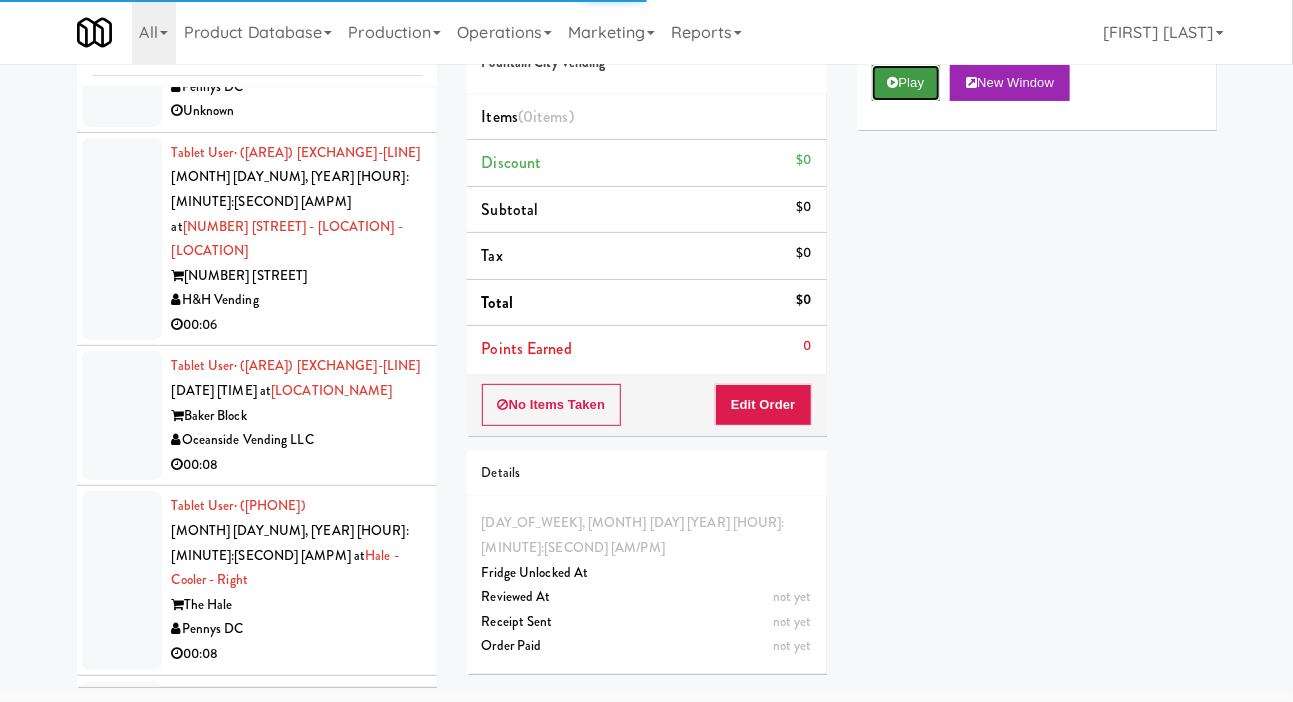 click on "Play" at bounding box center (906, 83) 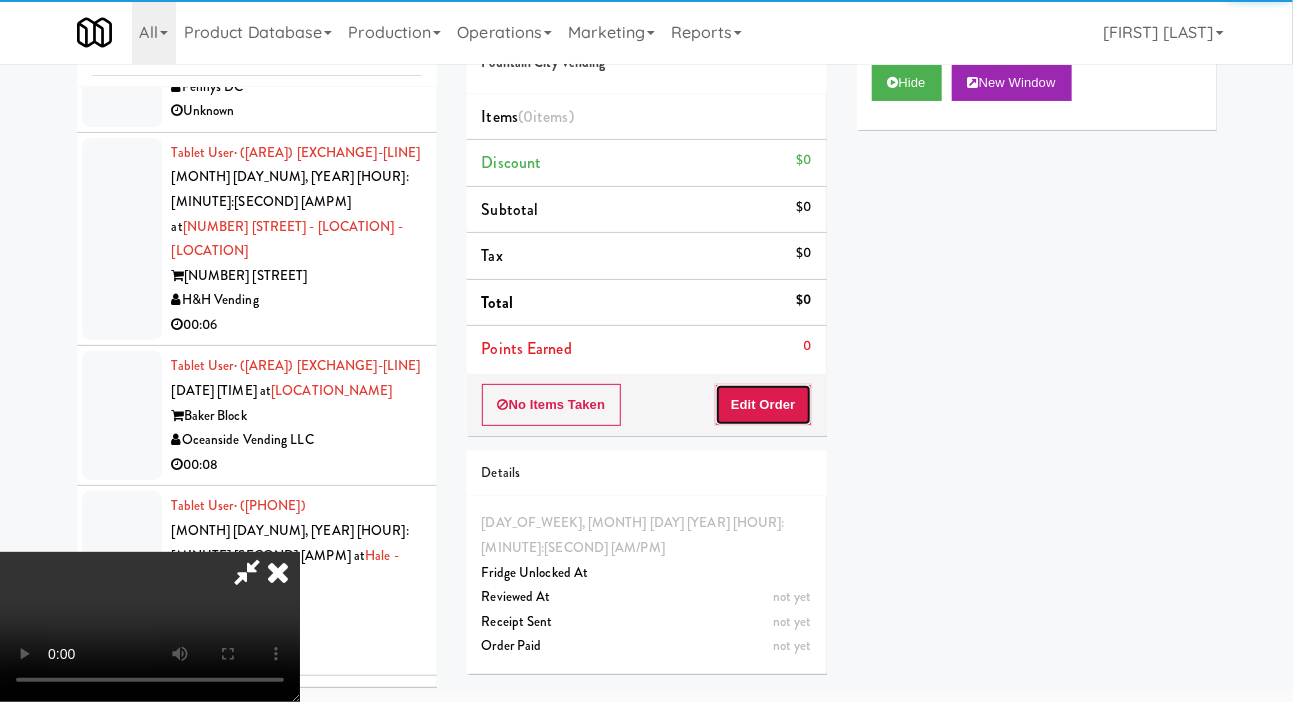 click on "Edit Order" at bounding box center (763, 405) 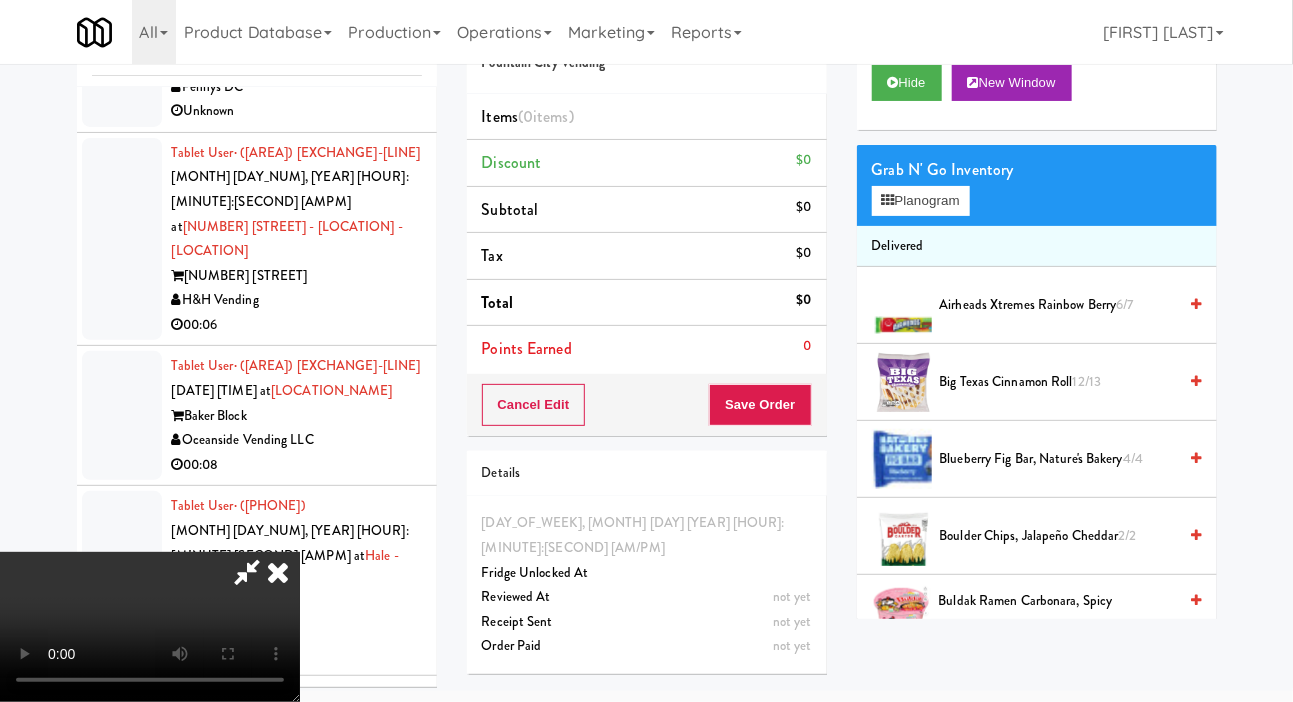 scroll, scrollTop: 73, scrollLeft: 0, axis: vertical 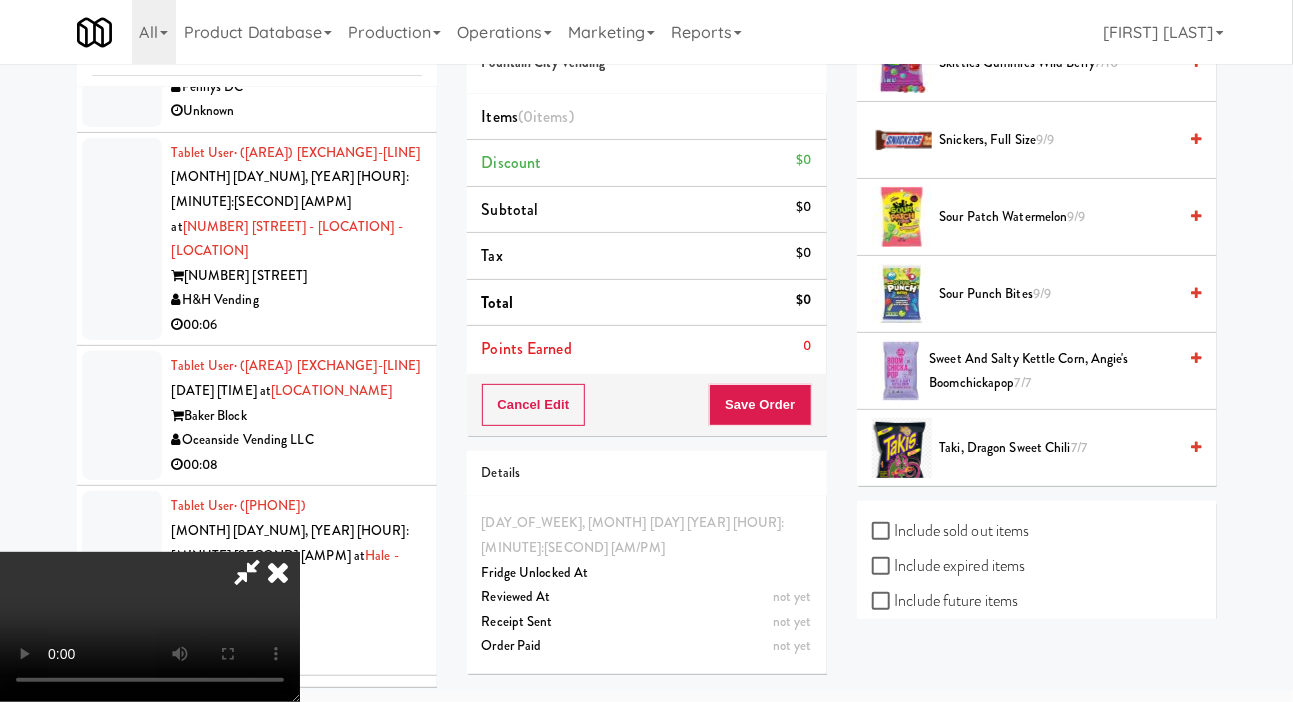 click on "Sour Patch Watermelon  9/9" at bounding box center [1037, 217] 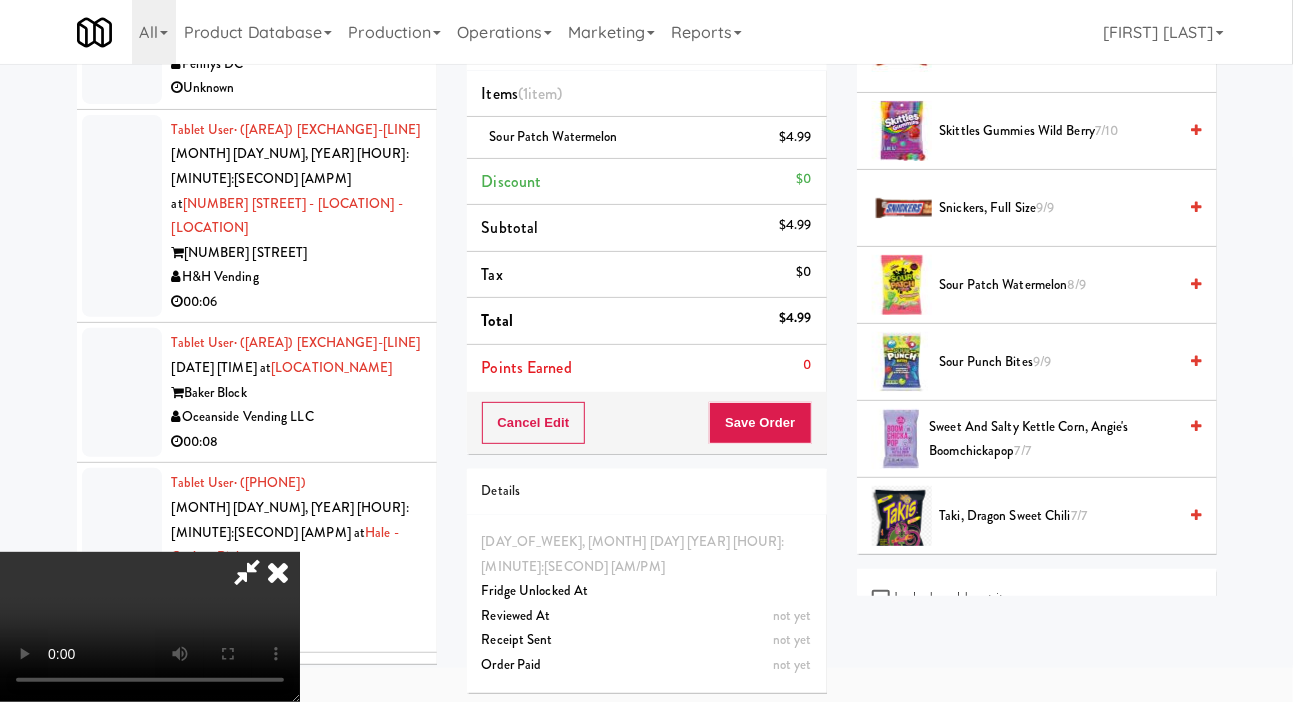 scroll, scrollTop: 1999, scrollLeft: 0, axis: vertical 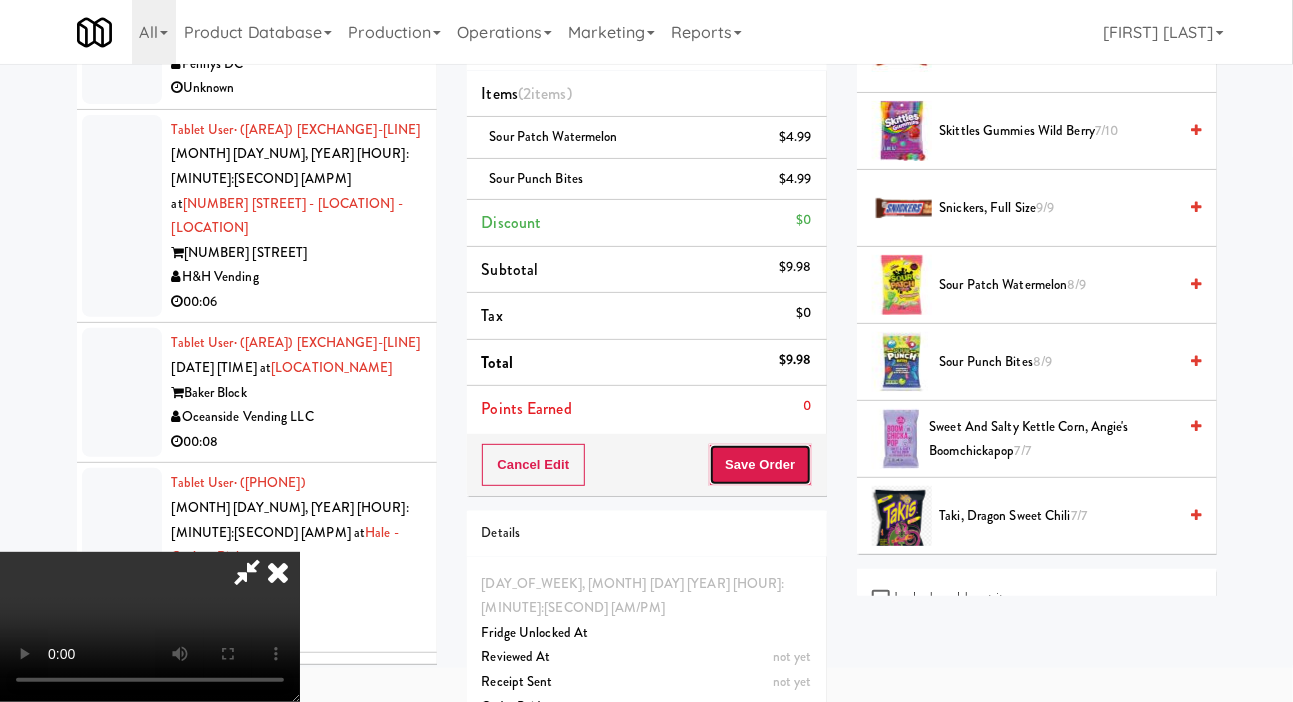 click on "Save Order" at bounding box center (760, 465) 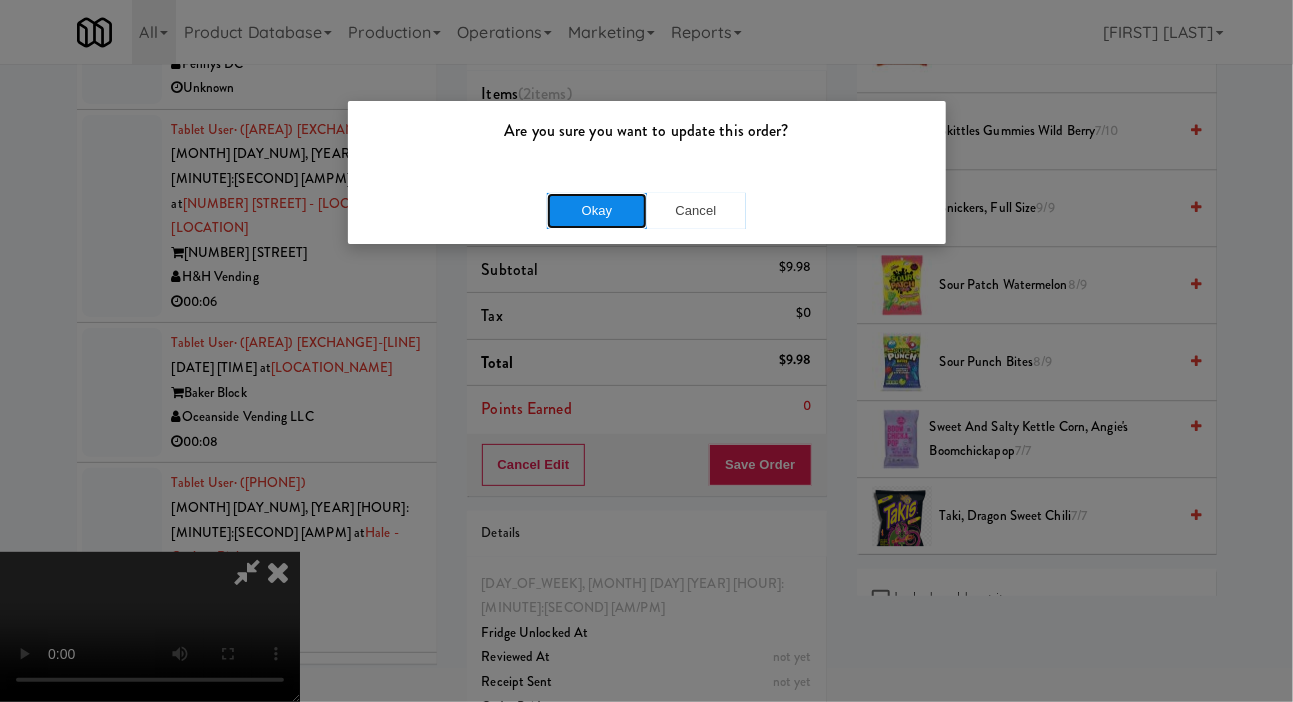 click on "Okay" at bounding box center (597, 211) 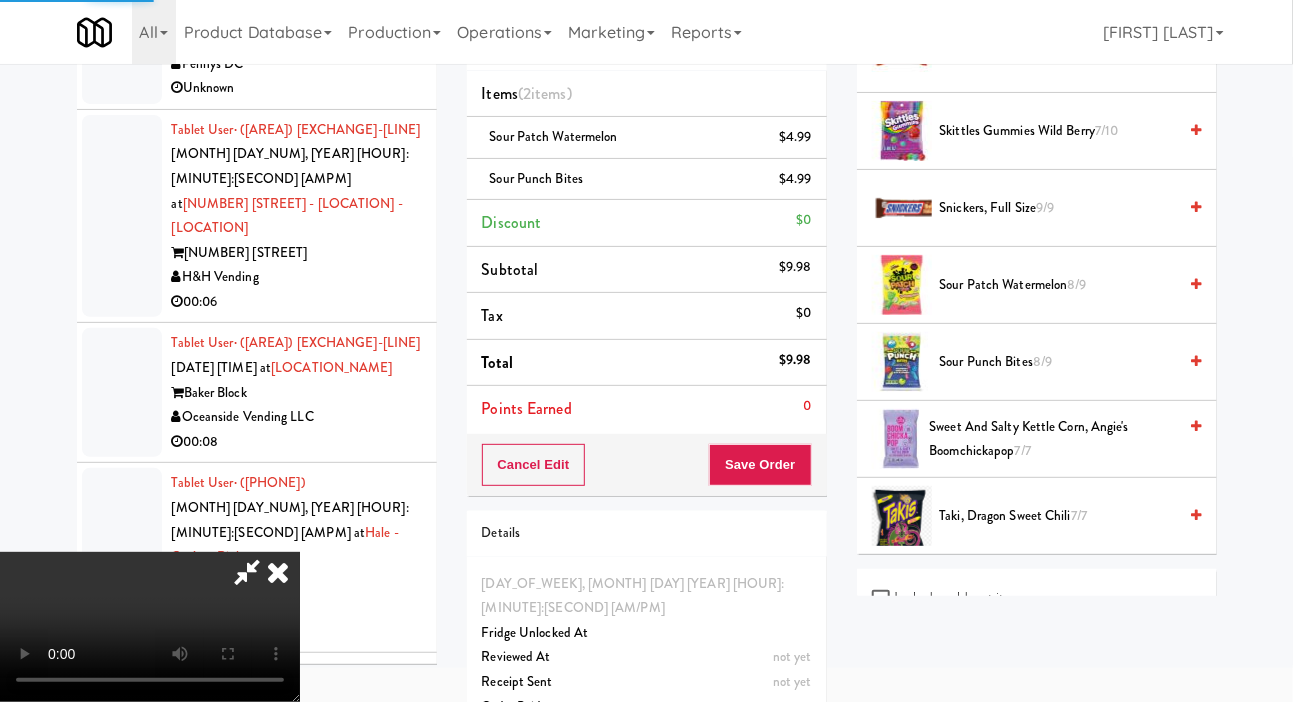 scroll, scrollTop: 116, scrollLeft: 0, axis: vertical 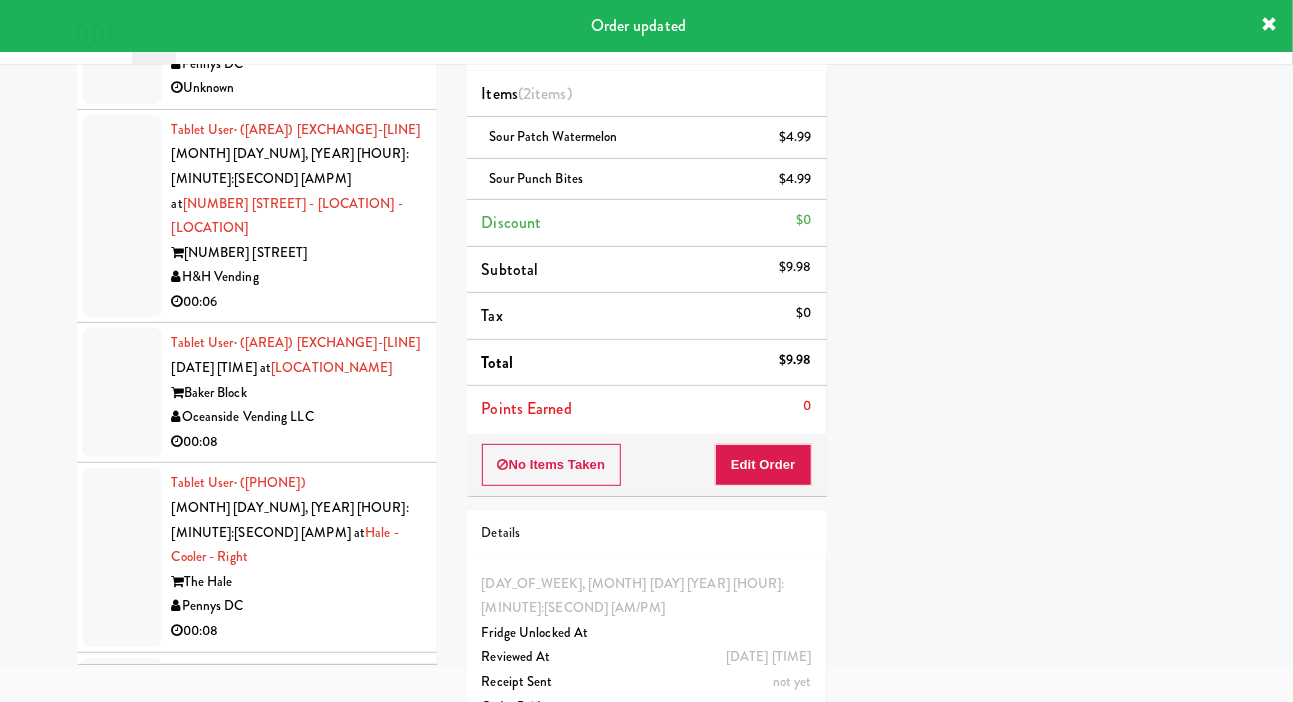 click at bounding box center [122, 911] 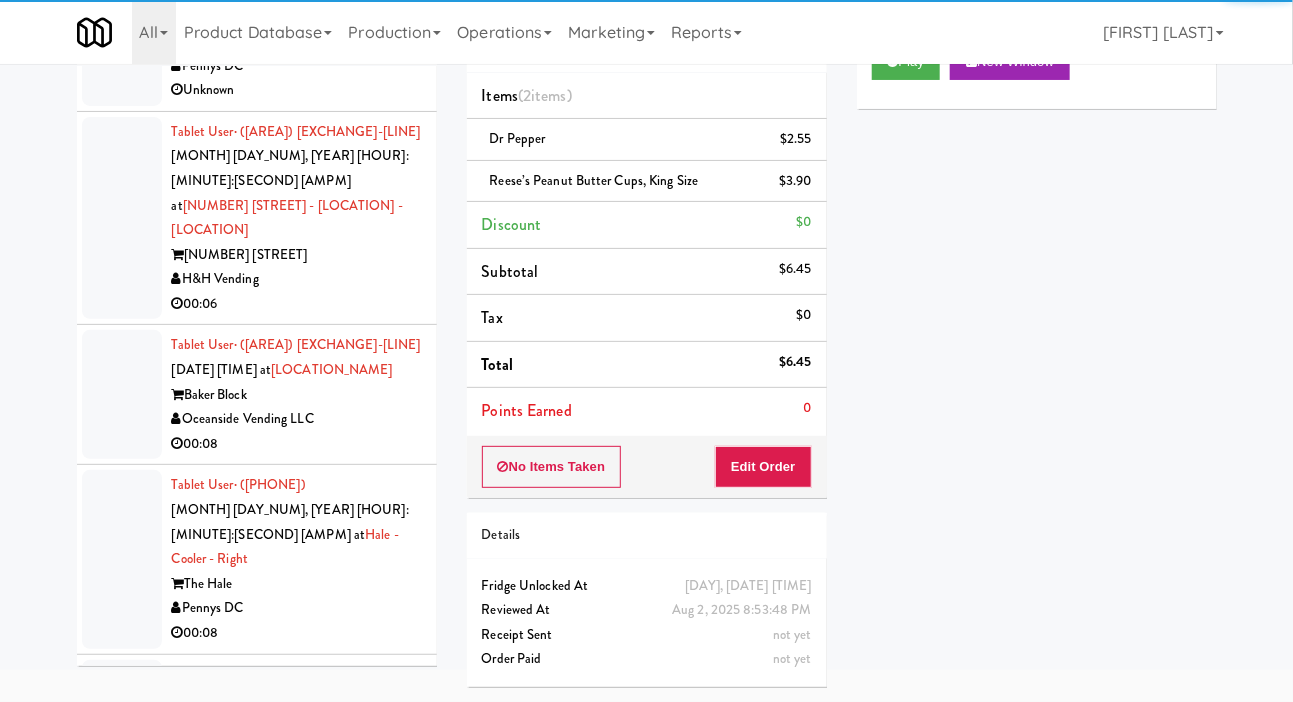 click at bounding box center (122, 749) 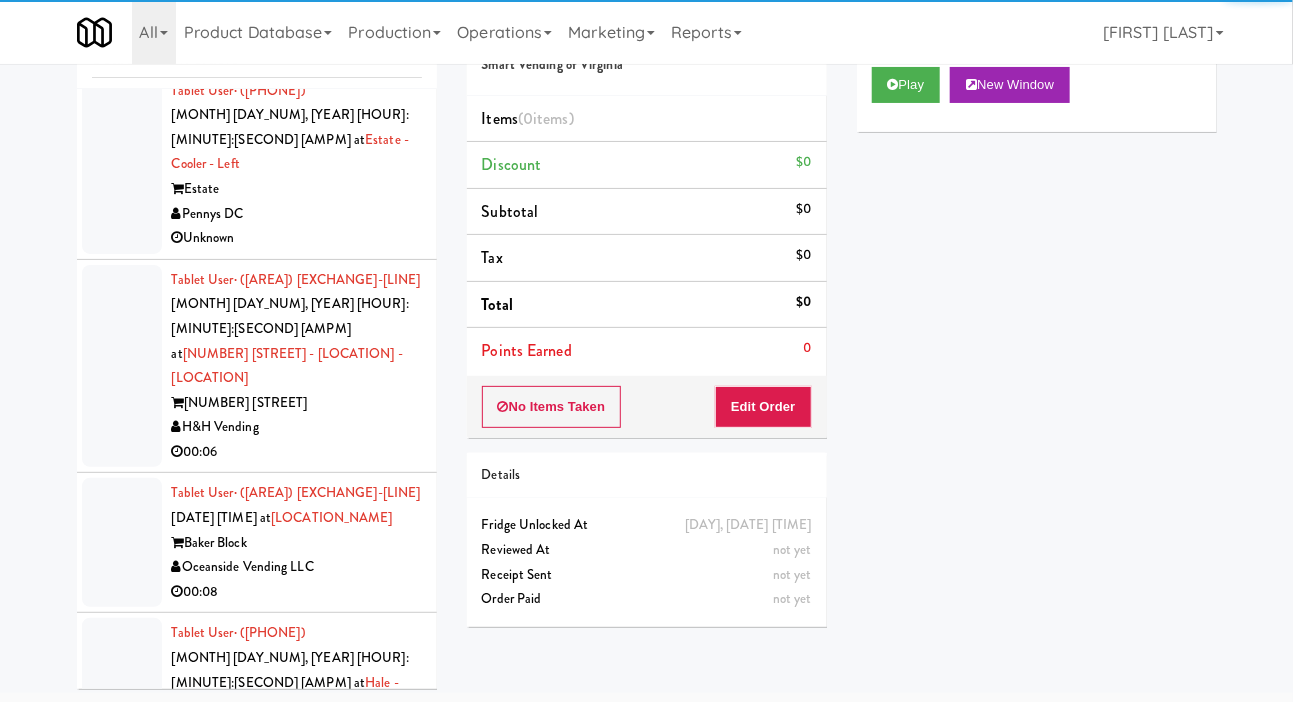 scroll, scrollTop: 13388, scrollLeft: 0, axis: vertical 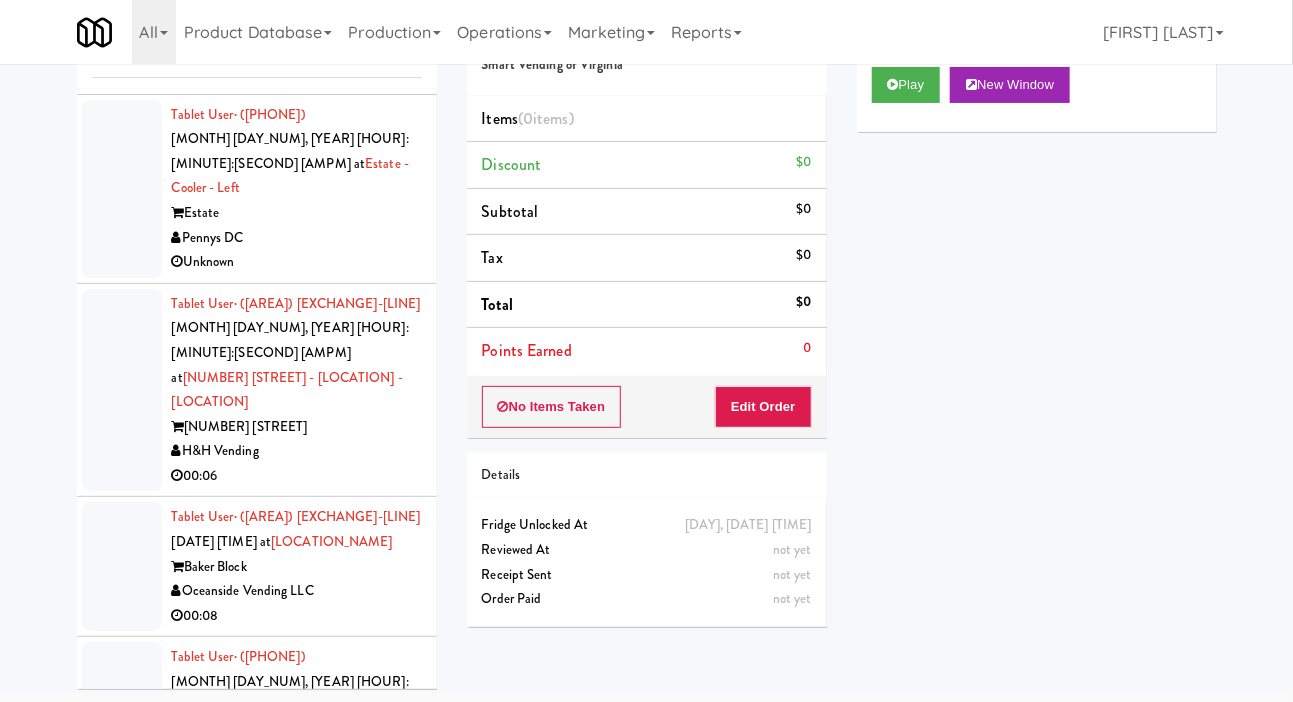click at bounding box center (122, 731) 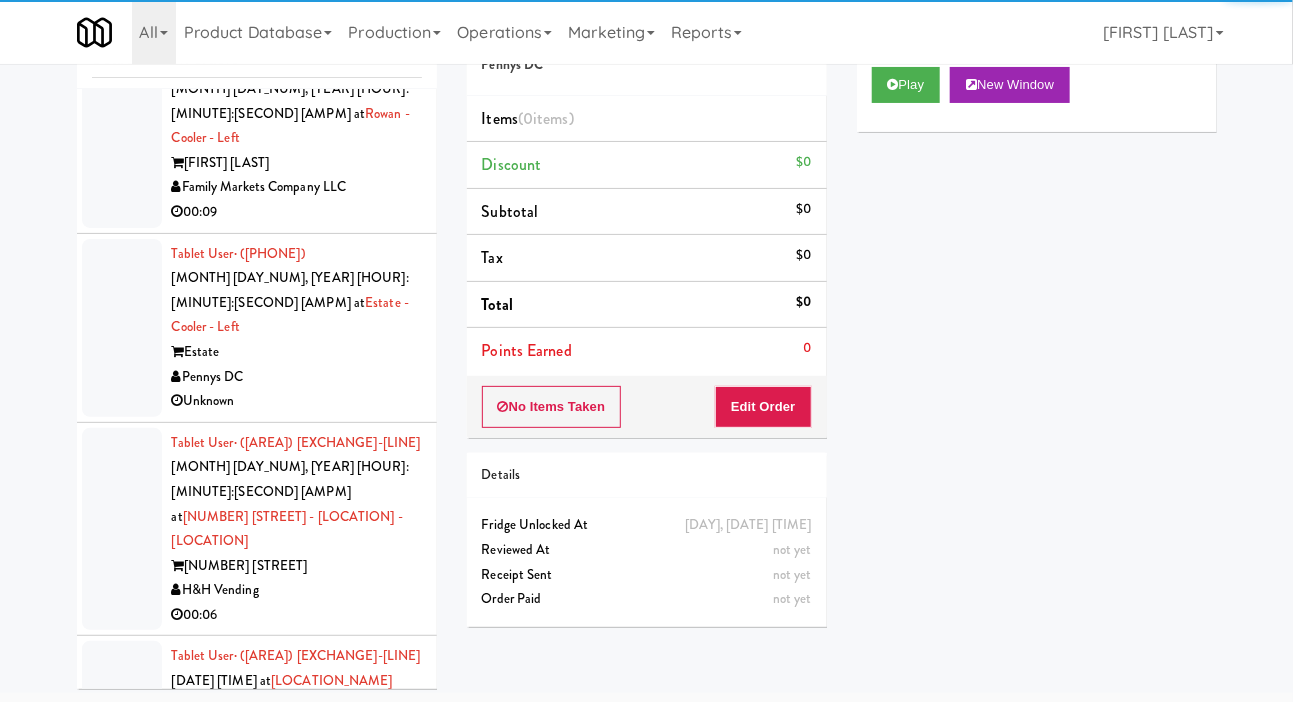click at bounding box center (122, 1060) 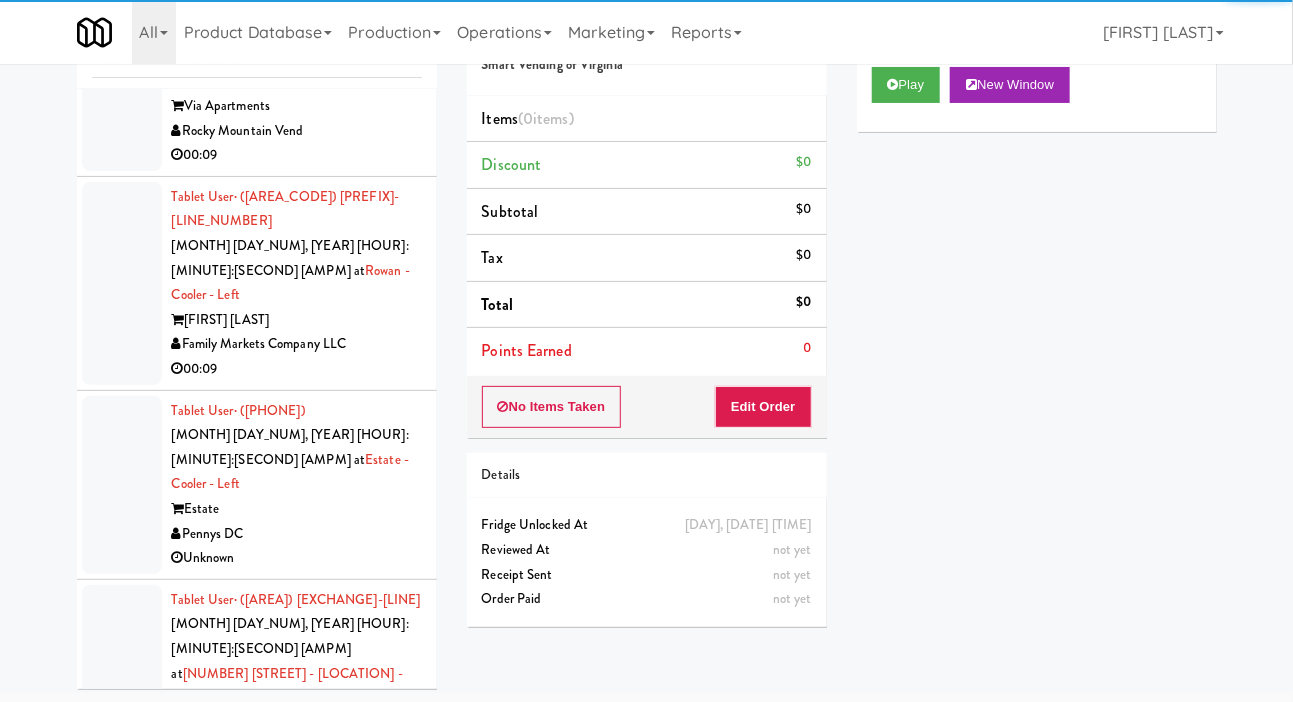 click on "Tablet User  · (630) 926-7589 Aug 2, 2025 8:51:03 PM at  450 Warrenville - Right - Ambient  450 Warrenville   H&H Vending  00:06" at bounding box center [257, 687] 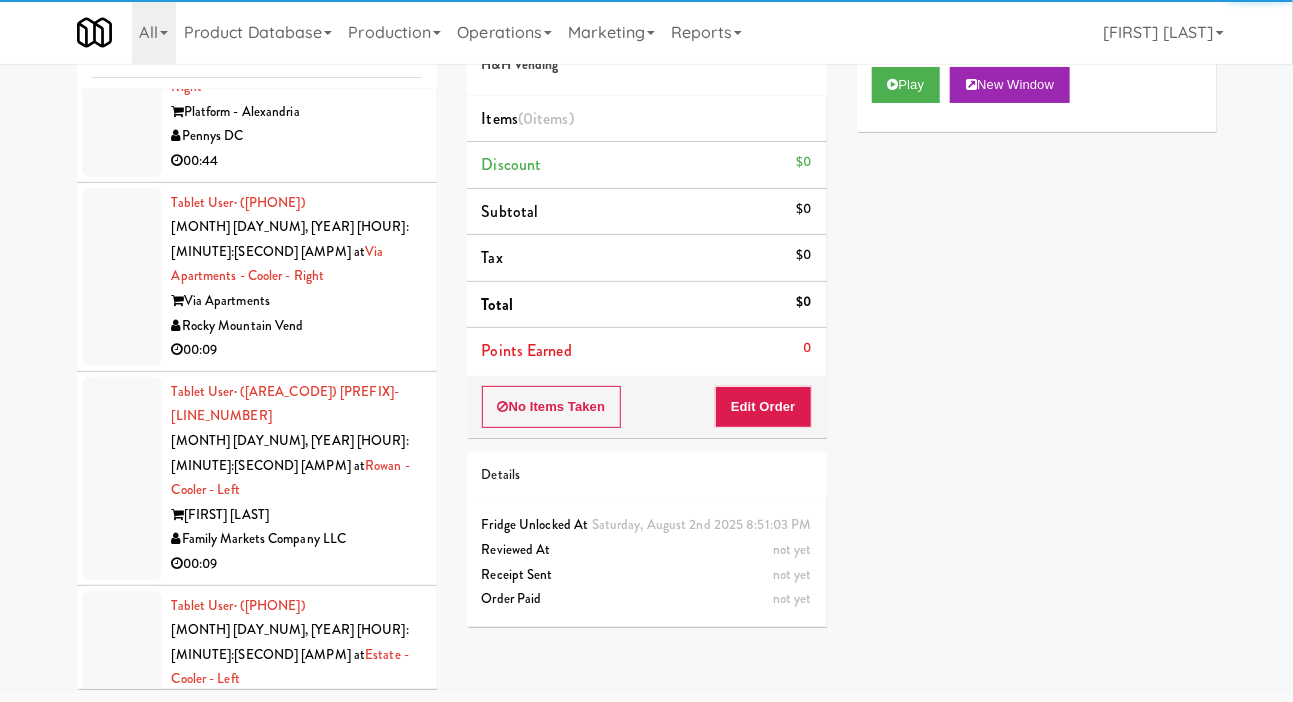 click at bounding box center [122, 680] 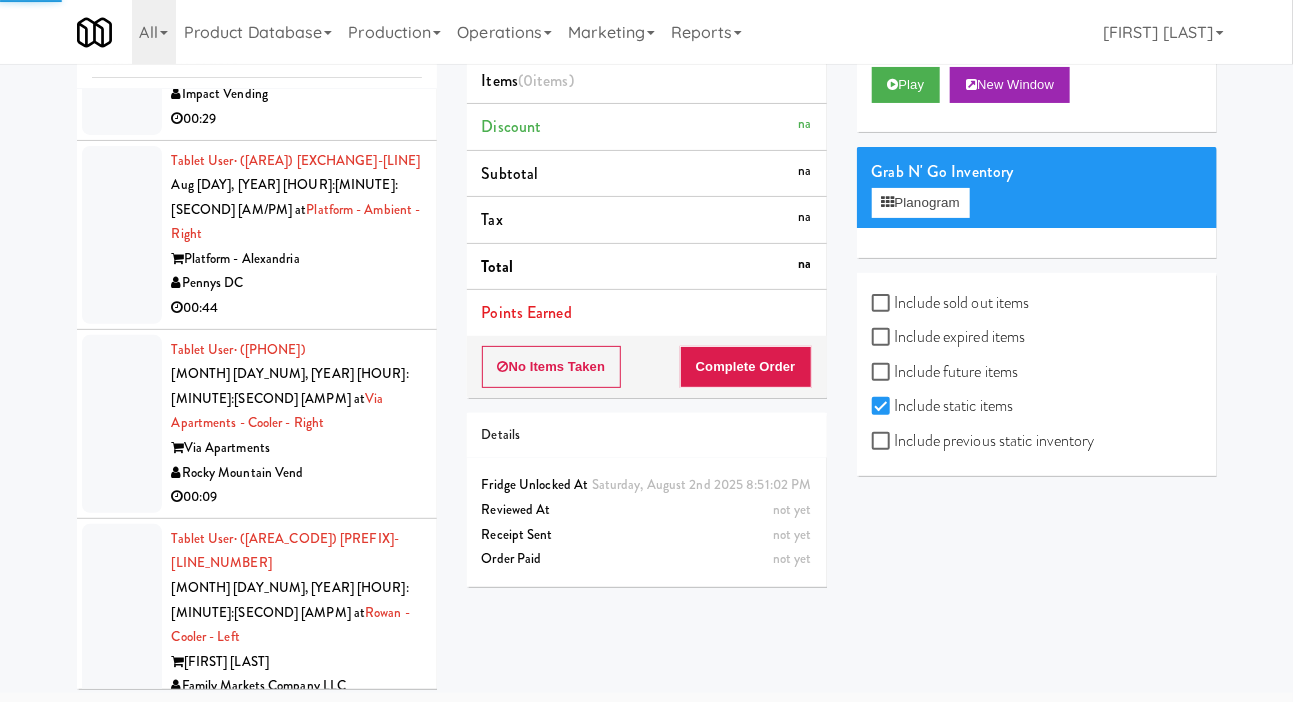 click at bounding box center (122, 625) 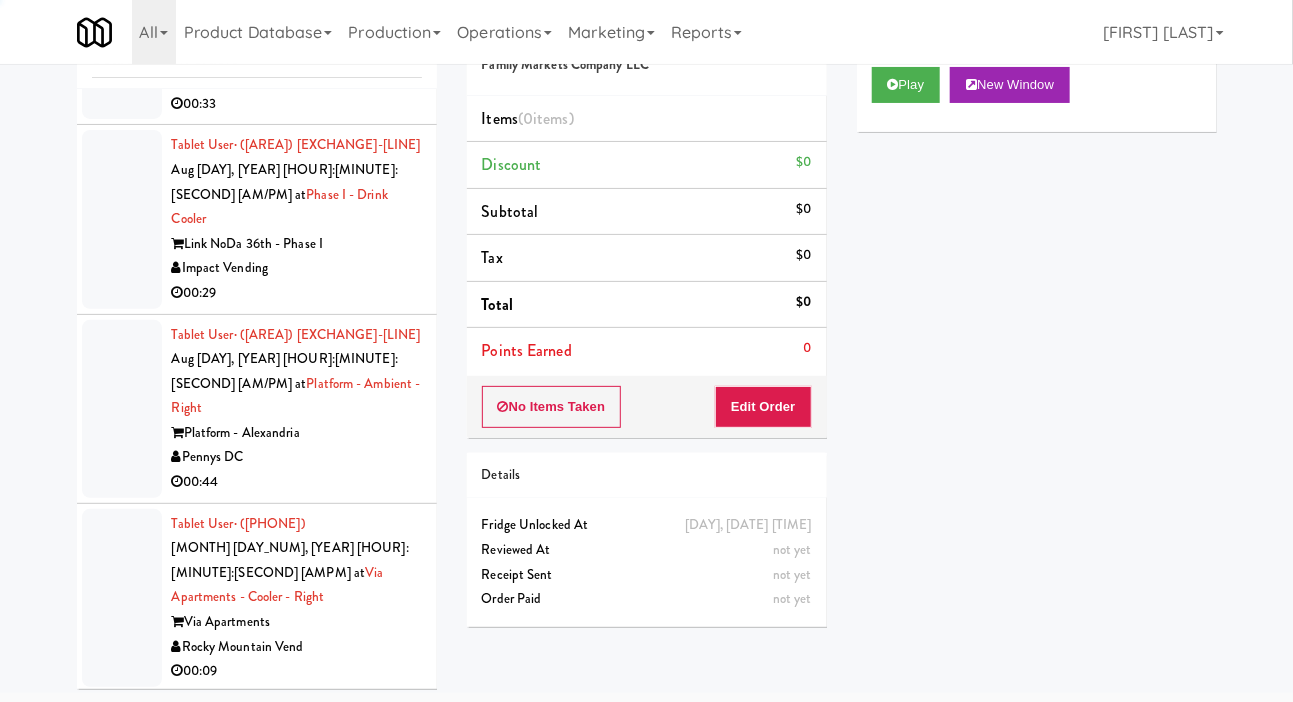 click at bounding box center (122, 598) 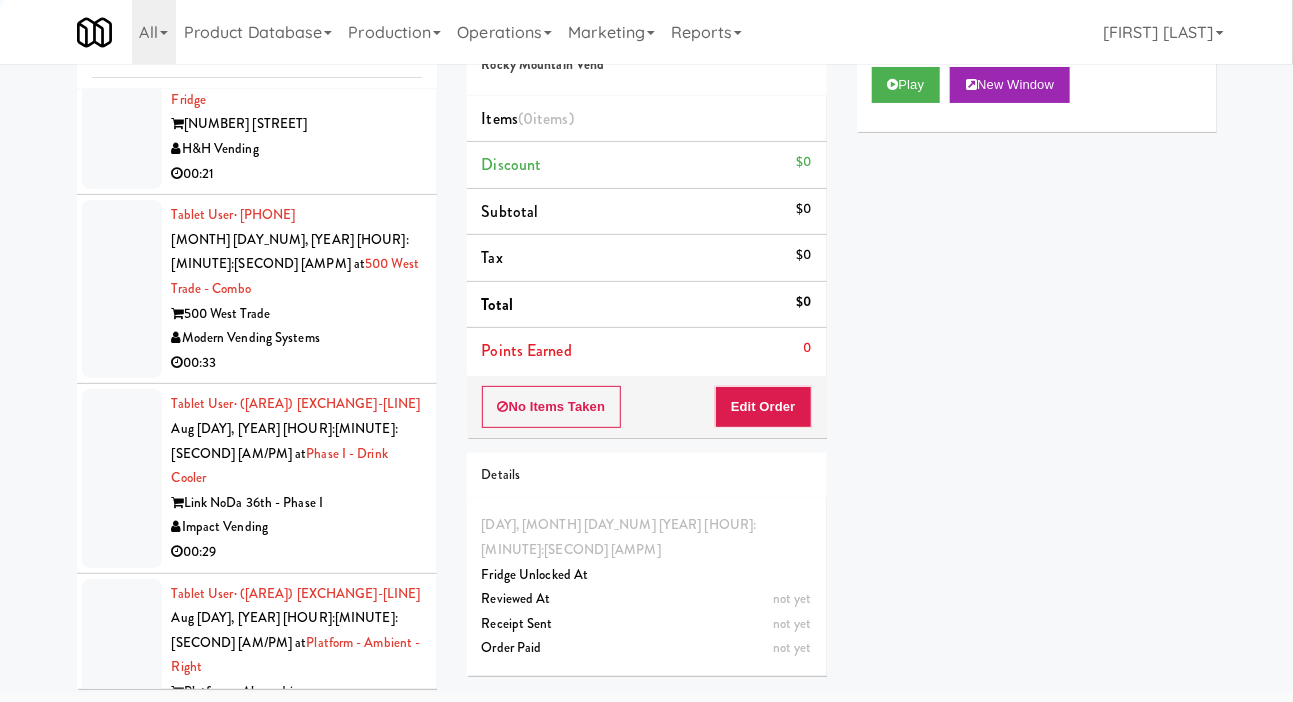 scroll, scrollTop: 12279, scrollLeft: 0, axis: vertical 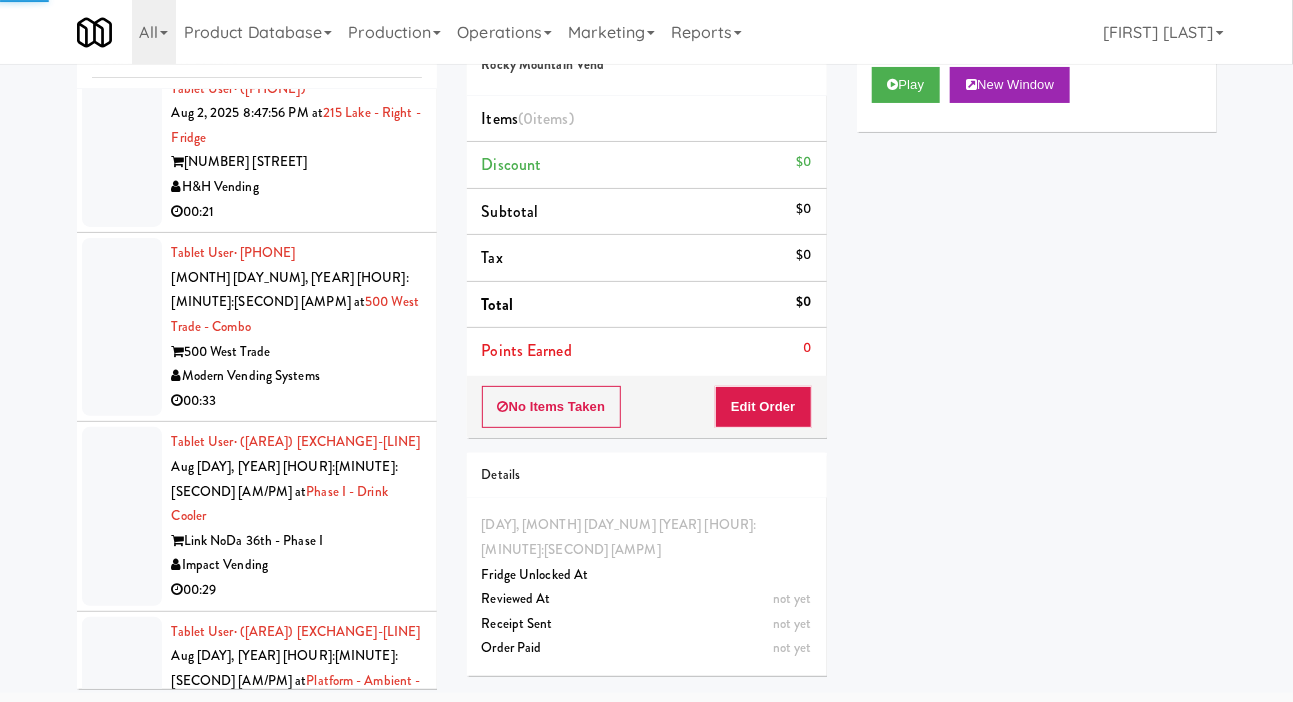 click at bounding box center [122, 516] 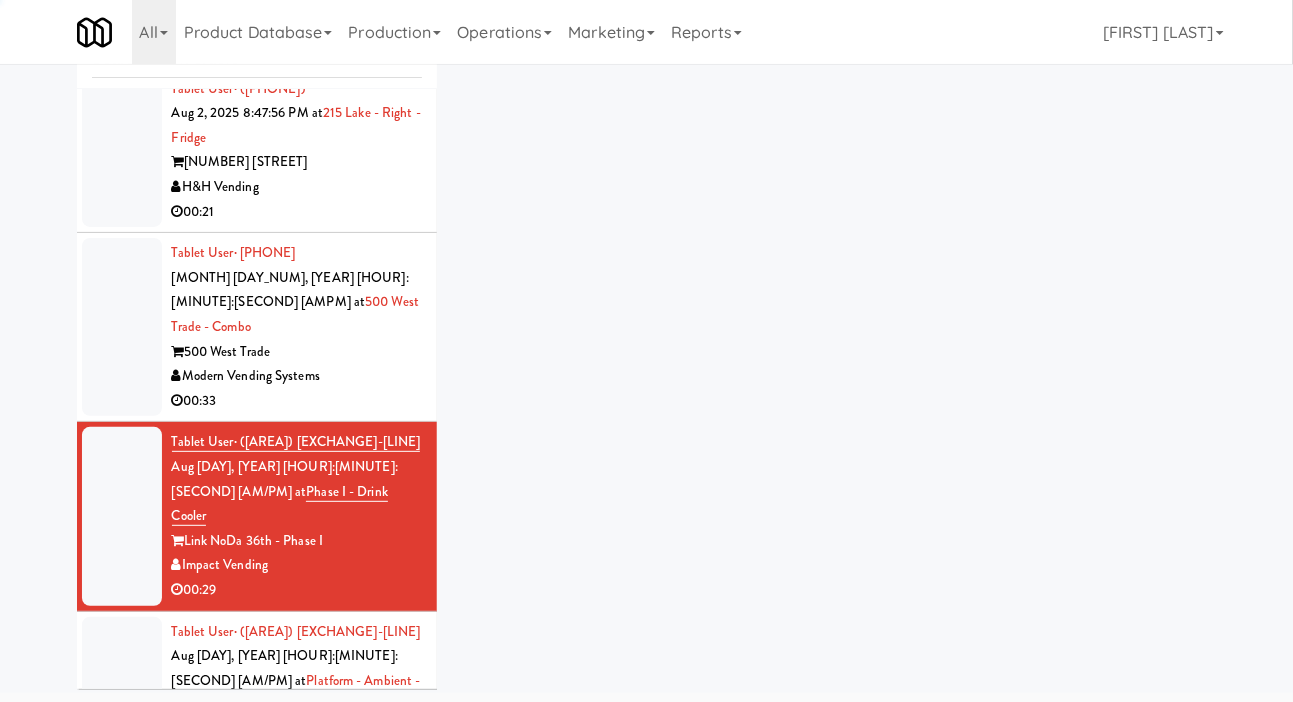 click at bounding box center [122, 706] 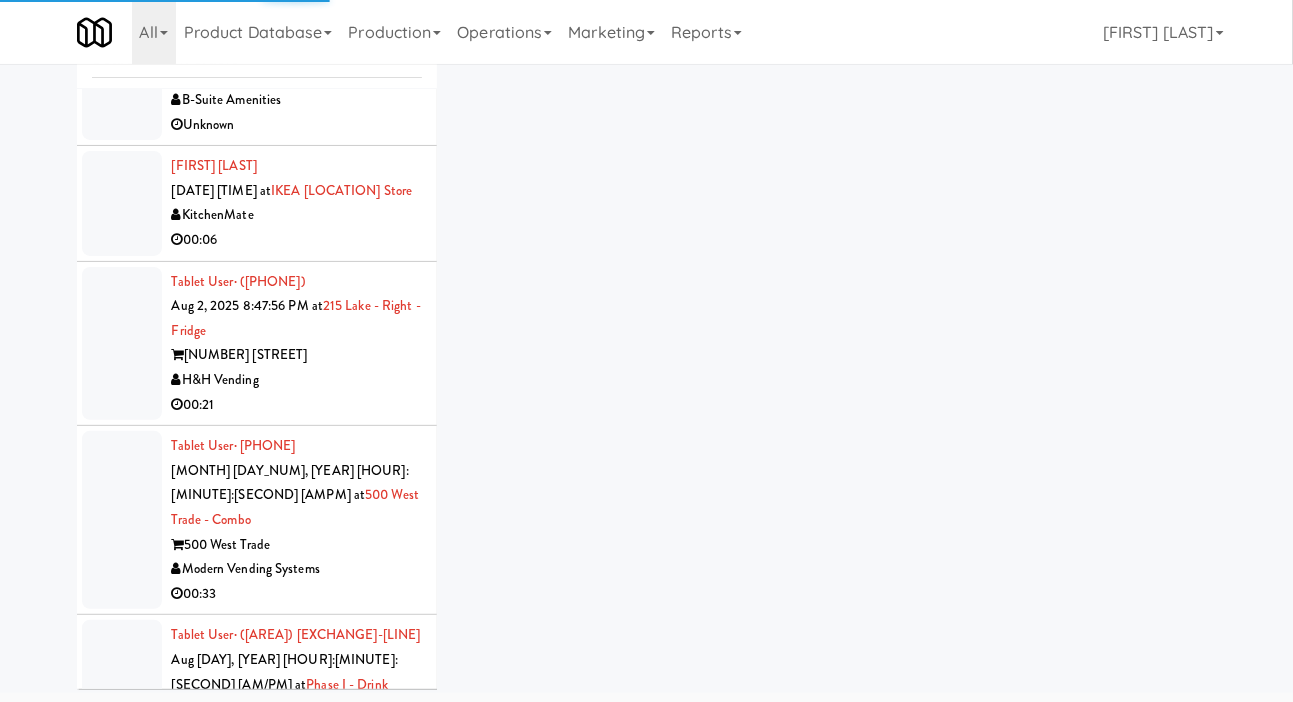 click at bounding box center (122, 520) 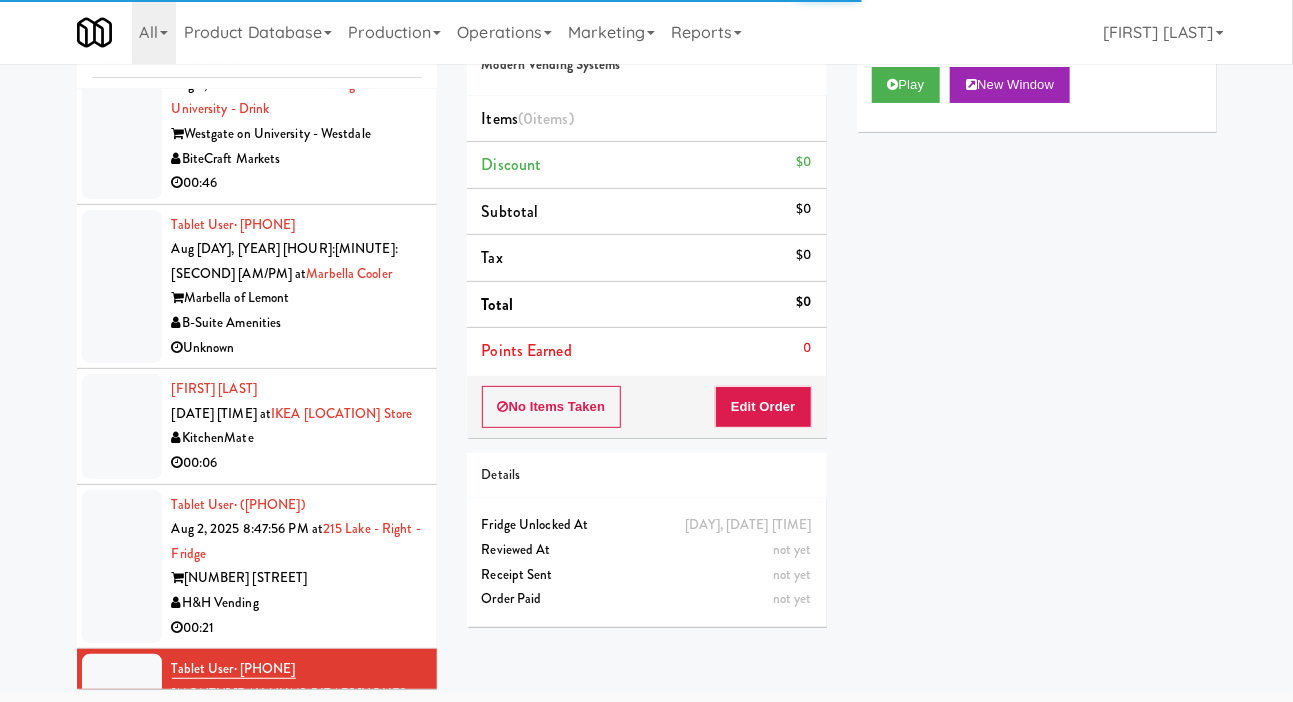 click at bounding box center (122, 567) 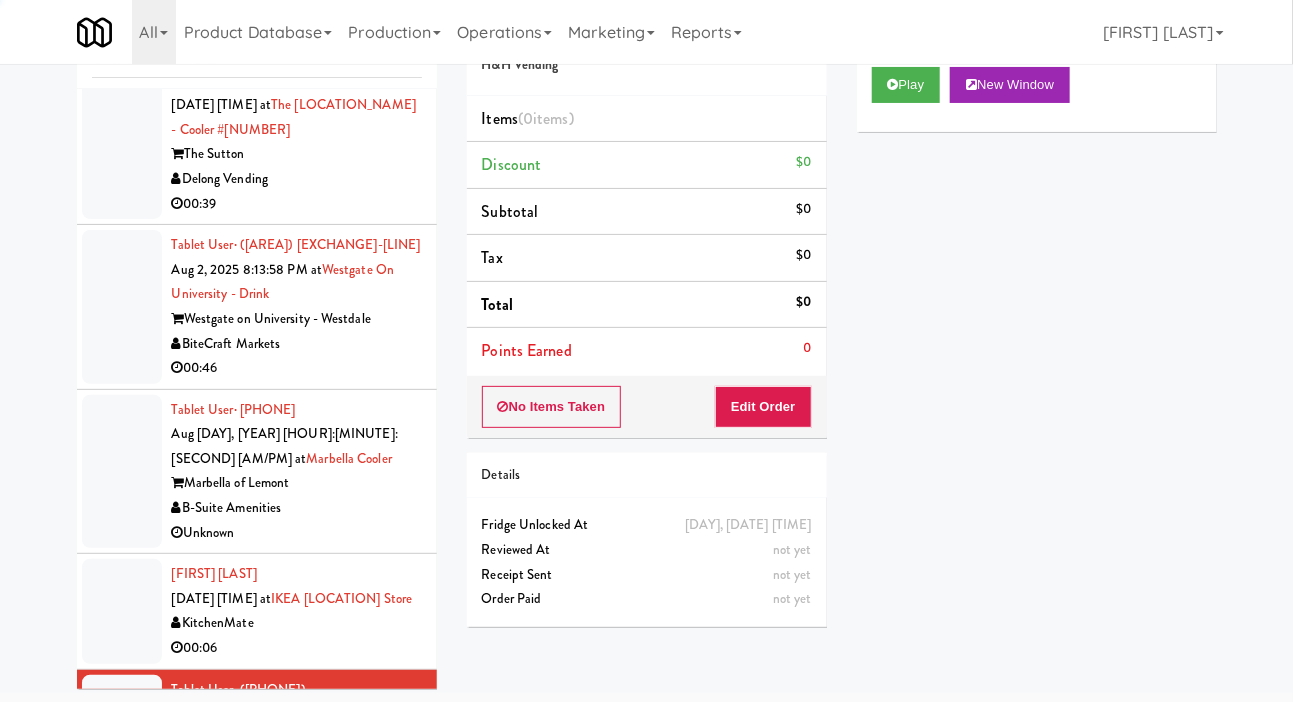 click at bounding box center [122, 611] 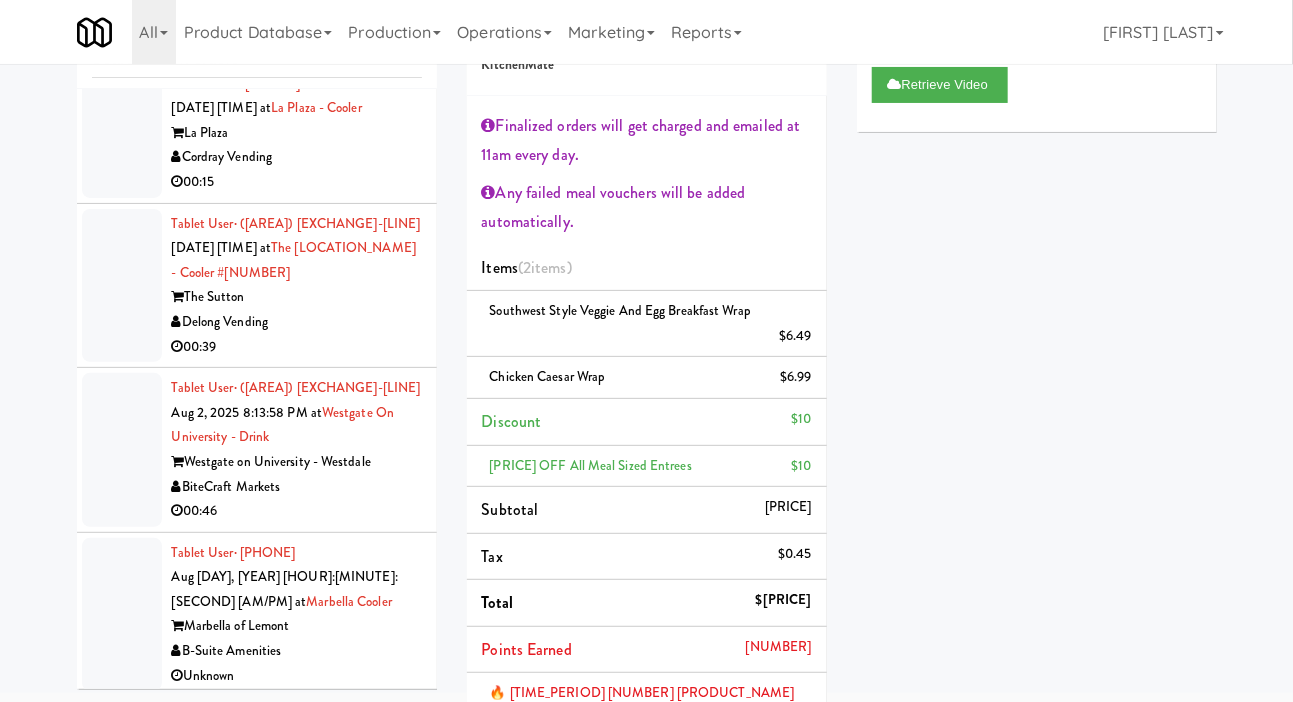 click at bounding box center (122, 615) 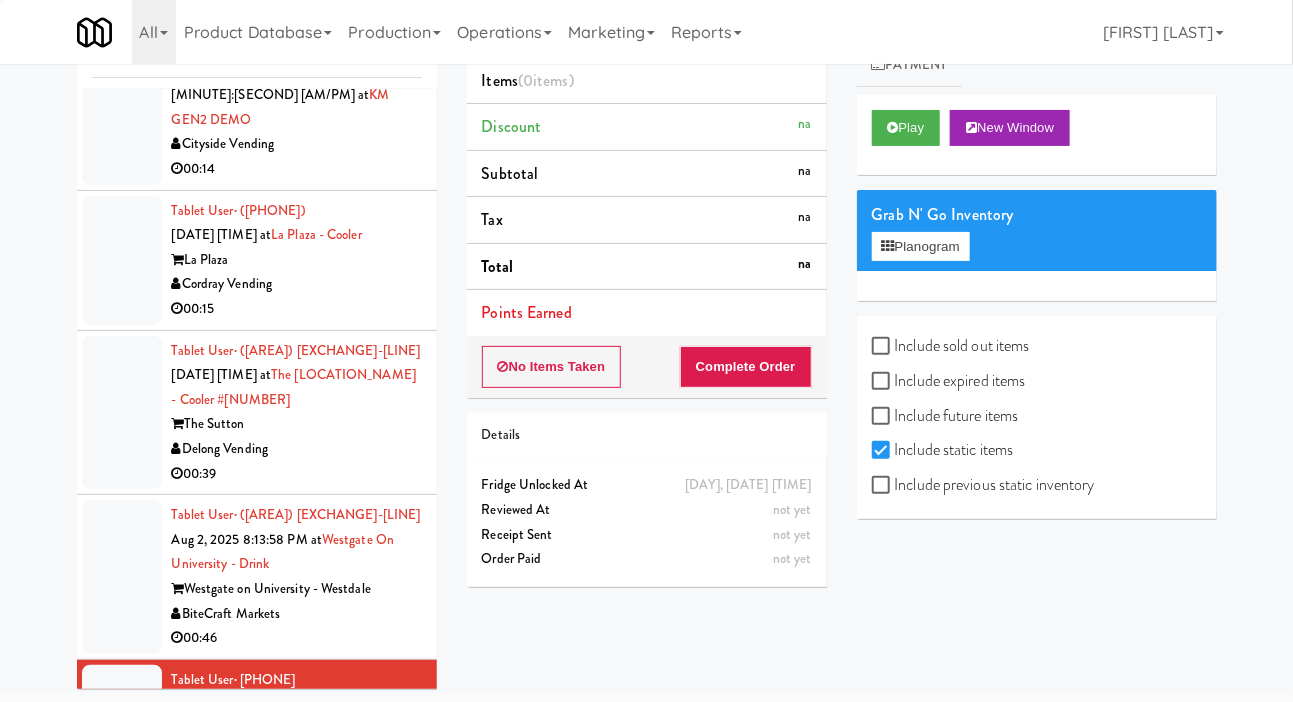click at bounding box center (122, 577) 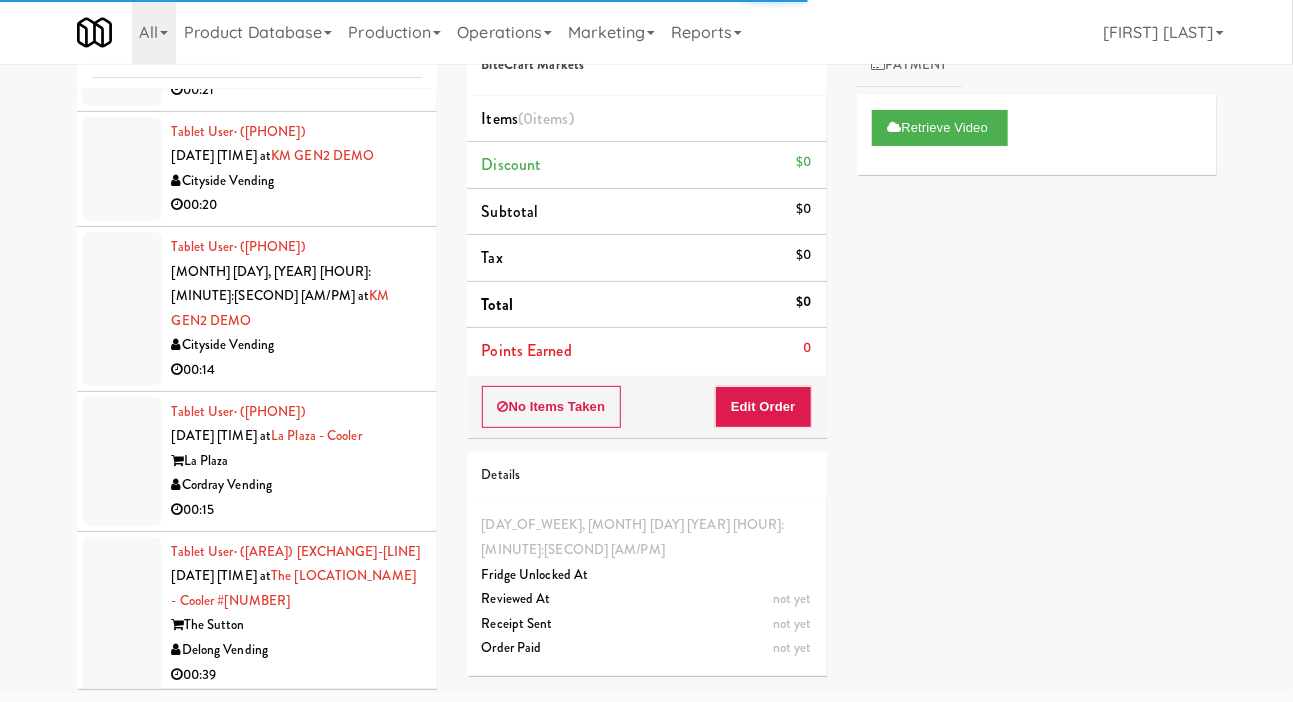 click at bounding box center (122, 614) 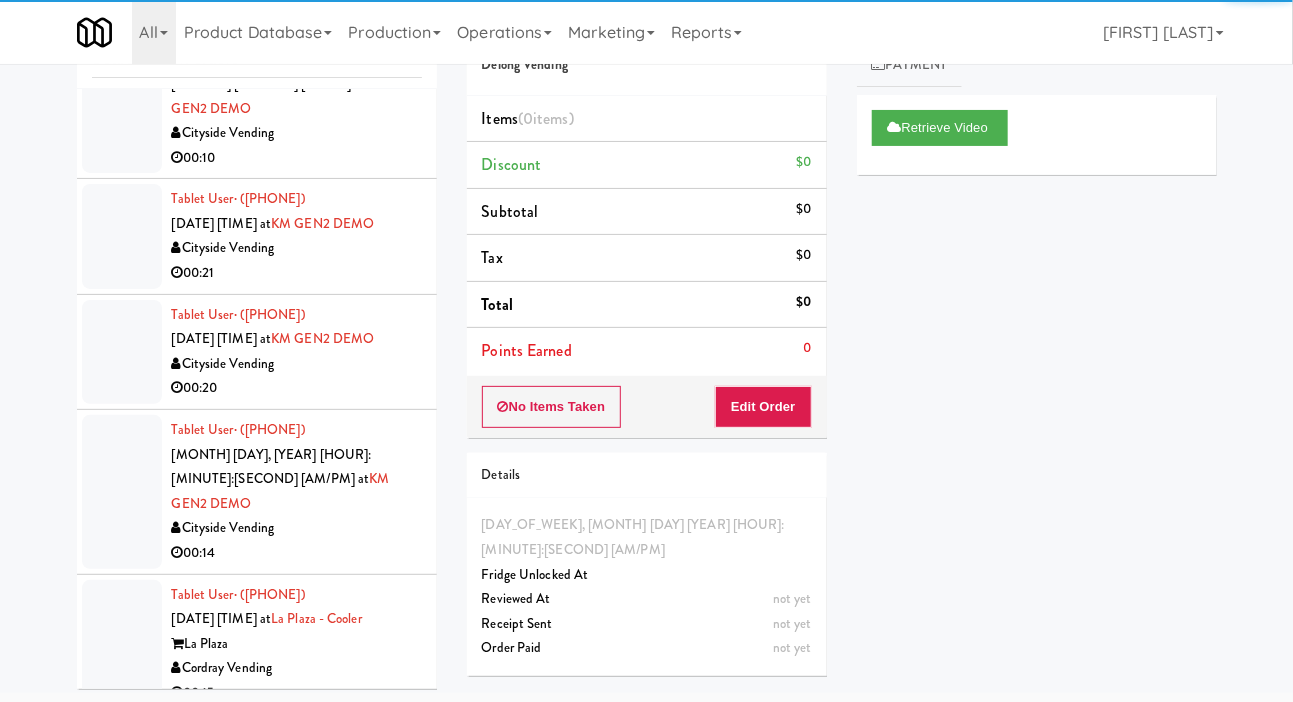 click at bounding box center [122, 644] 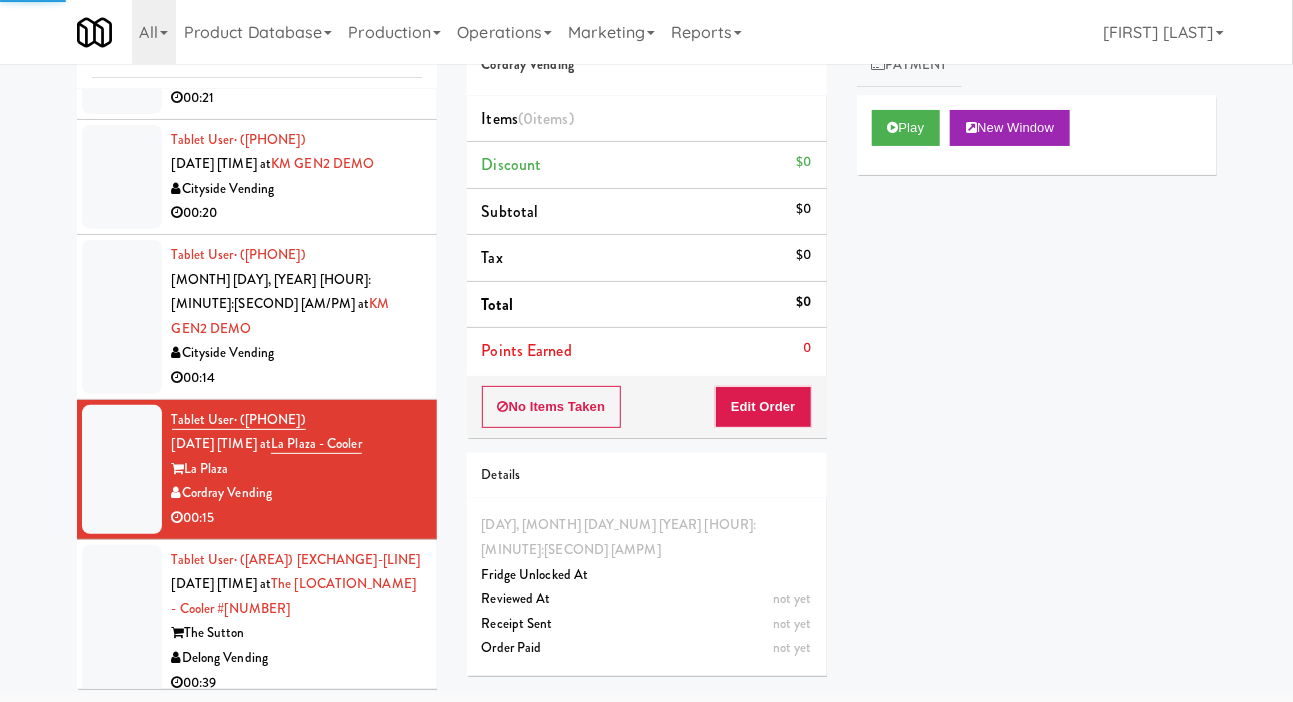 click on "Tablet User  · (954) 451-6745 Aug 2, 2025 8:13:58 PM at  Westgate on University - Drink  Westgate on University - Westdale  BiteCraft Markets  00:46" at bounding box center [257, 786] 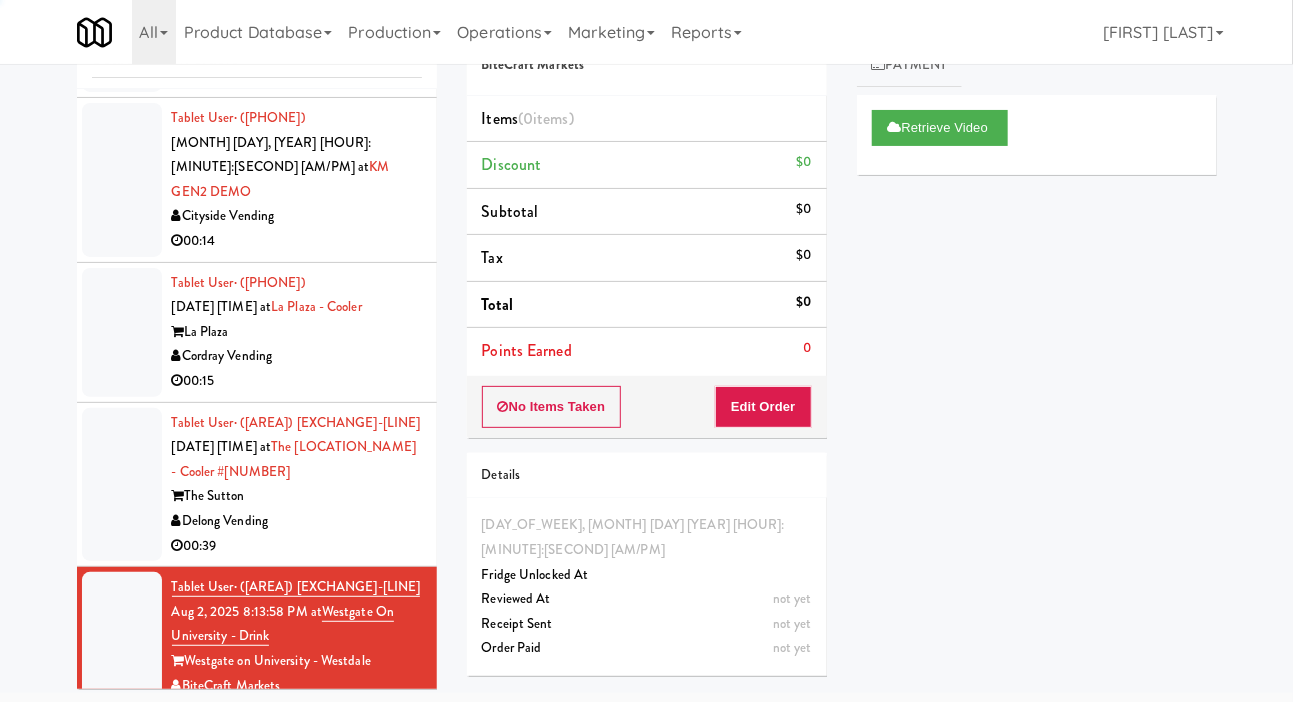 scroll, scrollTop: 11349, scrollLeft: 0, axis: vertical 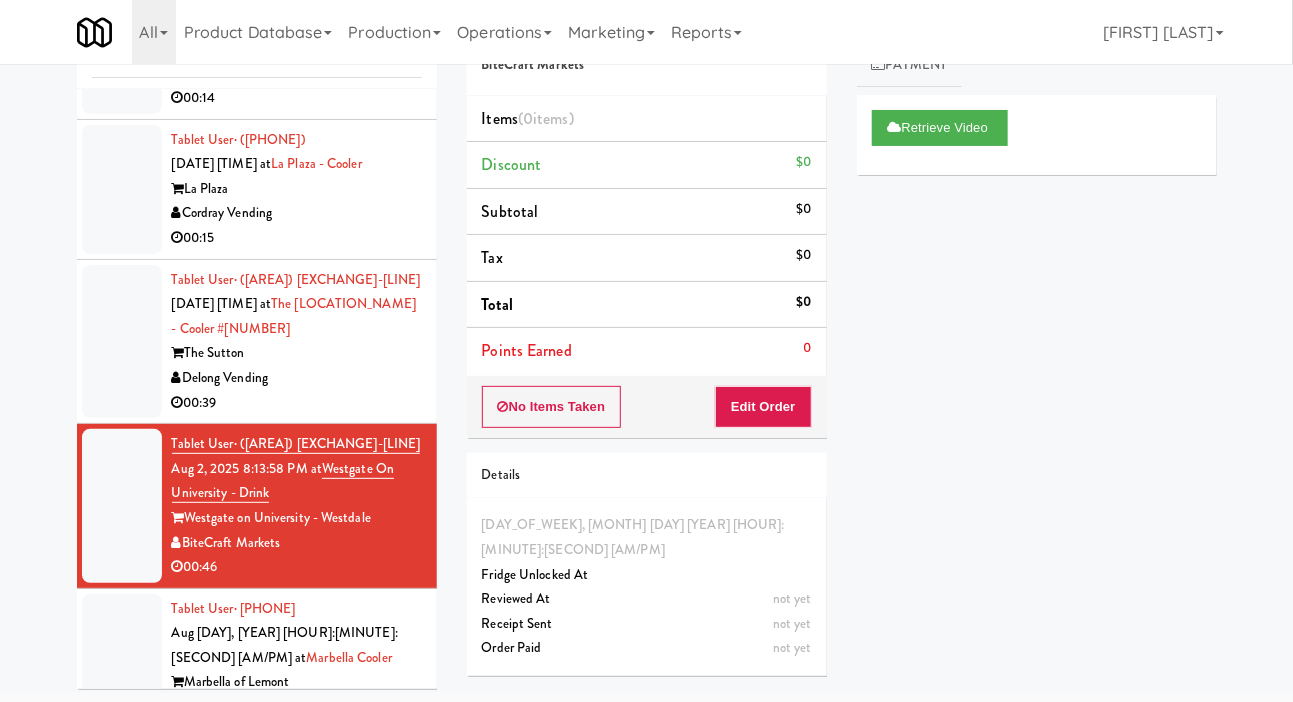 click at bounding box center [122, 671] 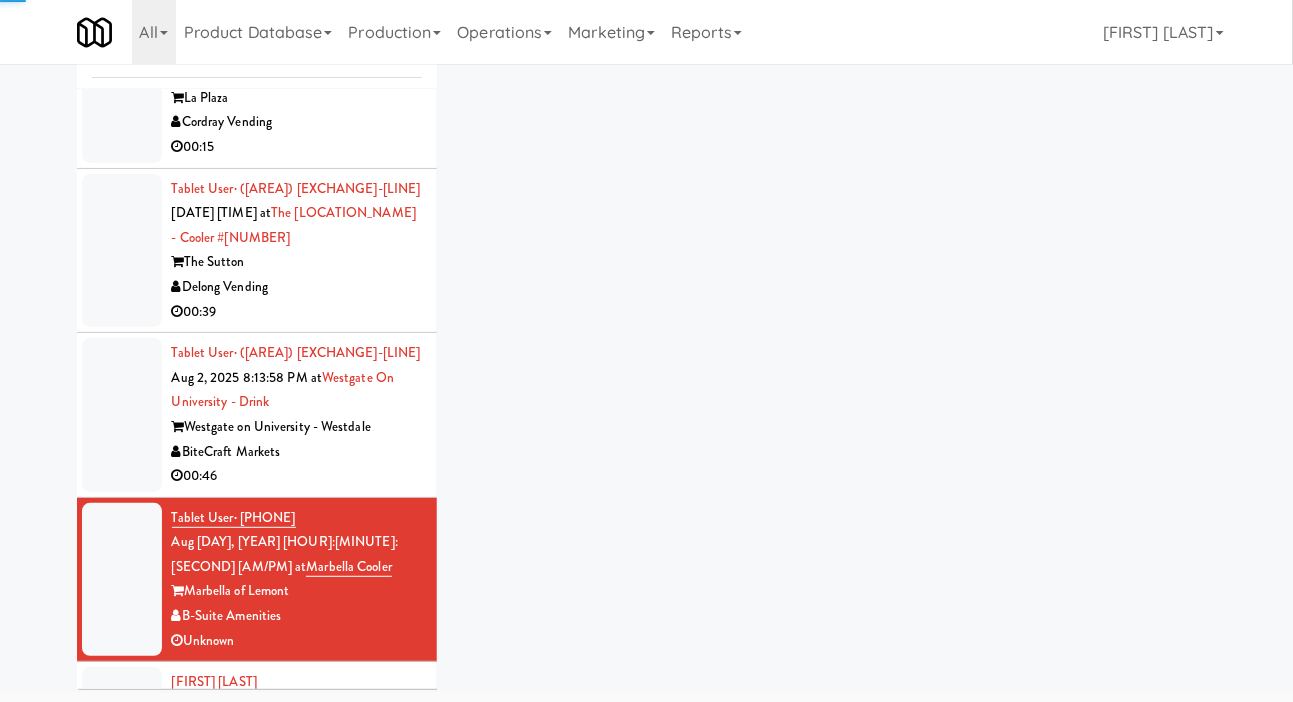 scroll, scrollTop: 11597, scrollLeft: 0, axis: vertical 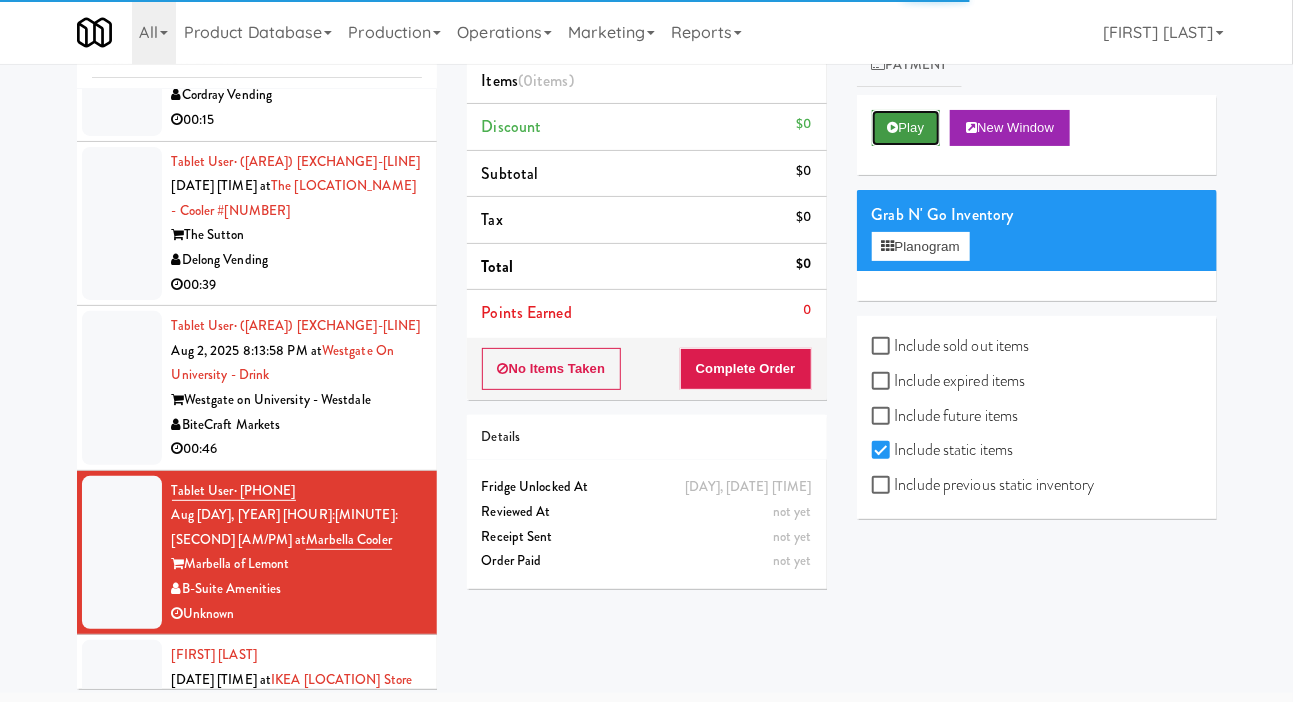 click on "Play" at bounding box center [906, 128] 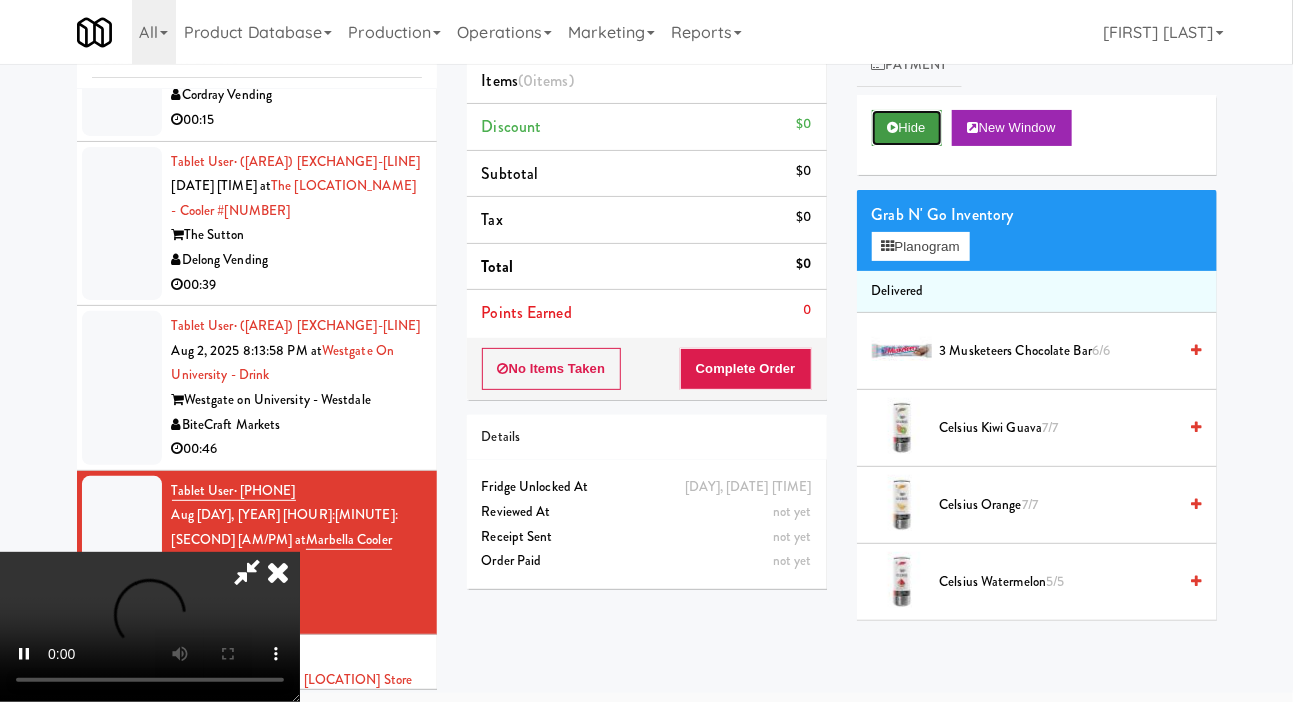 scroll, scrollTop: 73, scrollLeft: 0, axis: vertical 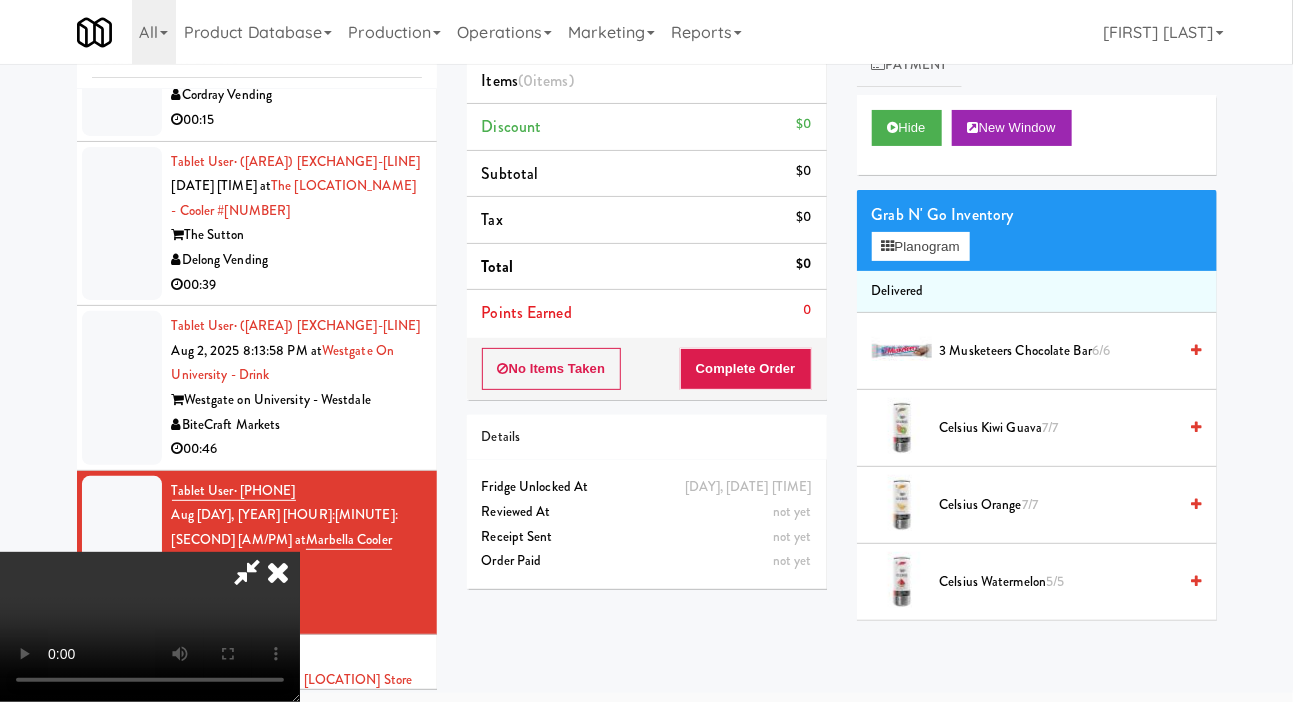 type 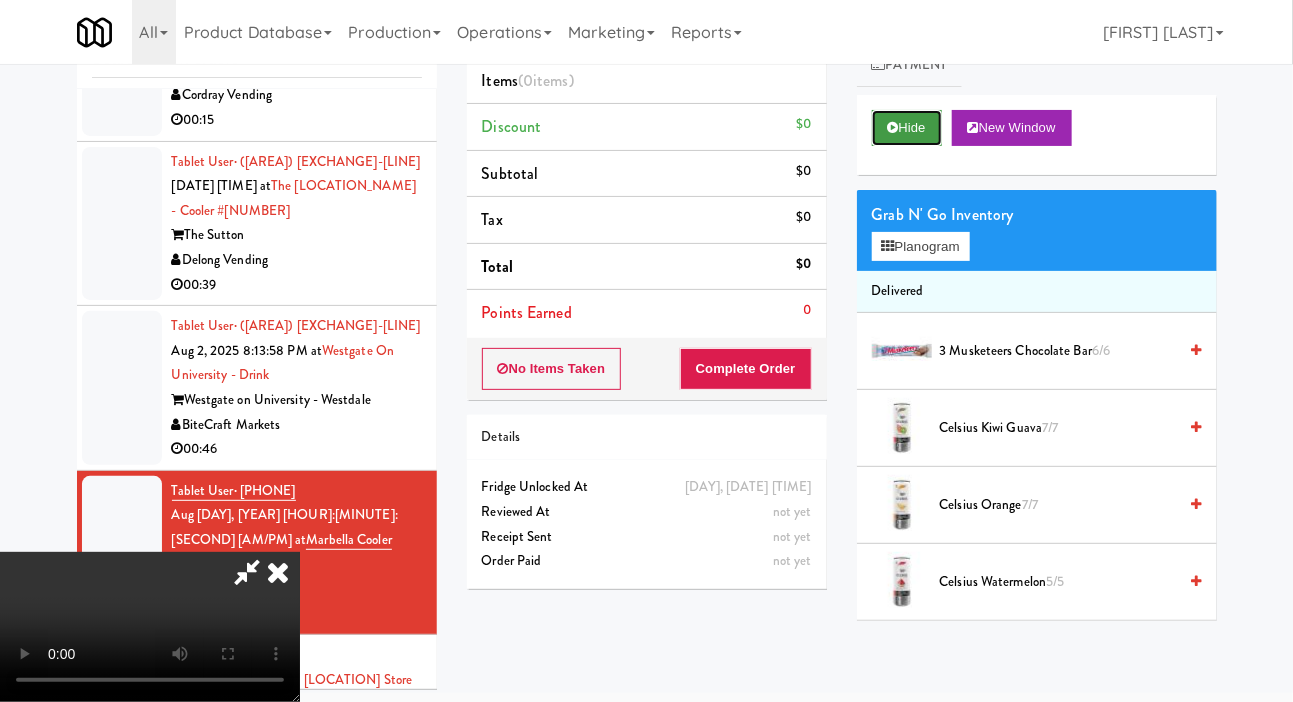 click on "Hide" at bounding box center (907, 128) 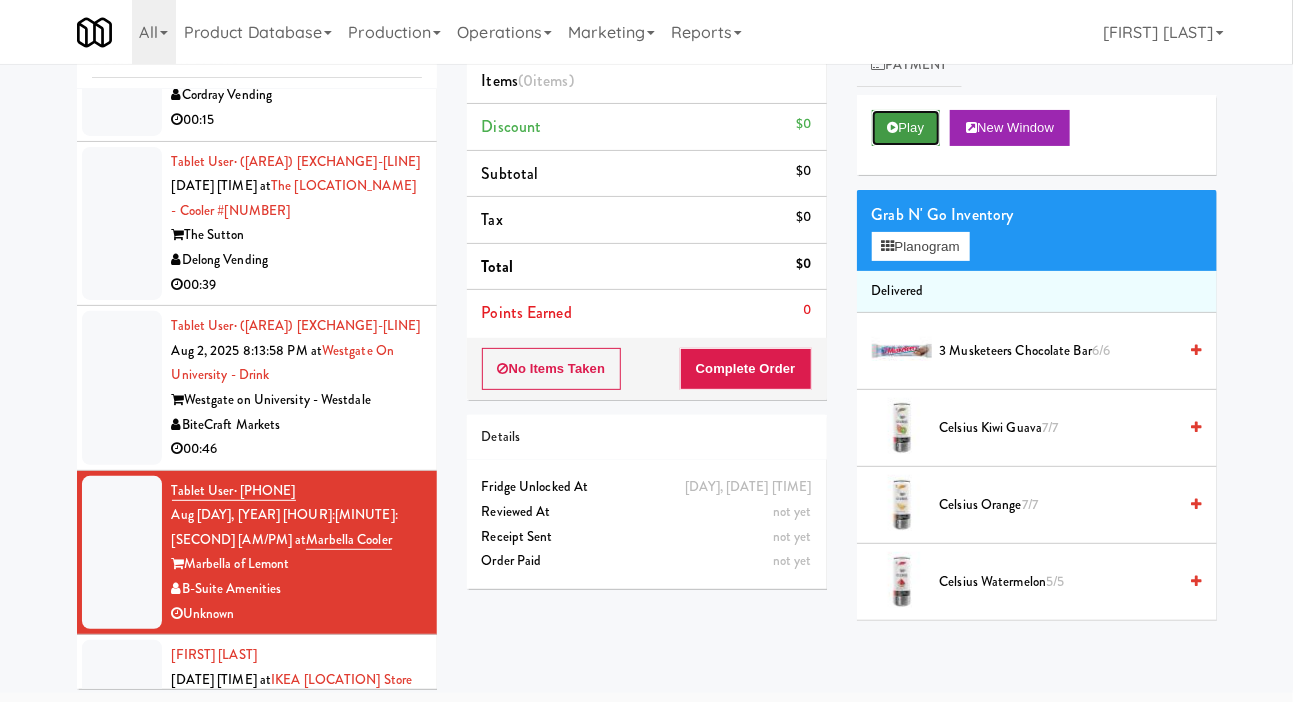 scroll, scrollTop: 0, scrollLeft: 0, axis: both 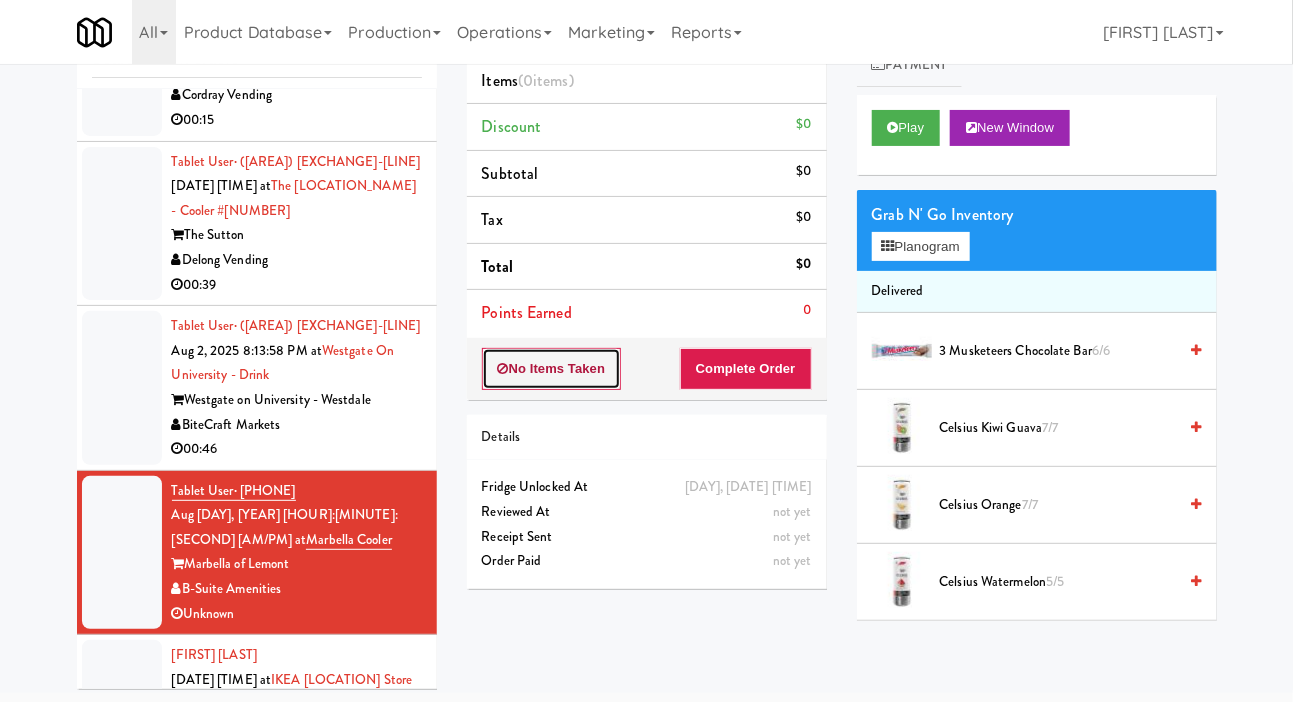 click on "No Items Taken" at bounding box center [552, 369] 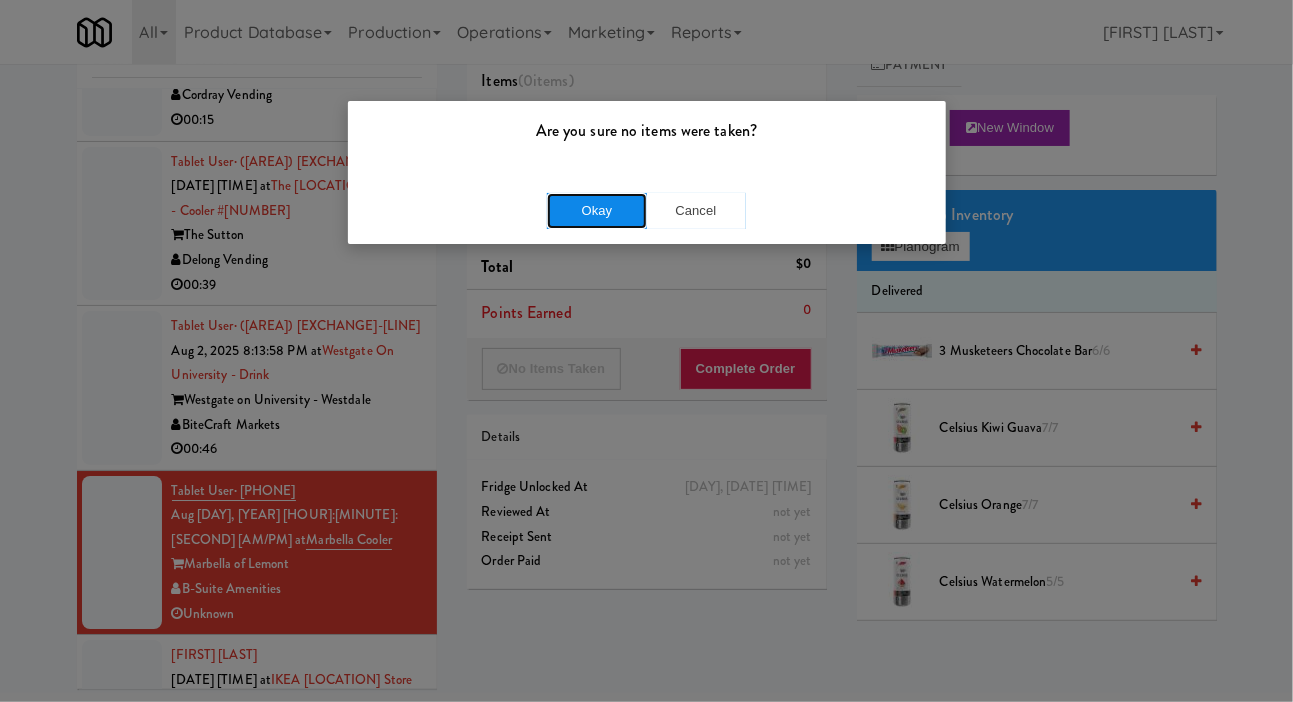 click on "Okay" at bounding box center [597, 211] 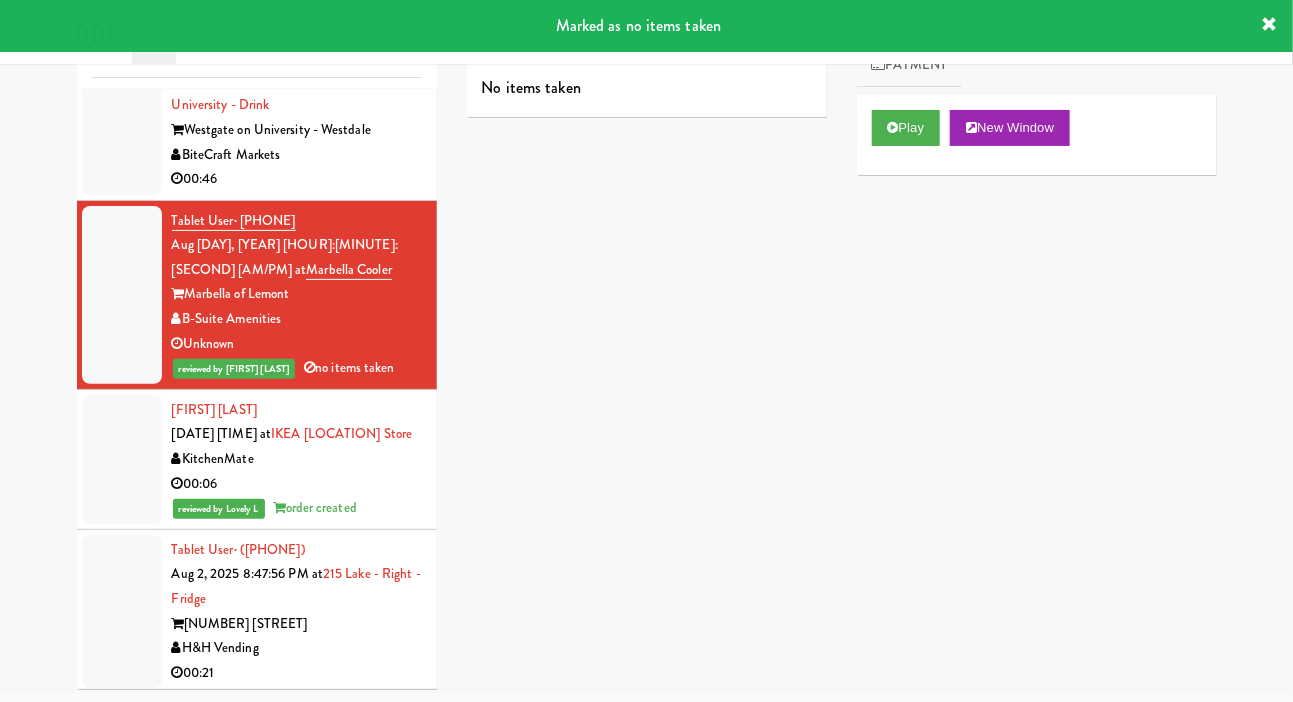 scroll, scrollTop: 11868, scrollLeft: 0, axis: vertical 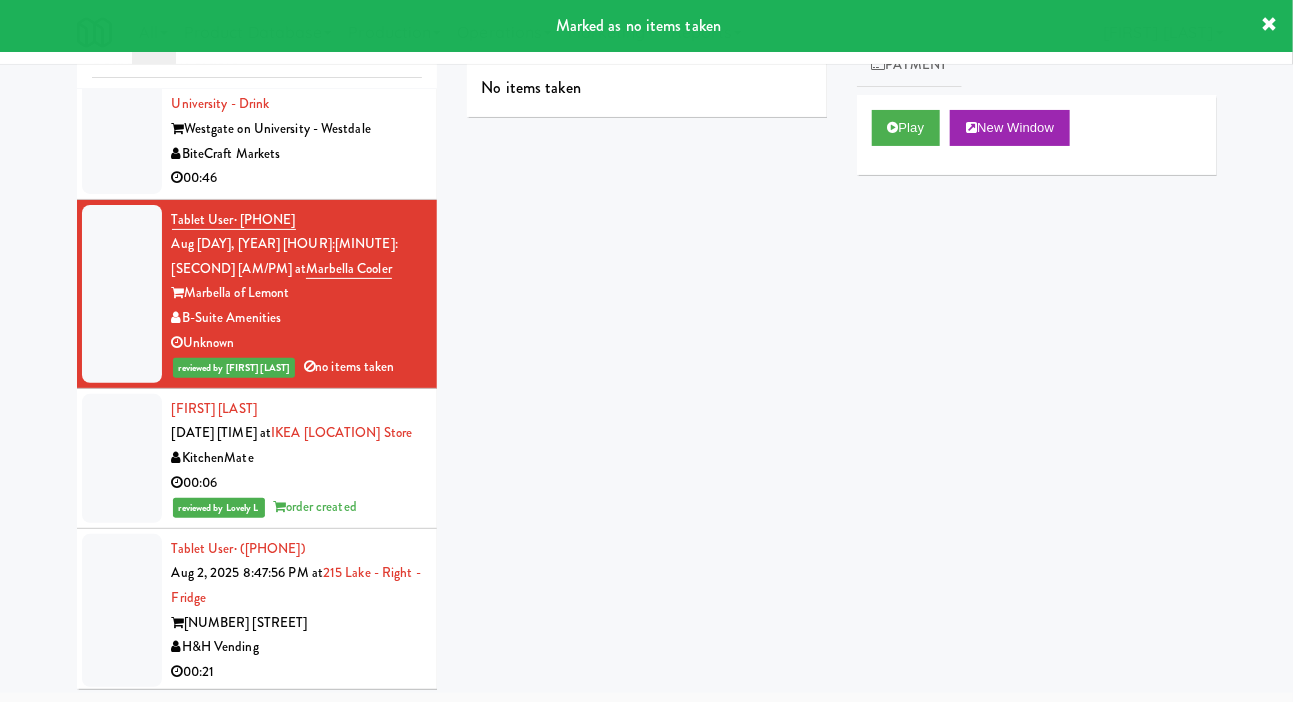 click at bounding box center (122, 611) 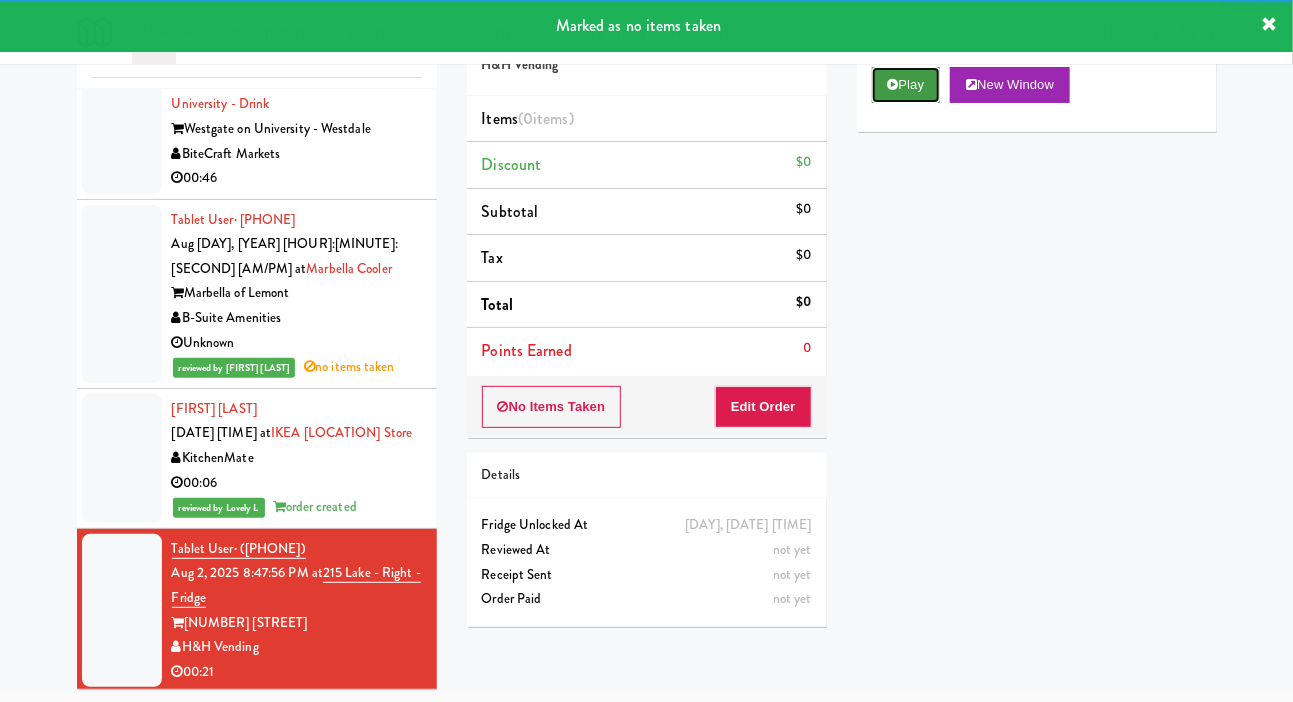click on "Play" at bounding box center (906, 85) 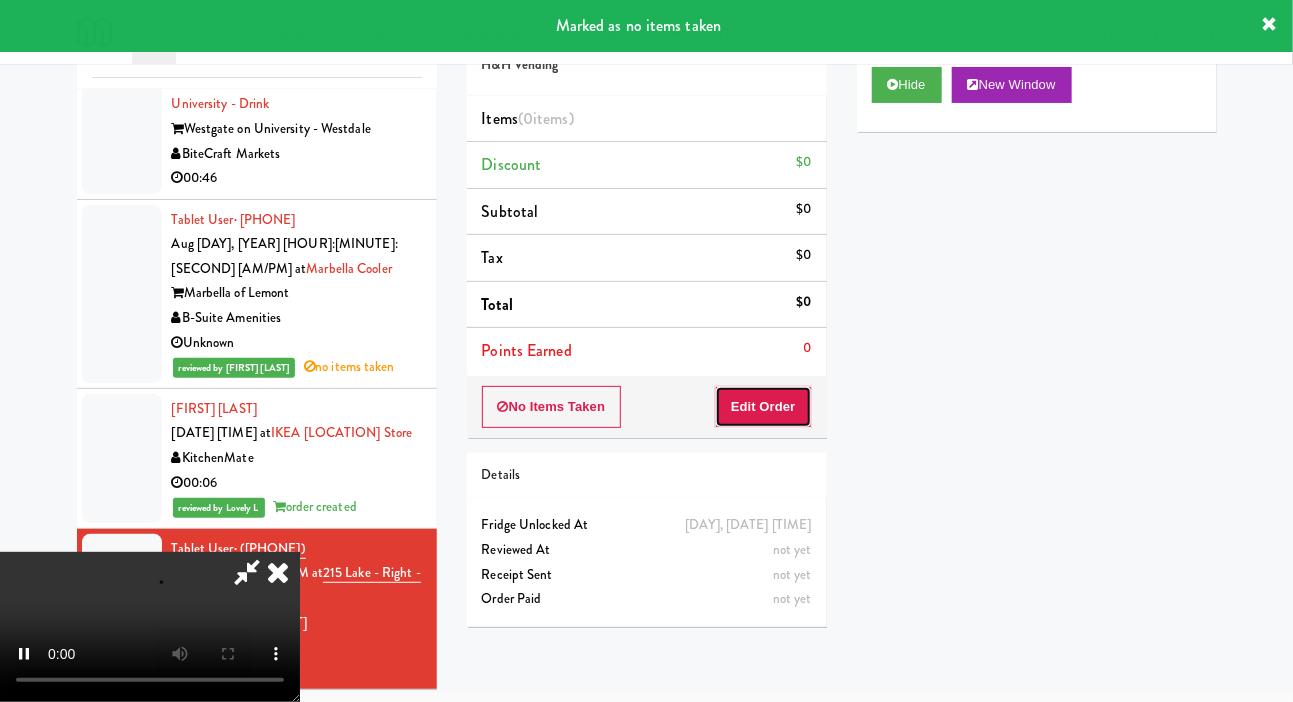click on "Edit Order" at bounding box center [763, 407] 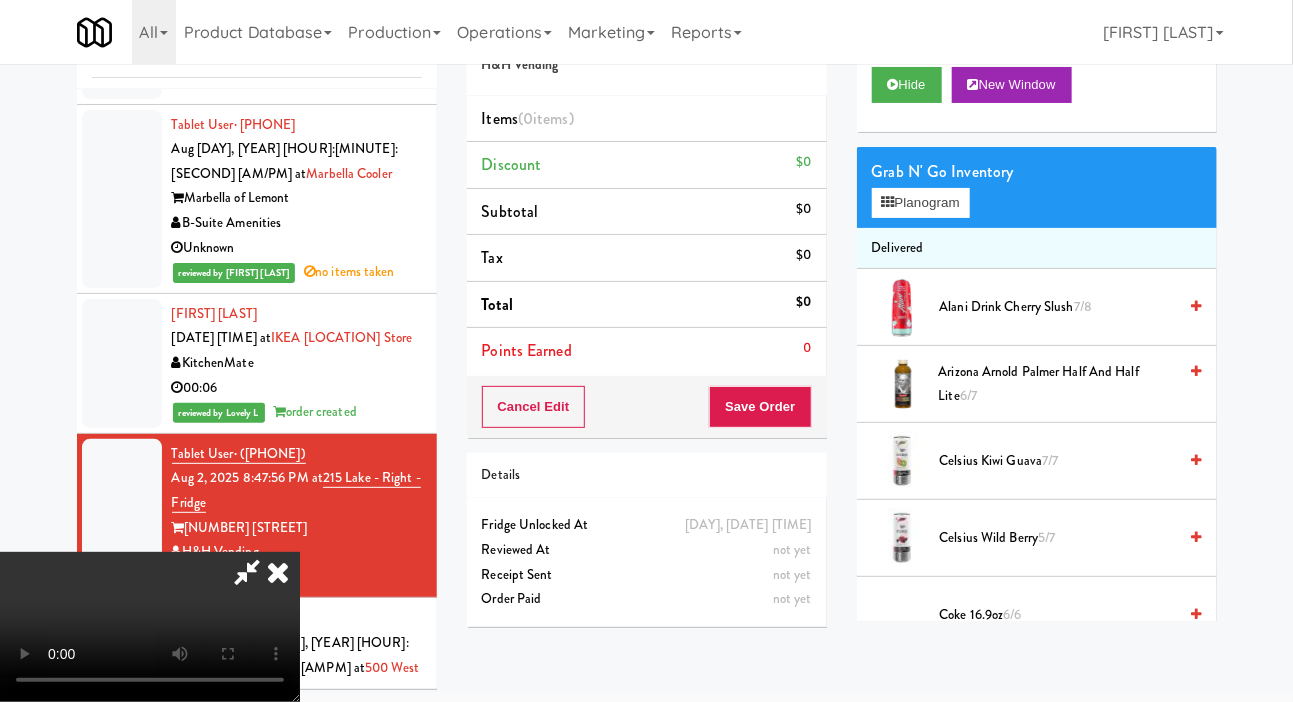 scroll, scrollTop: 11972, scrollLeft: 0, axis: vertical 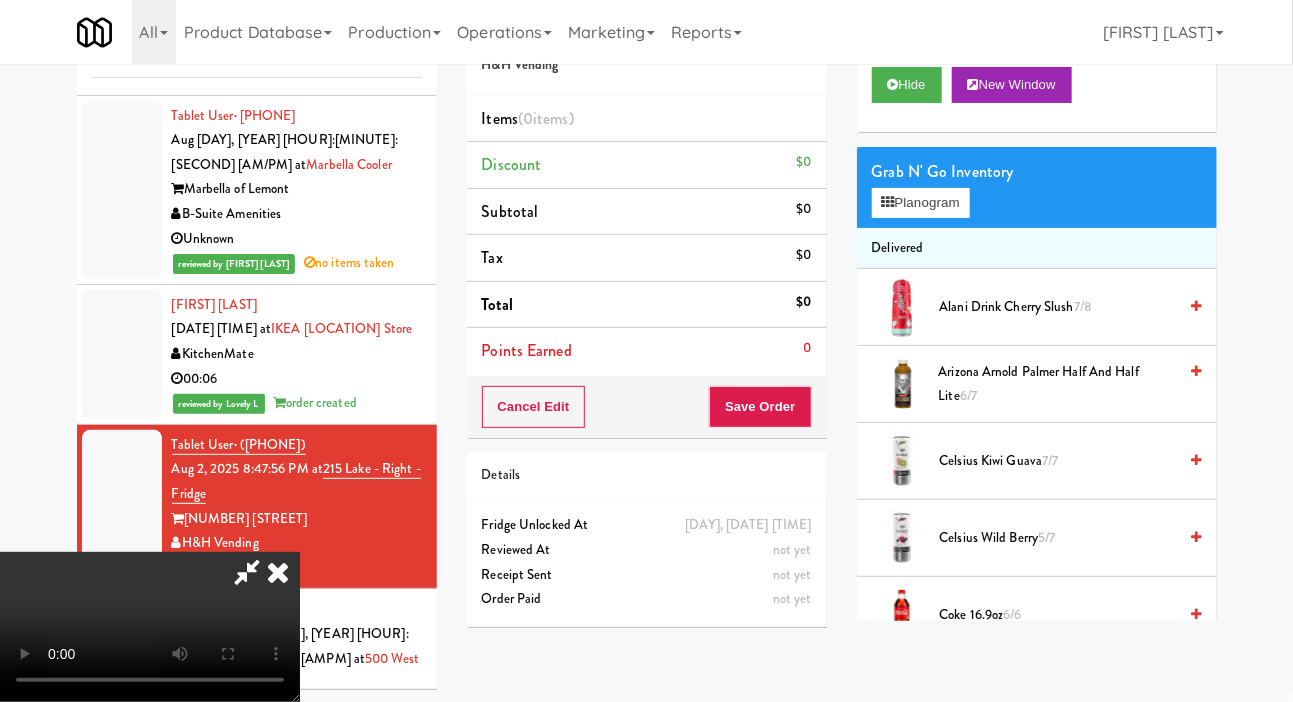 type 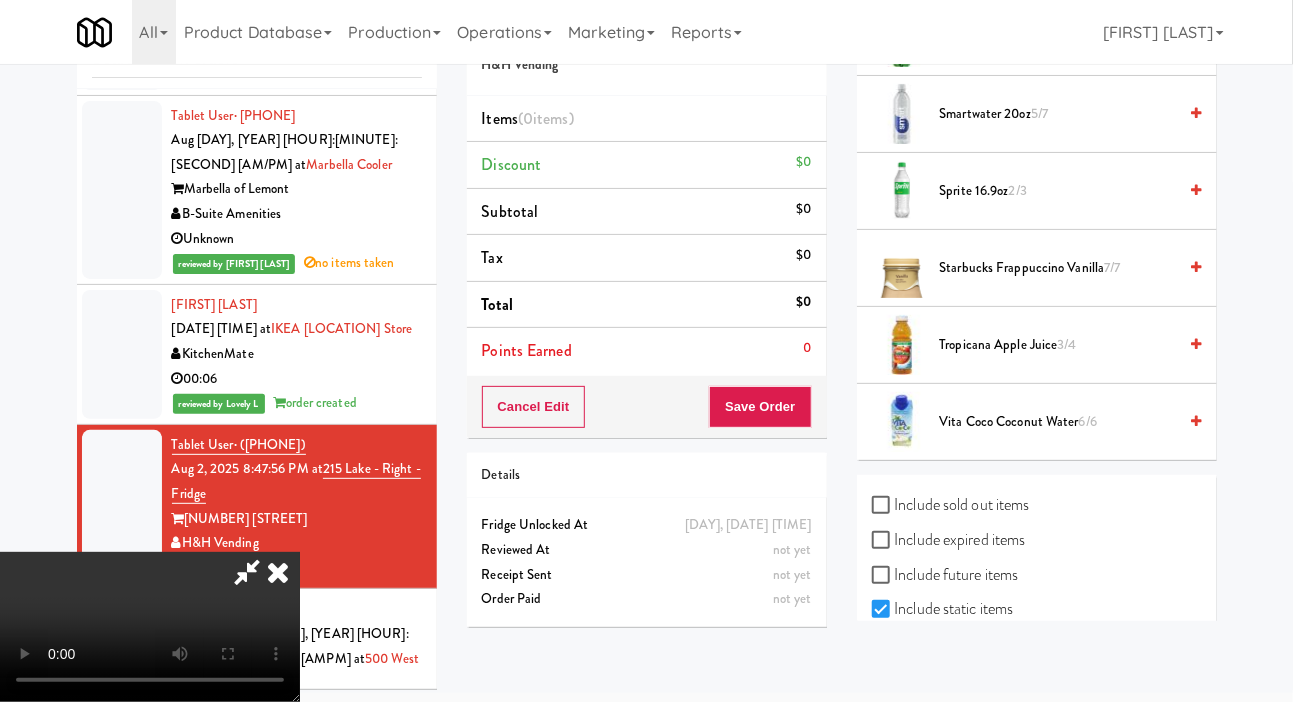 scroll, scrollTop: 2498, scrollLeft: 0, axis: vertical 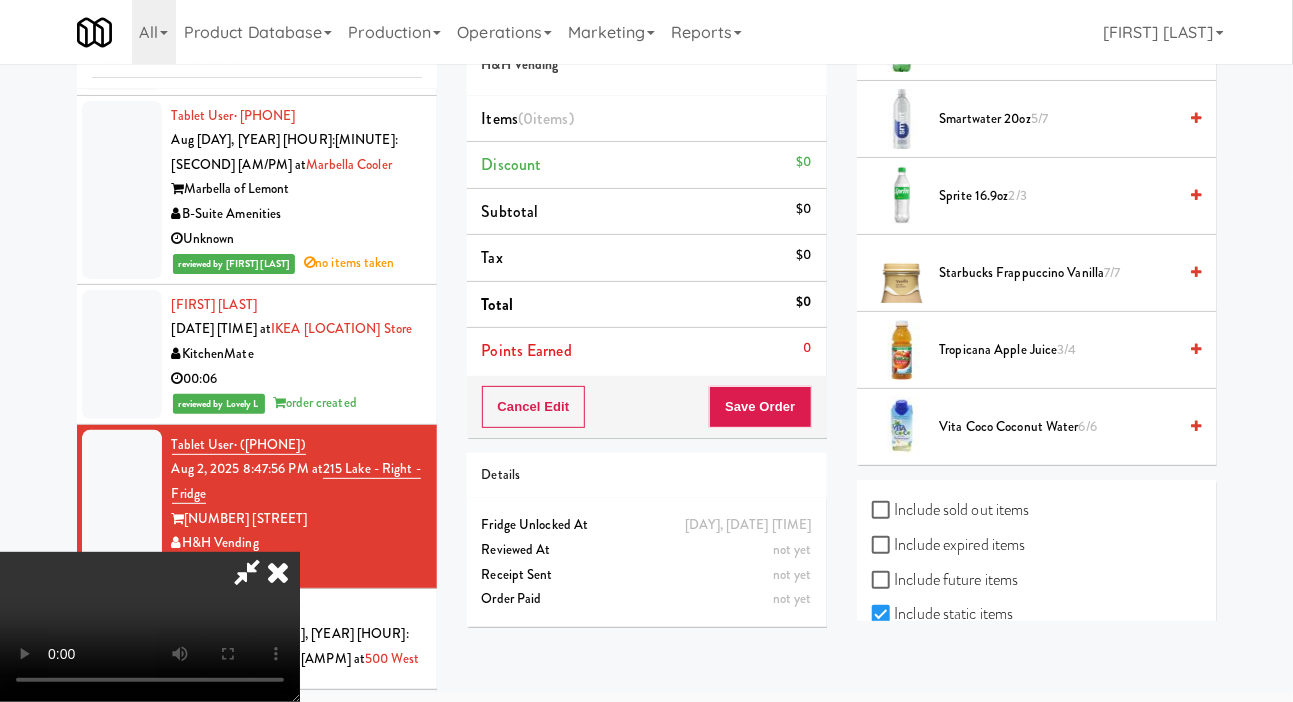 click on "Tropicana Apple Juice  3/4" at bounding box center [1058, 350] 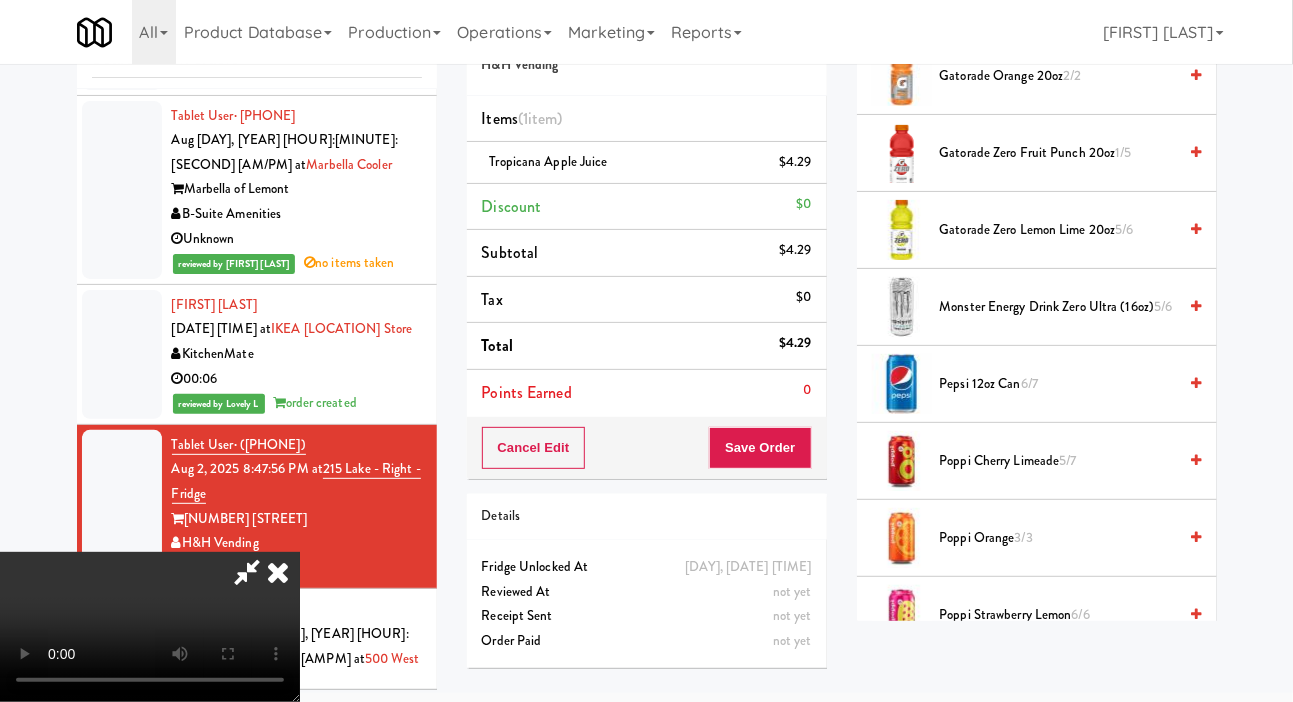 scroll, scrollTop: 1463, scrollLeft: 0, axis: vertical 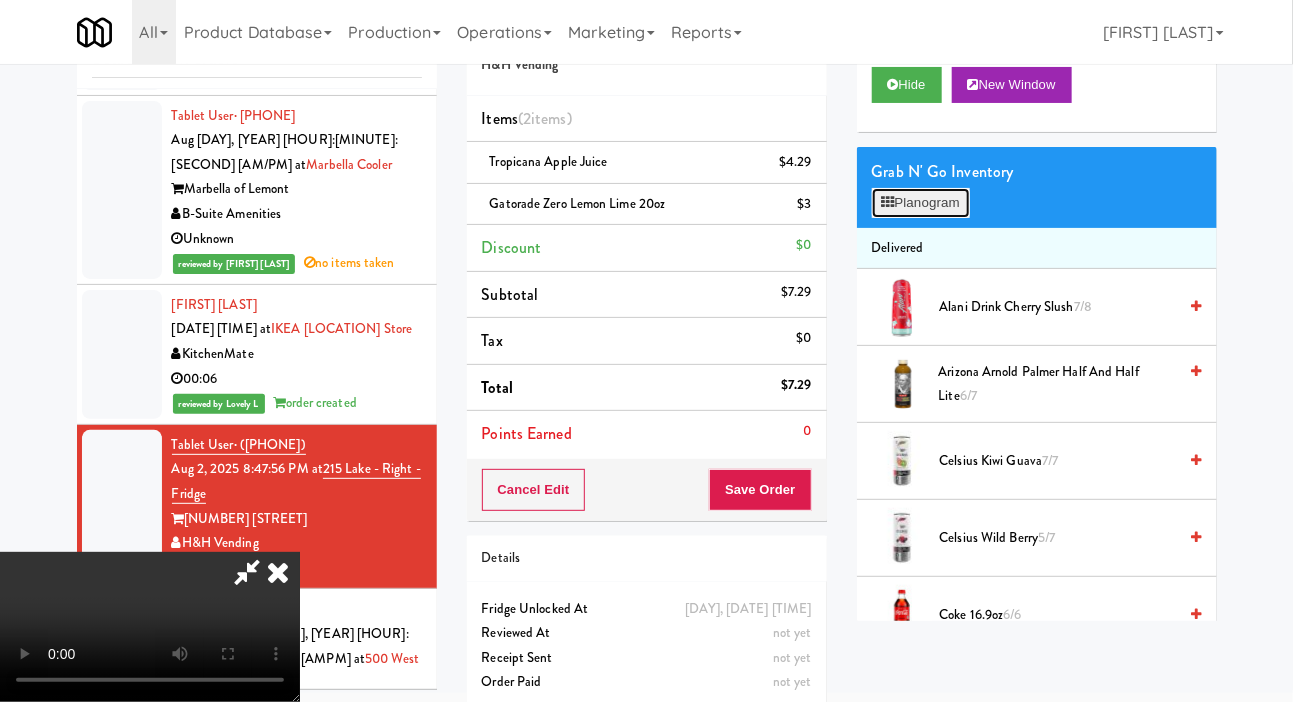 click on "Planogram" at bounding box center [921, 203] 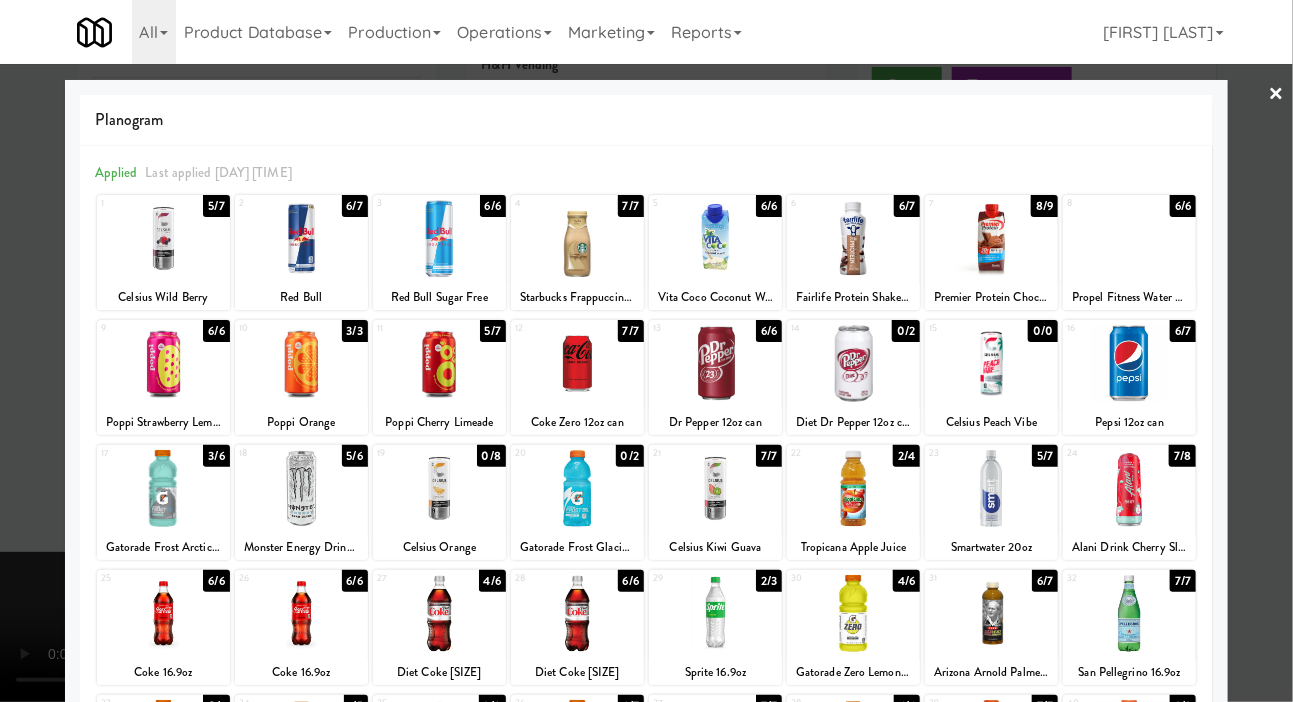 click at bounding box center (301, 238) 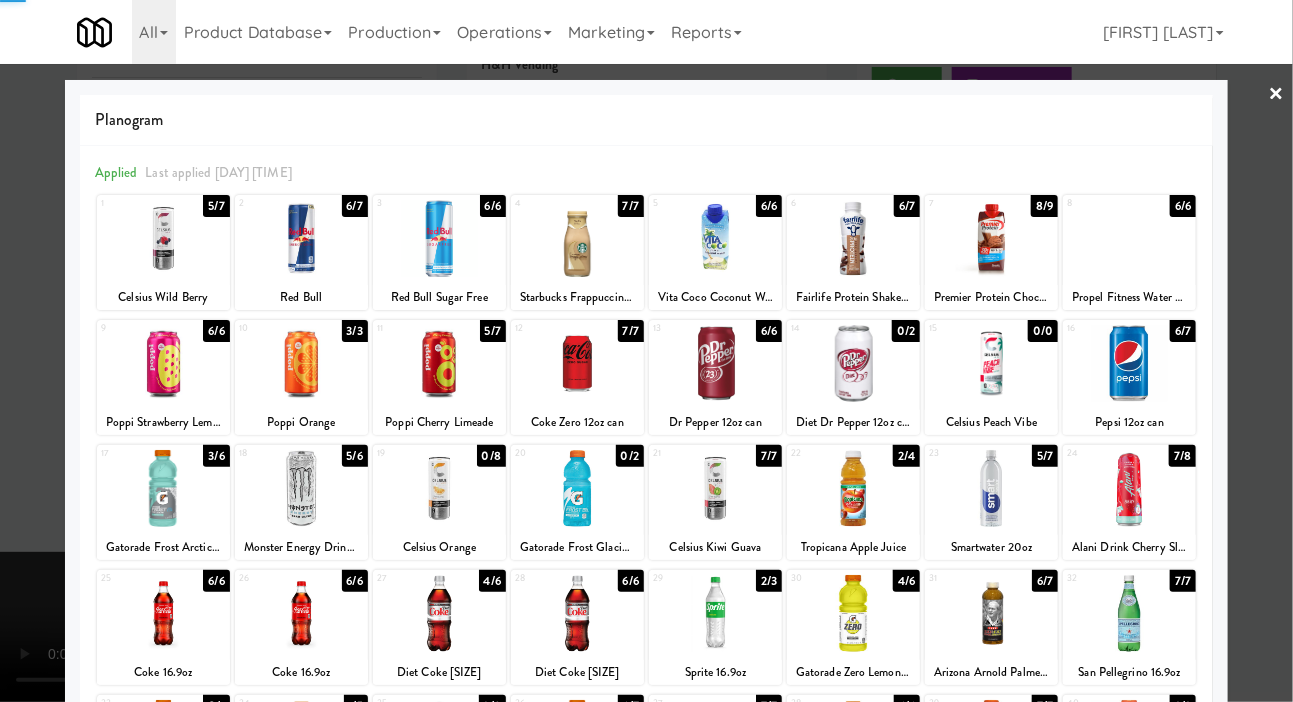 click at bounding box center (646, 351) 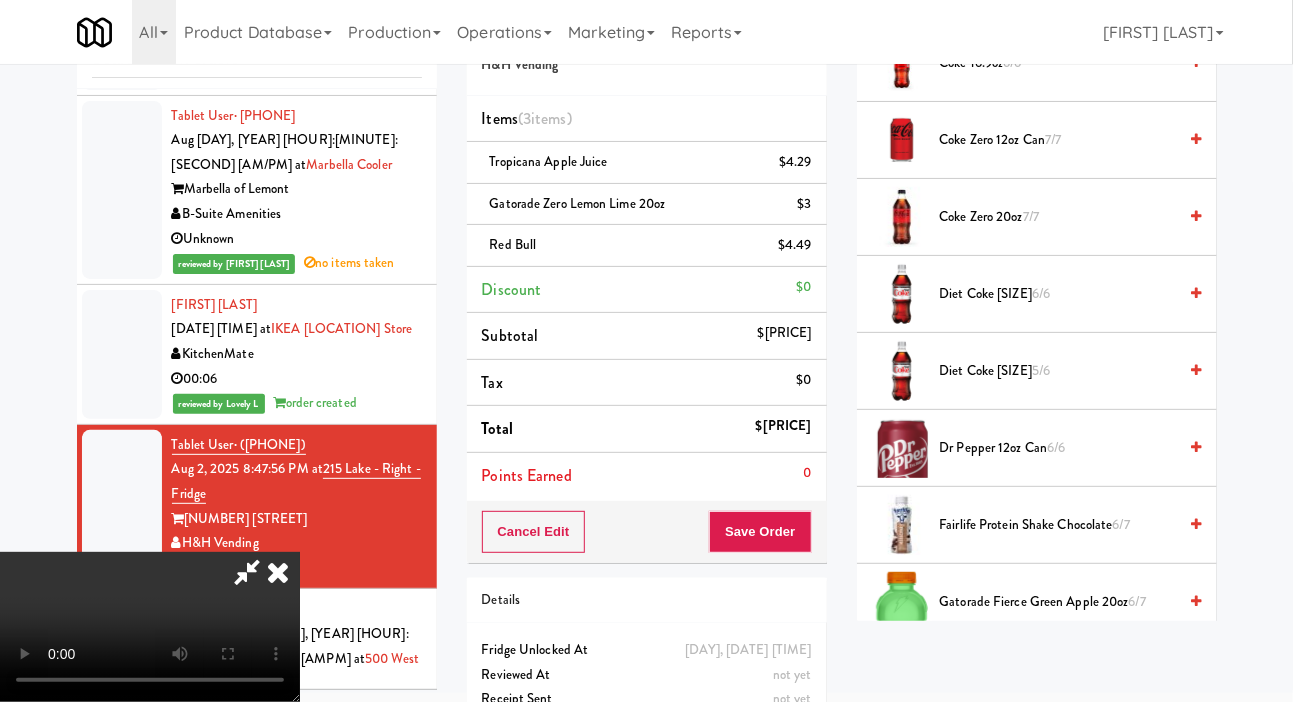 scroll, scrollTop: 644, scrollLeft: 0, axis: vertical 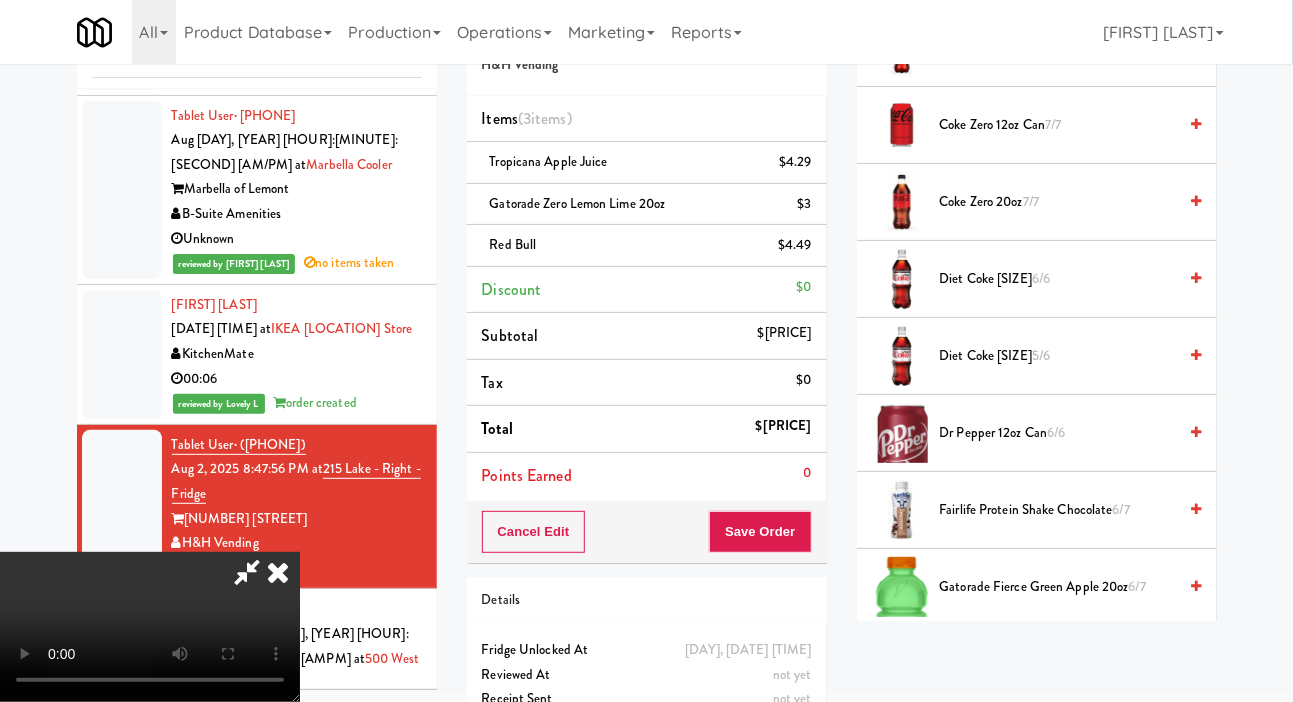 click on "6/6" at bounding box center [1041, 278] 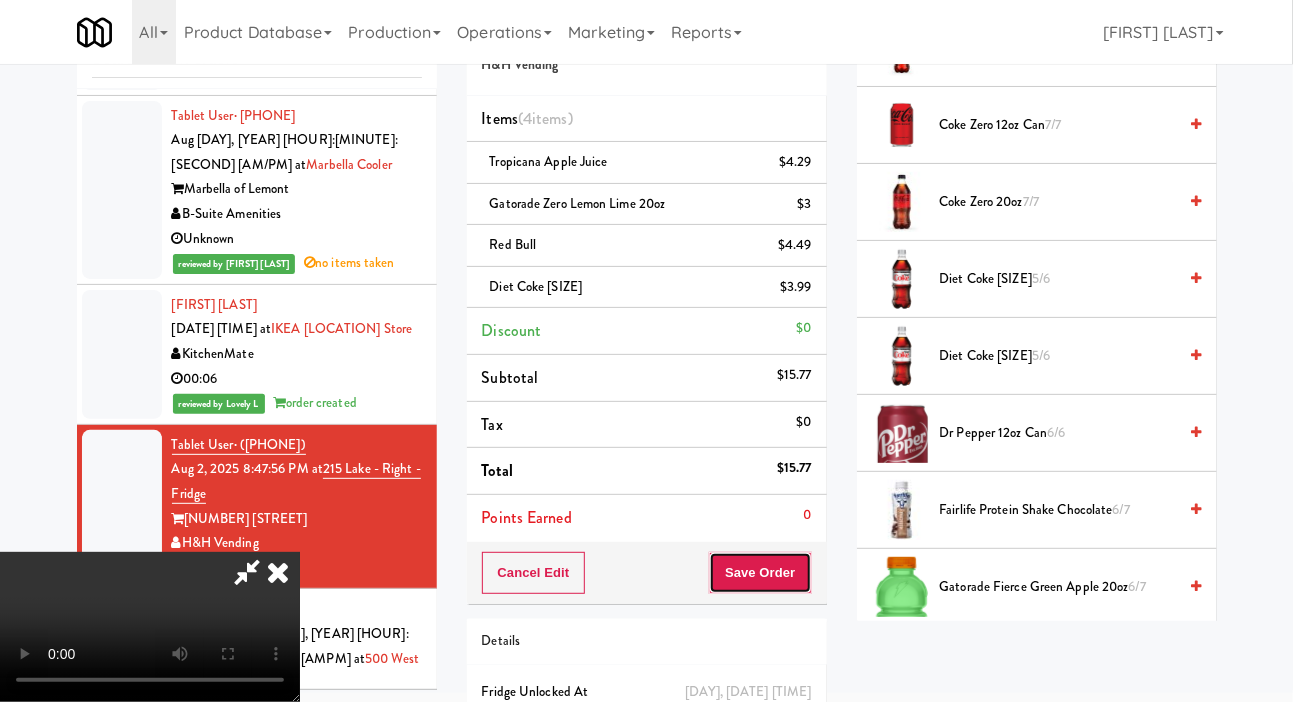 click on "Save Order" at bounding box center [760, 573] 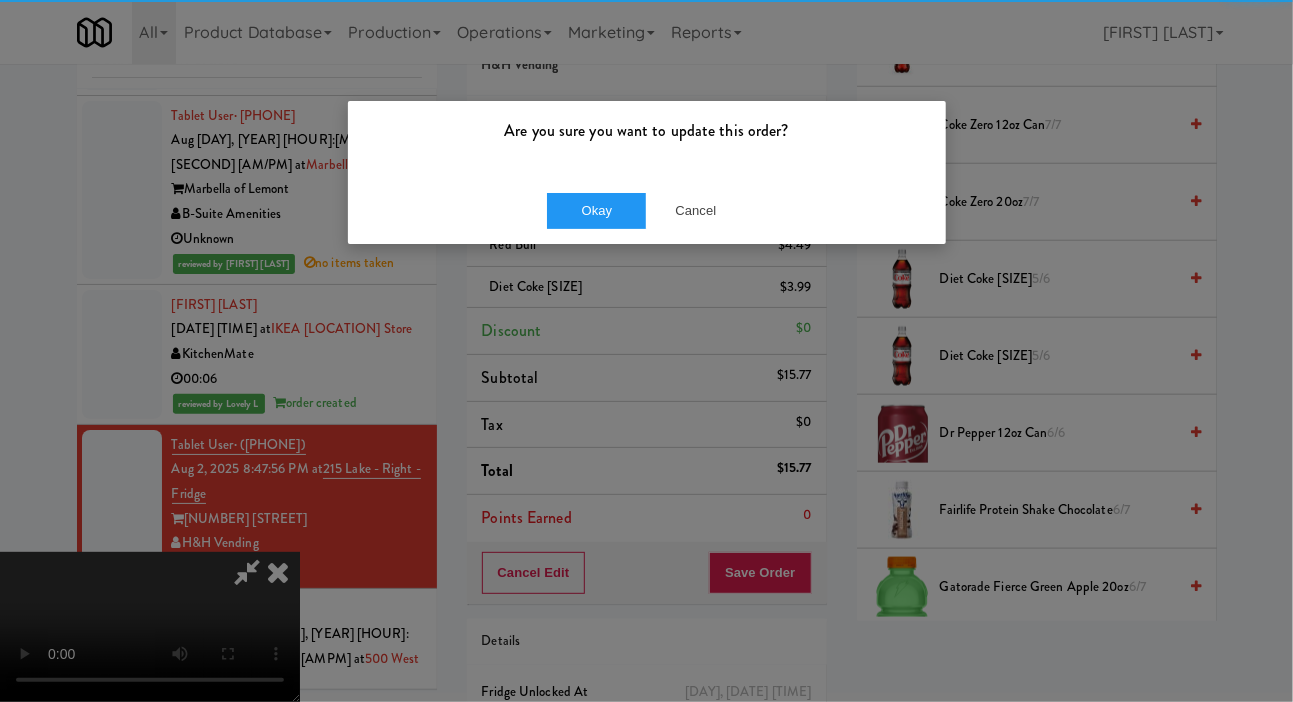 click on "Are you sure you want to update this order?" at bounding box center [647, 139] 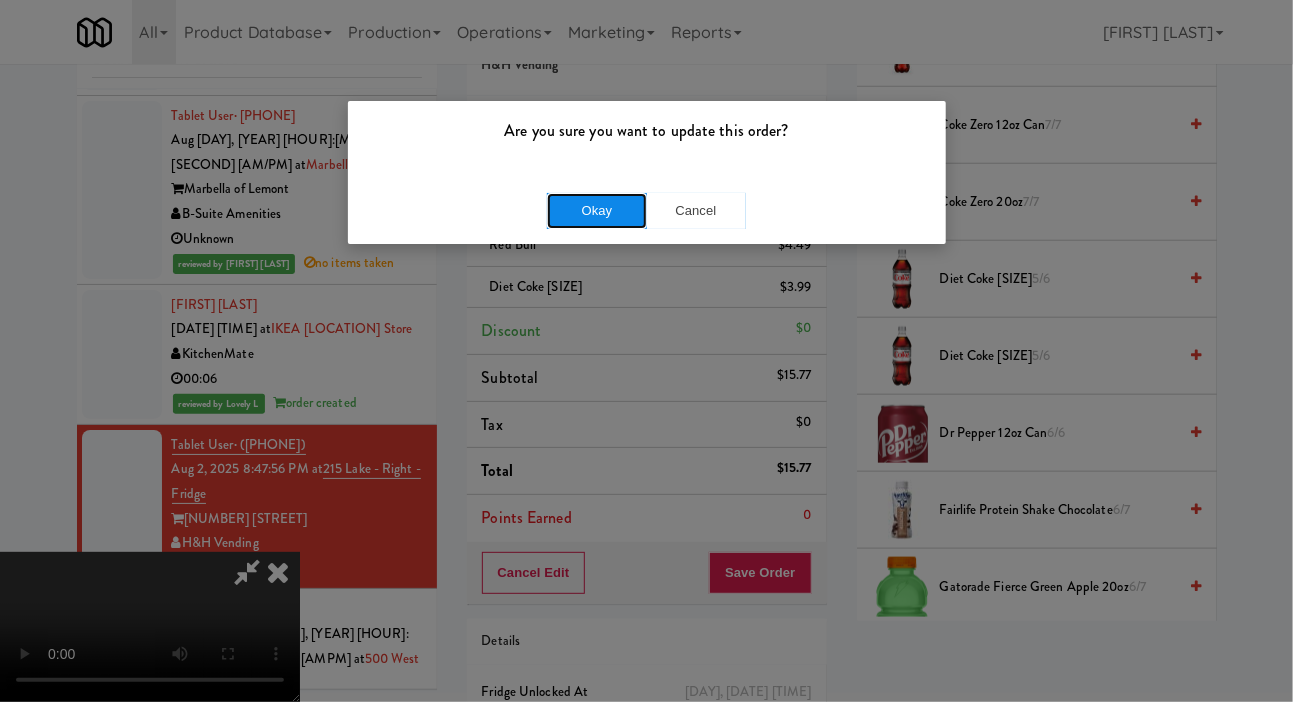 click on "Okay" at bounding box center [597, 211] 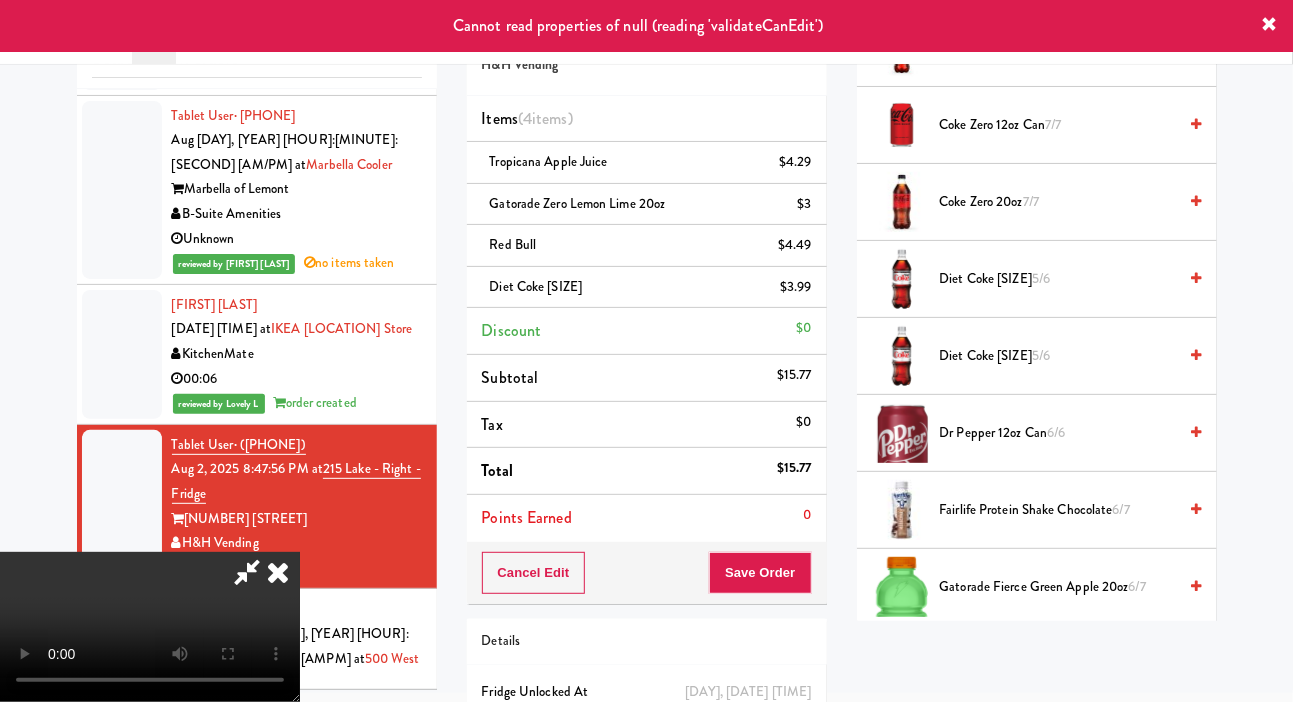 scroll, scrollTop: 69, scrollLeft: 0, axis: vertical 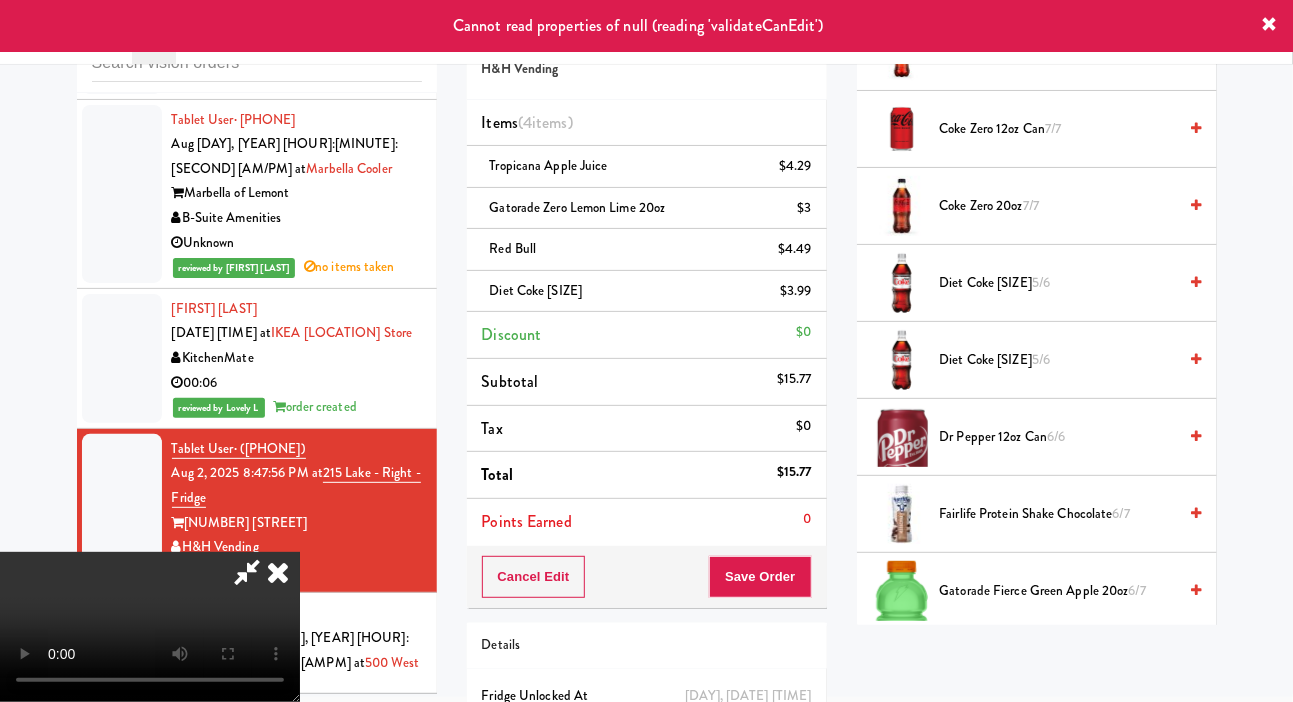 click at bounding box center [122, 687] 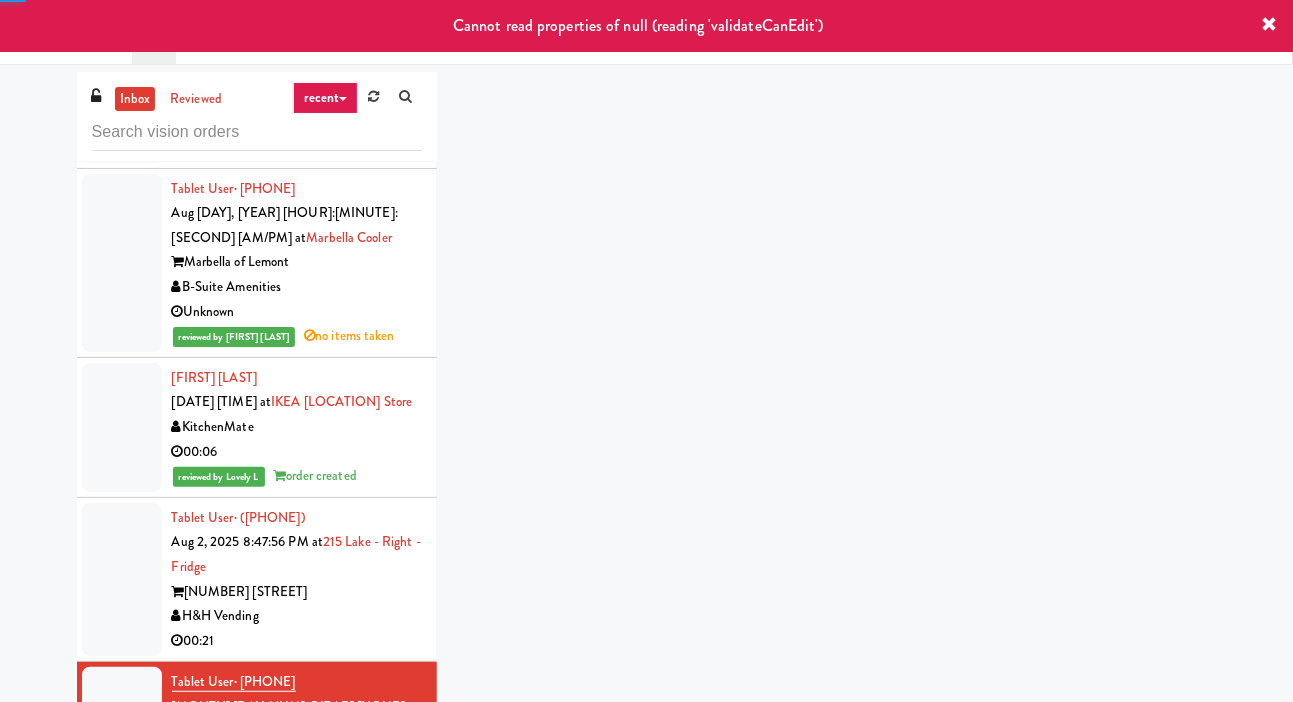 click at bounding box center [122, 580] 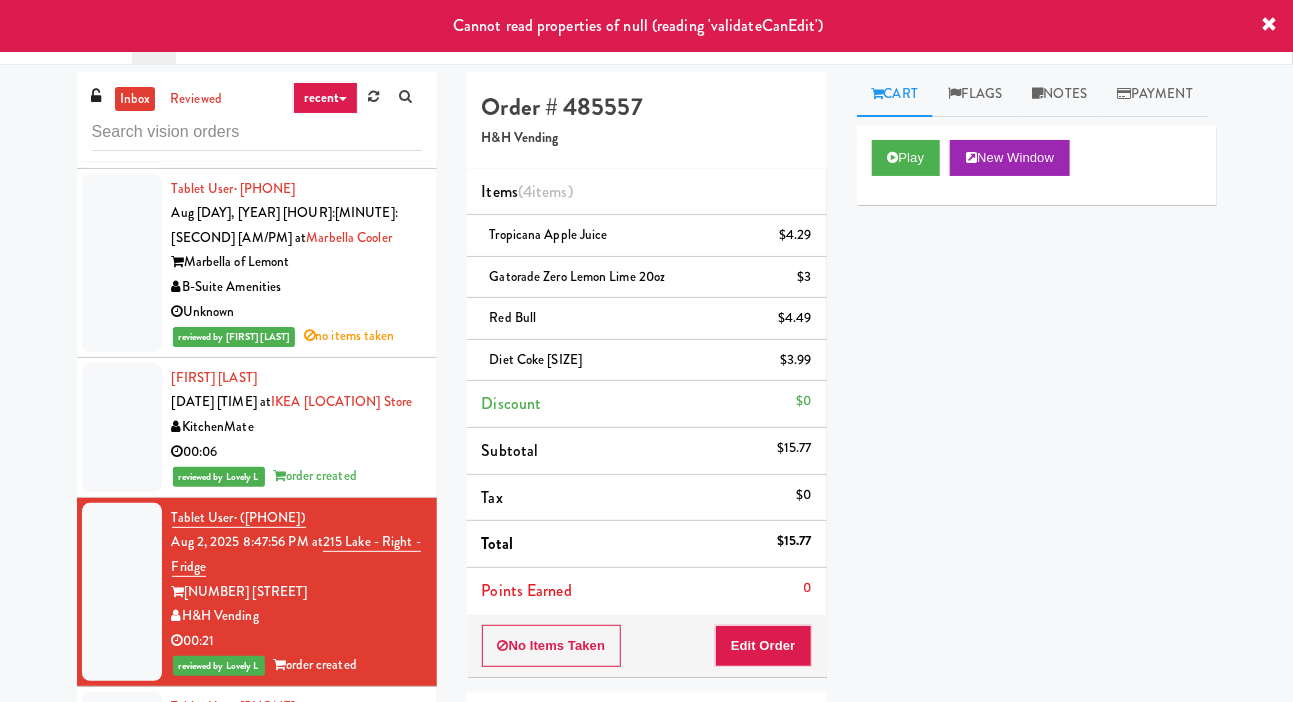 click at bounding box center (122, 781) 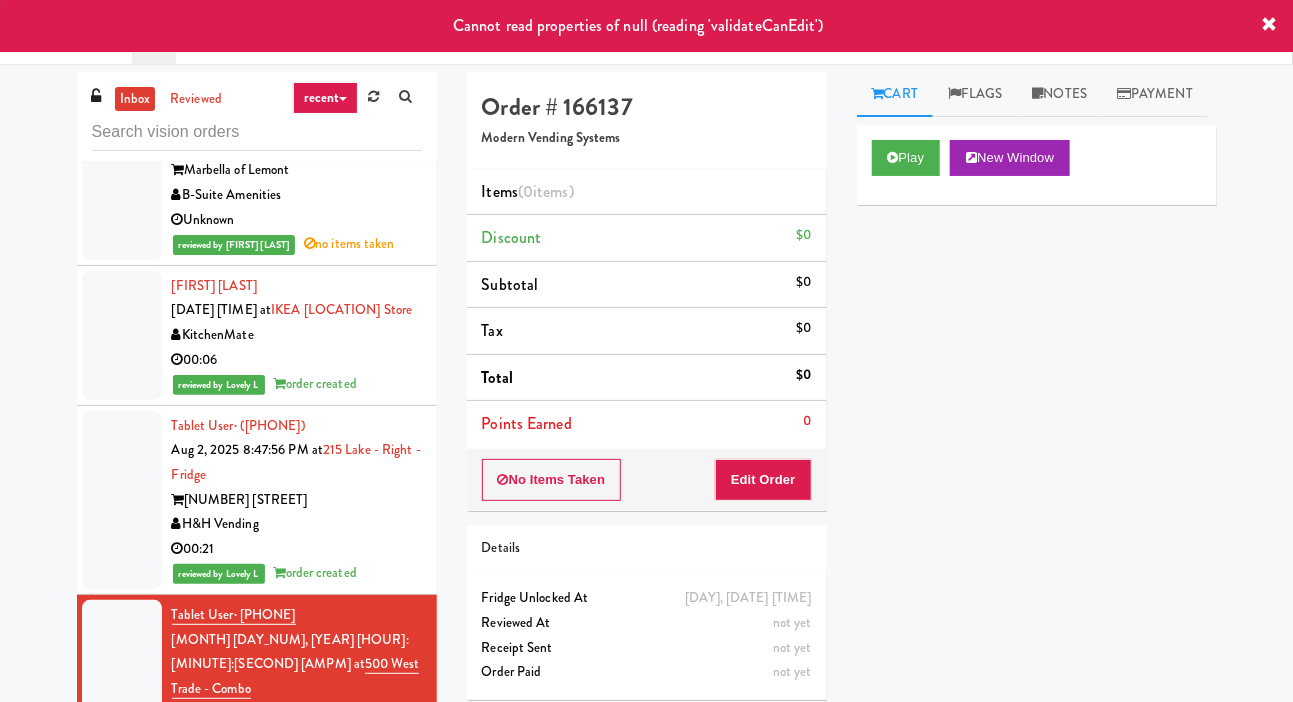 scroll, scrollTop: 12080, scrollLeft: 0, axis: vertical 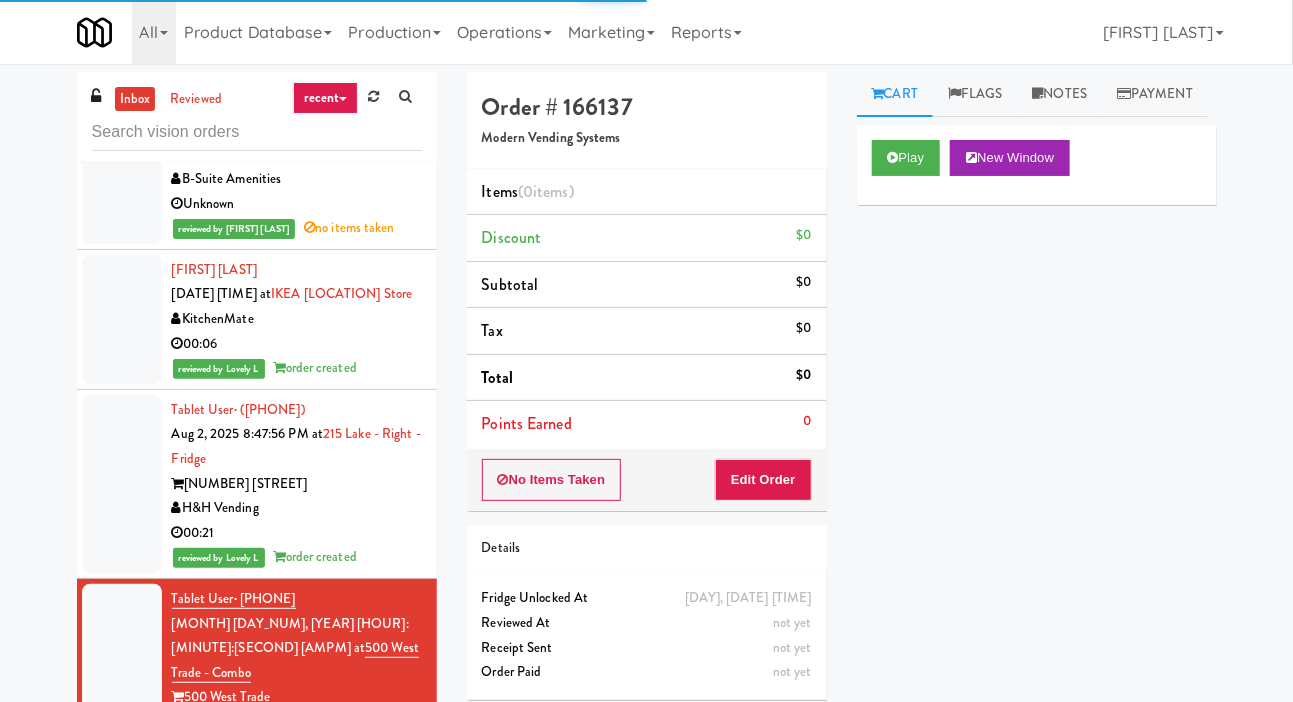 click at bounding box center [122, 862] 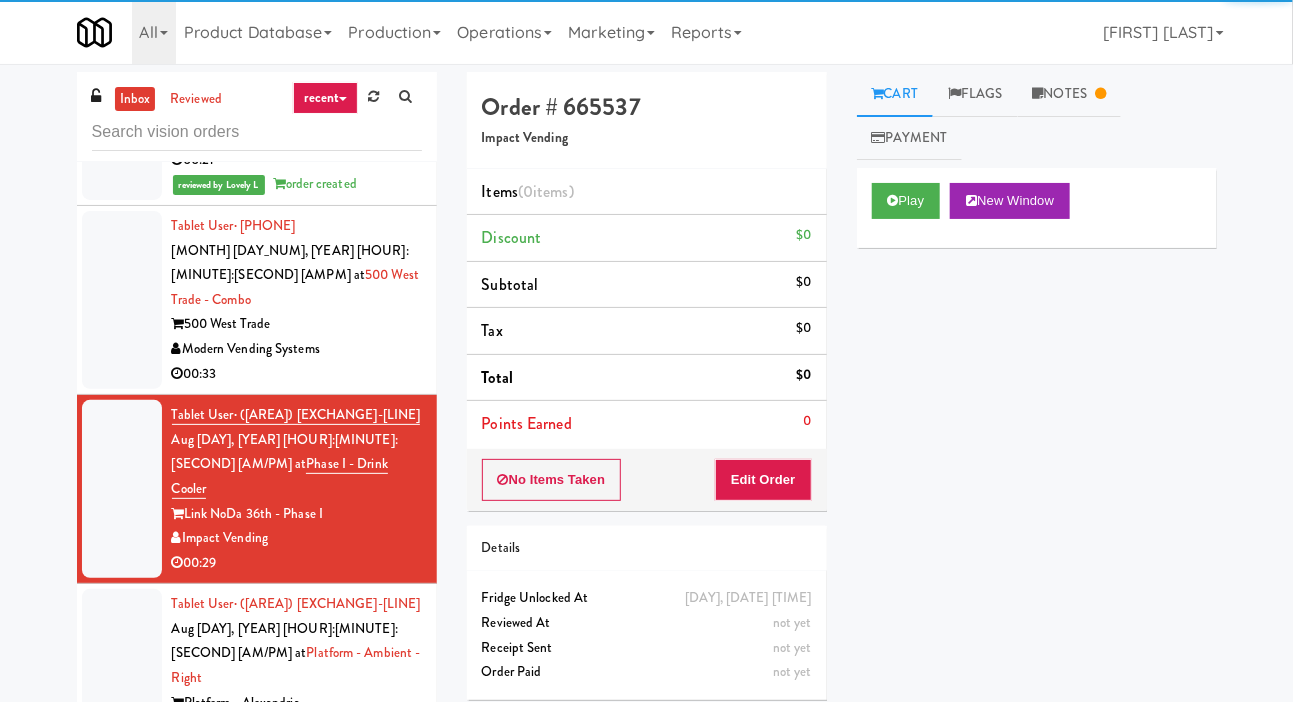 click at bounding box center (122, 678) 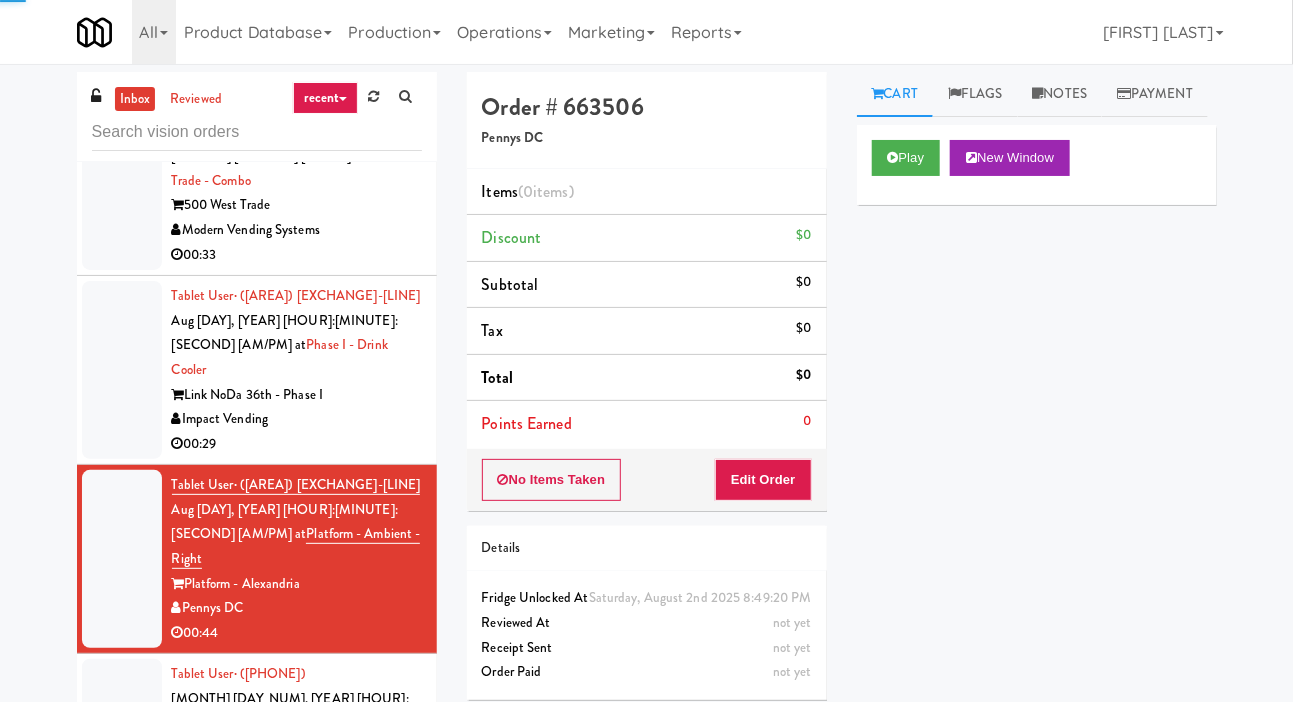 scroll, scrollTop: 12586, scrollLeft: 0, axis: vertical 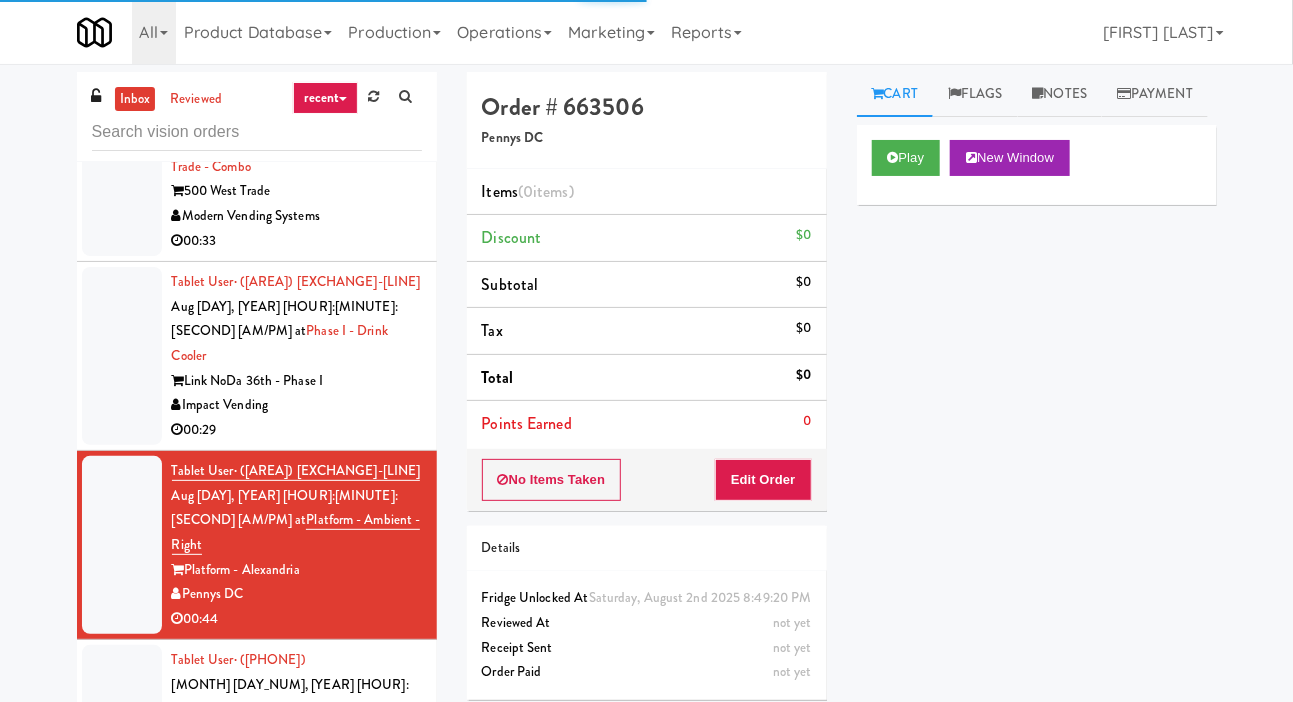 click at bounding box center (122, 734) 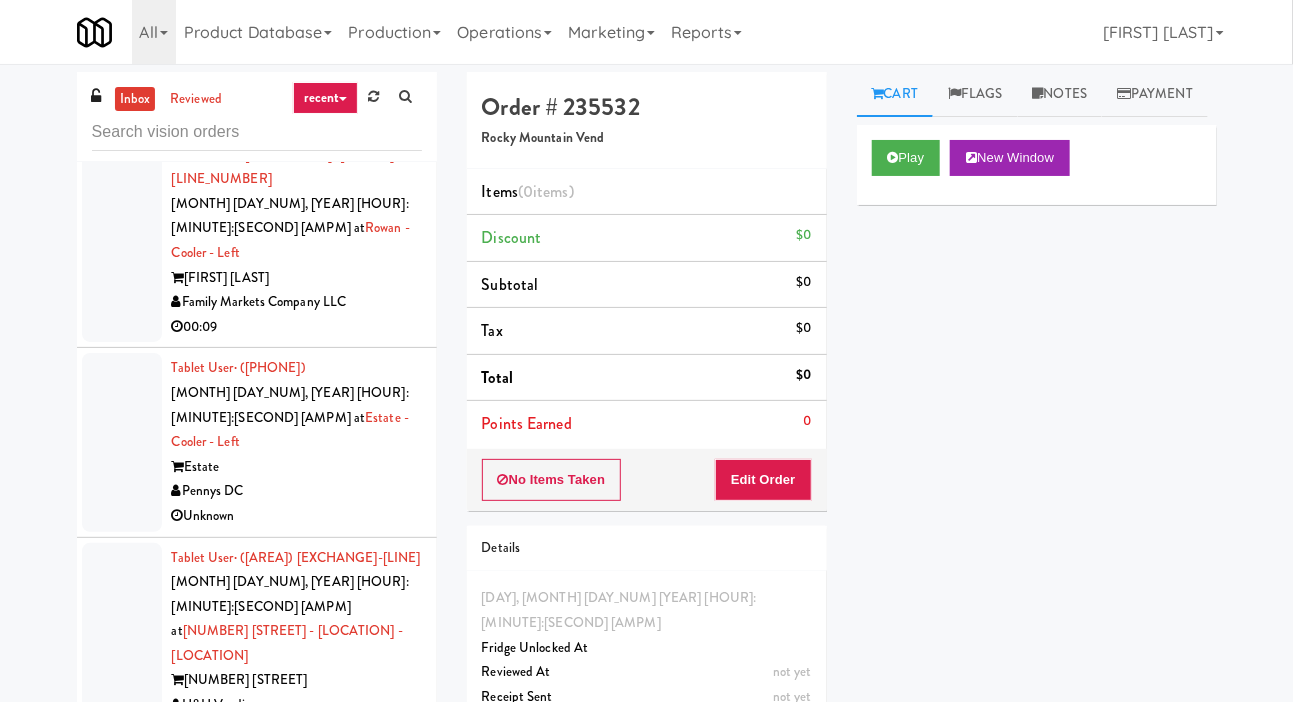 scroll, scrollTop: 13660, scrollLeft: 0, axis: vertical 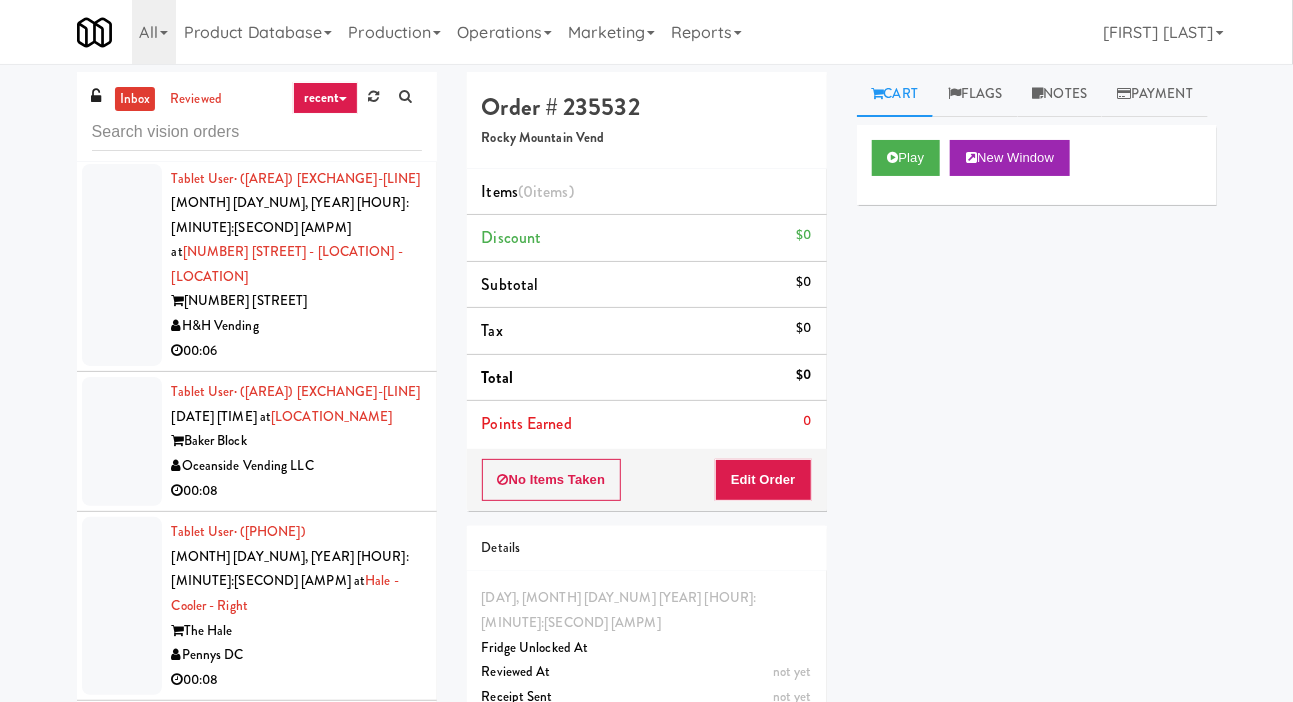 click at bounding box center (122, 795) 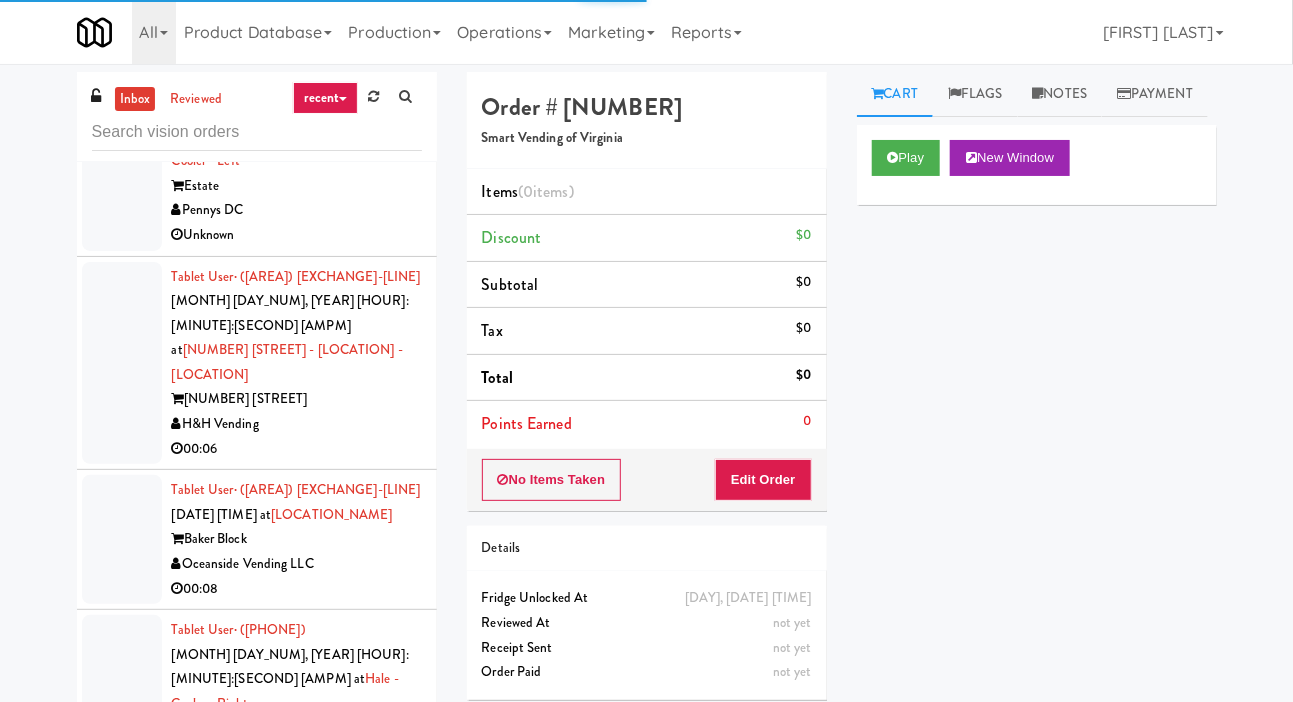 scroll, scrollTop: 13506, scrollLeft: 0, axis: vertical 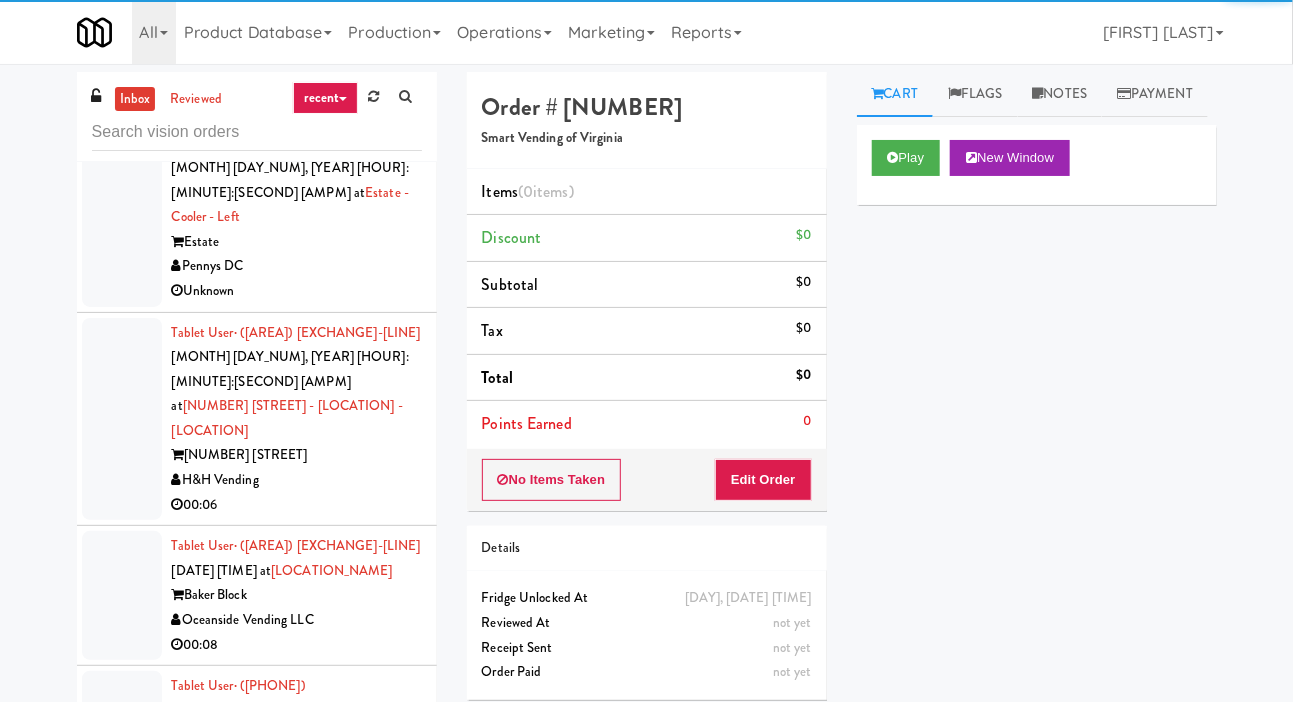 click at bounding box center (122, 760) 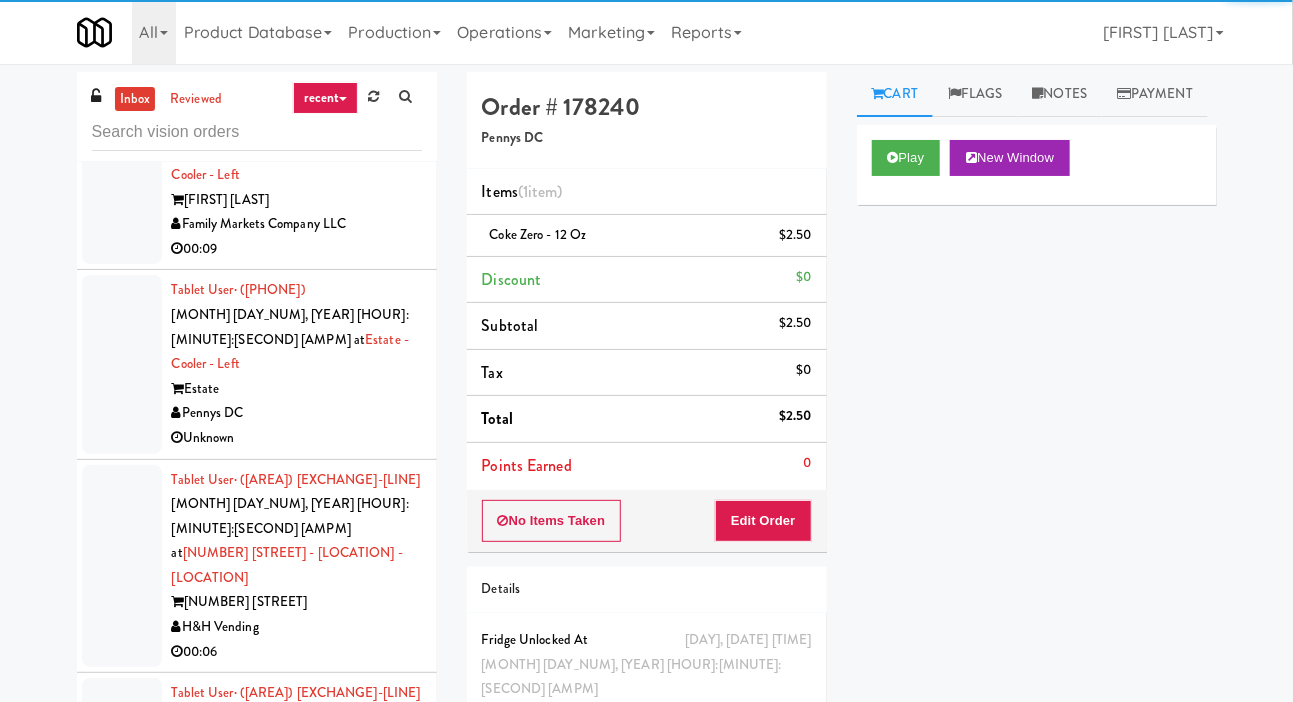 click at bounding box center (122, 742) 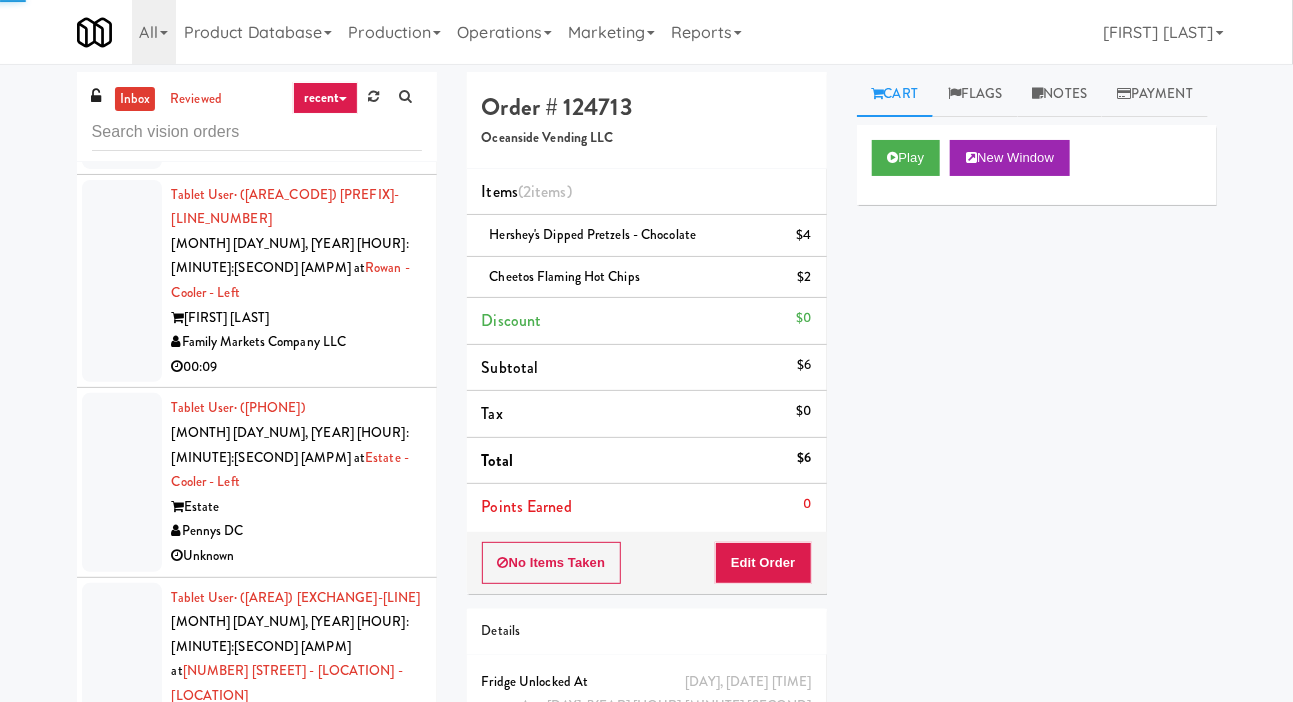 click at bounding box center (122, 684) 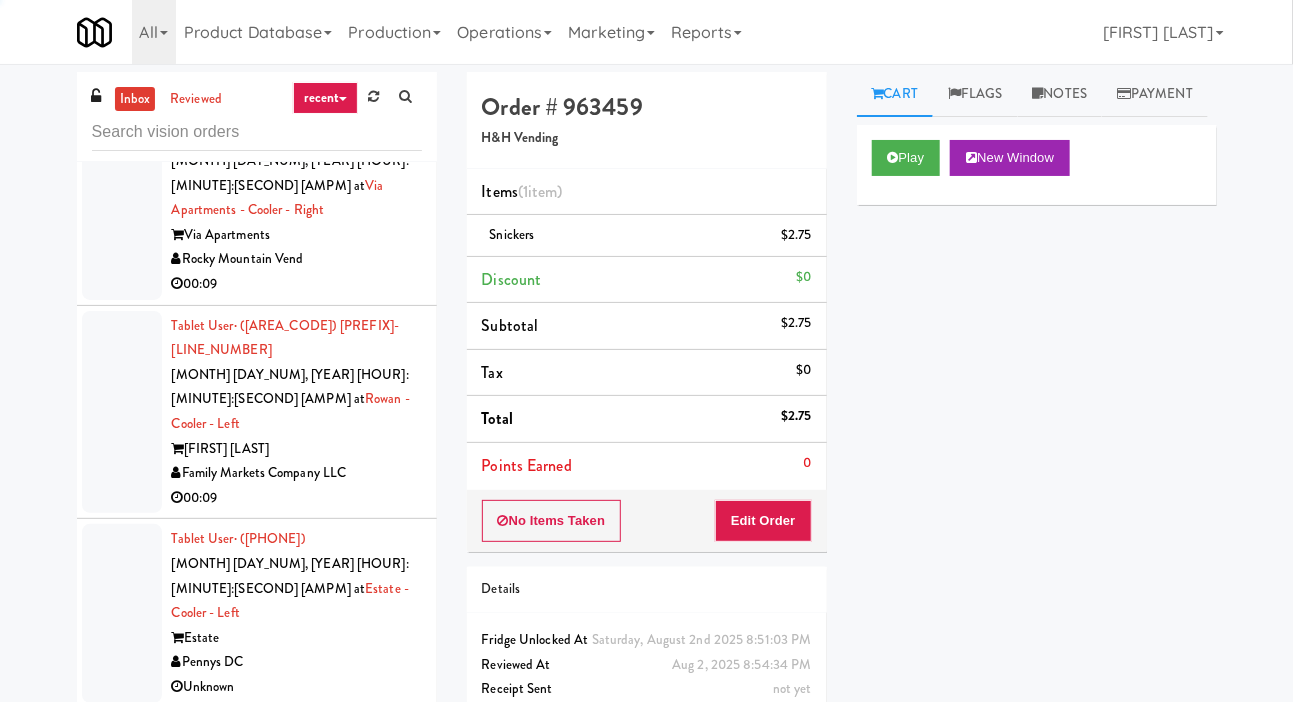 click at bounding box center [122, 613] 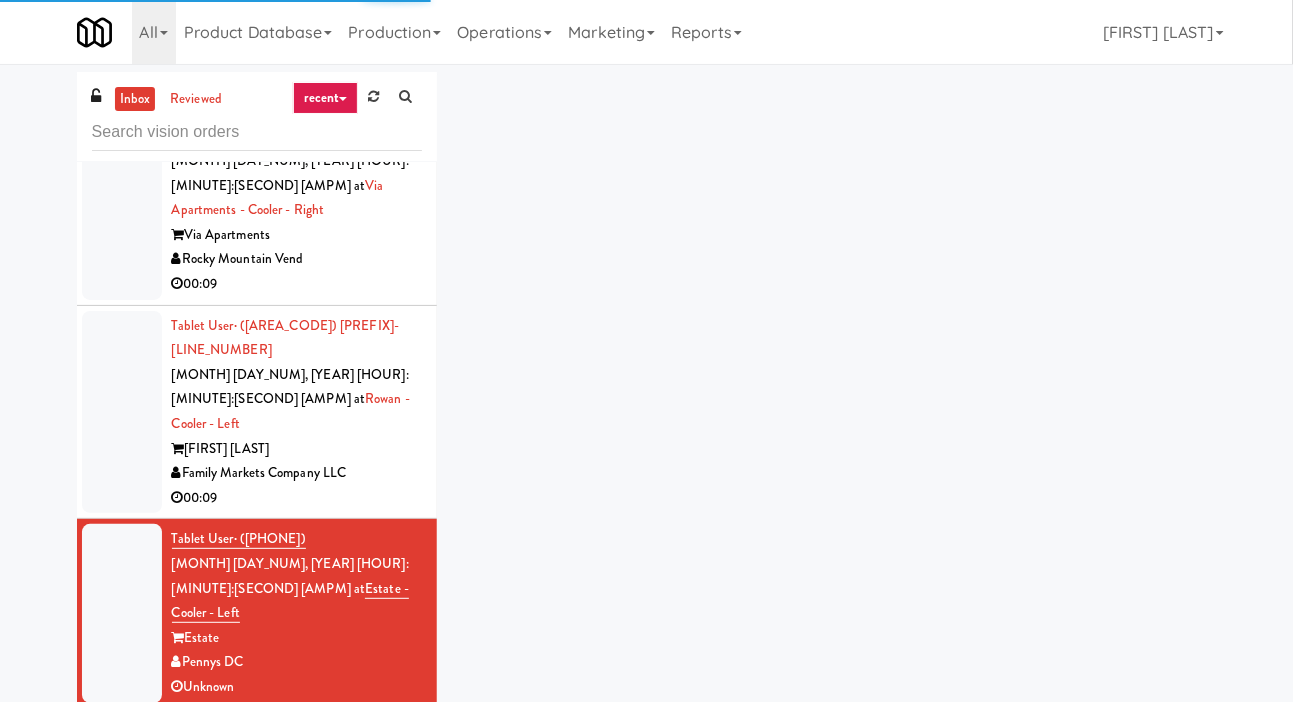 click at bounding box center (122, 613) 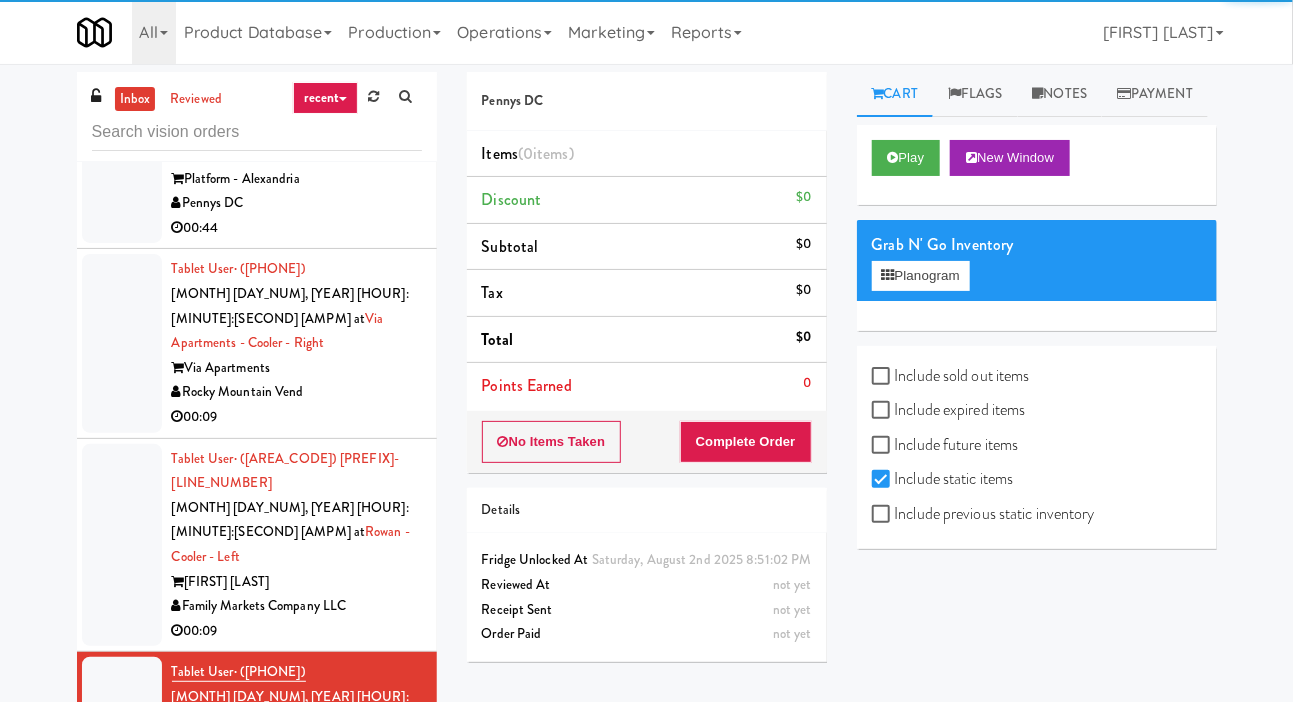 click at bounding box center [122, 545] 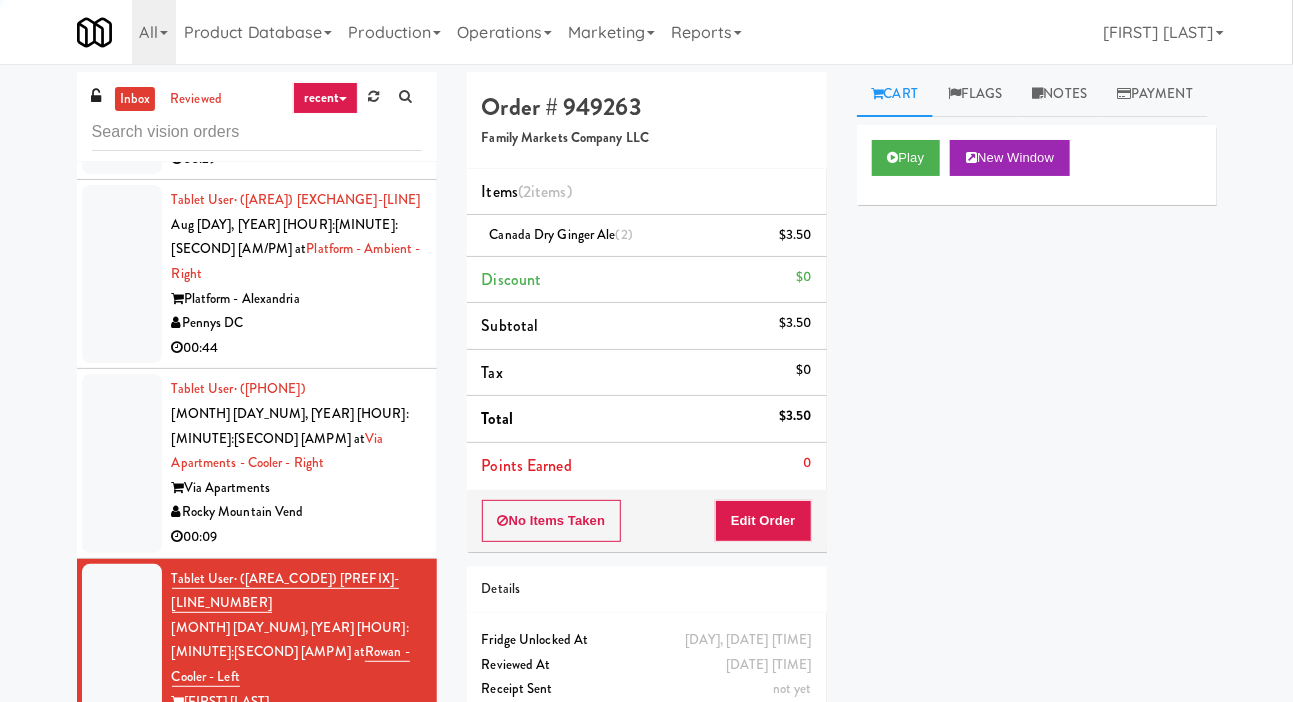 scroll, scrollTop: 12859, scrollLeft: 0, axis: vertical 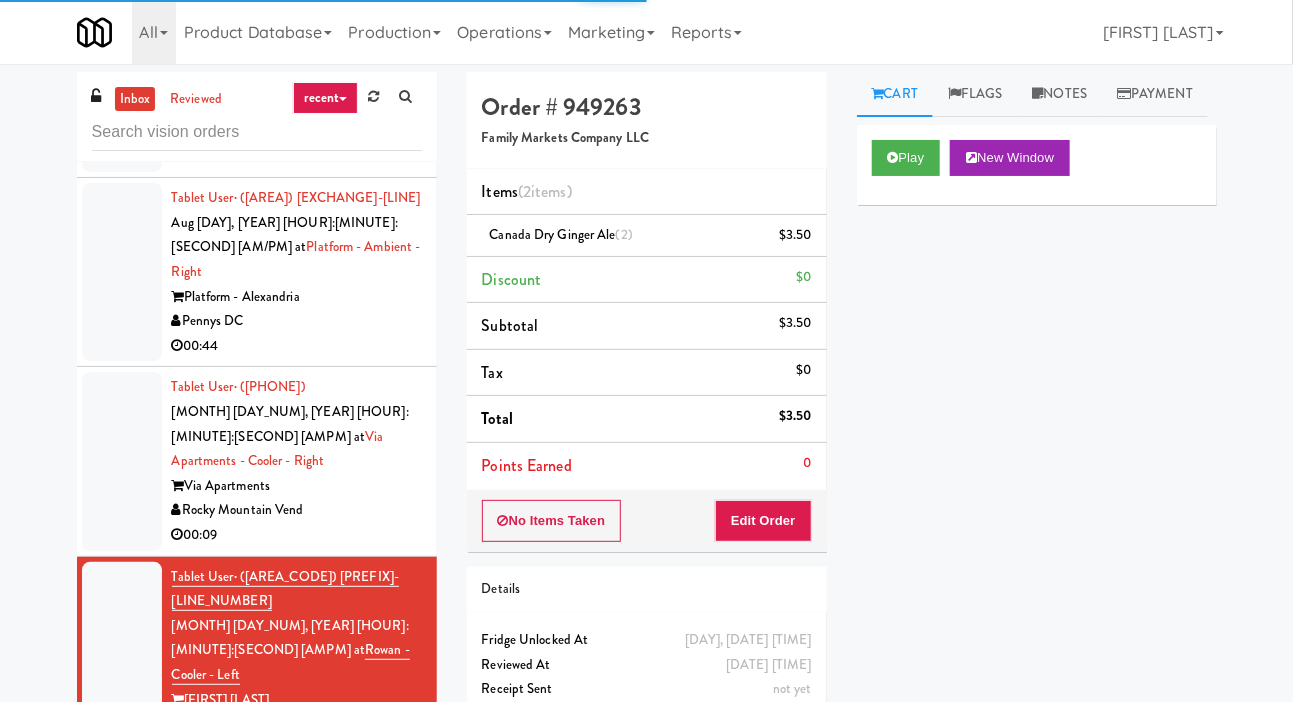 click at bounding box center (122, 889) 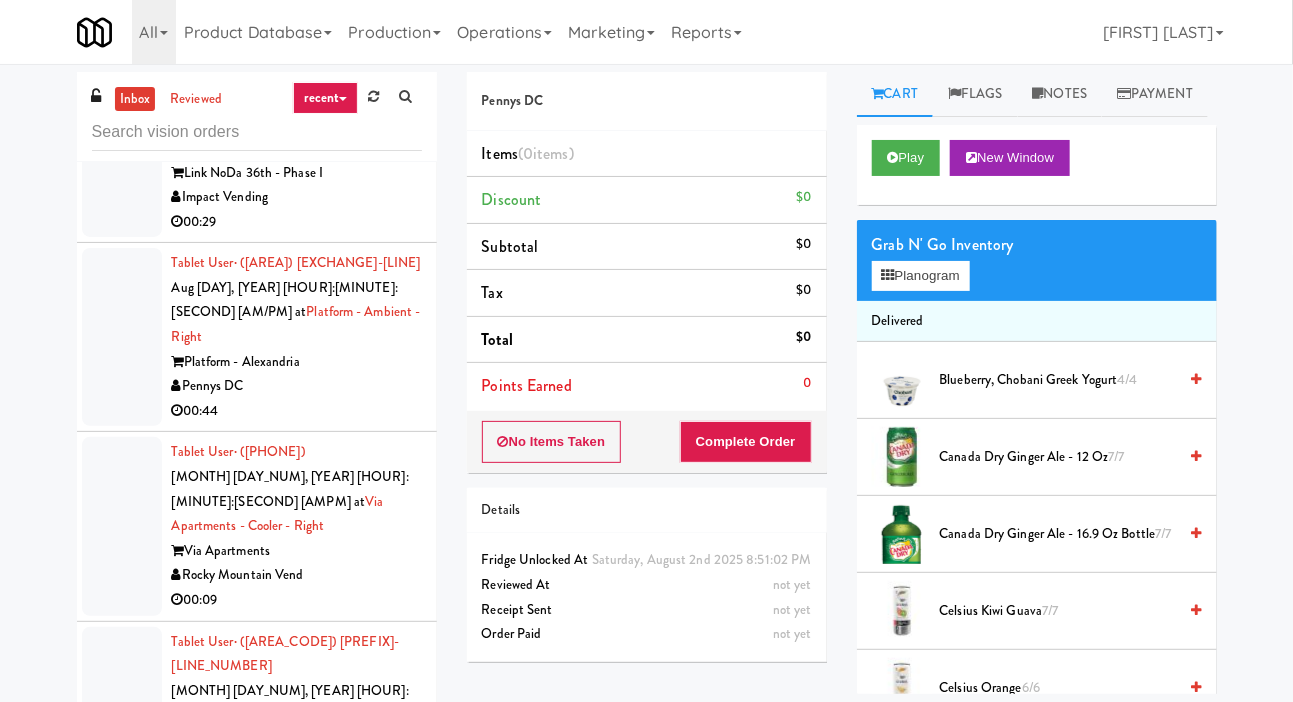 scroll, scrollTop: 12772, scrollLeft: 0, axis: vertical 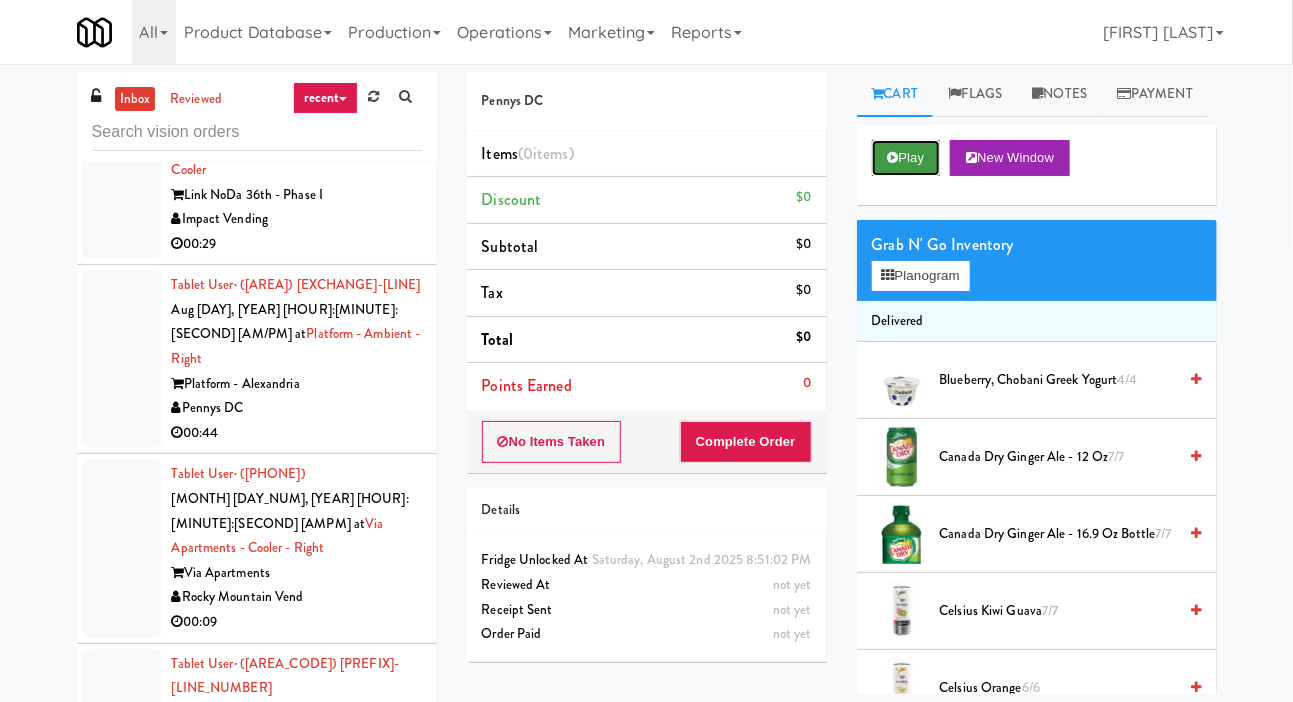click on "Play" at bounding box center (906, 158) 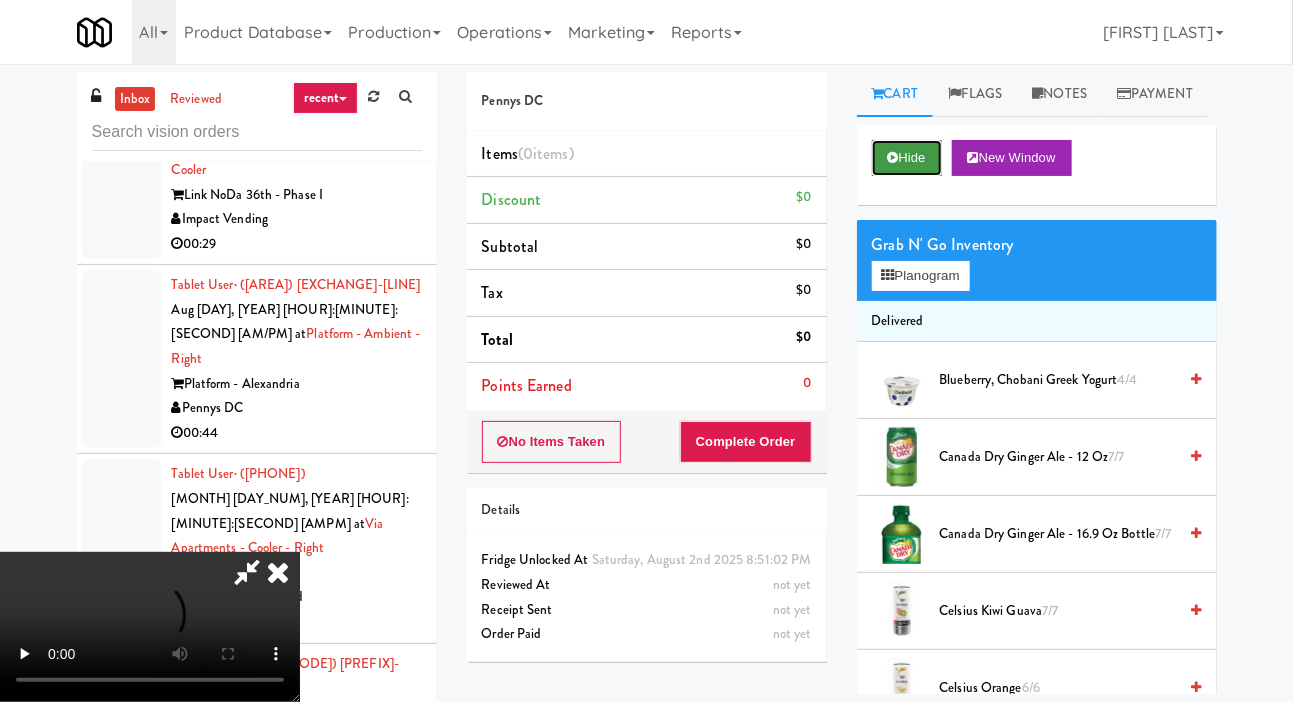 click on "Hide" at bounding box center (907, 158) 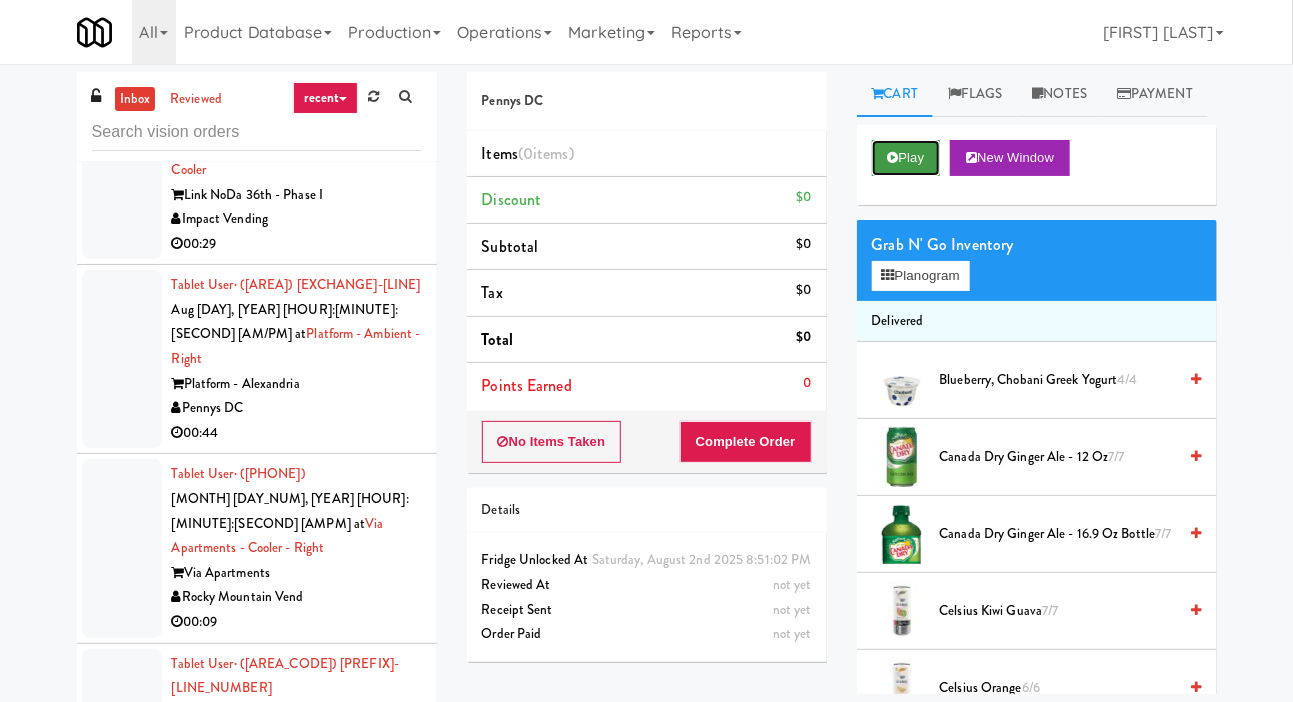 click on "Play" at bounding box center (906, 158) 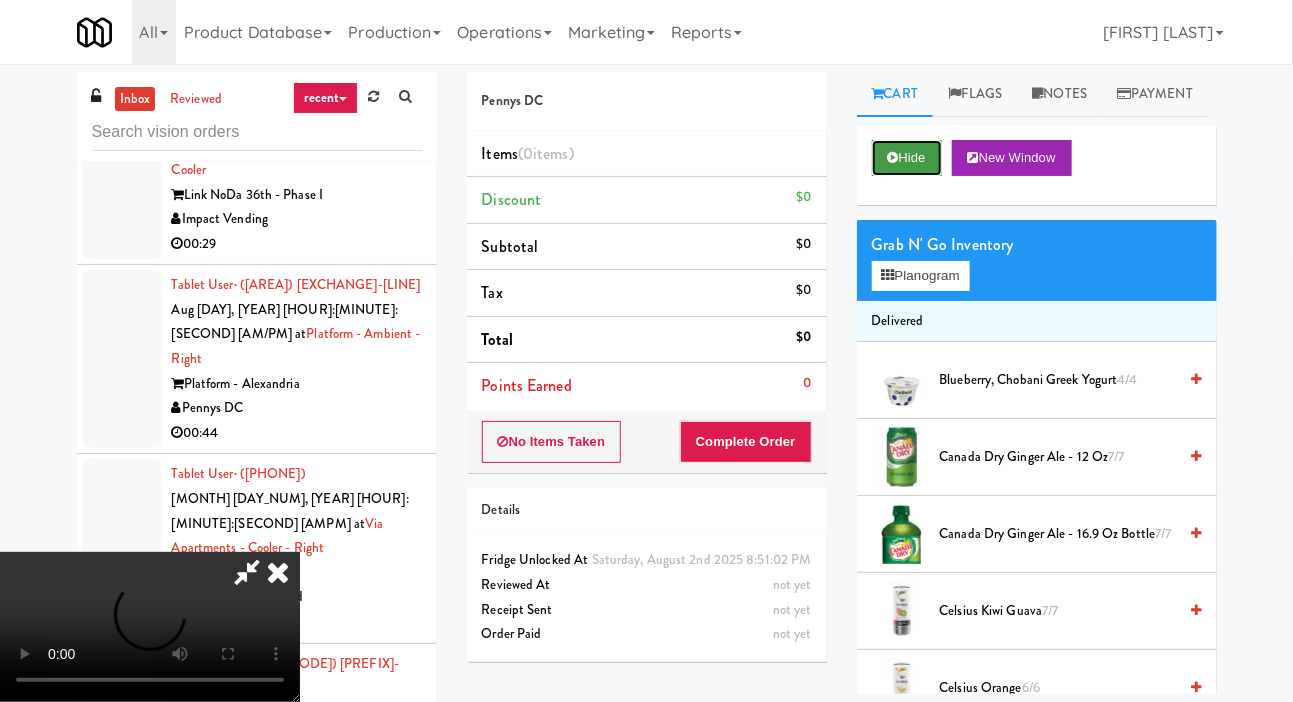 click on "Hide" at bounding box center [907, 158] 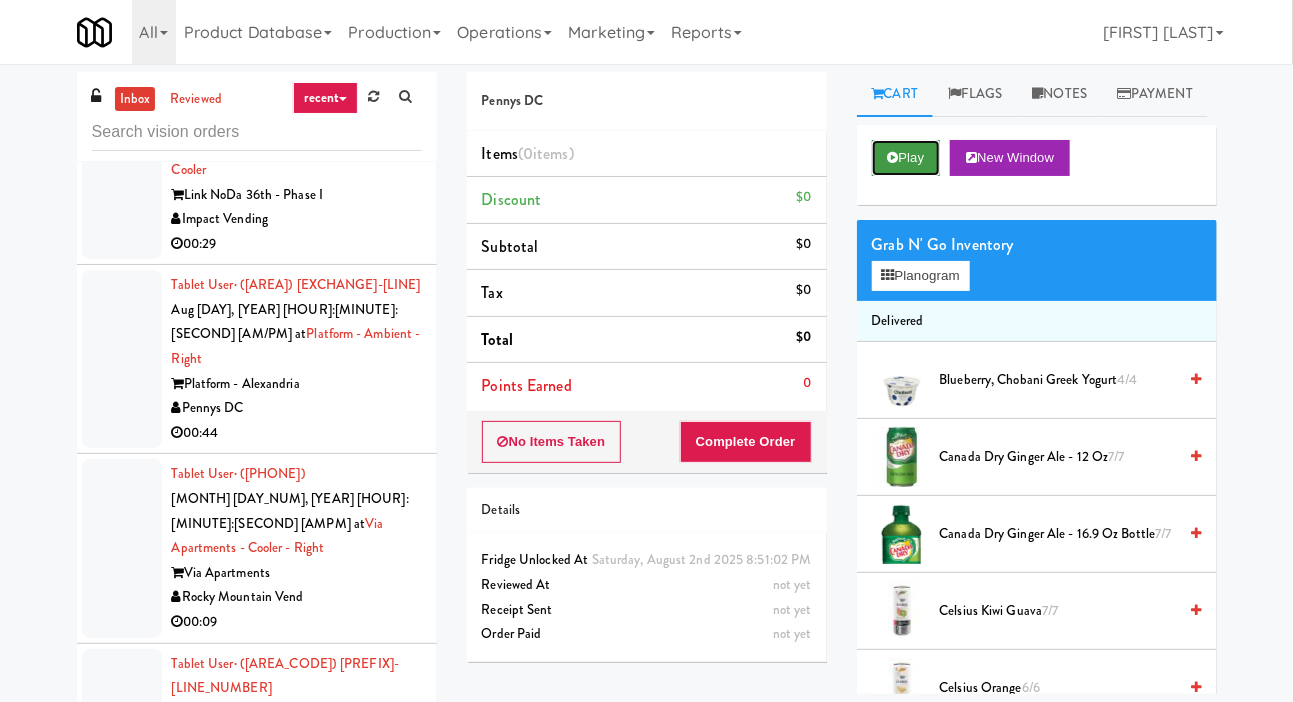 click on "Play" at bounding box center (906, 158) 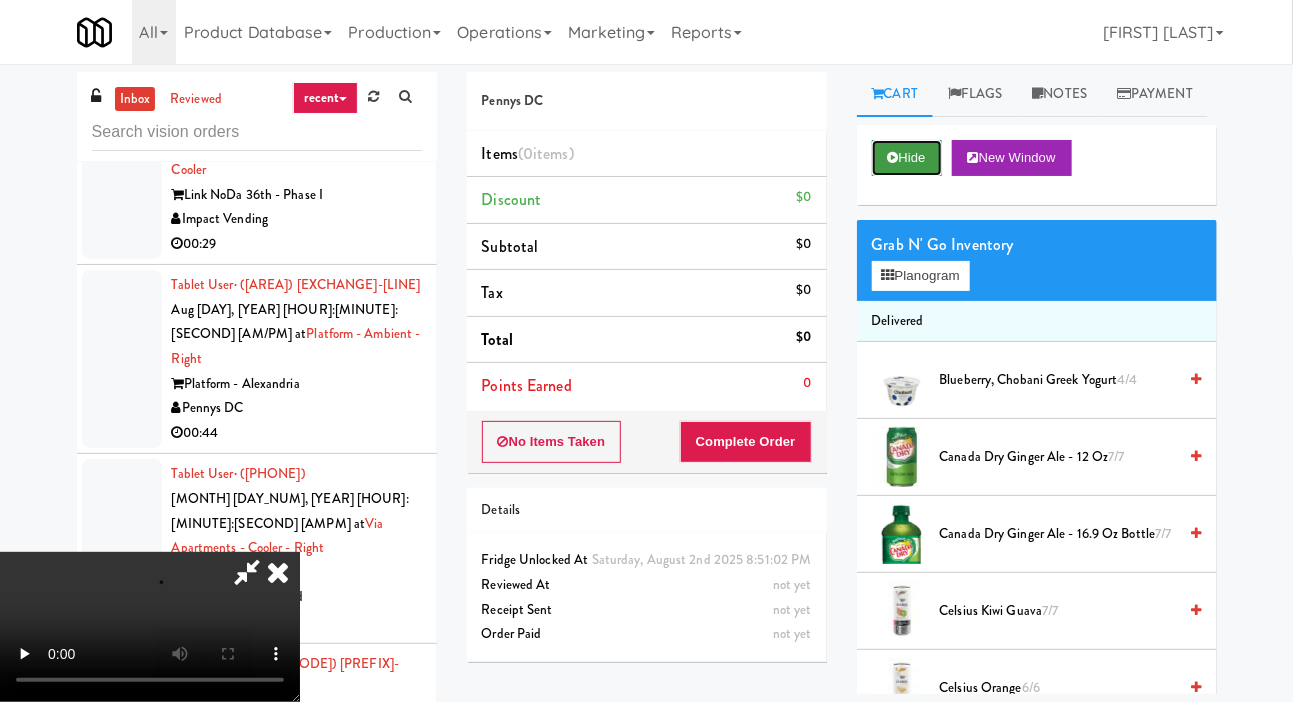 click on "Hide" at bounding box center [907, 158] 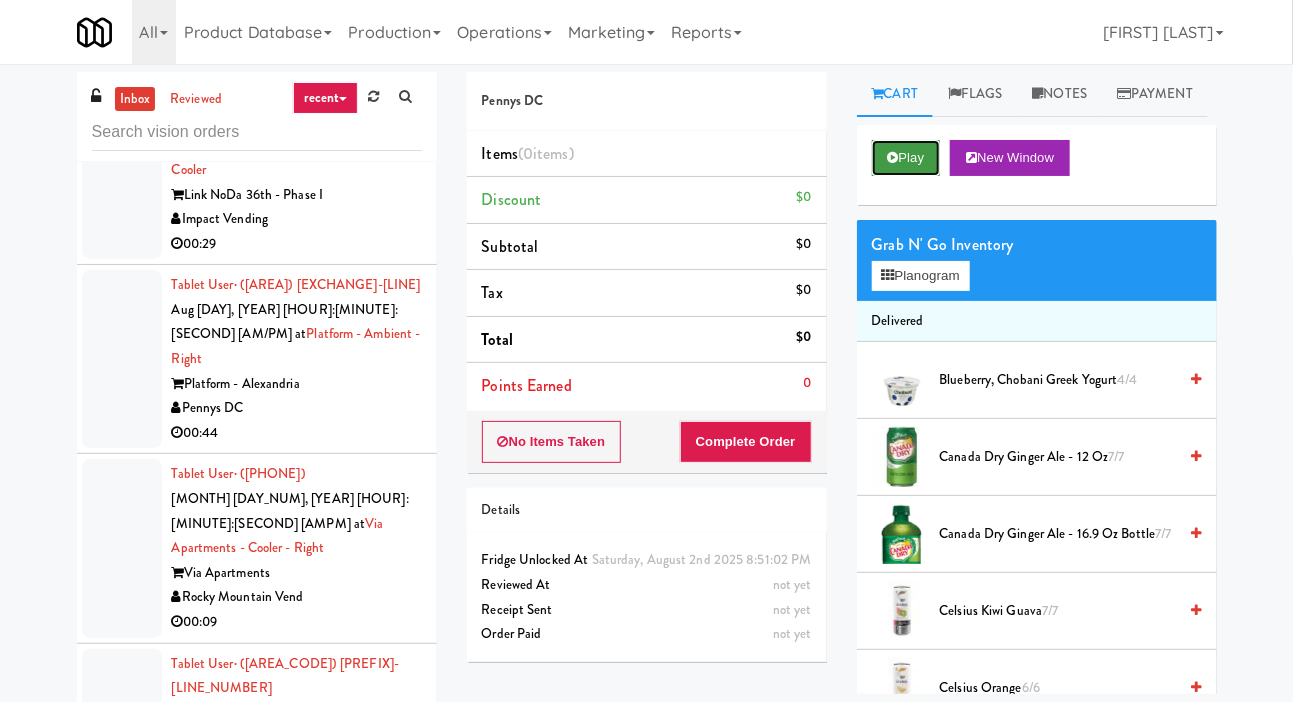 click on "Play" at bounding box center (906, 158) 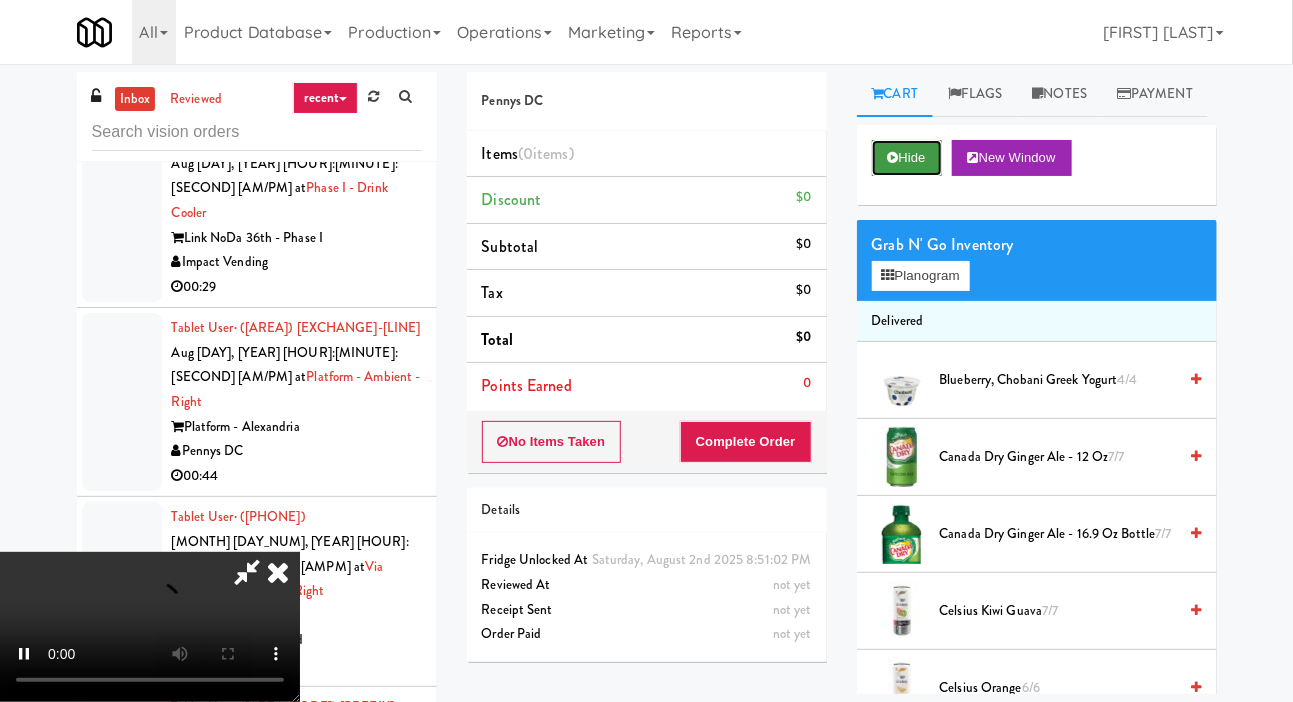 scroll, scrollTop: 12655, scrollLeft: 0, axis: vertical 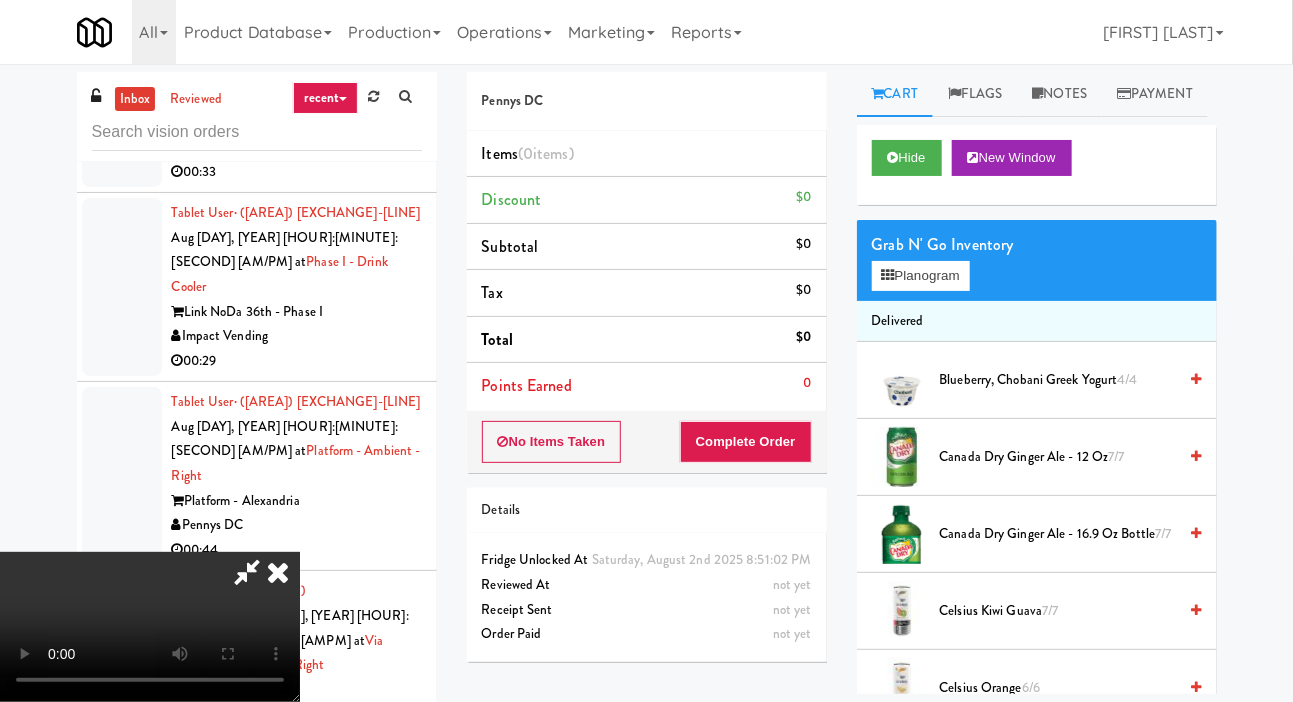 click at bounding box center (122, 665) 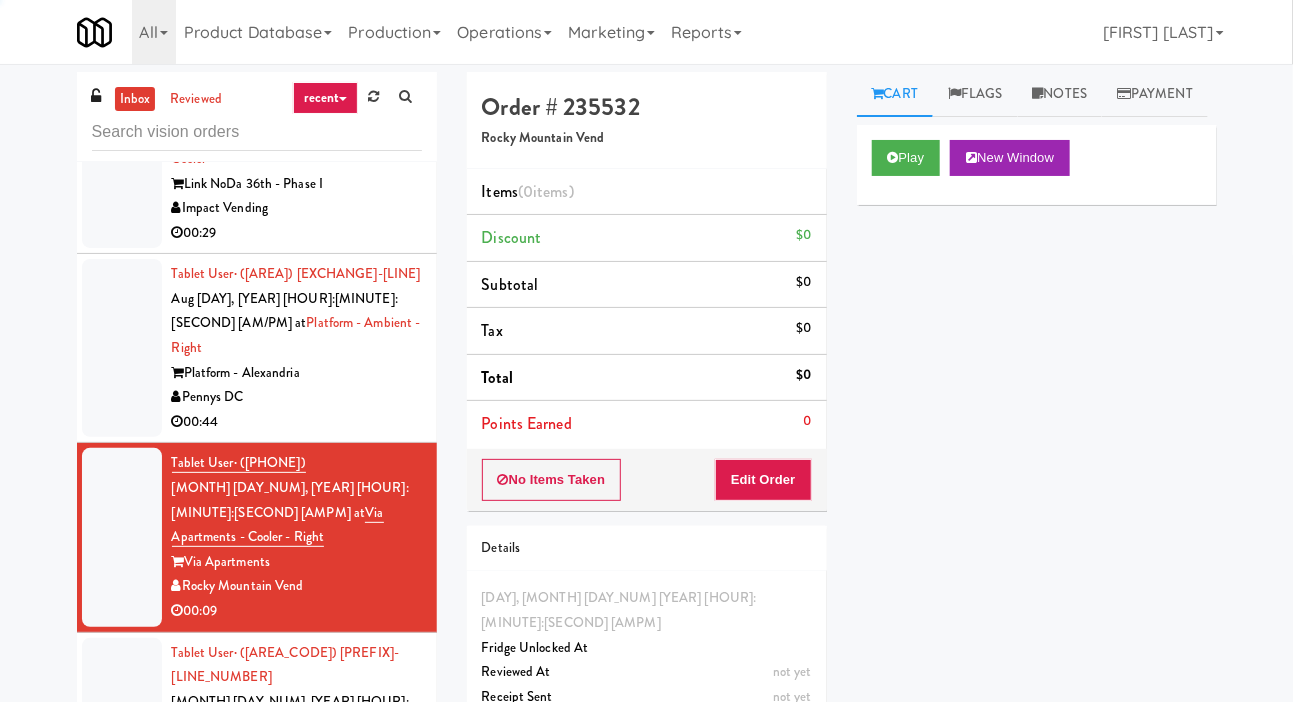 scroll, scrollTop: 12781, scrollLeft: 0, axis: vertical 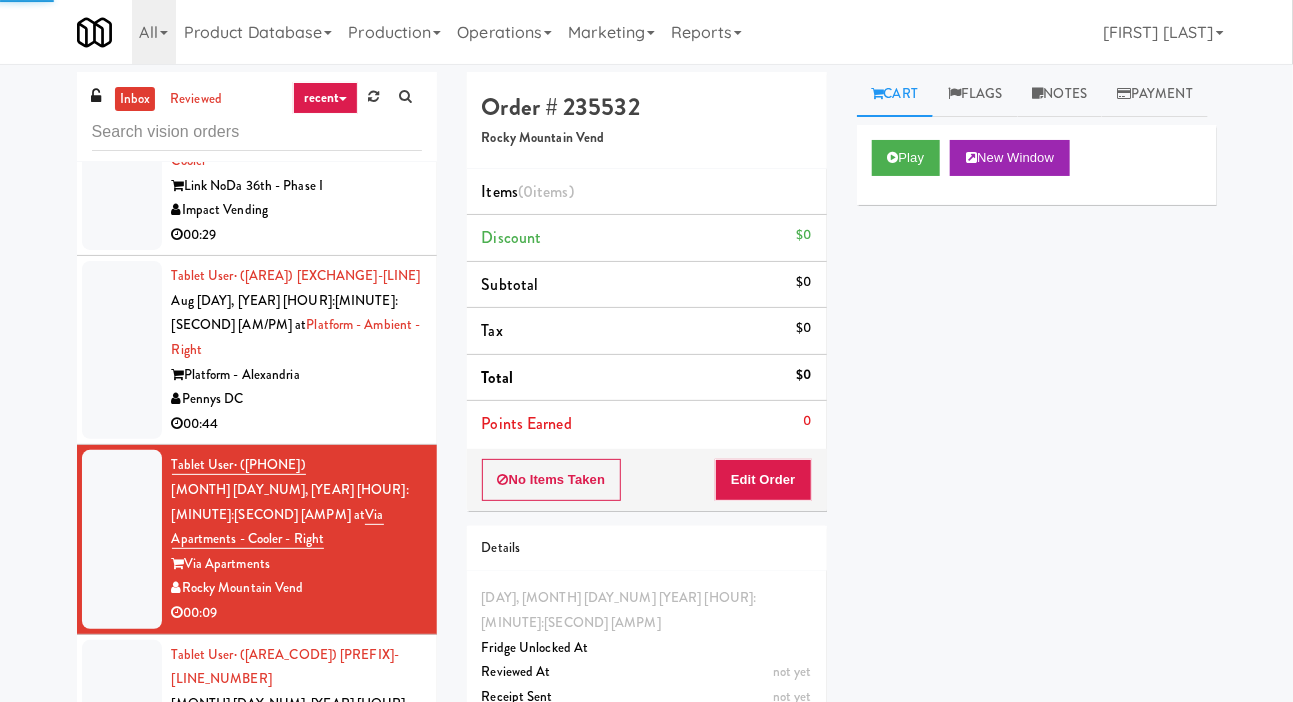 click at bounding box center (122, 967) 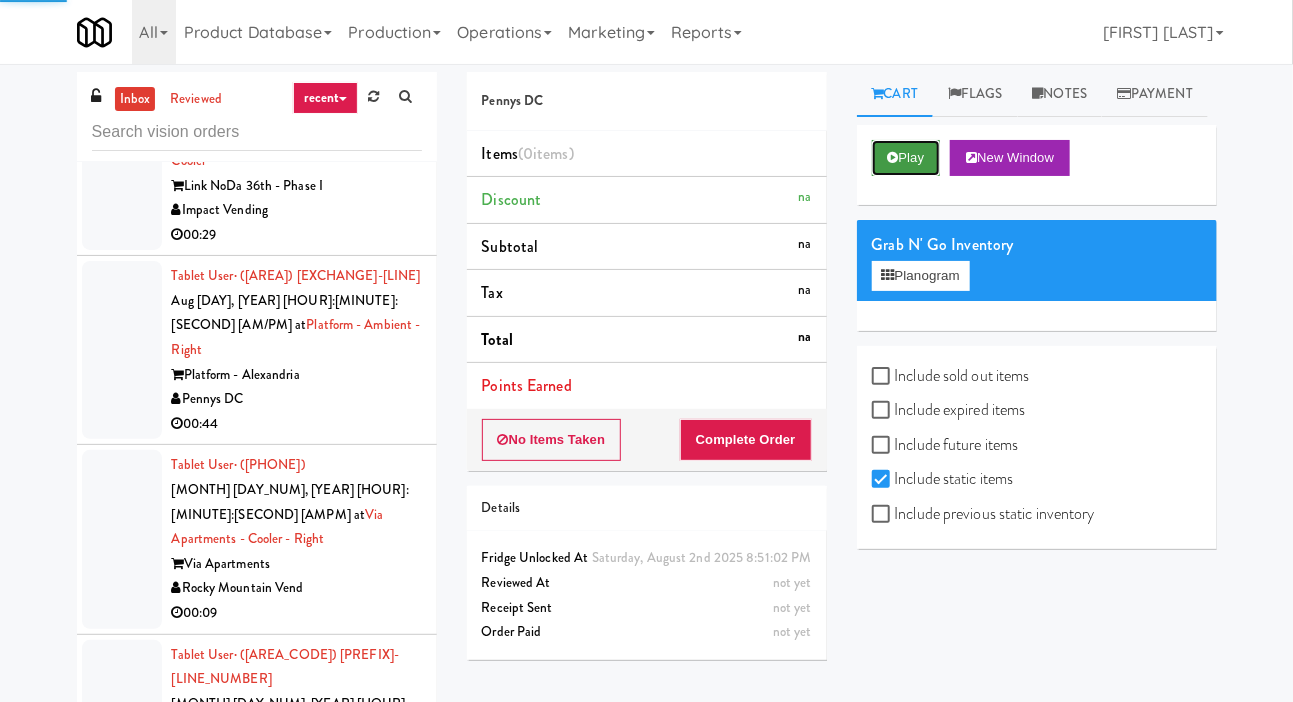 click on "Play" at bounding box center [906, 158] 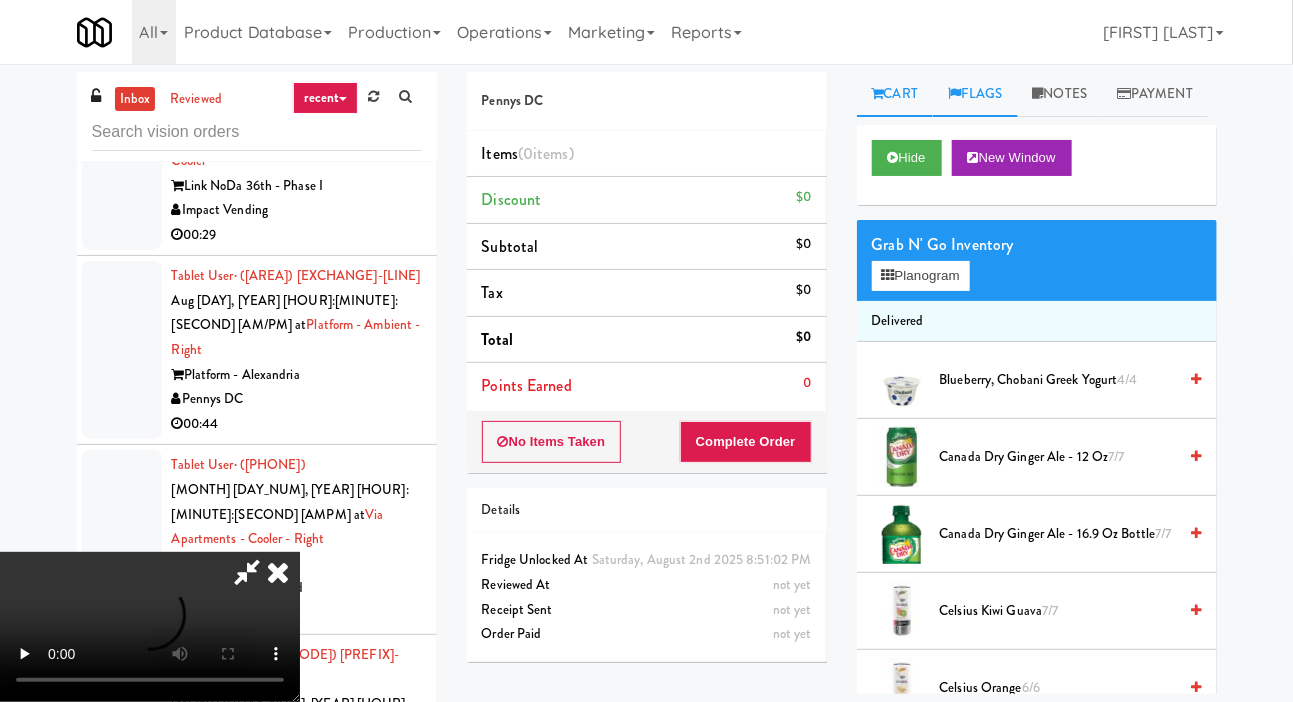click on "Flags" at bounding box center (975, 94) 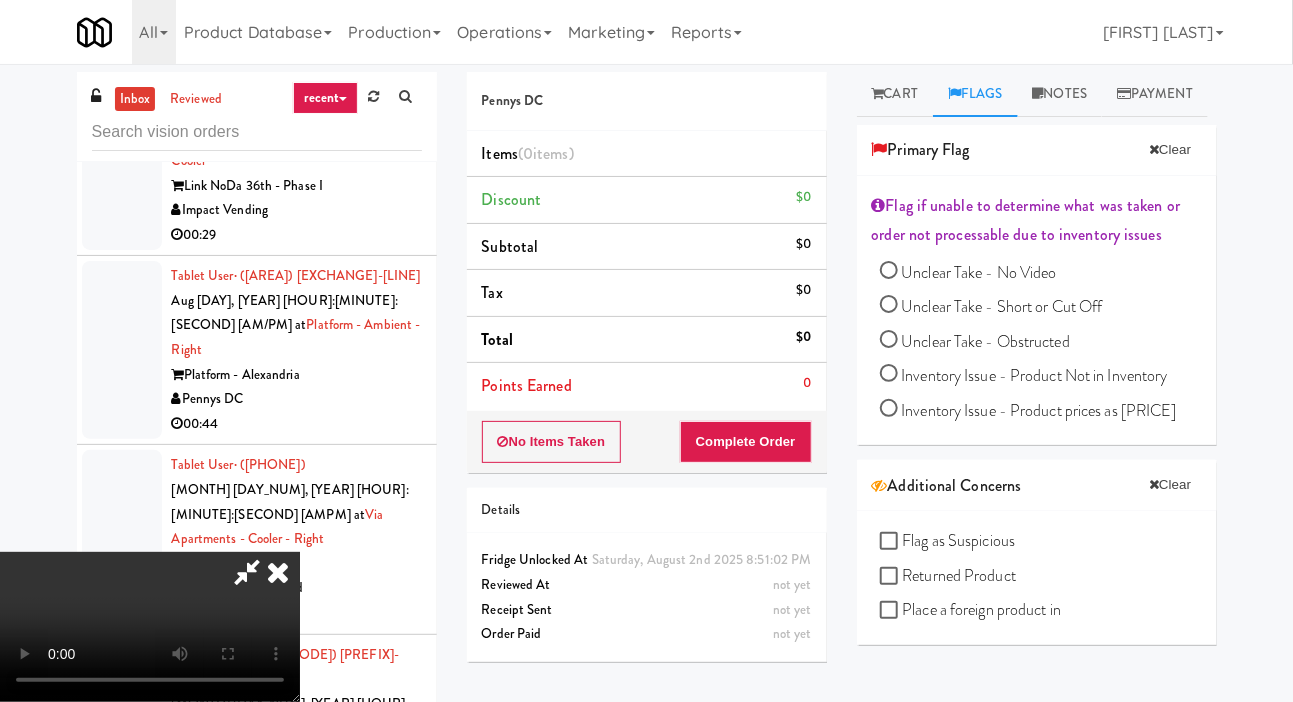 click on "Unclear Take - No Video" at bounding box center [979, 272] 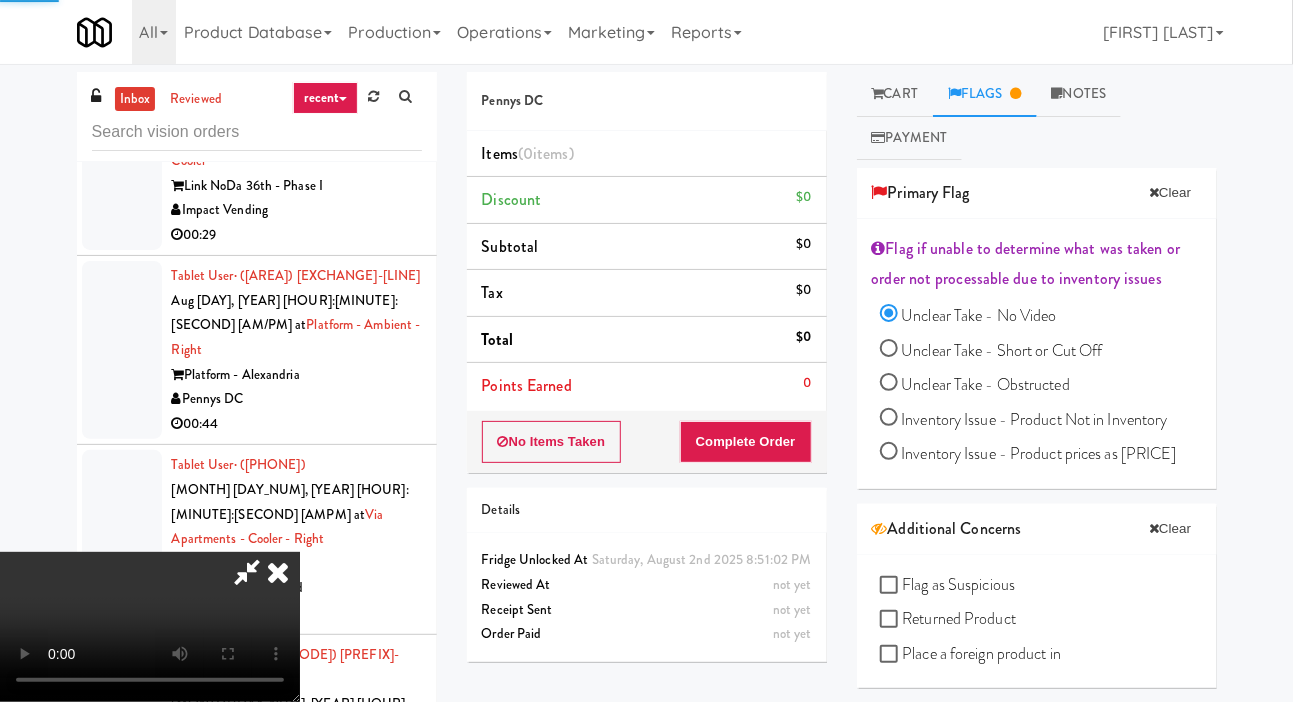 click at bounding box center [122, 753] 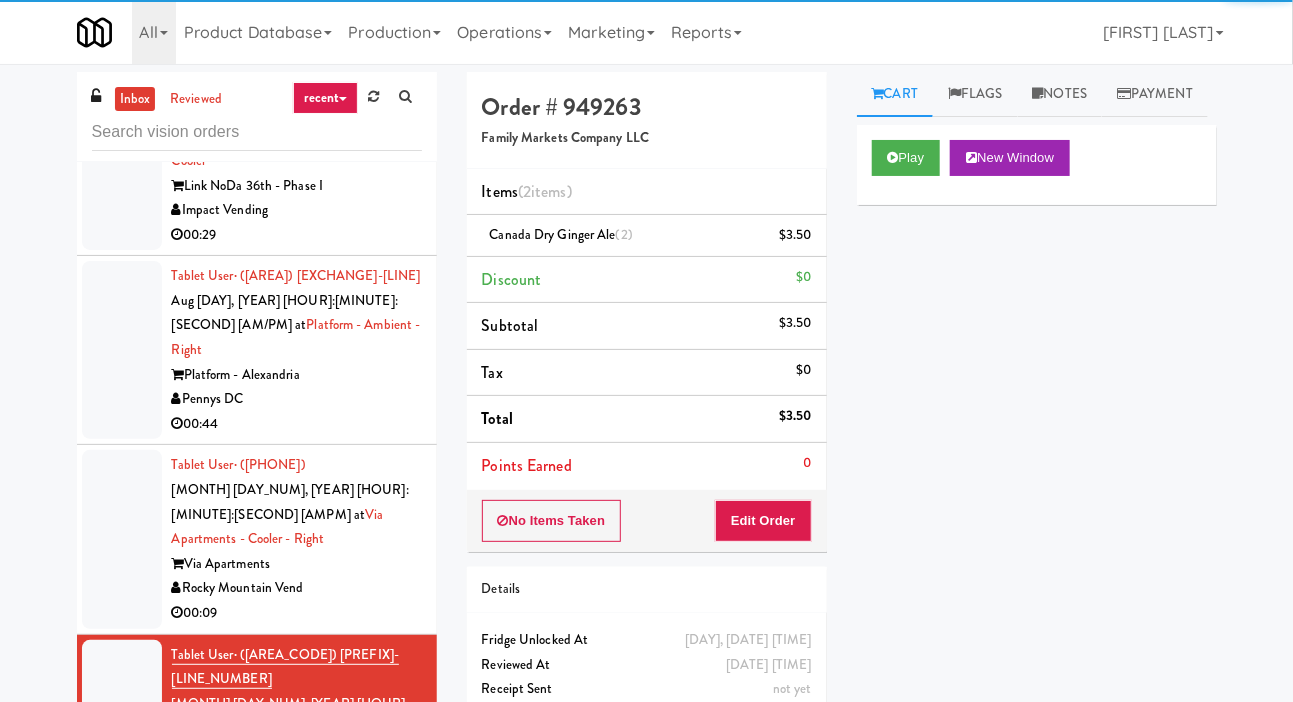 click at bounding box center (122, 979) 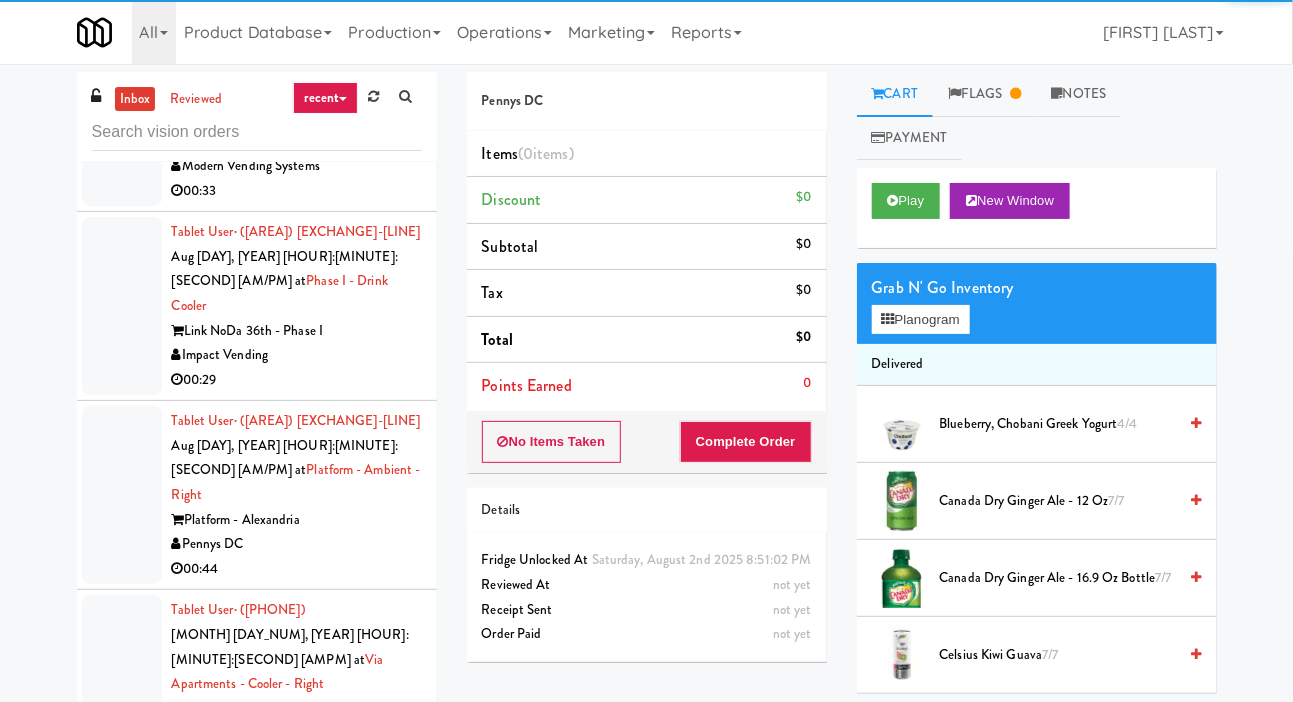 scroll, scrollTop: 12602, scrollLeft: 0, axis: vertical 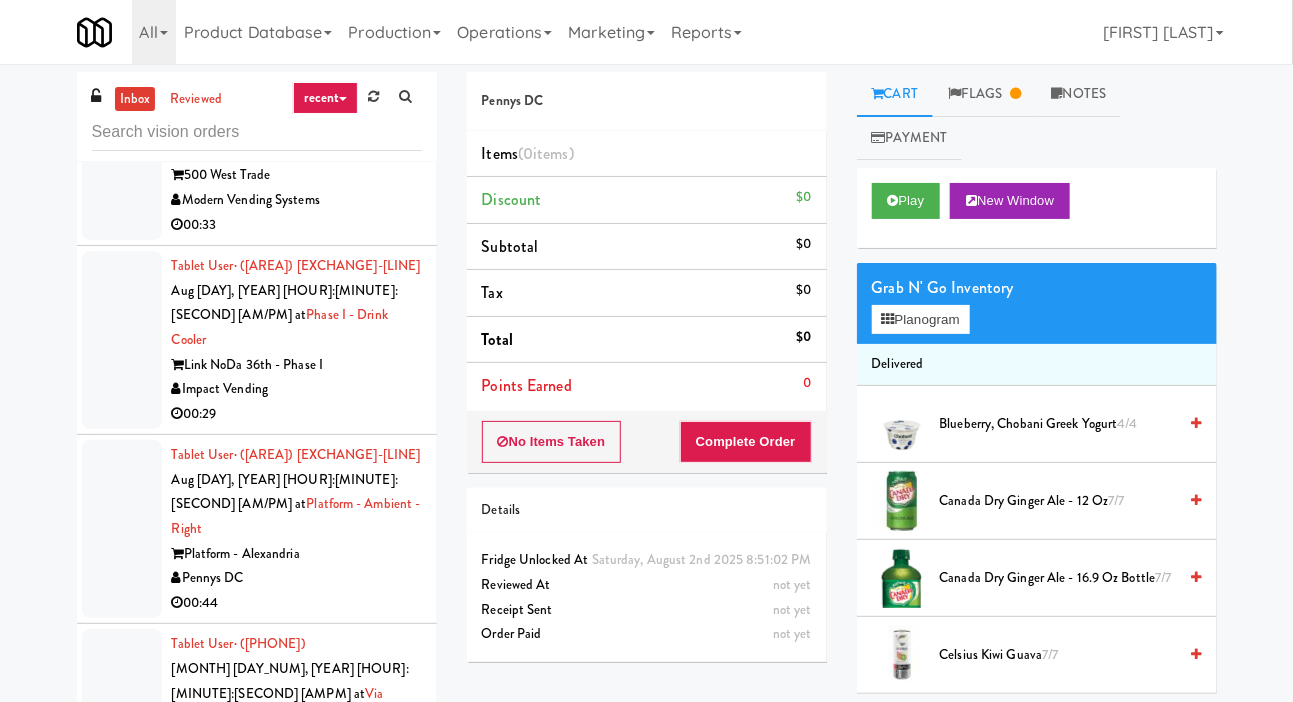 click at bounding box center [122, 718] 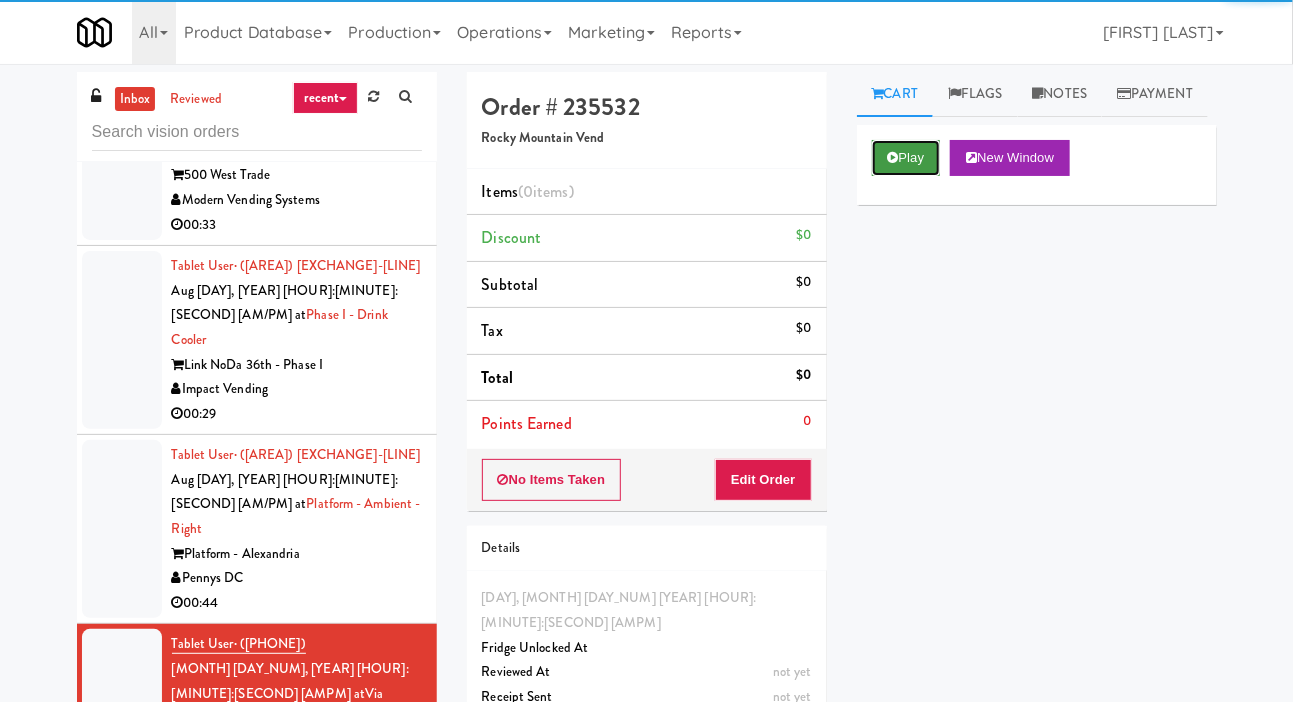 click on "Play" at bounding box center (906, 158) 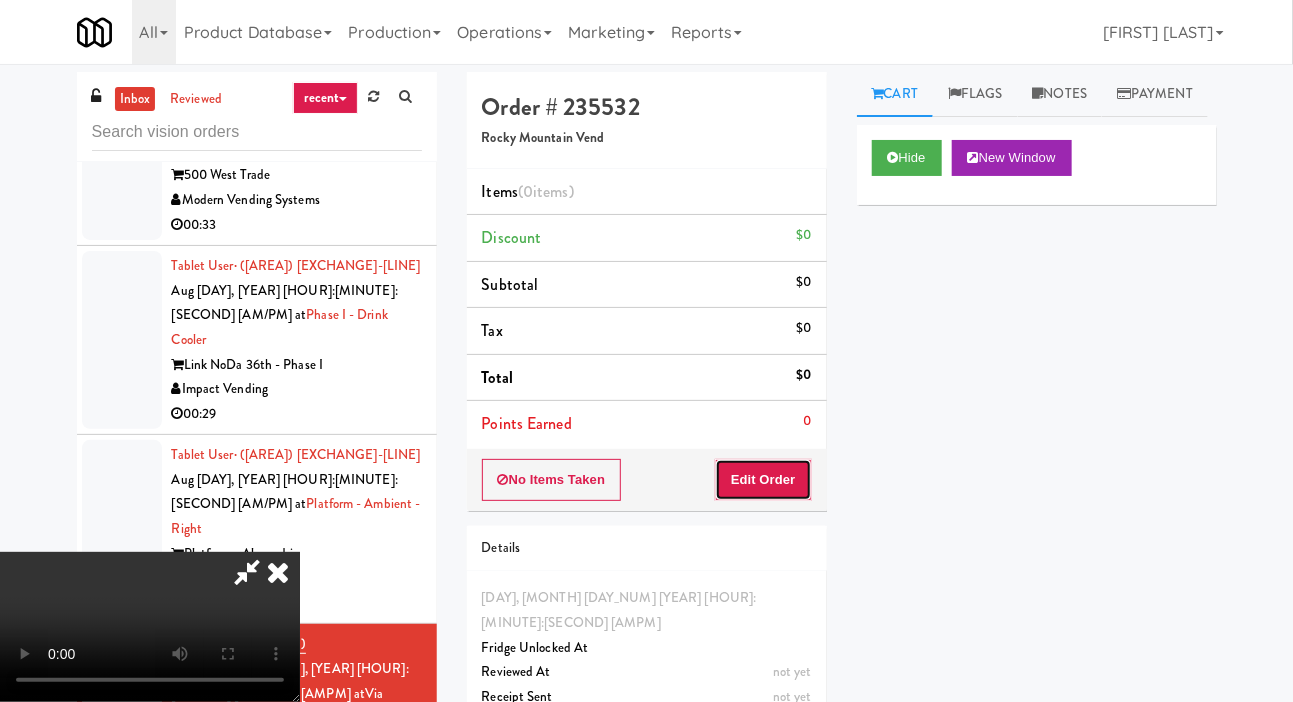 click on "Edit Order" at bounding box center [763, 480] 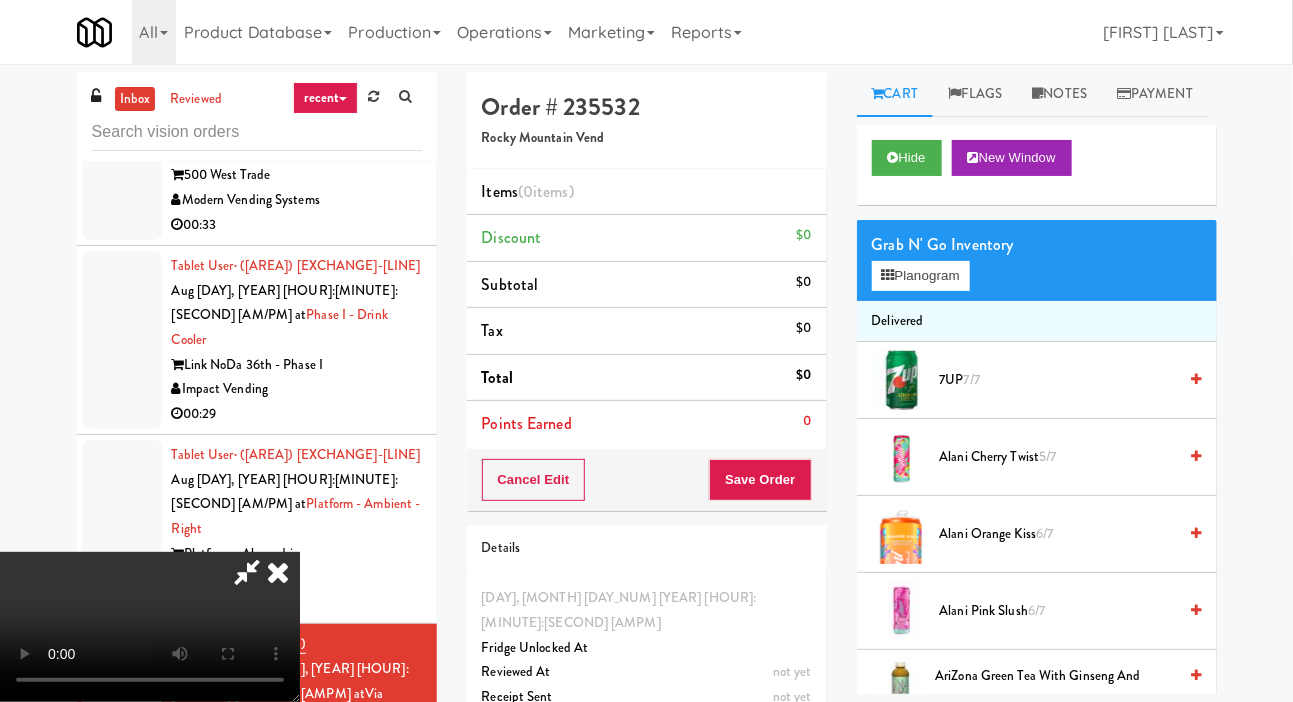 click at bounding box center (122, 529) 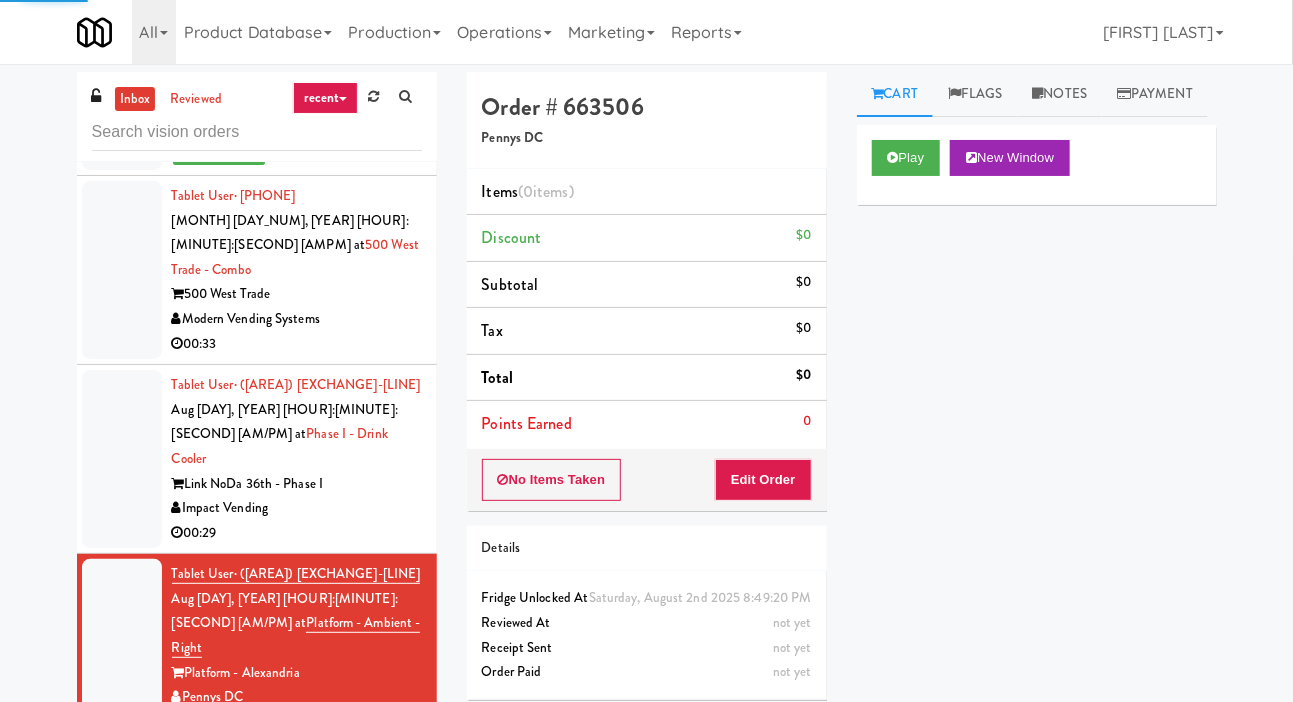 click at bounding box center (122, 837) 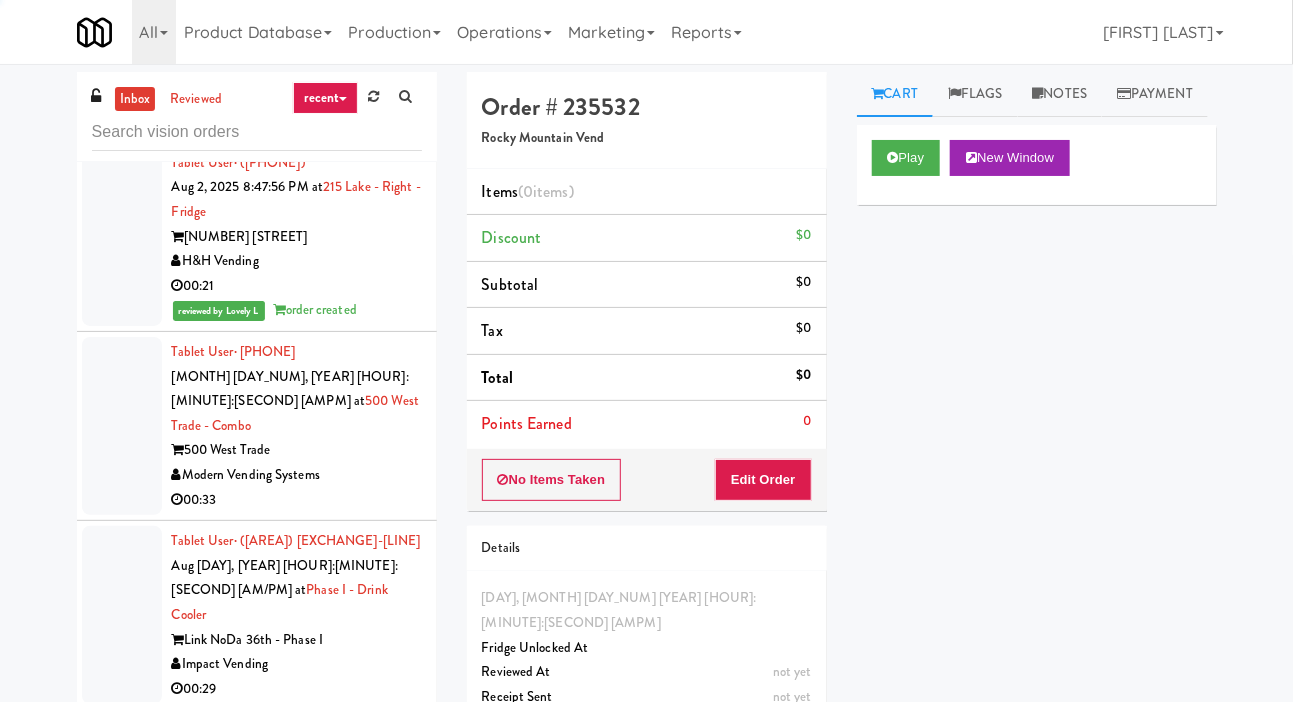 click at bounding box center [122, 615] 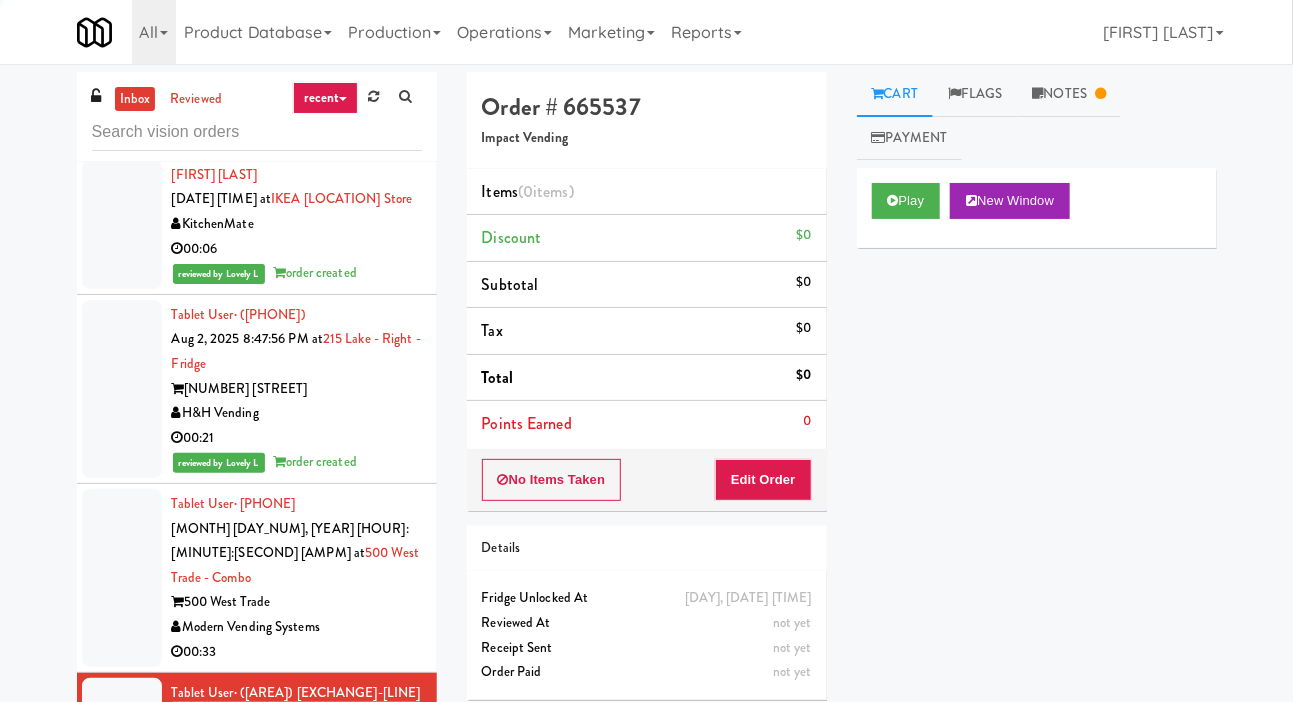 scroll, scrollTop: 12176, scrollLeft: 0, axis: vertical 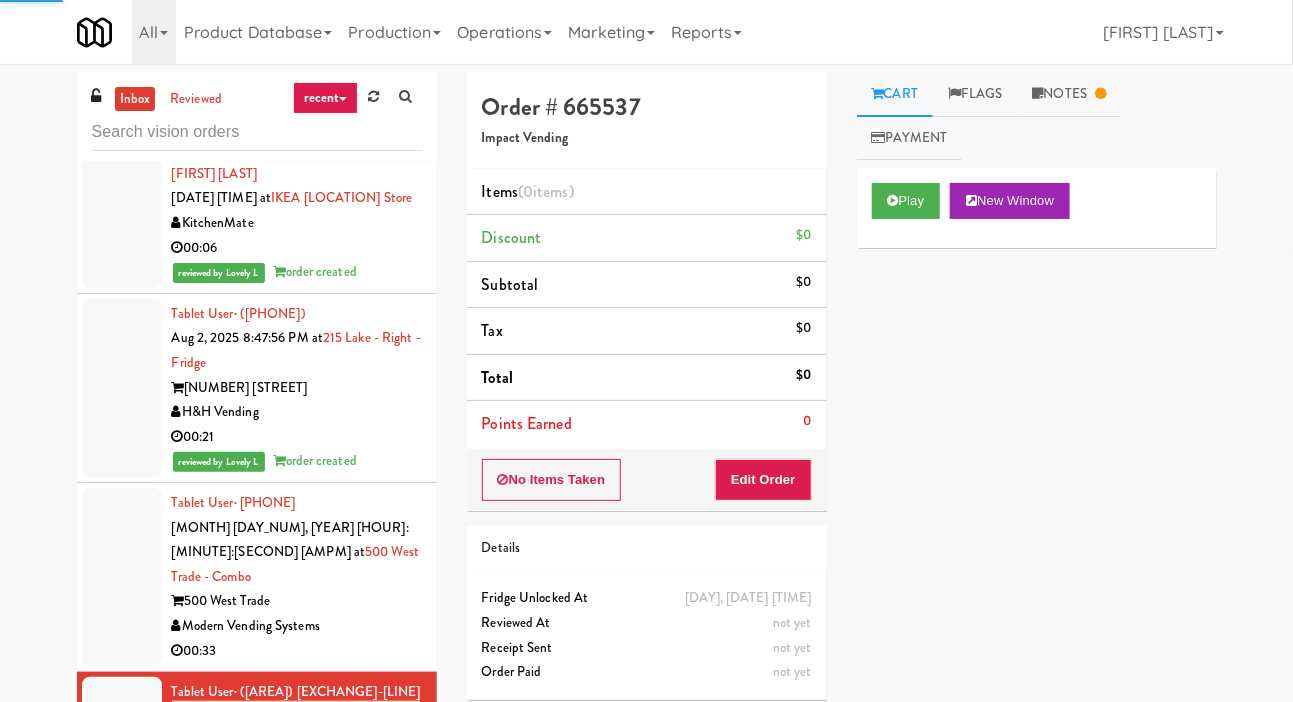 click at bounding box center (122, 577) 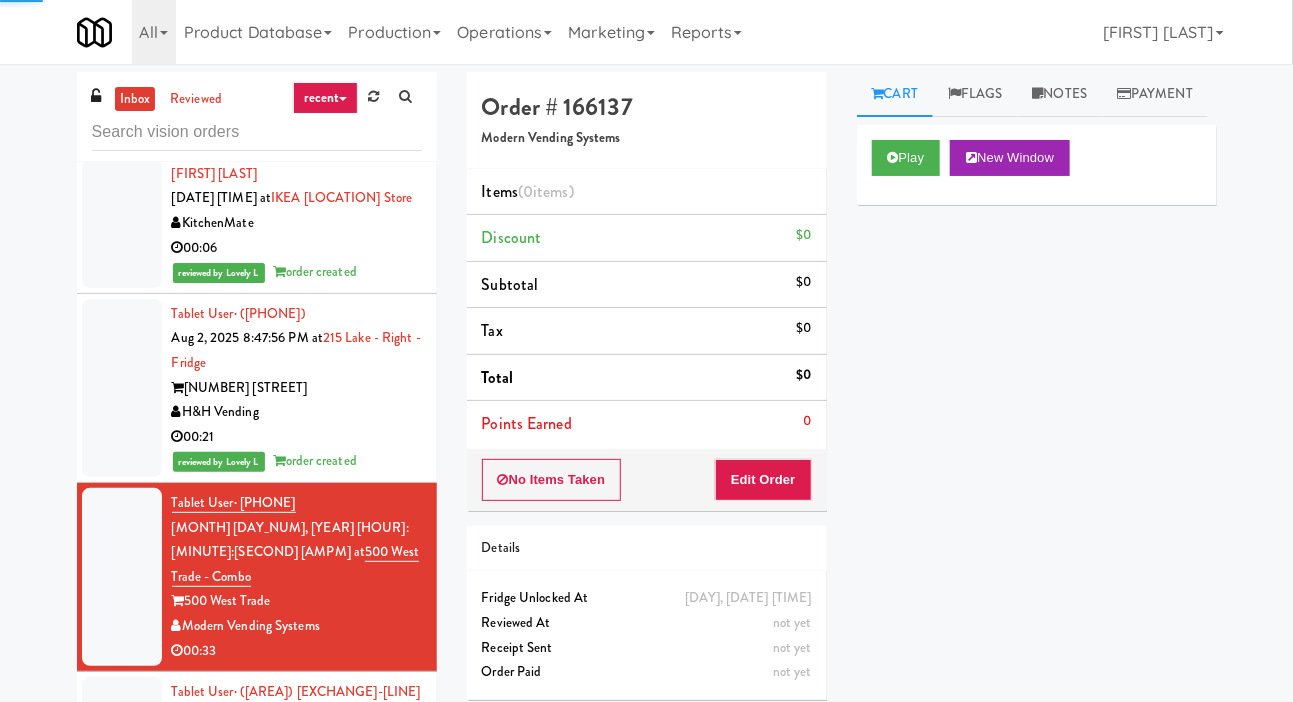 click at bounding box center (122, 766) 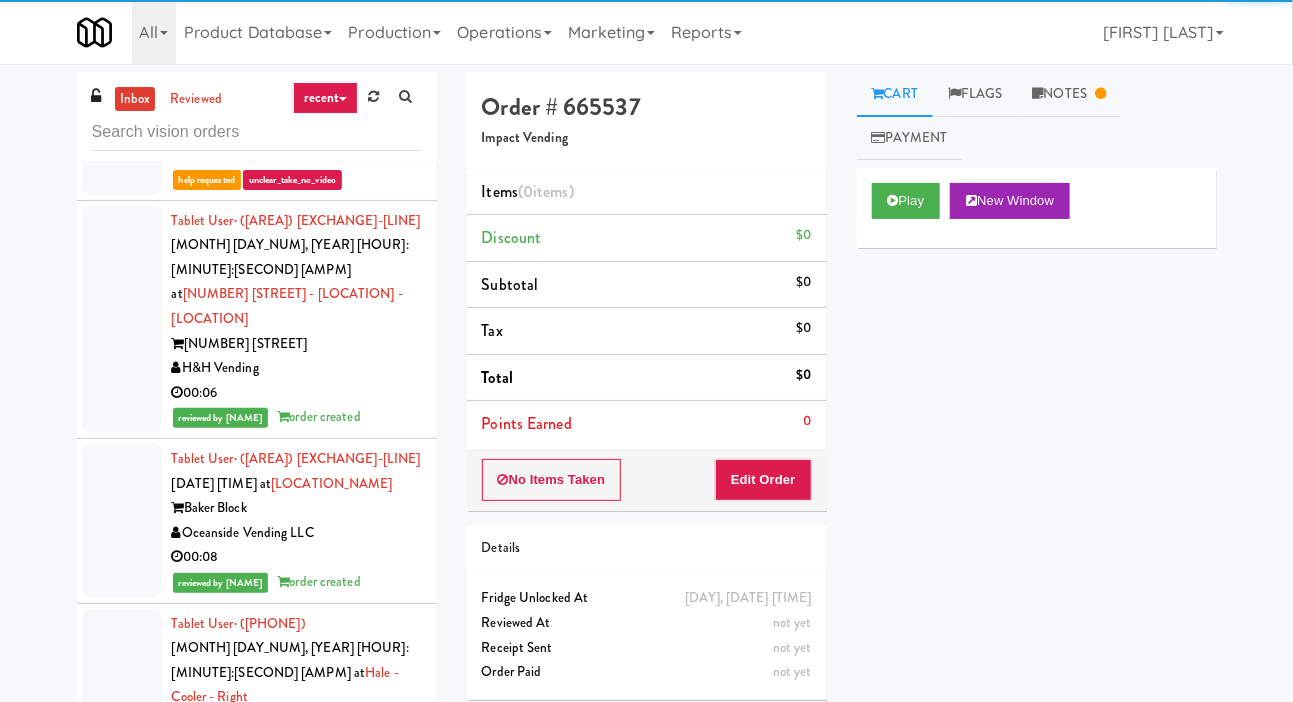 scroll, scrollTop: 13783, scrollLeft: 0, axis: vertical 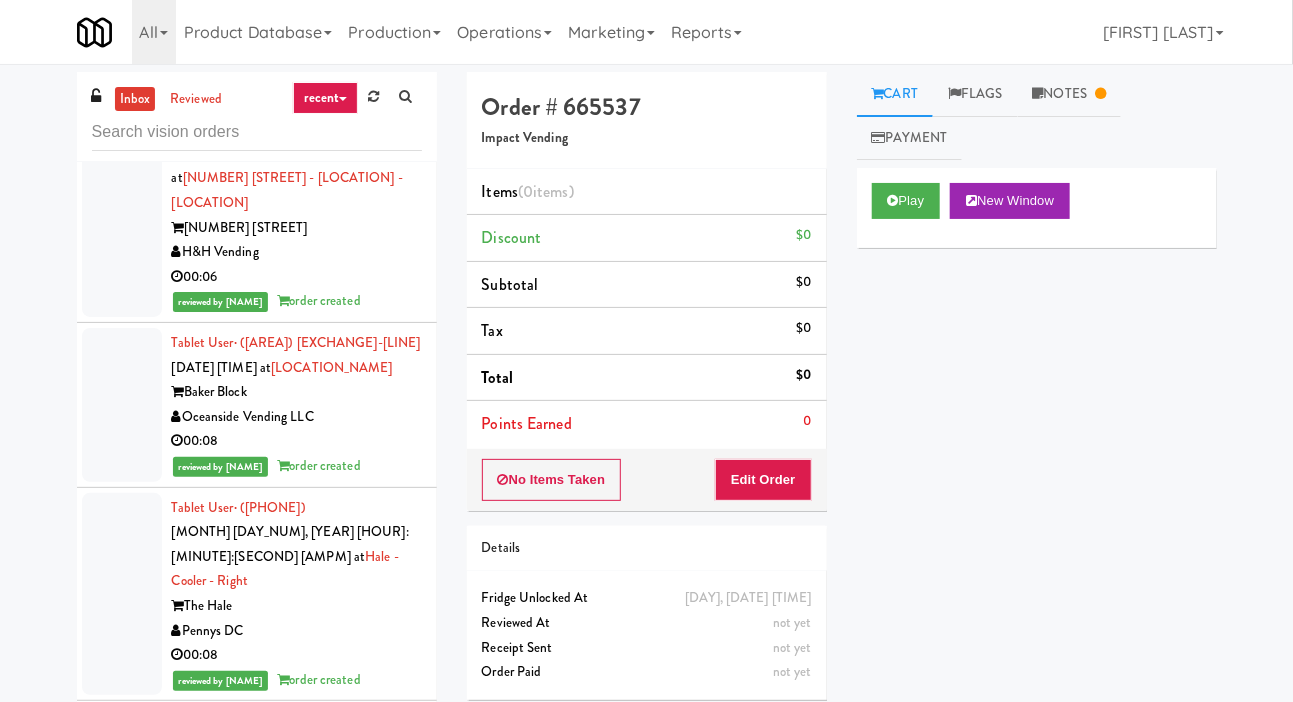 click on "Tablet User  · [PHONE] [MONTH] [DAY], [YEAR] [TIME] at  [LOCATION]  [COMPANY]  00:11     Tablet User  · [PHONE] [MONTH] [DAY], [YEAR] [TIME] at  [LOCATION]  [COMPANY]  00:10     Tablet User  · [PHONE] [MONTH] [DAY], [YEAR] [TIME] at  [LOCATION]  [COMPANY]  00:07     Tablet User  · [PHONE] [MONTH] [DAY], [YEAR] [TIME] at  [LOCATION]  [COMPANY]  00:03     Tablet User  · [PHONE] [MONTH] [DAY], [YEAR] [TIME] at  [LOCATION]  [COMPANY]  00:04     Tablet User  · [PHONE] [MONTH] [DAY], [YEAR] [TIME] at  [LOCATION]  [COMPANY]  00:14     Tablet User  · [PHONE] [MONTH] [DAY], [YEAR] [TIME] at  [LOCATION]  [COMPANY]  00:11     Tablet User  · [PHONE] [MONTH] [DAY], [YEAR] [TIME] at  [LOCATION]  [COMPANY]  00:16     Tablet User  · [PHONE] [MONTH] [DAY], [YEAR] [TIME] at  [LOCATION]  [COMPANY]" at bounding box center (646, 424) 